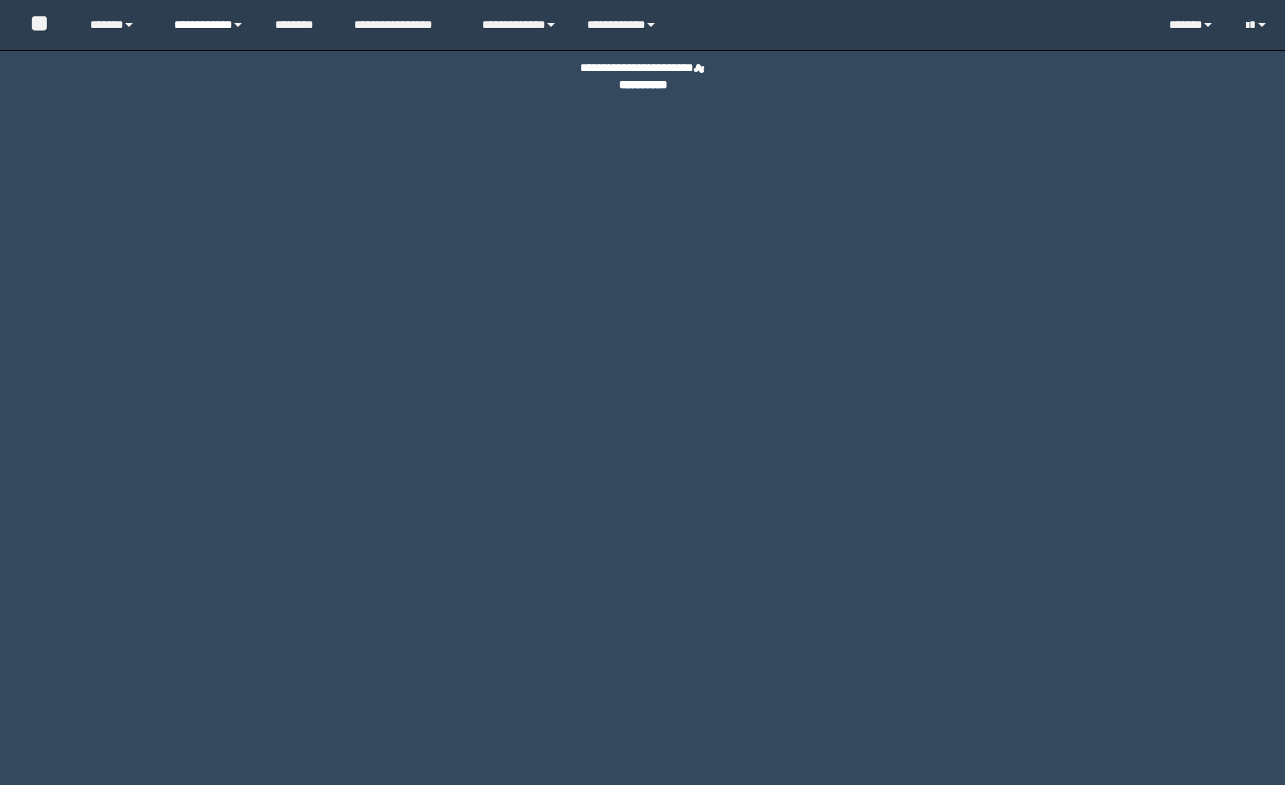 scroll, scrollTop: 0, scrollLeft: 0, axis: both 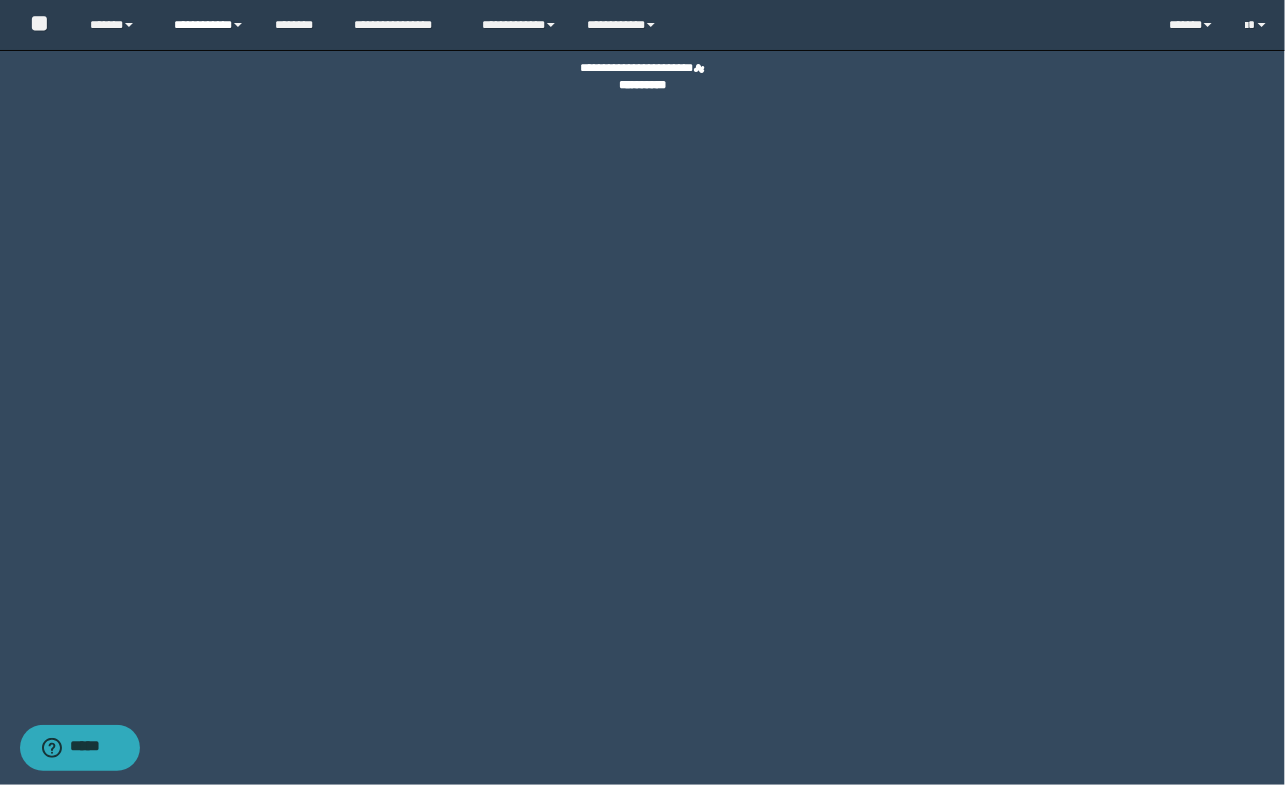 click on "**********" at bounding box center [209, 25] 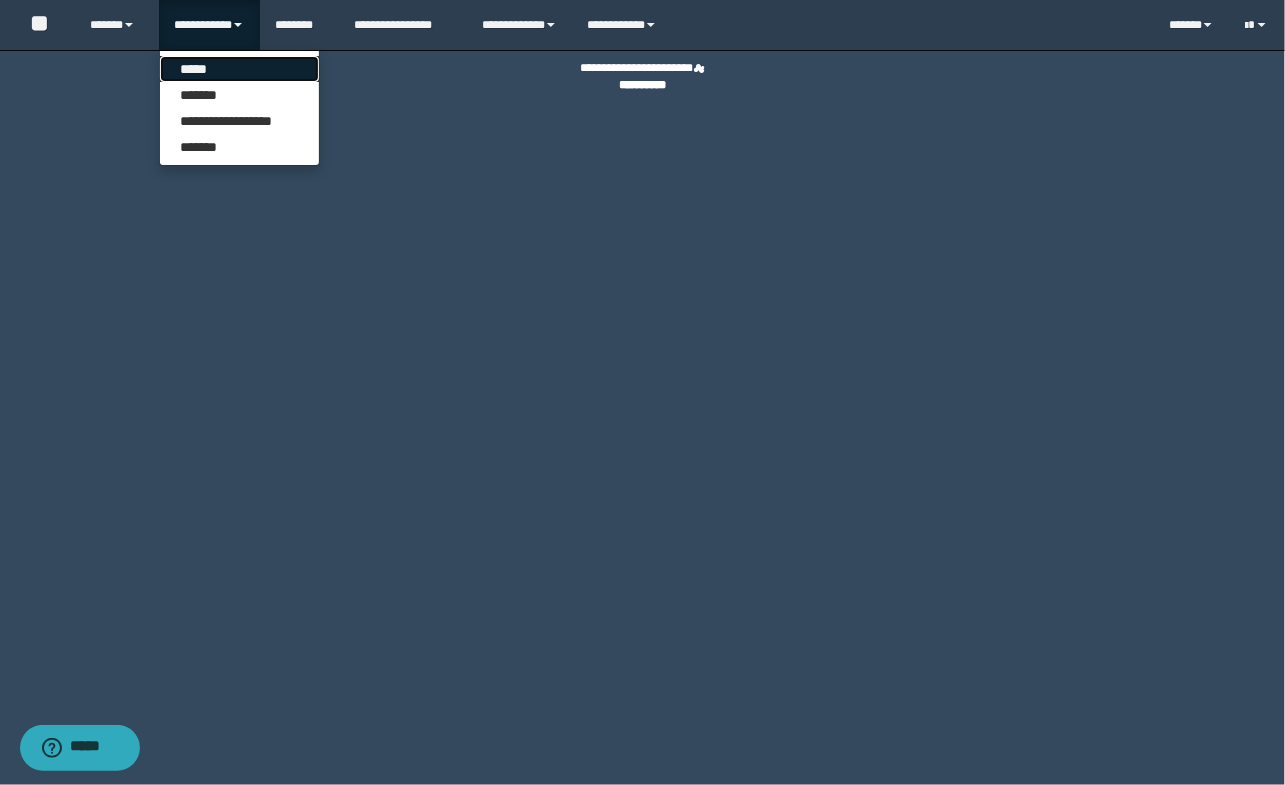 click on "*****" at bounding box center [239, 69] 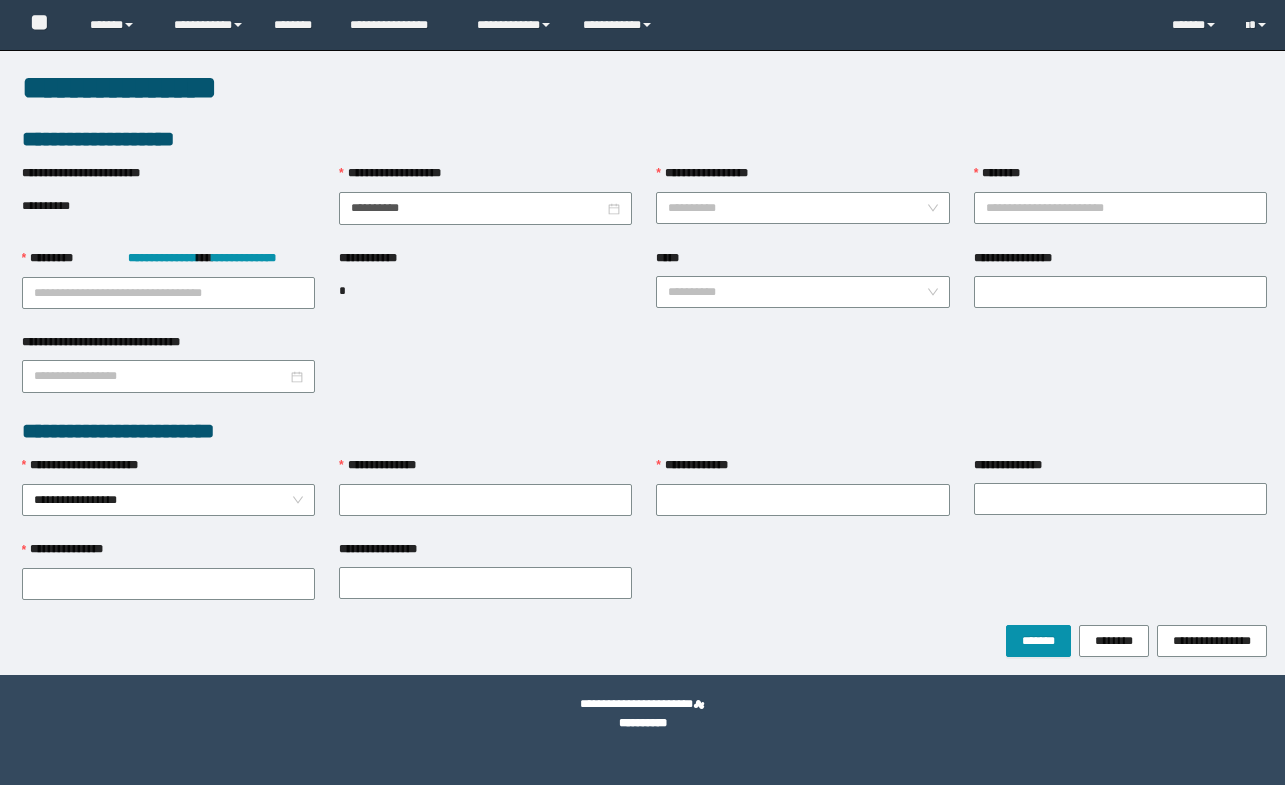 scroll, scrollTop: 0, scrollLeft: 0, axis: both 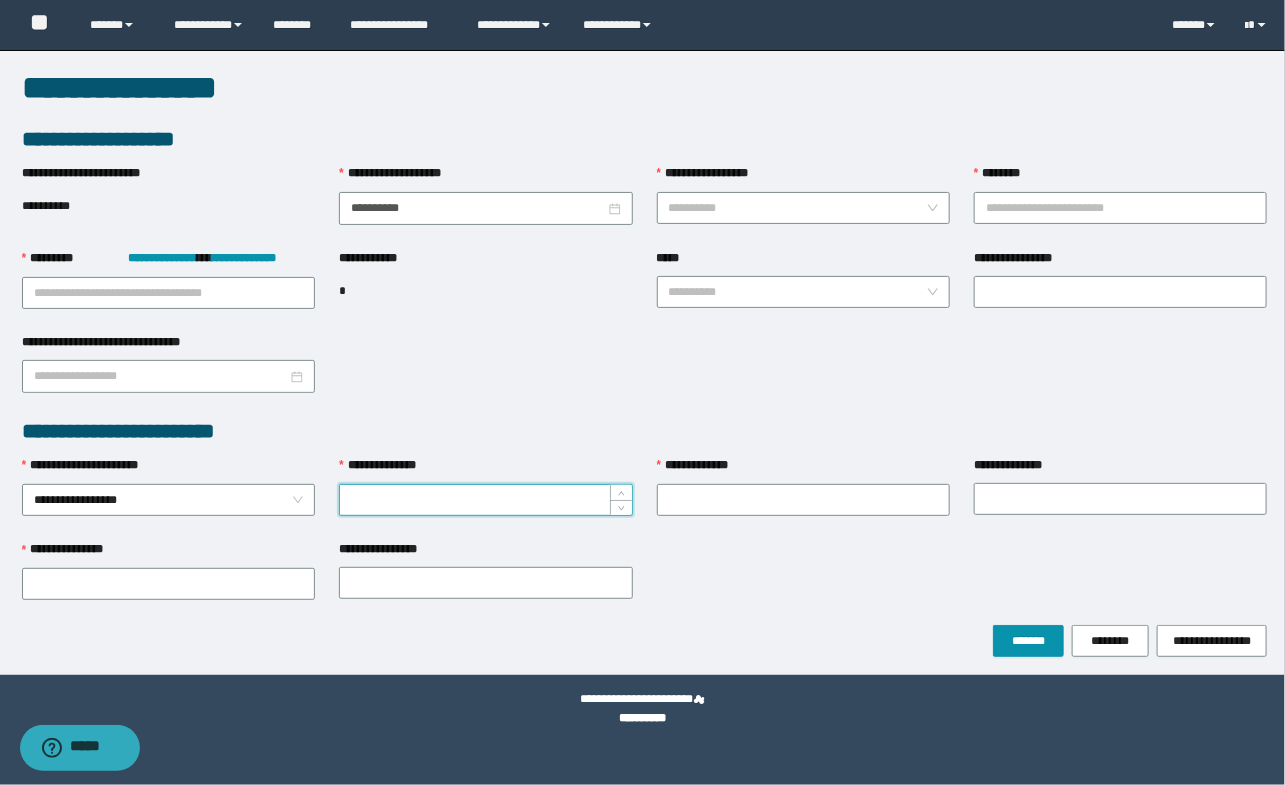 click on "**********" at bounding box center (485, 500) 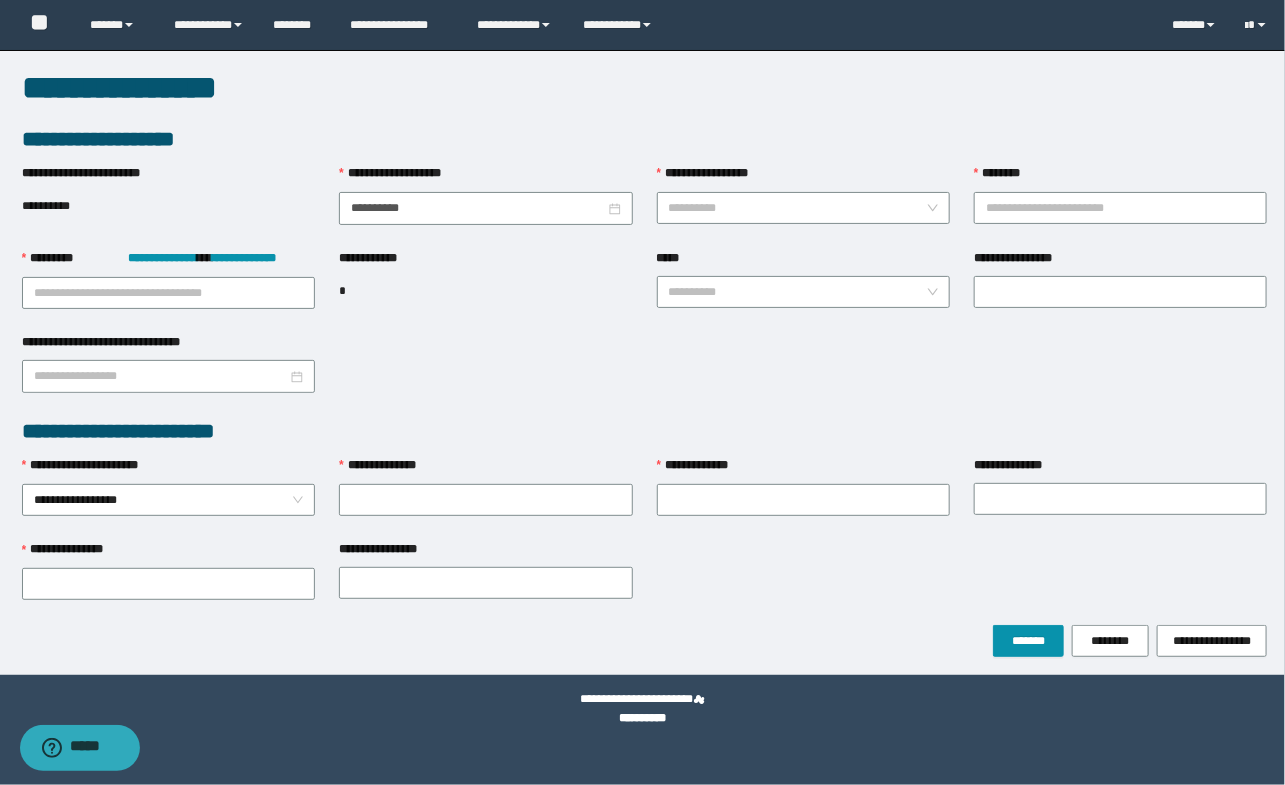 click on "**********" at bounding box center (645, 290) 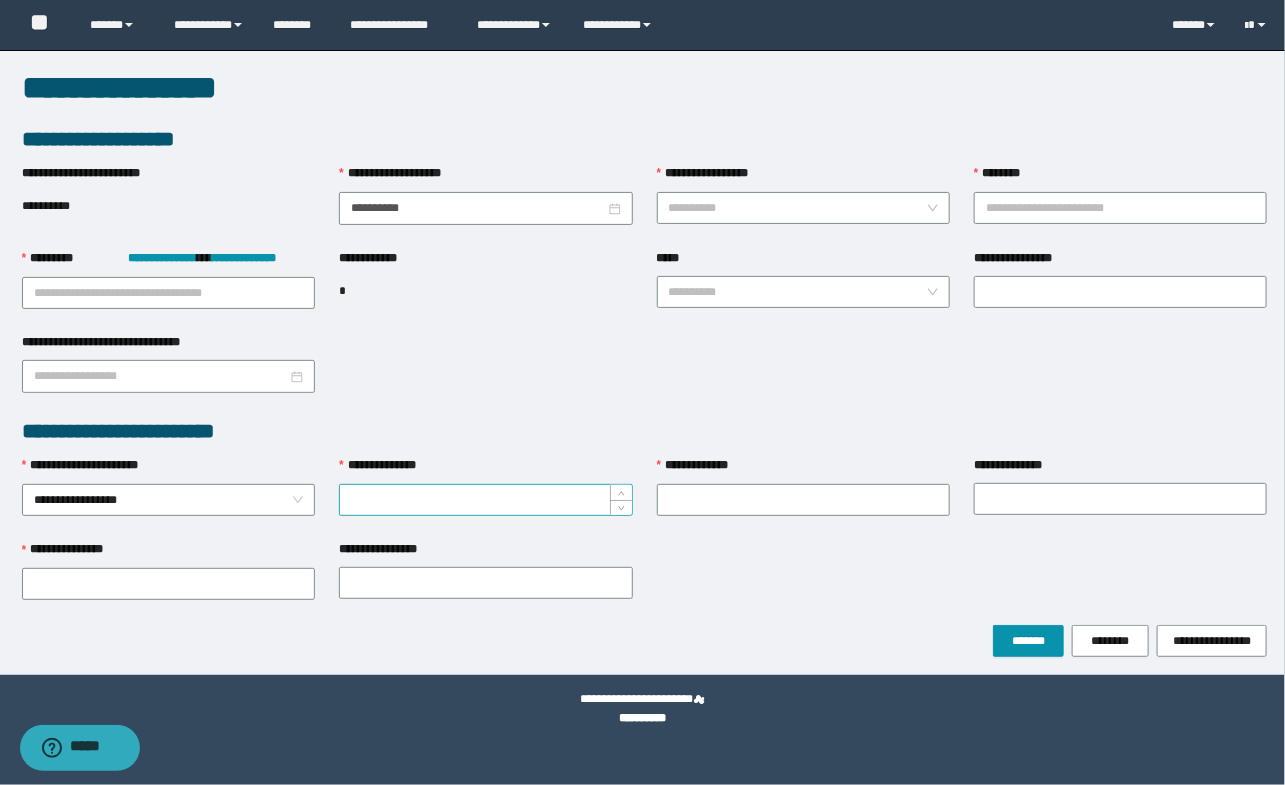 click on "**********" at bounding box center [485, 500] 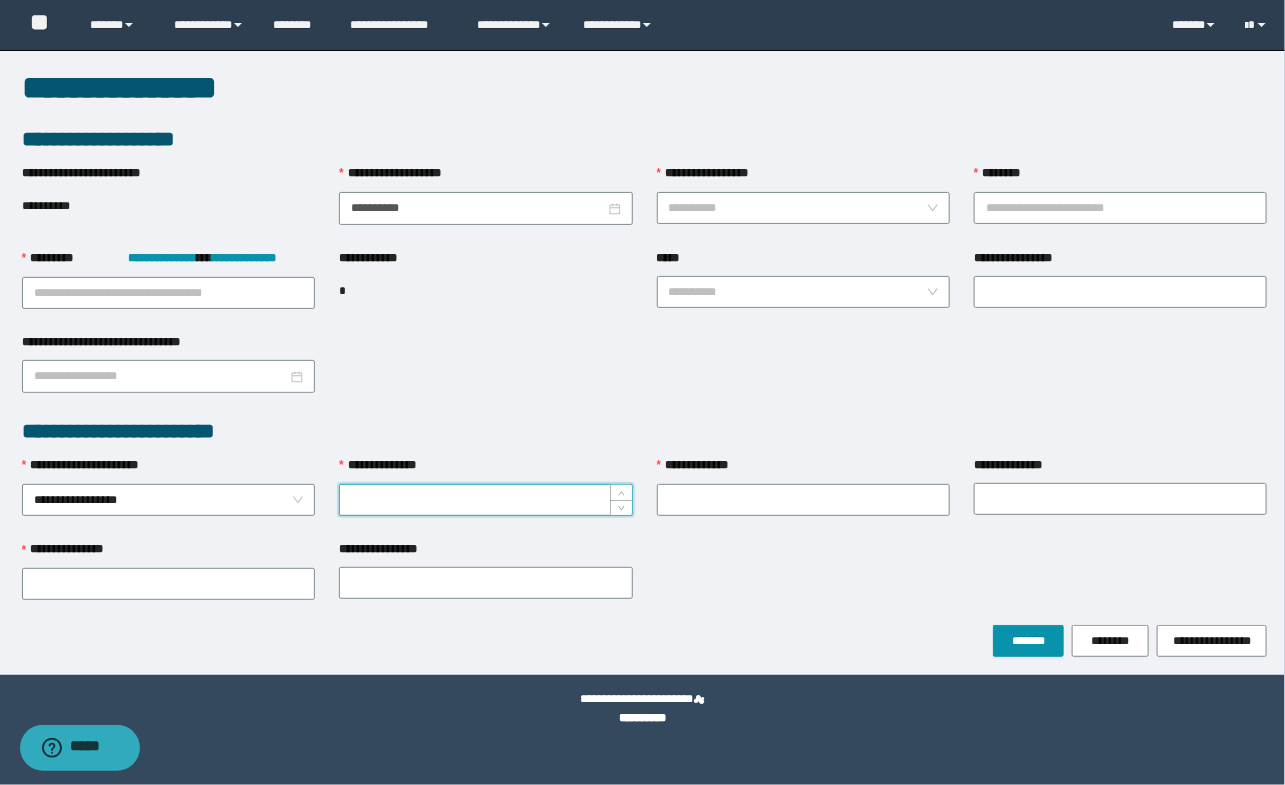 paste on "********" 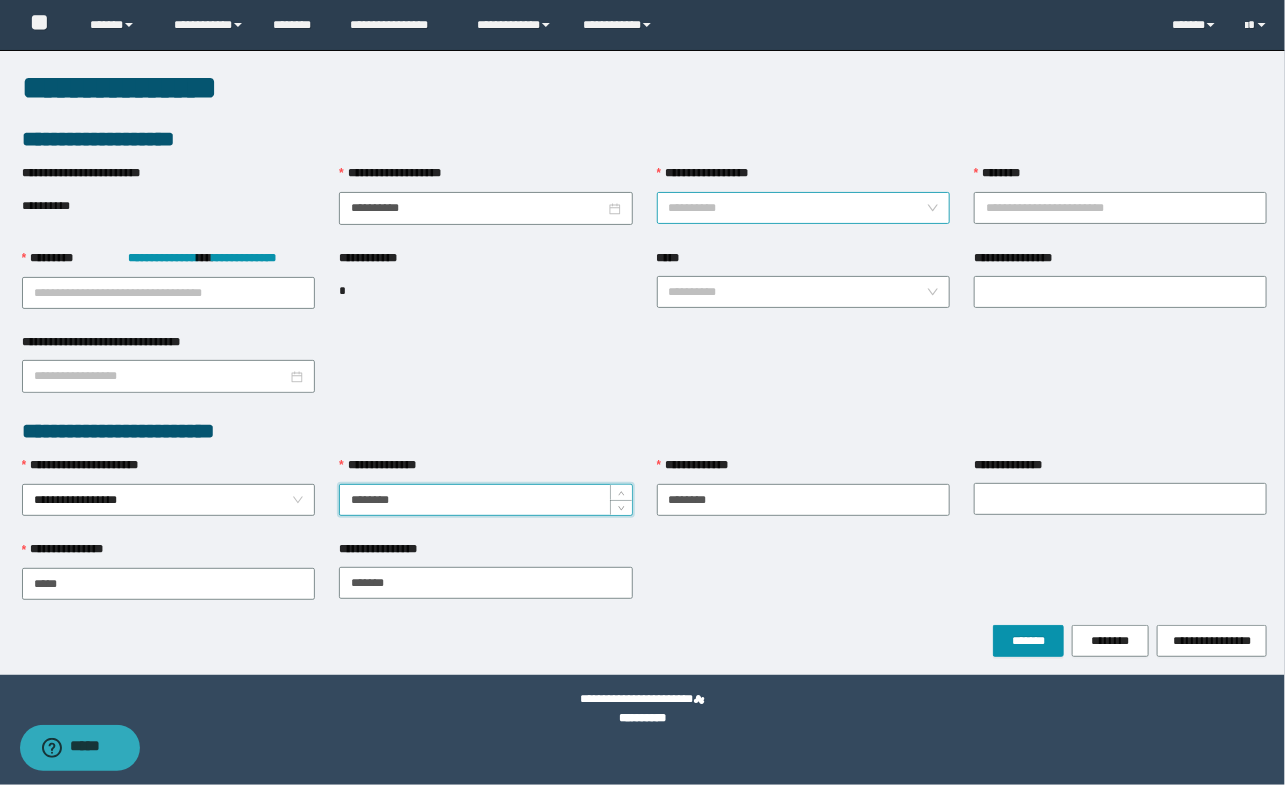 type on "********" 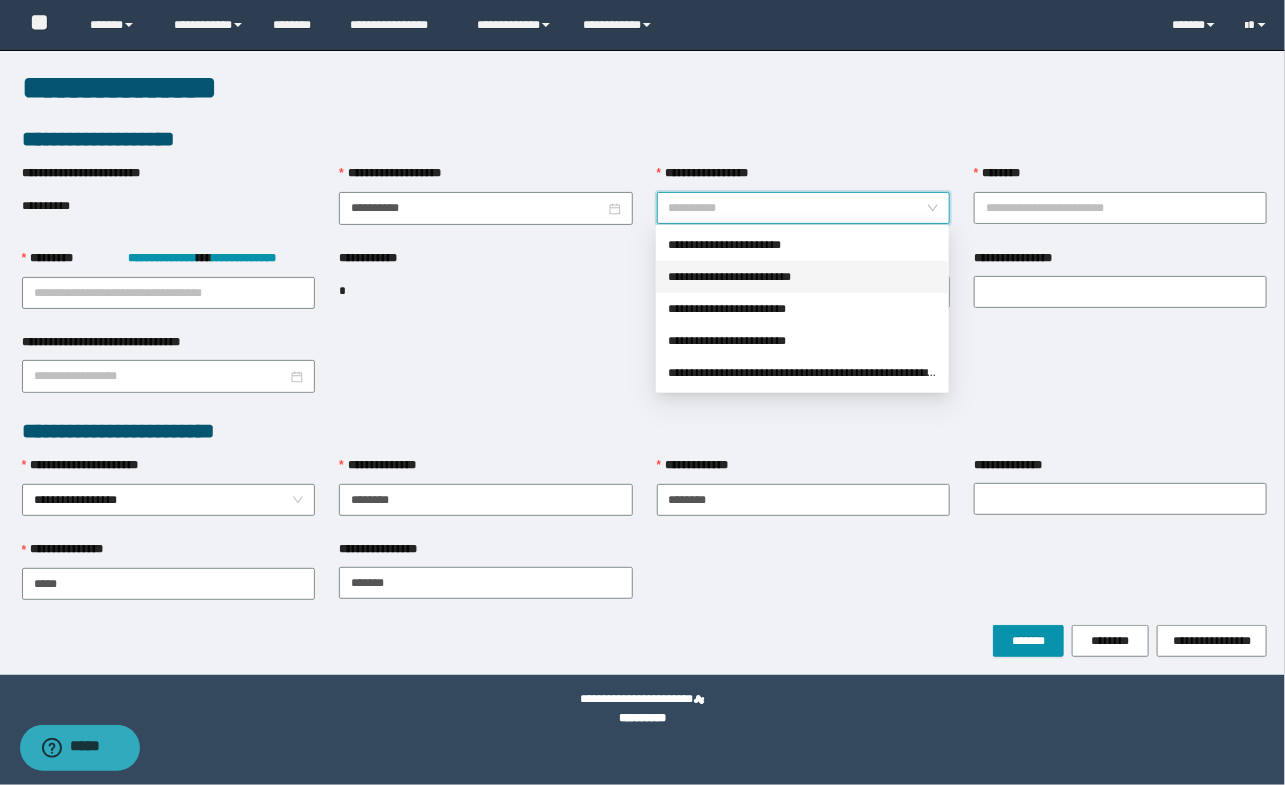 click on "**********" at bounding box center (802, 277) 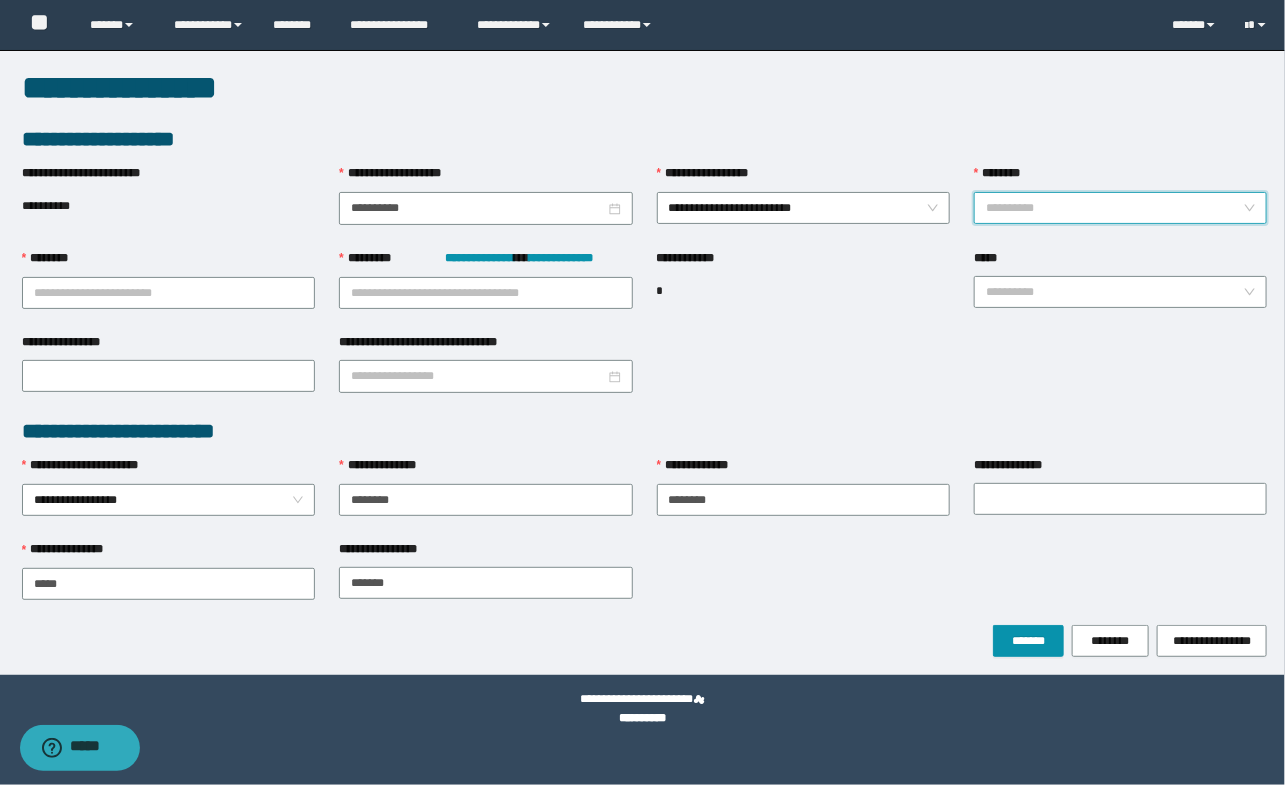 click on "********" at bounding box center [1114, 208] 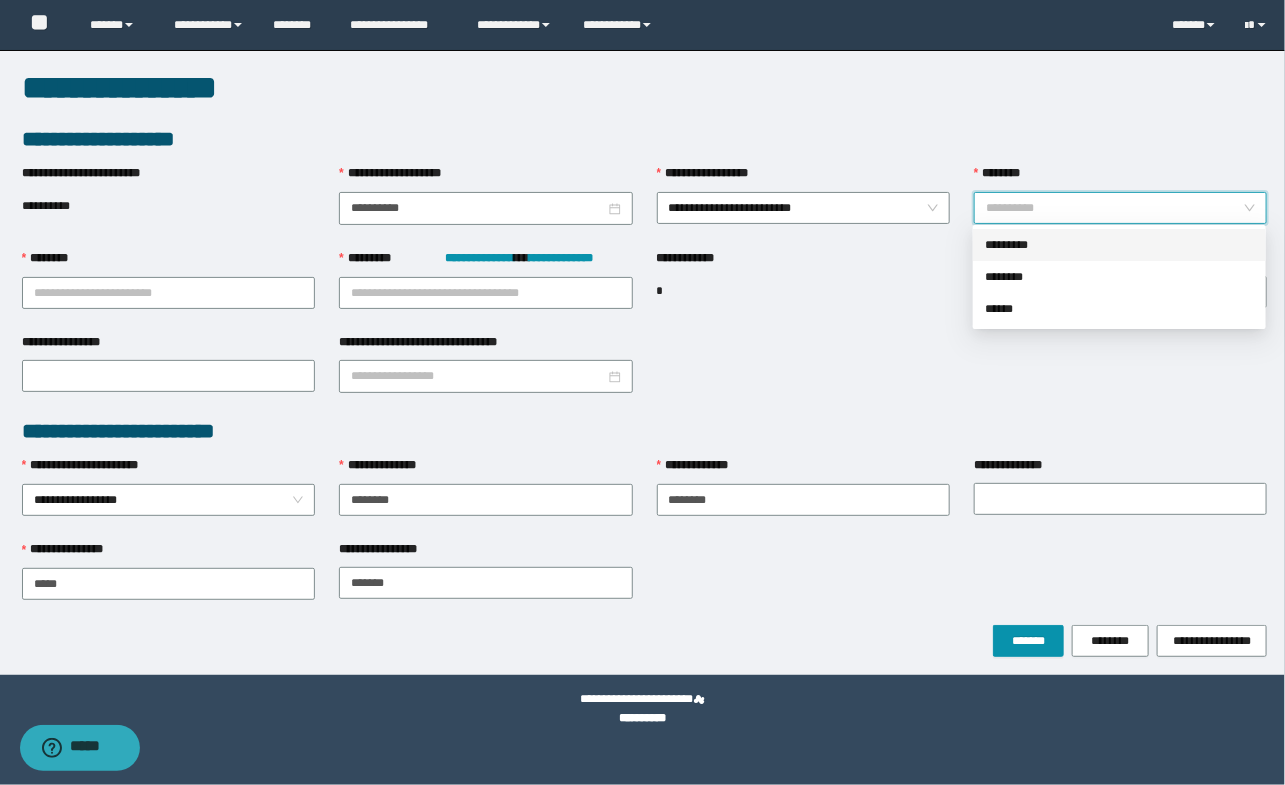 click on "*********" at bounding box center (1119, 245) 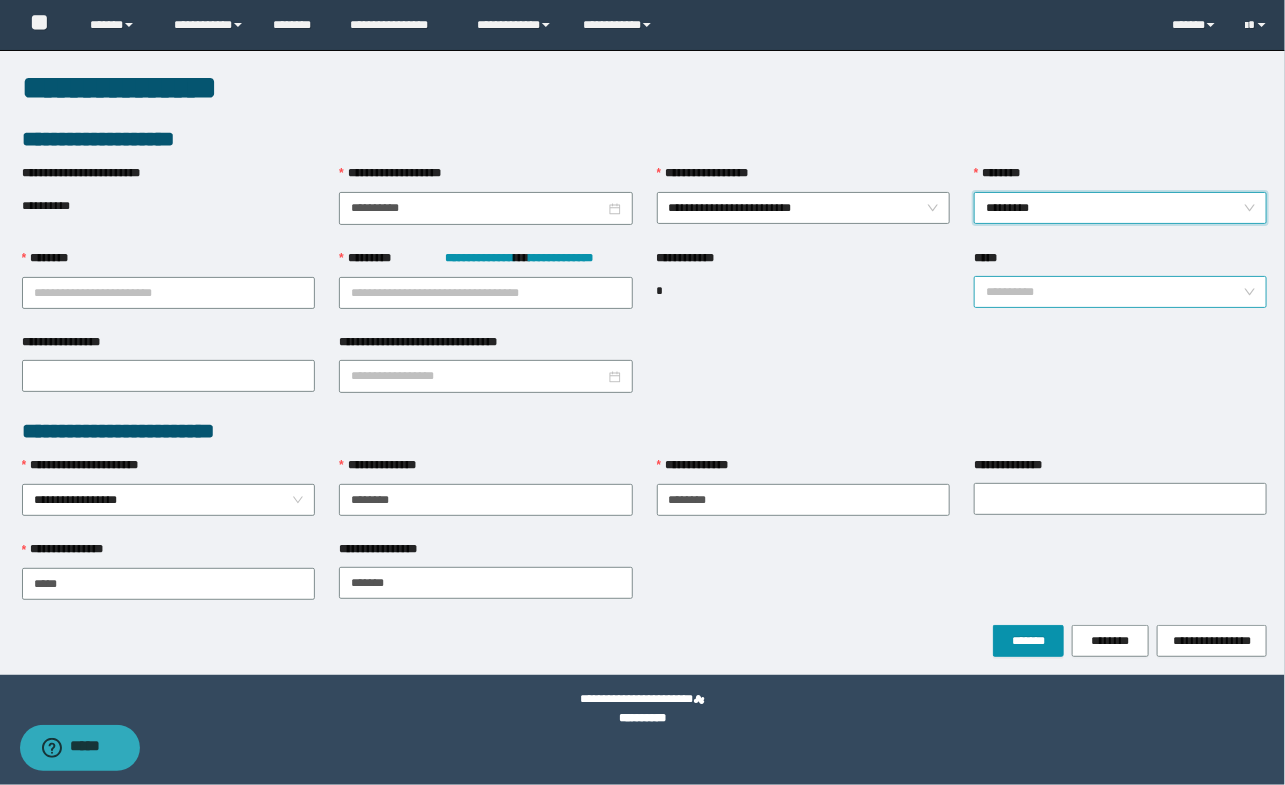 click on "*****" at bounding box center (1114, 292) 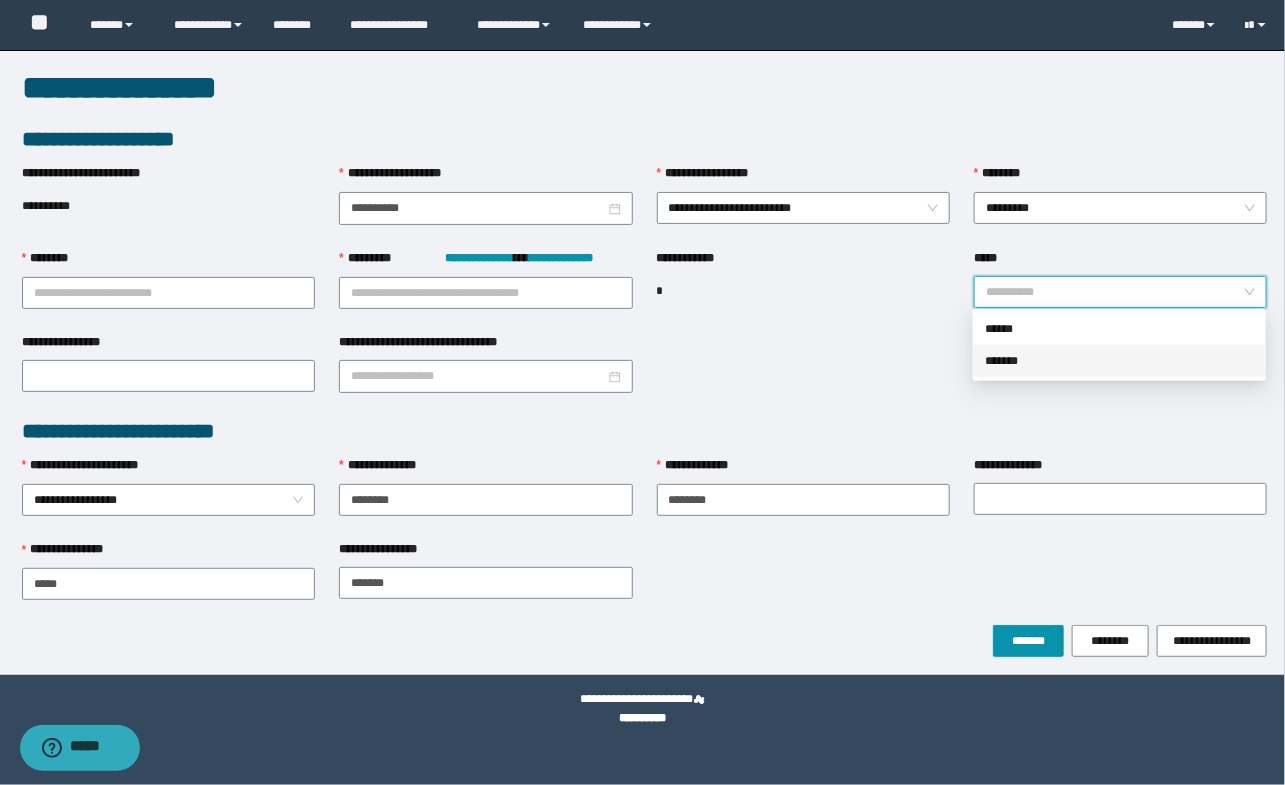 drag, startPoint x: 1002, startPoint y: 366, endPoint x: 691, endPoint y: 385, distance: 311.57983 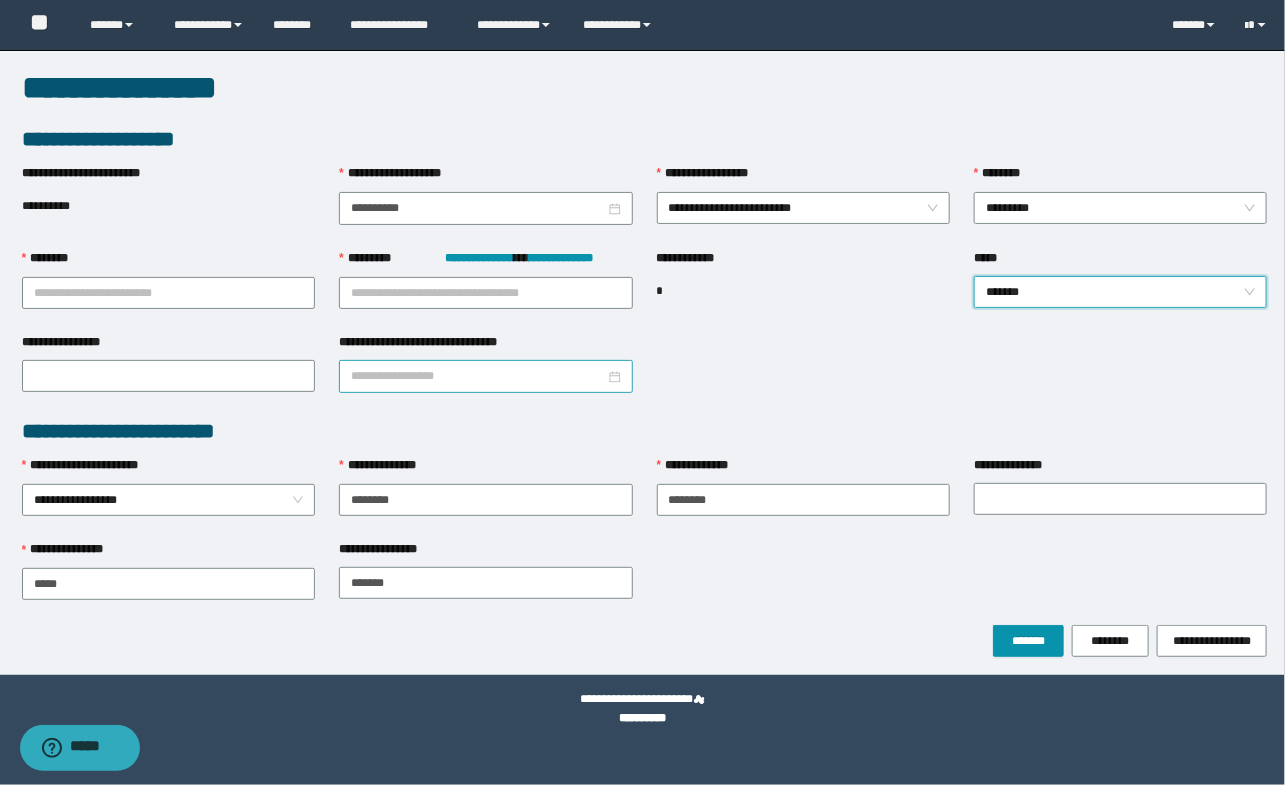 click on "**********" at bounding box center [477, 376] 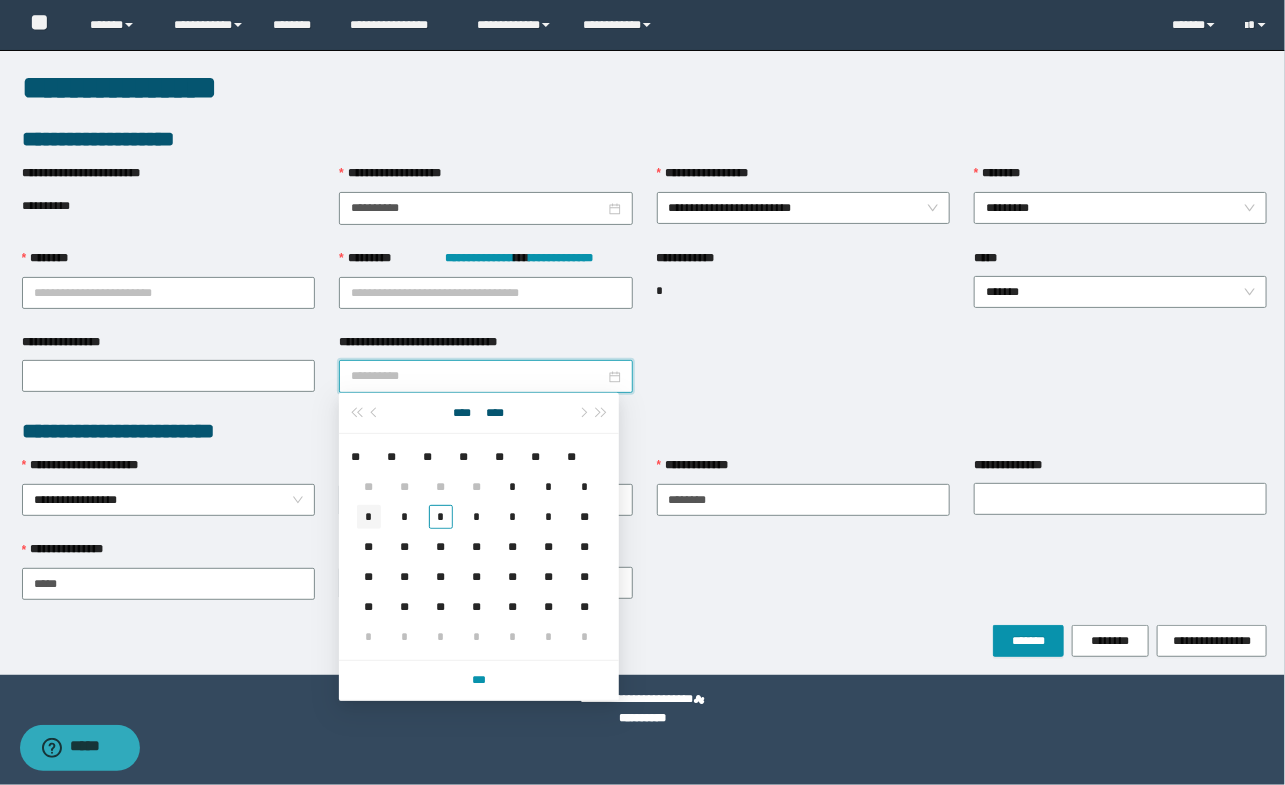 click on "*" at bounding box center [369, 517] 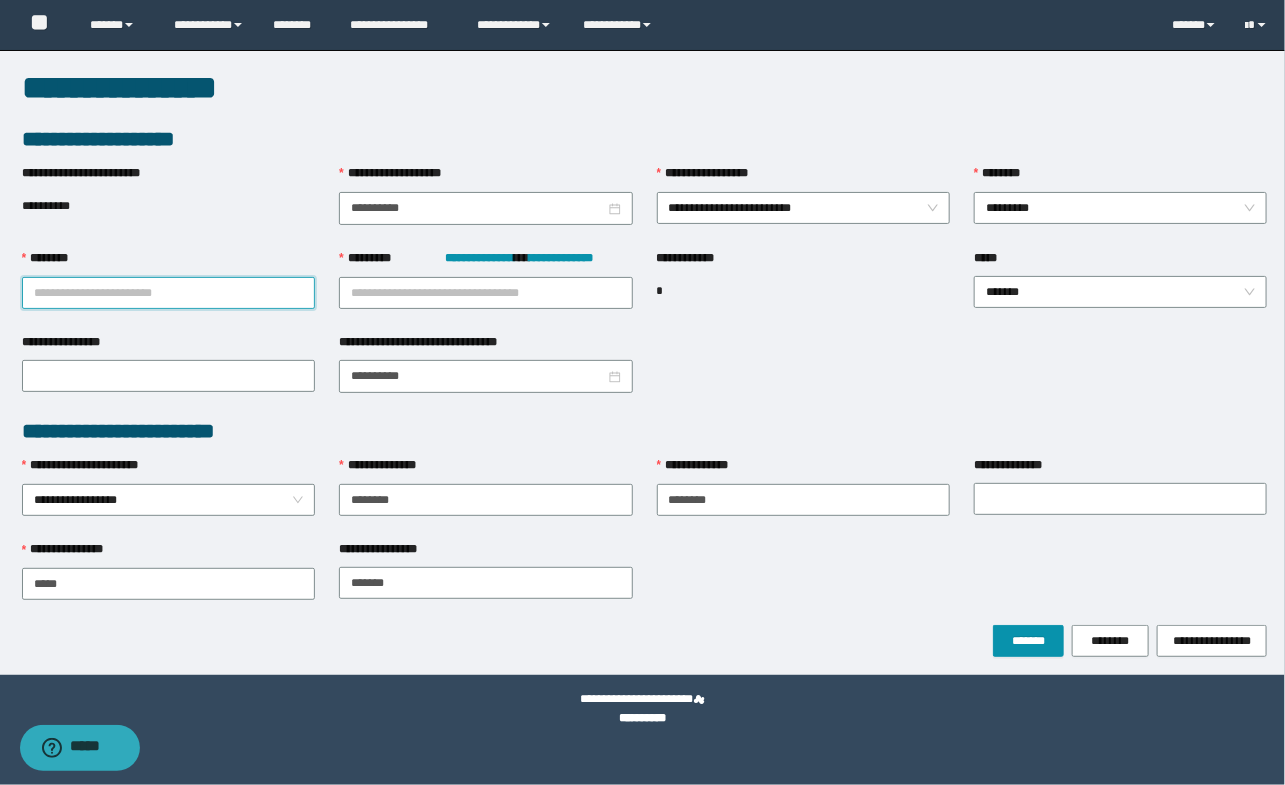 click on "********" at bounding box center [168, 293] 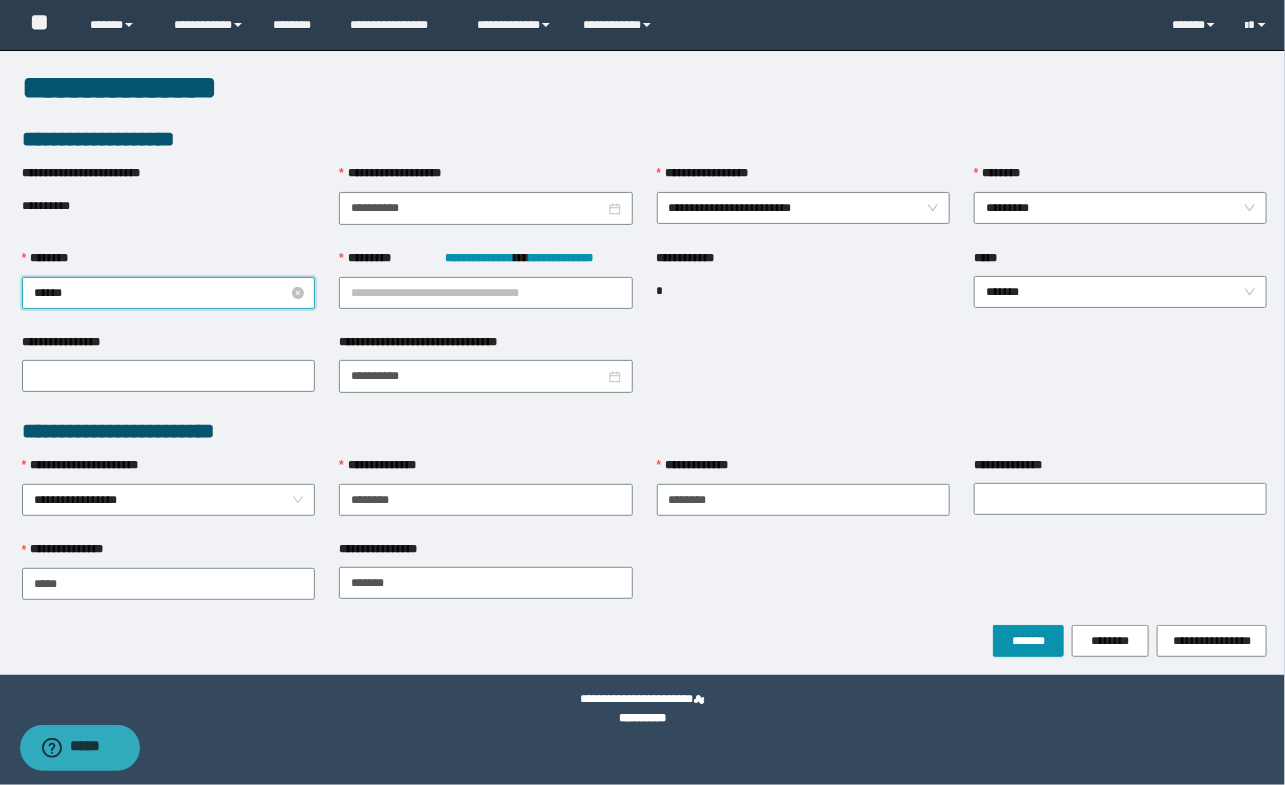 type on "*******" 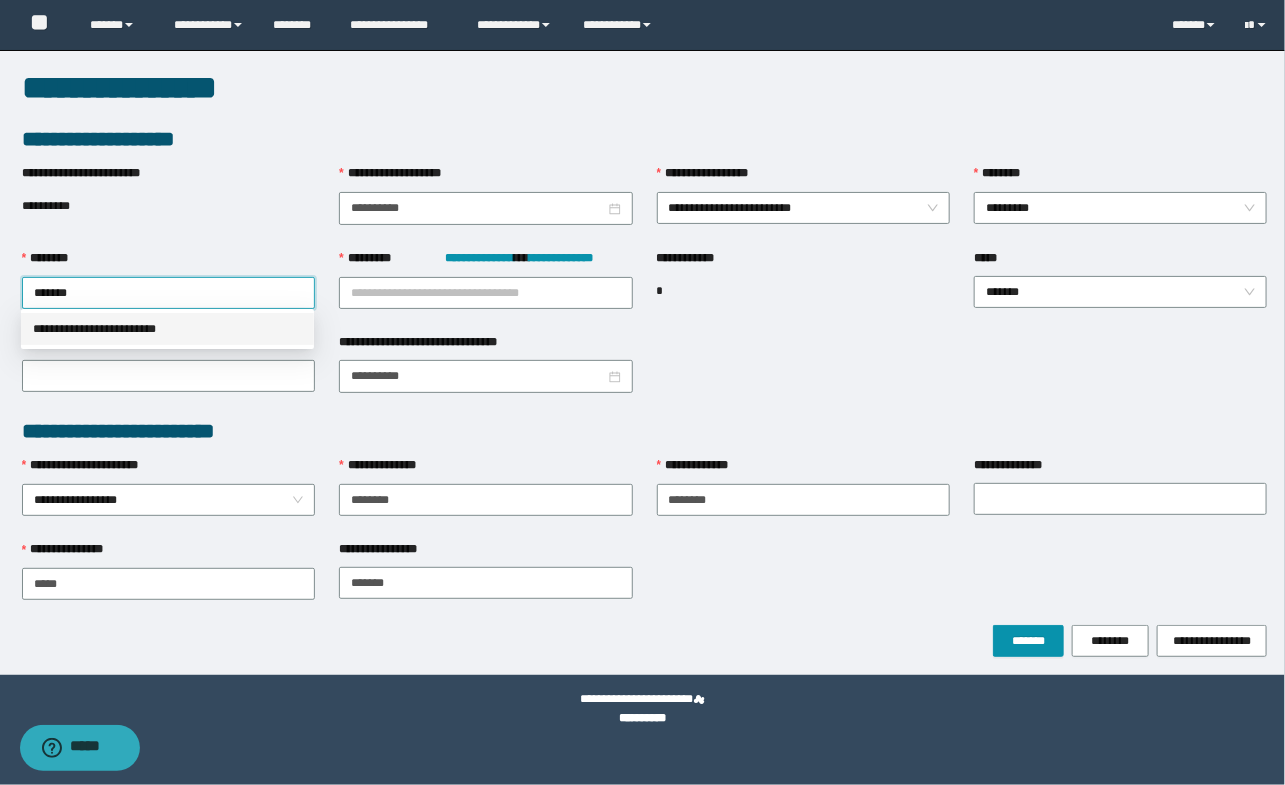 click on "**********" at bounding box center [167, 329] 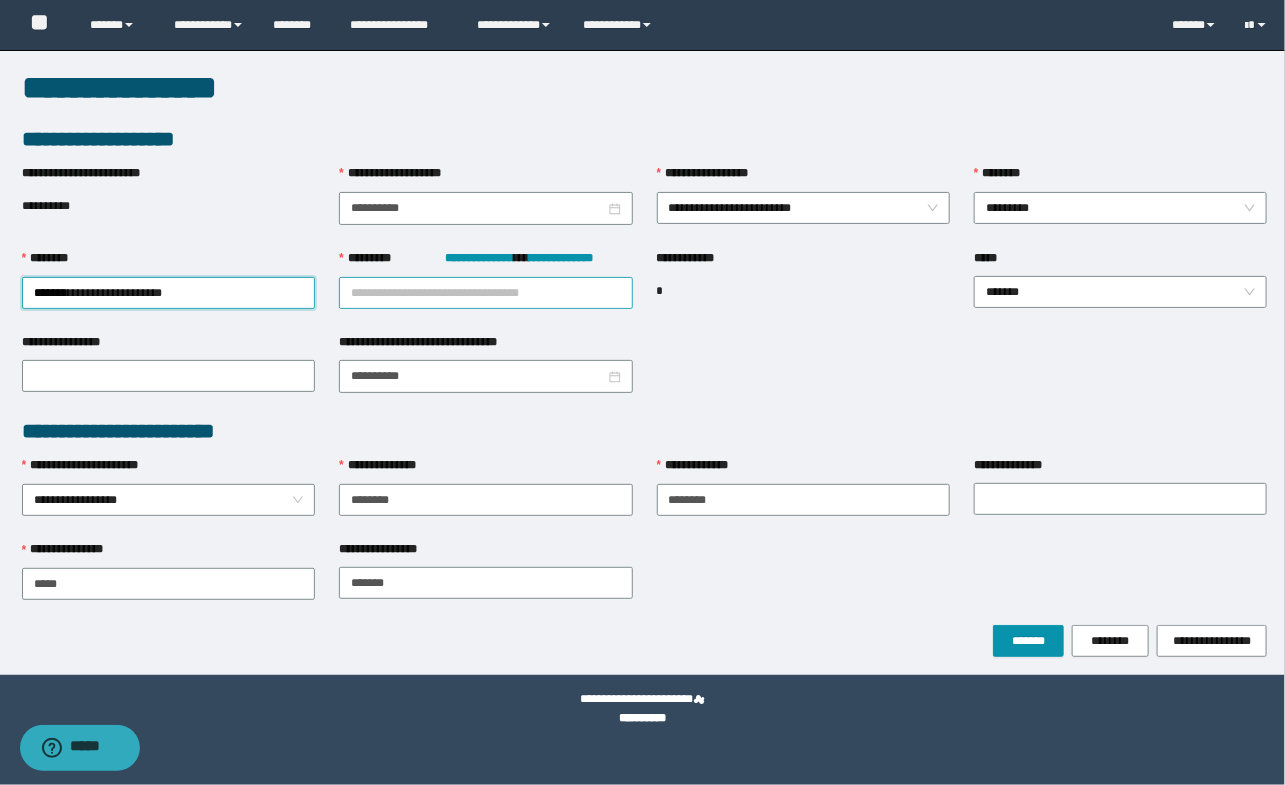 click on "**********" at bounding box center [485, 293] 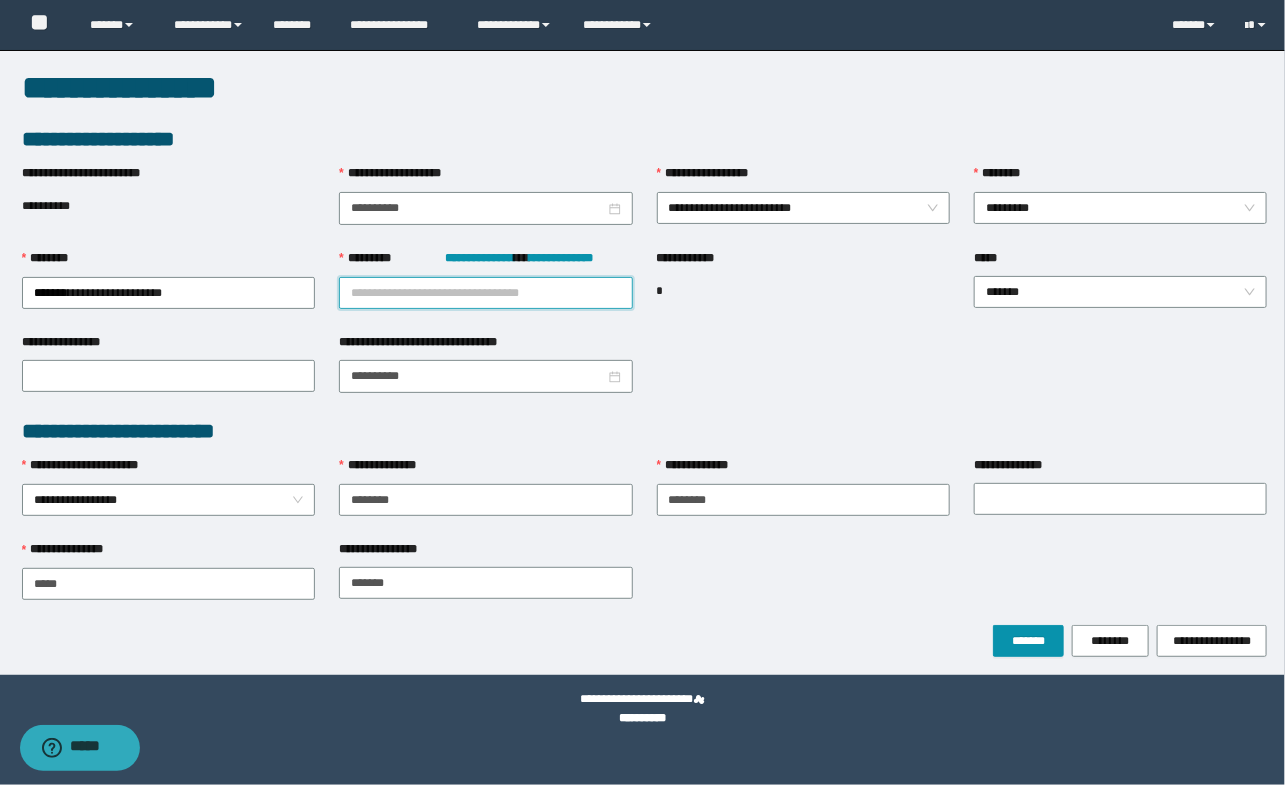 type on "*" 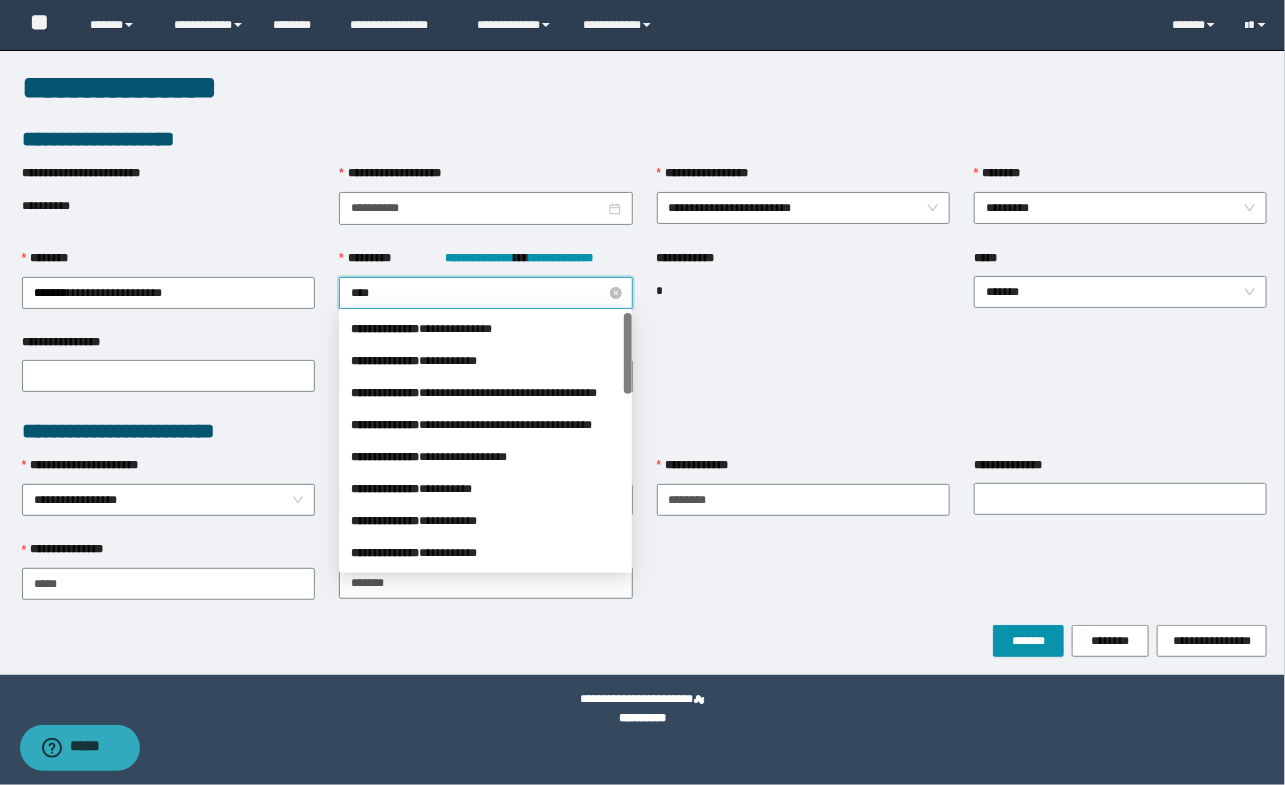type on "*****" 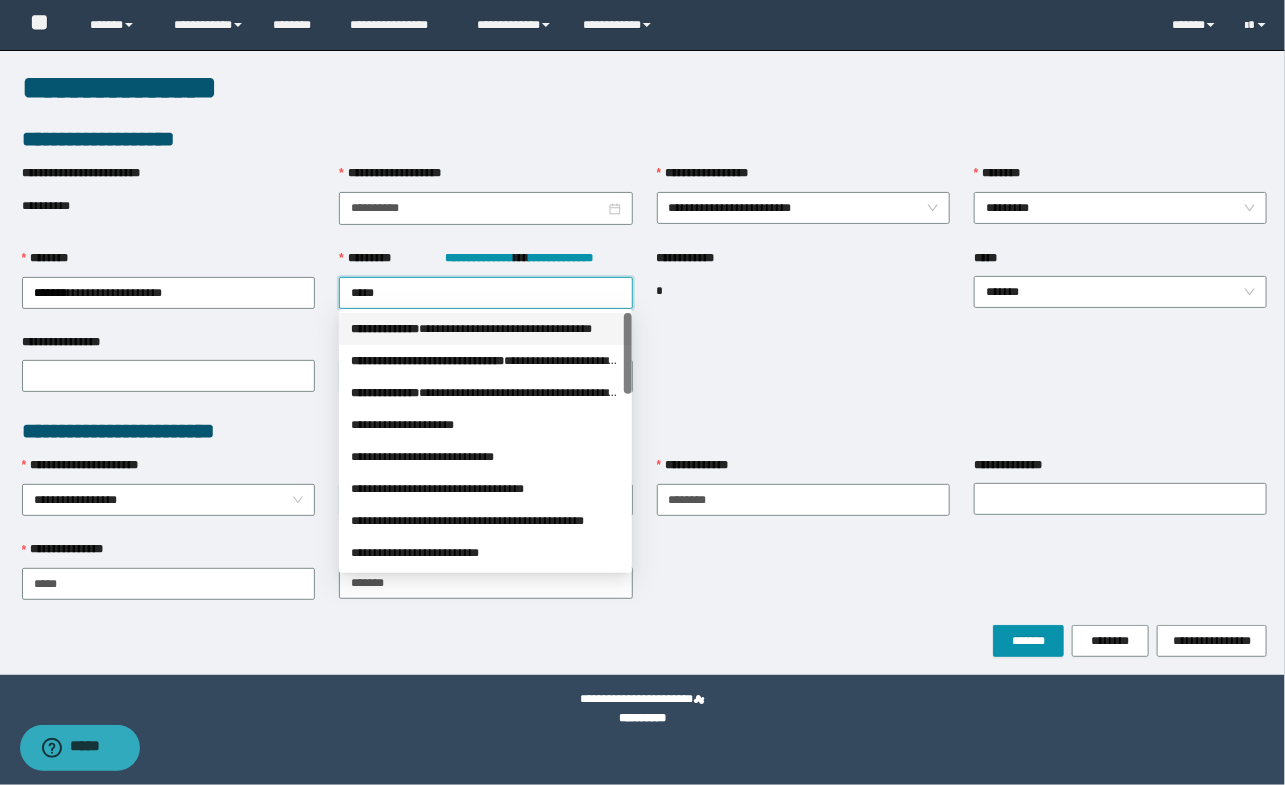 click on "*** *   *********" at bounding box center [385, 329] 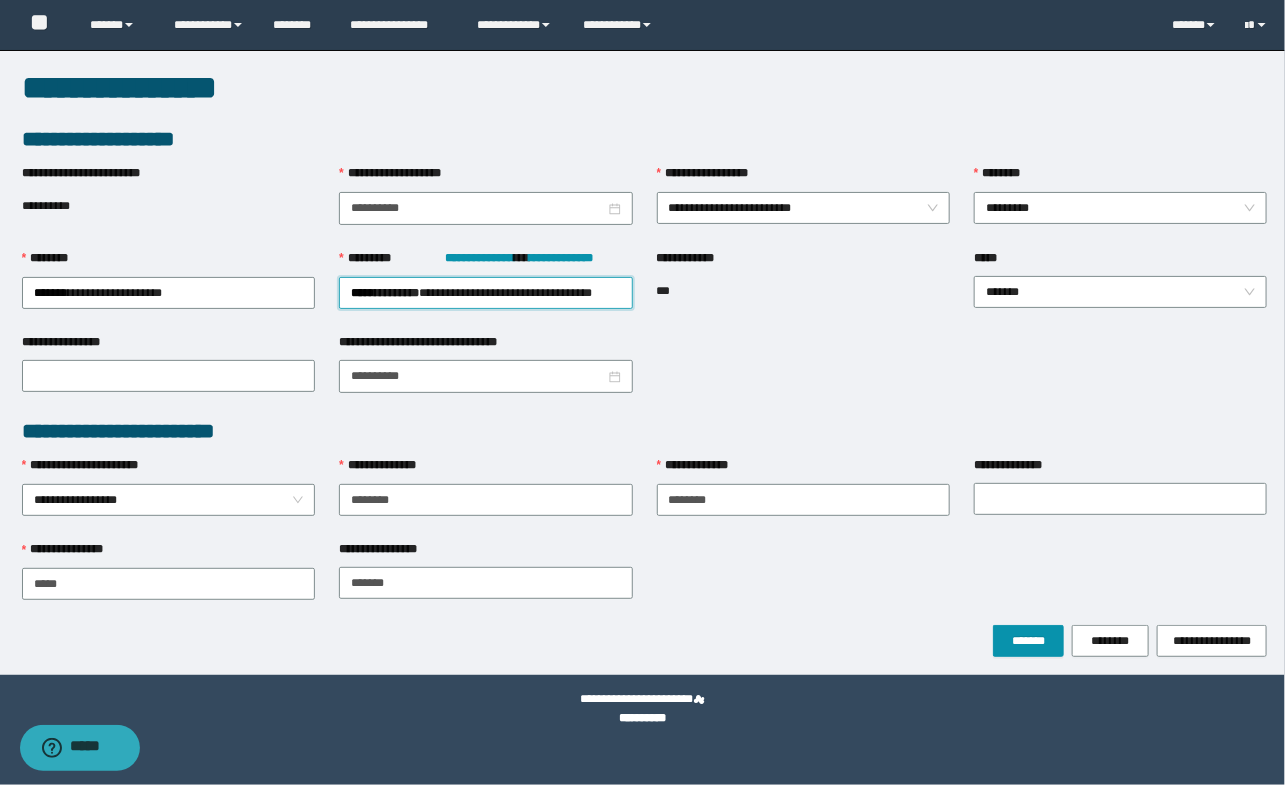 click on "**********" at bounding box center (645, 582) 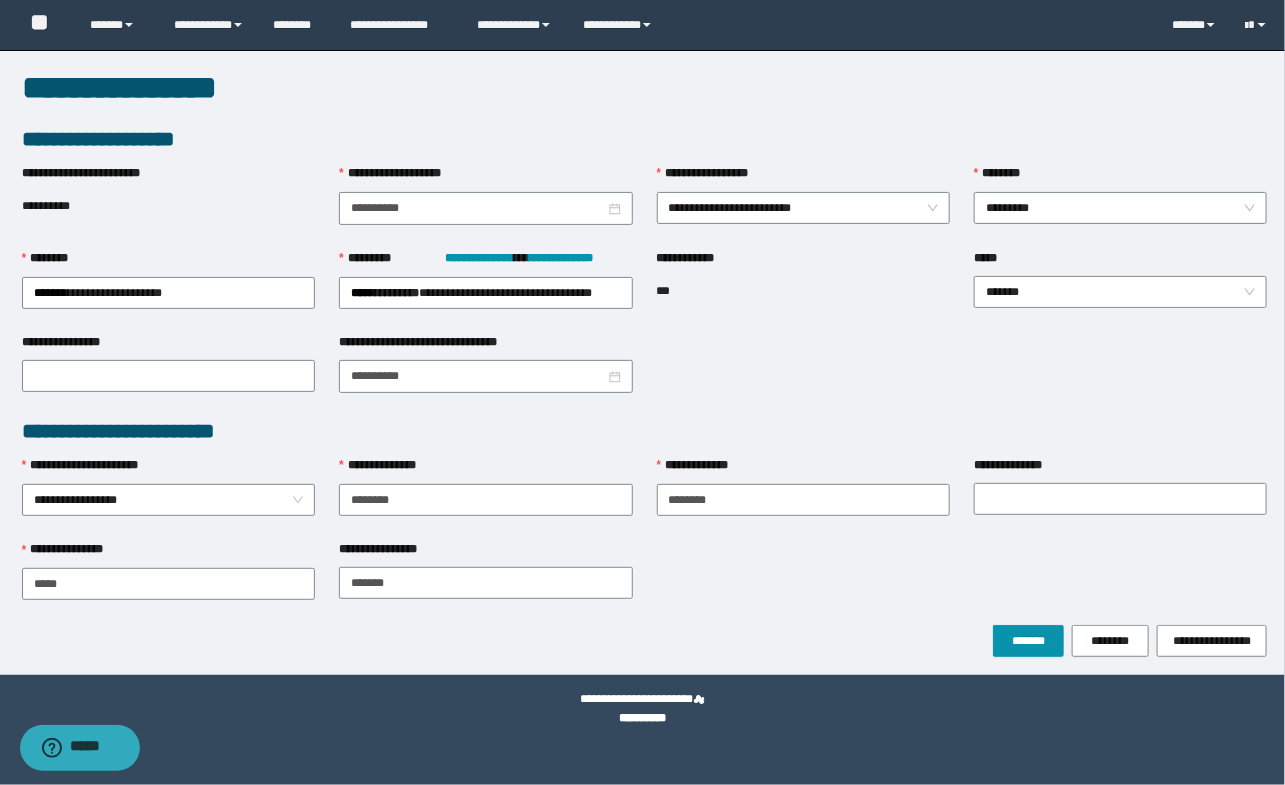 click on "**********" at bounding box center (645, 290) 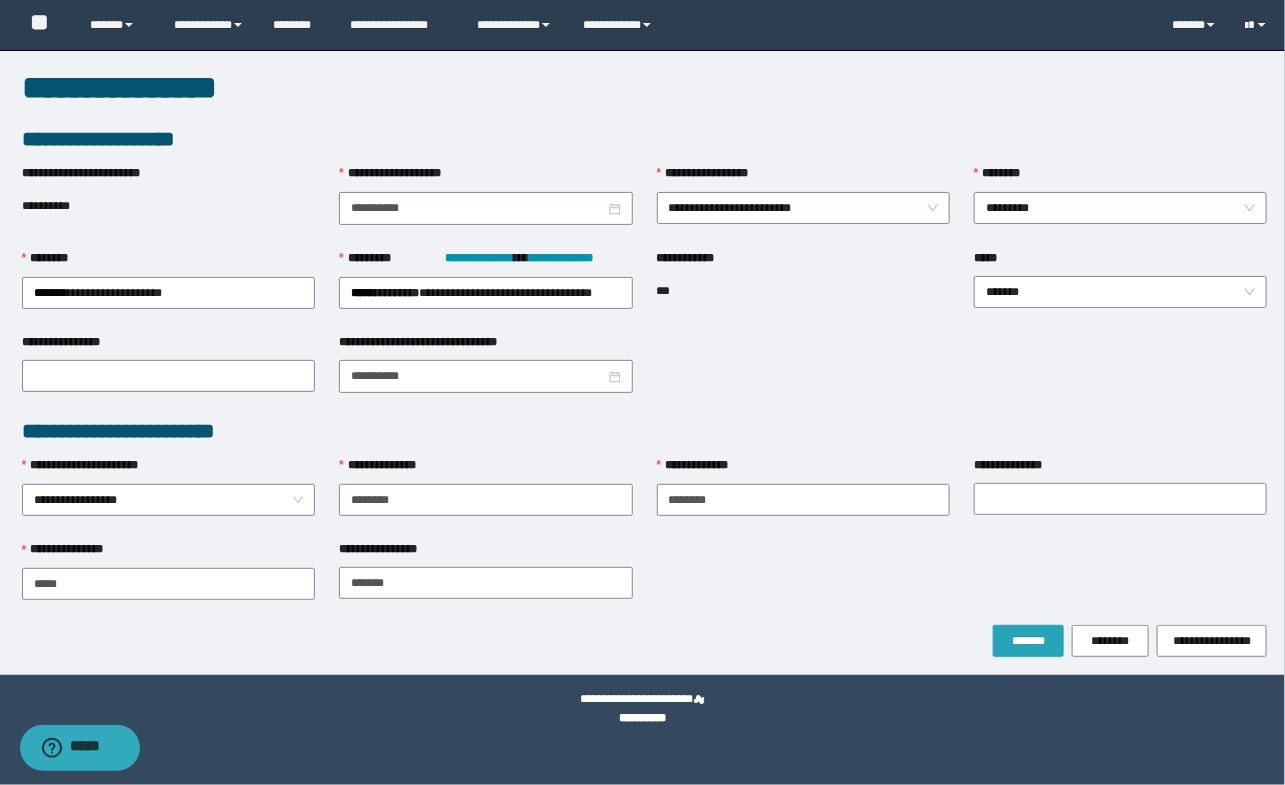 click on "*******" at bounding box center (1028, 641) 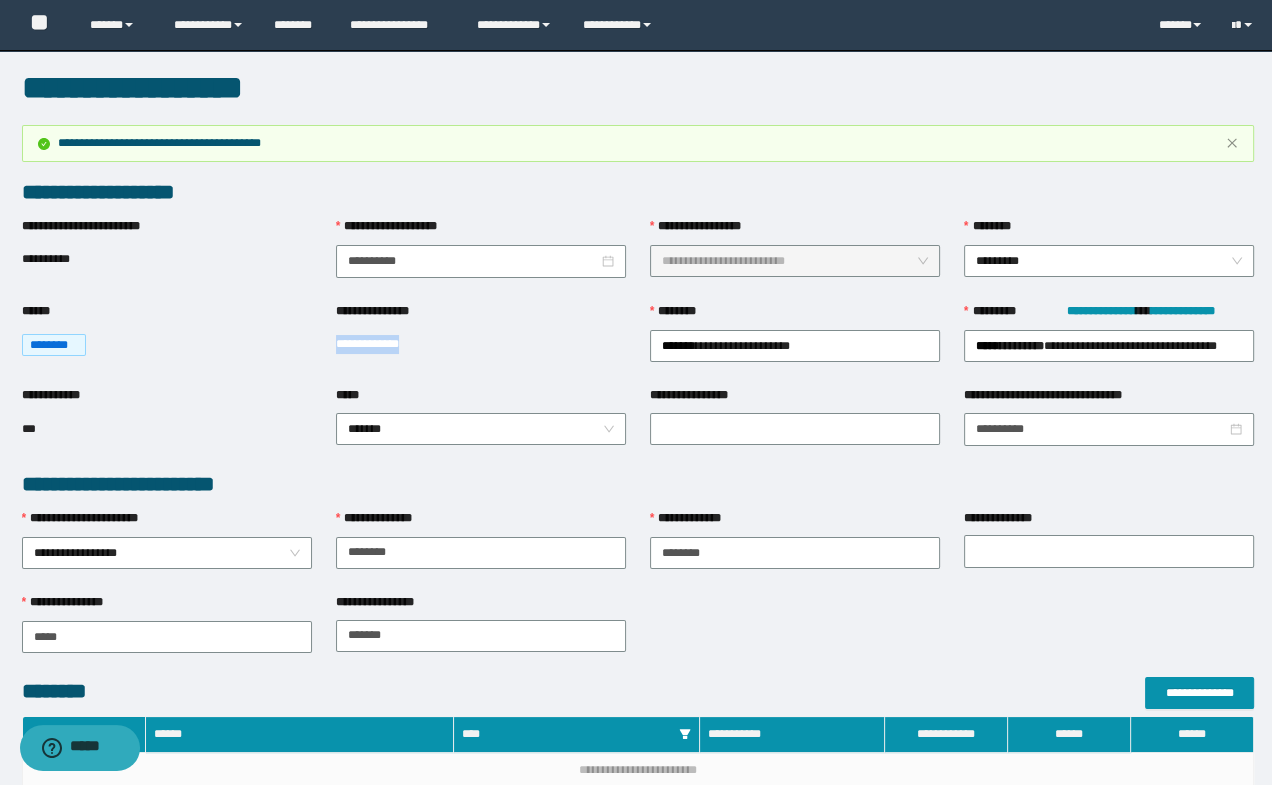 drag, startPoint x: 334, startPoint y: 347, endPoint x: 459, endPoint y: 350, distance: 125.035995 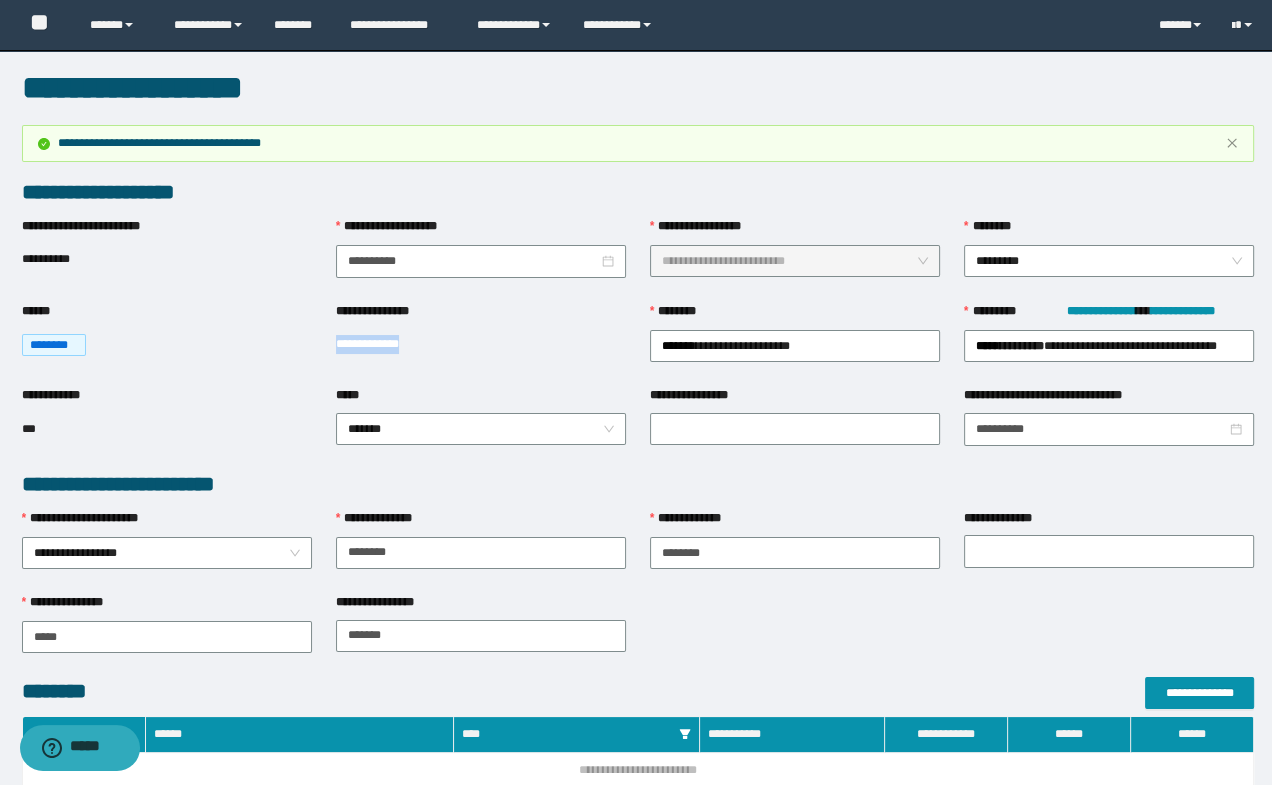 copy on "**********" 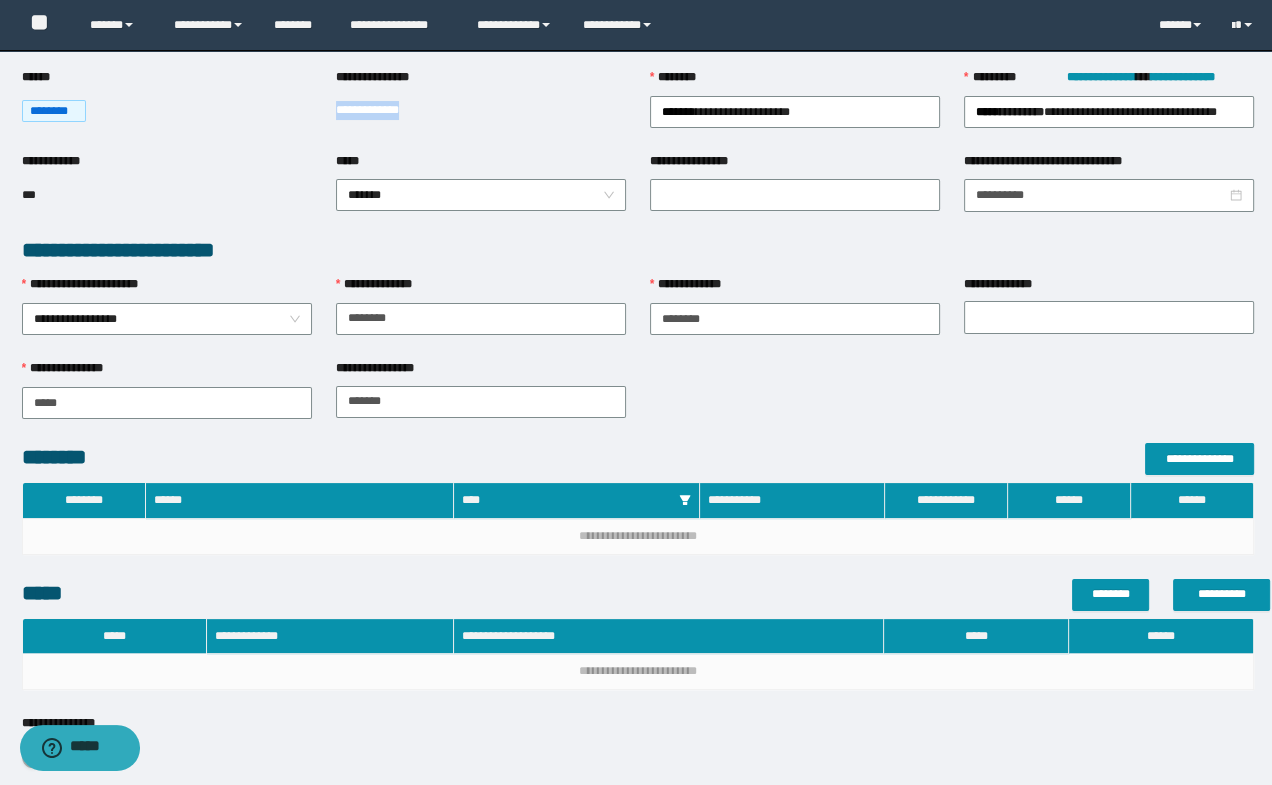 scroll, scrollTop: 363, scrollLeft: 0, axis: vertical 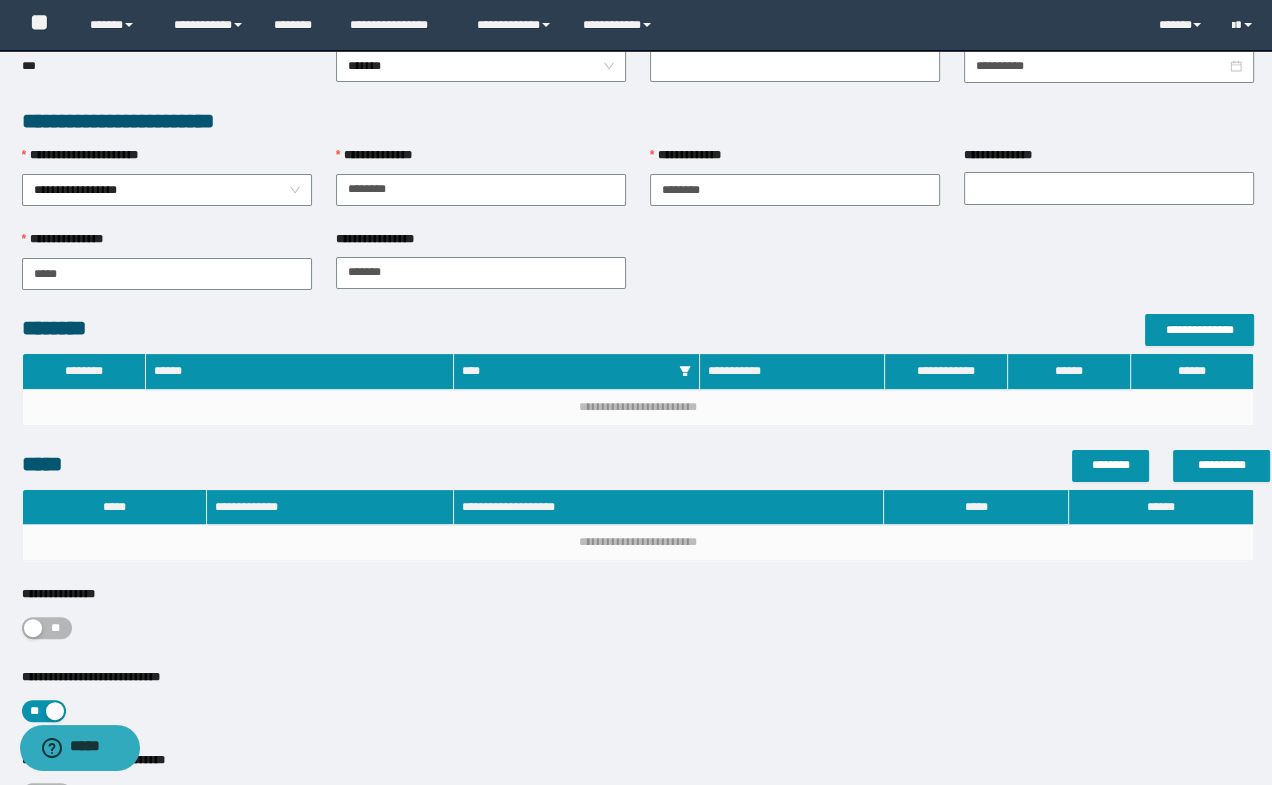 click on "**" at bounding box center [47, 628] 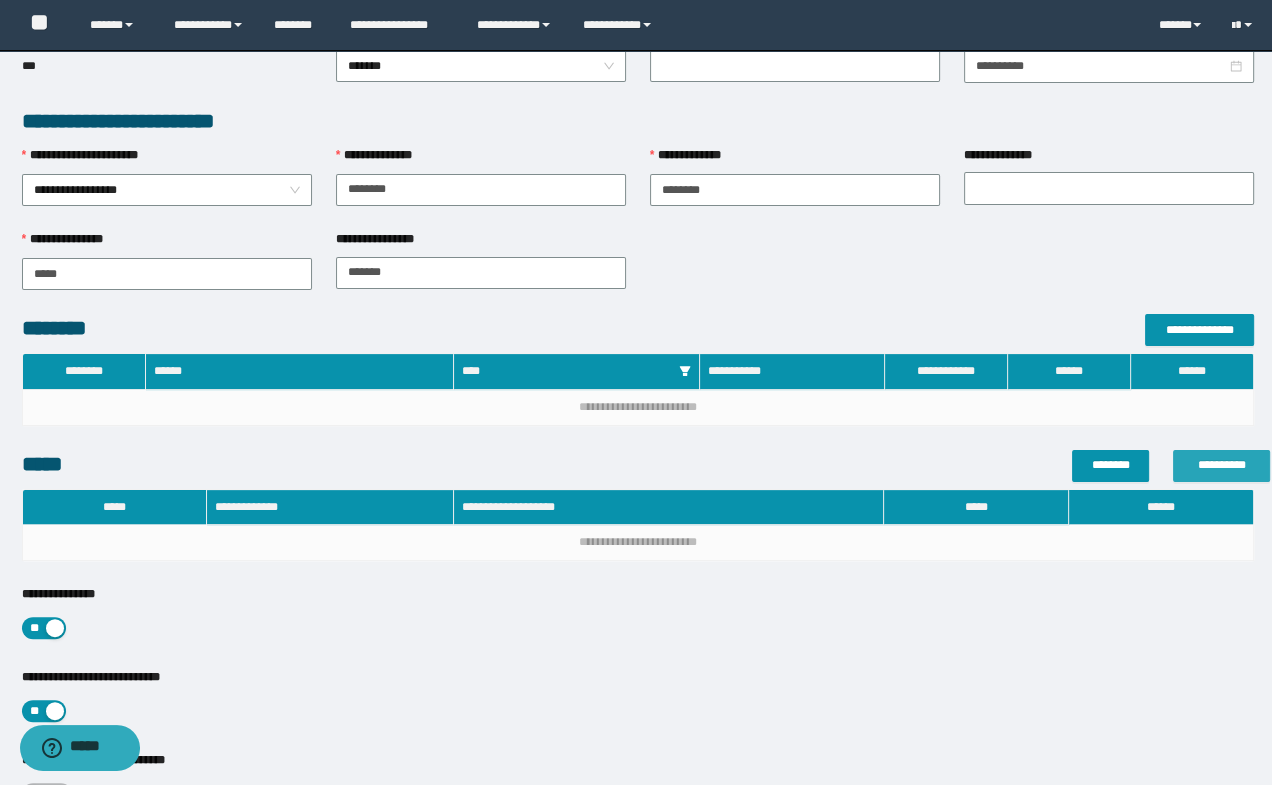 click on "**********" at bounding box center (1221, 465) 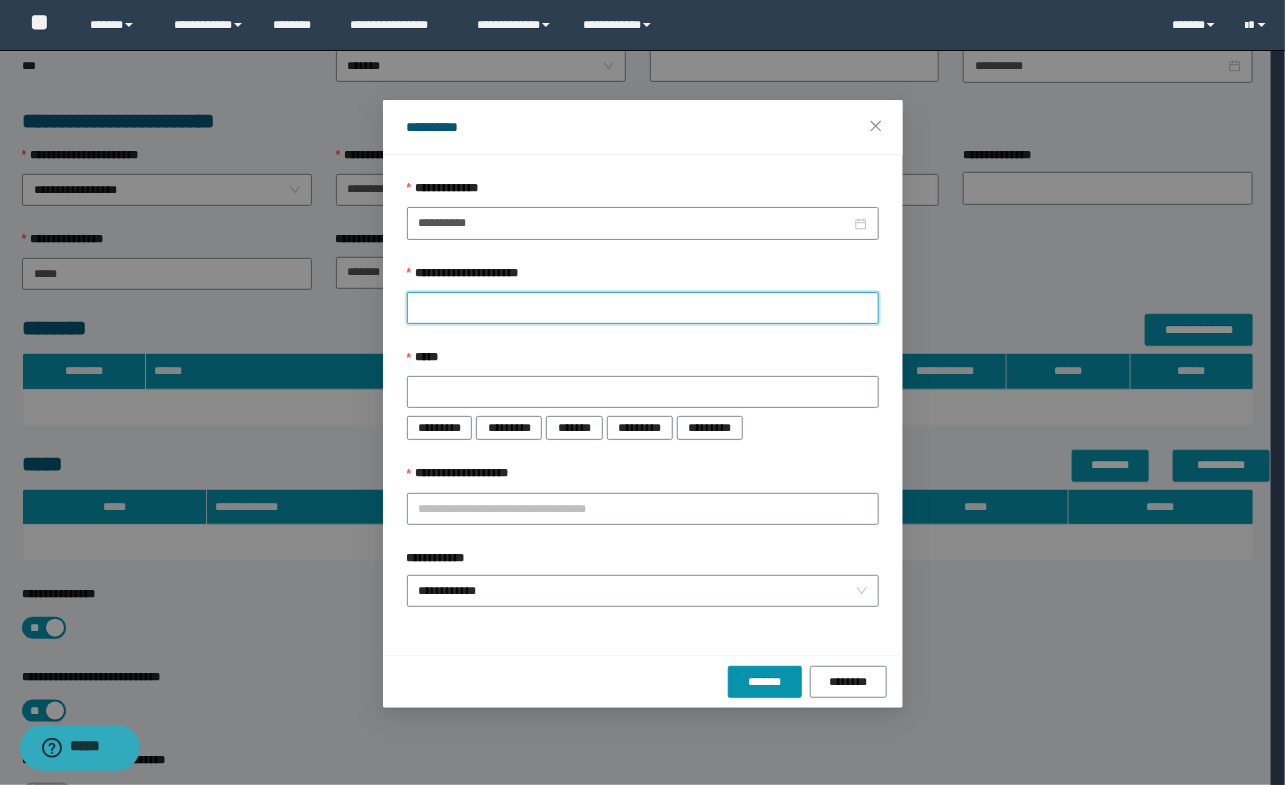 click on "**********" at bounding box center [643, 308] 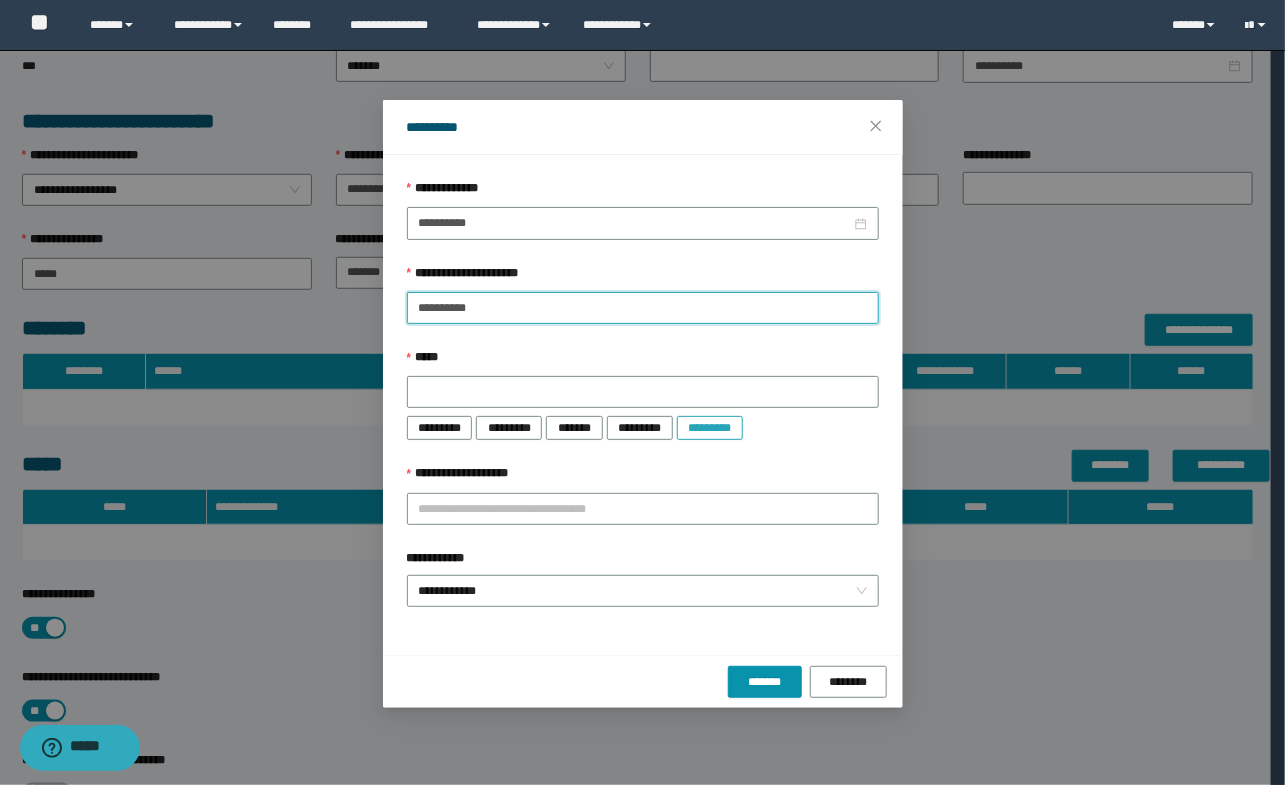 type on "**********" 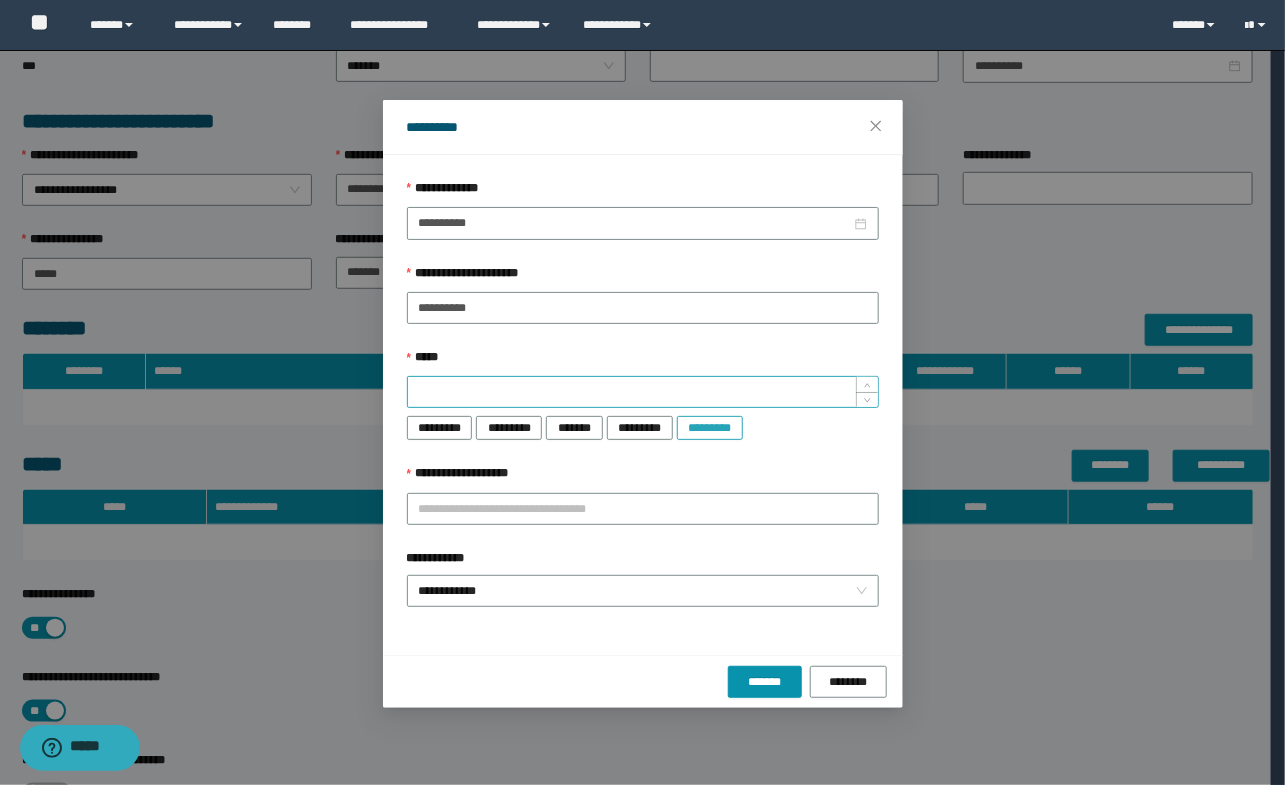 drag, startPoint x: 694, startPoint y: 421, endPoint x: 609, endPoint y: 377, distance: 95.71311 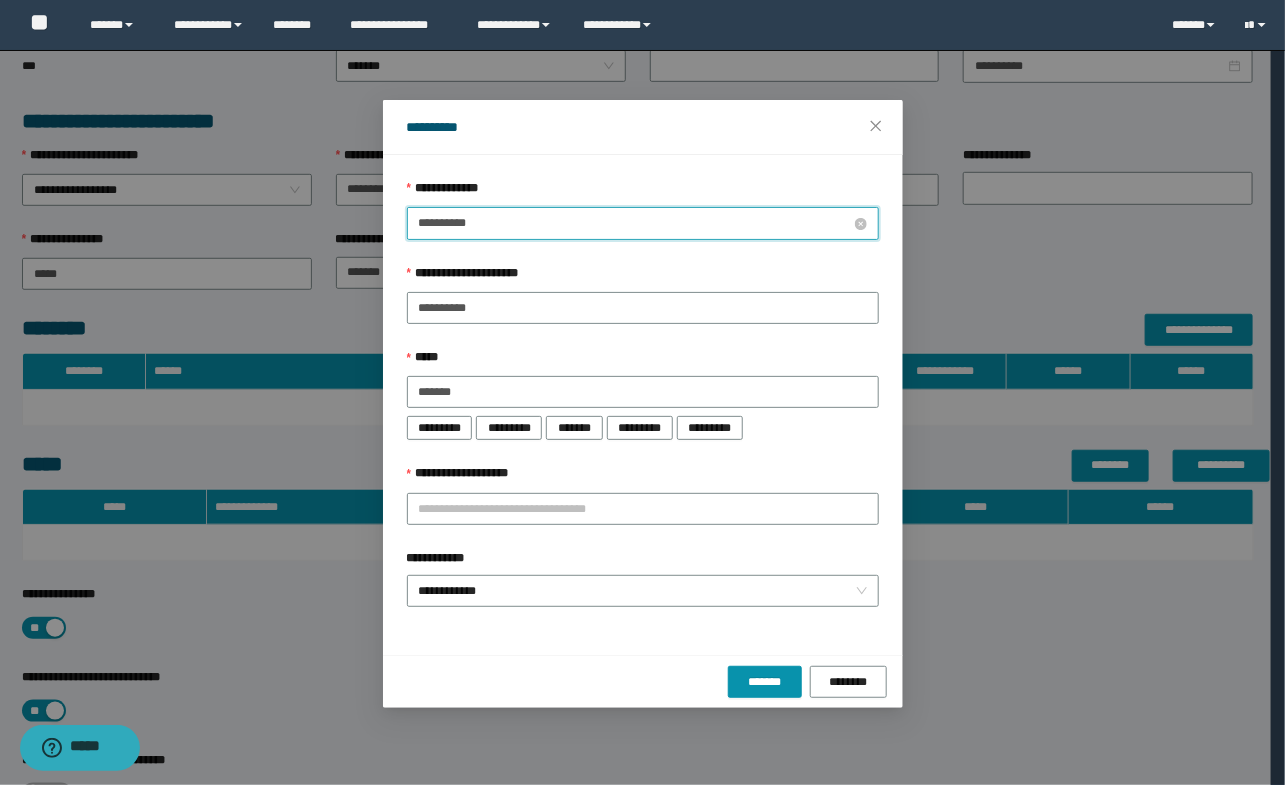 click on "**********" at bounding box center [635, 223] 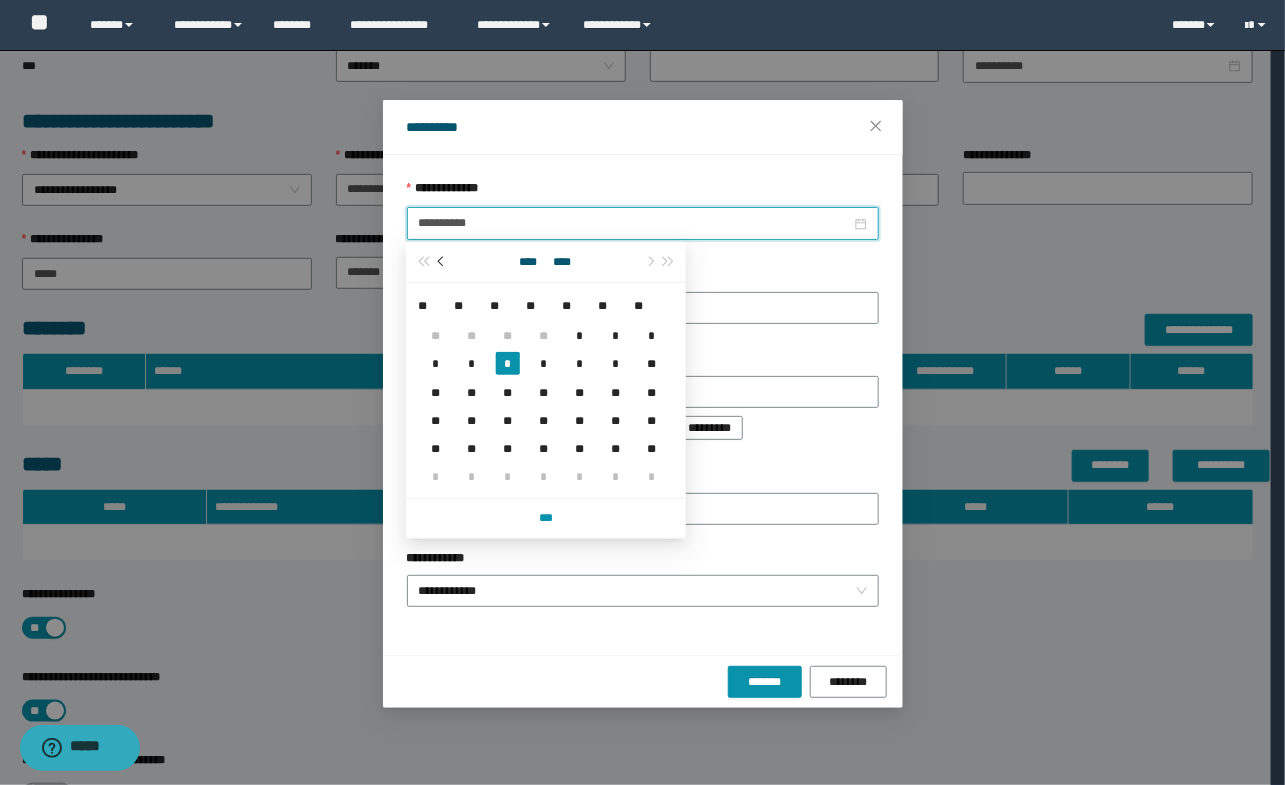 click at bounding box center (443, 262) 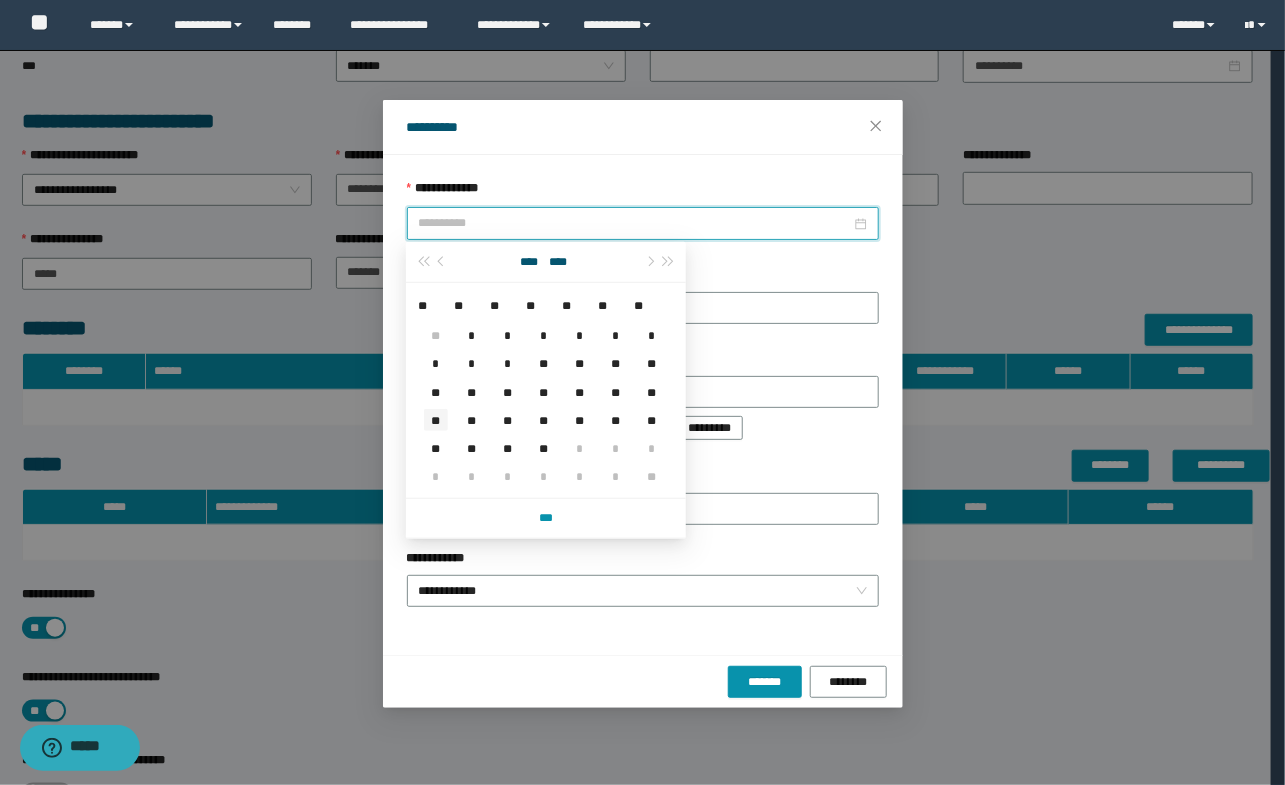 type on "**********" 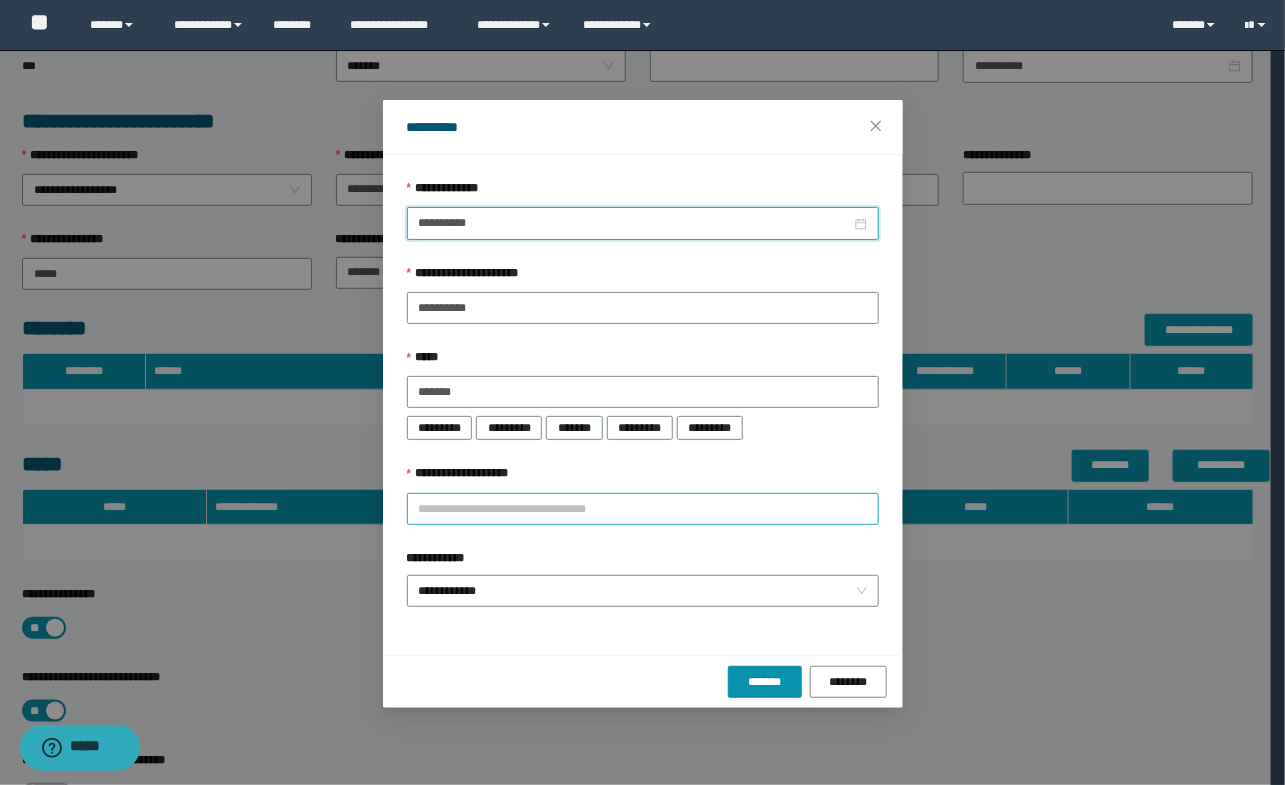 click on "**********" at bounding box center [643, 509] 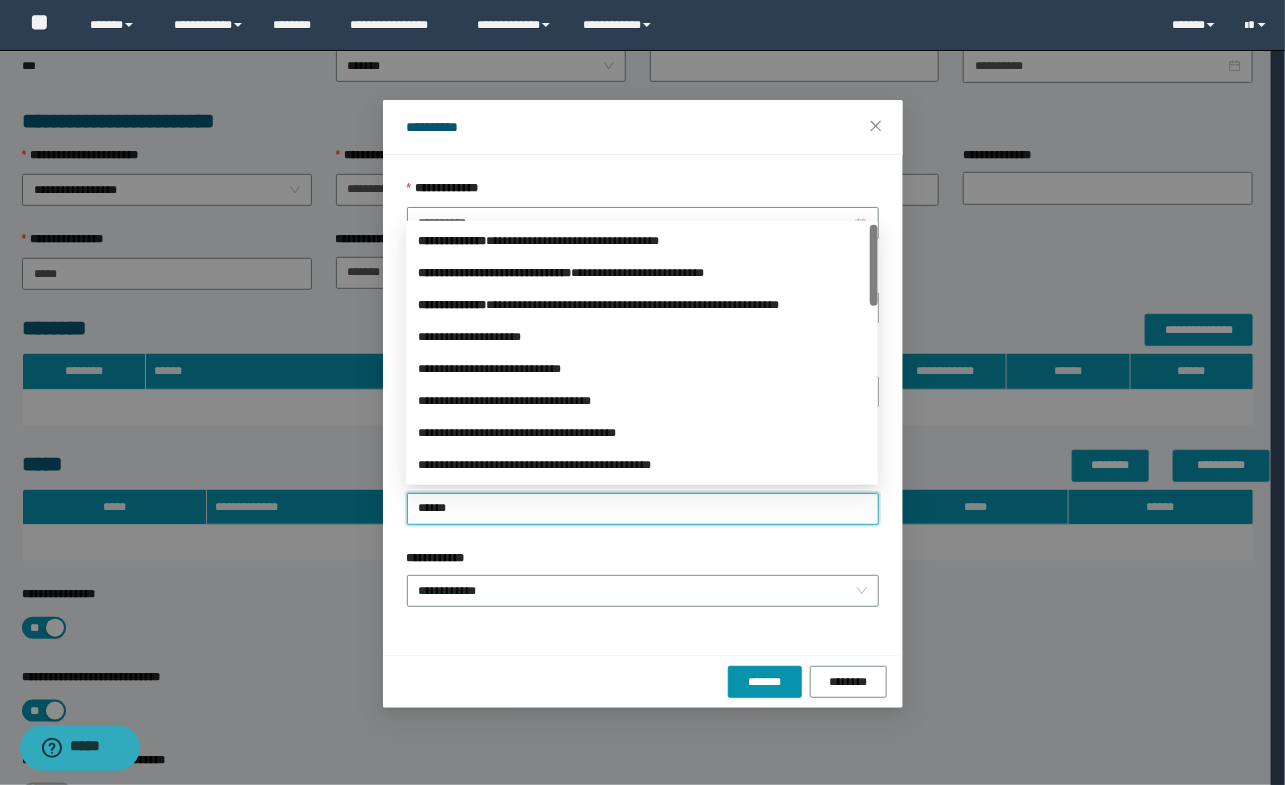 type on "*******" 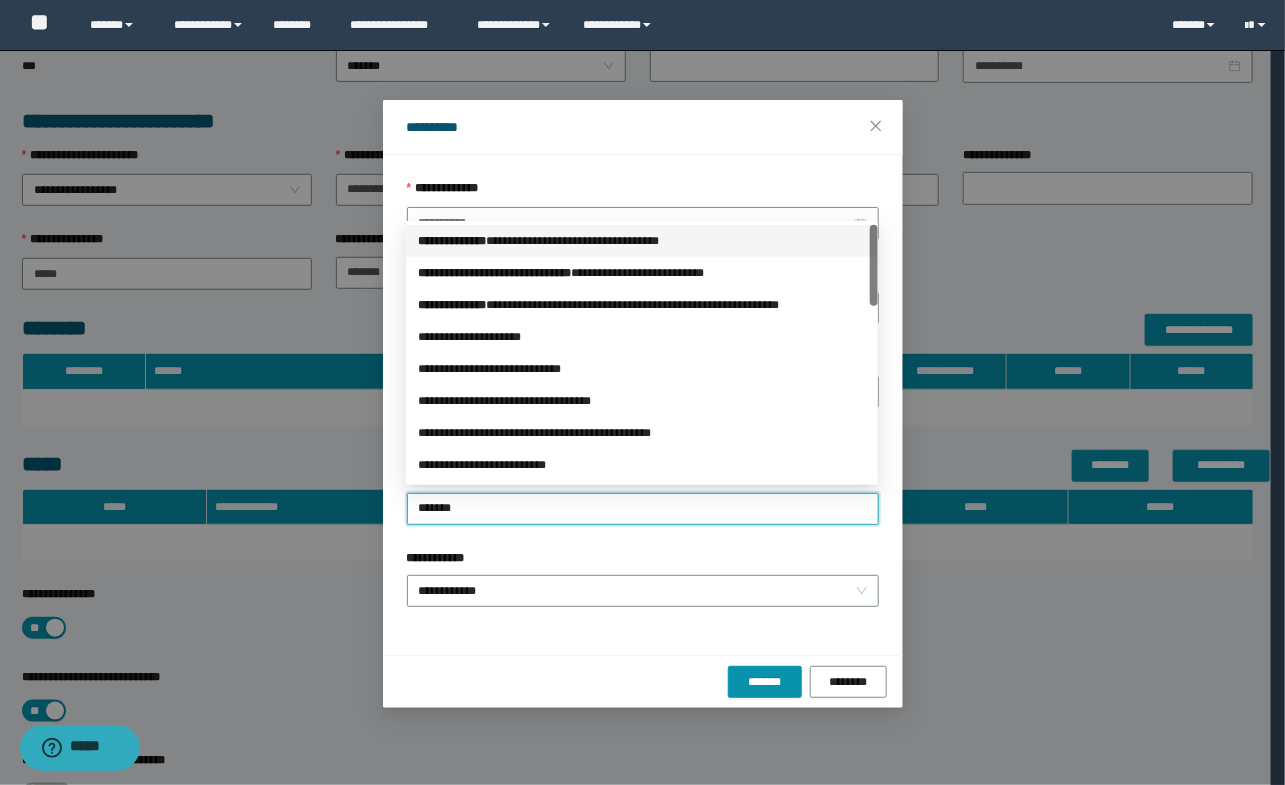 click on "**********" at bounding box center (642, 241) 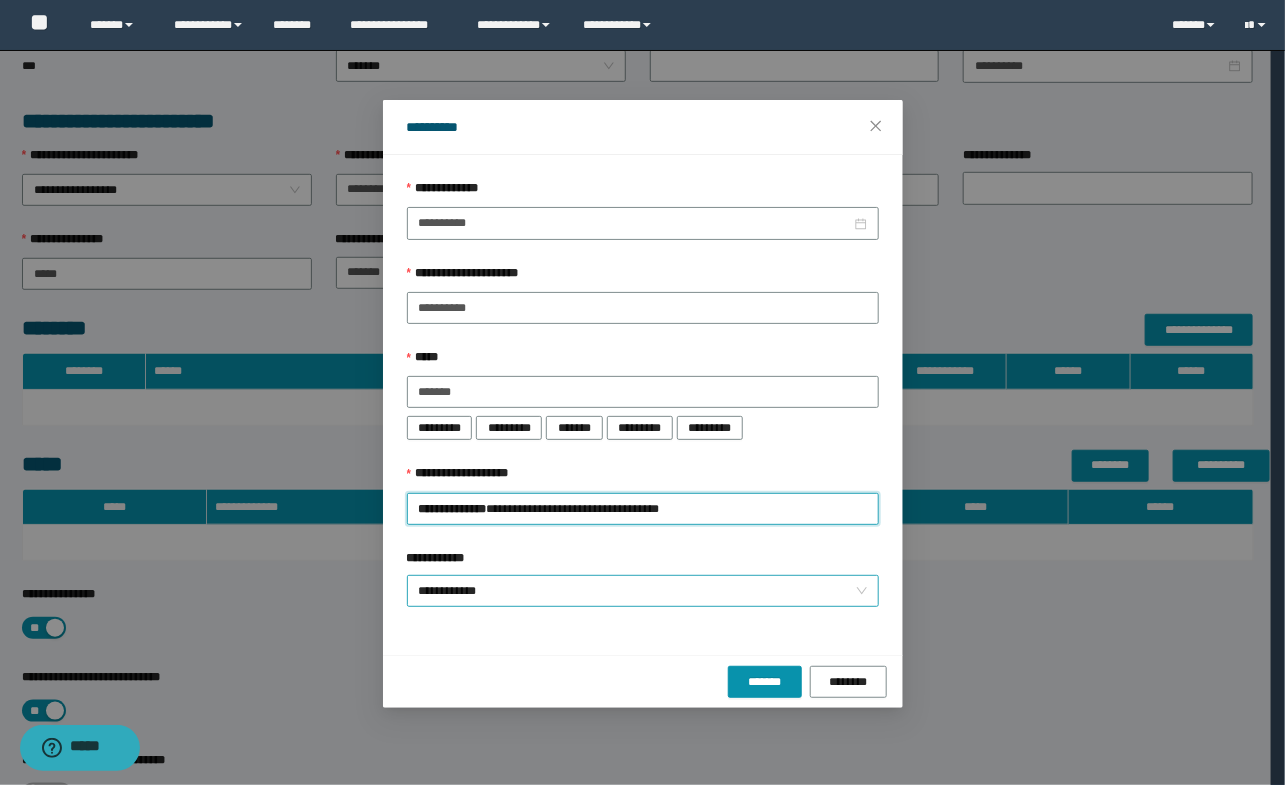click on "**********" at bounding box center (643, 591) 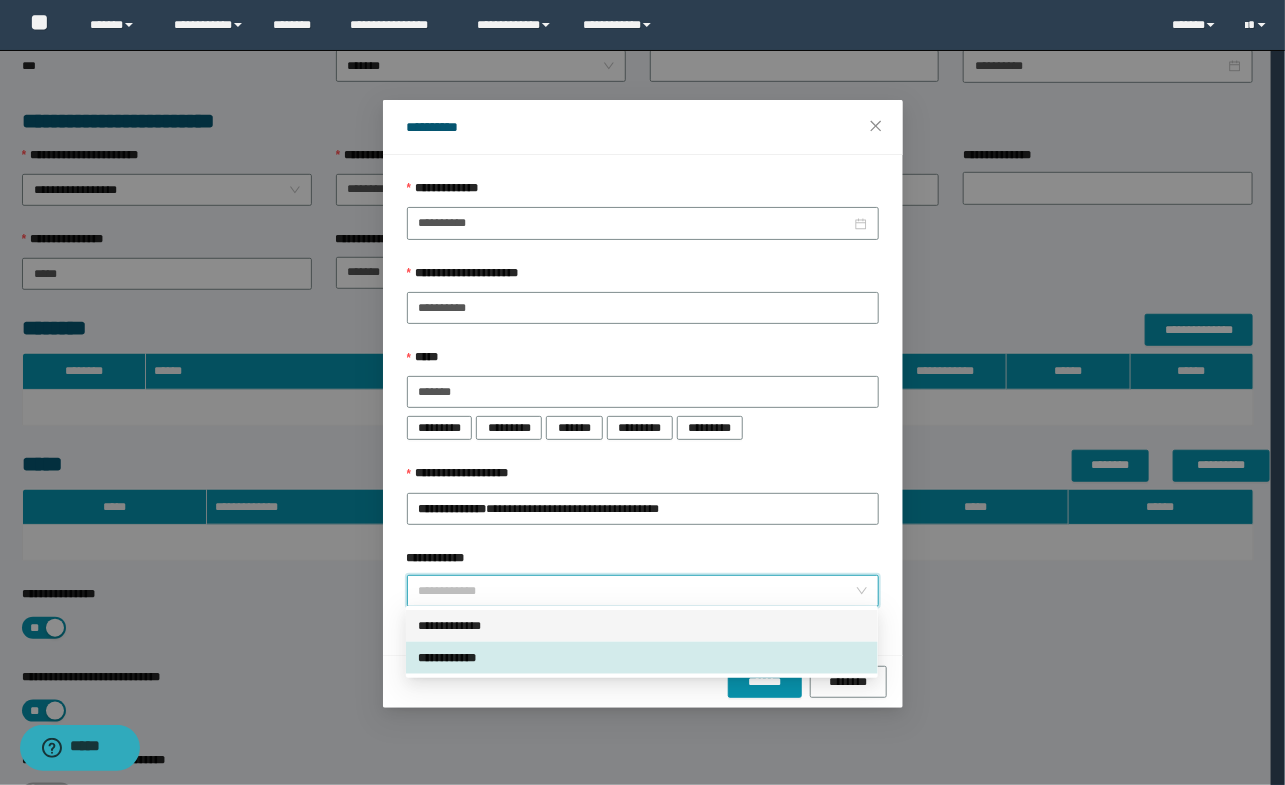 click on "**********" at bounding box center [642, 626] 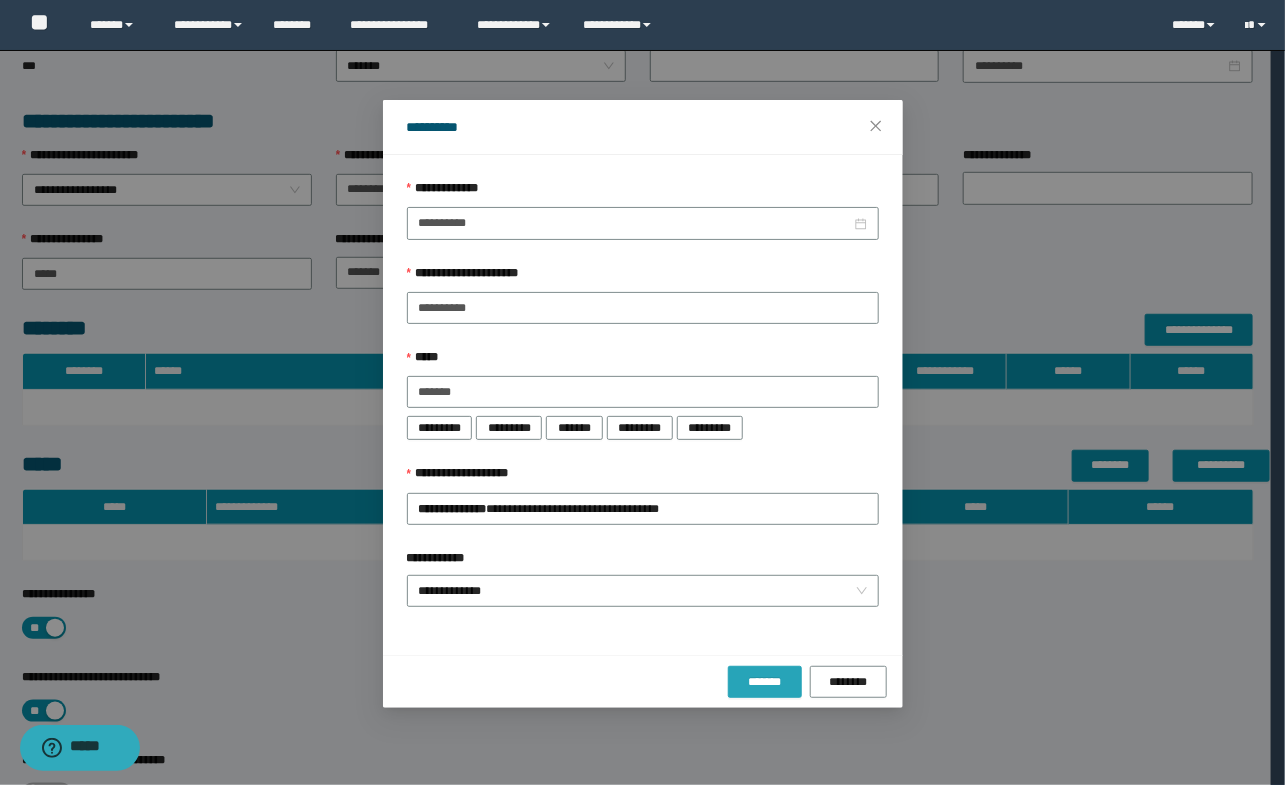click on "*******" at bounding box center (765, 682) 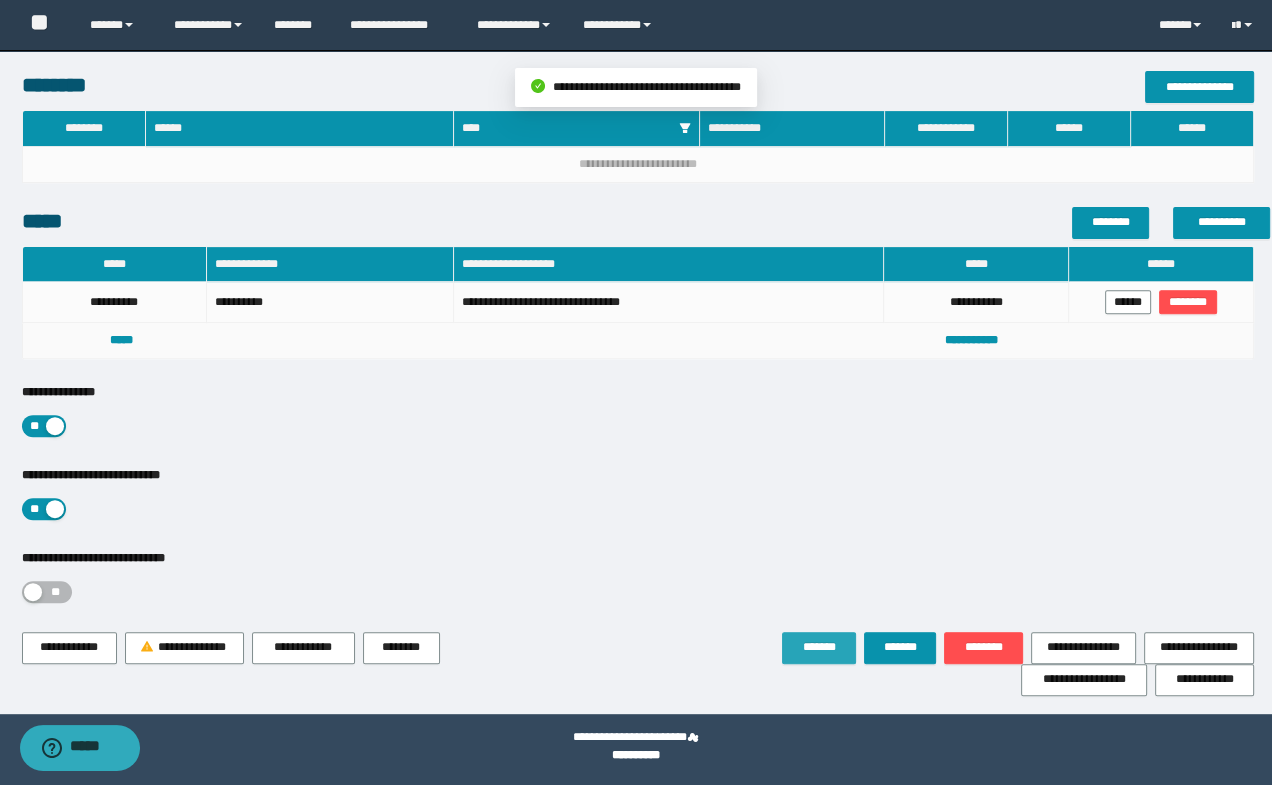 click on "*******" at bounding box center (819, 647) 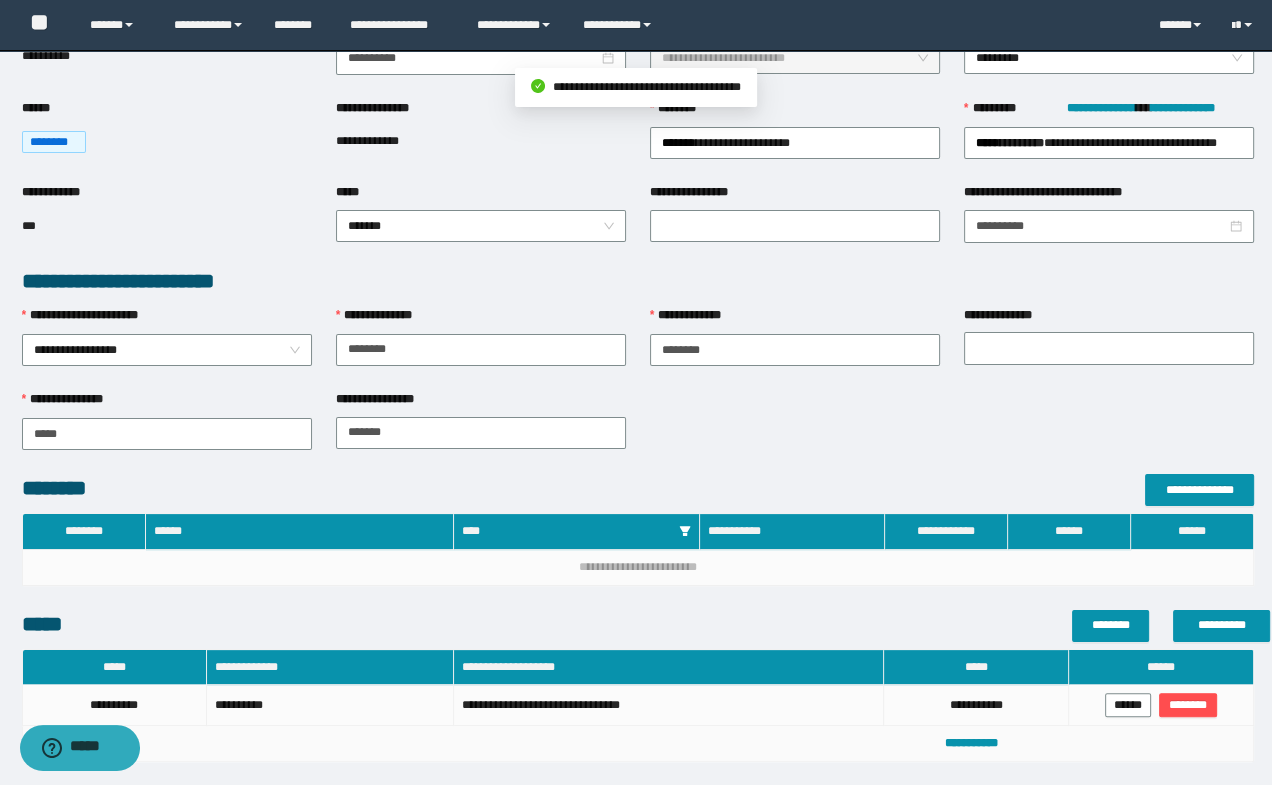 scroll, scrollTop: 606, scrollLeft: 0, axis: vertical 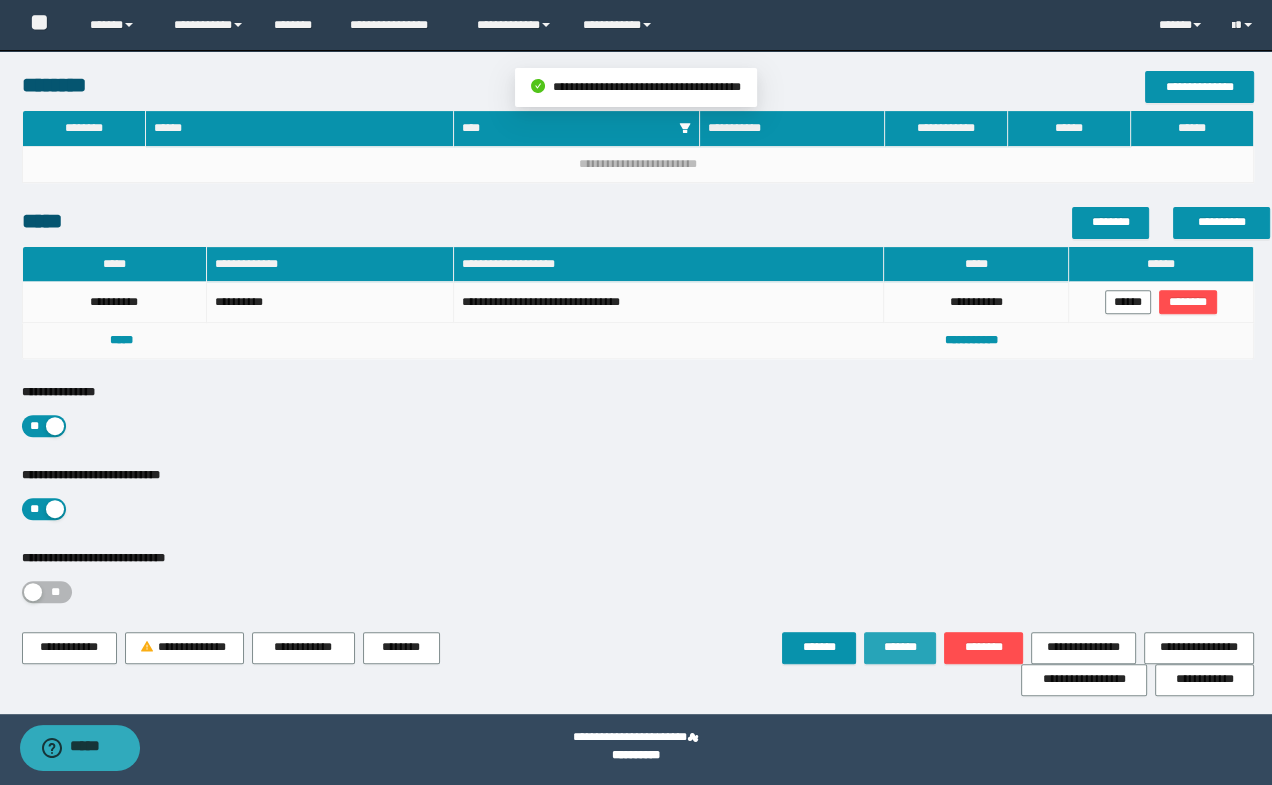 click on "*******" at bounding box center [900, 647] 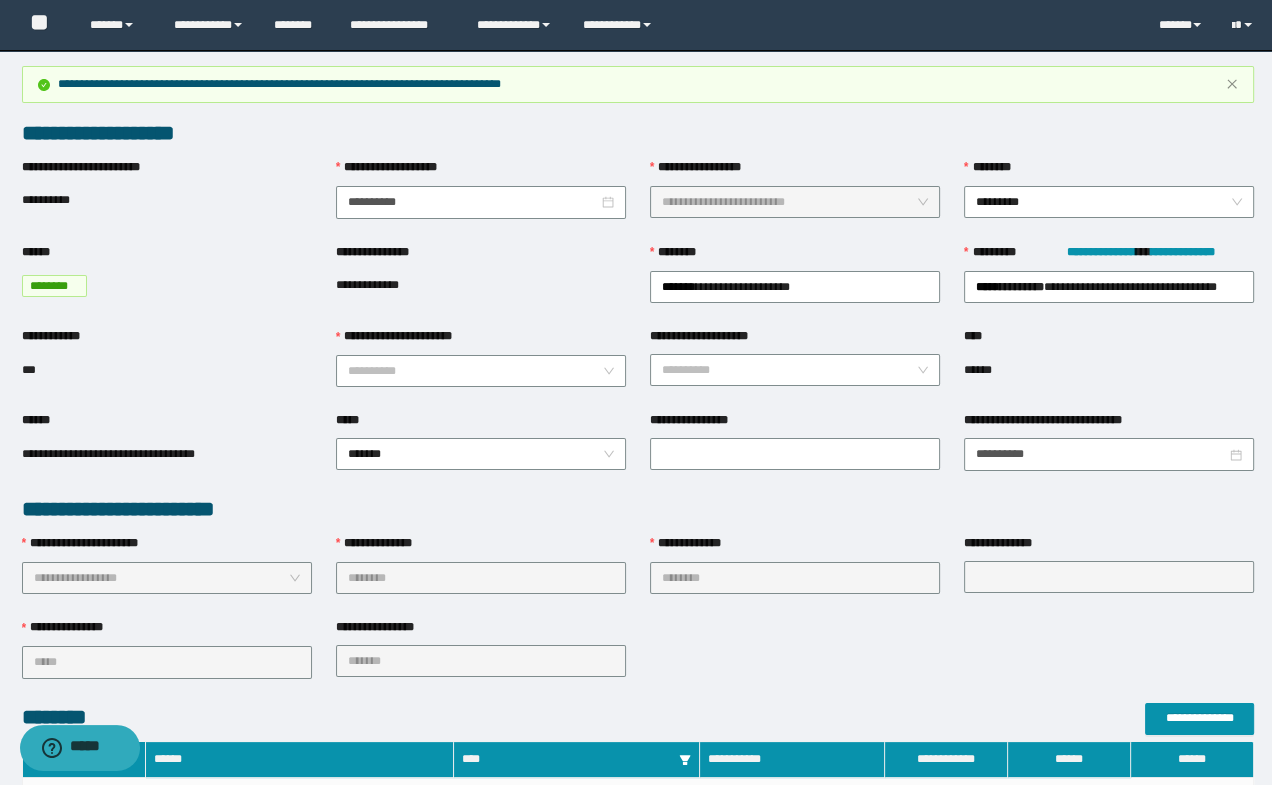 scroll, scrollTop: 0, scrollLeft: 0, axis: both 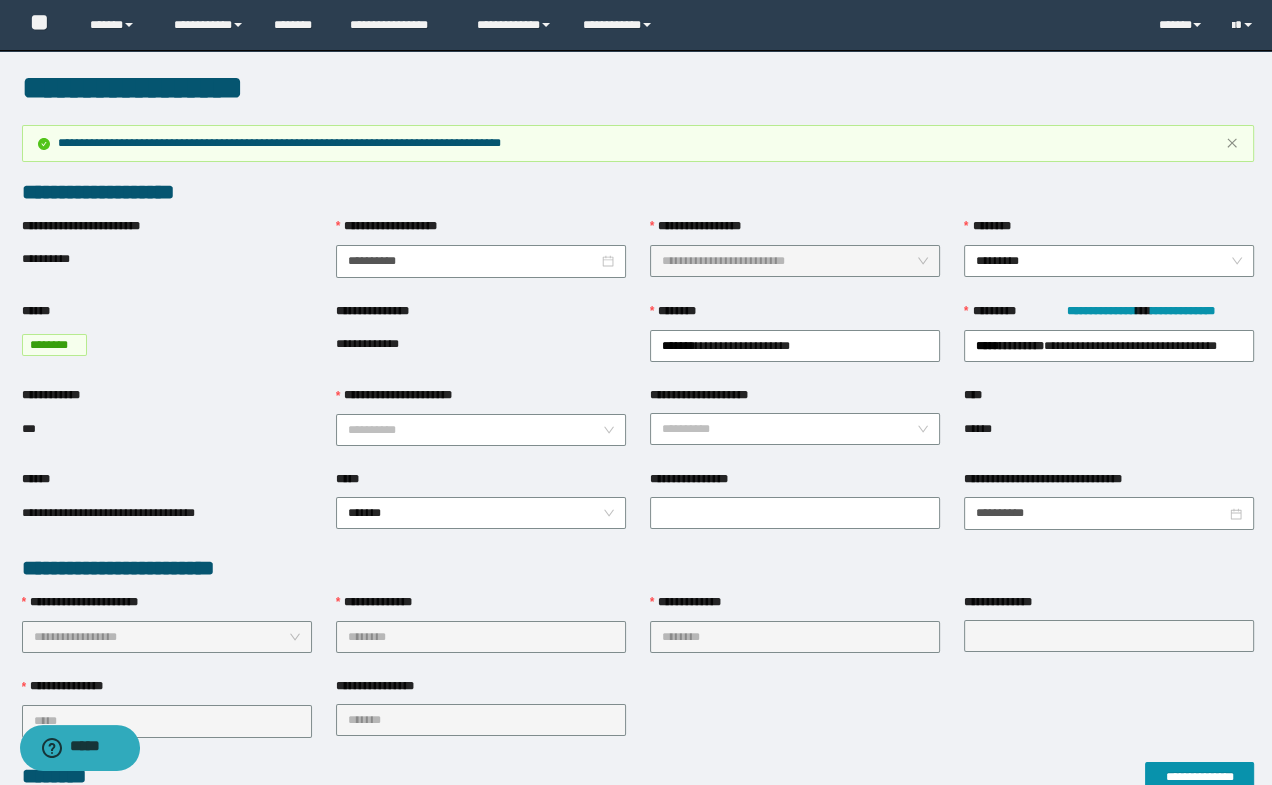 drag, startPoint x: 858, startPoint y: 719, endPoint x: 842, endPoint y: 747, distance: 32.24903 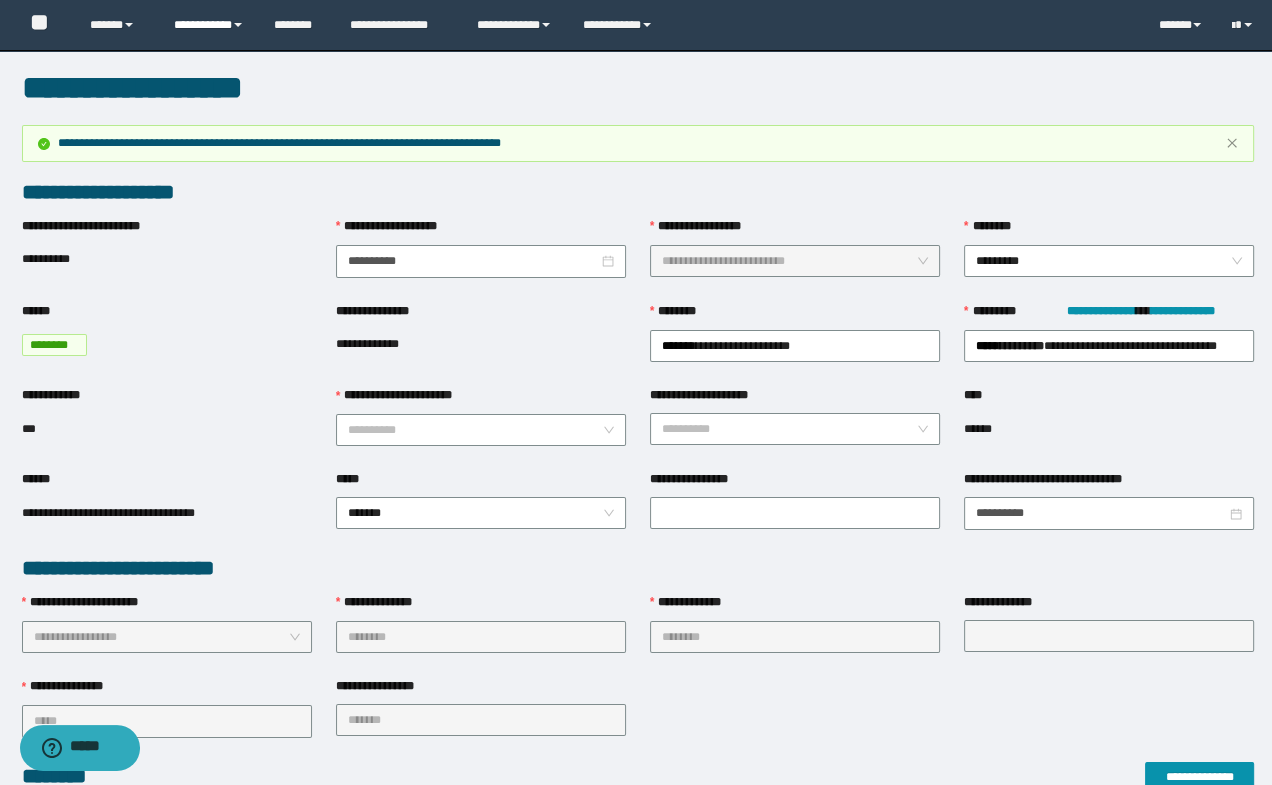 click on "**********" at bounding box center [209, 25] 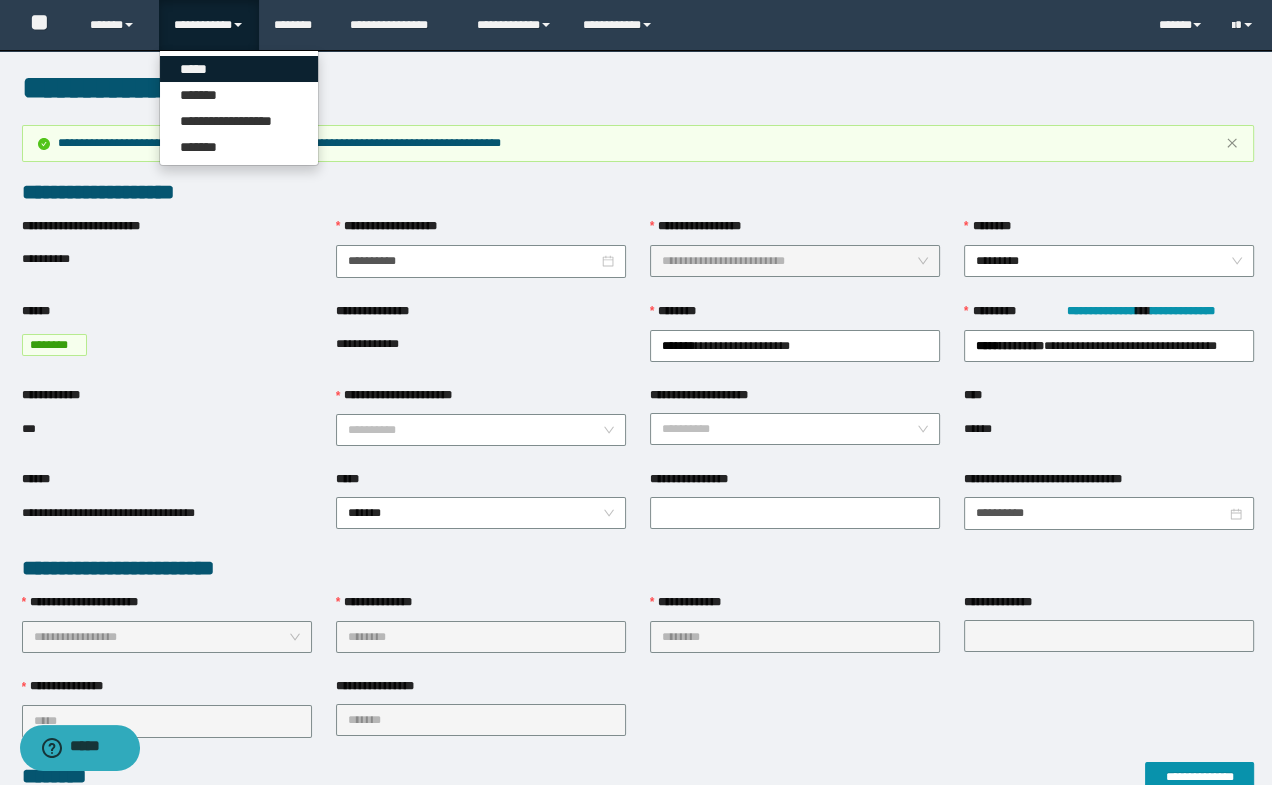 click on "*****" at bounding box center (239, 69) 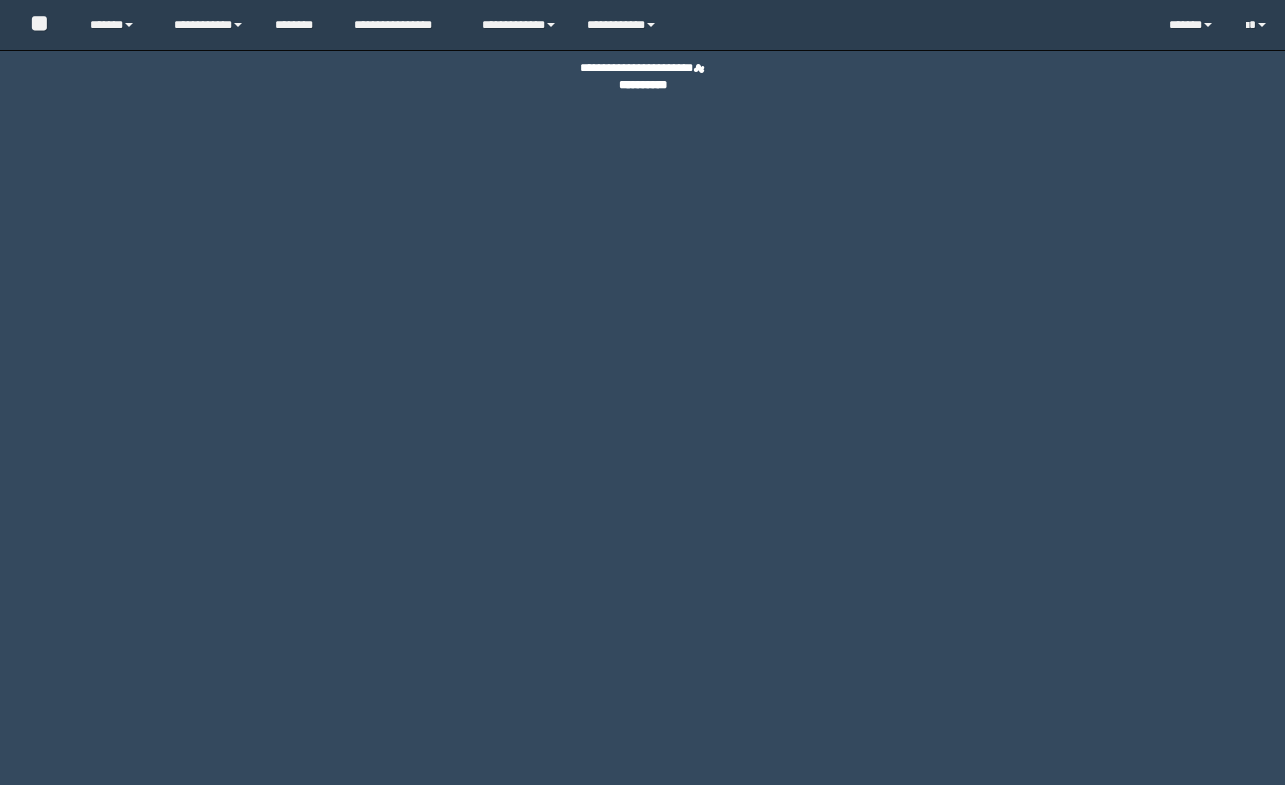 scroll, scrollTop: 0, scrollLeft: 0, axis: both 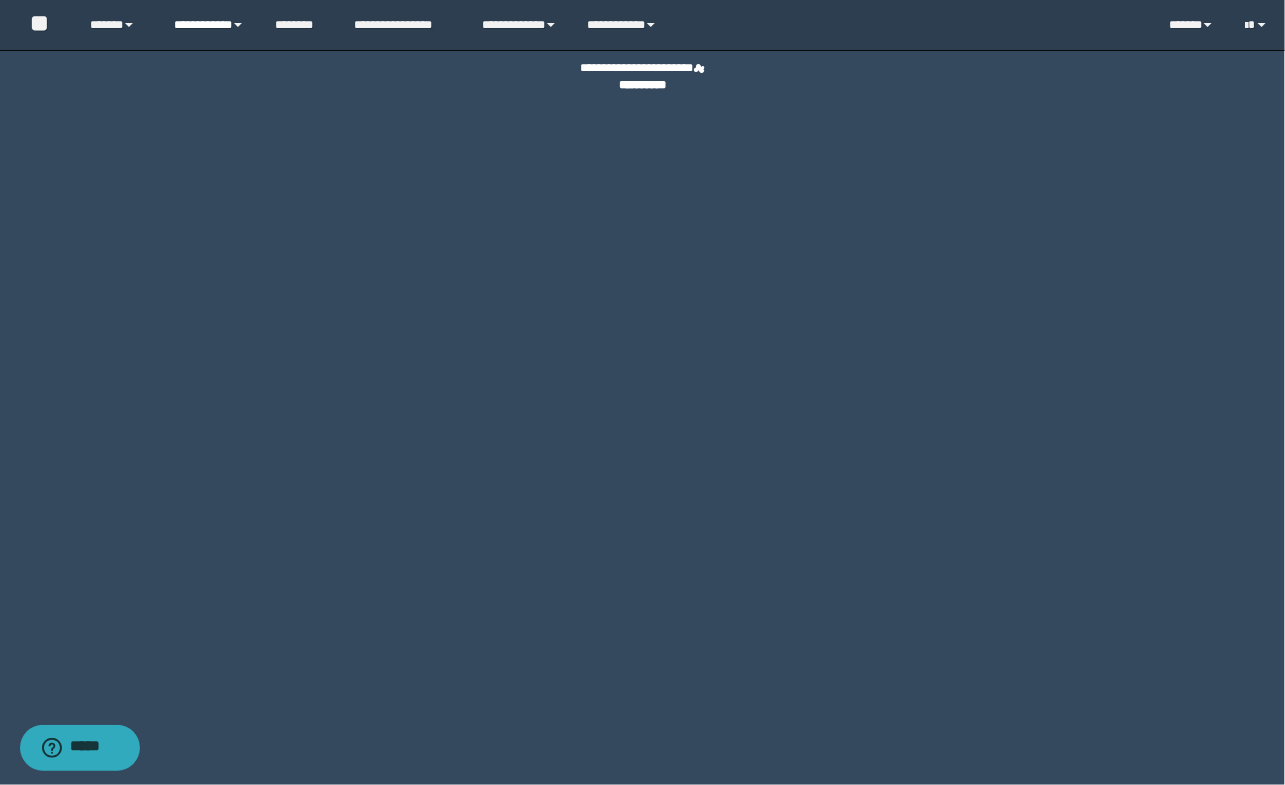 click on "**********" at bounding box center (209, 25) 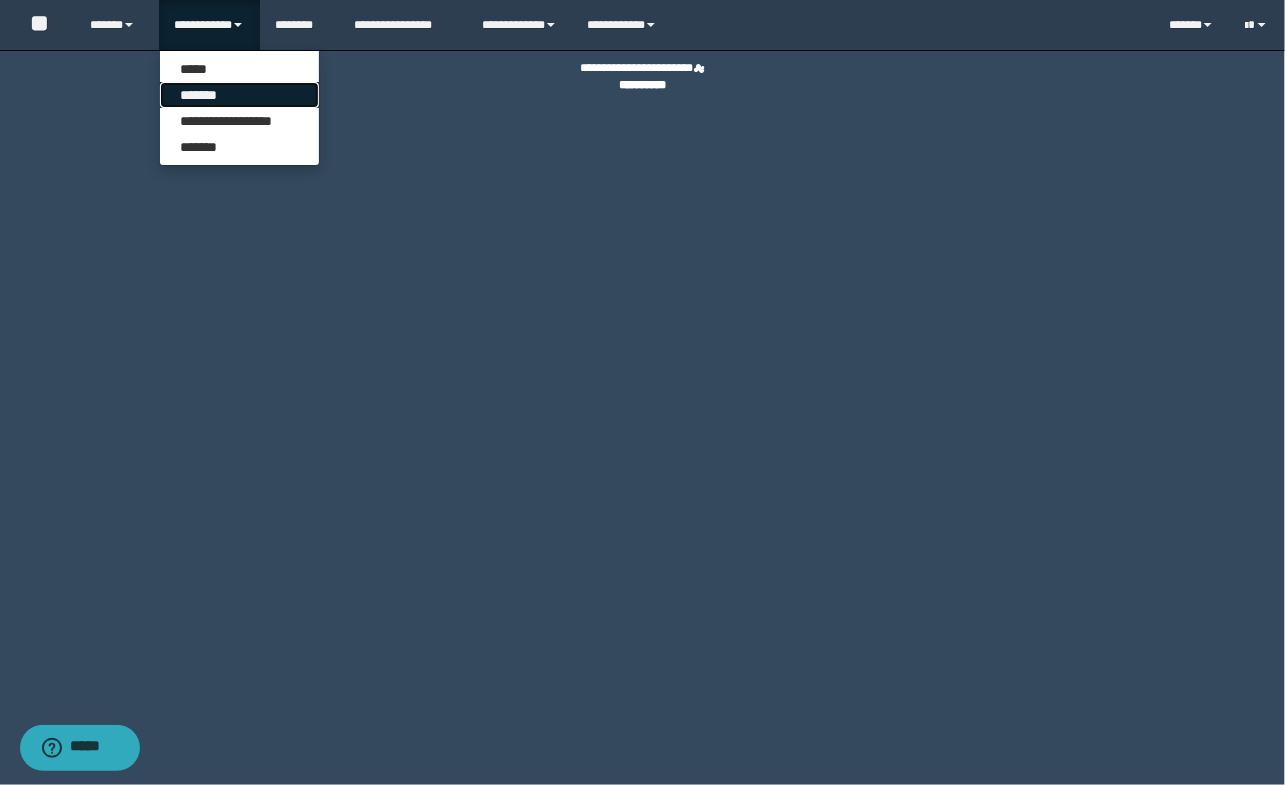 click on "*******" at bounding box center [239, 95] 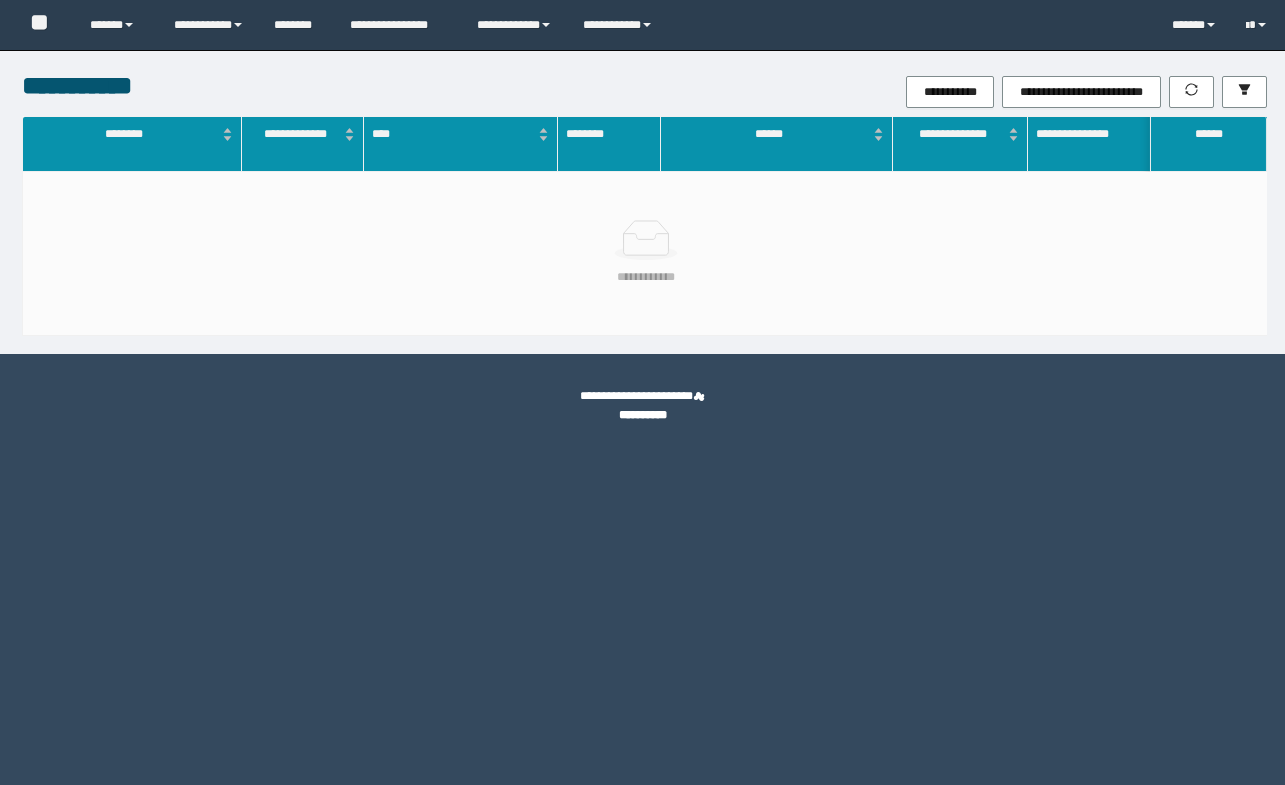 scroll, scrollTop: 0, scrollLeft: 0, axis: both 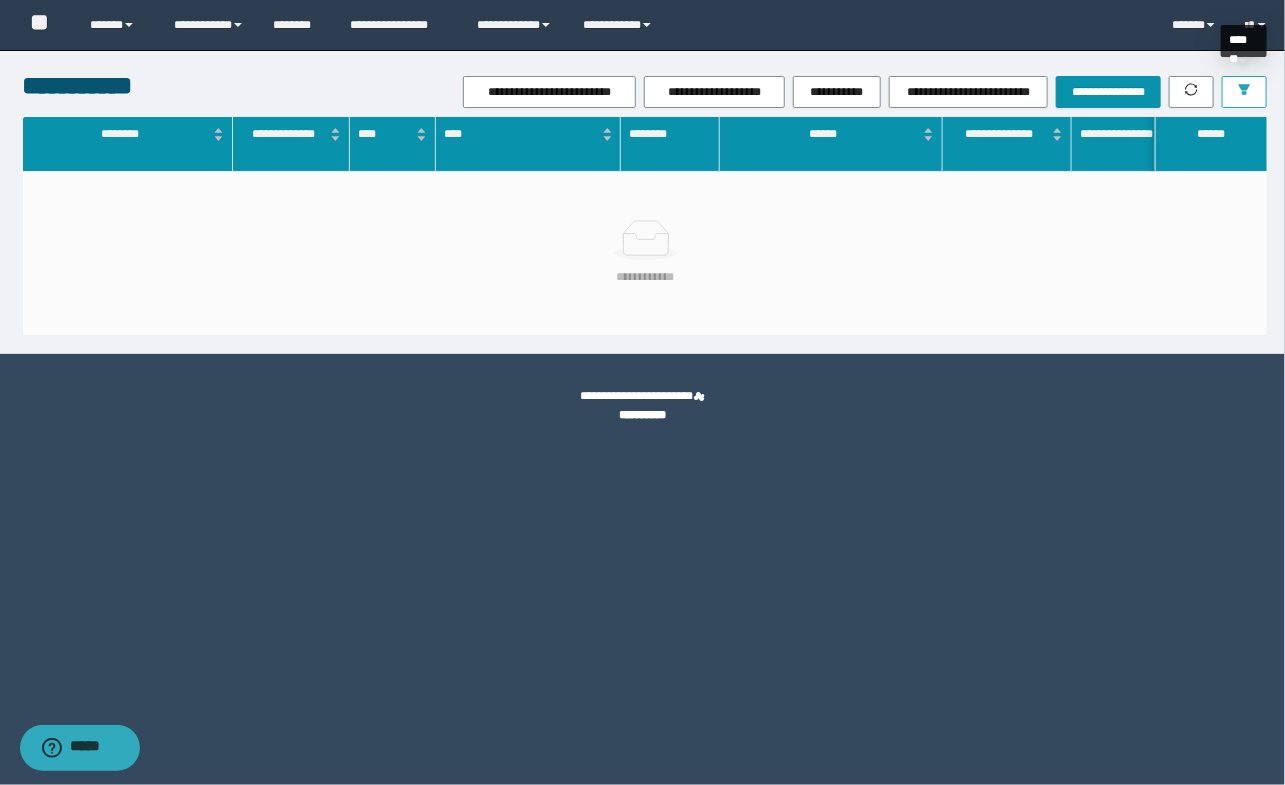 click at bounding box center (1244, 92) 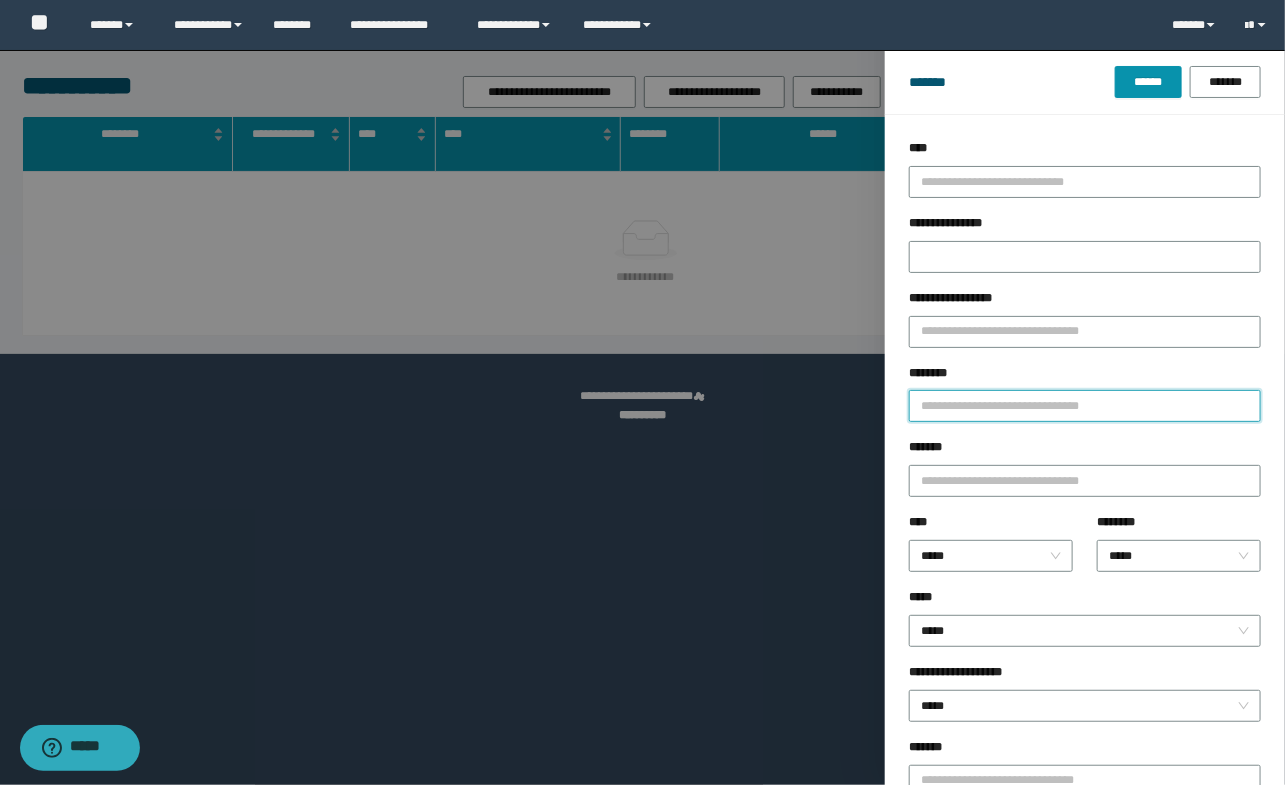 click on "********" at bounding box center (1085, 406) 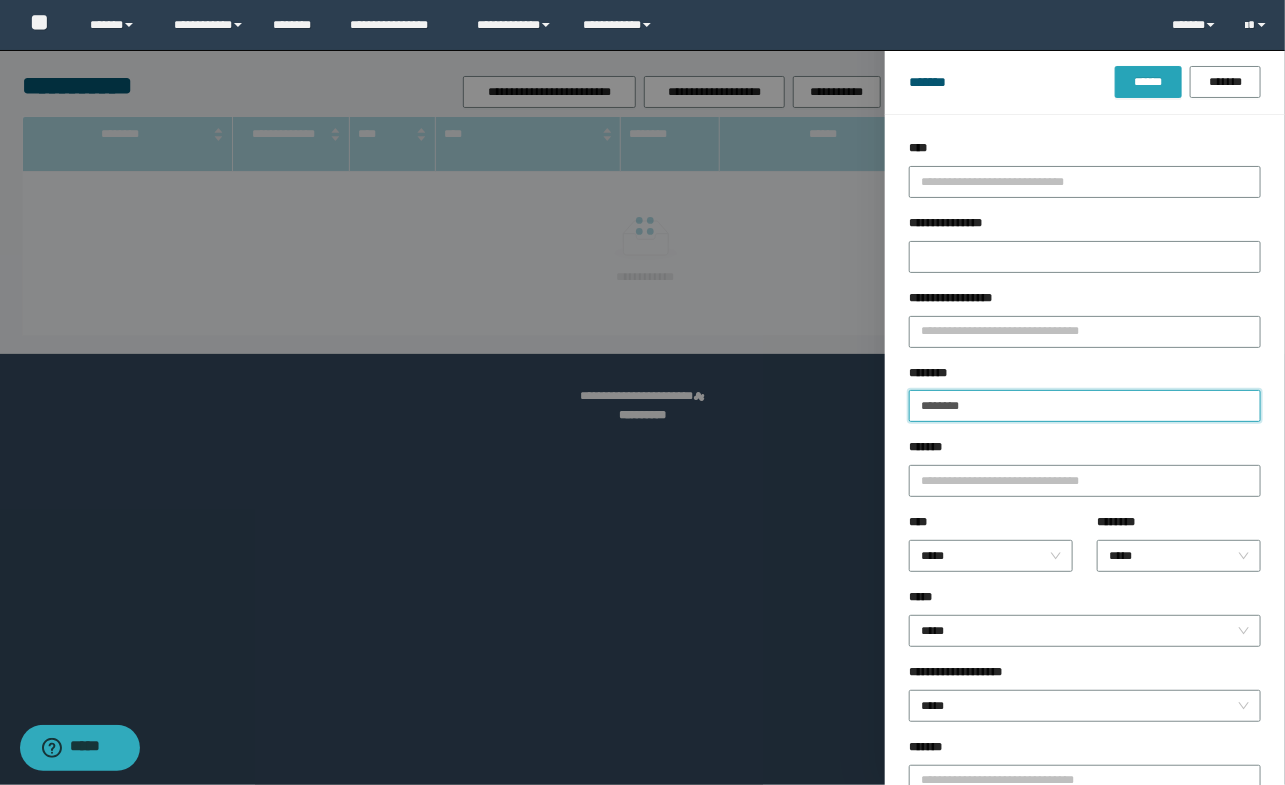 type on "********" 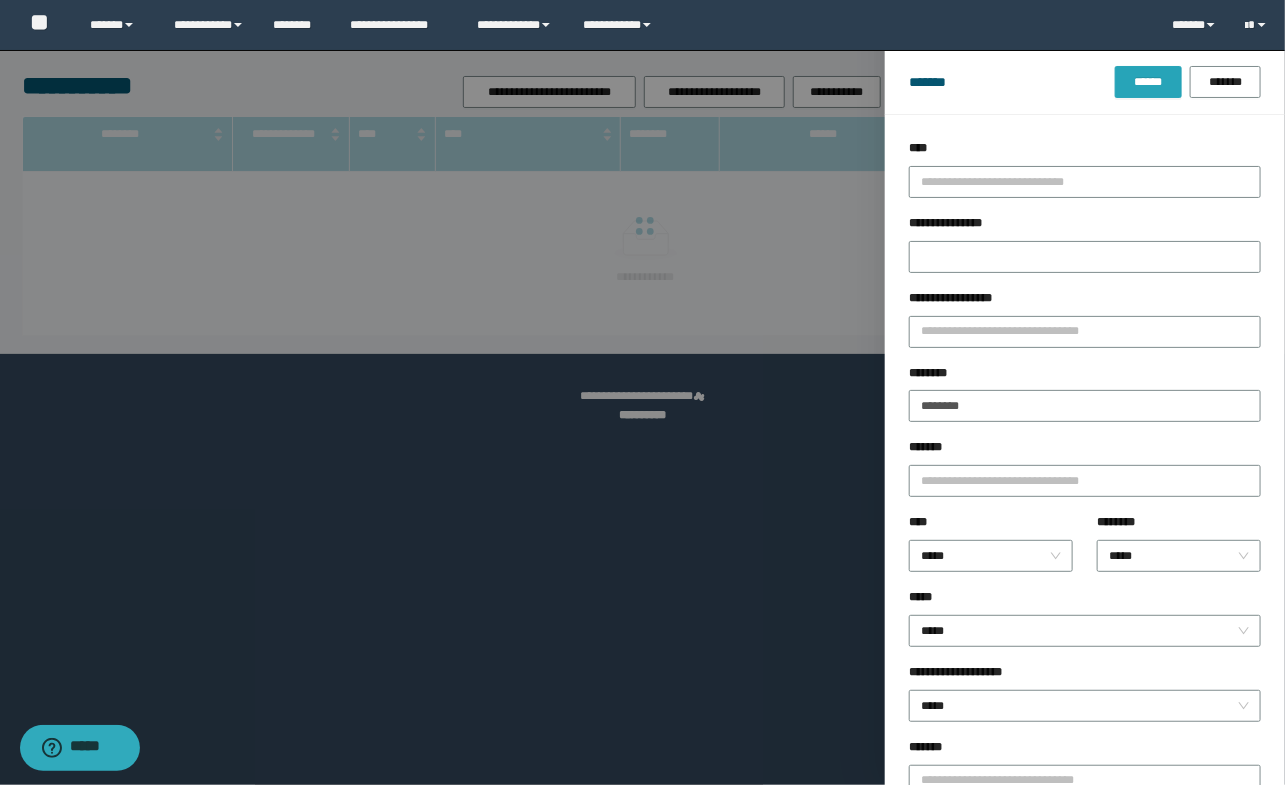 click on "******" at bounding box center (1148, 82) 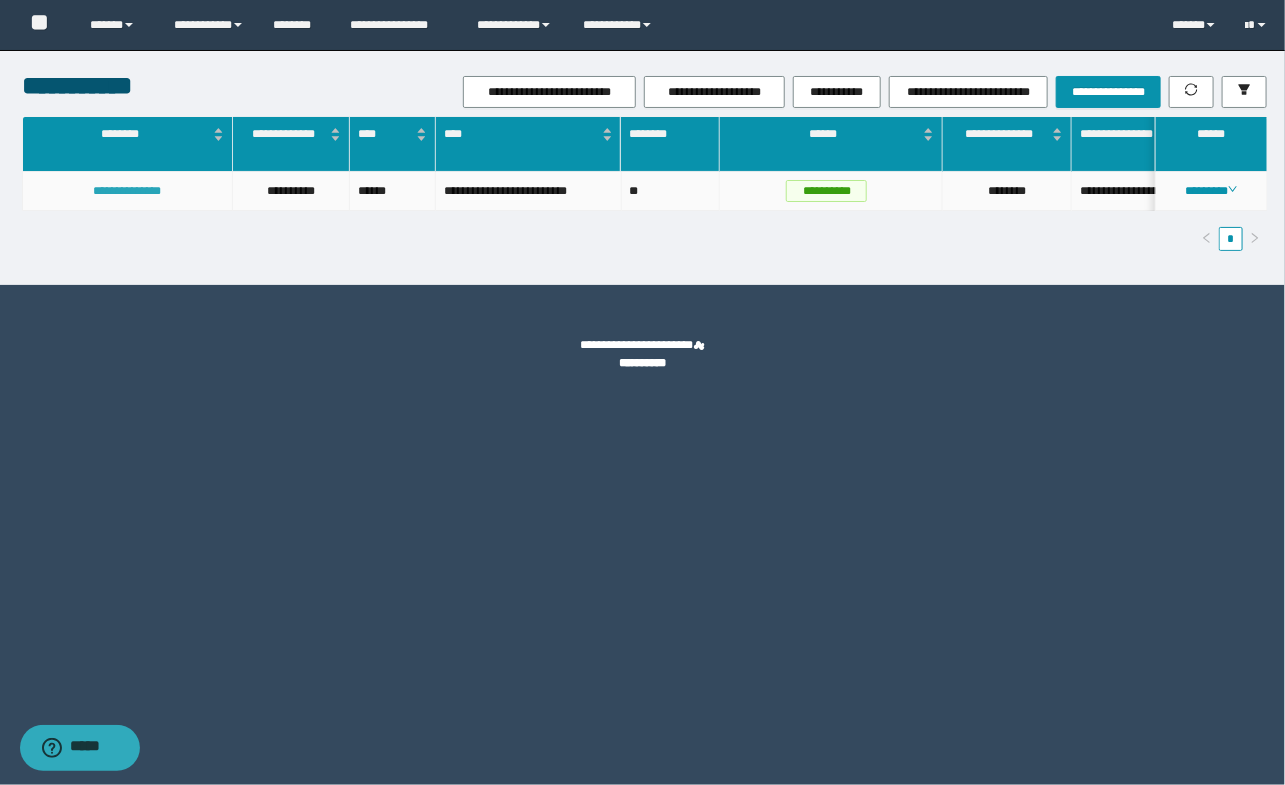 click on "**********" at bounding box center [127, 191] 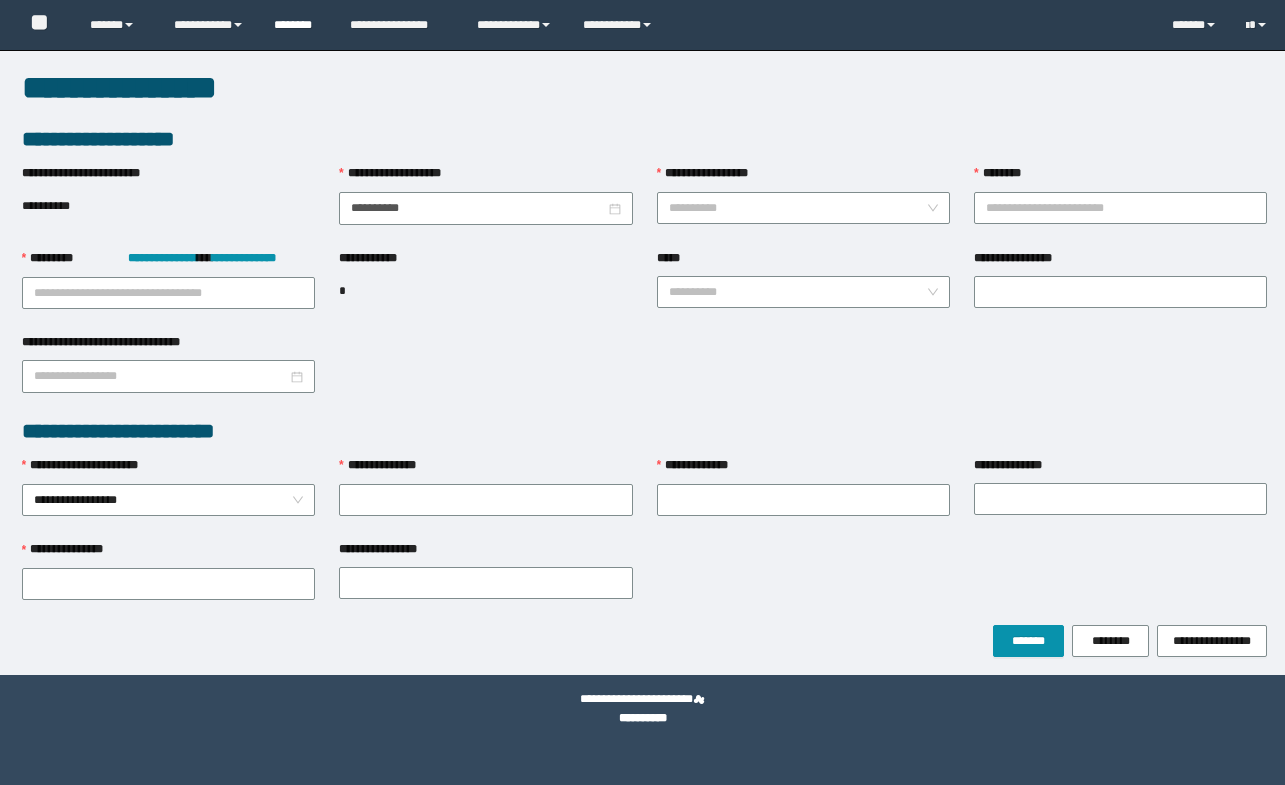 scroll, scrollTop: 0, scrollLeft: 0, axis: both 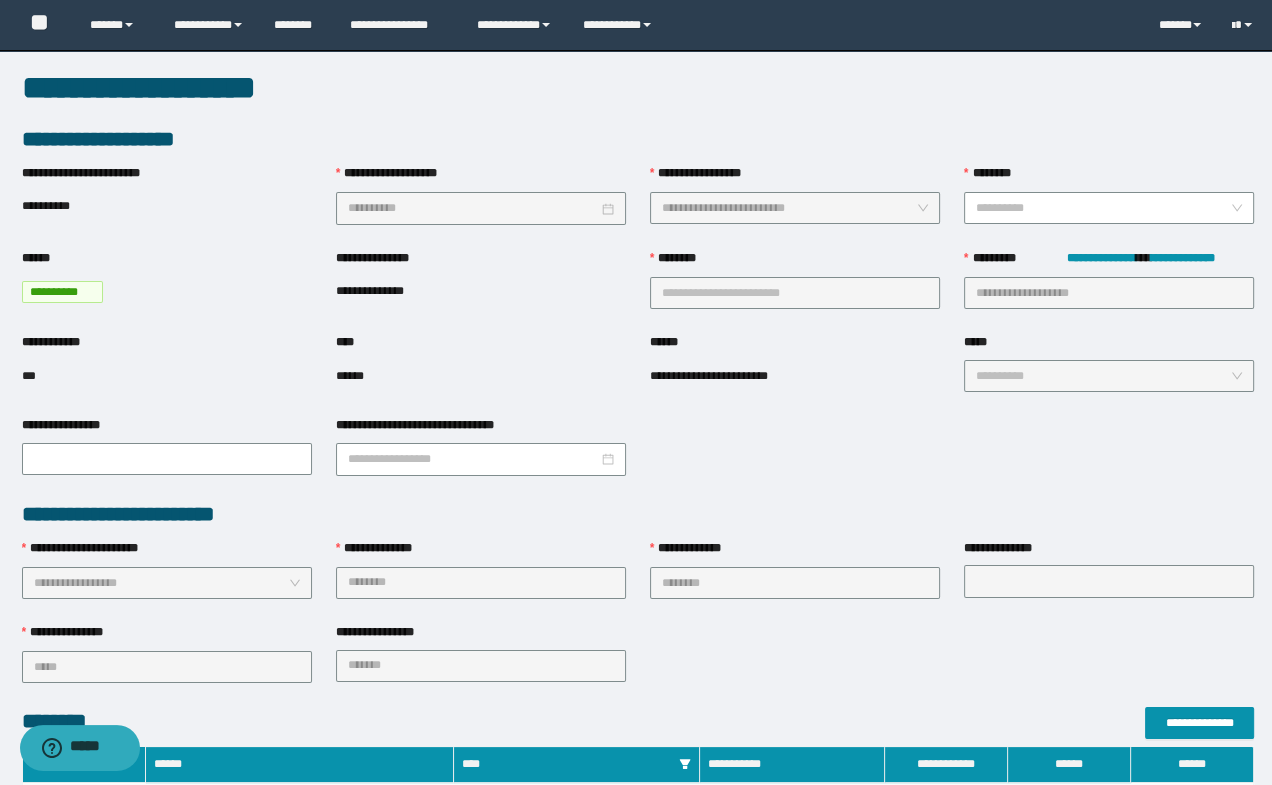 click on "**********" at bounding box center (698, 548) 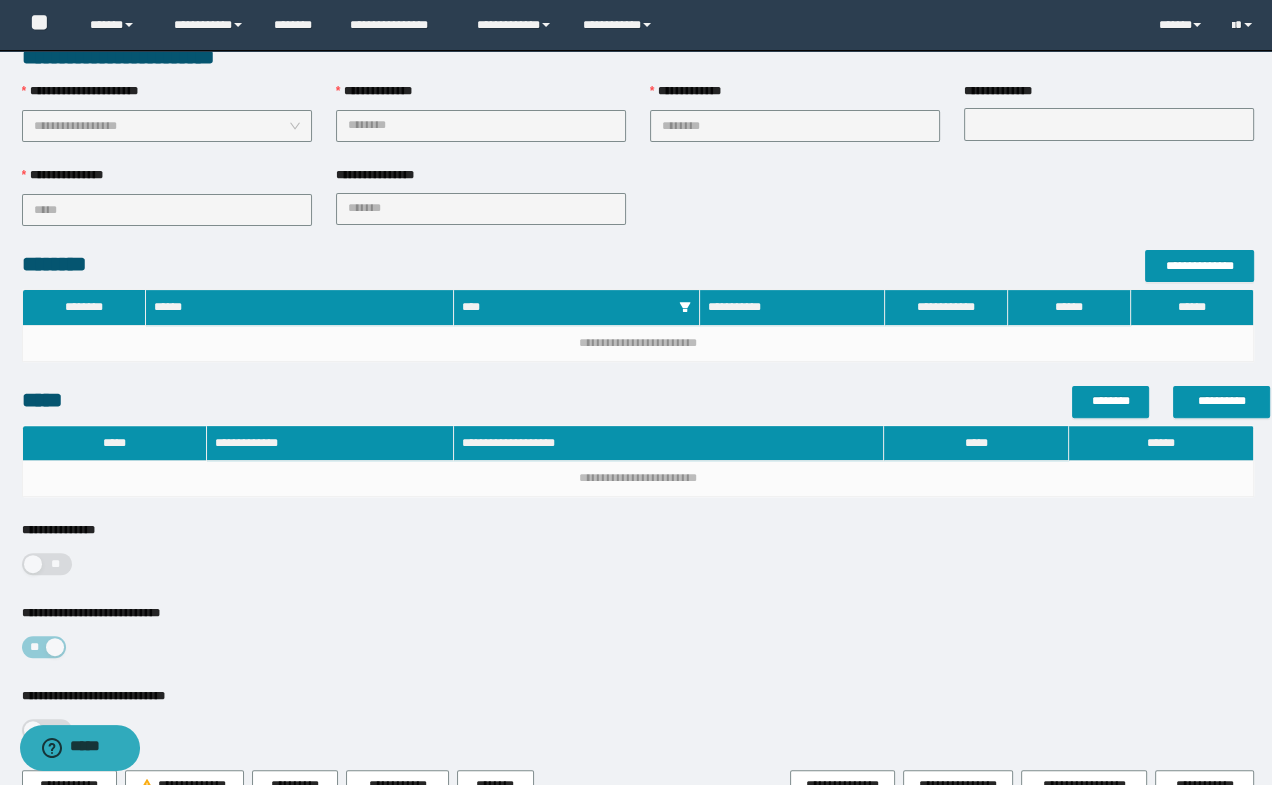scroll, scrollTop: 563, scrollLeft: 0, axis: vertical 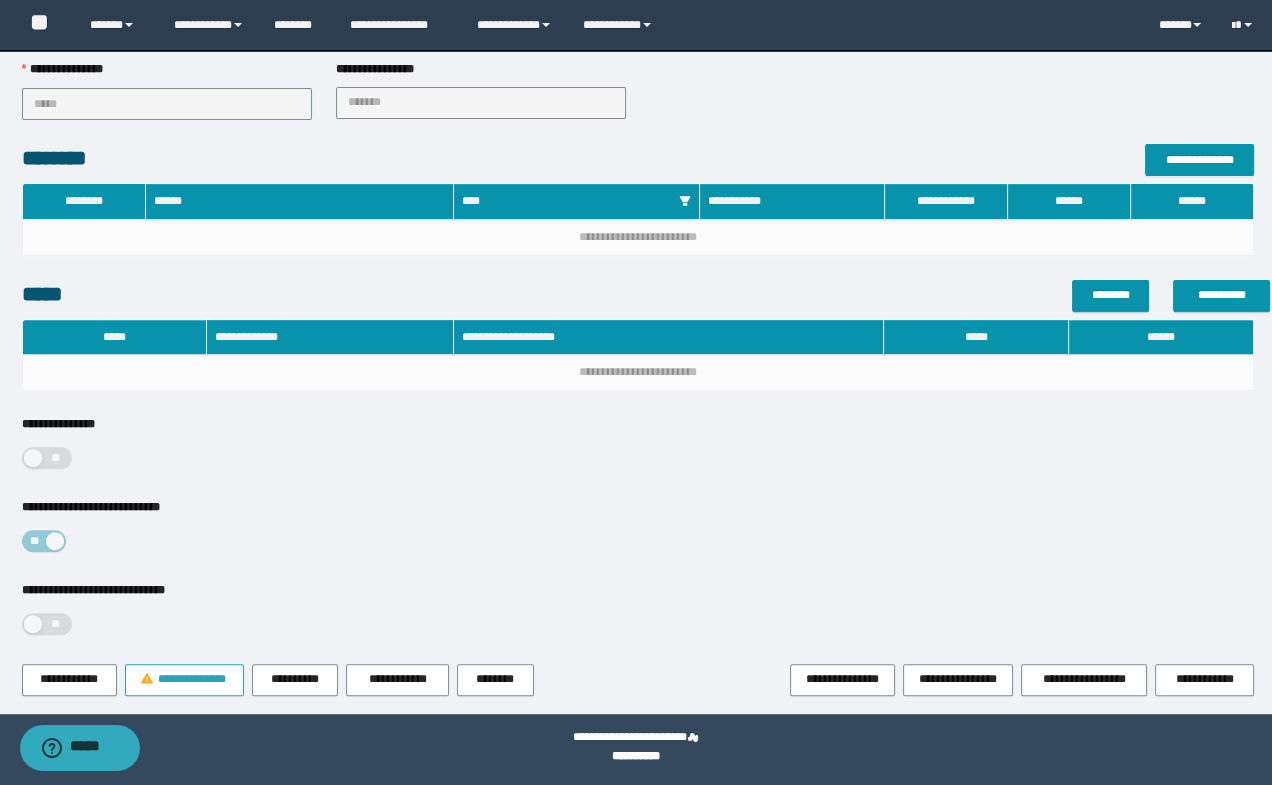 click on "**********" at bounding box center (192, 679) 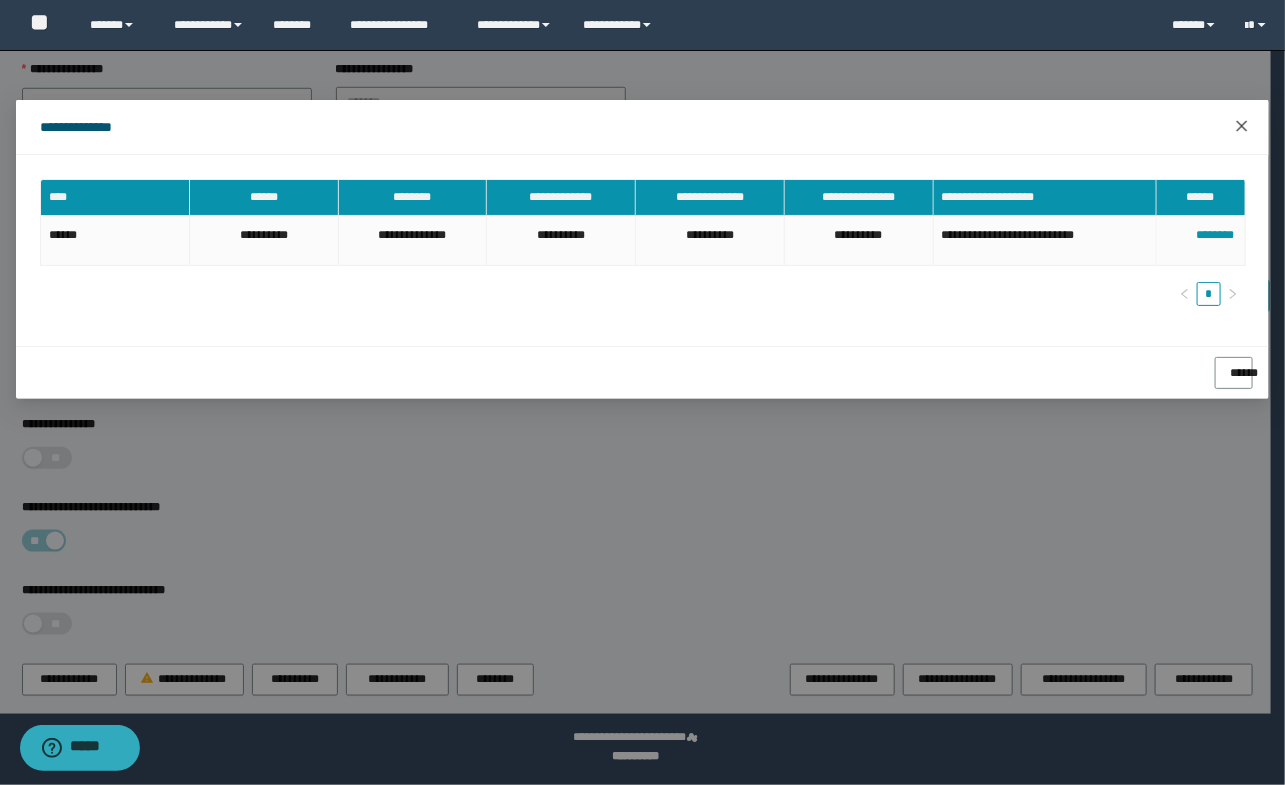 click 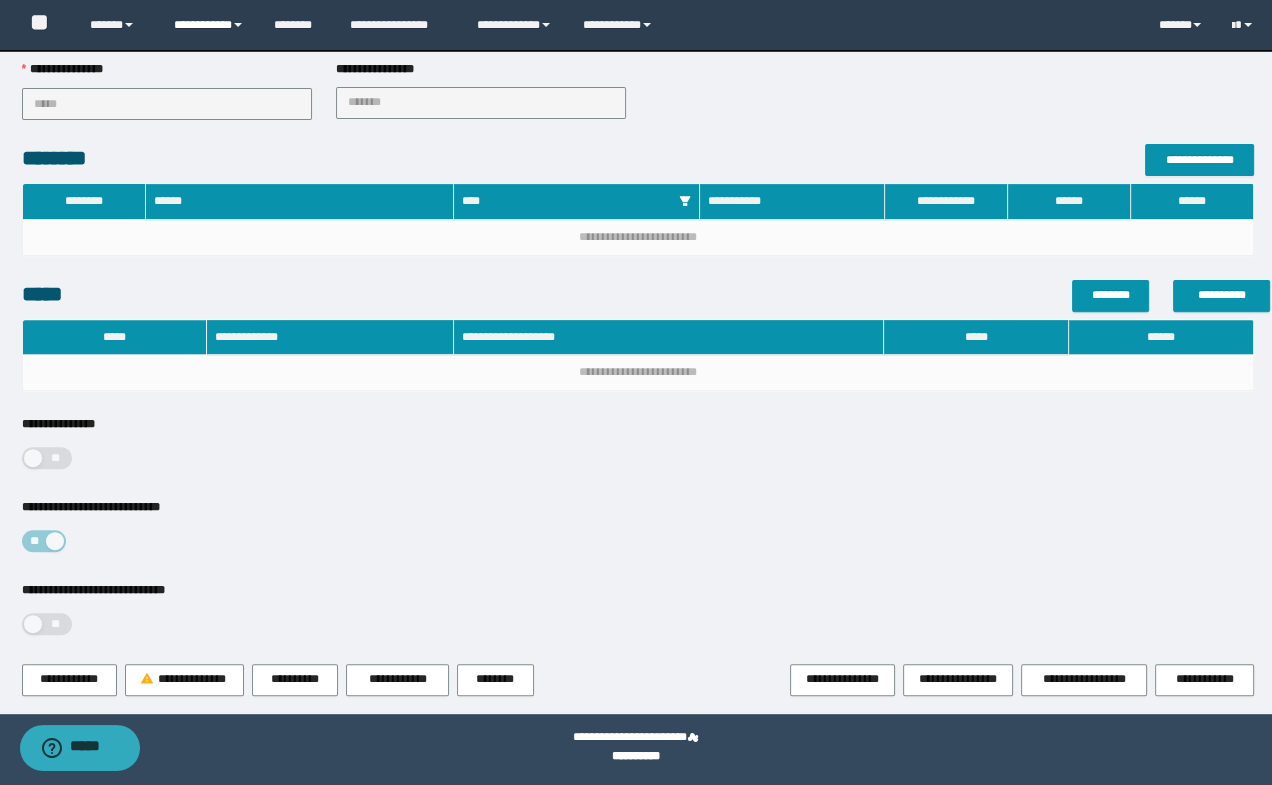 click on "**********" at bounding box center [209, 25] 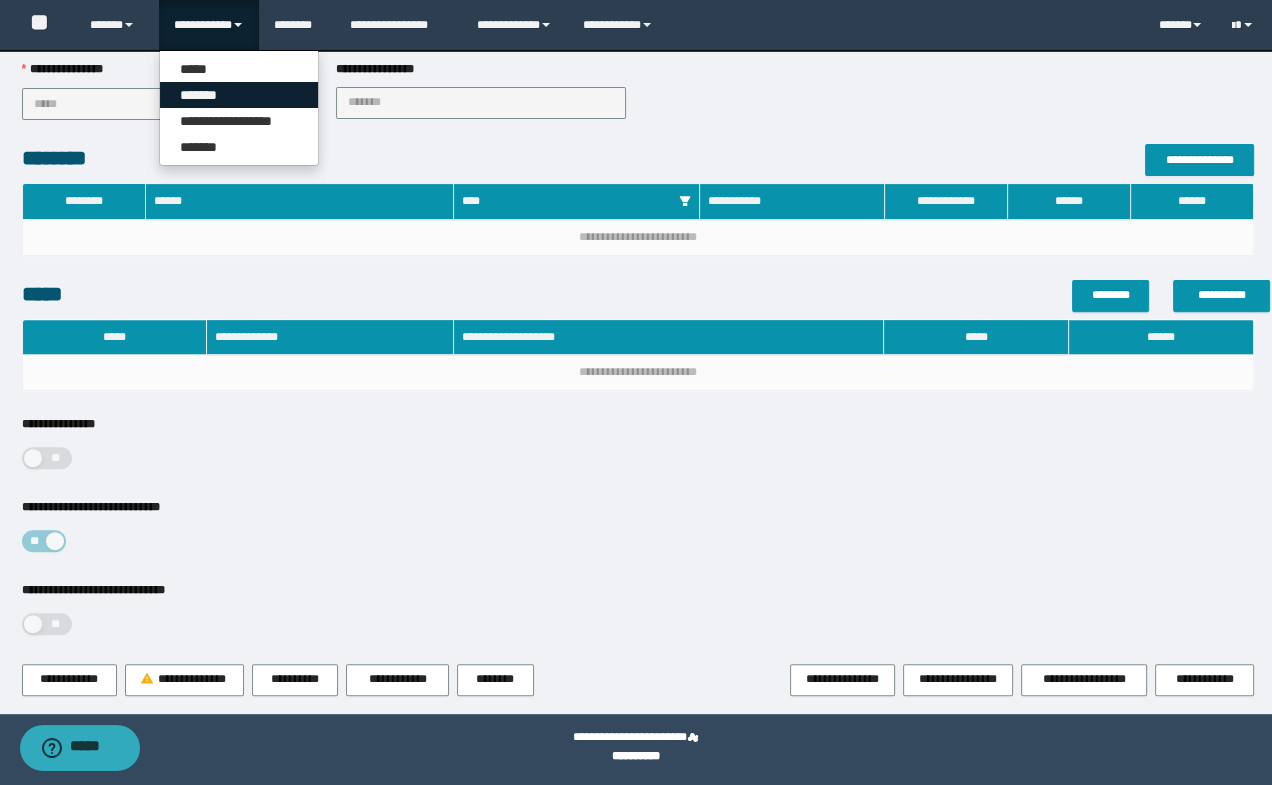 click on "*******" at bounding box center (239, 95) 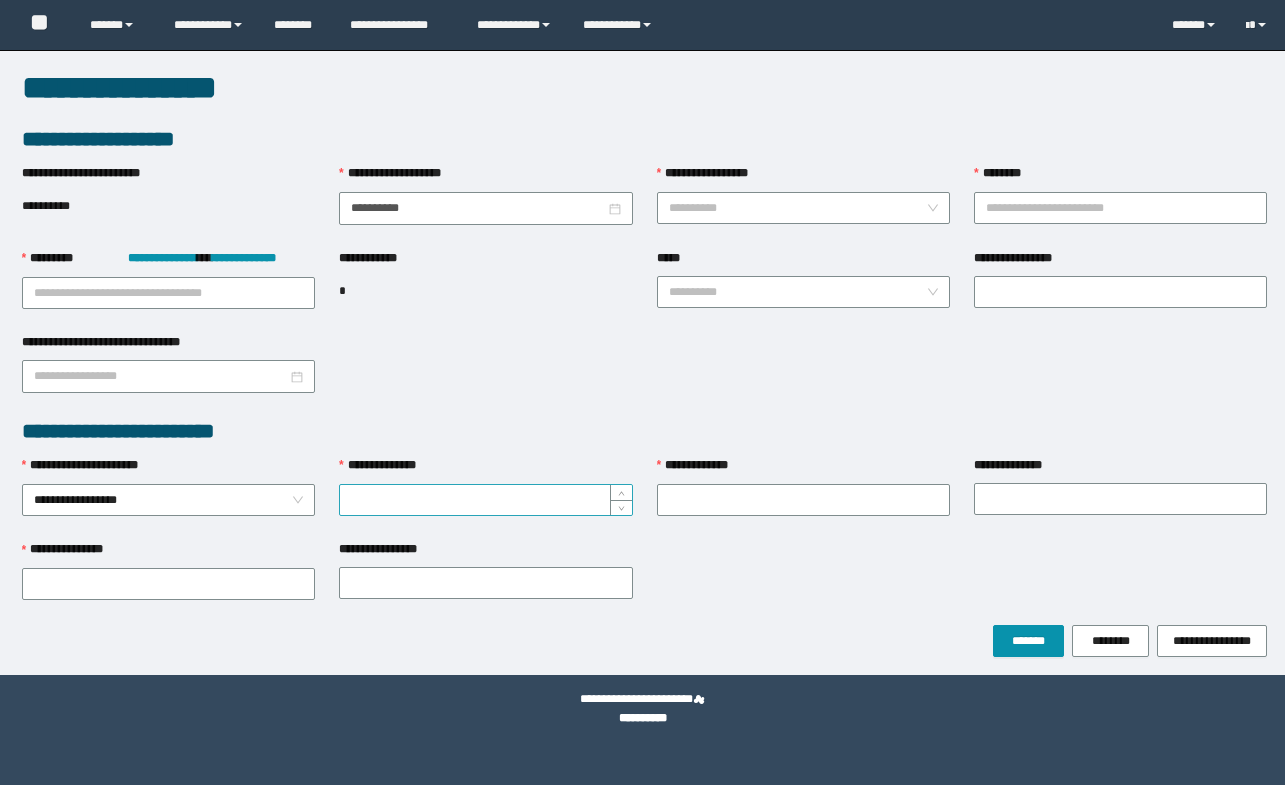 scroll, scrollTop: 0, scrollLeft: 0, axis: both 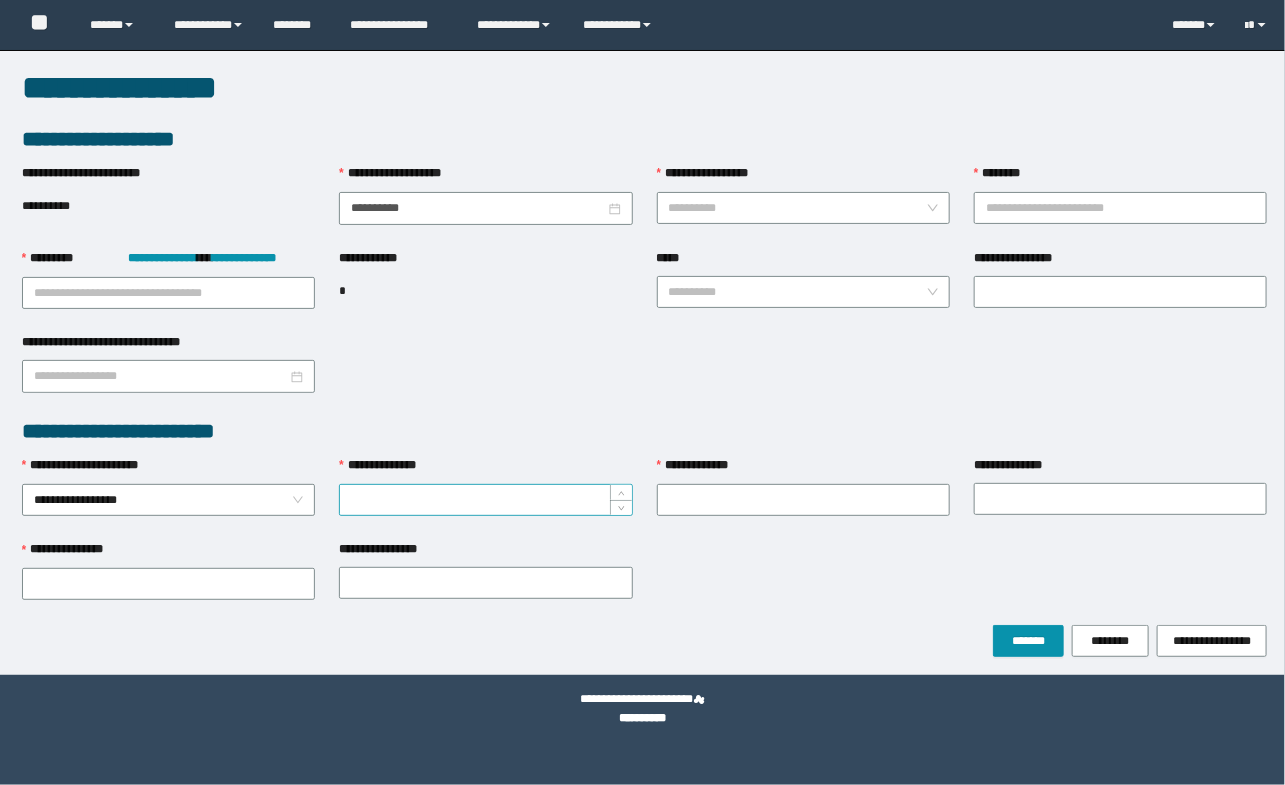 click on "**********" at bounding box center [485, 500] 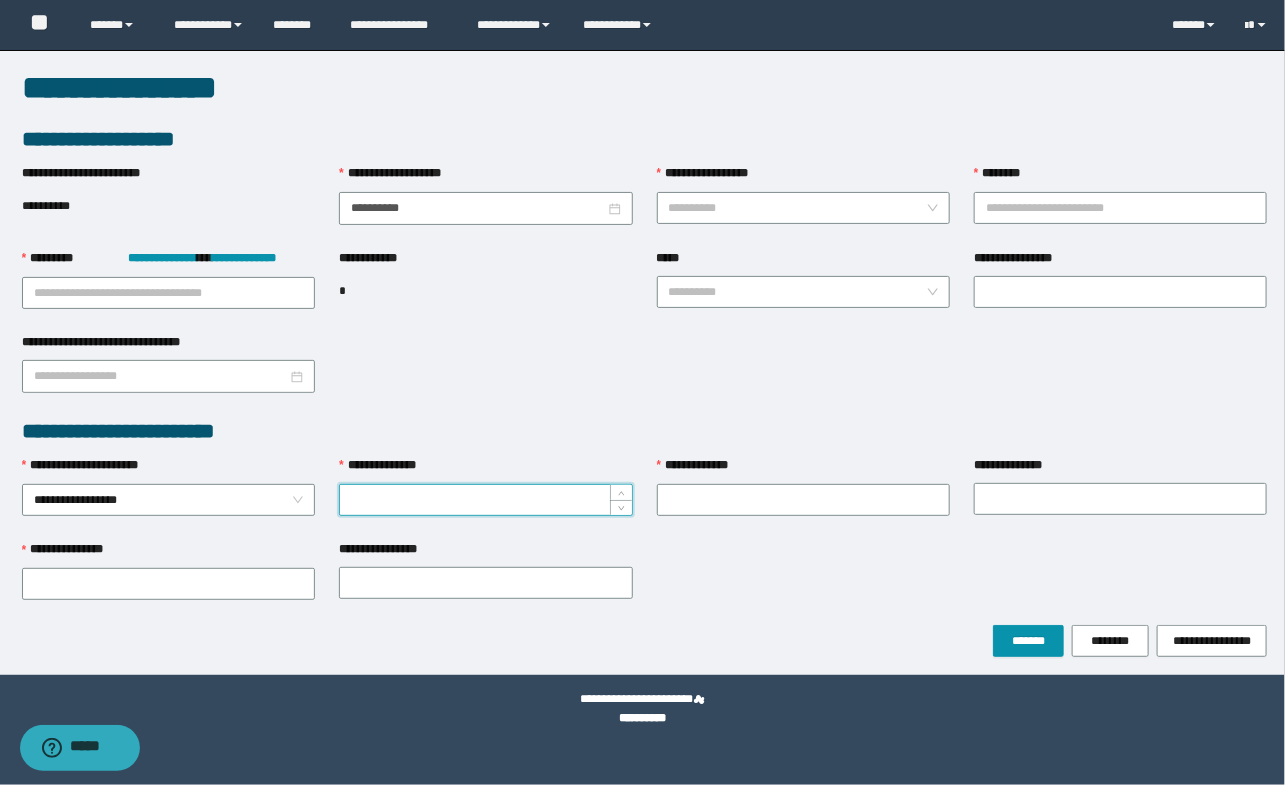 paste on "**********" 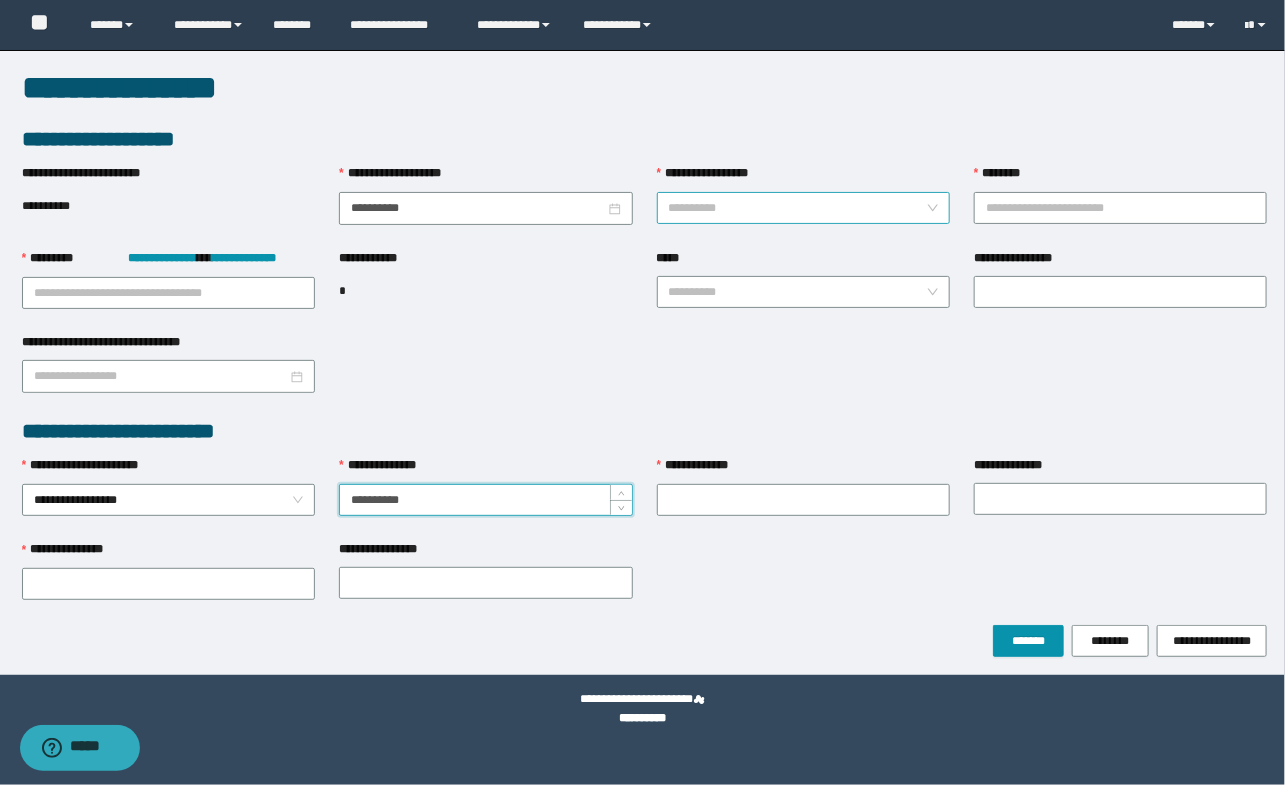type on "**********" 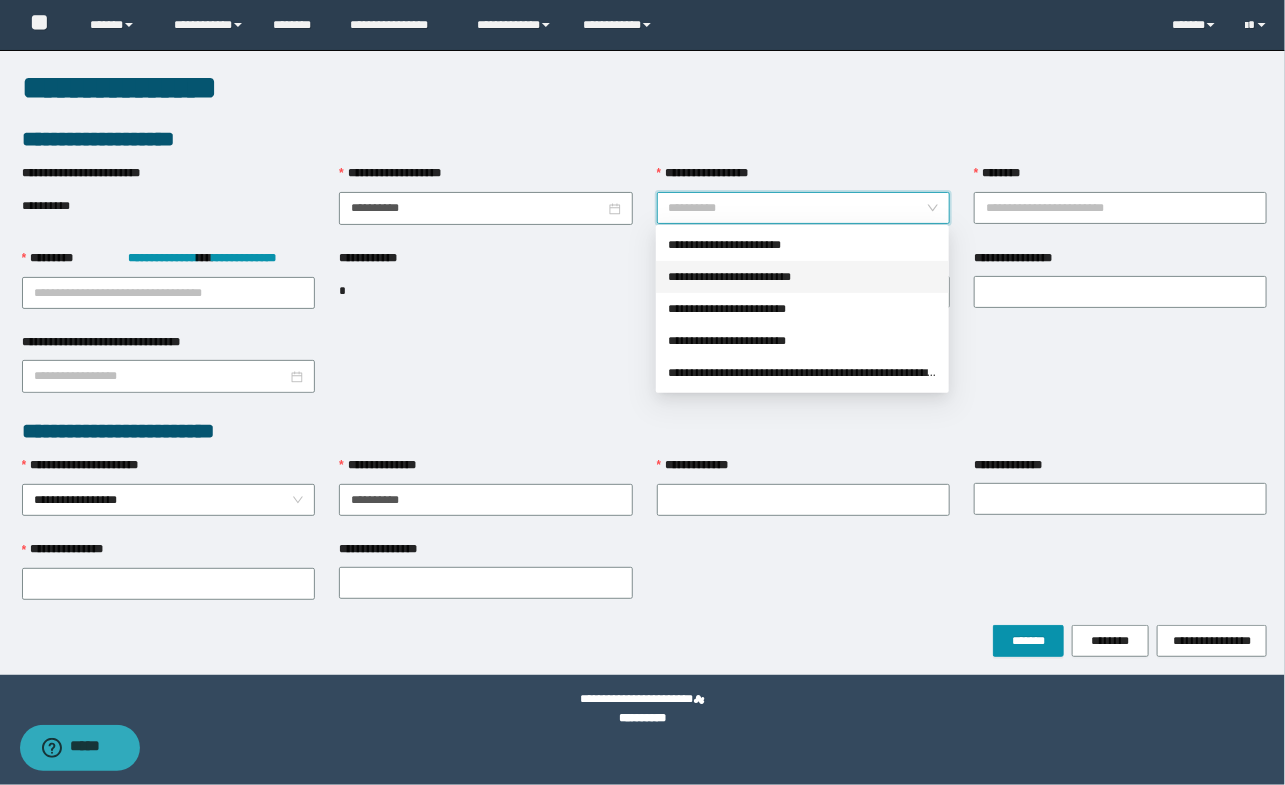 click on "**********" at bounding box center [802, 277] 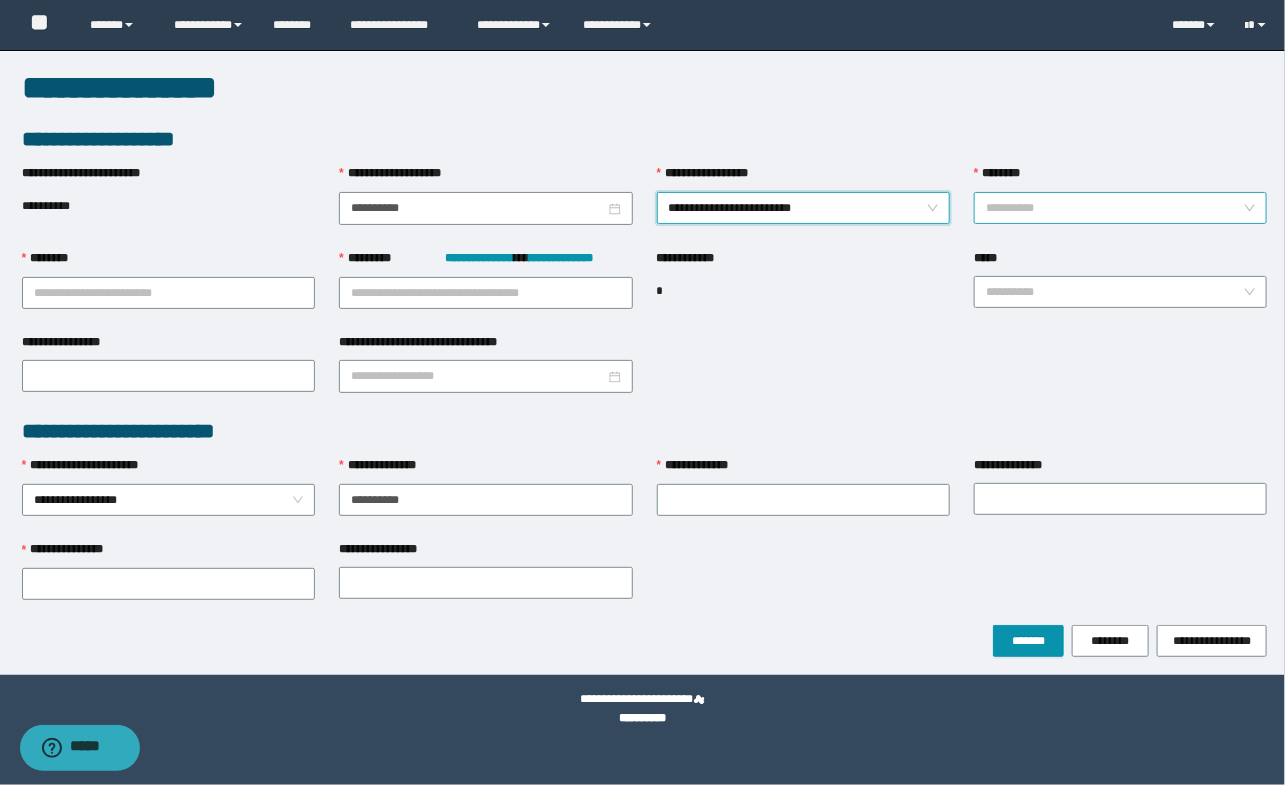 click on "********" at bounding box center (1114, 208) 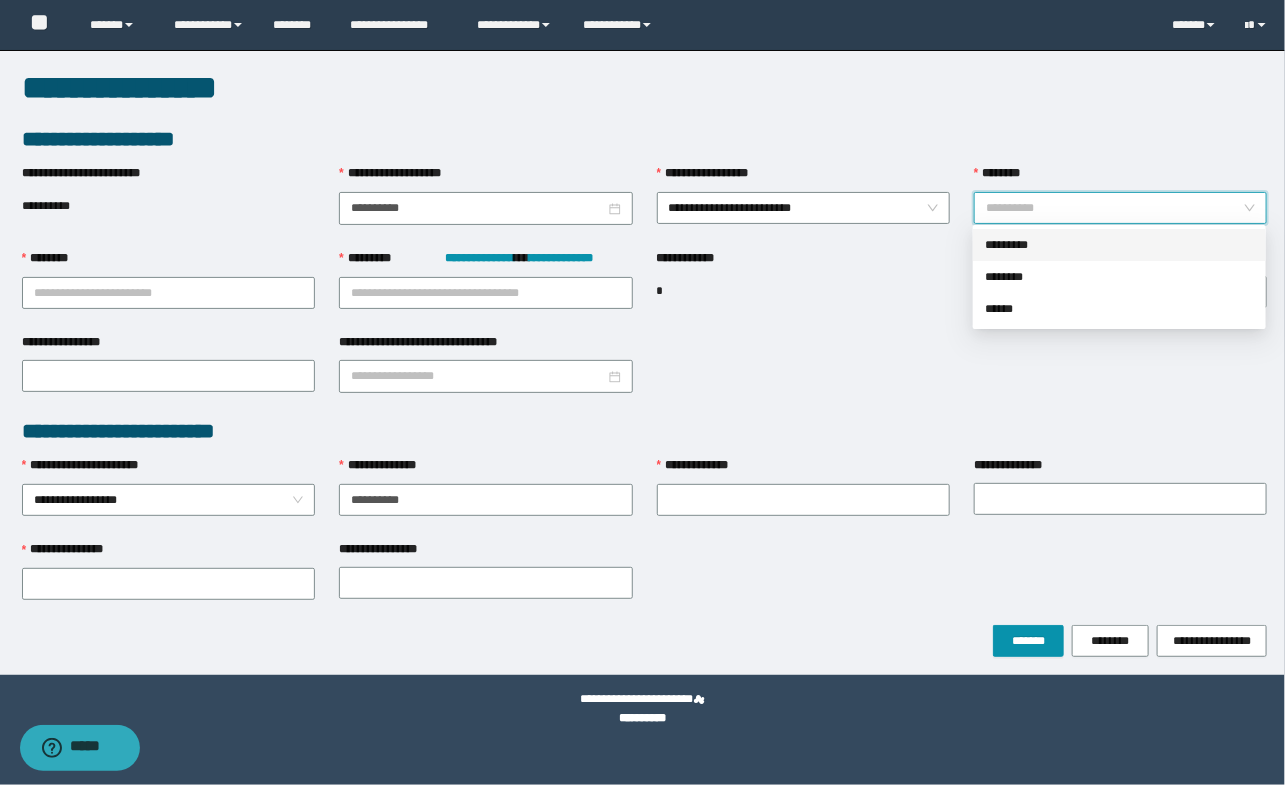 click on "*********" at bounding box center [1119, 245] 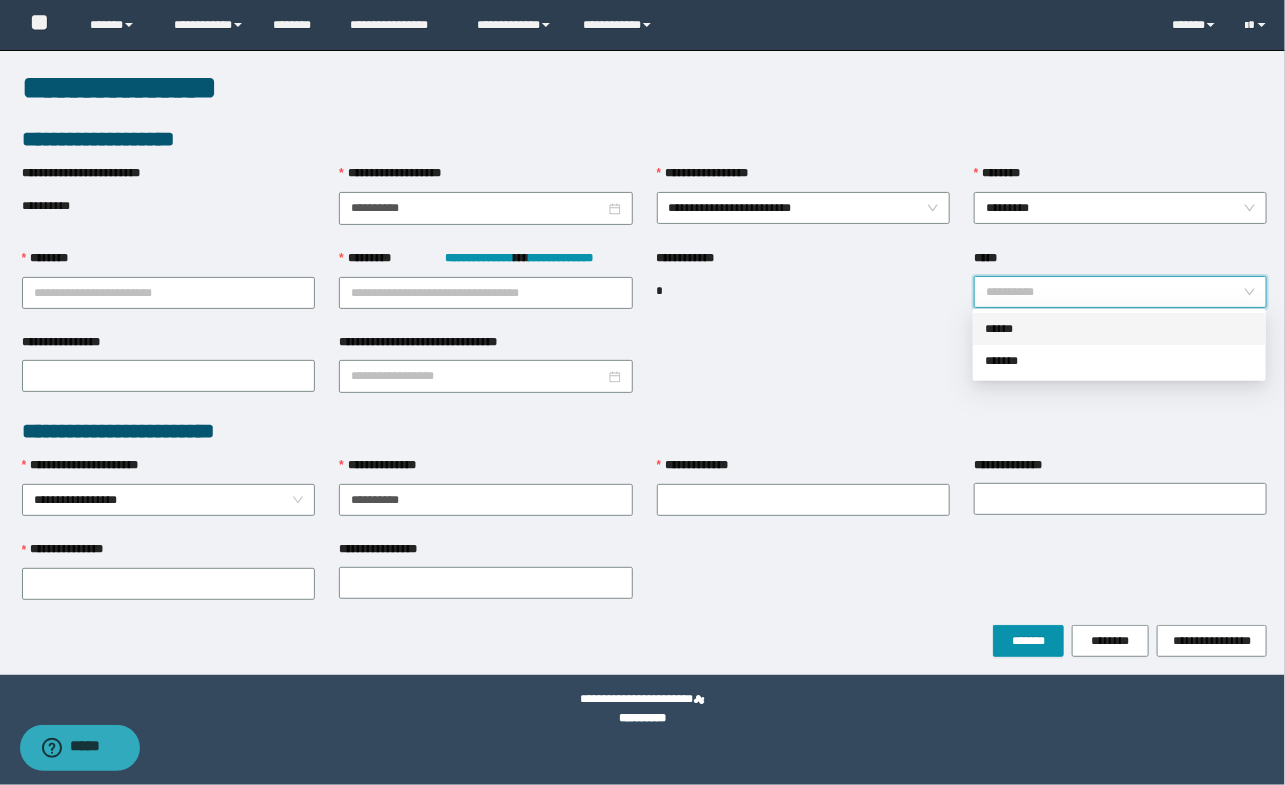 click on "*****" at bounding box center [1114, 292] 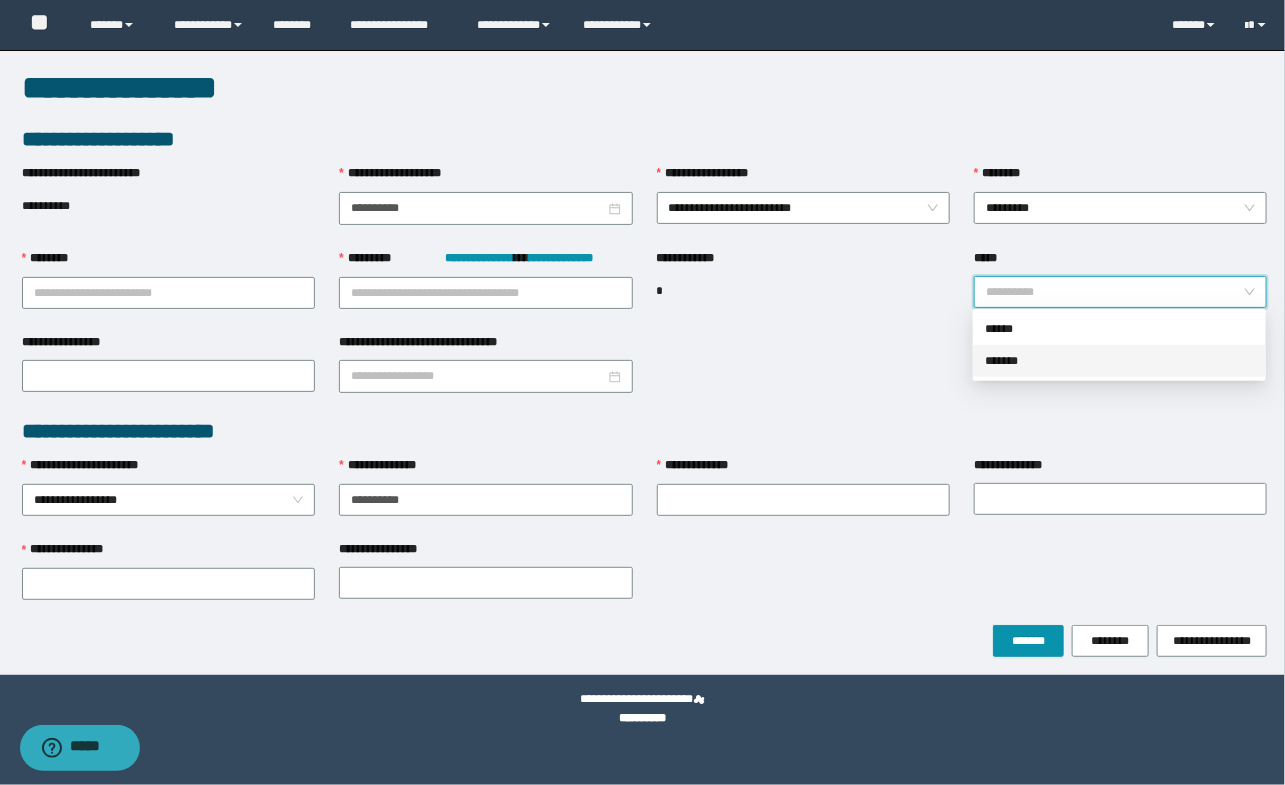 click on "*******" at bounding box center (1119, 361) 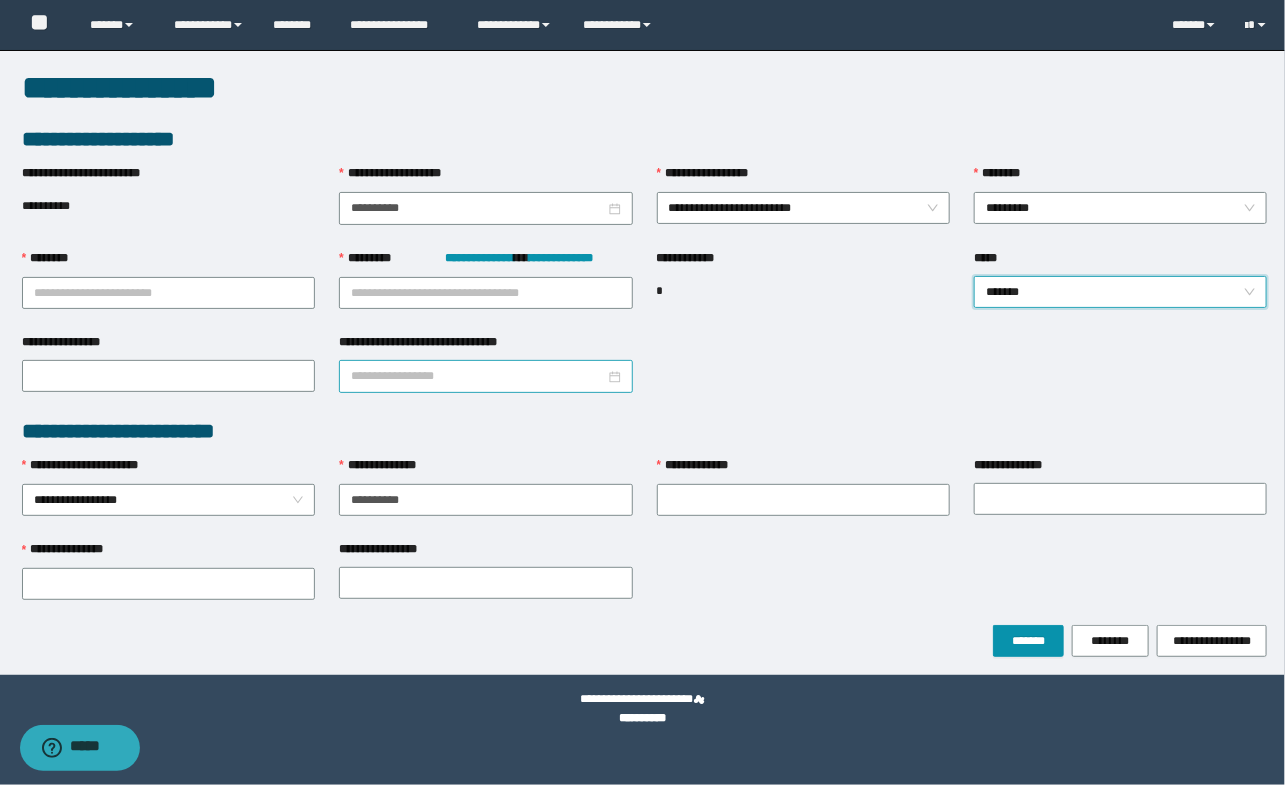 click on "**********" at bounding box center [477, 376] 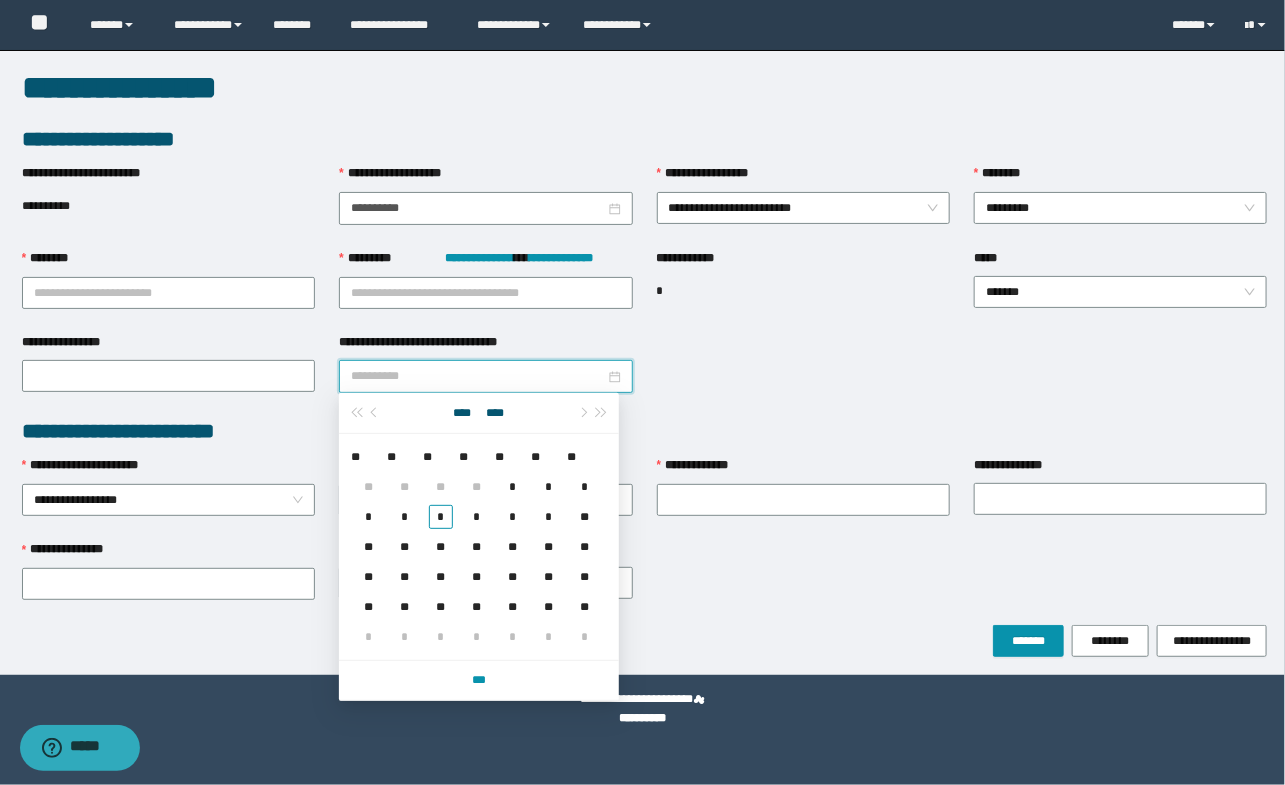 drag, startPoint x: 369, startPoint y: 520, endPoint x: 276, endPoint y: 429, distance: 130.11533 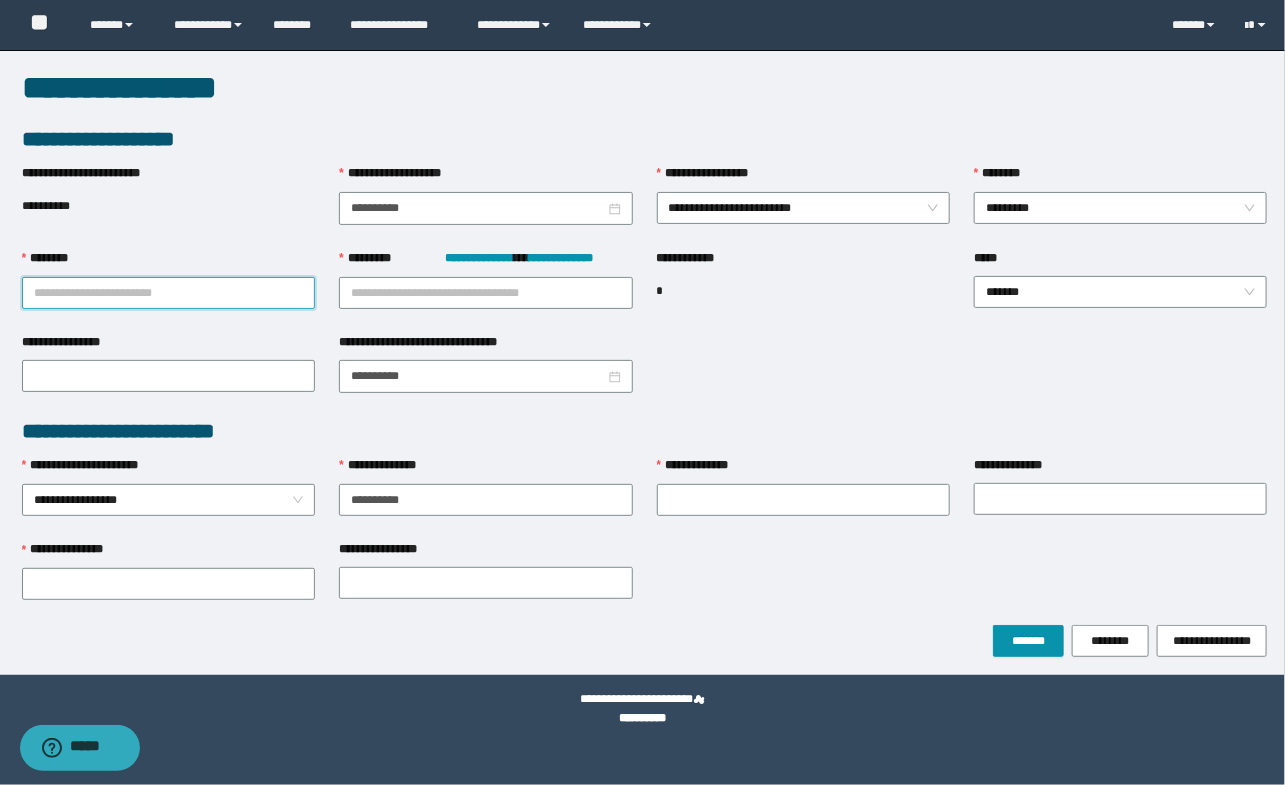 click on "********" at bounding box center [168, 293] 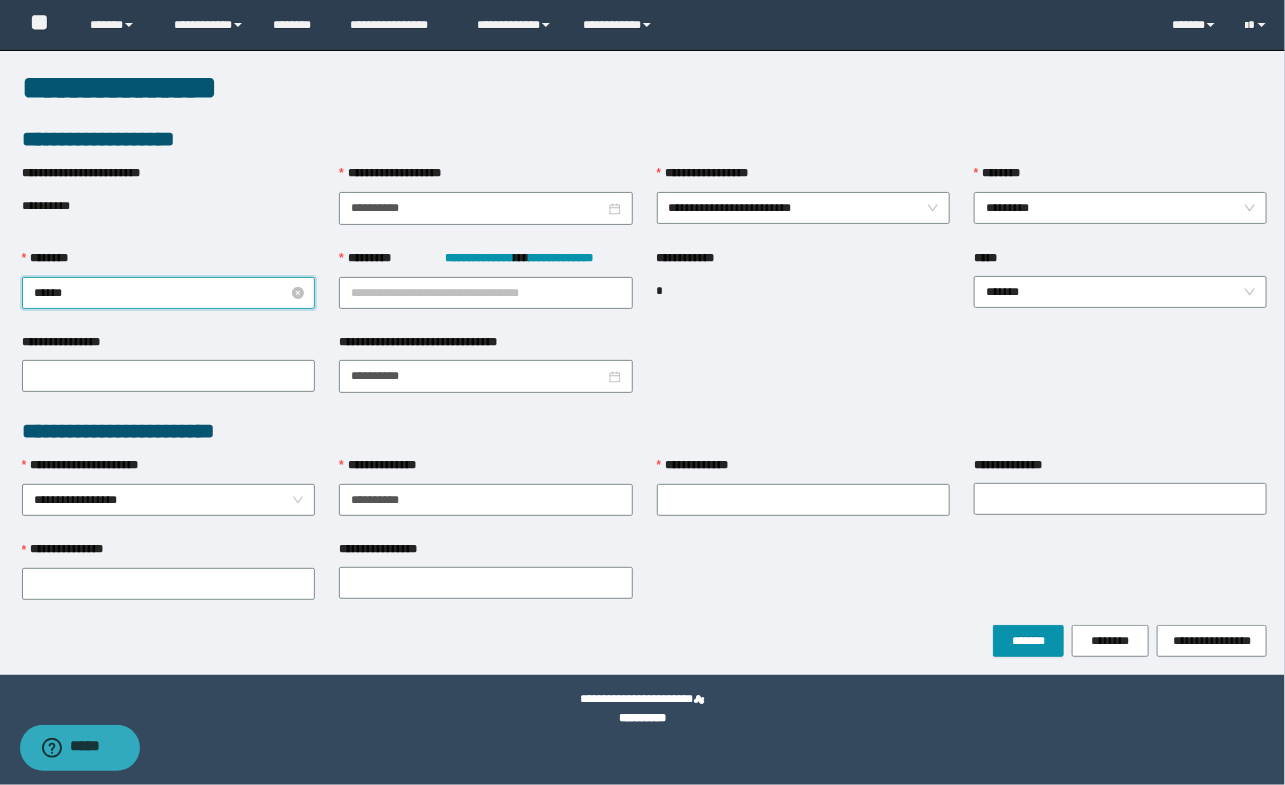 type on "*******" 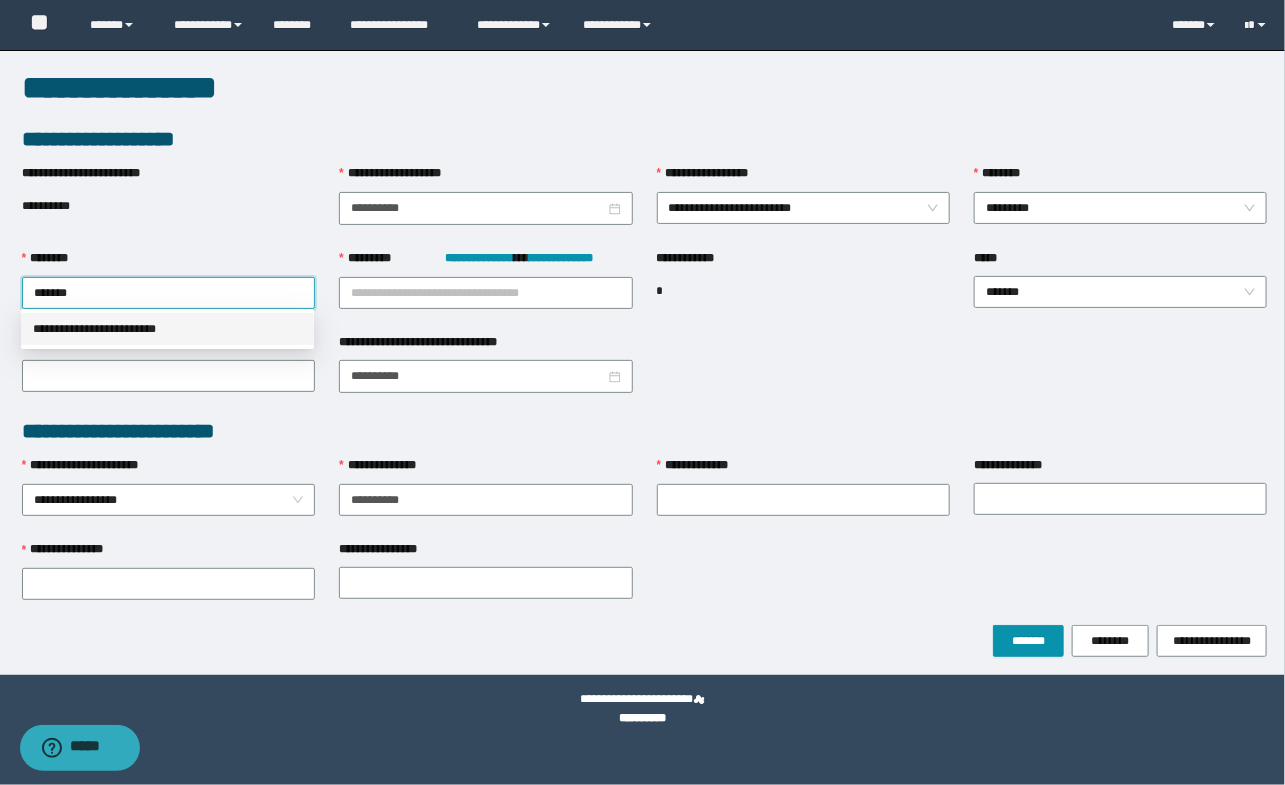 click on "**********" at bounding box center [167, 329] 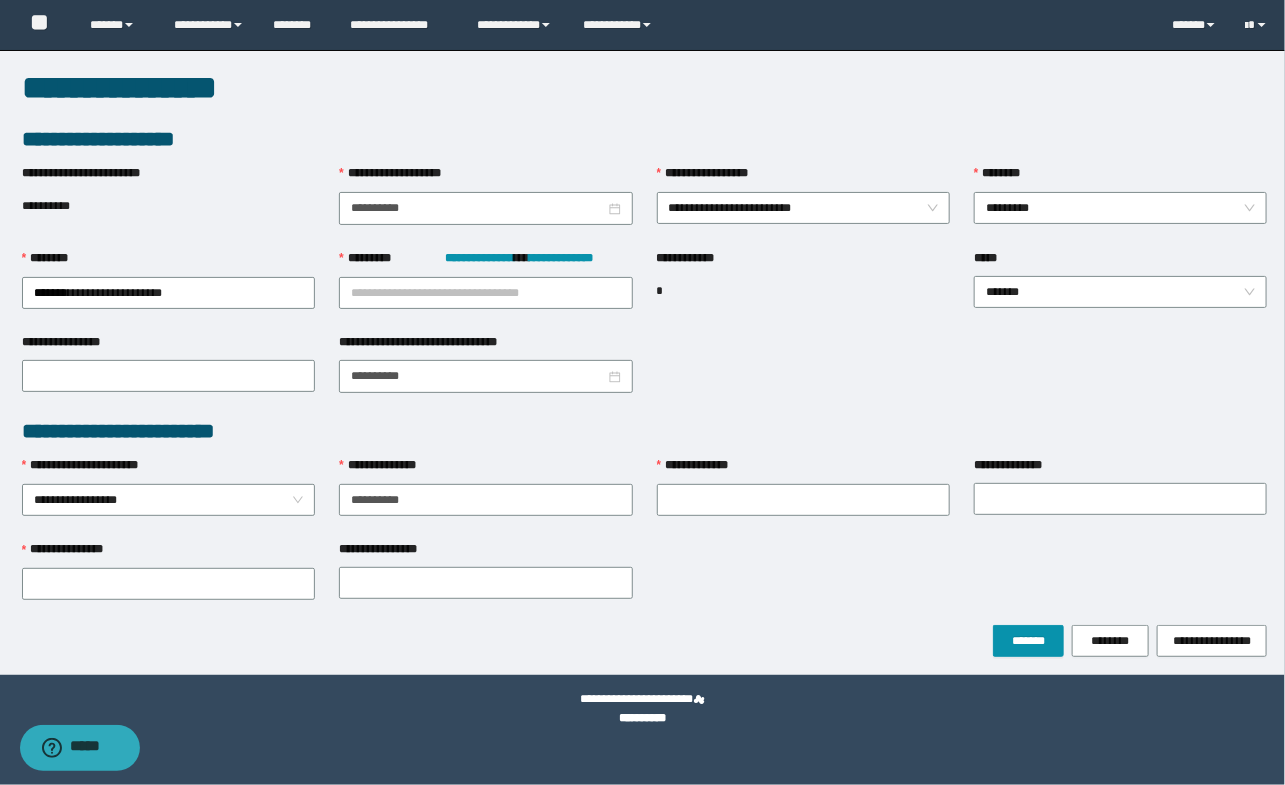 click on "**********" at bounding box center (645, 431) 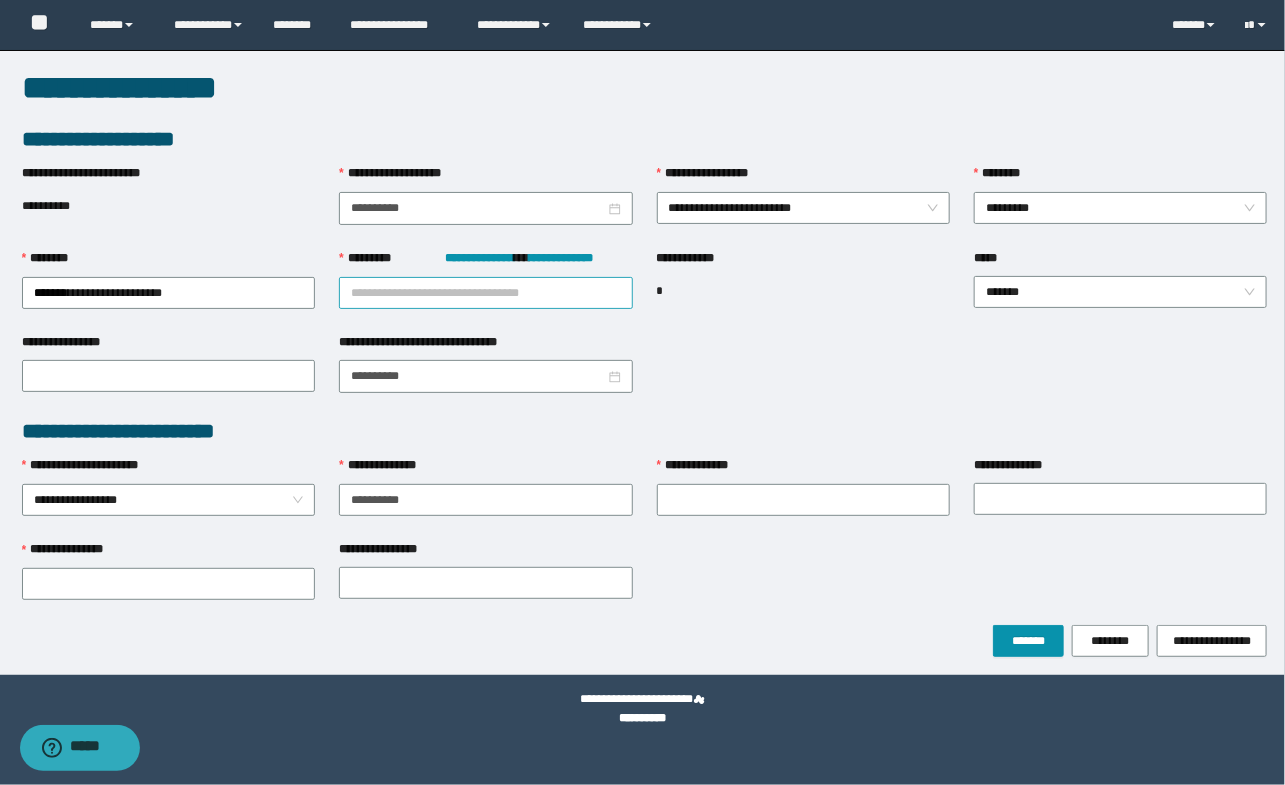 click on "**********" at bounding box center [485, 293] 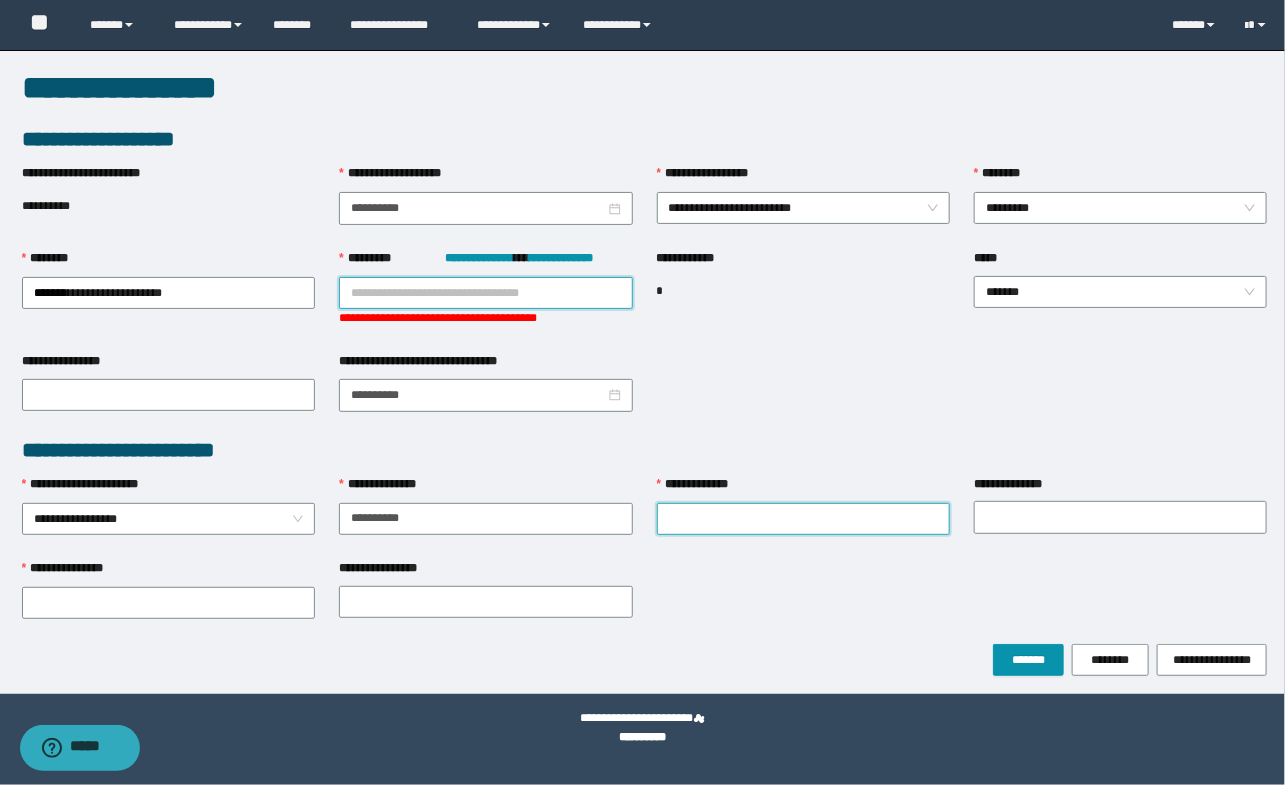 click on "**********" at bounding box center (803, 519) 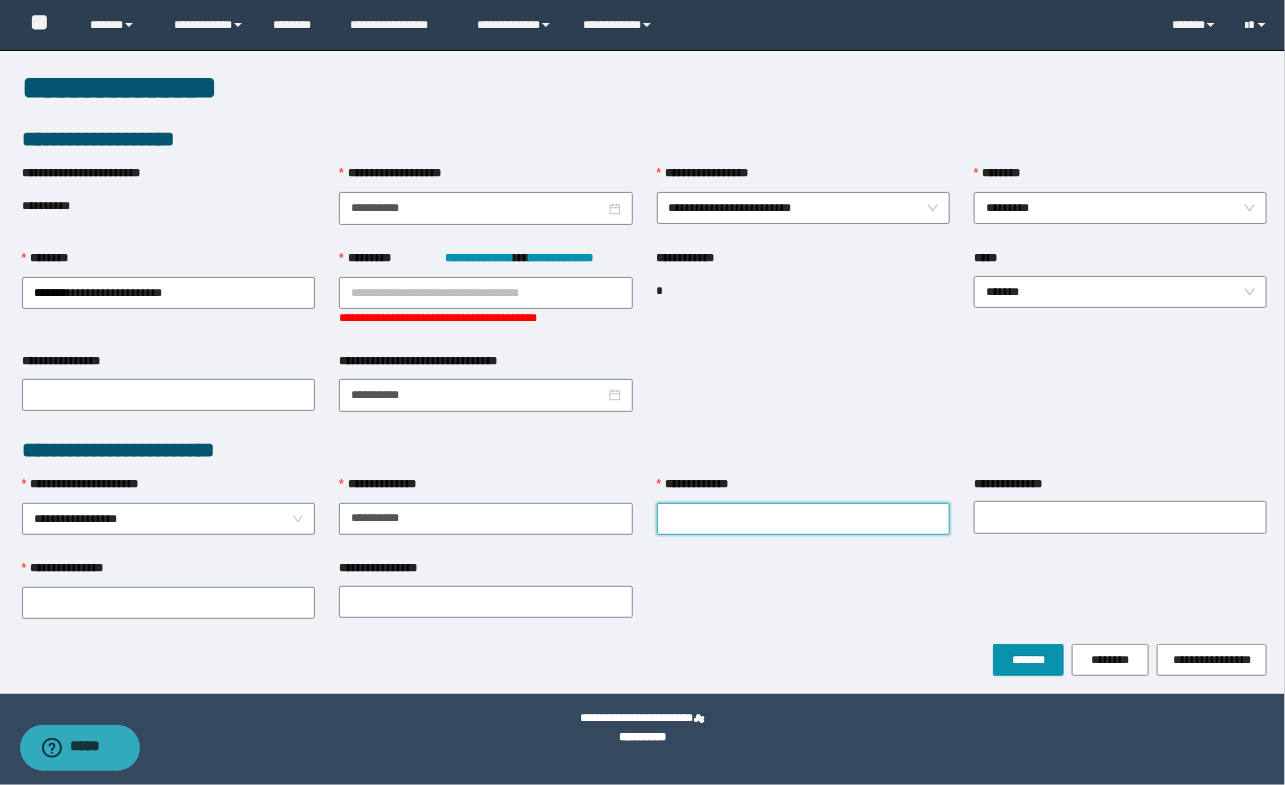 paste on "**********" 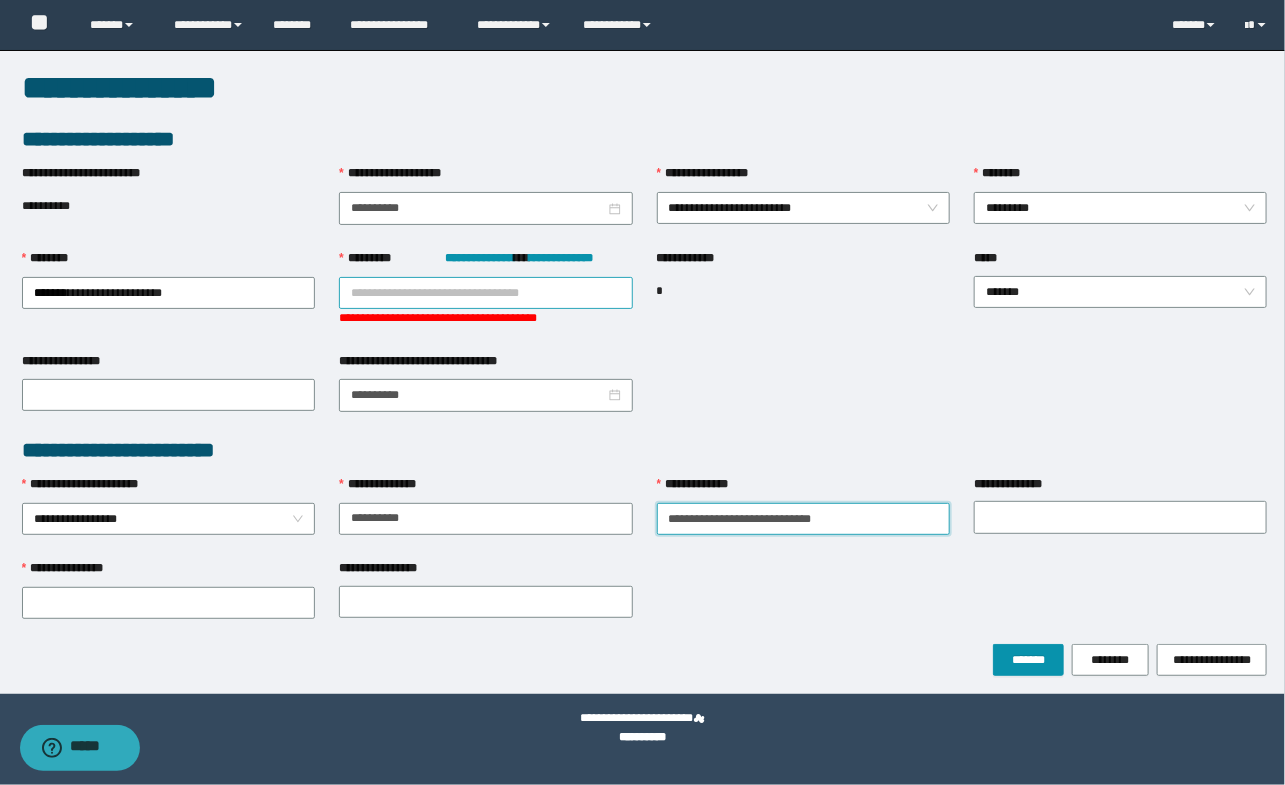 type on "**********" 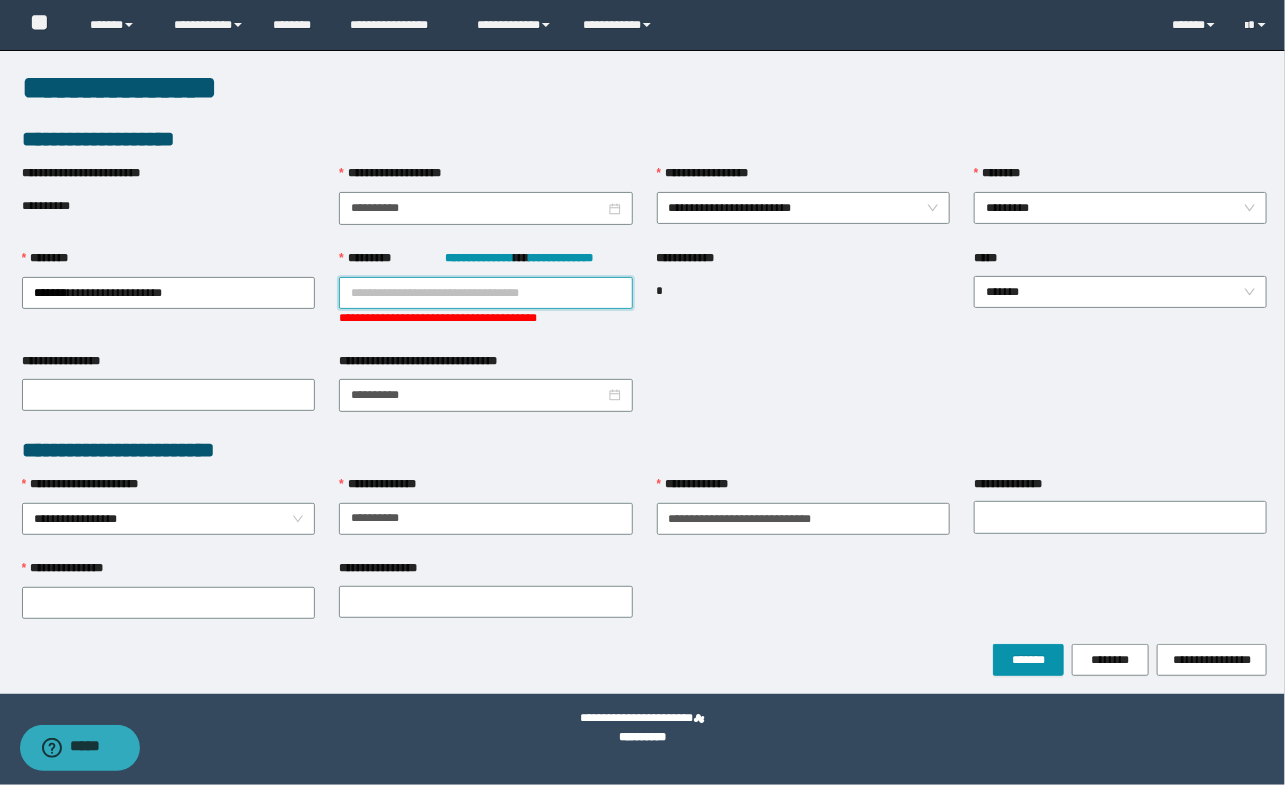 click on "**********" at bounding box center (485, 293) 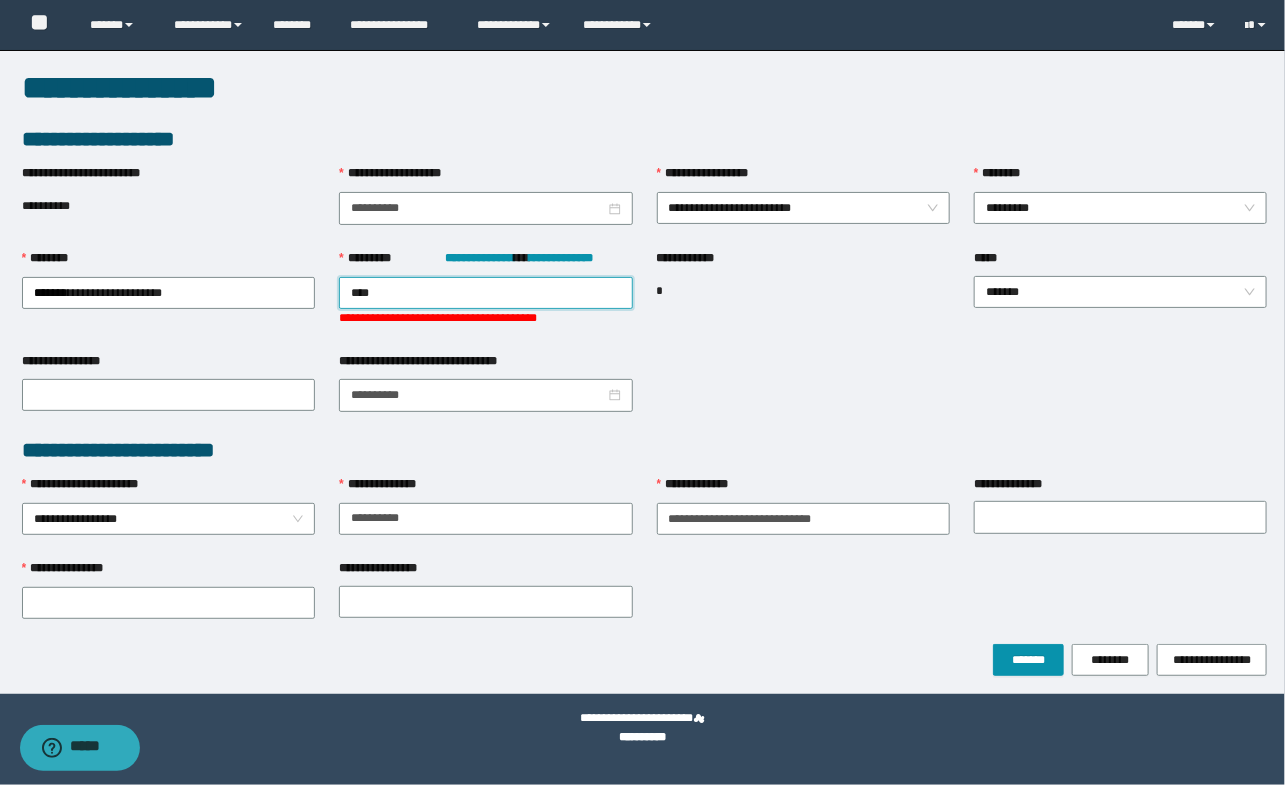 type on "*****" 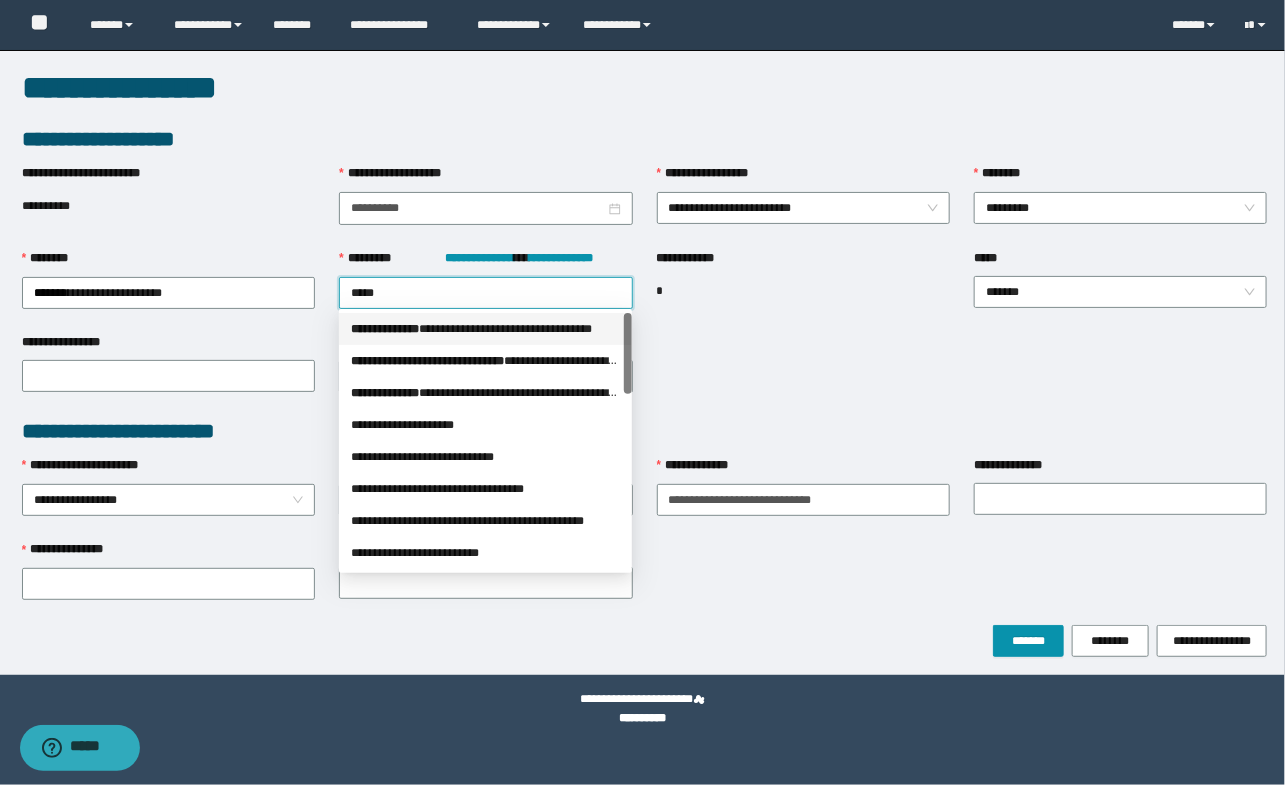 click on "*** *   *********" at bounding box center [385, 329] 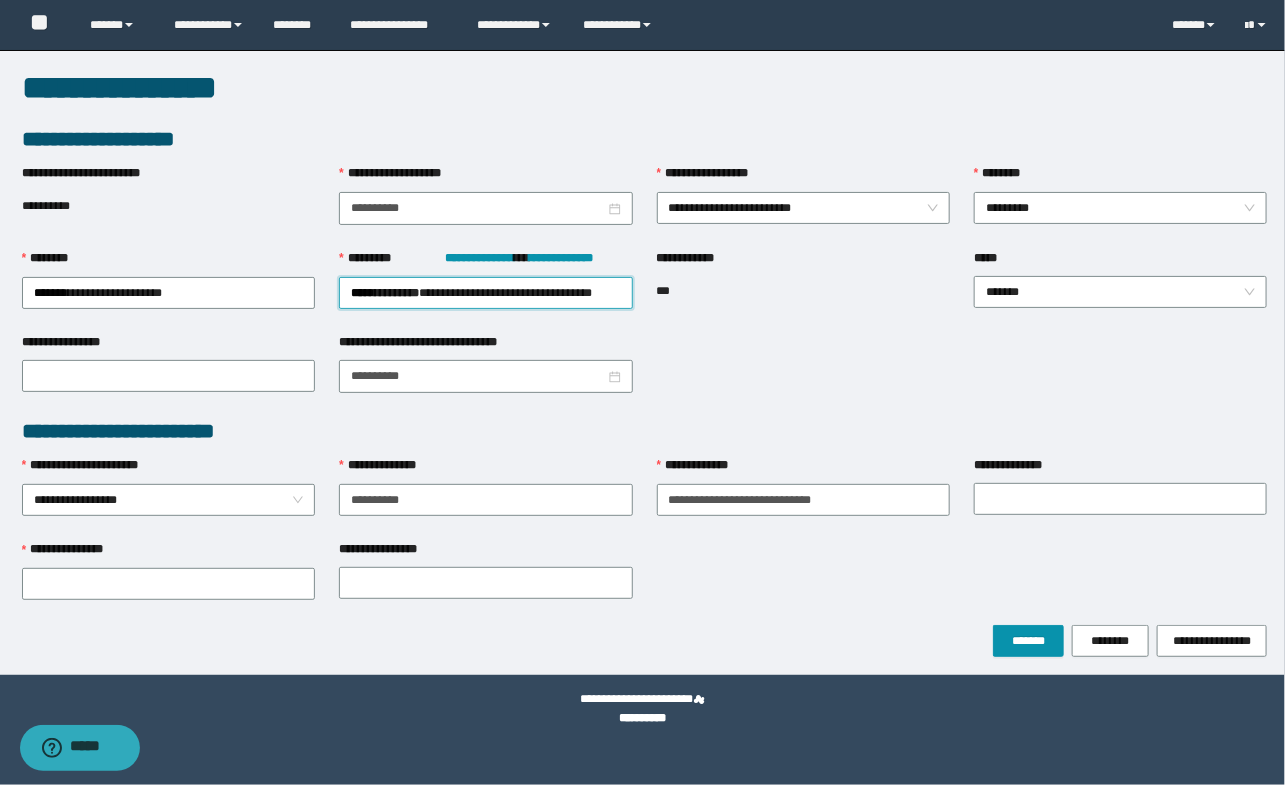 click on "**********" at bounding box center (645, 582) 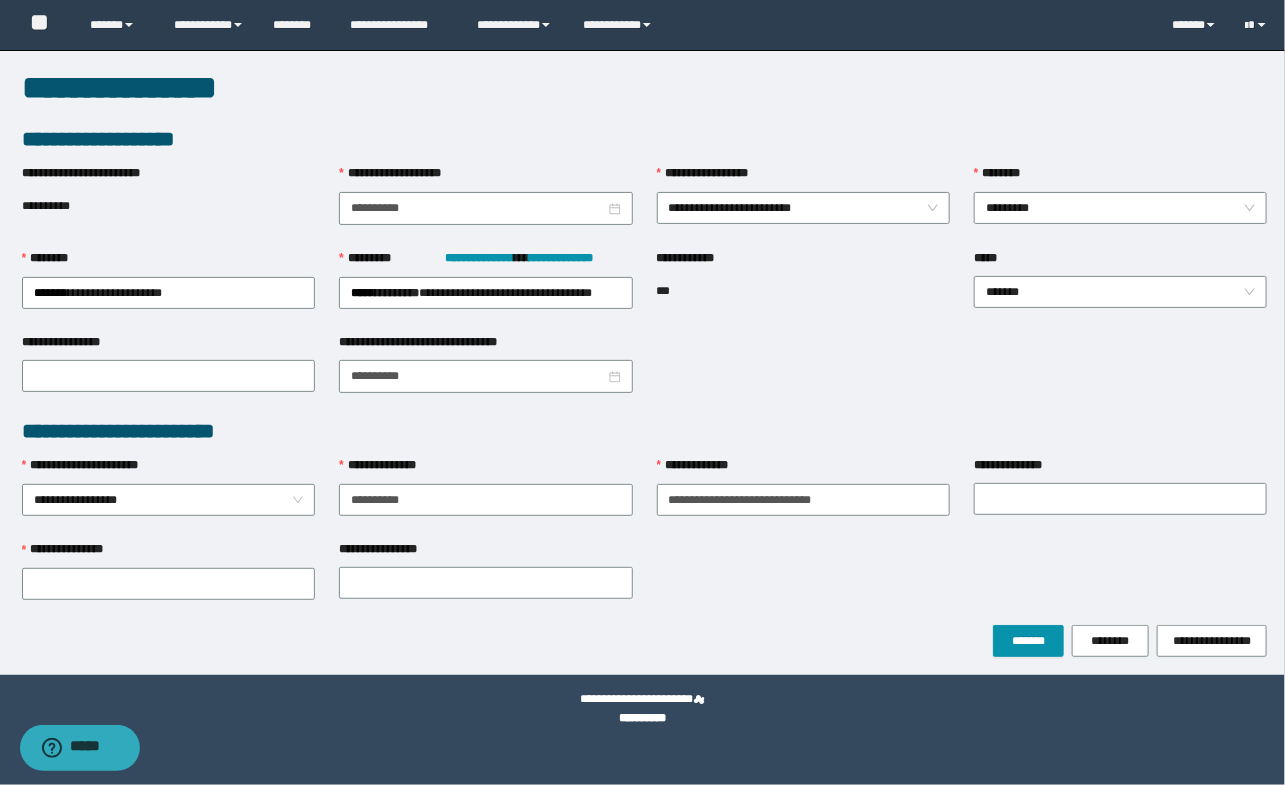 click on "**********" at bounding box center [645, 582] 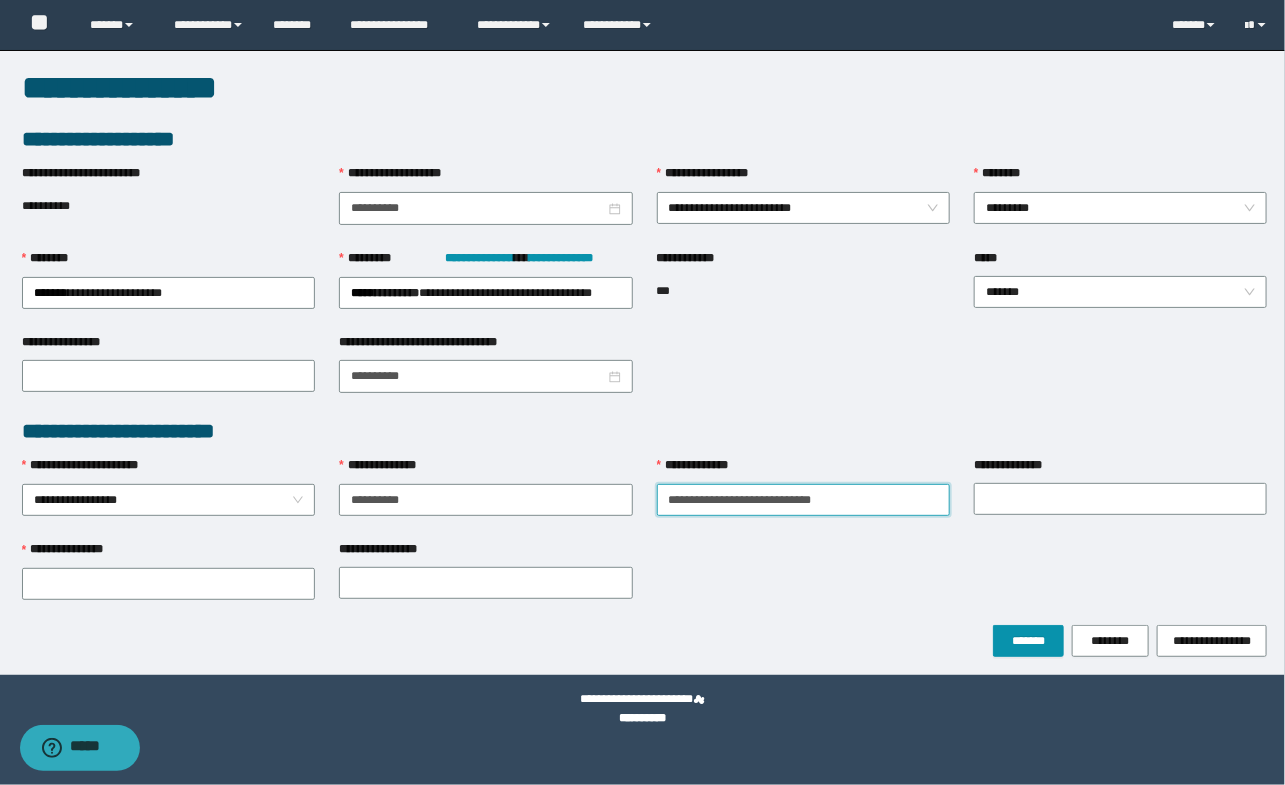 drag, startPoint x: 705, startPoint y: 497, endPoint x: 987, endPoint y: 514, distance: 282.51193 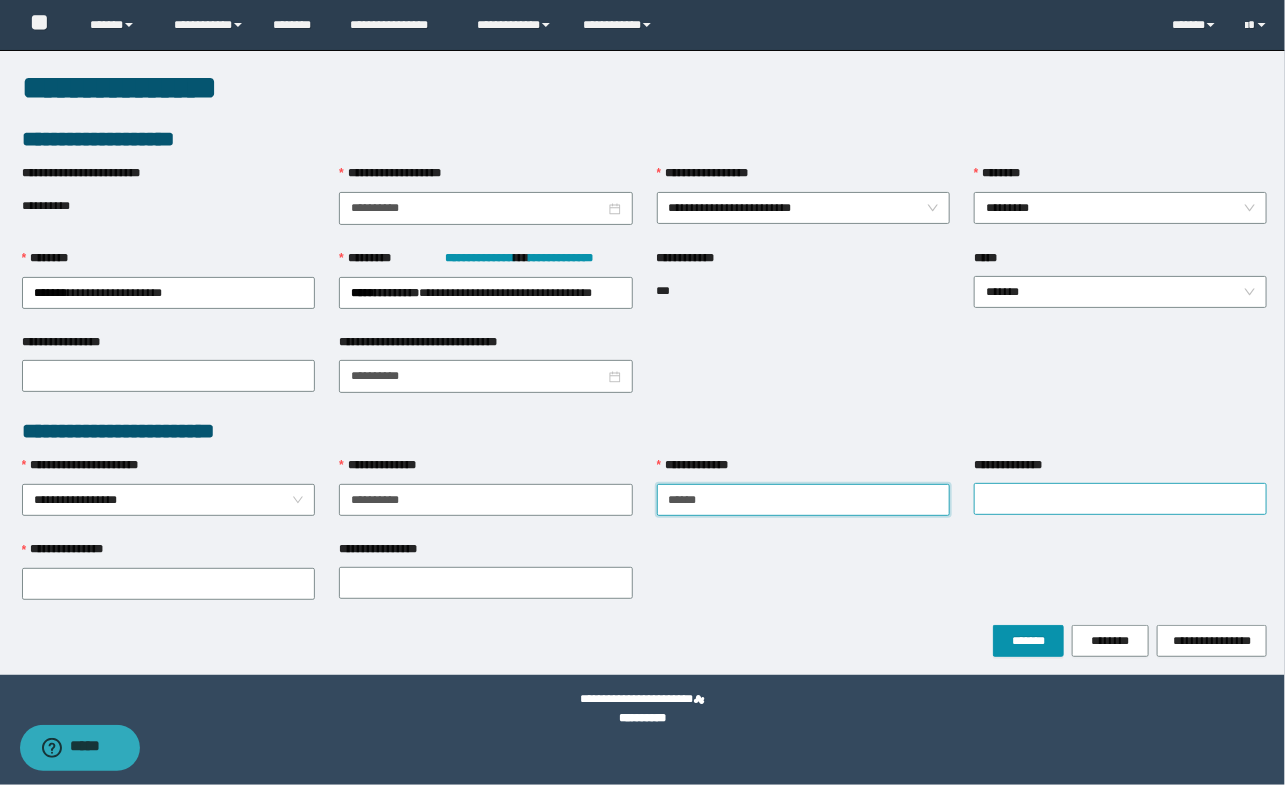 type on "*****" 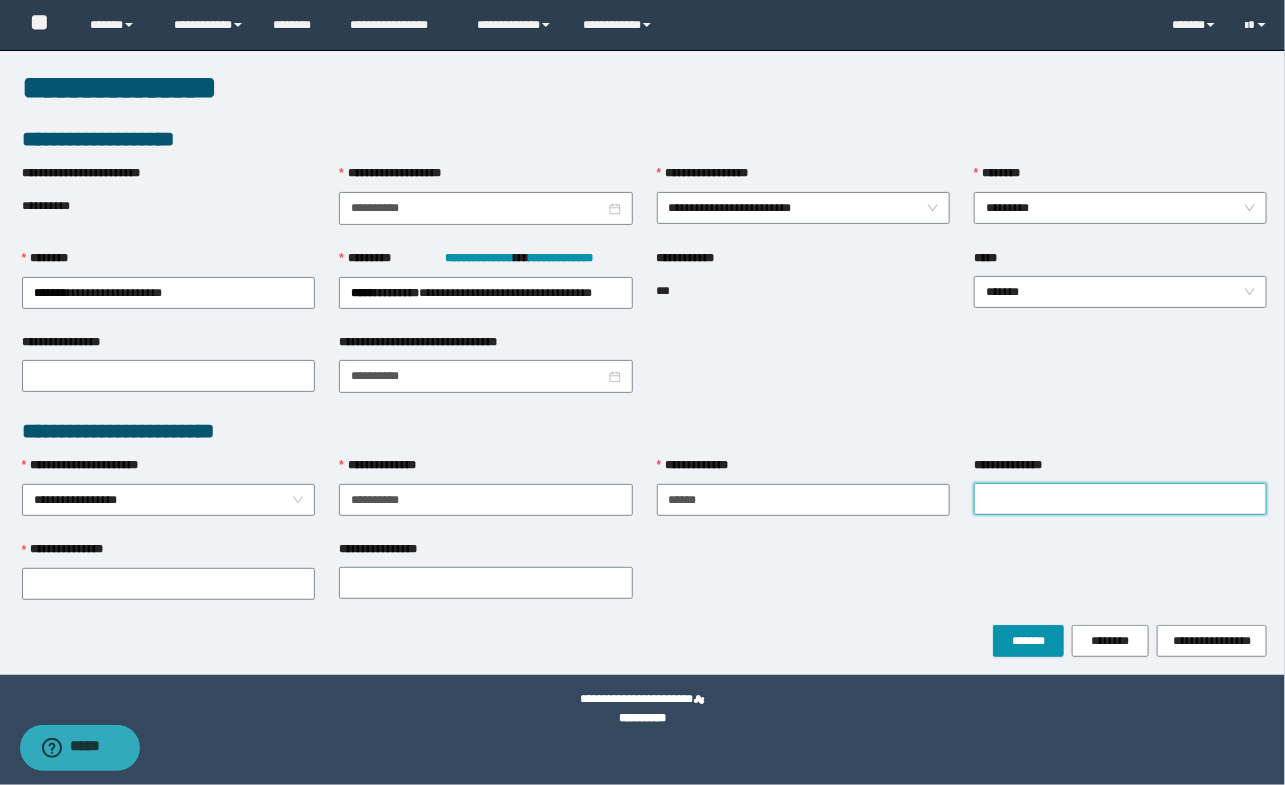 click on "**********" at bounding box center [1120, 499] 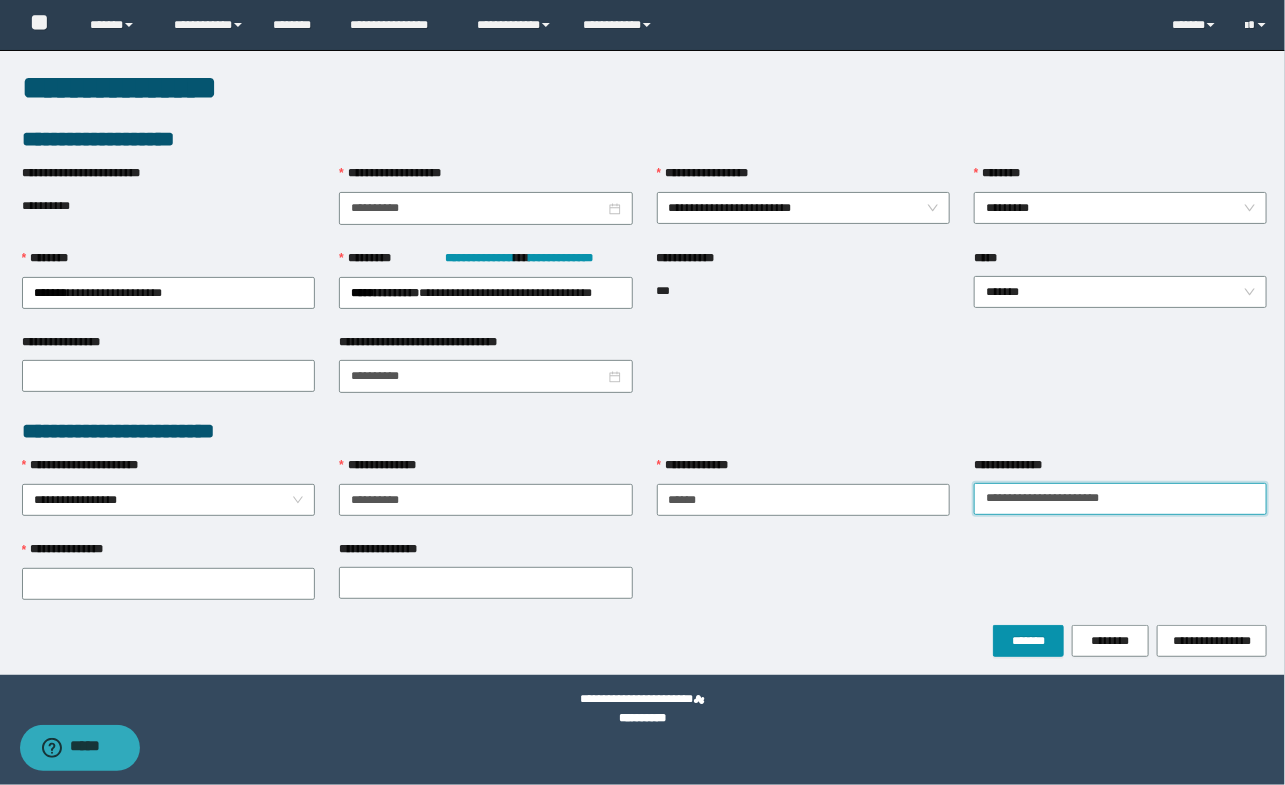 drag, startPoint x: 1036, startPoint y: 494, endPoint x: 1210, endPoint y: 506, distance: 174.4133 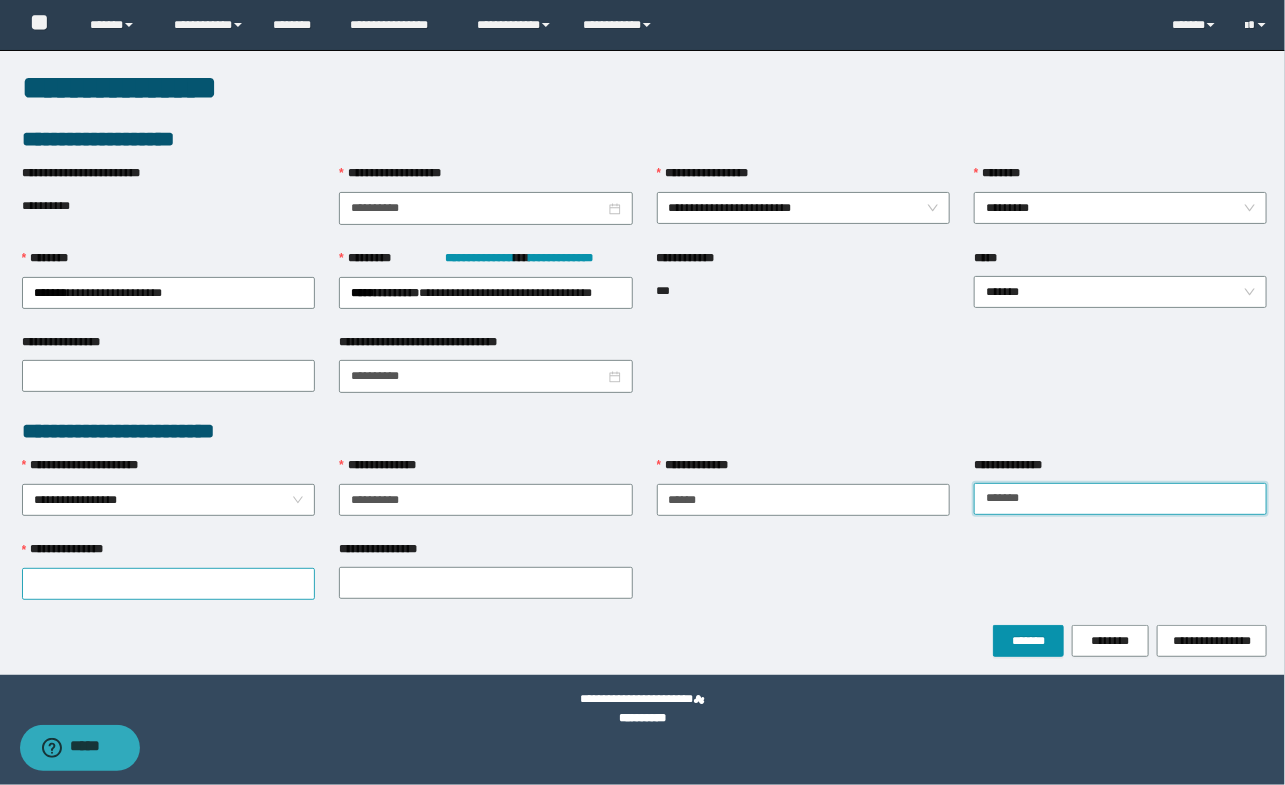 type on "******" 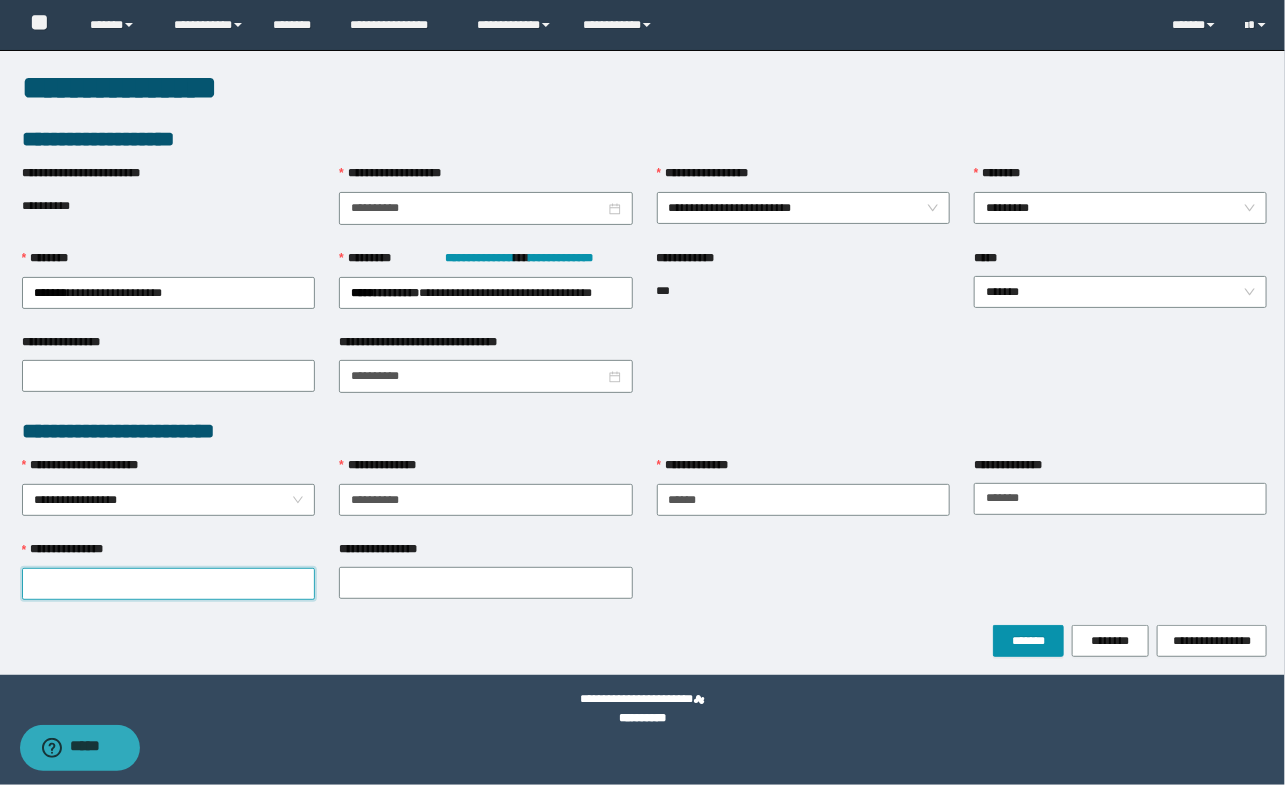 click on "**********" at bounding box center (168, 584) 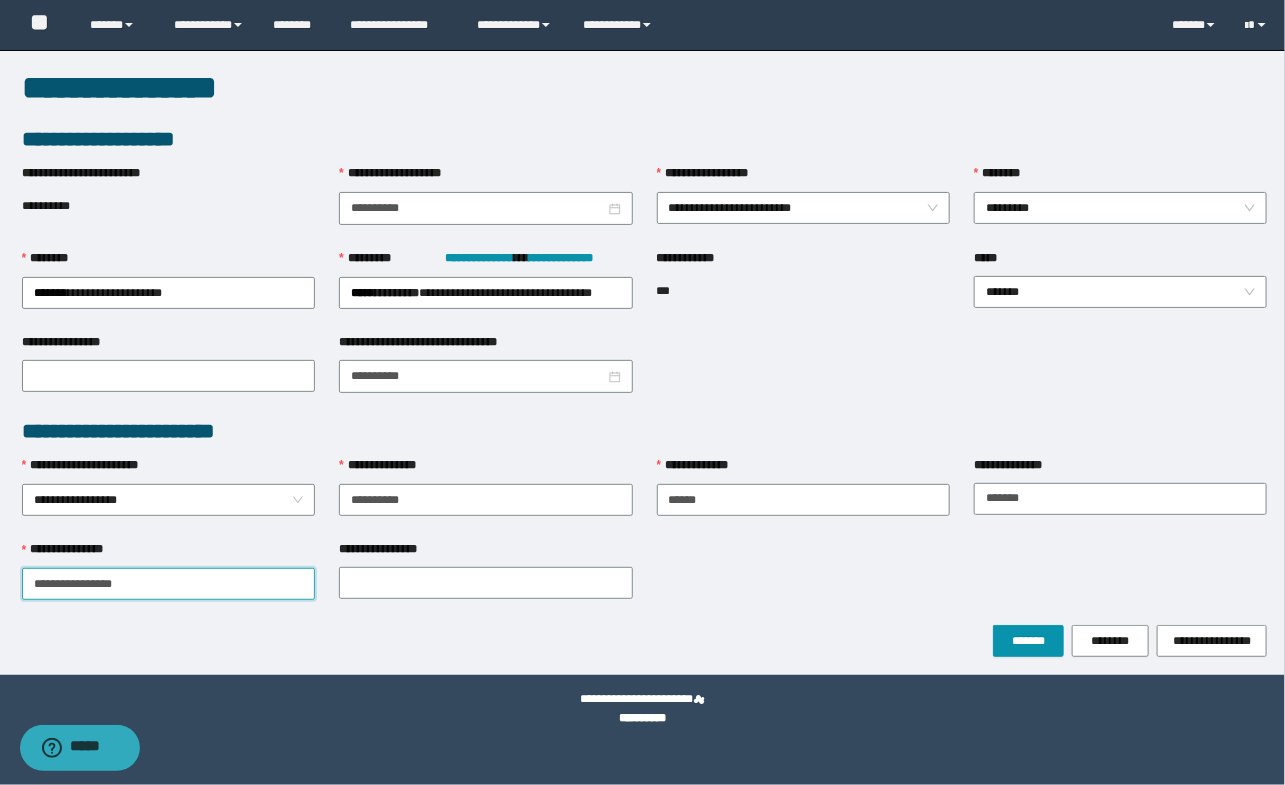 drag, startPoint x: 90, startPoint y: 578, endPoint x: 191, endPoint y: 586, distance: 101.31634 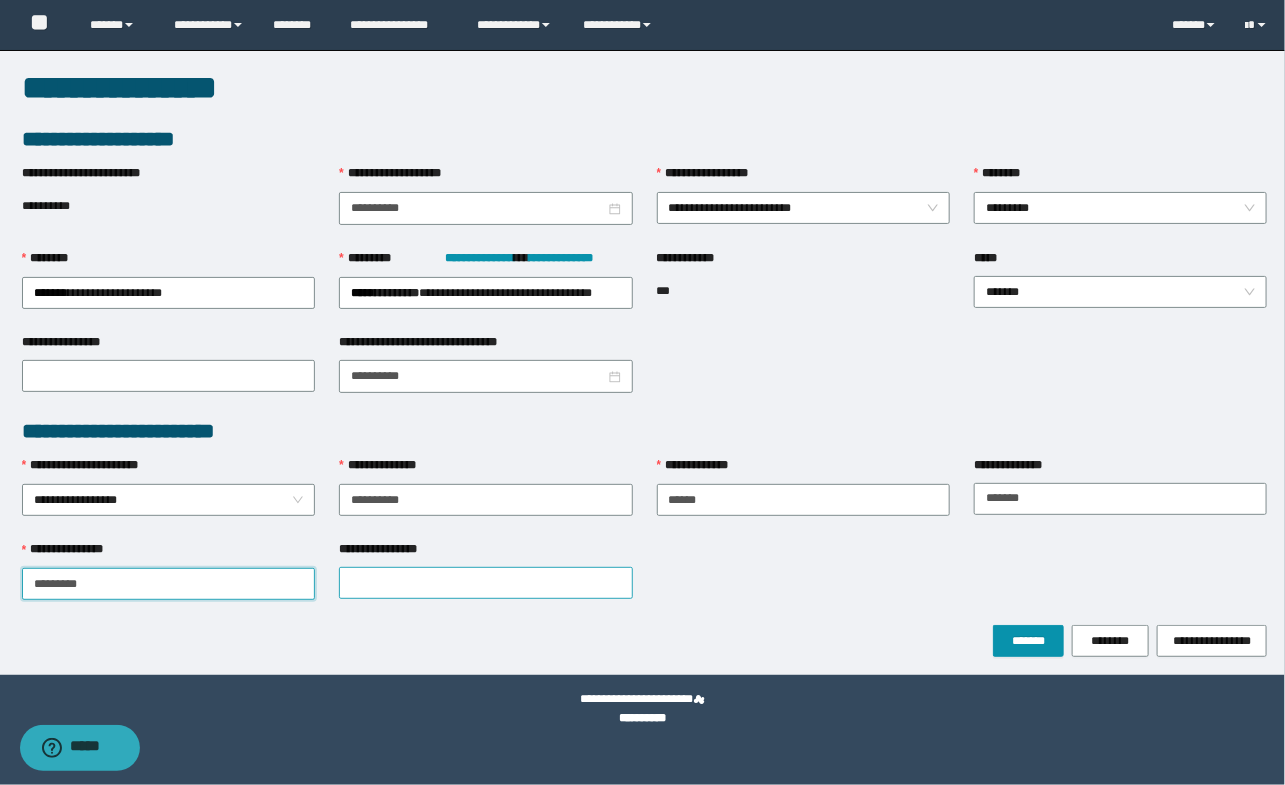 type on "********" 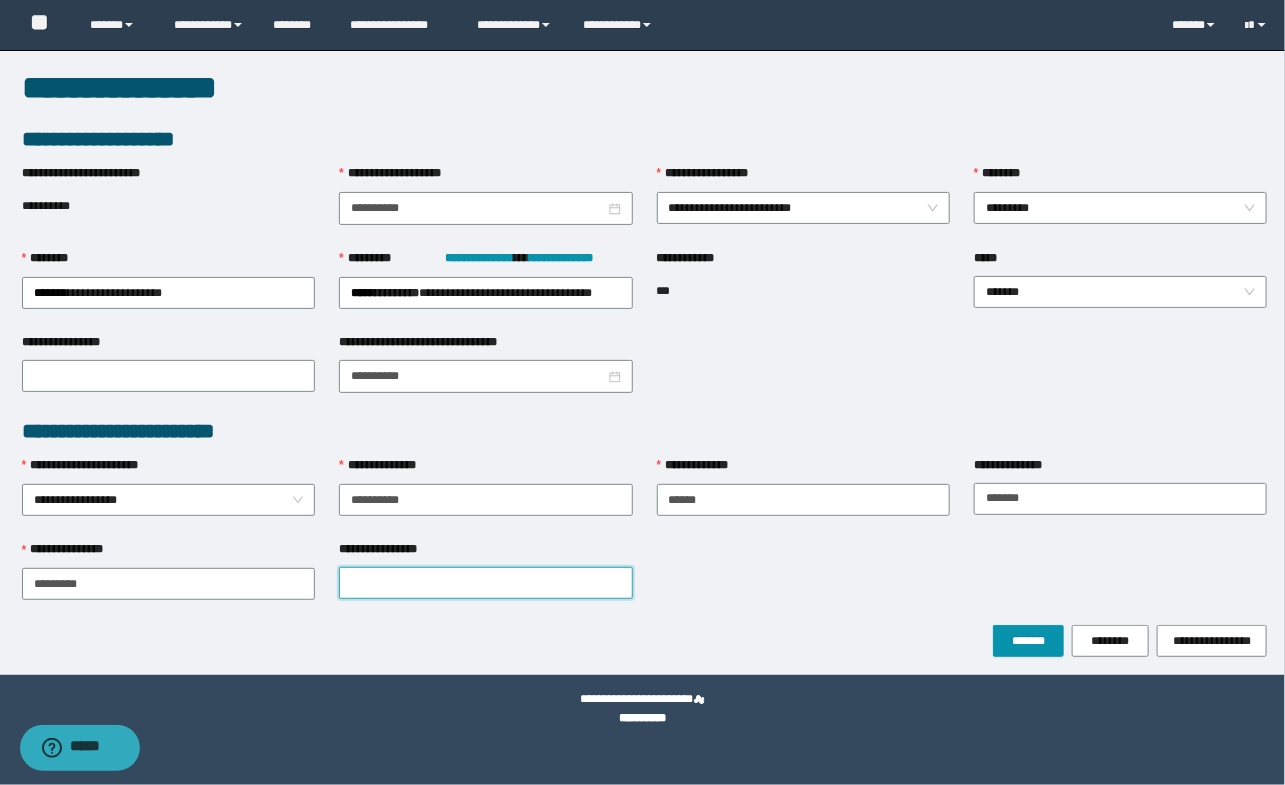 click on "**********" at bounding box center [485, 583] 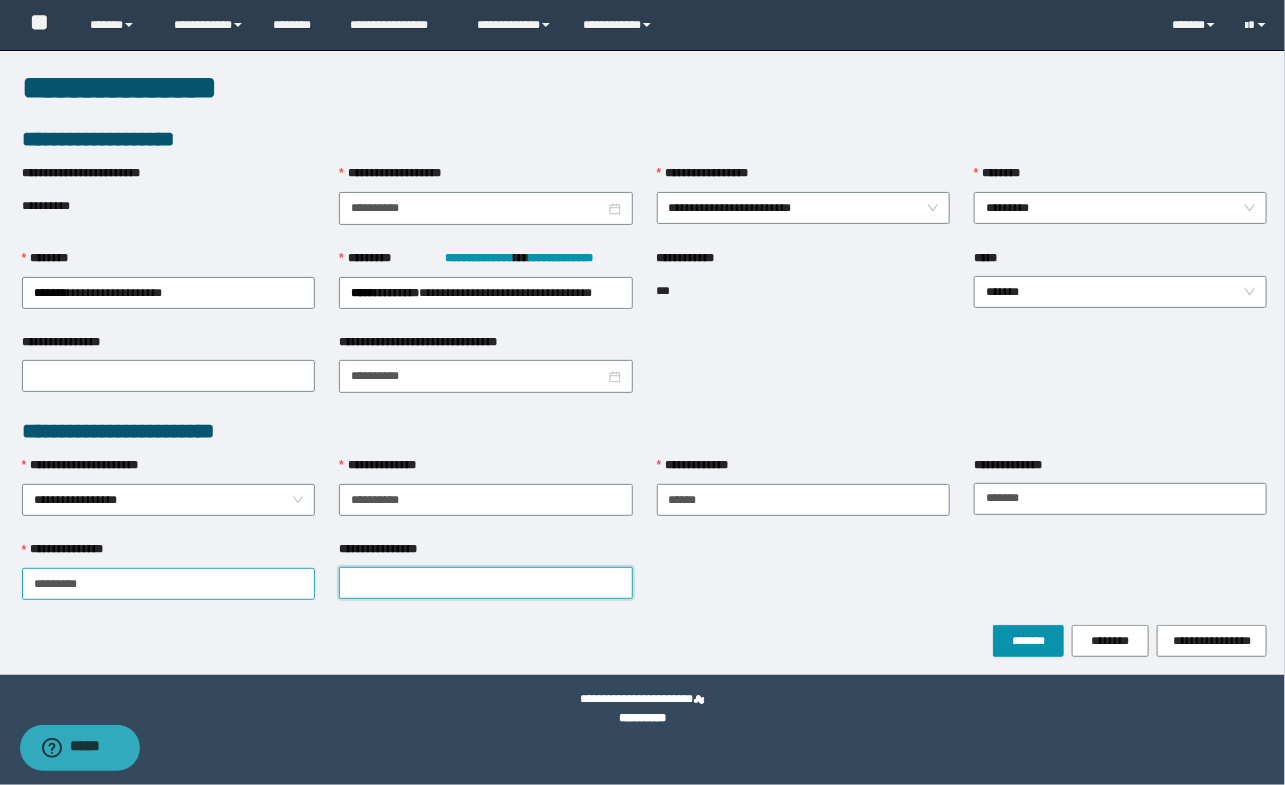 paste on "*******" 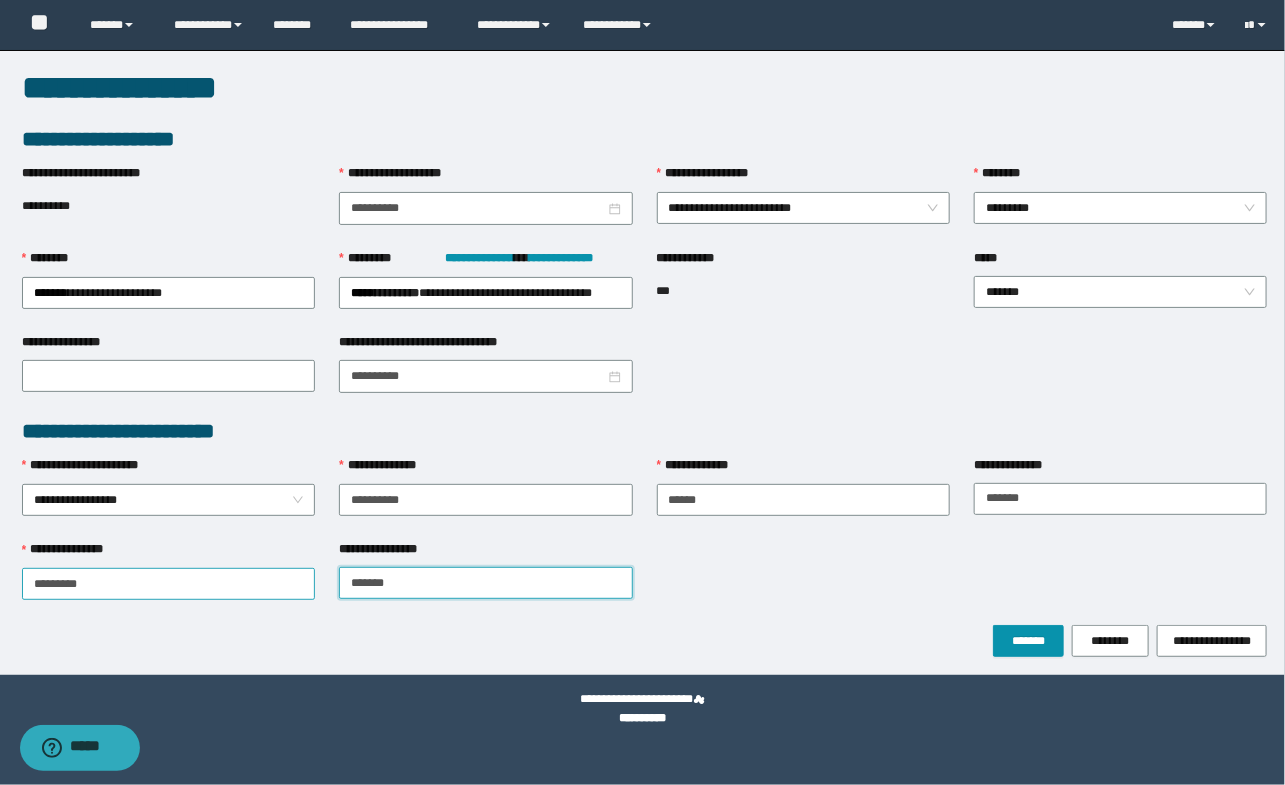 type on "*******" 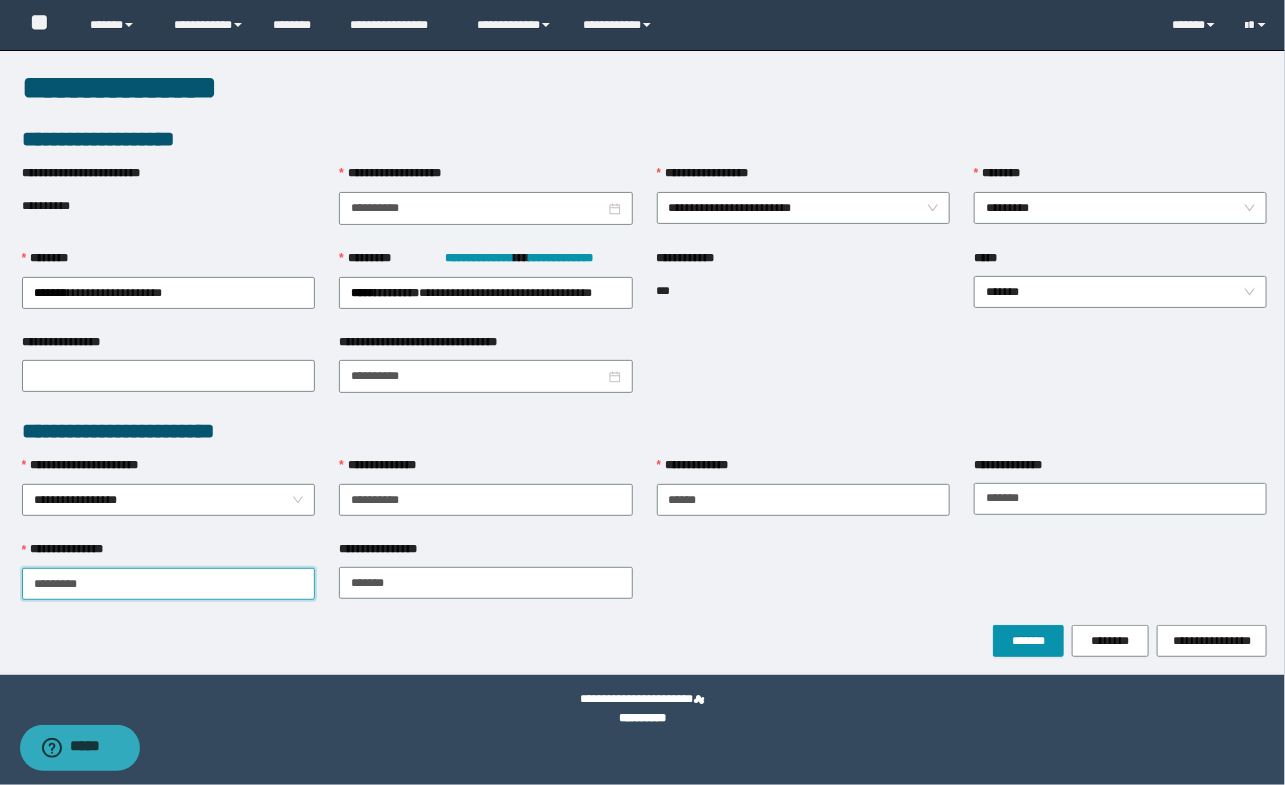 click on "********" at bounding box center [168, 584] 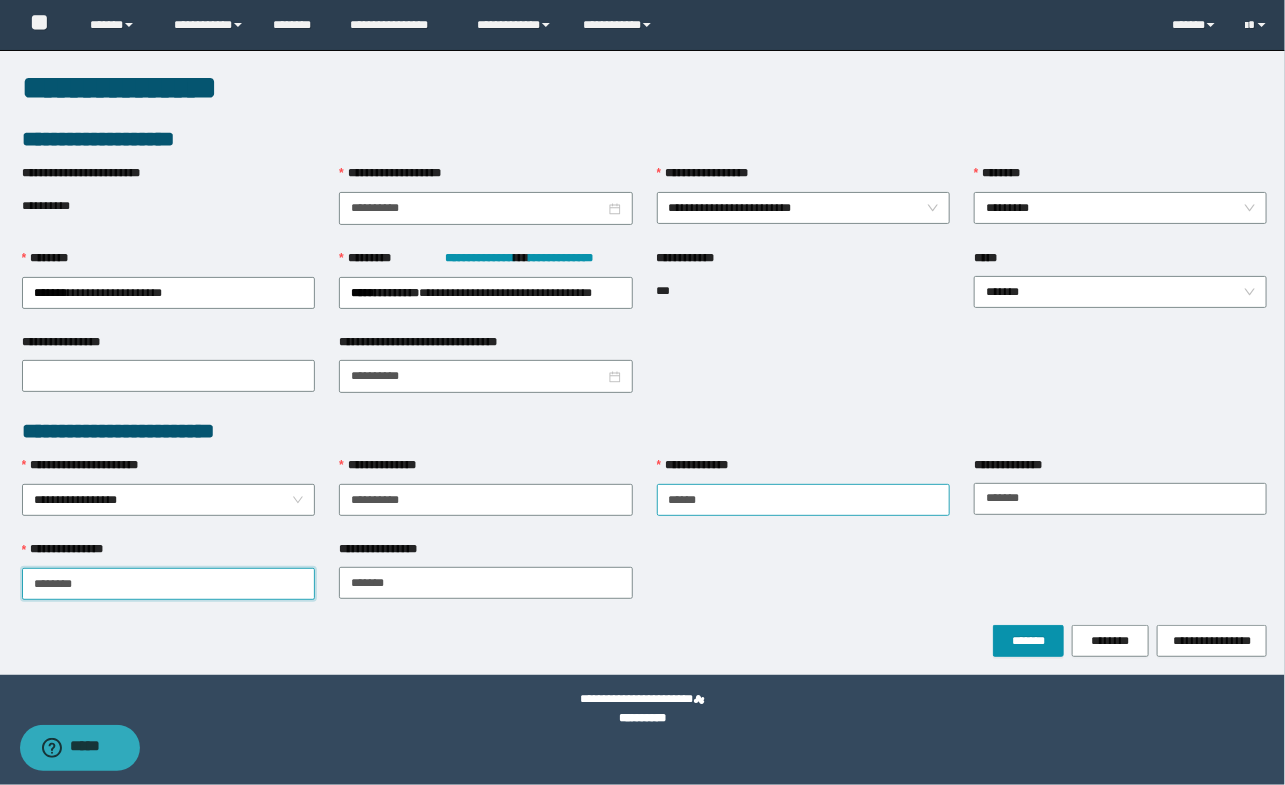 type on "********" 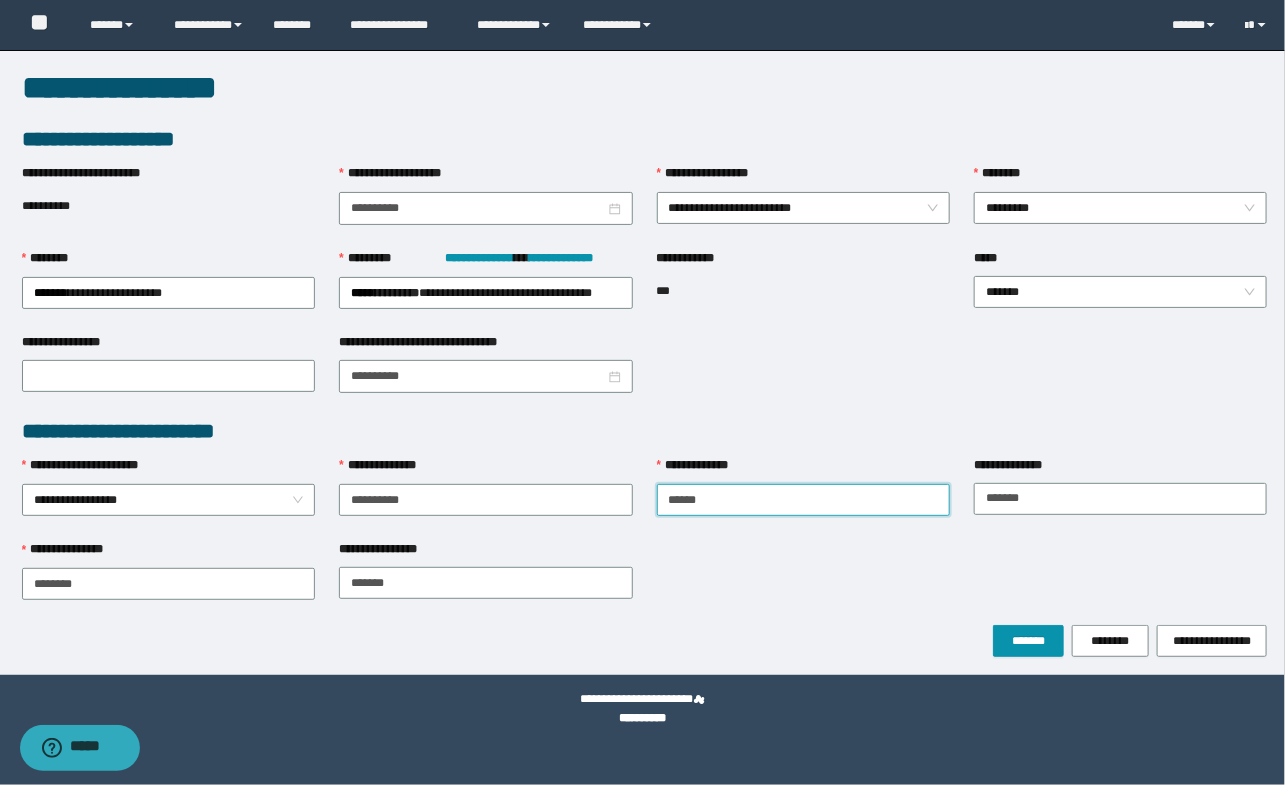 click on "*****" at bounding box center [803, 500] 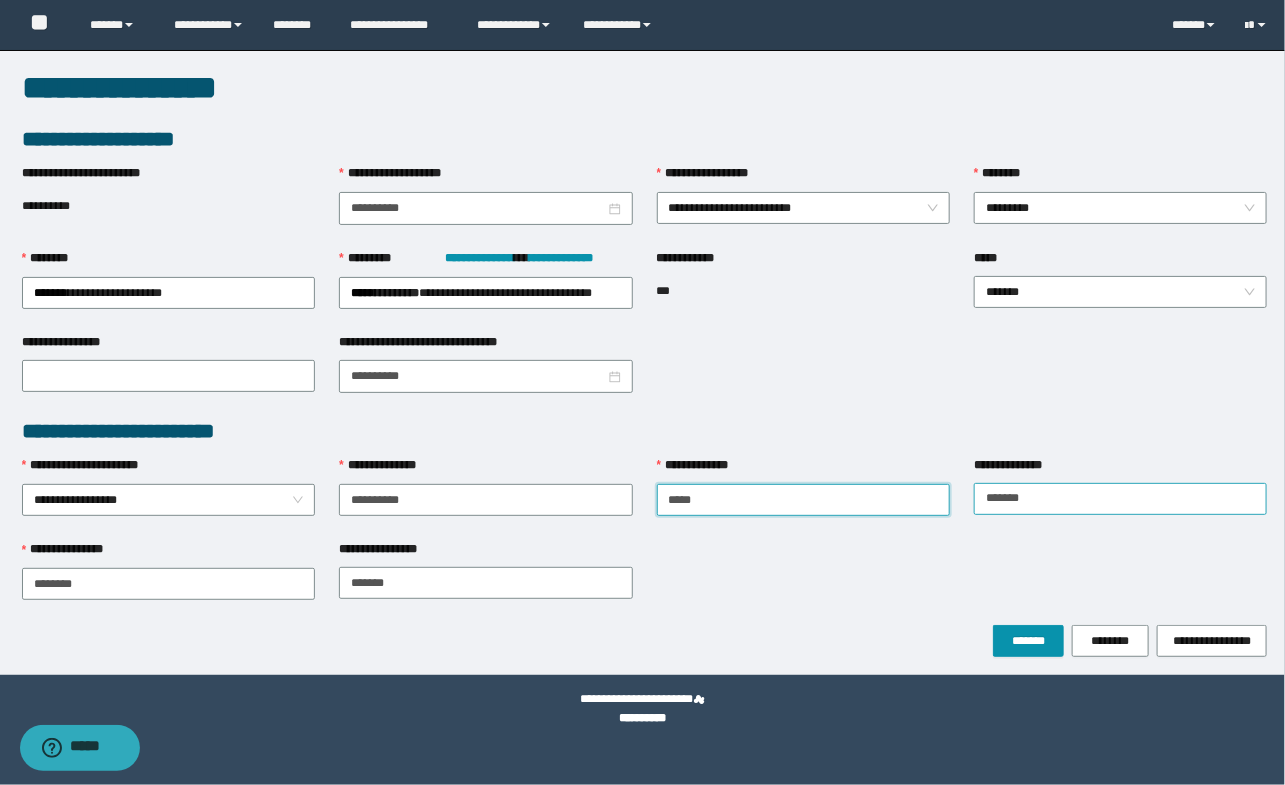 type on "*****" 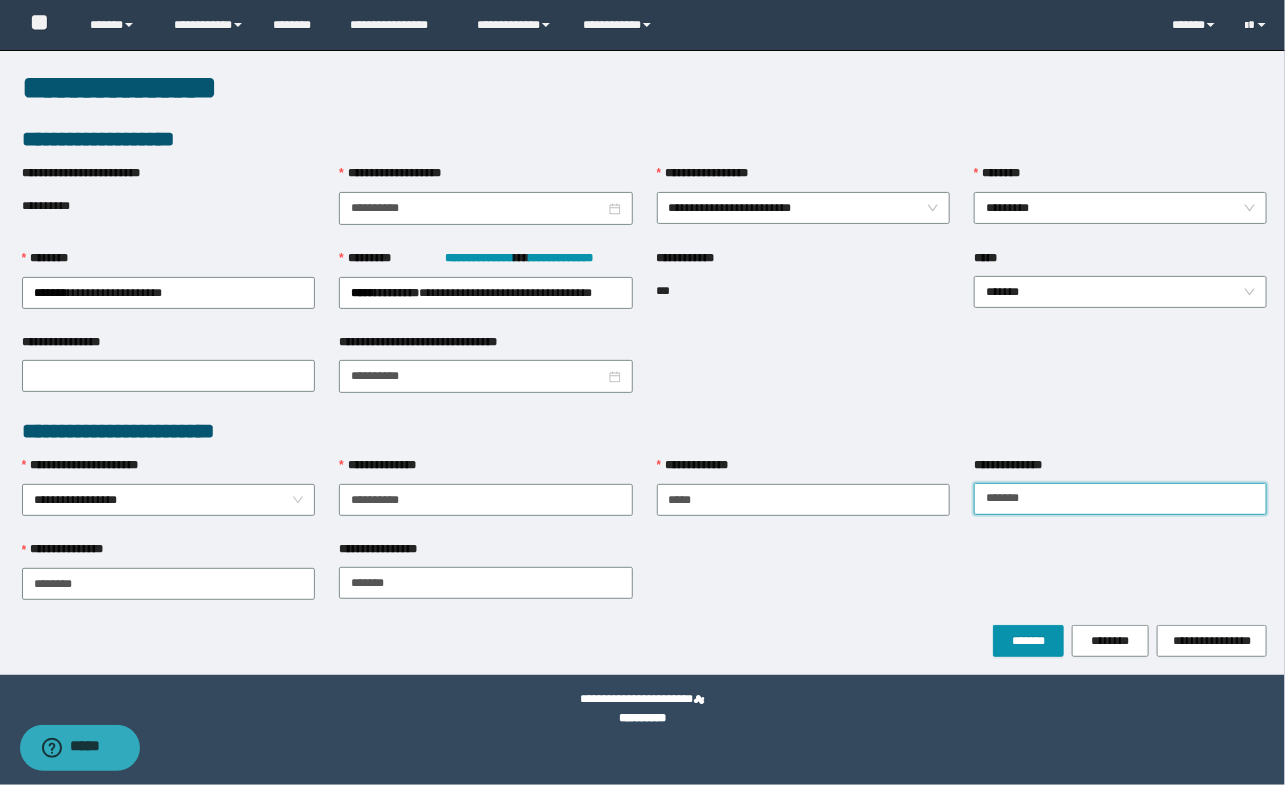 click on "******" at bounding box center [1120, 499] 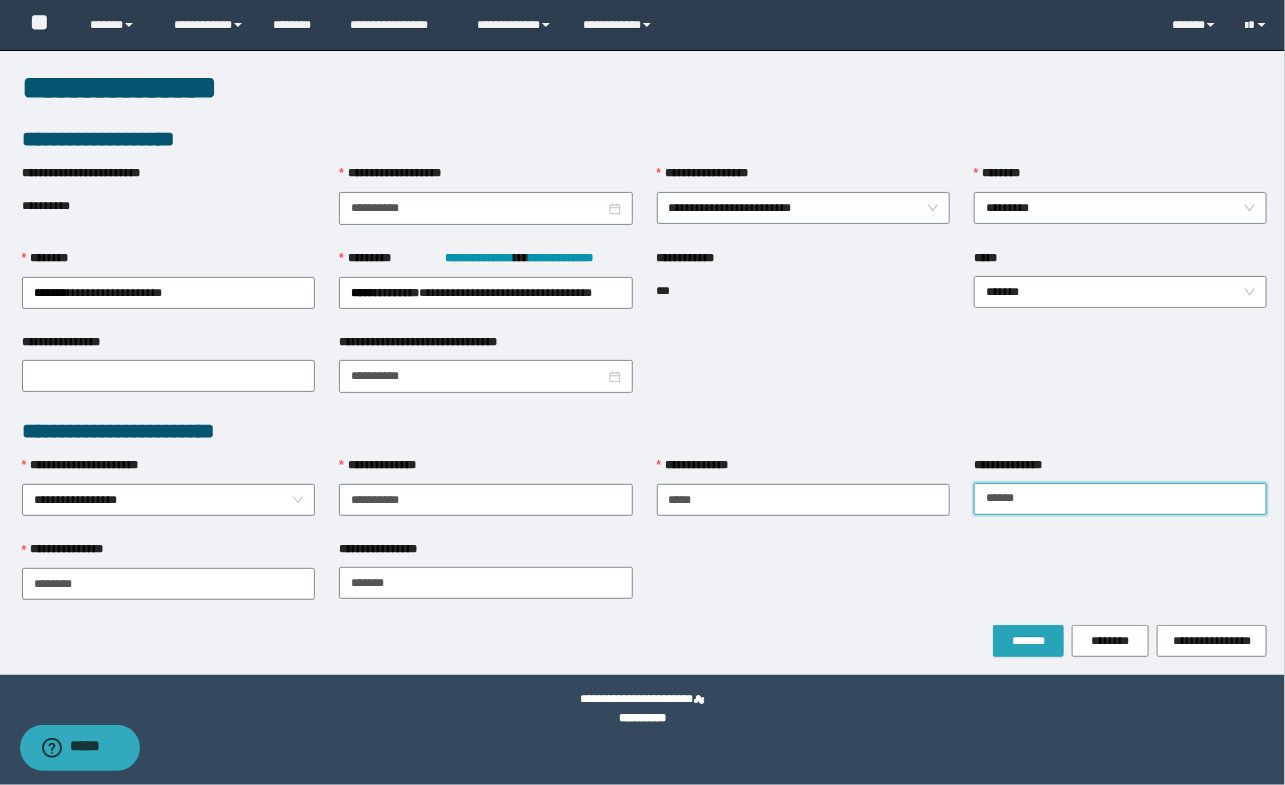 type on "******" 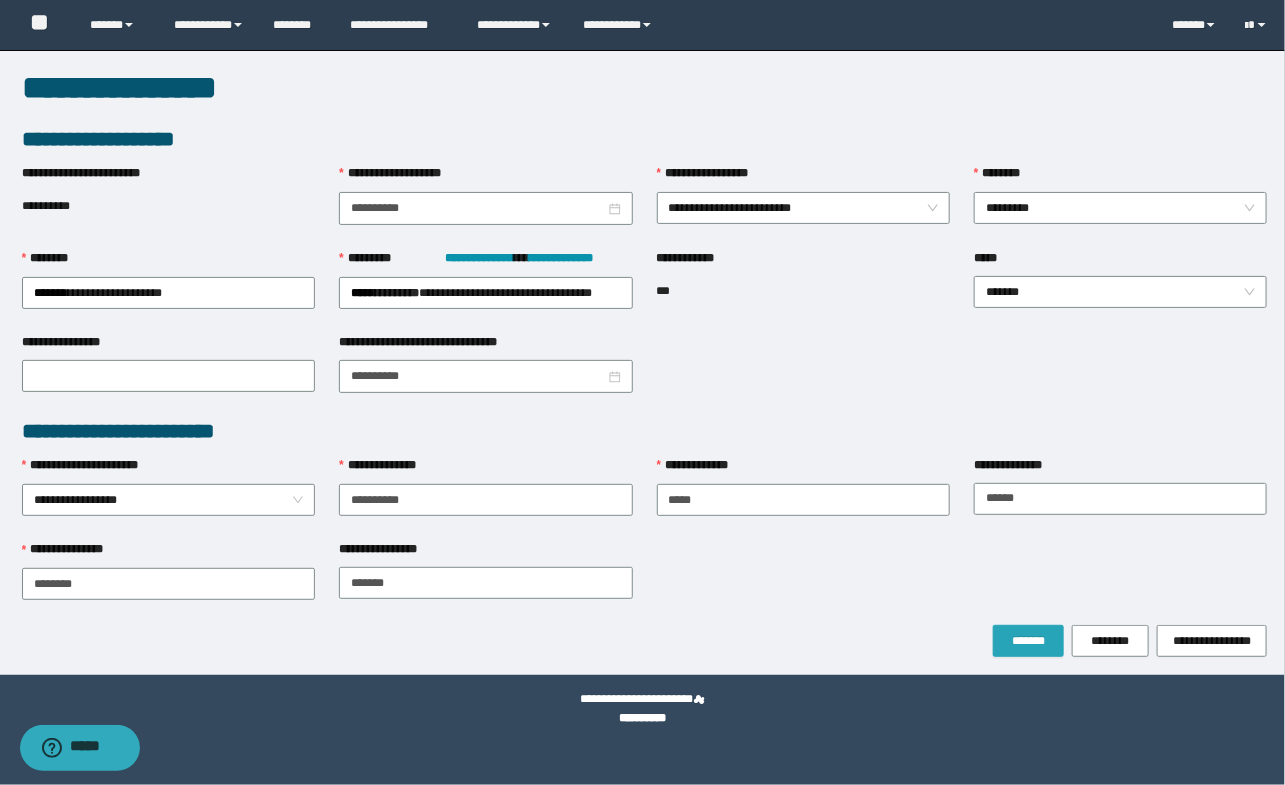 drag, startPoint x: 1046, startPoint y: 633, endPoint x: 801, endPoint y: 659, distance: 246.37573 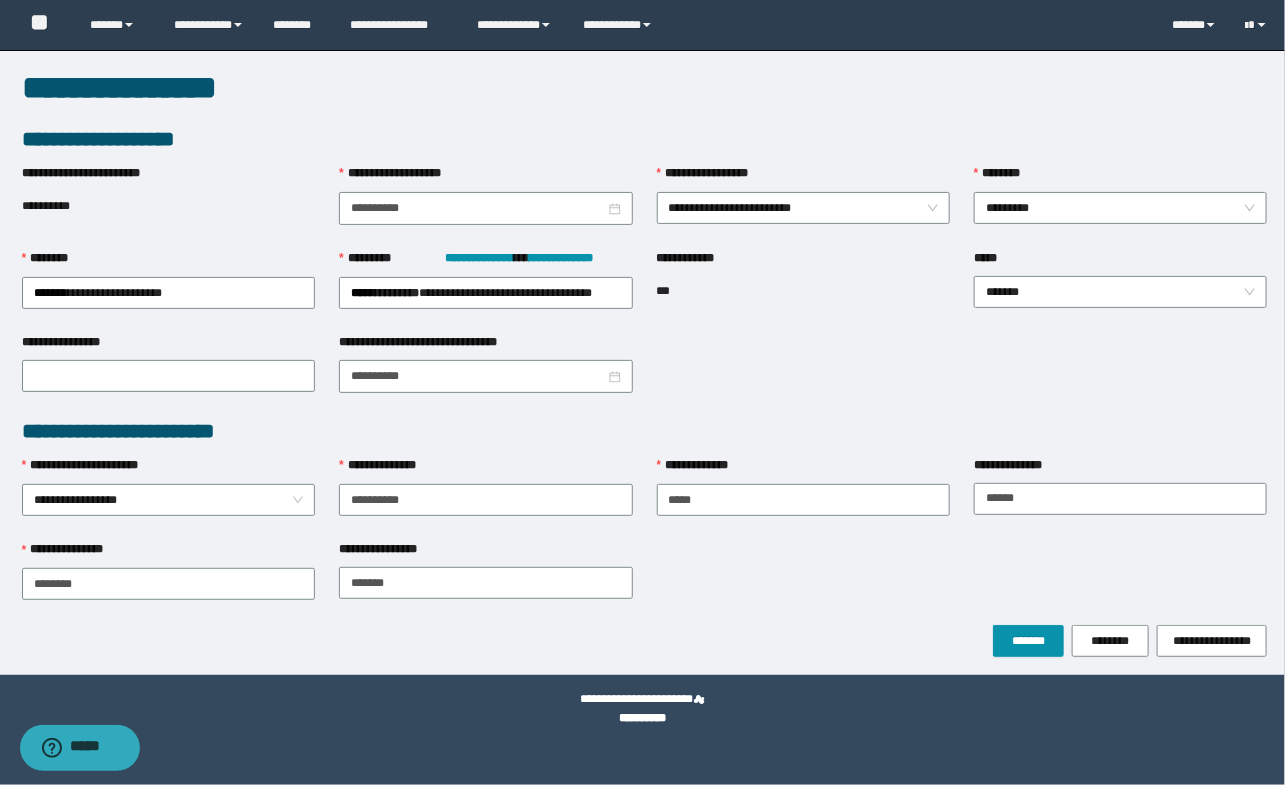 click on "**********" at bounding box center [645, 290] 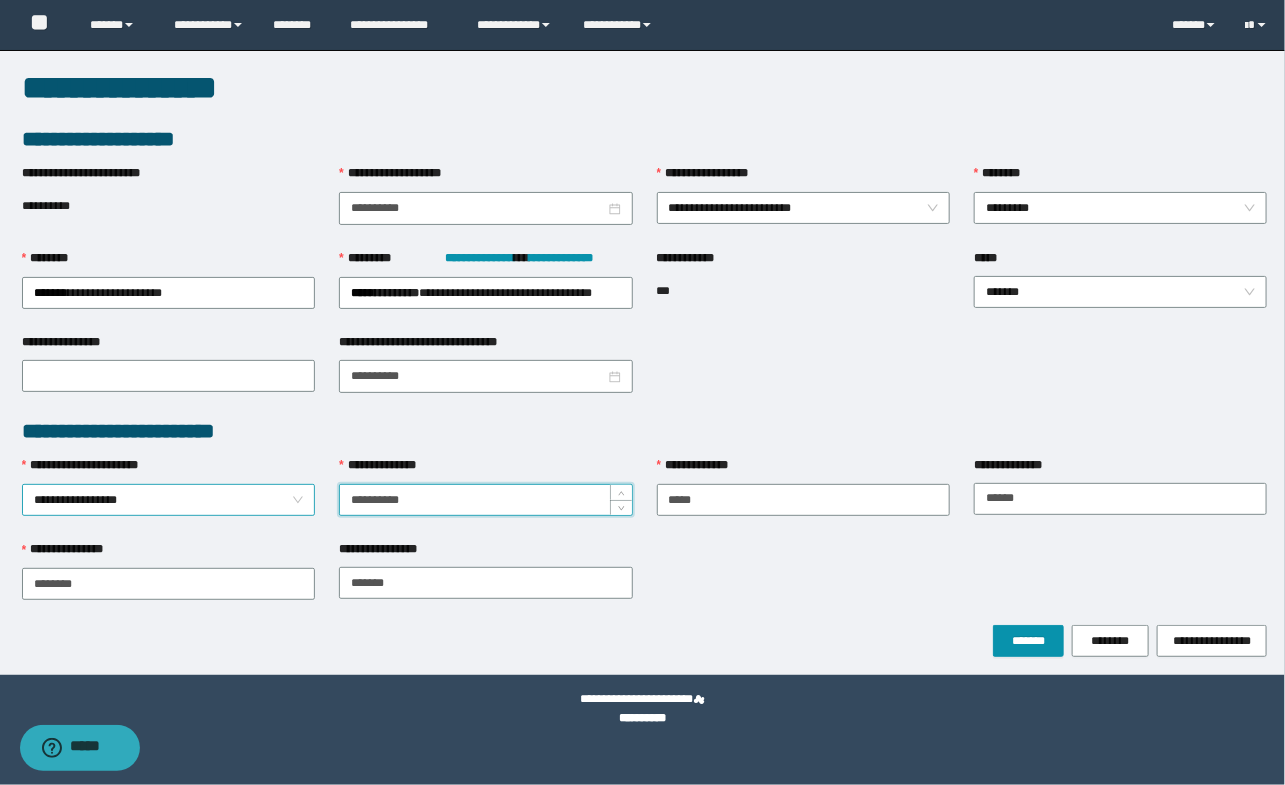 drag, startPoint x: 427, startPoint y: 503, endPoint x: 275, endPoint y: 489, distance: 152.64337 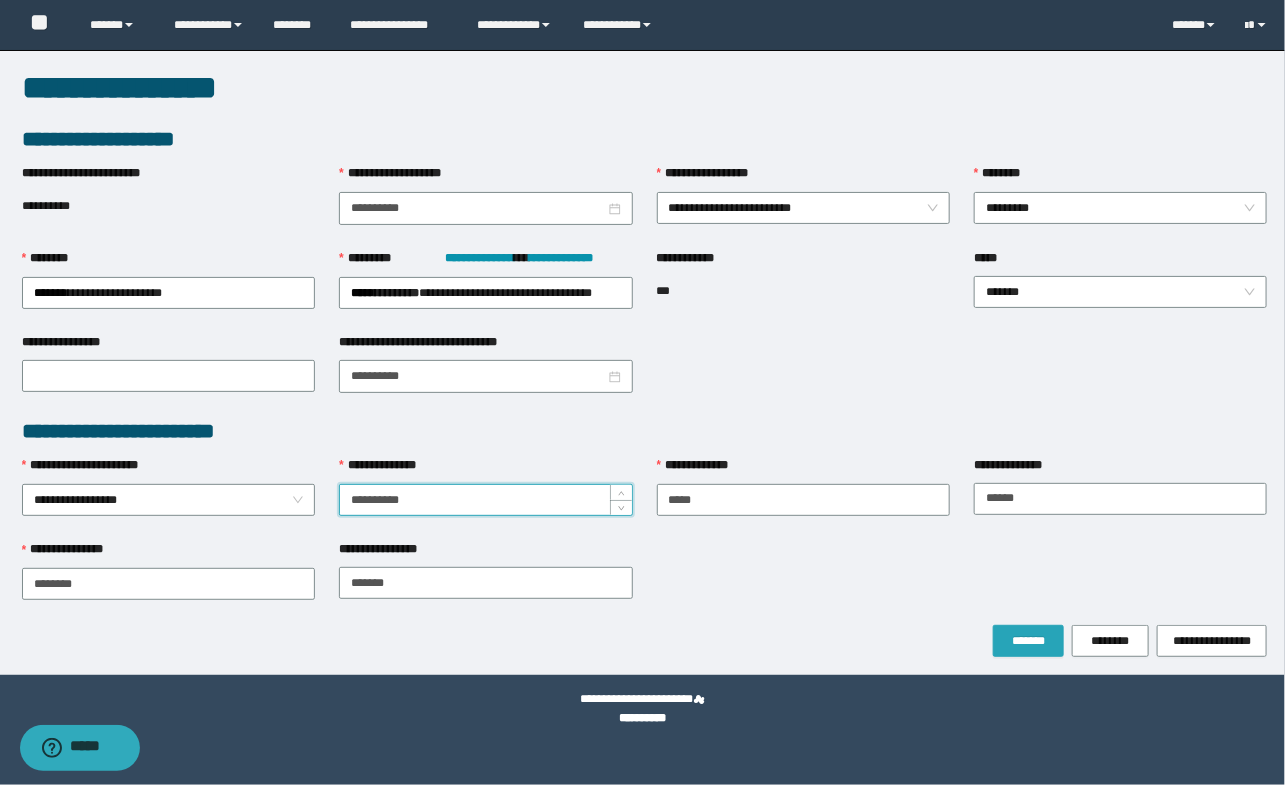 click on "*******" at bounding box center [1028, 641] 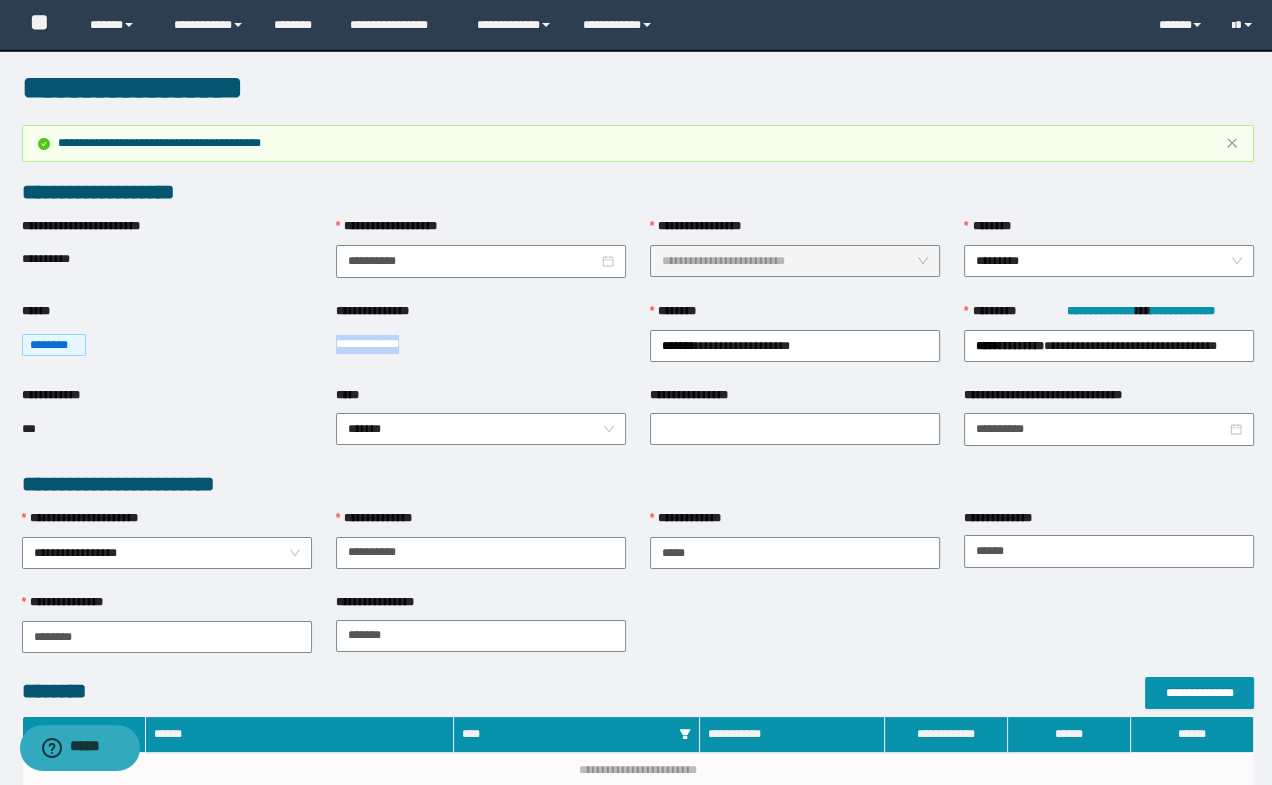 drag, startPoint x: 334, startPoint y: 341, endPoint x: 468, endPoint y: 330, distance: 134.45073 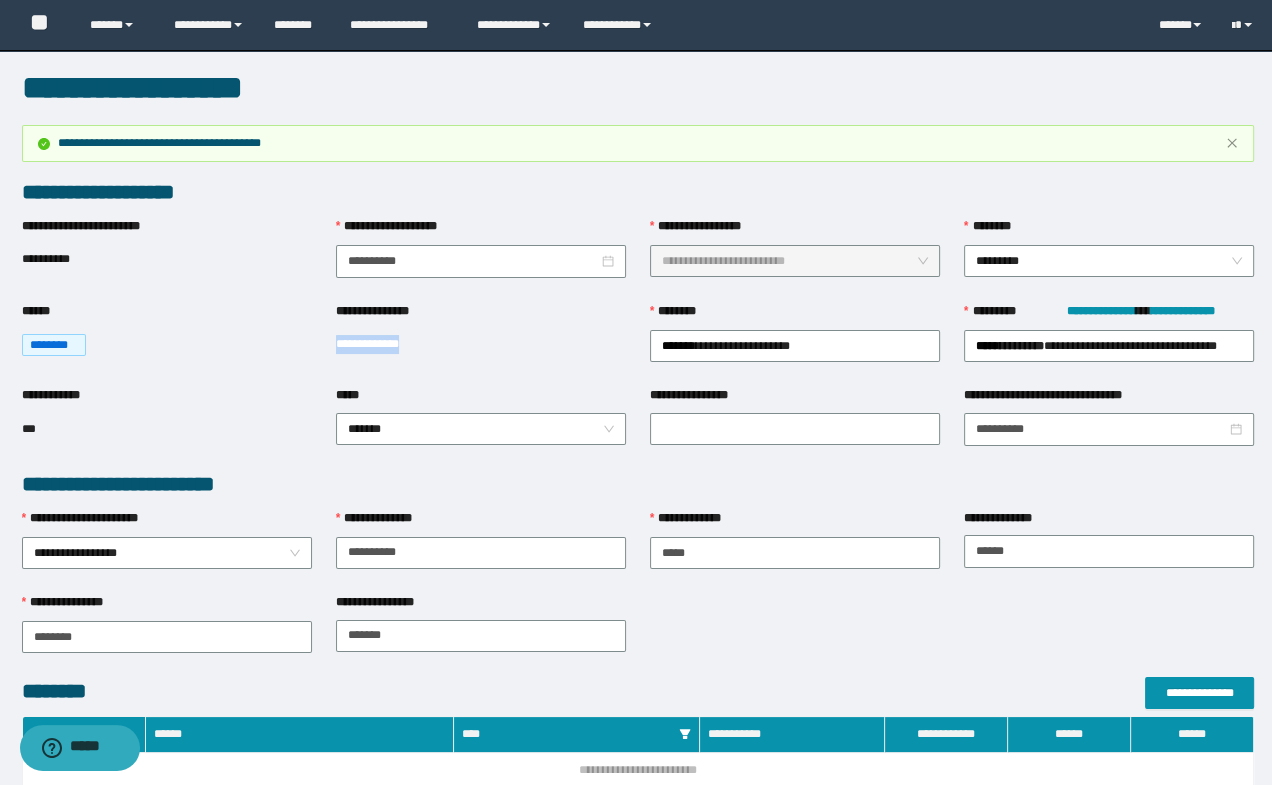 copy on "**********" 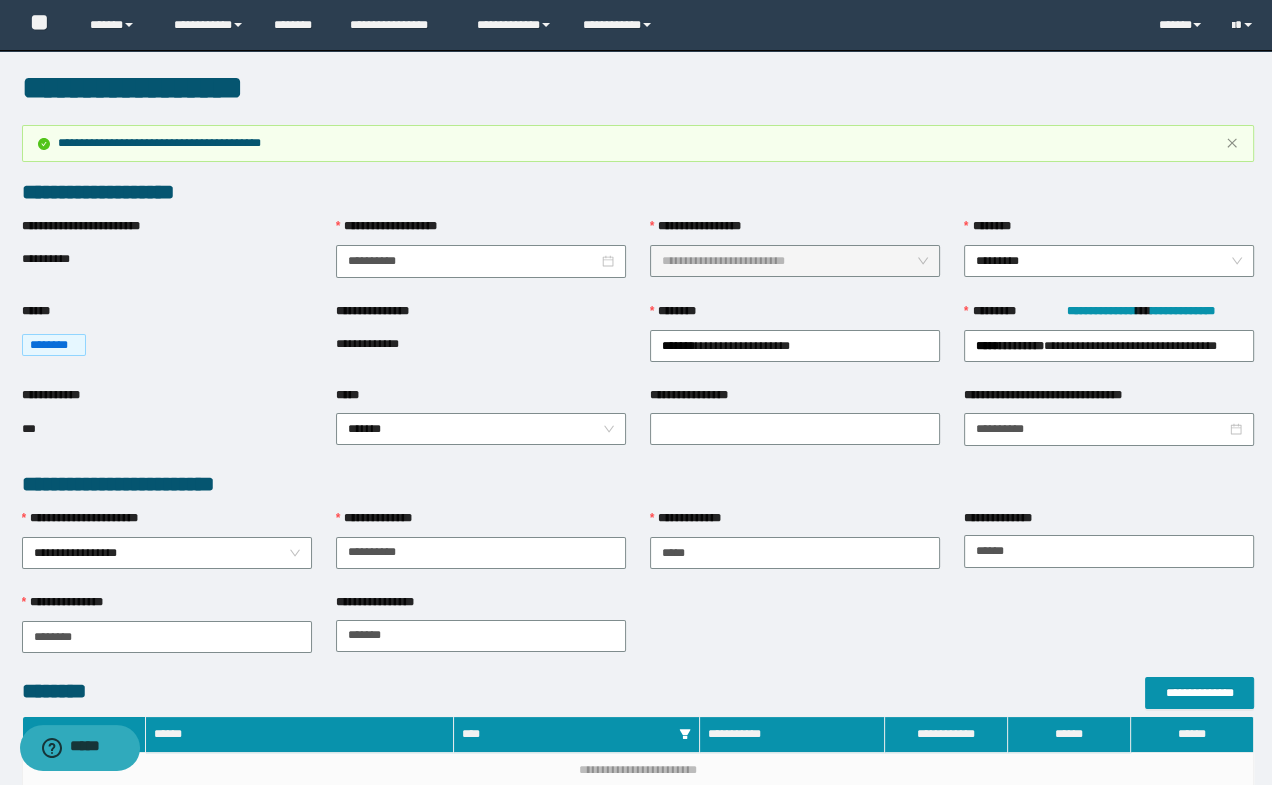 click on "**********" at bounding box center [638, 484] 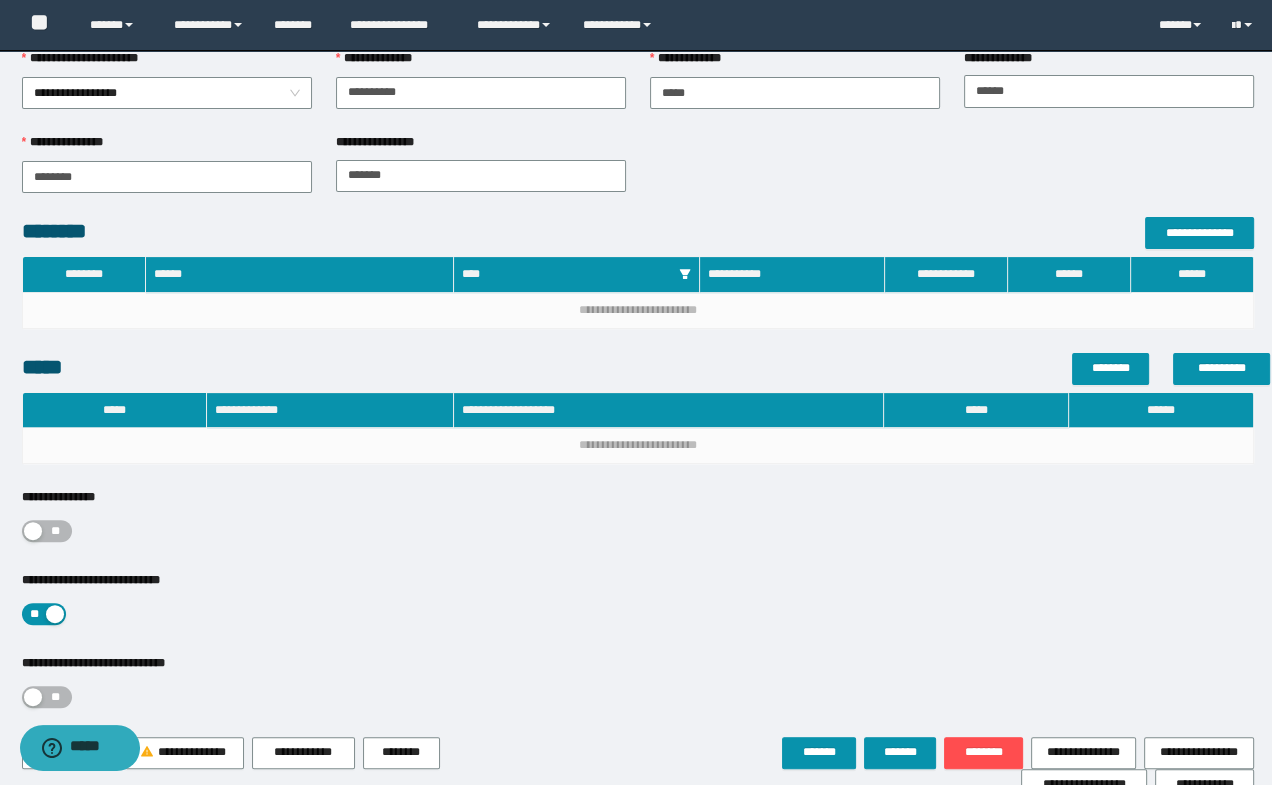 scroll, scrollTop: 565, scrollLeft: 0, axis: vertical 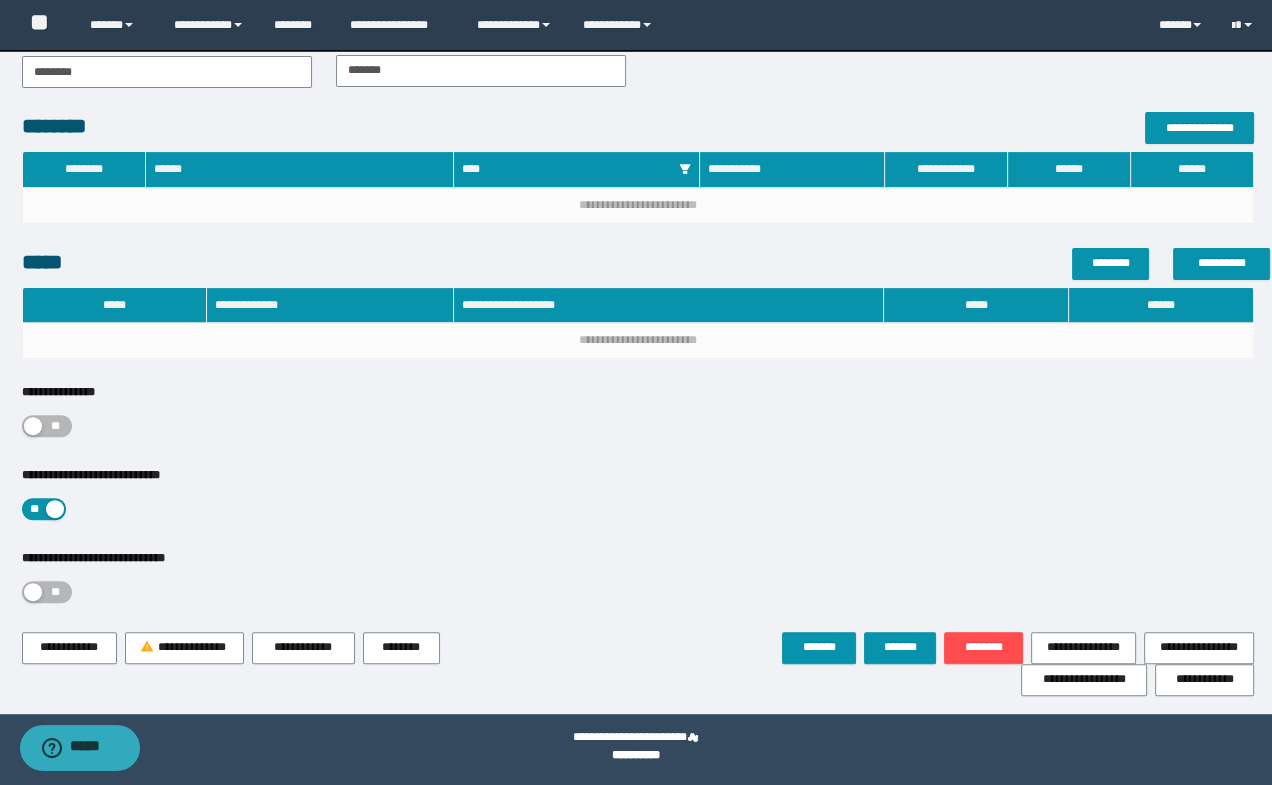 click on "**" at bounding box center (56, 426) 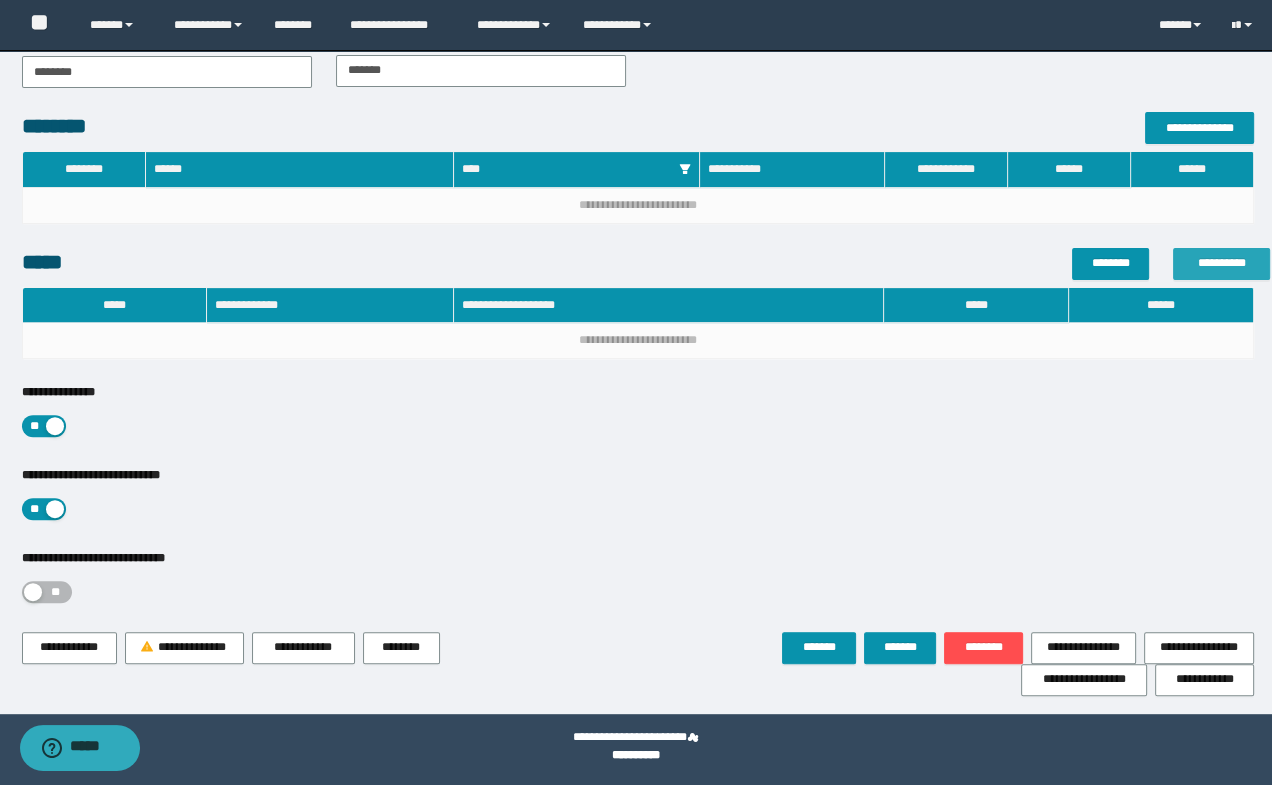 click on "**********" at bounding box center [1221, 263] 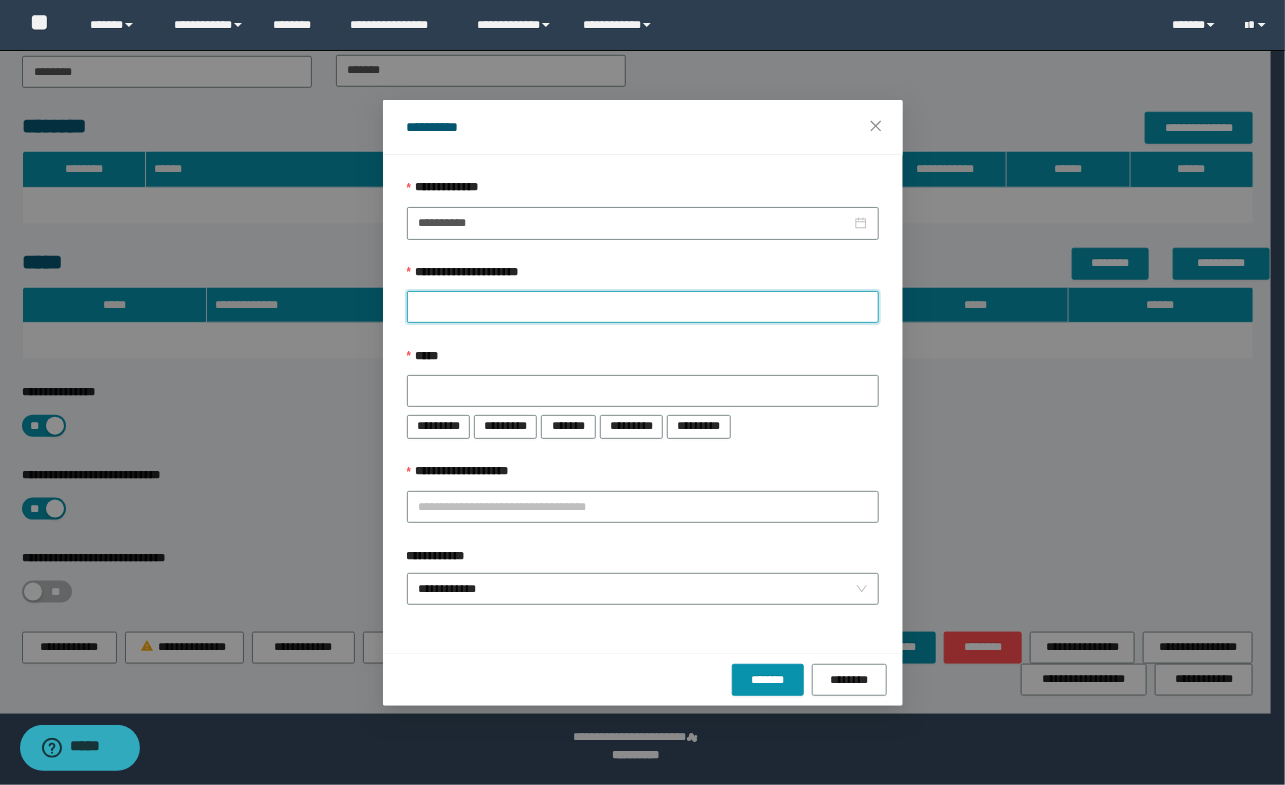 click on "**********" at bounding box center [643, 307] 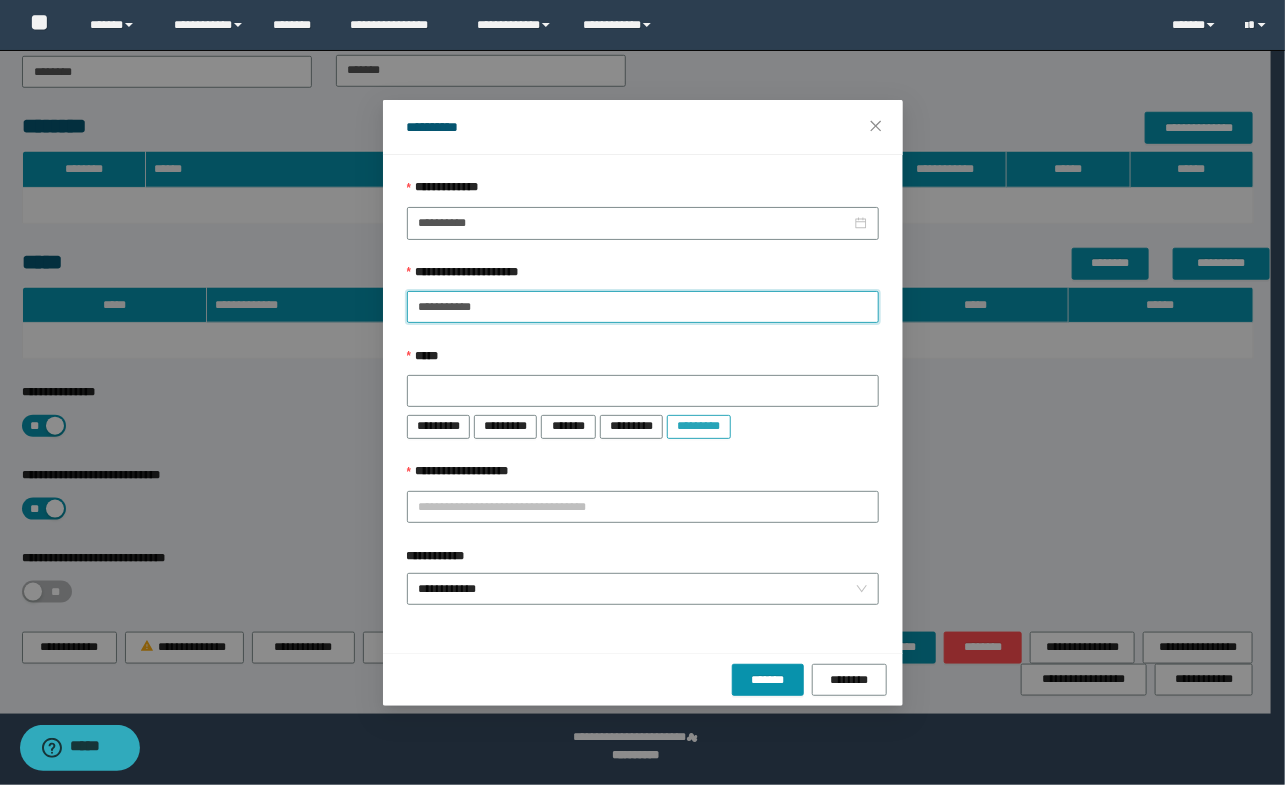type on "**********" 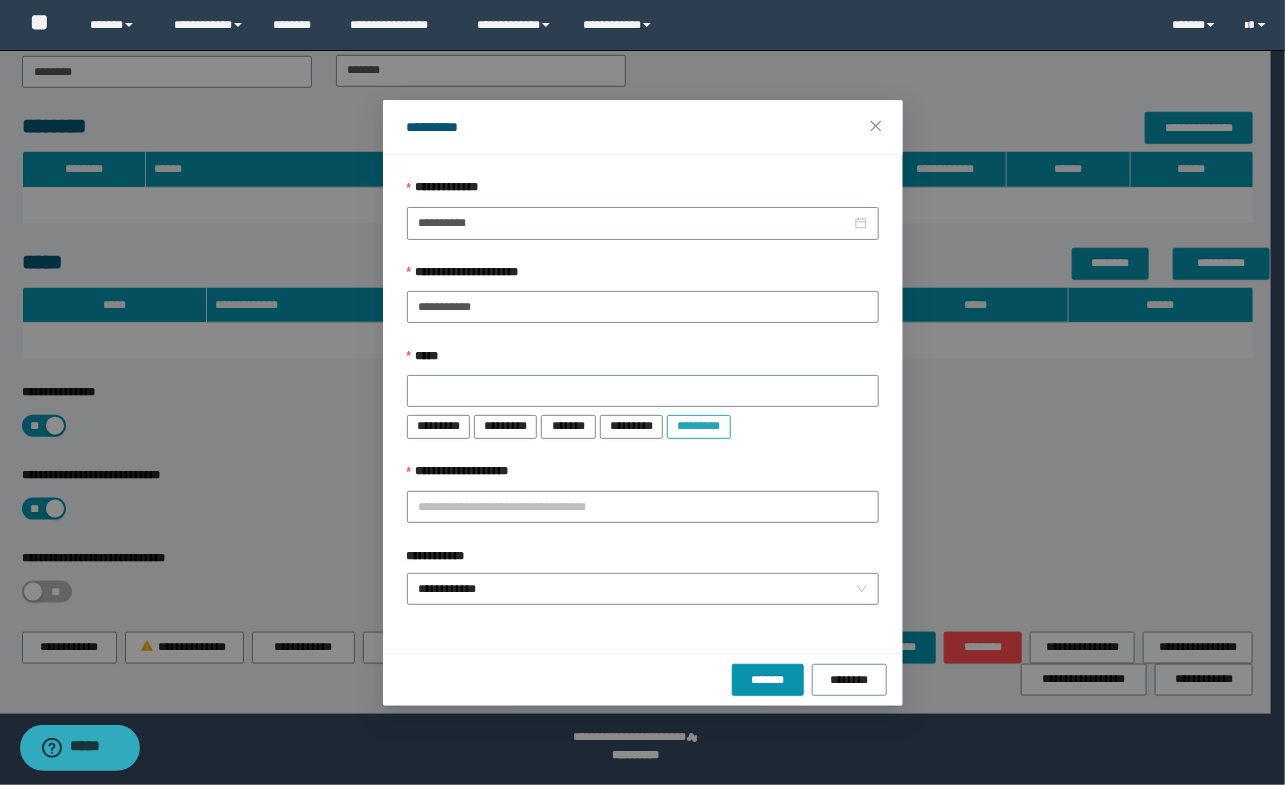 click on "*********" at bounding box center [698, 426] 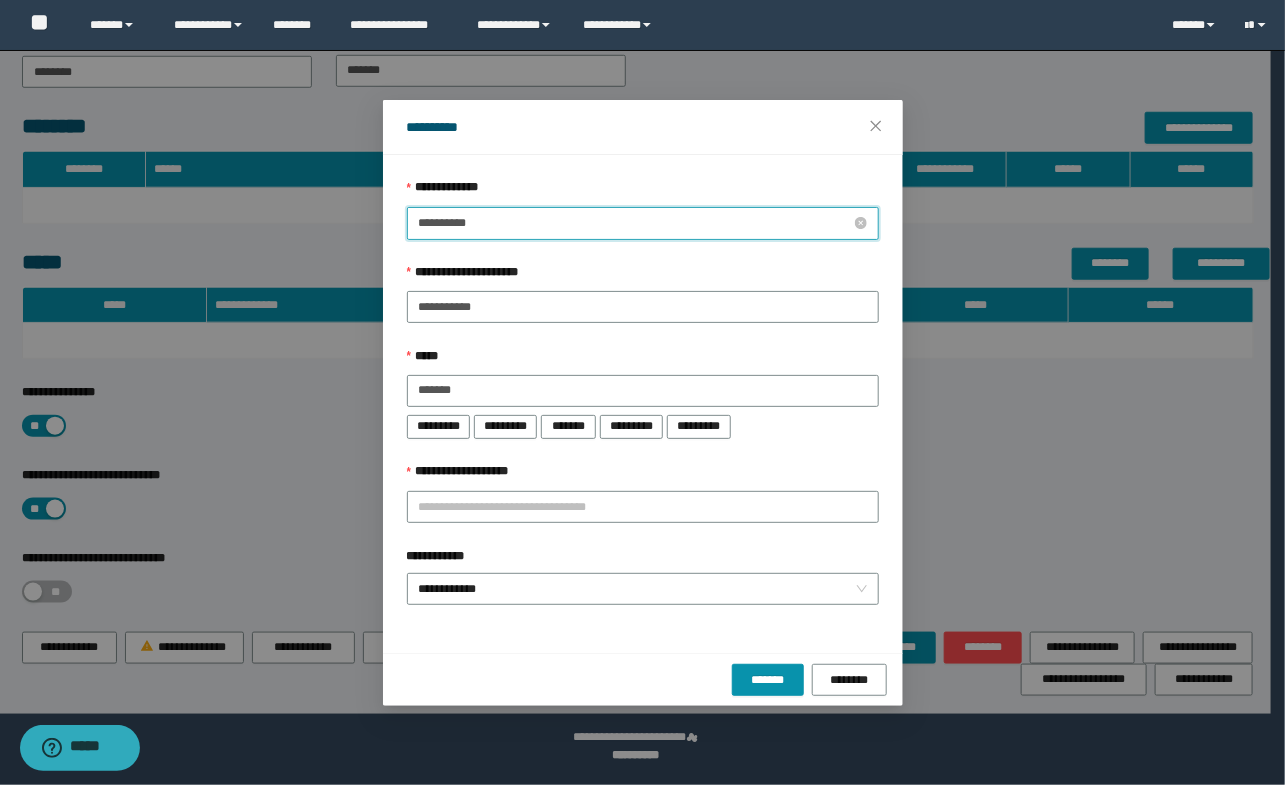 click on "**********" at bounding box center (635, 223) 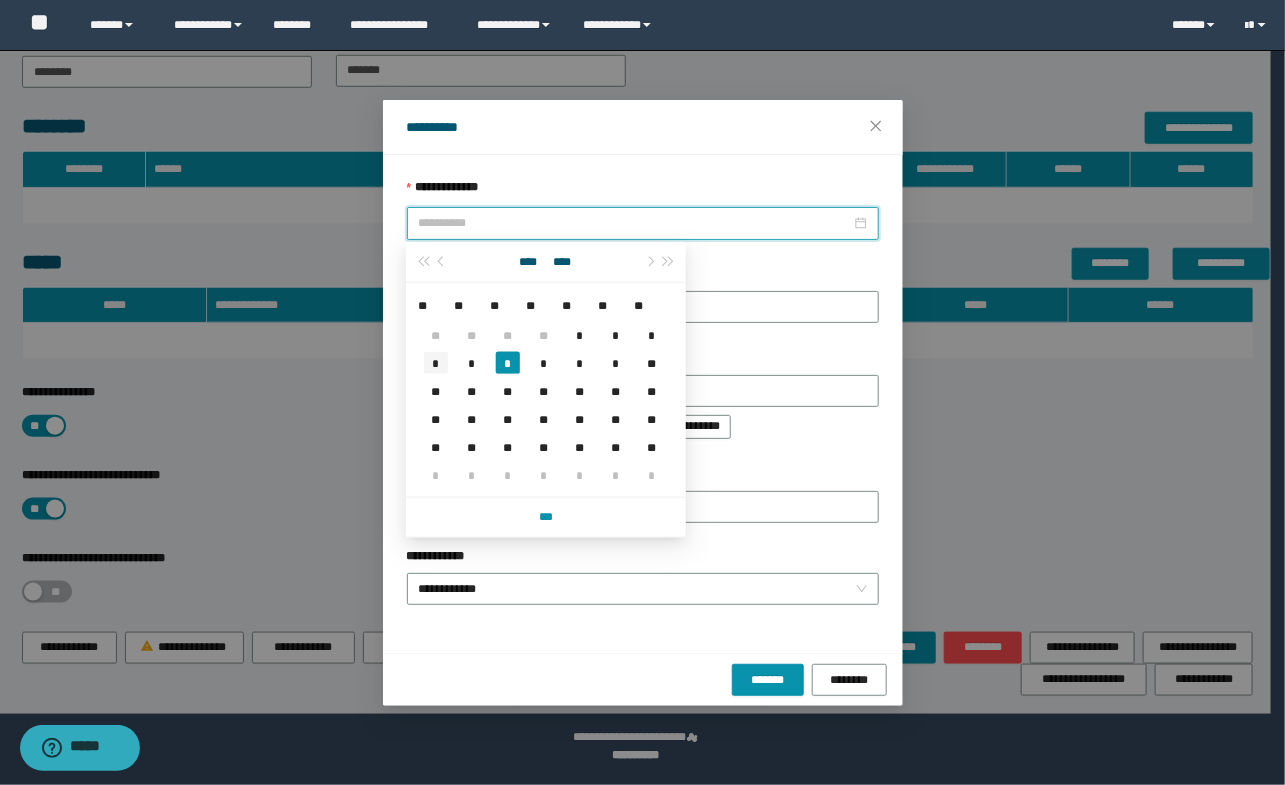 click on "*" at bounding box center [436, 363] 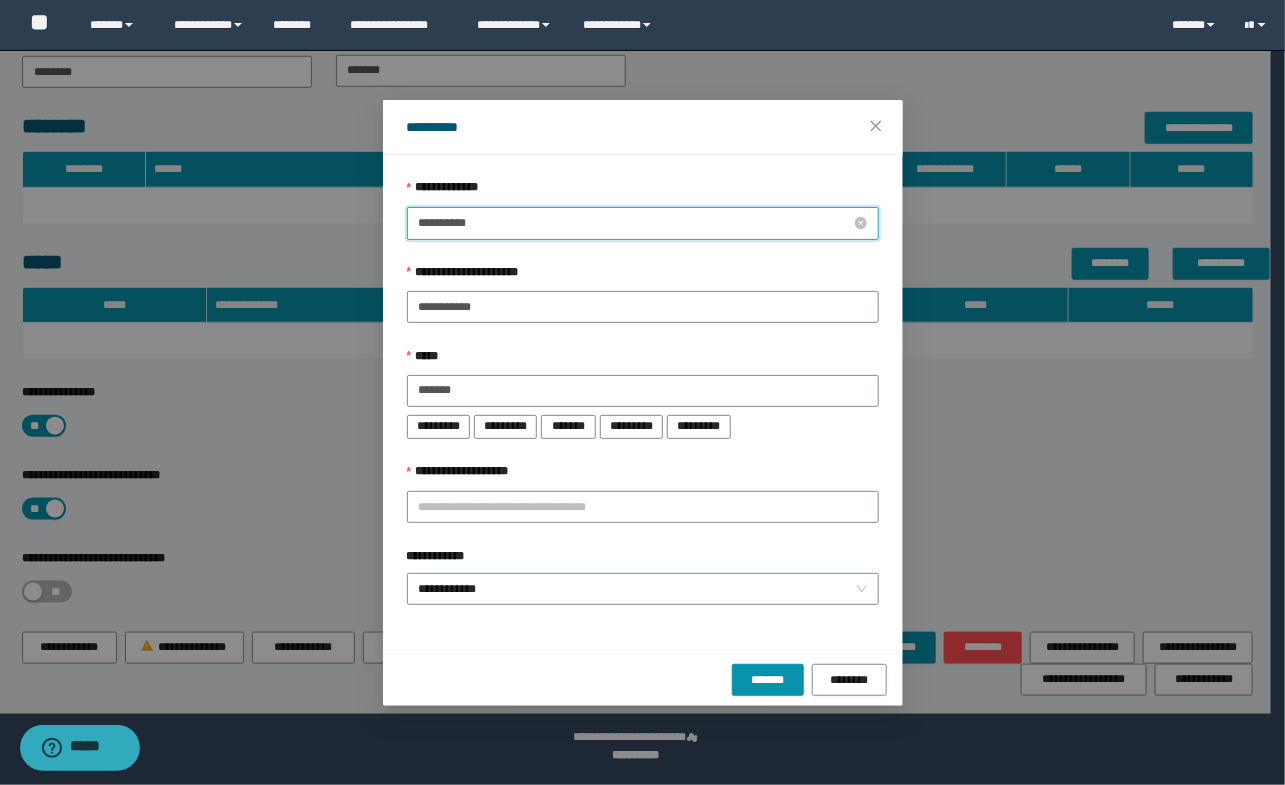 click on "**********" at bounding box center (635, 223) 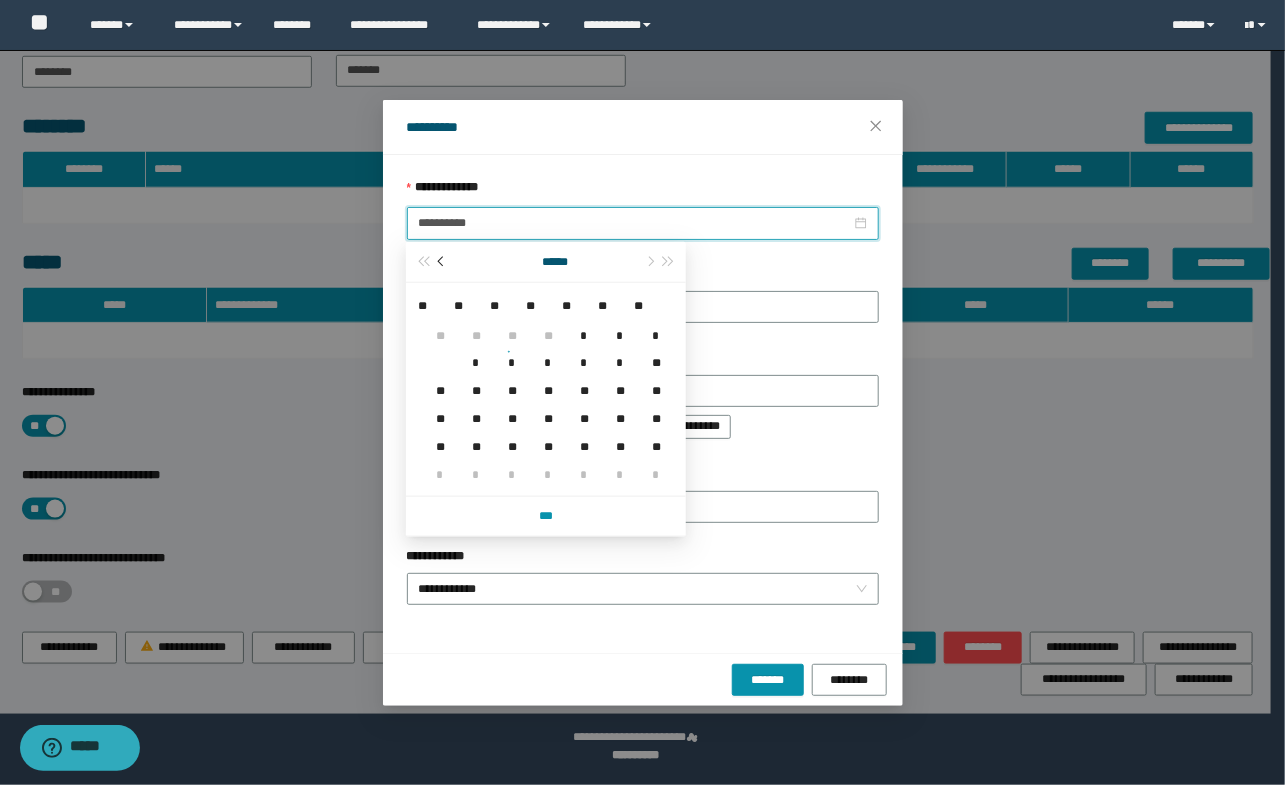 click at bounding box center [442, 262] 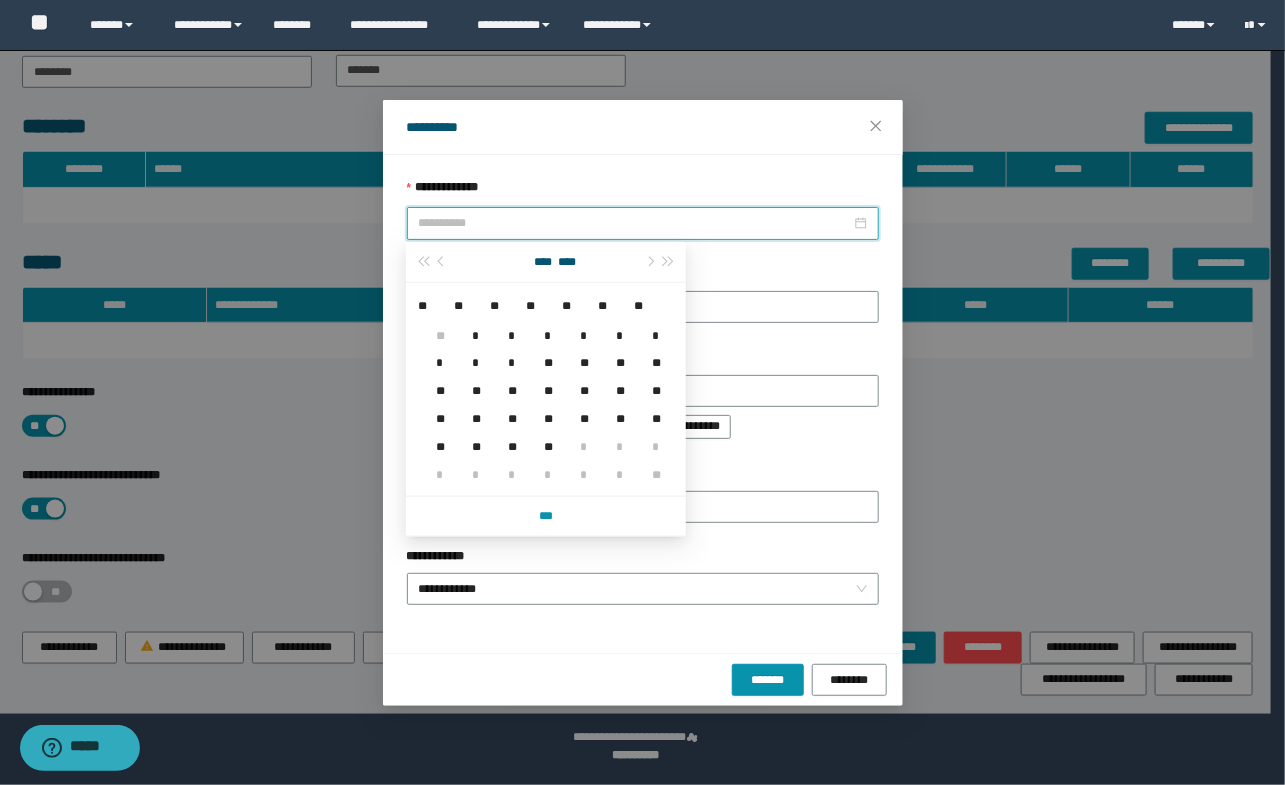 type on "**********" 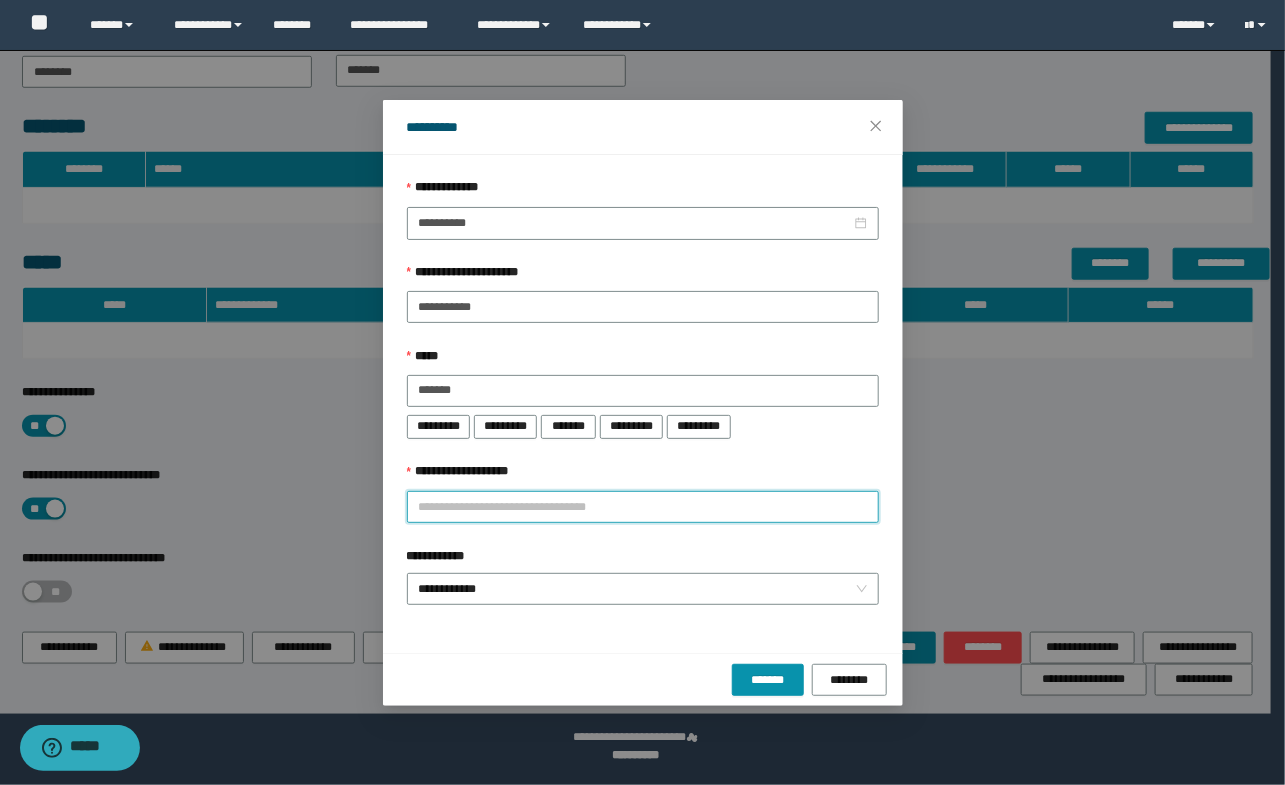 click on "**********" at bounding box center [643, 507] 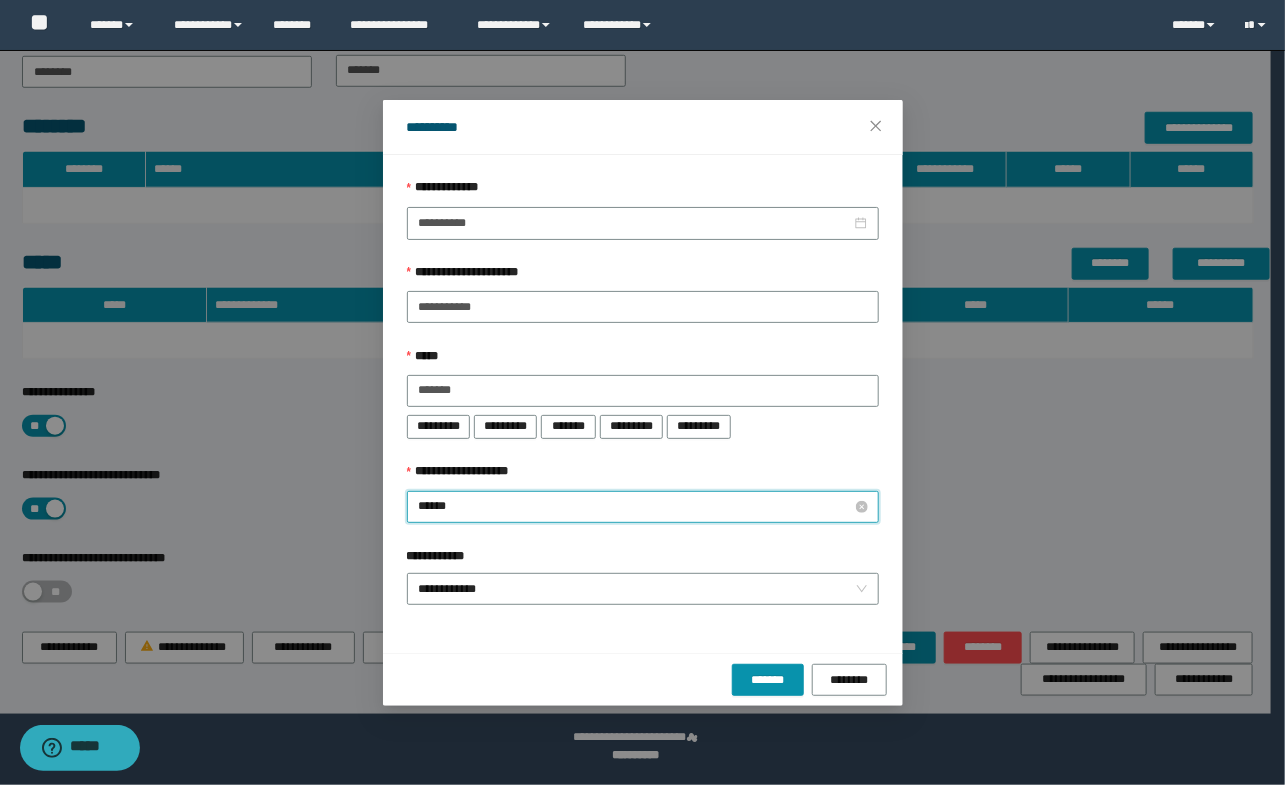 type on "*******" 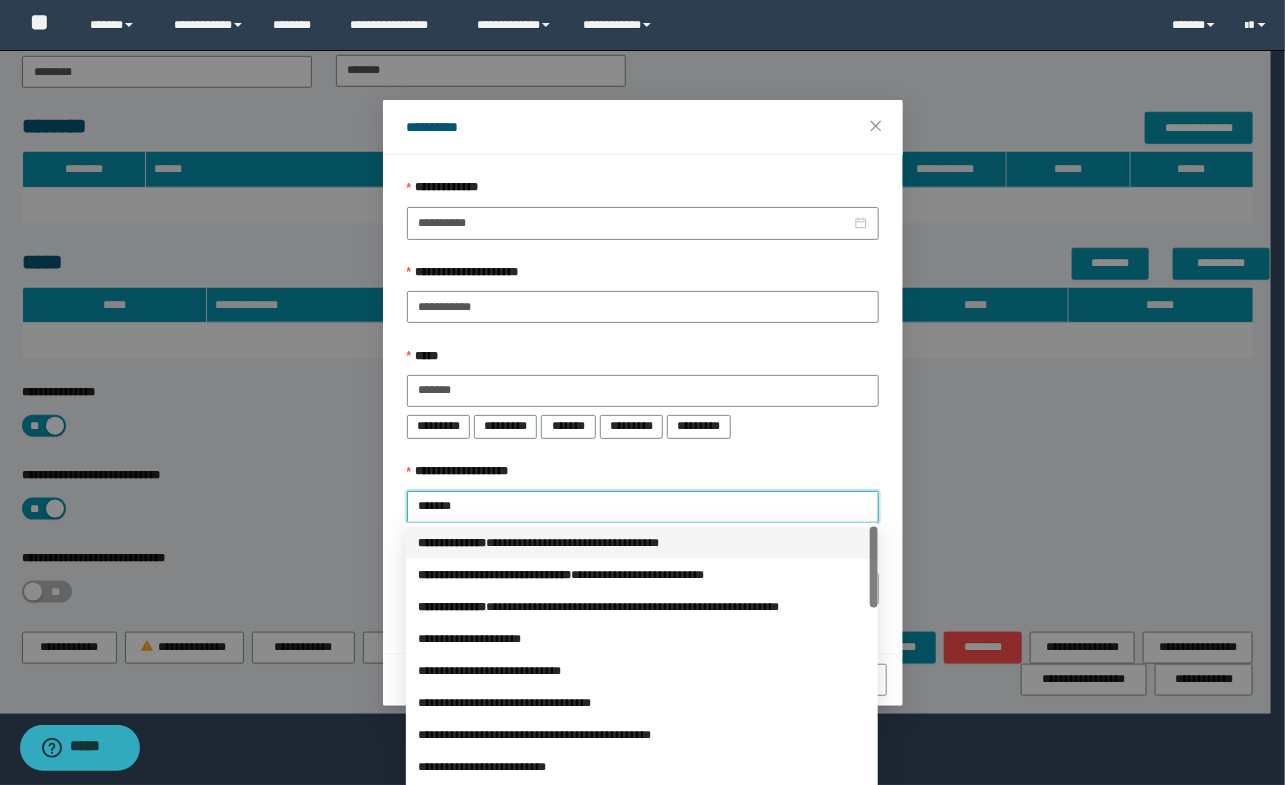 click on "*** *   *********" at bounding box center (452, 543) 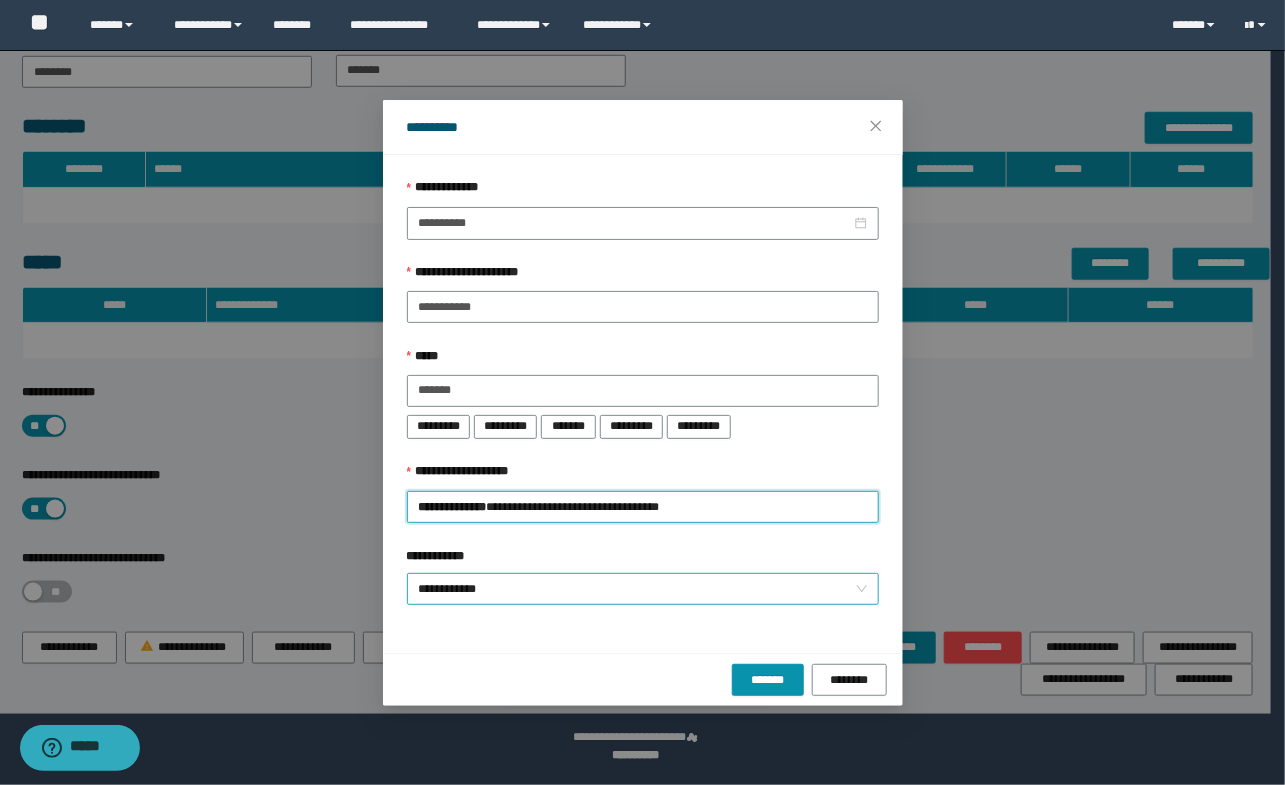 click on "**********" at bounding box center [643, 589] 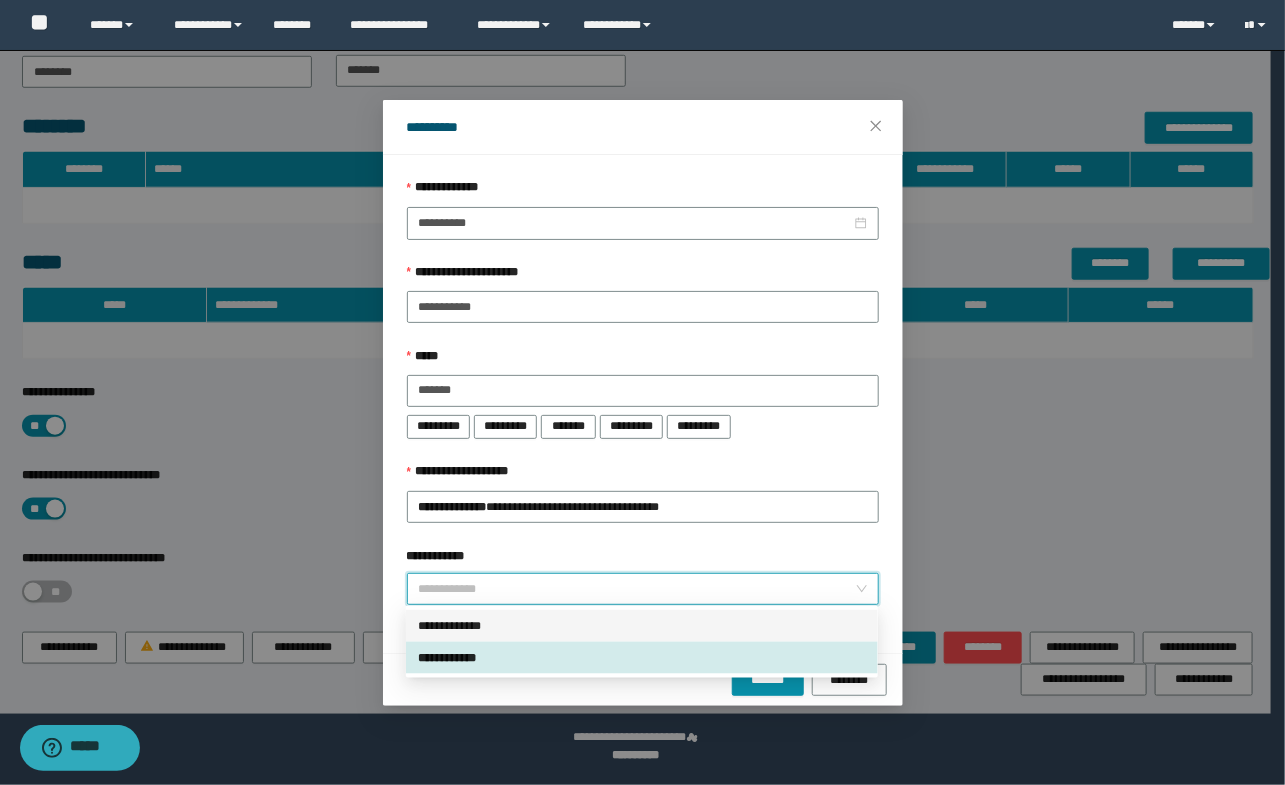 click on "**********" at bounding box center (642, 626) 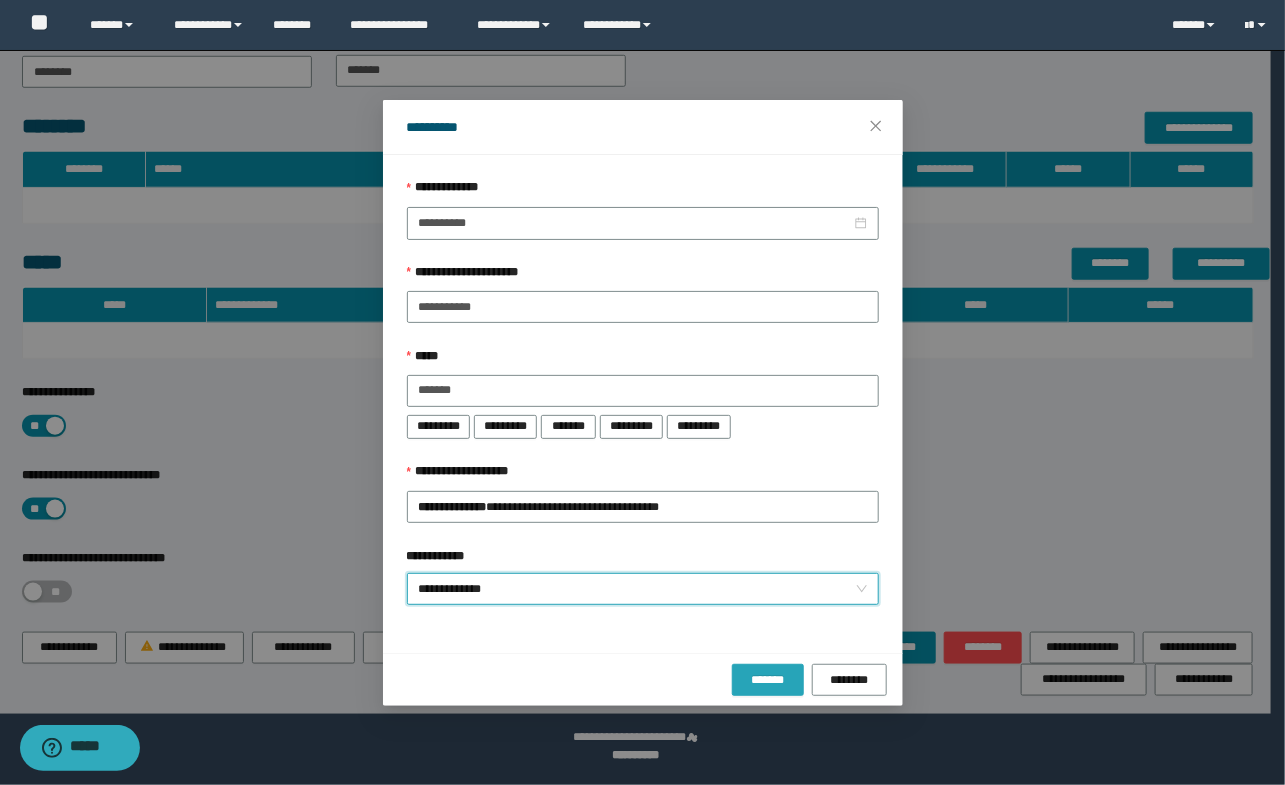 click on "*******" at bounding box center [768, 680] 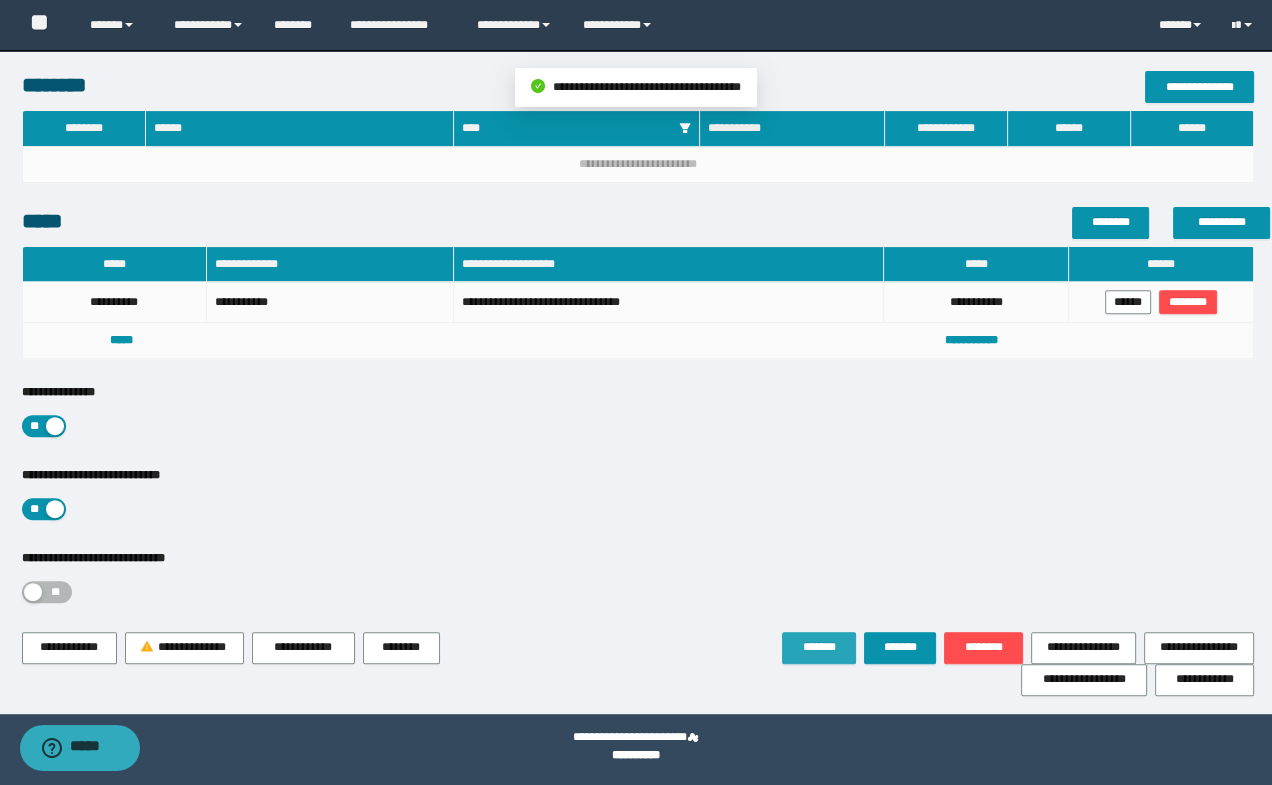 click on "*******" at bounding box center (819, 648) 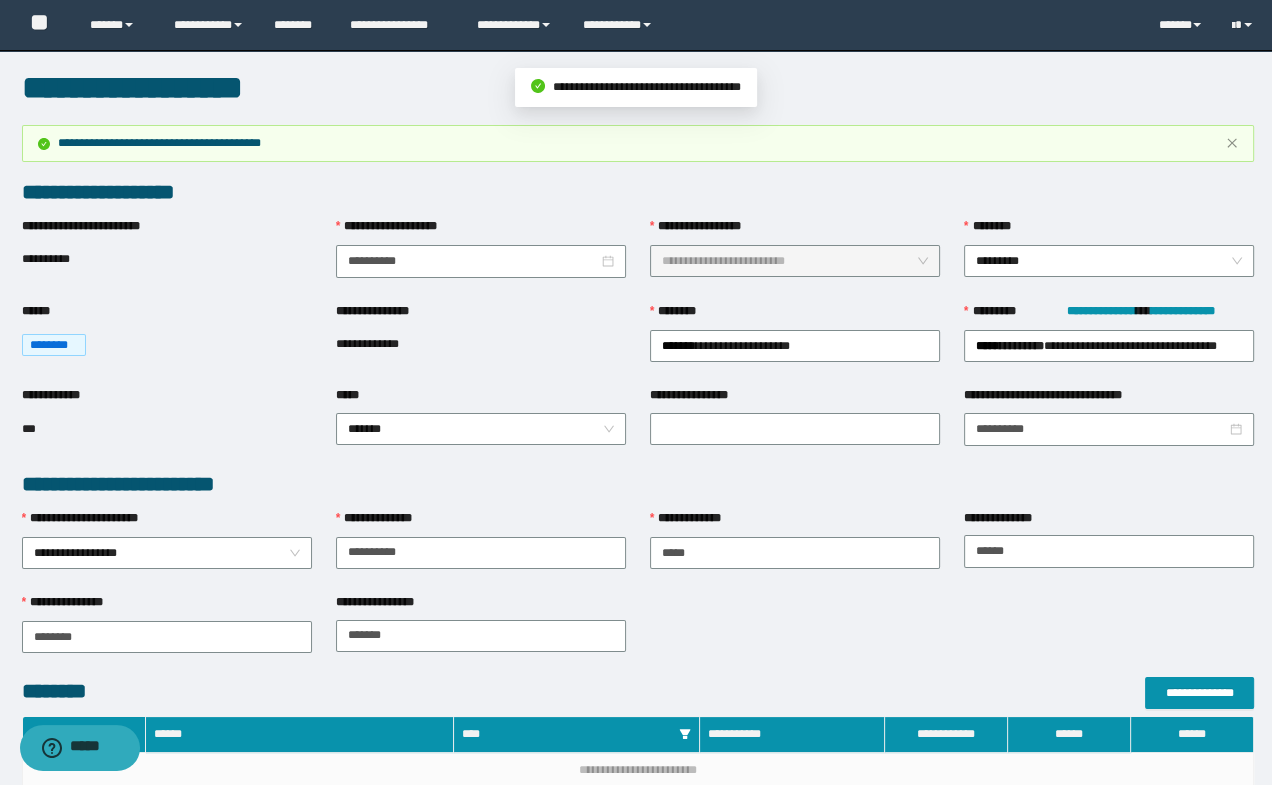 scroll, scrollTop: 545, scrollLeft: 0, axis: vertical 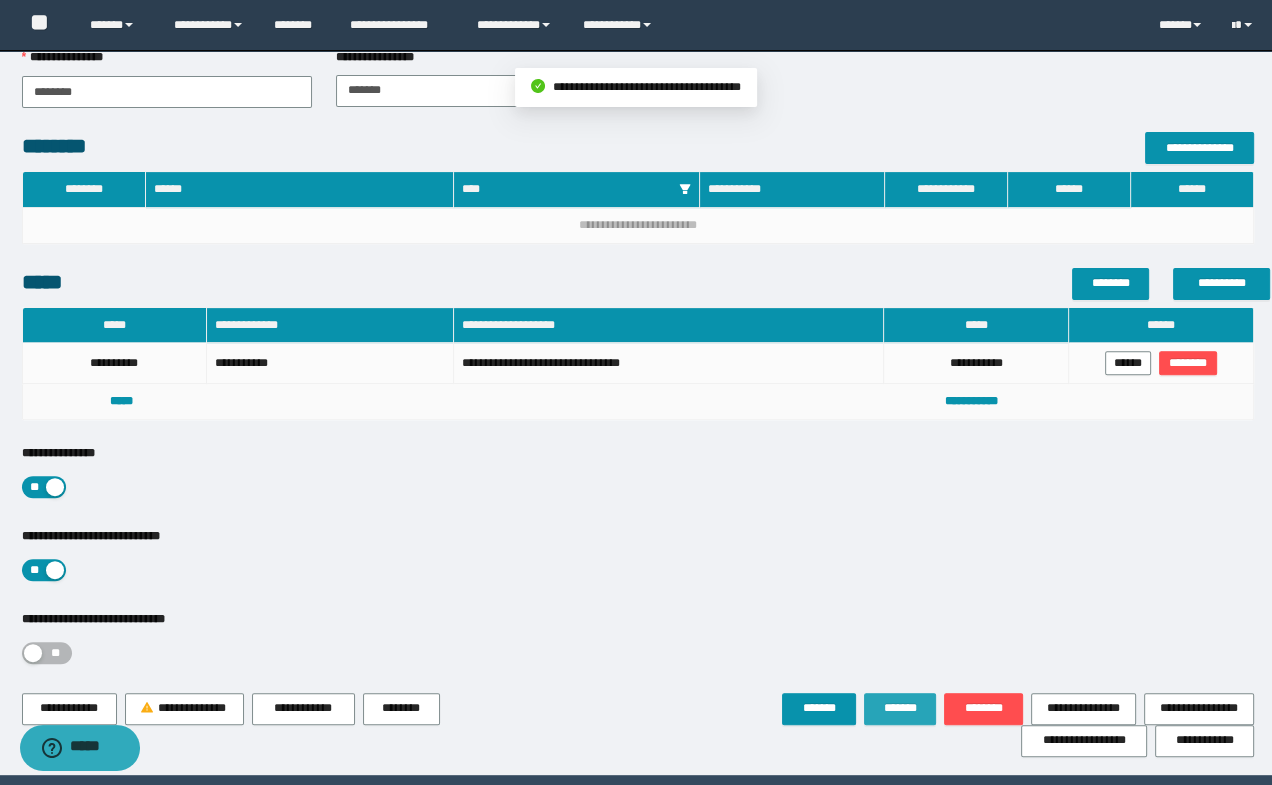 click on "*******" at bounding box center (900, 708) 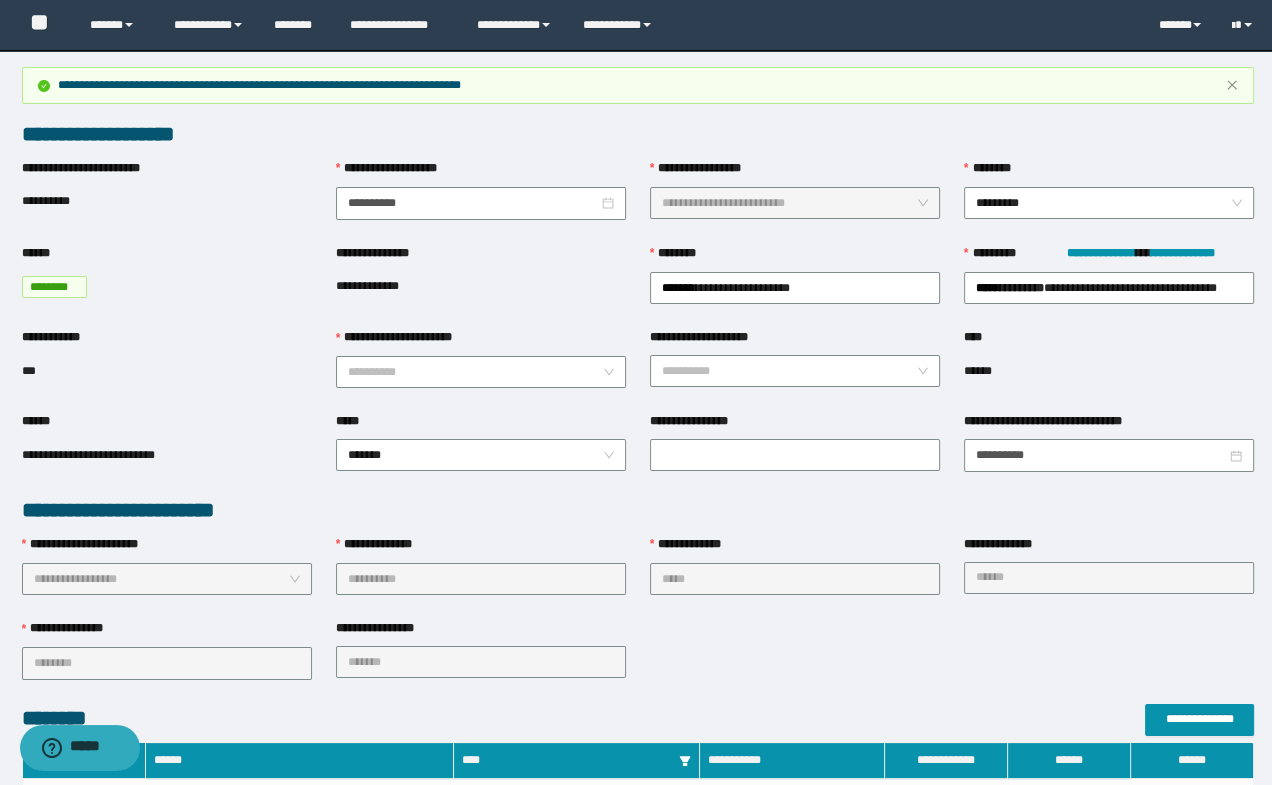 scroll, scrollTop: 0, scrollLeft: 0, axis: both 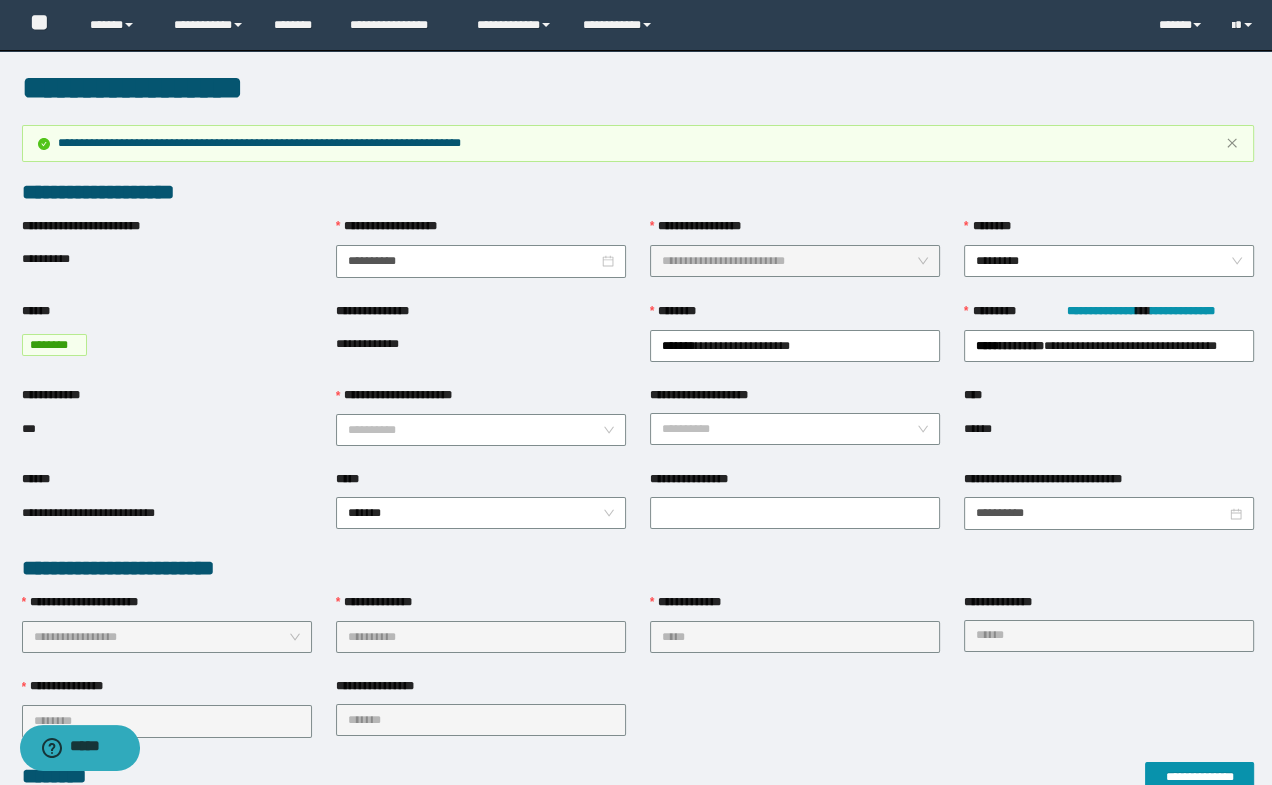 click on "**********" at bounding box center (638, 568) 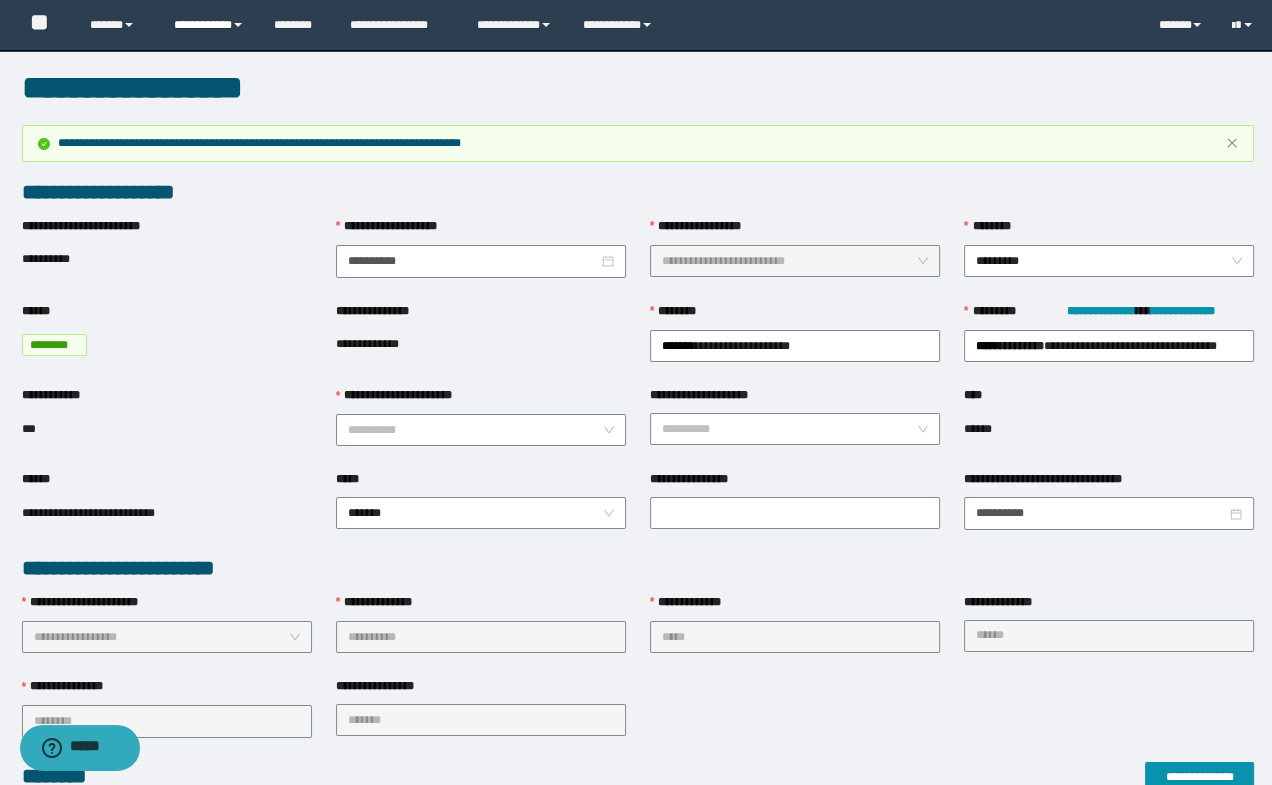click on "**********" at bounding box center (209, 25) 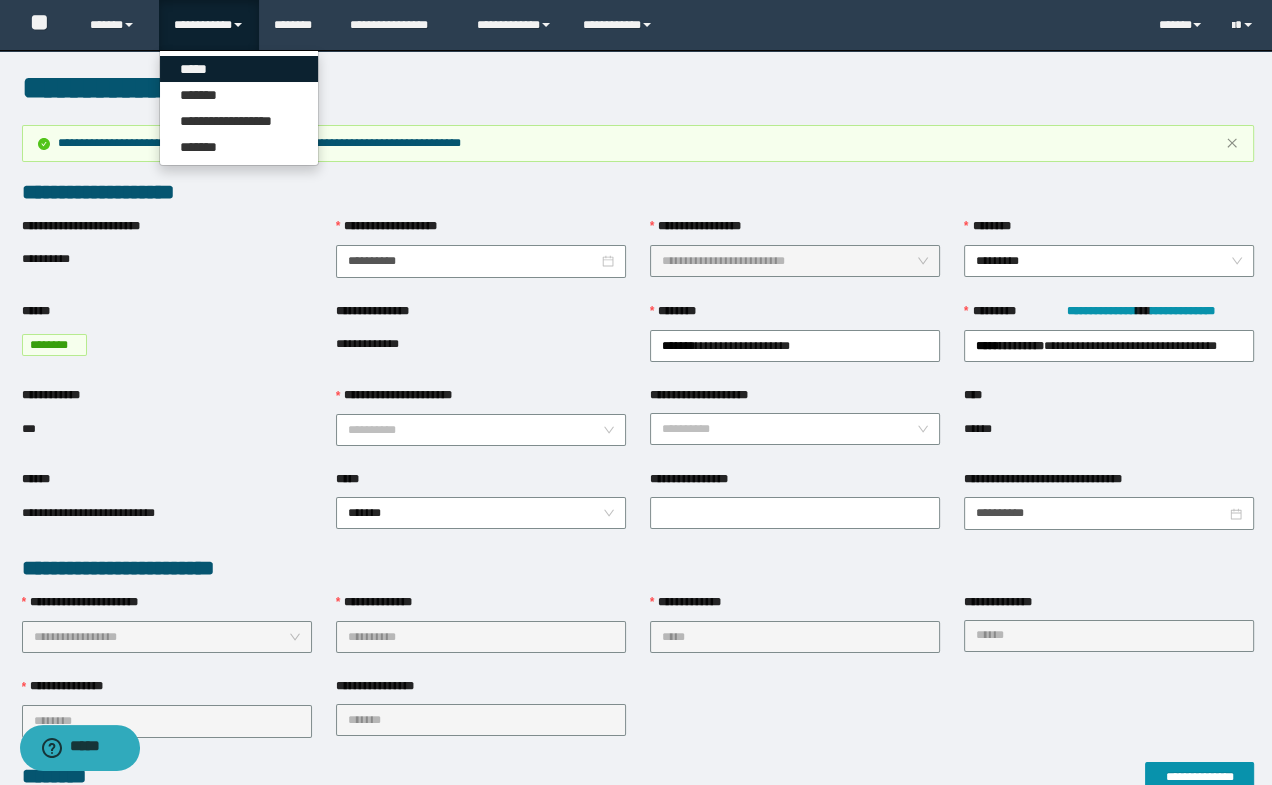 click on "*****" at bounding box center [239, 69] 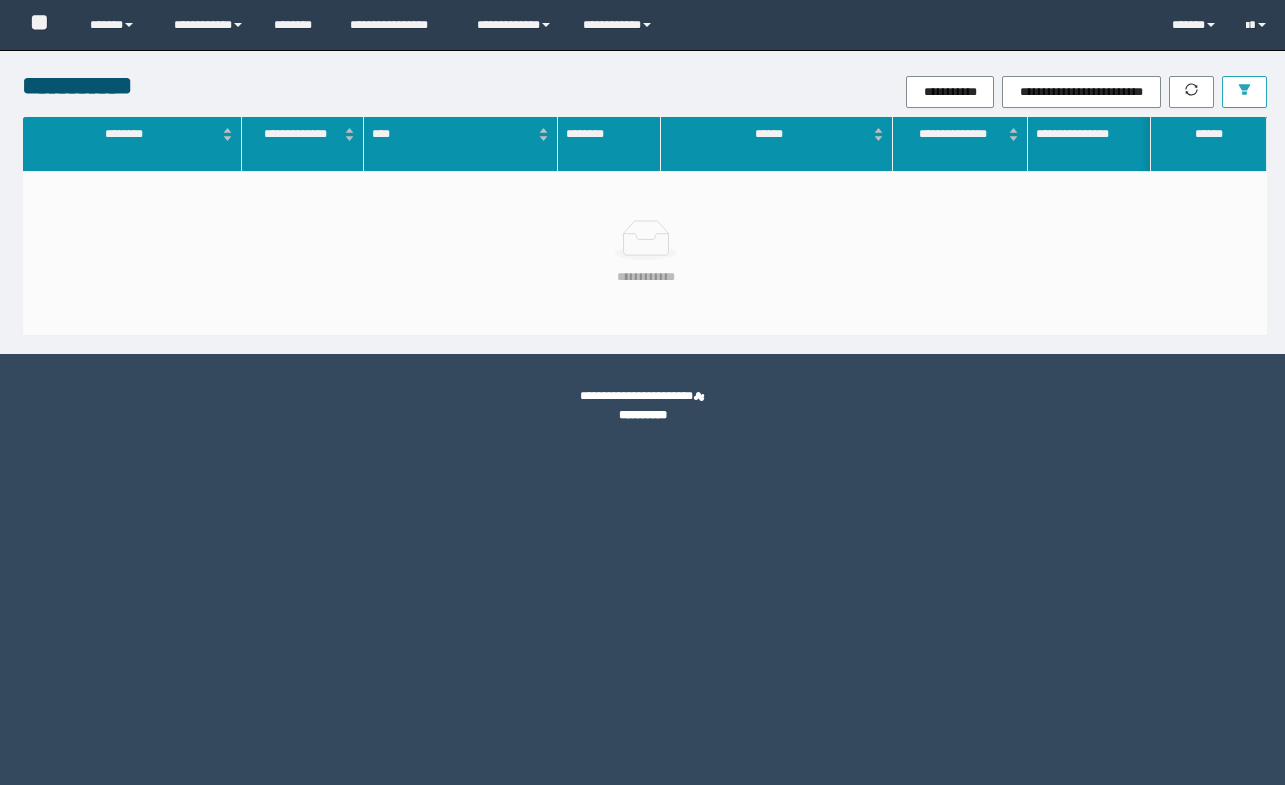 scroll, scrollTop: 0, scrollLeft: 0, axis: both 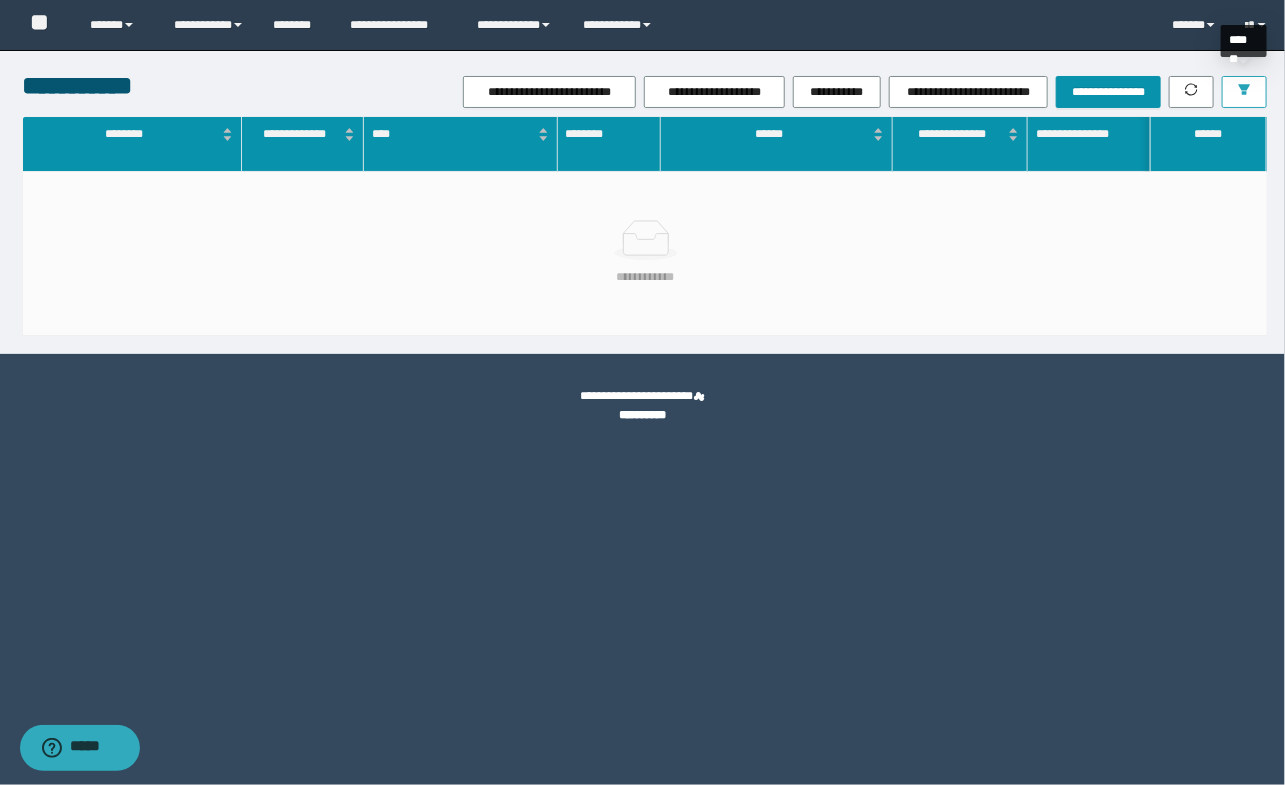 click at bounding box center (1244, 92) 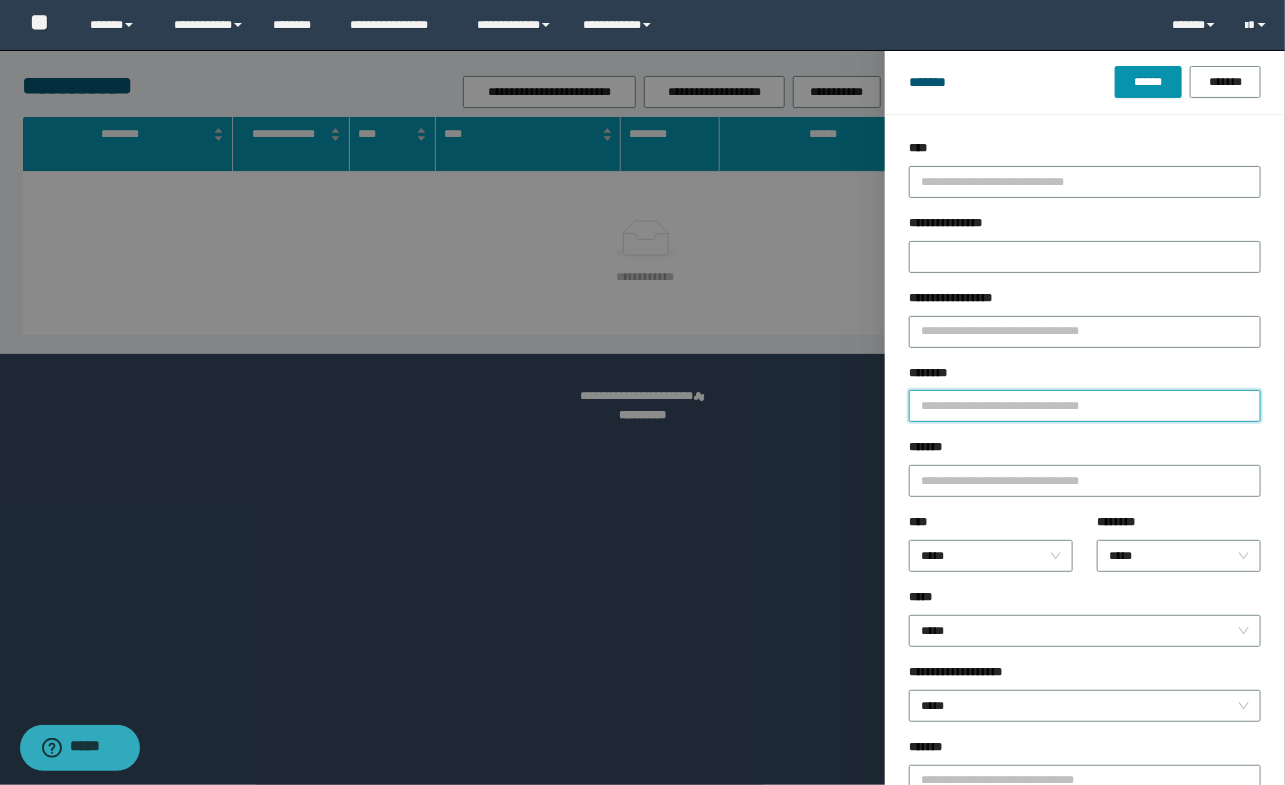 click on "********" at bounding box center (1085, 406) 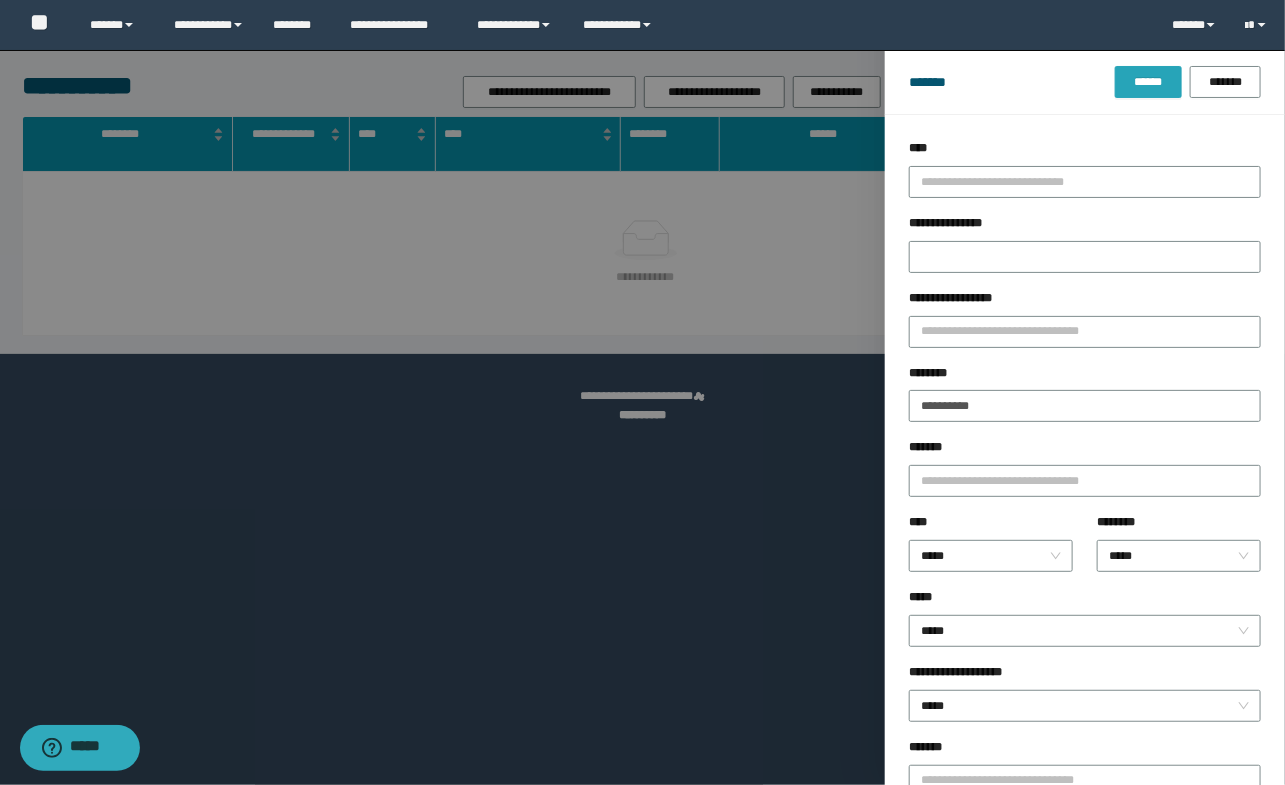 click on "******" at bounding box center (1148, 82) 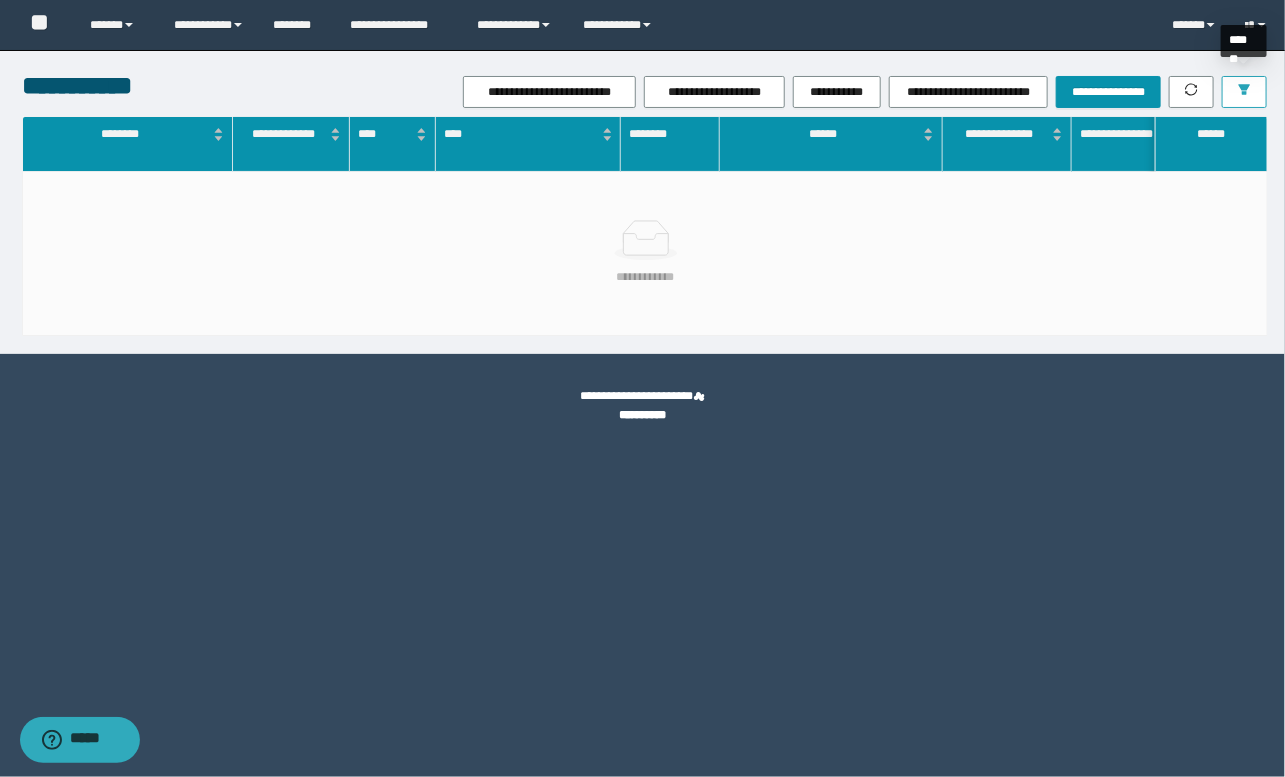 click 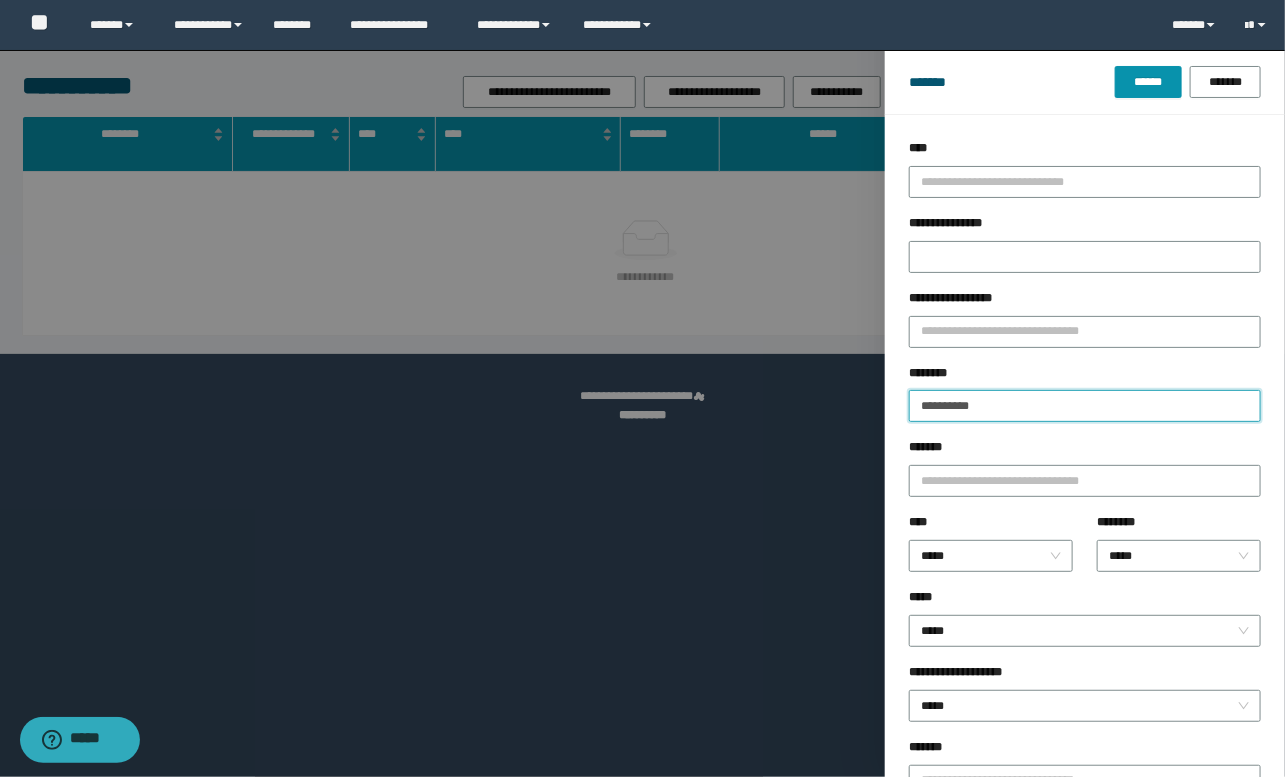 drag, startPoint x: 1002, startPoint y: 411, endPoint x: 763, endPoint y: 383, distance: 240.63458 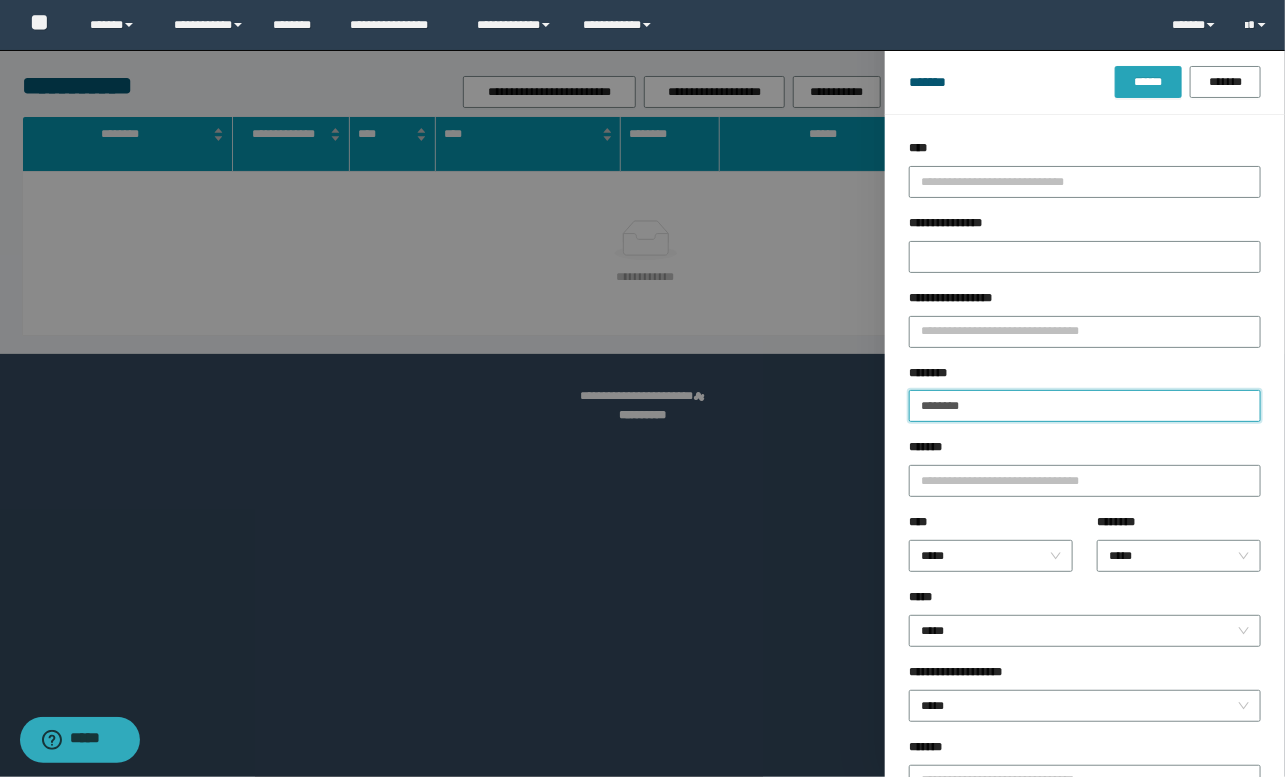 type on "********" 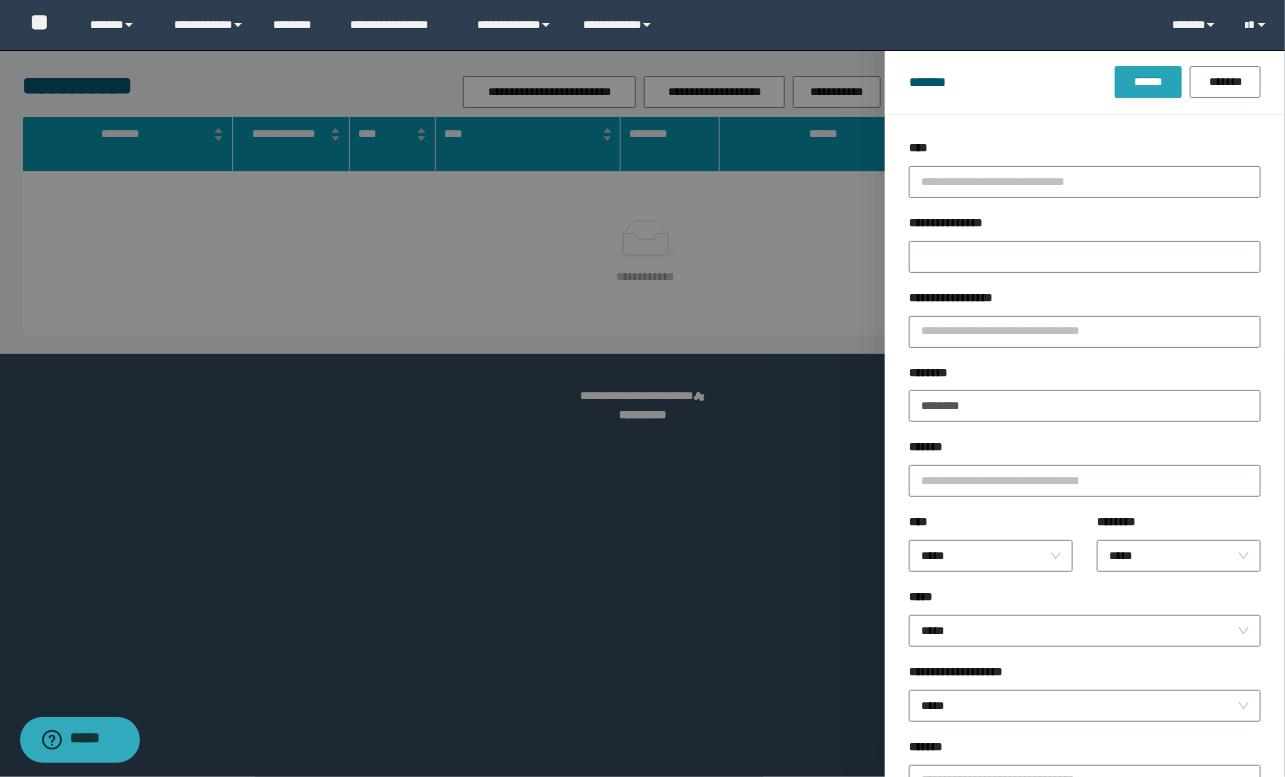 click on "******" at bounding box center (1148, 82) 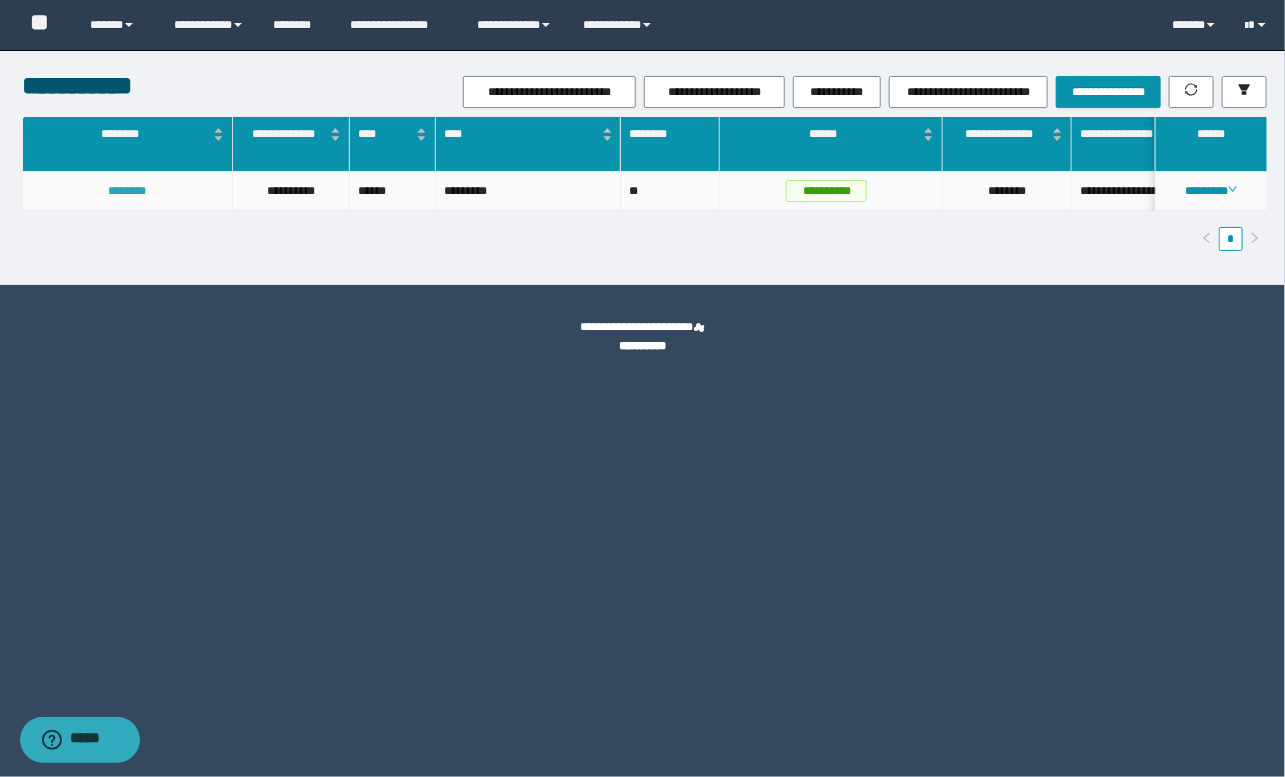 click on "********" at bounding box center [127, 191] 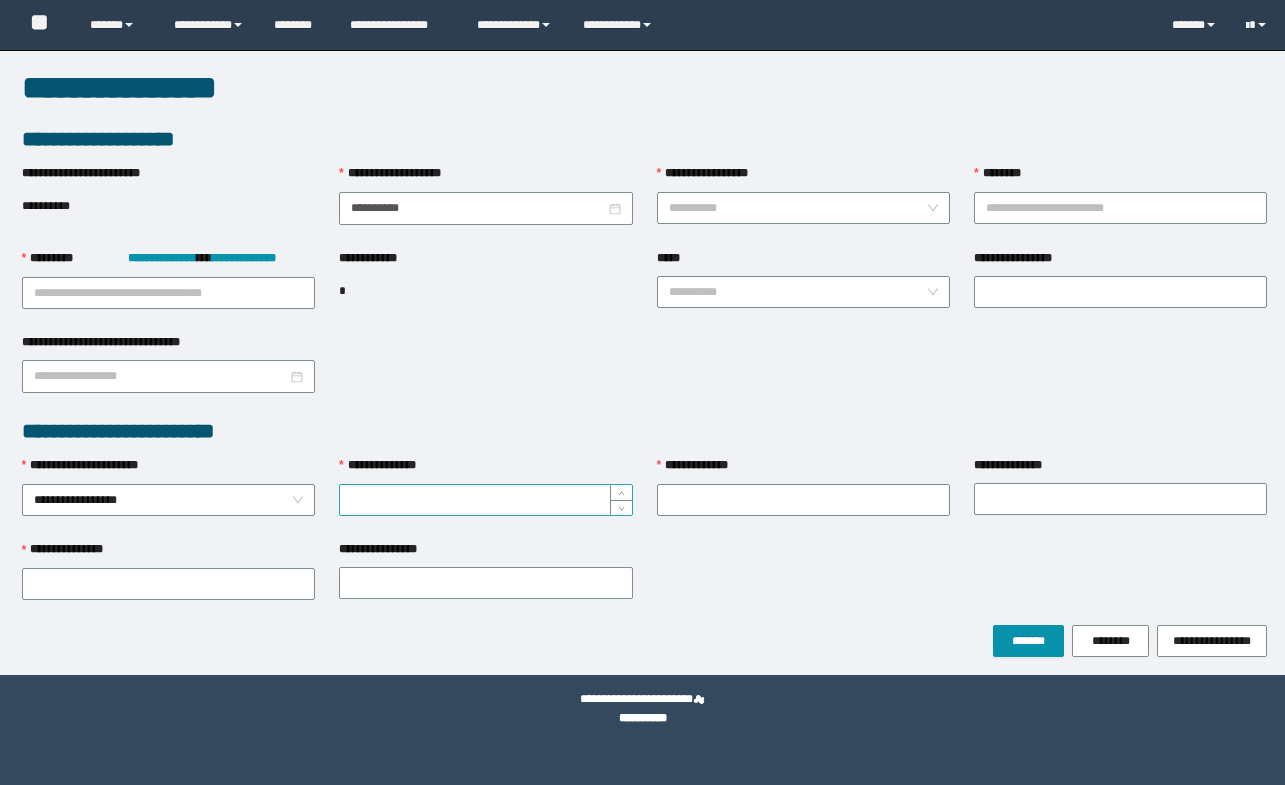 scroll, scrollTop: 0, scrollLeft: 0, axis: both 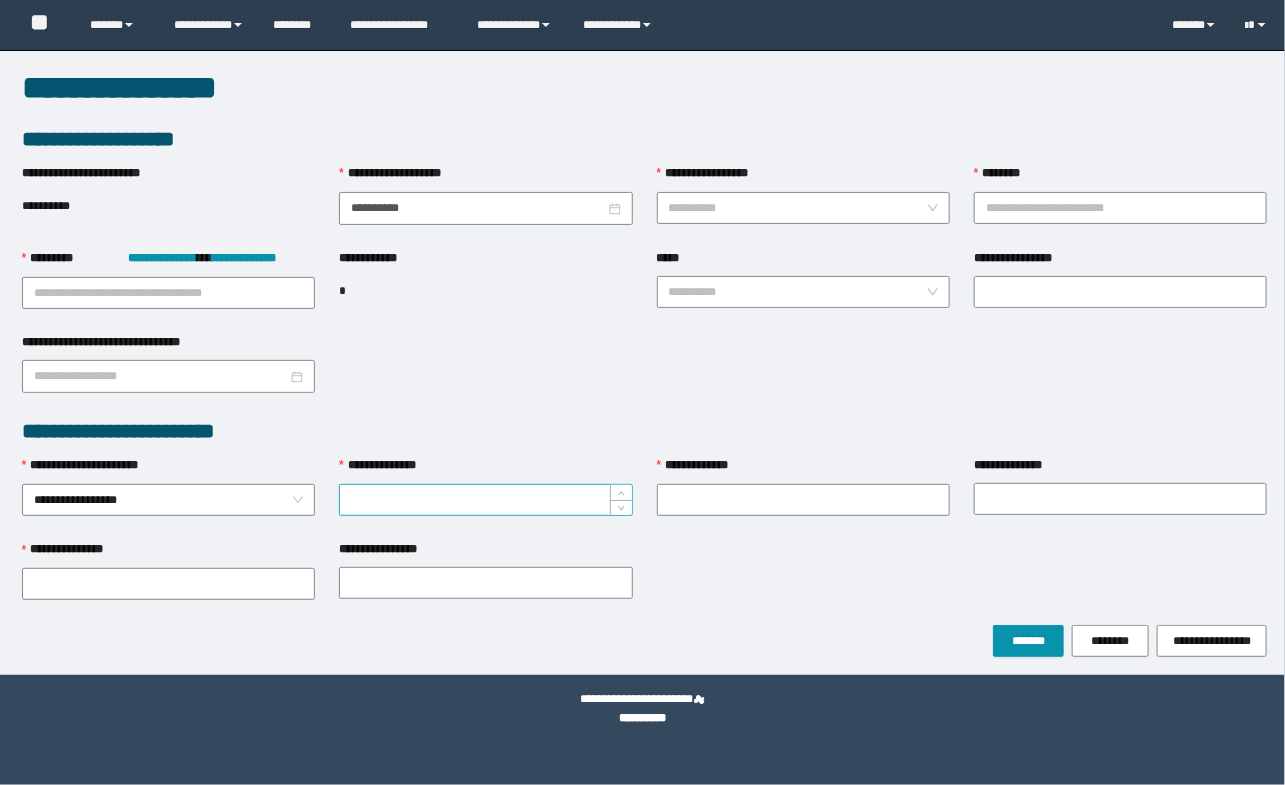 click on "**********" at bounding box center [485, 500] 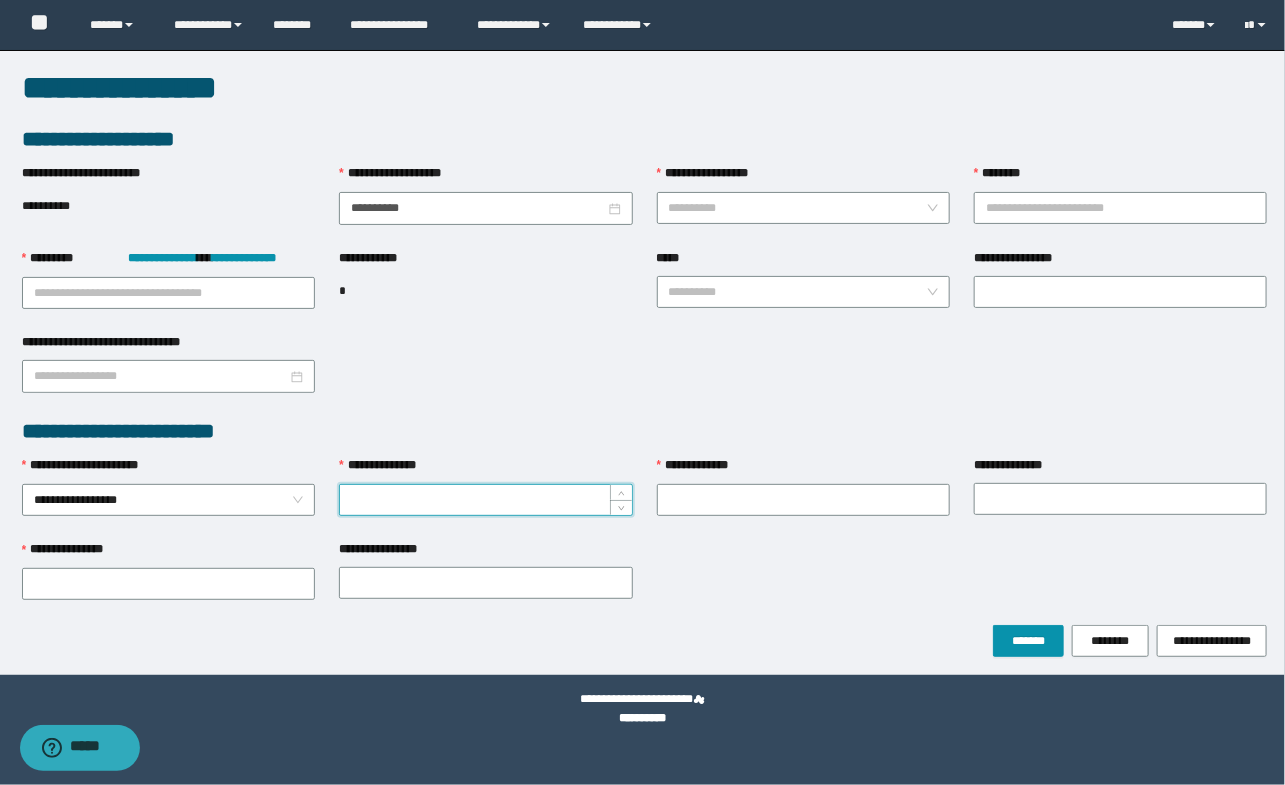 paste on "********" 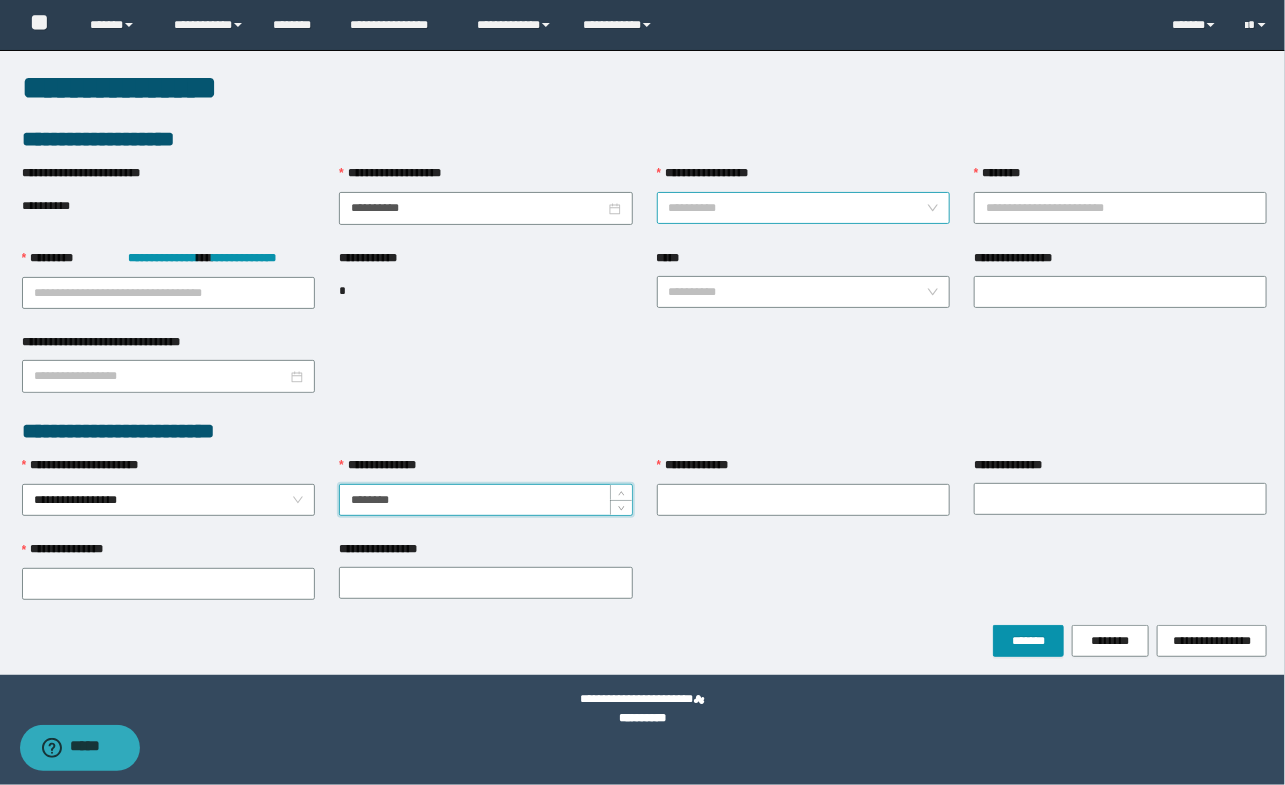 type on "********" 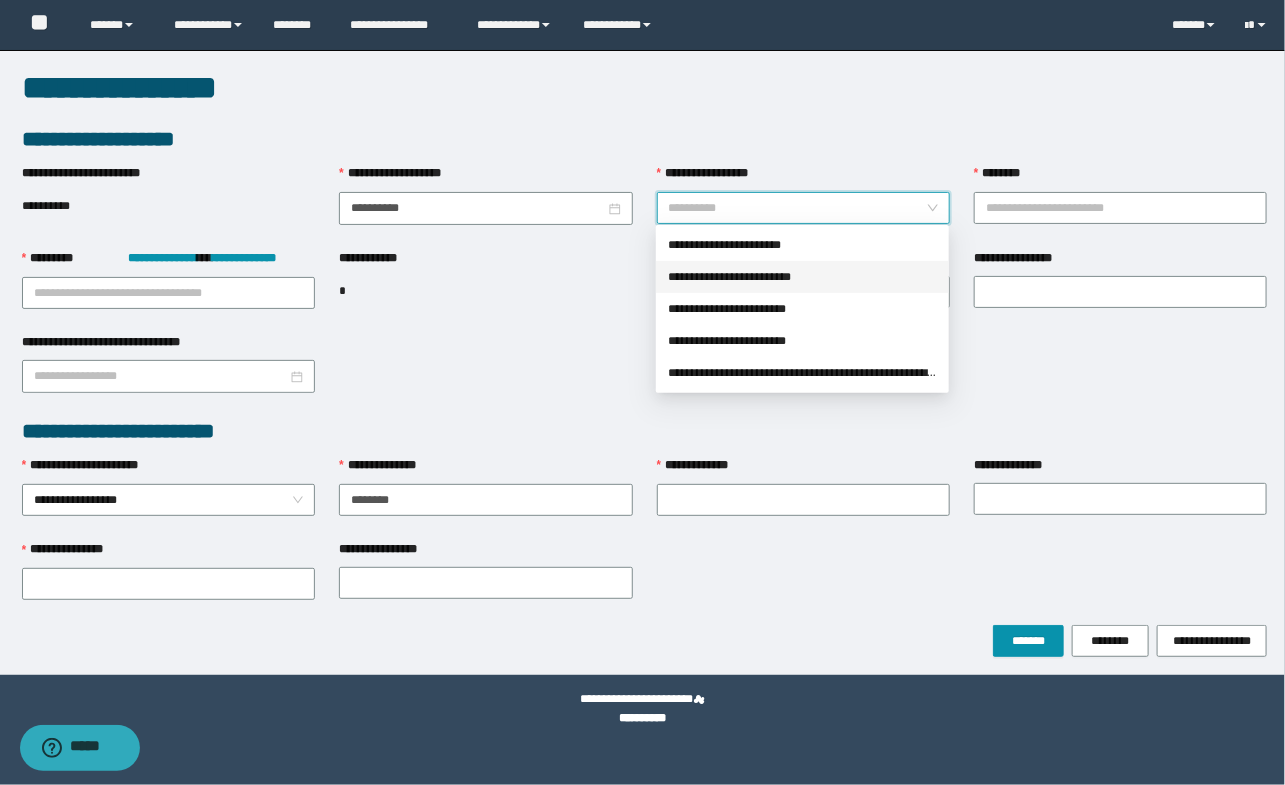 click on "**********" at bounding box center [802, 277] 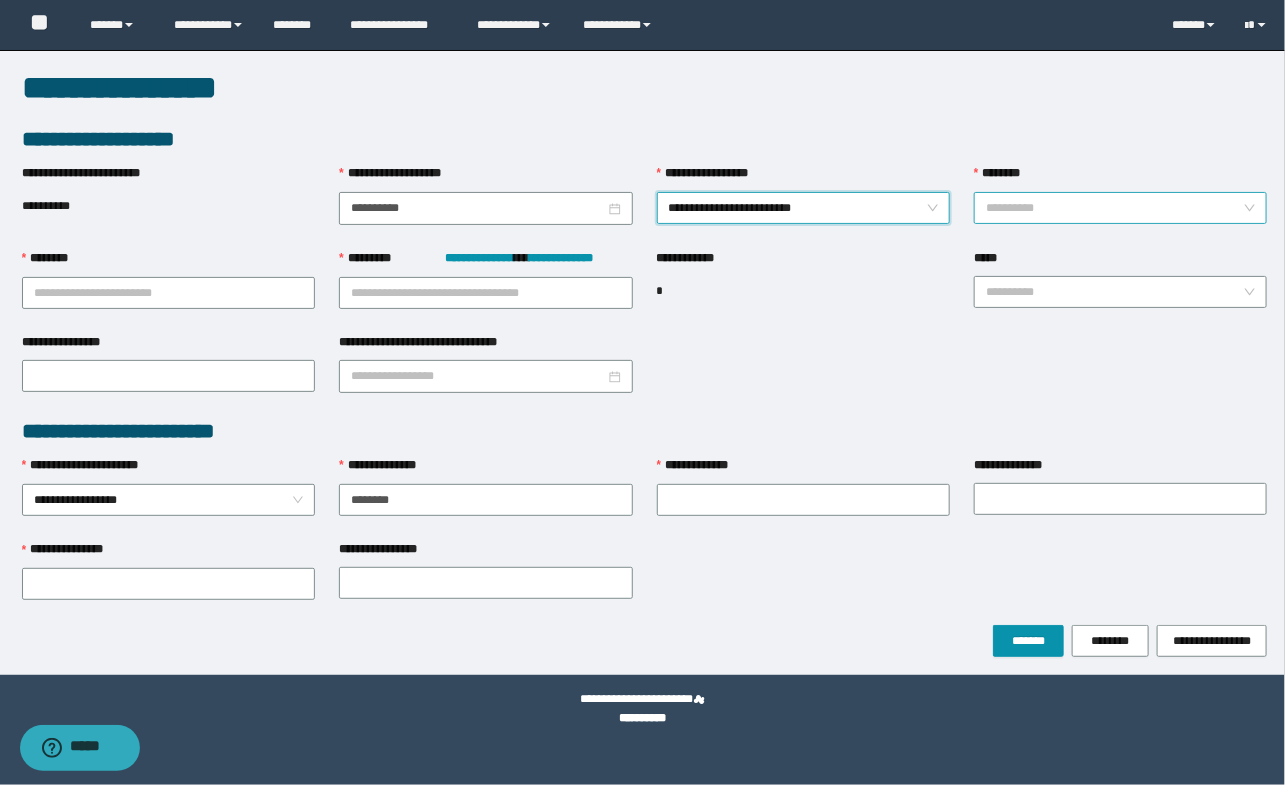 click on "********" at bounding box center (1114, 208) 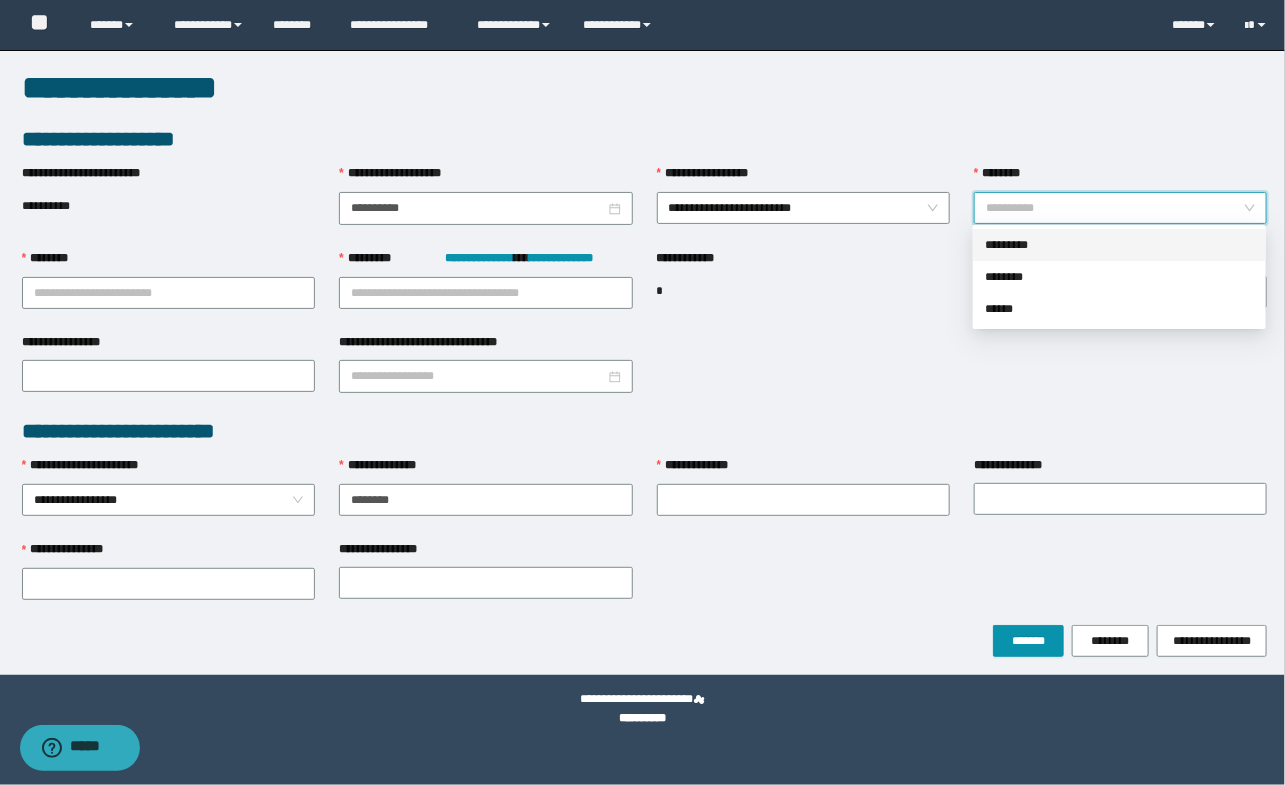 click on "*********" at bounding box center [1119, 245] 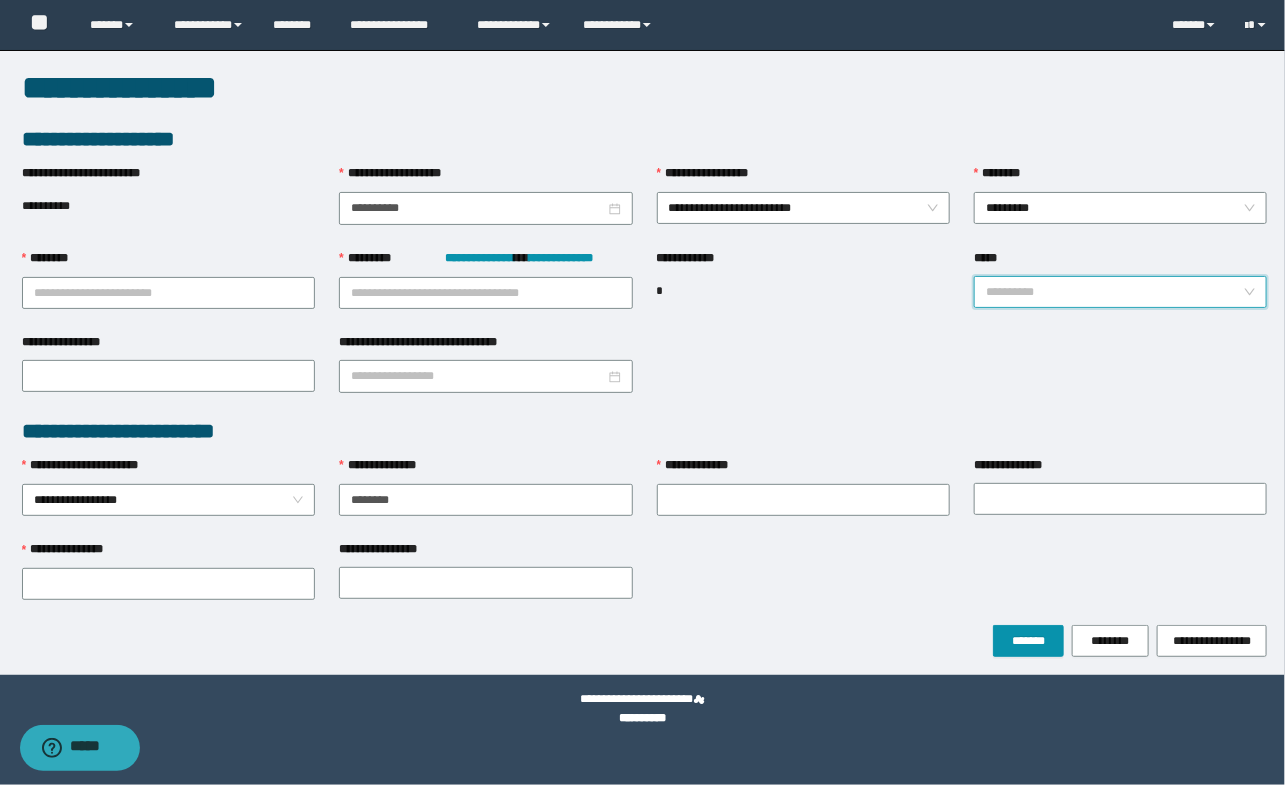 click on "*****" at bounding box center (1114, 292) 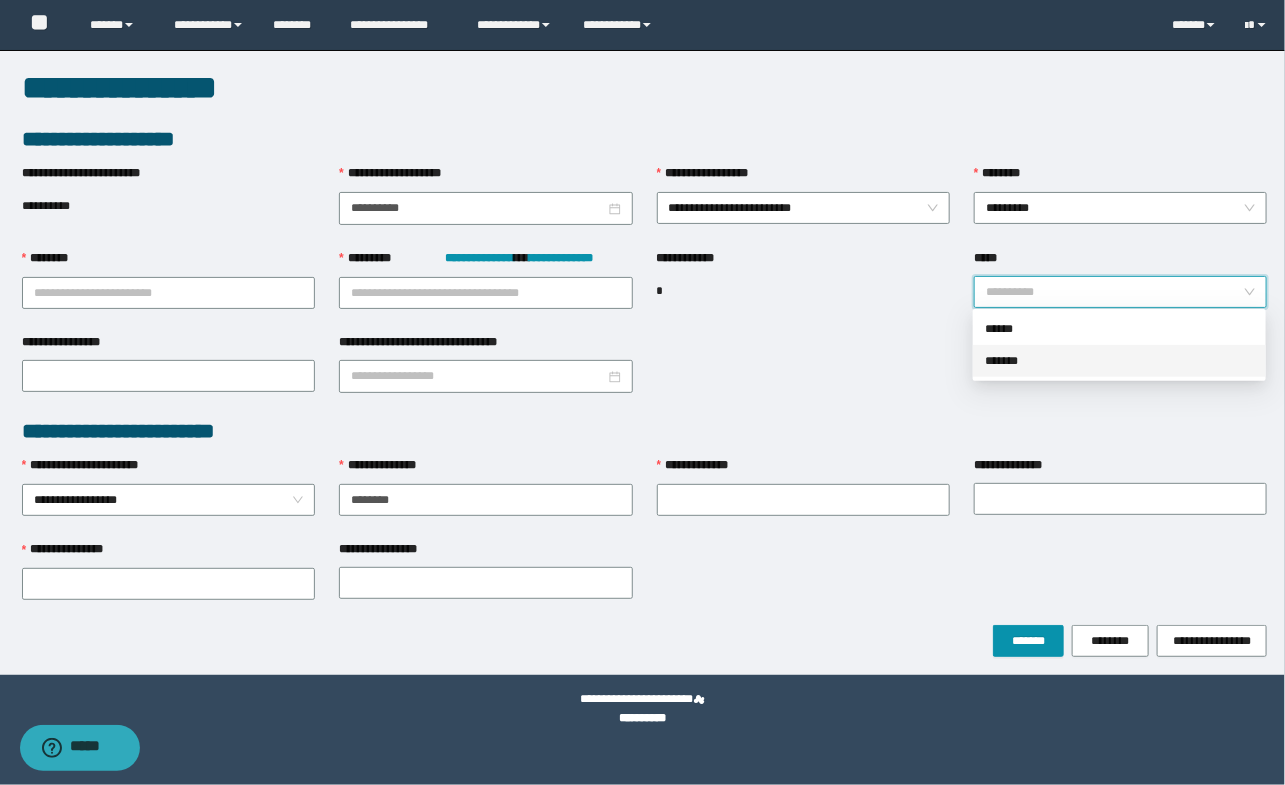 click on "*******" at bounding box center (1119, 361) 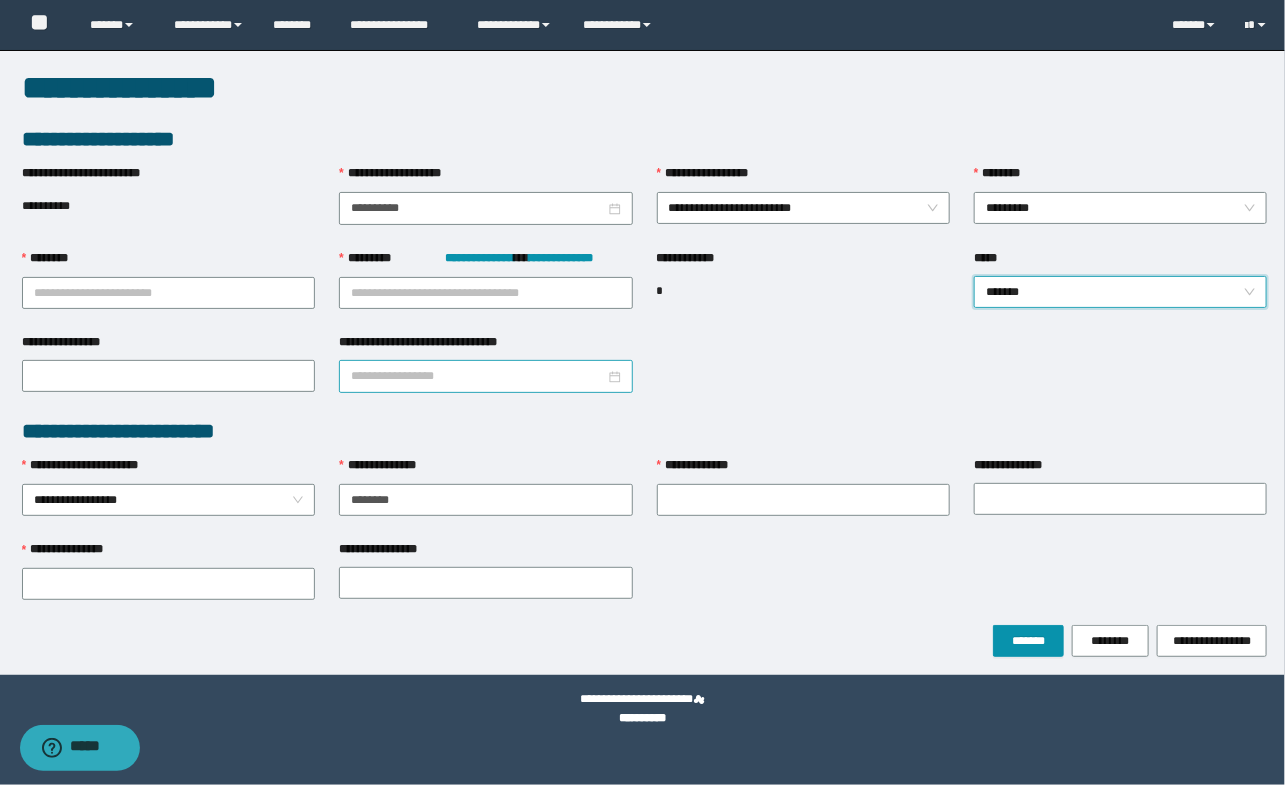 click on "**********" at bounding box center (477, 376) 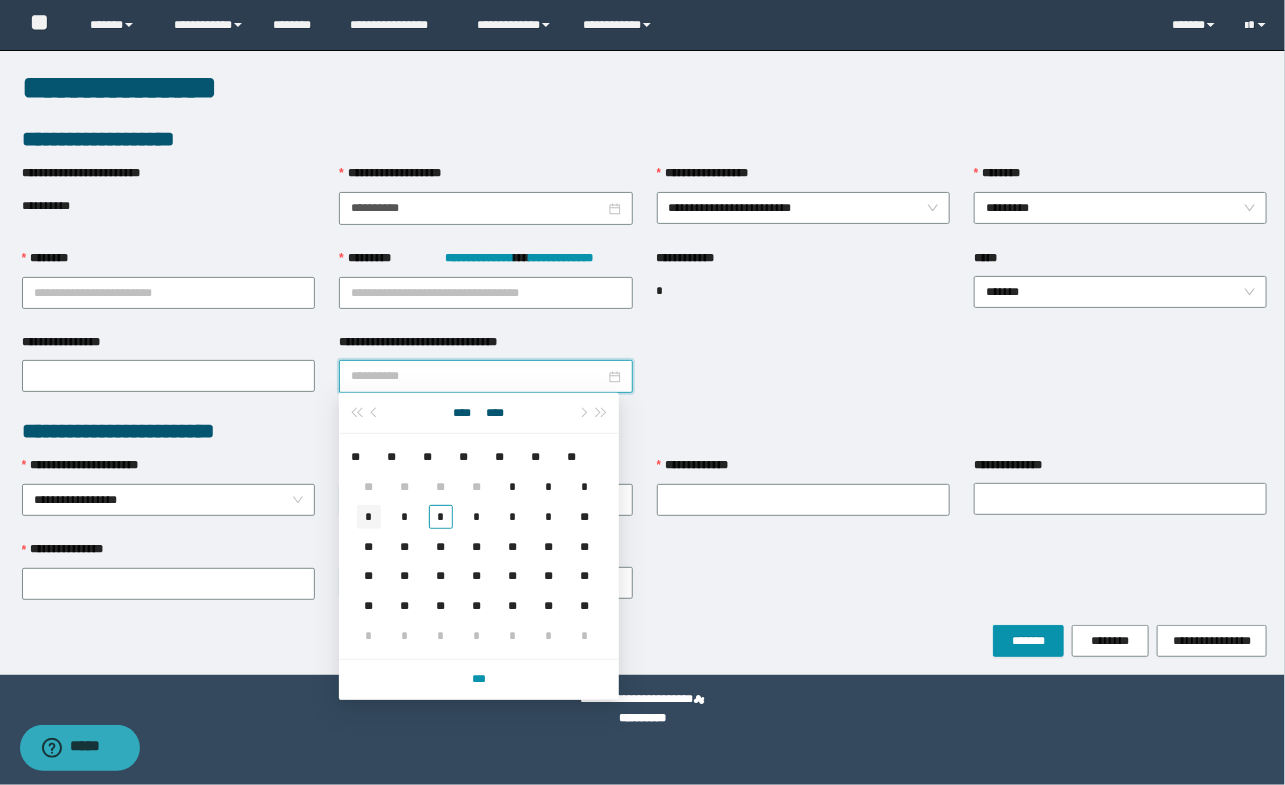 click on "*" at bounding box center [369, 517] 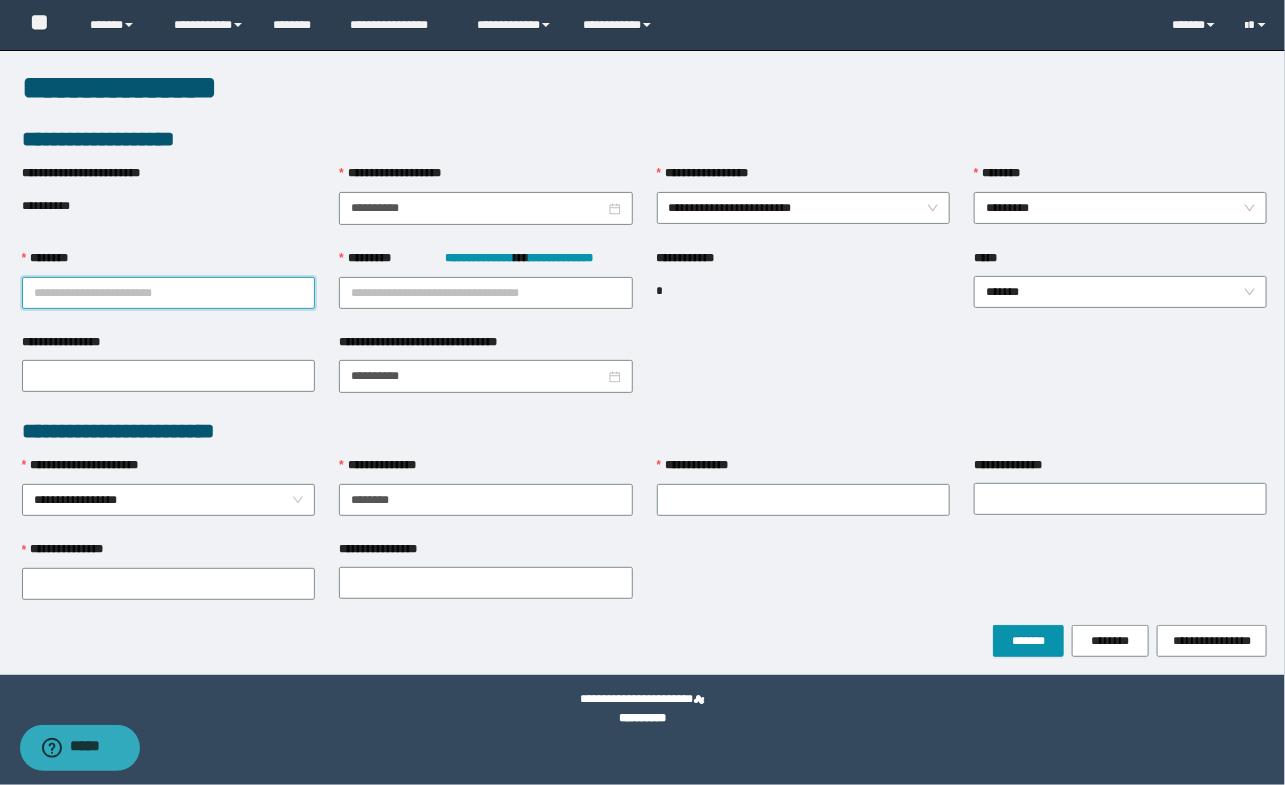 click on "********" at bounding box center (168, 293) 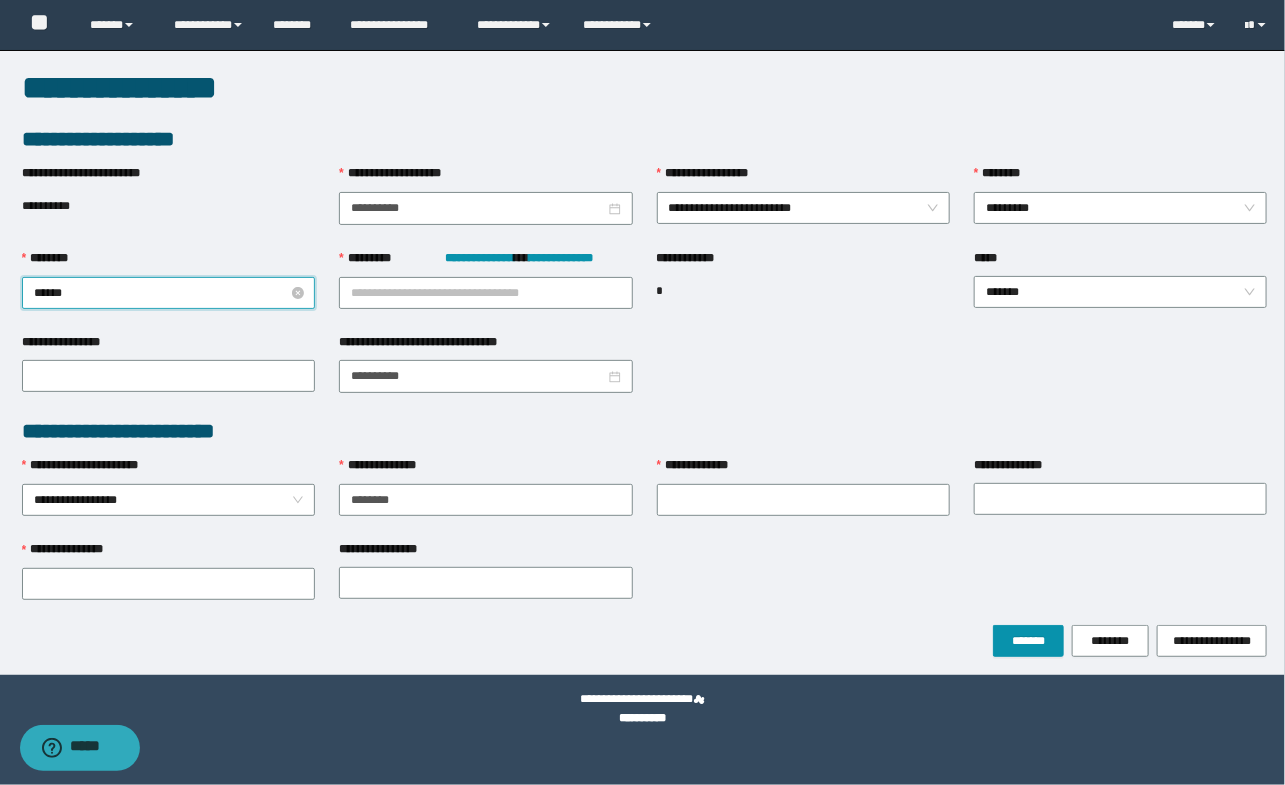 type on "*******" 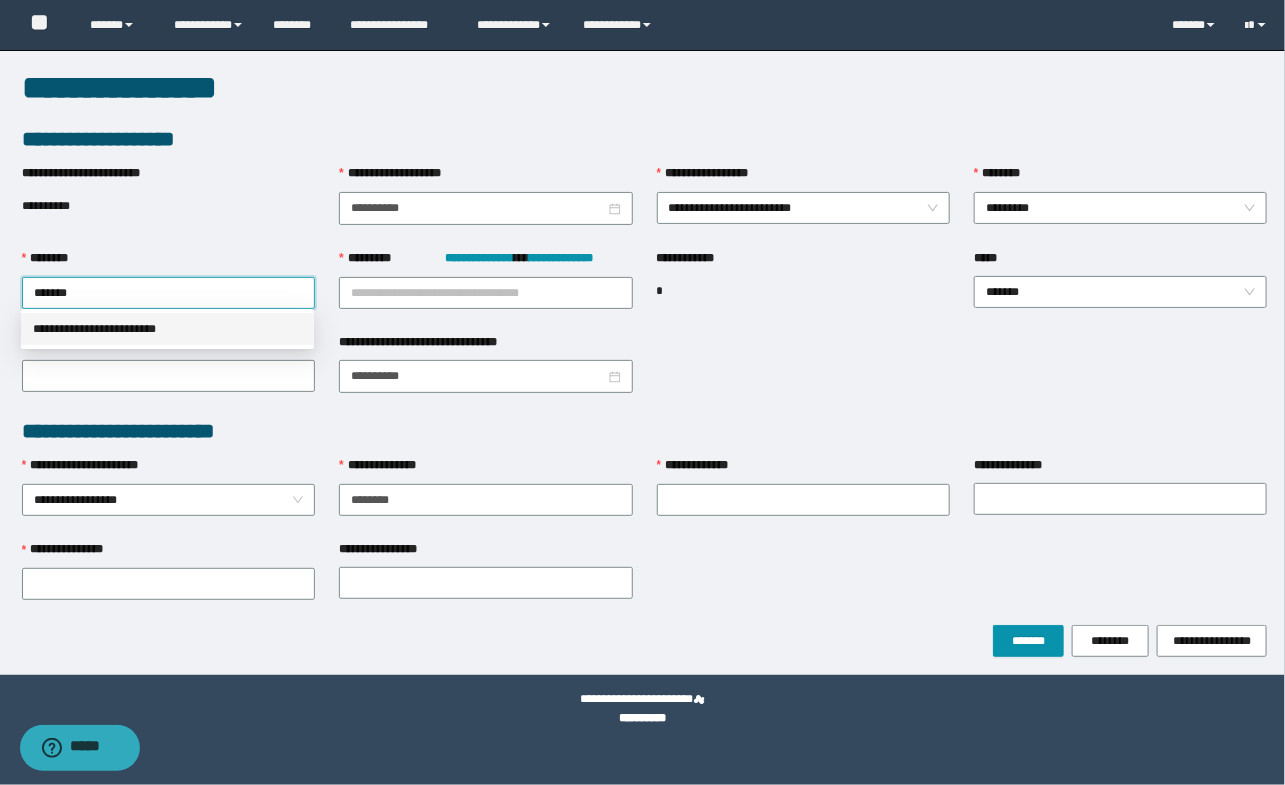 click on "**********" at bounding box center [167, 329] 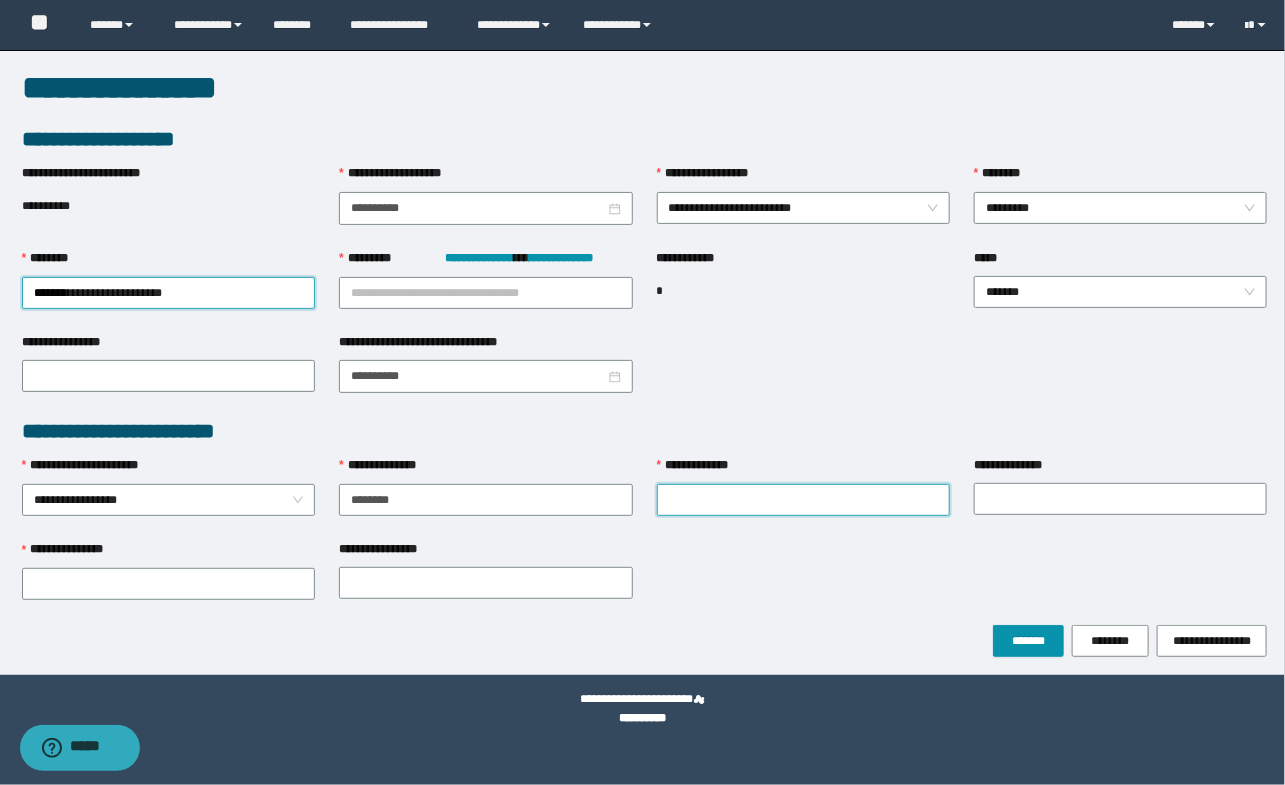 click on "**********" at bounding box center (803, 500) 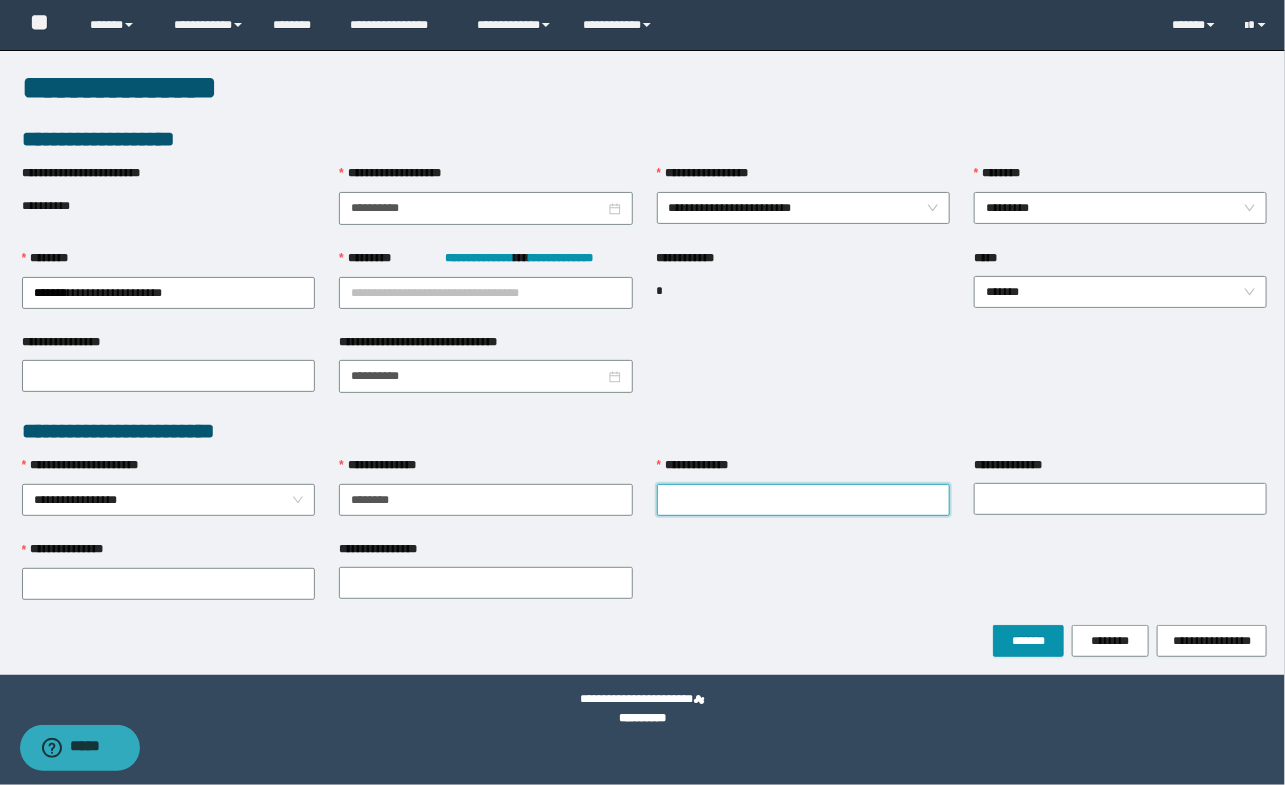 paste on "**********" 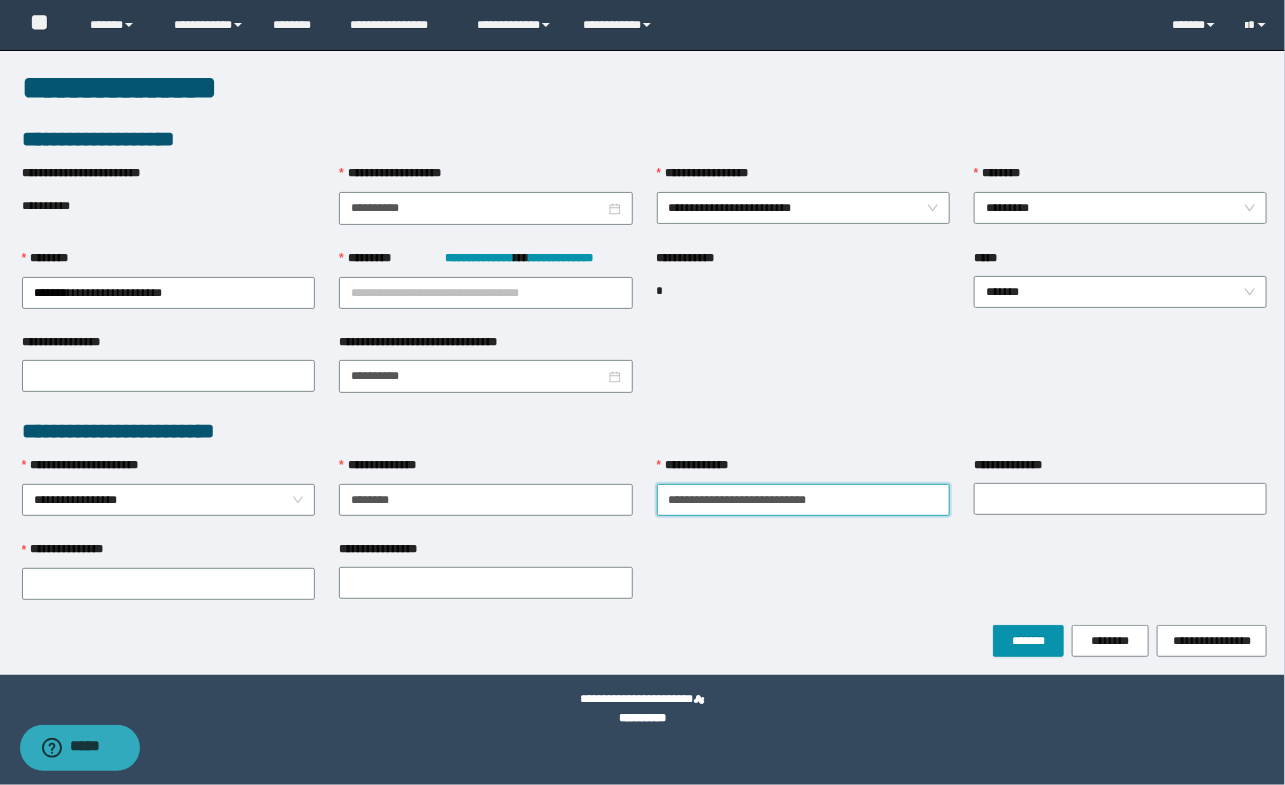 type on "**********" 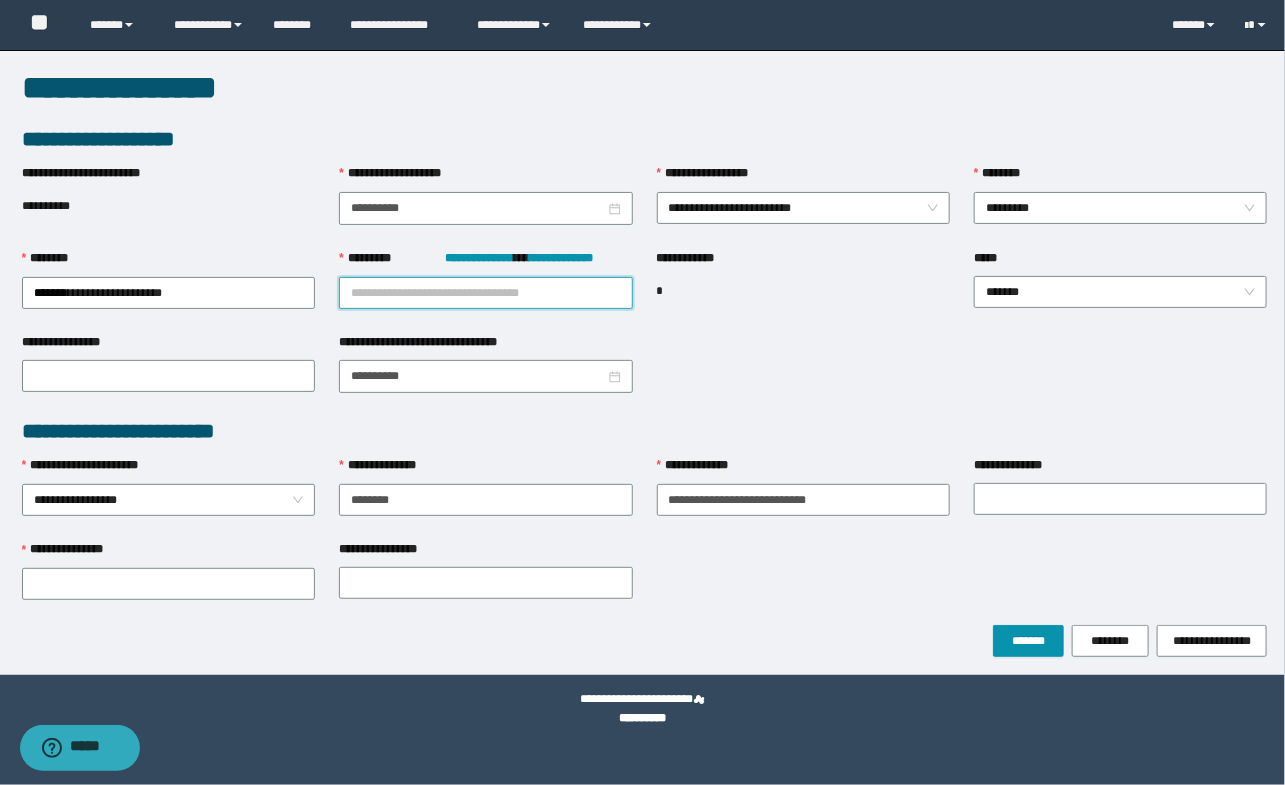 click on "**********" at bounding box center [485, 293] 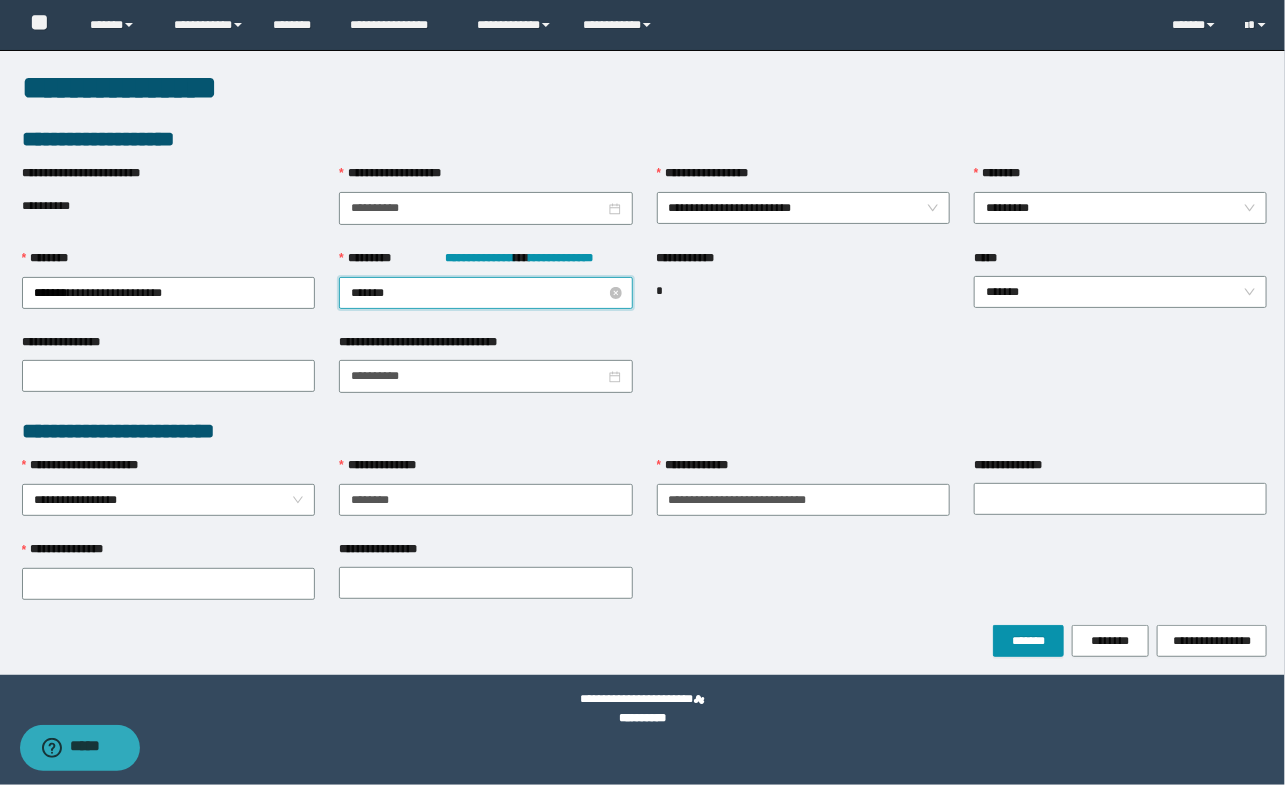 type on "********" 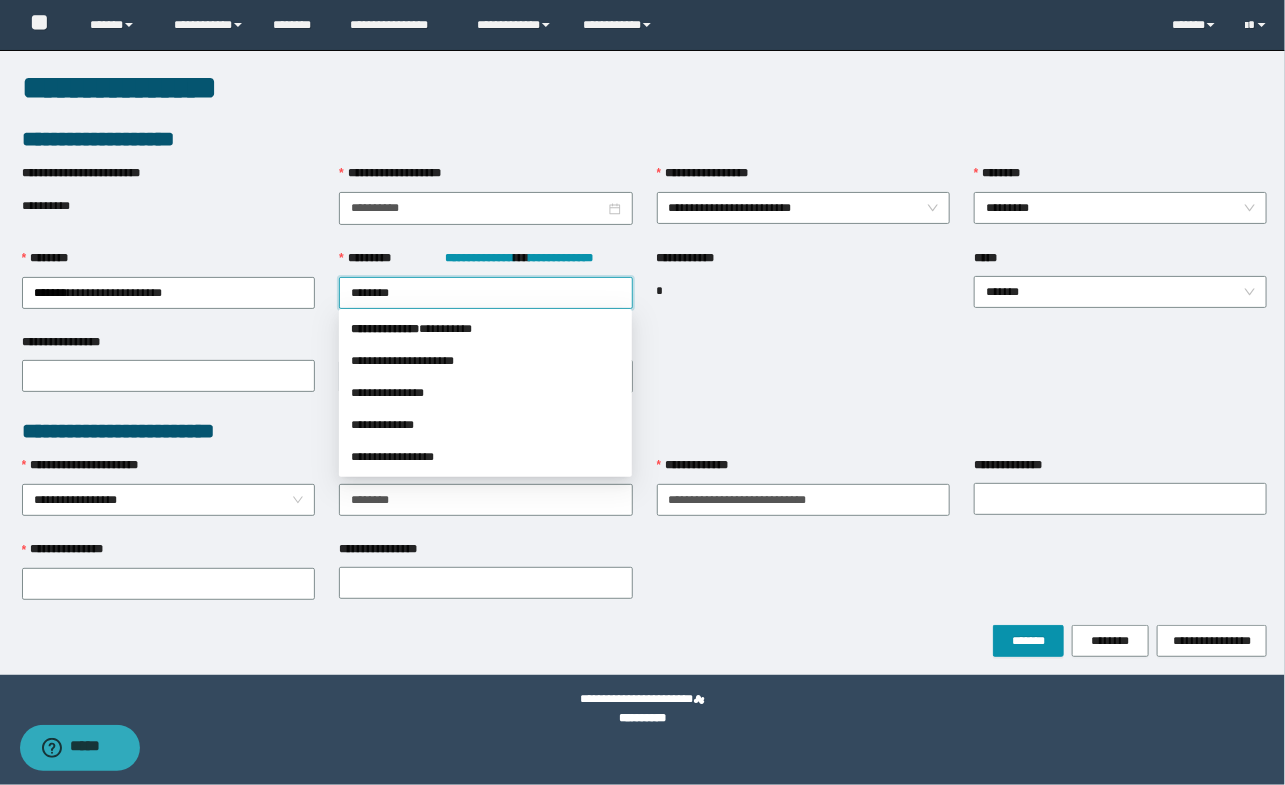 click on "*** *   *********" at bounding box center (385, 329) 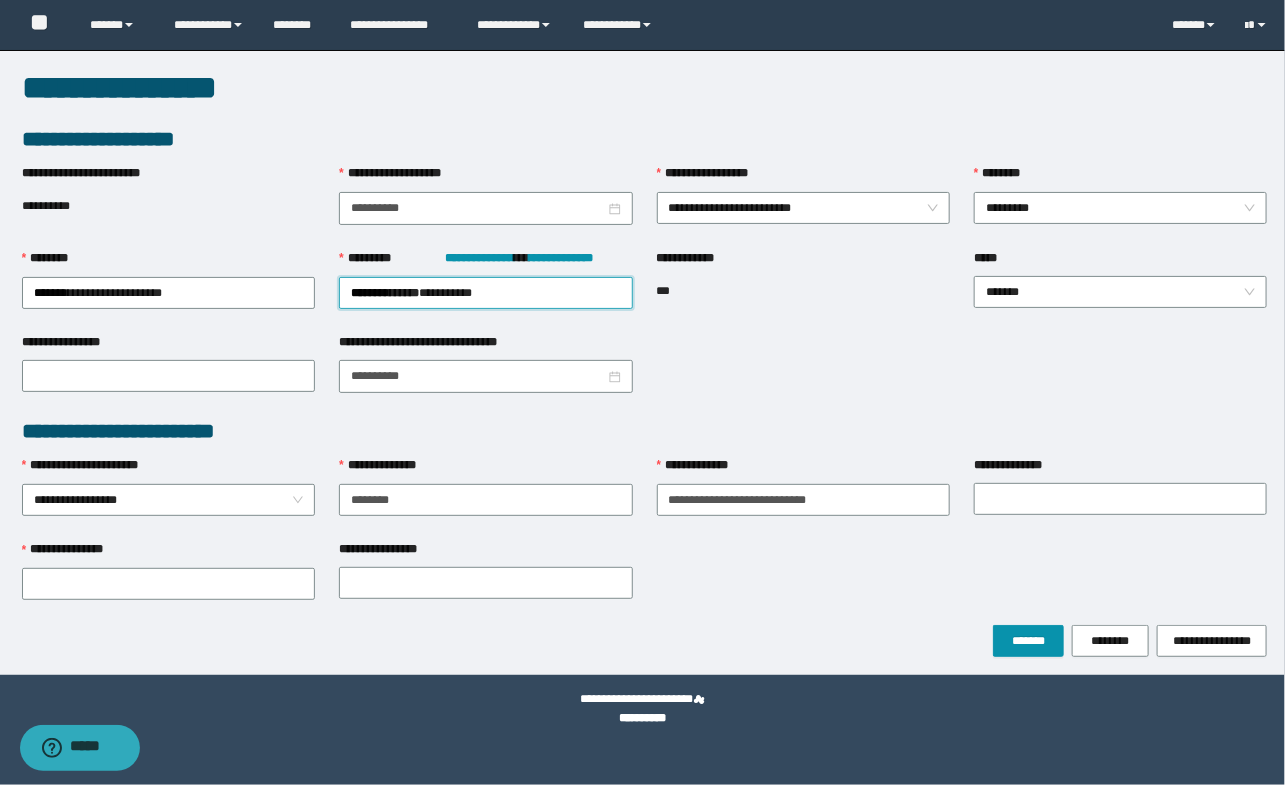 click on "**********" at bounding box center [645, 290] 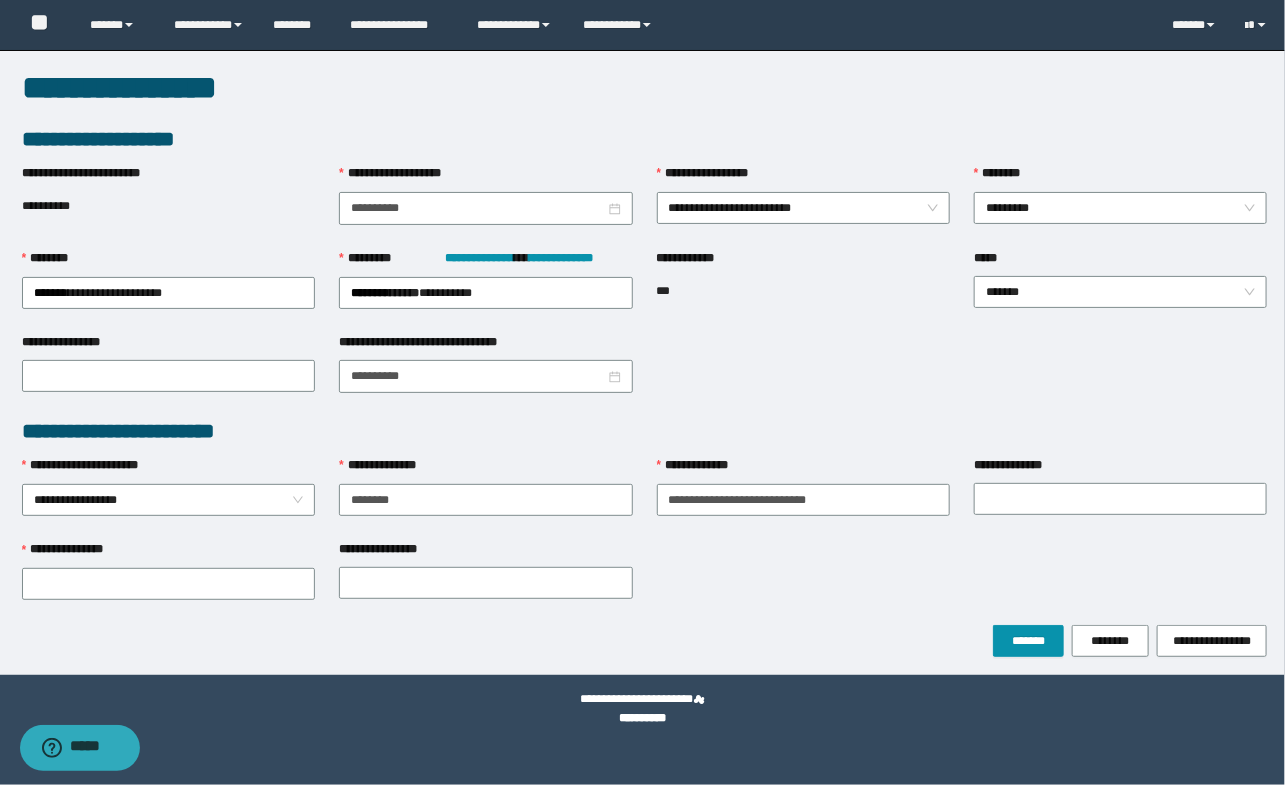 click on "**********" at bounding box center (645, 582) 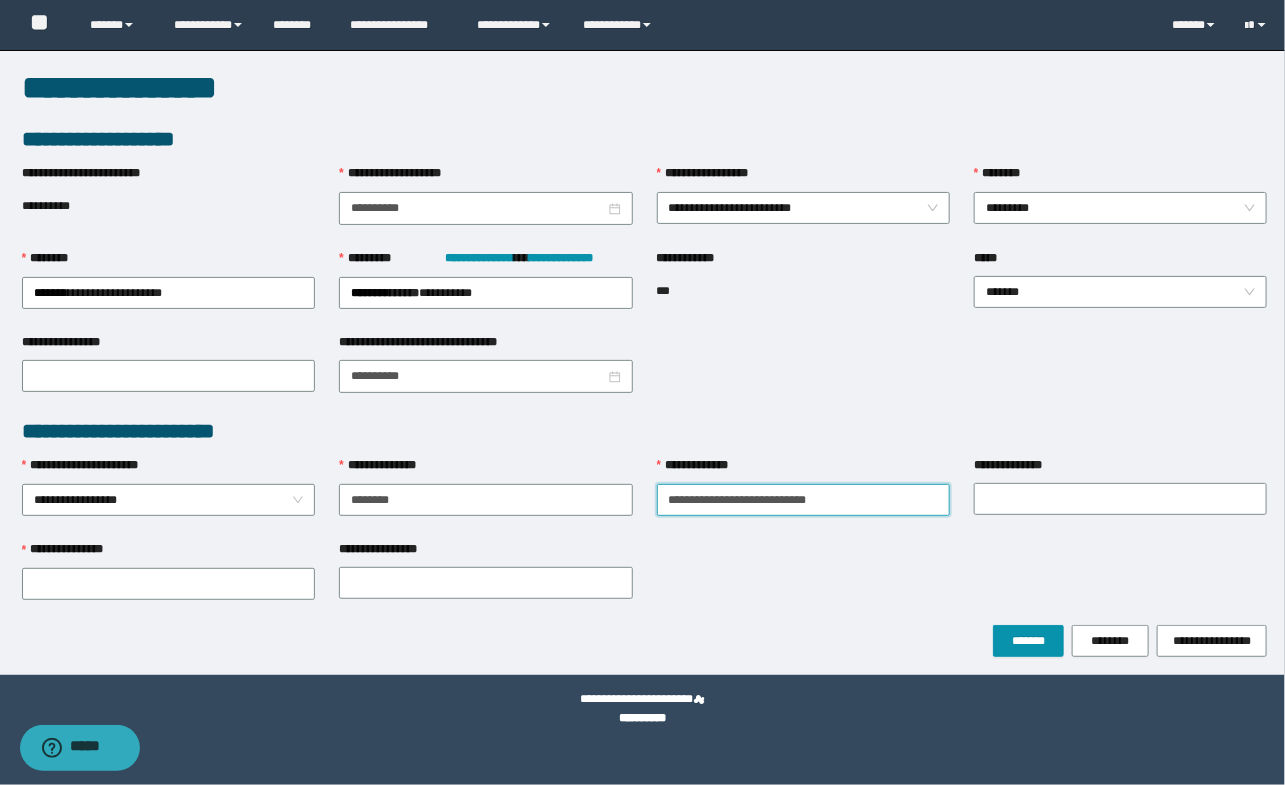 drag, startPoint x: 747, startPoint y: 489, endPoint x: 926, endPoint y: 507, distance: 179.90276 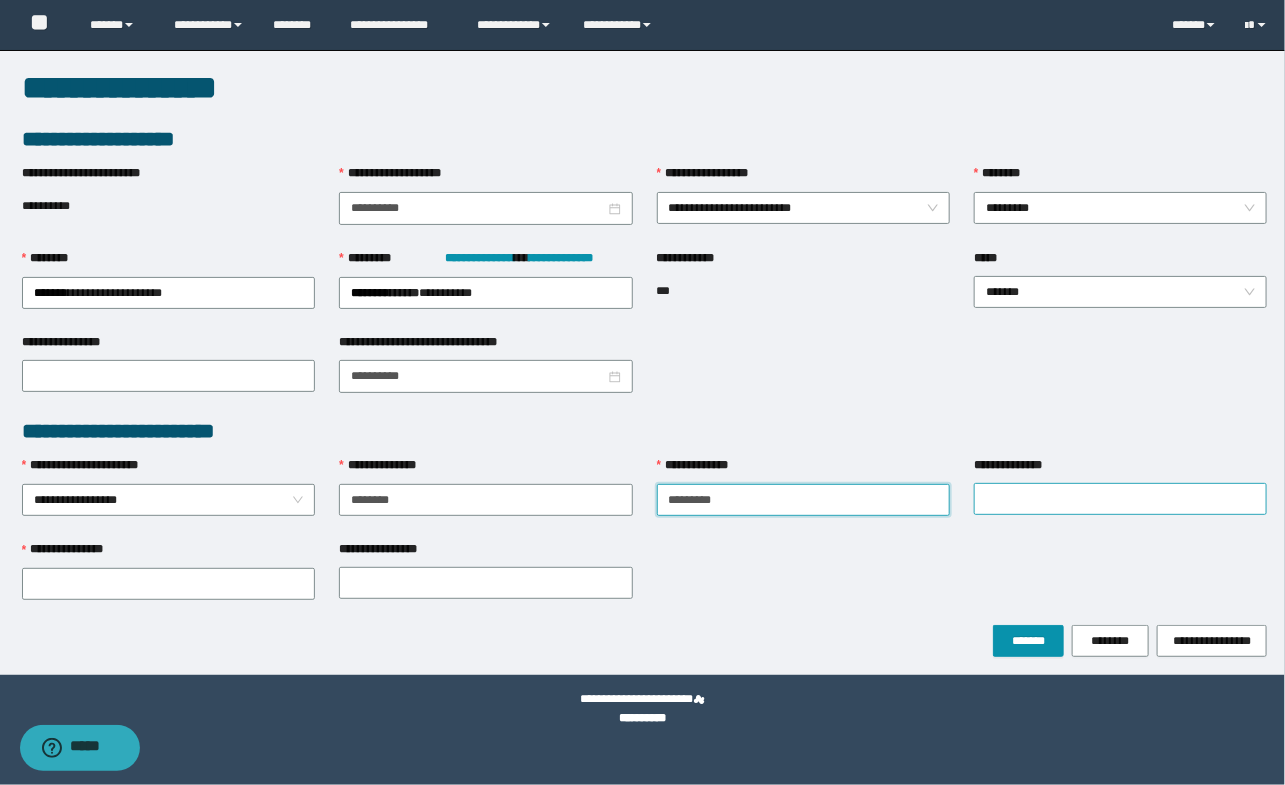 type on "********" 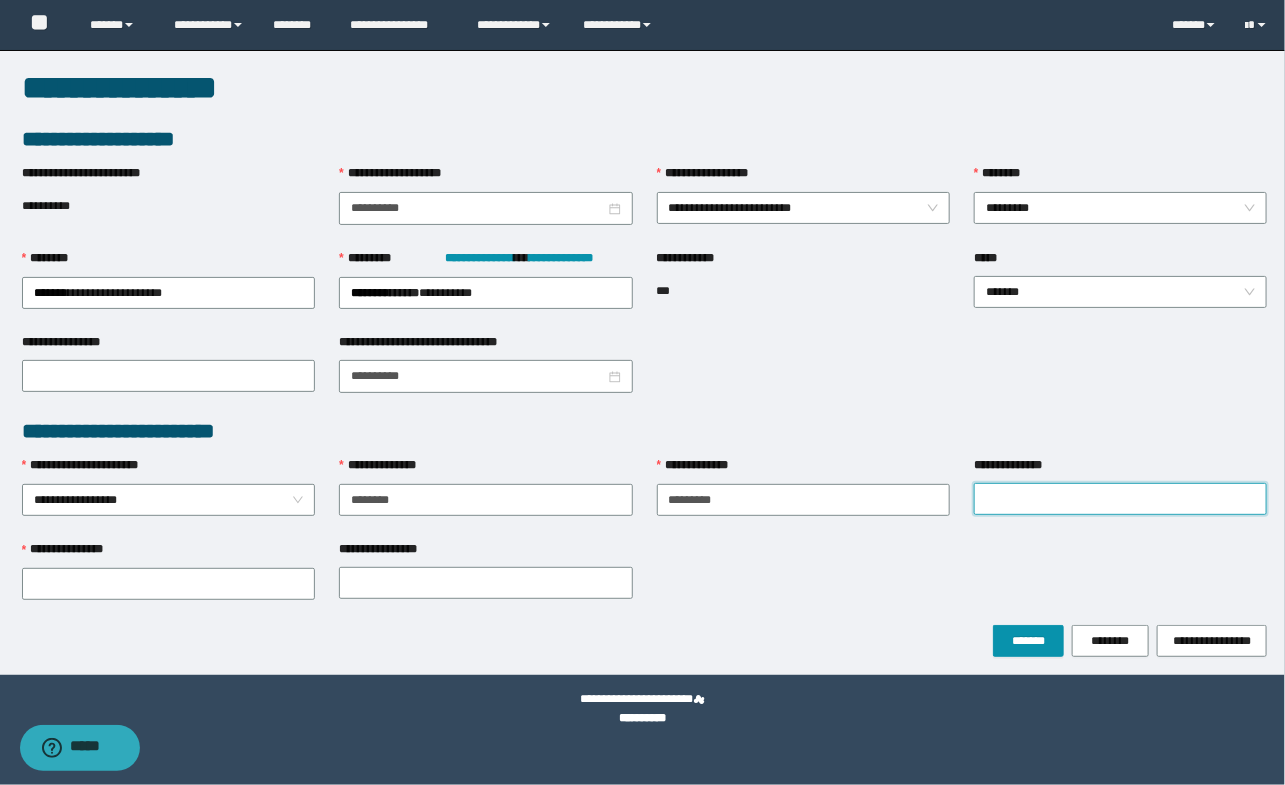 click on "**********" at bounding box center [1120, 499] 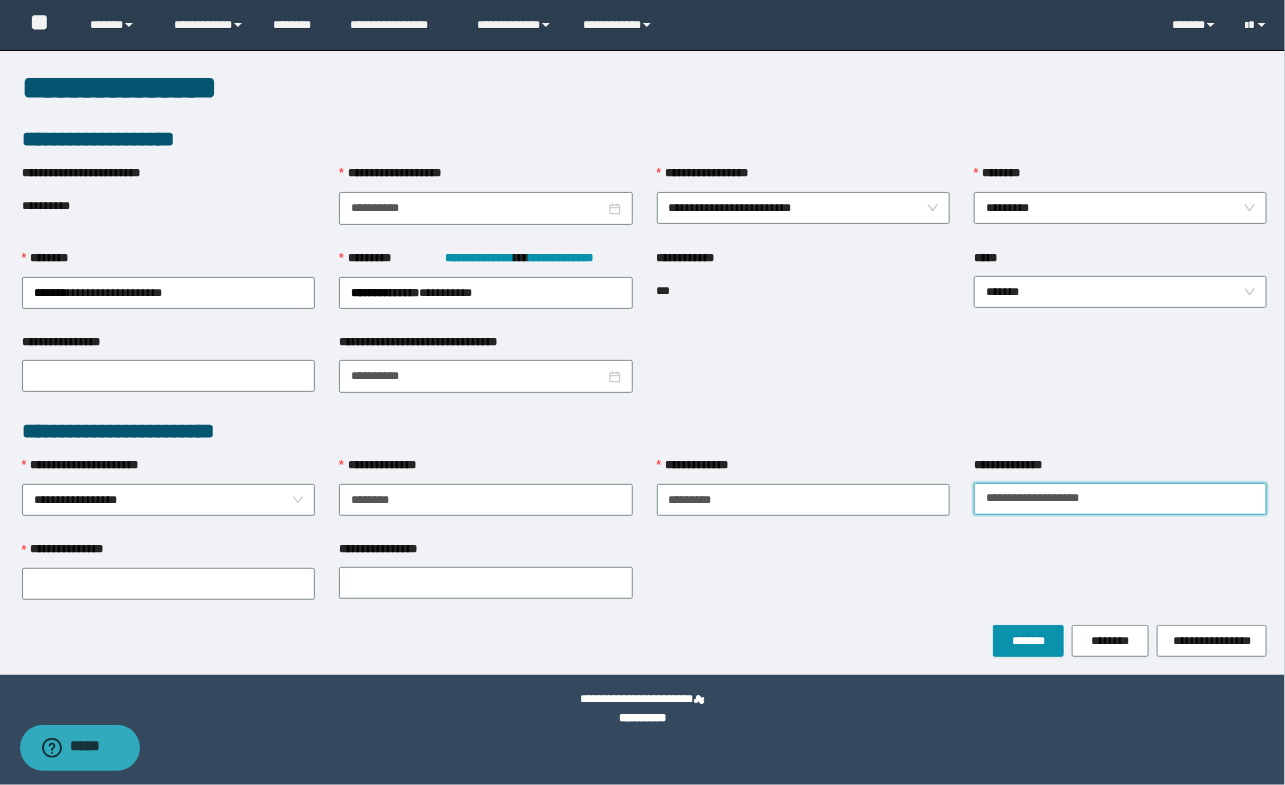drag, startPoint x: 1040, startPoint y: 489, endPoint x: 1204, endPoint y: 504, distance: 164.68454 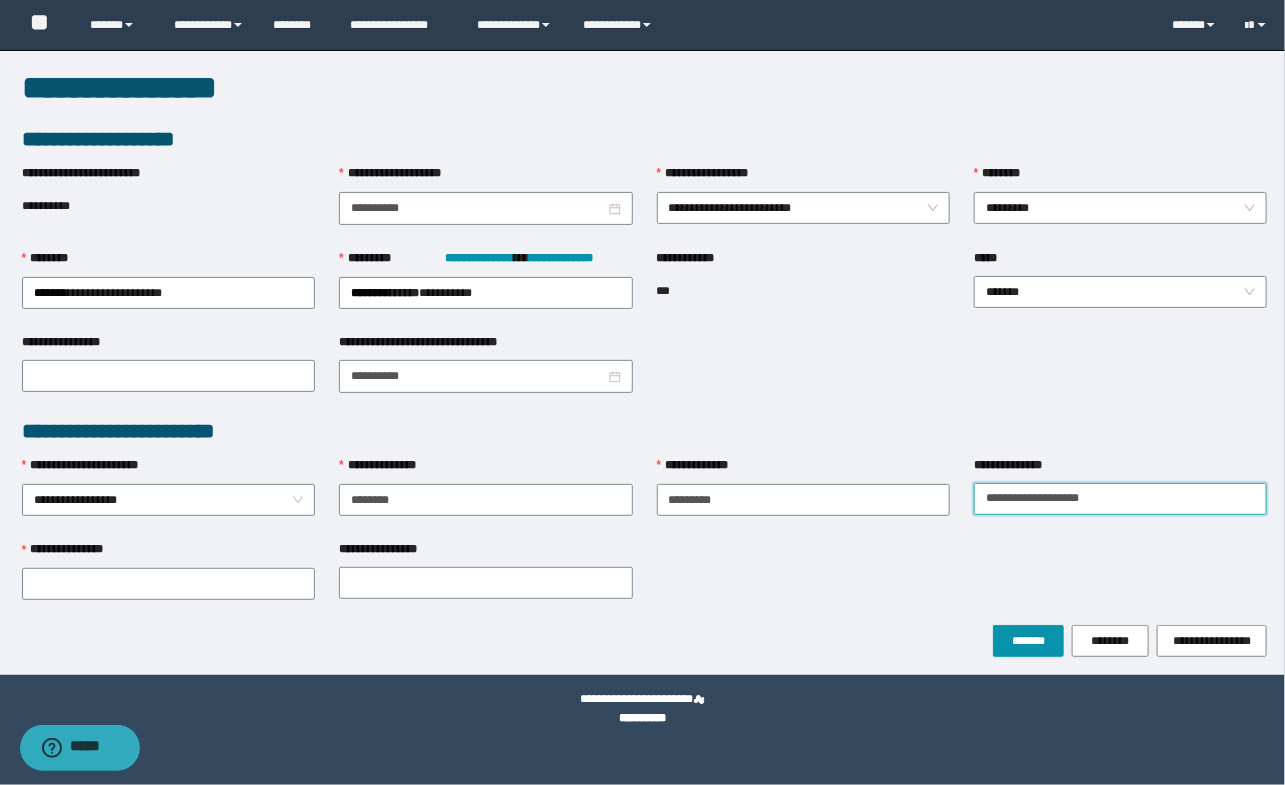 drag, startPoint x: 1037, startPoint y: 489, endPoint x: 1218, endPoint y: 486, distance: 181.02486 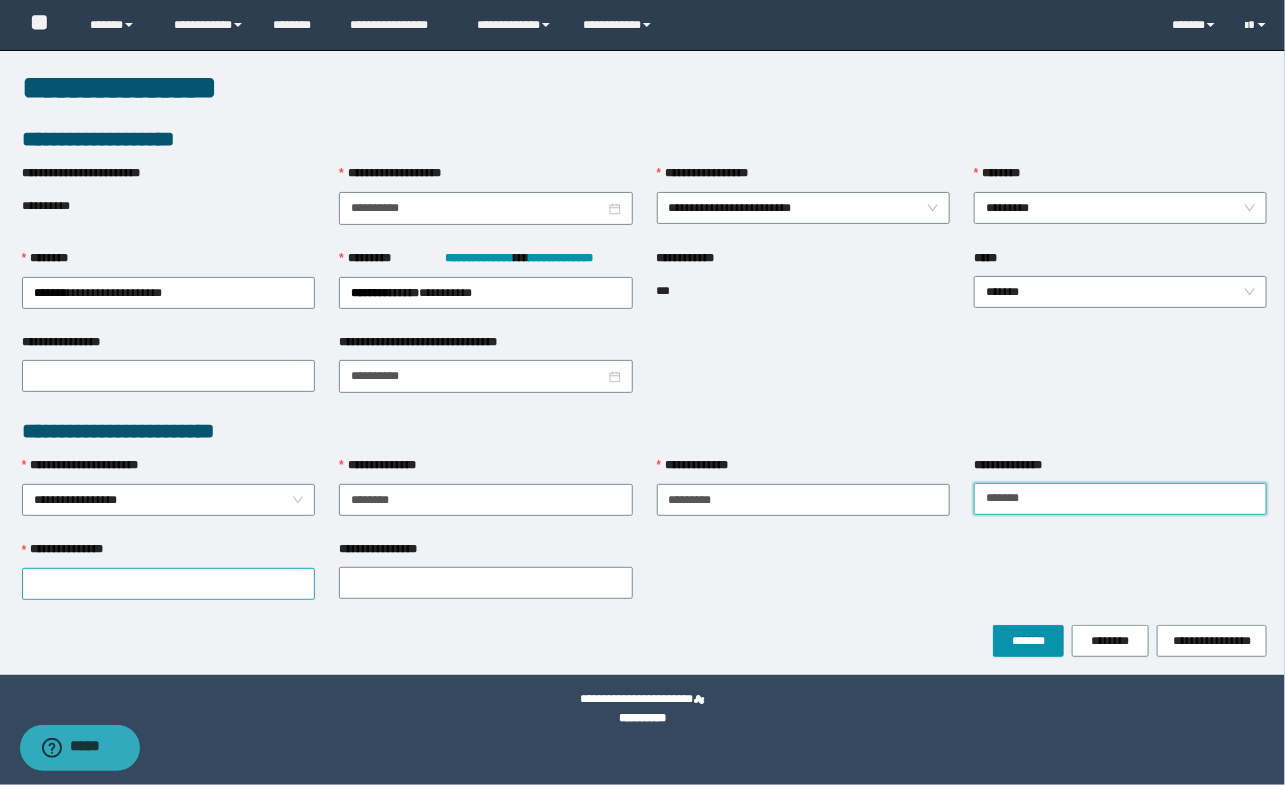 type on "******" 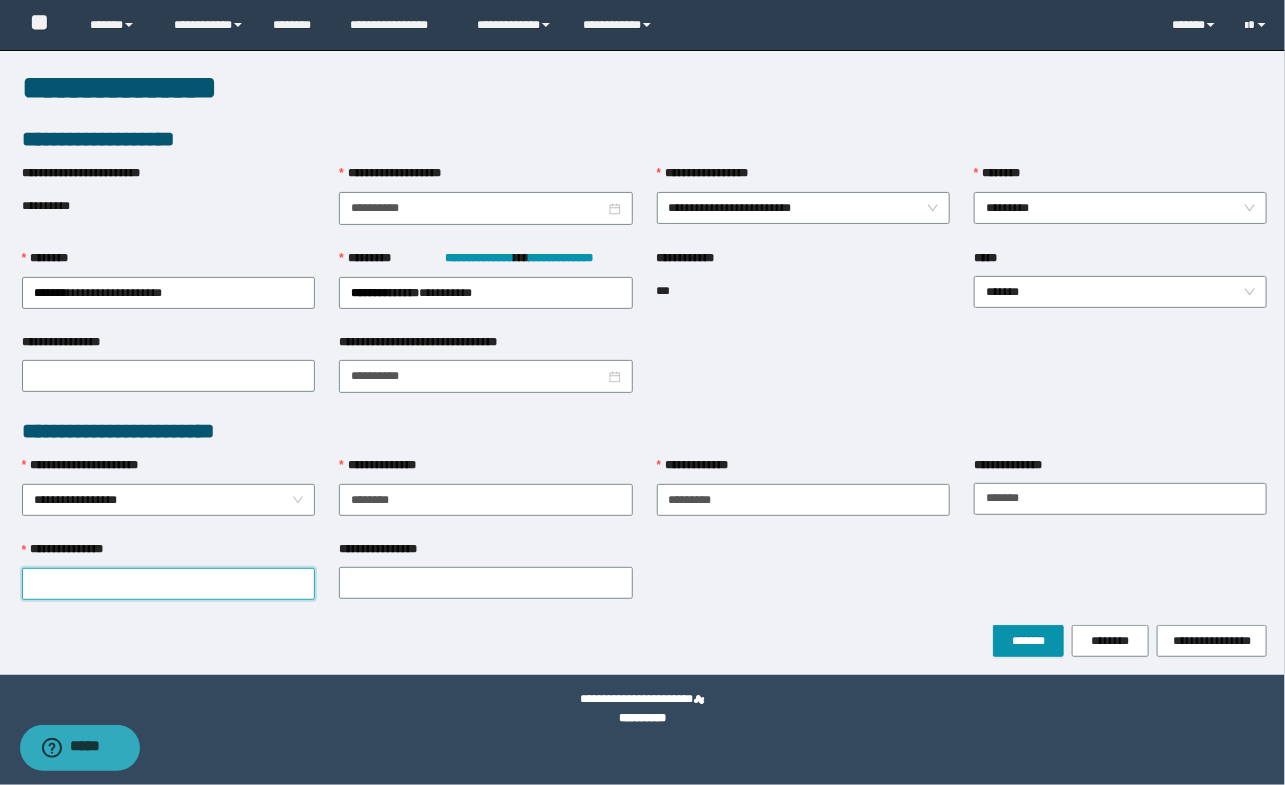 click on "**********" at bounding box center (168, 584) 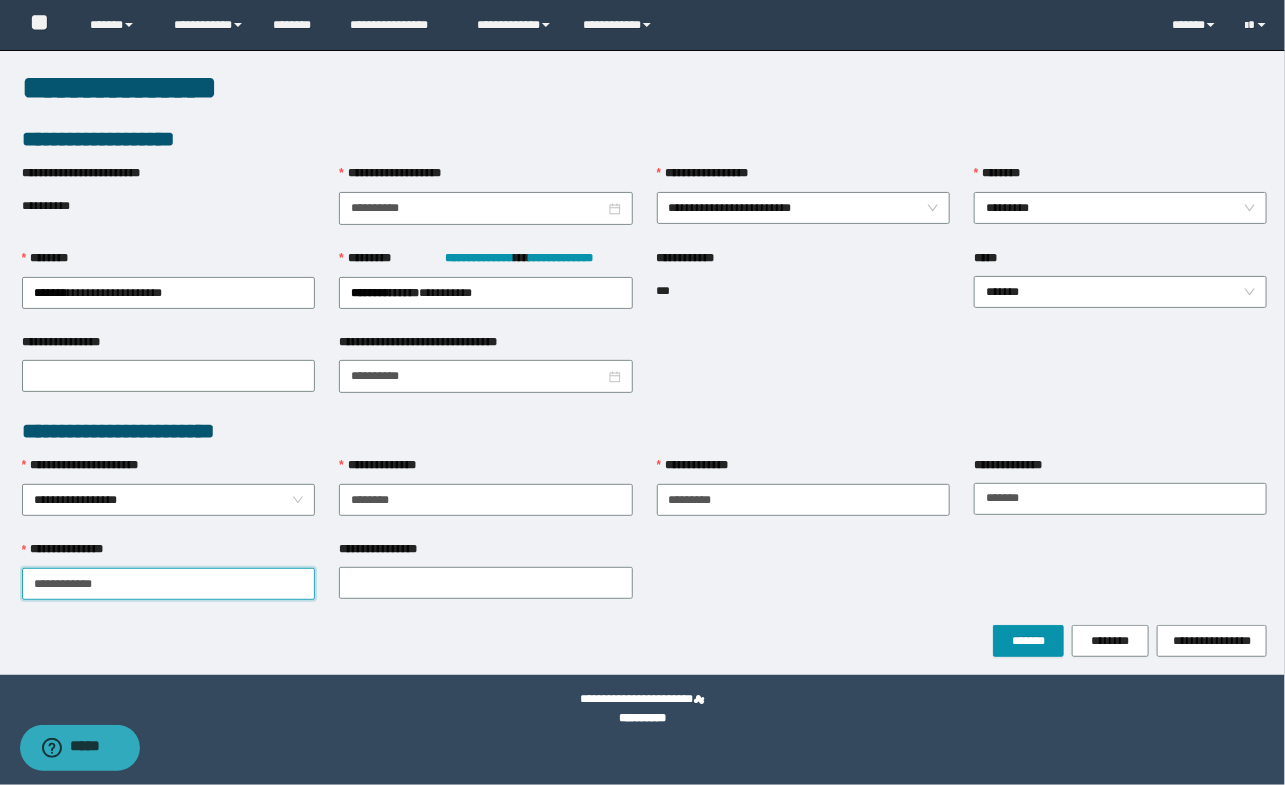 drag, startPoint x: 66, startPoint y: 578, endPoint x: 210, endPoint y: 585, distance: 144.17004 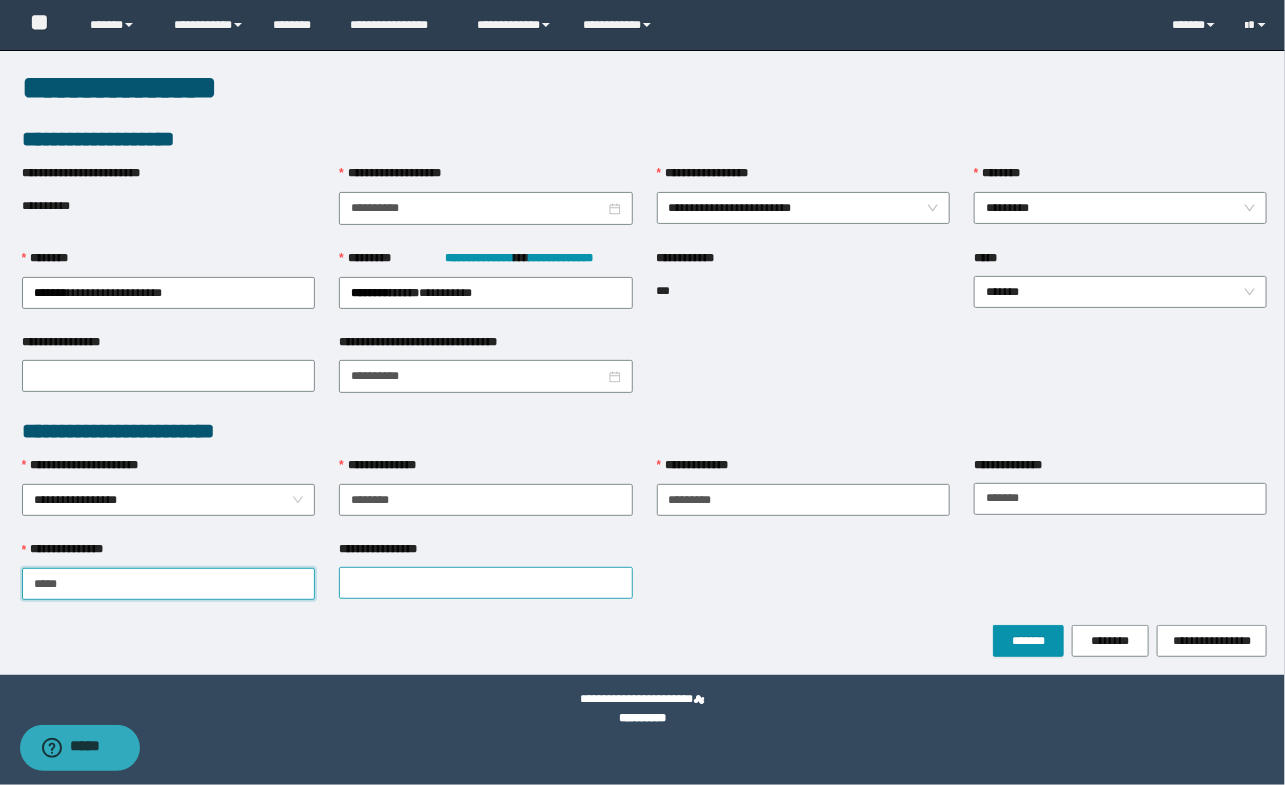 type on "****" 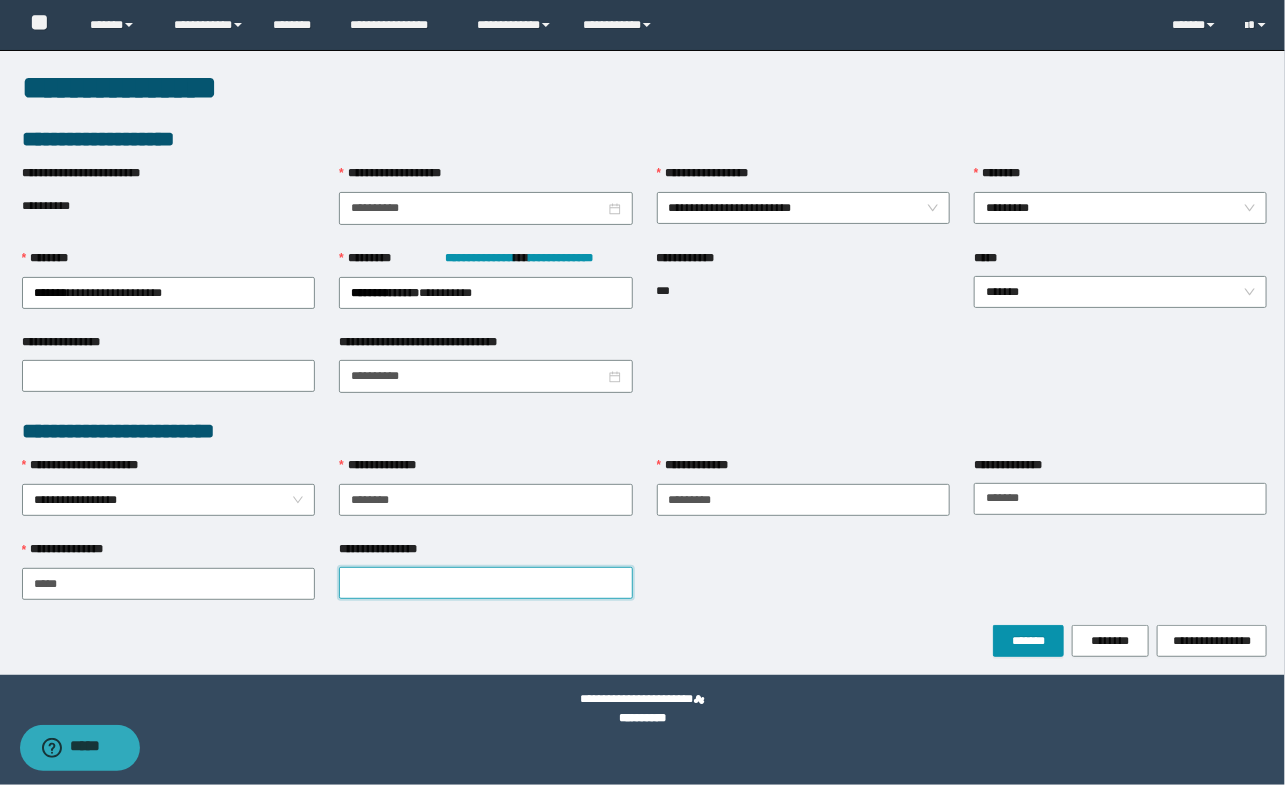click on "**********" at bounding box center [485, 583] 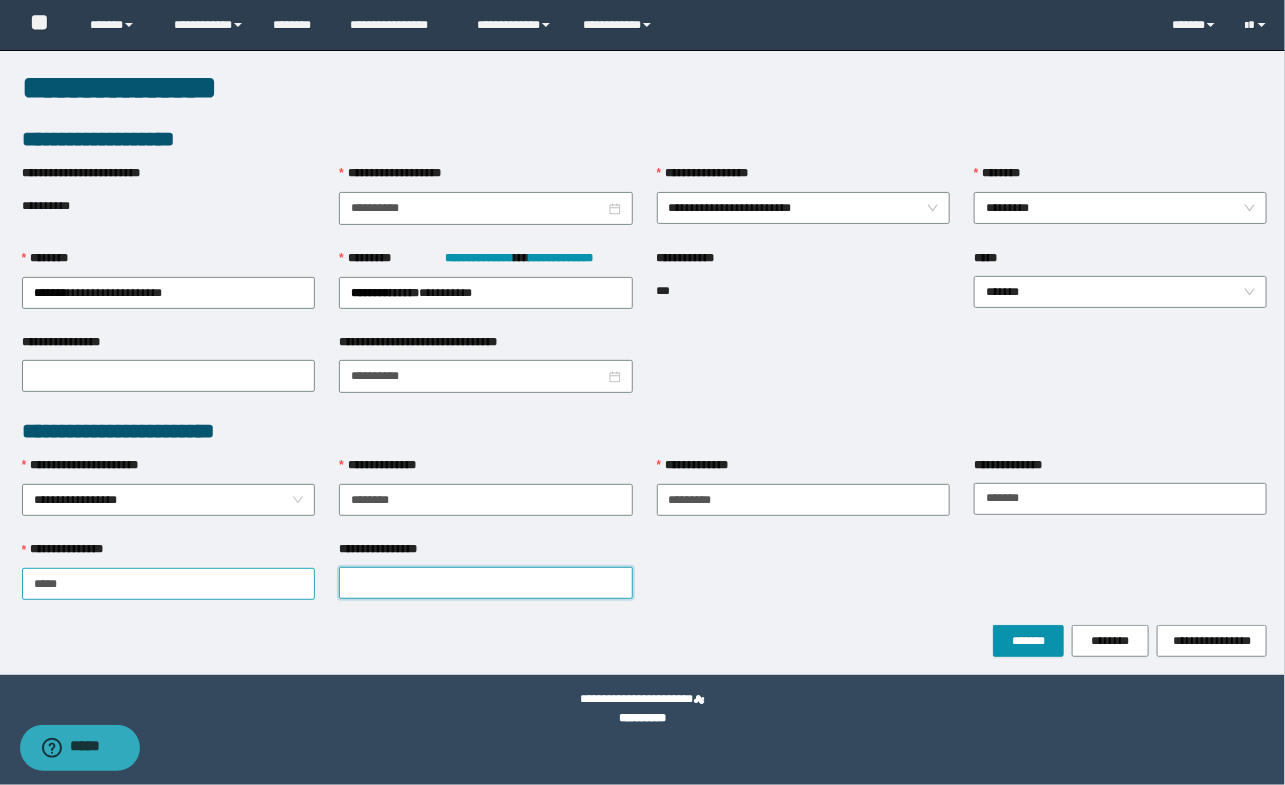 paste on "*******" 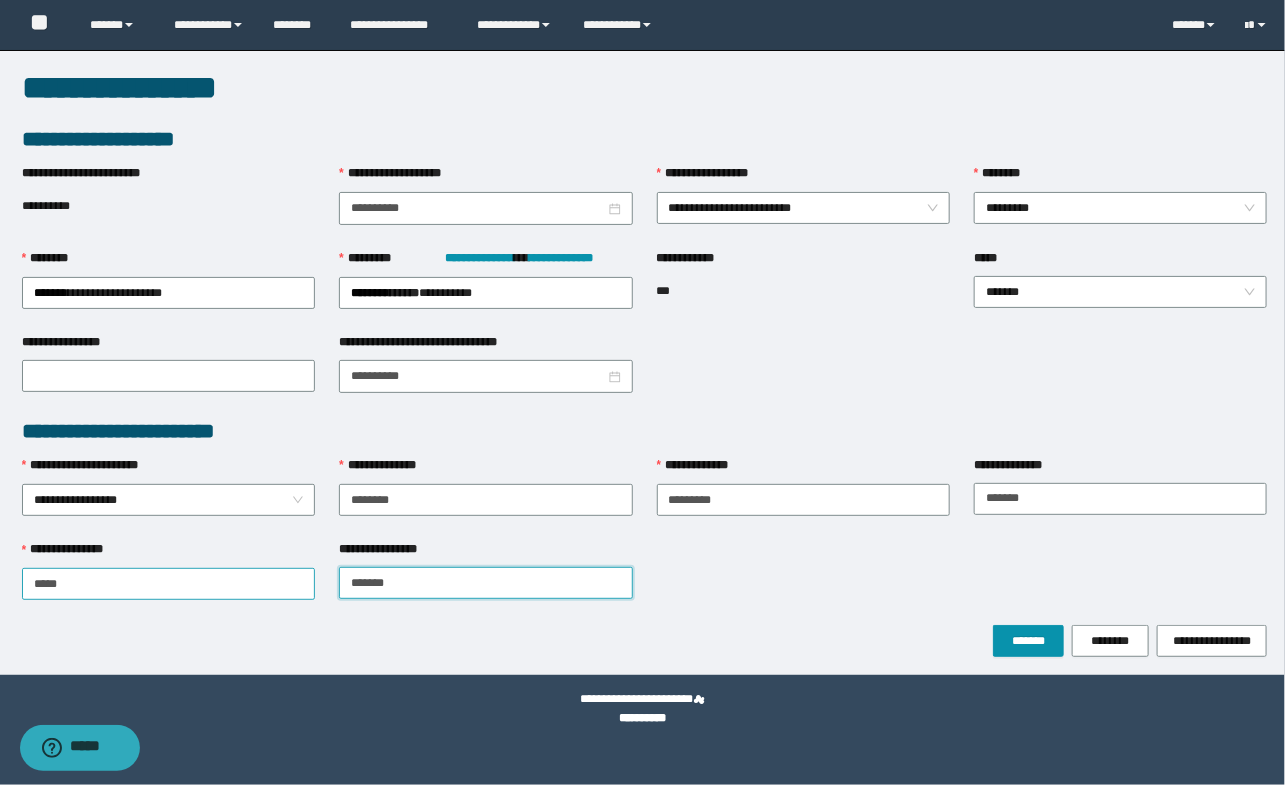 type on "*******" 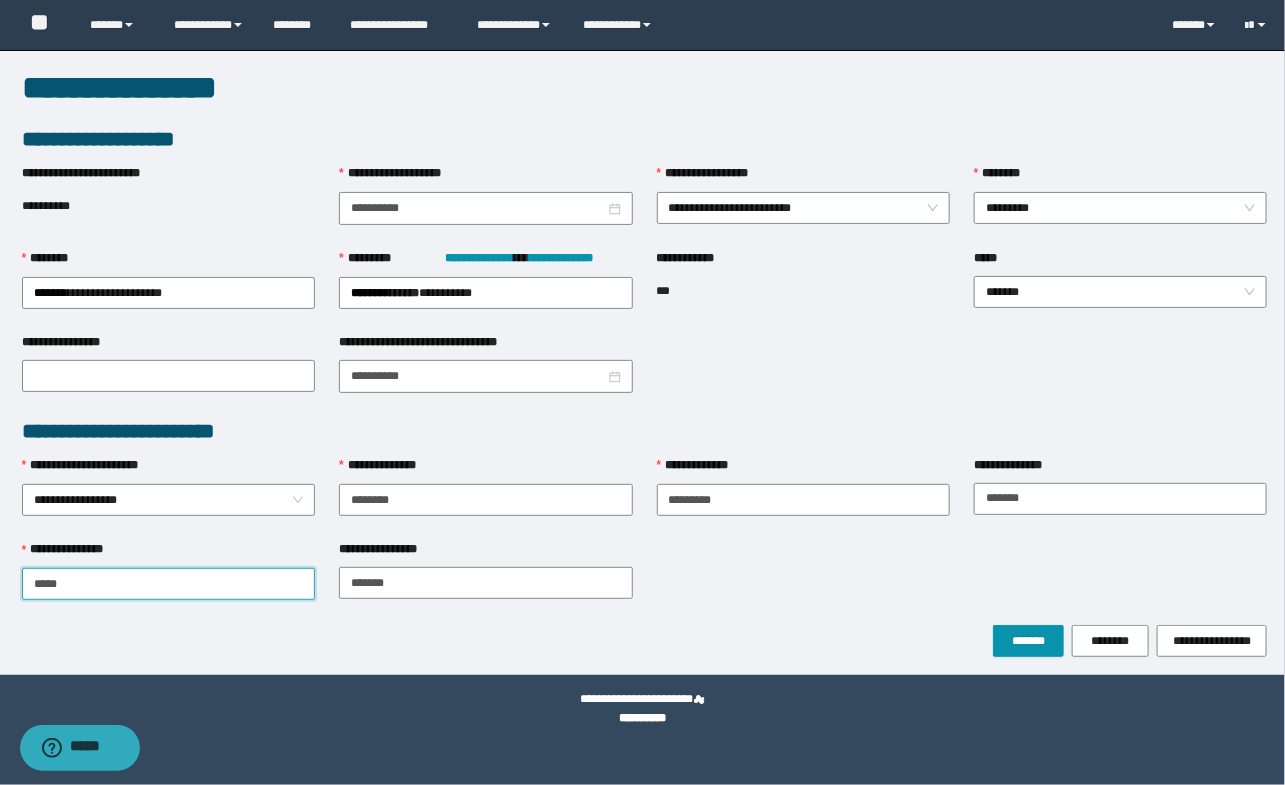 click on "****" at bounding box center (168, 584) 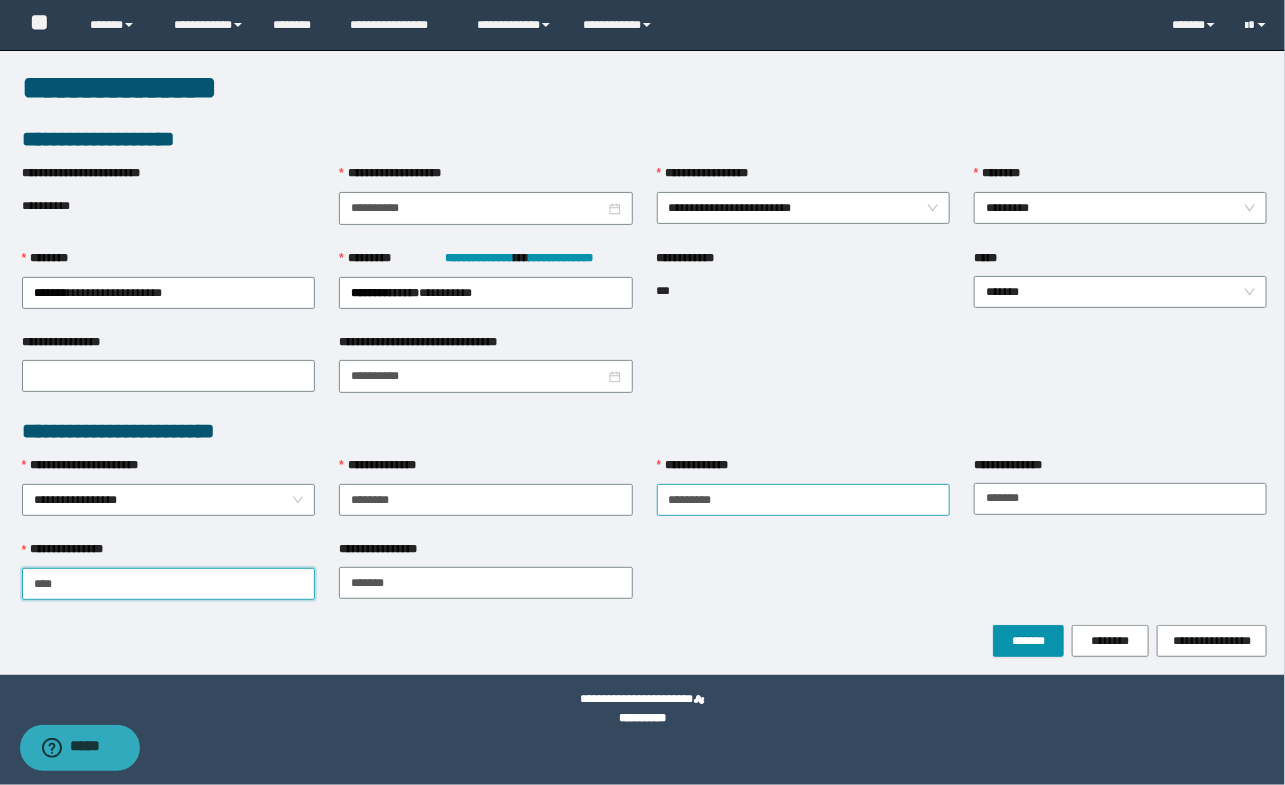 type on "****" 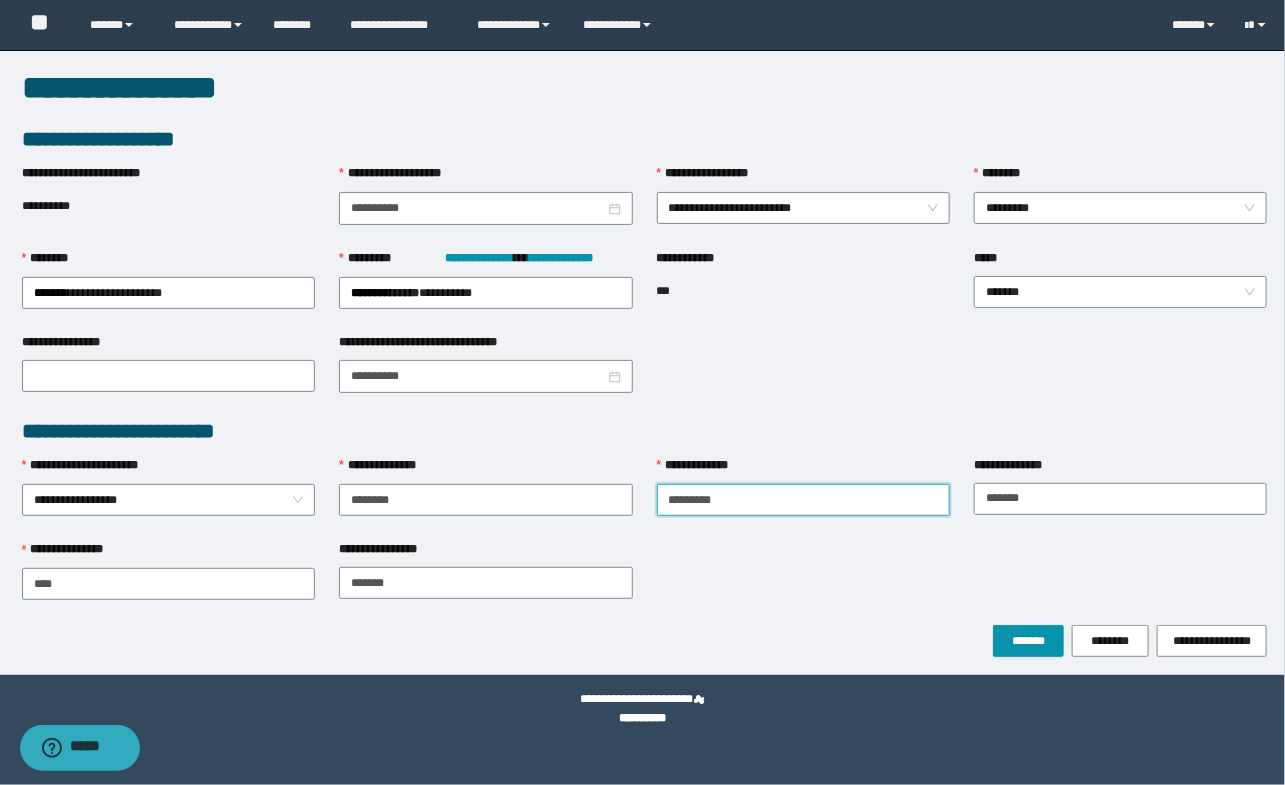 drag, startPoint x: 757, startPoint y: 491, endPoint x: 883, endPoint y: 511, distance: 127.57743 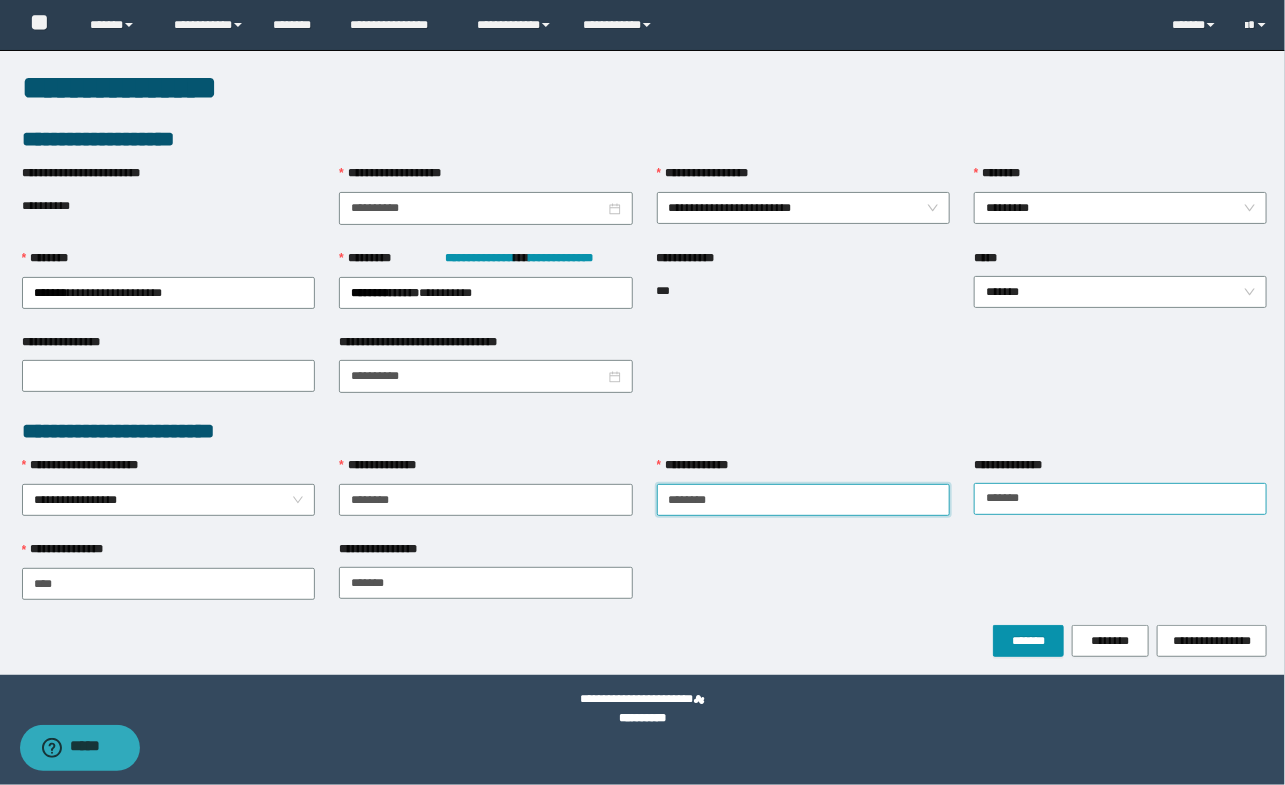 type on "********" 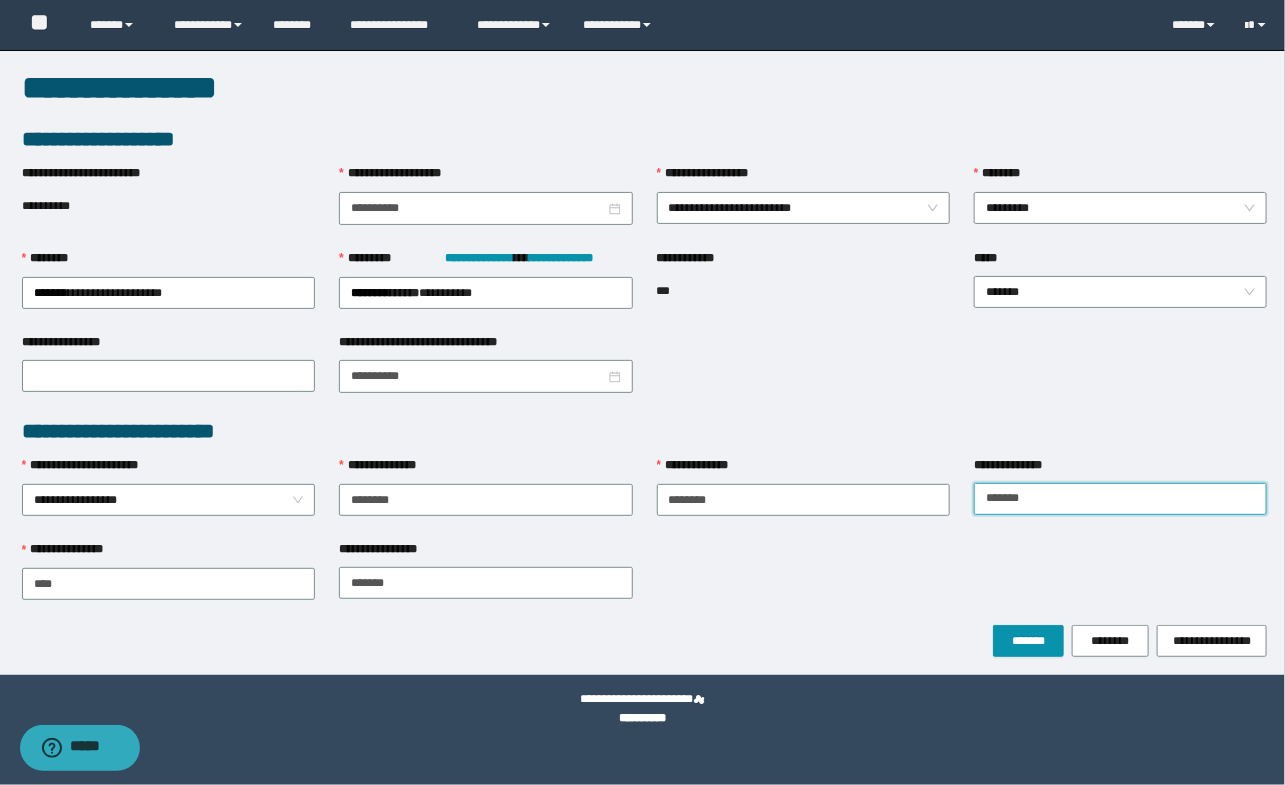 click on "******" at bounding box center [1120, 499] 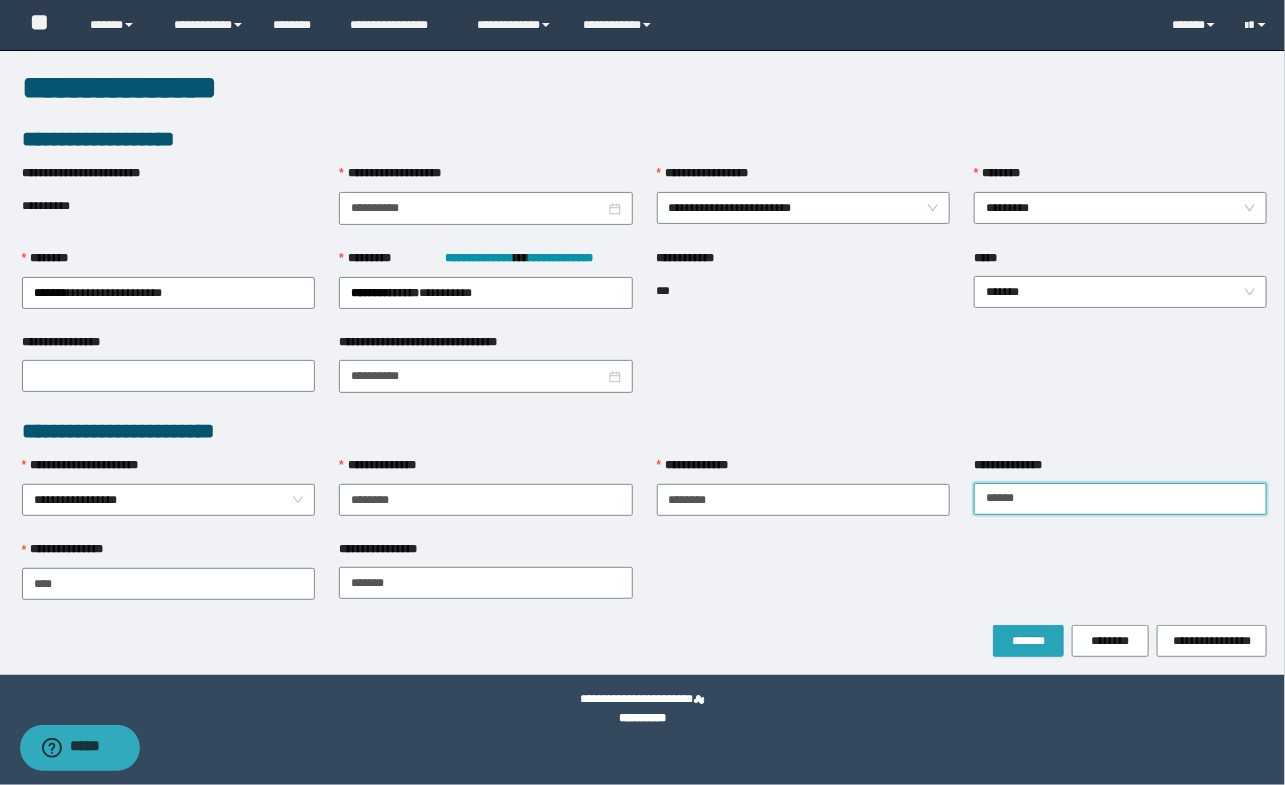 type on "******" 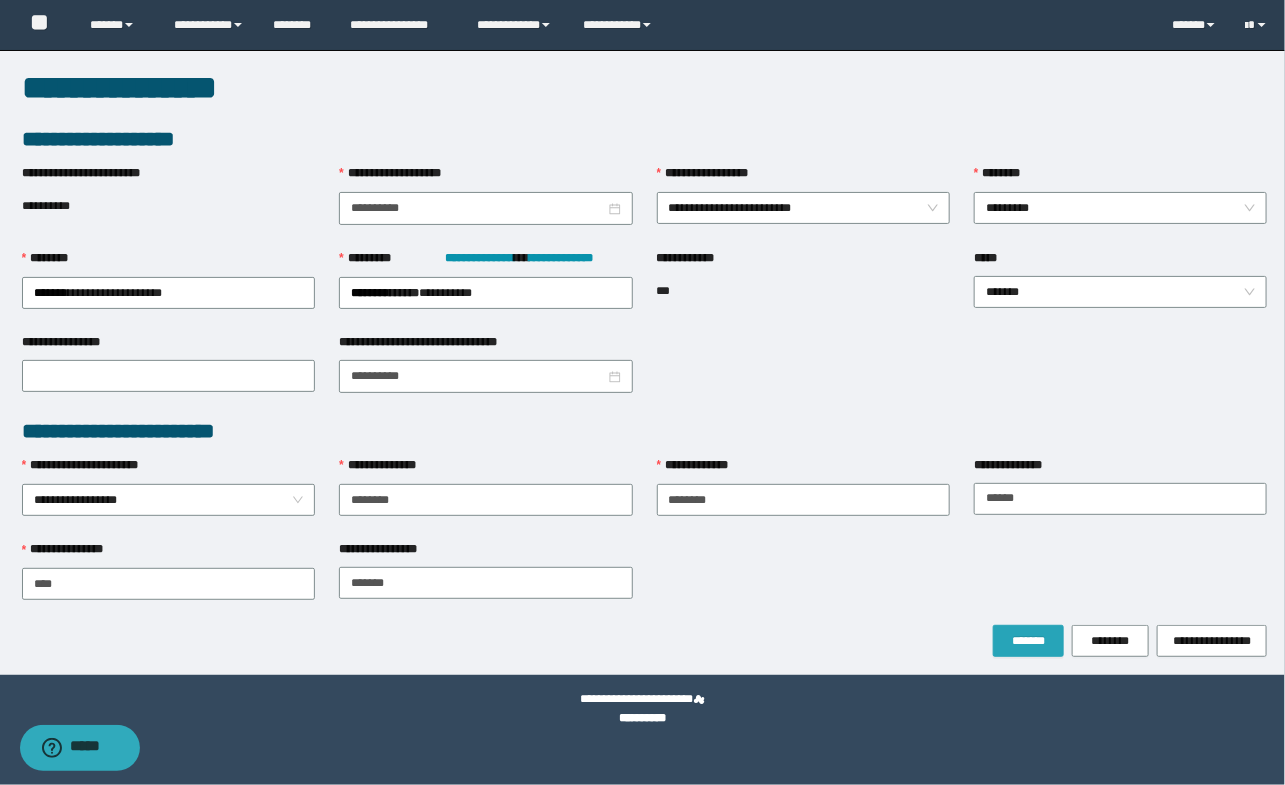 click on "*******" at bounding box center (1028, 641) 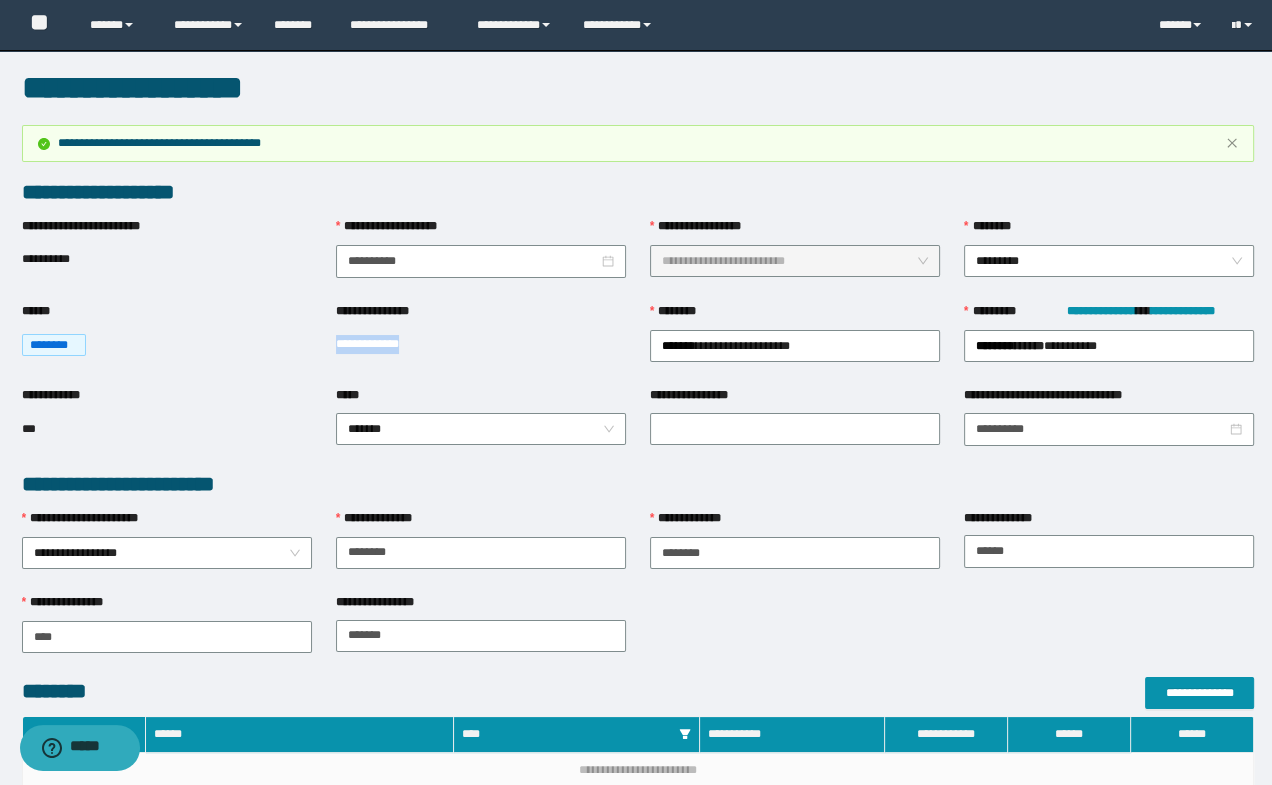 drag, startPoint x: 335, startPoint y: 340, endPoint x: 436, endPoint y: 343, distance: 101.04455 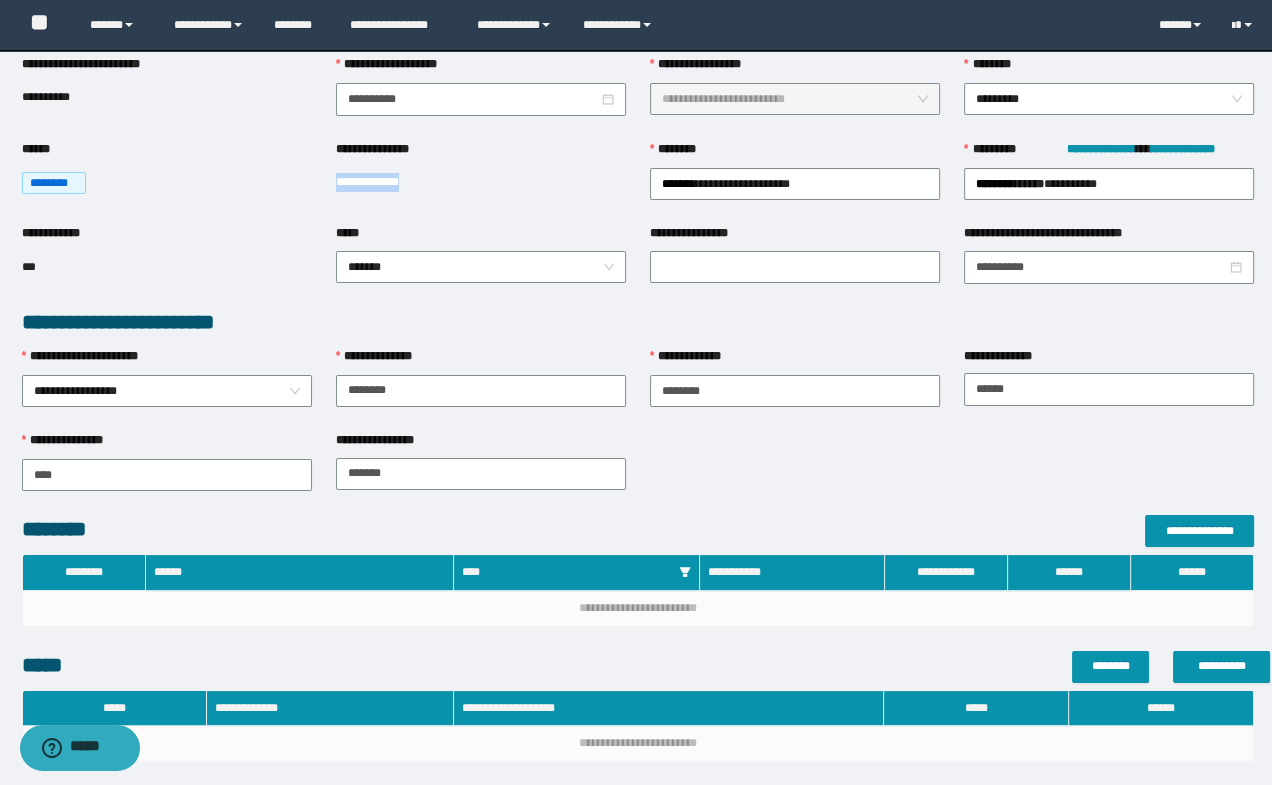 scroll, scrollTop: 90, scrollLeft: 0, axis: vertical 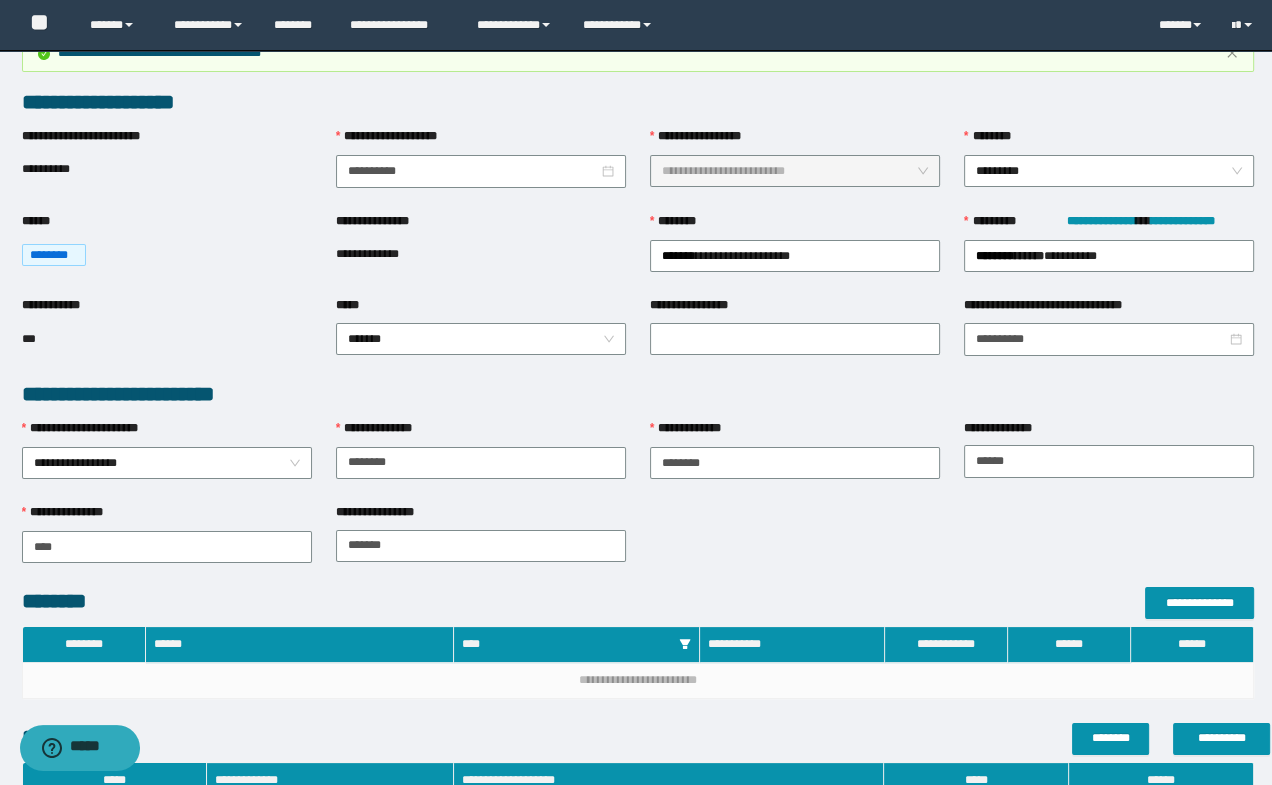 click on "**********" at bounding box center [481, 254] 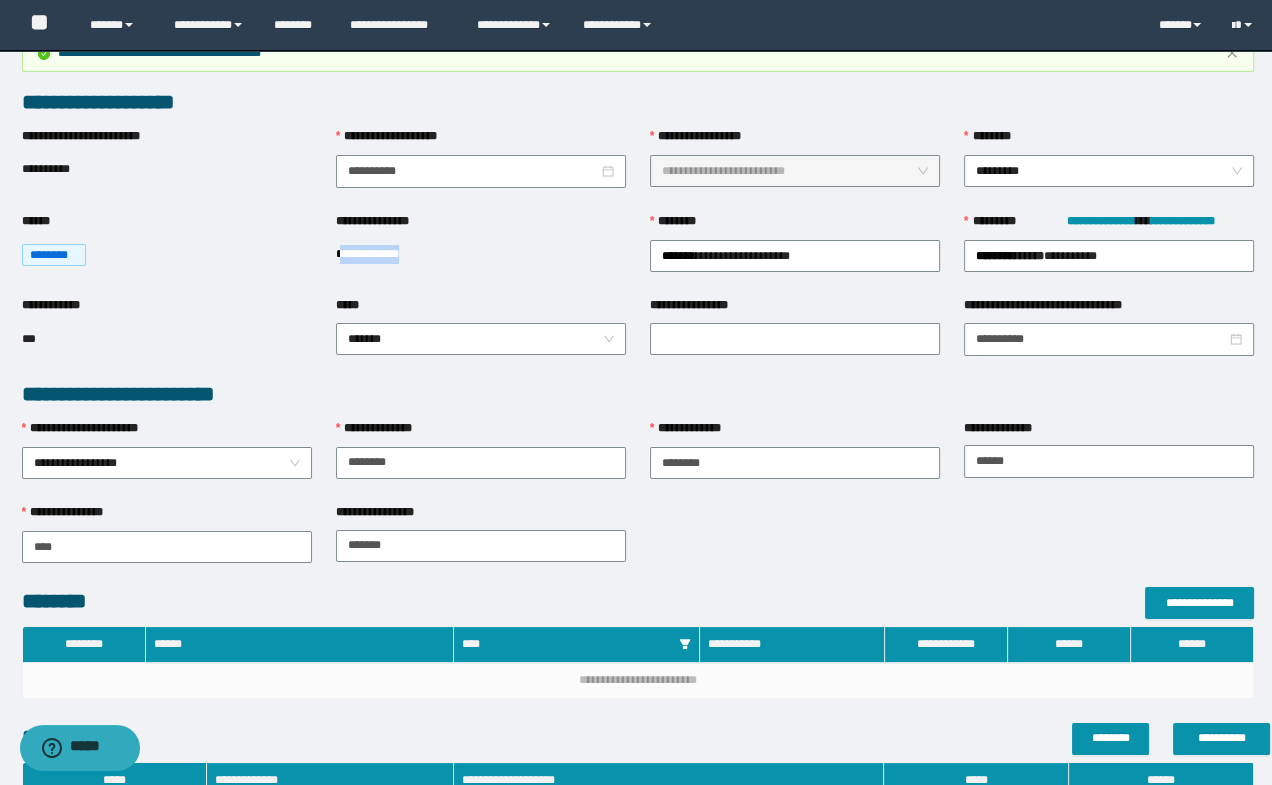 drag, startPoint x: 338, startPoint y: 253, endPoint x: 361, endPoint y: 263, distance: 25.079872 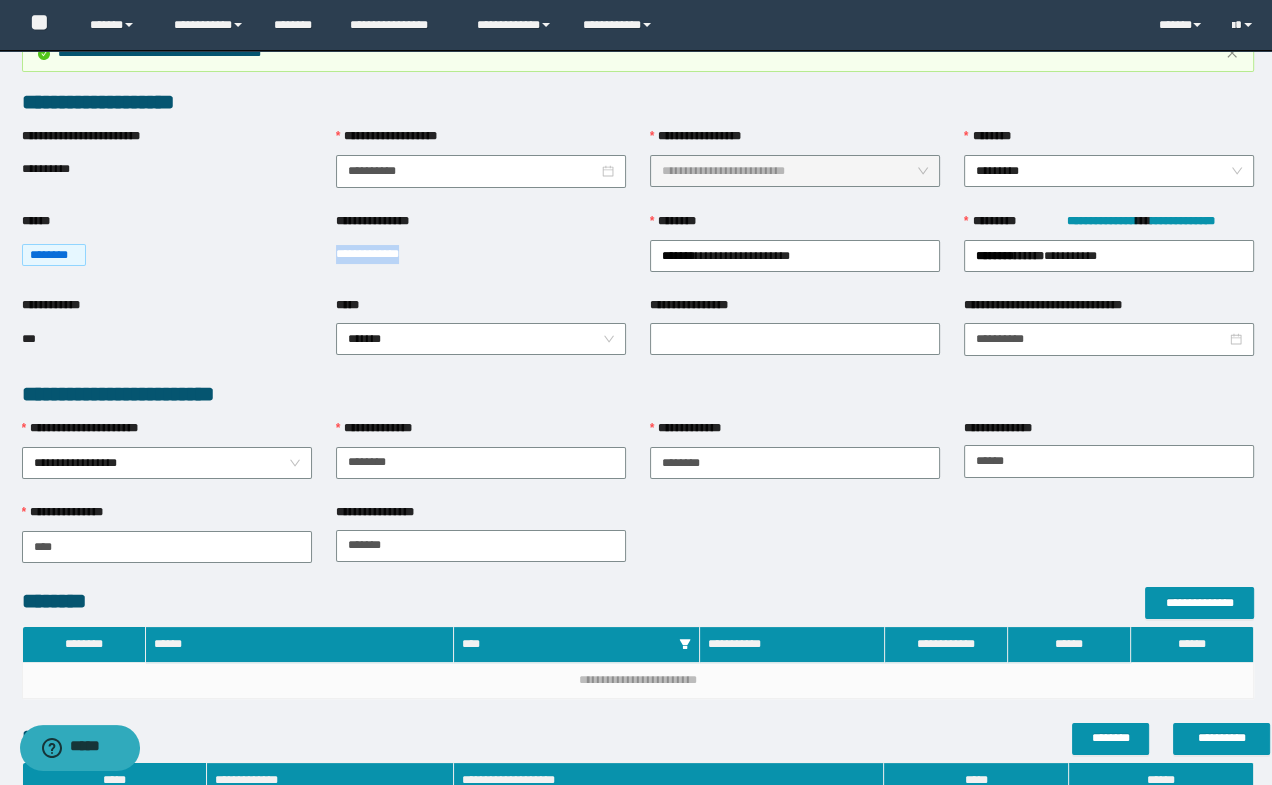 drag, startPoint x: 331, startPoint y: 250, endPoint x: 430, endPoint y: 260, distance: 99.50377 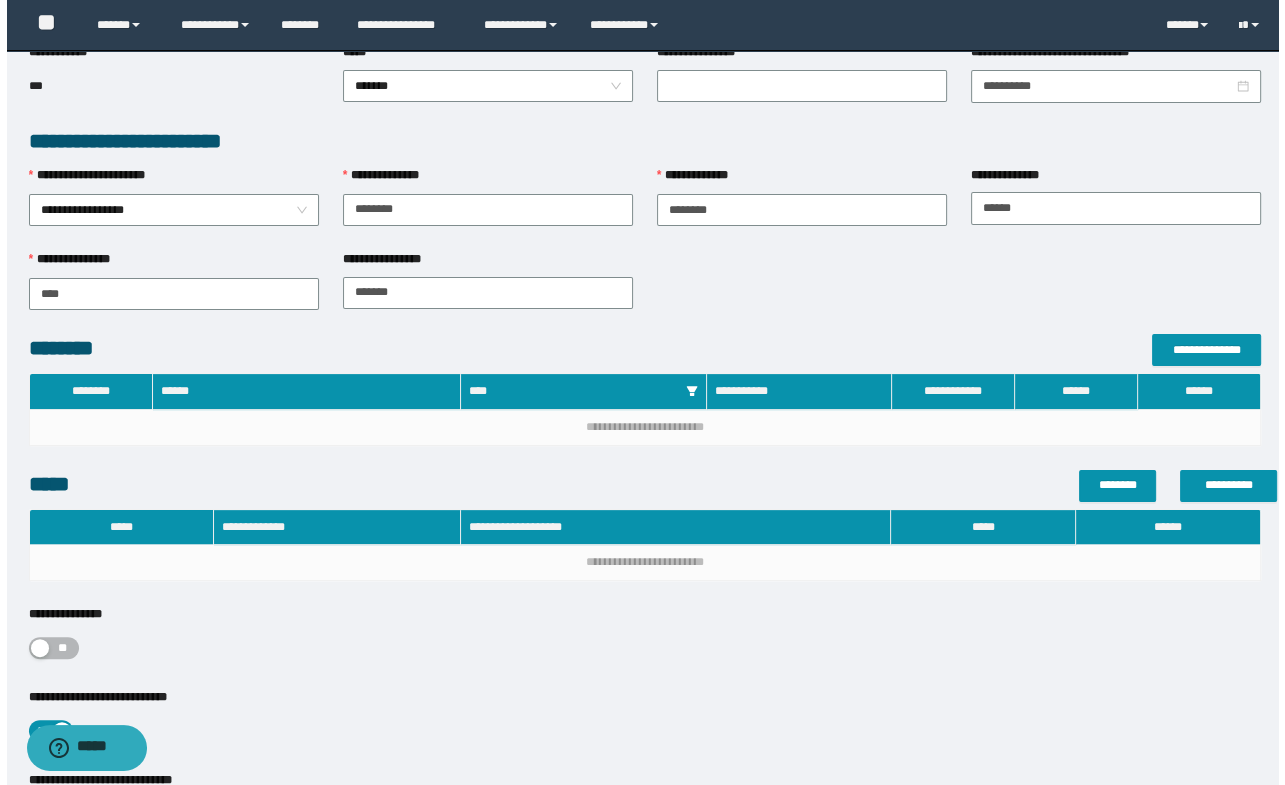 scroll, scrollTop: 363, scrollLeft: 0, axis: vertical 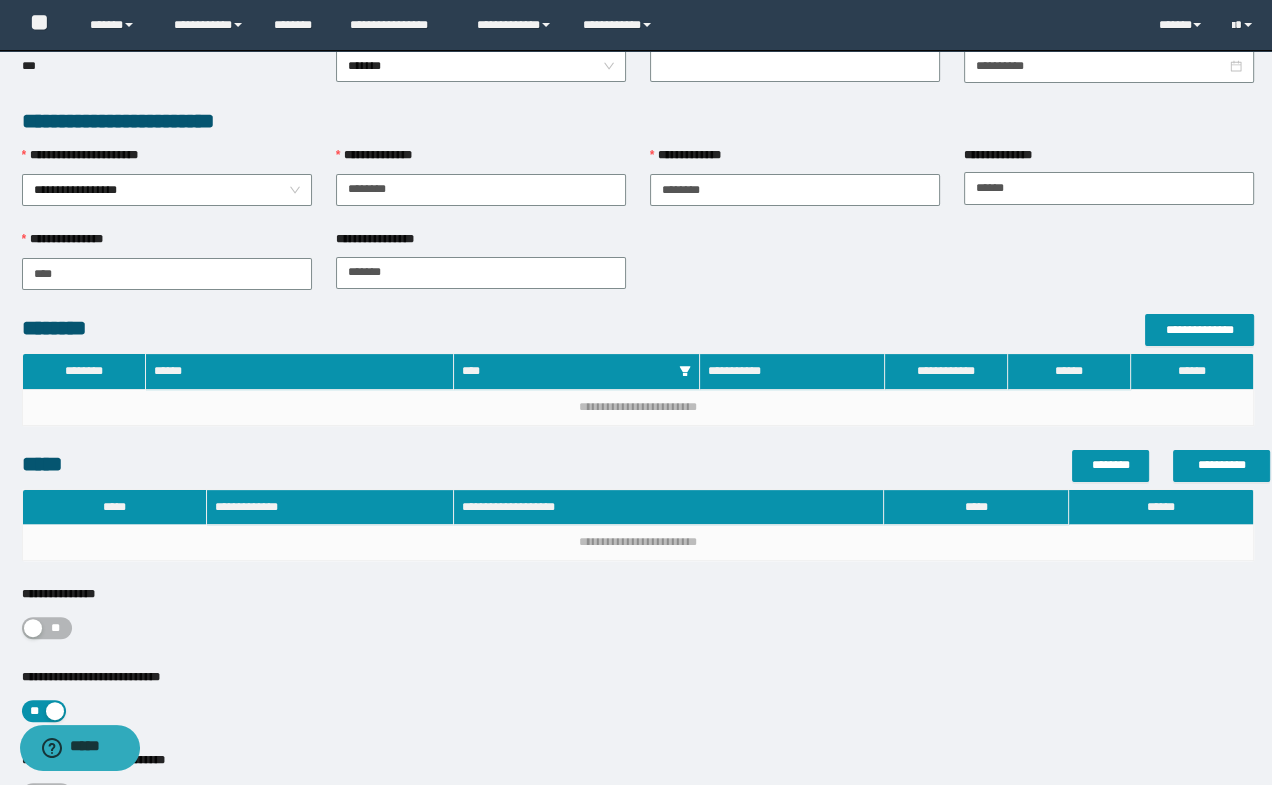 click on "**" at bounding box center (47, 628) 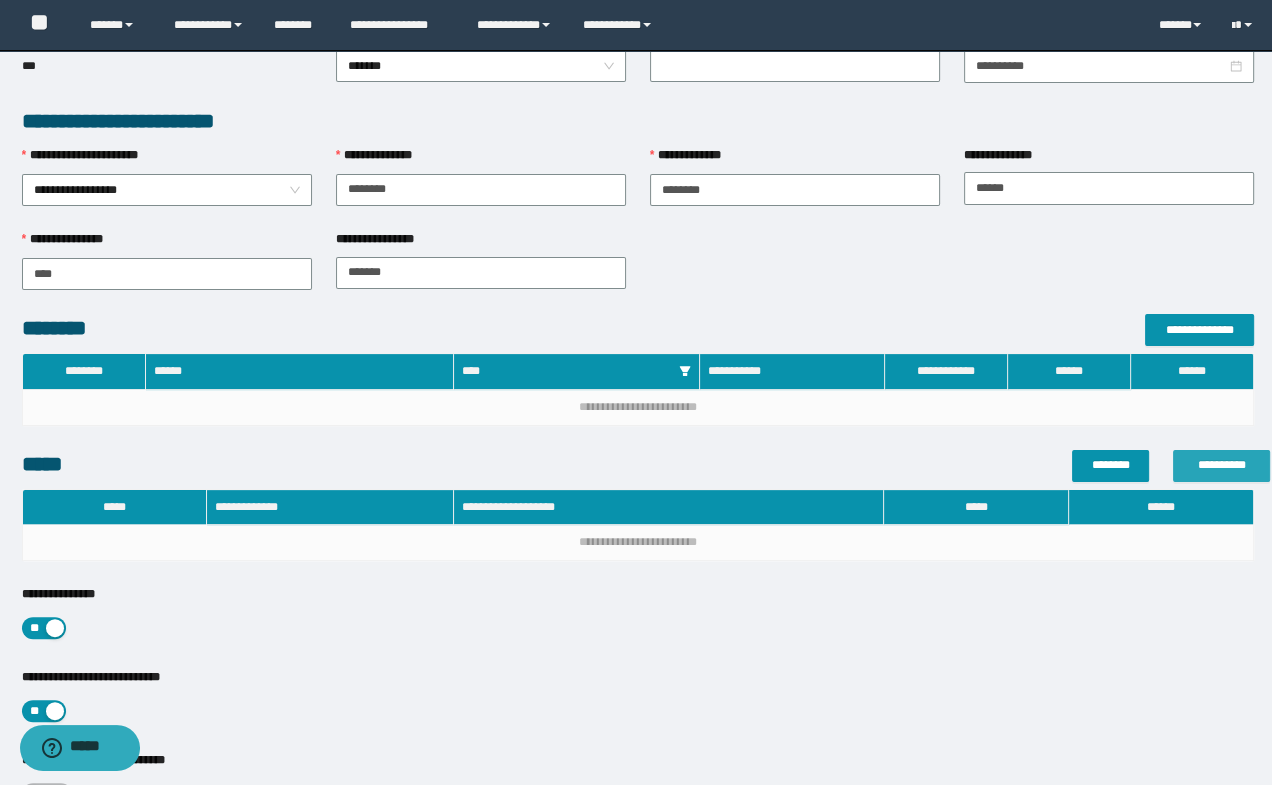click on "**********" at bounding box center (1221, 465) 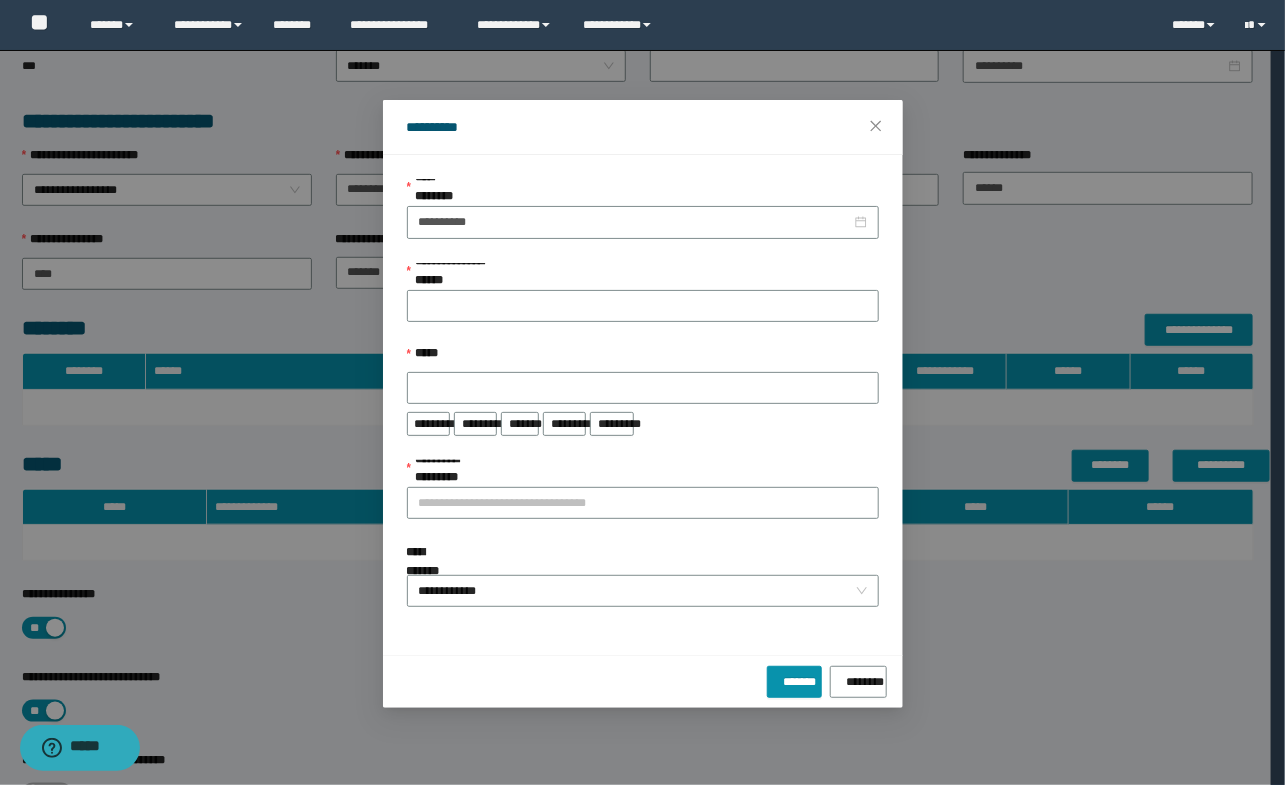 click on "**********" at bounding box center [643, 276] 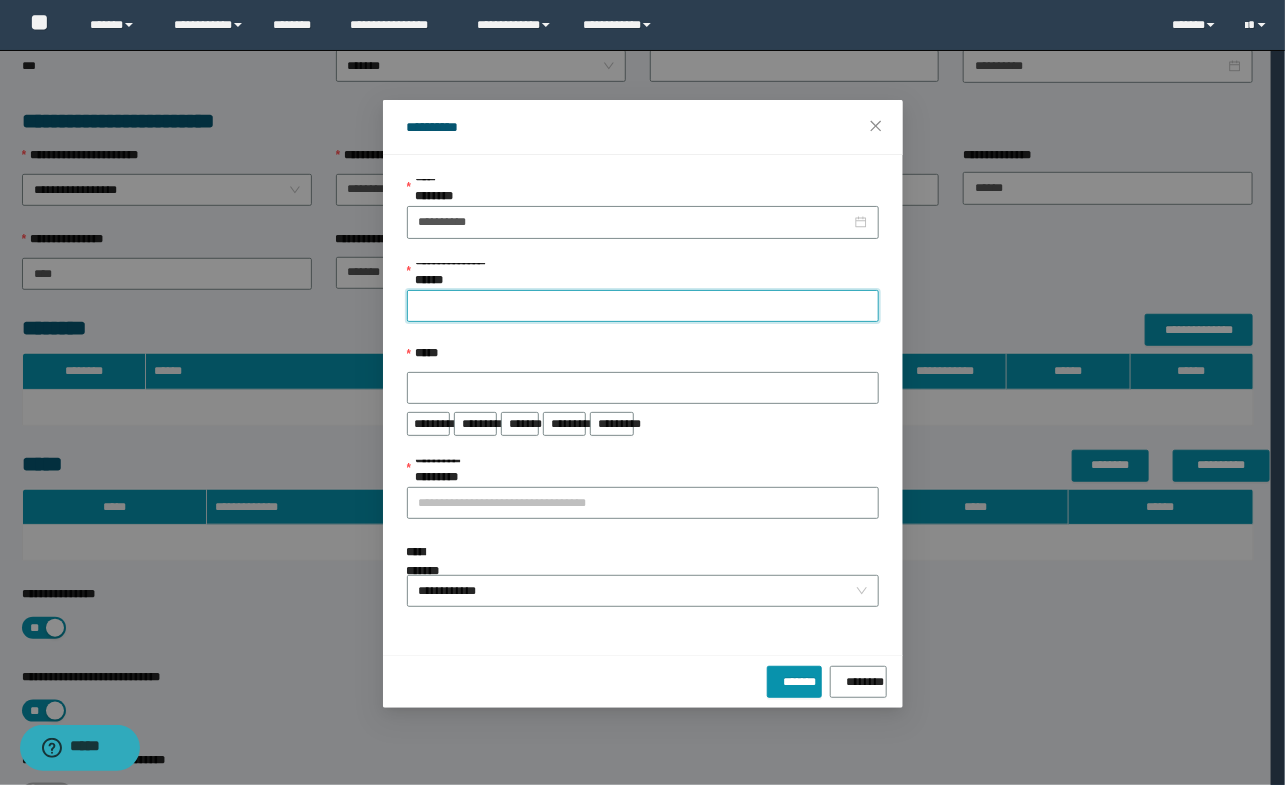 click on "**********" at bounding box center [643, 306] 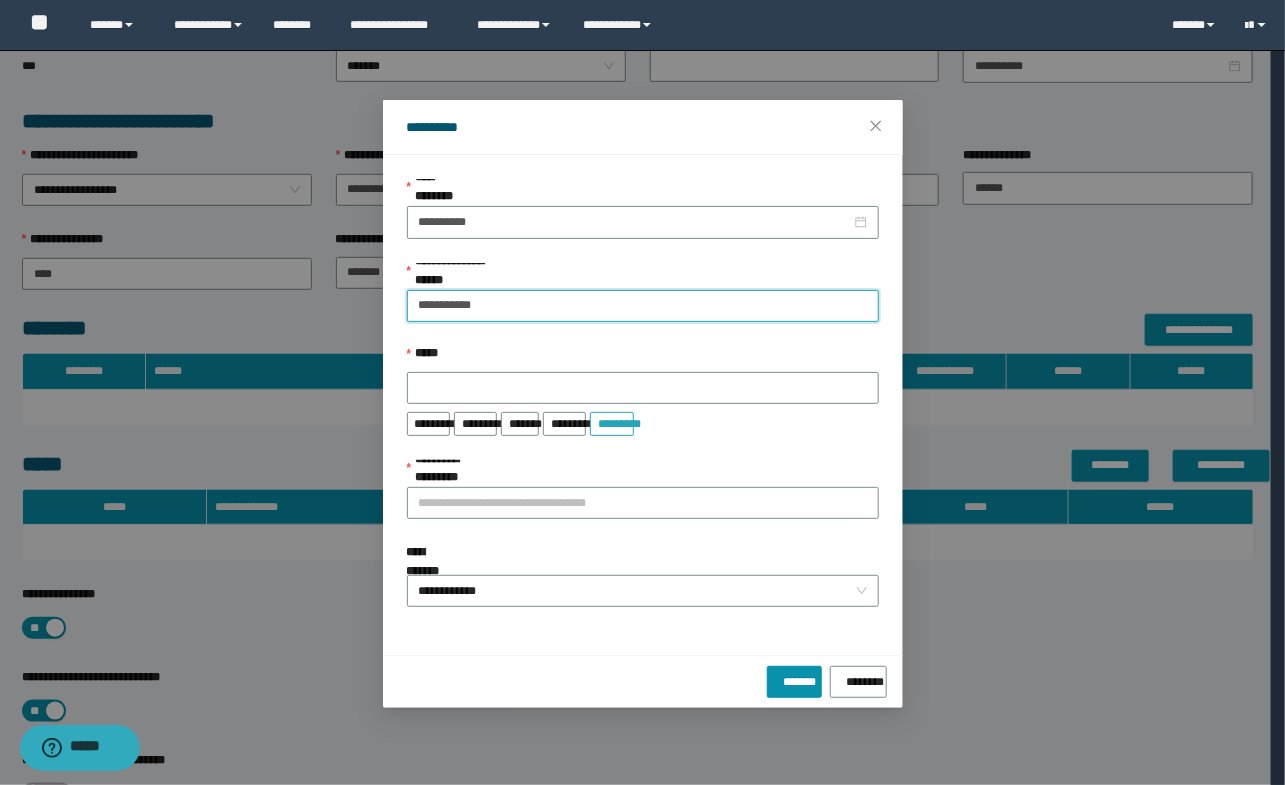 type on "**********" 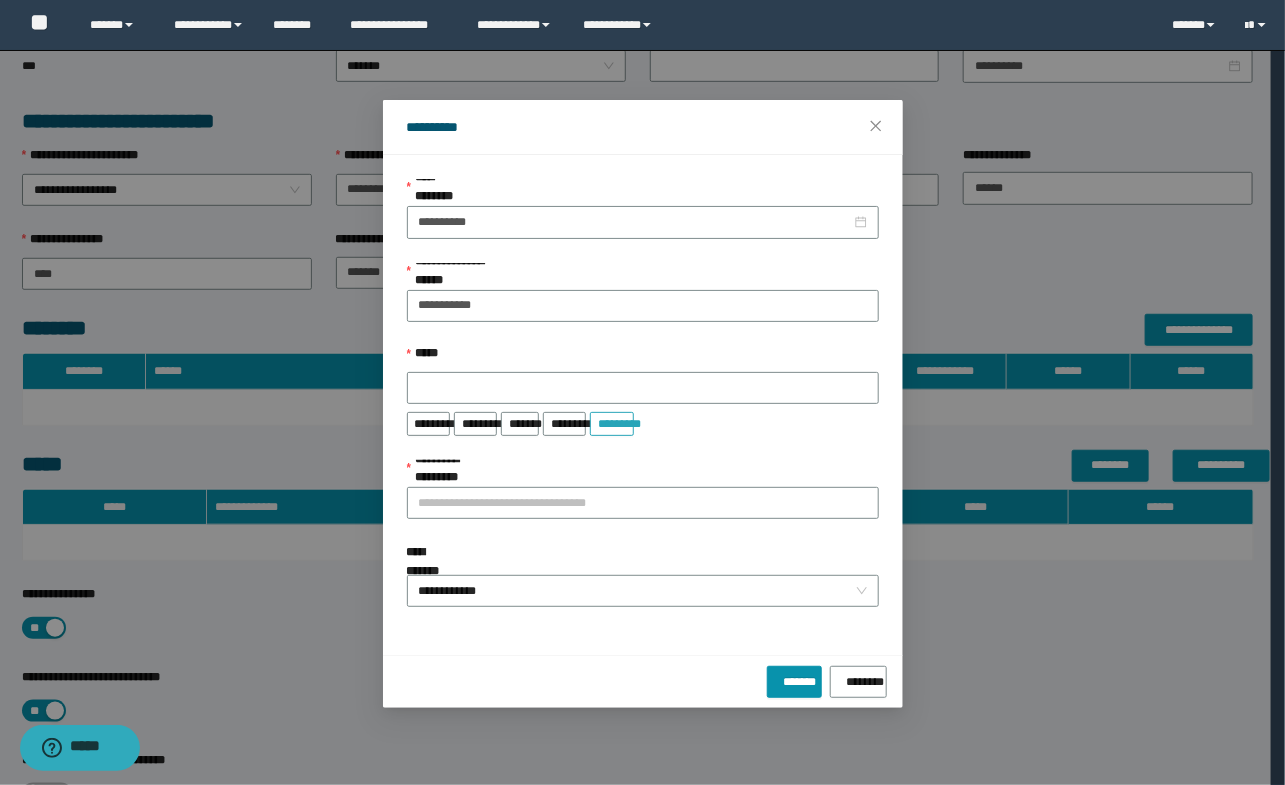 click on "*********" at bounding box center (611, 420) 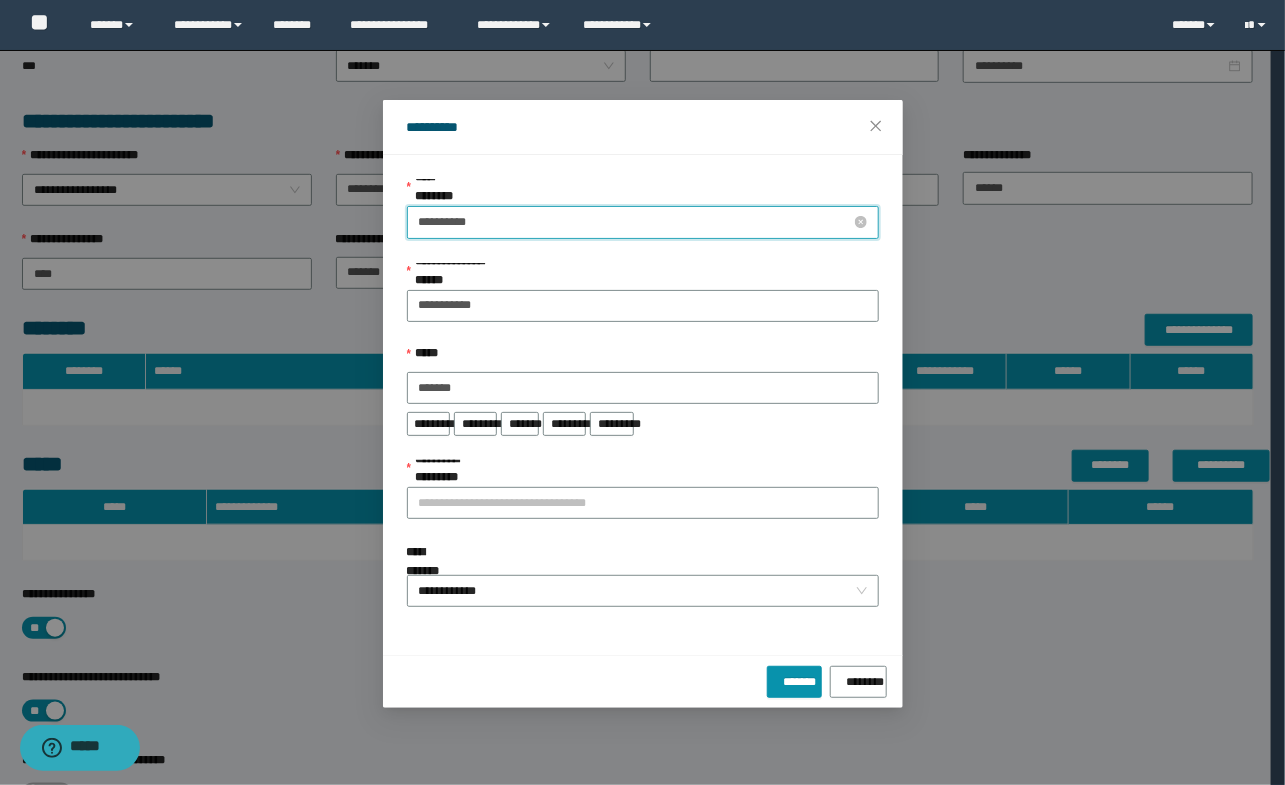 click on "**********" at bounding box center [635, 222] 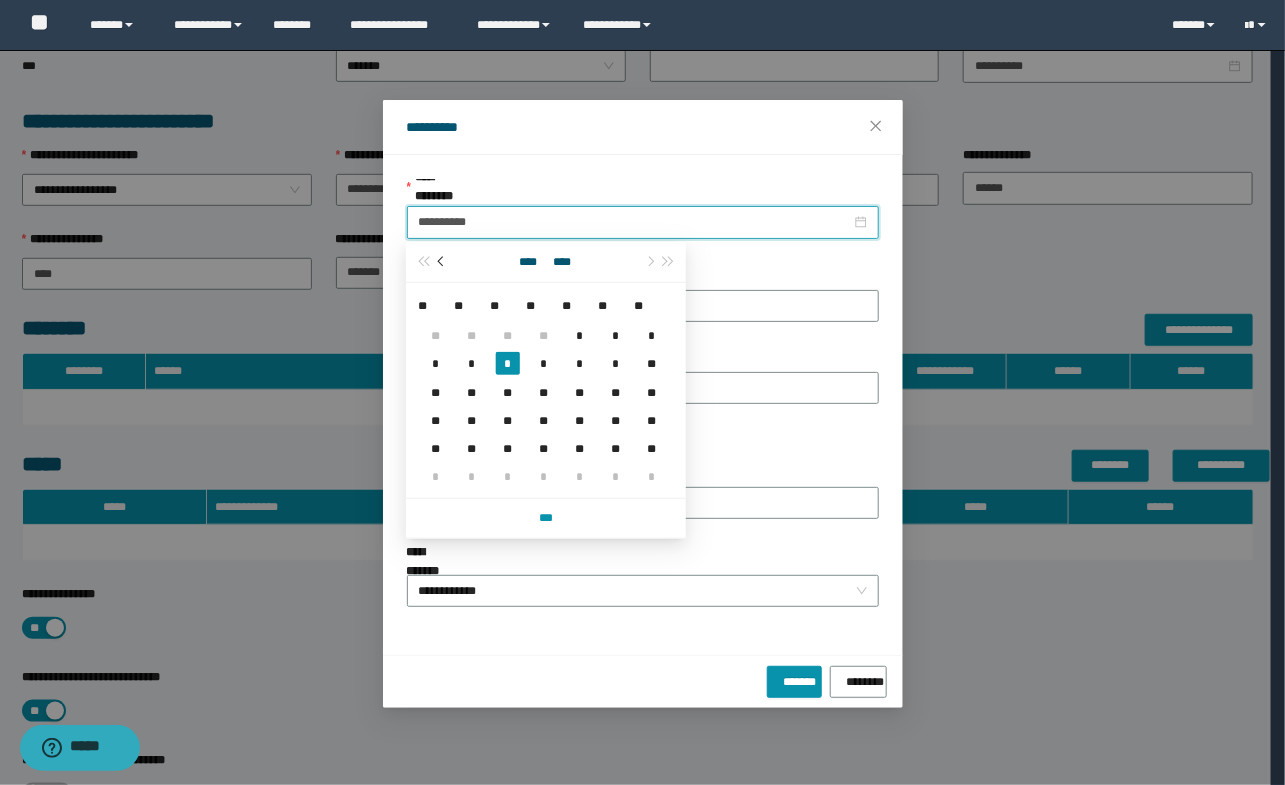 click at bounding box center [443, 262] 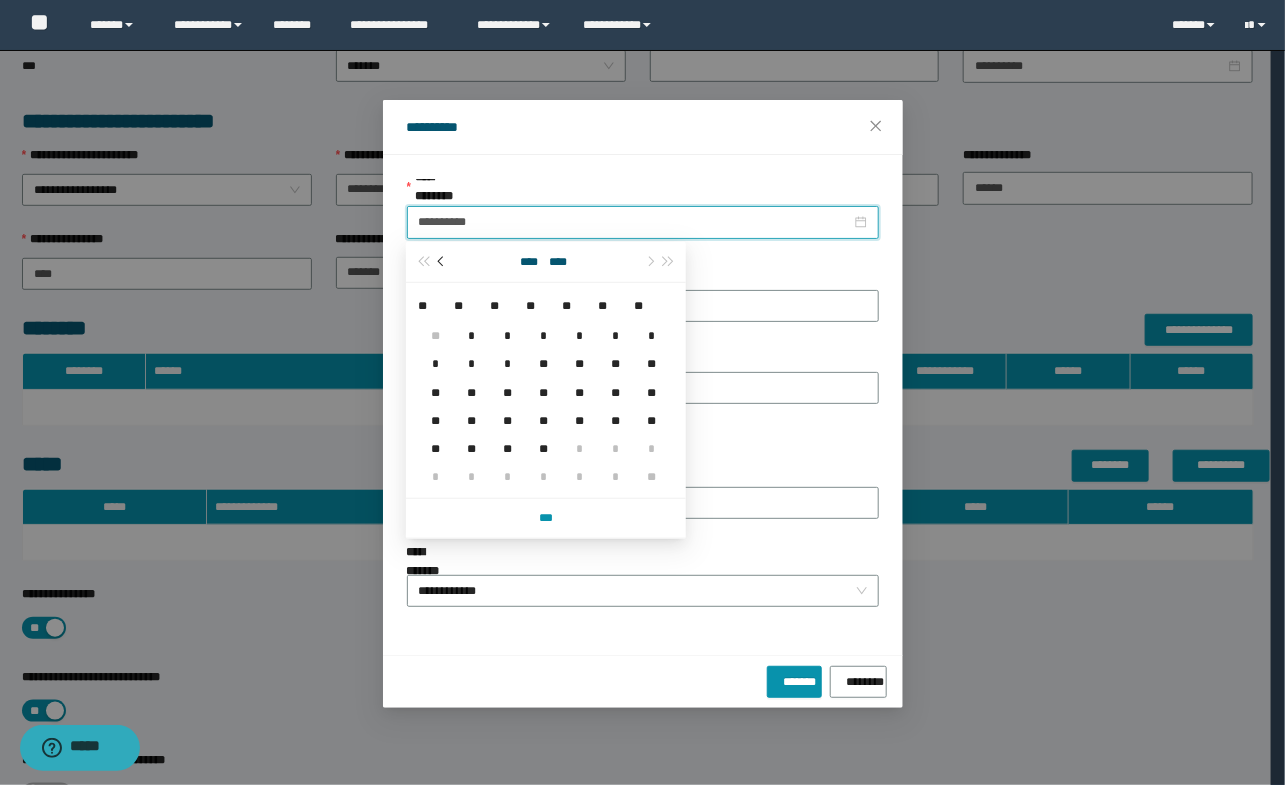 click at bounding box center (443, 262) 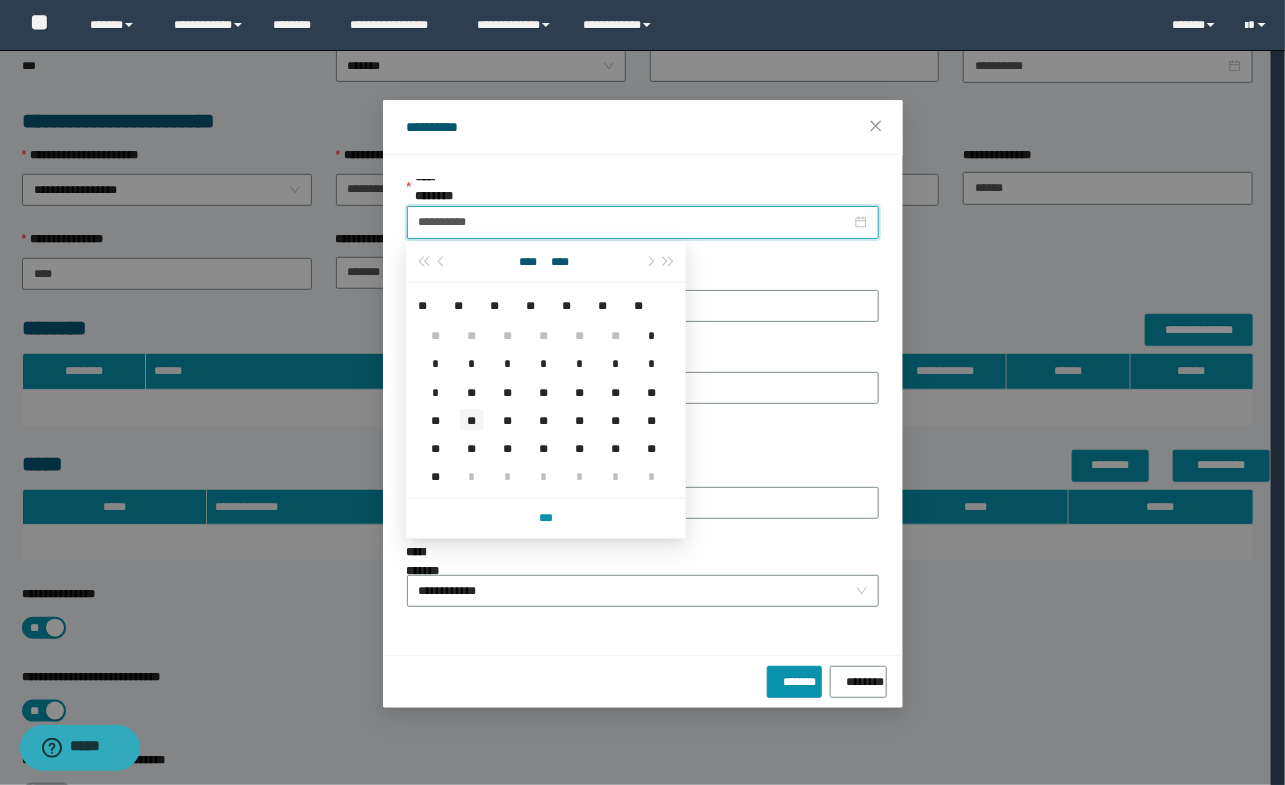 type on "**********" 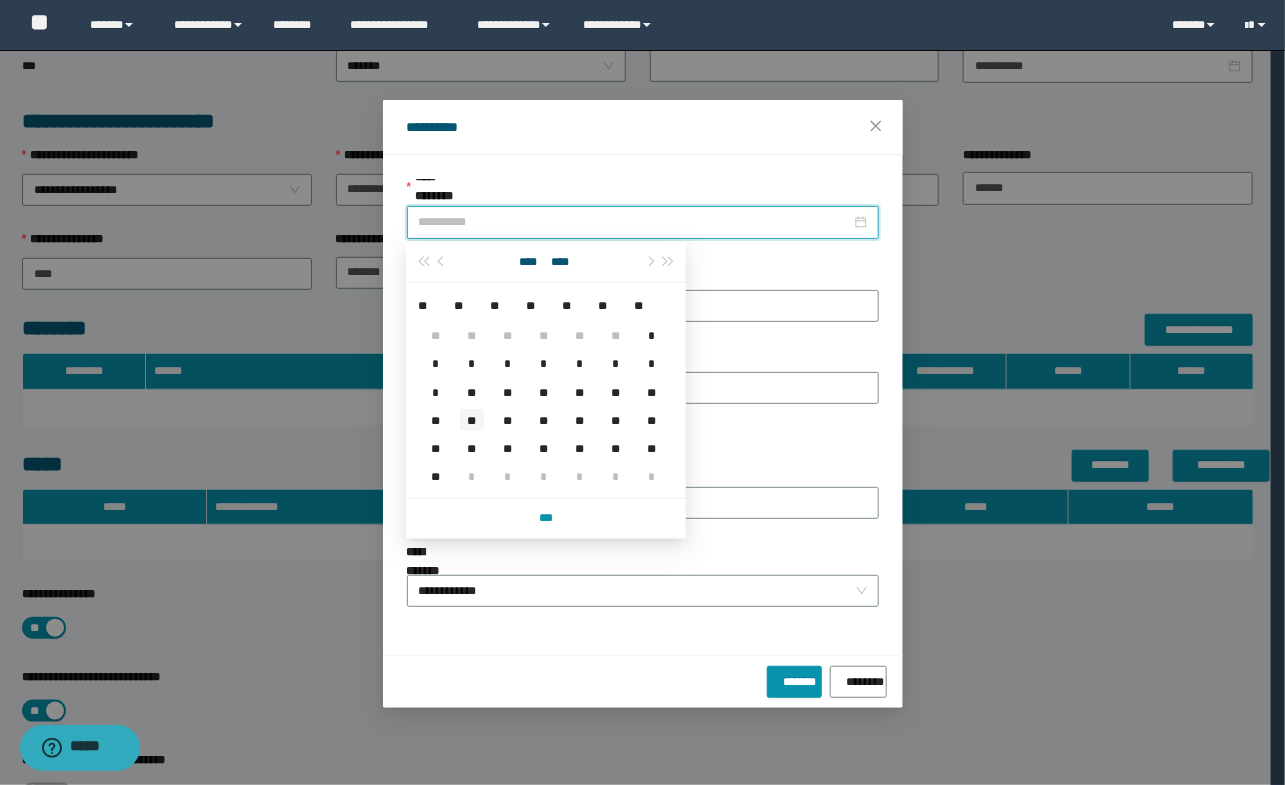 click on "**" at bounding box center (472, 420) 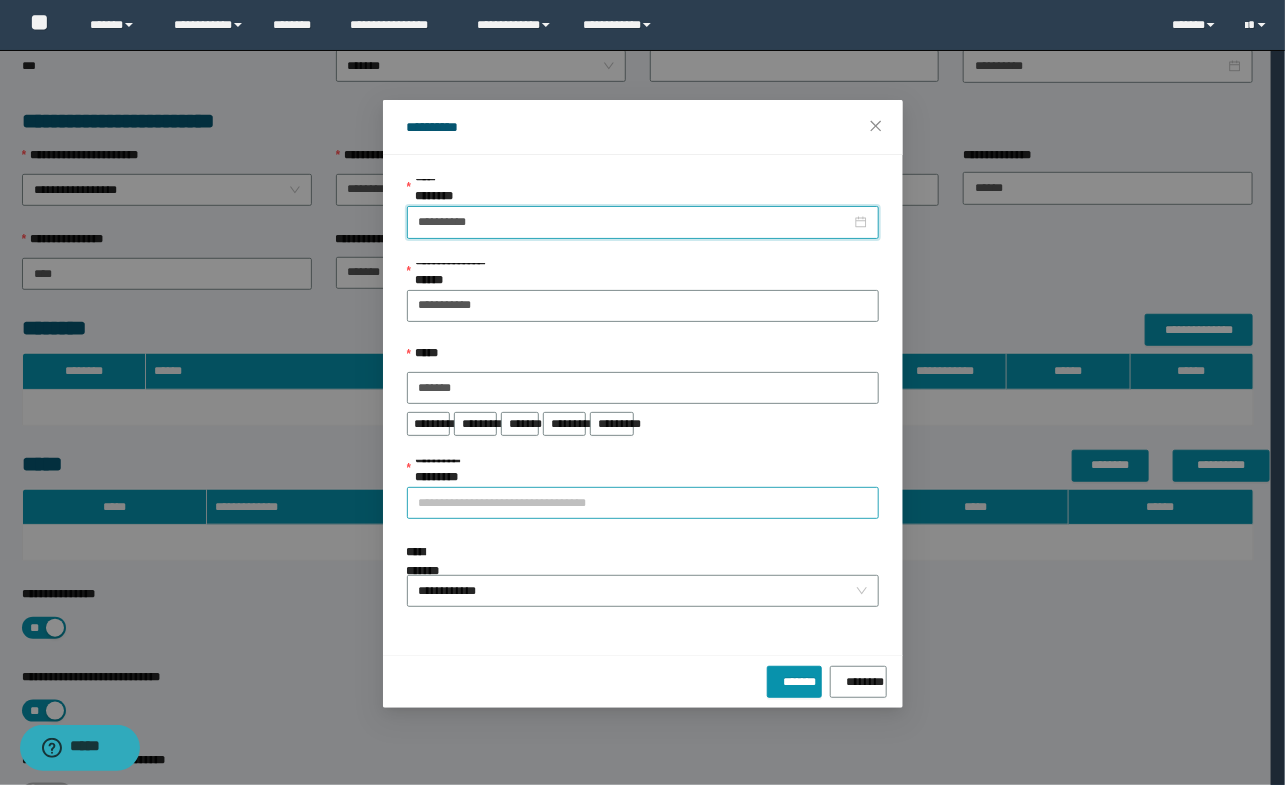 click on "**********" at bounding box center (643, 503) 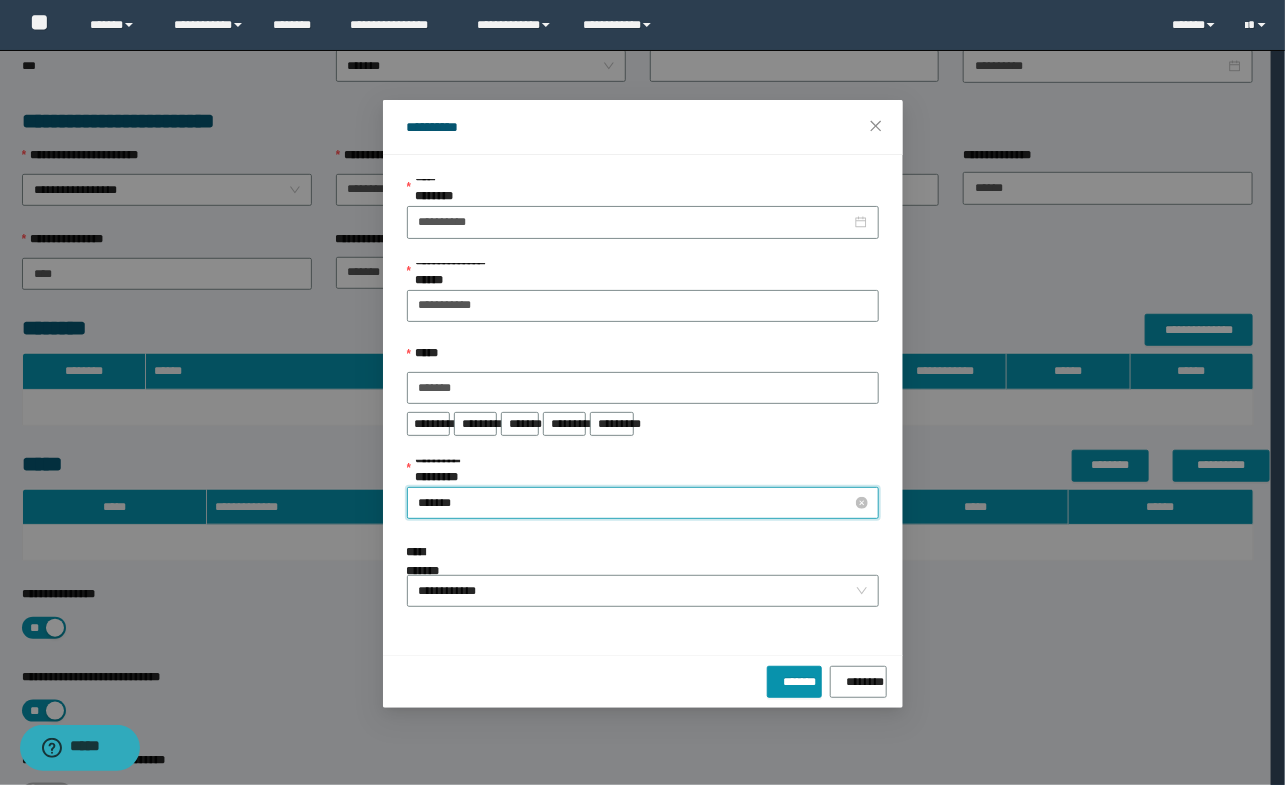 type on "********" 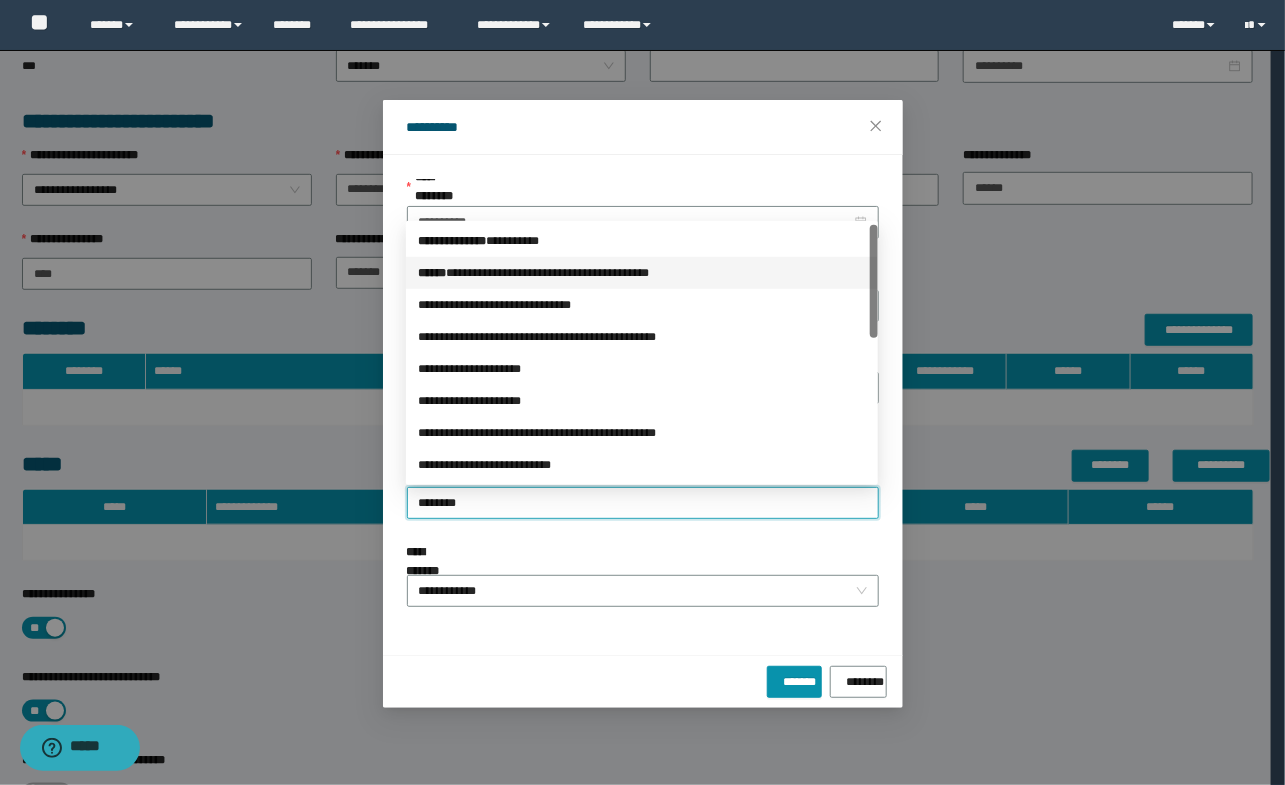 type 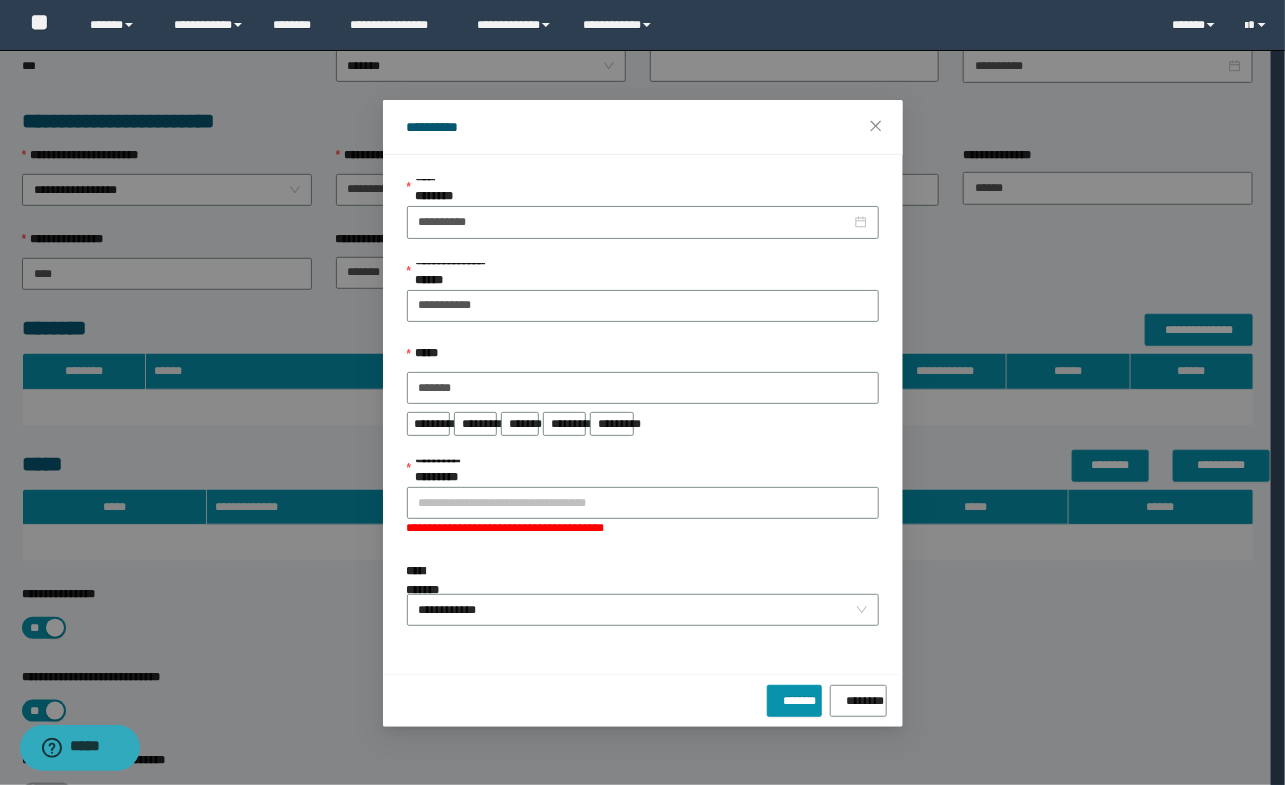drag, startPoint x: 520, startPoint y: 244, endPoint x: 494, endPoint y: 458, distance: 215.57365 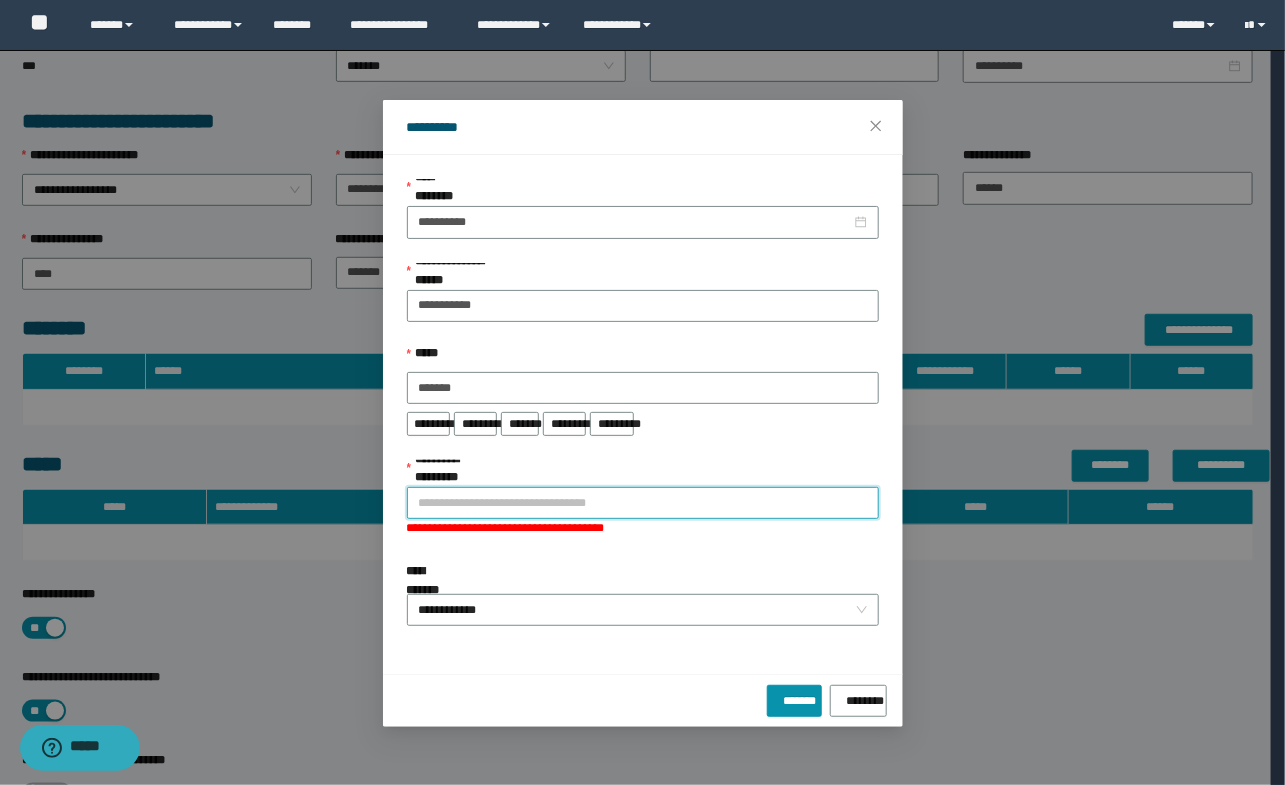click on "**********" at bounding box center [643, 503] 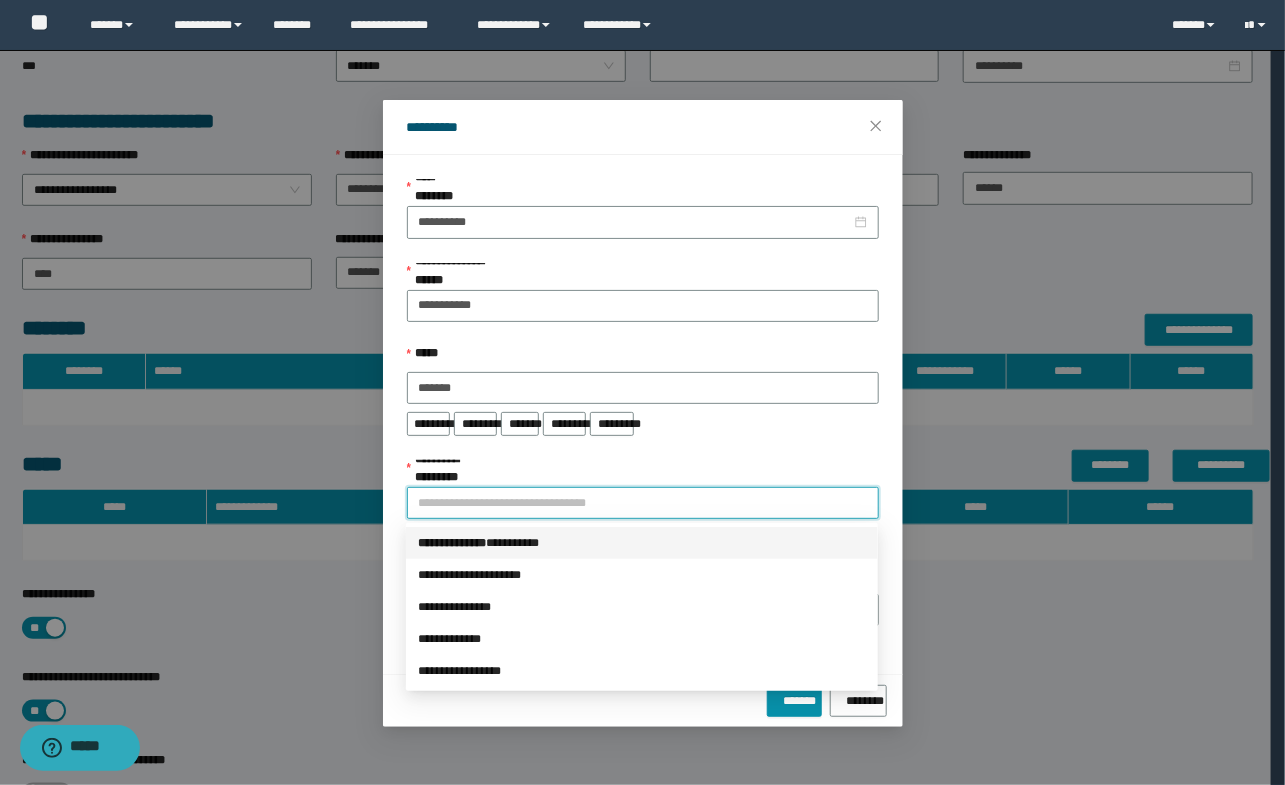 click on "*** *   *********" at bounding box center [452, 543] 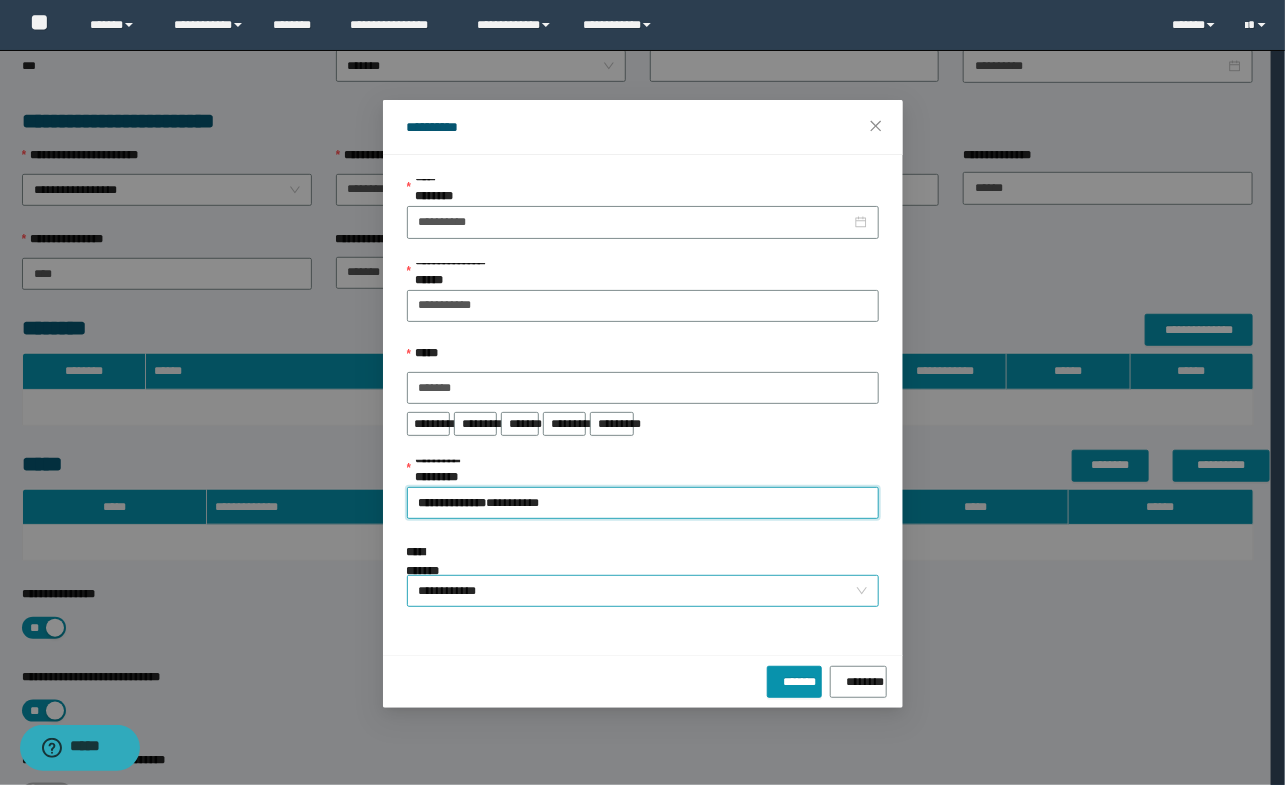 click on "**********" at bounding box center (643, 591) 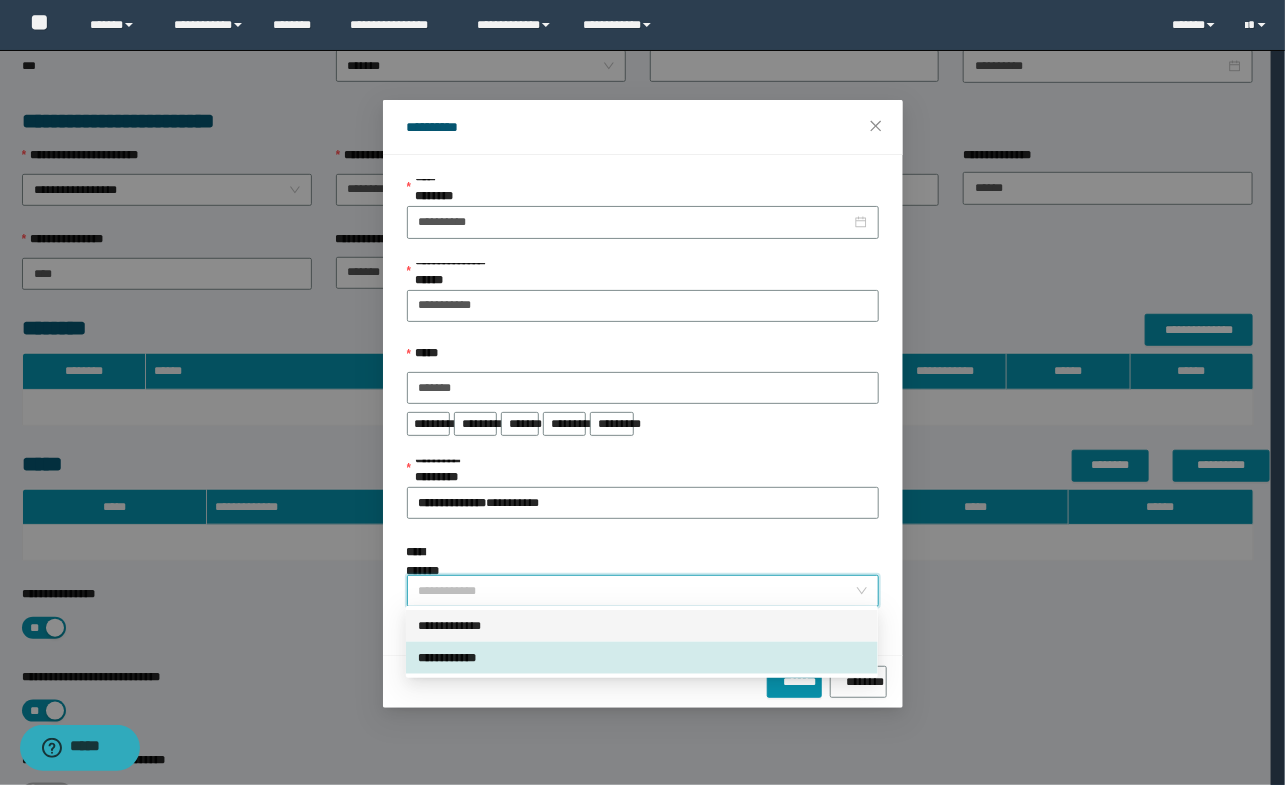 click on "**********" at bounding box center (642, 626) 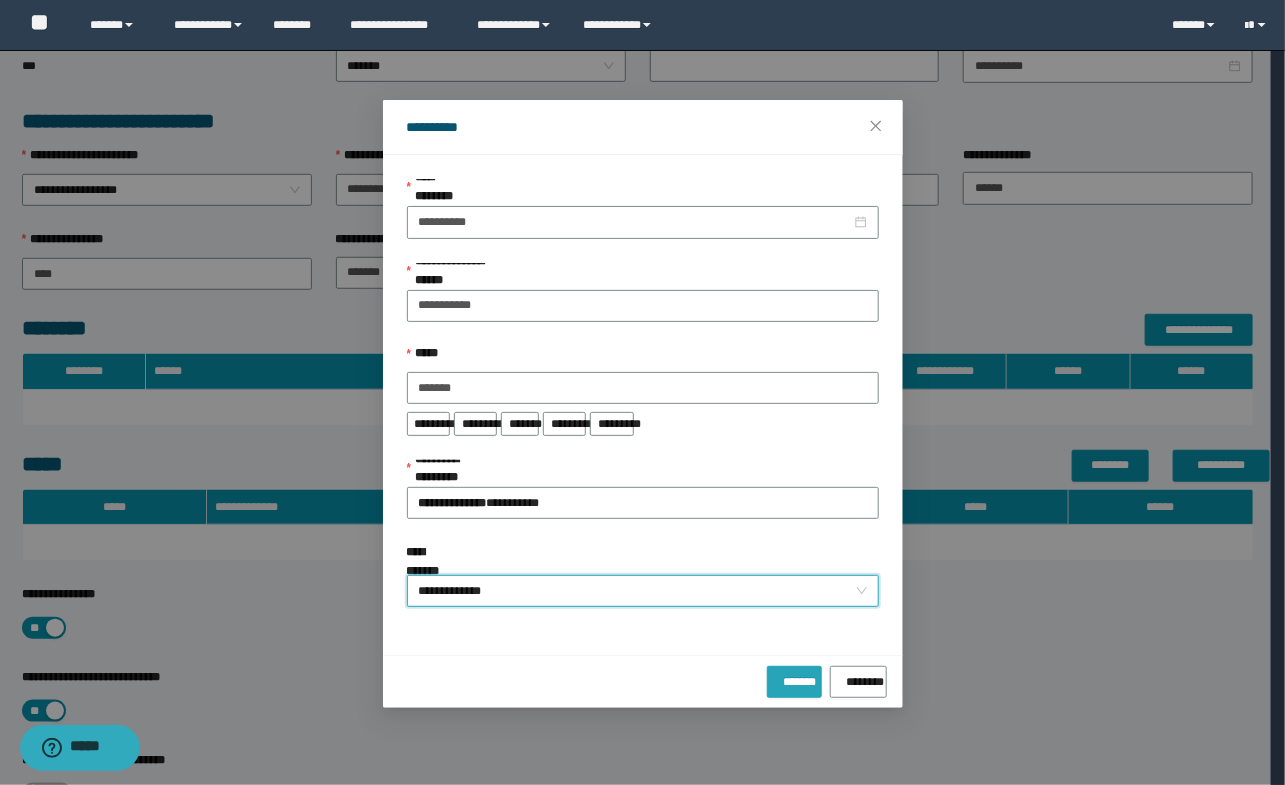 click on "*******" at bounding box center [794, 678] 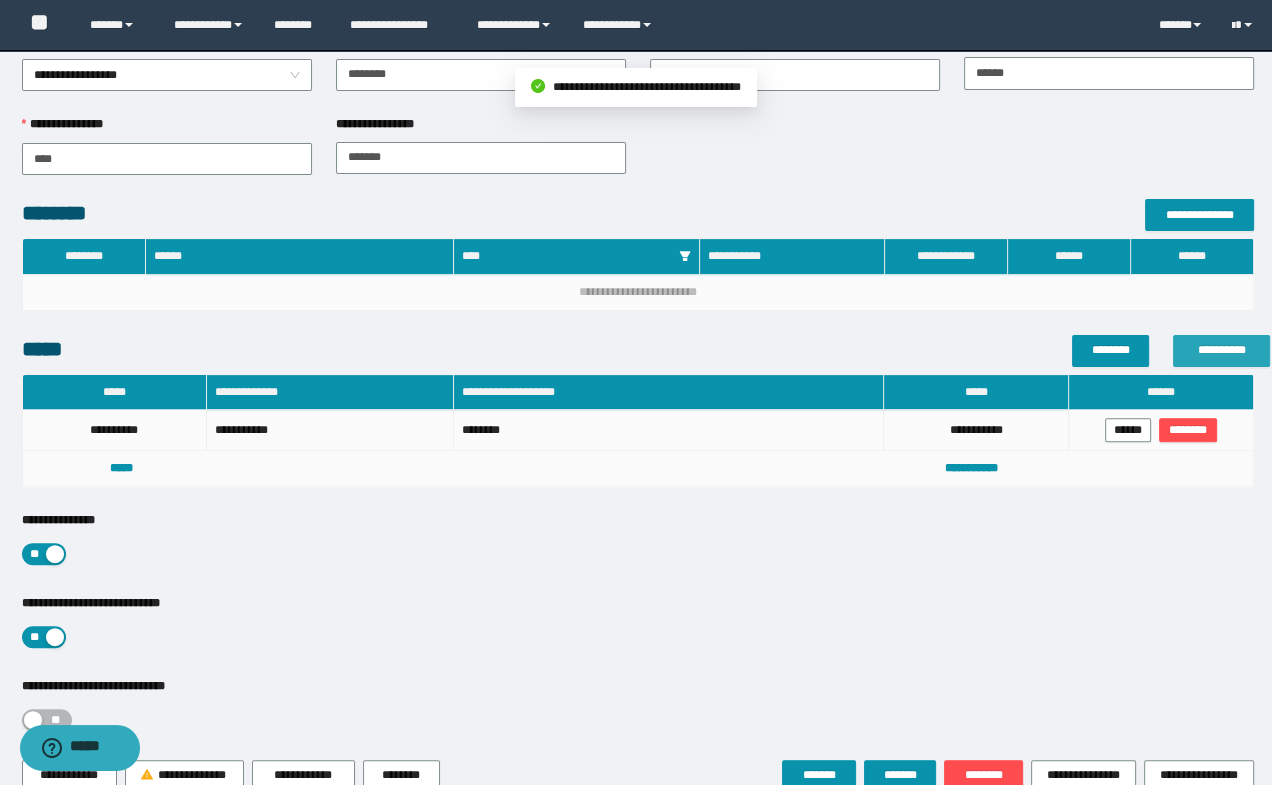 scroll, scrollTop: 606, scrollLeft: 0, axis: vertical 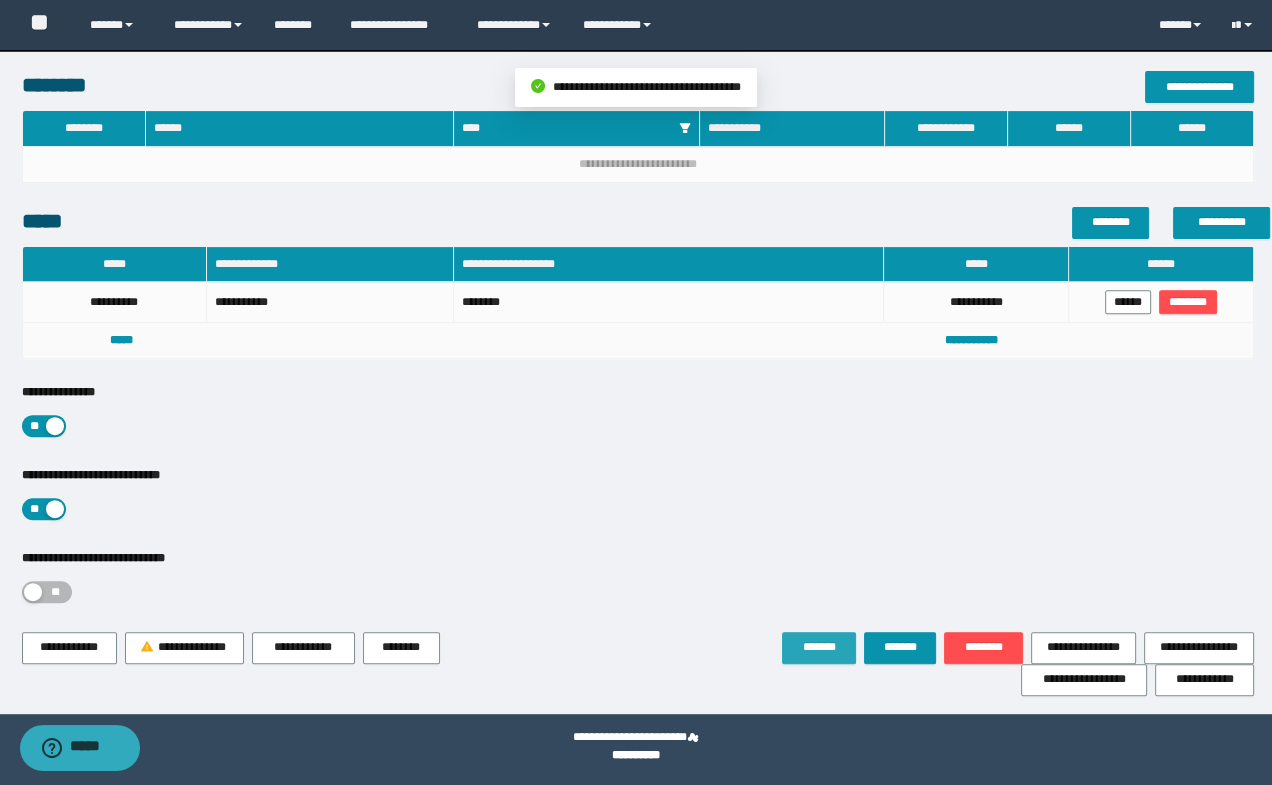 click on "*******" at bounding box center (819, 647) 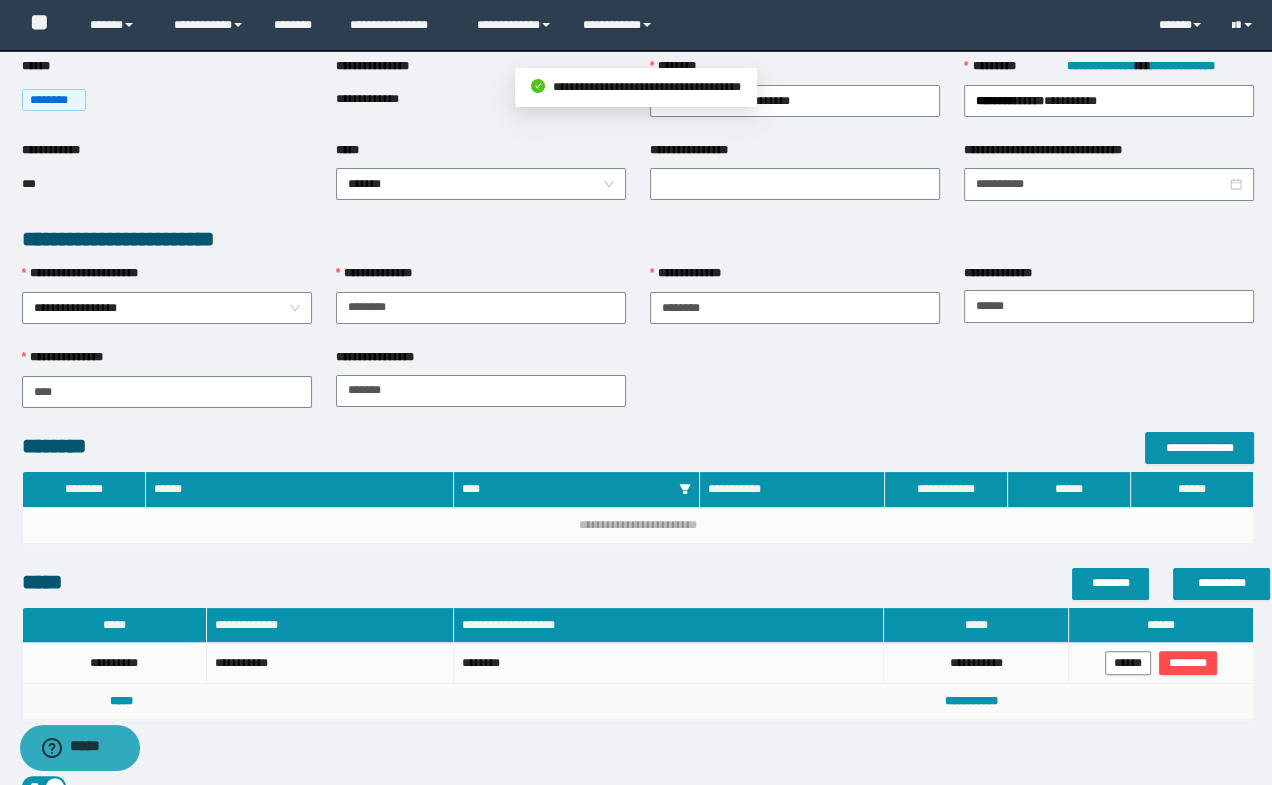 scroll, scrollTop: 545, scrollLeft: 0, axis: vertical 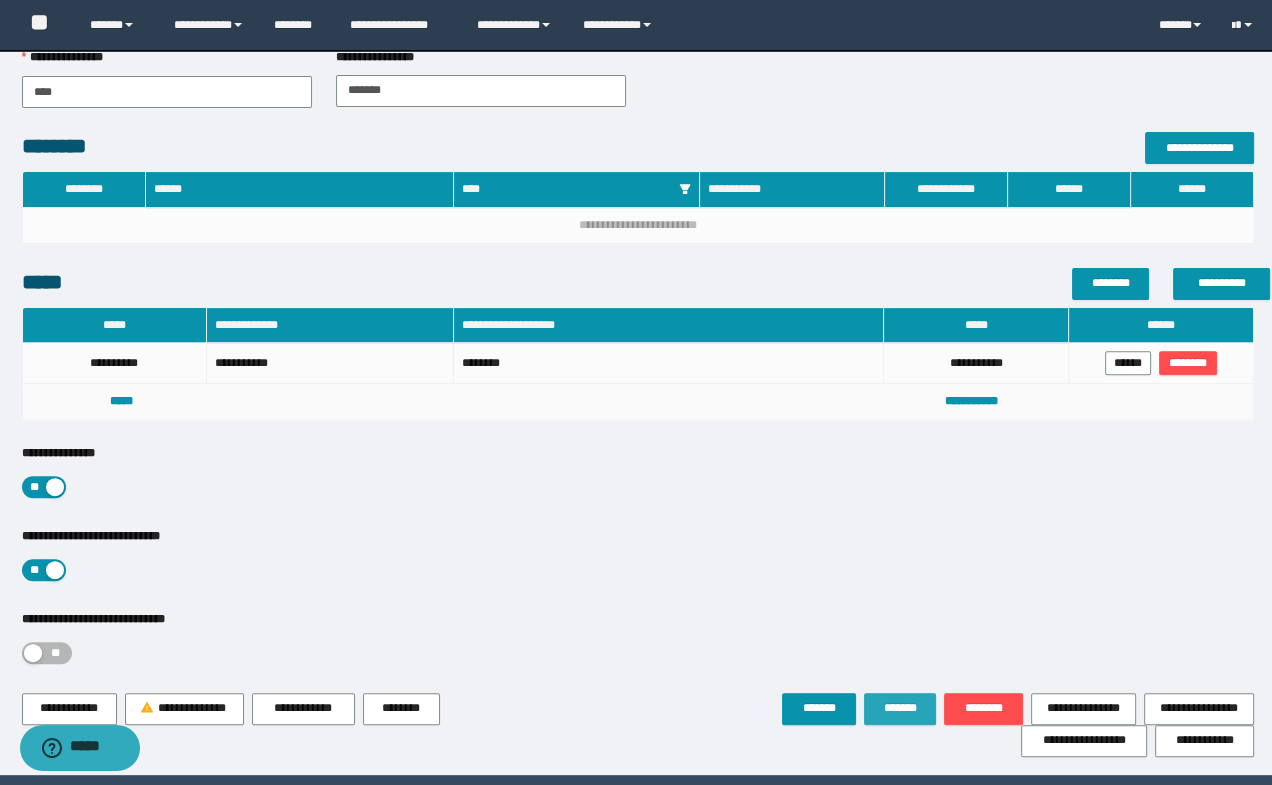 click on "*******" at bounding box center (900, 708) 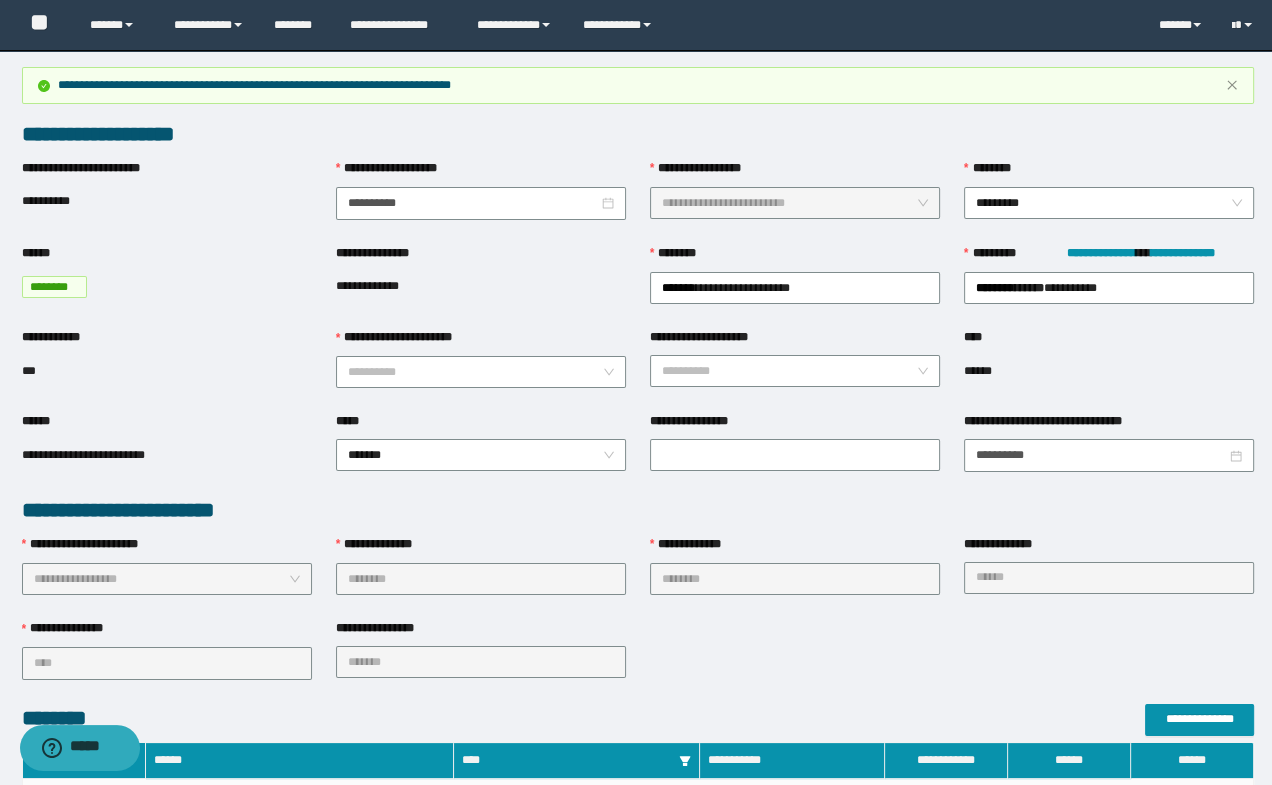 scroll, scrollTop: 0, scrollLeft: 0, axis: both 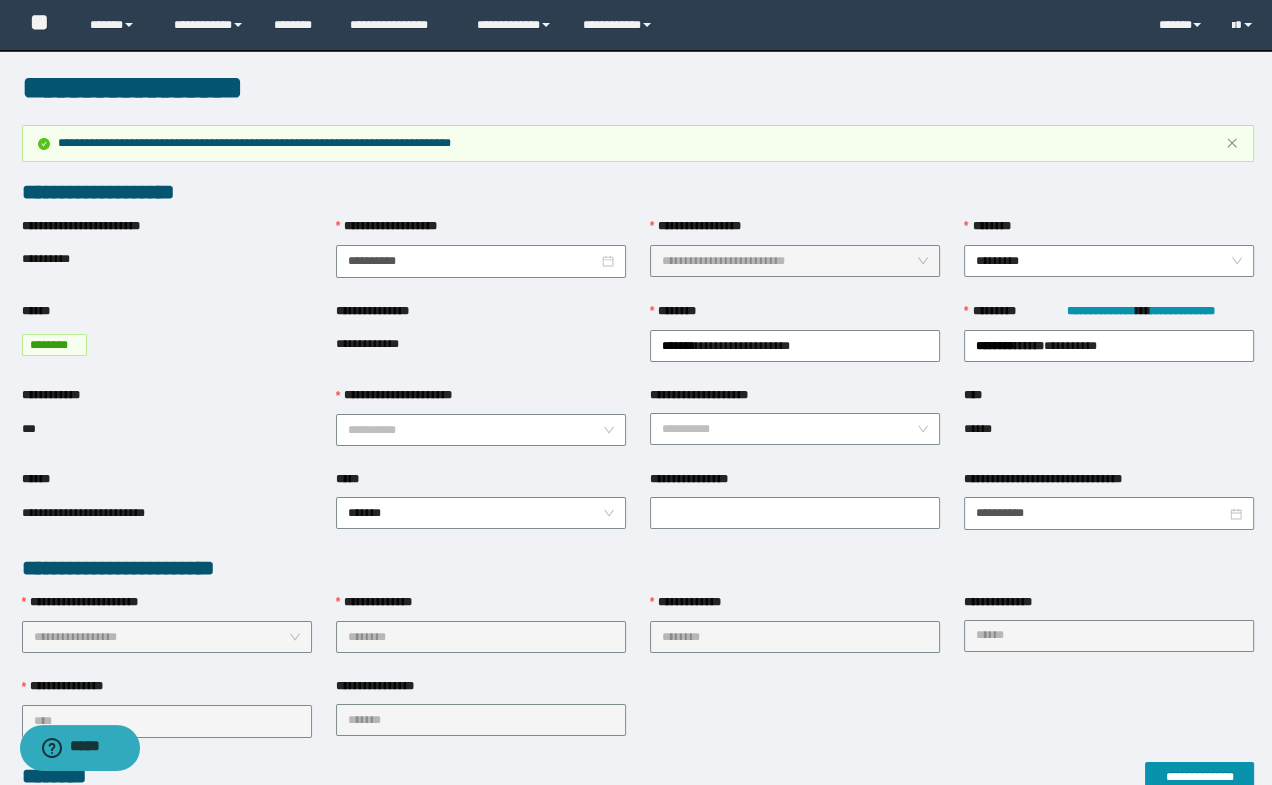 click on "**********" at bounding box center (638, 782) 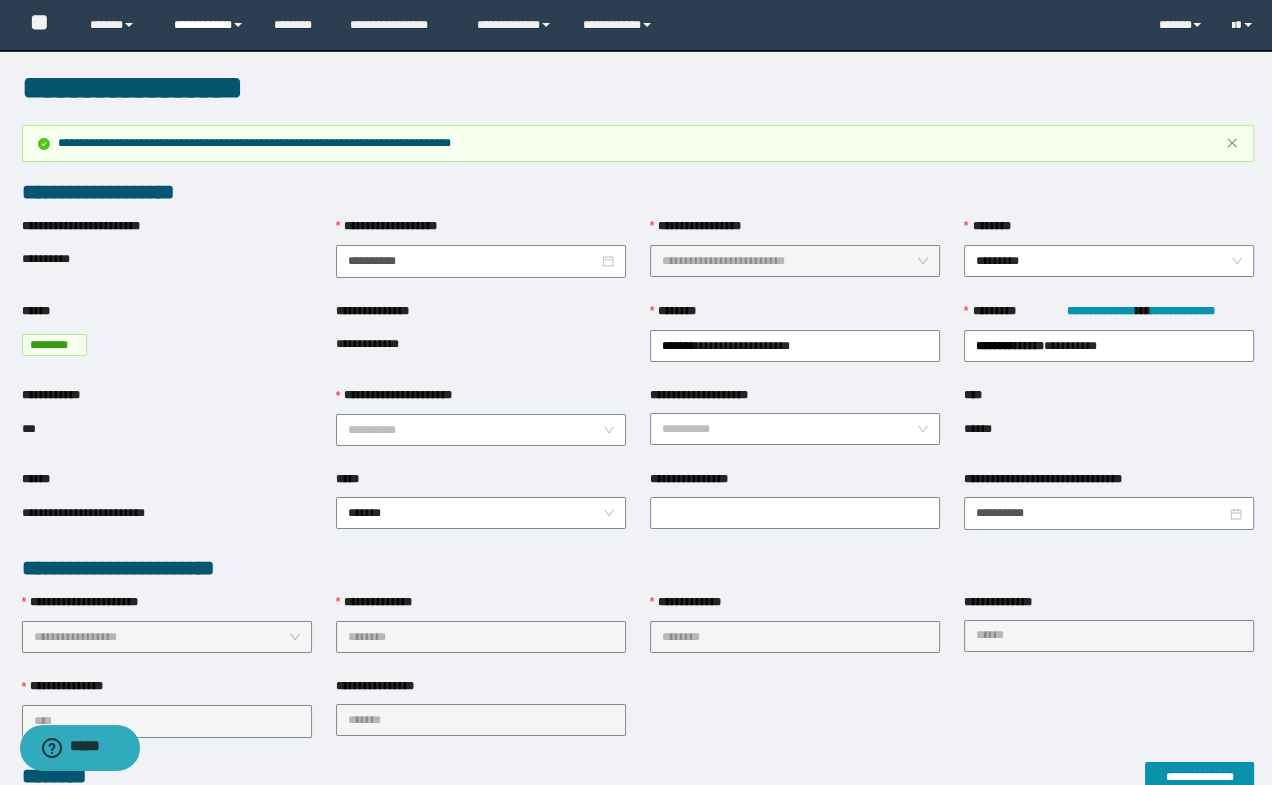 click on "**********" at bounding box center [209, 25] 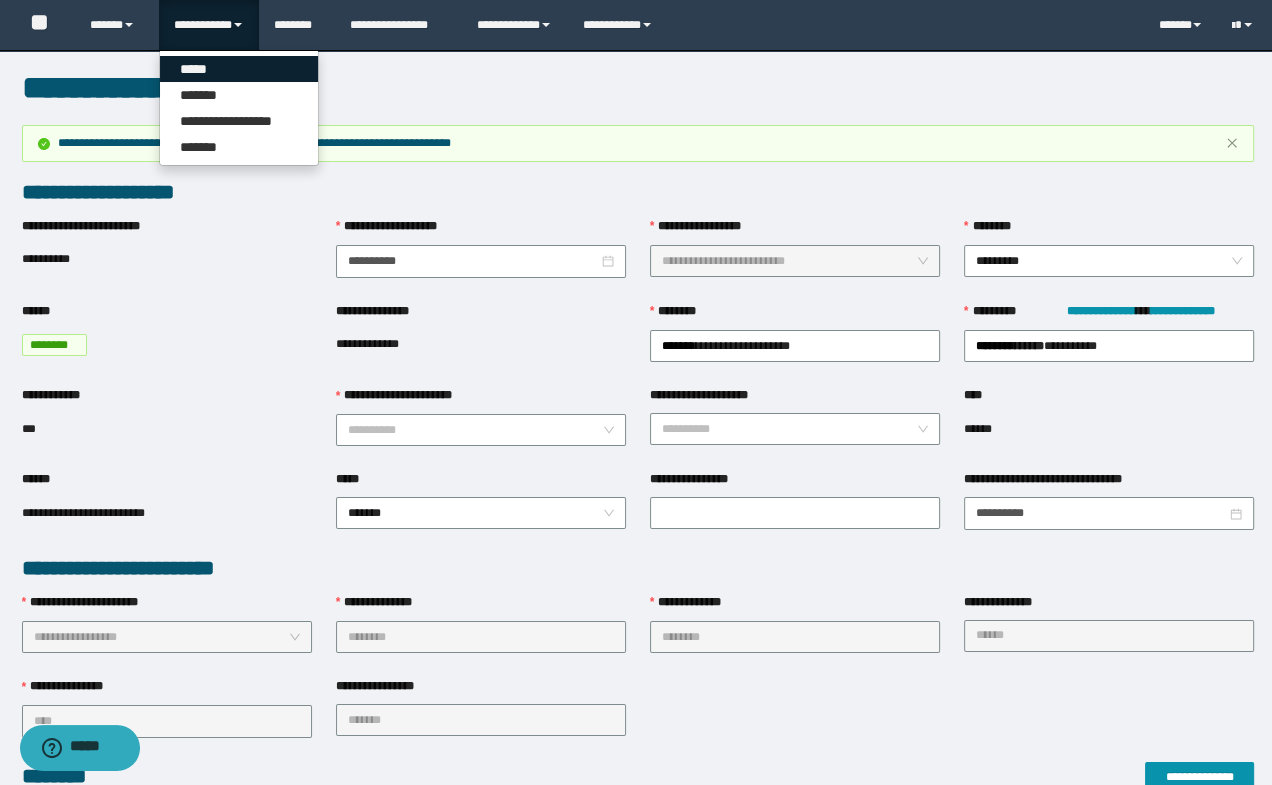 click on "*****" at bounding box center (239, 69) 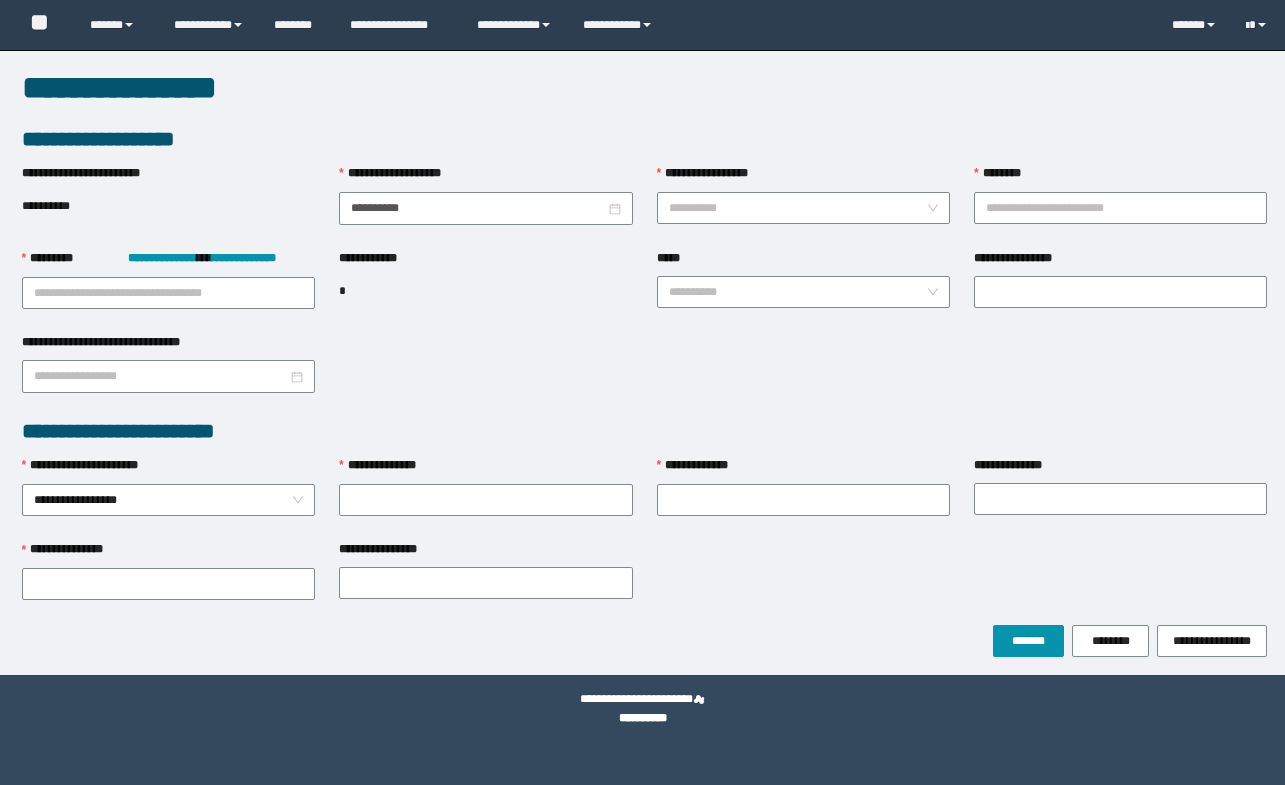 scroll, scrollTop: 0, scrollLeft: 0, axis: both 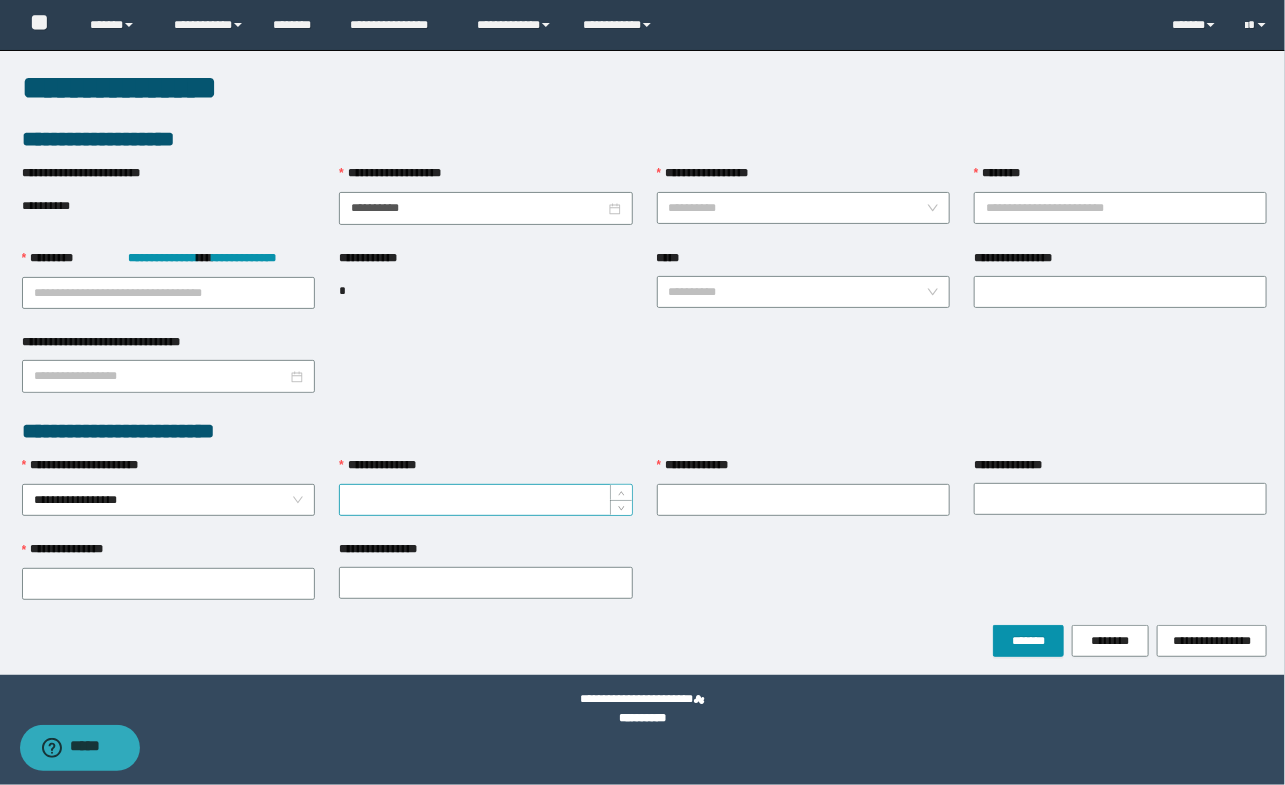 click on "**********" at bounding box center (485, 500) 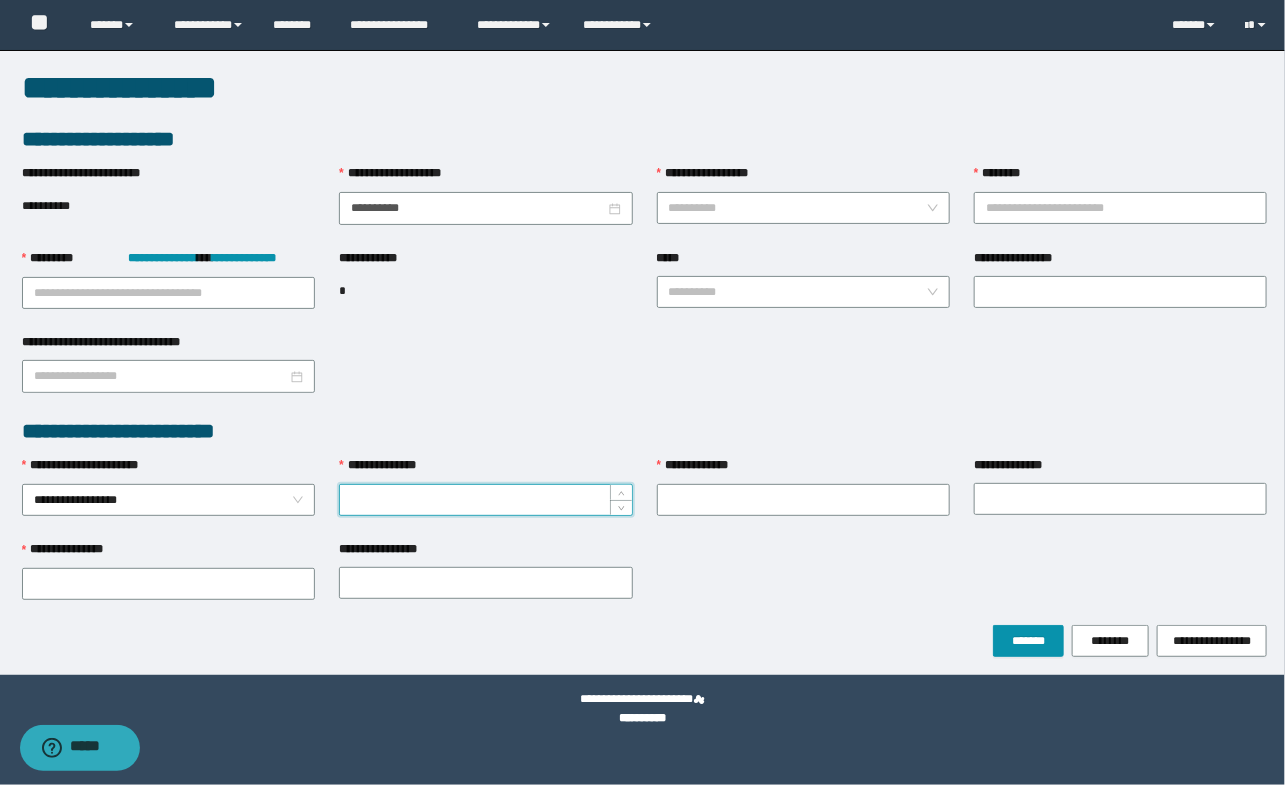 paste on "********" 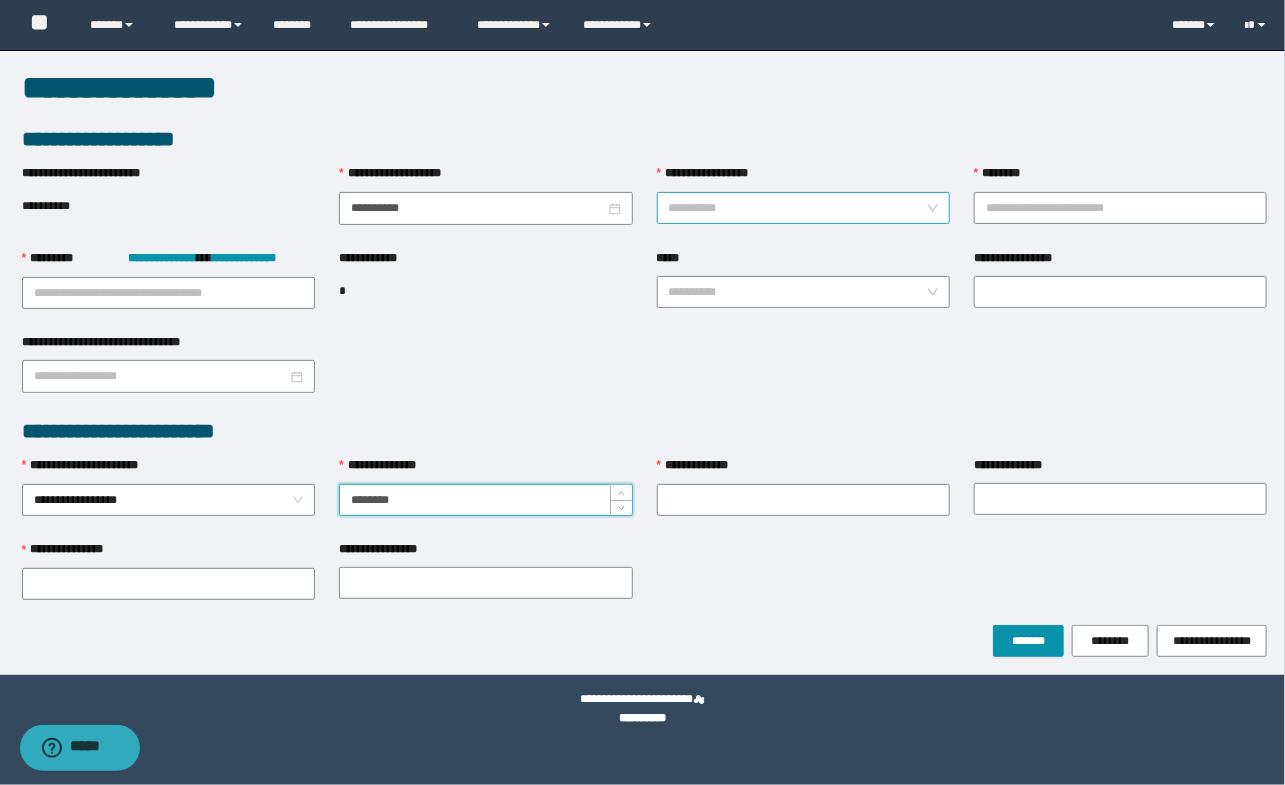 type on "********" 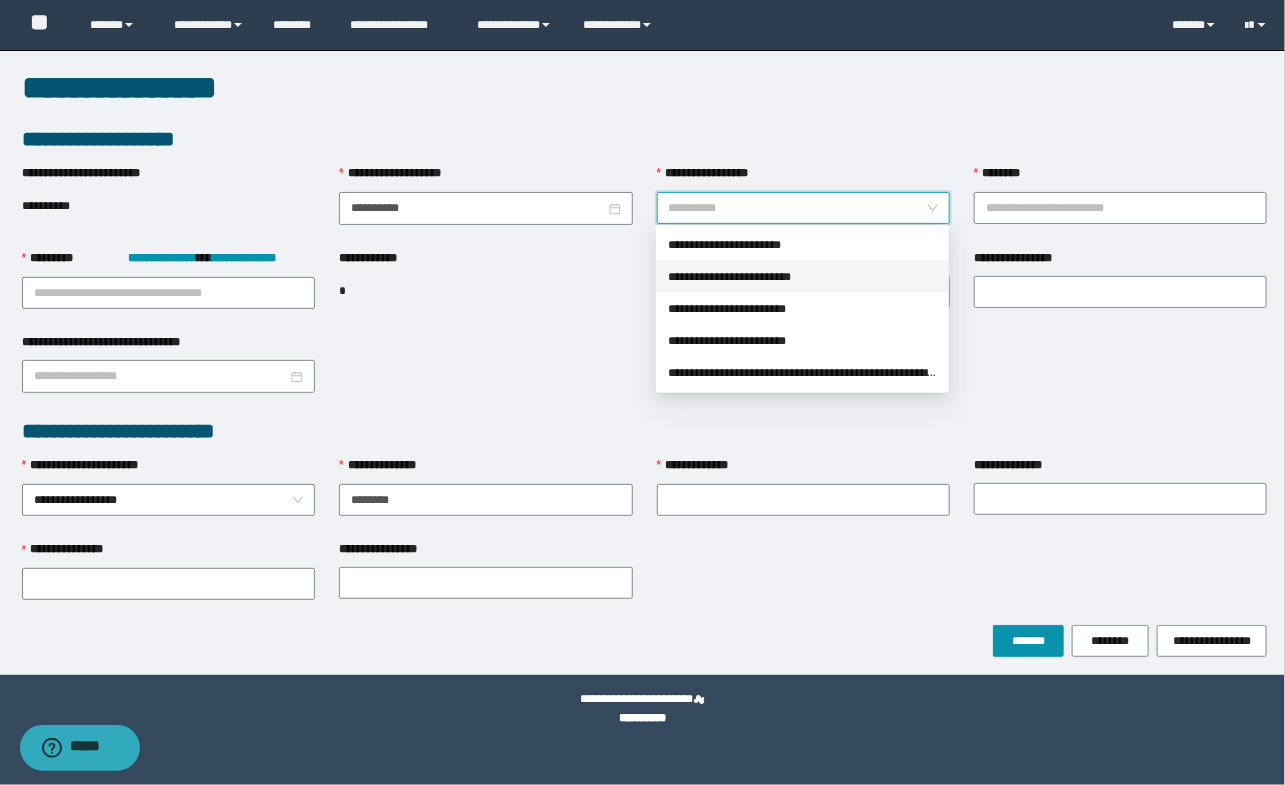 click on "**********" at bounding box center [802, 277] 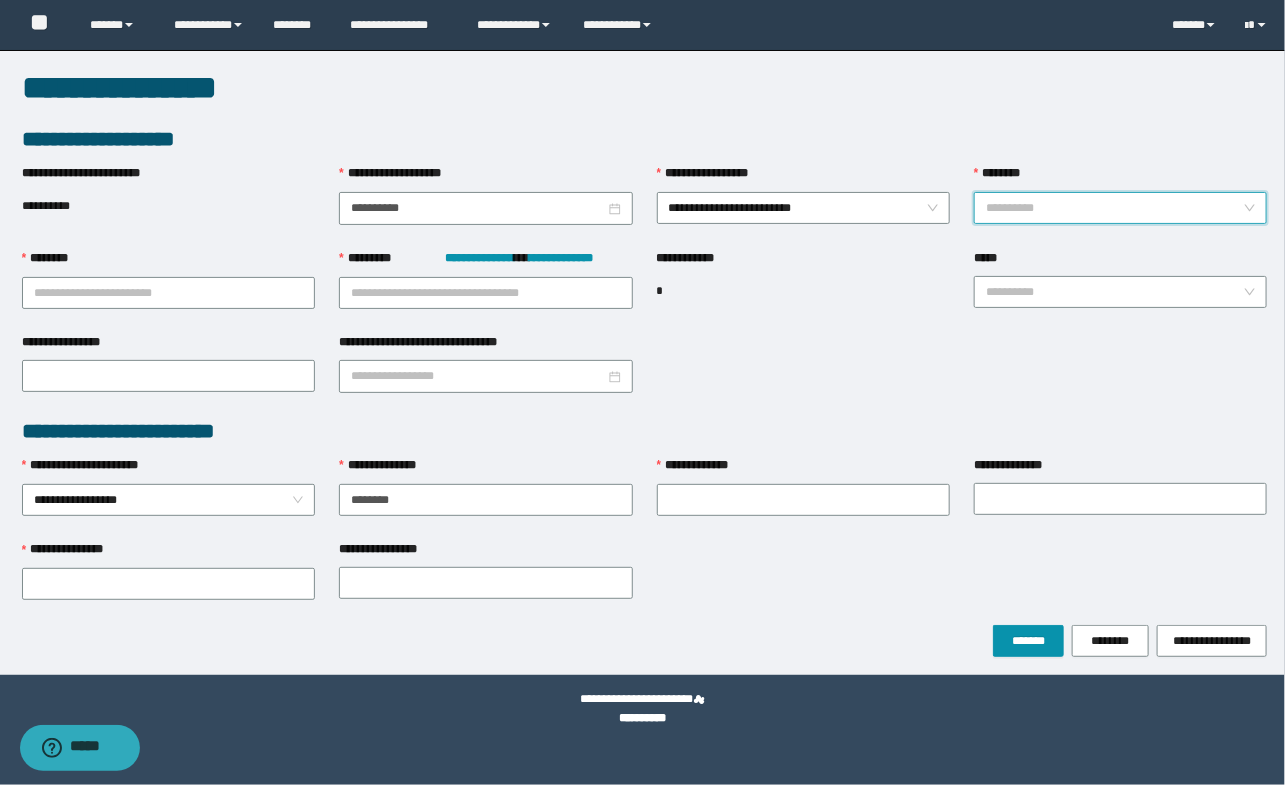 click on "********" at bounding box center (1114, 208) 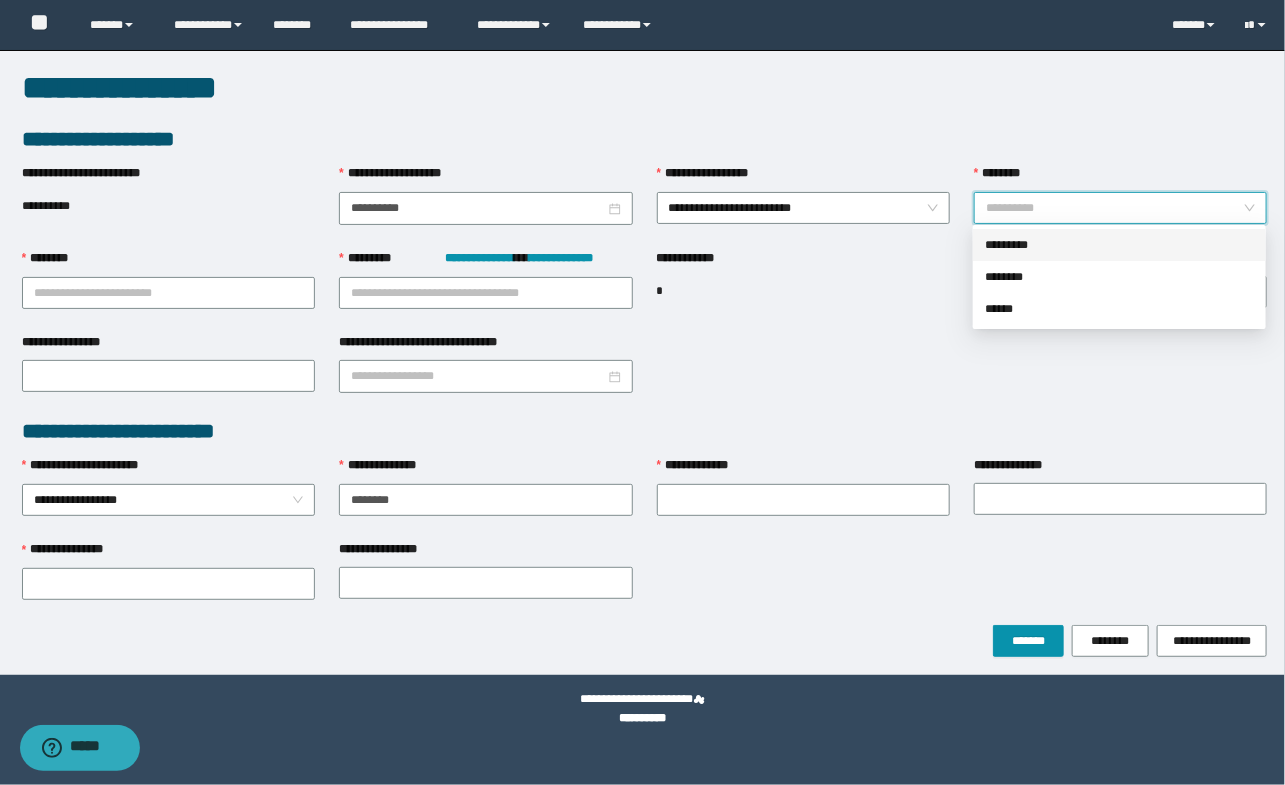 click on "*********" at bounding box center (1119, 245) 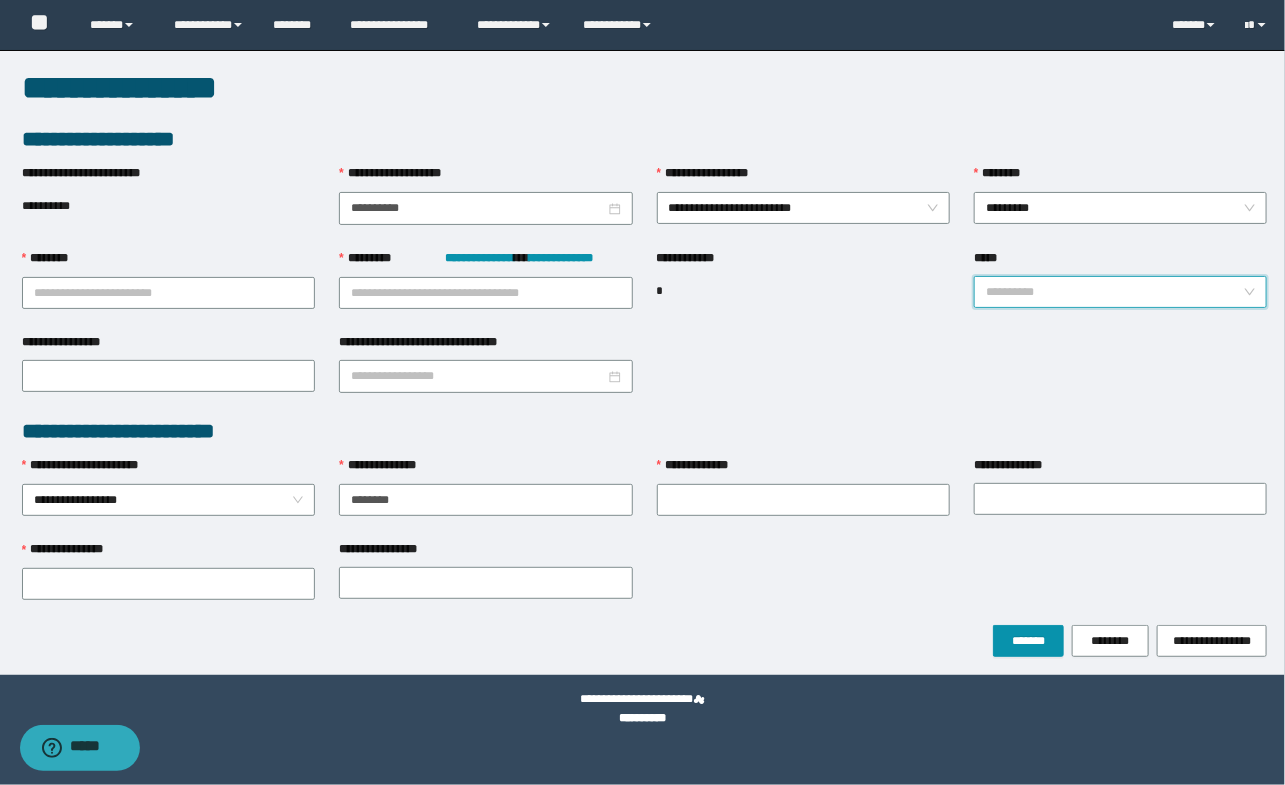 click on "*****" at bounding box center [1114, 292] 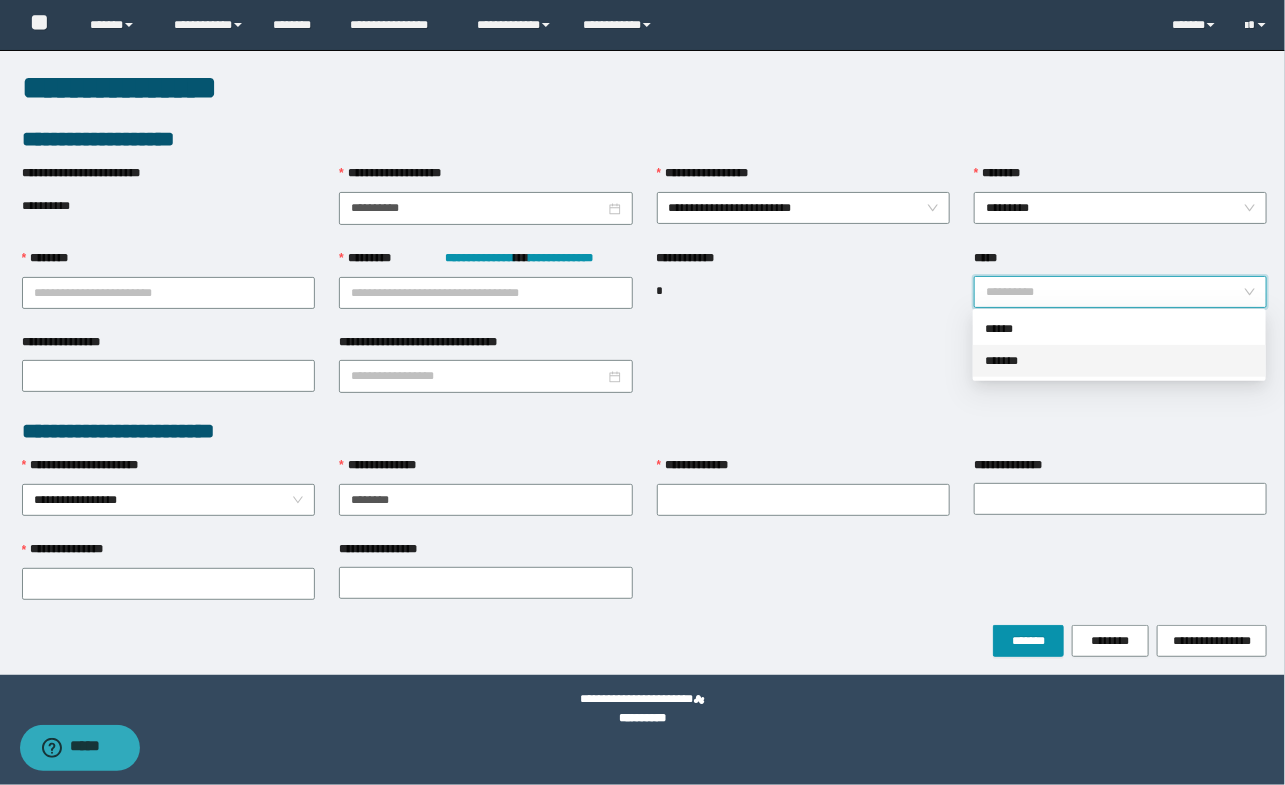 click on "*******" at bounding box center [1119, 361] 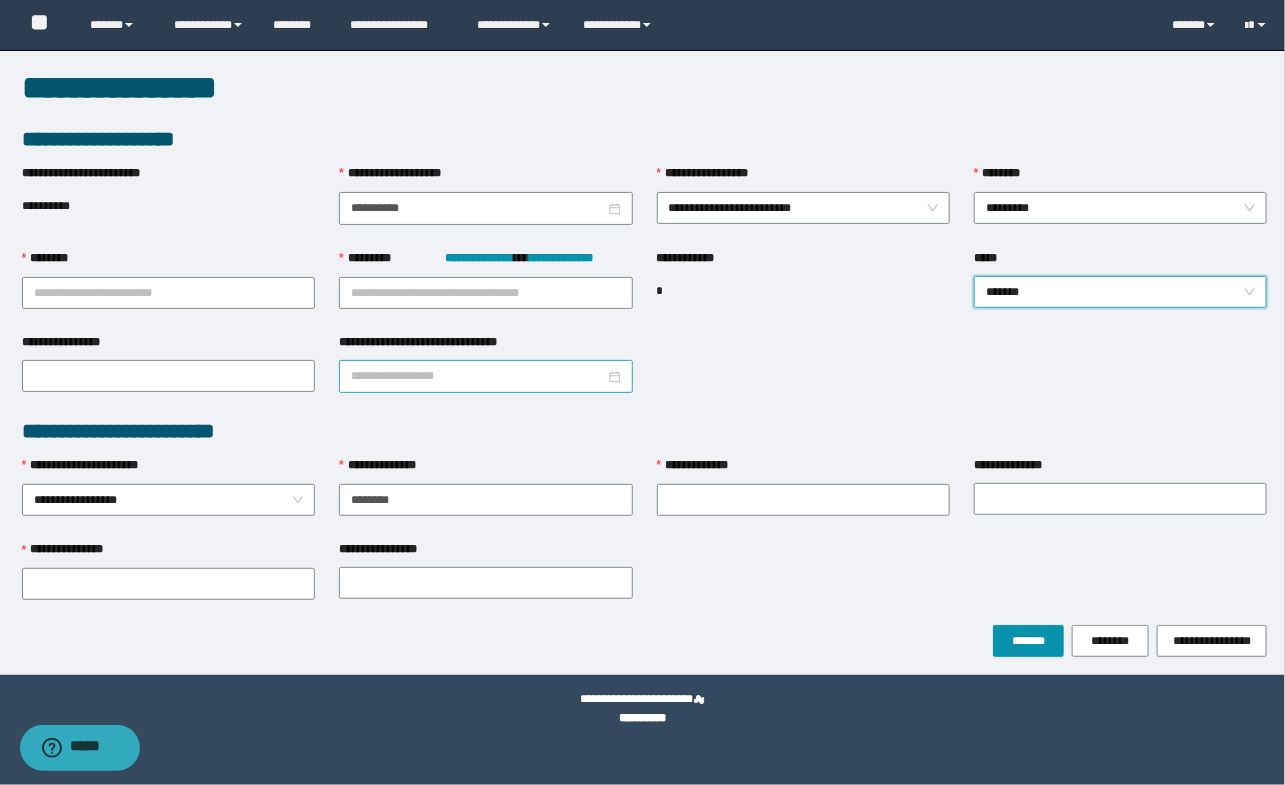 click at bounding box center (485, 376) 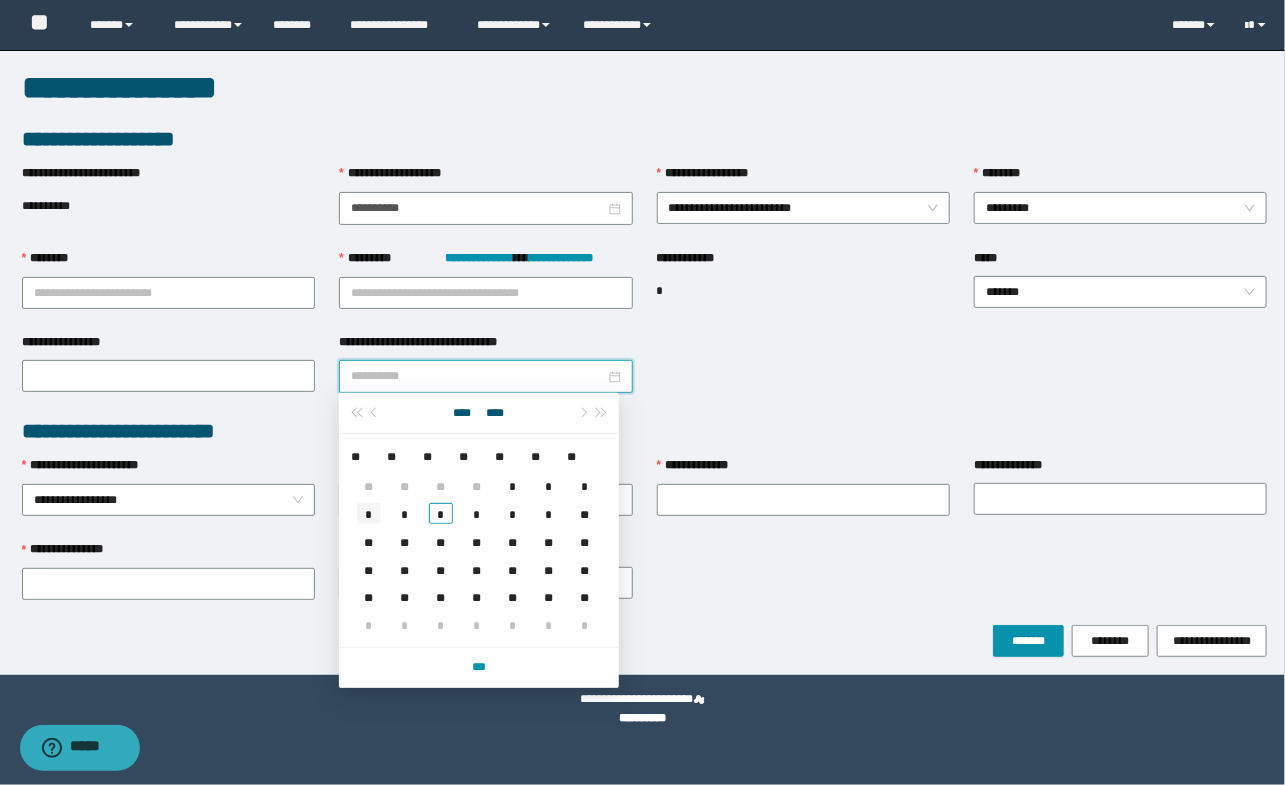 click on "*" at bounding box center [369, 513] 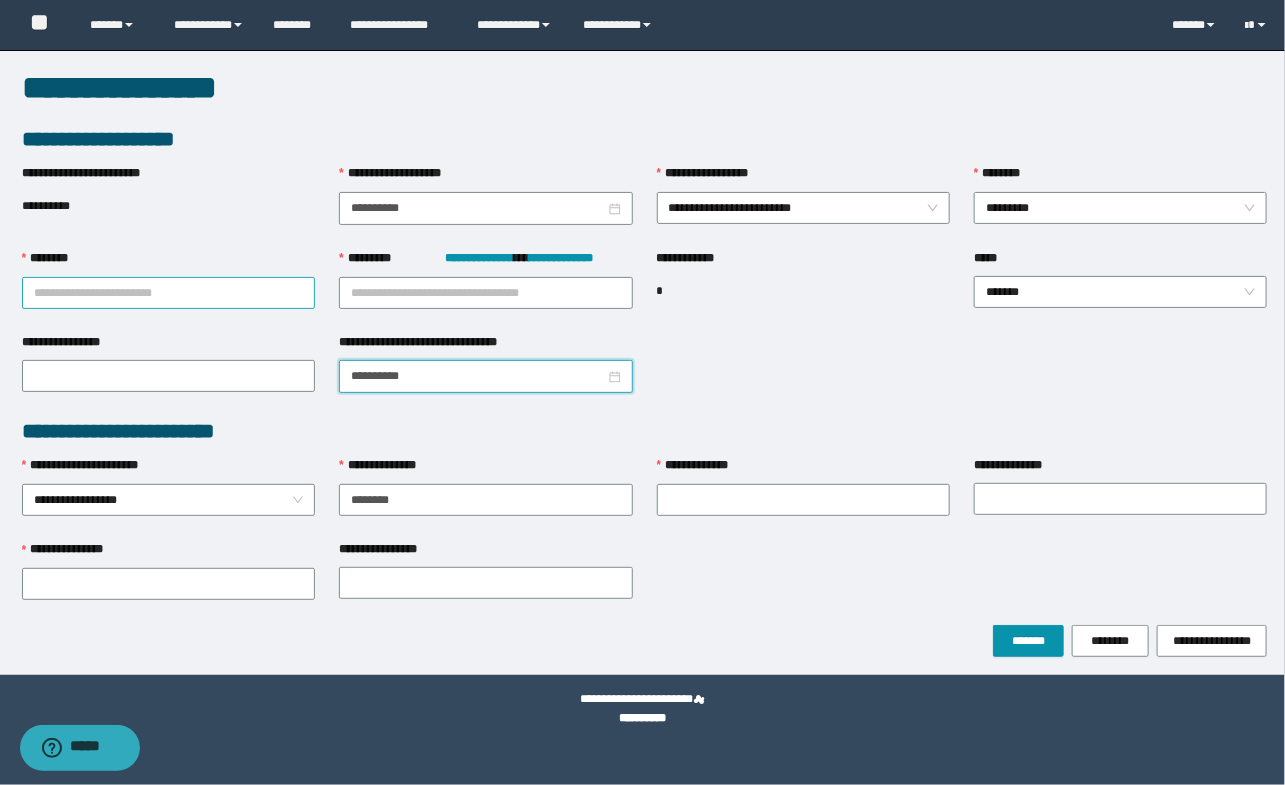 click on "********" at bounding box center (168, 293) 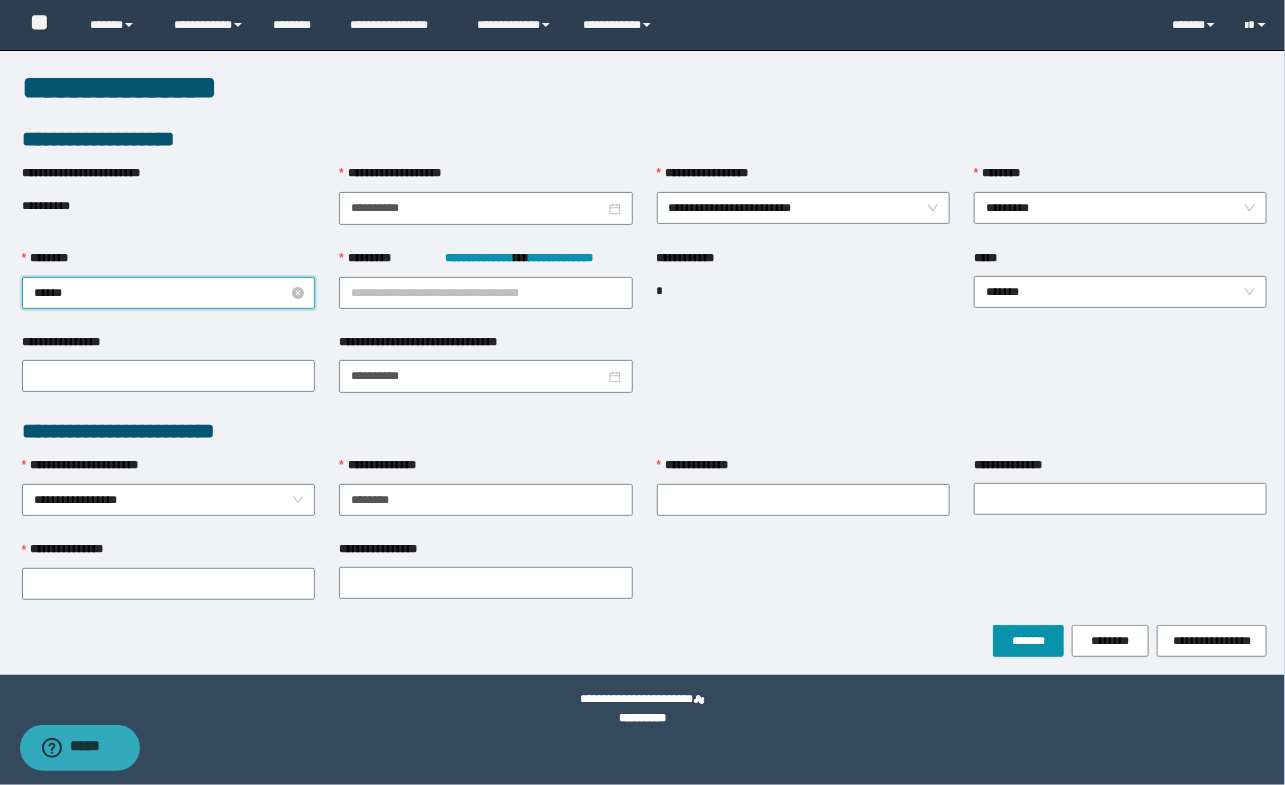 type on "*******" 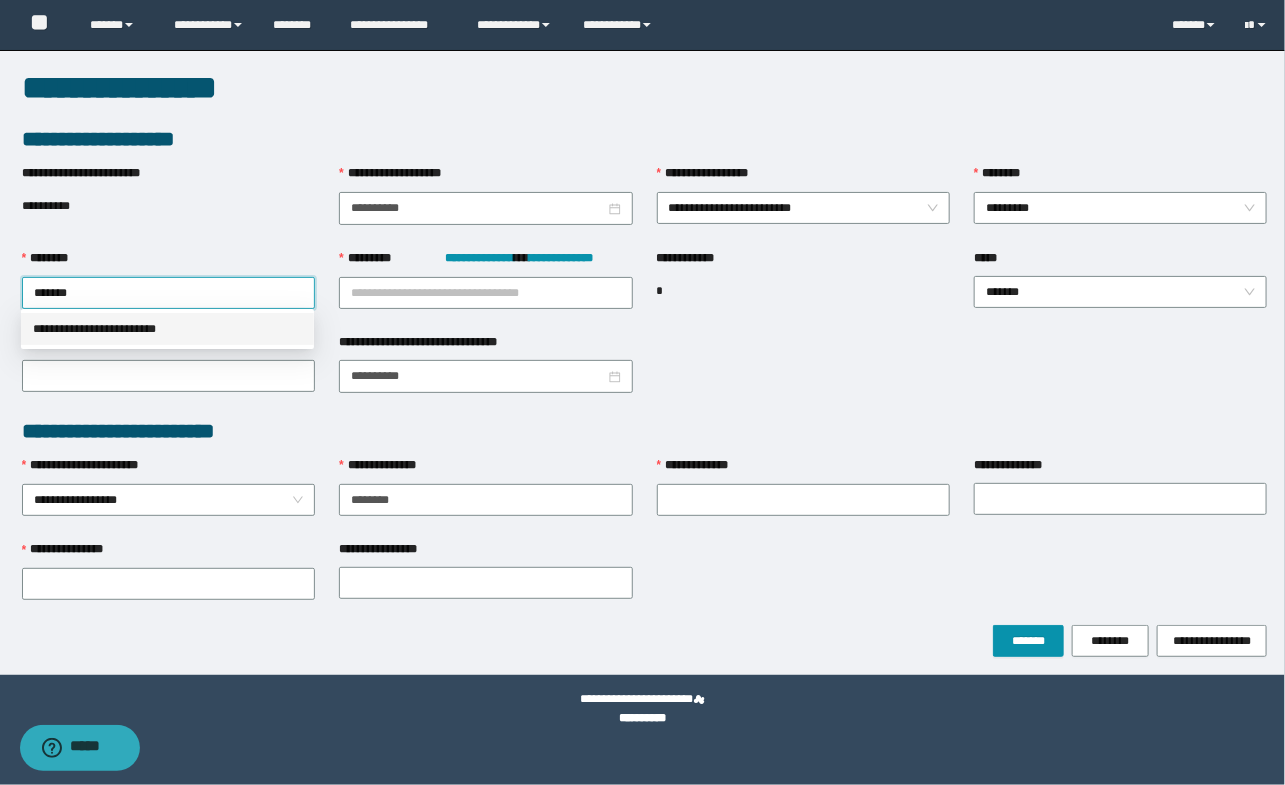 click on "**********" at bounding box center [167, 329] 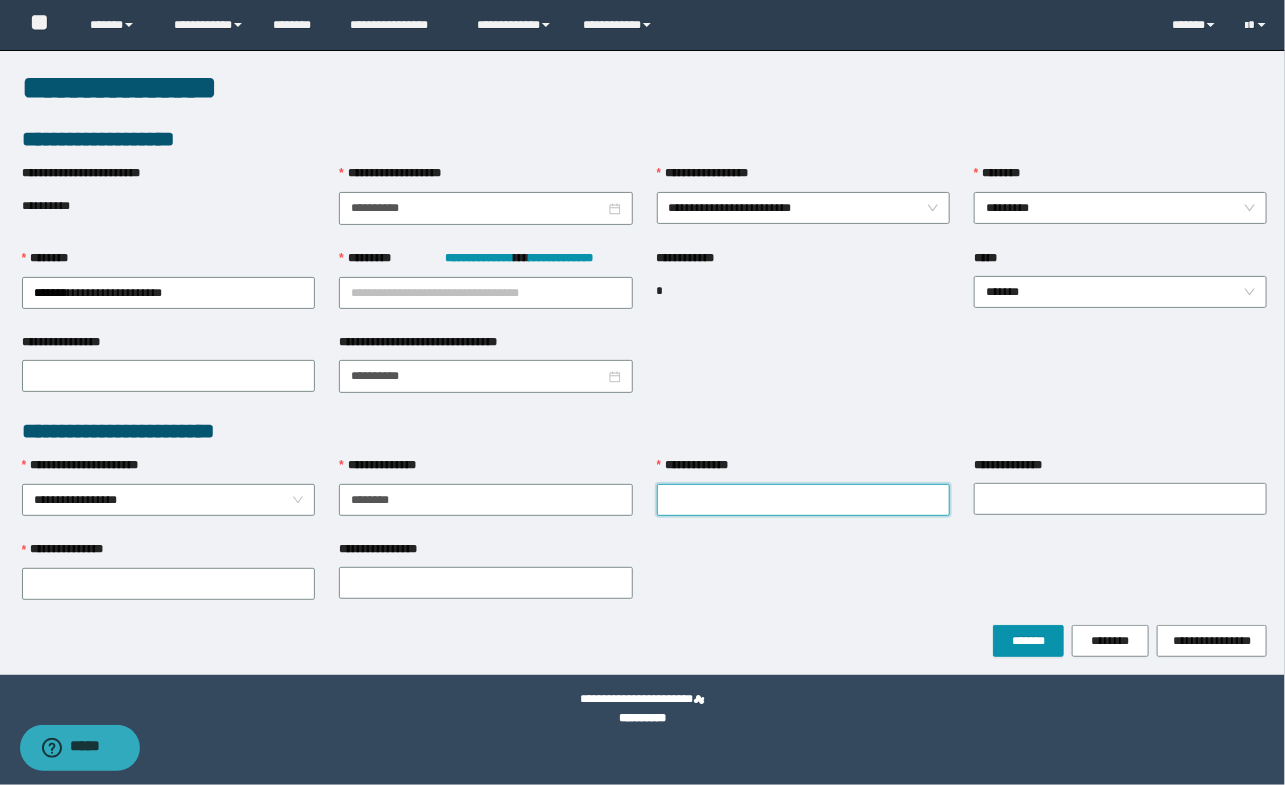 click on "**********" at bounding box center (803, 500) 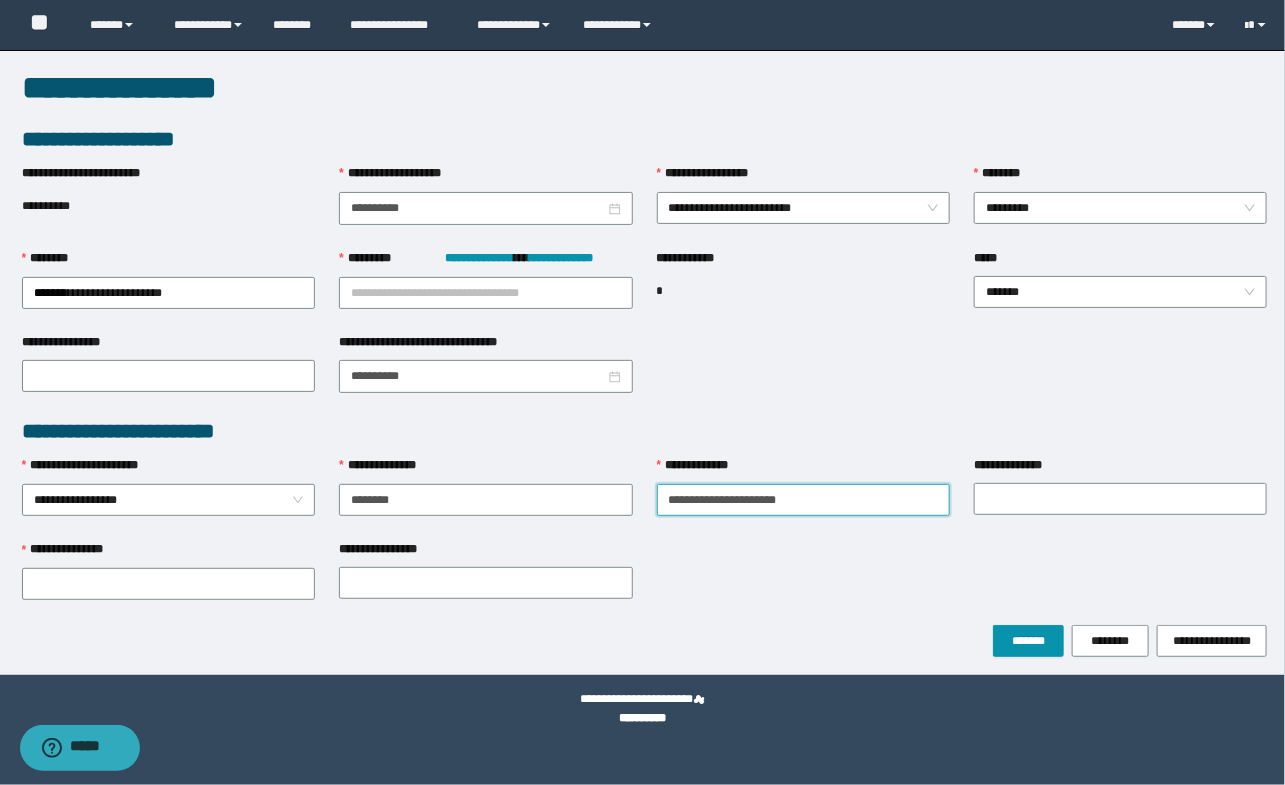 type on "**********" 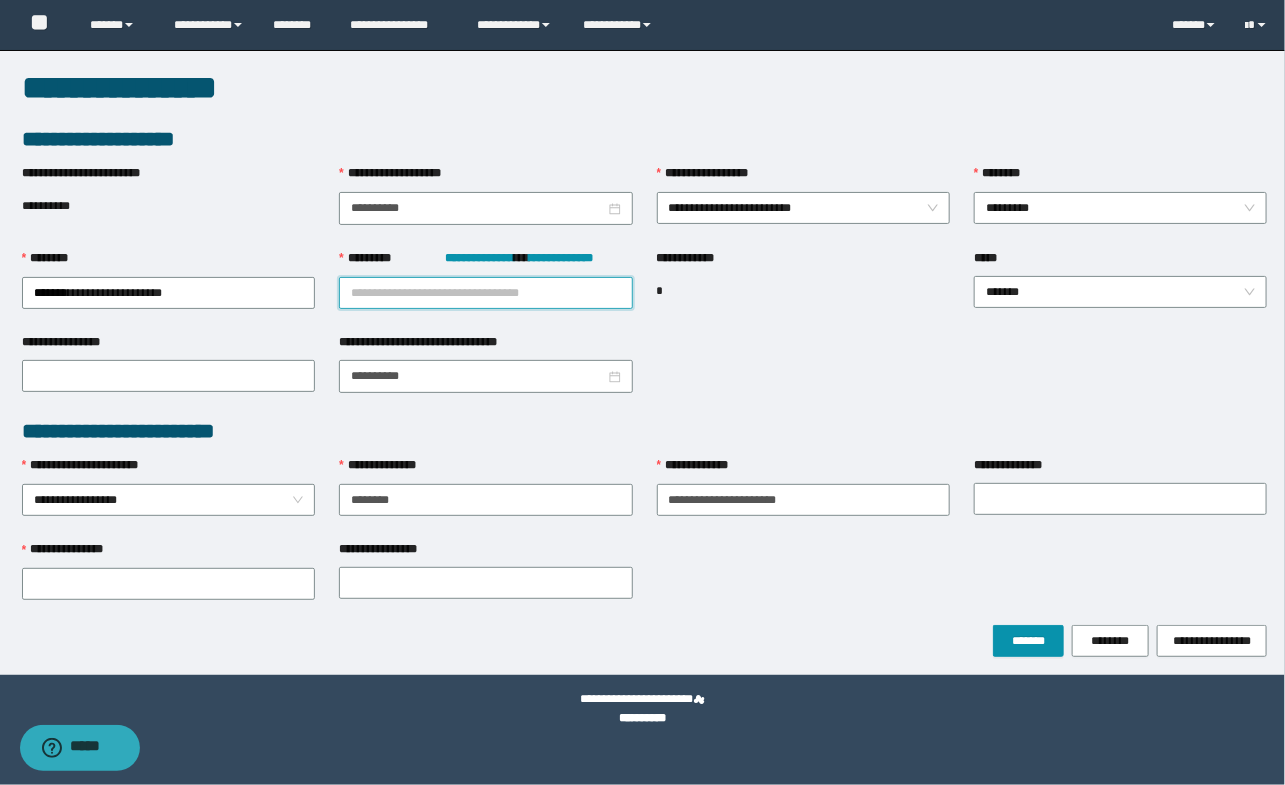 click on "**********" at bounding box center [485, 293] 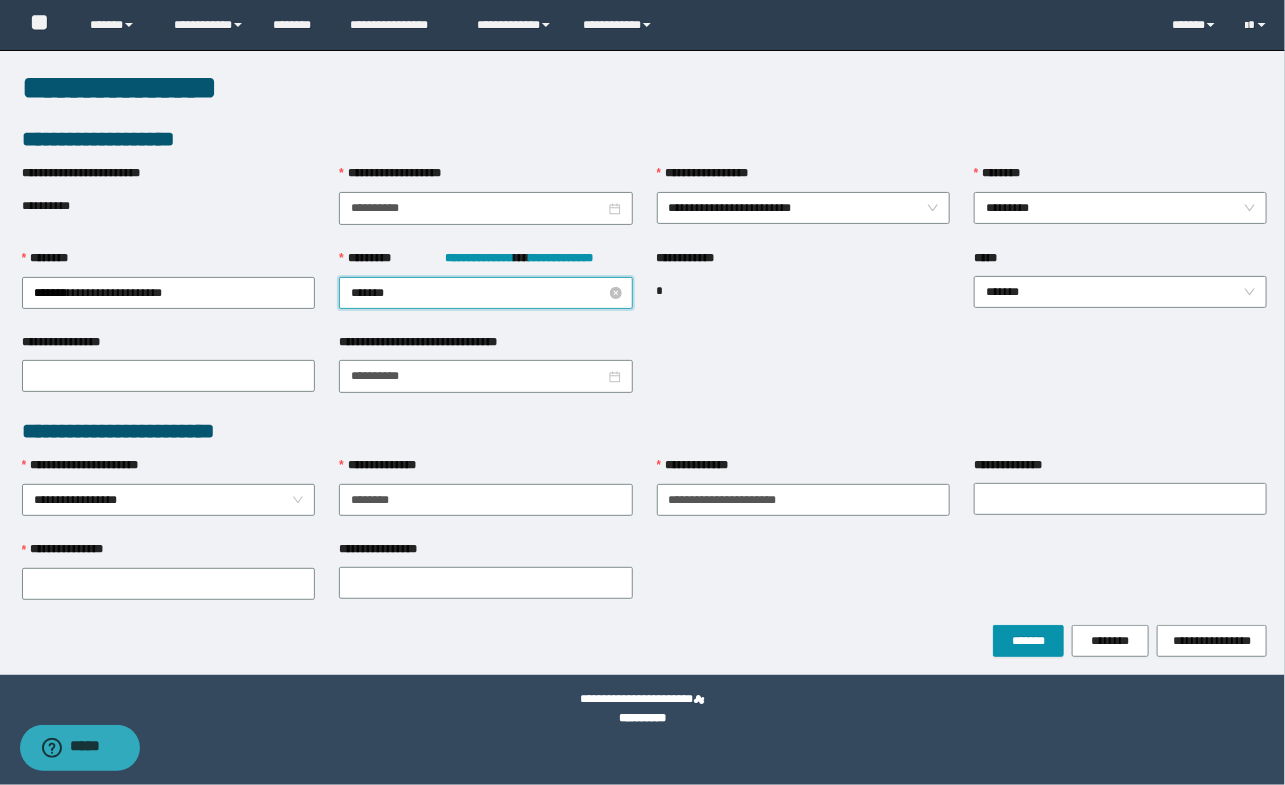type on "********" 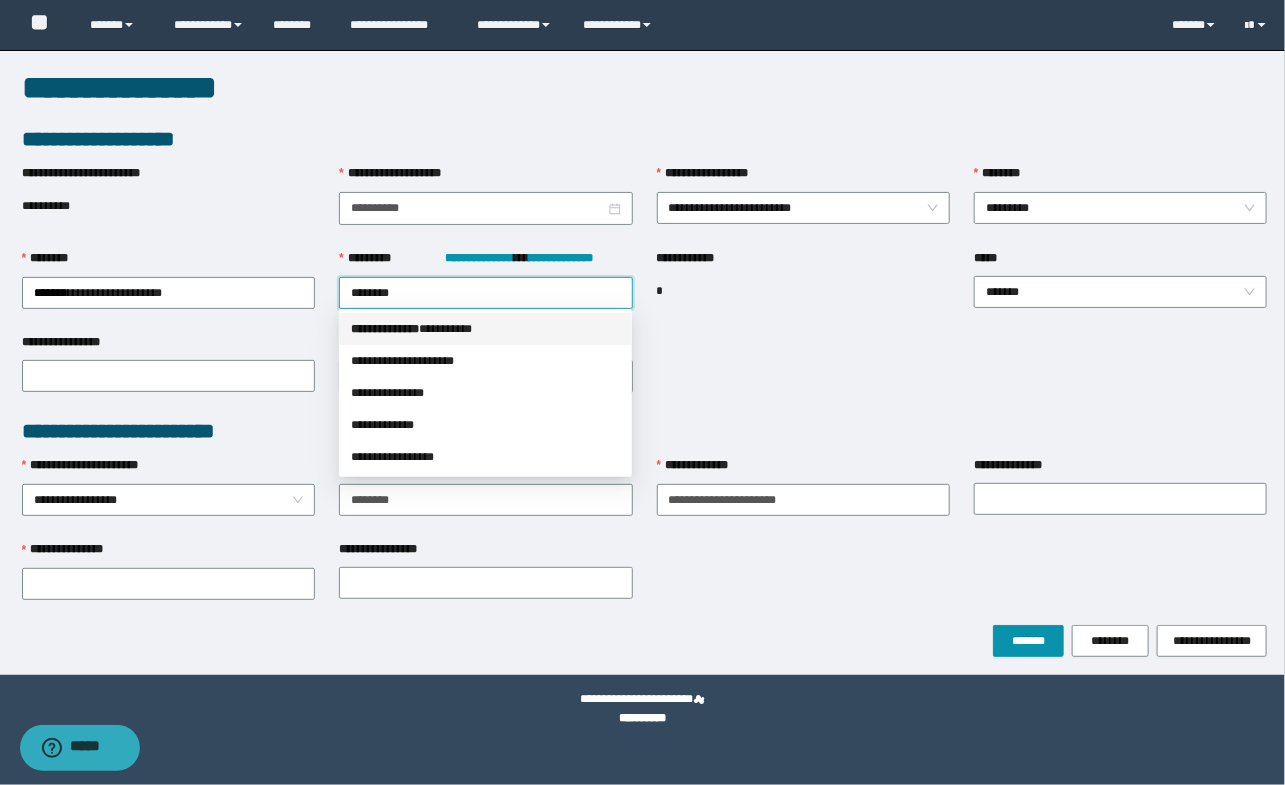 click on "*** *   *********" at bounding box center [385, 329] 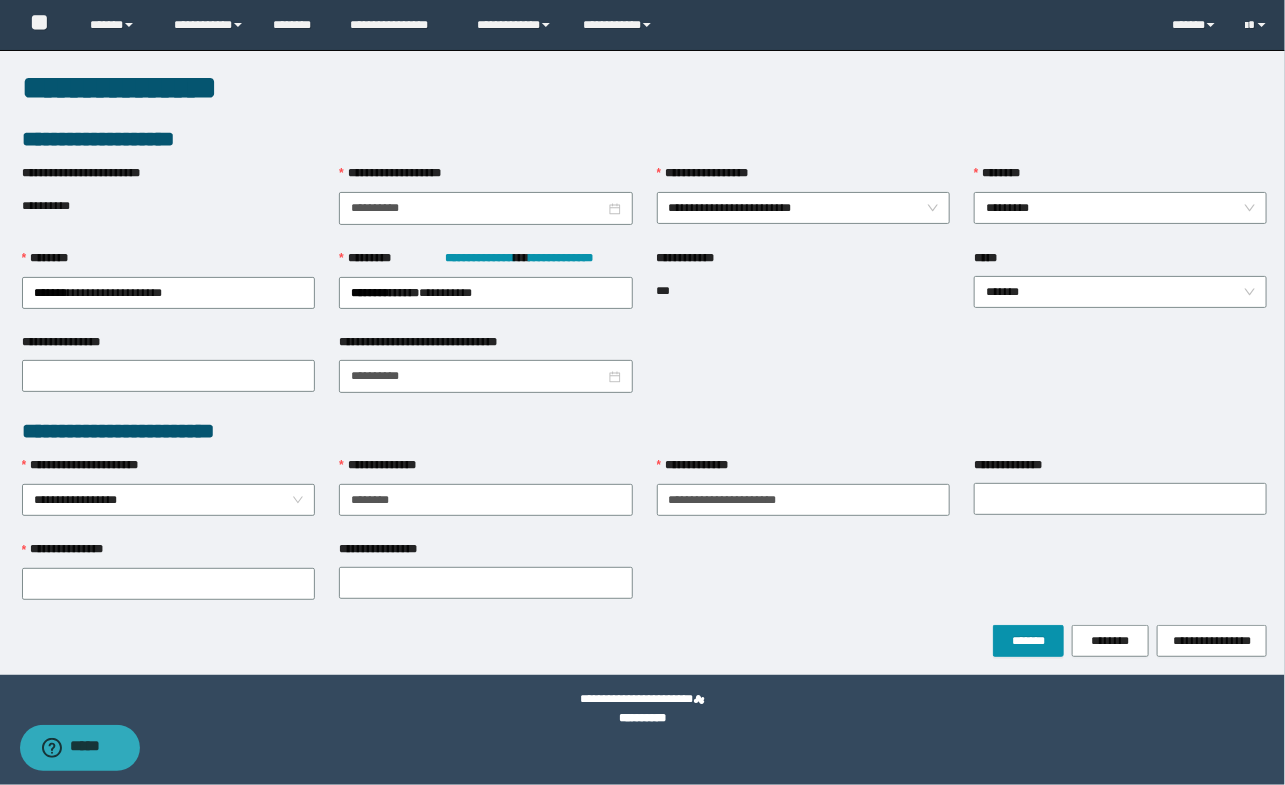 click on "**********" at bounding box center [645, 582] 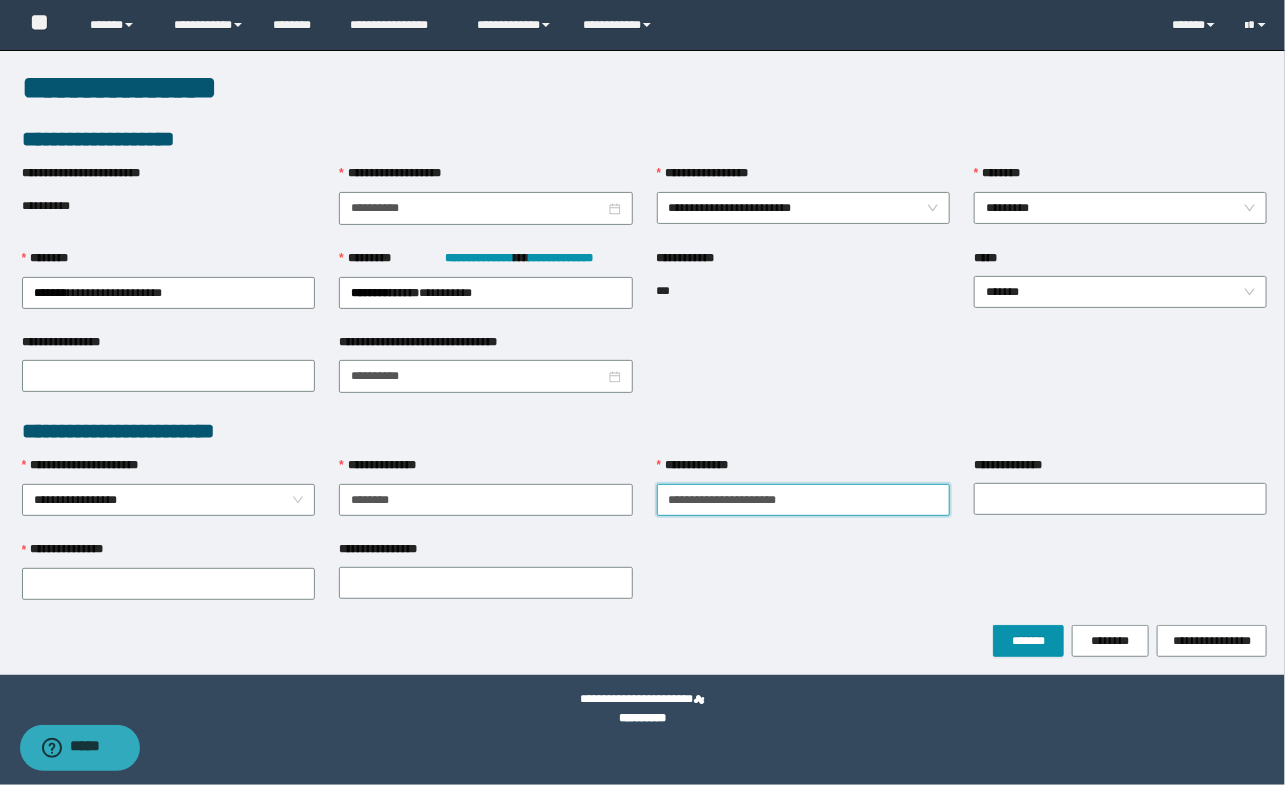 drag, startPoint x: 731, startPoint y: 498, endPoint x: 863, endPoint y: 499, distance: 132.00378 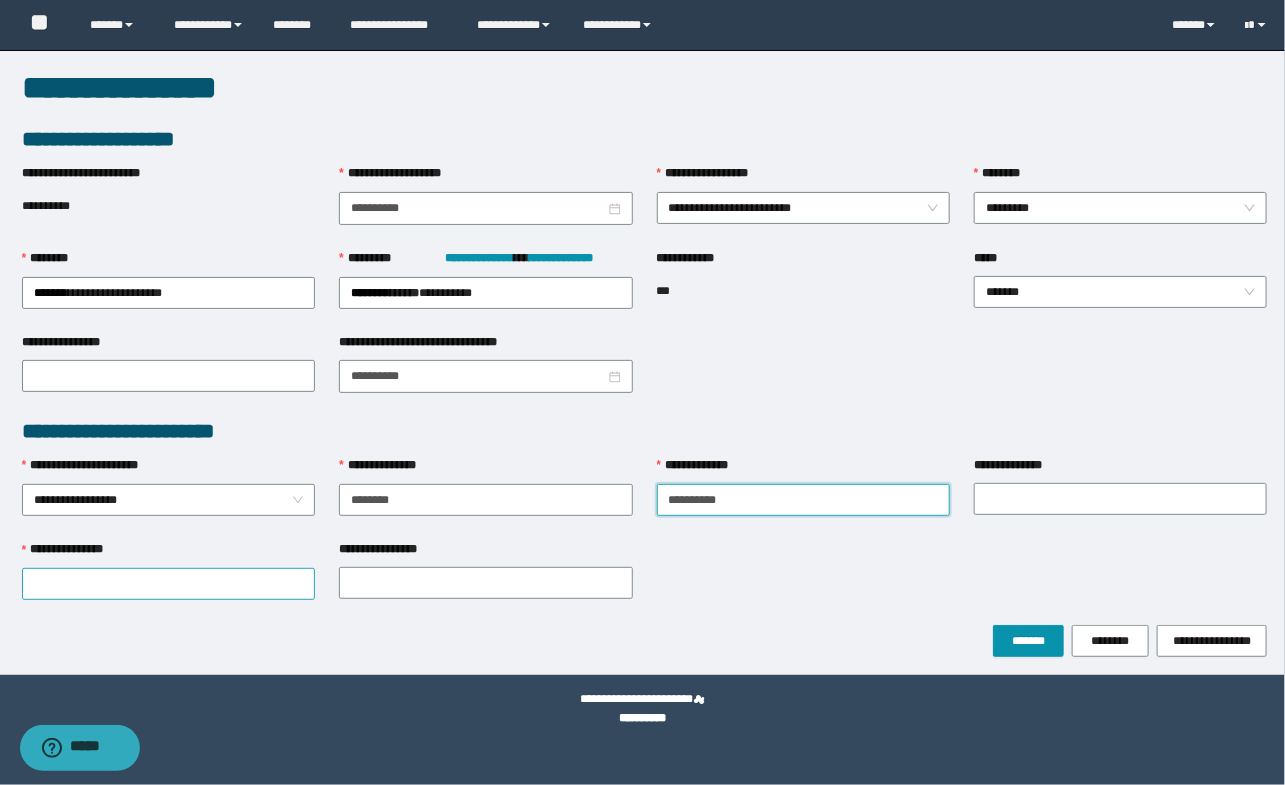type on "*********" 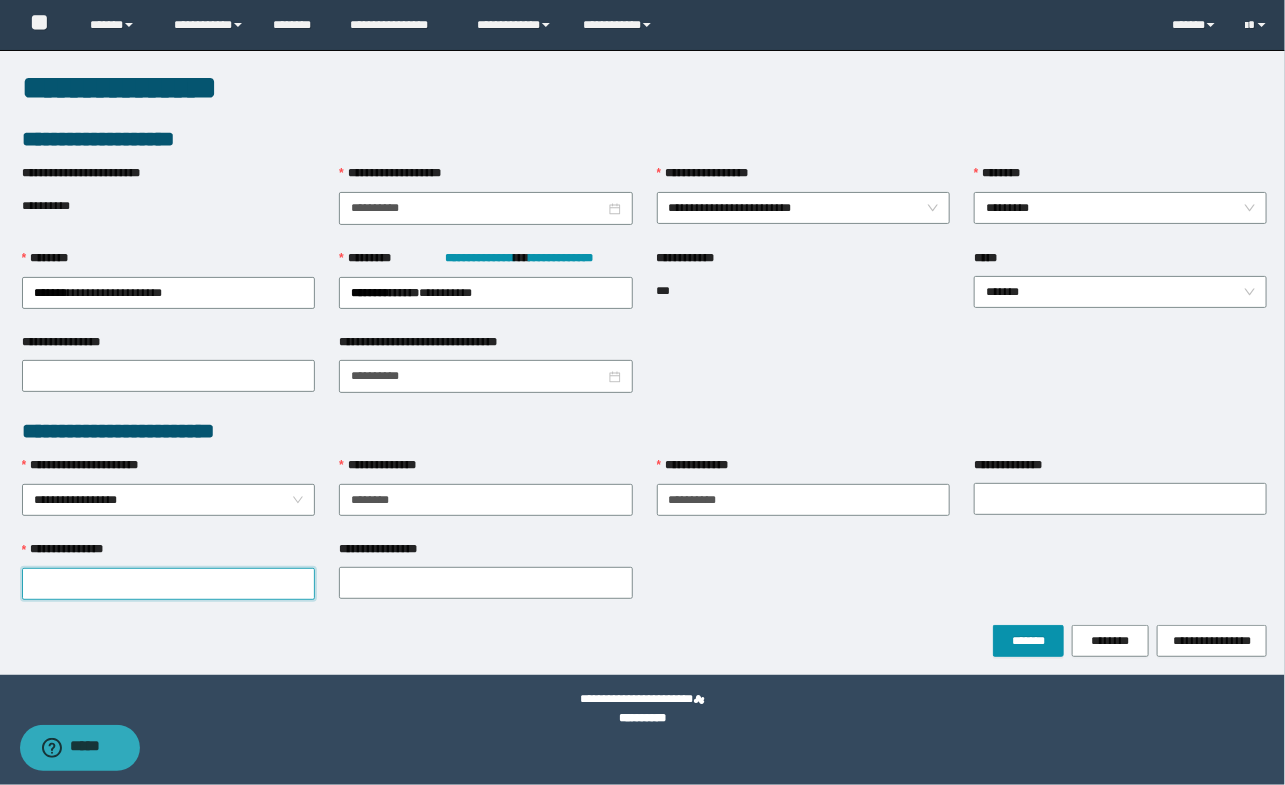 click on "**********" at bounding box center (168, 584) 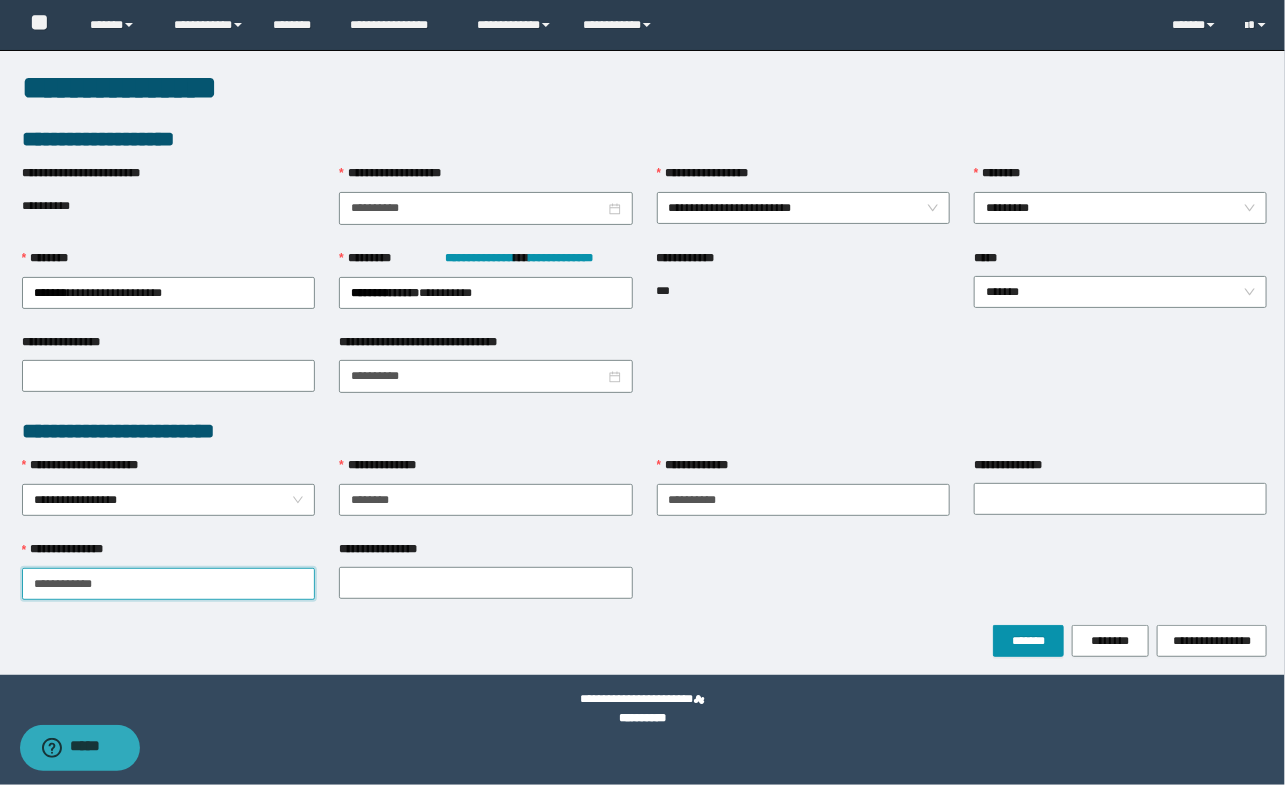 drag, startPoint x: 81, startPoint y: 576, endPoint x: 178, endPoint y: 589, distance: 97.867256 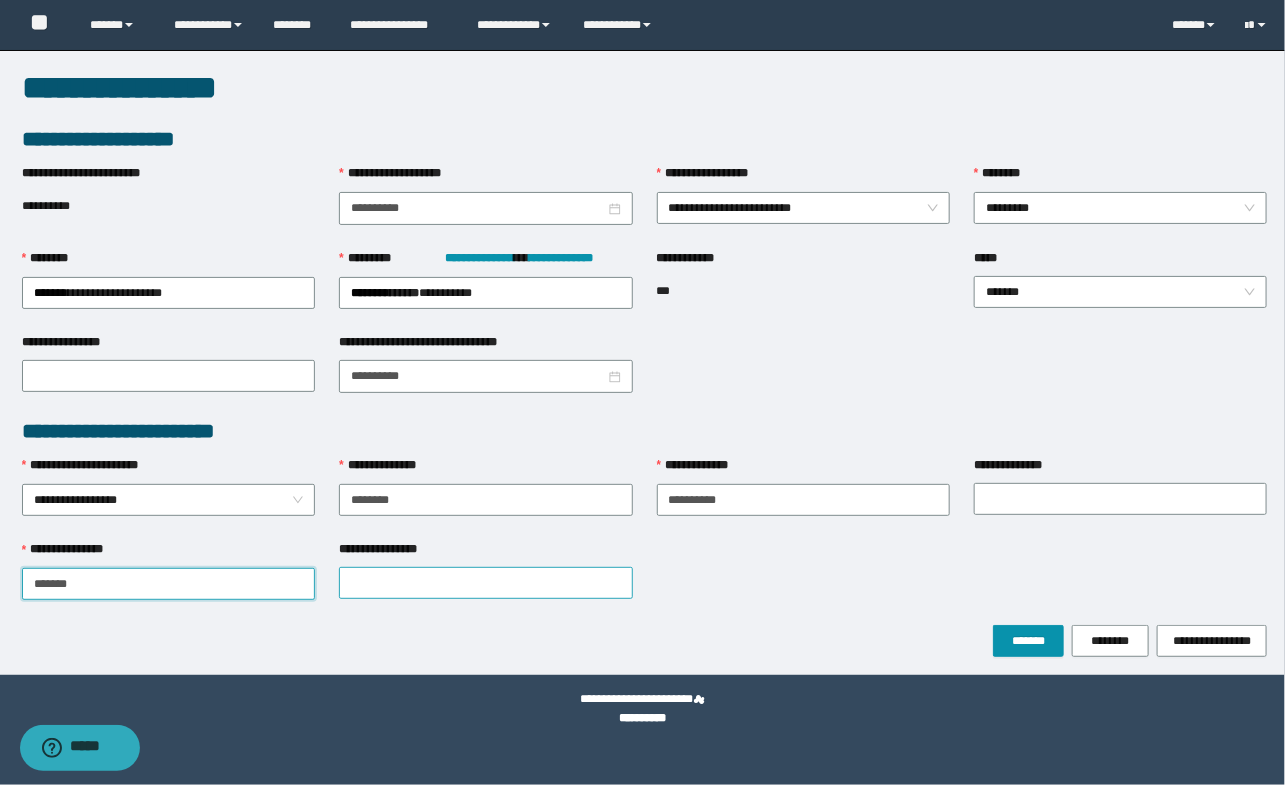 type on "******" 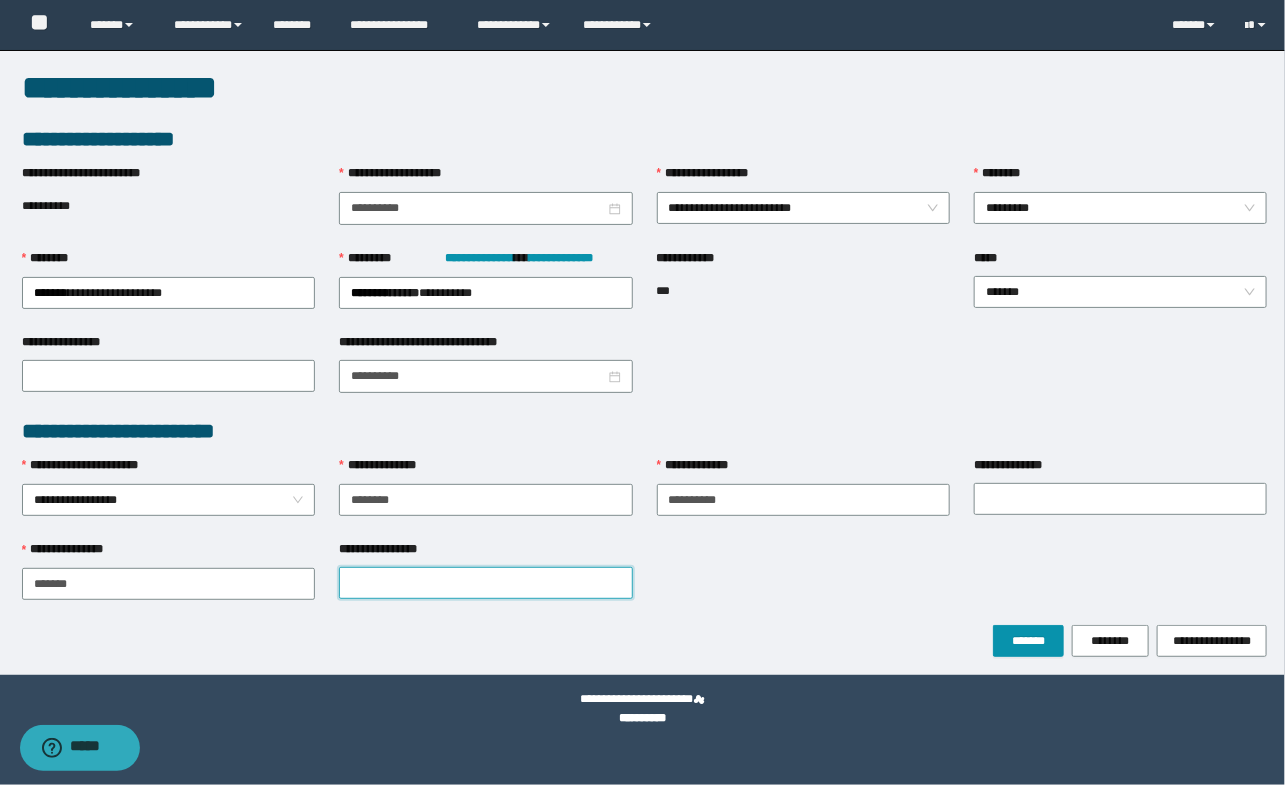 click on "**********" at bounding box center [485, 583] 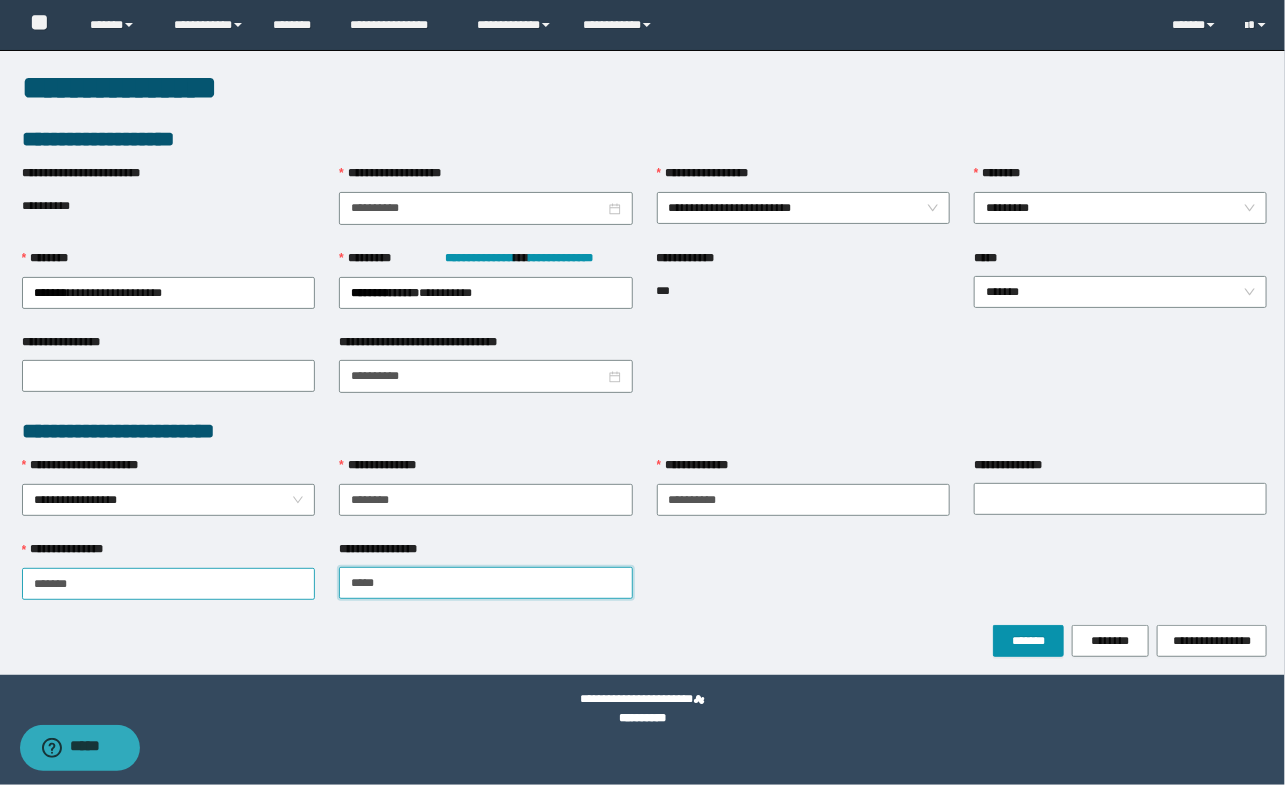 type on "*****" 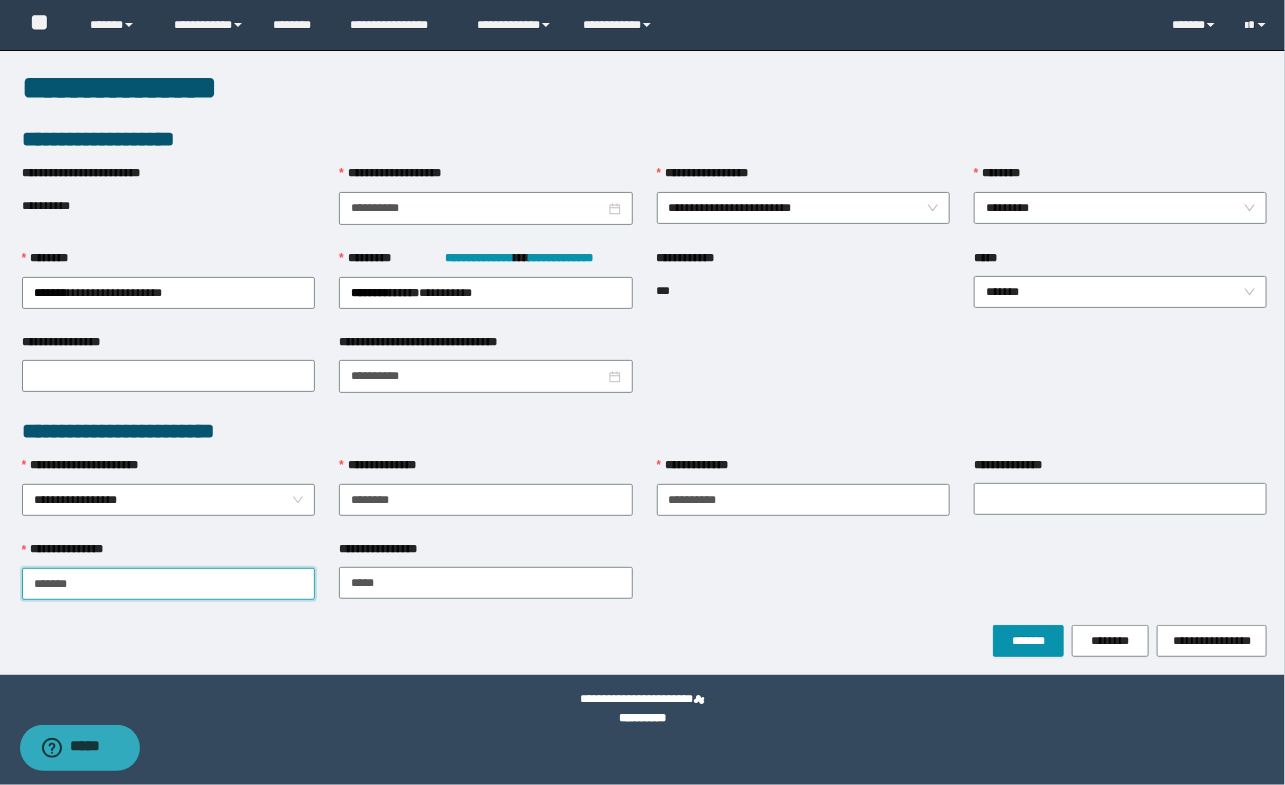 click on "******" at bounding box center [168, 584] 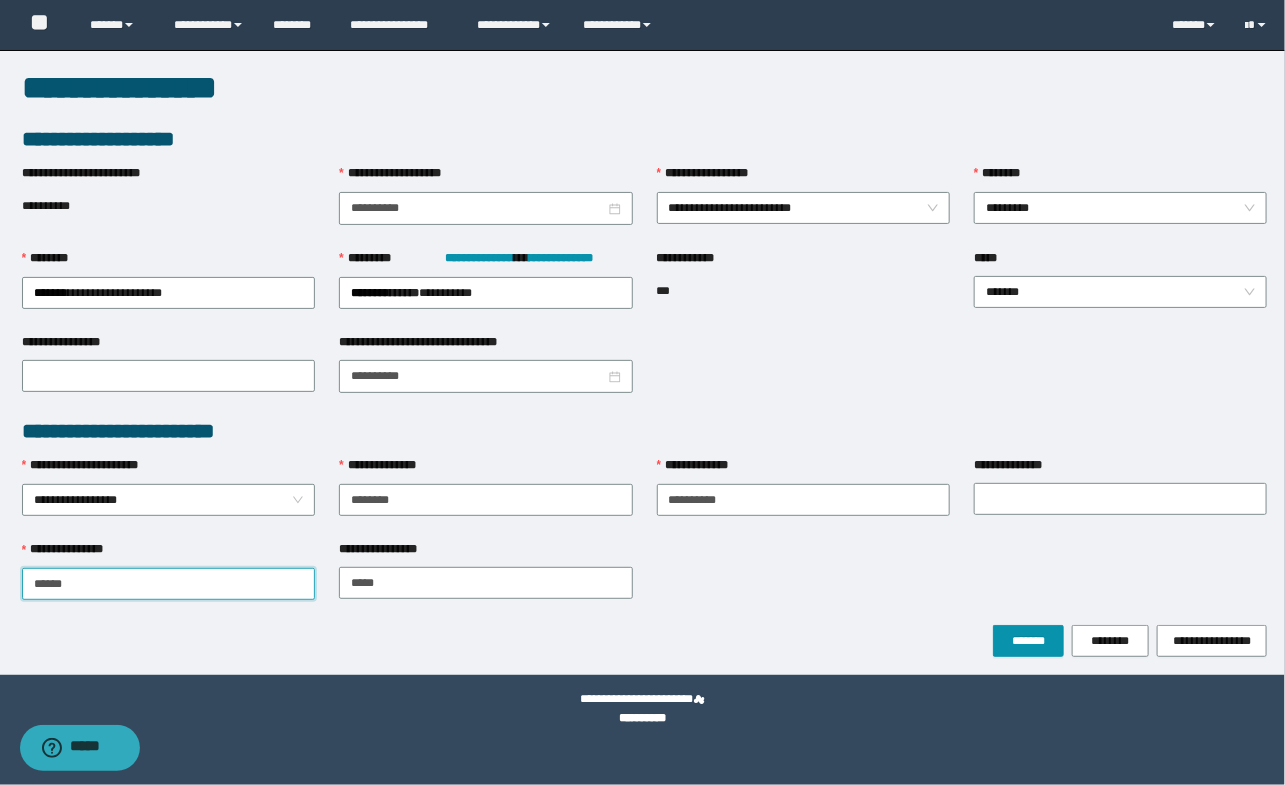 type on "******" 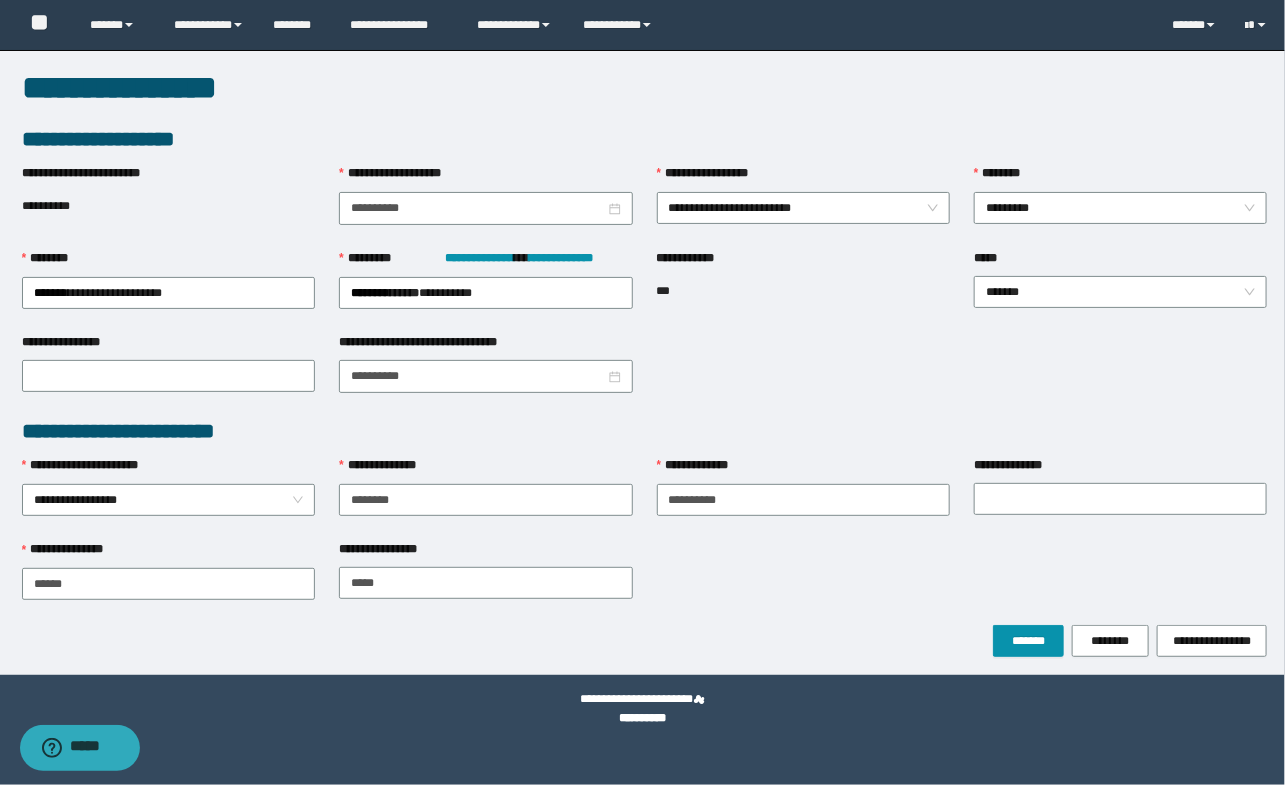 click on "**********" at bounding box center [803, 498] 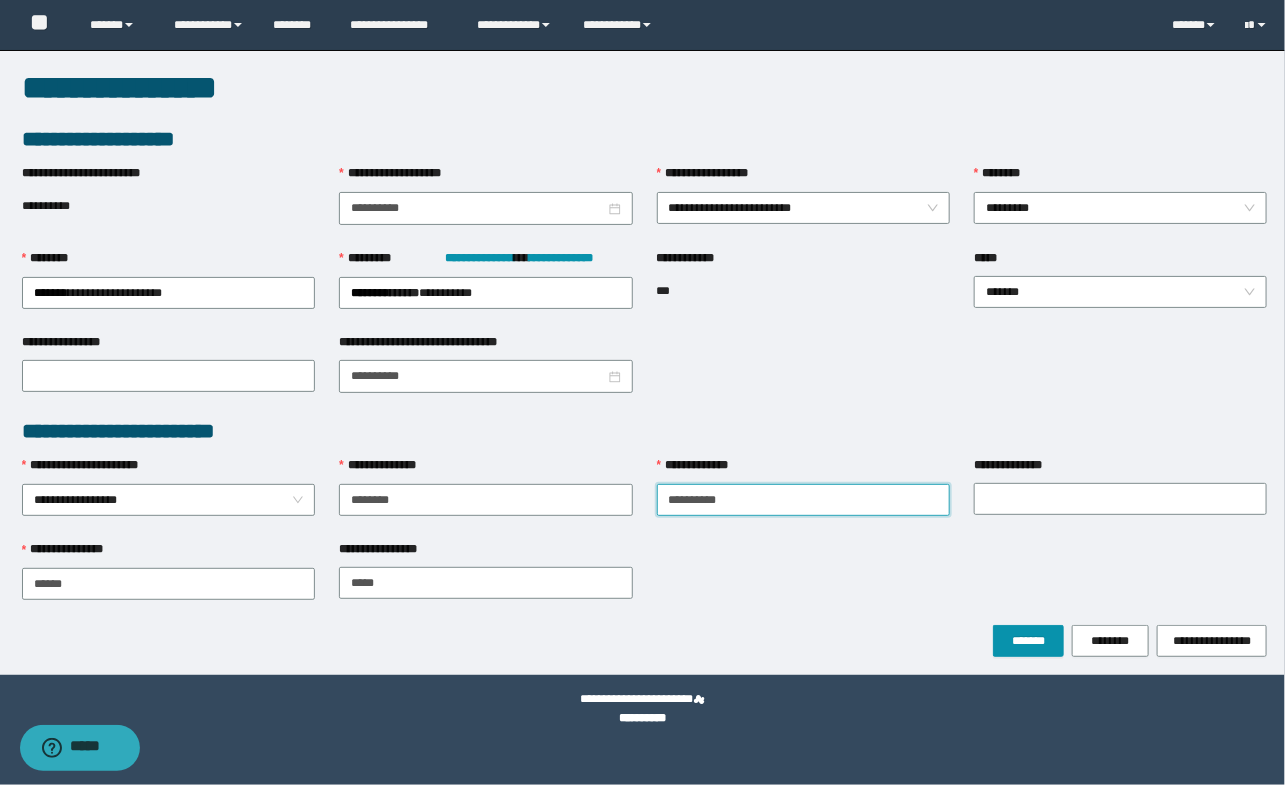 click on "*********" at bounding box center [803, 500] 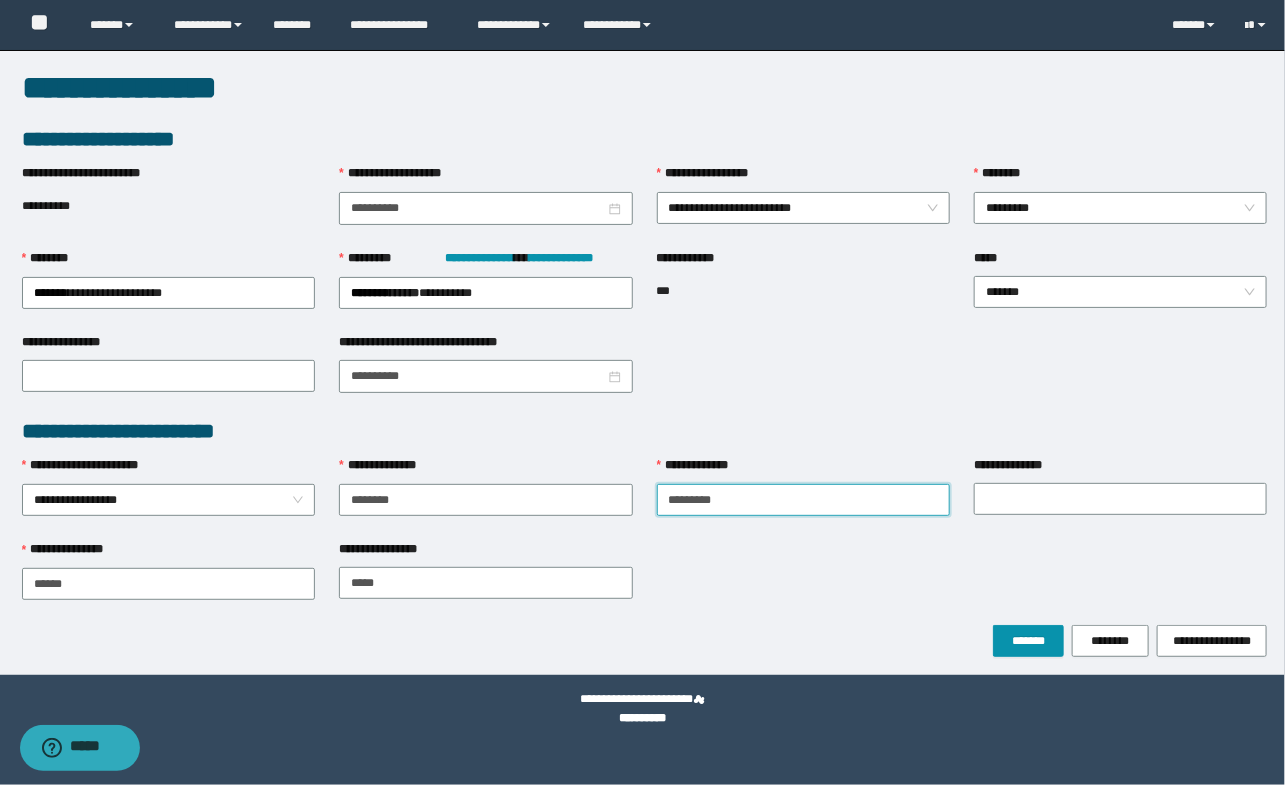type on "*********" 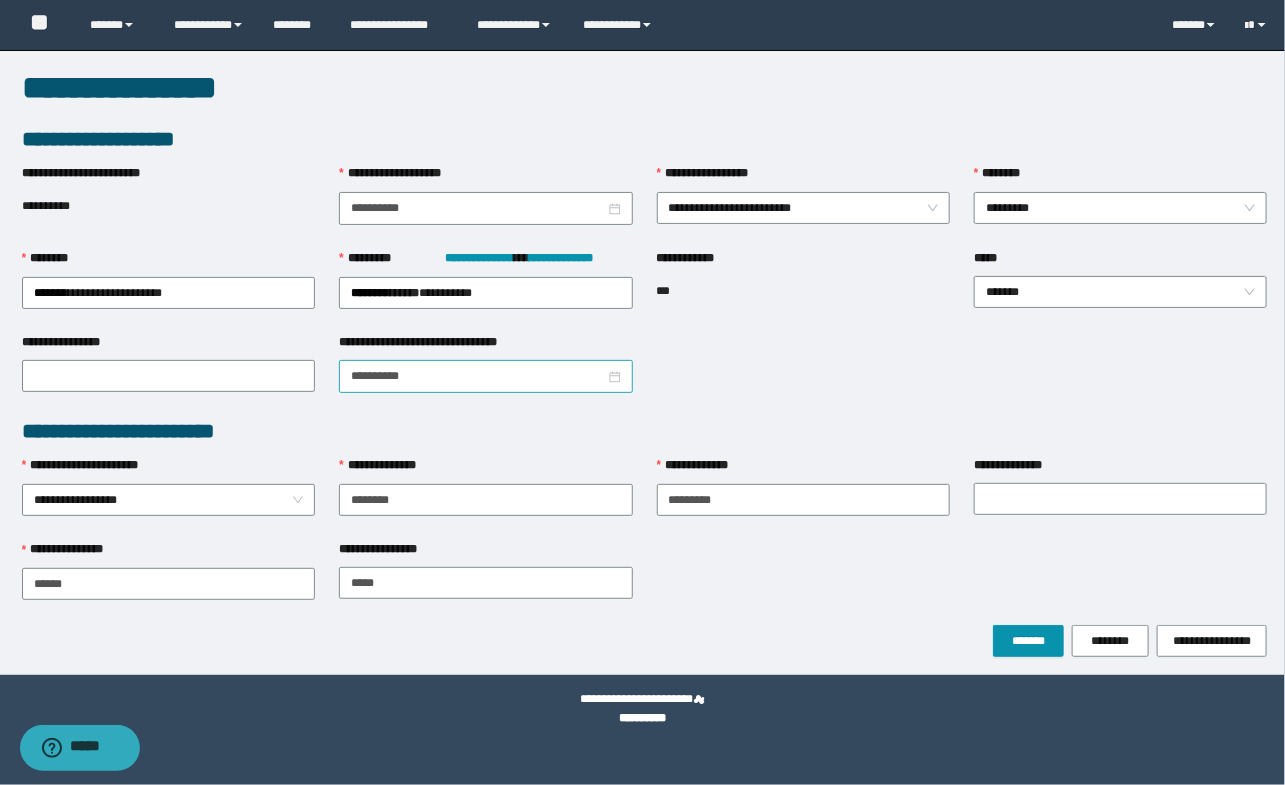 drag, startPoint x: 784, startPoint y: 628, endPoint x: 604, endPoint y: 385, distance: 302.40536 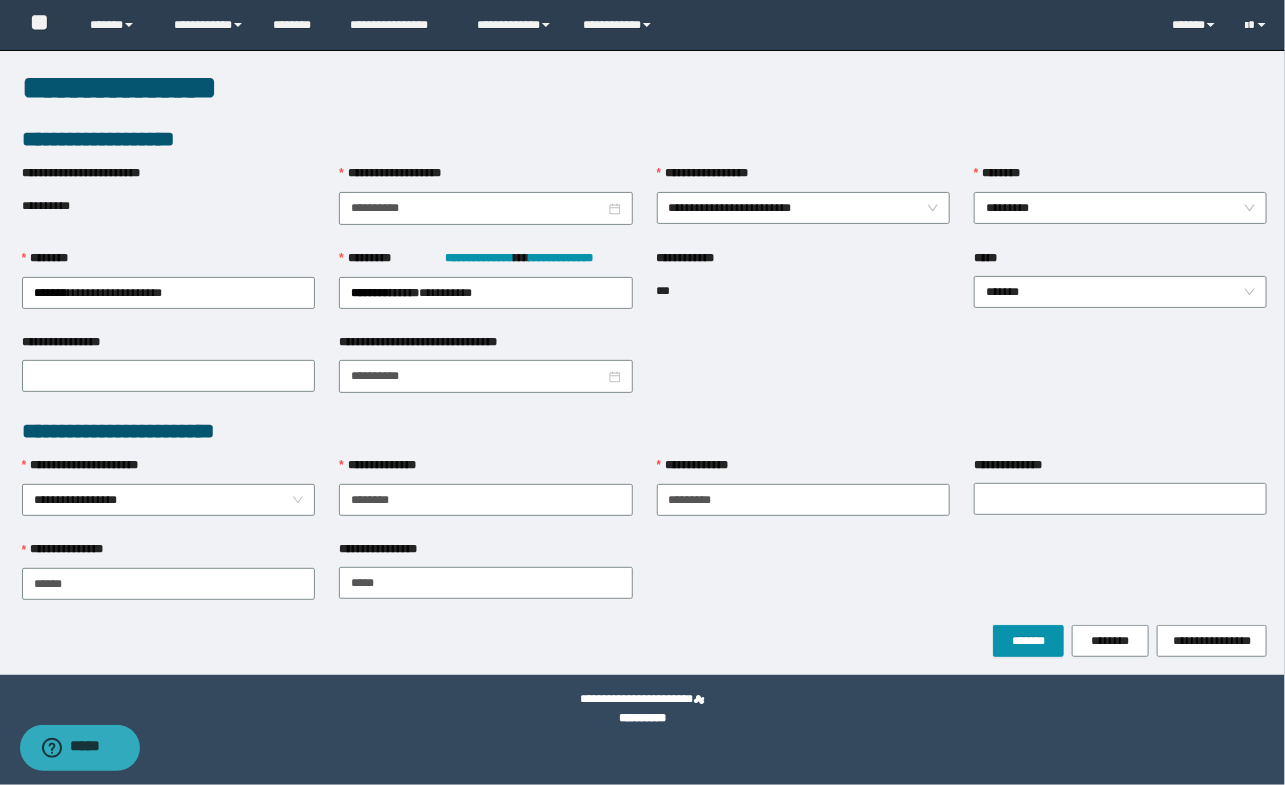 click on "**********" at bounding box center (705, 465) 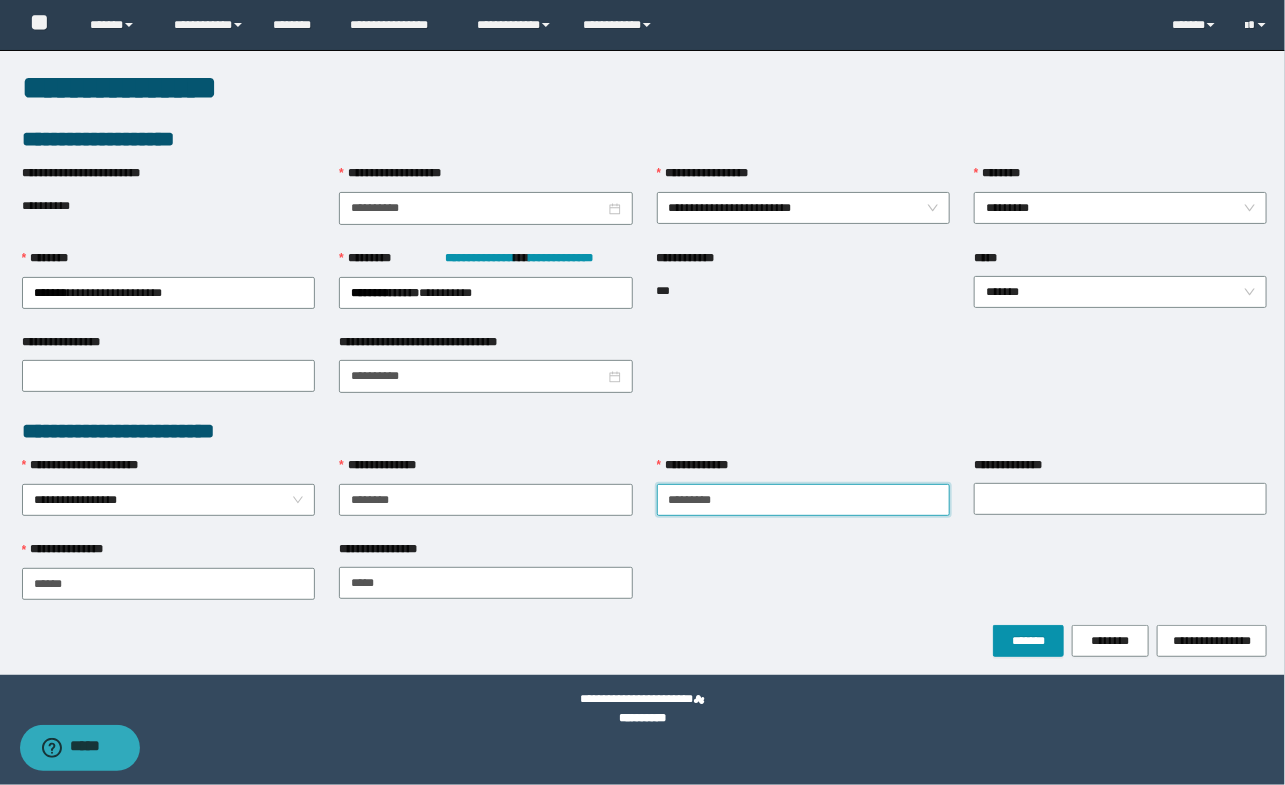 click on "*********" at bounding box center [803, 500] 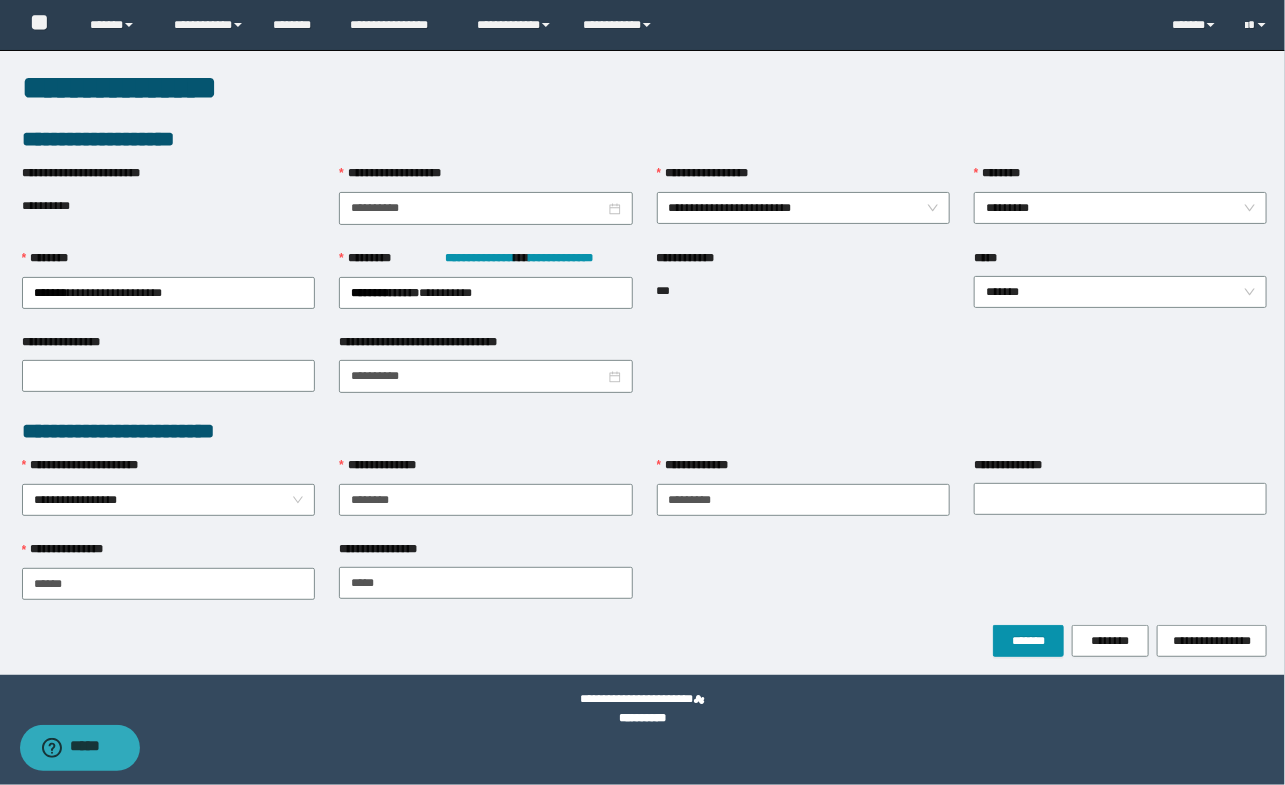 drag, startPoint x: 777, startPoint y: 572, endPoint x: 903, endPoint y: 600, distance: 129.07362 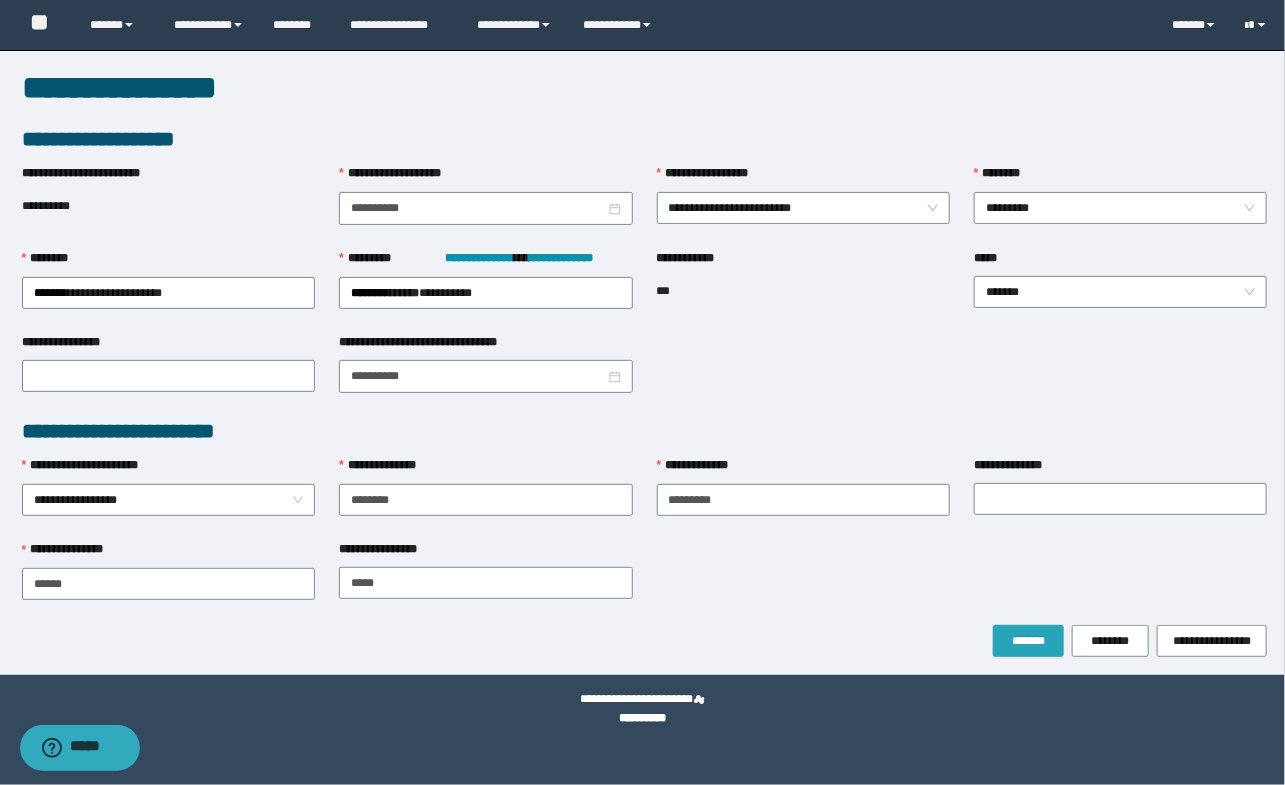 click on "*******" at bounding box center (1028, 641) 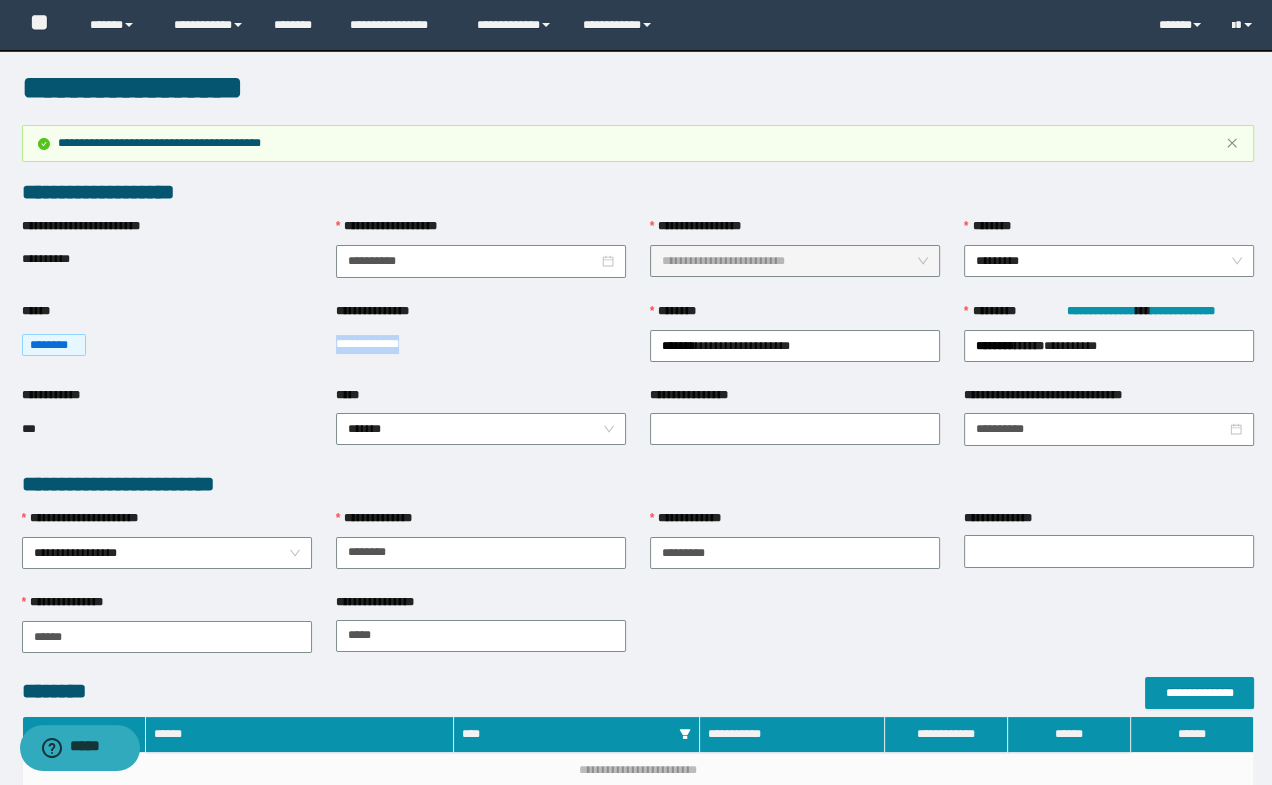 drag, startPoint x: 330, startPoint y: 340, endPoint x: 435, endPoint y: 350, distance: 105.47511 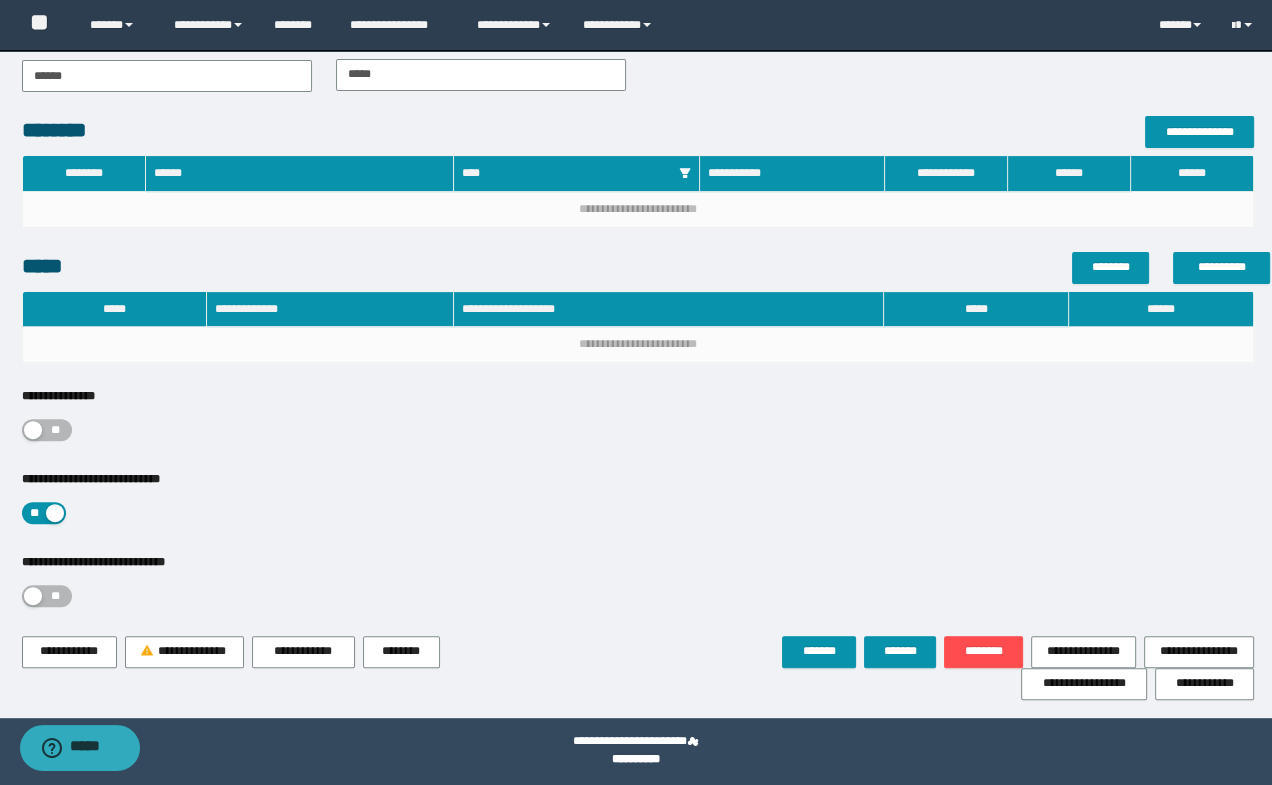 scroll, scrollTop: 565, scrollLeft: 0, axis: vertical 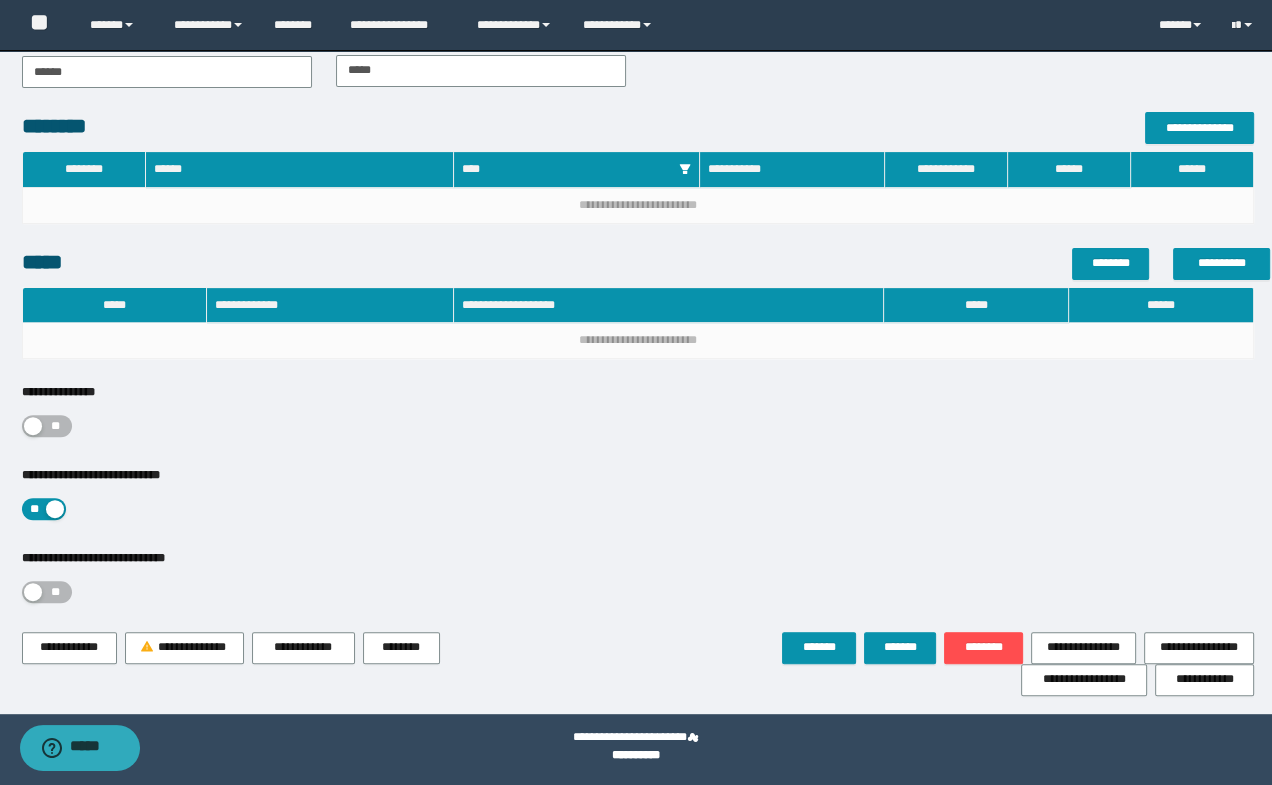 click on "**" at bounding box center [47, 426] 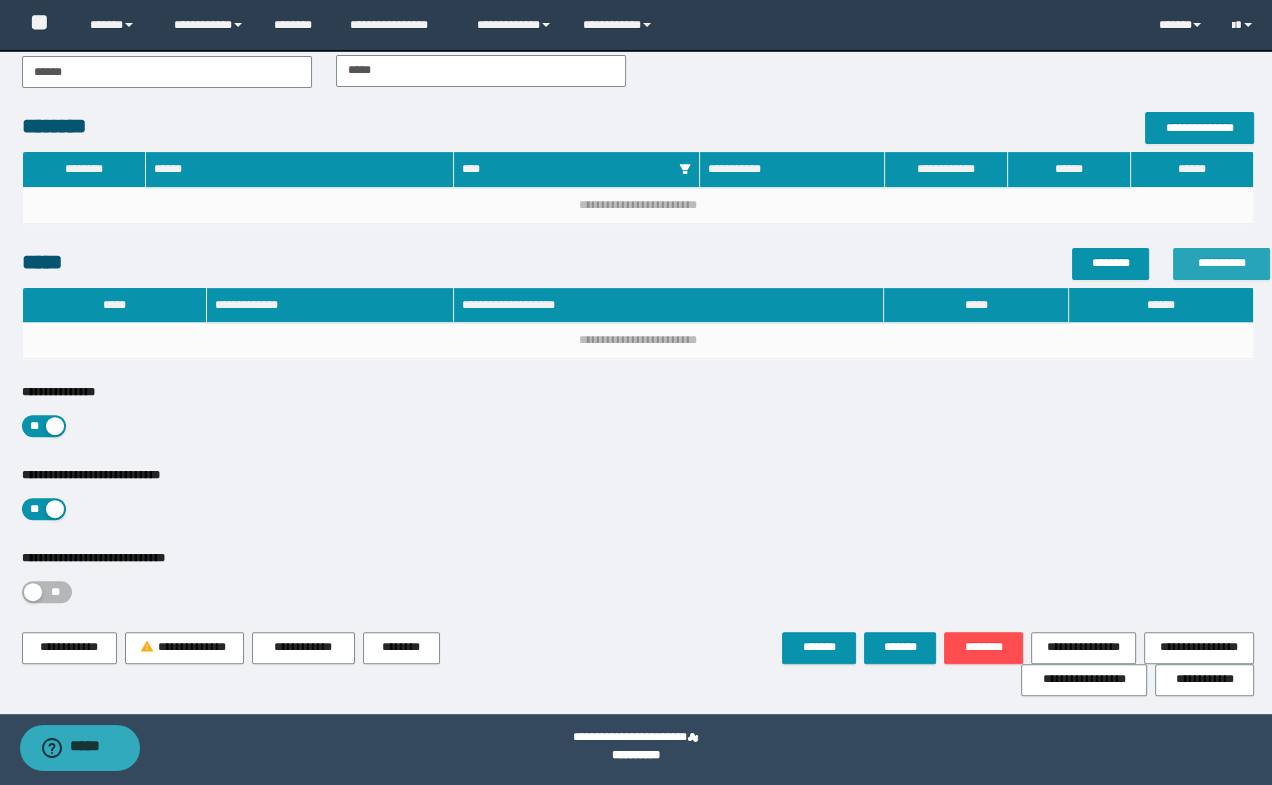 click on "**********" at bounding box center (1221, 263) 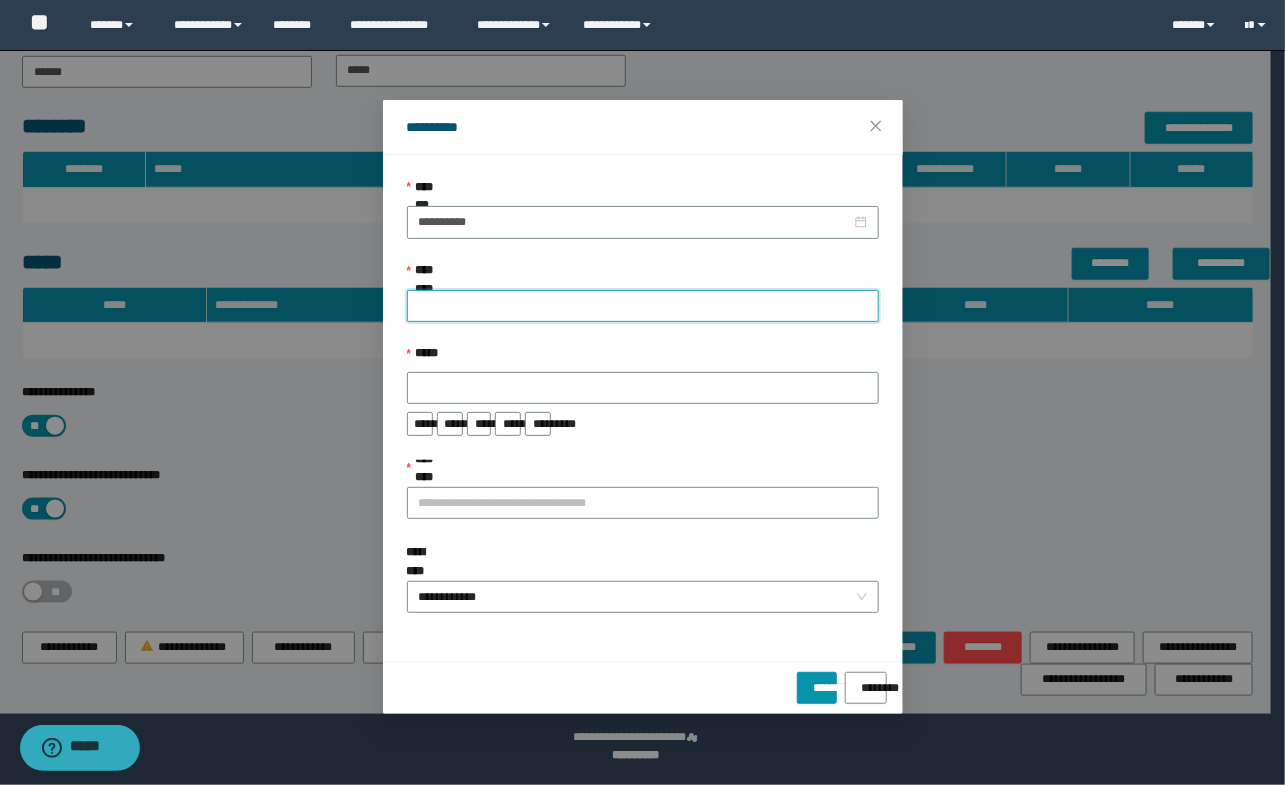 click on "**********" at bounding box center [643, 306] 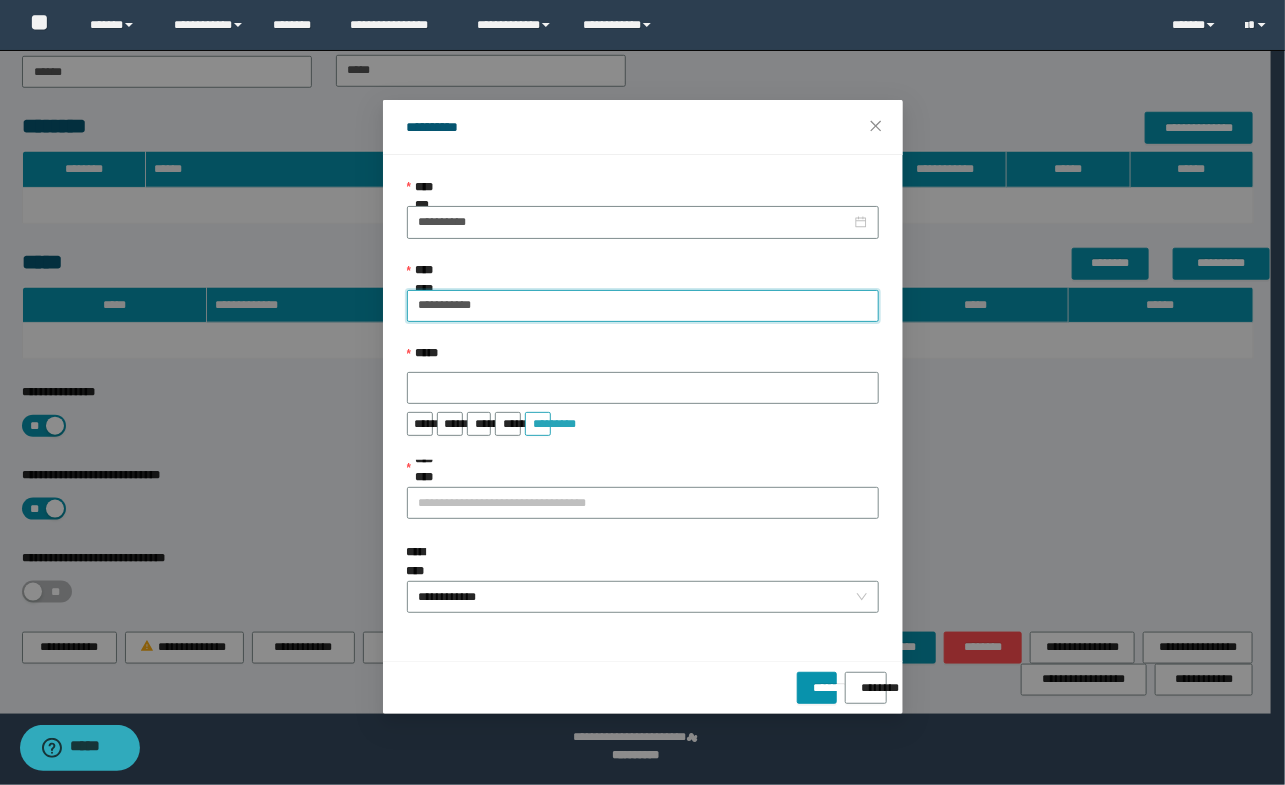 type on "**********" 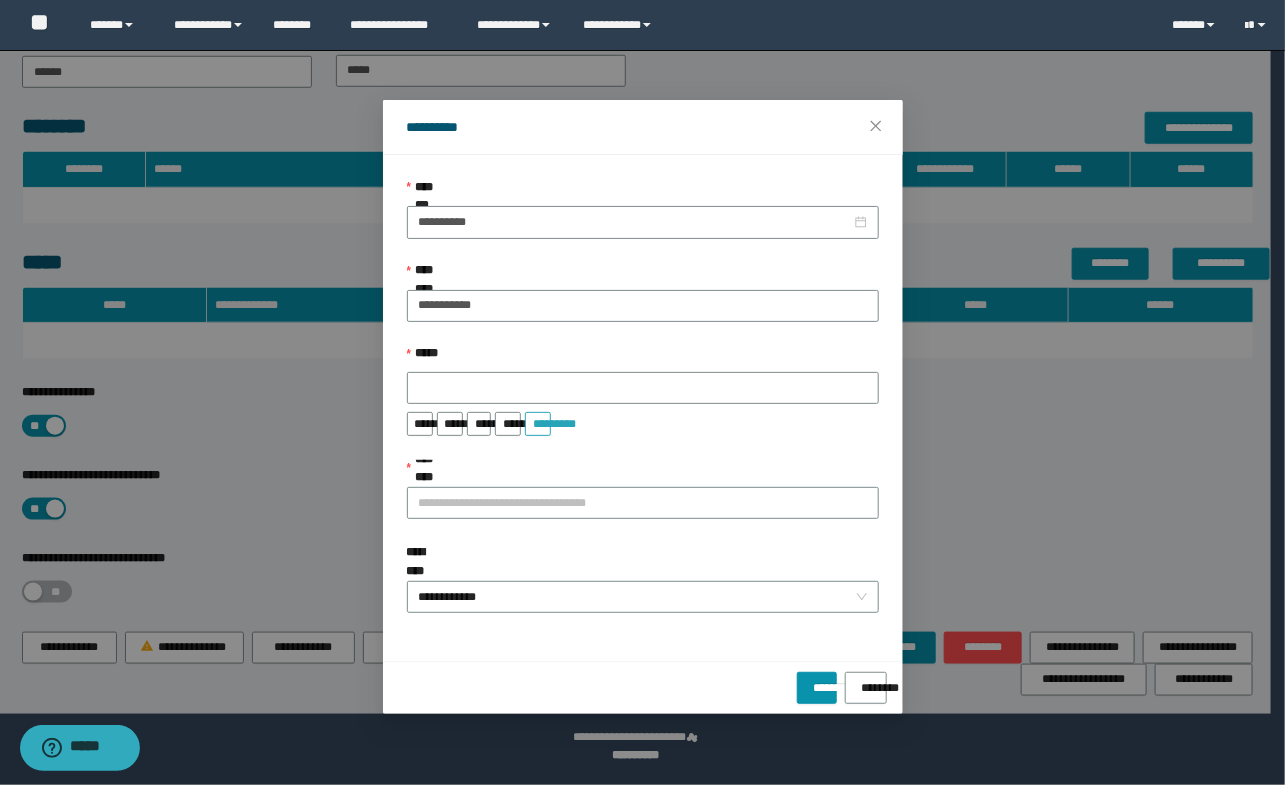 click on "*********" at bounding box center (538, 417) 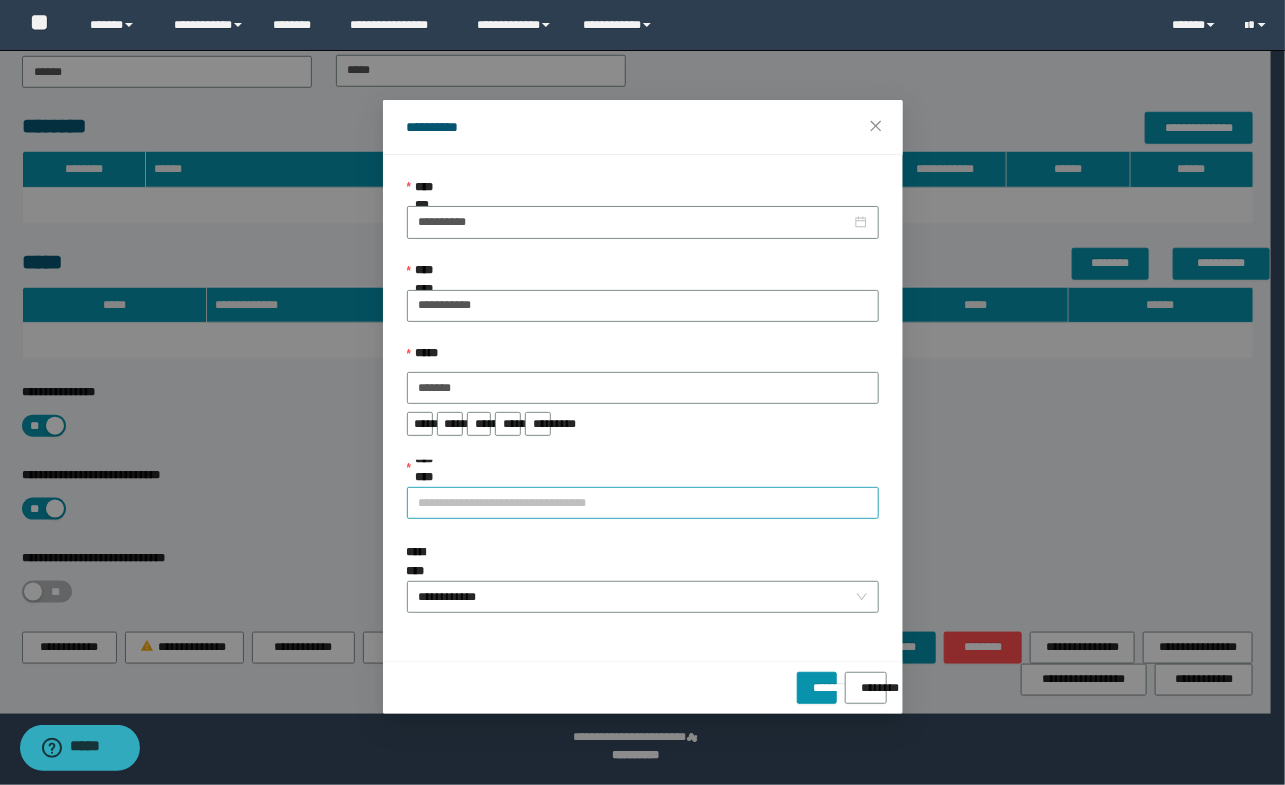 click on "**********" at bounding box center [643, 503] 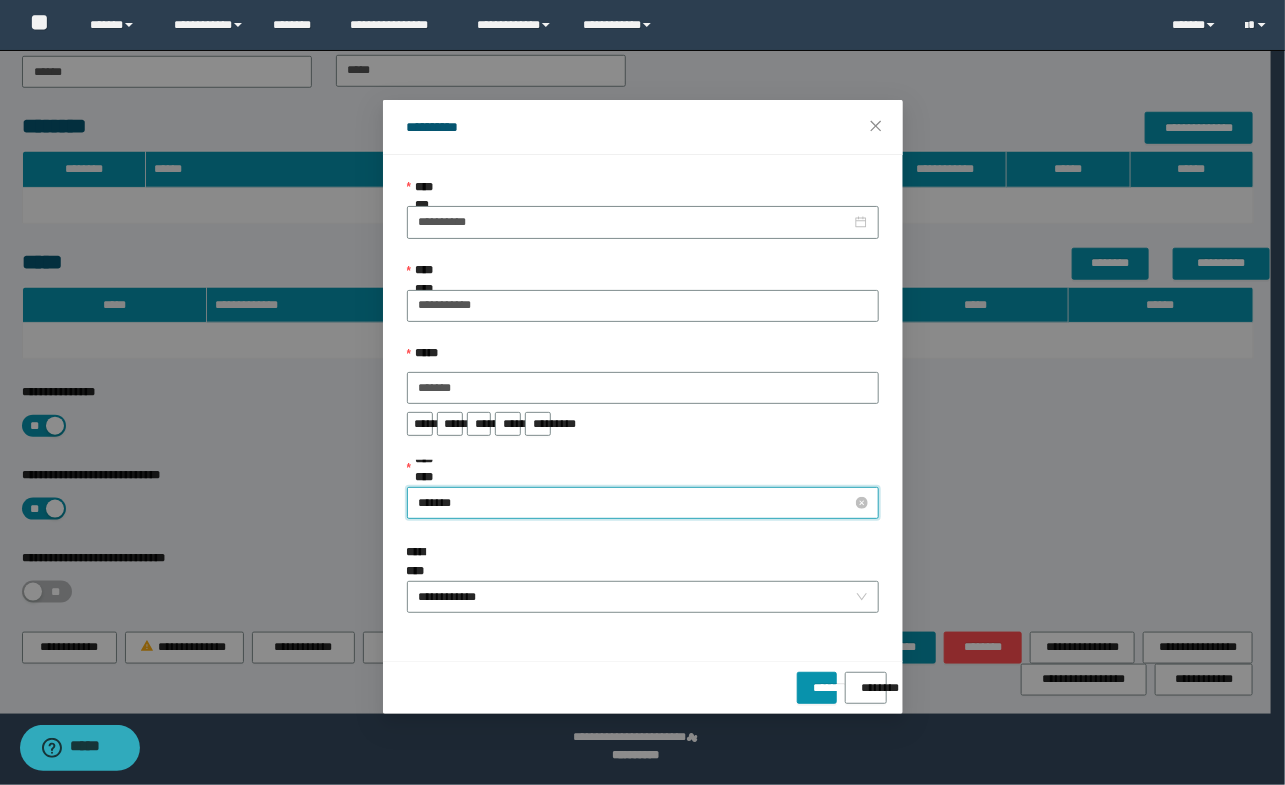 type on "********" 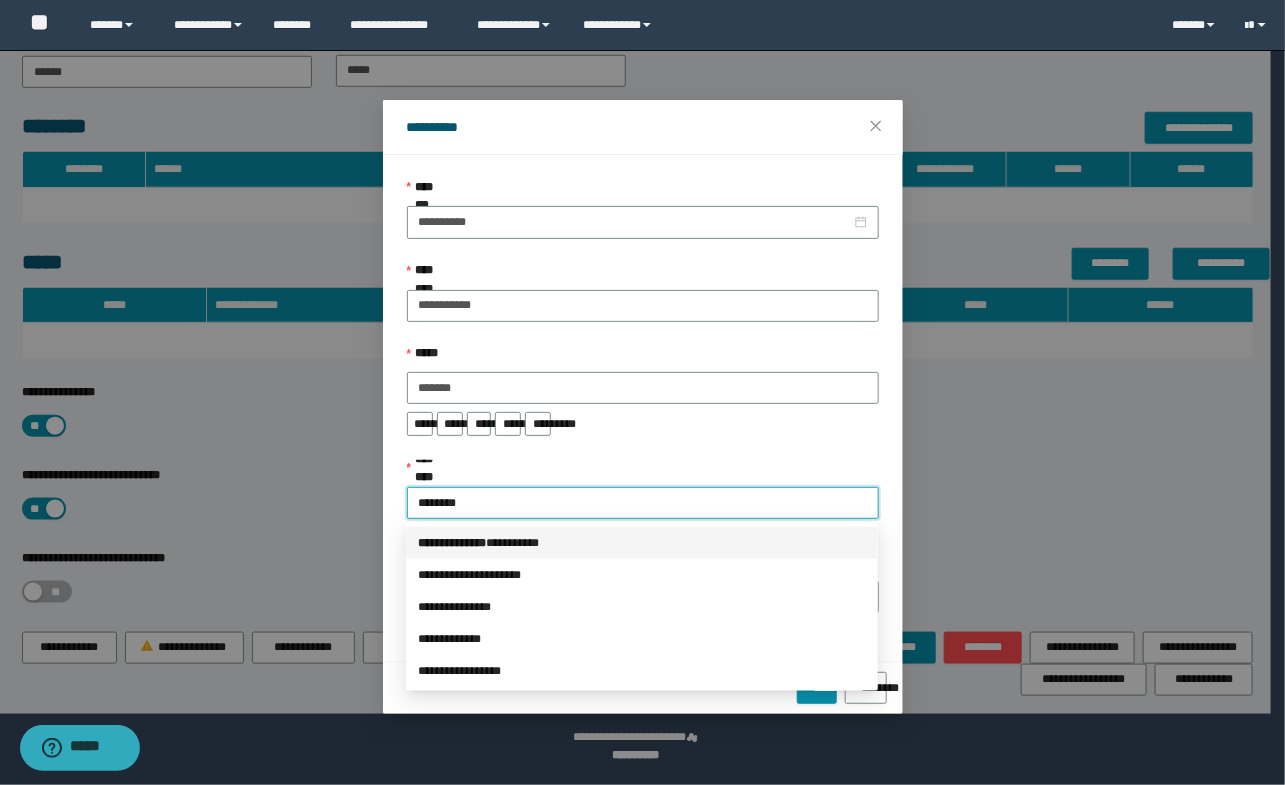 click on "*** *   *********" at bounding box center [452, 543] 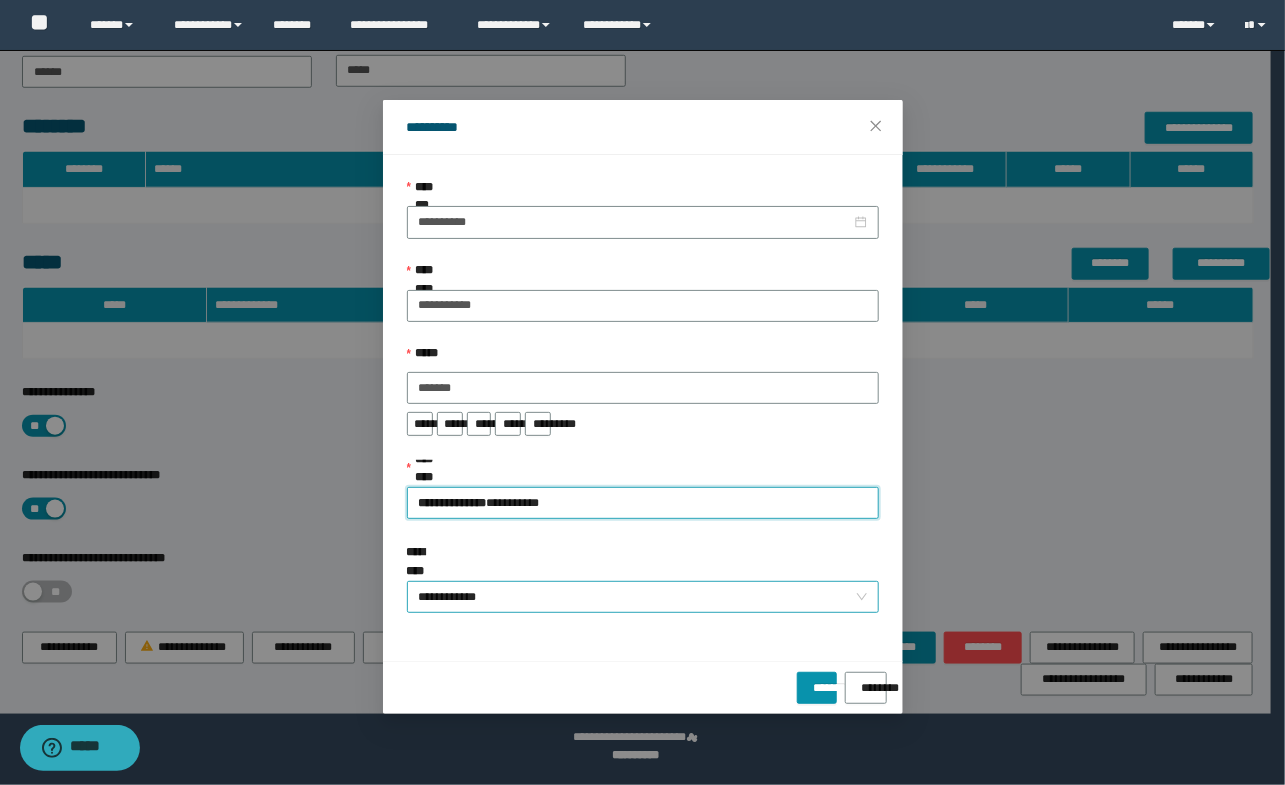 click on "**********" at bounding box center (643, 597) 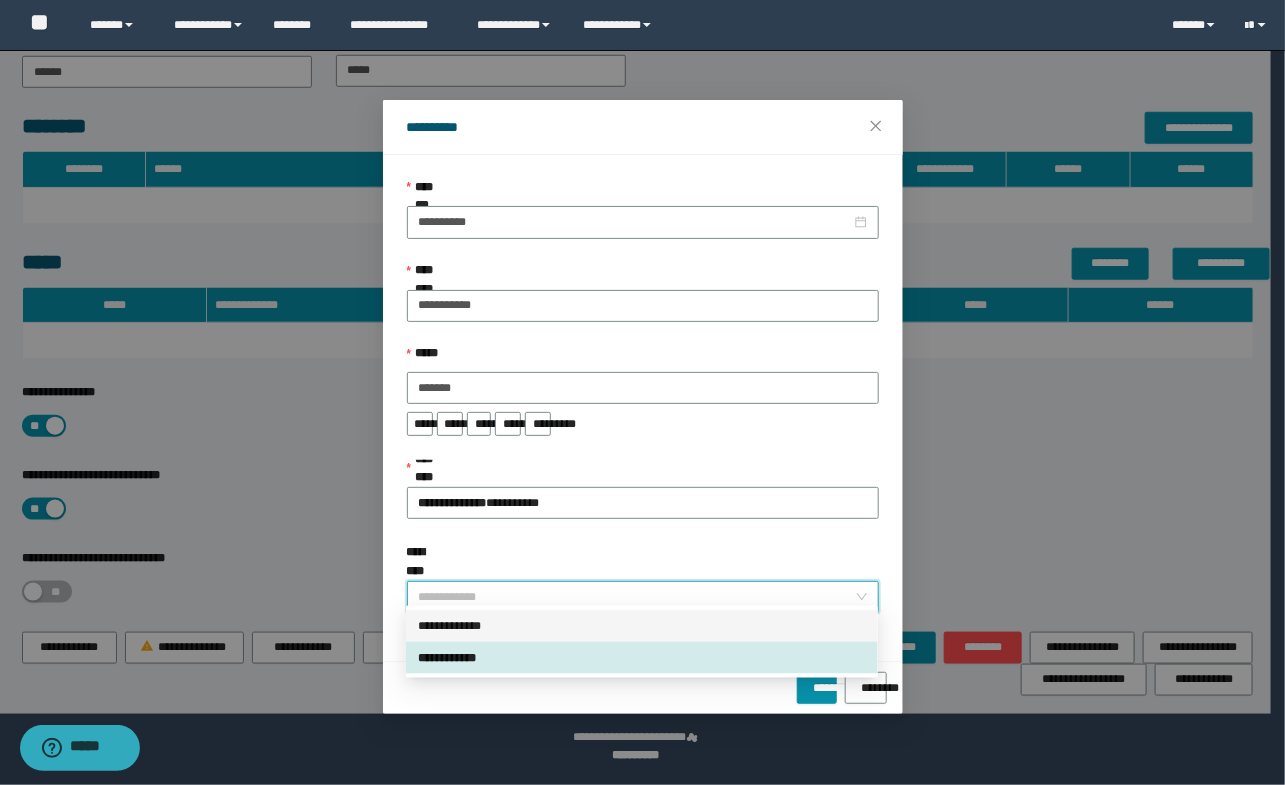 click on "**********" at bounding box center (642, 626) 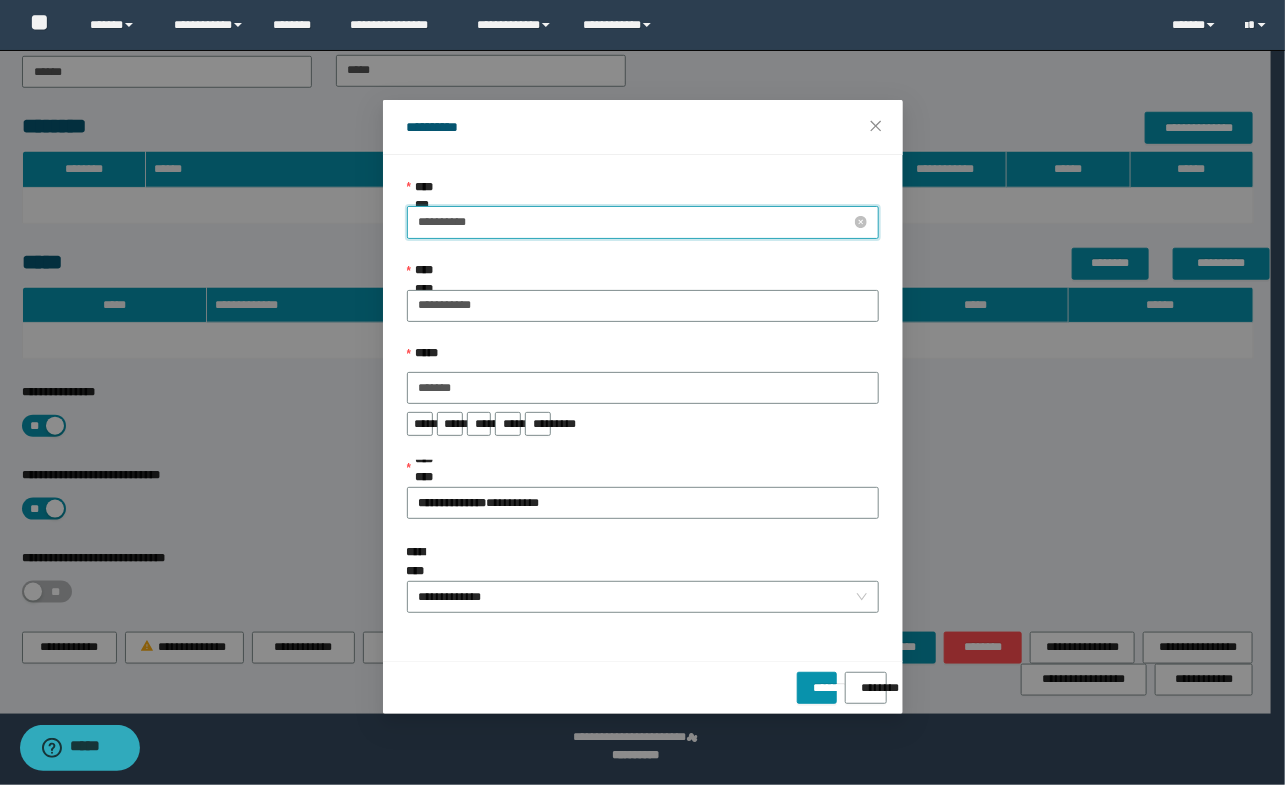 click on "**********" at bounding box center [635, 222] 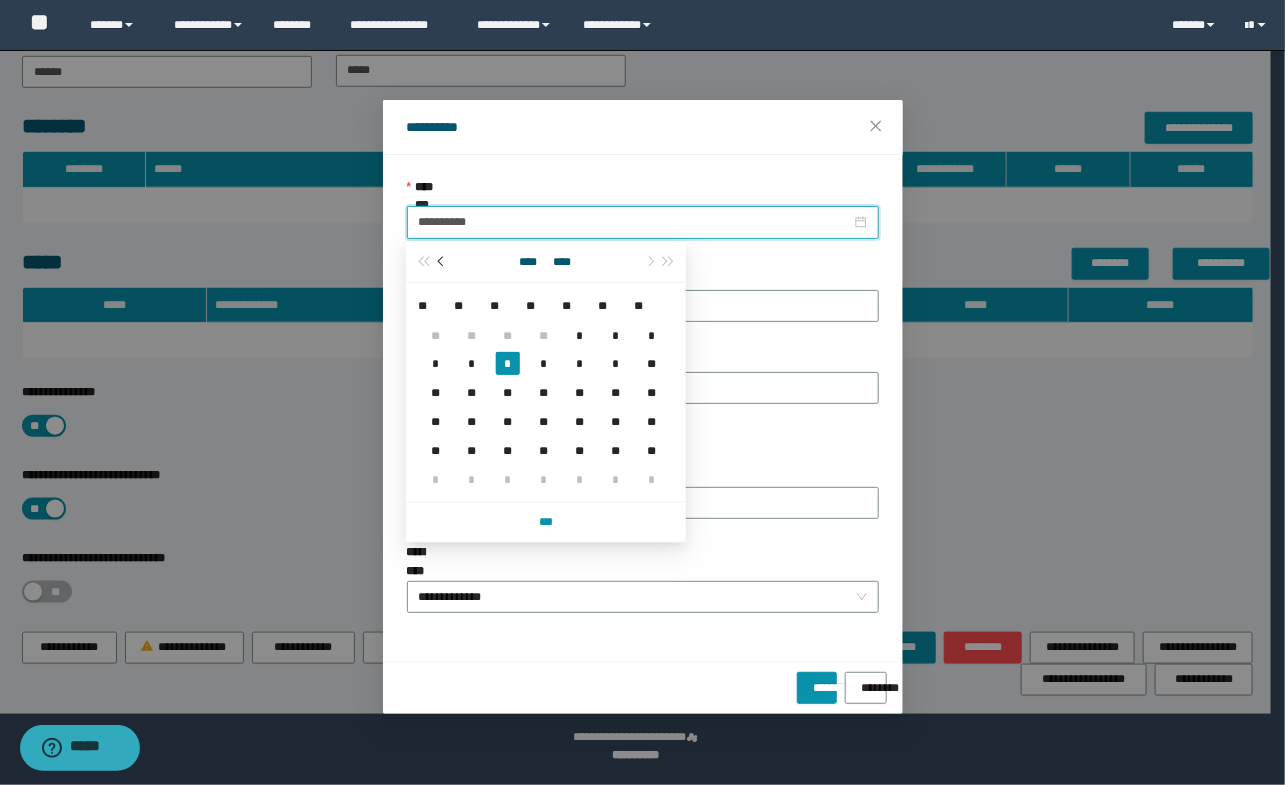 click at bounding box center [443, 261] 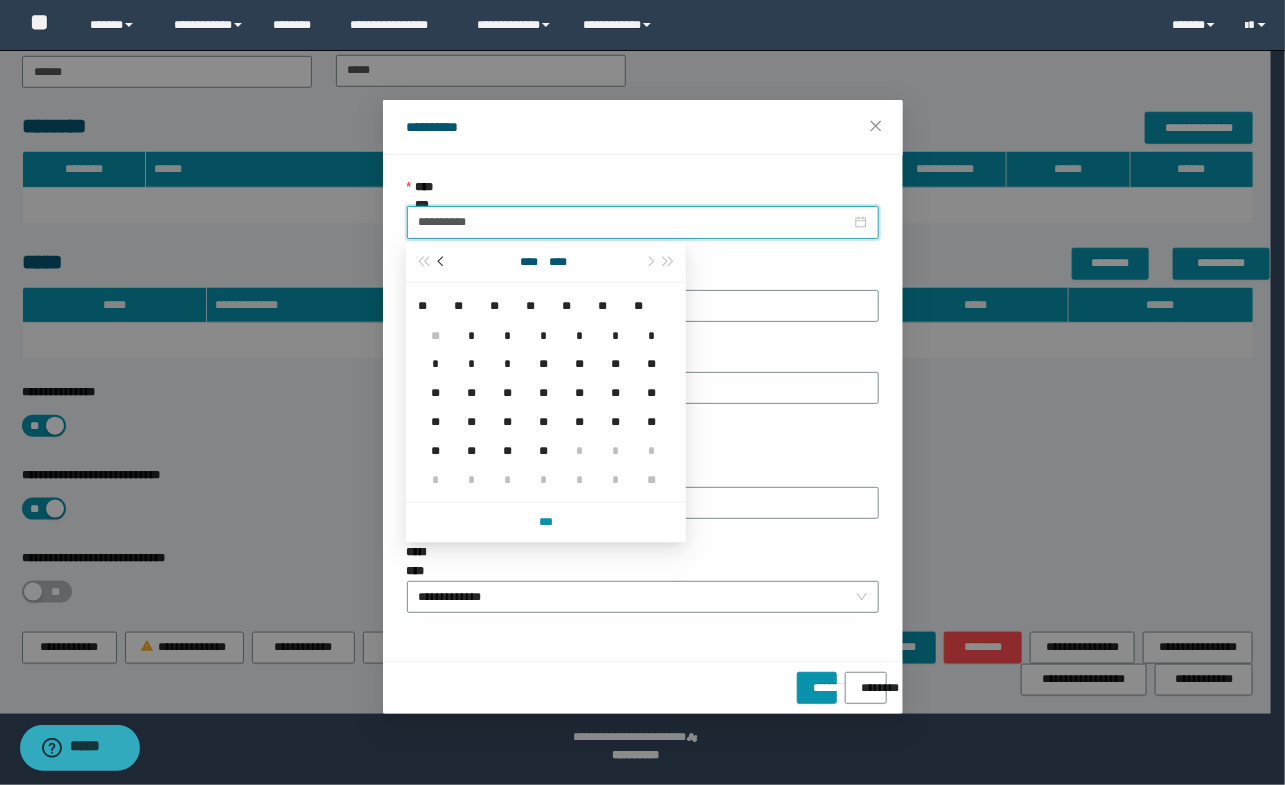 click at bounding box center (443, 261) 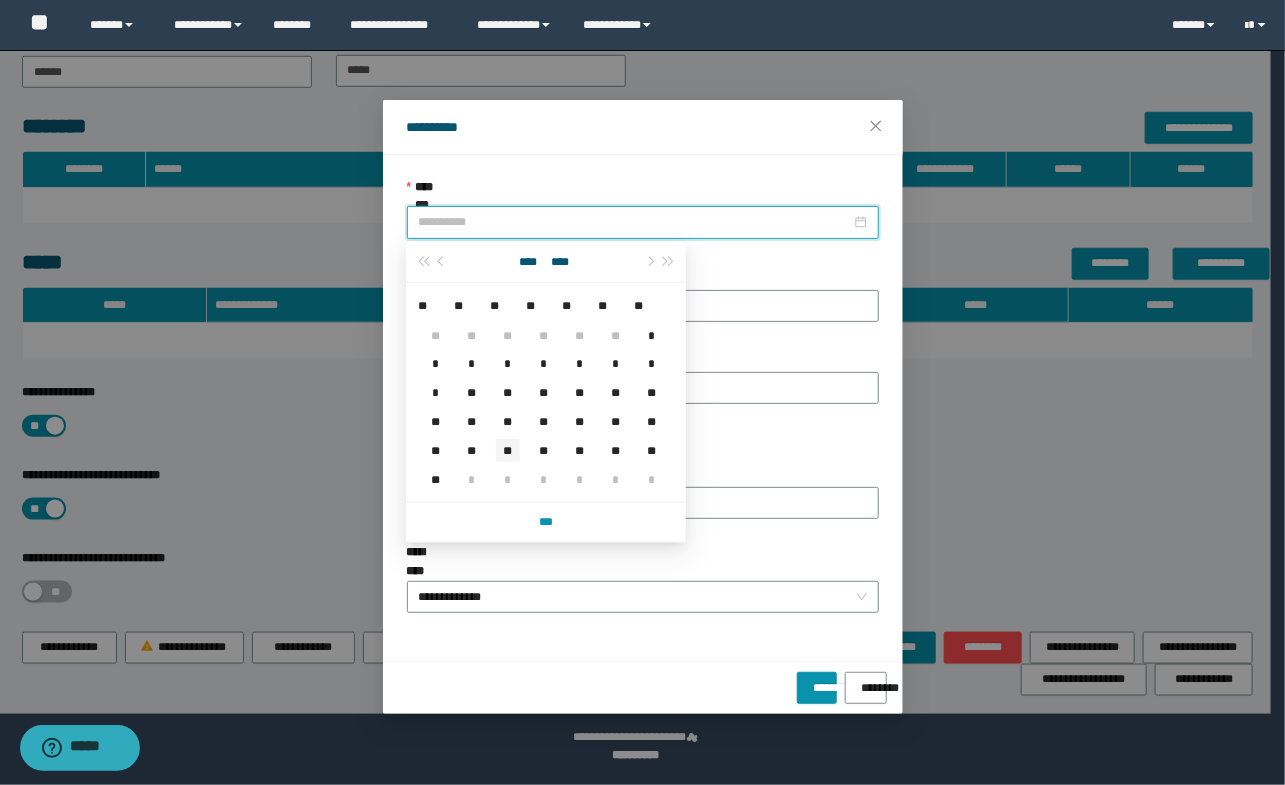 type on "**********" 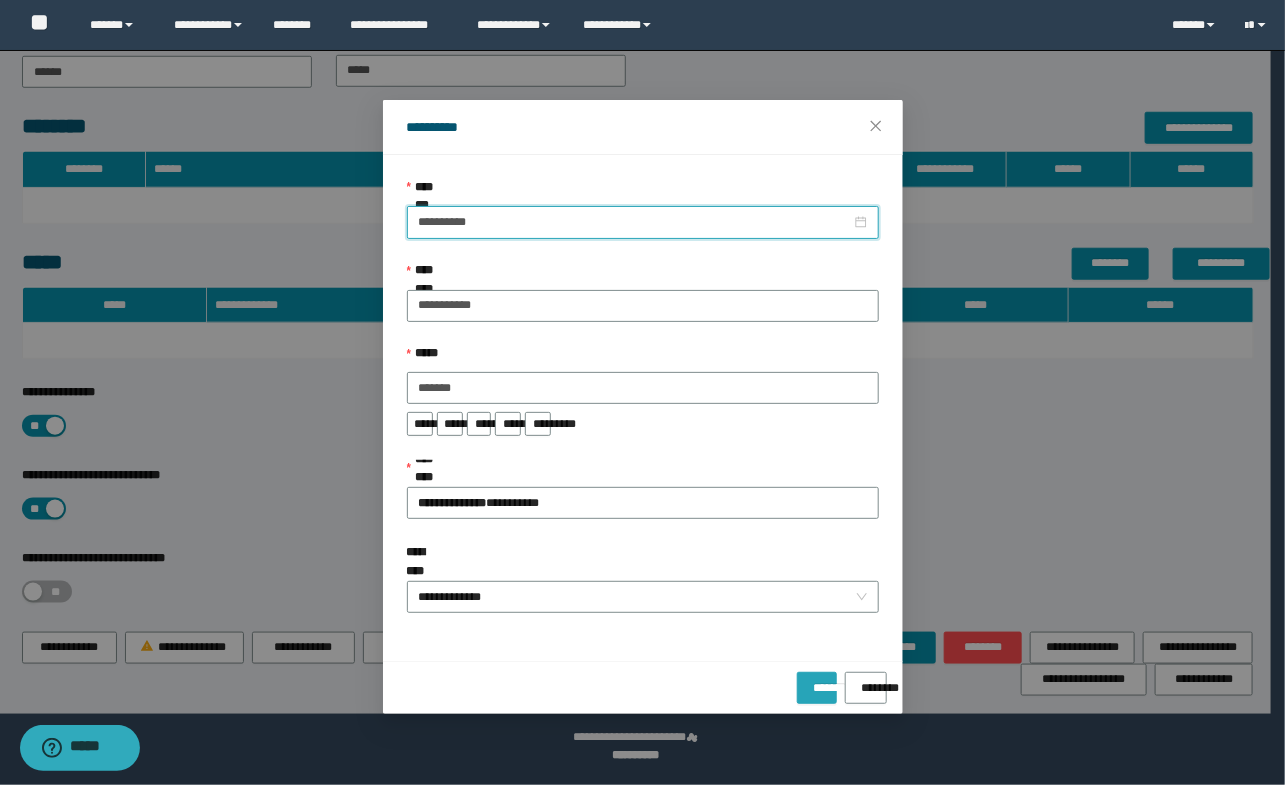 click on "*******" at bounding box center [817, 681] 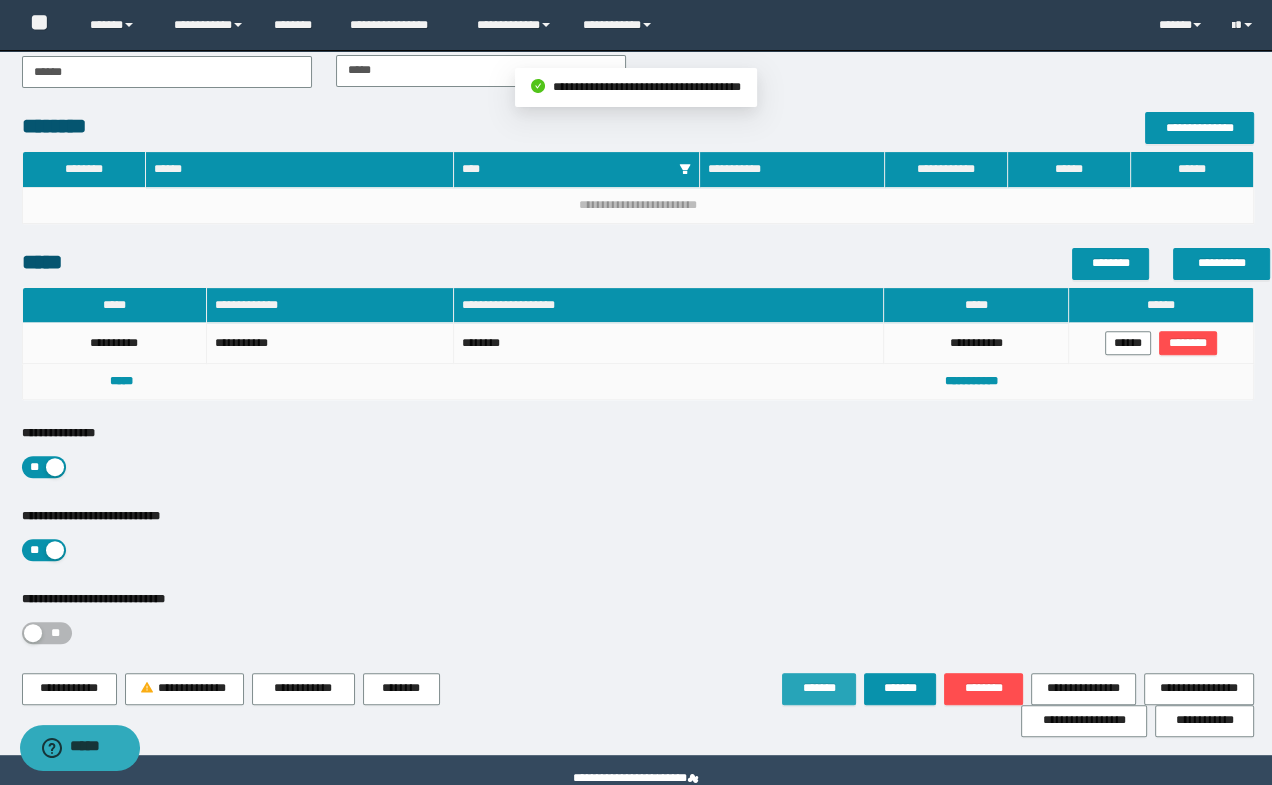 click on "*******" at bounding box center [819, 688] 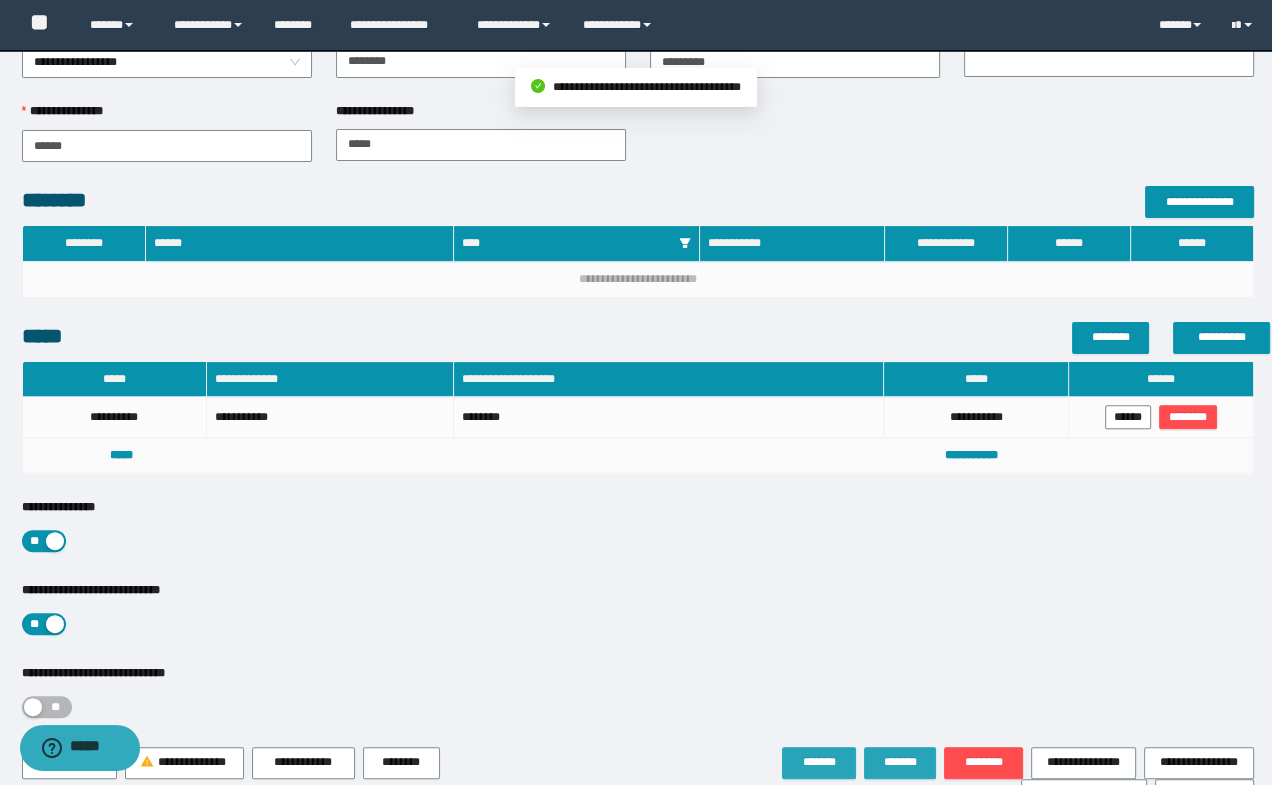 scroll, scrollTop: 545, scrollLeft: 0, axis: vertical 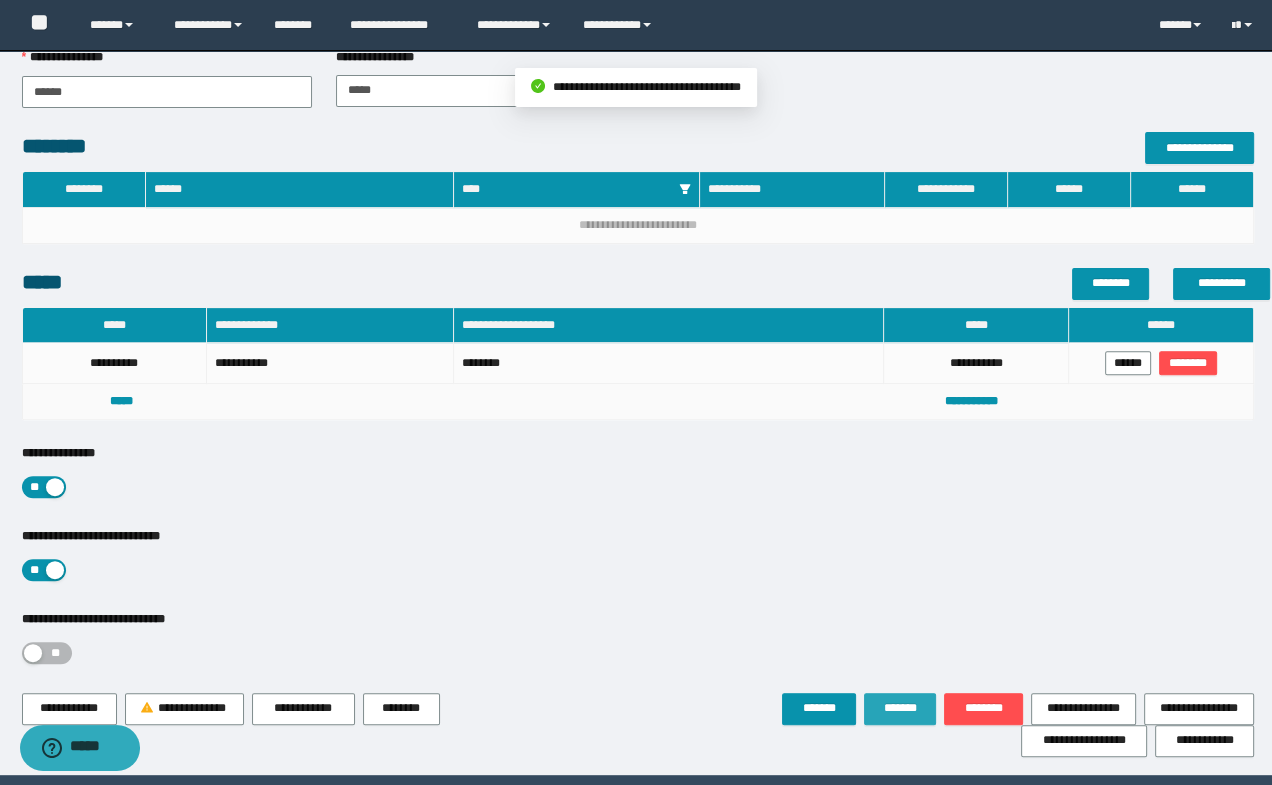 click on "*******" at bounding box center [900, 709] 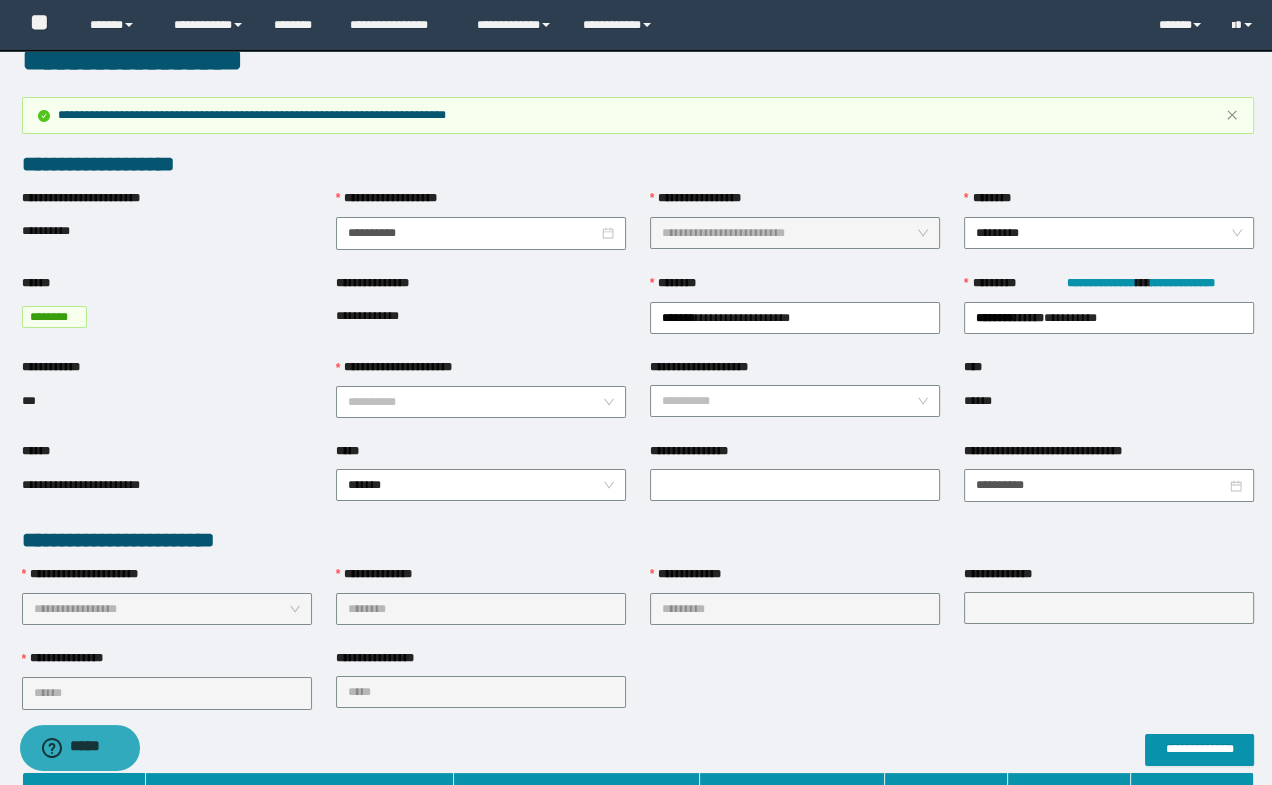 scroll, scrollTop: 0, scrollLeft: 0, axis: both 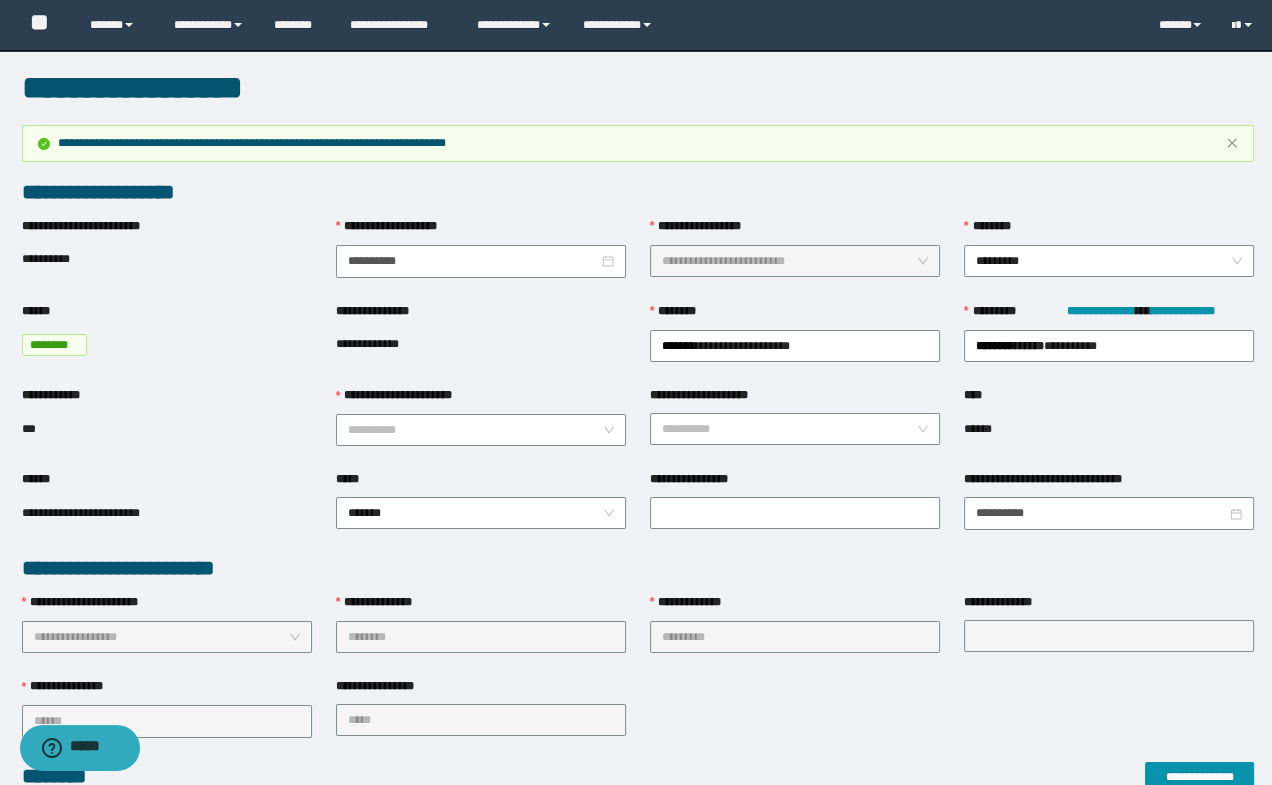 click on "**********" at bounding box center (795, 512) 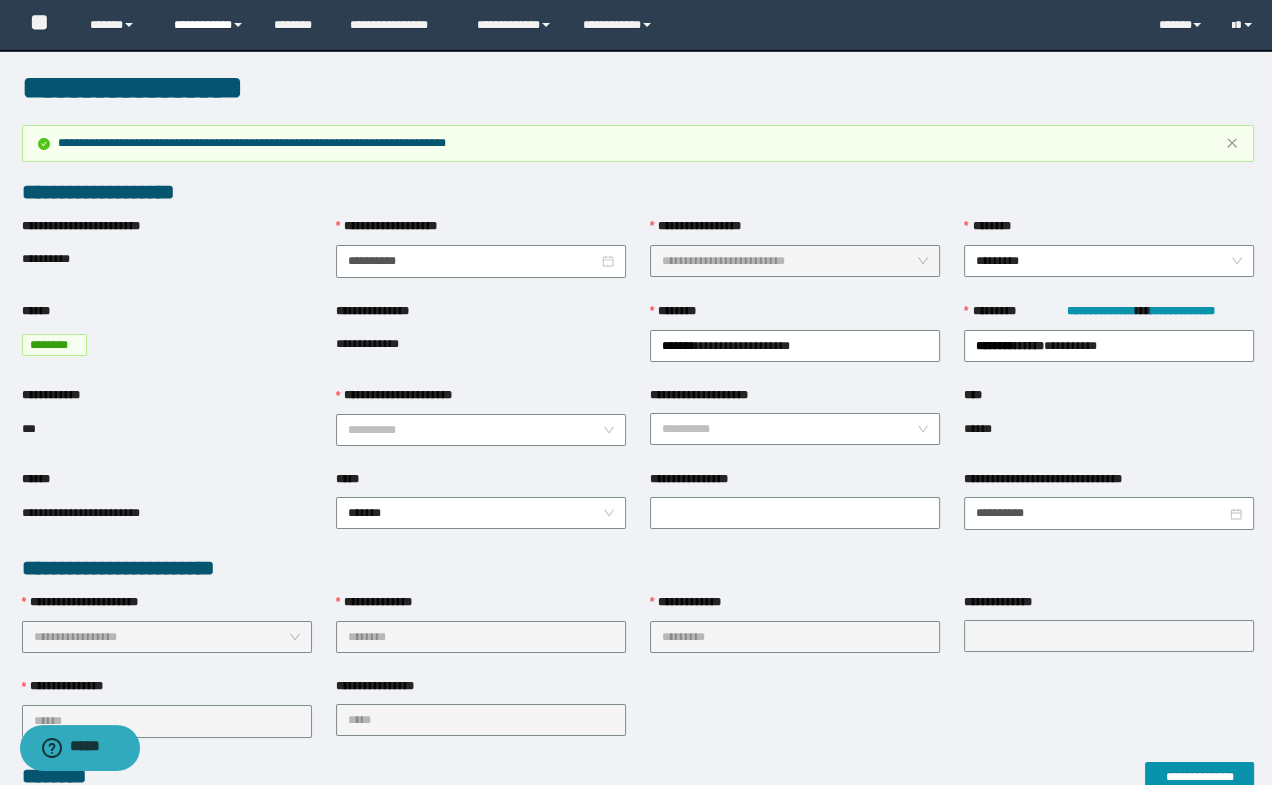 click on "**********" at bounding box center [209, 25] 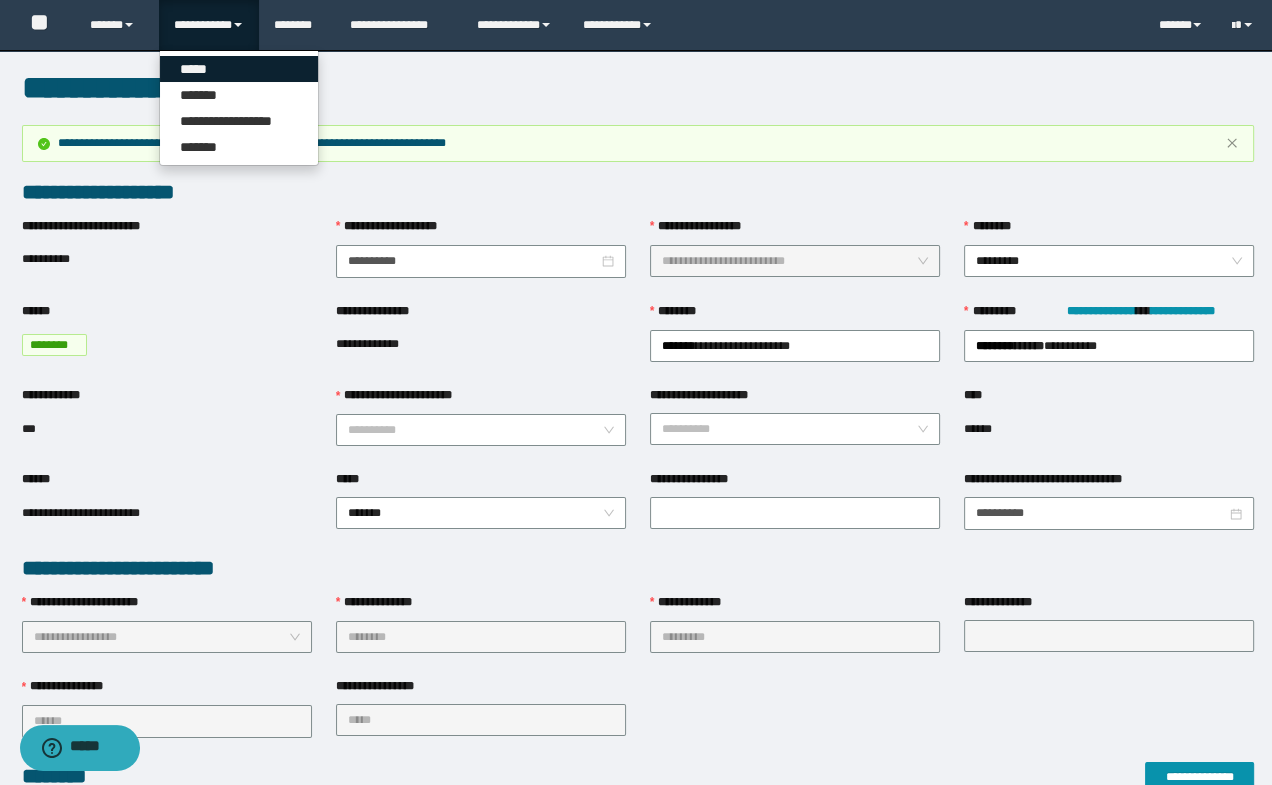 click on "*****" at bounding box center [239, 69] 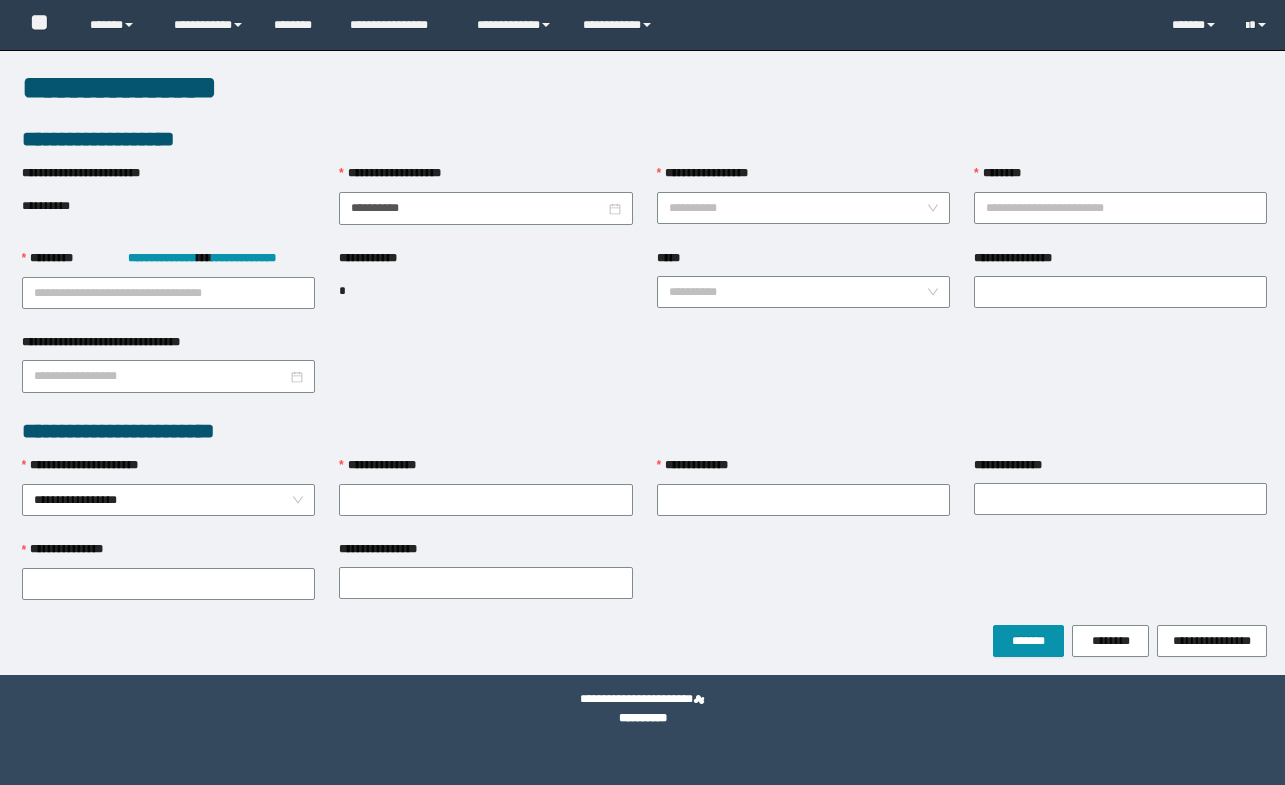 scroll, scrollTop: 0, scrollLeft: 0, axis: both 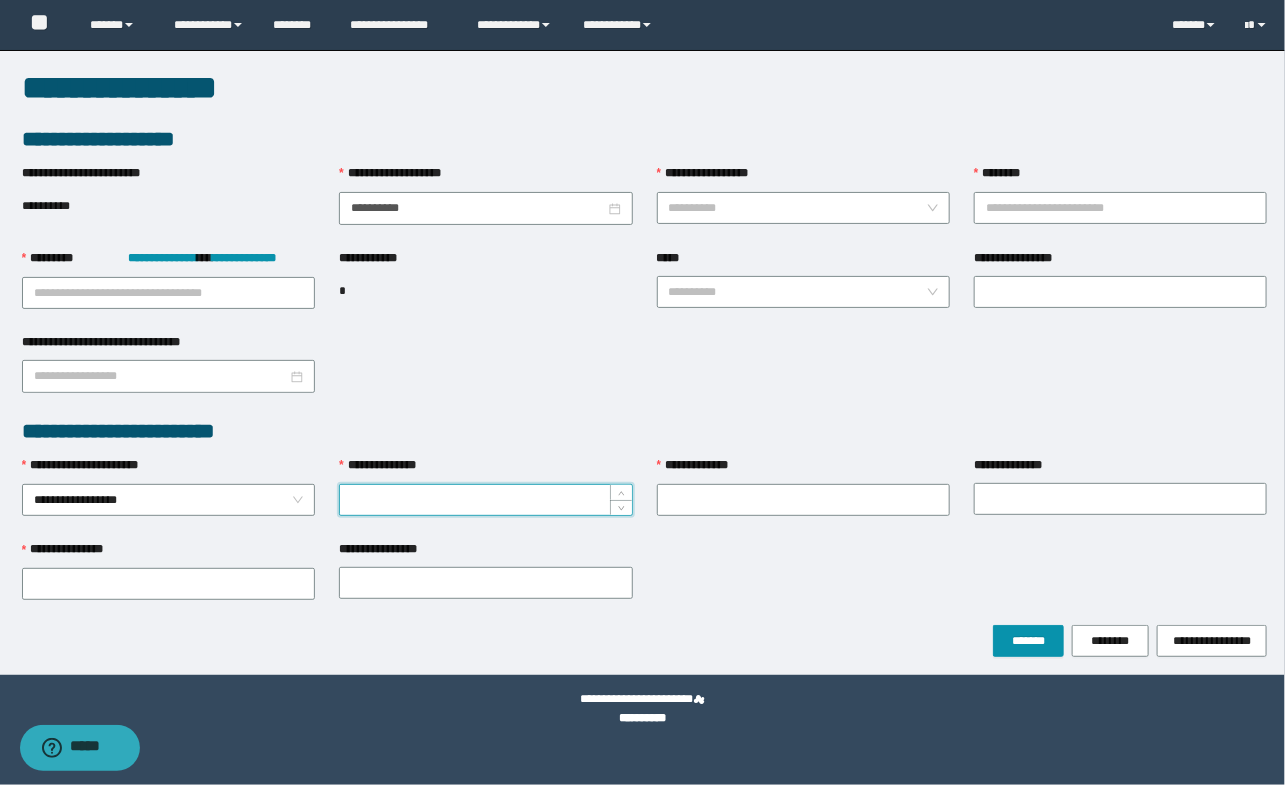 click on "**********" at bounding box center (485, 500) 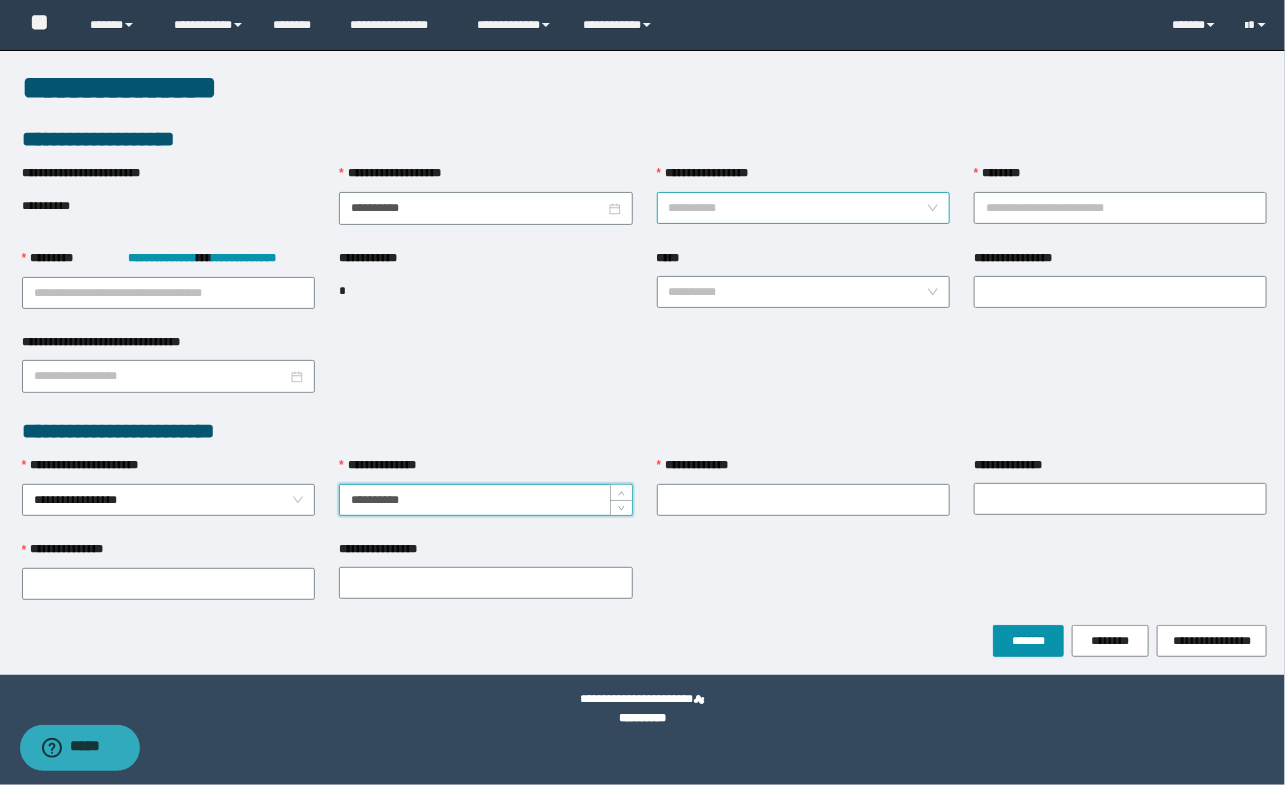 type on "**********" 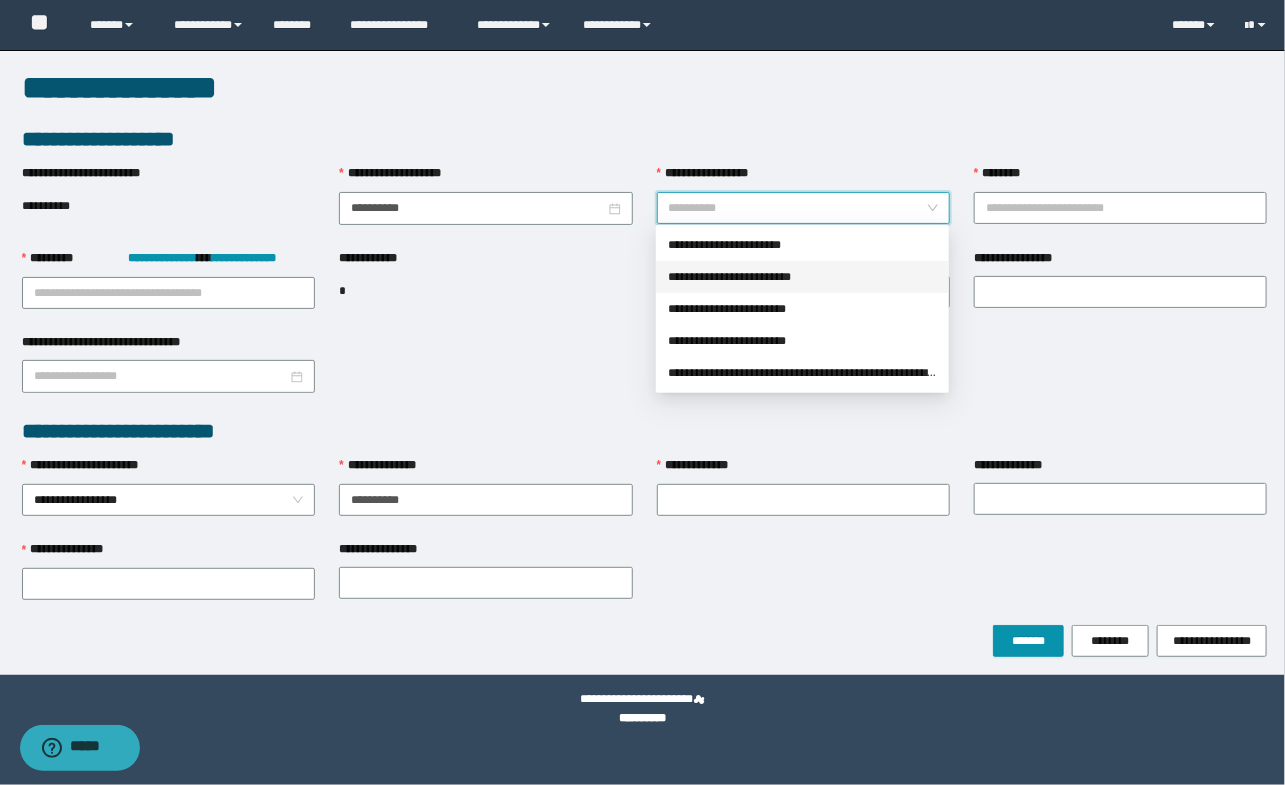 click on "**********" at bounding box center [802, 277] 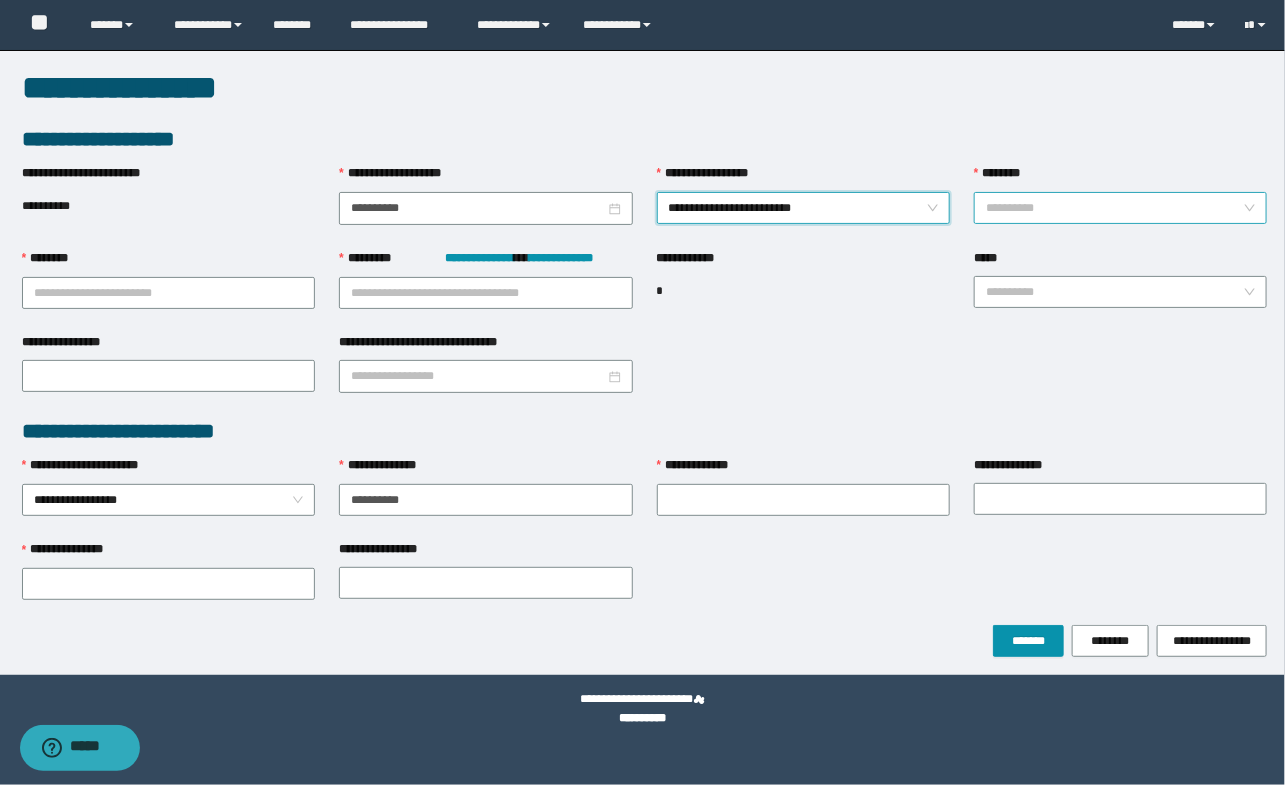 drag, startPoint x: 1005, startPoint y: 203, endPoint x: 1006, endPoint y: 220, distance: 17.029387 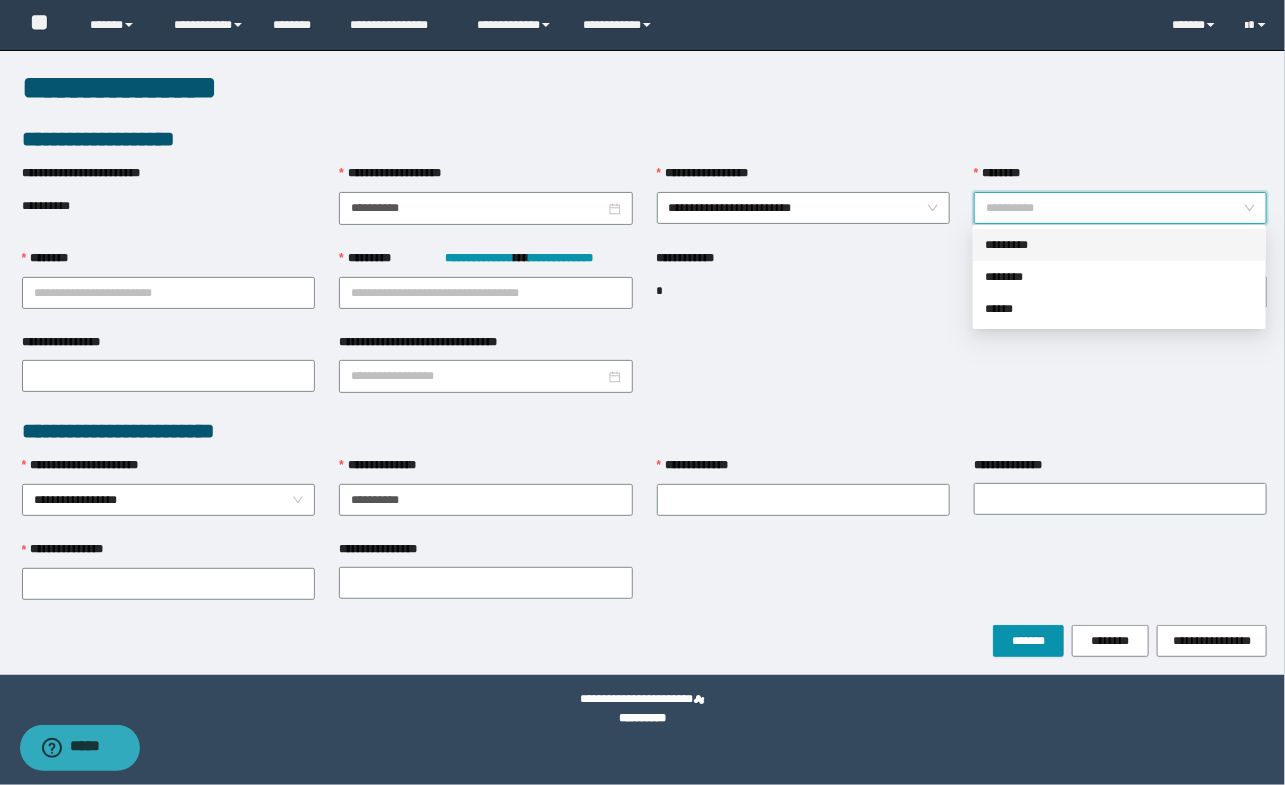click on "*********" at bounding box center (1119, 245) 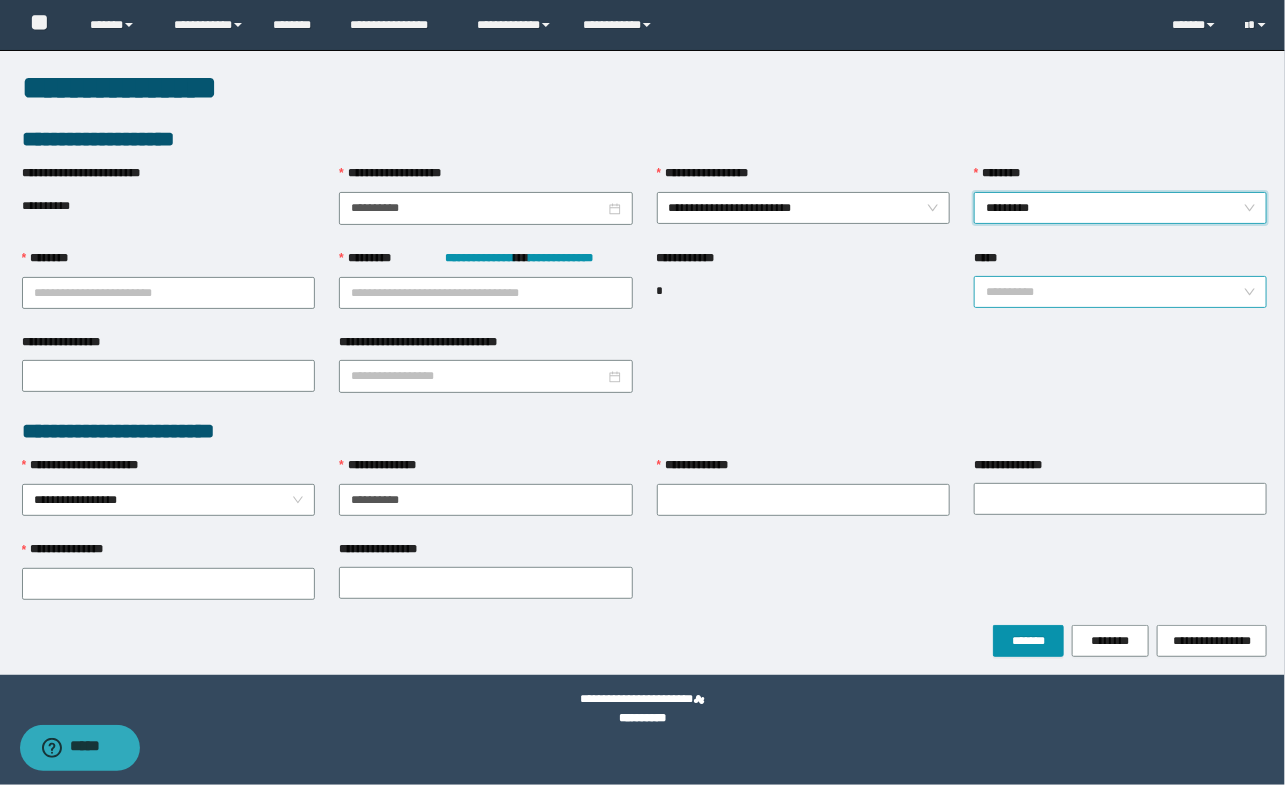 click on "*****" at bounding box center (1114, 292) 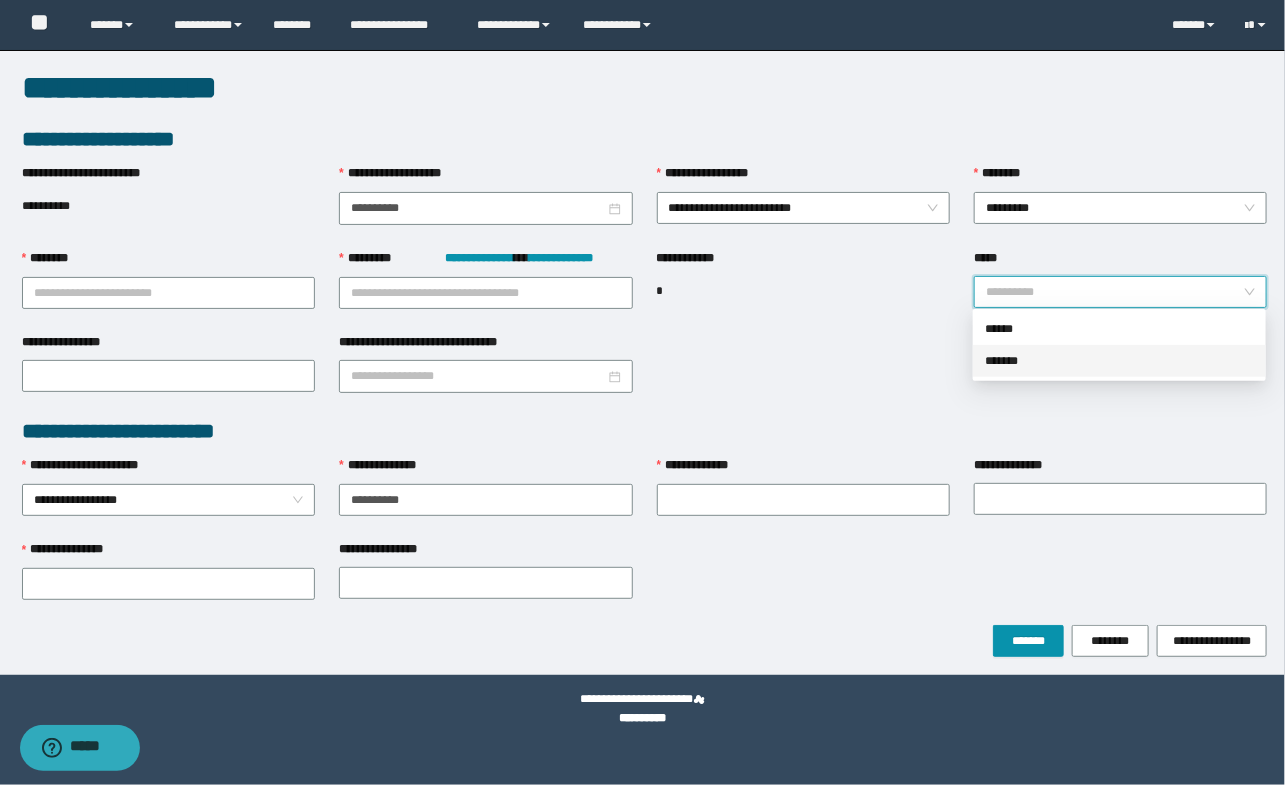 click on "*******" at bounding box center [1119, 361] 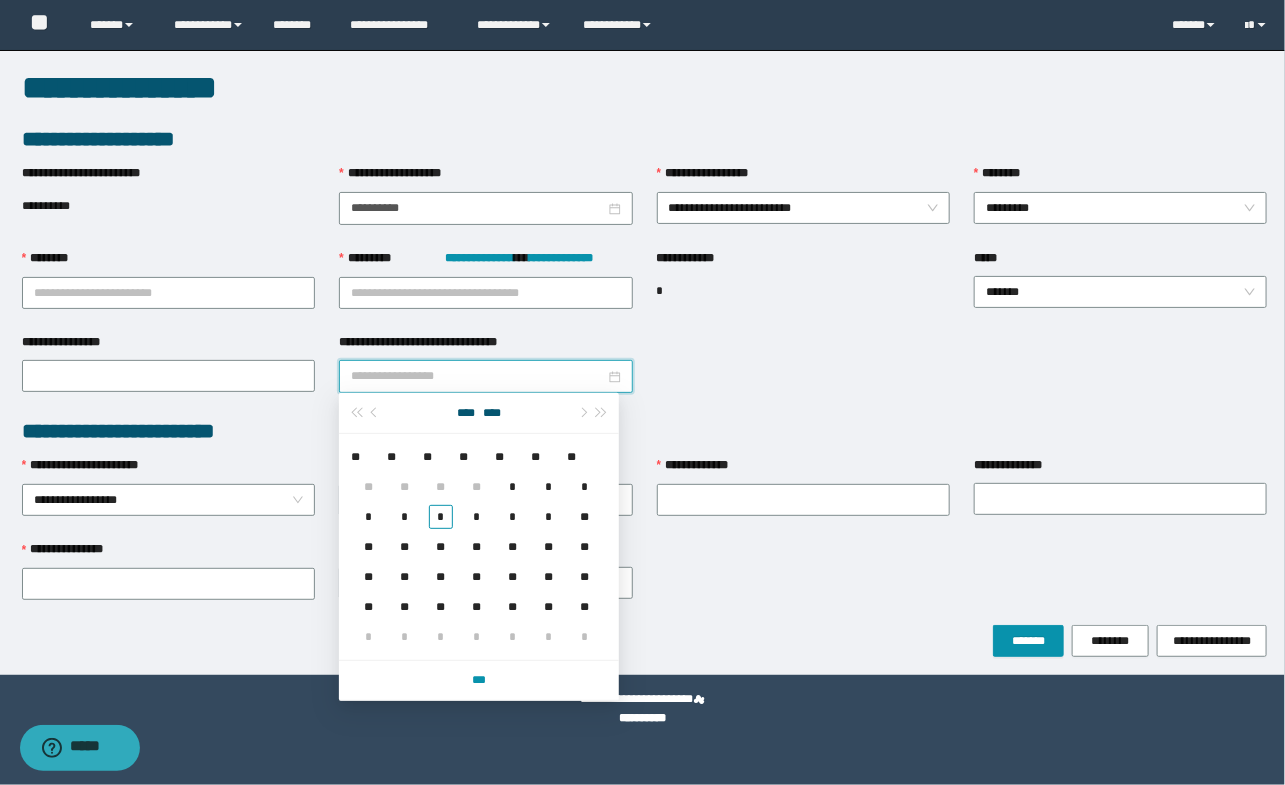 click on "**********" at bounding box center [477, 376] 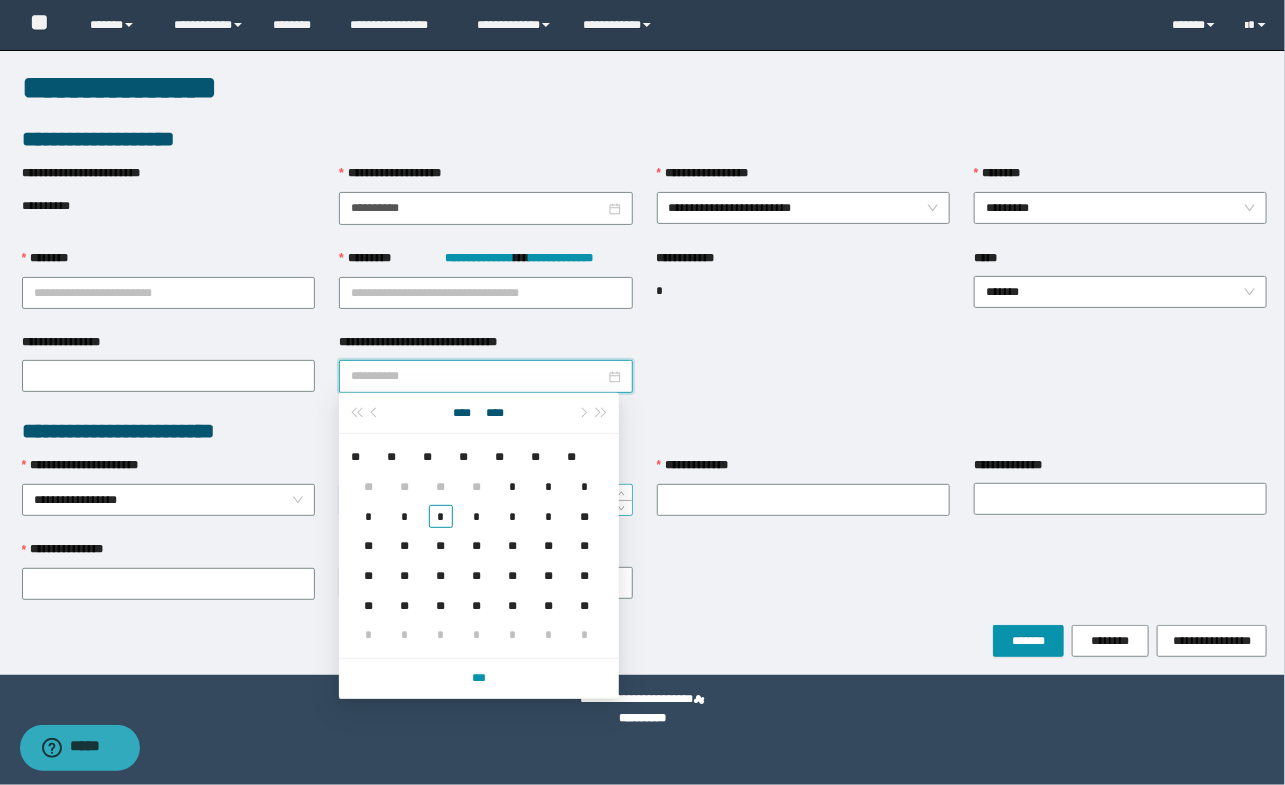 drag, startPoint x: 363, startPoint y: 511, endPoint x: 358, endPoint y: 500, distance: 12.083046 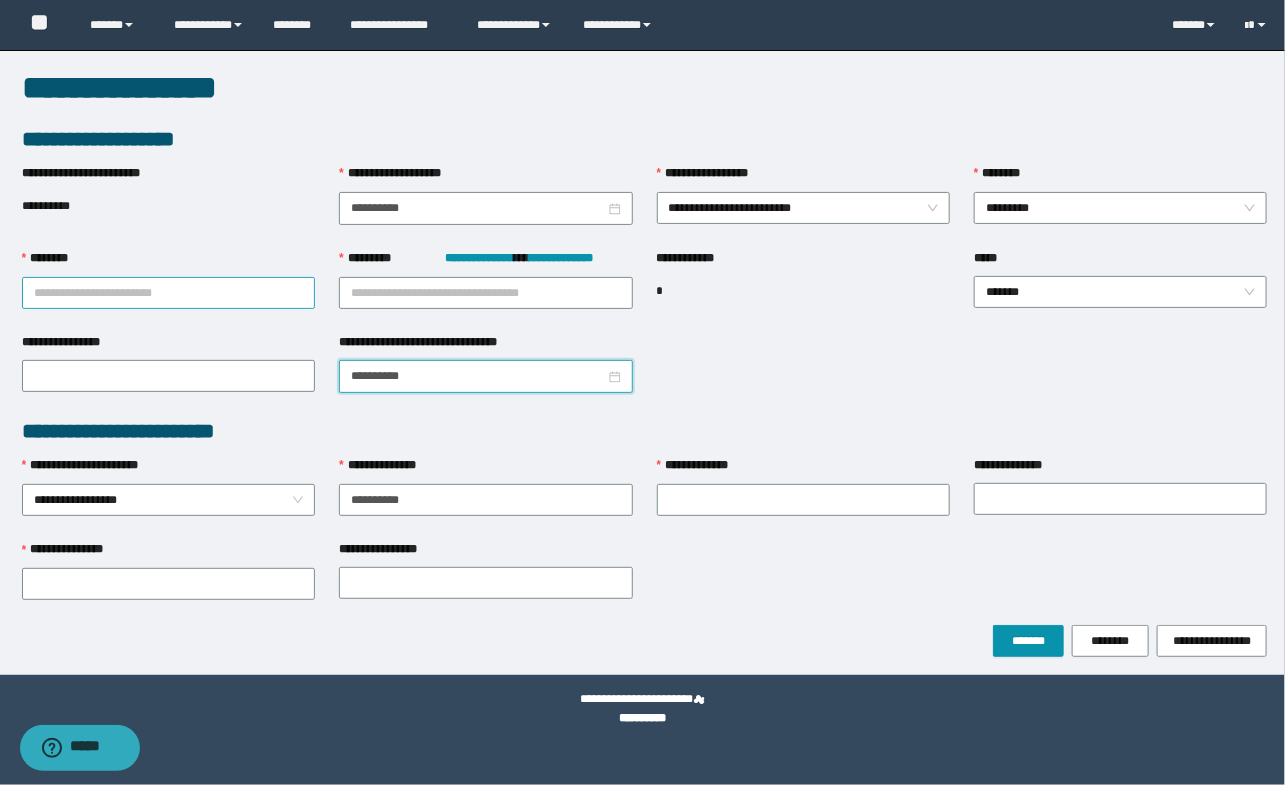 click on "********" at bounding box center [168, 293] 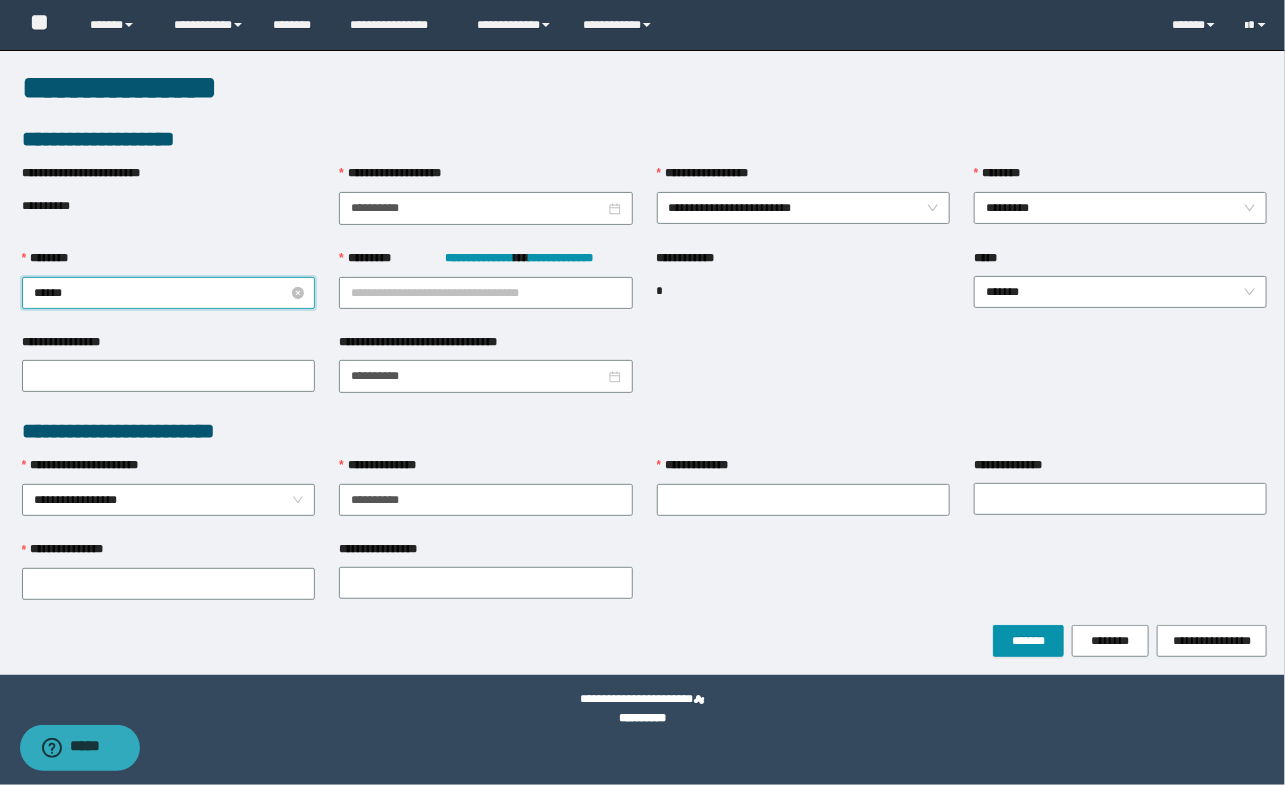 type on "*******" 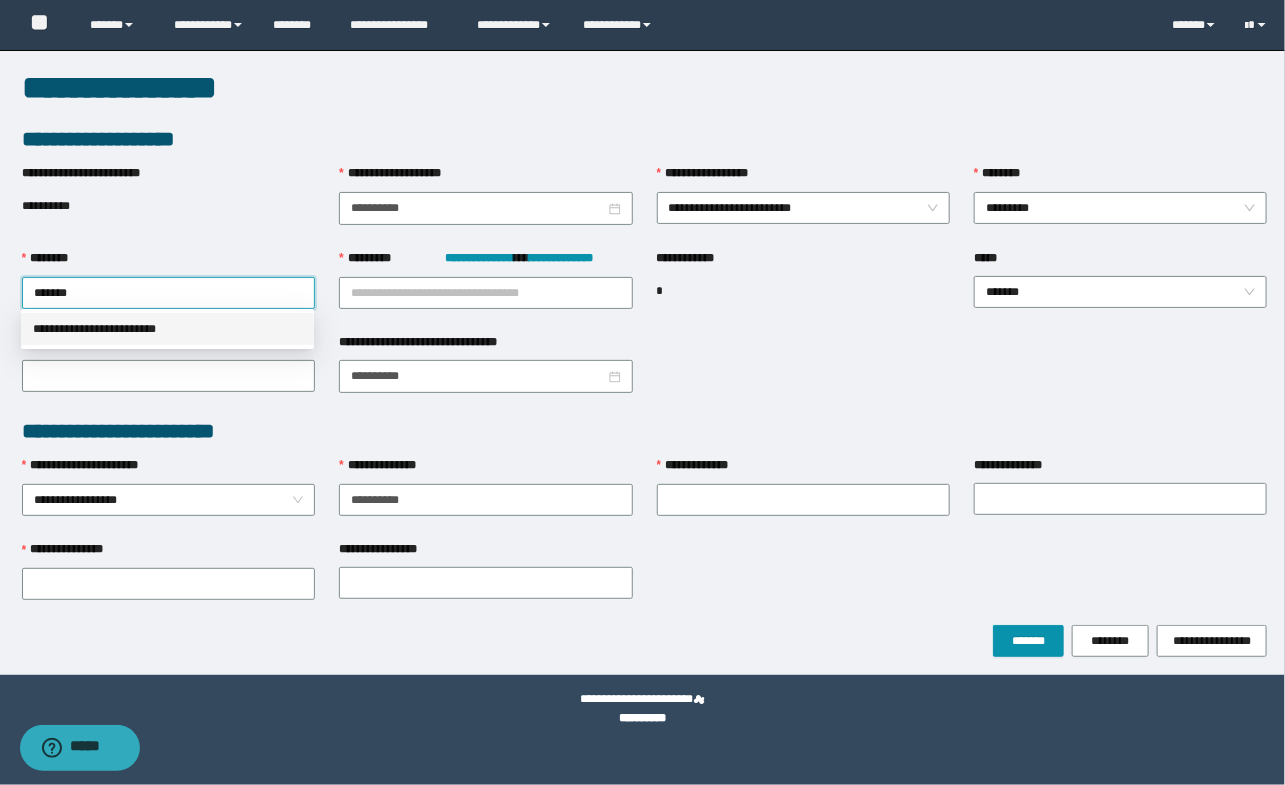 click on "**********" at bounding box center [167, 329] 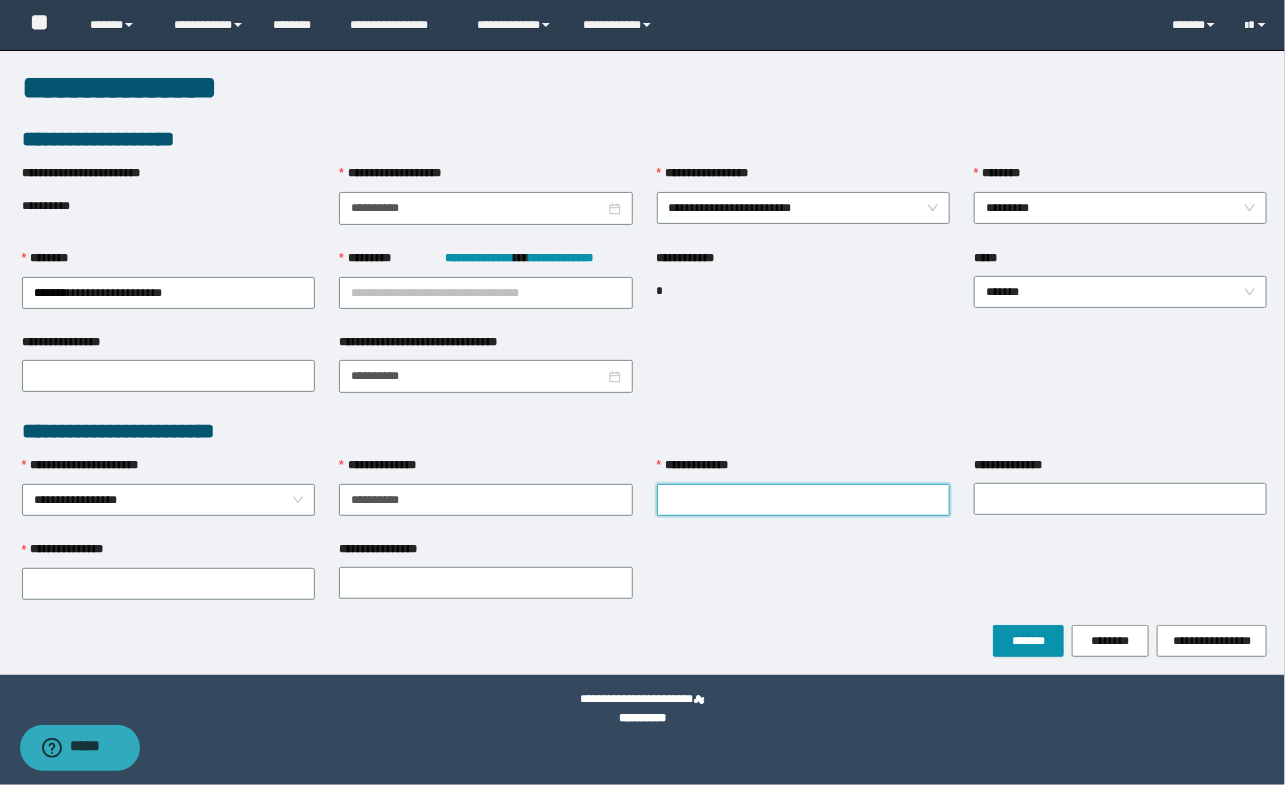 click on "**********" at bounding box center [803, 500] 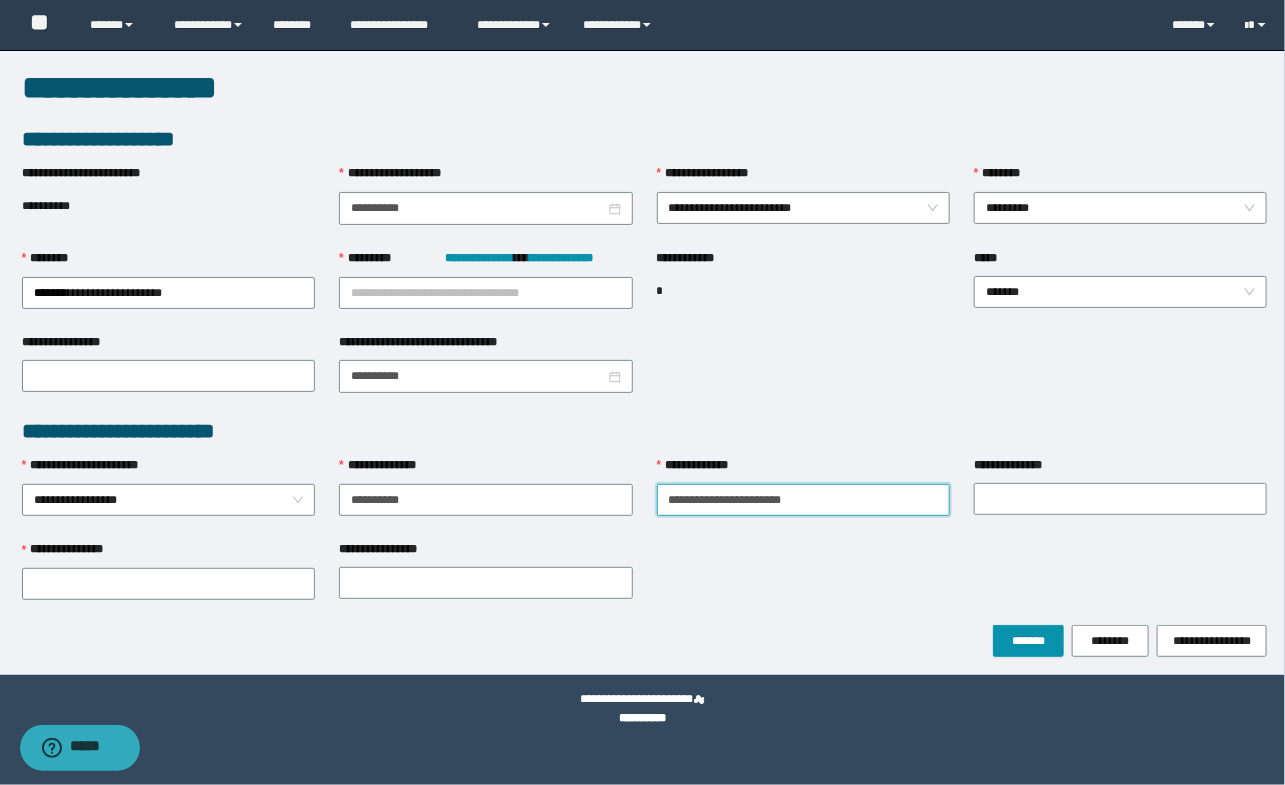 drag, startPoint x: 725, startPoint y: 492, endPoint x: 866, endPoint y: 501, distance: 141.28694 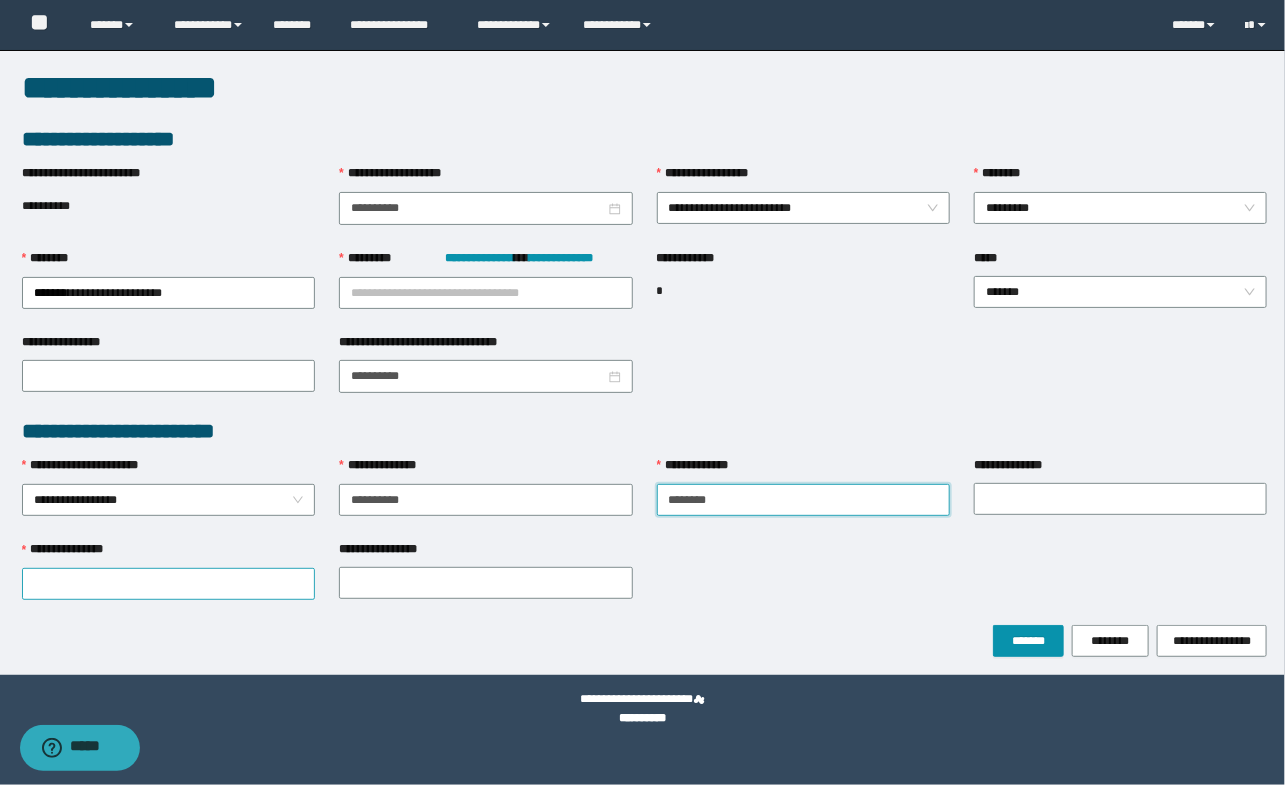 type on "*******" 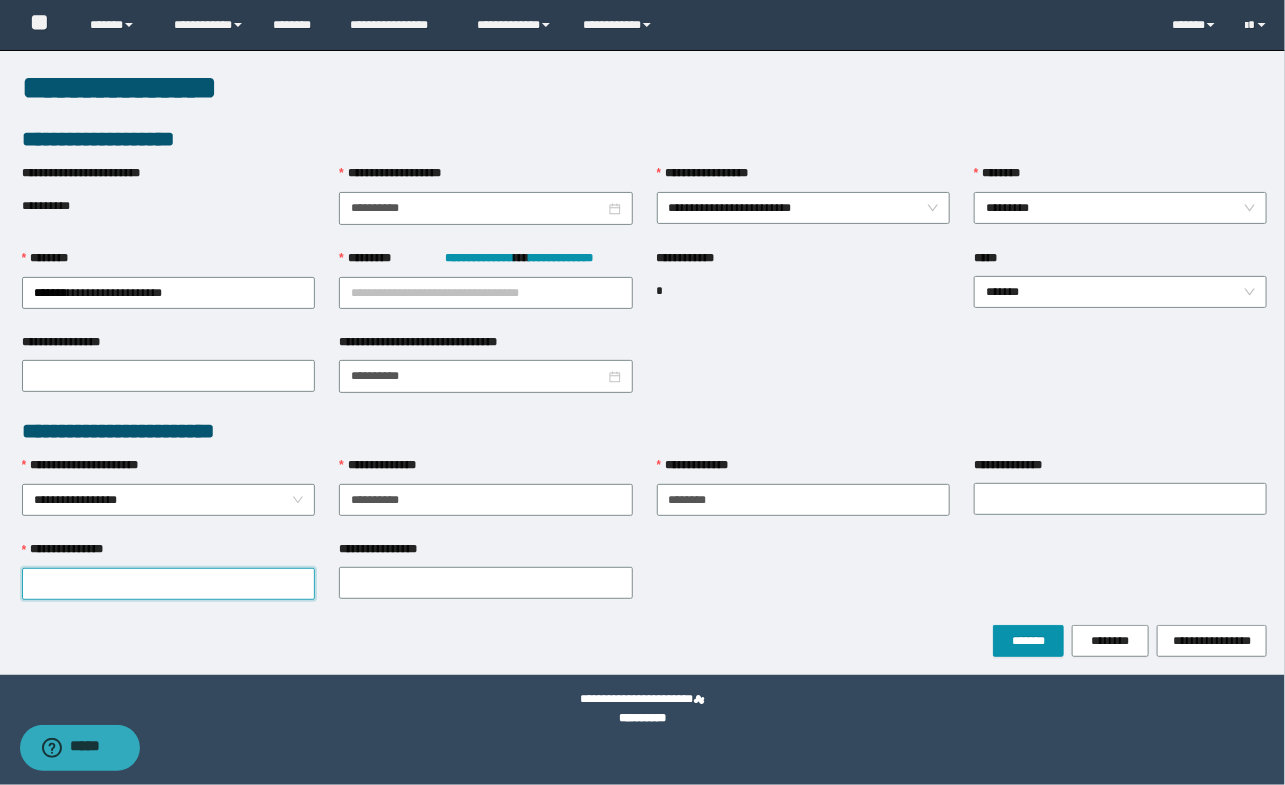 click on "**********" at bounding box center (168, 584) 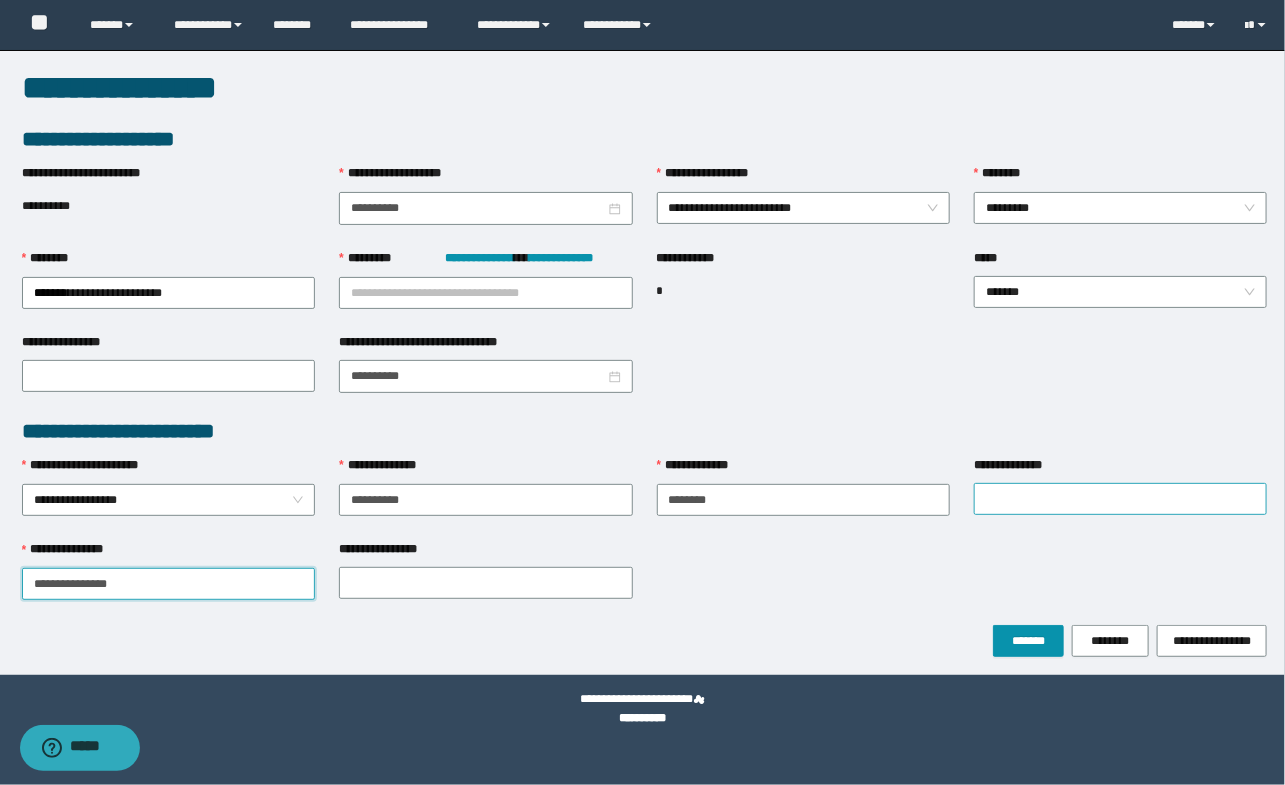 type on "**********" 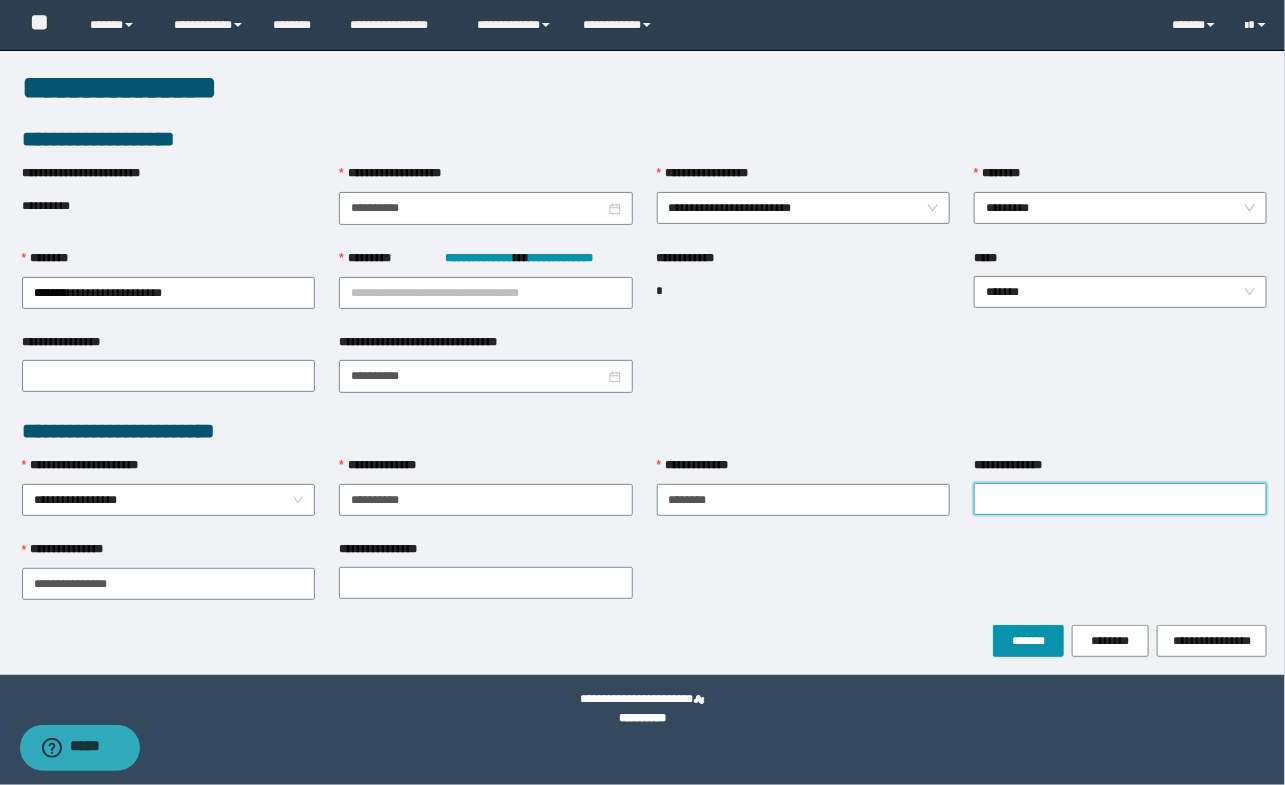 click on "**********" at bounding box center (1120, 499) 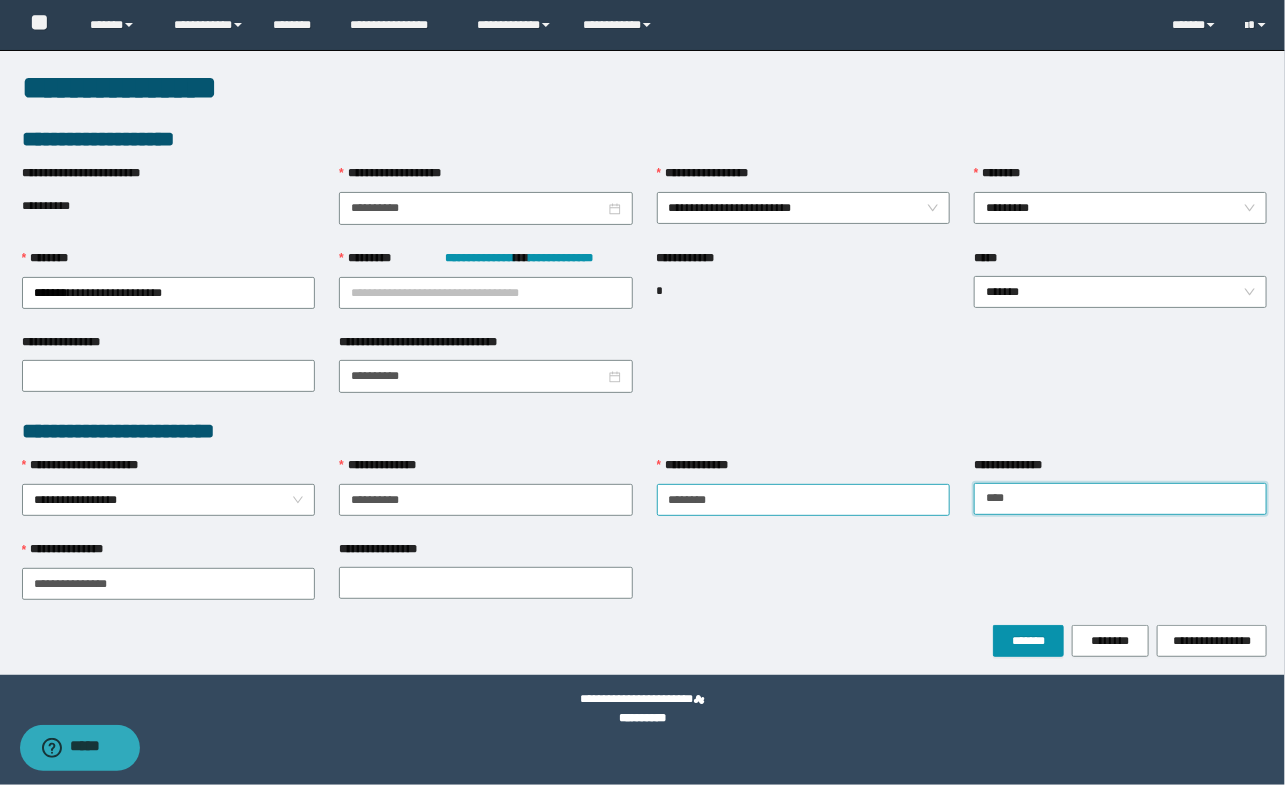 type on "****" 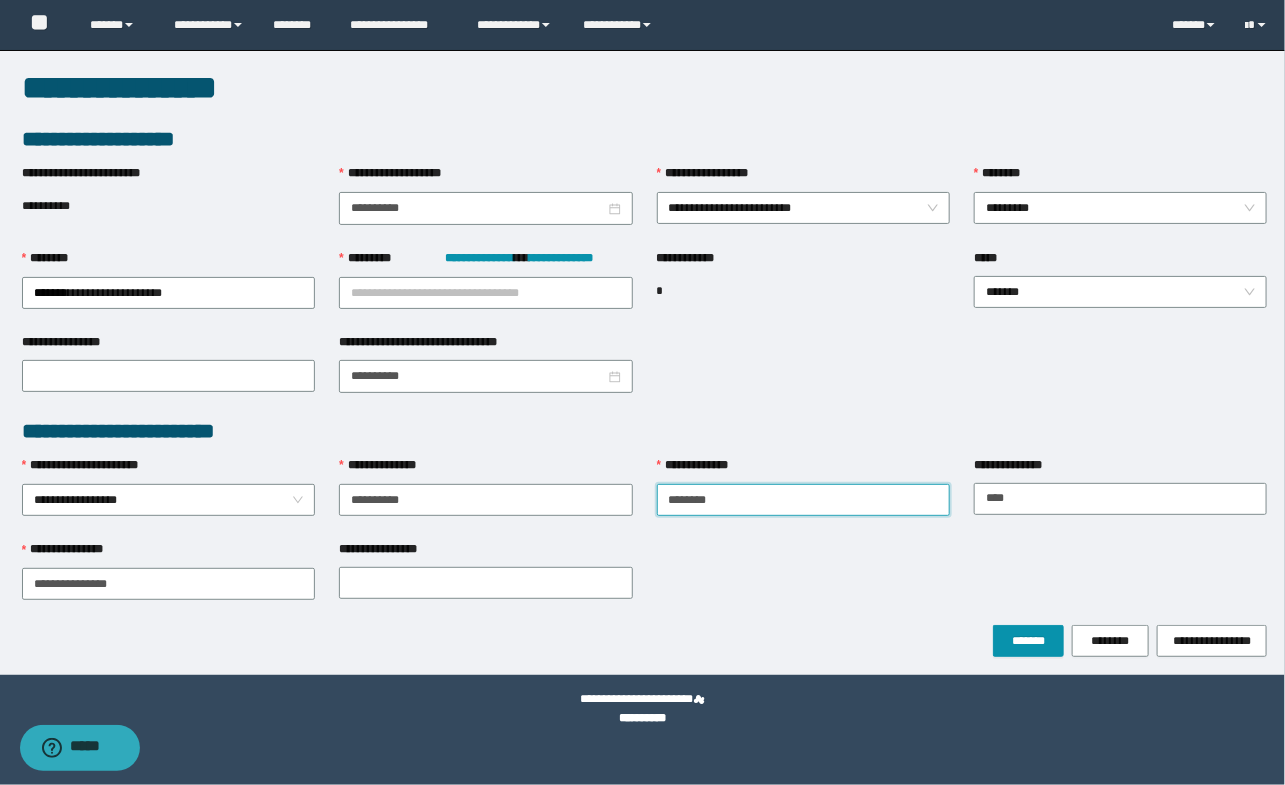 click on "*******" at bounding box center [803, 500] 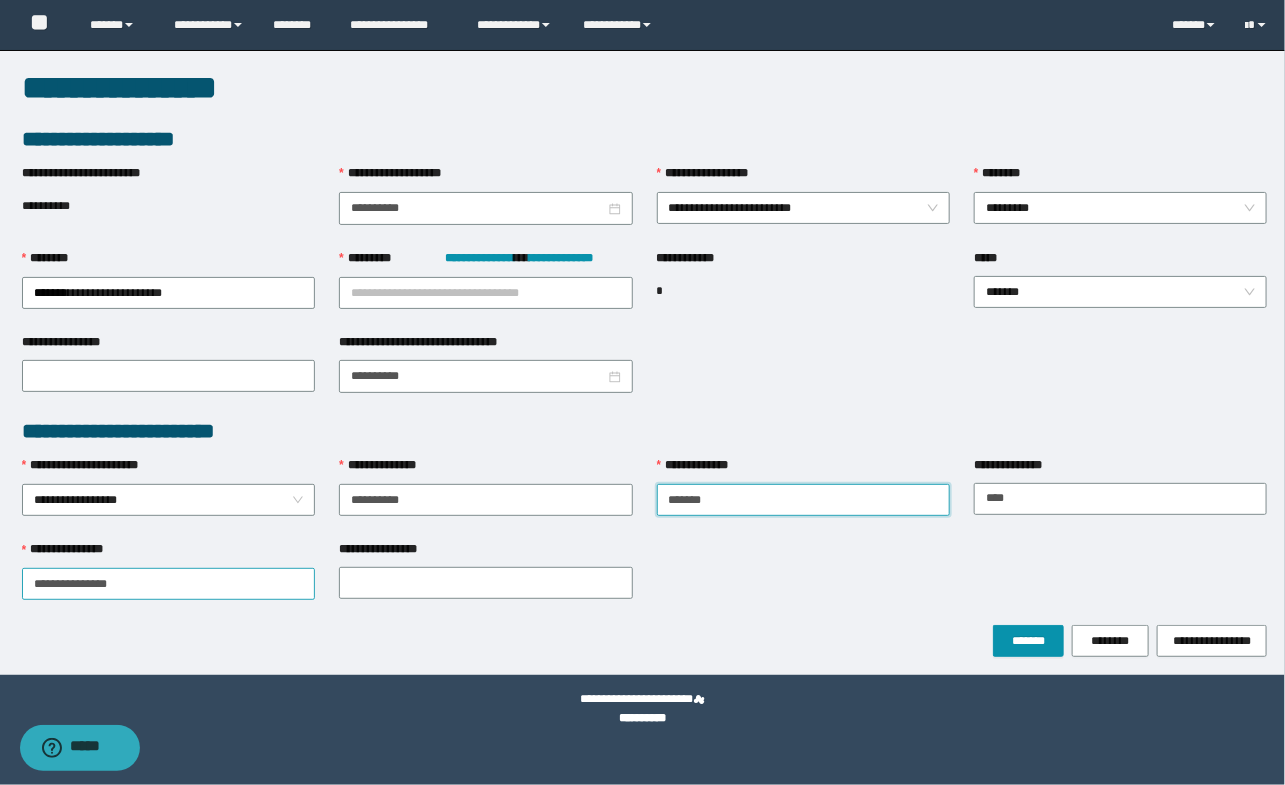 type on "*******" 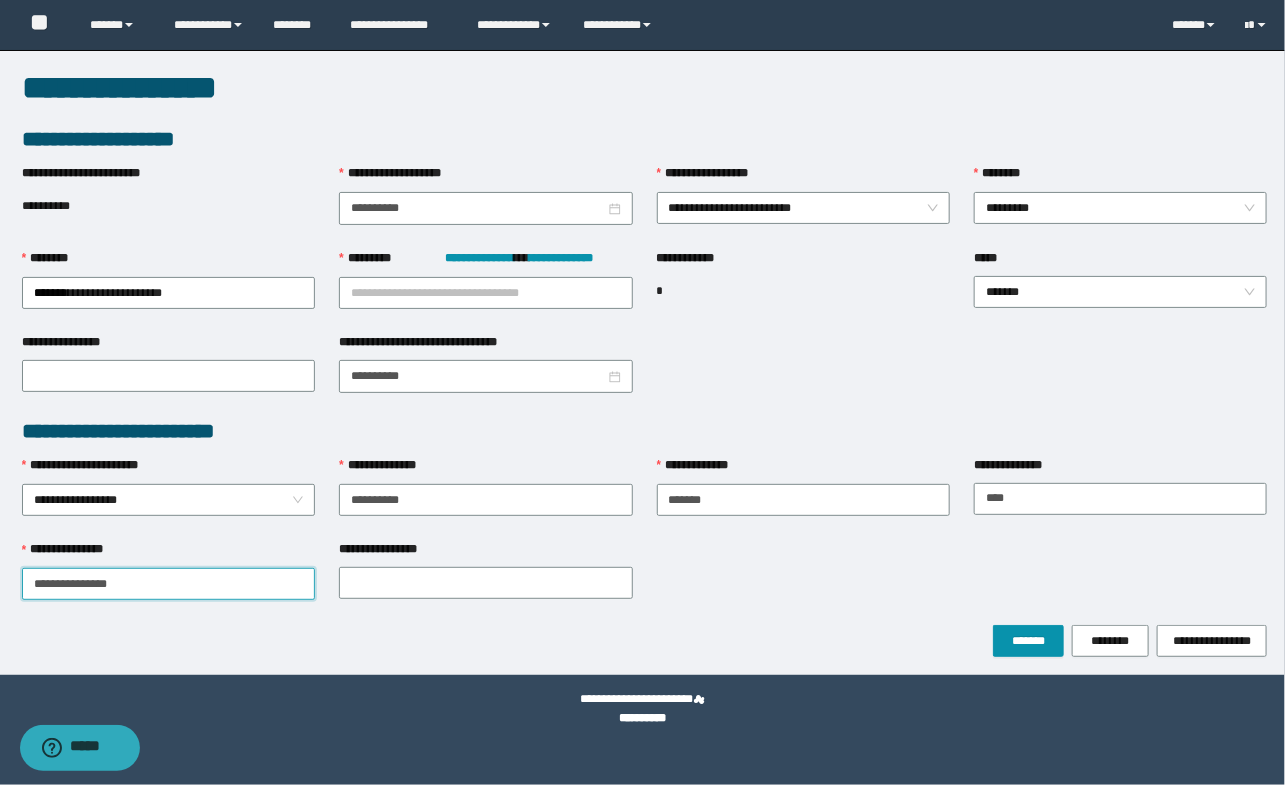 drag, startPoint x: 93, startPoint y: 574, endPoint x: 153, endPoint y: 581, distance: 60.40695 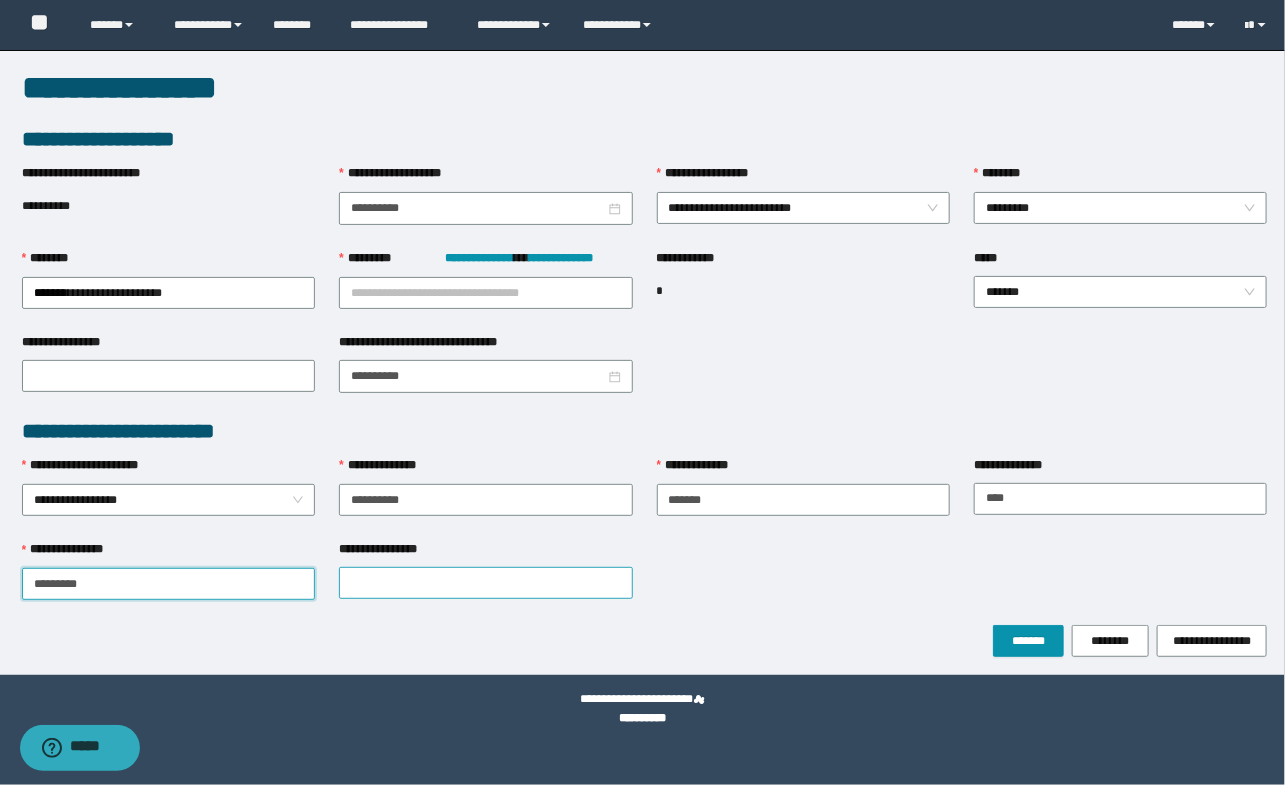 type on "********" 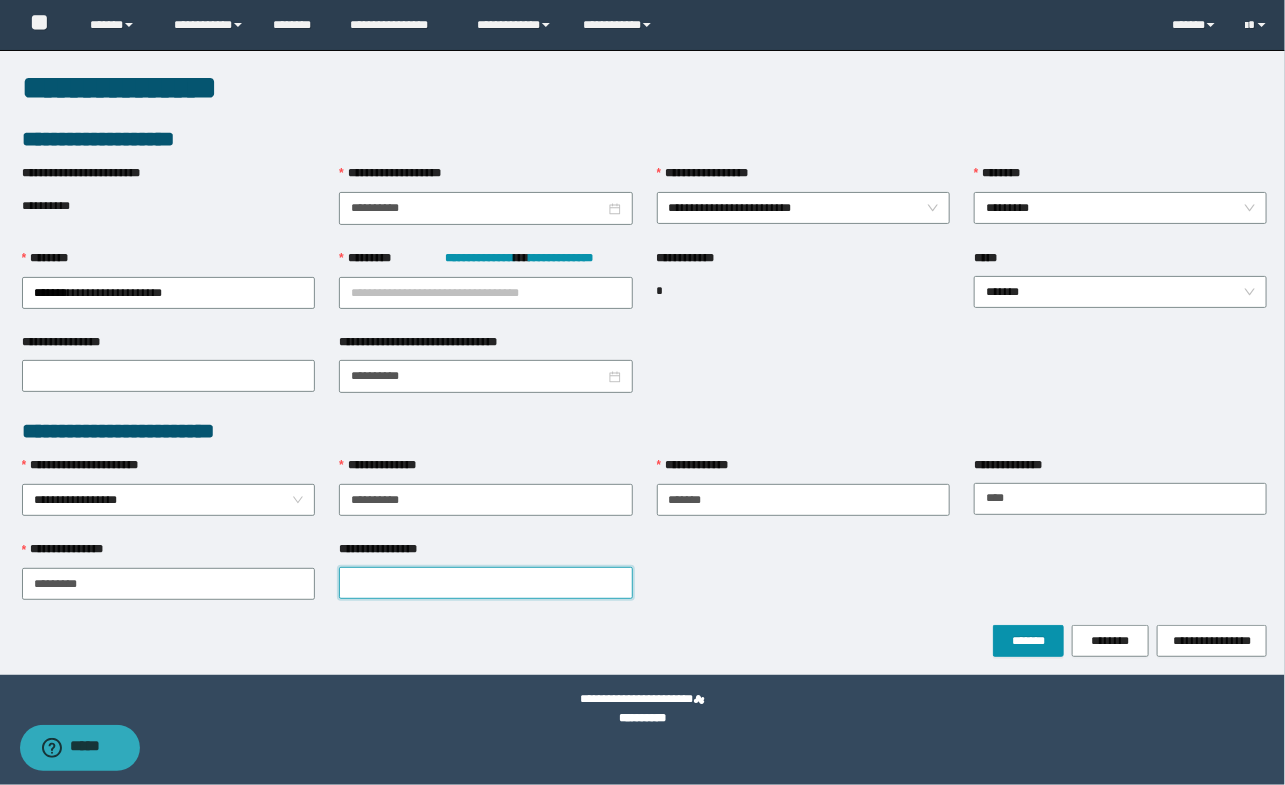 click on "**********" at bounding box center [485, 583] 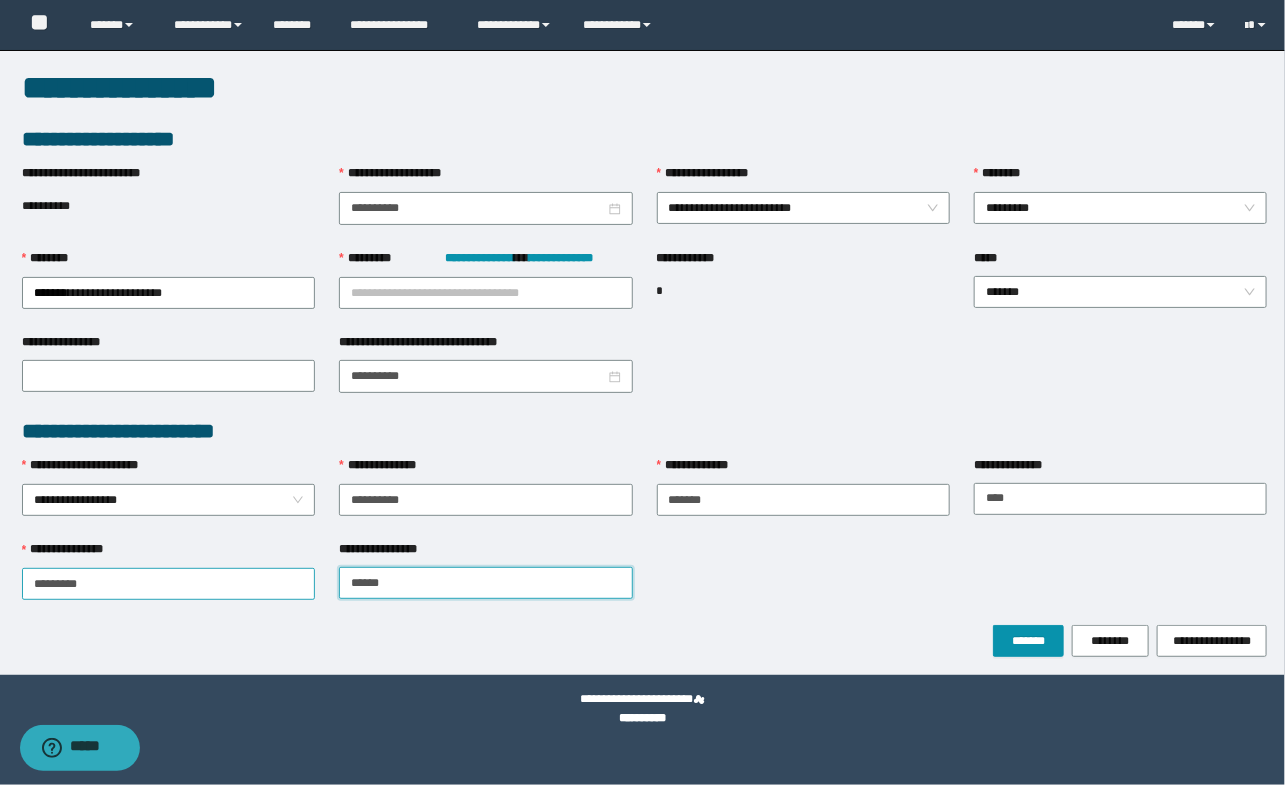 type on "******" 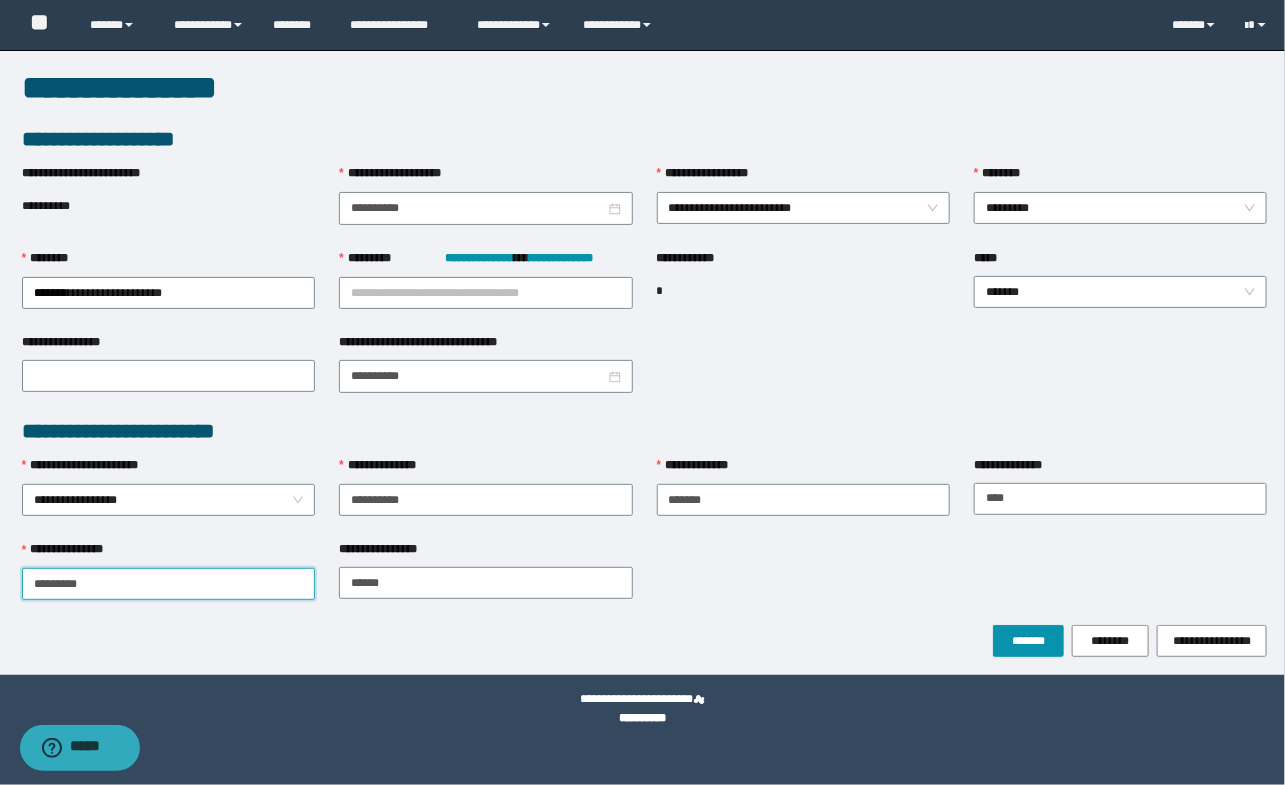 click on "********" at bounding box center [168, 584] 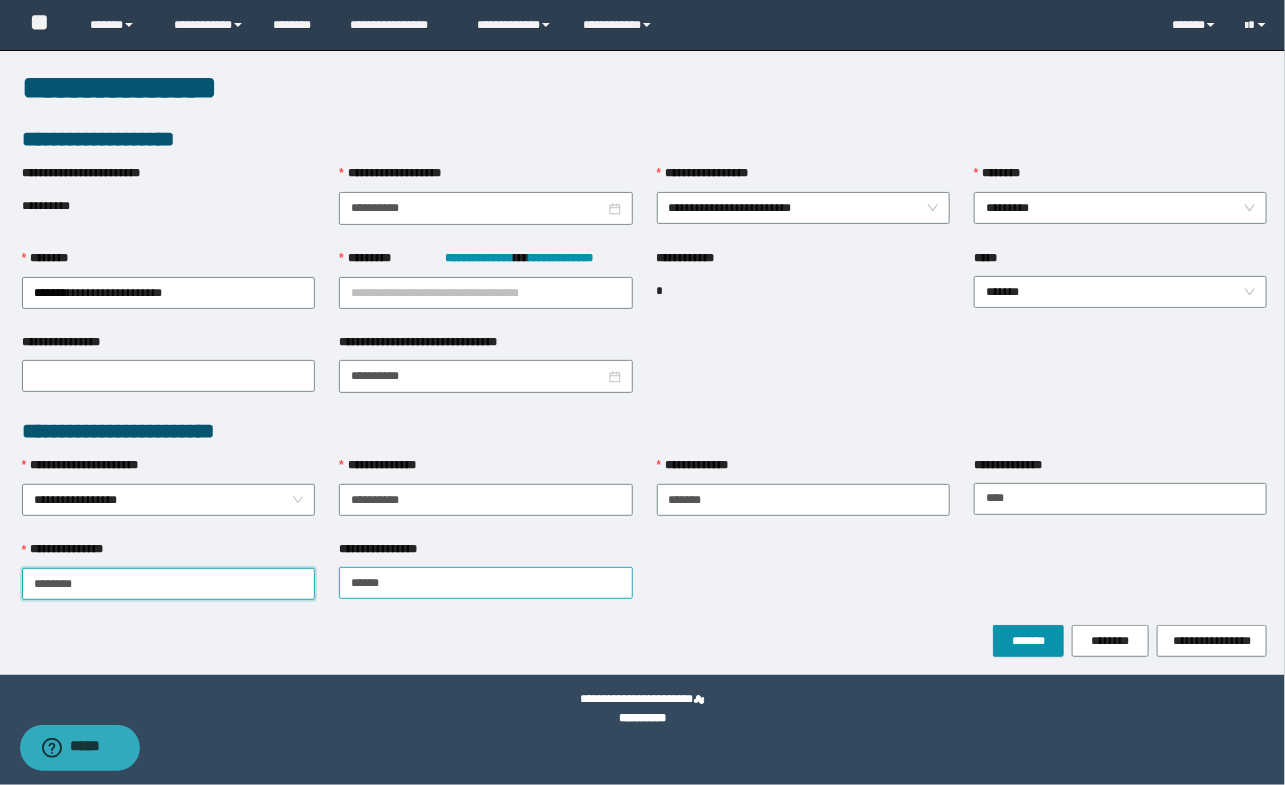 type on "********" 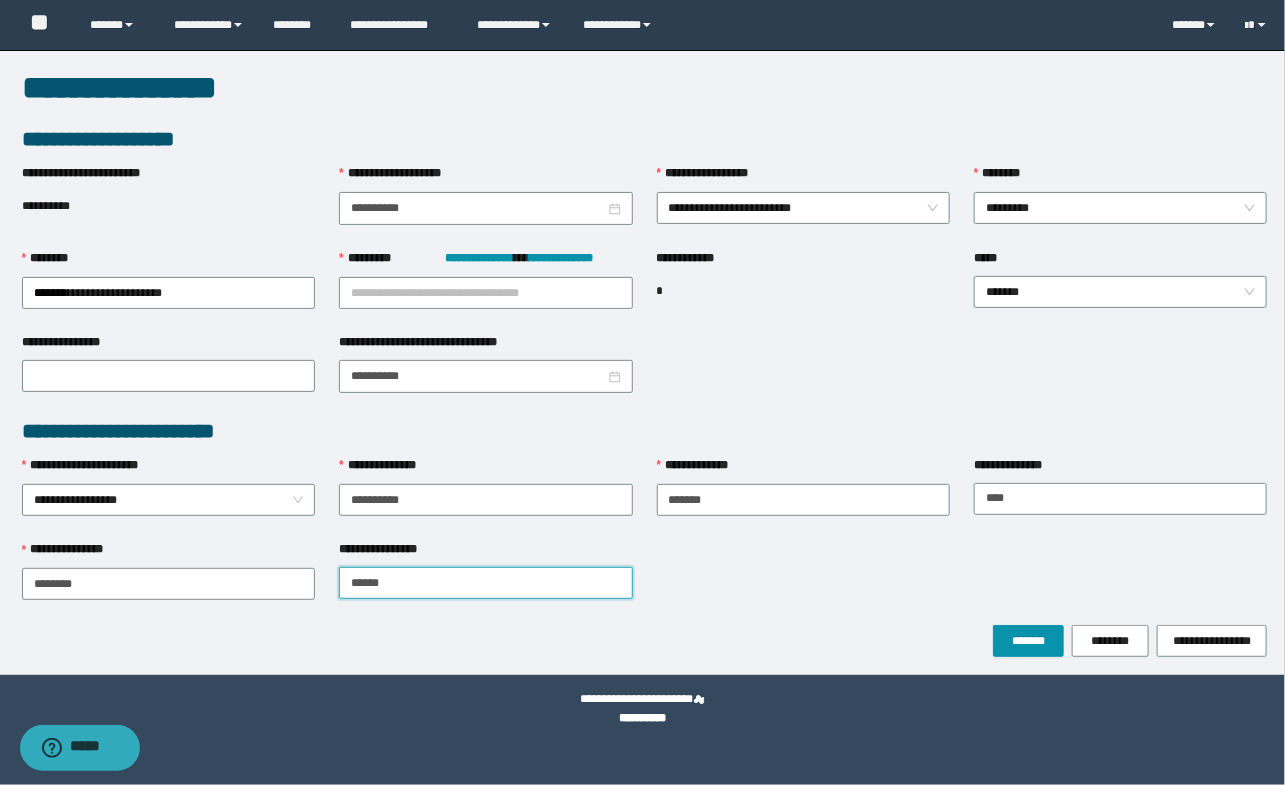 click on "******" at bounding box center [485, 583] 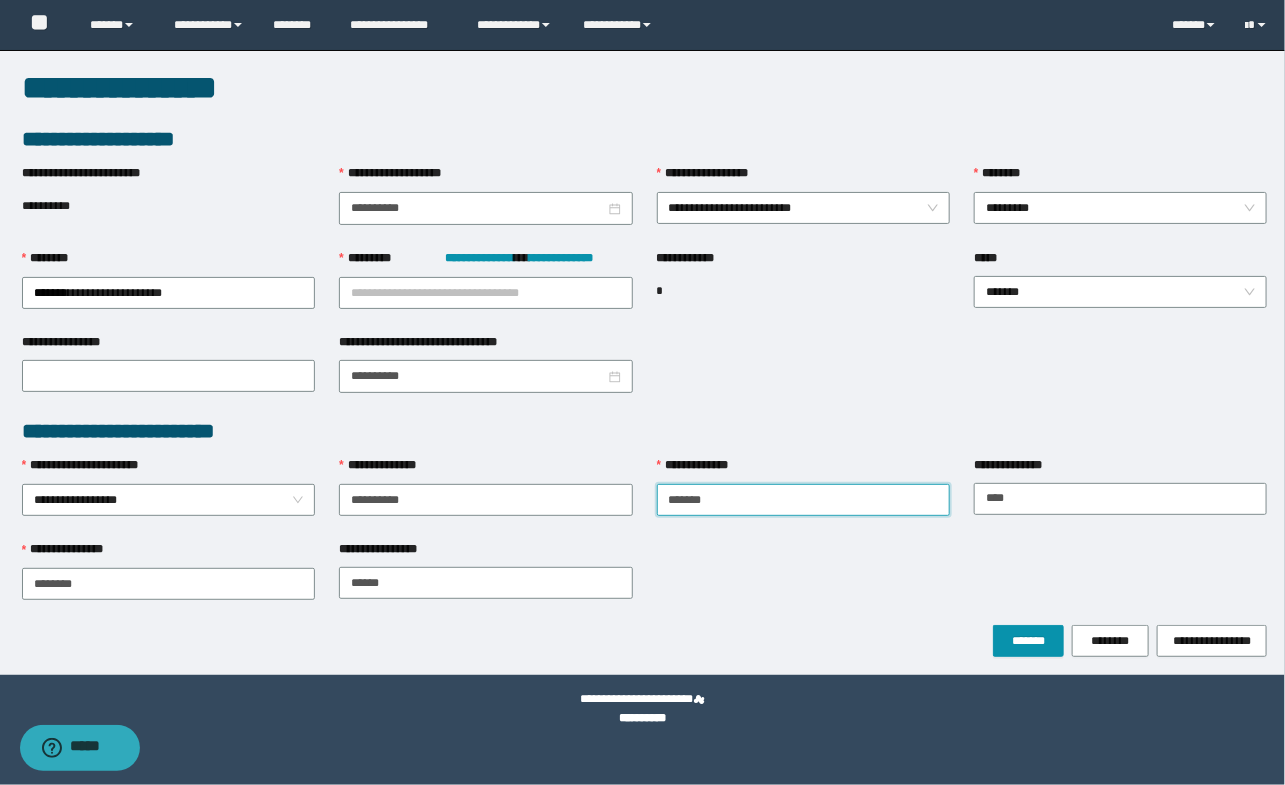 click on "*******" at bounding box center (803, 500) 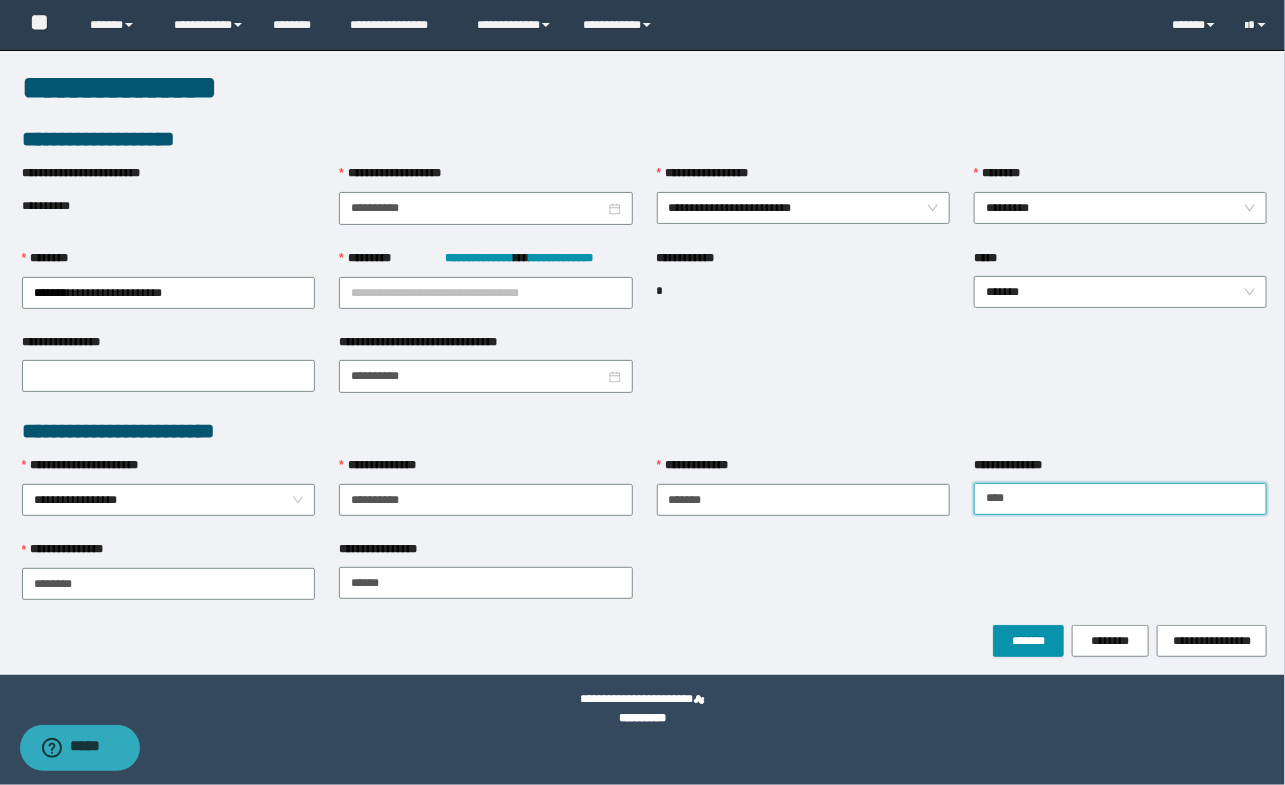click on "****" at bounding box center (1120, 499) 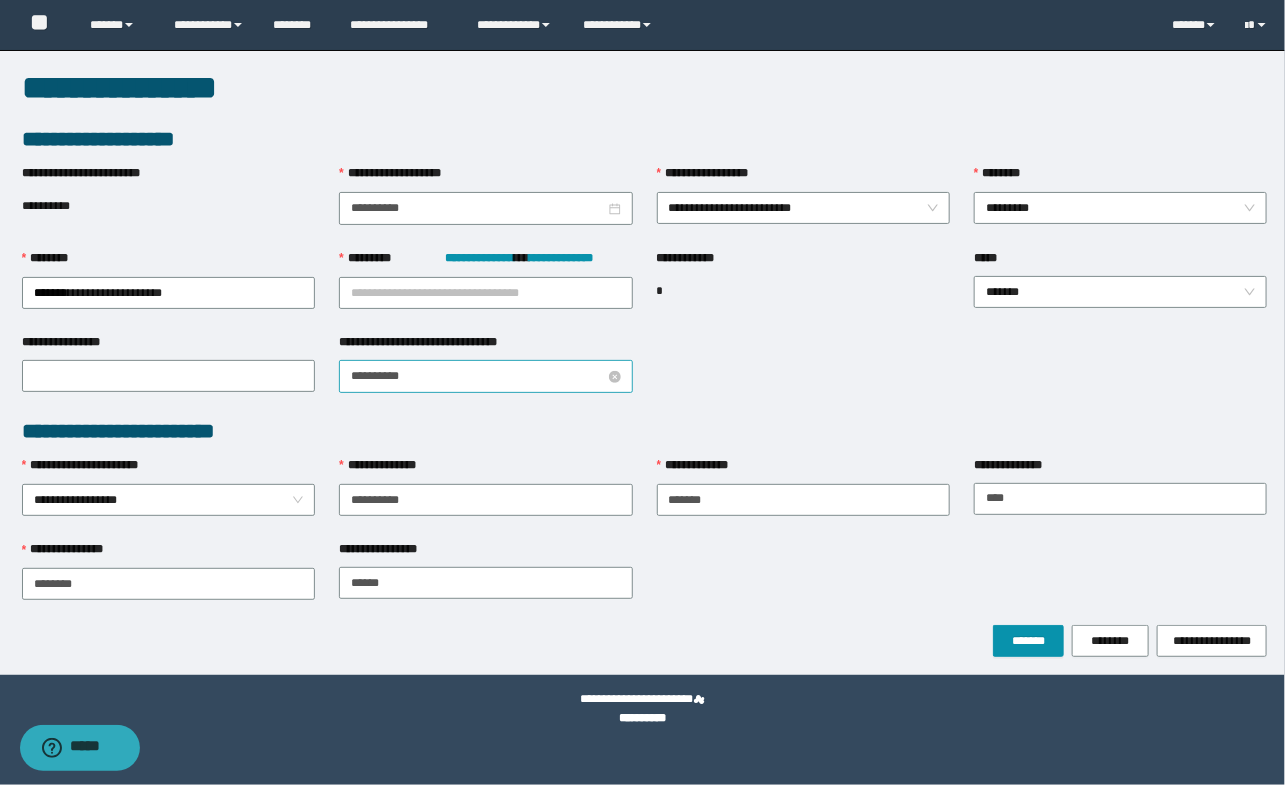 drag, startPoint x: 441, startPoint y: 296, endPoint x: 458, endPoint y: 380, distance: 85.70297 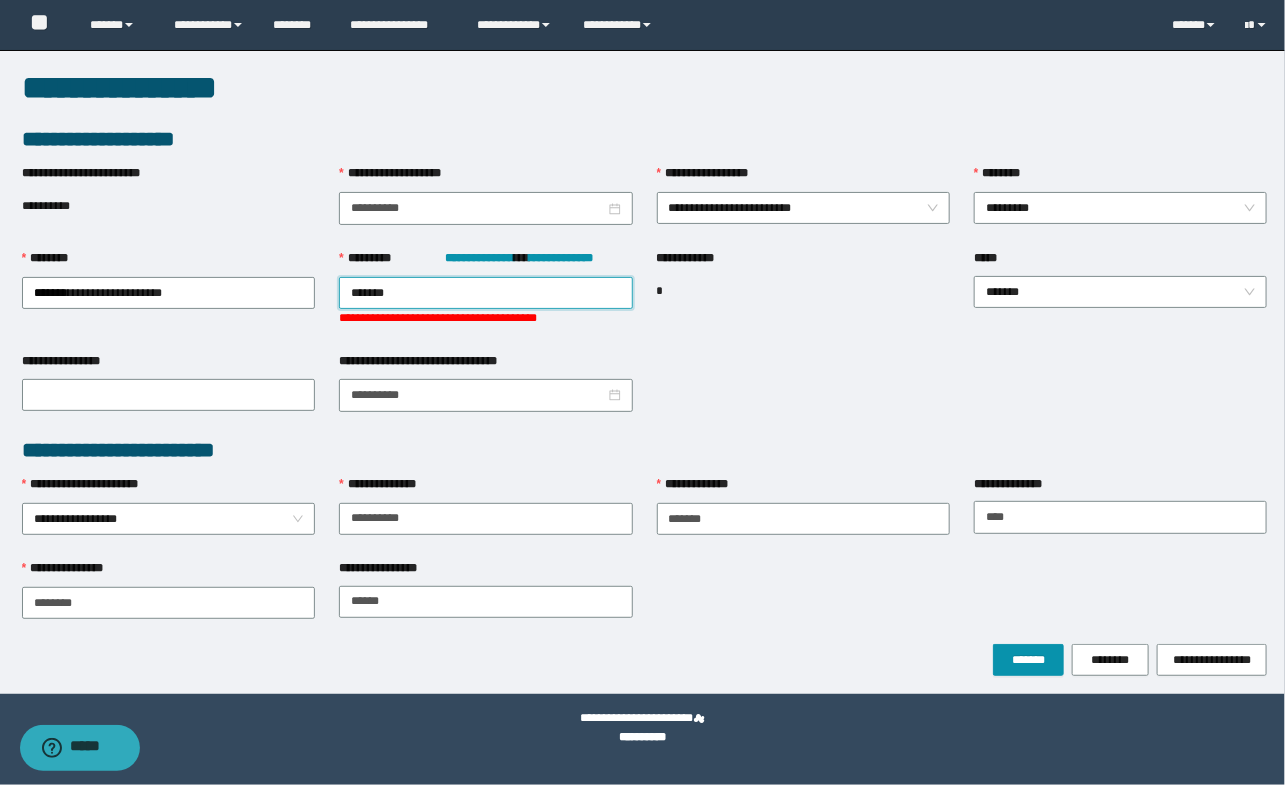 type on "********" 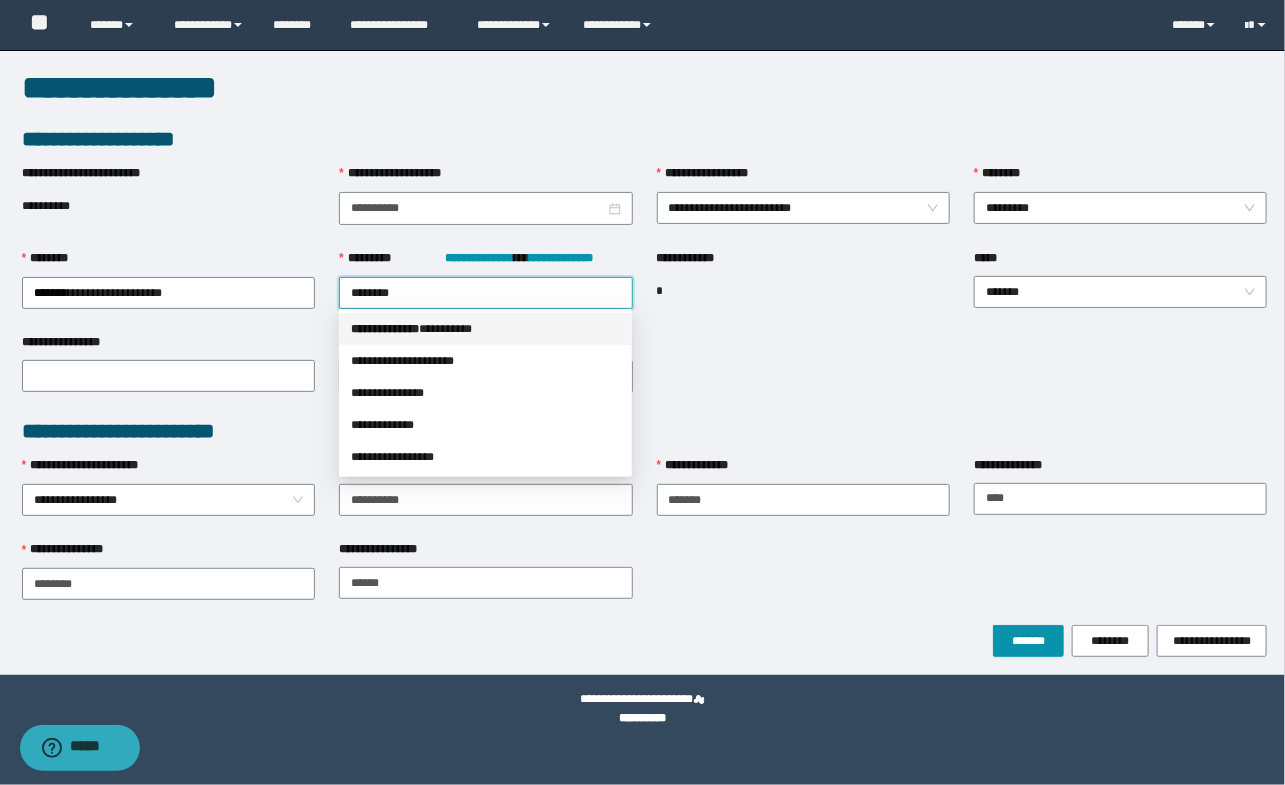 click on "*** *   *********" at bounding box center [385, 329] 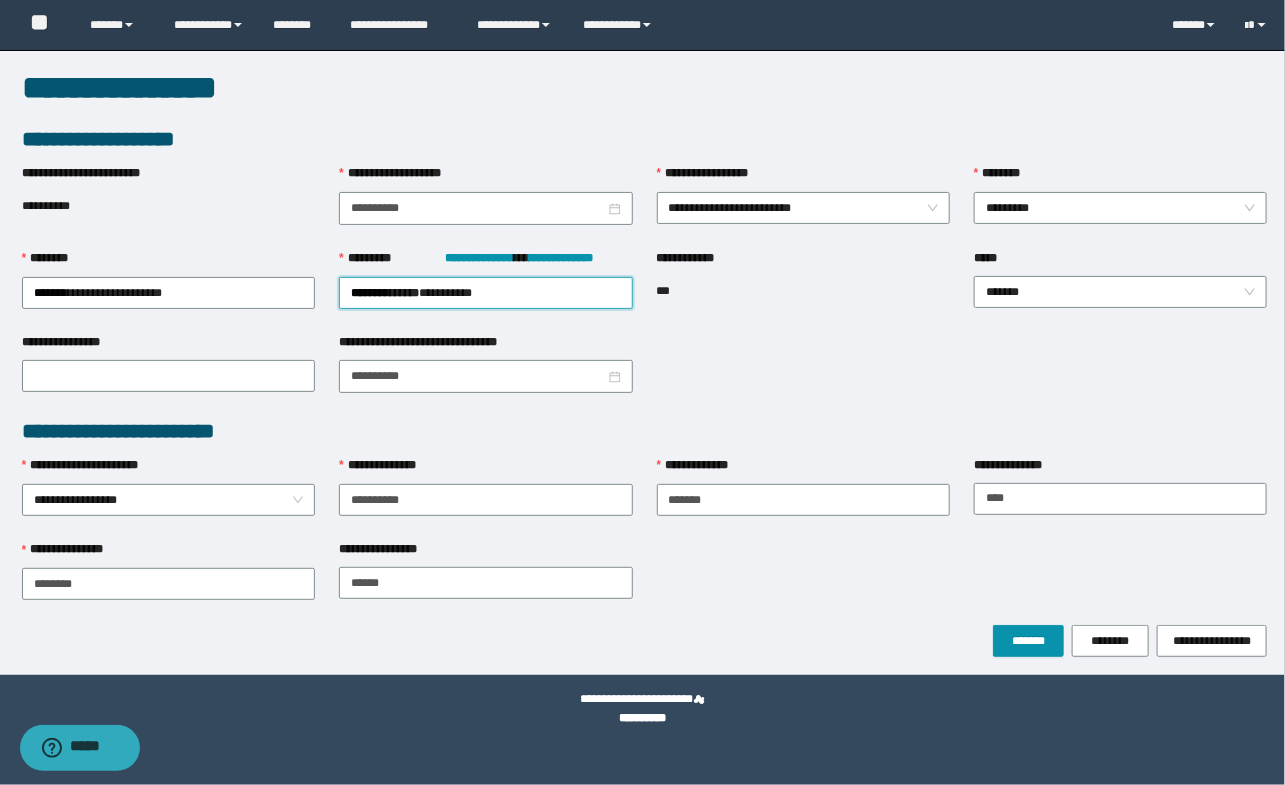 click on "**********" at bounding box center (645, 290) 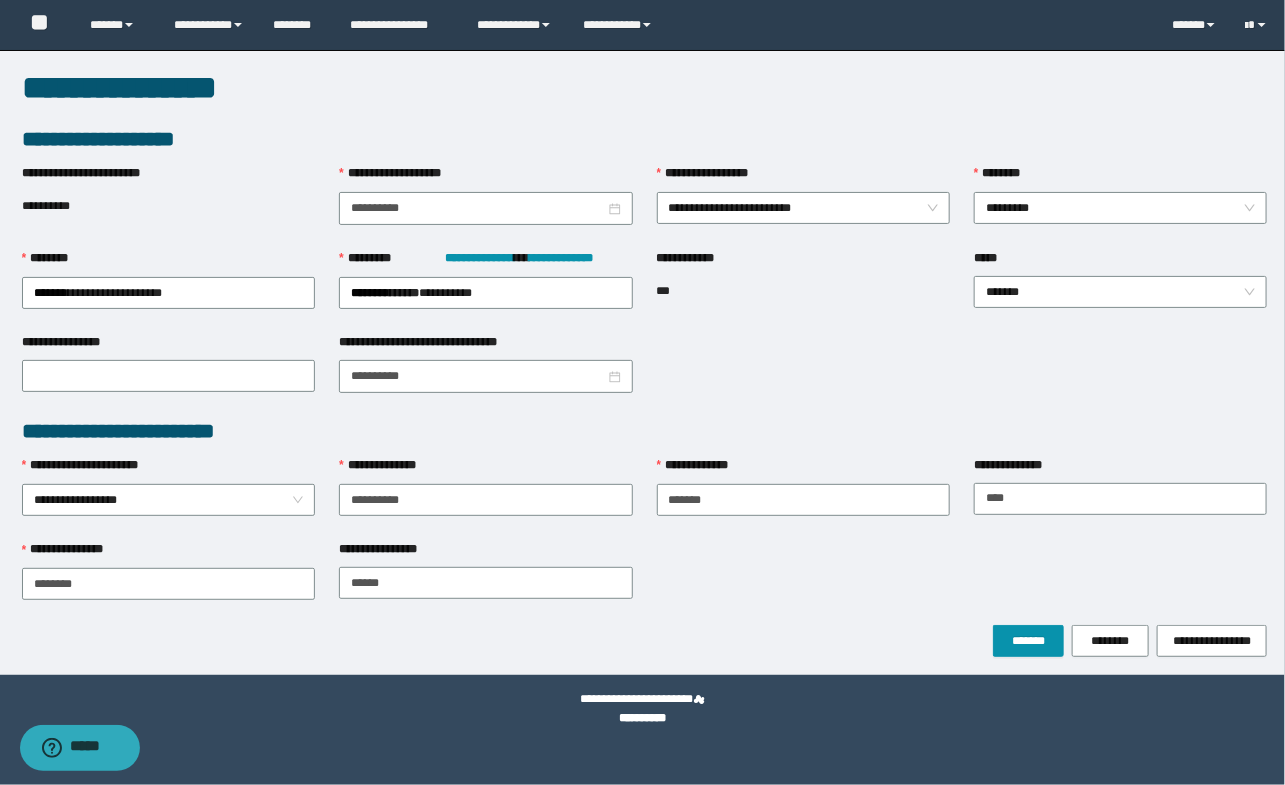 click on "**********" at bounding box center (645, 582) 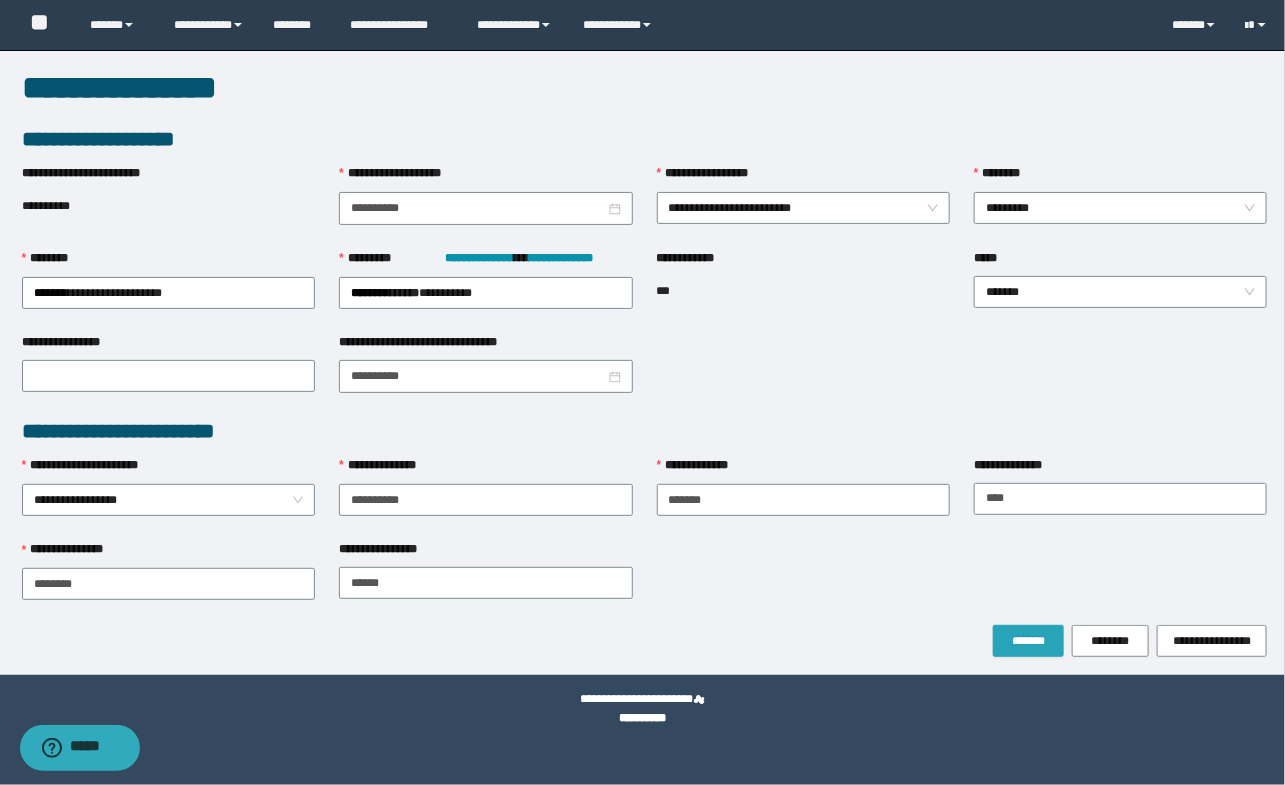 click on "*******" at bounding box center (1028, 641) 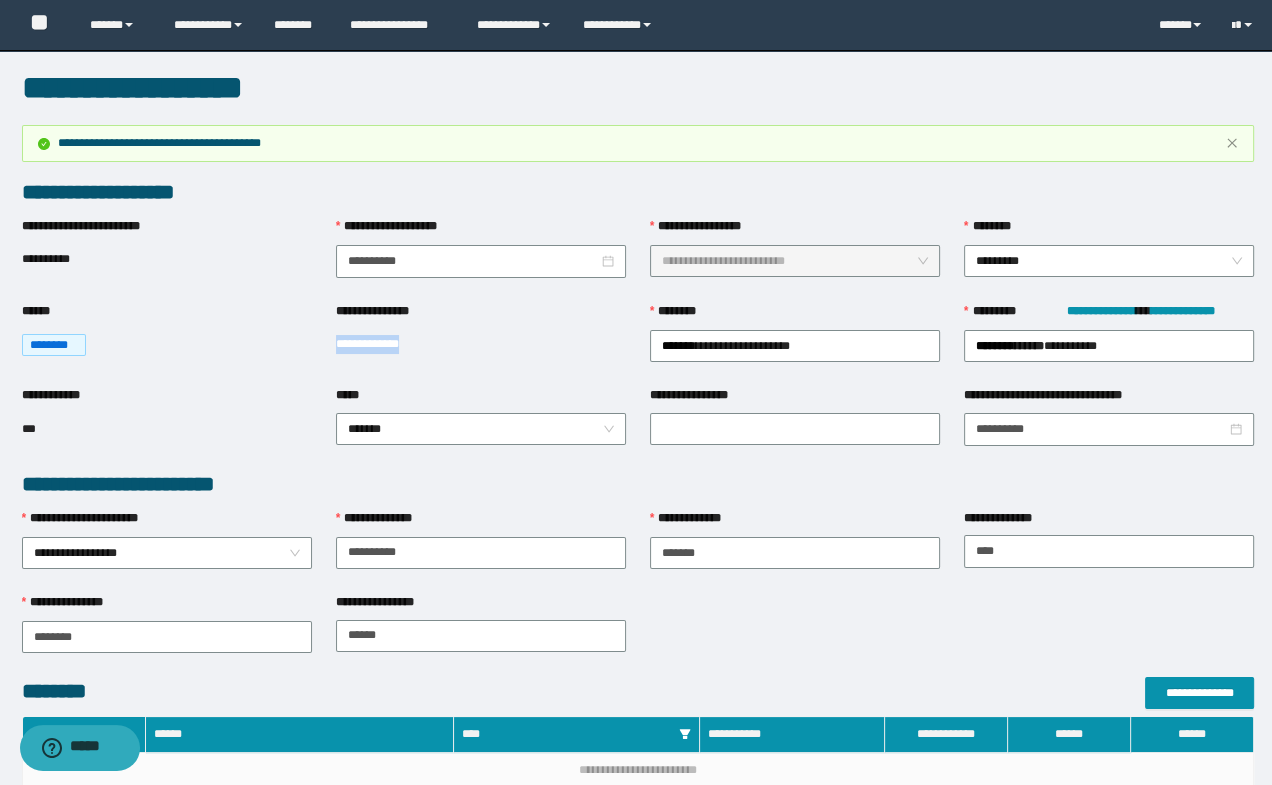 drag, startPoint x: 332, startPoint y: 346, endPoint x: 431, endPoint y: 349, distance: 99.04544 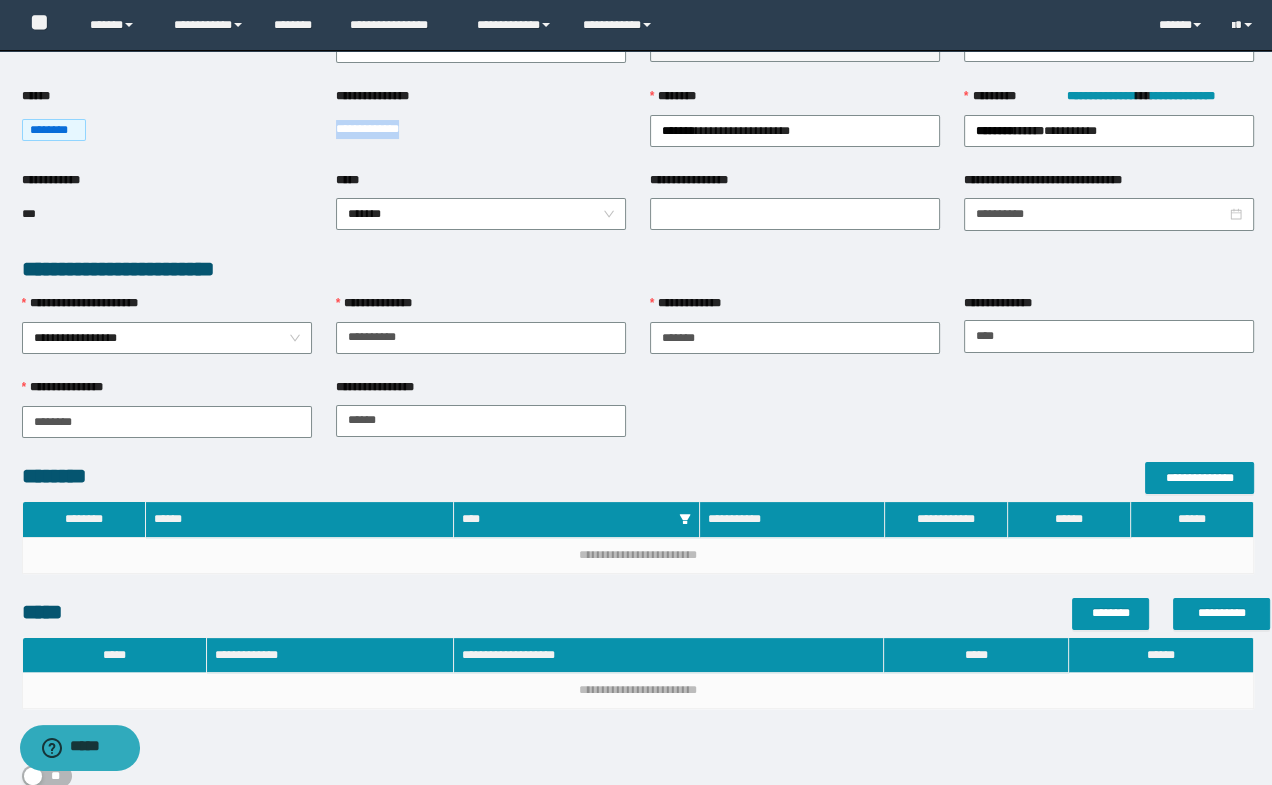 scroll, scrollTop: 110, scrollLeft: 0, axis: vertical 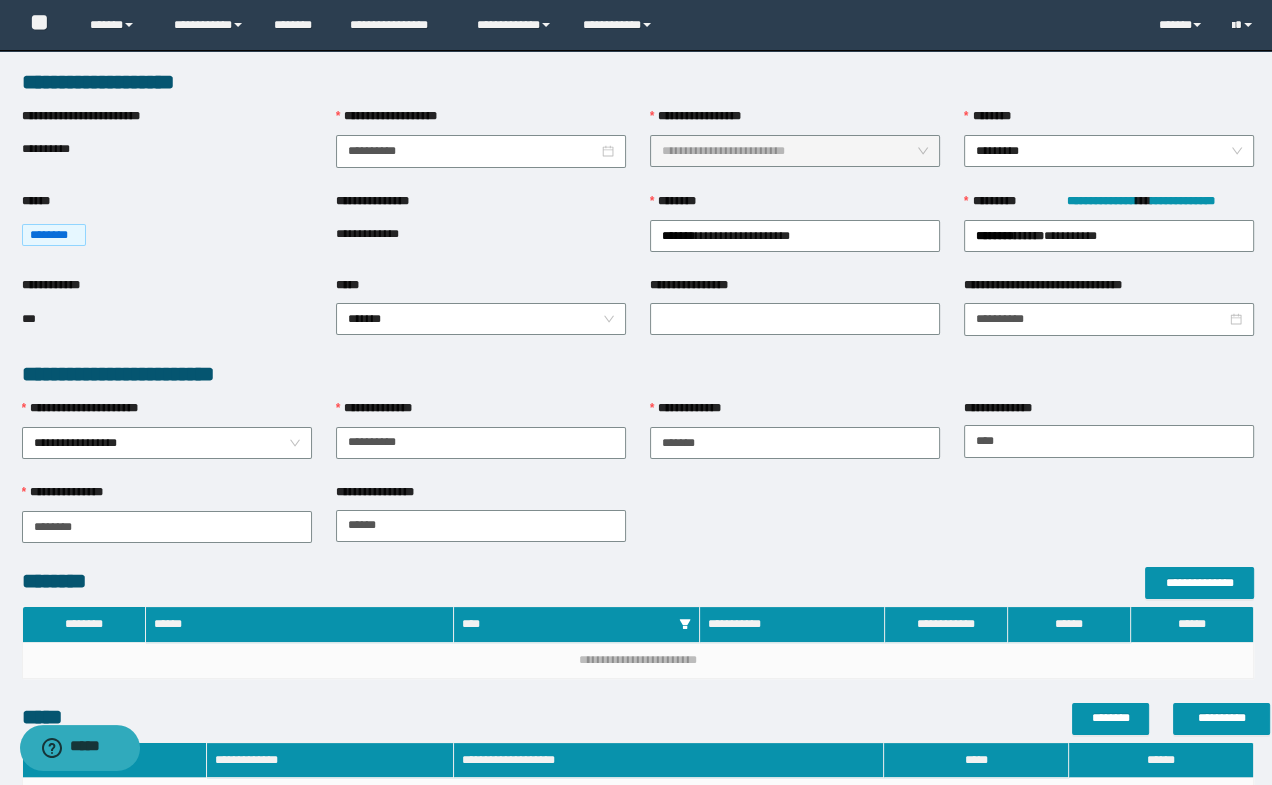 click on "**********" at bounding box center [481, 235] 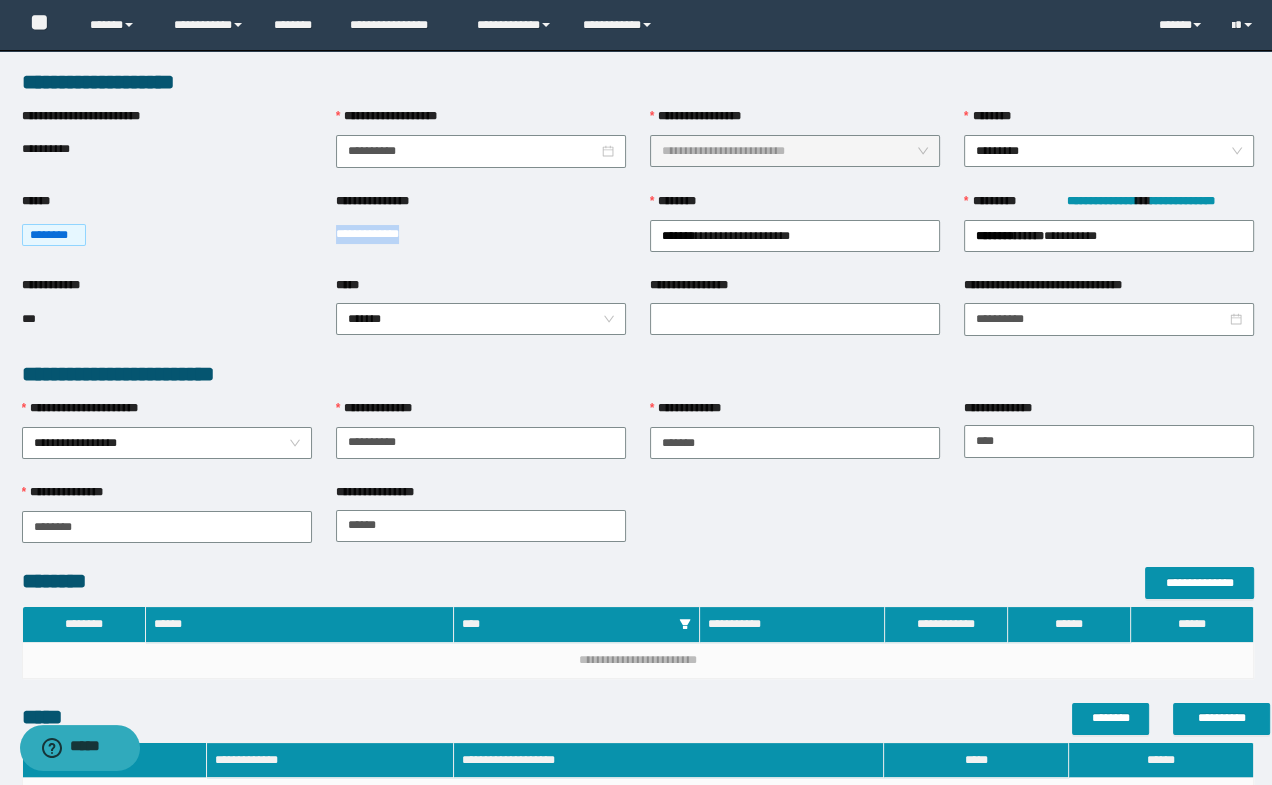 drag, startPoint x: 337, startPoint y: 232, endPoint x: 424, endPoint y: 230, distance: 87.02299 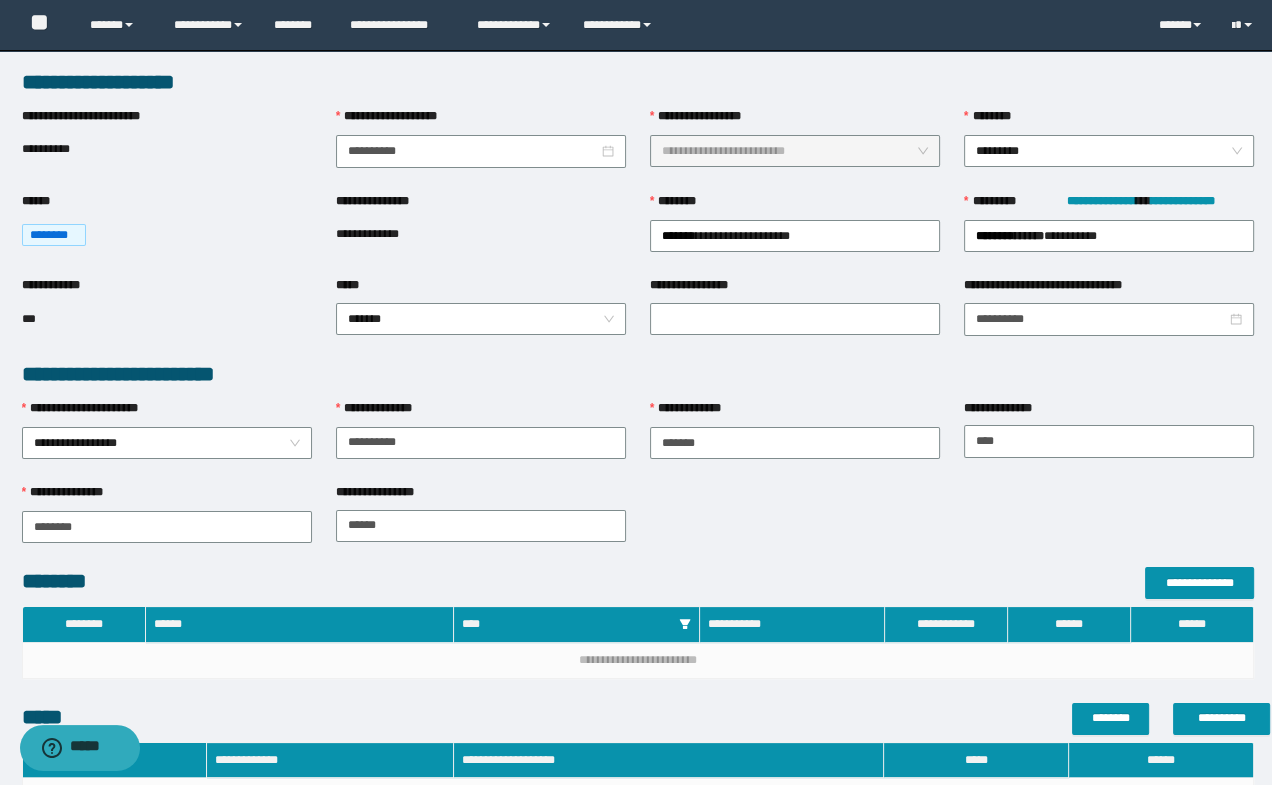 click on "**********" at bounding box center [638, 525] 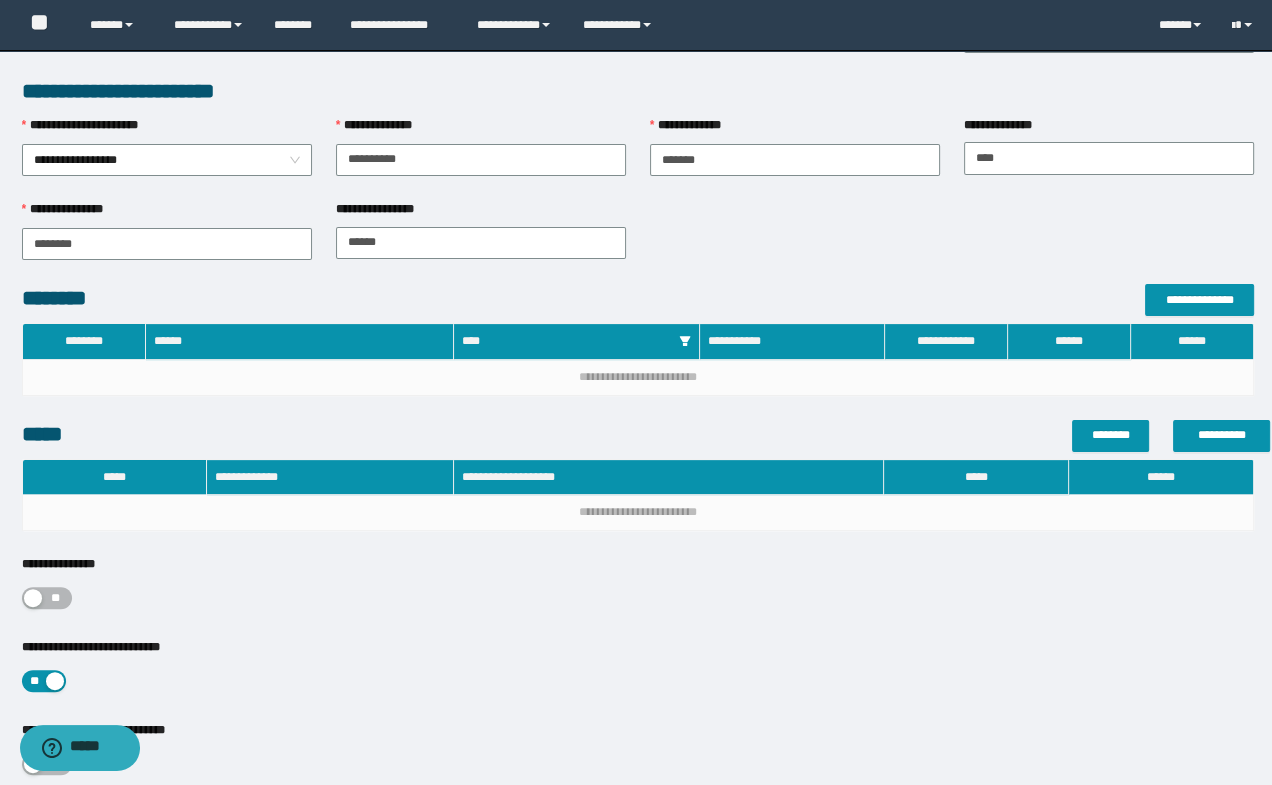 scroll, scrollTop: 565, scrollLeft: 0, axis: vertical 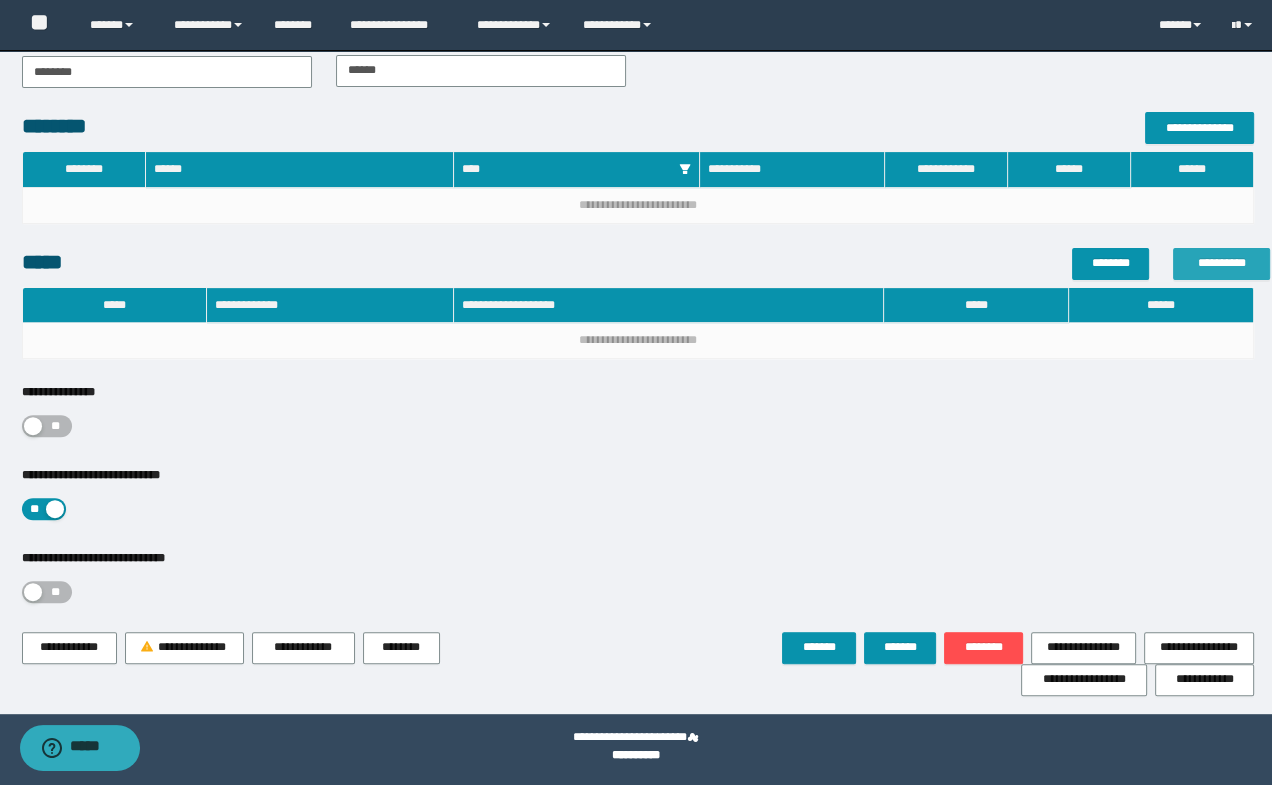 click on "**********" at bounding box center [1221, 264] 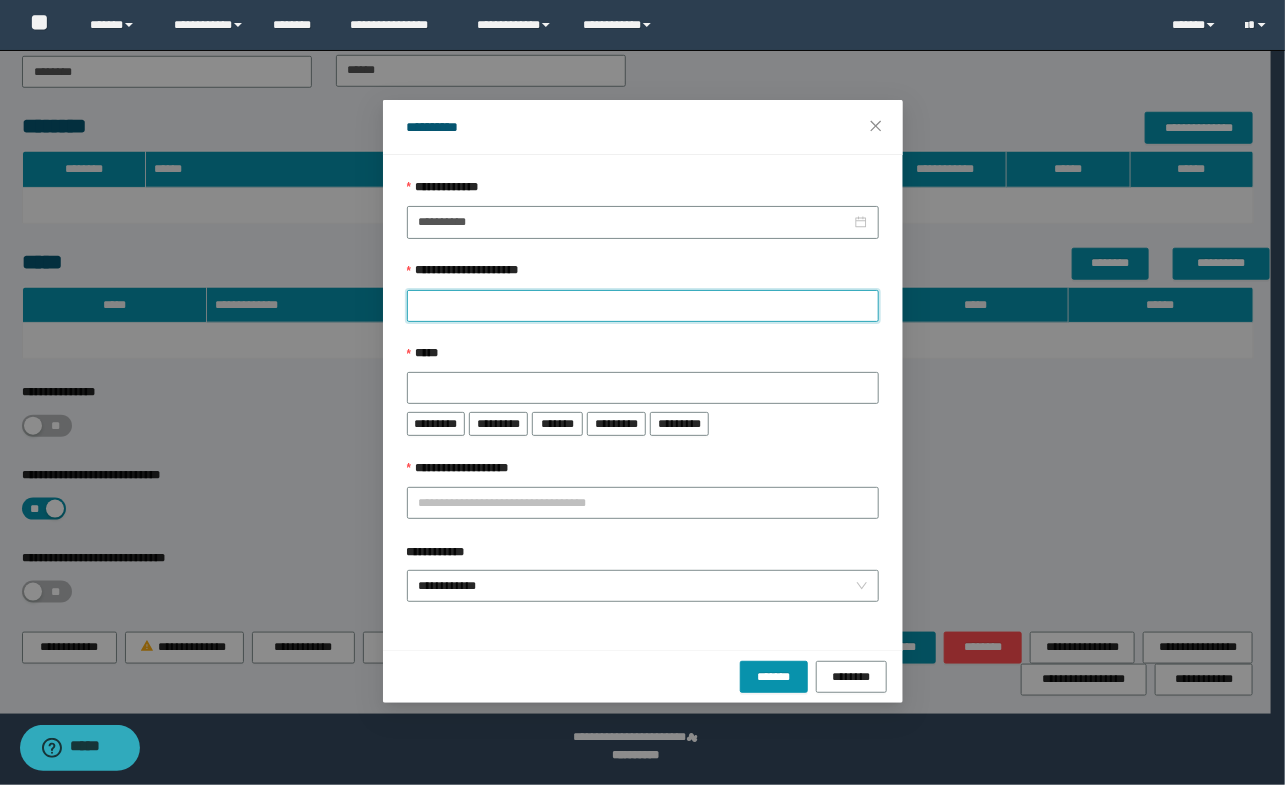 click on "**********" at bounding box center [643, 306] 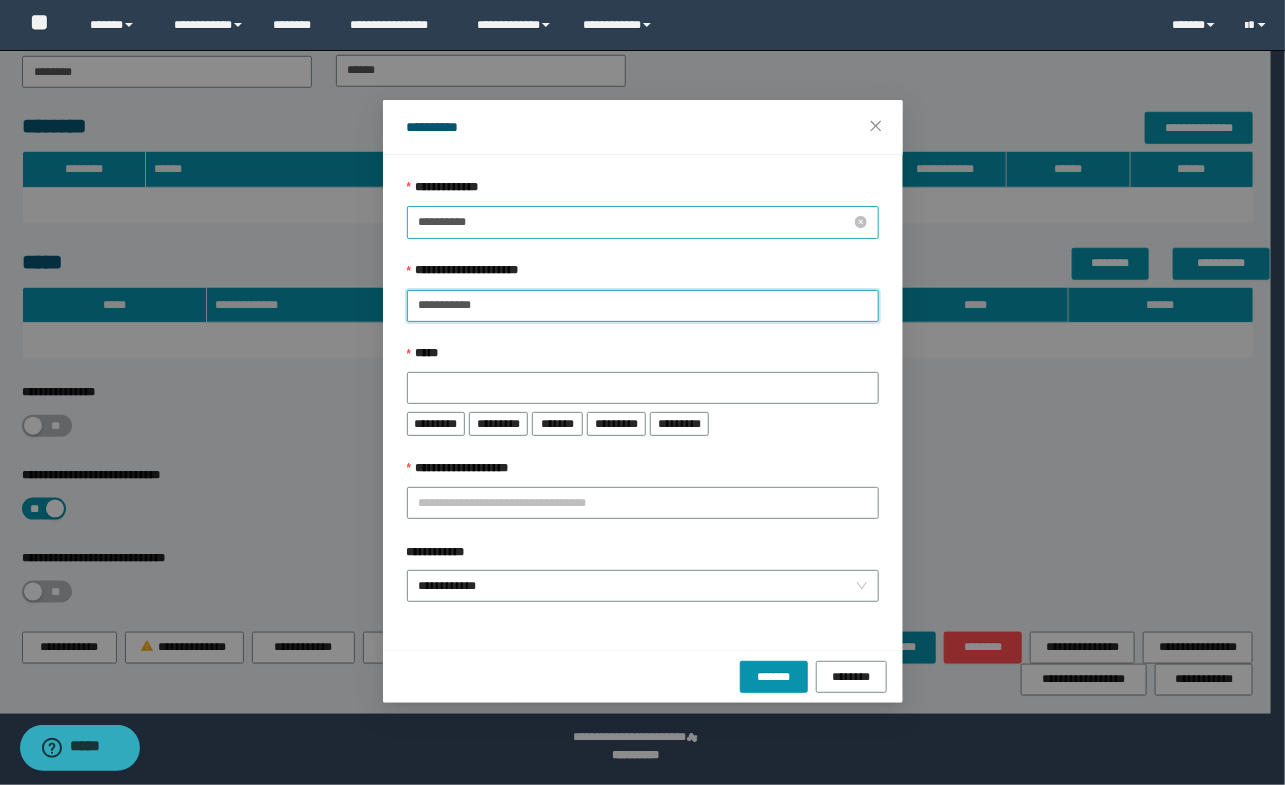 type on "**********" 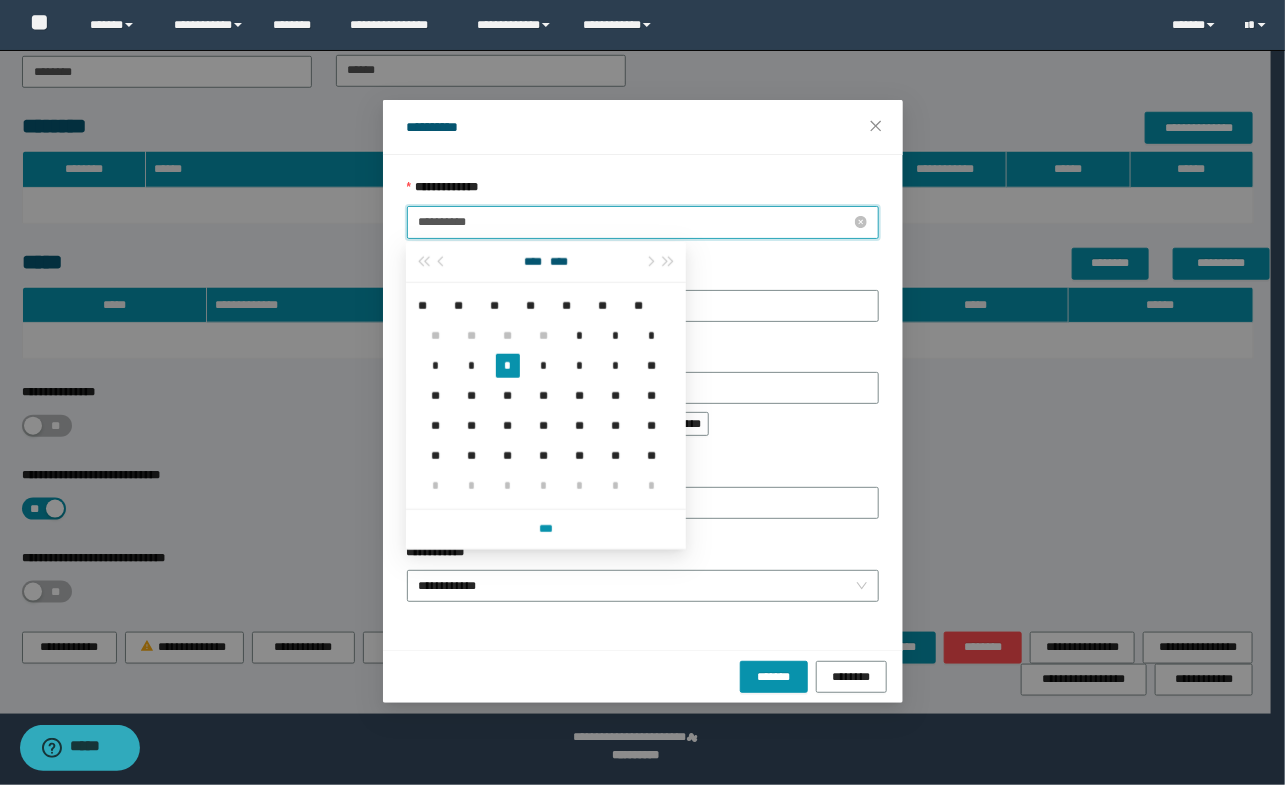 click on "**********" at bounding box center [635, 222] 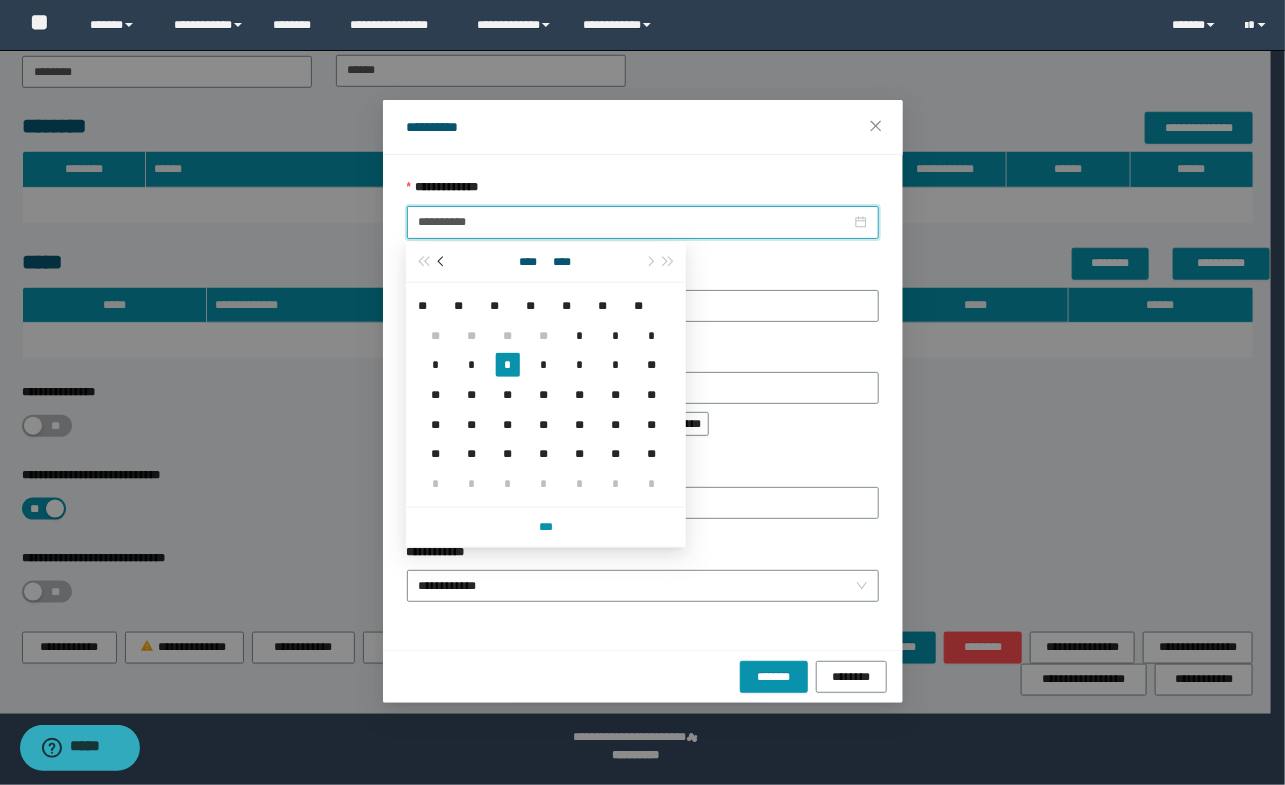 click at bounding box center (442, 262) 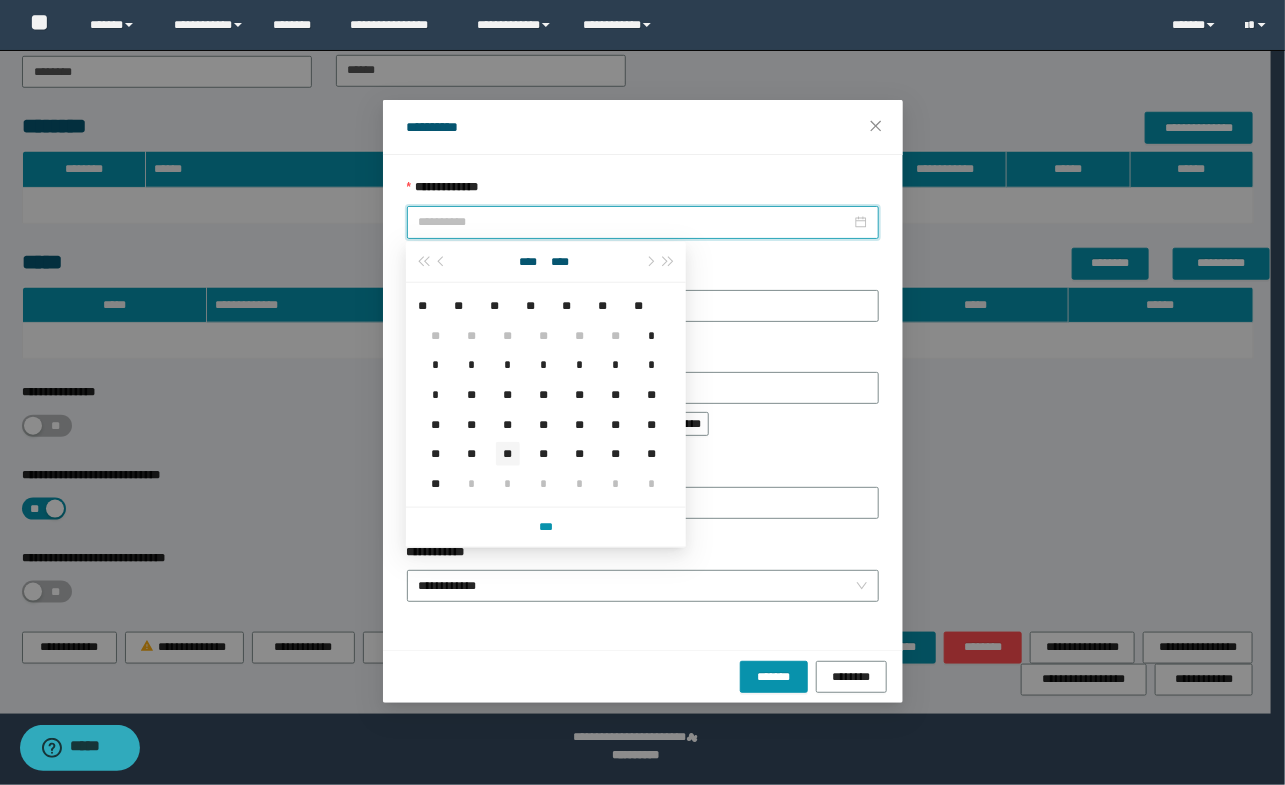 type on "**********" 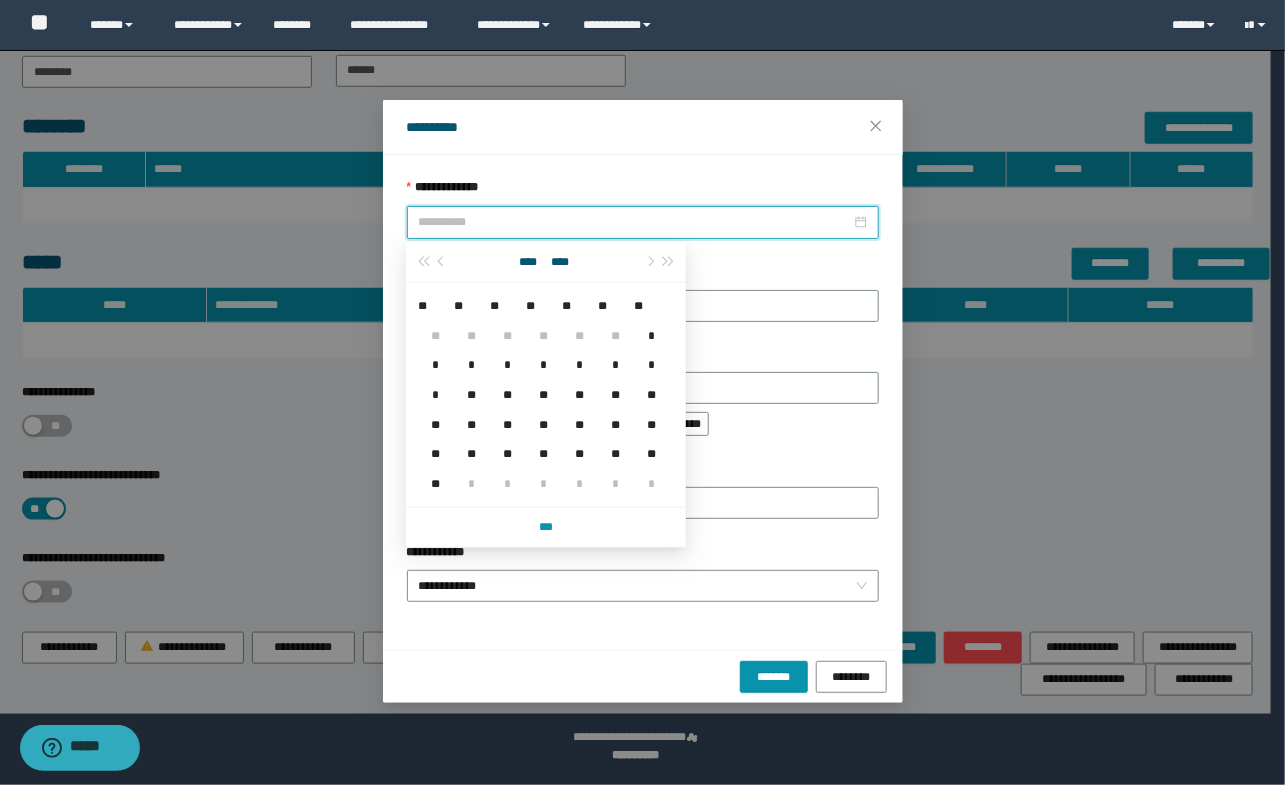 drag, startPoint x: 515, startPoint y: 456, endPoint x: 529, endPoint y: 467, distance: 17.804493 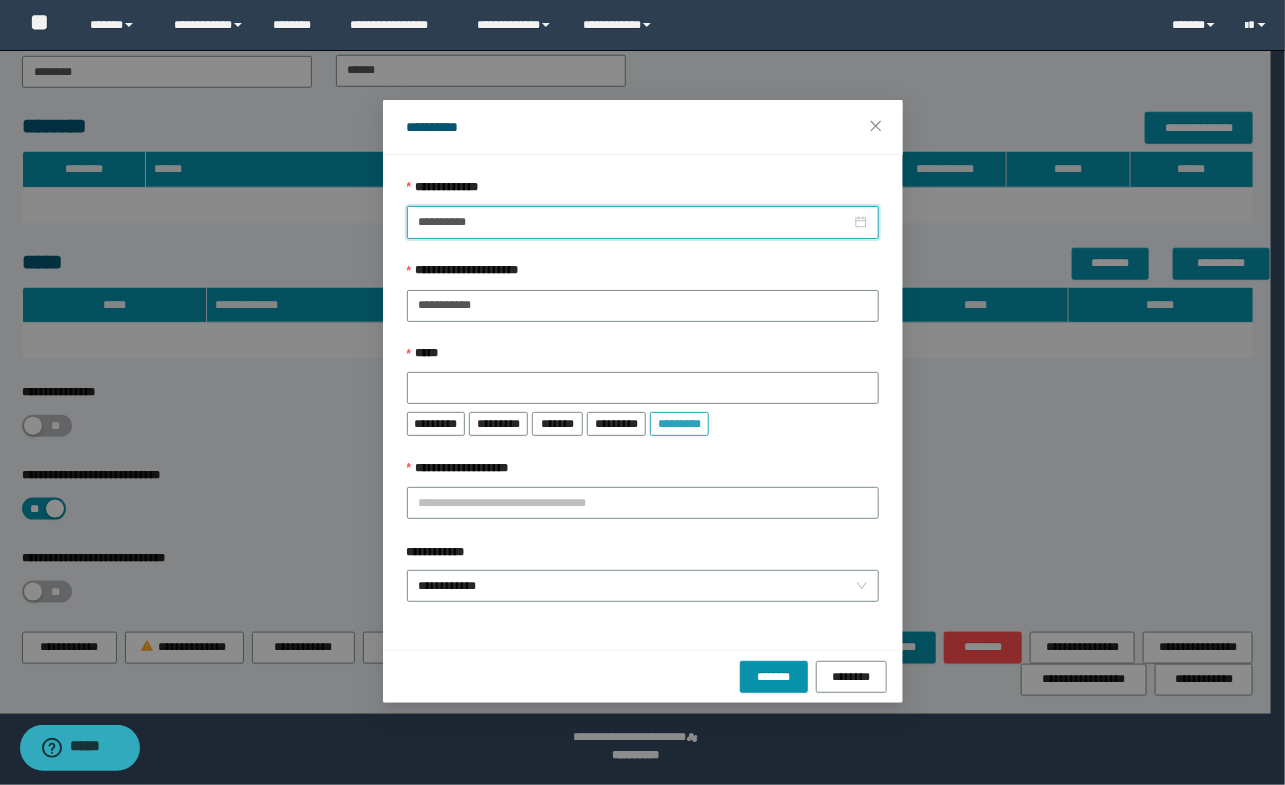 drag, startPoint x: 719, startPoint y: 420, endPoint x: 708, endPoint y: 435, distance: 18.601076 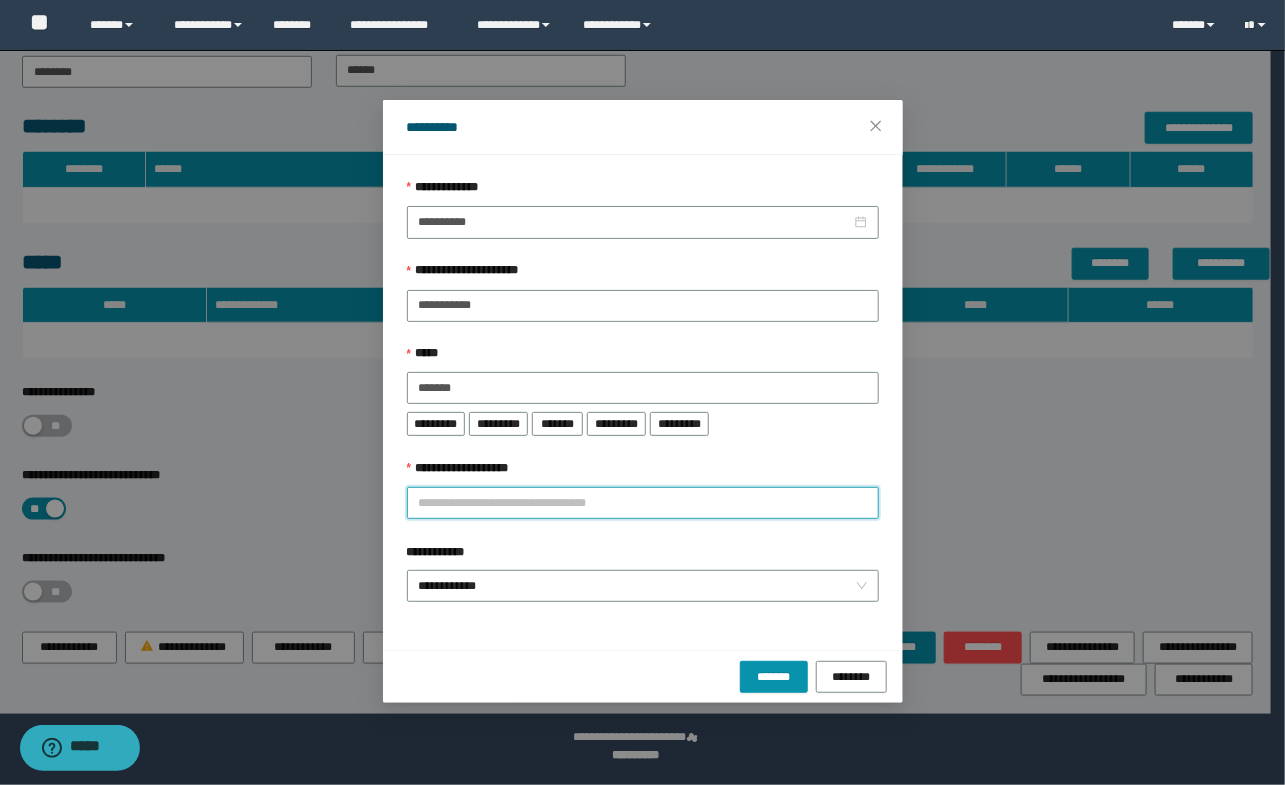 click on "**********" at bounding box center [643, 503] 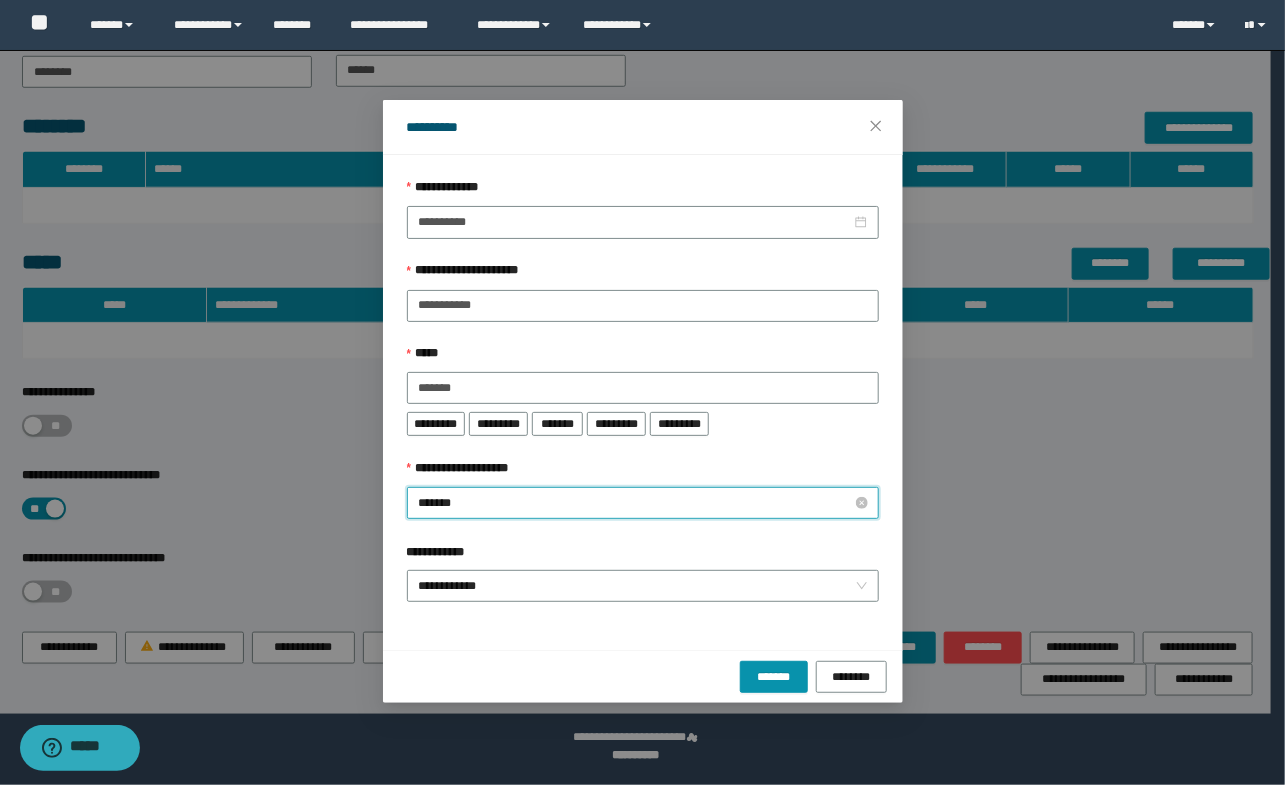 type on "********" 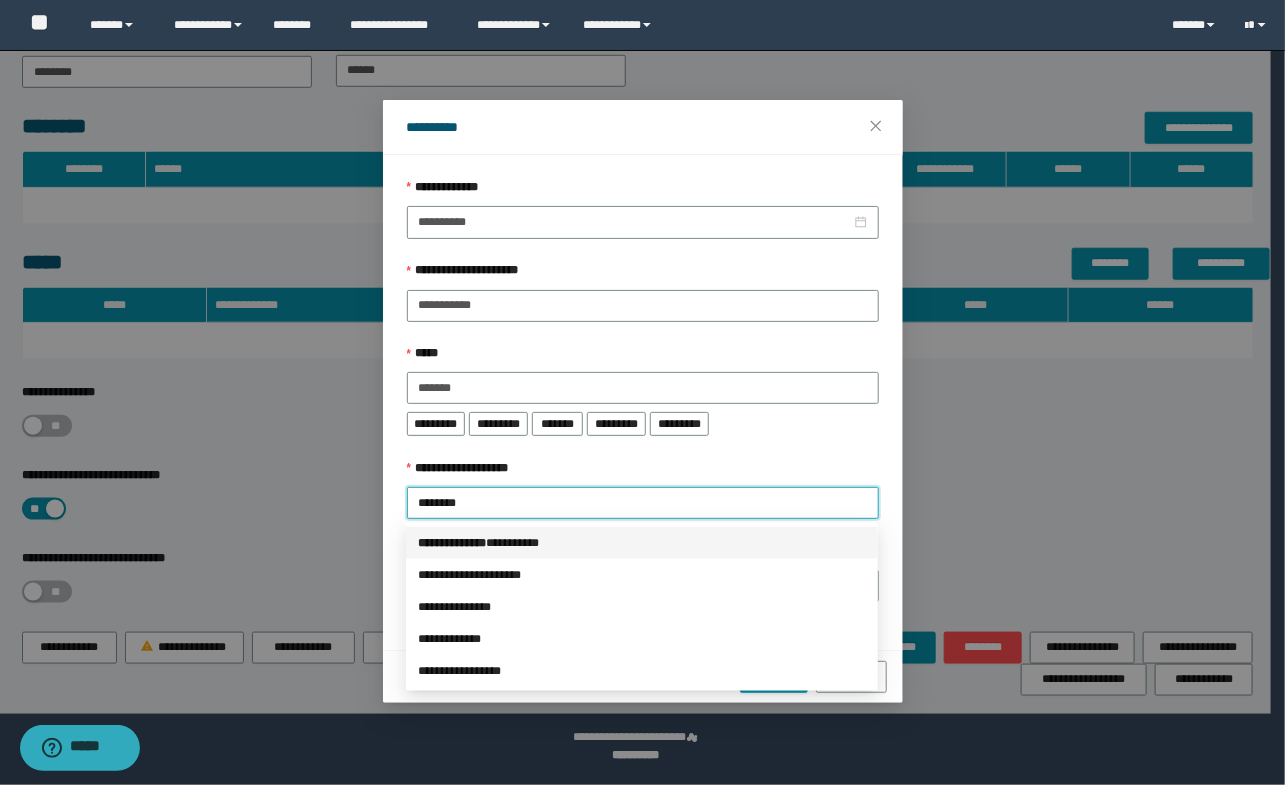 click on "*** *   ********* * ********" at bounding box center [642, 543] 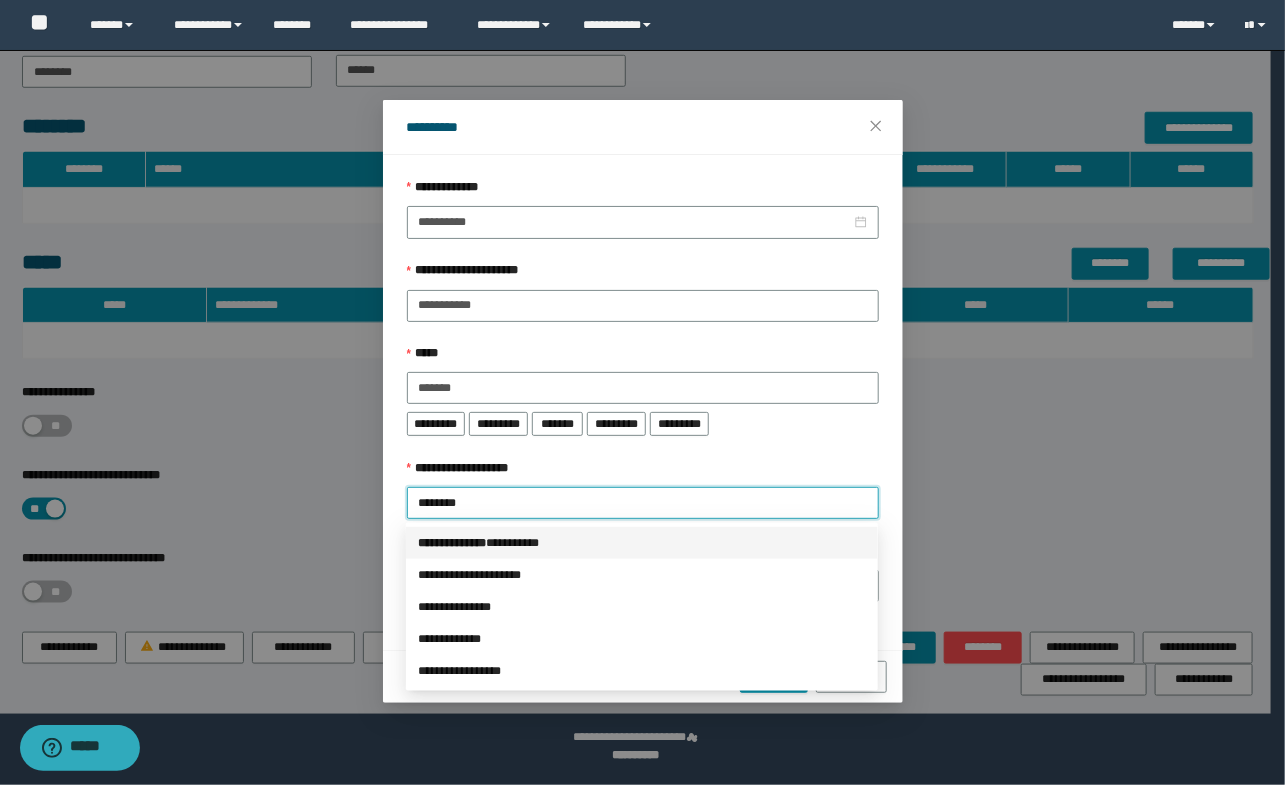type 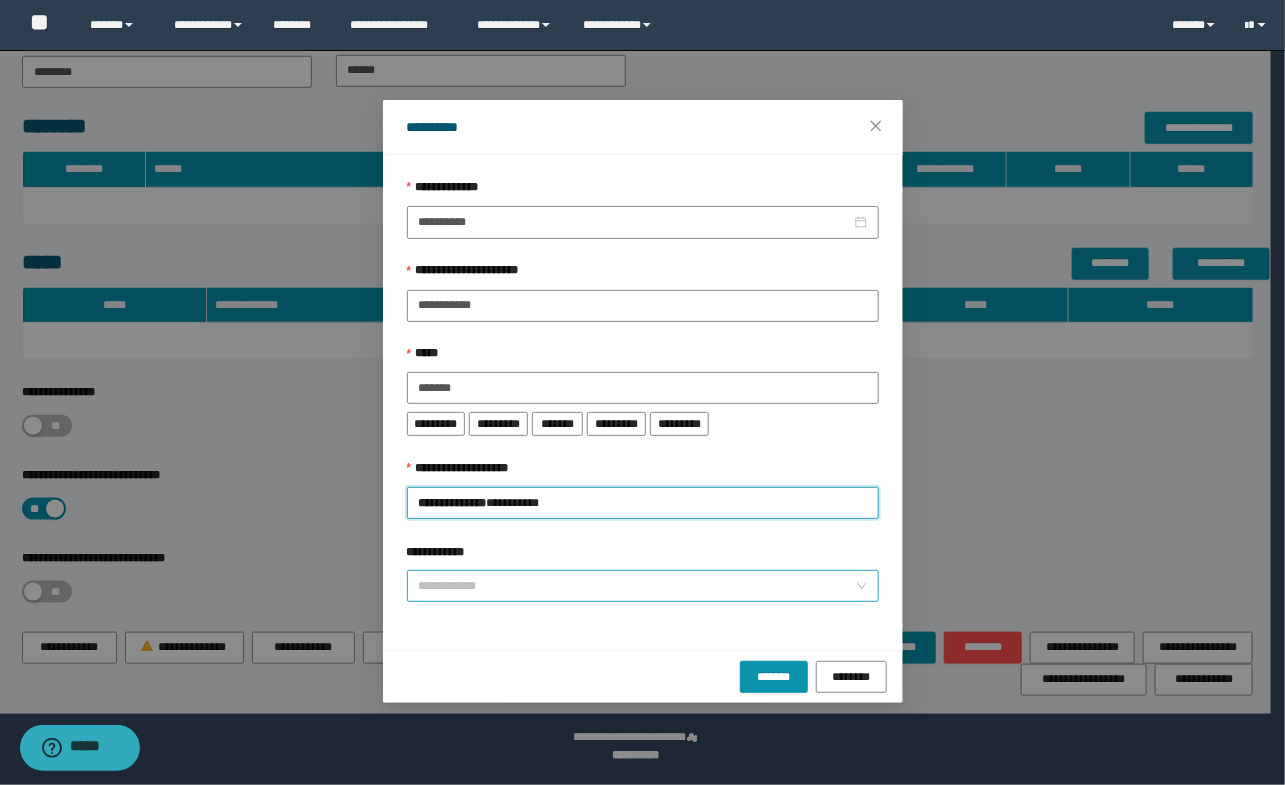 click on "**********" at bounding box center (643, 586) 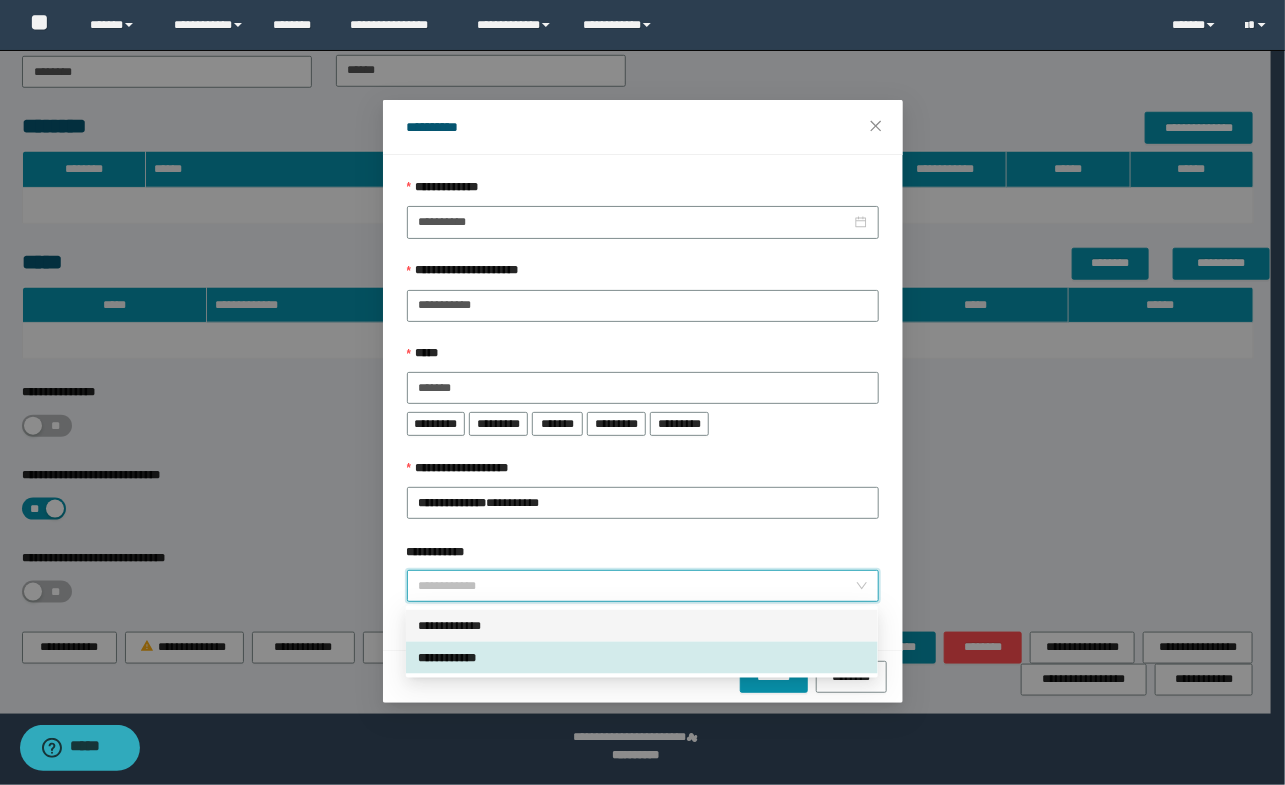 click on "**********" at bounding box center [642, 626] 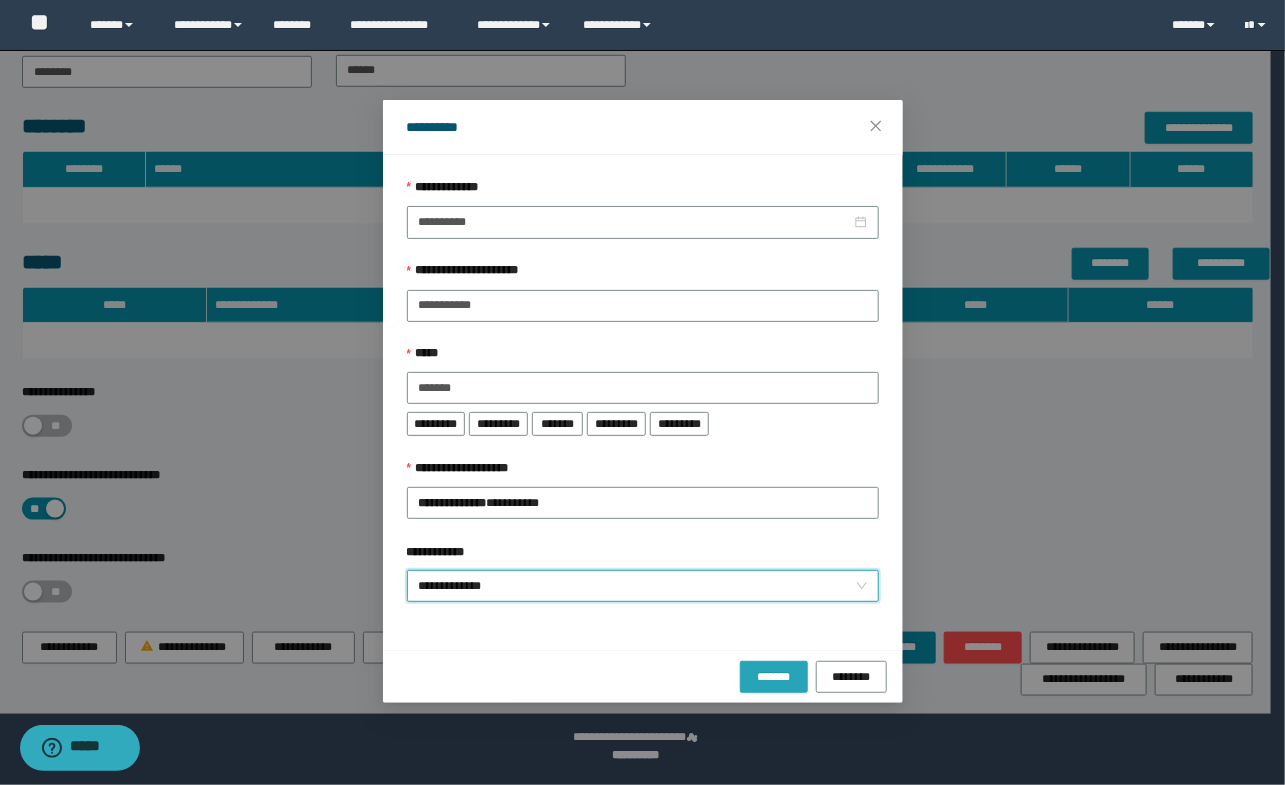click on "*******" at bounding box center (774, 676) 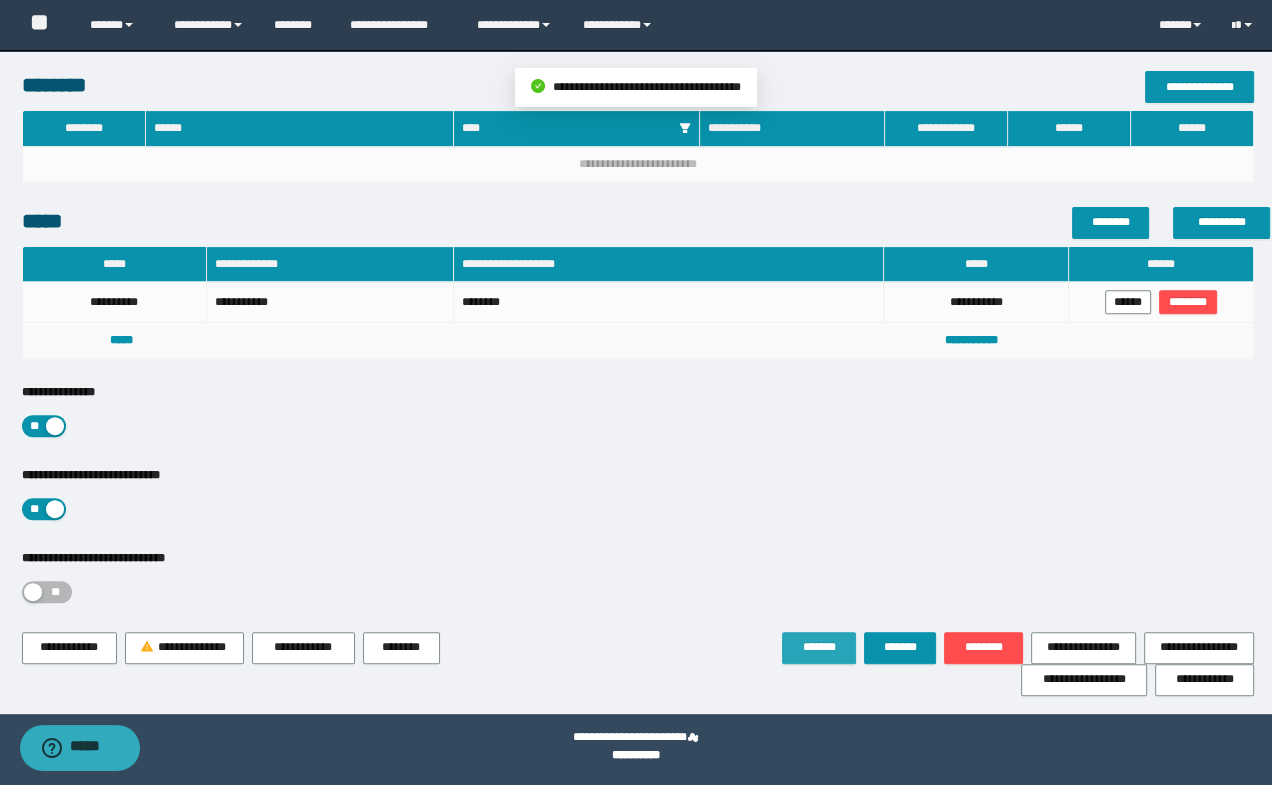 click on "*******" at bounding box center (819, 647) 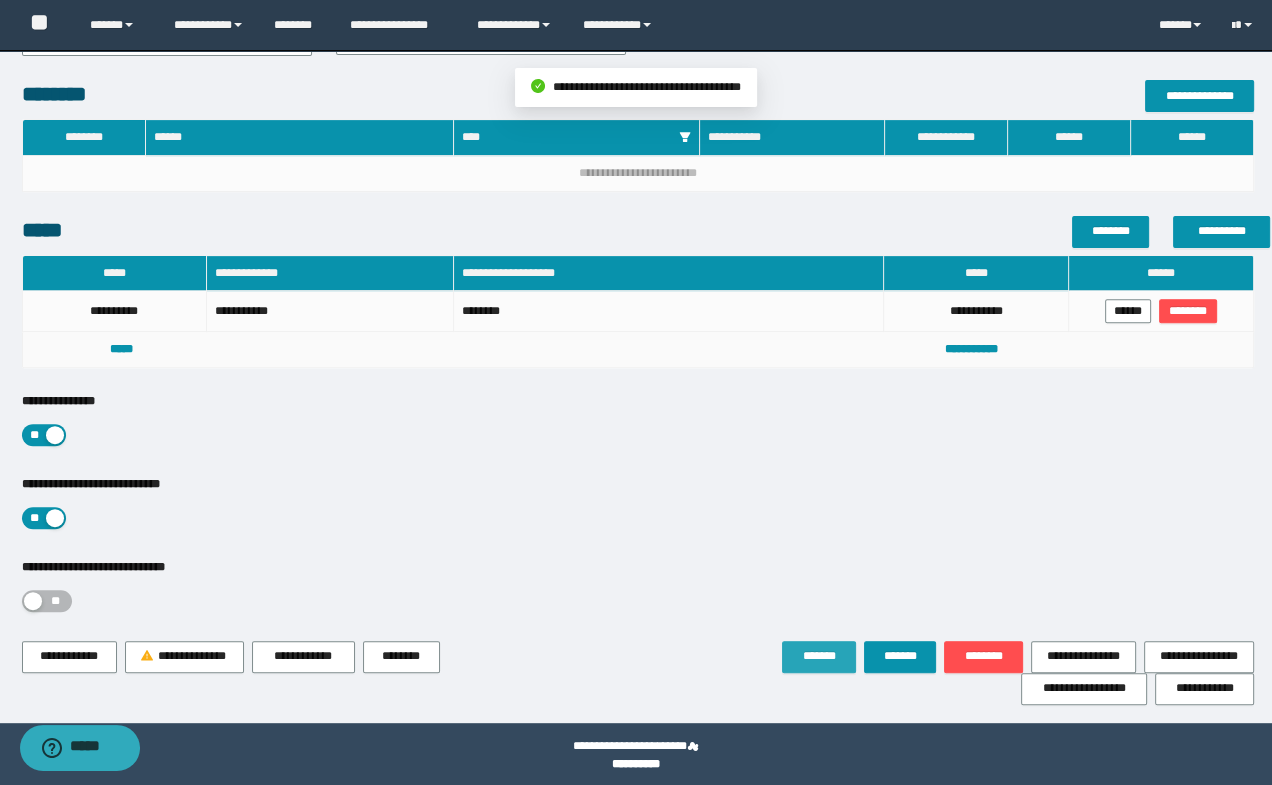 scroll, scrollTop: 606, scrollLeft: 0, axis: vertical 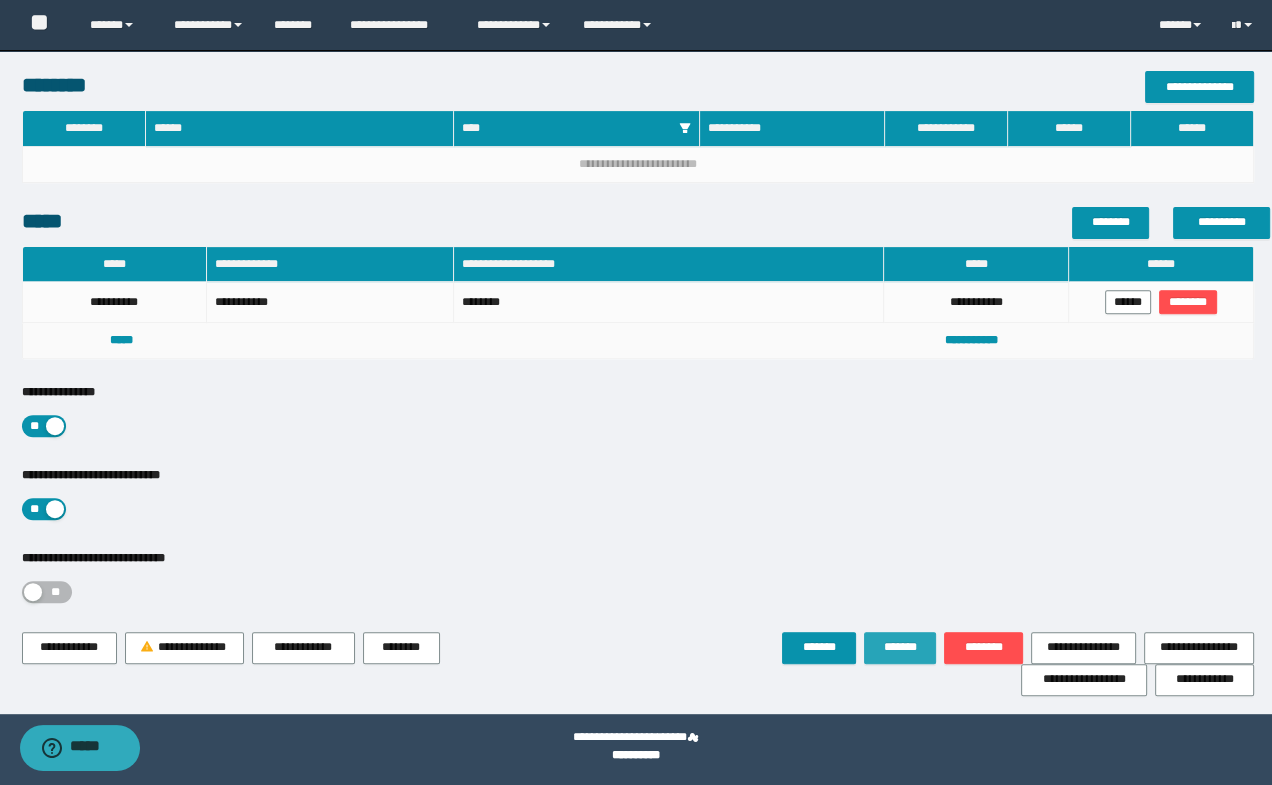 click on "*******" at bounding box center [900, 647] 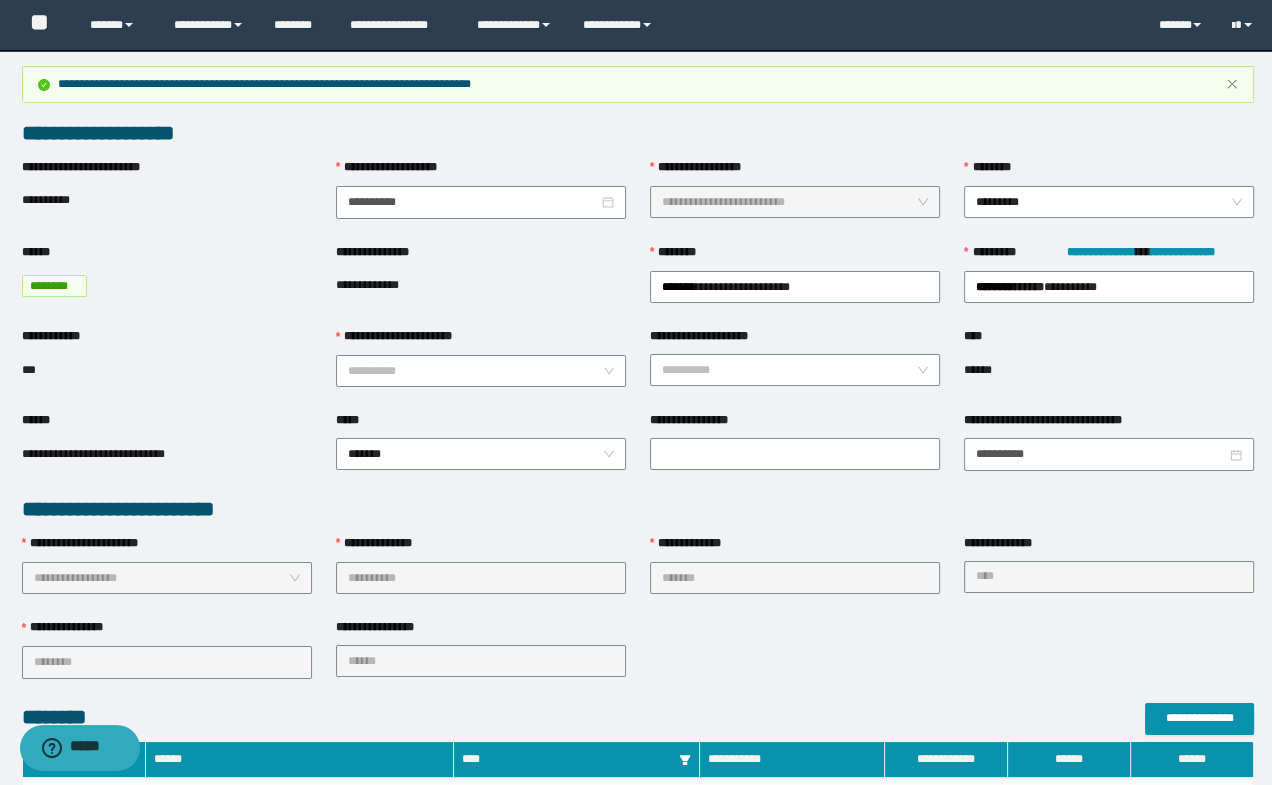 scroll, scrollTop: 0, scrollLeft: 0, axis: both 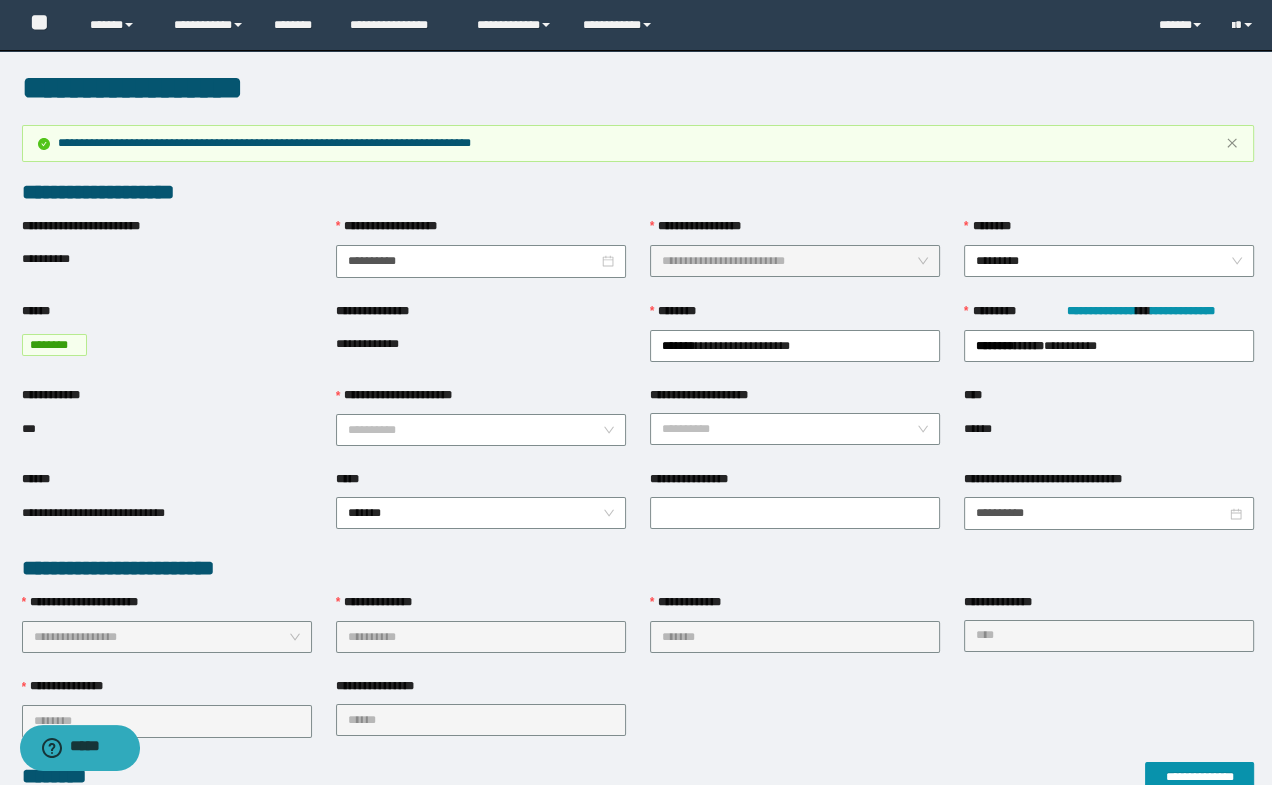 click on "**********" at bounding box center [638, 568] 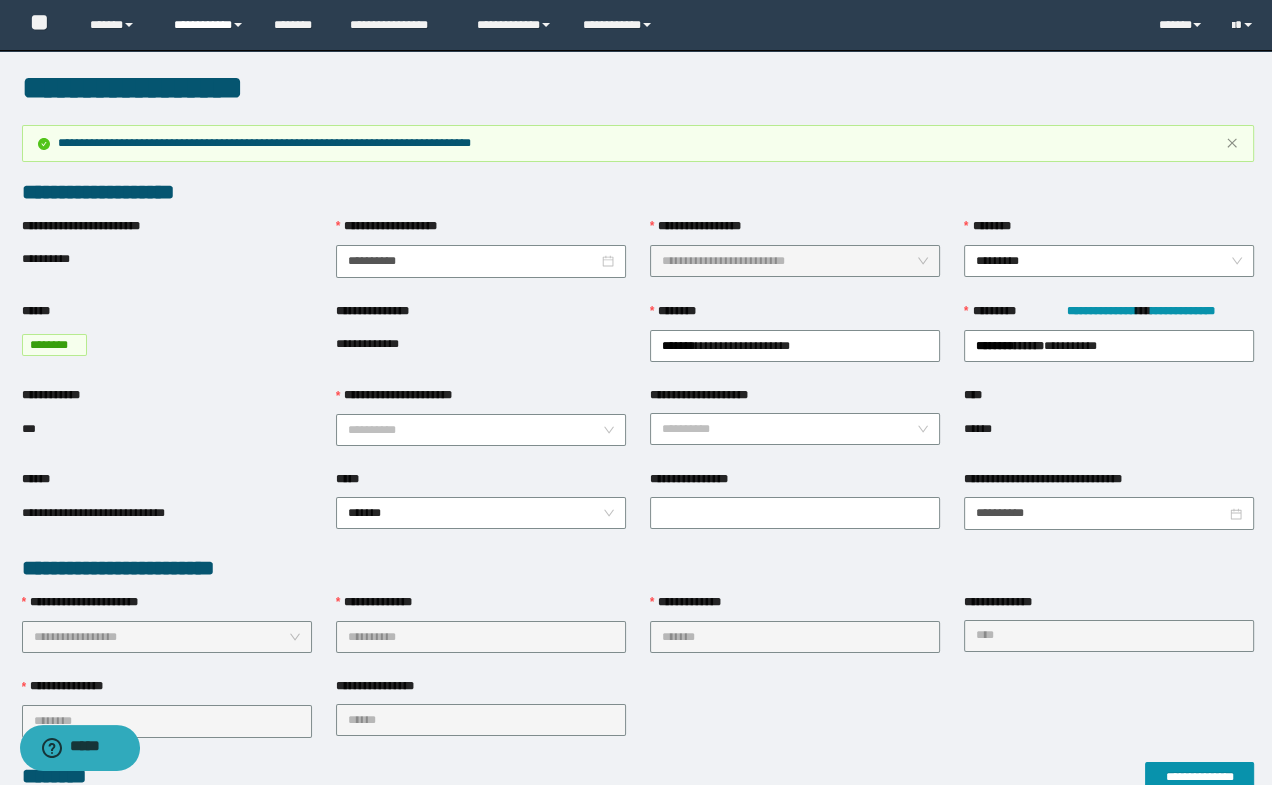 click on "**********" at bounding box center (209, 25) 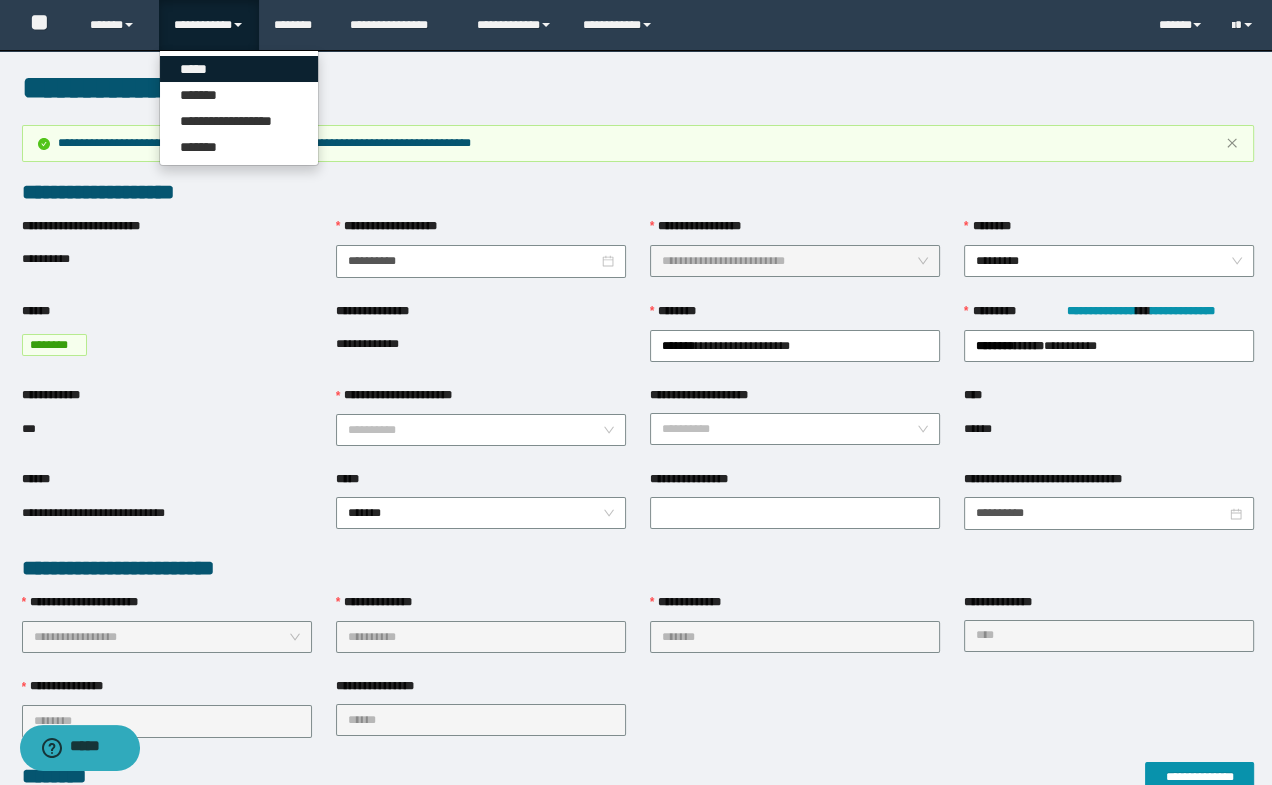 click on "*****" at bounding box center (239, 69) 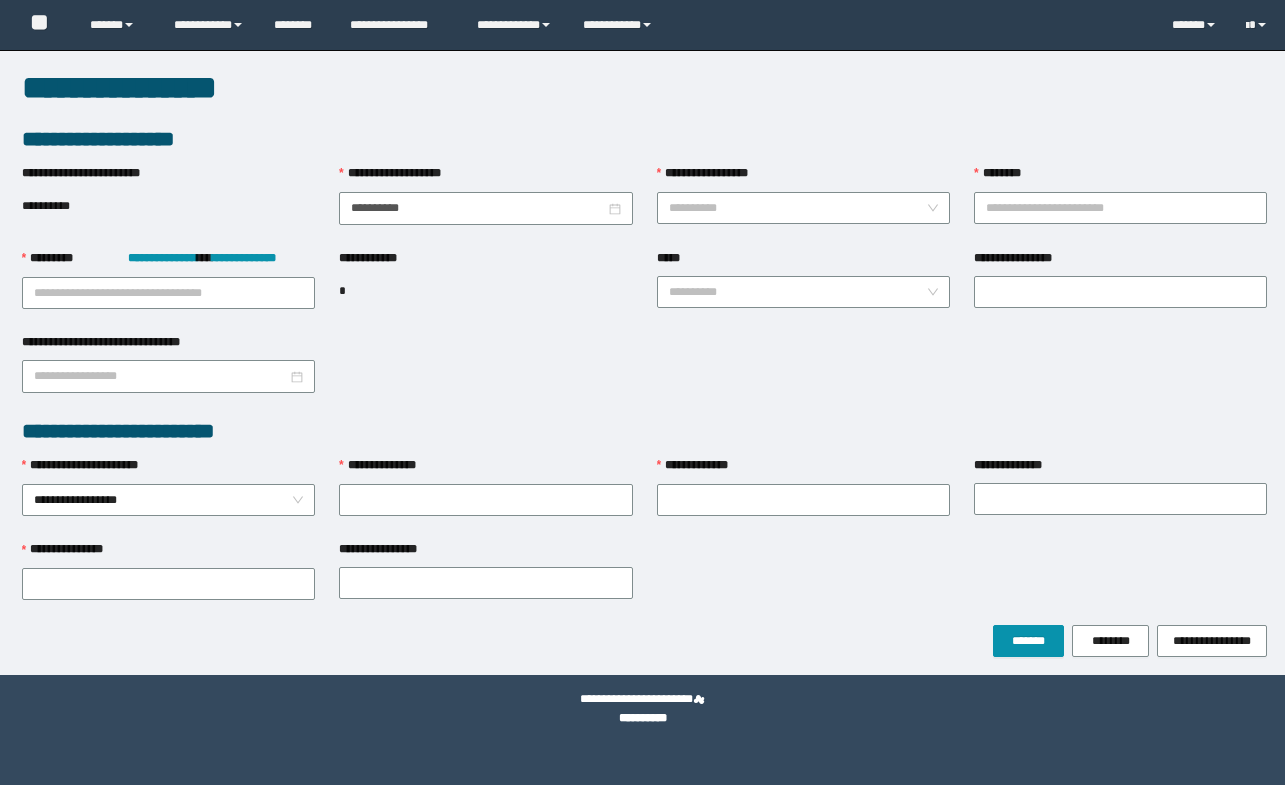 scroll, scrollTop: 0, scrollLeft: 0, axis: both 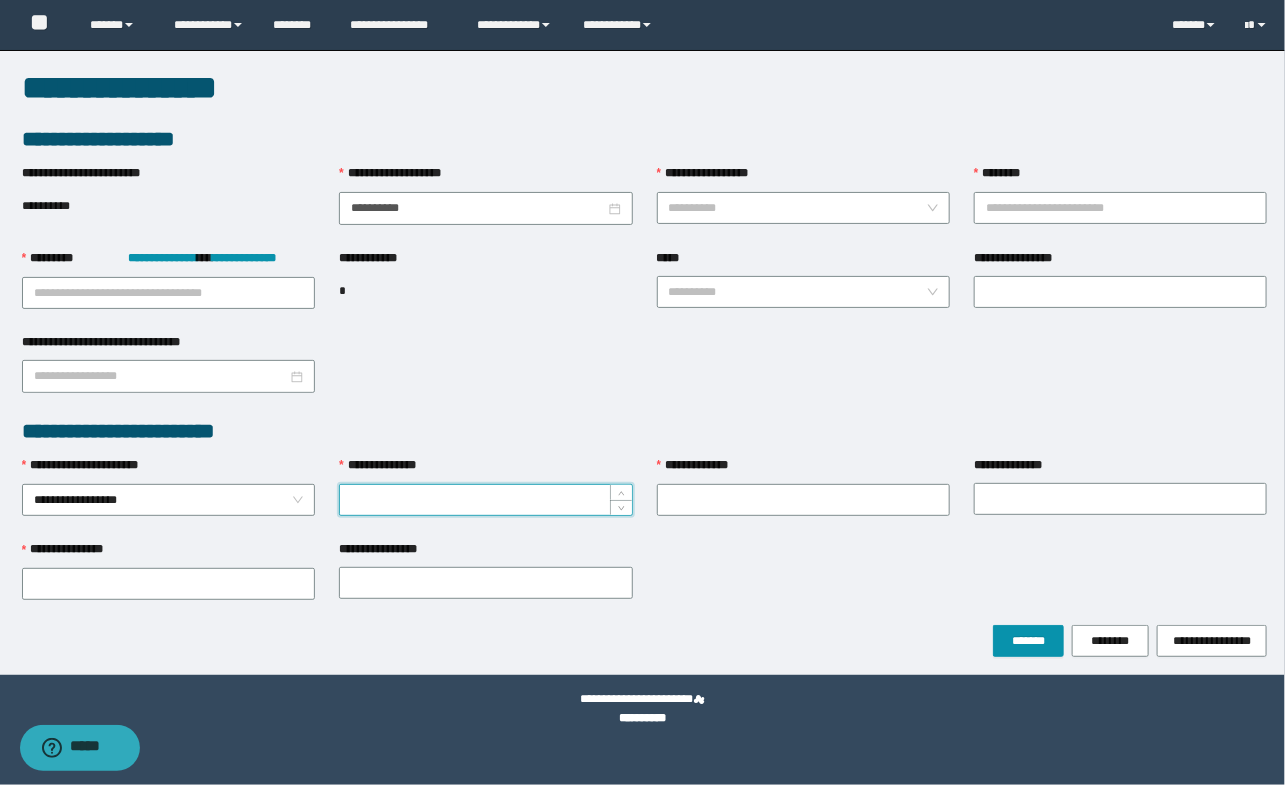 click on "**********" at bounding box center [485, 500] 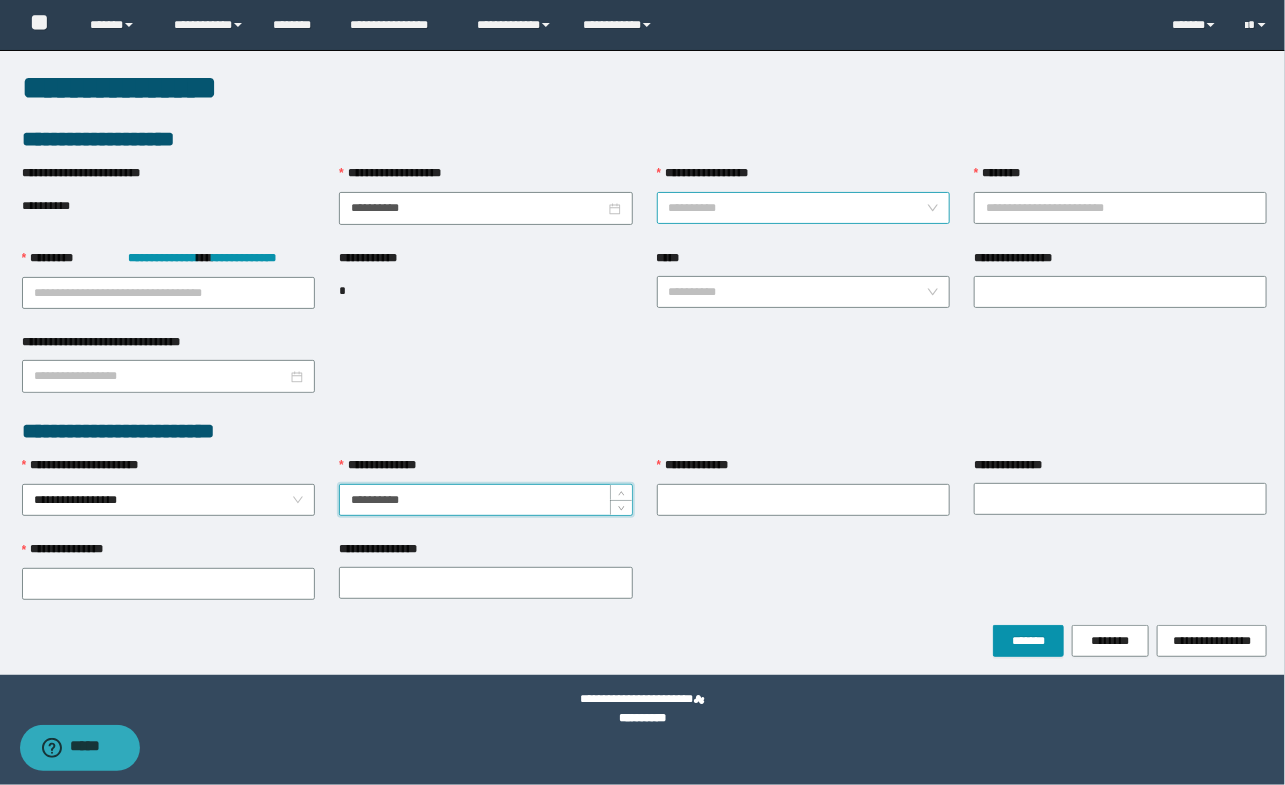 type on "**********" 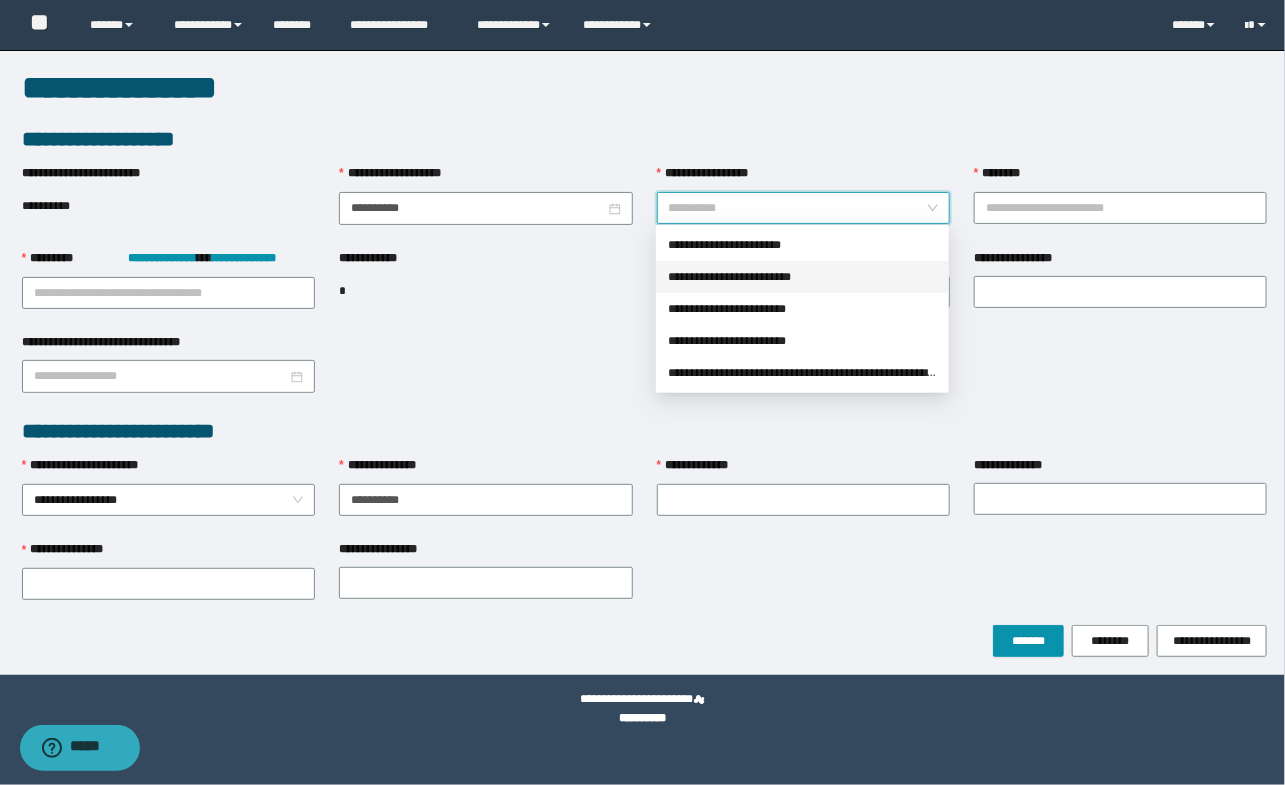 click on "**********" at bounding box center (802, 277) 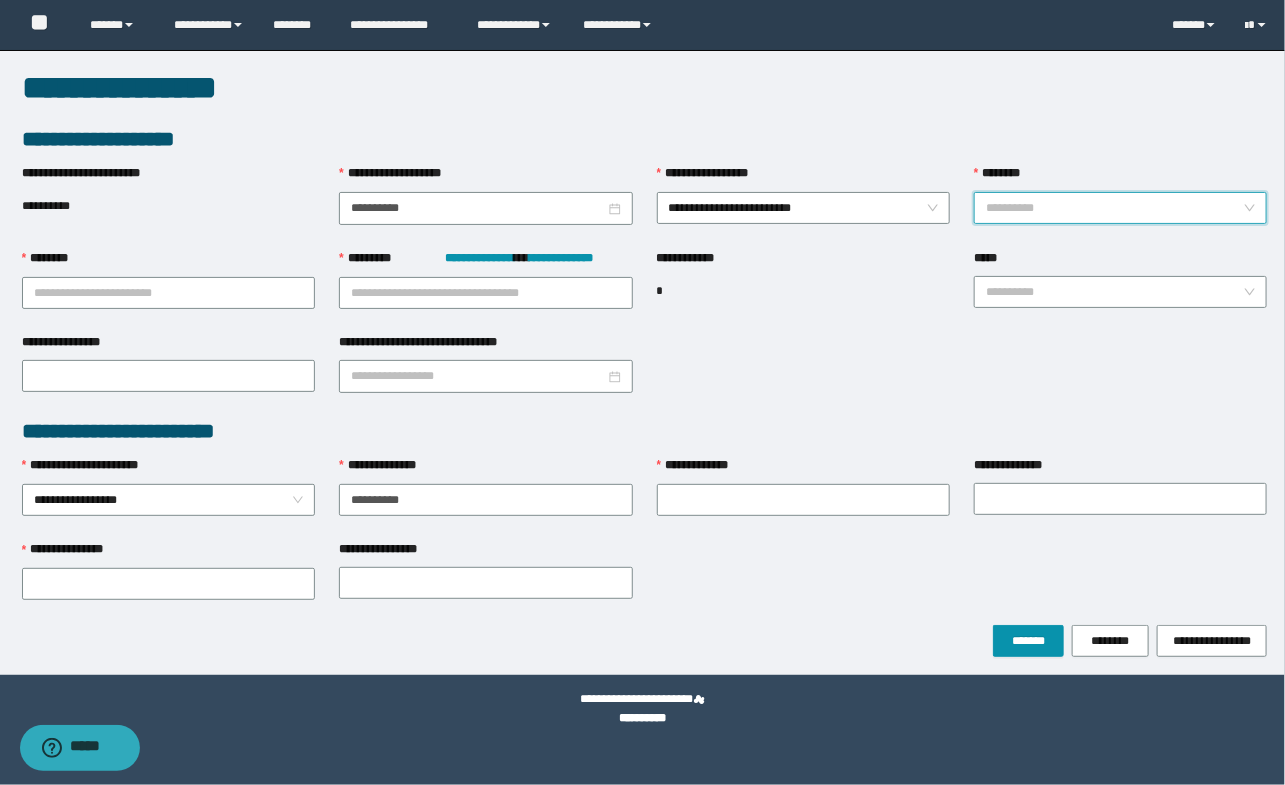 drag, startPoint x: 1046, startPoint y: 200, endPoint x: 1025, endPoint y: 233, distance: 39.115215 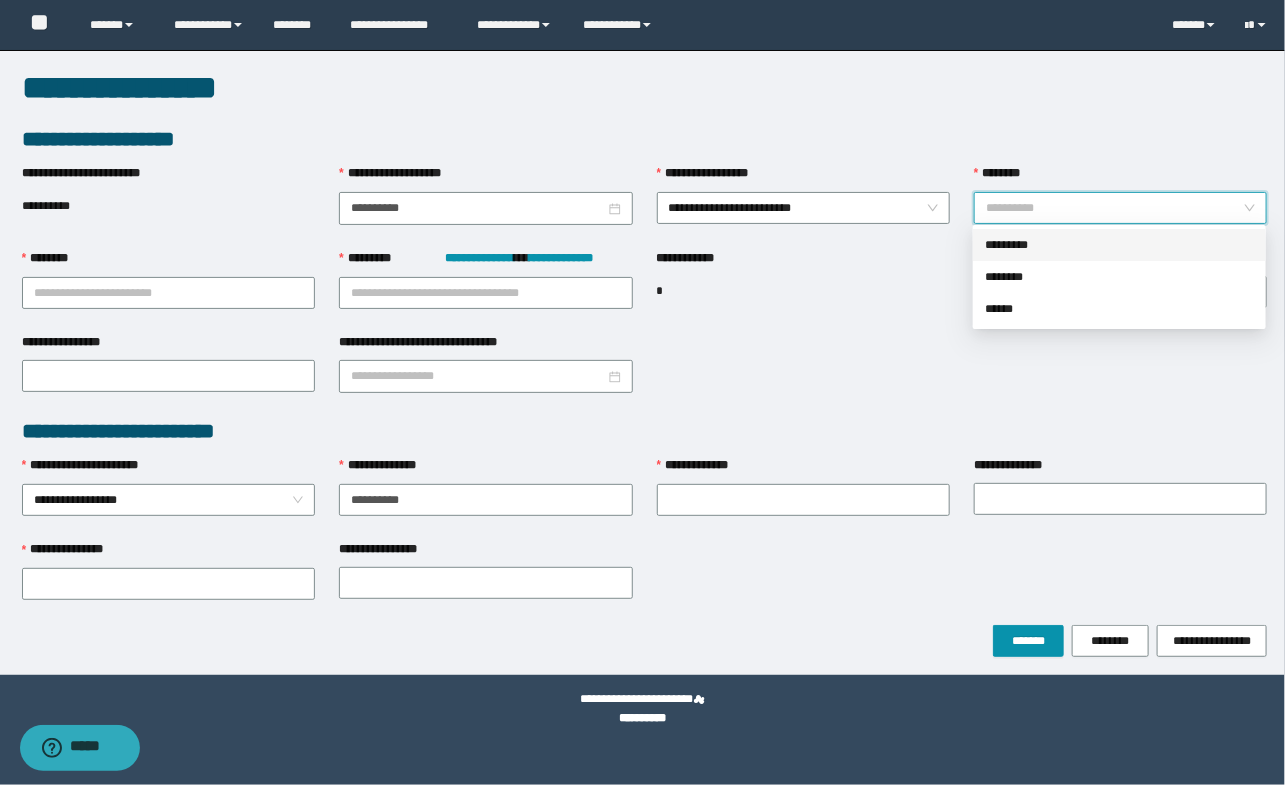 click on "*********" at bounding box center (1119, 245) 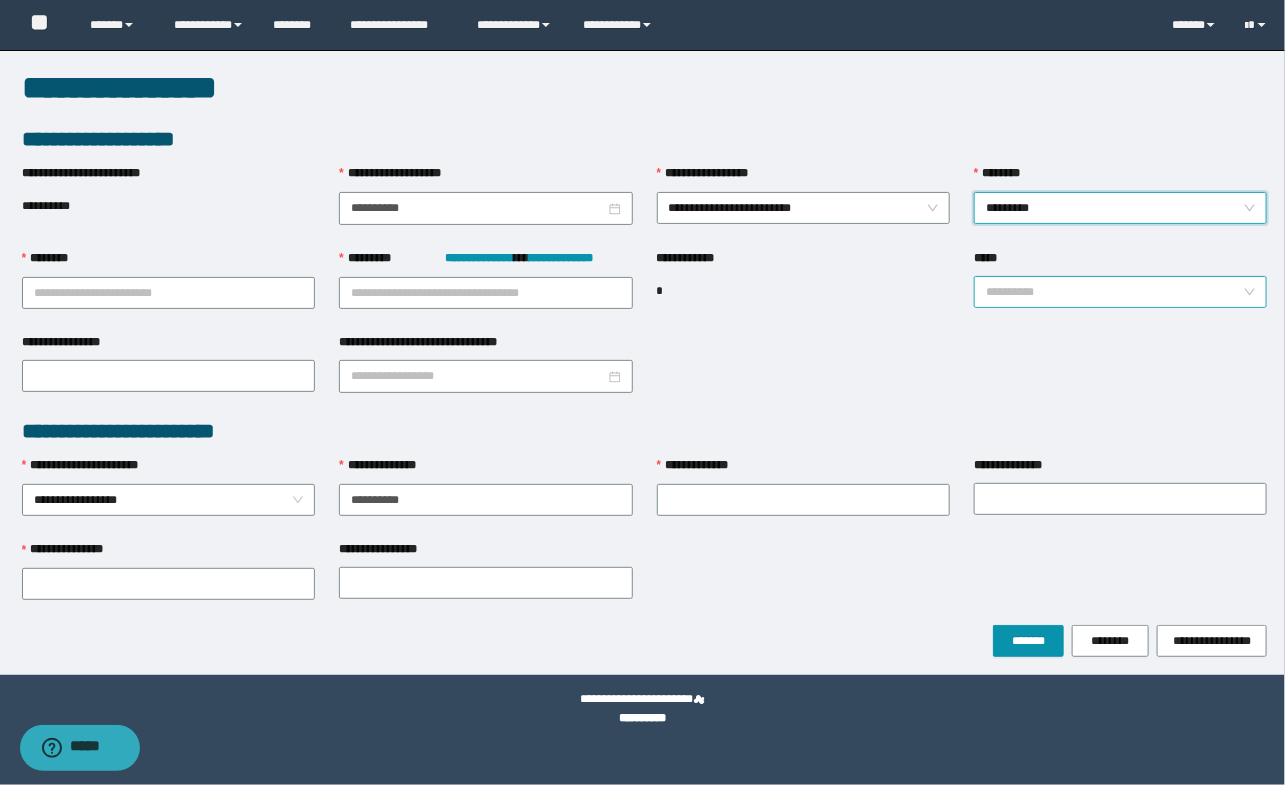 click on "*****" at bounding box center (1114, 292) 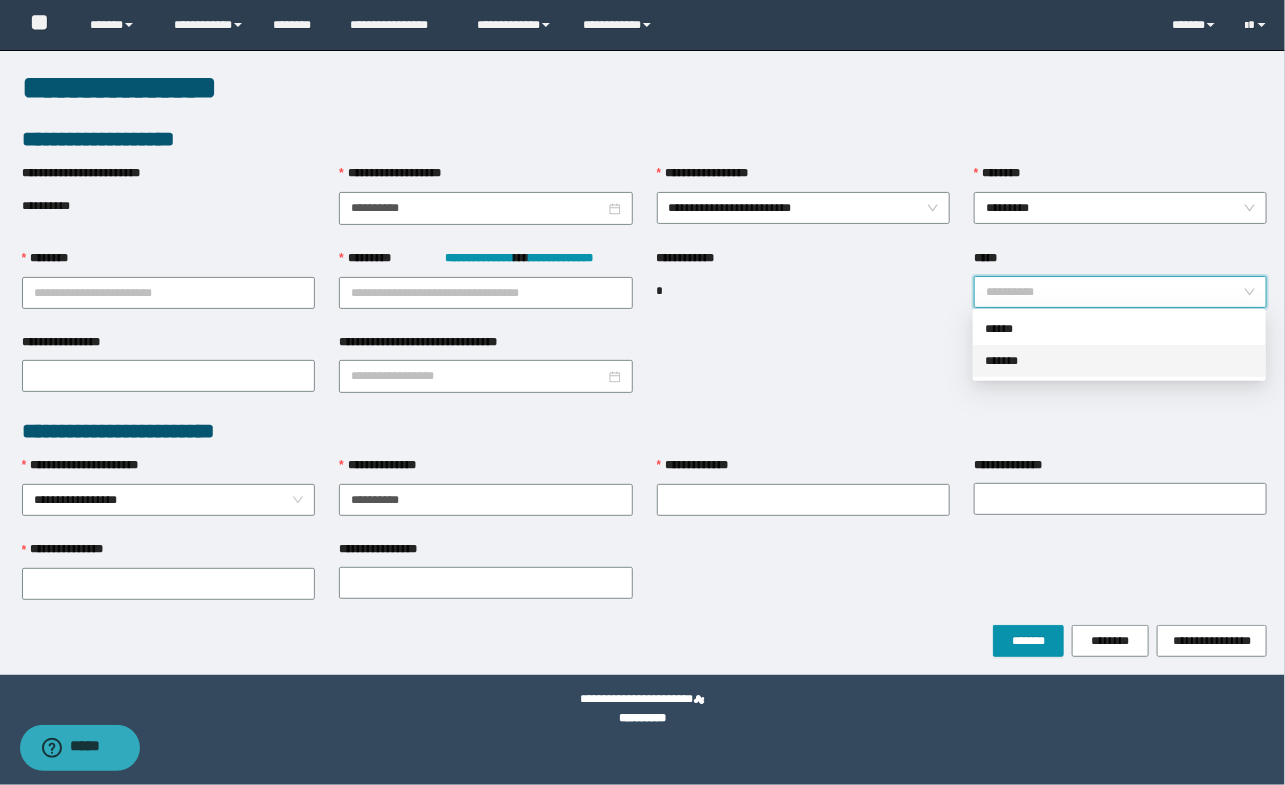 click on "*******" at bounding box center [1119, 361] 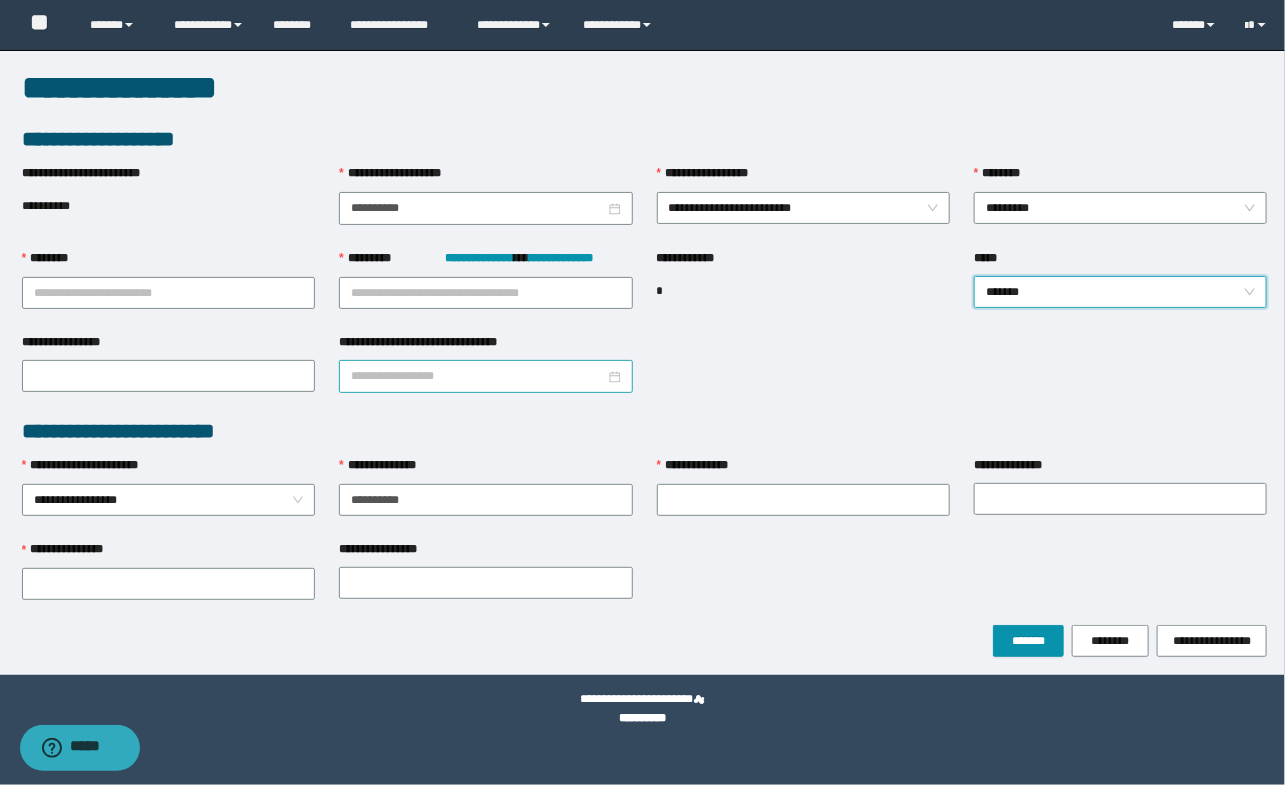 click on "**********" at bounding box center (477, 376) 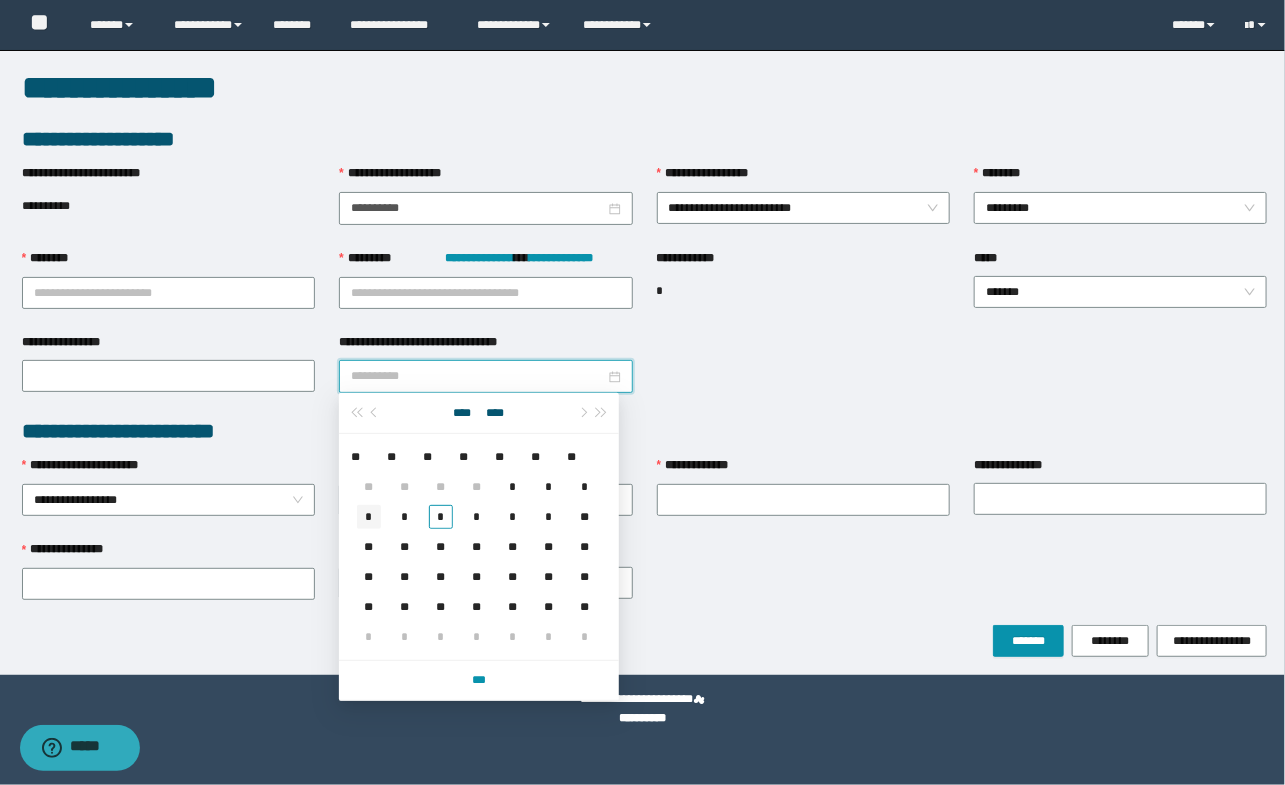 click on "*" at bounding box center (369, 517) 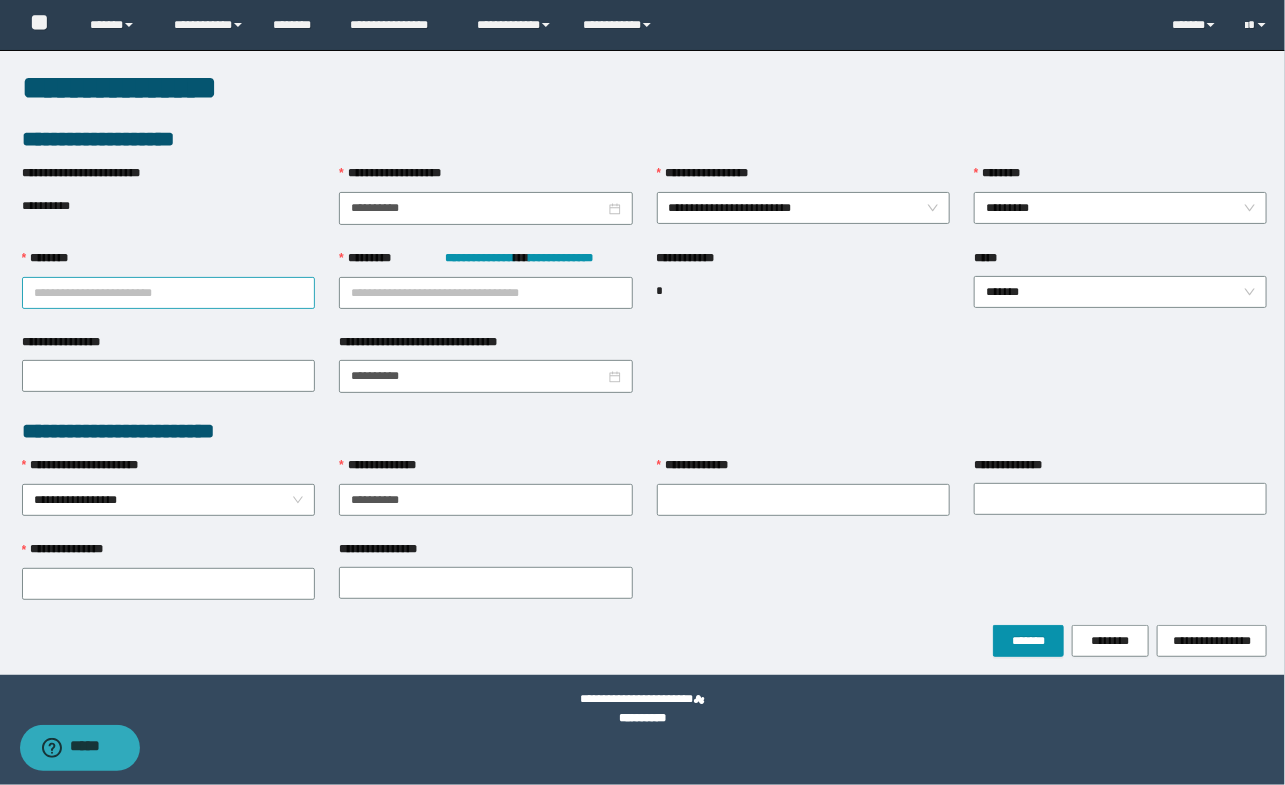 click on "********" at bounding box center (168, 293) 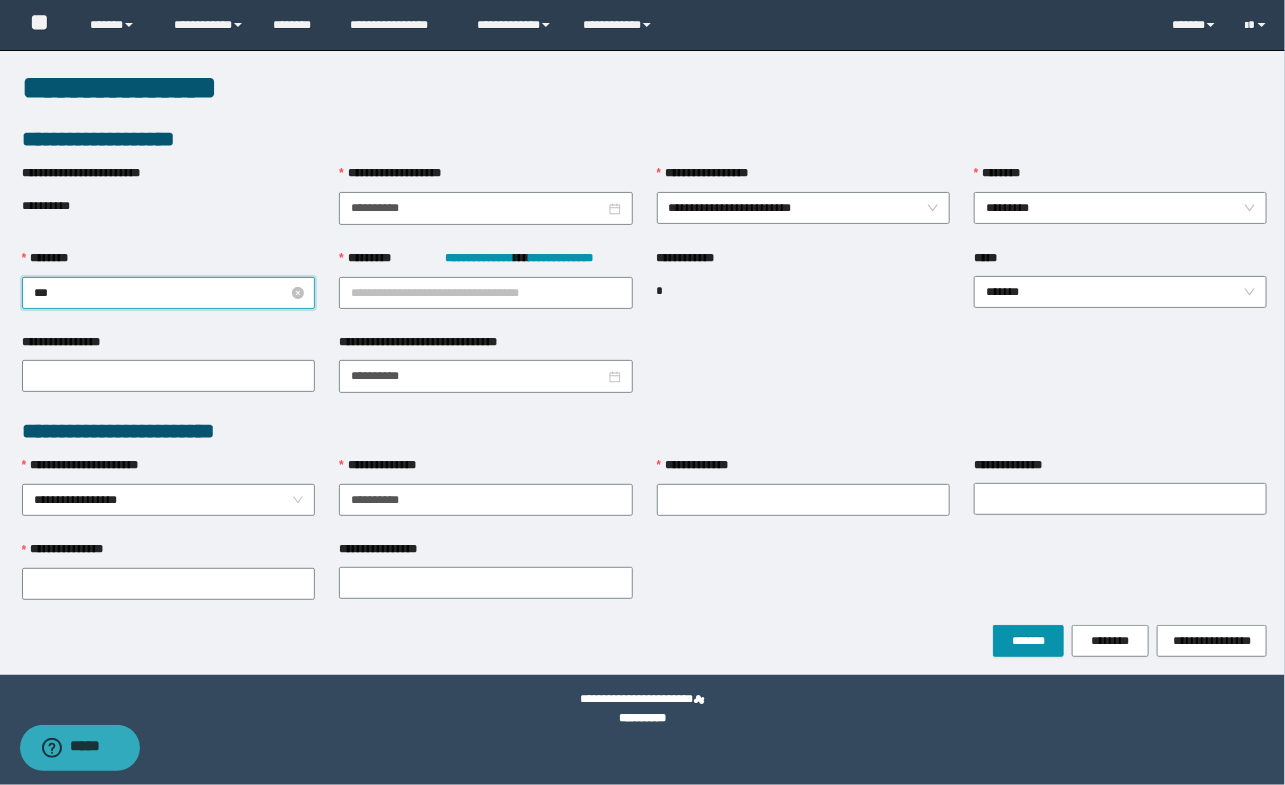 type on "****" 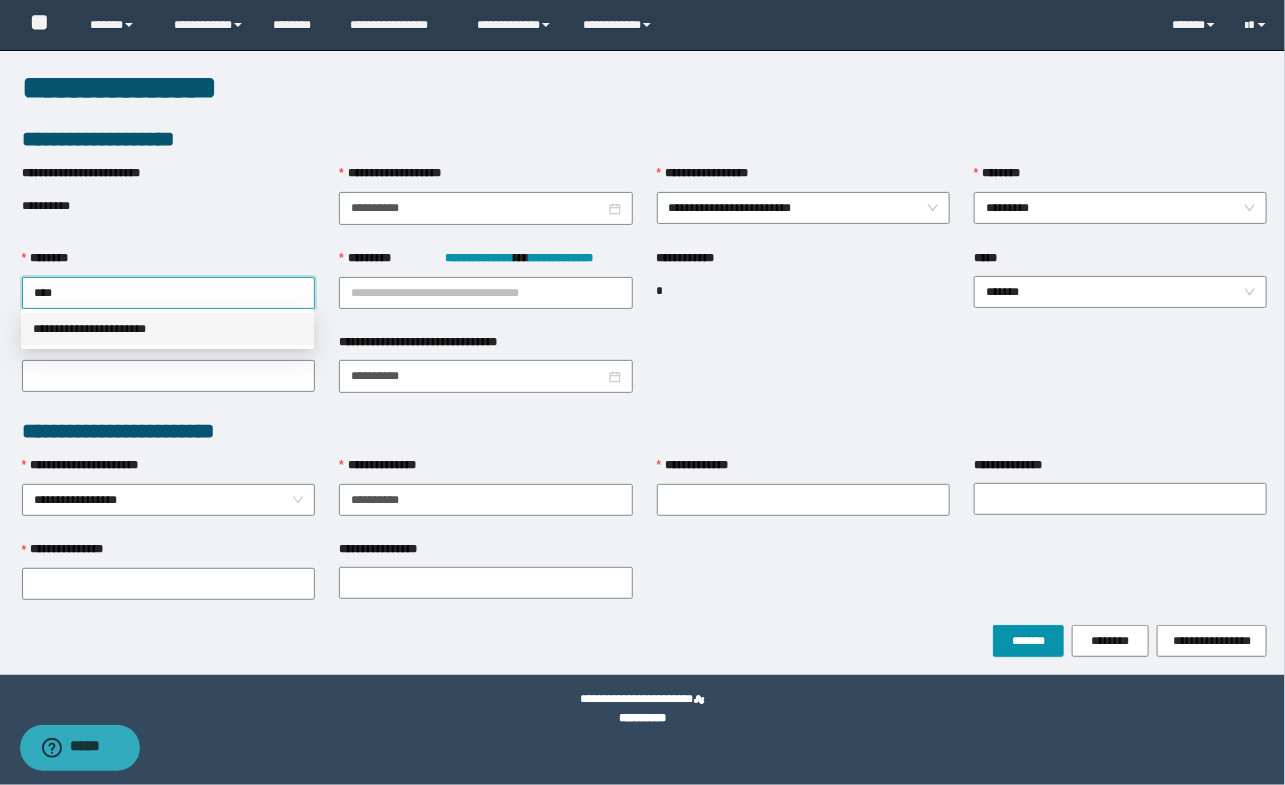 click on "**********" at bounding box center (167, 329) 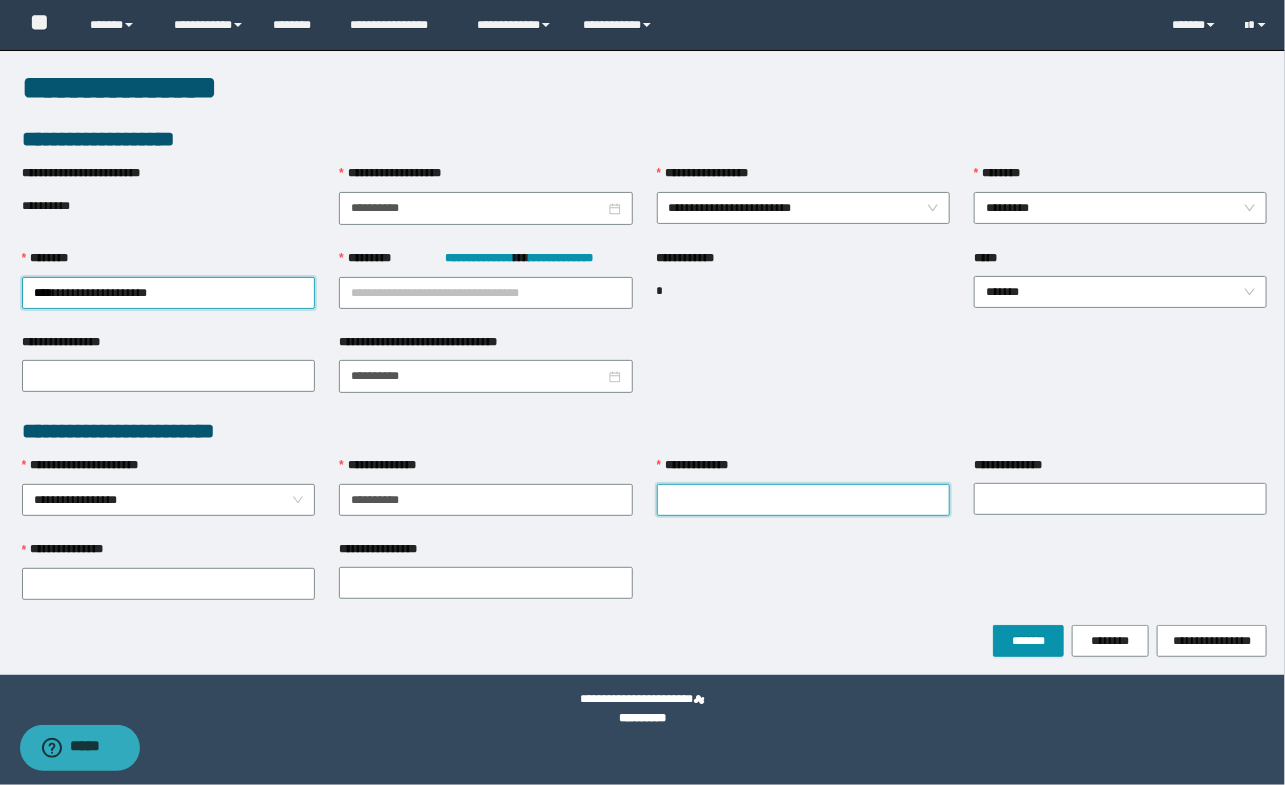 click on "**********" at bounding box center (803, 500) 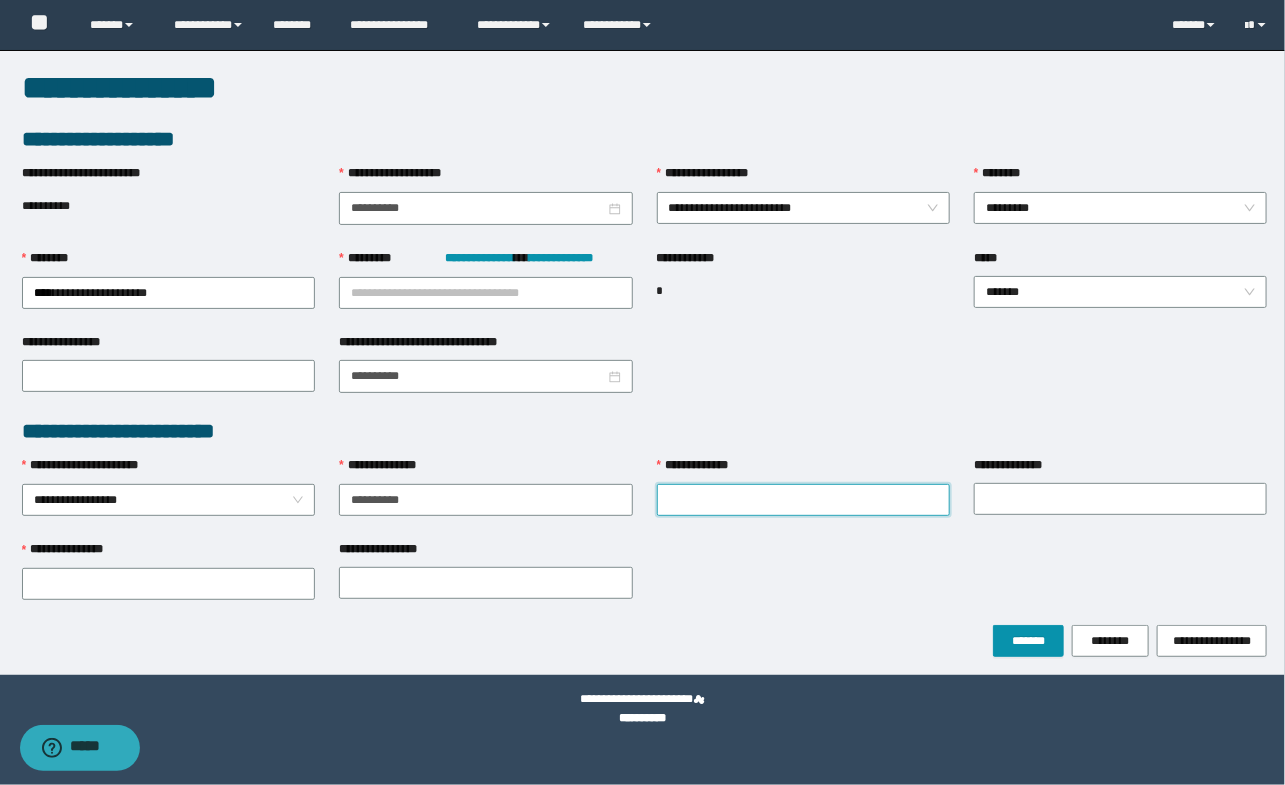 paste on "**********" 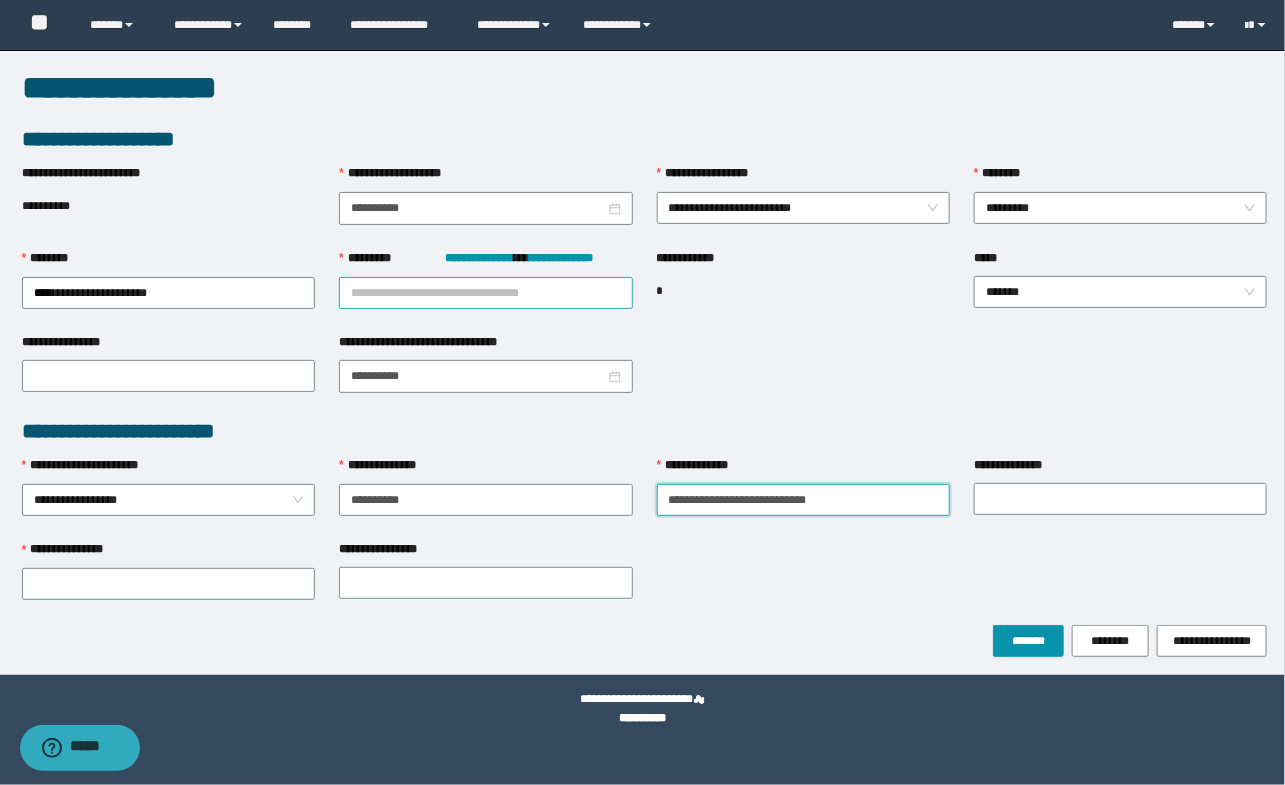 type on "**********" 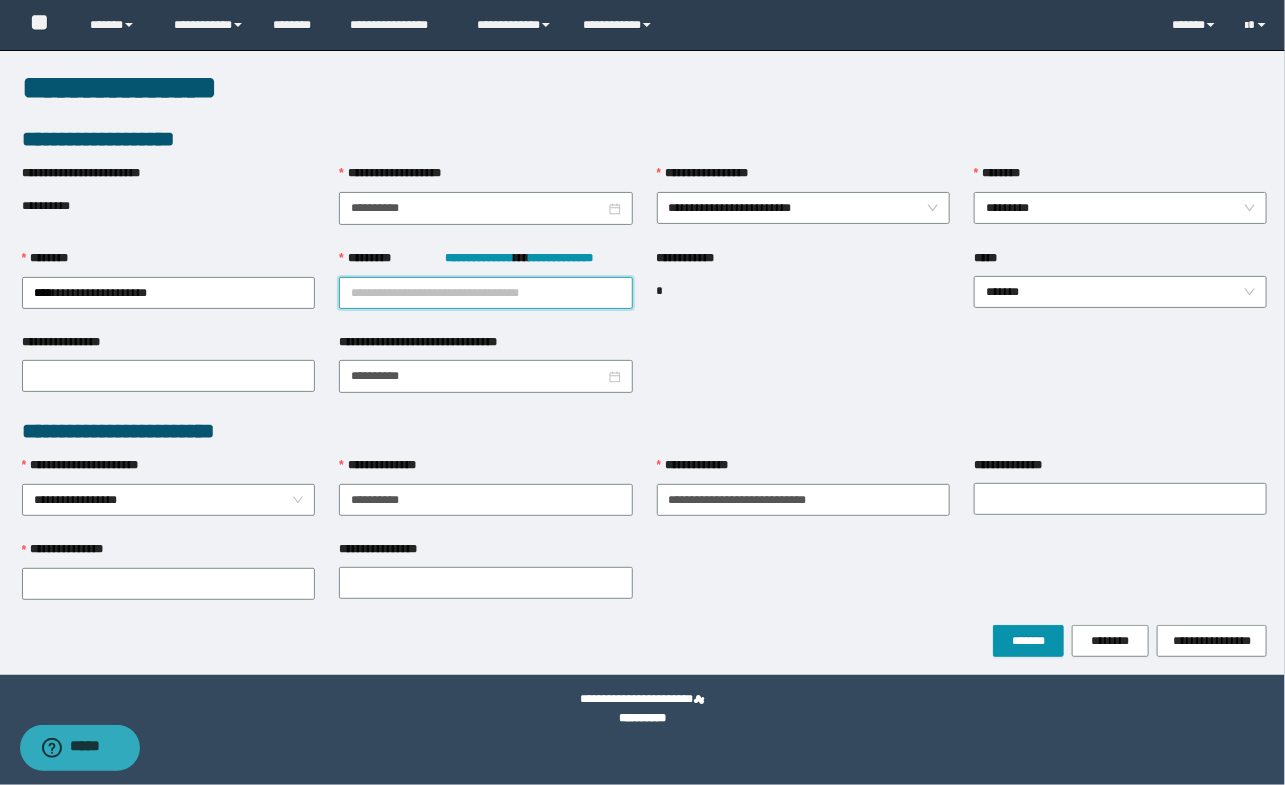 click on "**********" at bounding box center [485, 293] 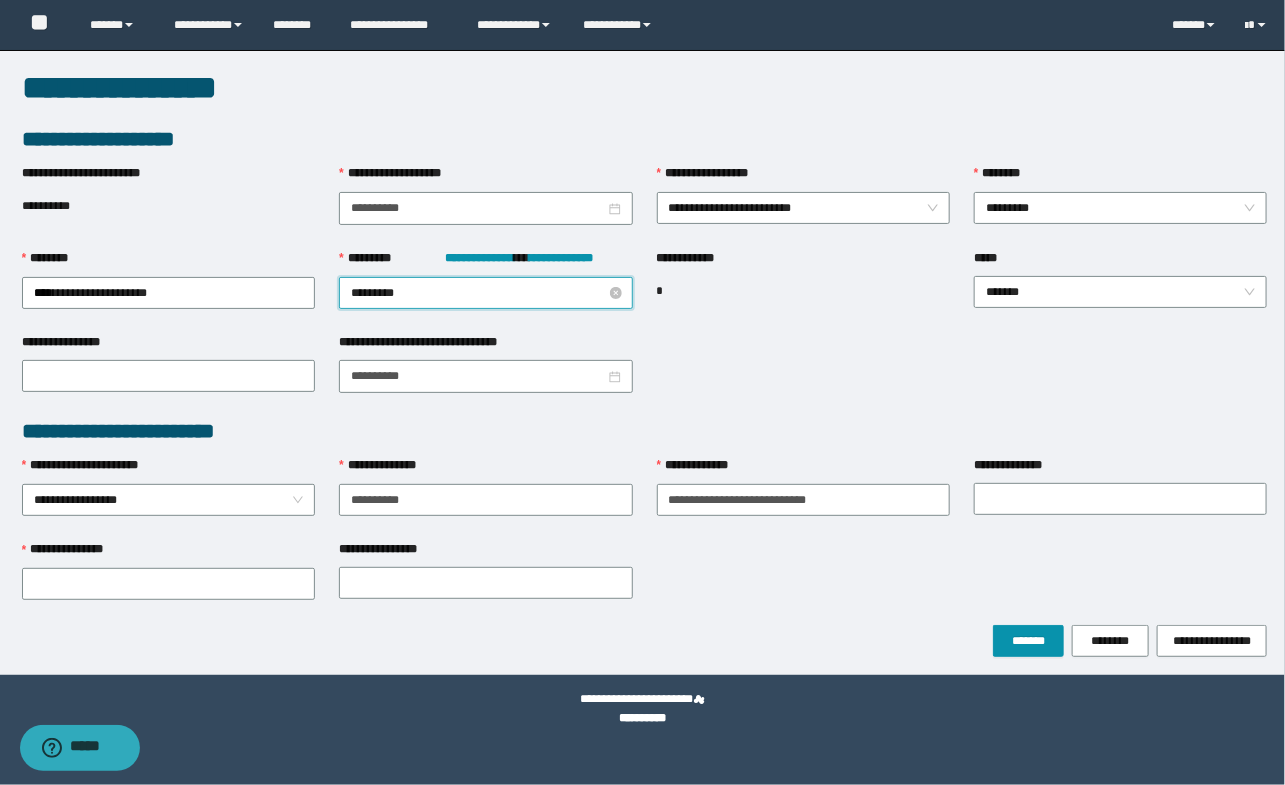 type on "**********" 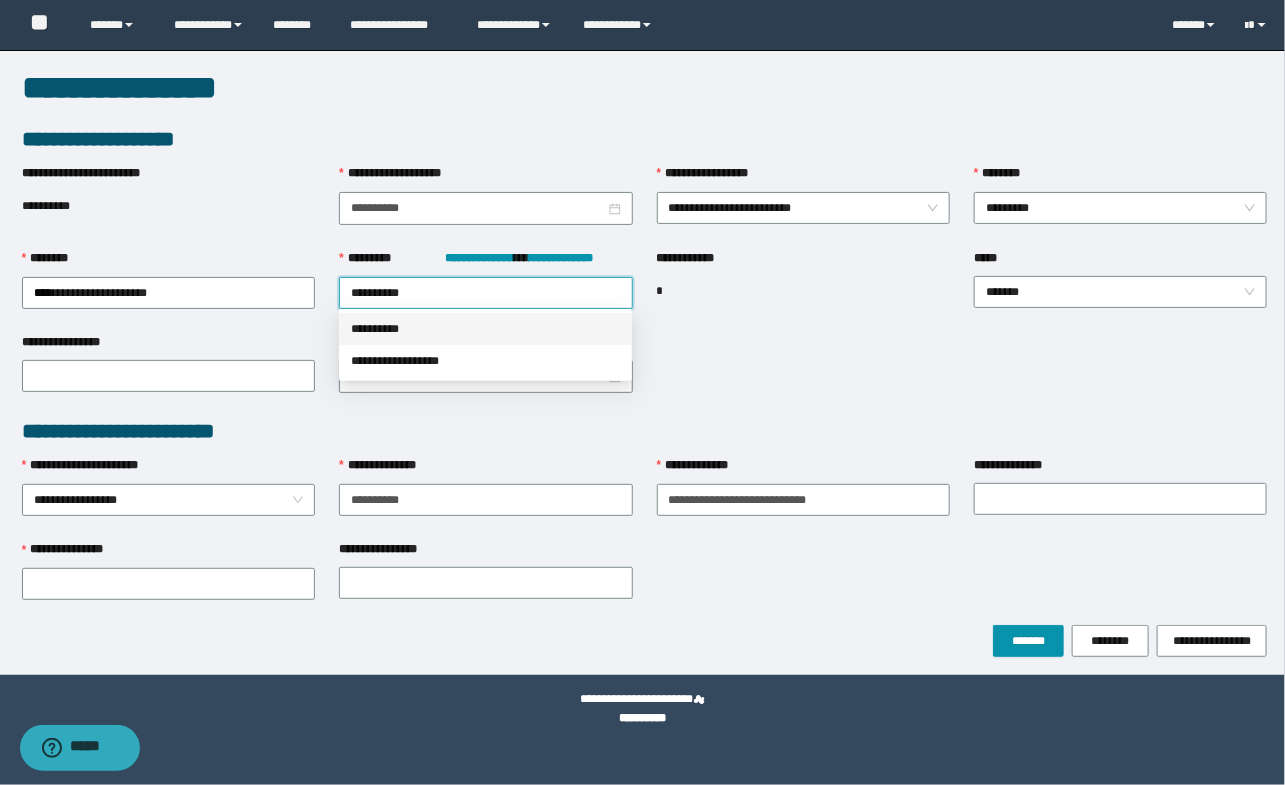 click on "**********" at bounding box center (485, 329) 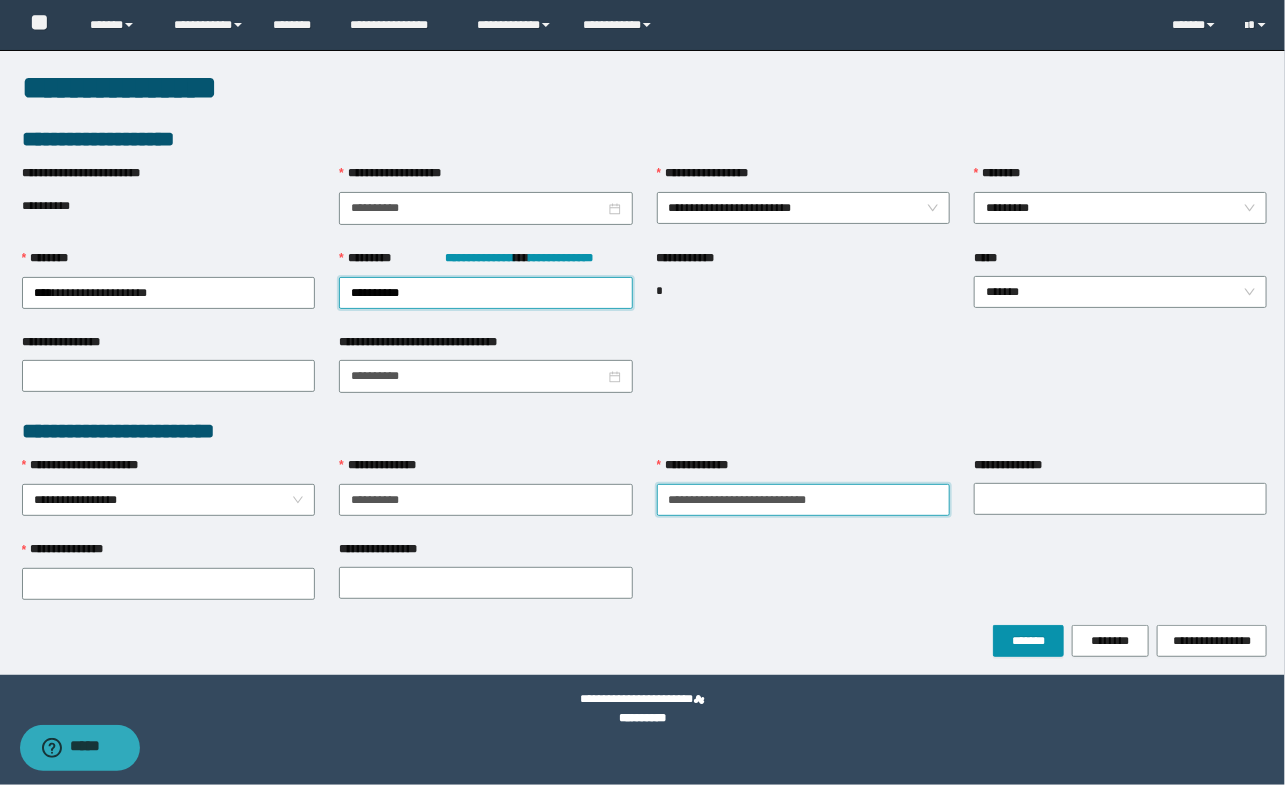 click on "**********" at bounding box center (803, 500) 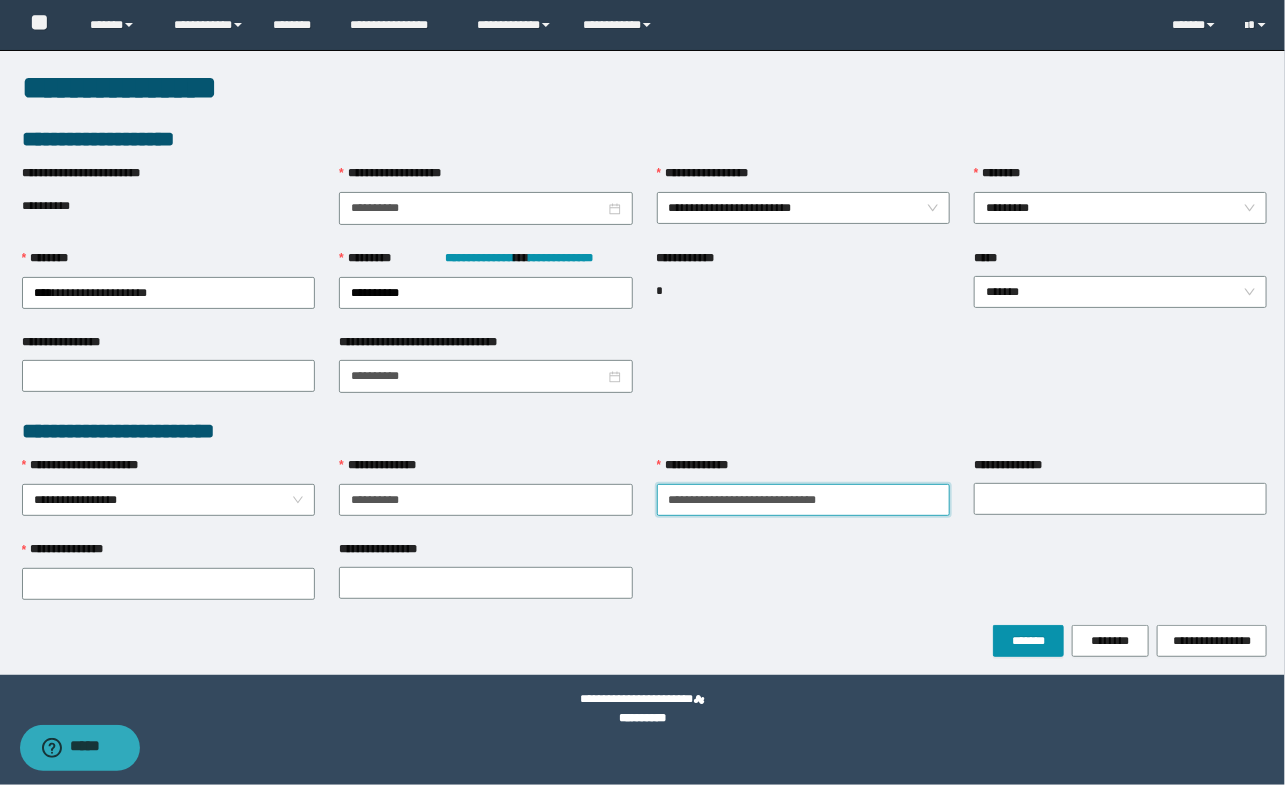 click on "**********" at bounding box center [803, 500] 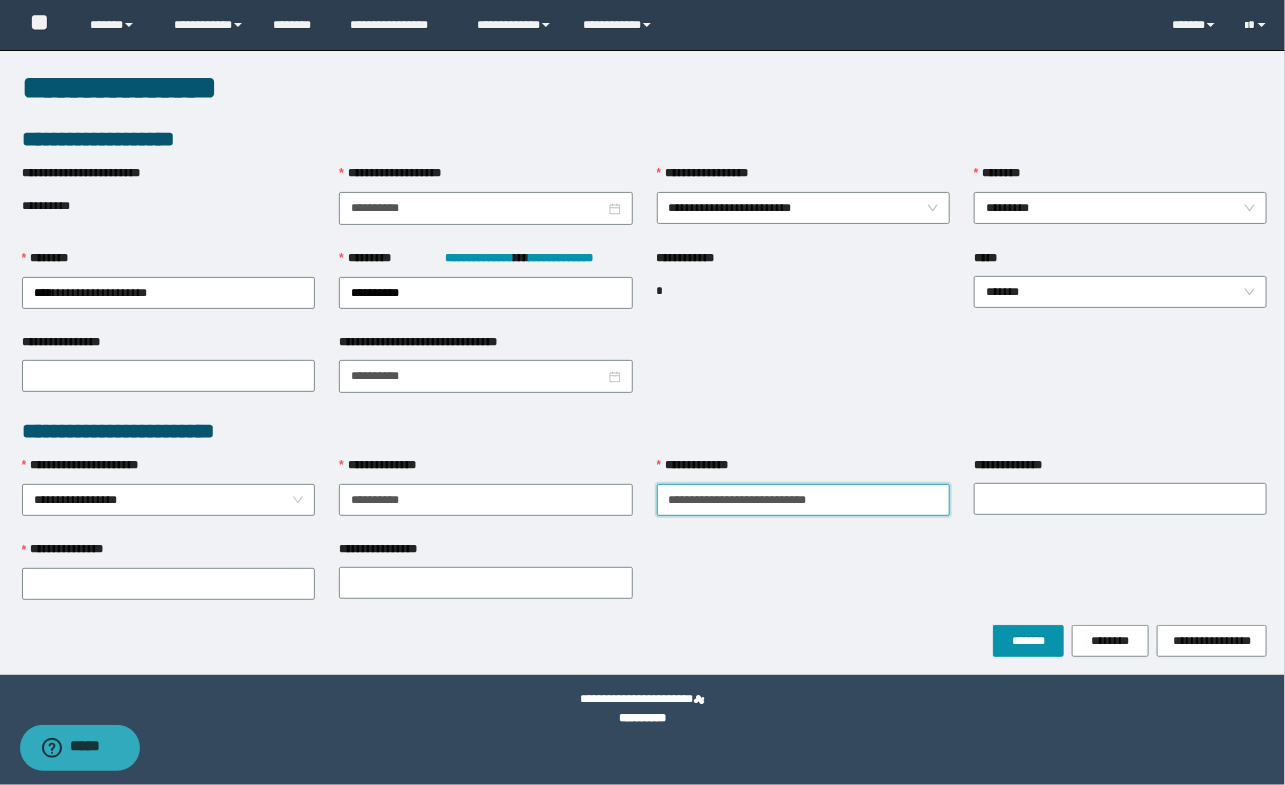 drag, startPoint x: 720, startPoint y: 494, endPoint x: 873, endPoint y: 502, distance: 153.20901 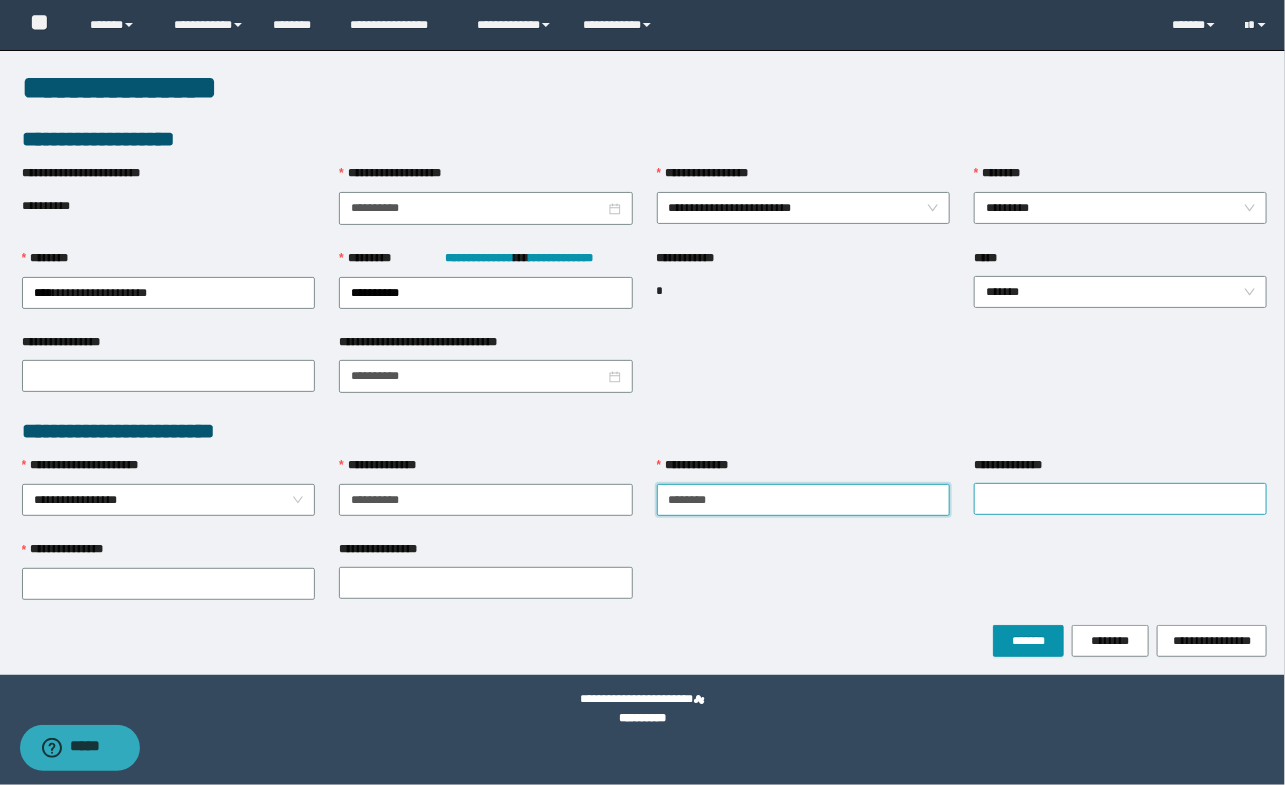 type on "*******" 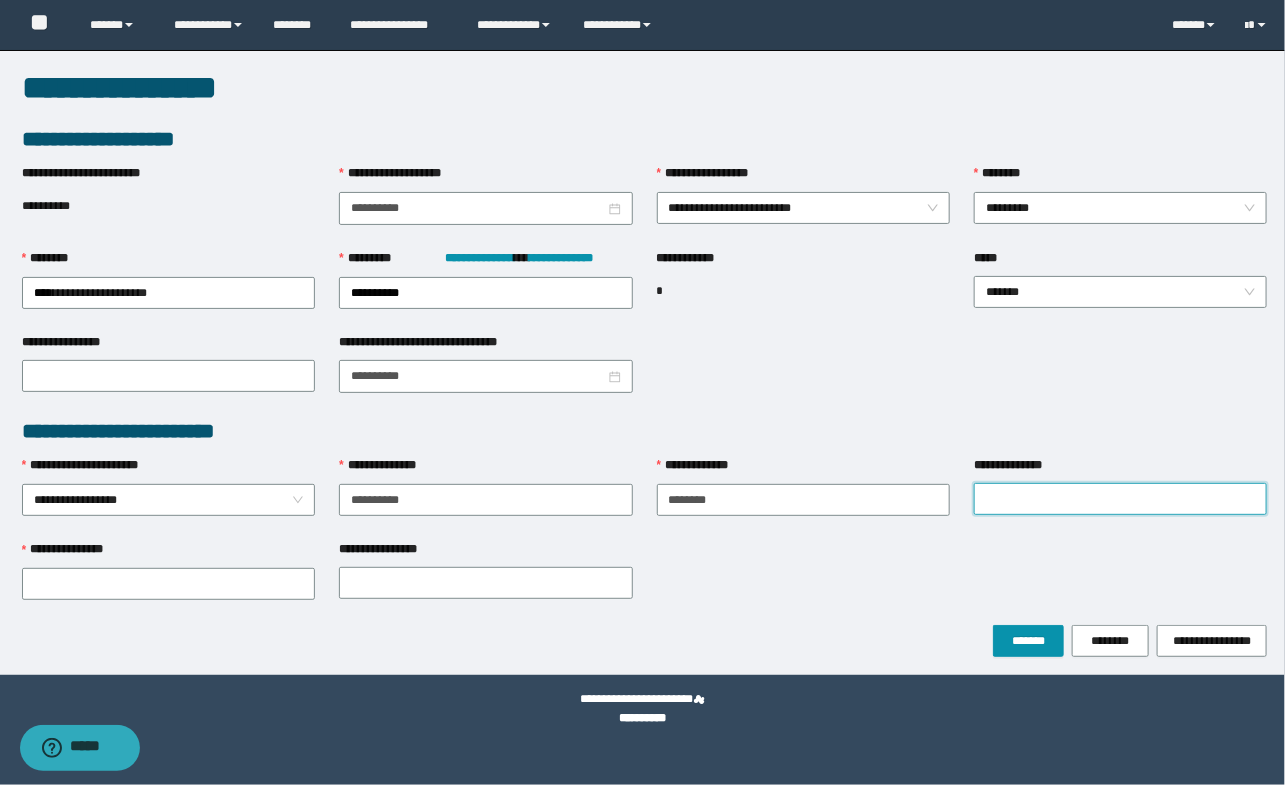 click on "**********" at bounding box center (1120, 499) 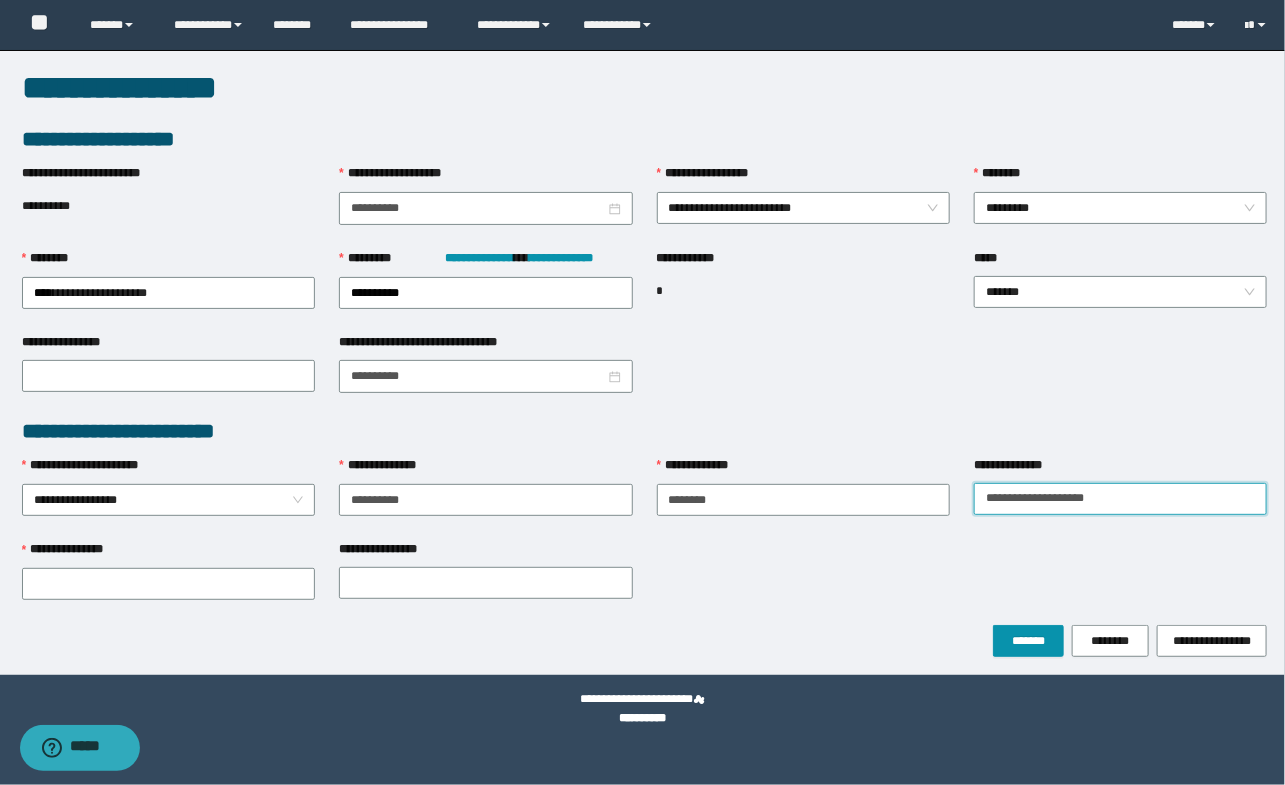 drag, startPoint x: 1019, startPoint y: 496, endPoint x: 1265, endPoint y: 509, distance: 246.34326 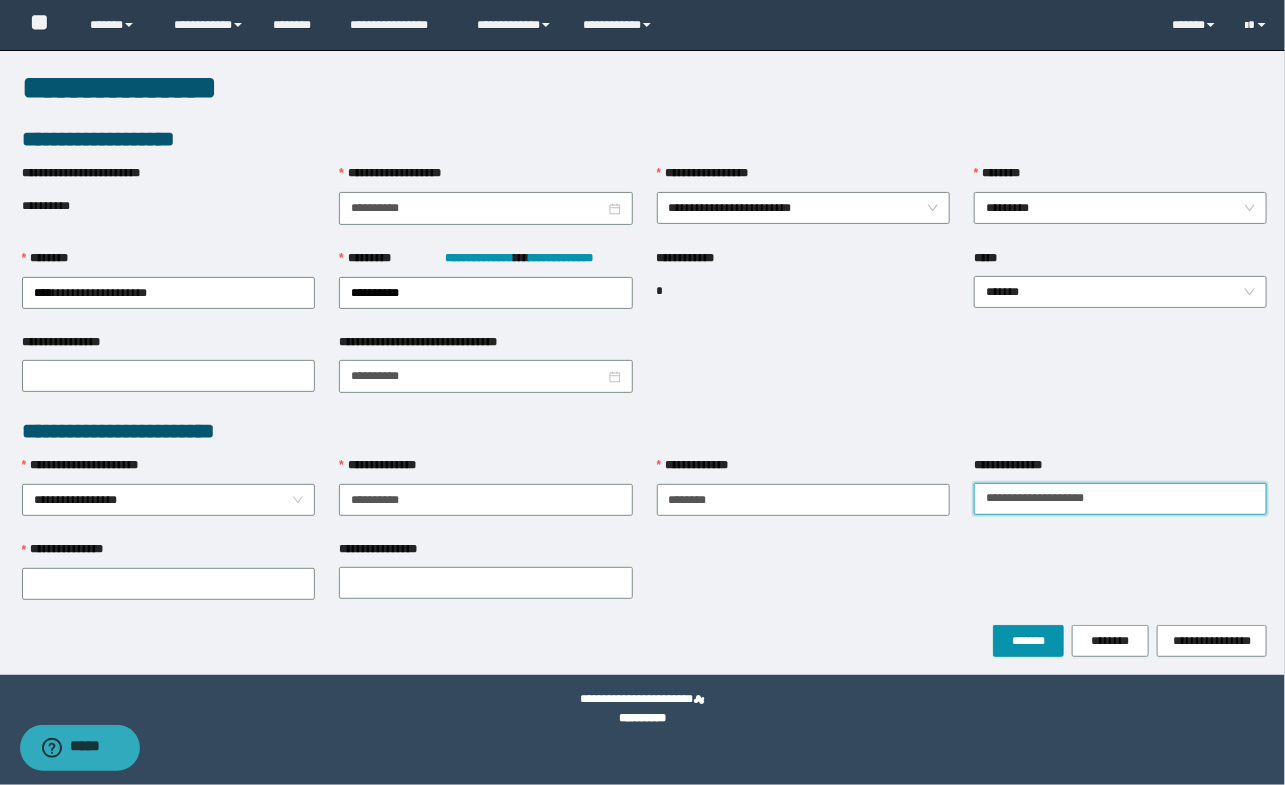 click on "**********" at bounding box center (1120, 499) 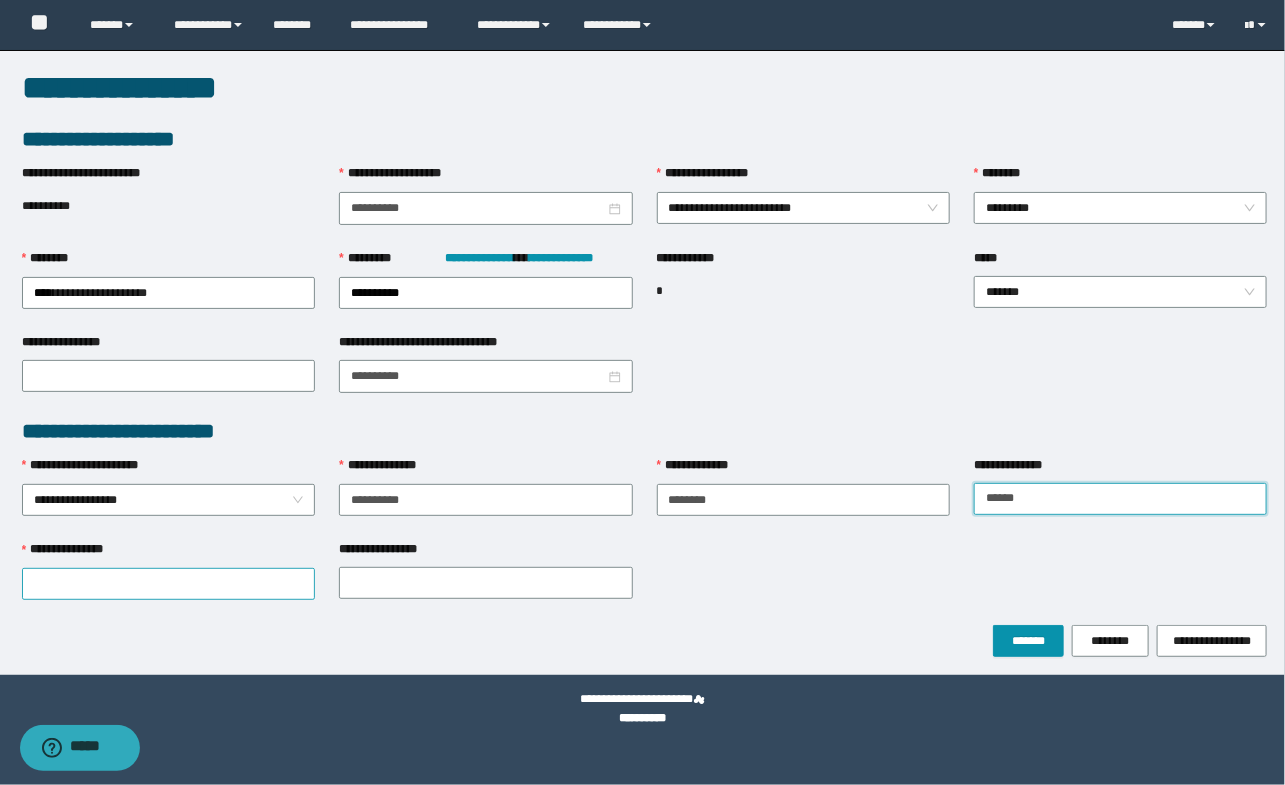 type on "*****" 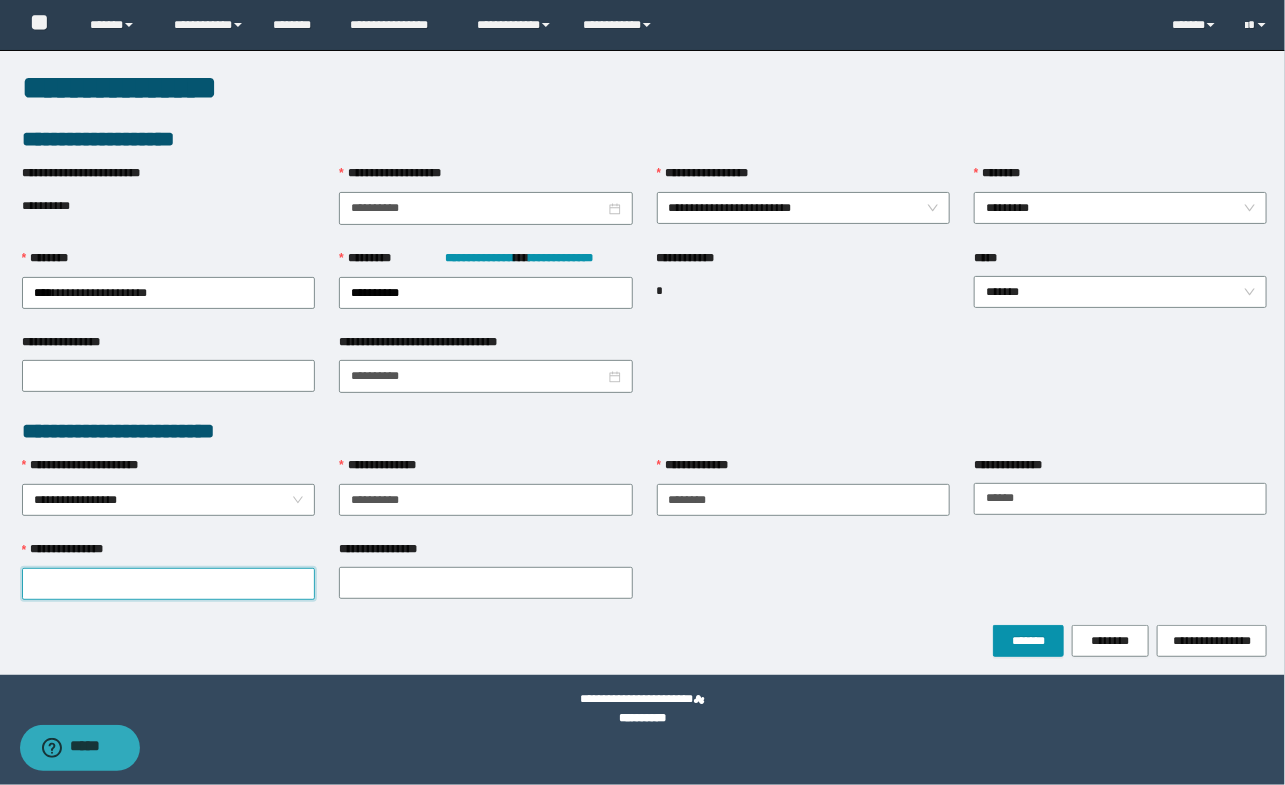 click on "**********" at bounding box center [168, 584] 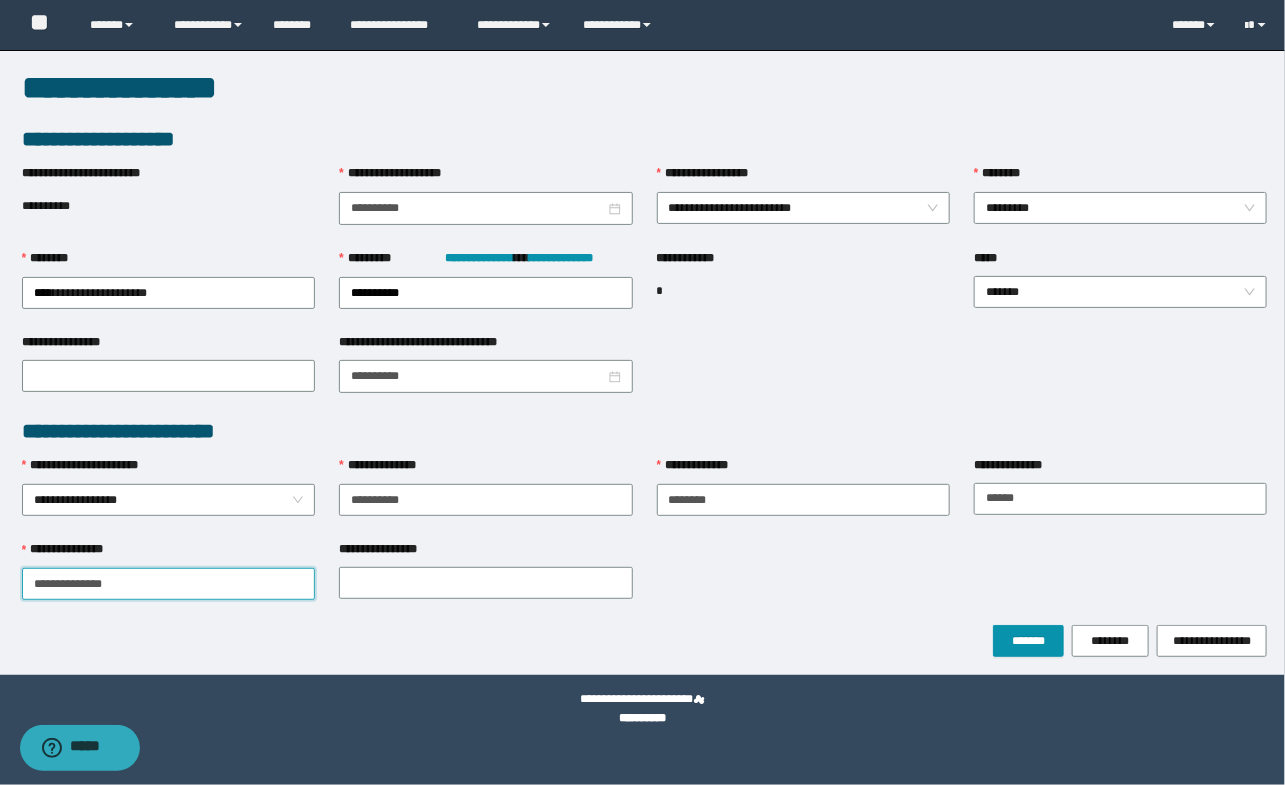 drag, startPoint x: 88, startPoint y: 573, endPoint x: 193, endPoint y: 578, distance: 105.11898 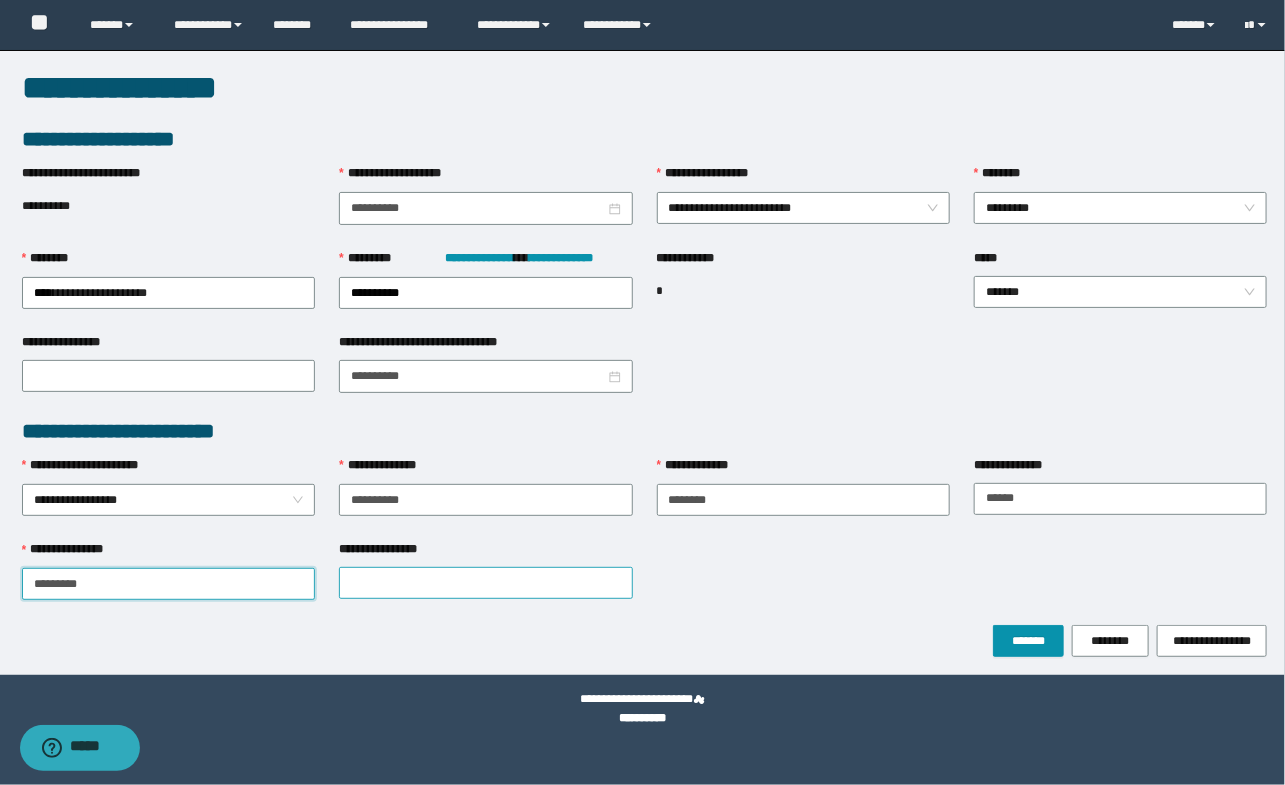 type on "********" 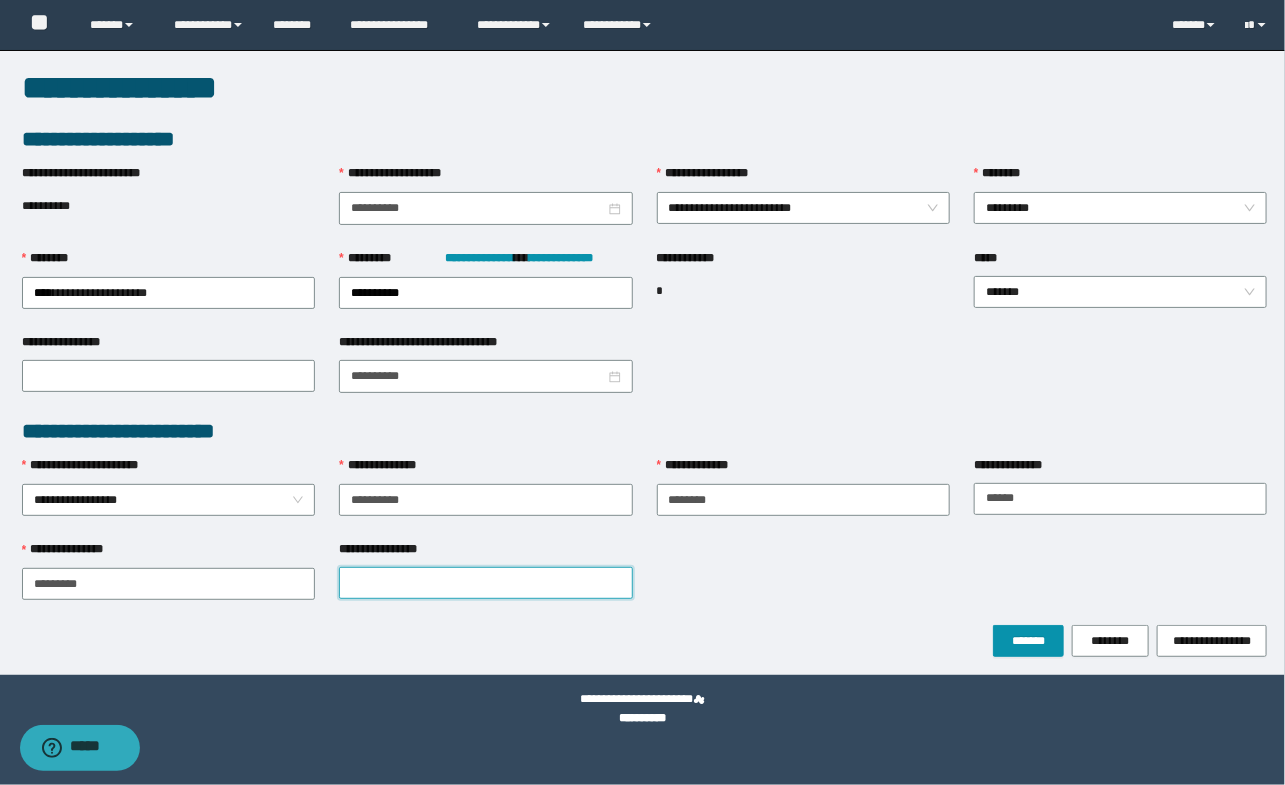 click on "**********" at bounding box center [485, 583] 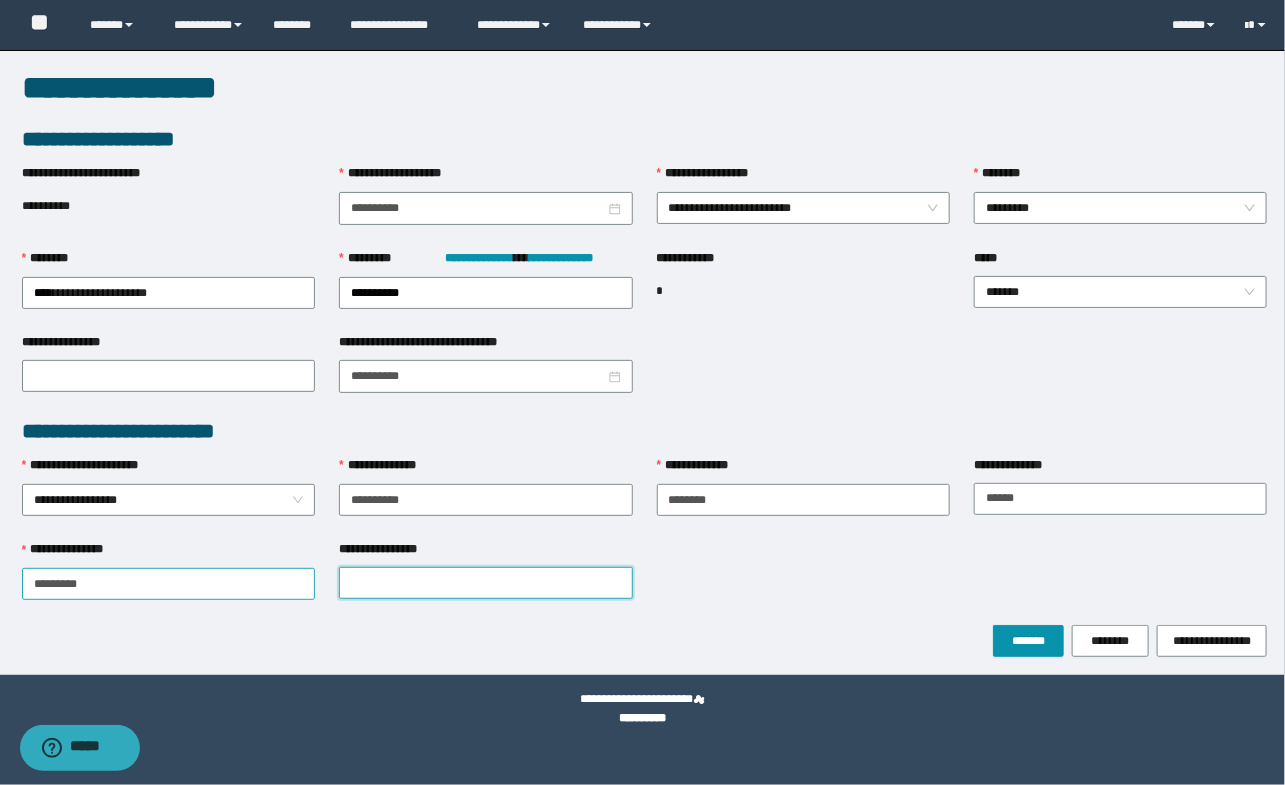 paste on "*****" 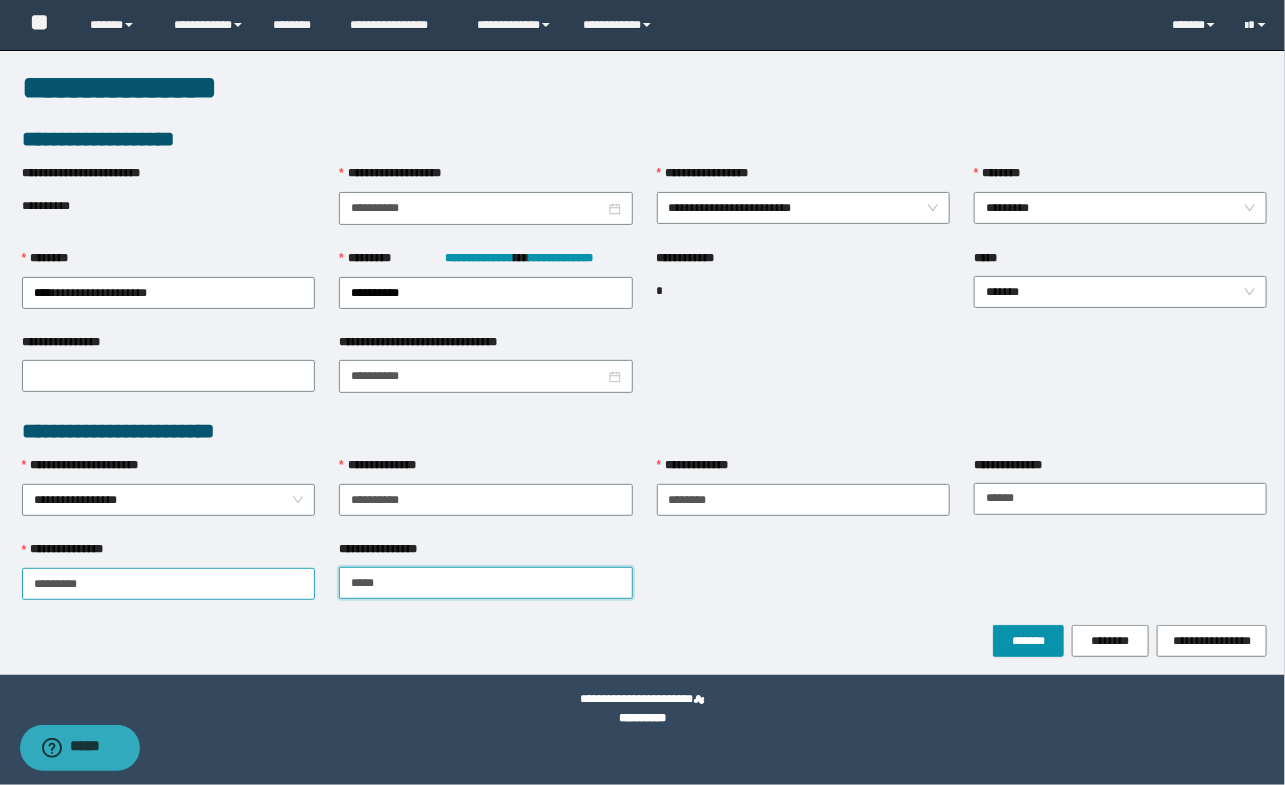 type on "*****" 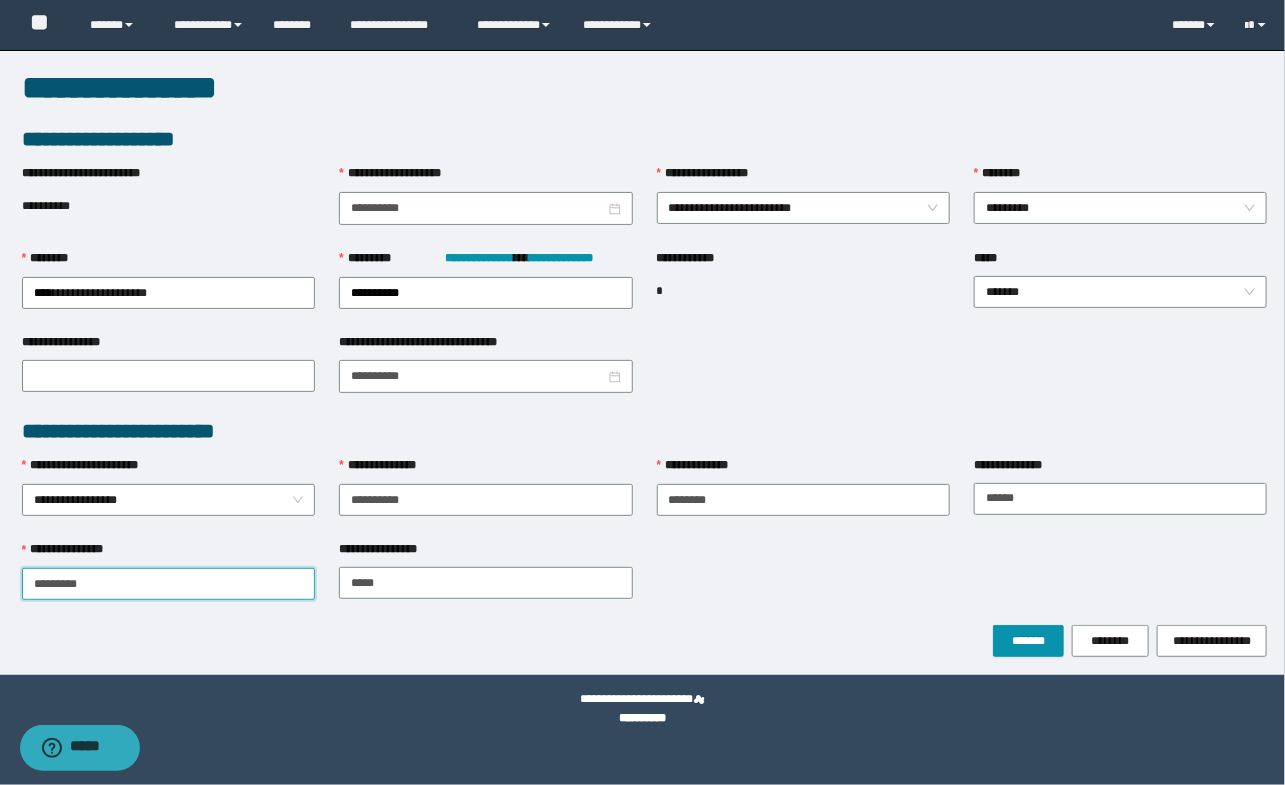 click on "********" at bounding box center (168, 584) 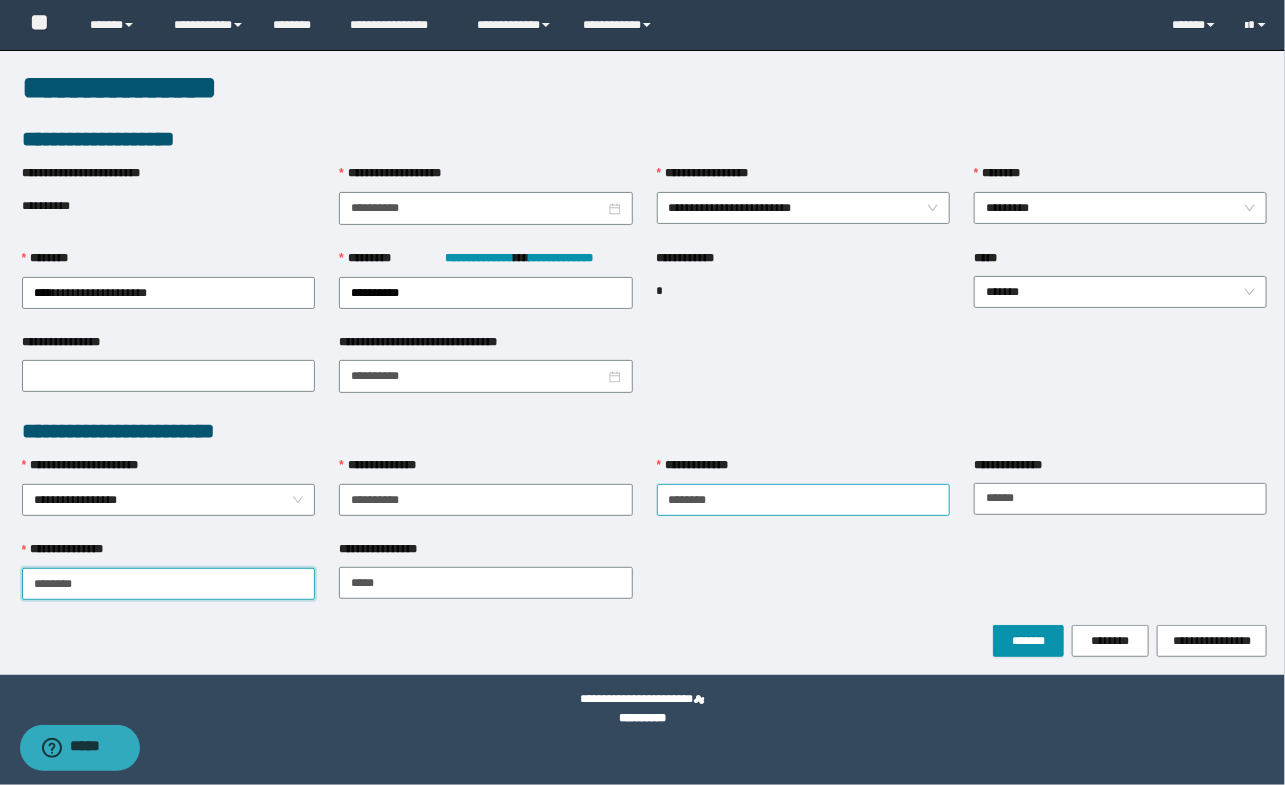 type on "********" 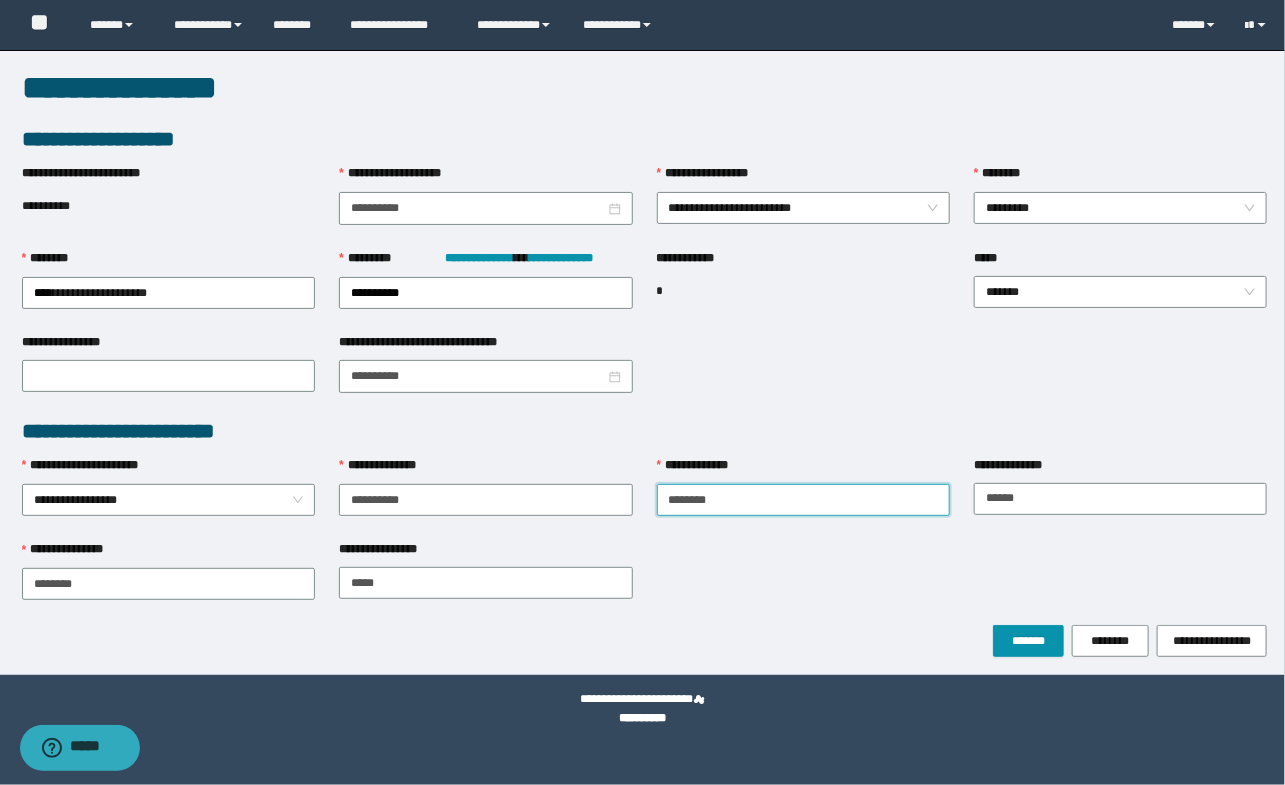 click on "*******" at bounding box center (803, 500) 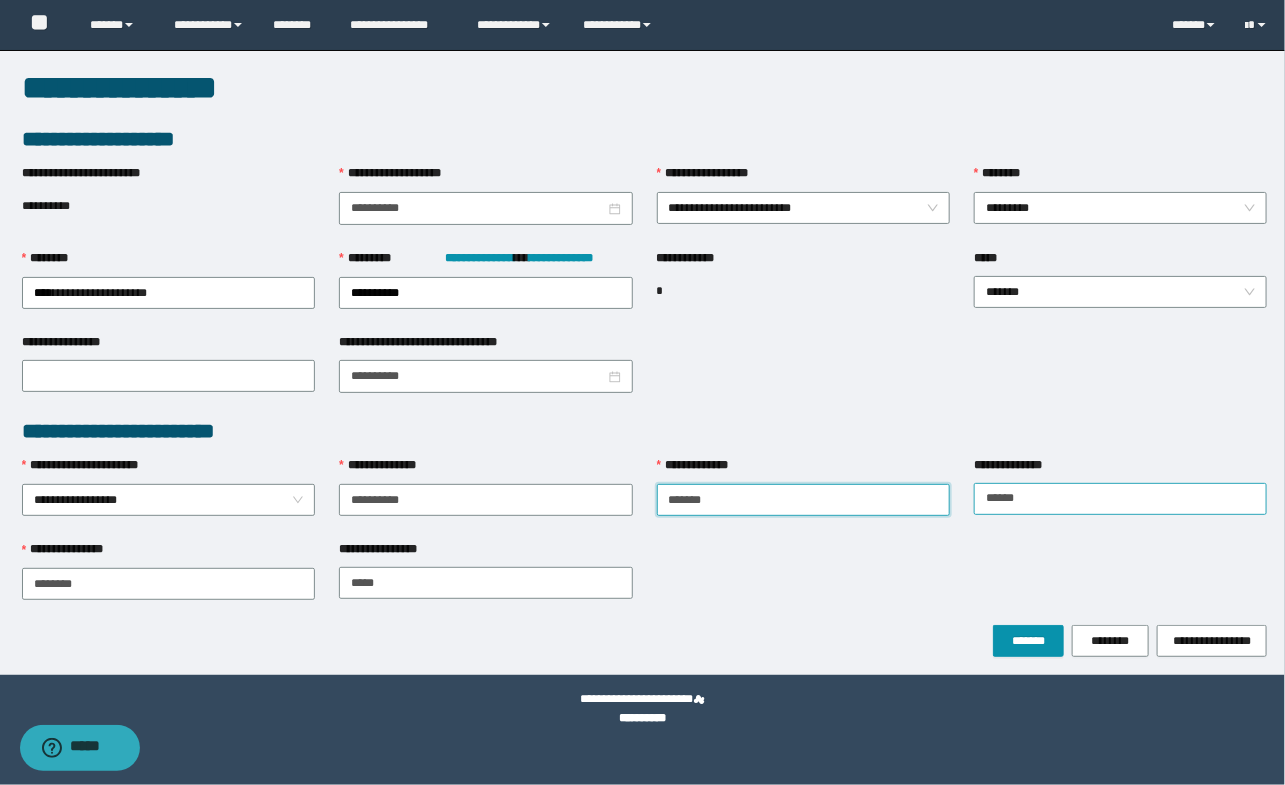 type on "*******" 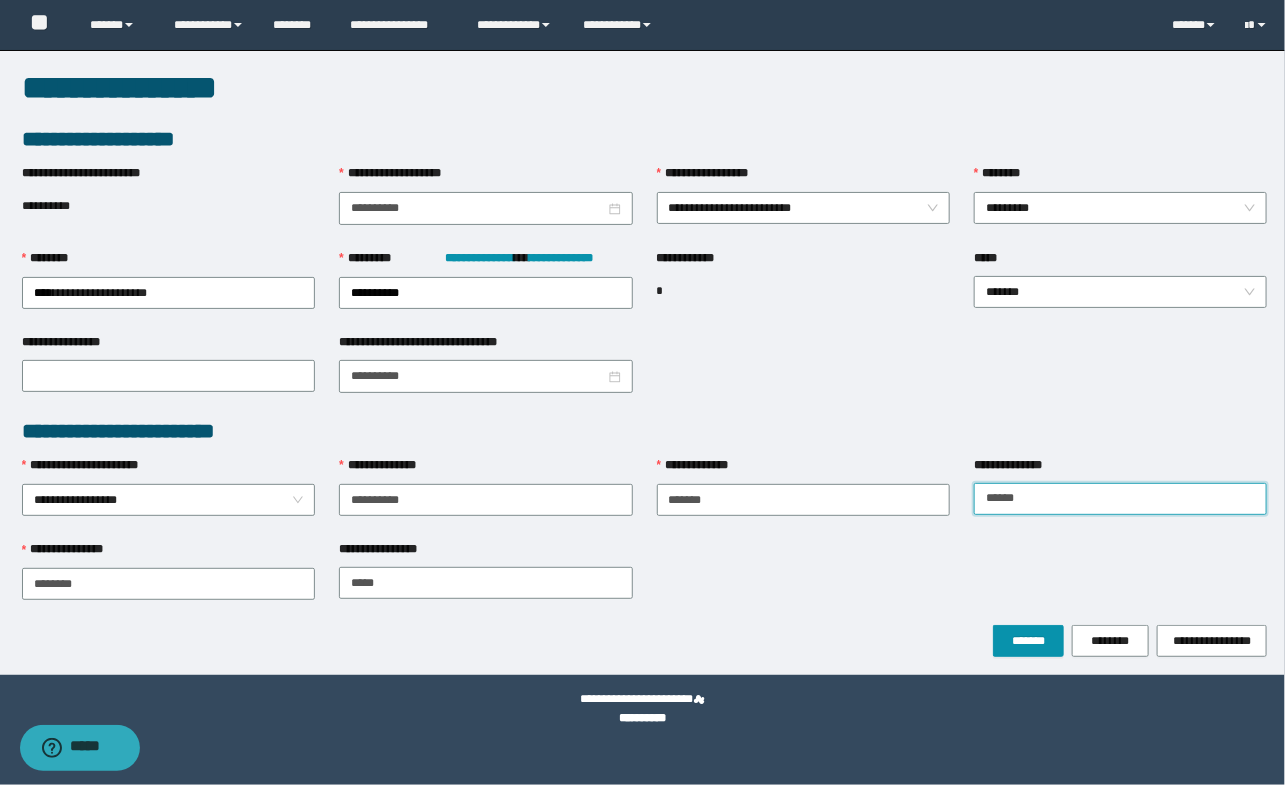 click on "*****" at bounding box center [1120, 499] 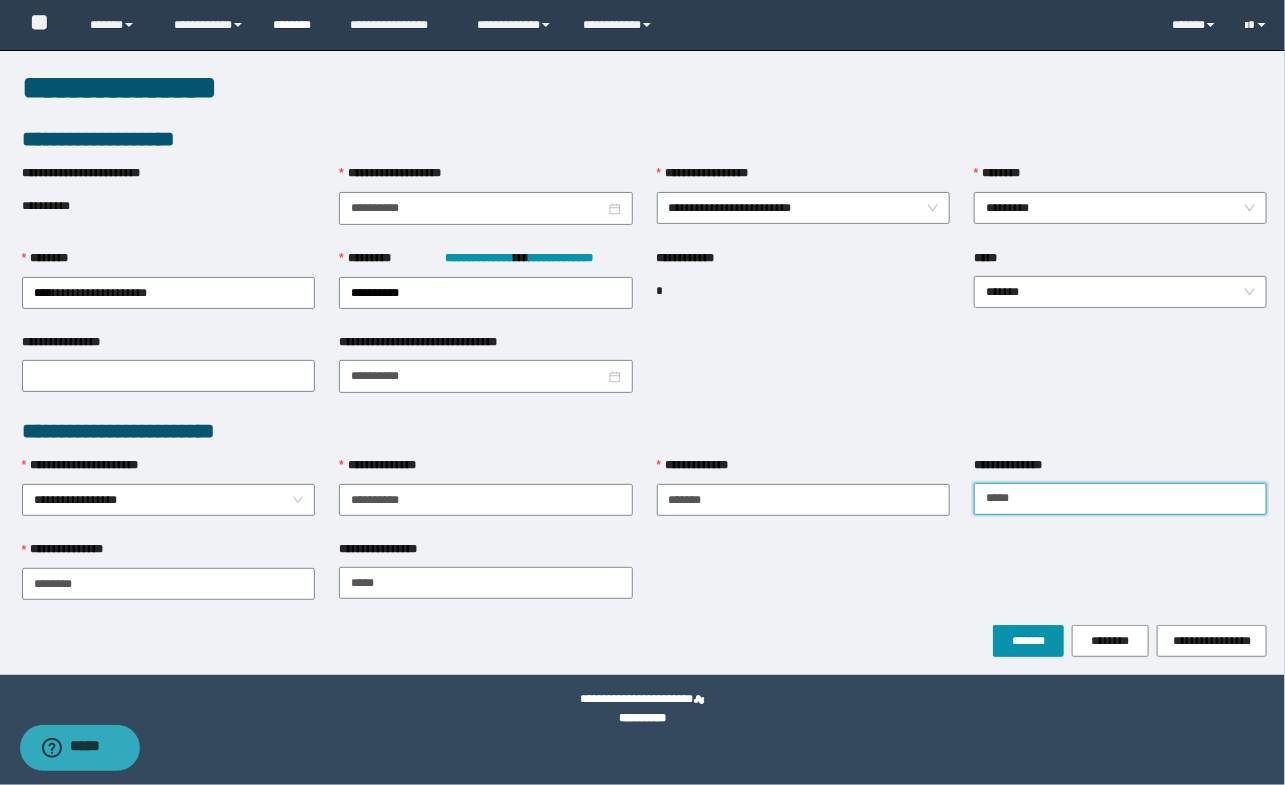 type on "*****" 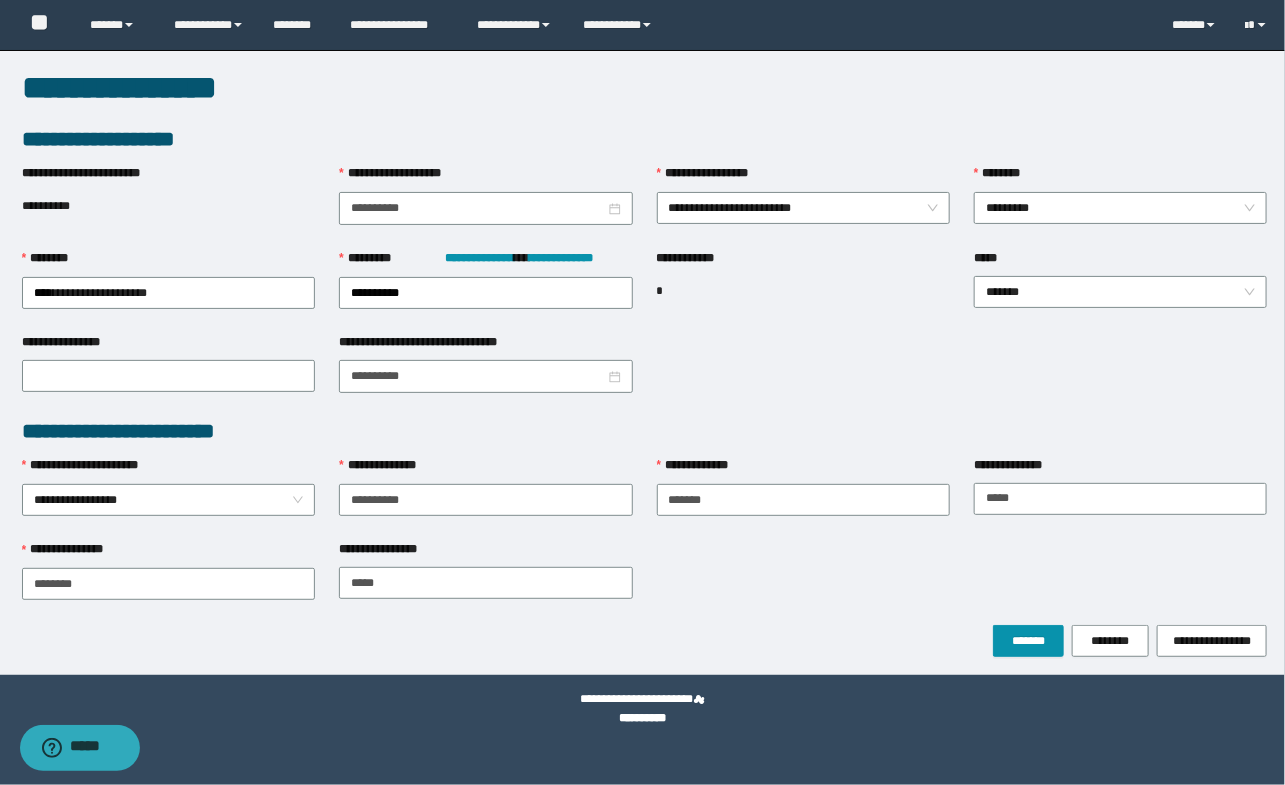 drag, startPoint x: 751, startPoint y: 422, endPoint x: 751, endPoint y: 517, distance: 95 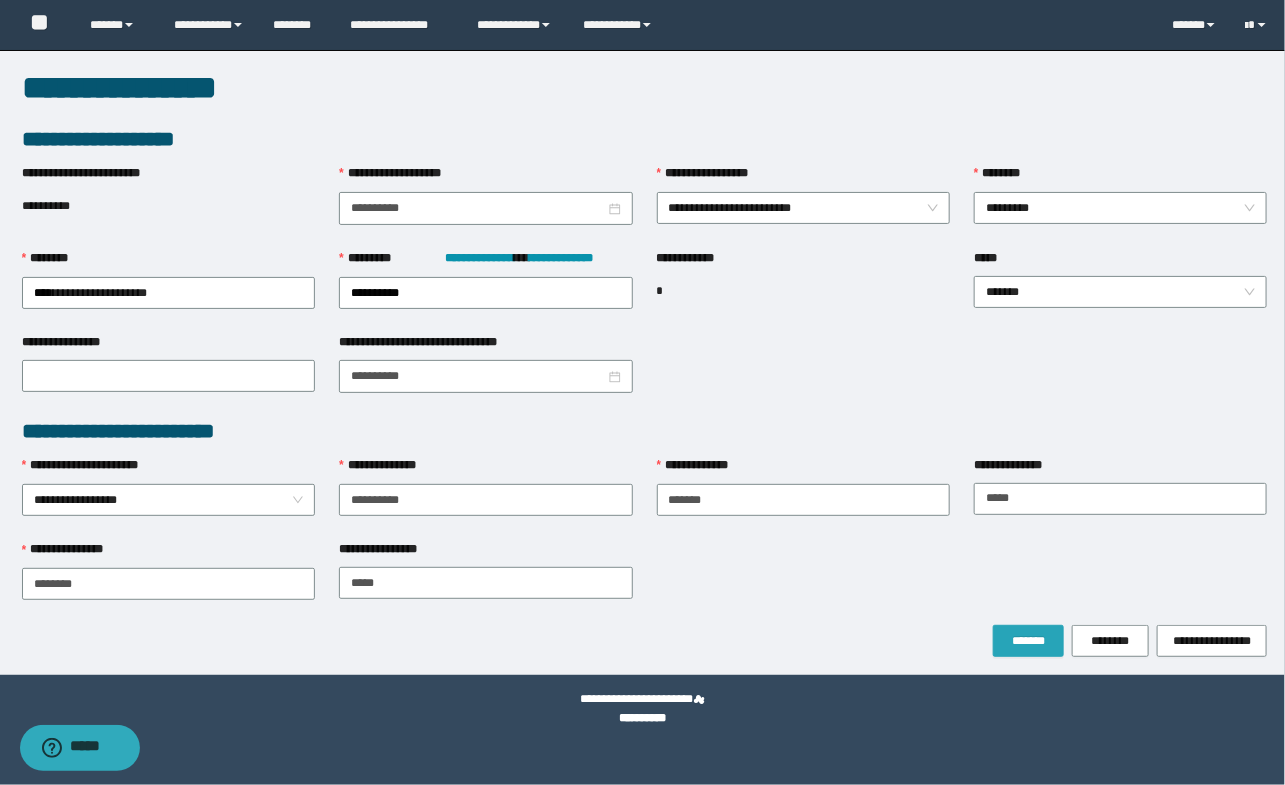 click on "*******" at bounding box center [1028, 641] 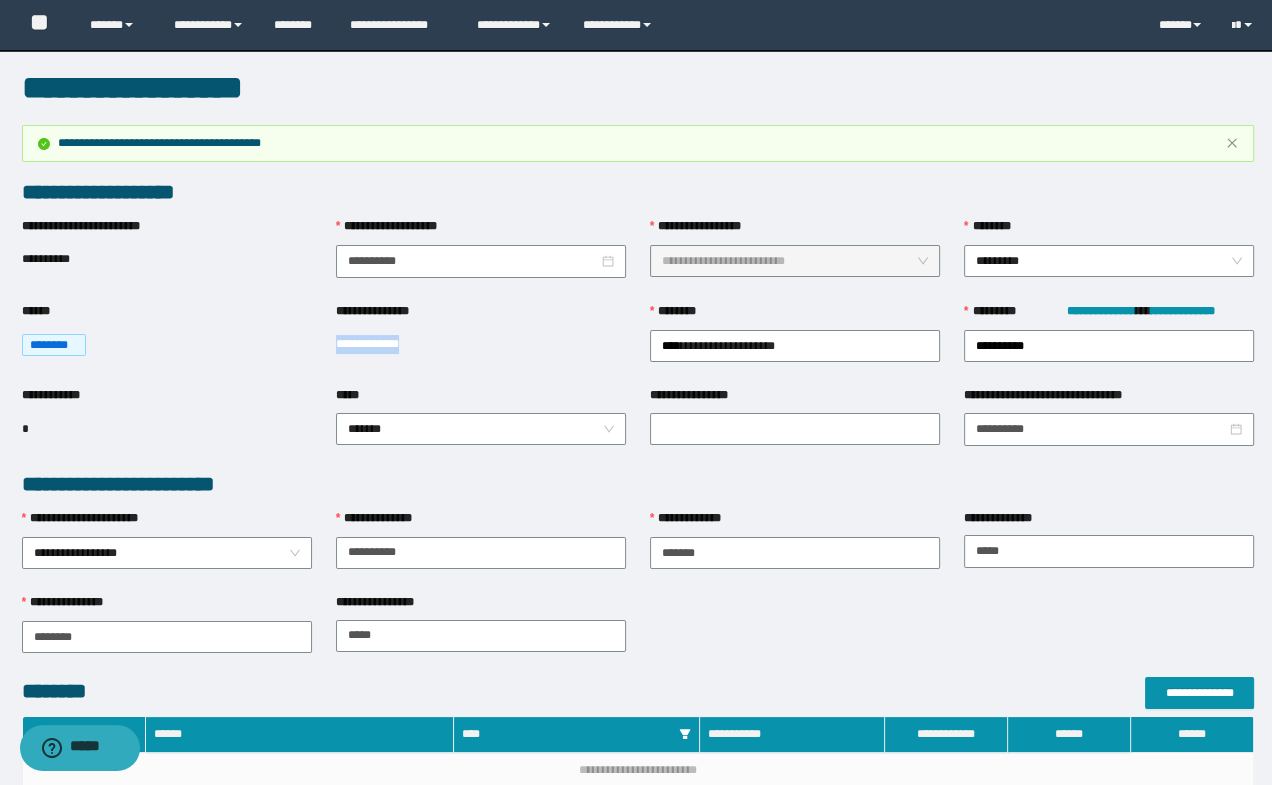 drag, startPoint x: 362, startPoint y: 349, endPoint x: 464, endPoint y: 353, distance: 102.0784 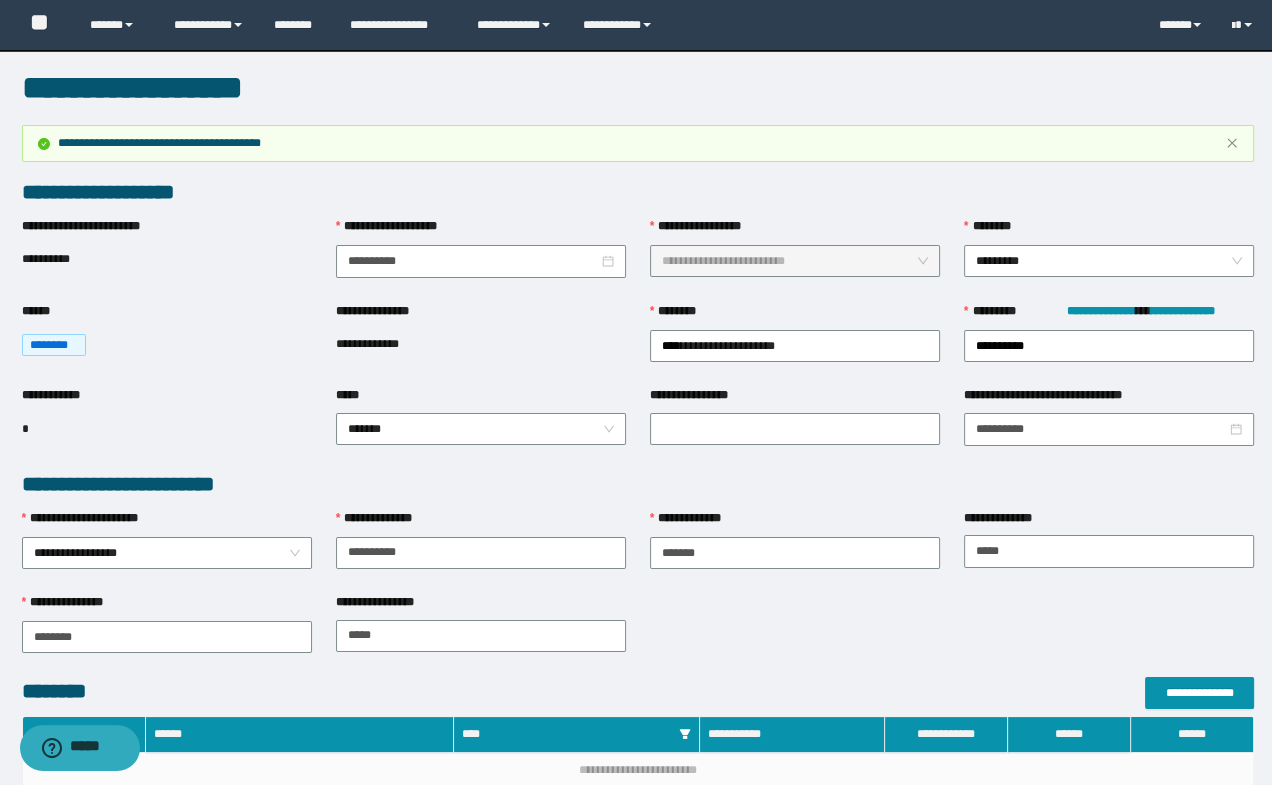 click on "**********" at bounding box center [795, 523] 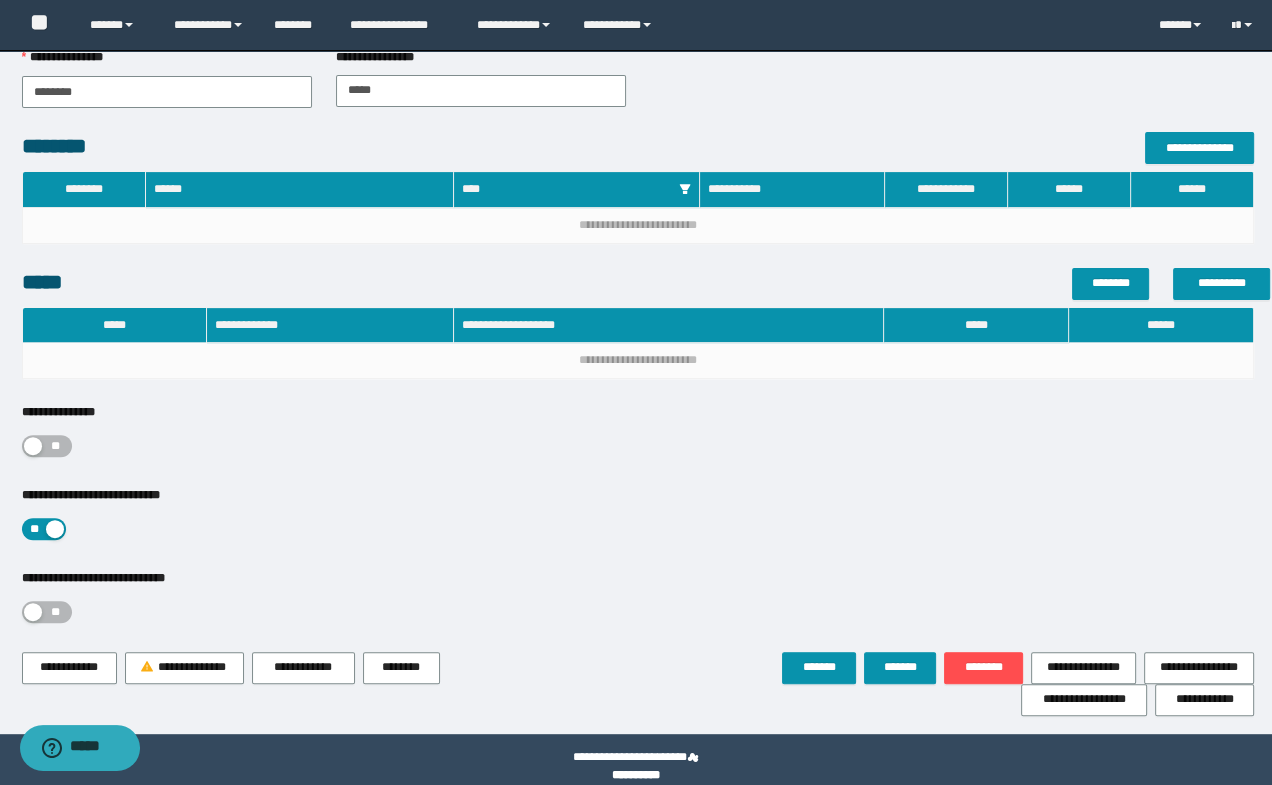 click on "**" at bounding box center [56, 446] 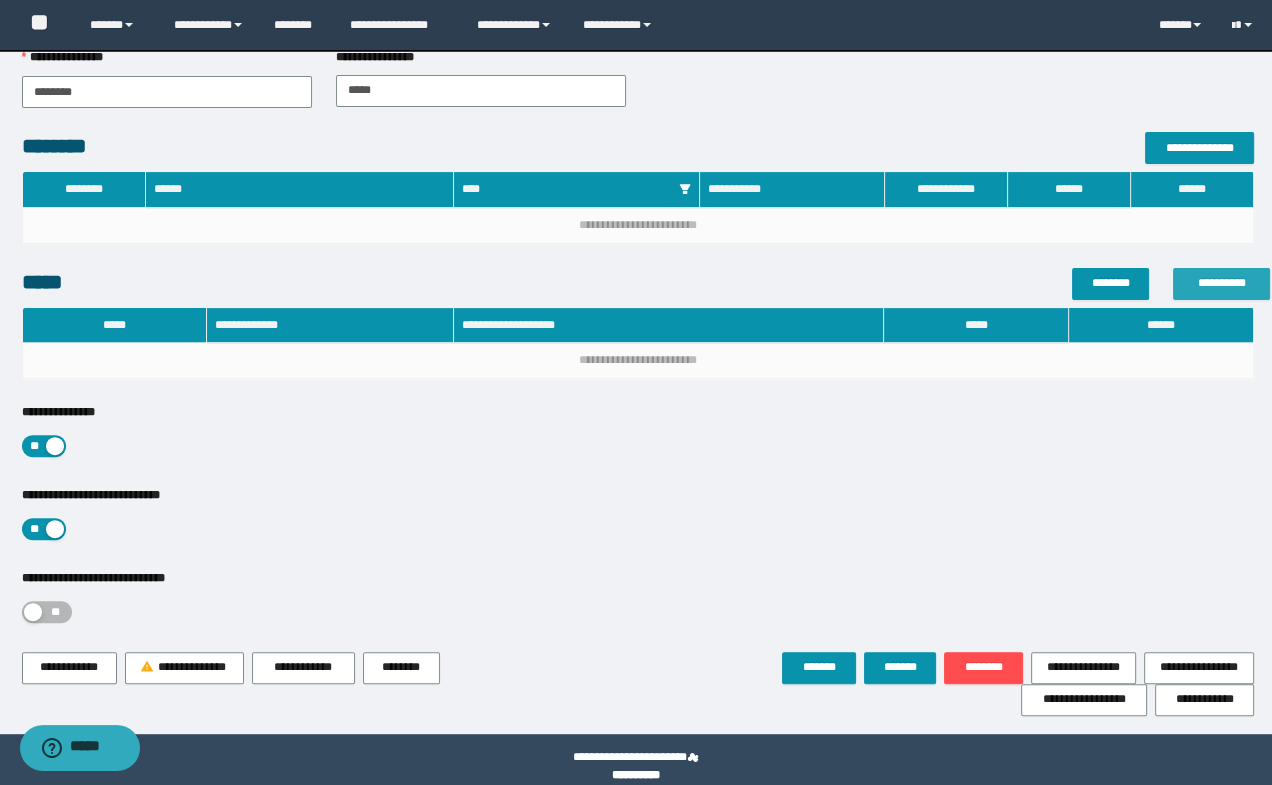click on "**********" at bounding box center (1221, 284) 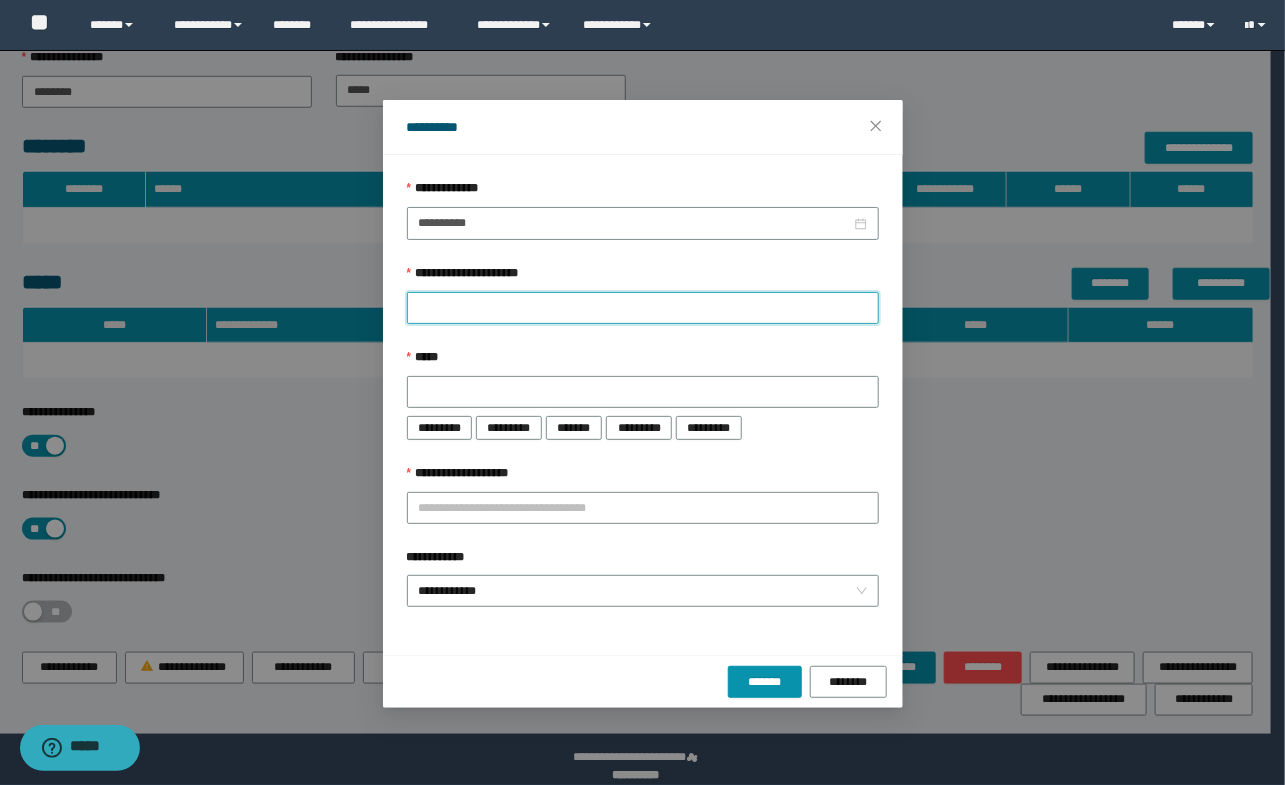 click on "**********" at bounding box center [643, 308] 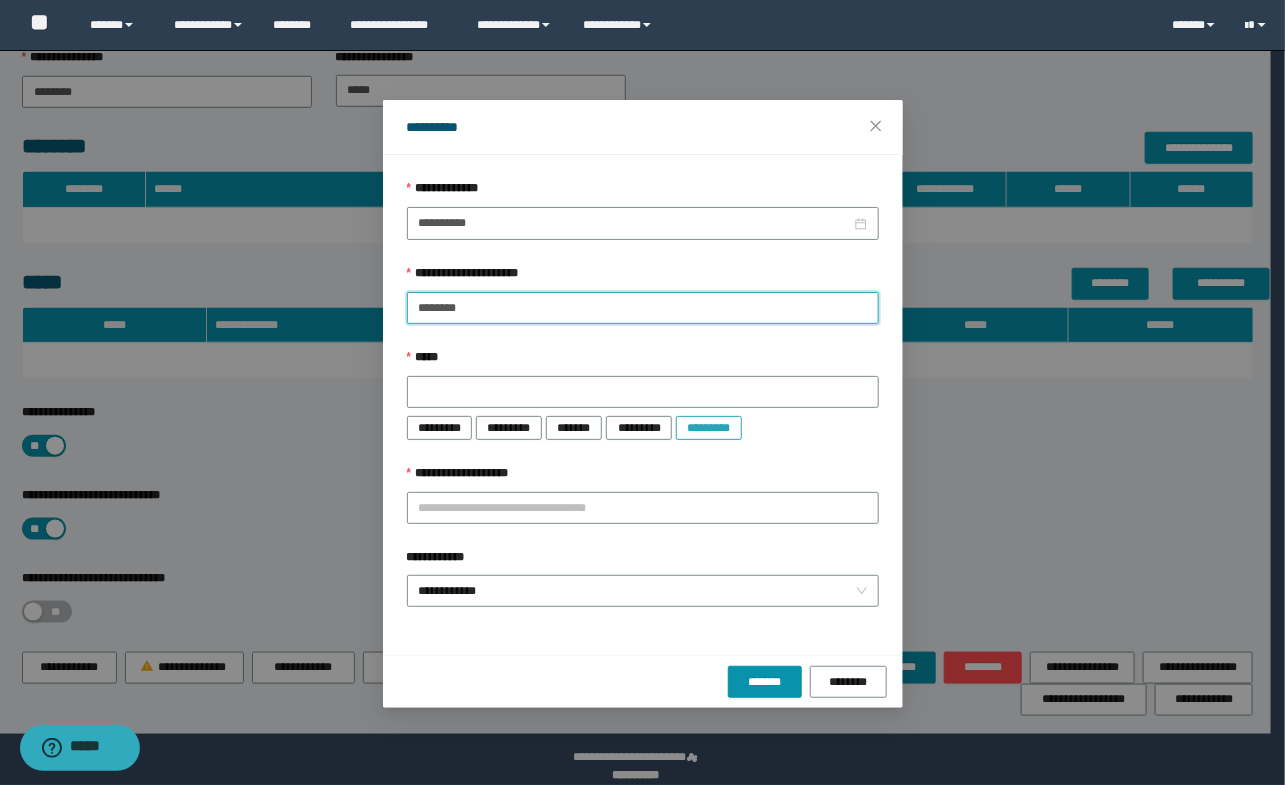 type on "********" 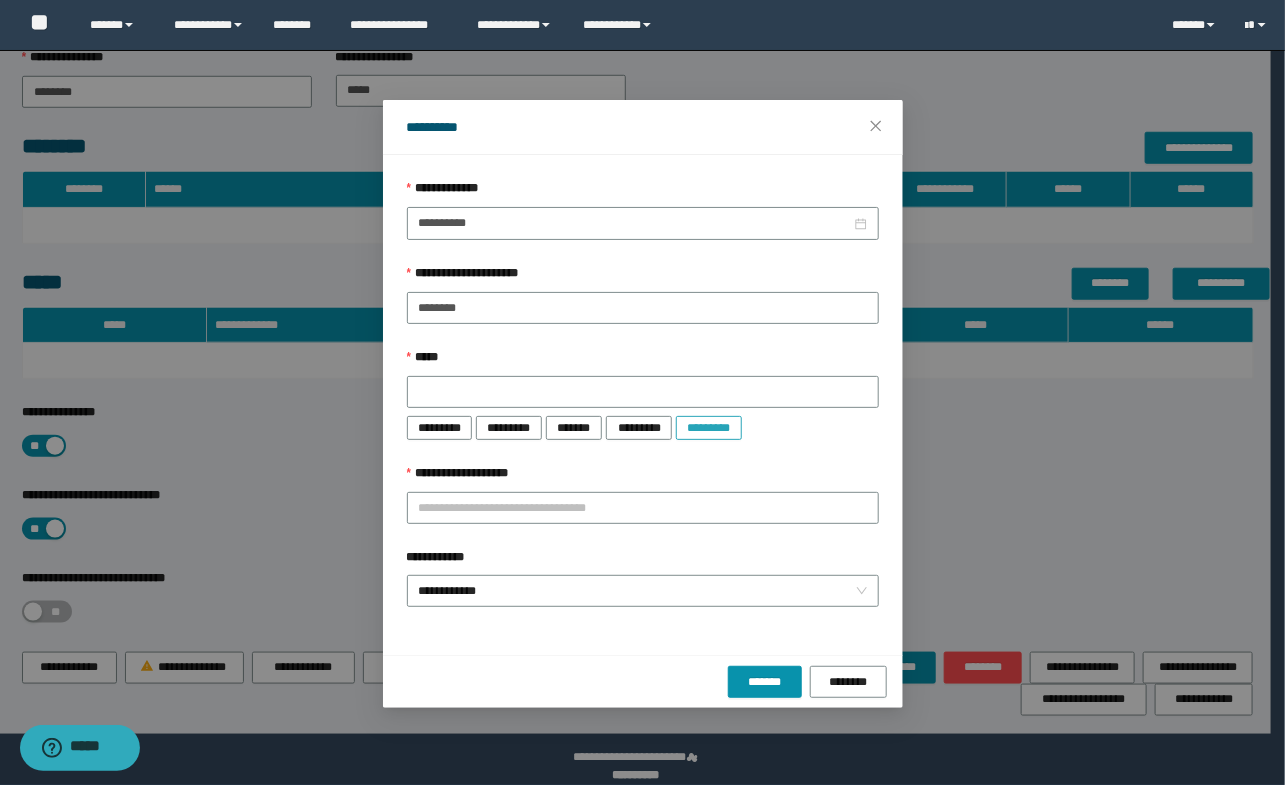 click on "*********" at bounding box center (709, 428) 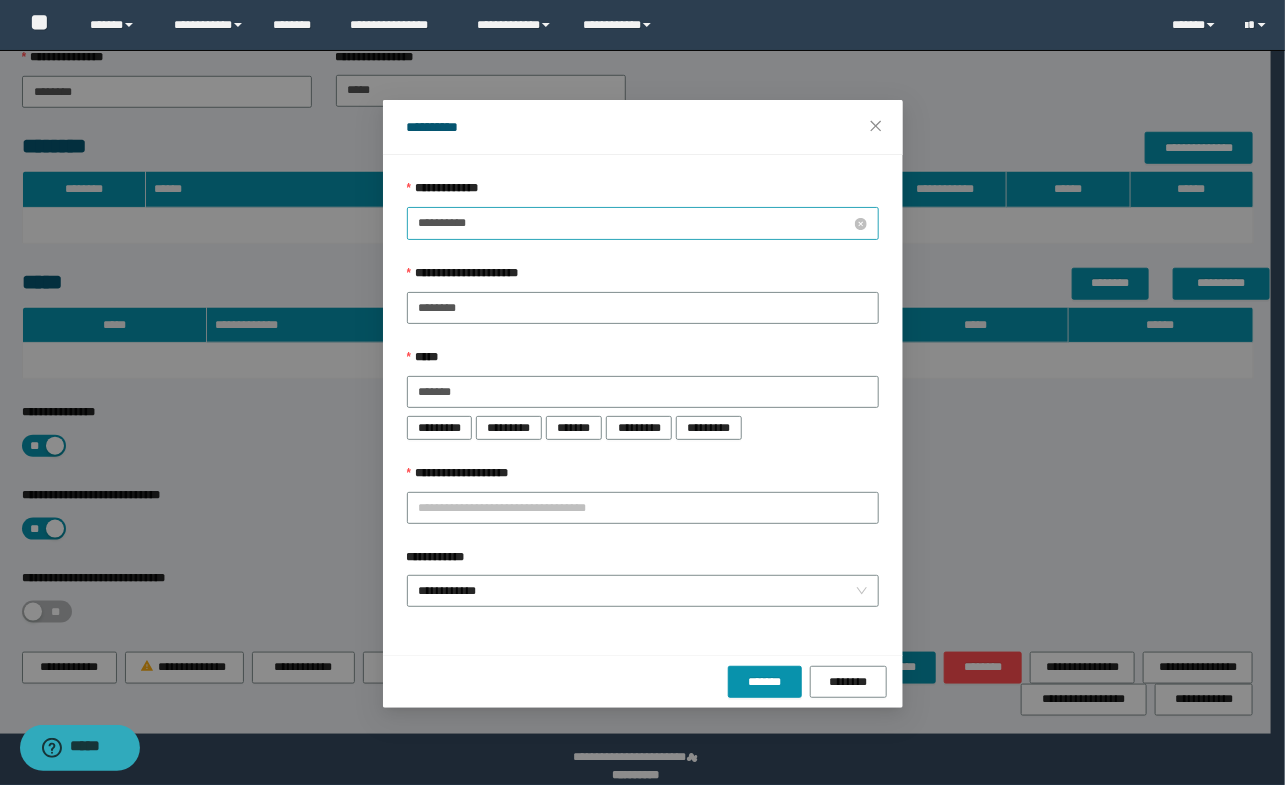 click on "**********" at bounding box center [635, 223] 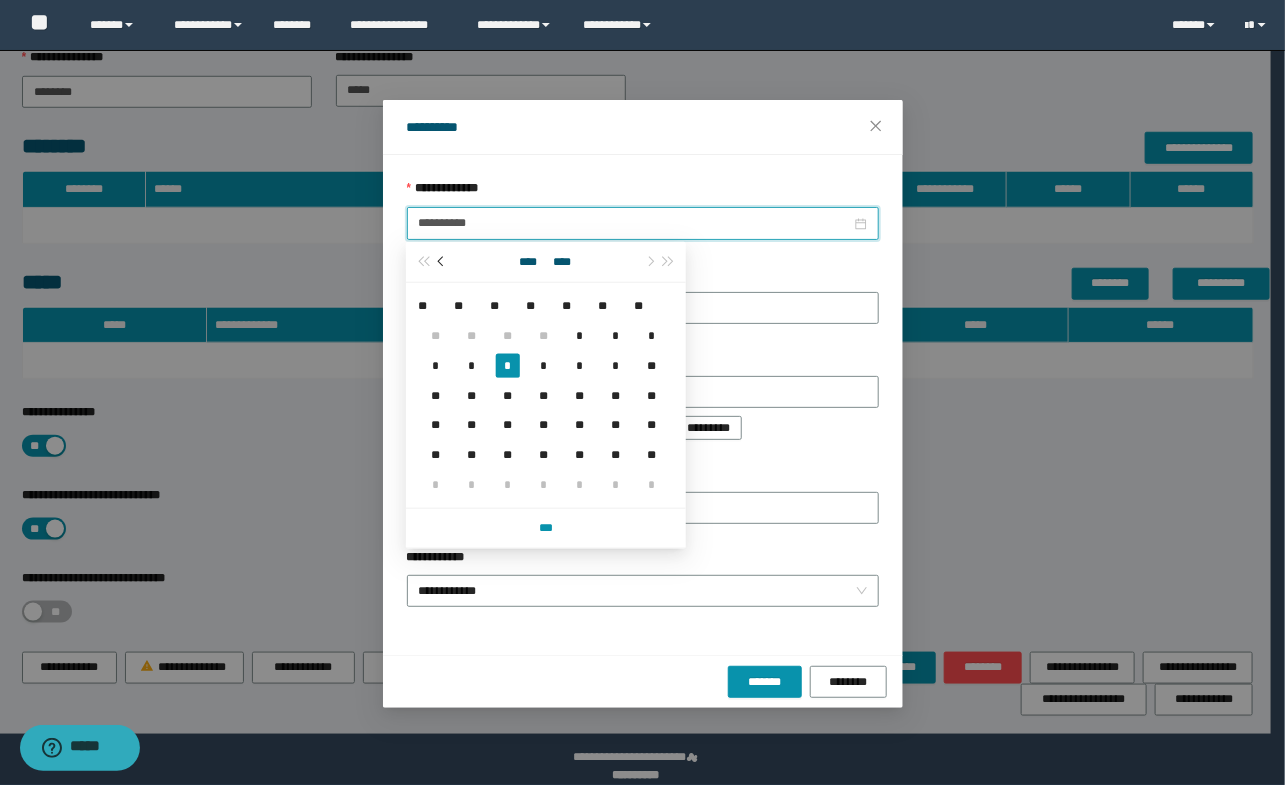 click at bounding box center (442, 262) 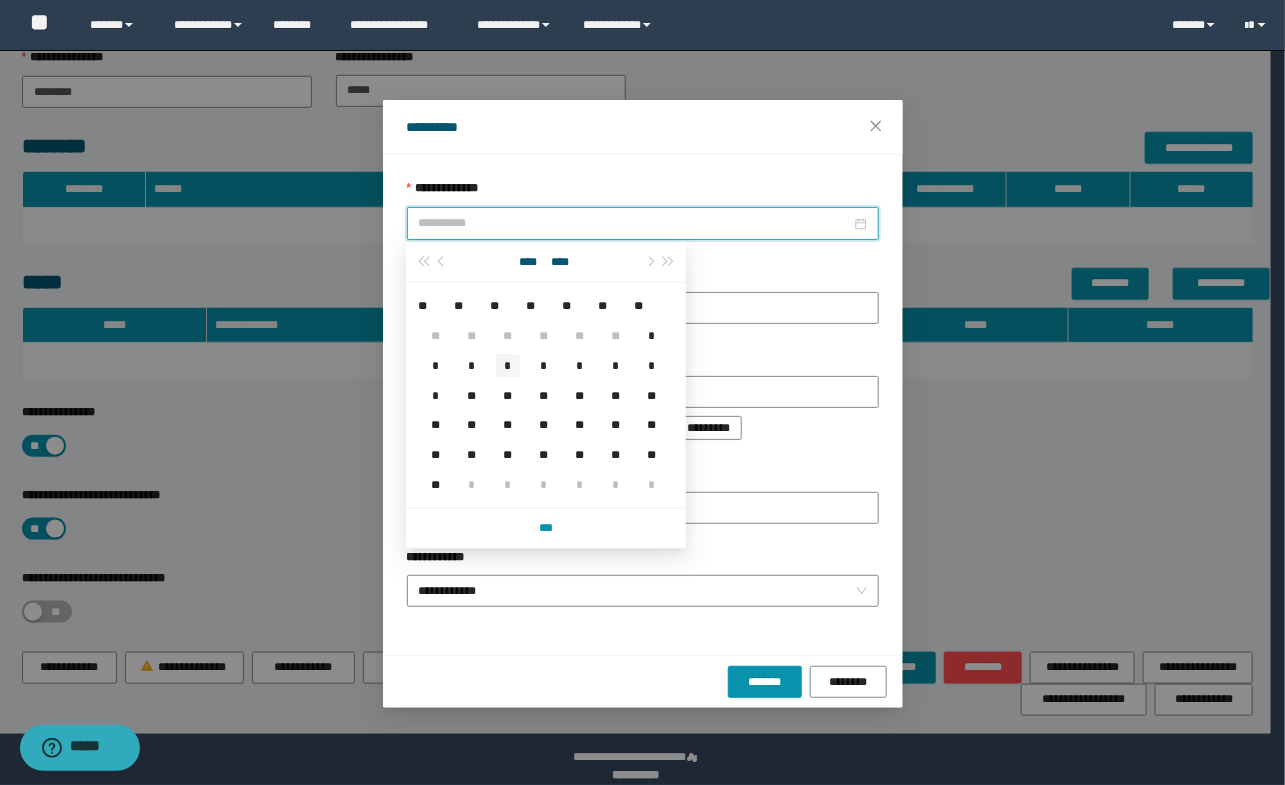 type on "**********" 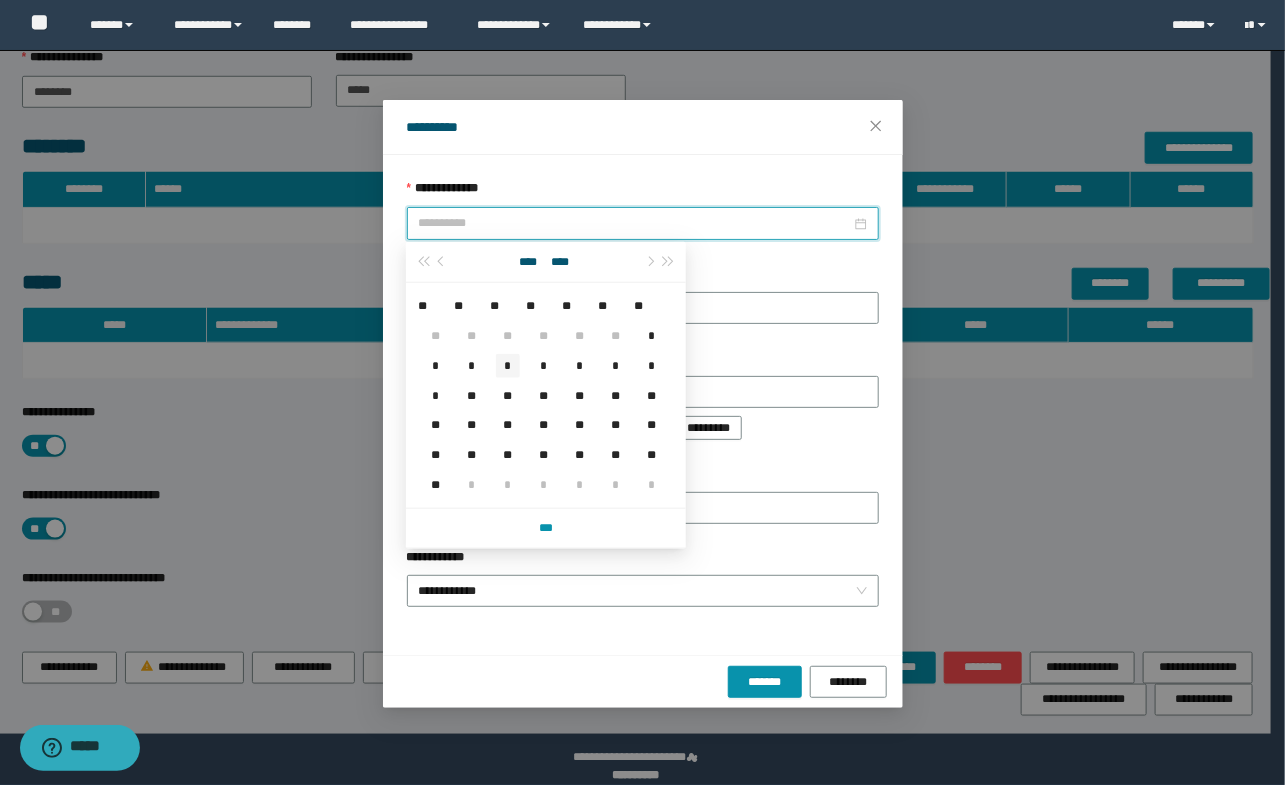 click on "*" at bounding box center [508, 366] 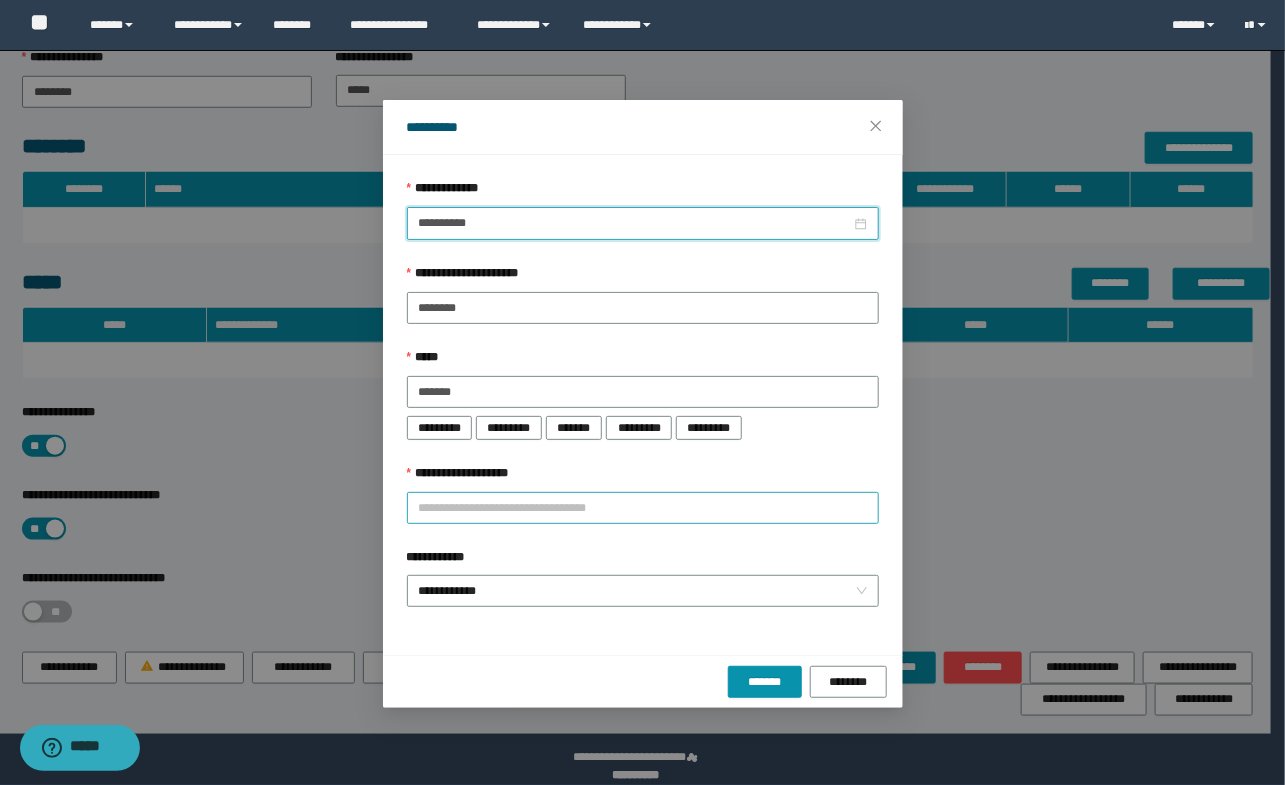click on "**********" at bounding box center (643, 508) 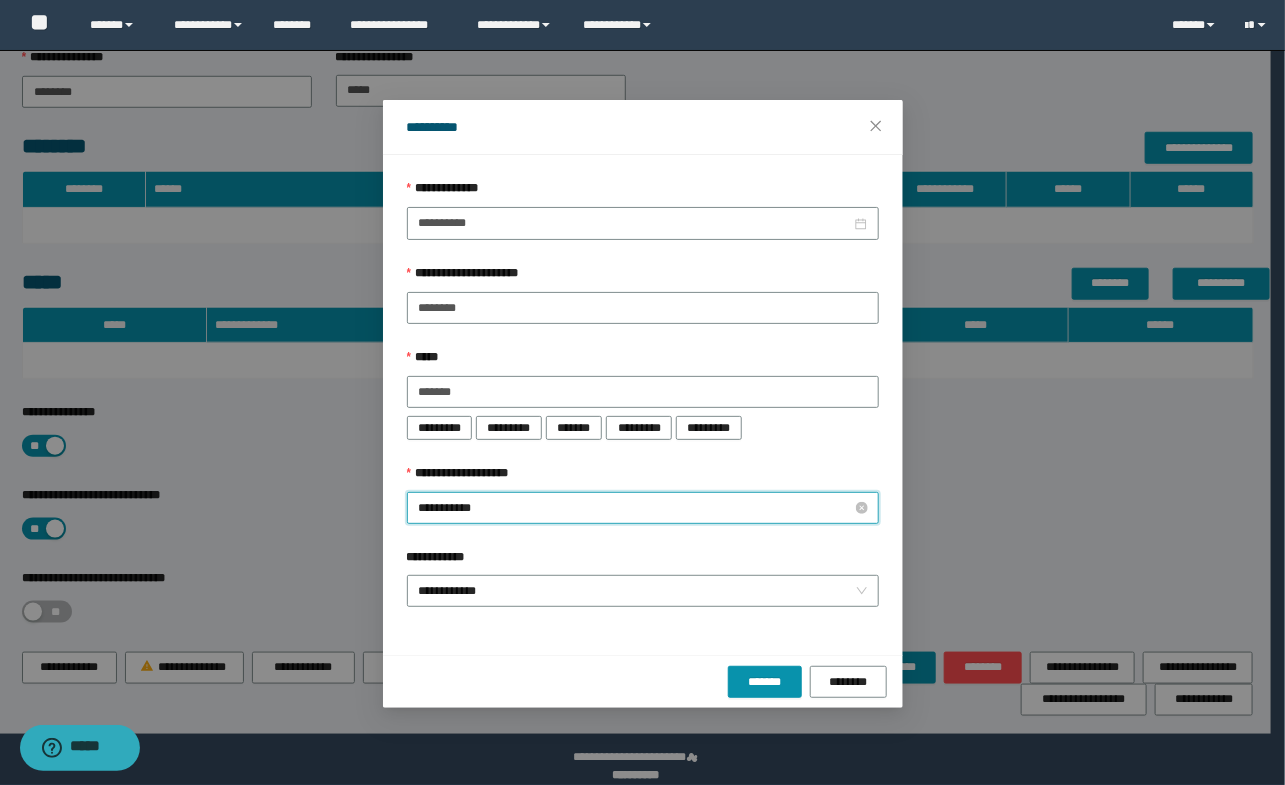 type on "**********" 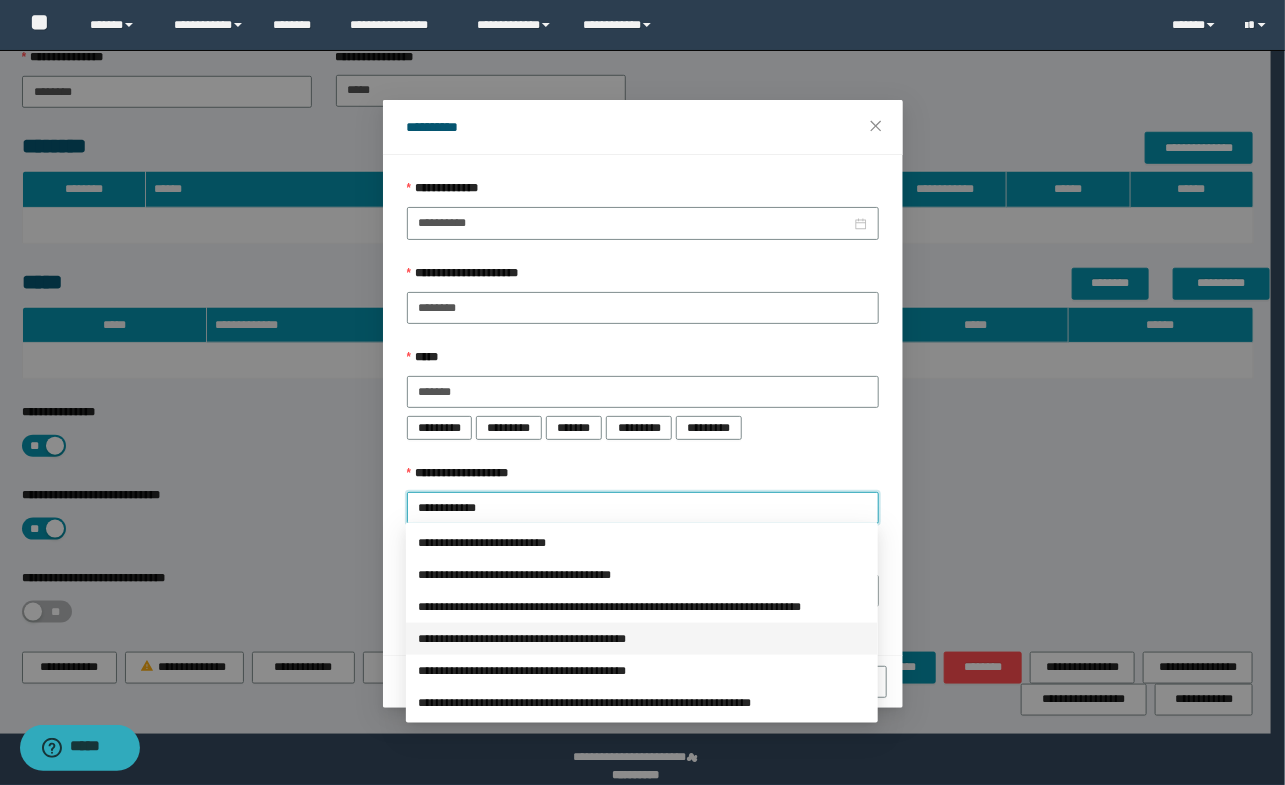 click on "**********" at bounding box center [642, 639] 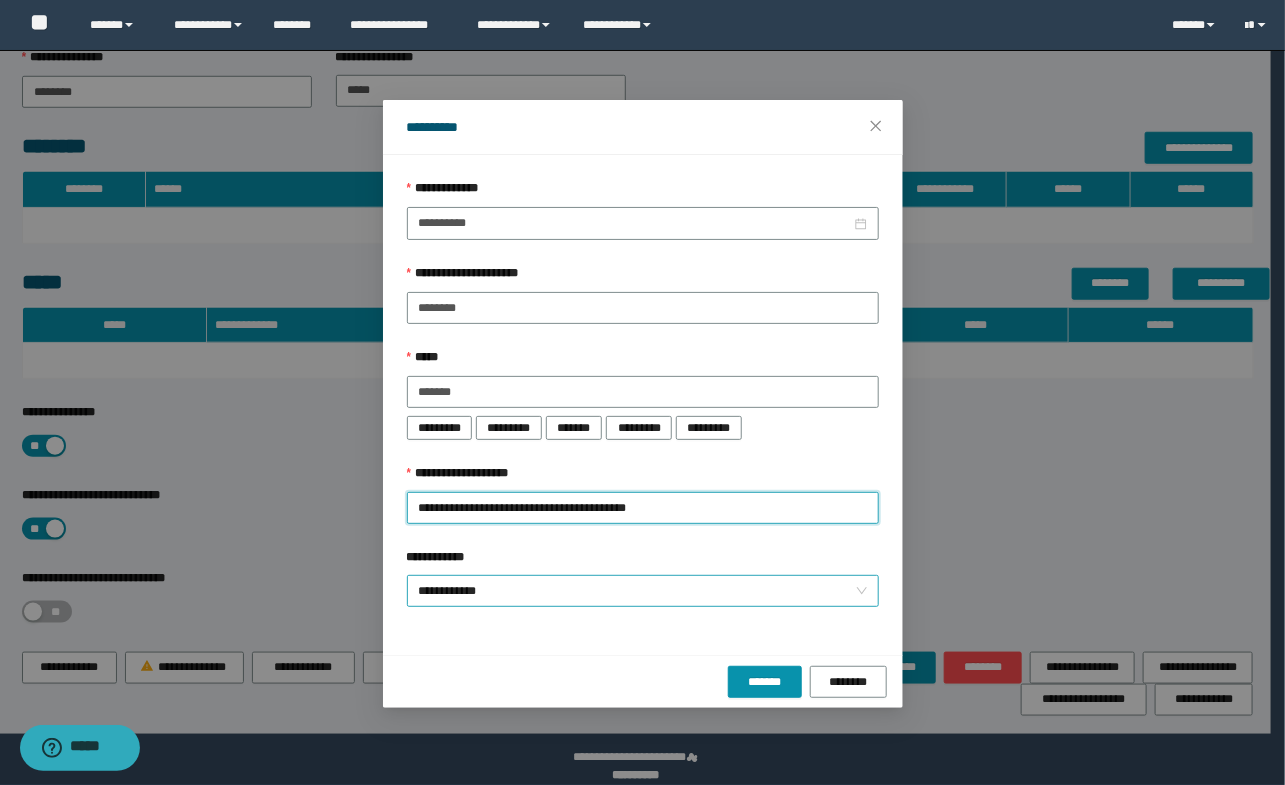 drag, startPoint x: 453, startPoint y: 567, endPoint x: 463, endPoint y: 578, distance: 14.866069 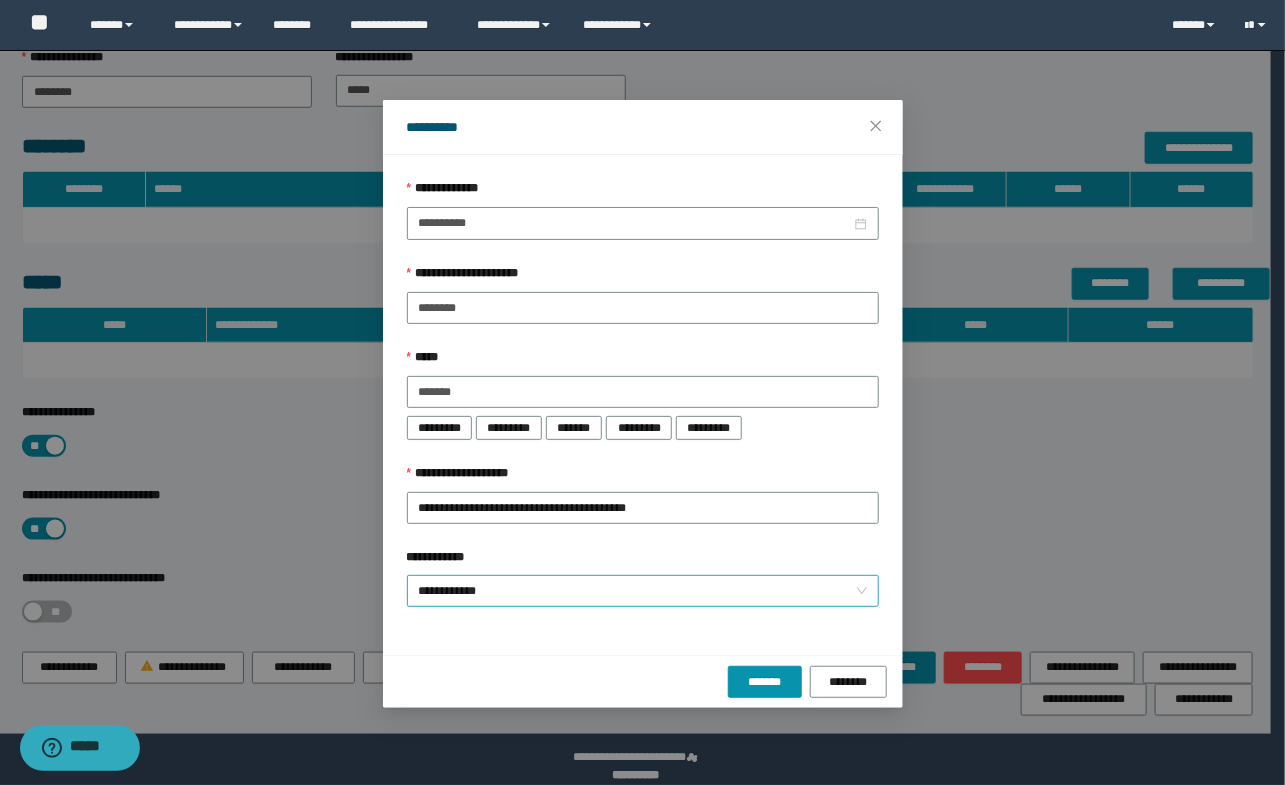 click on "**********" at bounding box center [643, 591] 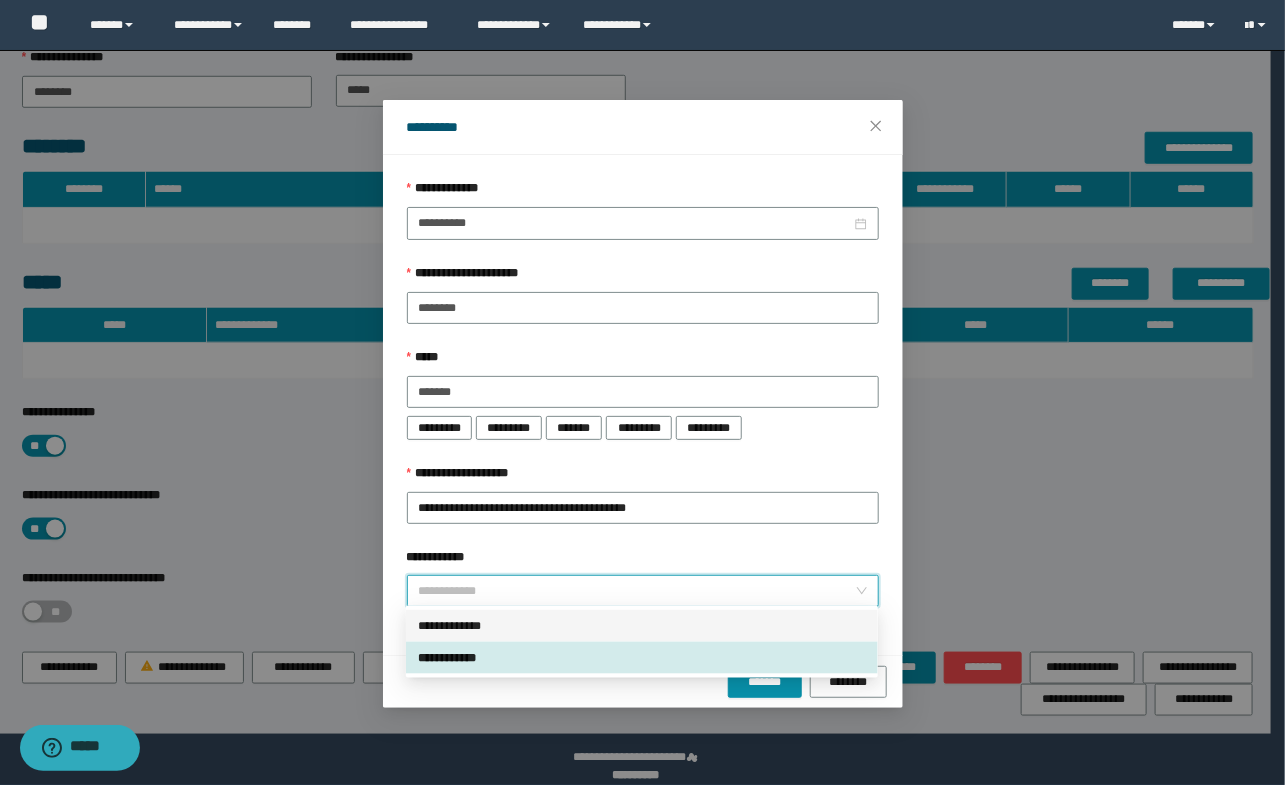 drag, startPoint x: 473, startPoint y: 611, endPoint x: 517, endPoint y: 626, distance: 46.486557 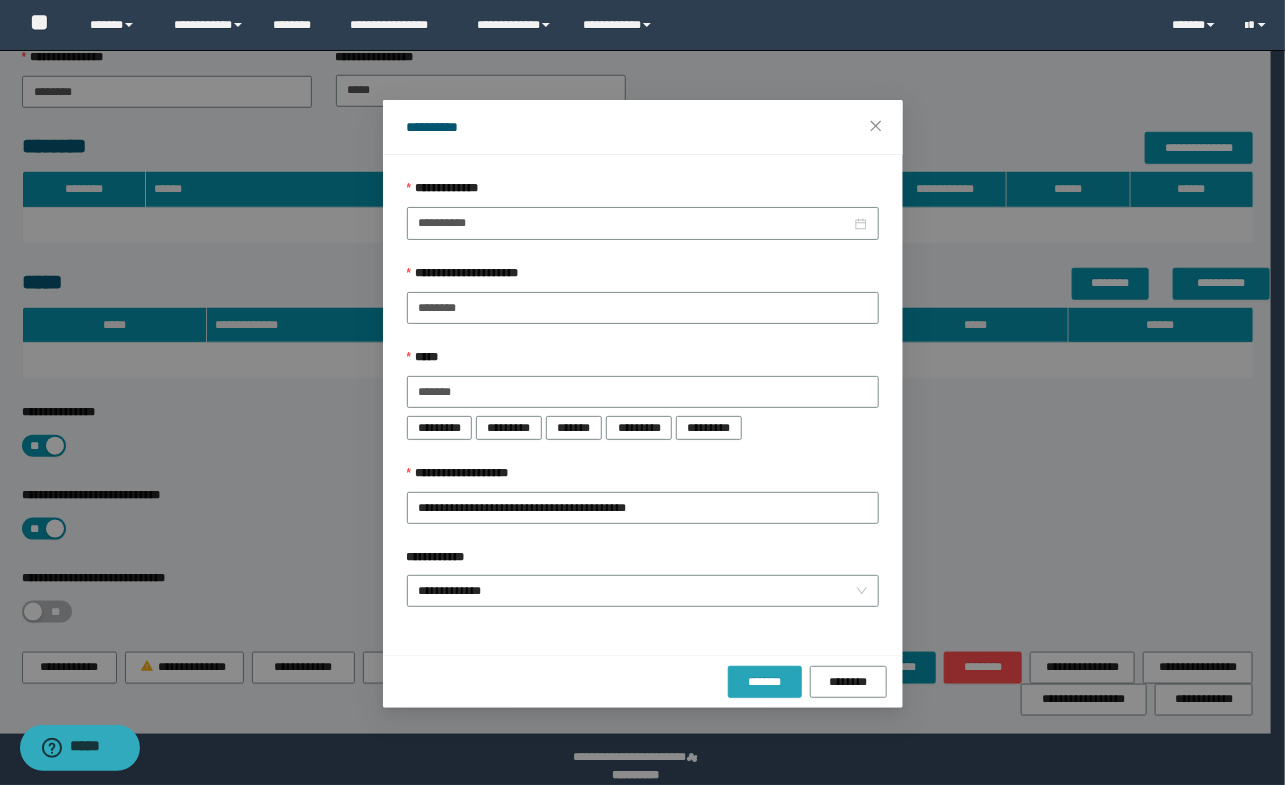 click on "*******" at bounding box center (765, 682) 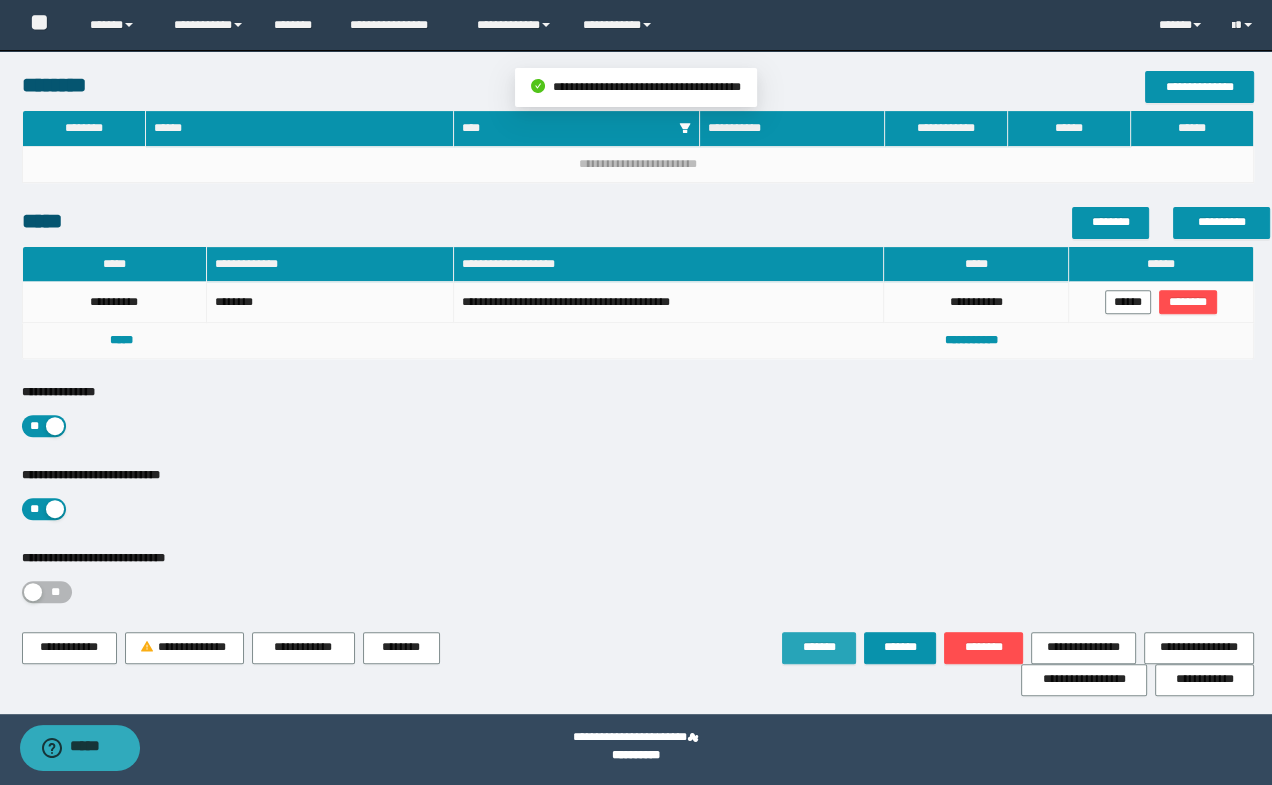 click on "*******" at bounding box center (819, 647) 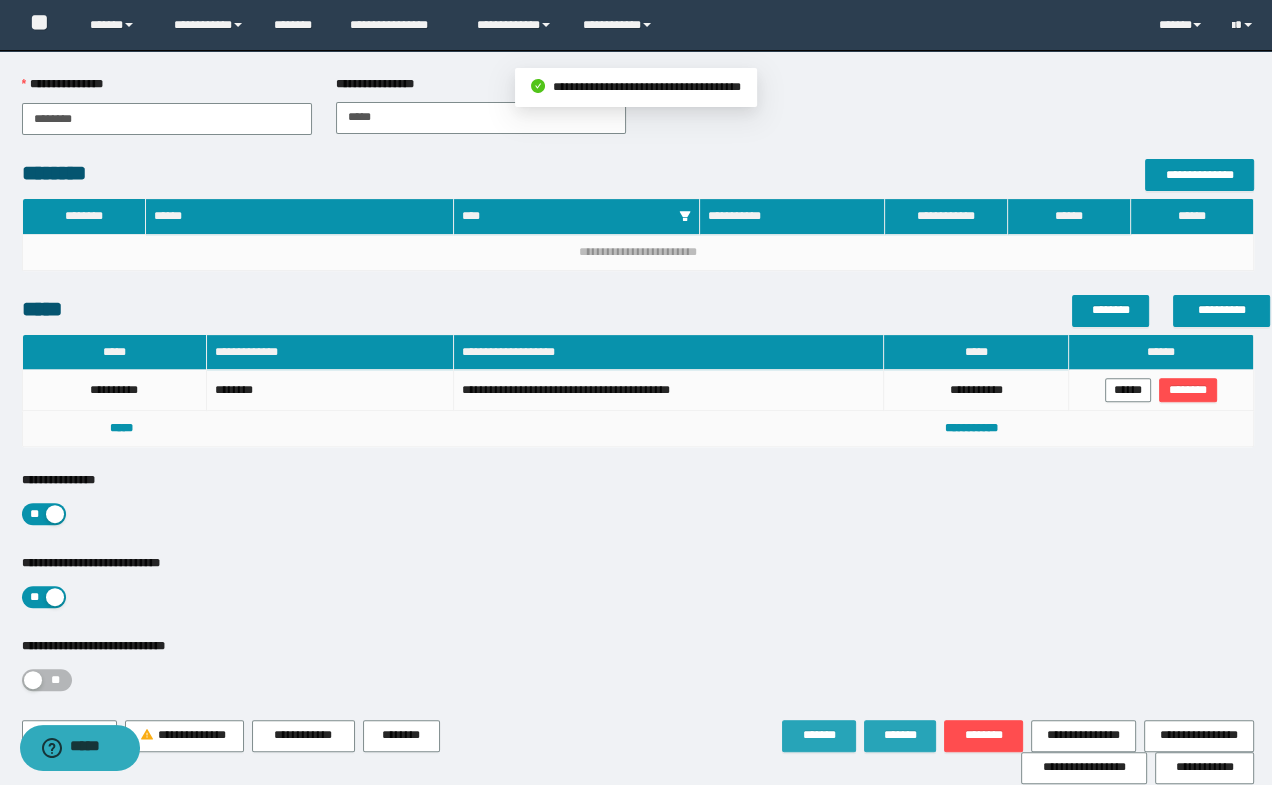 scroll, scrollTop: 606, scrollLeft: 0, axis: vertical 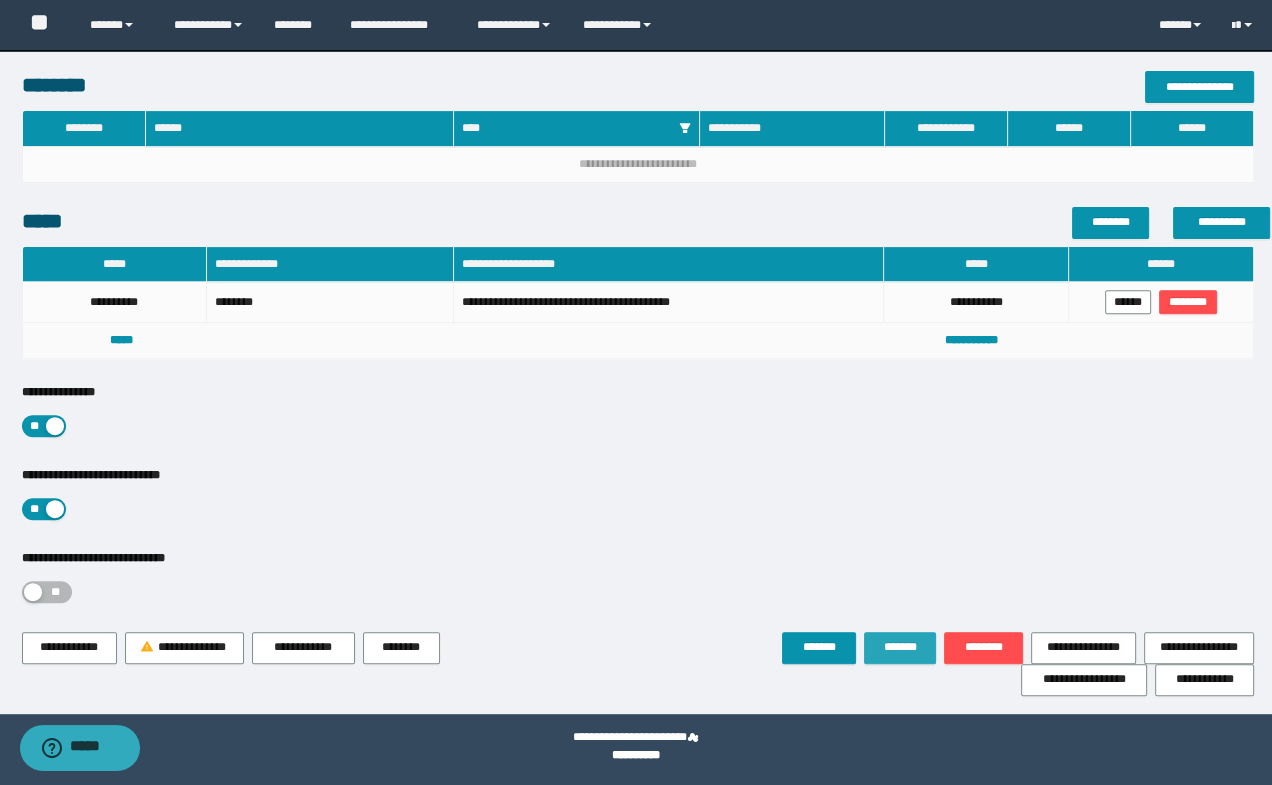 click on "*******" at bounding box center [900, 647] 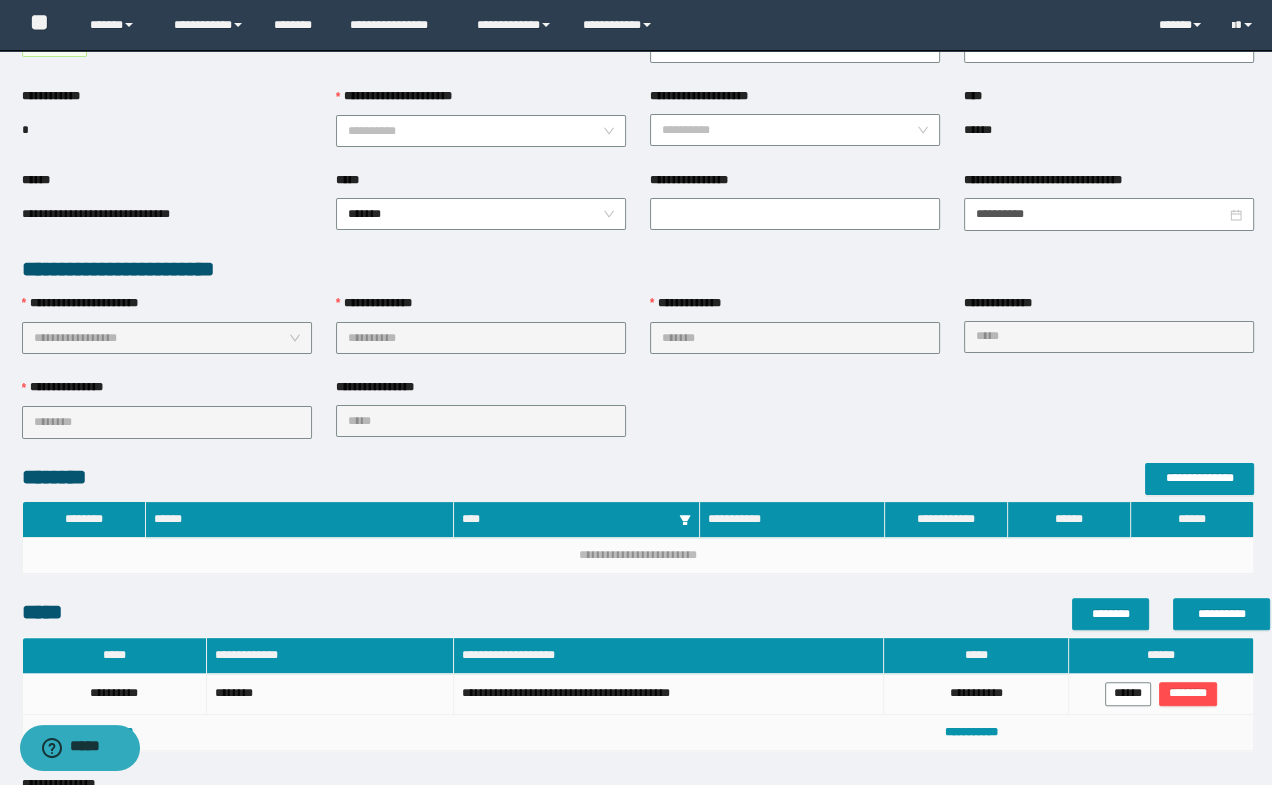 scroll, scrollTop: 0, scrollLeft: 0, axis: both 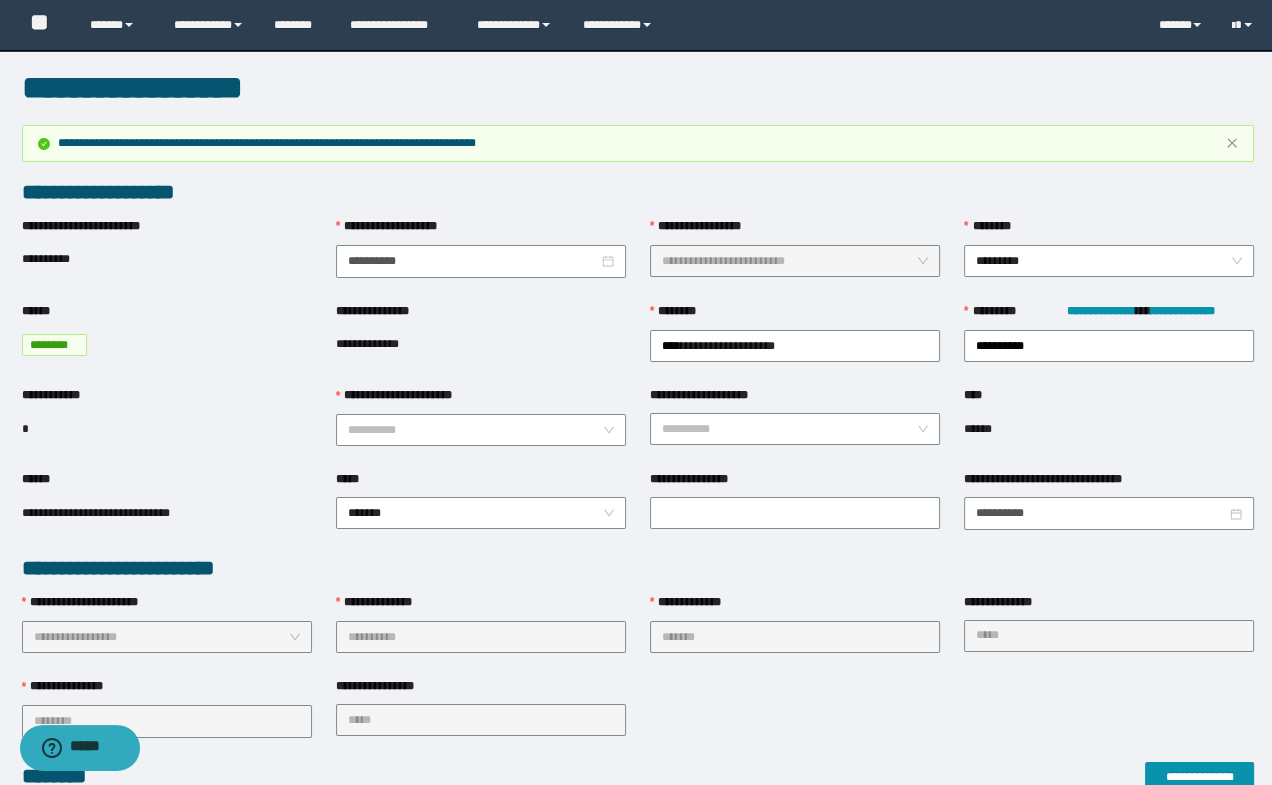 click on "**********" at bounding box center (638, 782) 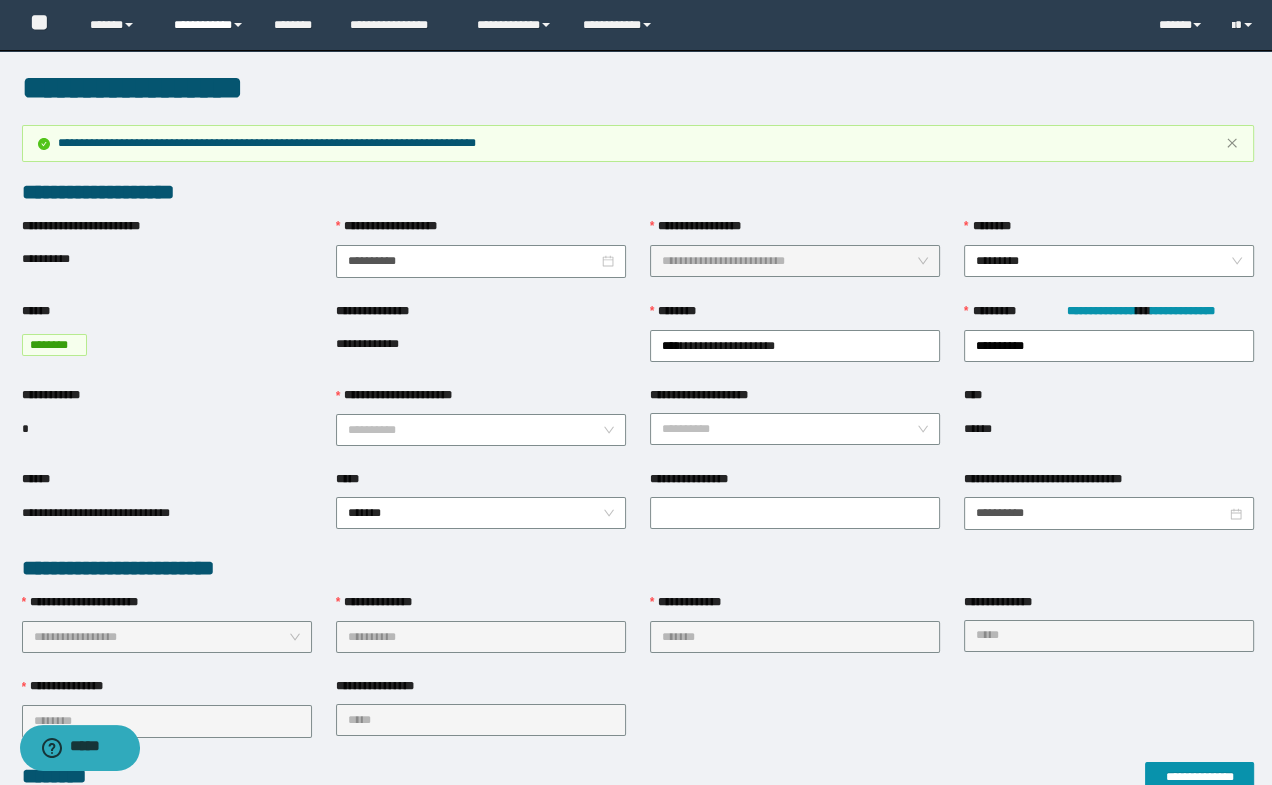 click on "**********" at bounding box center [209, 25] 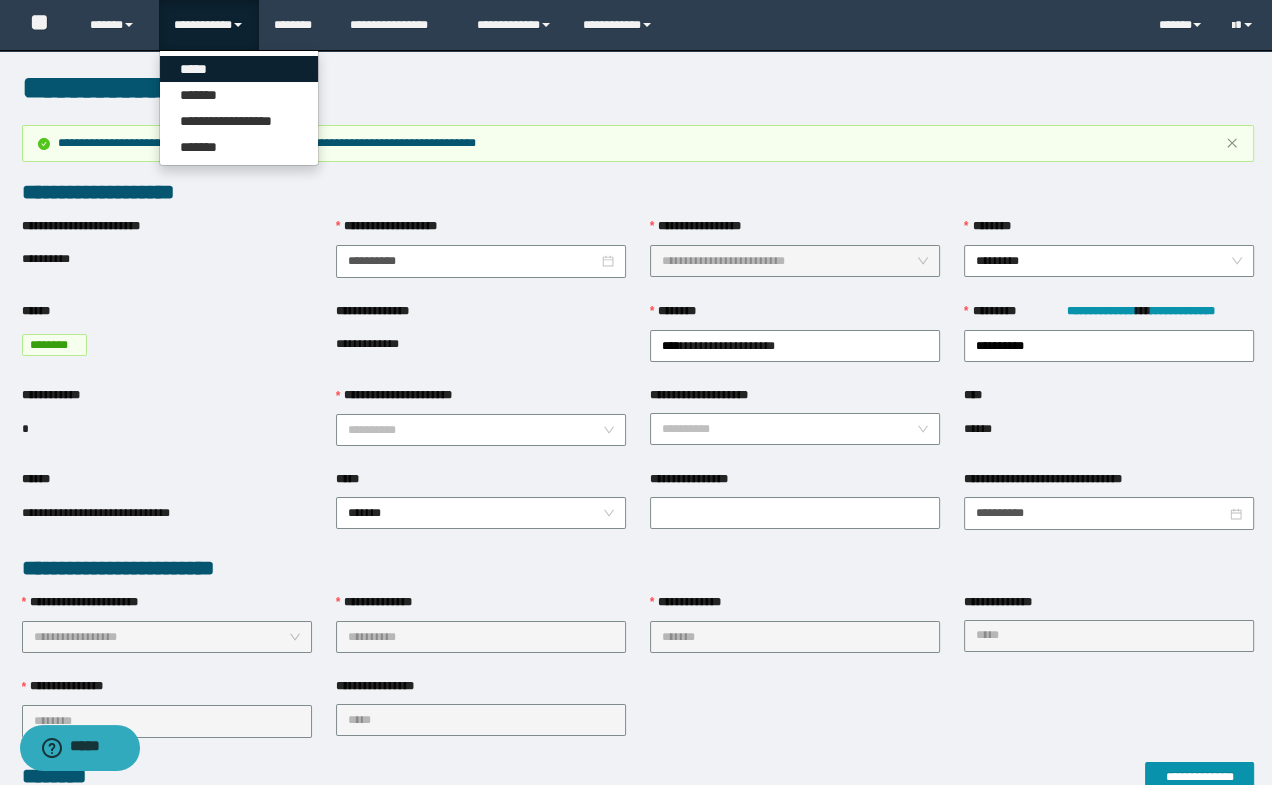 click on "*****" at bounding box center (239, 69) 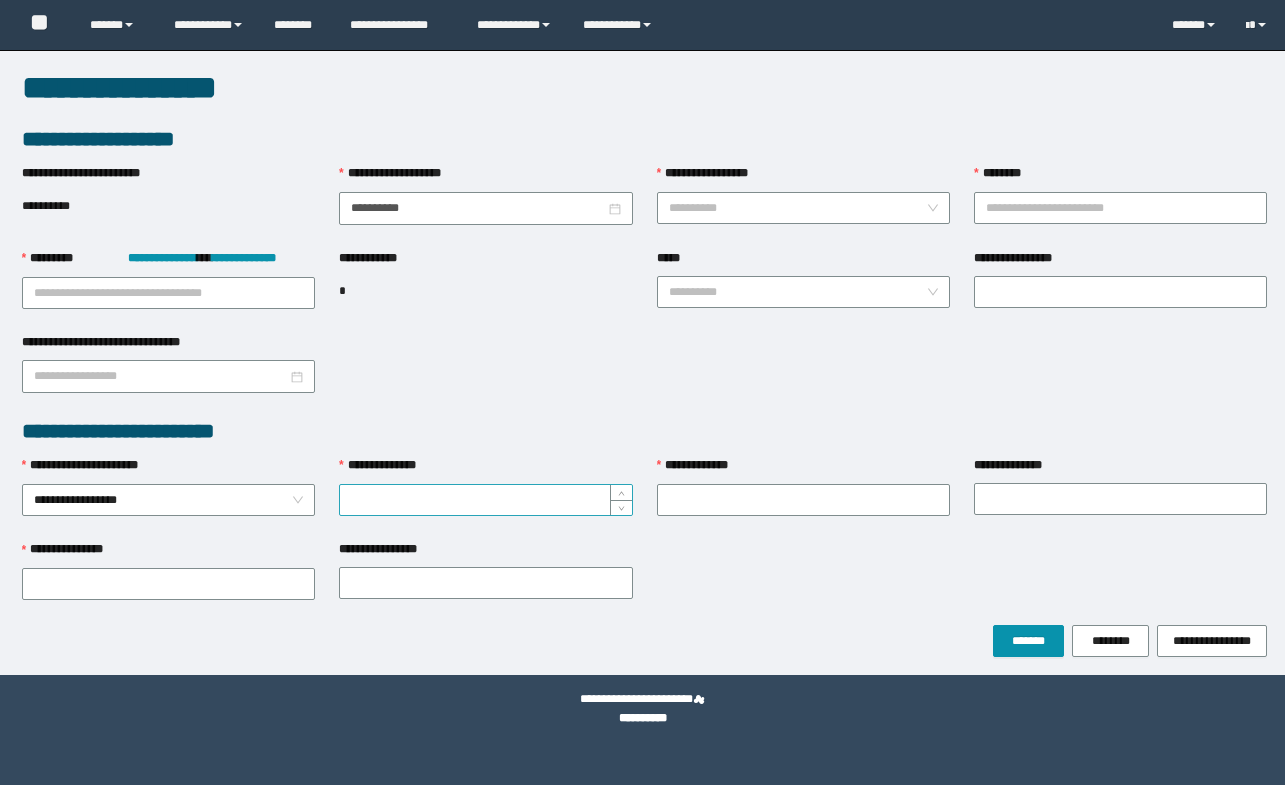 scroll, scrollTop: 0, scrollLeft: 0, axis: both 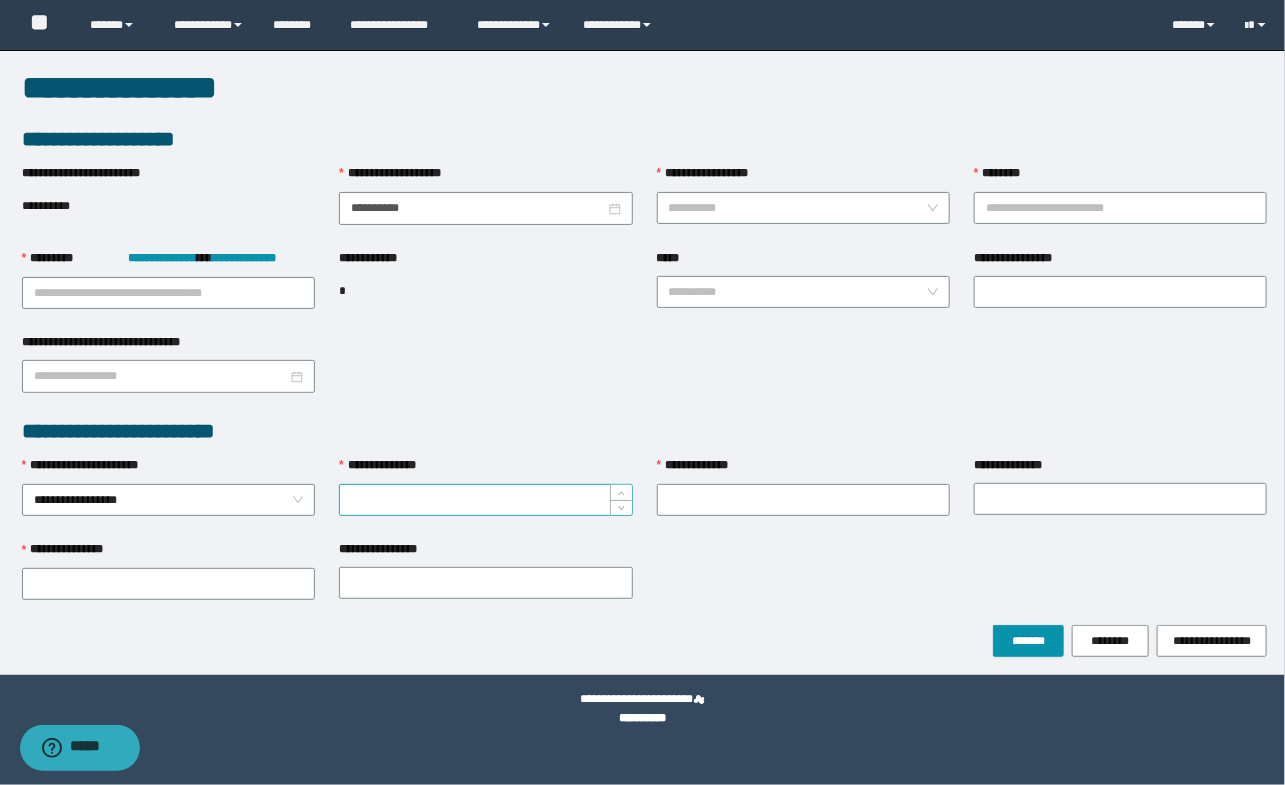 click on "**********" at bounding box center [485, 500] 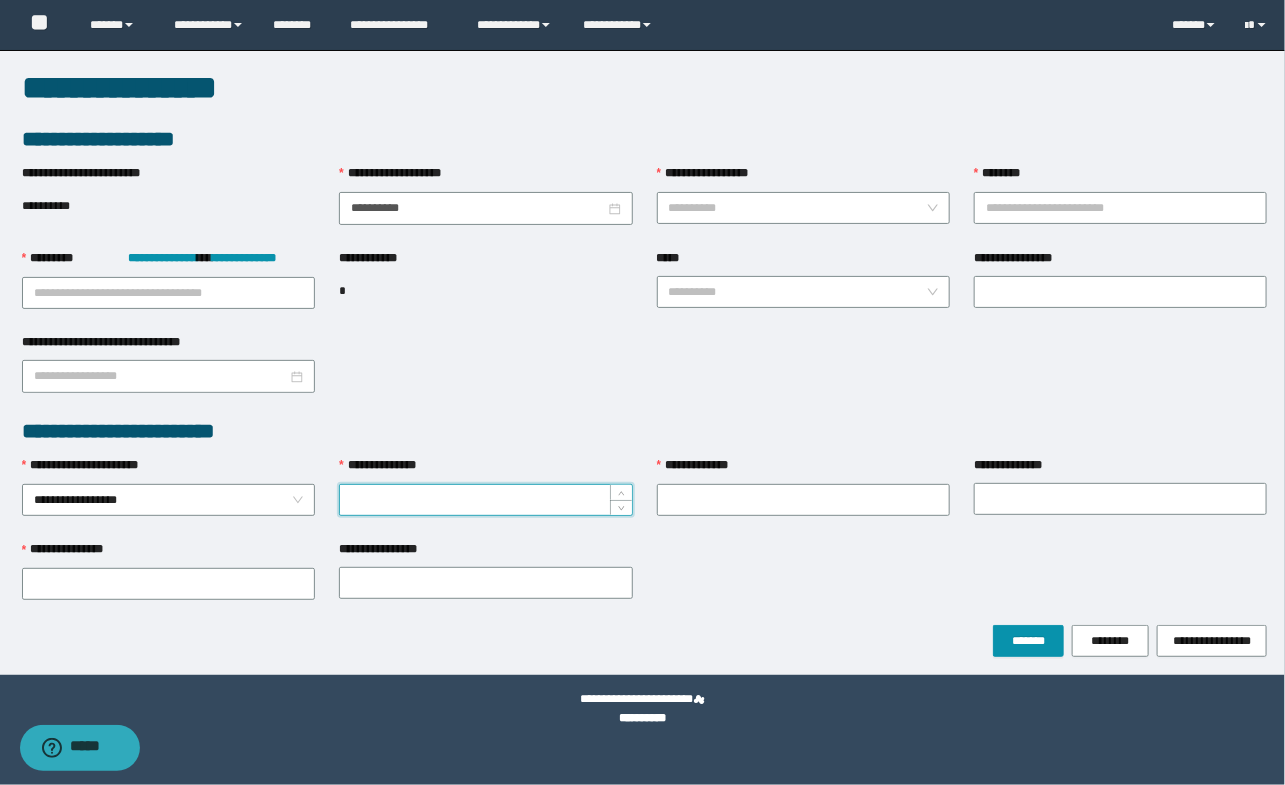paste on "********" 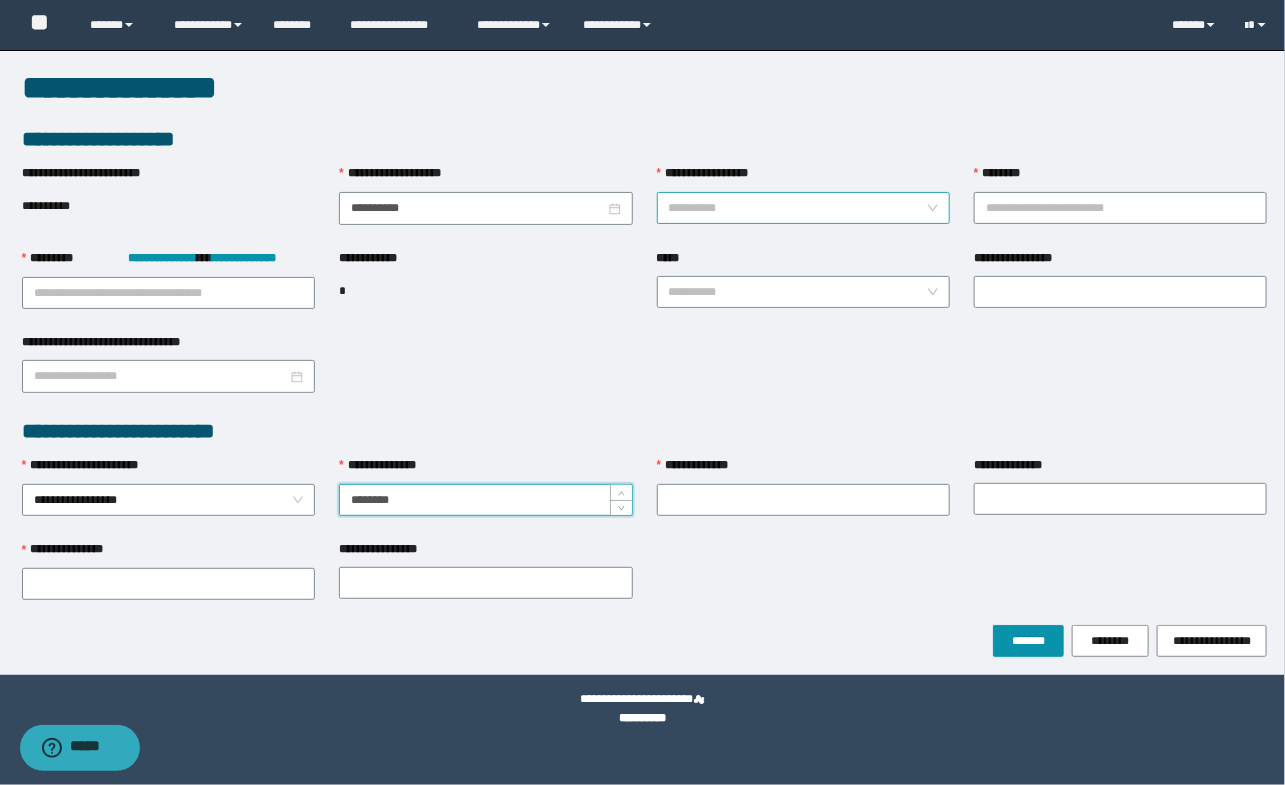 type on "********" 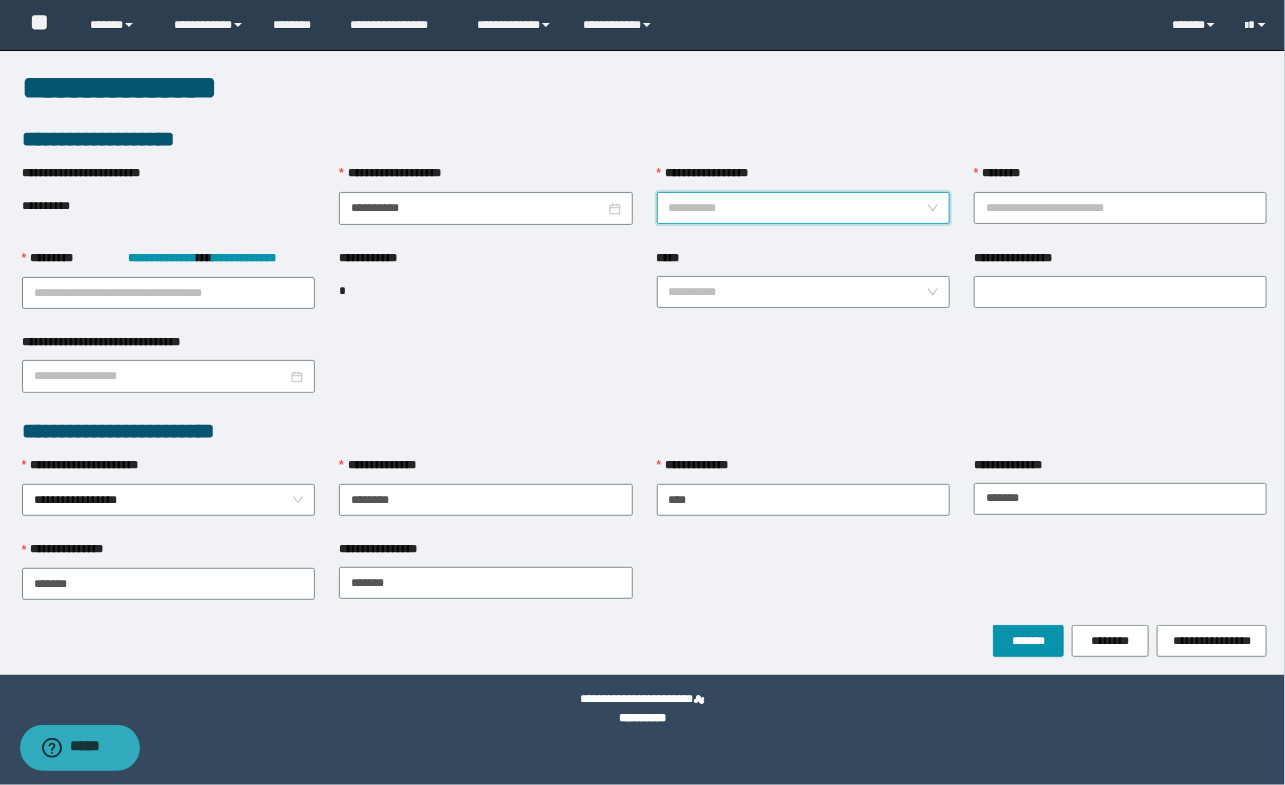 click on "**********" at bounding box center [797, 208] 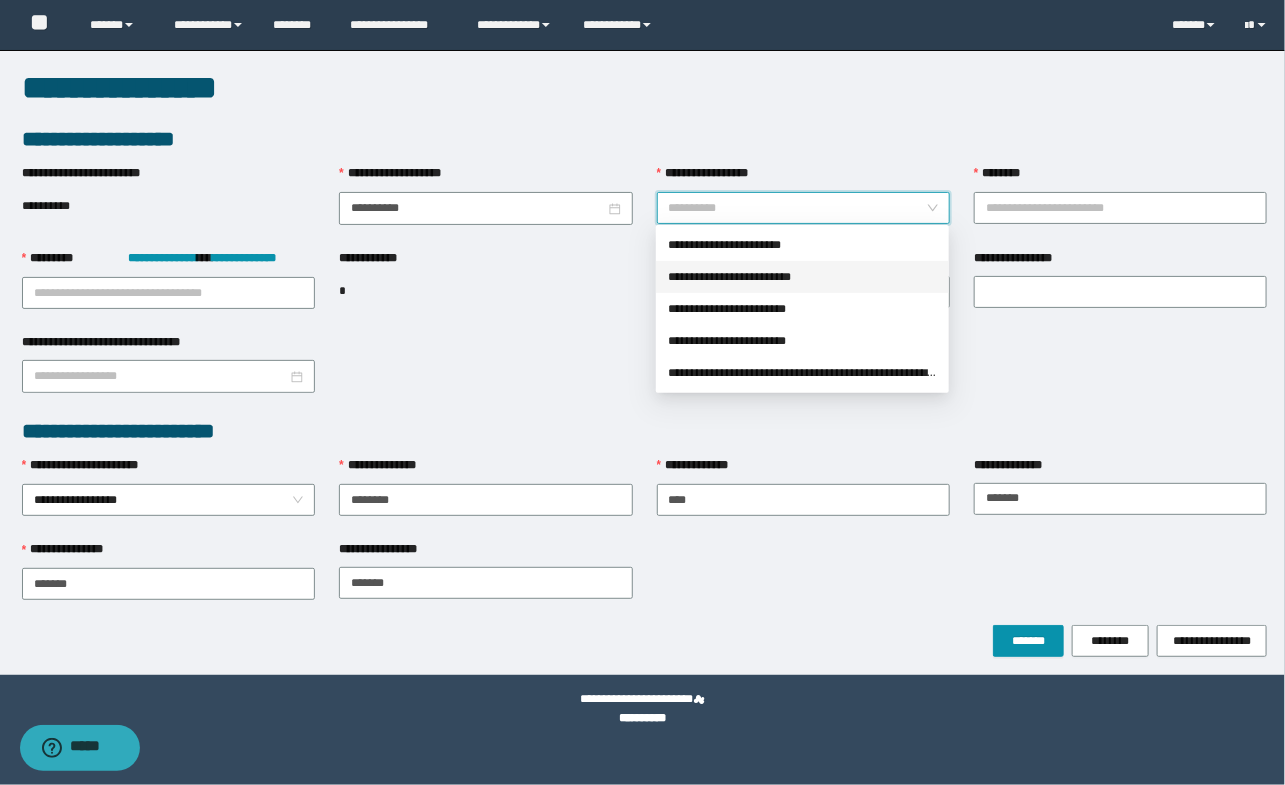 click on "**********" at bounding box center [802, 277] 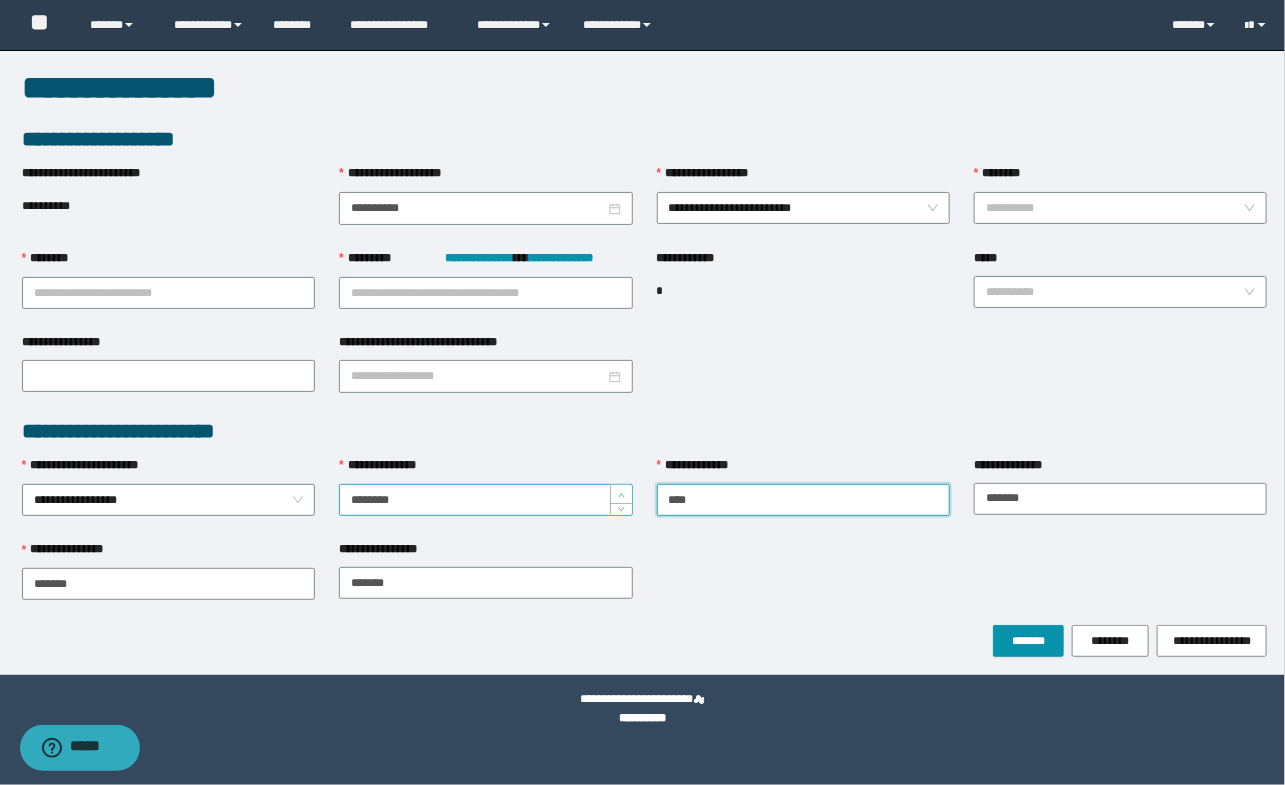 drag, startPoint x: 712, startPoint y: 493, endPoint x: 620, endPoint y: 488, distance: 92.13577 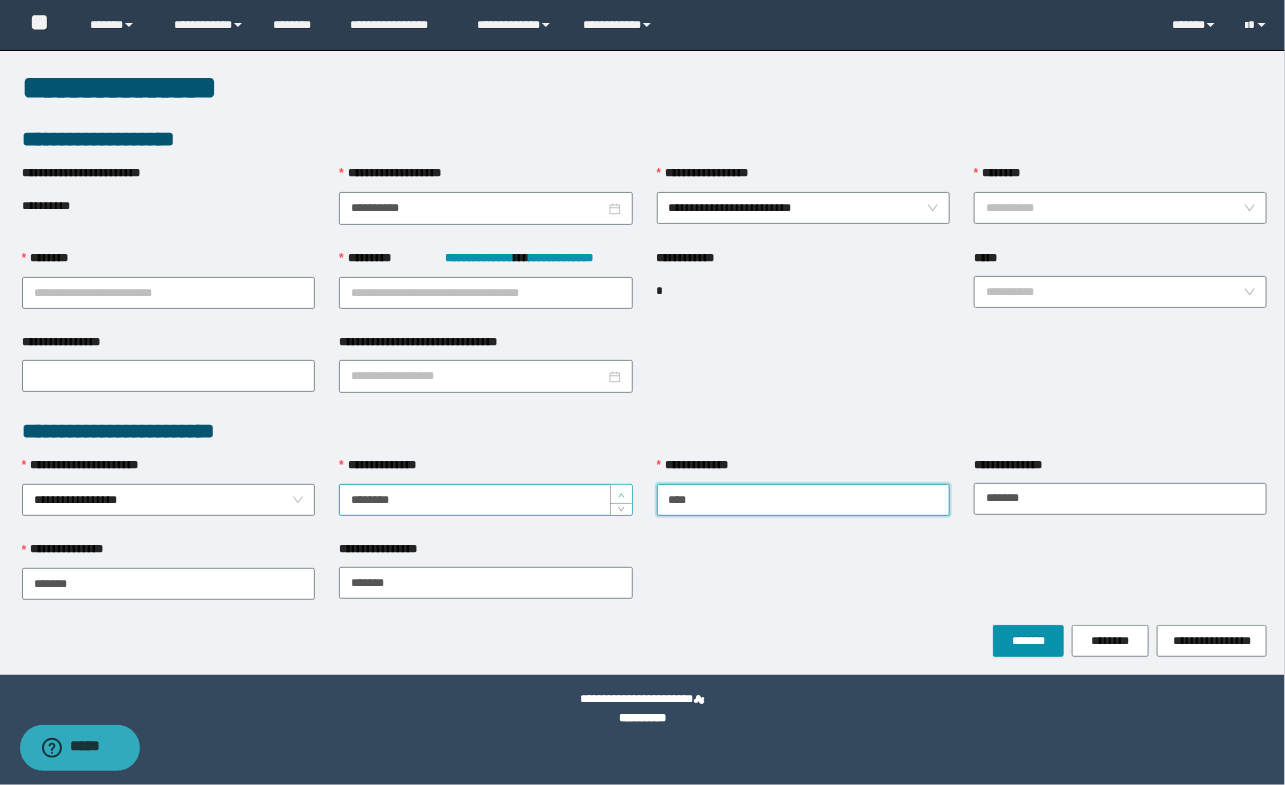 type on "****" 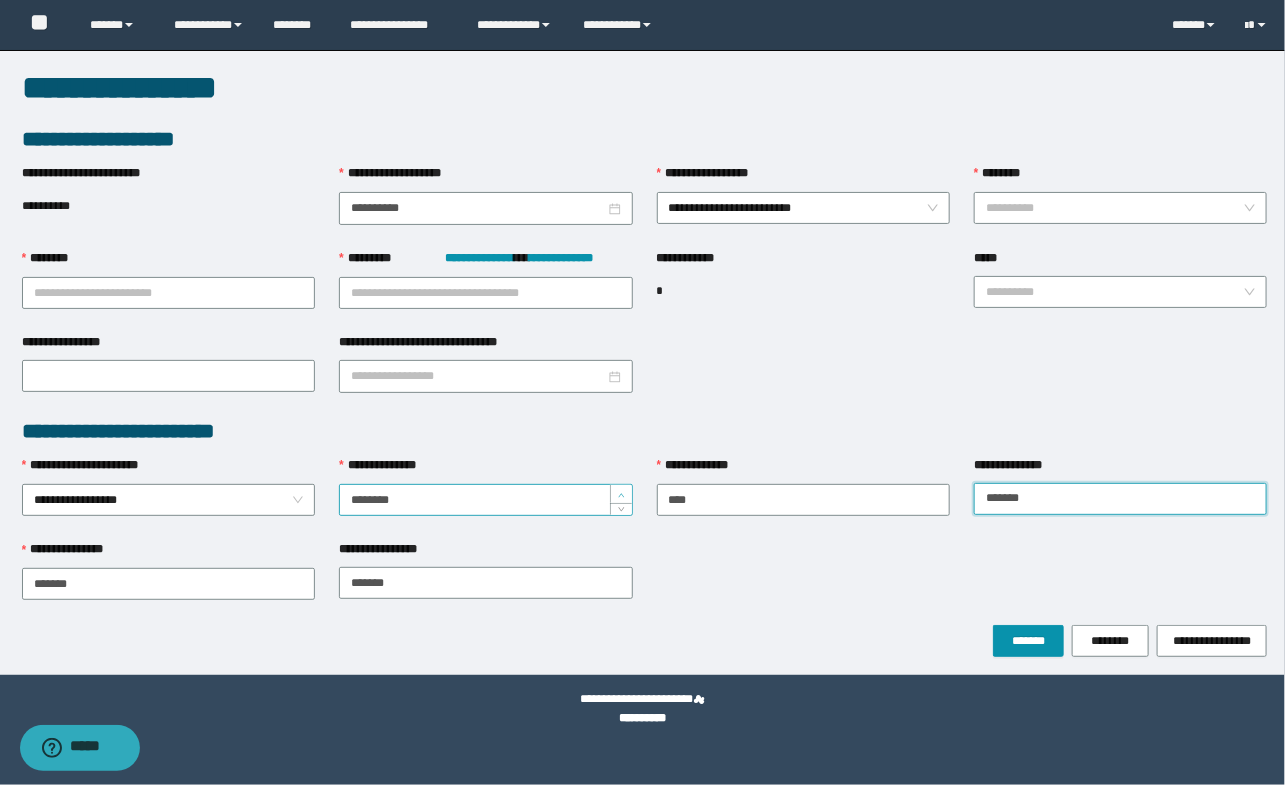 type on "*******" 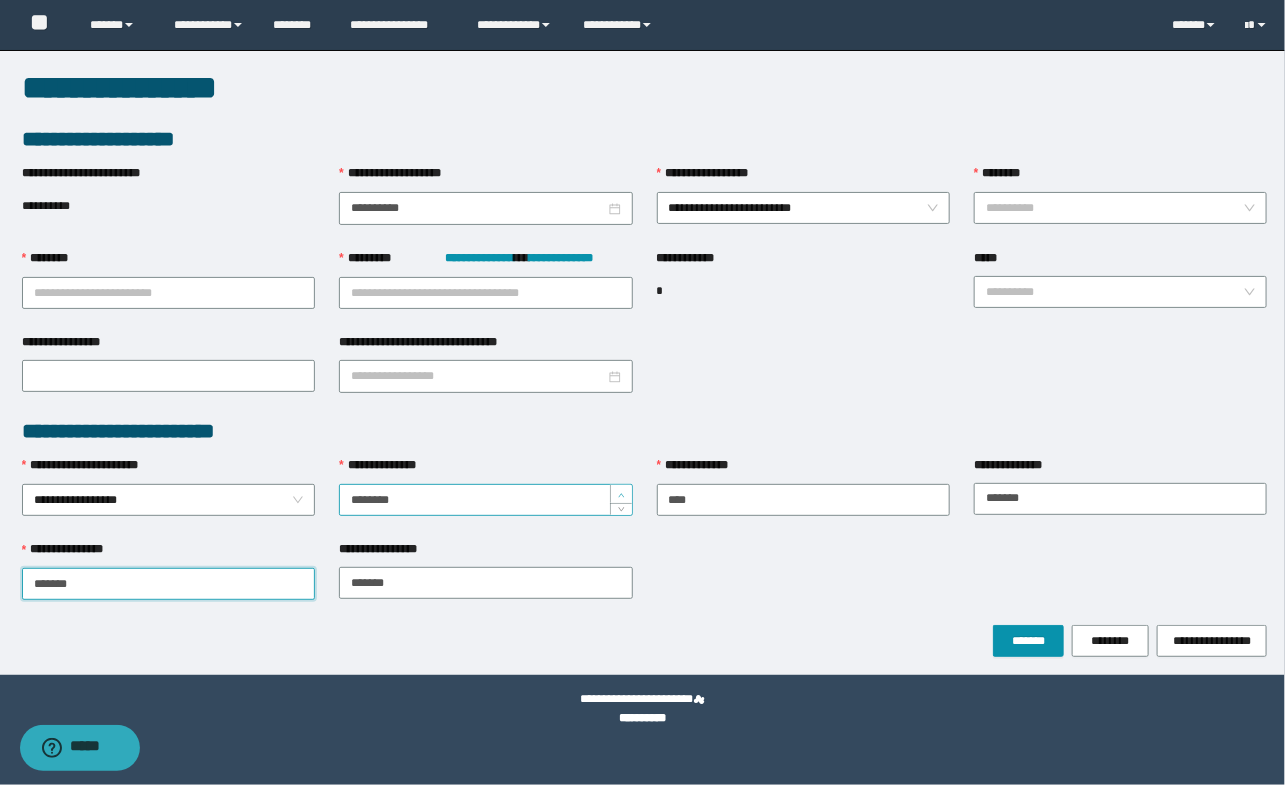 type on "*******" 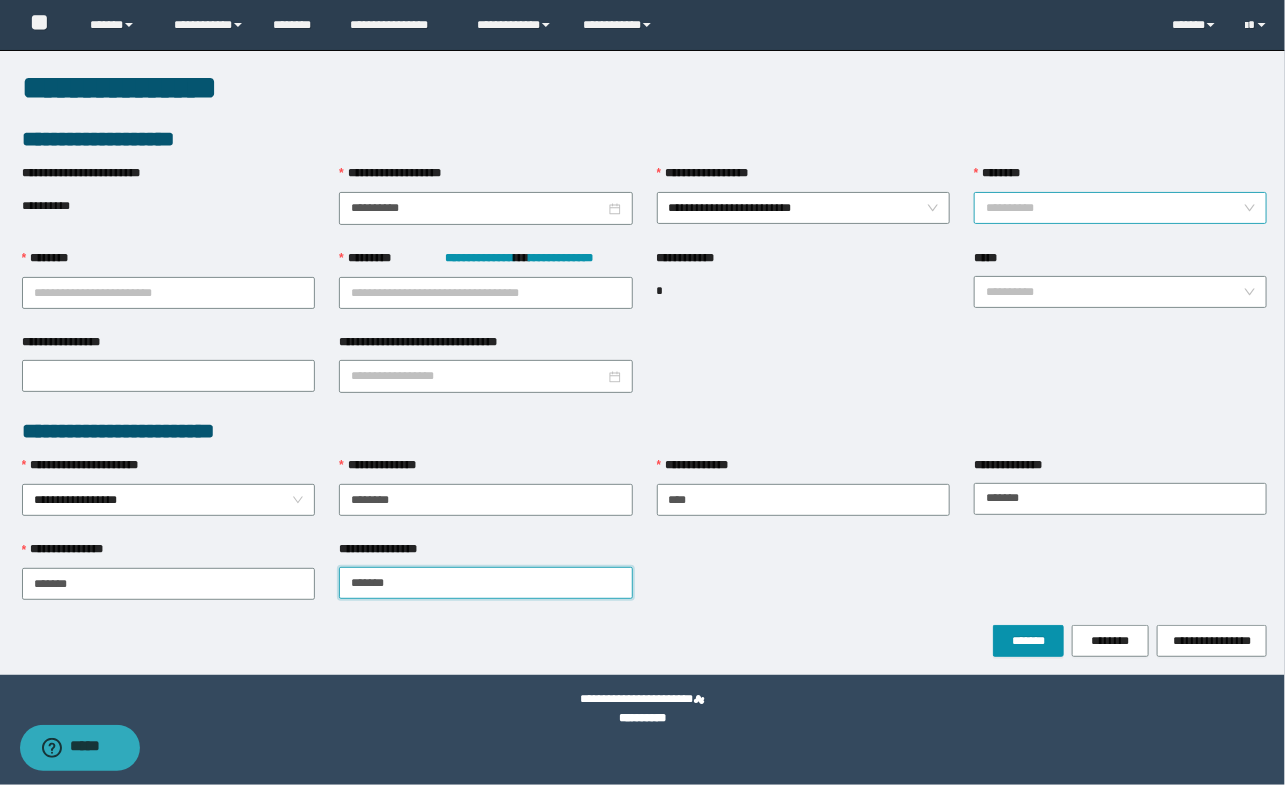 type on "*******" 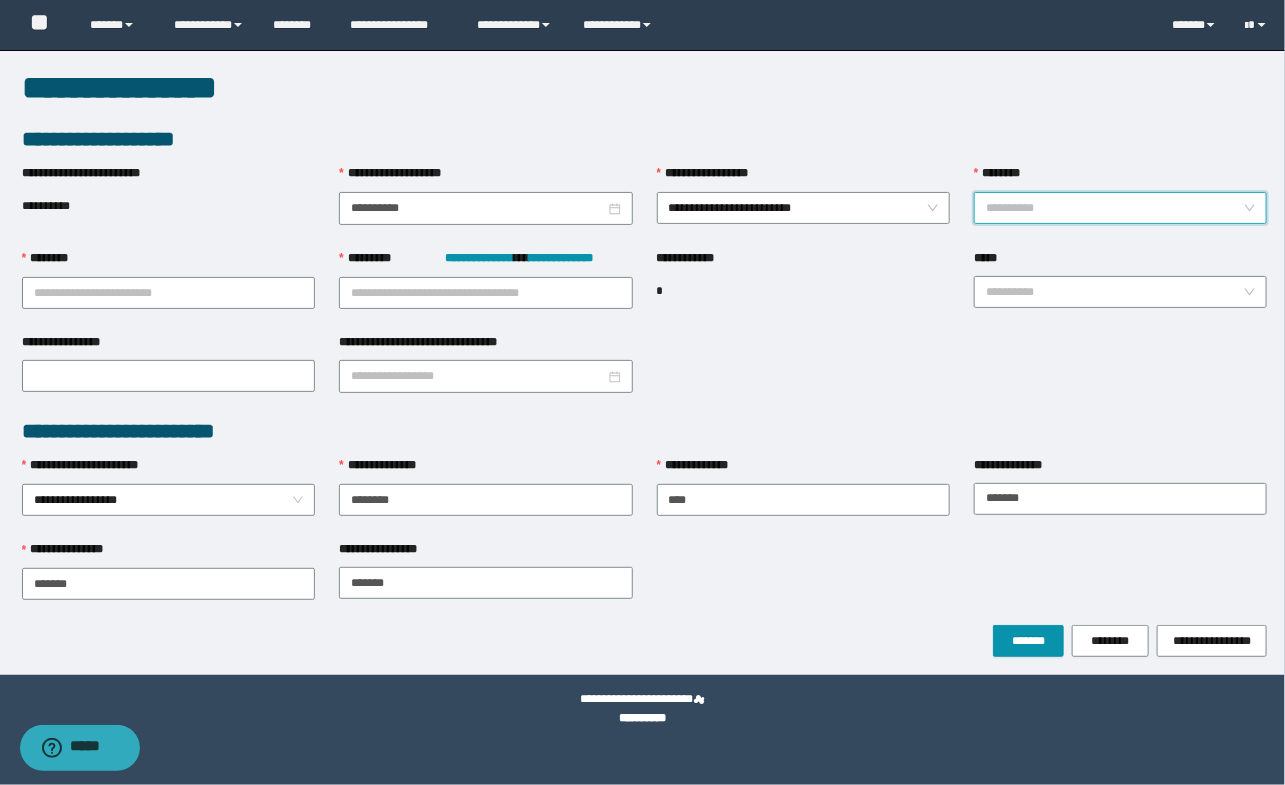 click on "********" at bounding box center [1114, 208] 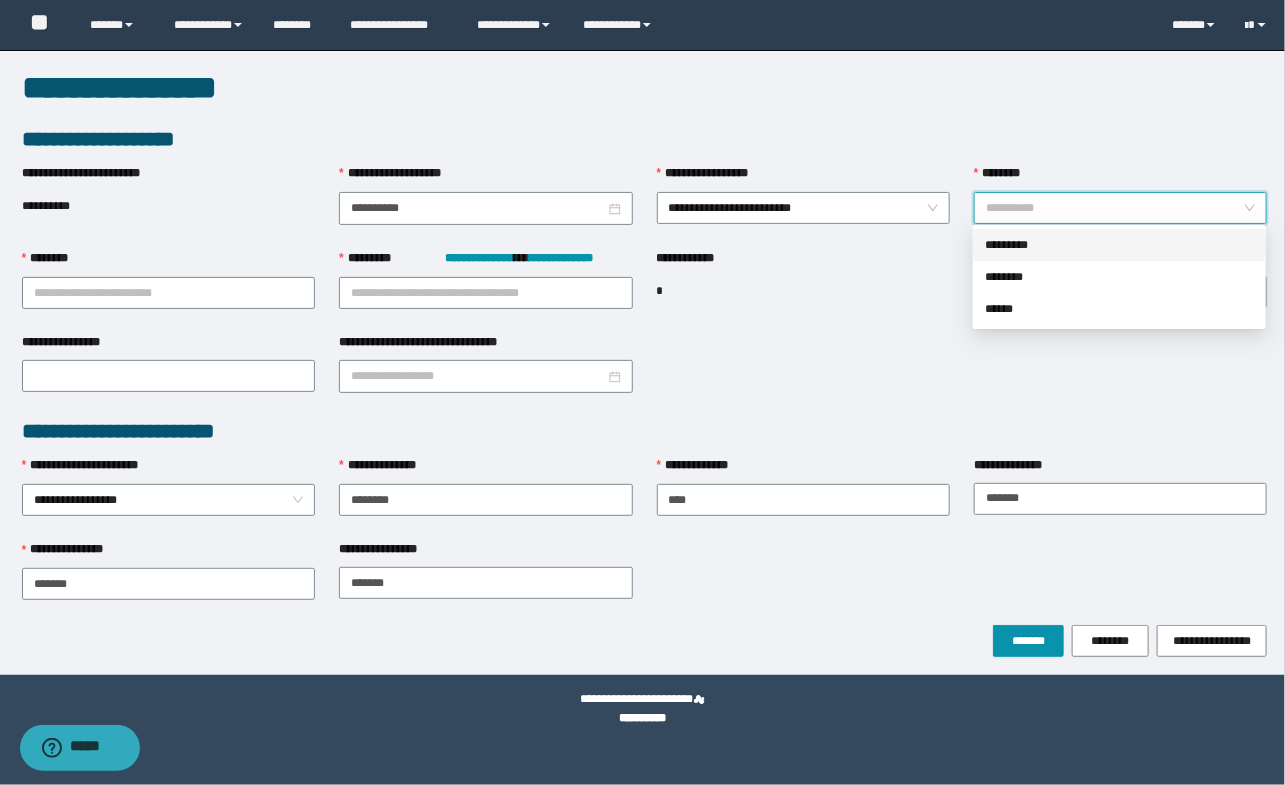 click on "*********" at bounding box center (1119, 245) 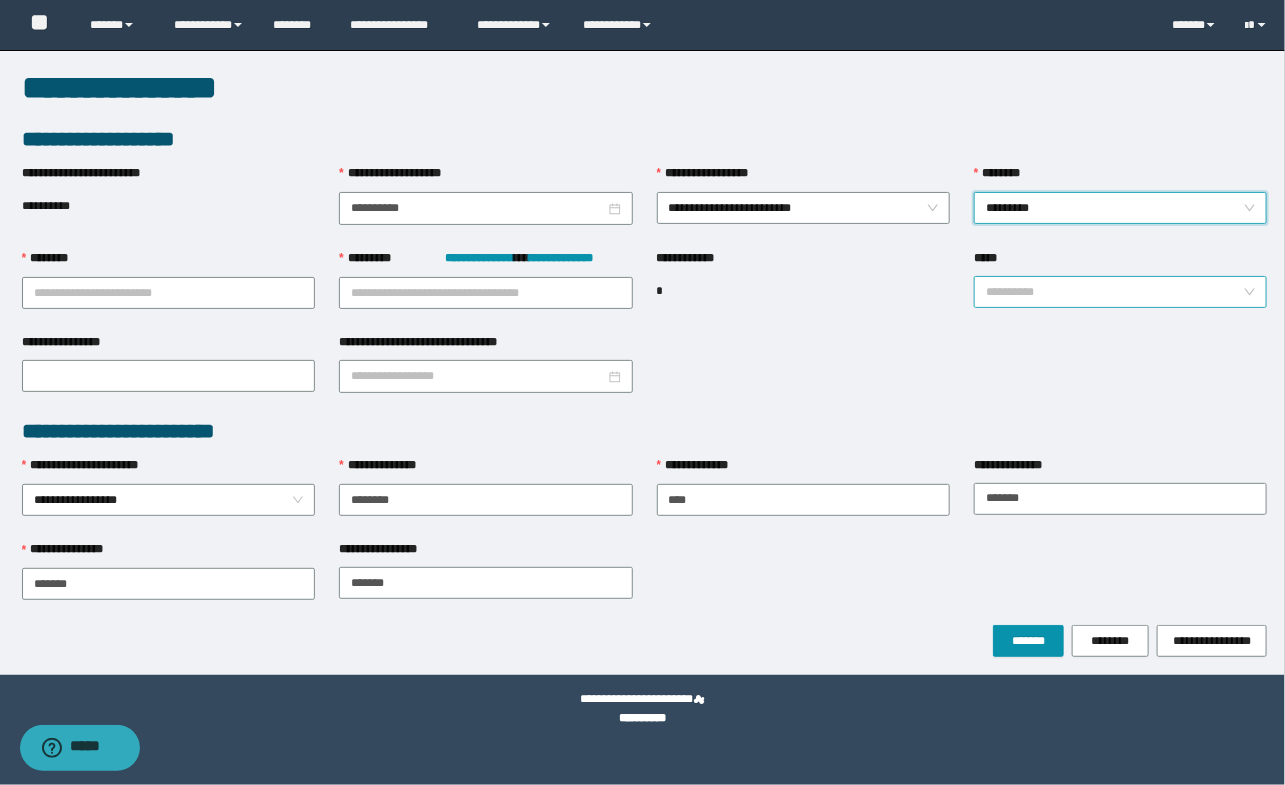 click on "*****" at bounding box center [1114, 292] 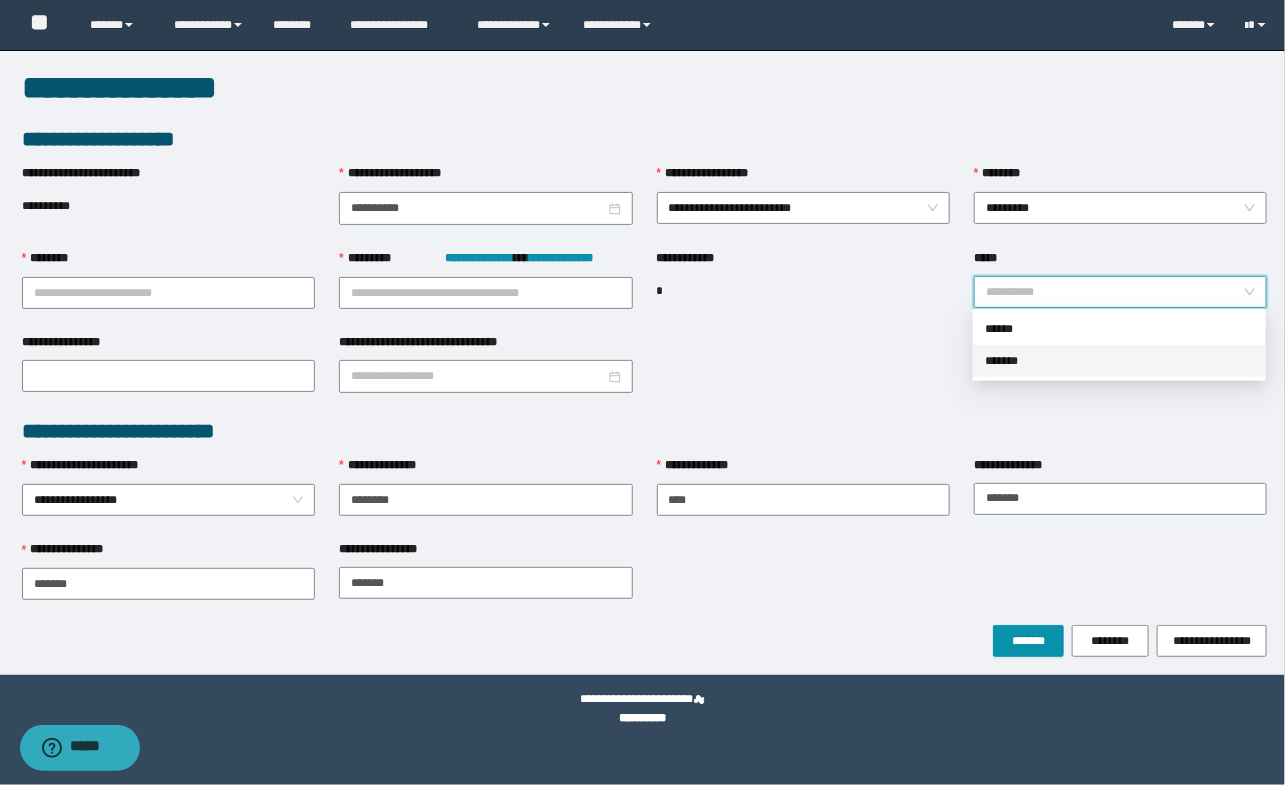 click on "*******" at bounding box center [1119, 361] 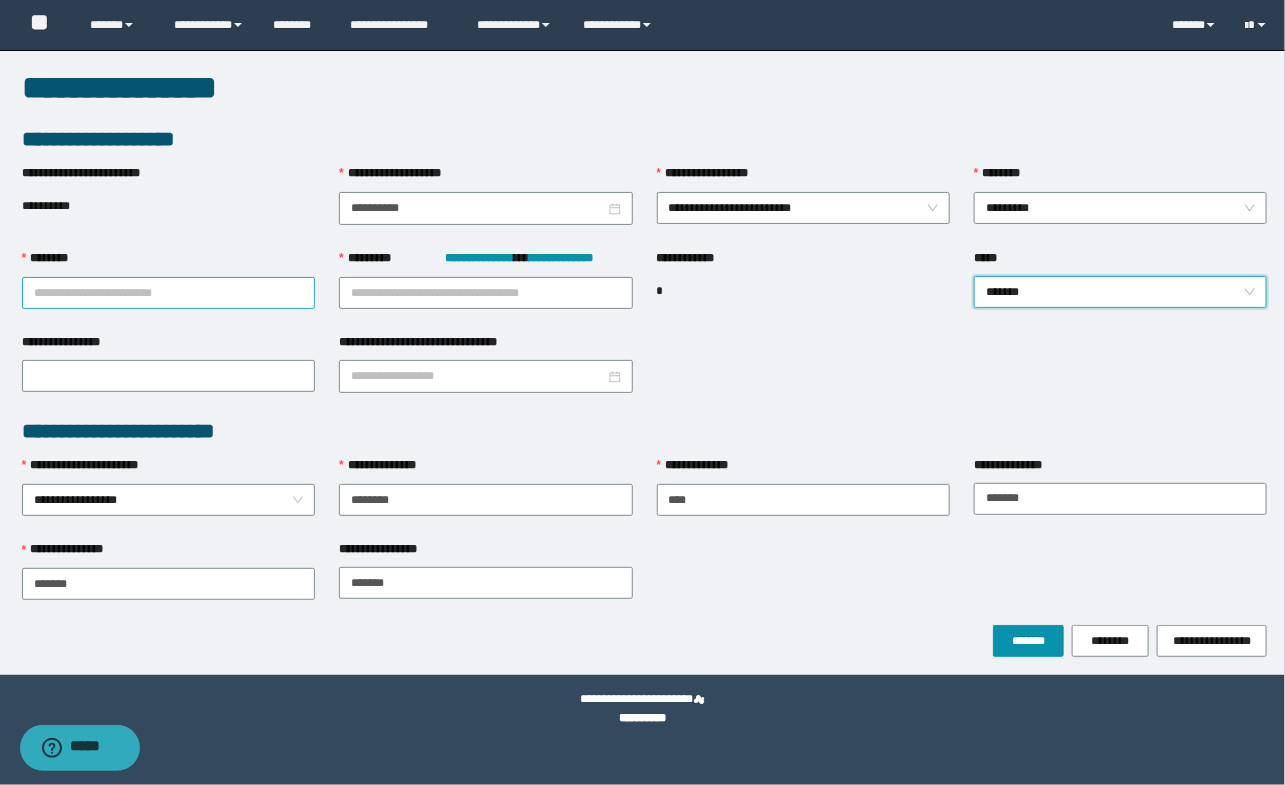 click on "********" at bounding box center [168, 293] 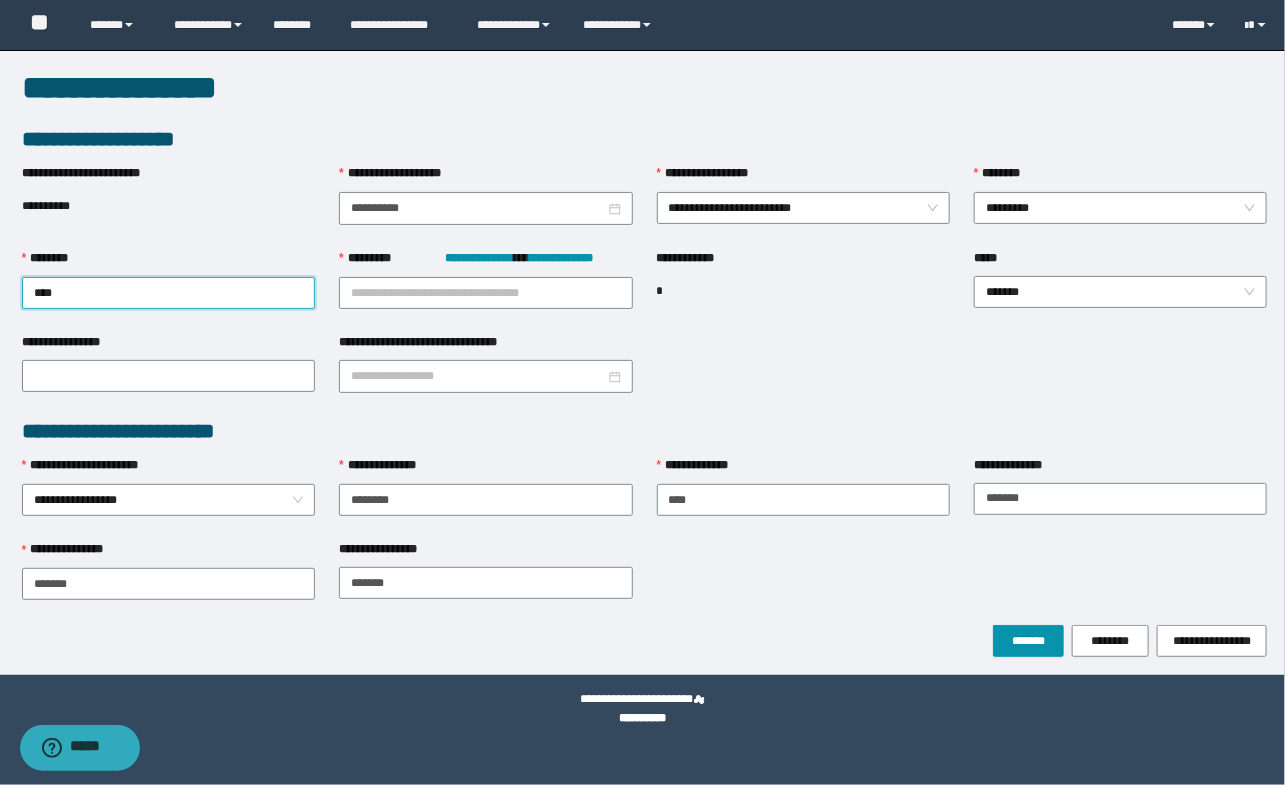type on "*****" 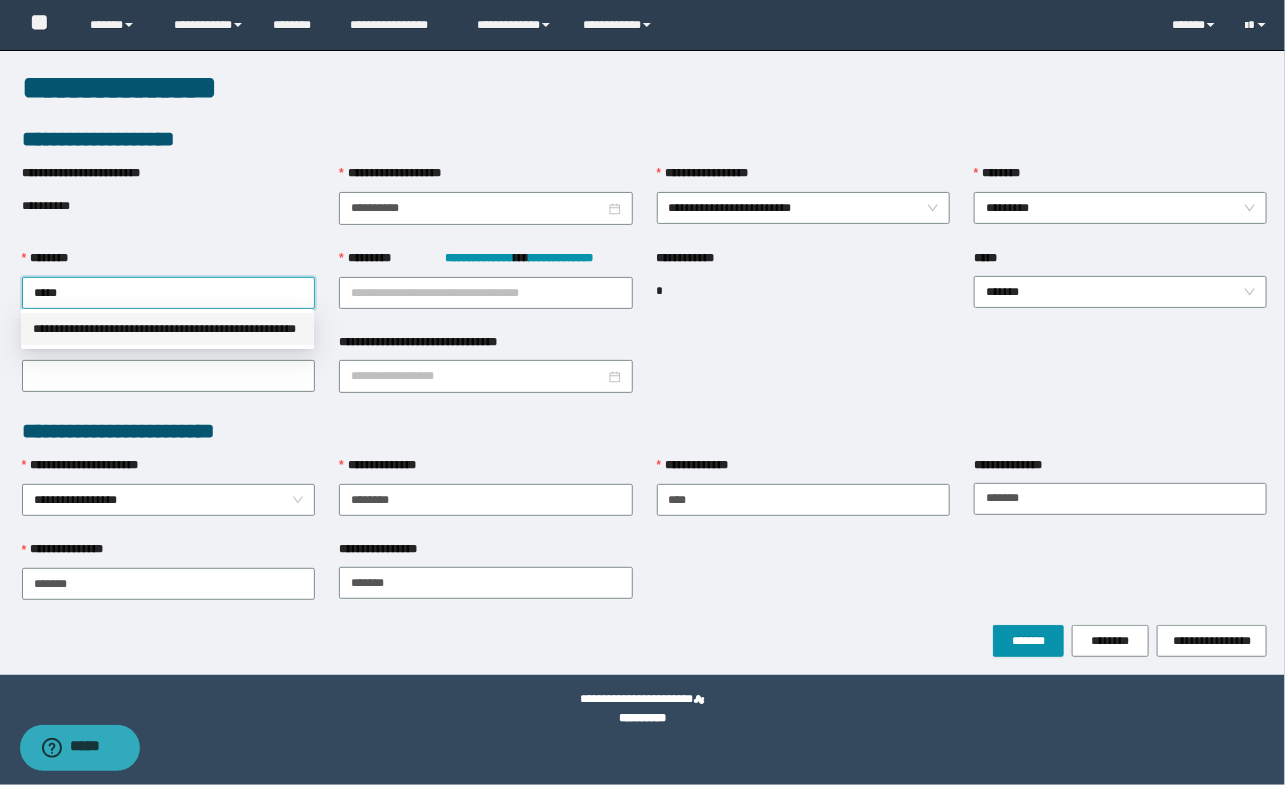 click on "**********" at bounding box center (167, 329) 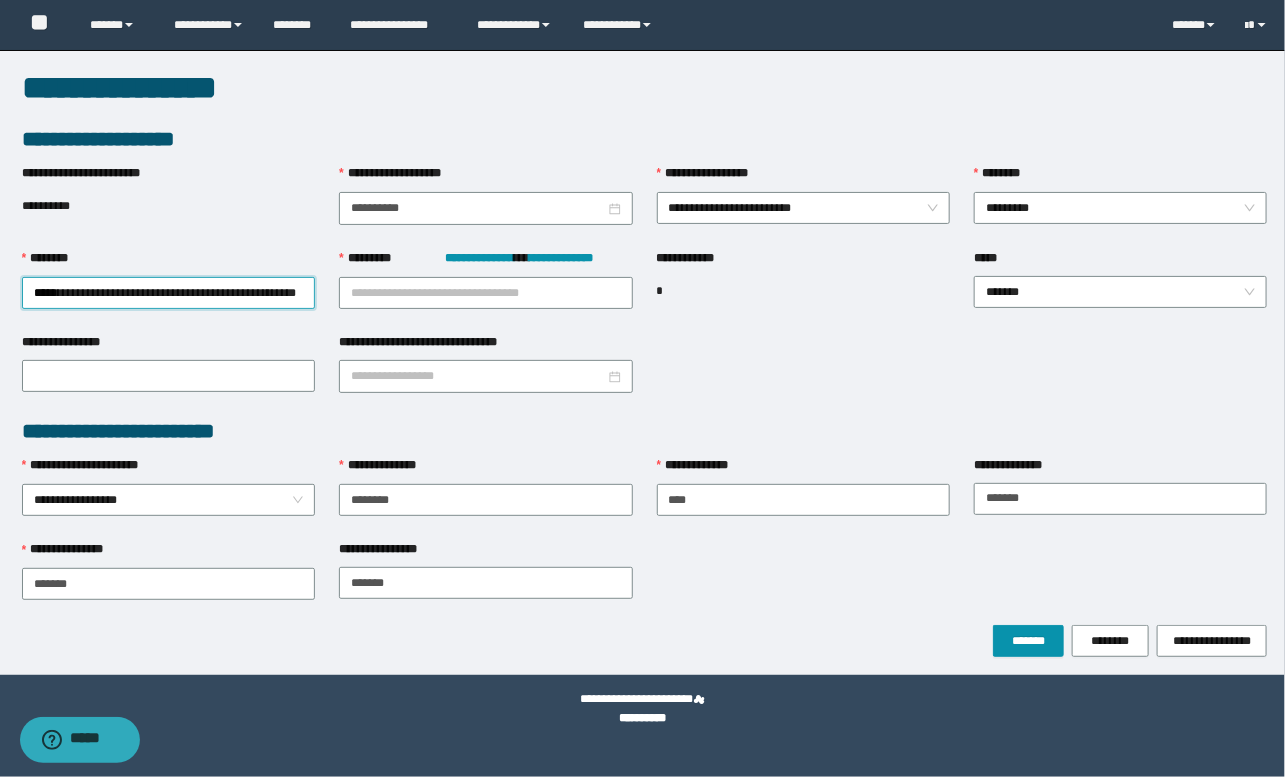 click on "**********" at bounding box center (645, 290) 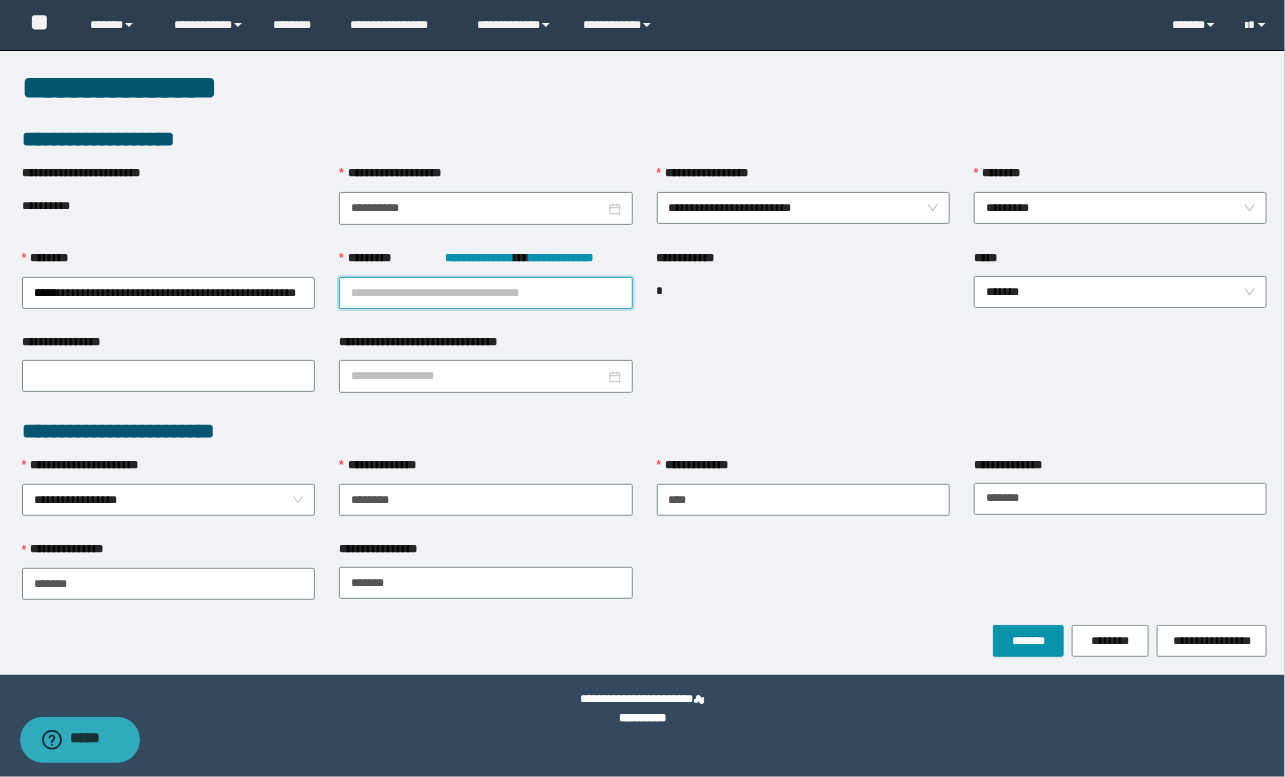 click on "**********" at bounding box center (485, 293) 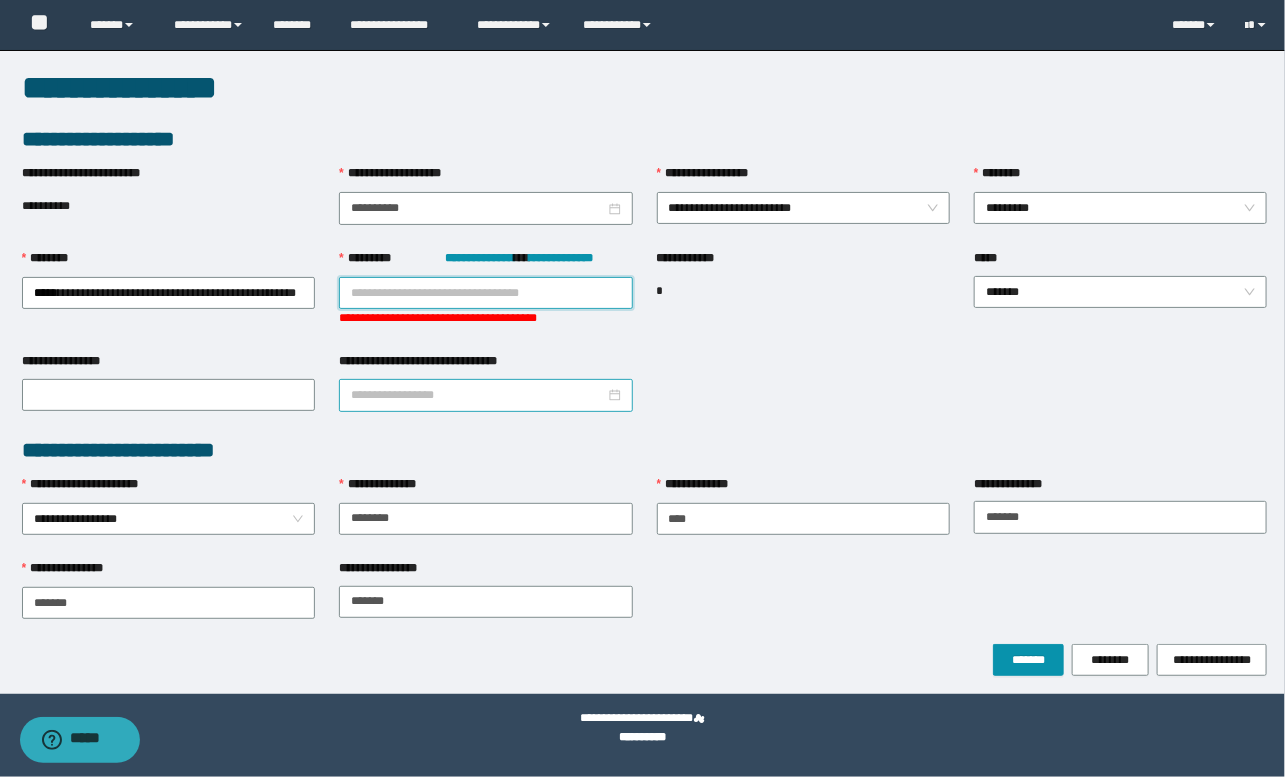 click on "**********" at bounding box center (477, 395) 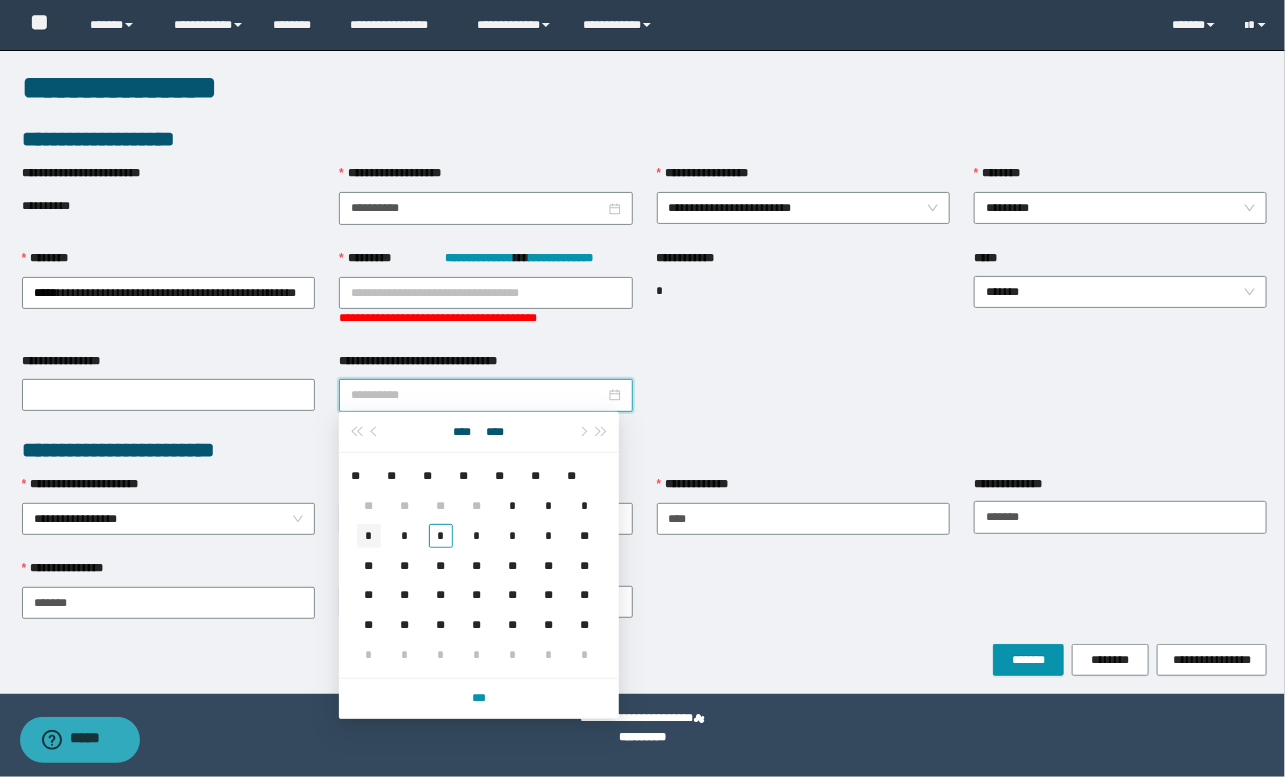 click on "*" at bounding box center [369, 536] 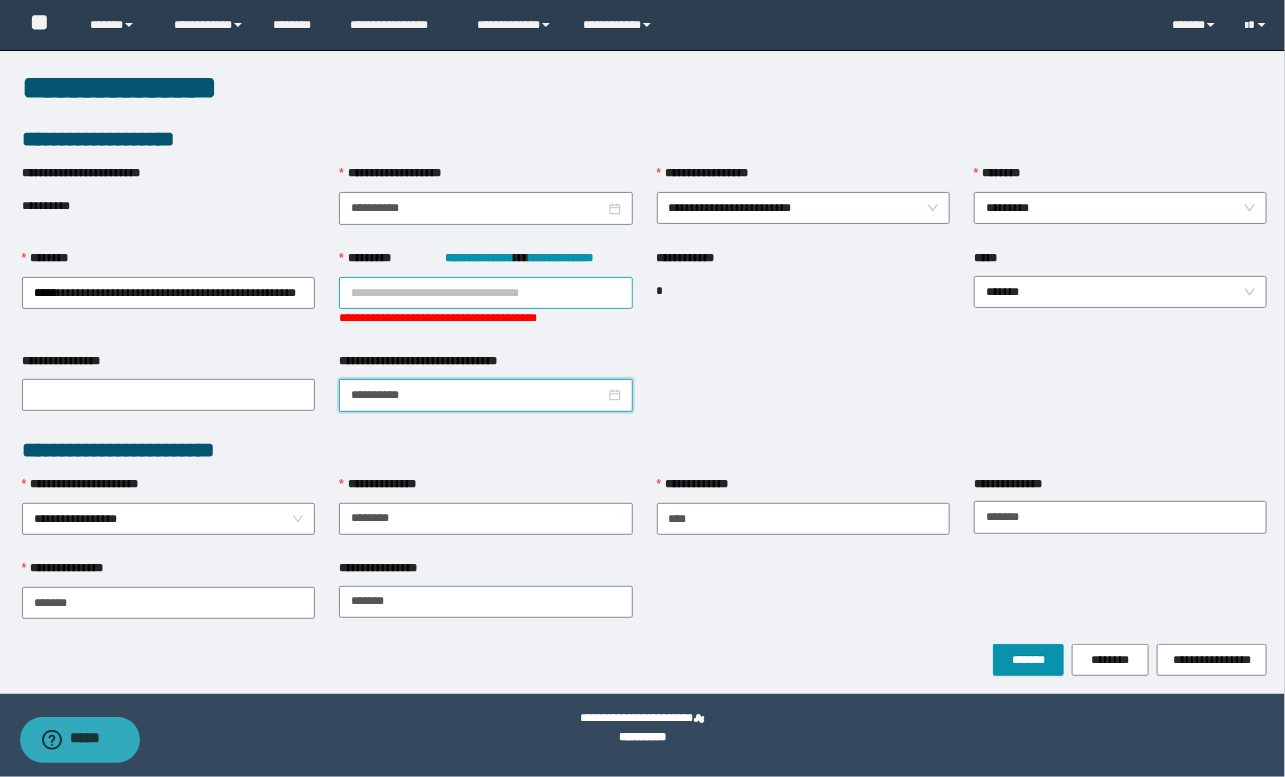 click on "**********" at bounding box center (485, 293) 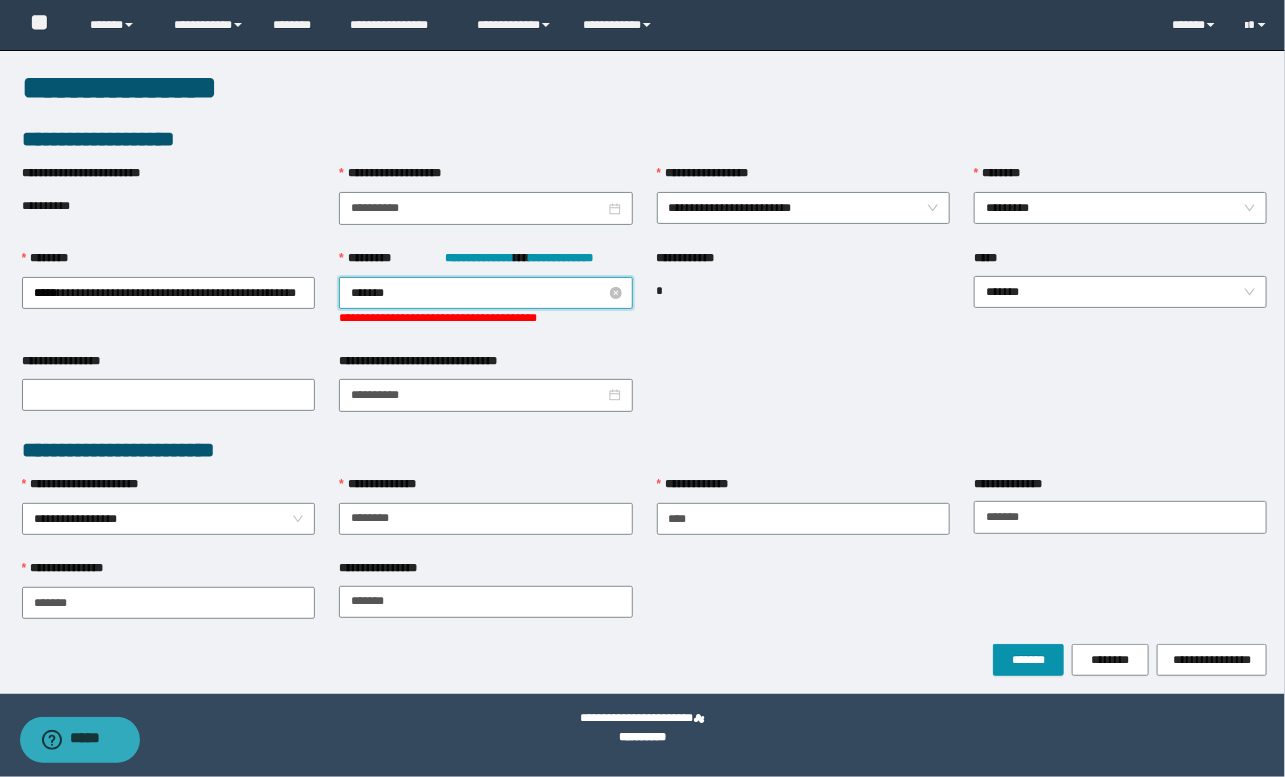 type on "********" 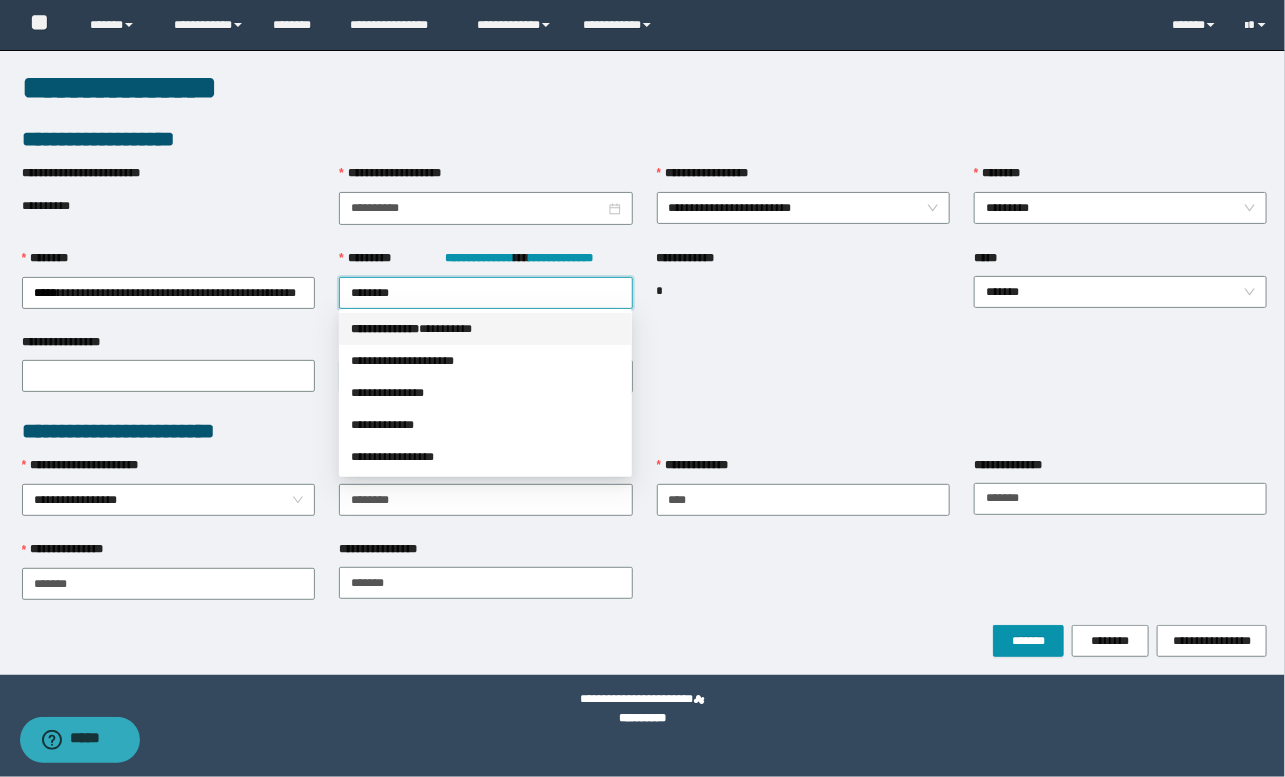 click on "*** *   *********" at bounding box center (385, 329) 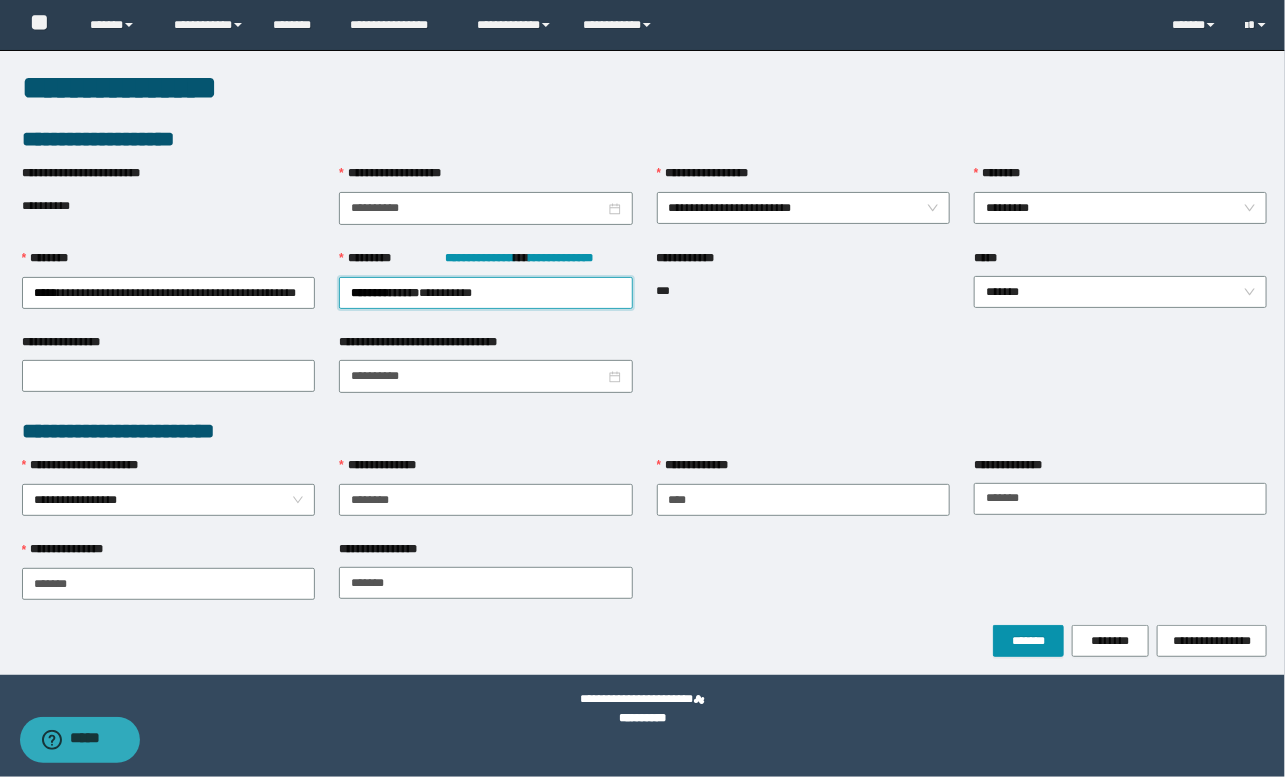 click on "**********" at bounding box center [645, 582] 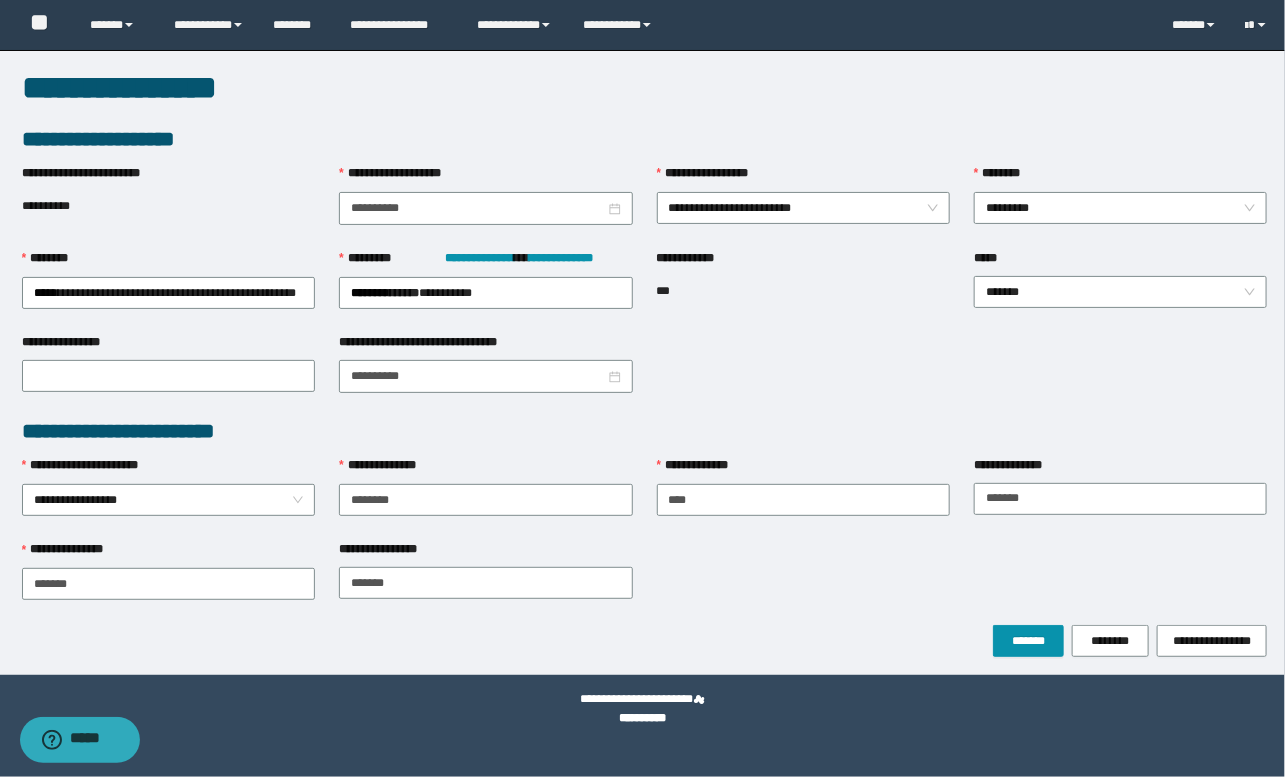 click on "**********" at bounding box center (645, 431) 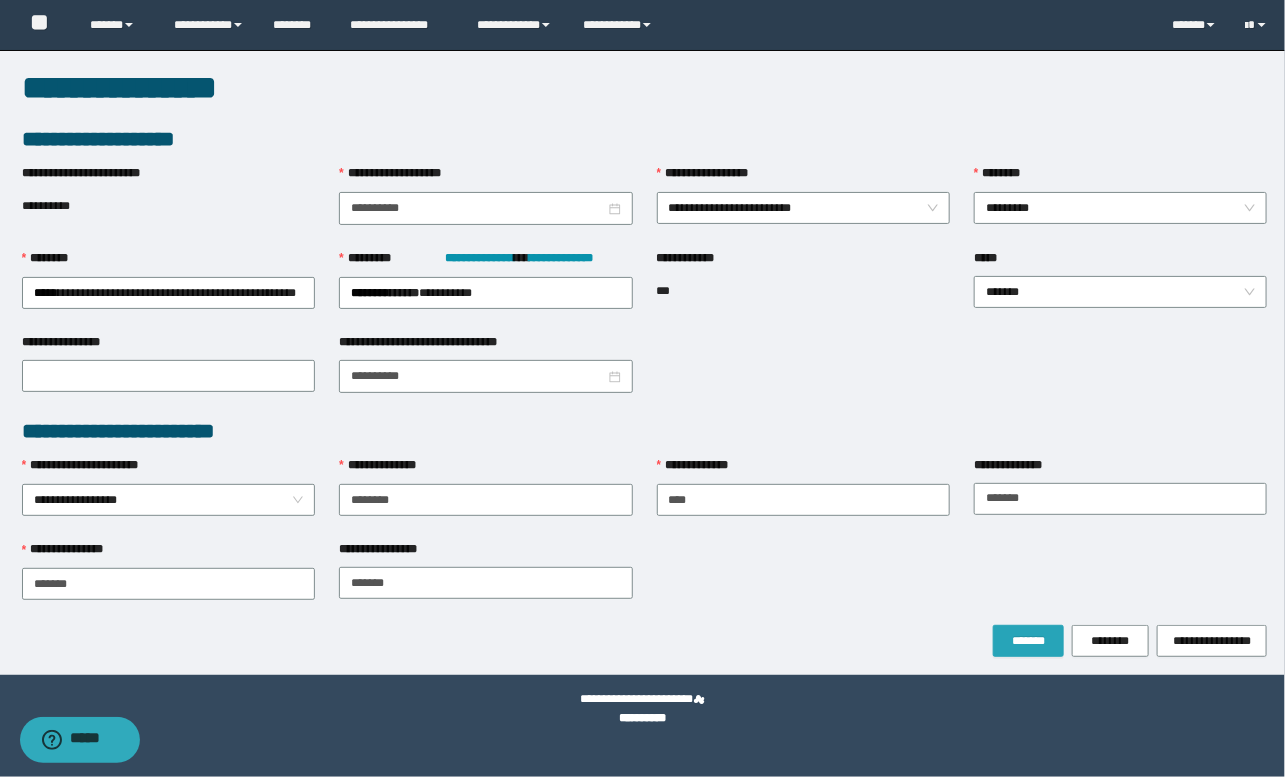 click on "*******" at bounding box center (1028, 641) 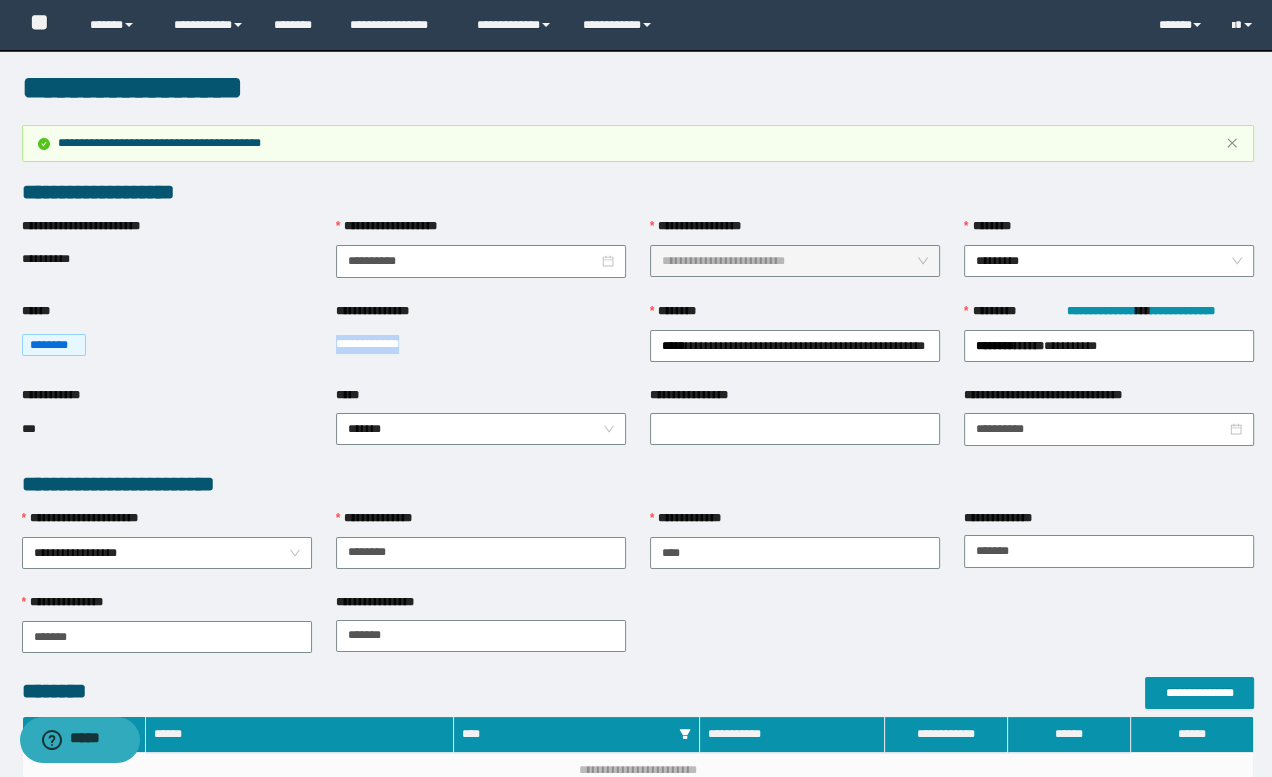 drag, startPoint x: 337, startPoint y: 340, endPoint x: 433, endPoint y: 343, distance: 96.04687 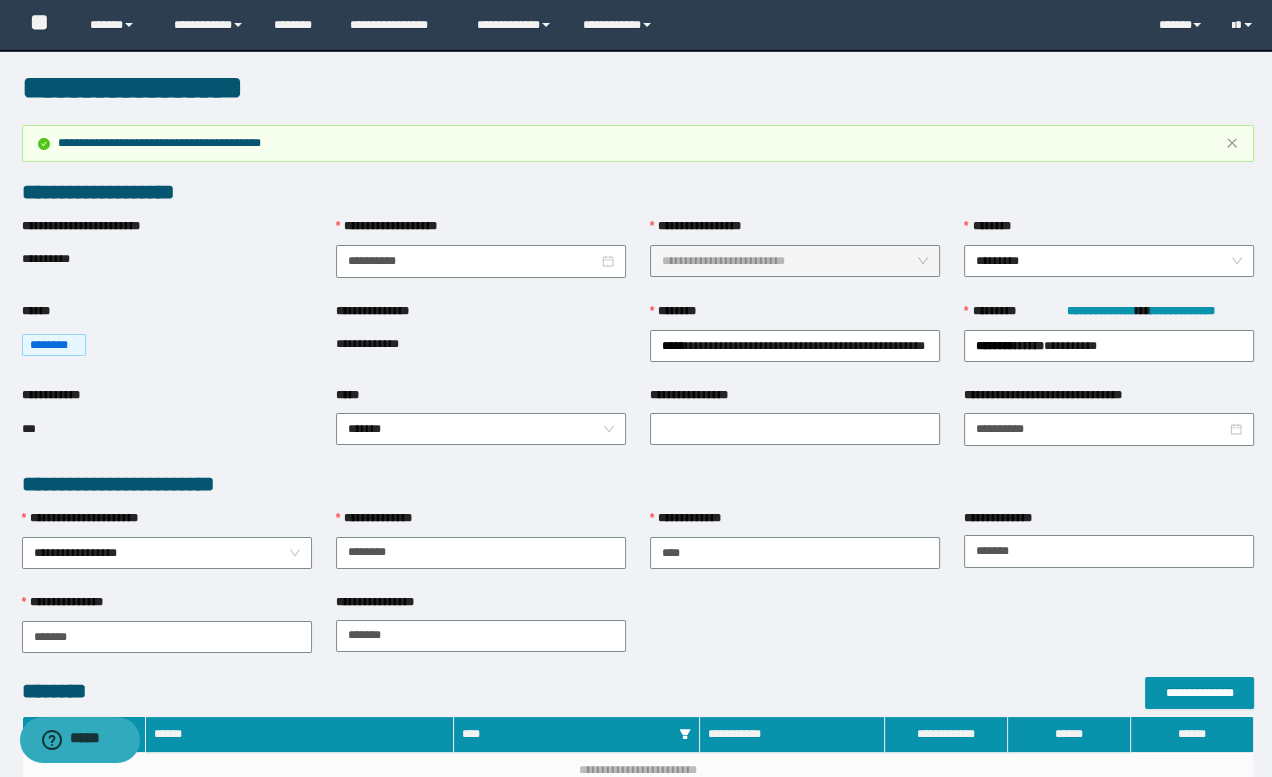 click on "**********" at bounding box center [638, 635] 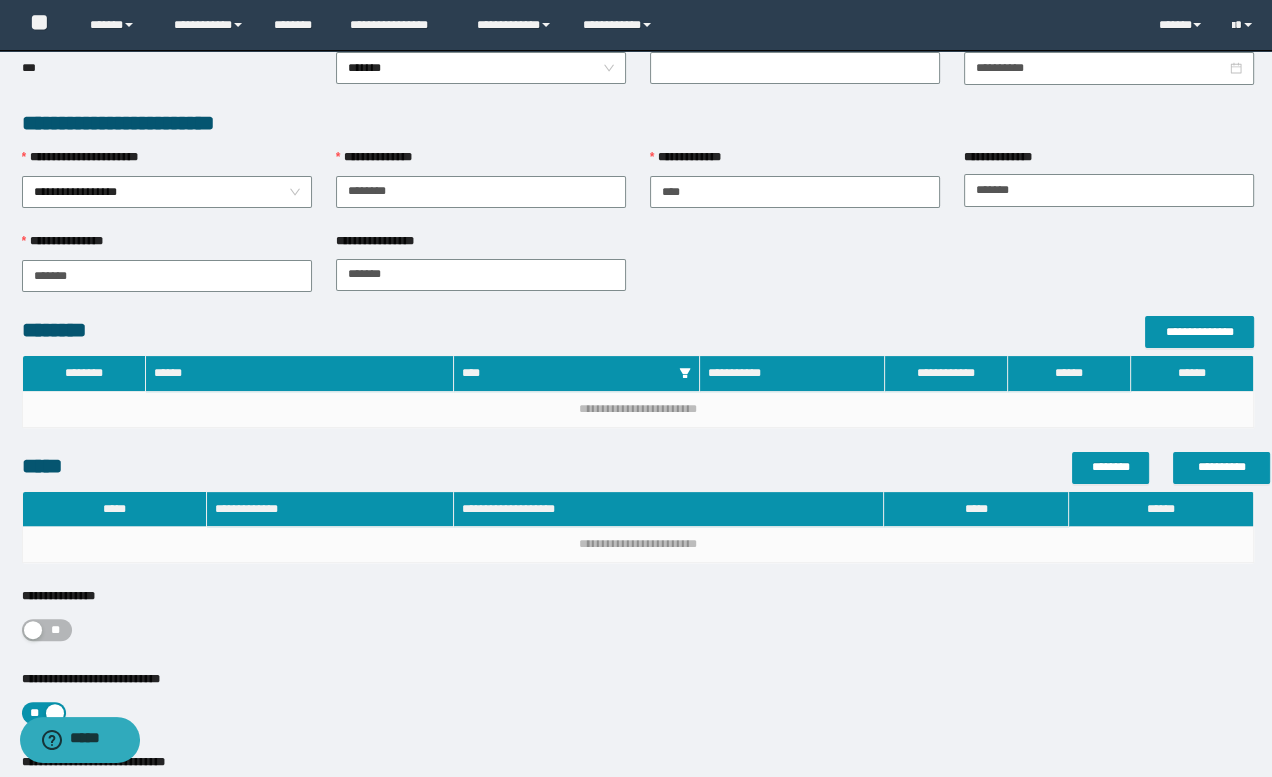 scroll, scrollTop: 363, scrollLeft: 0, axis: vertical 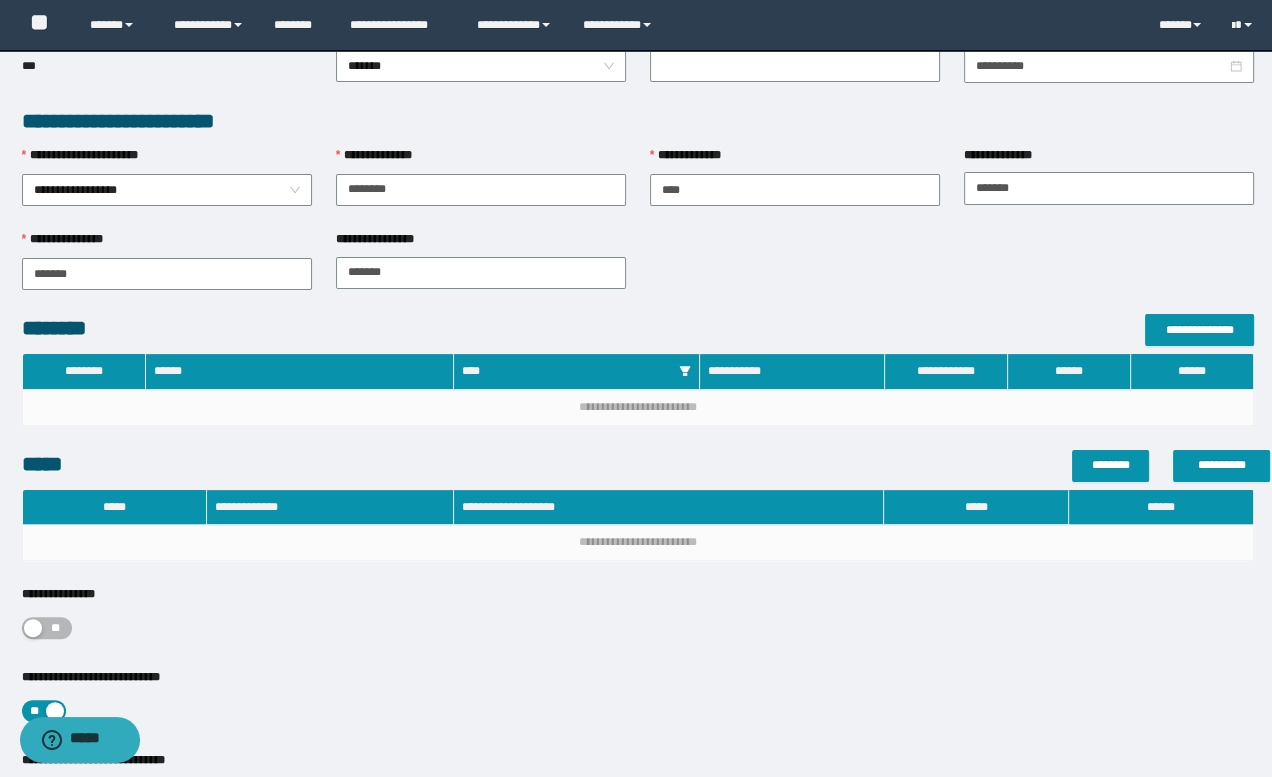 click on "**" at bounding box center (56, 628) 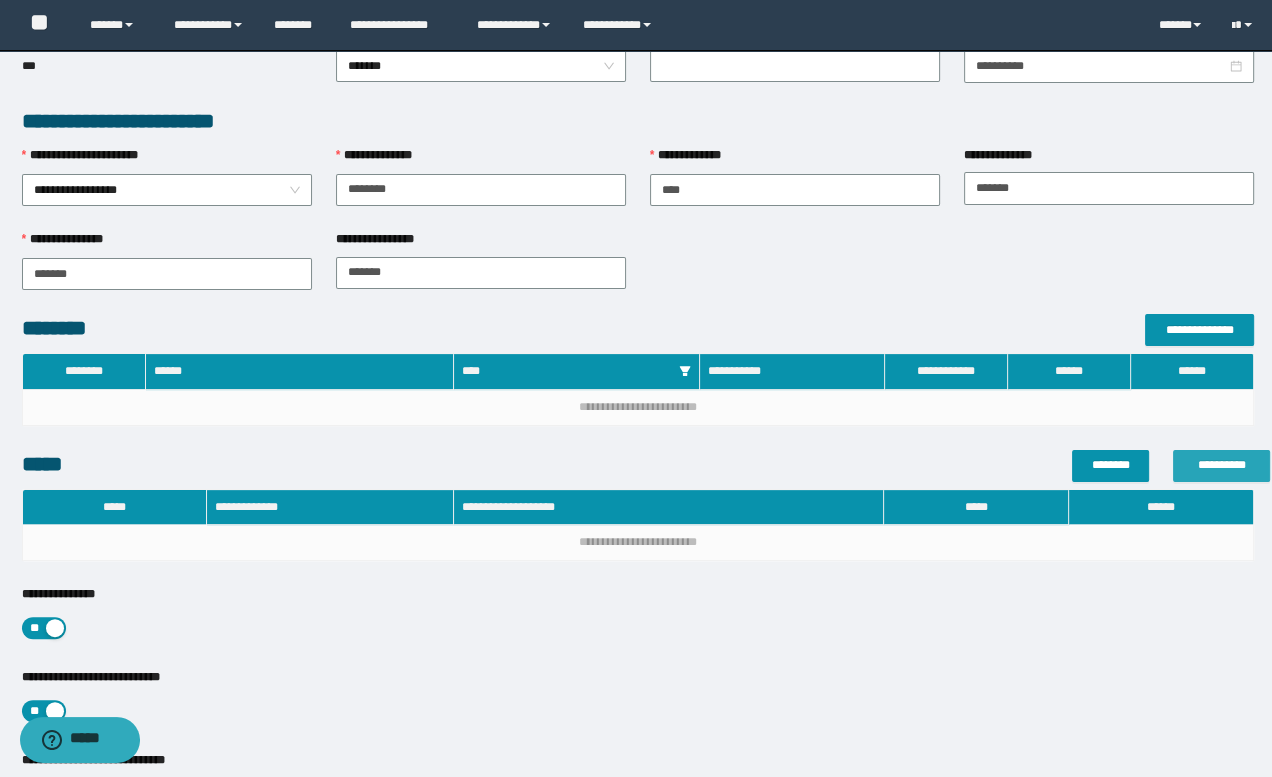 click on "**********" at bounding box center [1221, 465] 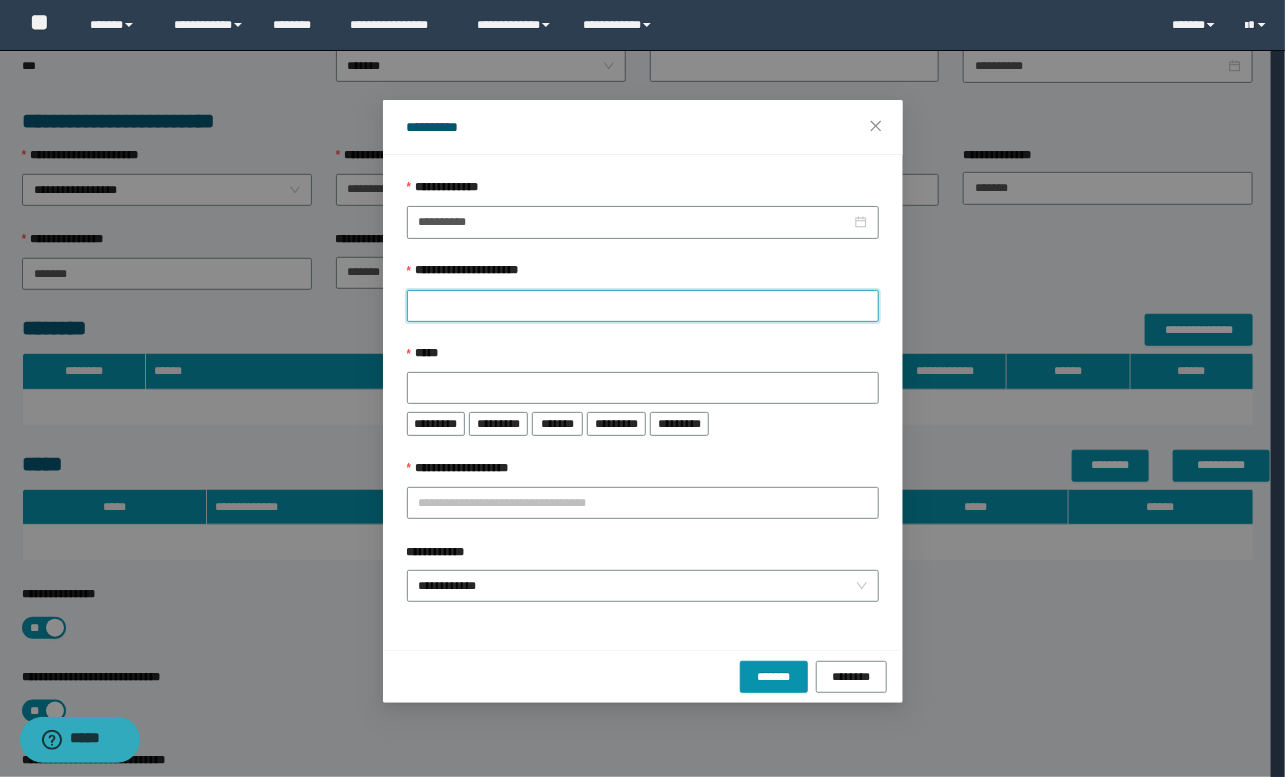 click on "**********" at bounding box center [643, 306] 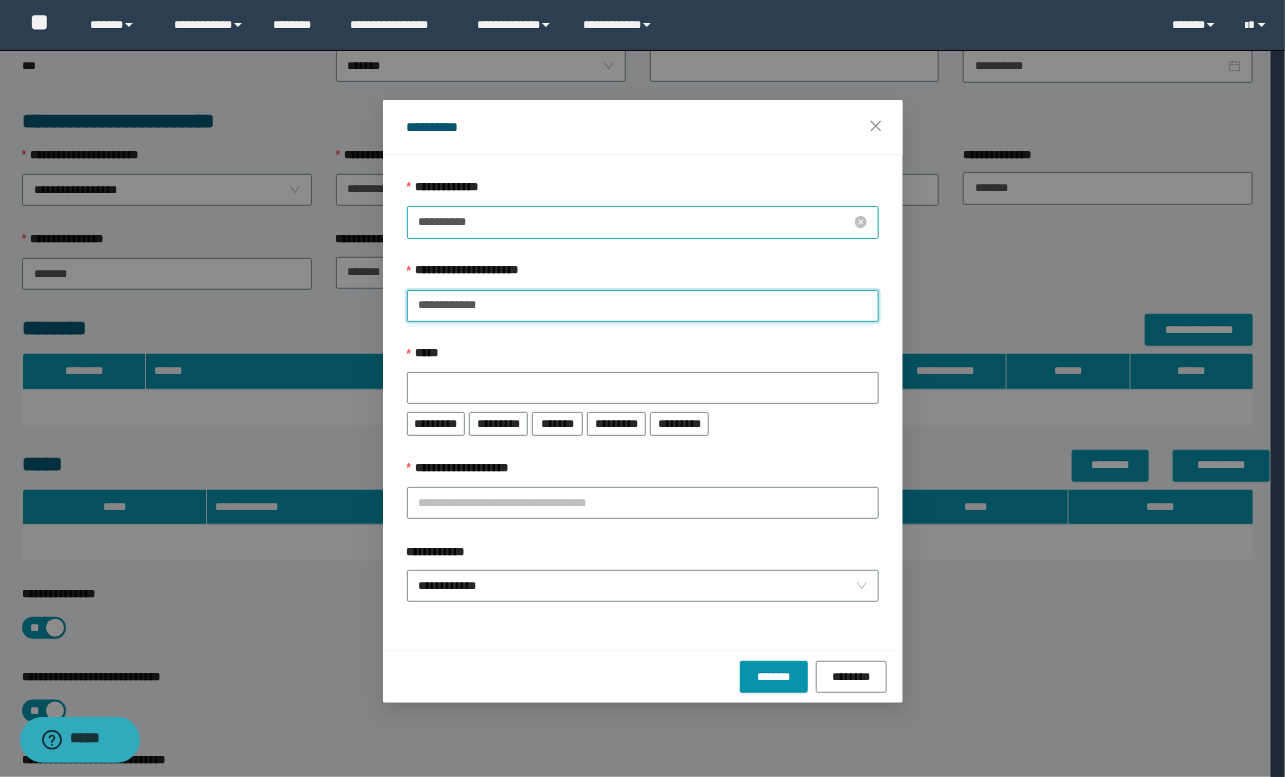 type on "**********" 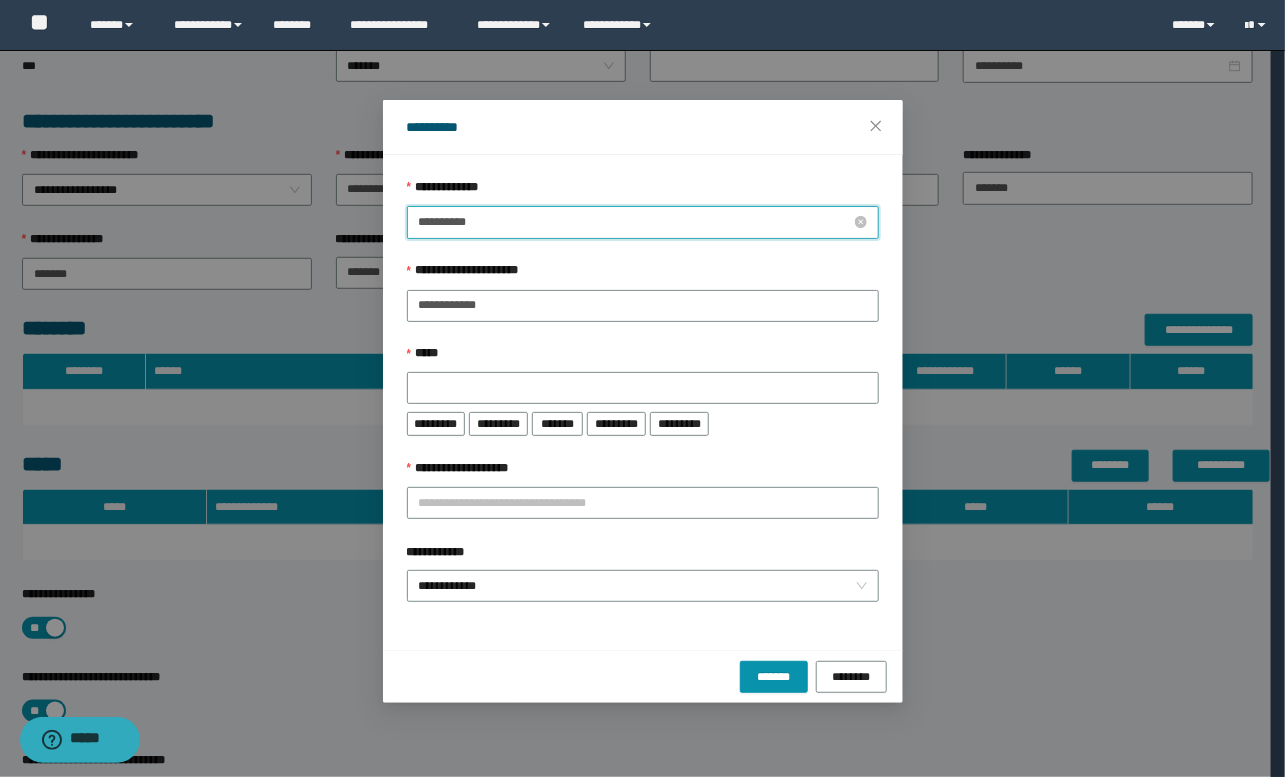 click on "**********" at bounding box center [635, 222] 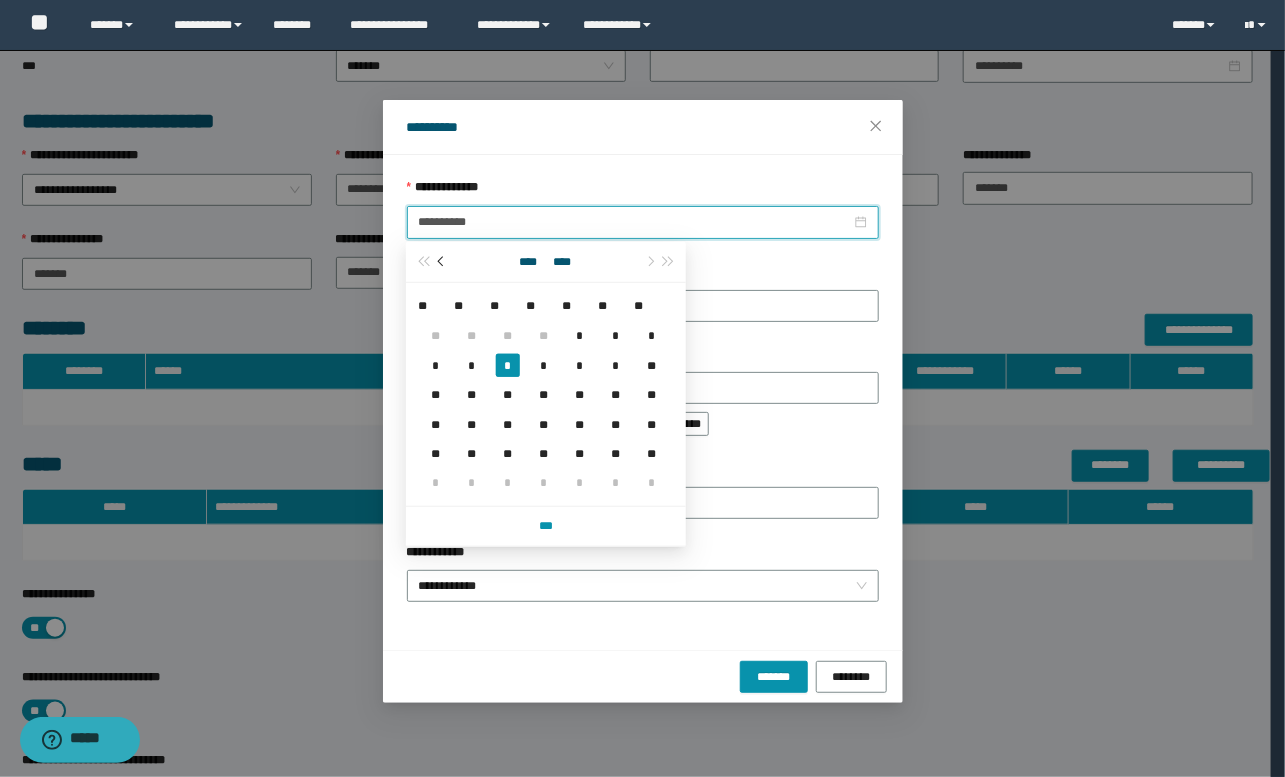 click at bounding box center [442, 262] 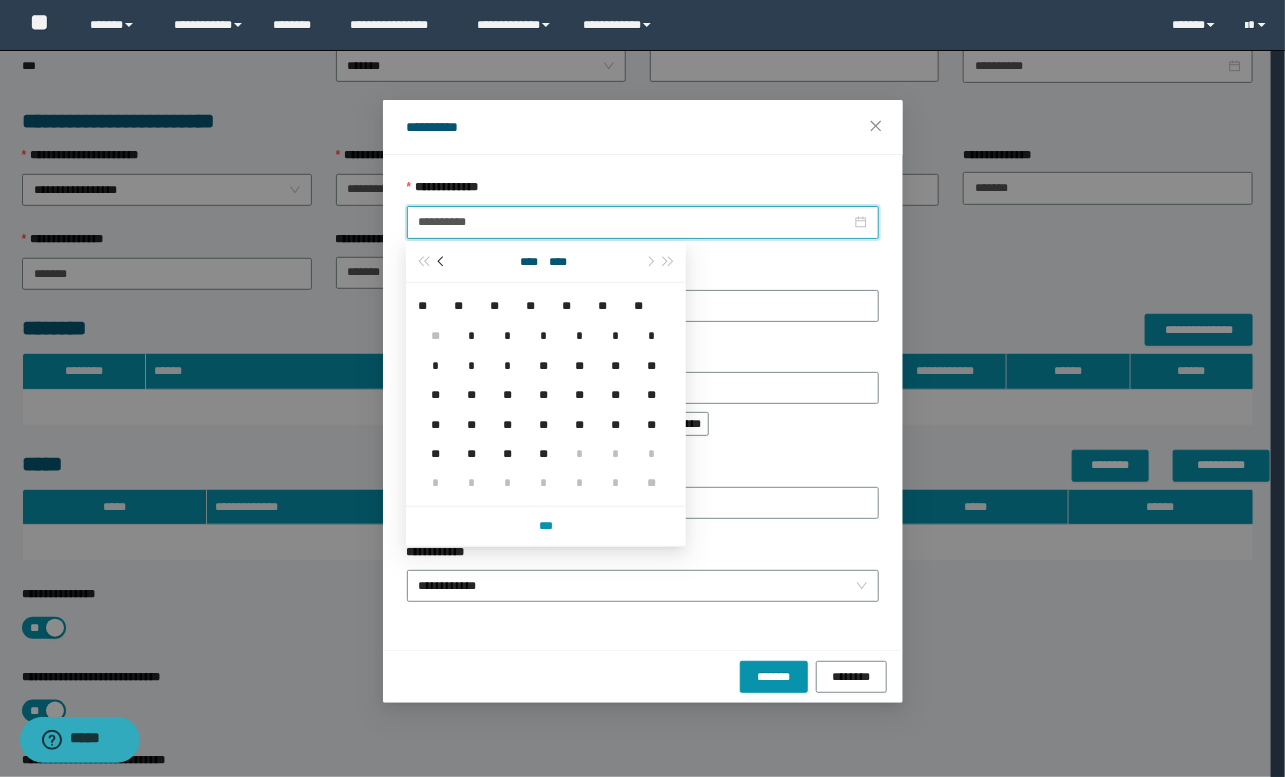 click at bounding box center (442, 262) 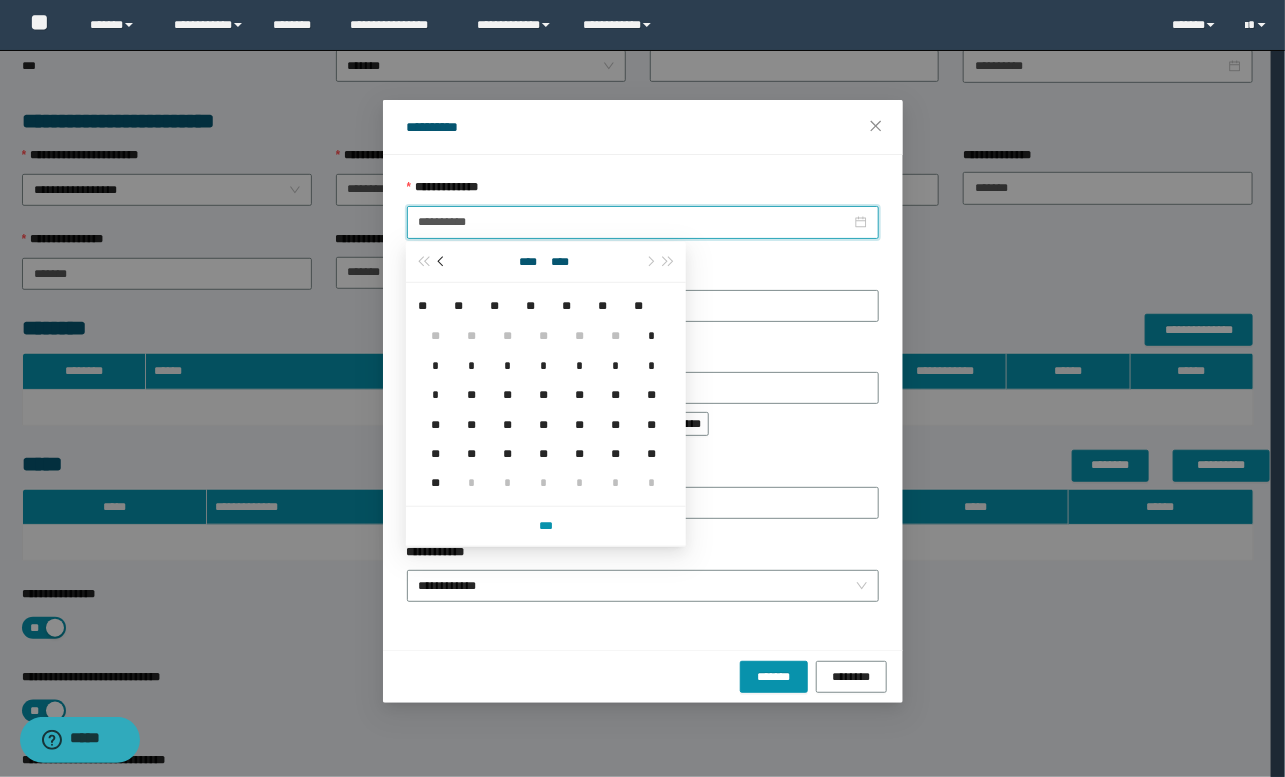 click at bounding box center (442, 262) 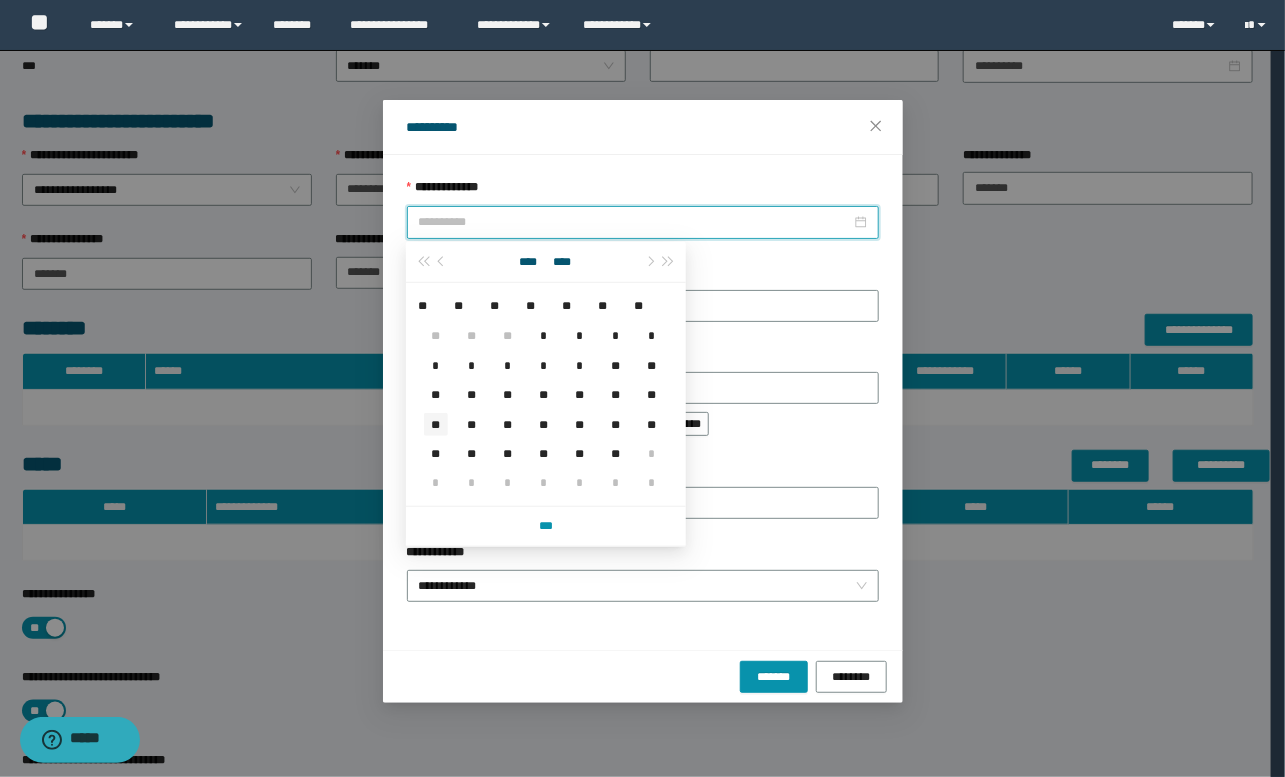 type on "**********" 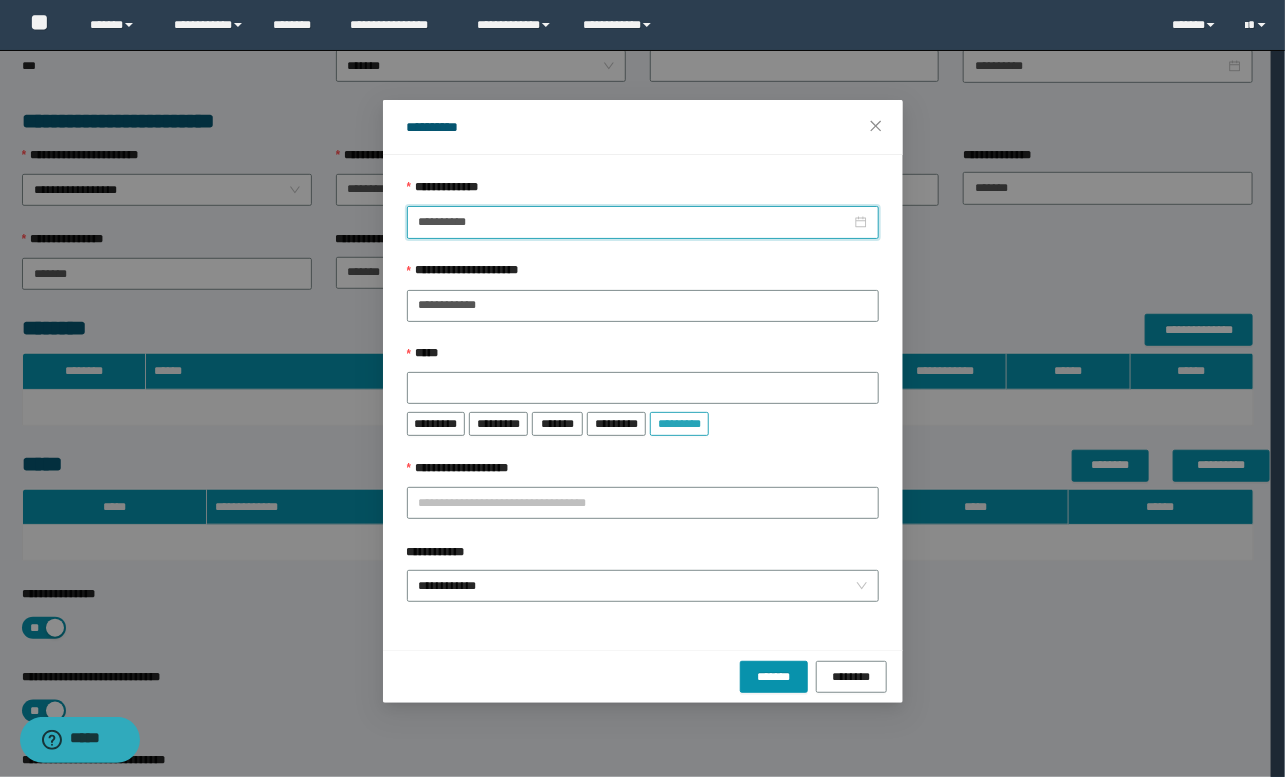 click on "*********" at bounding box center [679, 423] 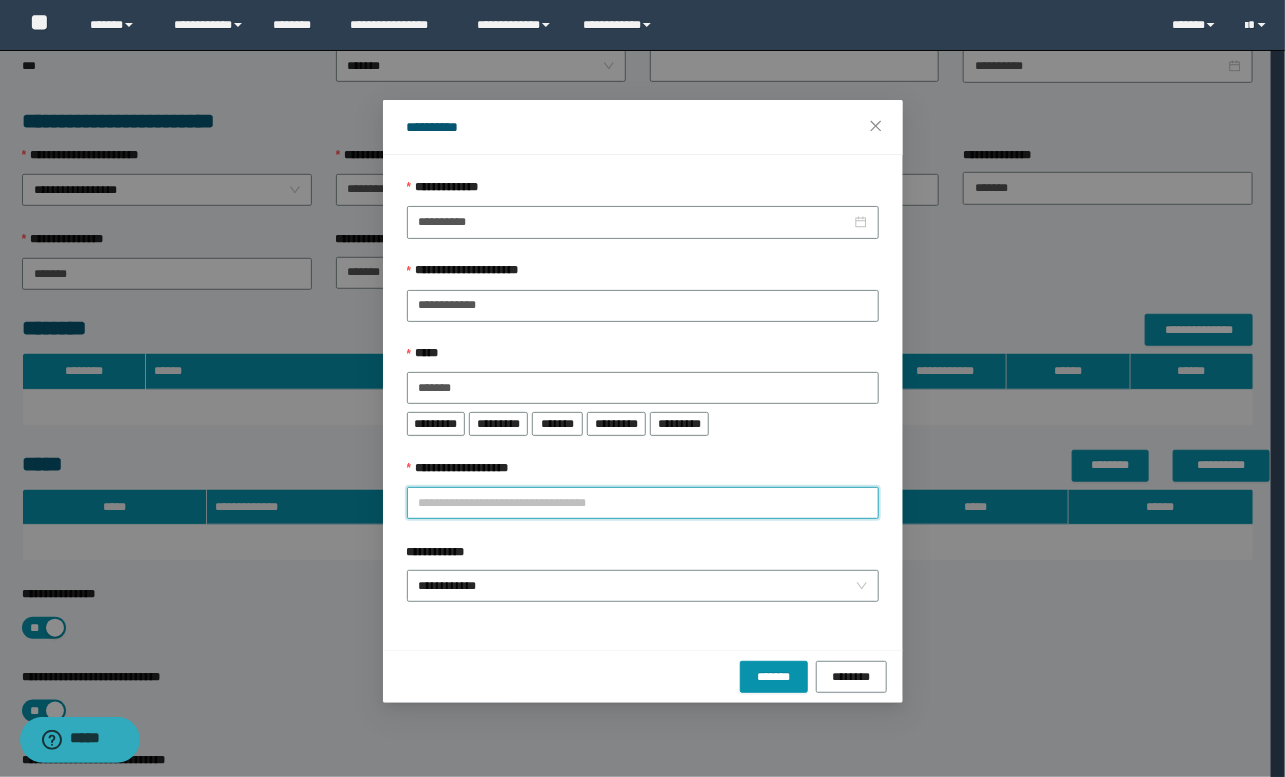 click on "**********" at bounding box center [643, 503] 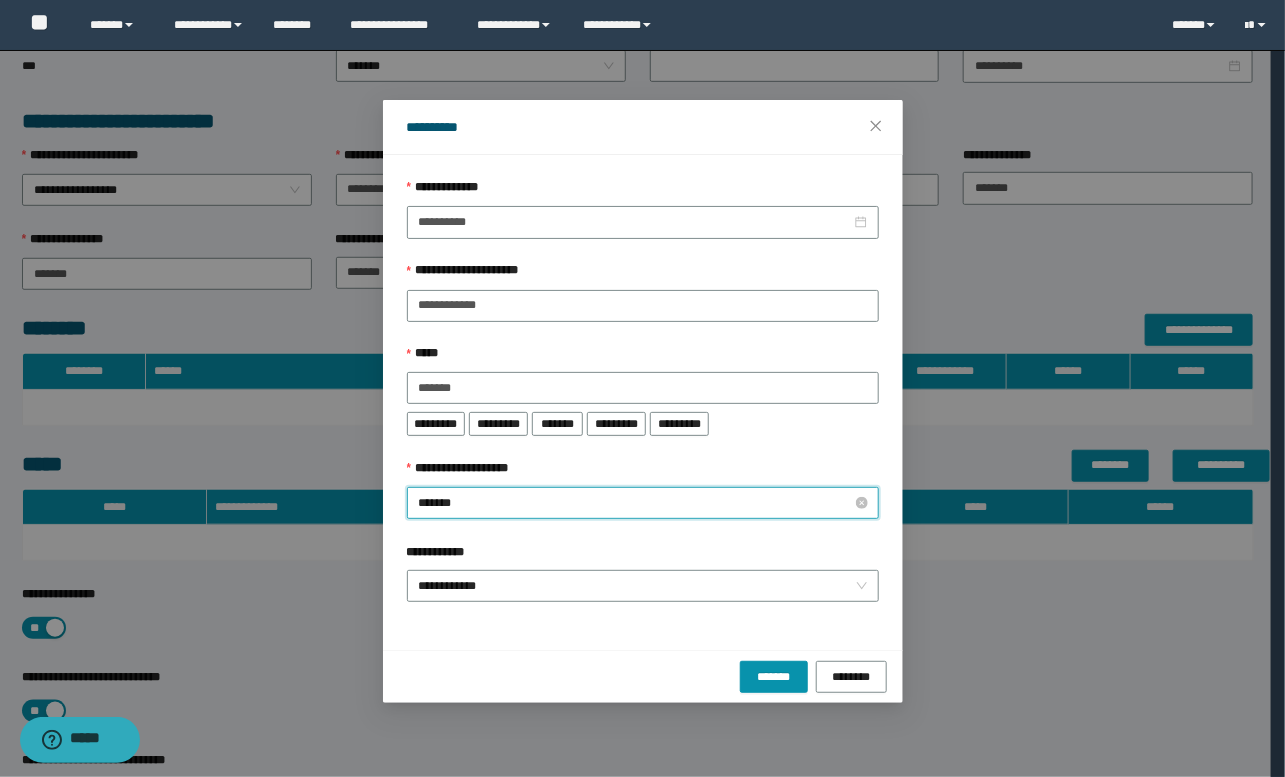 type on "********" 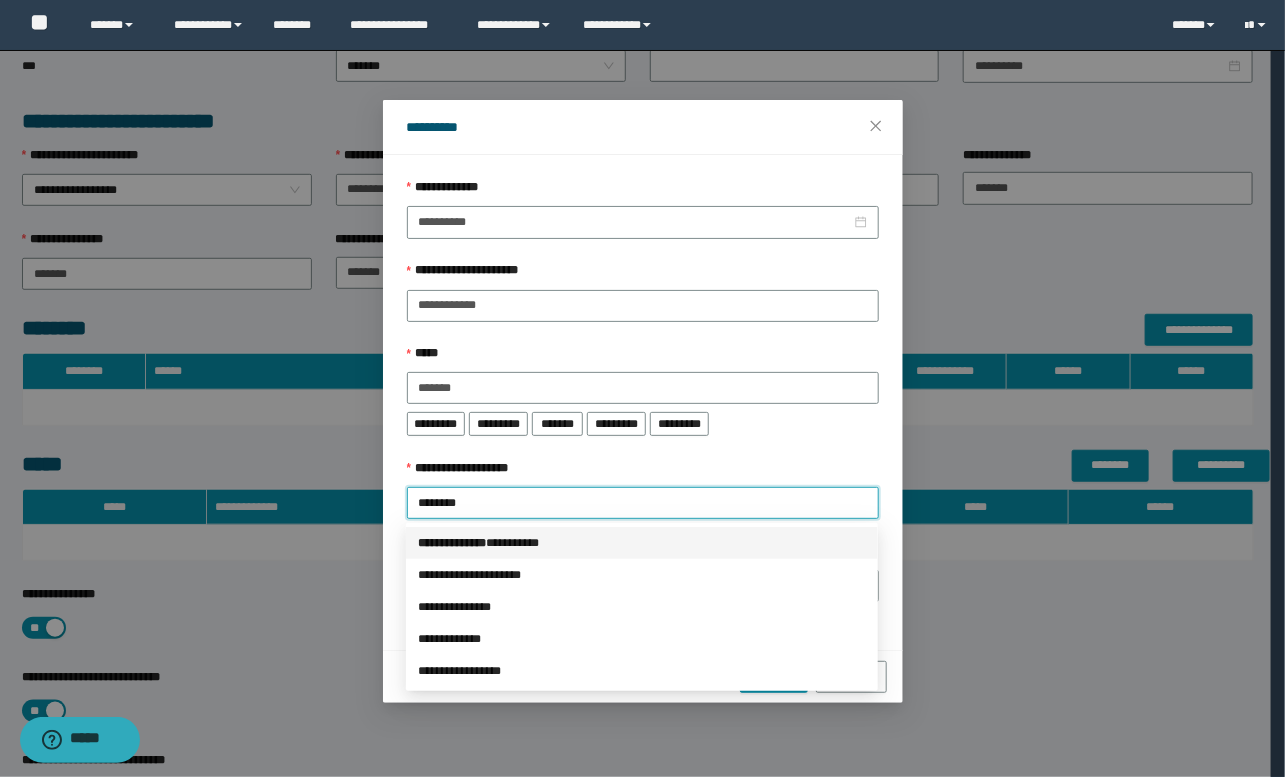 click on "*** *   ********* * ********" at bounding box center [642, 543] 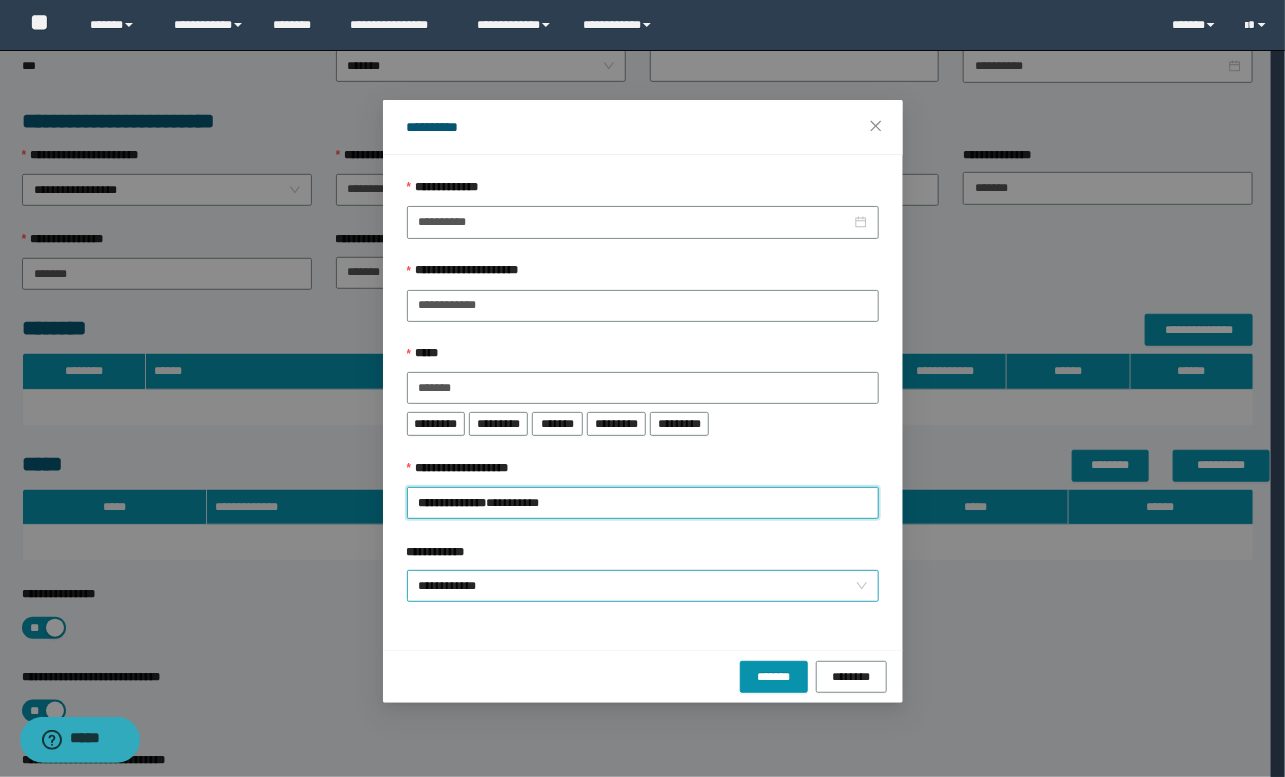 click on "**********" at bounding box center (643, 586) 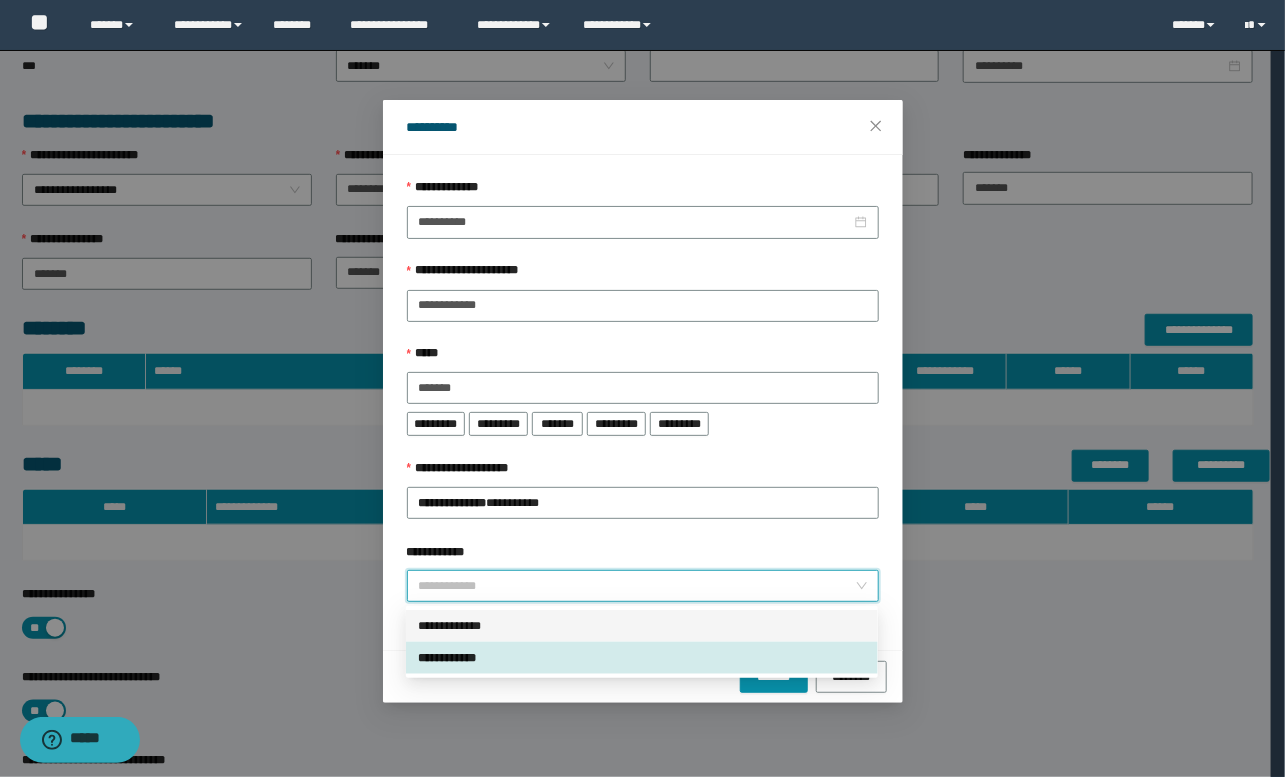 drag, startPoint x: 489, startPoint y: 620, endPoint x: 502, endPoint y: 630, distance: 16.40122 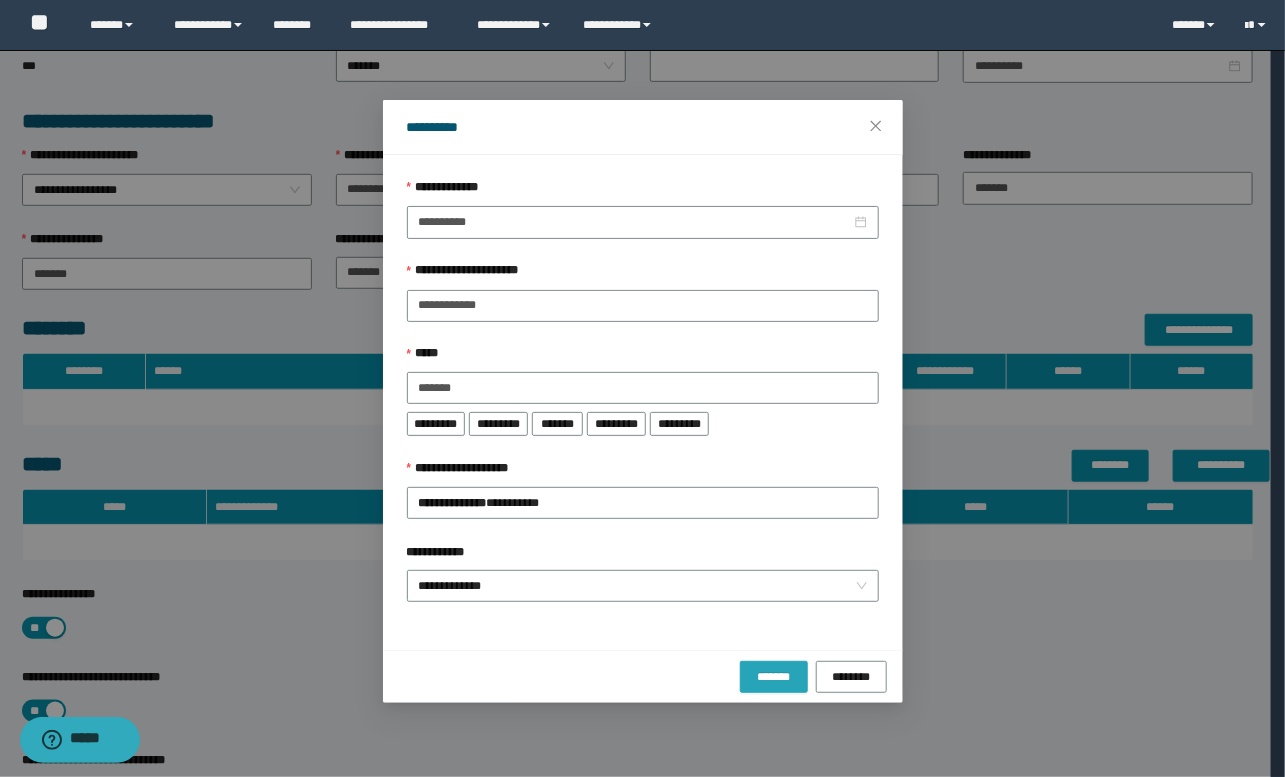 click on "*******" at bounding box center [774, 676] 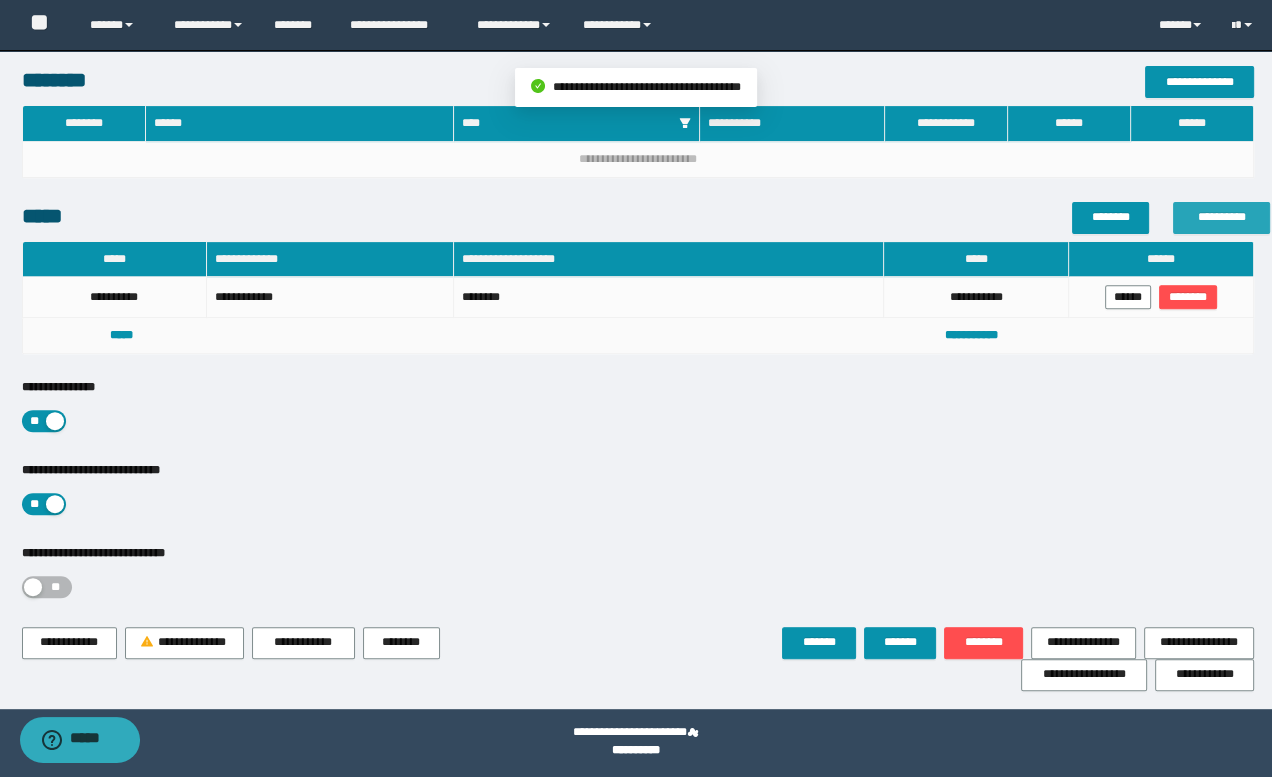 scroll, scrollTop: 613, scrollLeft: 0, axis: vertical 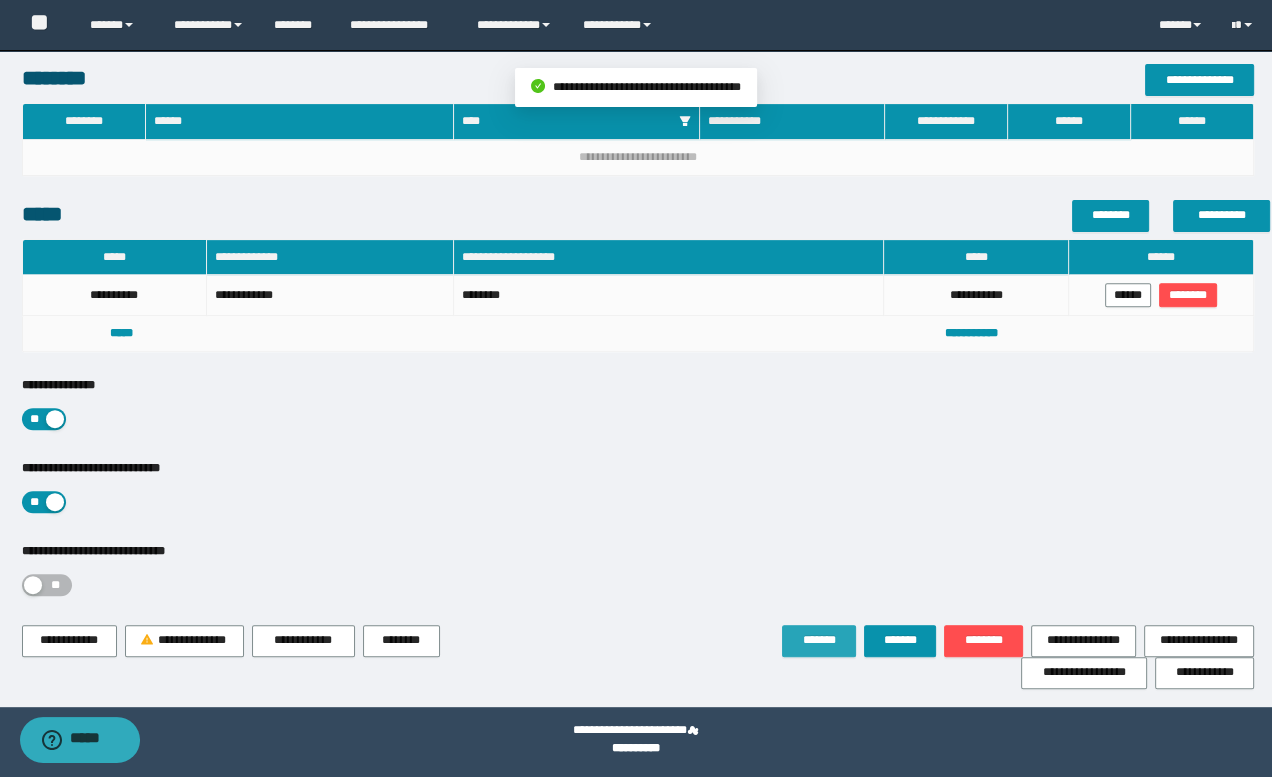 click on "*******" at bounding box center (819, 640) 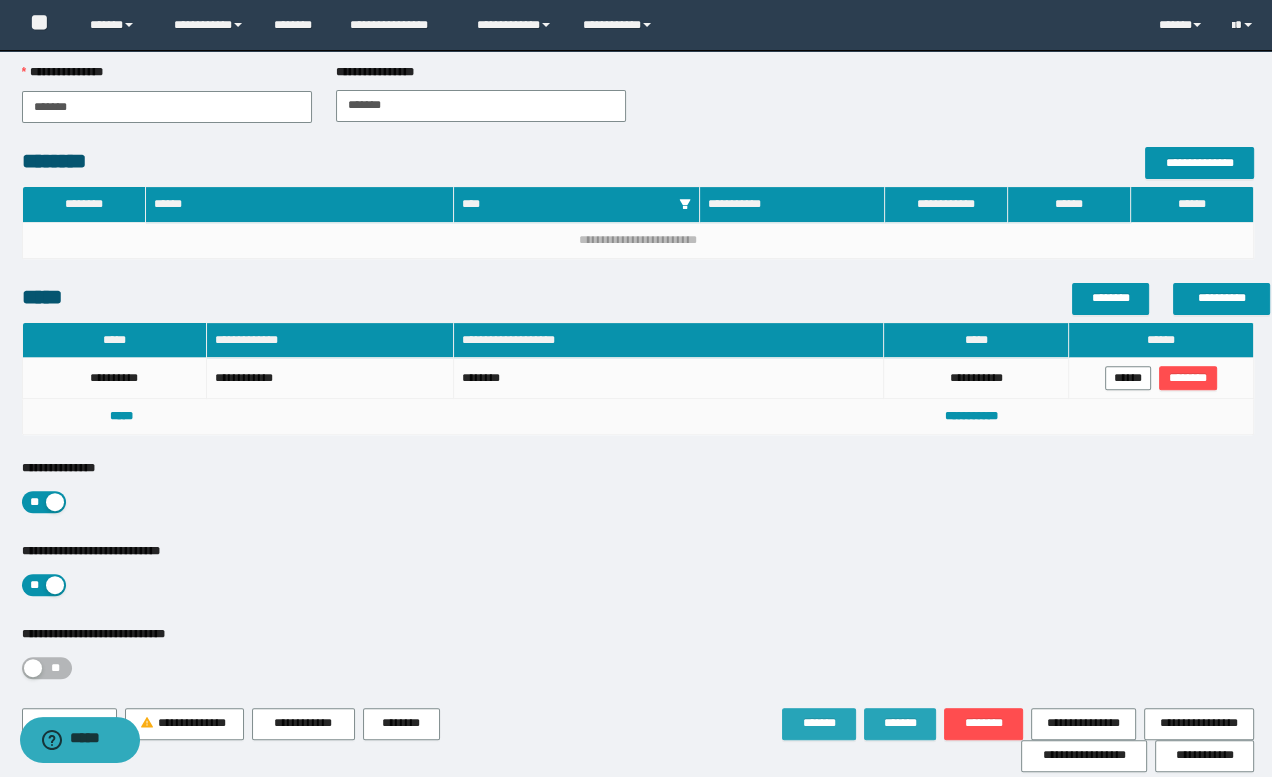 scroll, scrollTop: 545, scrollLeft: 0, axis: vertical 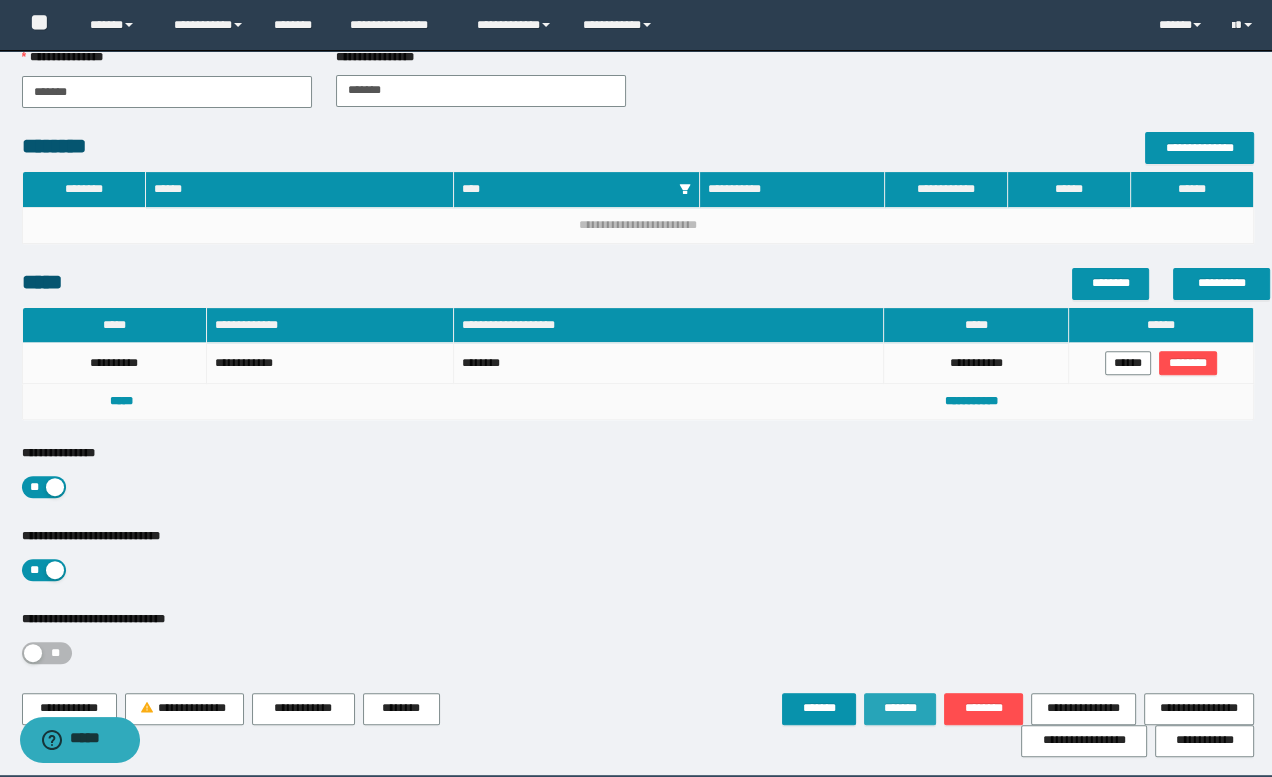 click on "*******" at bounding box center [900, 708] 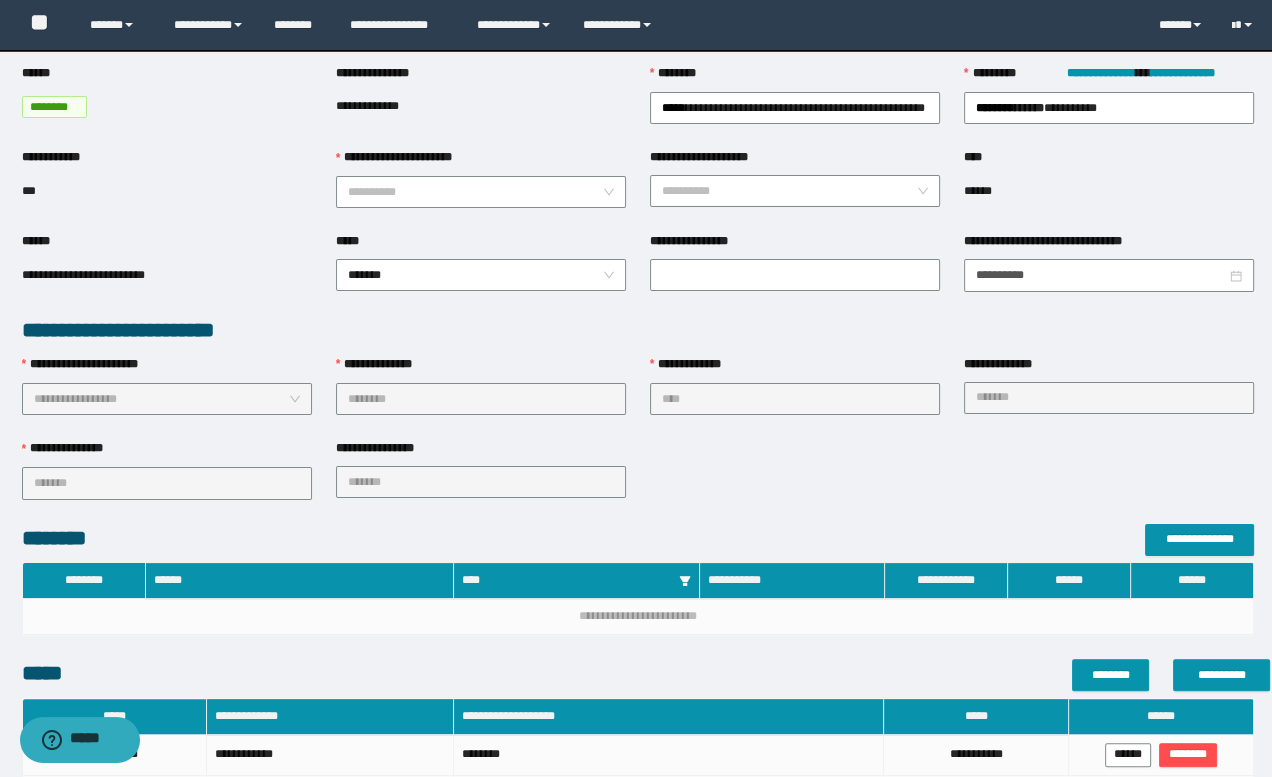 scroll, scrollTop: 0, scrollLeft: 0, axis: both 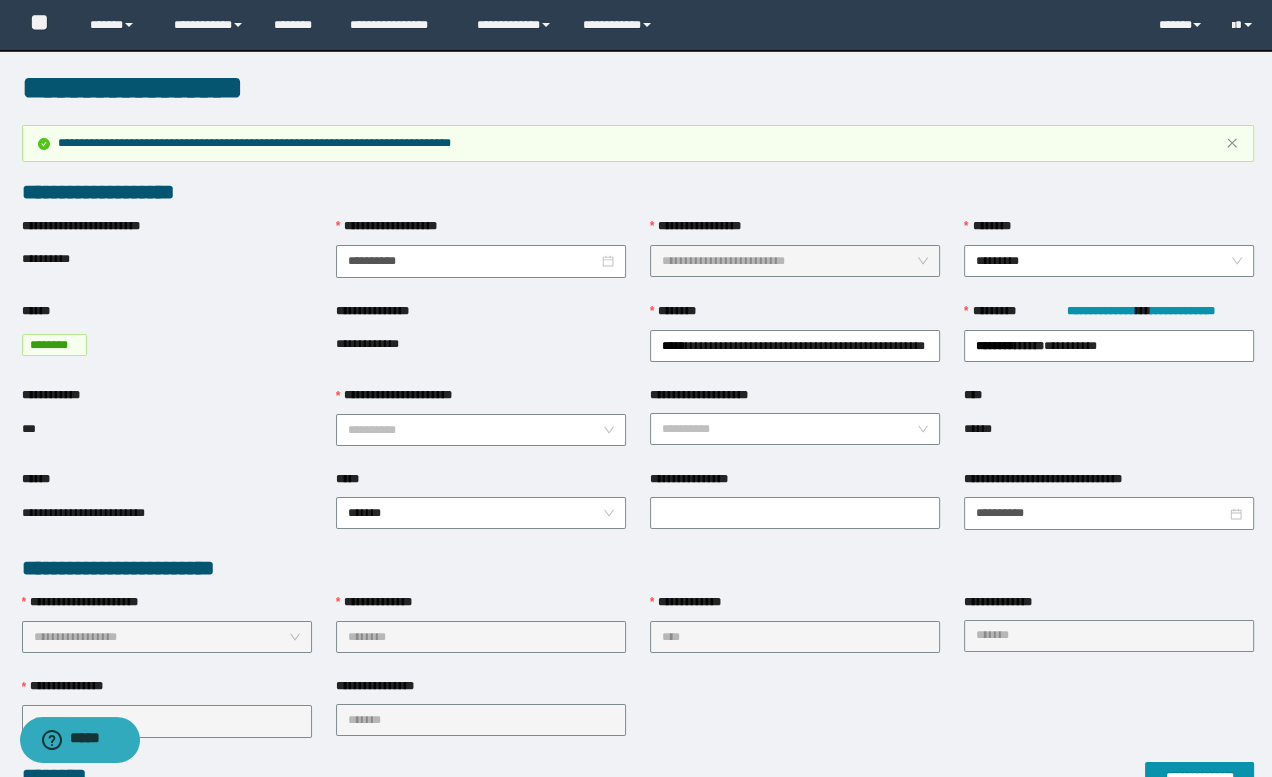 click on "**********" at bounding box center [638, 568] 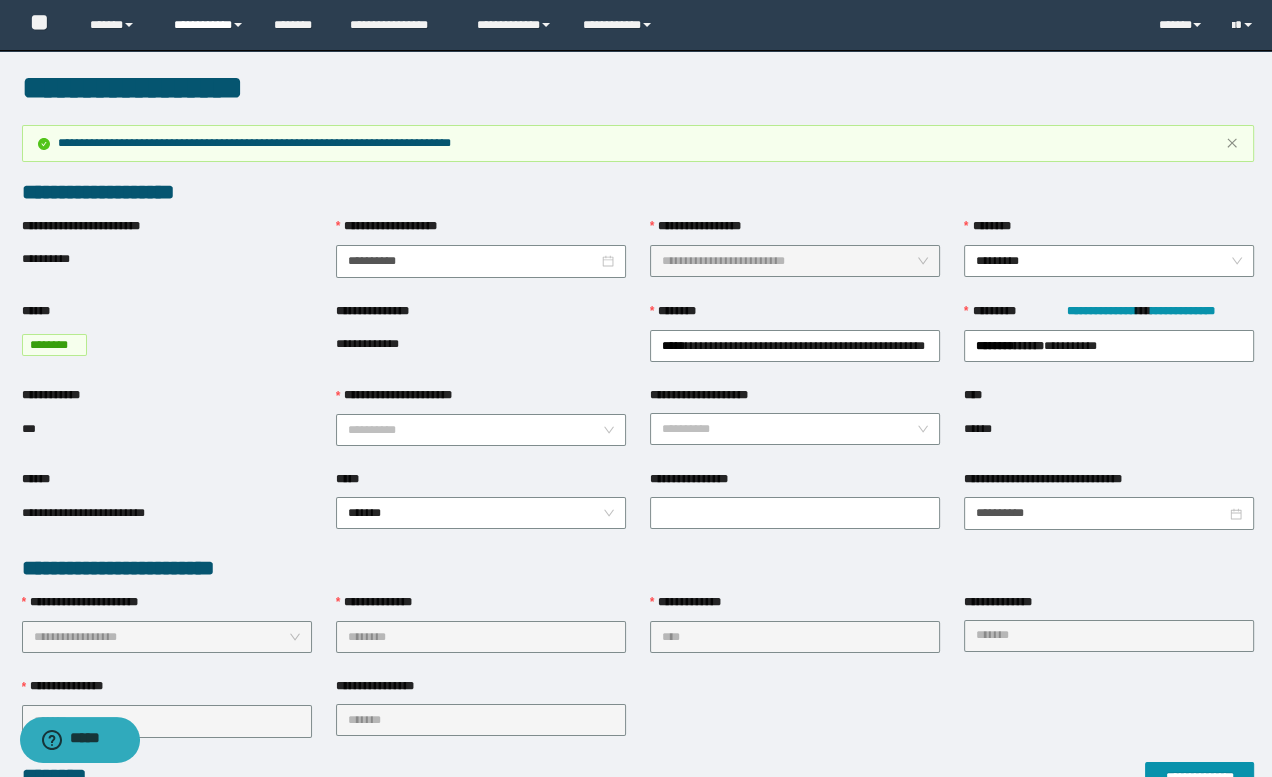 click on "**********" at bounding box center (209, 25) 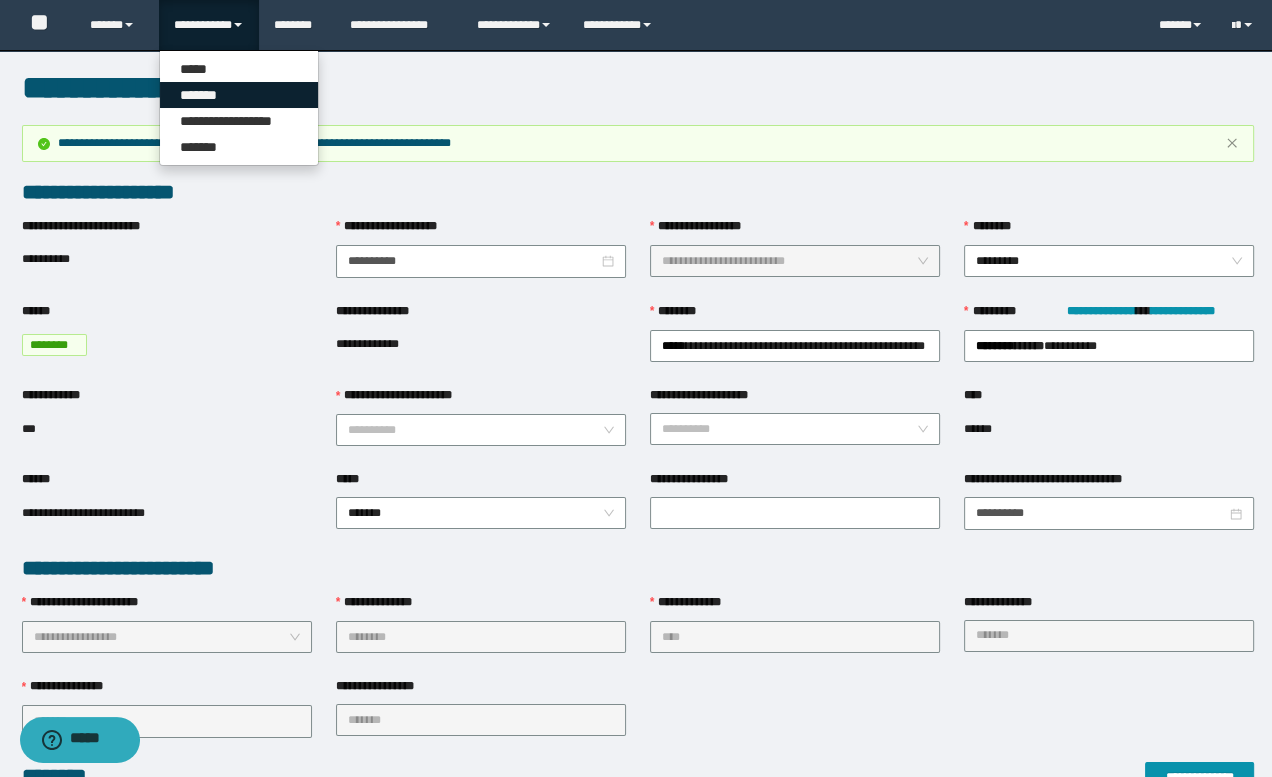 click on "*******" at bounding box center [239, 95] 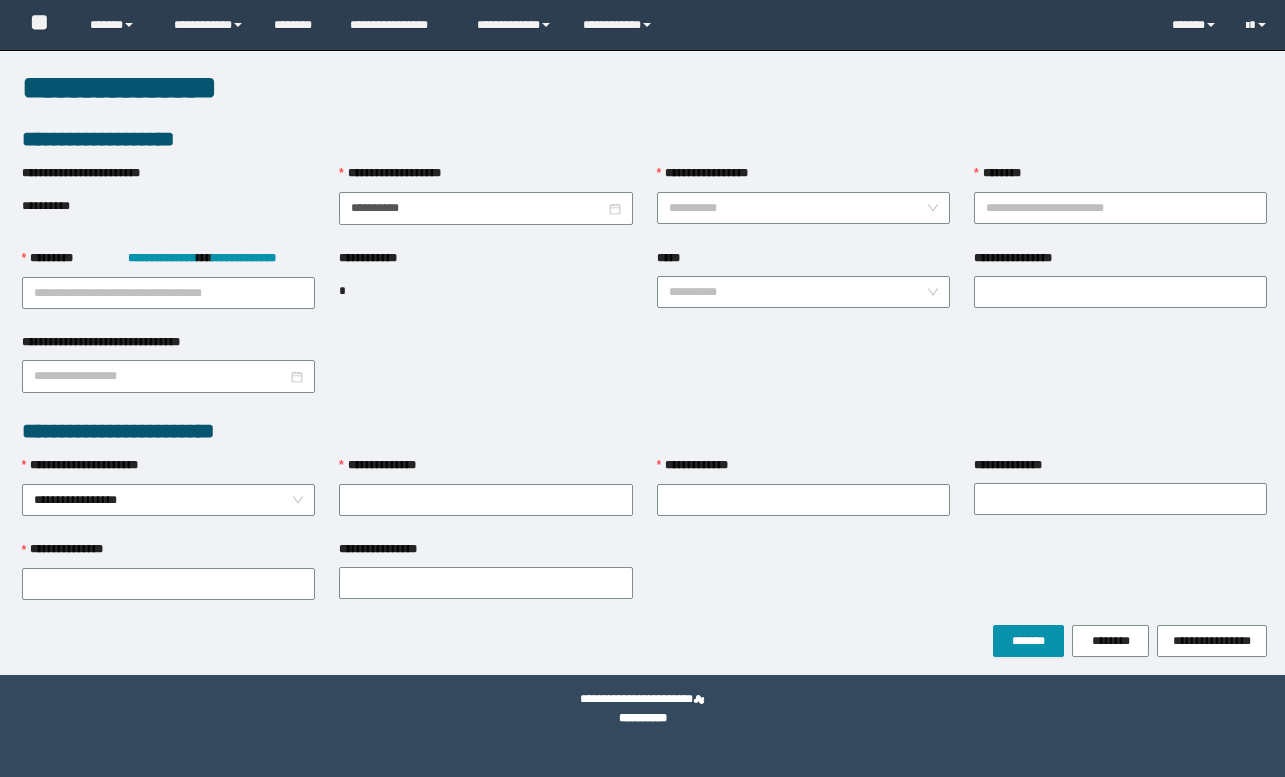 scroll, scrollTop: 0, scrollLeft: 0, axis: both 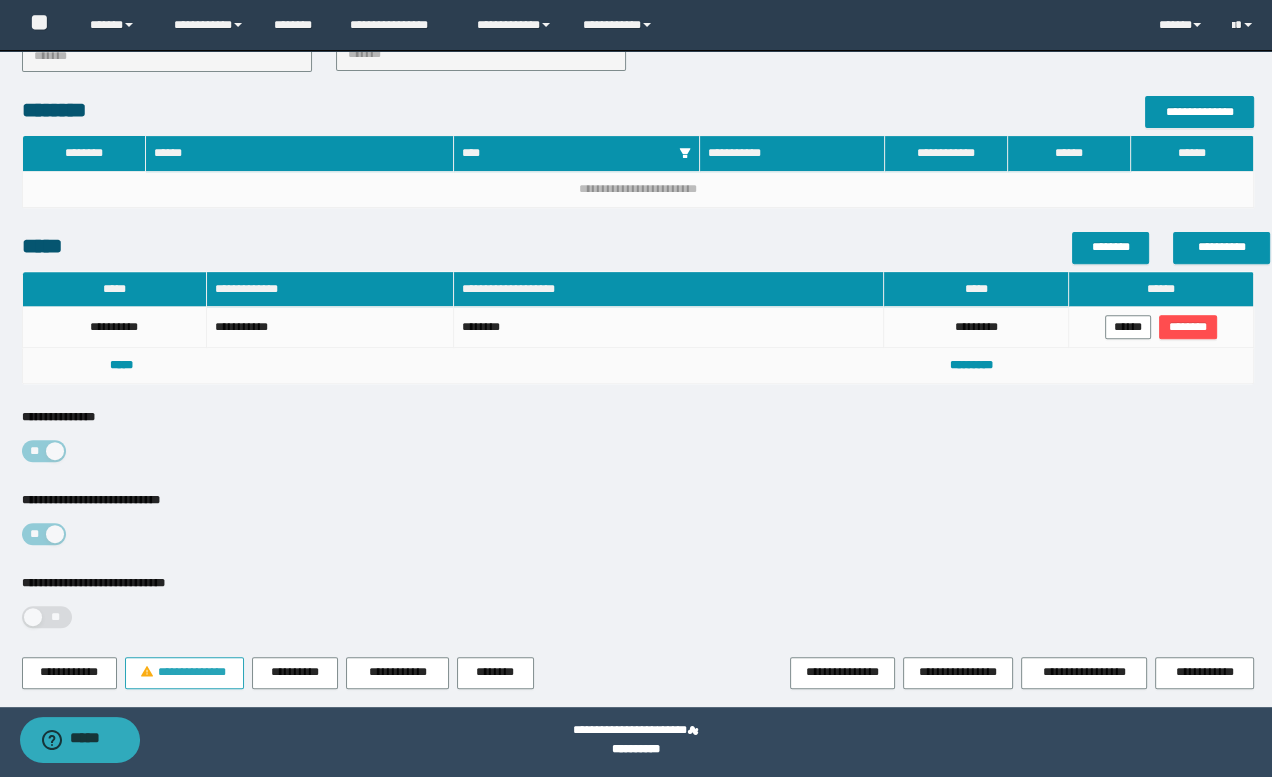 click on "**********" at bounding box center [192, 672] 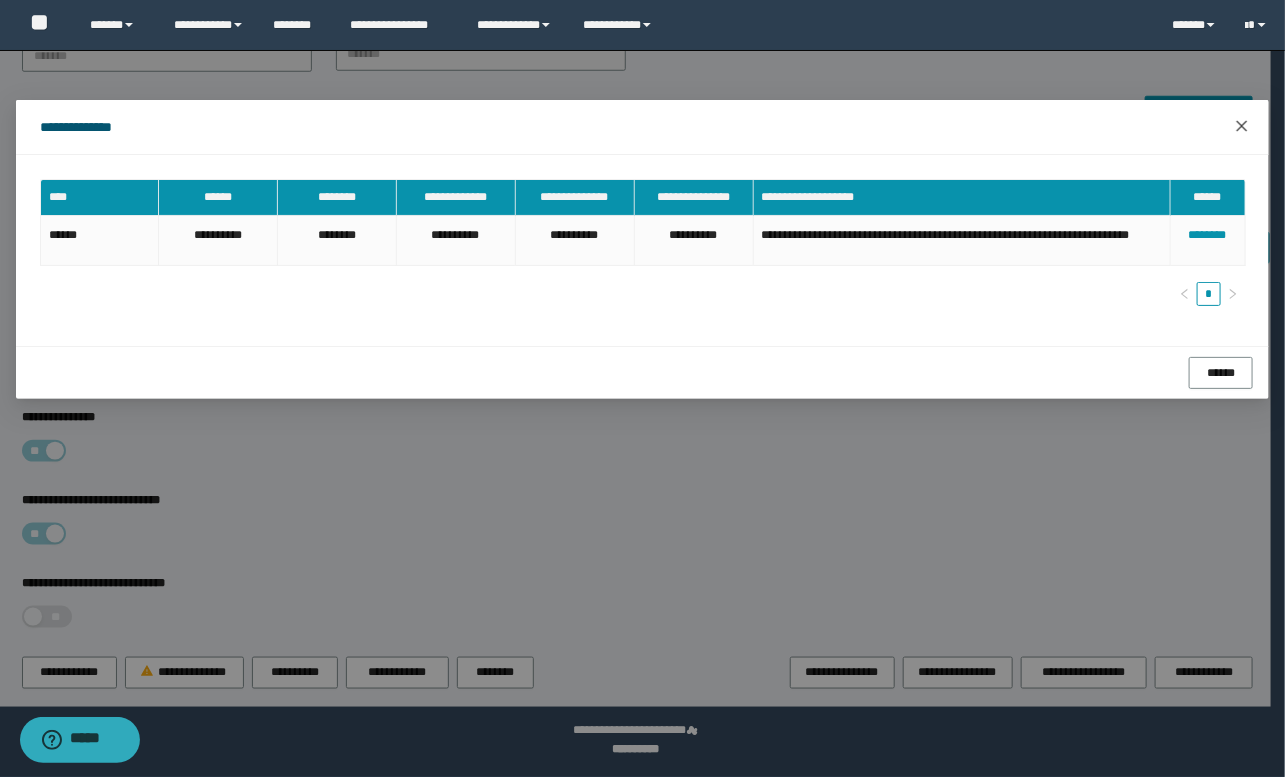 click 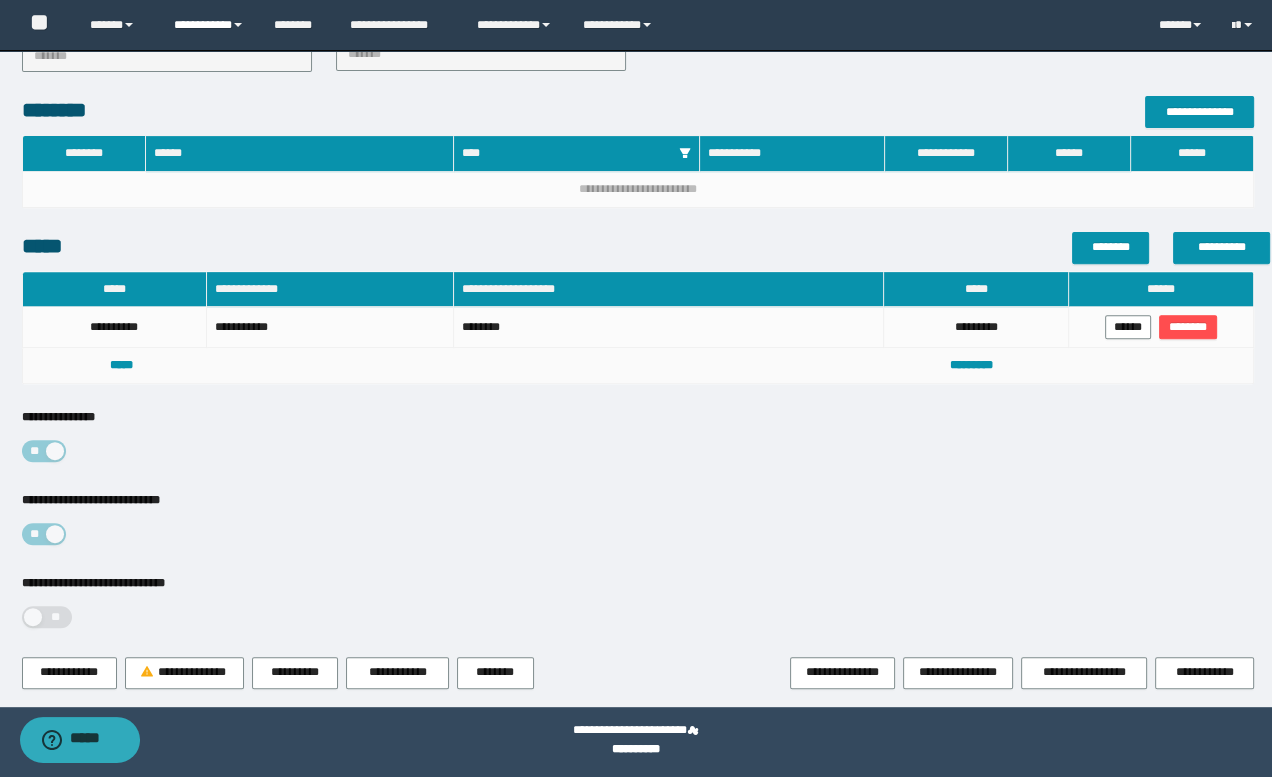 click on "**********" at bounding box center (209, 25) 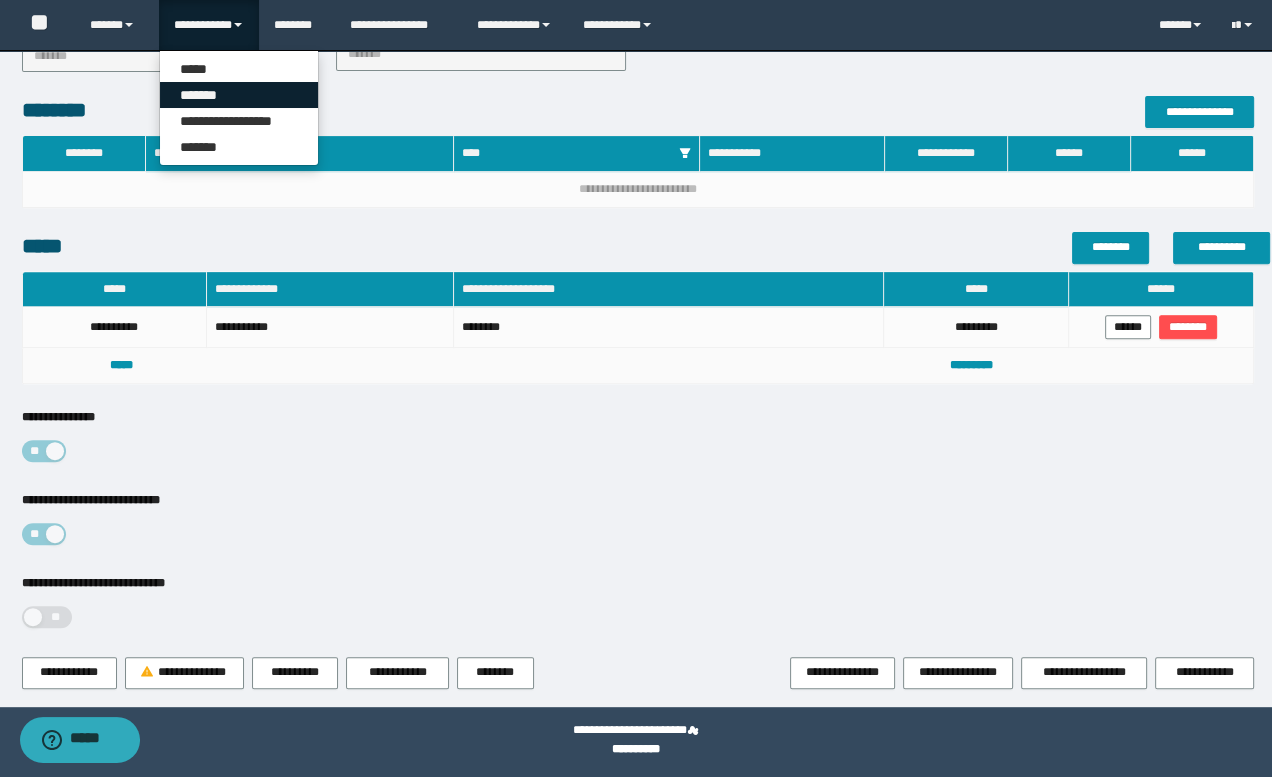 click on "*******" at bounding box center (239, 95) 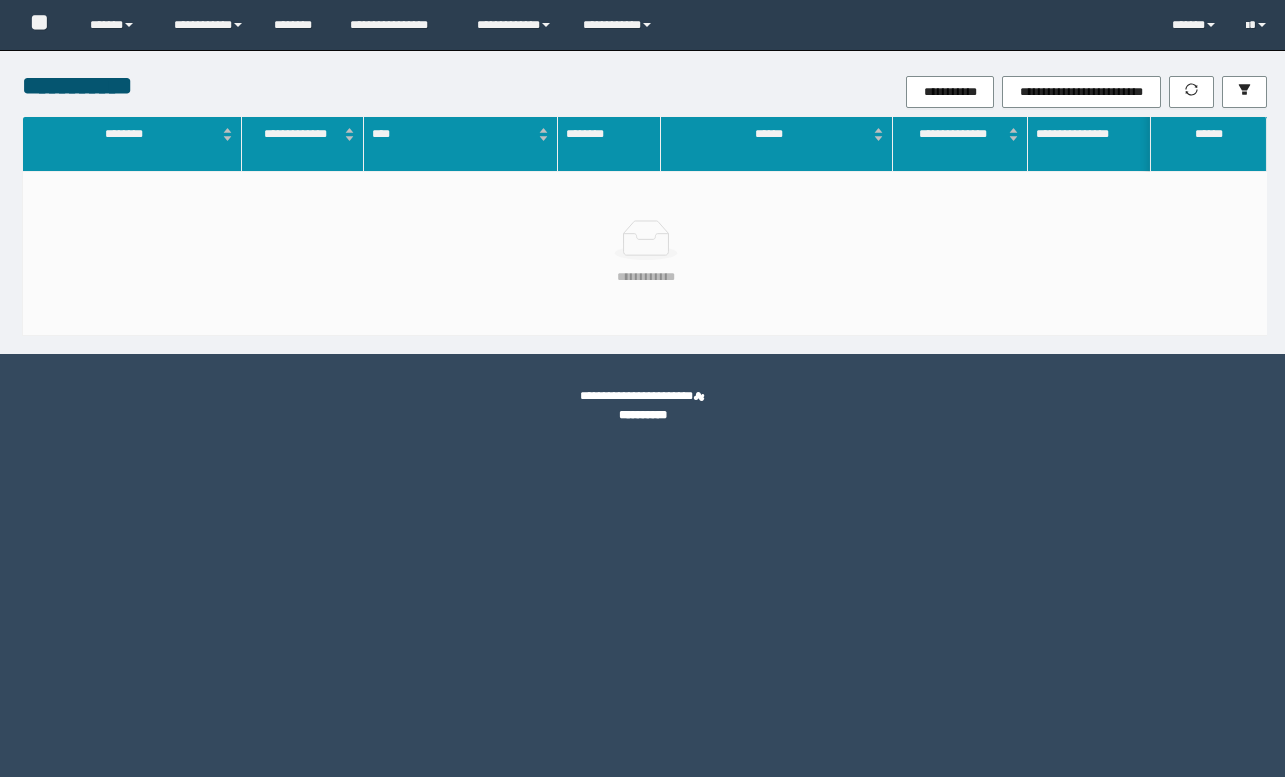 scroll, scrollTop: 0, scrollLeft: 0, axis: both 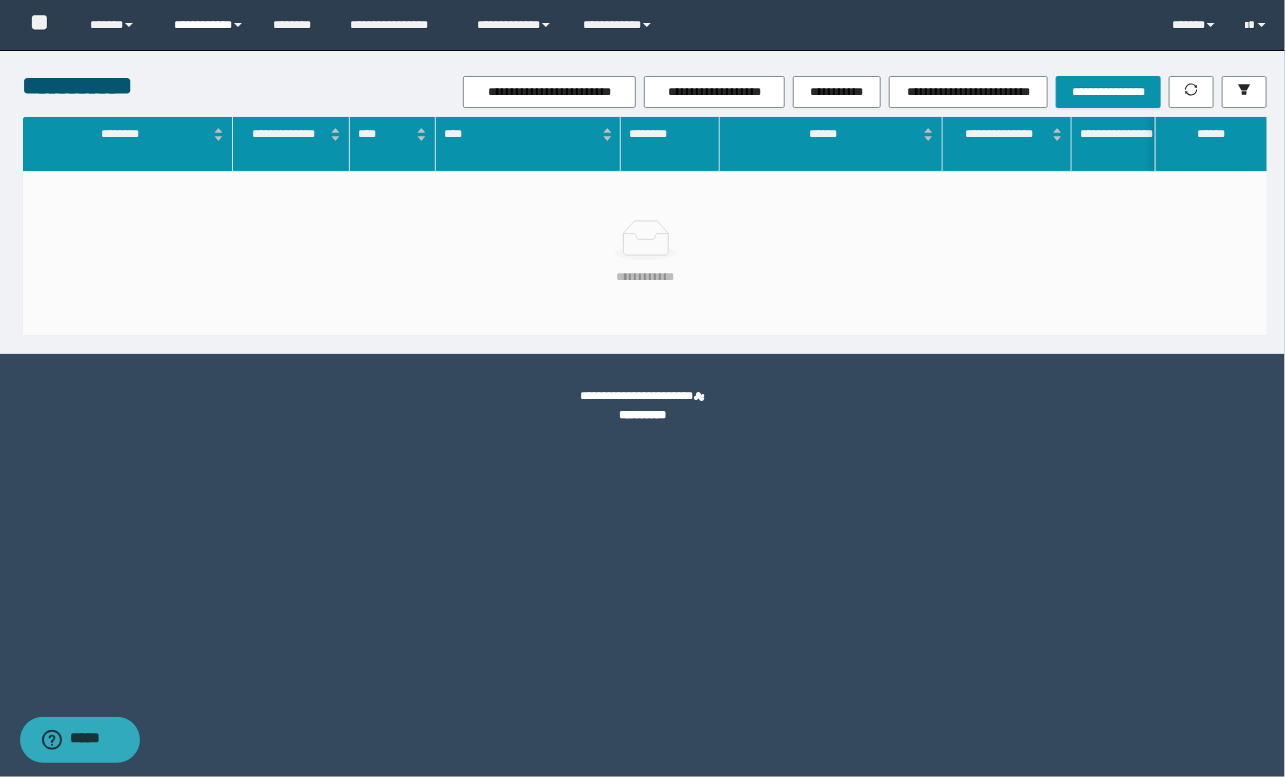 click on "**********" at bounding box center [209, 25] 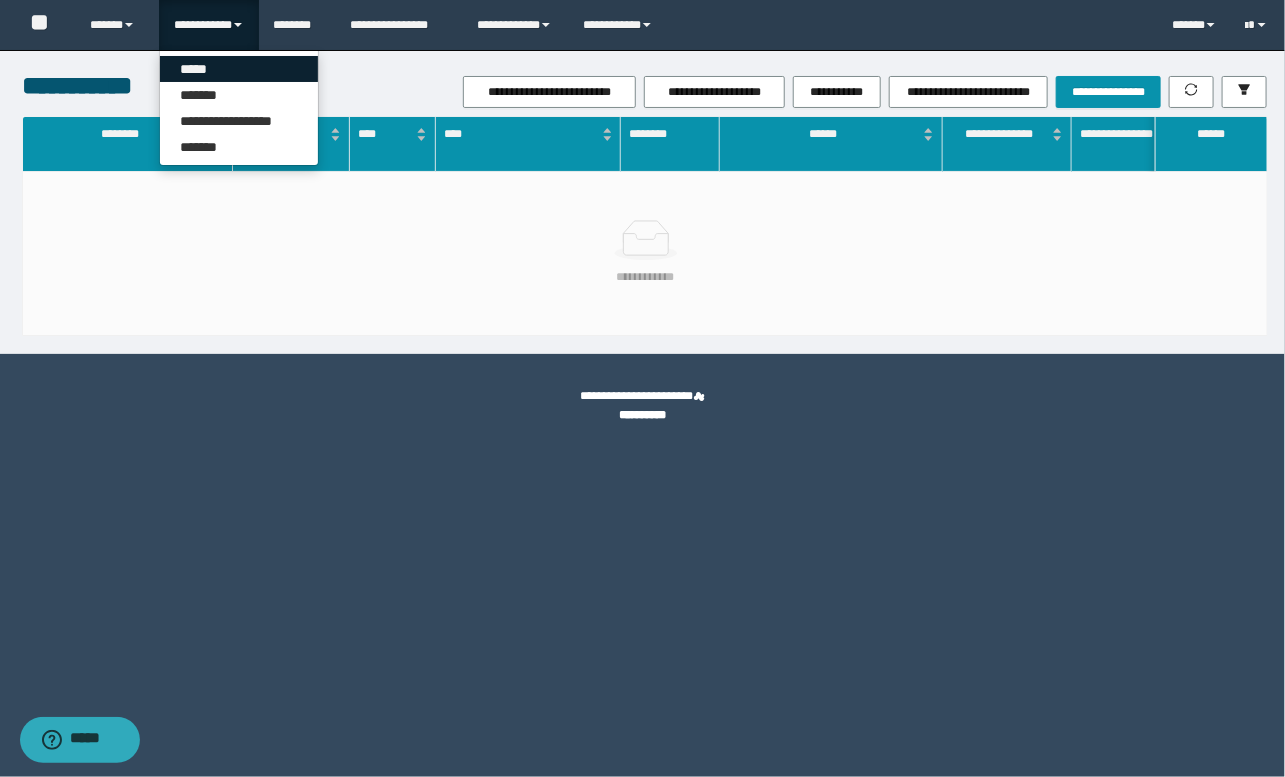click on "*****" at bounding box center (239, 69) 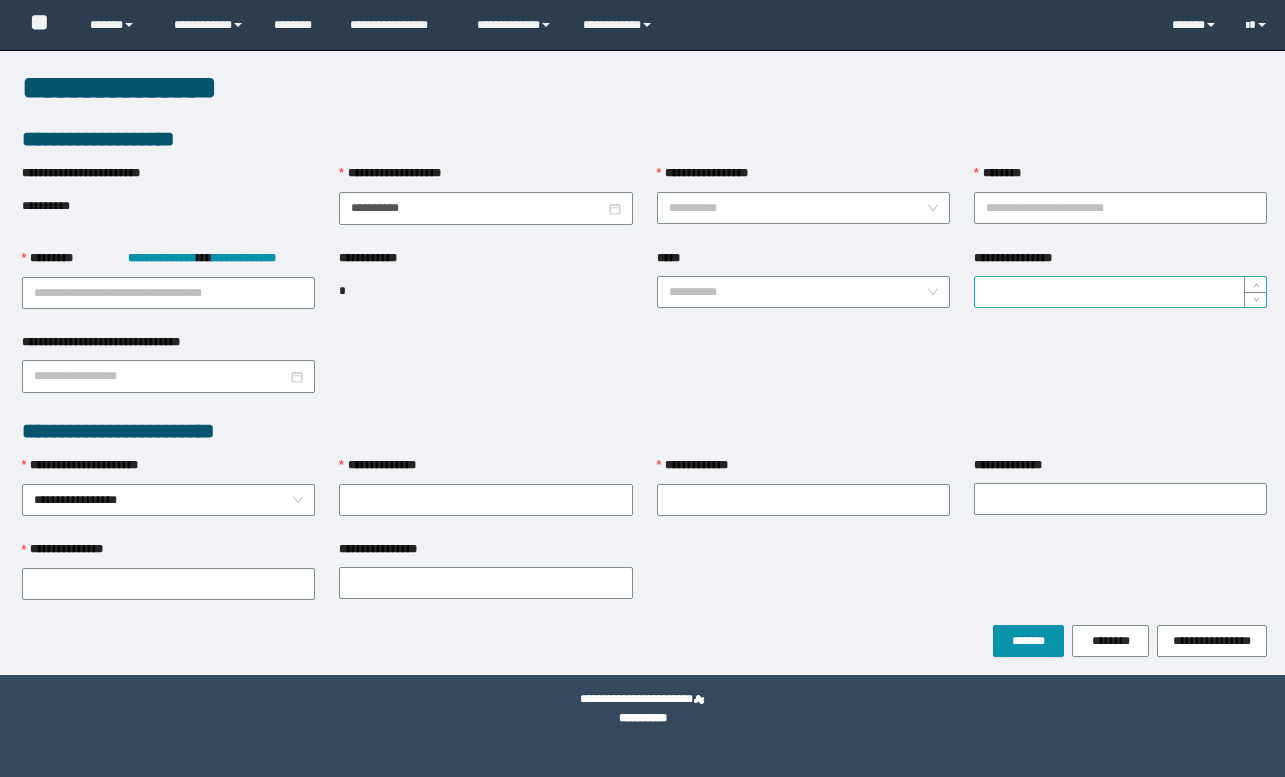 scroll, scrollTop: 0, scrollLeft: 0, axis: both 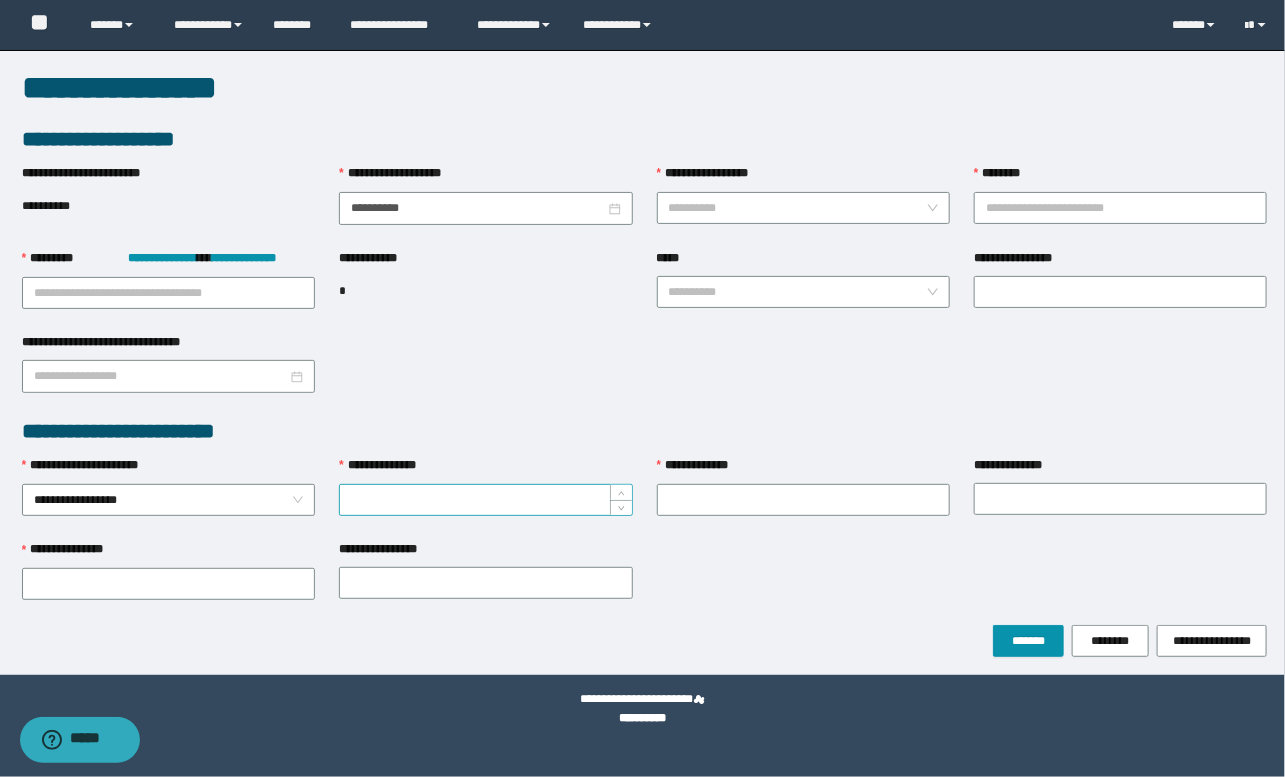 click on "**********" at bounding box center [485, 500] 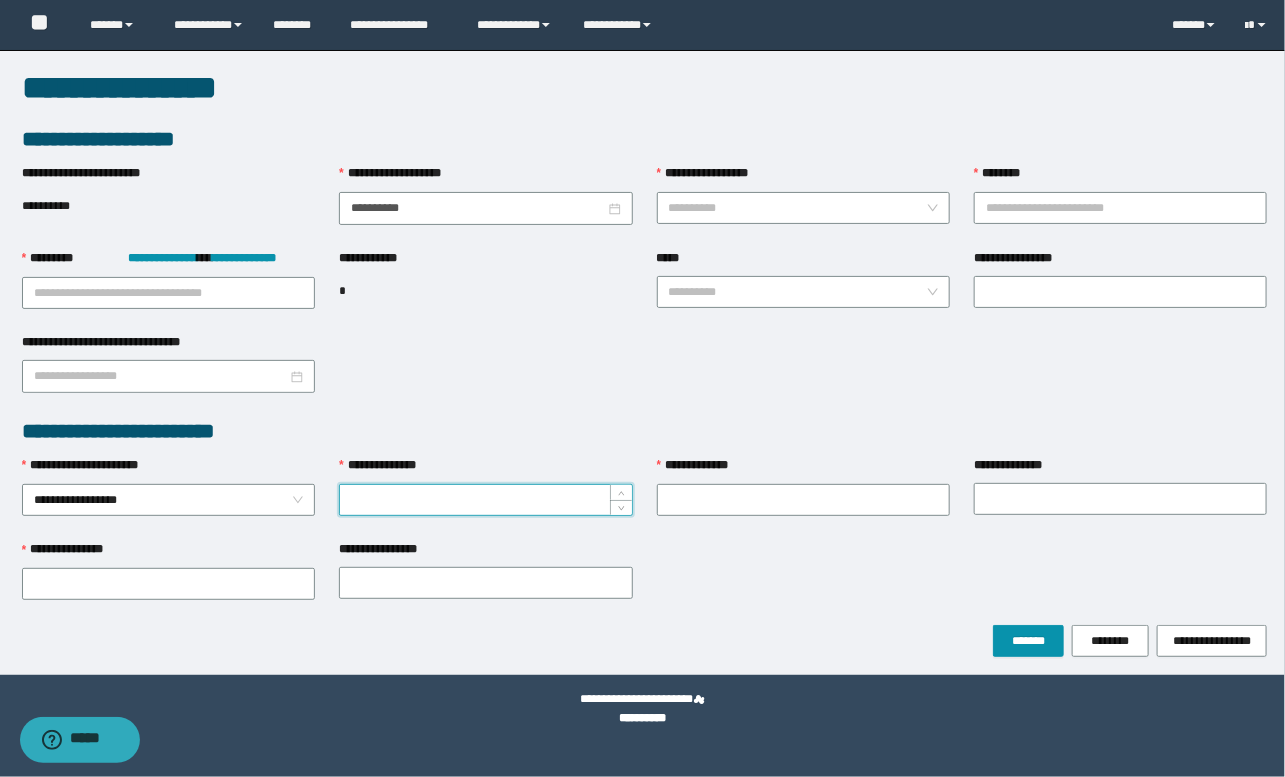 paste on "*******" 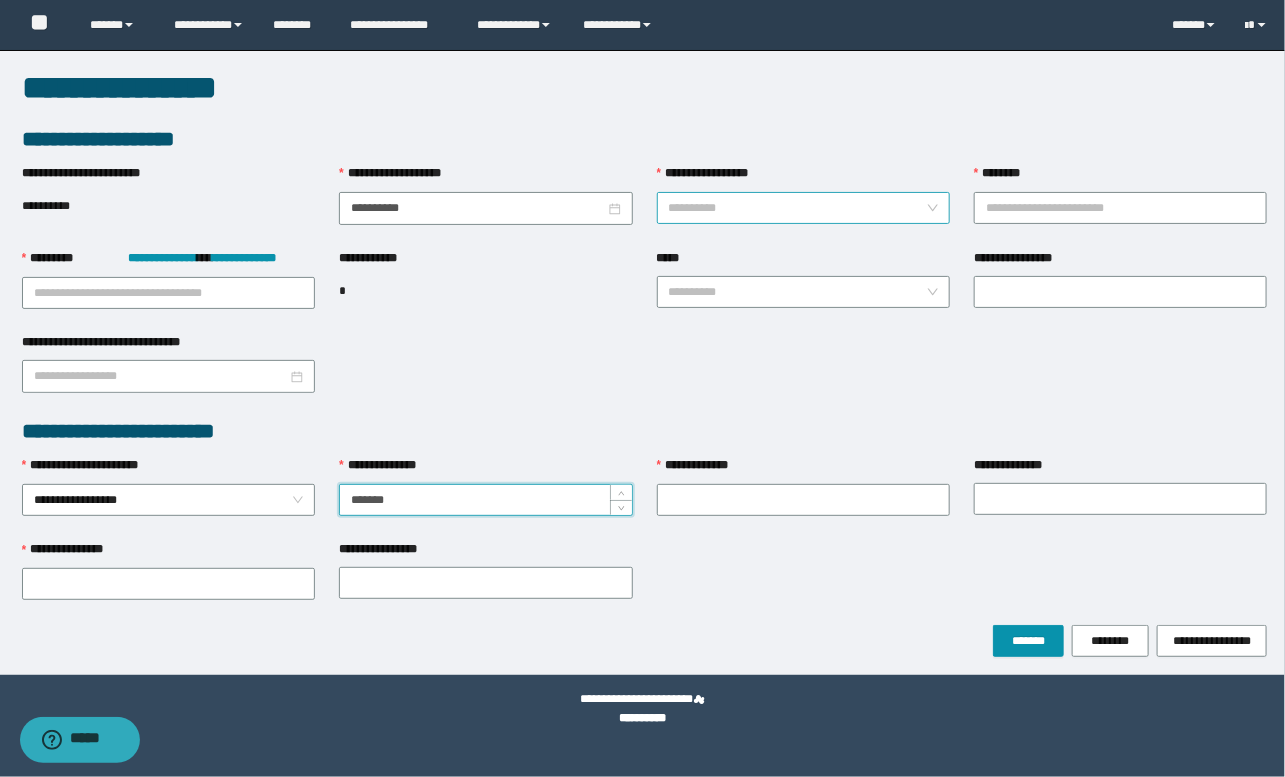 type on "*******" 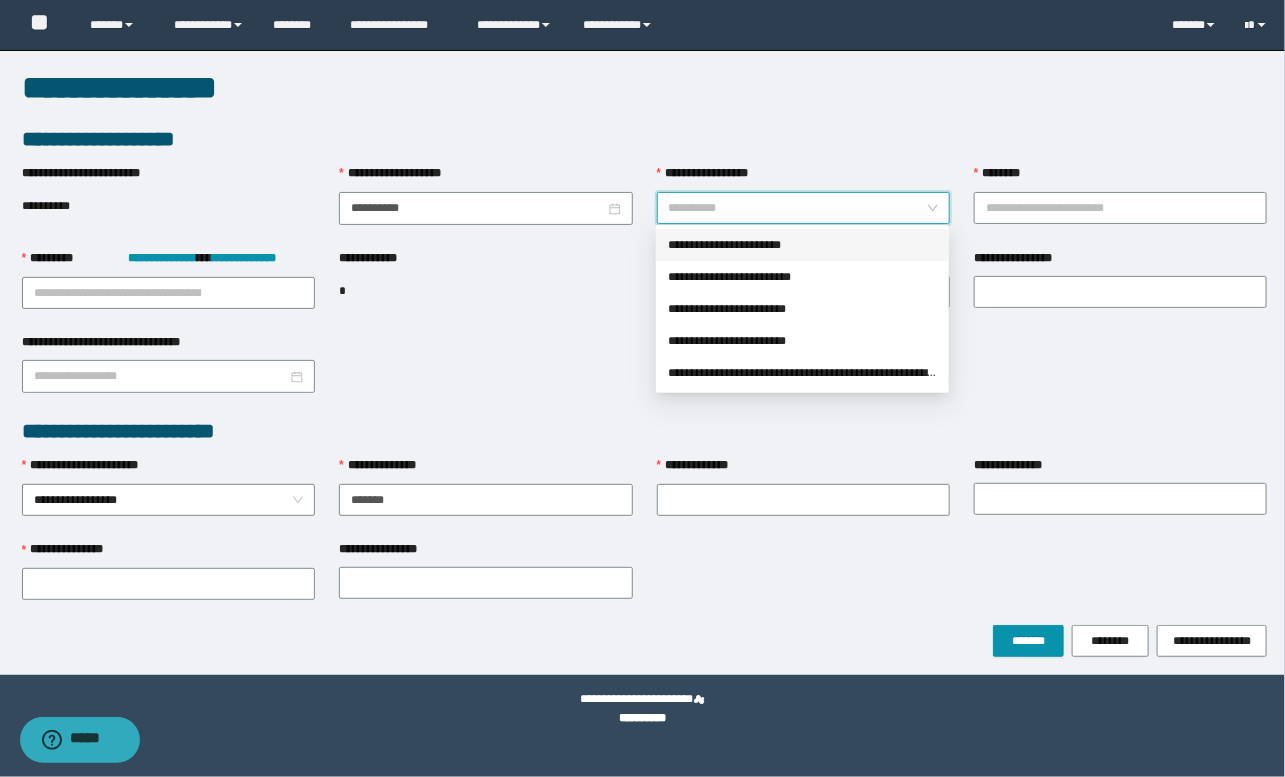 click on "**********" at bounding box center [797, 208] 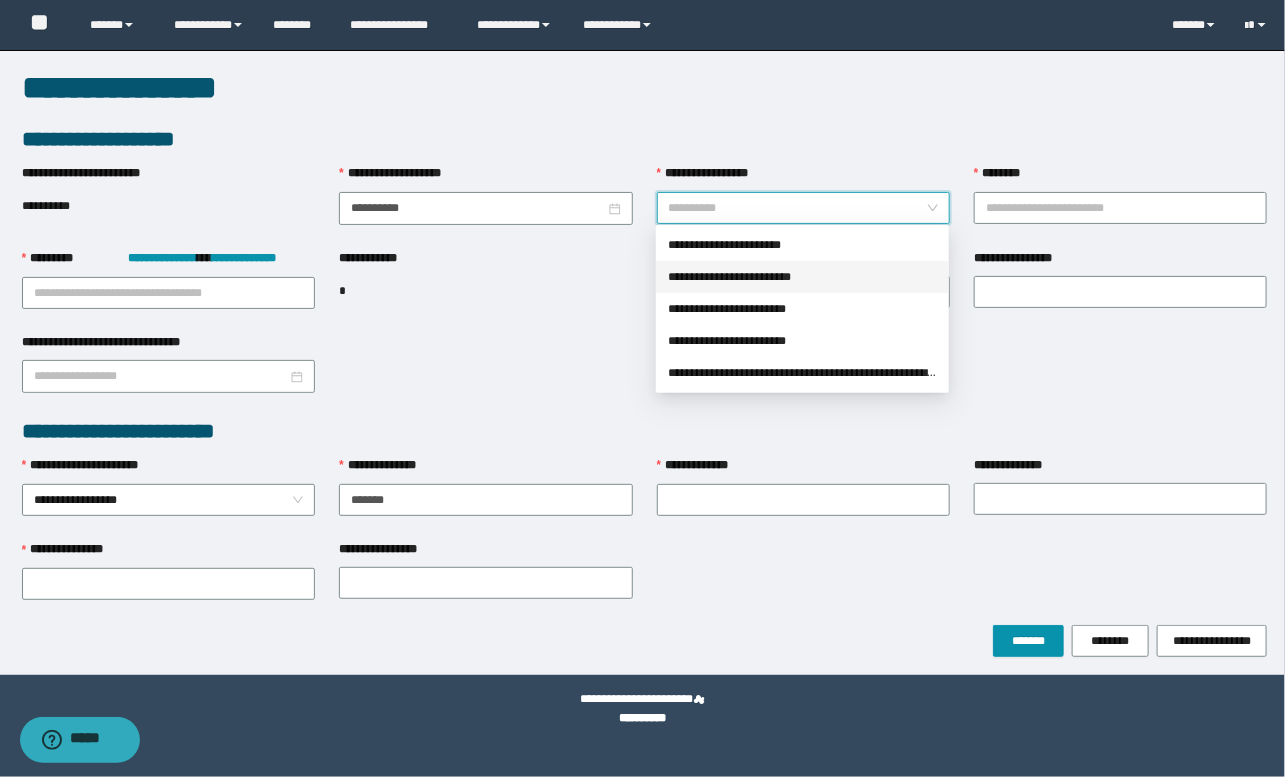 click on "**********" at bounding box center (802, 277) 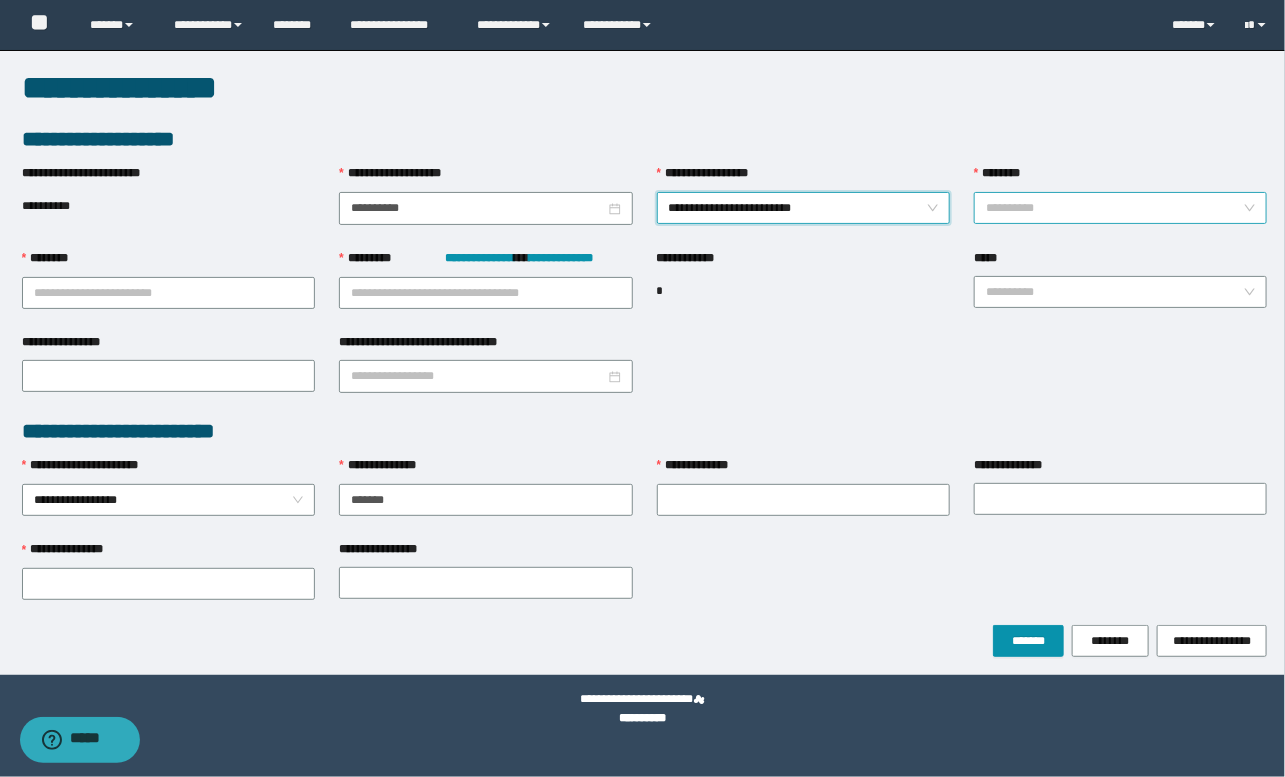 click on "**********" at bounding box center [1120, 208] 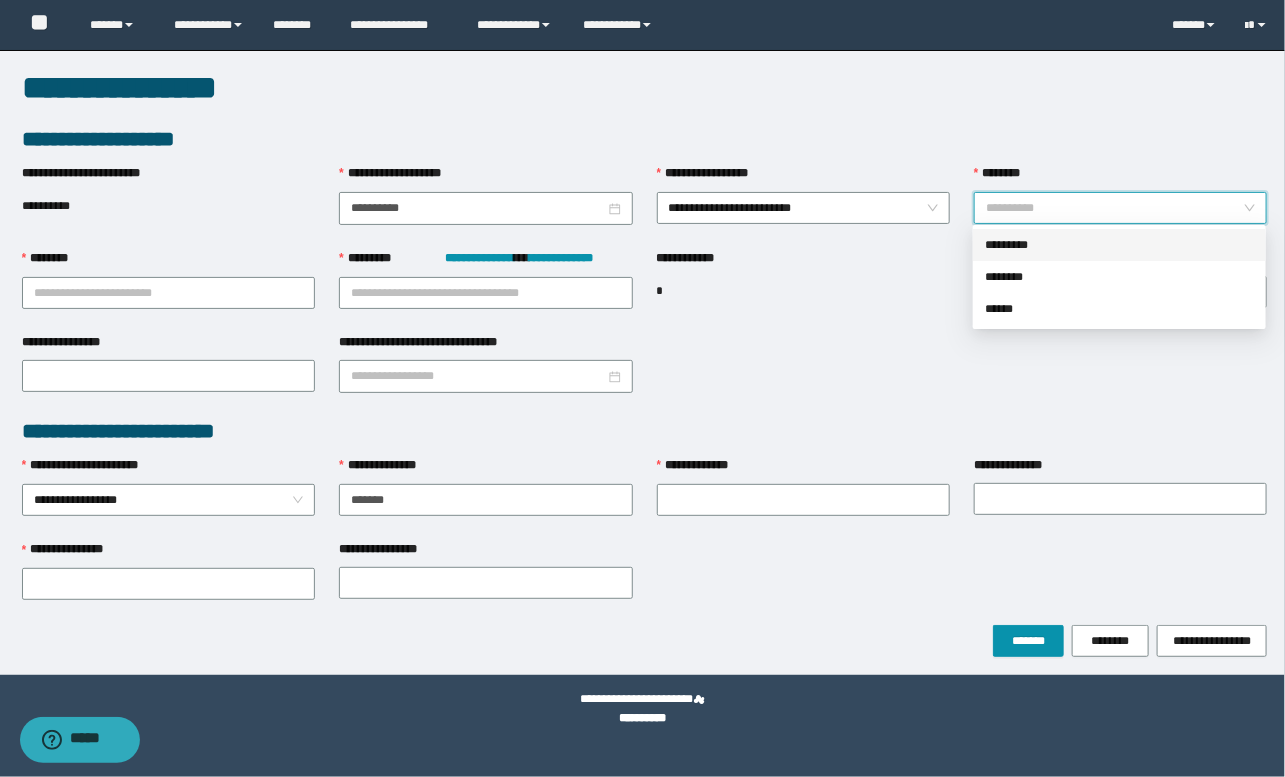 click on "*********" at bounding box center [1119, 245] 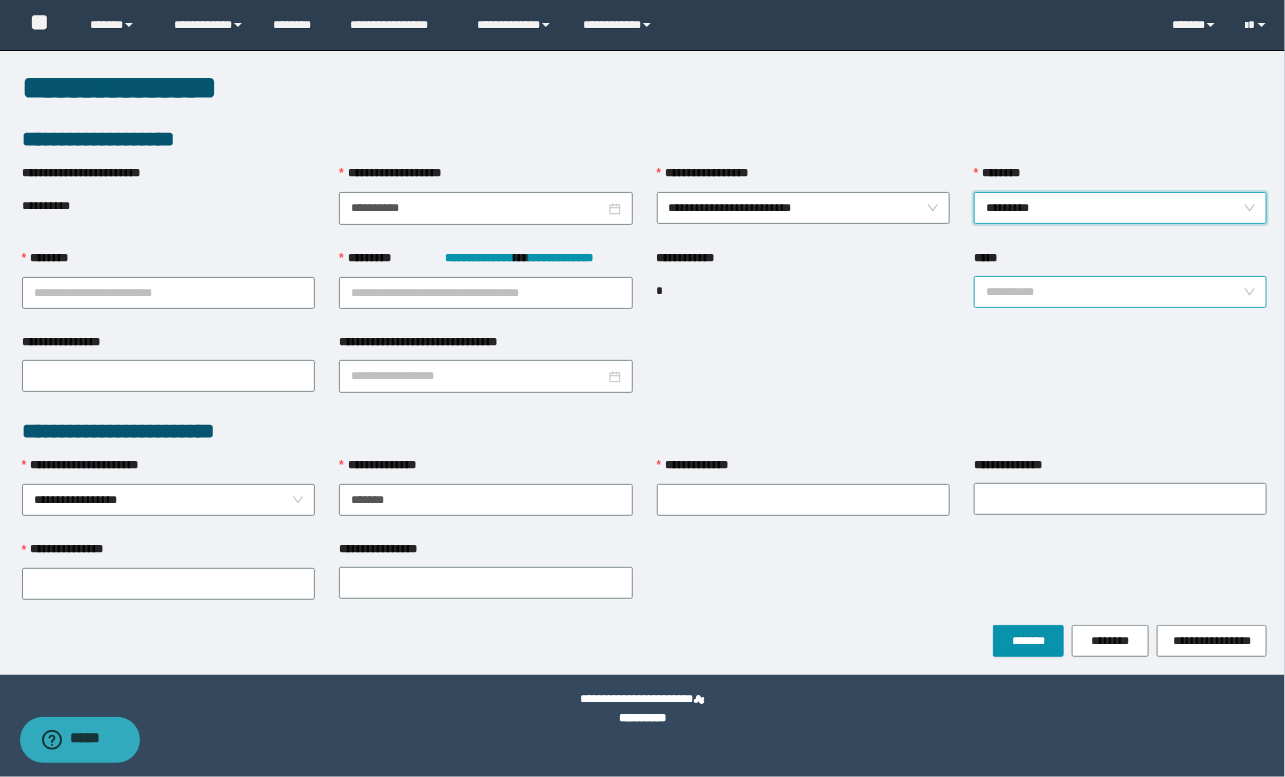 click on "*****" at bounding box center [1114, 292] 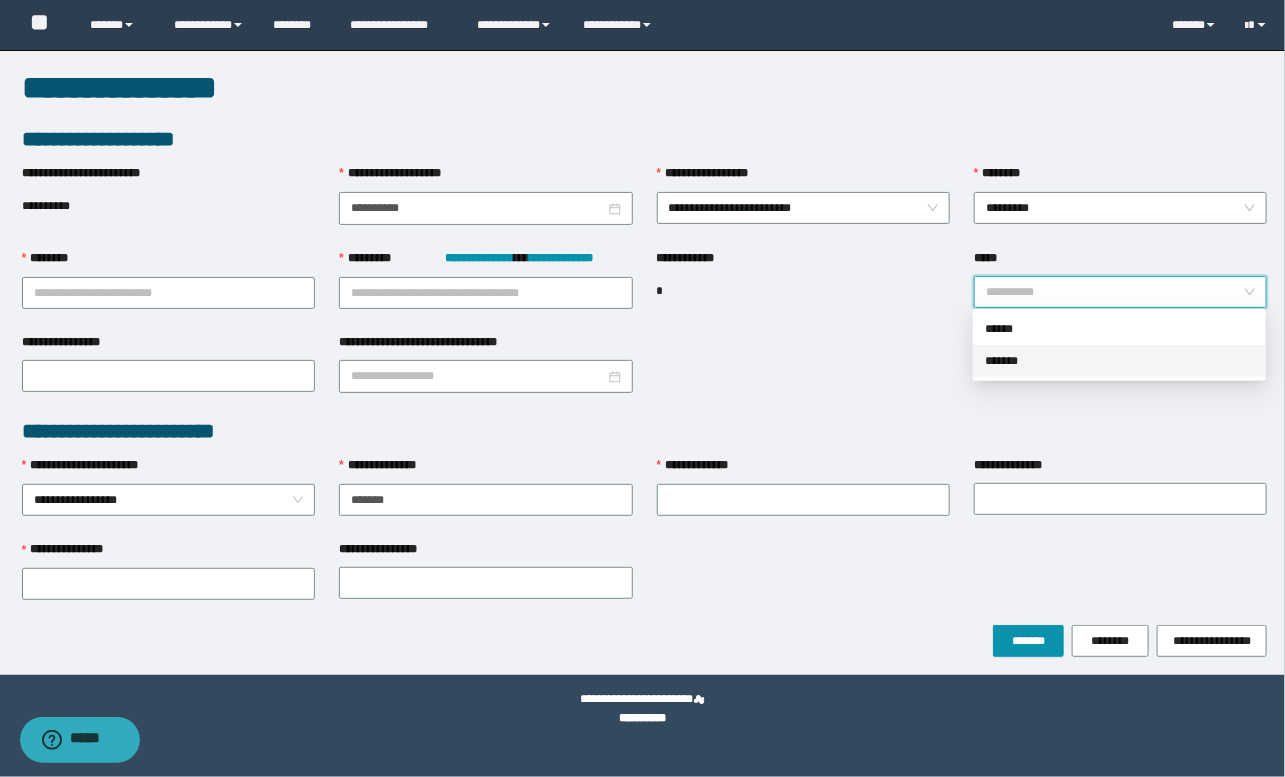 click on "*******" at bounding box center (1119, 361) 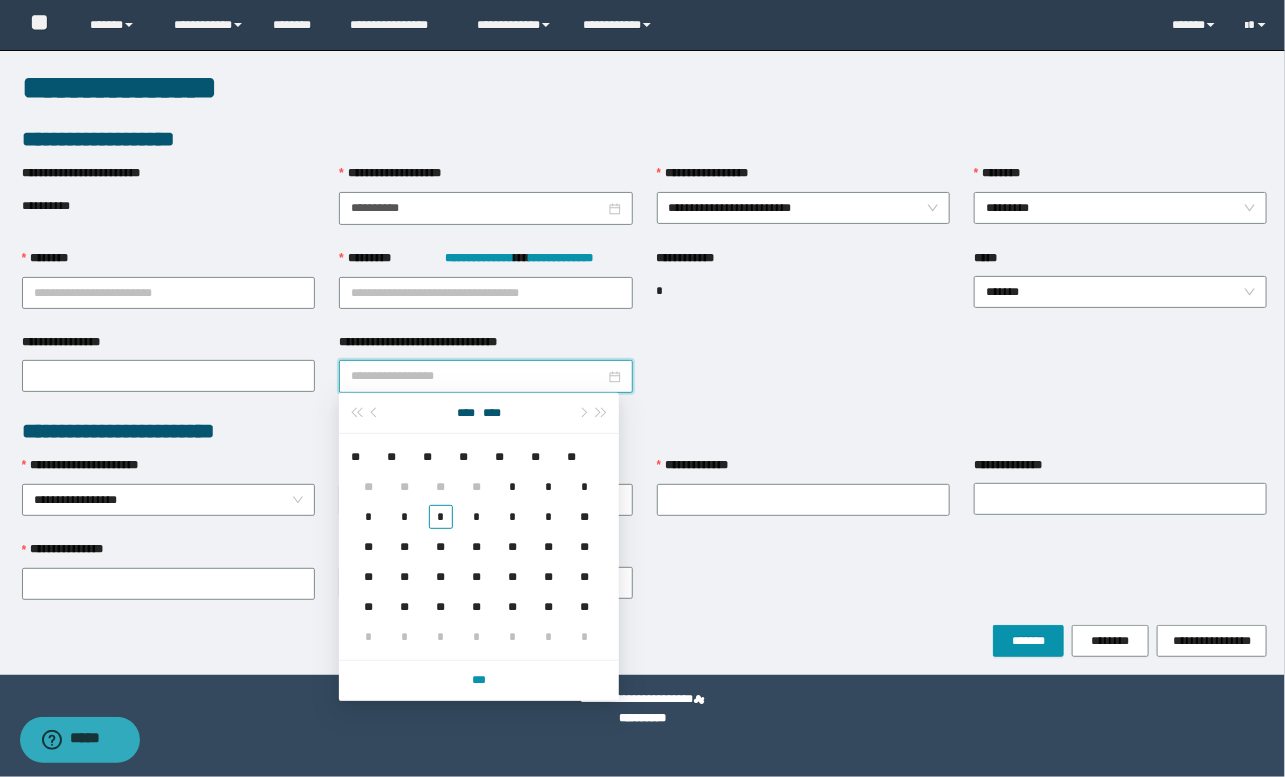 click on "**********" at bounding box center (477, 376) 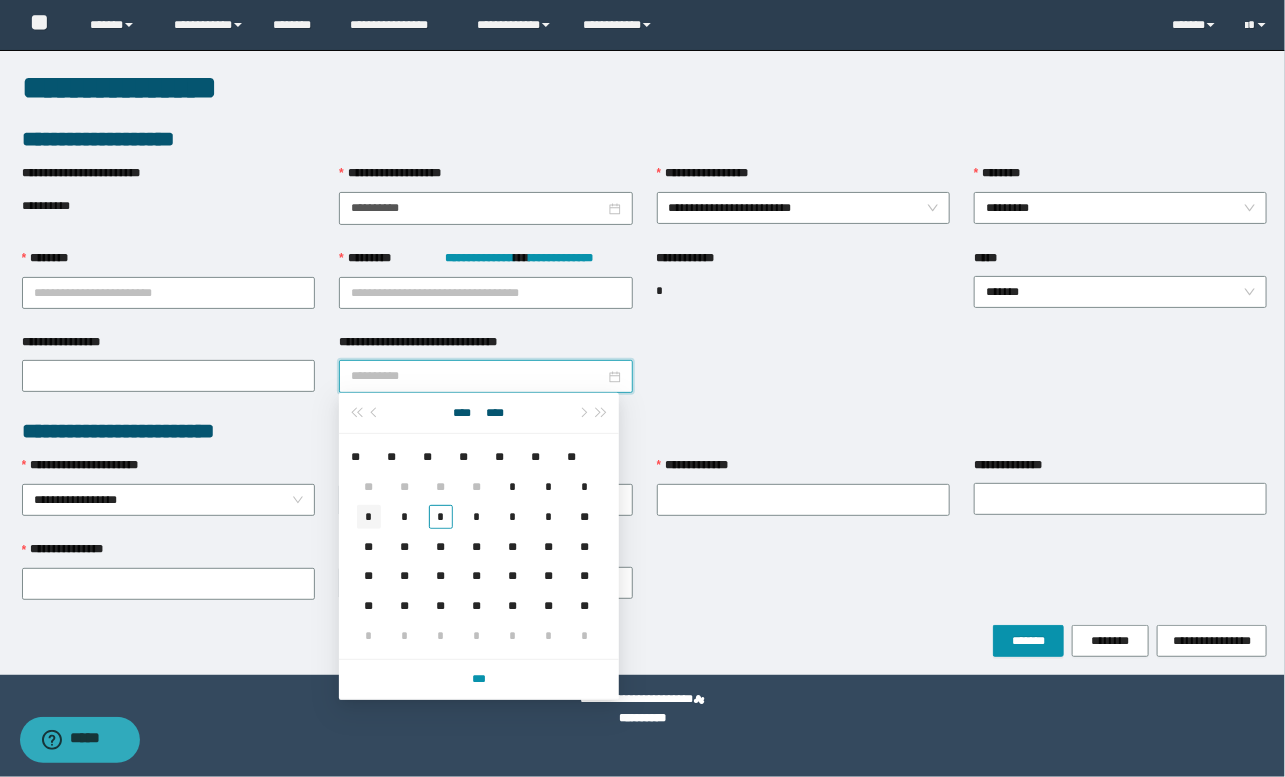 click on "*" at bounding box center (369, 517) 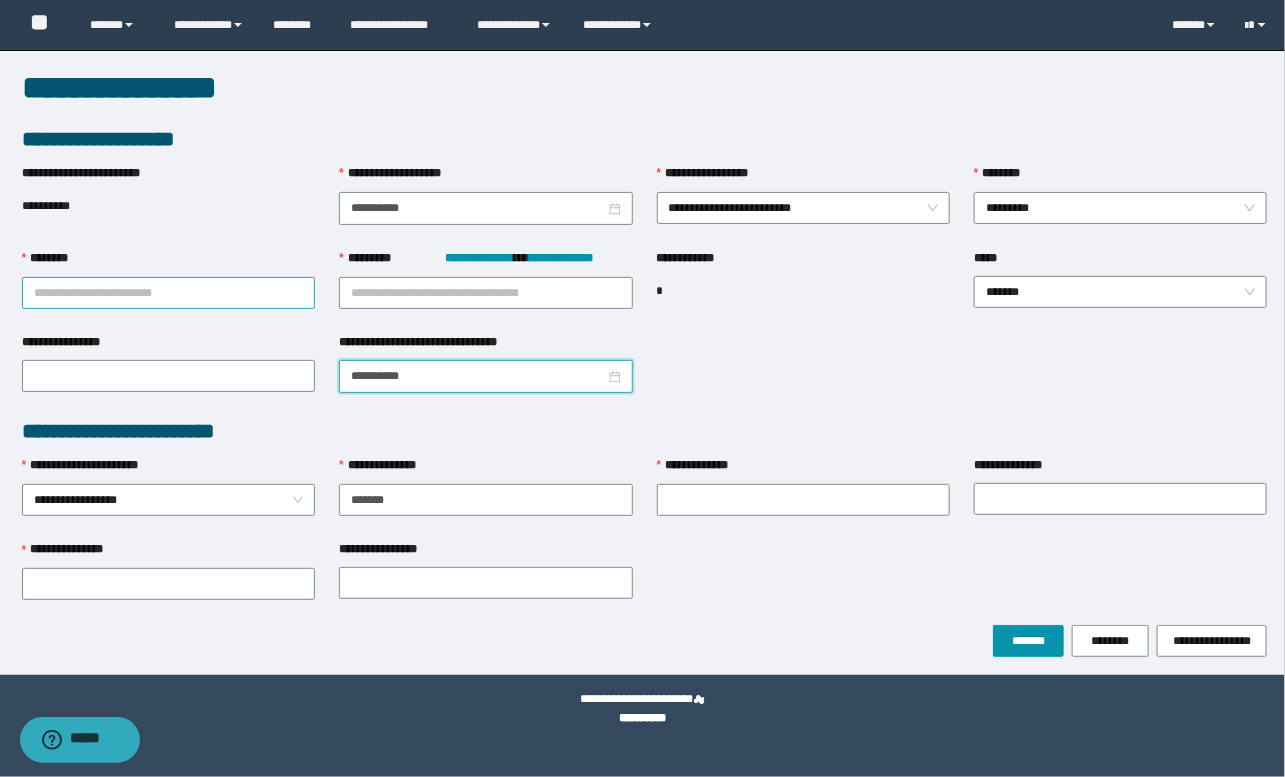 click on "********" at bounding box center (168, 293) 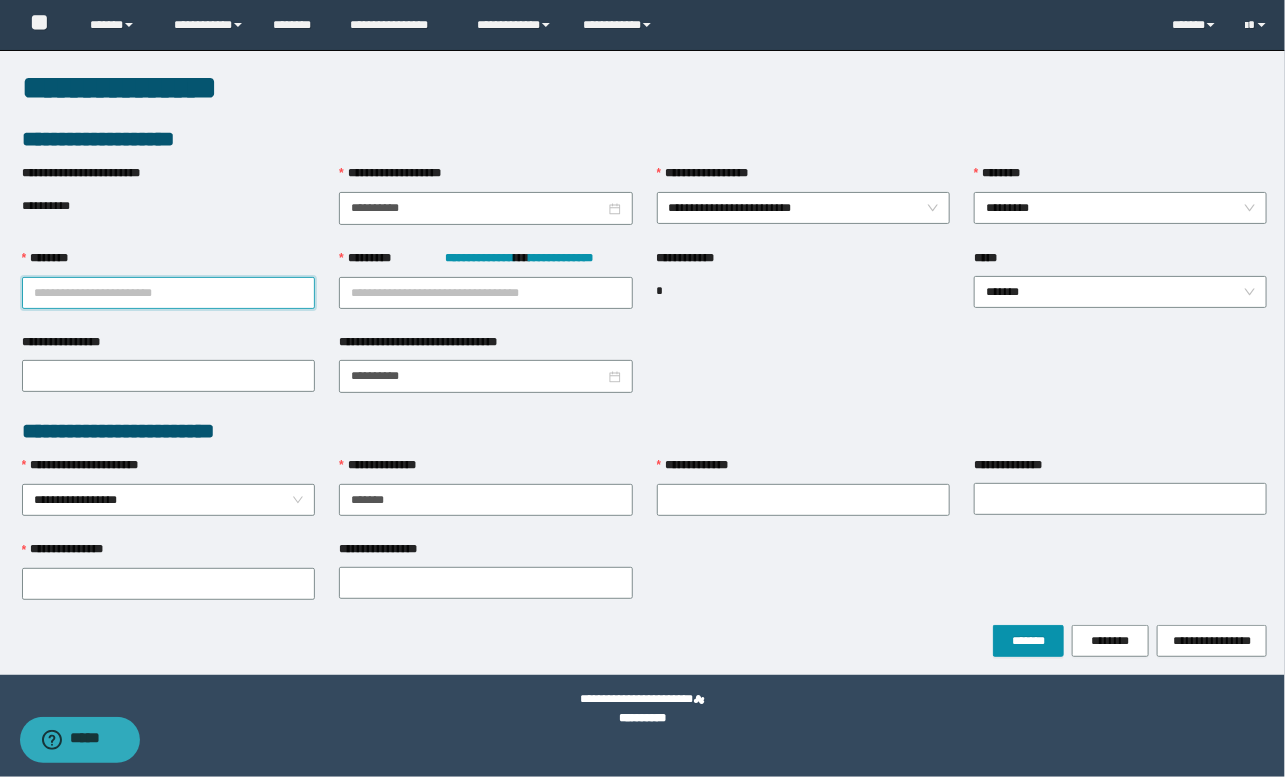 type on "*" 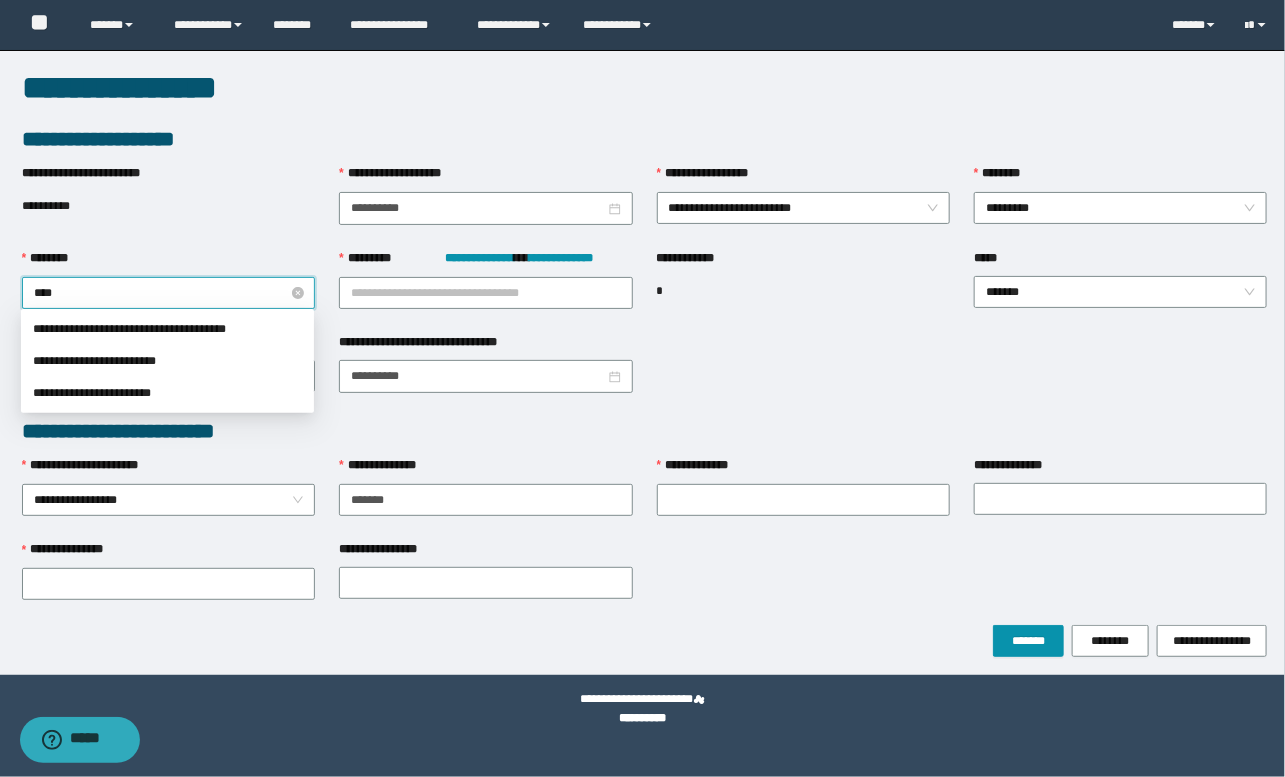 type on "*****" 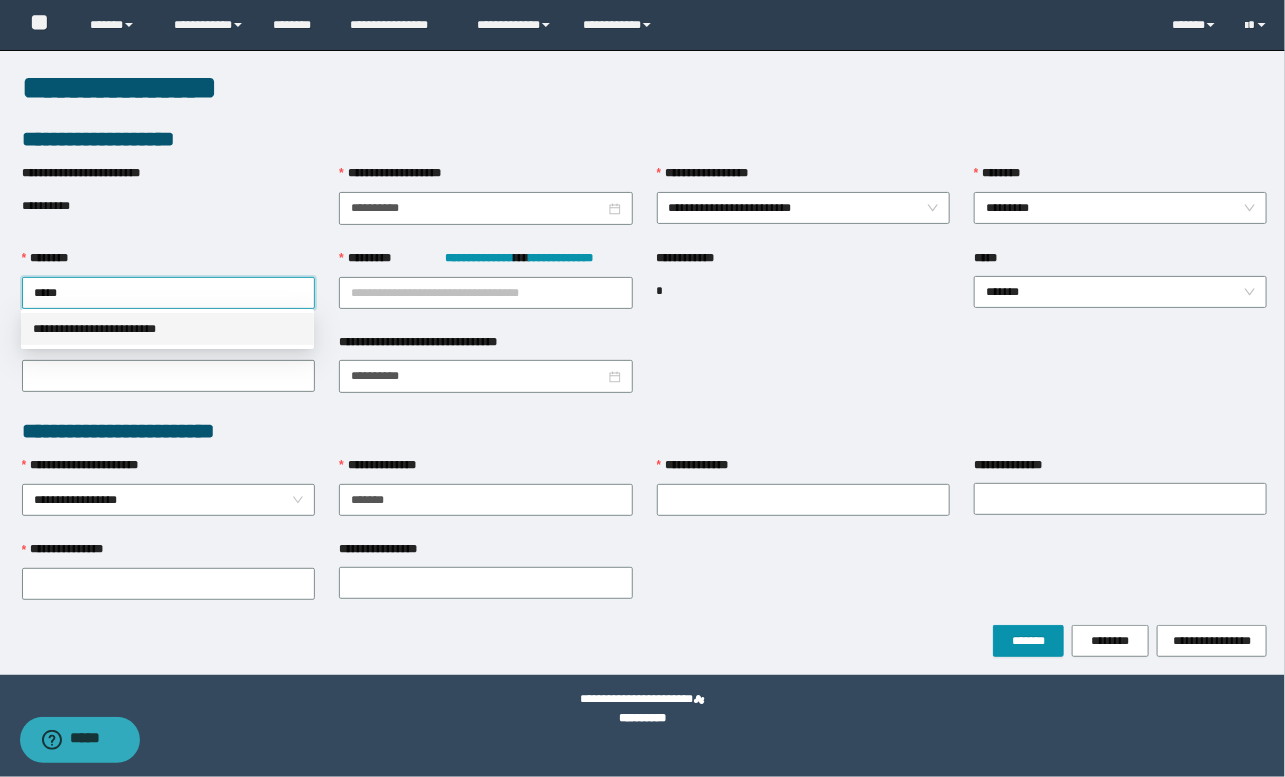 click on "**********" at bounding box center (167, 329) 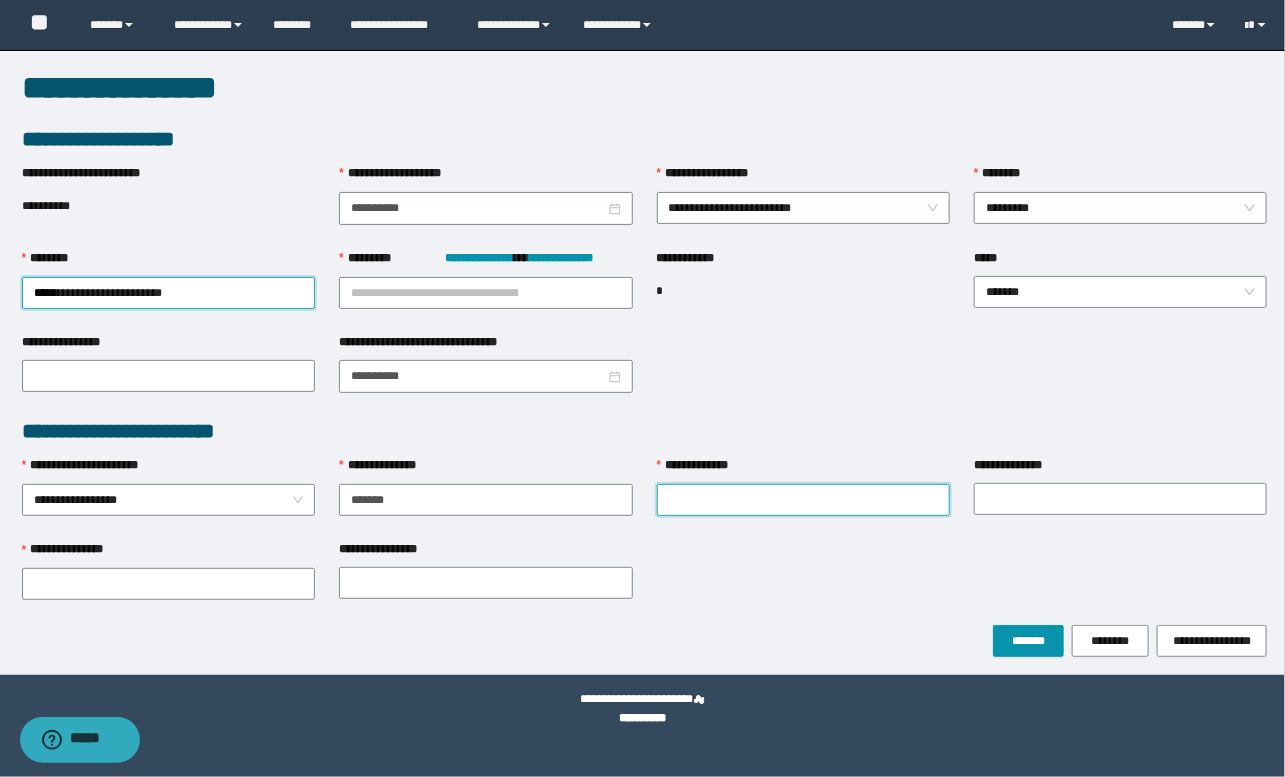 click on "**********" at bounding box center [803, 500] 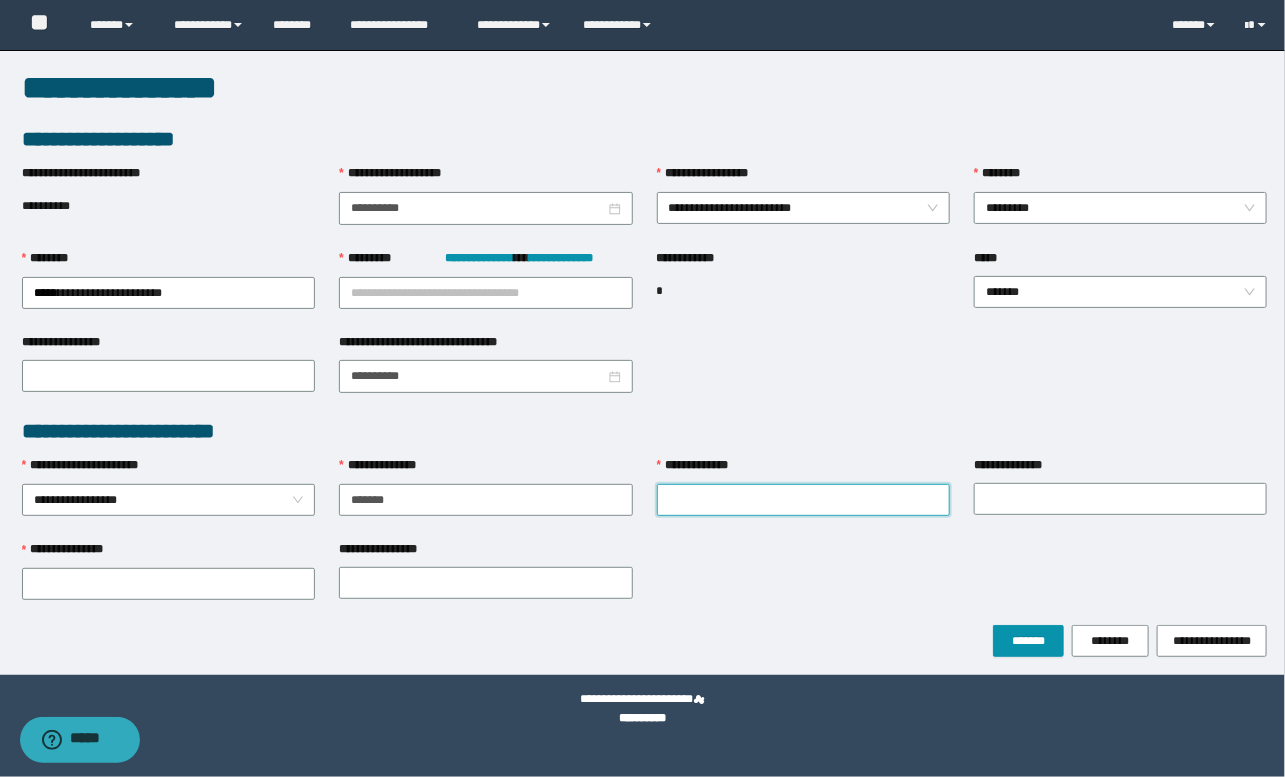 paste on "**********" 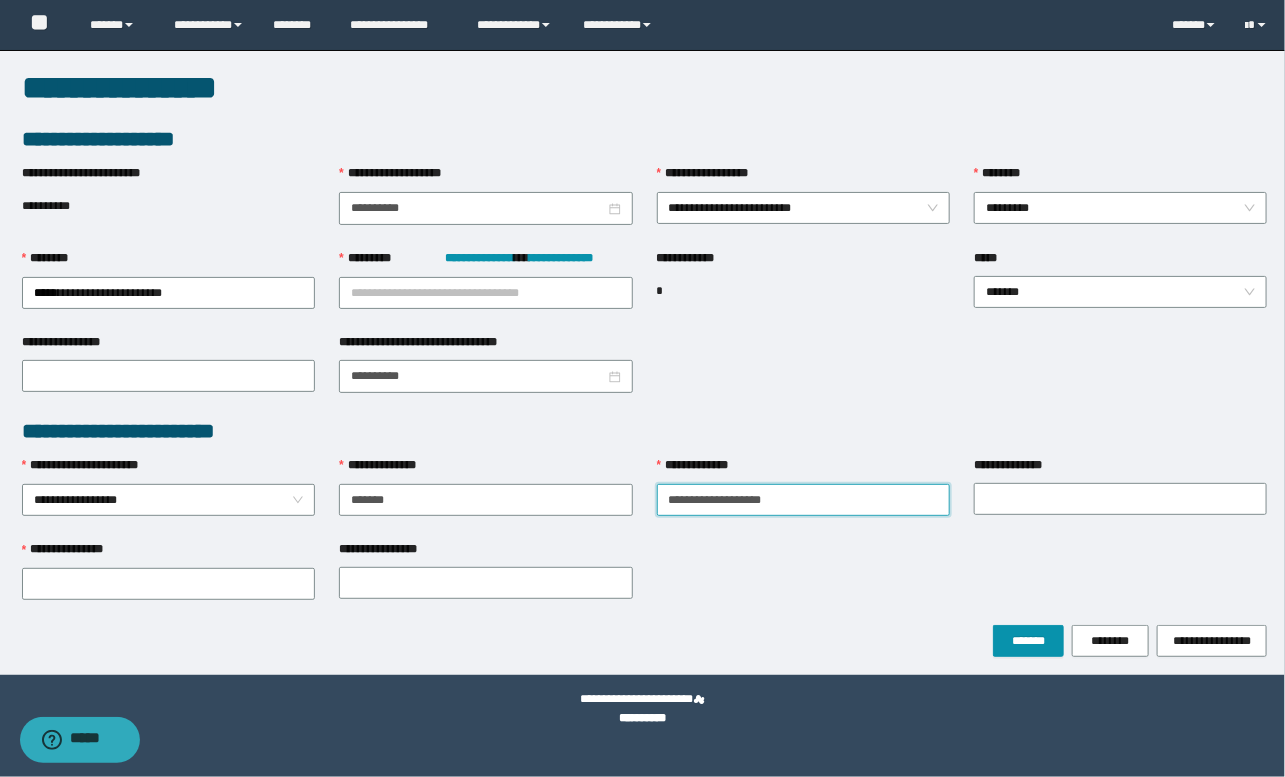 drag, startPoint x: 722, startPoint y: 495, endPoint x: 751, endPoint y: 534, distance: 48.60041 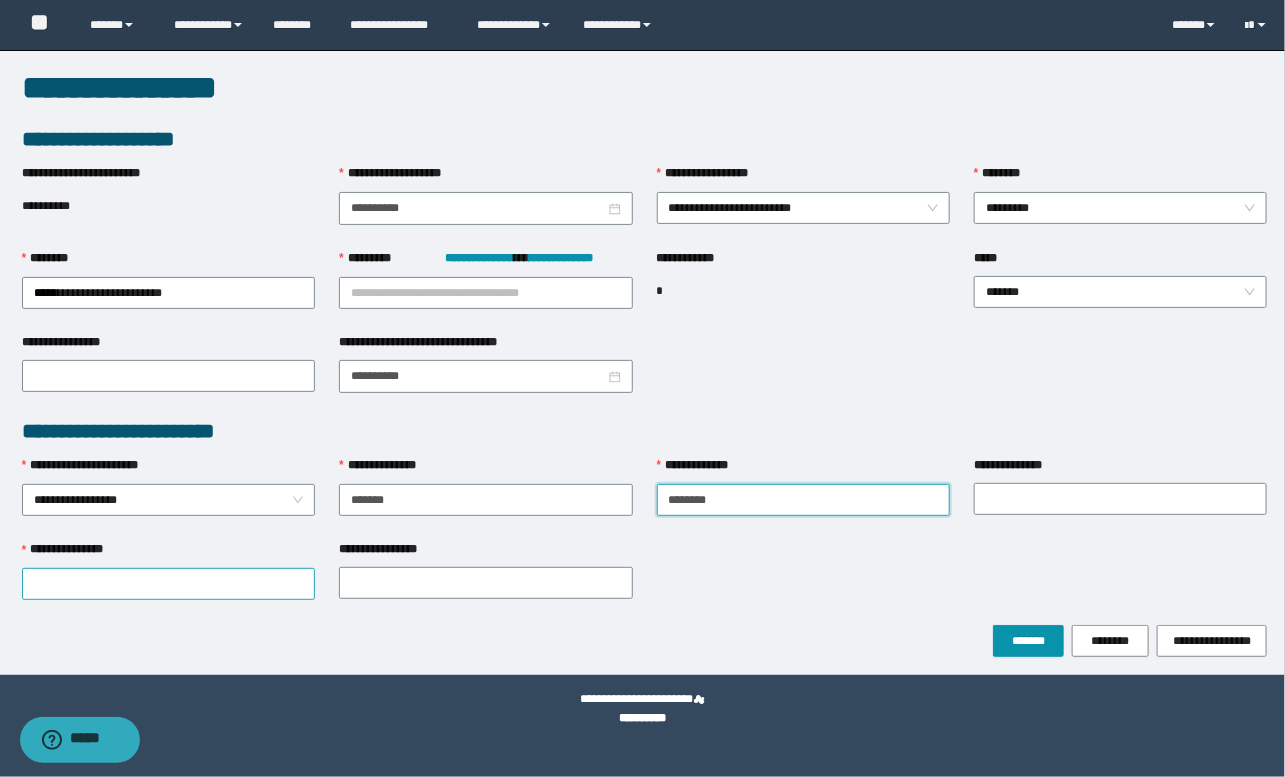 type on "*******" 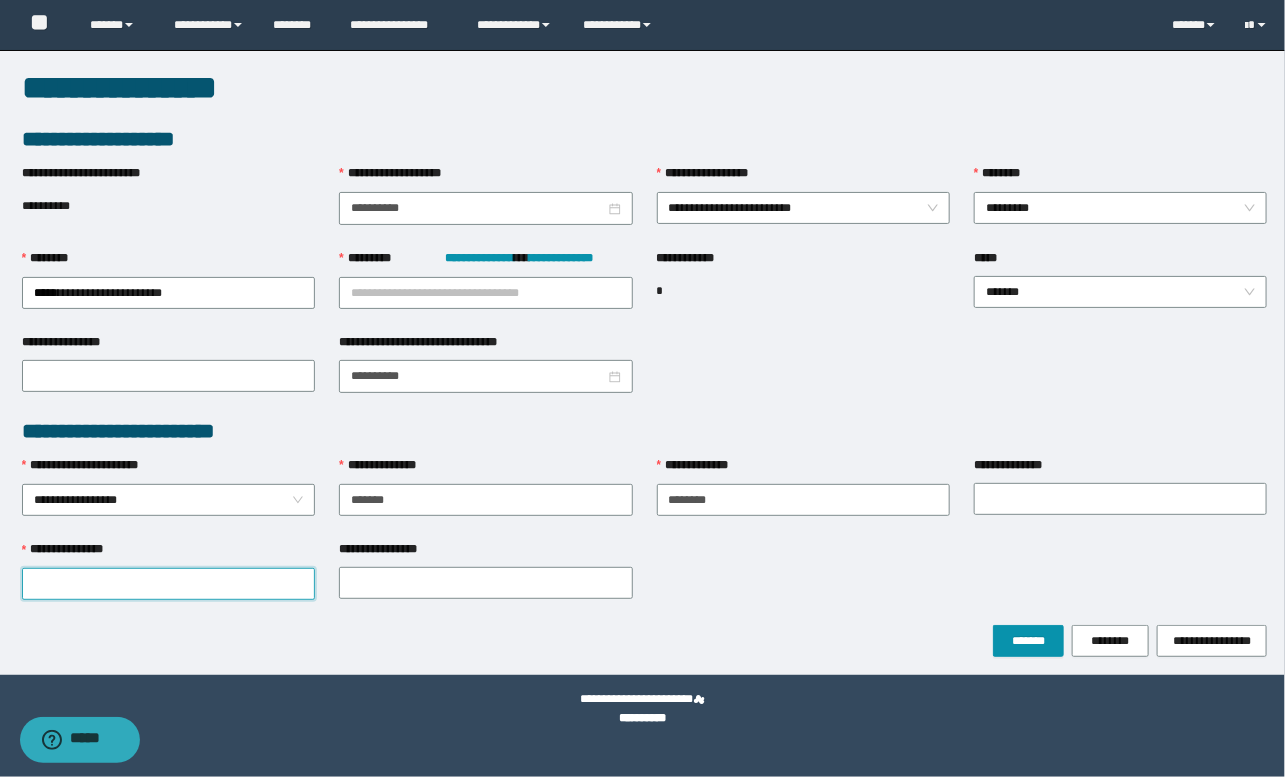click on "**********" at bounding box center (168, 584) 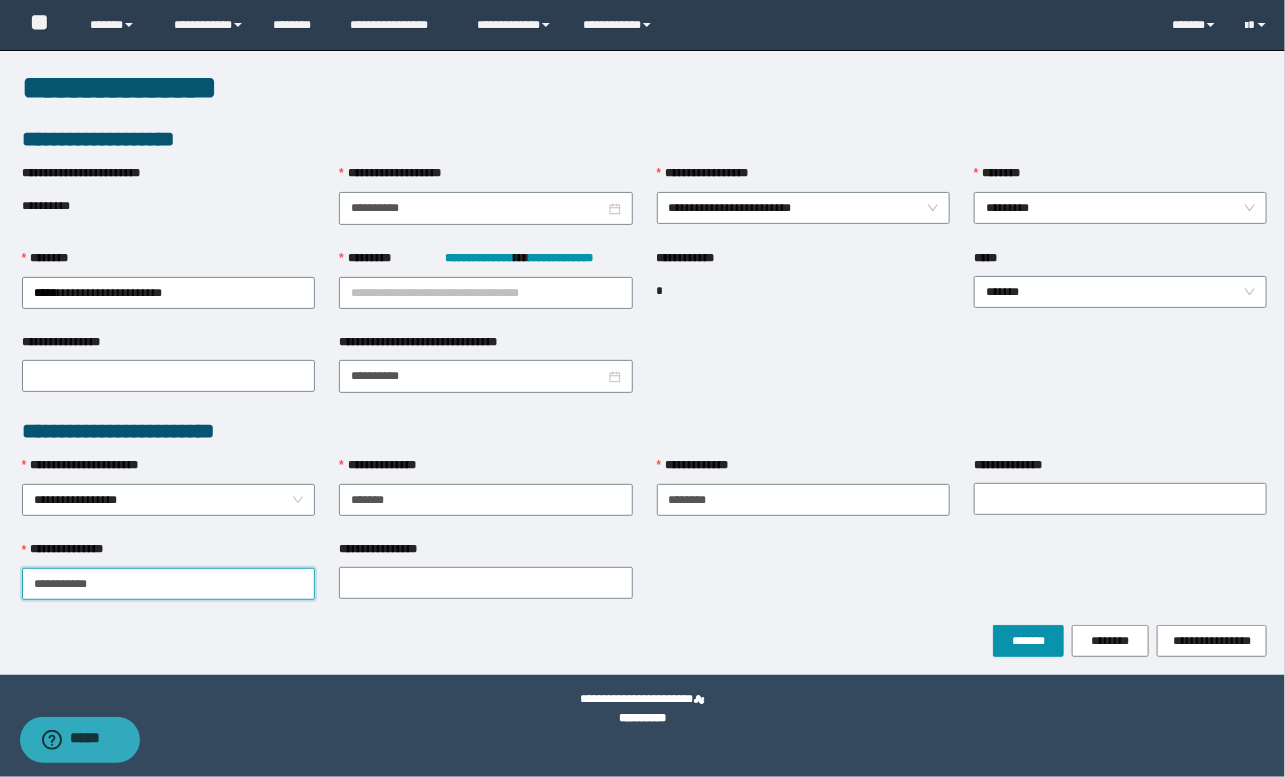drag, startPoint x: 85, startPoint y: 579, endPoint x: 160, endPoint y: 585, distance: 75.23962 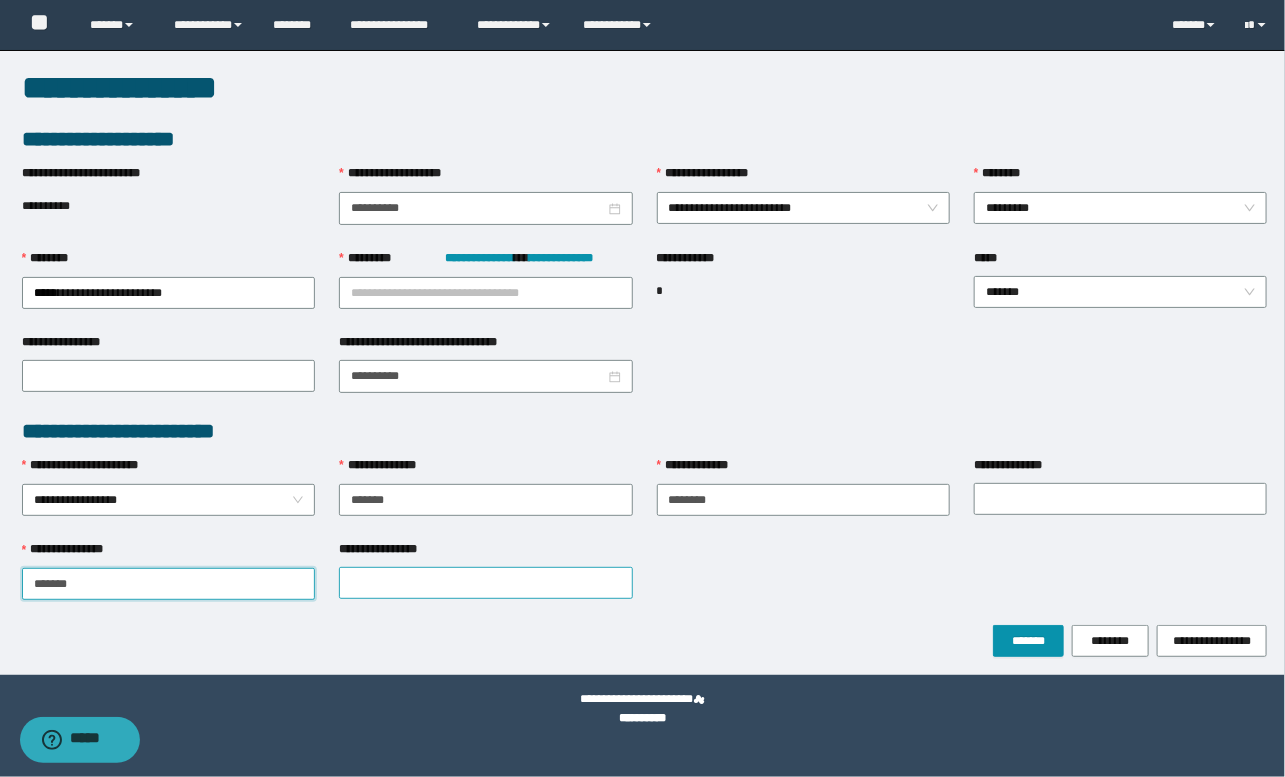 type on "******" 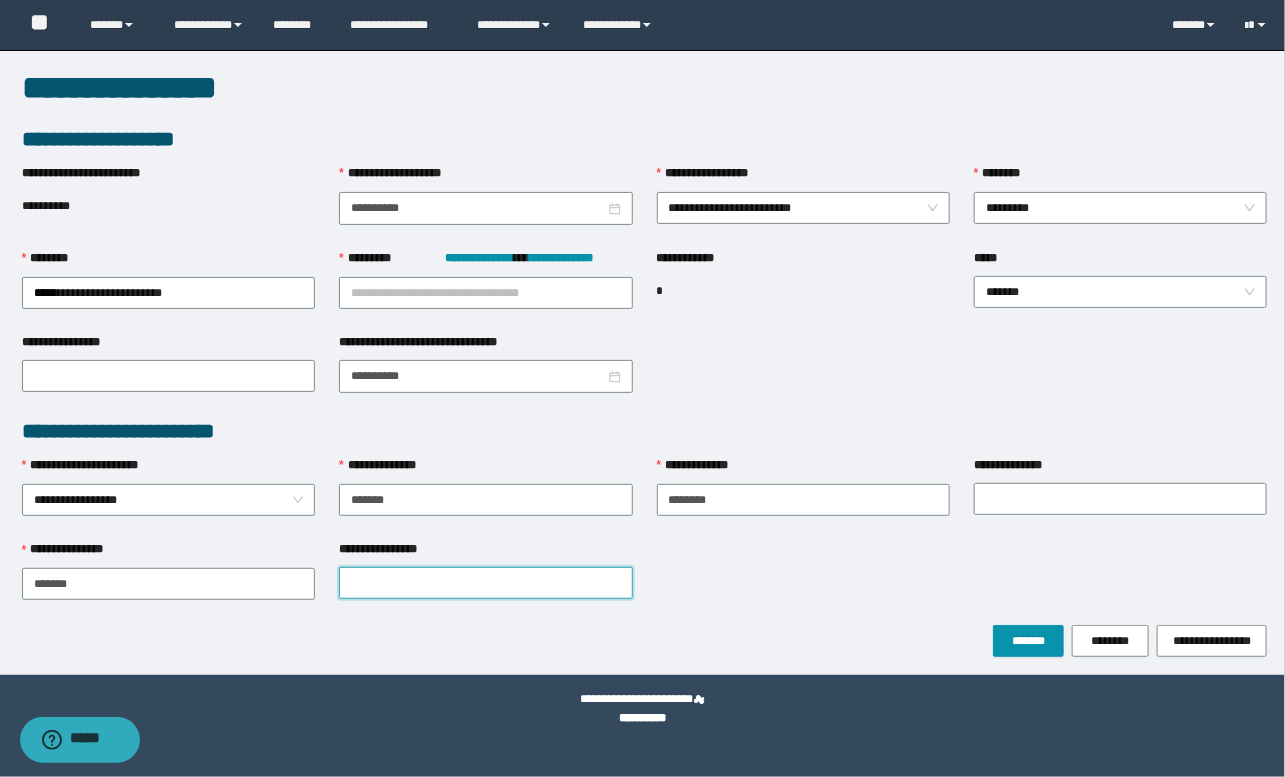 click on "**********" at bounding box center [485, 583] 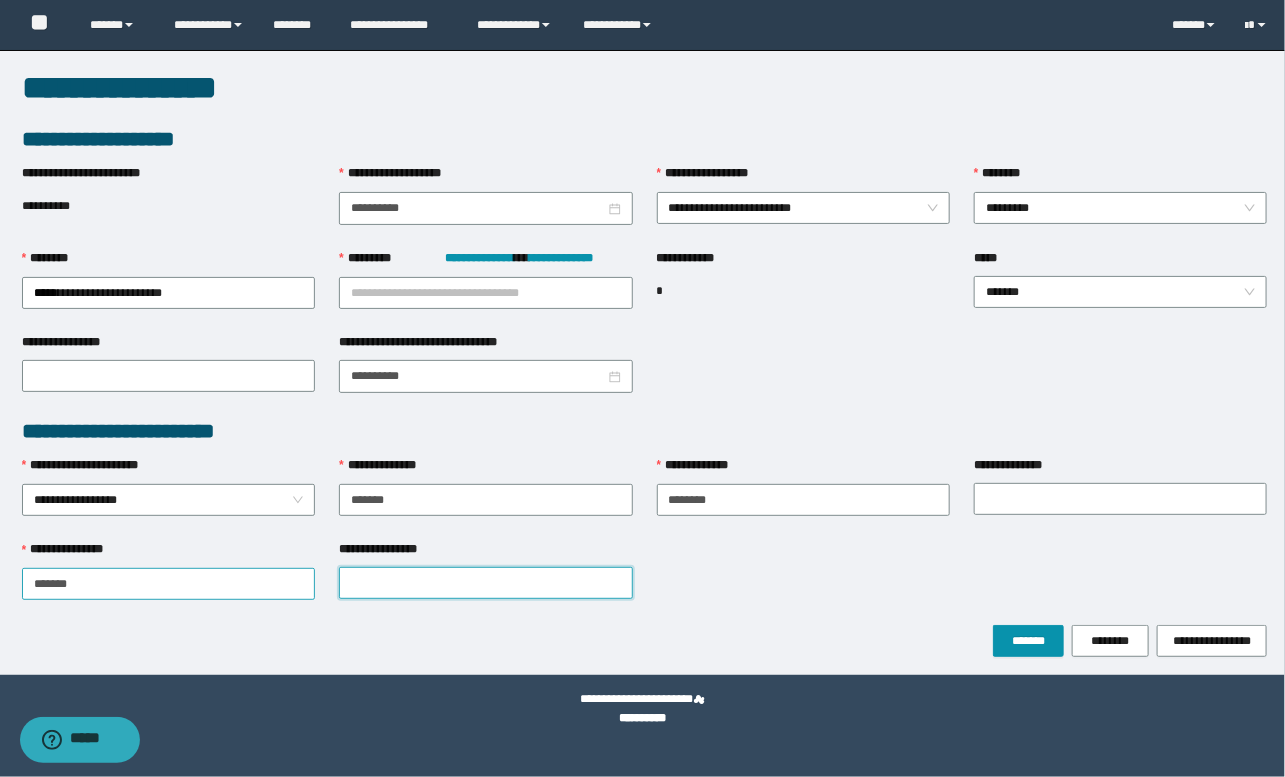 paste on "****" 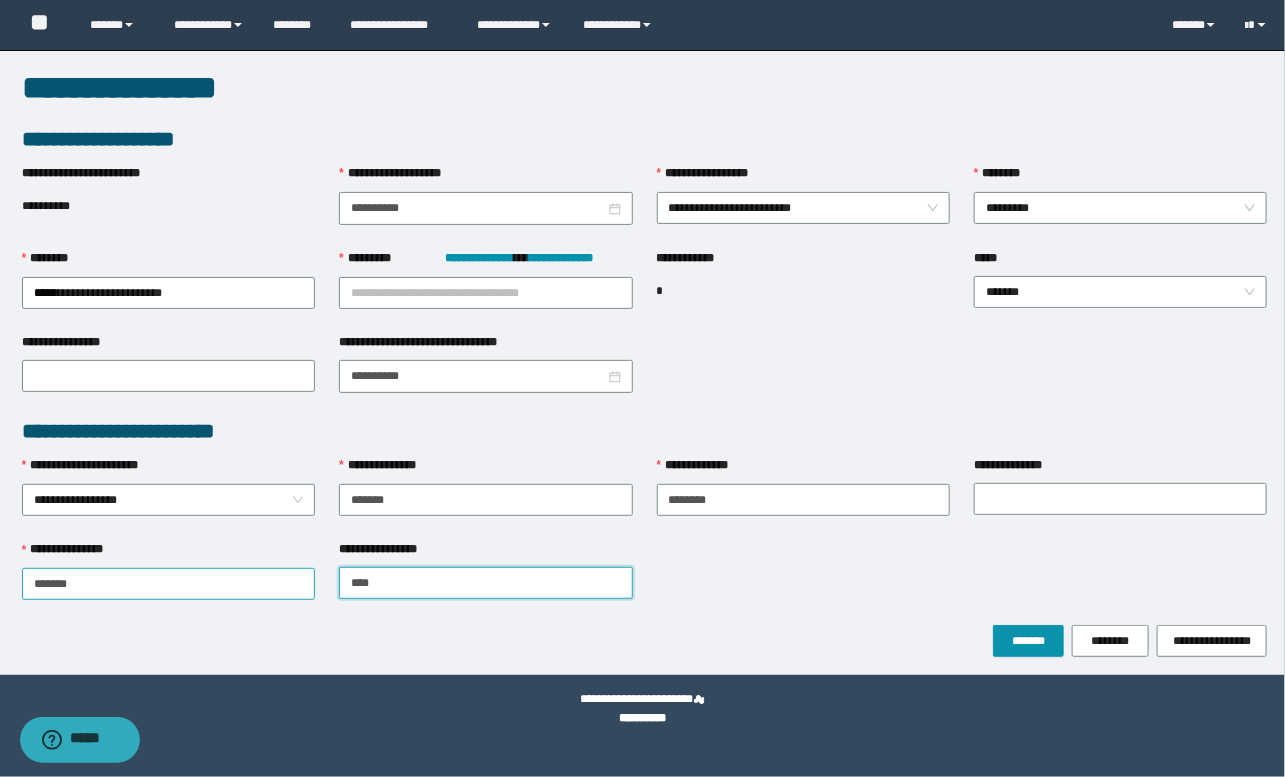 type on "****" 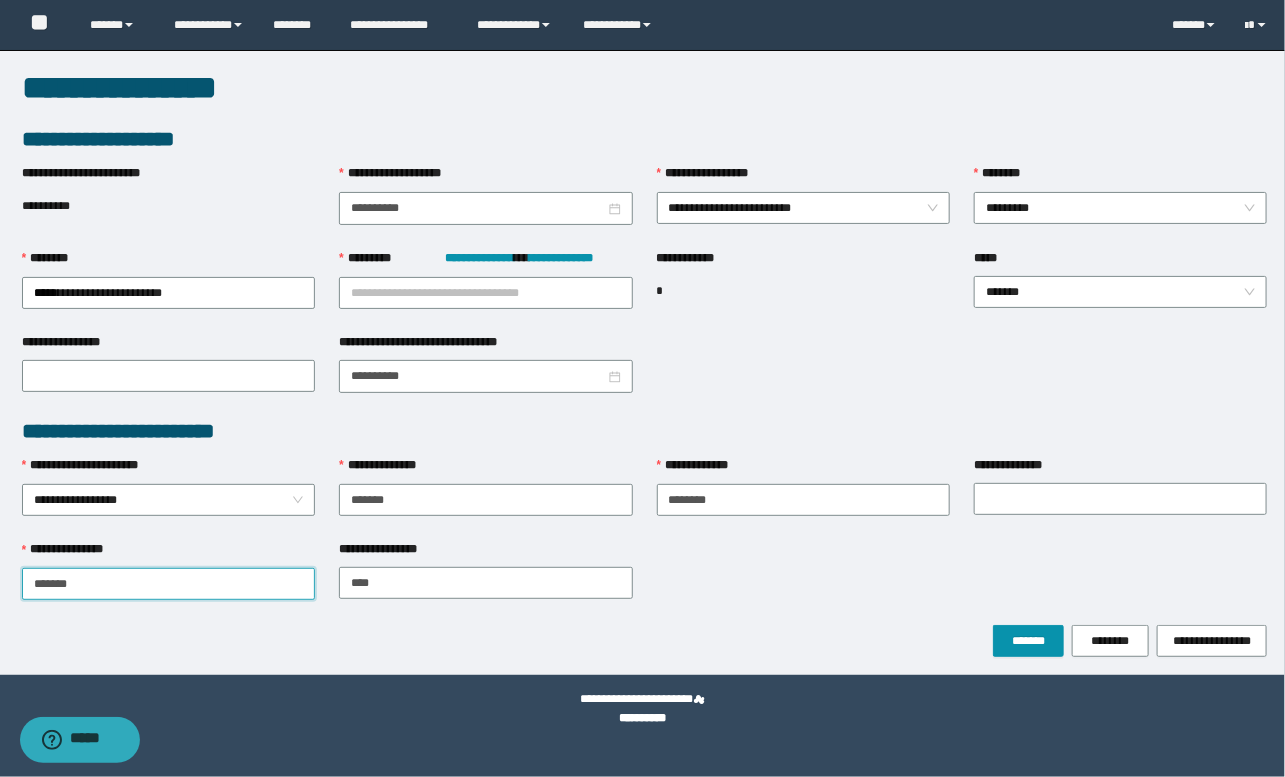 click on "******" at bounding box center (168, 584) 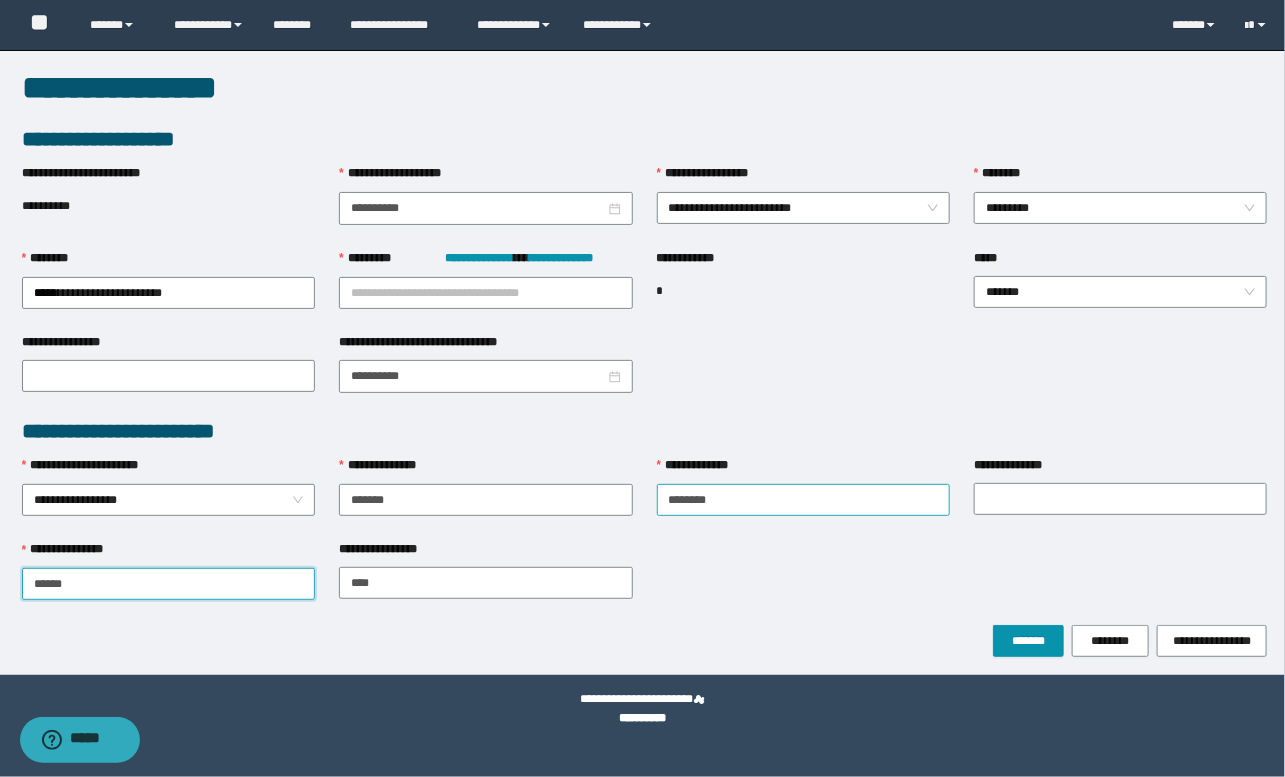 type on "******" 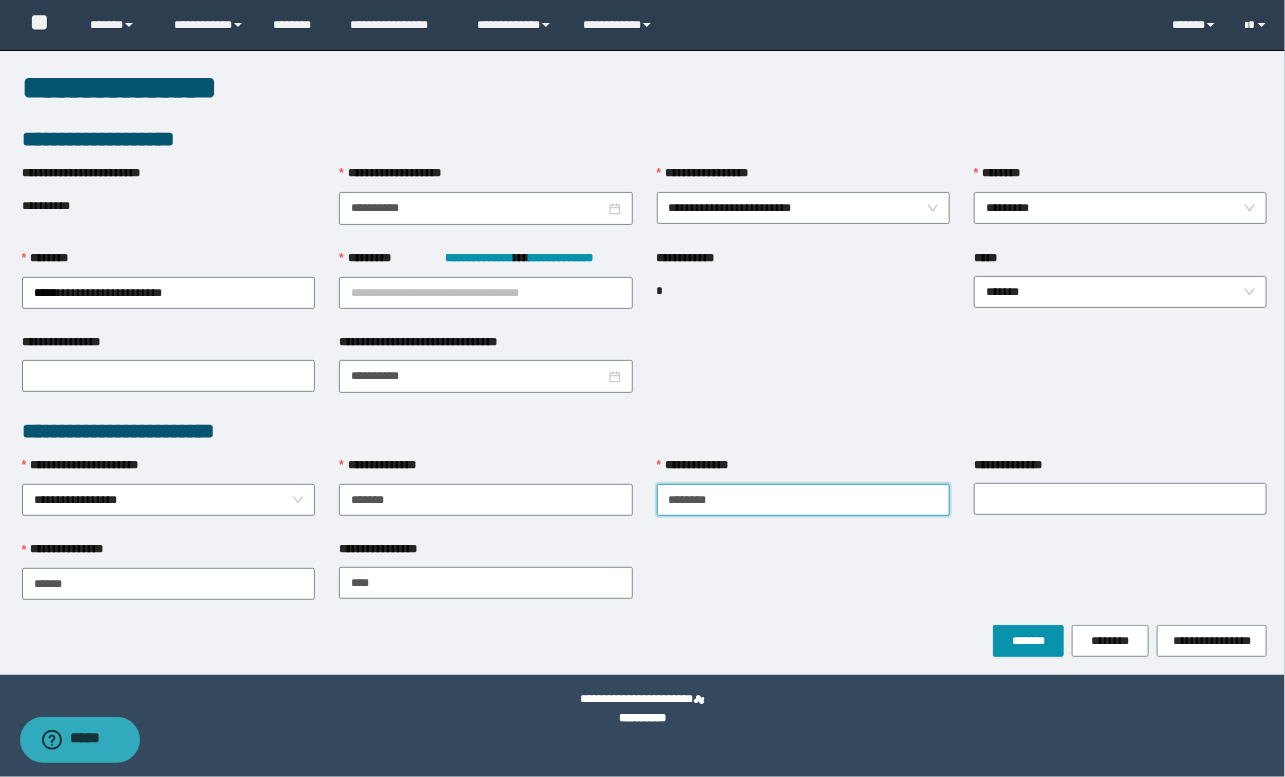 click on "*******" at bounding box center (803, 500) 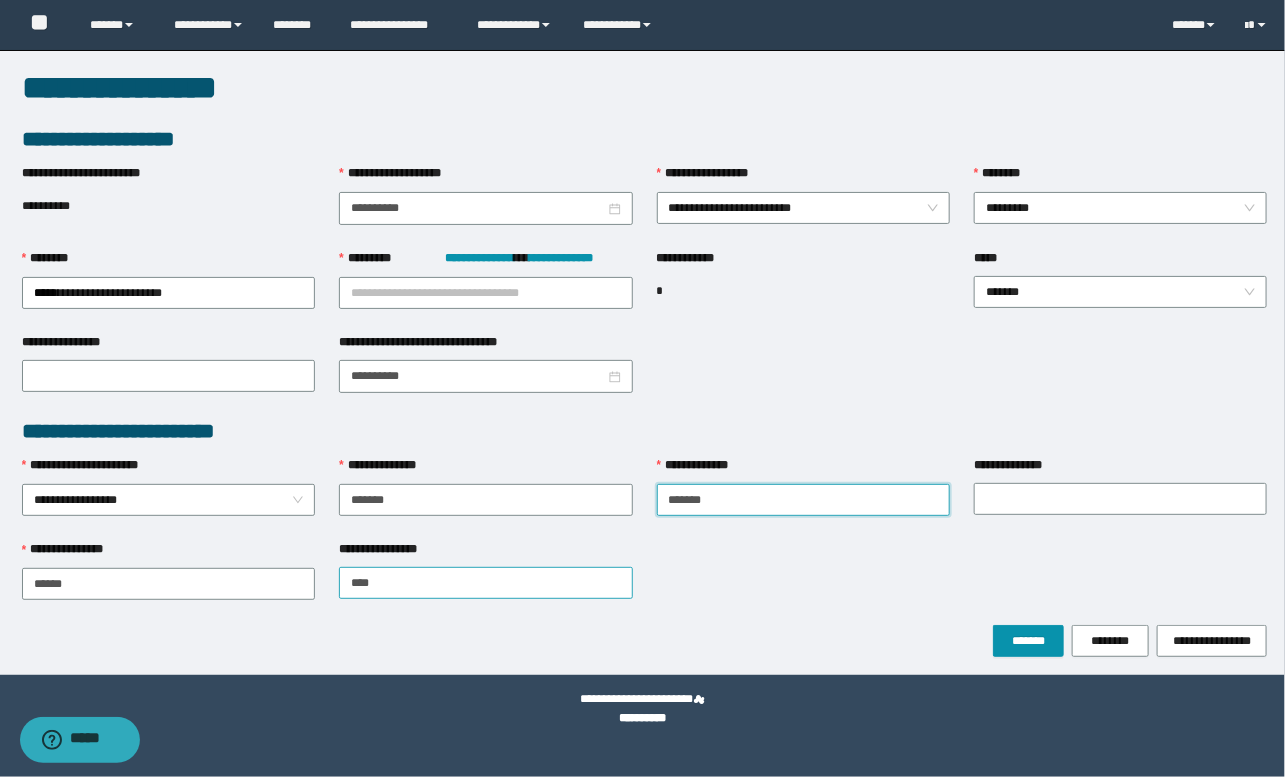 type on "*******" 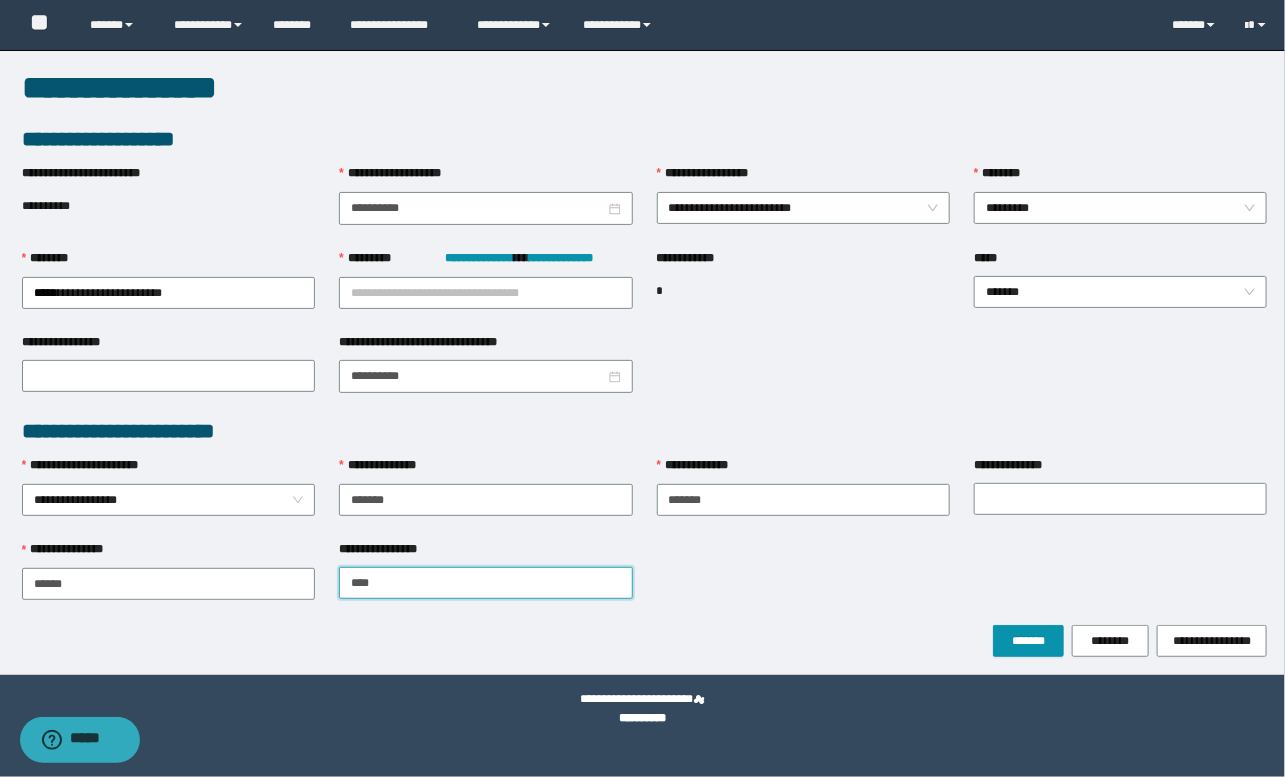click on "****" at bounding box center (485, 583) 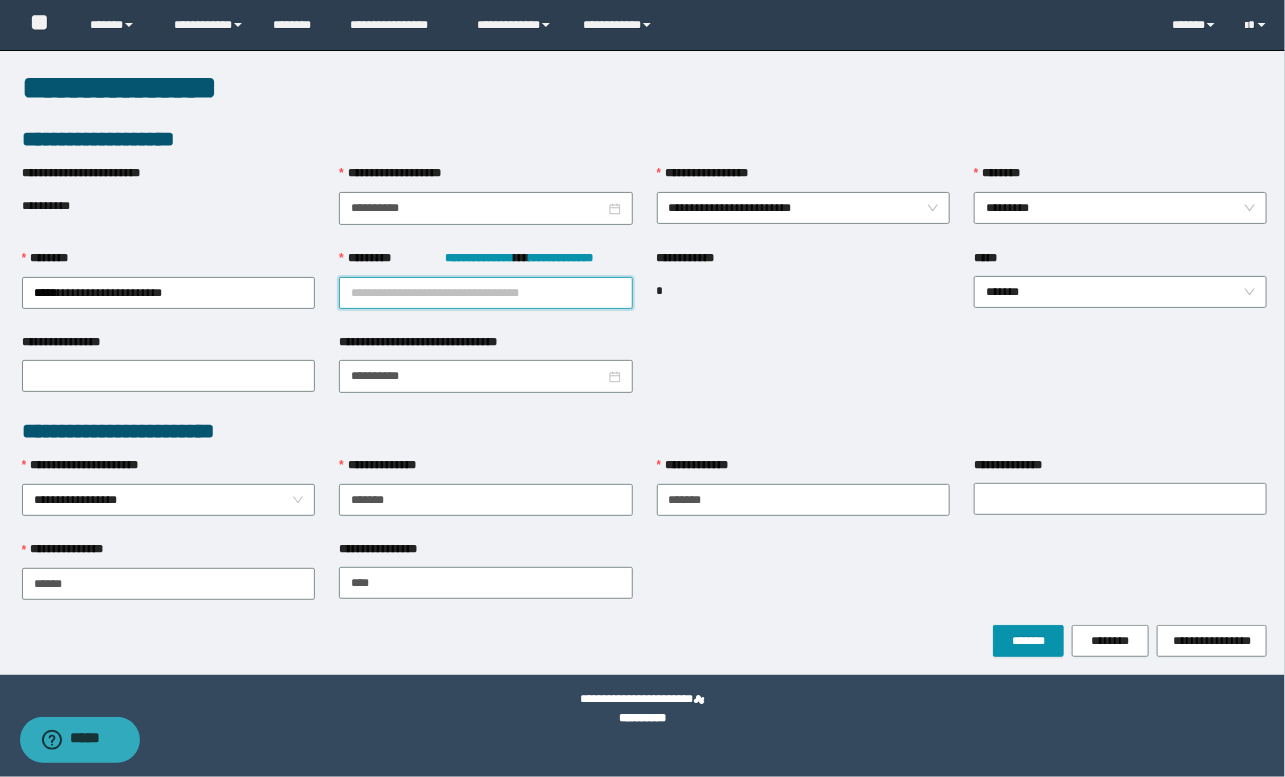 drag, startPoint x: 392, startPoint y: 299, endPoint x: 491, endPoint y: 519, distance: 241.24884 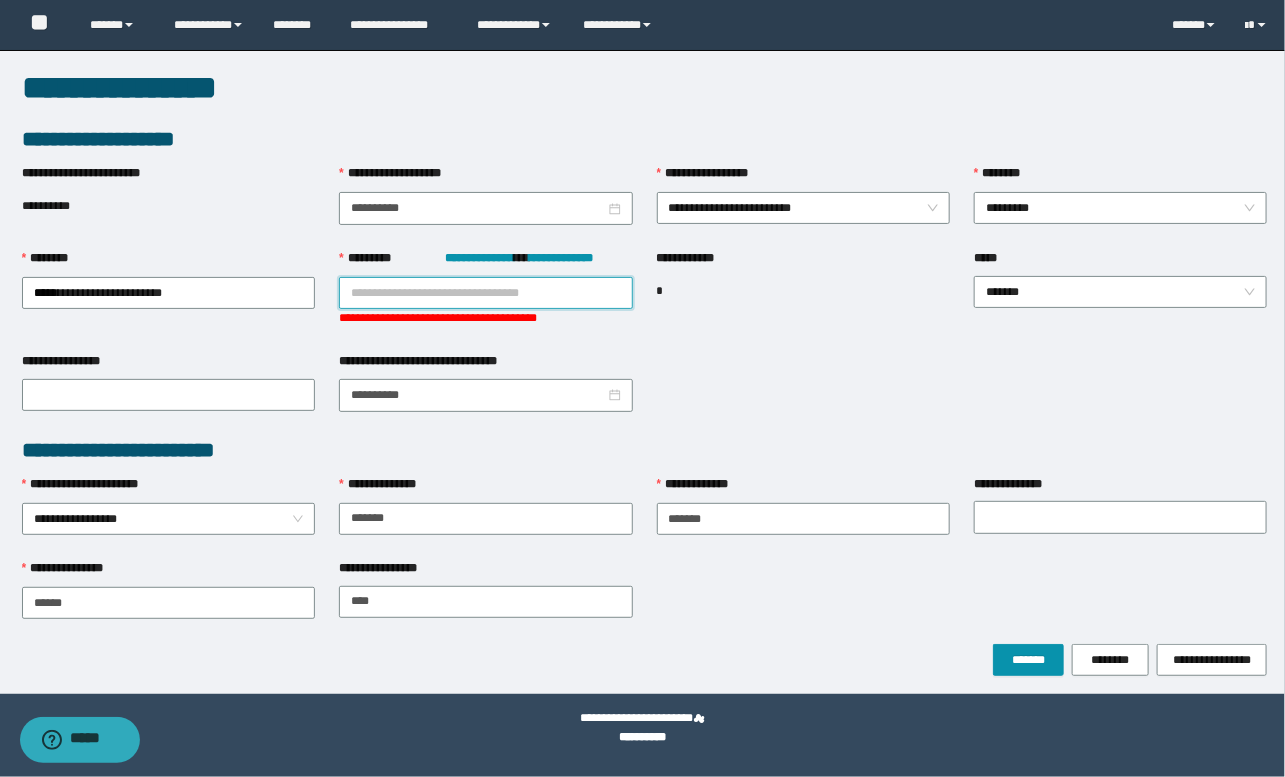 click on "**********" at bounding box center (485, 293) 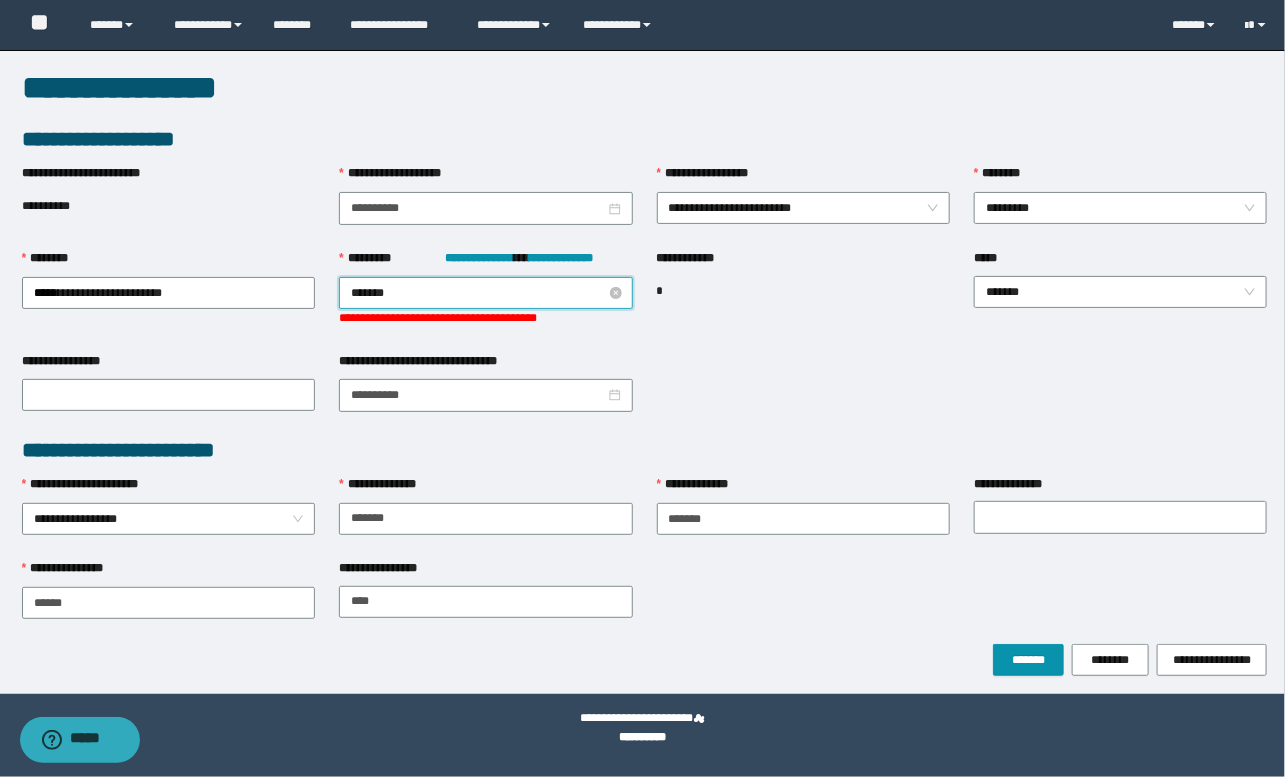 type on "********" 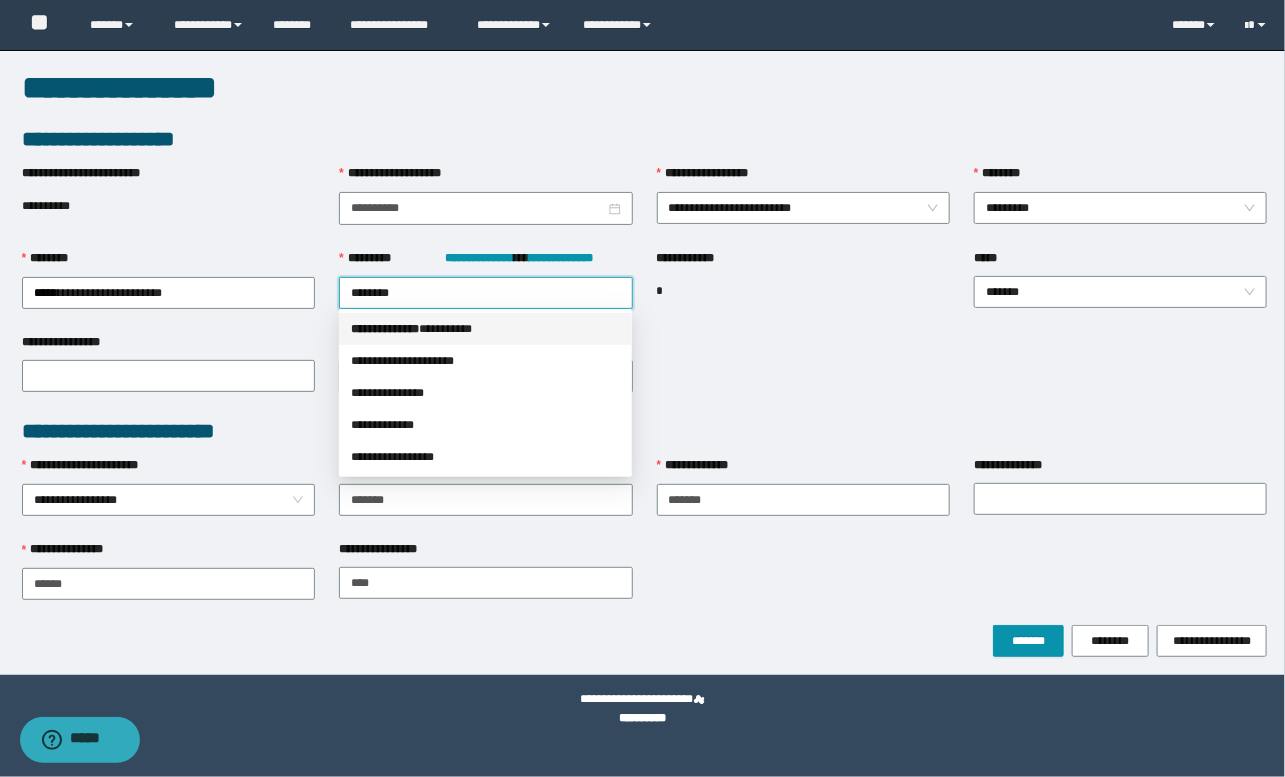 click on "*** *   *********" at bounding box center [385, 329] 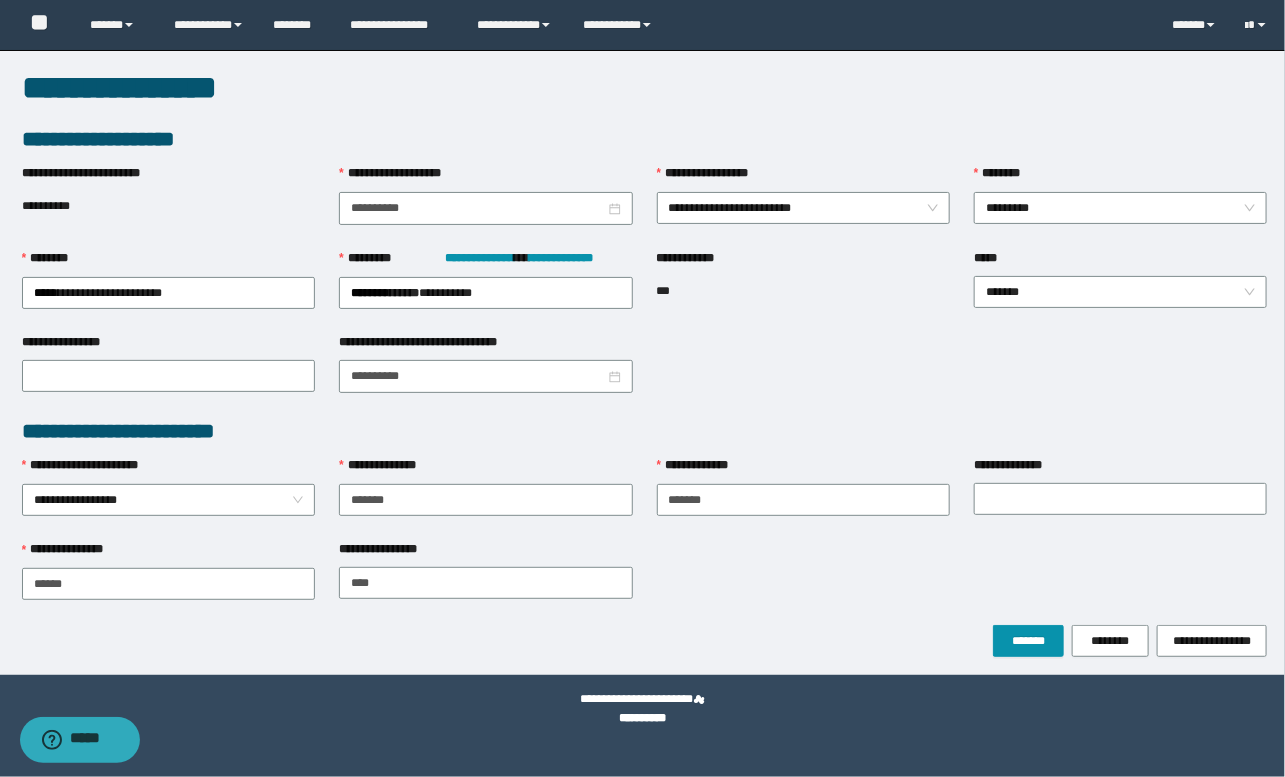 drag, startPoint x: 731, startPoint y: 393, endPoint x: 812, endPoint y: 535, distance: 163.47783 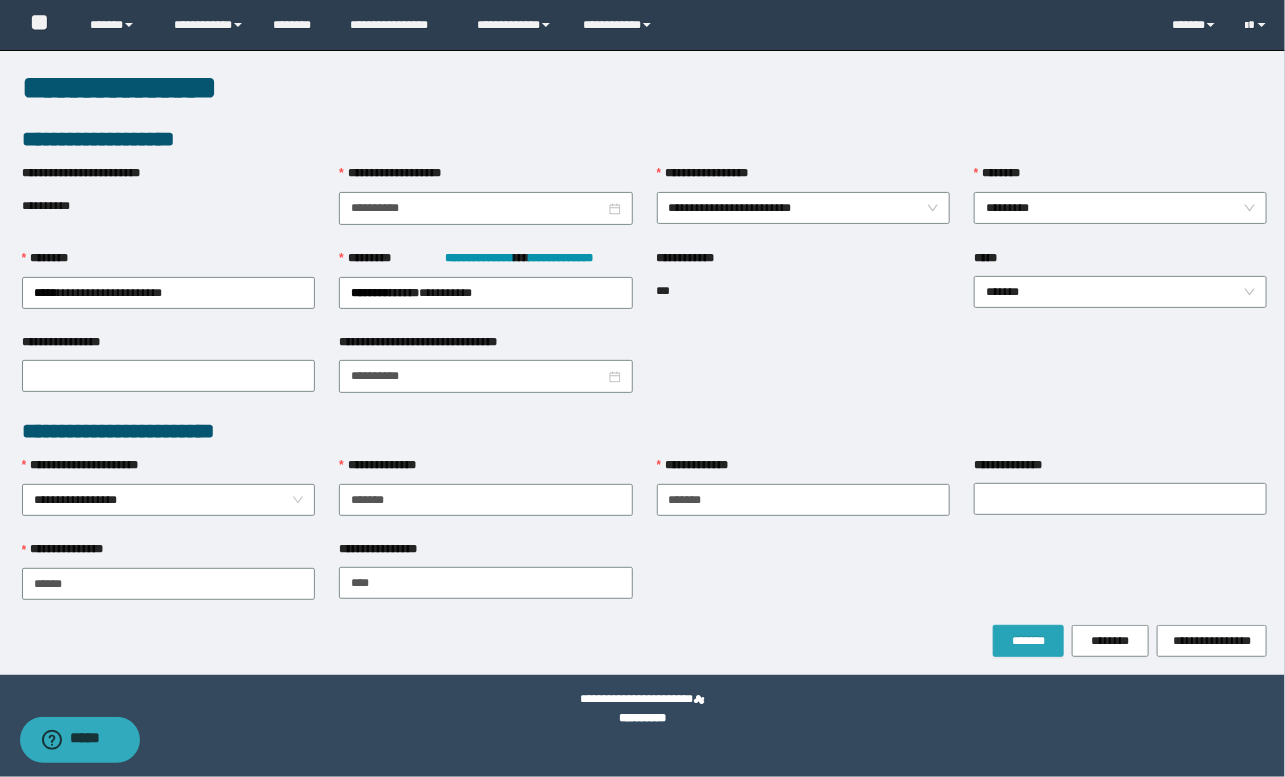 click on "*******" at bounding box center [1028, 641] 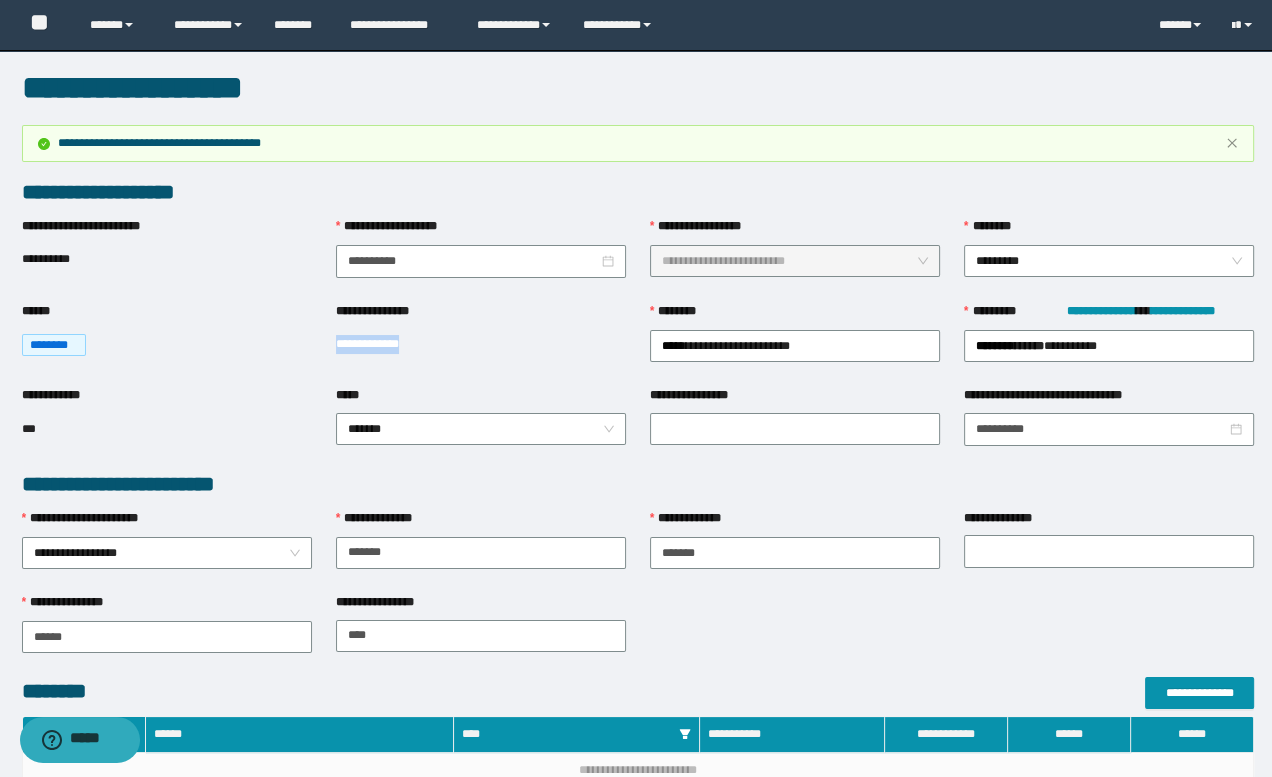 drag, startPoint x: 335, startPoint y: 340, endPoint x: 501, endPoint y: 341, distance: 166.003 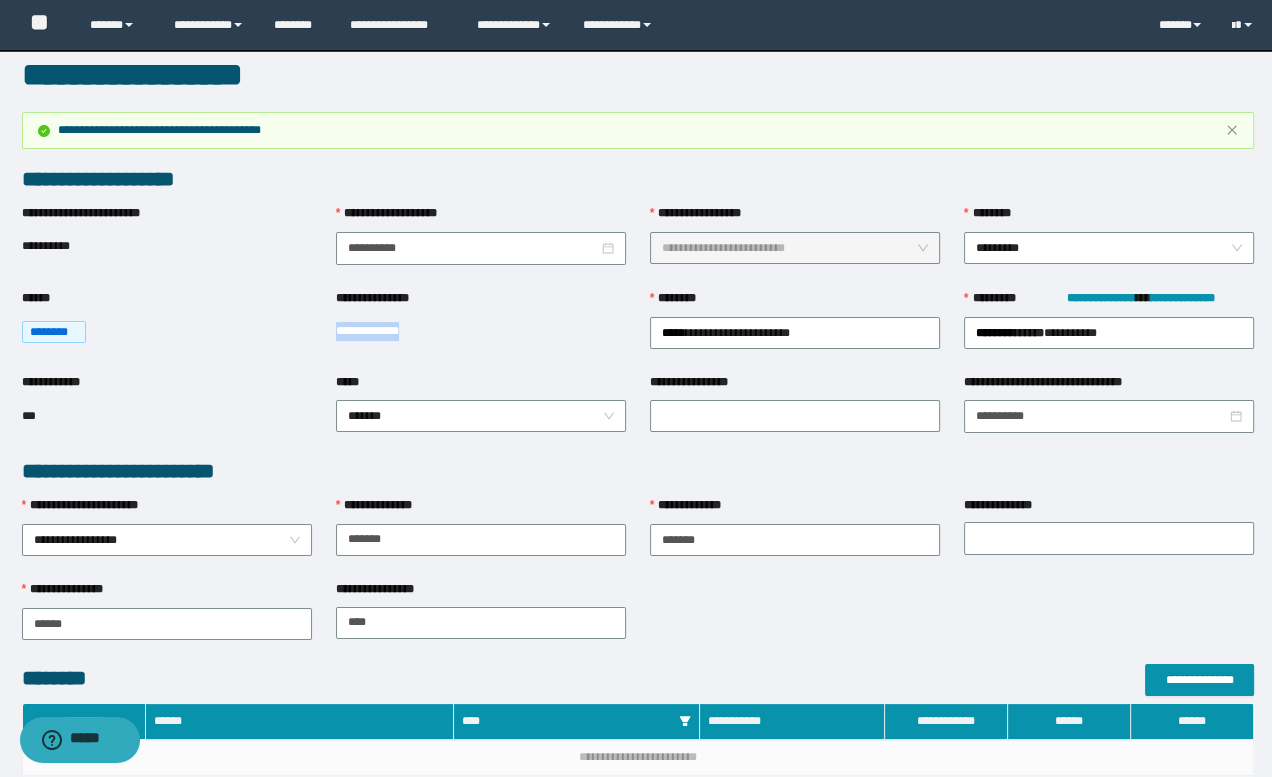 scroll, scrollTop: 272, scrollLeft: 0, axis: vertical 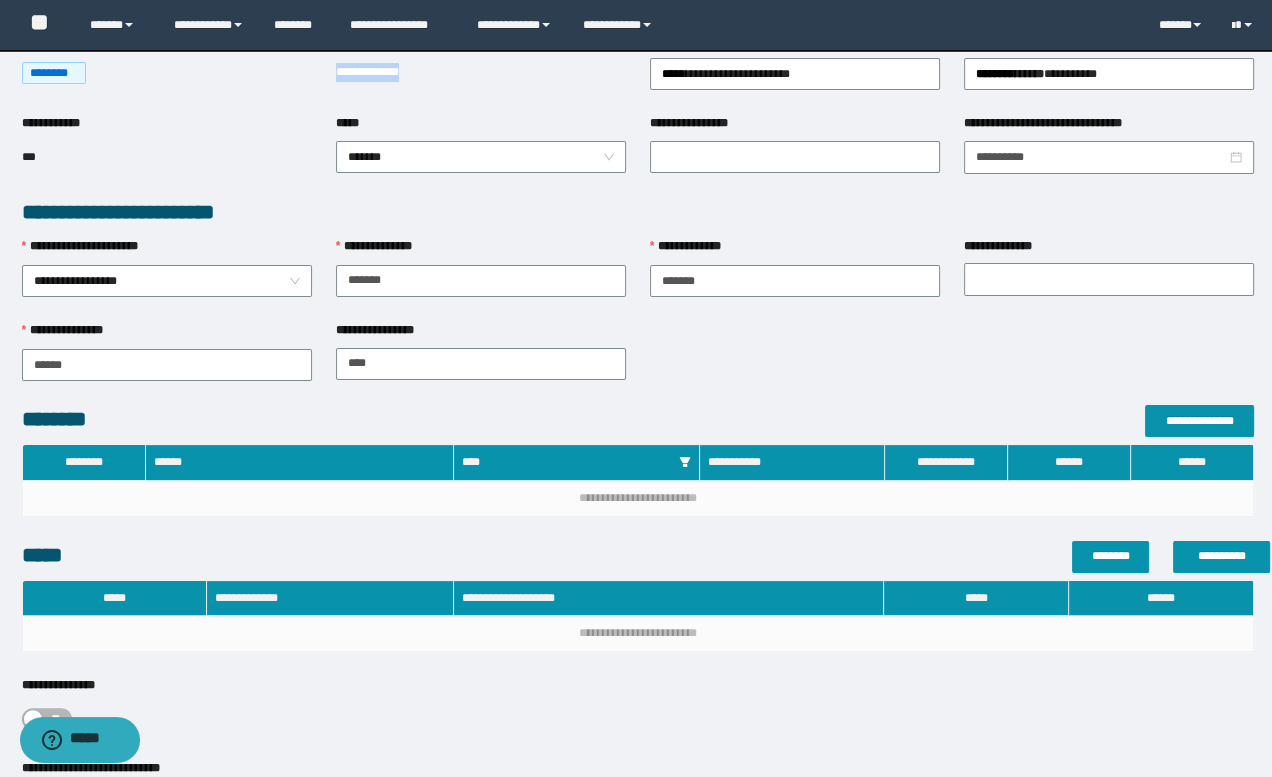 click on "**" at bounding box center (56, 719) 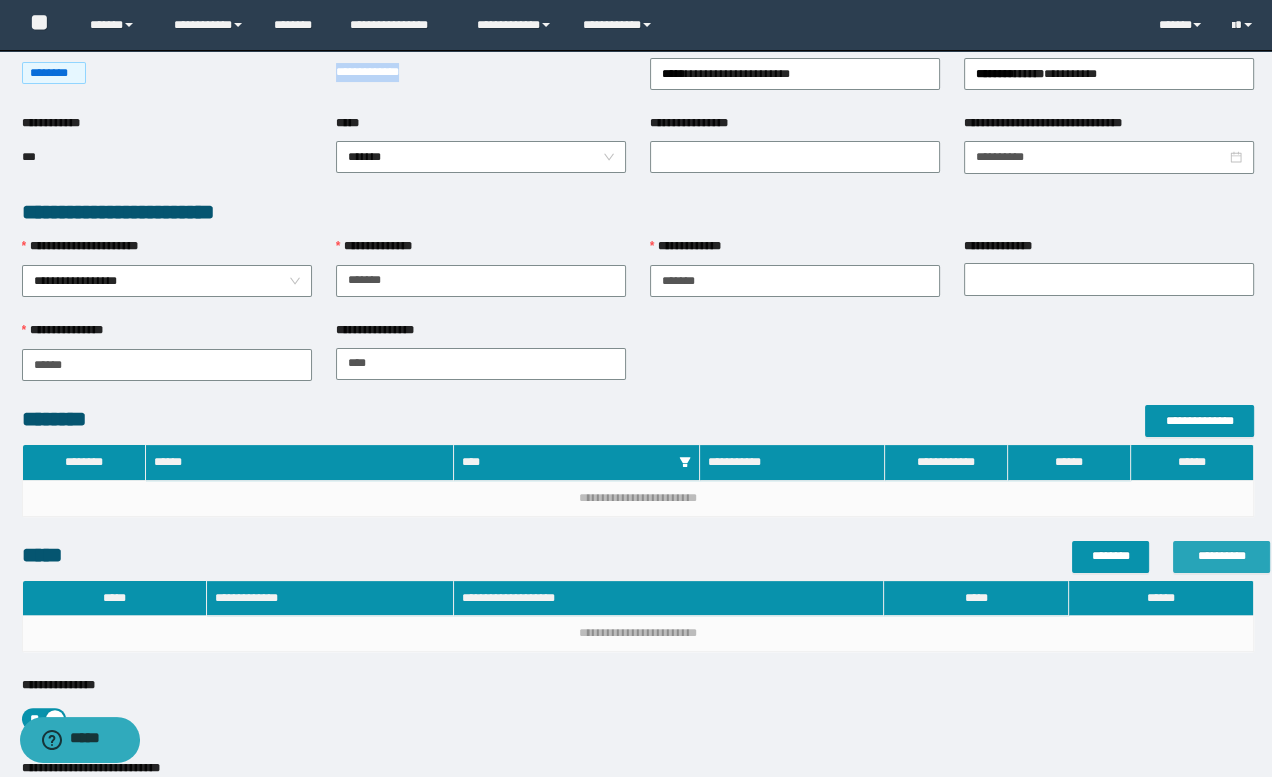 click on "**********" at bounding box center (1221, 557) 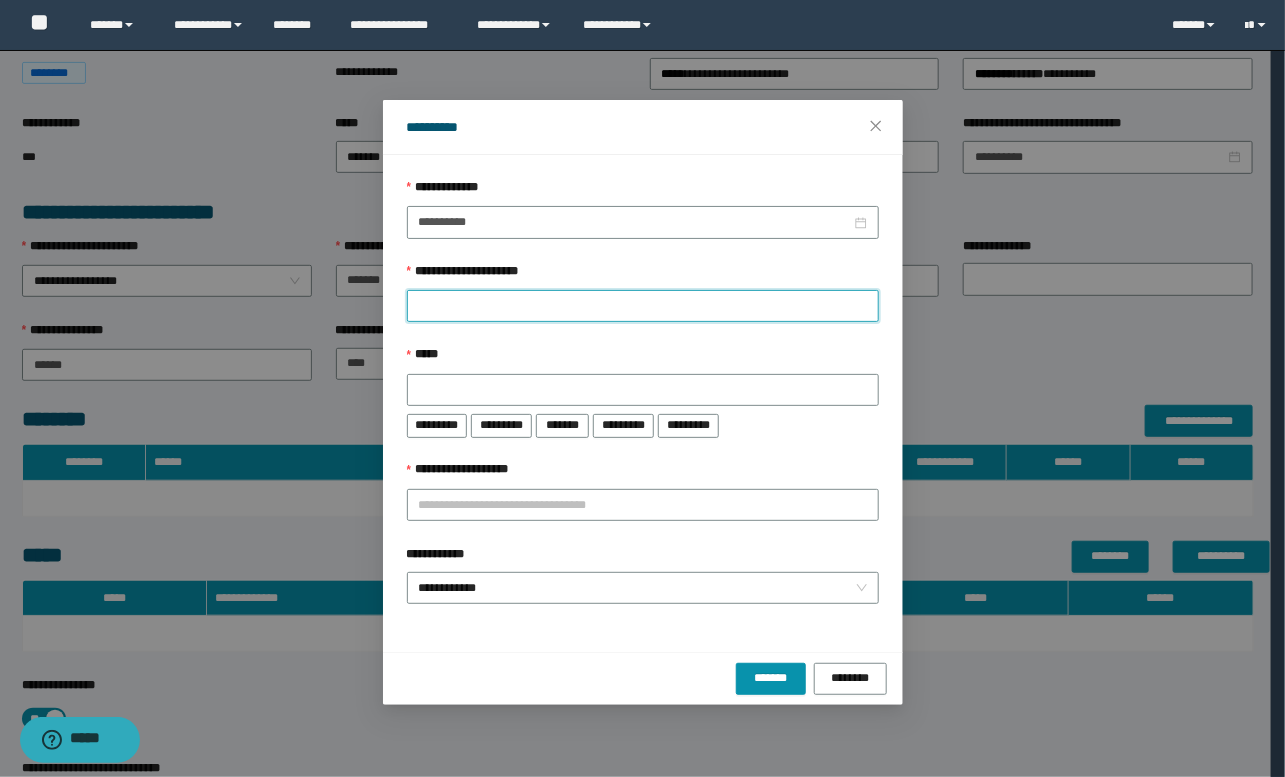 click on "**********" at bounding box center (643, 306) 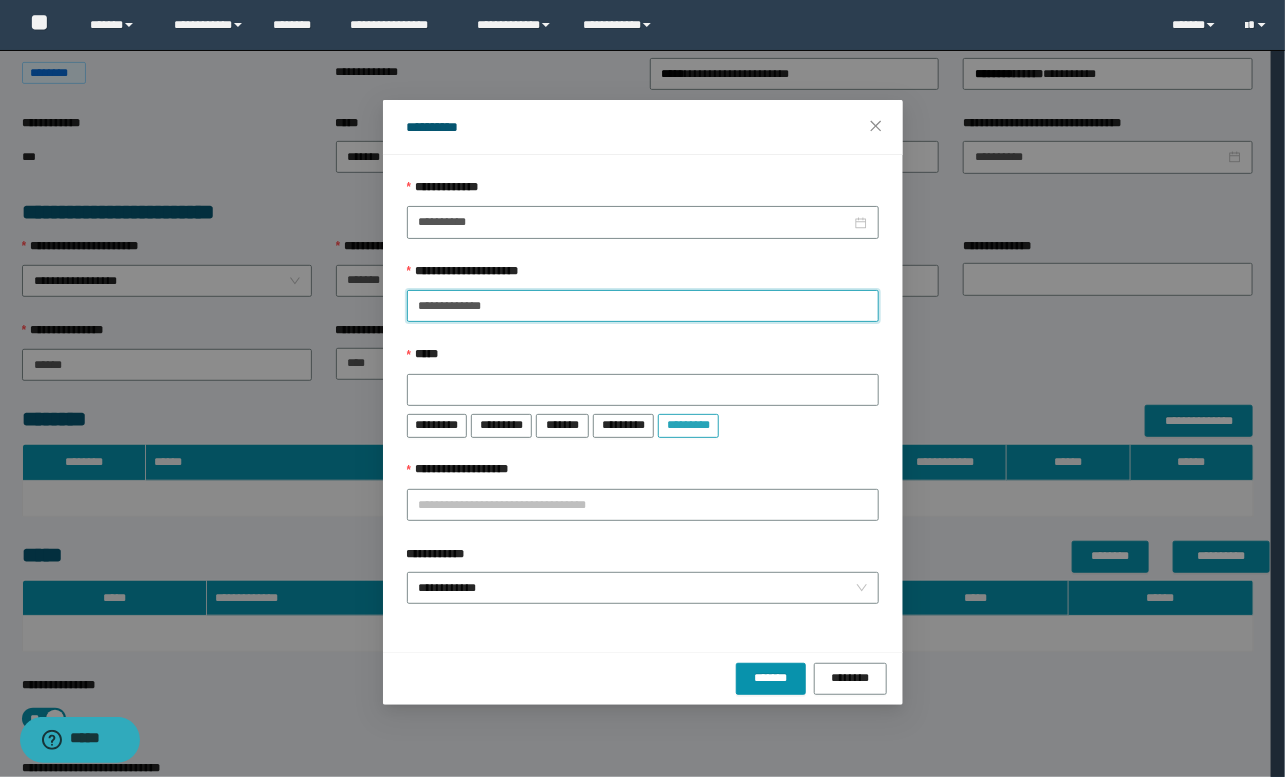 type on "**********" 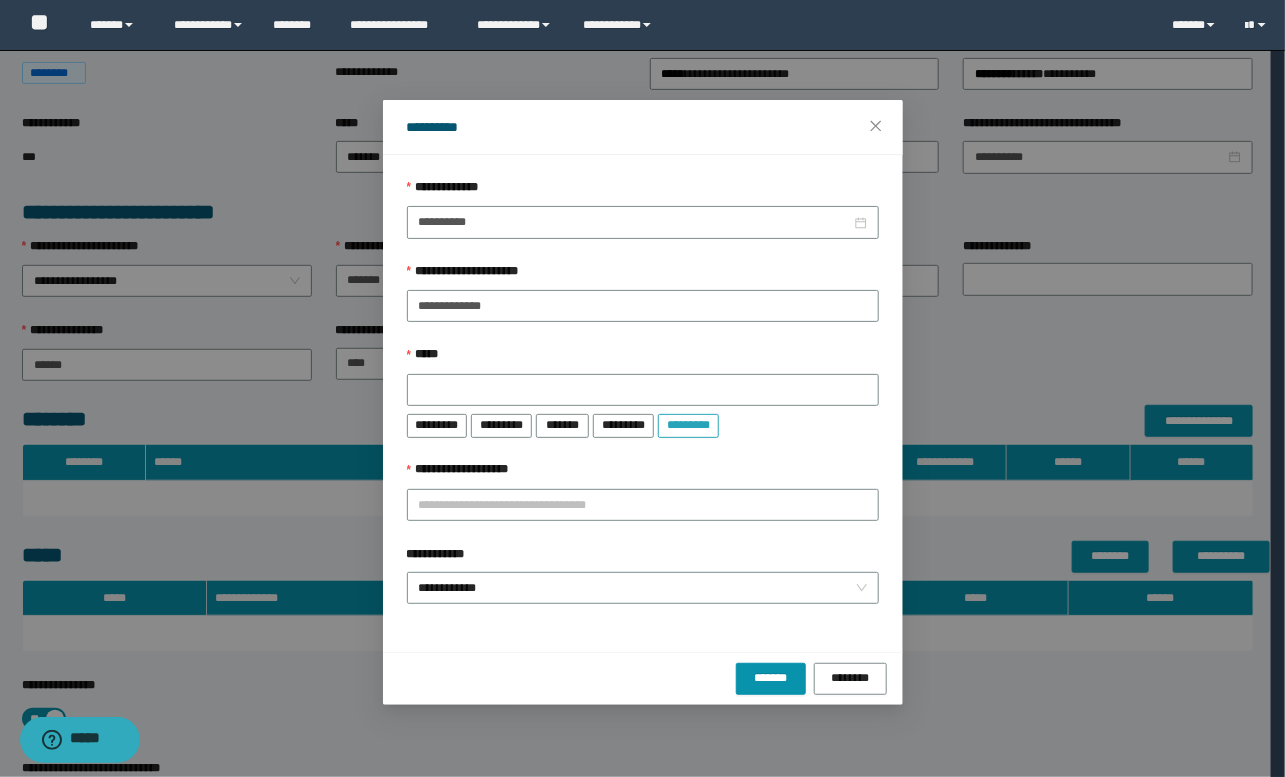 click on "*********" at bounding box center (688, 424) 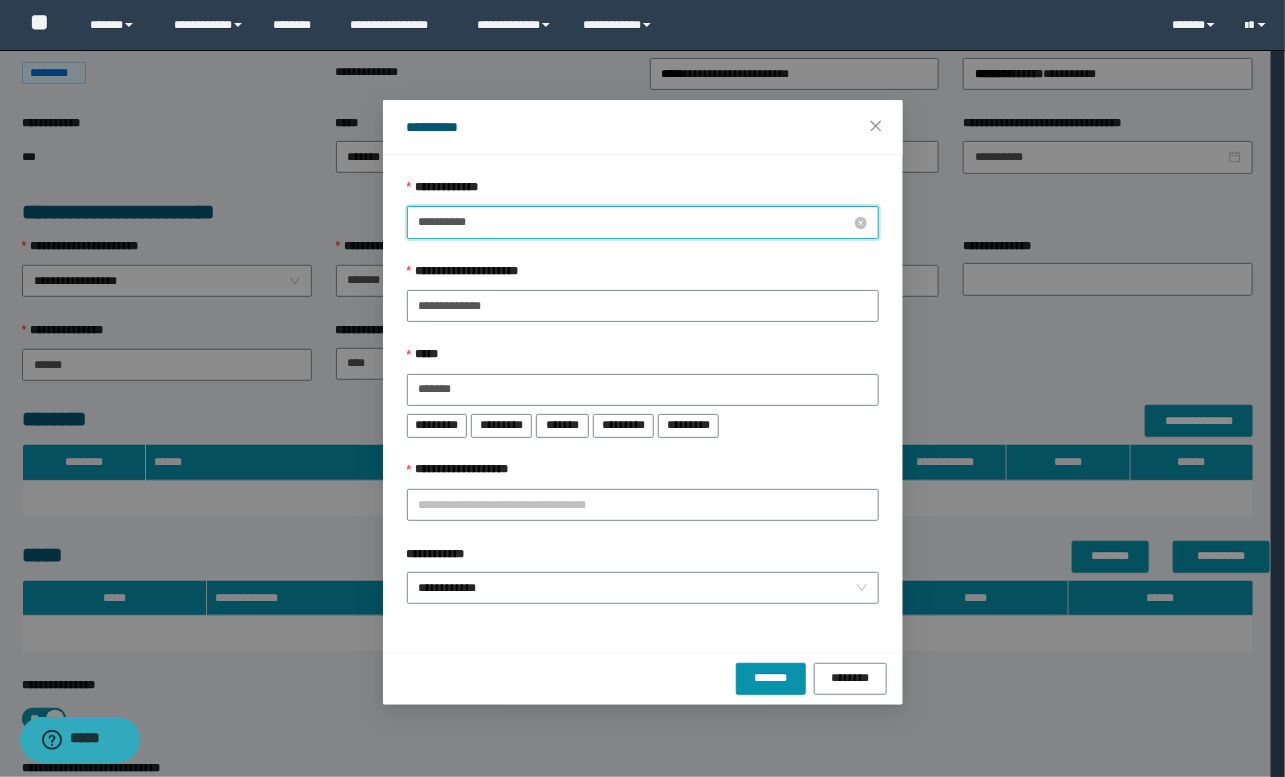 click on "**********" at bounding box center (635, 222) 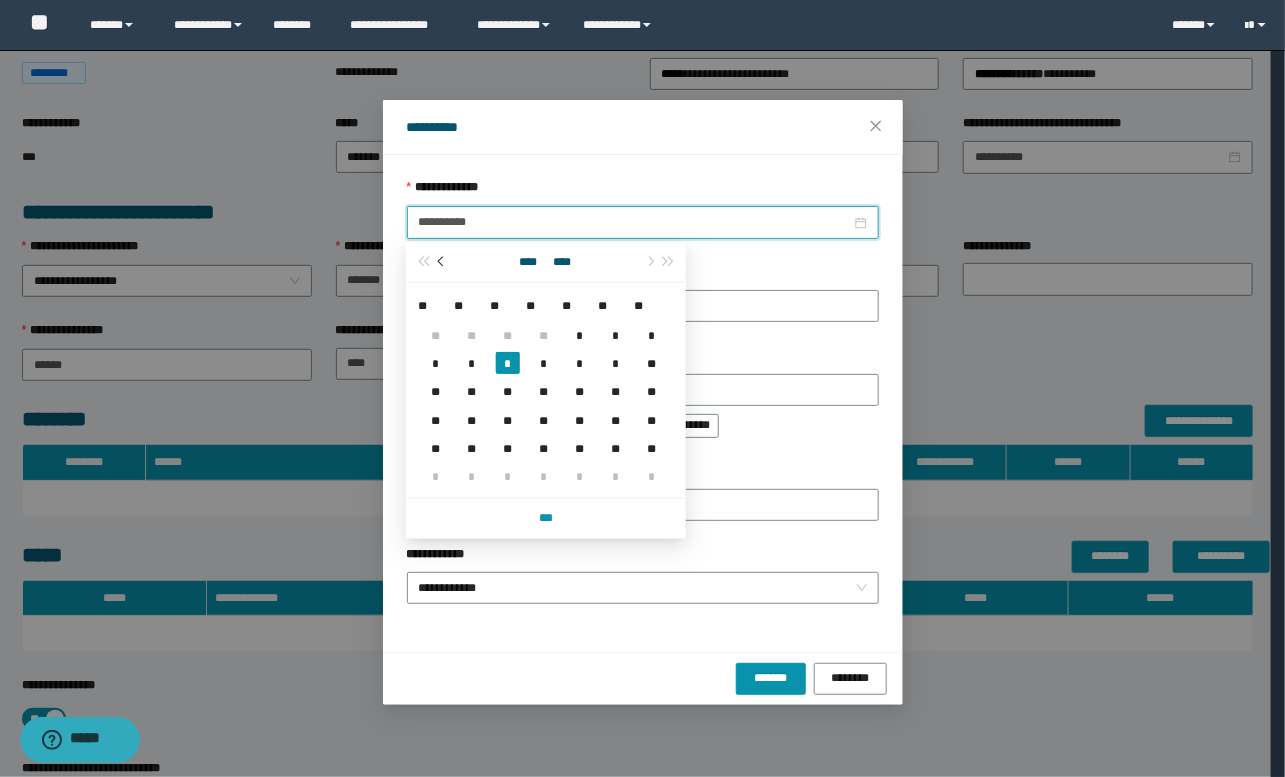 click at bounding box center [442, 262] 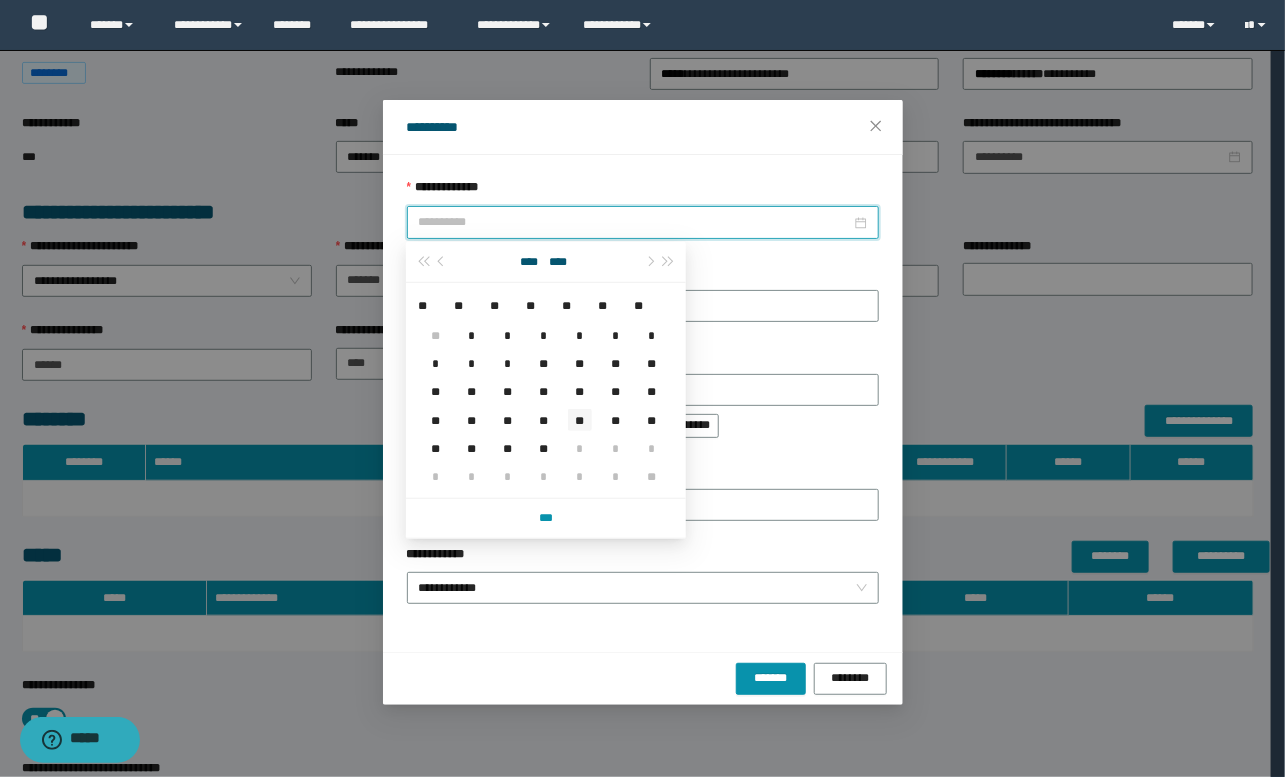 type on "**********" 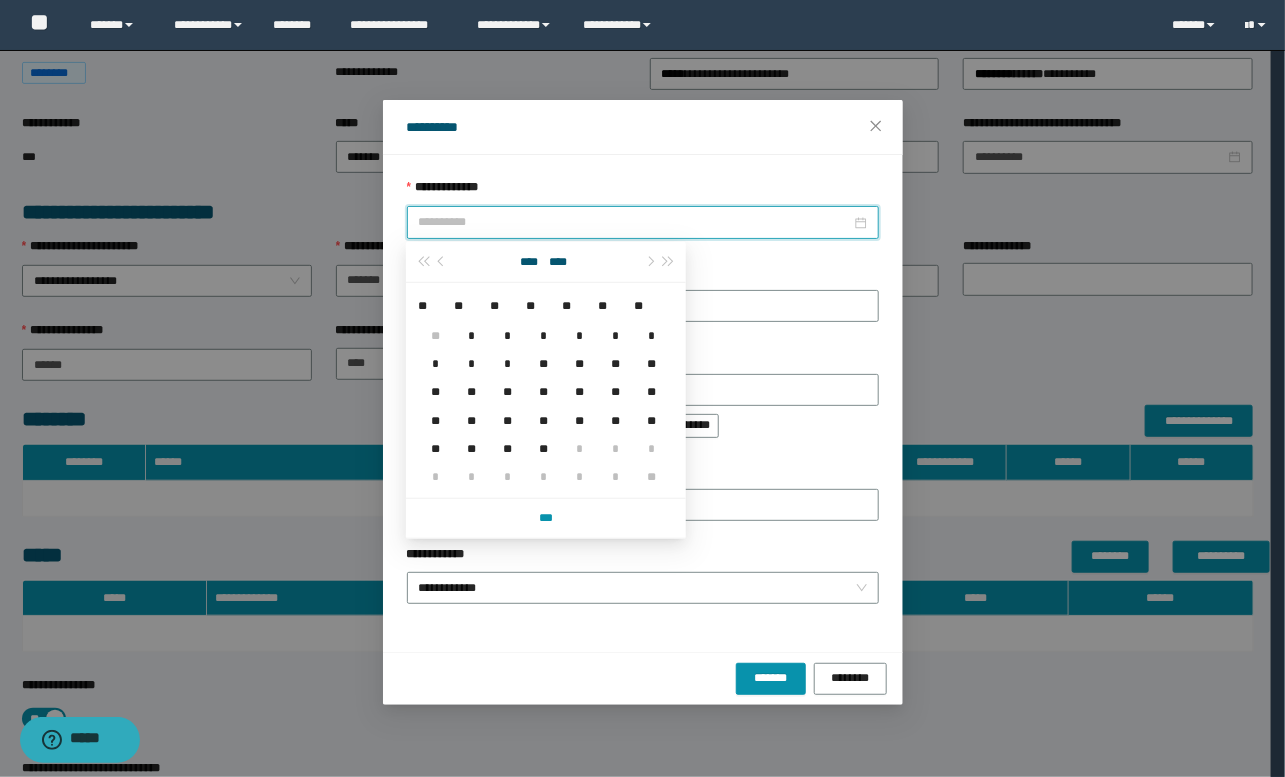 drag, startPoint x: 574, startPoint y: 426, endPoint x: 562, endPoint y: 449, distance: 25.942244 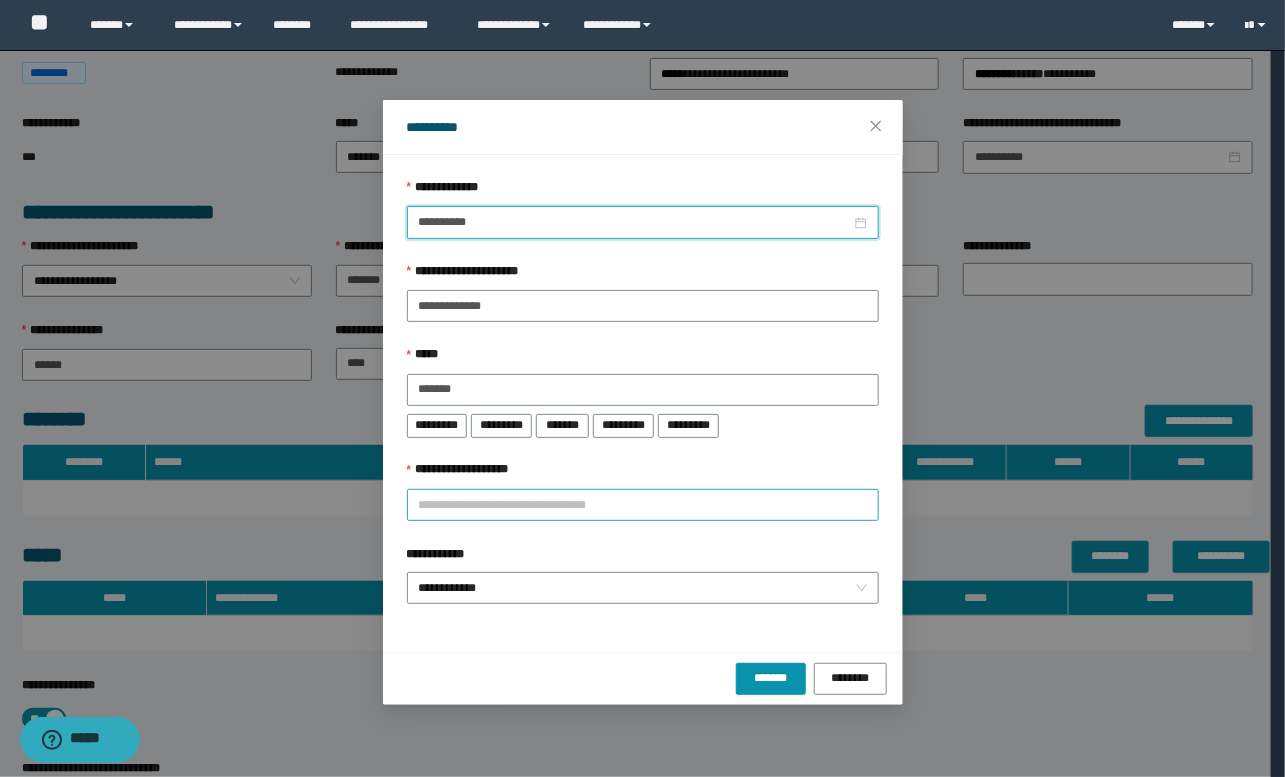 click on "**********" at bounding box center (643, 505) 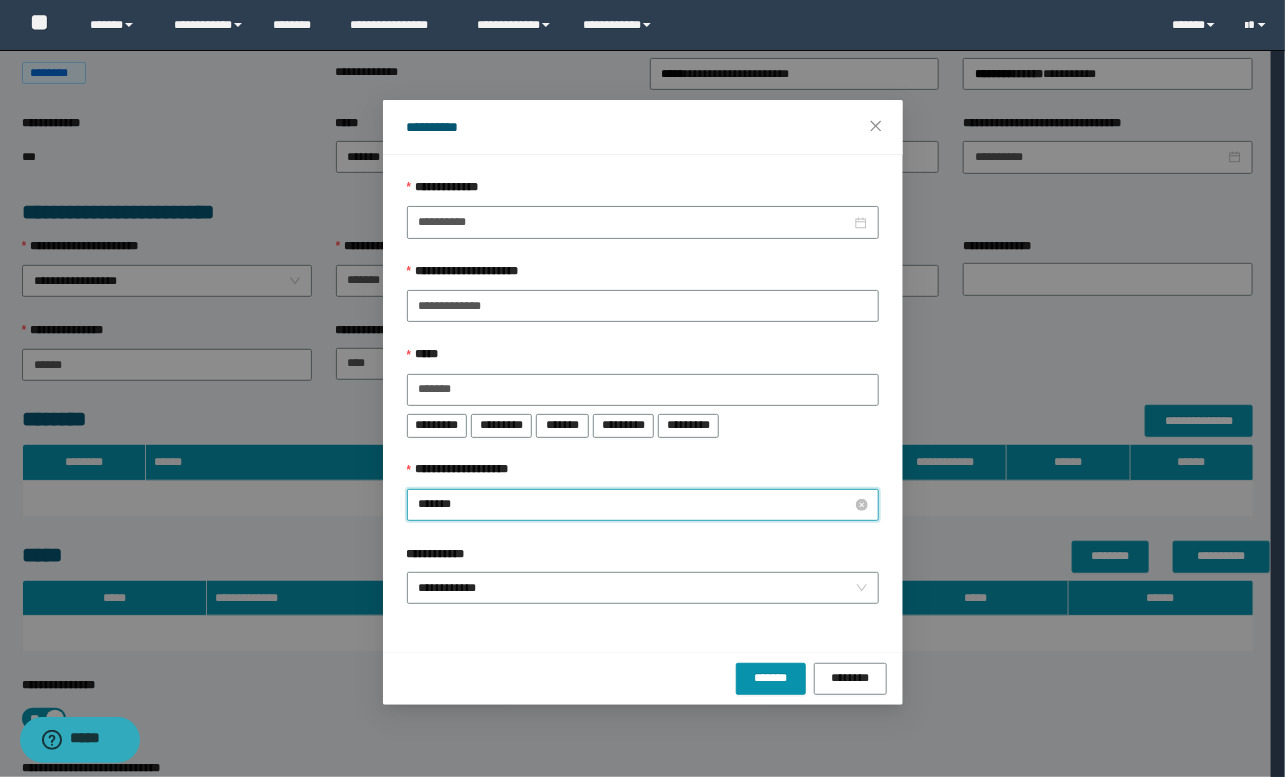 type on "********" 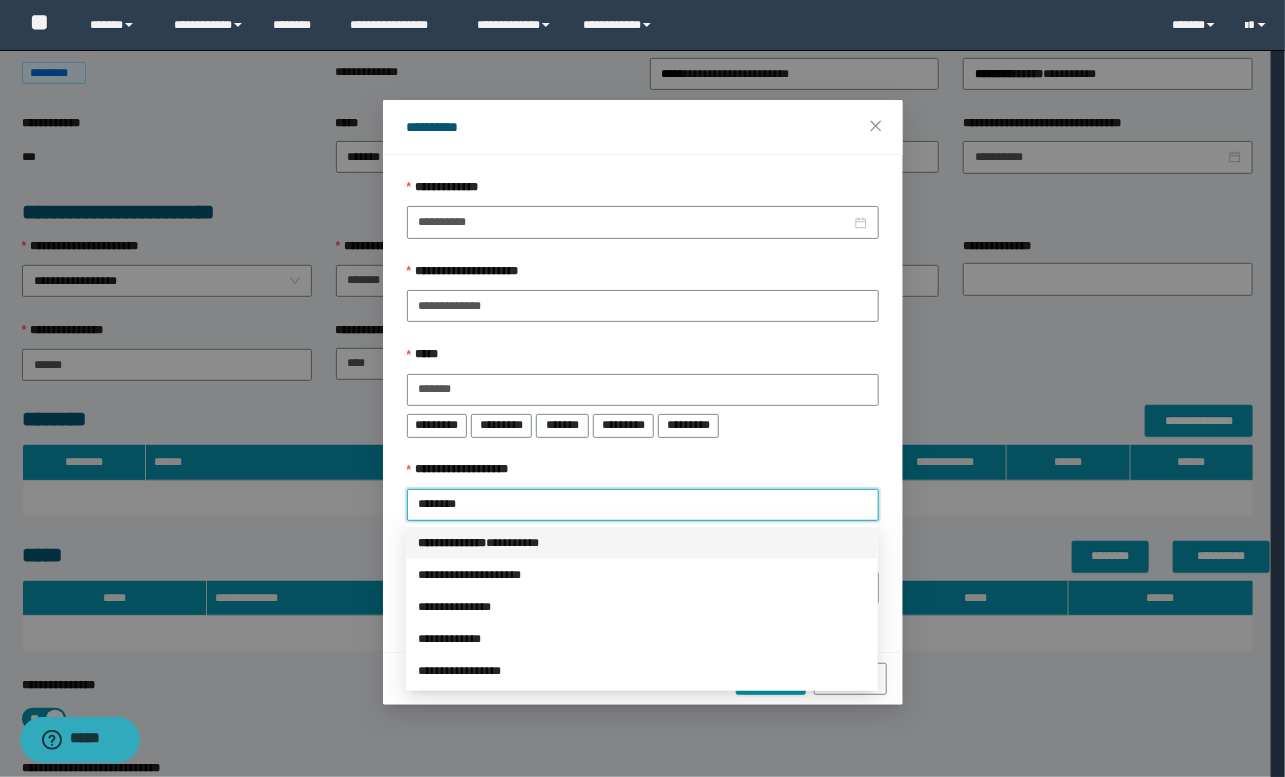 click on "*** *   *********" at bounding box center (452, 543) 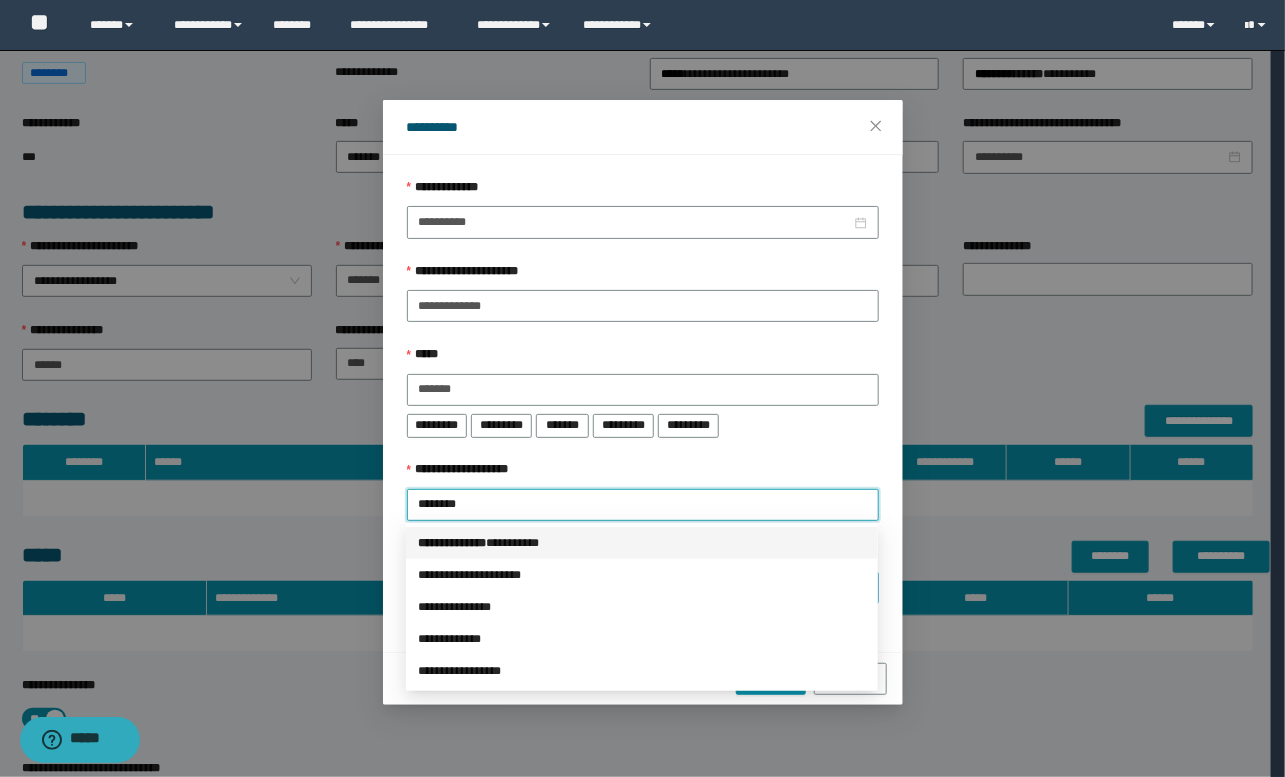 type 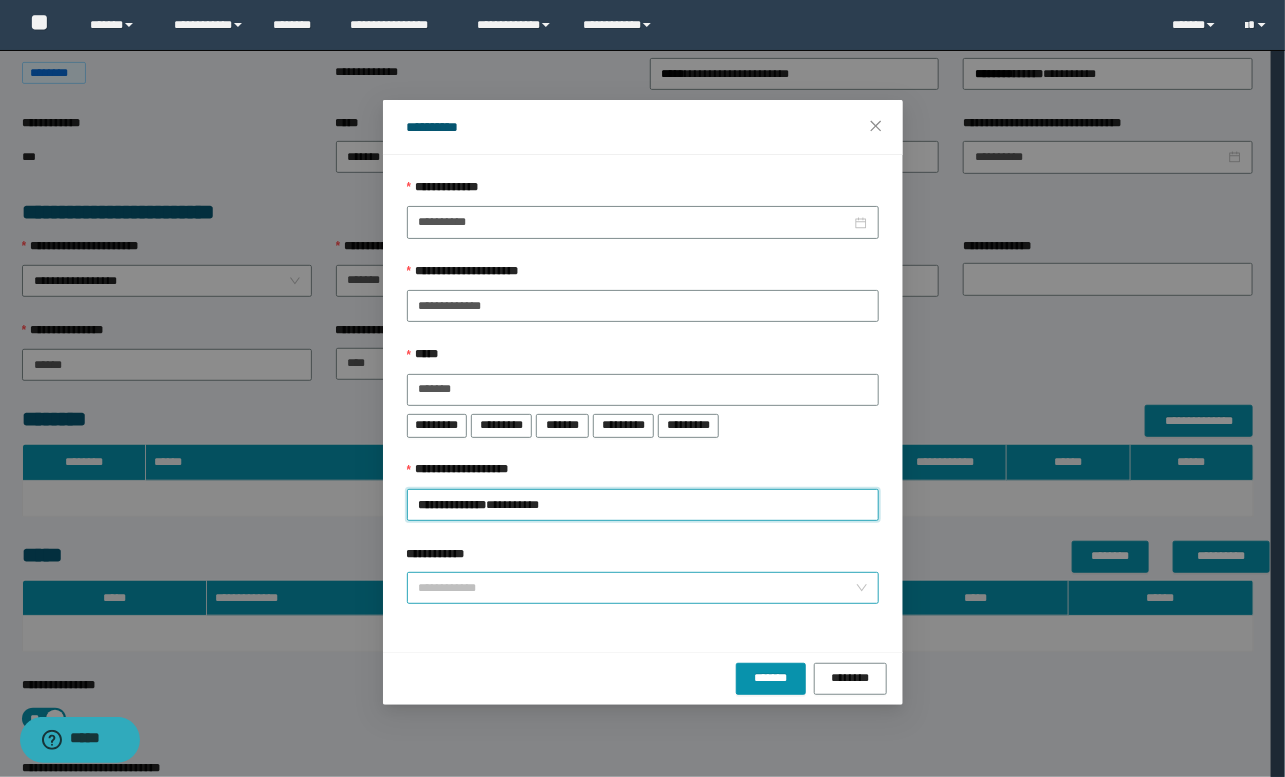 click on "**********" at bounding box center [643, 588] 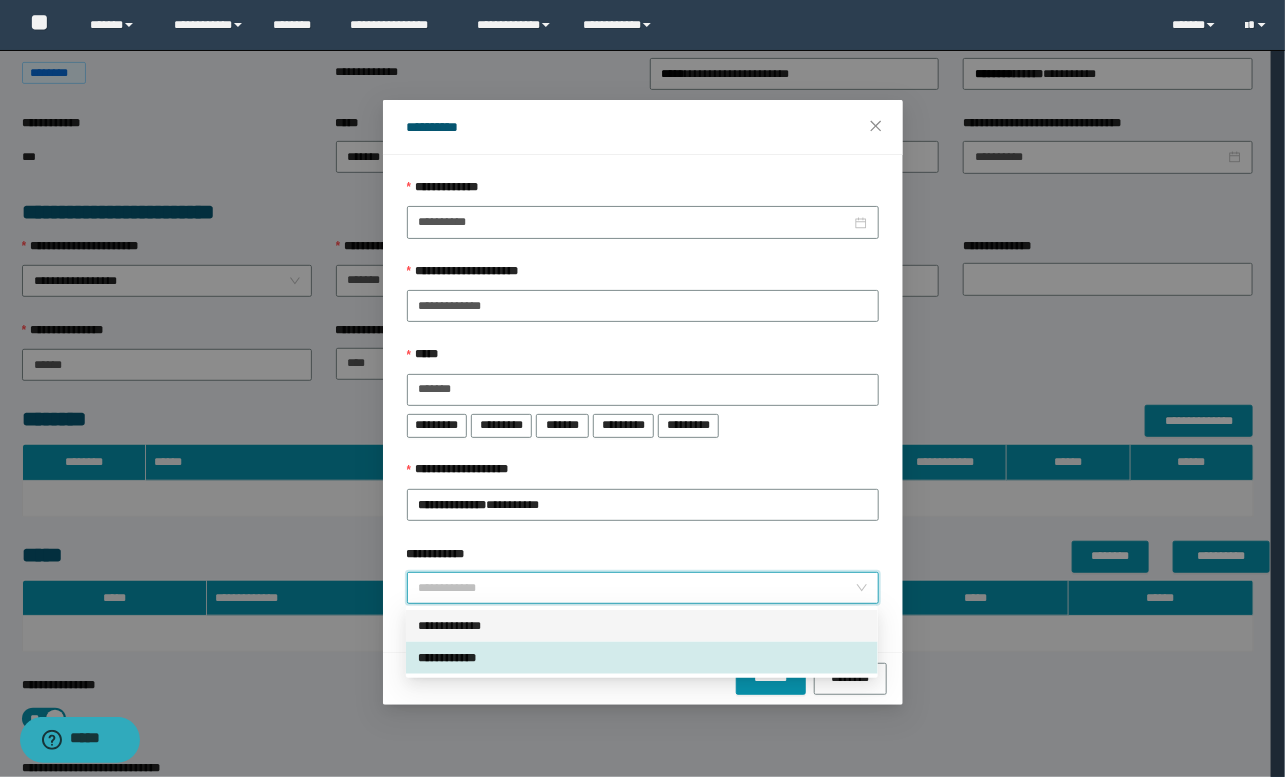 click on "**********" at bounding box center [642, 626] 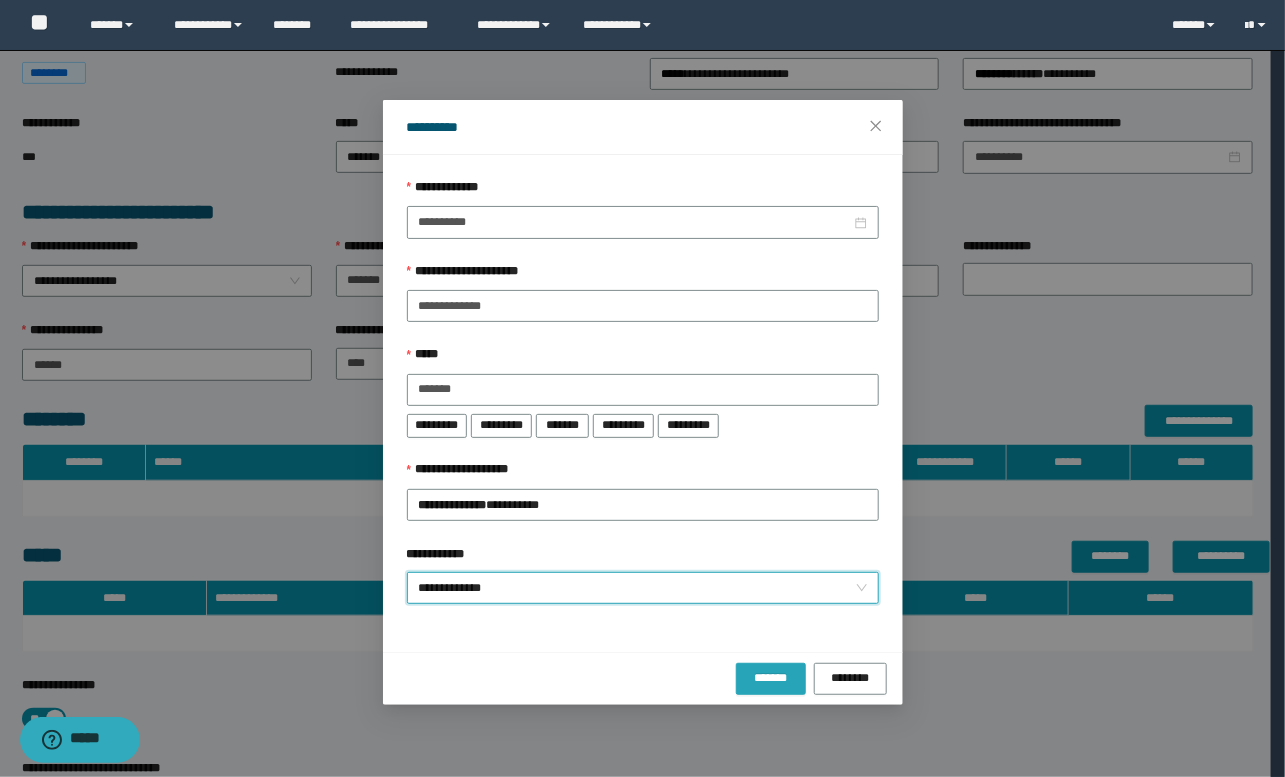 click on "*******" at bounding box center (771, 677) 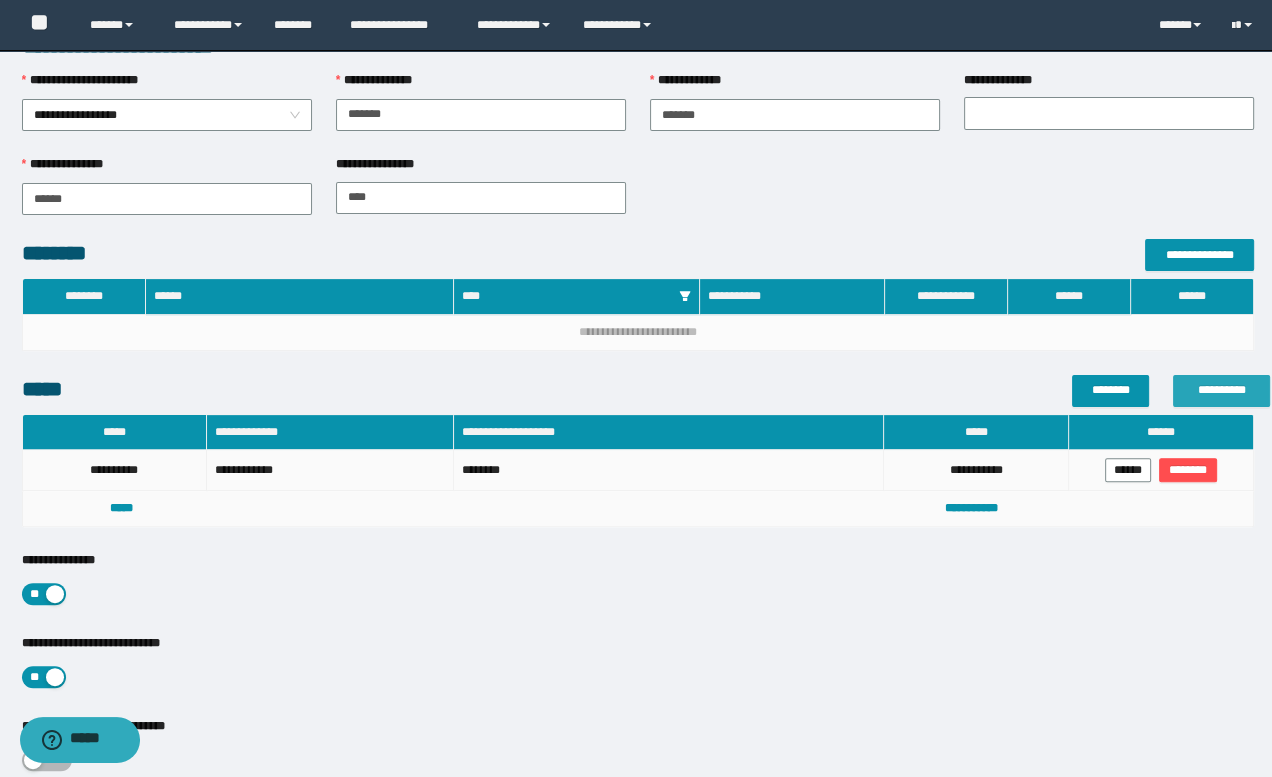 scroll, scrollTop: 613, scrollLeft: 0, axis: vertical 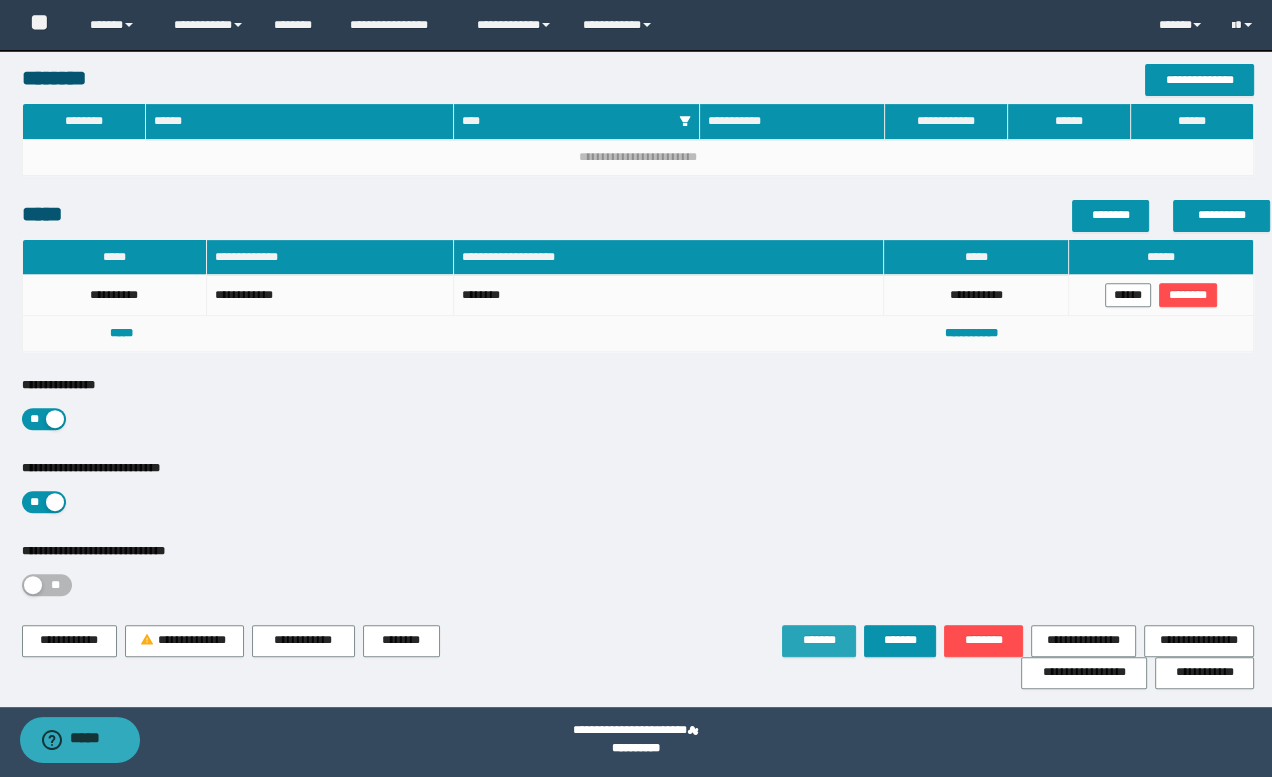 click on "*******" at bounding box center [819, 640] 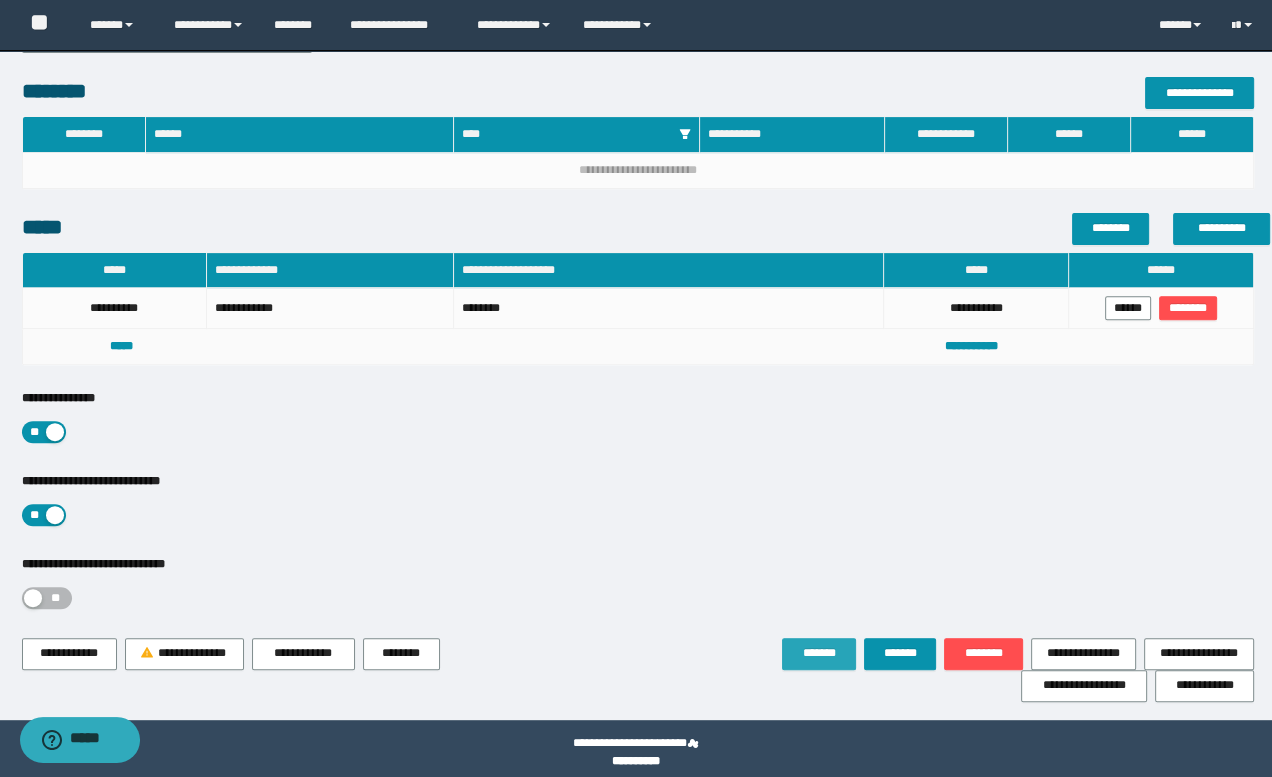 scroll, scrollTop: 613, scrollLeft: 0, axis: vertical 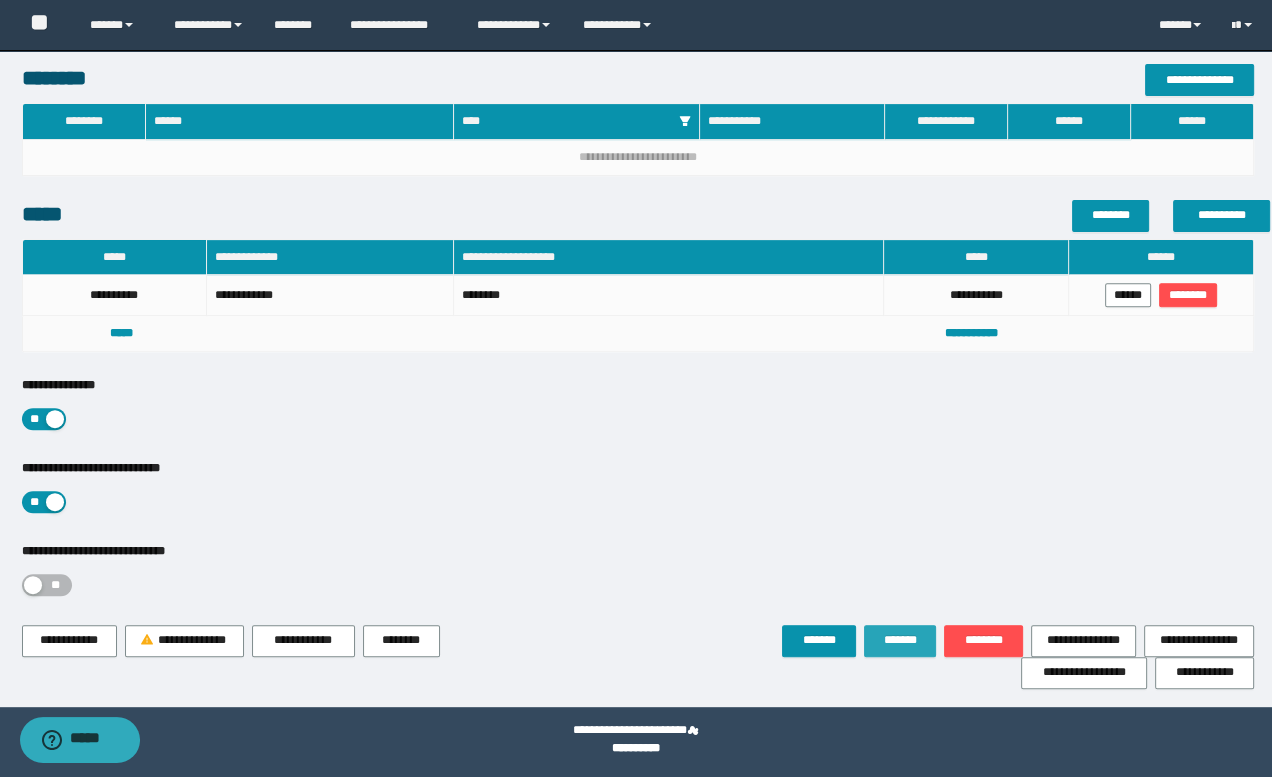 click on "*******" at bounding box center (900, 640) 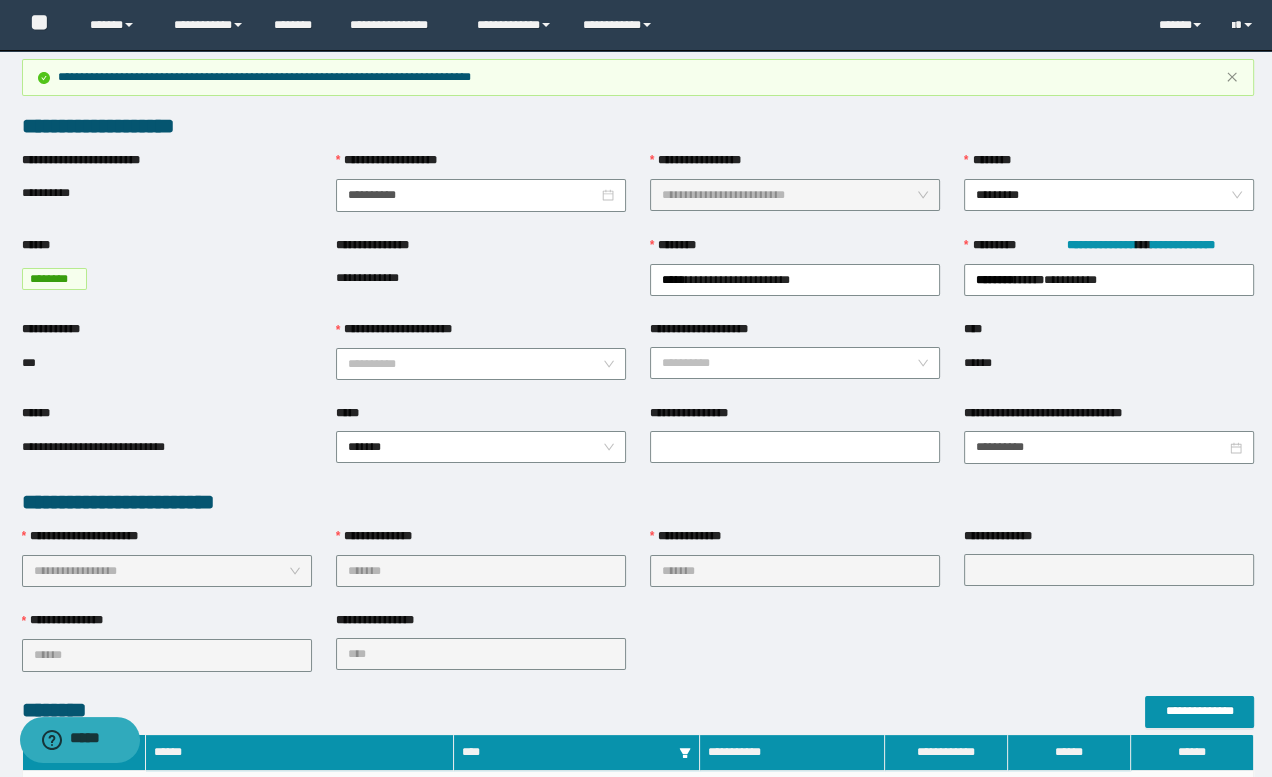 scroll, scrollTop: 0, scrollLeft: 0, axis: both 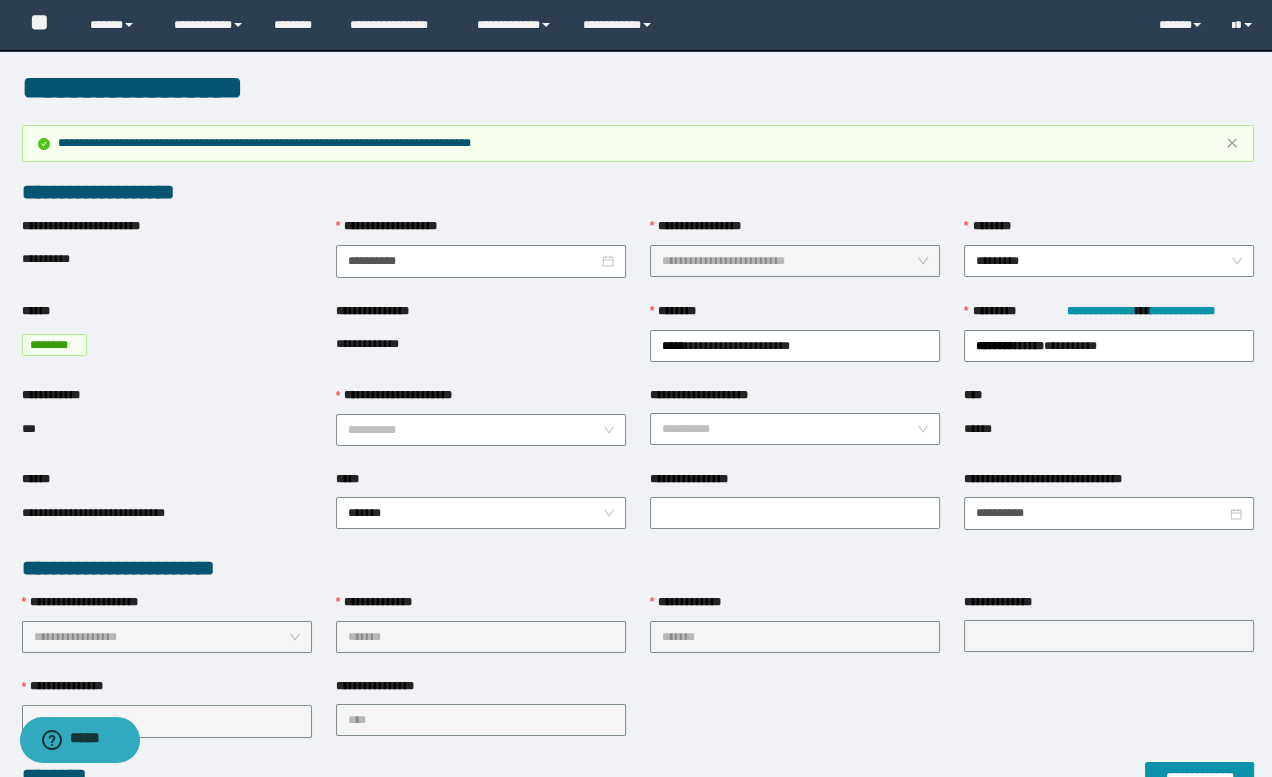 drag, startPoint x: 808, startPoint y: 553, endPoint x: 759, endPoint y: 464, distance: 101.597244 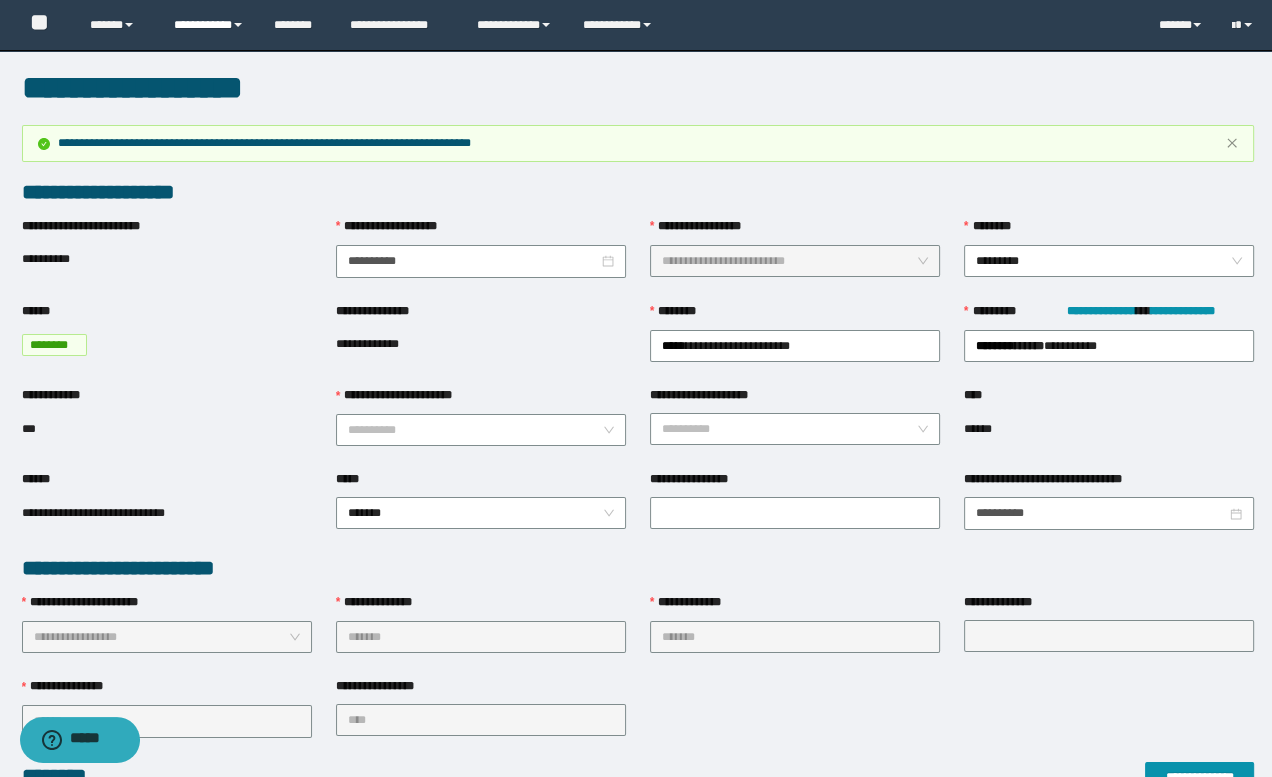 click on "**********" at bounding box center (209, 25) 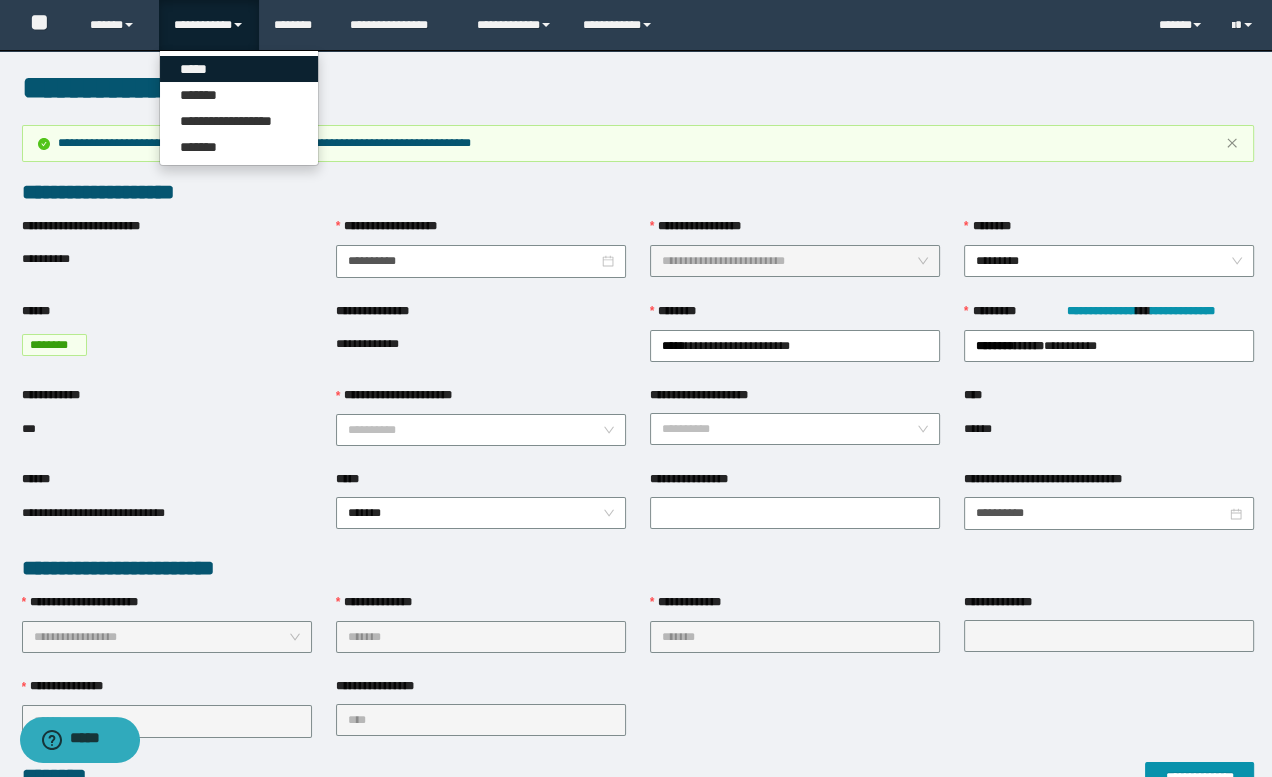 click on "*****" at bounding box center (239, 69) 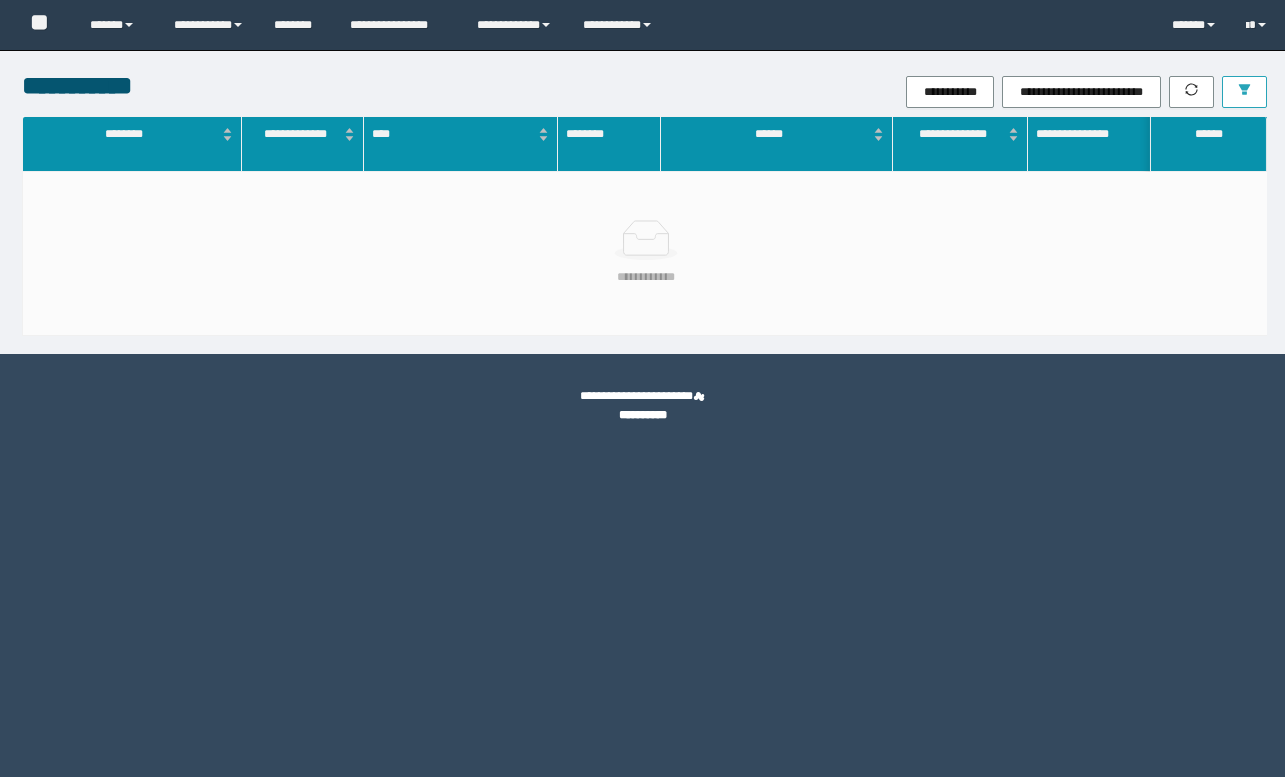 scroll, scrollTop: 0, scrollLeft: 0, axis: both 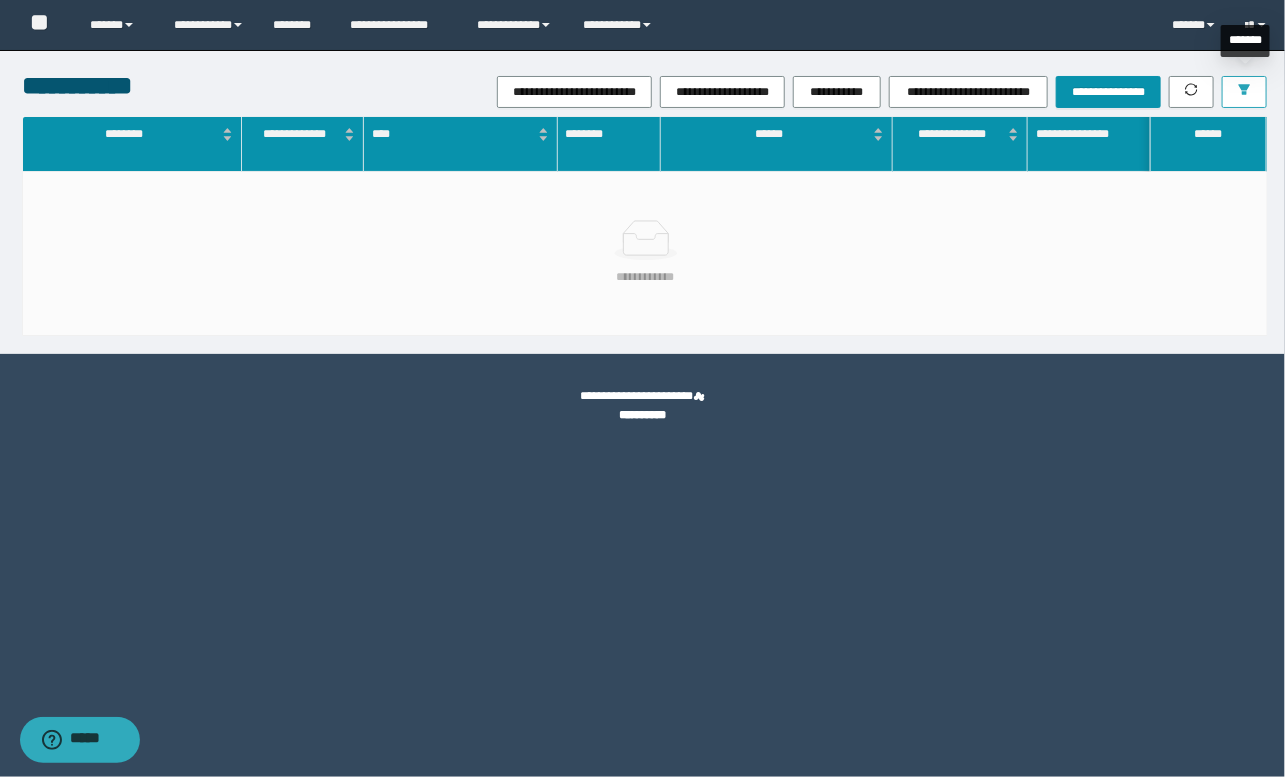 click at bounding box center [1244, 92] 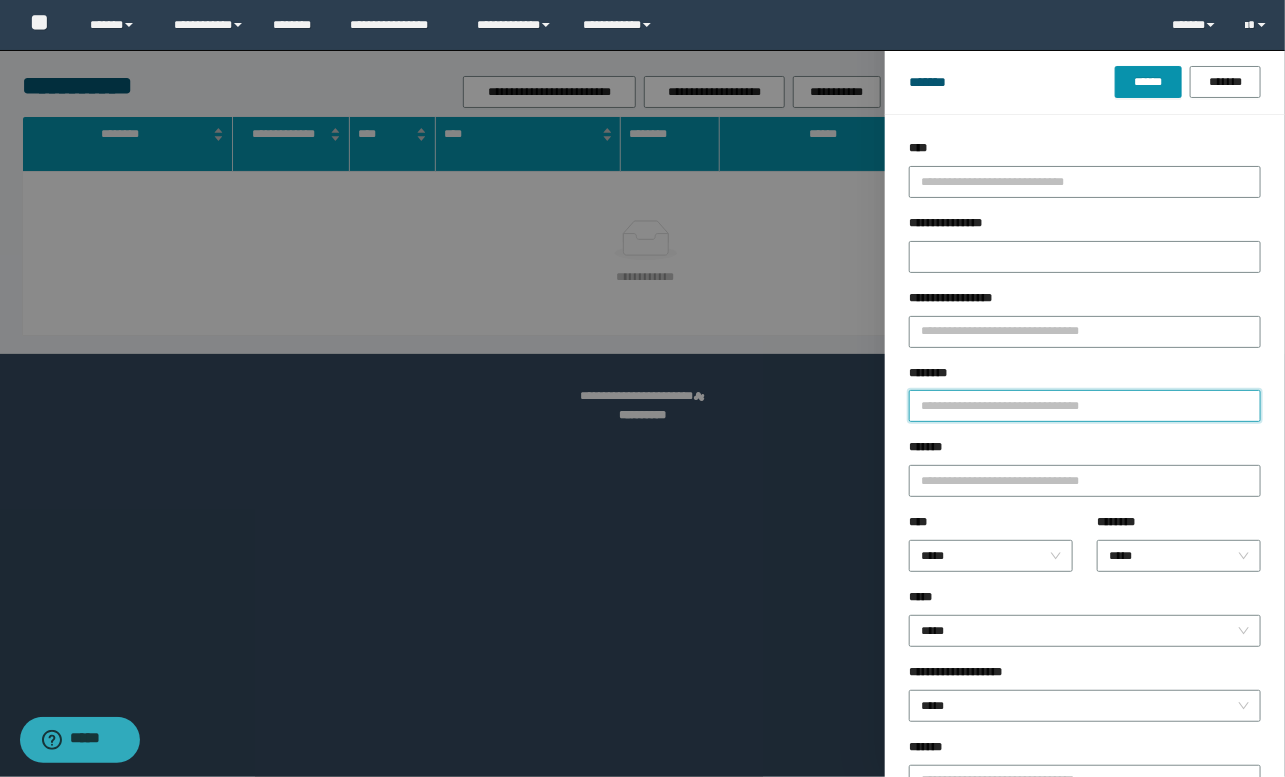 click on "********" at bounding box center (1085, 406) 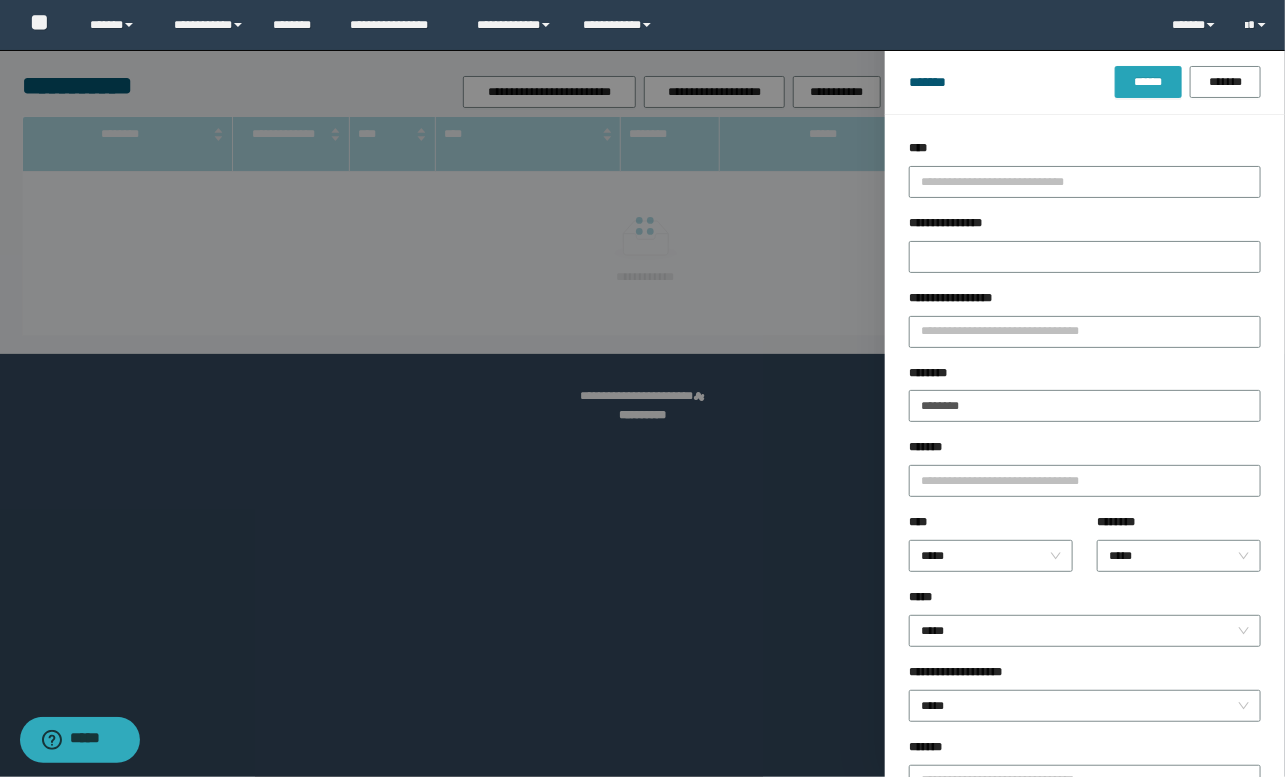 click on "******" at bounding box center [1148, 82] 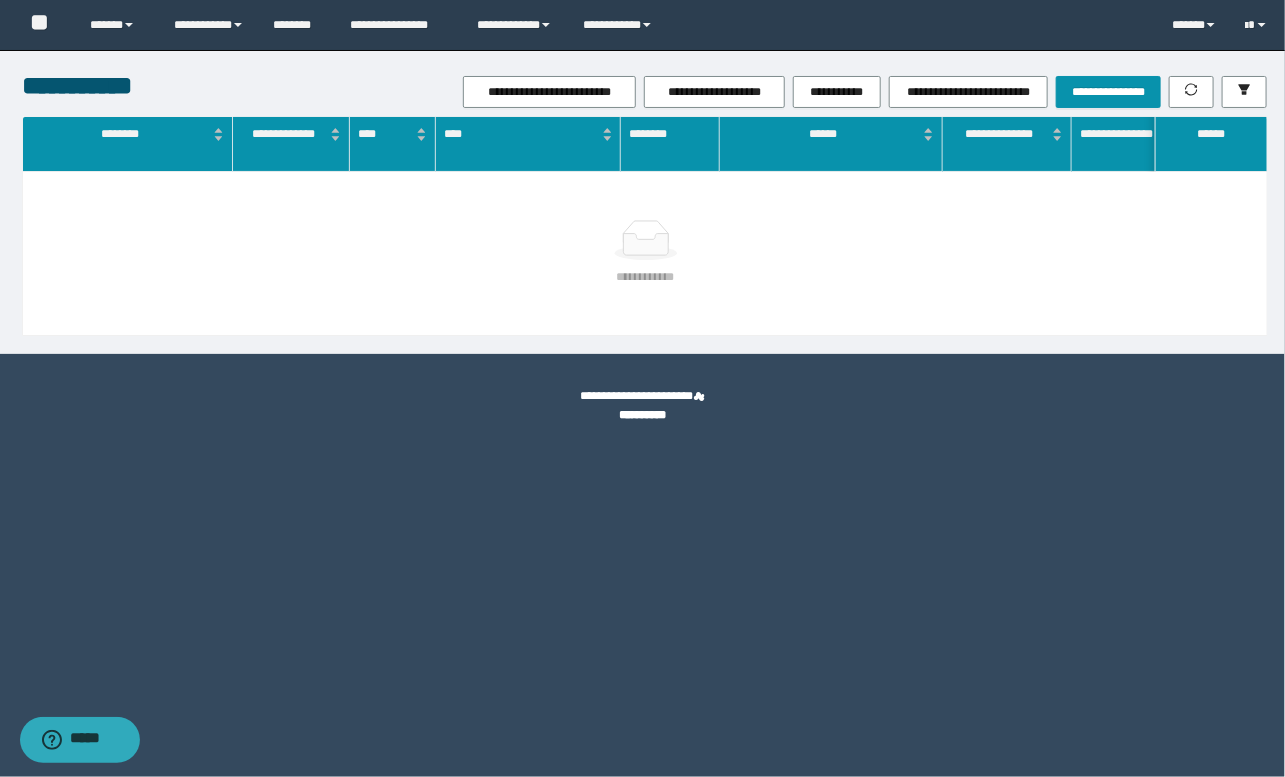 click at bounding box center (646, 240) 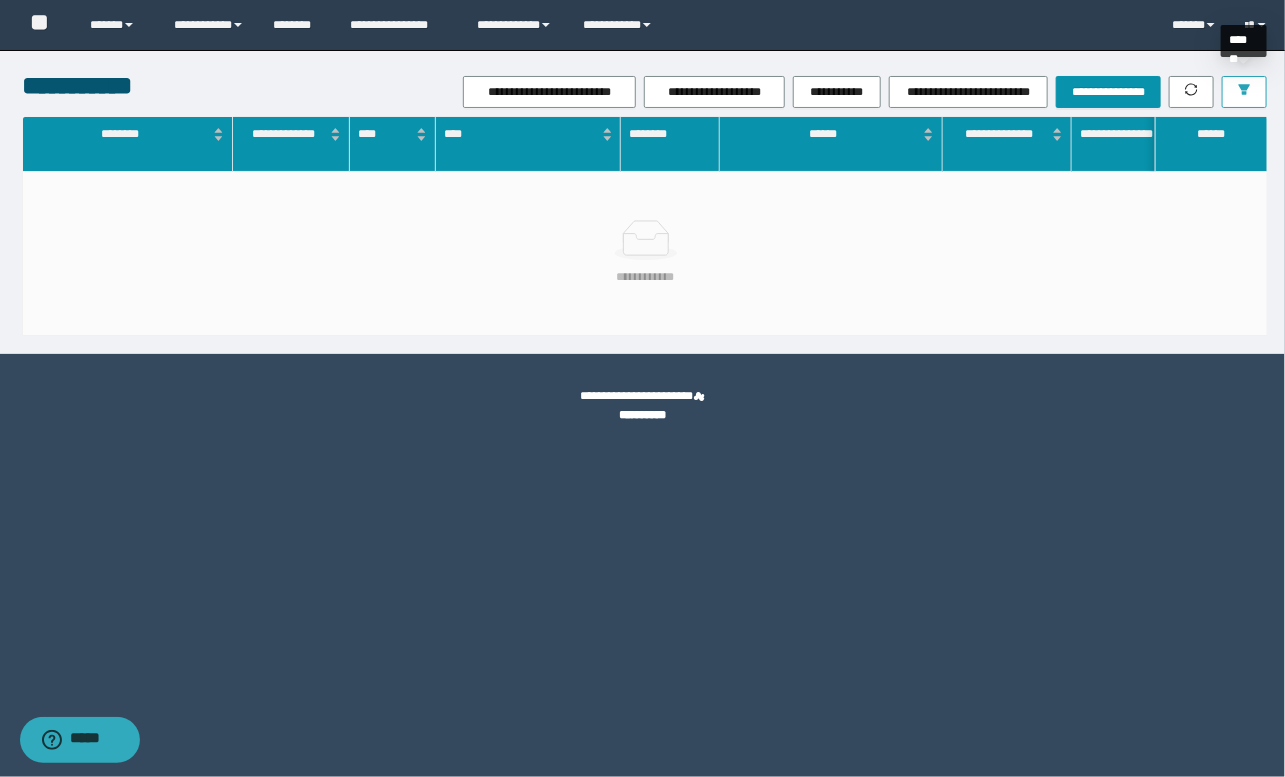 click at bounding box center [1244, 92] 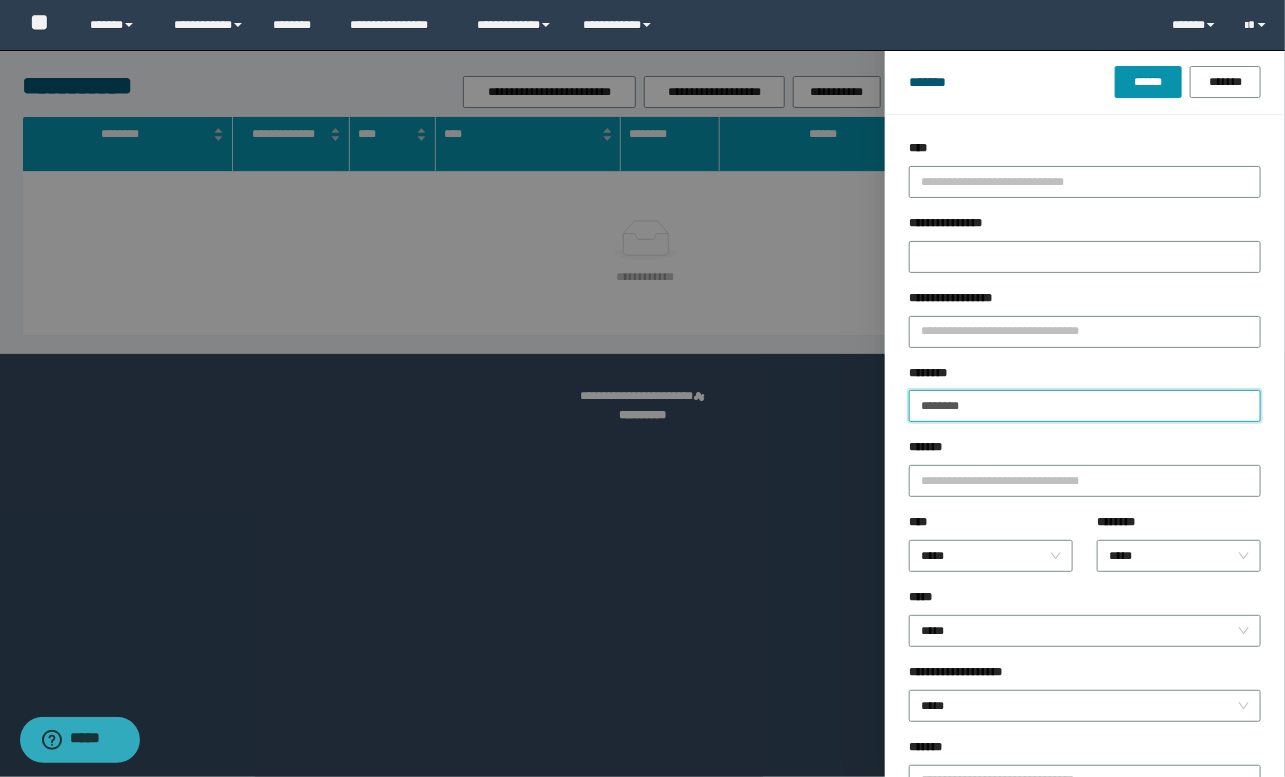 drag, startPoint x: 996, startPoint y: 407, endPoint x: 849, endPoint y: 410, distance: 147.03061 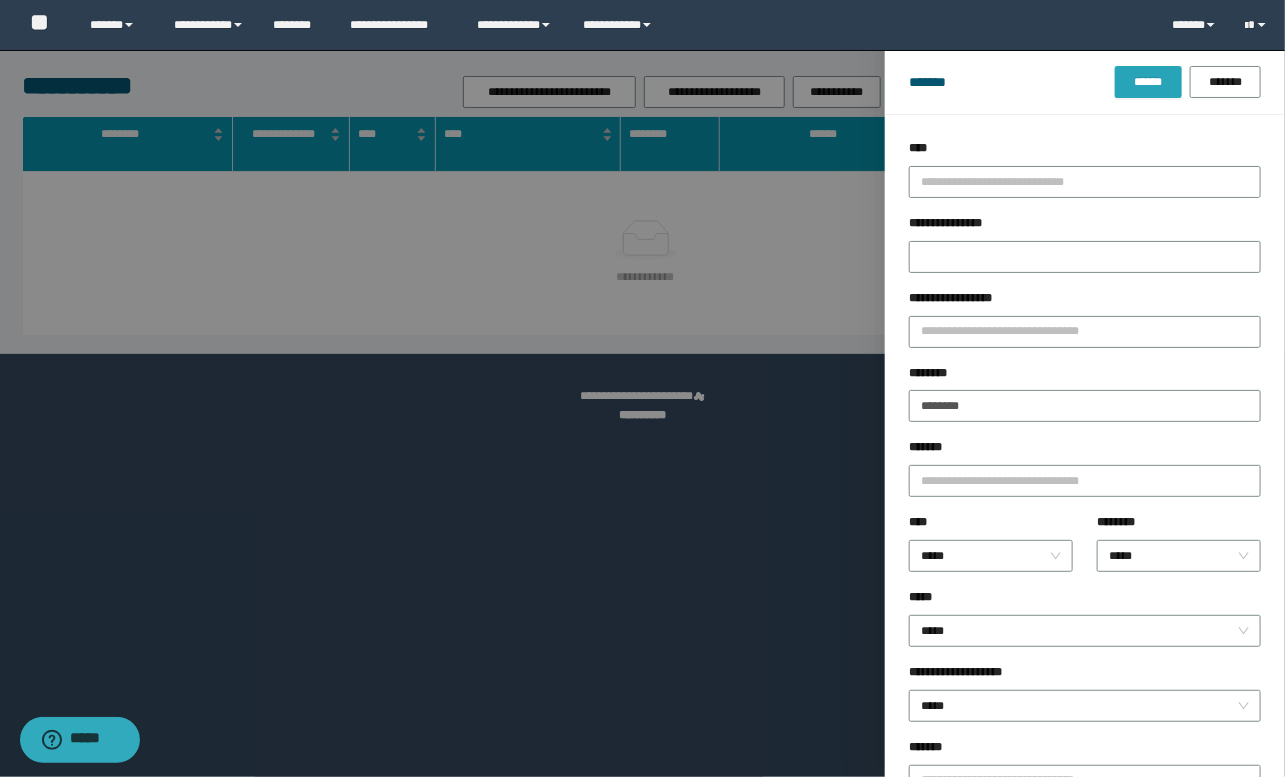 drag, startPoint x: 1170, startPoint y: 80, endPoint x: 1082, endPoint y: 151, distance: 113.07078 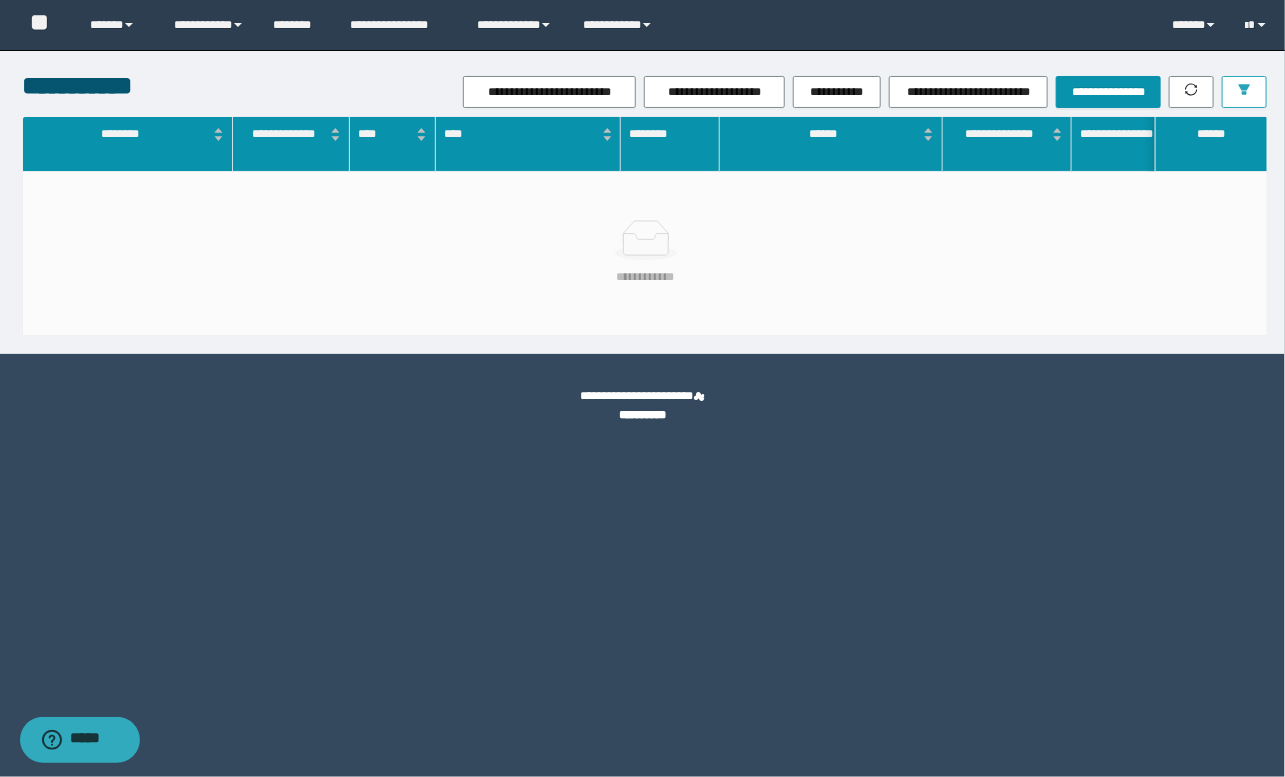 click at bounding box center (1244, 92) 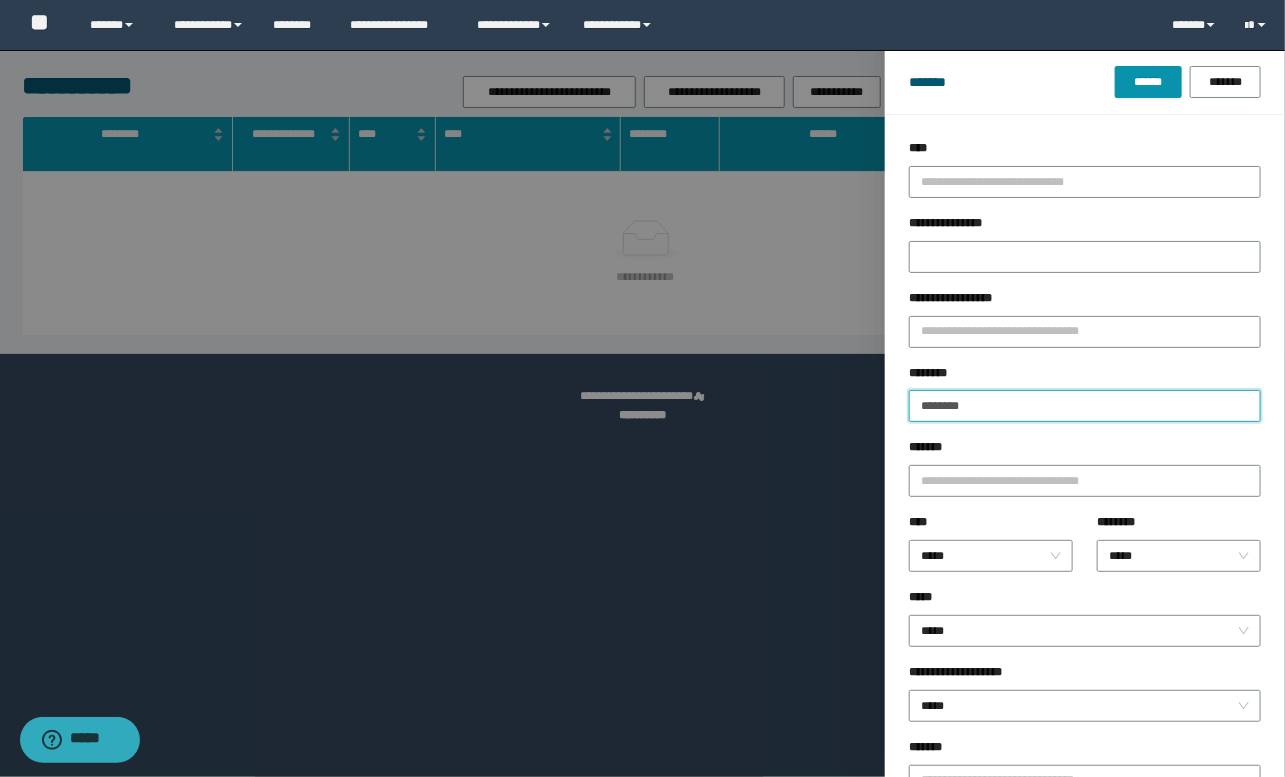 drag, startPoint x: 993, startPoint y: 406, endPoint x: 850, endPoint y: 406, distance: 143 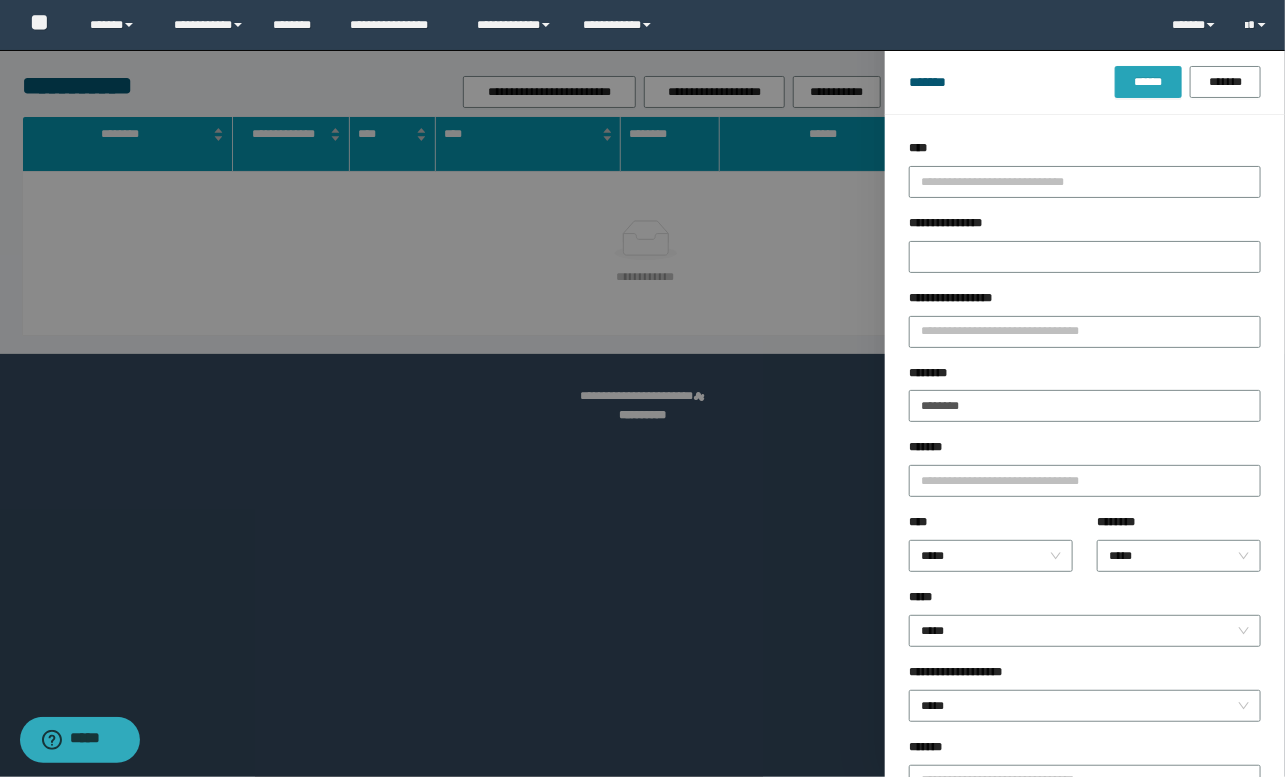 click on "******" at bounding box center [1148, 82] 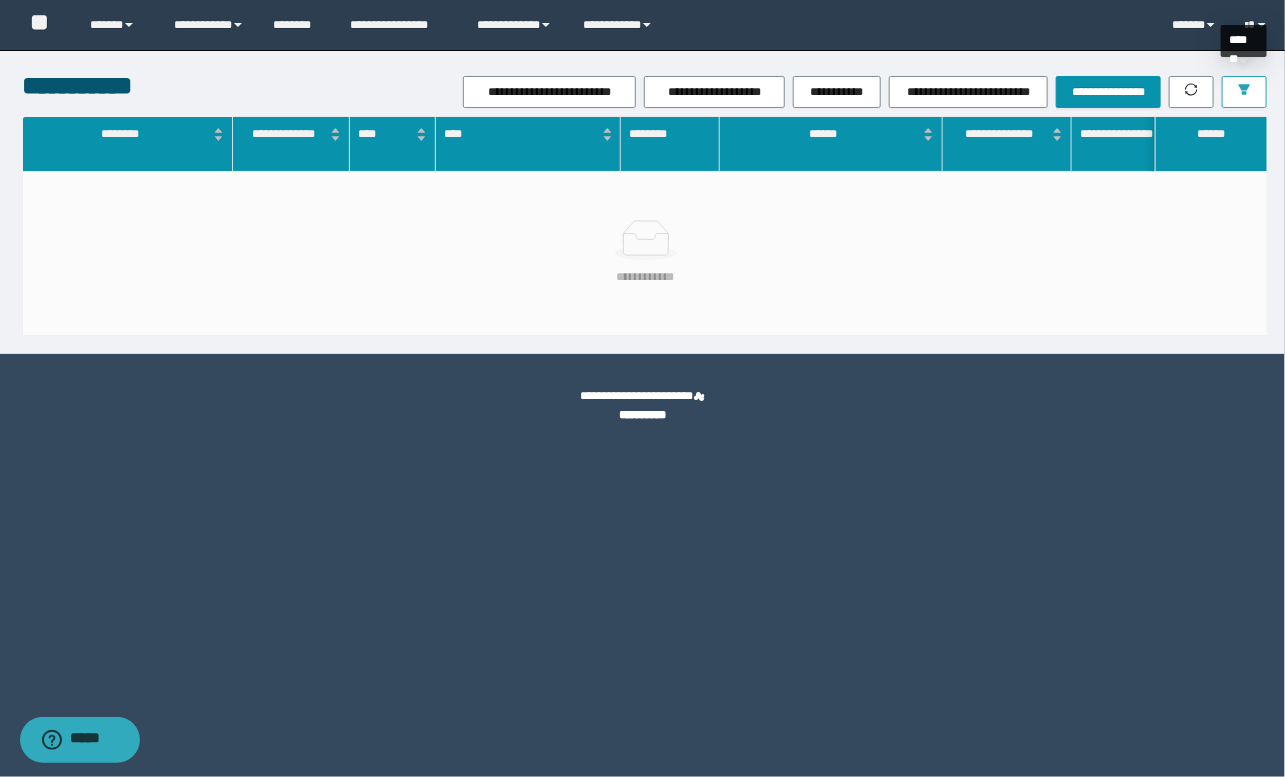 click at bounding box center (1244, 92) 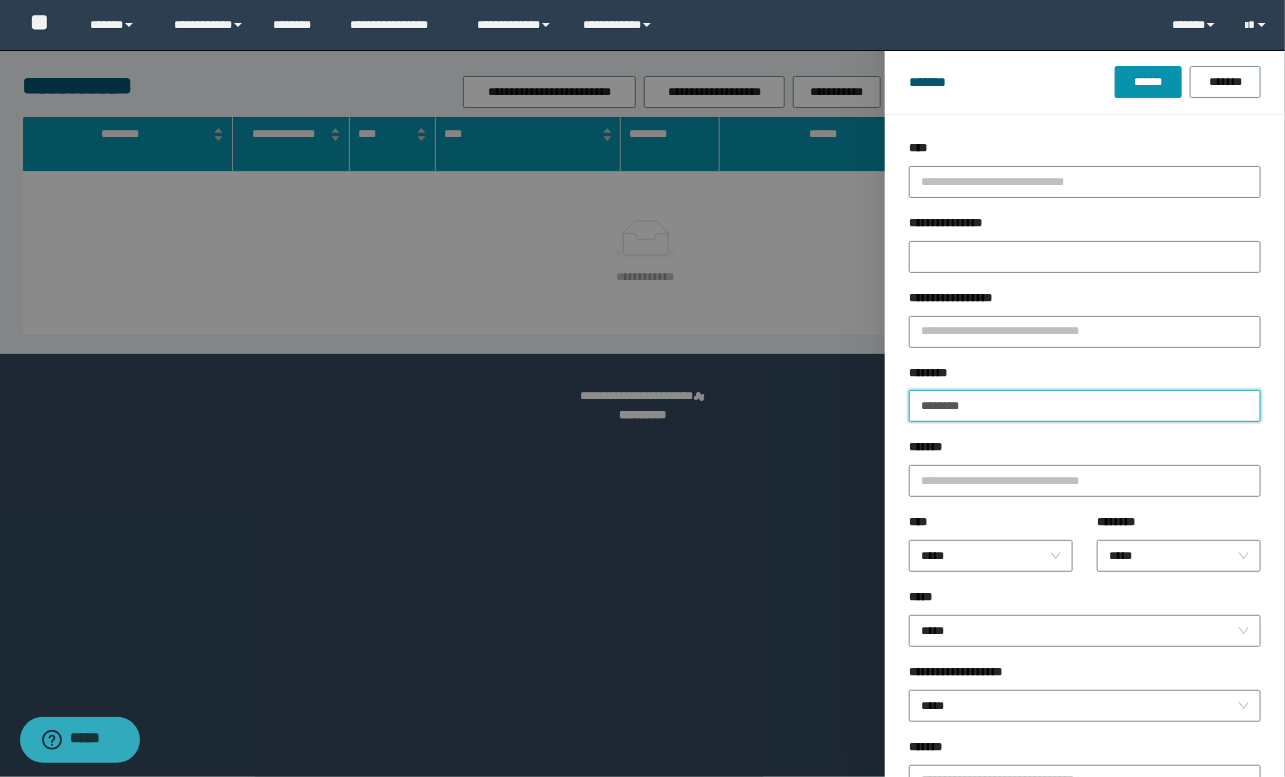 drag, startPoint x: 995, startPoint y: 407, endPoint x: 778, endPoint y: 404, distance: 217.02074 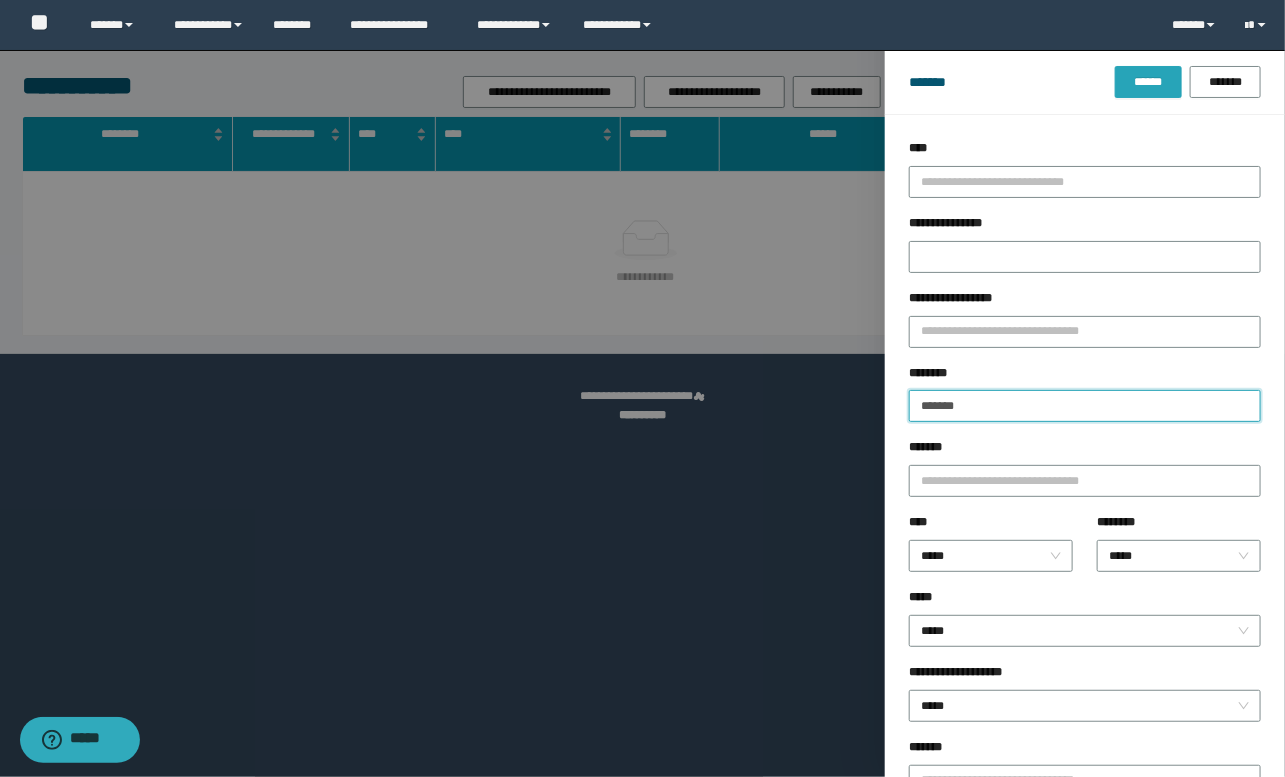 type on "*******" 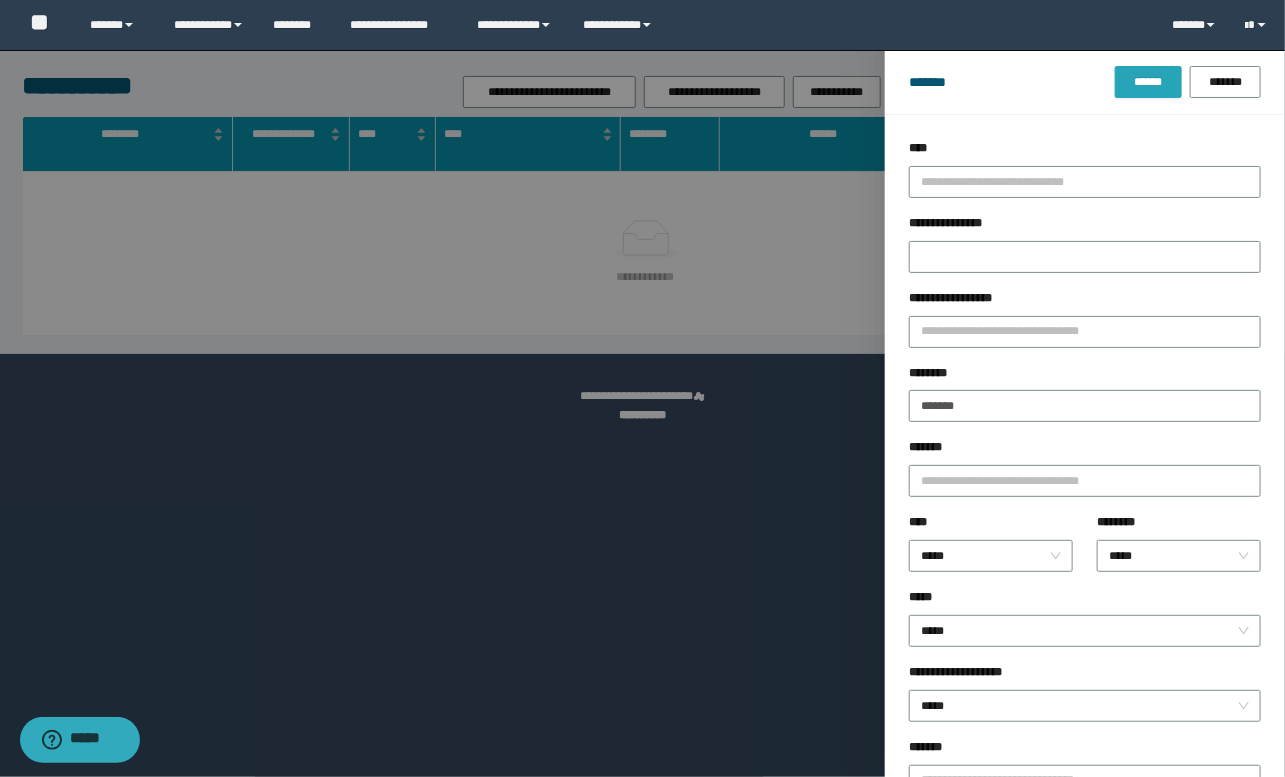 click on "******" at bounding box center [1148, 82] 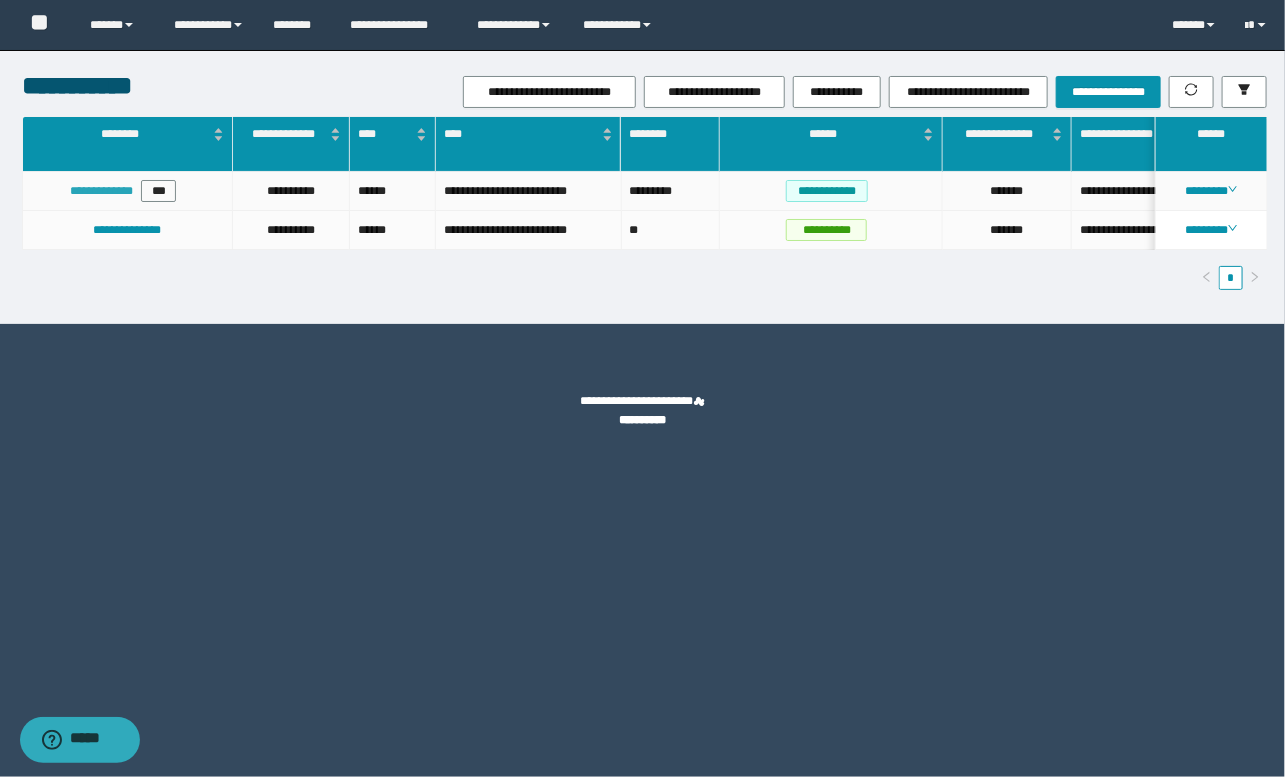 click on "**********" at bounding box center (101, 191) 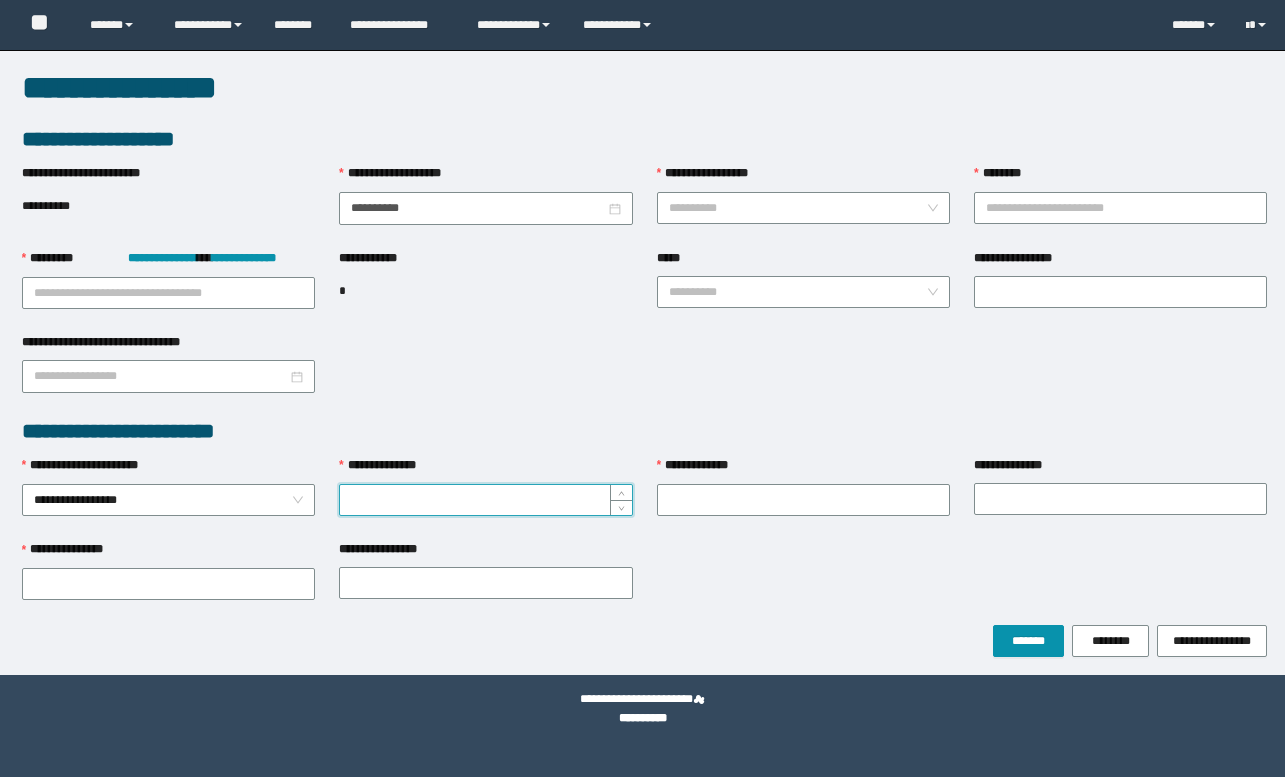 scroll, scrollTop: 0, scrollLeft: 0, axis: both 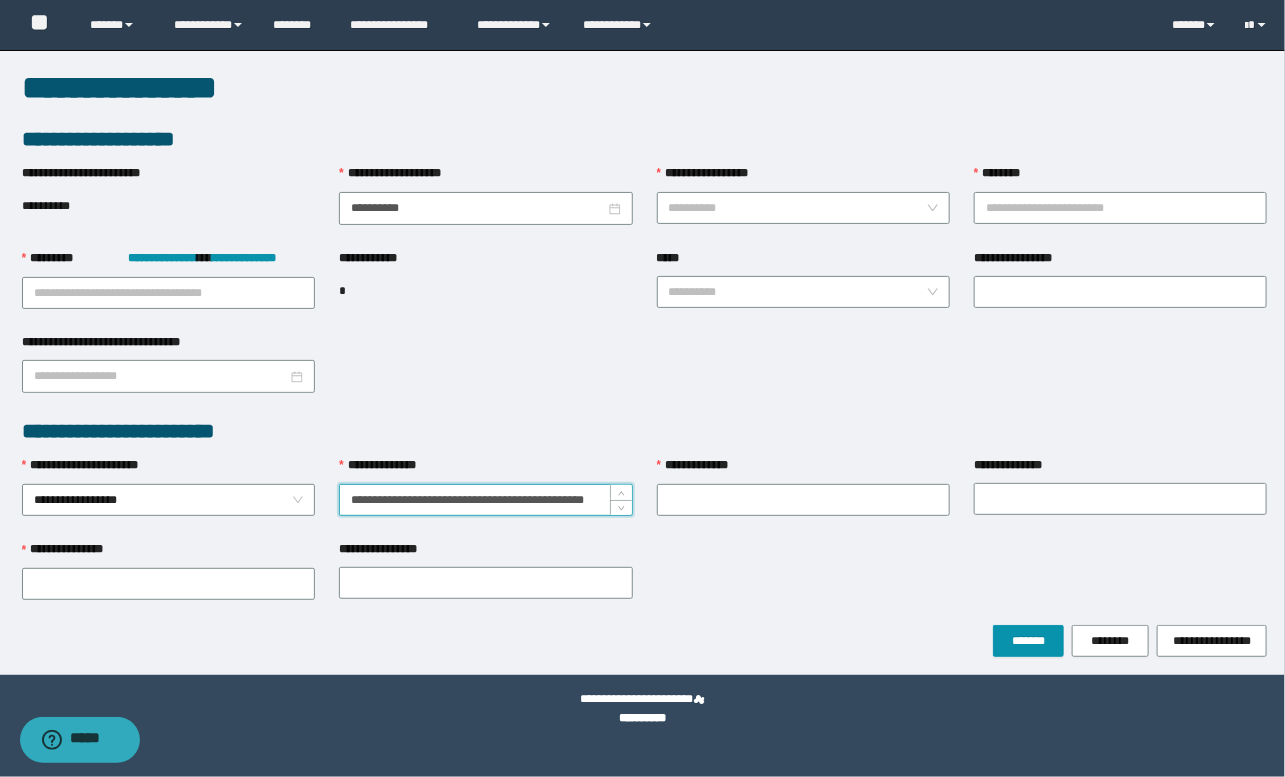 drag, startPoint x: 403, startPoint y: 495, endPoint x: 648, endPoint y: 501, distance: 245.07346 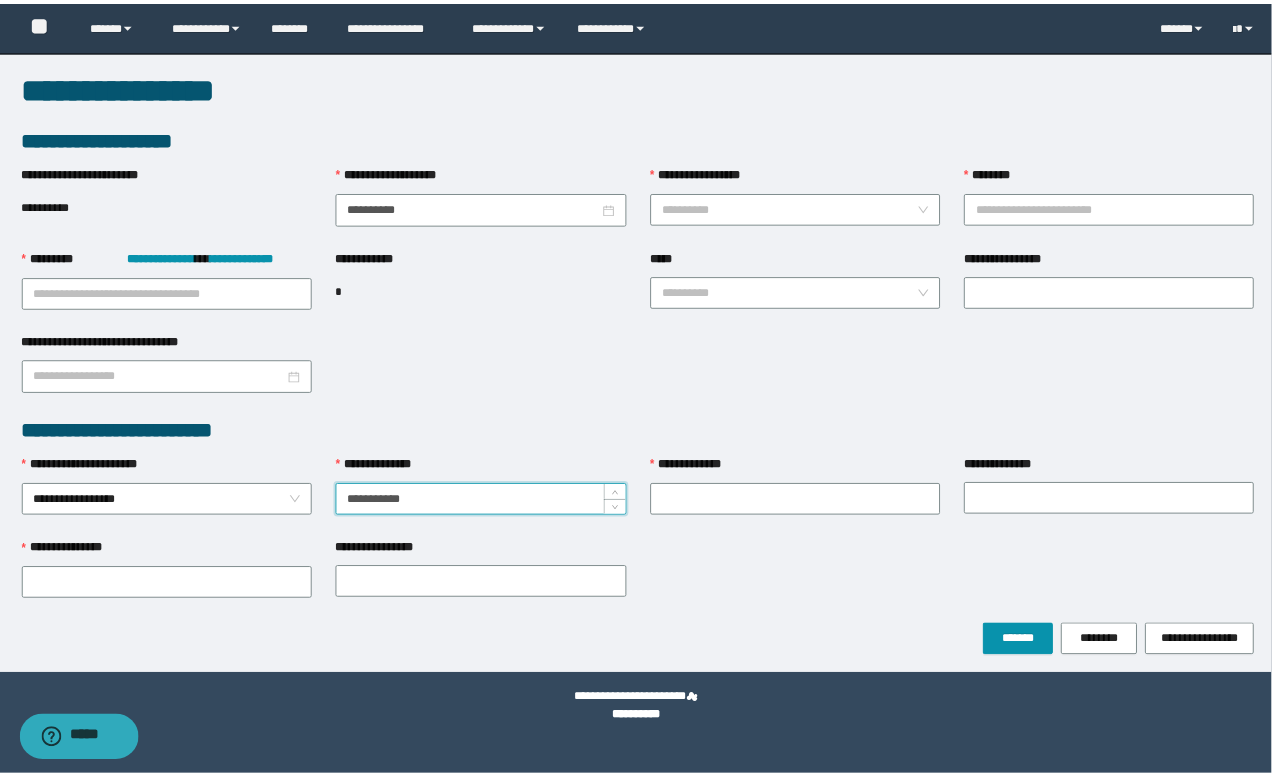 scroll, scrollTop: 0, scrollLeft: 0, axis: both 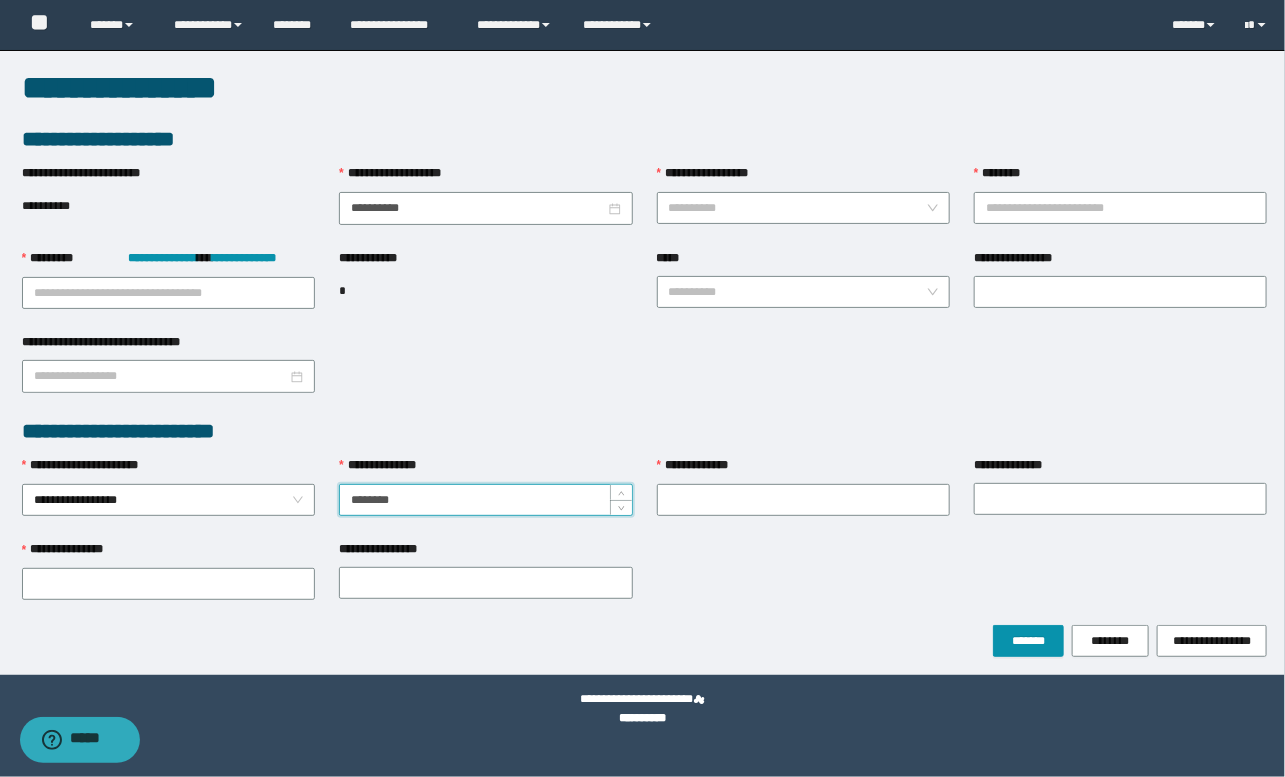 type on "********" 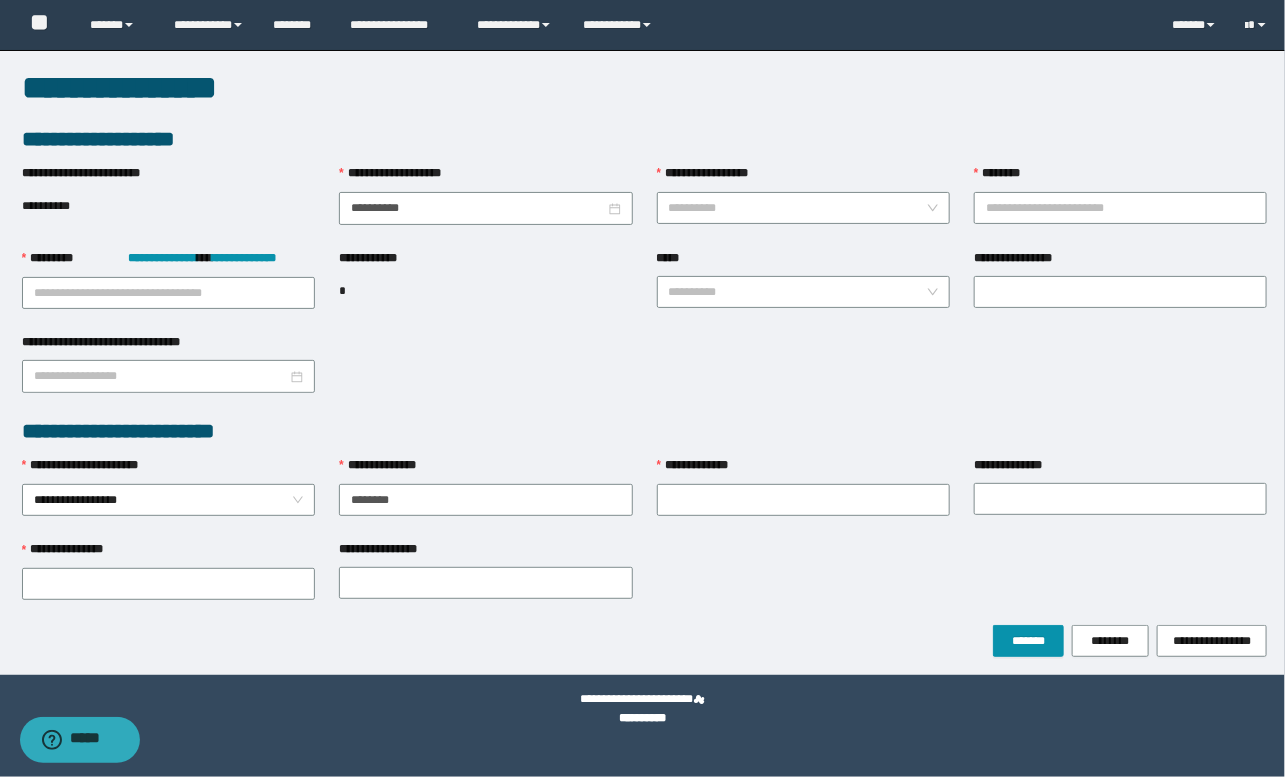 click on "**********" at bounding box center (645, 431) 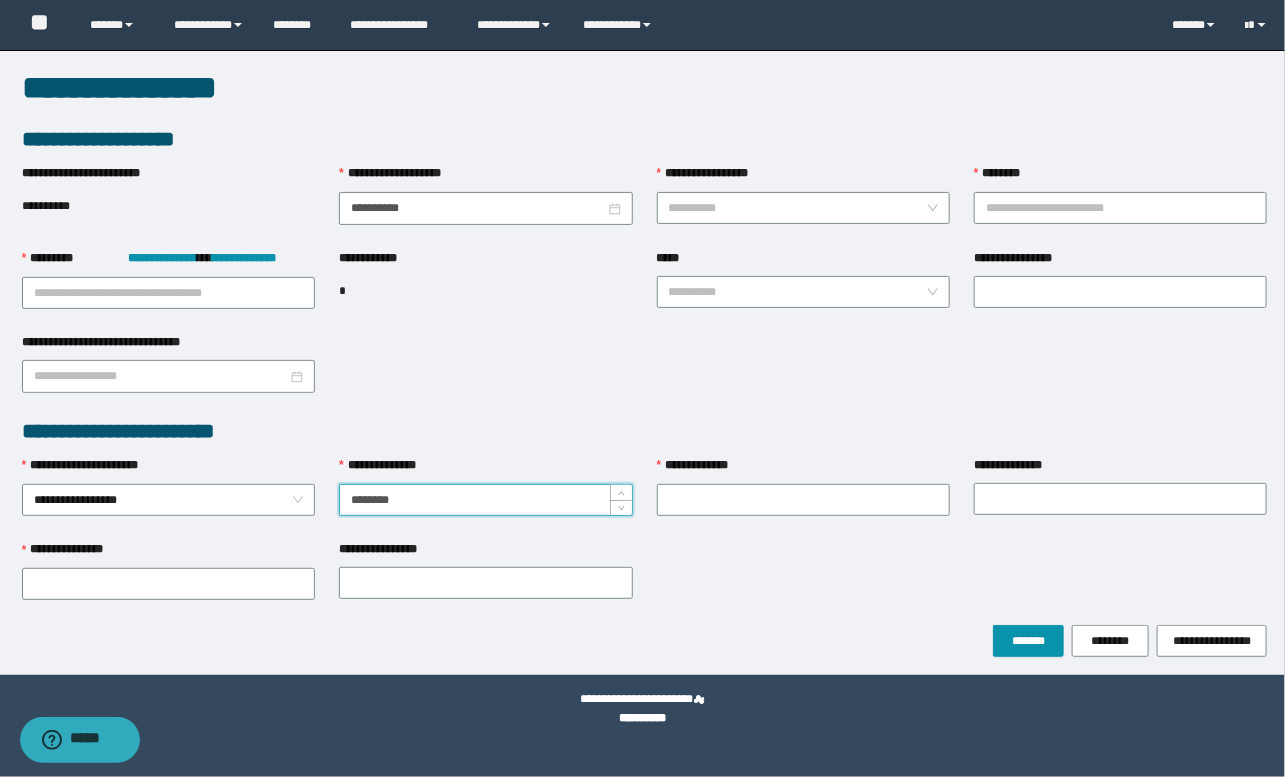 drag, startPoint x: 427, startPoint y: 497, endPoint x: 318, endPoint y: 498, distance: 109.004585 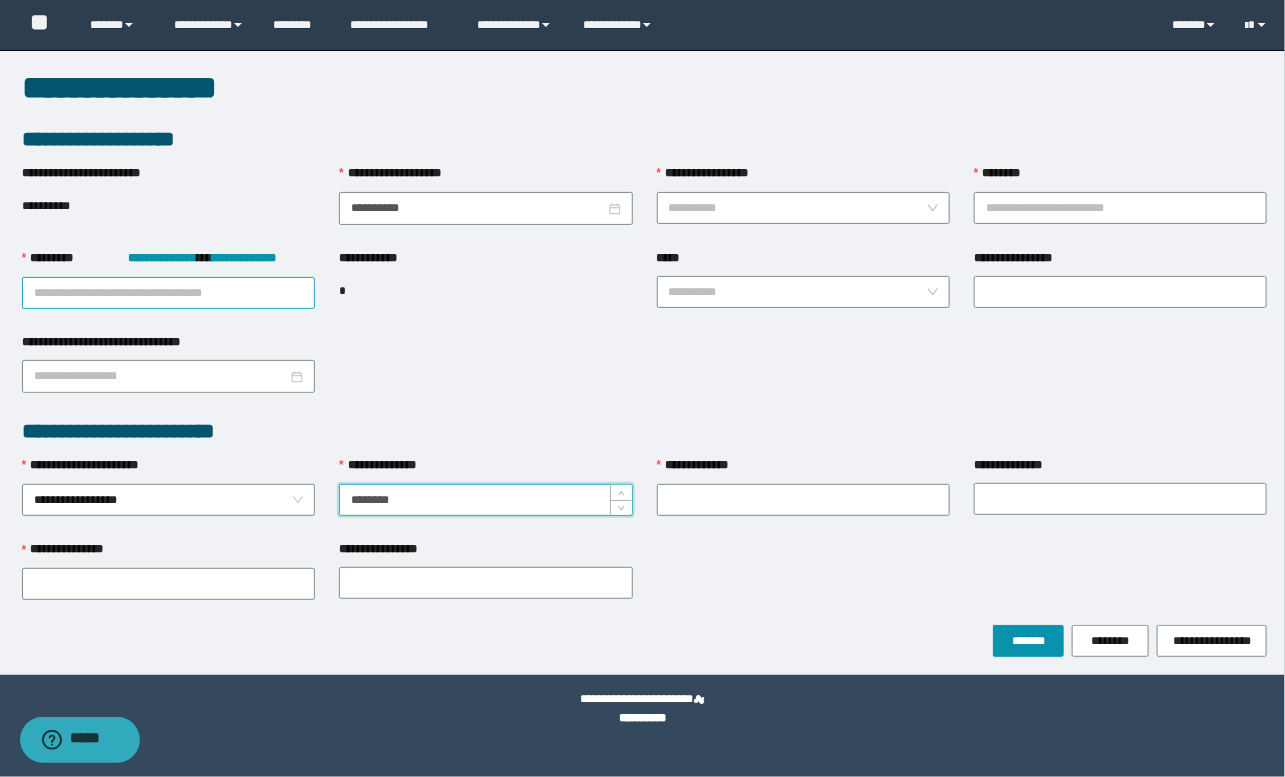 click on "**********" at bounding box center (168, 293) 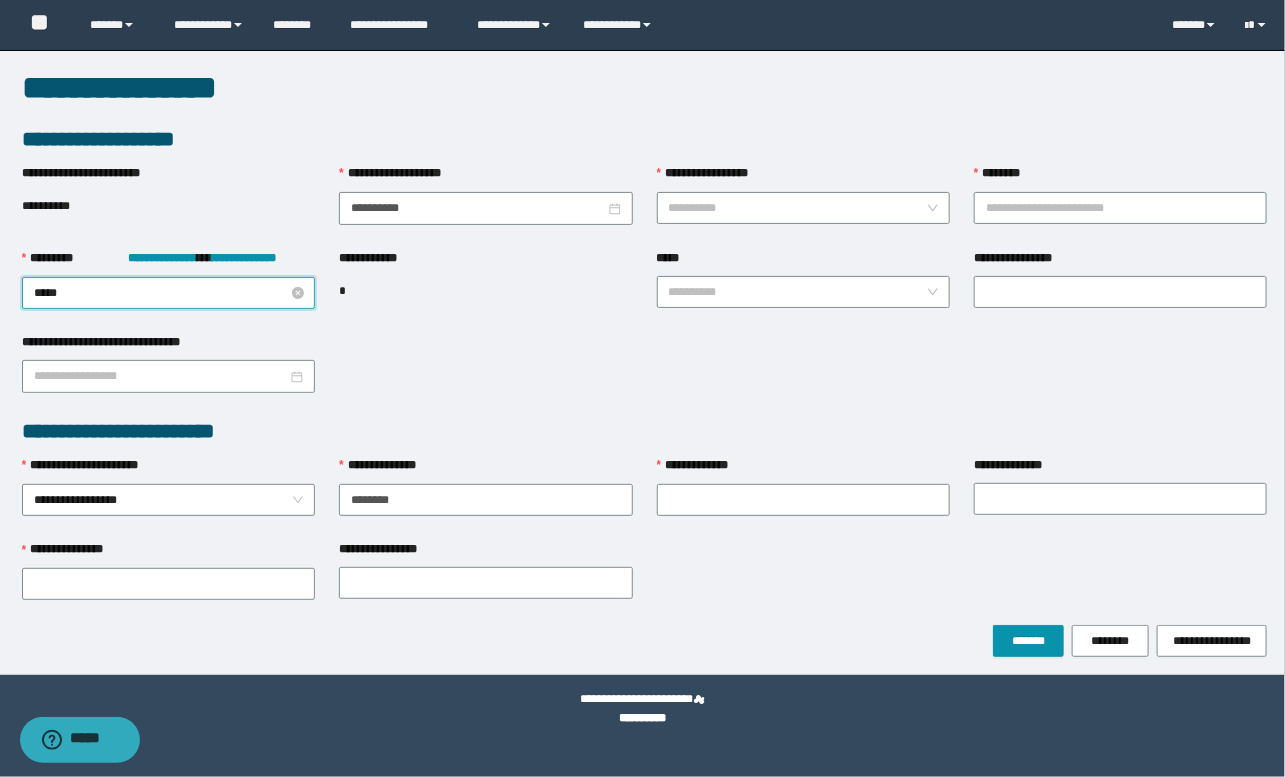 type on "******" 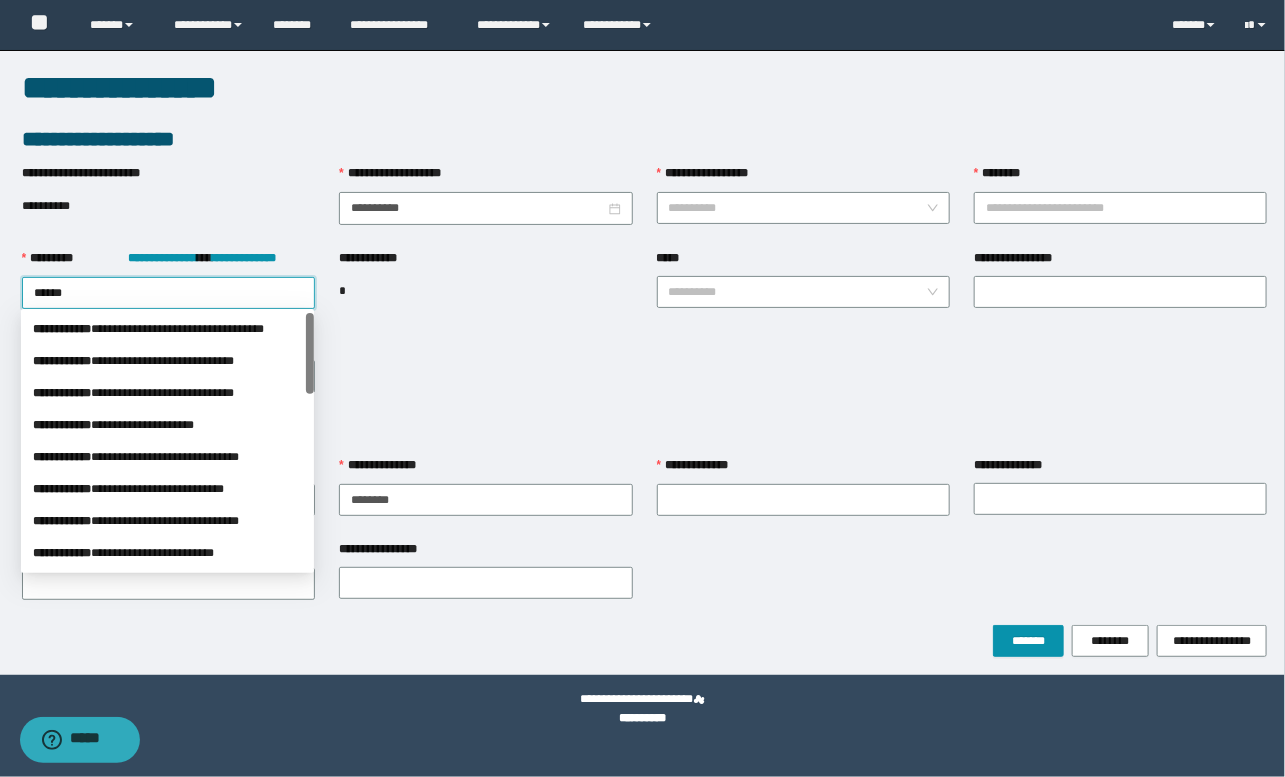 click on "**********" at bounding box center [167, 329] 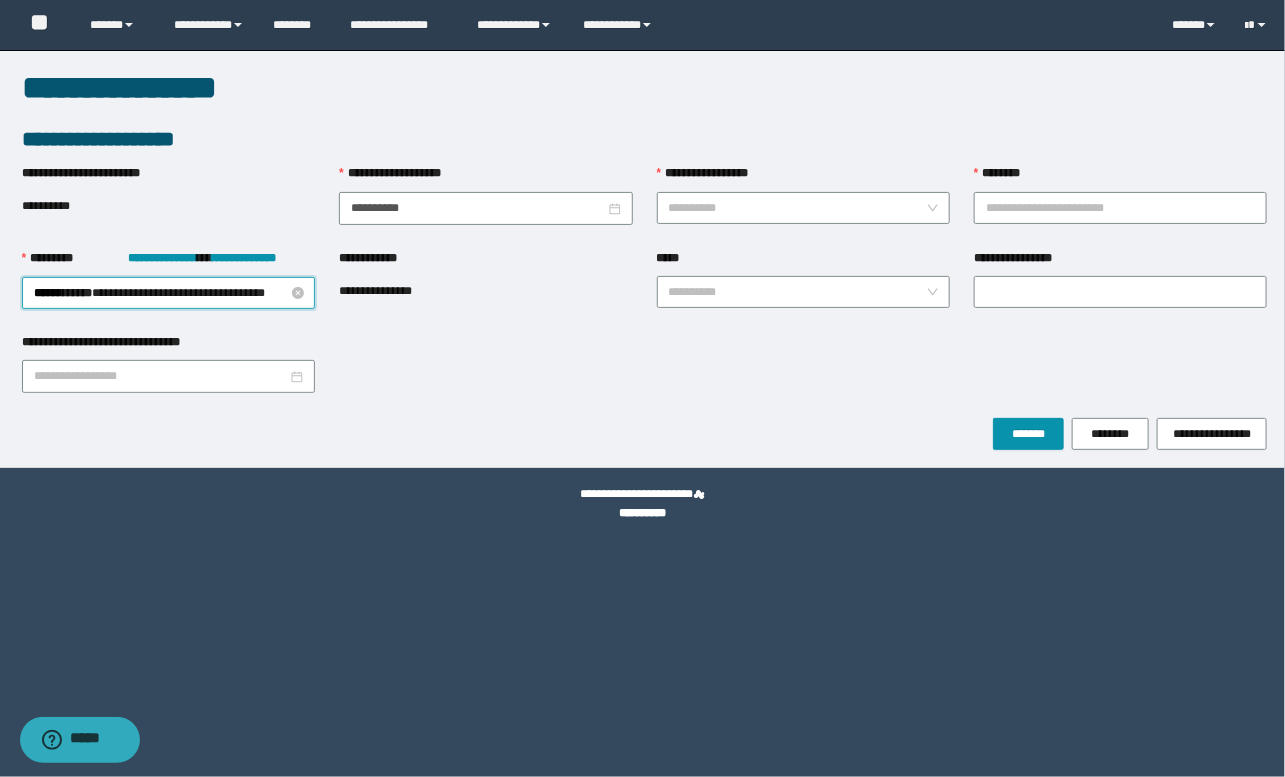 click on "**********" at bounding box center (169, 293) 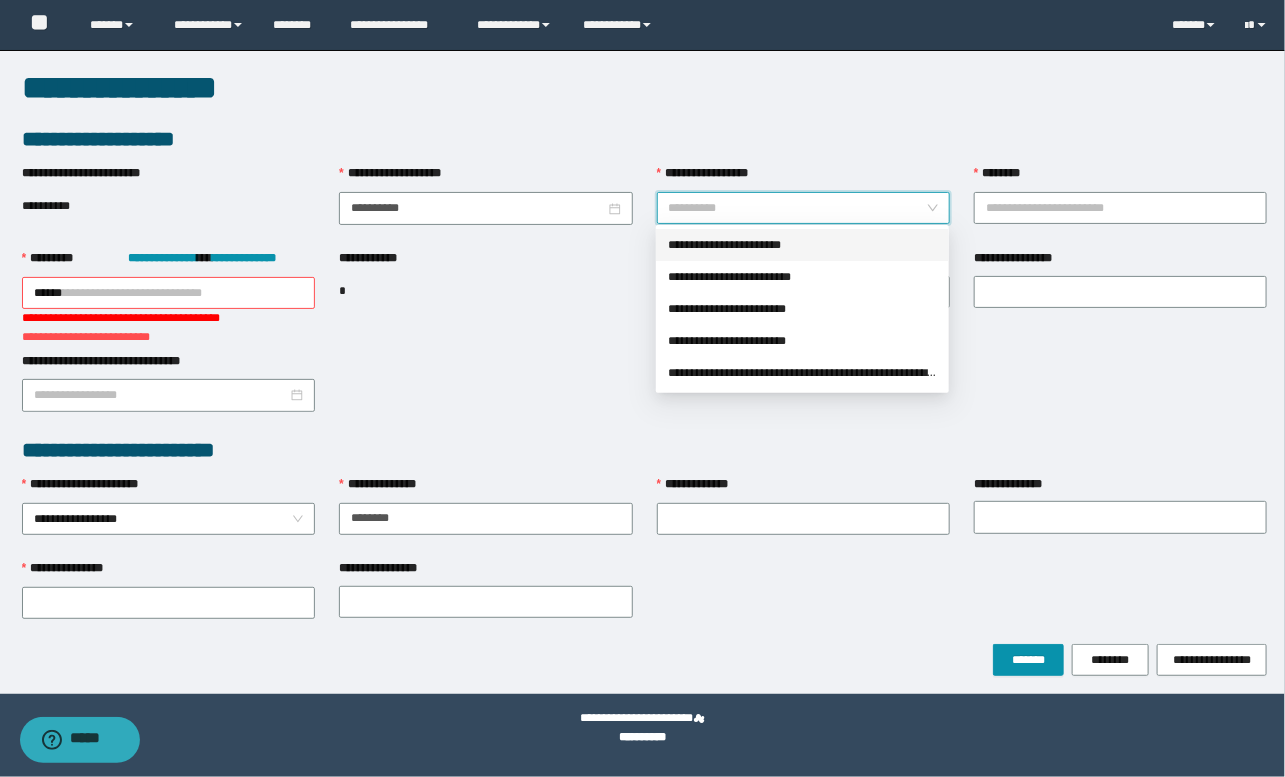 drag, startPoint x: 856, startPoint y: 192, endPoint x: 730, endPoint y: 252, distance: 139.55644 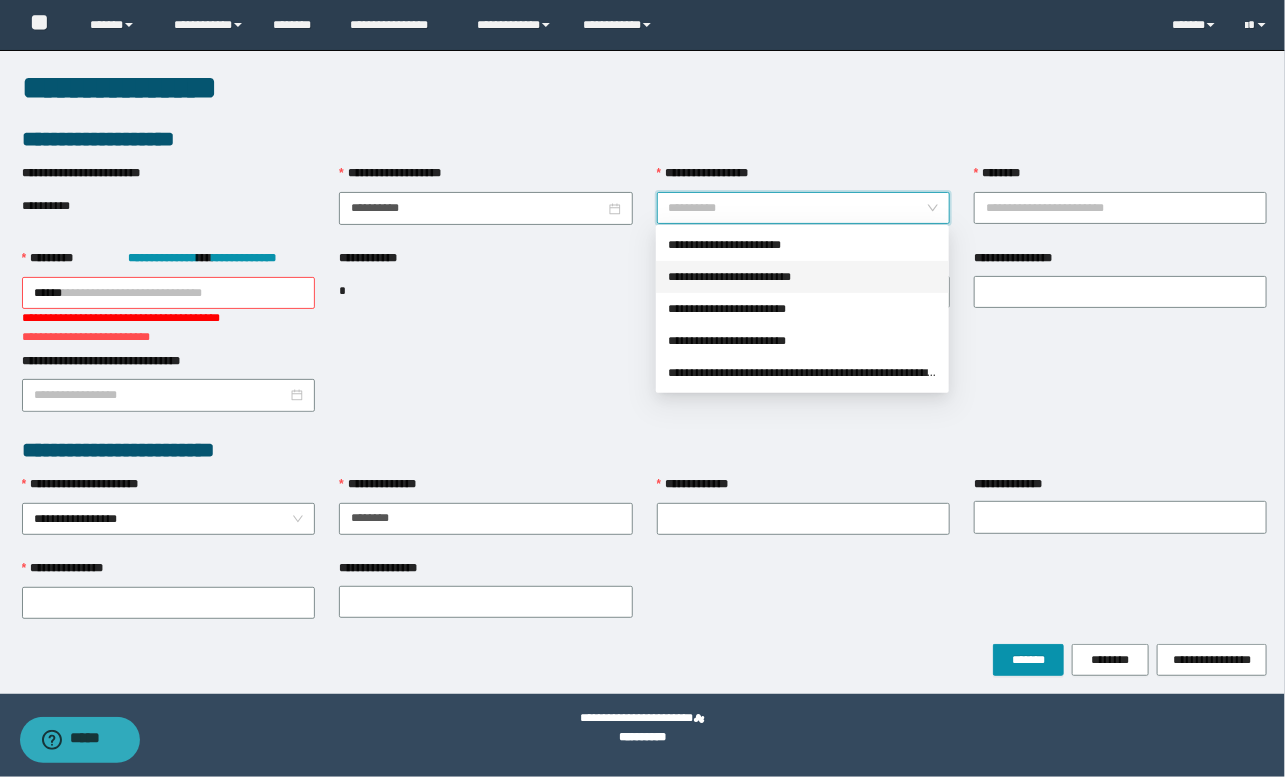 click on "**********" at bounding box center [802, 277] 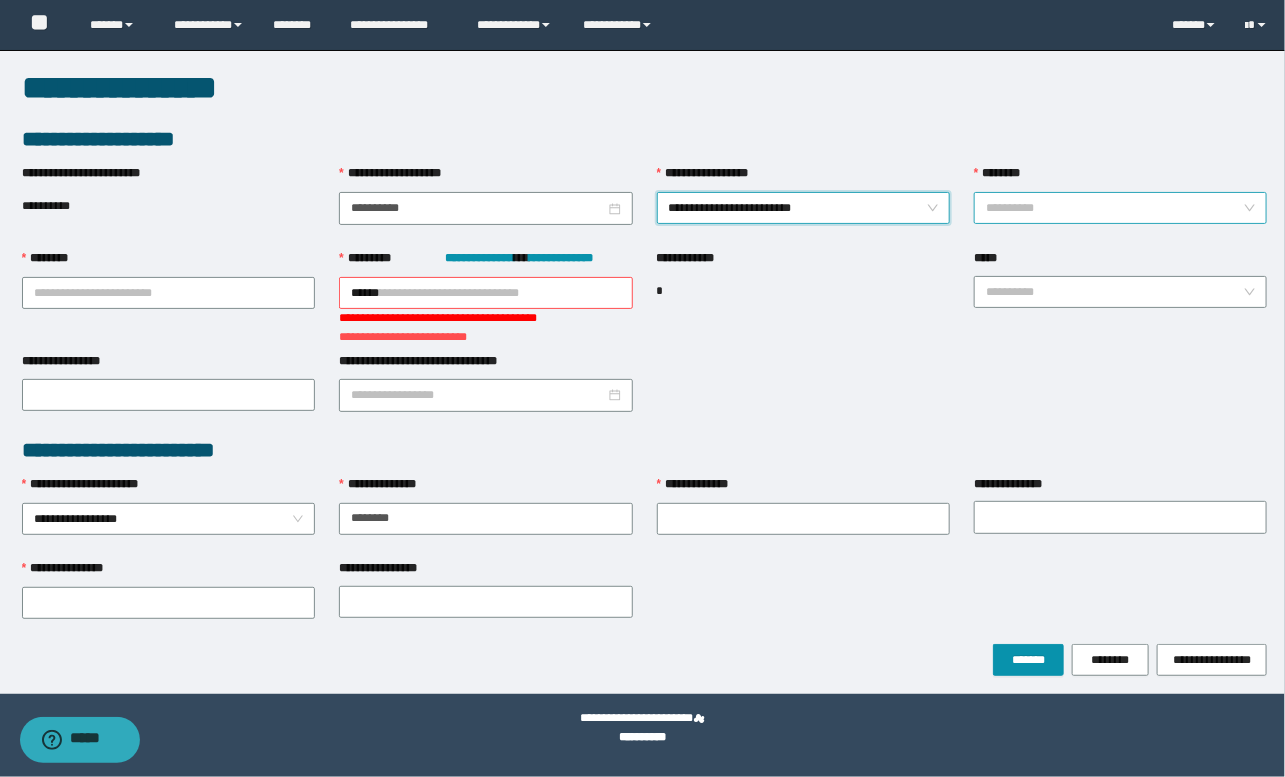 click on "********" at bounding box center [1114, 208] 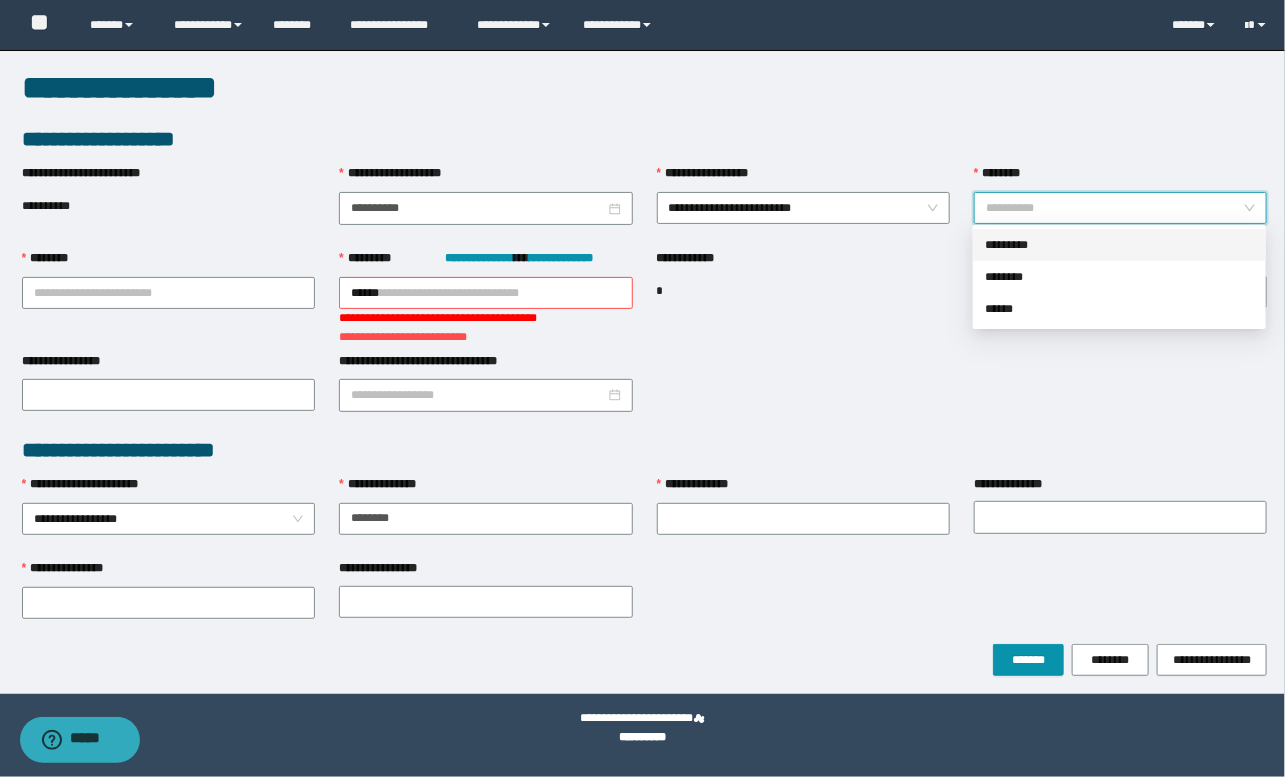 click on "*********" at bounding box center (1119, 245) 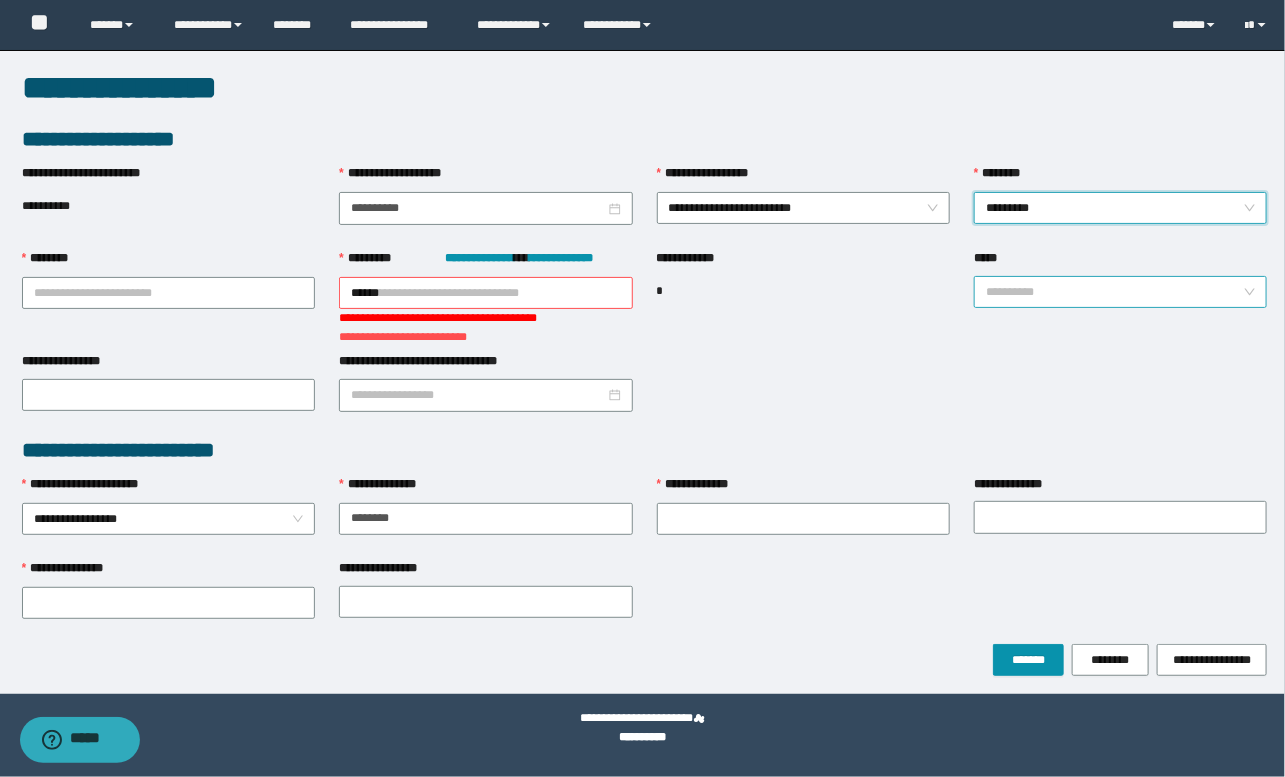 click on "*****" at bounding box center (1114, 292) 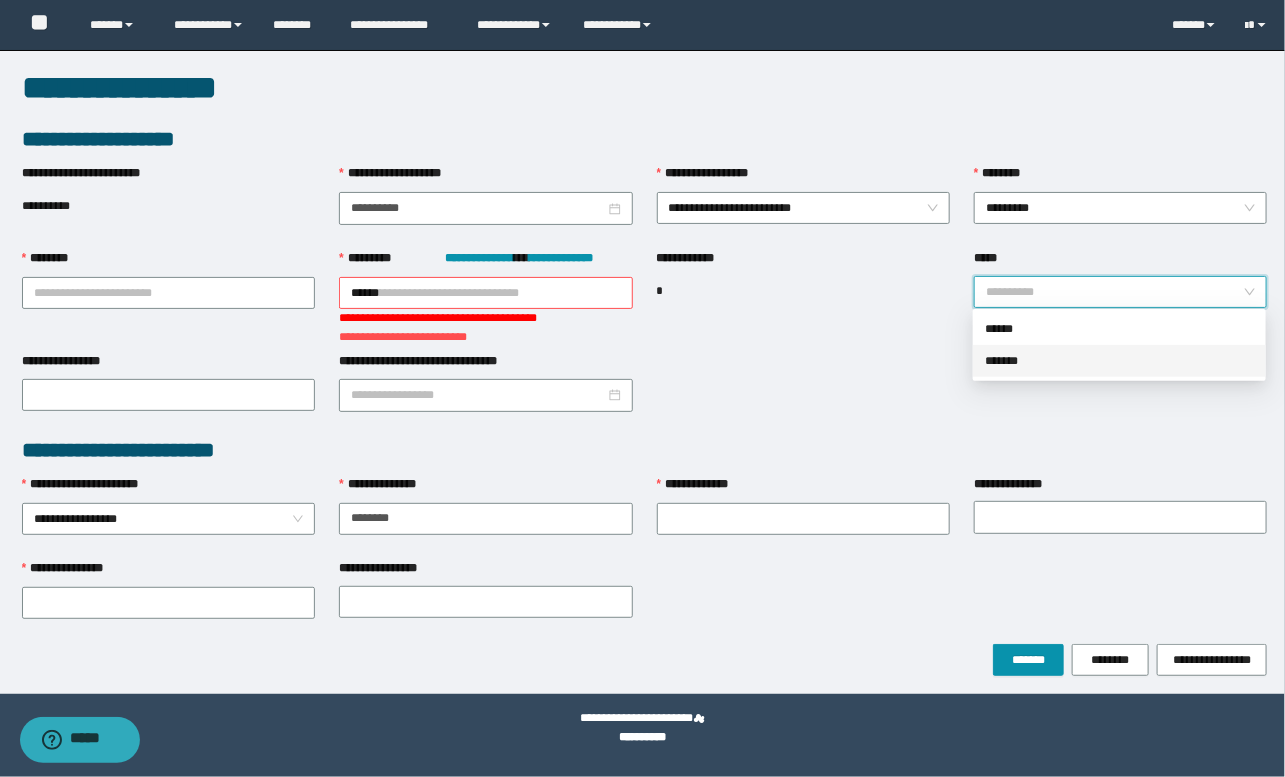 click on "*******" at bounding box center (1119, 361) 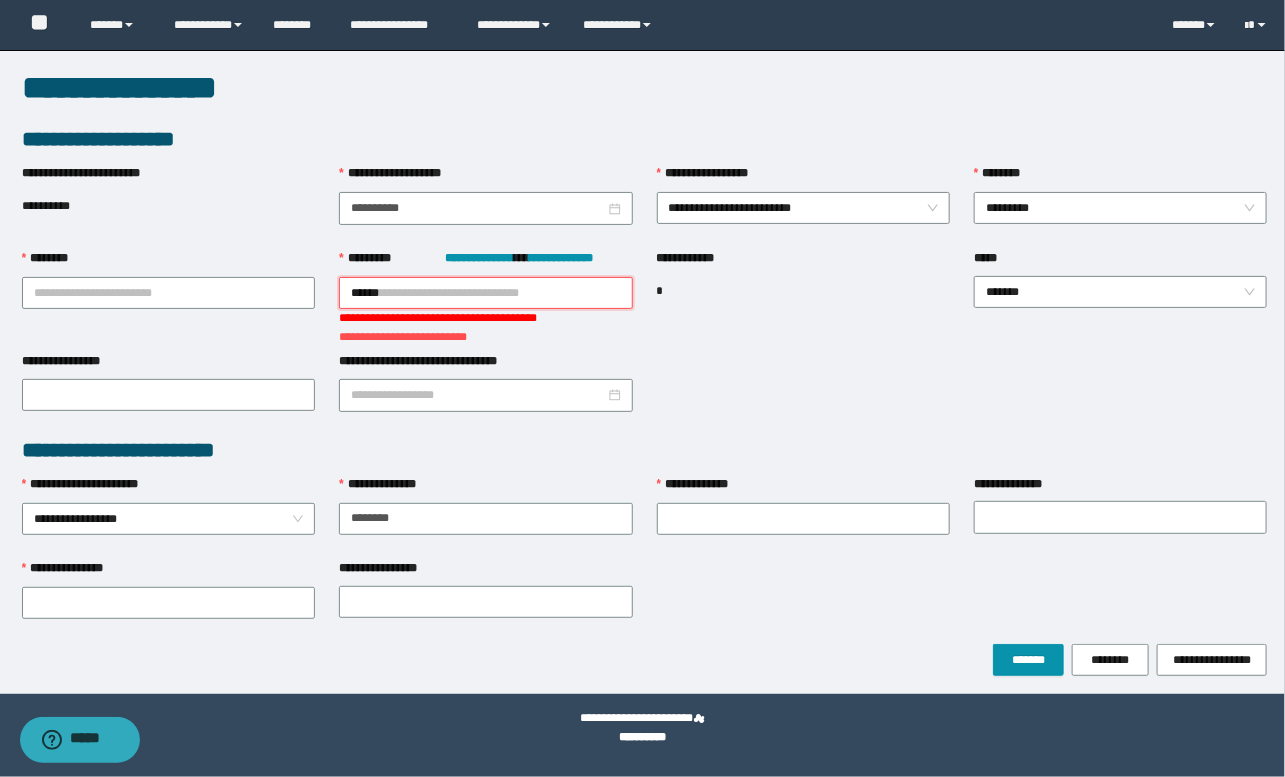 click on "******" at bounding box center (485, 293) 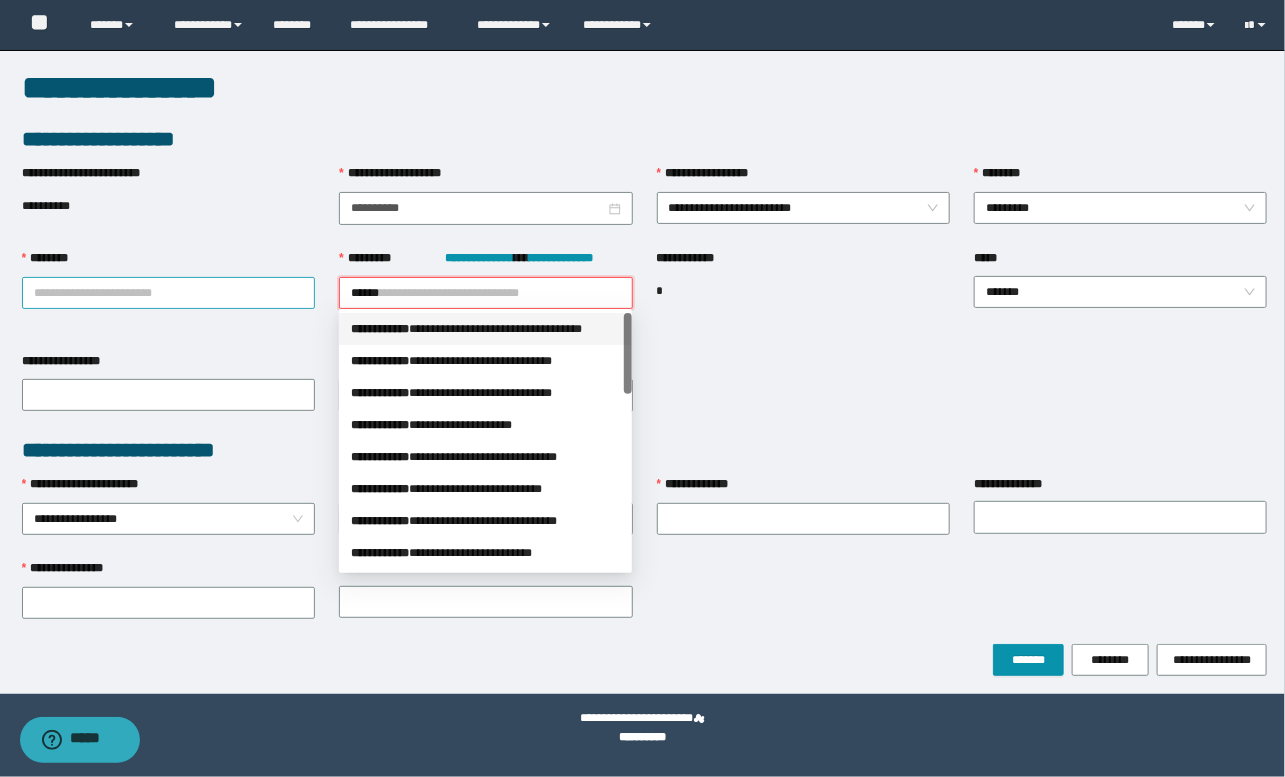 click on "********" at bounding box center (168, 293) 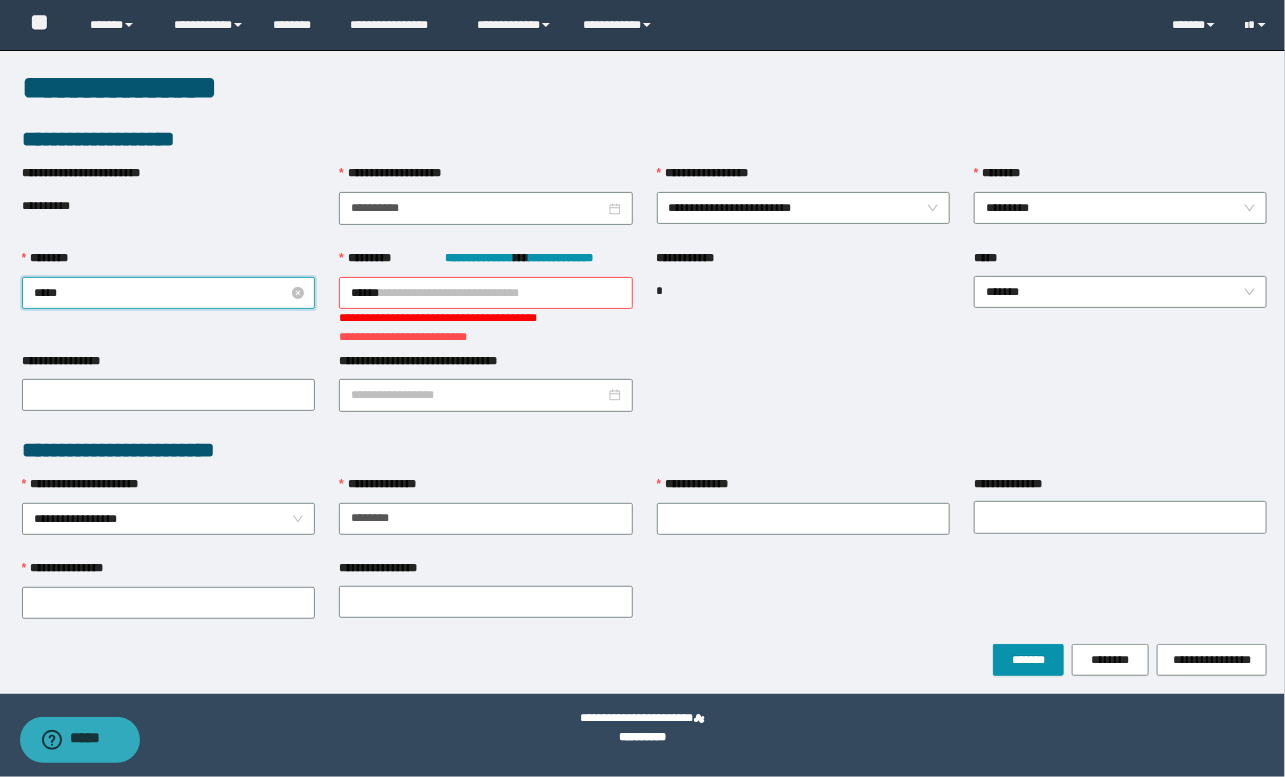type on "******" 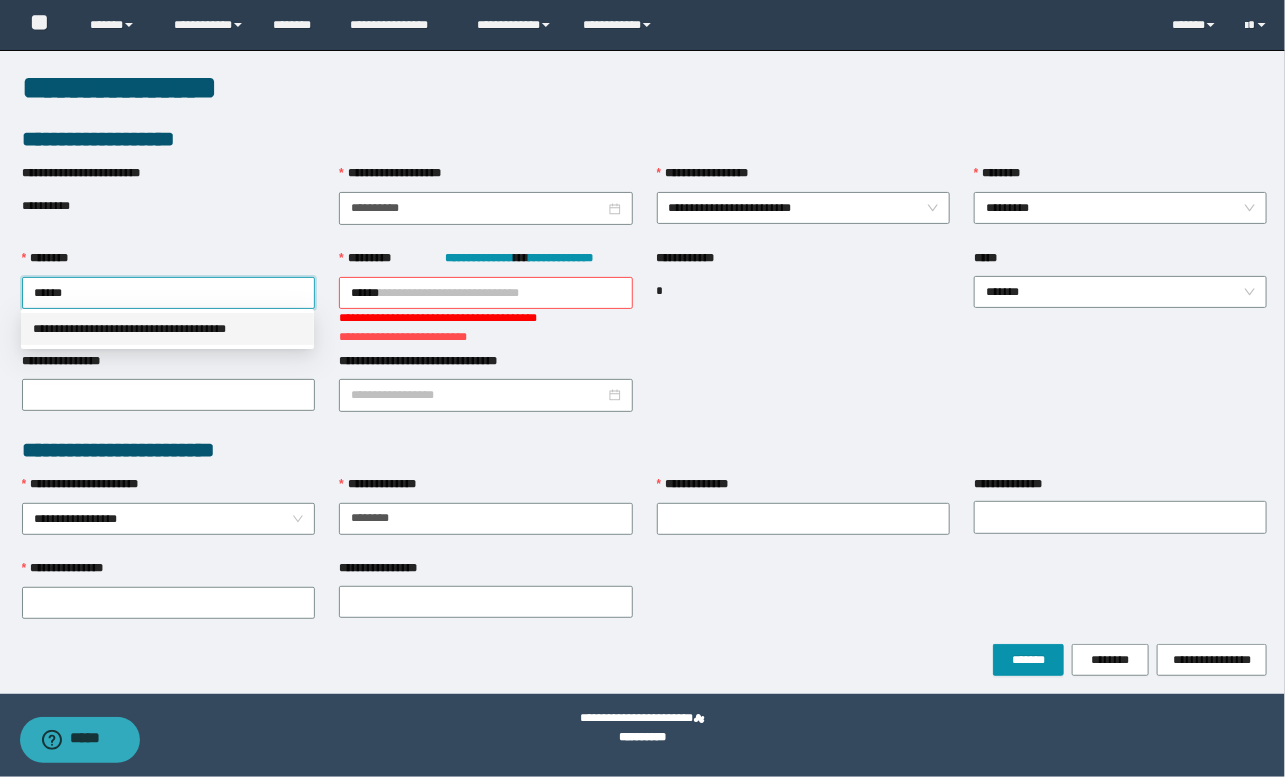 click on "**********" at bounding box center (167, 329) 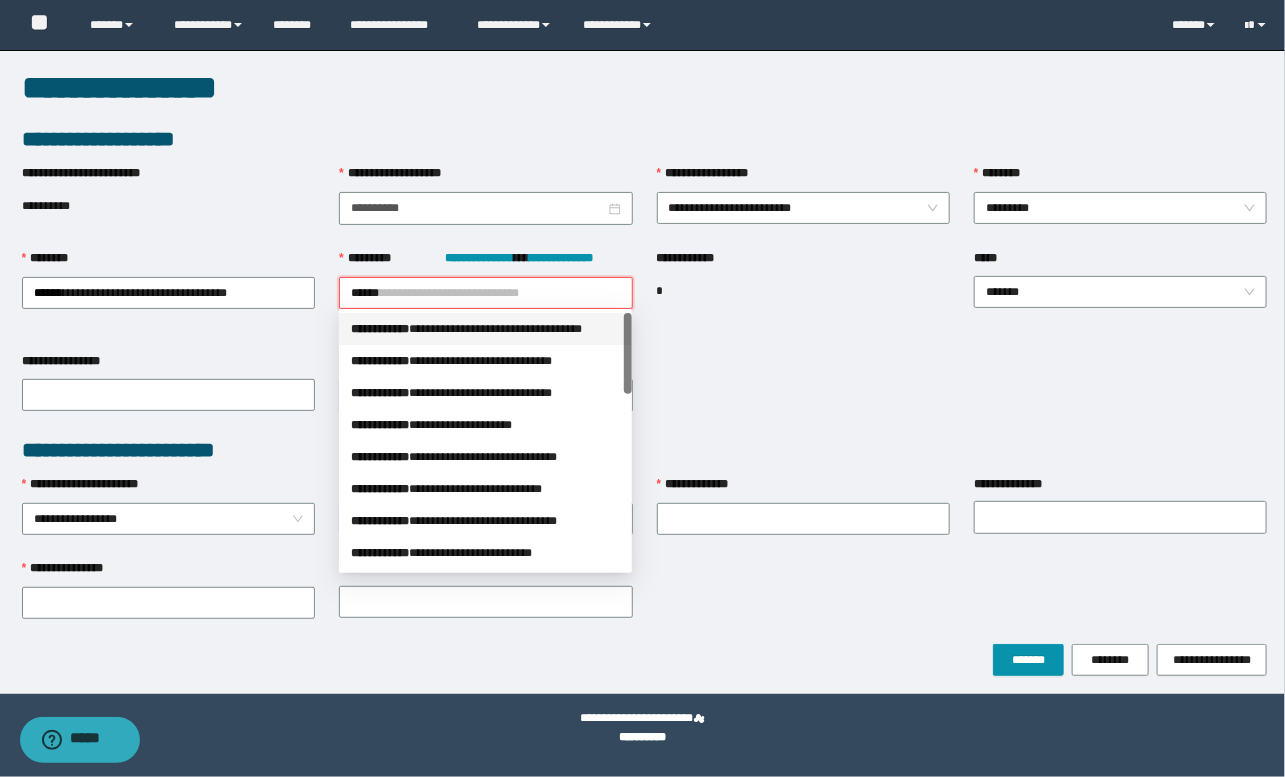 click on "******" at bounding box center (485, 293) 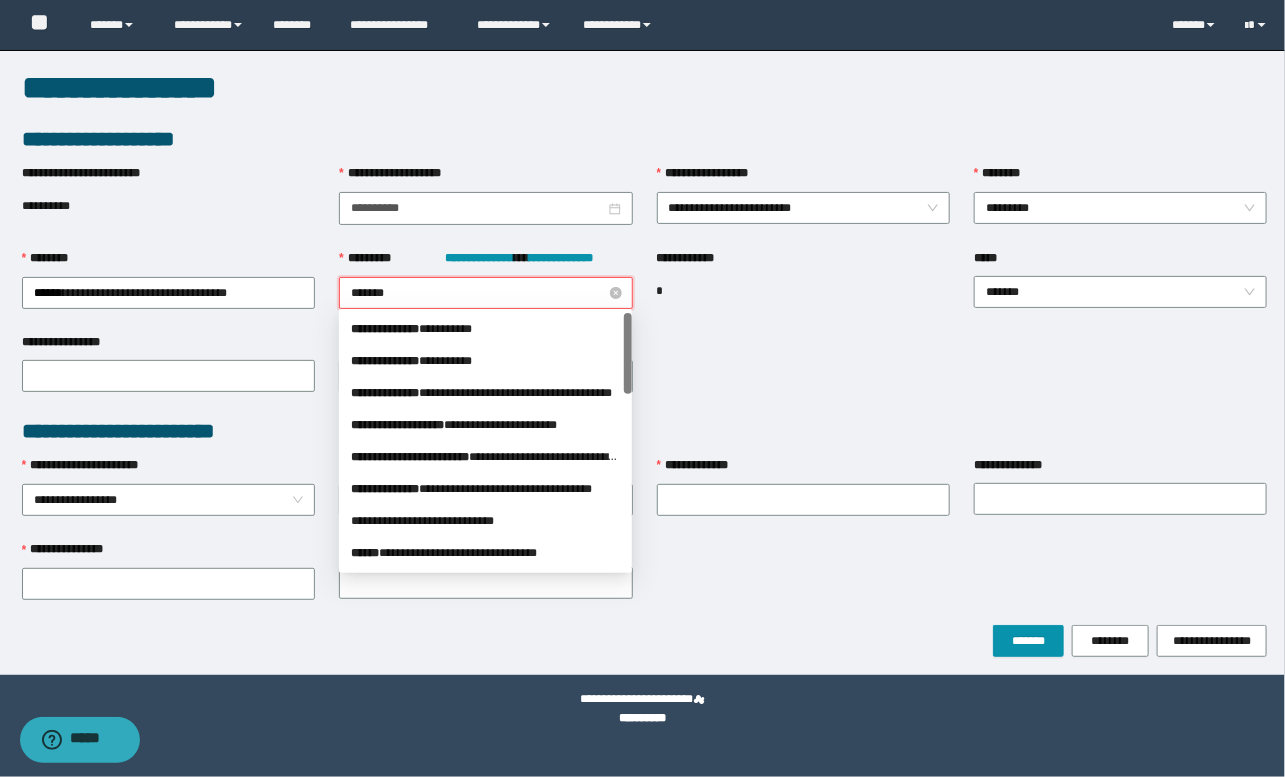 type on "********" 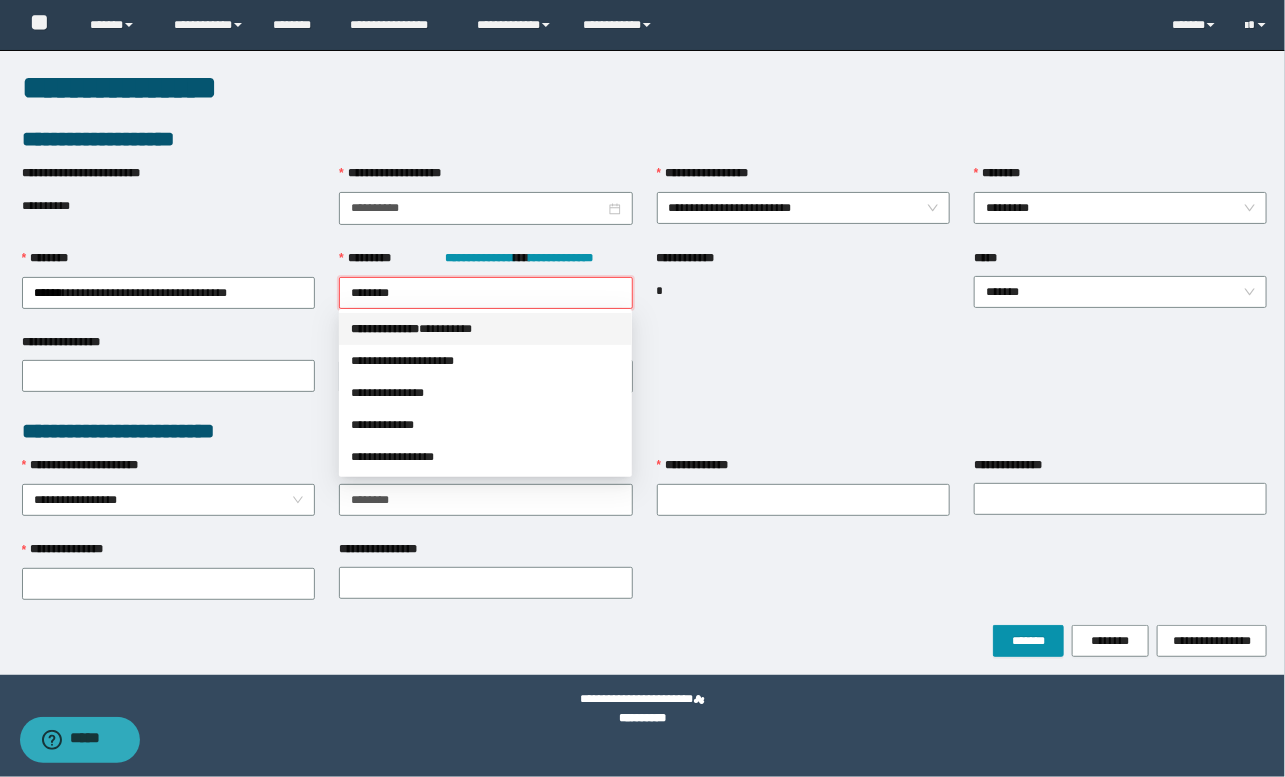 click on "*** *   *********" at bounding box center (385, 329) 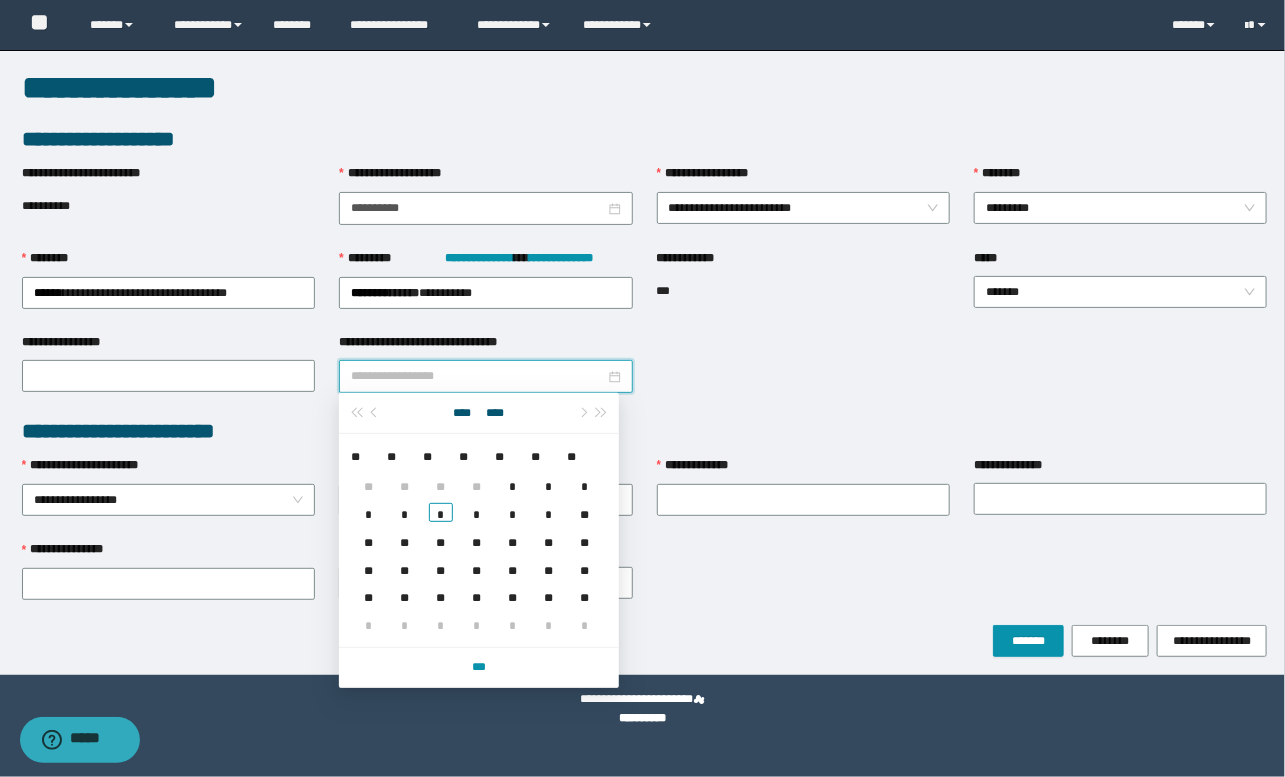 click on "**********" at bounding box center [477, 376] 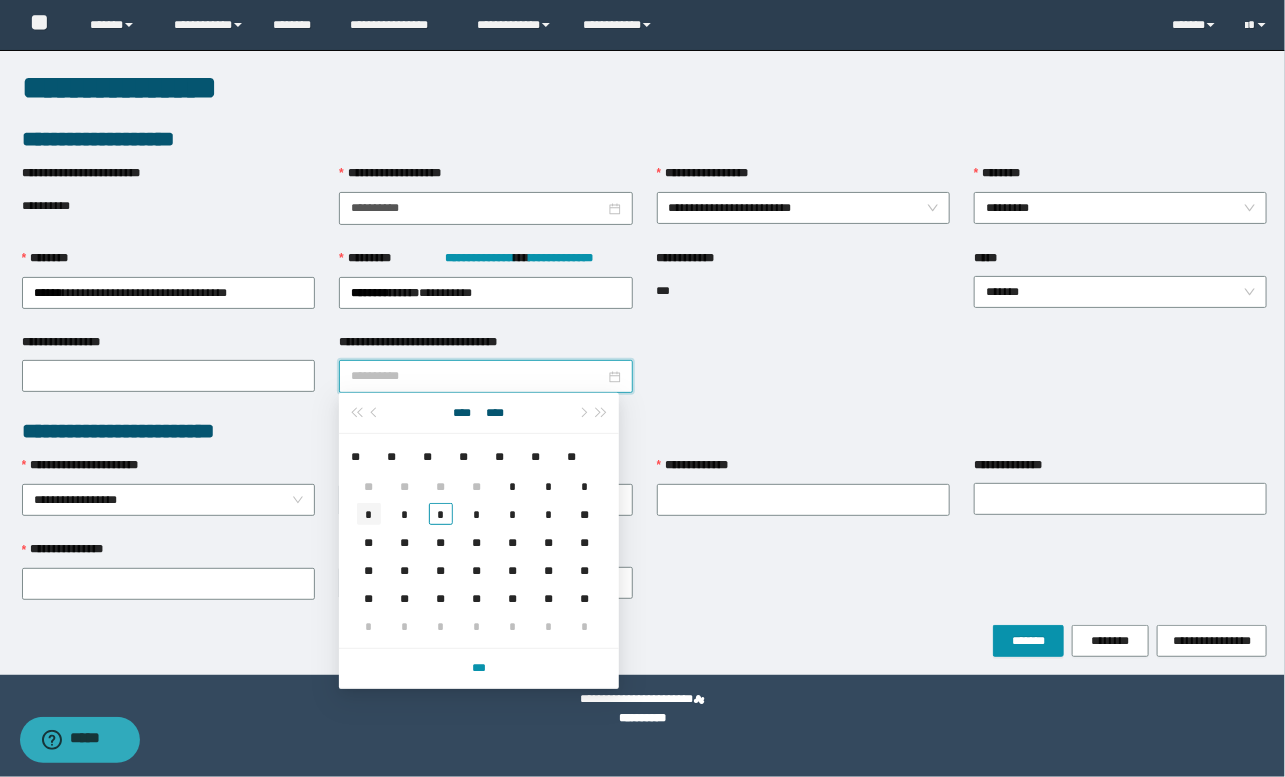 click on "*" at bounding box center [369, 514] 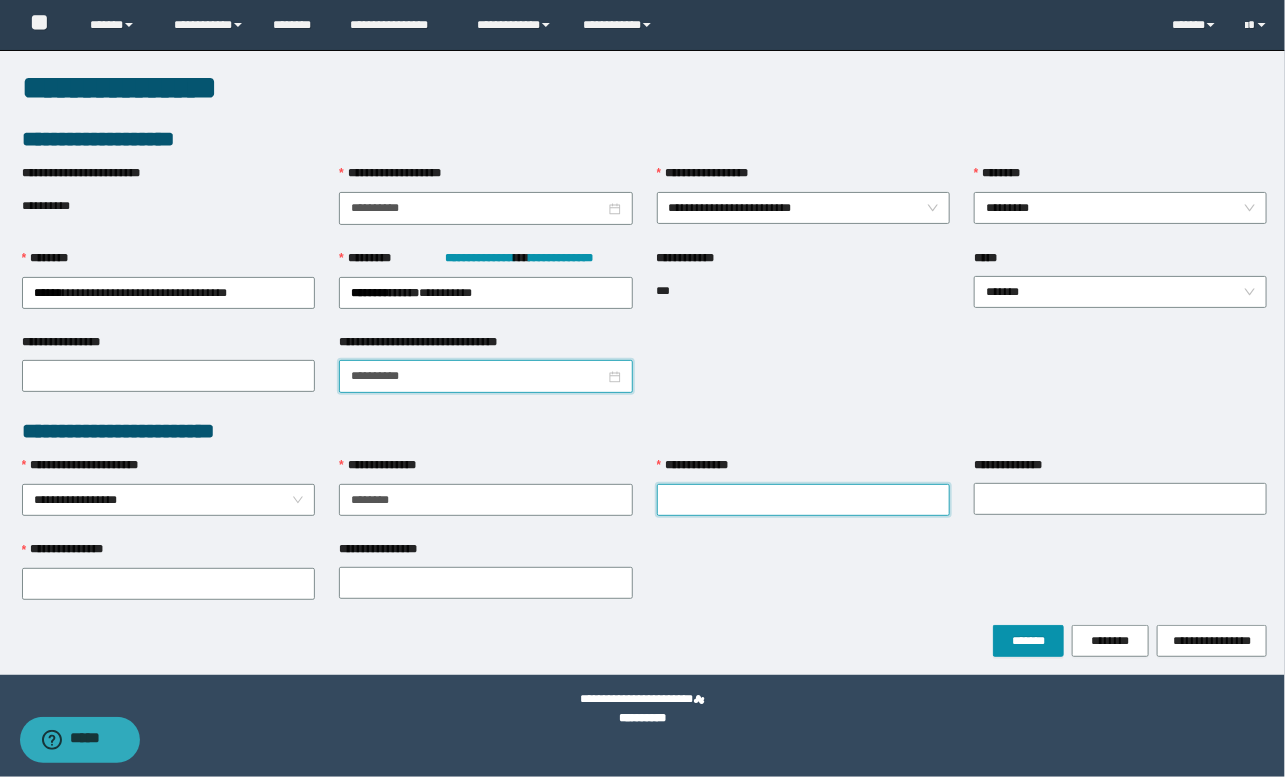click on "**********" at bounding box center [803, 500] 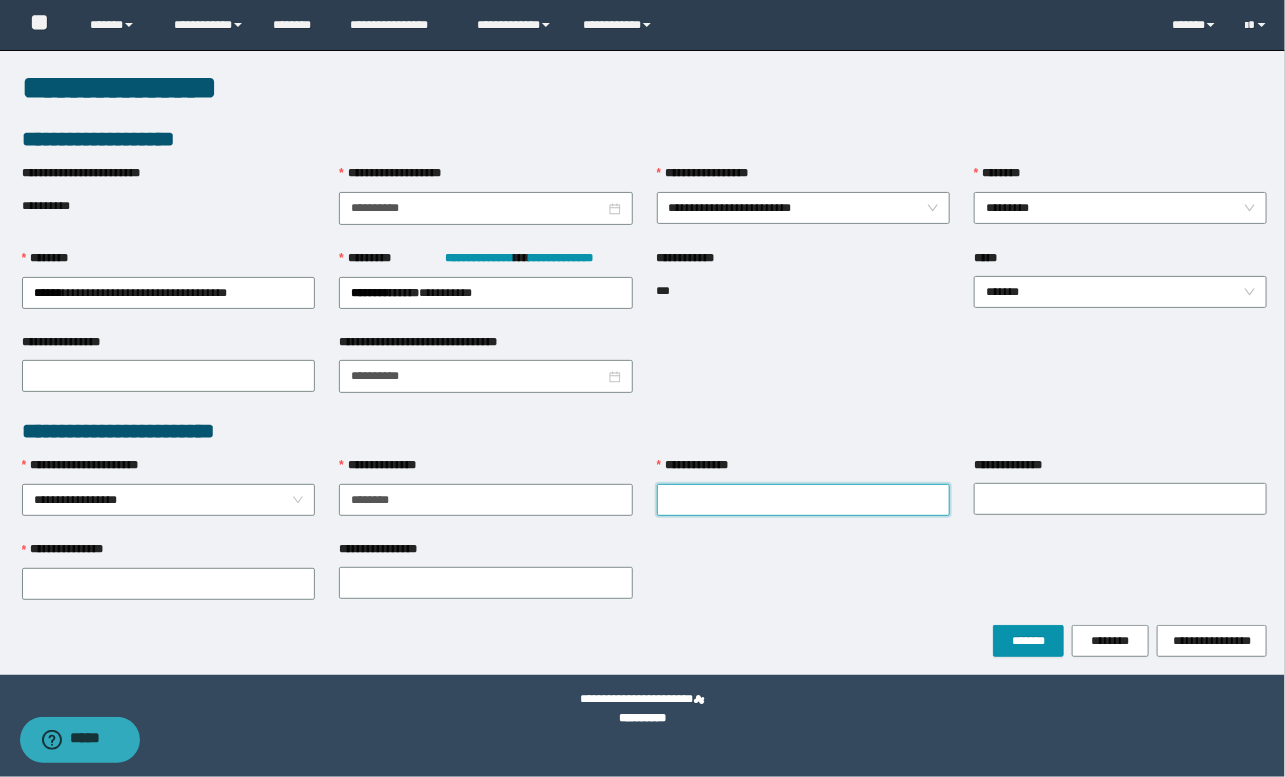 click on "**********" at bounding box center (803, 500) 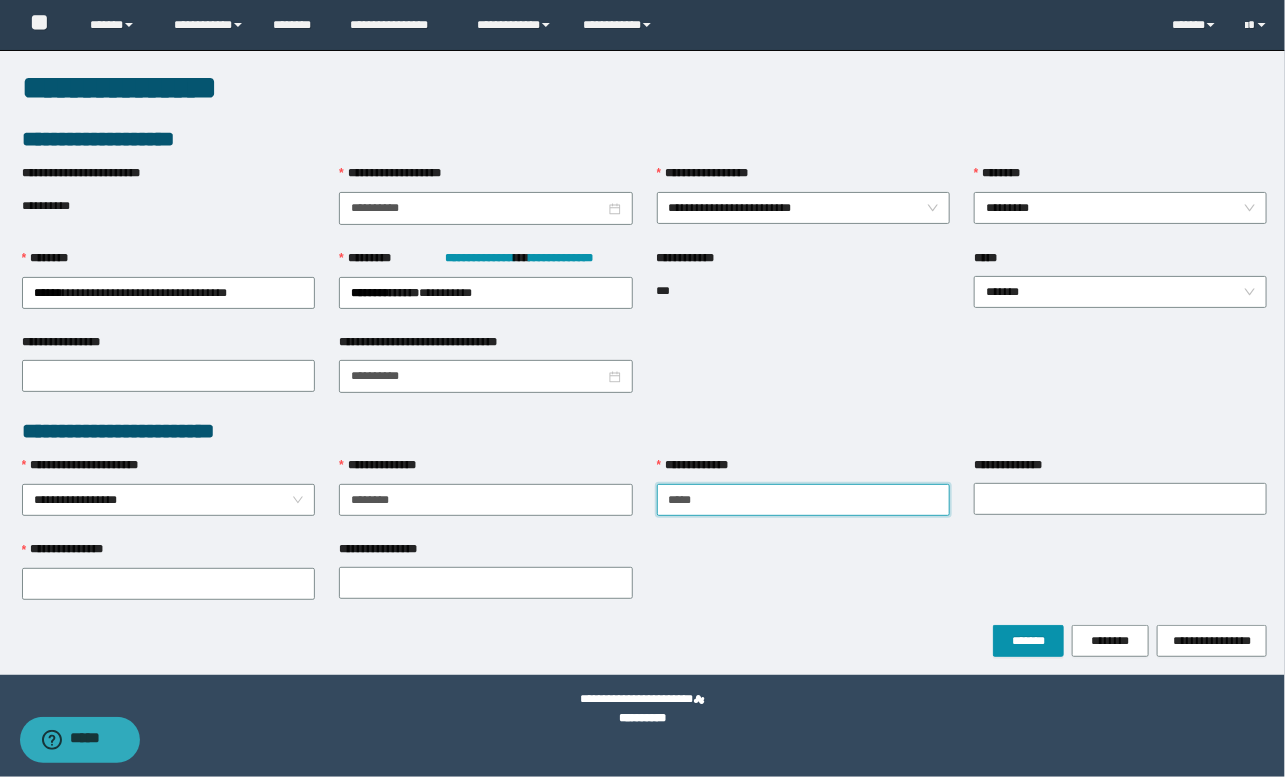 type on "*****" 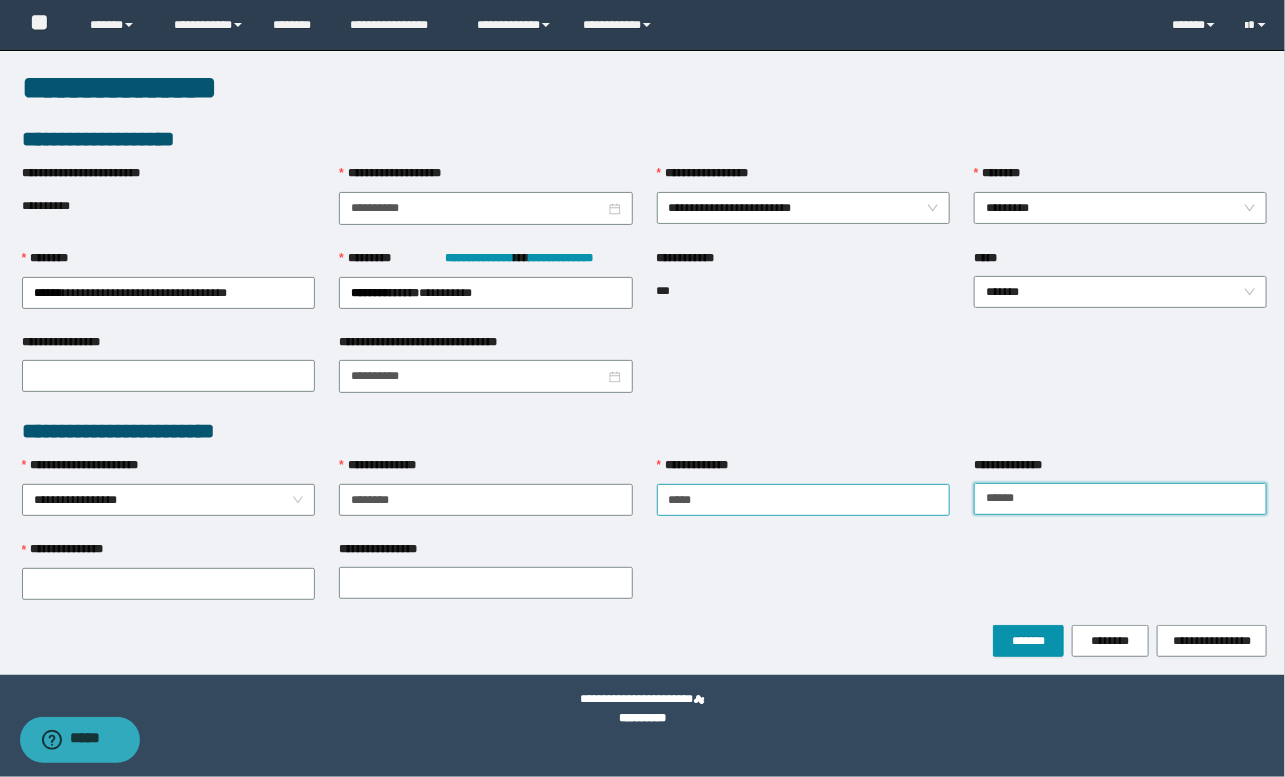 type on "******" 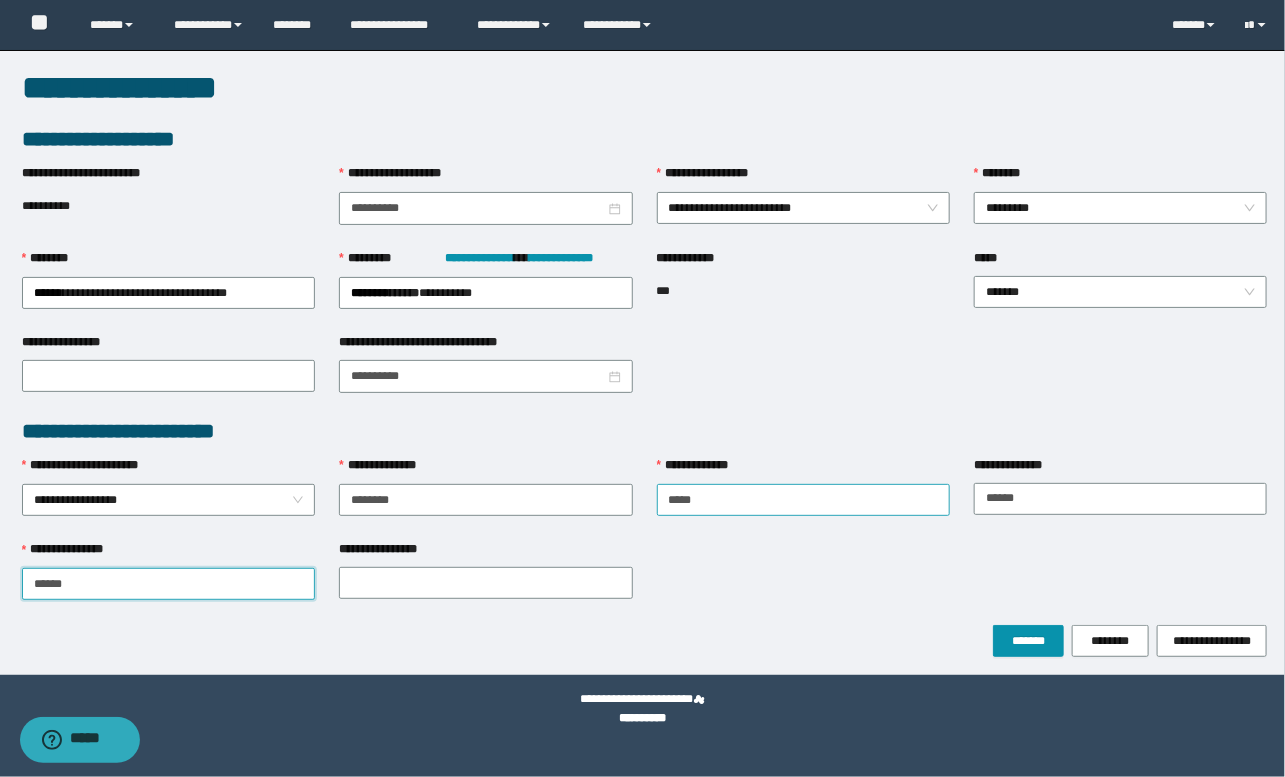 type on "******" 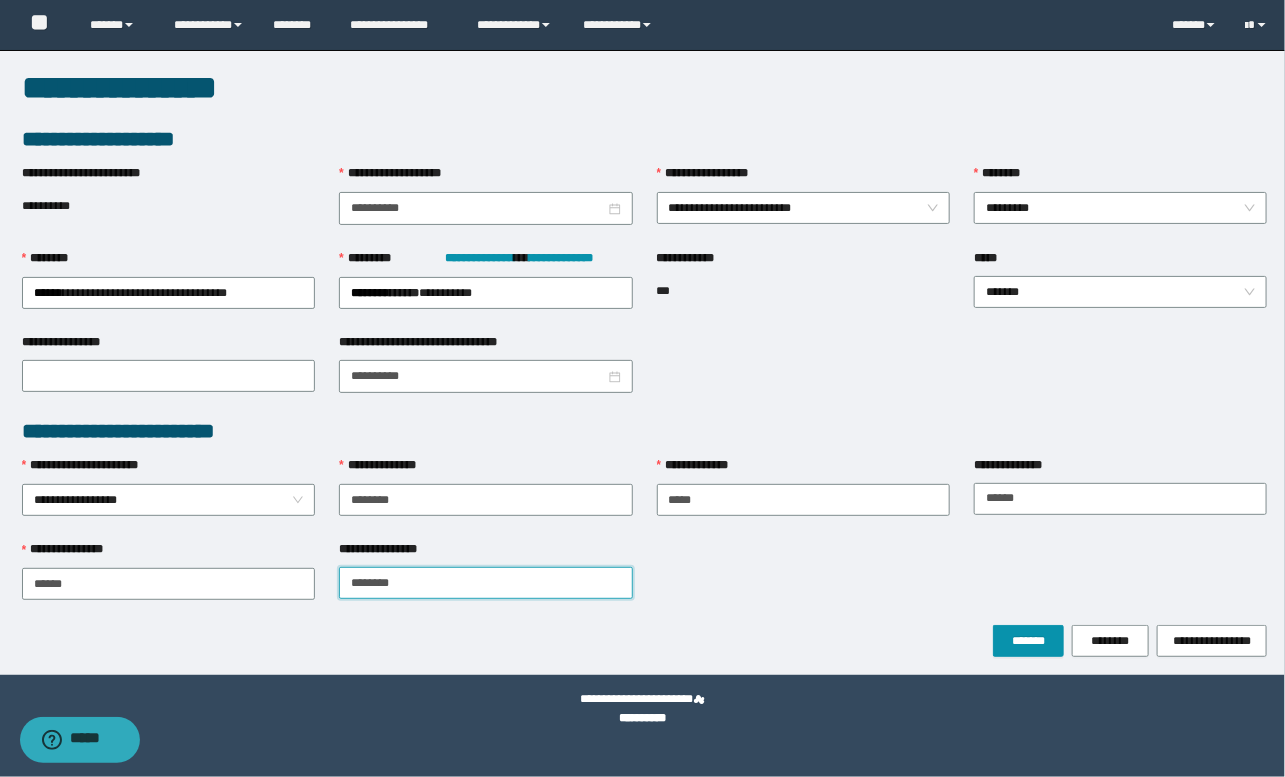 type on "********" 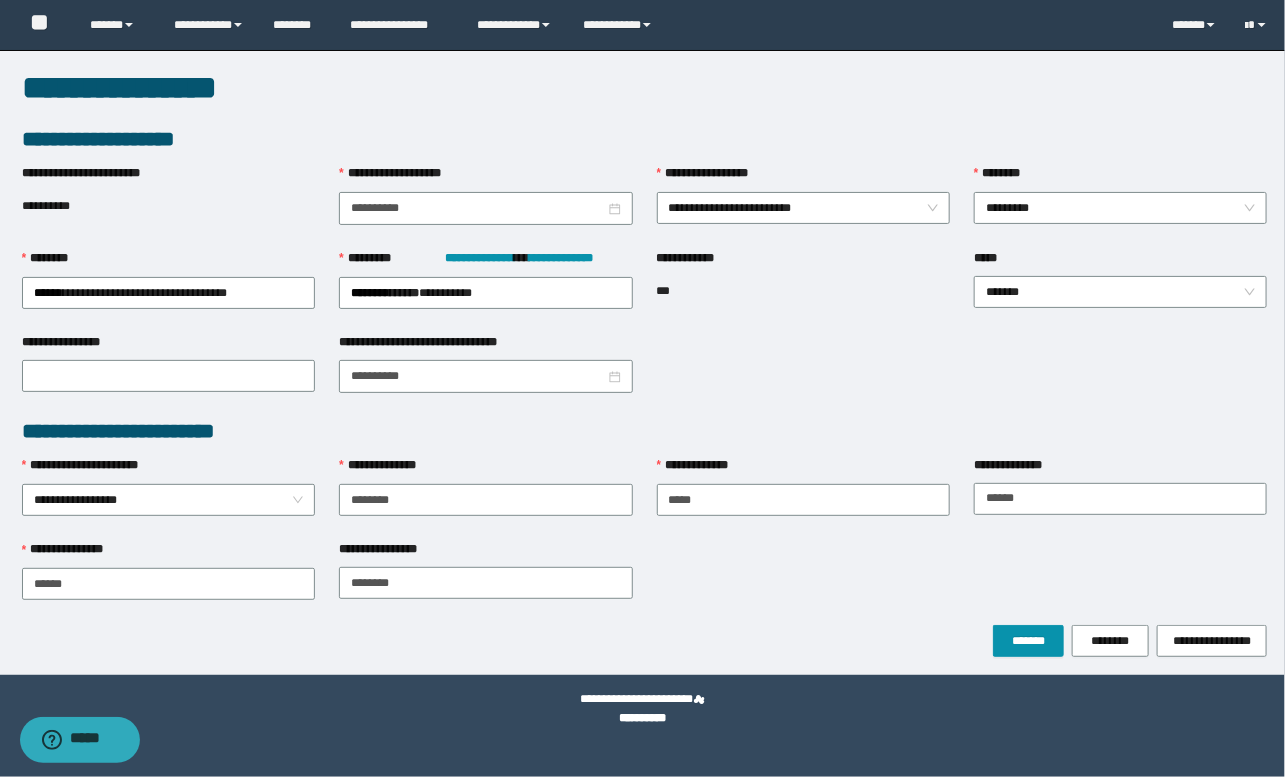 click on "**********" at bounding box center (645, 640) 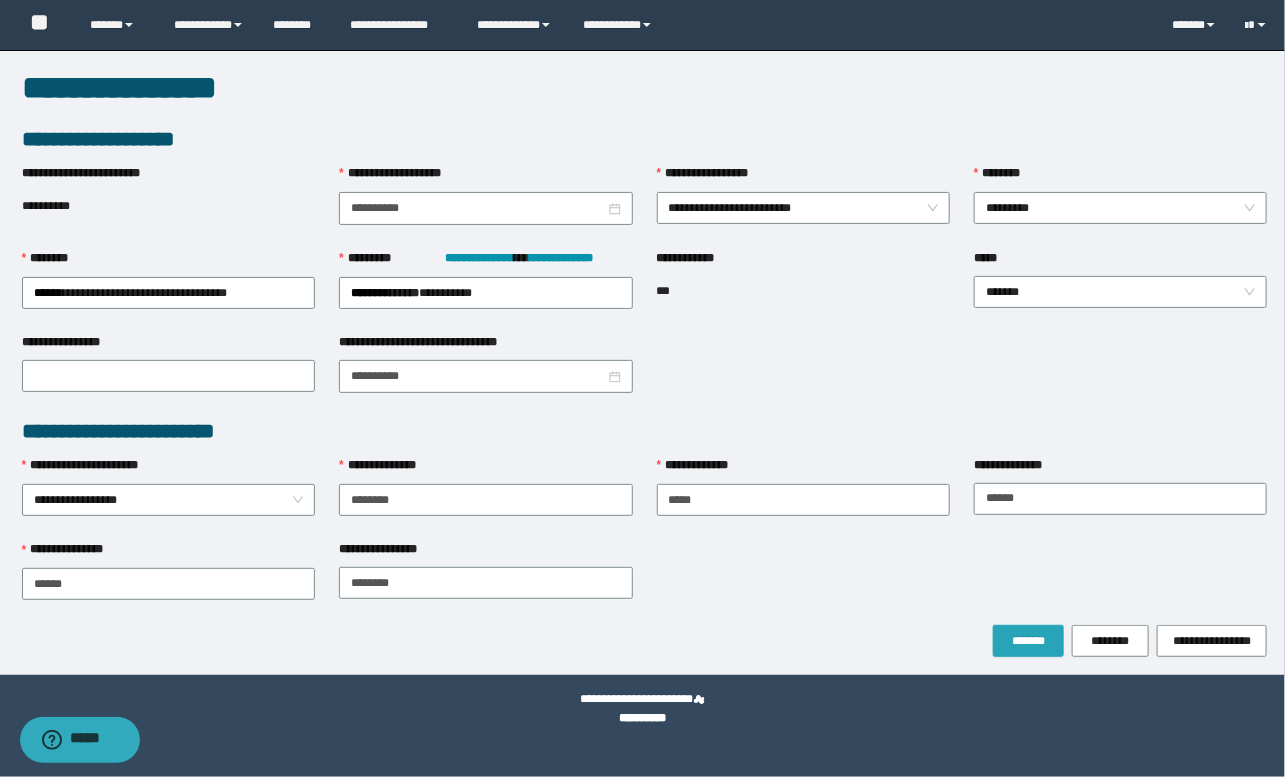 click on "*******" at bounding box center (1028, 641) 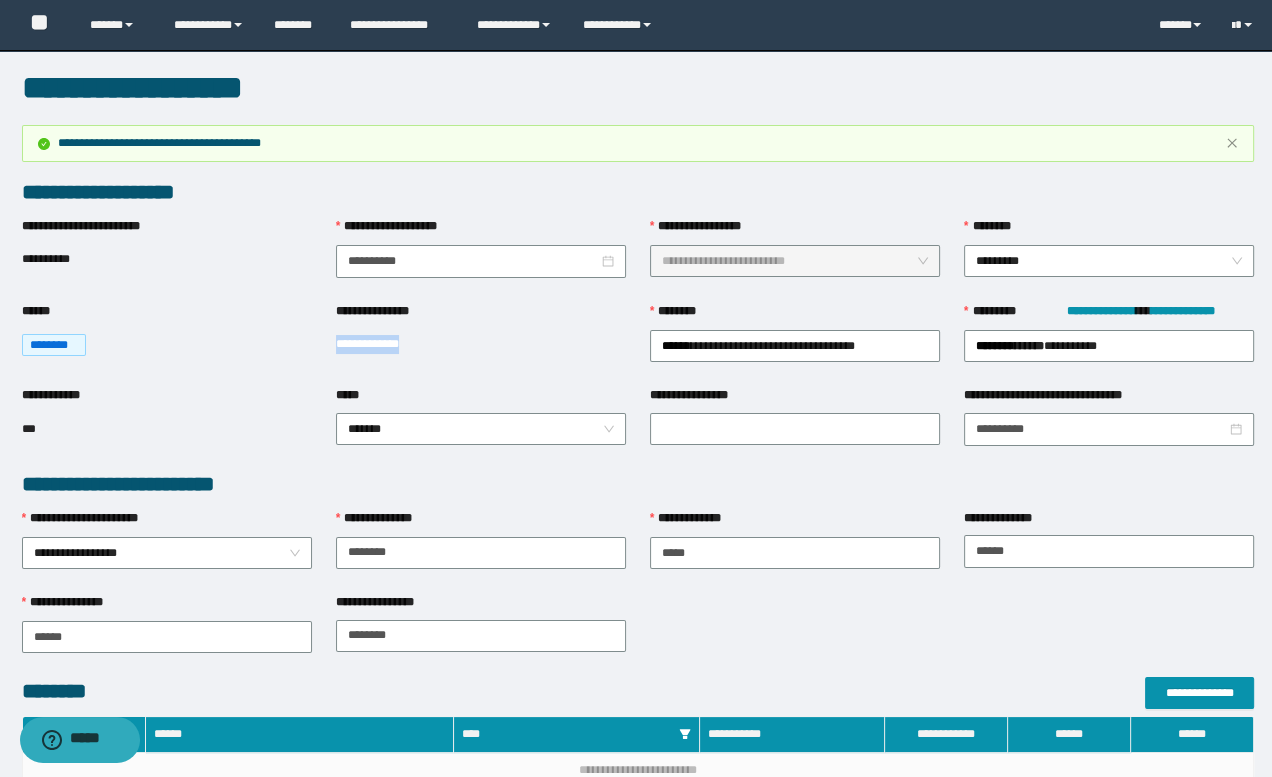 drag, startPoint x: 334, startPoint y: 340, endPoint x: 424, endPoint y: 340, distance: 90 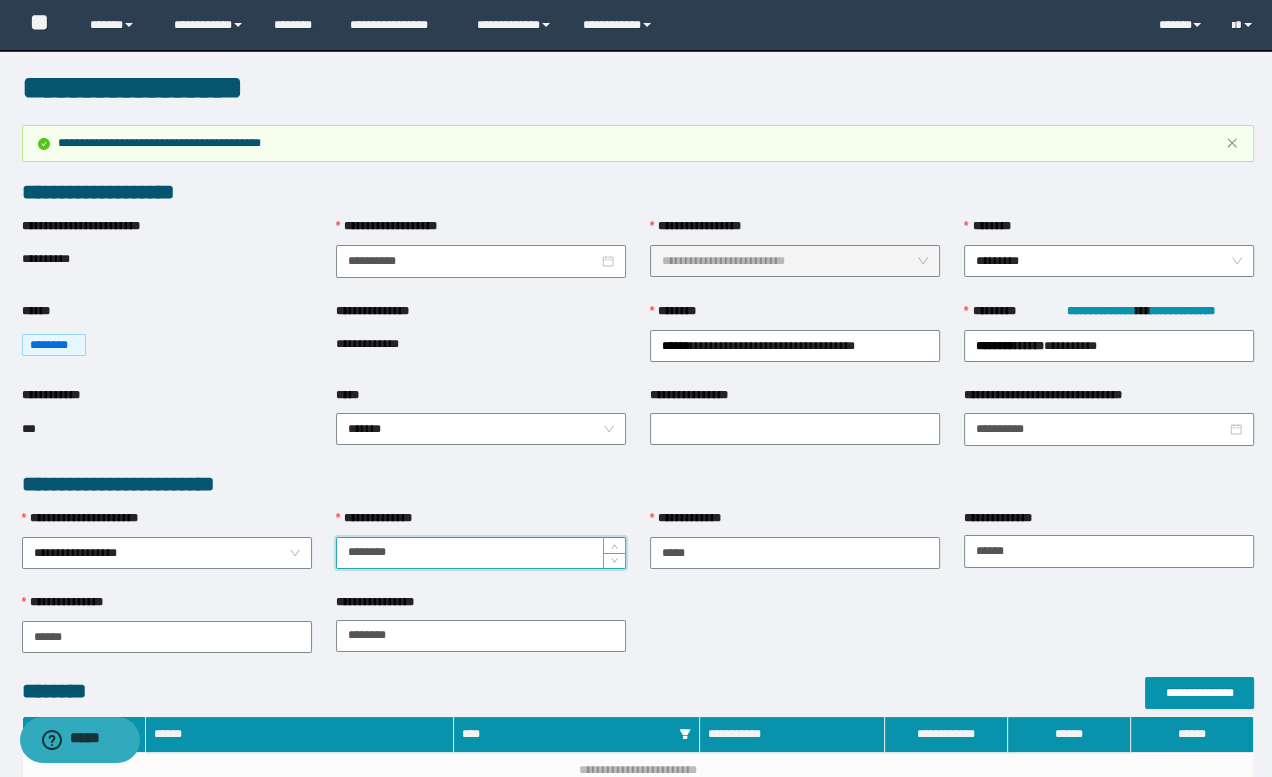 drag, startPoint x: 401, startPoint y: 549, endPoint x: 339, endPoint y: 545, distance: 62.1289 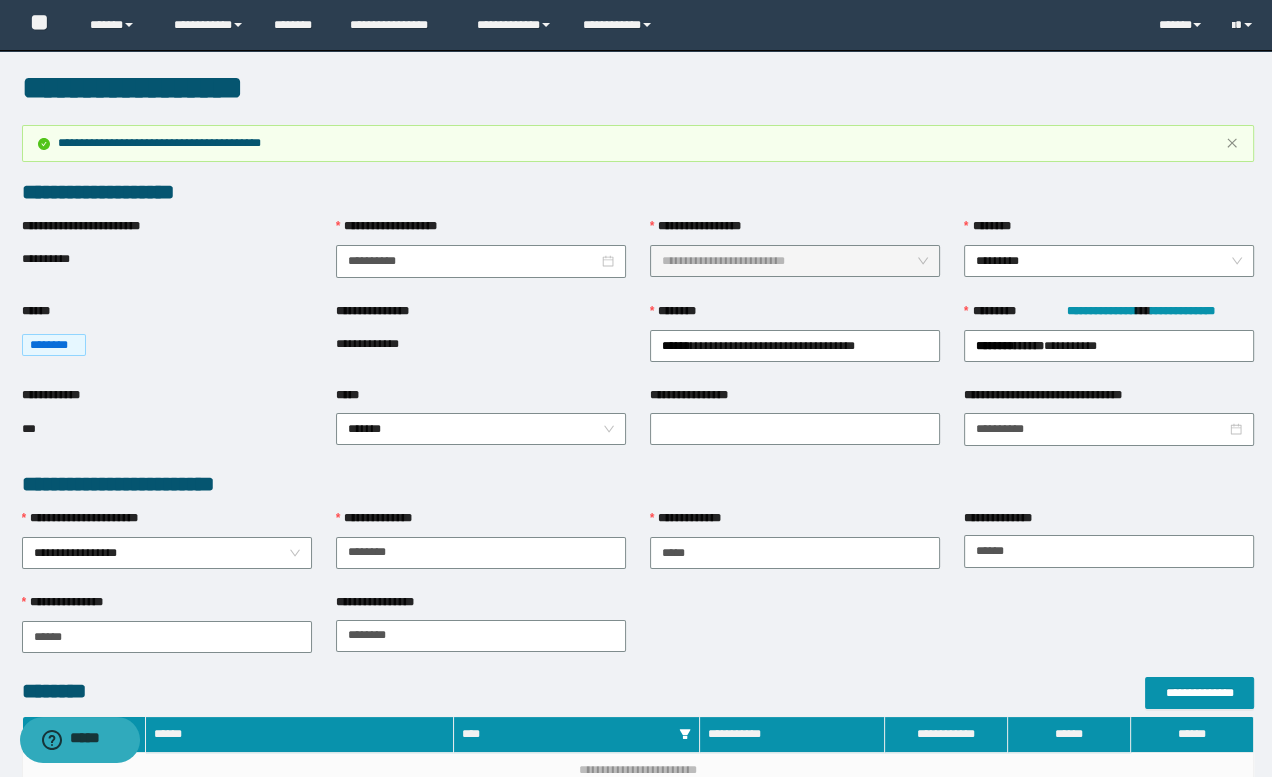 click on "**********" at bounding box center (638, 635) 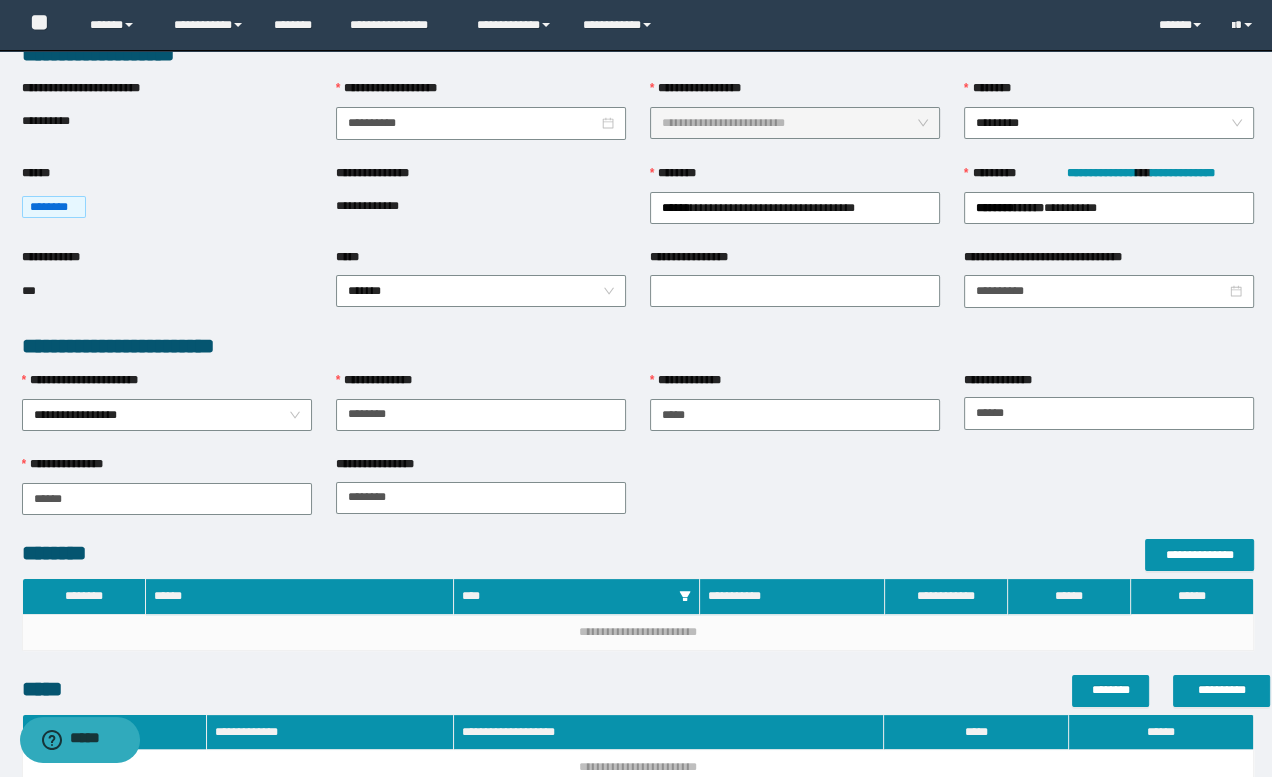 scroll, scrollTop: 363, scrollLeft: 0, axis: vertical 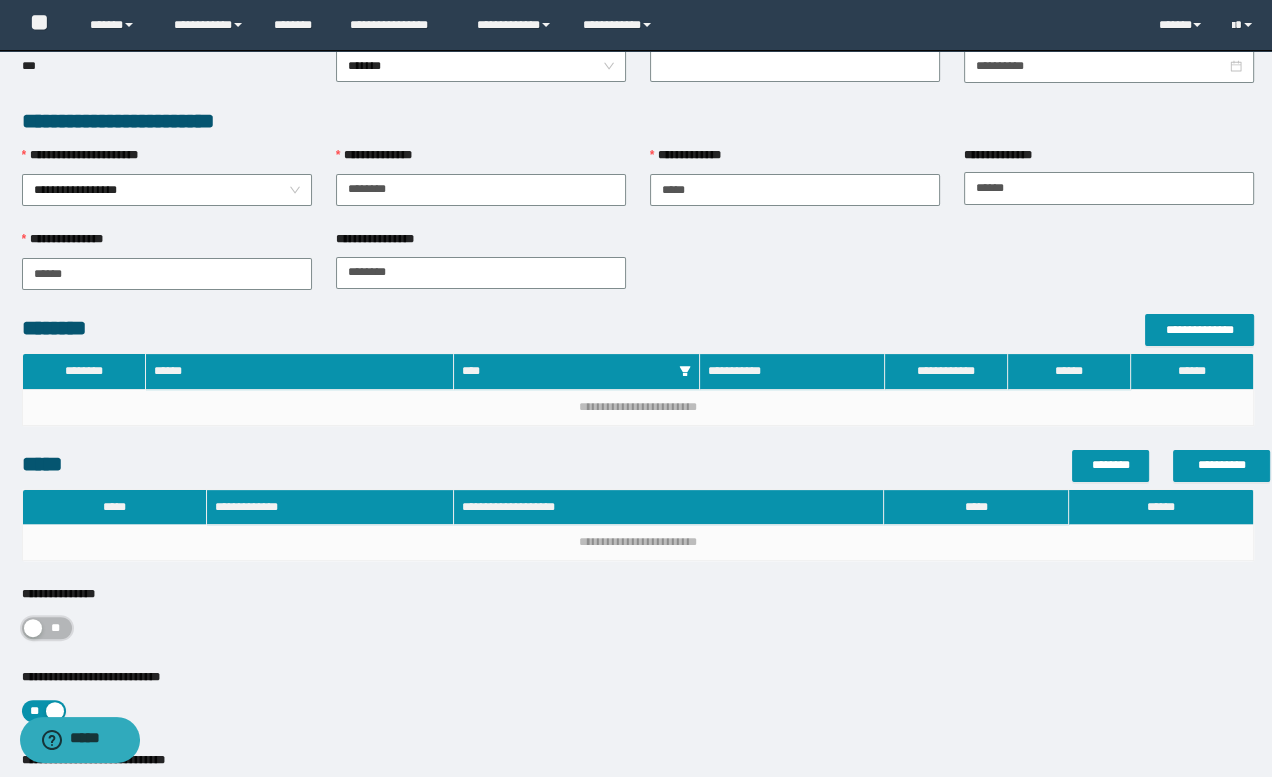 drag, startPoint x: 58, startPoint y: 620, endPoint x: 13, endPoint y: 572, distance: 65.795135 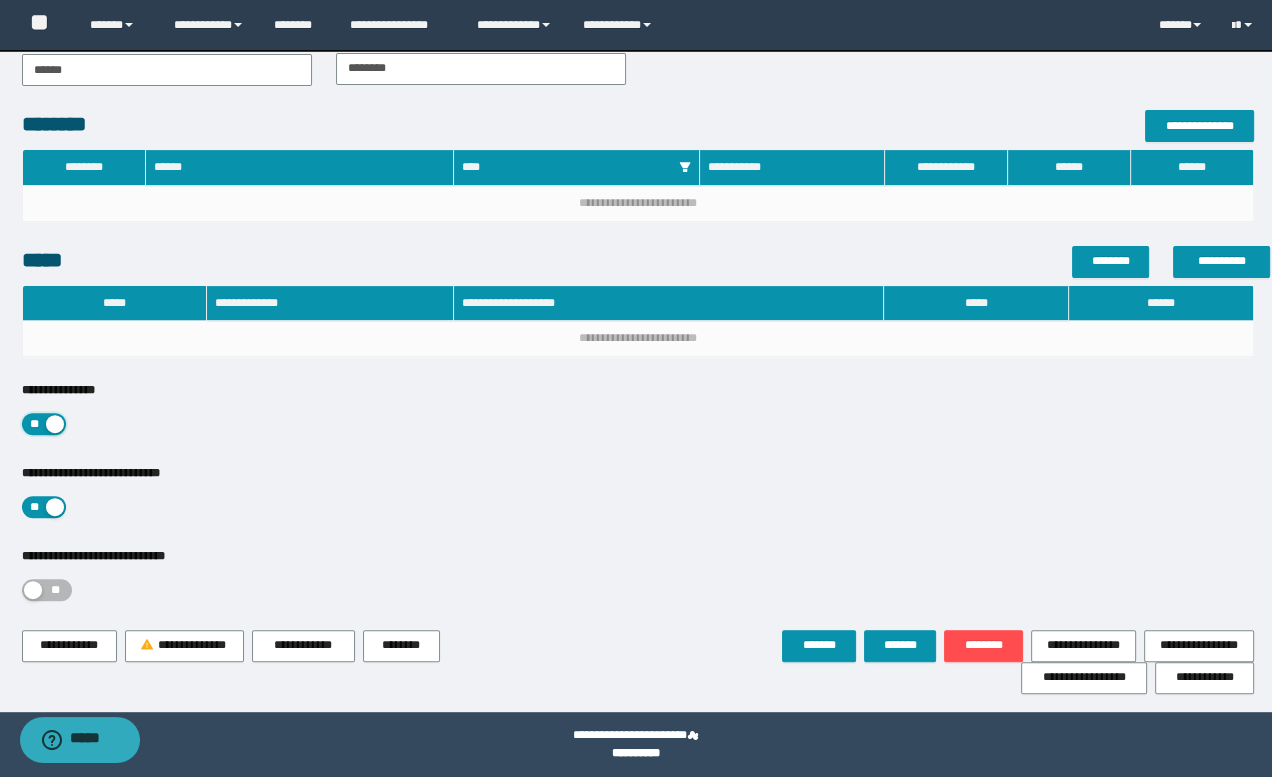 scroll, scrollTop: 572, scrollLeft: 0, axis: vertical 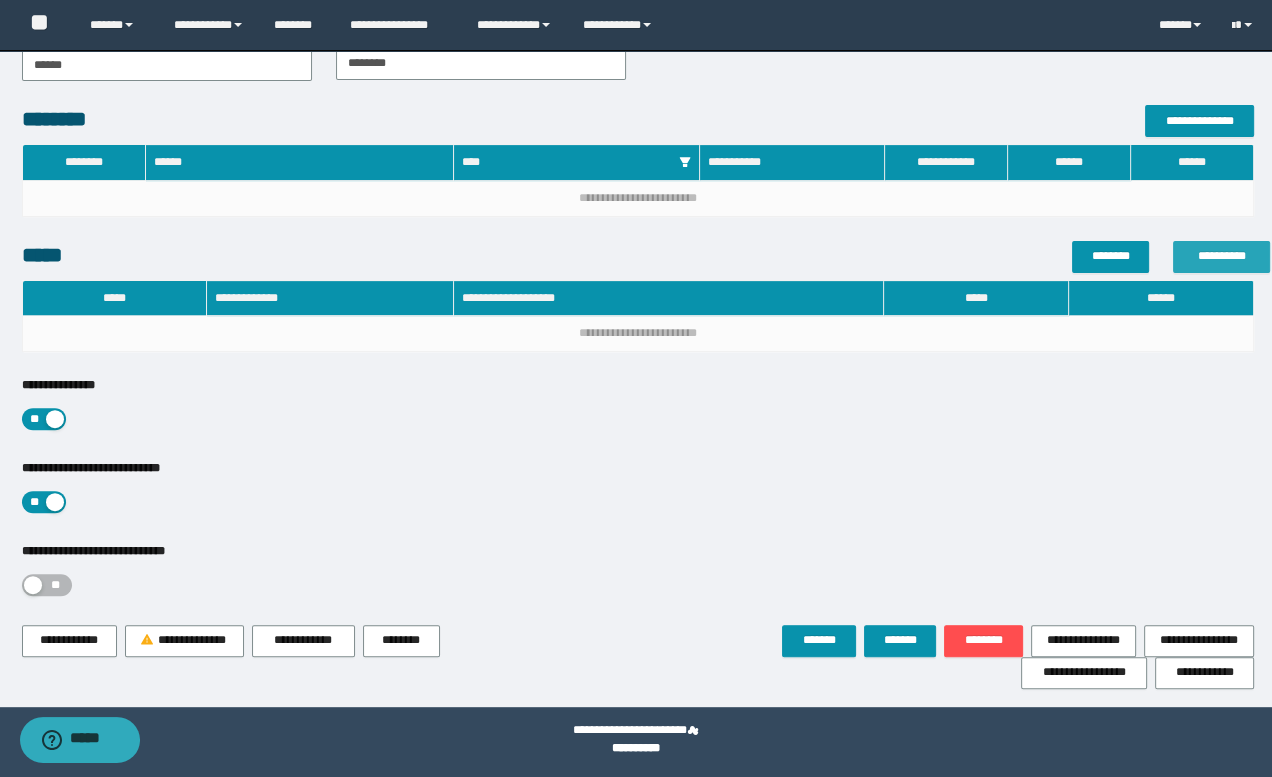 click on "**********" at bounding box center (1221, 256) 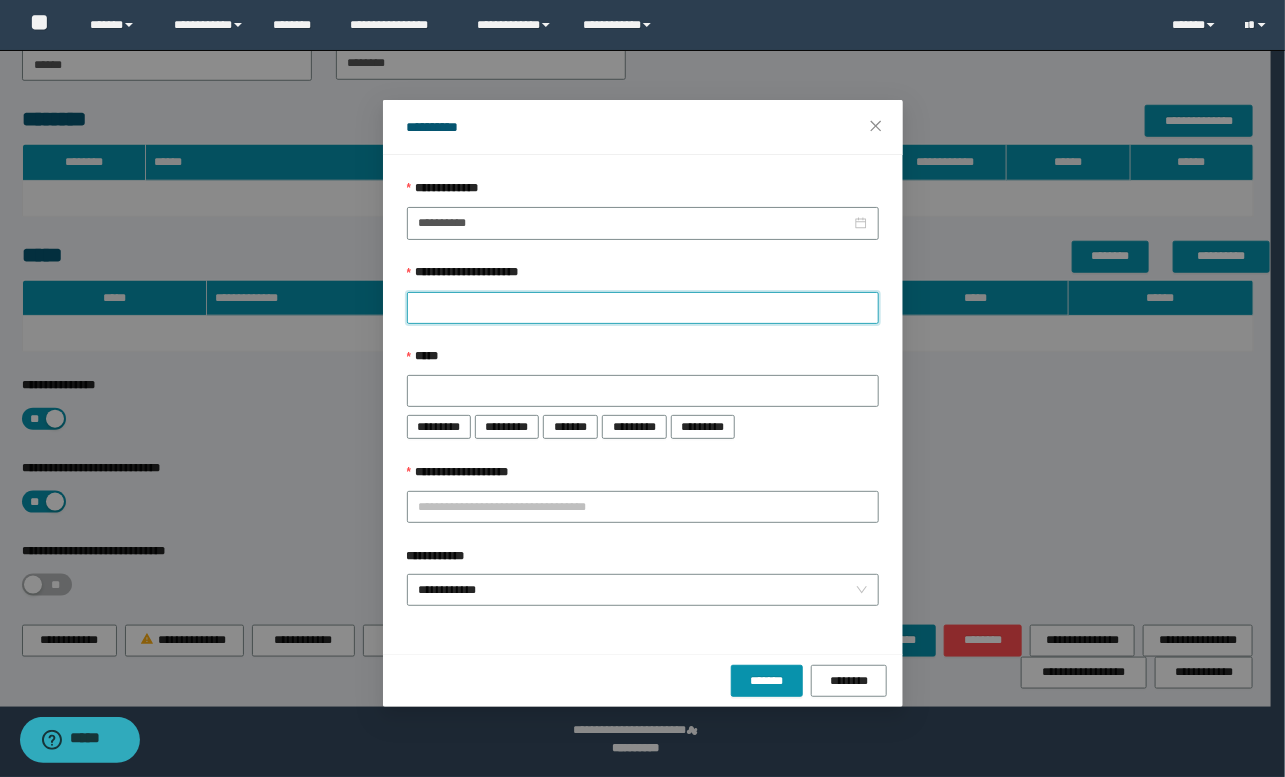 click on "**********" at bounding box center [643, 308] 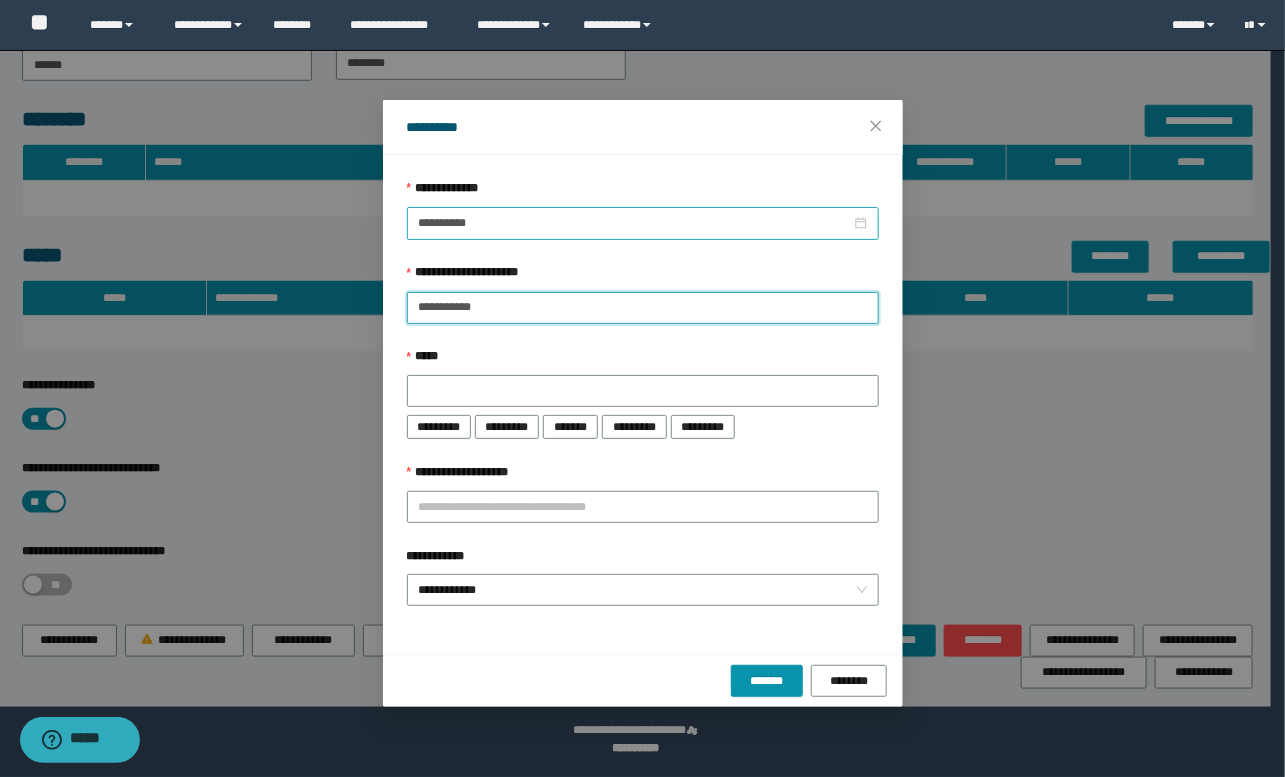 type on "**********" 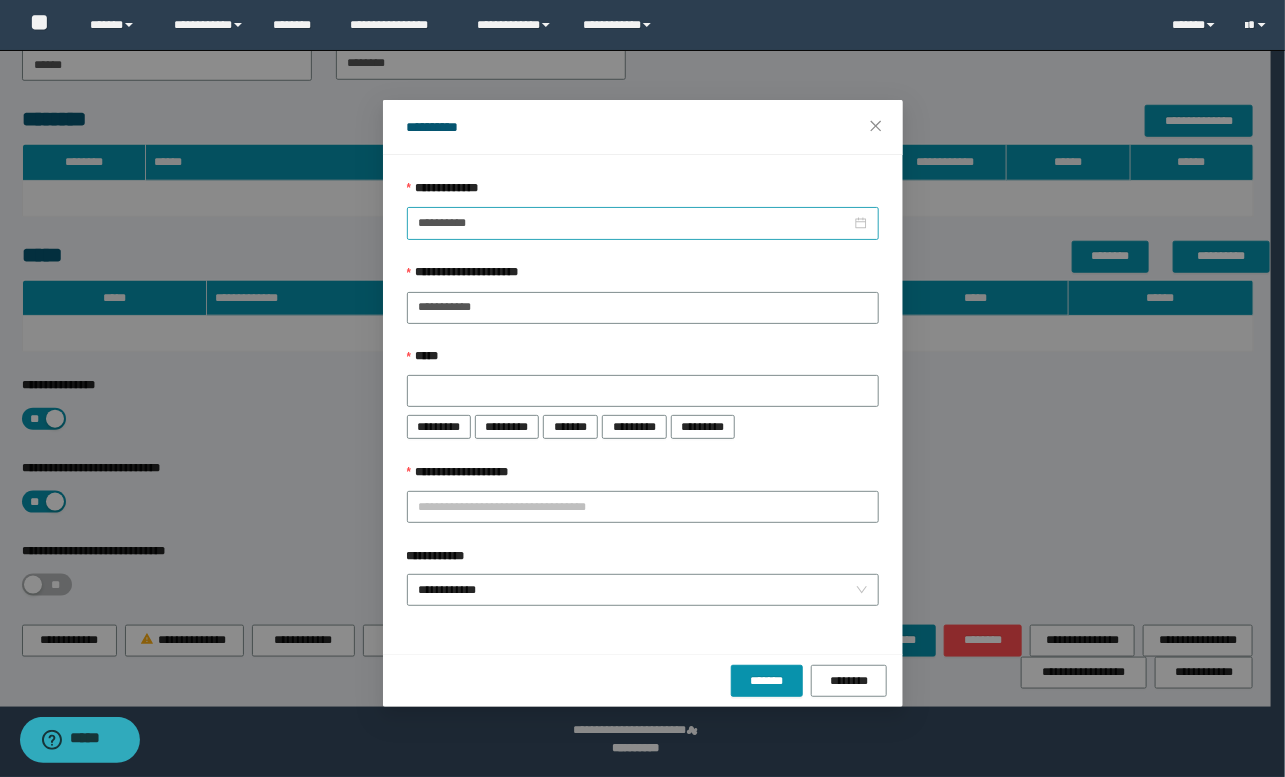 click on "**********" at bounding box center (643, 223) 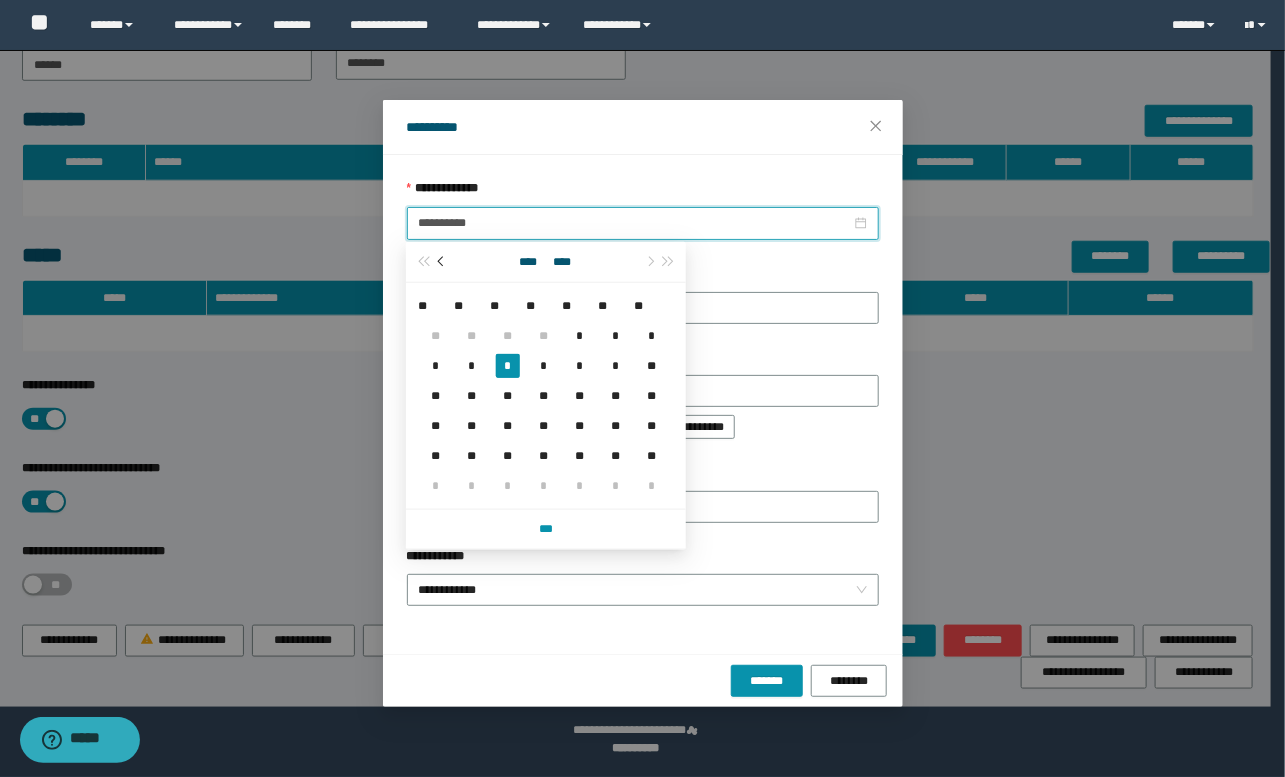 click at bounding box center (443, 262) 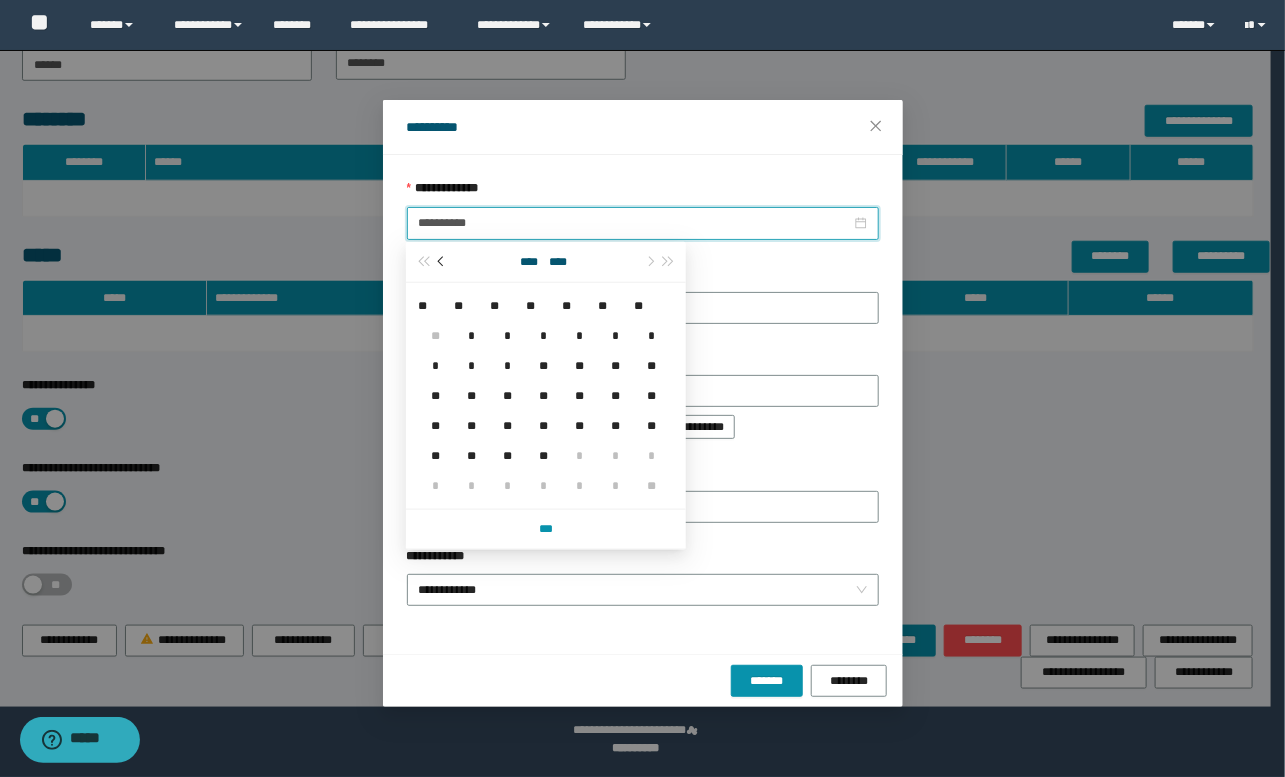 click at bounding box center (443, 262) 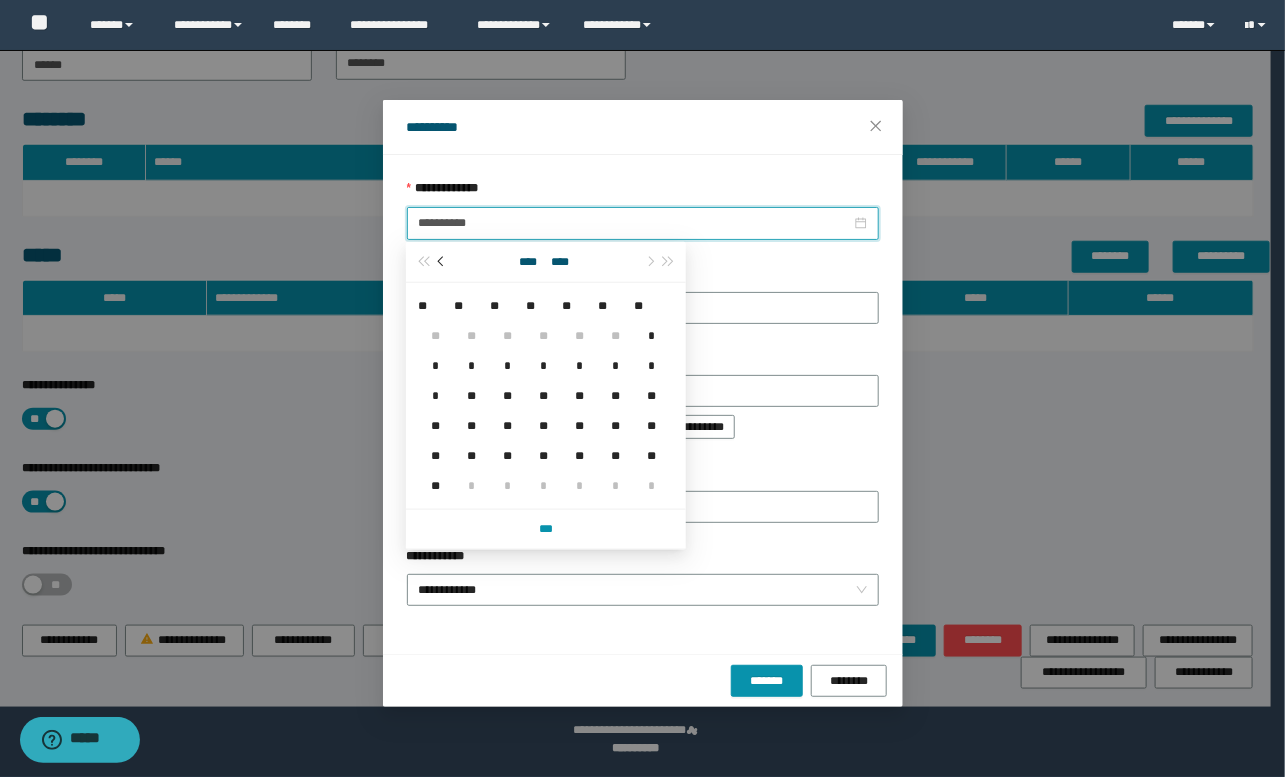 click at bounding box center [443, 262] 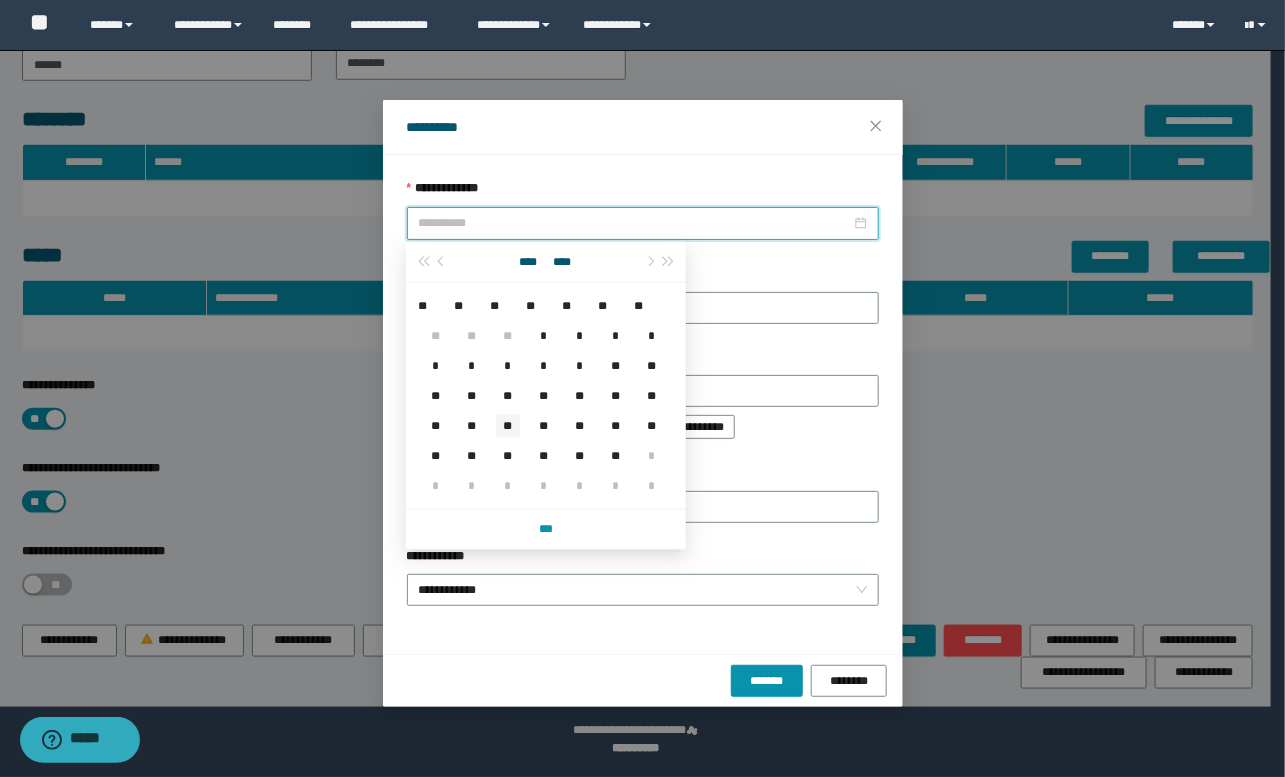 type on "**********" 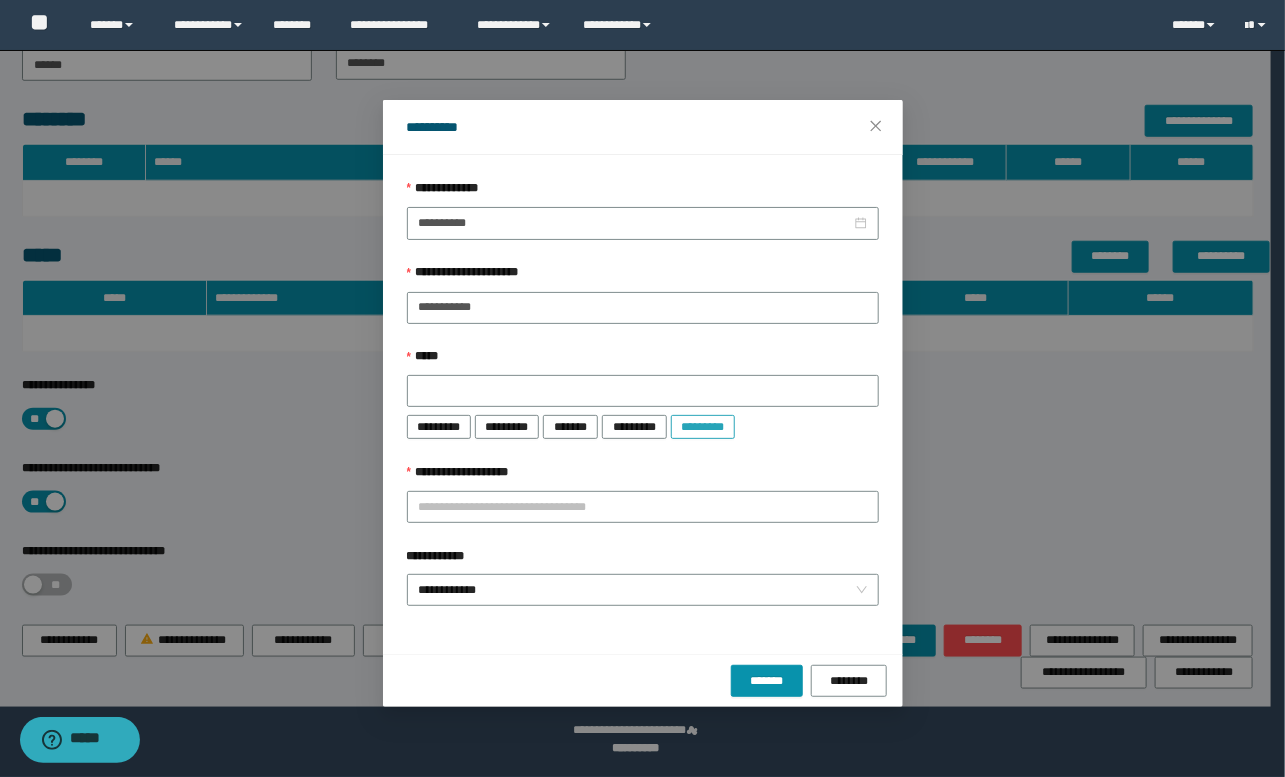 click on "*********" at bounding box center (703, 427) 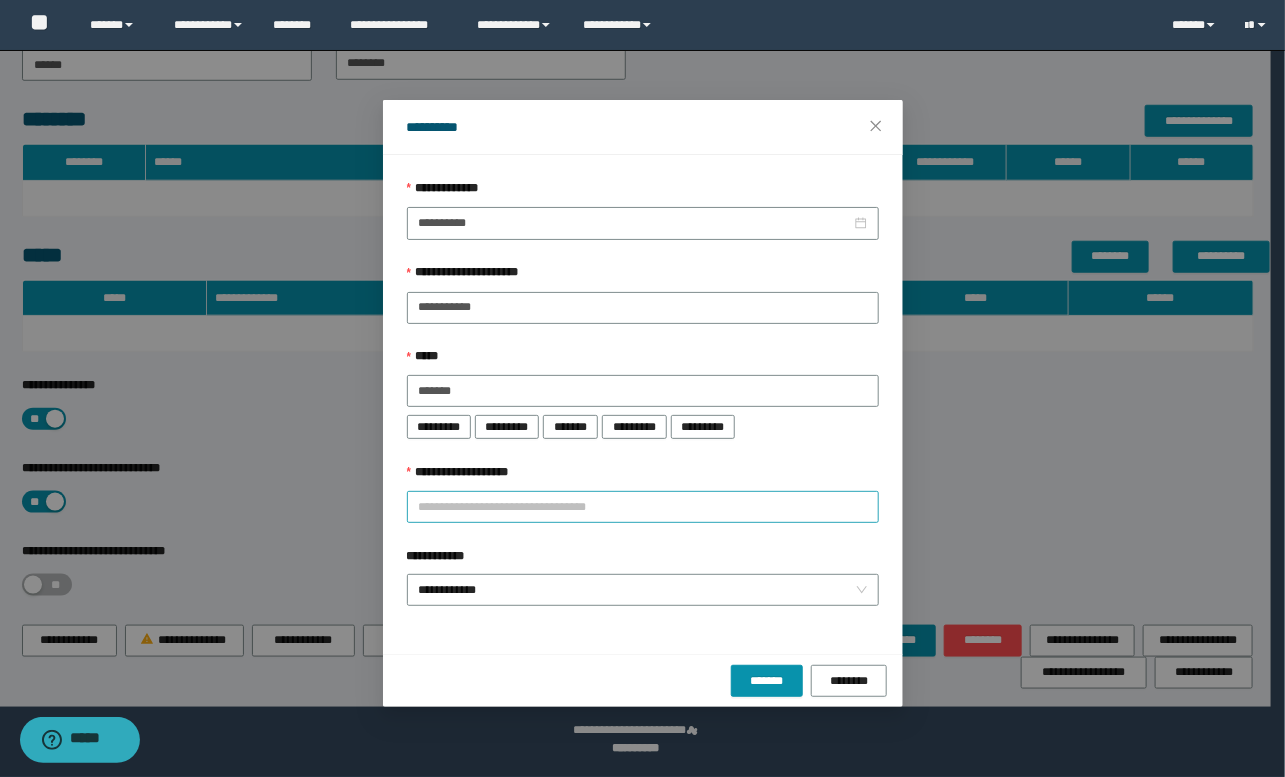 click on "**********" at bounding box center [643, 507] 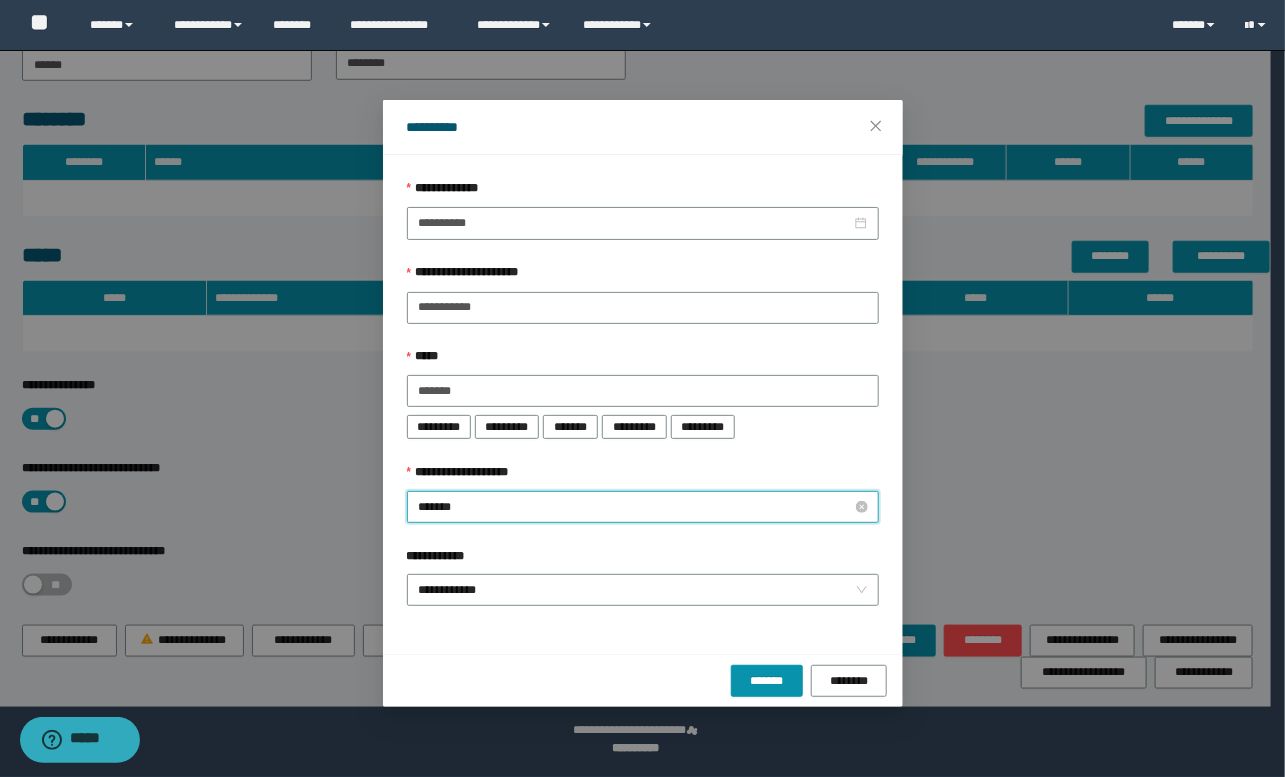 type on "********" 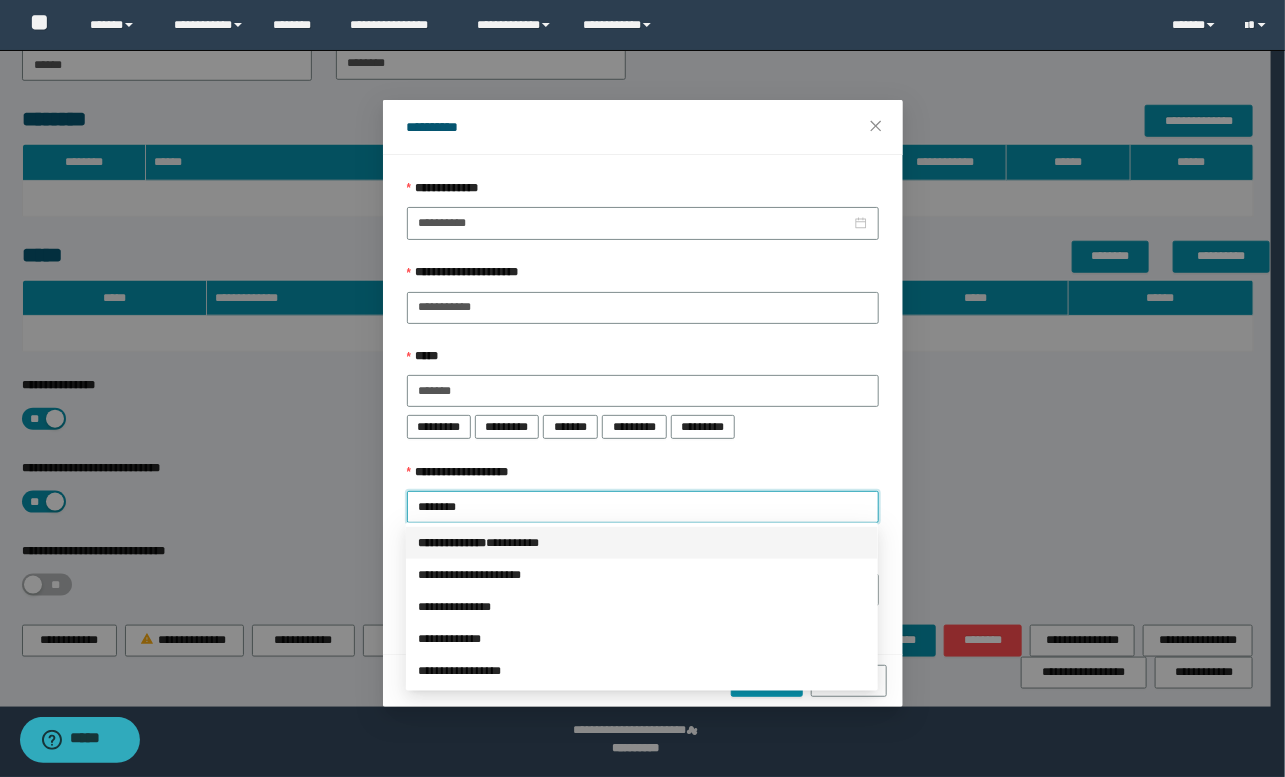 click on "*** *   *********" at bounding box center (452, 543) 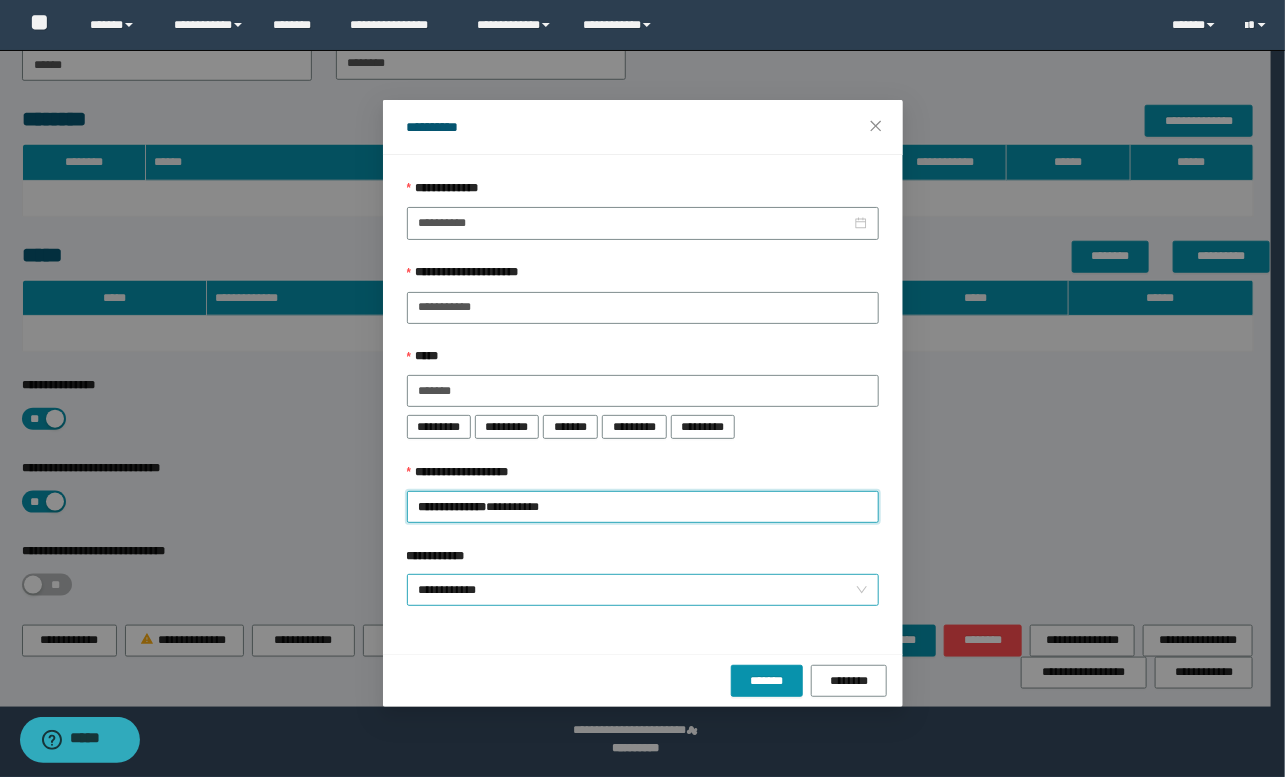 click on "**********" at bounding box center (643, 590) 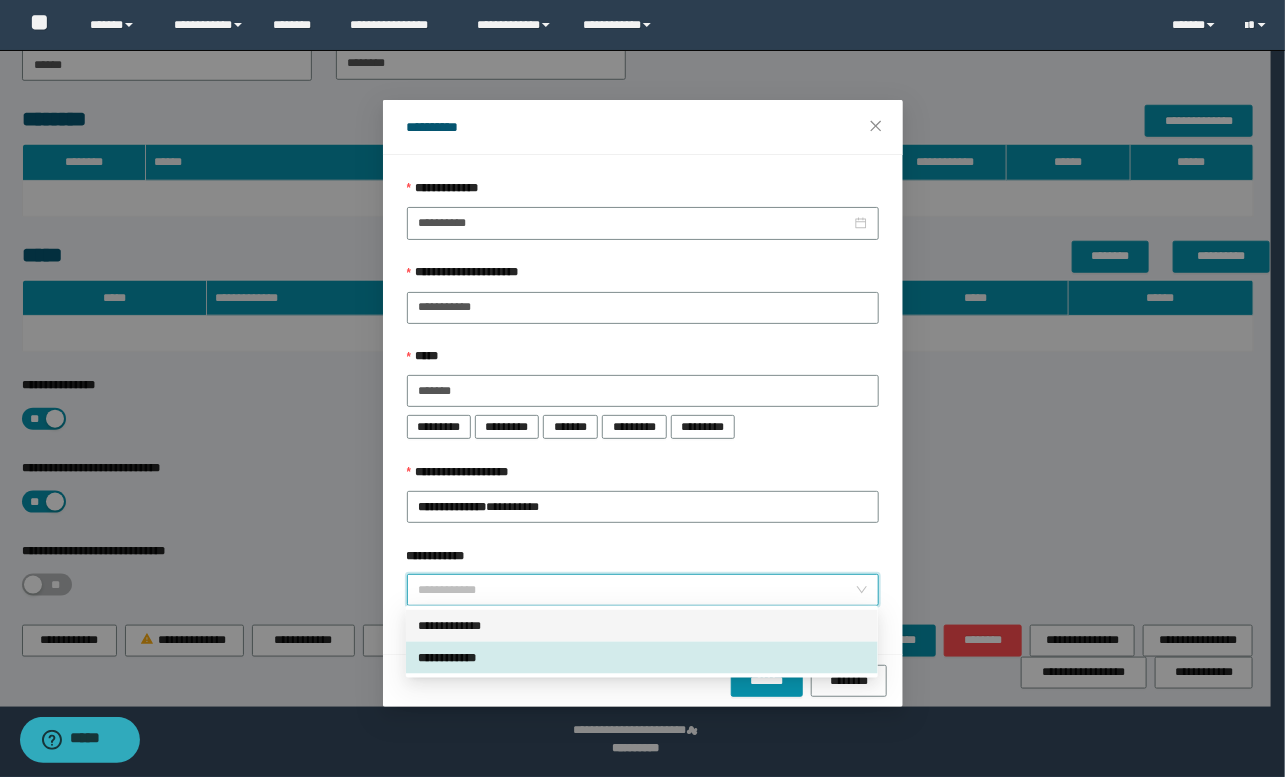 click on "**********" at bounding box center [642, 626] 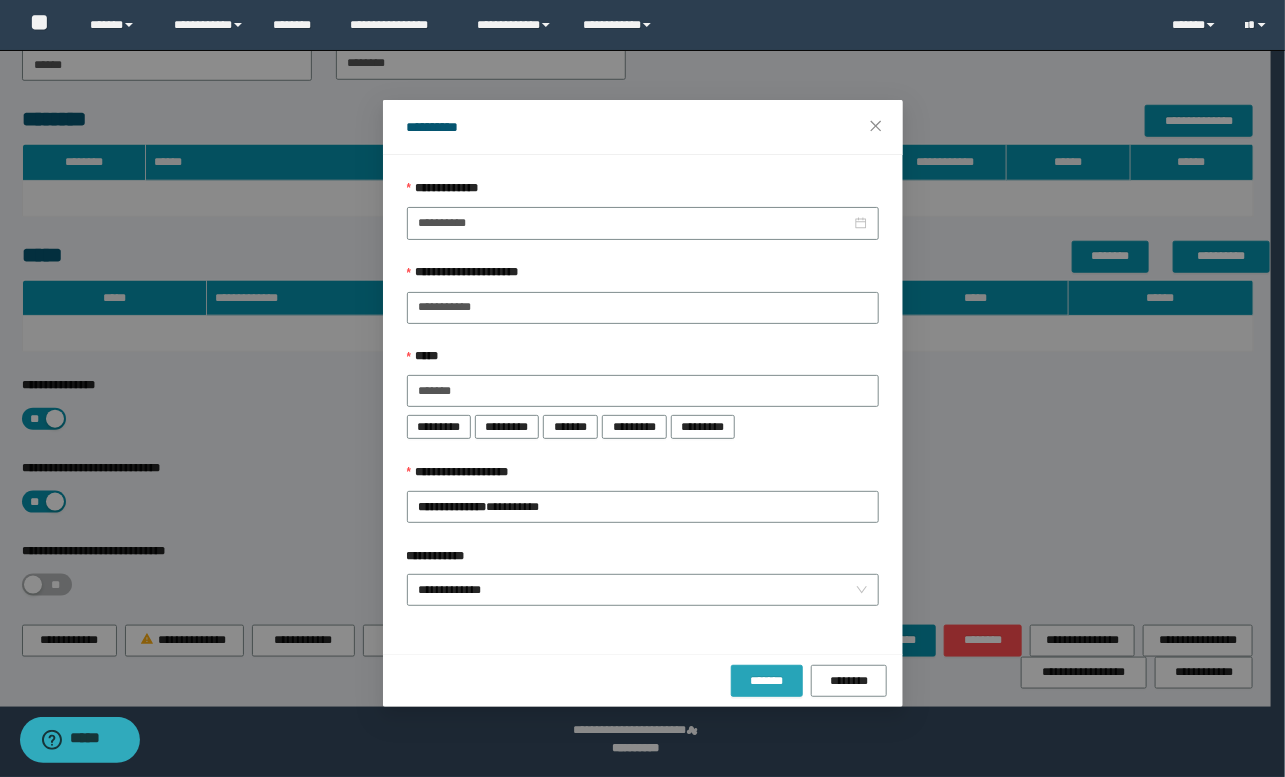 click on "*******" at bounding box center (767, 681) 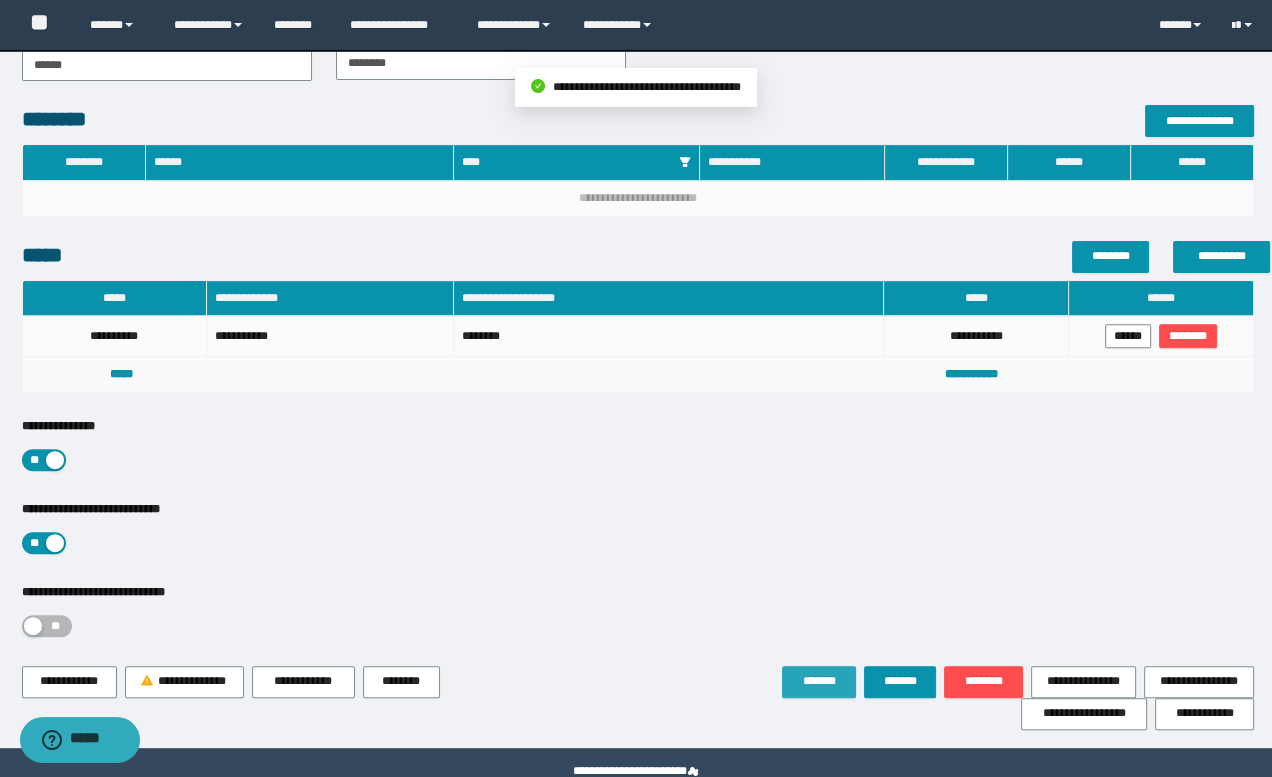 click on "*******" at bounding box center [819, 681] 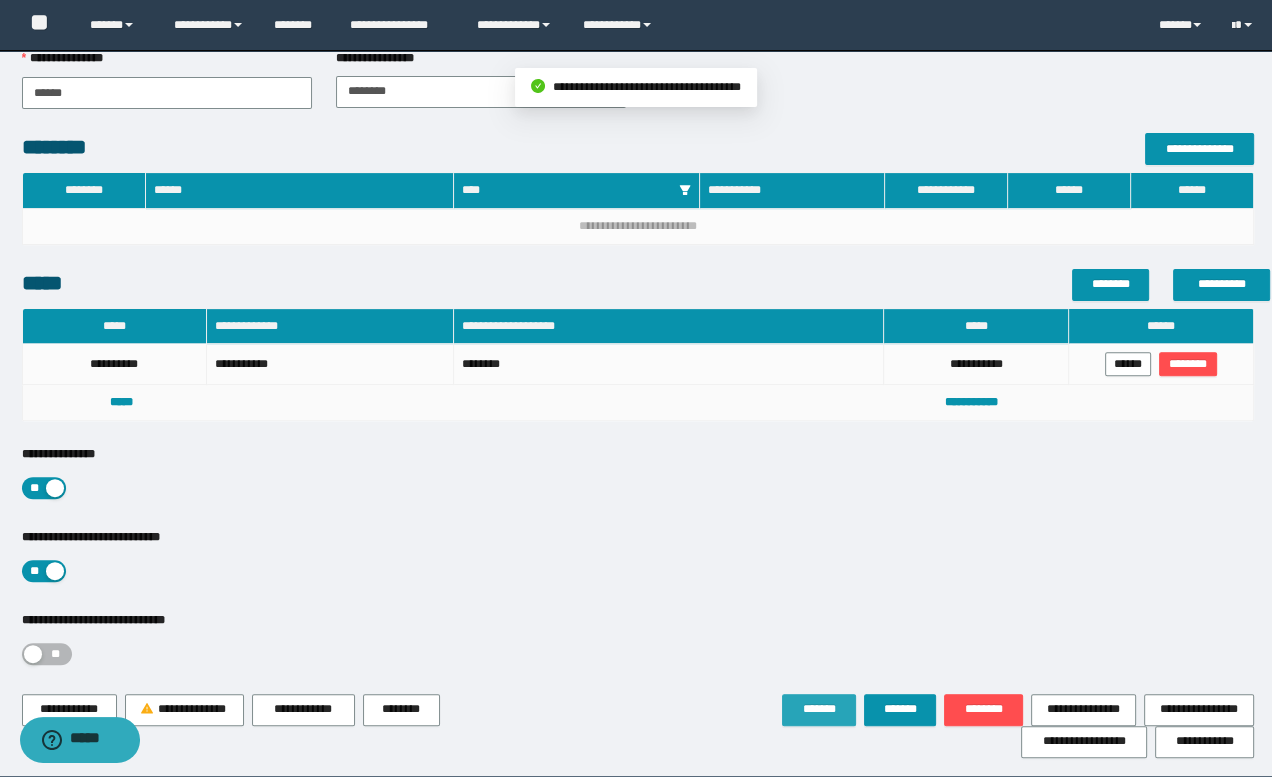 scroll, scrollTop: 545, scrollLeft: 0, axis: vertical 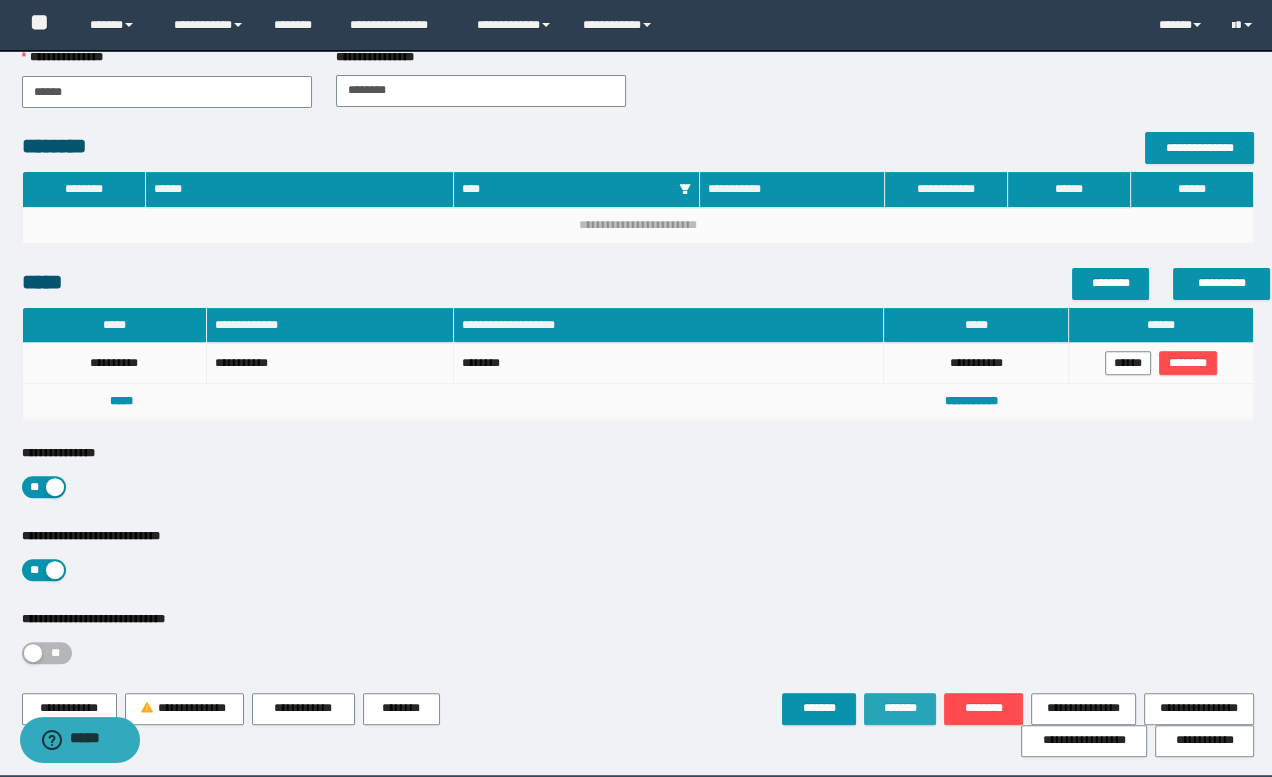 click on "*******" at bounding box center (900, 708) 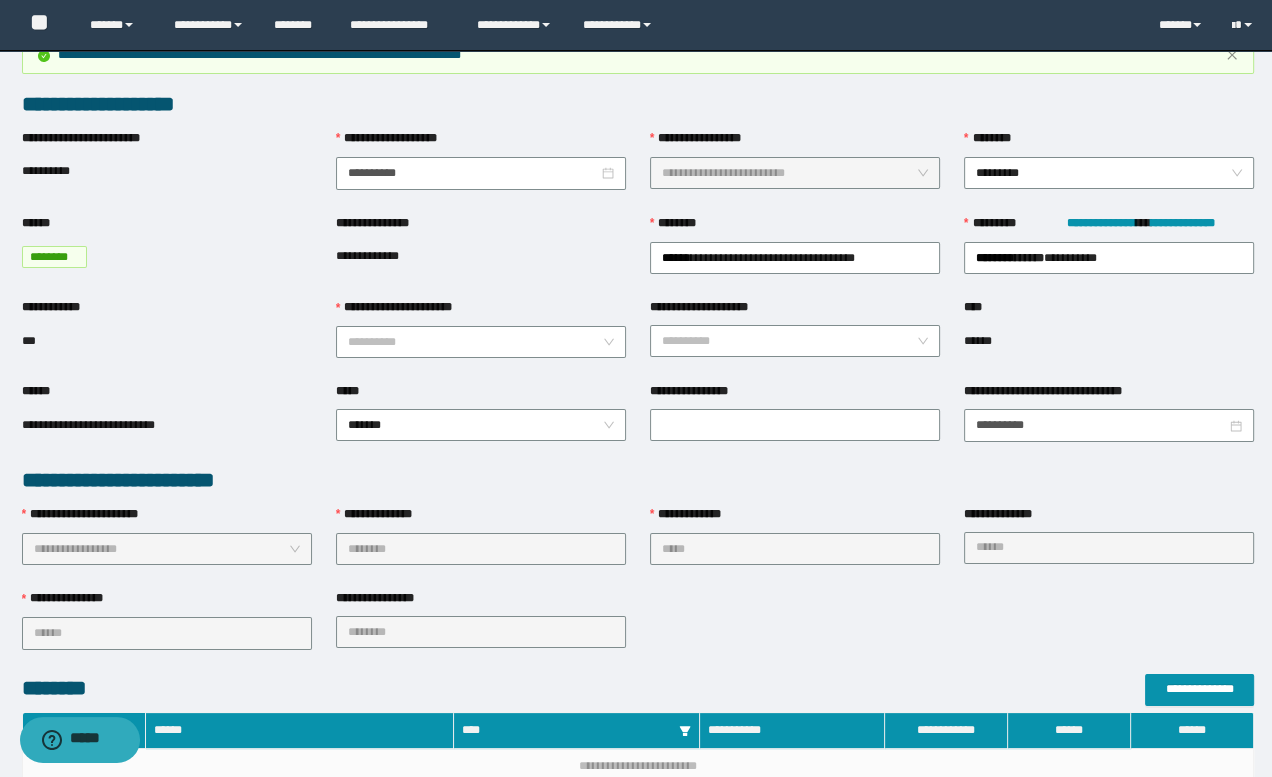 scroll, scrollTop: 0, scrollLeft: 0, axis: both 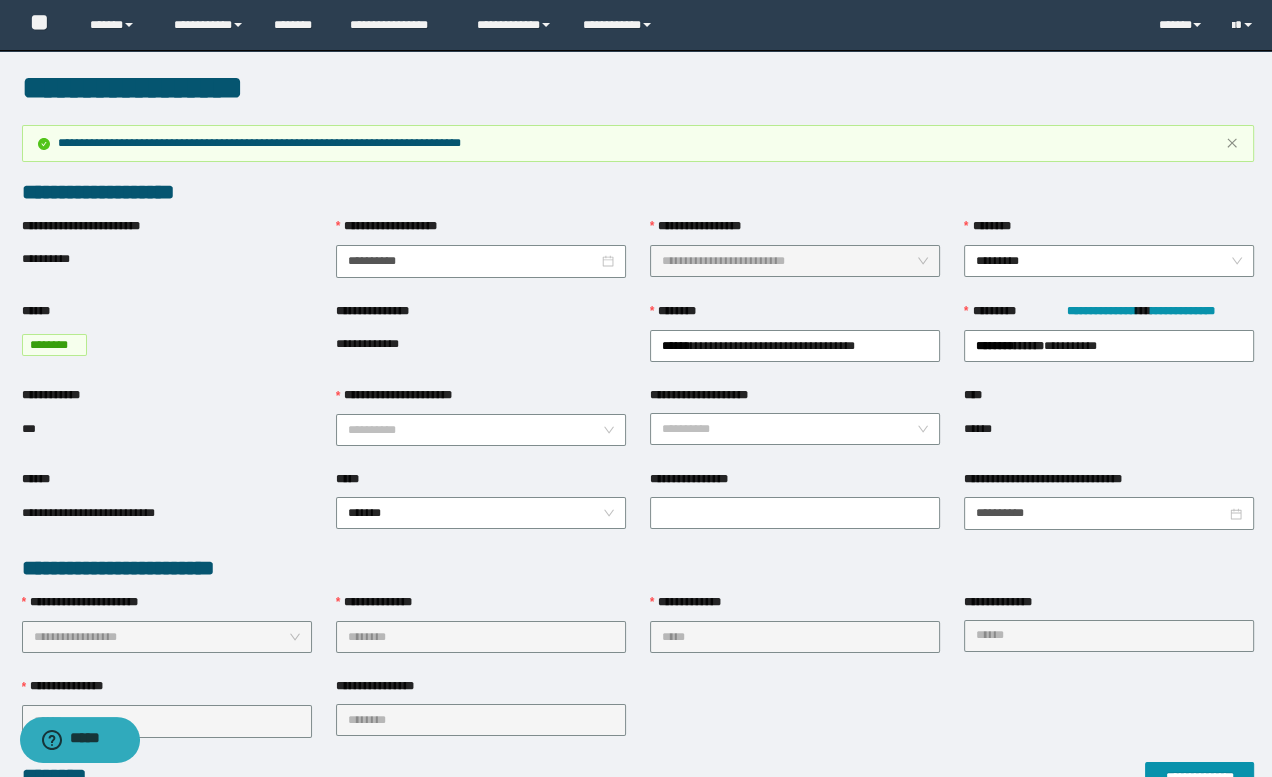 click on "**********" at bounding box center [795, 483] 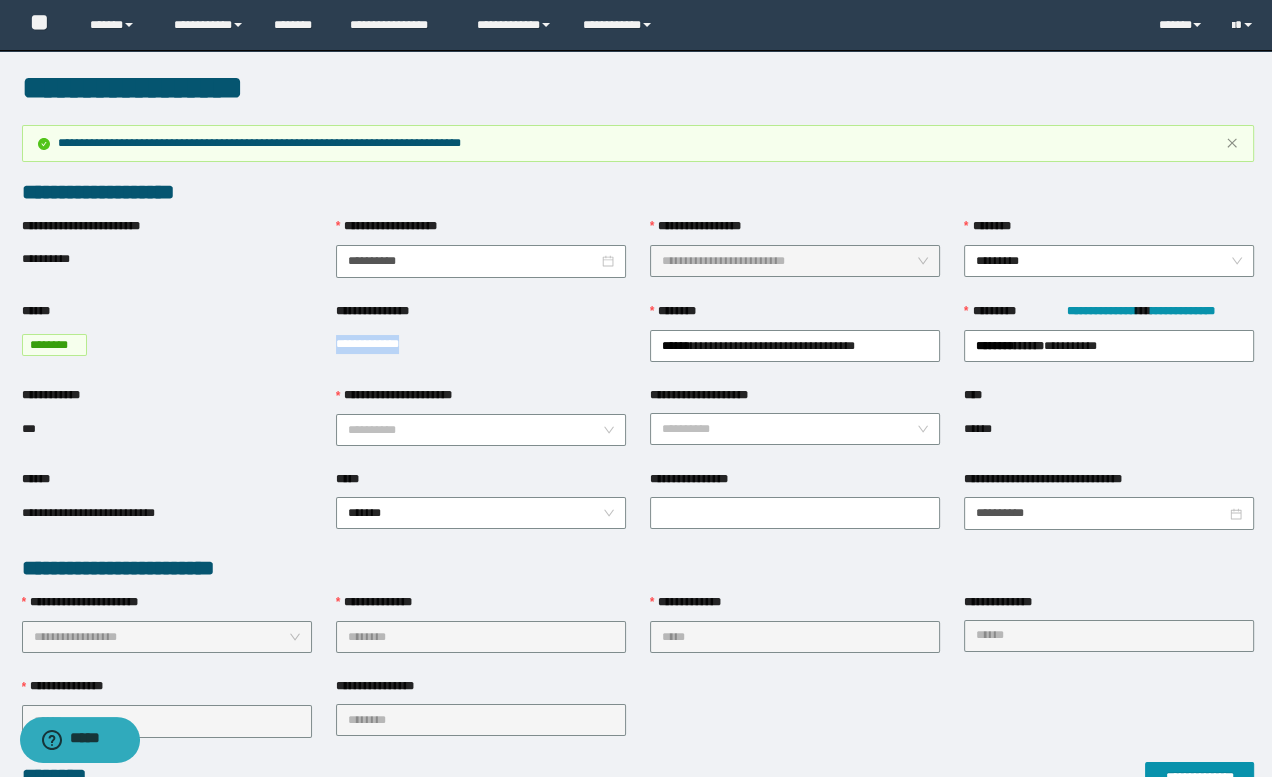 drag, startPoint x: 333, startPoint y: 342, endPoint x: 428, endPoint y: 350, distance: 95.33625 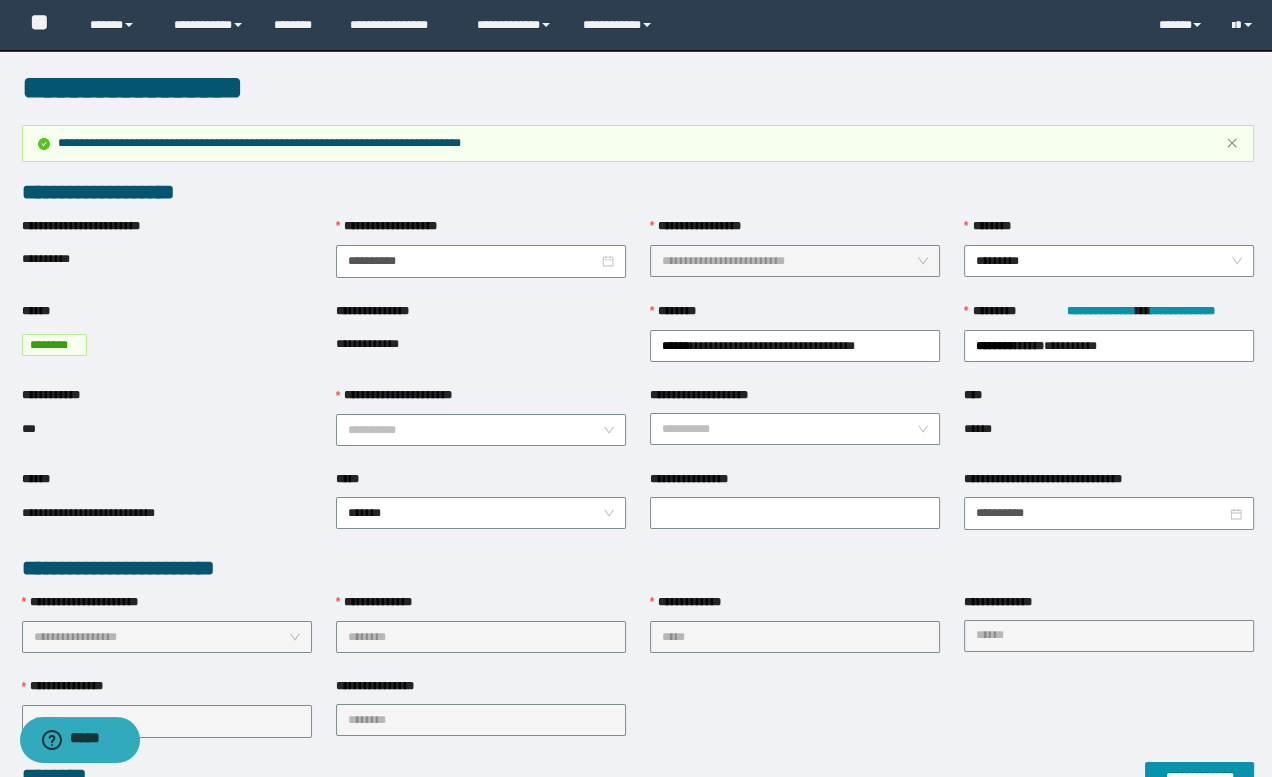 drag, startPoint x: 882, startPoint y: 479, endPoint x: 863, endPoint y: 477, distance: 19.104973 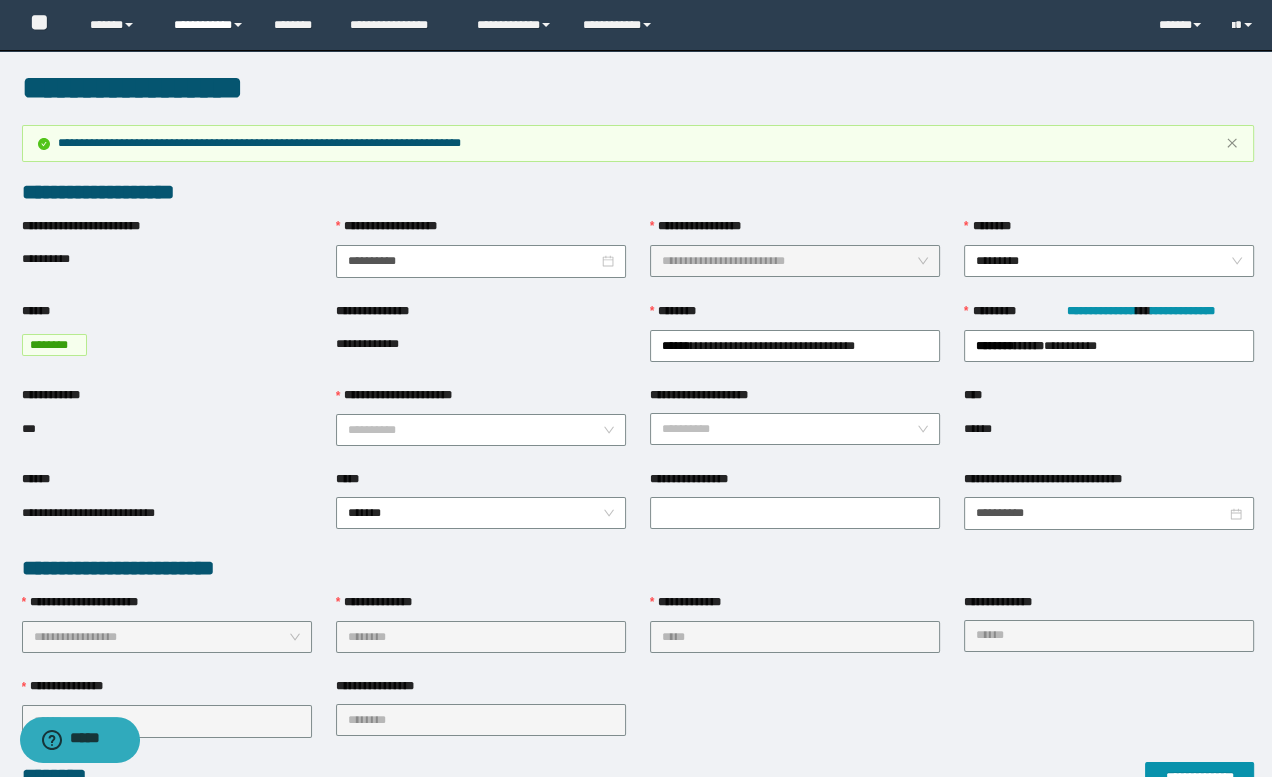 click on "**********" at bounding box center (209, 25) 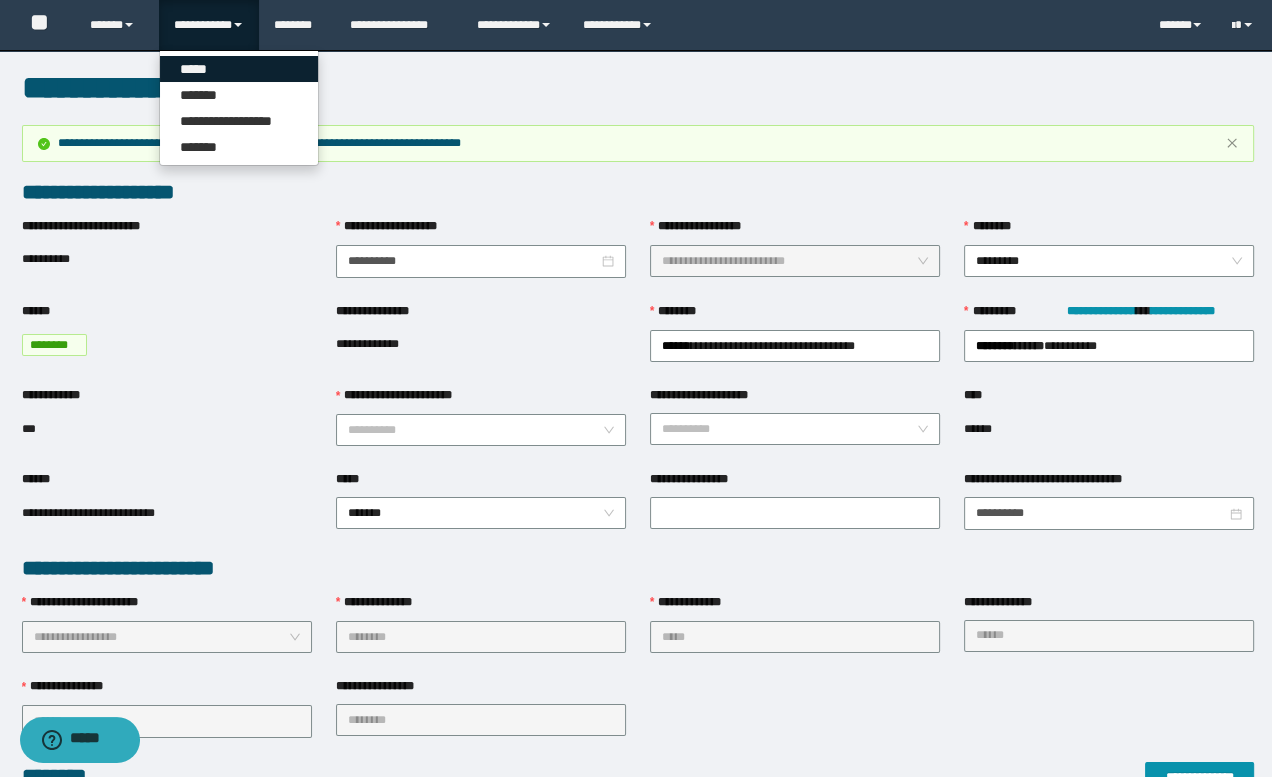 click on "*****" at bounding box center (239, 69) 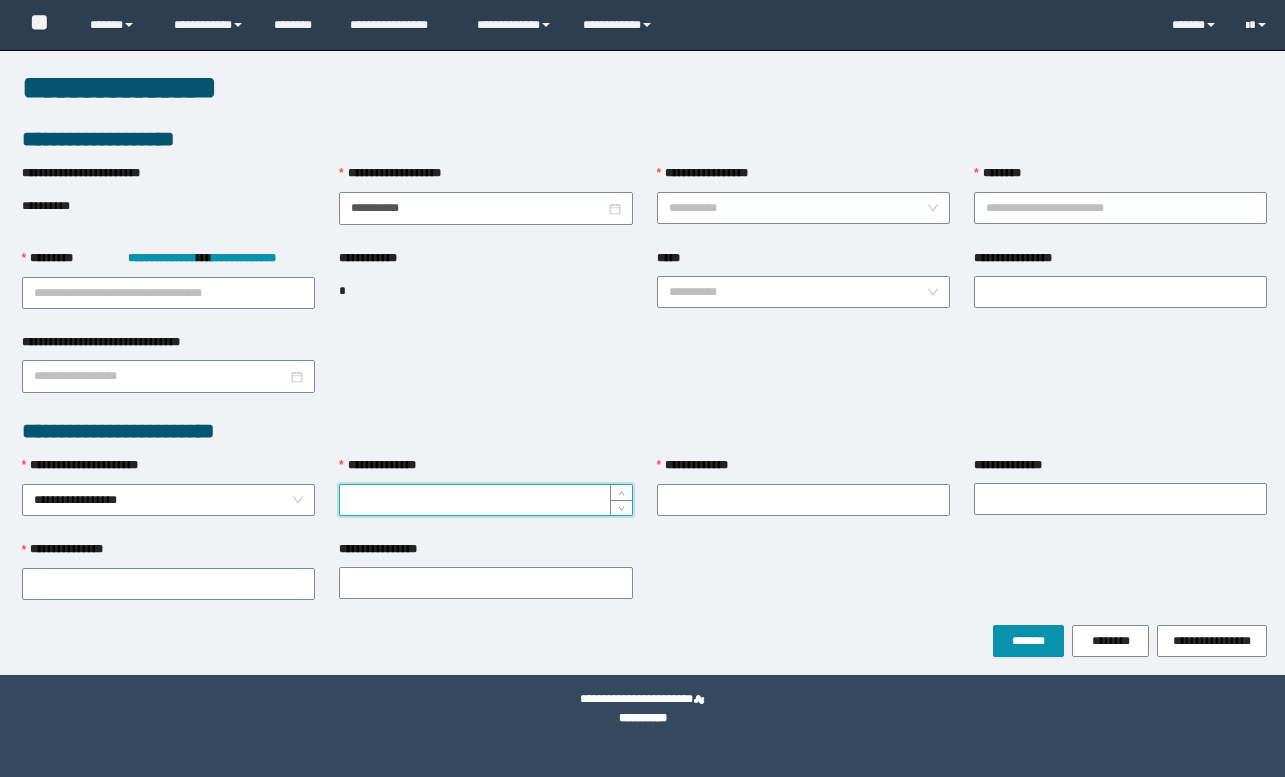 scroll, scrollTop: 0, scrollLeft: 0, axis: both 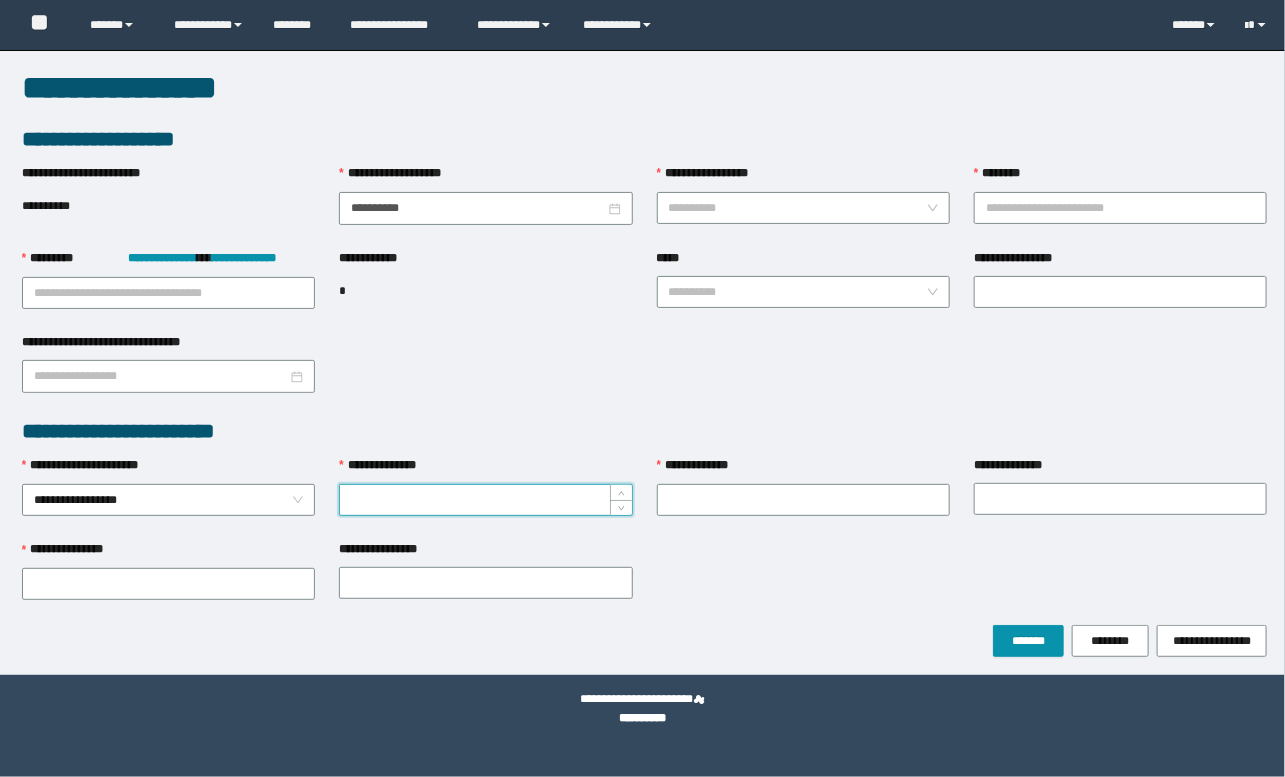 click on "**********" at bounding box center [485, 500] 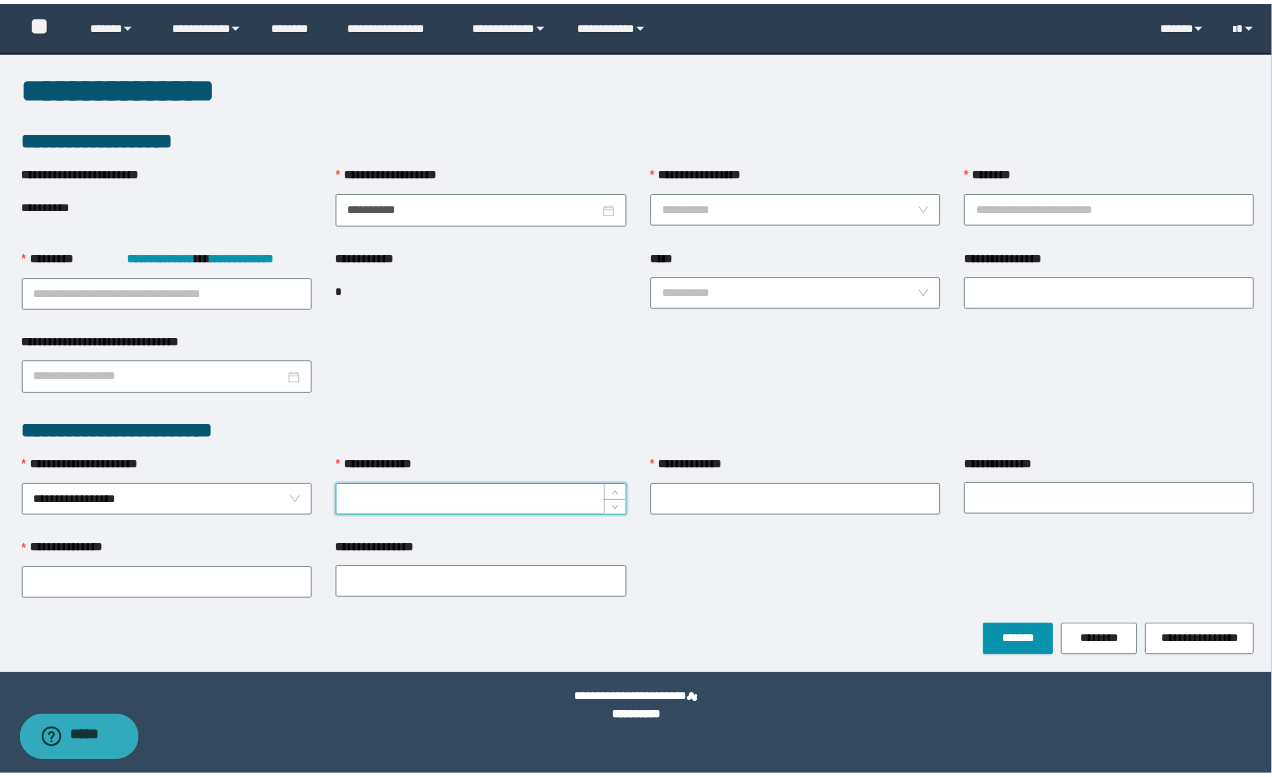 scroll, scrollTop: 0, scrollLeft: 0, axis: both 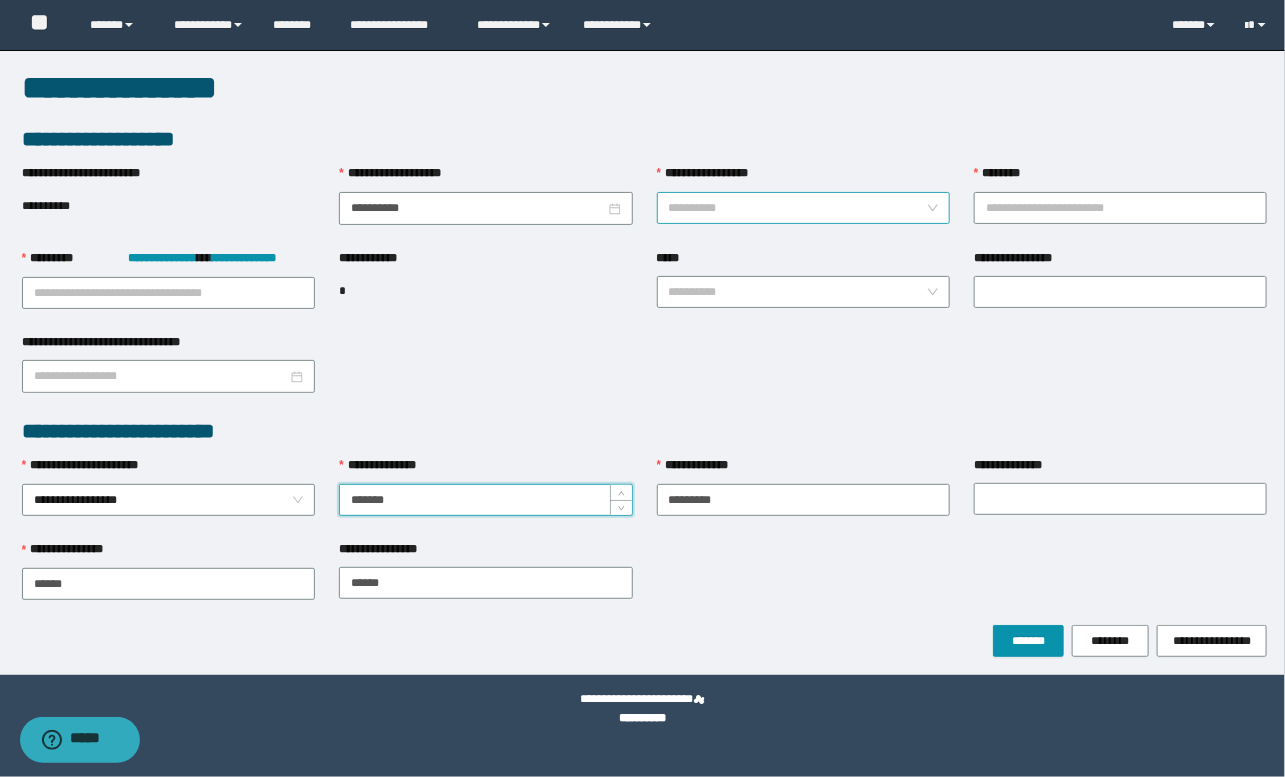 type on "*******" 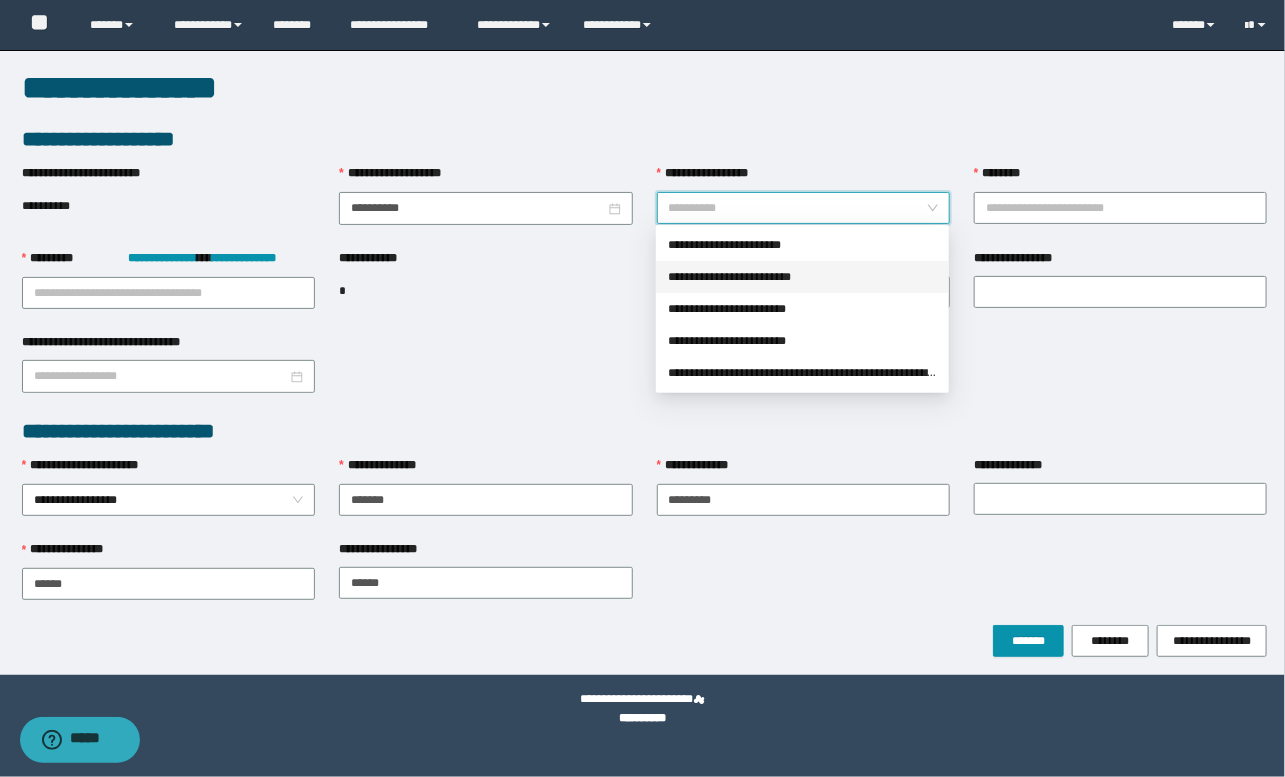 click on "**********" at bounding box center (802, 277) 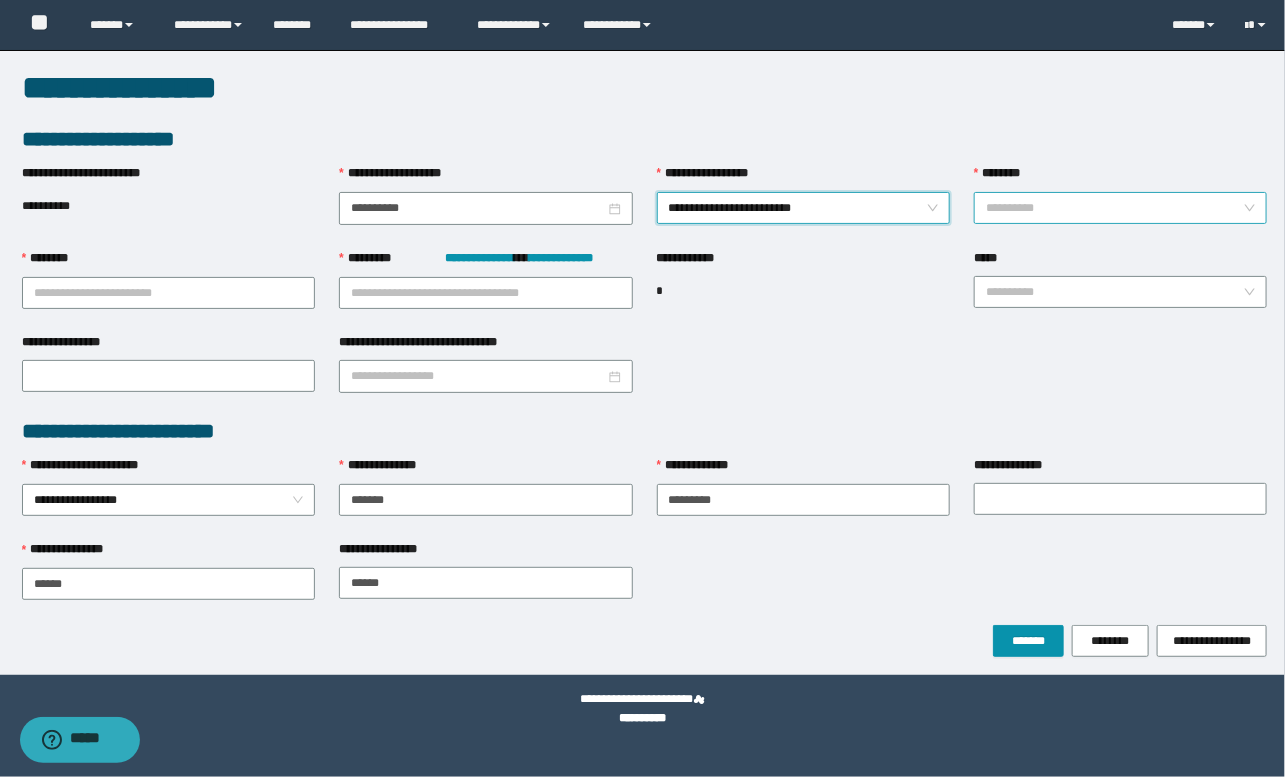 click on "********" at bounding box center [1114, 208] 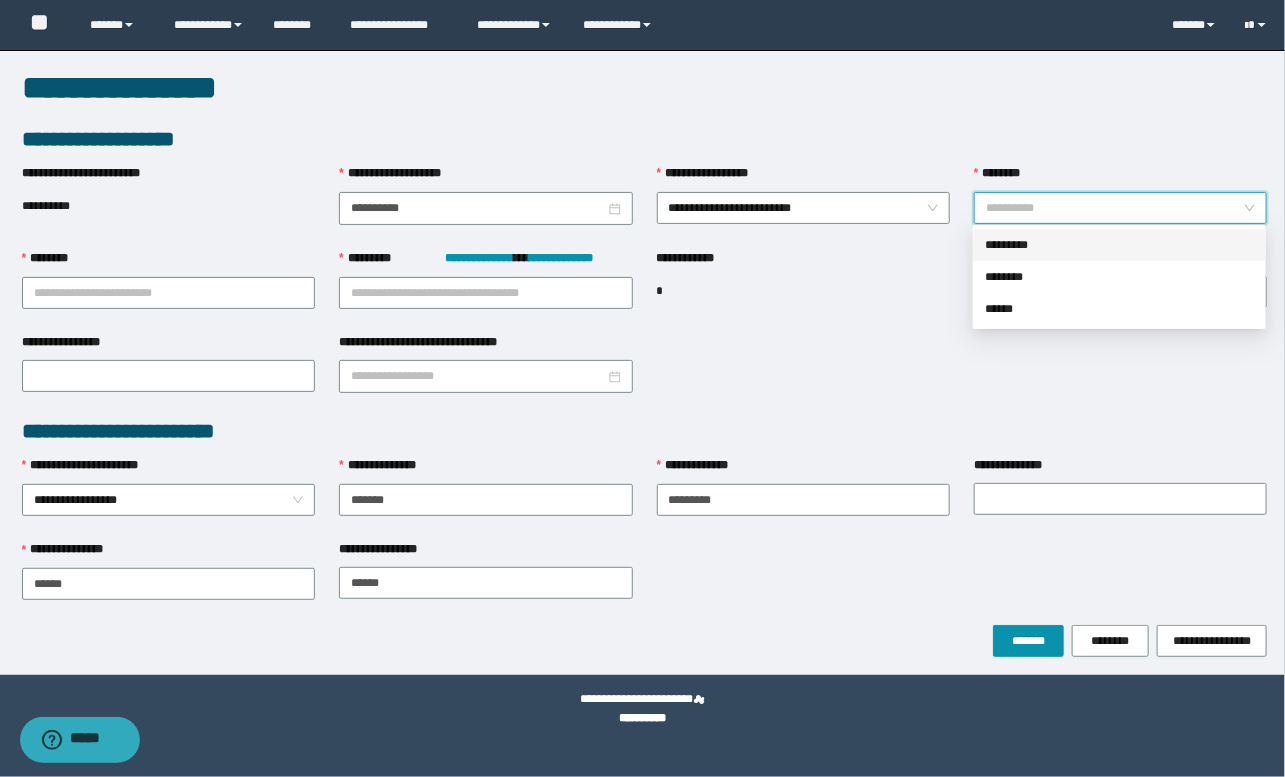 click on "*********" at bounding box center (1119, 245) 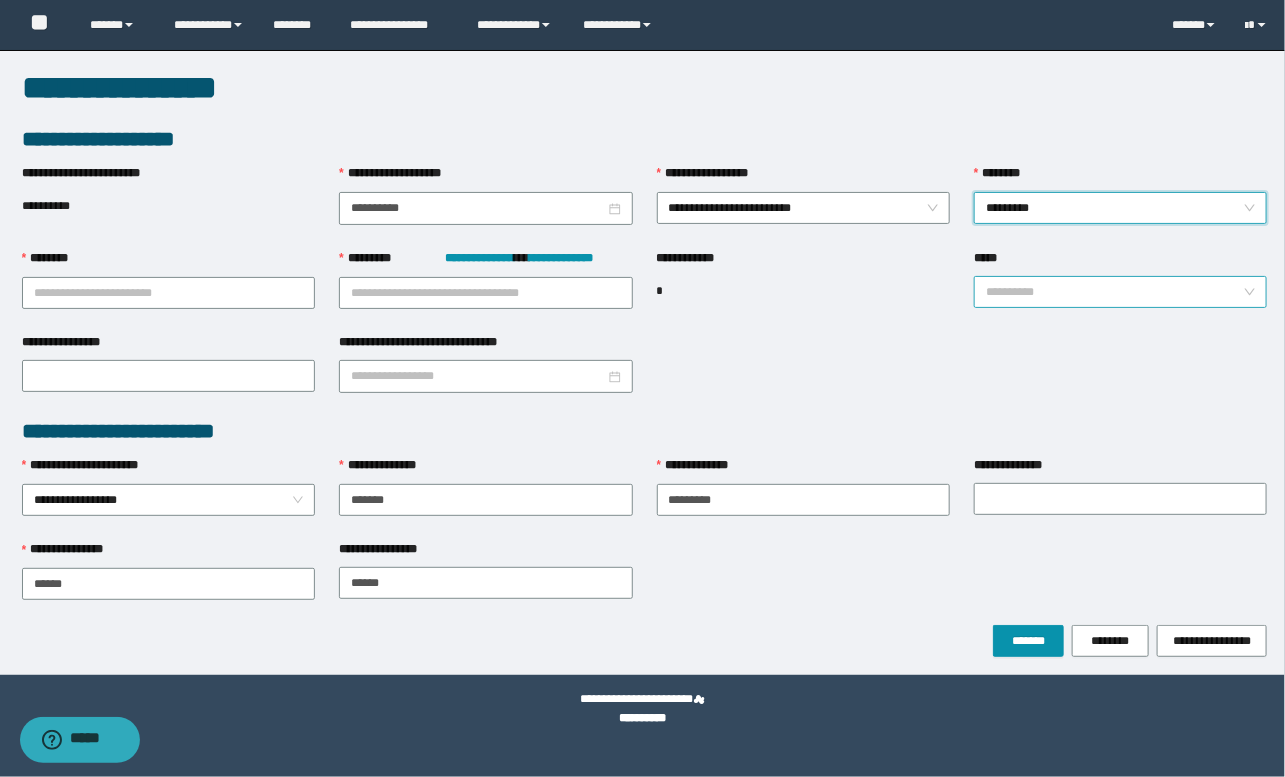 click on "*****" at bounding box center (1114, 292) 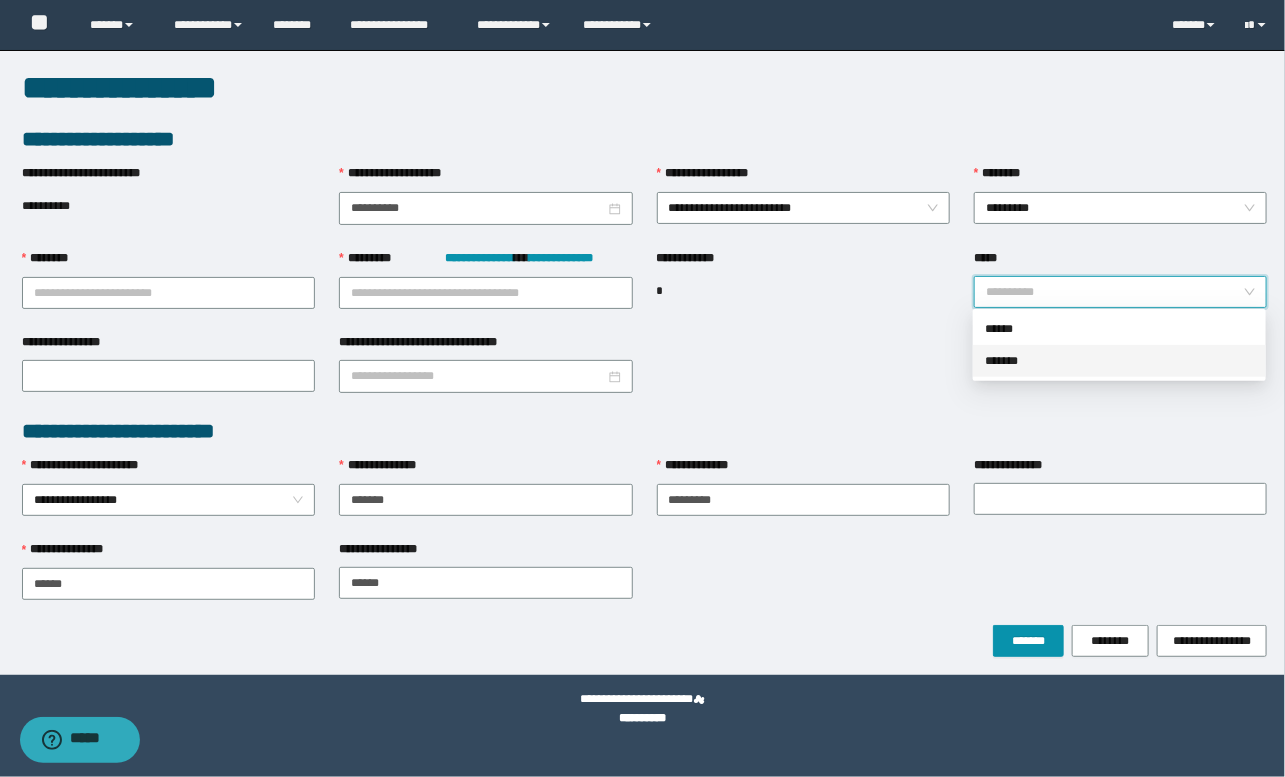drag, startPoint x: 1009, startPoint y: 364, endPoint x: 806, endPoint y: 373, distance: 203.1994 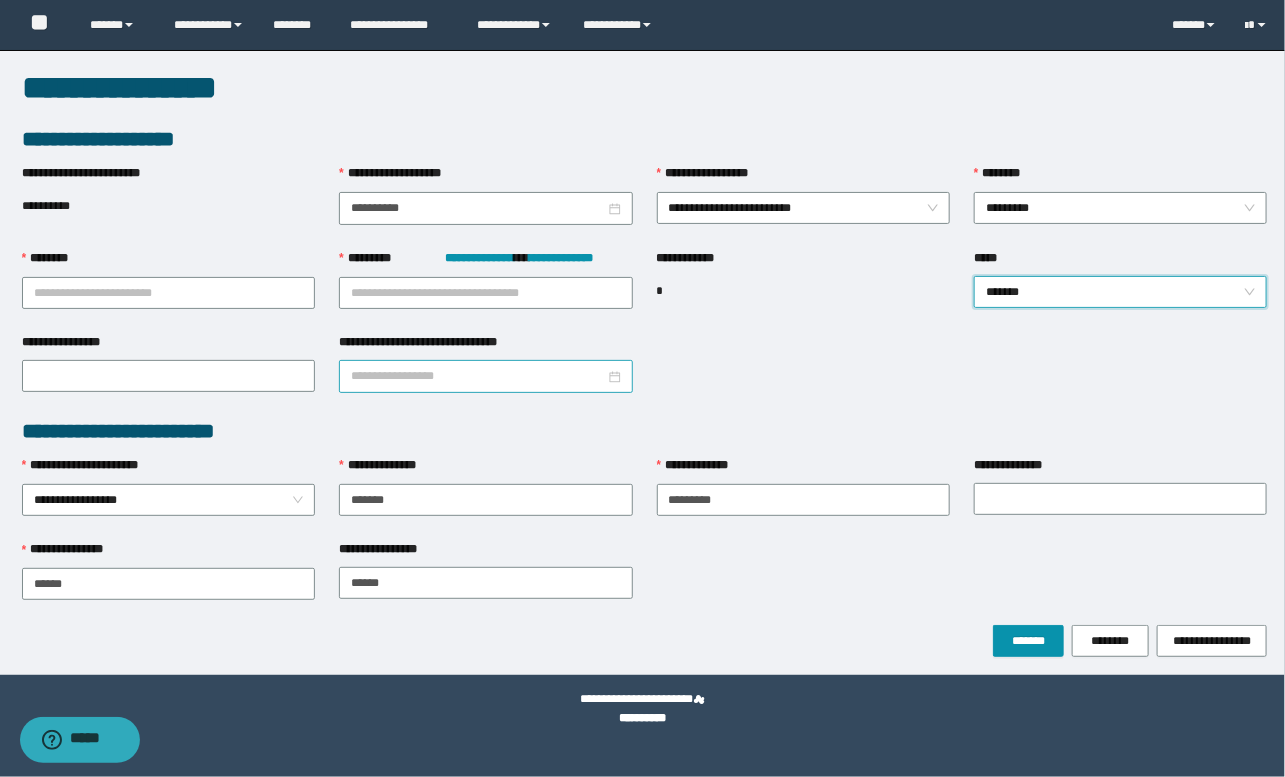 click on "**********" at bounding box center [477, 376] 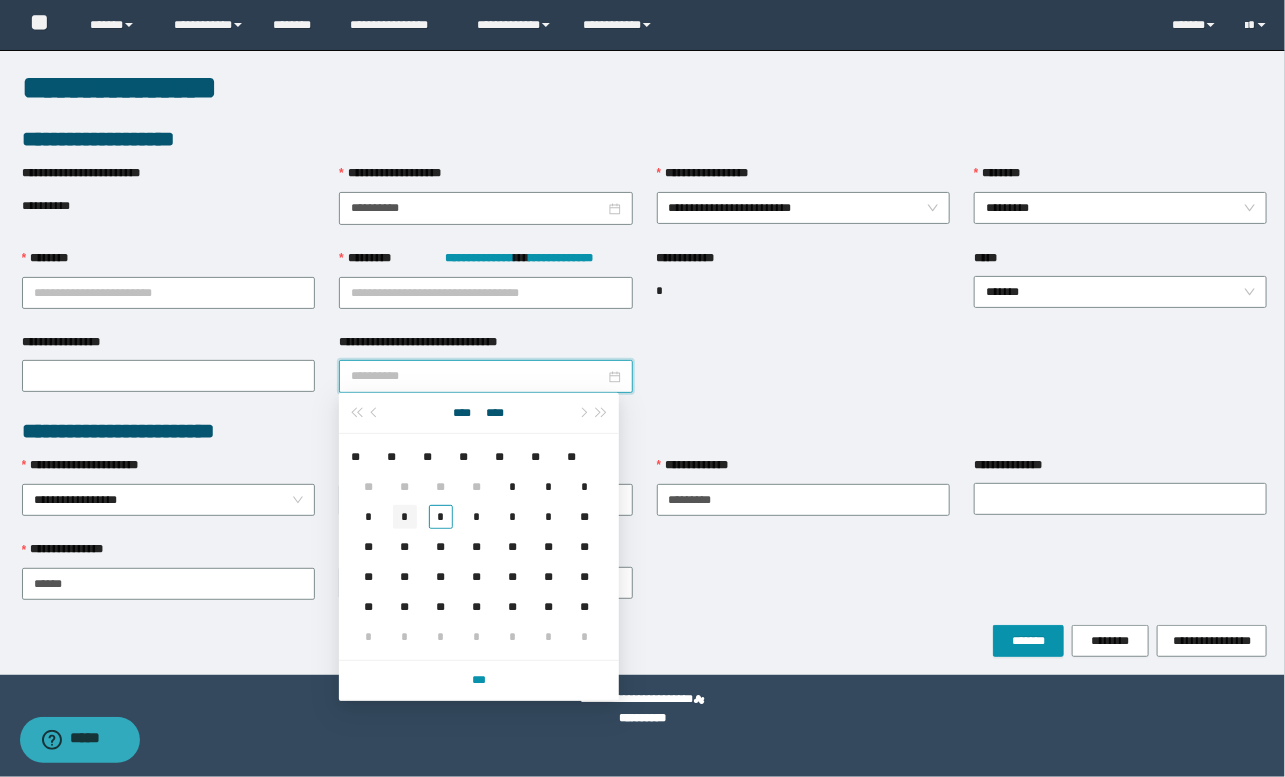 click on "*" at bounding box center [405, 517] 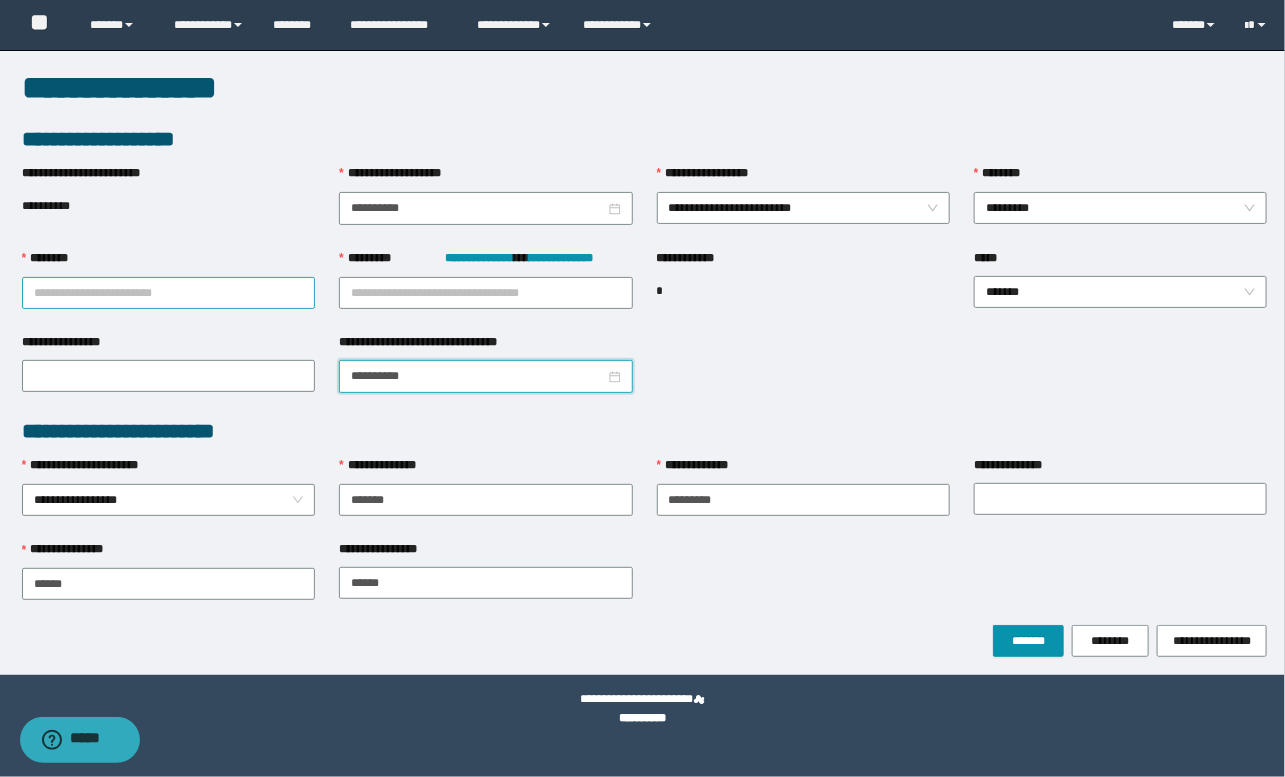 click on "********" at bounding box center (168, 293) 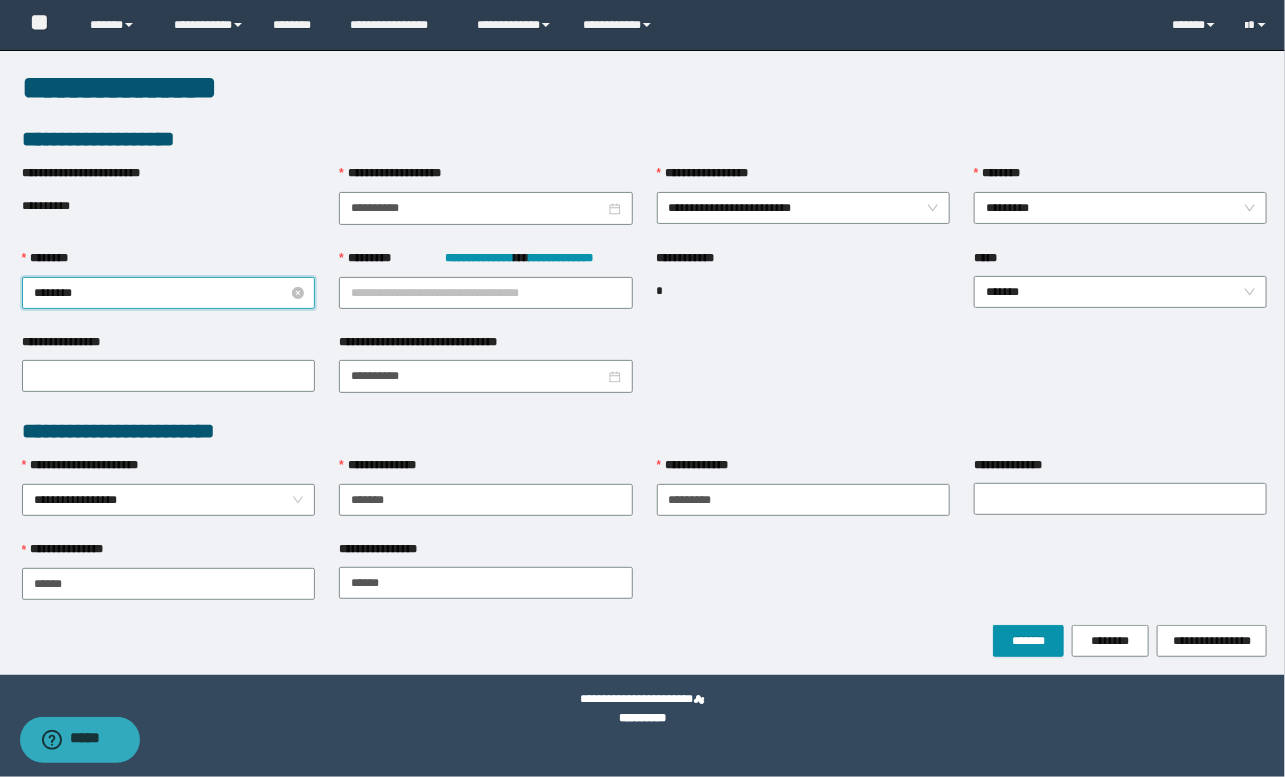 type on "*********" 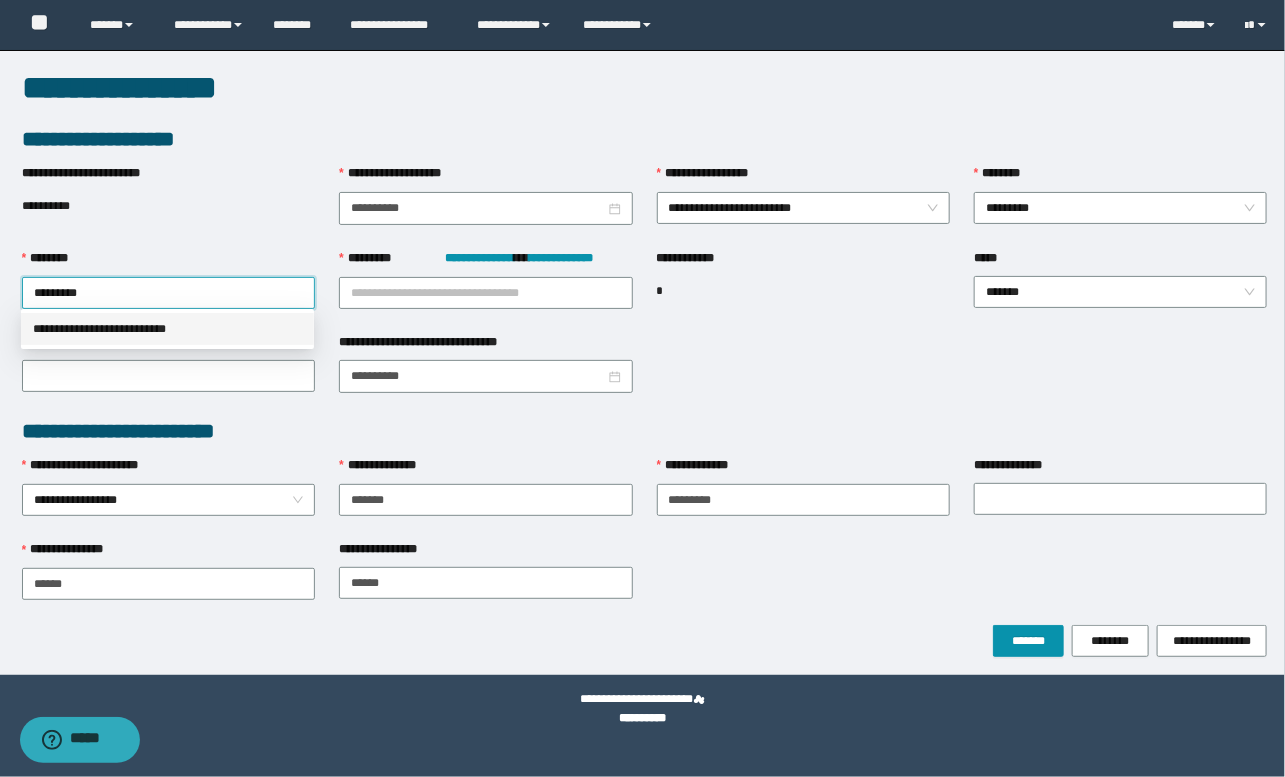 click on "**********" at bounding box center (167, 329) 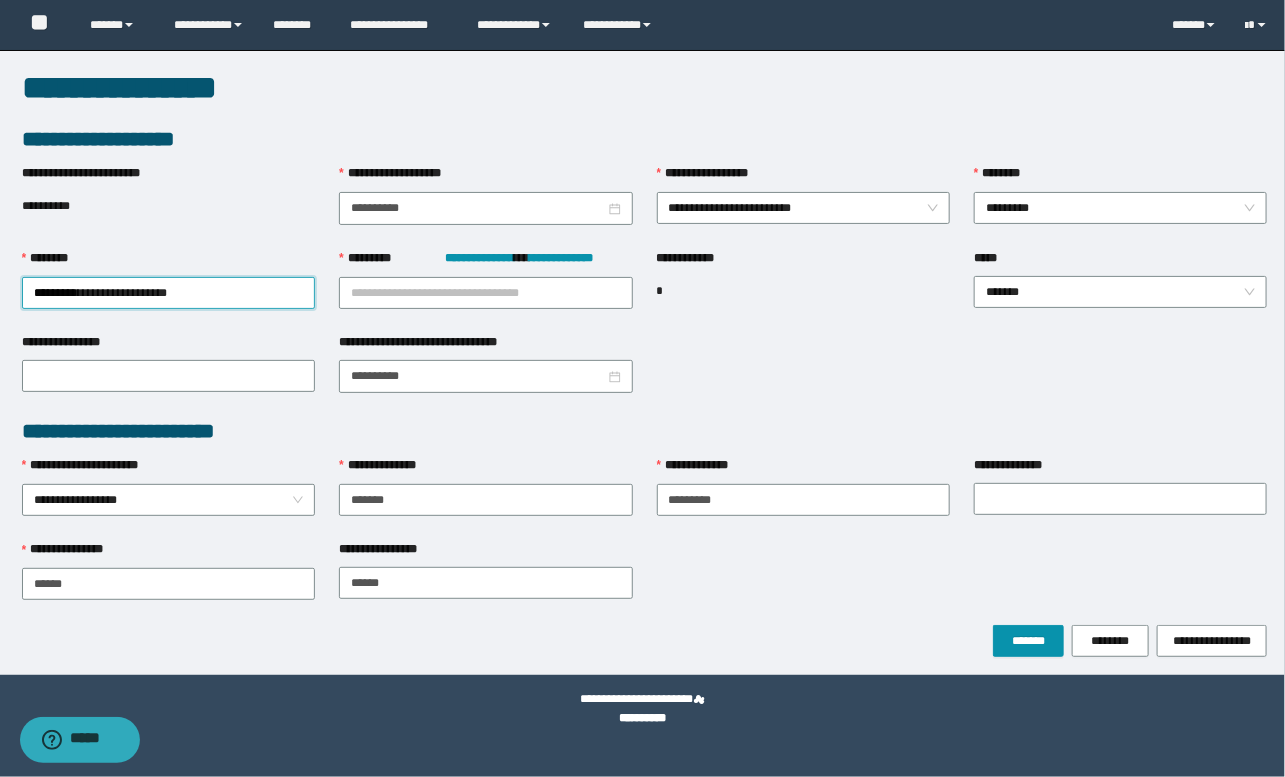 type 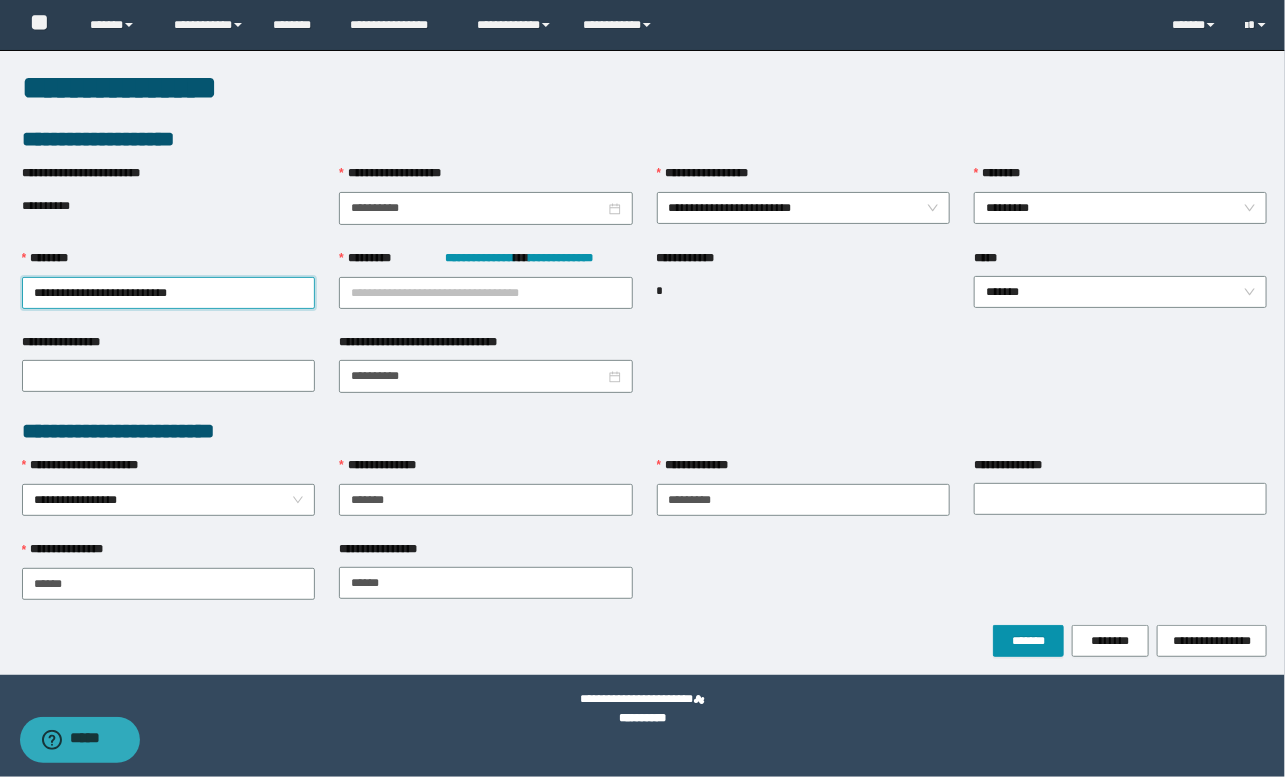click on "**********" at bounding box center (645, 290) 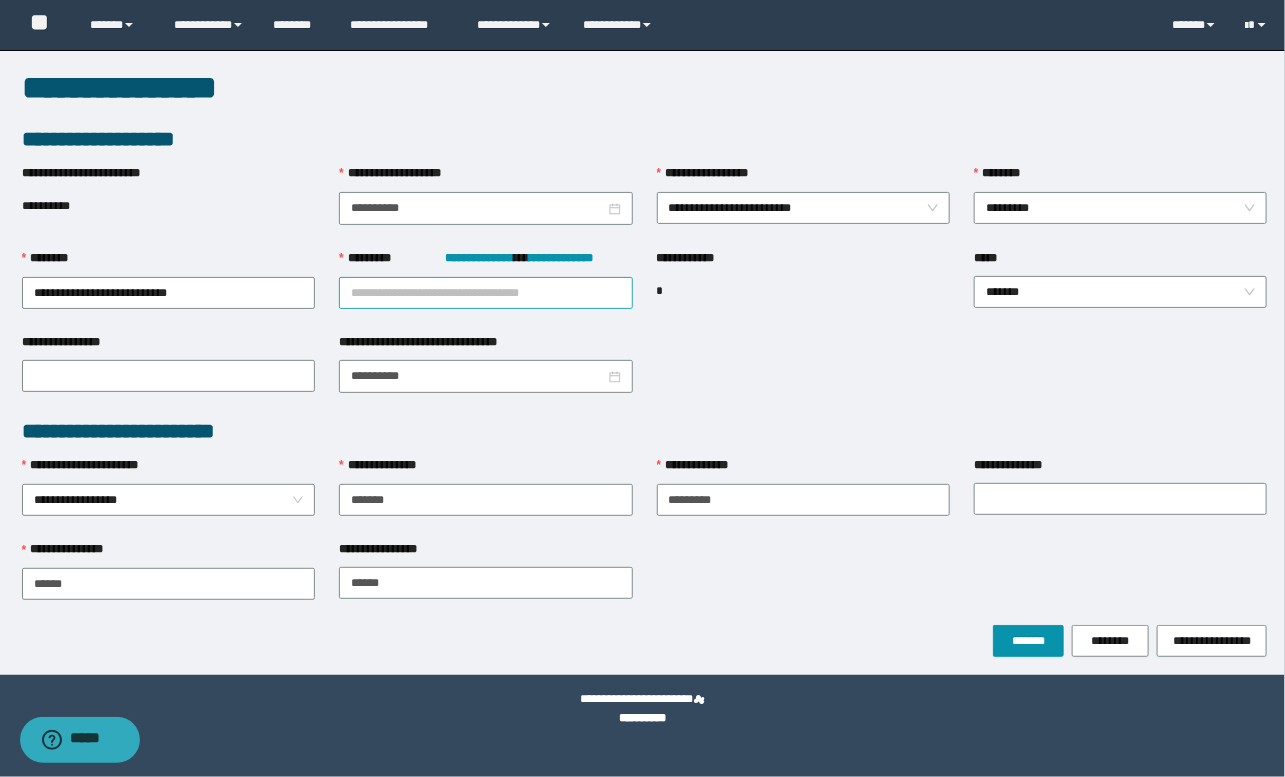 click on "**********" at bounding box center [485, 293] 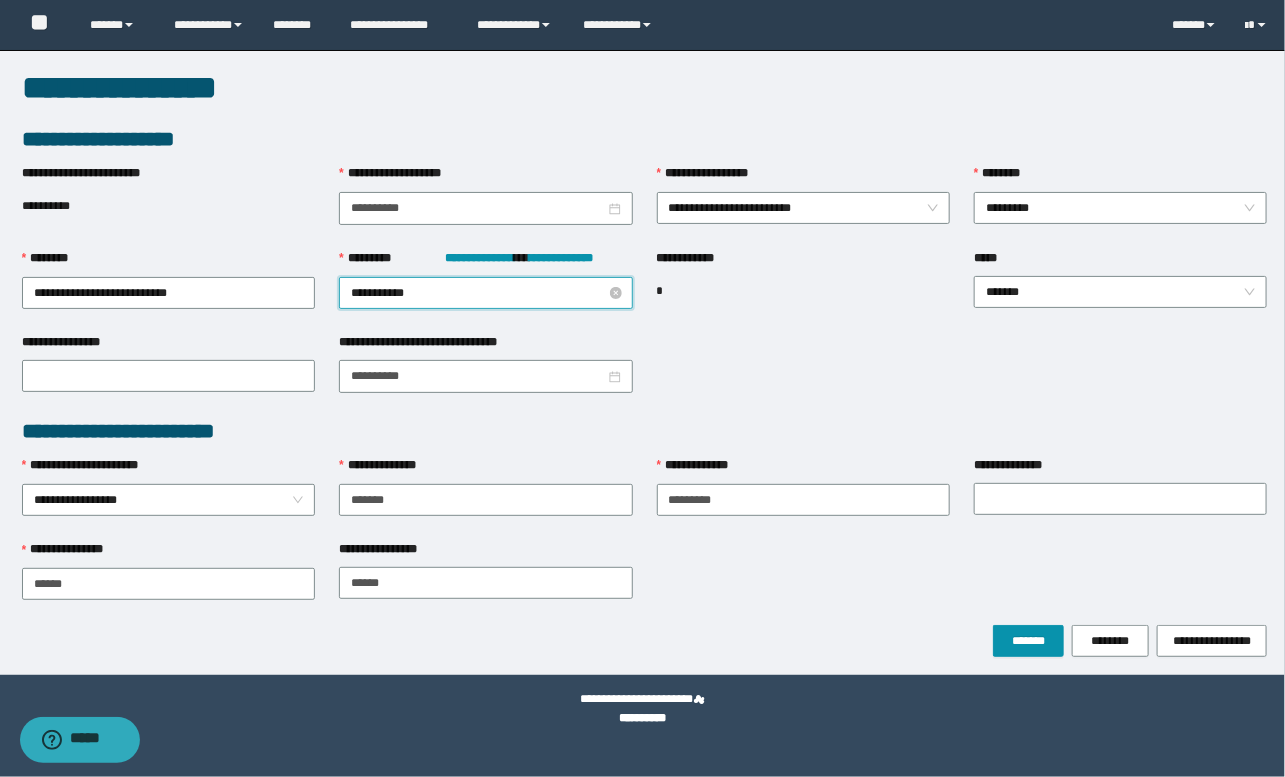 type on "**********" 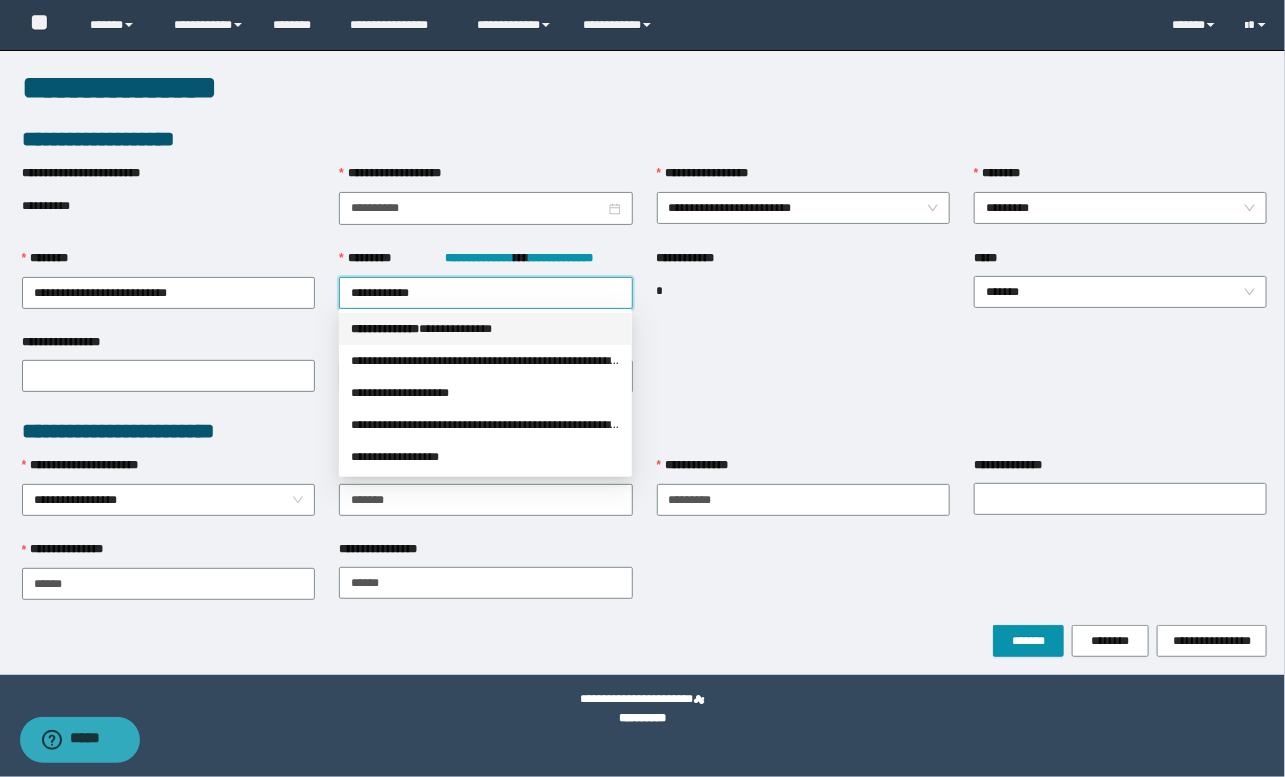 click on "*** *   *********" at bounding box center (385, 329) 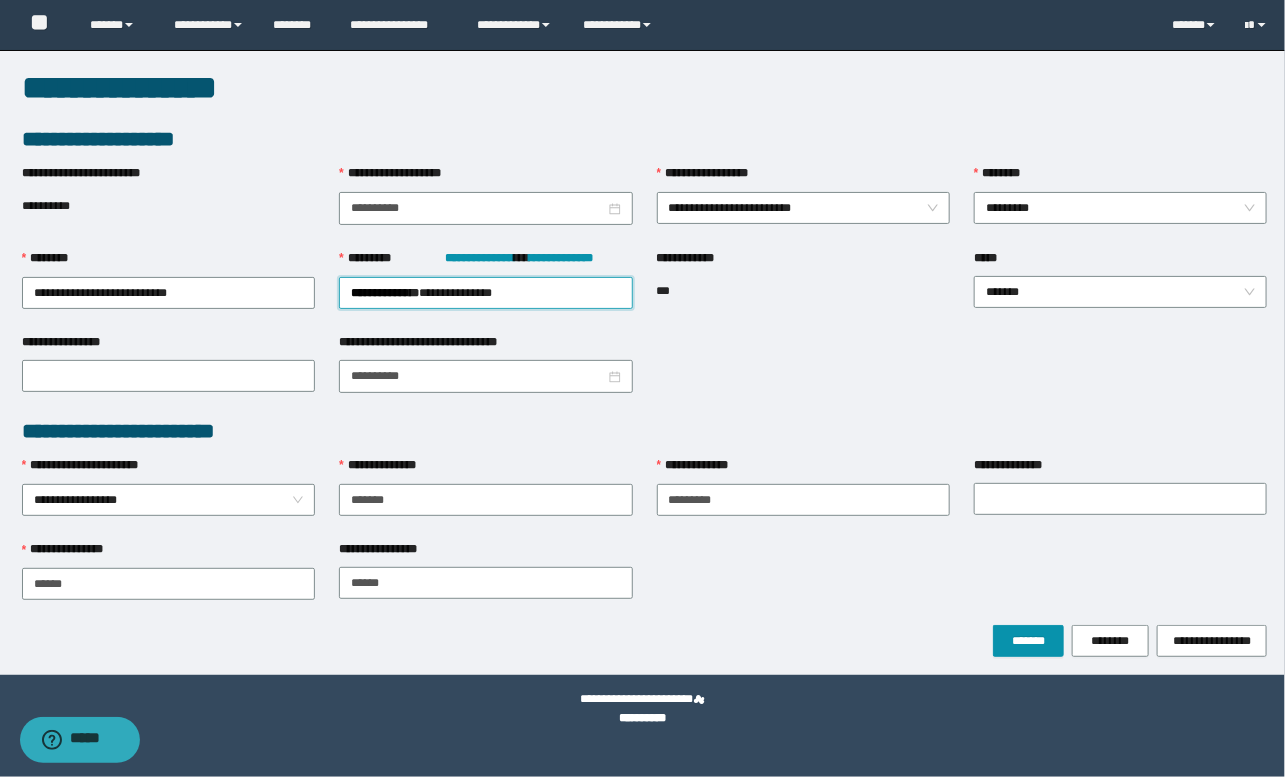 click on "**********" at bounding box center [645, 582] 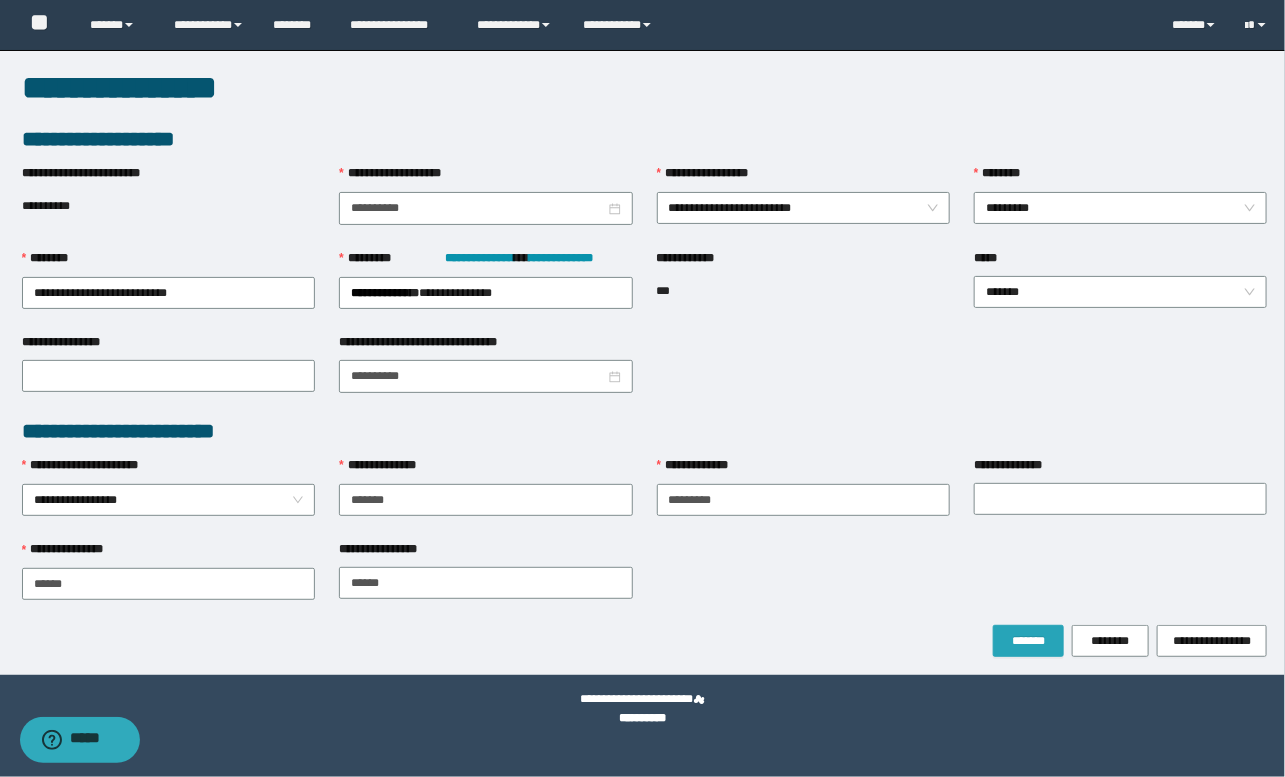 click on "*******" at bounding box center [1028, 641] 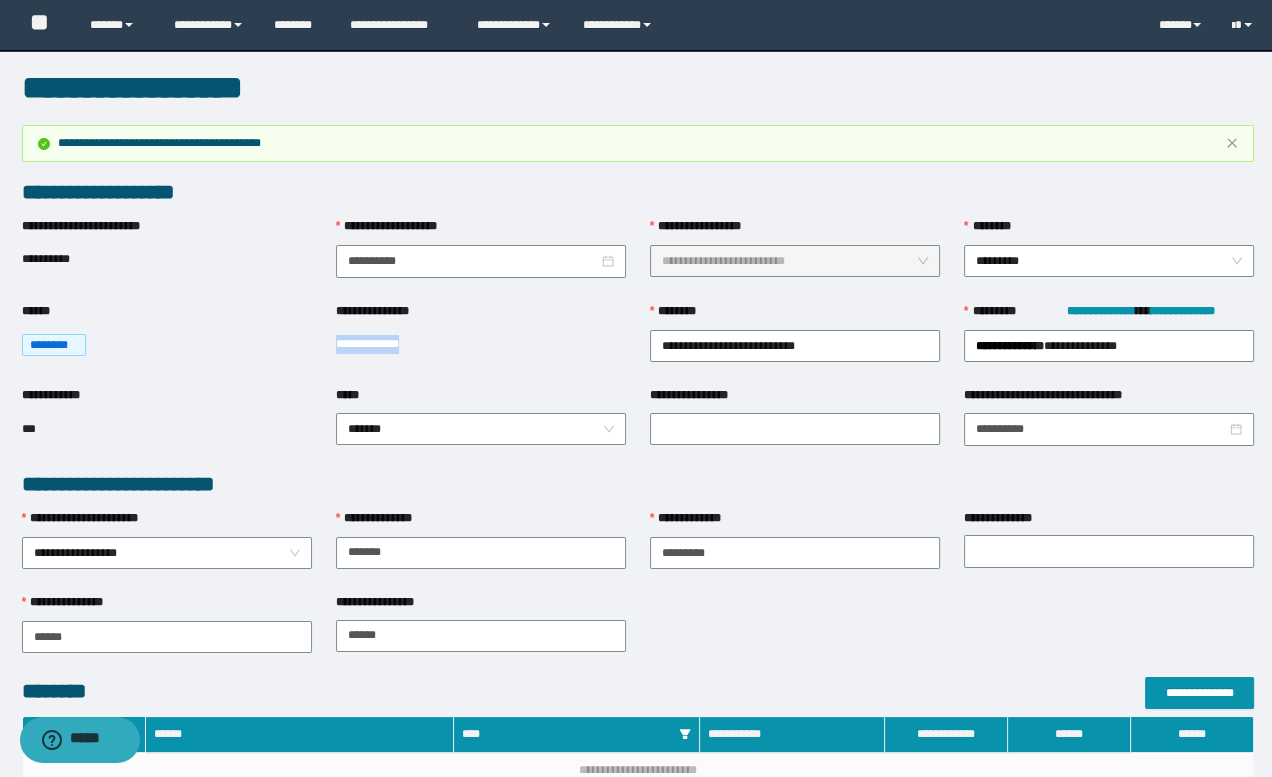 drag, startPoint x: 334, startPoint y: 342, endPoint x: 356, endPoint y: 322, distance: 29.732138 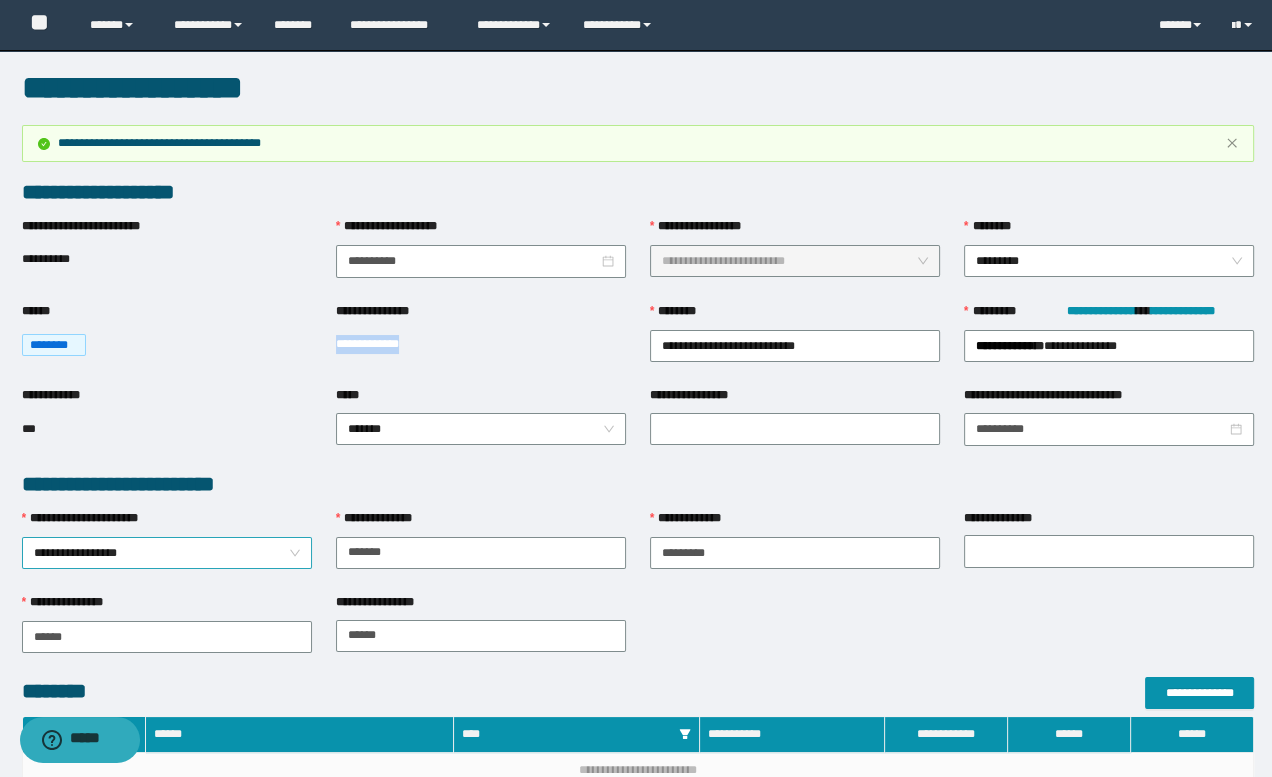 copy on "**********" 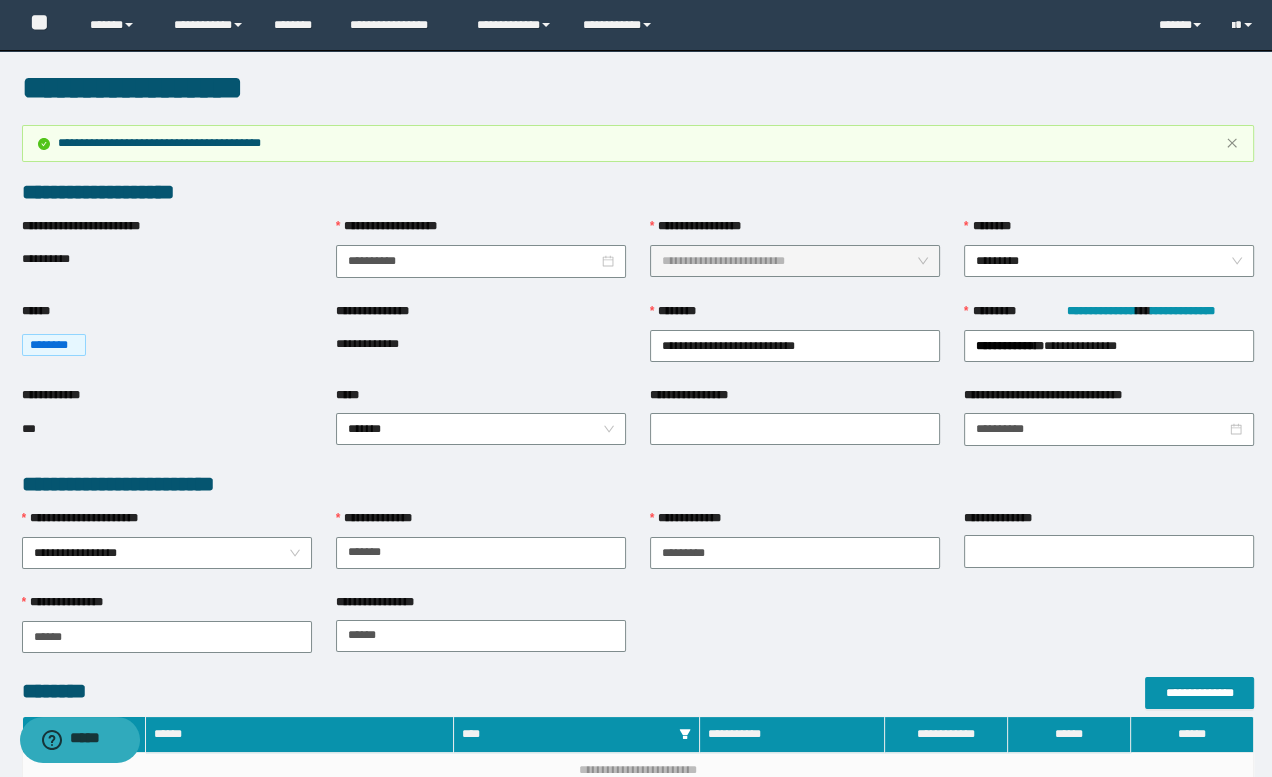 click on "**********" at bounding box center [638, 635] 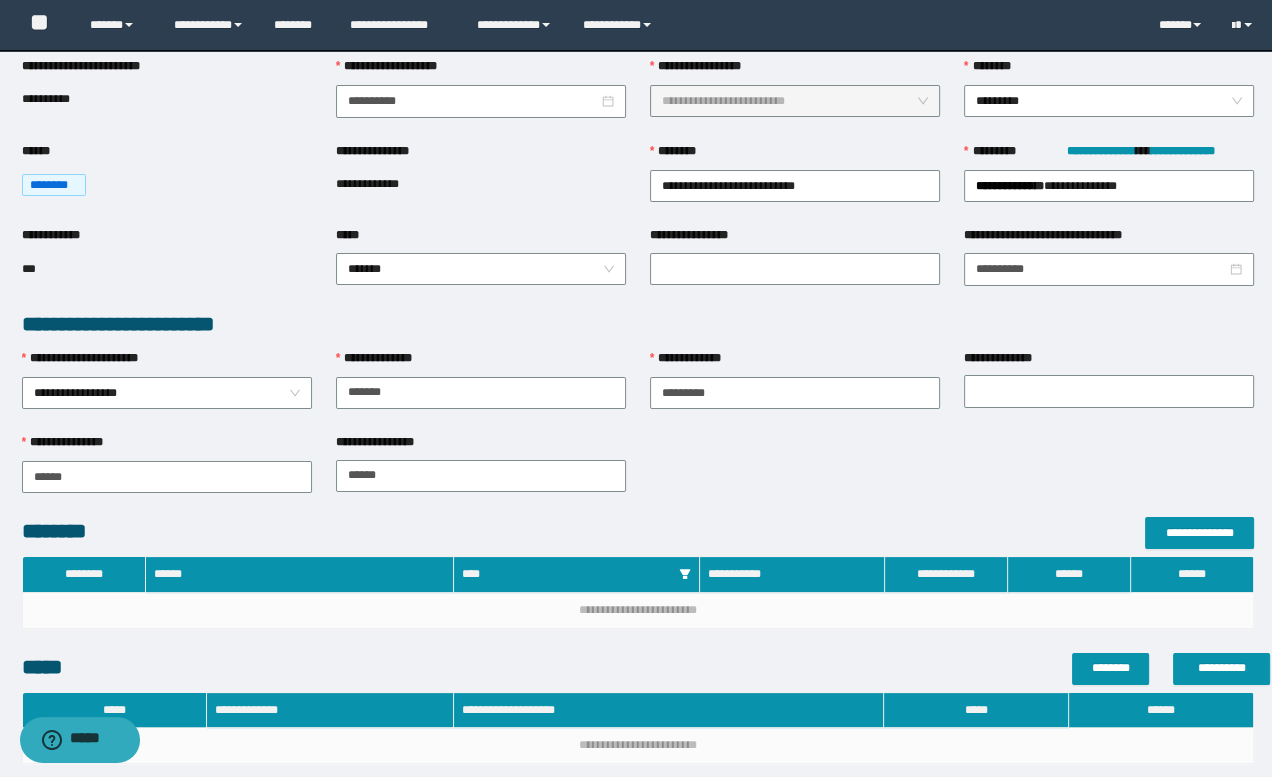 scroll, scrollTop: 363, scrollLeft: 0, axis: vertical 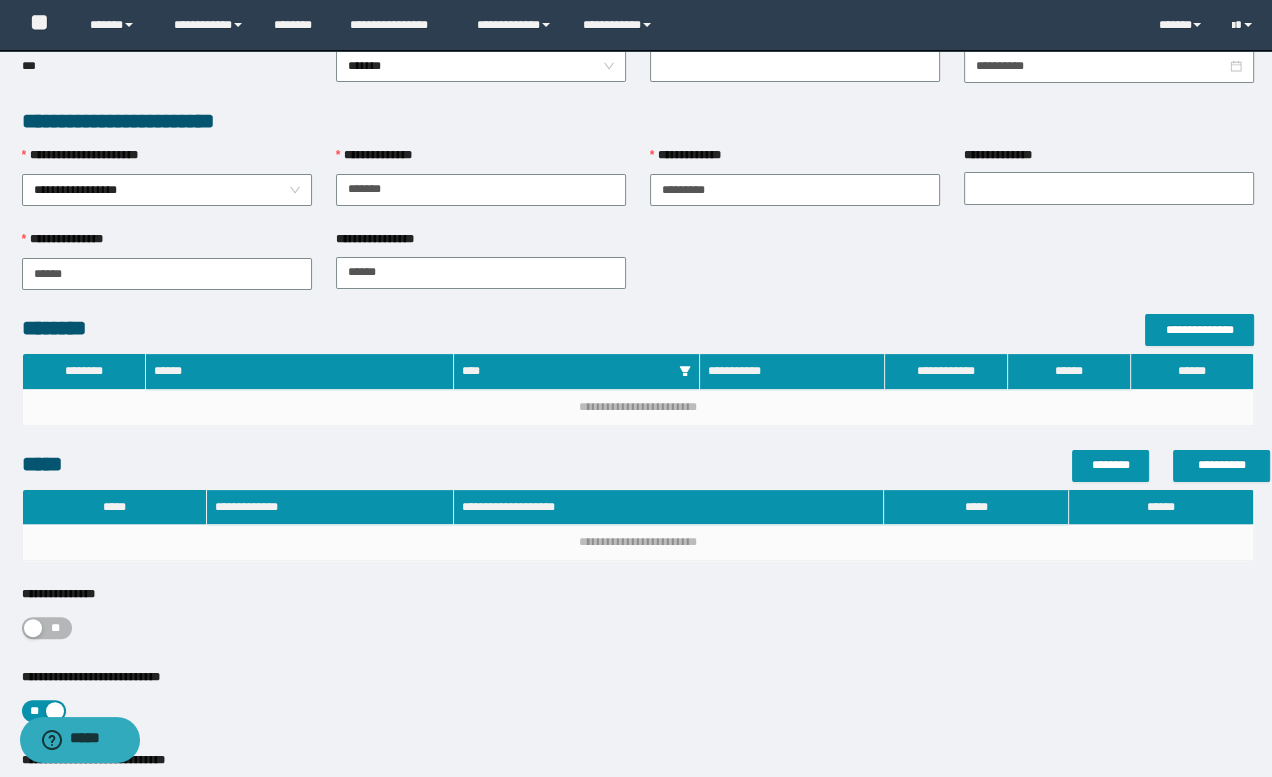click on "**" at bounding box center (47, 628) 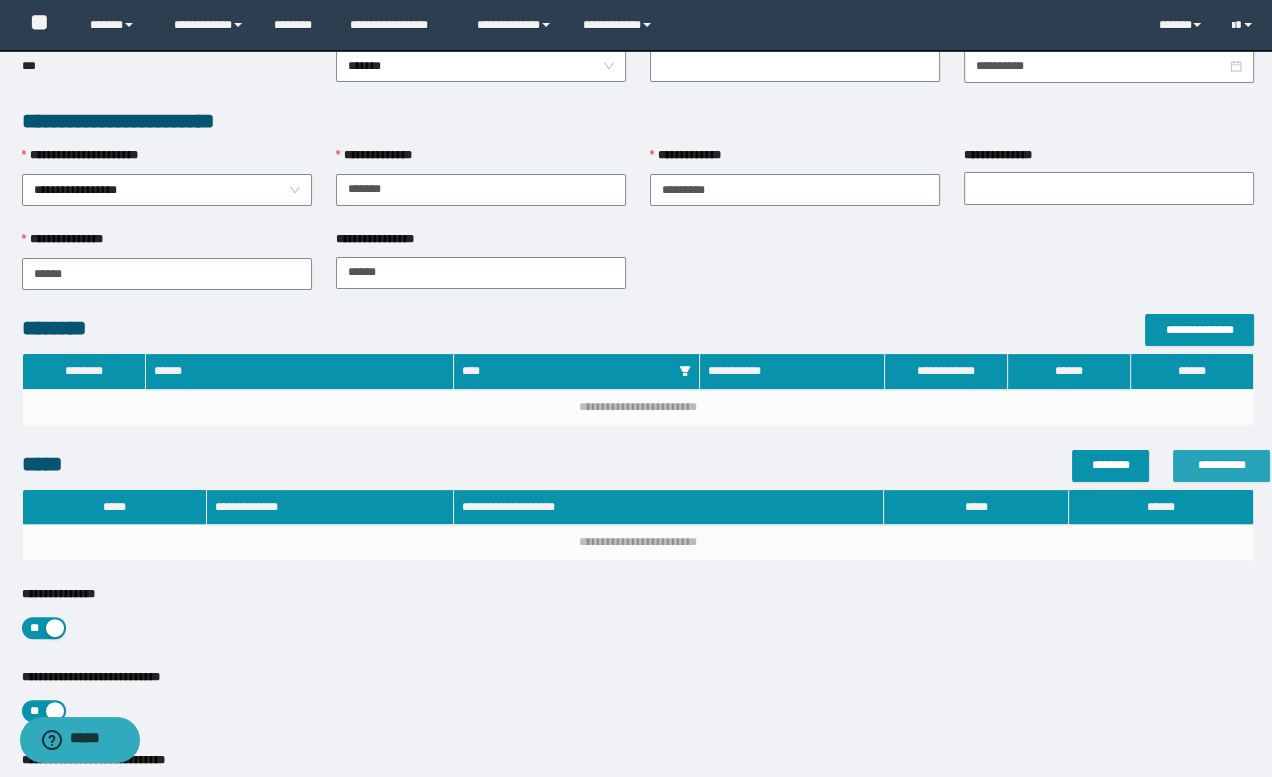 click on "**********" at bounding box center (1221, 465) 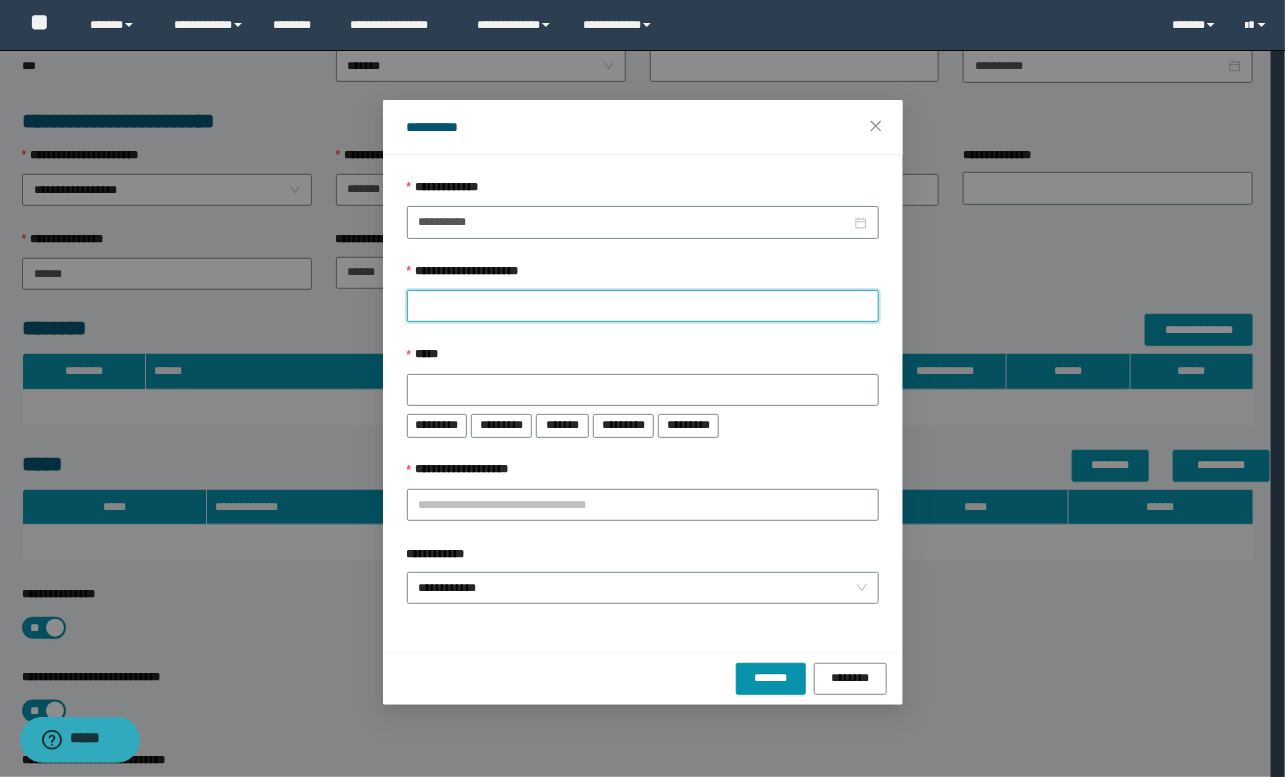 click on "**********" at bounding box center [643, 306] 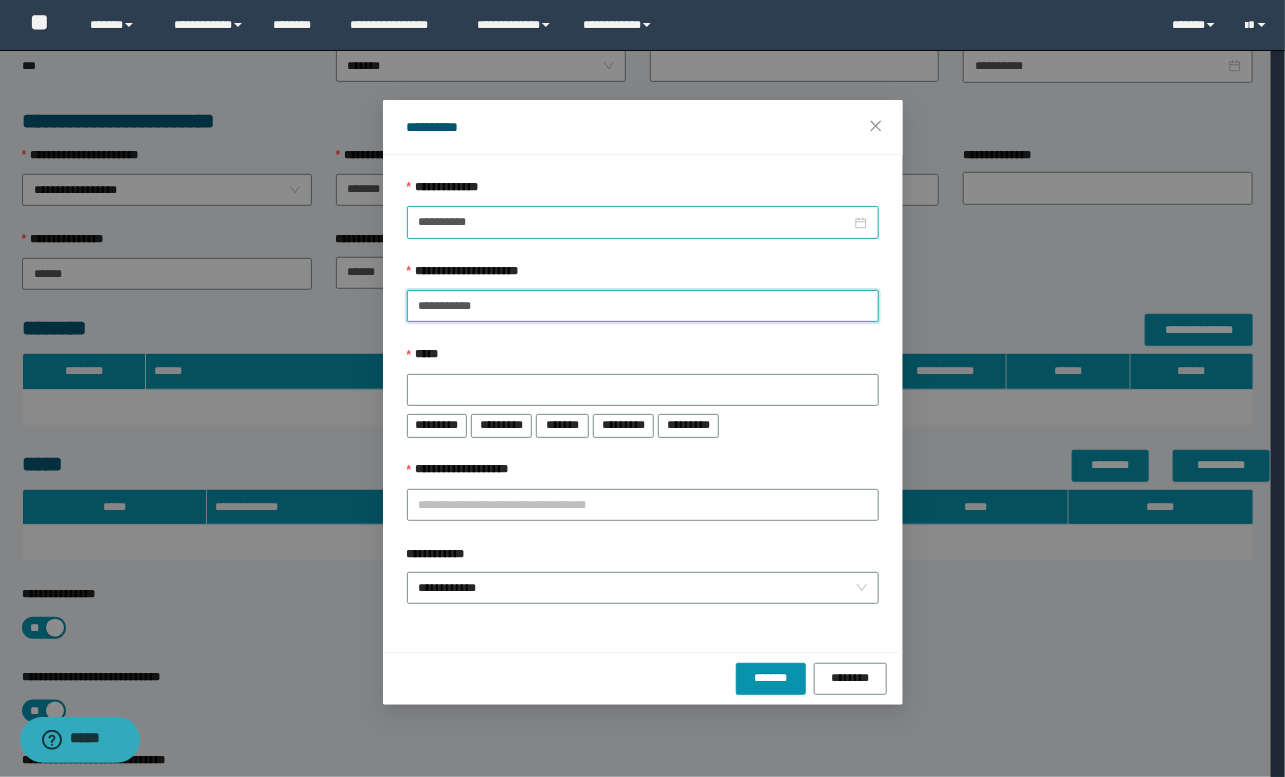 type on "**********" 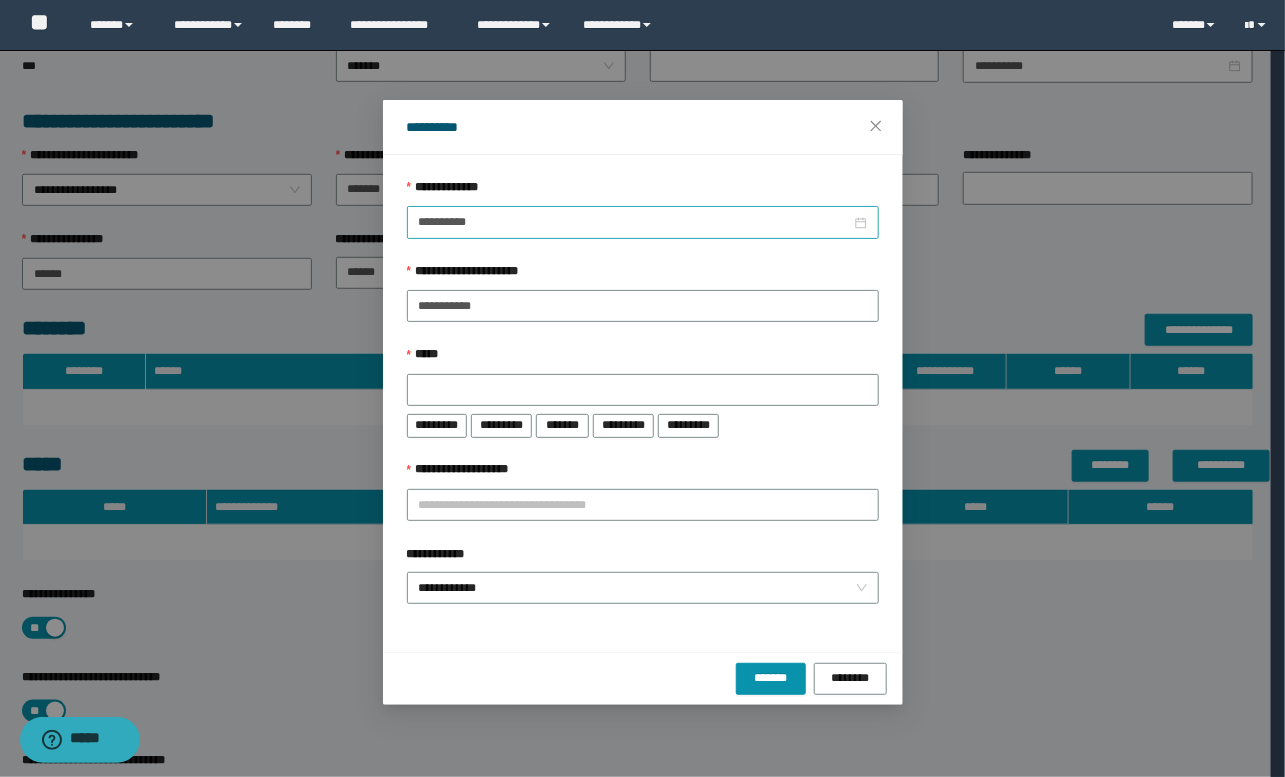 click on "**********" at bounding box center [643, 222] 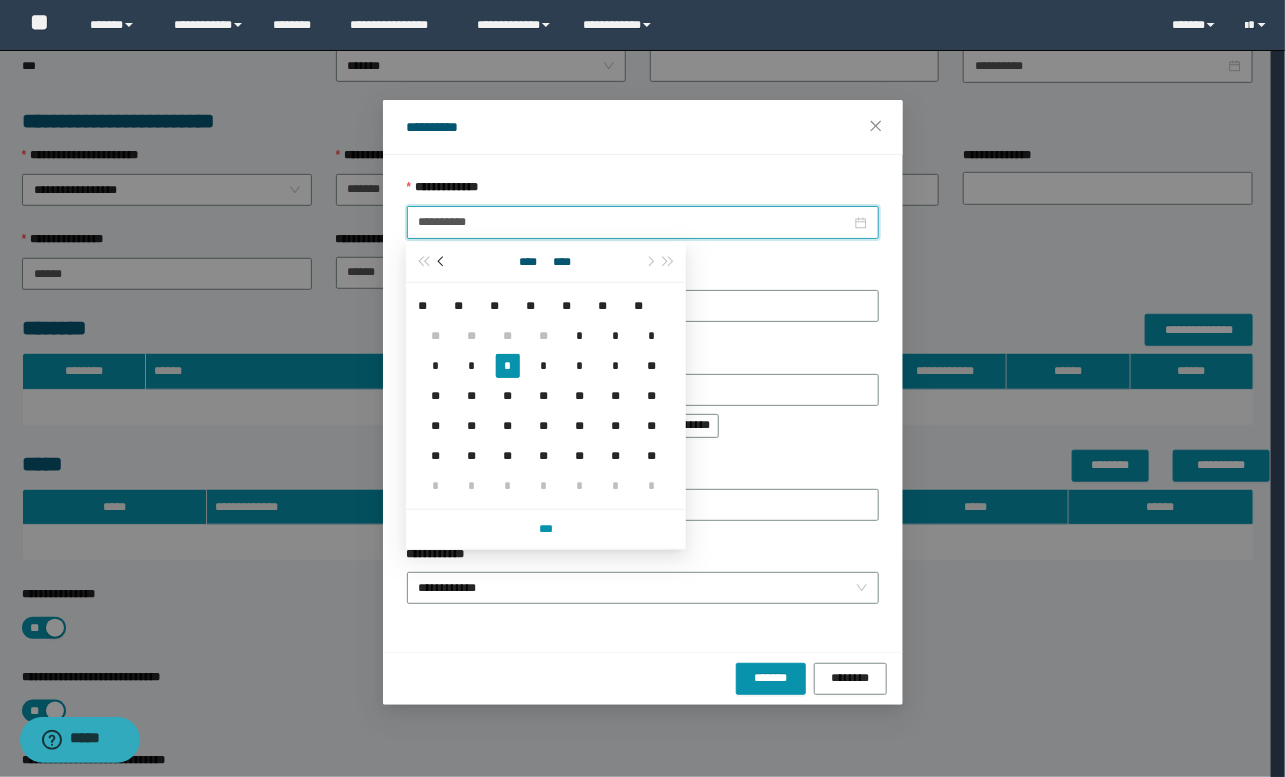 click at bounding box center (442, 262) 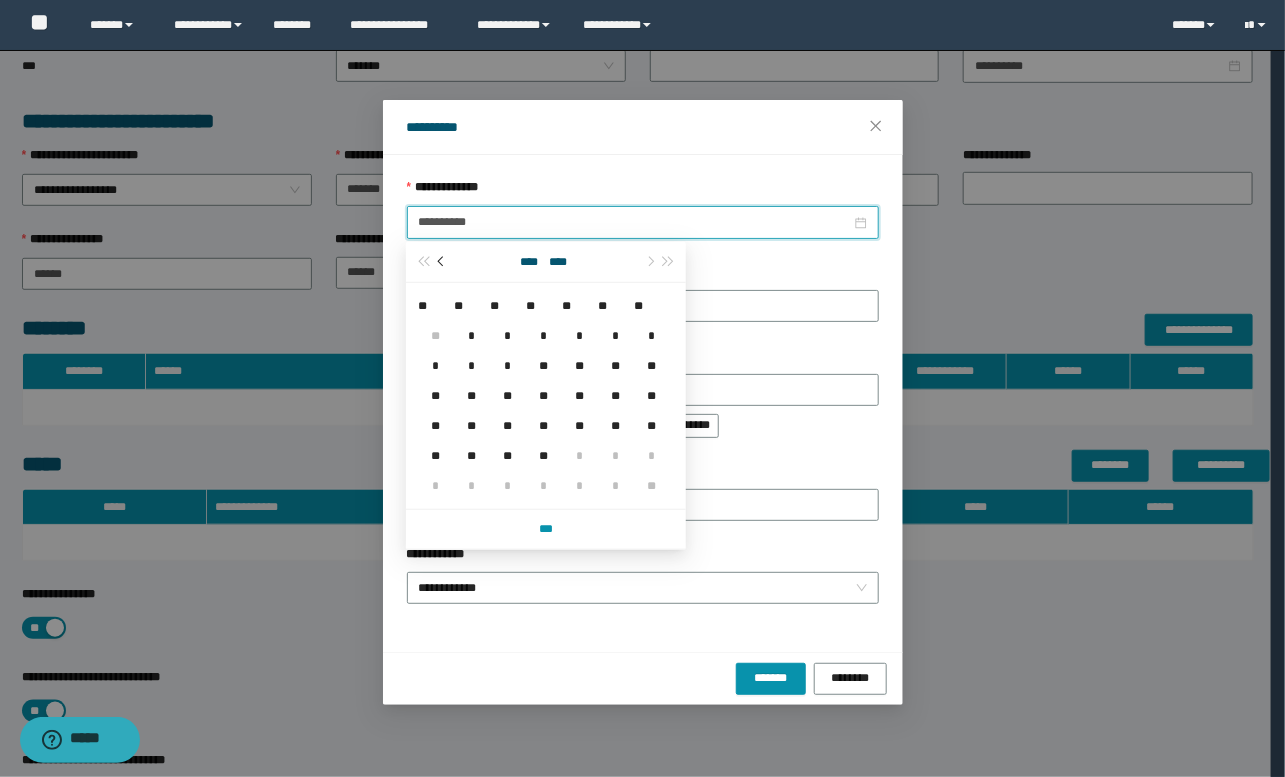 click at bounding box center (442, 262) 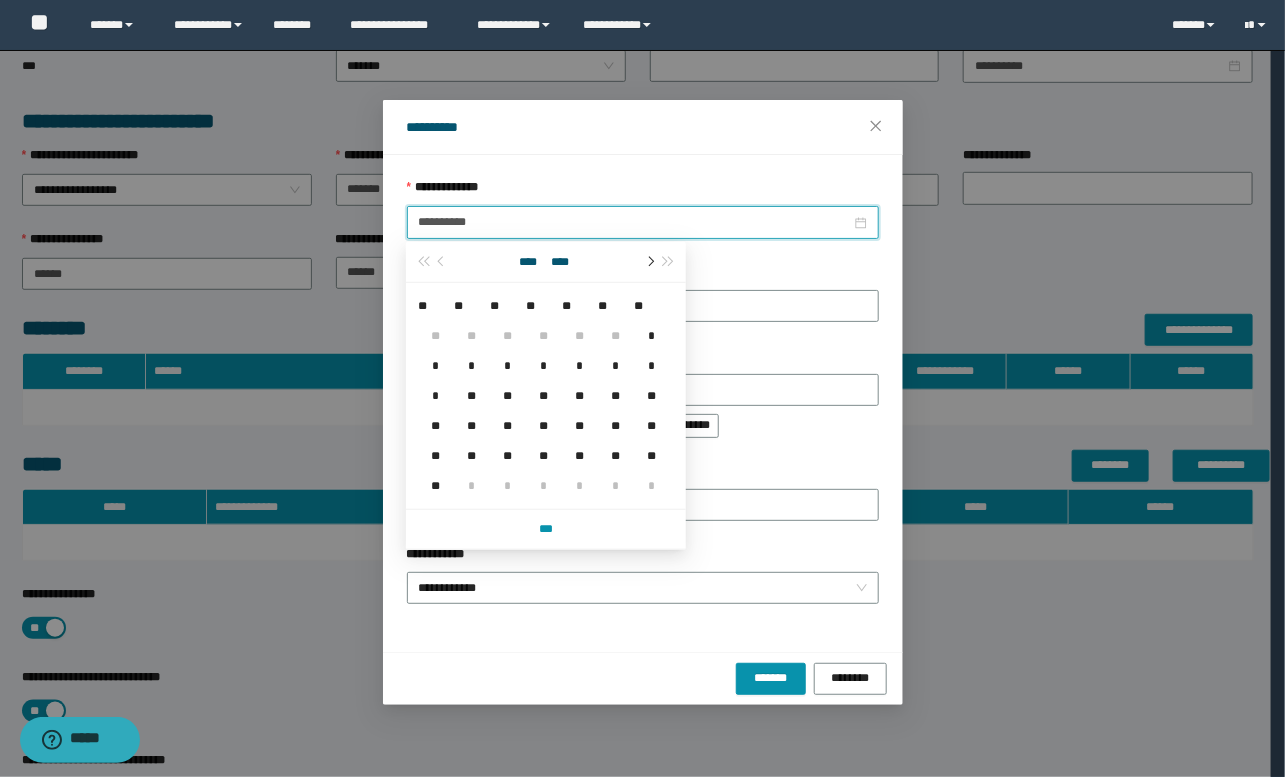 click at bounding box center [649, 262] 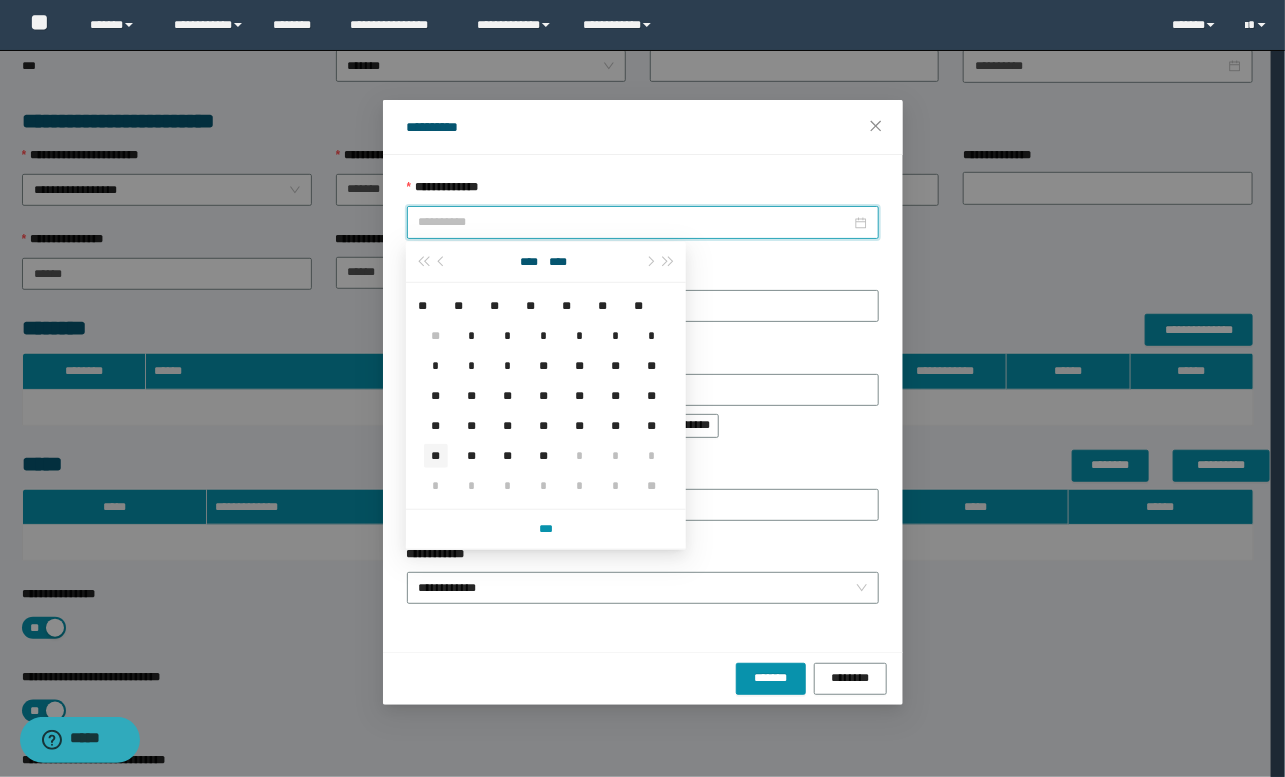 type on "**********" 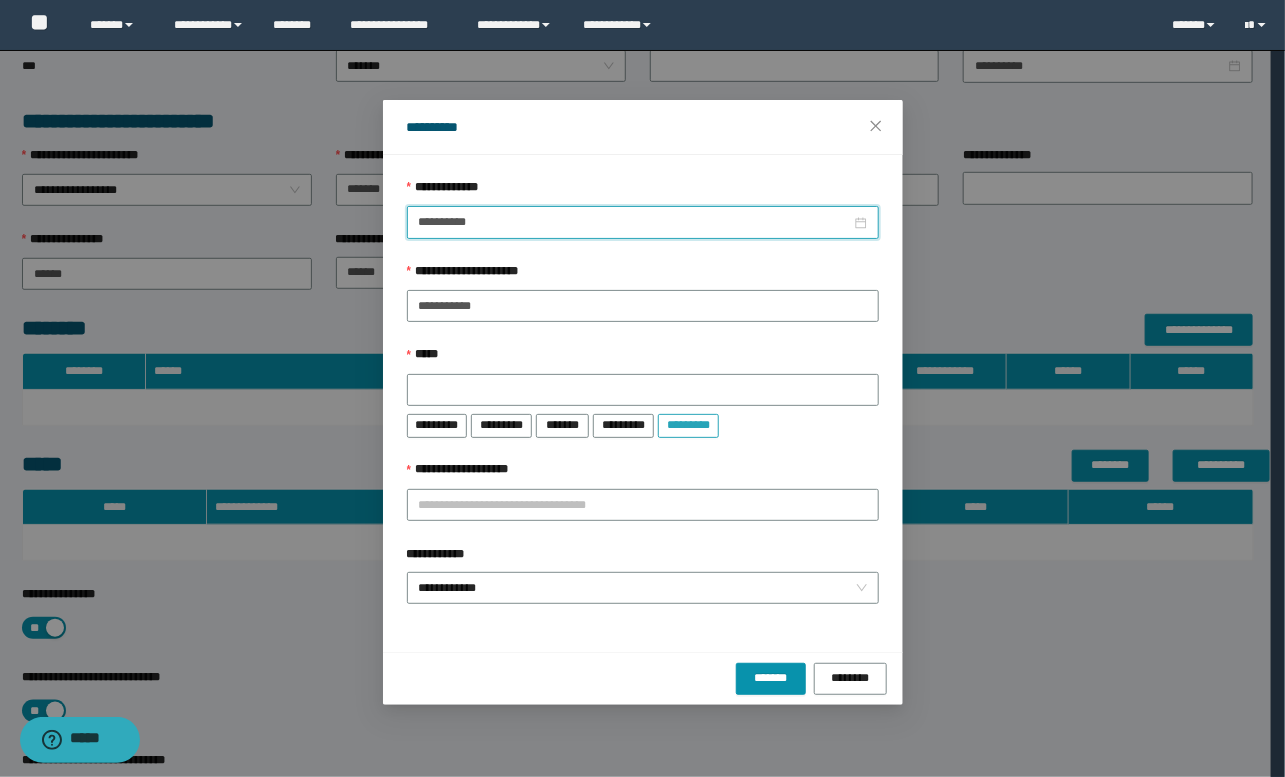 click on "*********" at bounding box center [688, 424] 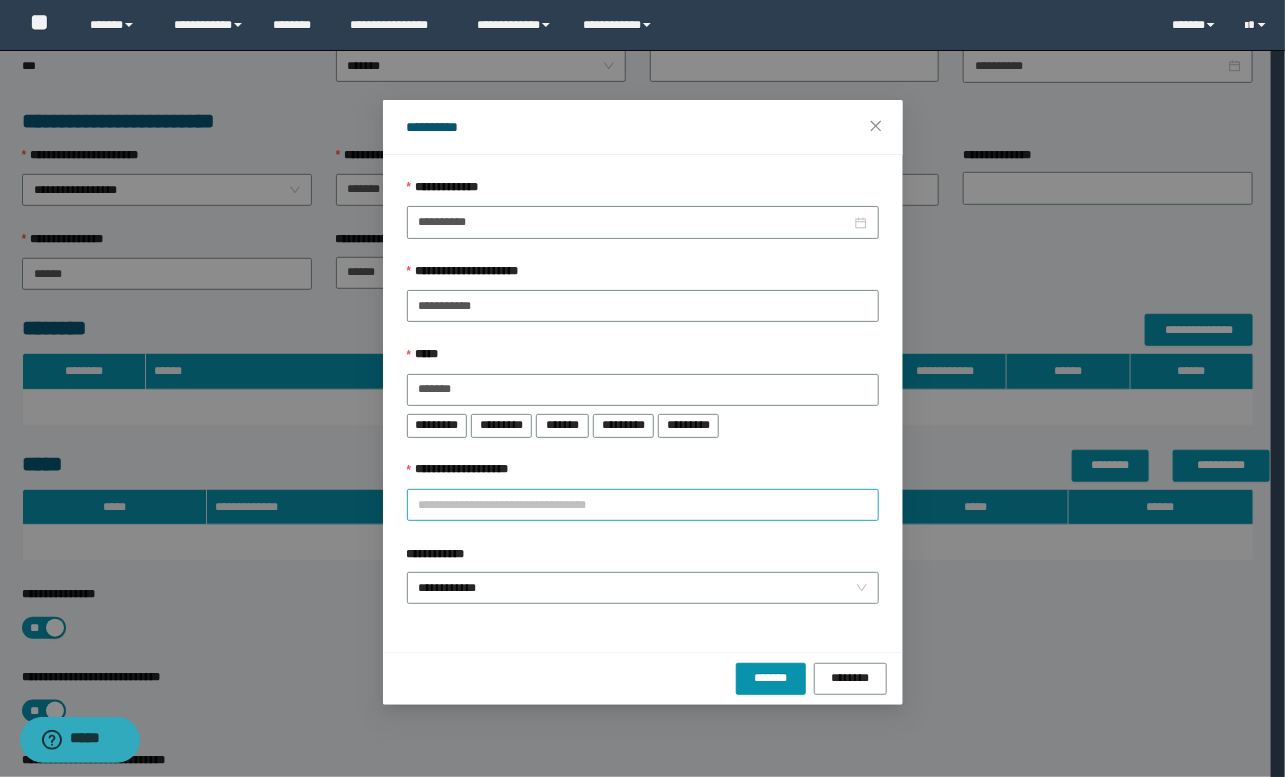 click on "**********" at bounding box center (643, 505) 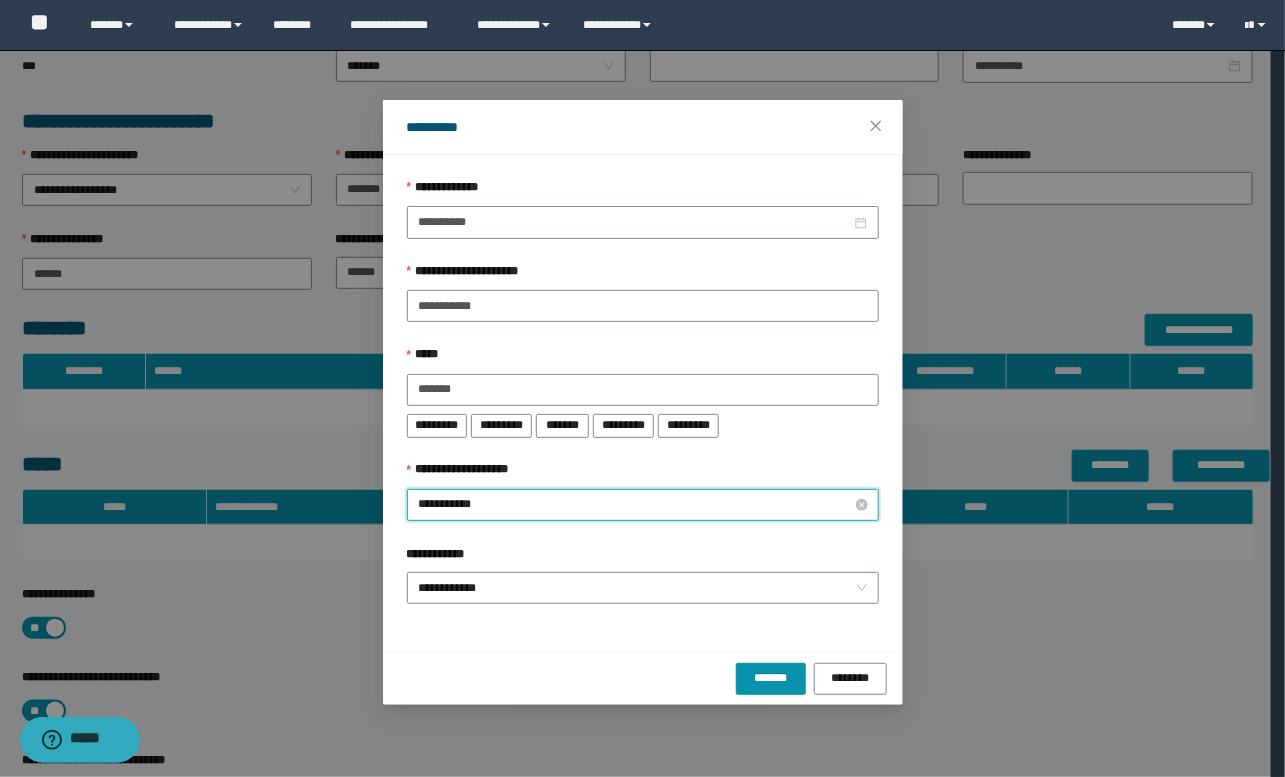 type on "**********" 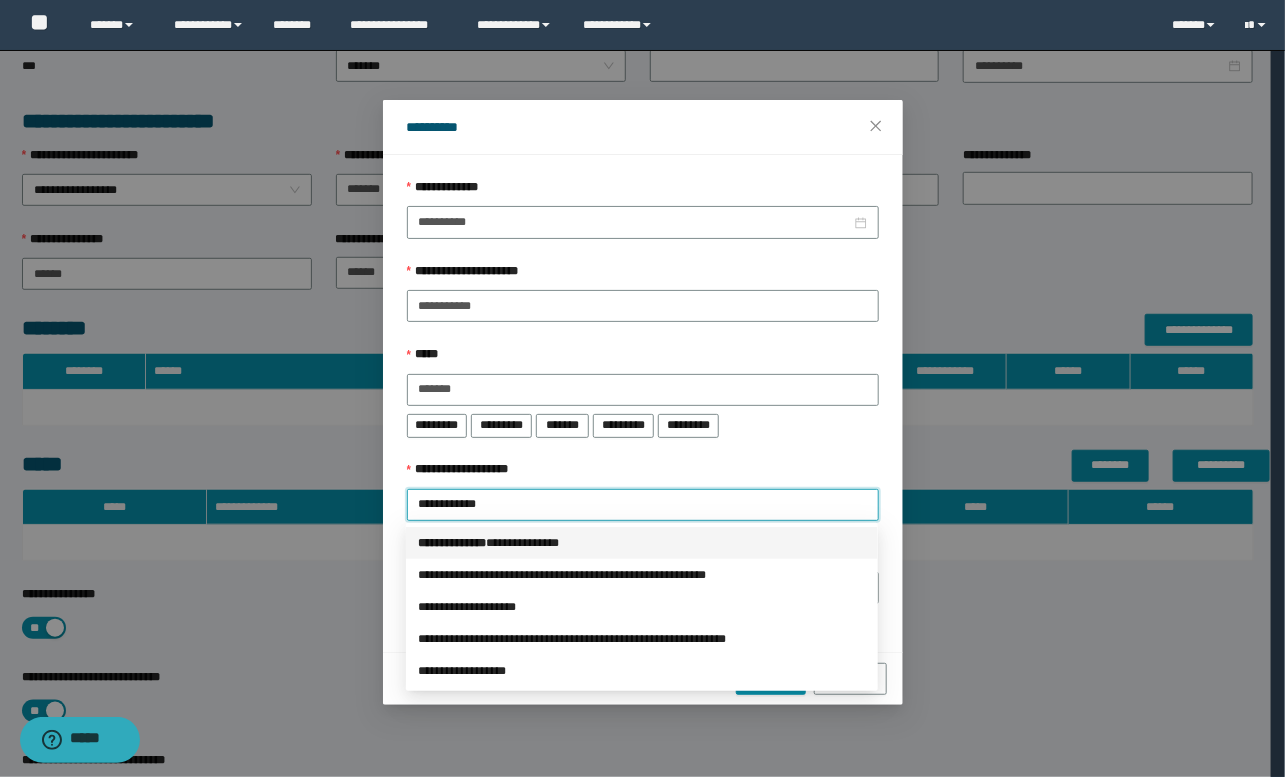 click on "*** *   *********" at bounding box center [452, 543] 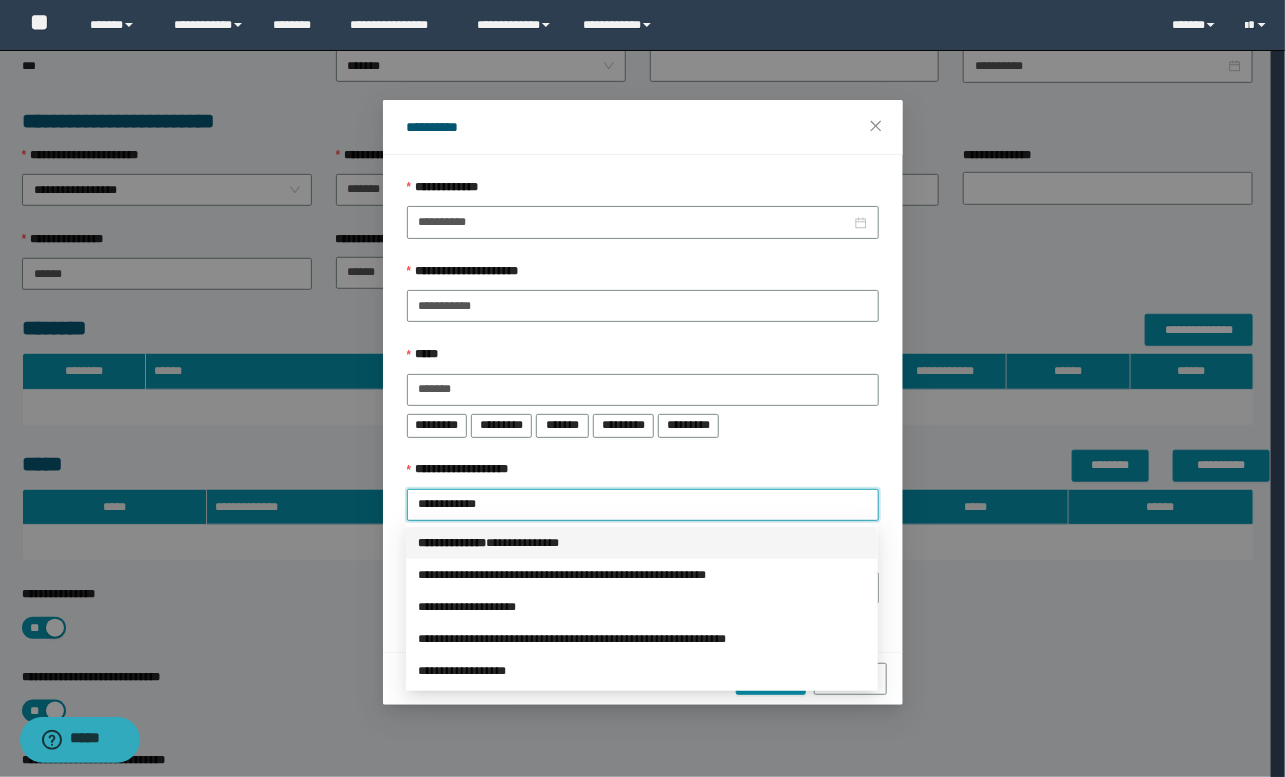 type 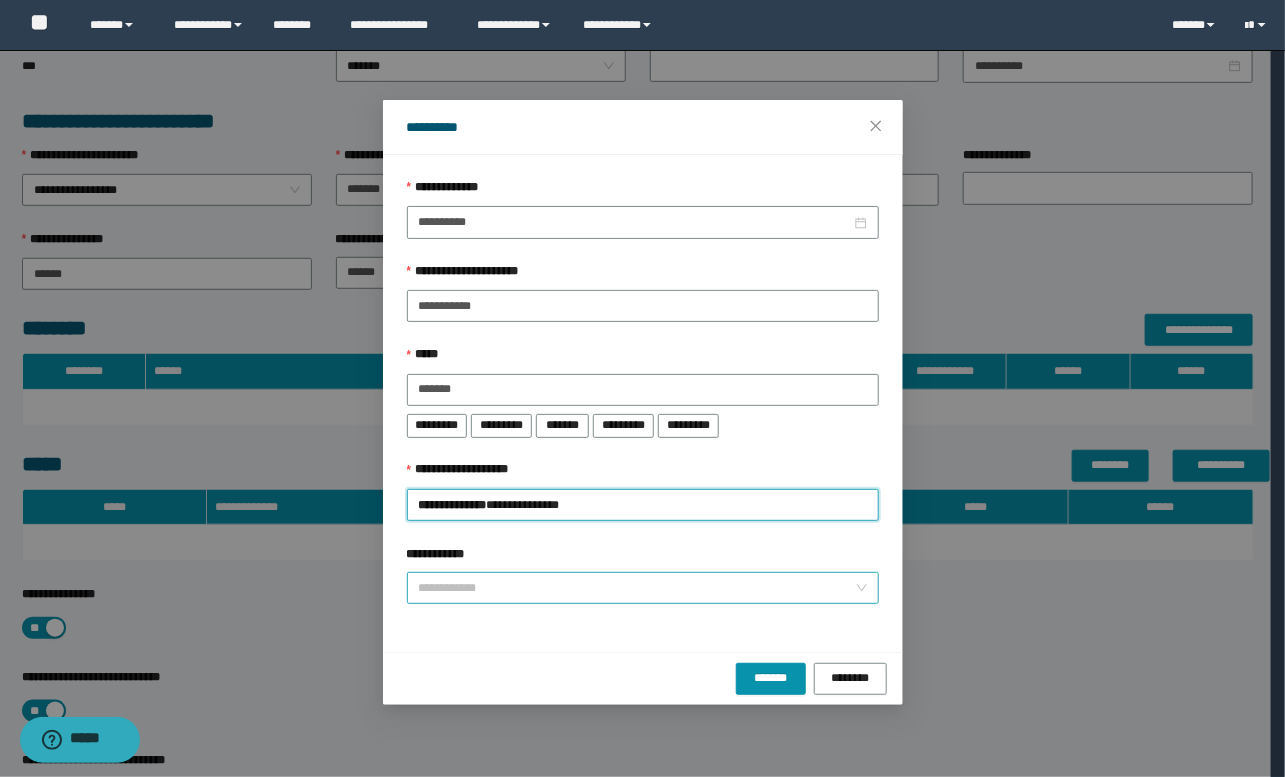 click on "**********" at bounding box center [643, 588] 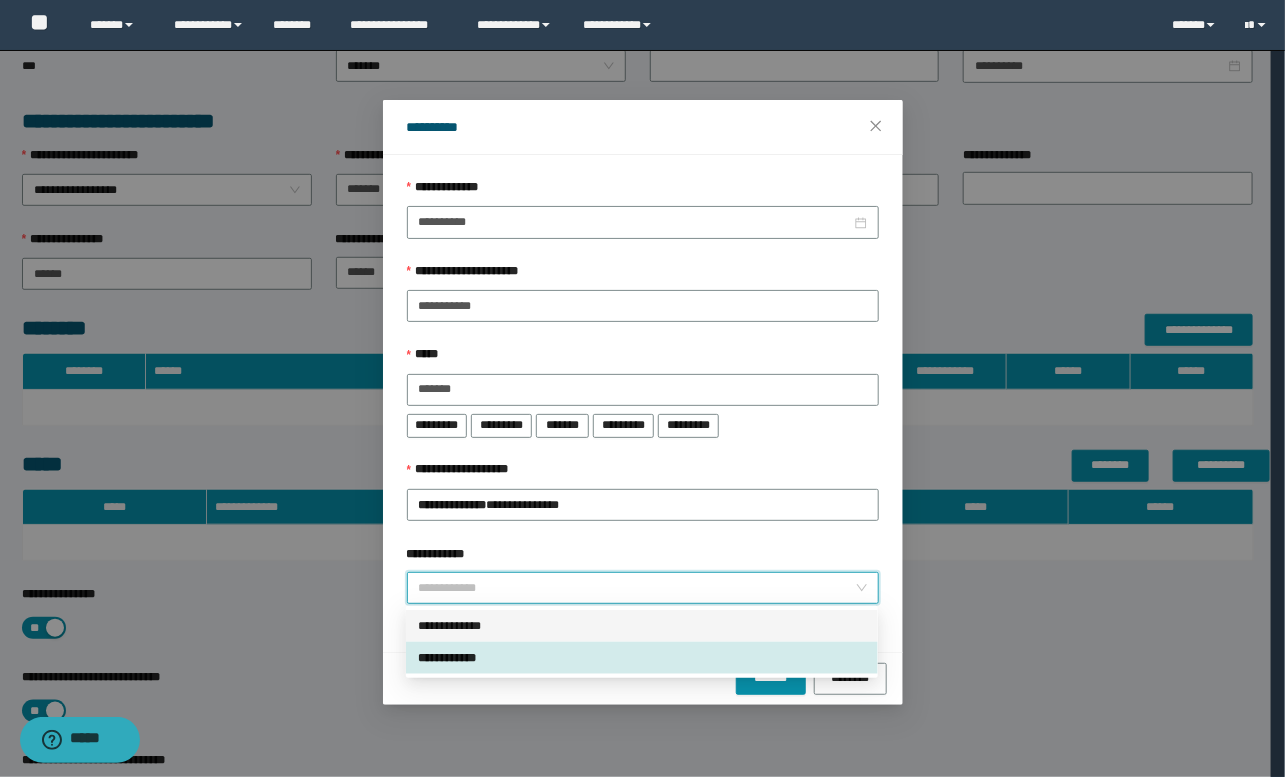 drag, startPoint x: 487, startPoint y: 610, endPoint x: 499, endPoint y: 621, distance: 16.27882 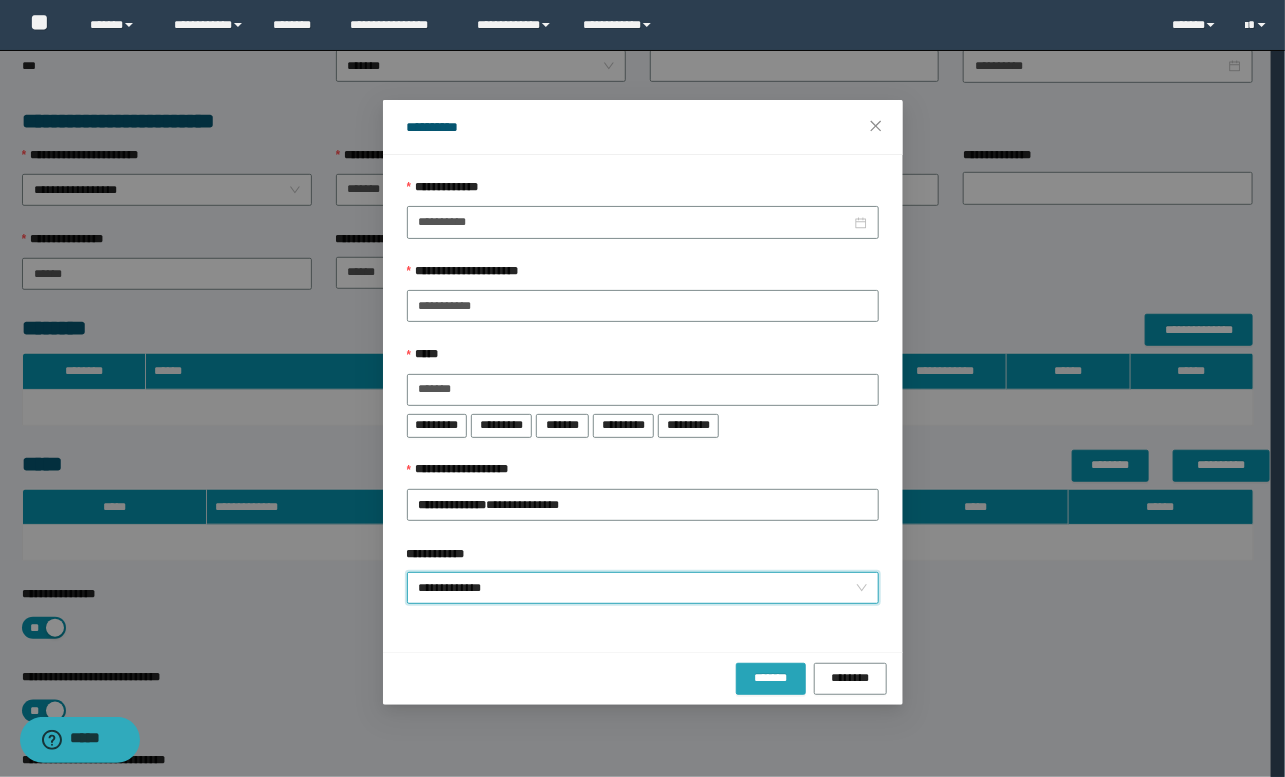 click on "*******" at bounding box center [771, 677] 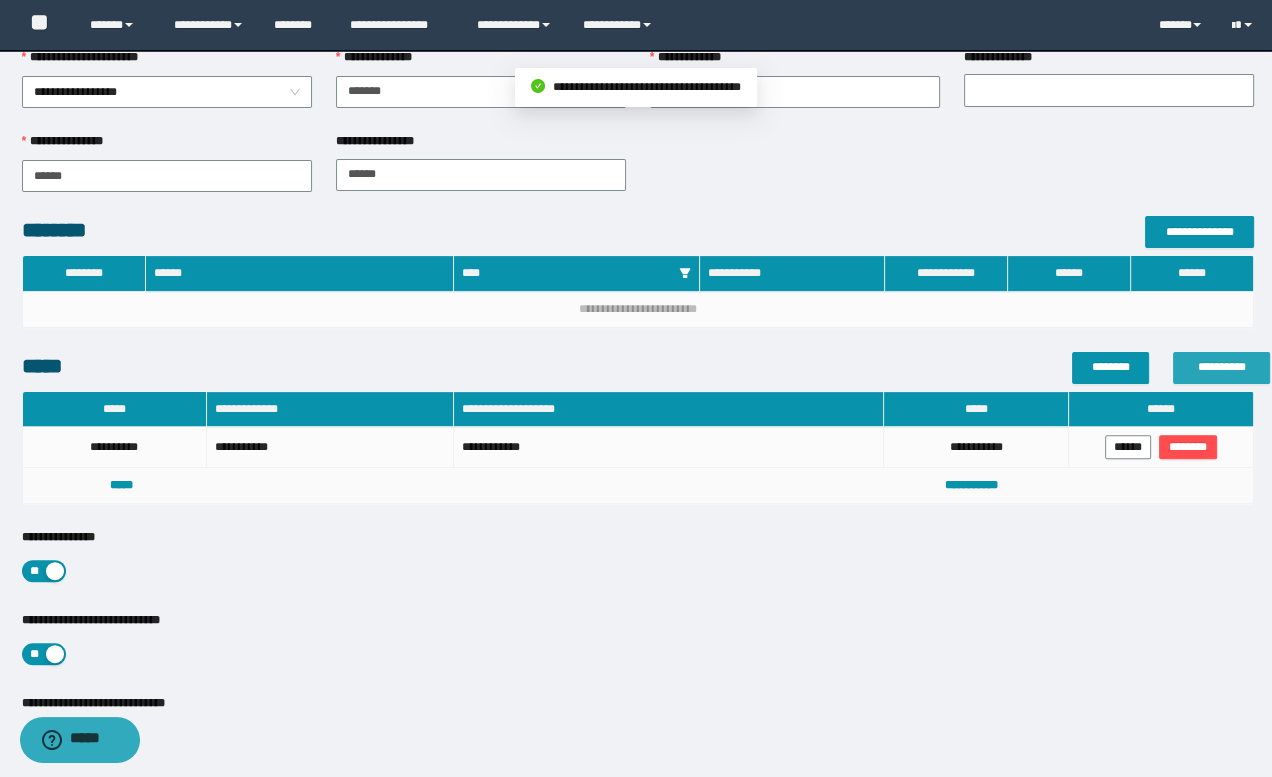 scroll, scrollTop: 613, scrollLeft: 0, axis: vertical 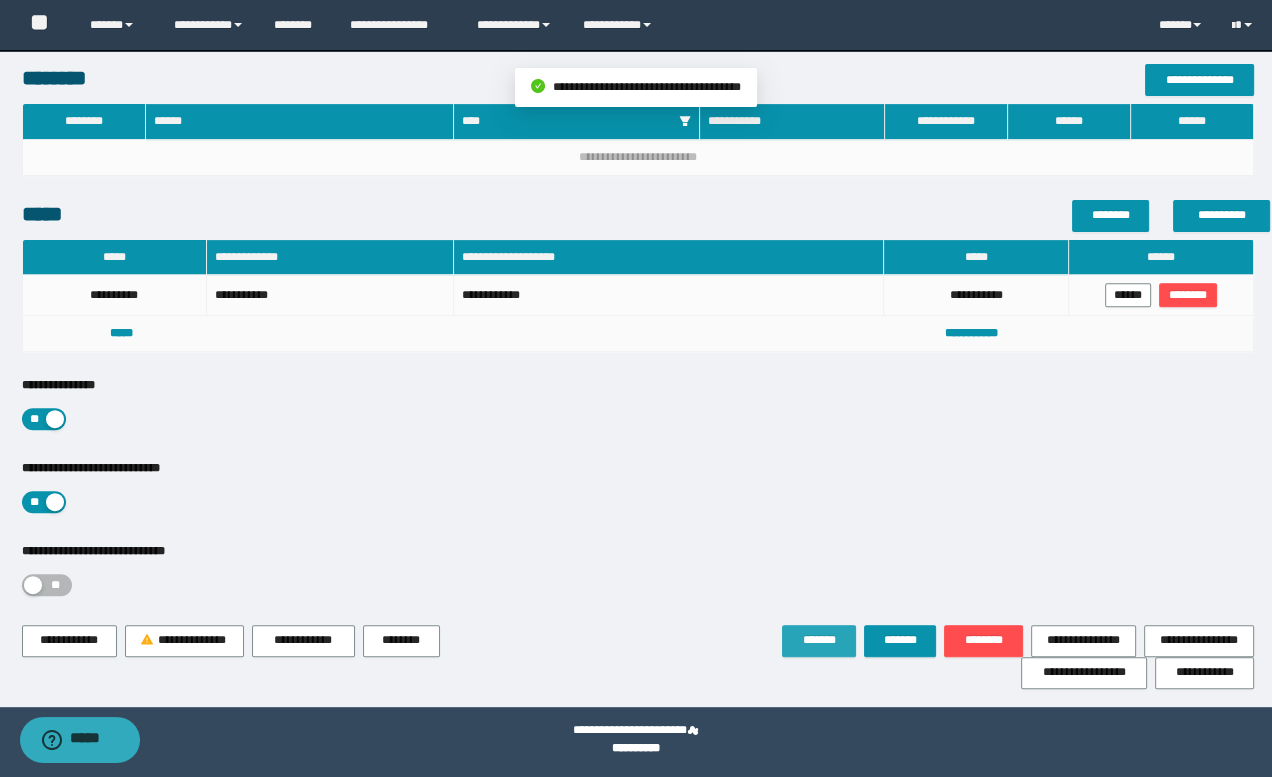 click on "*******" at bounding box center [819, 640] 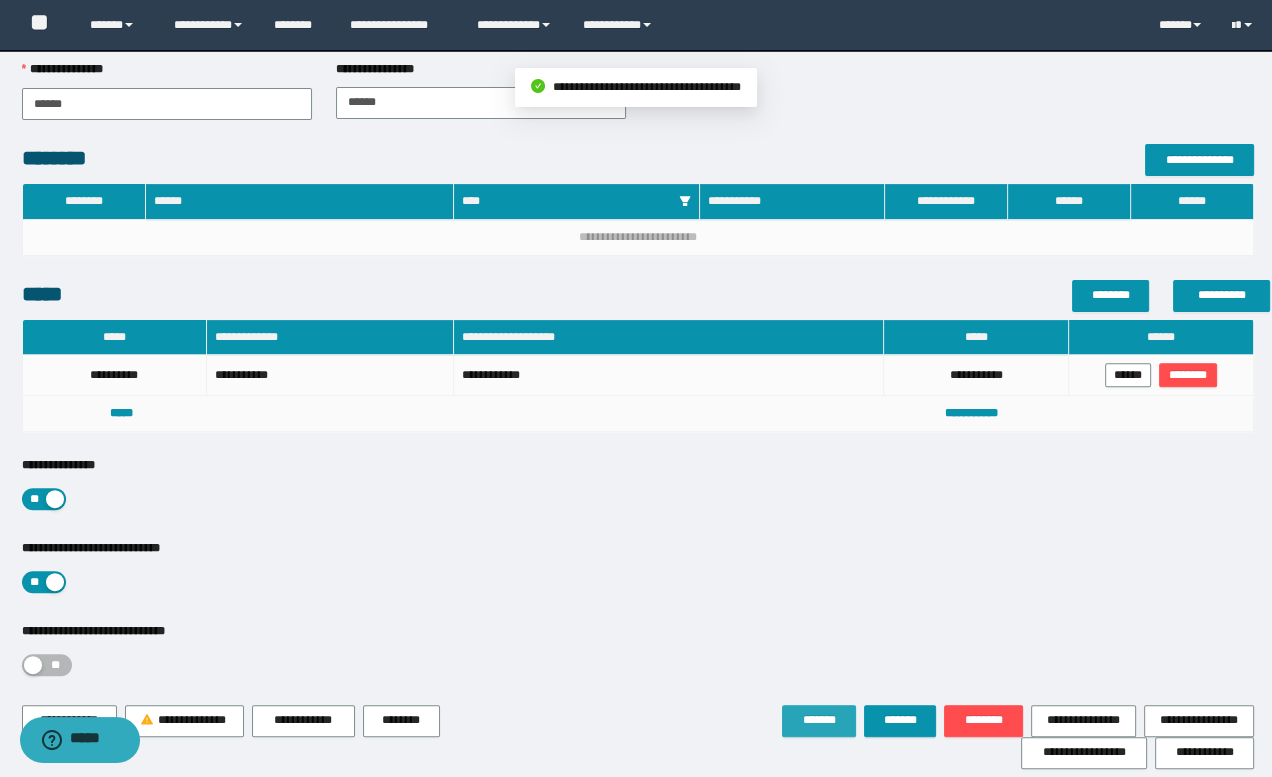 scroll, scrollTop: 613, scrollLeft: 0, axis: vertical 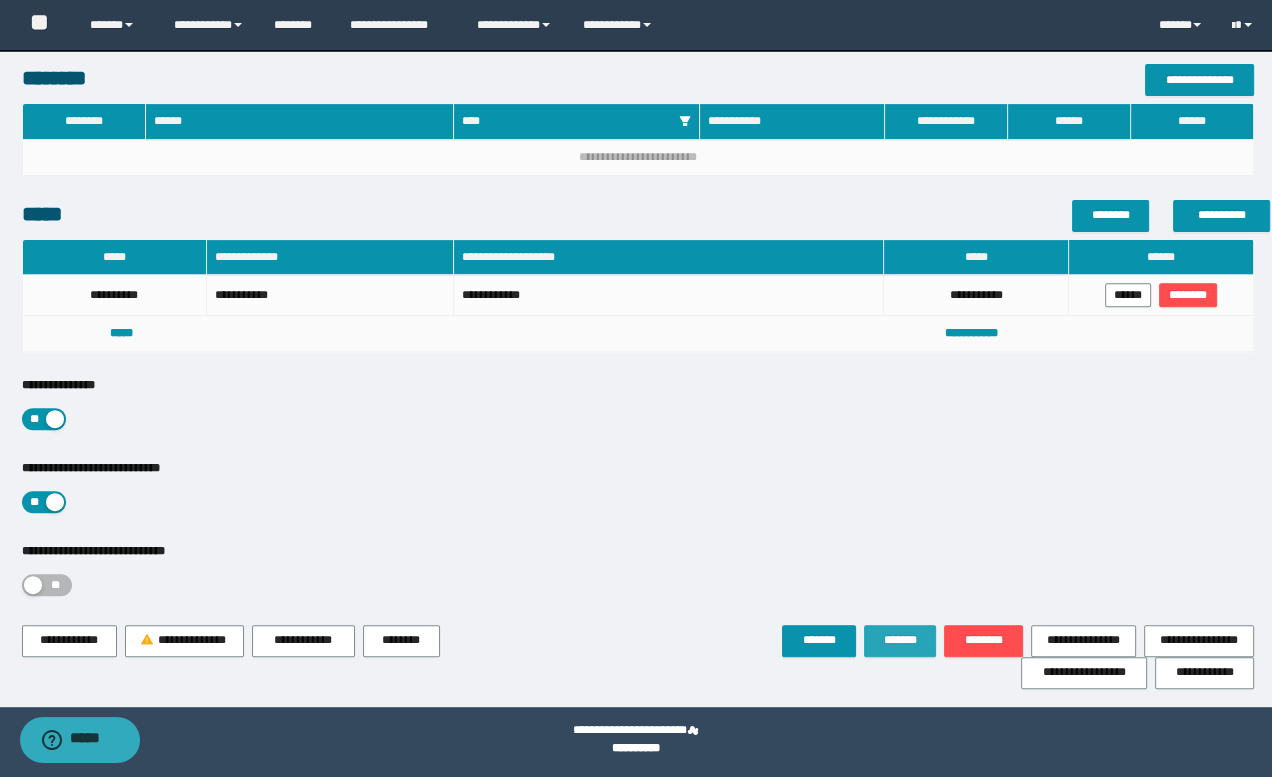 click on "*******" at bounding box center (900, 640) 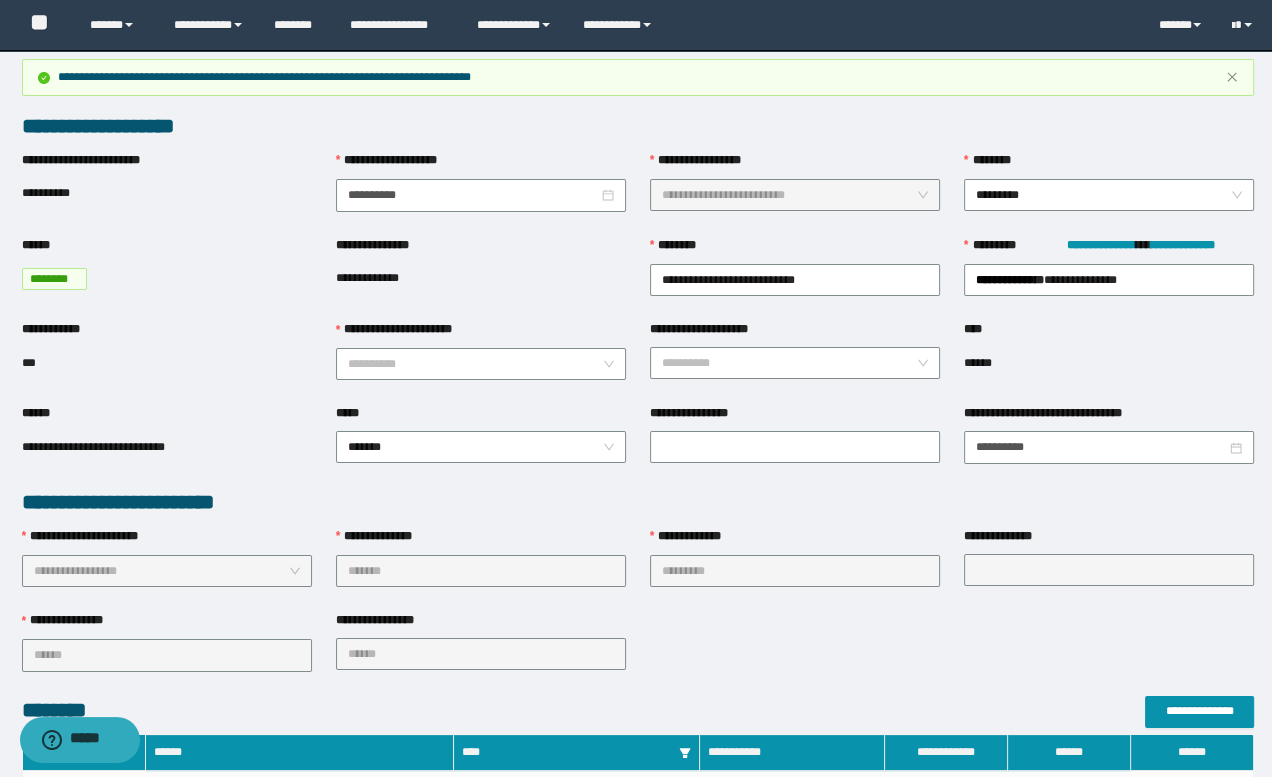 scroll, scrollTop: 0, scrollLeft: 0, axis: both 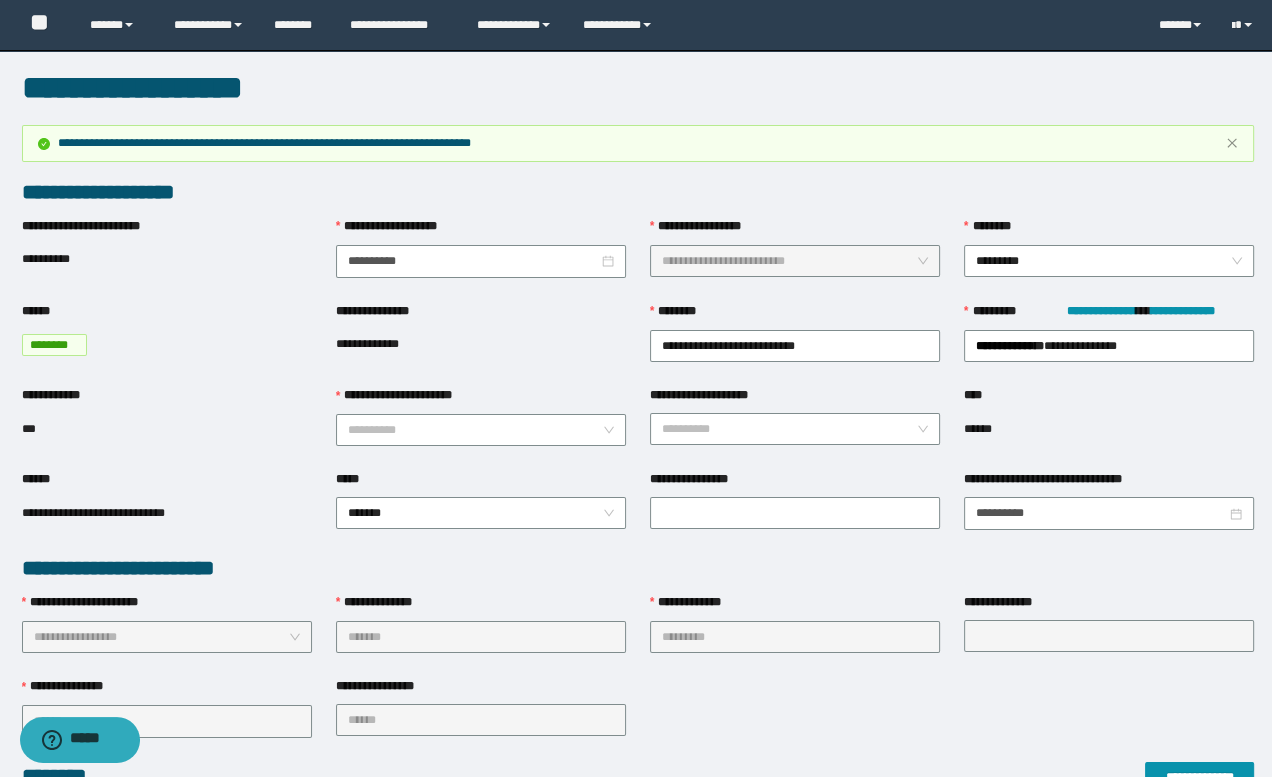 click on "**********" at bounding box center [795, 607] 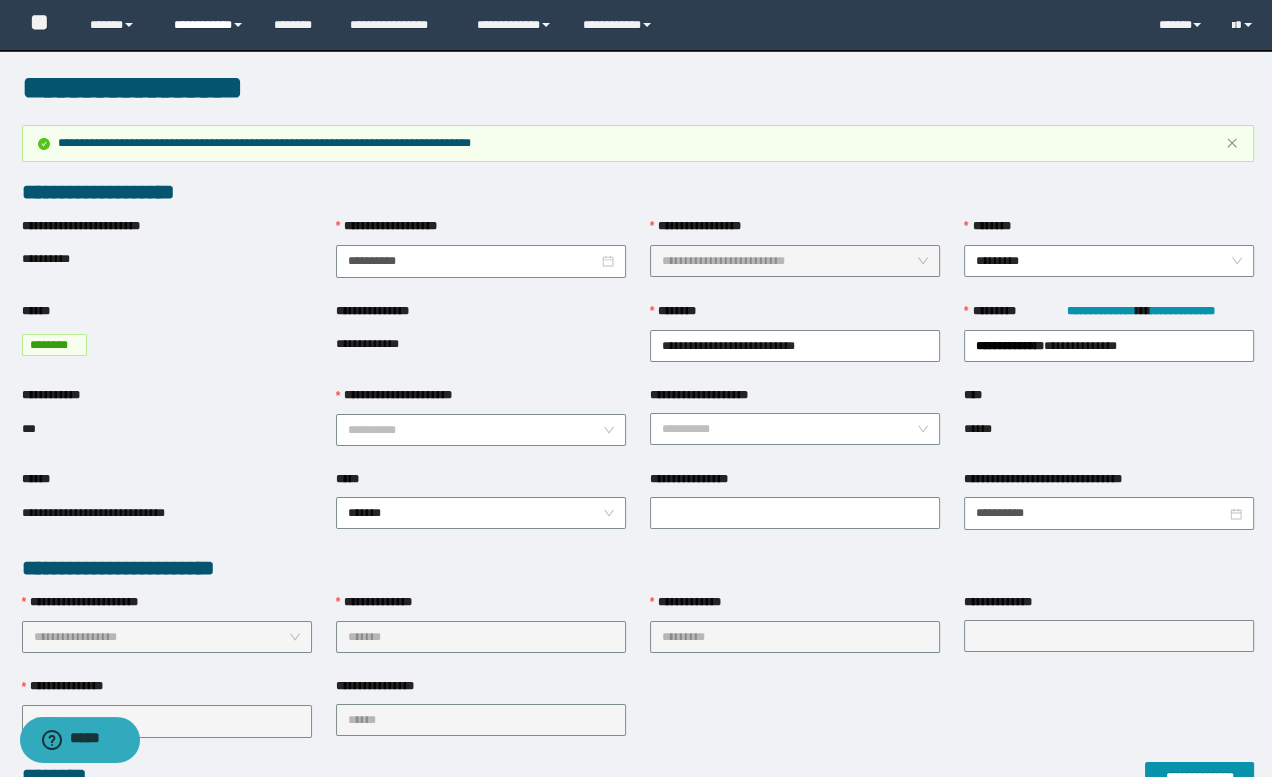 click on "**********" at bounding box center [209, 25] 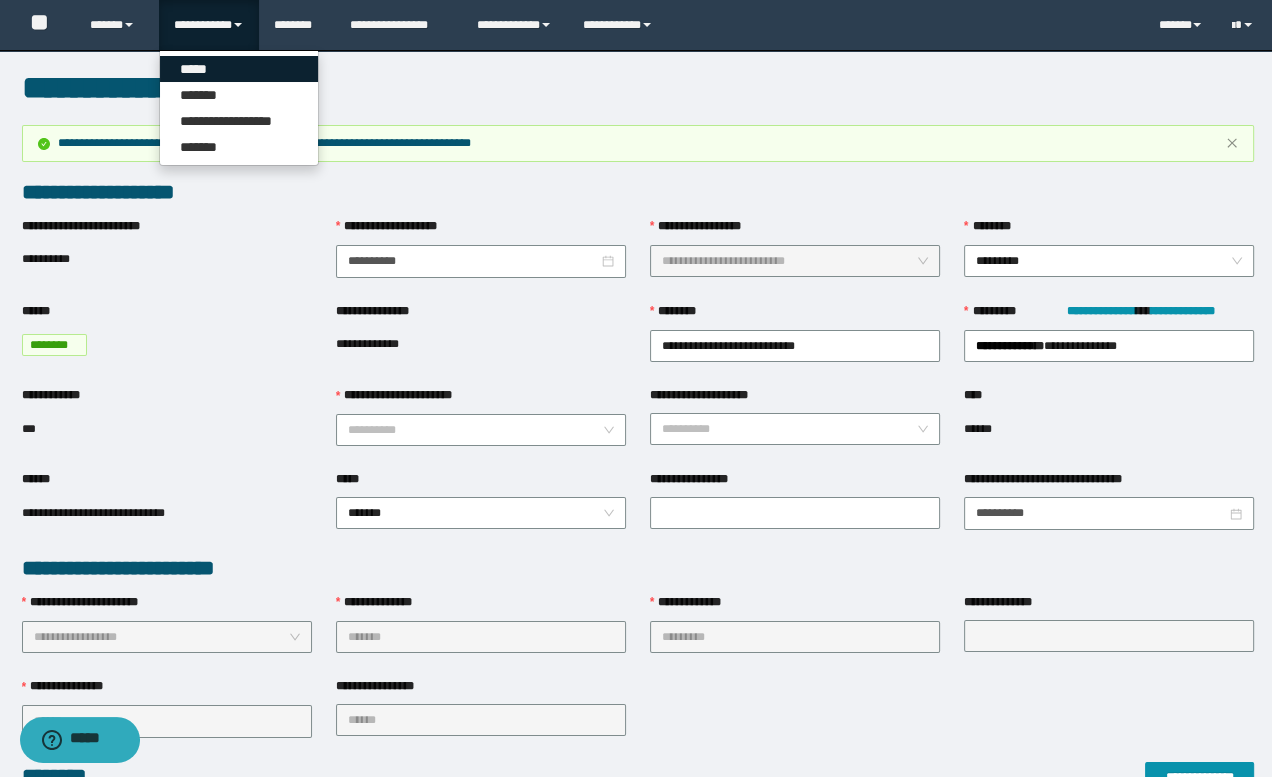 click on "*****" at bounding box center (239, 69) 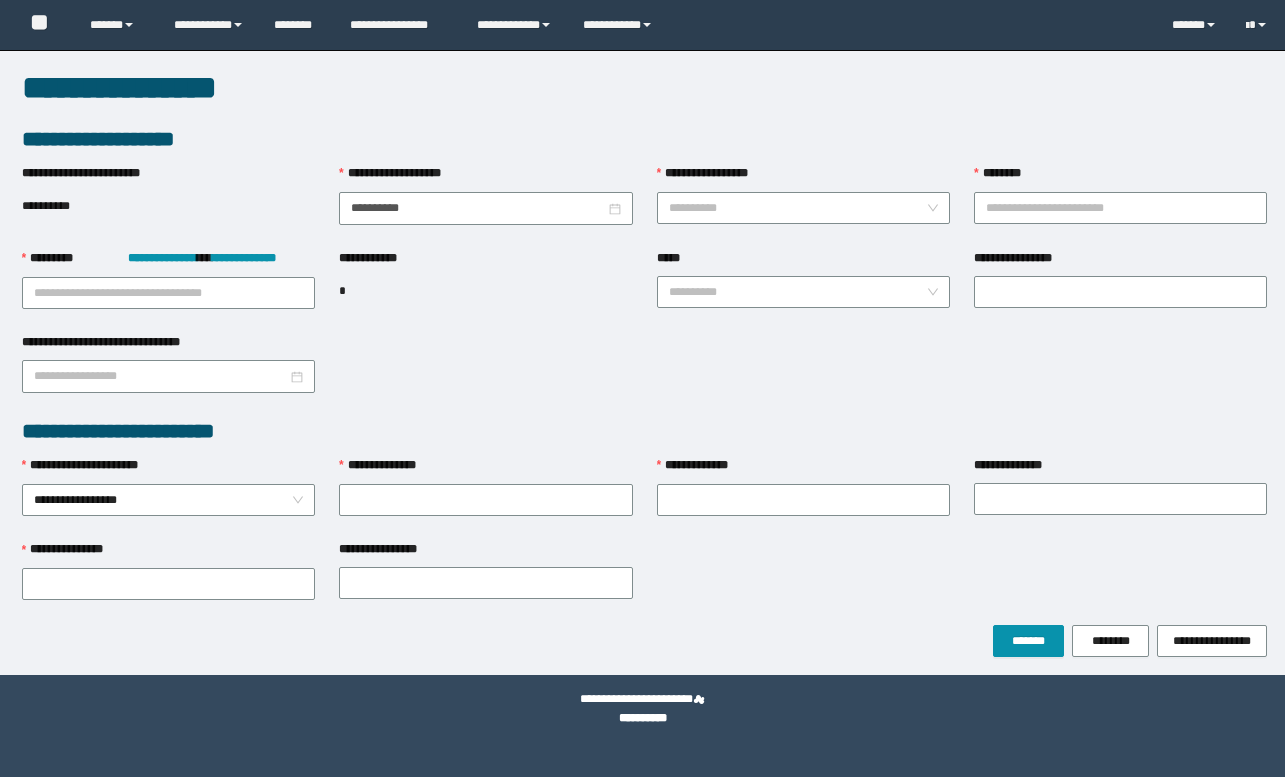 scroll, scrollTop: 0, scrollLeft: 0, axis: both 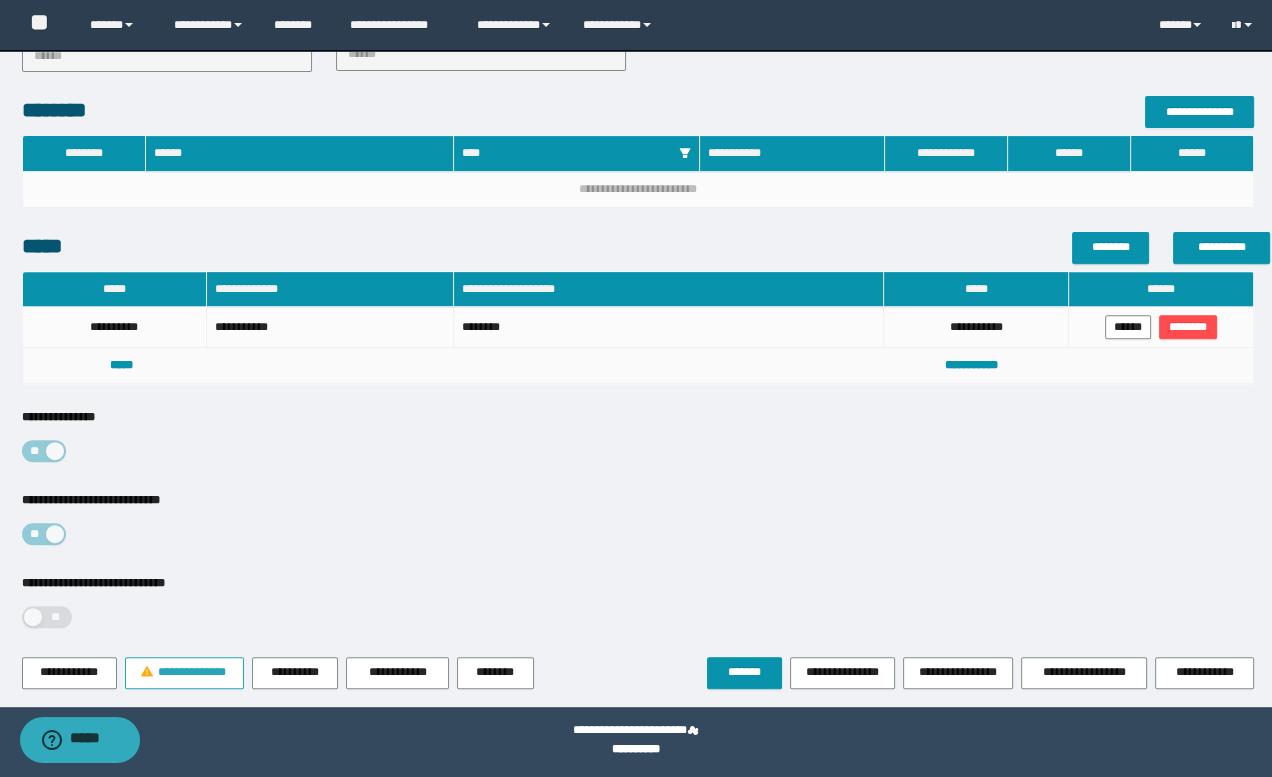 click on "**********" at bounding box center (192, 672) 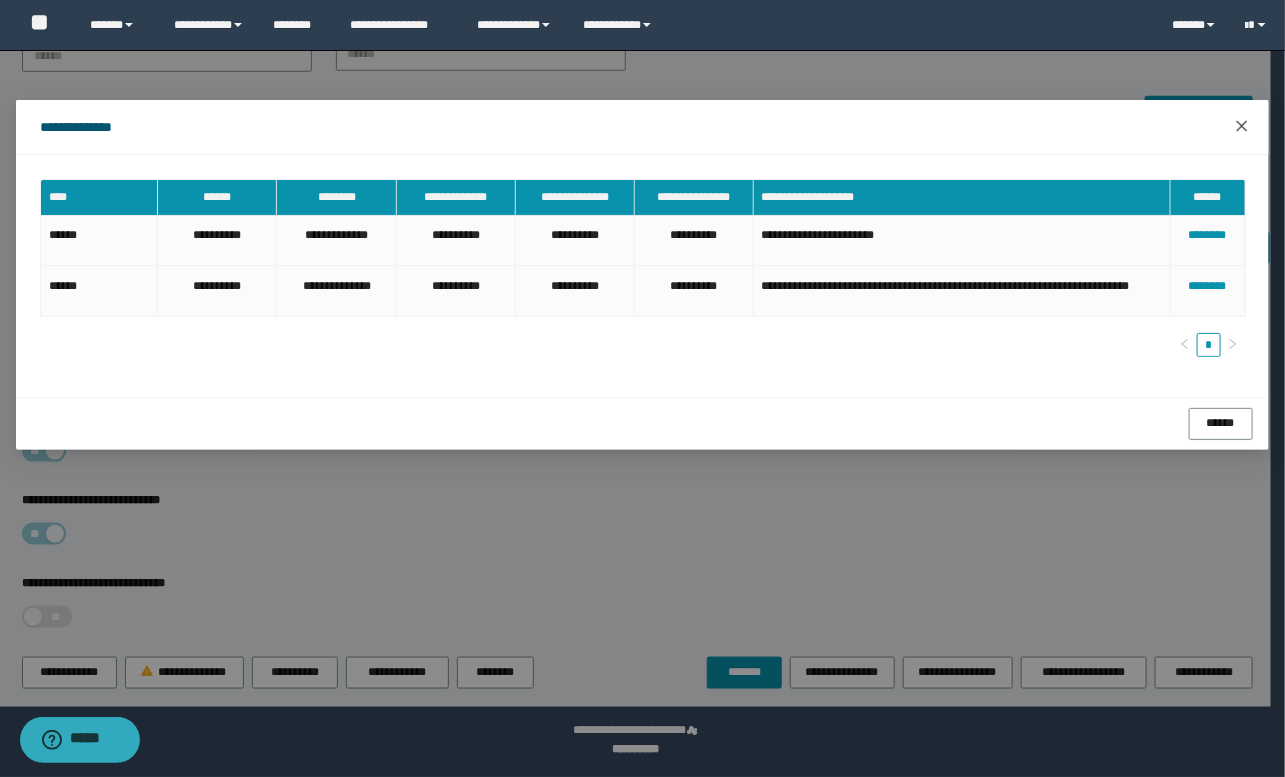 click 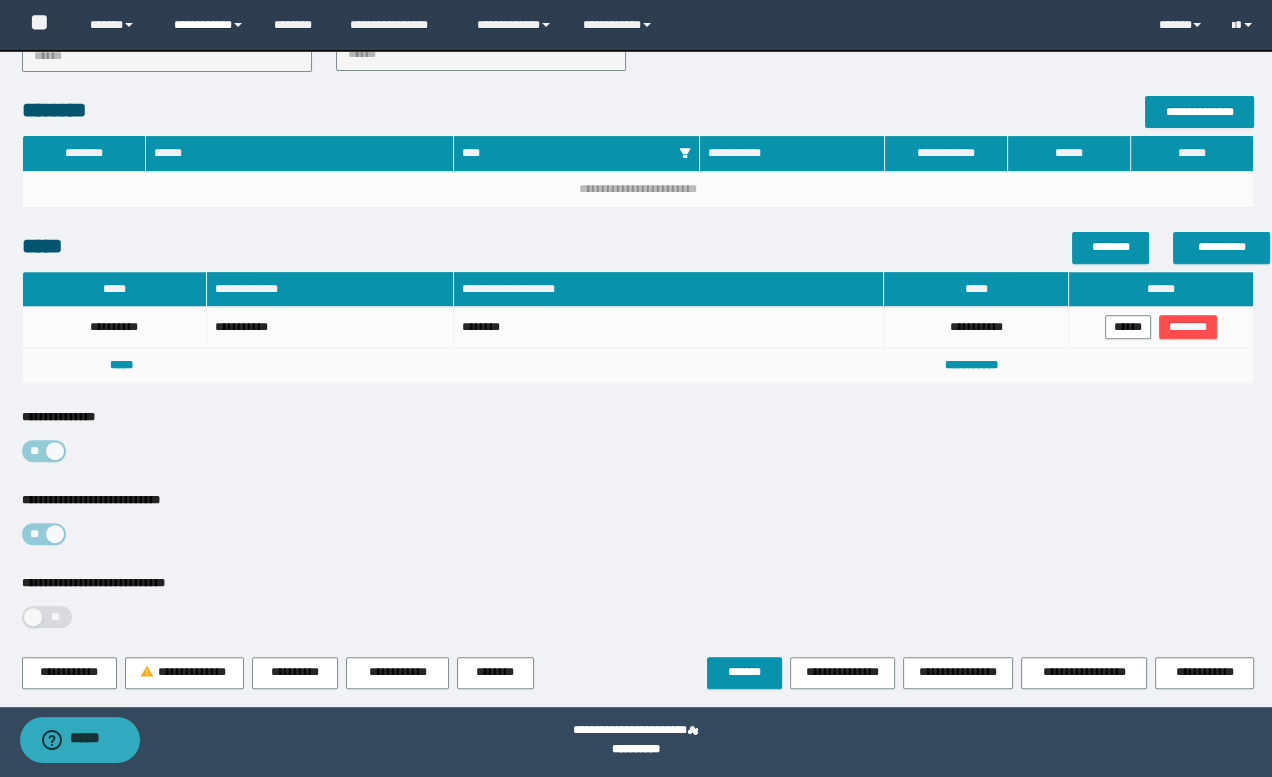 click on "**********" at bounding box center [209, 25] 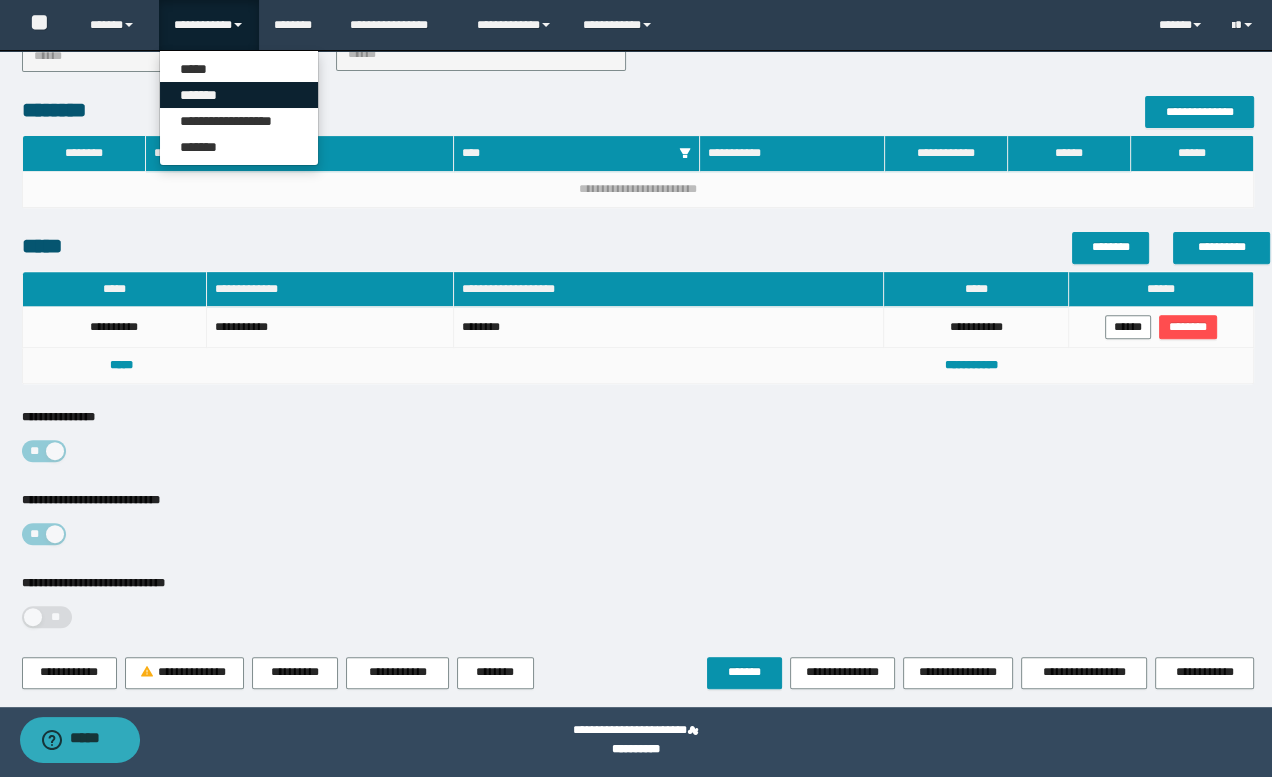 click on "*******" at bounding box center (239, 95) 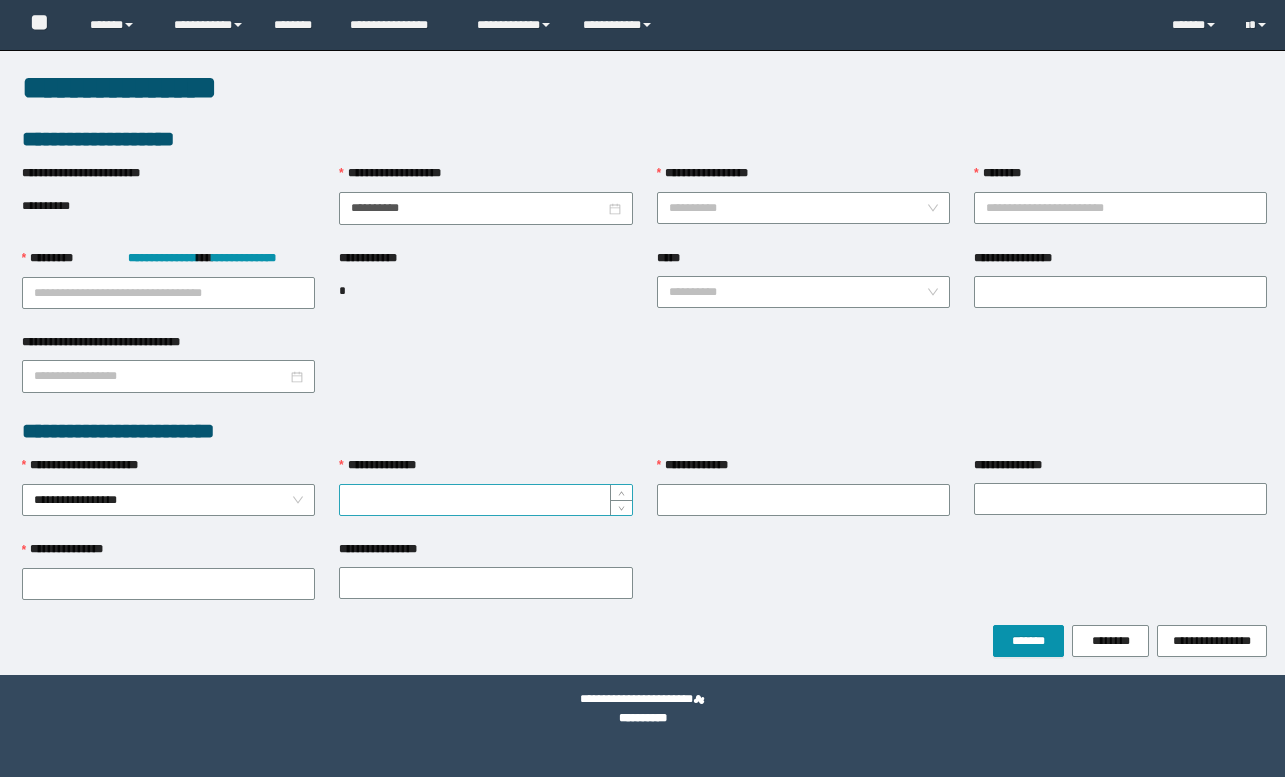 scroll, scrollTop: 0, scrollLeft: 0, axis: both 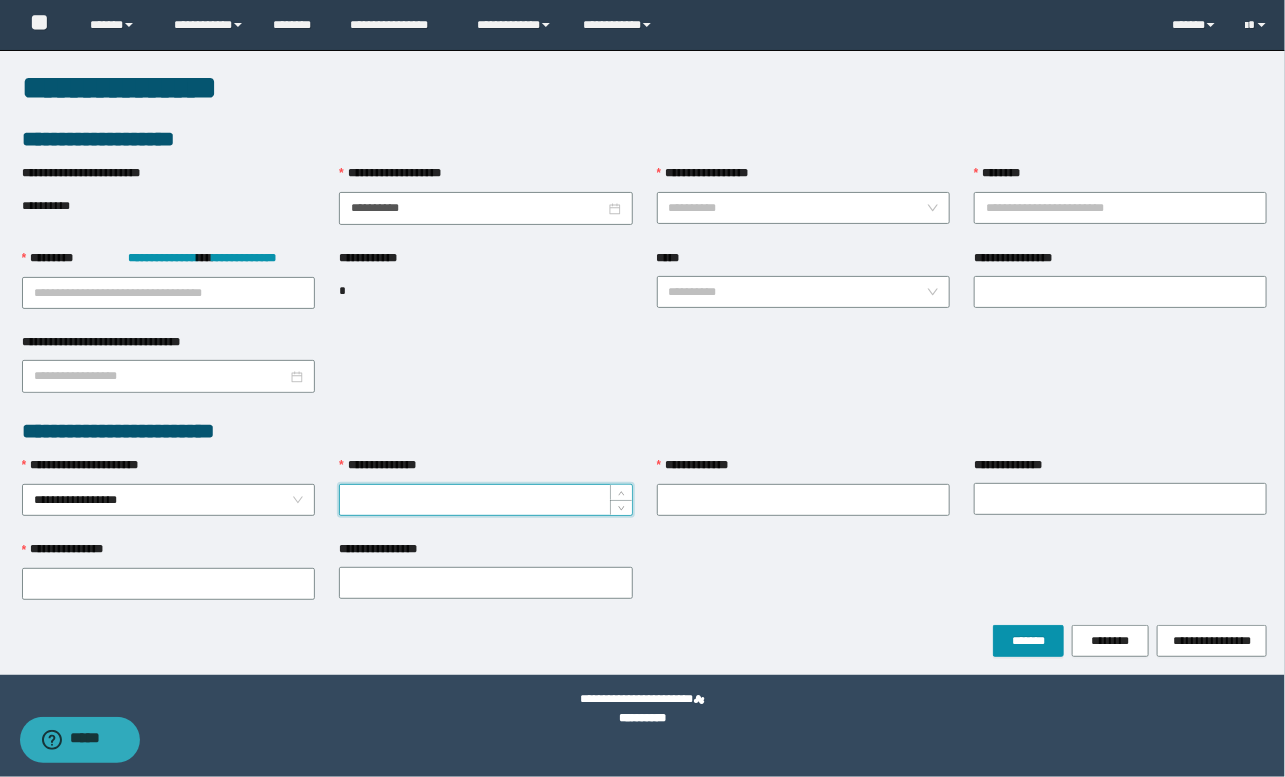 click on "**********" at bounding box center (485, 500) 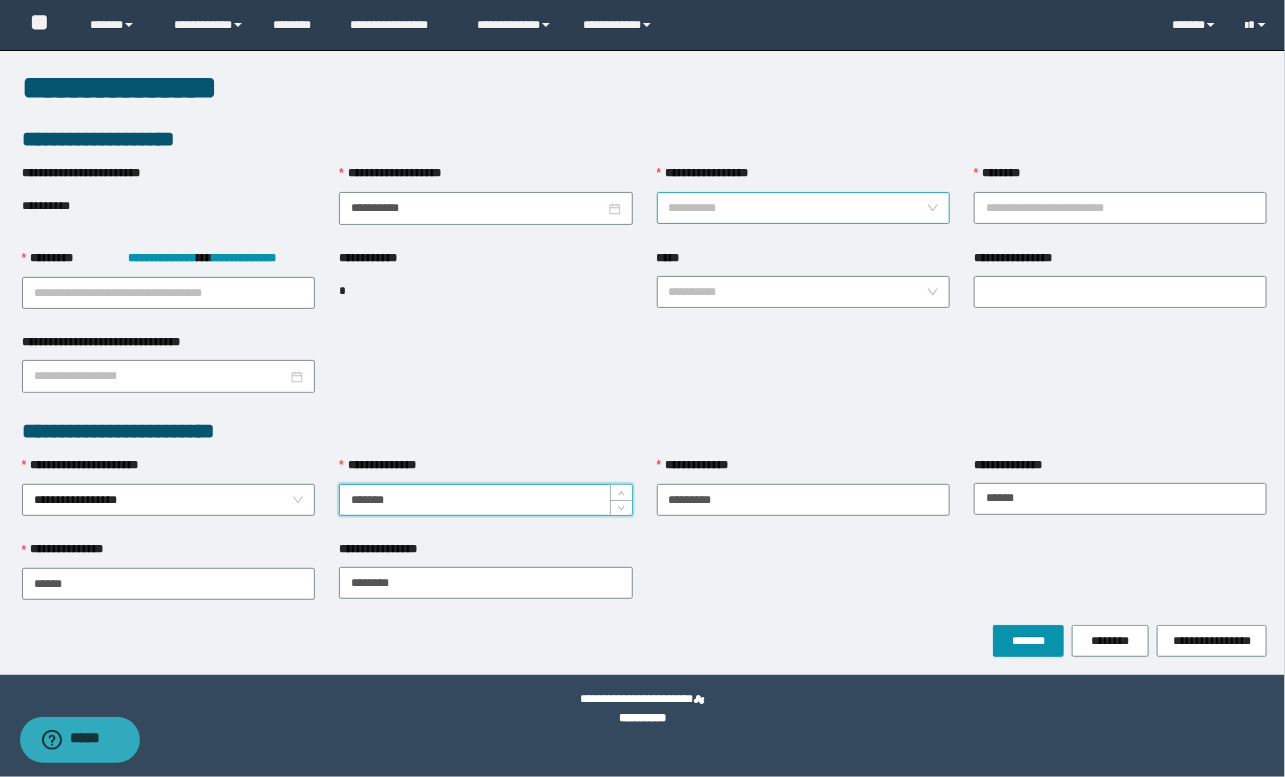 type on "*******" 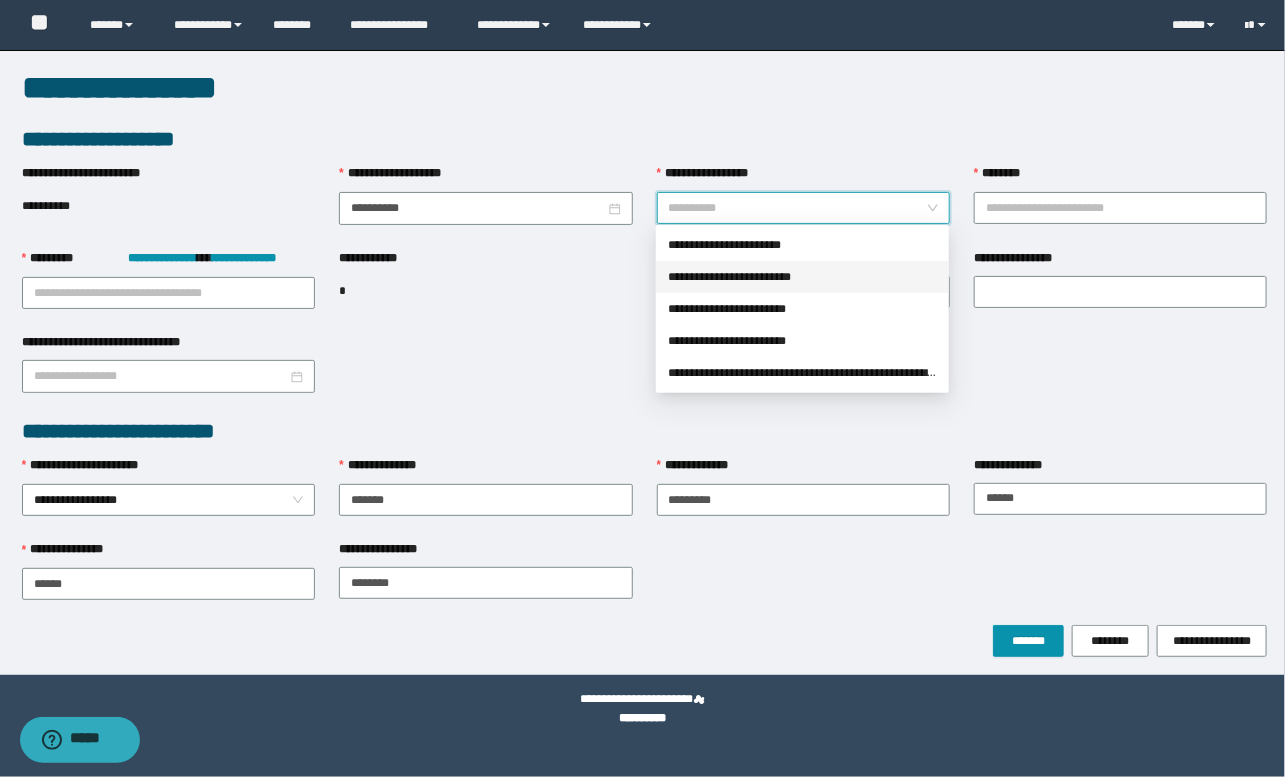 click on "**********" at bounding box center (802, 277) 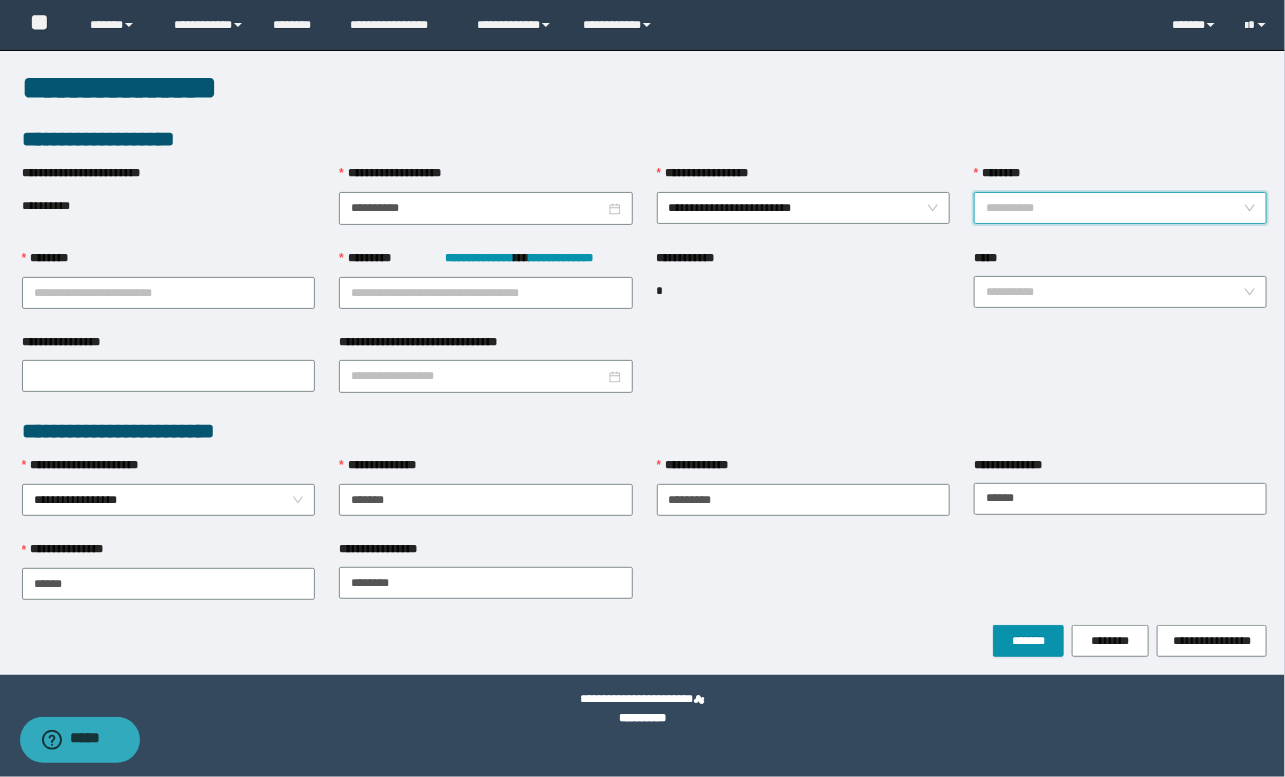 click on "********" at bounding box center [1114, 208] 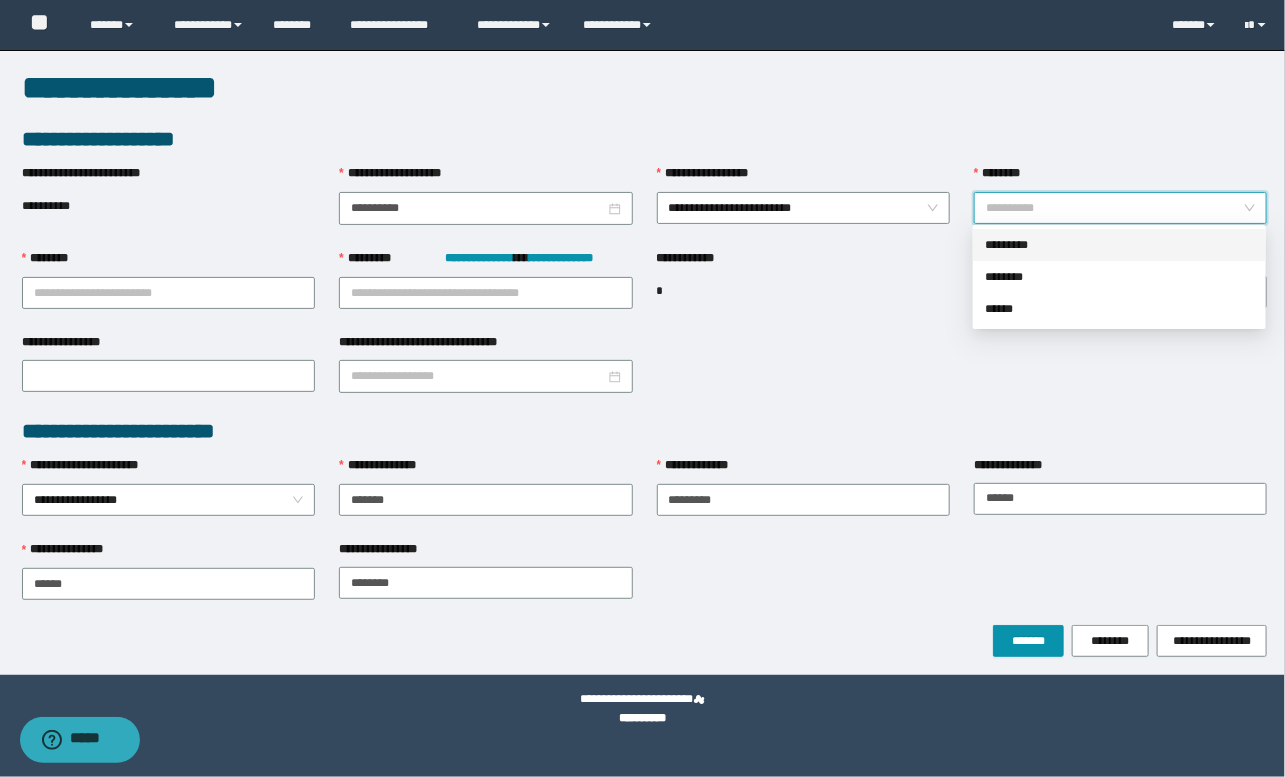 click on "*********" at bounding box center (1119, 245) 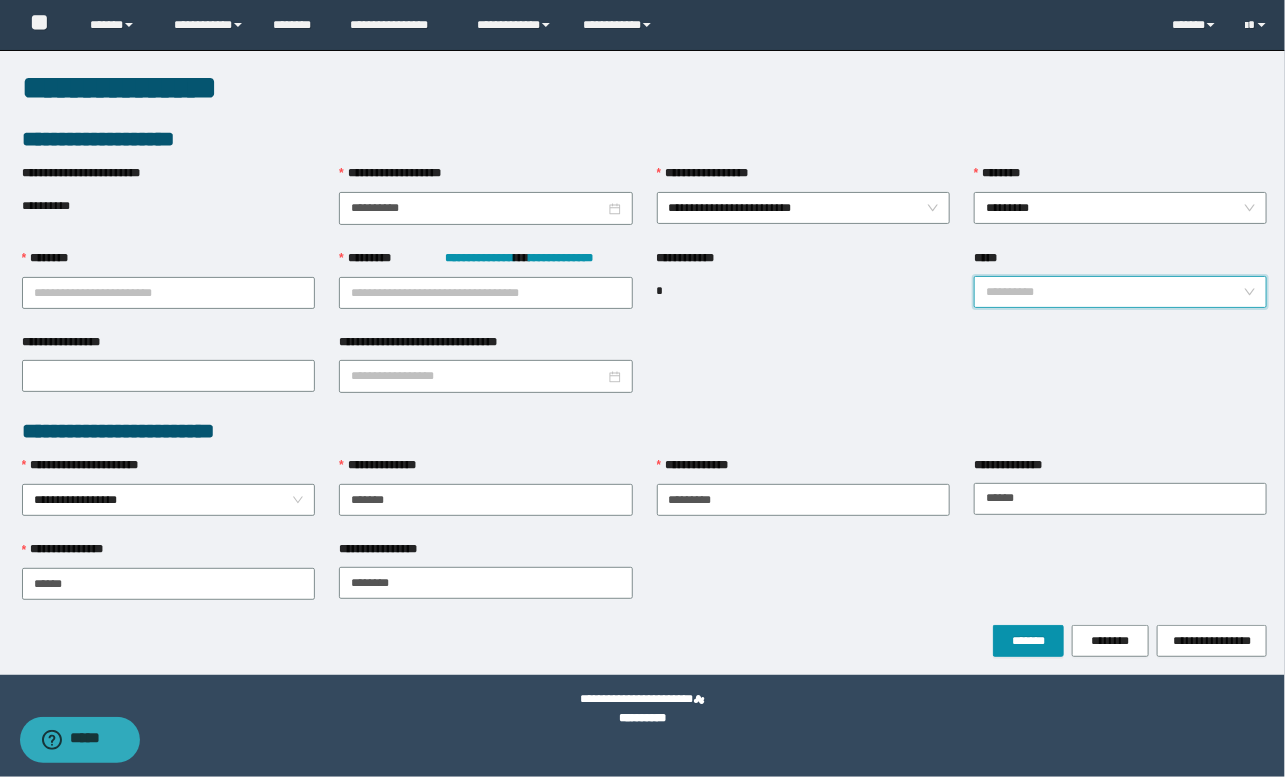 click on "*****" at bounding box center [1114, 292] 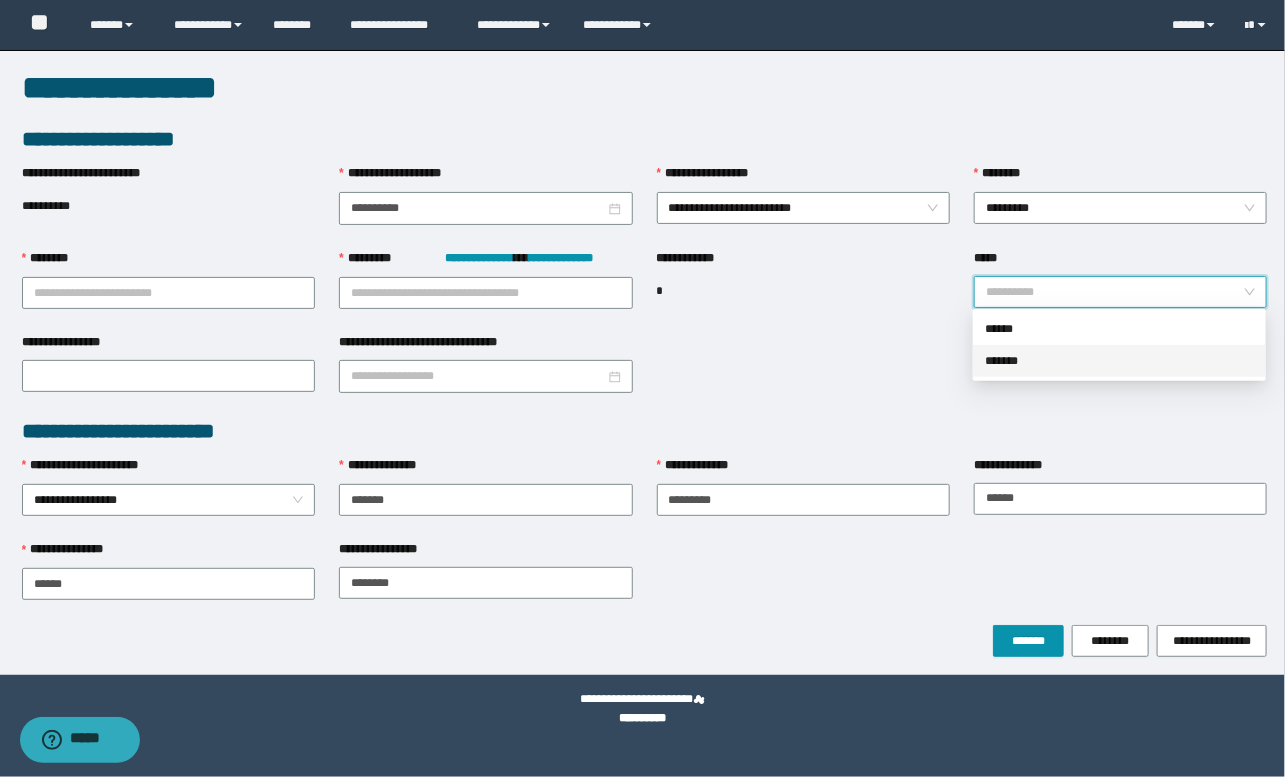 drag, startPoint x: 989, startPoint y: 359, endPoint x: 980, endPoint y: 371, distance: 15 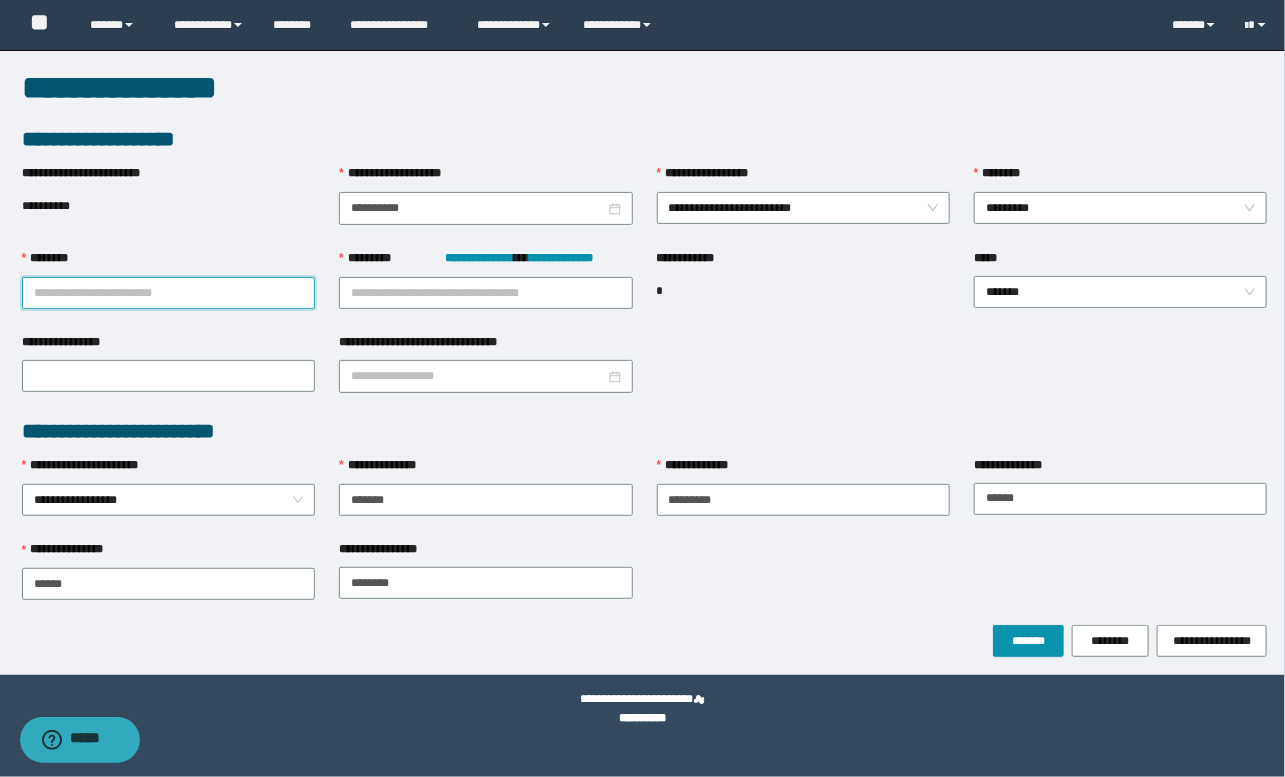 click on "********" at bounding box center (168, 293) 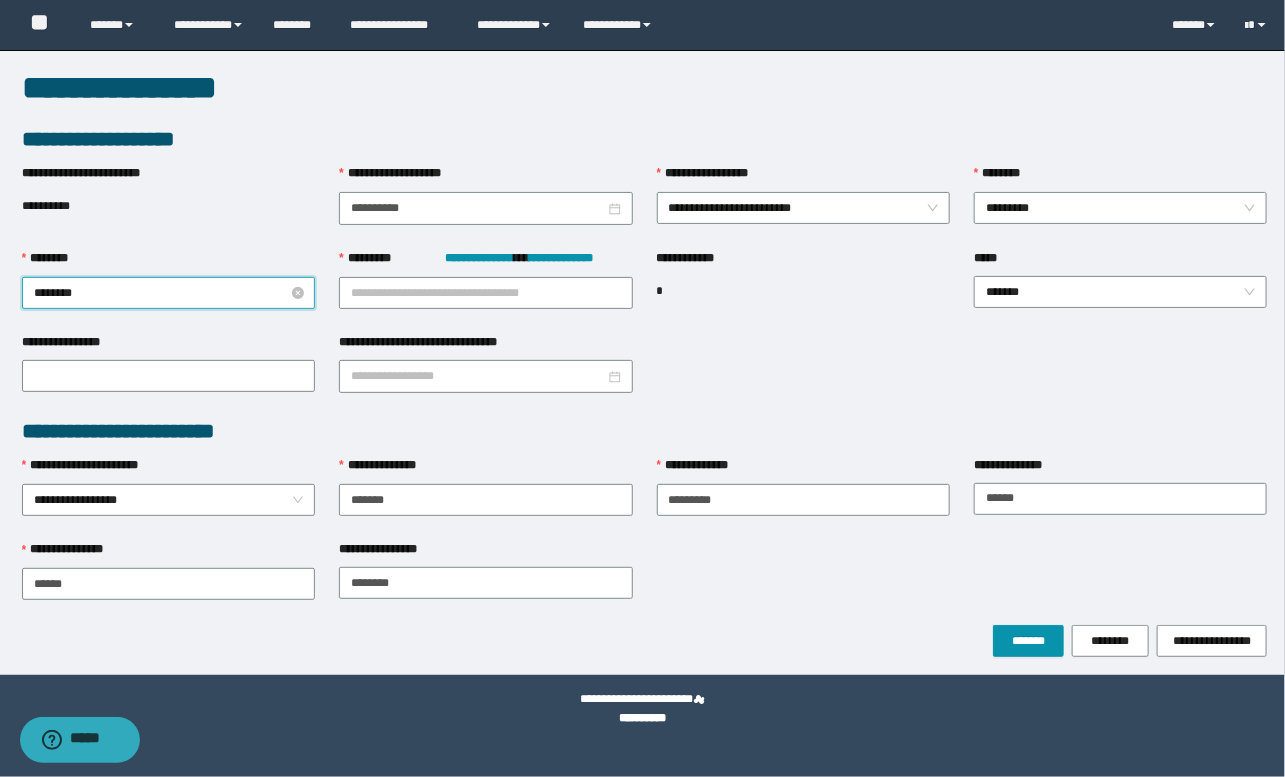 type on "*********" 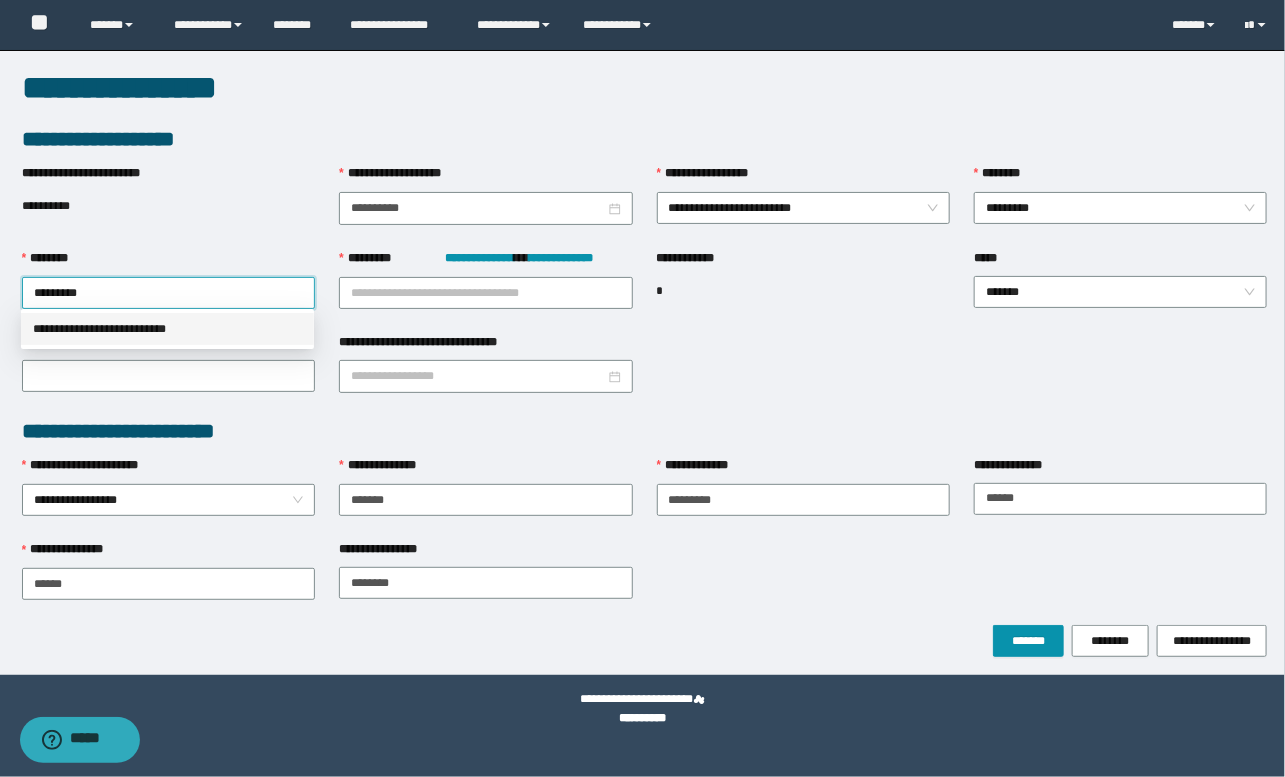 drag, startPoint x: 180, startPoint y: 316, endPoint x: 324, endPoint y: 330, distance: 144.67896 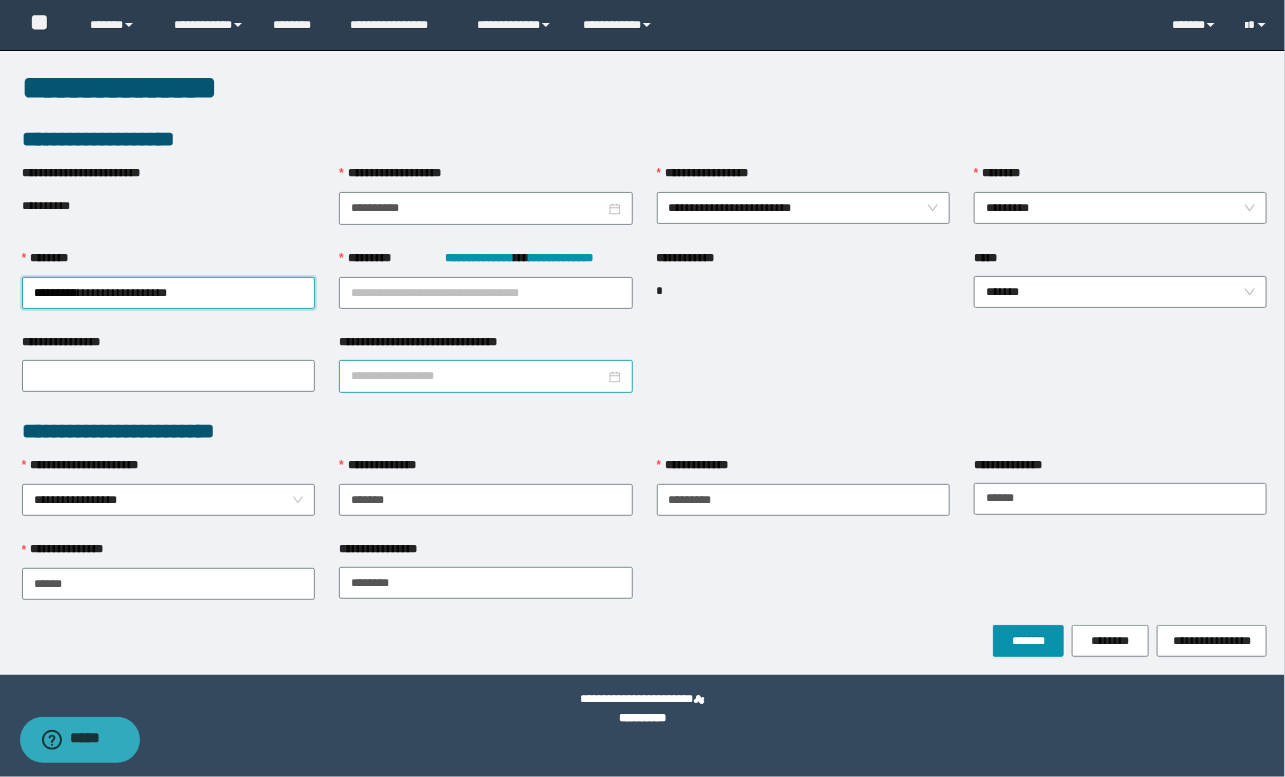 click on "**********" at bounding box center [477, 376] 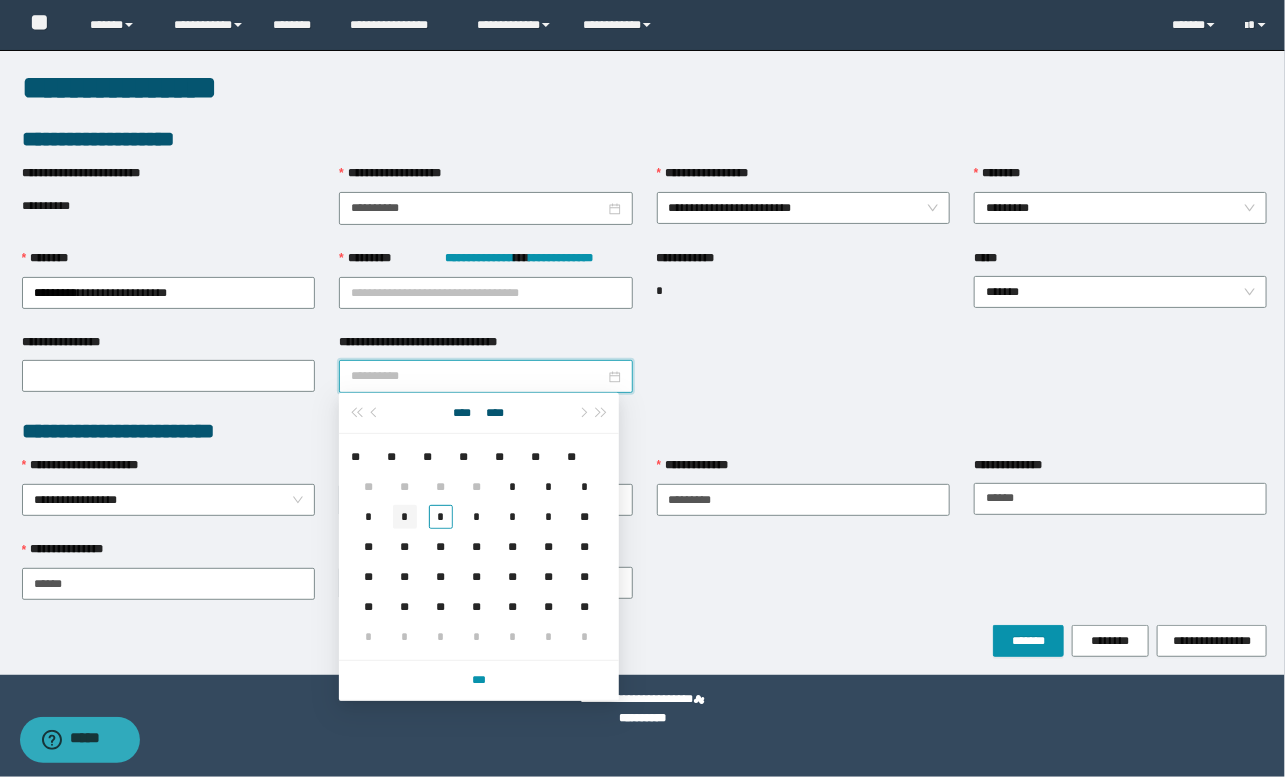 click on "*" at bounding box center (405, 517) 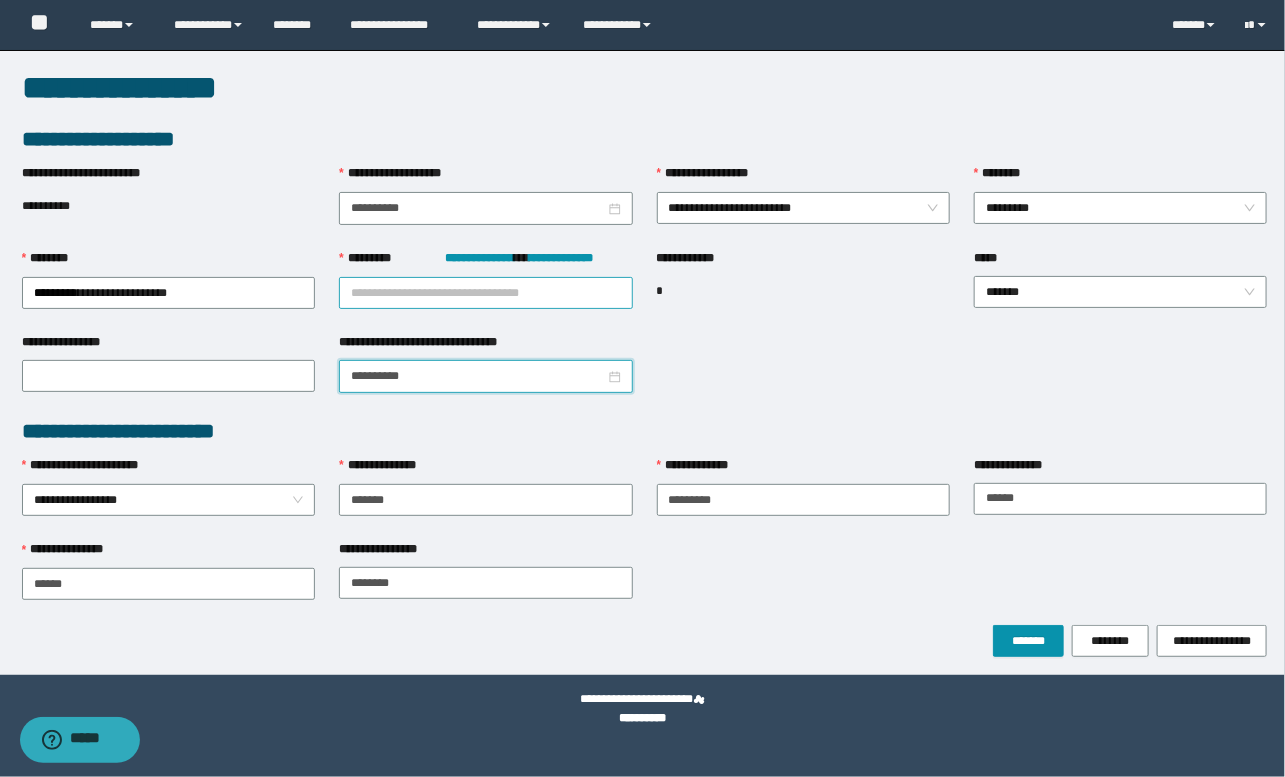 click on "**********" at bounding box center [485, 293] 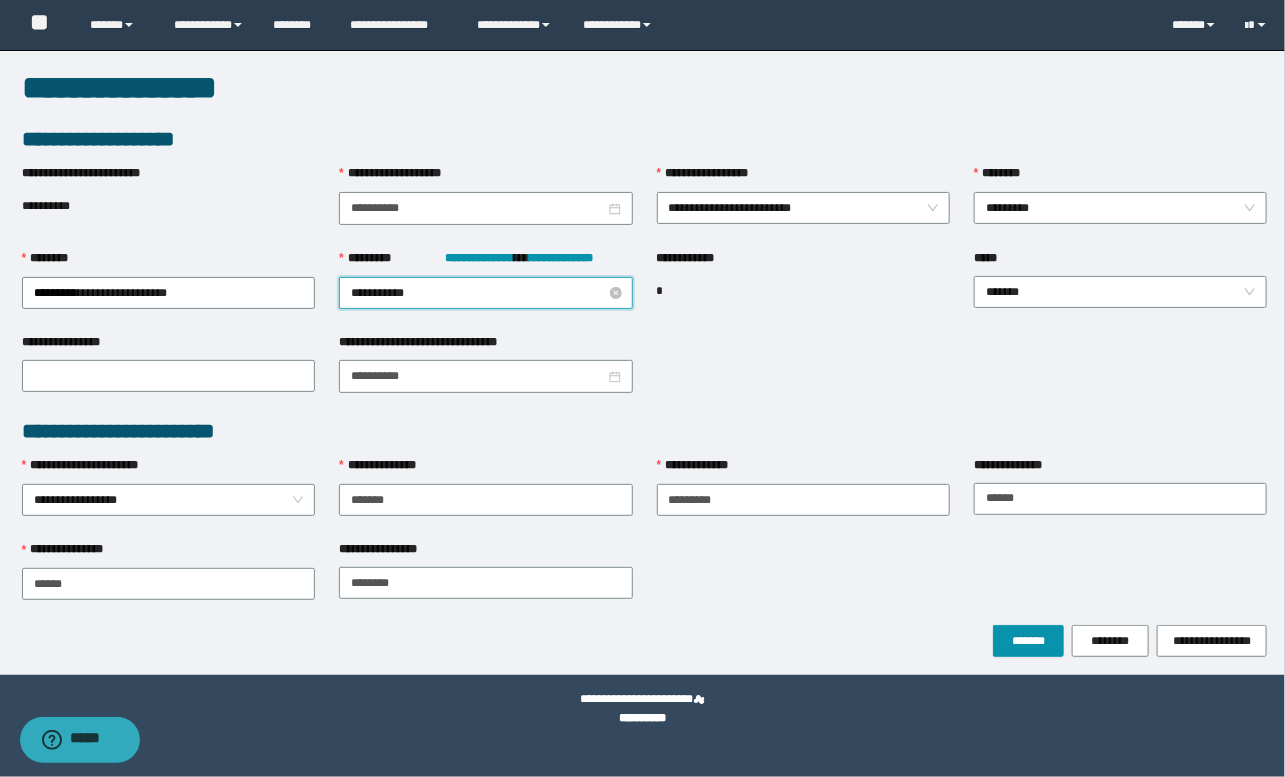type on "**********" 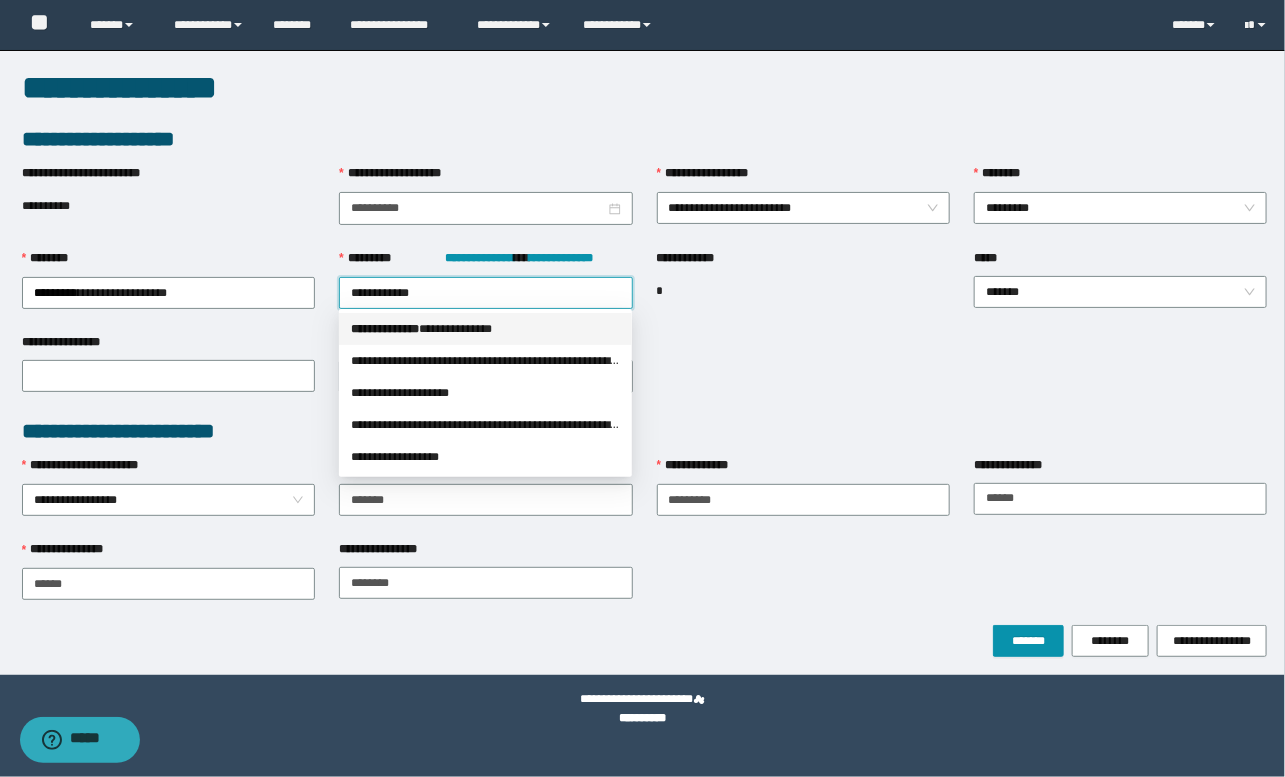 click on "*** *   *********" at bounding box center [385, 329] 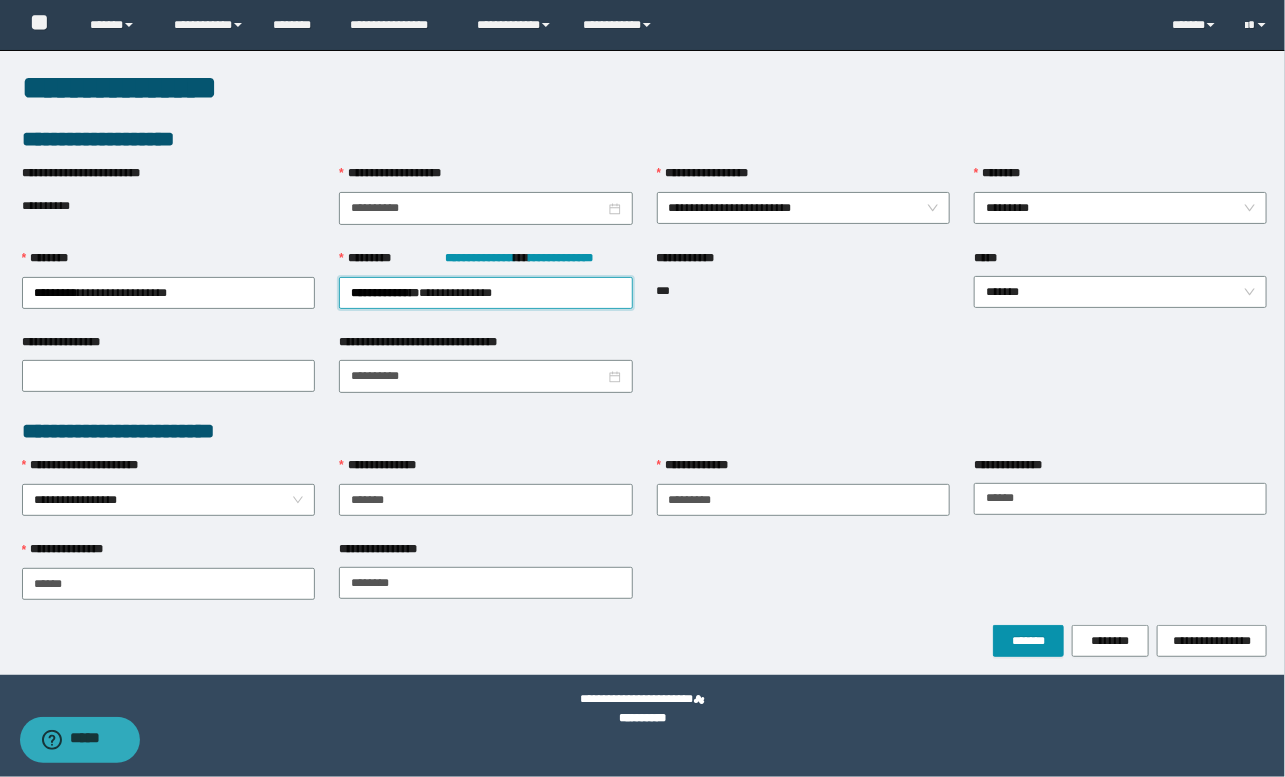 click on "**********" at bounding box center (645, 290) 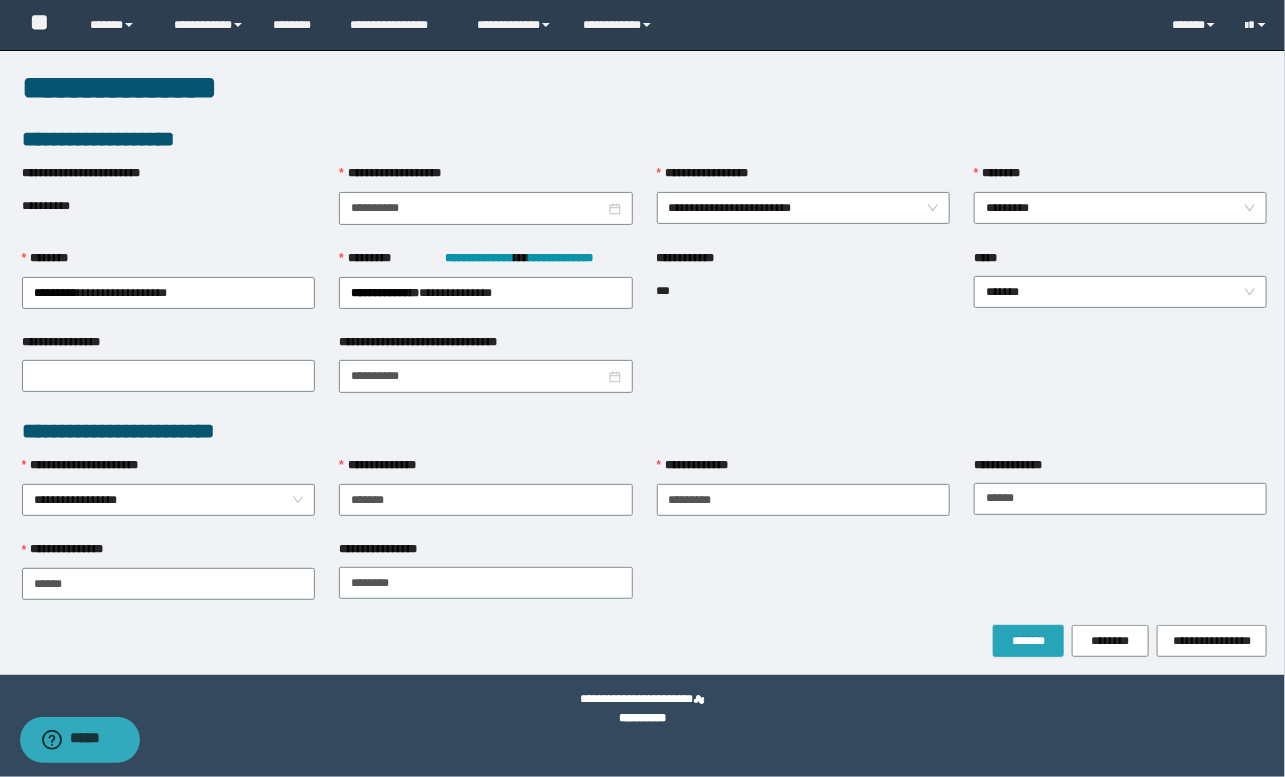 click on "*******" at bounding box center [1028, 641] 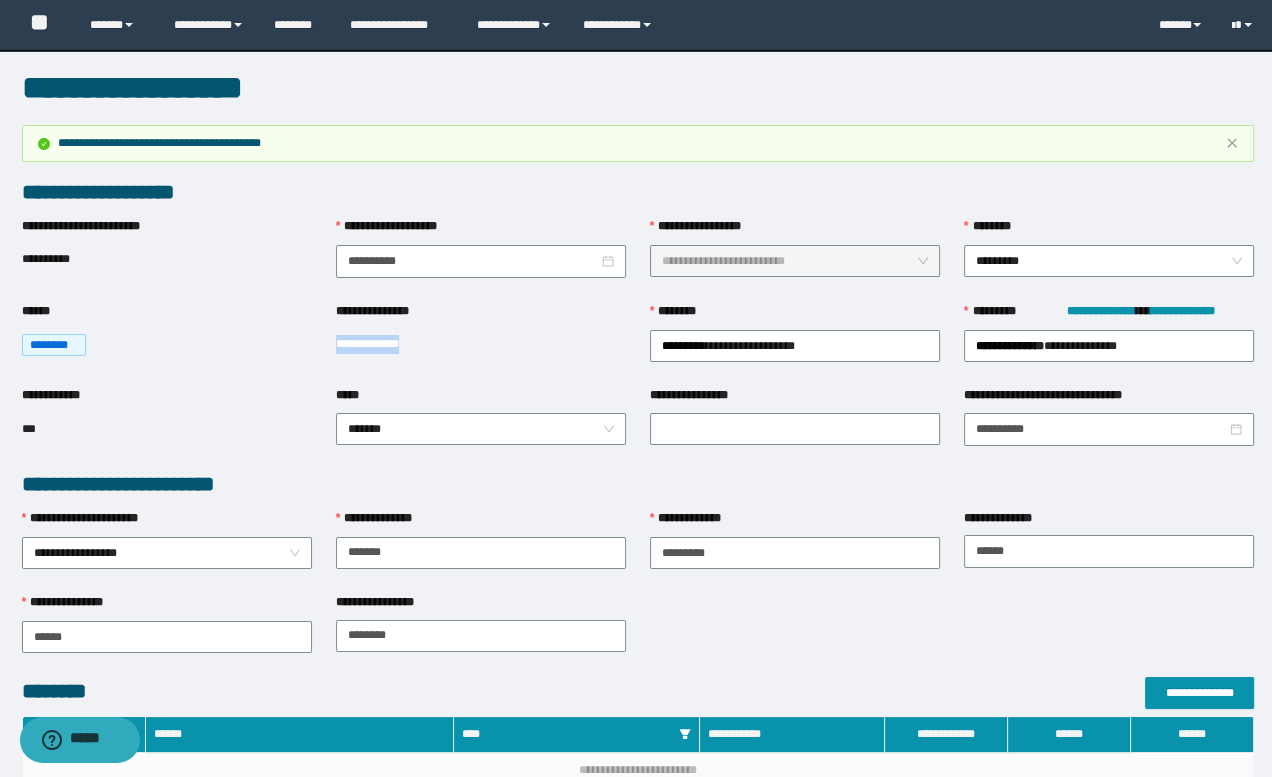 drag, startPoint x: 330, startPoint y: 343, endPoint x: 472, endPoint y: 346, distance: 142.0317 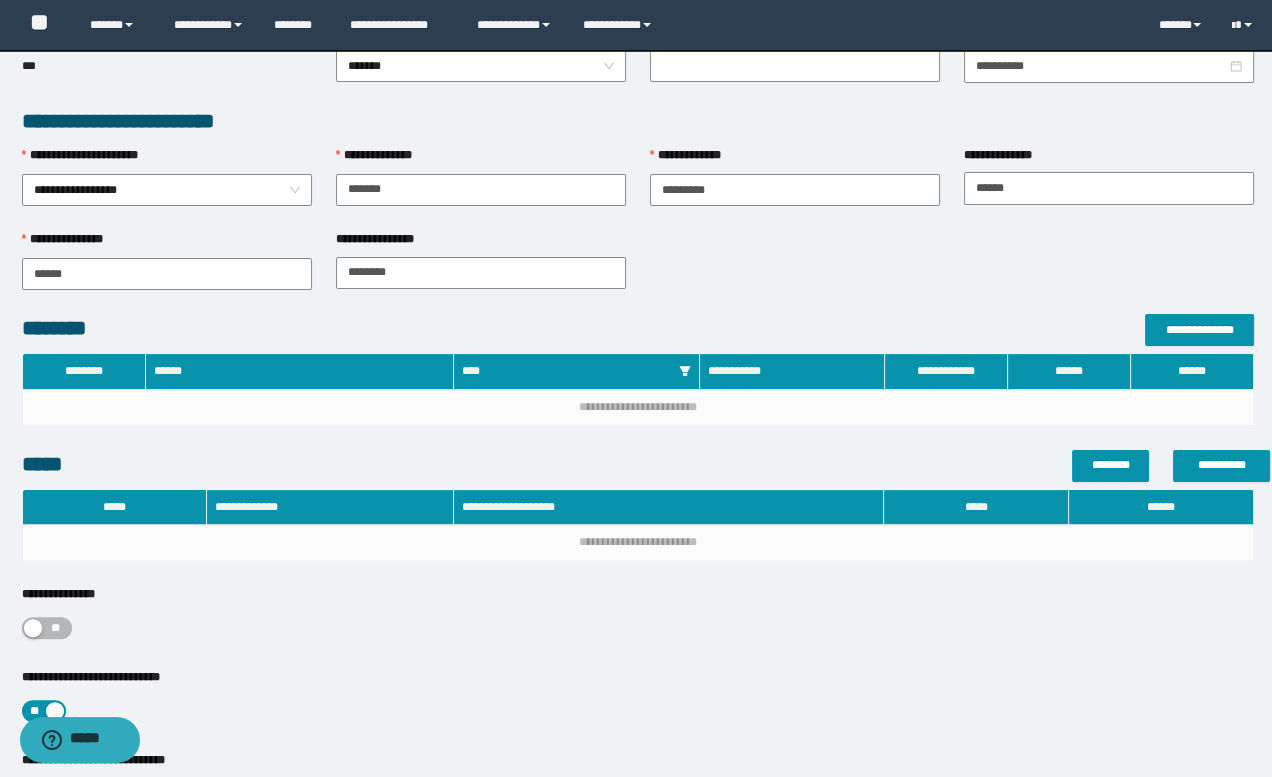 click on "**" at bounding box center [56, 628] 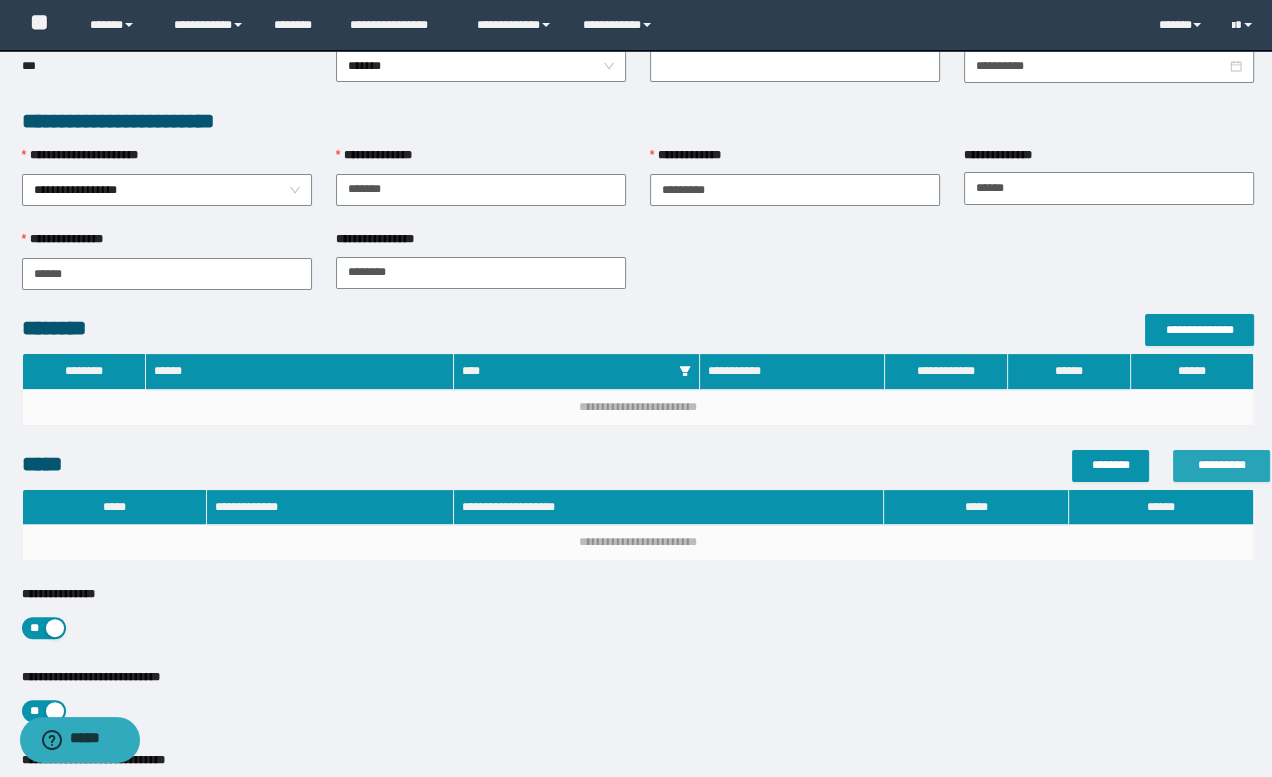 click on "**********" at bounding box center (1221, 465) 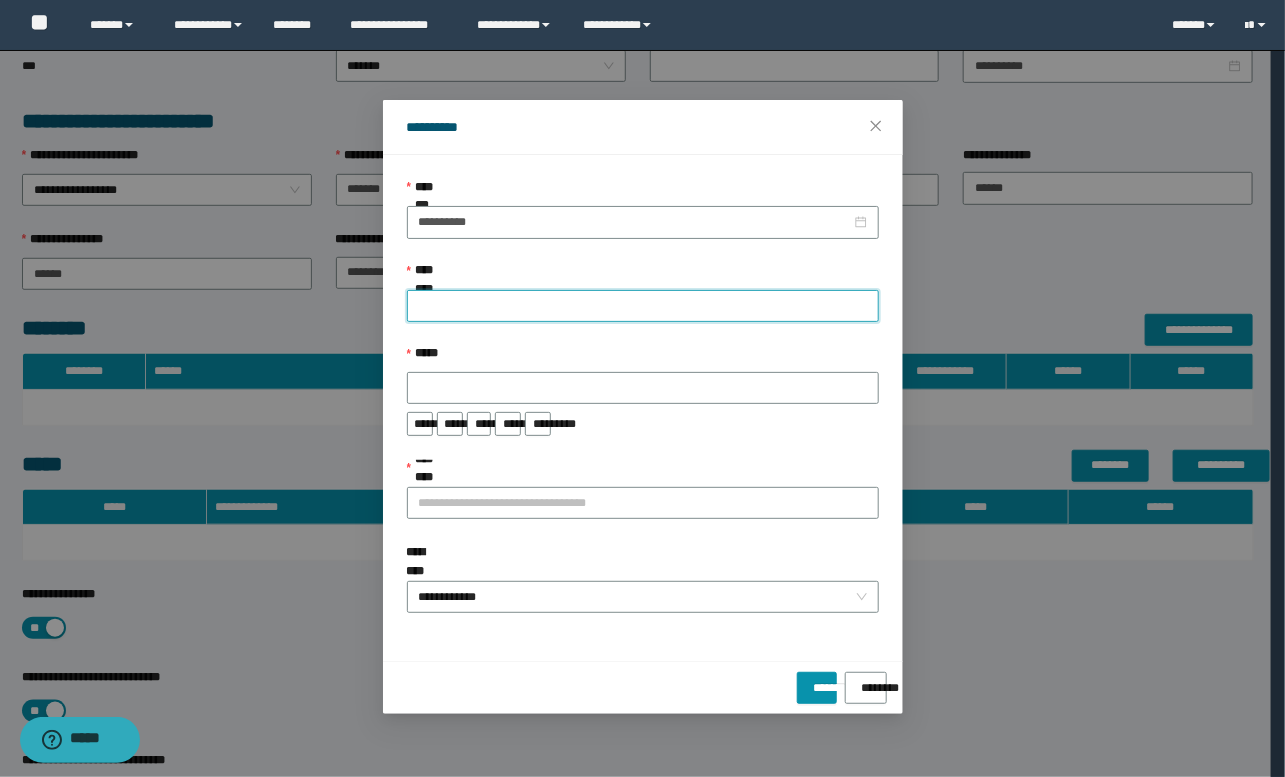 click on "**********" at bounding box center (643, 306) 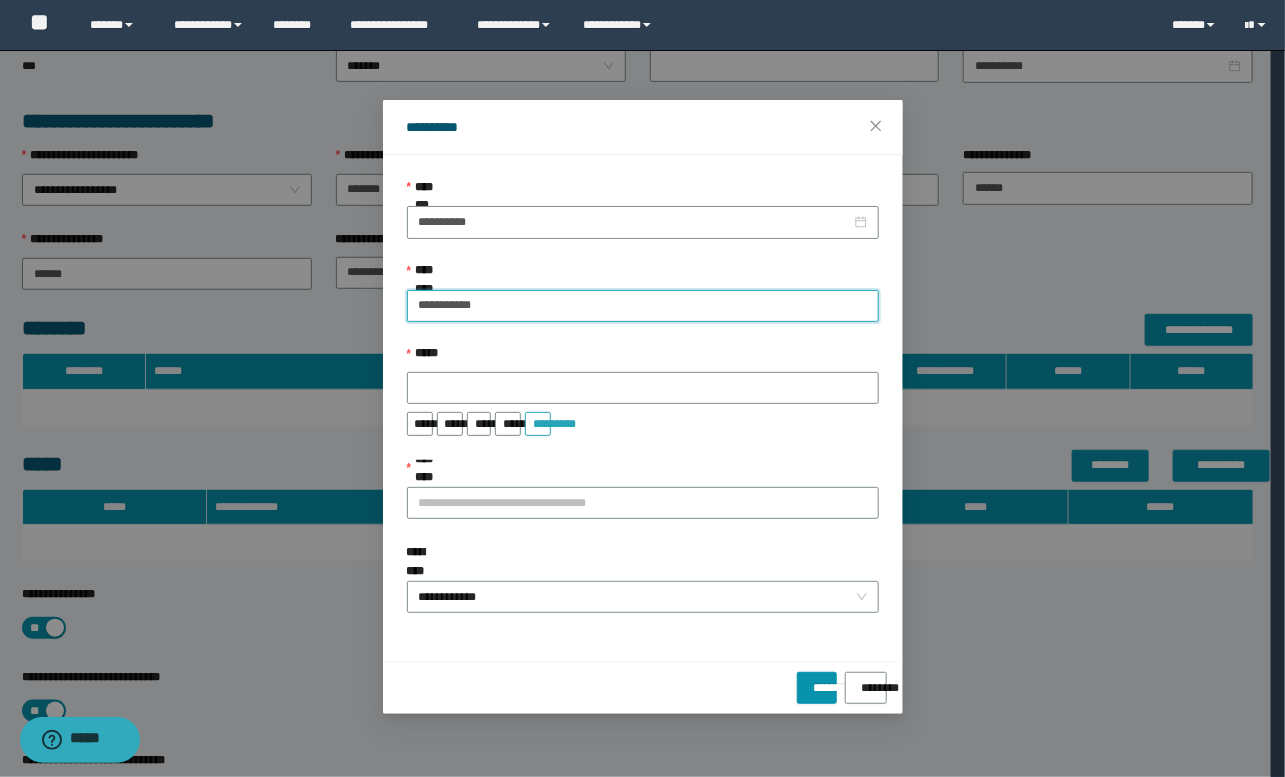 type on "**********" 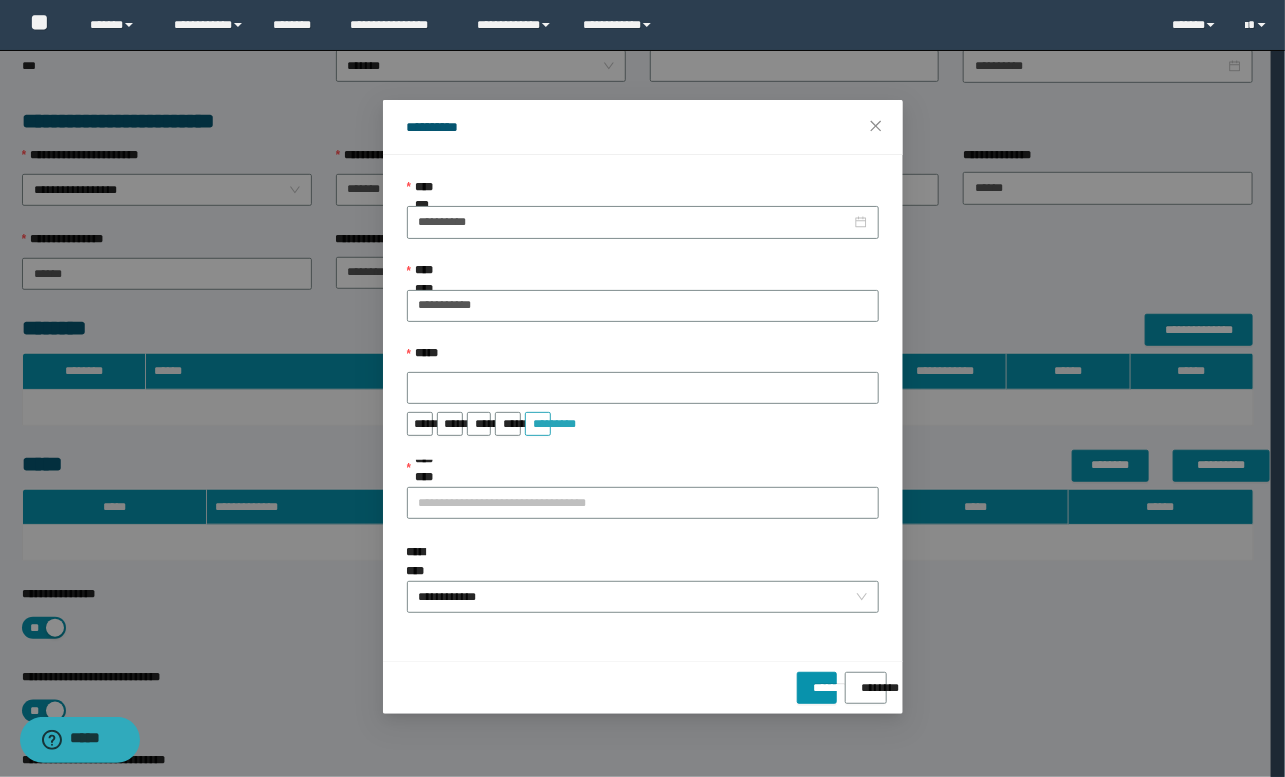 click on "*********" at bounding box center [538, 417] 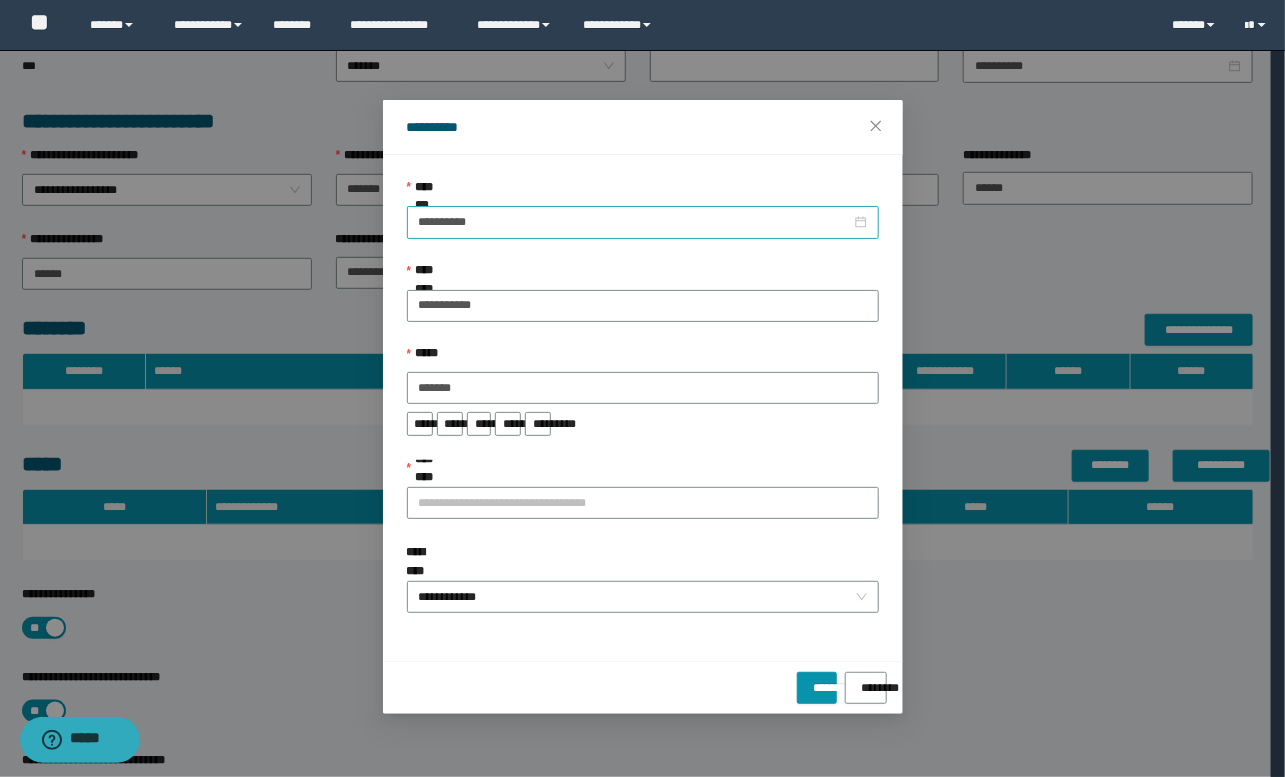 click on "**********" at bounding box center [643, 222] 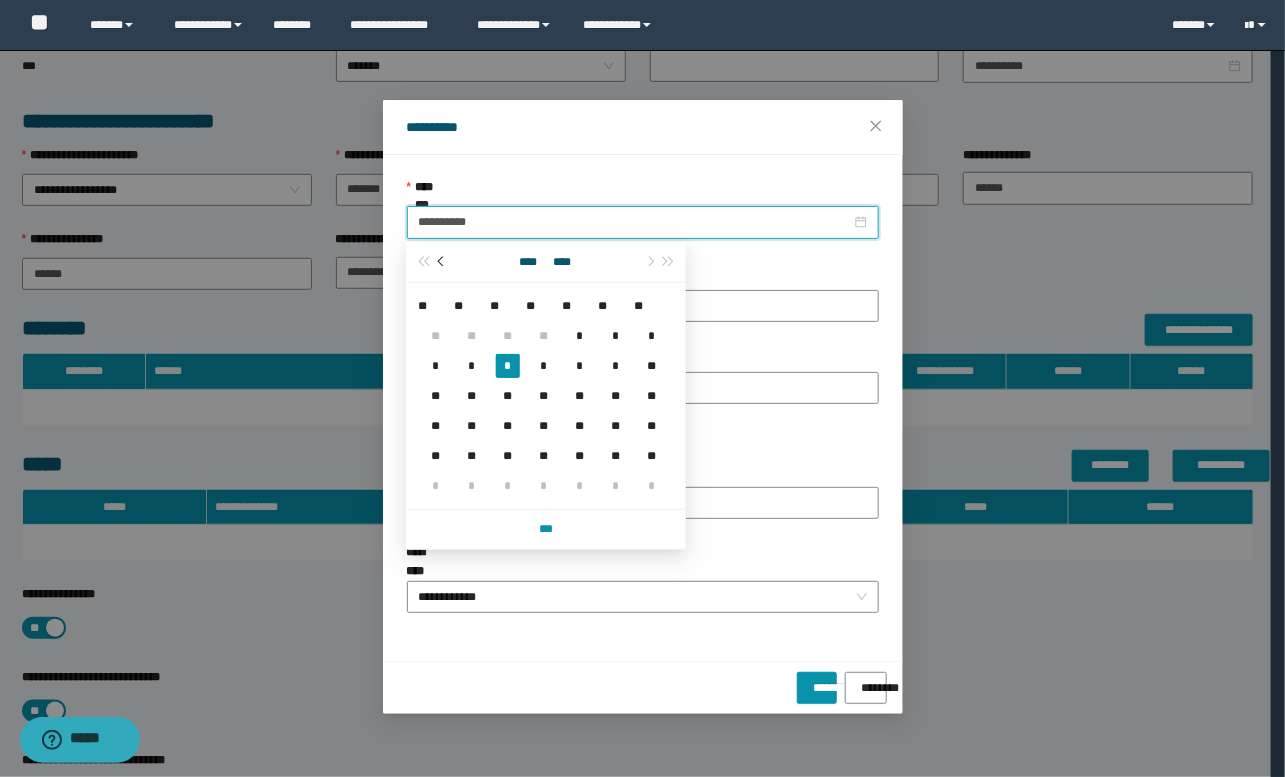 click at bounding box center (443, 262) 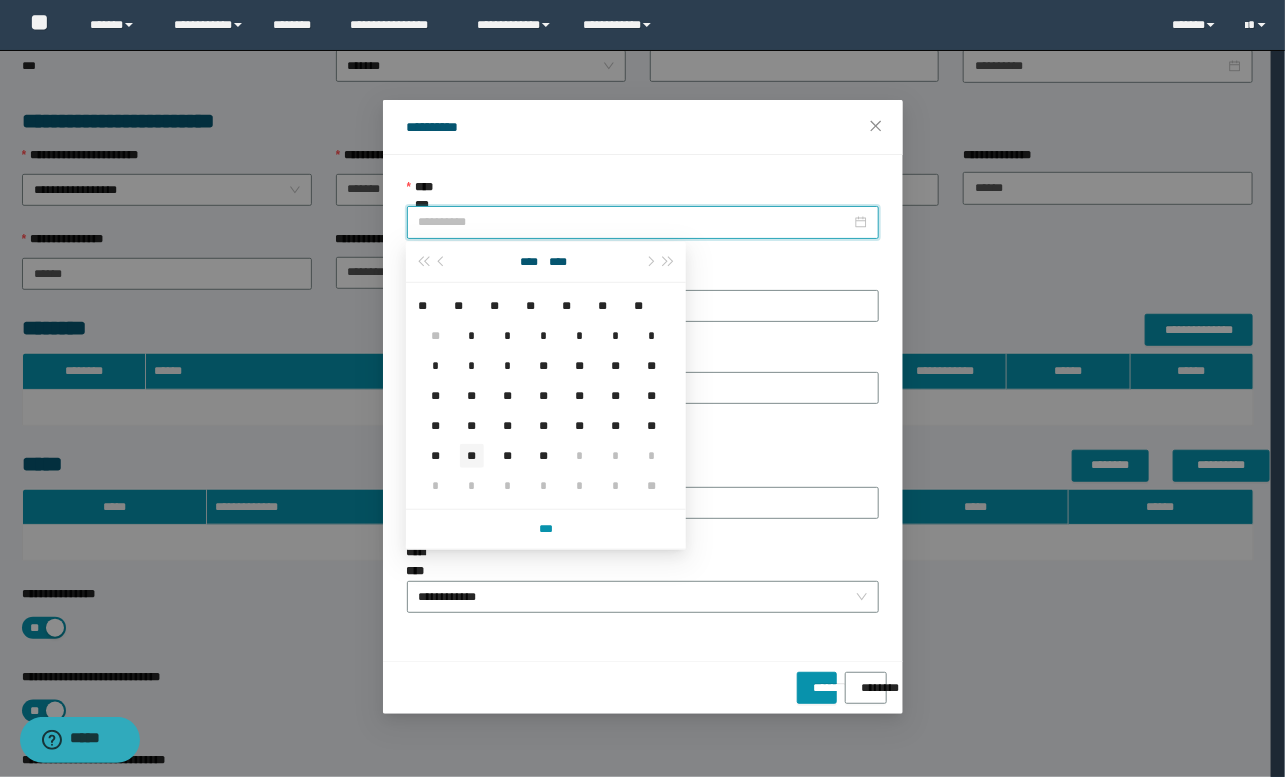 type on "**********" 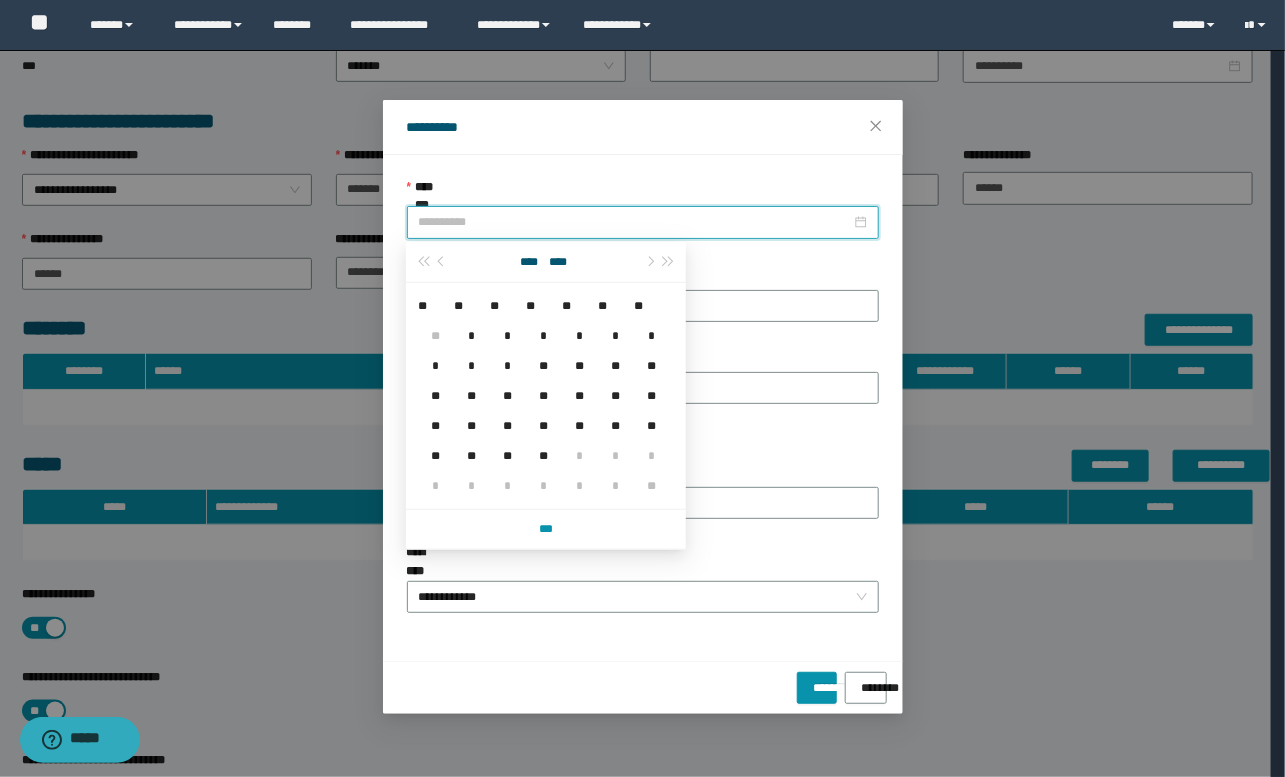 click on "**" at bounding box center (472, 456) 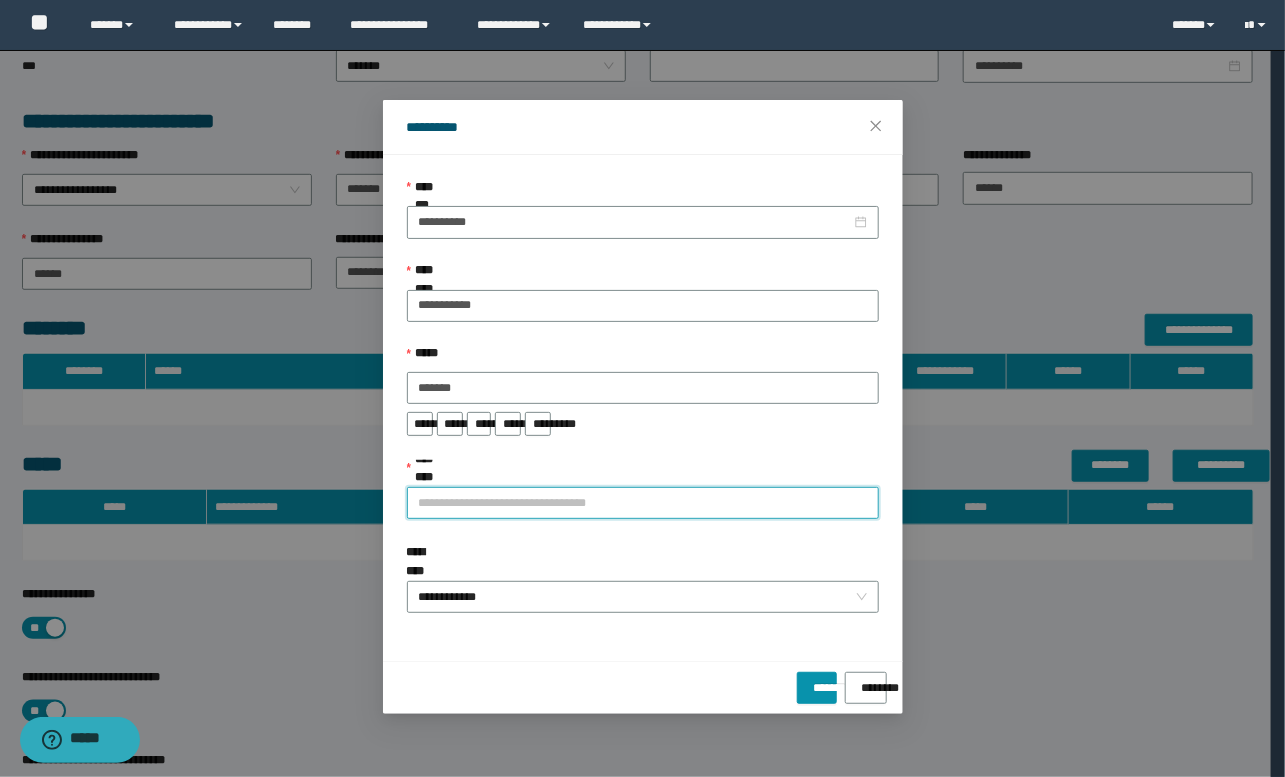 click on "**********" at bounding box center [643, 503] 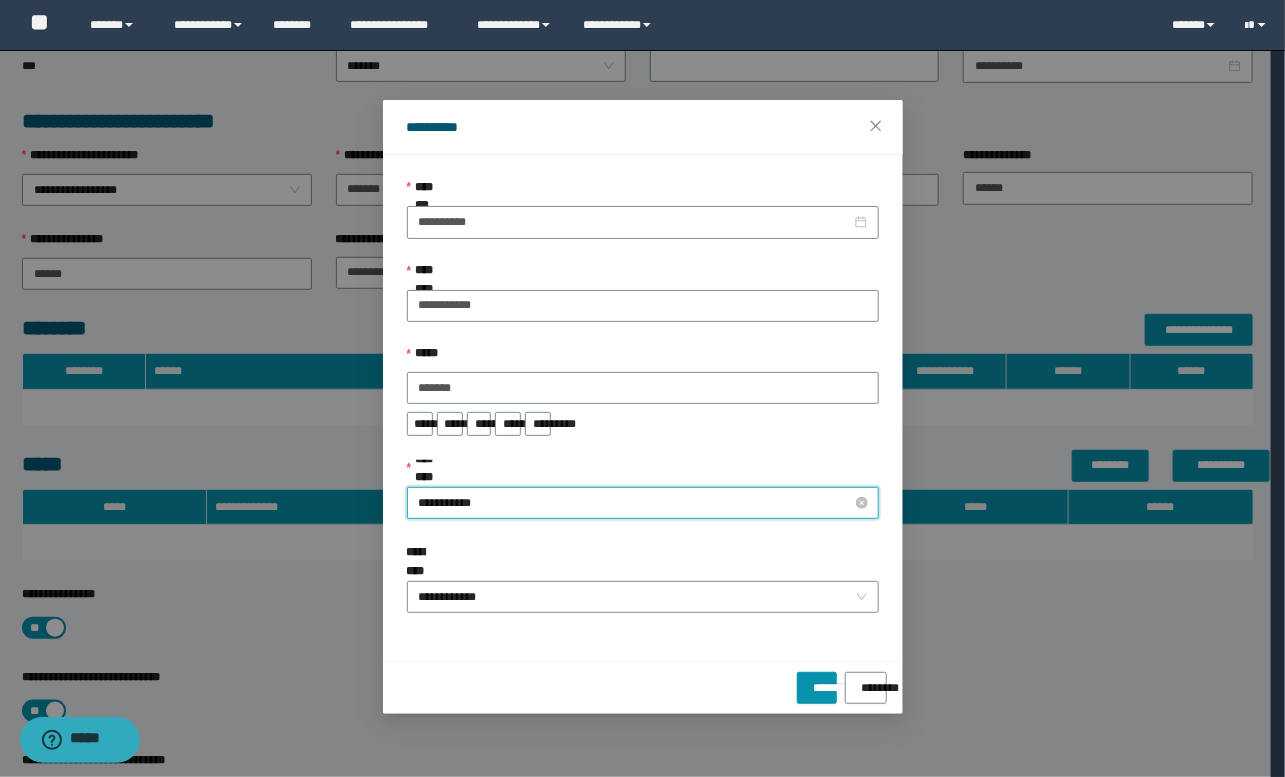 type on "**********" 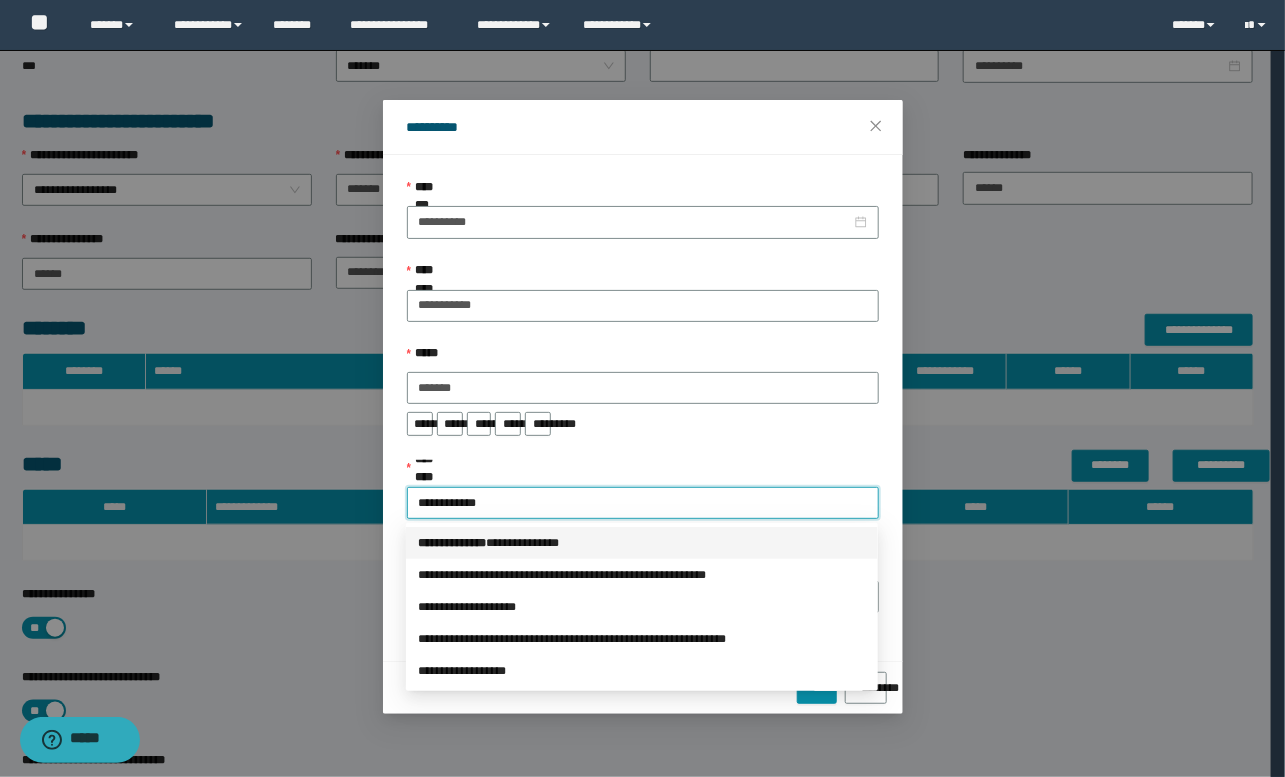 click on "*** *   *********" at bounding box center [452, 543] 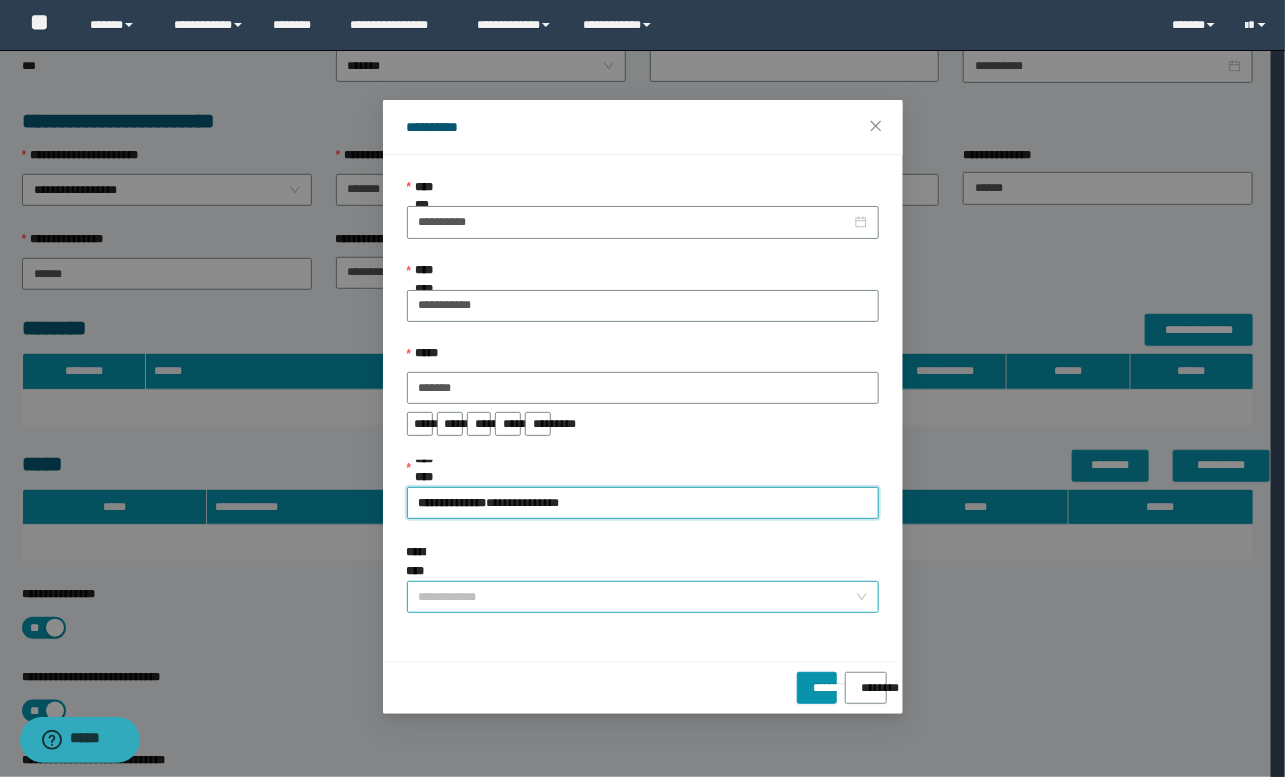 click on "**********" at bounding box center (643, 597) 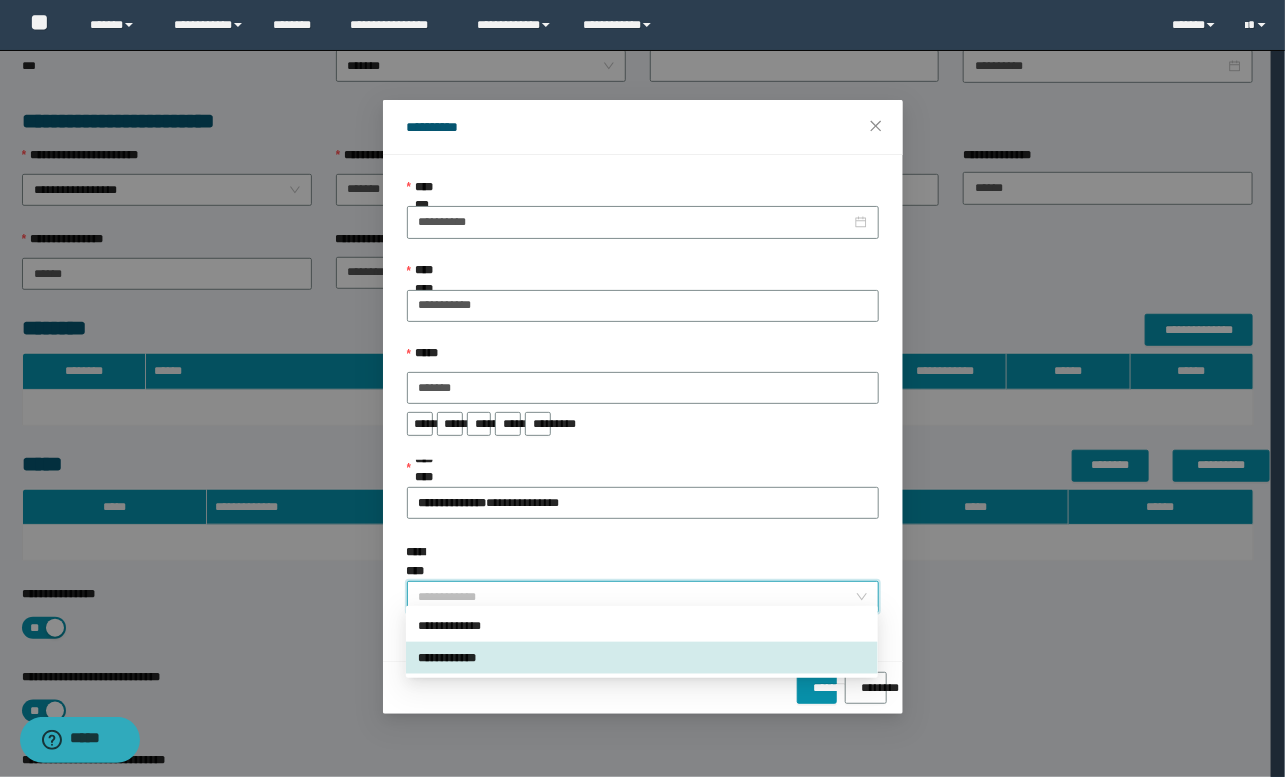 click on "**********" at bounding box center [635, 25] 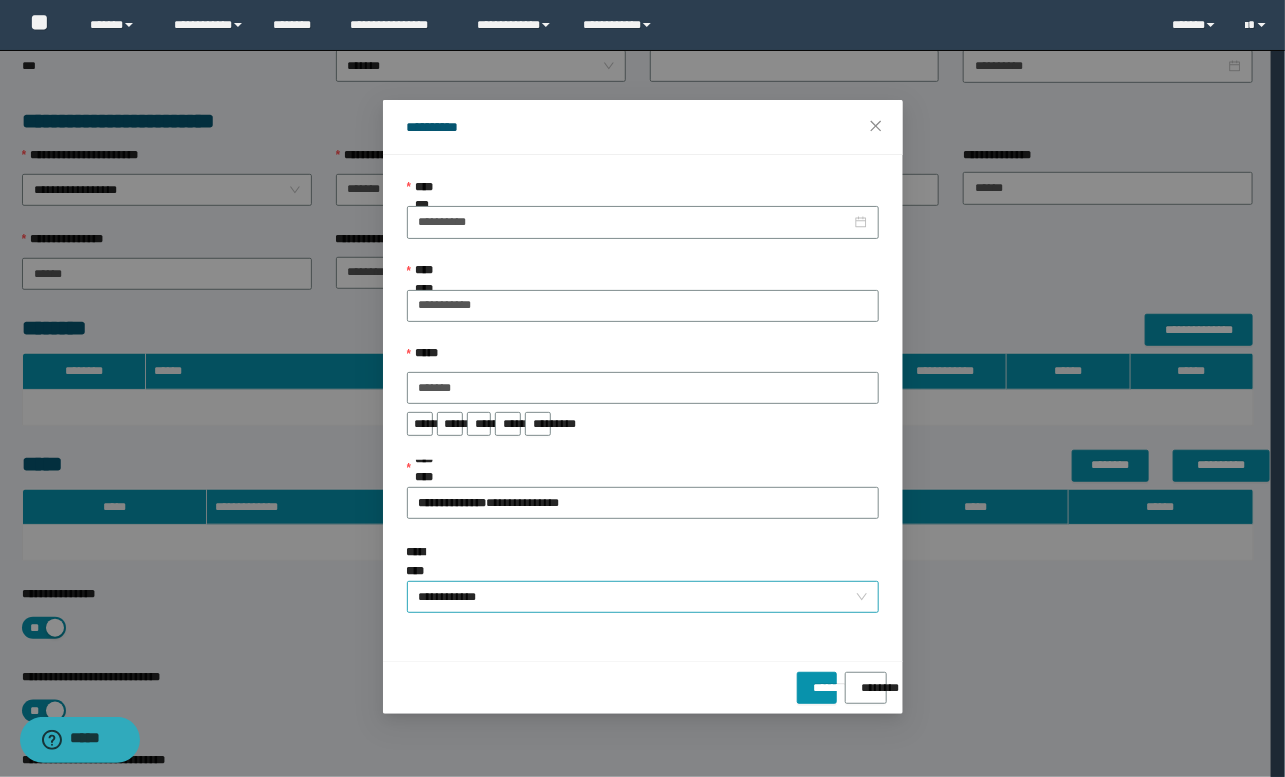 click on "**********" at bounding box center (643, 597) 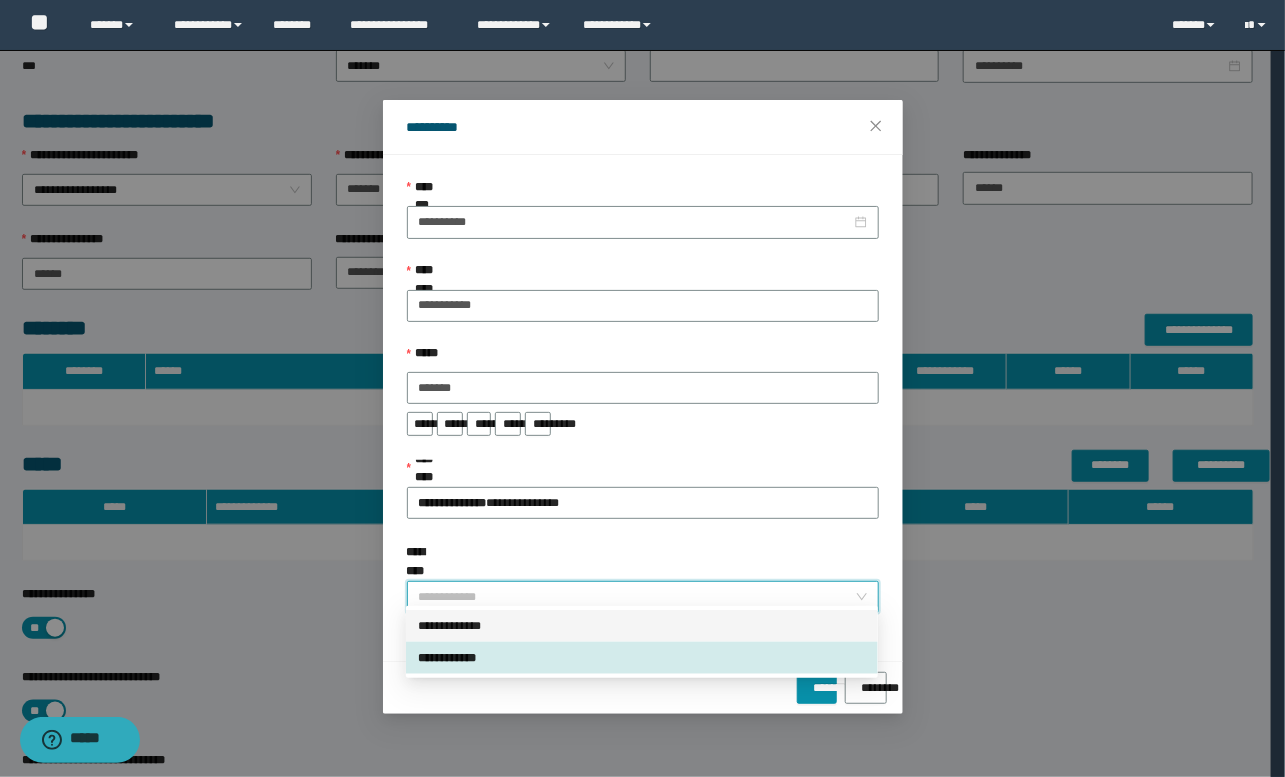 click on "**********" at bounding box center [642, 626] 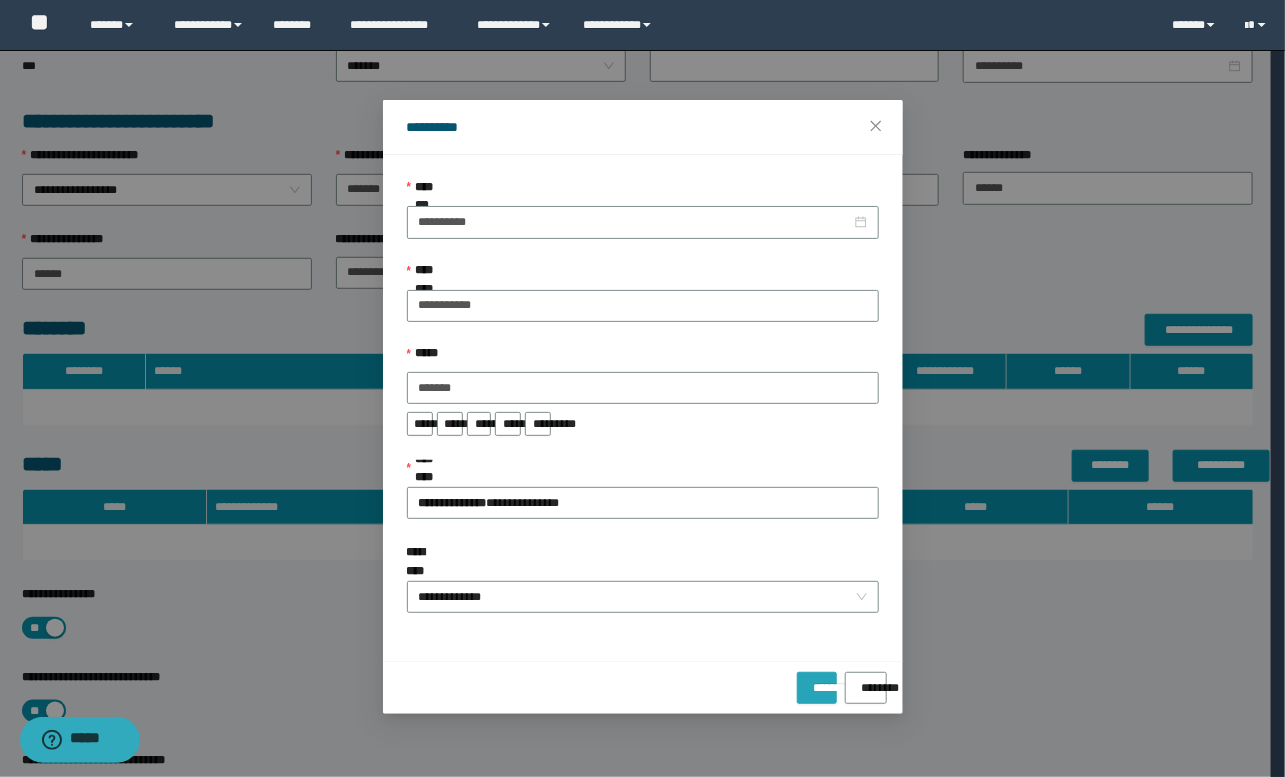 click on "*******" at bounding box center [817, 681] 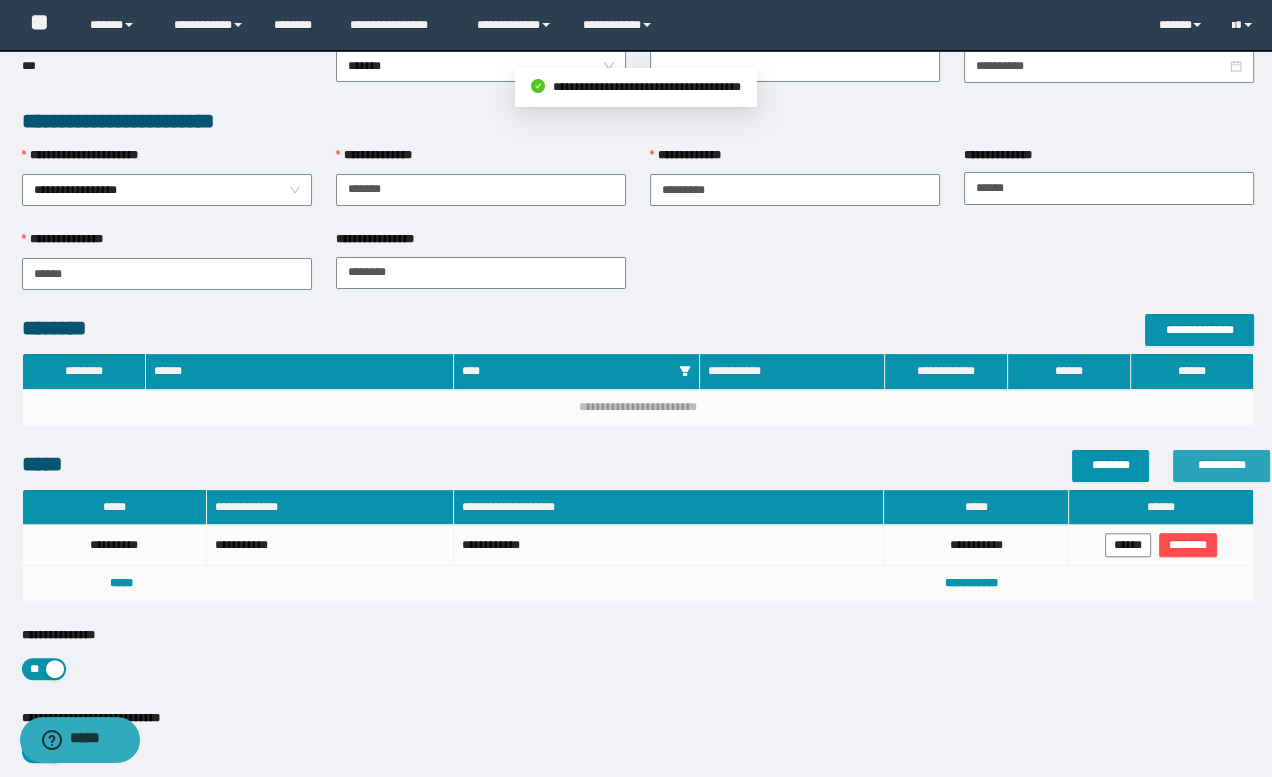 scroll, scrollTop: 613, scrollLeft: 0, axis: vertical 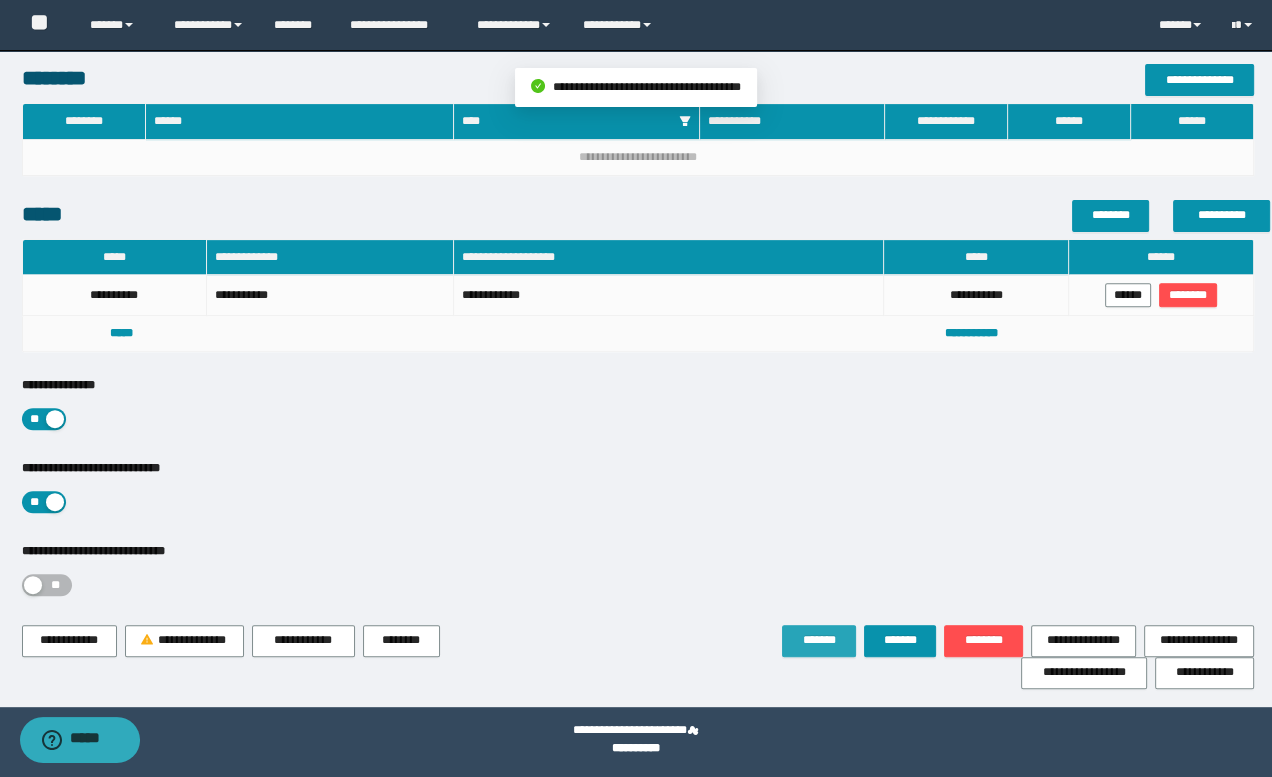 click on "*******" at bounding box center (819, 640) 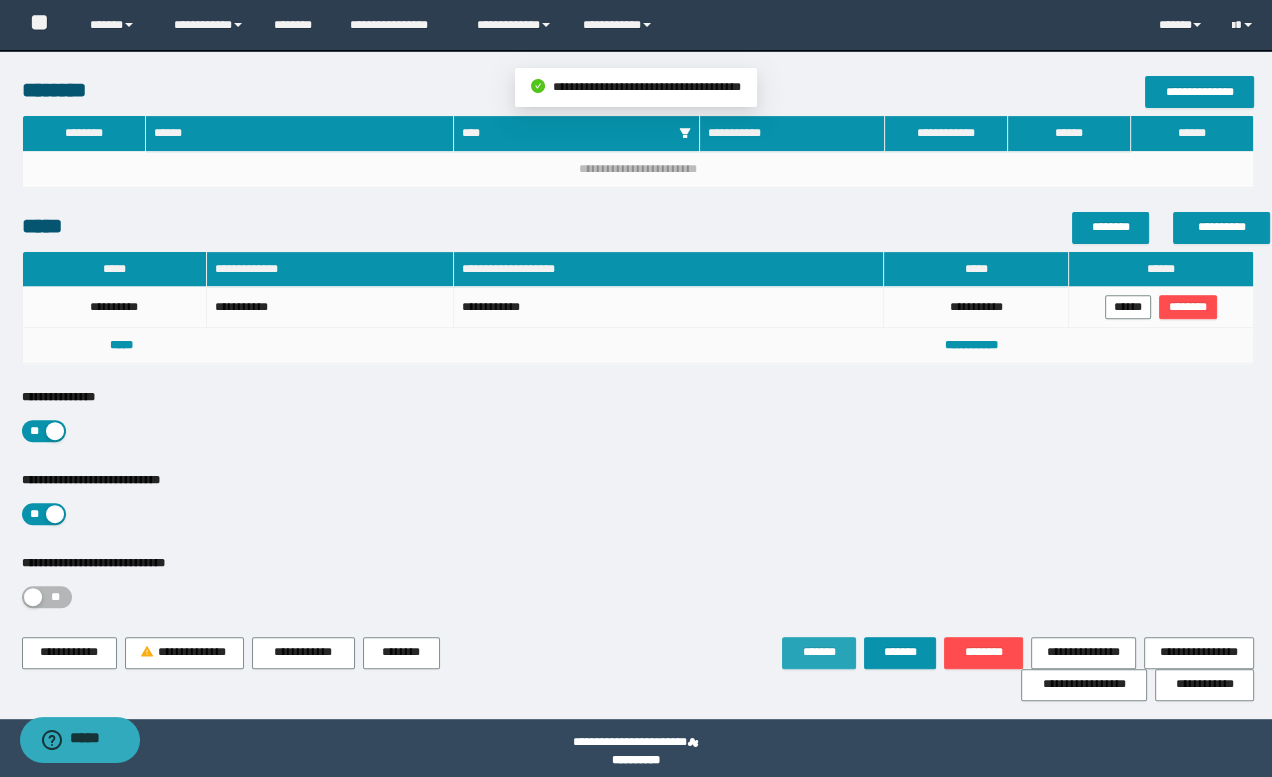 scroll, scrollTop: 613, scrollLeft: 0, axis: vertical 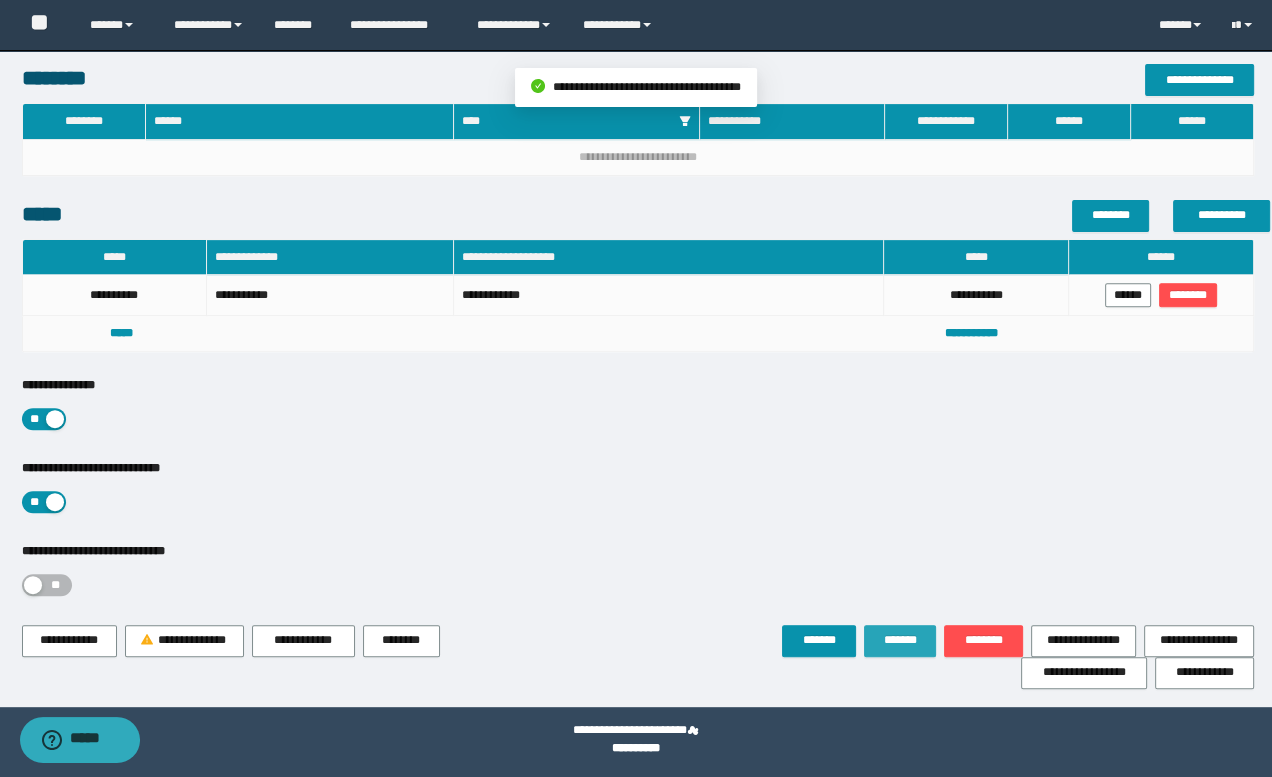 click on "*******" at bounding box center (900, 640) 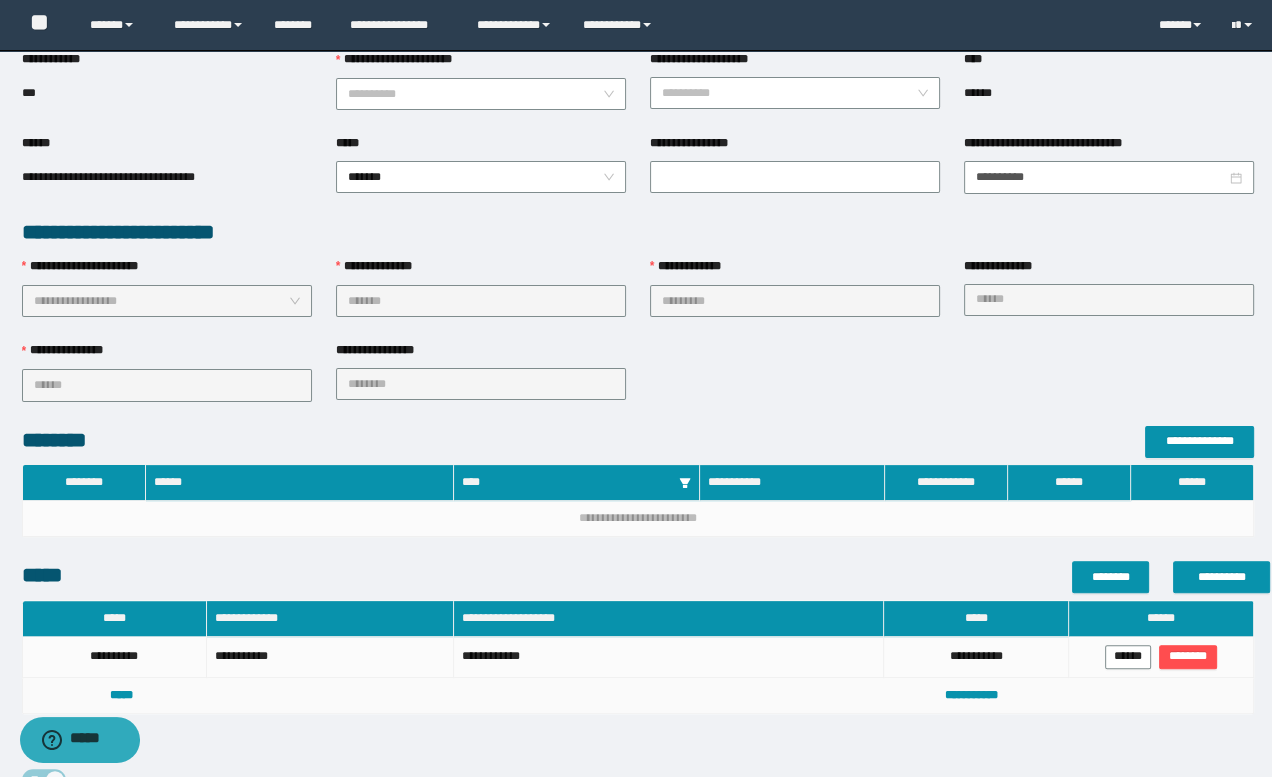 scroll, scrollTop: 0, scrollLeft: 0, axis: both 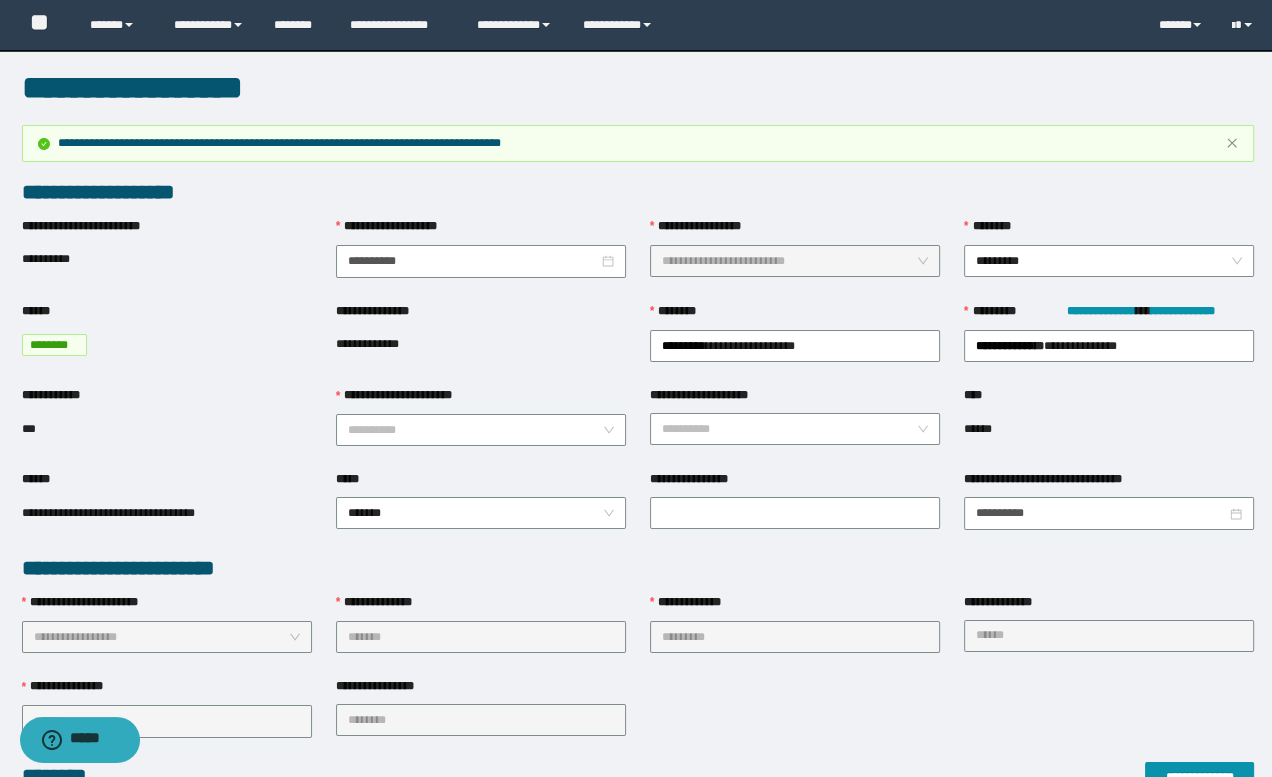 click on "**********" at bounding box center (638, 782) 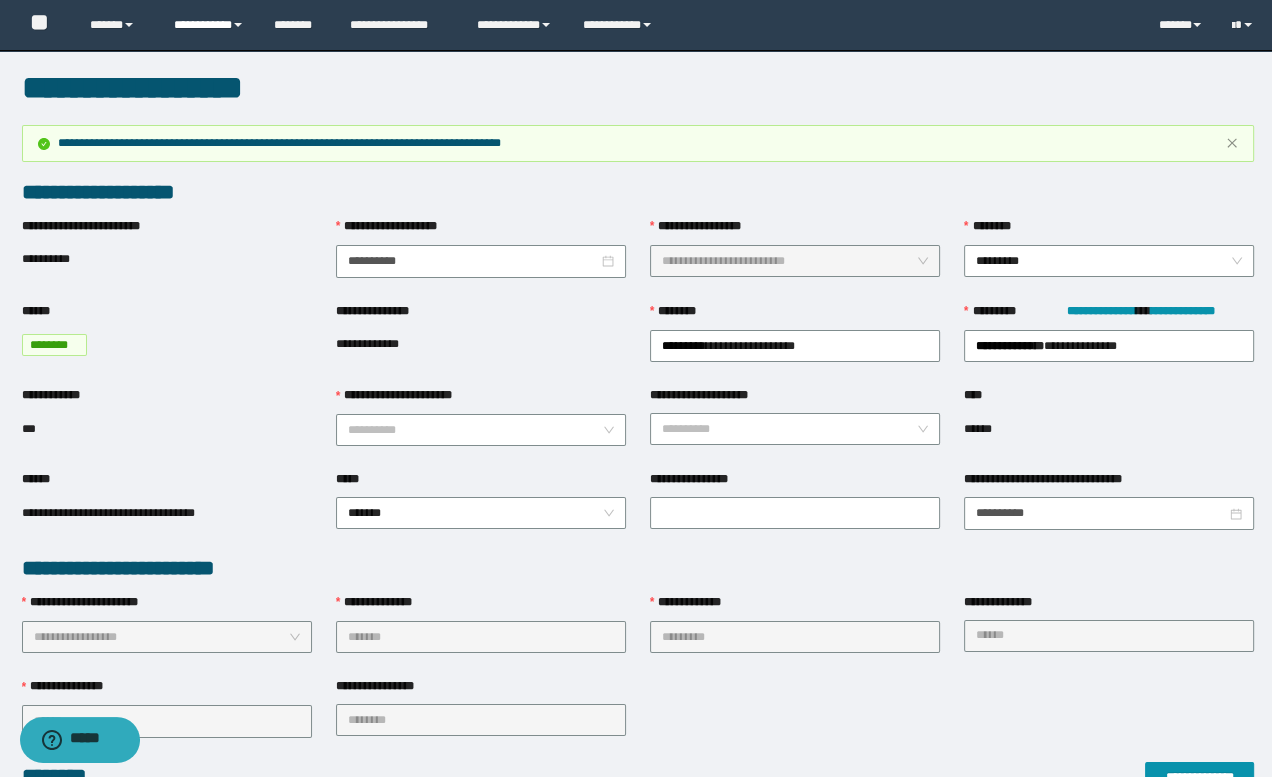 click on "**********" at bounding box center [209, 25] 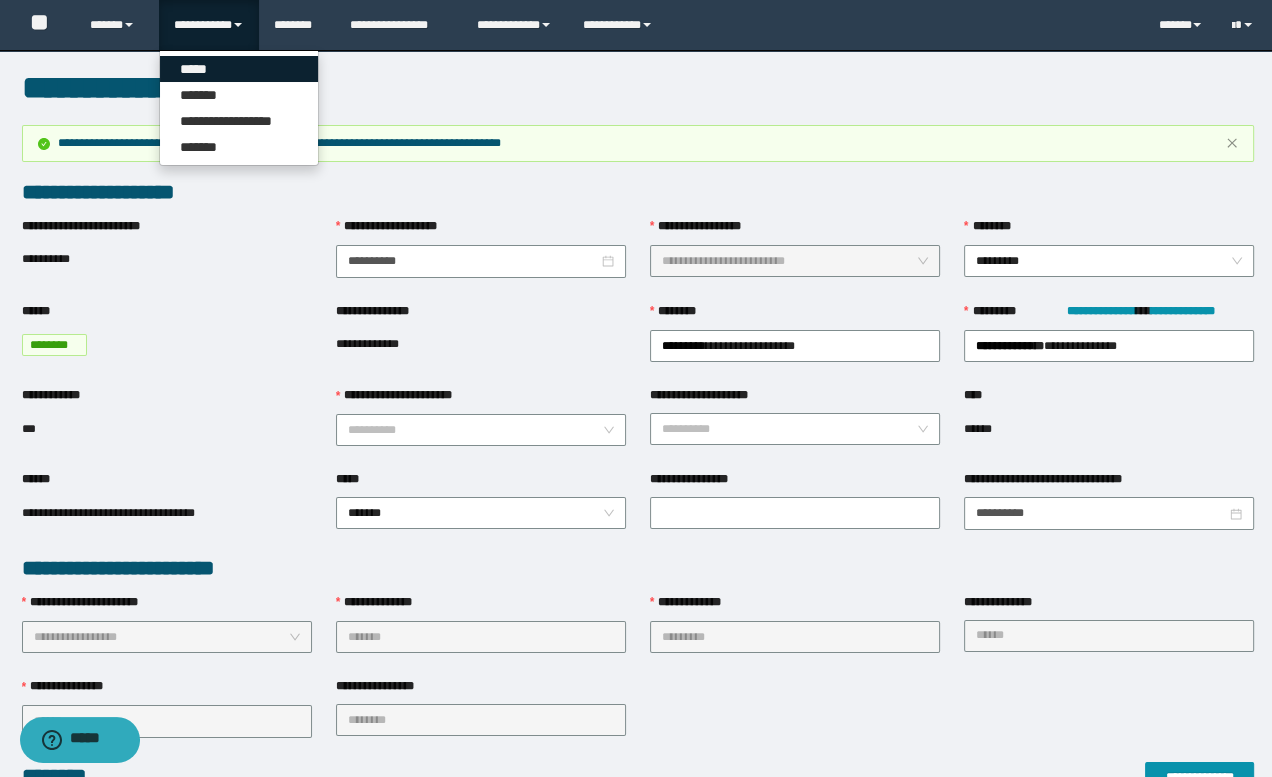 click on "*****" at bounding box center [239, 69] 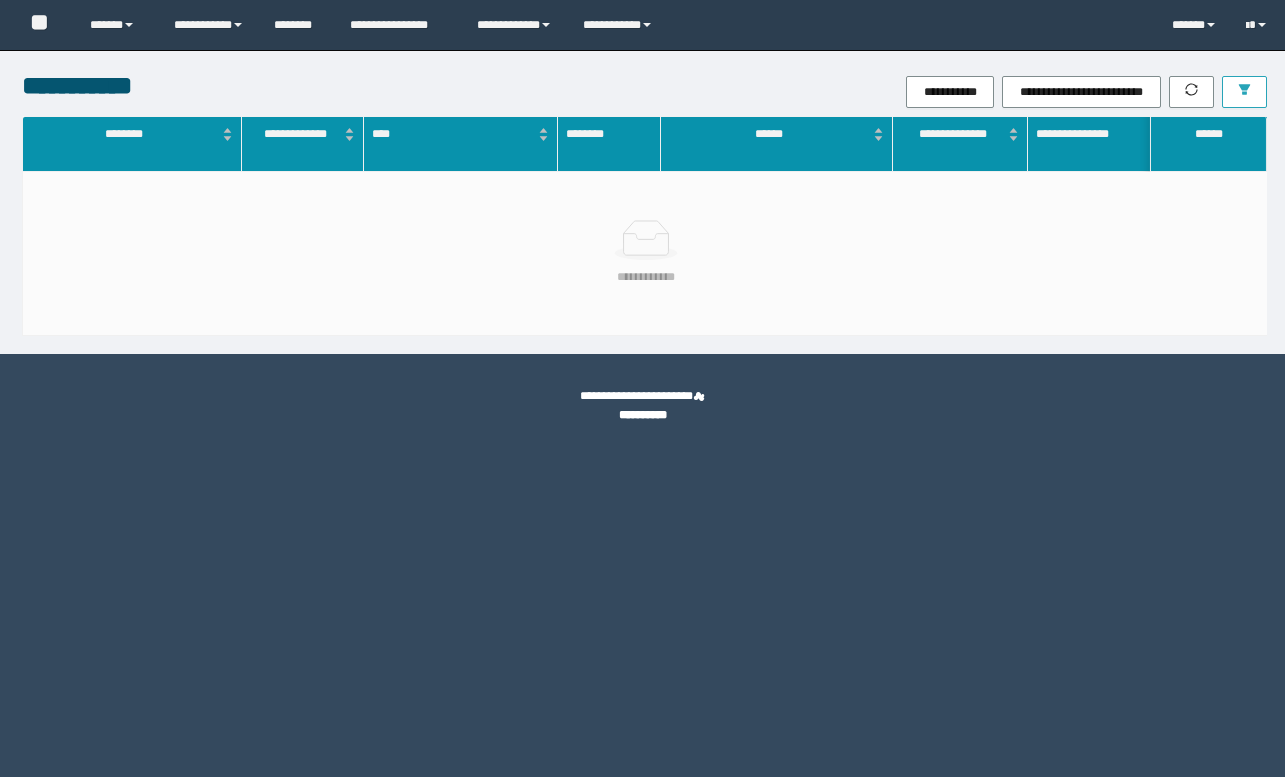 scroll, scrollTop: 0, scrollLeft: 0, axis: both 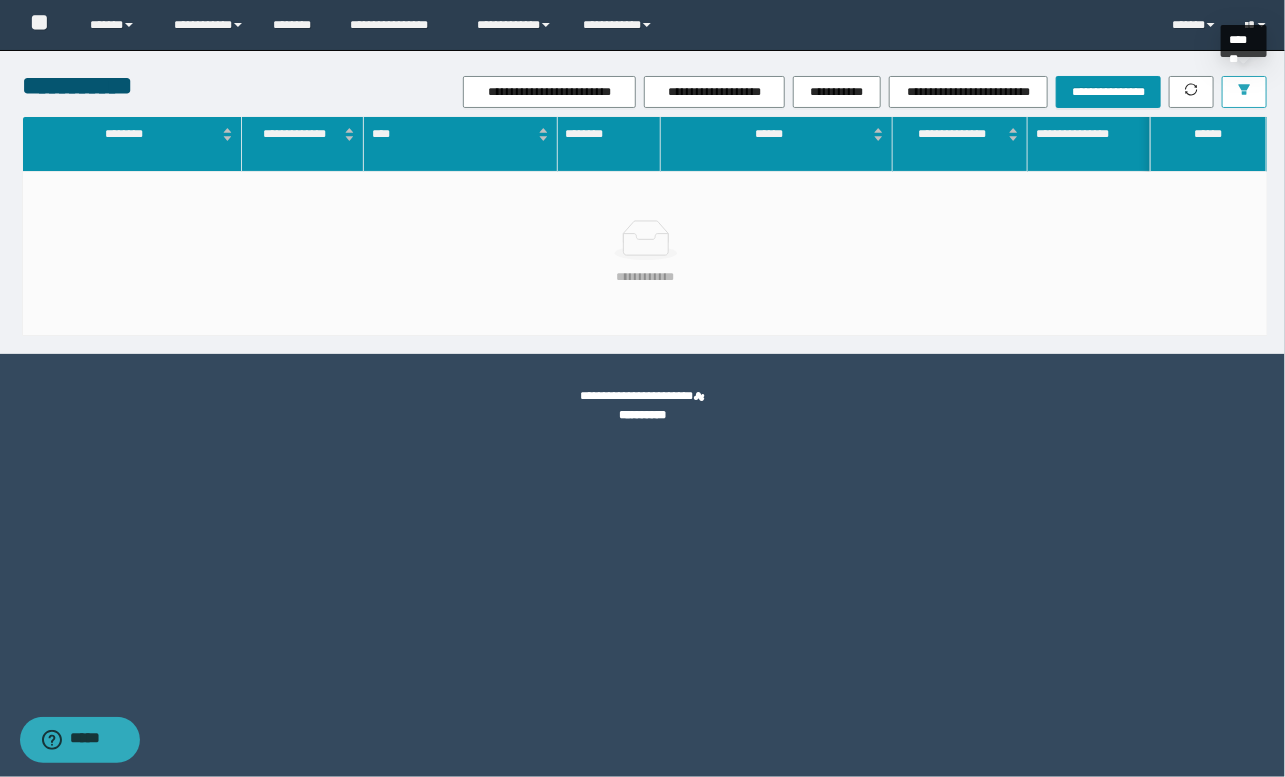 click at bounding box center (1244, 92) 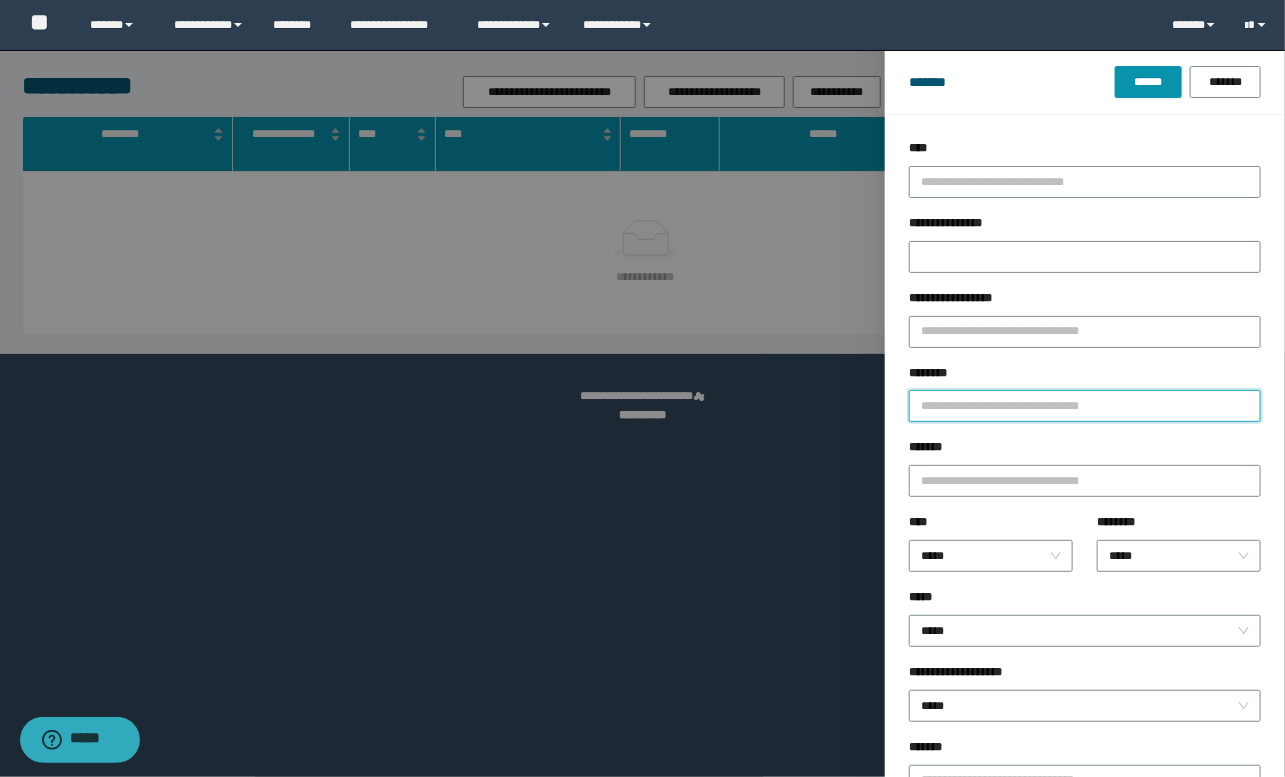 click on "********" at bounding box center (1085, 406) 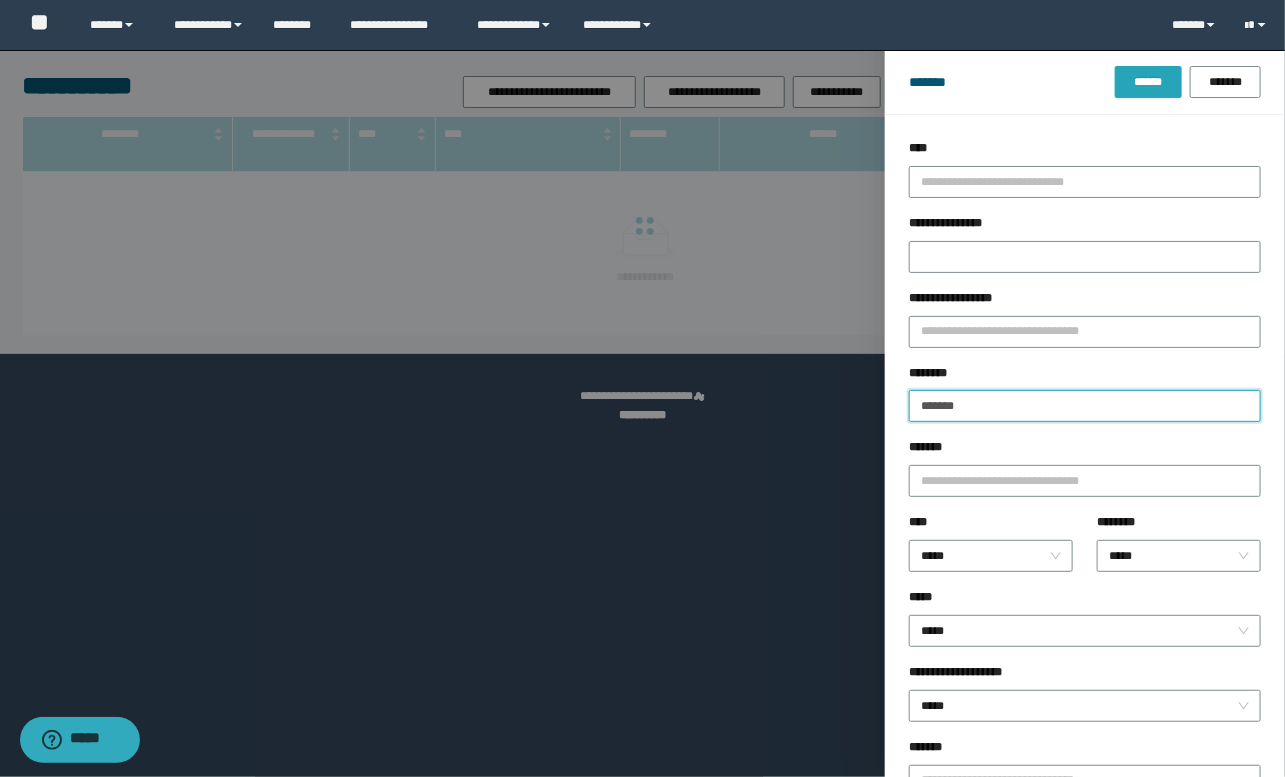 type on "*******" 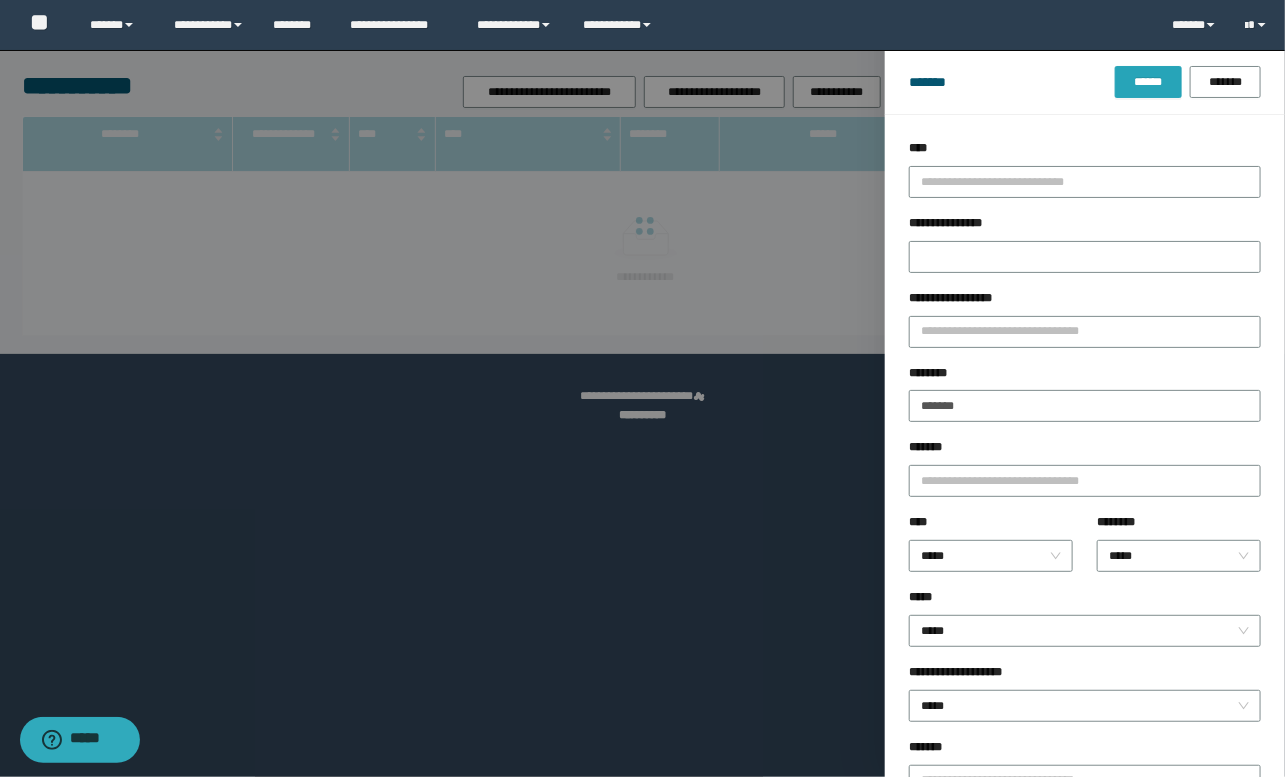 drag, startPoint x: 1149, startPoint y: 82, endPoint x: 918, endPoint y: 349, distance: 353.05807 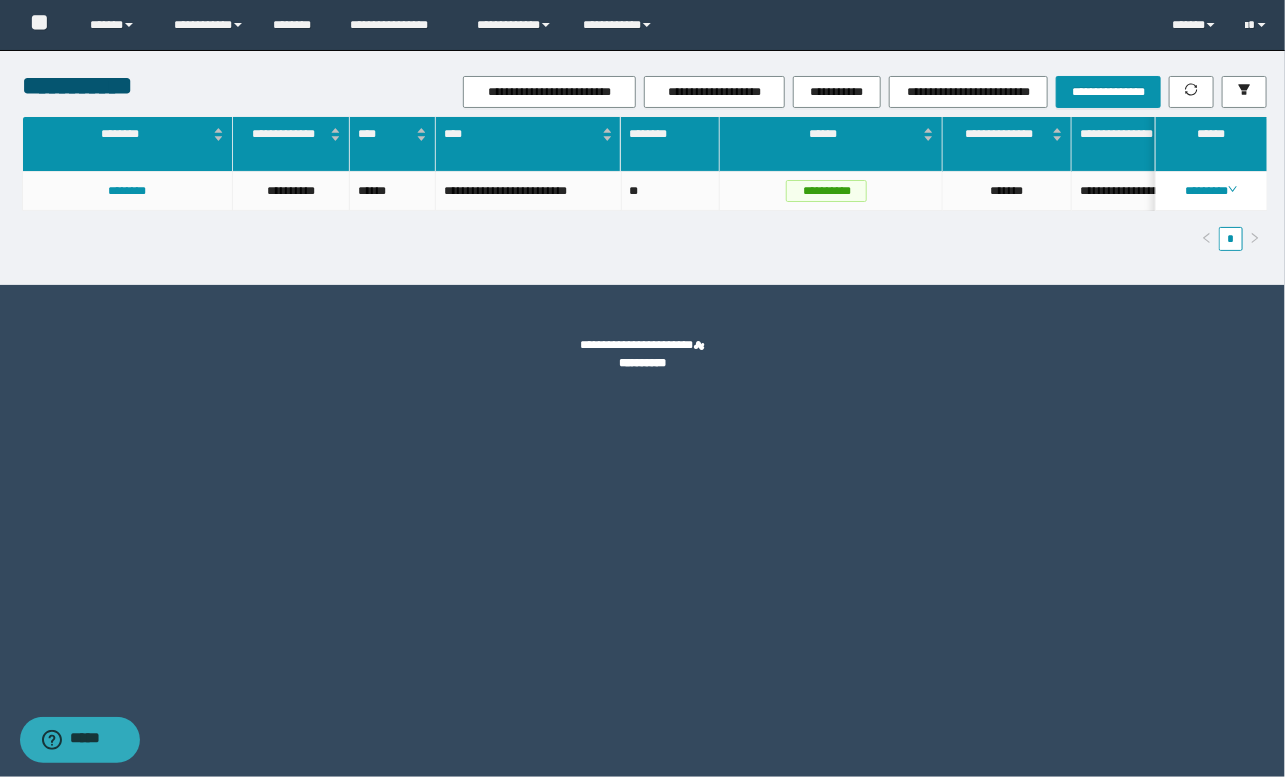 click on "*" at bounding box center [645, 239] 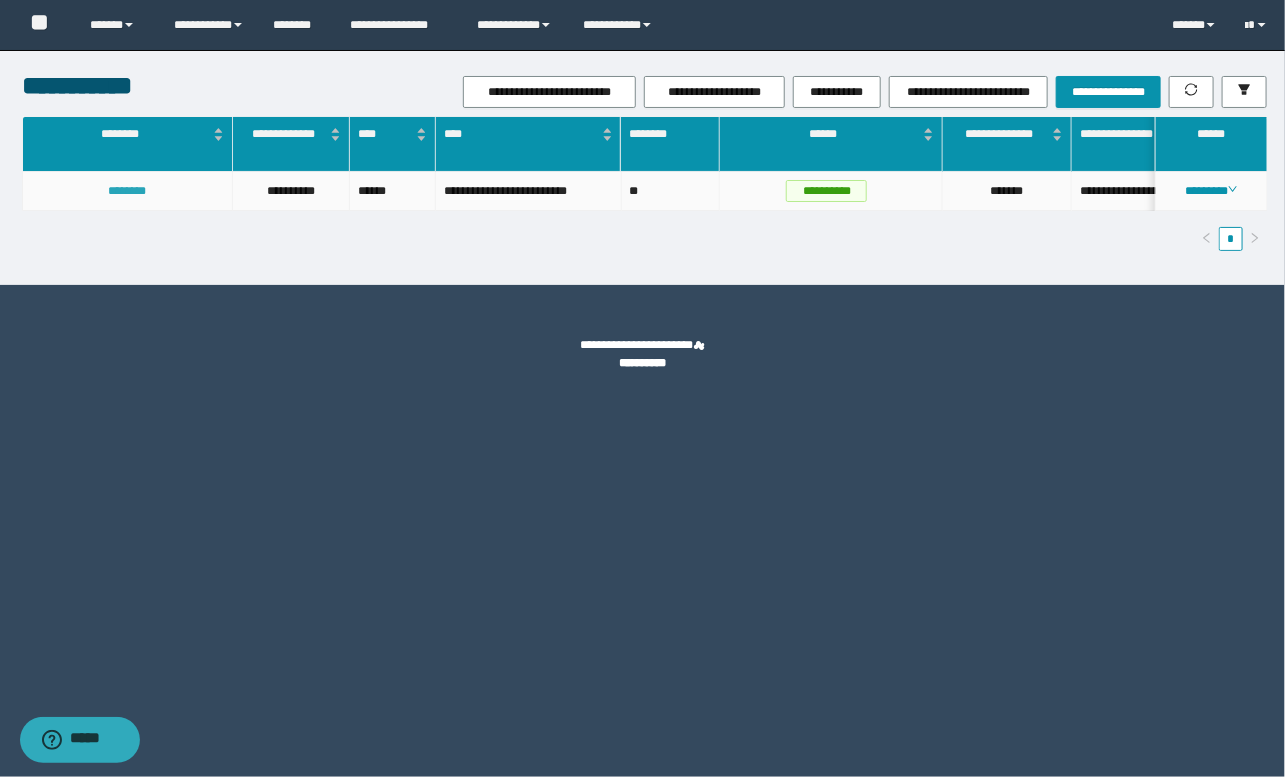 click on "********" at bounding box center (127, 191) 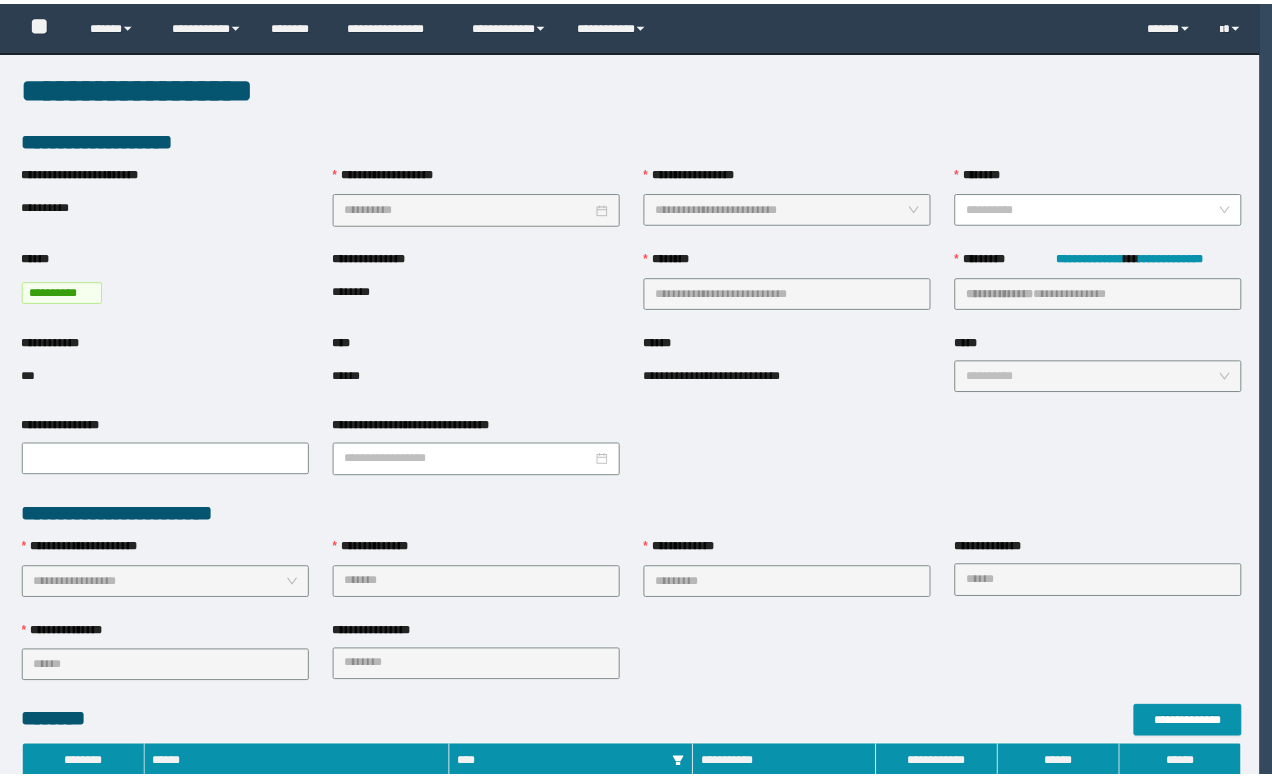 scroll, scrollTop: 0, scrollLeft: 0, axis: both 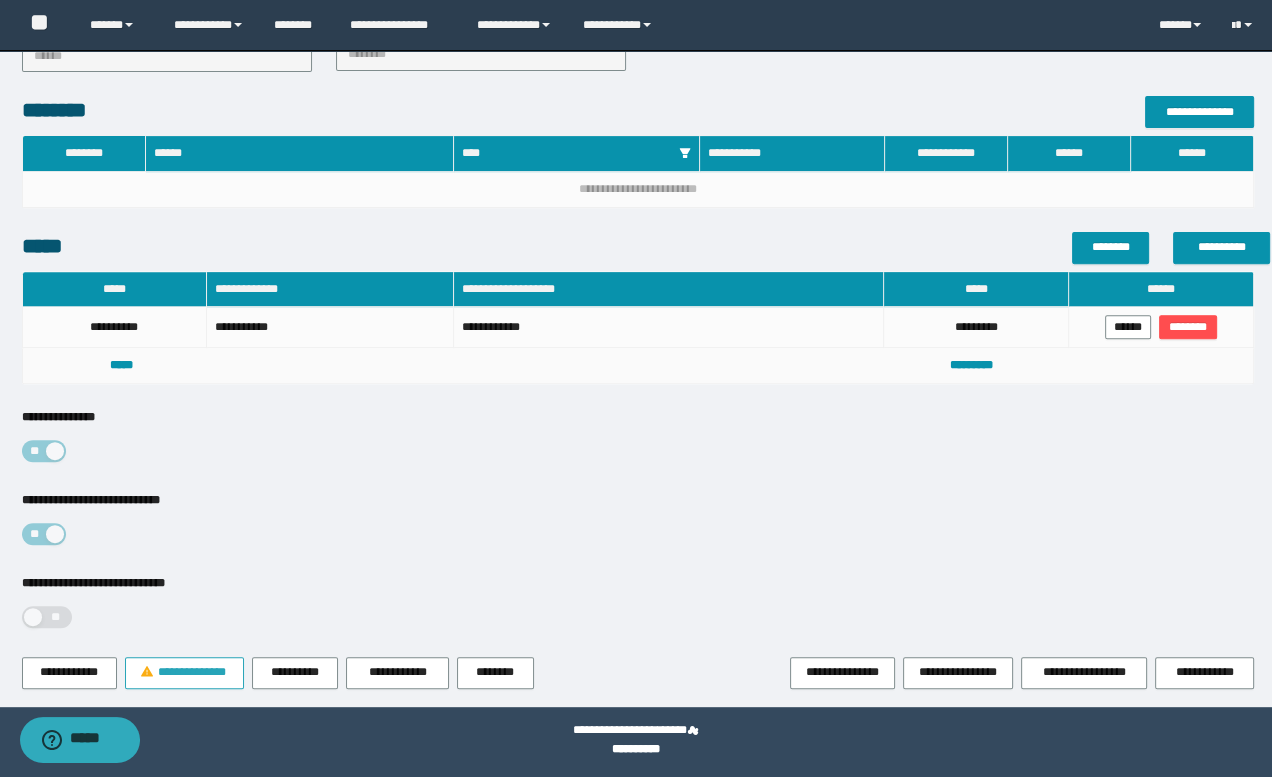 click on "**********" at bounding box center (192, 672) 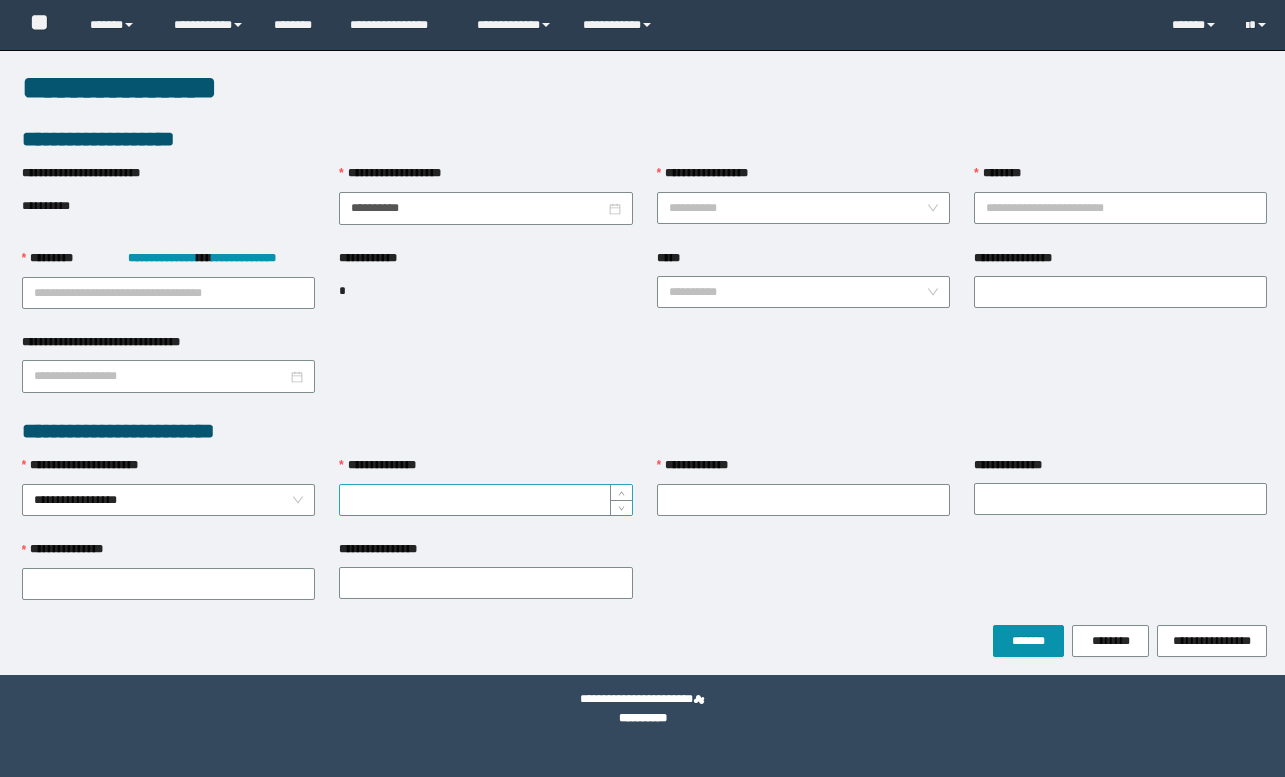 scroll, scrollTop: 0, scrollLeft: 0, axis: both 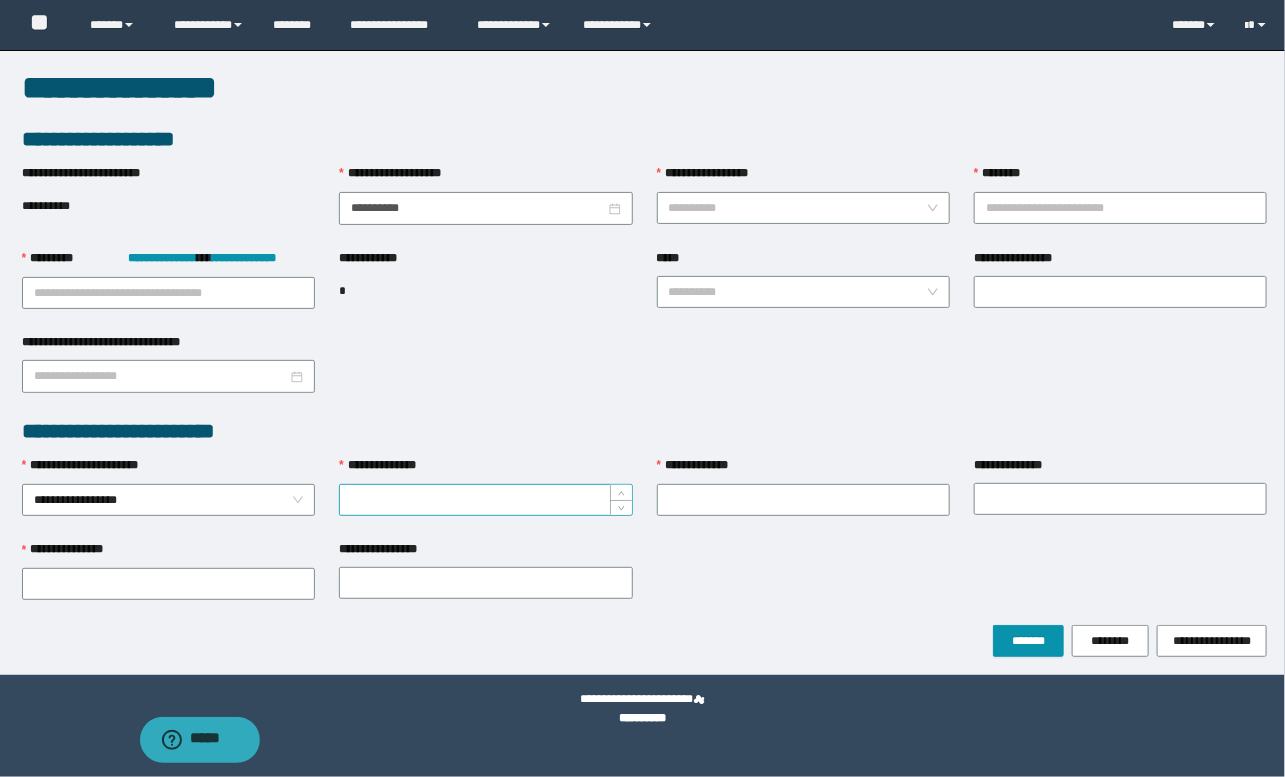 click on "**********" at bounding box center (485, 500) 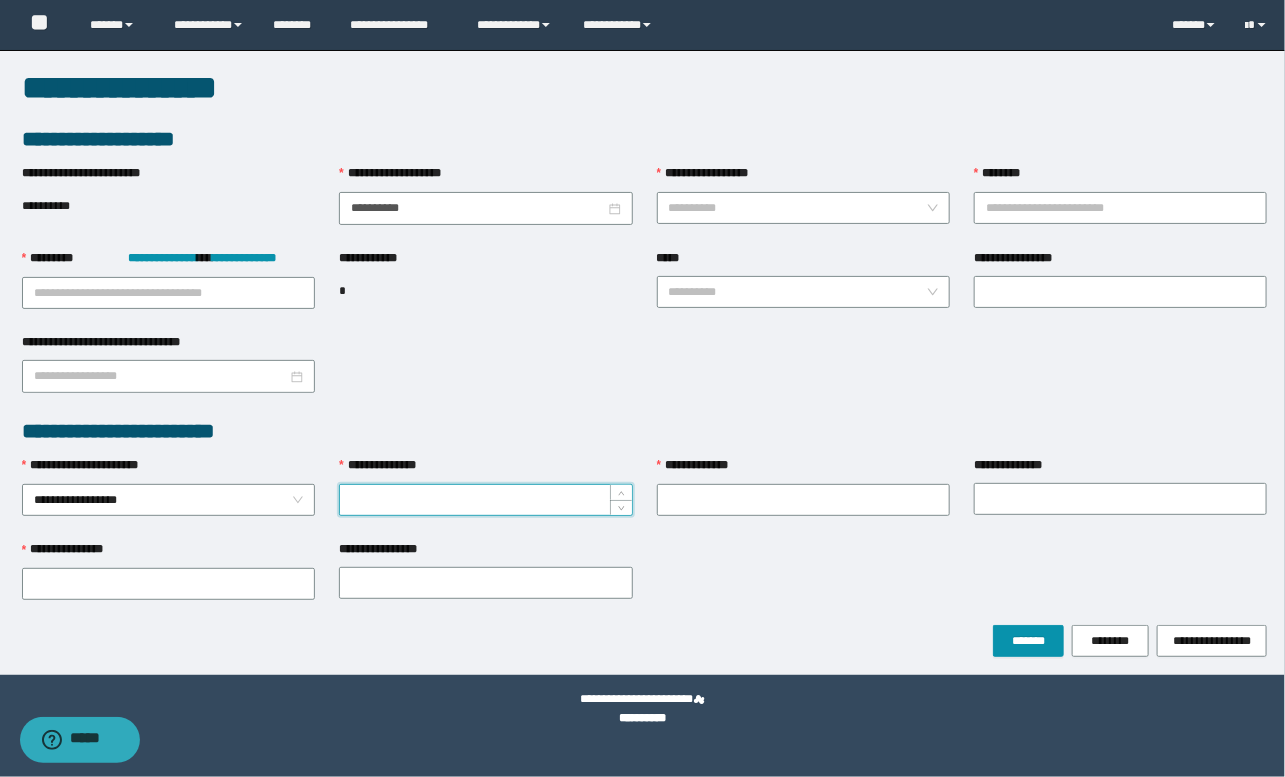paste on "*******" 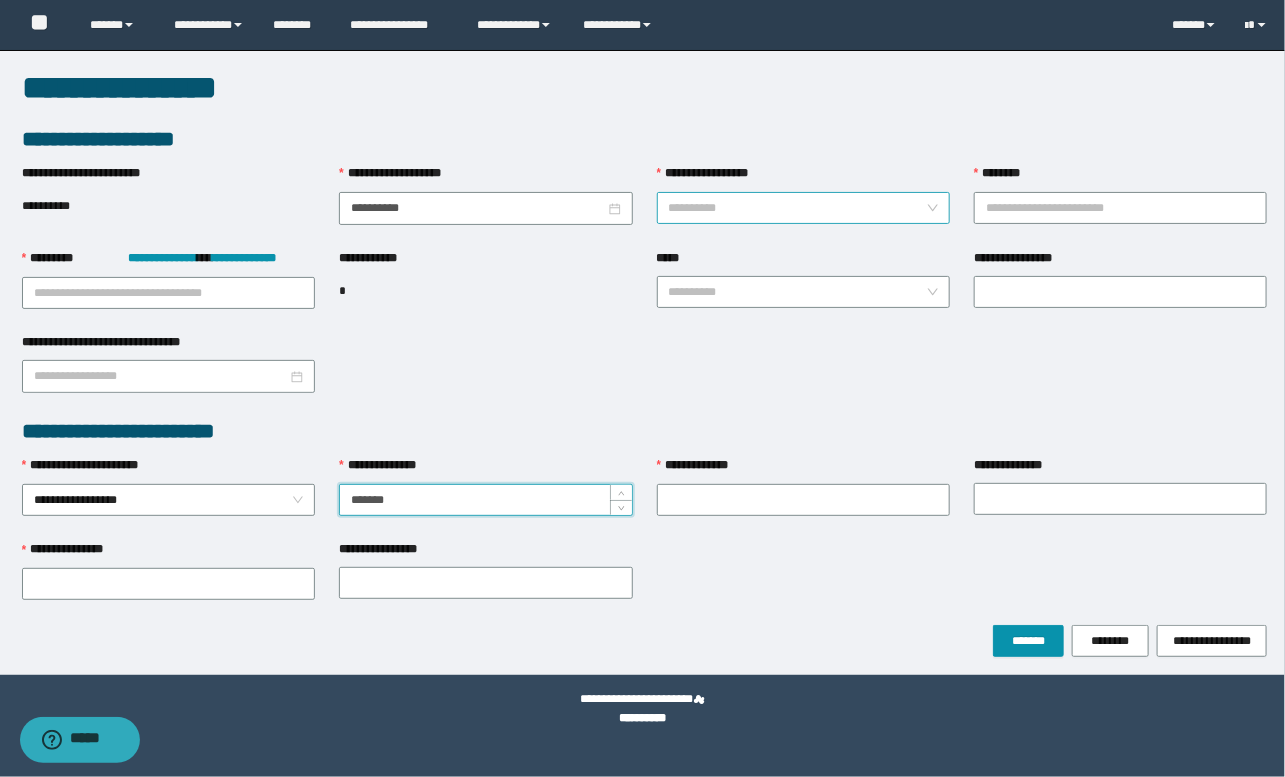 type on "*******" 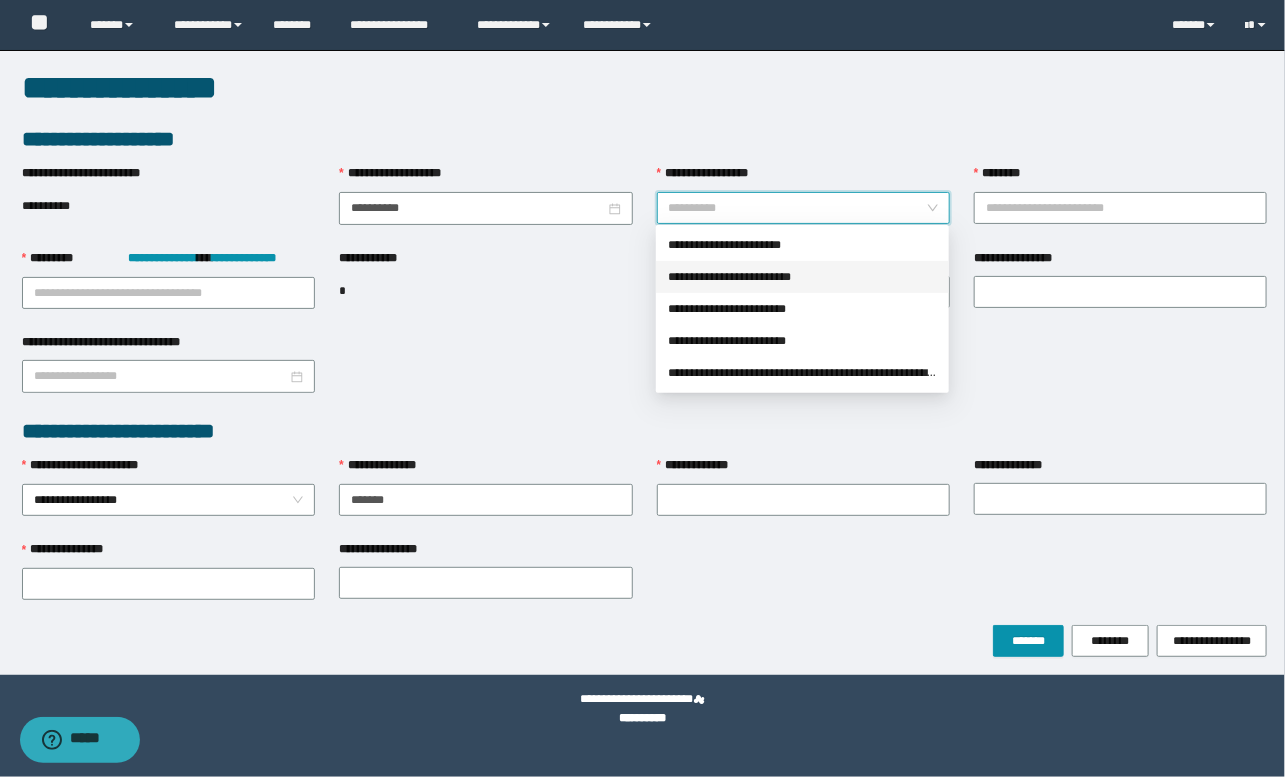 click on "**********" at bounding box center [802, 277] 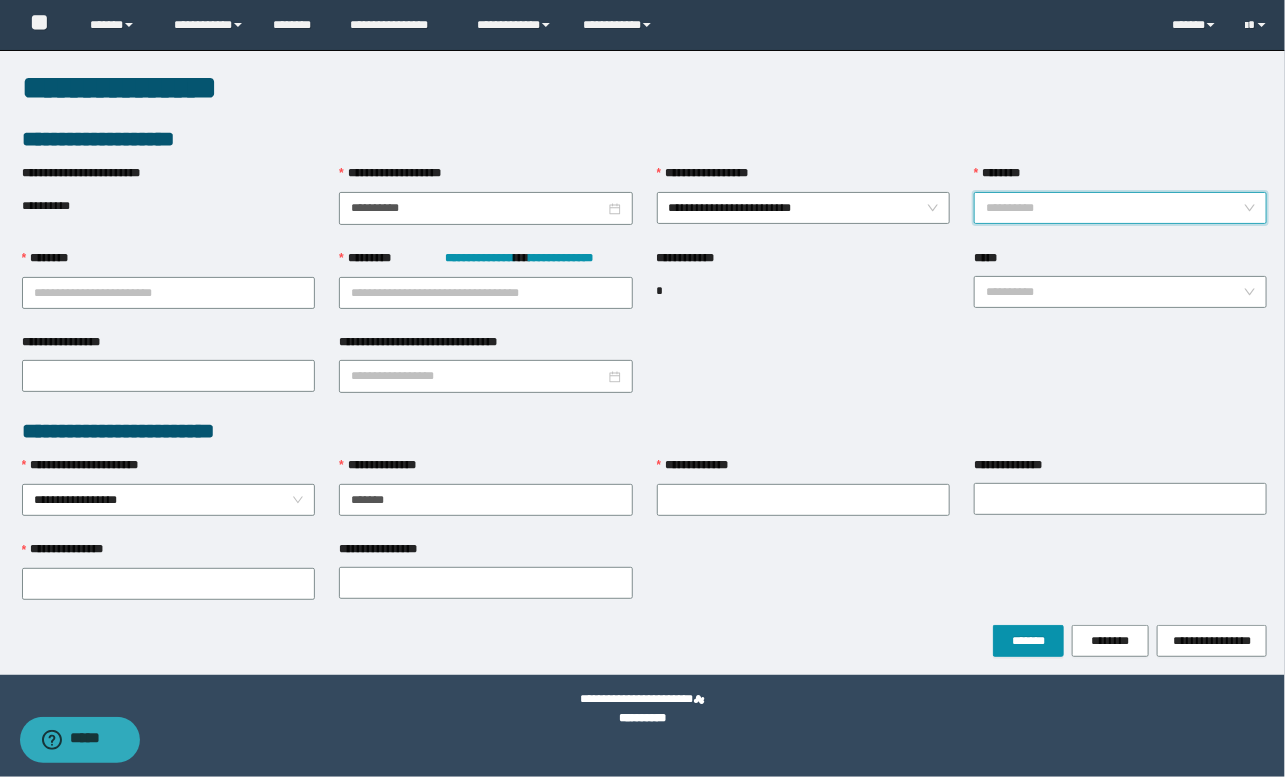click on "********" at bounding box center [1114, 208] 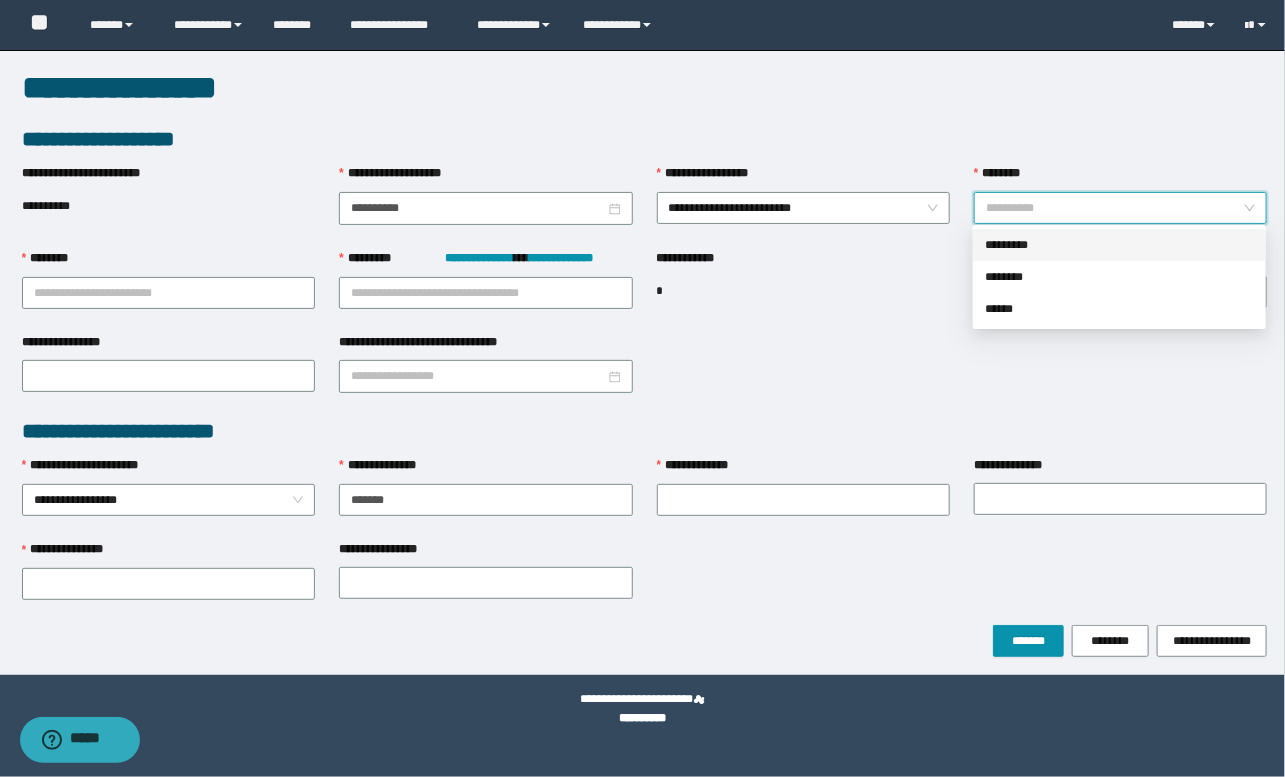 click on "*********" at bounding box center (1119, 245) 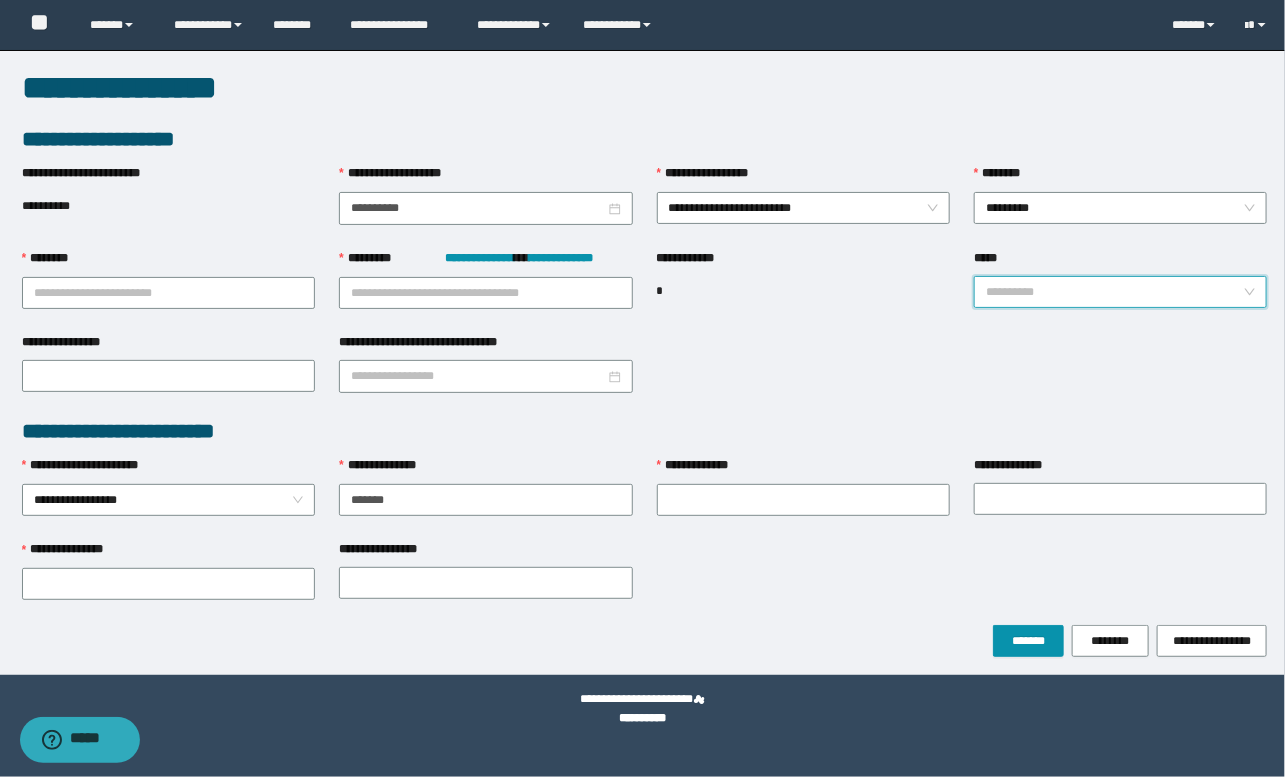click on "*****" at bounding box center [1114, 292] 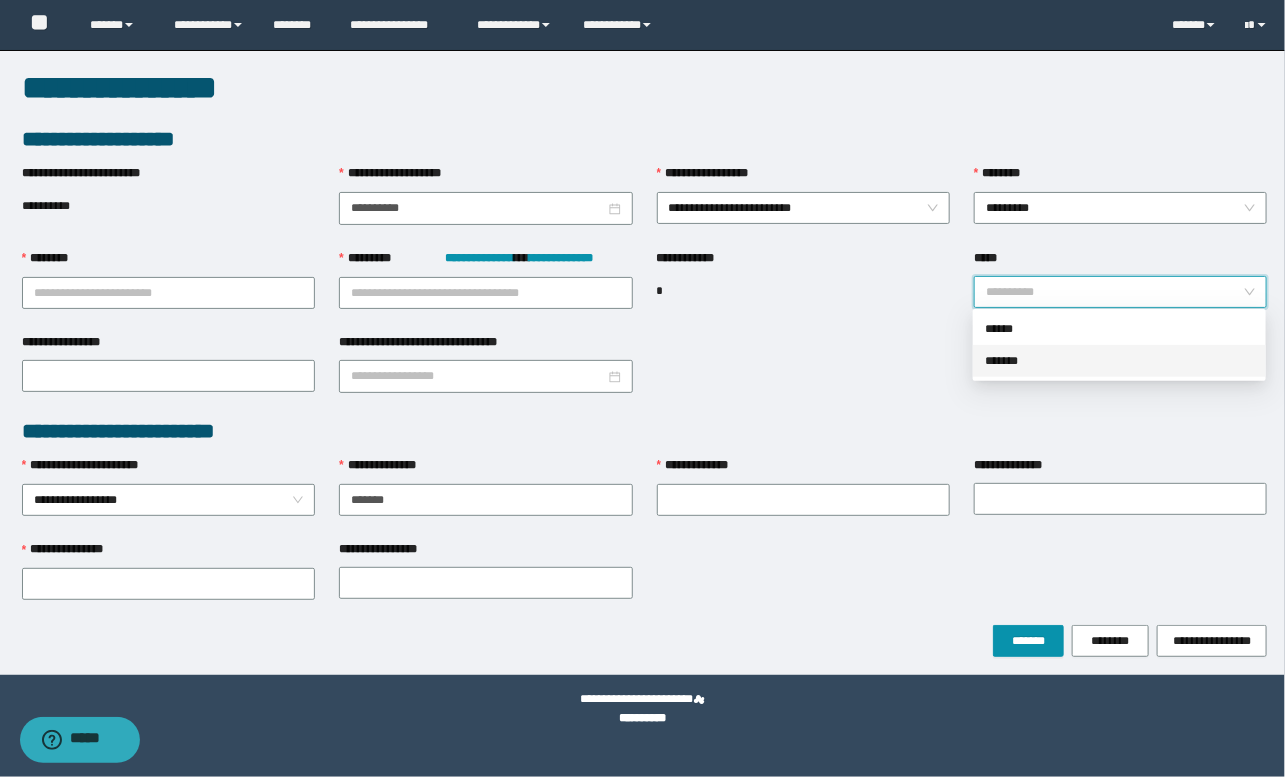 click on "*******" at bounding box center [1119, 361] 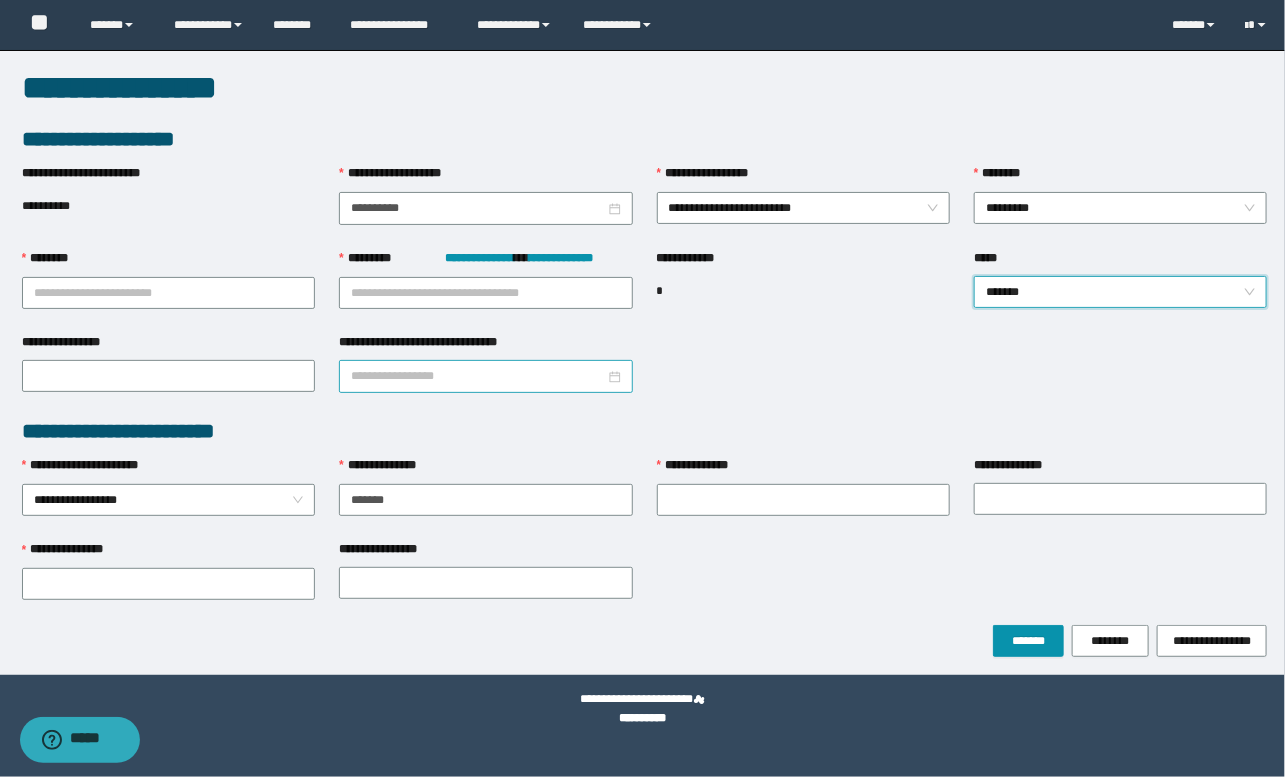 click on "**********" at bounding box center (477, 376) 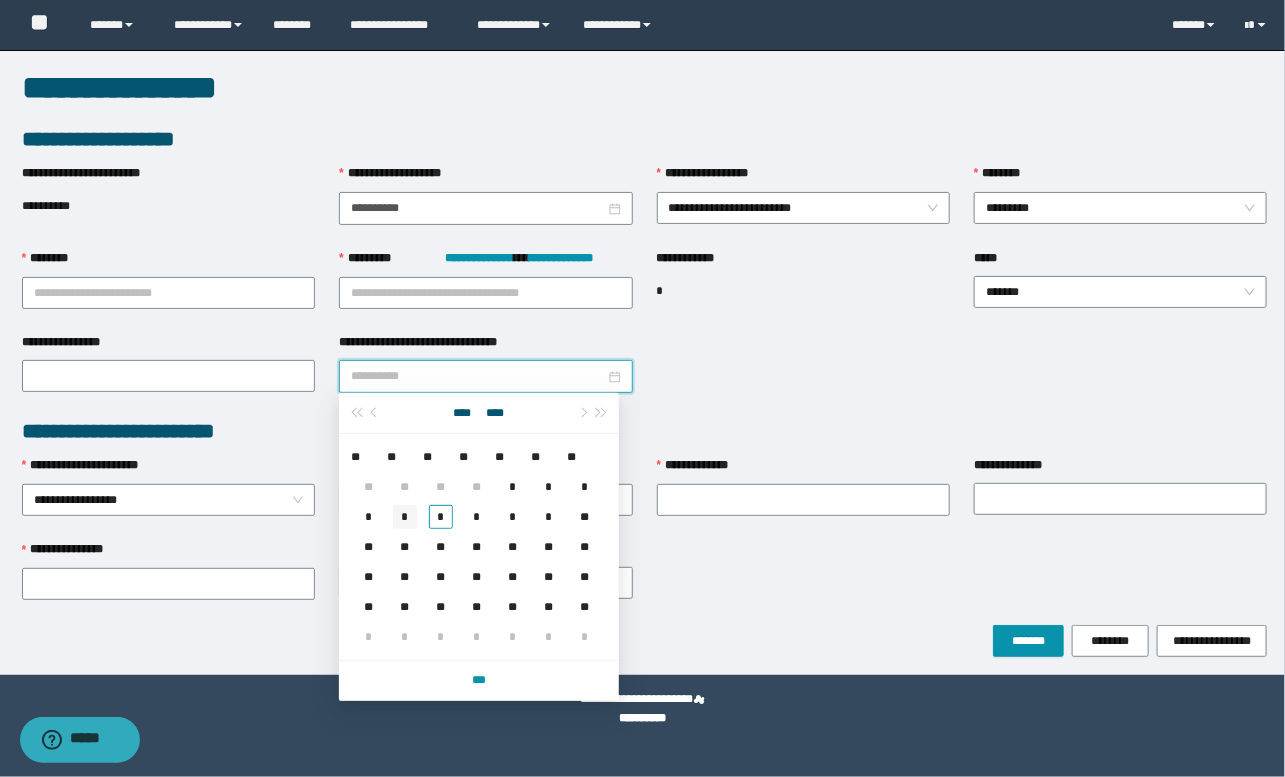 click on "*" at bounding box center (405, 517) 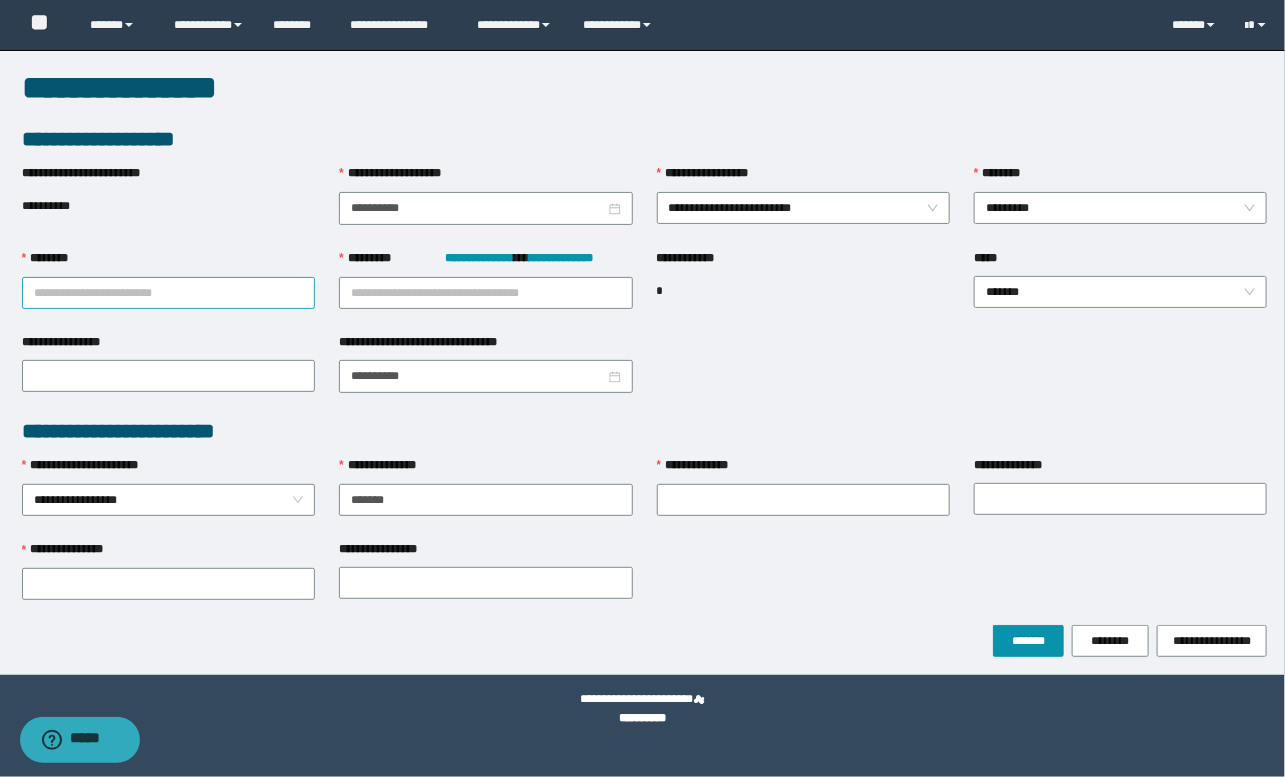 drag, startPoint x: 115, startPoint y: 273, endPoint x: 114, endPoint y: 284, distance: 11.045361 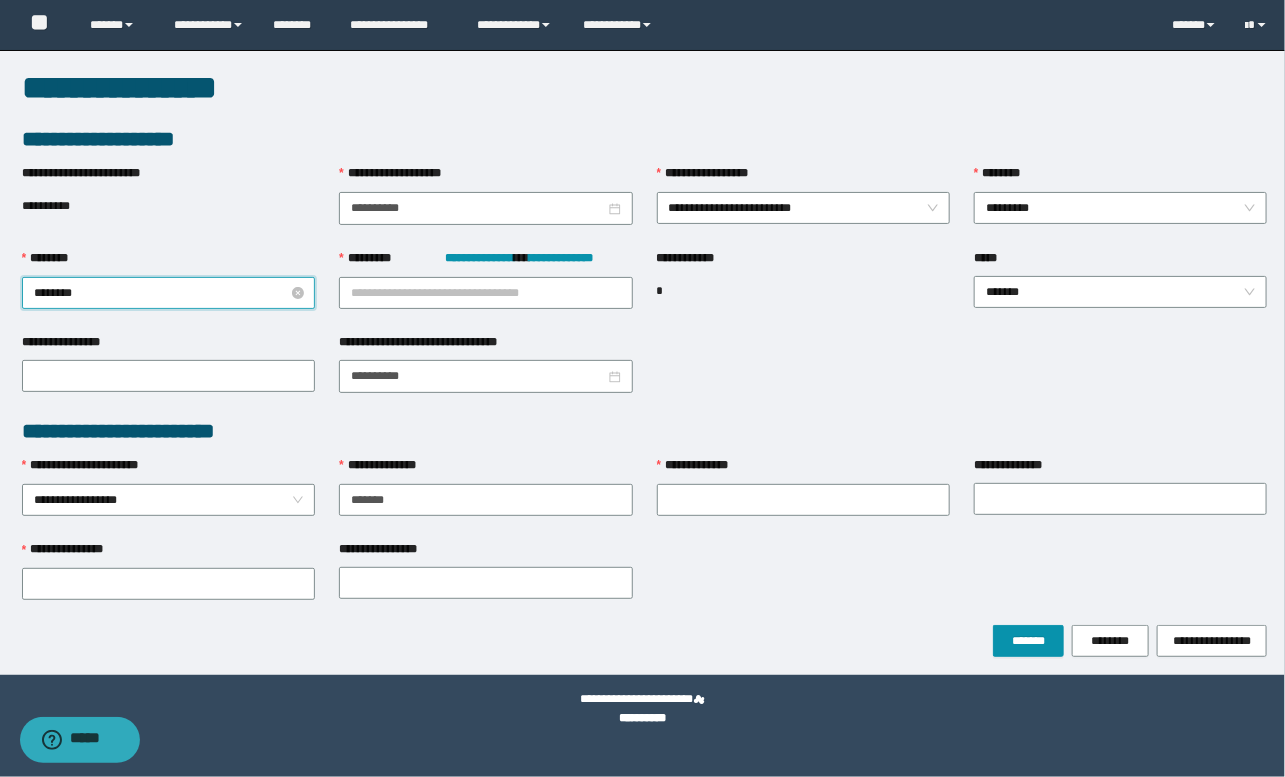 type on "*********" 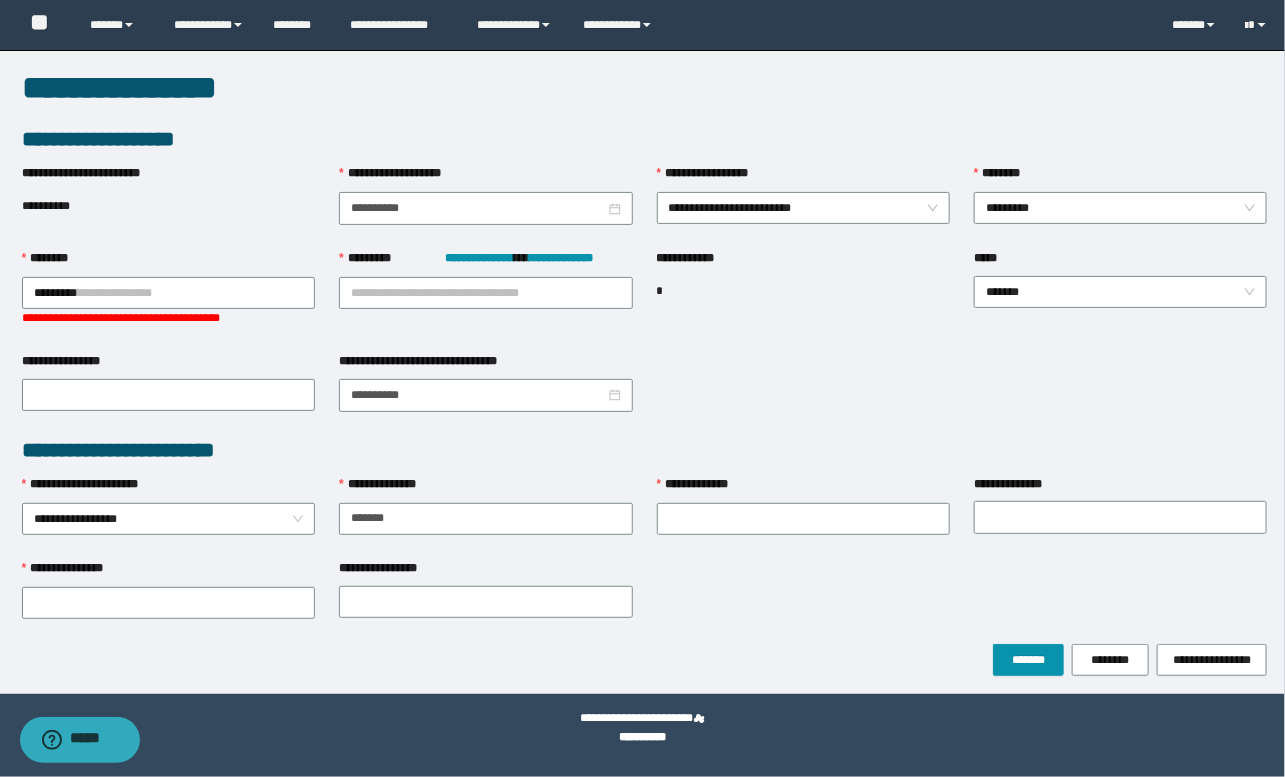 click on "**********" at bounding box center (642, 388) 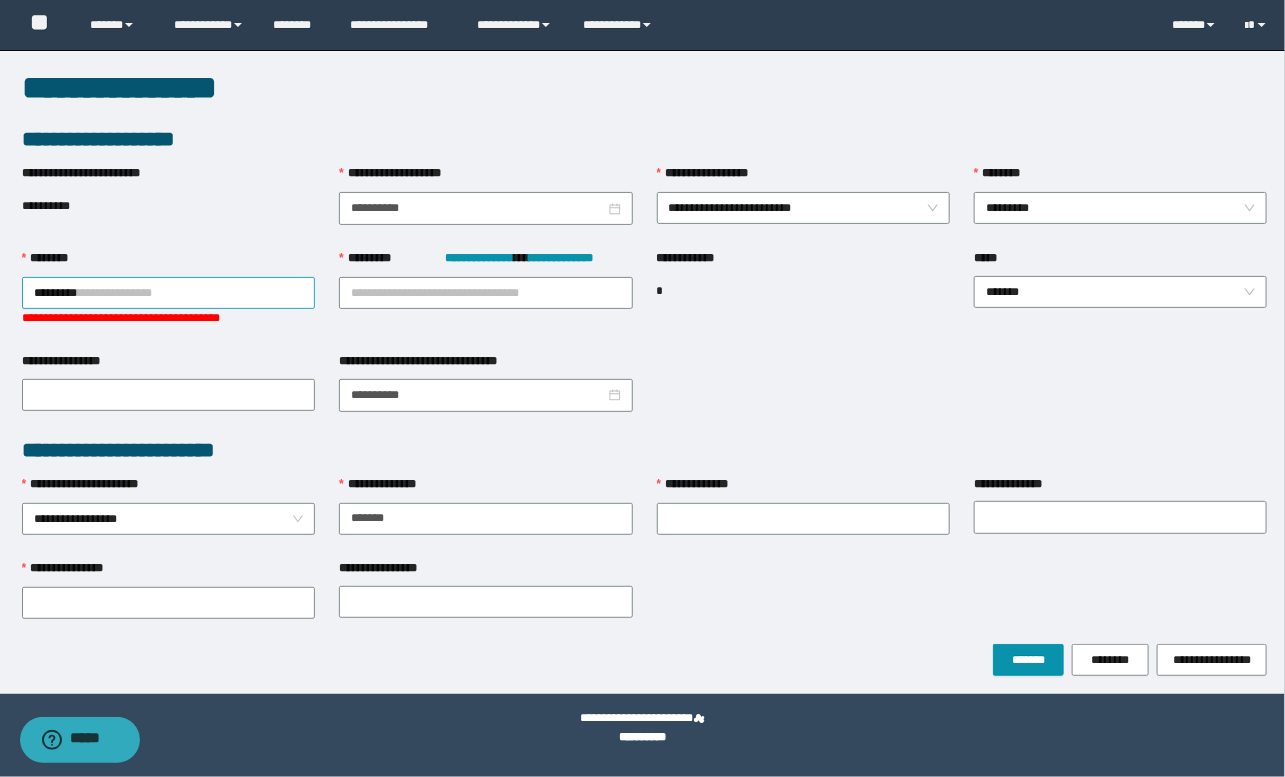 click on "*********" at bounding box center [168, 293] 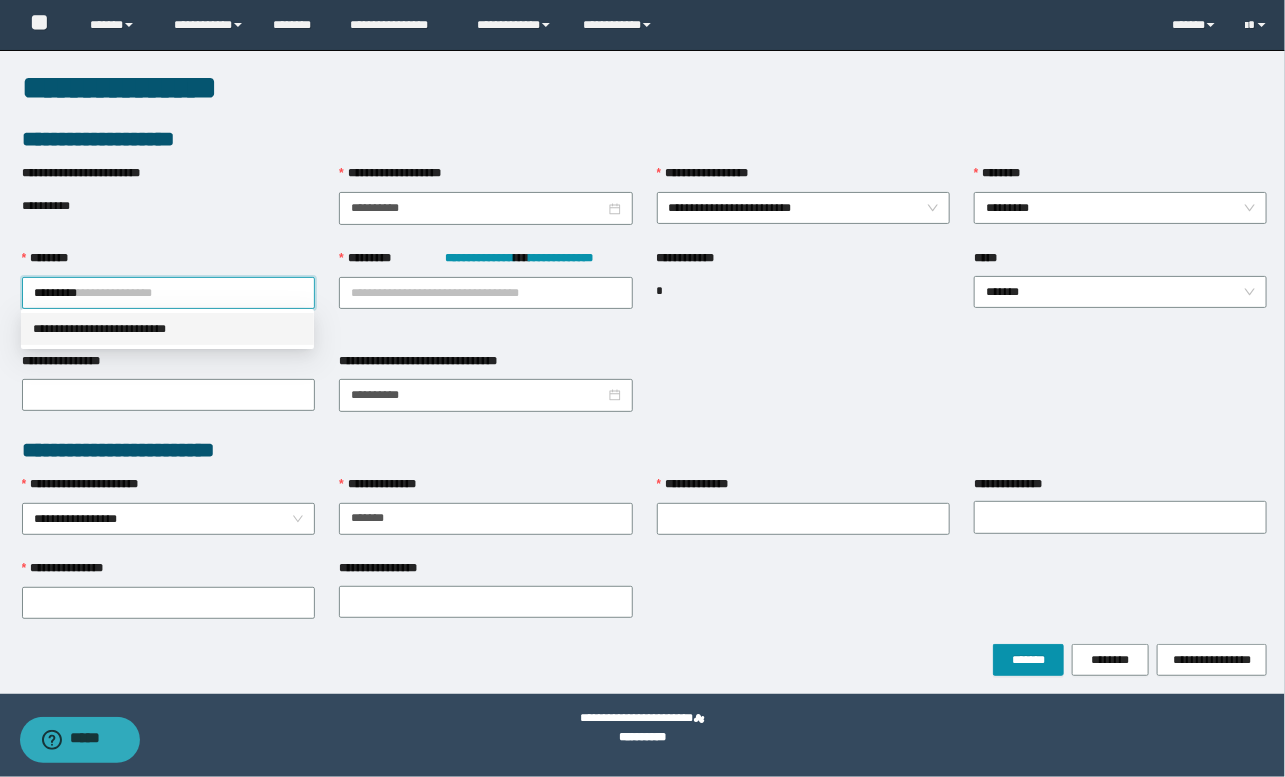 click on "**********" at bounding box center [167, 329] 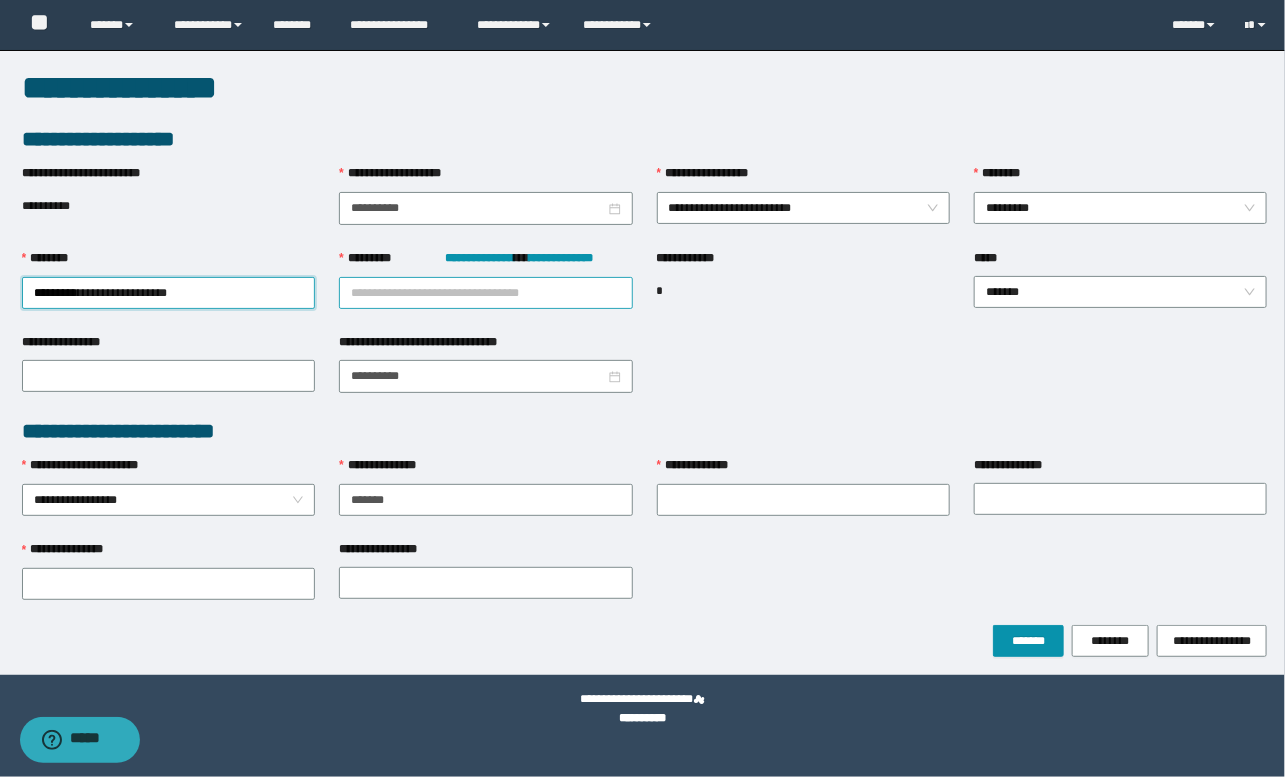 click on "**********" at bounding box center (485, 293) 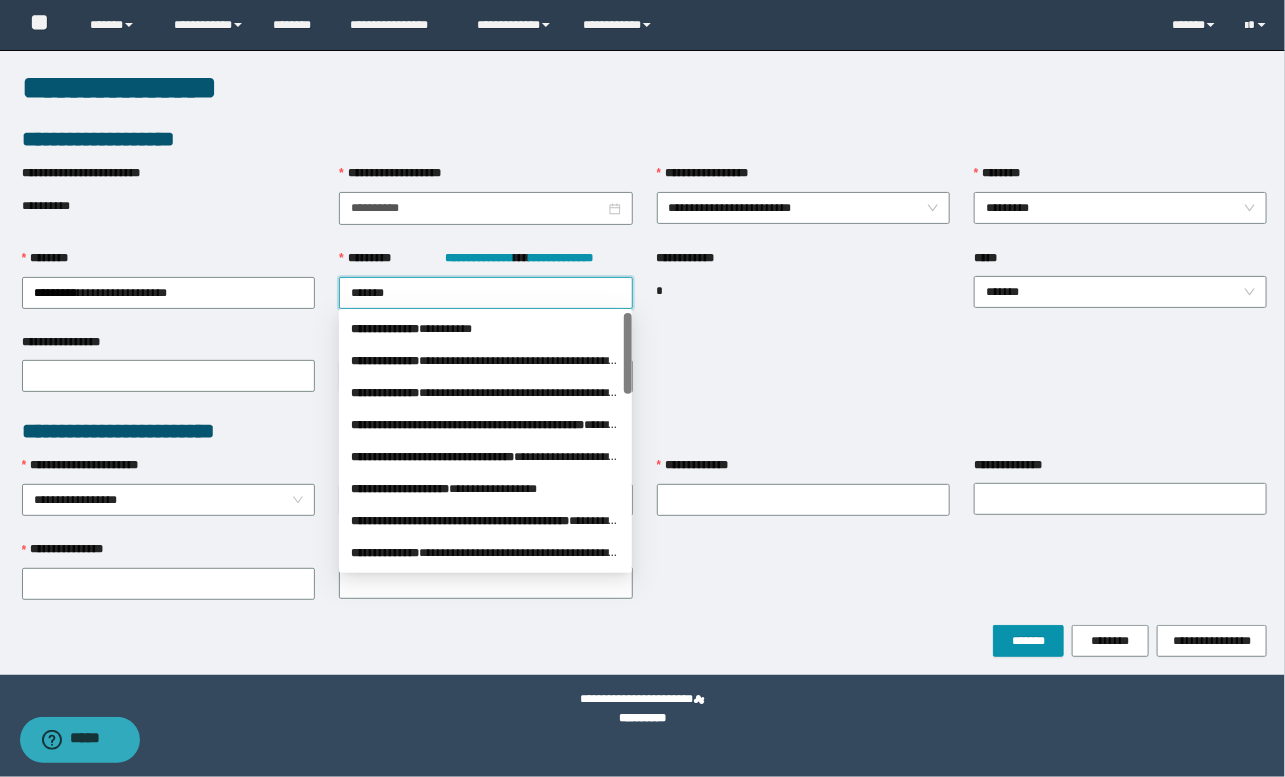 type on "********" 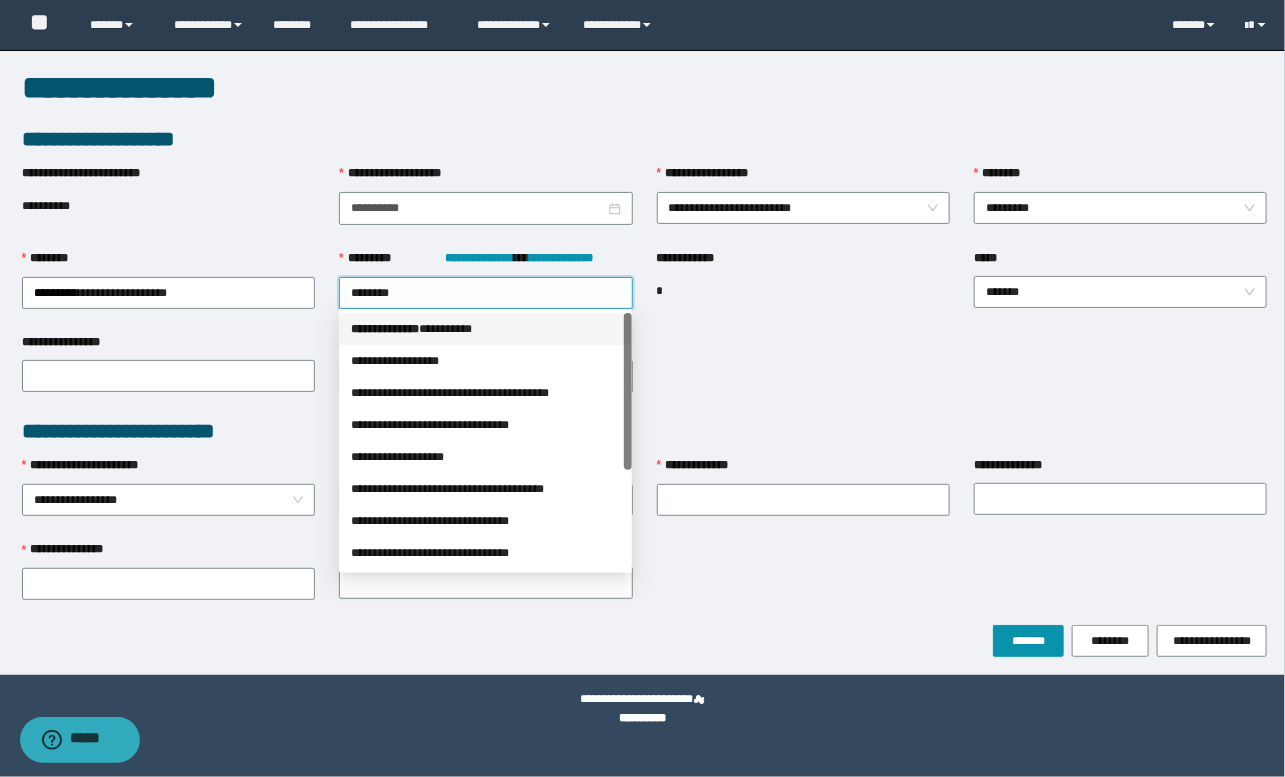 click on "*** *   ********* * ********" at bounding box center [485, 329] 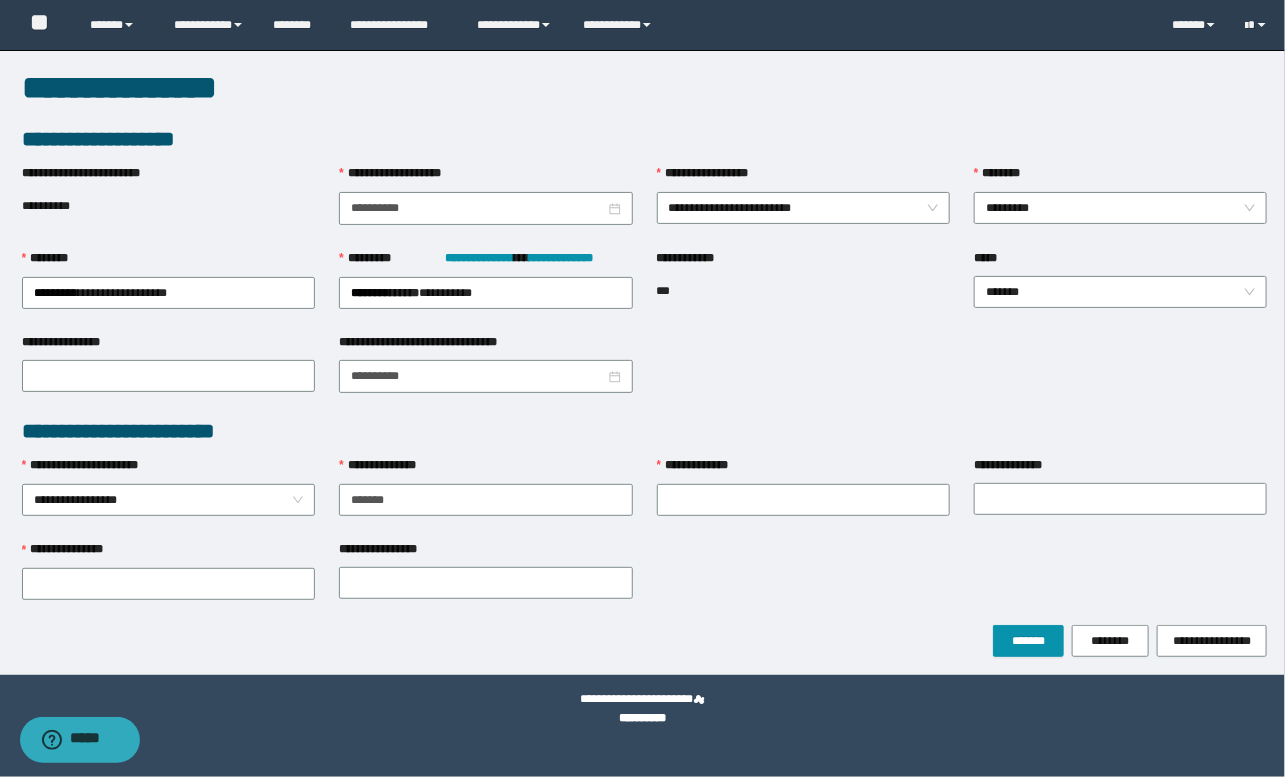 click on "**********" at bounding box center [645, 582] 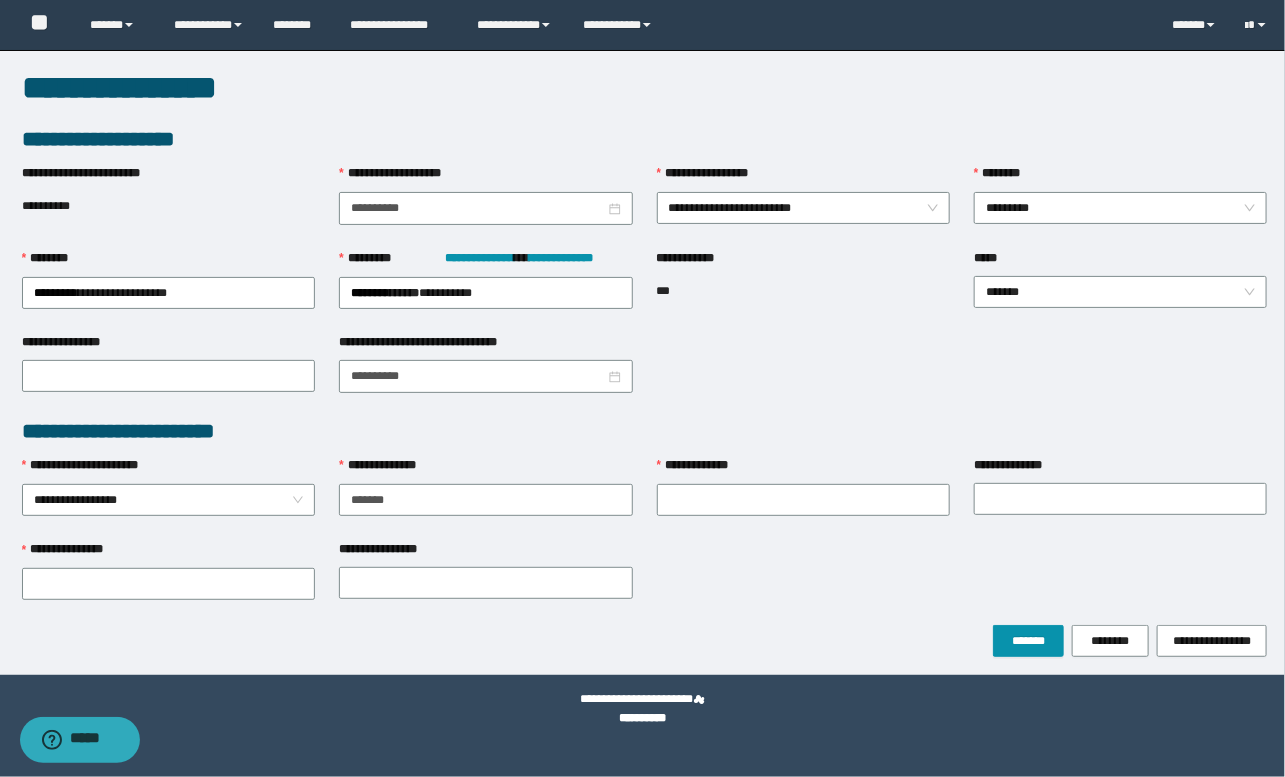 drag, startPoint x: 871, startPoint y: 423, endPoint x: 828, endPoint y: 445, distance: 48.30114 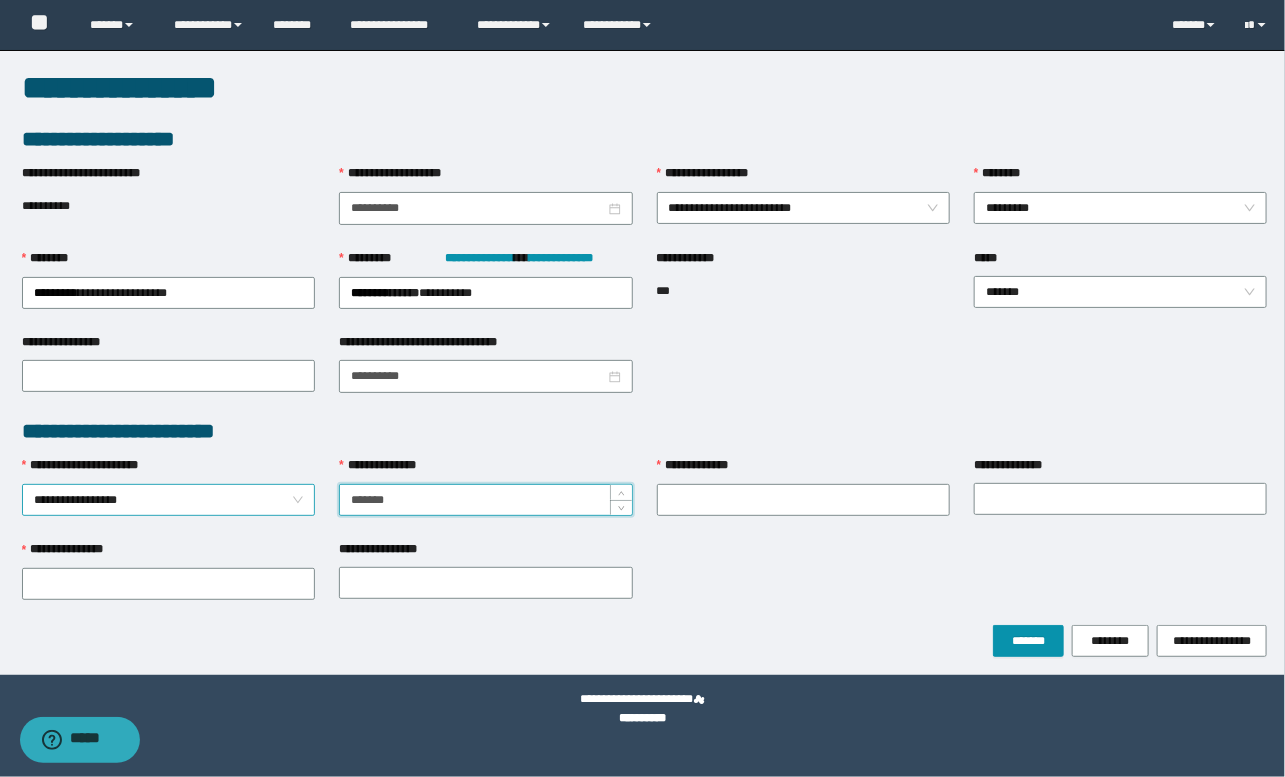 drag, startPoint x: 419, startPoint y: 491, endPoint x: 301, endPoint y: 489, distance: 118.016945 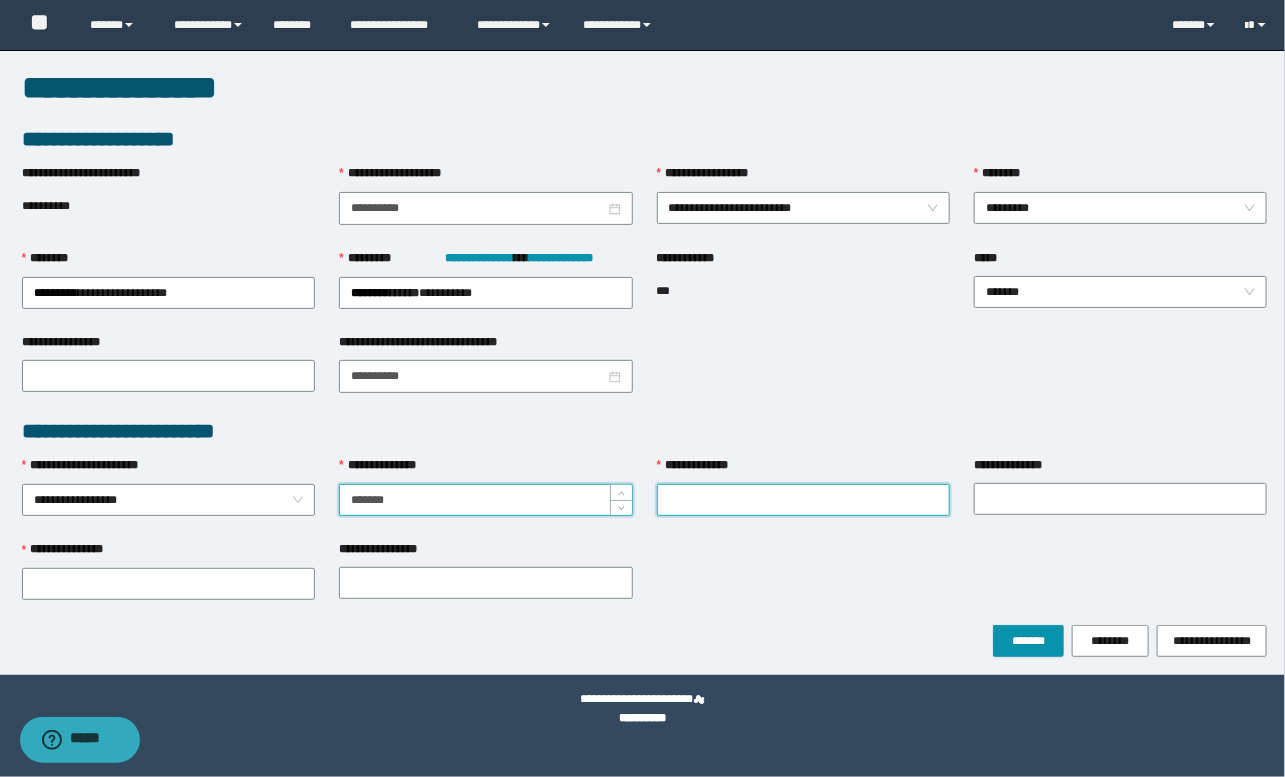 click on "**********" at bounding box center (803, 500) 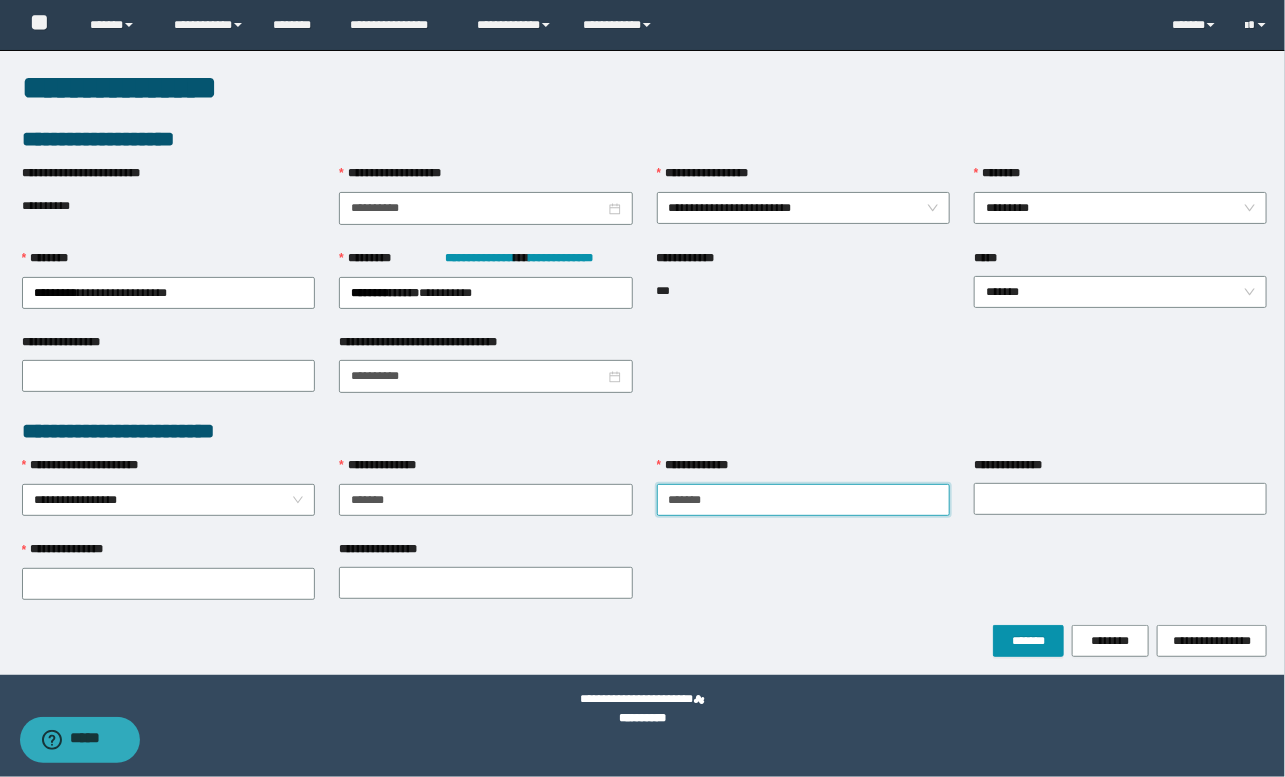 type on "*******" 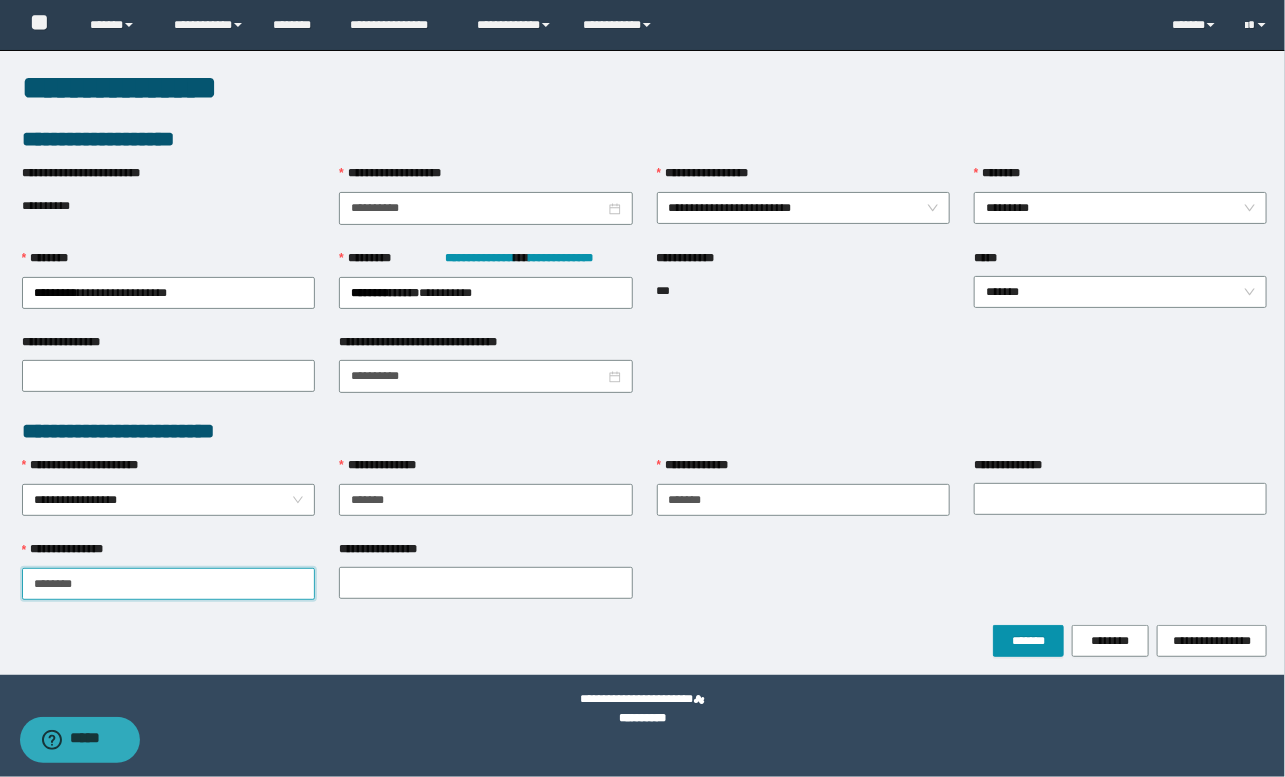 drag, startPoint x: -3, startPoint y: 570, endPoint x: -30, endPoint y: 570, distance: 27 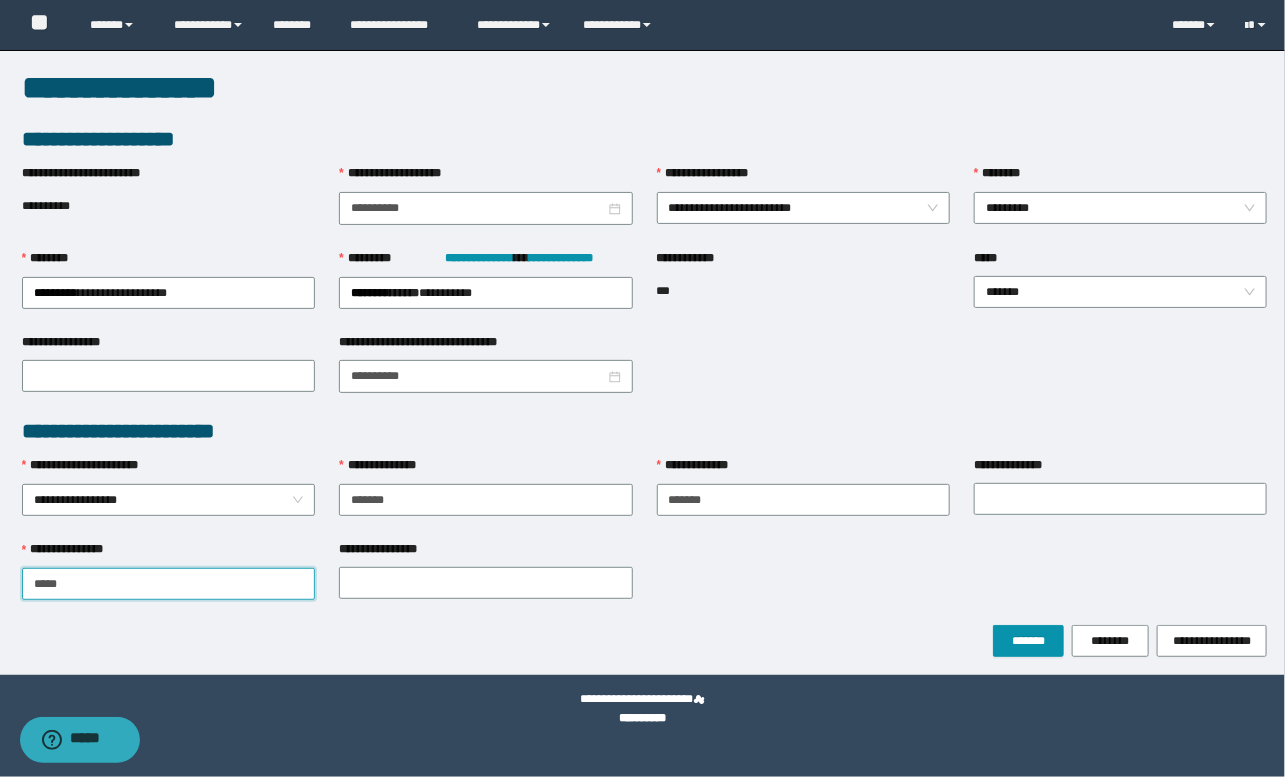 type on "*****" 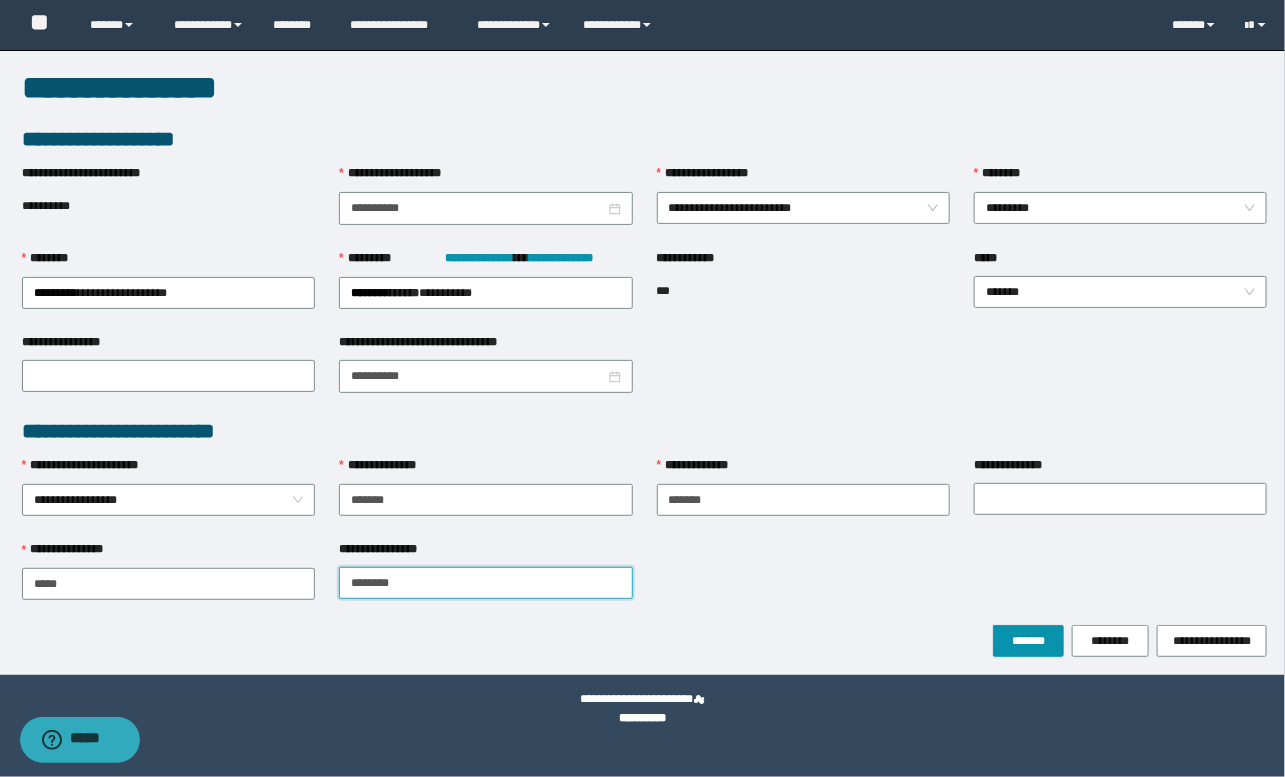 type on "********" 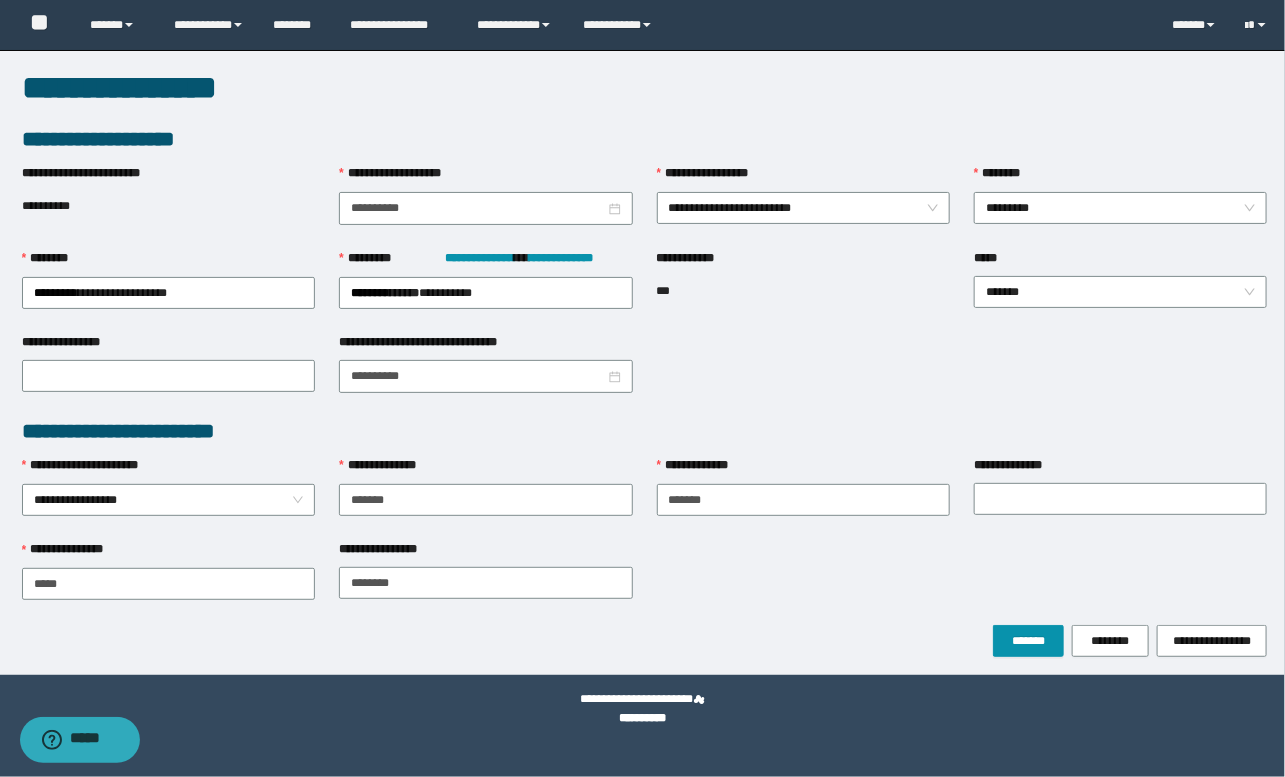 click on "**********" at bounding box center [645, 582] 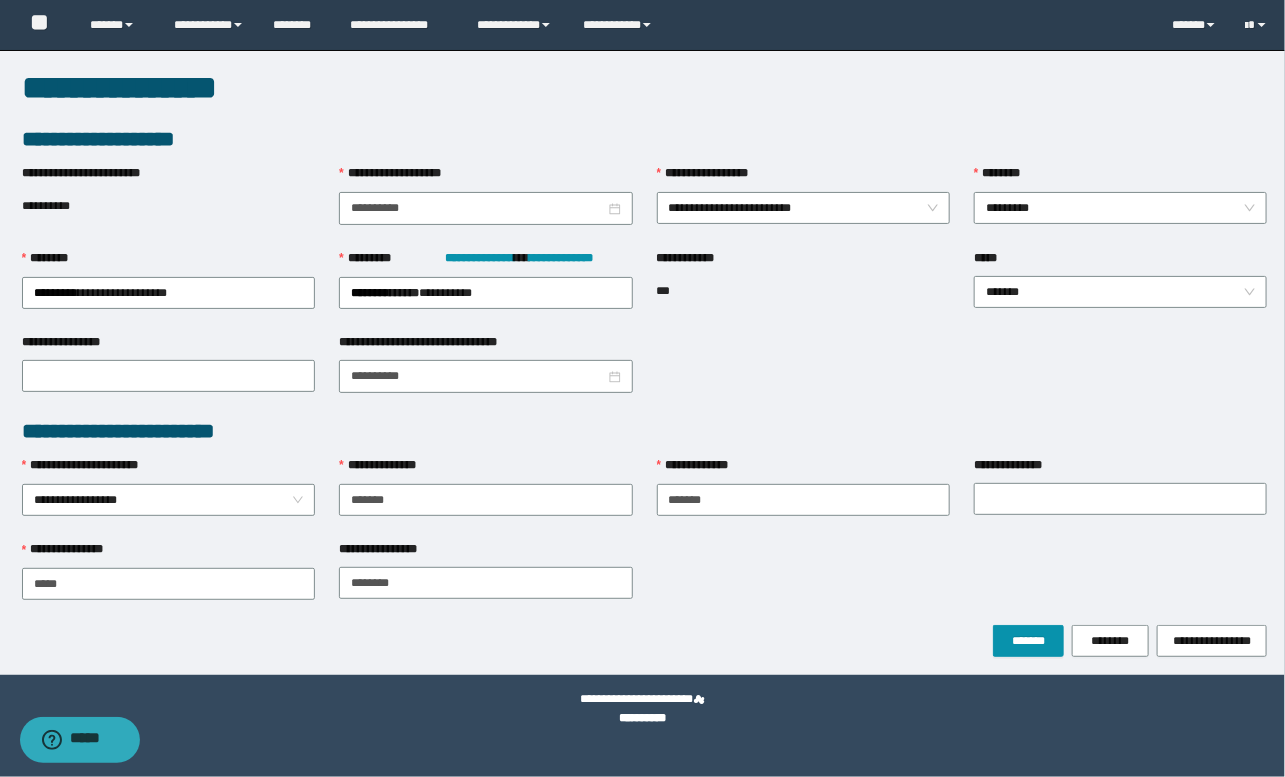 click on "**********" at bounding box center [645, 139] 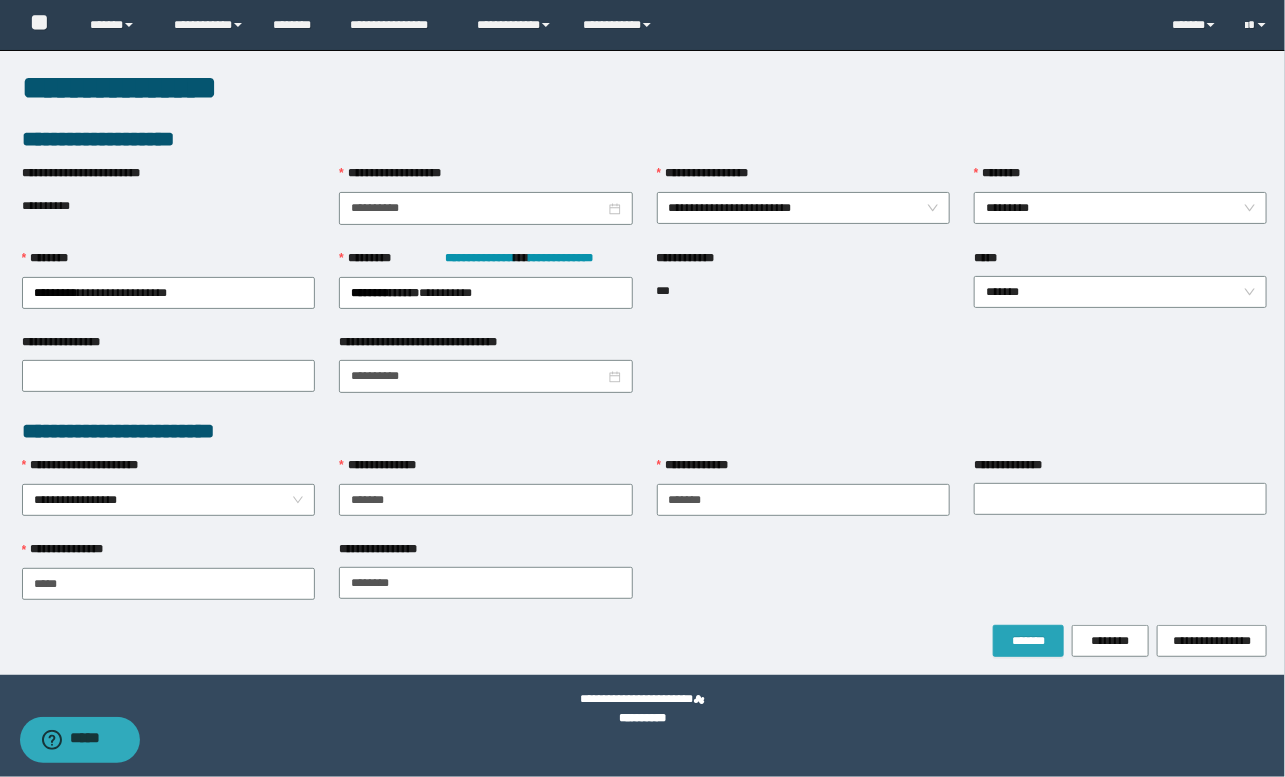 click on "*******" at bounding box center (1028, 641) 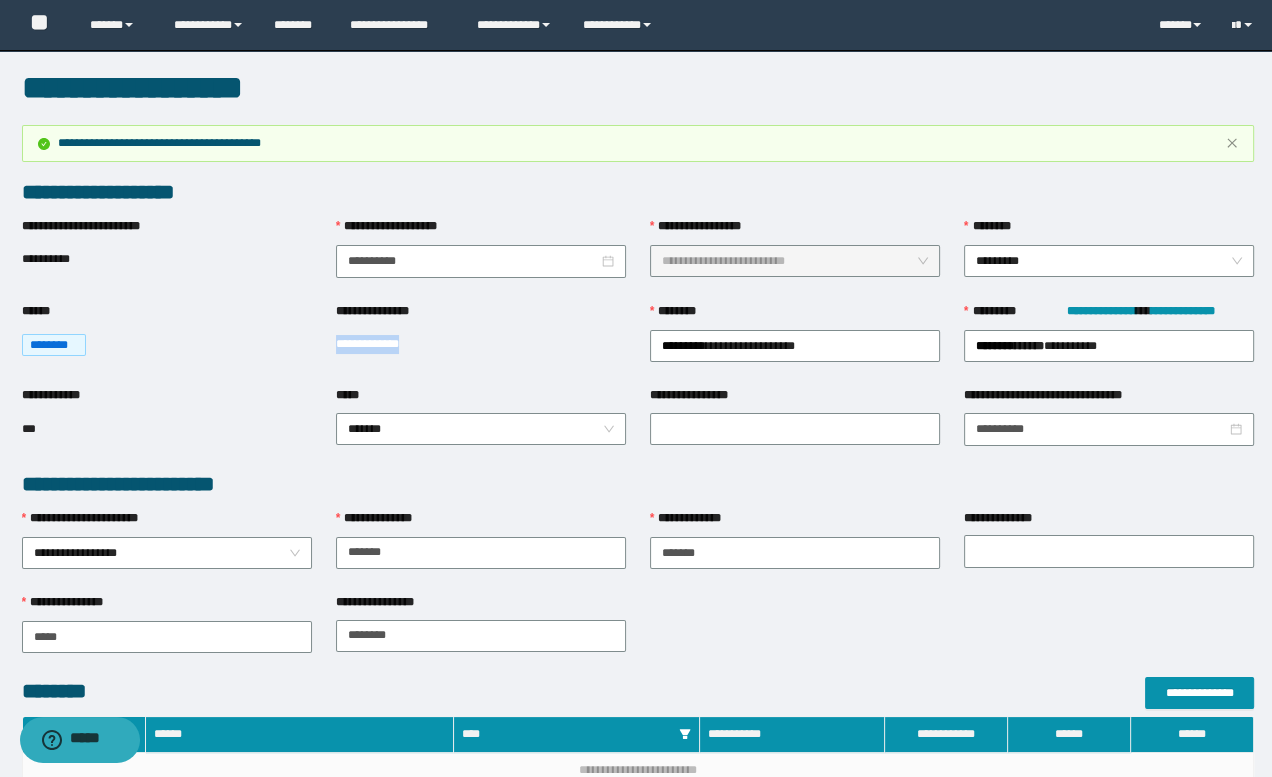 drag, startPoint x: 336, startPoint y: 342, endPoint x: 462, endPoint y: 355, distance: 126.66886 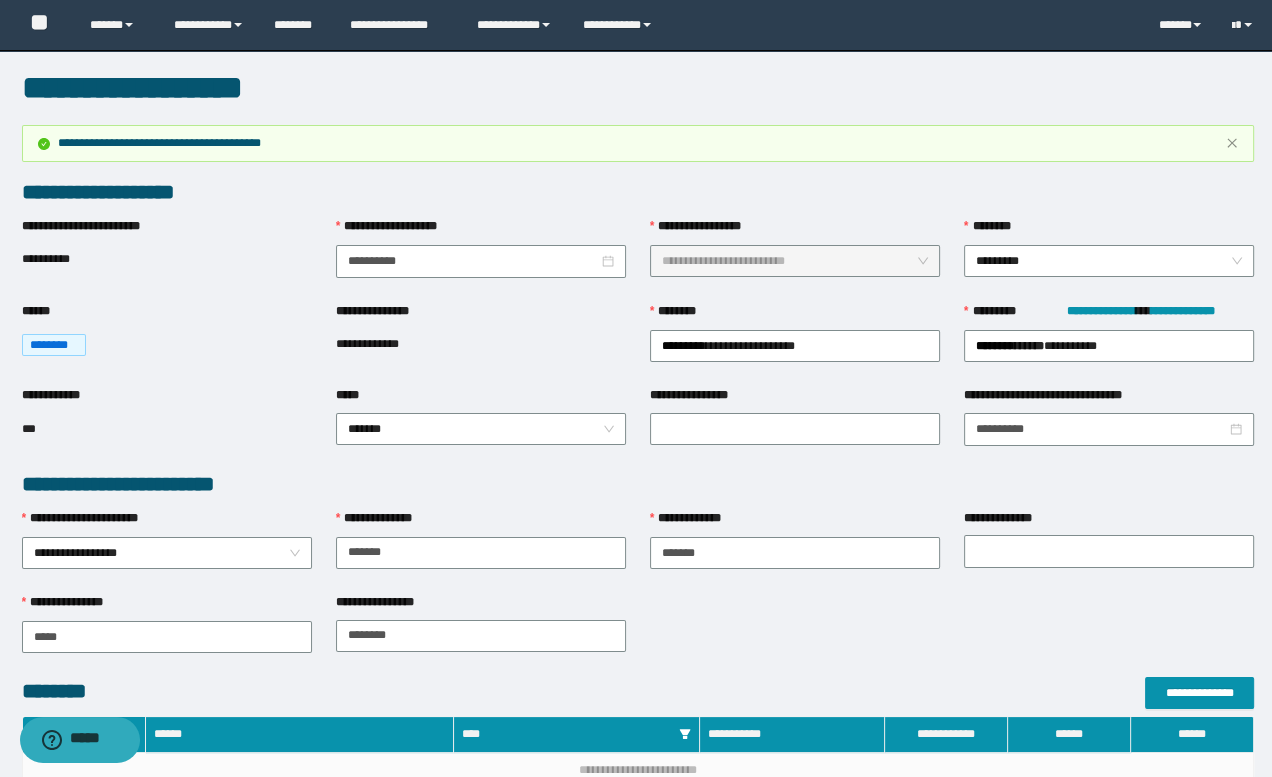 click on "**********" at bounding box center (638, 635) 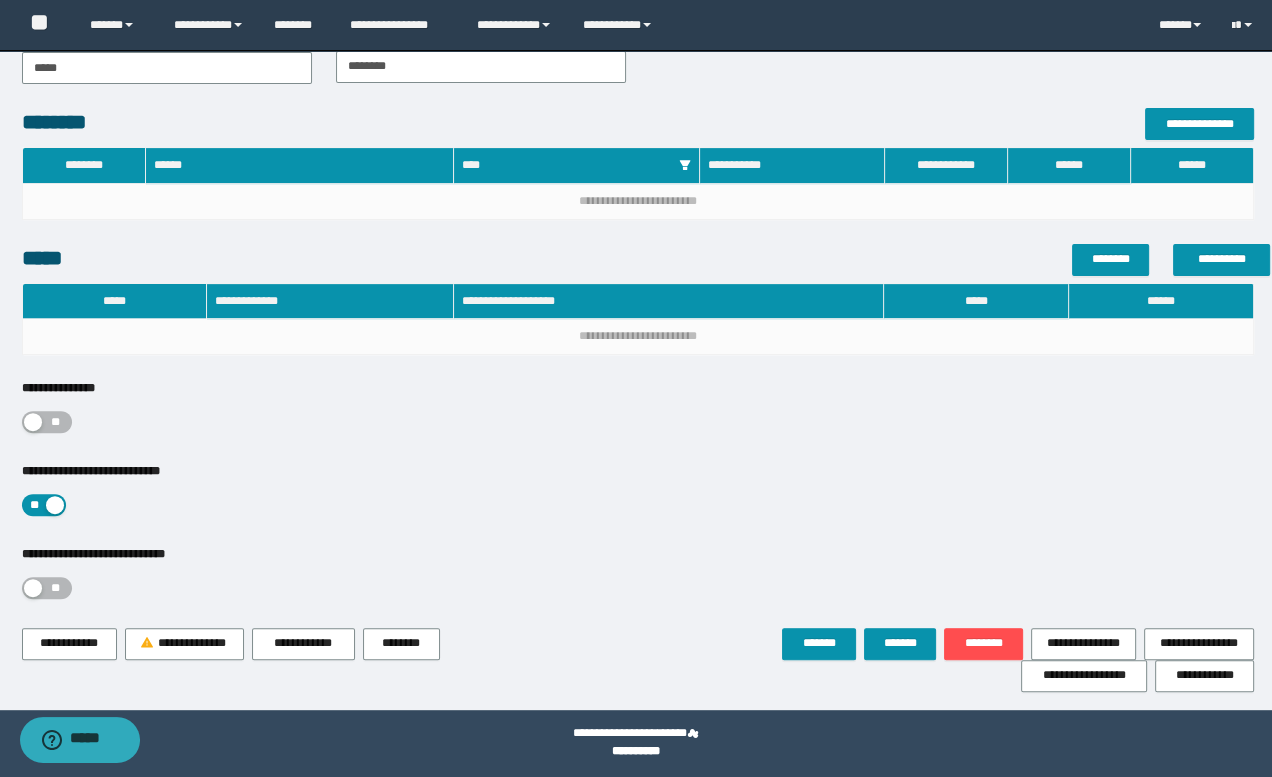 scroll, scrollTop: 572, scrollLeft: 0, axis: vertical 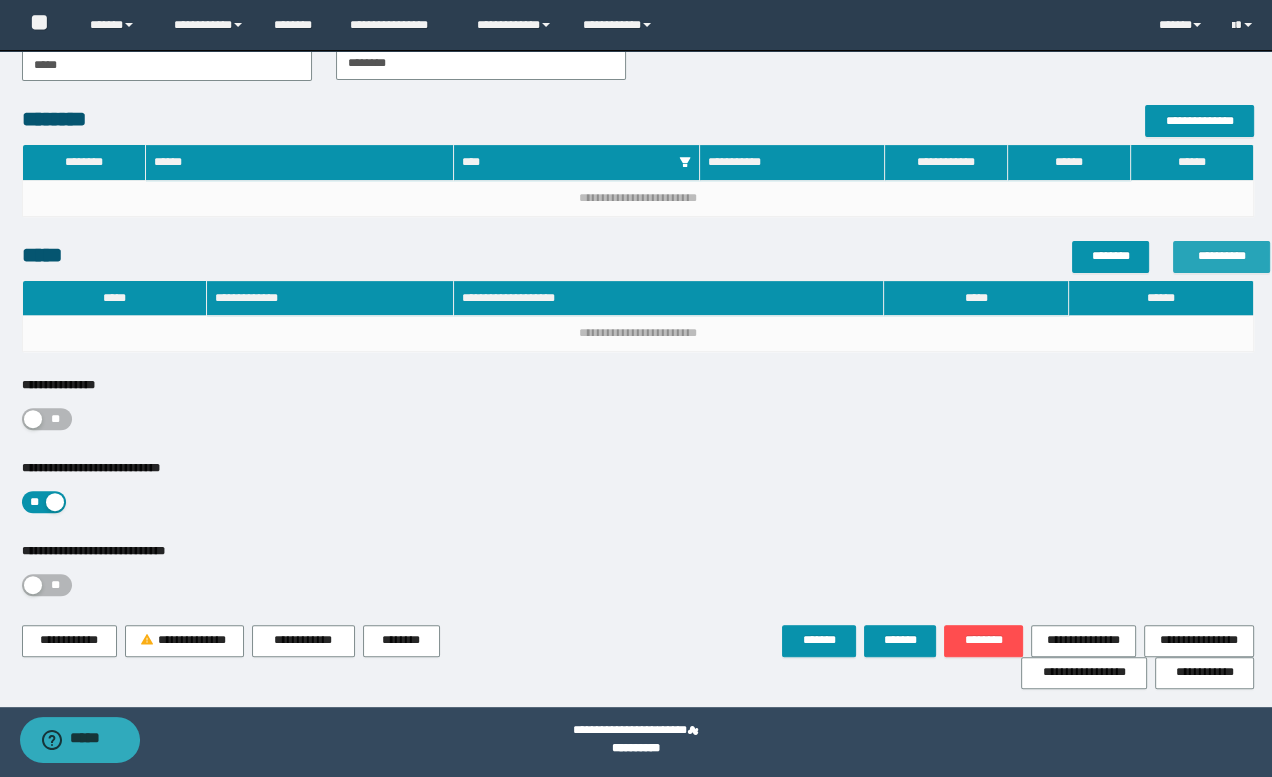 click on "**********" at bounding box center [1221, 256] 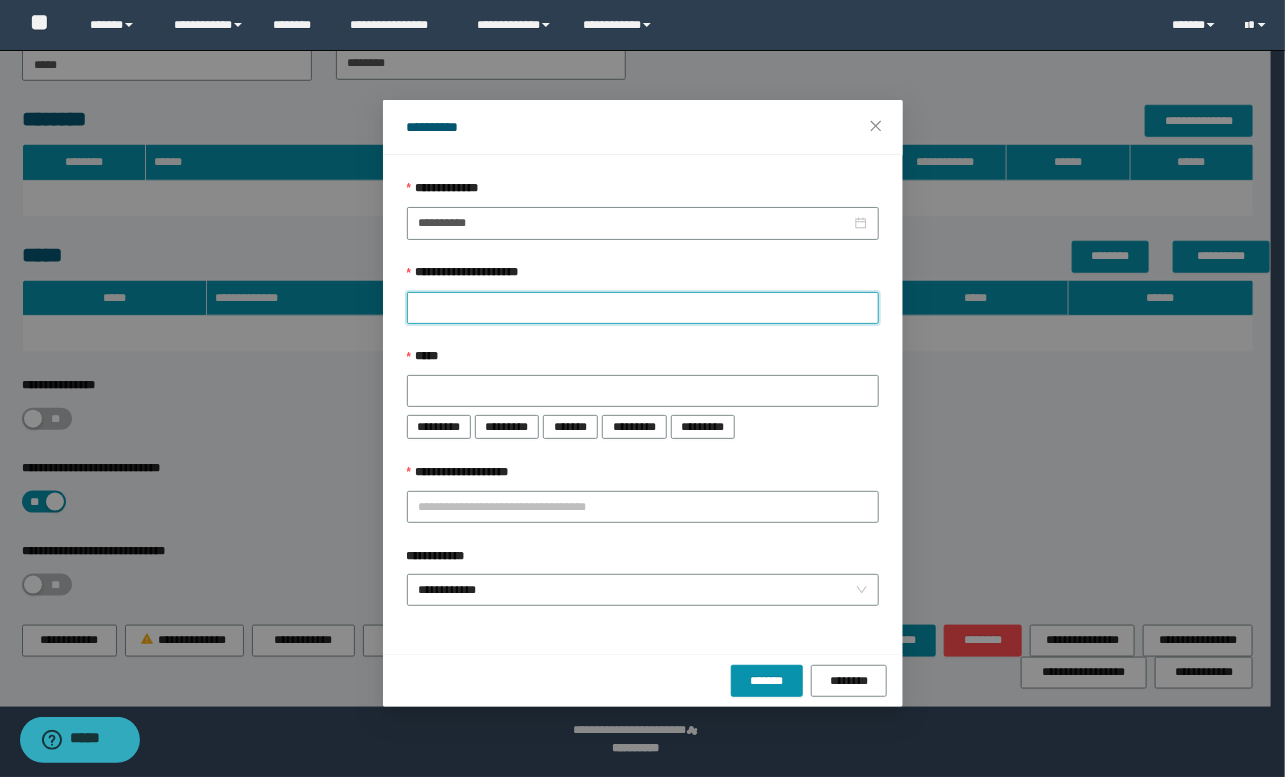 click on "**********" at bounding box center [643, 308] 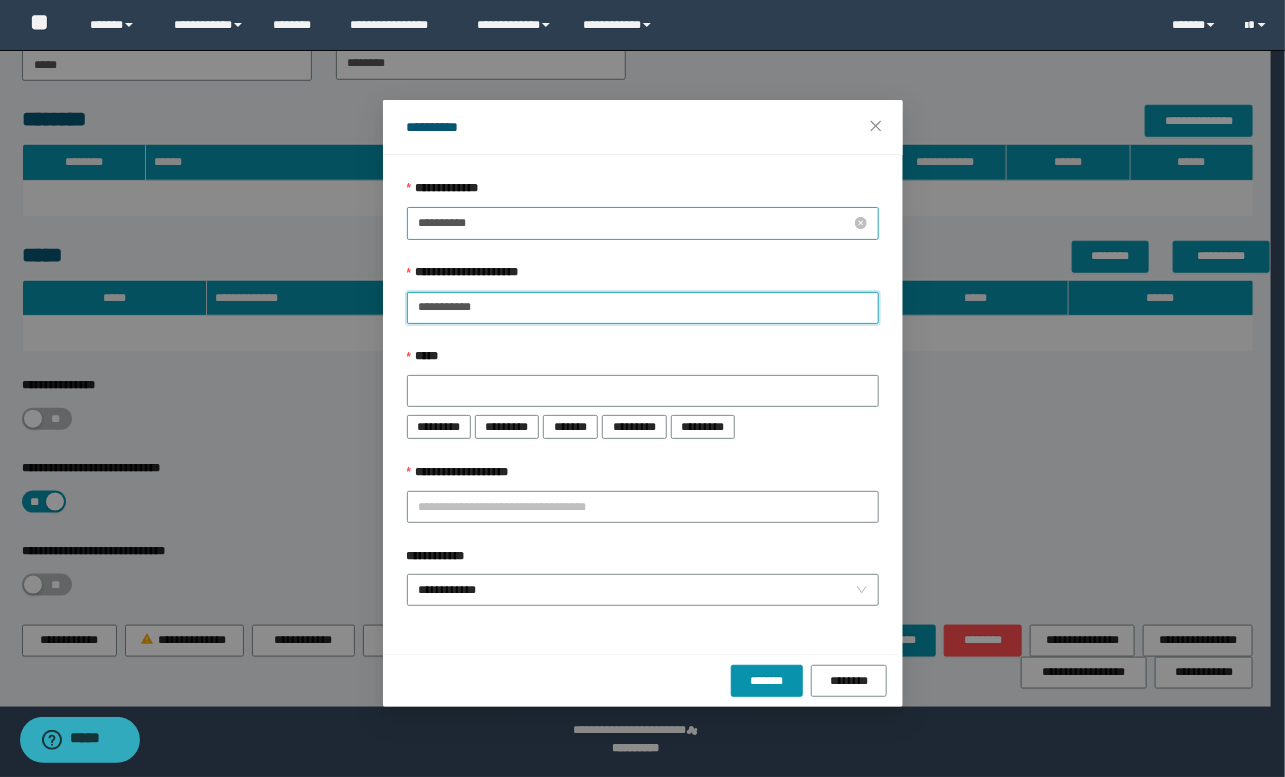 type on "**********" 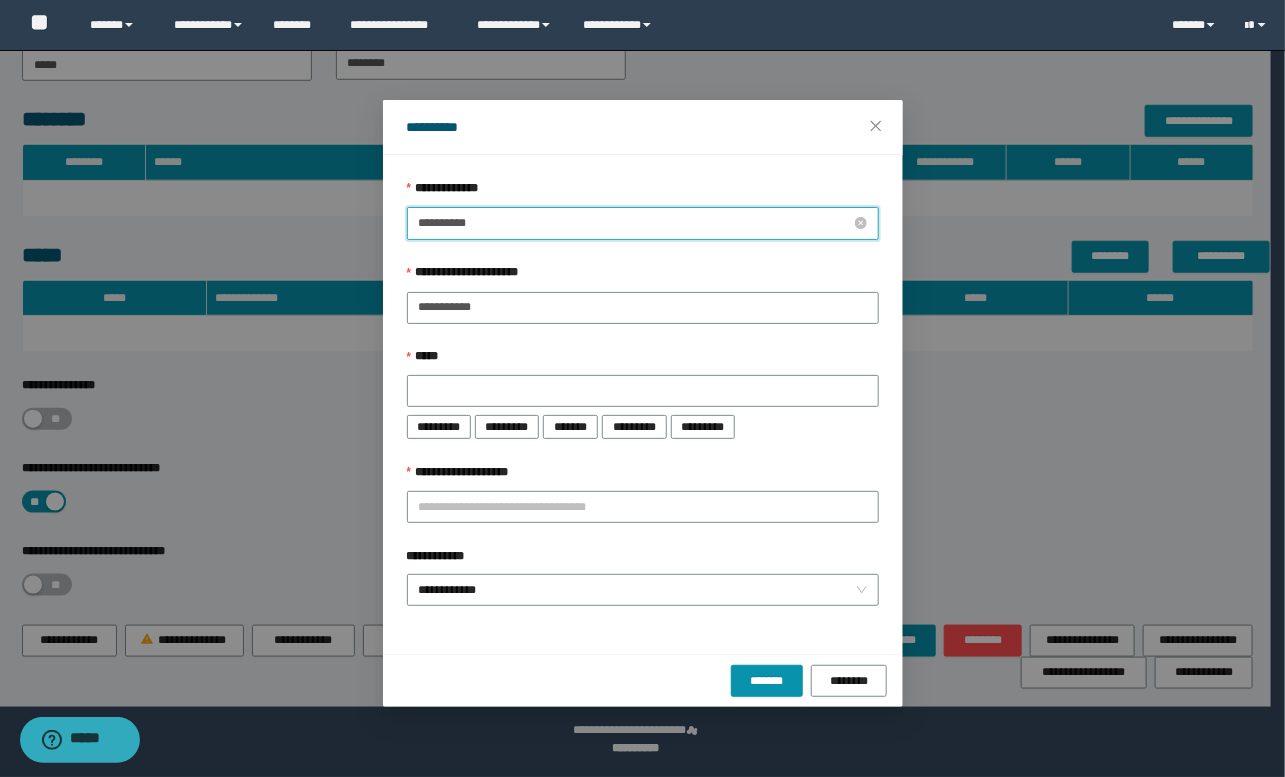 click on "**********" at bounding box center [635, 223] 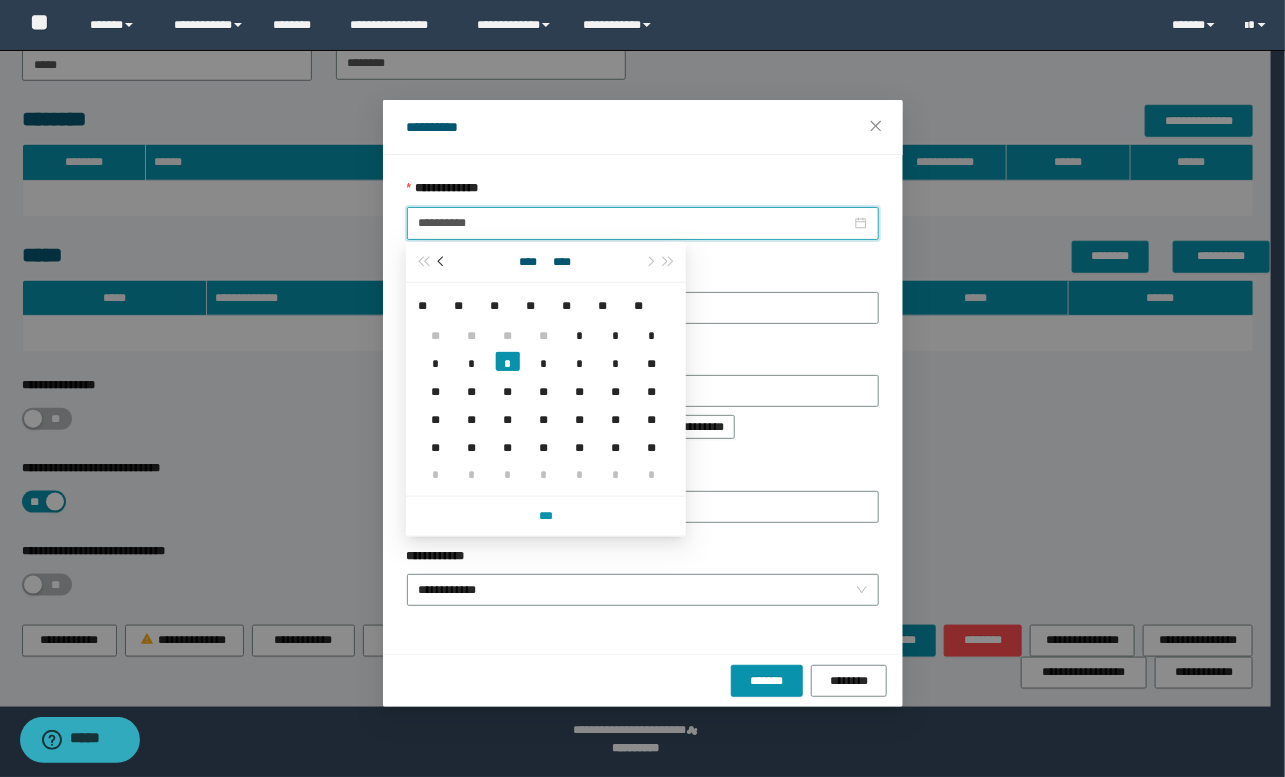 click at bounding box center [443, 262] 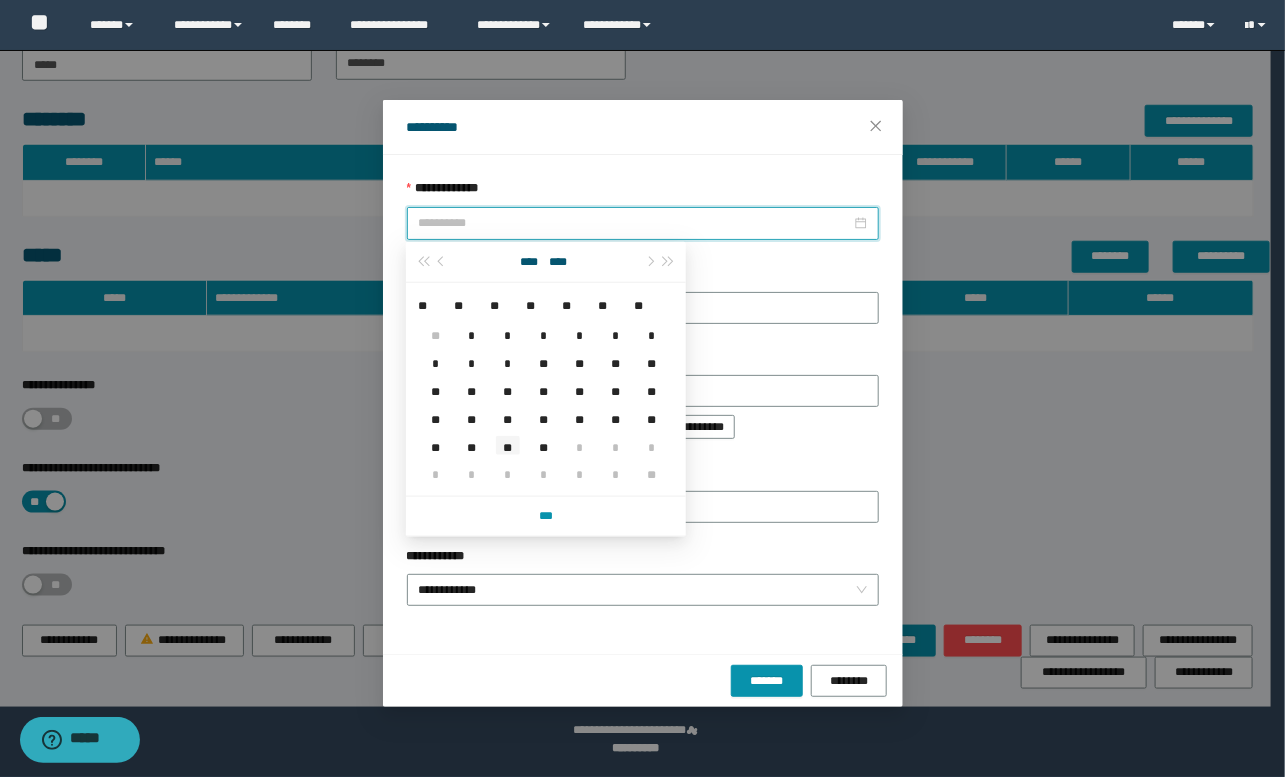 type on "**********" 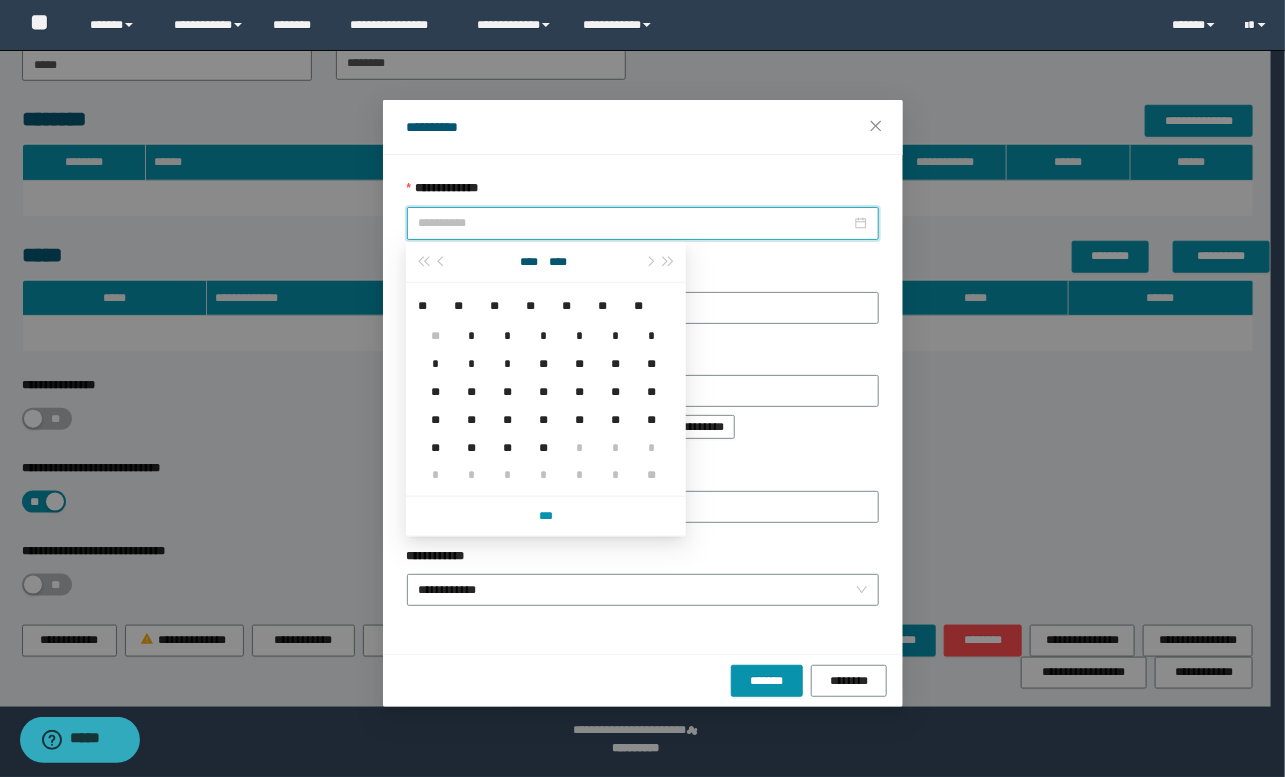 drag, startPoint x: 517, startPoint y: 452, endPoint x: 560, endPoint y: 439, distance: 44.922153 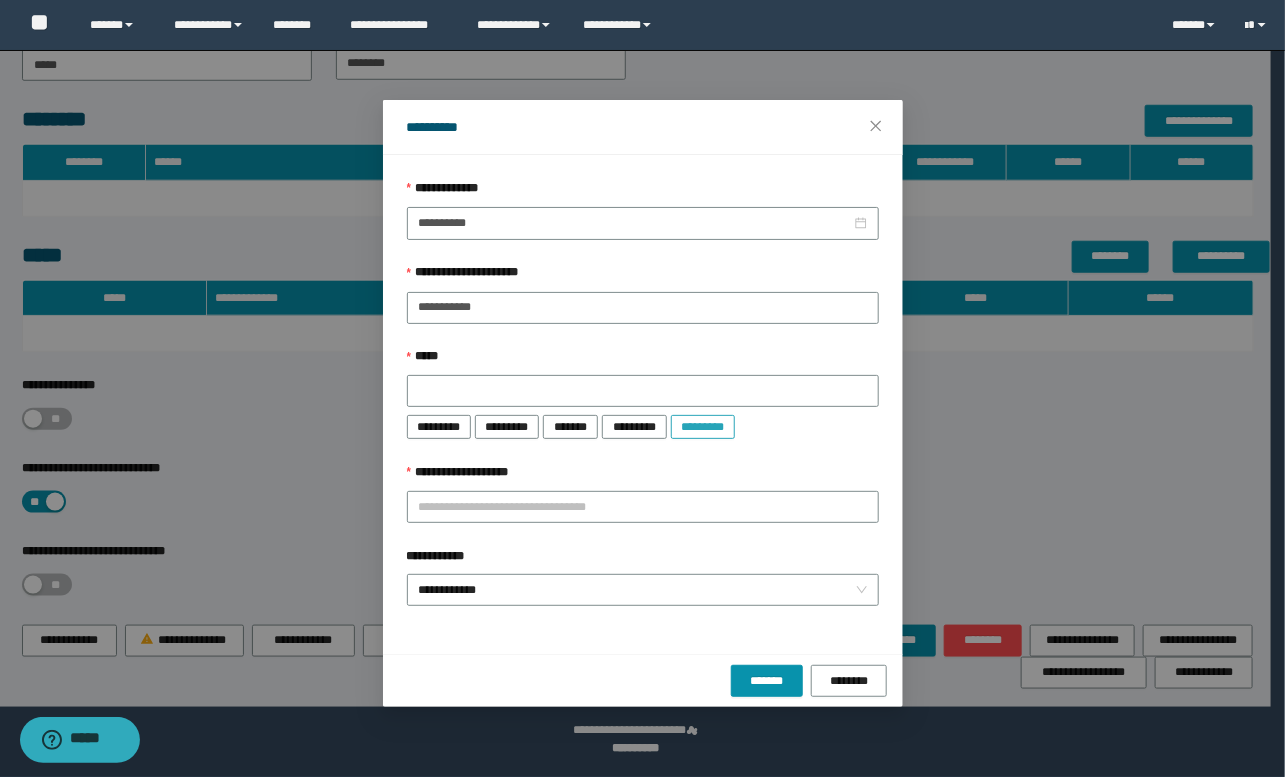 click on "*********" at bounding box center [703, 427] 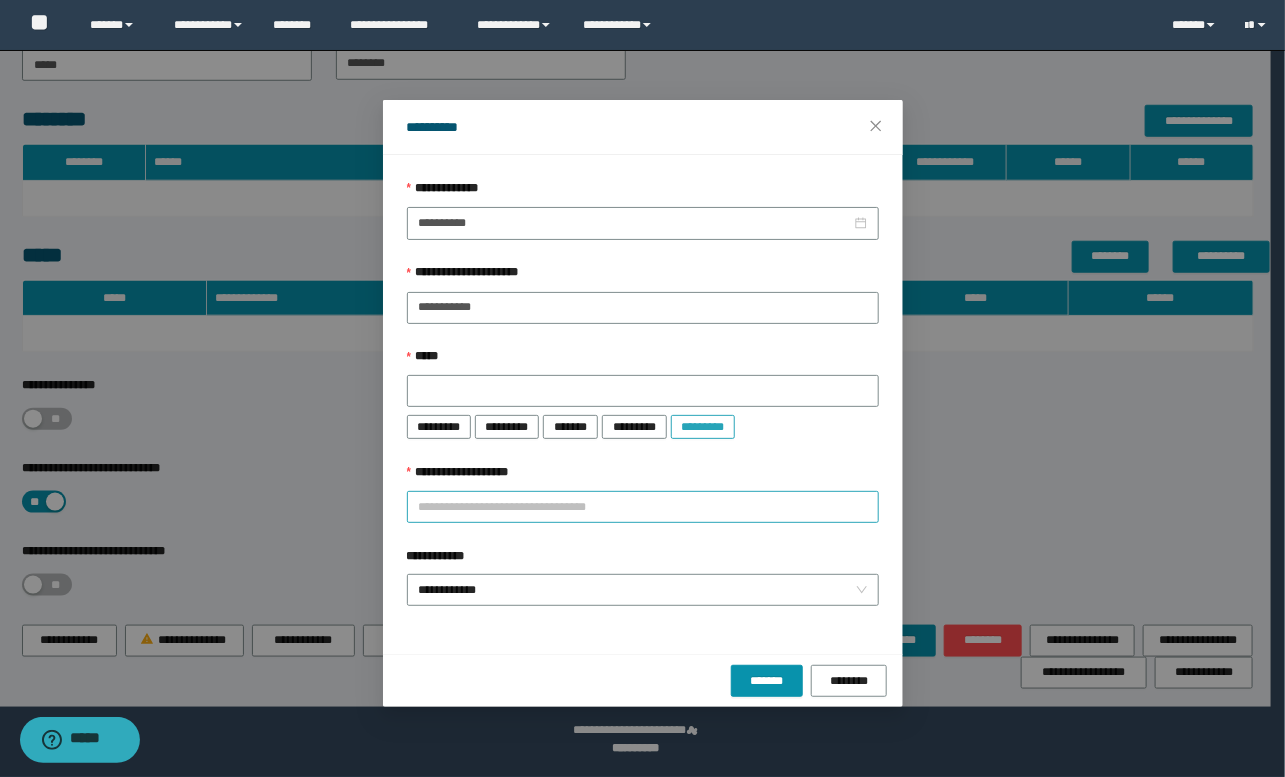 type on "*******" 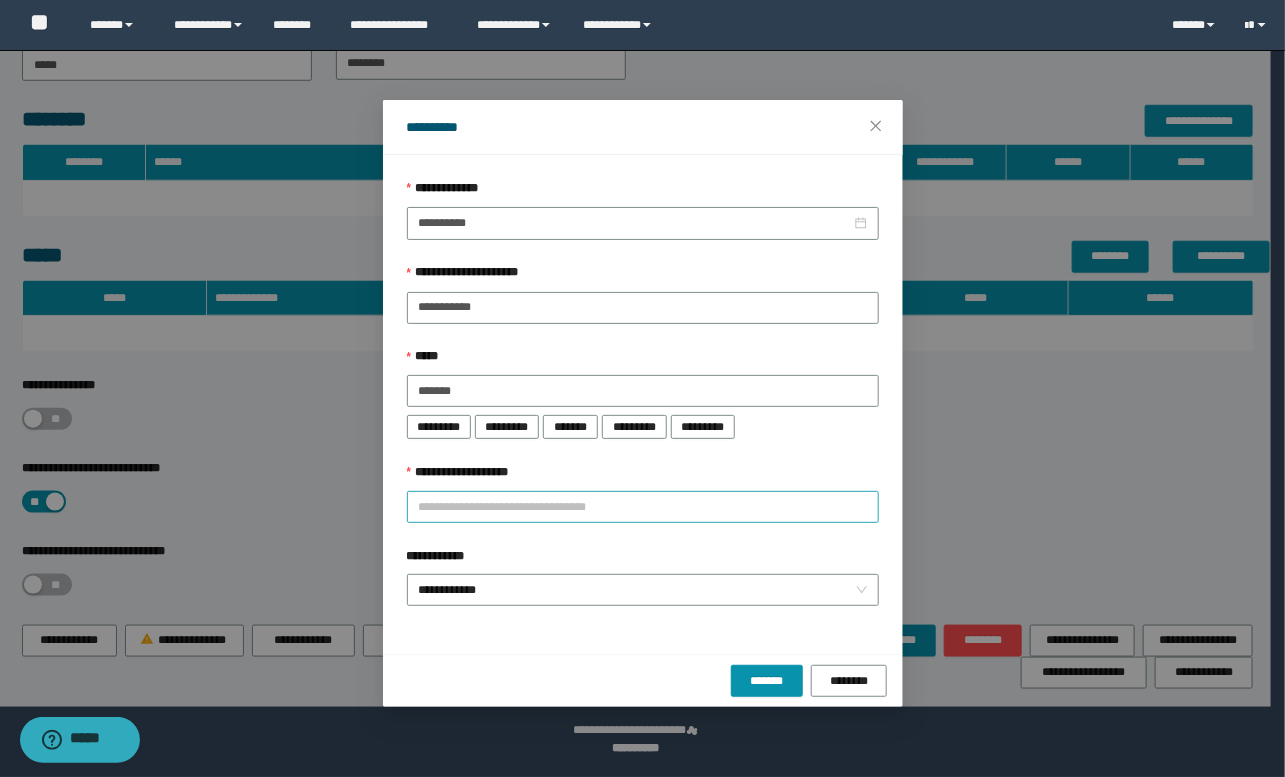 click on "**********" at bounding box center [643, 507] 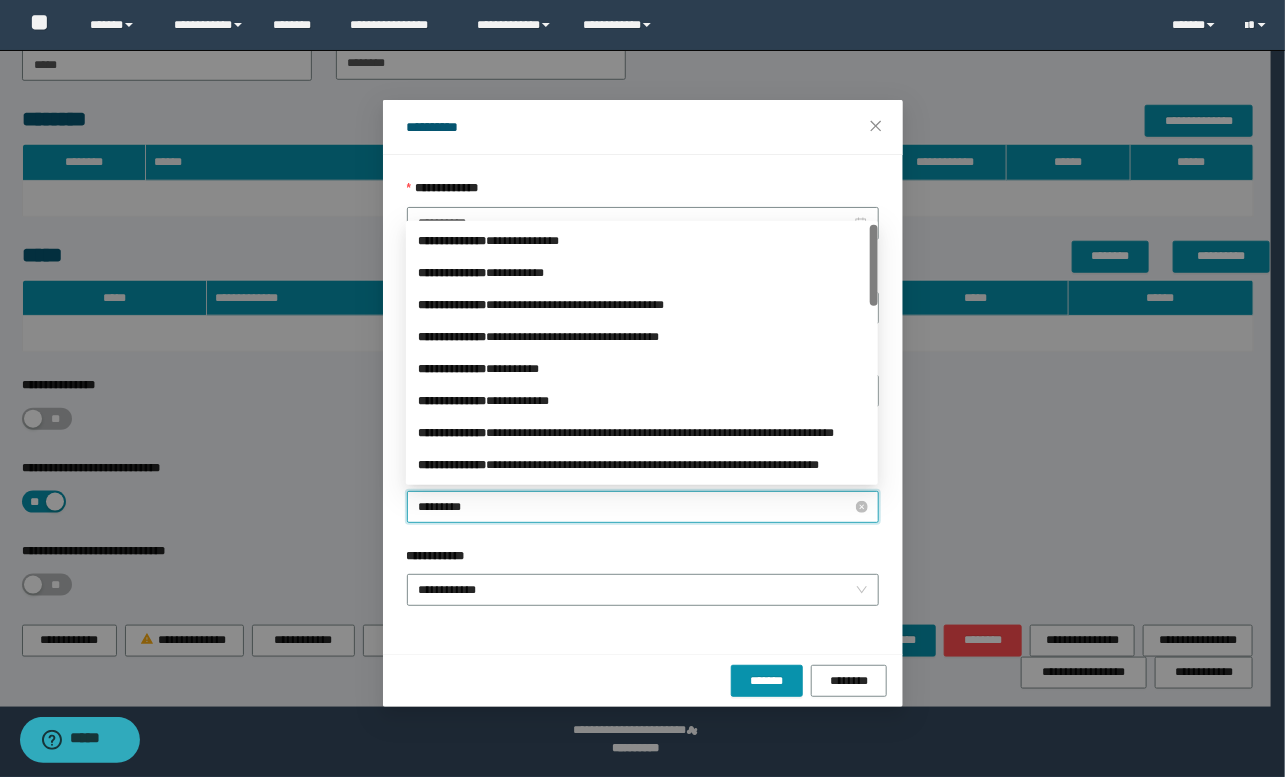 type on "********" 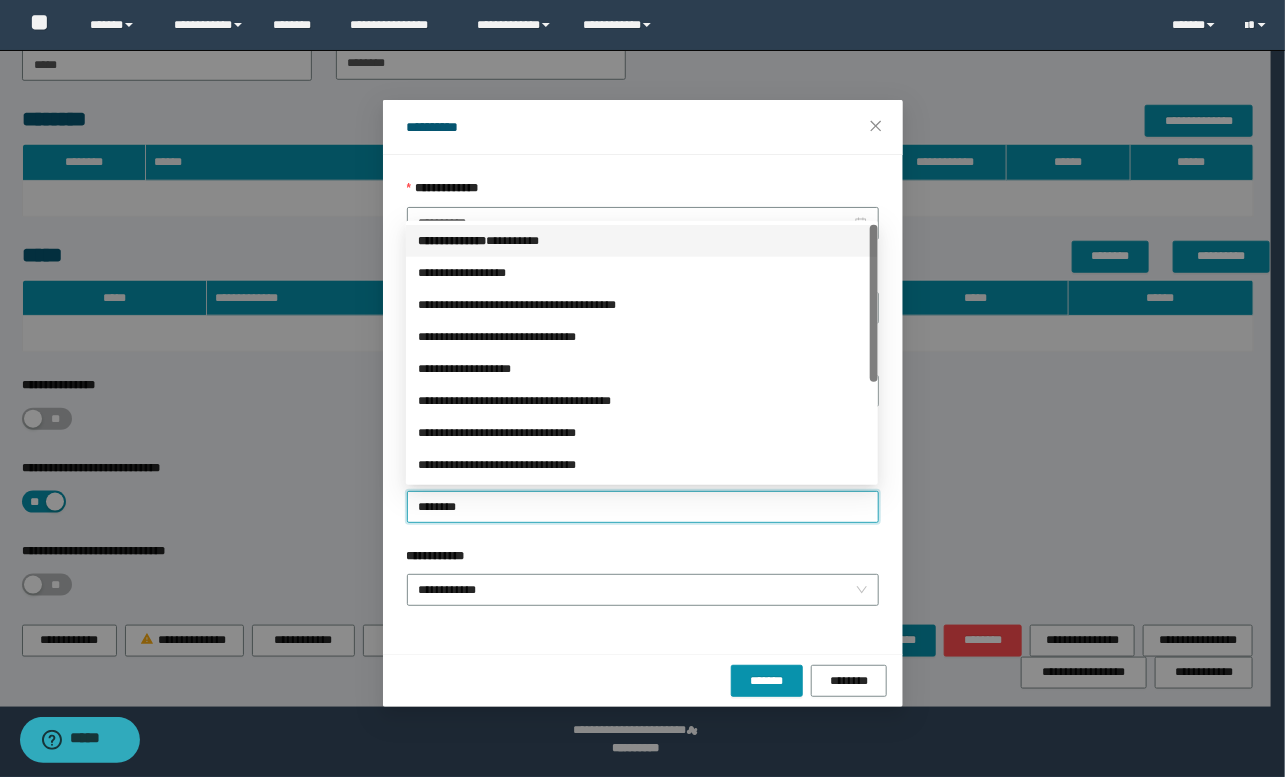 click on "*** *   ********* * ********" at bounding box center [642, 241] 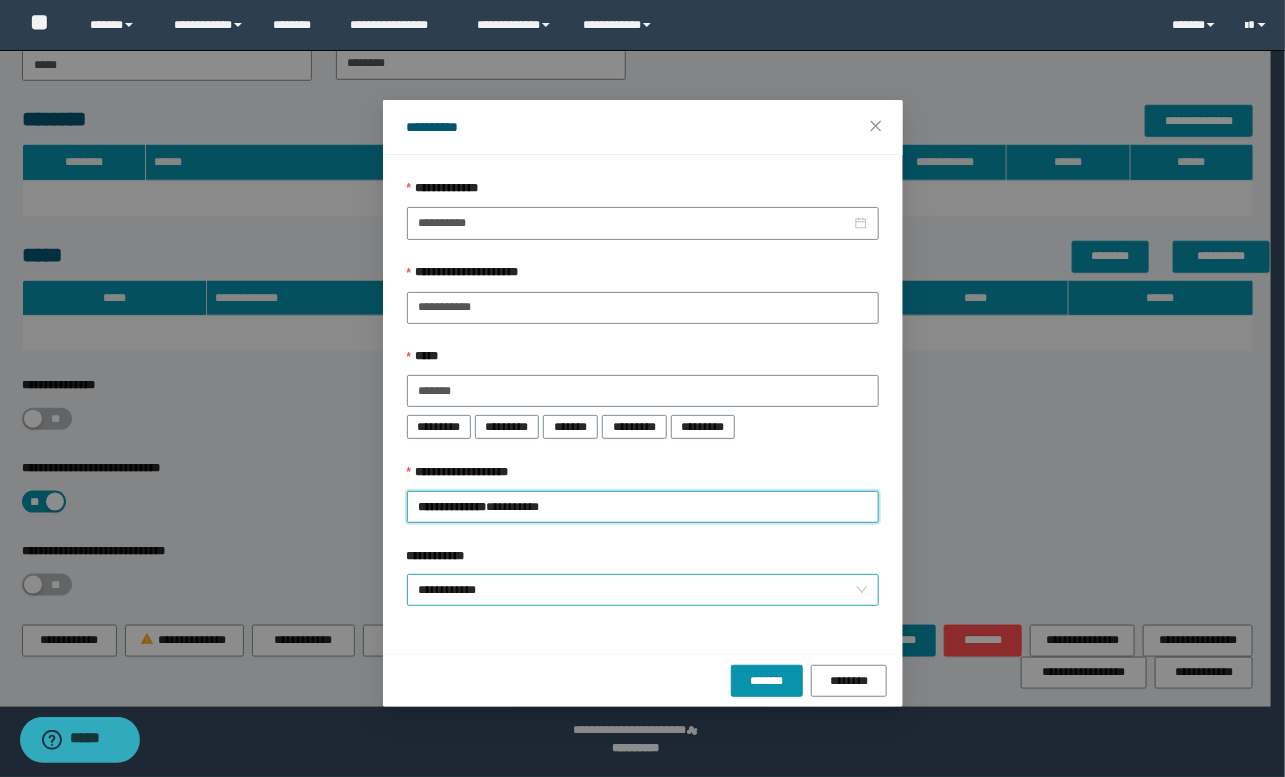 click on "**********" at bounding box center [643, 590] 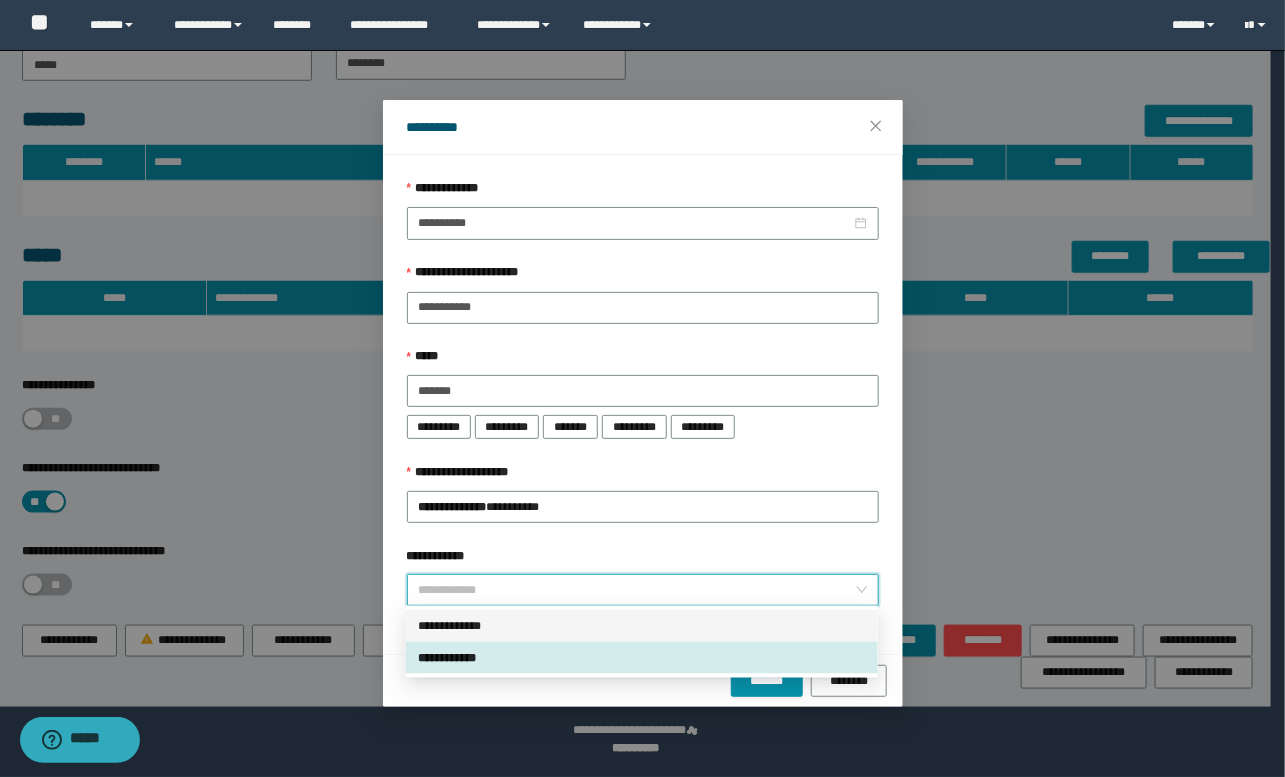 drag, startPoint x: 481, startPoint y: 627, endPoint x: 501, endPoint y: 625, distance: 20.09975 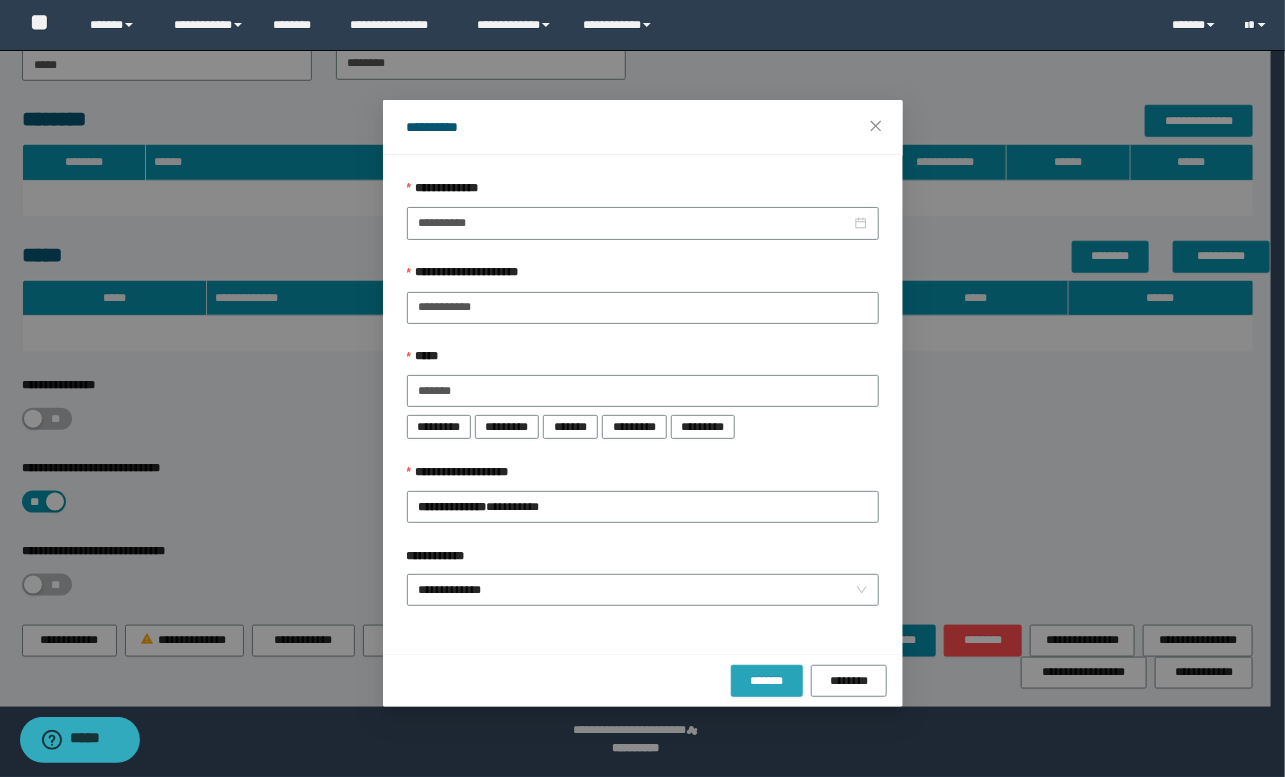 click on "*******" at bounding box center (767, 681) 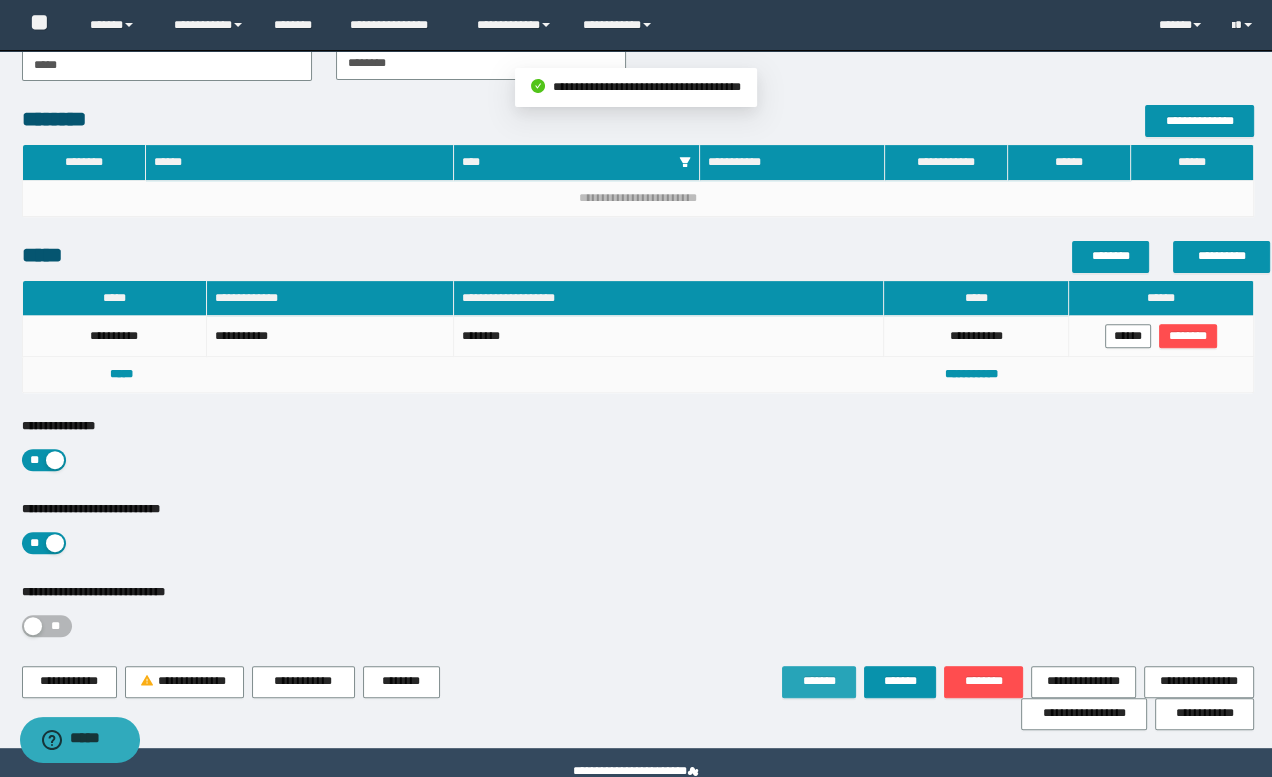 click on "*******" at bounding box center [819, 681] 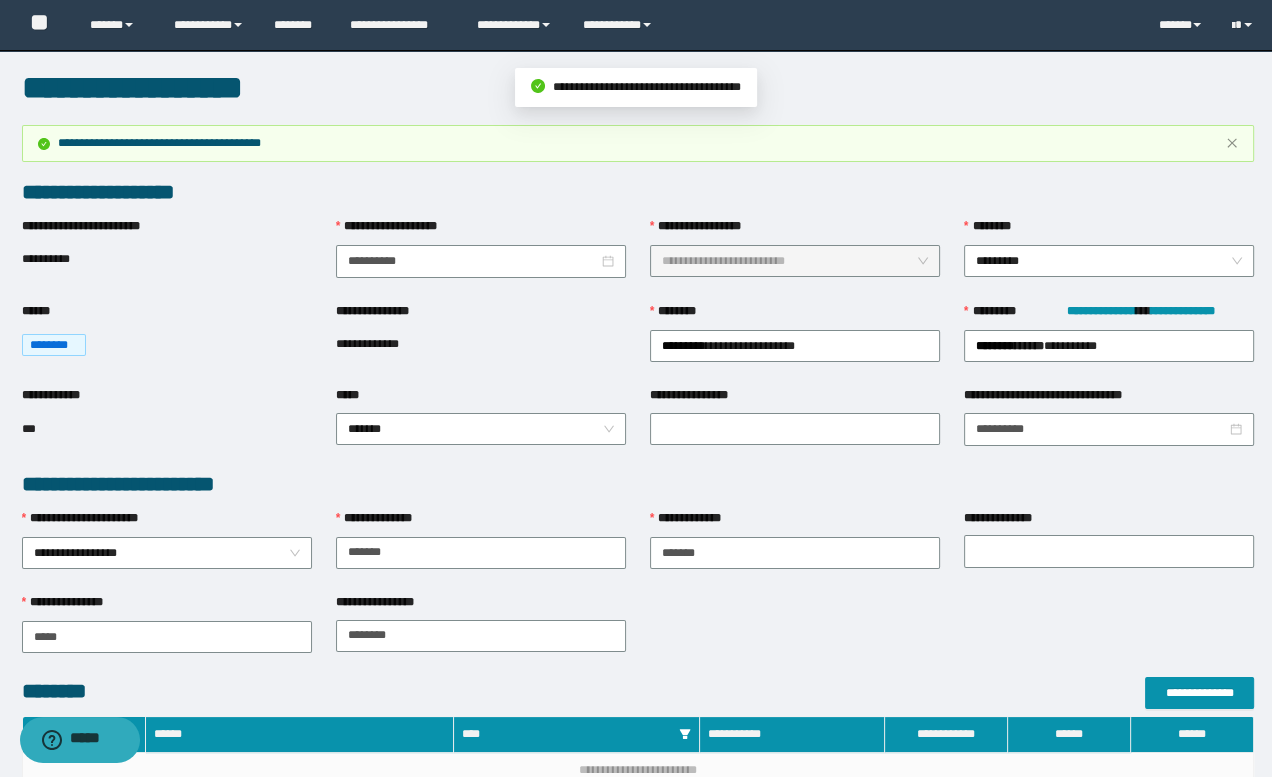 scroll, scrollTop: 613, scrollLeft: 0, axis: vertical 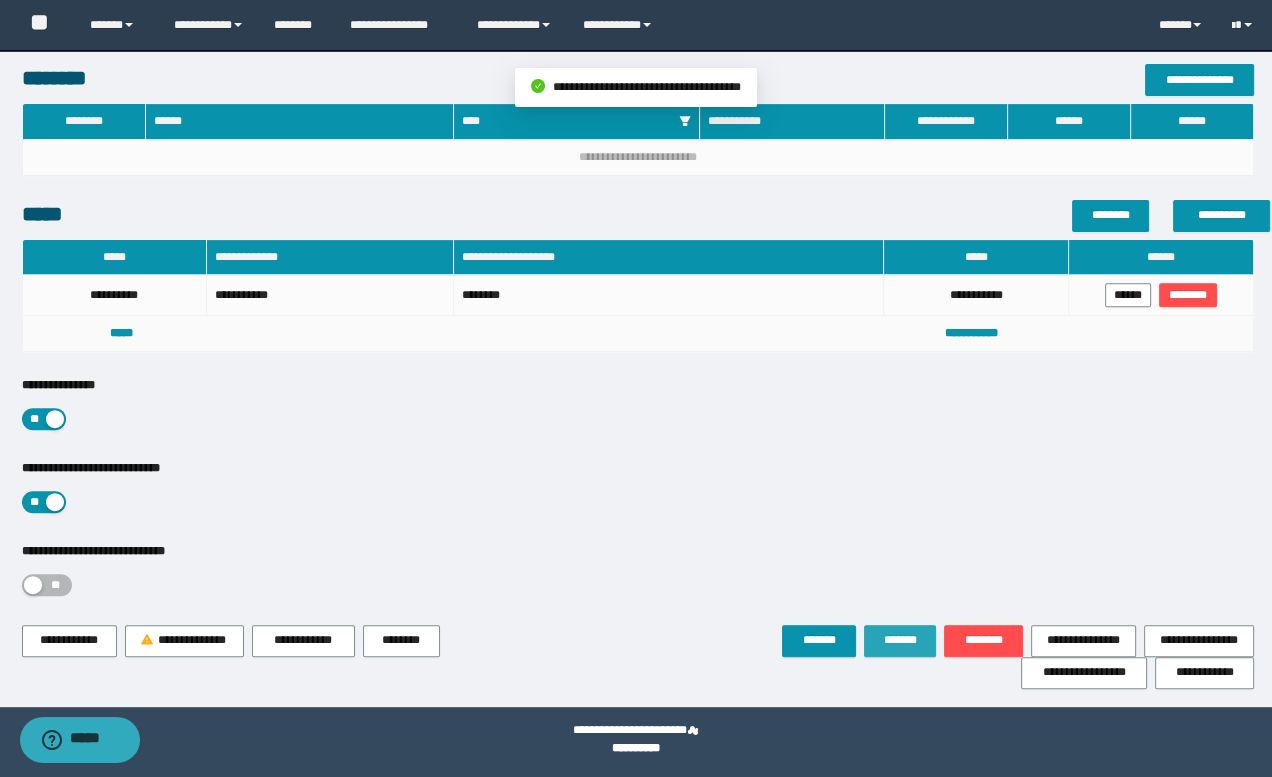 click on "*******" at bounding box center (900, 640) 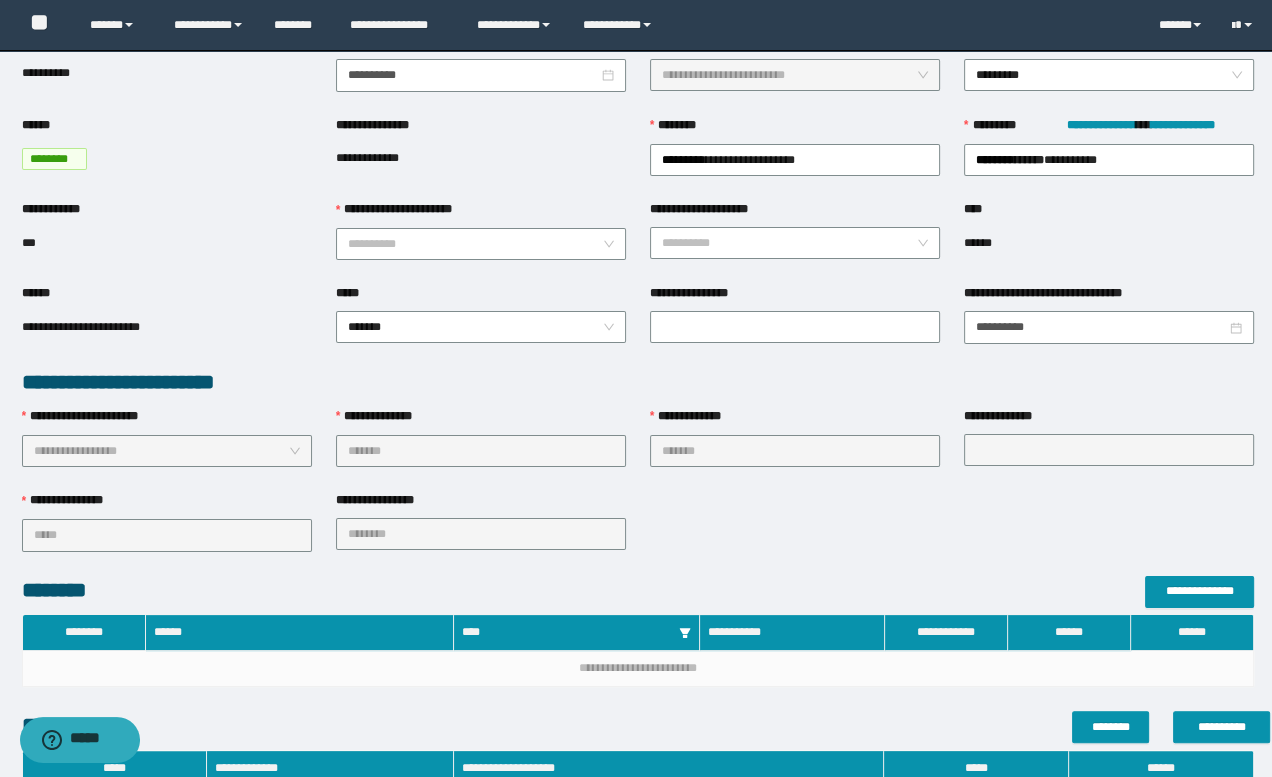 scroll, scrollTop: 0, scrollLeft: 0, axis: both 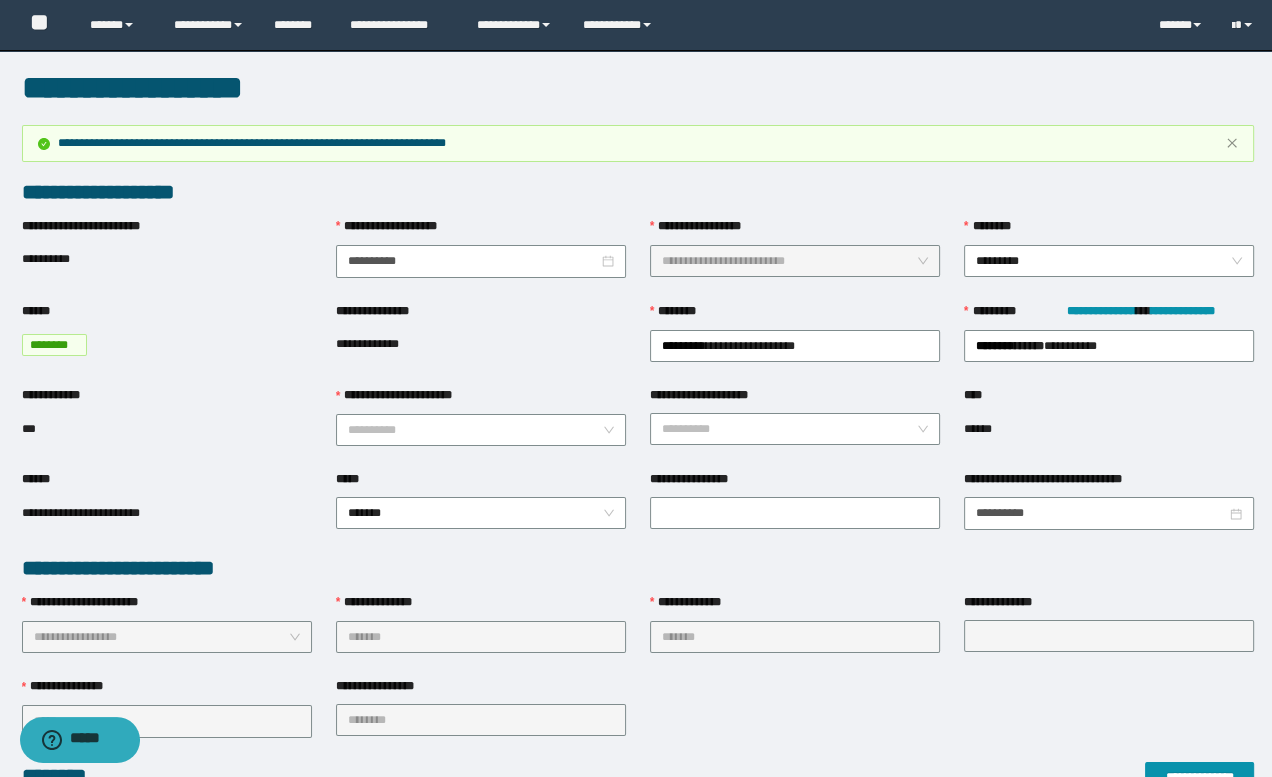 click on "**********" at bounding box center [638, 568] 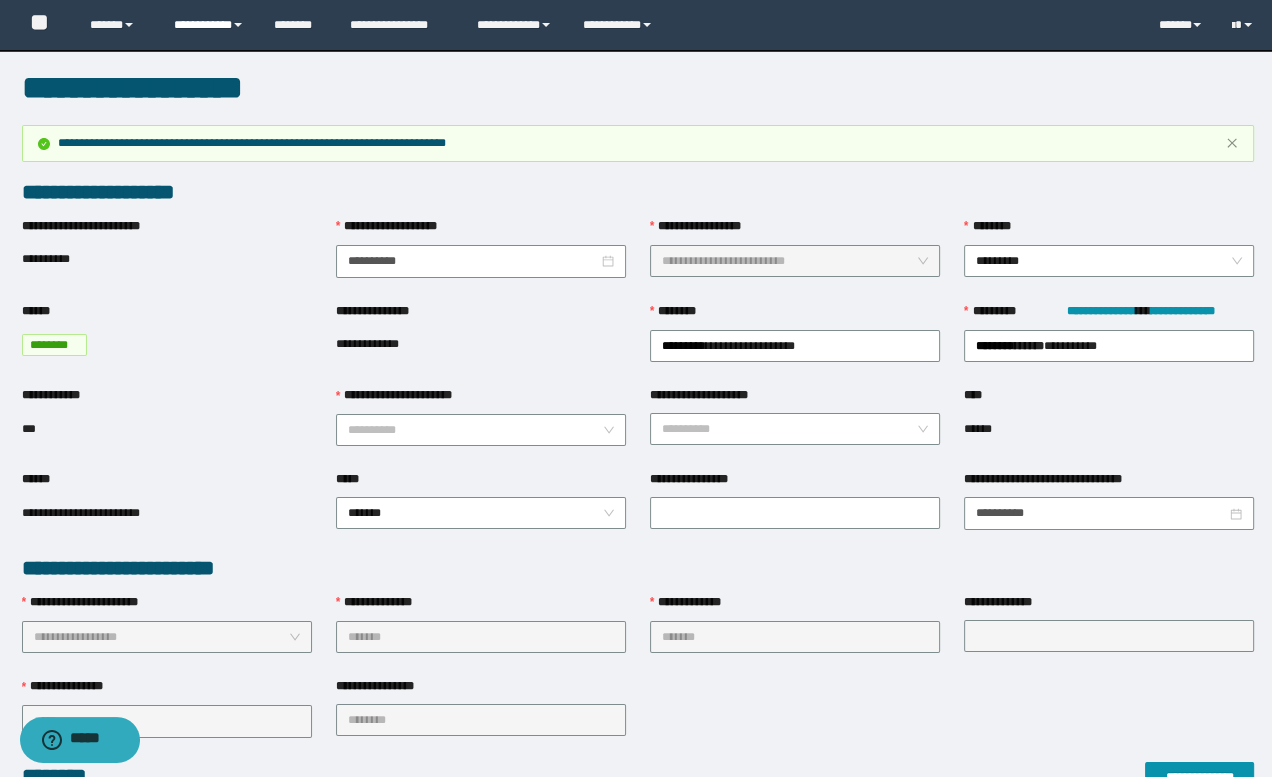 click on "**********" at bounding box center (209, 25) 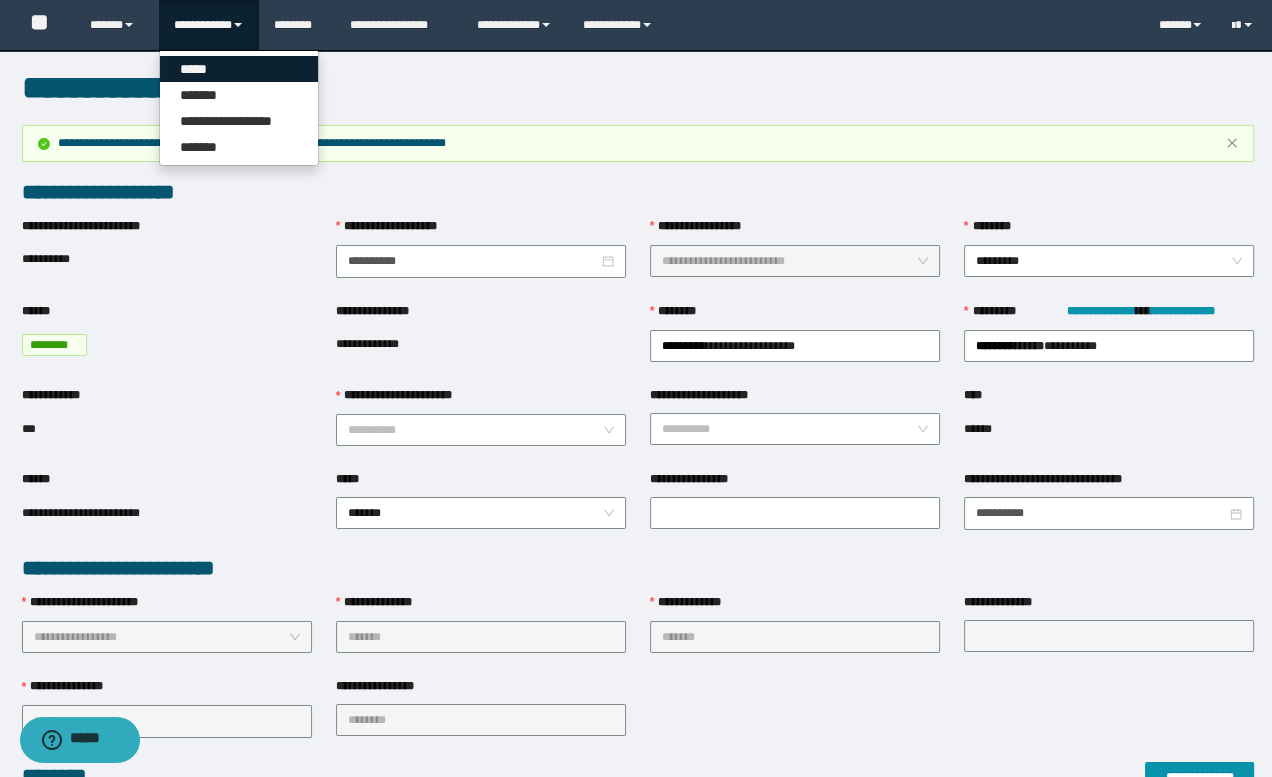 click on "*****" at bounding box center (239, 69) 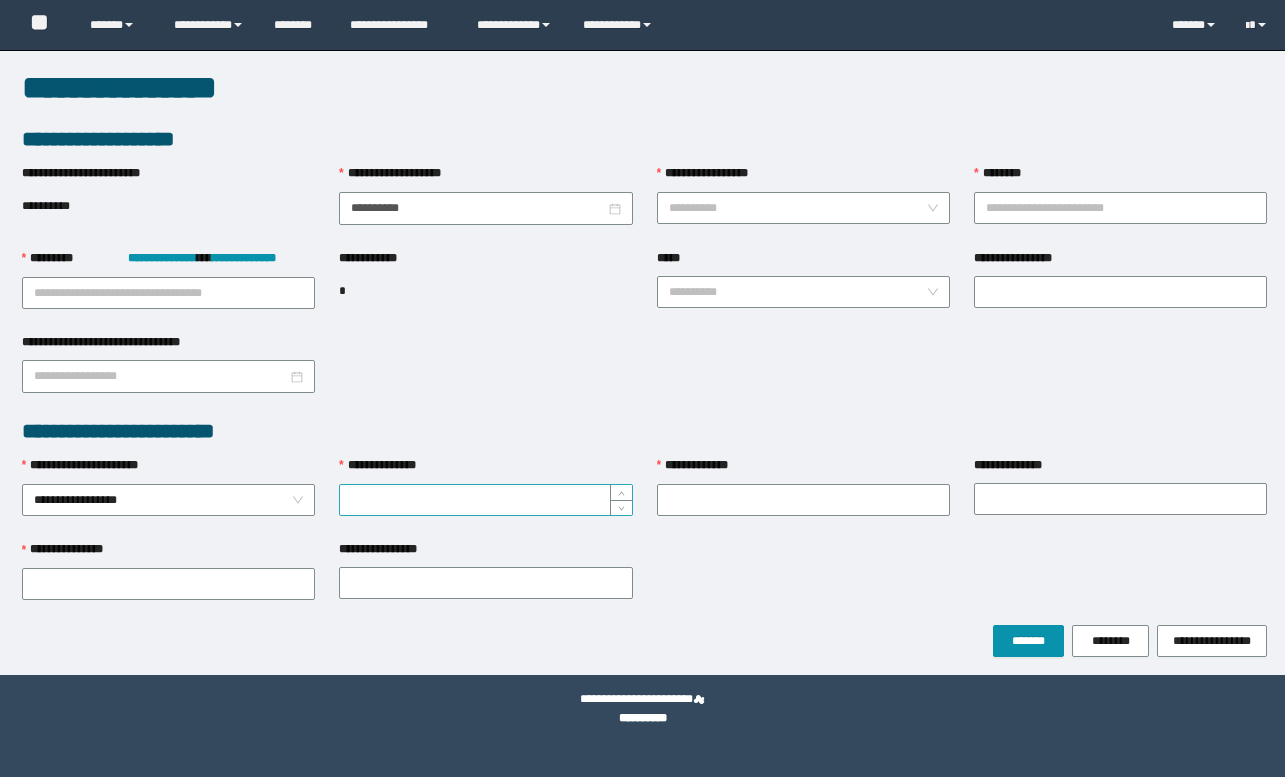 scroll, scrollTop: 0, scrollLeft: 0, axis: both 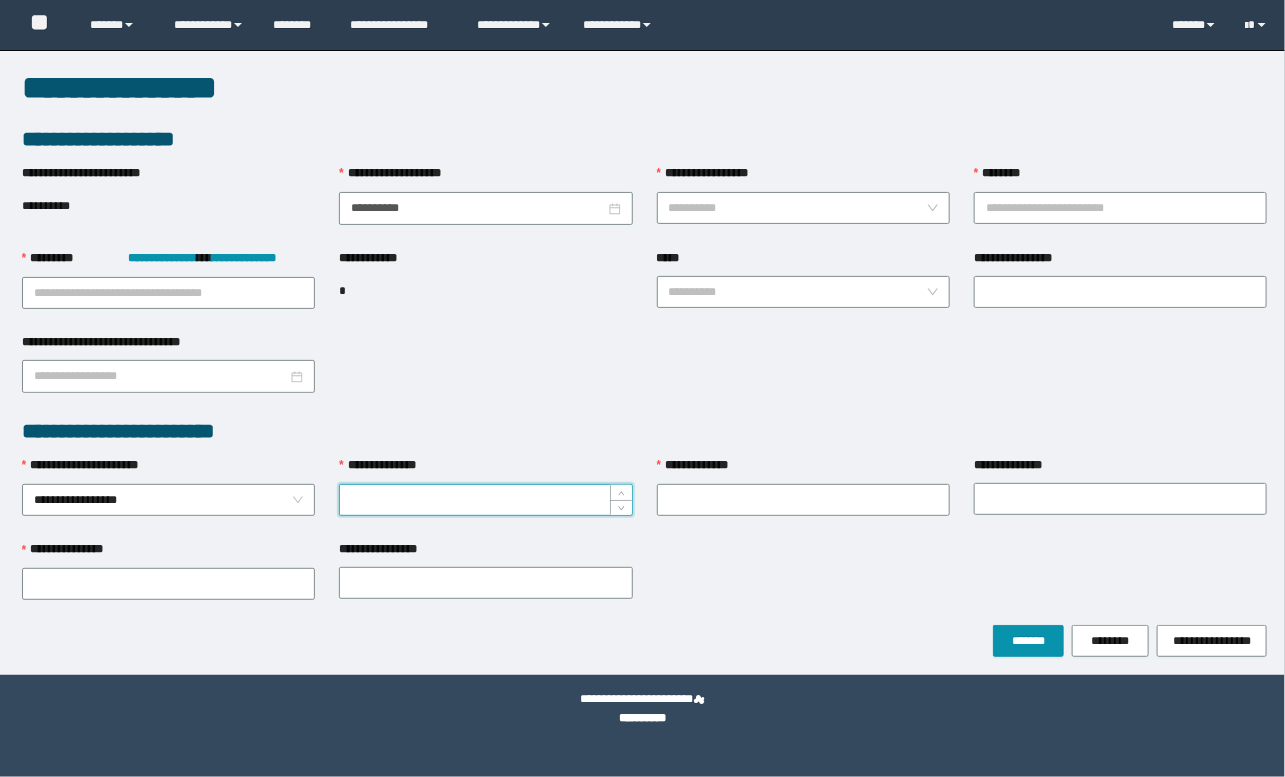 click on "**********" at bounding box center [485, 500] 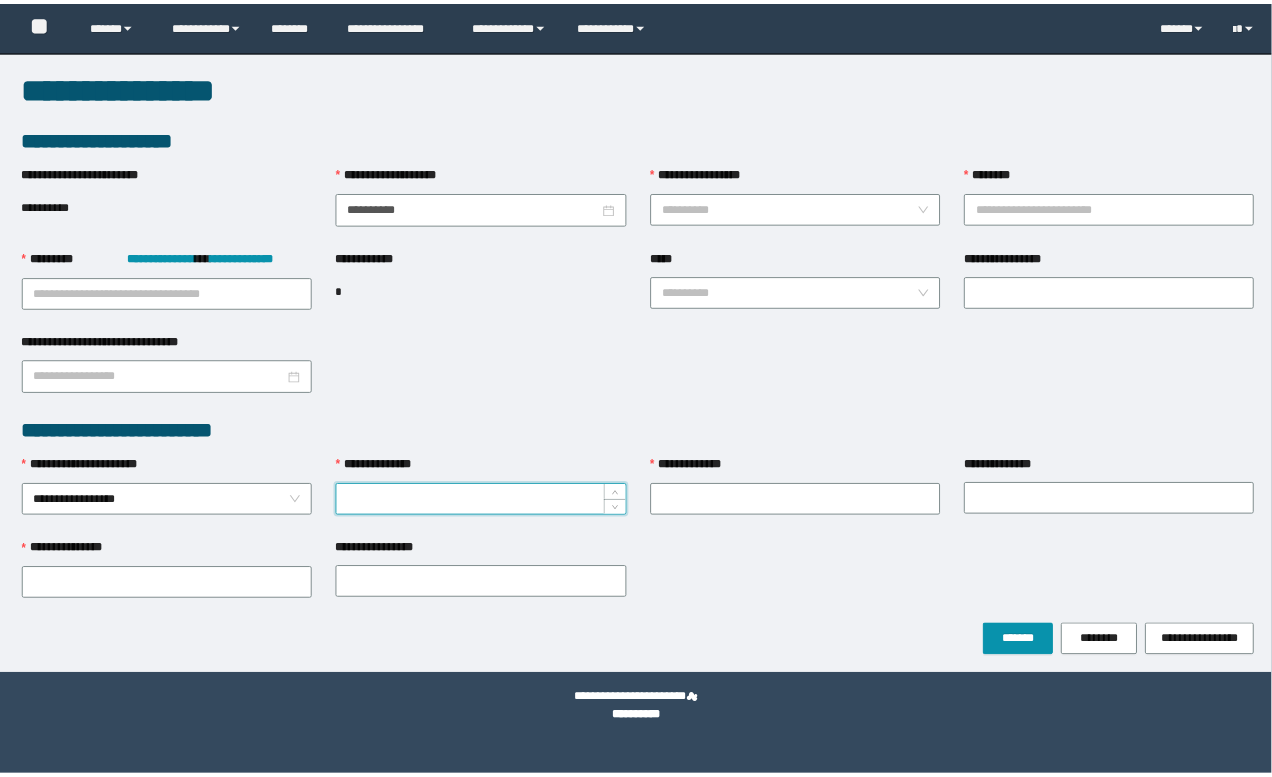 scroll, scrollTop: 0, scrollLeft: 0, axis: both 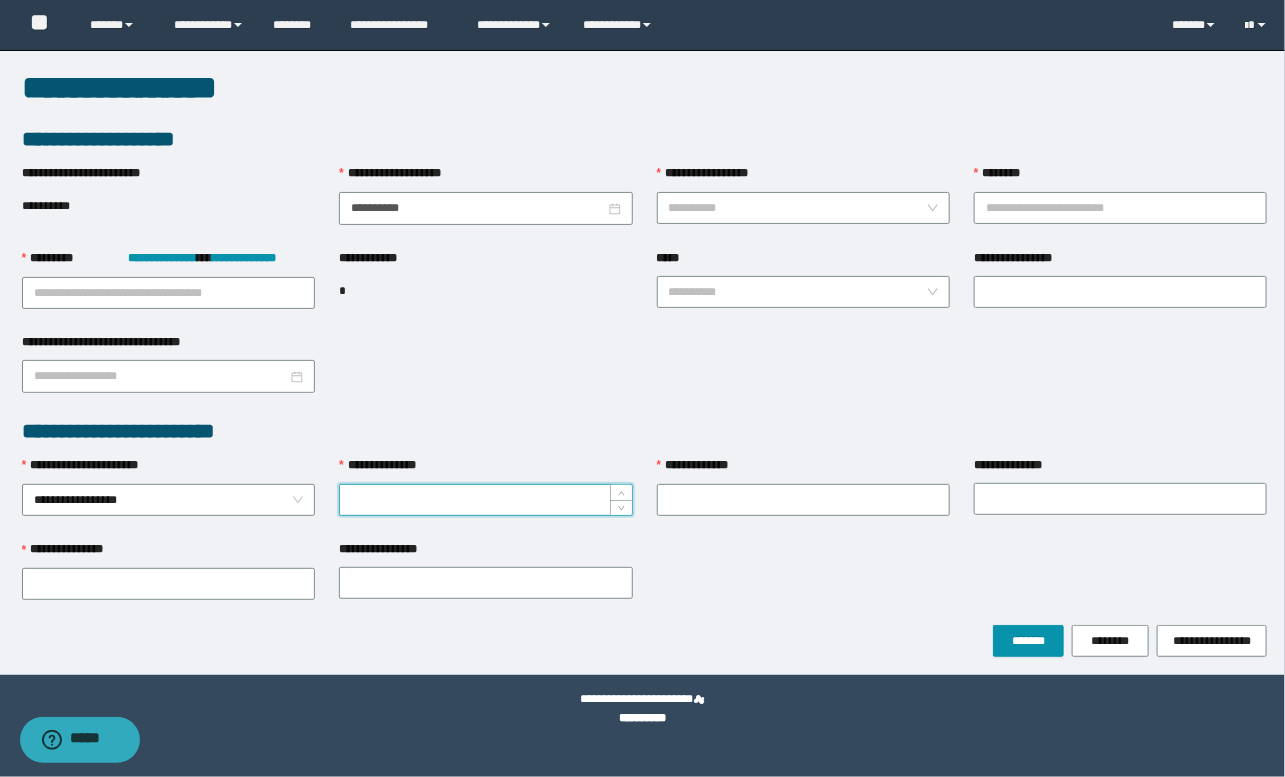 paste on "********" 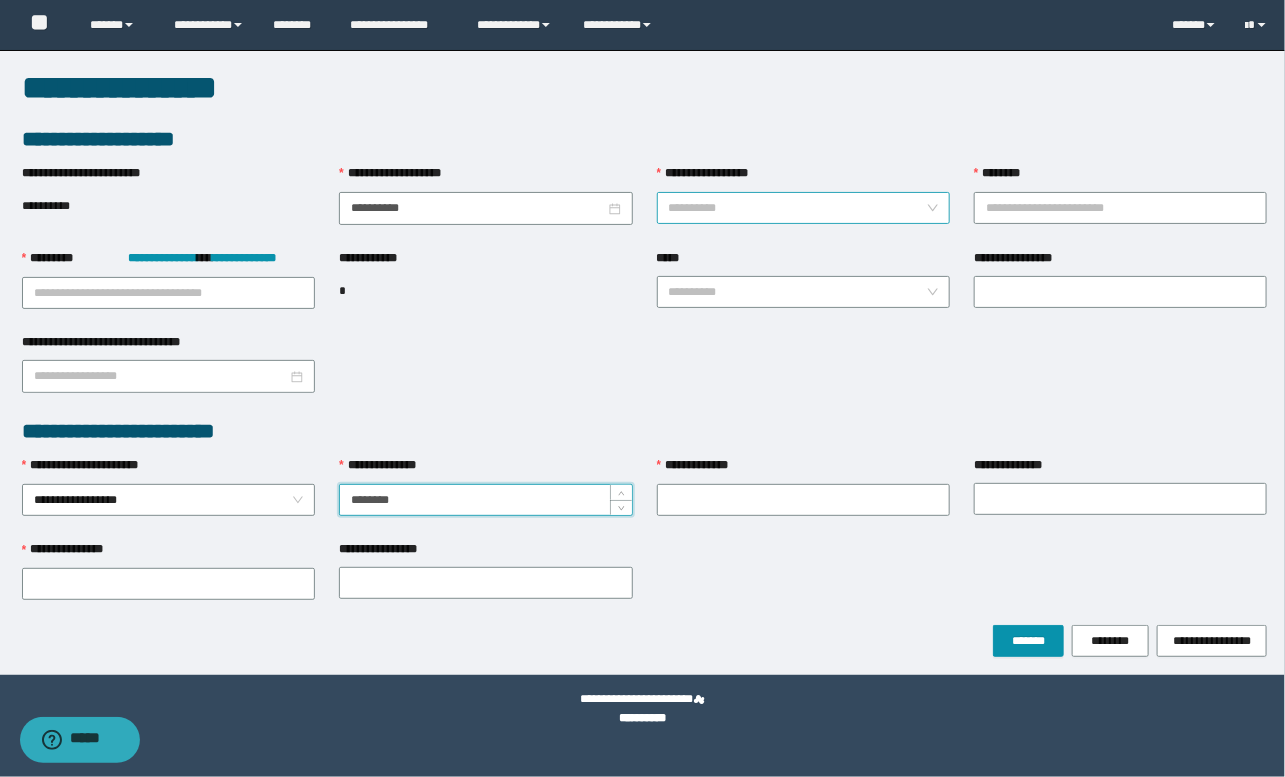 type on "********" 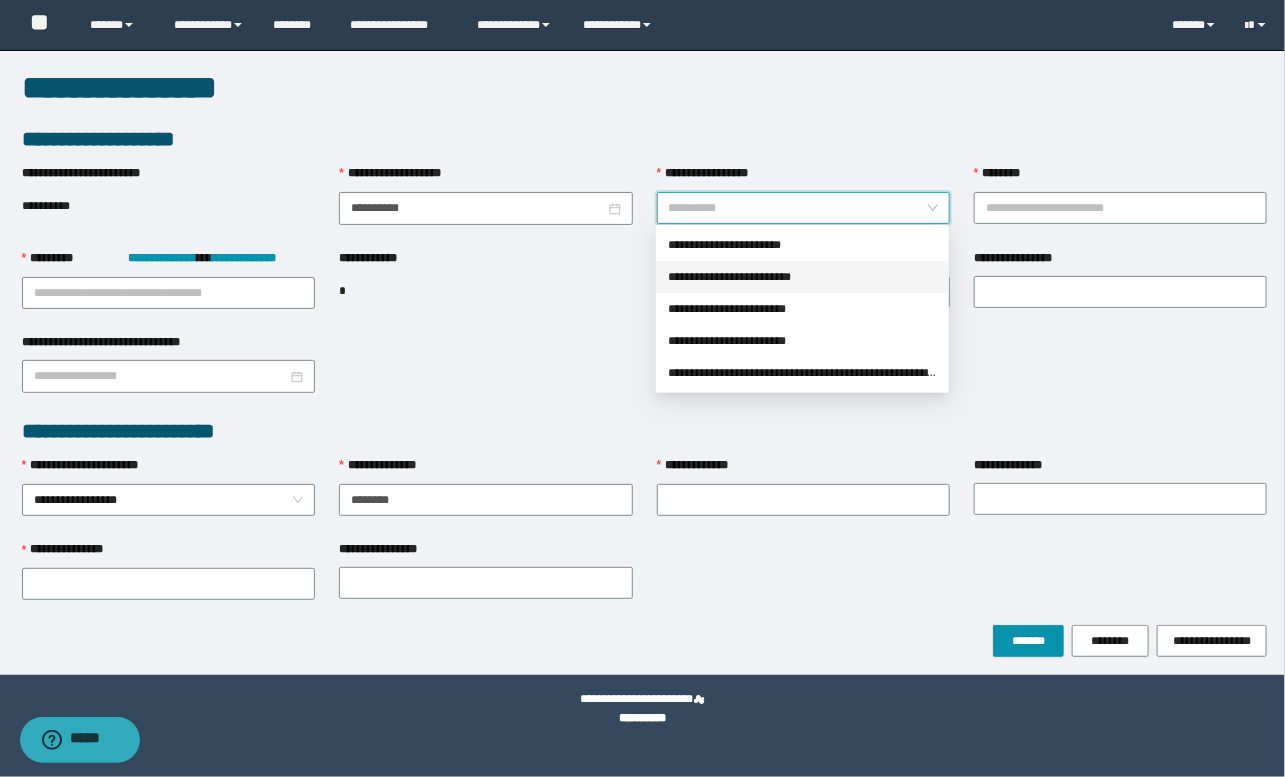click on "**********" at bounding box center (802, 277) 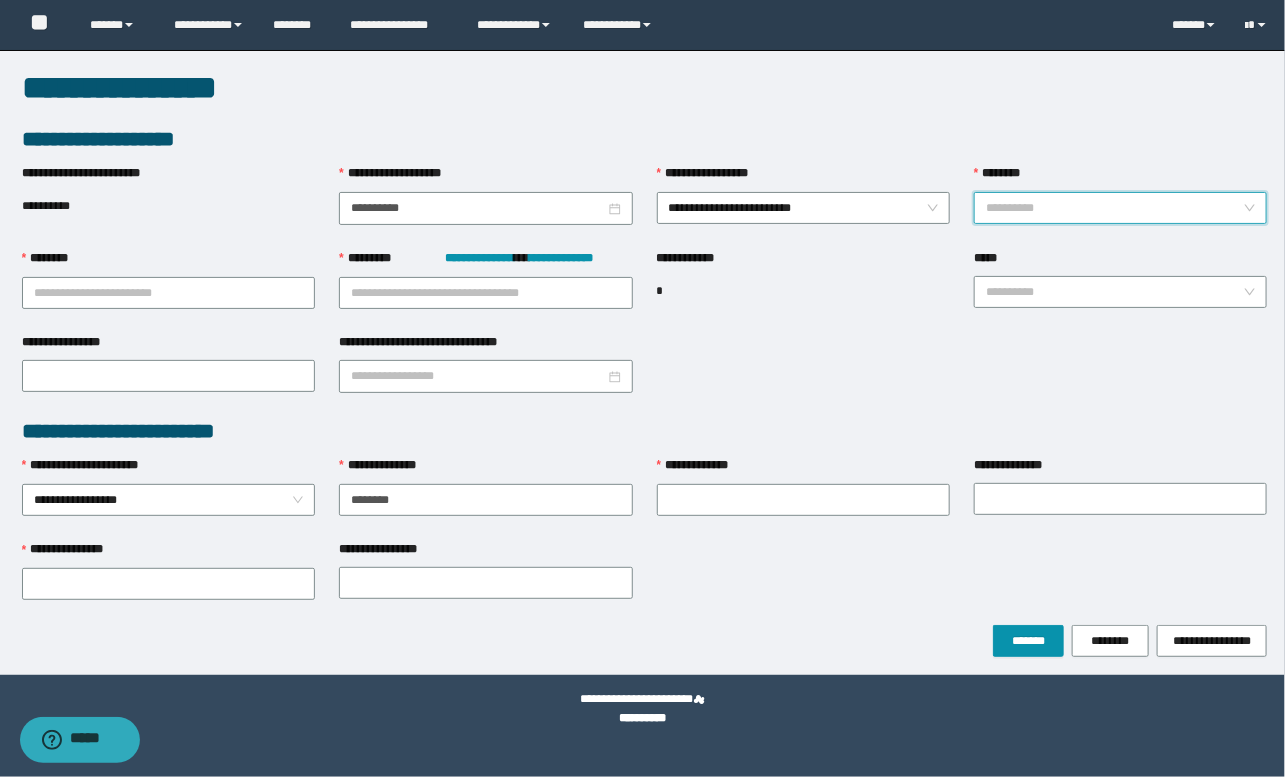 click on "********" at bounding box center [1114, 208] 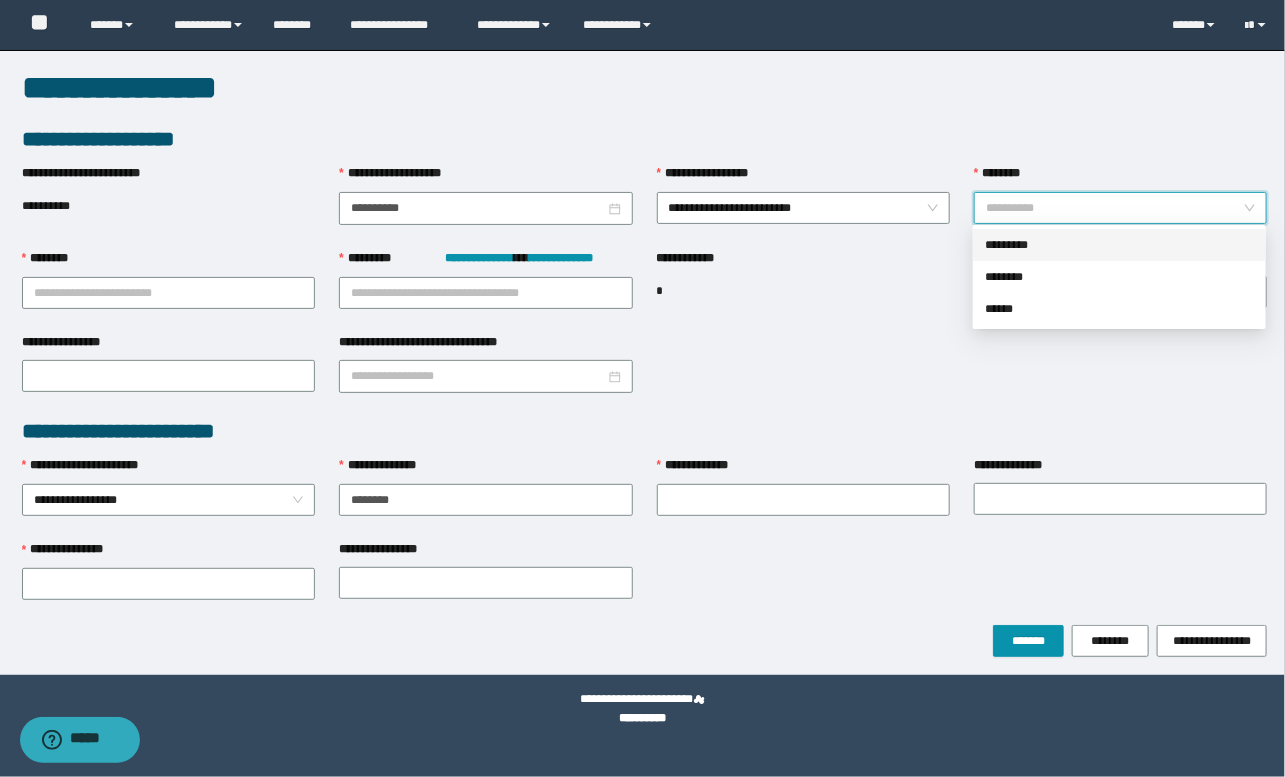 click on "*********" at bounding box center [1119, 245] 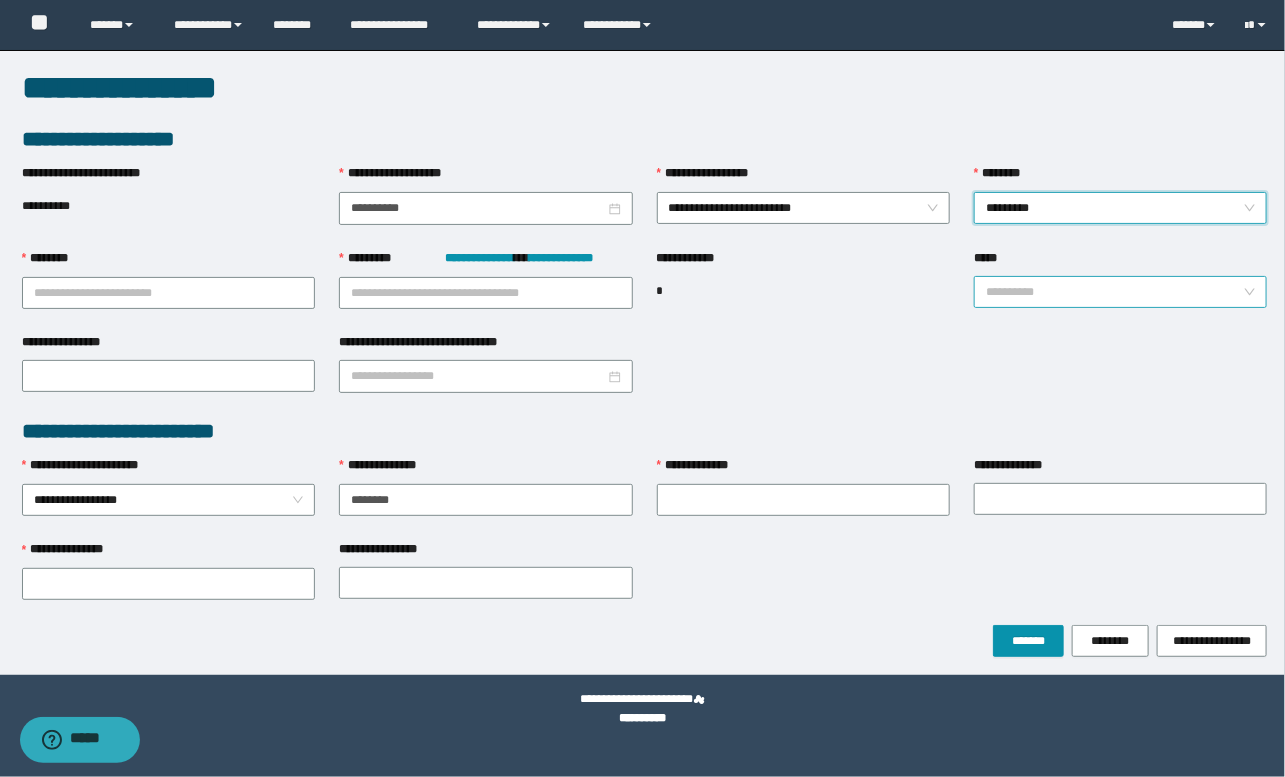 click on "*****" at bounding box center (1114, 292) 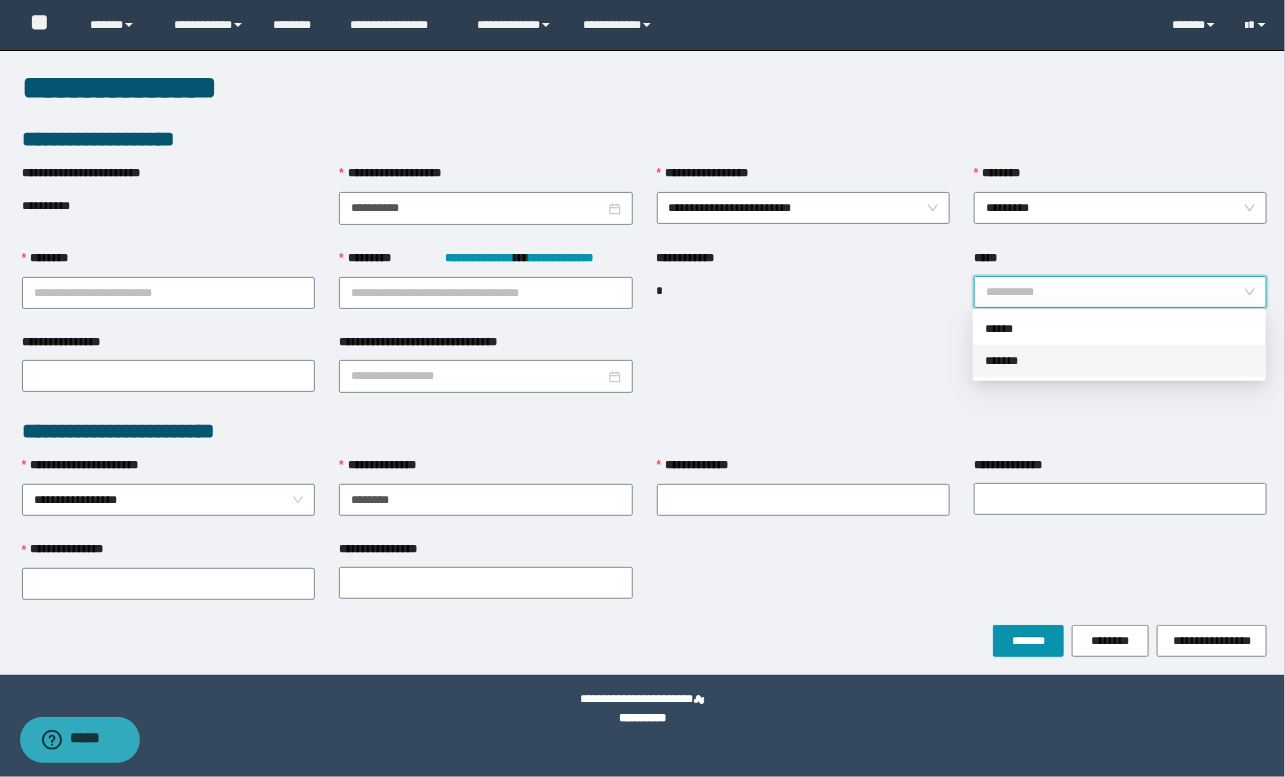 click on "*******" at bounding box center [1119, 361] 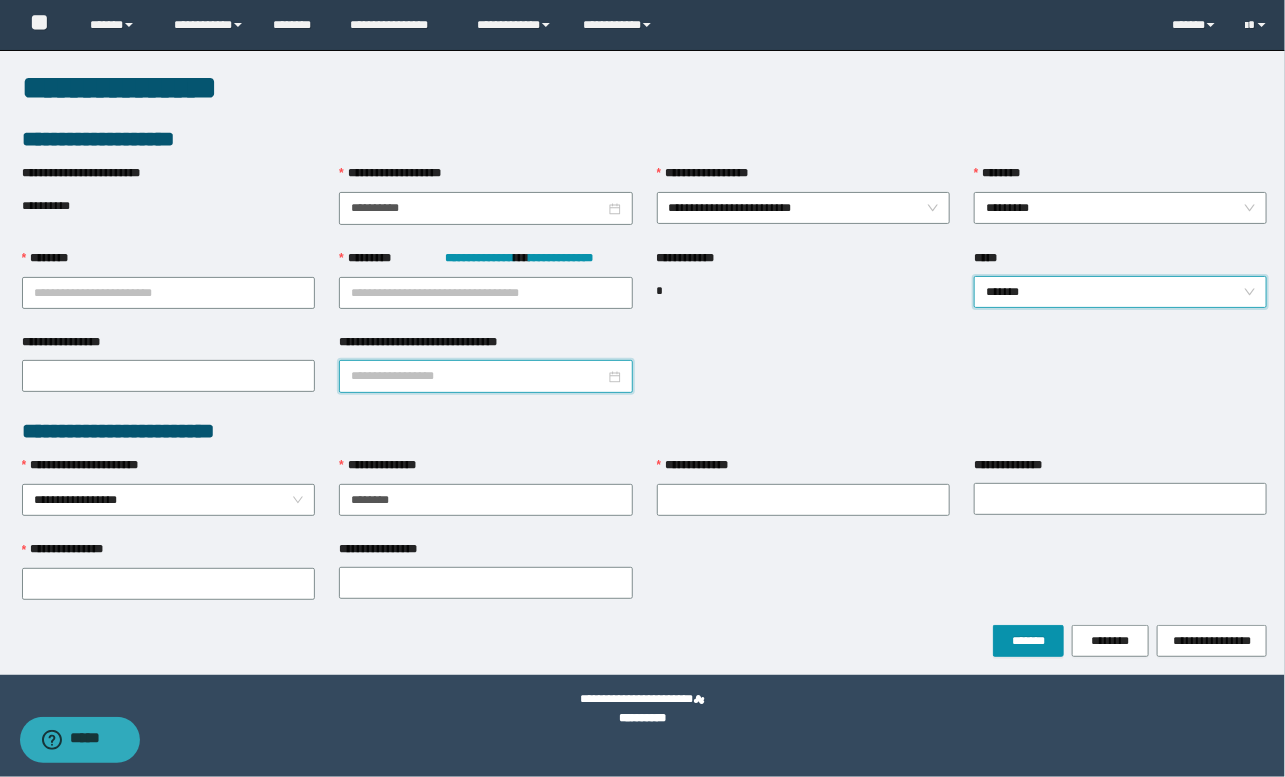 click on "**********" at bounding box center (477, 376) 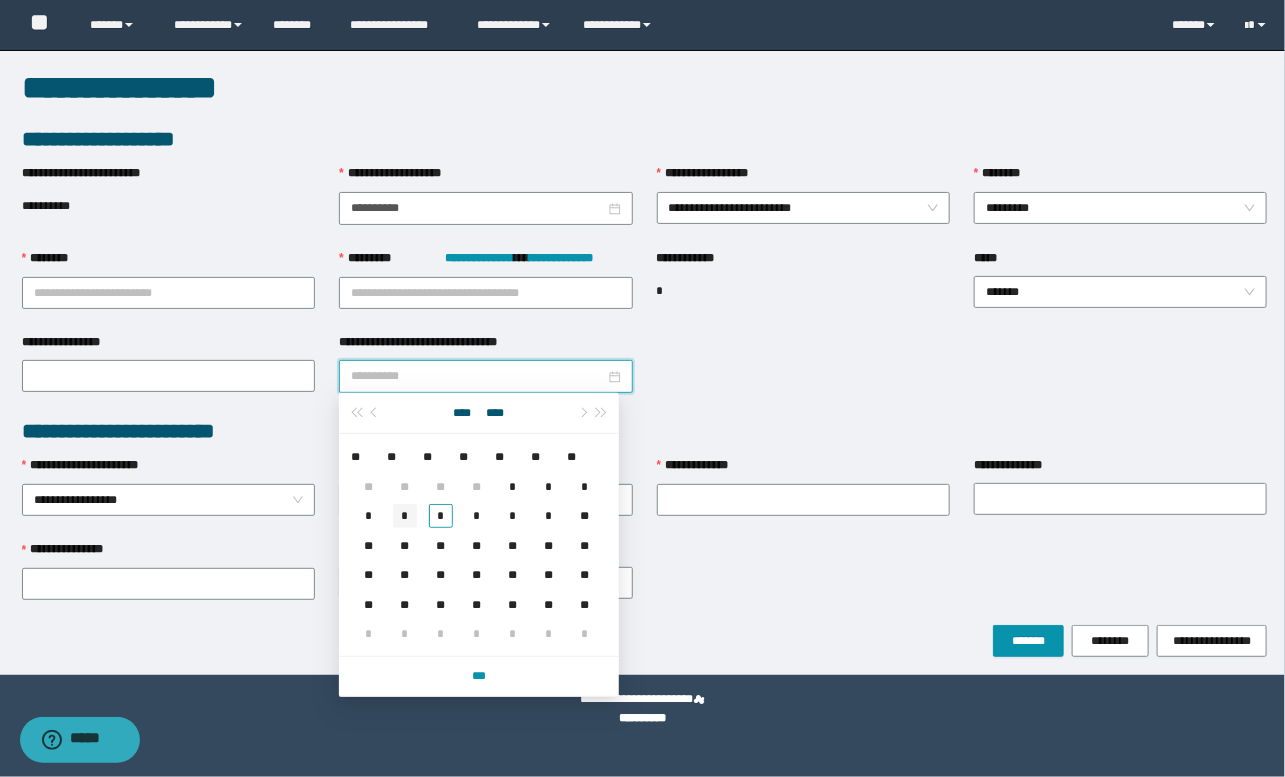 click on "*" at bounding box center [405, 515] 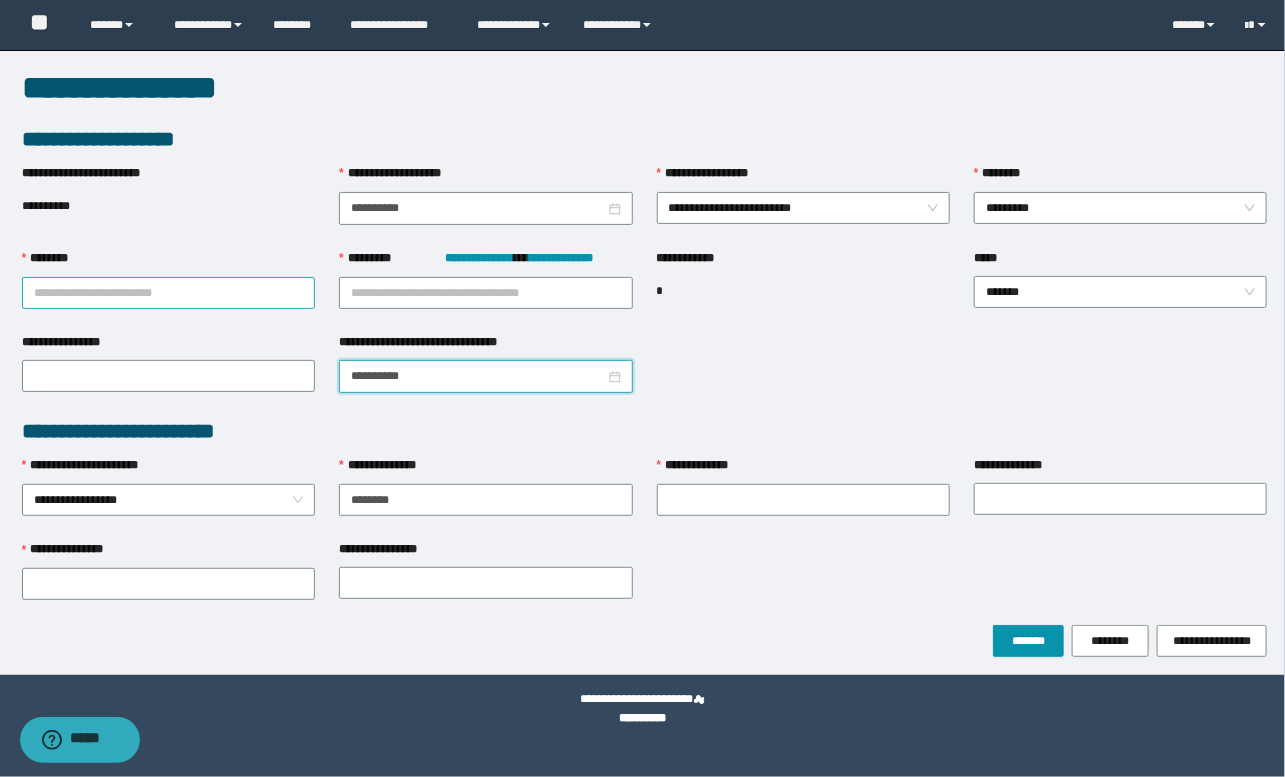 click on "********" at bounding box center [168, 293] 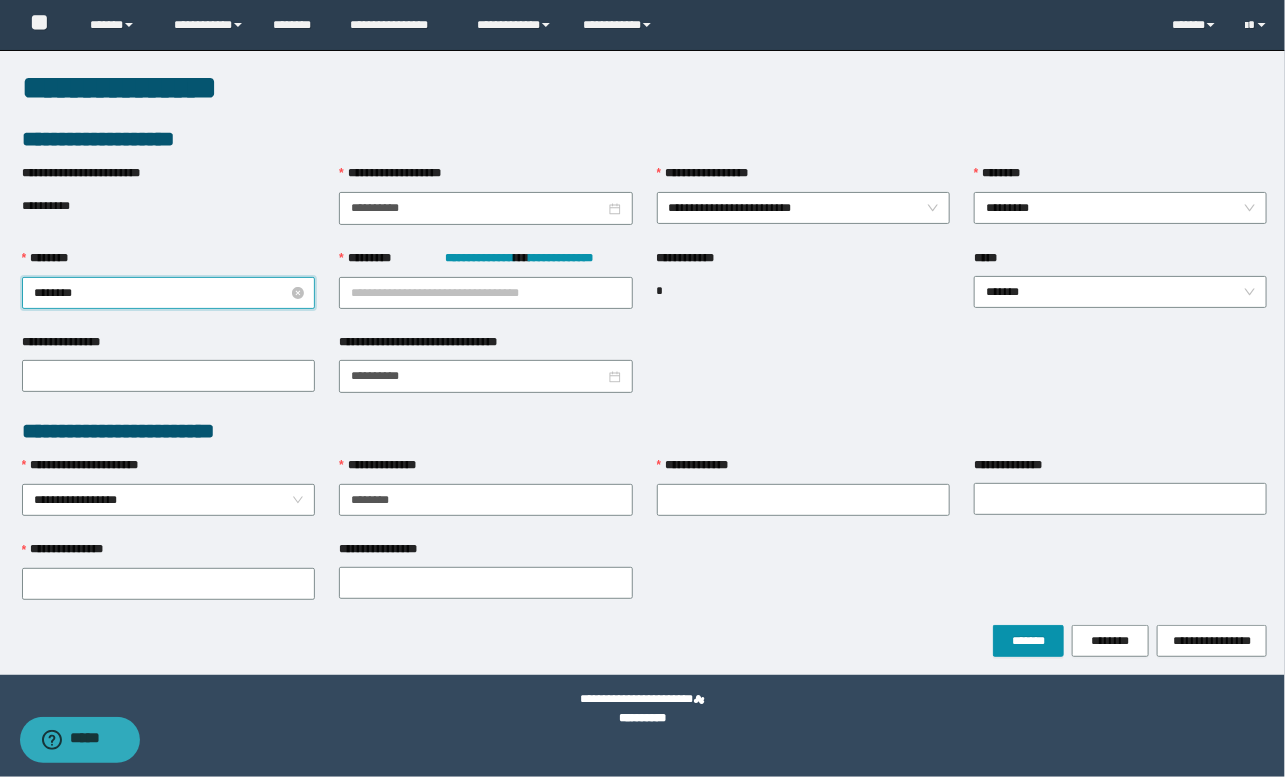 type on "*********" 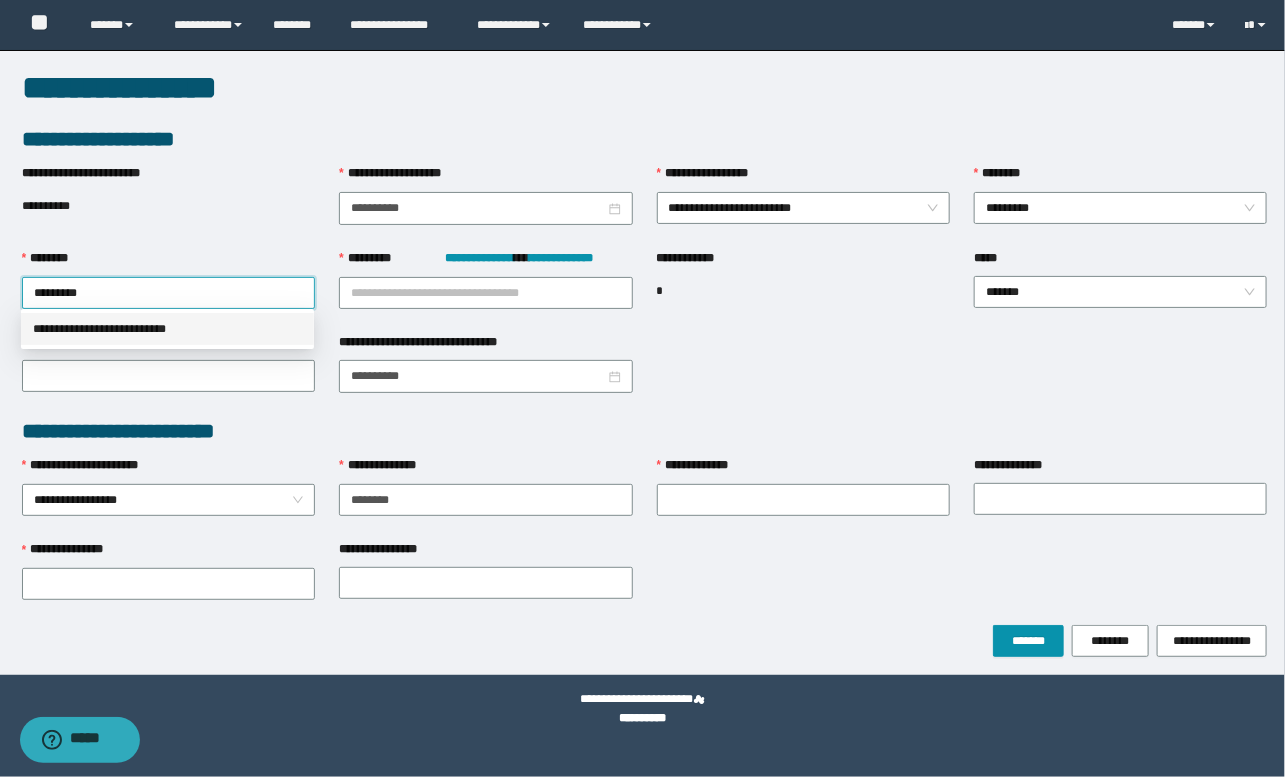 click on "**********" at bounding box center [167, 329] 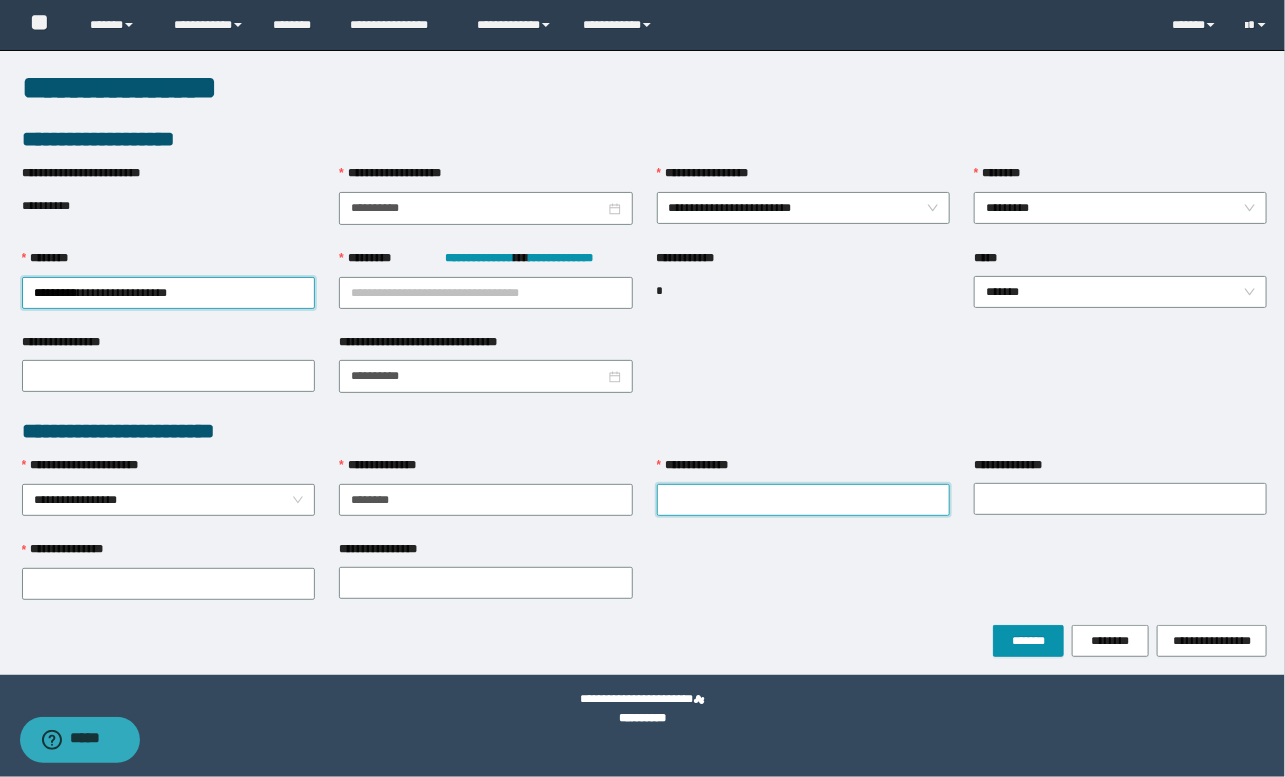 click on "**********" at bounding box center (803, 500) 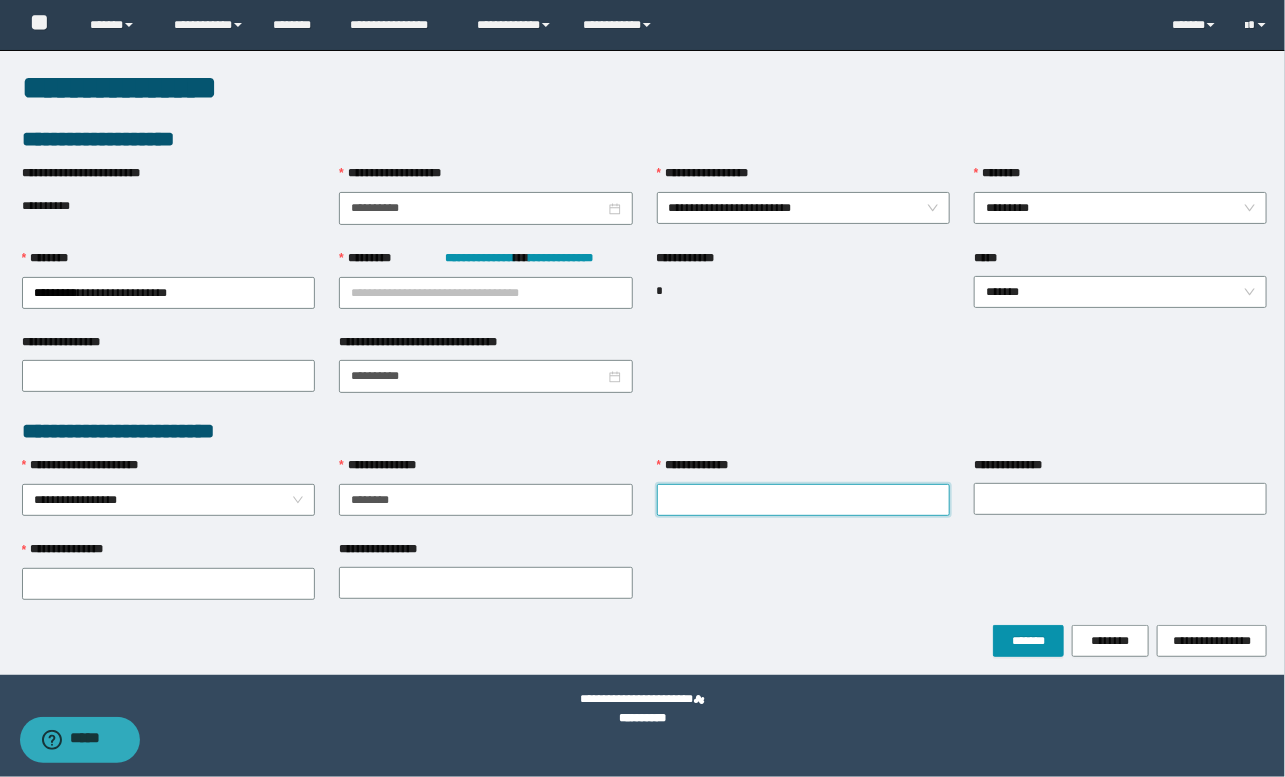 paste on "**********" 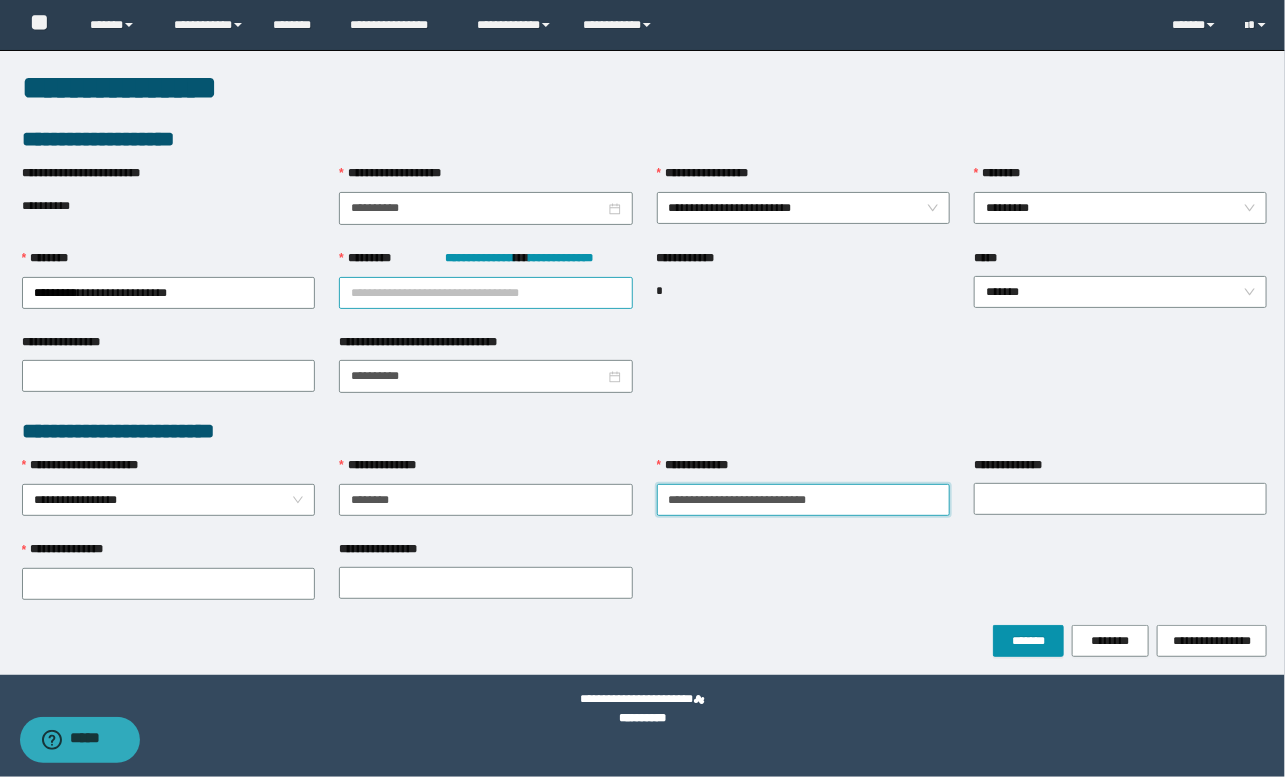 type on "**********" 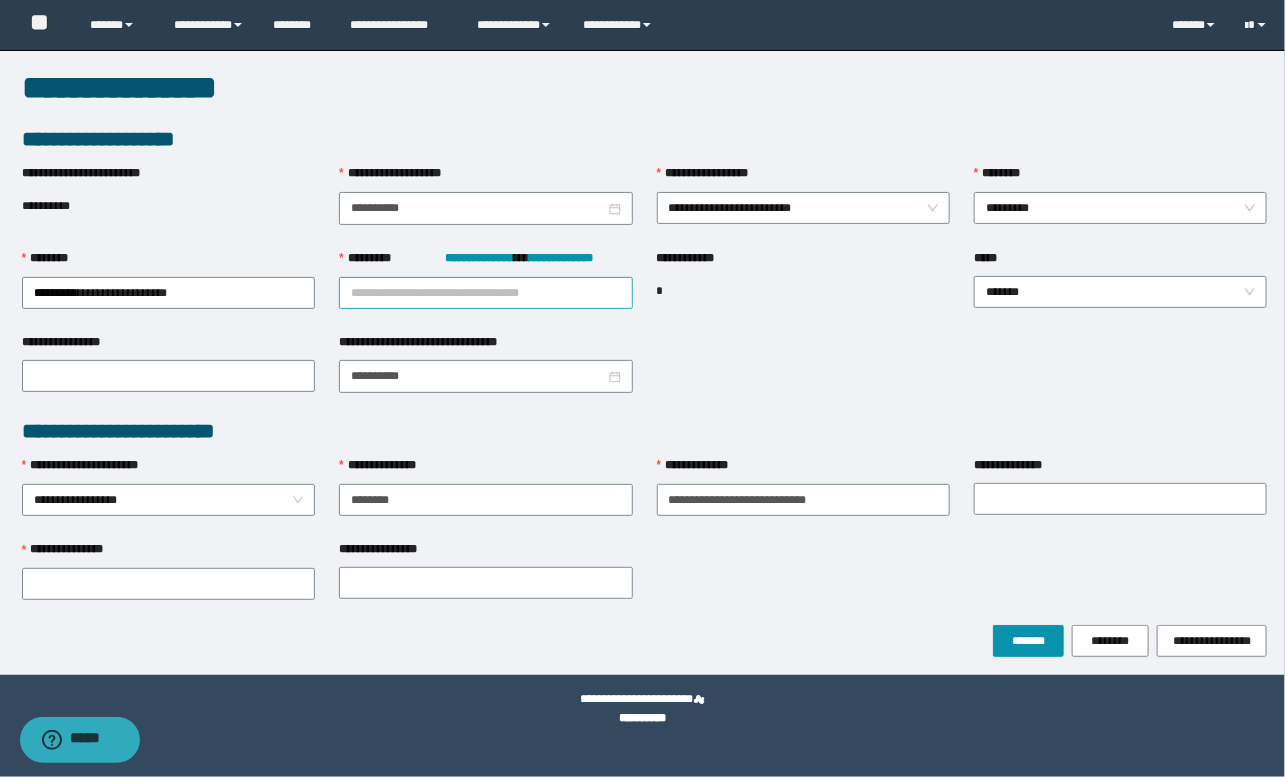 drag, startPoint x: 373, startPoint y: 295, endPoint x: 350, endPoint y: 311, distance: 28.01785 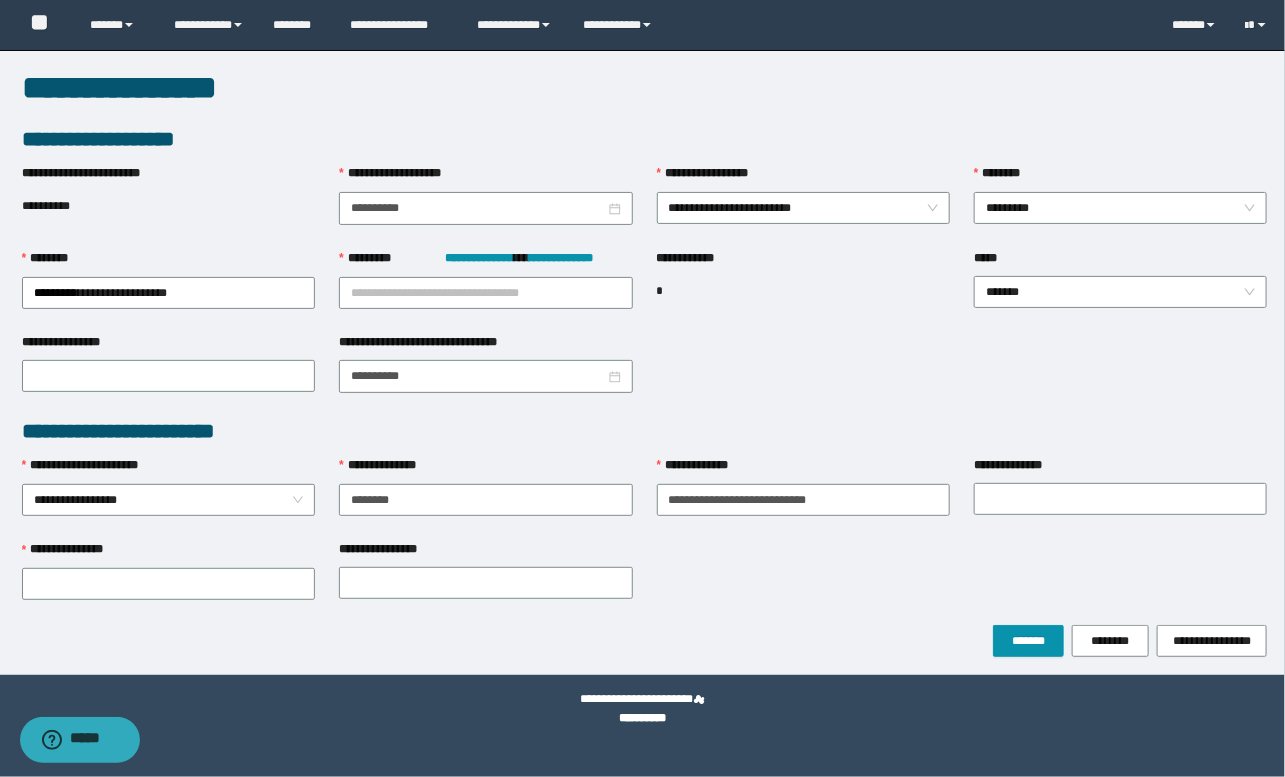 click on "**********" at bounding box center [485, 293] 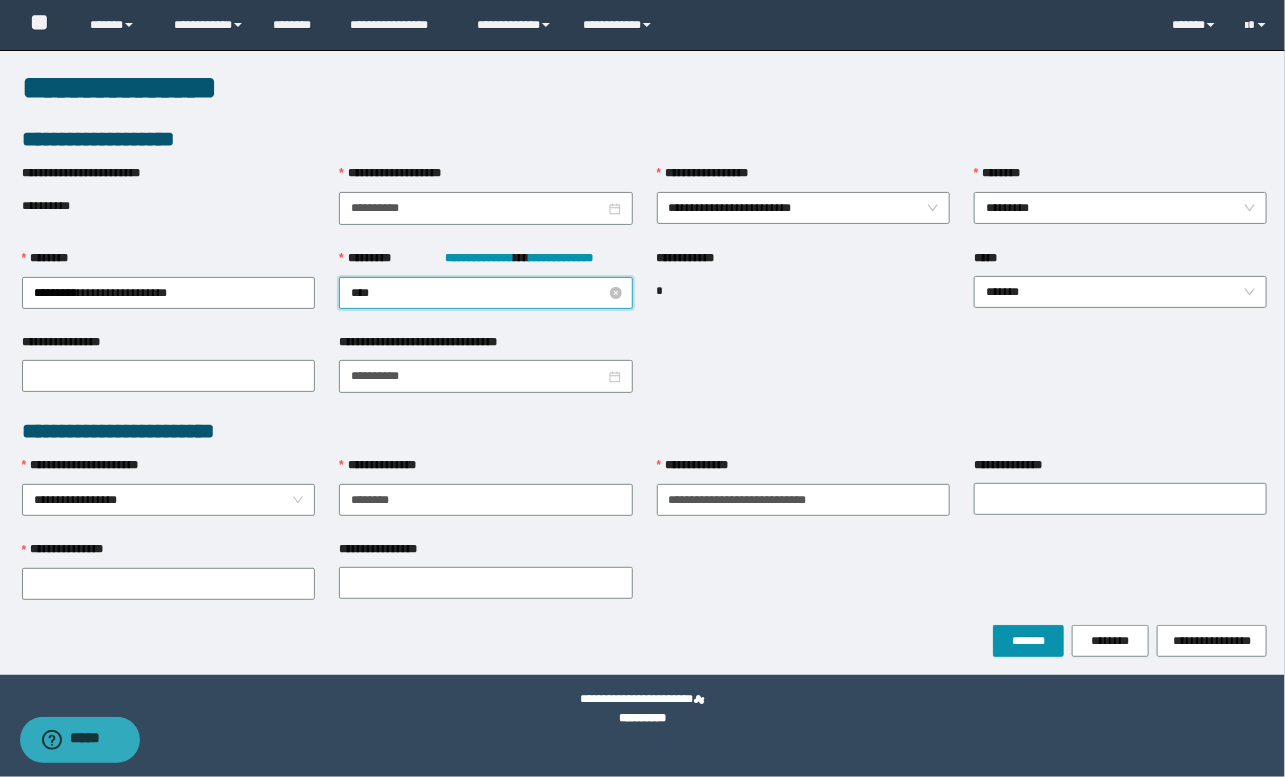 type on "*****" 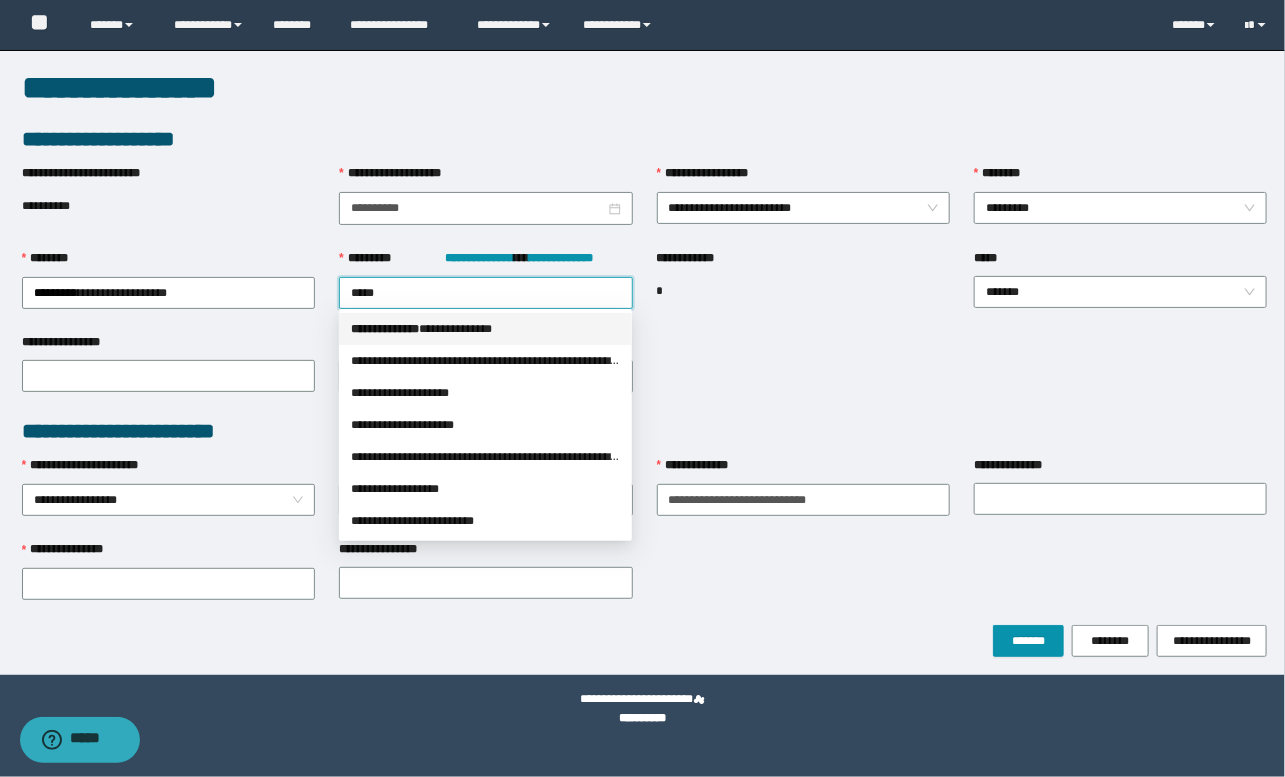 click on "*** *   *********" at bounding box center (385, 329) 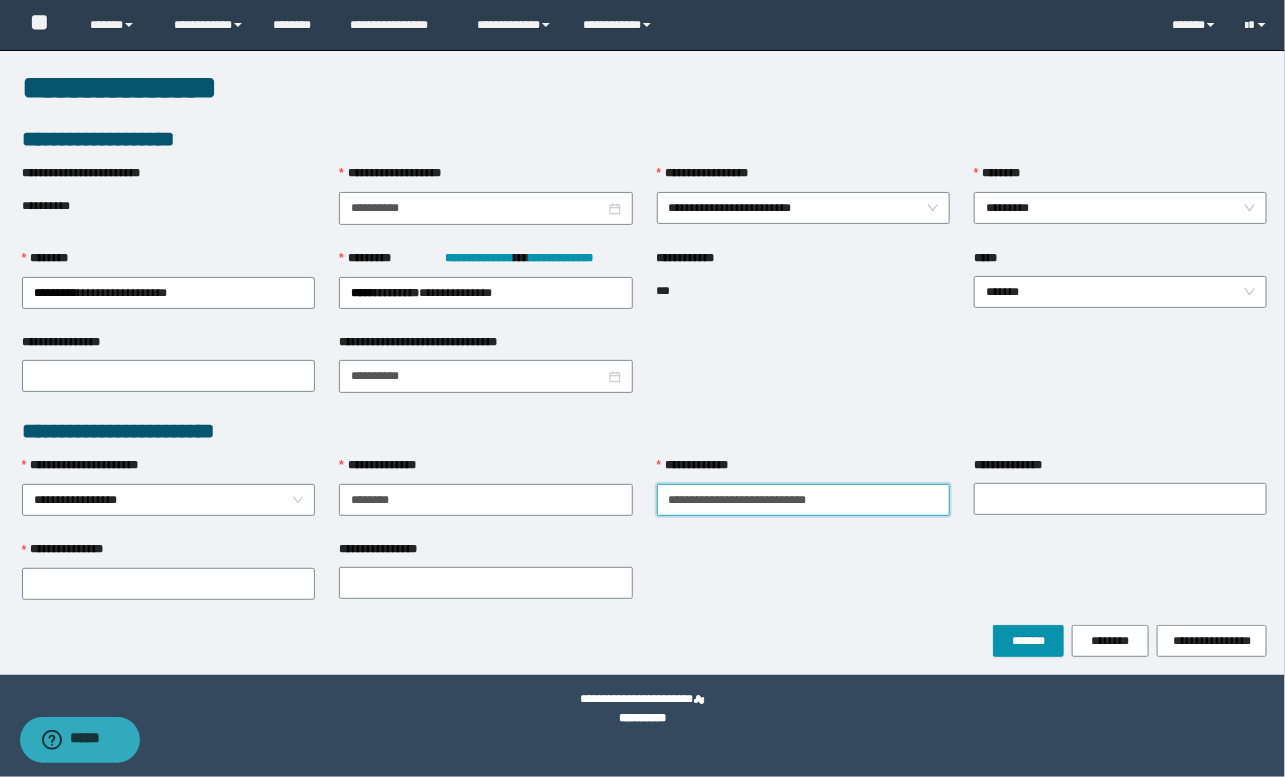 drag, startPoint x: 720, startPoint y: 493, endPoint x: 865, endPoint y: 502, distance: 145.27904 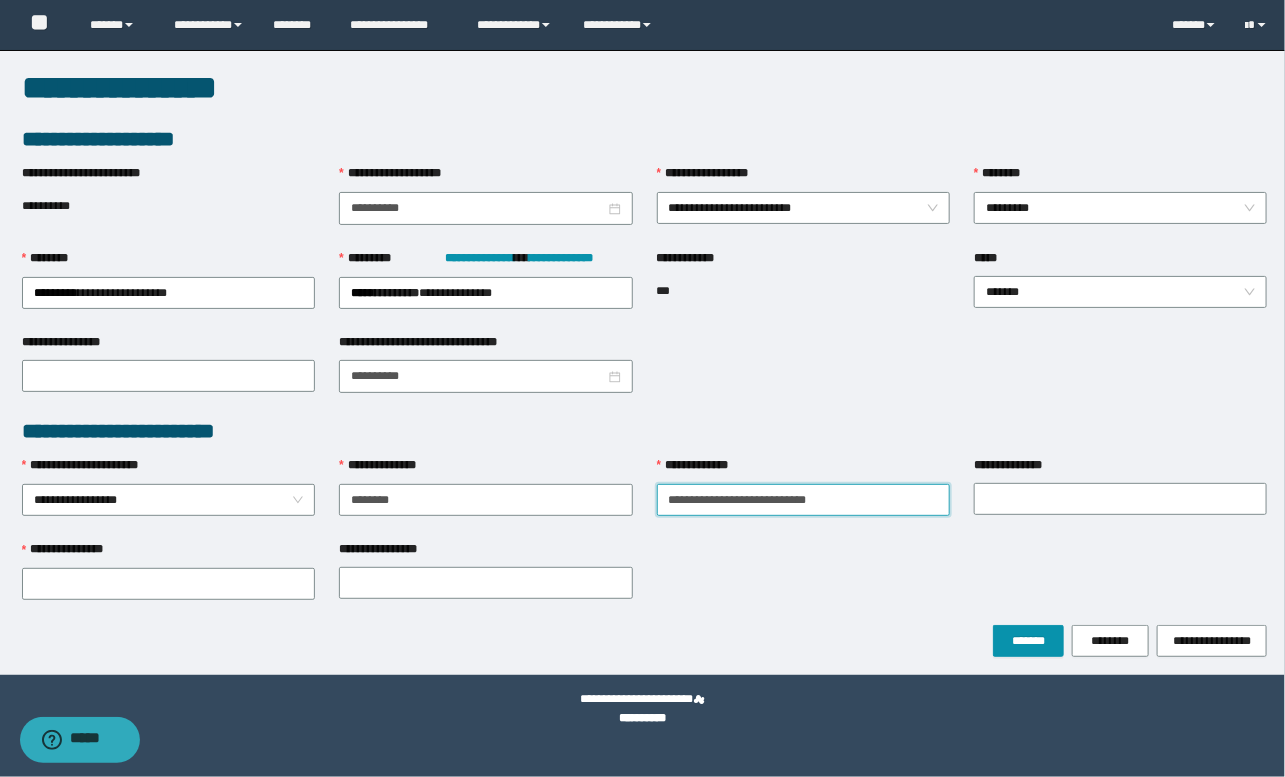 click on "**********" at bounding box center [803, 500] 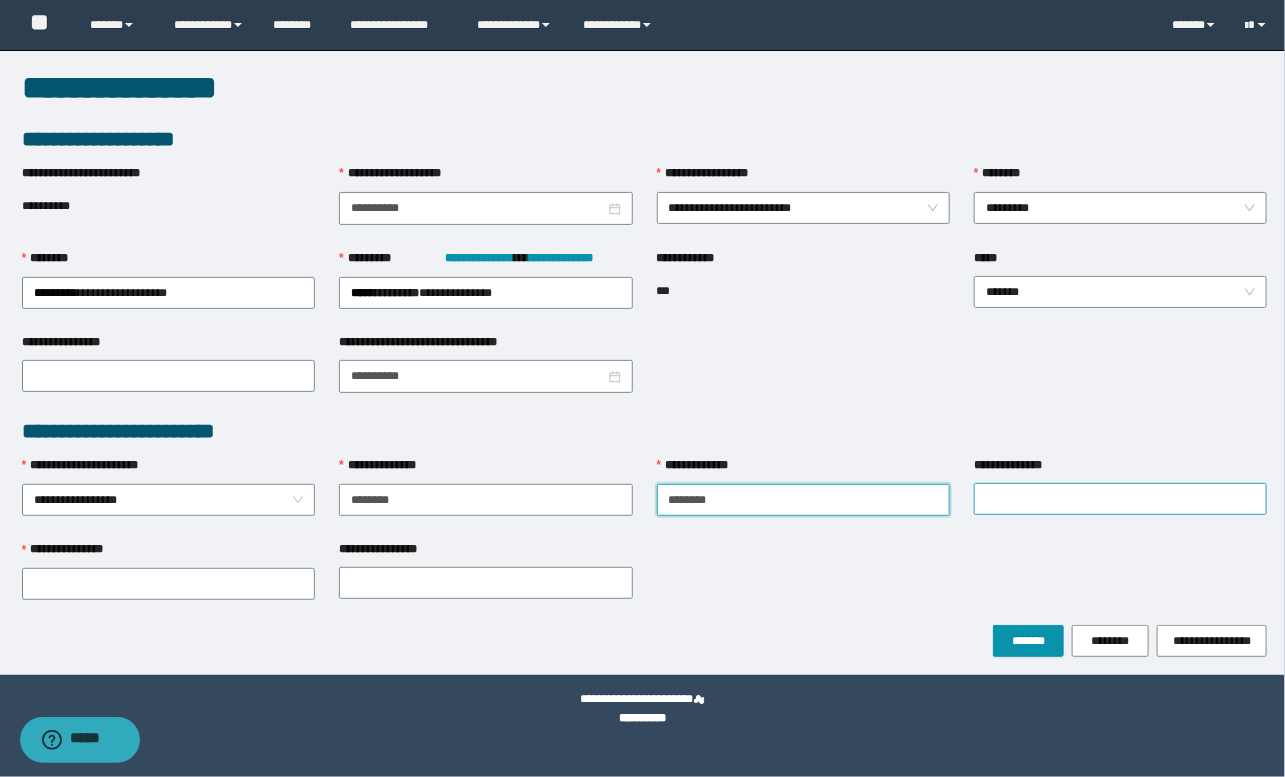 type on "*******" 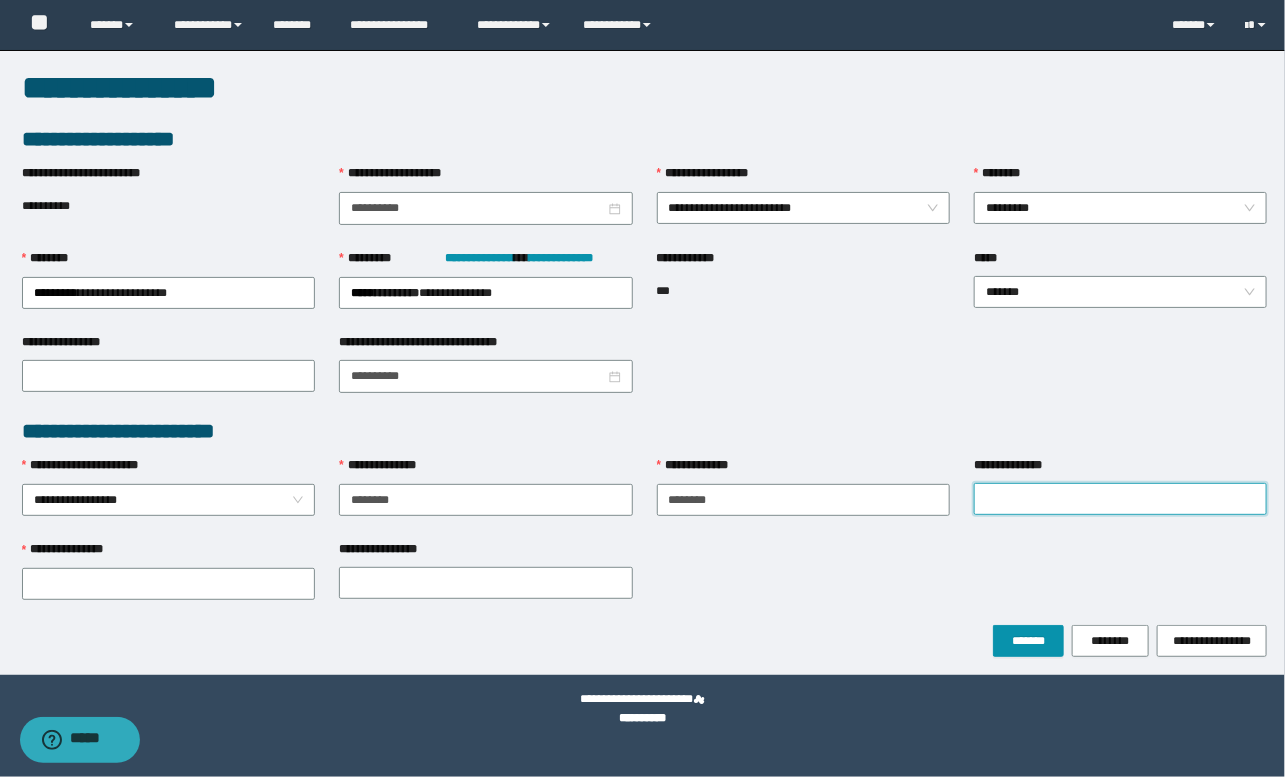 click on "**********" at bounding box center [1120, 499] 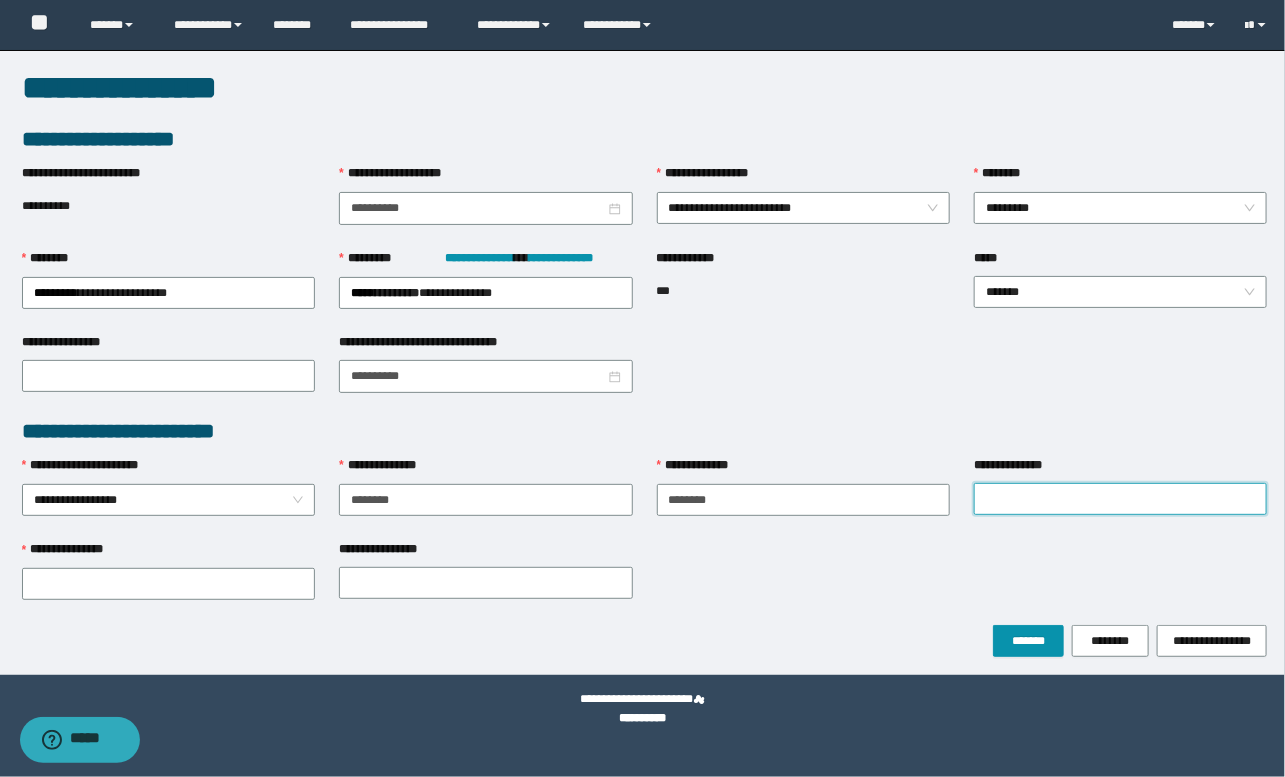 paste on "**********" 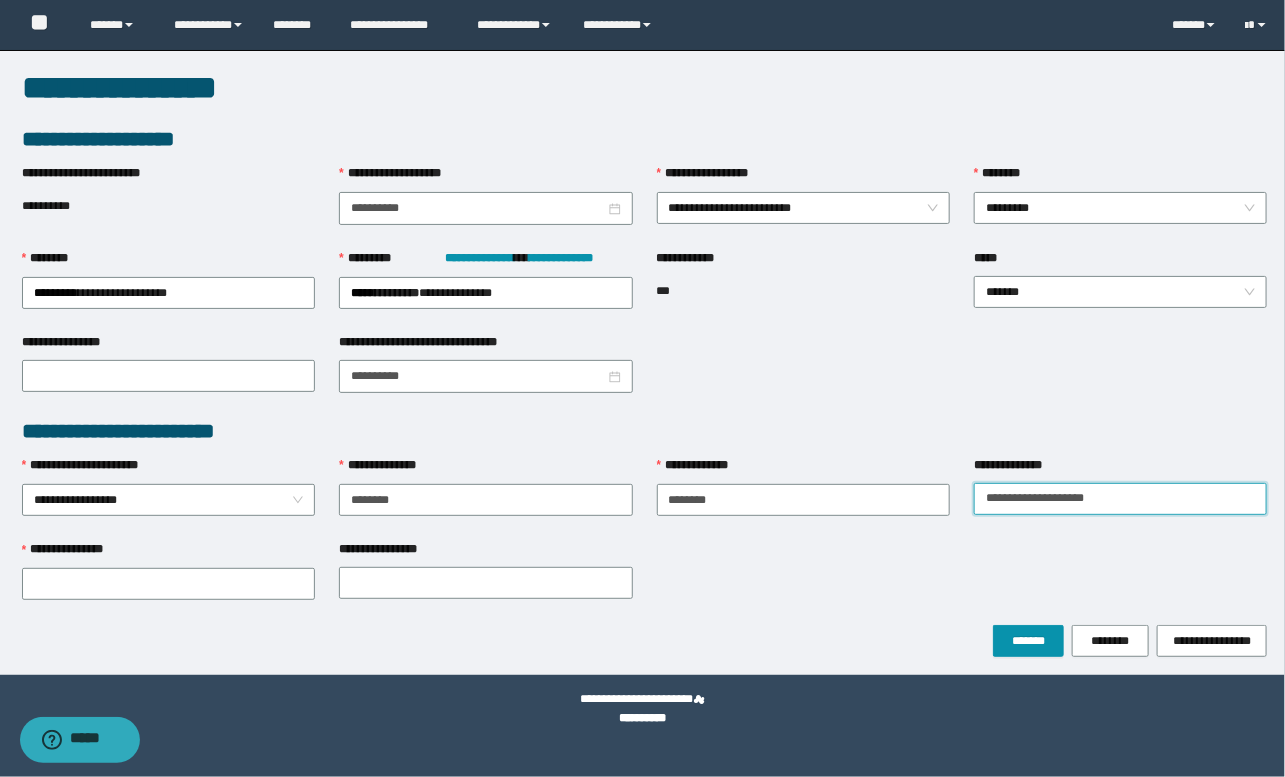 drag, startPoint x: 1035, startPoint y: 491, endPoint x: 1127, endPoint y: 495, distance: 92.086914 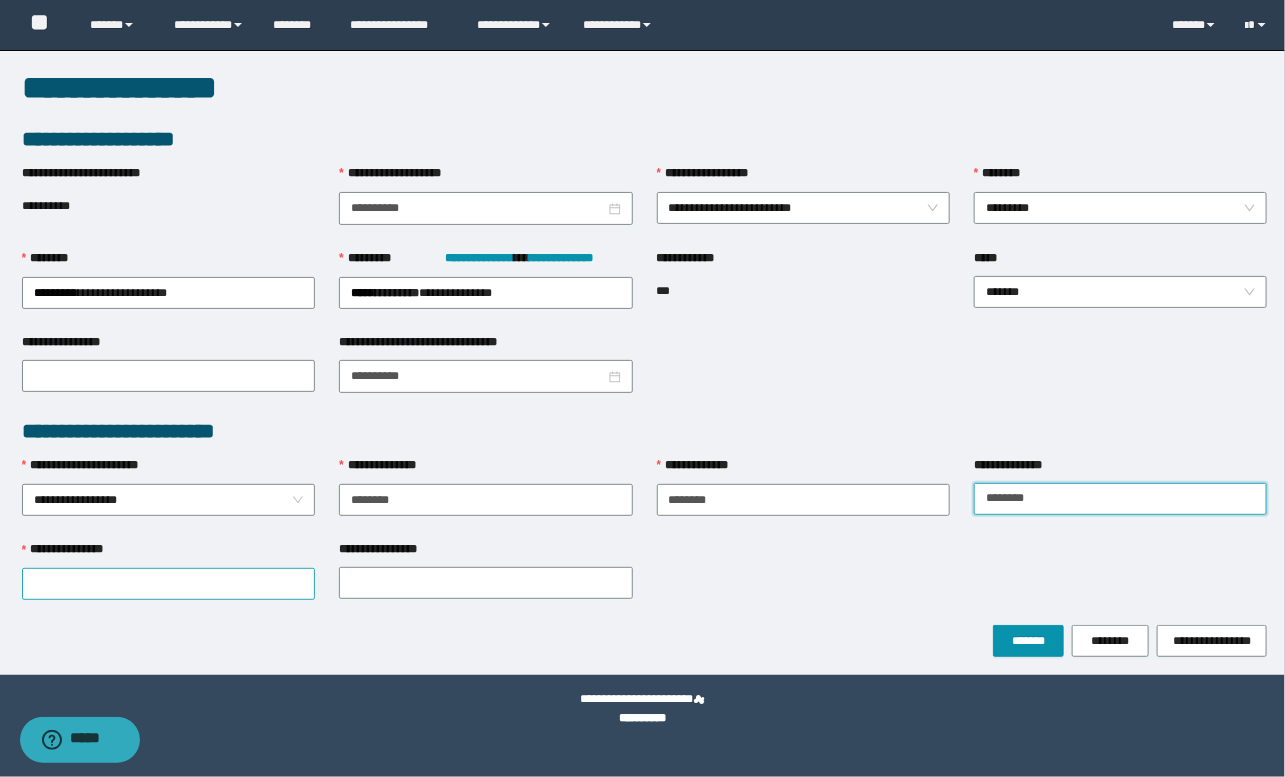 type on "*******" 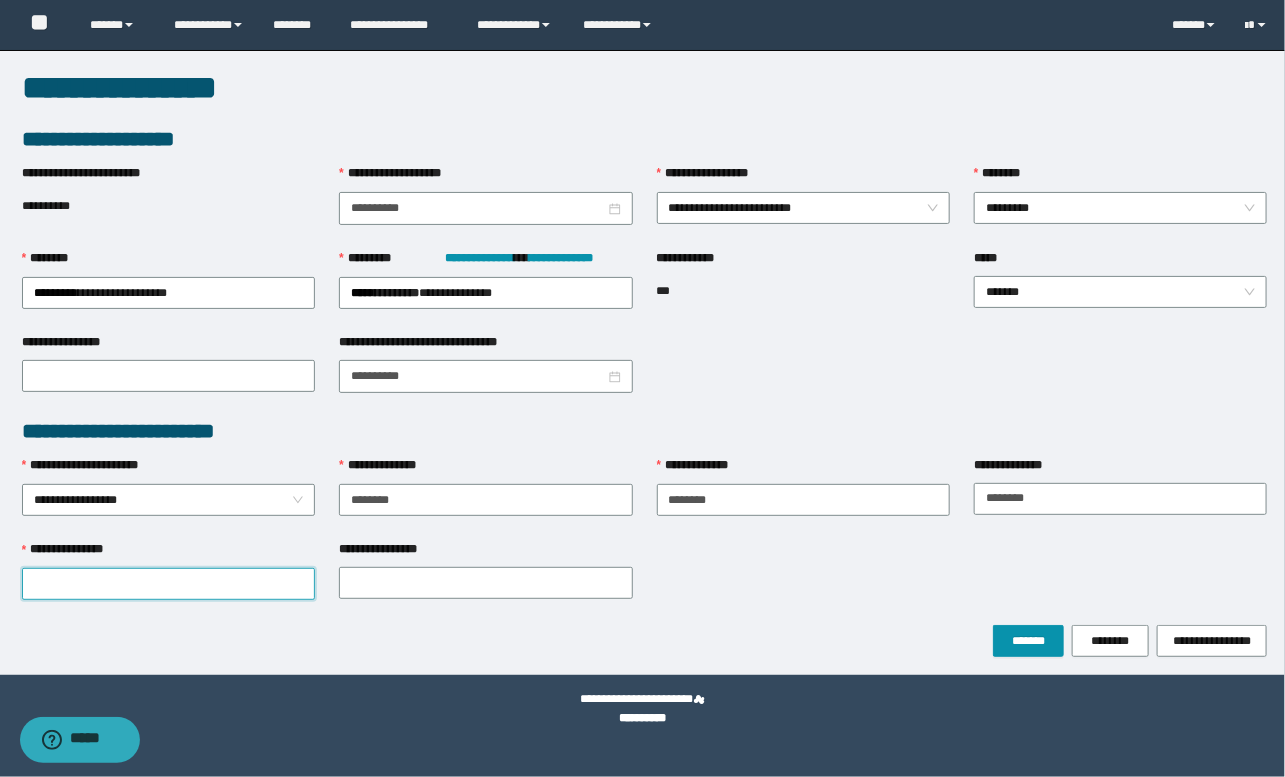 click on "**********" at bounding box center [168, 584] 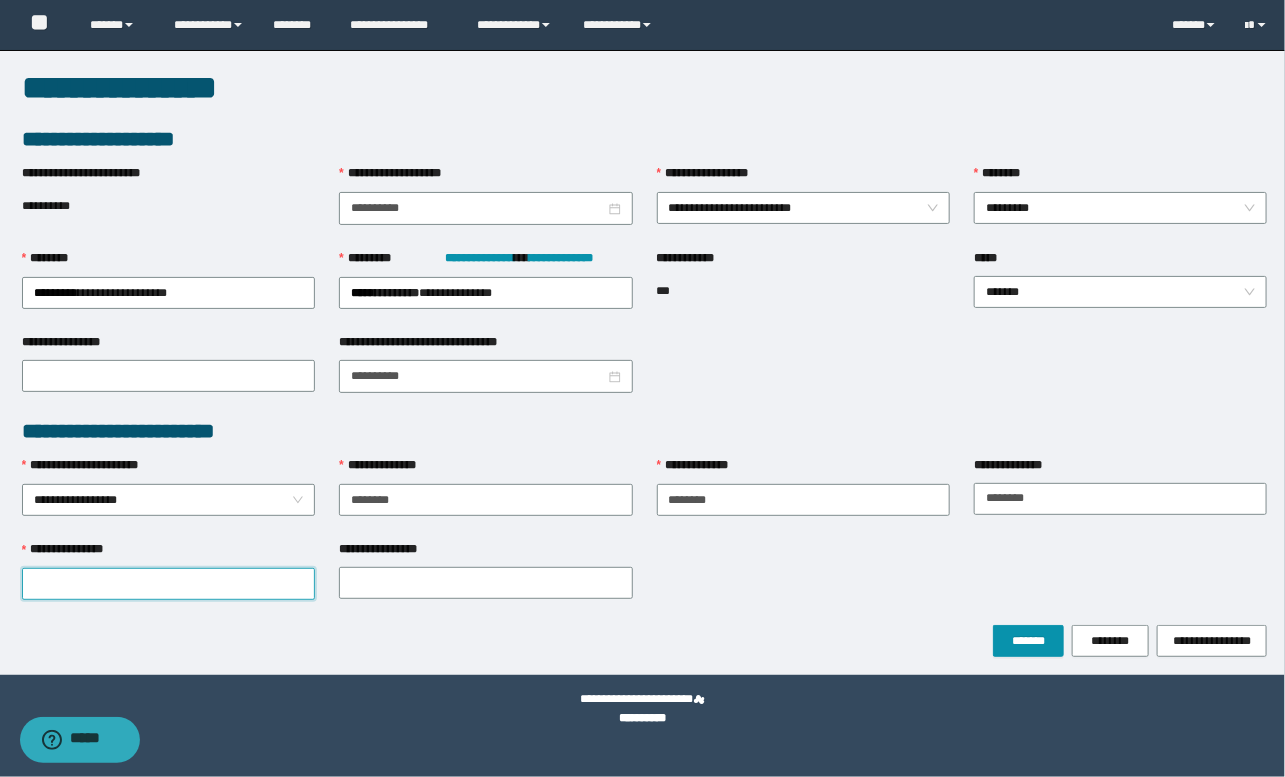 paste on "**********" 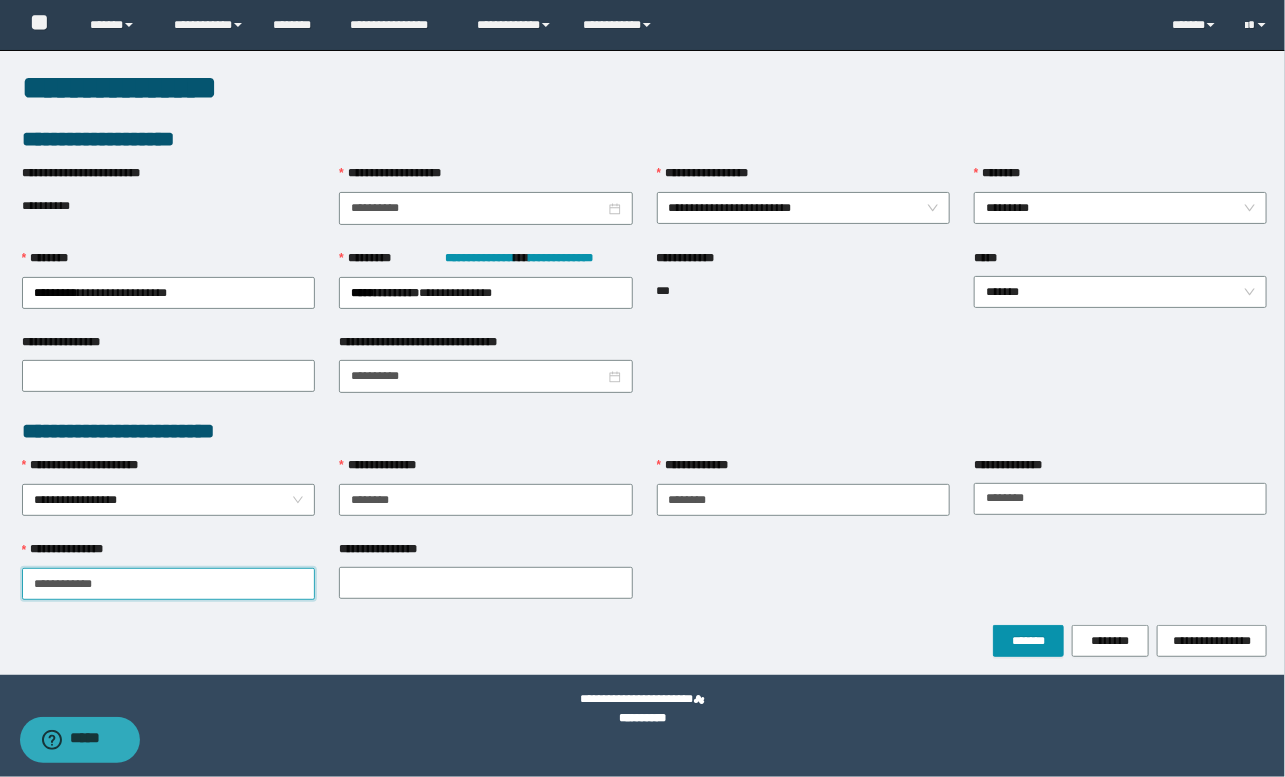 drag, startPoint x: 80, startPoint y: 581, endPoint x: 125, endPoint y: 580, distance: 45.01111 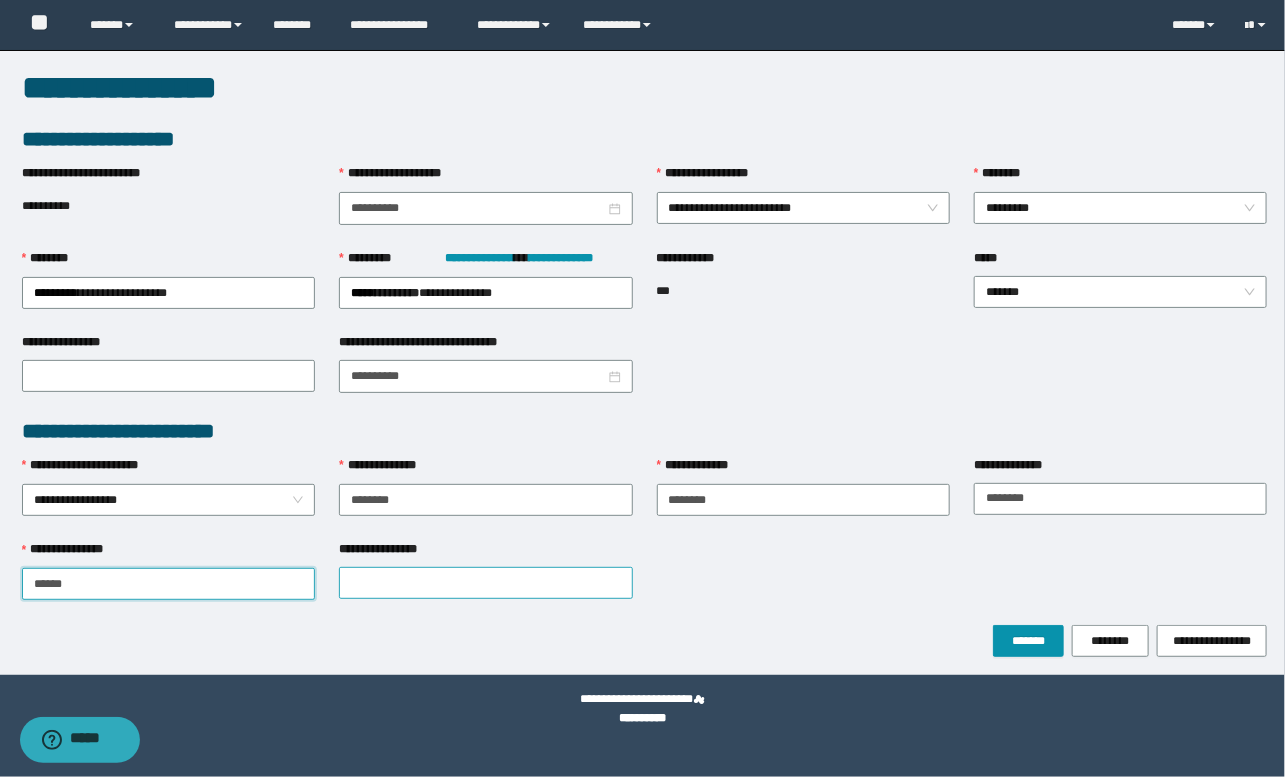 type on "*****" 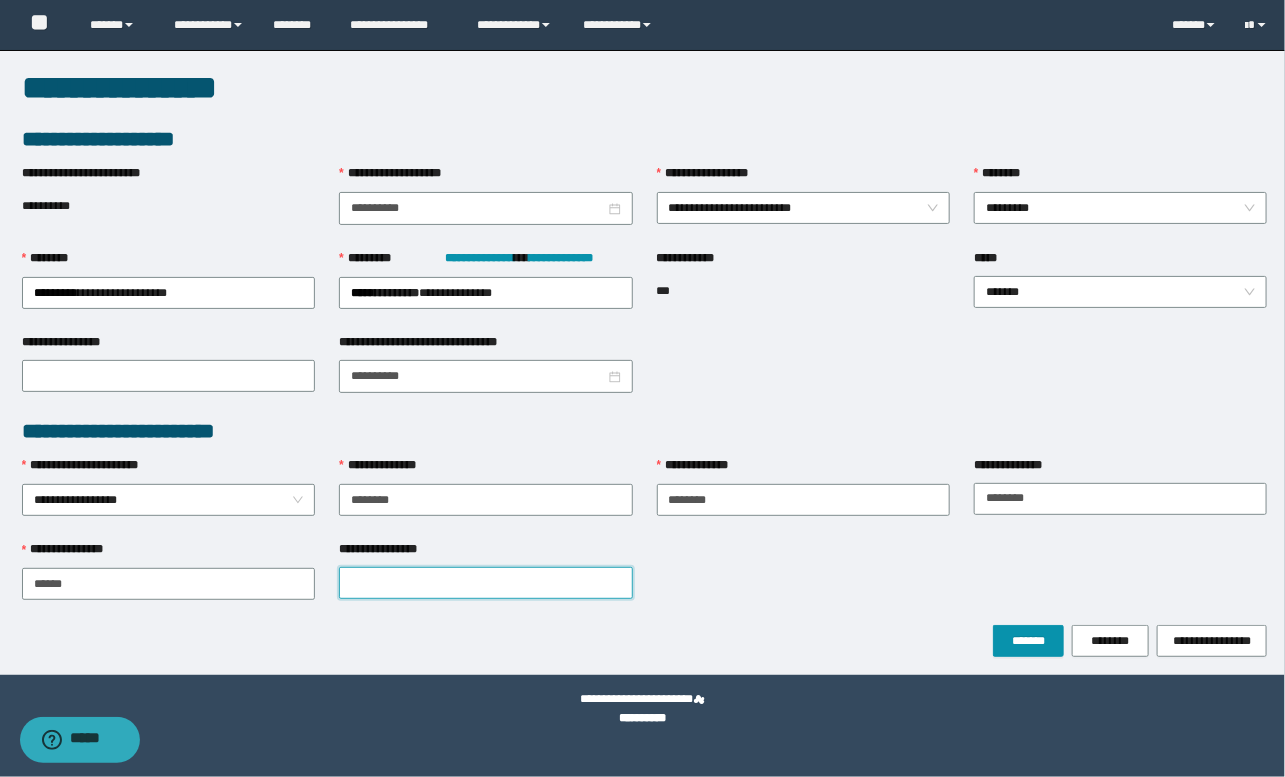 click on "**********" at bounding box center [485, 583] 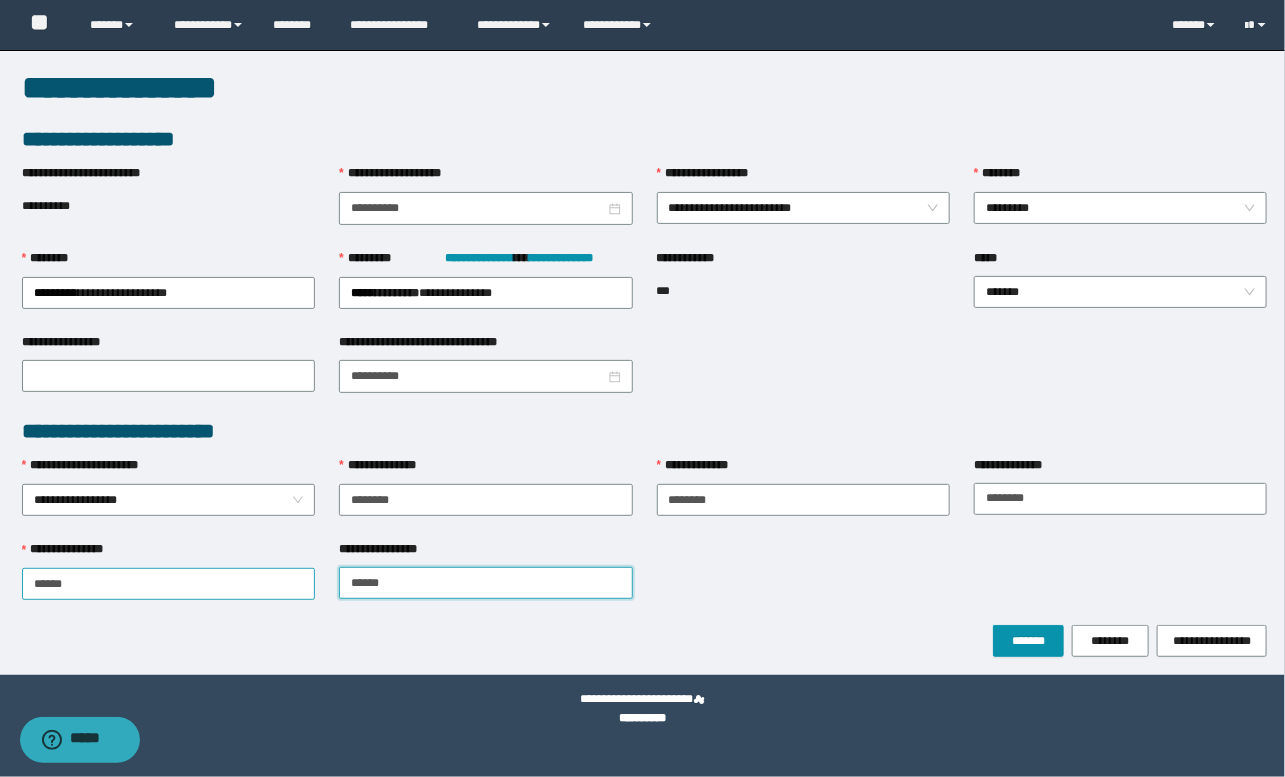 type on "******" 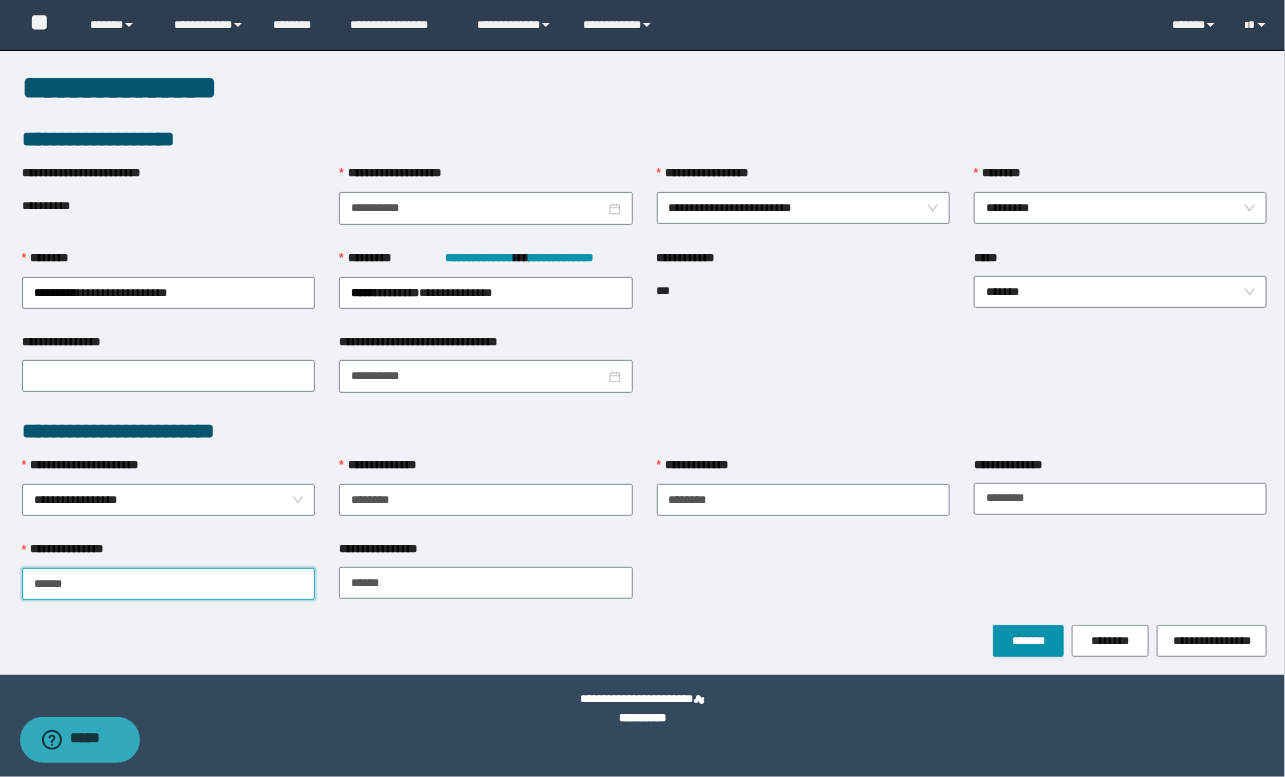 click on "*****" at bounding box center (168, 584) 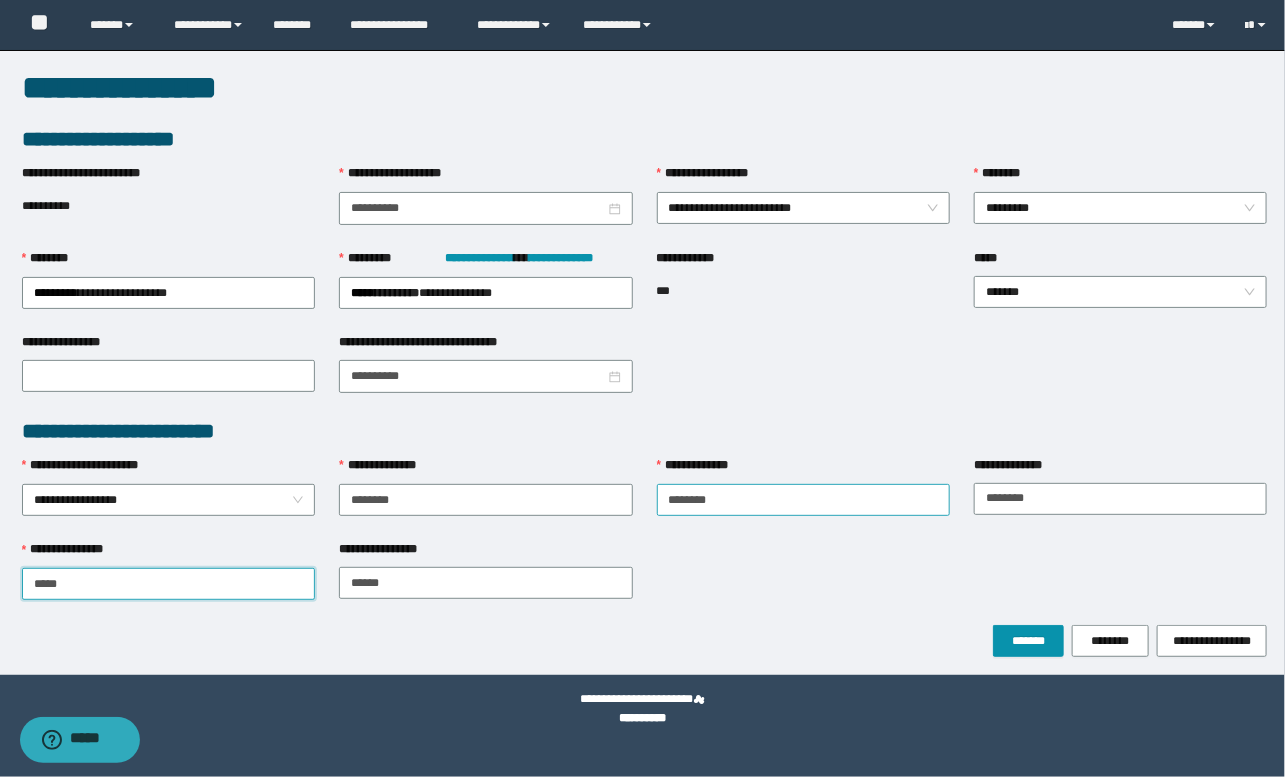 type on "*****" 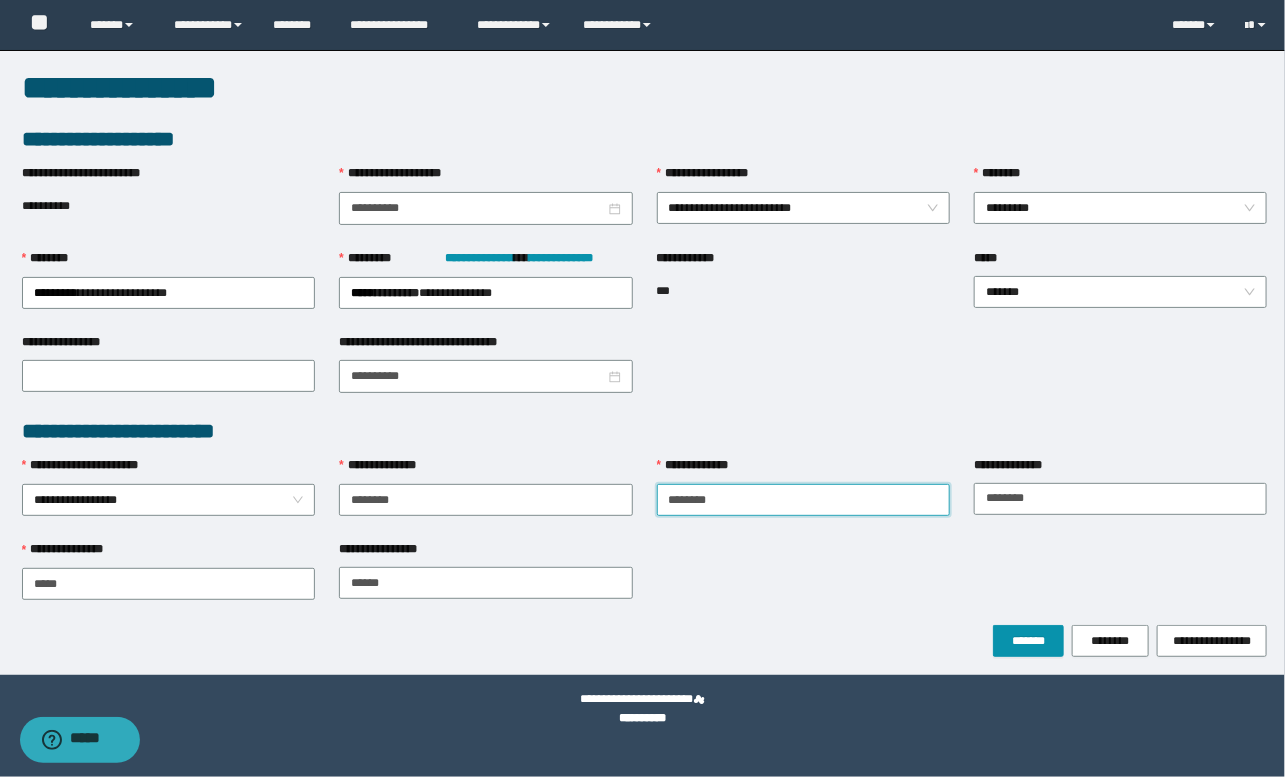 click on "*******" at bounding box center (803, 500) 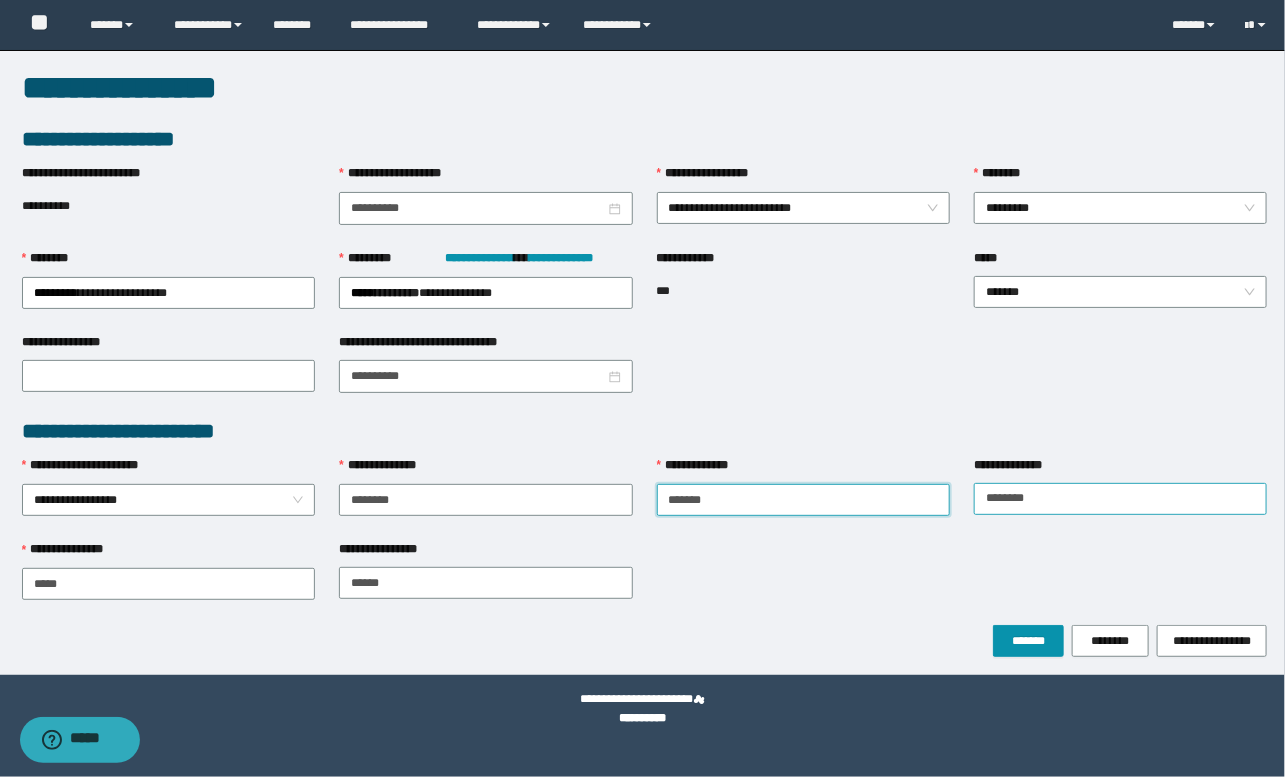 type on "*******" 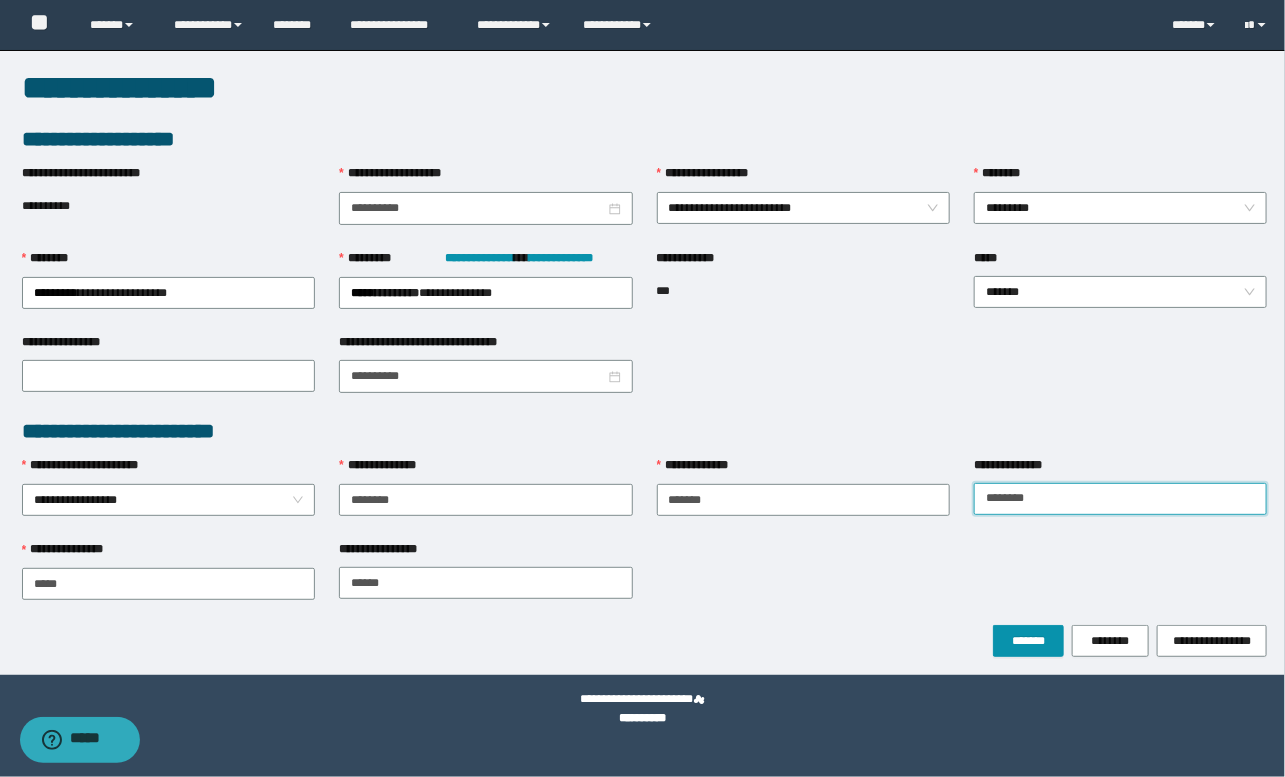 click on "*******" at bounding box center (1120, 499) 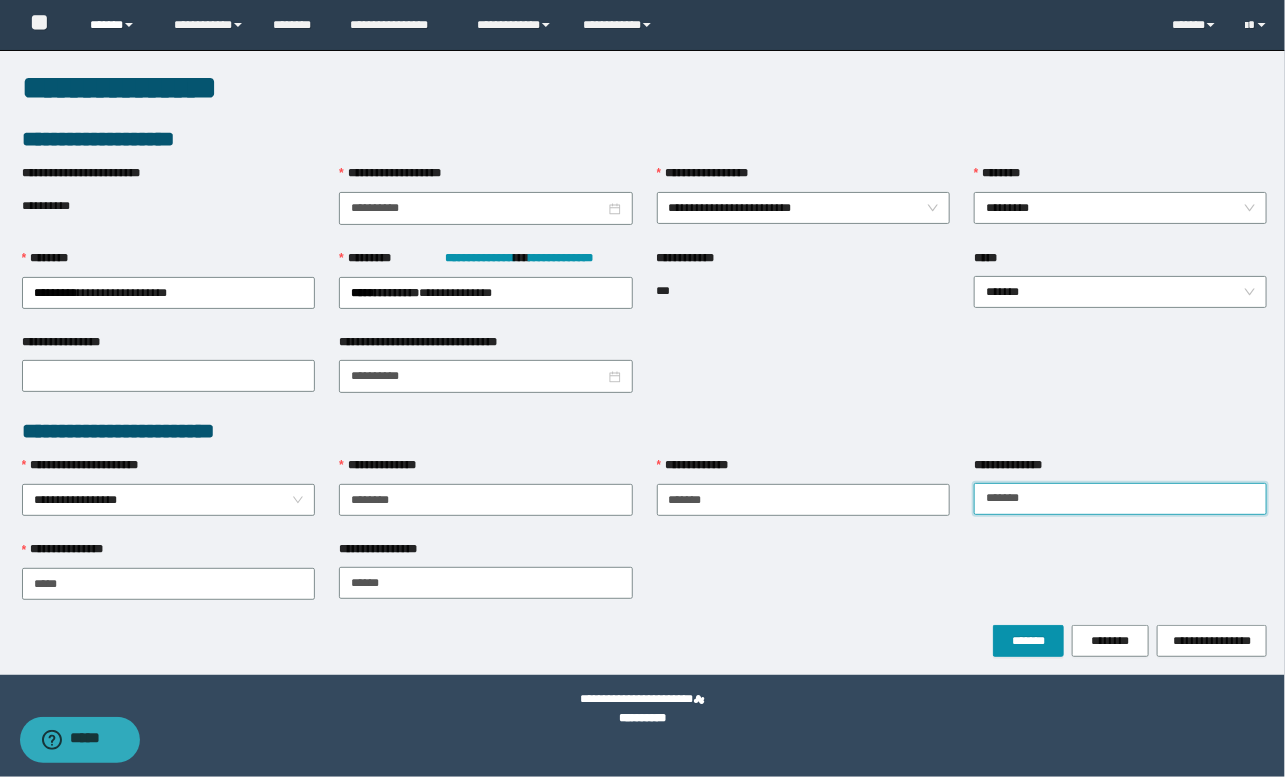 type on "*******" 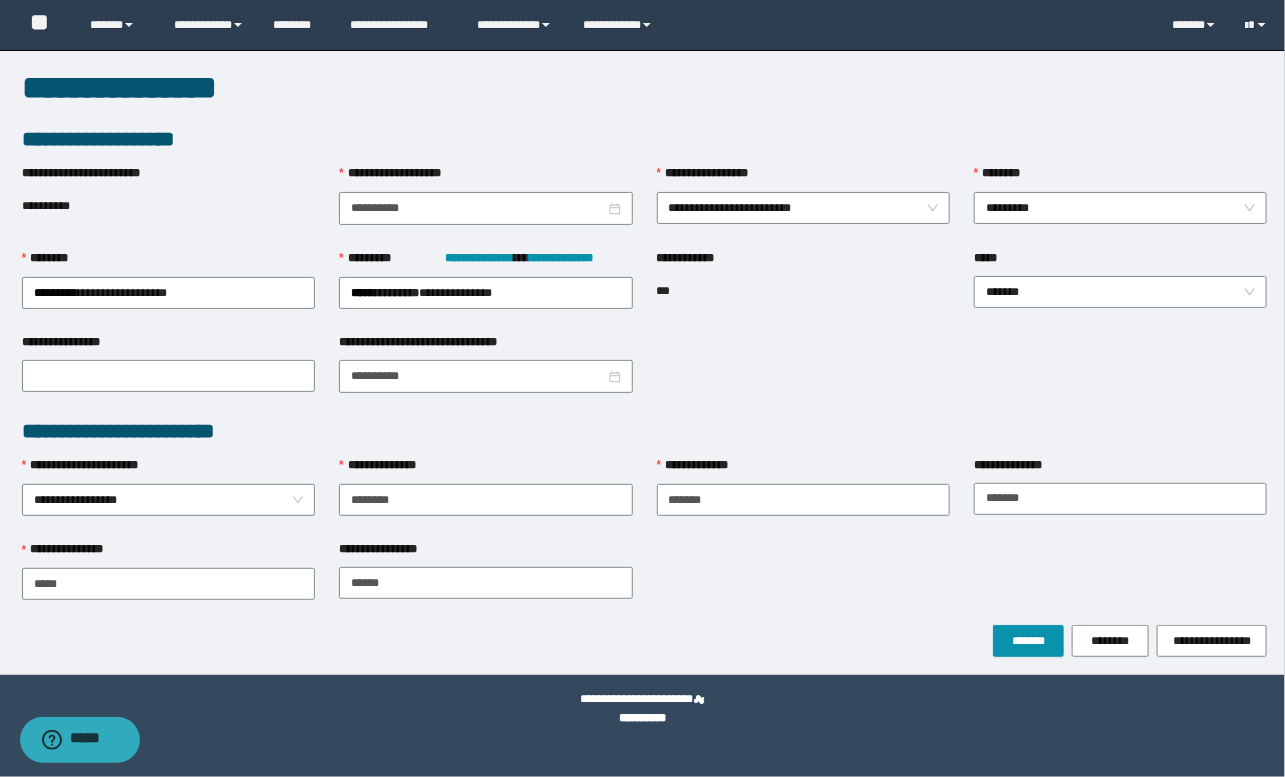 click on "**********" at bounding box center [645, 582] 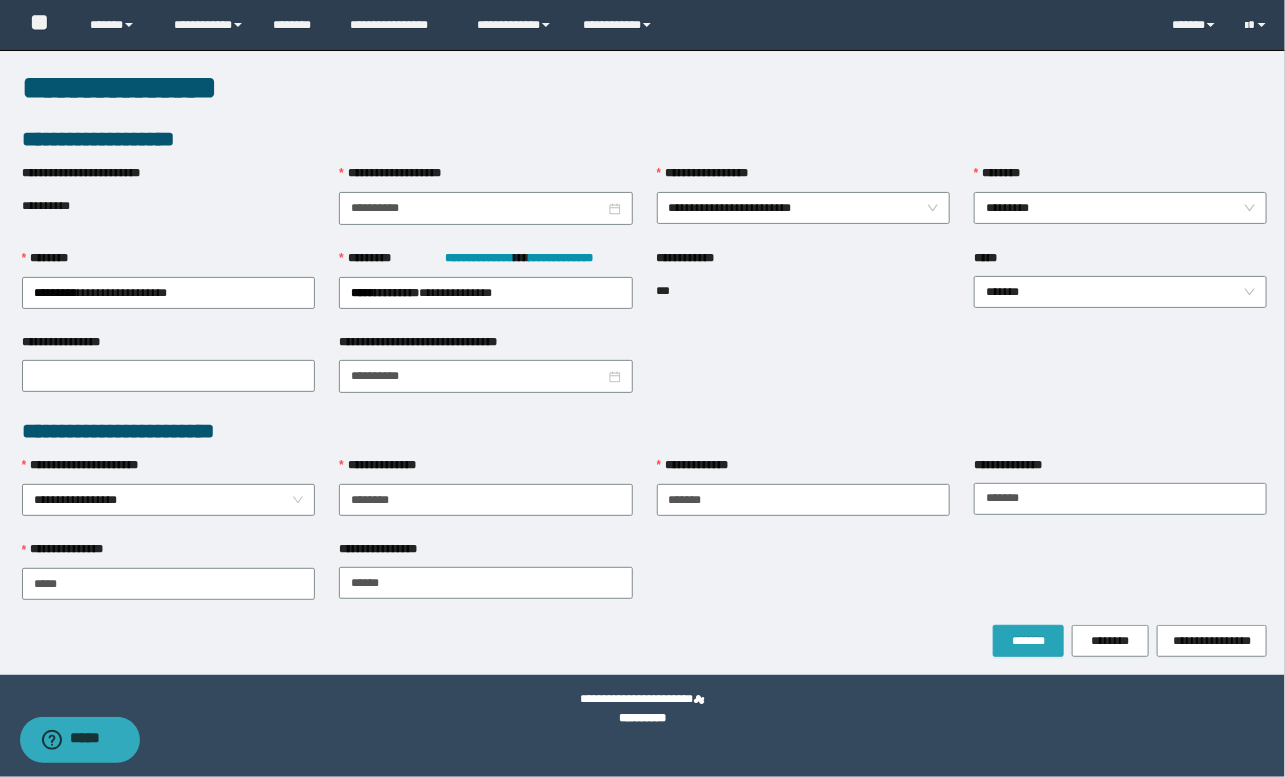 click on "*******" at bounding box center [1028, 641] 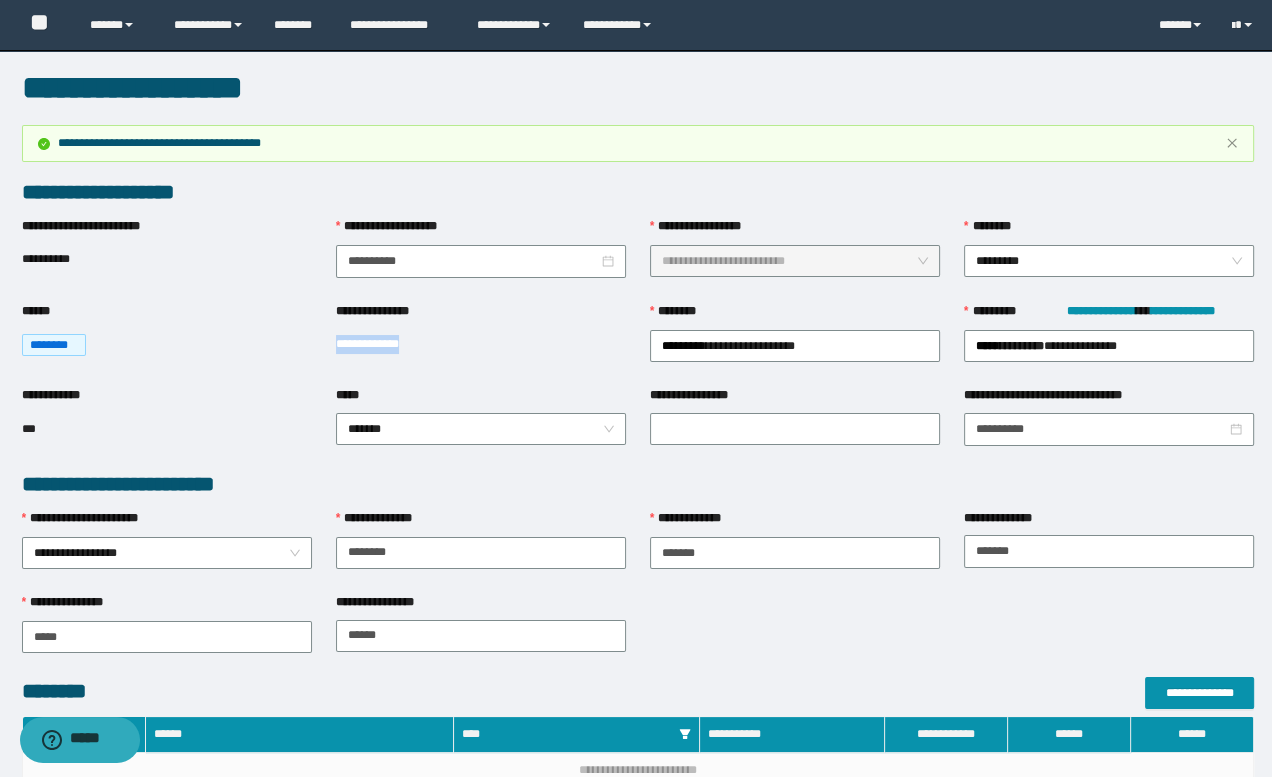 drag, startPoint x: 332, startPoint y: 340, endPoint x: 469, endPoint y: 340, distance: 137 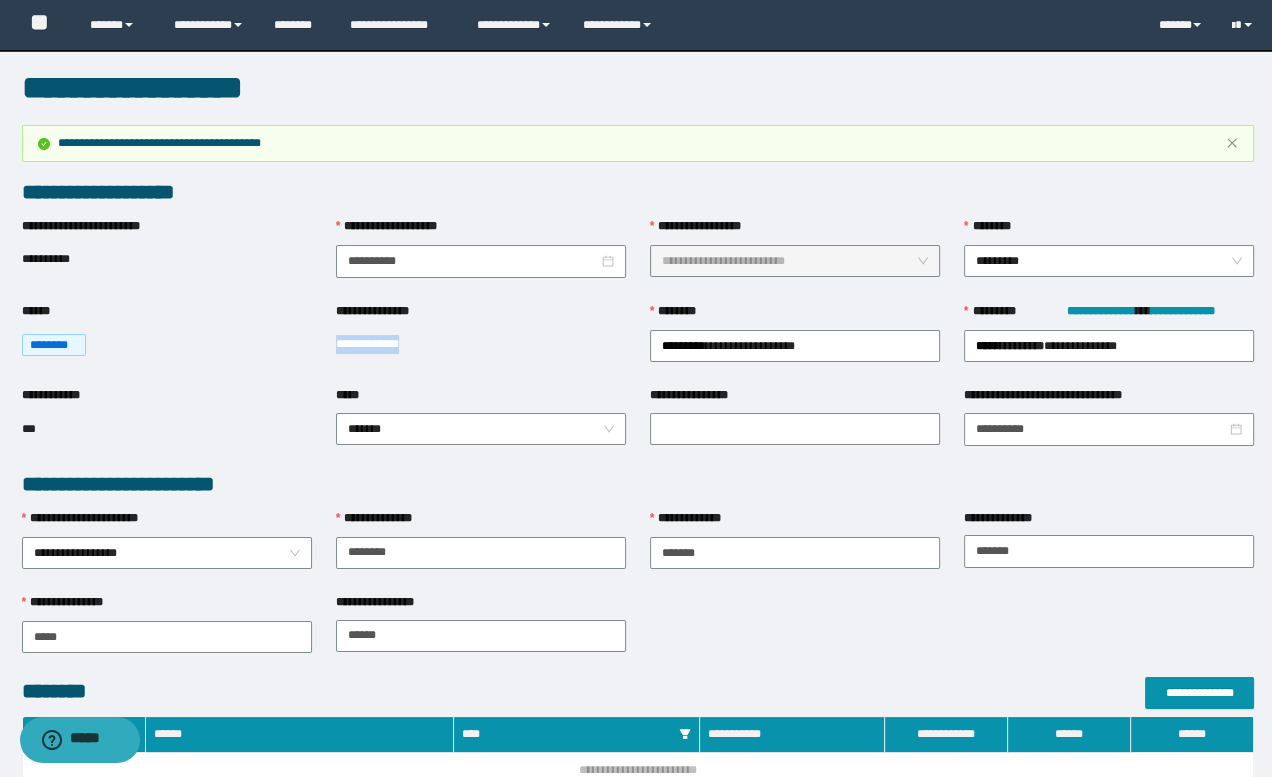 copy on "**********" 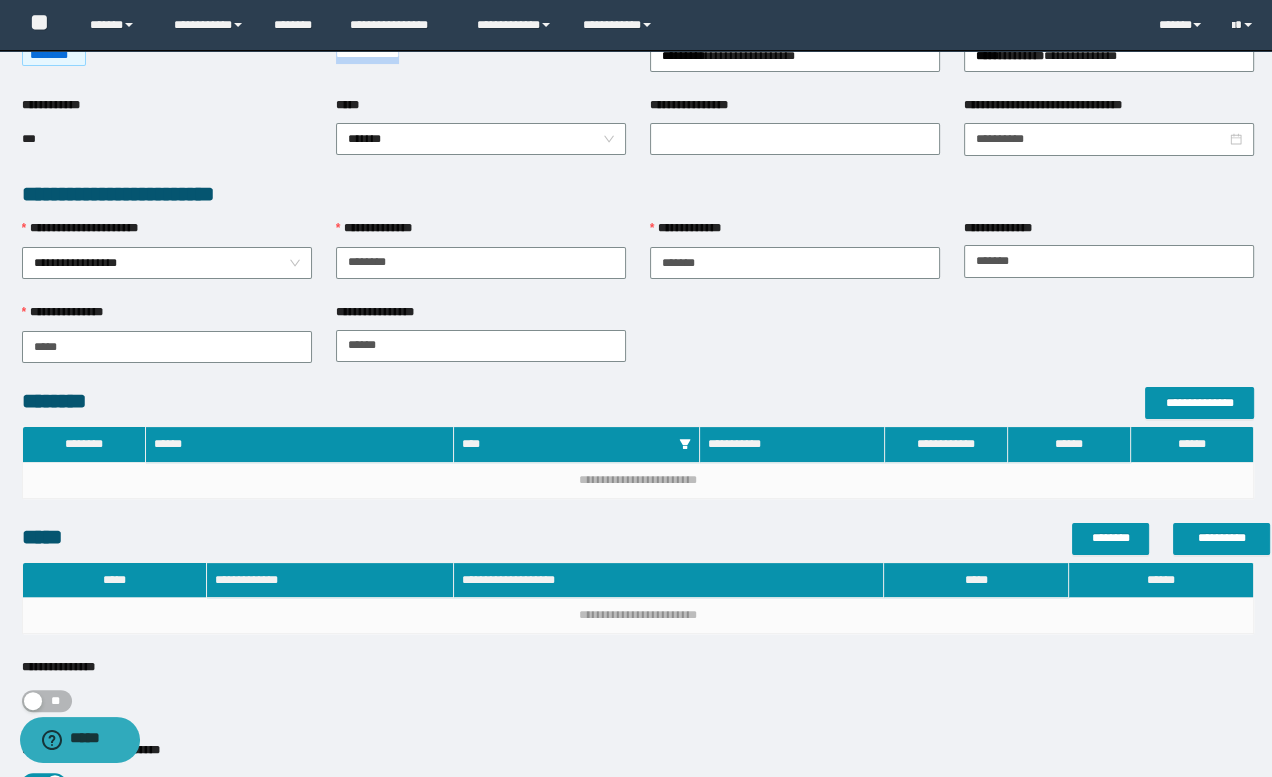 scroll, scrollTop: 454, scrollLeft: 0, axis: vertical 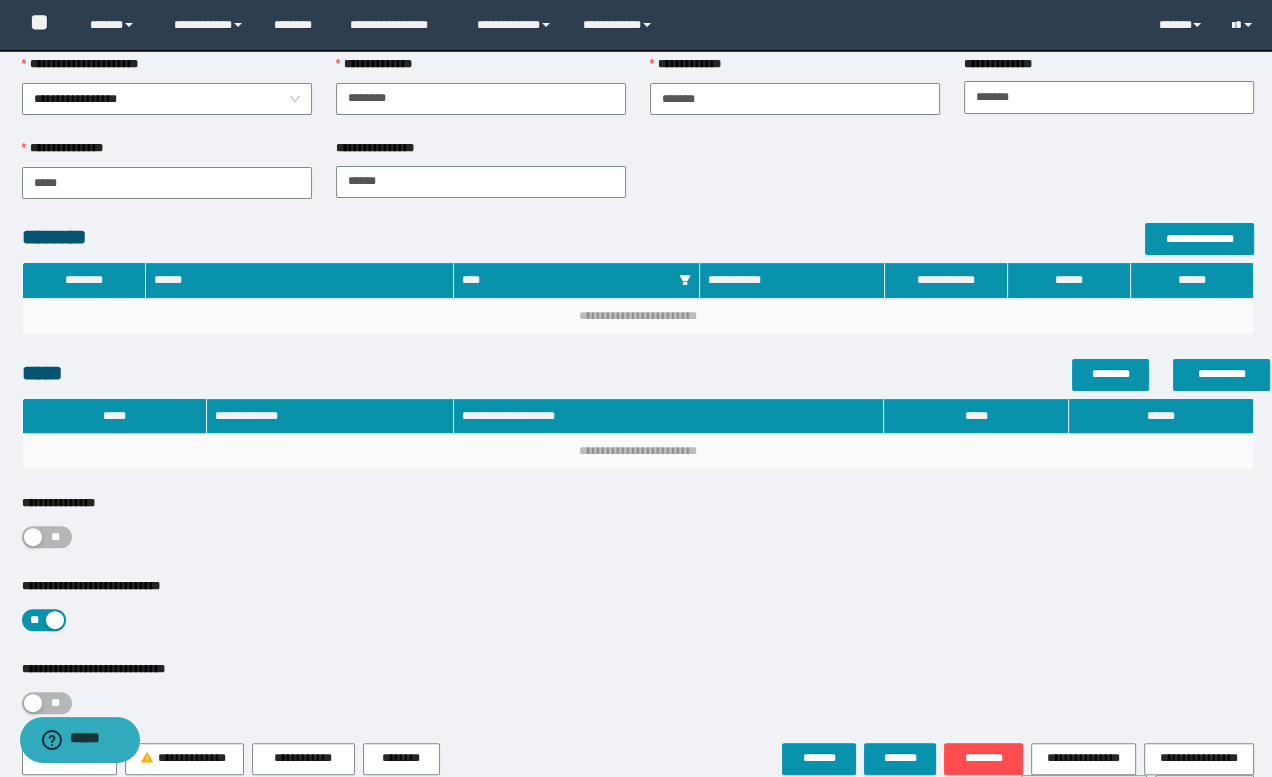 click on "**" at bounding box center [167, 537] 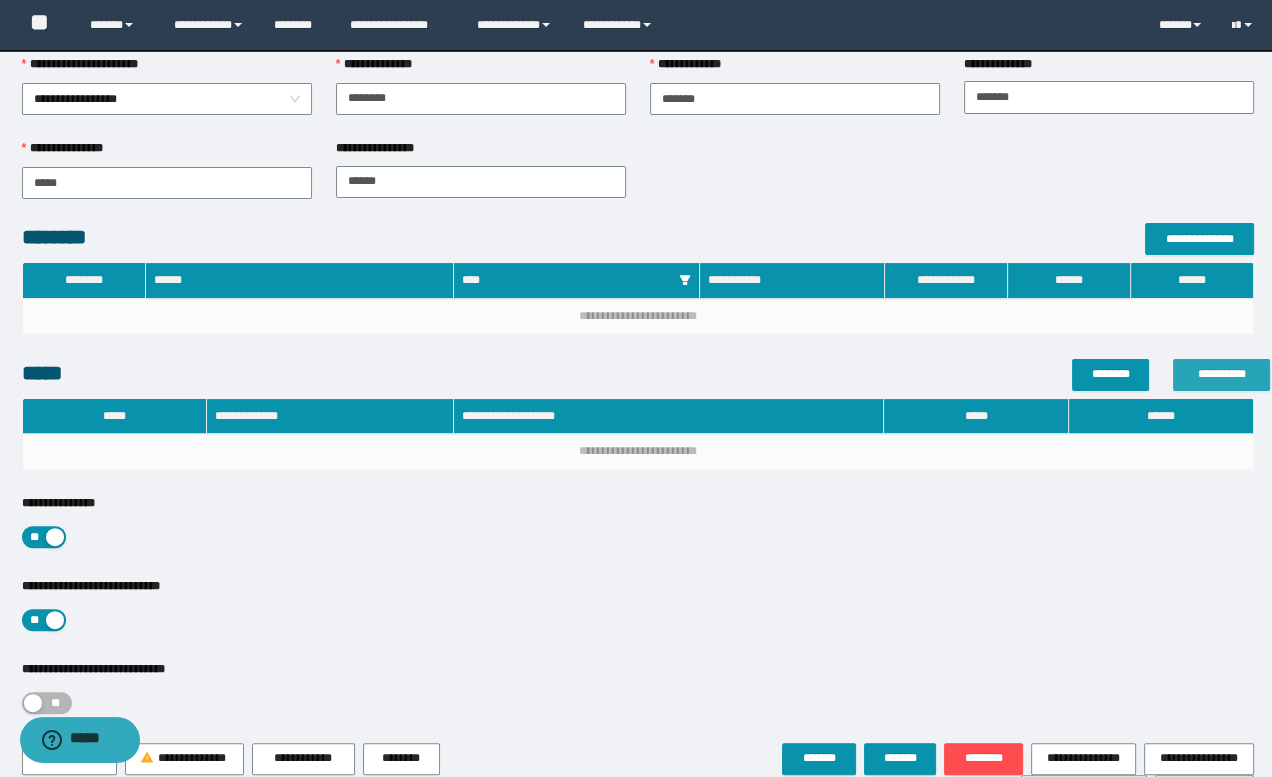 click on "**********" at bounding box center (1221, 374) 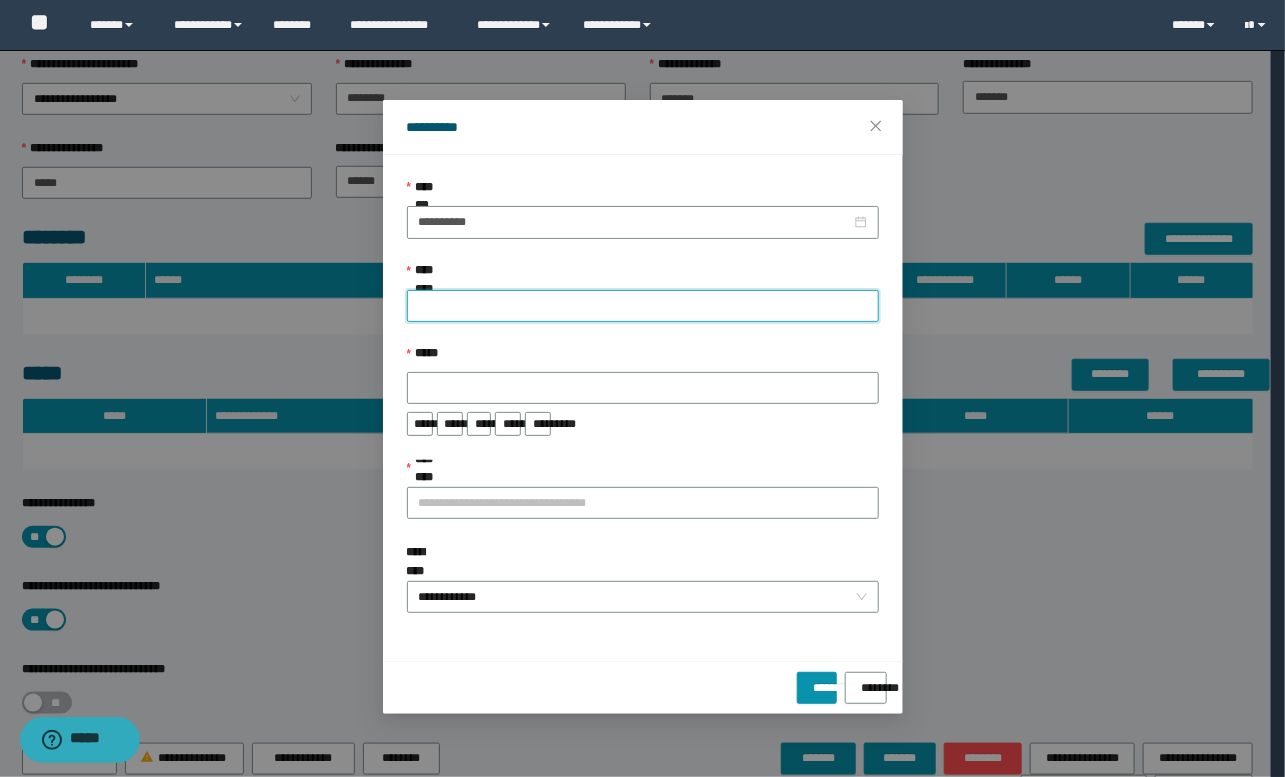 click on "**********" at bounding box center (643, 306) 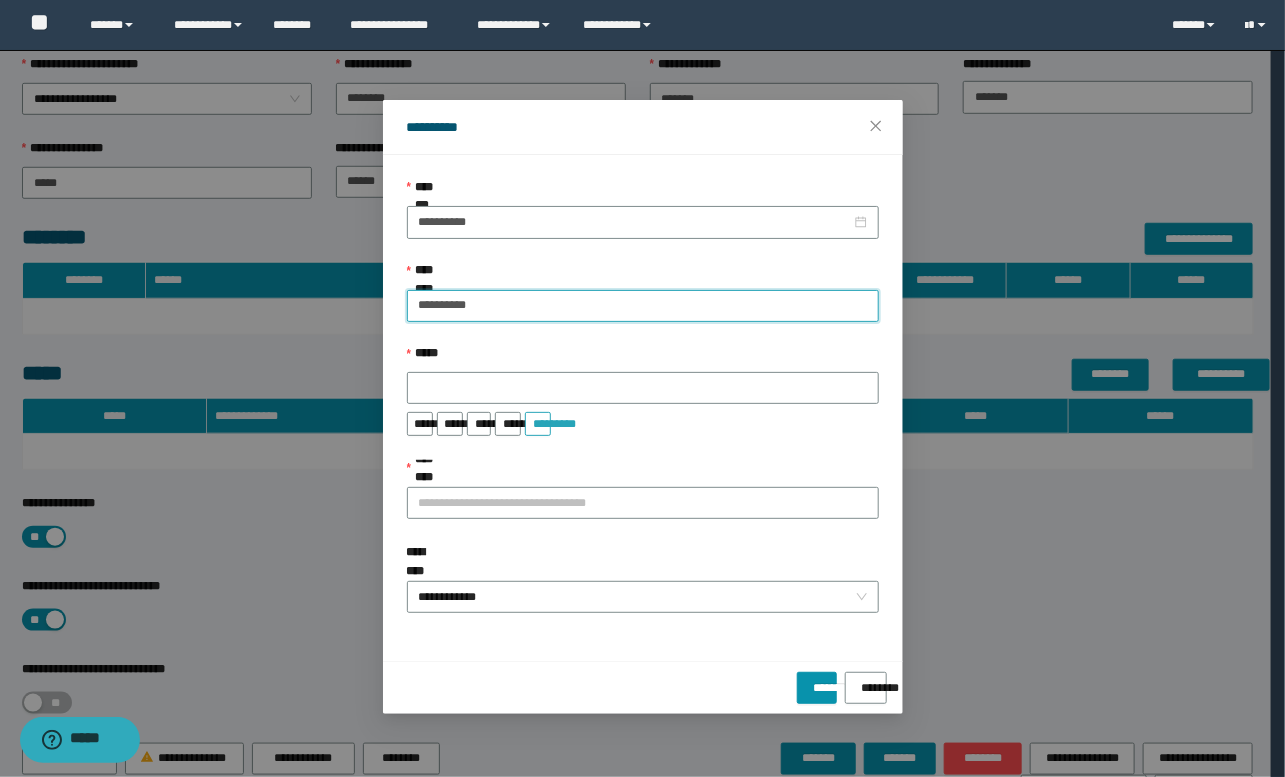 type on "**********" 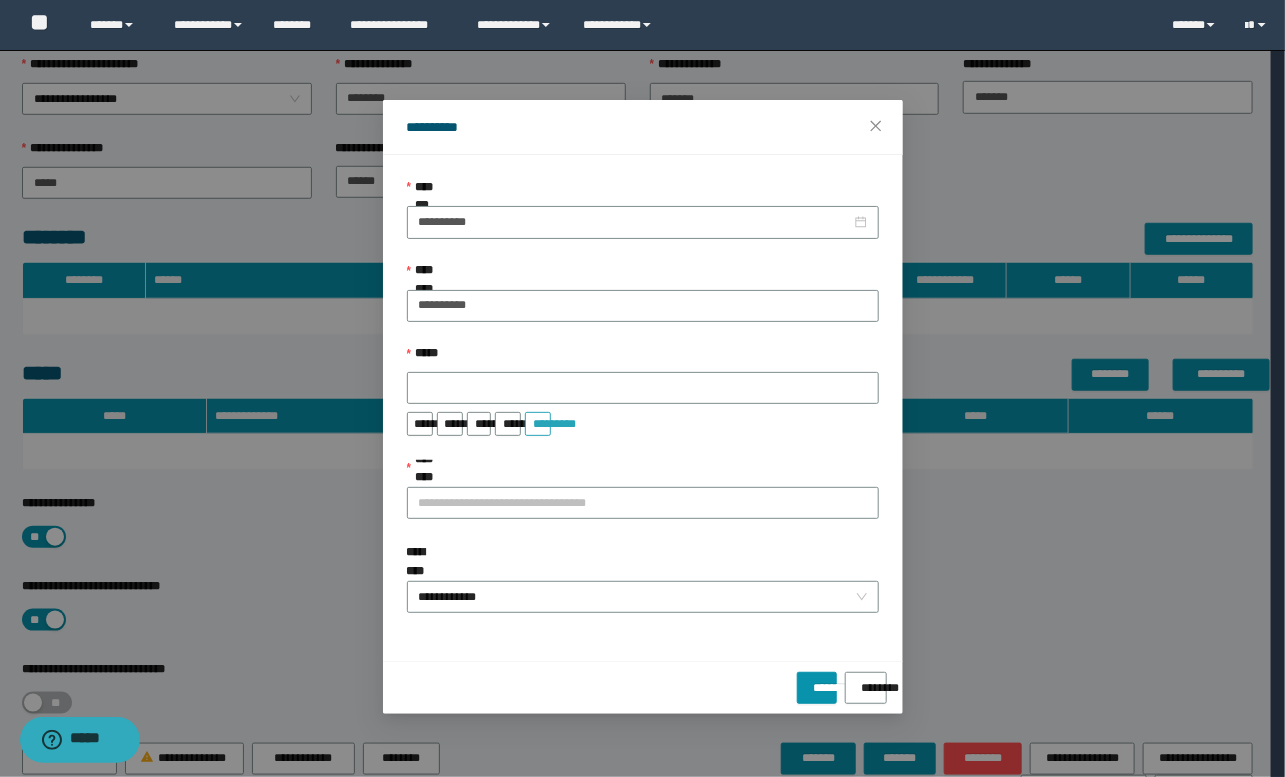 click on "*********" at bounding box center (538, 417) 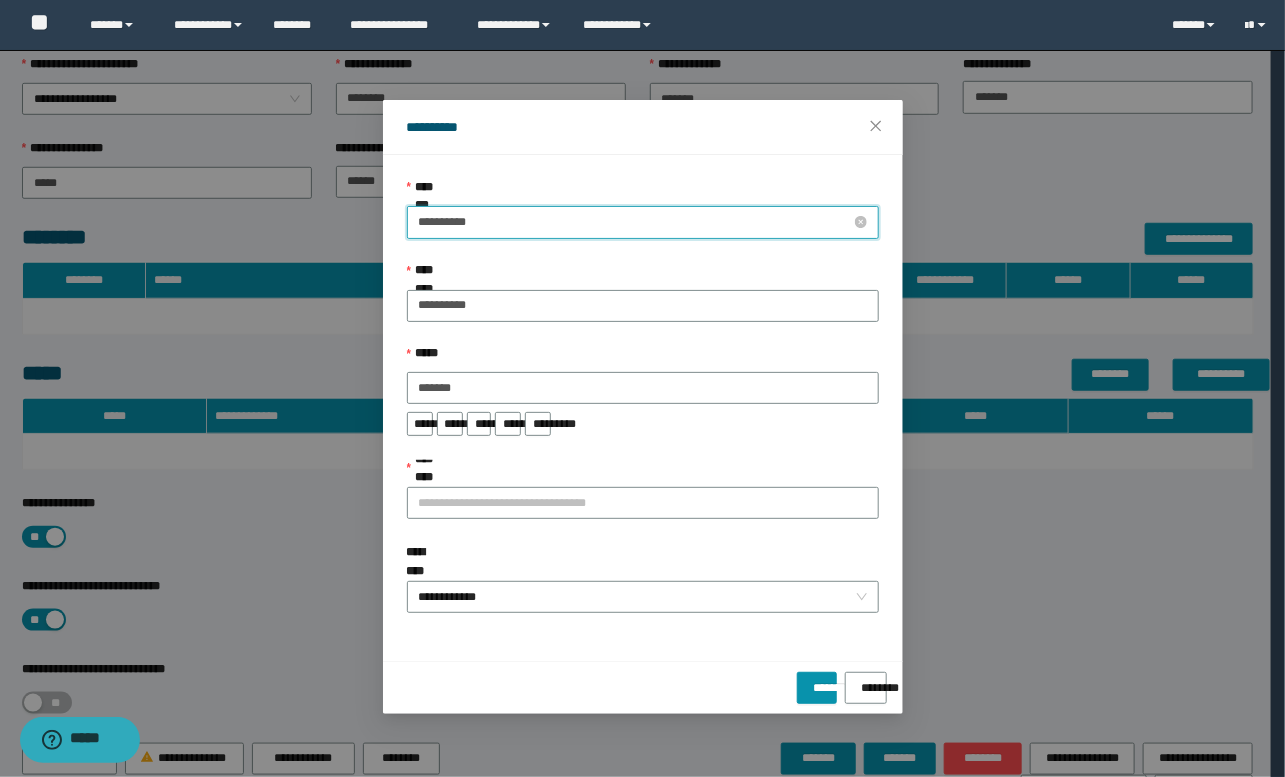 click on "**********" at bounding box center (635, 222) 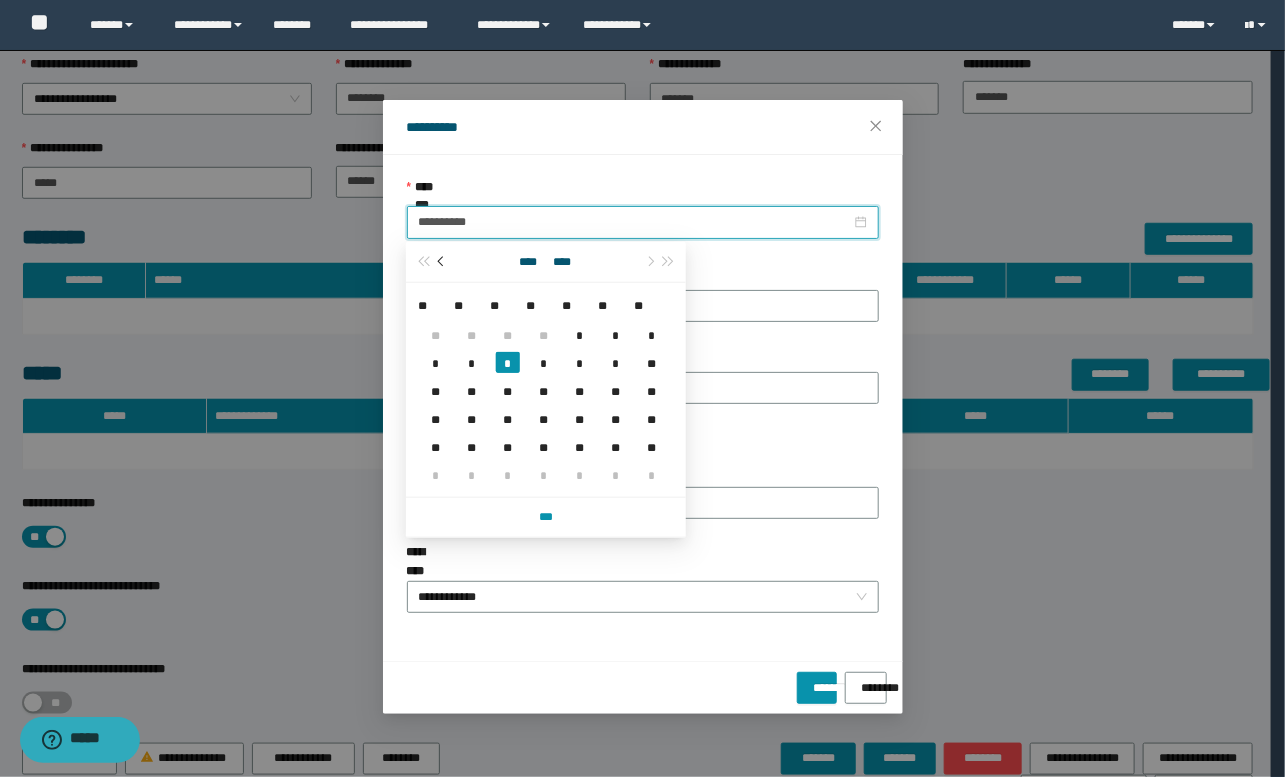 click at bounding box center [443, 262] 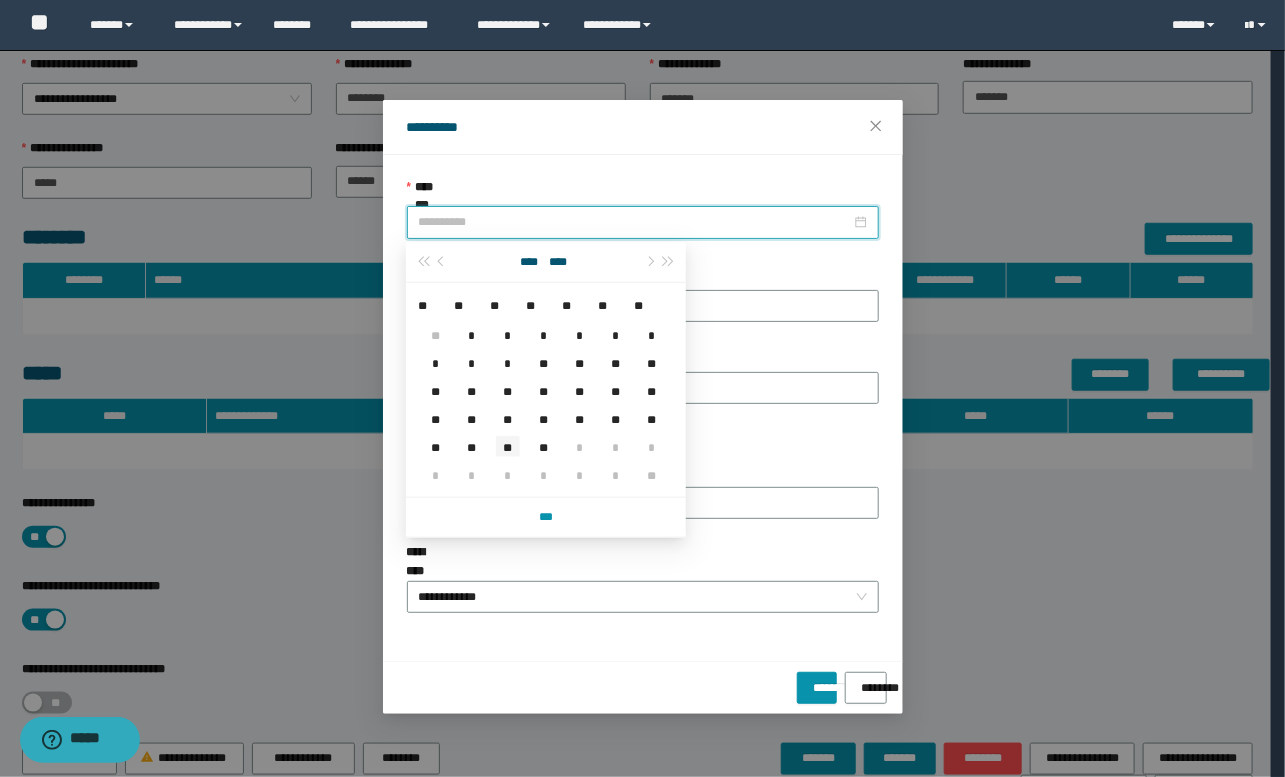 type on "**********" 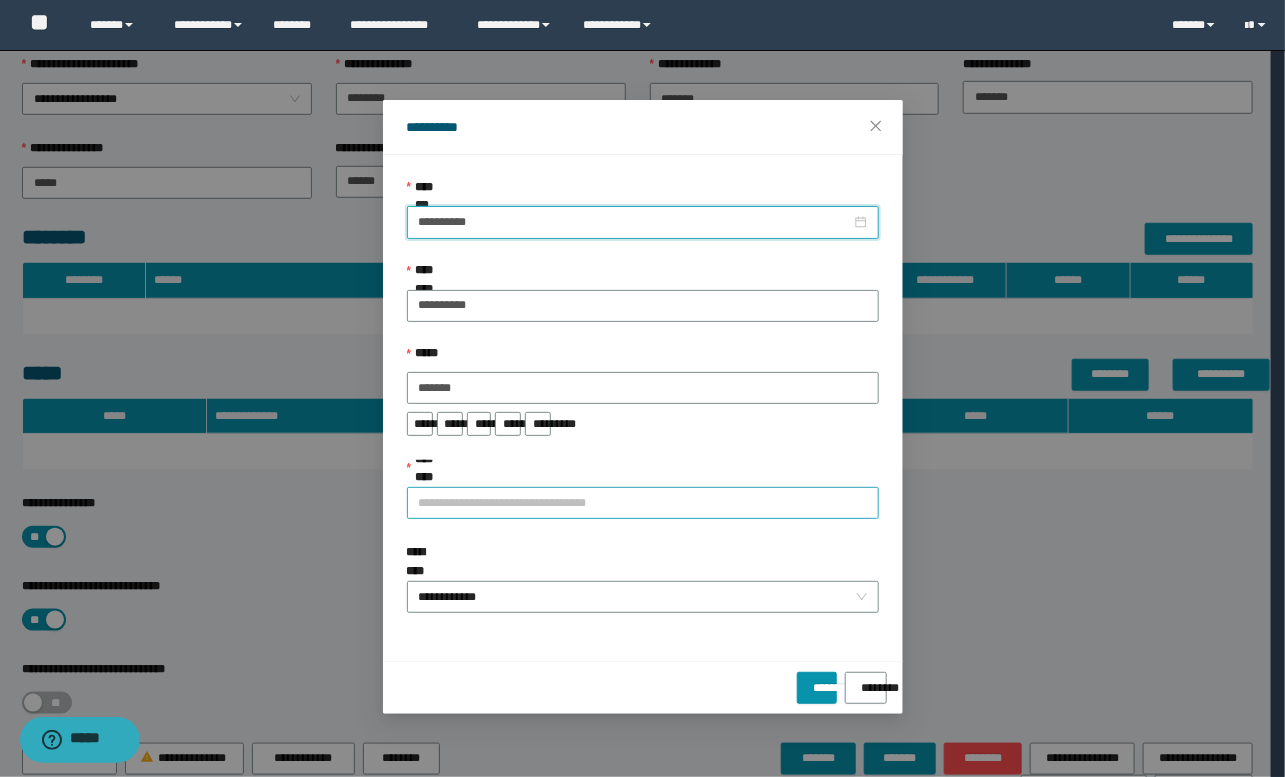 click on "**********" at bounding box center (643, 503) 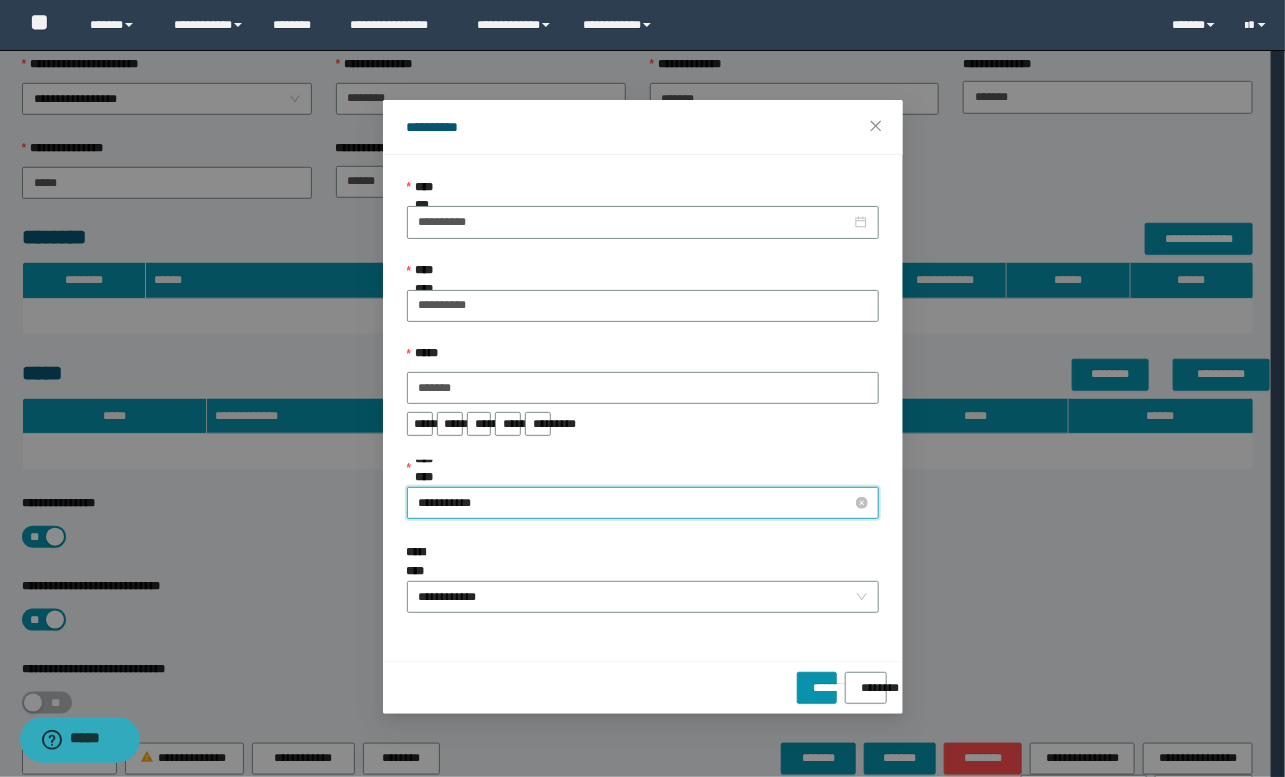 type on "**********" 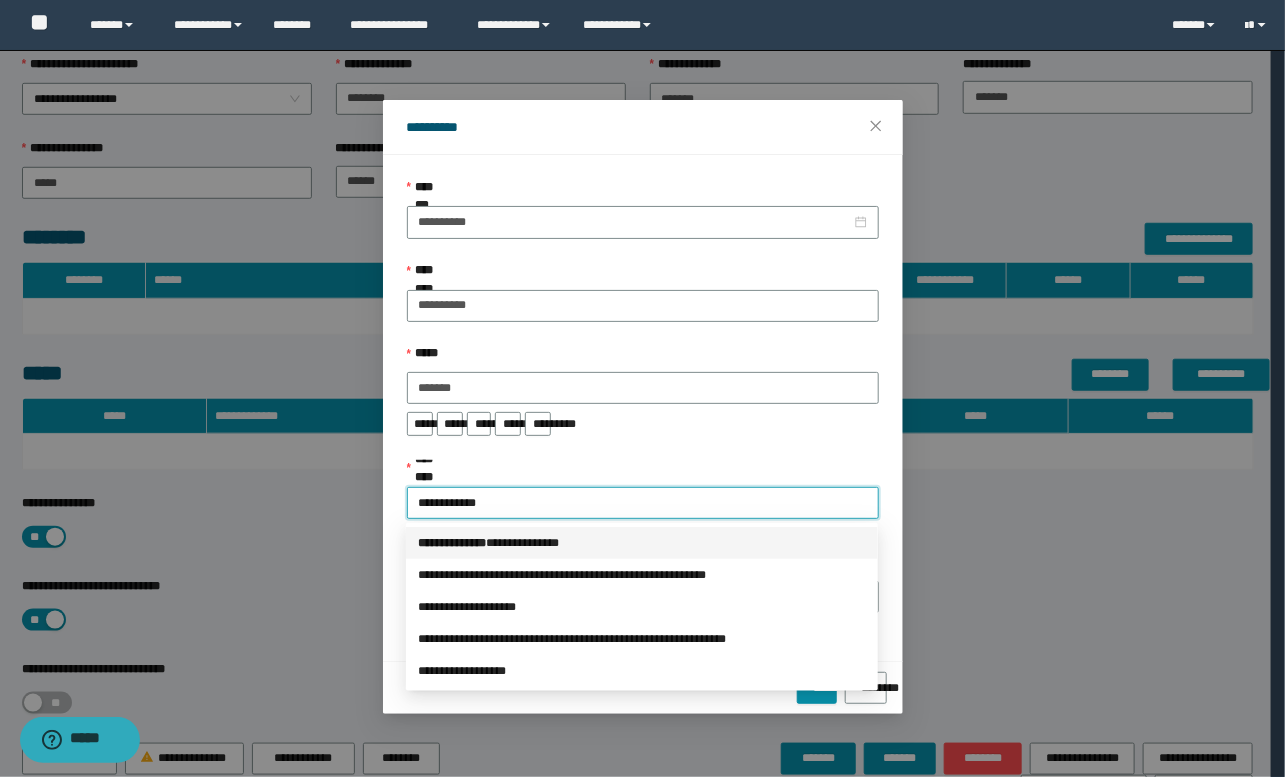 click on "*** *   *********" at bounding box center [452, 543] 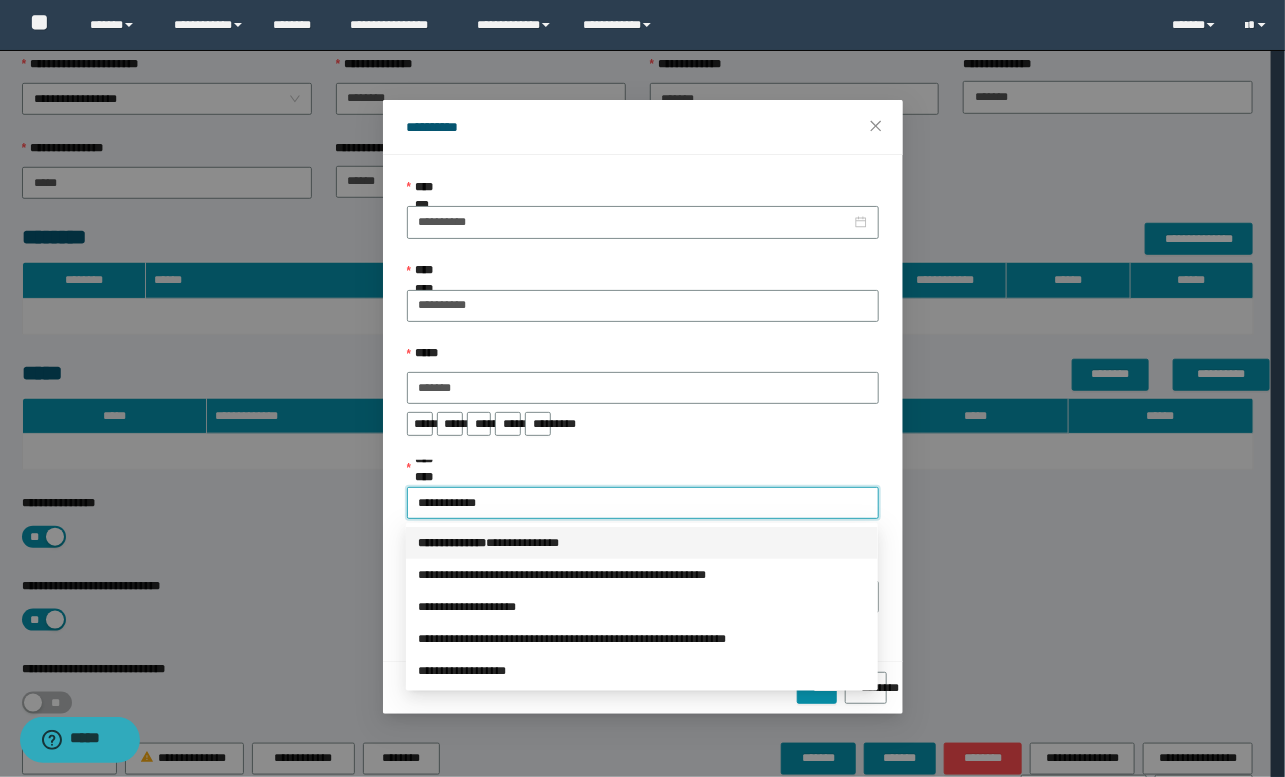 type 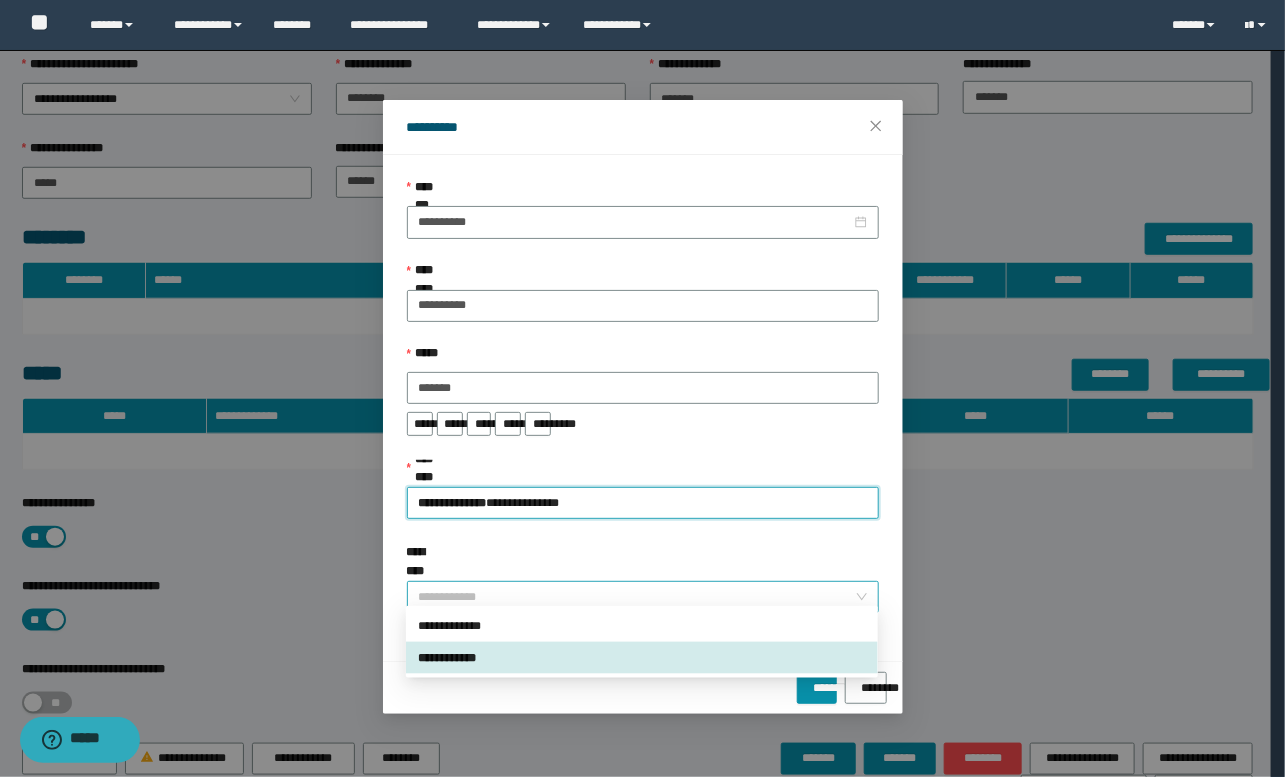 click on "**********" at bounding box center (643, 597) 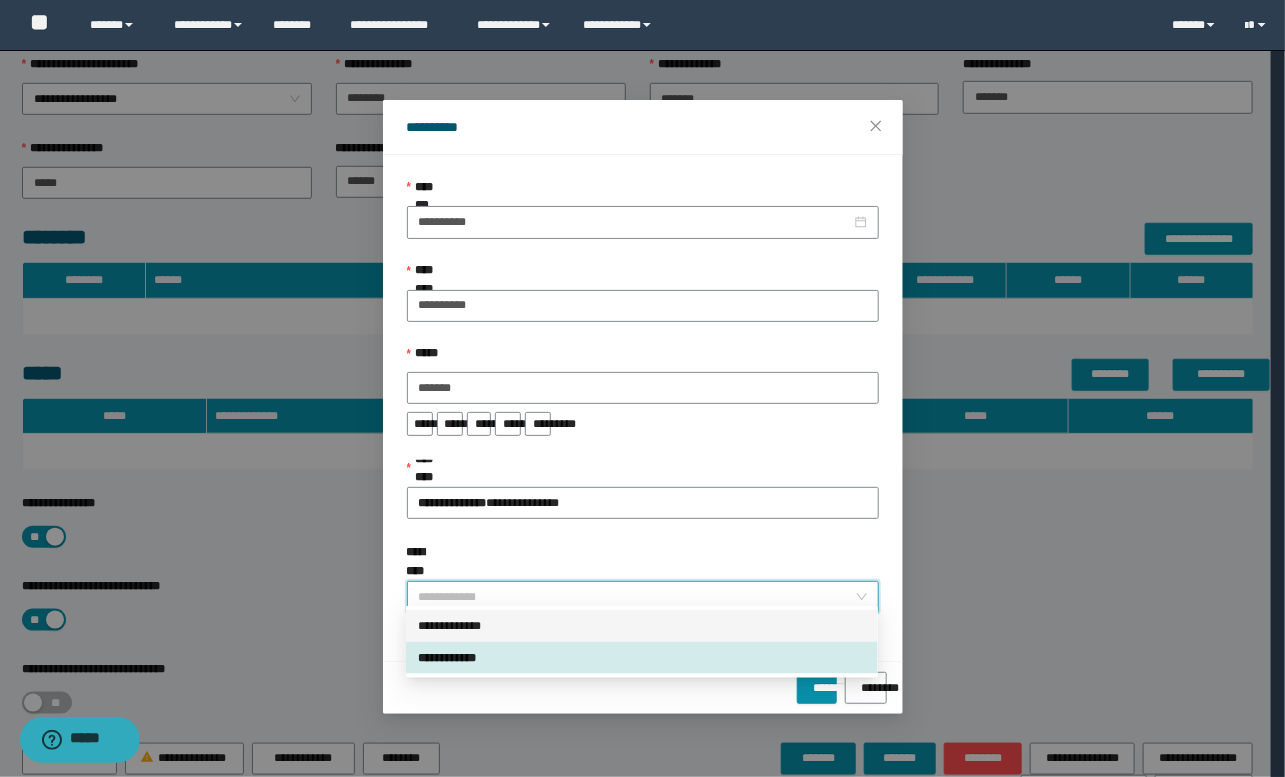 click on "**********" at bounding box center (642, 626) 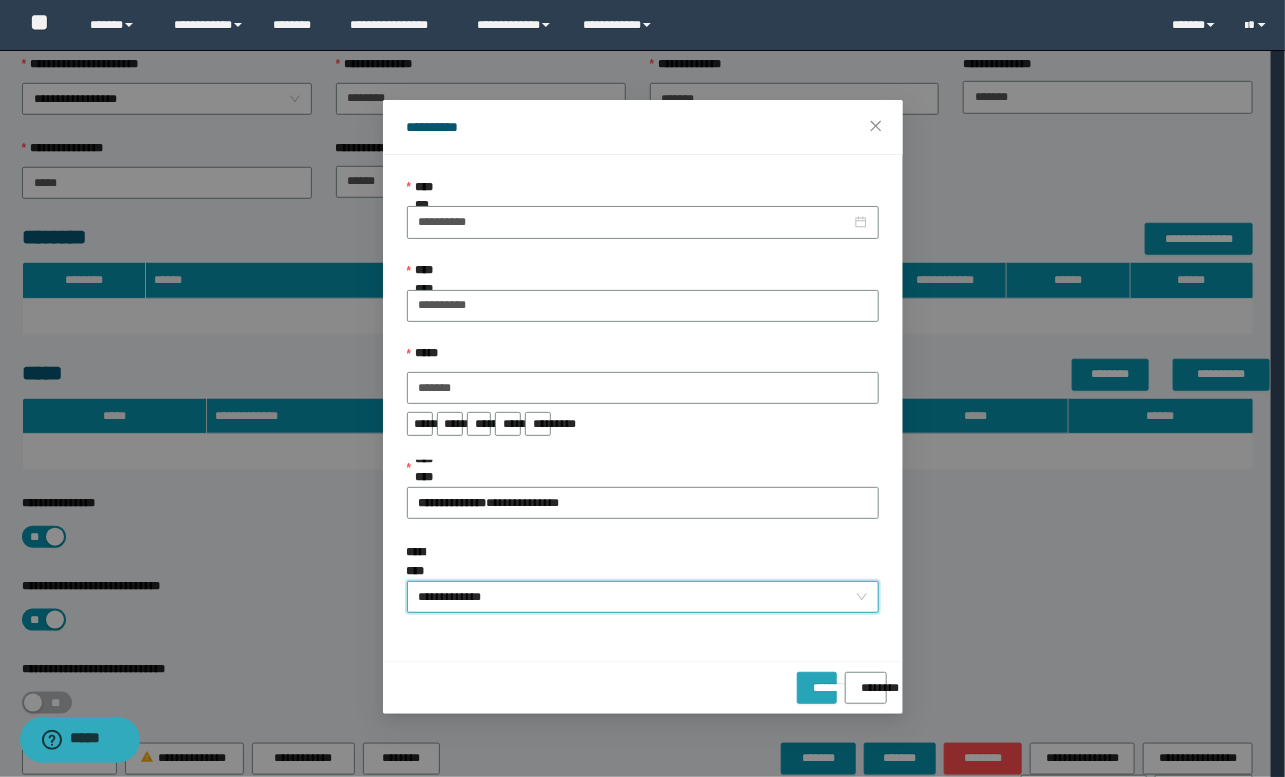 click on "*******" at bounding box center [817, 681] 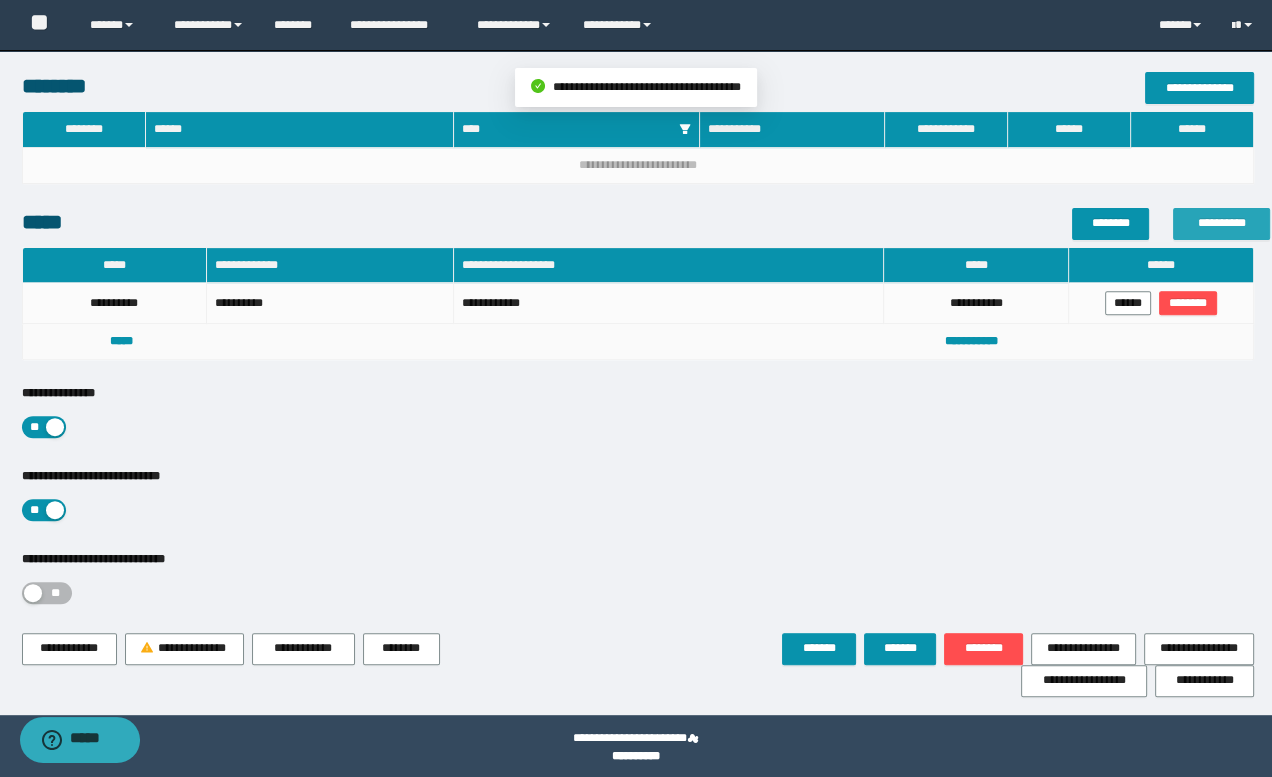 scroll, scrollTop: 613, scrollLeft: 0, axis: vertical 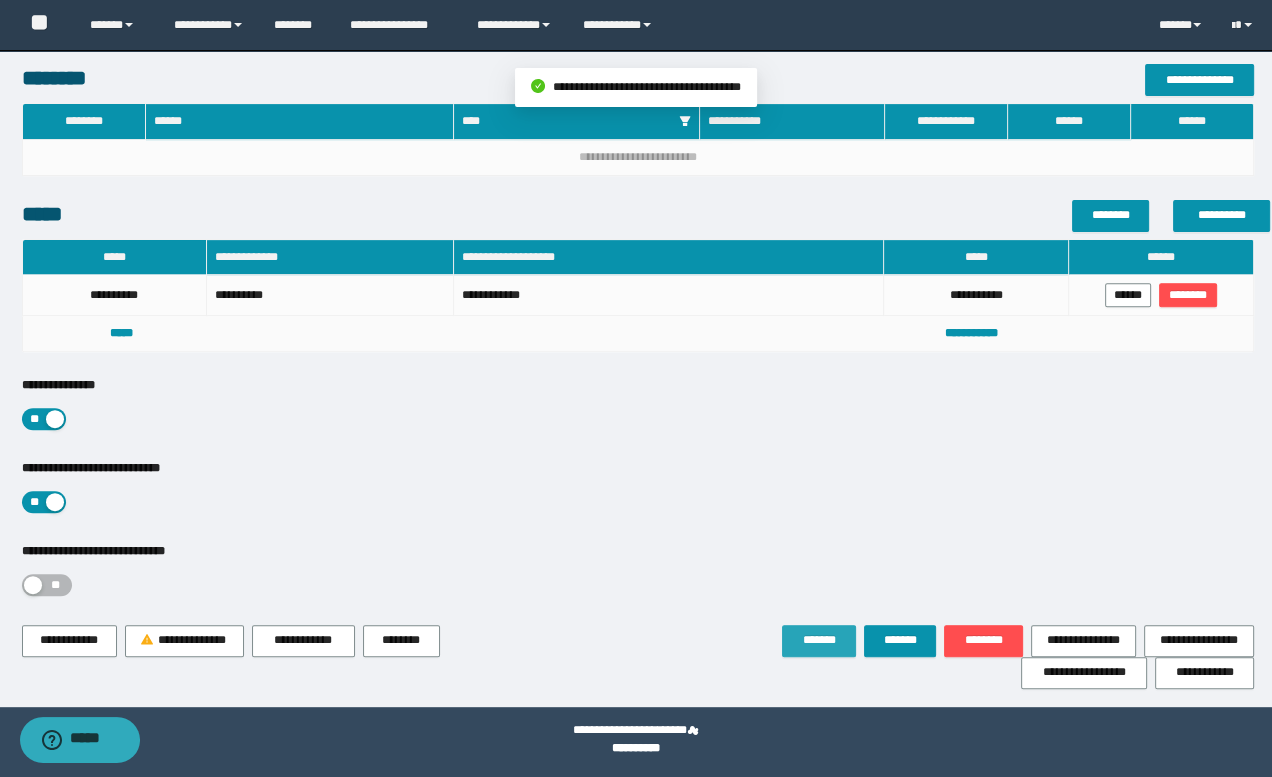 click on "*******" at bounding box center (819, 640) 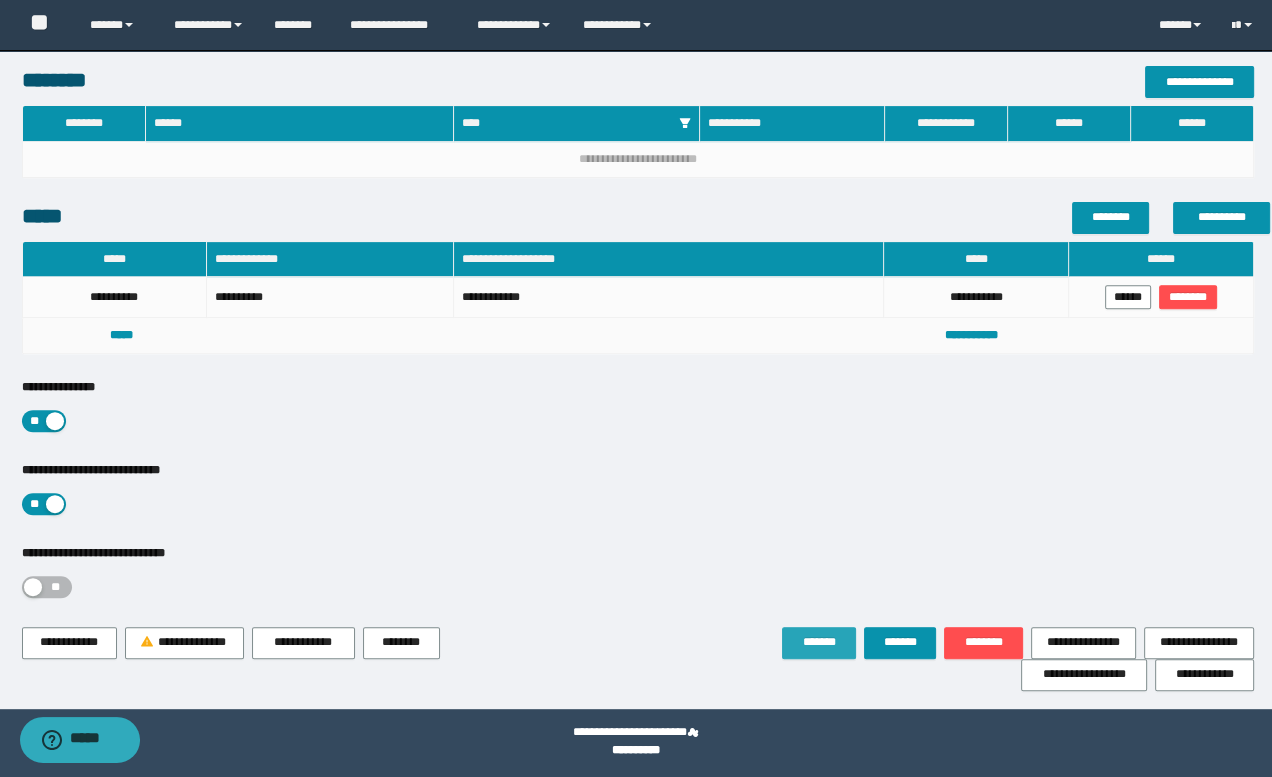 scroll, scrollTop: 613, scrollLeft: 0, axis: vertical 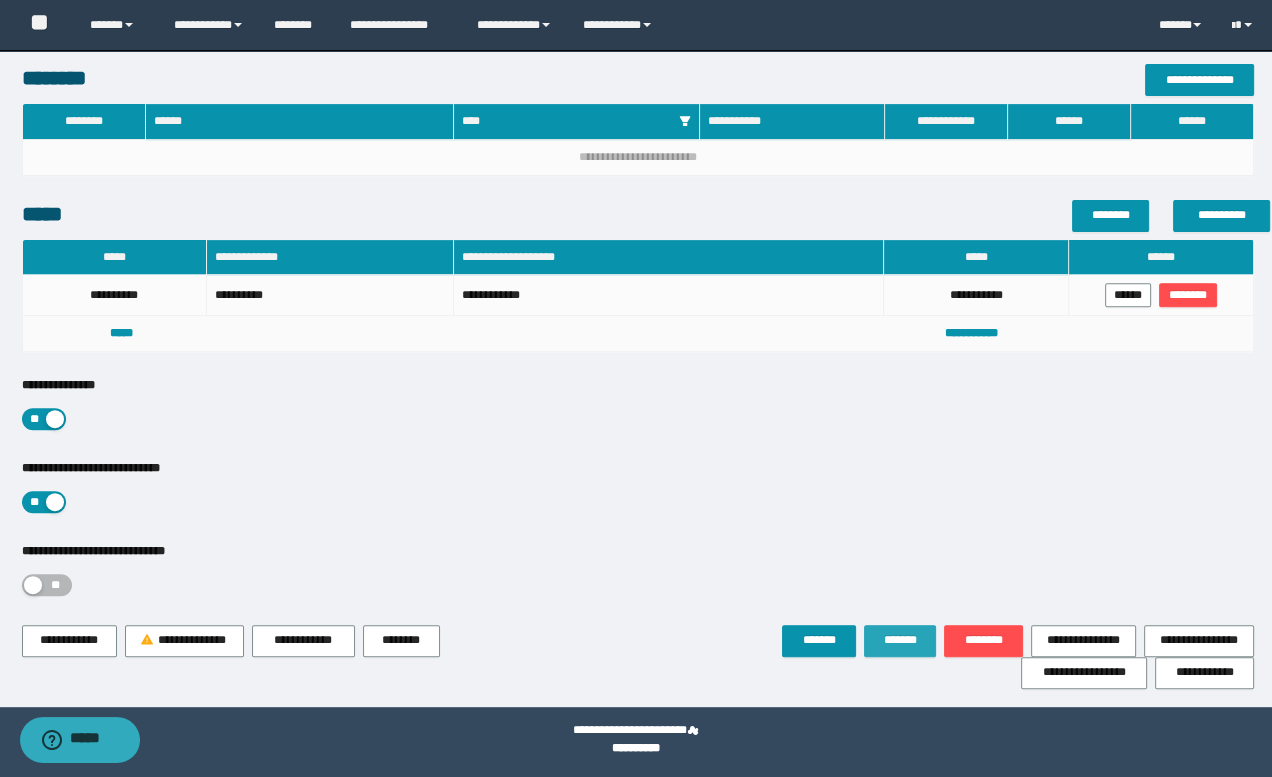 click on "*******" at bounding box center (900, 640) 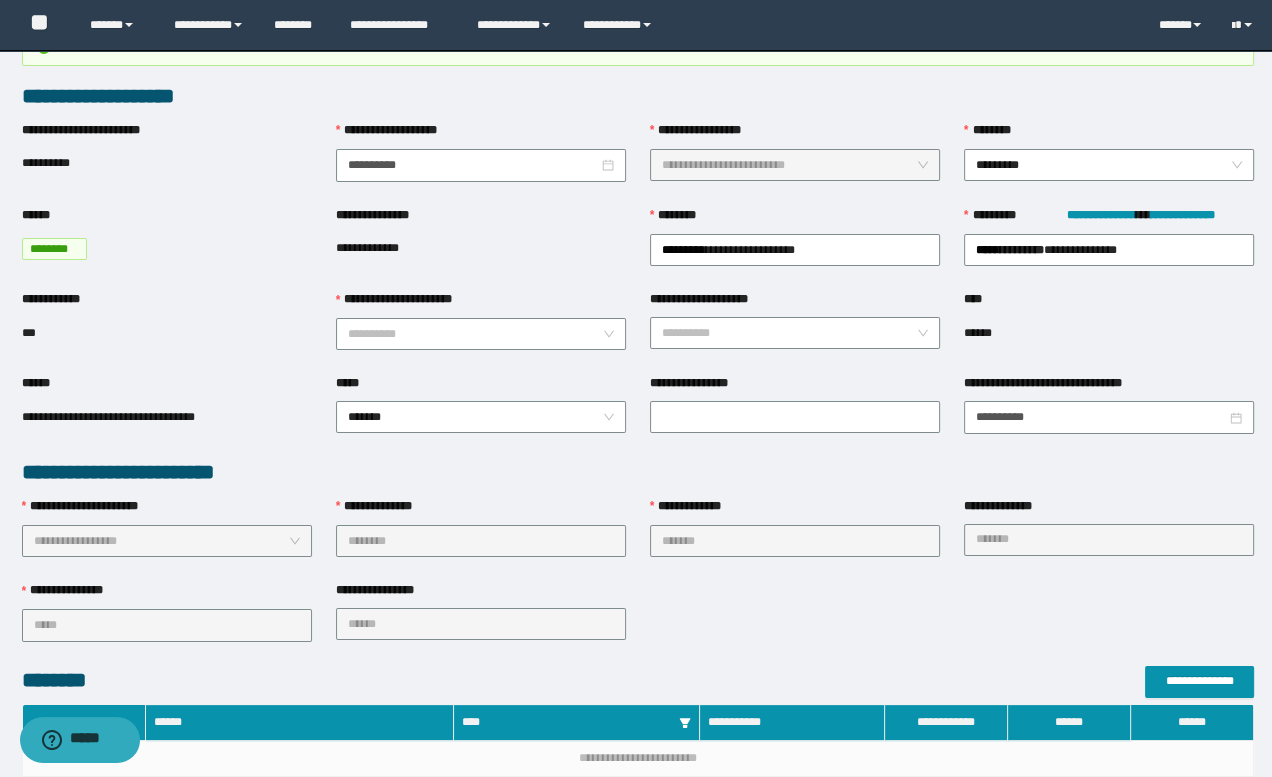 scroll, scrollTop: 0, scrollLeft: 0, axis: both 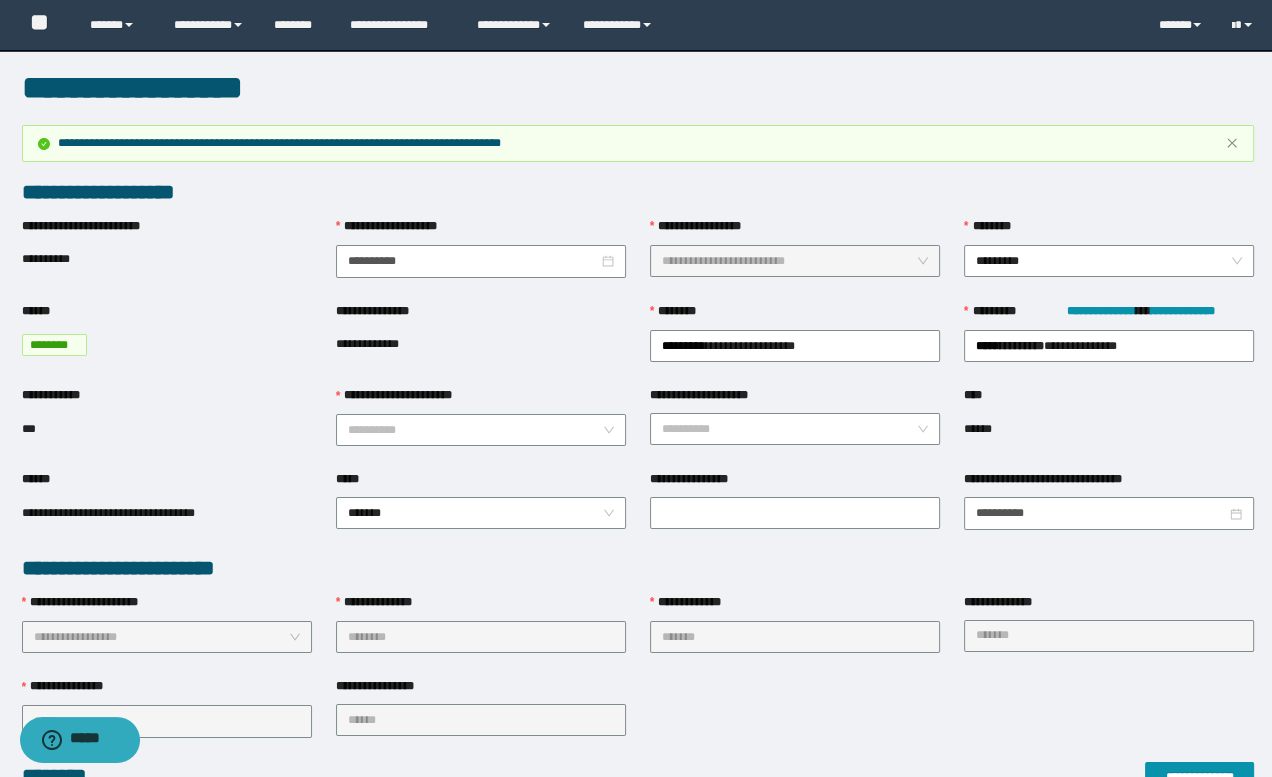click on "**********" at bounding box center [638, 782] 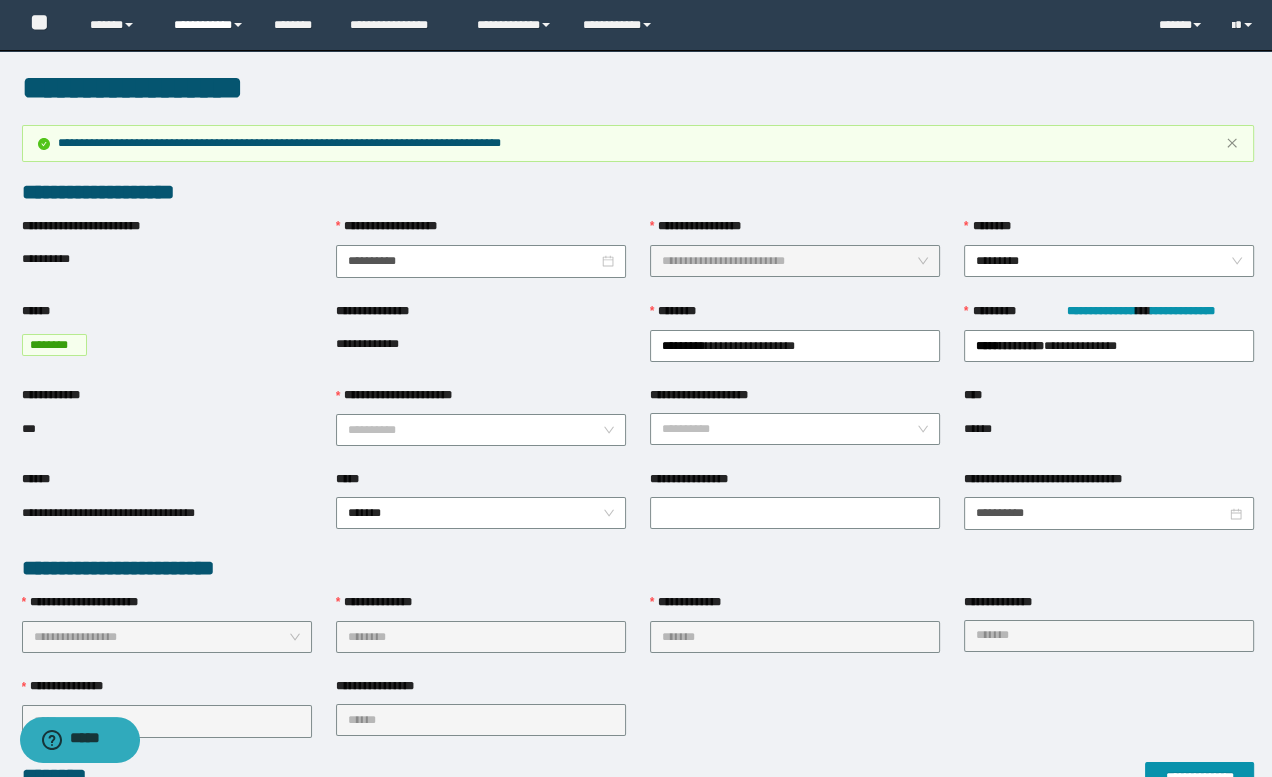click on "**********" at bounding box center (209, 25) 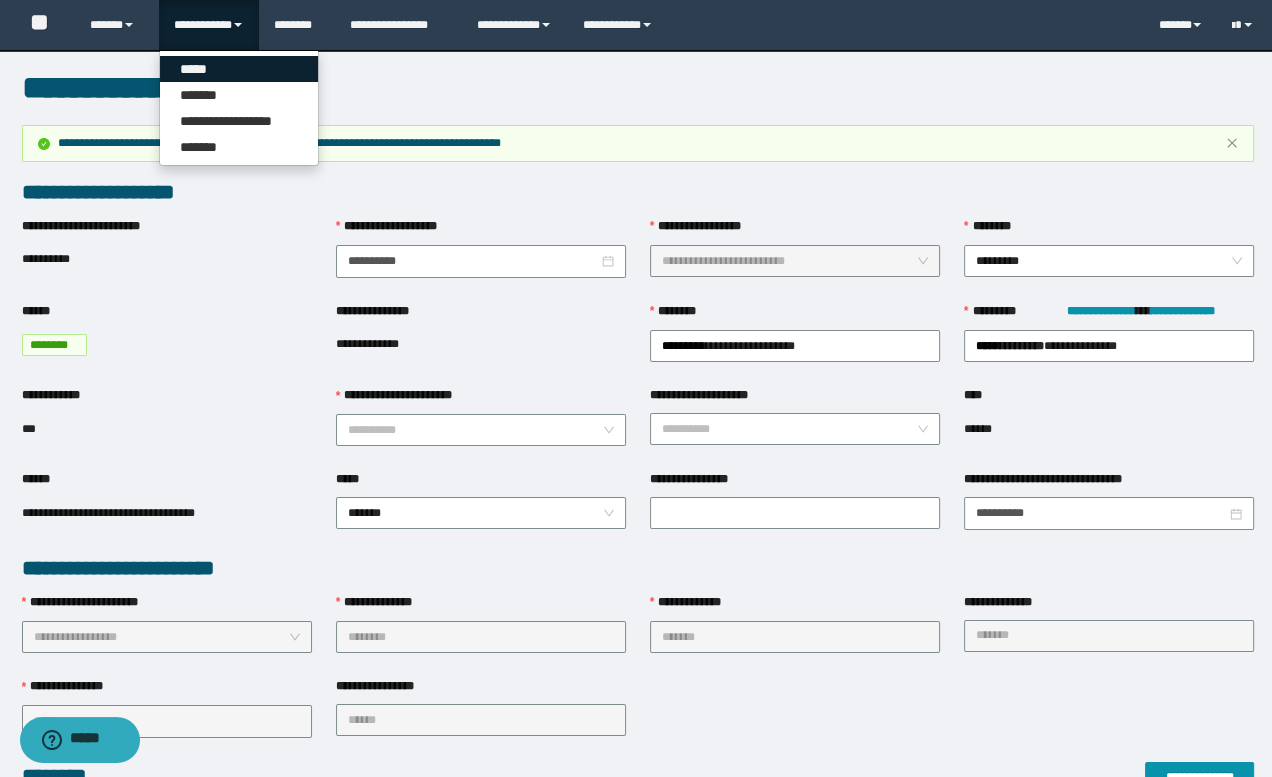 click on "*****" at bounding box center [239, 69] 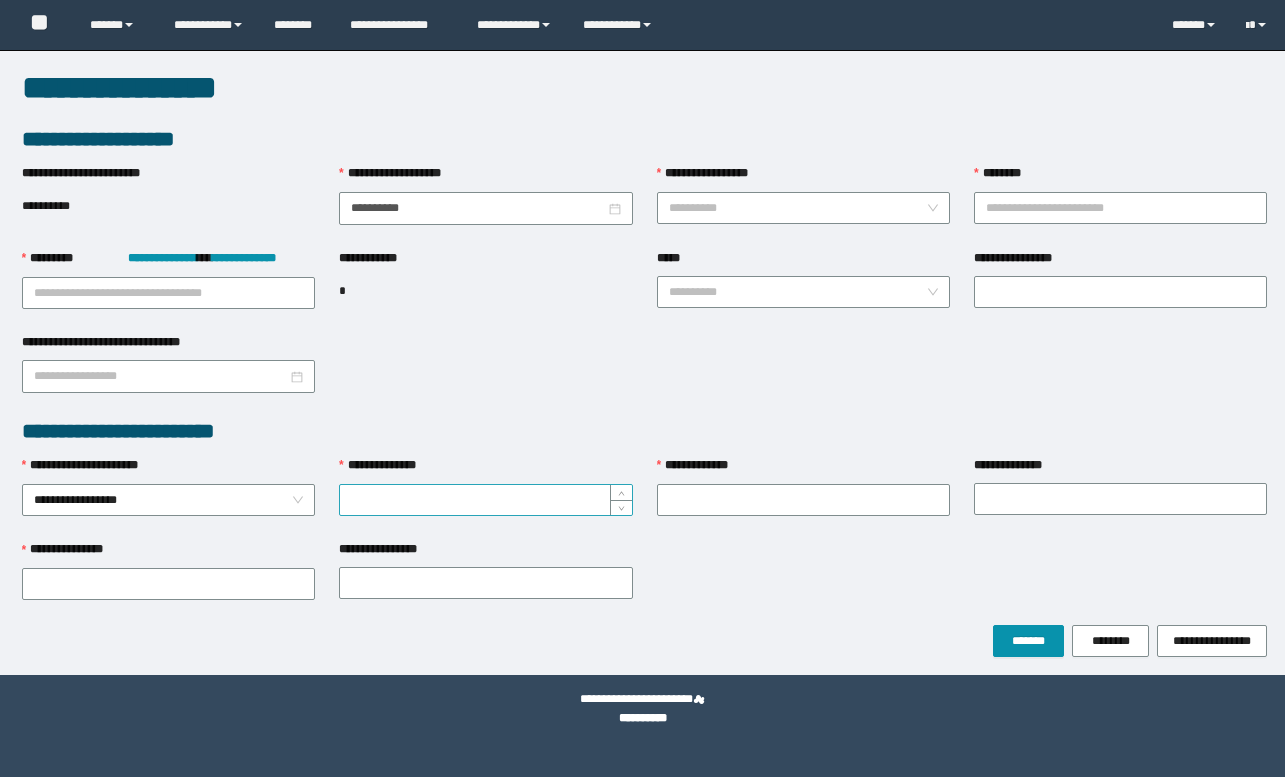 scroll, scrollTop: 0, scrollLeft: 0, axis: both 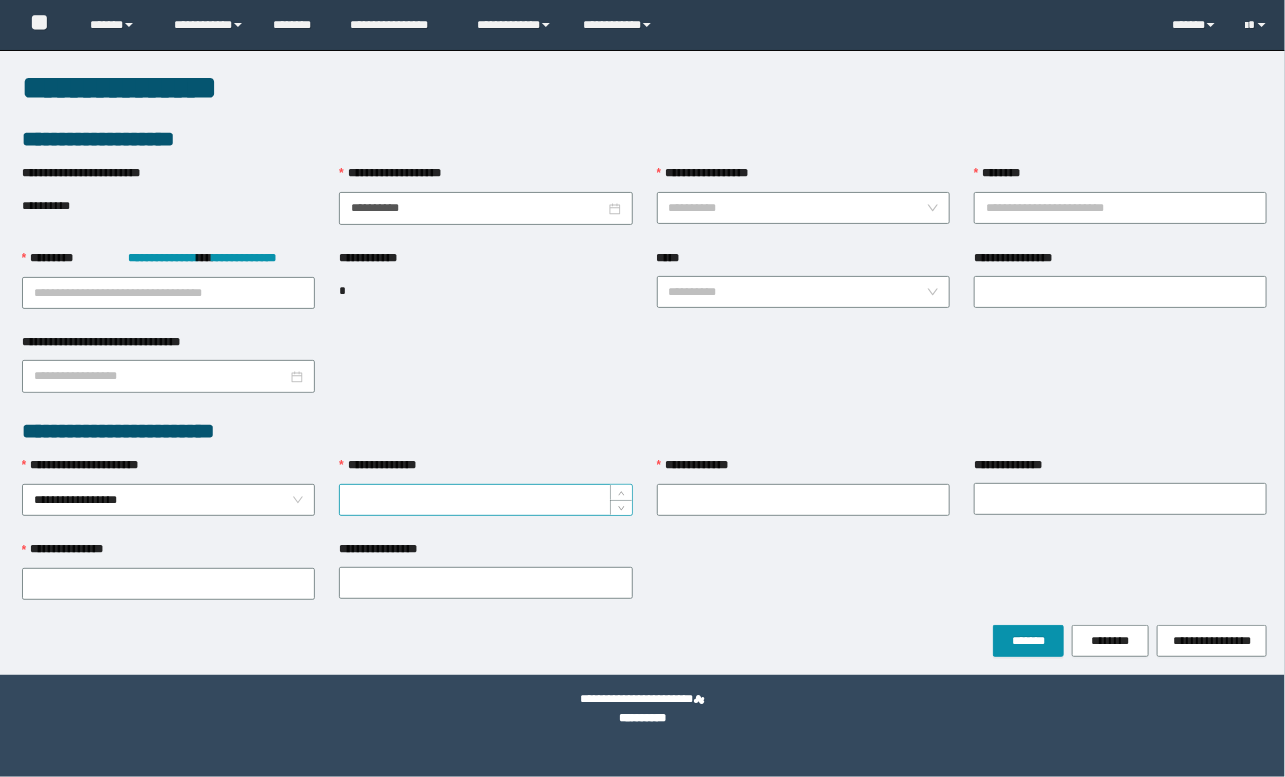 click on "**********" at bounding box center [485, 500] 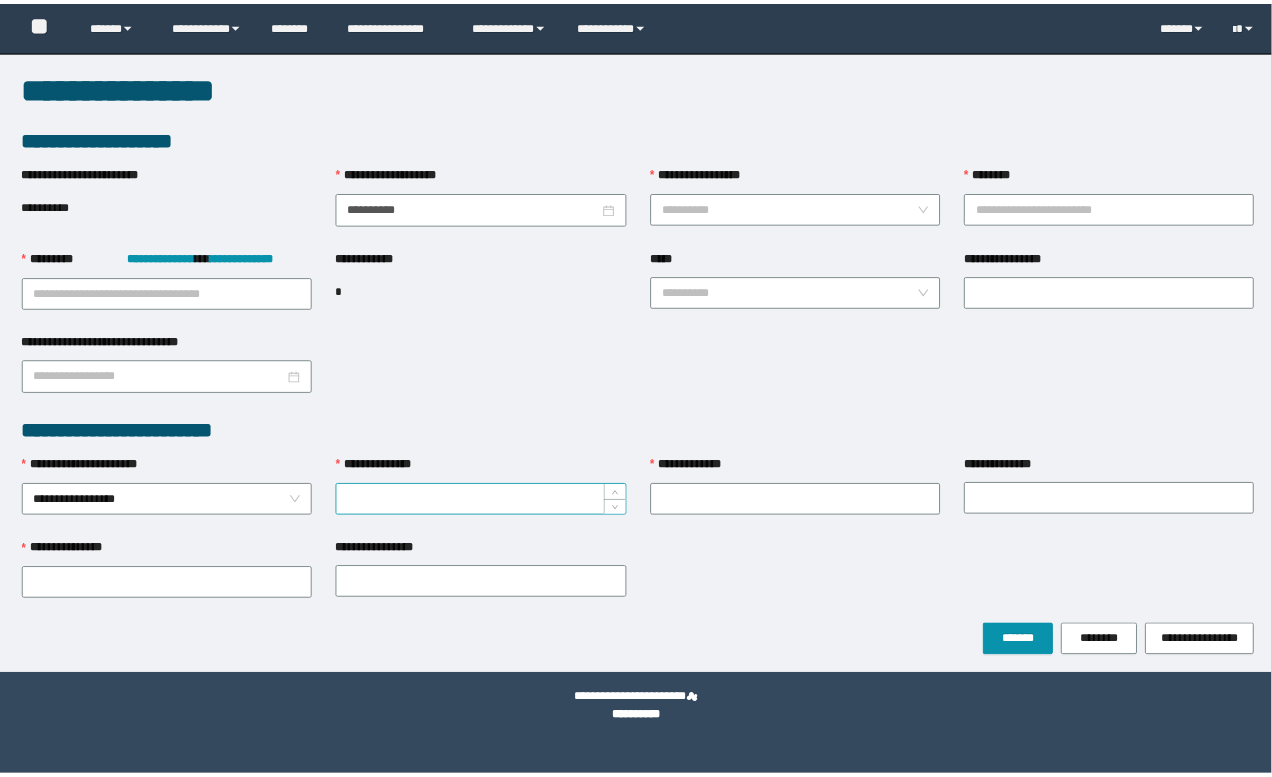 scroll, scrollTop: 0, scrollLeft: 0, axis: both 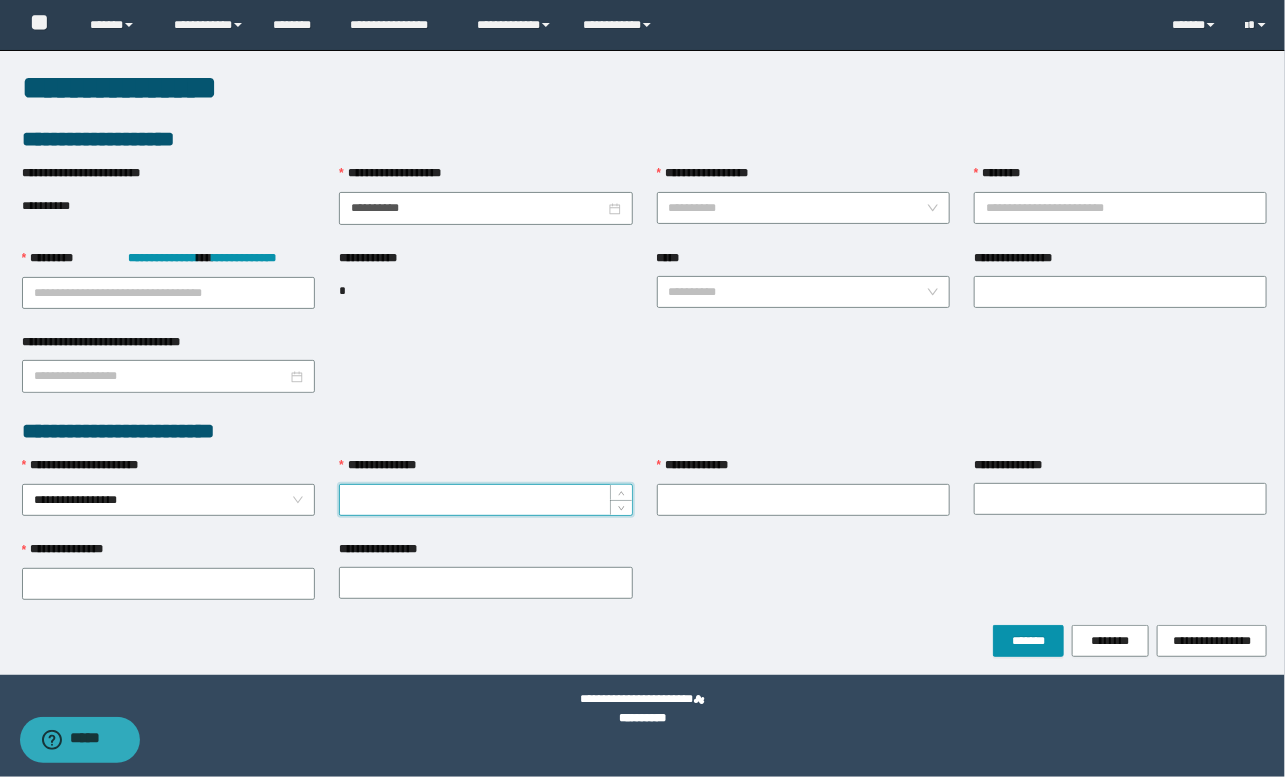 paste on "********" 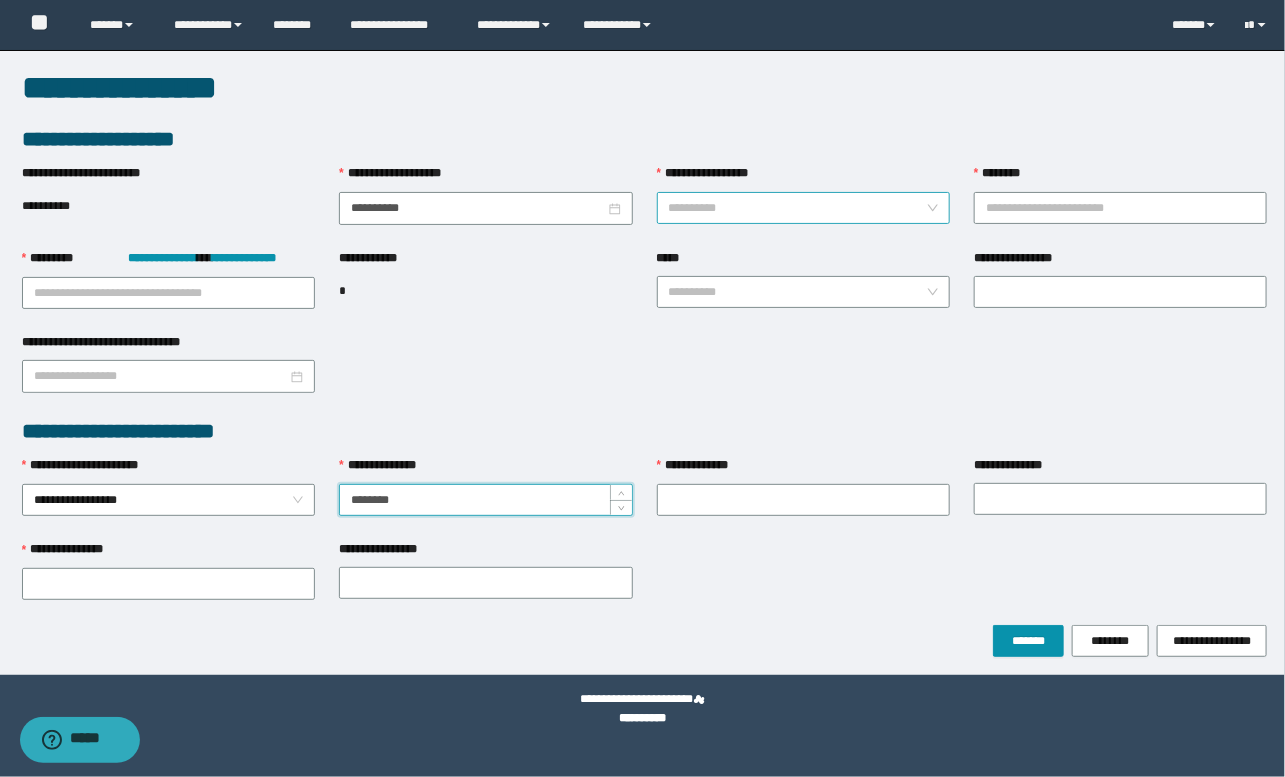 type on "********" 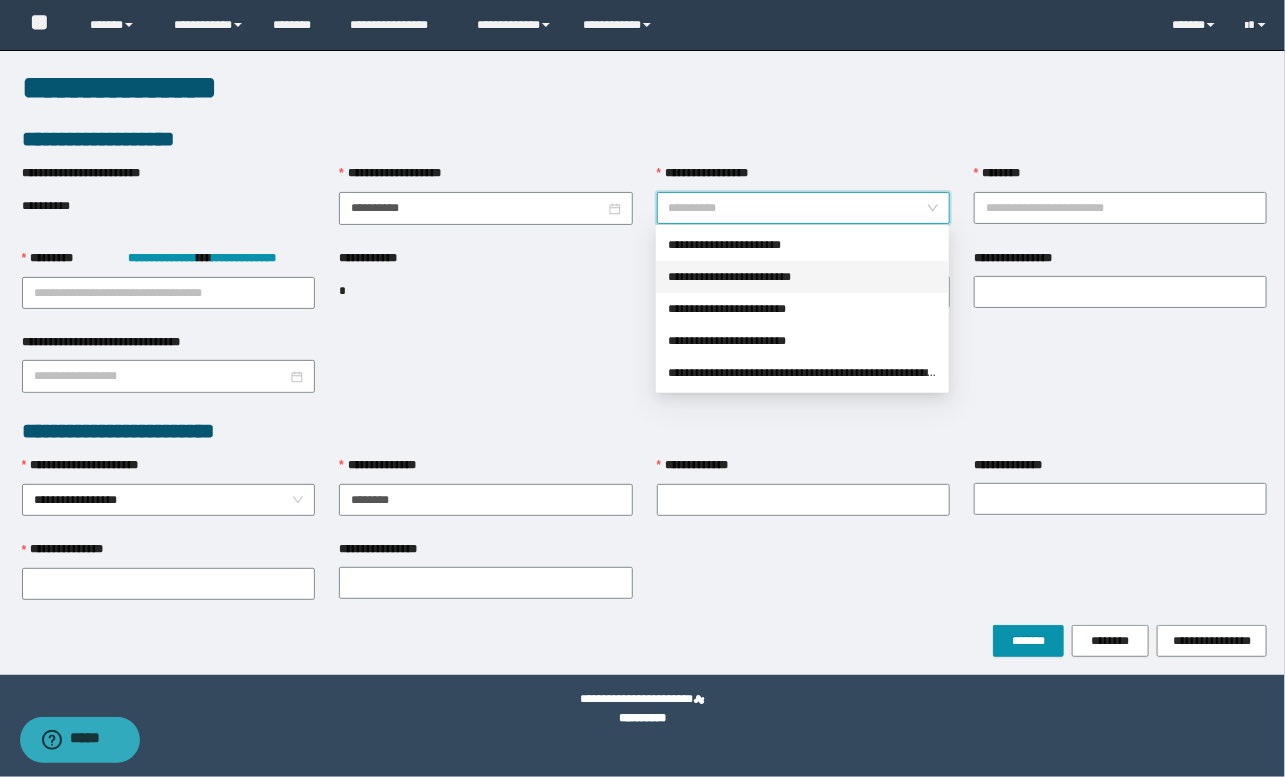 click on "**********" at bounding box center (802, 277) 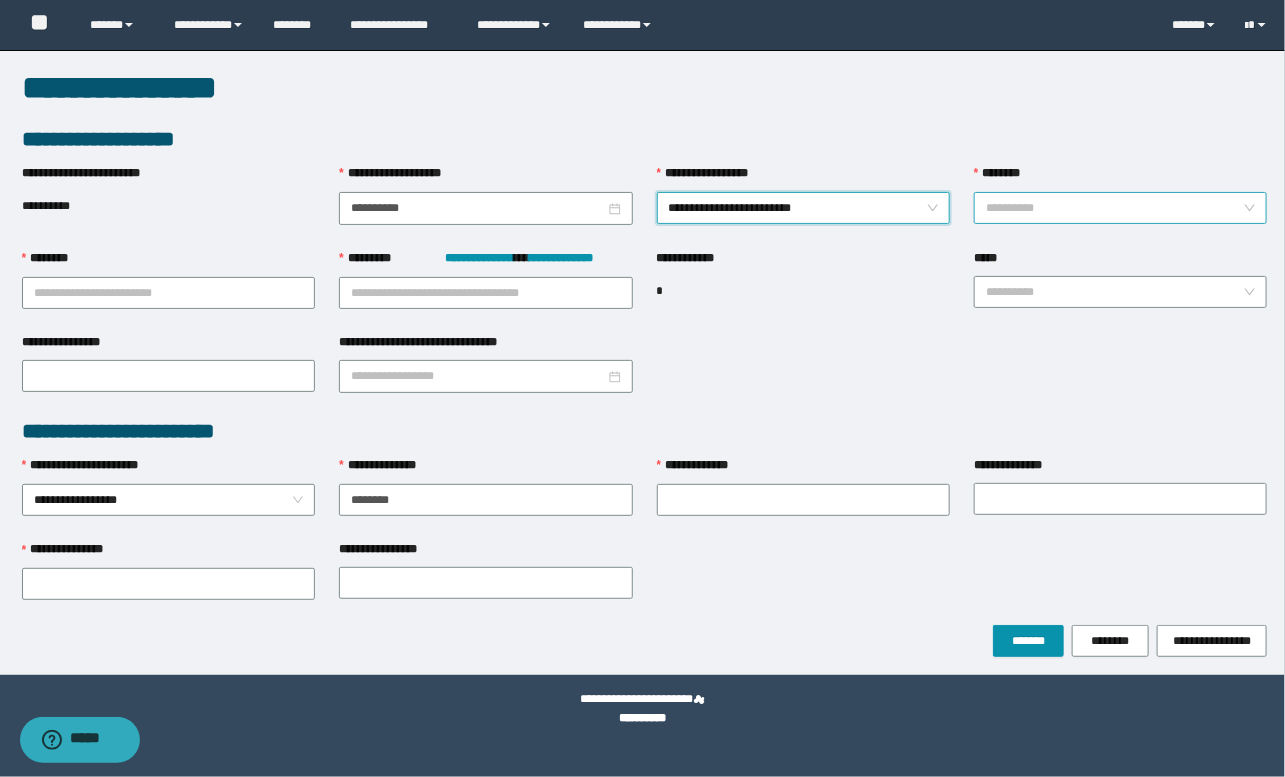 click on "********" at bounding box center (1114, 208) 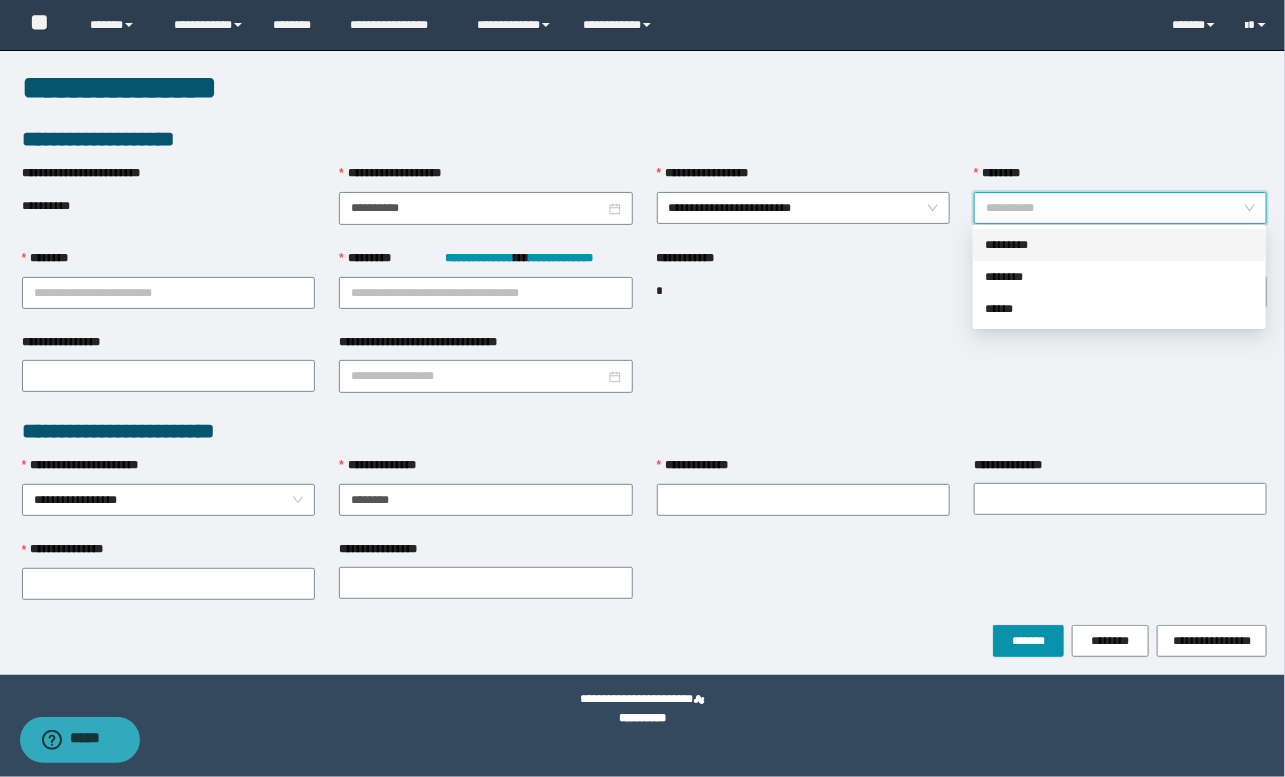 click on "*********" at bounding box center [1119, 245] 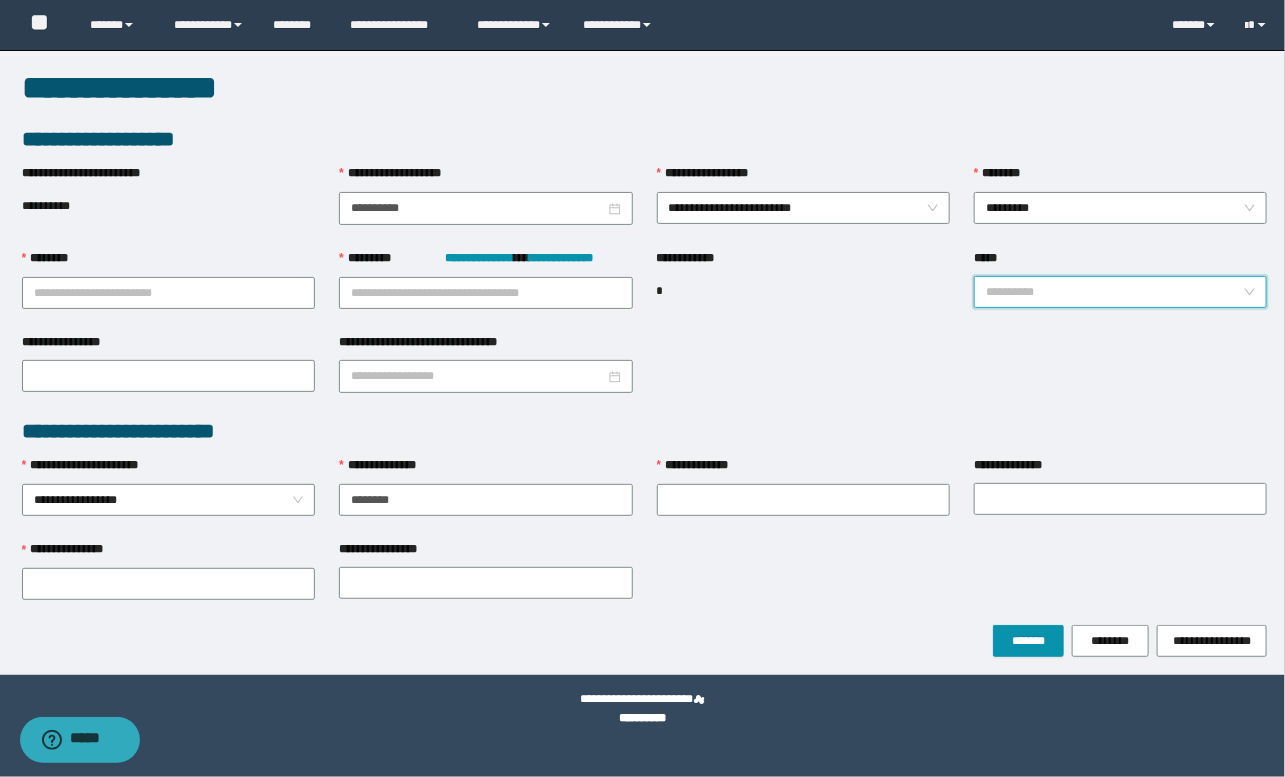 click on "*****" at bounding box center [1114, 292] 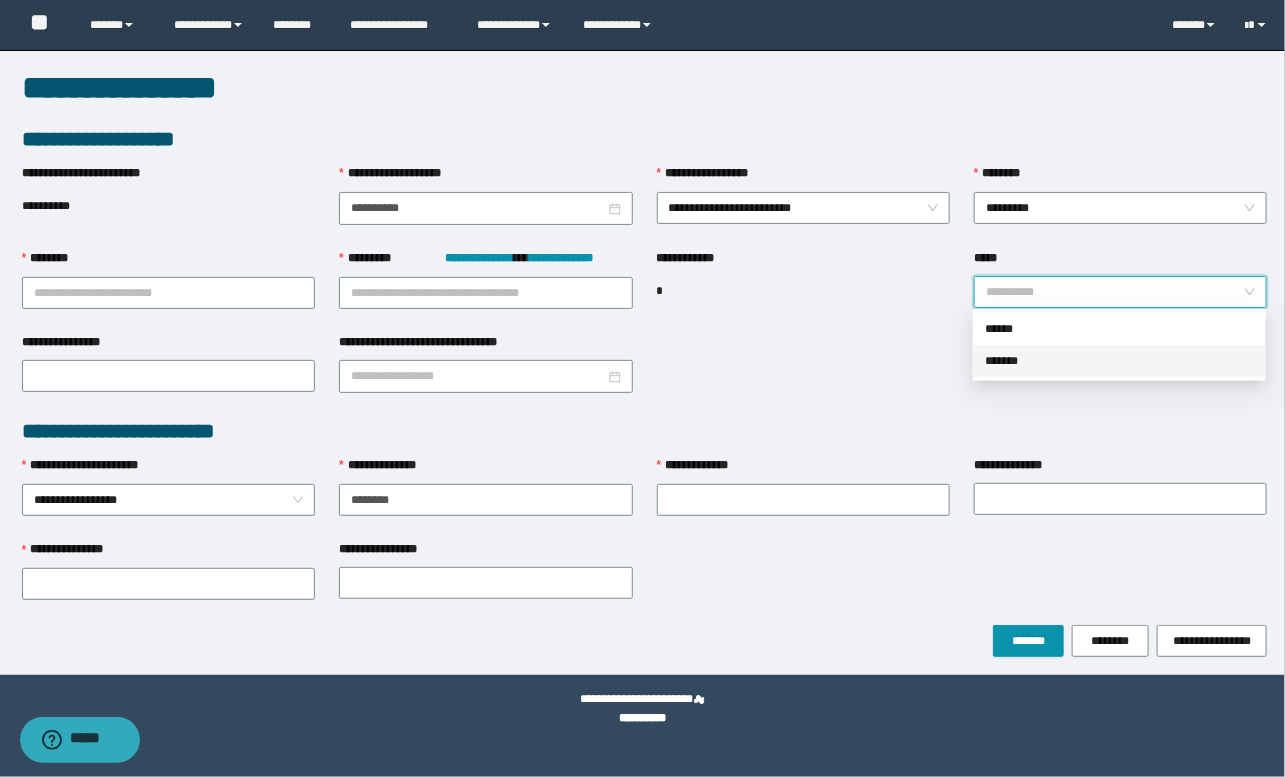 click on "*******" at bounding box center (1119, 361) 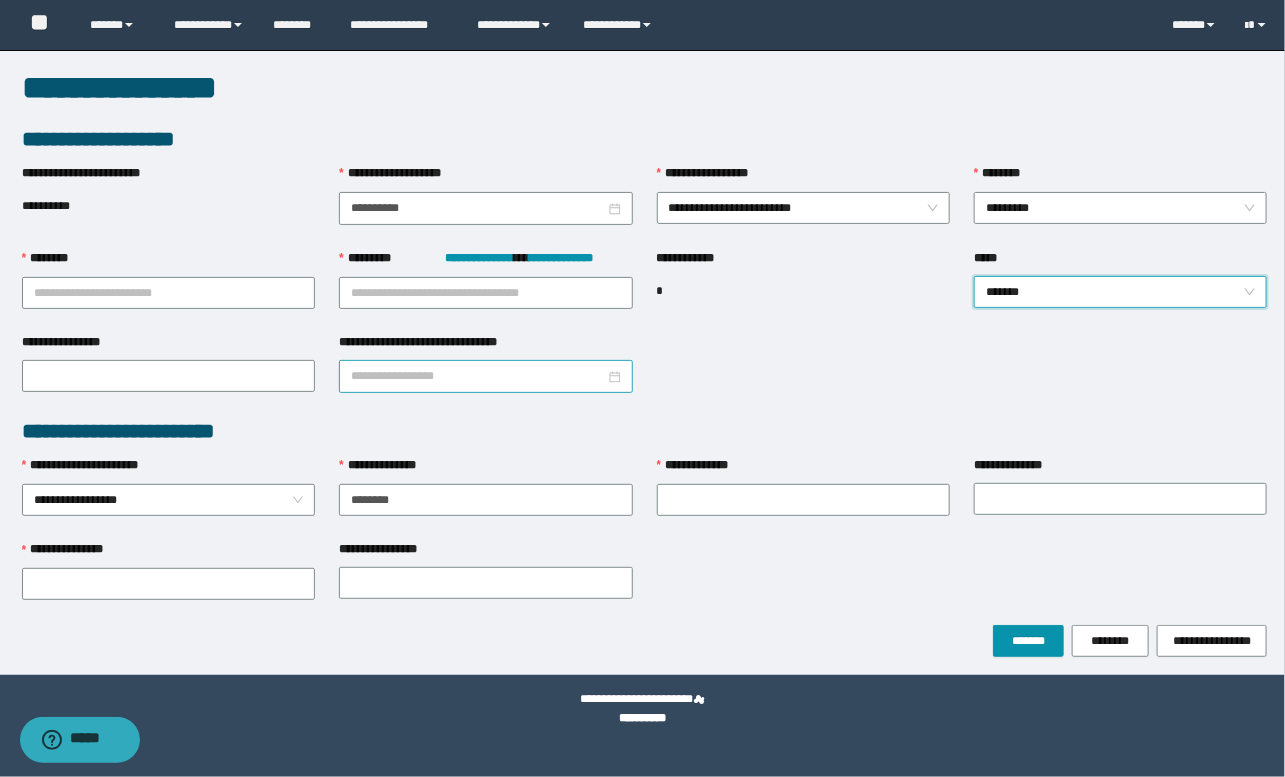 click on "**********" at bounding box center [477, 376] 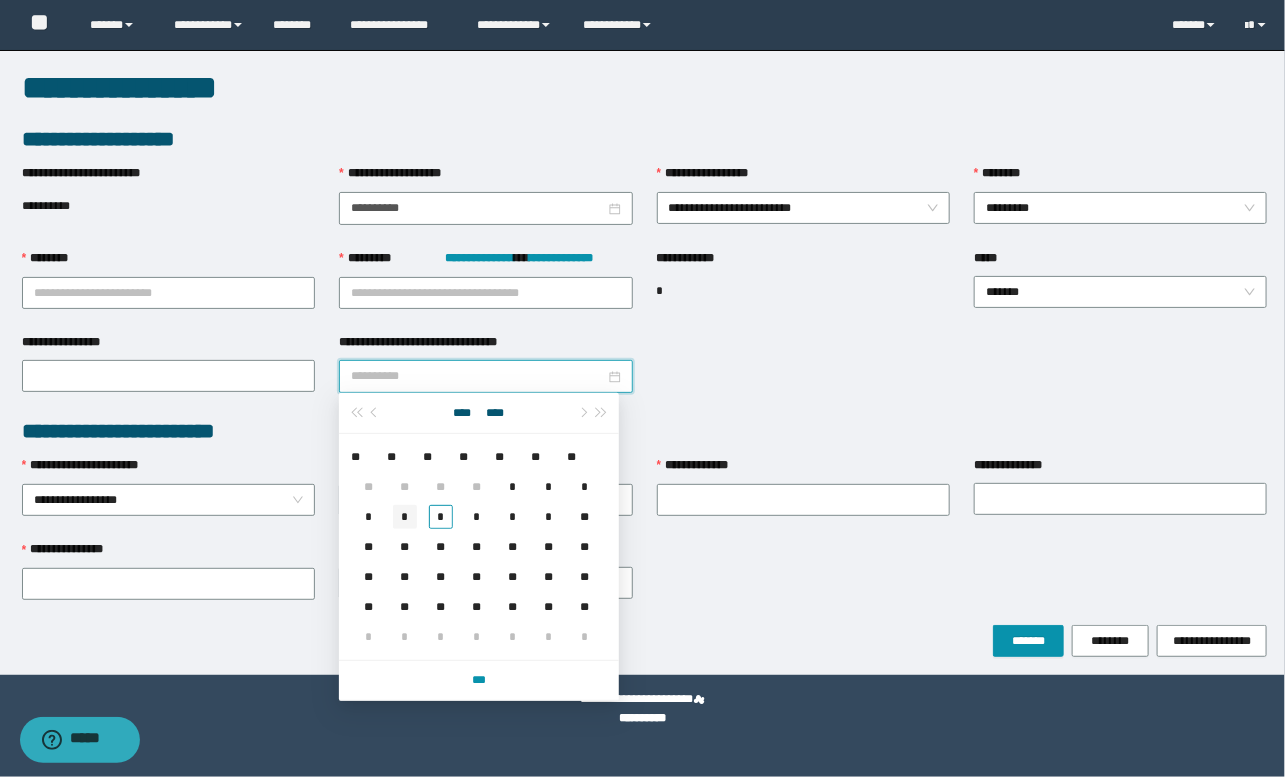 click on "*" at bounding box center (405, 517) 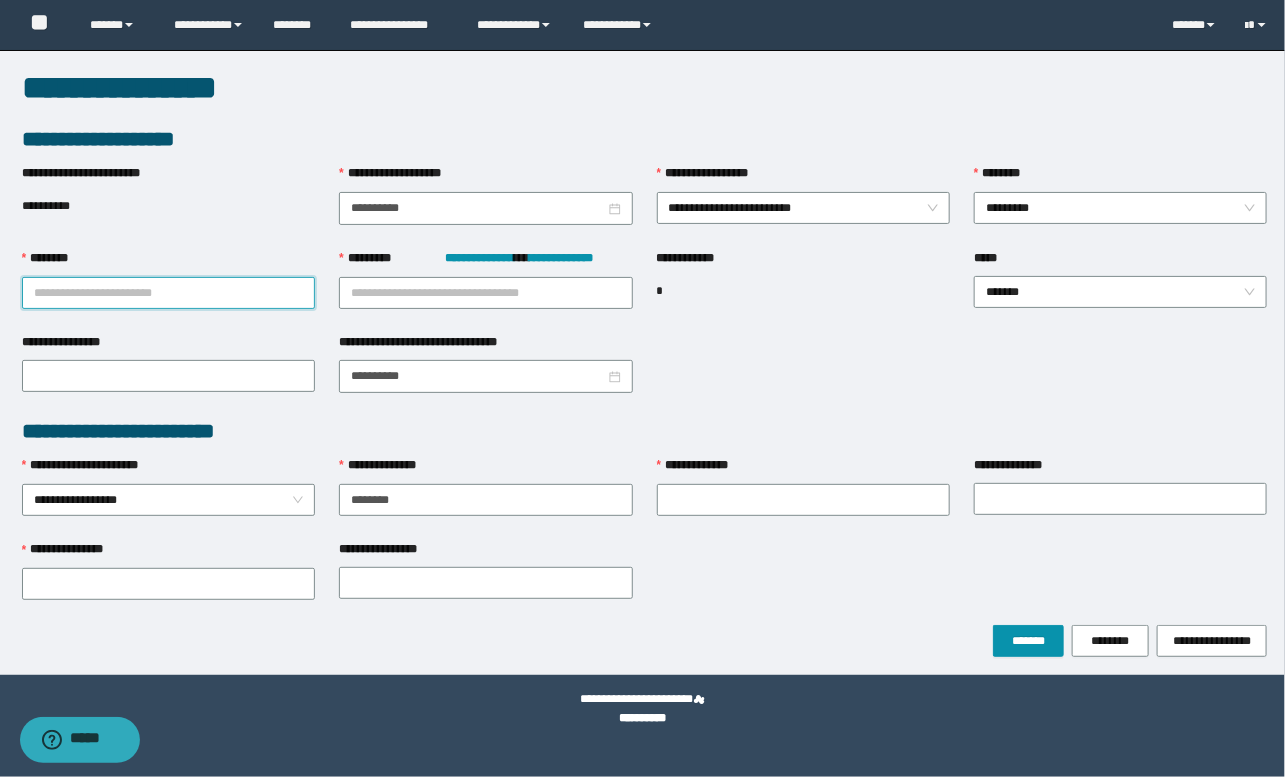 click on "********" at bounding box center (168, 293) 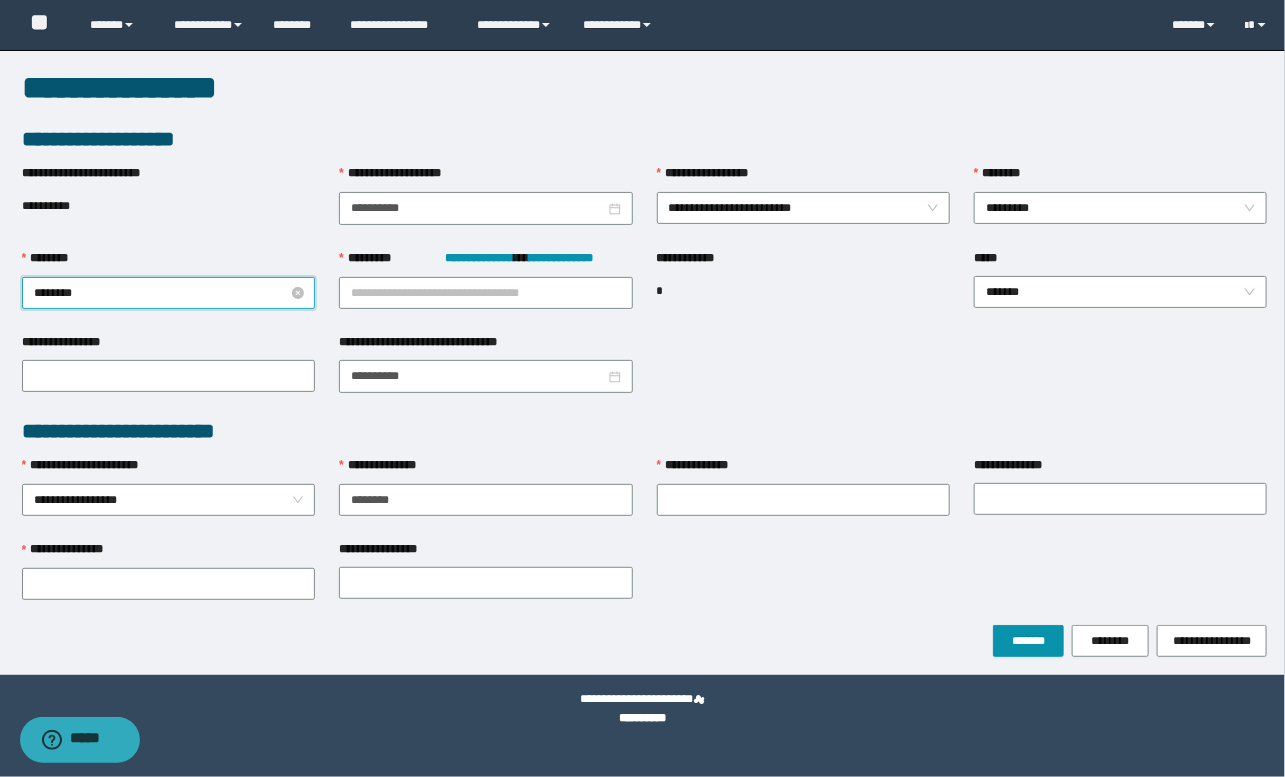 type on "*********" 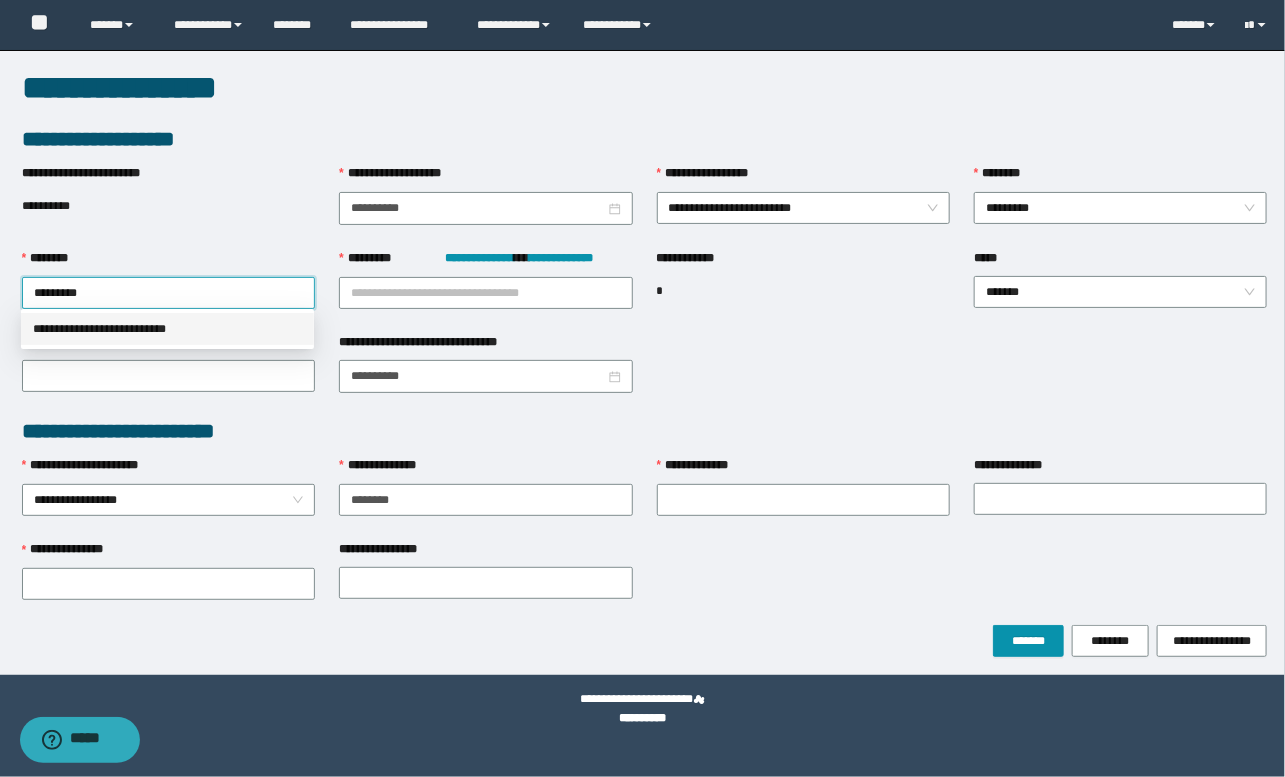 click on "**********" at bounding box center [167, 329] 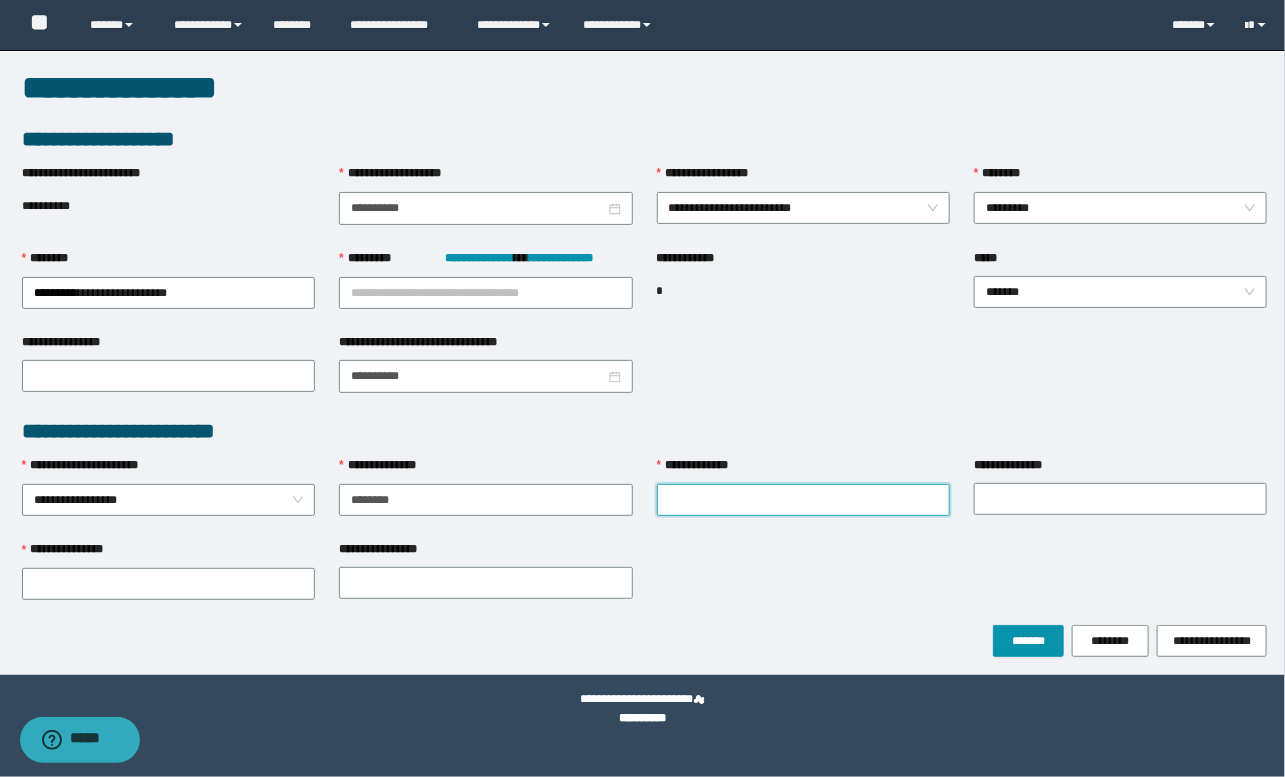 click on "**********" at bounding box center [803, 500] 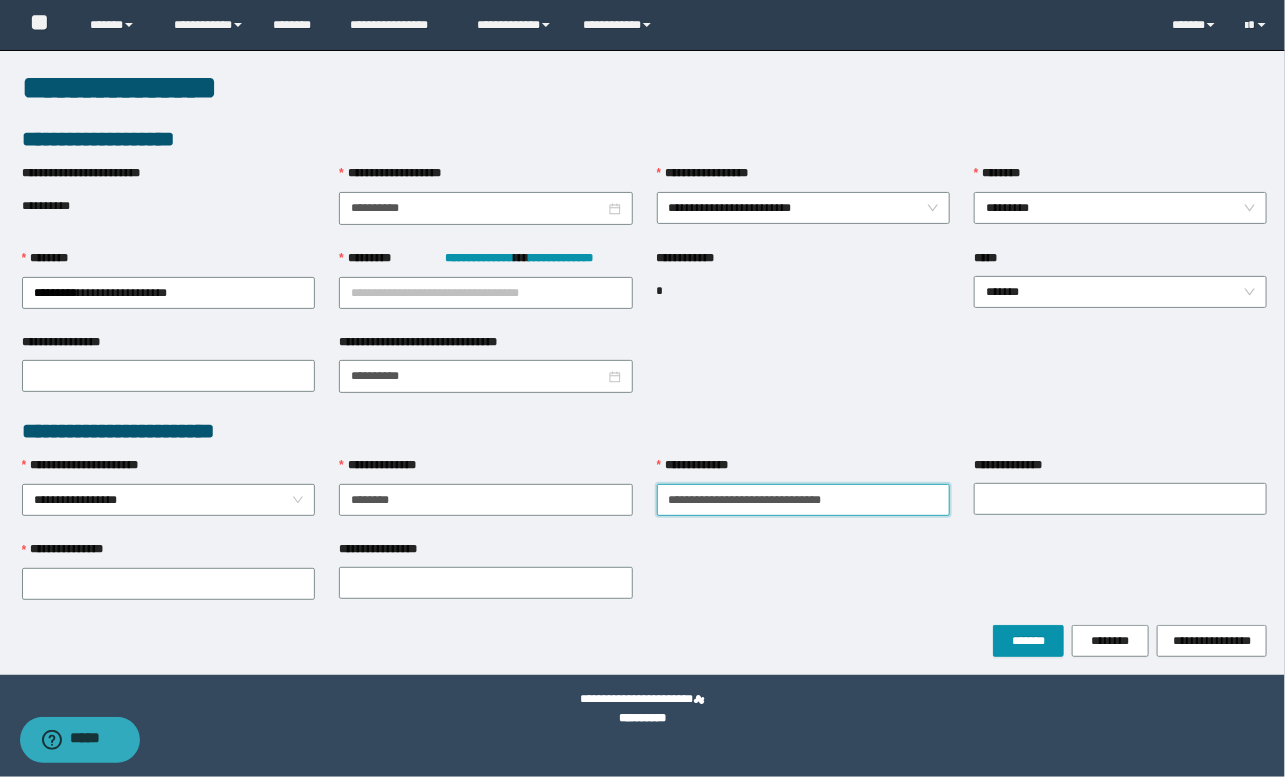 click on "**********" at bounding box center [803, 500] 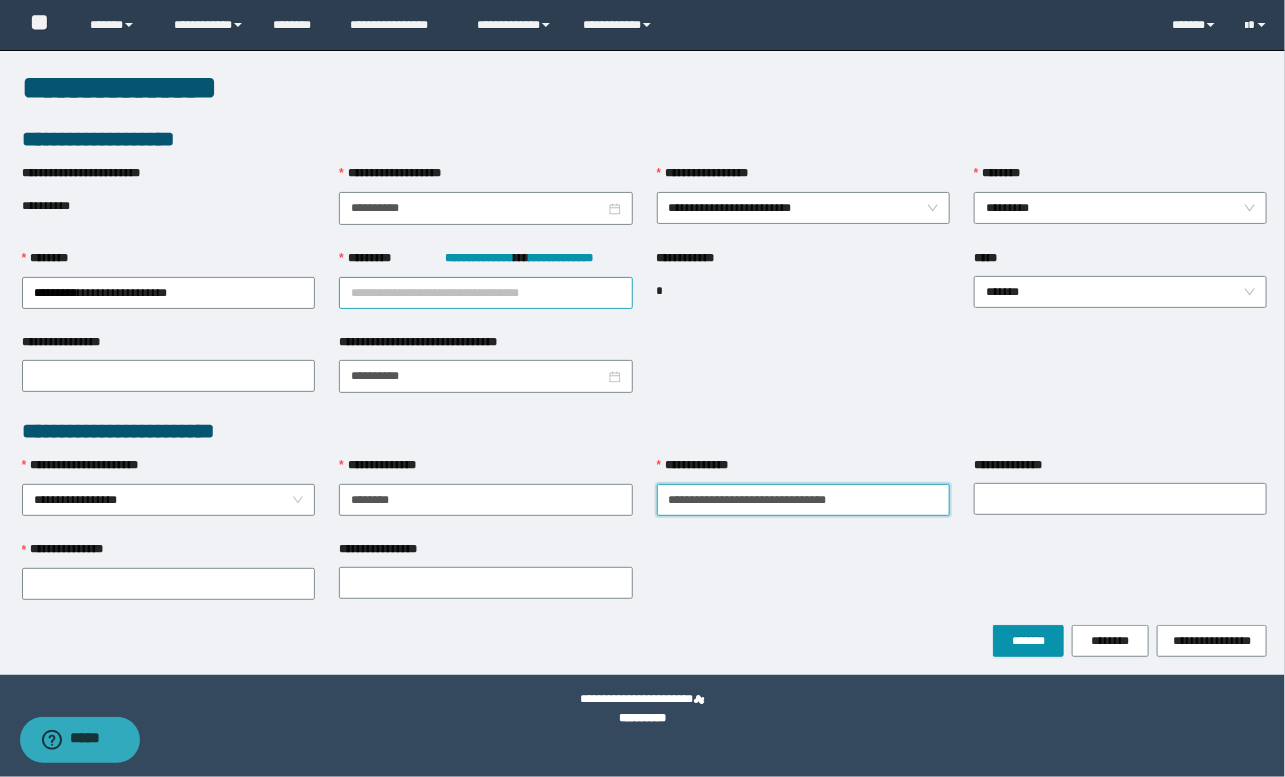 type on "**********" 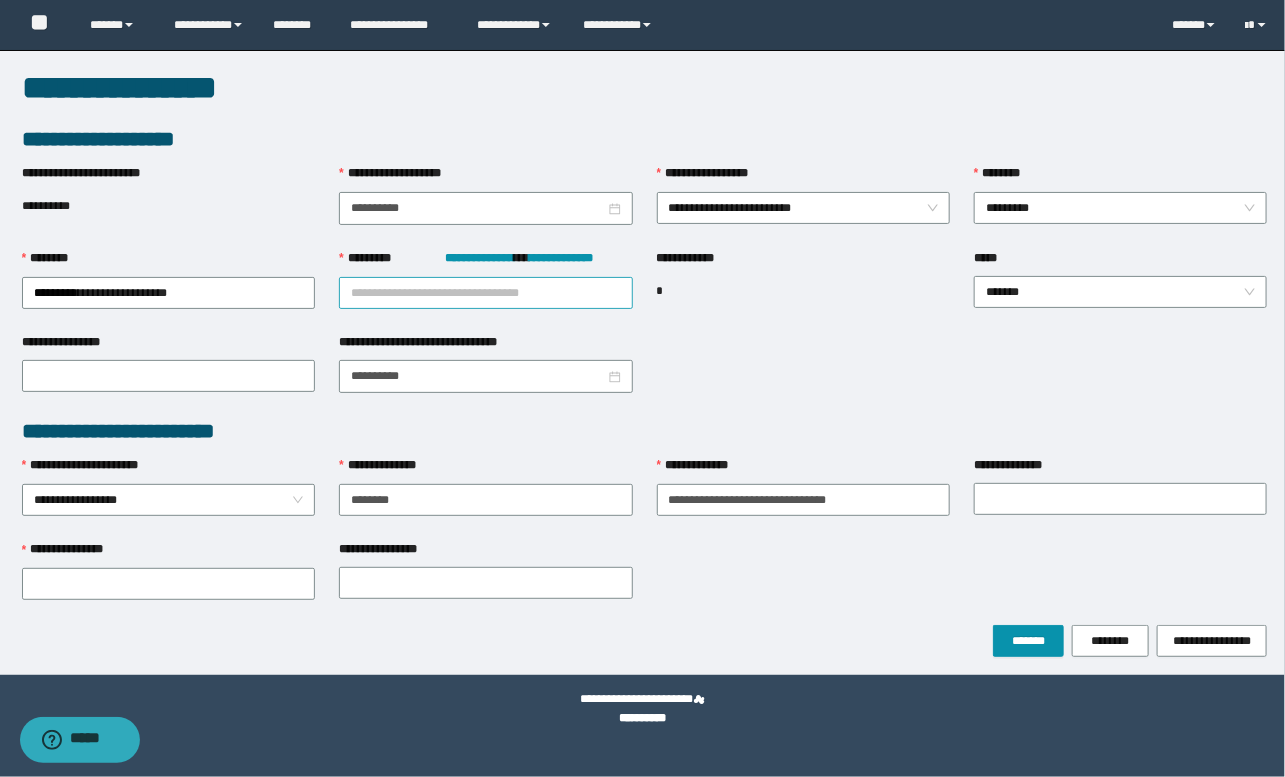 click on "**********" at bounding box center (485, 293) 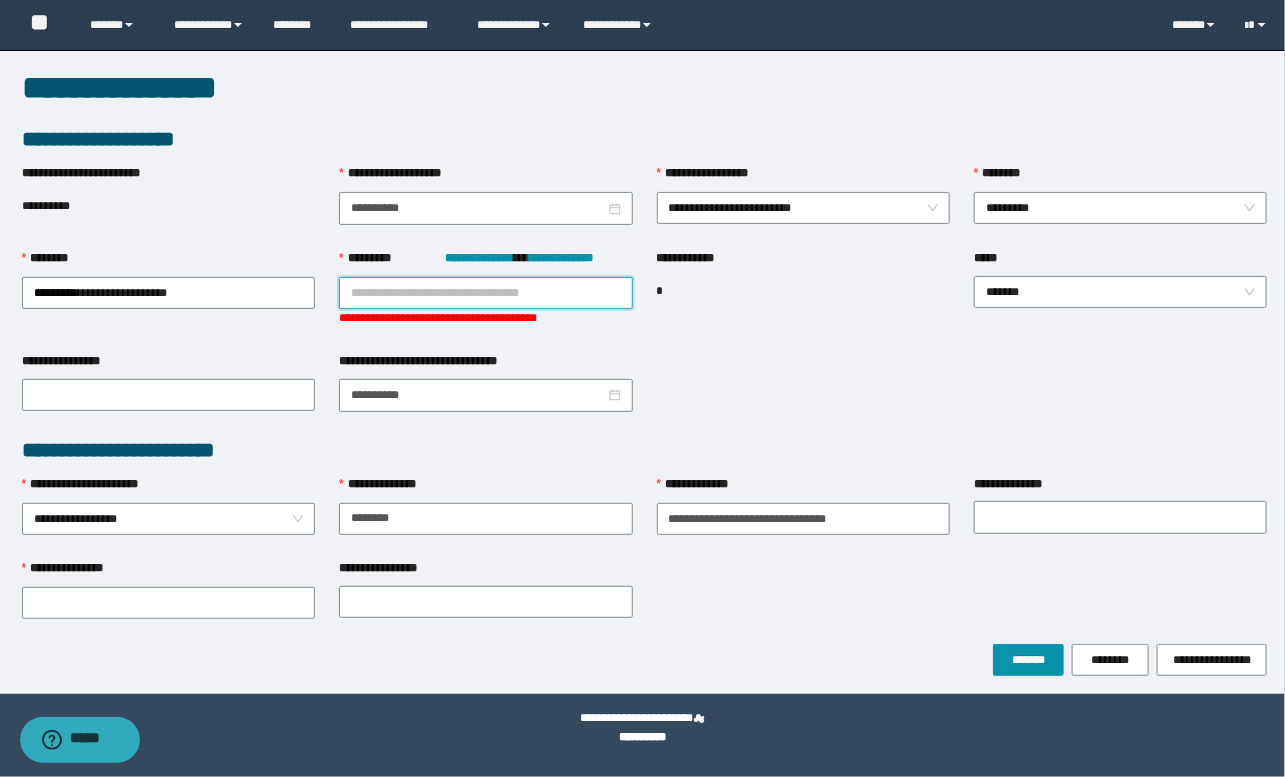 click on "**********" at bounding box center (485, 293) 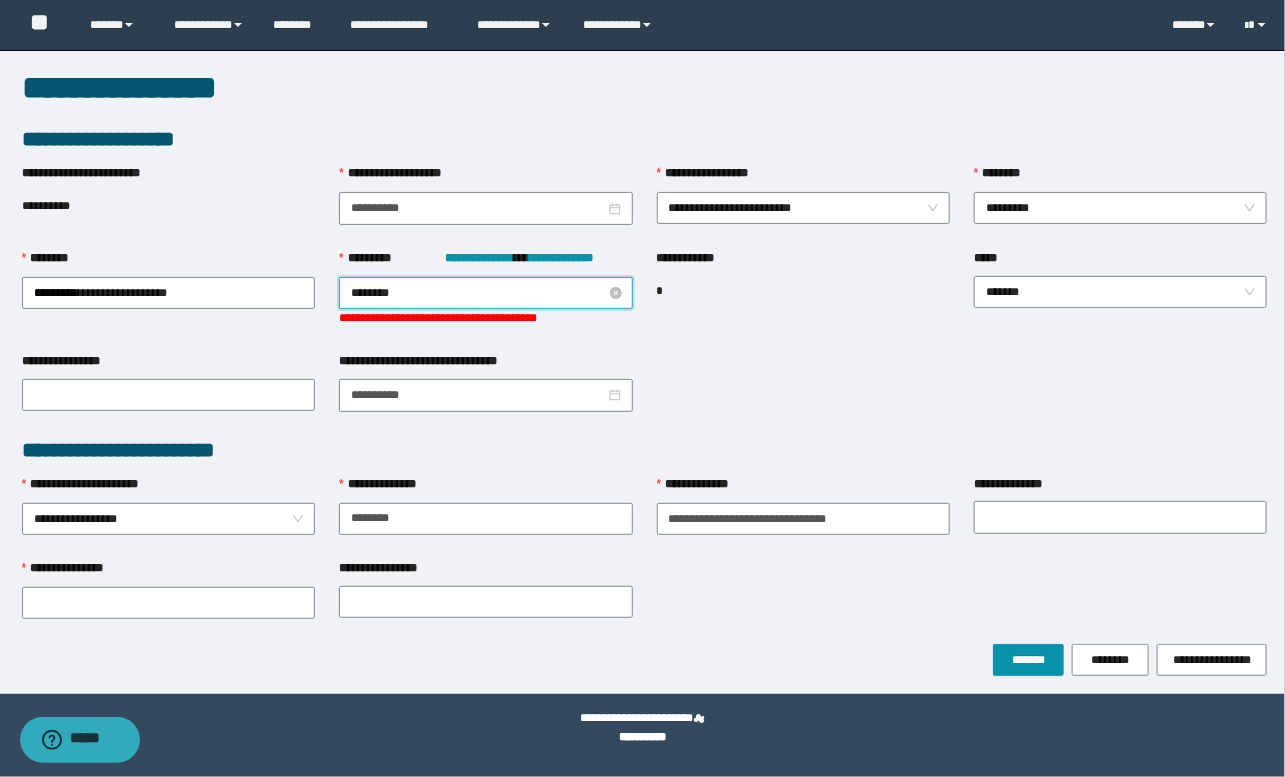 type on "*********" 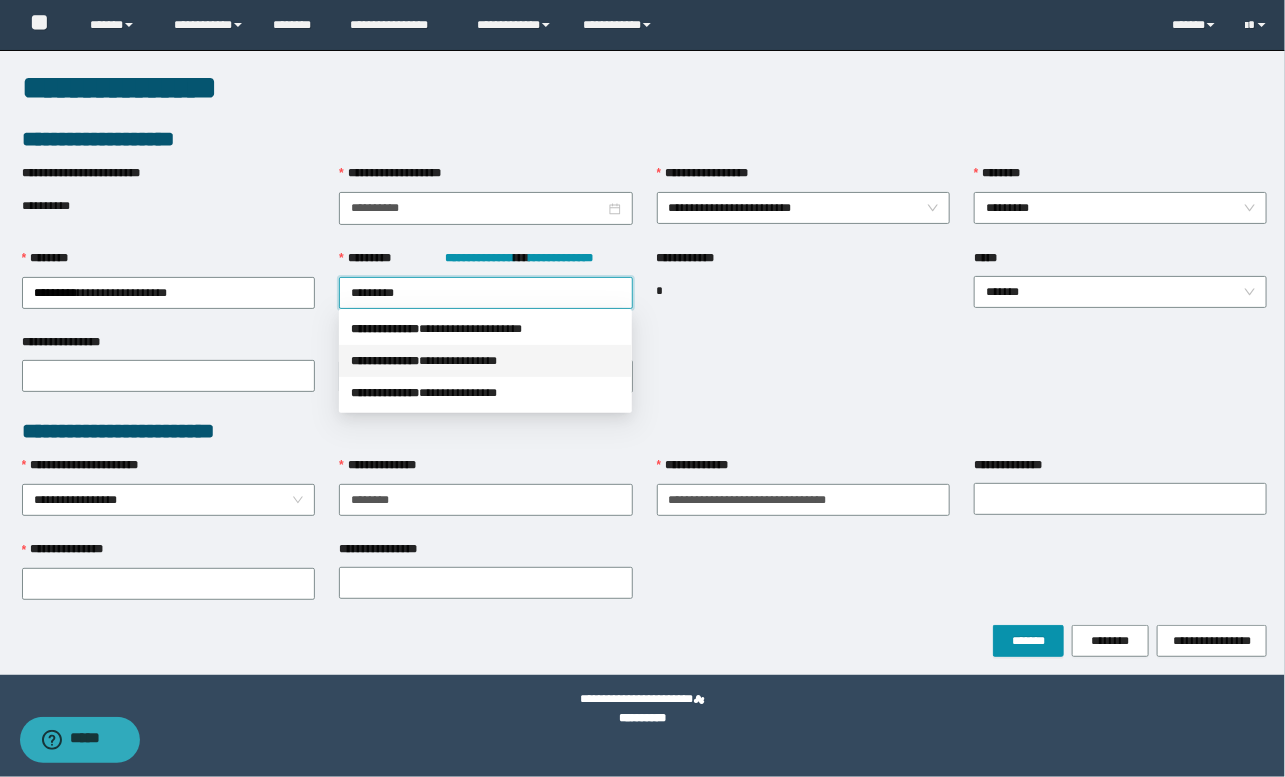 click on "**********" at bounding box center (485, 361) 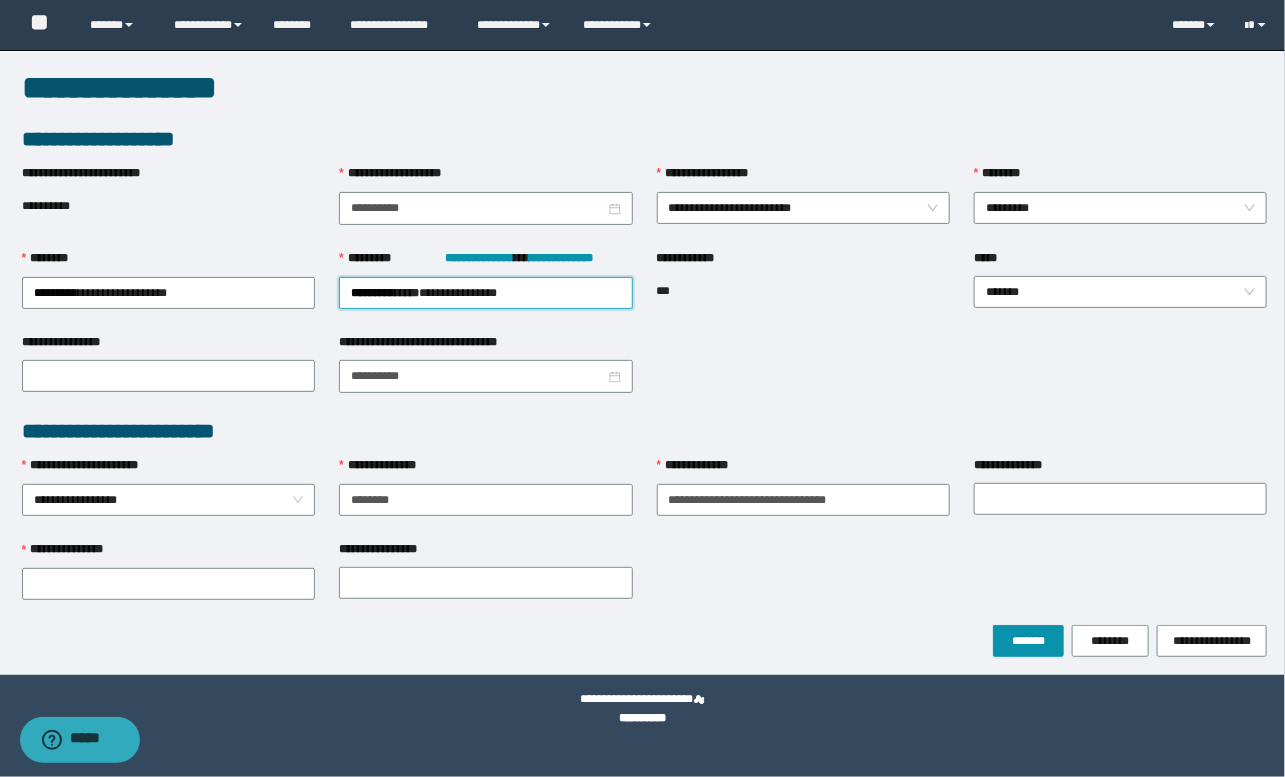 click on "**********" at bounding box center (645, 290) 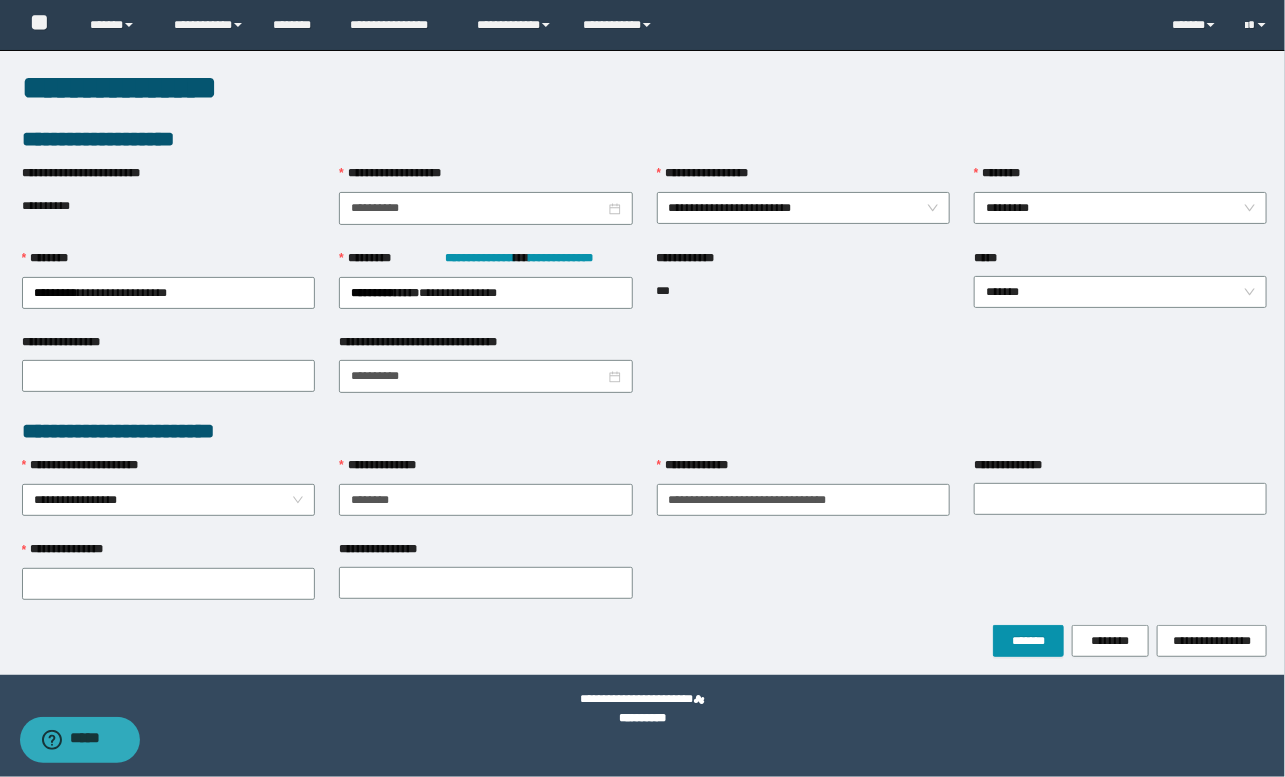 click on "**********" at bounding box center (803, 498) 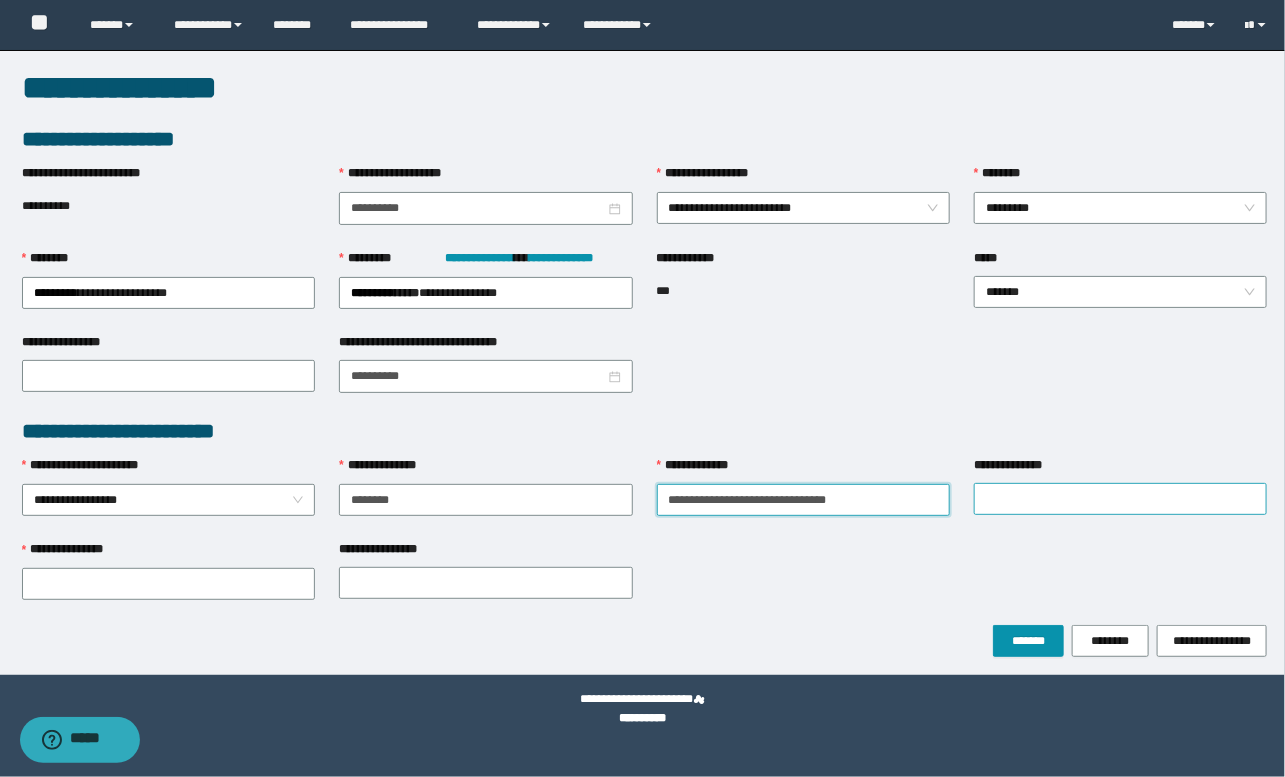 drag, startPoint x: 718, startPoint y: 493, endPoint x: 1013, endPoint y: 492, distance: 295.0017 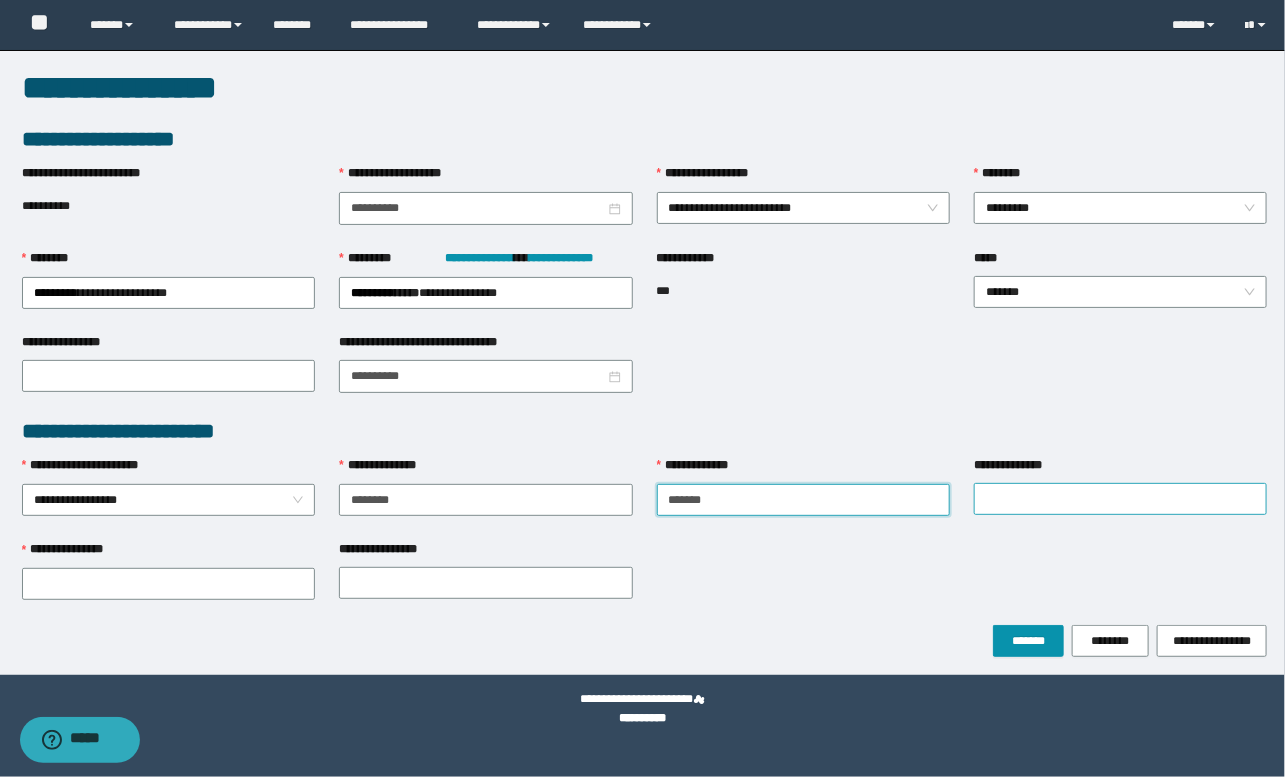 type on "******" 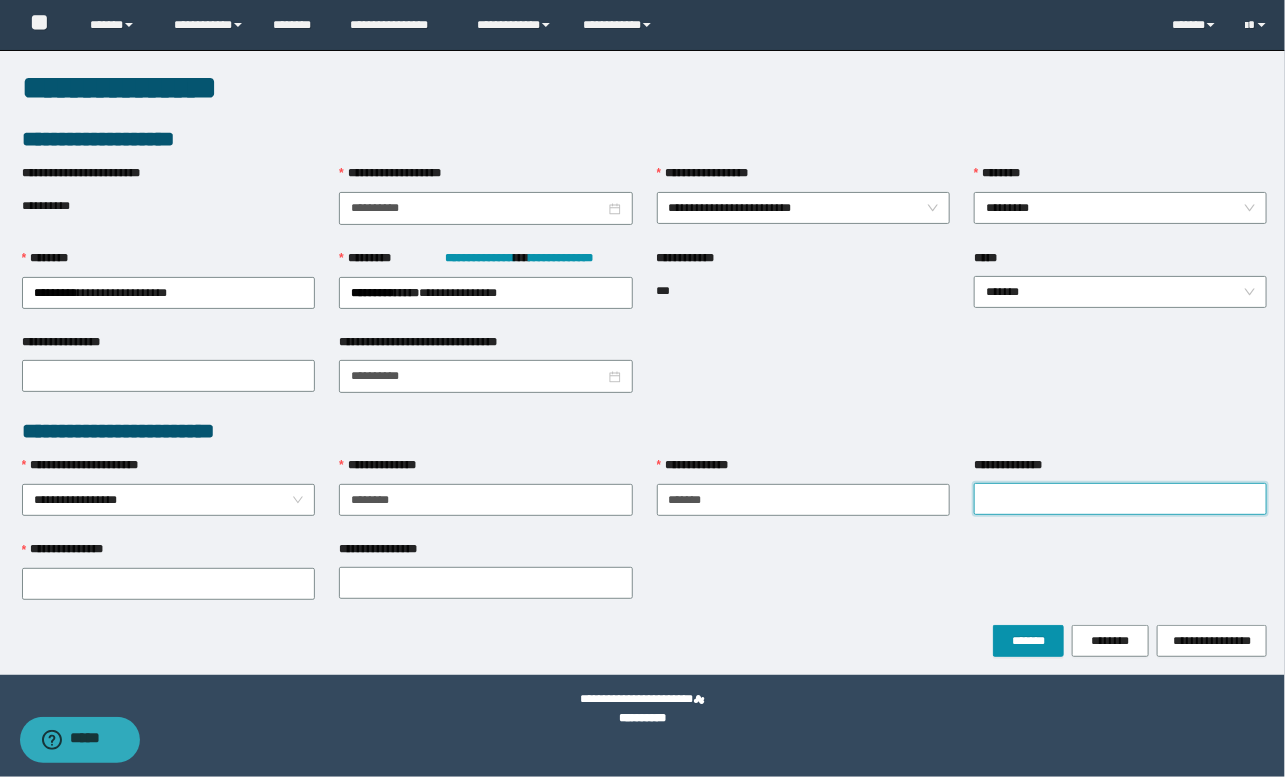 click on "**********" at bounding box center (1120, 499) 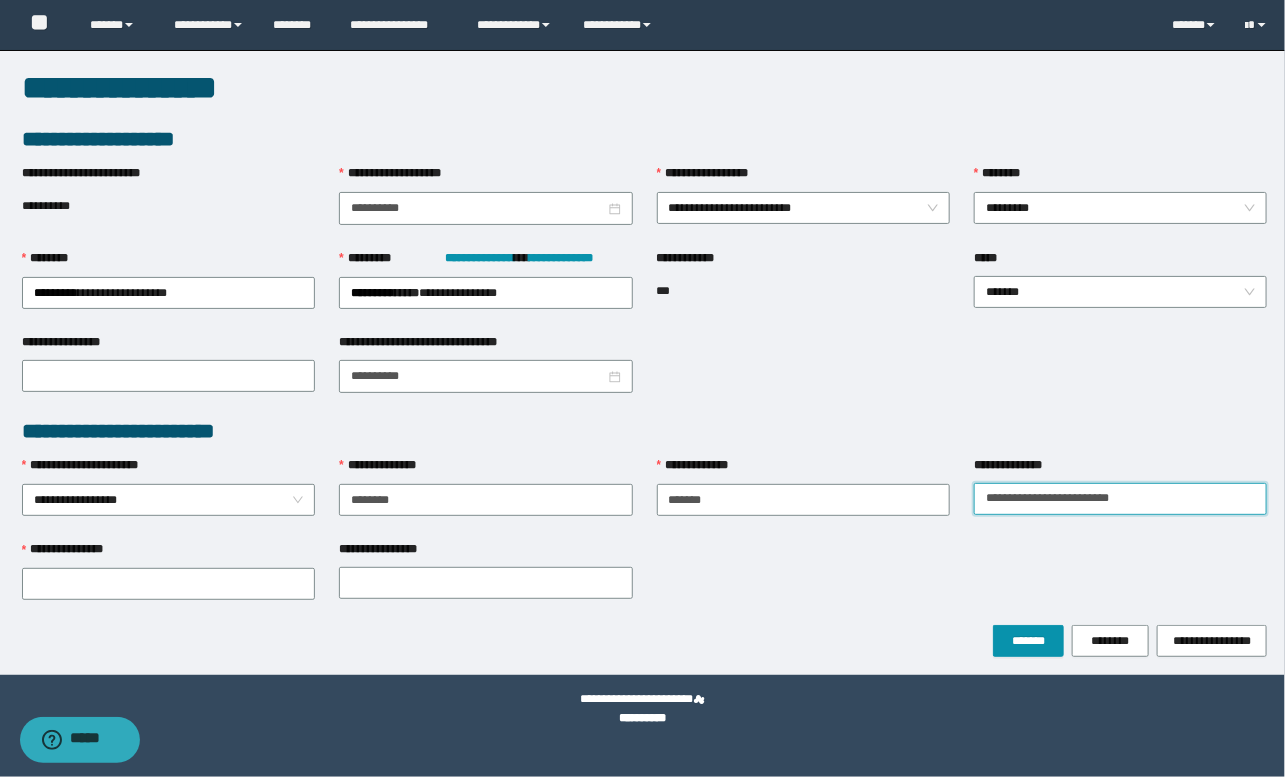 drag, startPoint x: 1060, startPoint y: 496, endPoint x: 1293, endPoint y: 499, distance: 233.01932 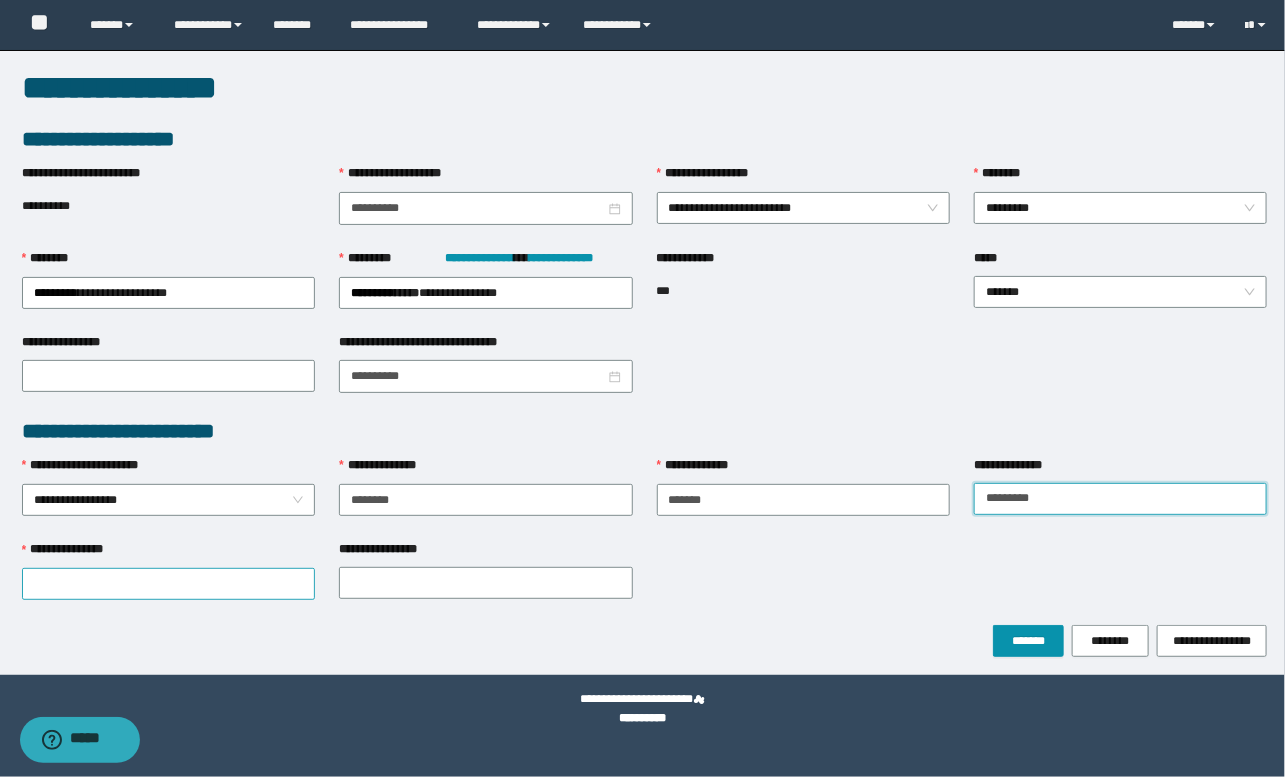 type on "********" 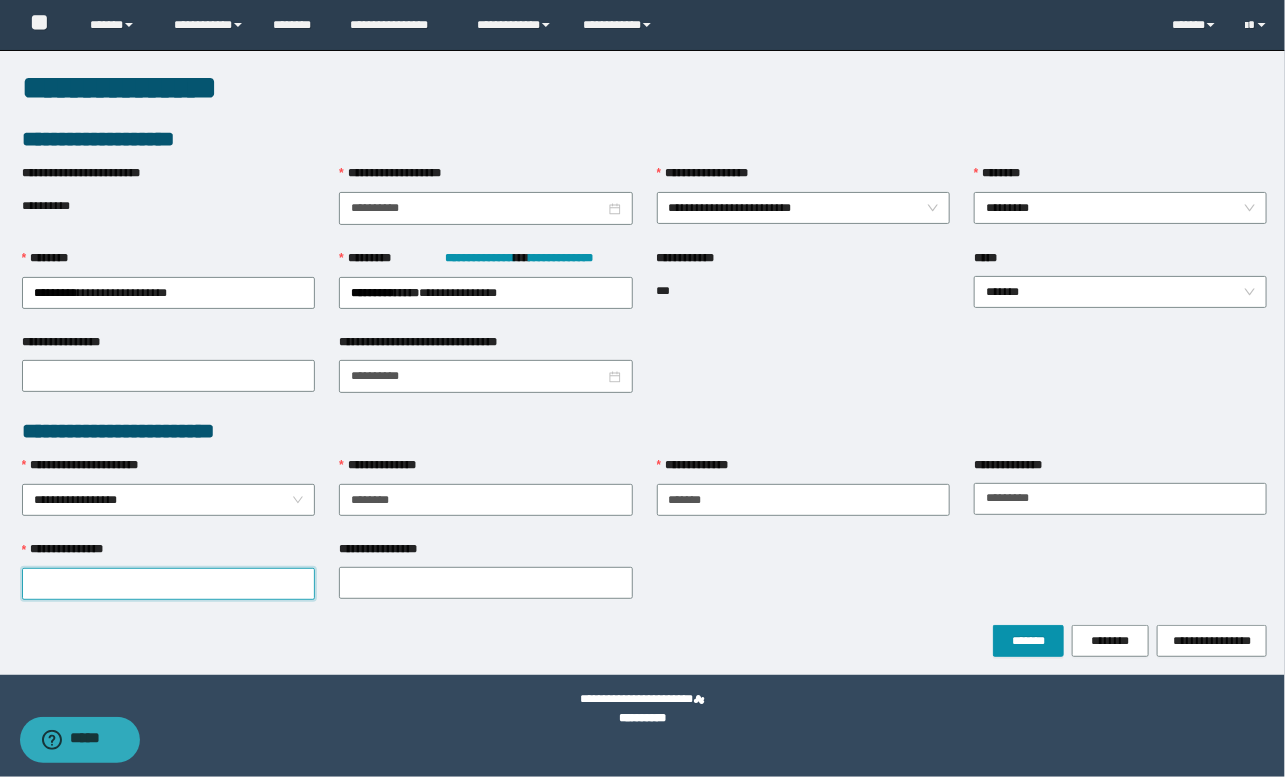 click on "**********" at bounding box center [168, 584] 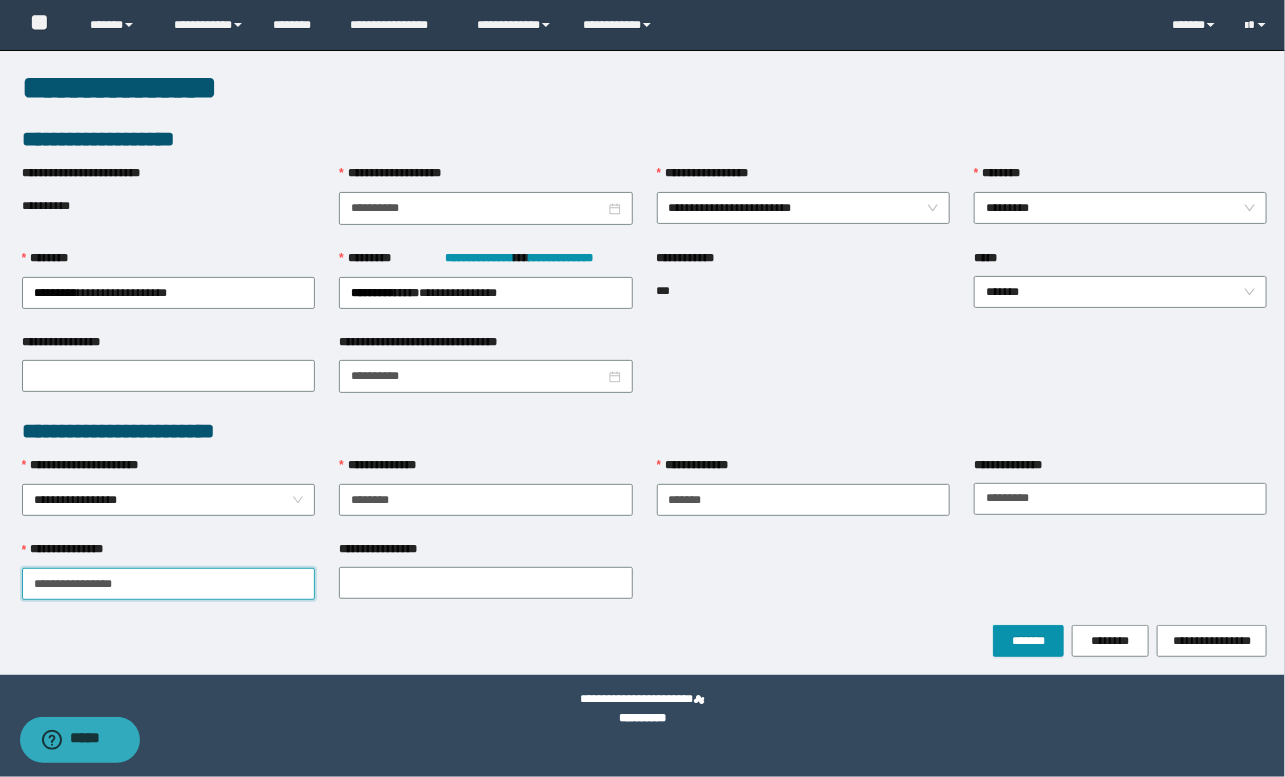 drag, startPoint x: 102, startPoint y: 577, endPoint x: 185, endPoint y: 582, distance: 83.15047 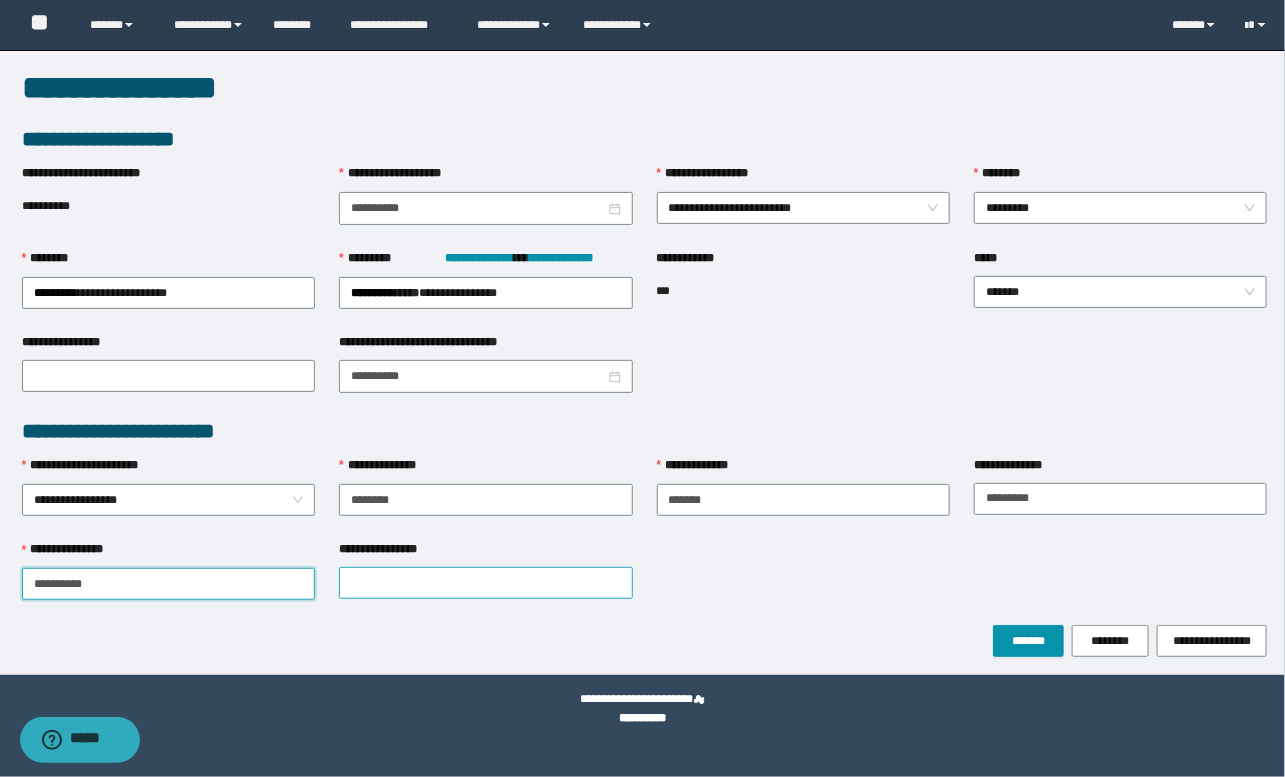 type on "*********" 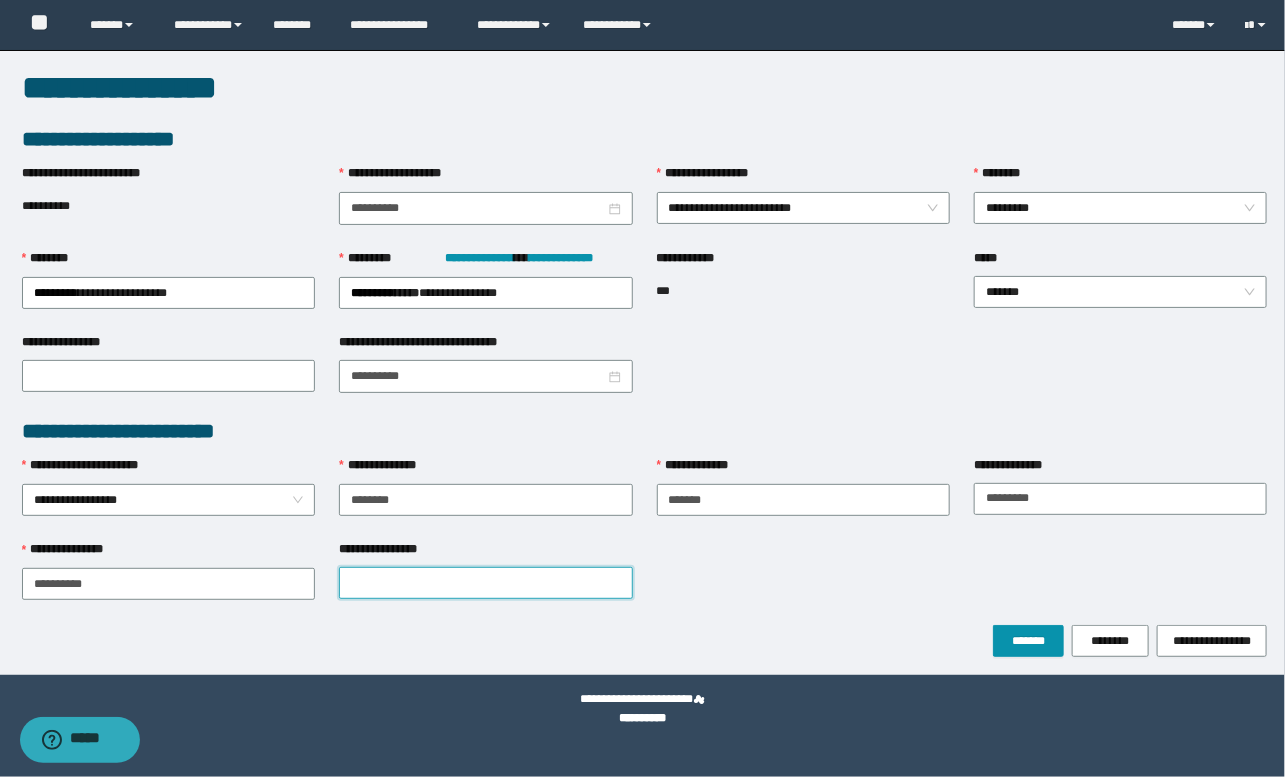 click on "**********" at bounding box center [485, 583] 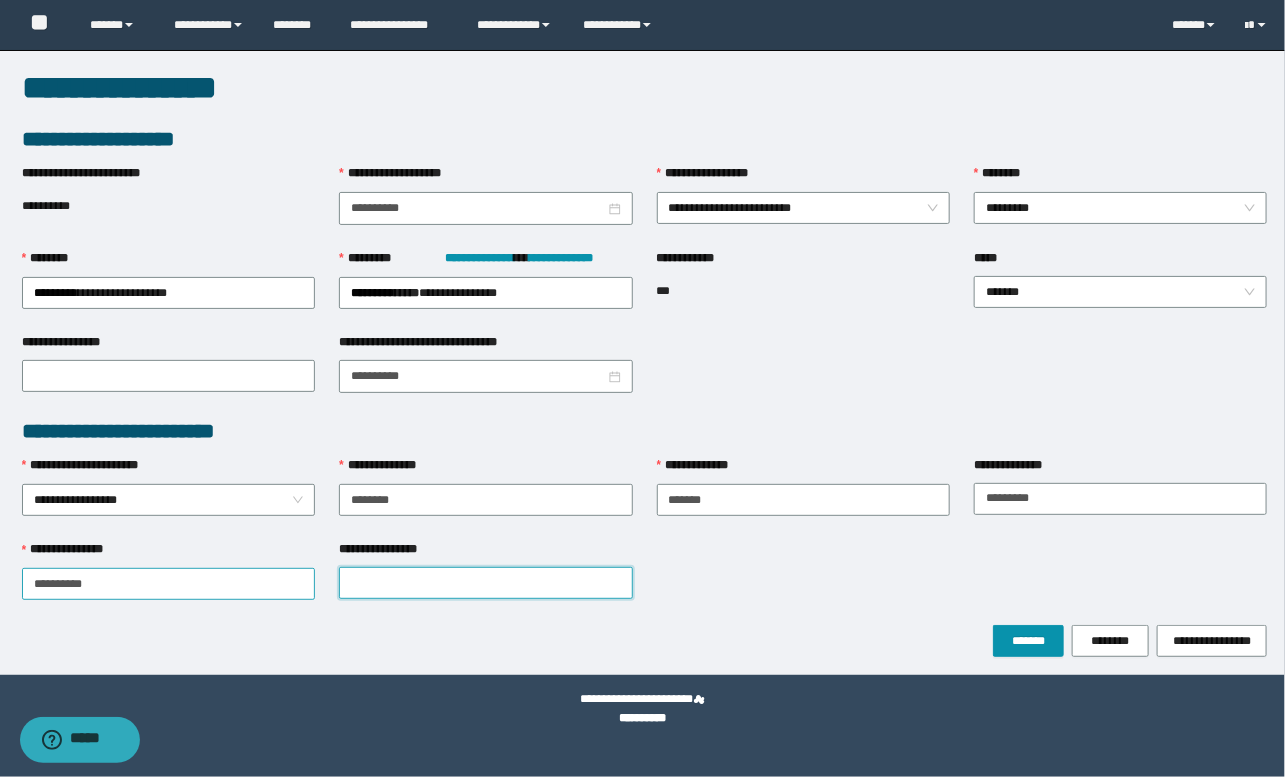paste on "******" 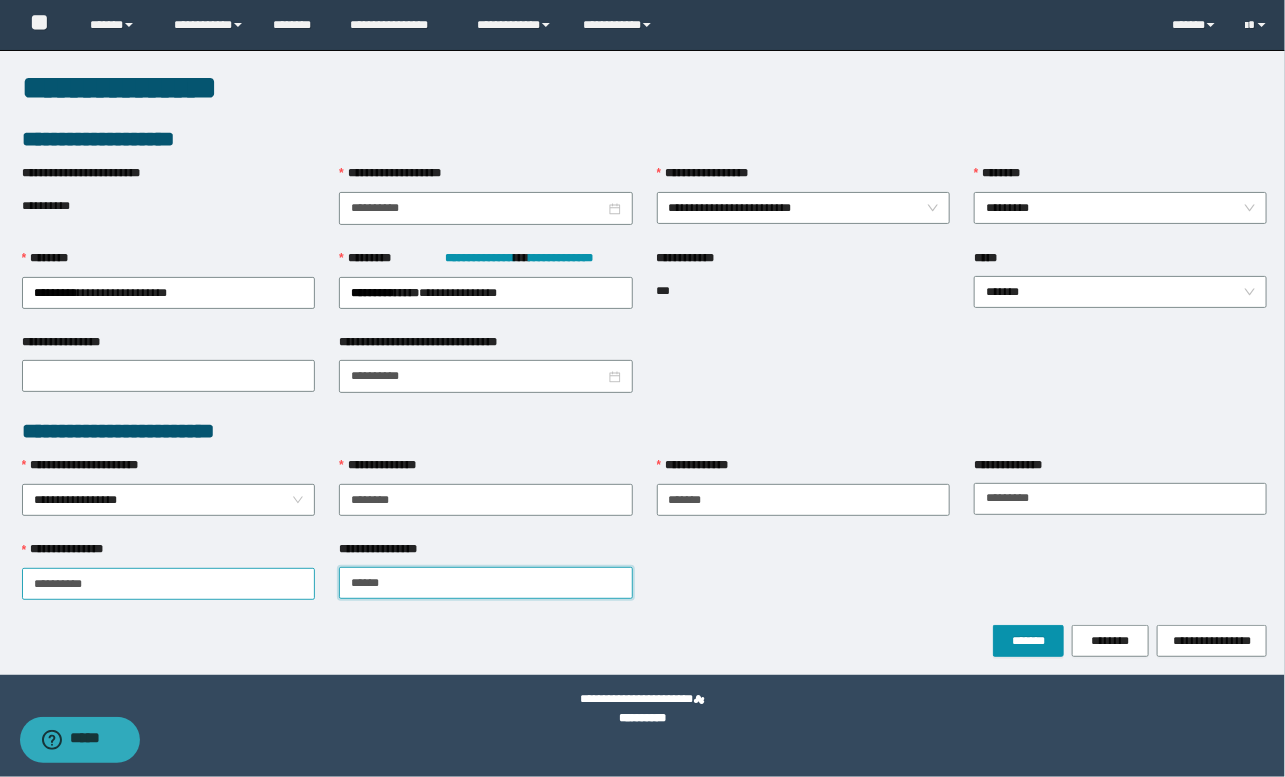 type on "******" 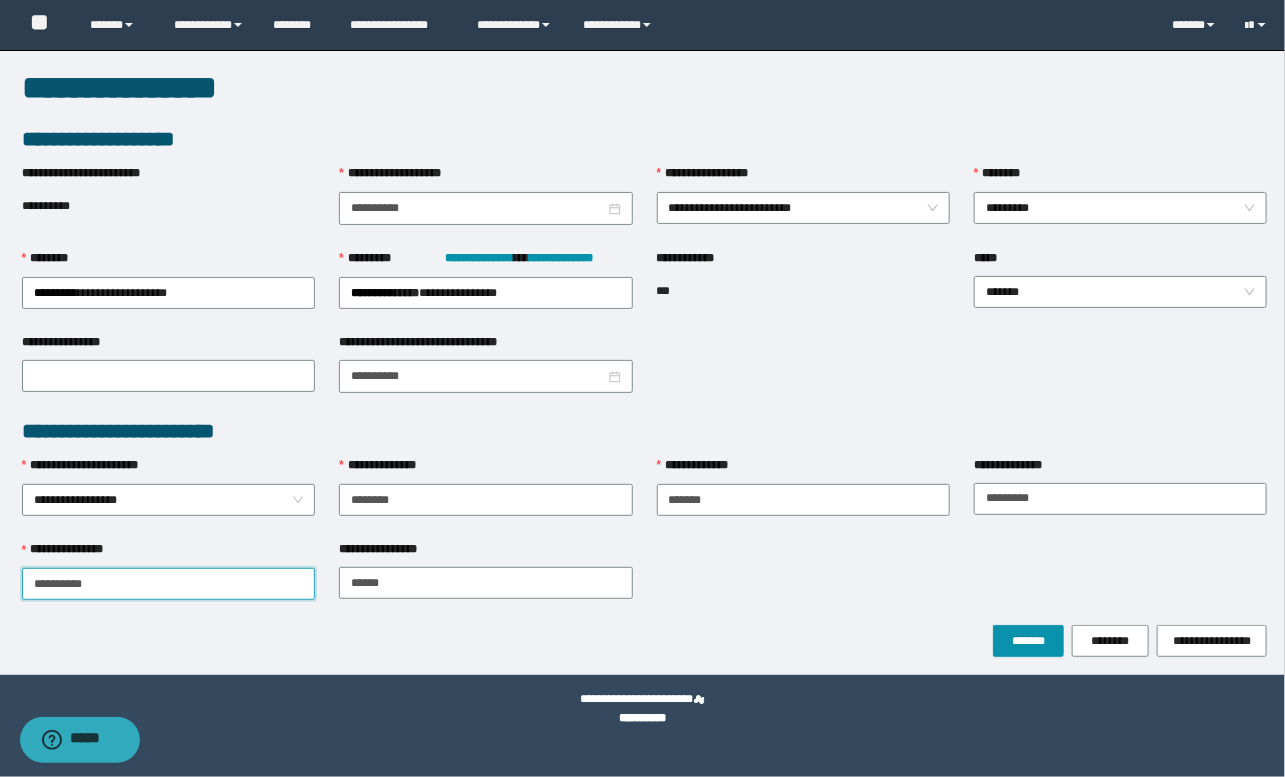 click on "*********" at bounding box center [168, 584] 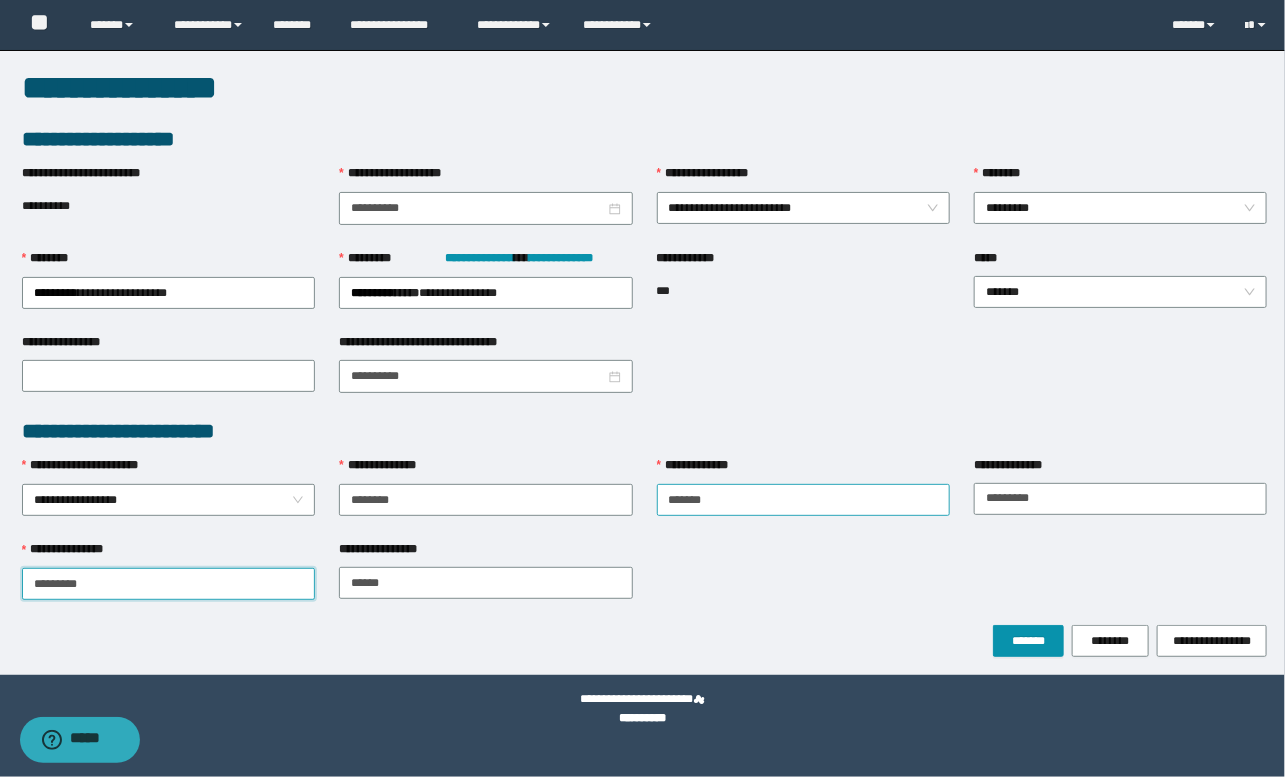 type on "*********" 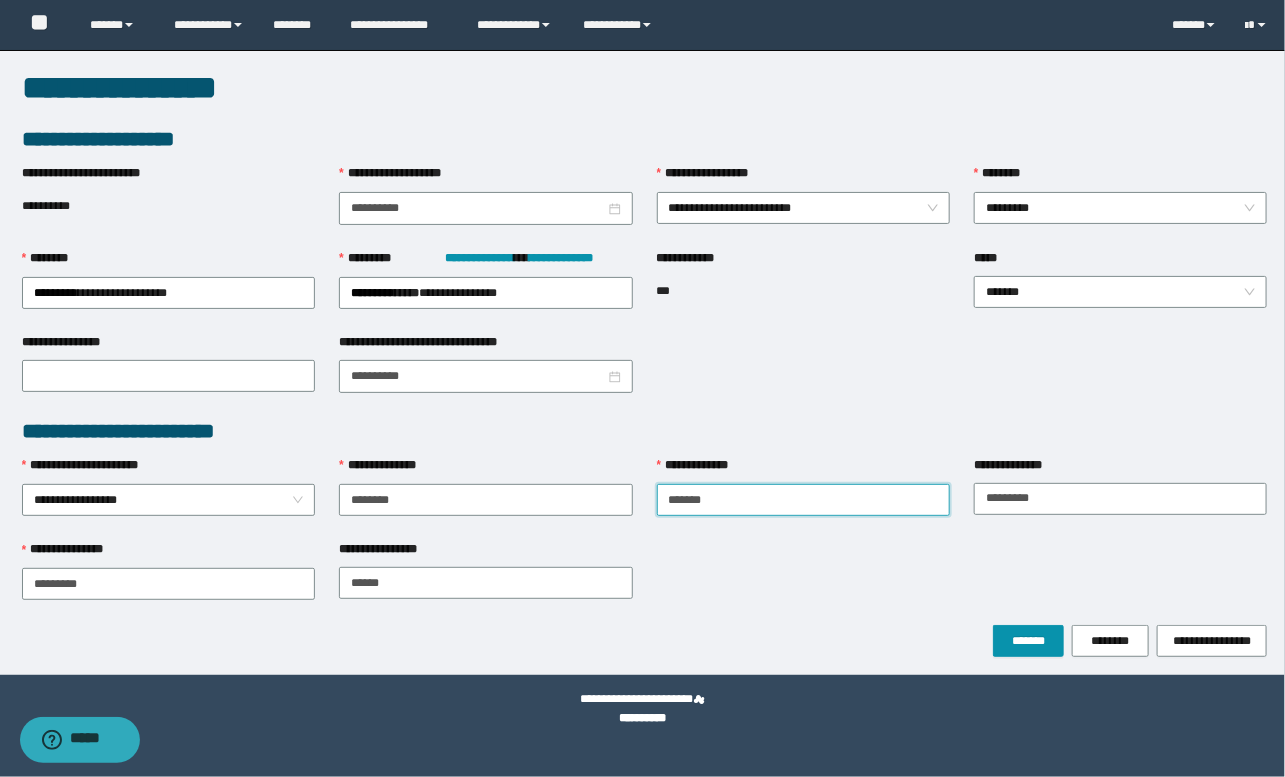 drag, startPoint x: 774, startPoint y: 486, endPoint x: 822, endPoint y: 489, distance: 48.09366 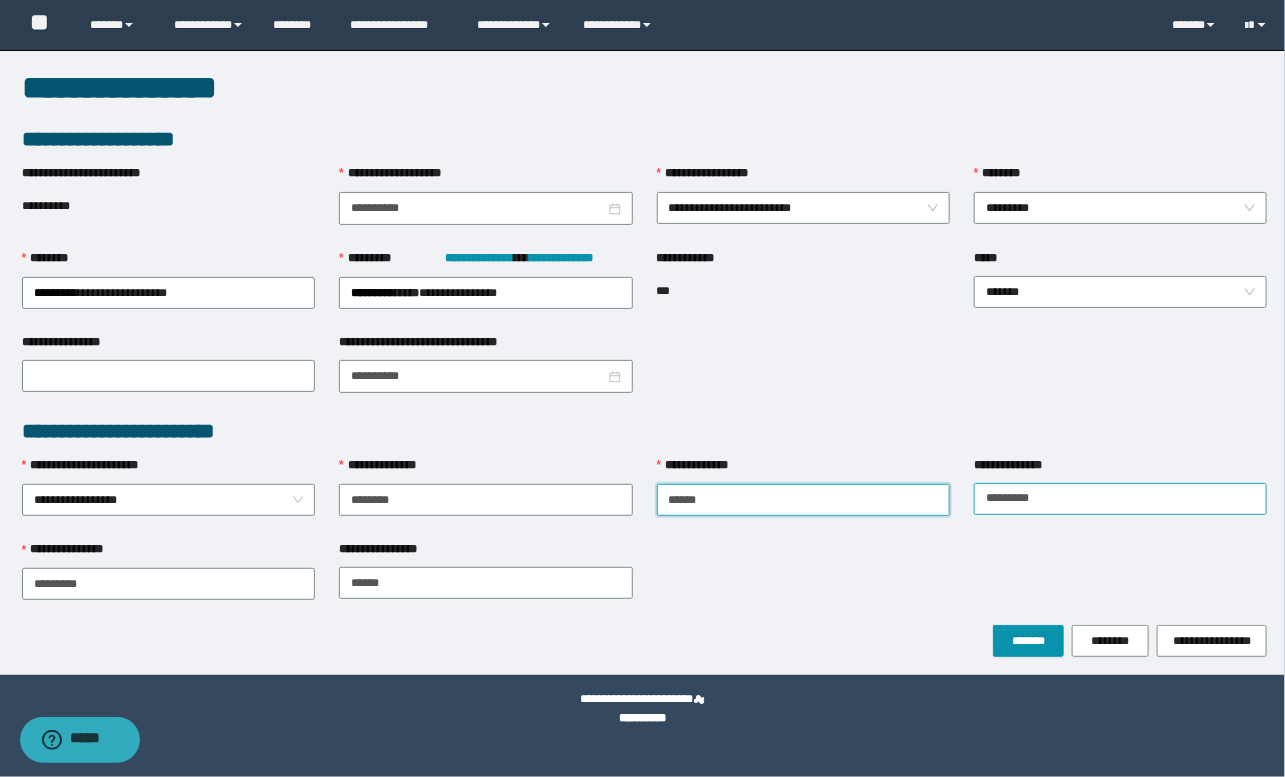 type on "******" 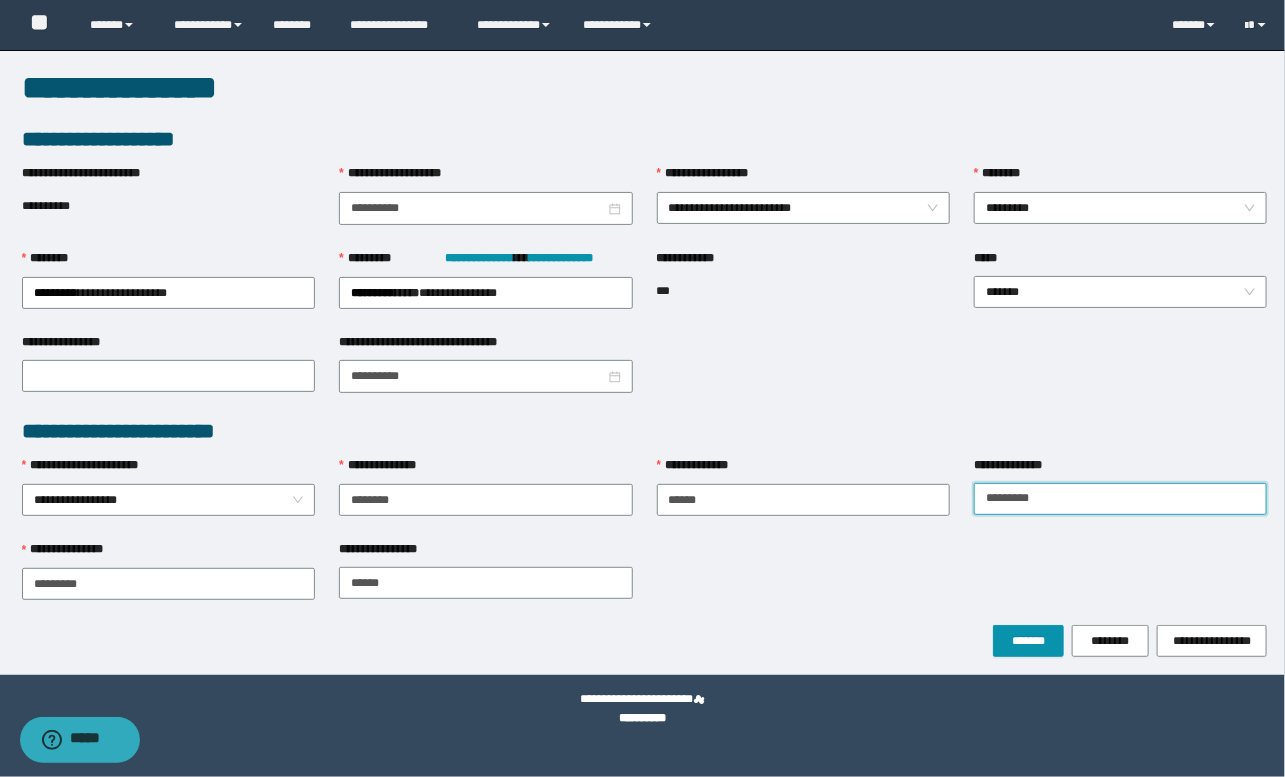 click on "********" at bounding box center [1120, 499] 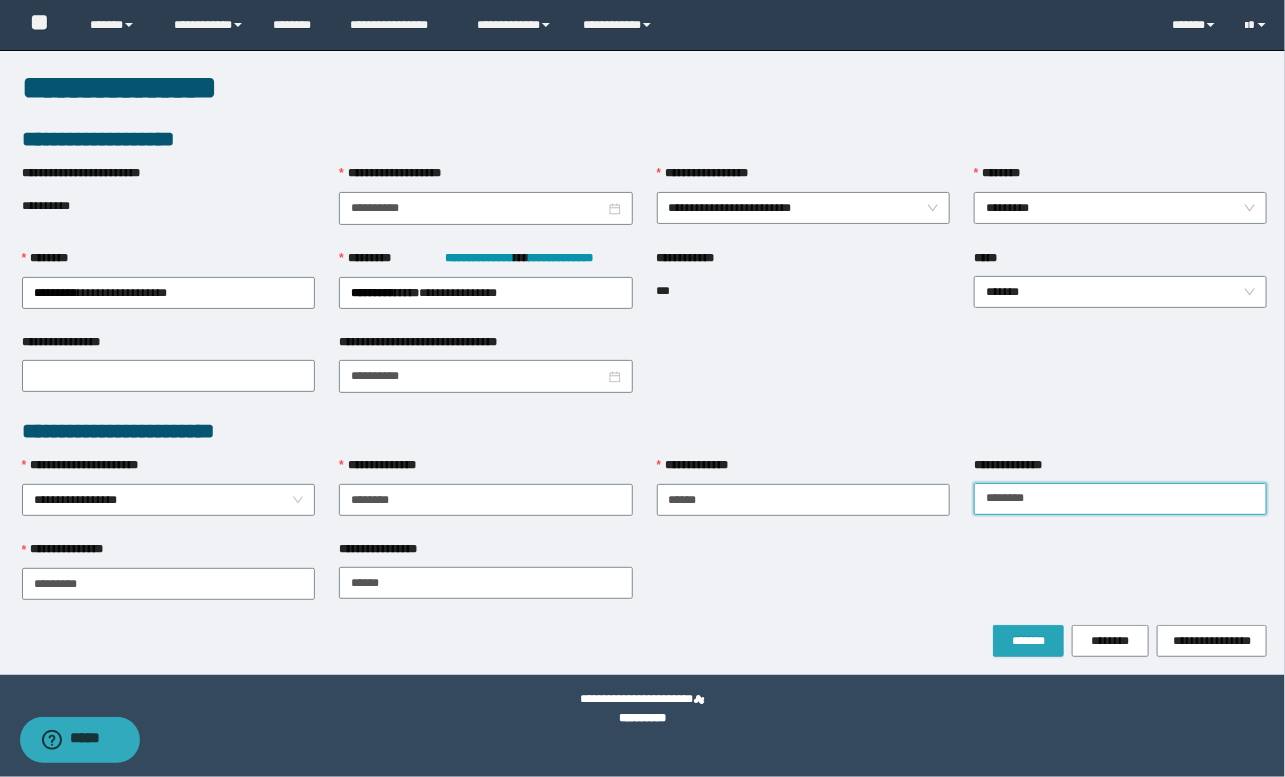 type on "********" 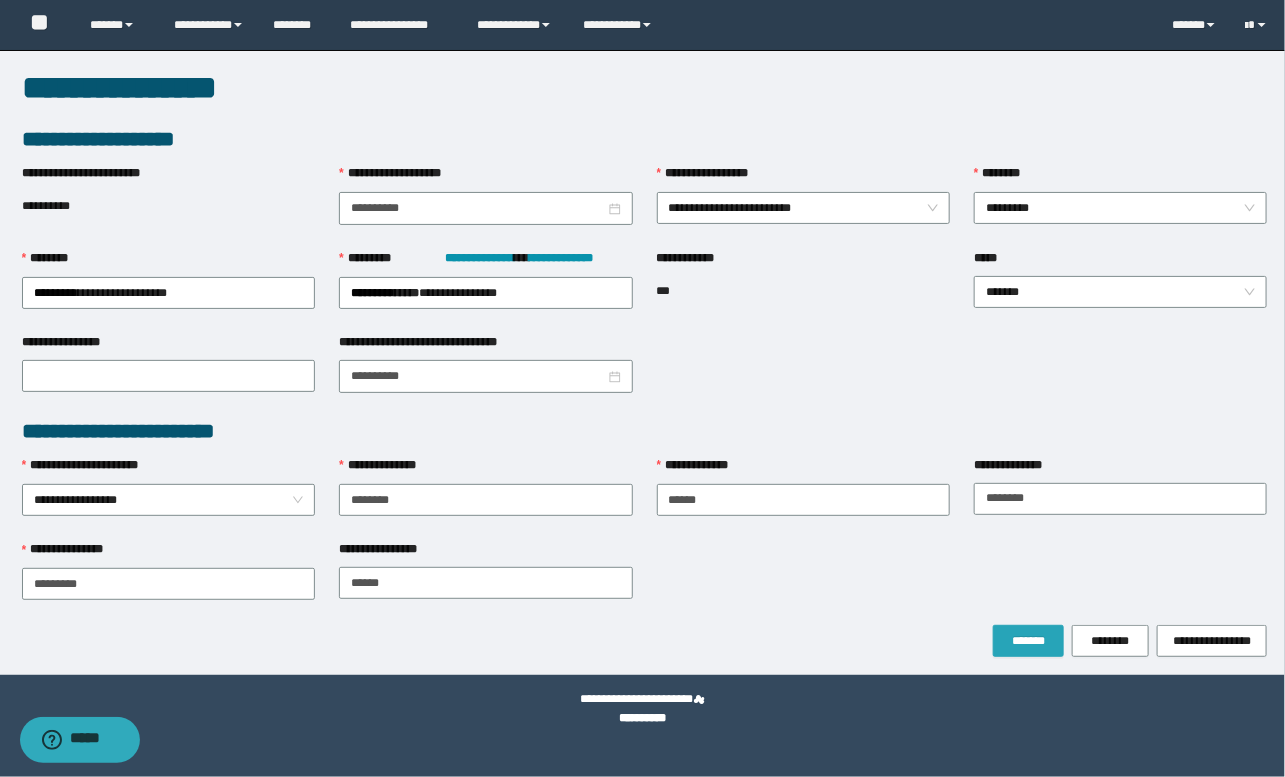 click on "*******" at bounding box center (1028, 641) 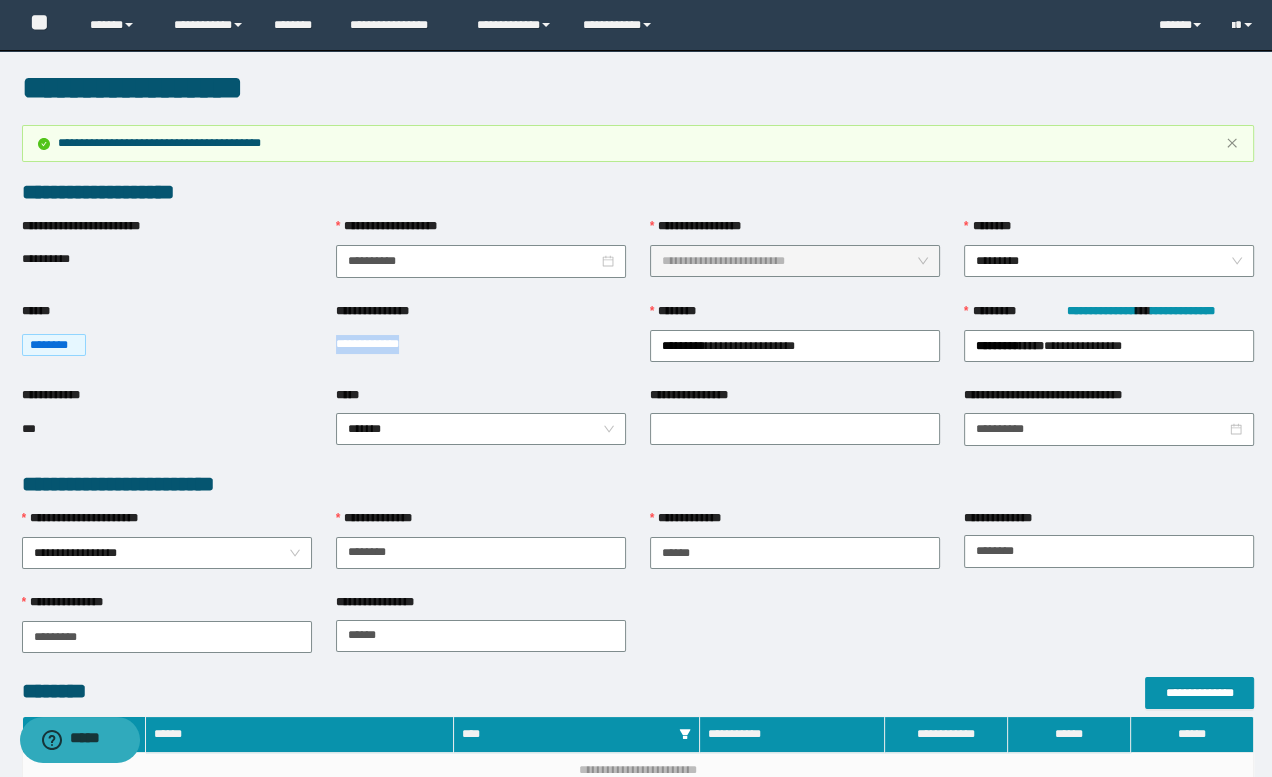 drag, startPoint x: 332, startPoint y: 347, endPoint x: 435, endPoint y: 351, distance: 103.077644 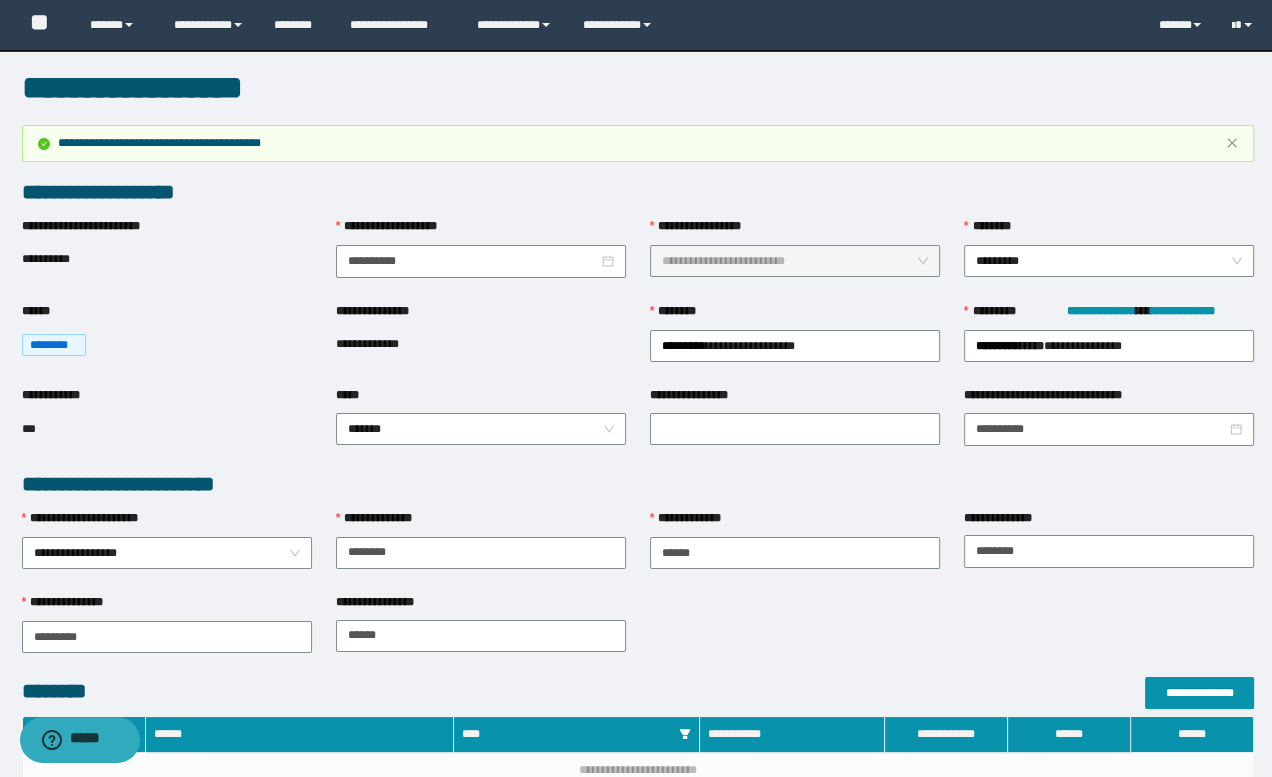 drag, startPoint x: 792, startPoint y: 645, endPoint x: 778, endPoint y: 627, distance: 22.803509 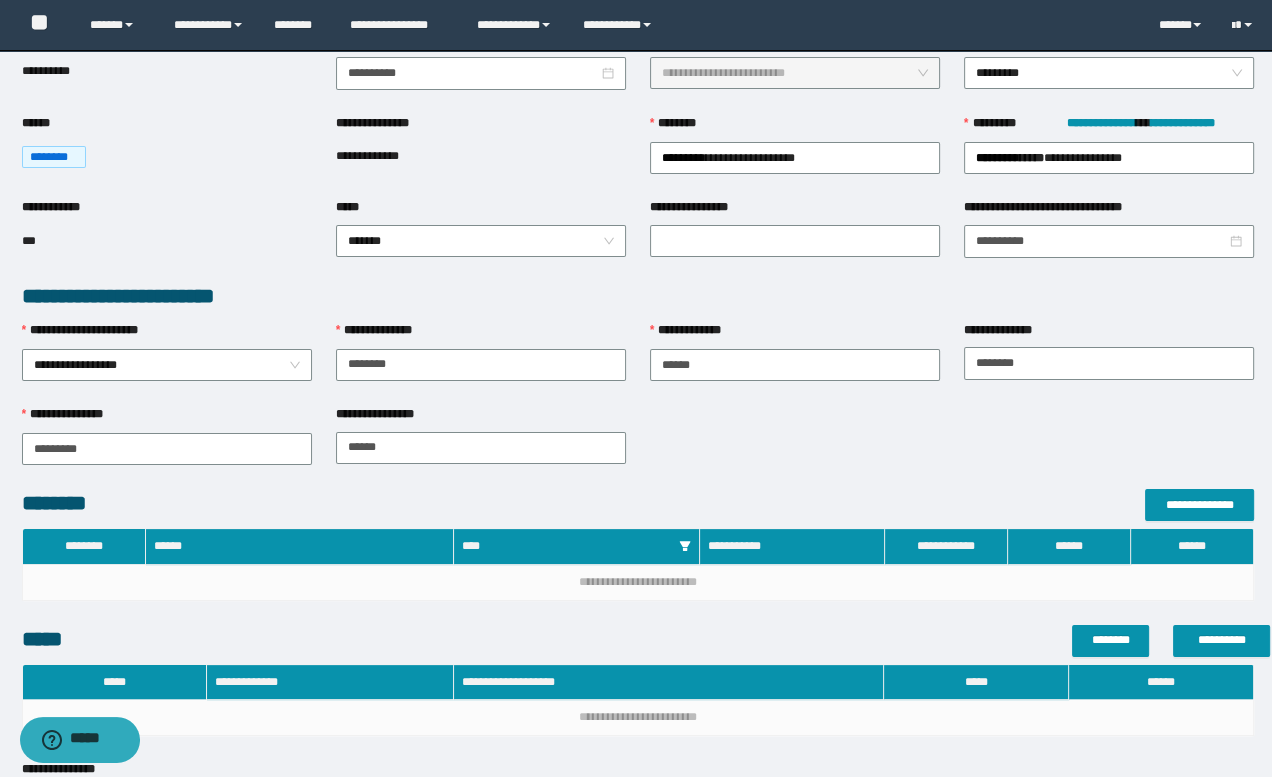 scroll, scrollTop: 181, scrollLeft: 0, axis: vertical 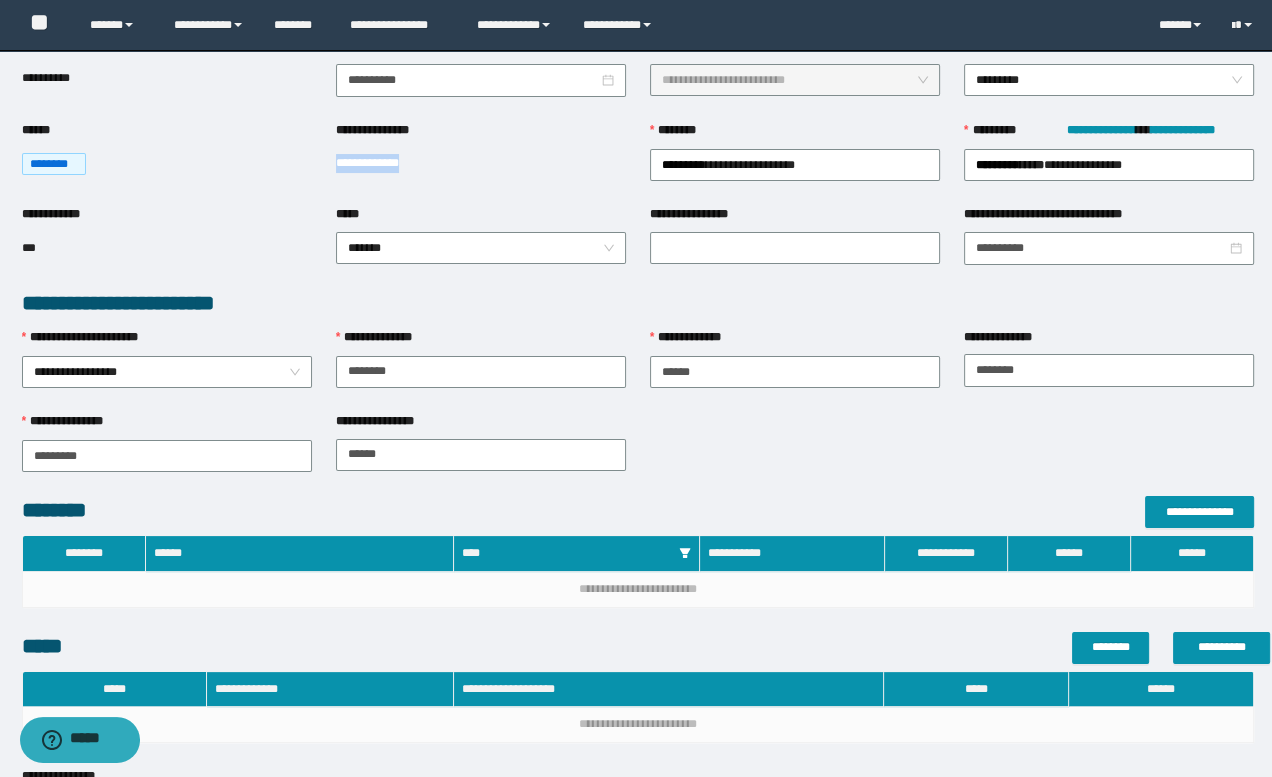 drag, startPoint x: 329, startPoint y: 160, endPoint x: 446, endPoint y: 166, distance: 117.15375 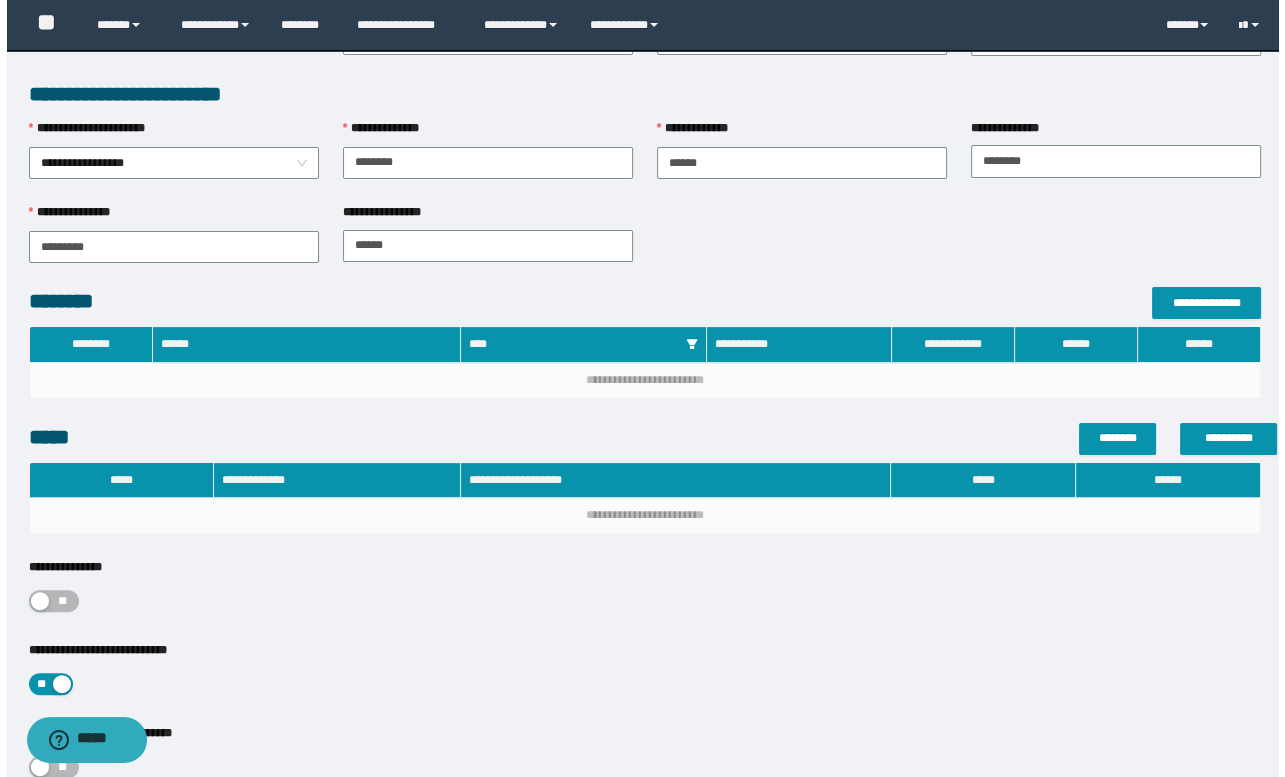 scroll, scrollTop: 545, scrollLeft: 0, axis: vertical 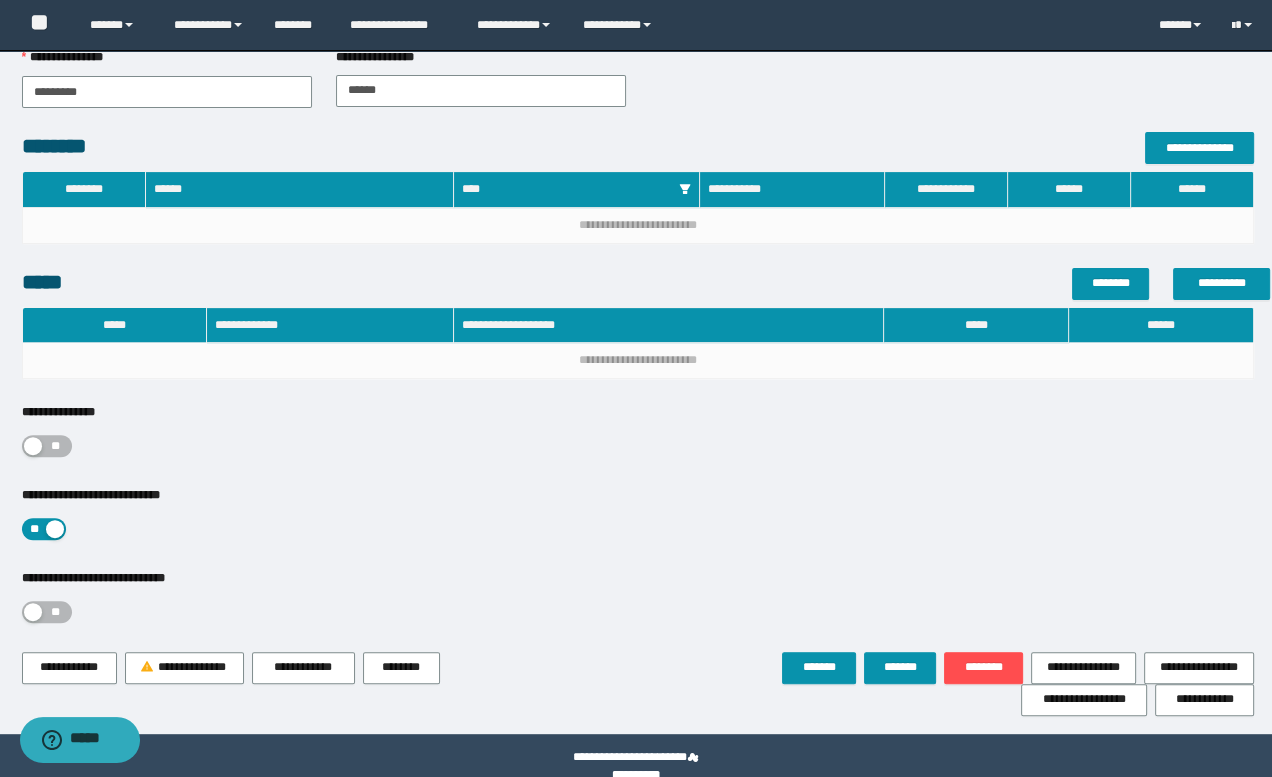 click on "**********" at bounding box center [167, 444] 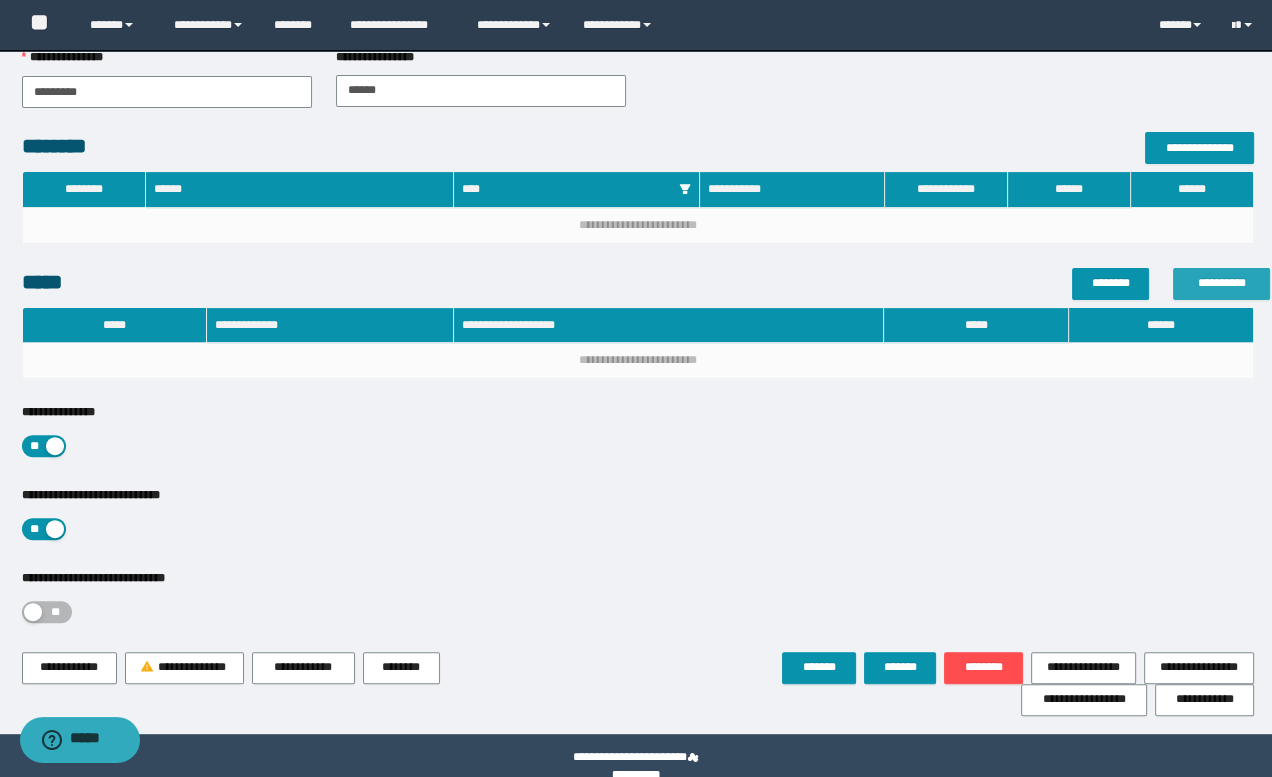 click on "**********" at bounding box center [1221, 283] 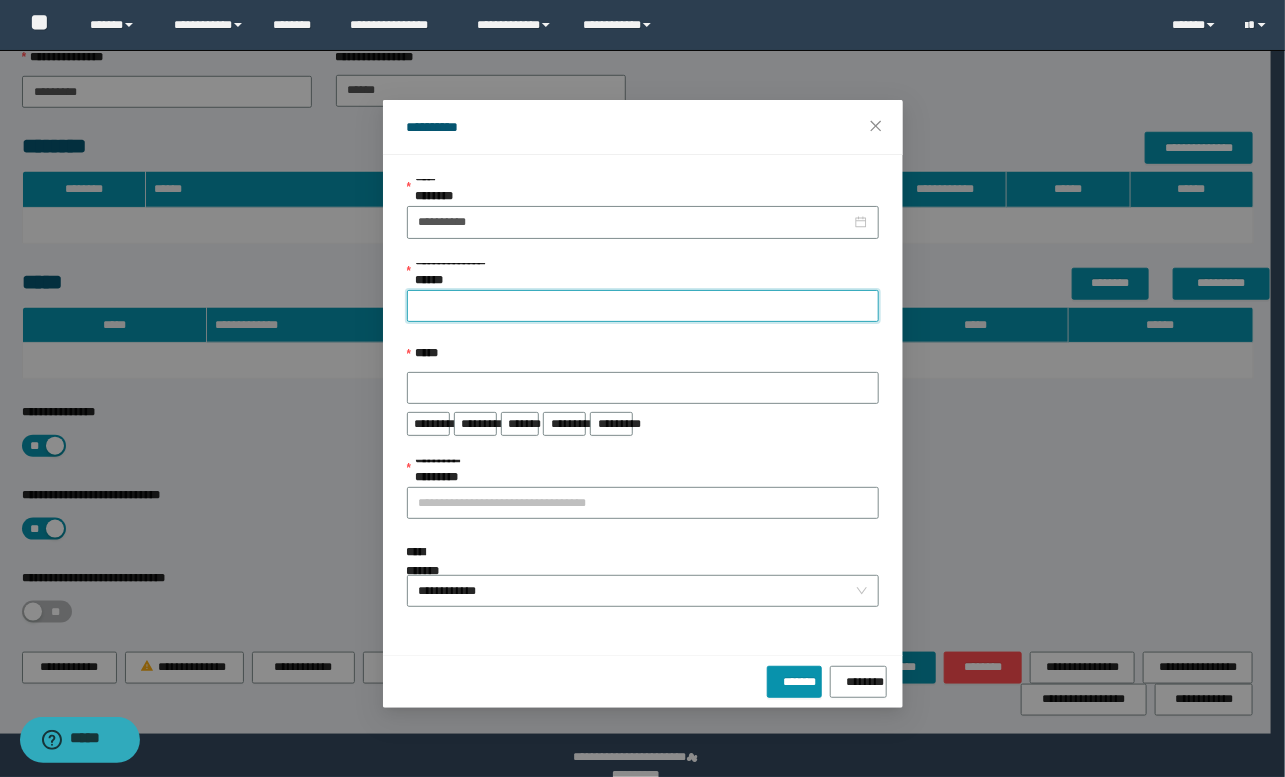 click on "**********" at bounding box center [643, 306] 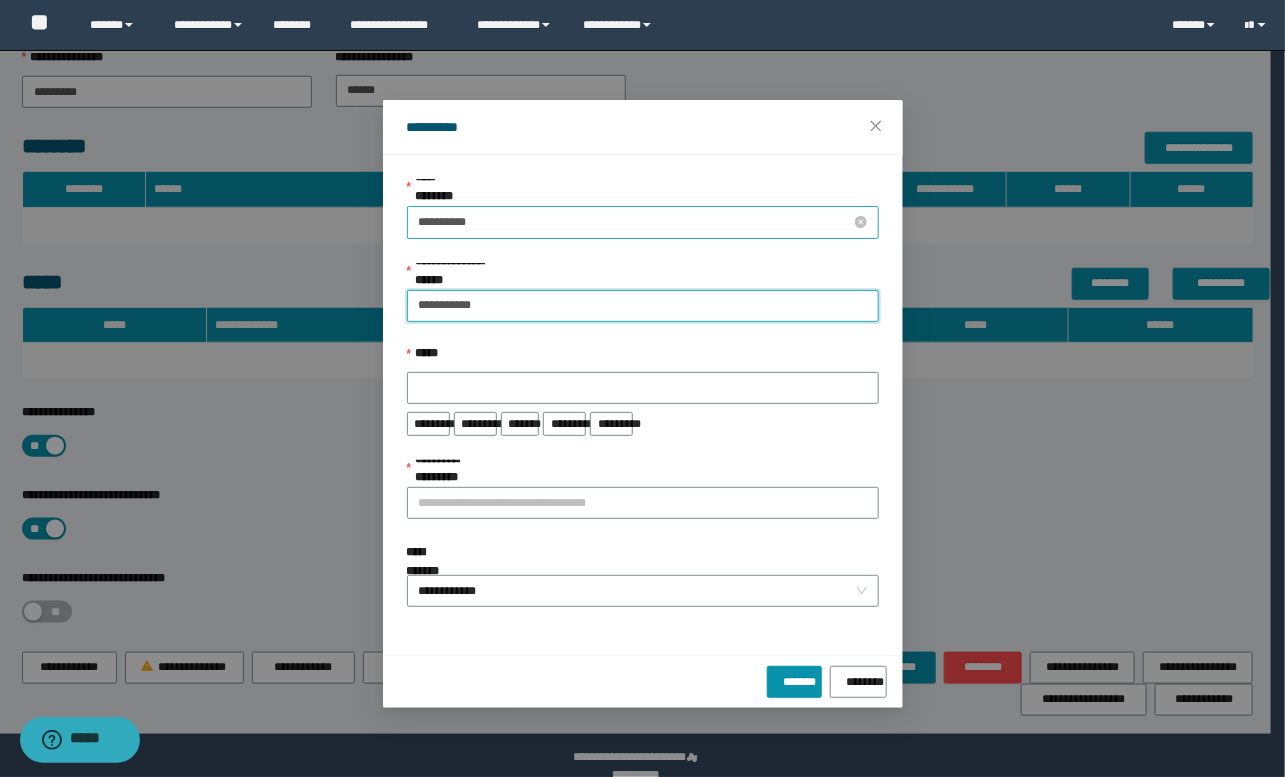 type on "**********" 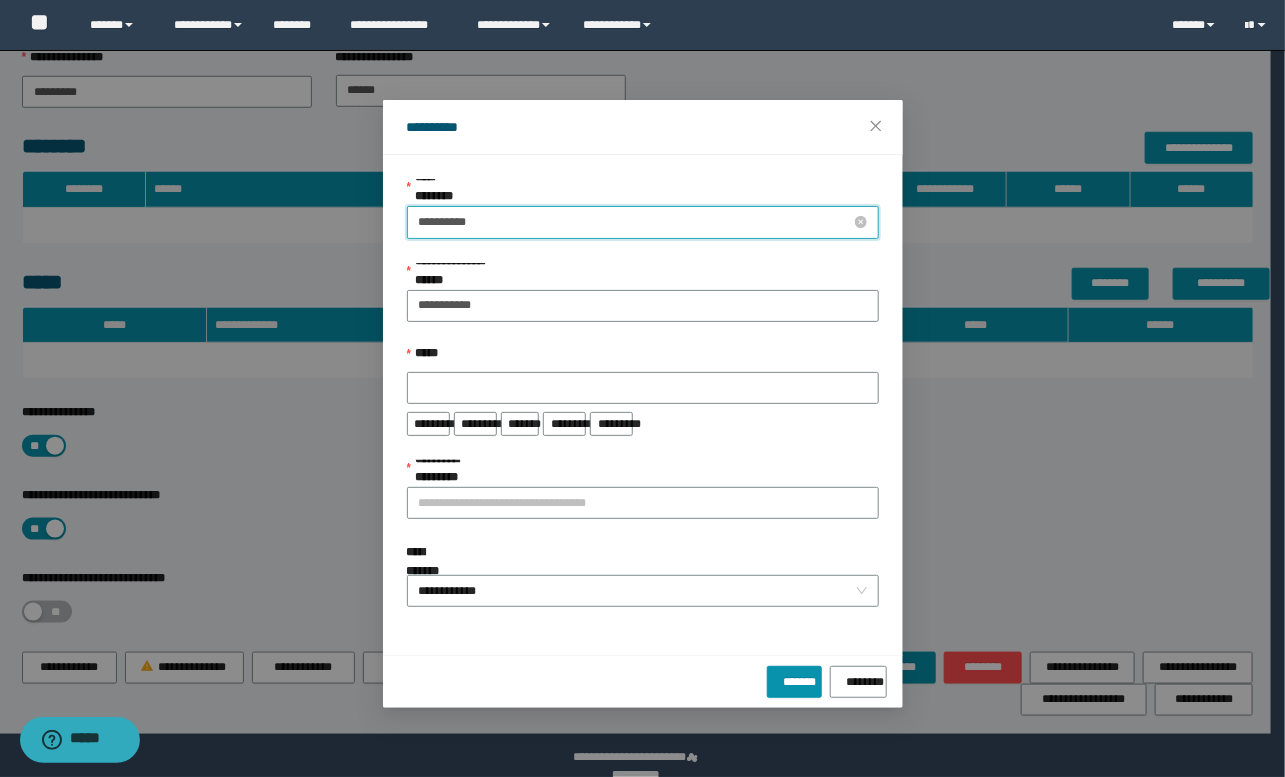 click on "**********" at bounding box center (635, 222) 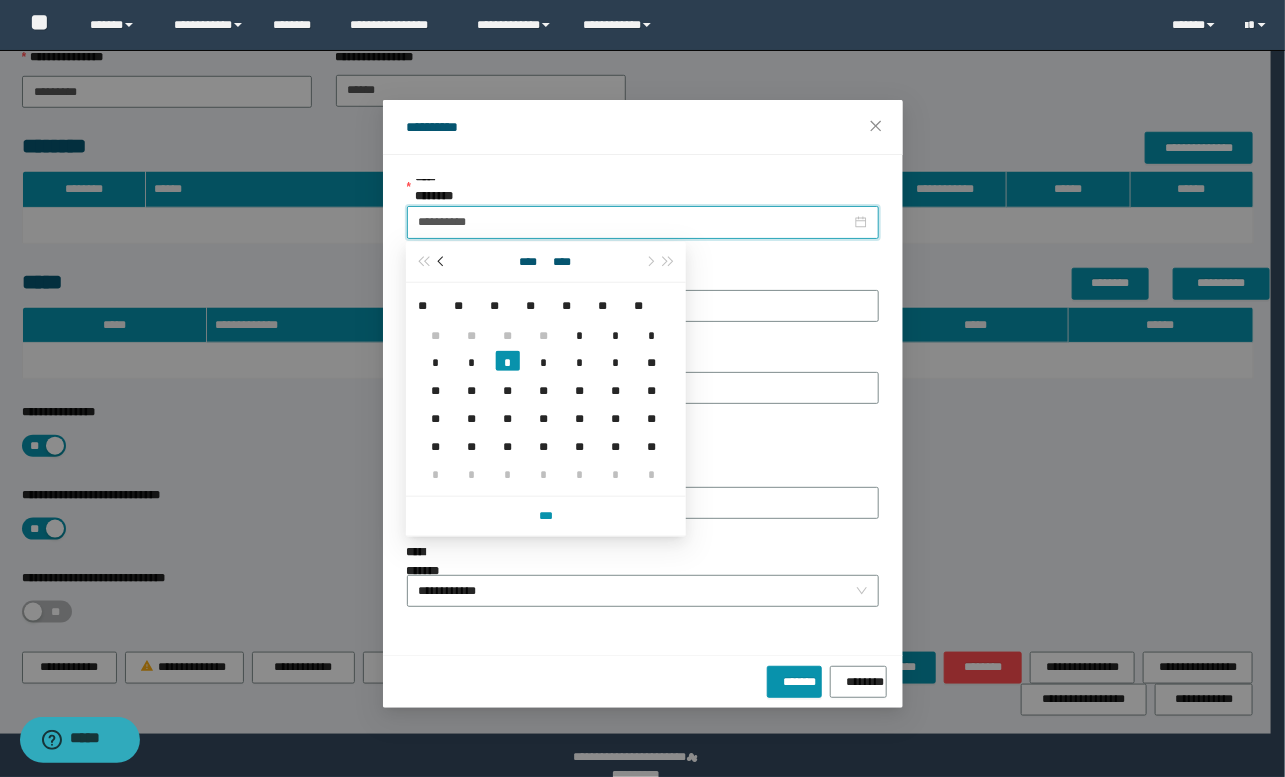 click at bounding box center (442, 262) 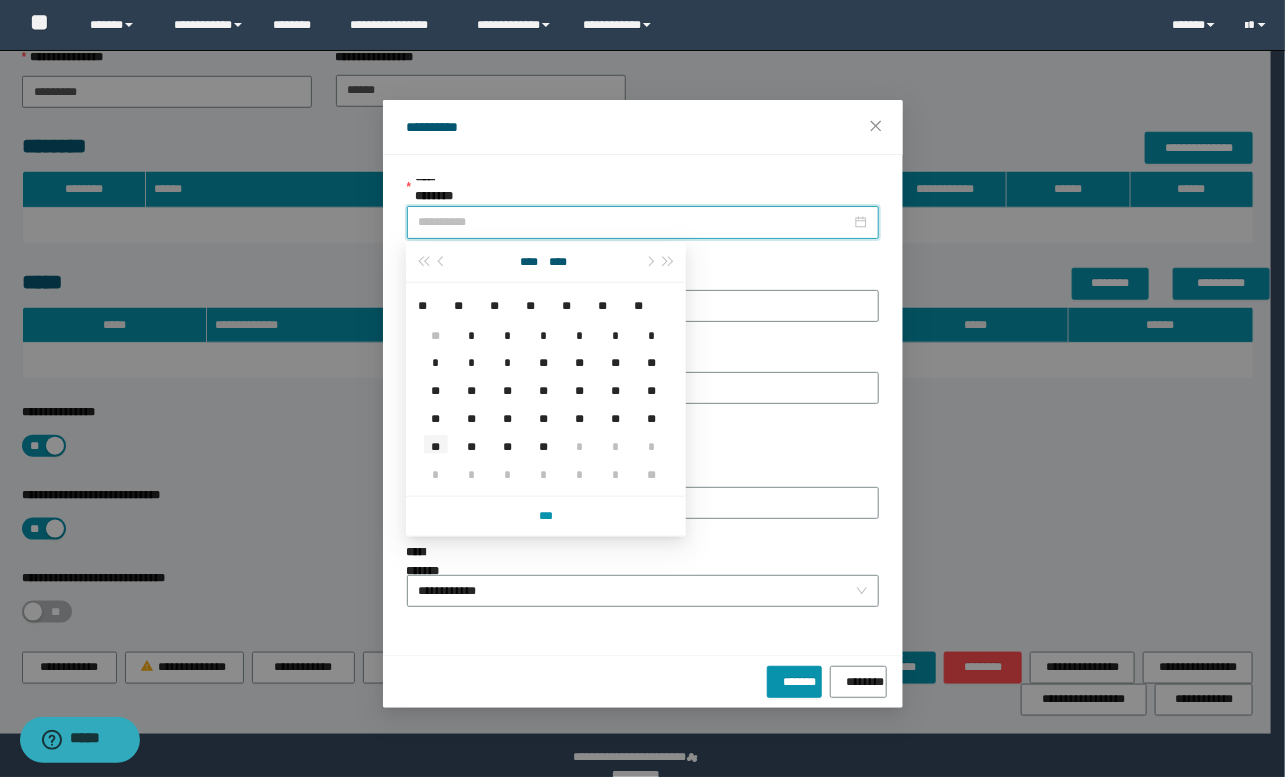 type on "**********" 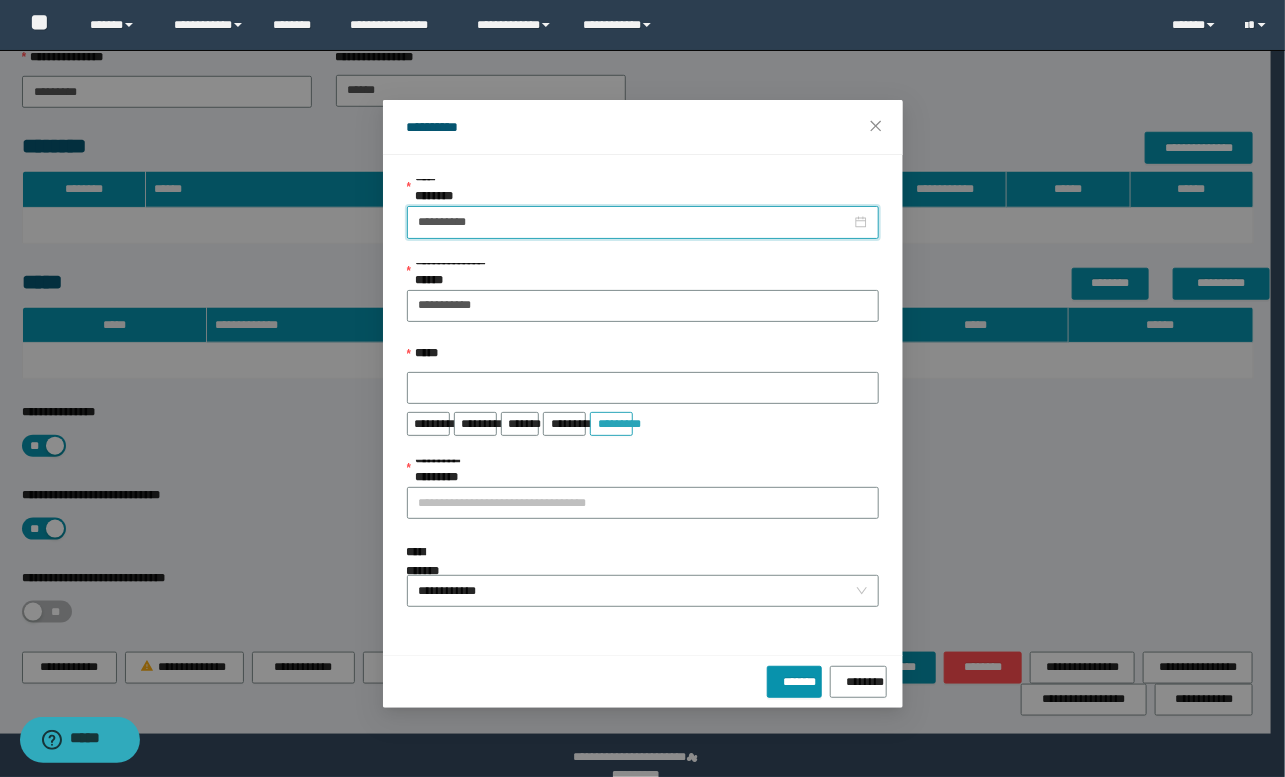 click on "*********" at bounding box center [611, 420] 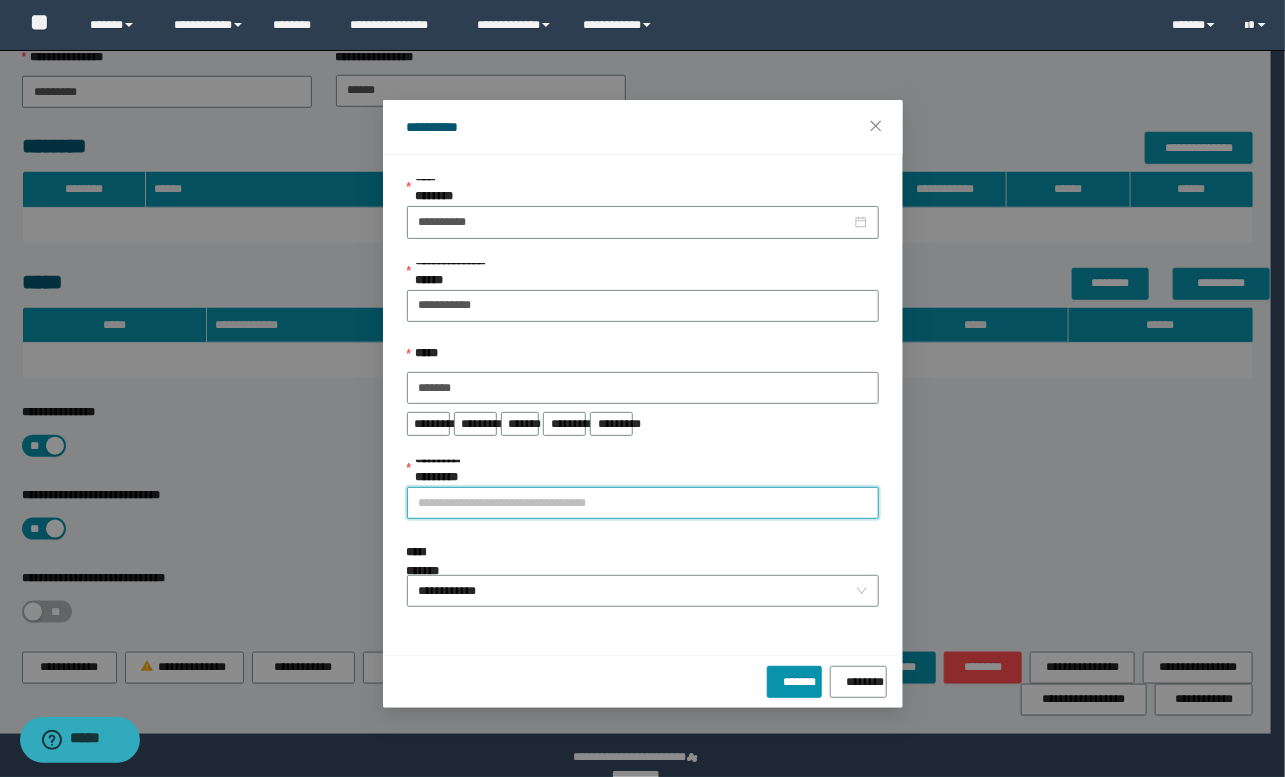click on "**********" at bounding box center (643, 503) 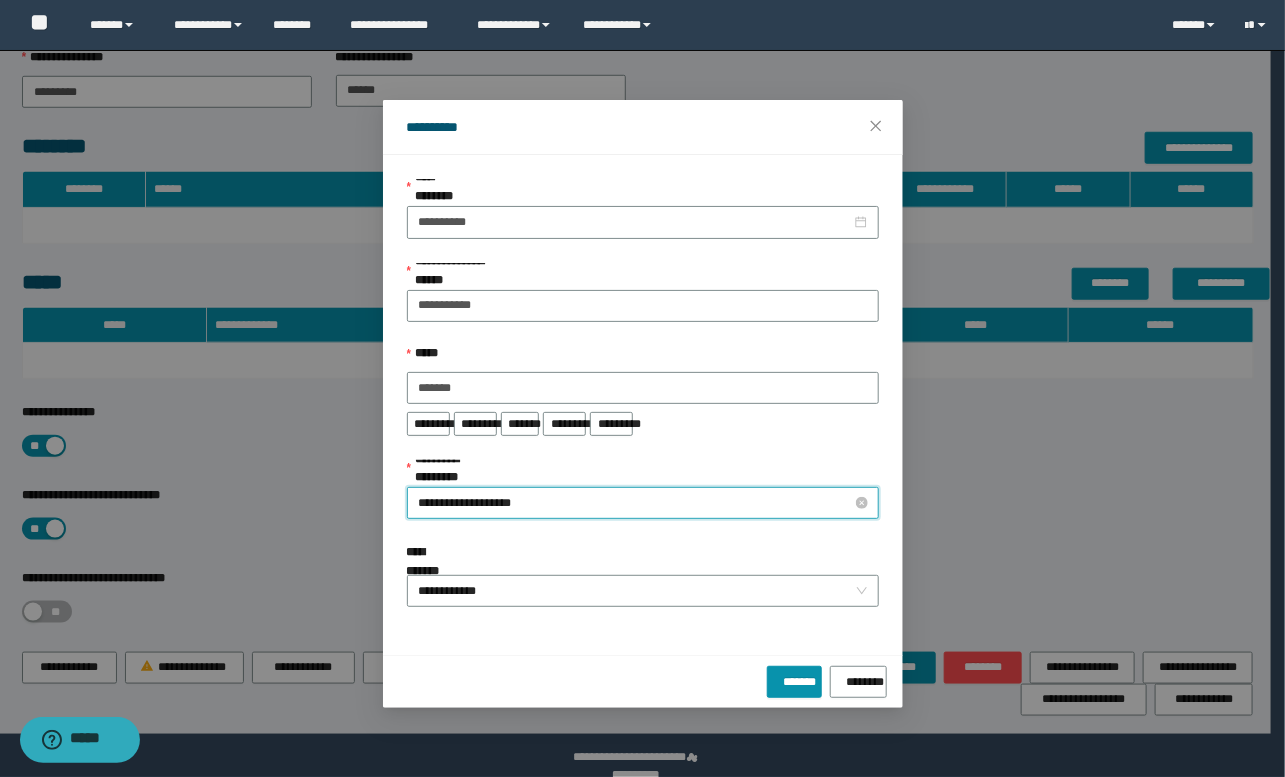 type on "**********" 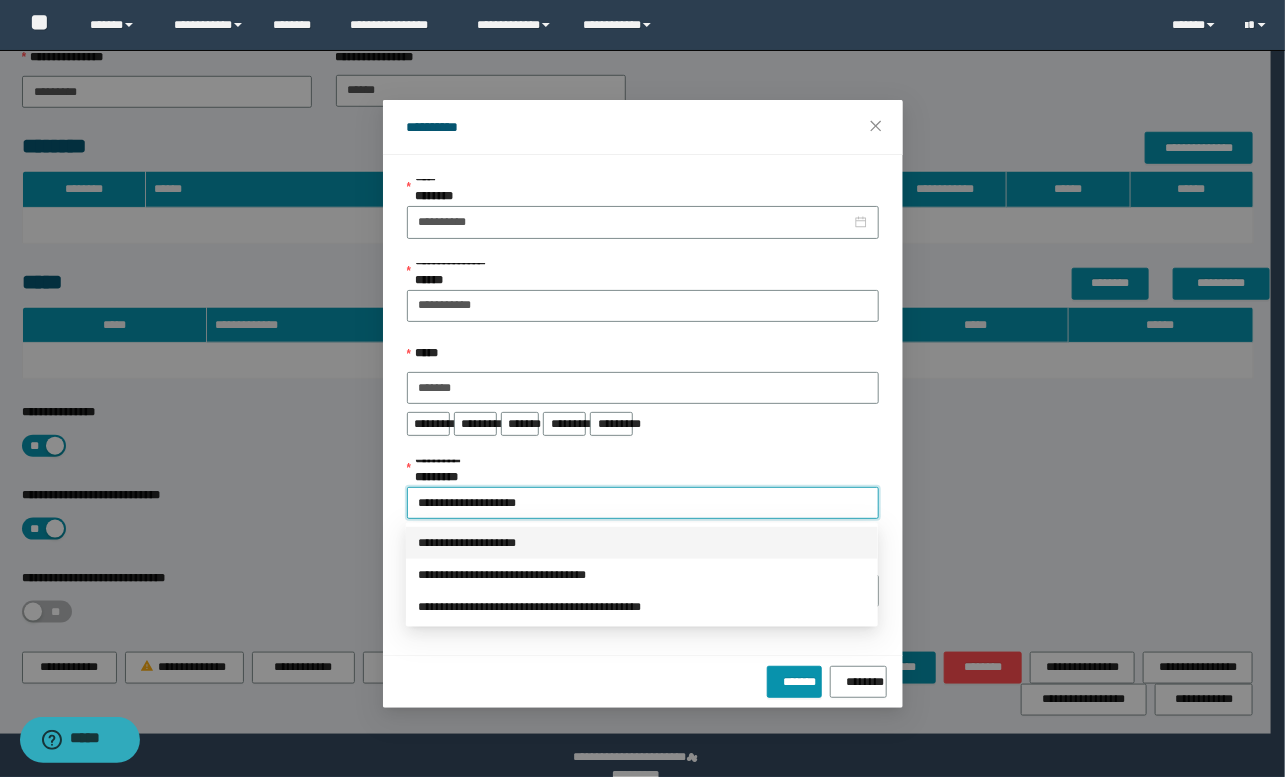 click on "**********" at bounding box center (642, 543) 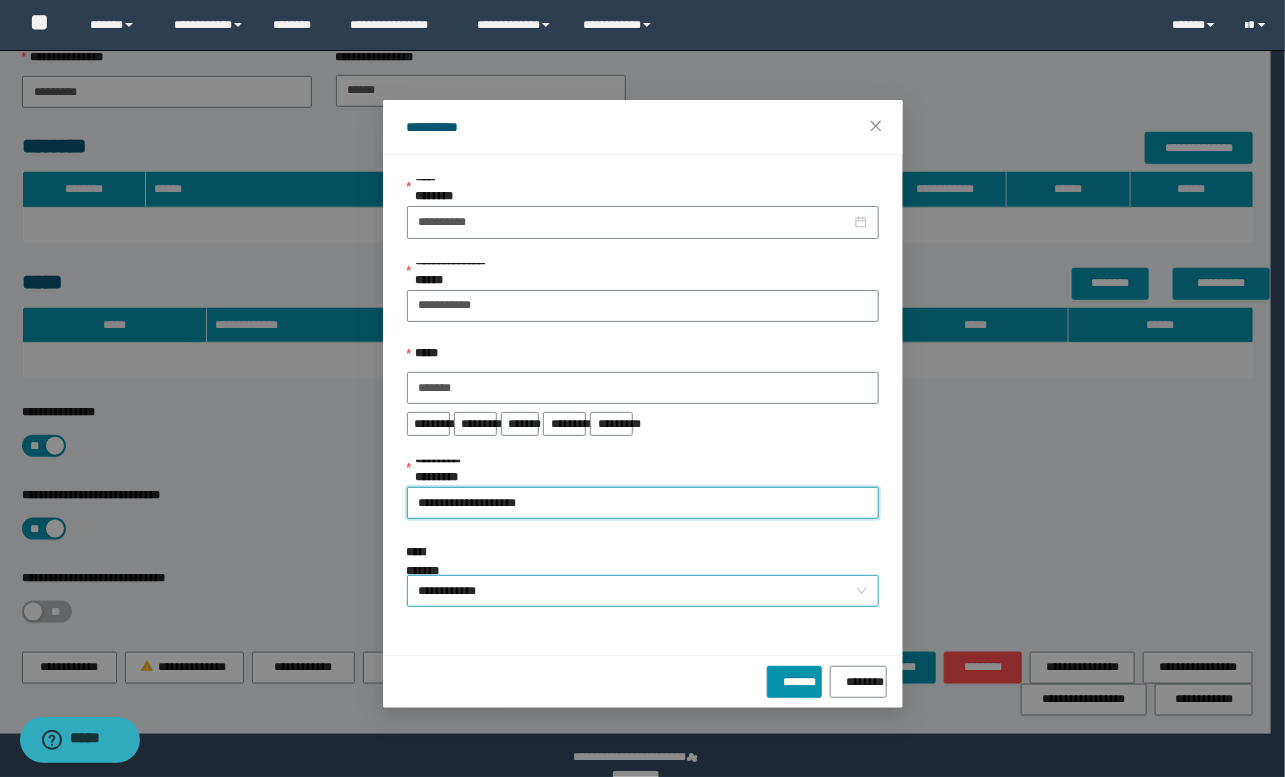 click on "**********" at bounding box center (643, 591) 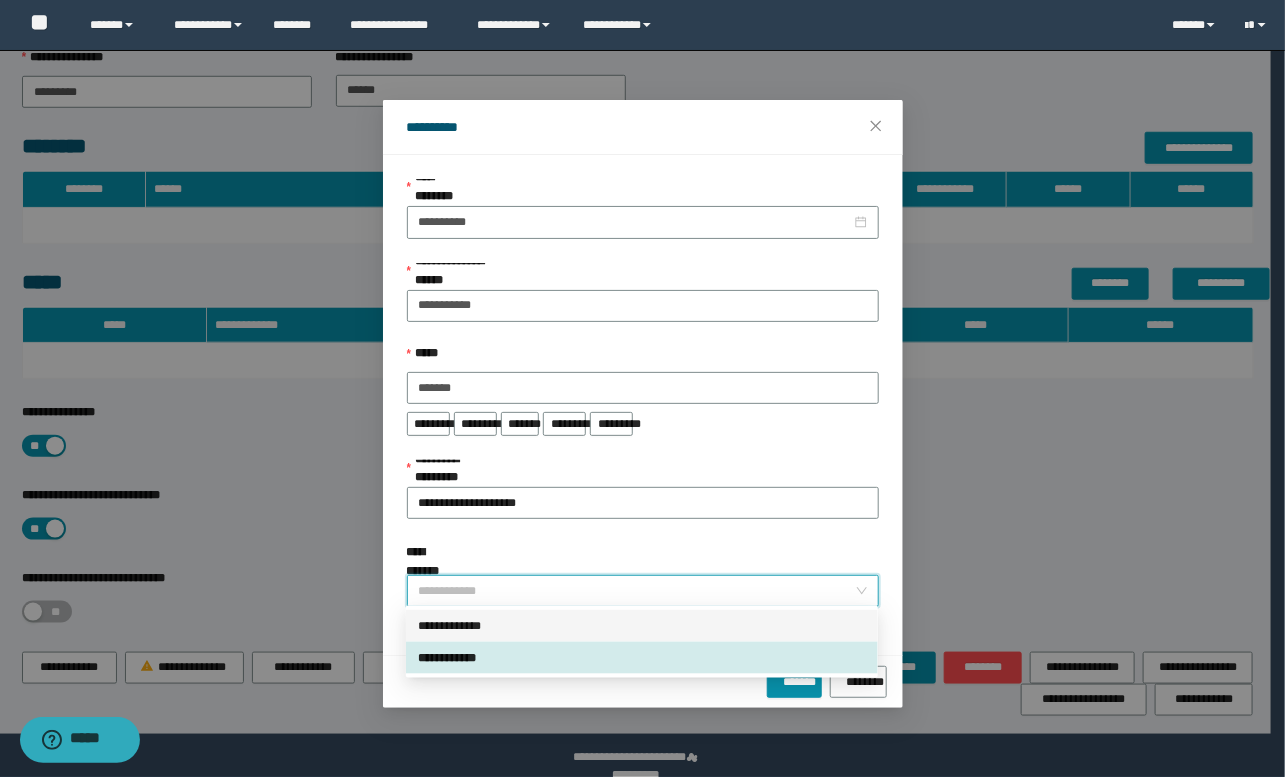 drag, startPoint x: 519, startPoint y: 622, endPoint x: 555, endPoint y: 631, distance: 37.107952 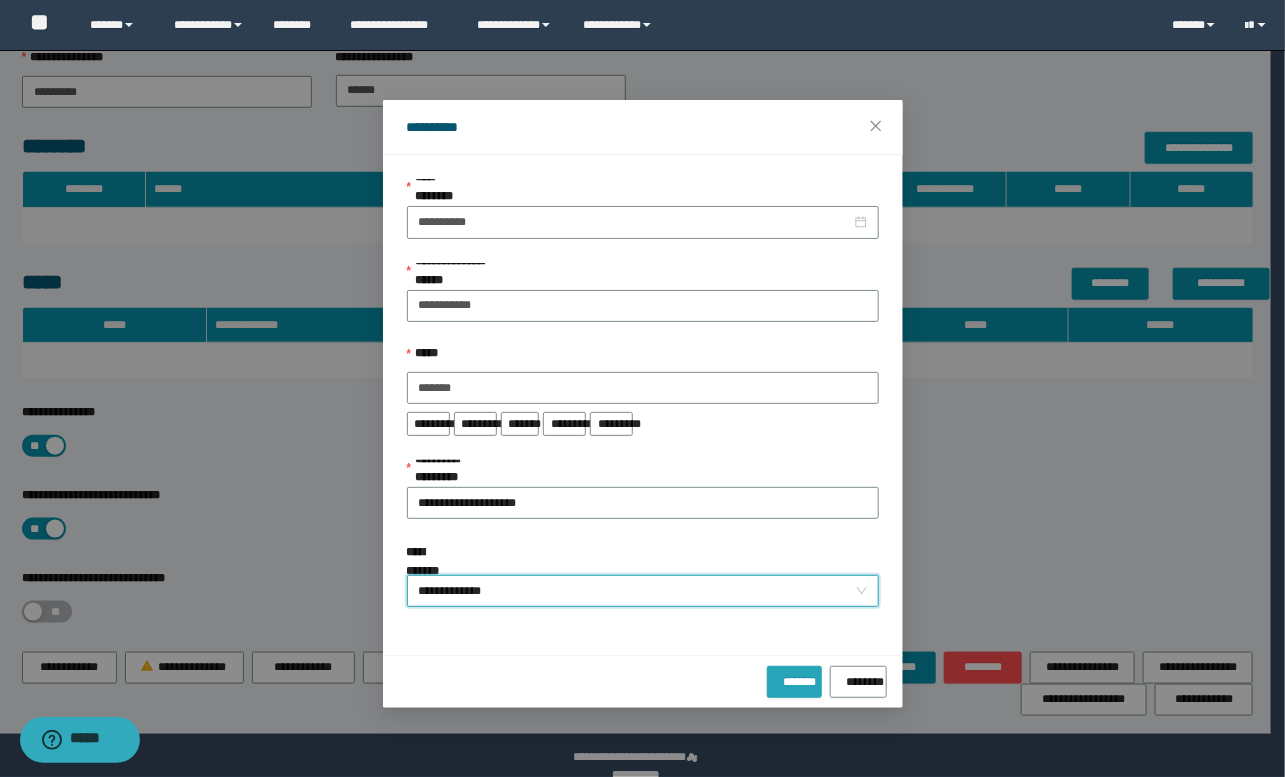 click on "*******" at bounding box center [794, 678] 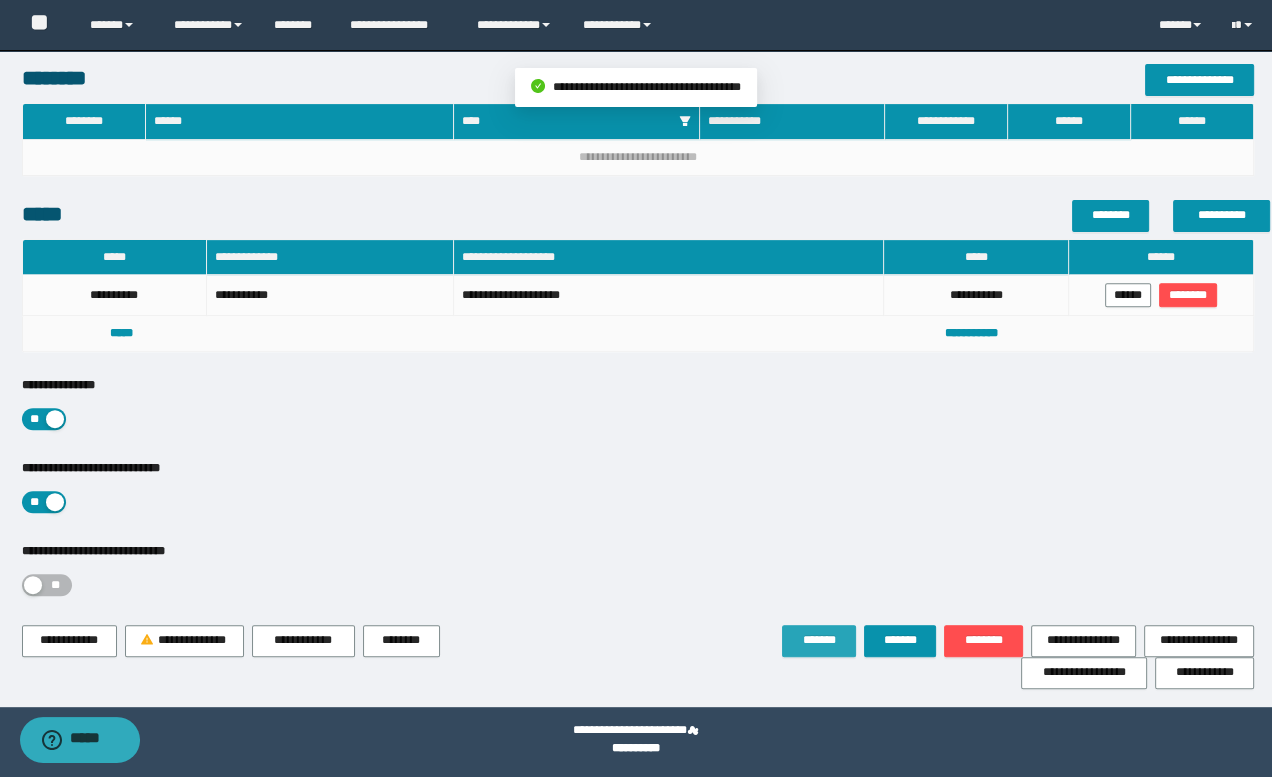 click on "*******" at bounding box center (819, 640) 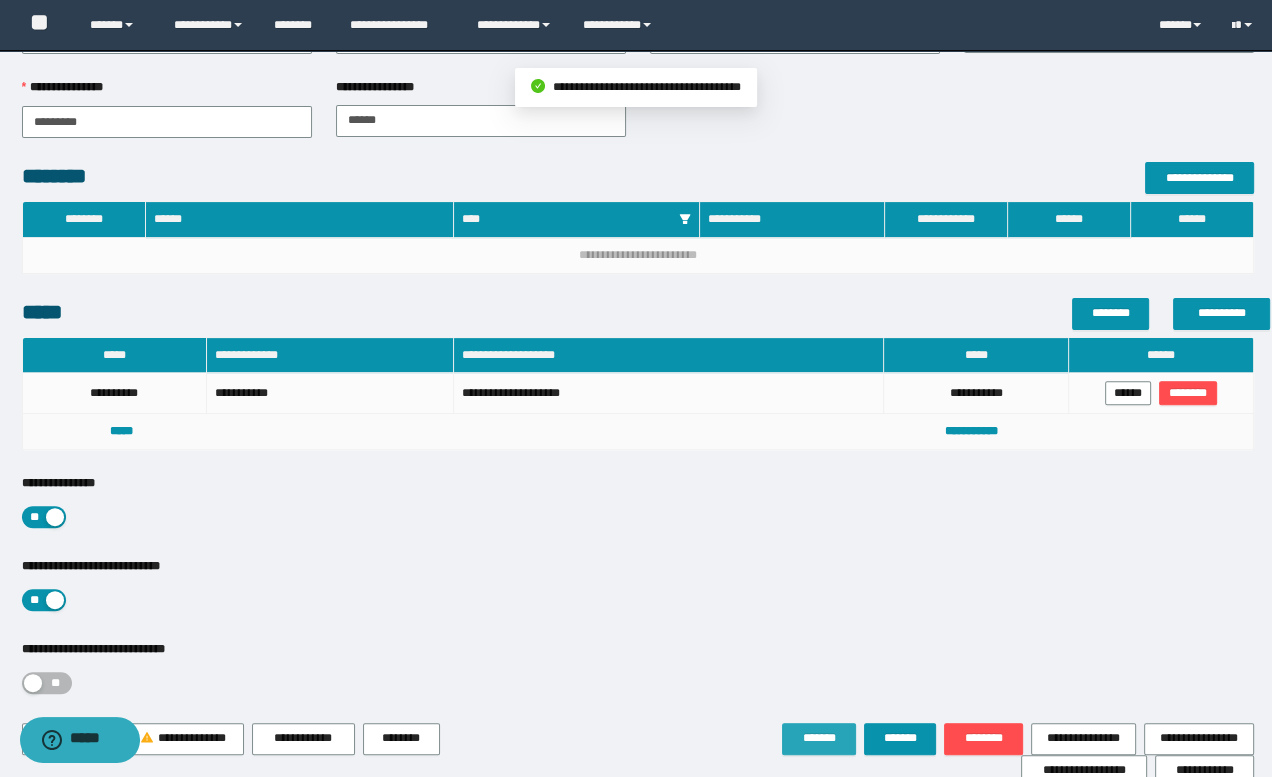 scroll, scrollTop: 545, scrollLeft: 0, axis: vertical 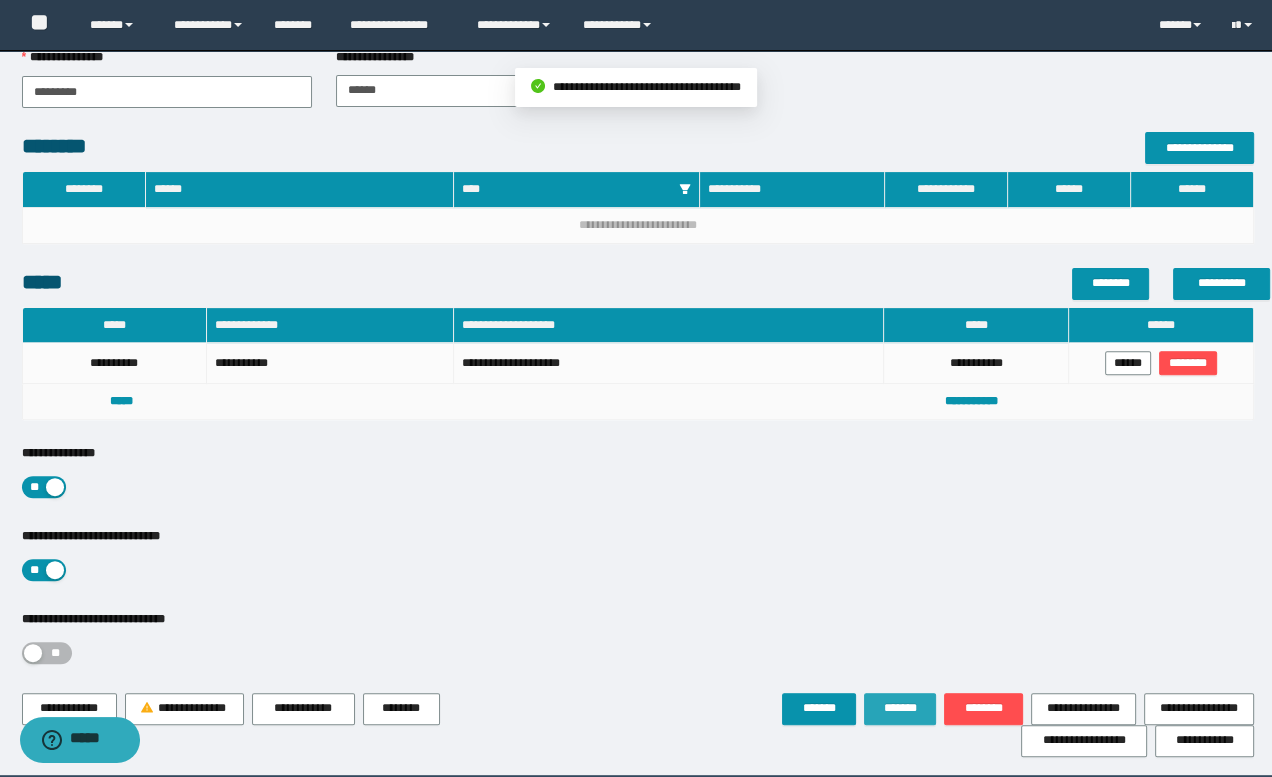click on "*******" at bounding box center (900, 708) 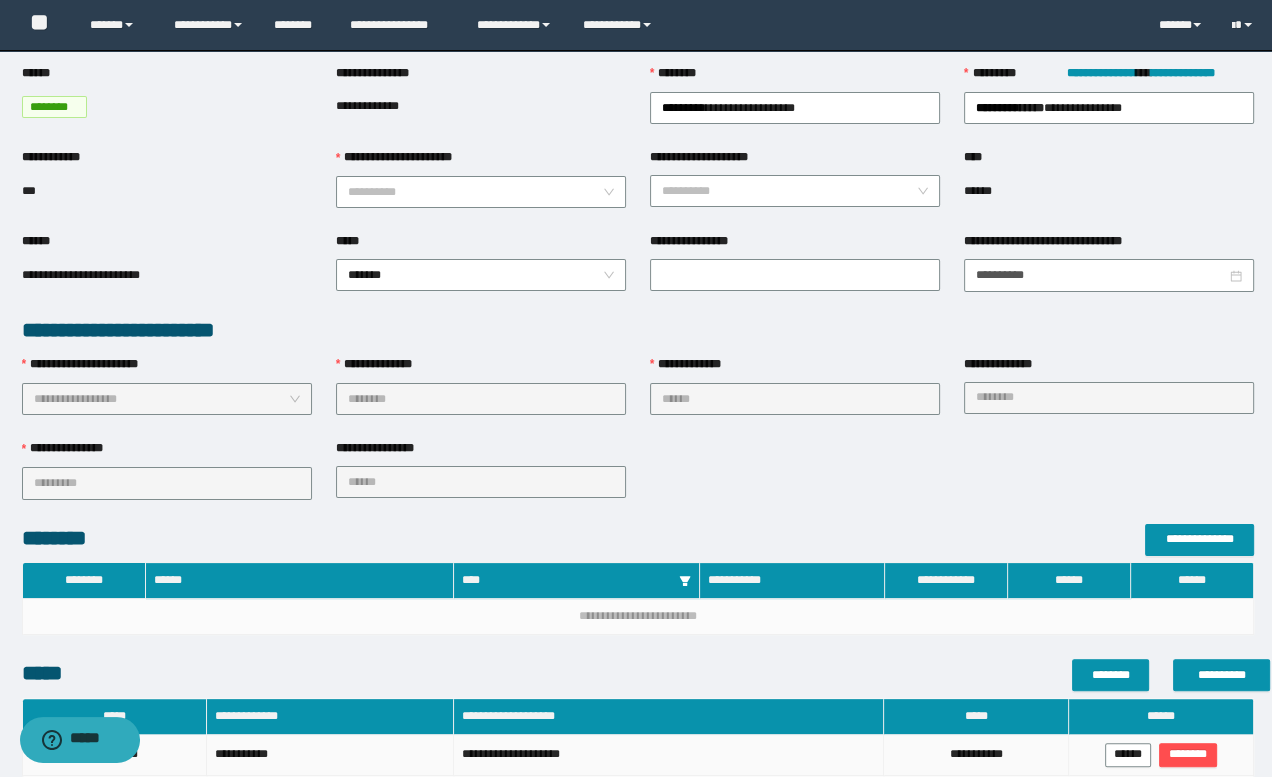 scroll, scrollTop: 0, scrollLeft: 0, axis: both 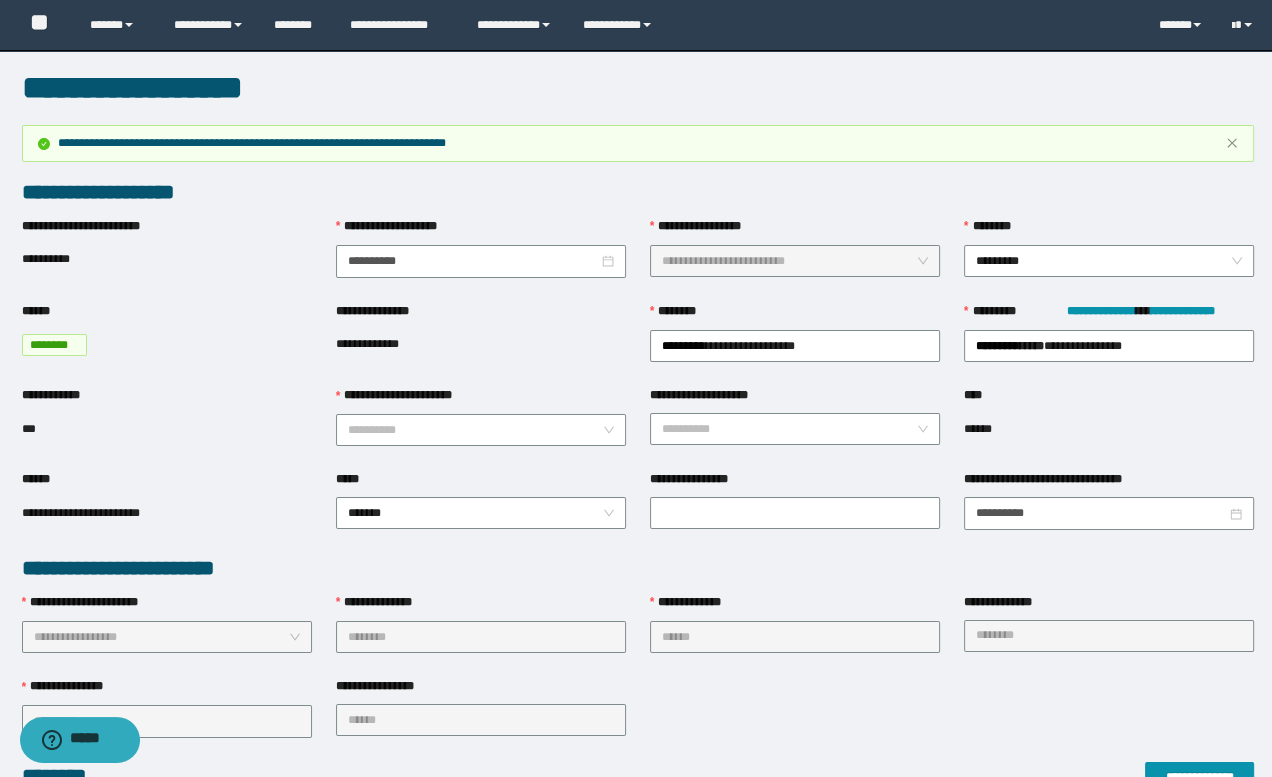 click on "**********" at bounding box center (638, 568) 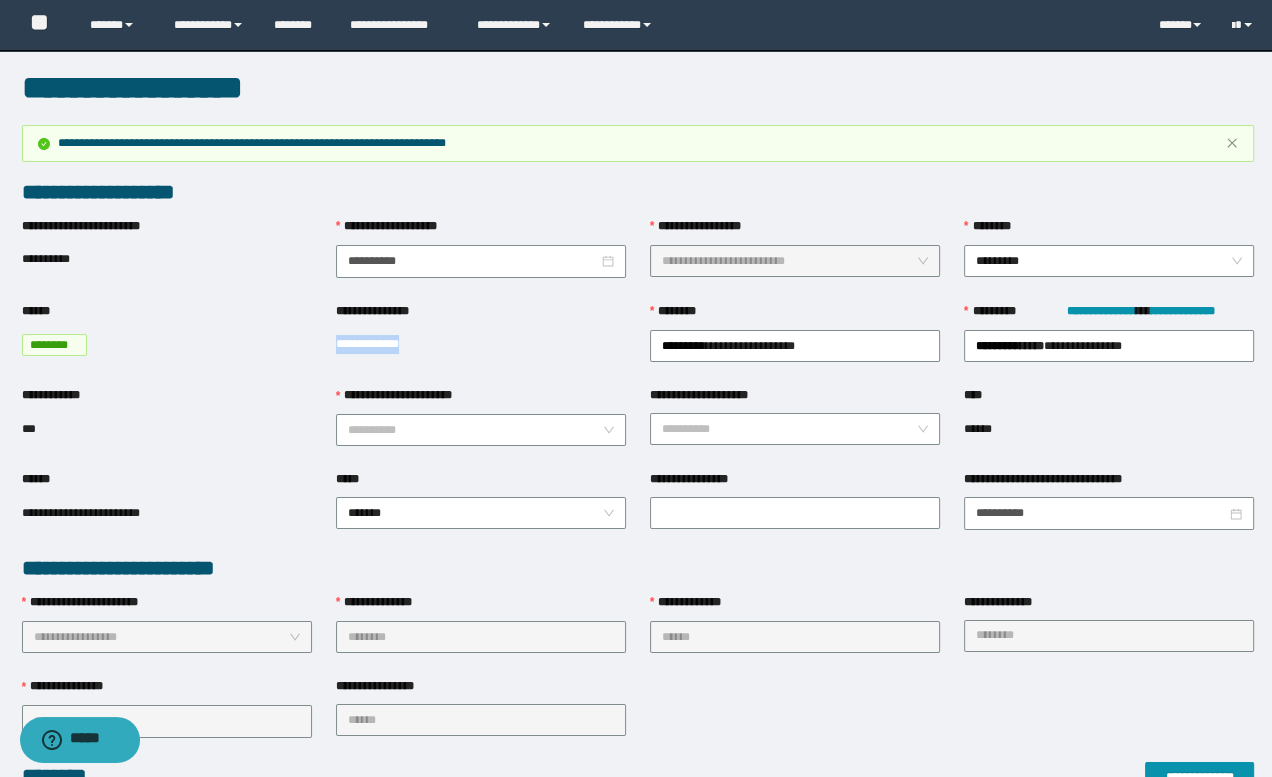 drag, startPoint x: 335, startPoint y: 339, endPoint x: 501, endPoint y: 335, distance: 166.04819 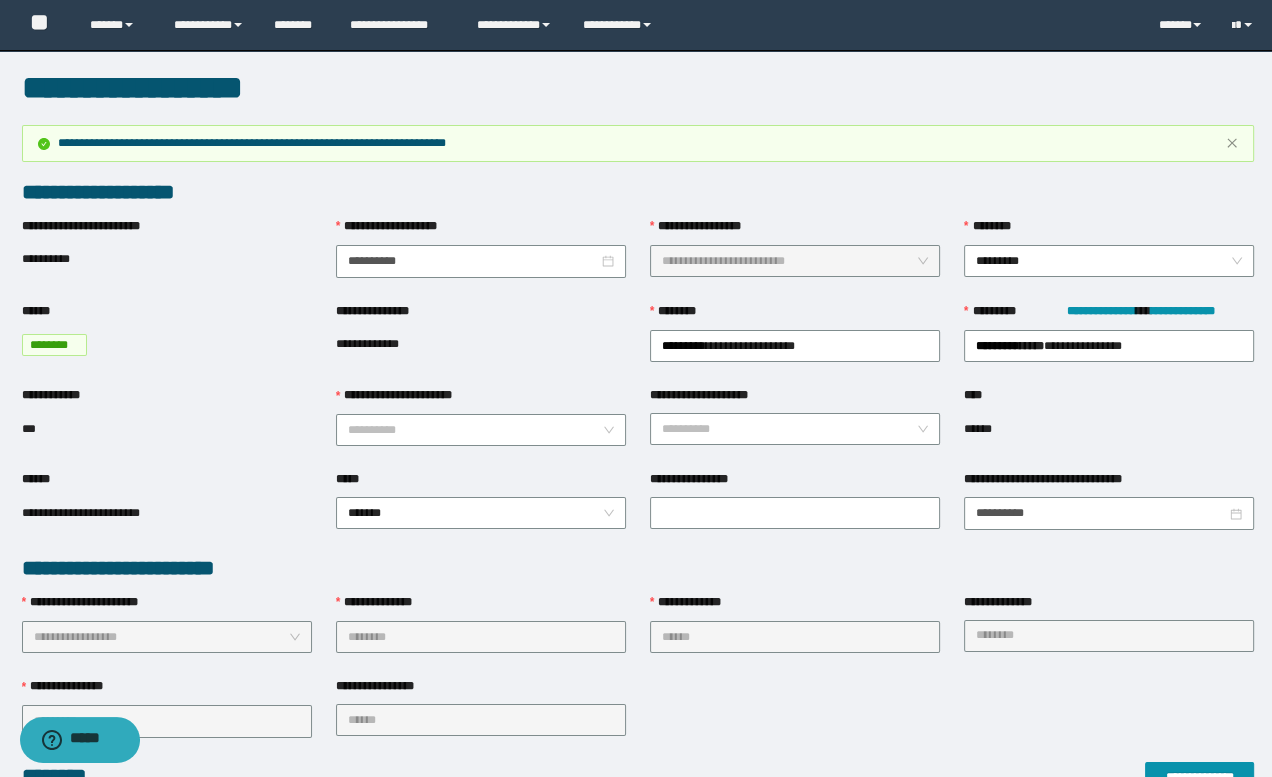 click on "**********" at bounding box center (638, 568) 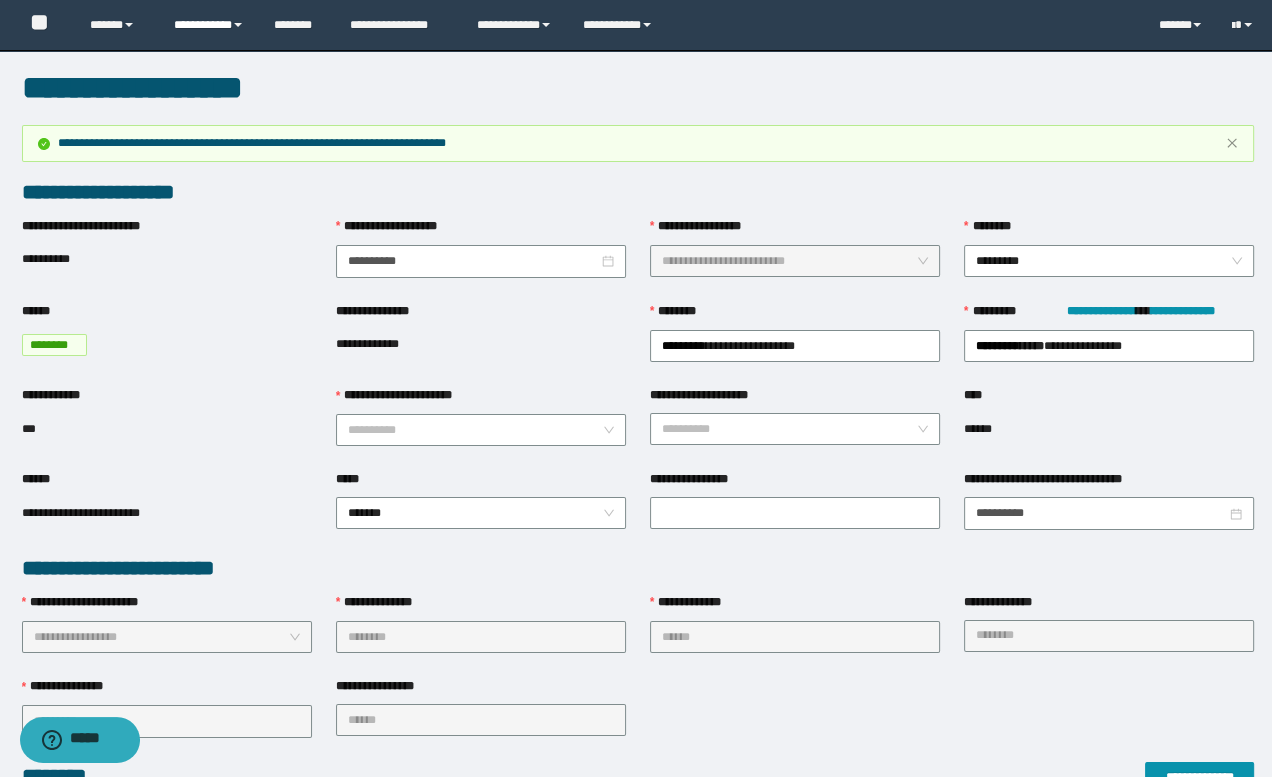 click on "**********" at bounding box center (209, 25) 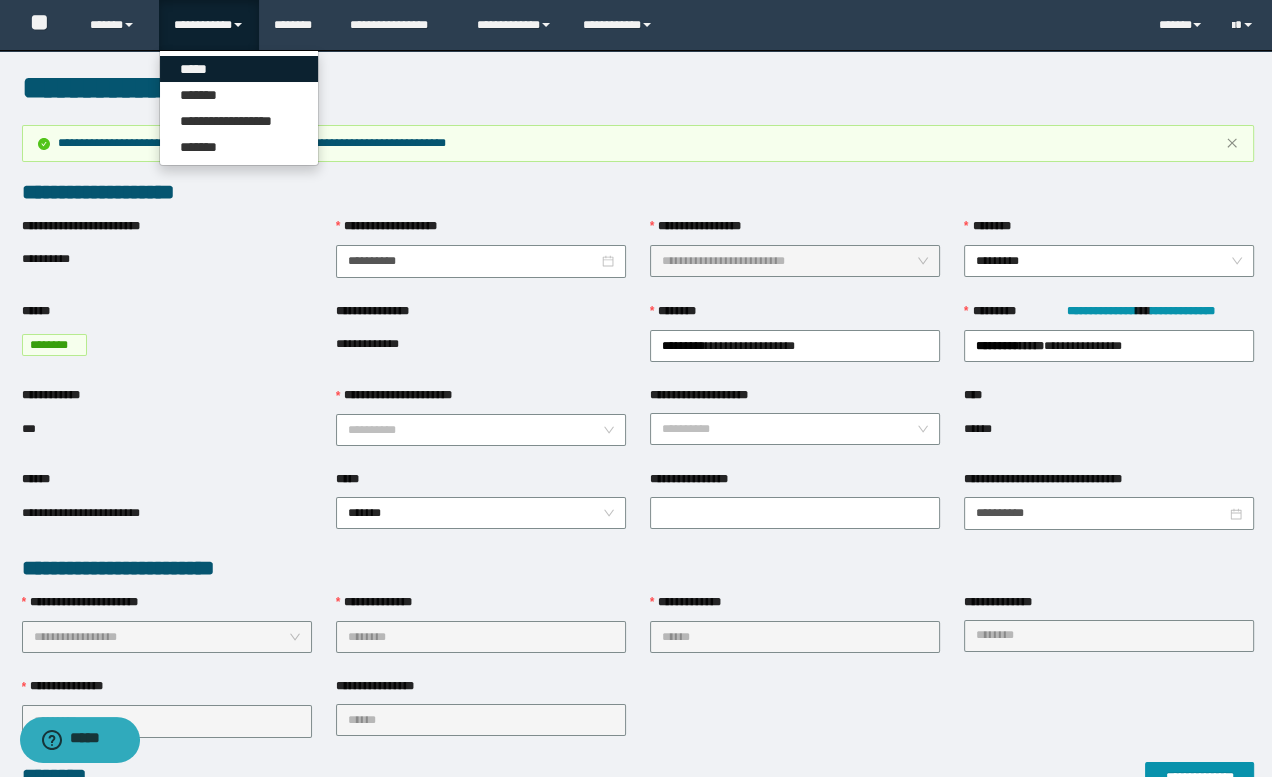 click on "*****" at bounding box center [239, 69] 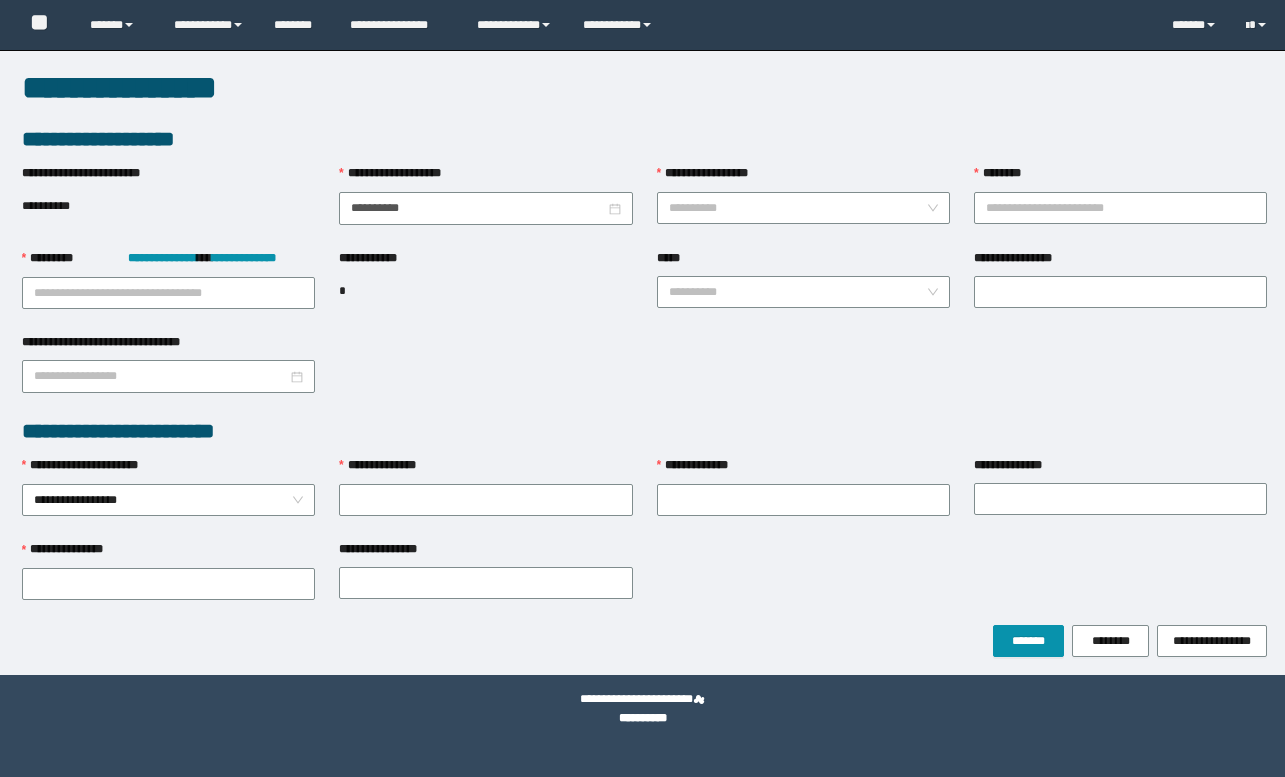 scroll, scrollTop: 0, scrollLeft: 0, axis: both 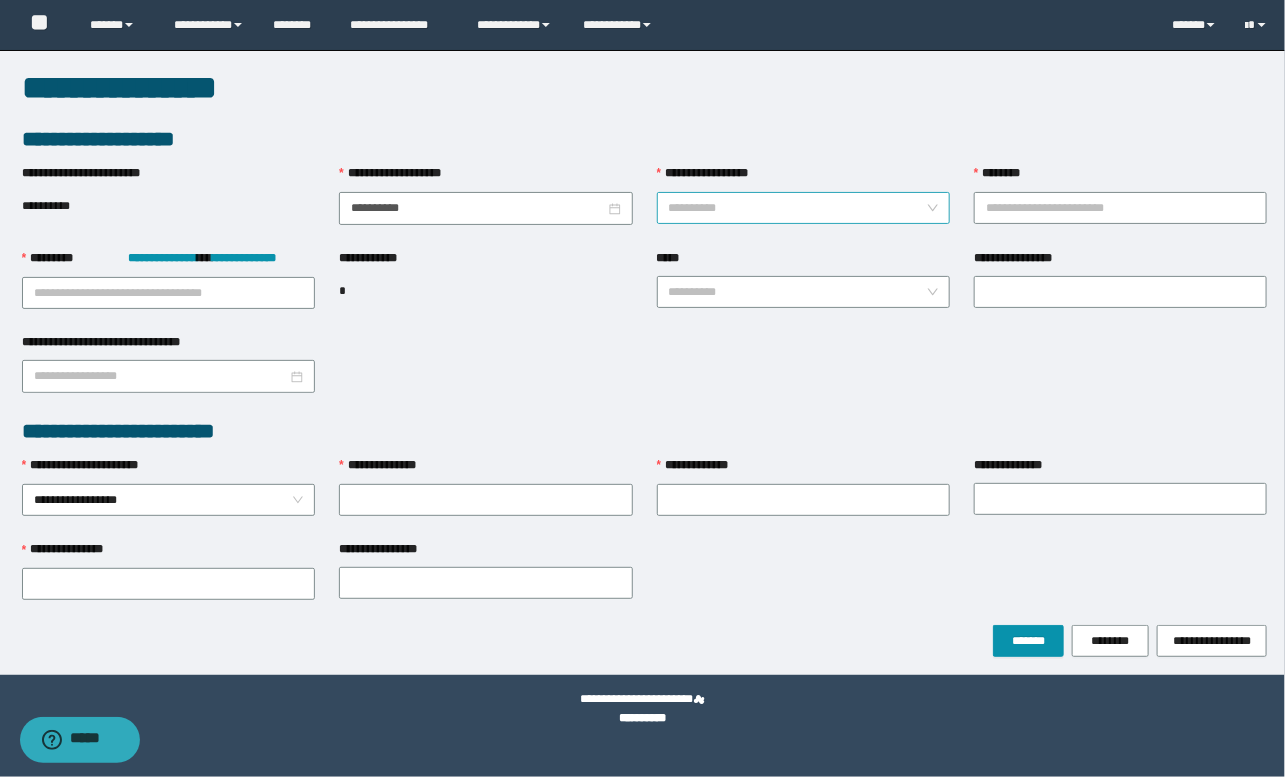 drag, startPoint x: 700, startPoint y: 193, endPoint x: 702, endPoint y: 219, distance: 26.076809 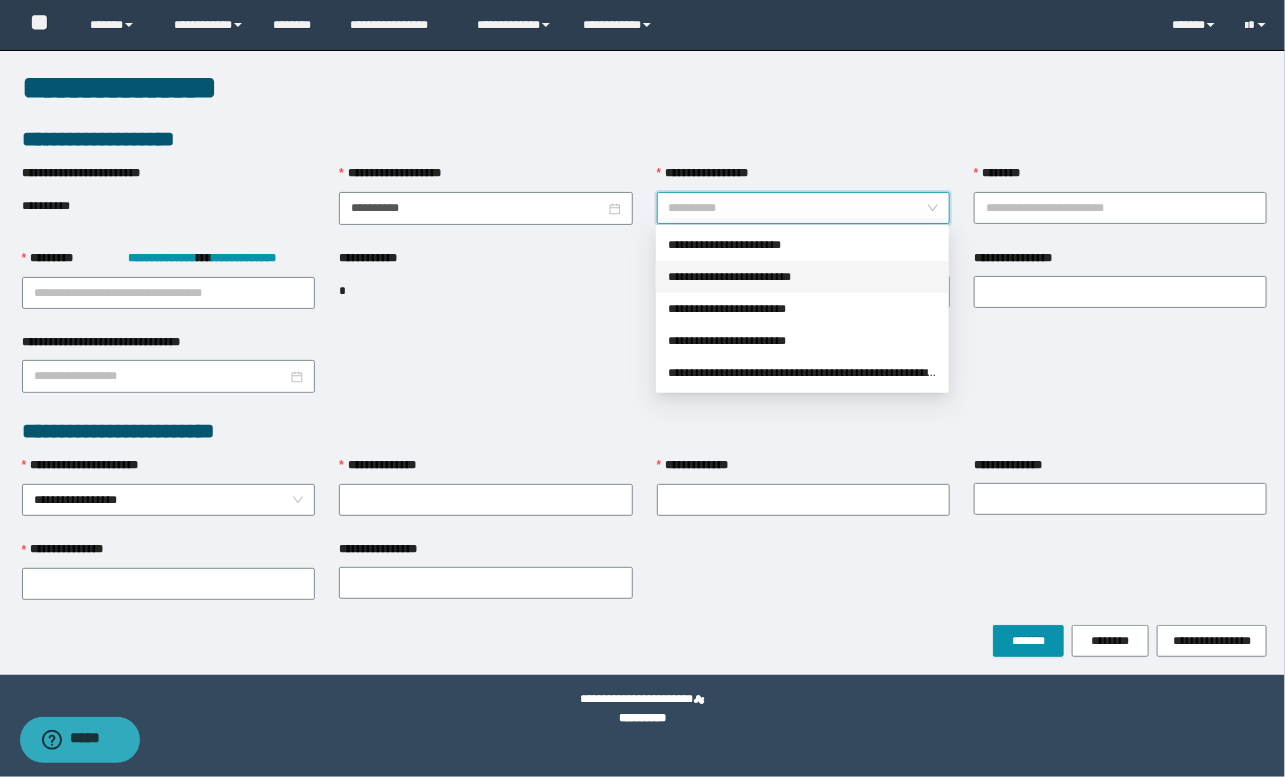 click on "**********" at bounding box center [802, 277] 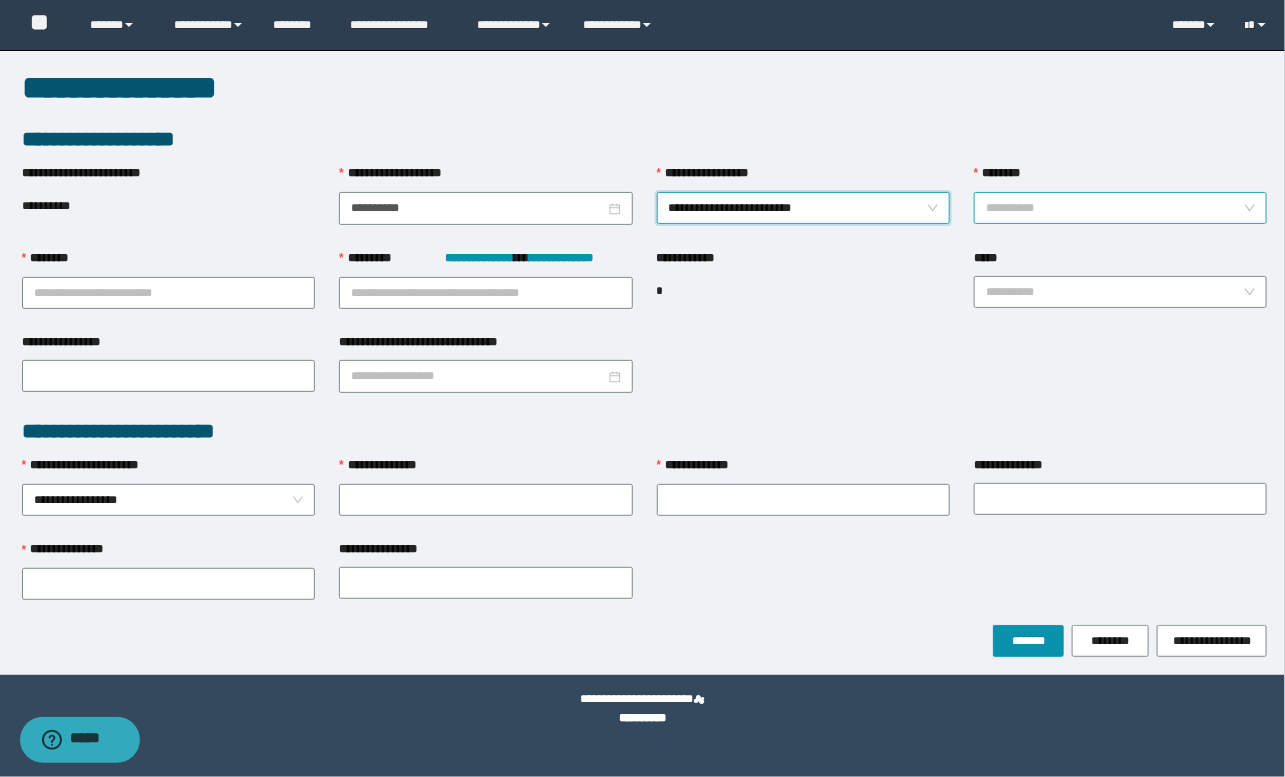 click on "********" at bounding box center [1114, 208] 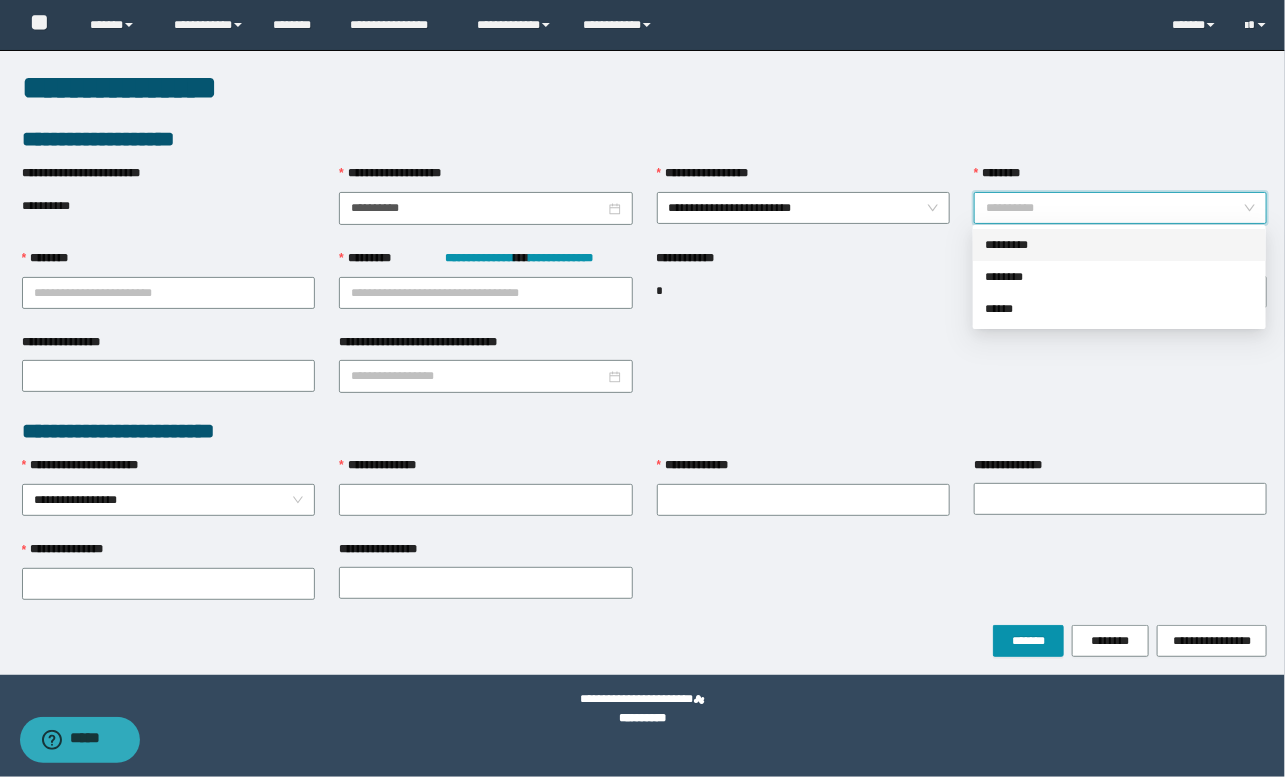 click on "*********" at bounding box center [1119, 245] 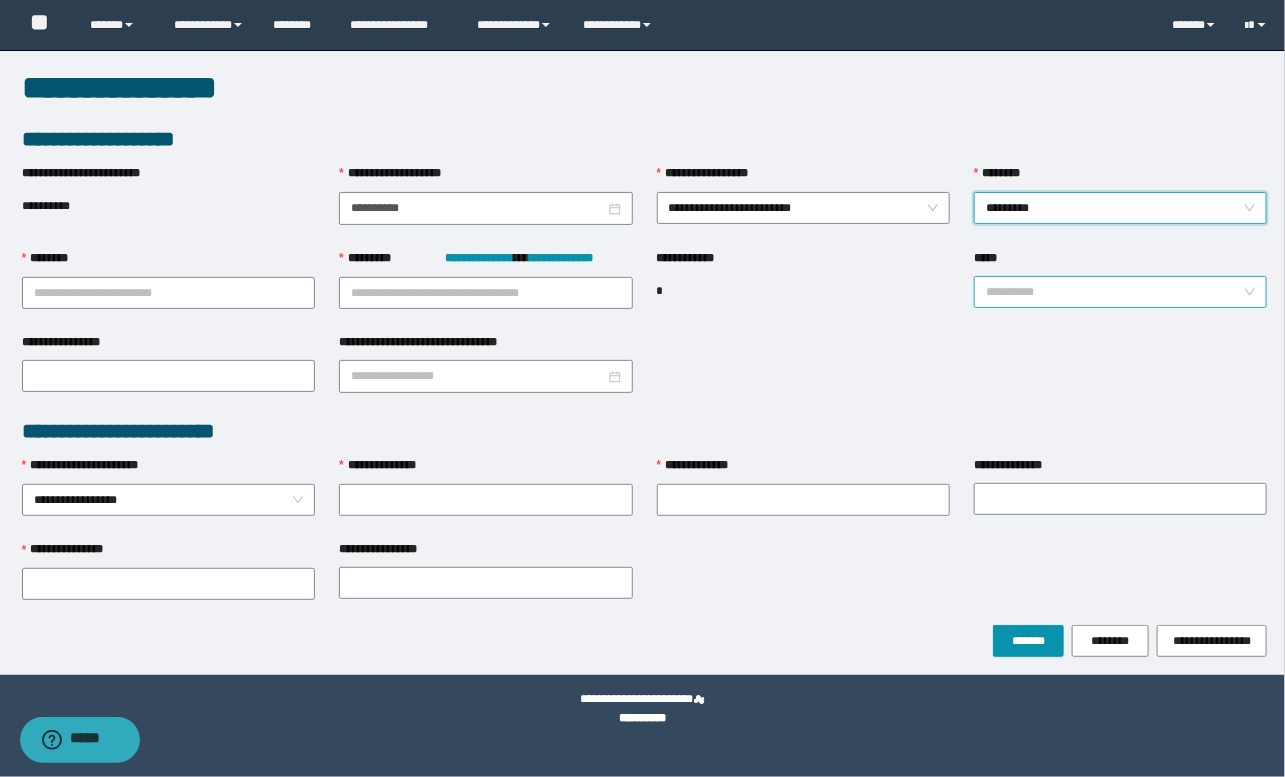 click on "*****" at bounding box center (1114, 292) 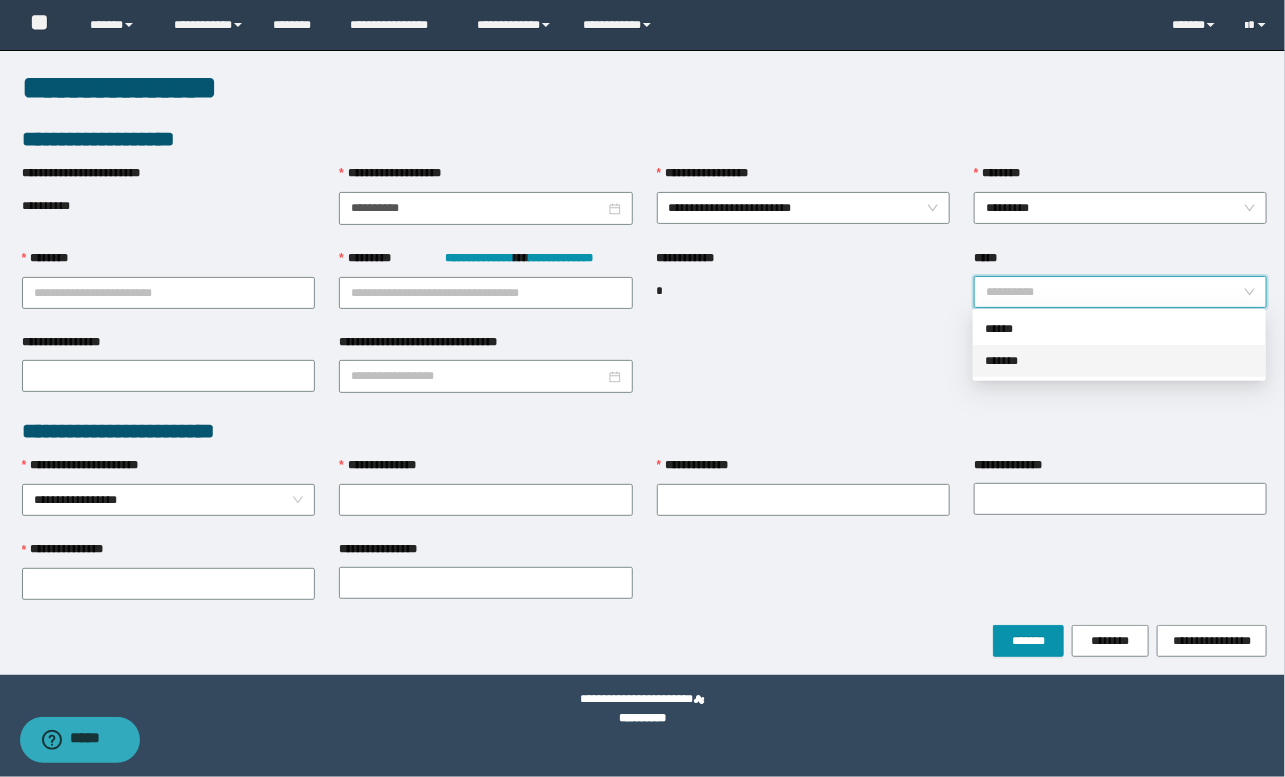 click on "*******" at bounding box center [1119, 361] 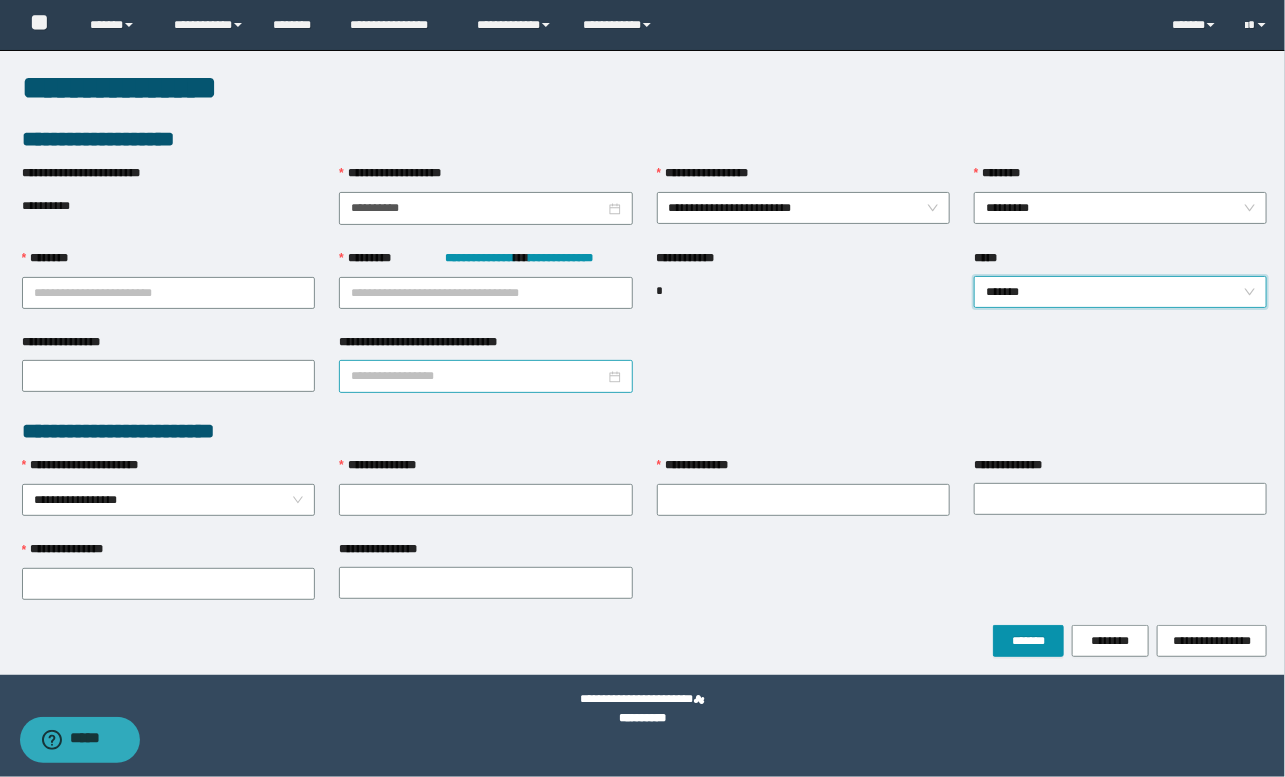 click on "**********" at bounding box center (477, 376) 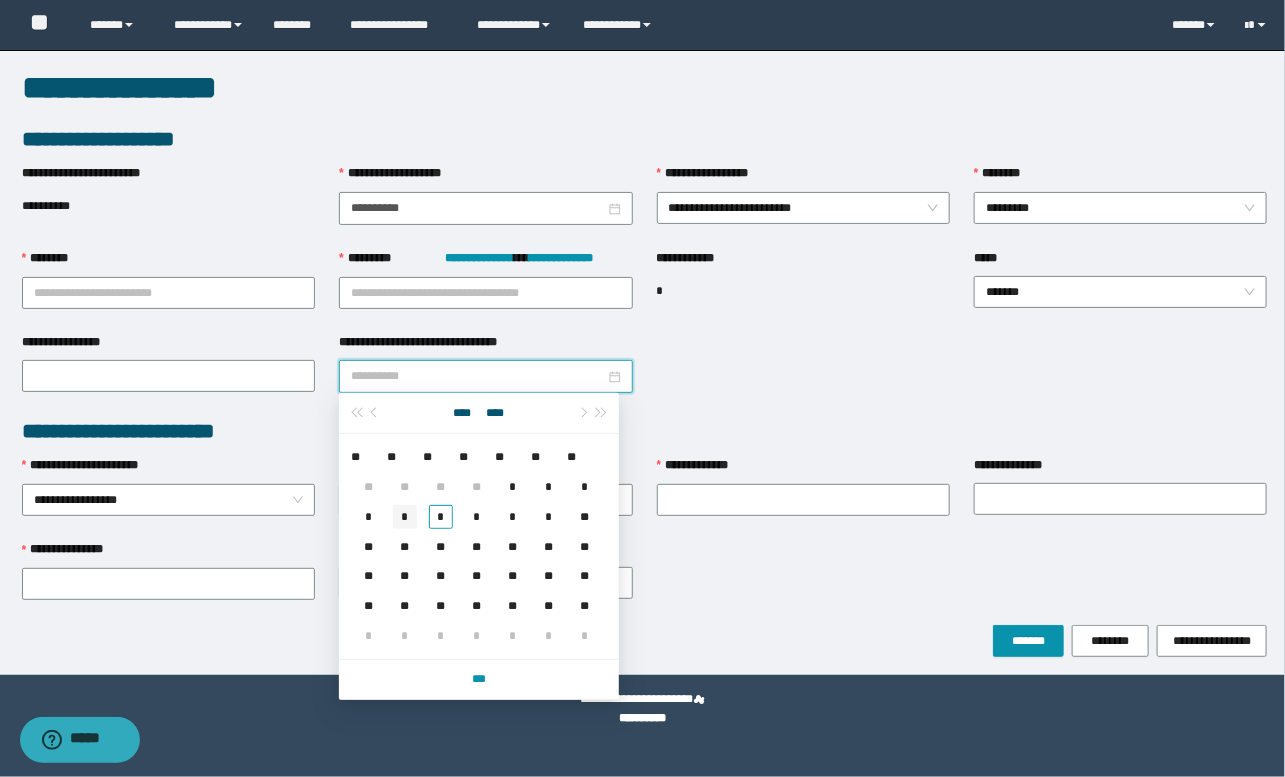 click on "*" at bounding box center [405, 517] 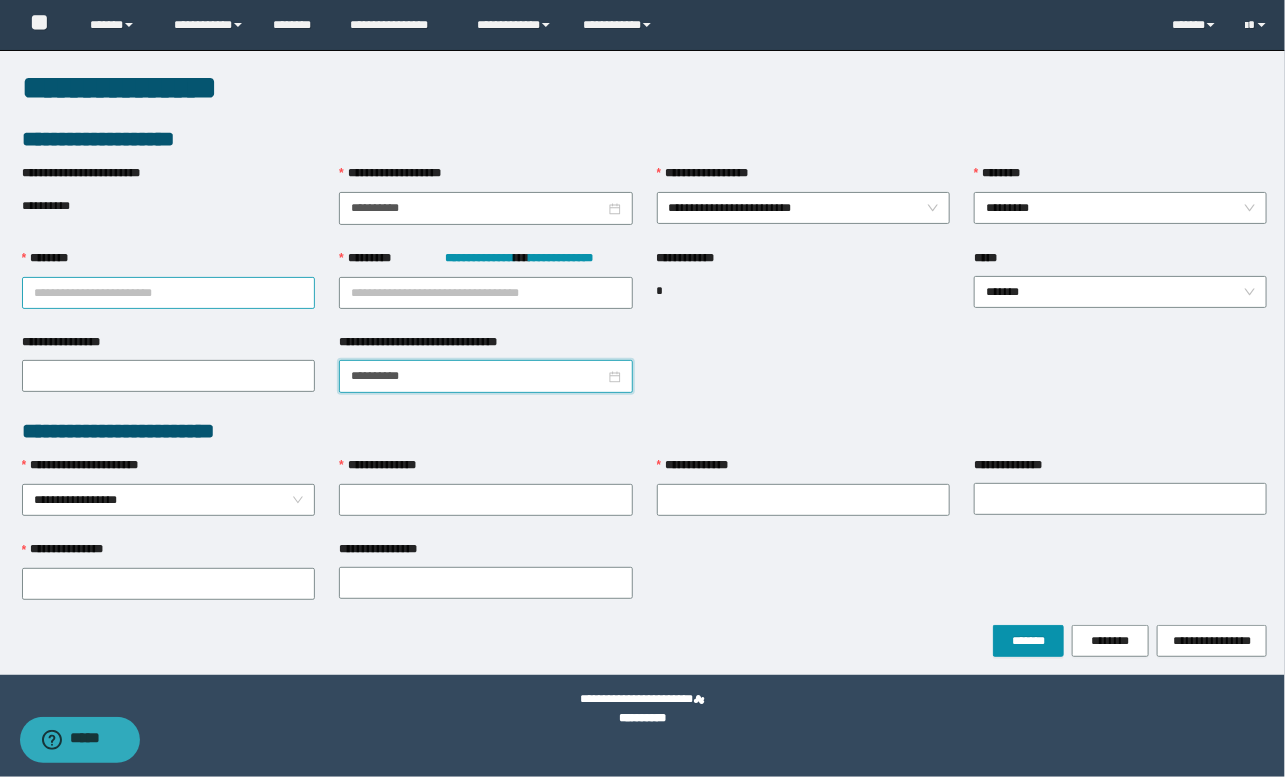 click on "********" at bounding box center (168, 293) 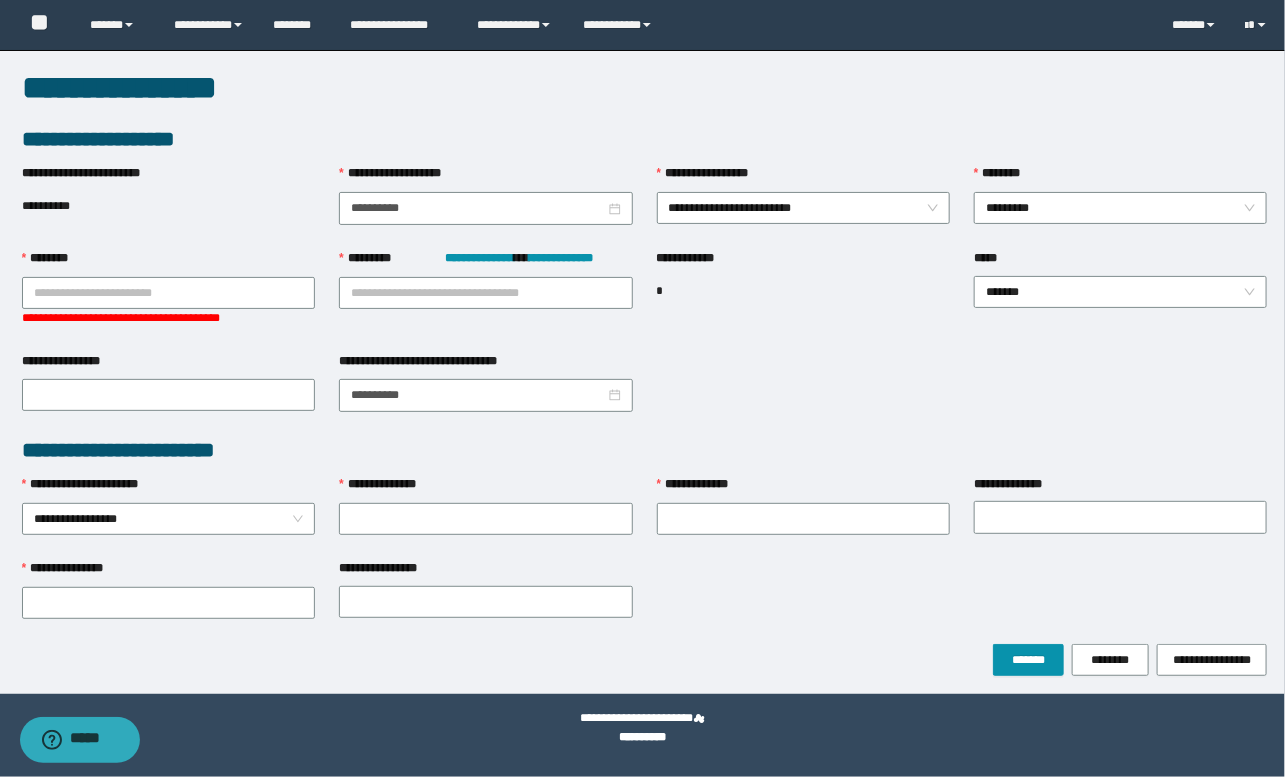 click on "**********" at bounding box center (645, 88) 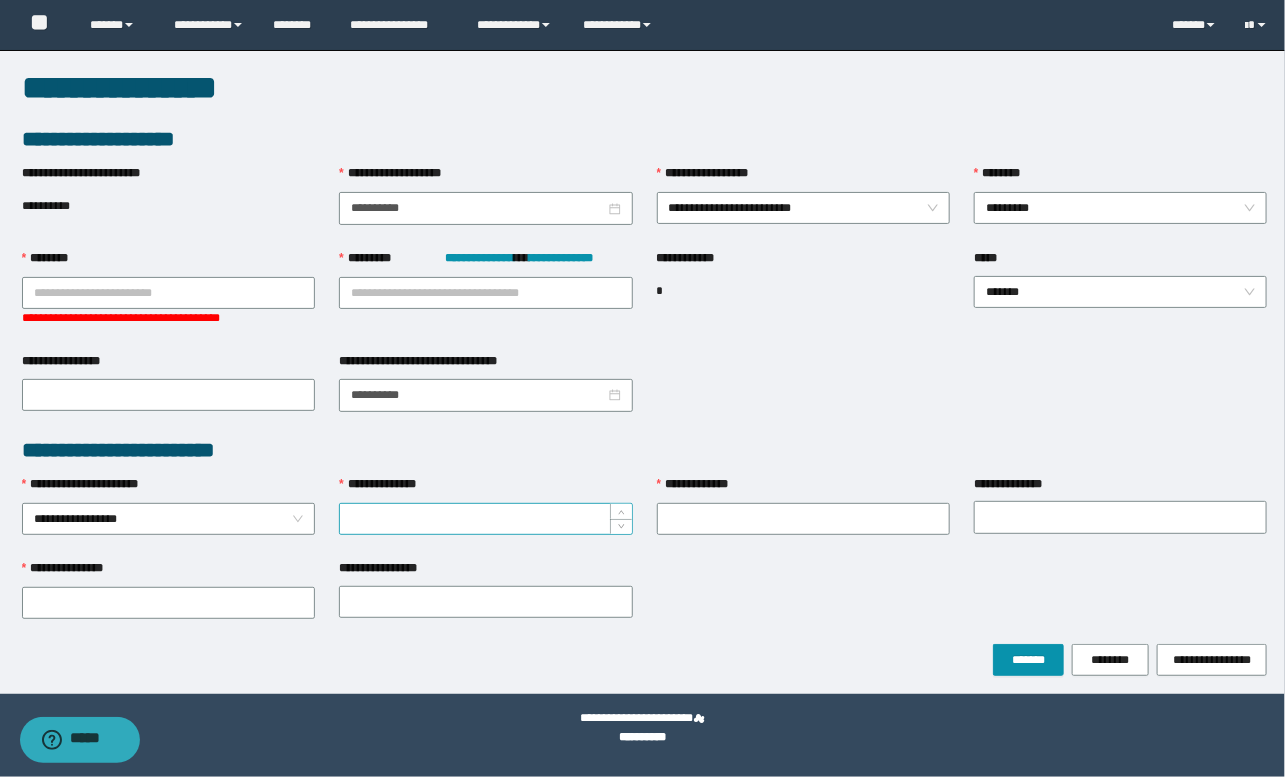 click on "**********" at bounding box center (485, 519) 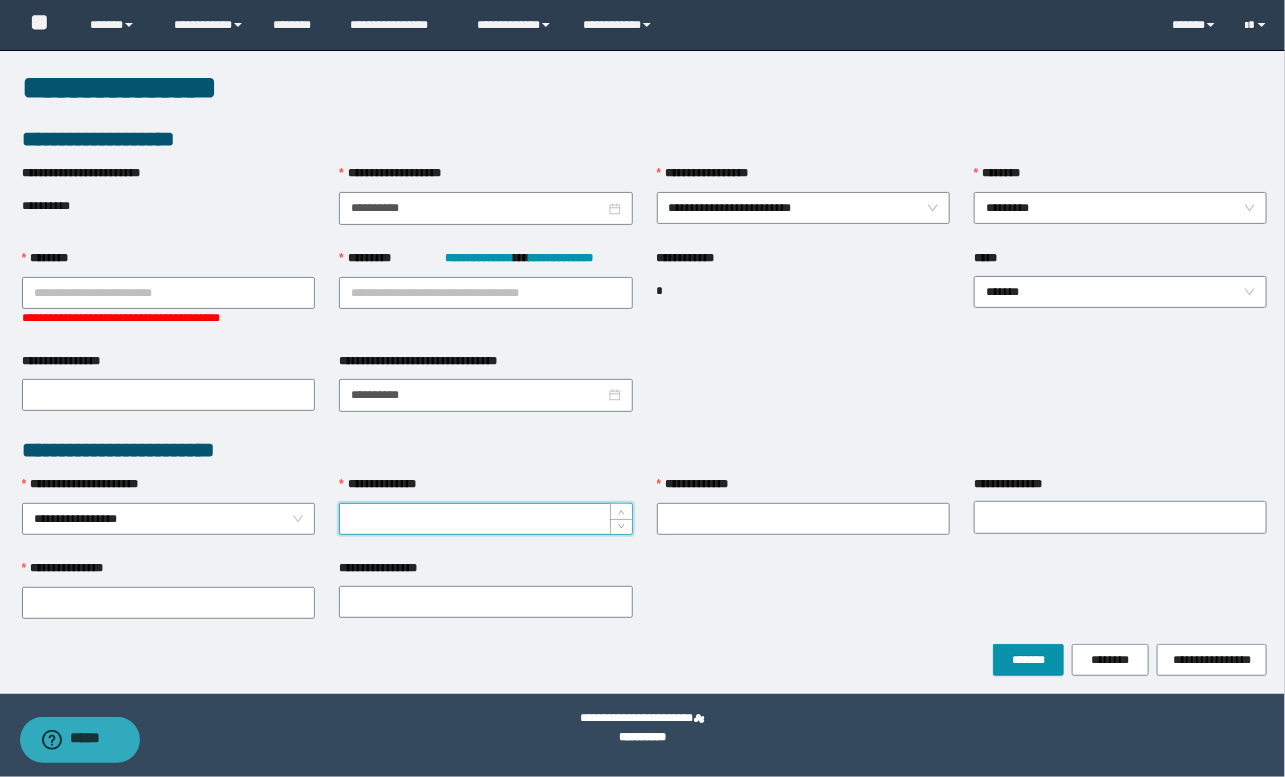 paste on "********" 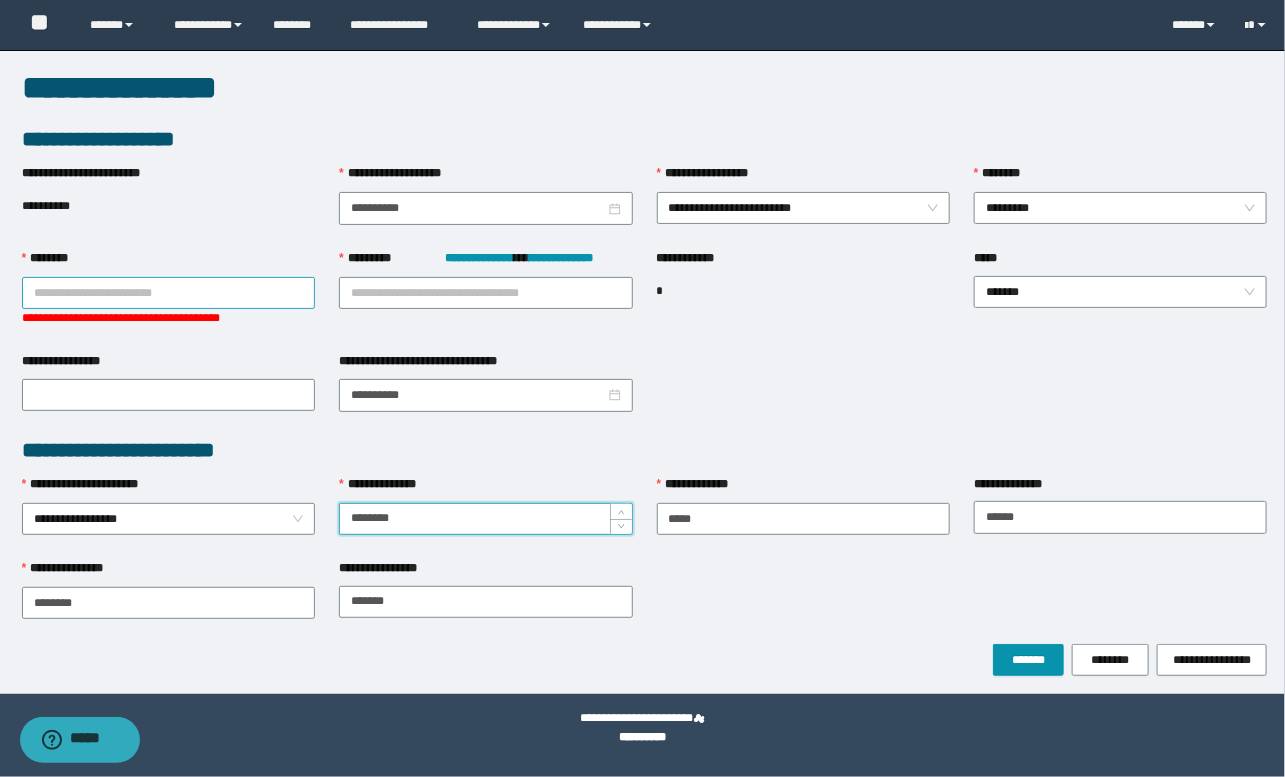 type on "********" 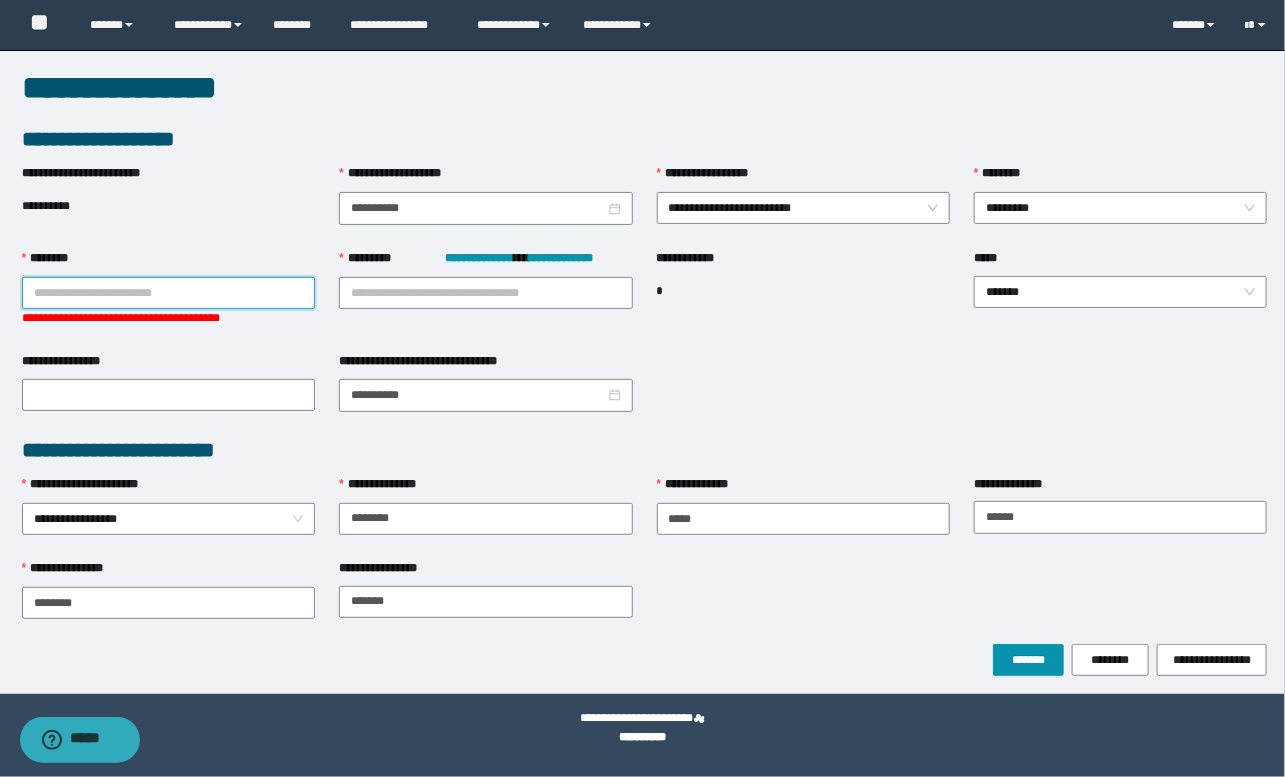 click on "********" at bounding box center (168, 293) 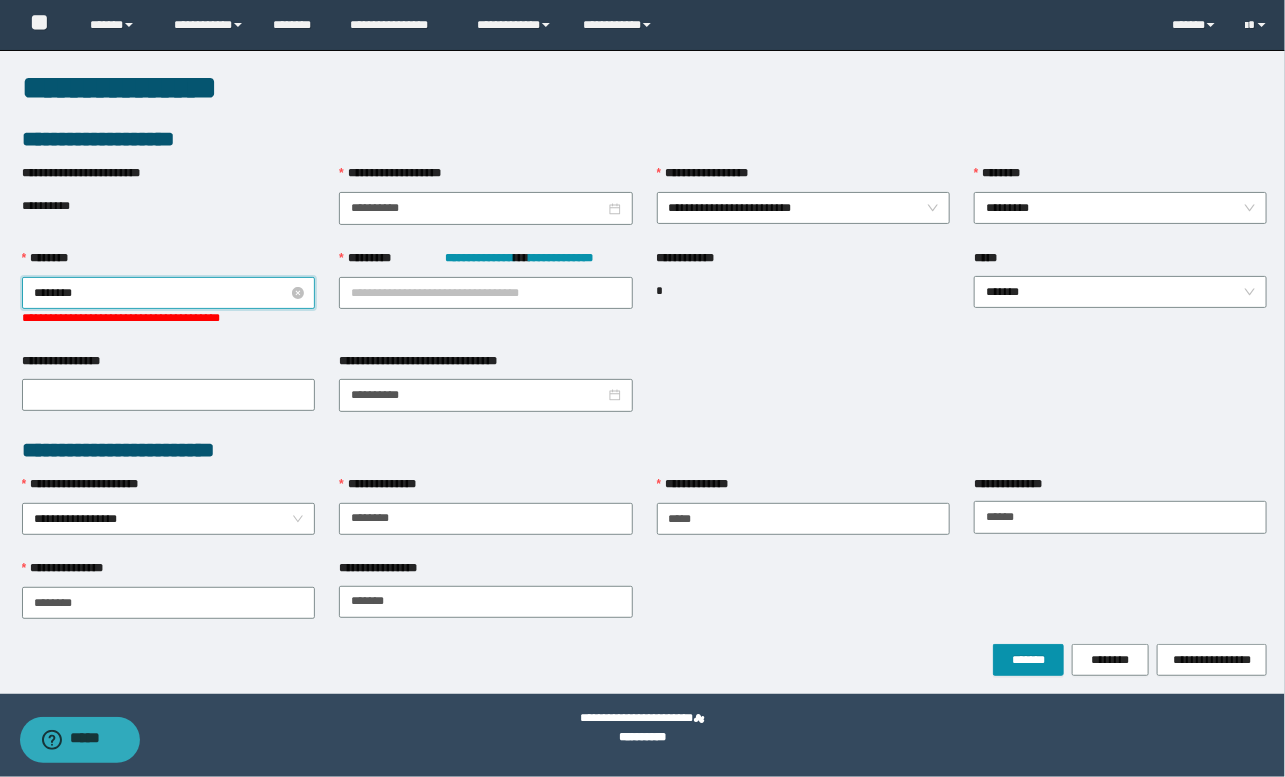type on "*********" 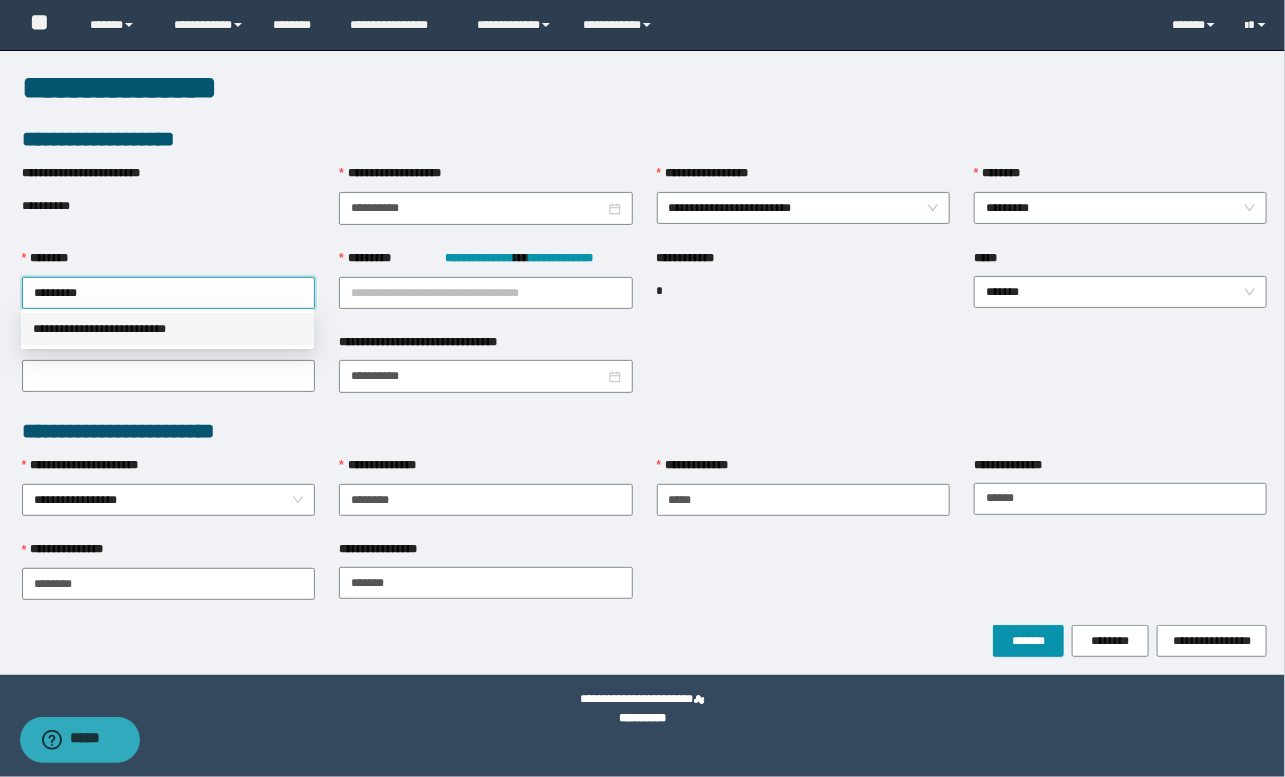 click on "**********" at bounding box center (167, 329) 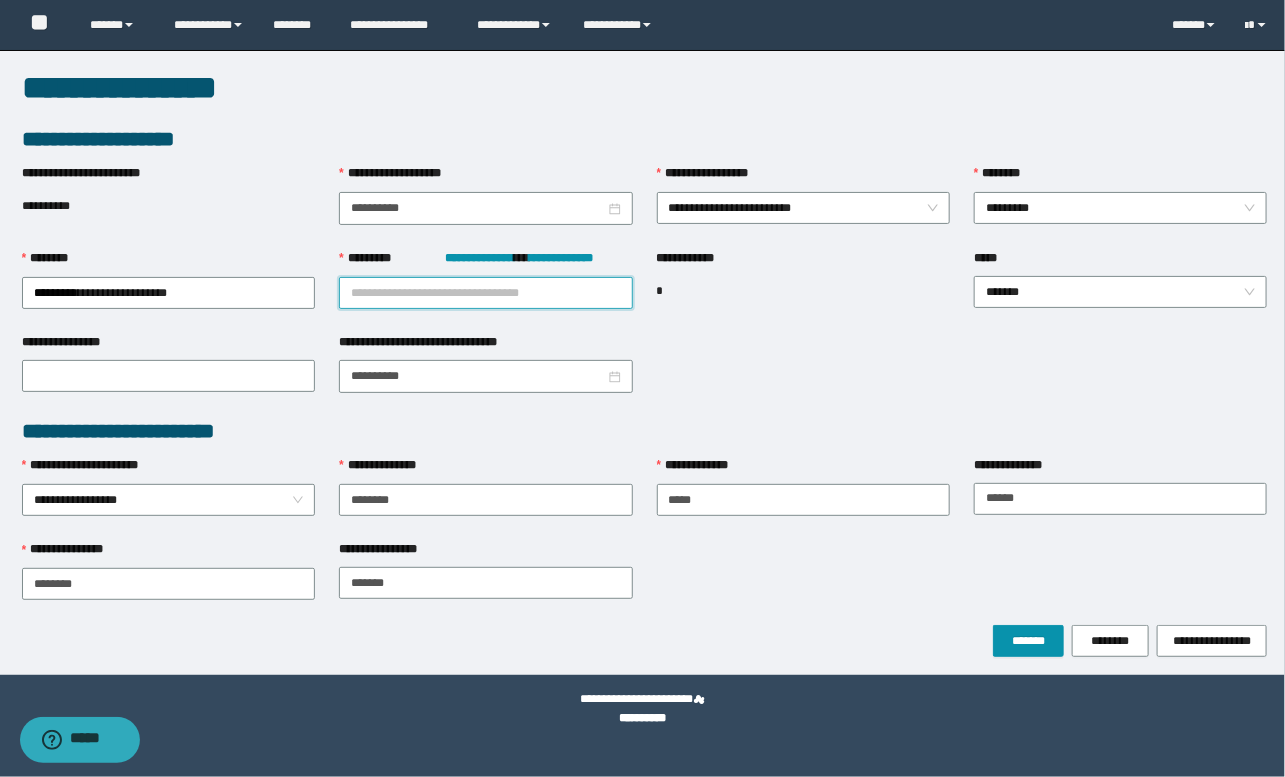 click on "**********" at bounding box center [485, 293] 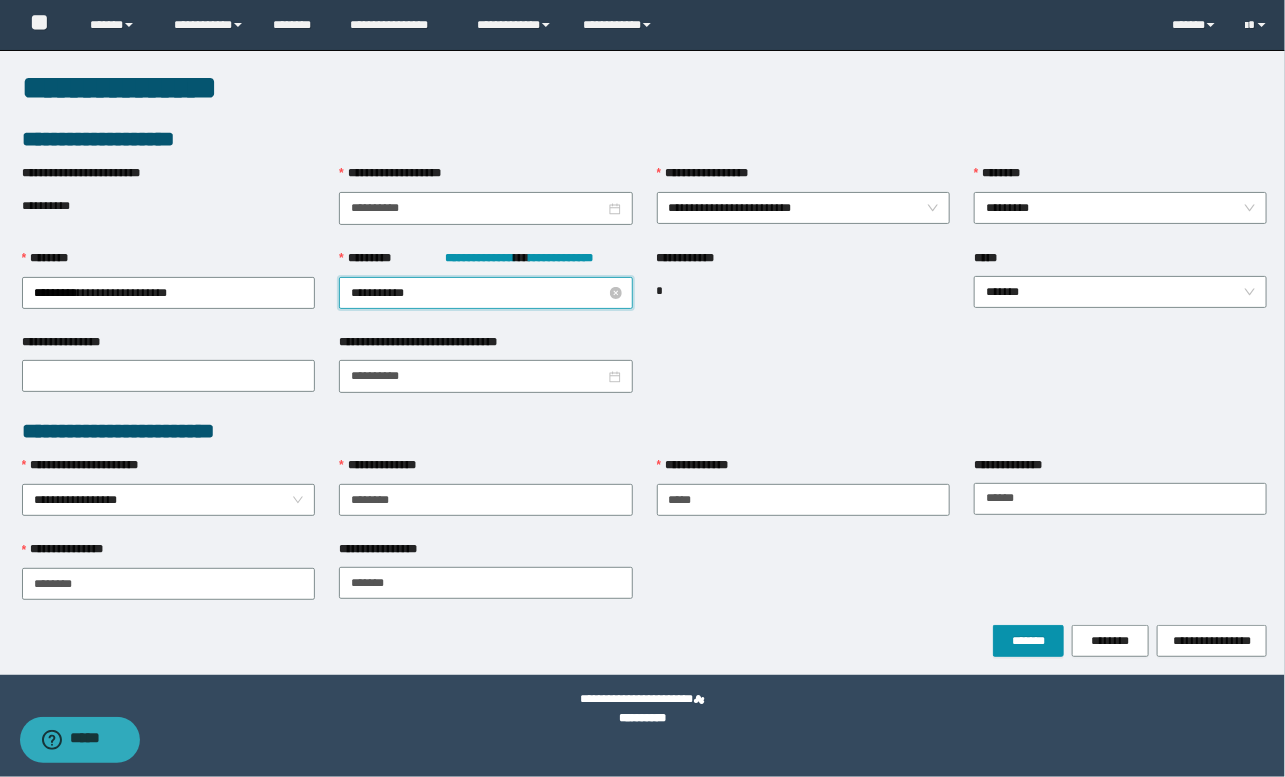 type on "**********" 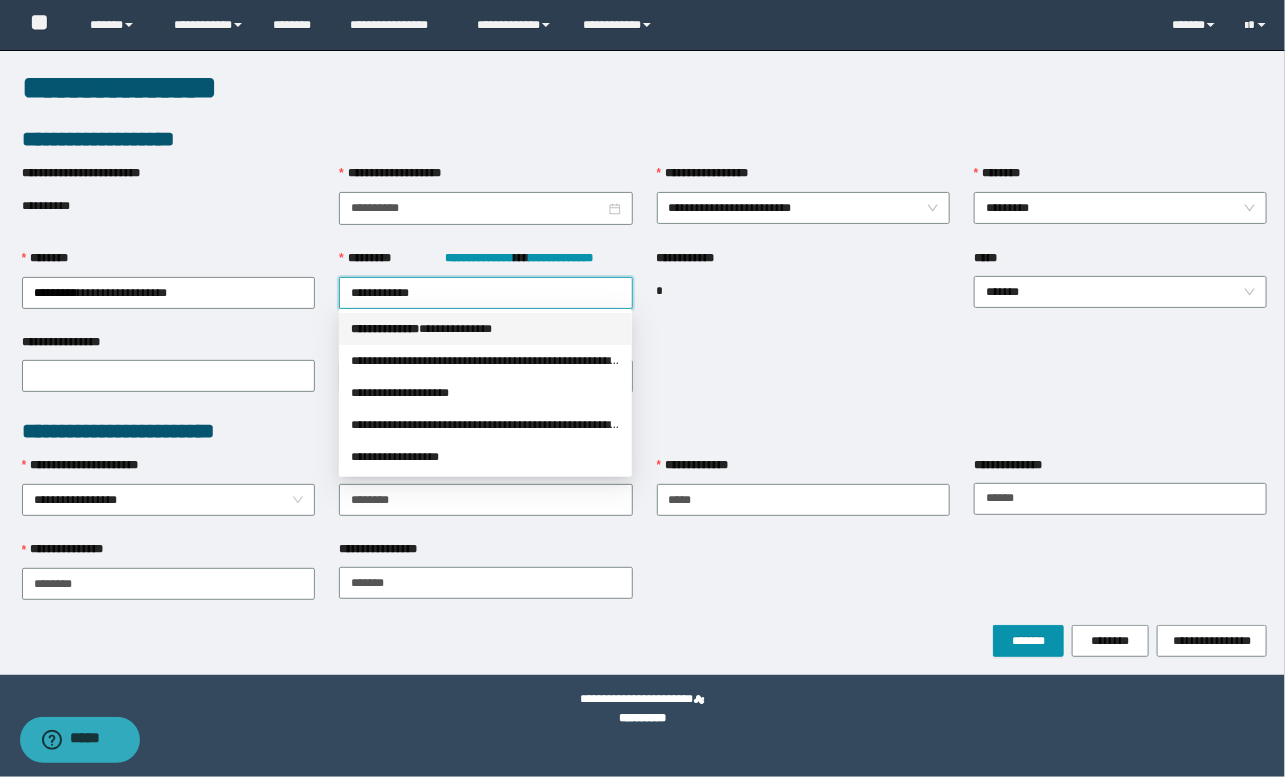 click on "*** *   *********" at bounding box center (385, 329) 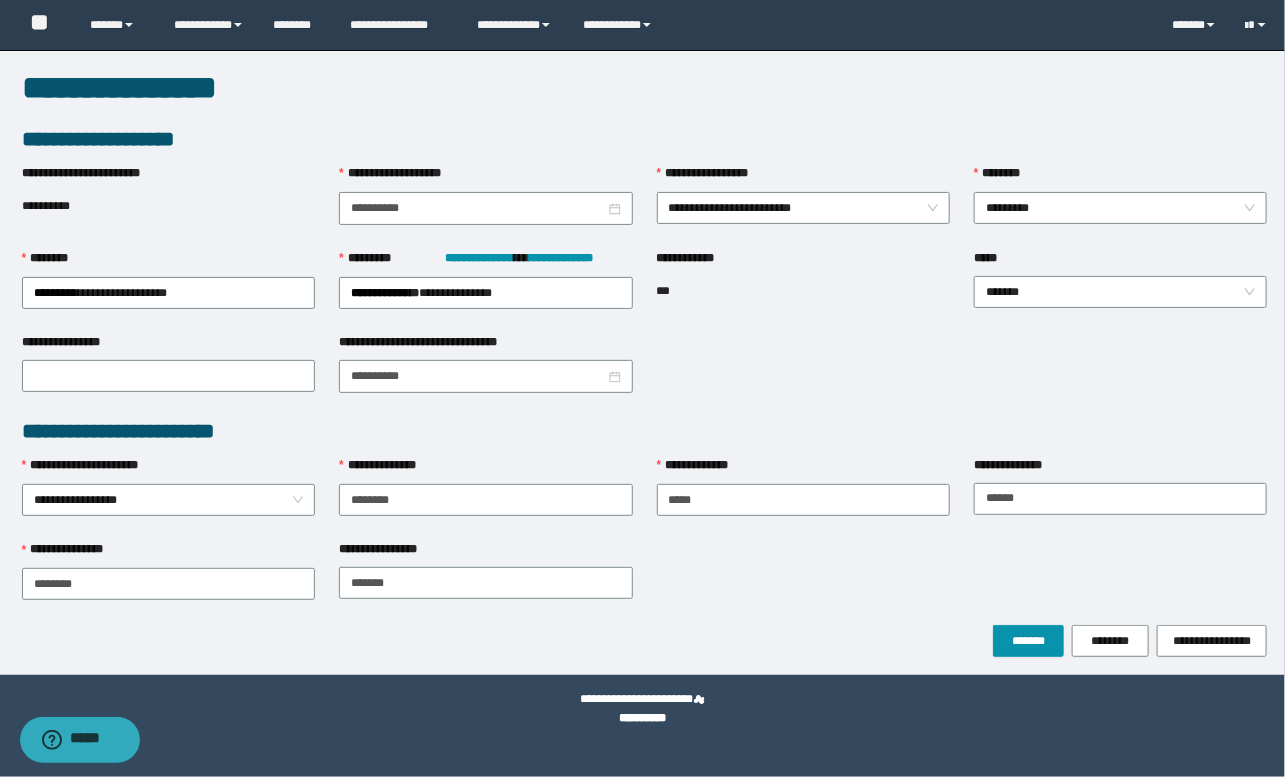 drag, startPoint x: 725, startPoint y: 390, endPoint x: 733, endPoint y: 565, distance: 175.18275 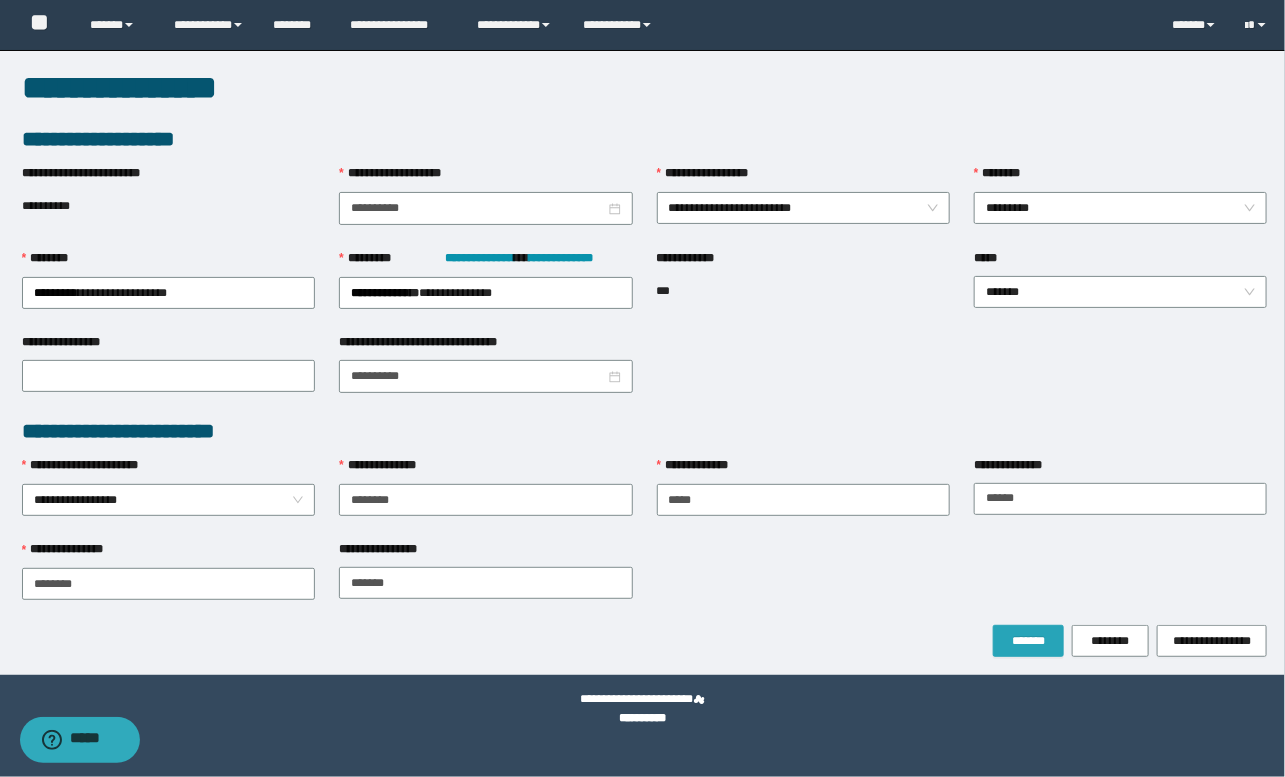 click on "*******" at bounding box center [1028, 641] 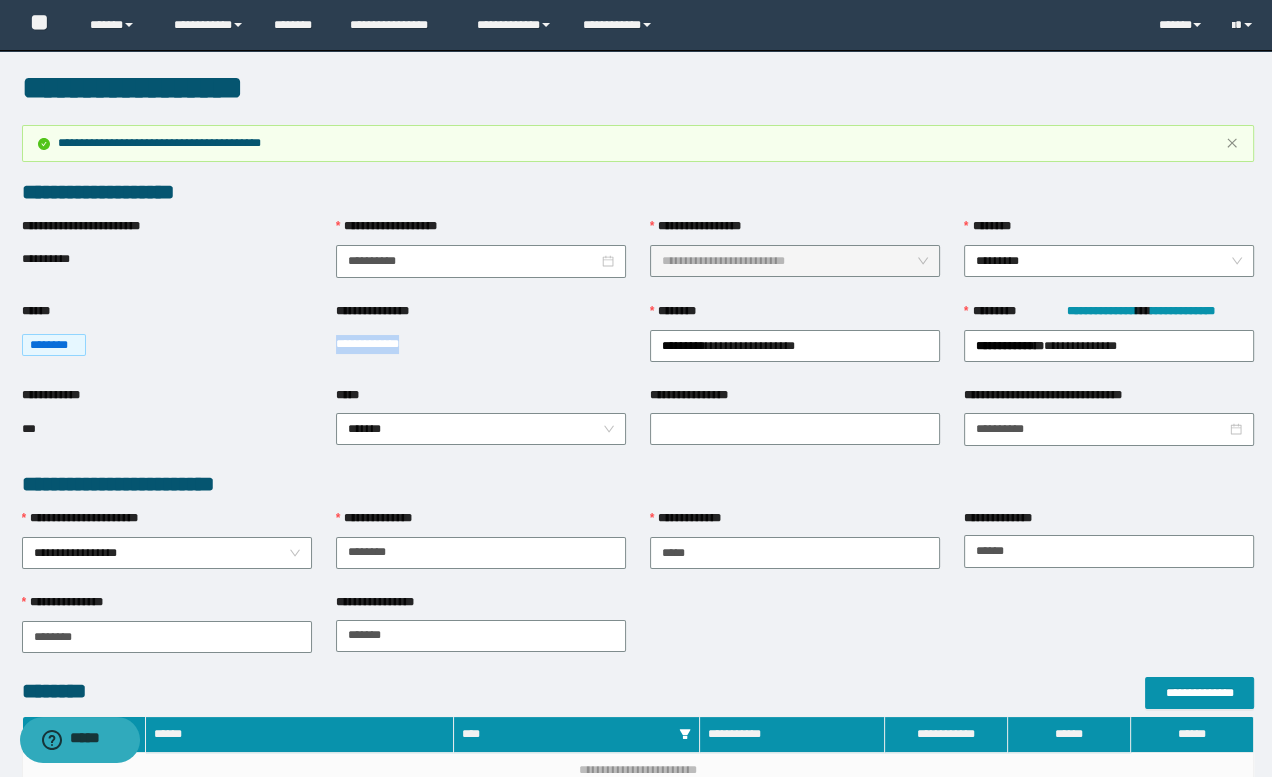 drag, startPoint x: 333, startPoint y: 335, endPoint x: 436, endPoint y: 353, distance: 104.56099 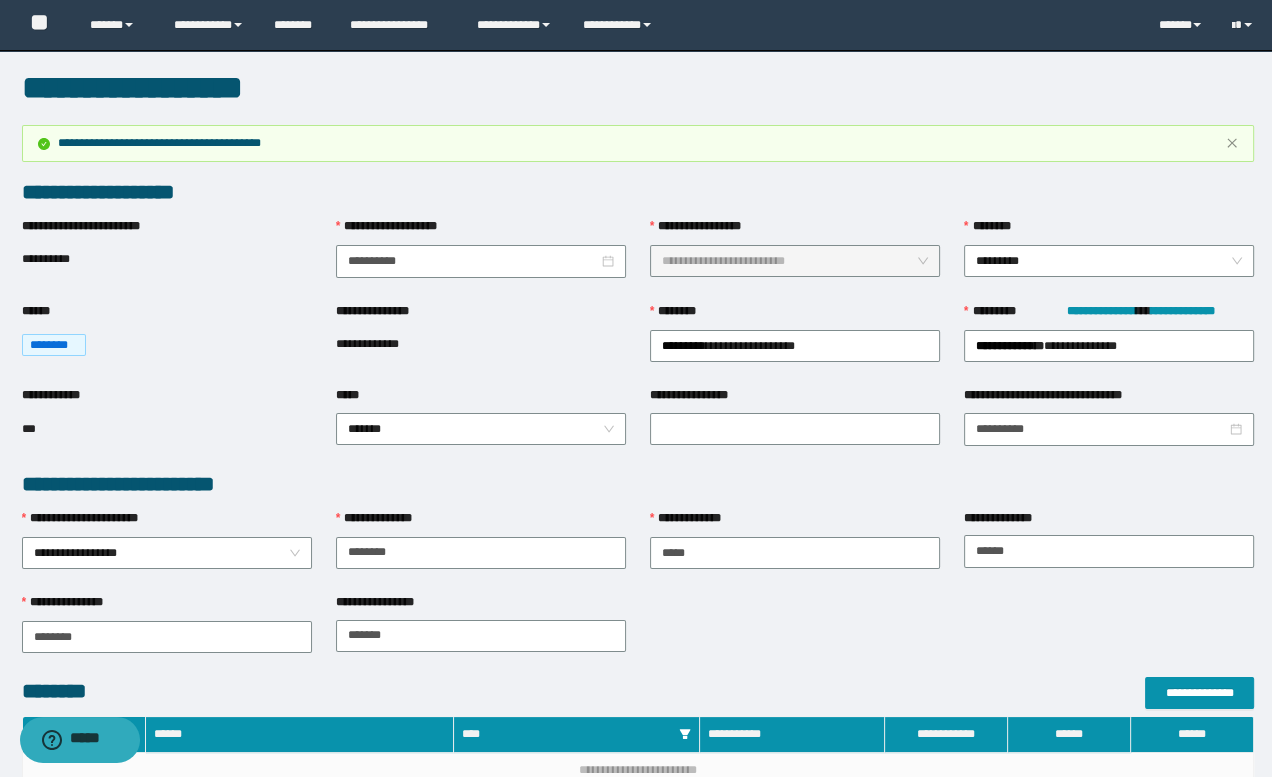 click on "**********" at bounding box center (638, 635) 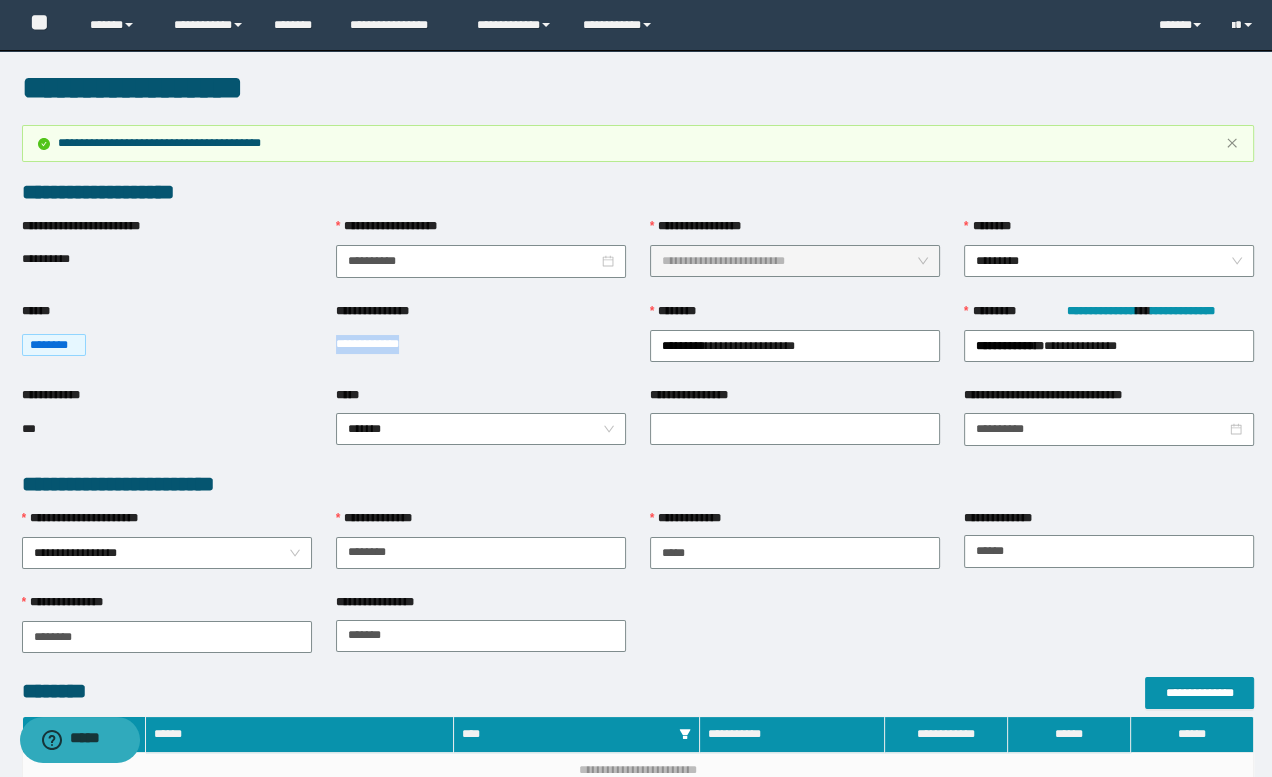 drag, startPoint x: 333, startPoint y: 340, endPoint x: 443, endPoint y: 350, distance: 110.45361 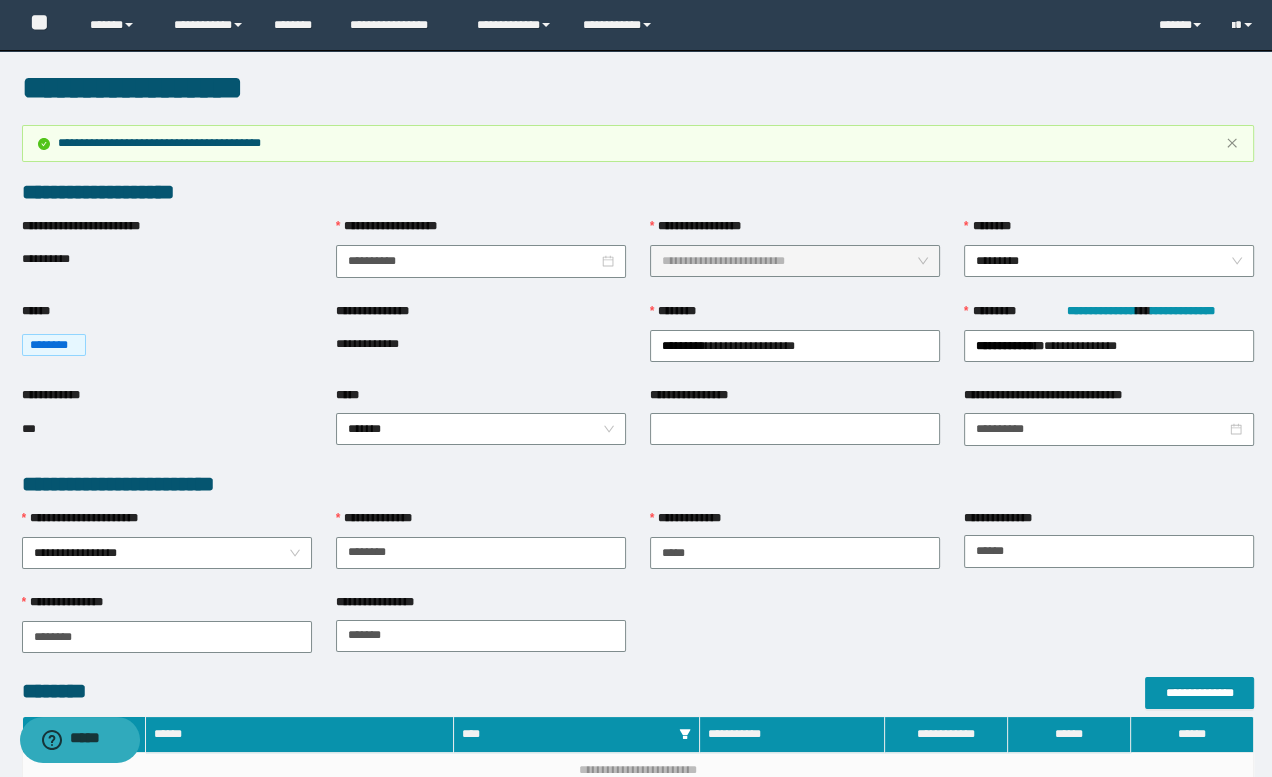click on "**********" at bounding box center (795, 523) 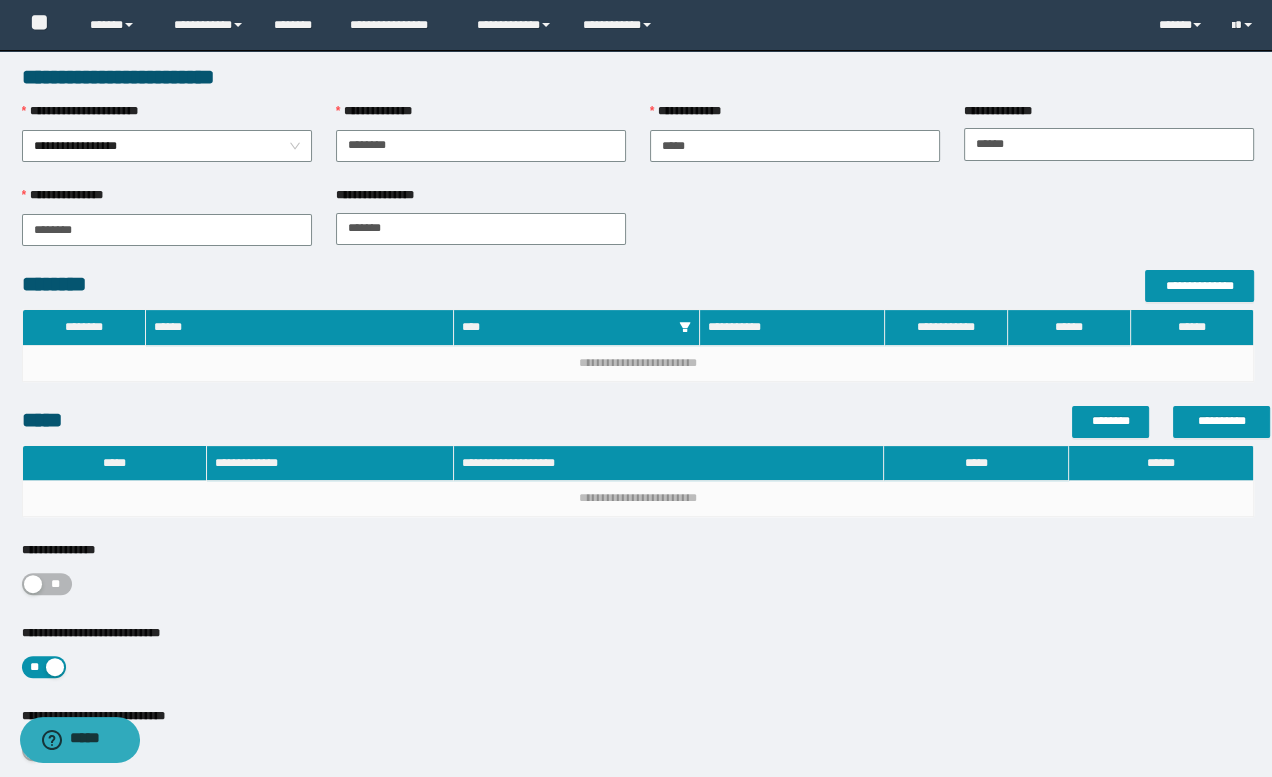 scroll, scrollTop: 545, scrollLeft: 0, axis: vertical 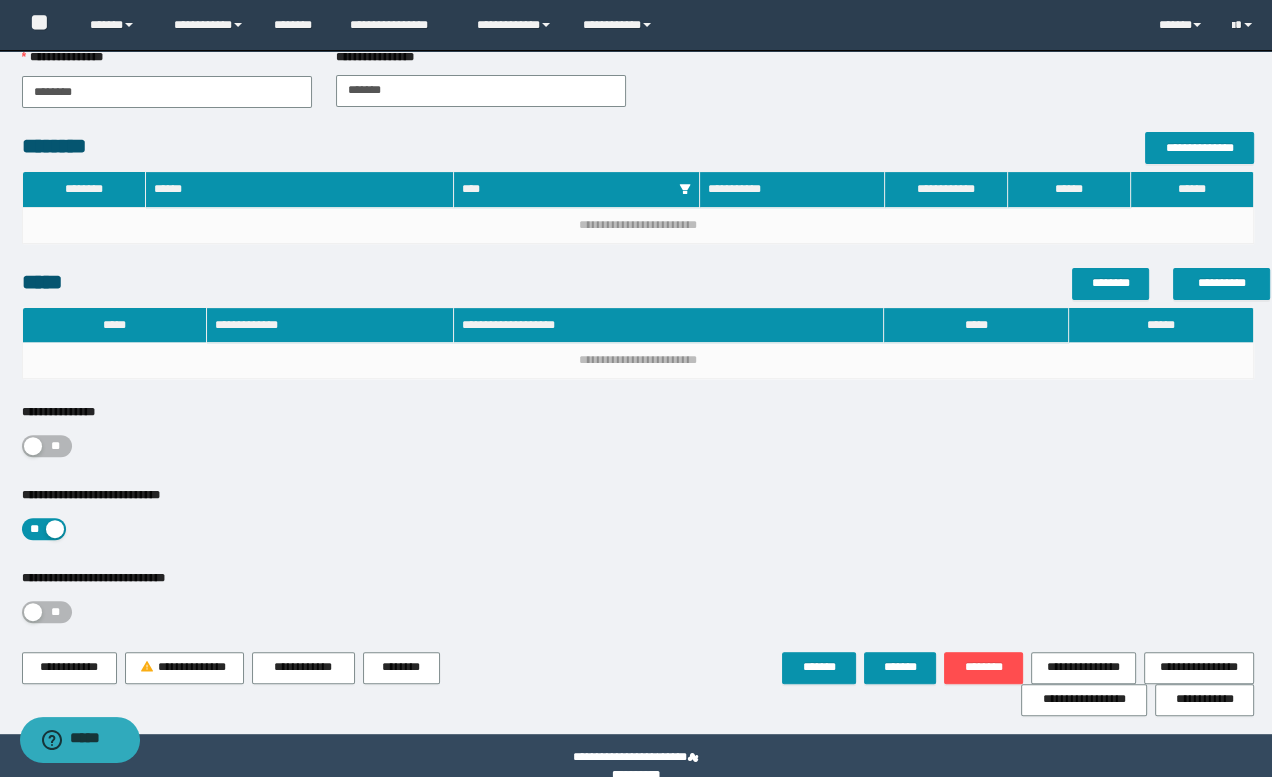 click on "**" at bounding box center (56, 446) 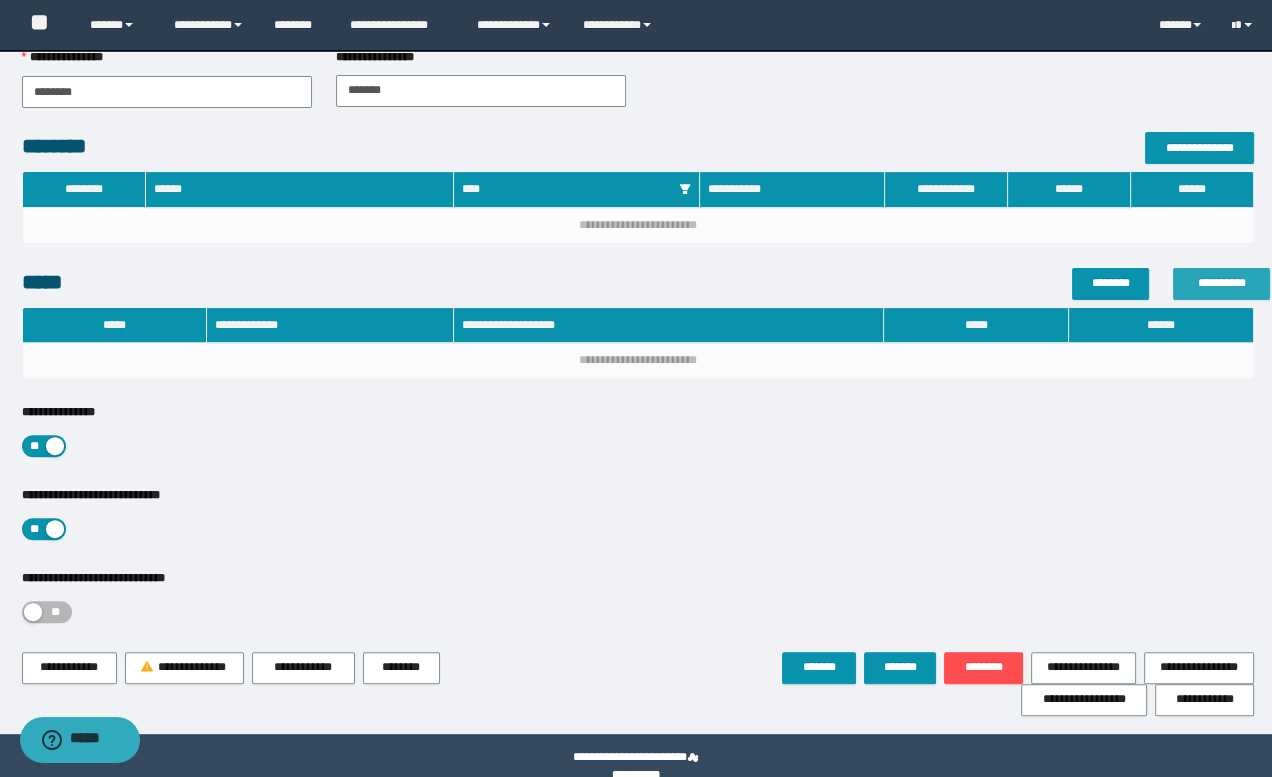 click on "**********" at bounding box center (1221, 283) 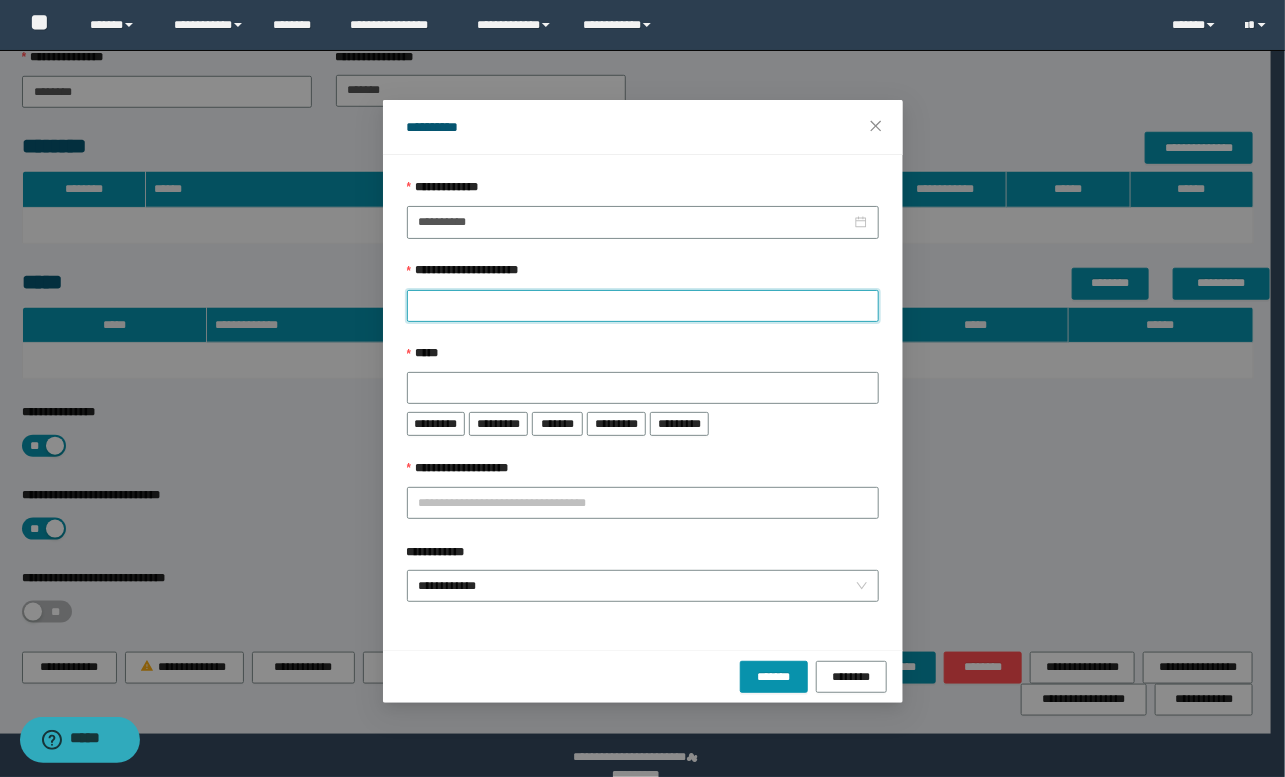 click on "**********" at bounding box center [643, 306] 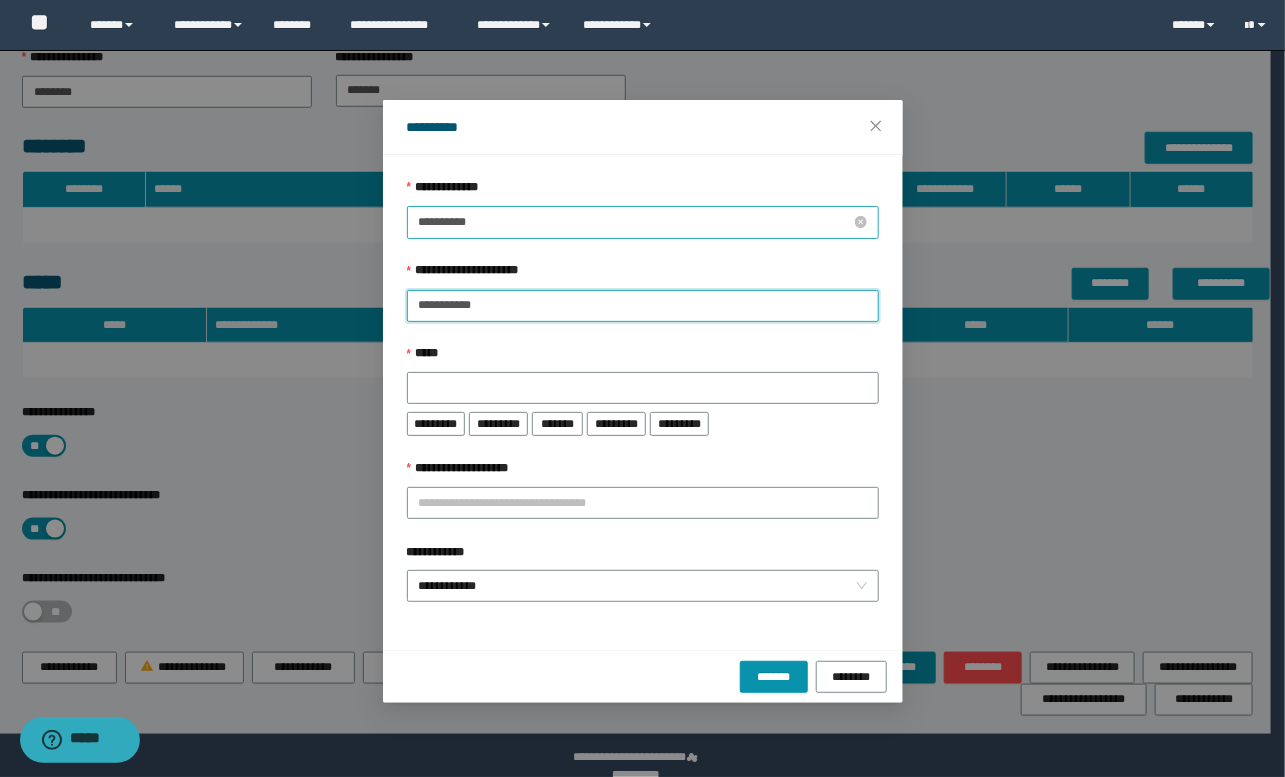 type on "**********" 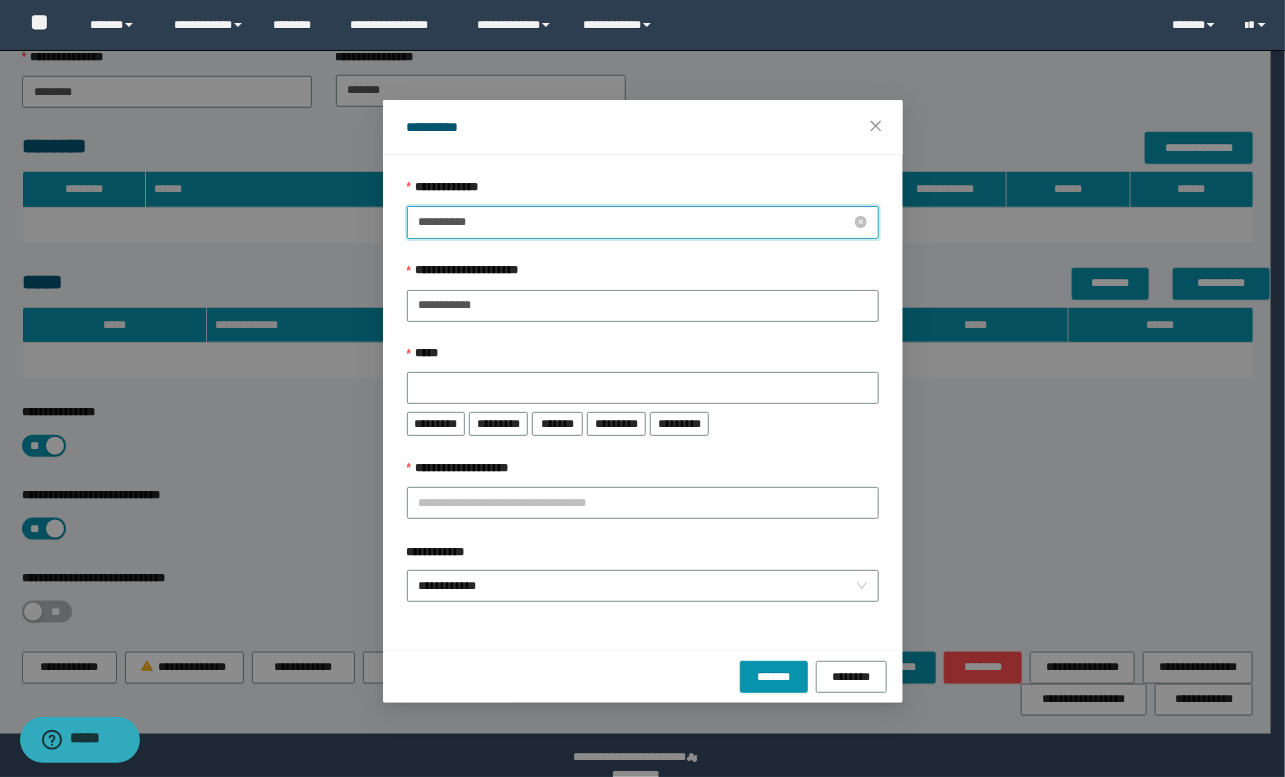 click on "**********" at bounding box center (635, 222) 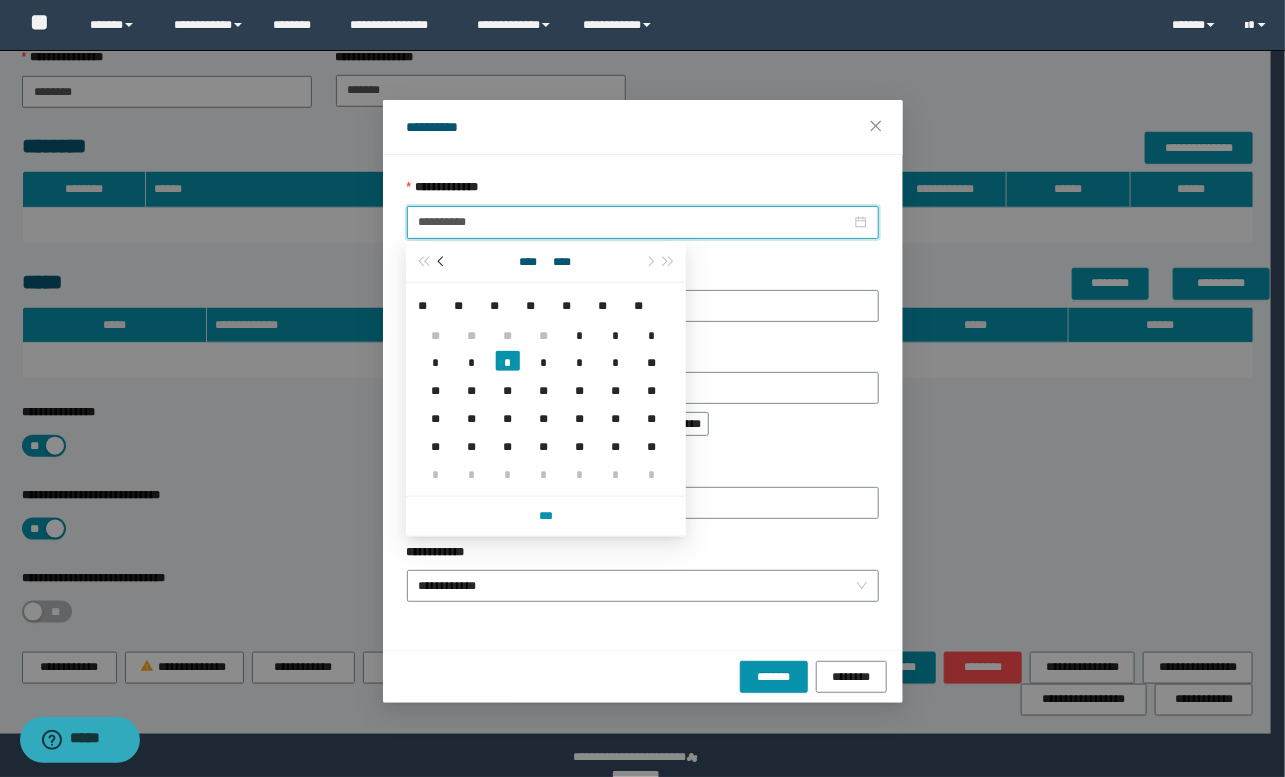click at bounding box center (442, 262) 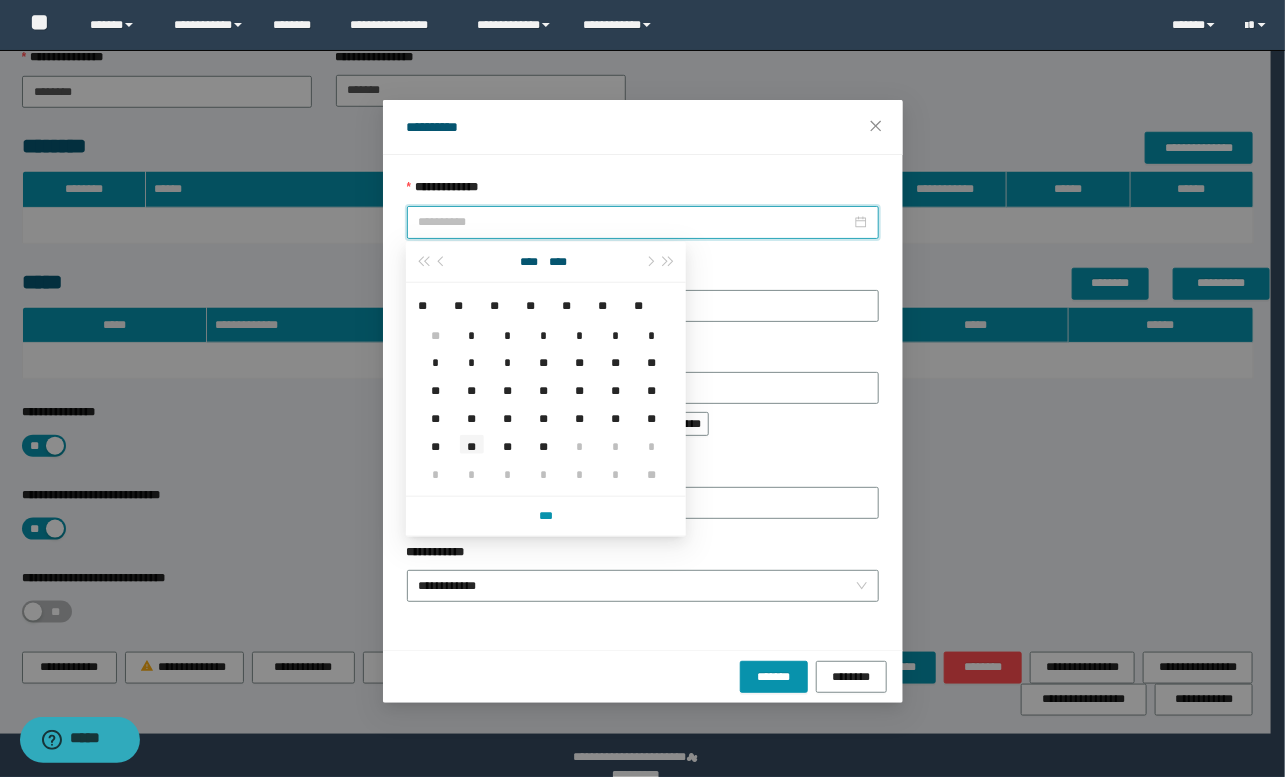 type on "**********" 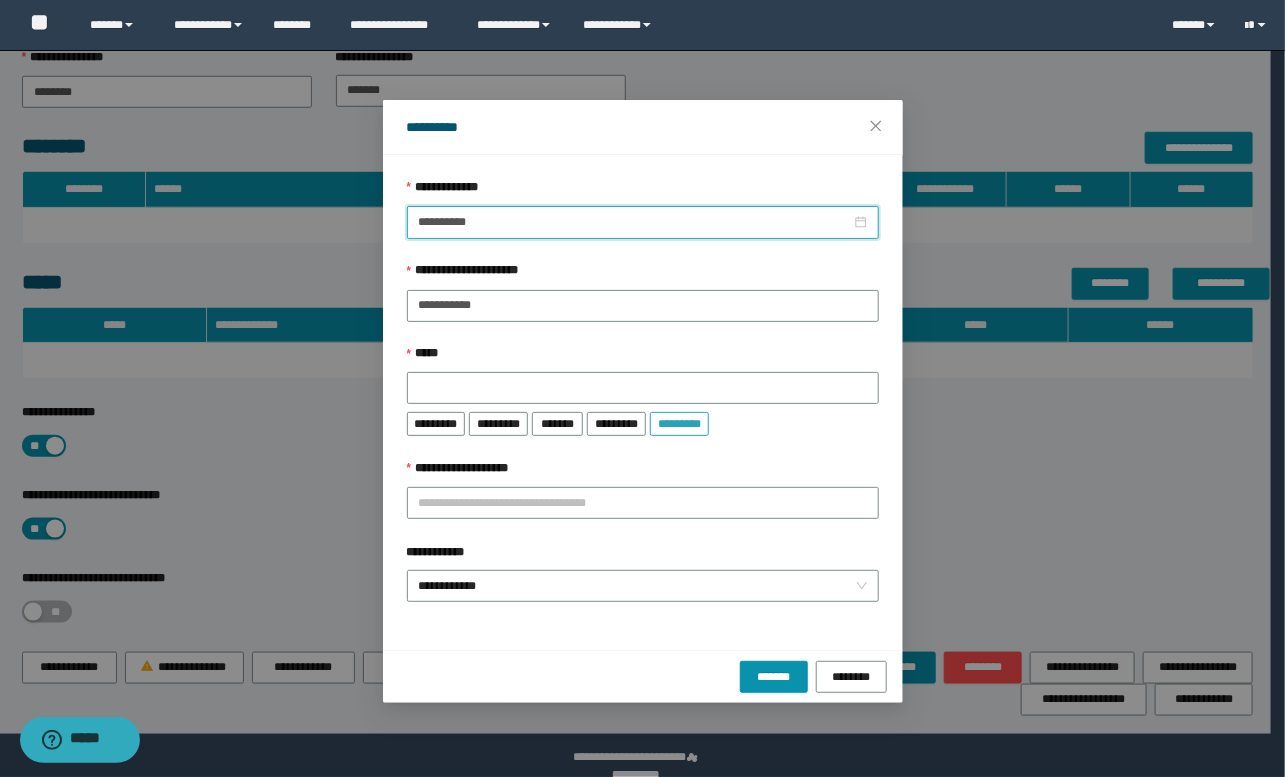 click on "*********" at bounding box center (679, 423) 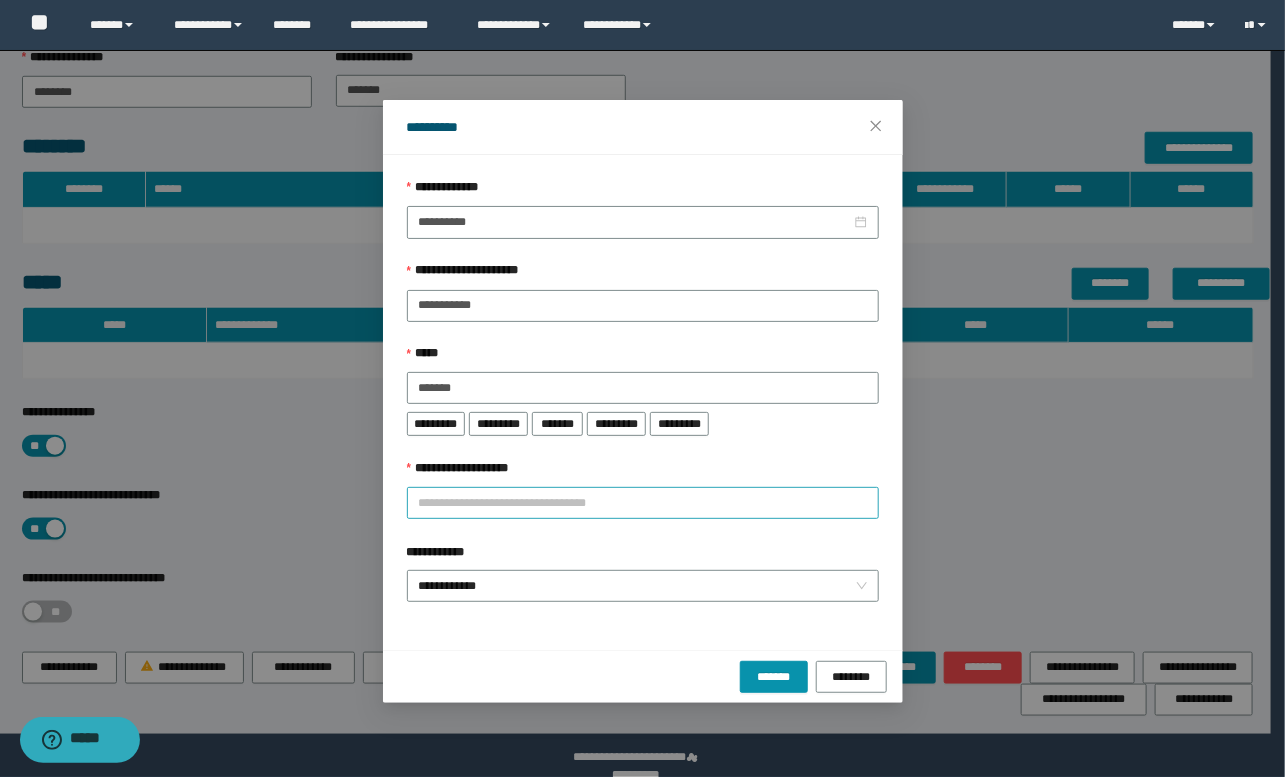 click on "**********" at bounding box center [643, 503] 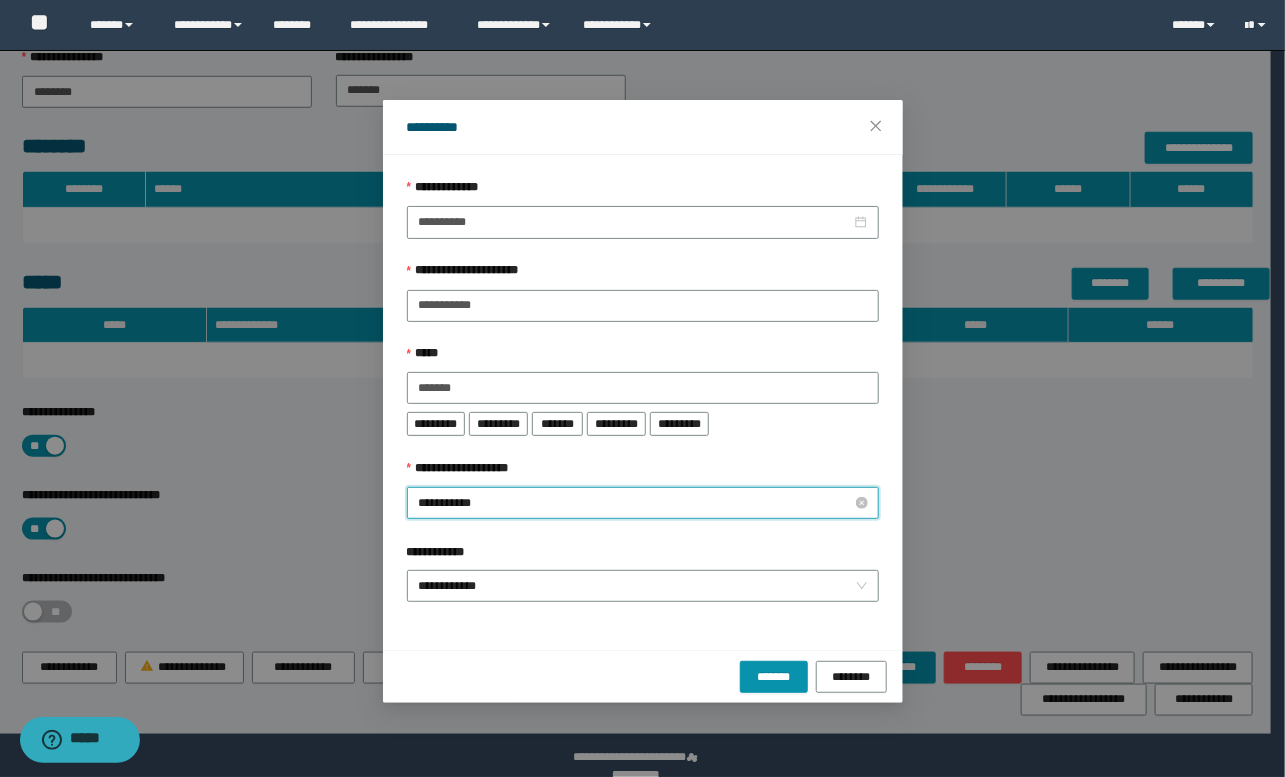 type on "**********" 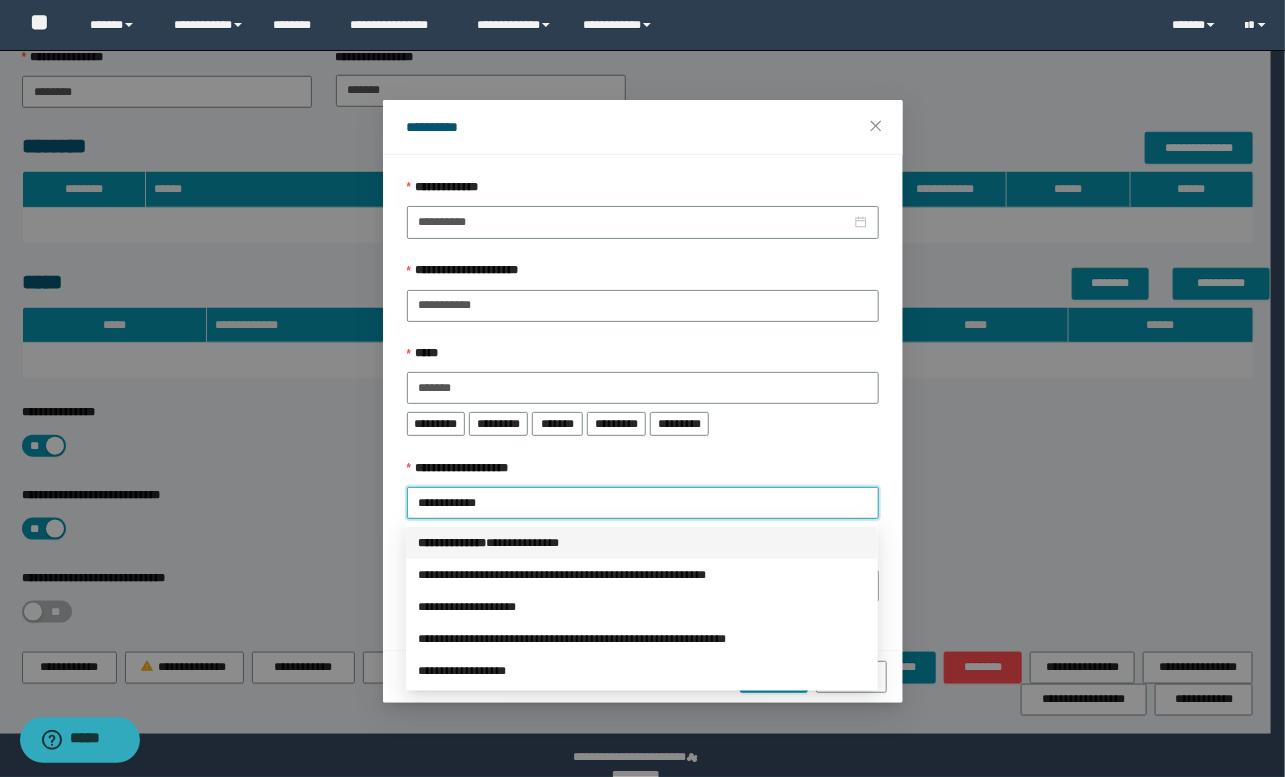 click on "**********" at bounding box center (642, 543) 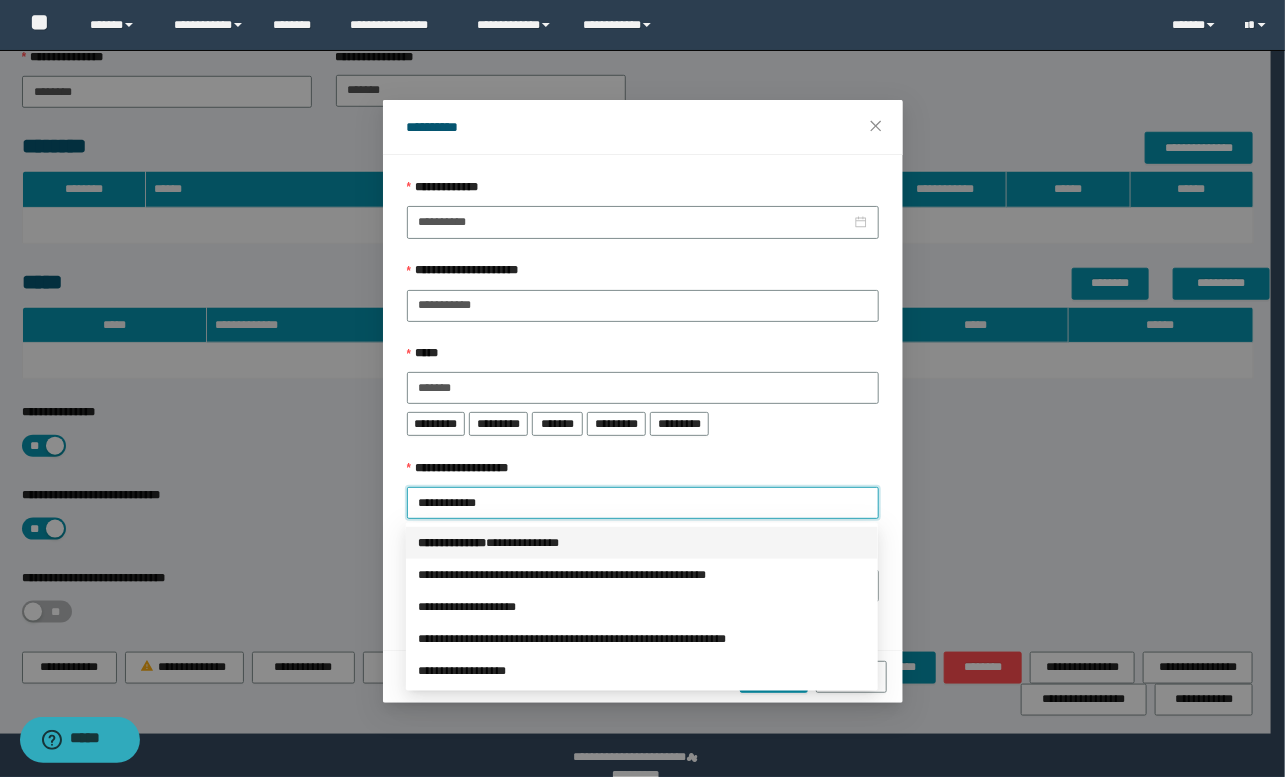type 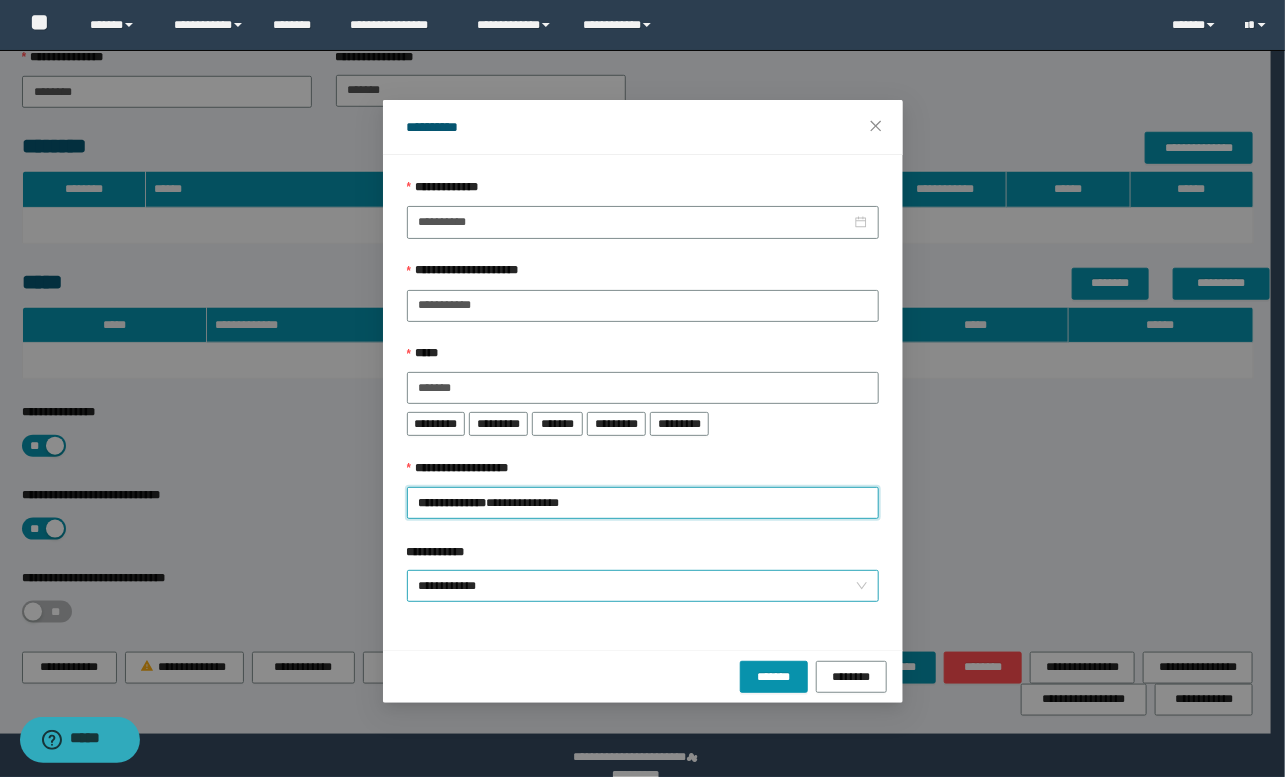 click on "**********" at bounding box center (643, 586) 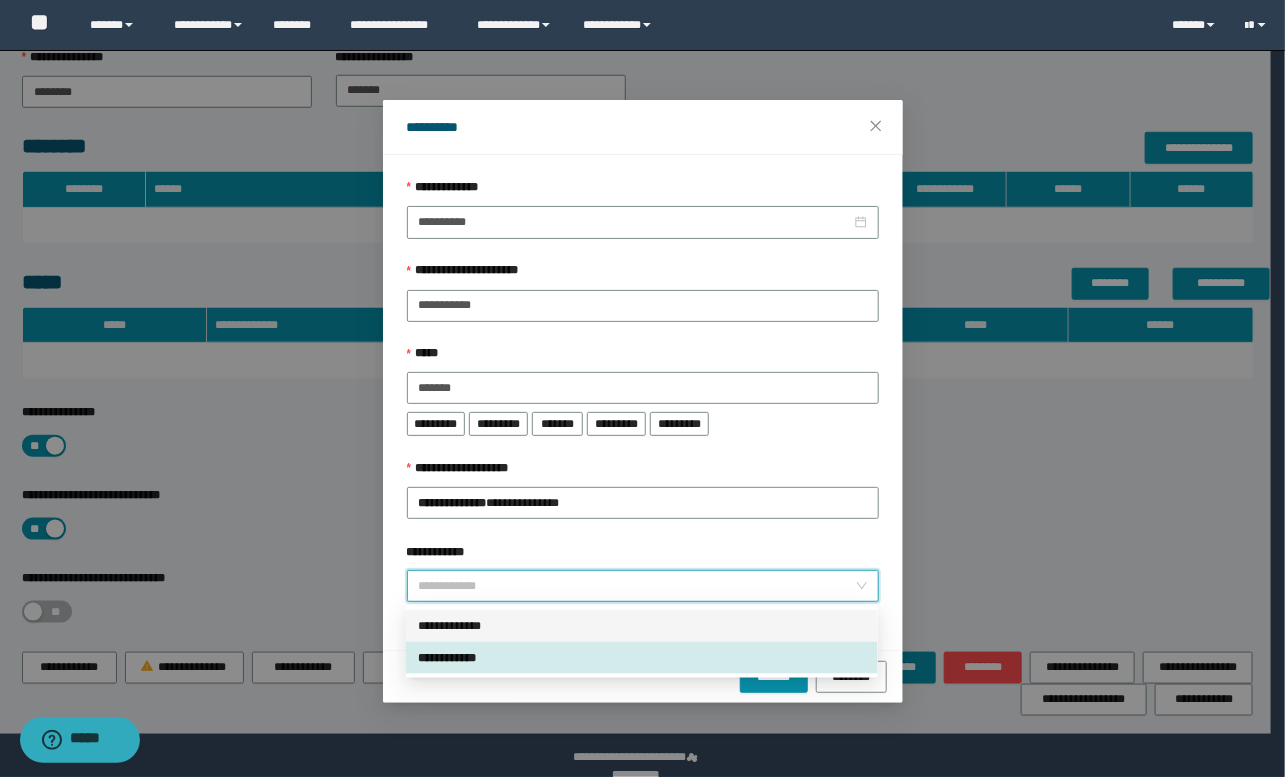 click on "**********" at bounding box center [642, 626] 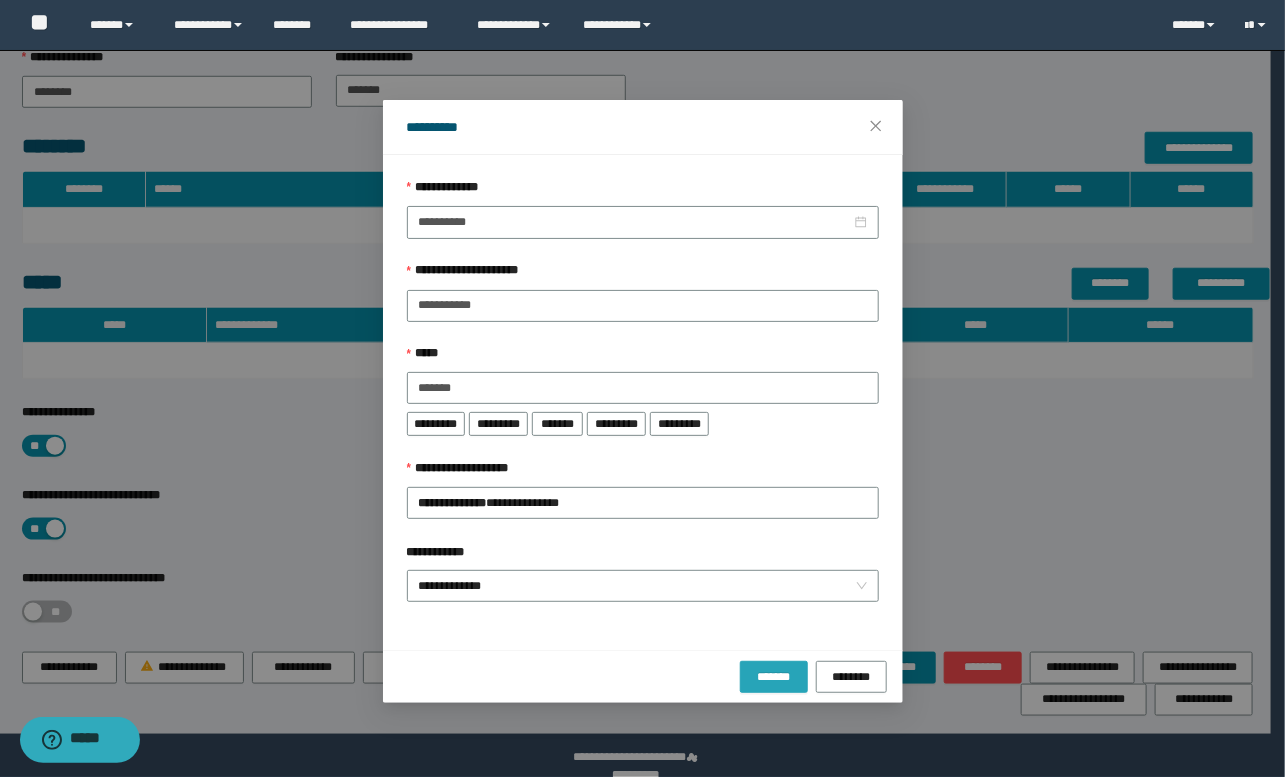 click on "*******" at bounding box center [774, 676] 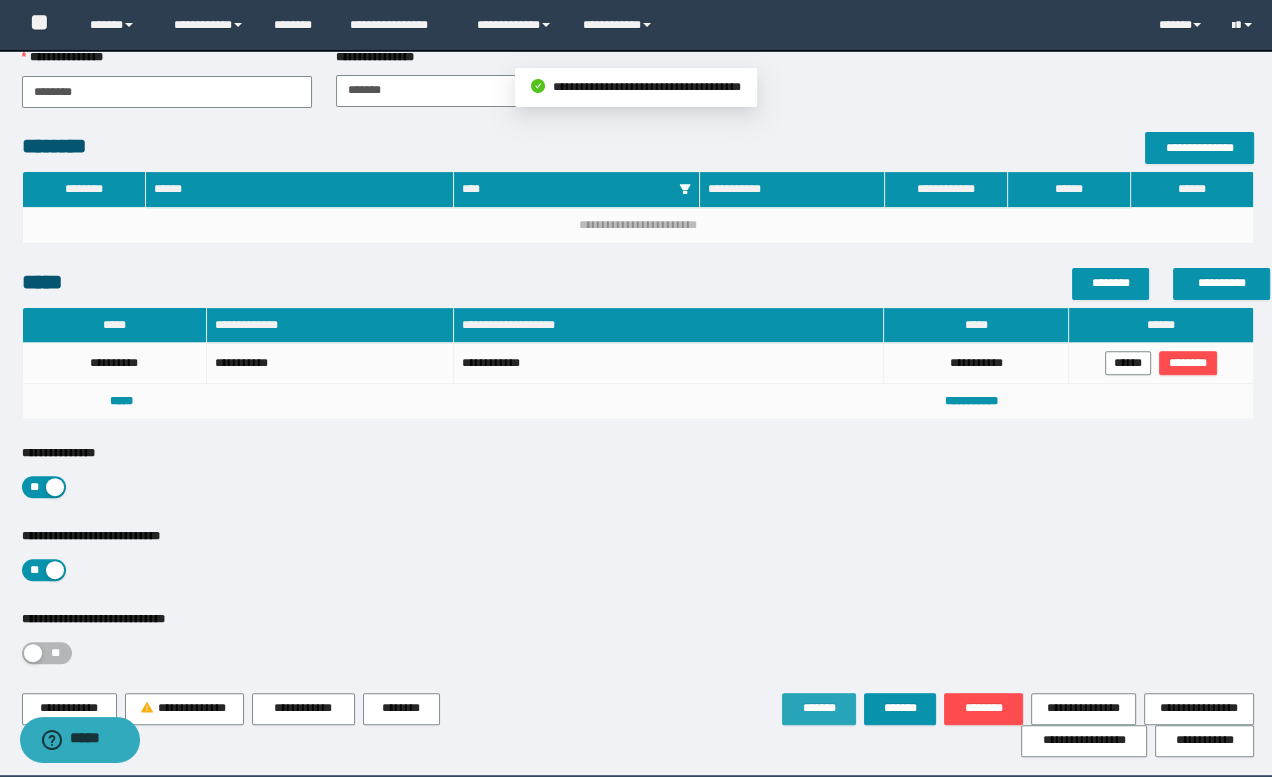 click on "*******" at bounding box center [819, 708] 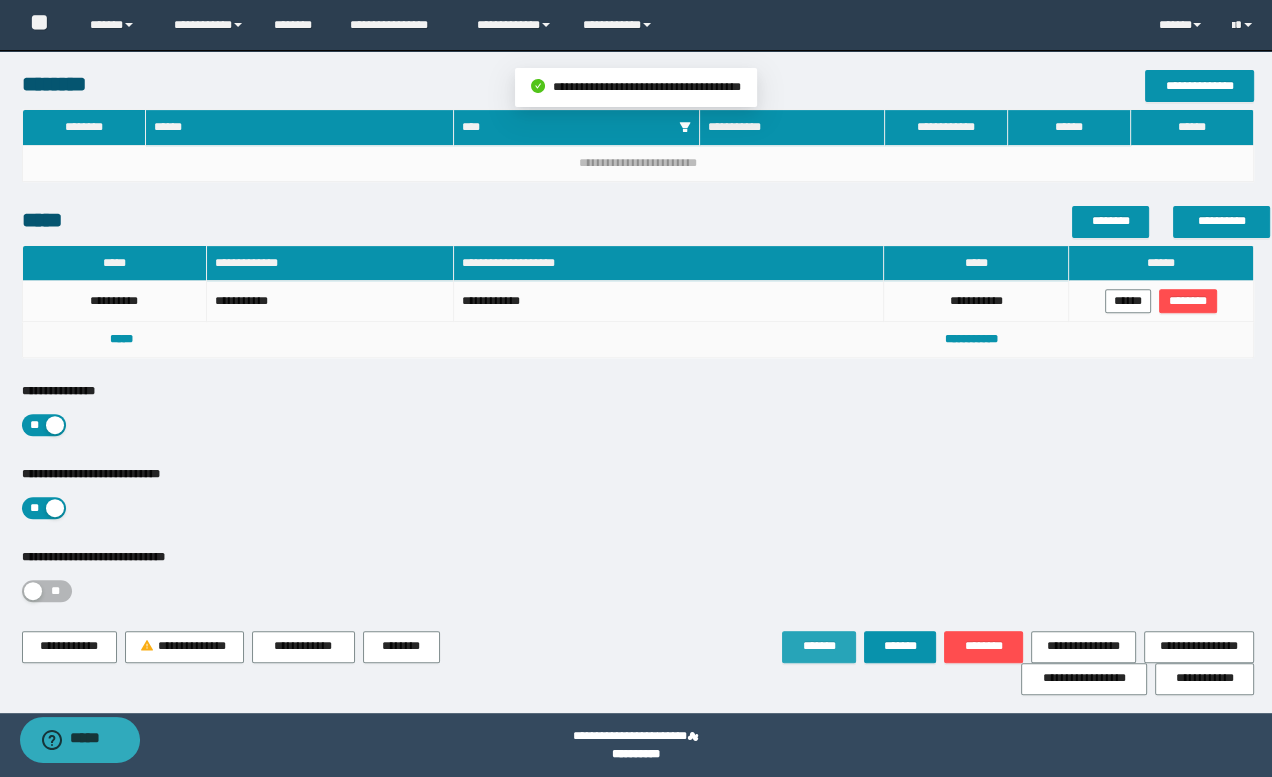 scroll, scrollTop: 613, scrollLeft: 0, axis: vertical 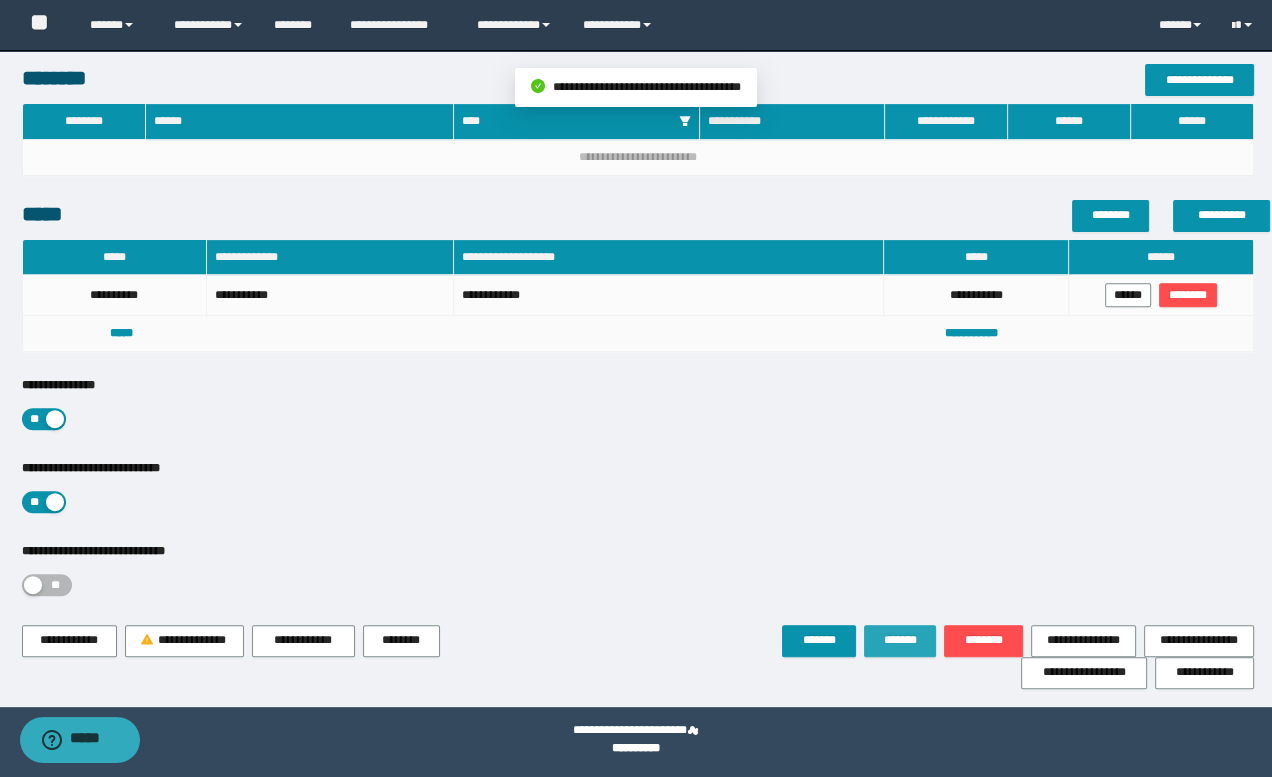 click on "*******" at bounding box center [900, 640] 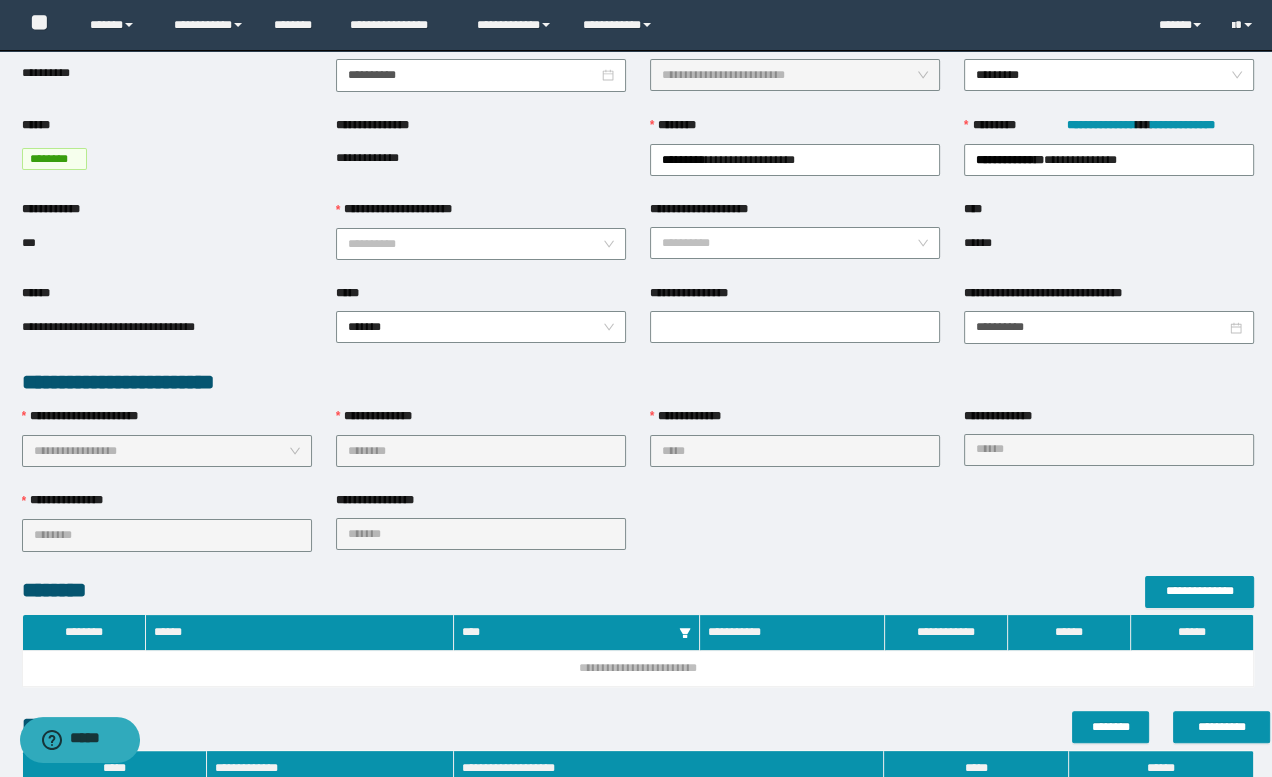scroll, scrollTop: 0, scrollLeft: 0, axis: both 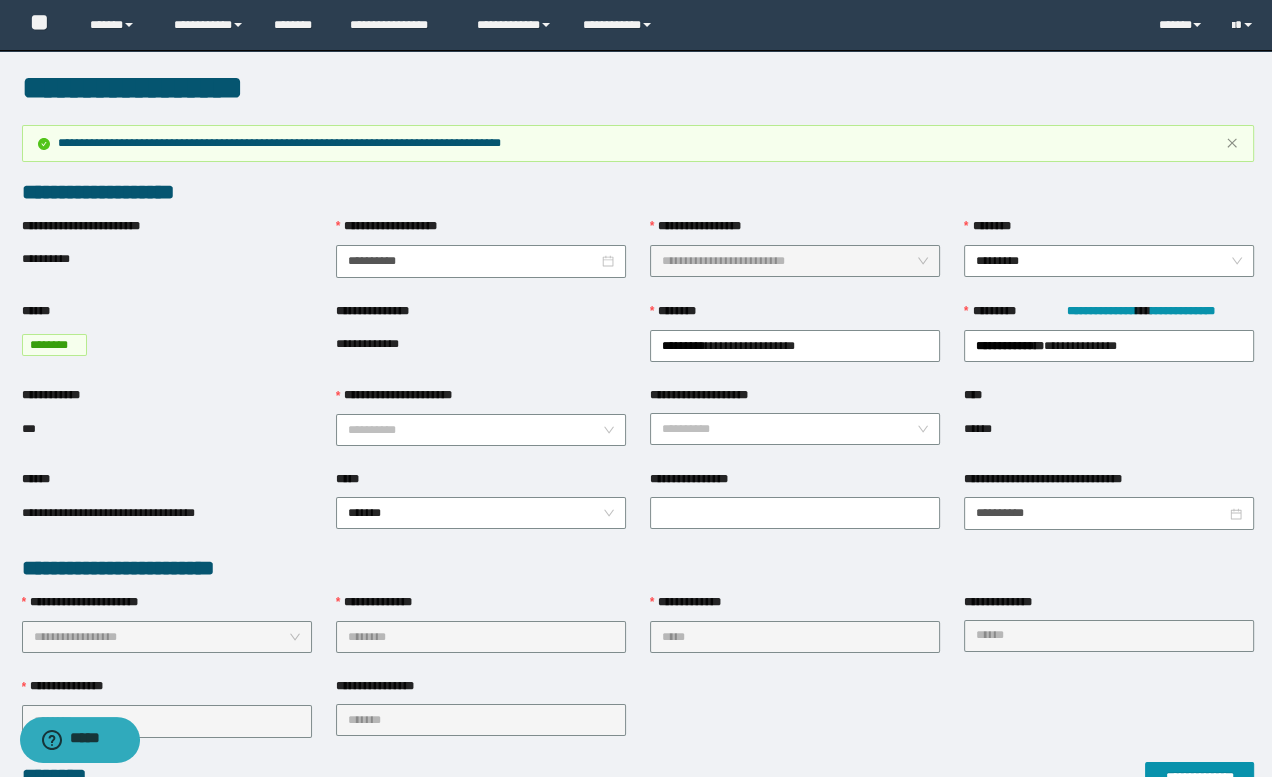 click on "**********" at bounding box center (638, 568) 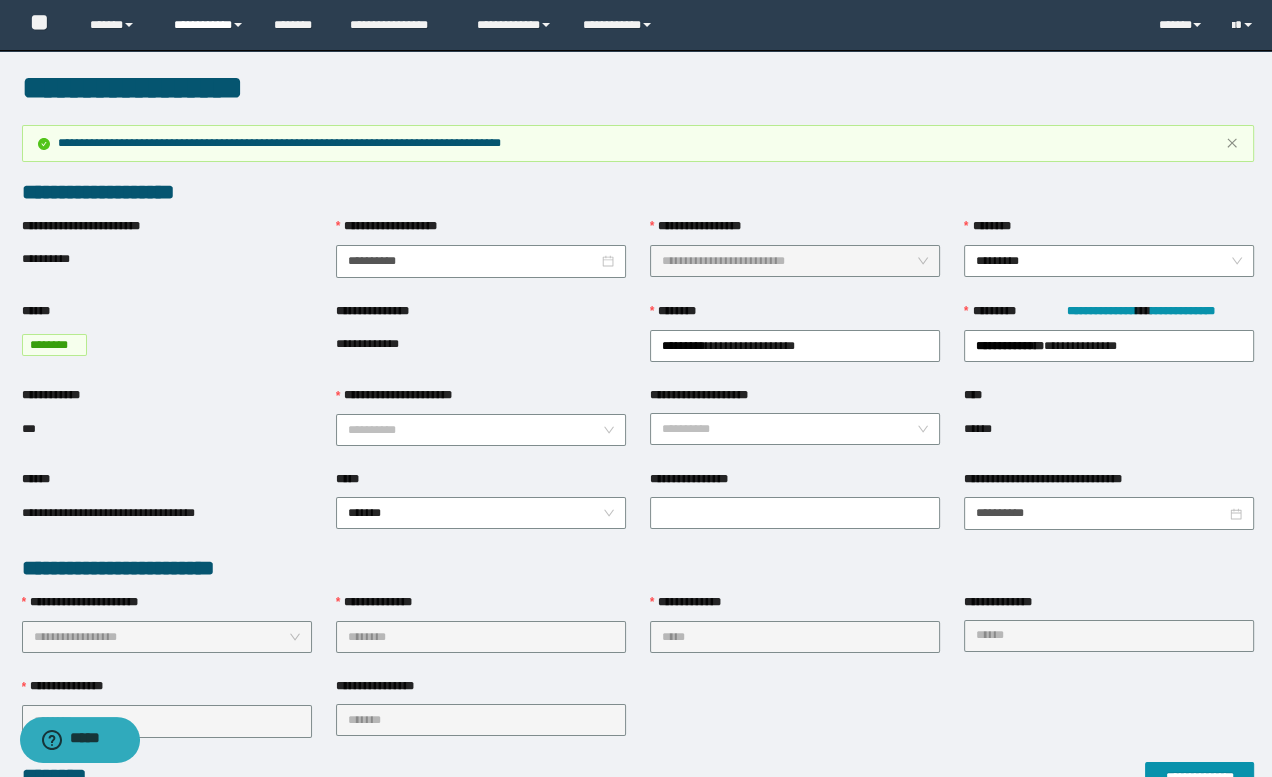 click on "**********" at bounding box center (209, 25) 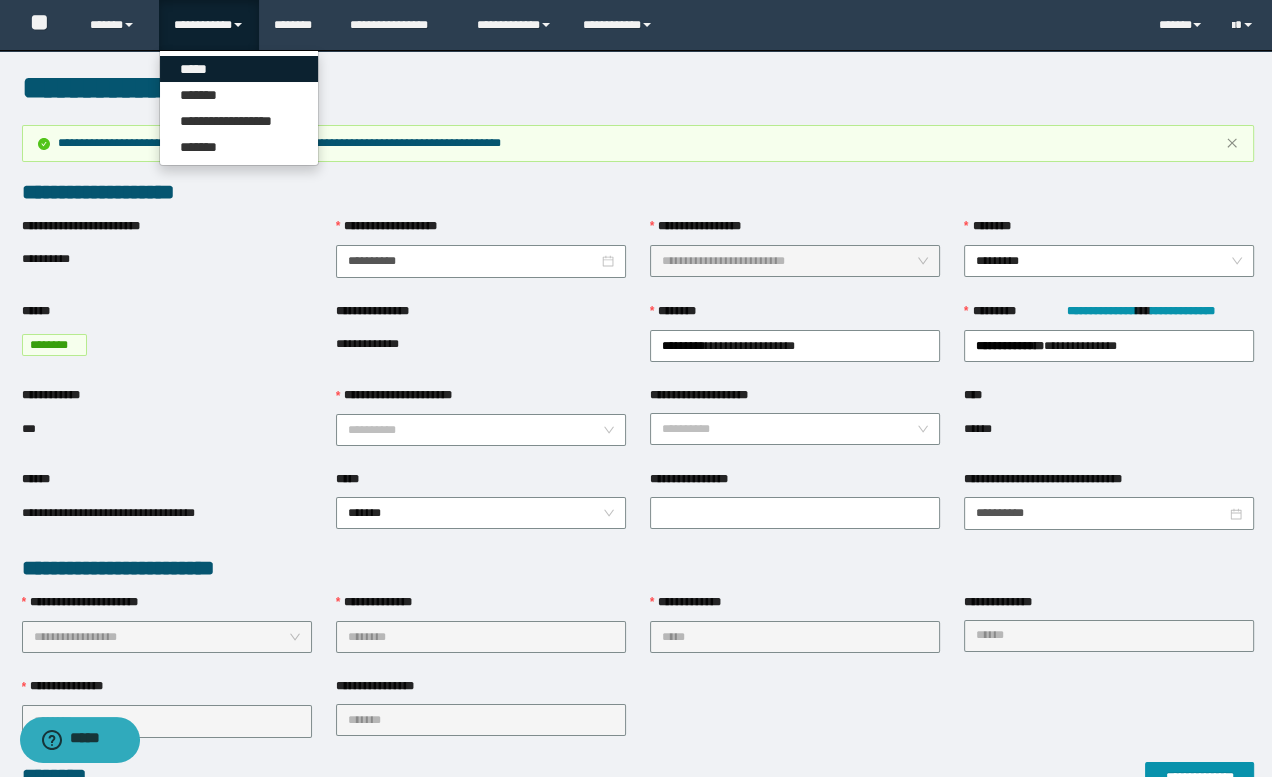 click on "*****" at bounding box center [239, 69] 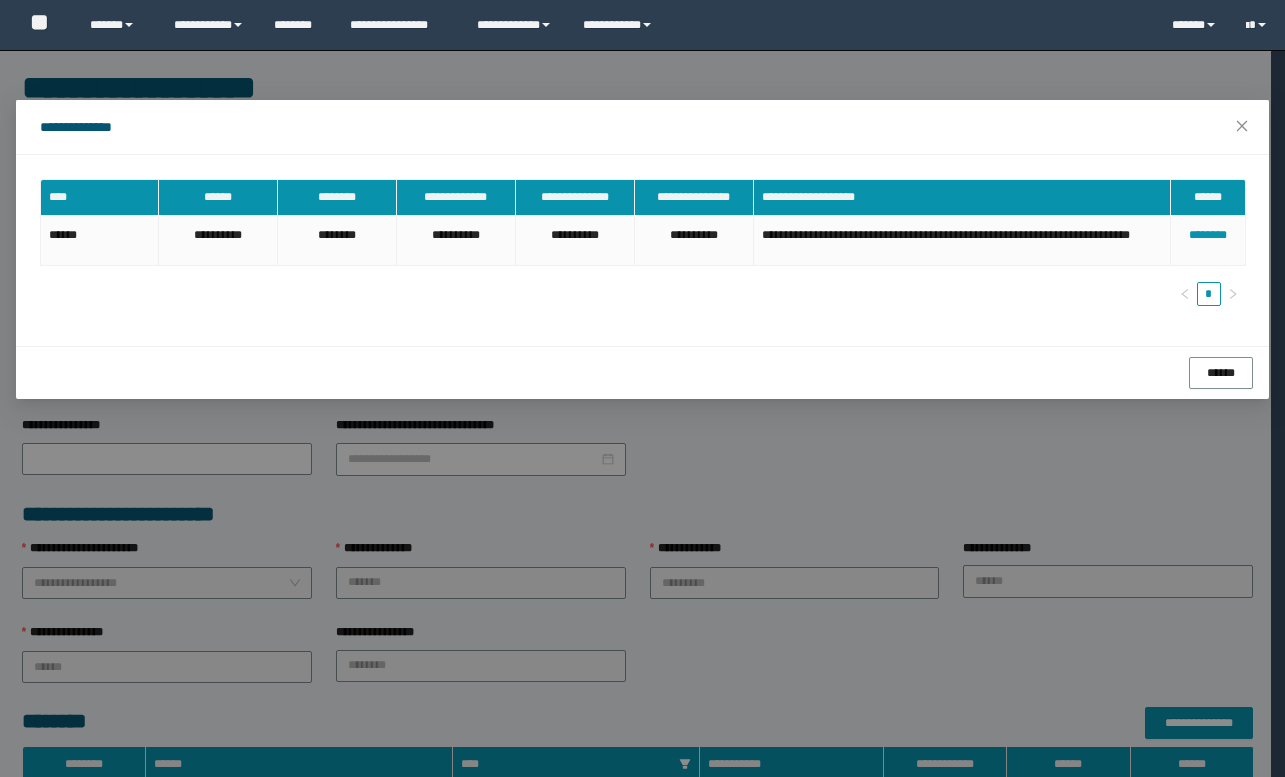 scroll, scrollTop: 611, scrollLeft: 0, axis: vertical 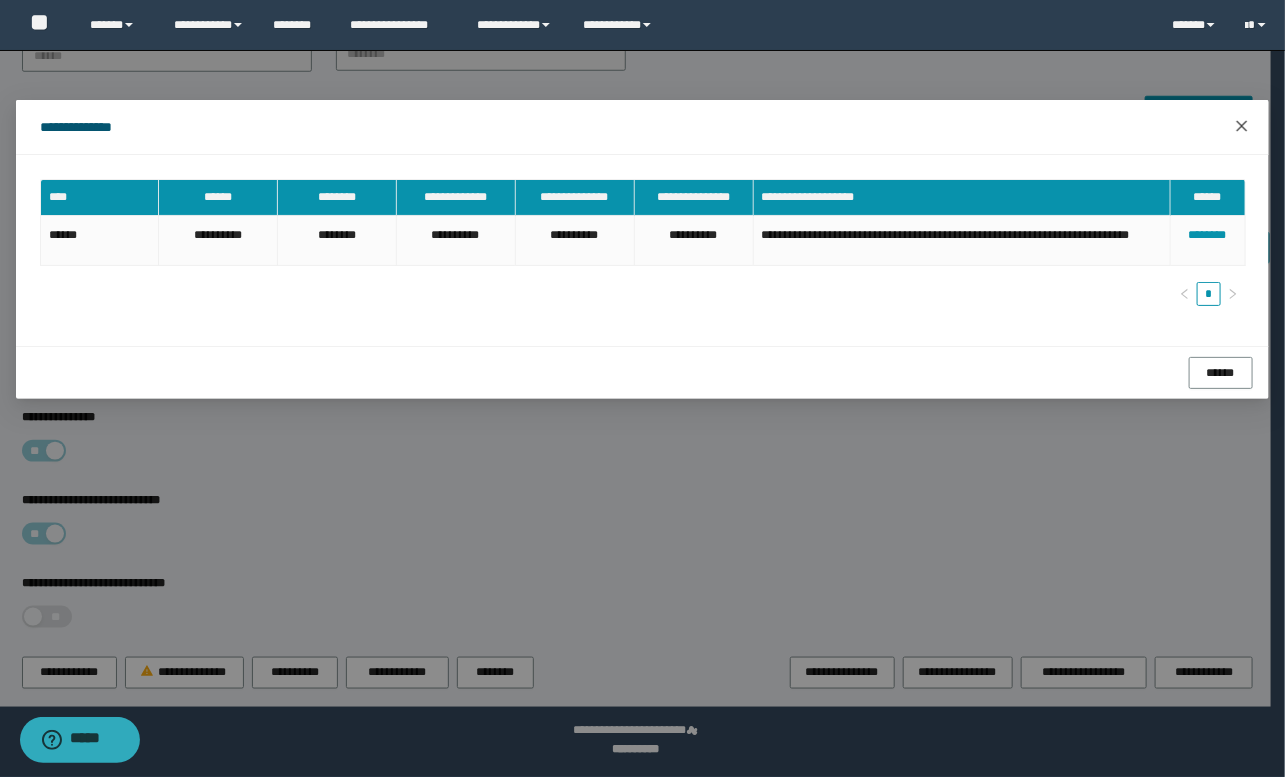 drag, startPoint x: 1243, startPoint y: 120, endPoint x: 1083, endPoint y: 69, distance: 167.93153 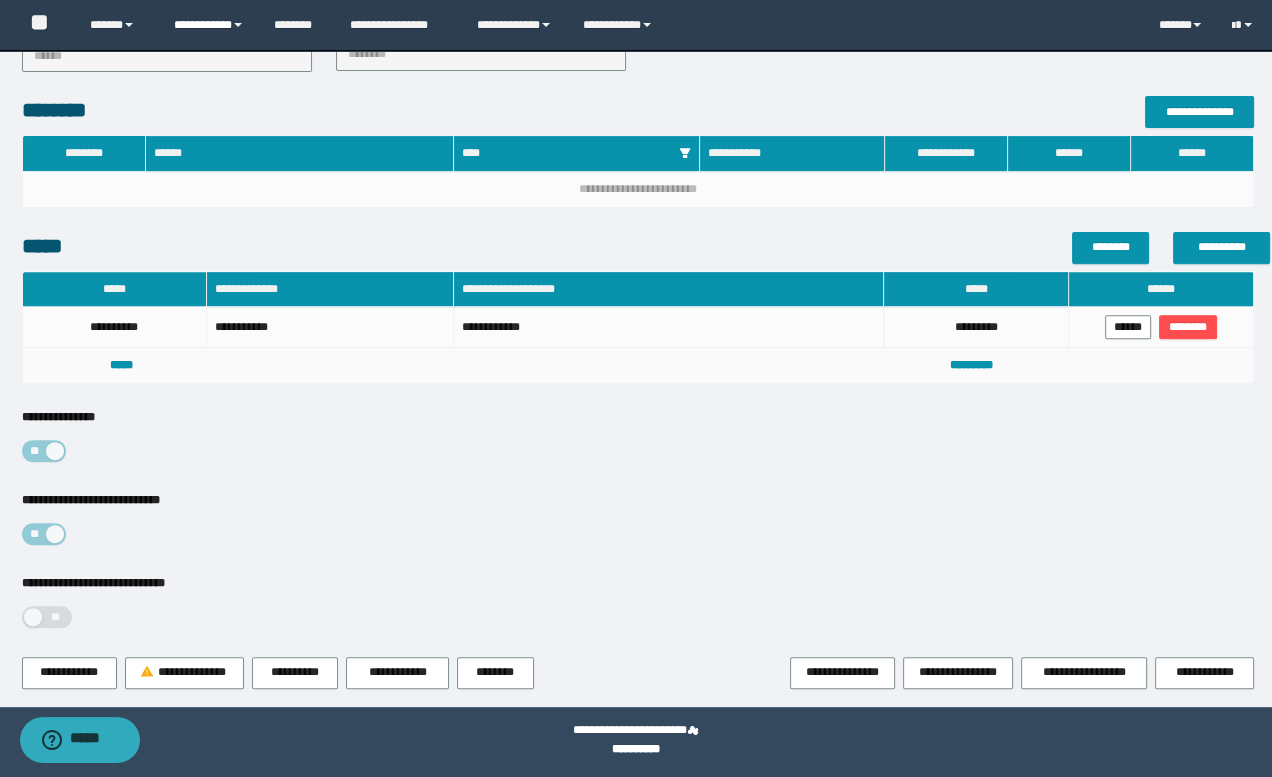 click on "**********" at bounding box center (209, 25) 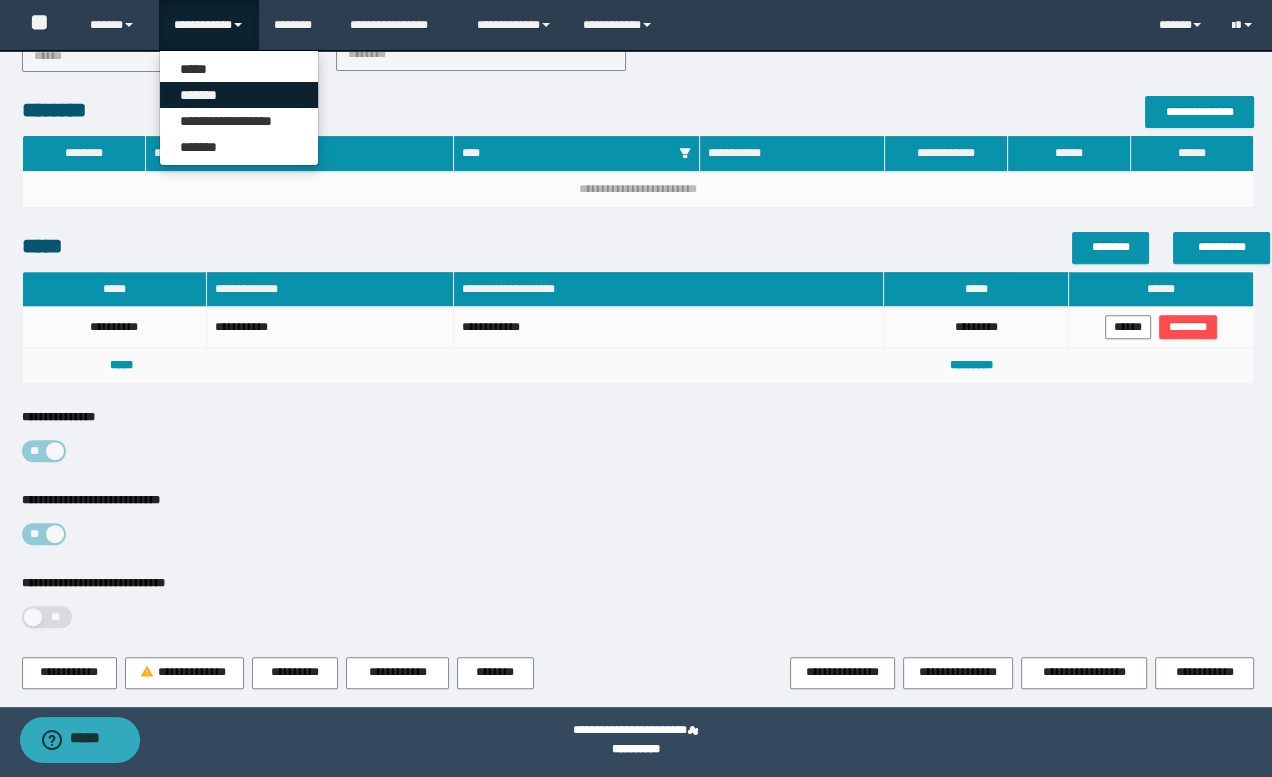 click on "*******" at bounding box center [239, 95] 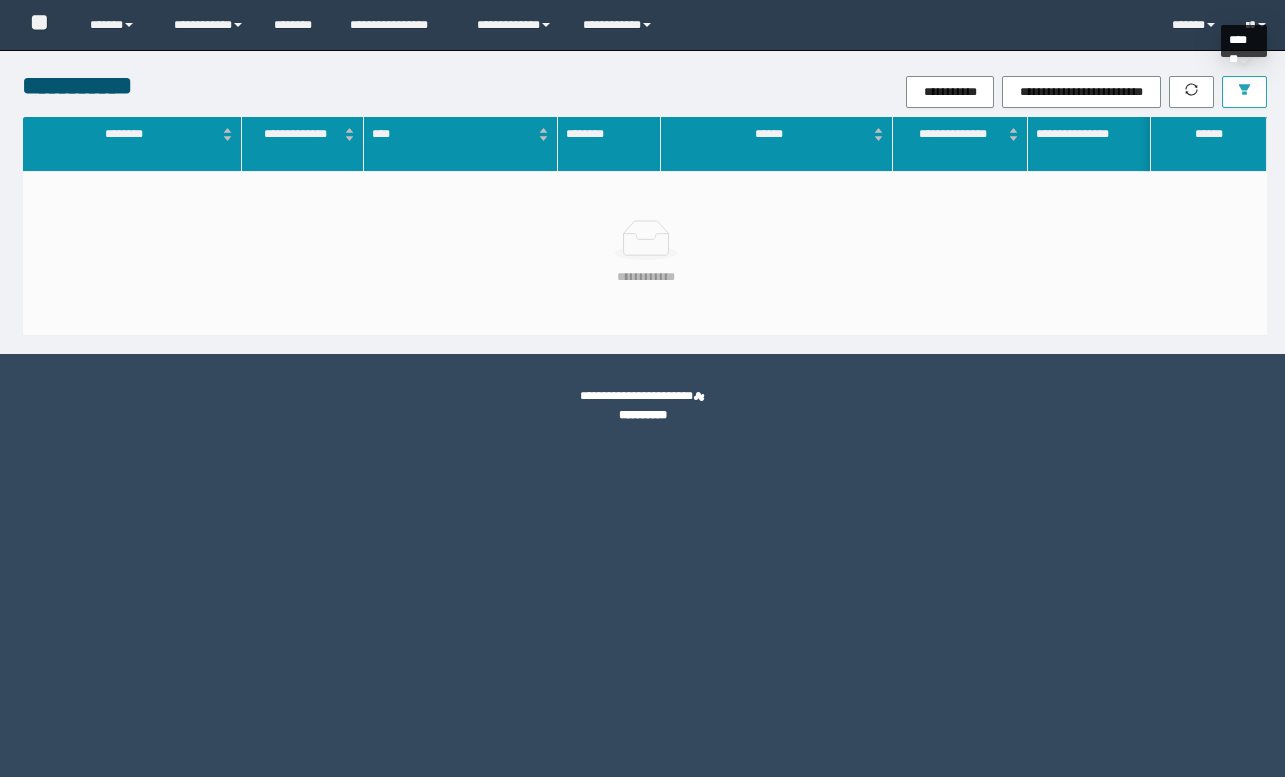 scroll, scrollTop: 0, scrollLeft: 0, axis: both 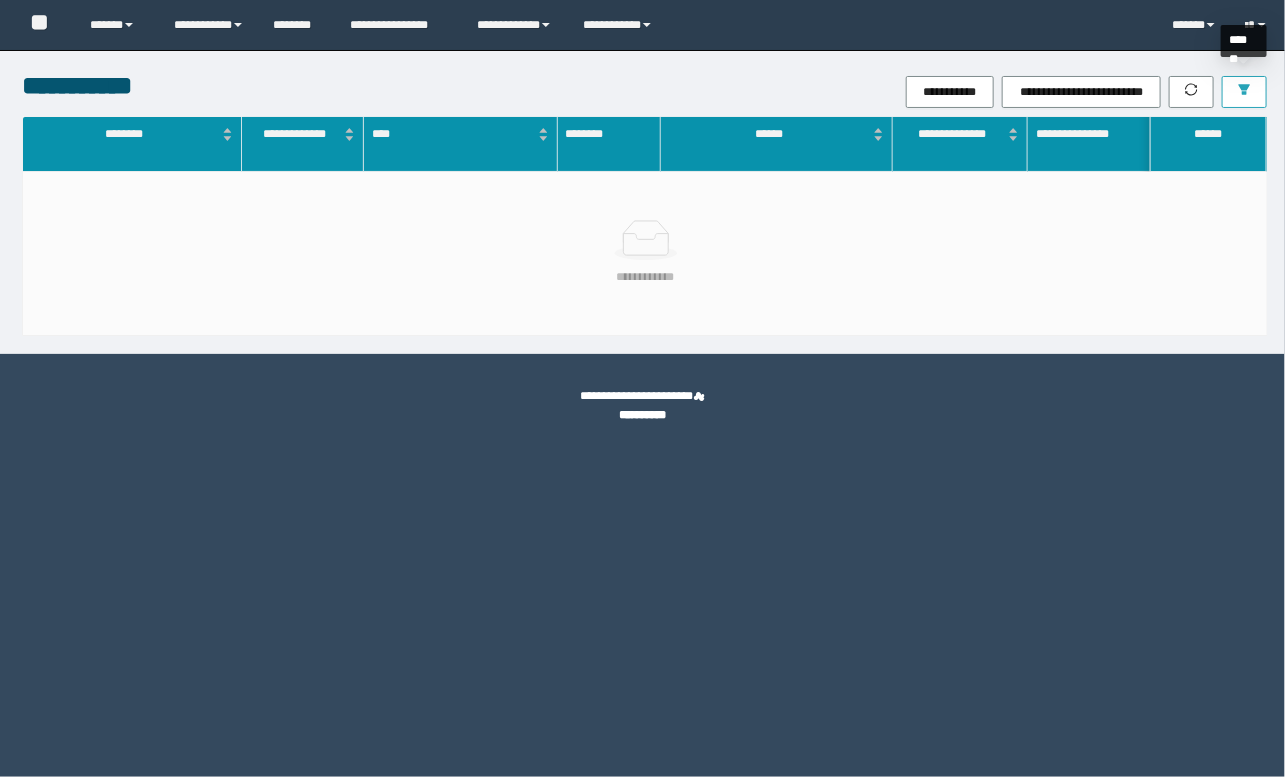 click at bounding box center [1244, 92] 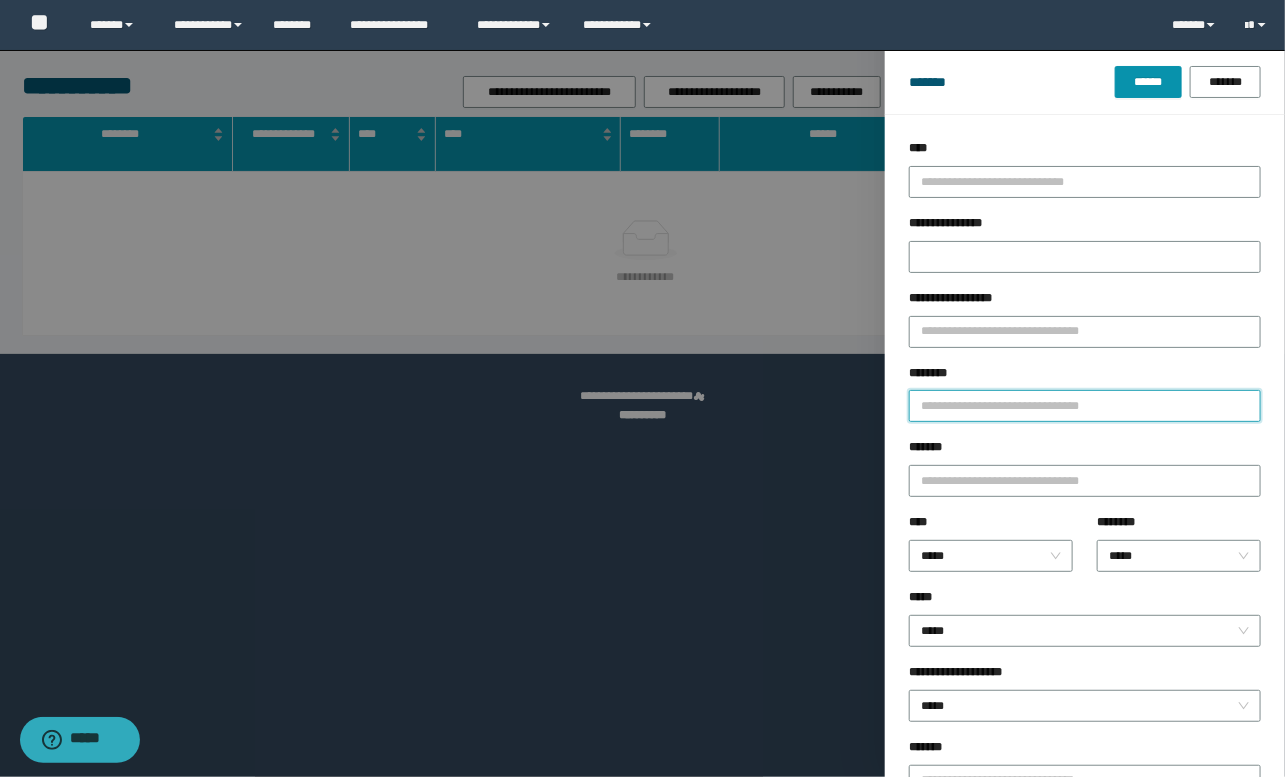 click on "********" at bounding box center [1085, 406] 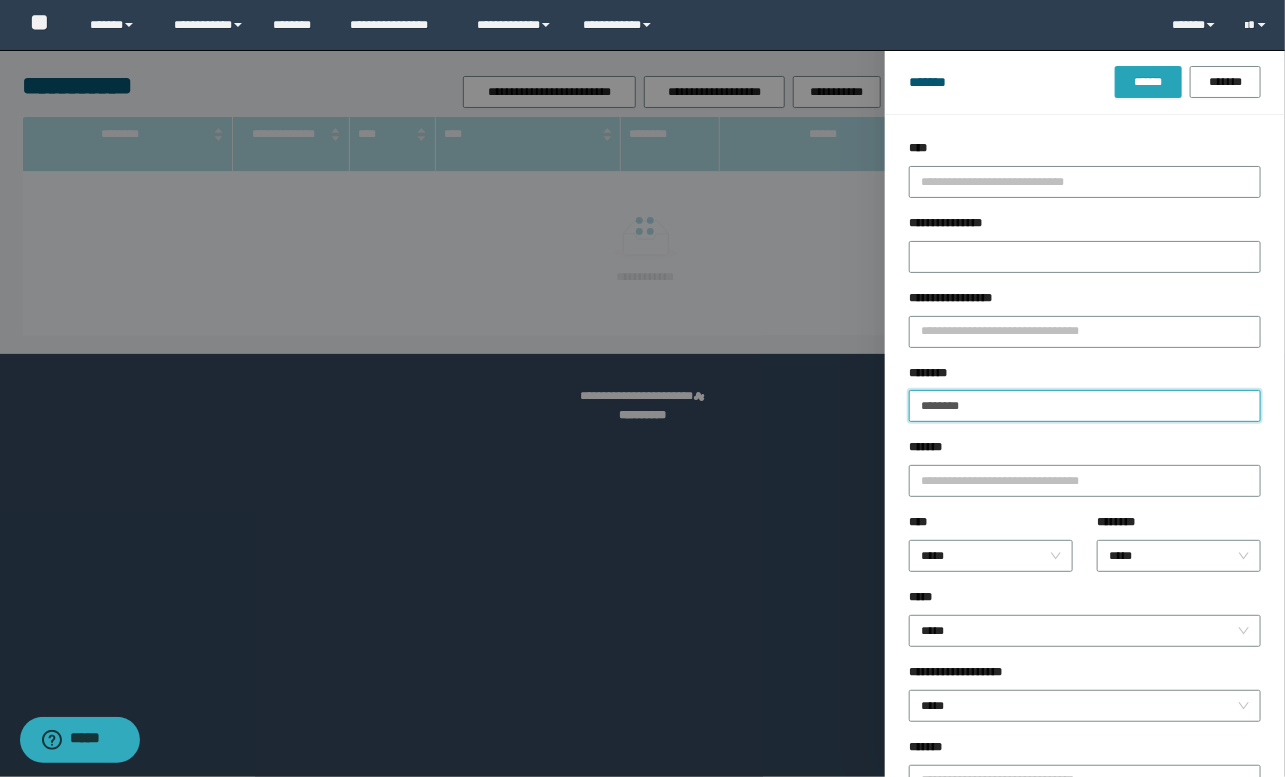 type on "********" 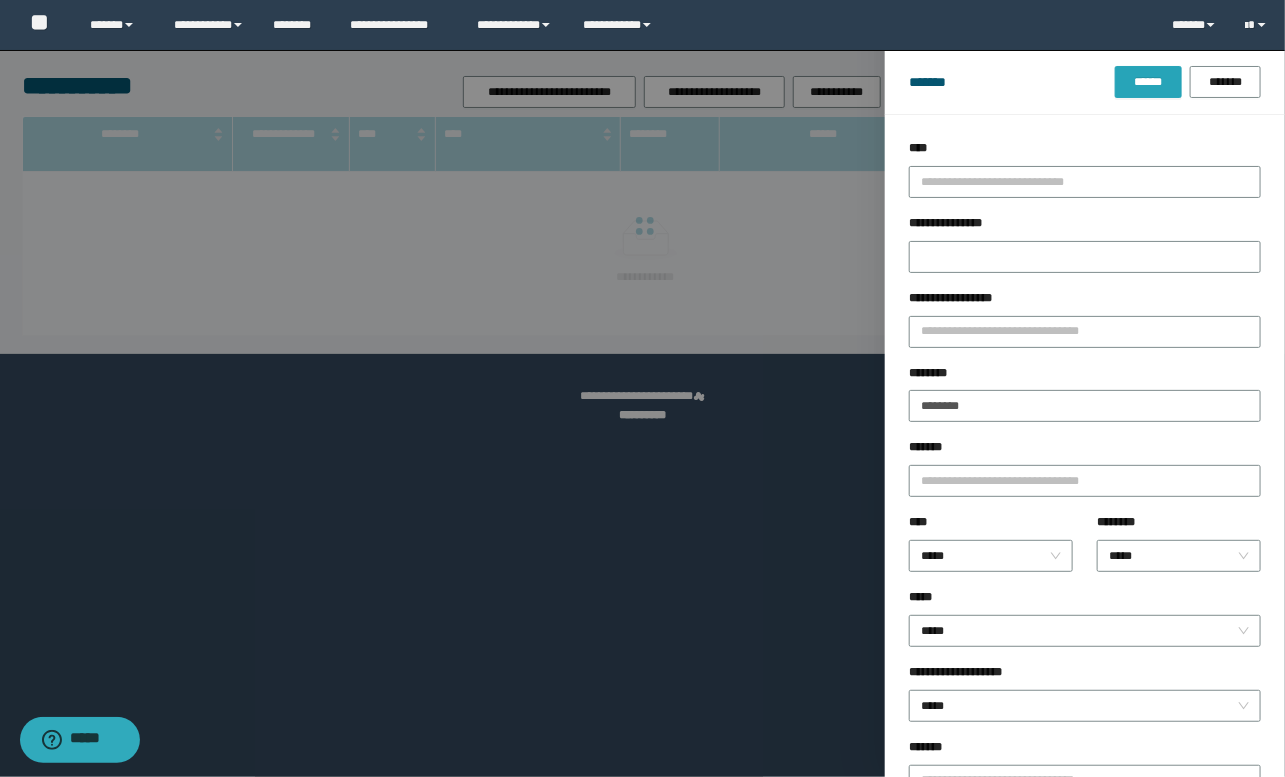 click on "******" at bounding box center [1148, 82] 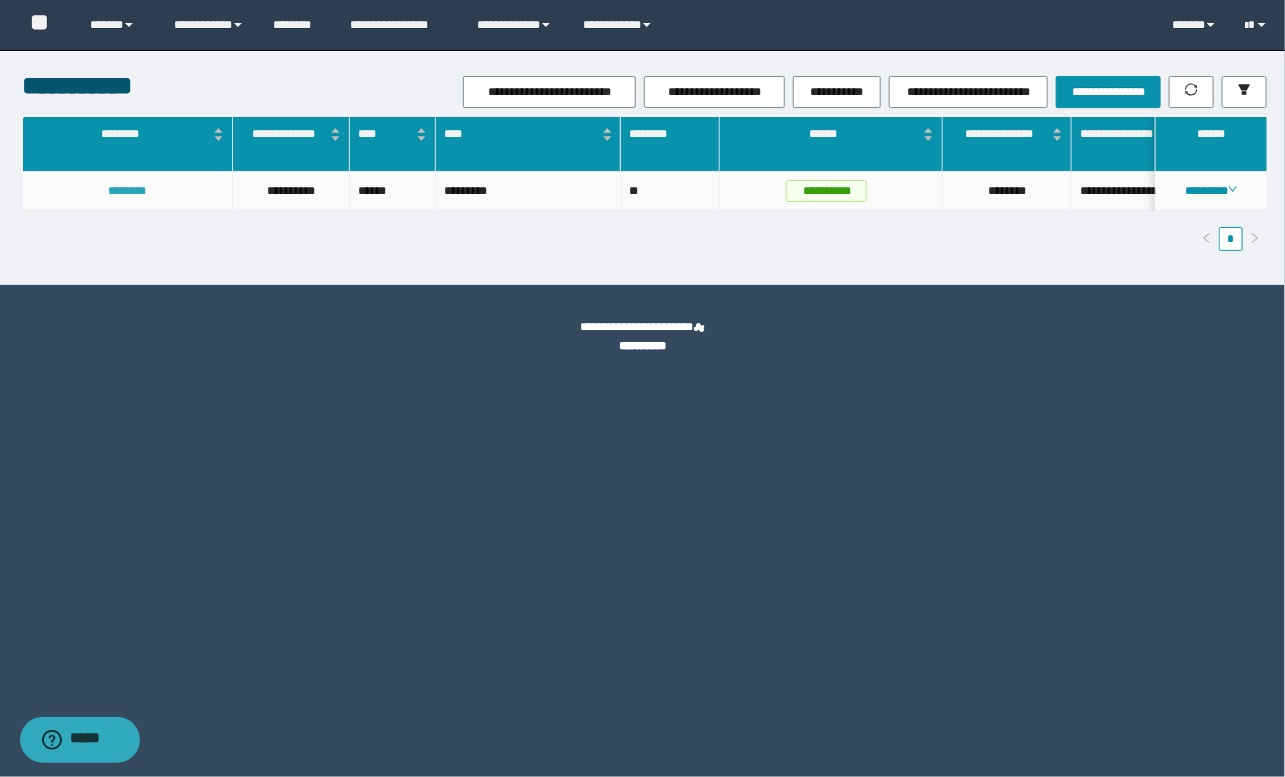 click on "********" at bounding box center (127, 191) 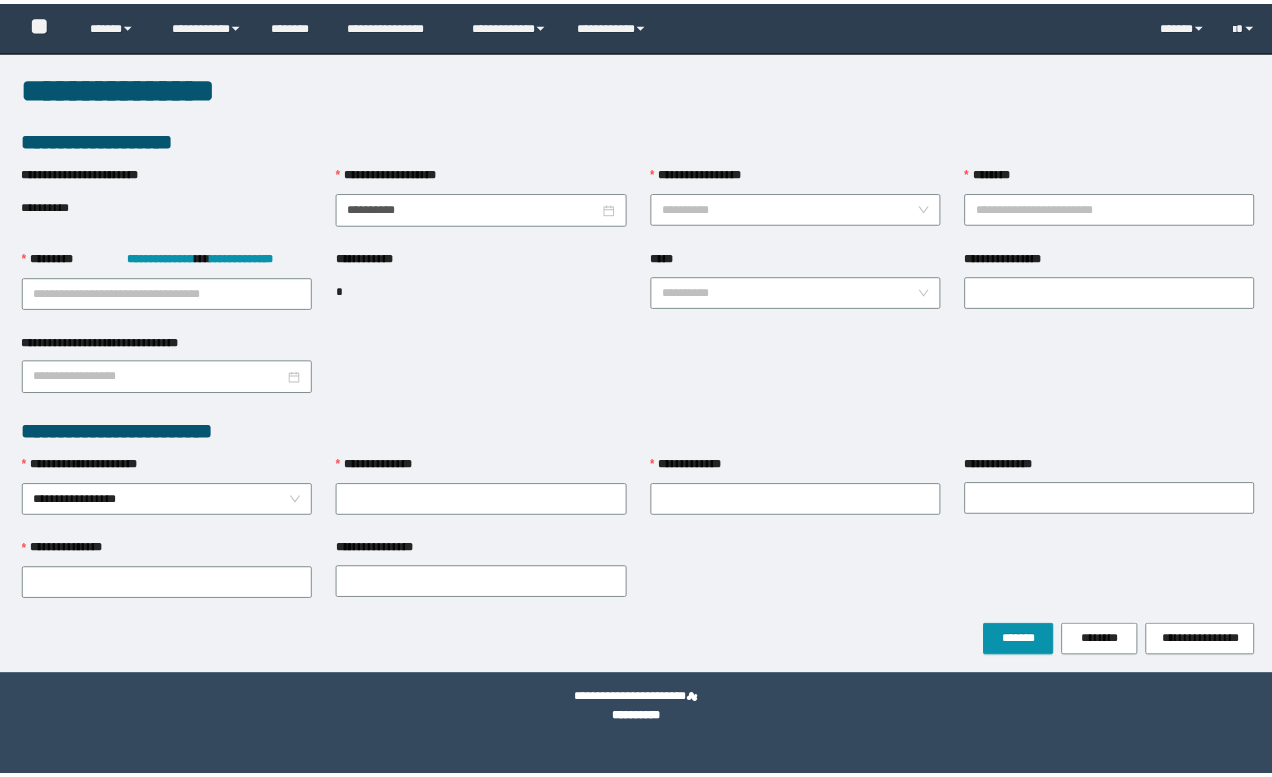 scroll, scrollTop: 0, scrollLeft: 0, axis: both 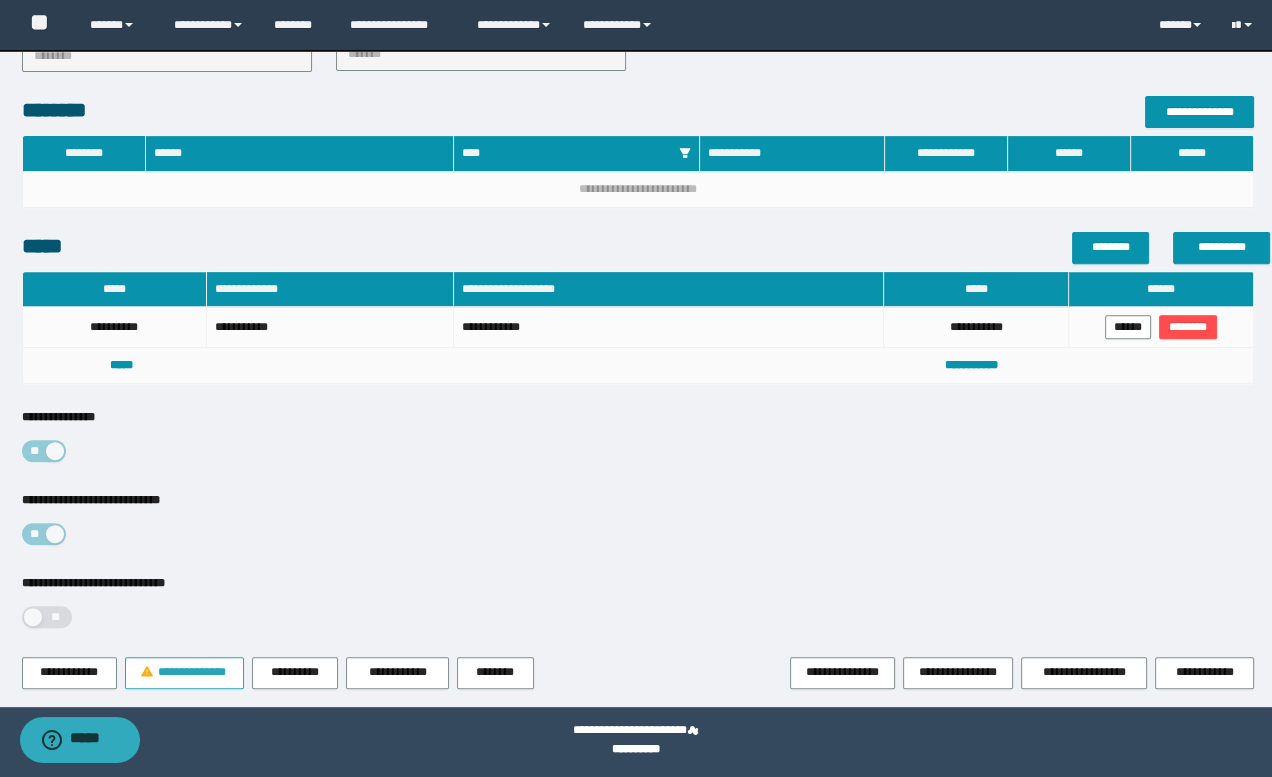 click on "**********" at bounding box center [192, 672] 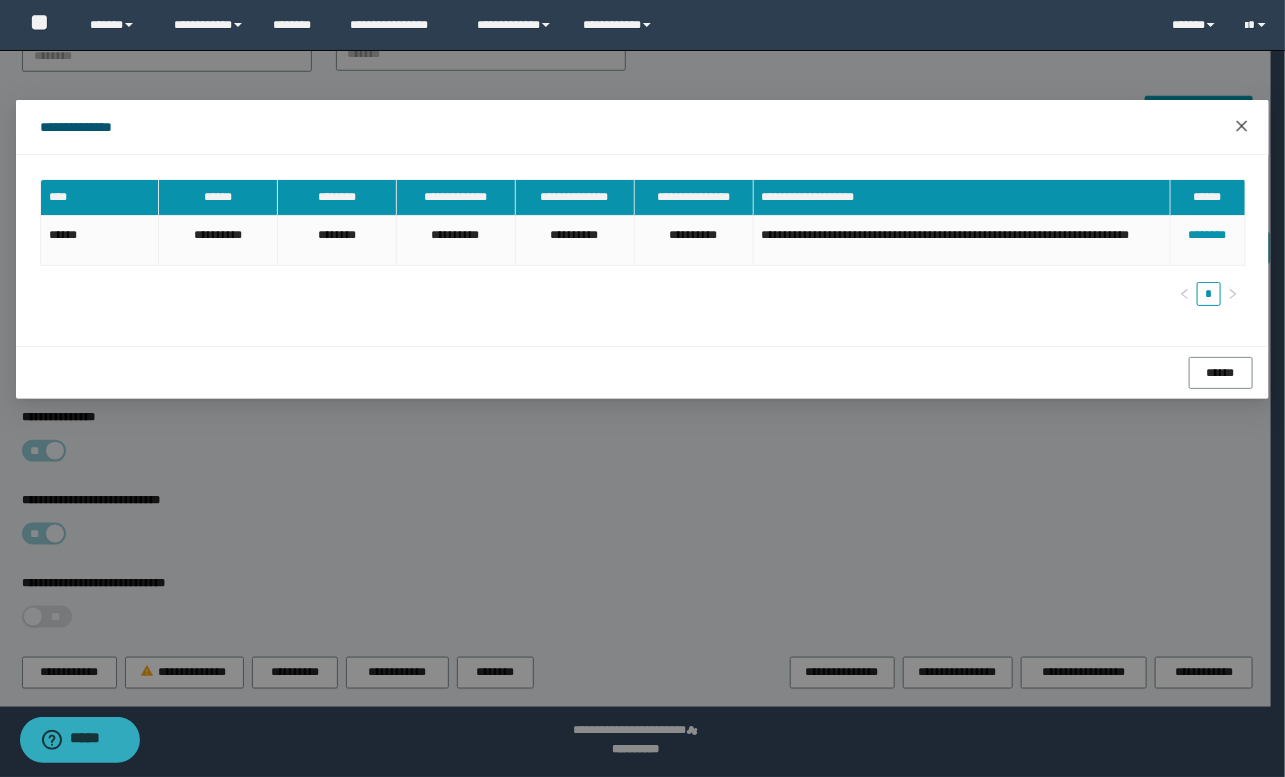 click at bounding box center (1242, 127) 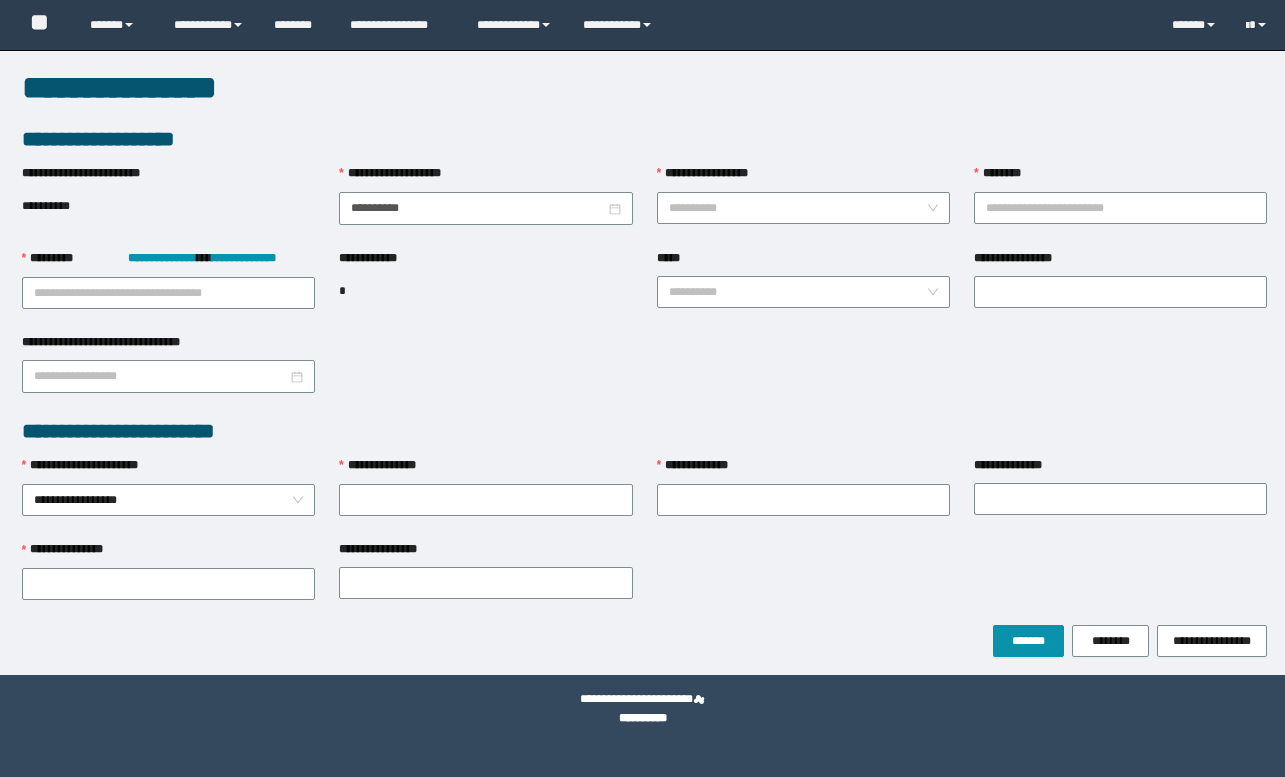 scroll, scrollTop: 0, scrollLeft: 0, axis: both 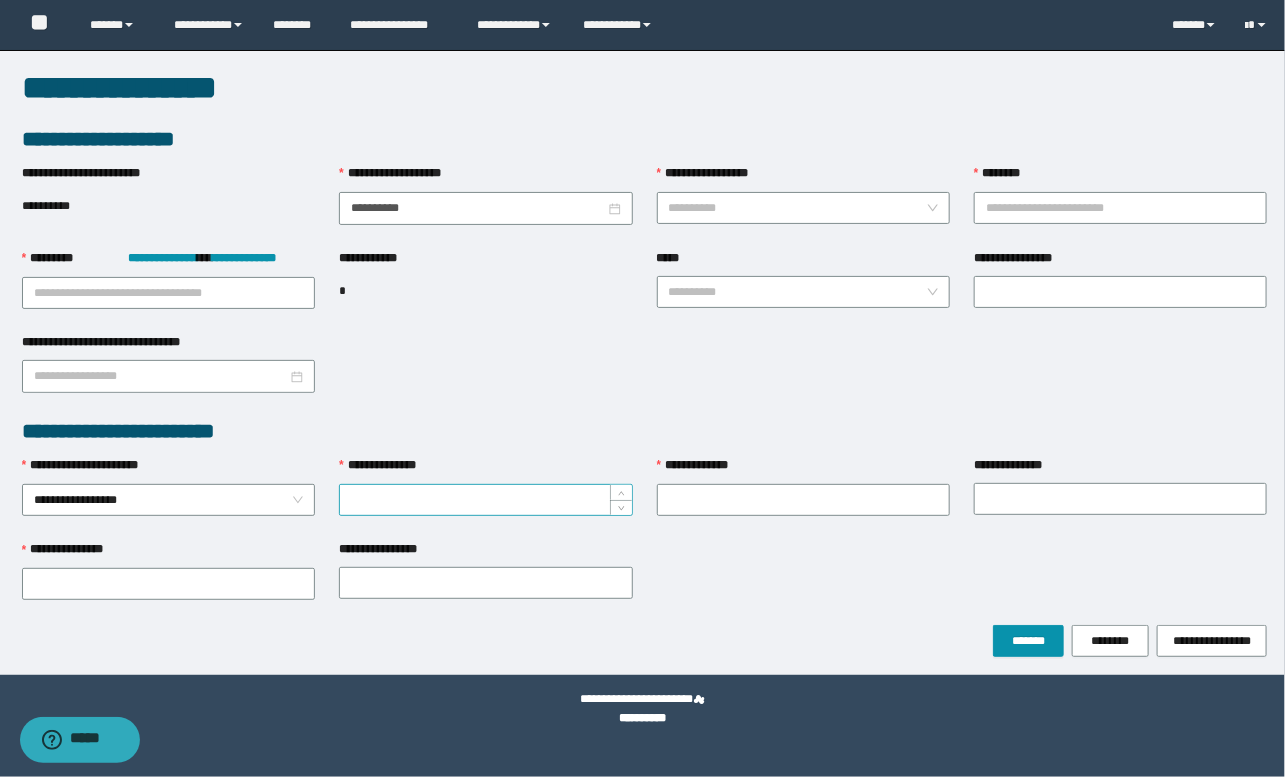 click on "**********" at bounding box center [485, 500] 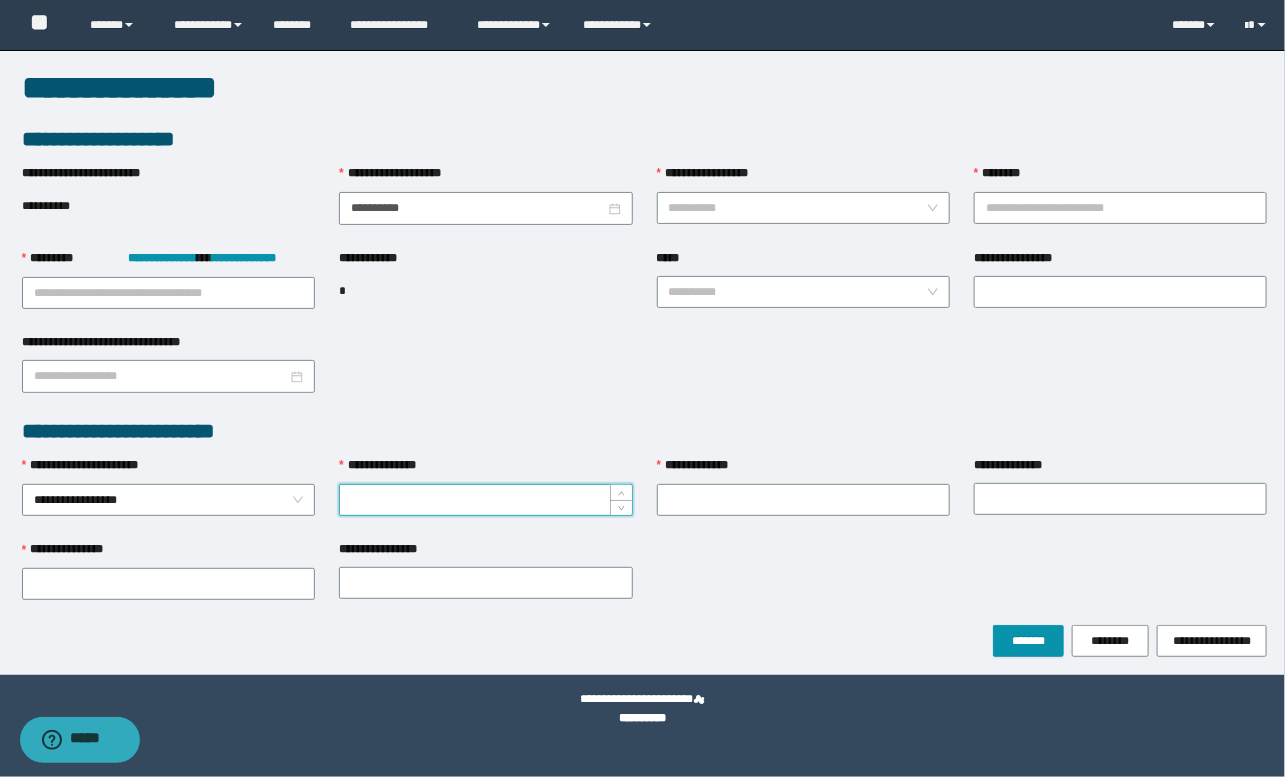 paste on "********" 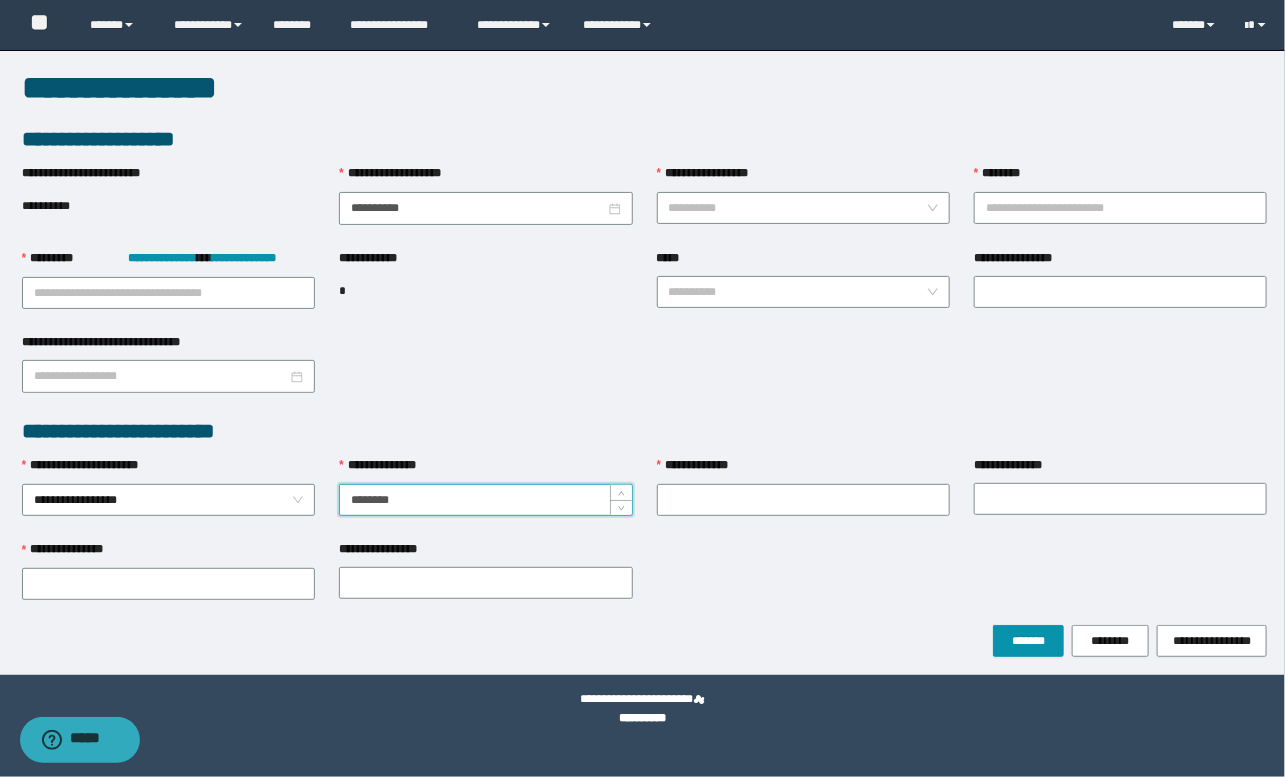 type on "********" 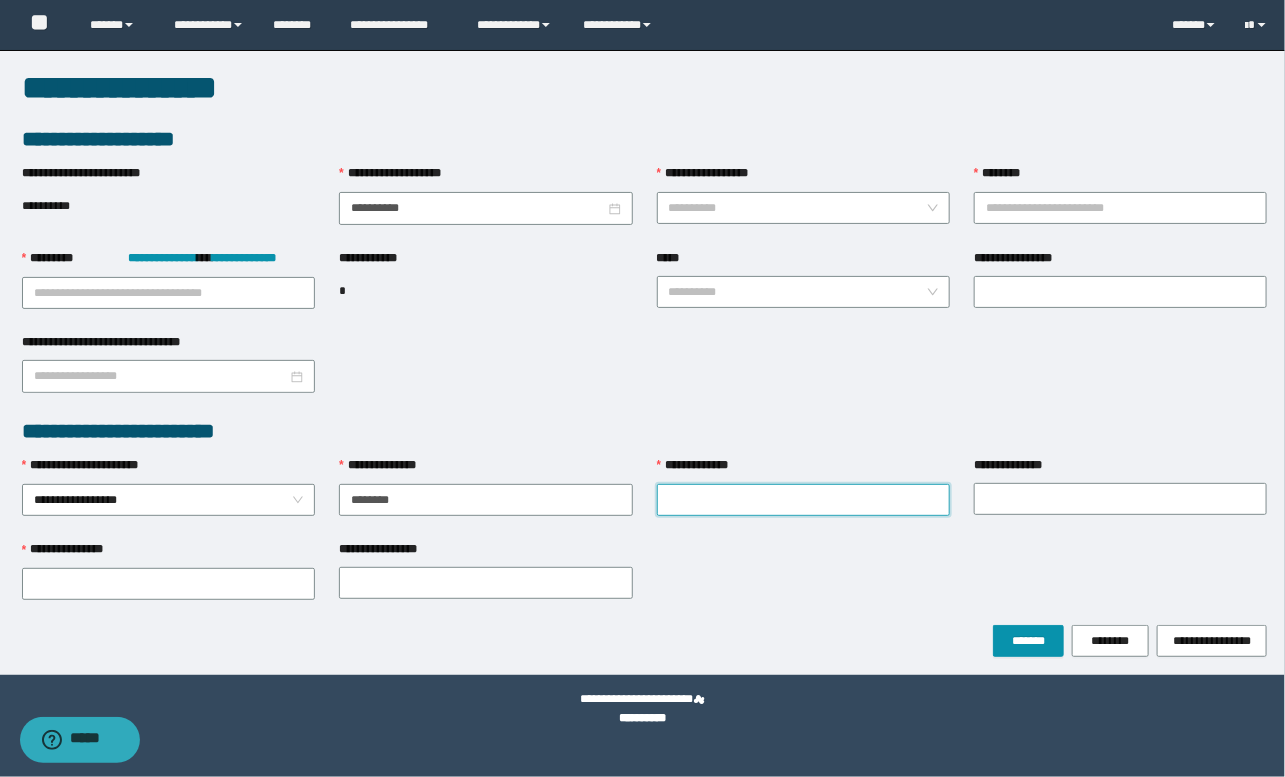 click on "**********" at bounding box center (803, 500) 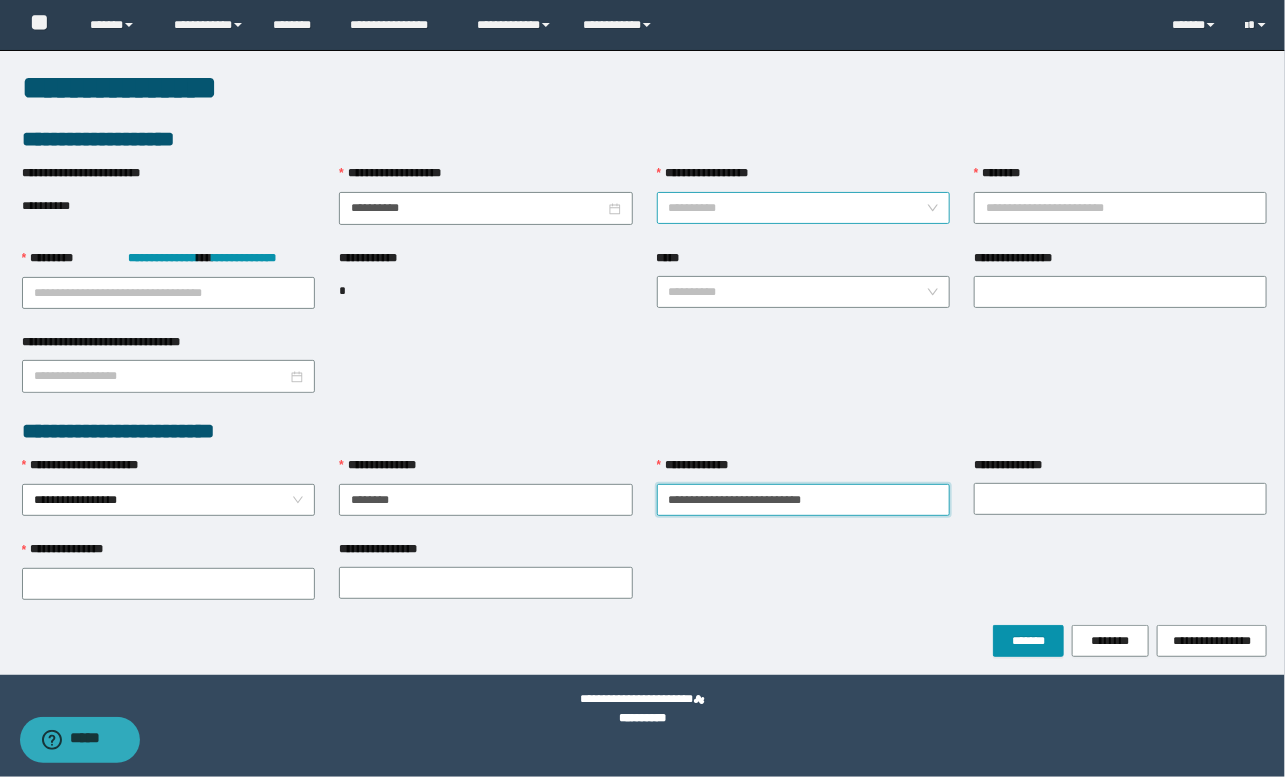 type on "**********" 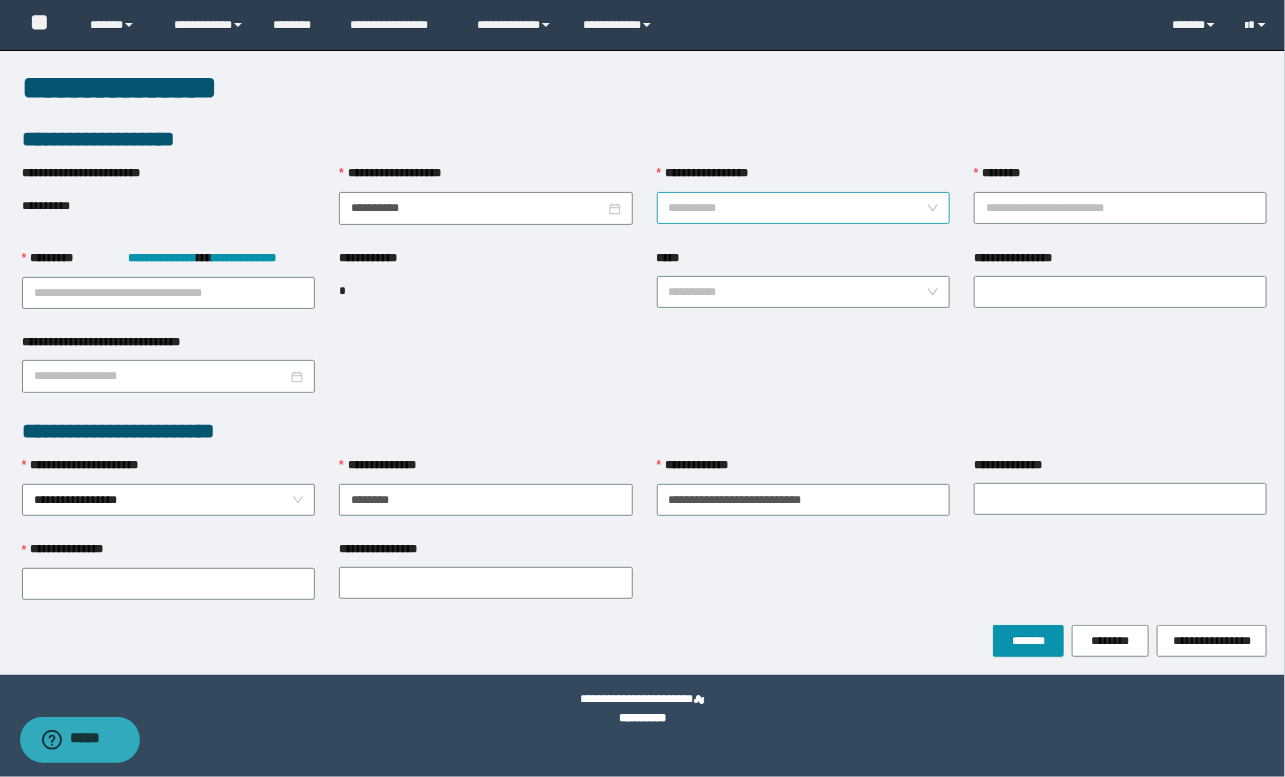 click on "**********" at bounding box center [797, 208] 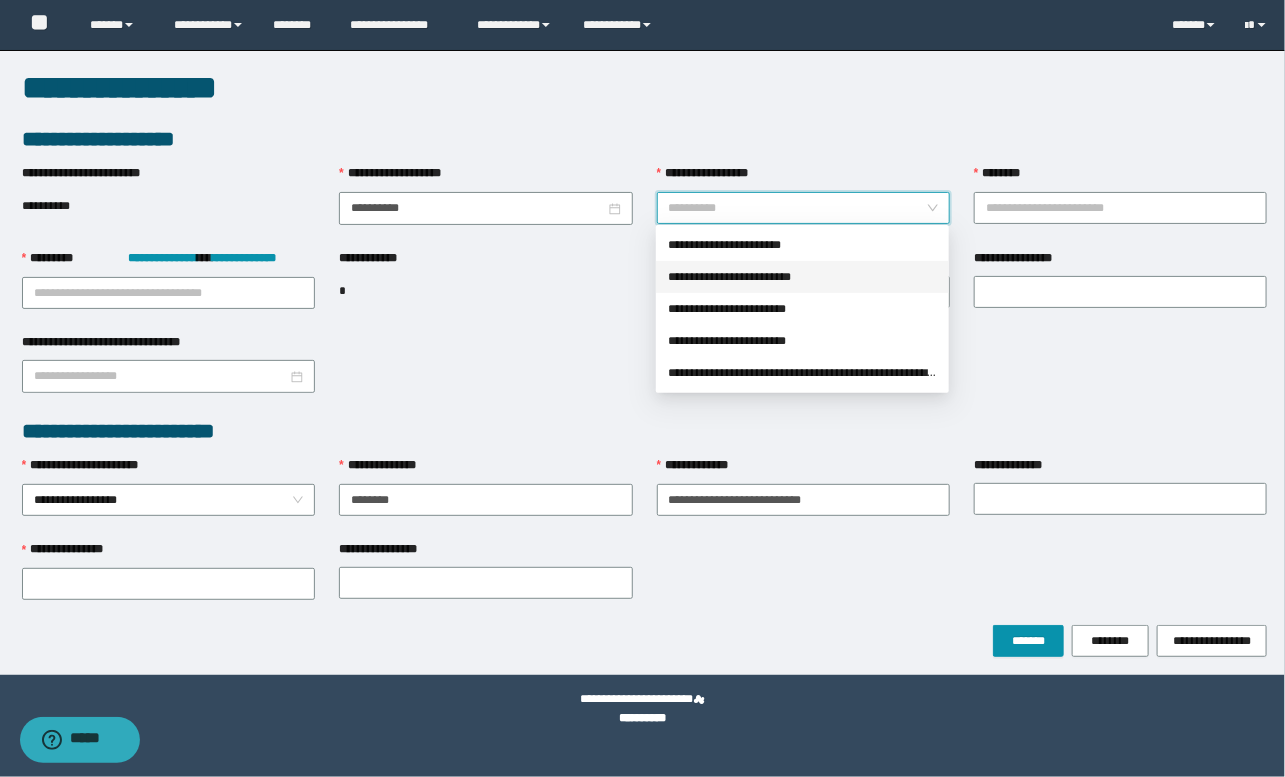 click on "**********" at bounding box center [802, 277] 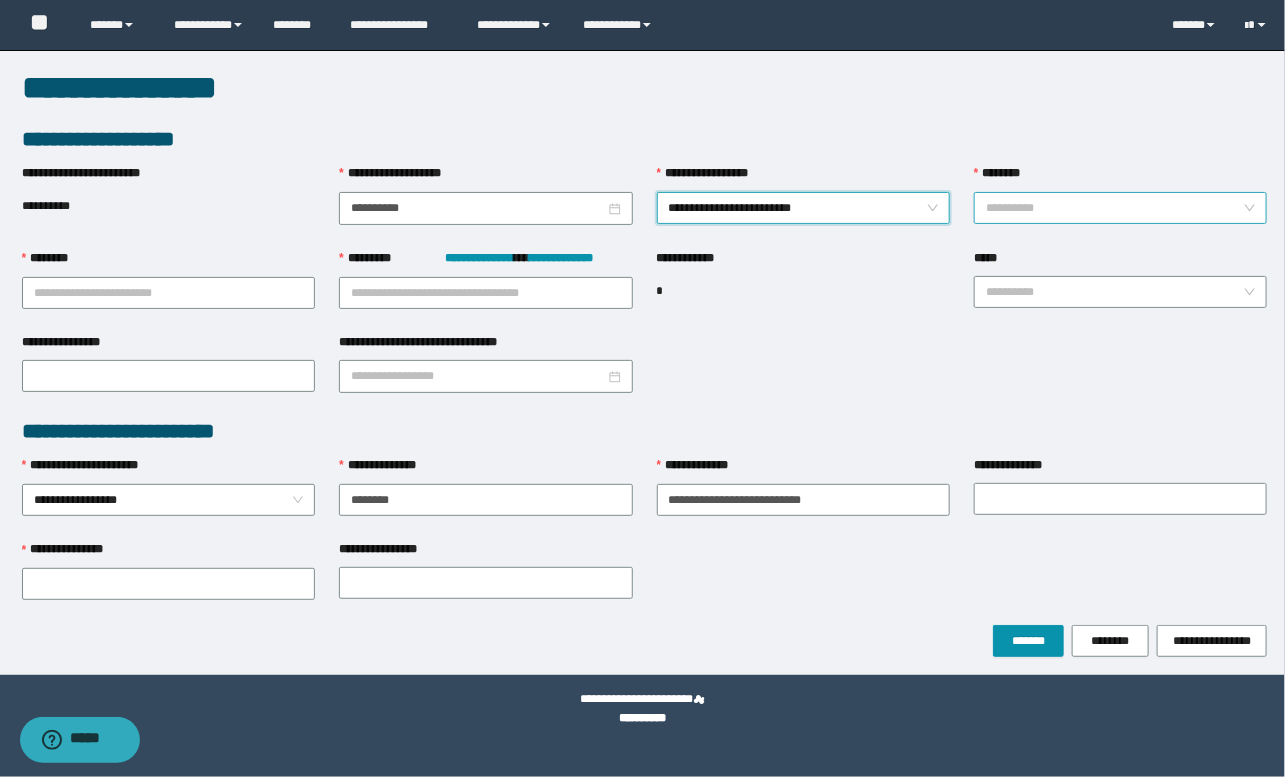 click on "********" at bounding box center (1114, 208) 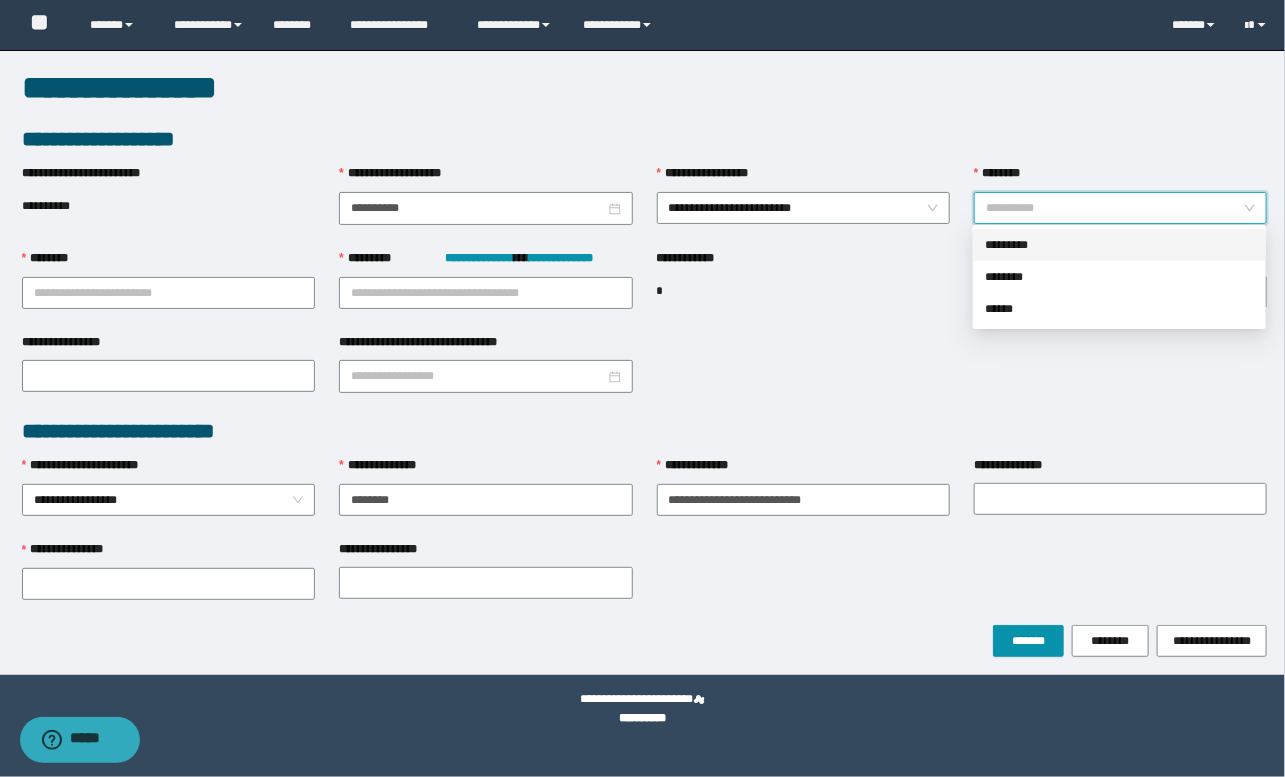 click on "*********" at bounding box center [1119, 245] 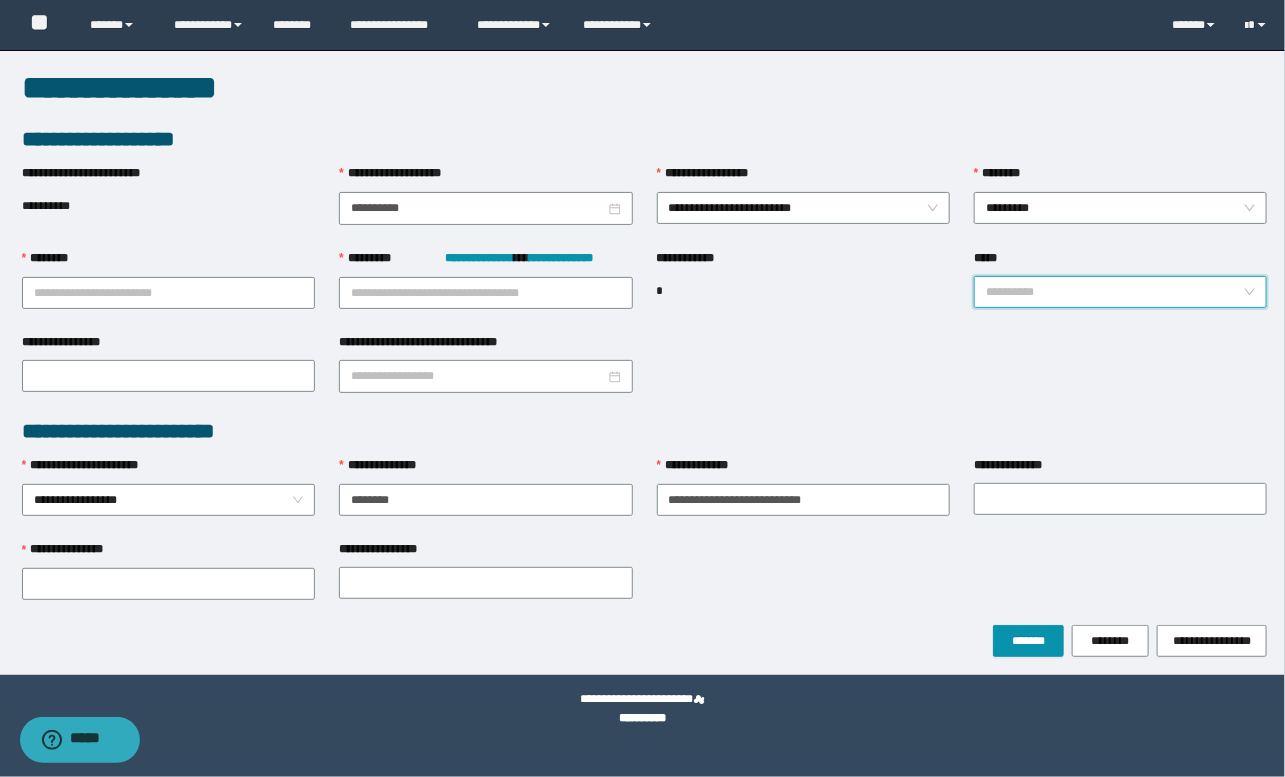 click on "*****" at bounding box center [1114, 292] 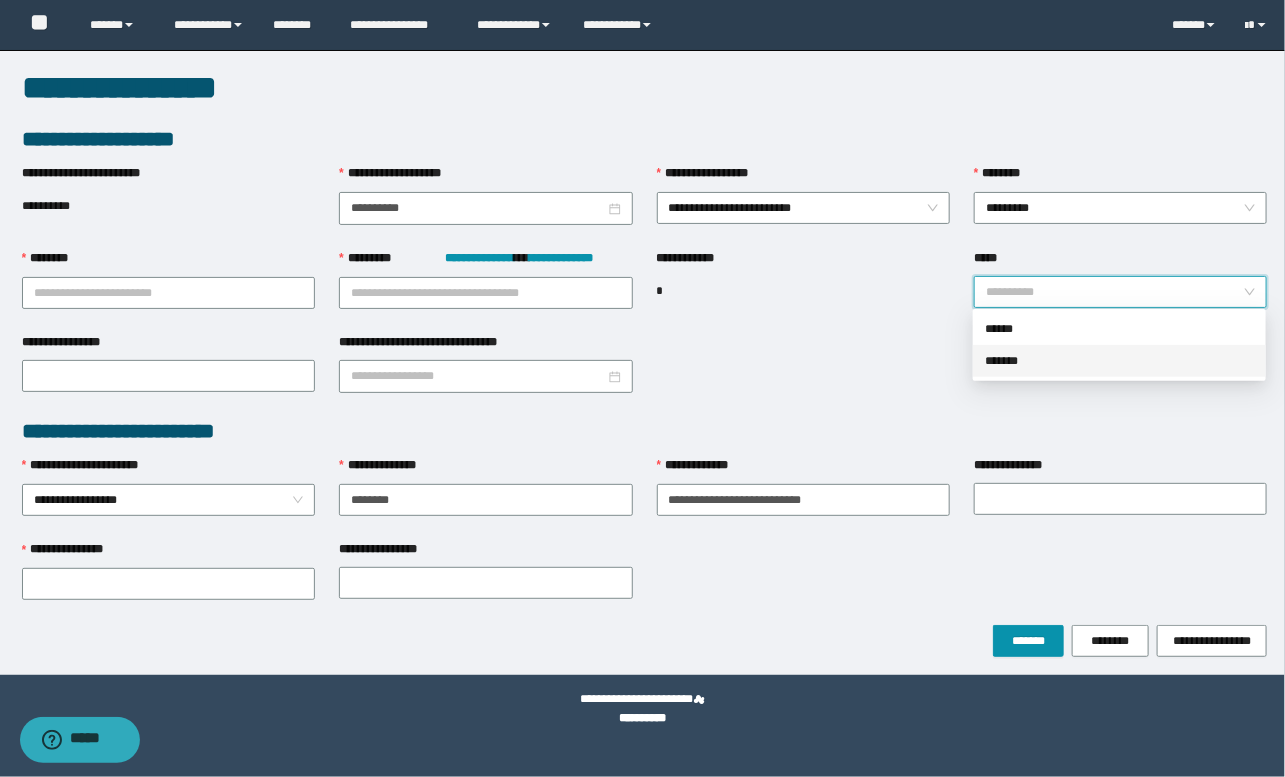 click on "*******" at bounding box center [1119, 361] 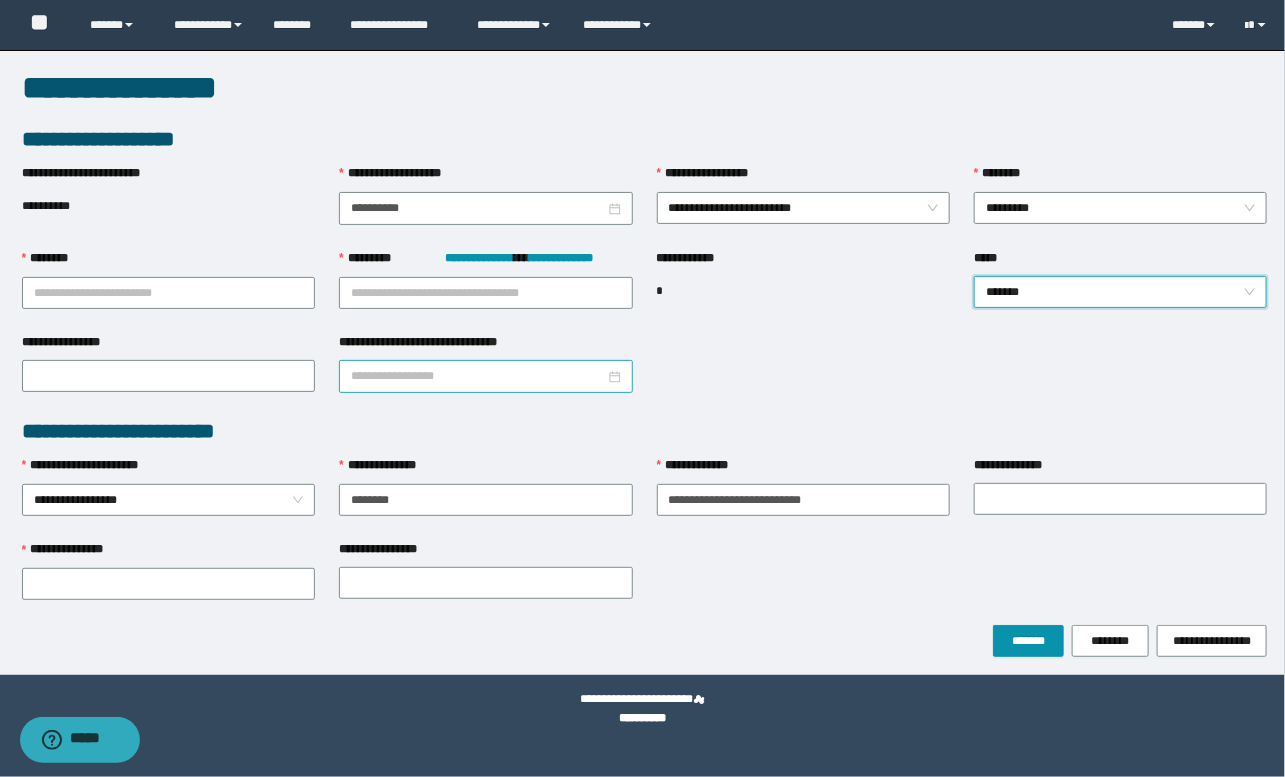 click on "**********" at bounding box center (477, 376) 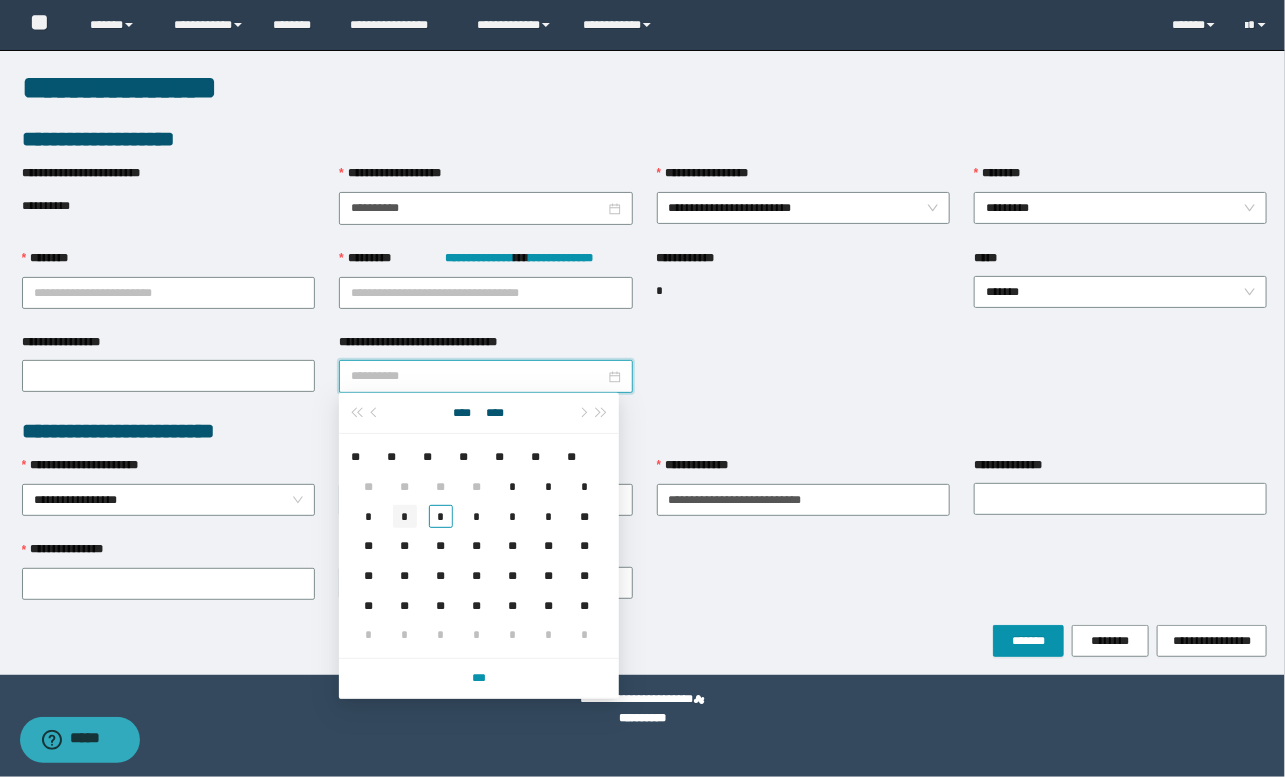 click on "*" at bounding box center [405, 517] 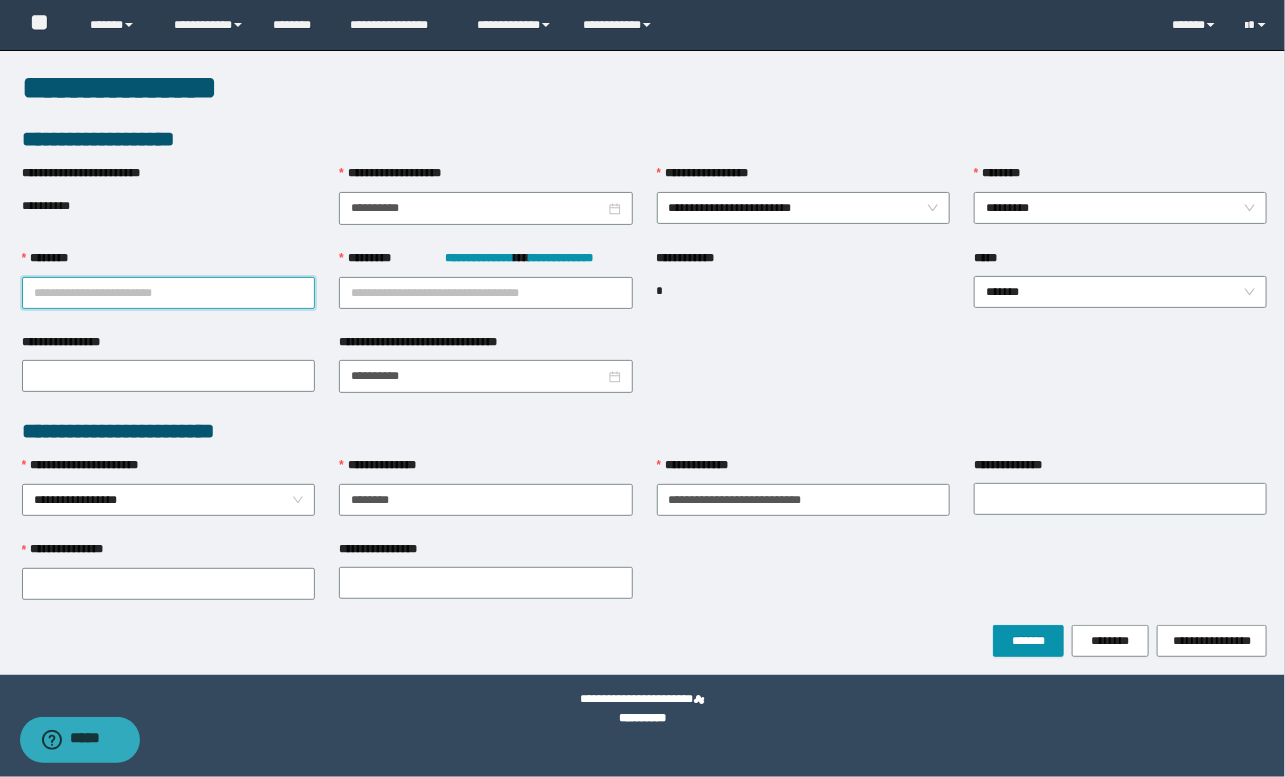 click on "********" at bounding box center [168, 293] 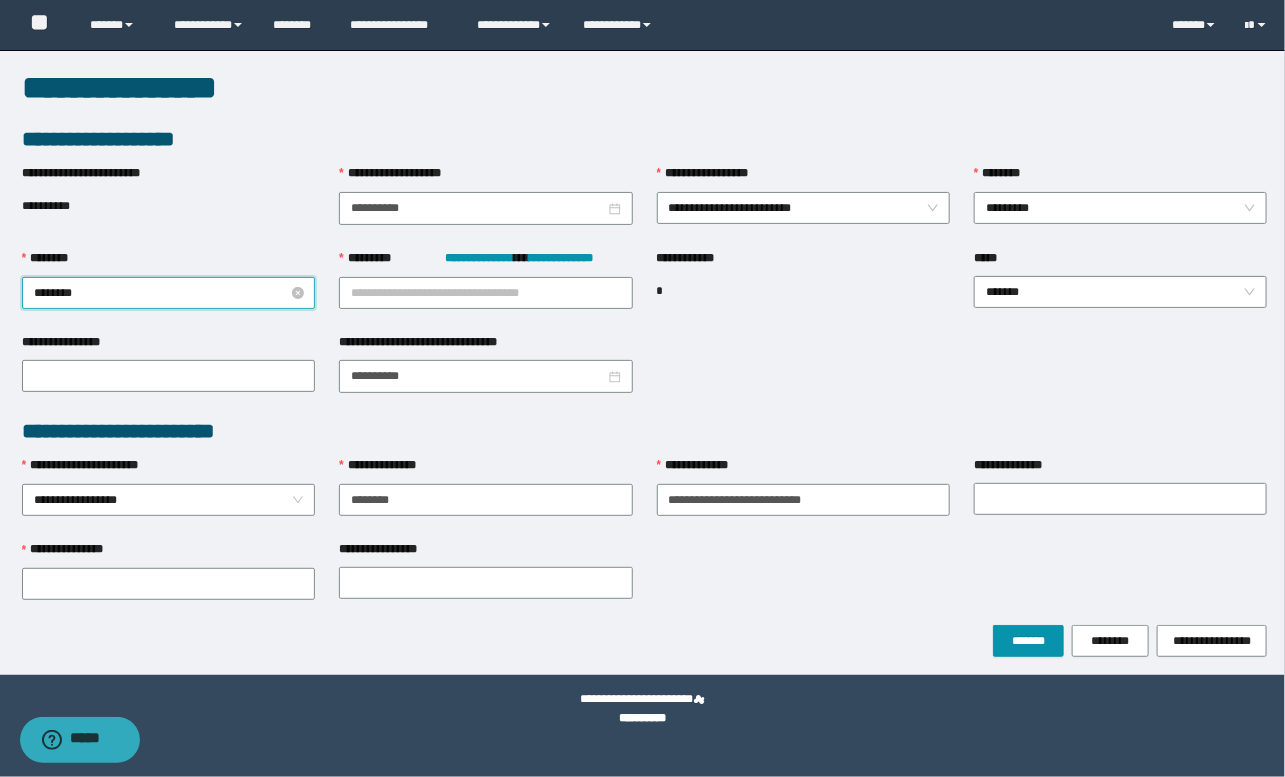 type on "*********" 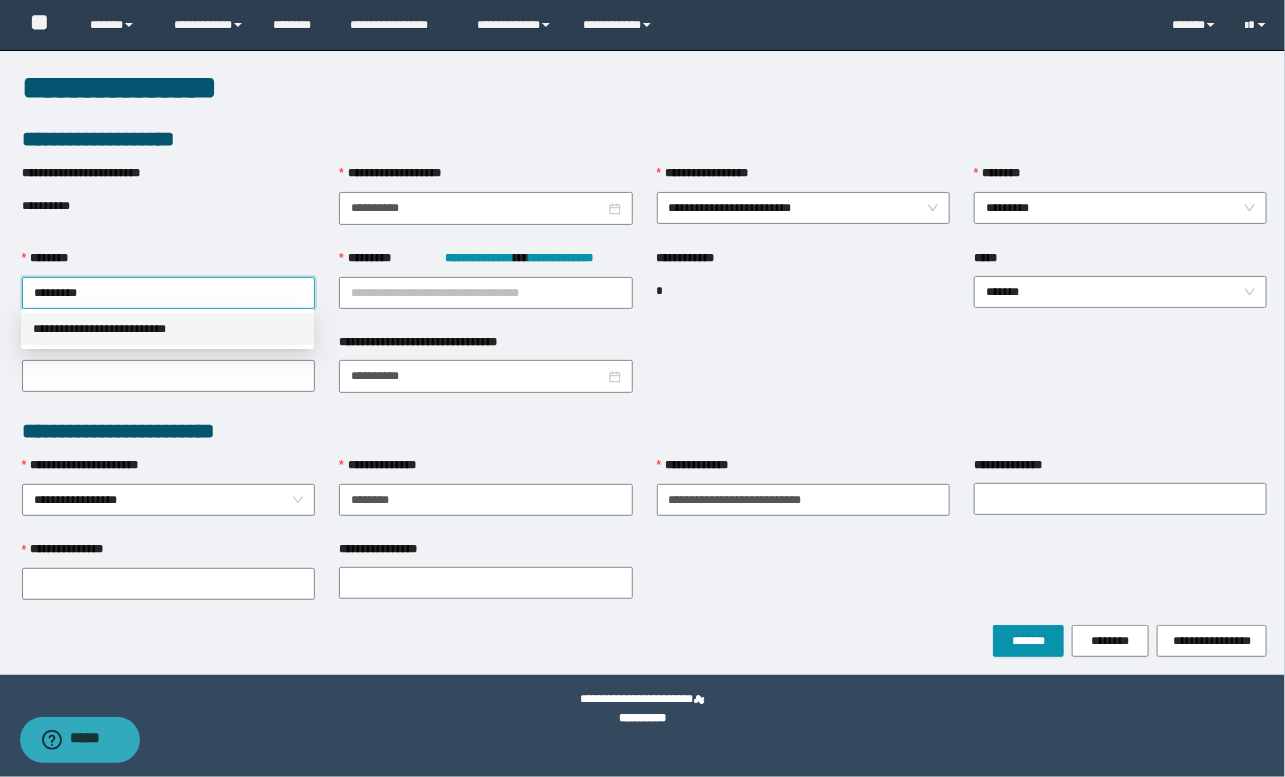 click on "**********" at bounding box center (167, 329) 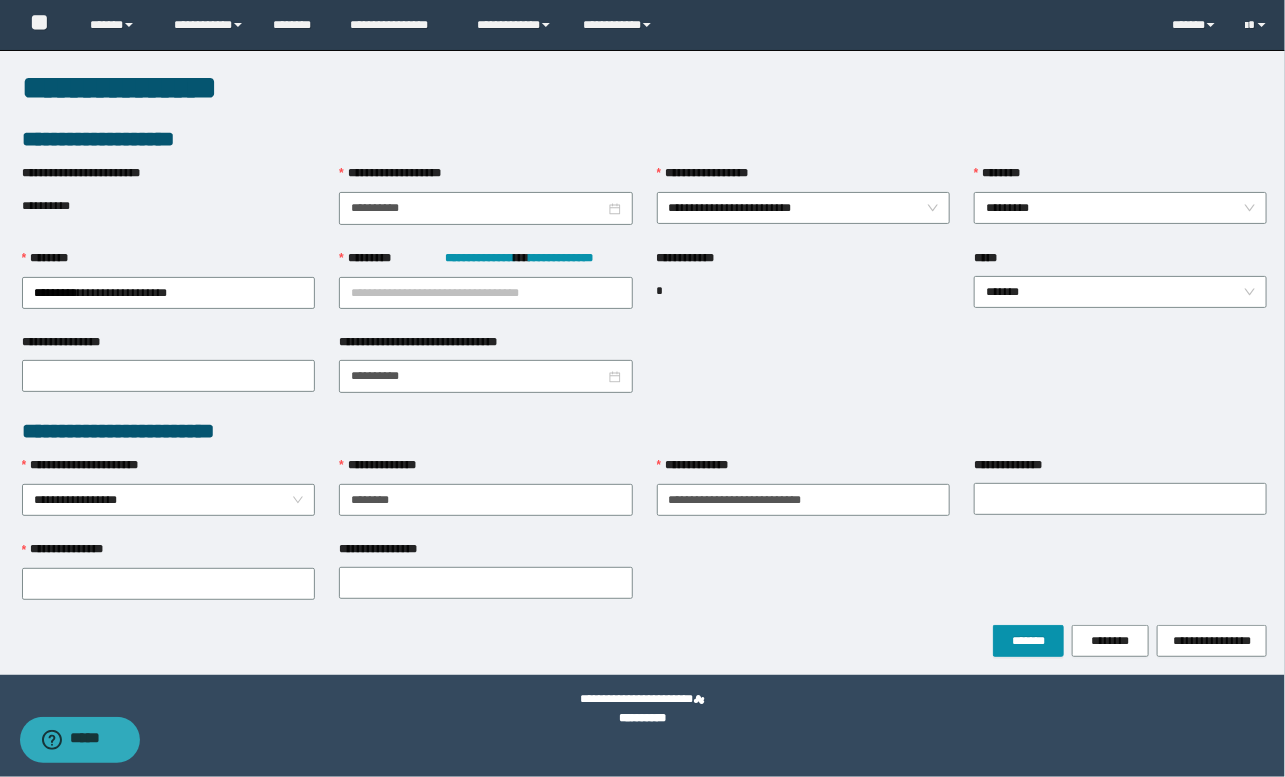 click on "**********" at bounding box center [645, 641] 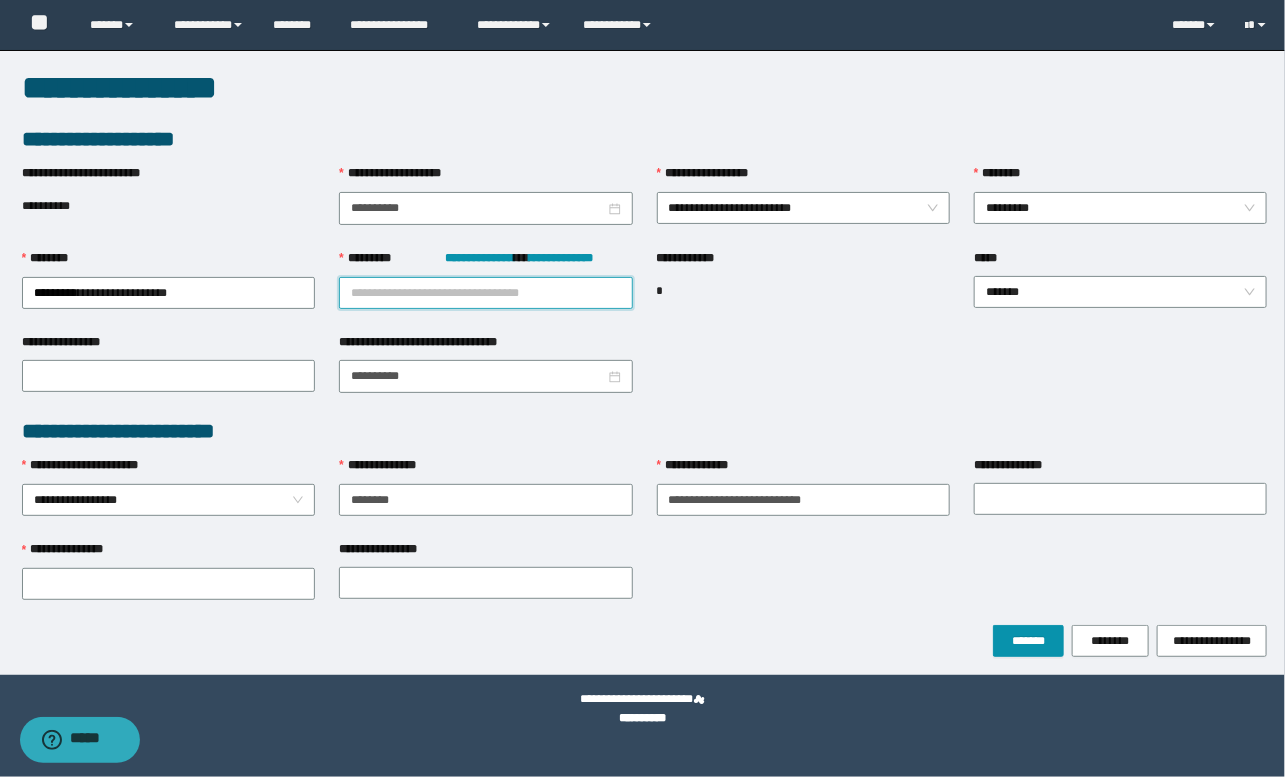 click on "**********" at bounding box center [485, 293] 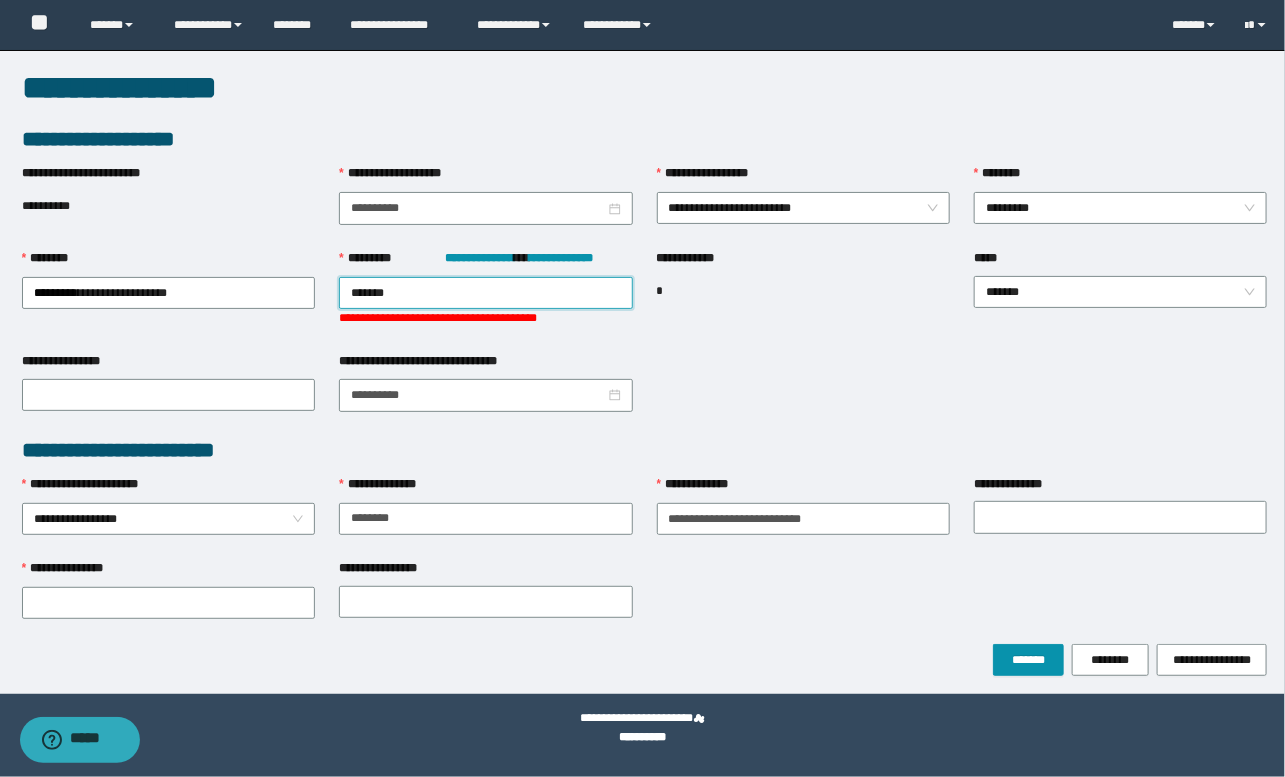 type on "********" 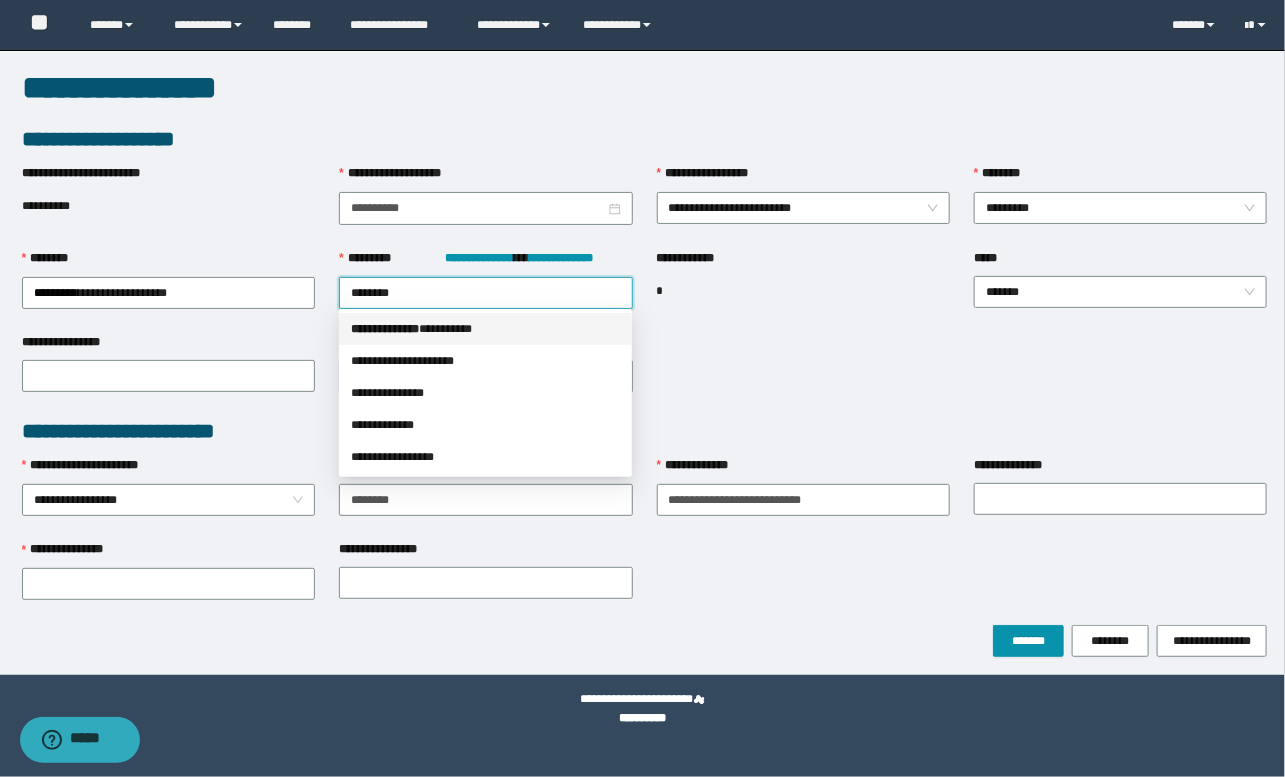 click on "*** *   *********" at bounding box center [385, 329] 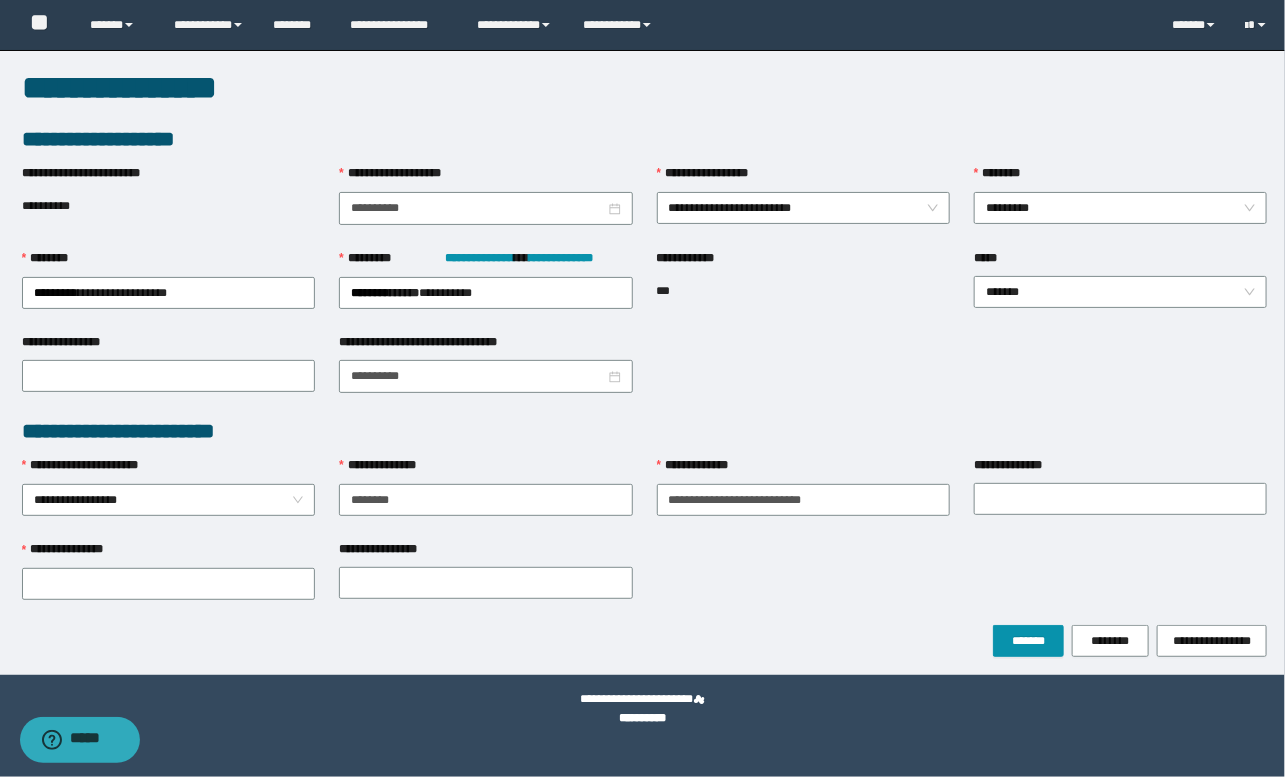 click on "***" at bounding box center (803, 291) 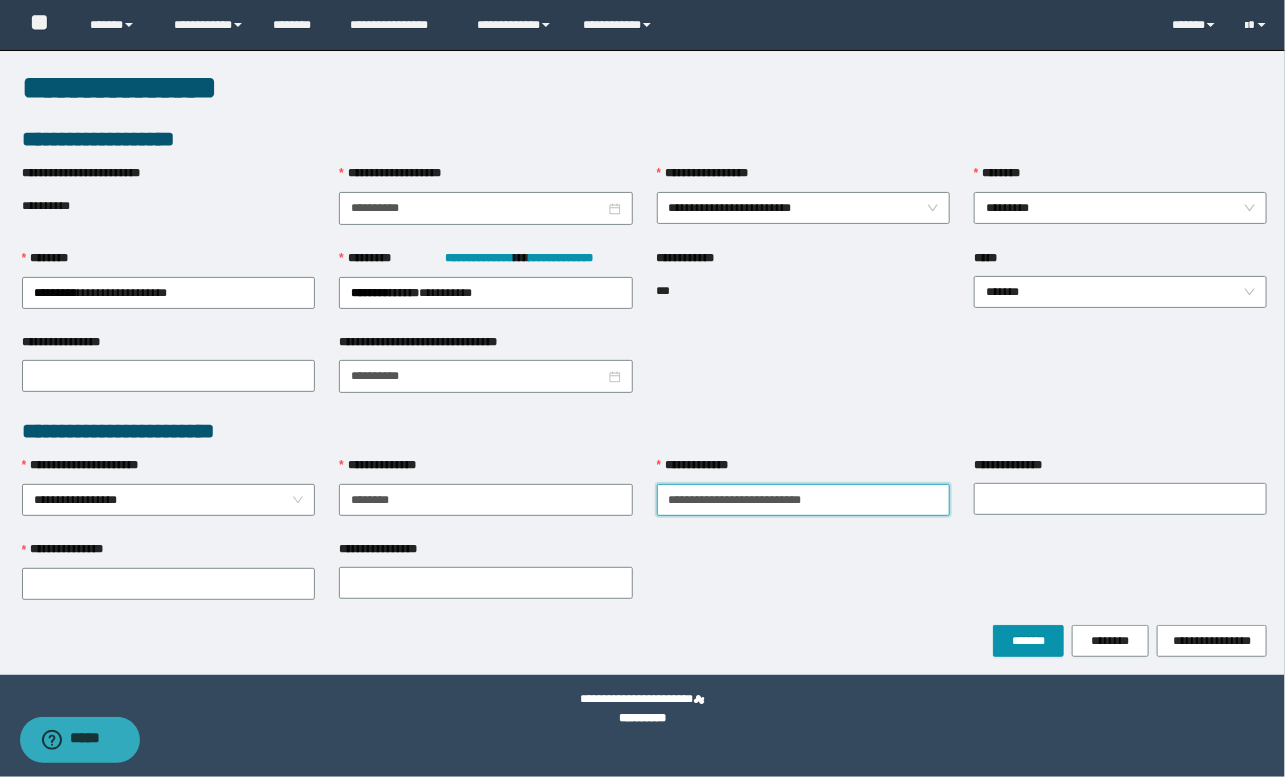 drag, startPoint x: 698, startPoint y: 489, endPoint x: 843, endPoint y: 489, distance: 145 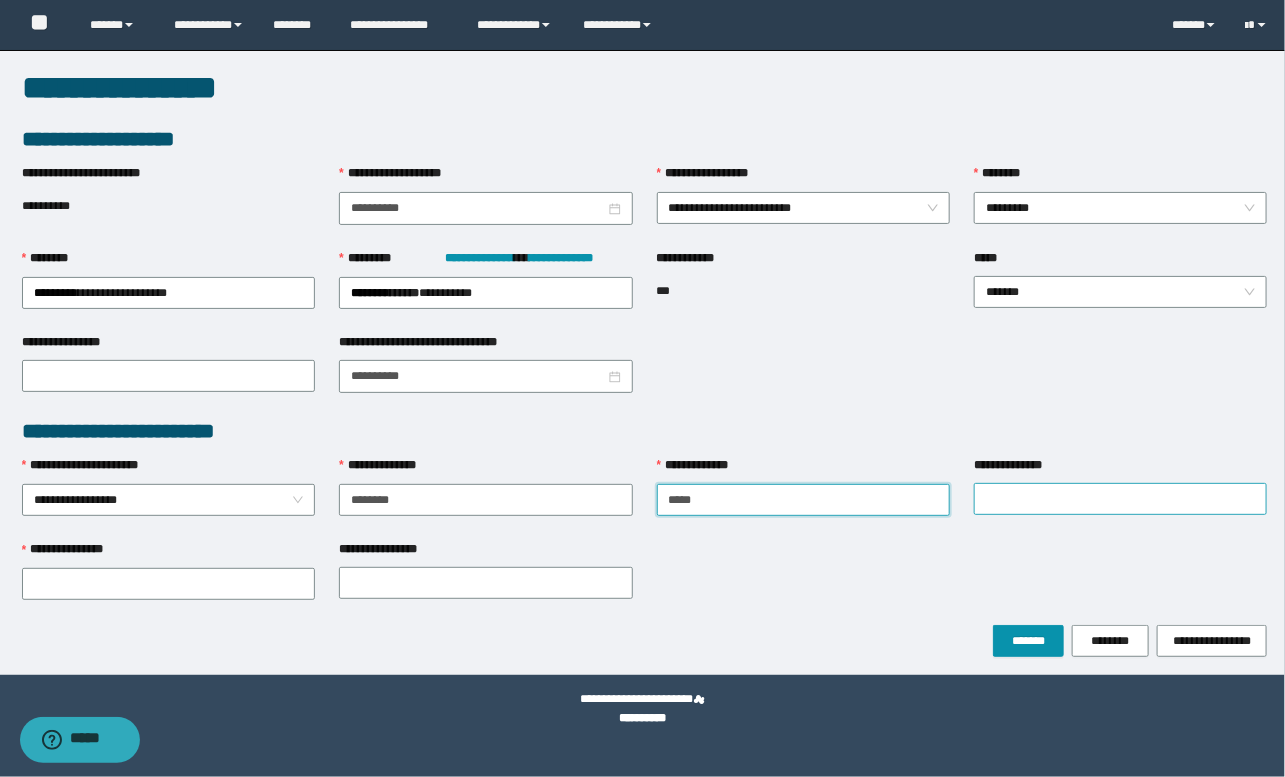 type on "****" 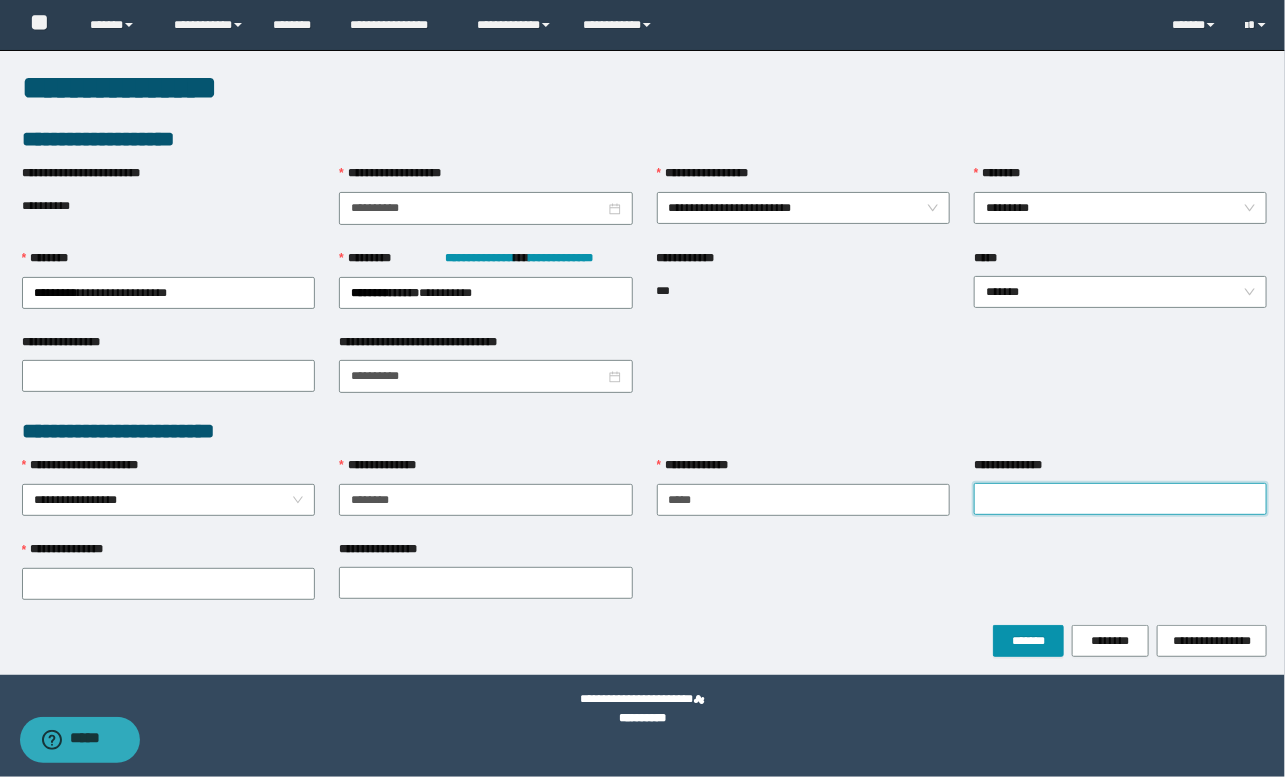 click on "**********" at bounding box center [1120, 499] 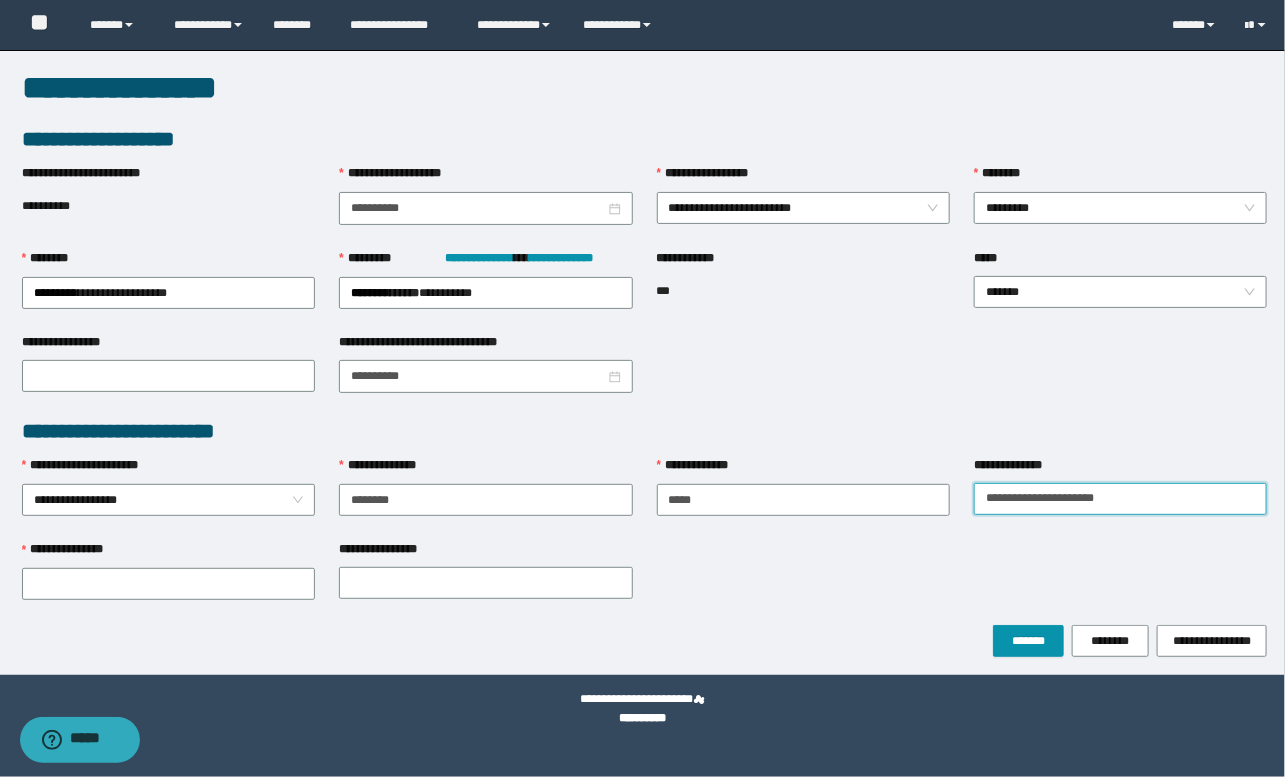 drag, startPoint x: 1039, startPoint y: 494, endPoint x: 1186, endPoint y: 493, distance: 147.0034 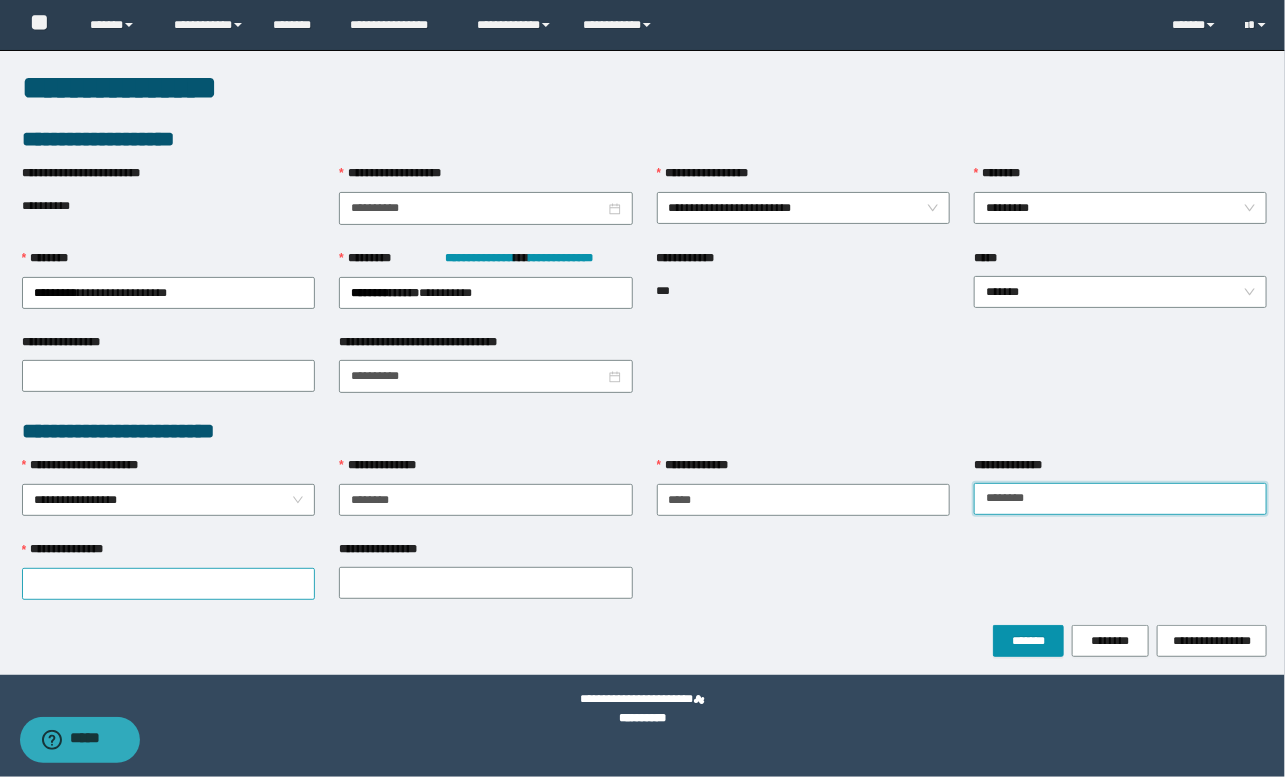 type on "*******" 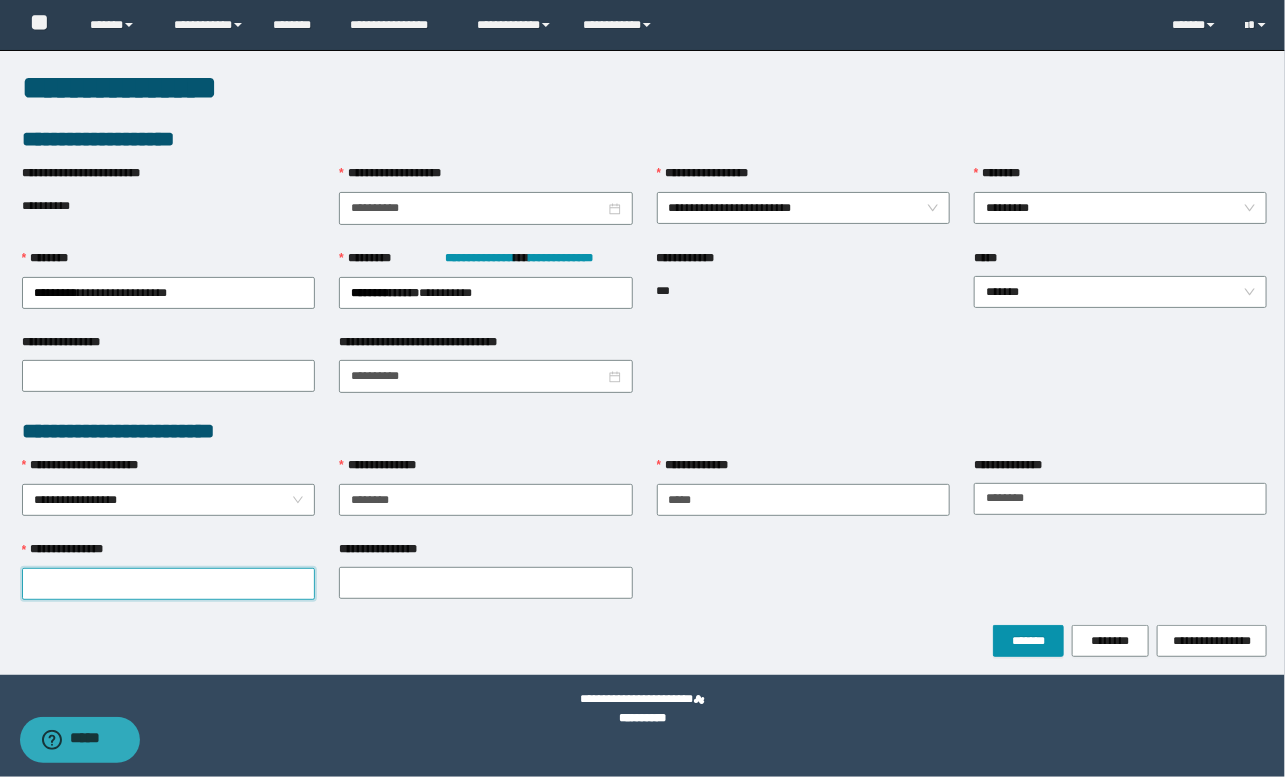 click on "**********" at bounding box center [168, 584] 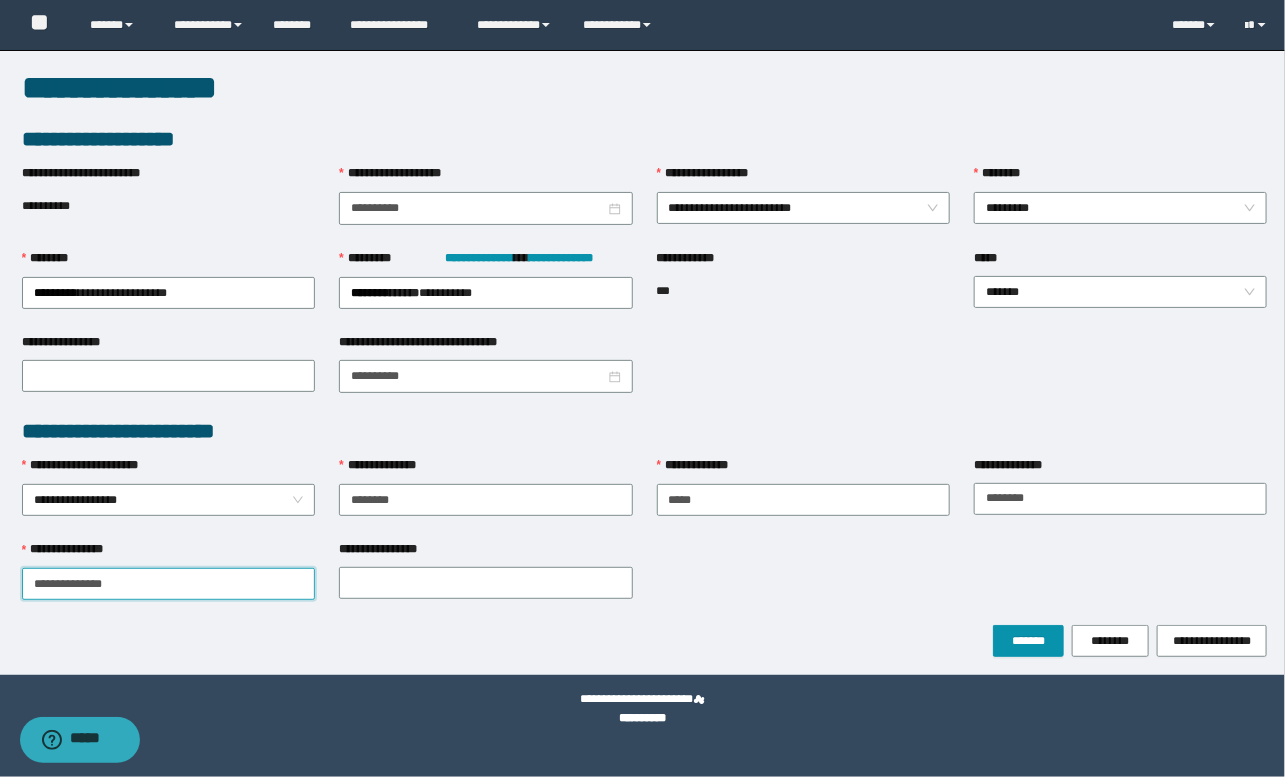 drag, startPoint x: 74, startPoint y: 577, endPoint x: 154, endPoint y: 588, distance: 80.75271 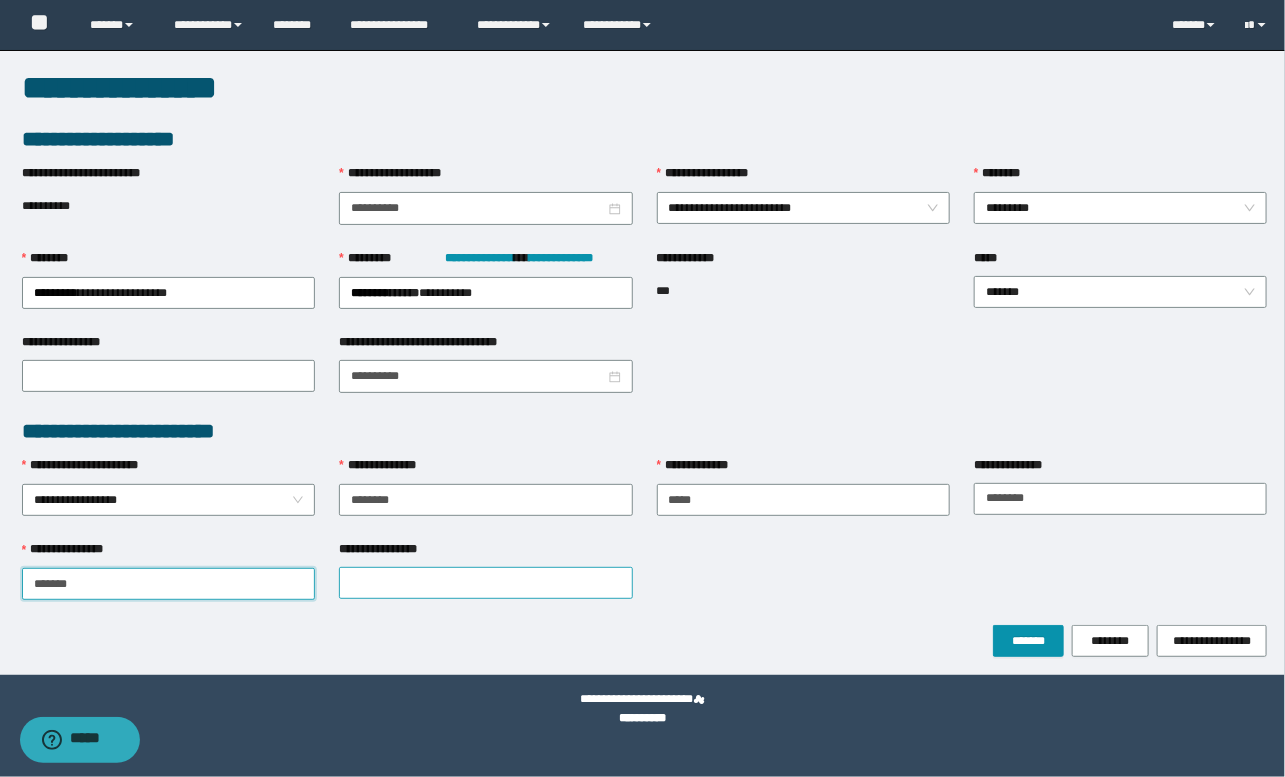 type on "******" 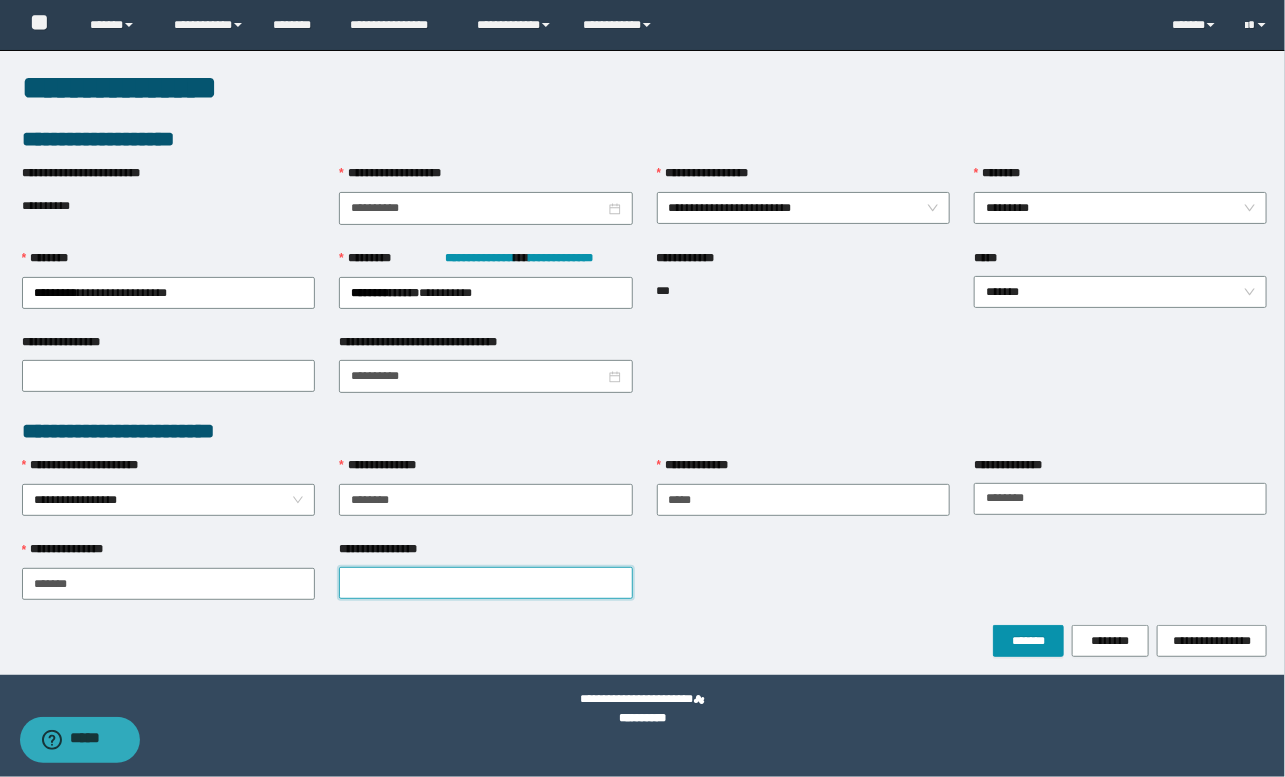 click on "**********" at bounding box center [485, 583] 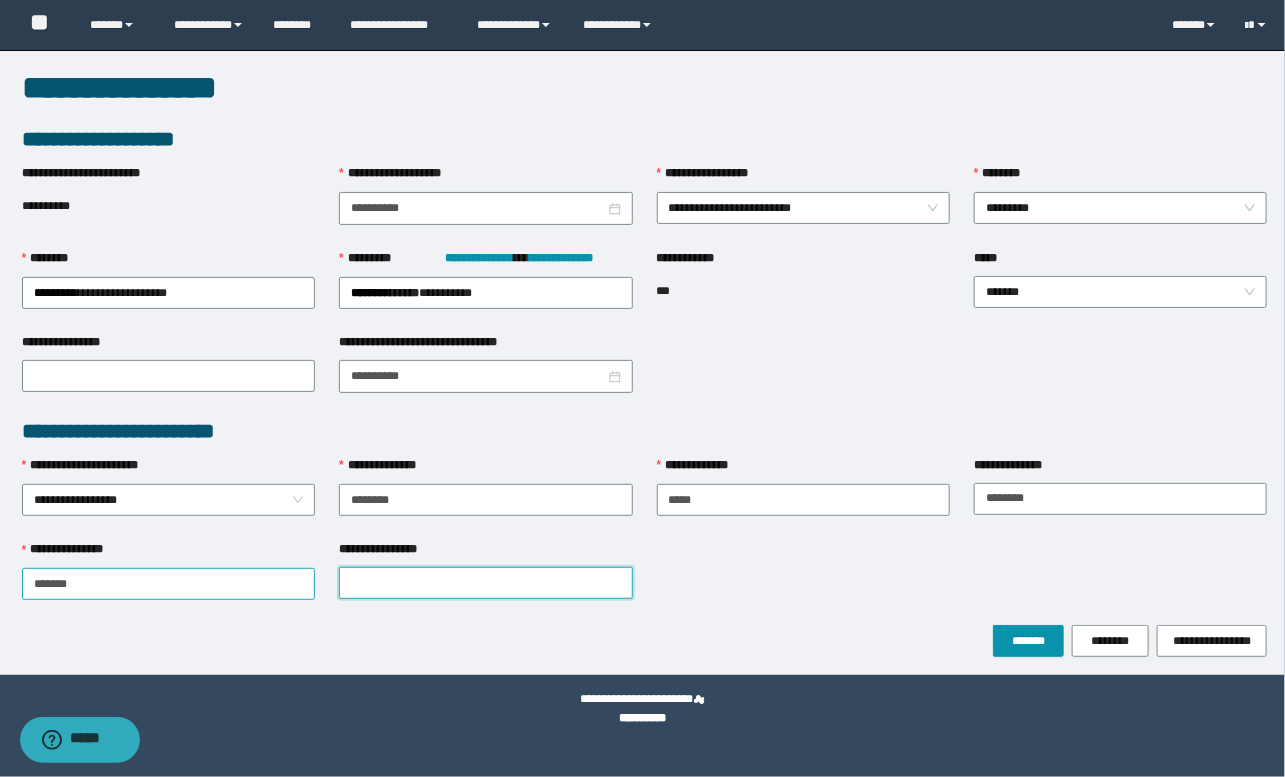 paste on "*******" 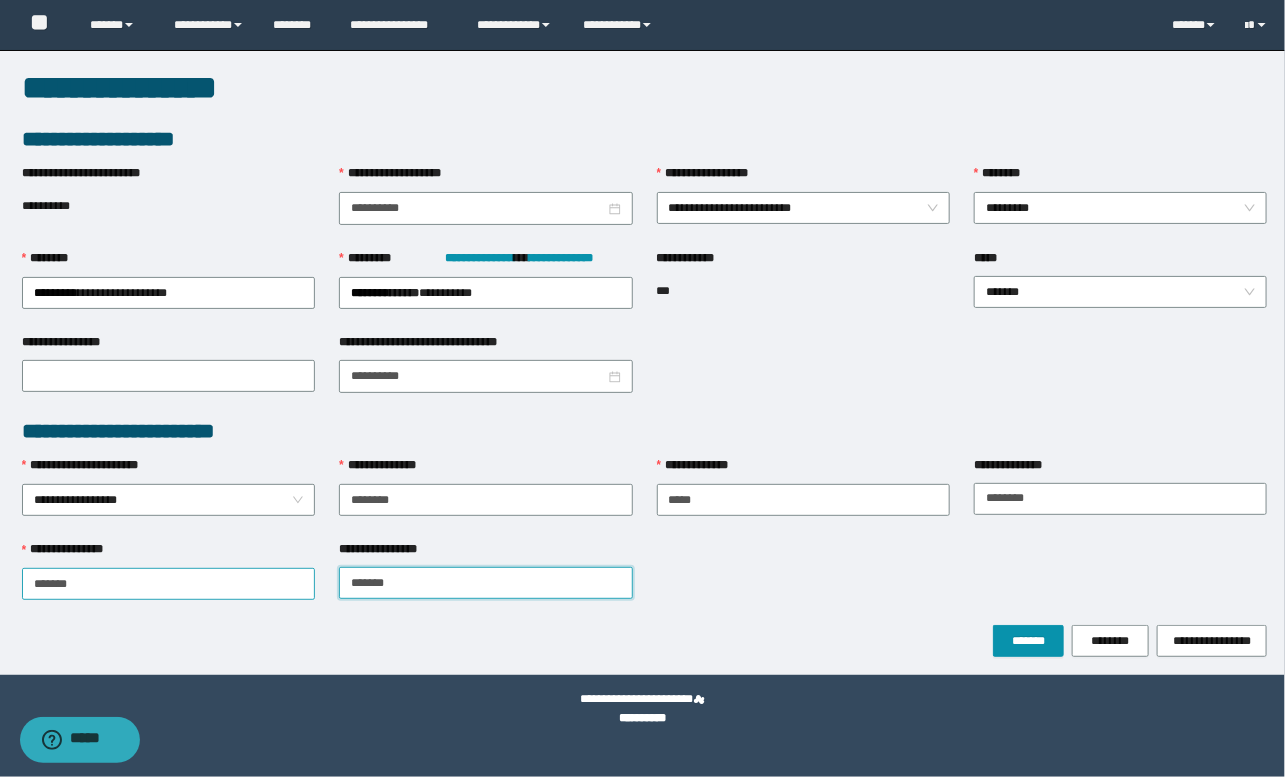 type on "*******" 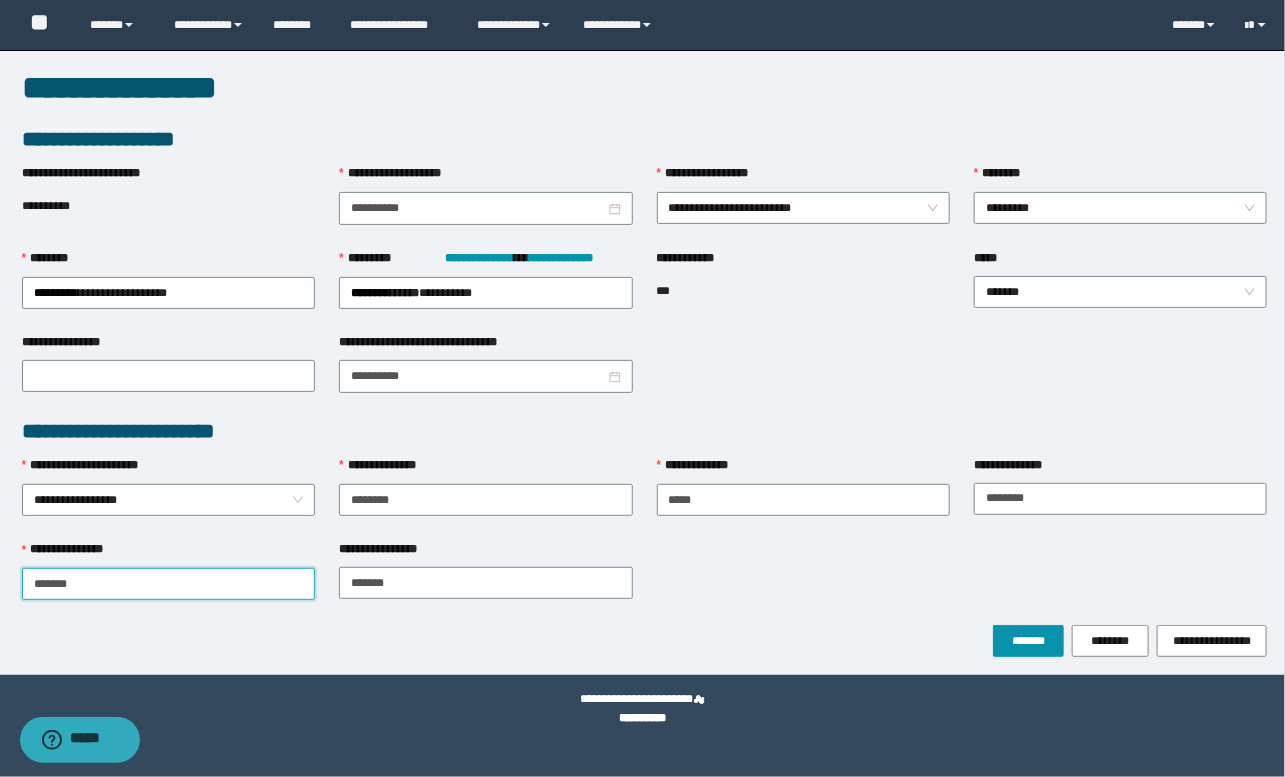 click on "******" at bounding box center (168, 584) 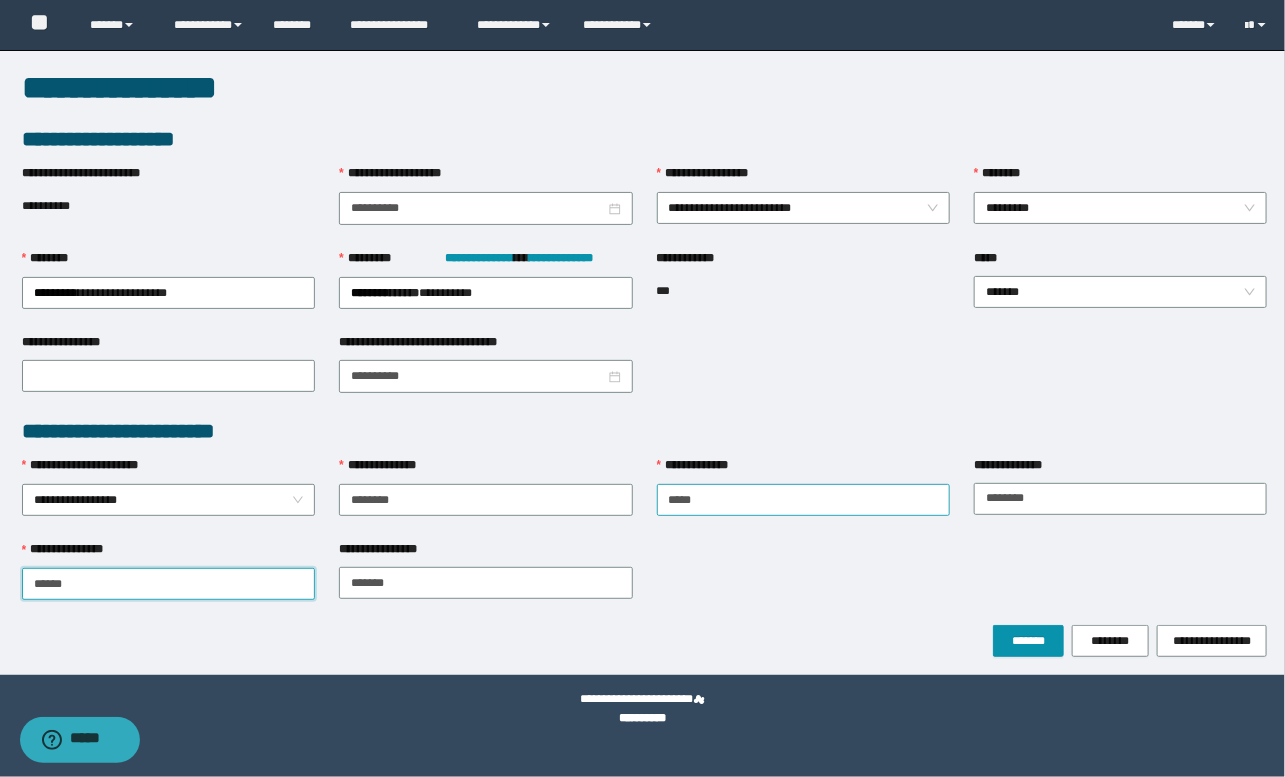 type on "******" 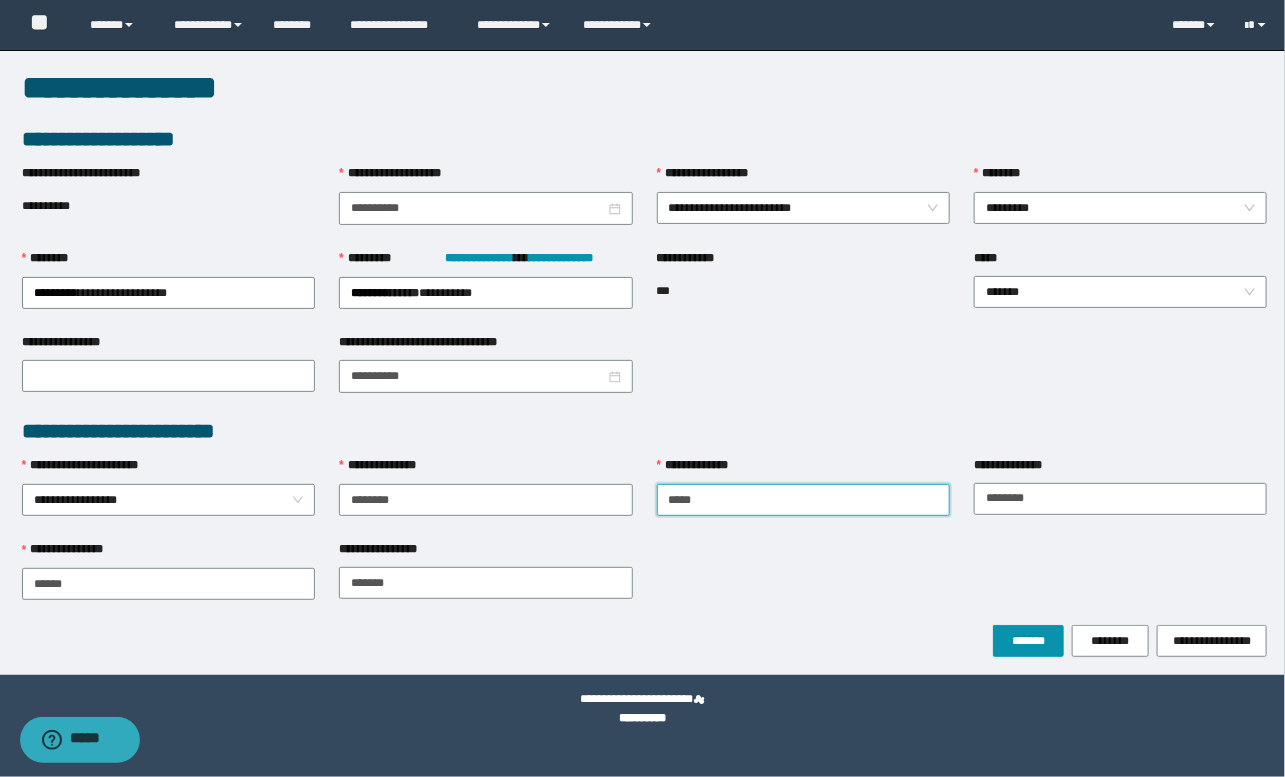 click on "****" at bounding box center (803, 500) 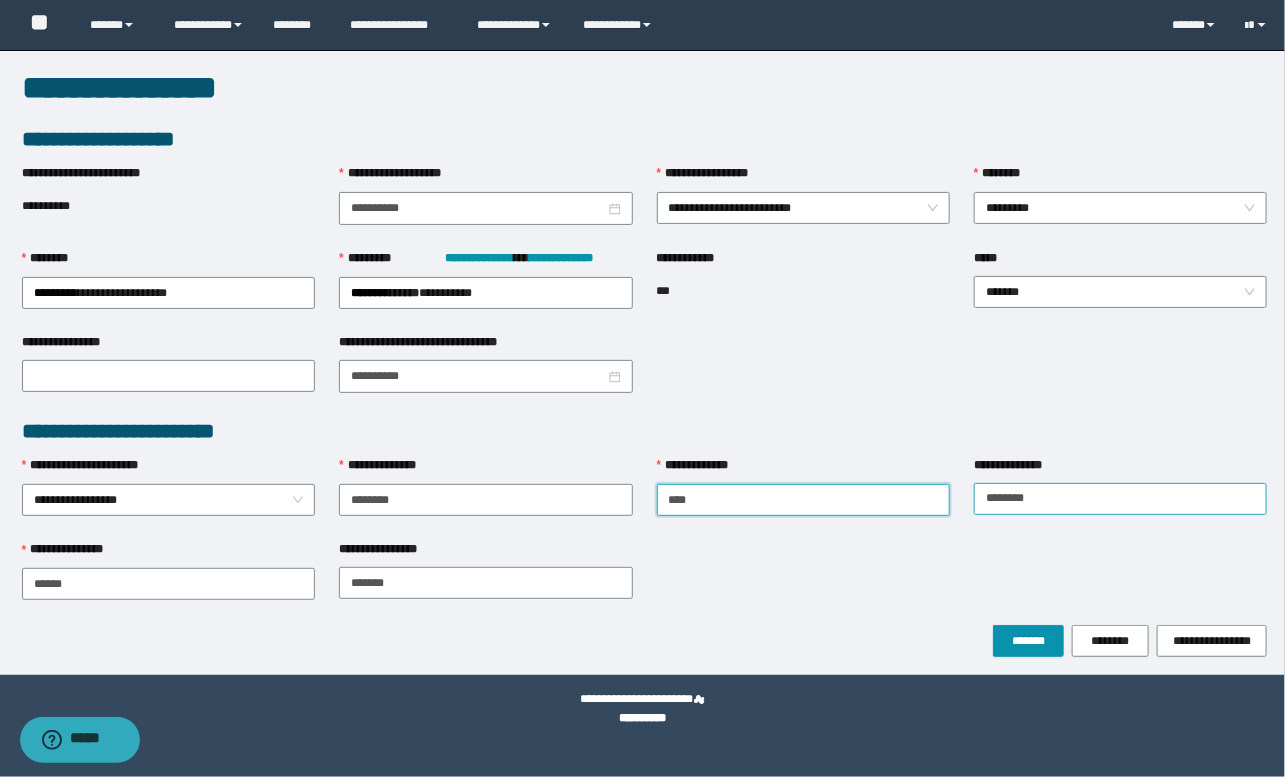type on "****" 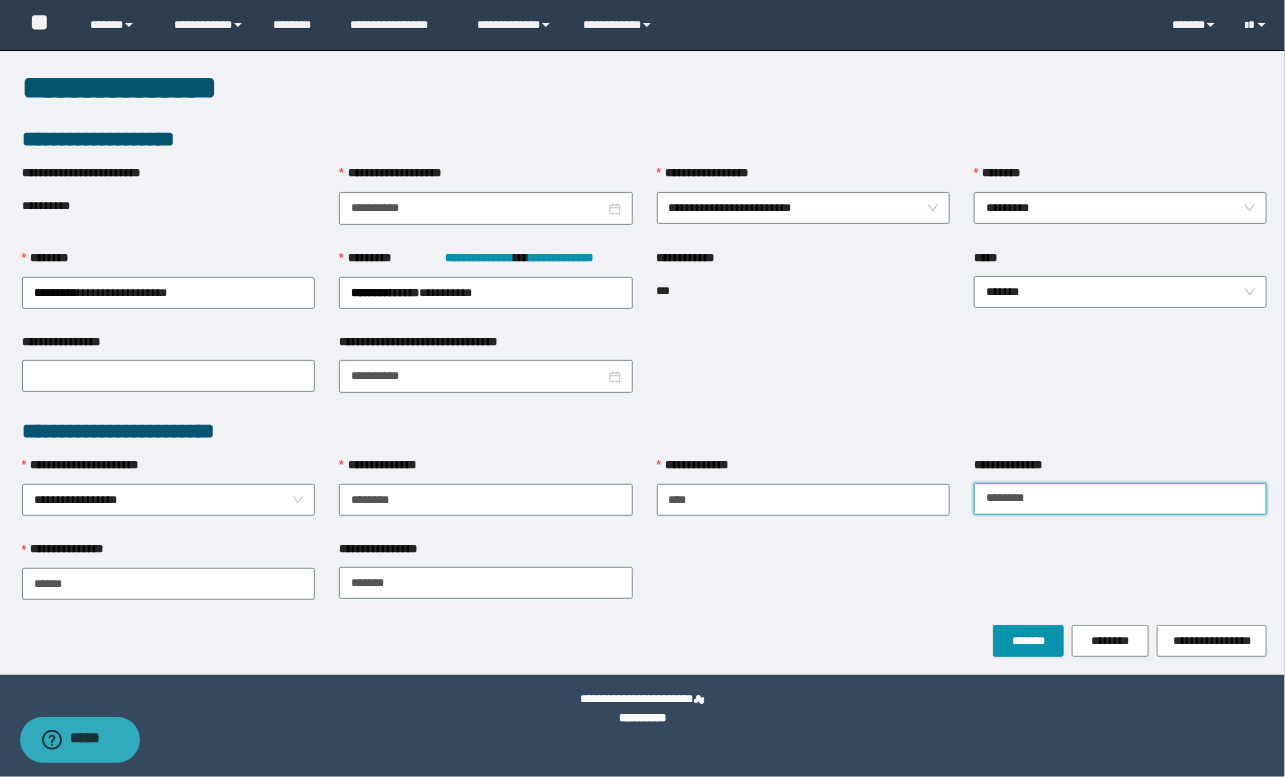 click on "*******" at bounding box center (1120, 499) 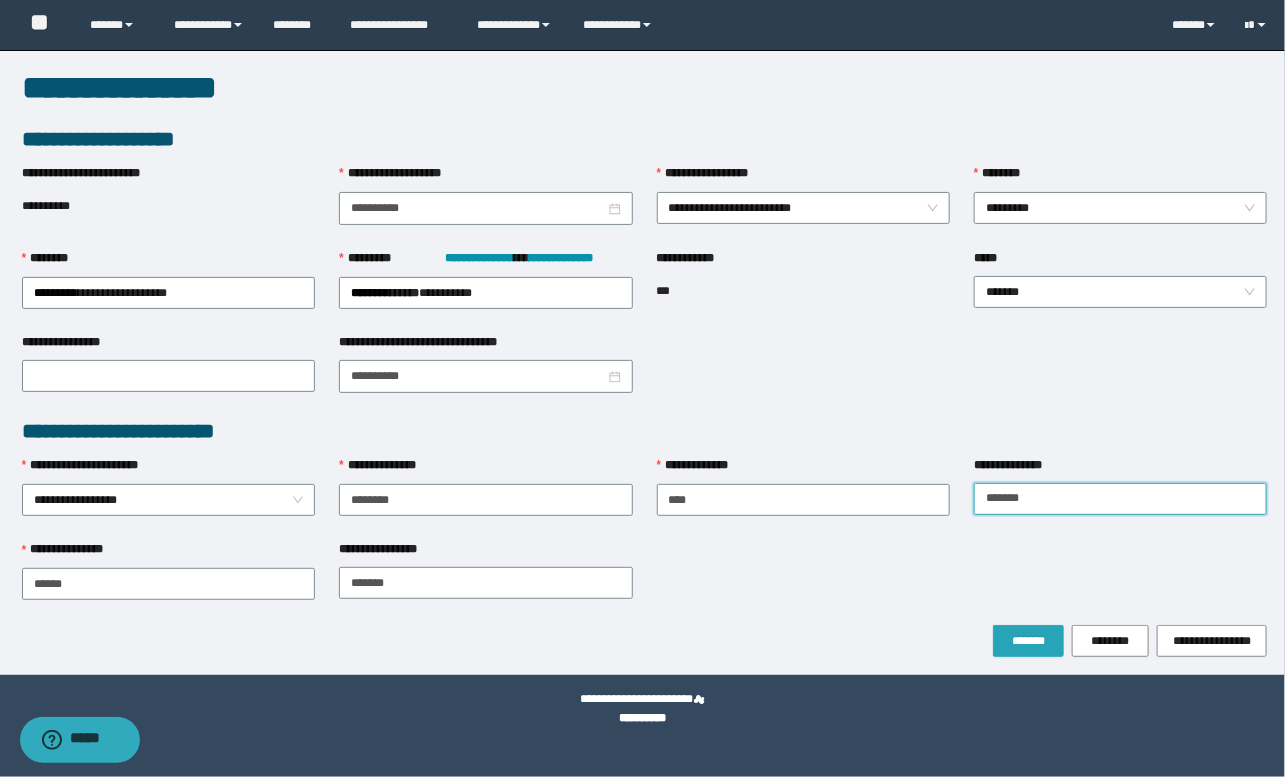 type on "*******" 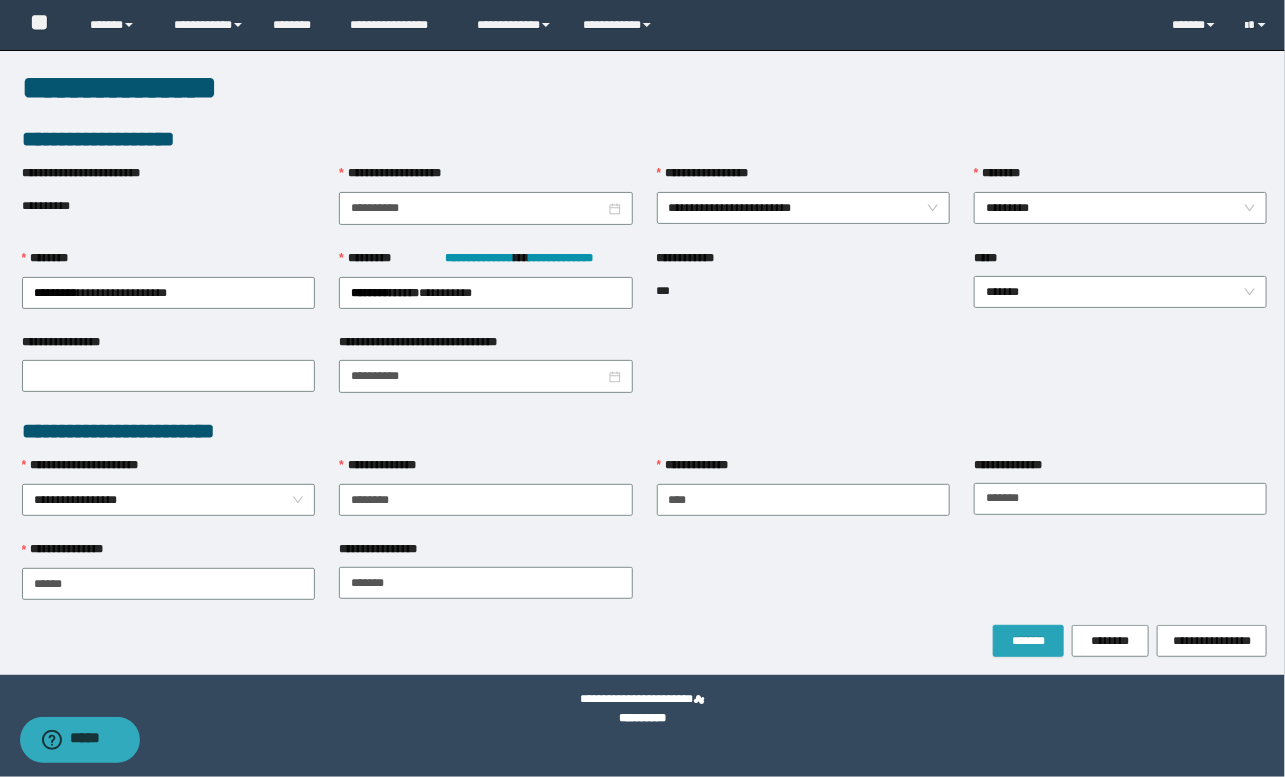 click on "*******" at bounding box center [1028, 641] 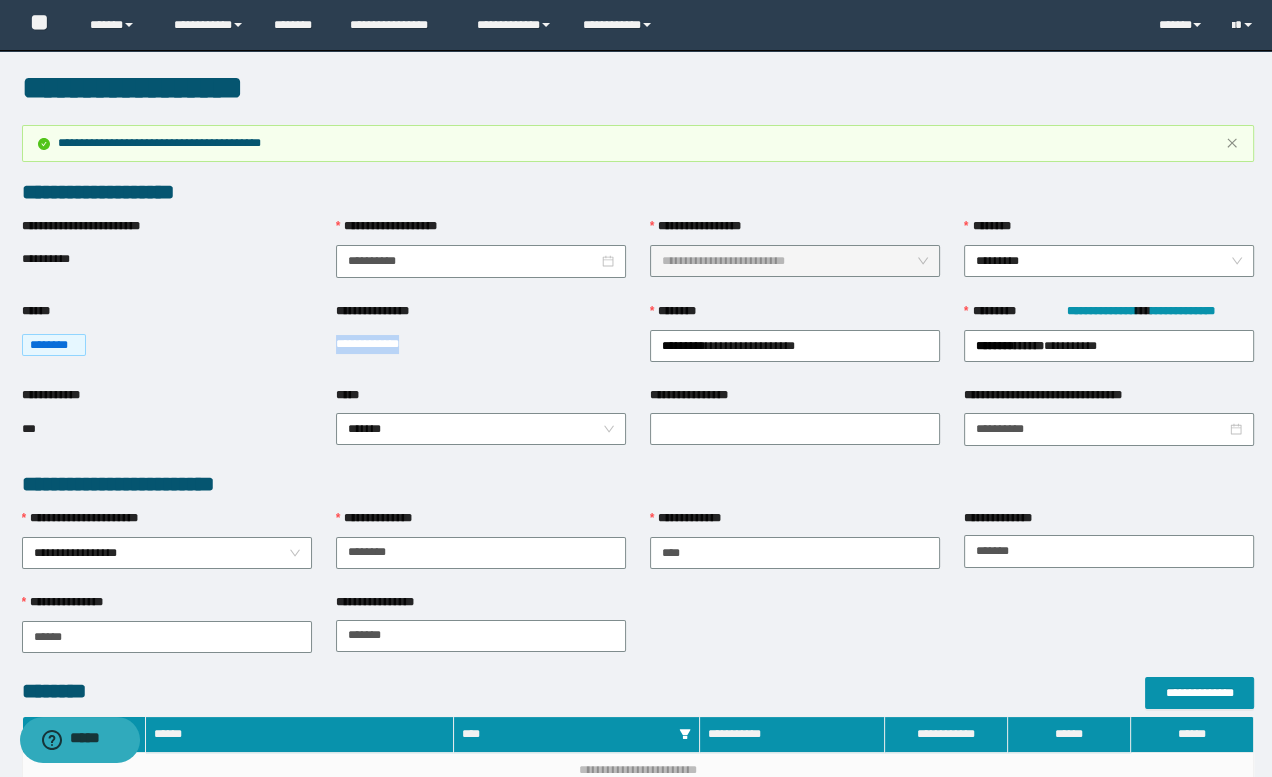 drag, startPoint x: 333, startPoint y: 342, endPoint x: 419, endPoint y: 350, distance: 86.37129 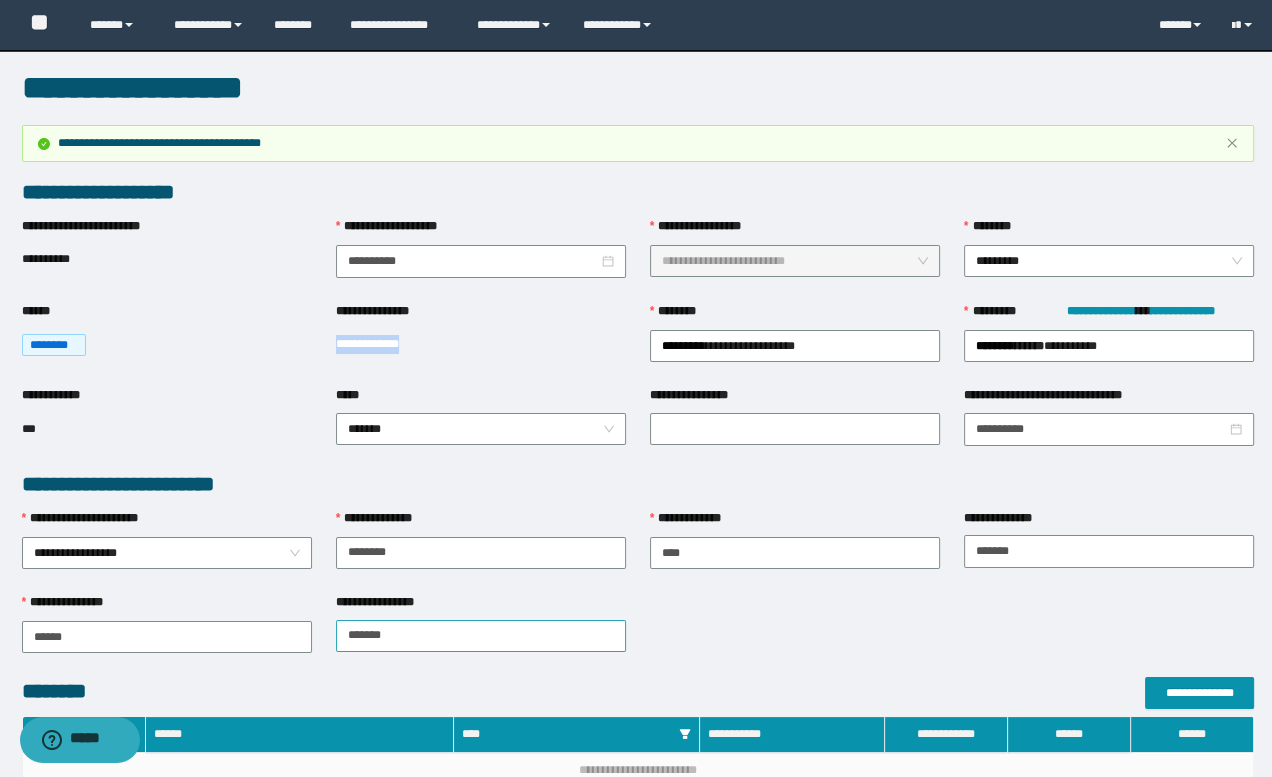 copy on "**********" 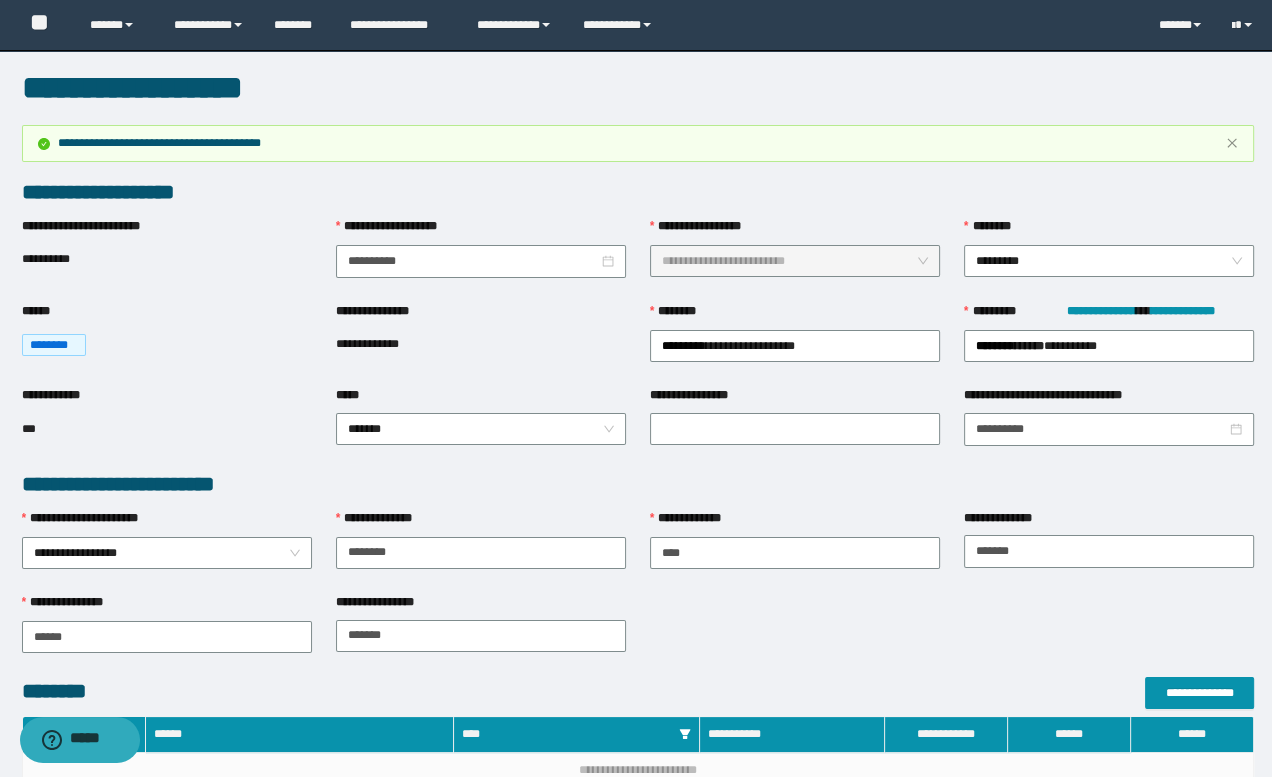 drag, startPoint x: 746, startPoint y: 625, endPoint x: 681, endPoint y: 691, distance: 92.63369 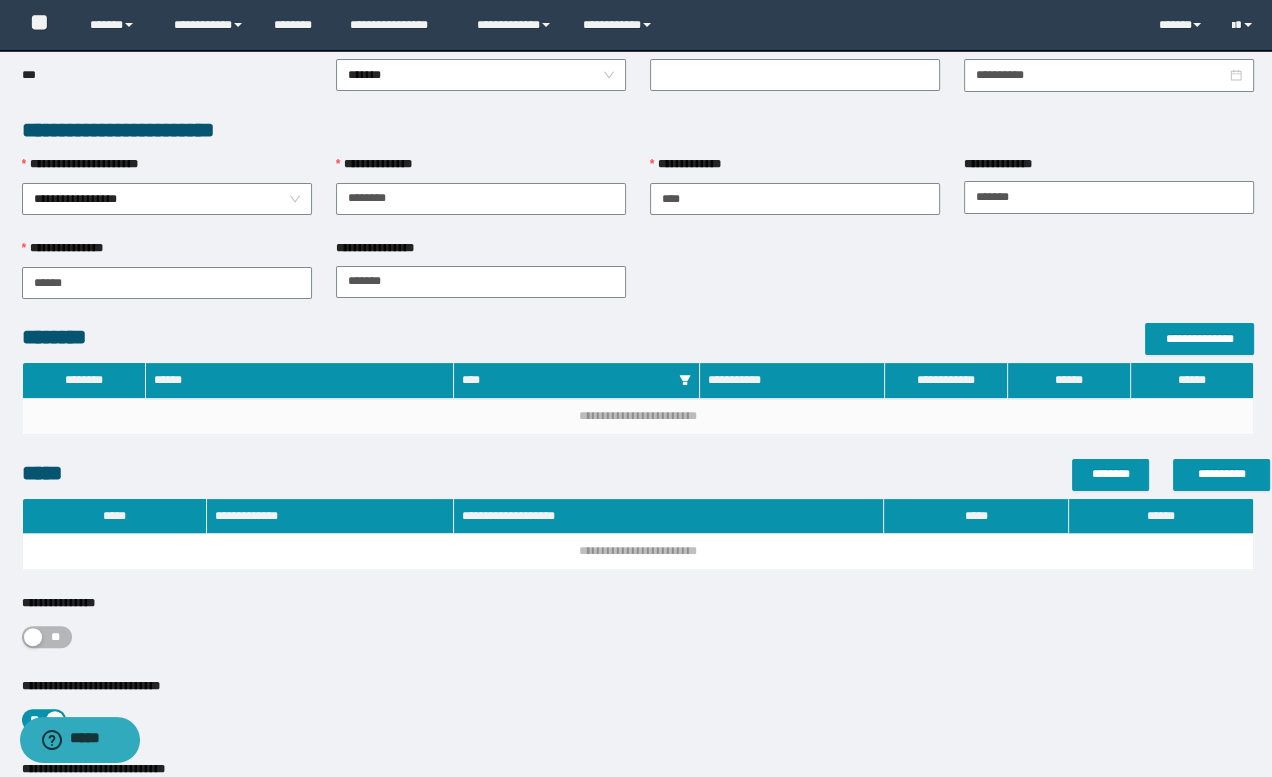 scroll, scrollTop: 363, scrollLeft: 0, axis: vertical 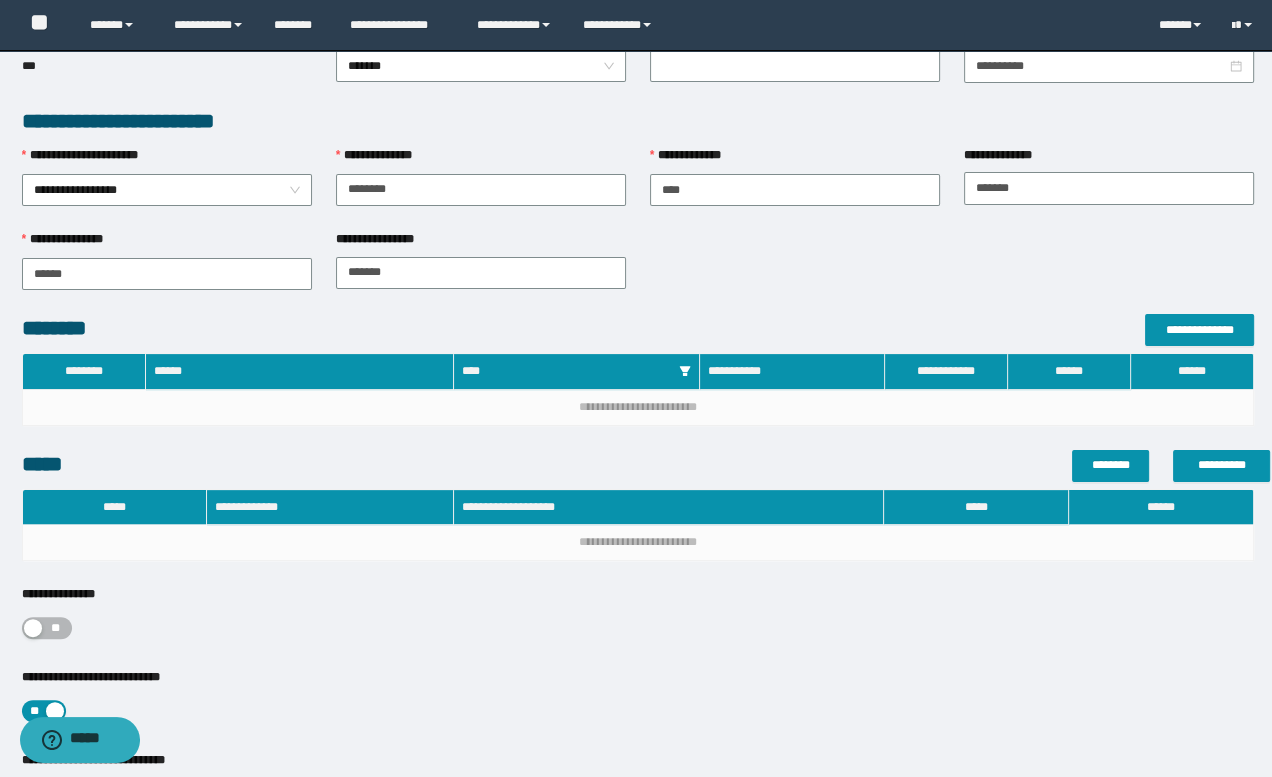 click on "**" at bounding box center [47, 628] 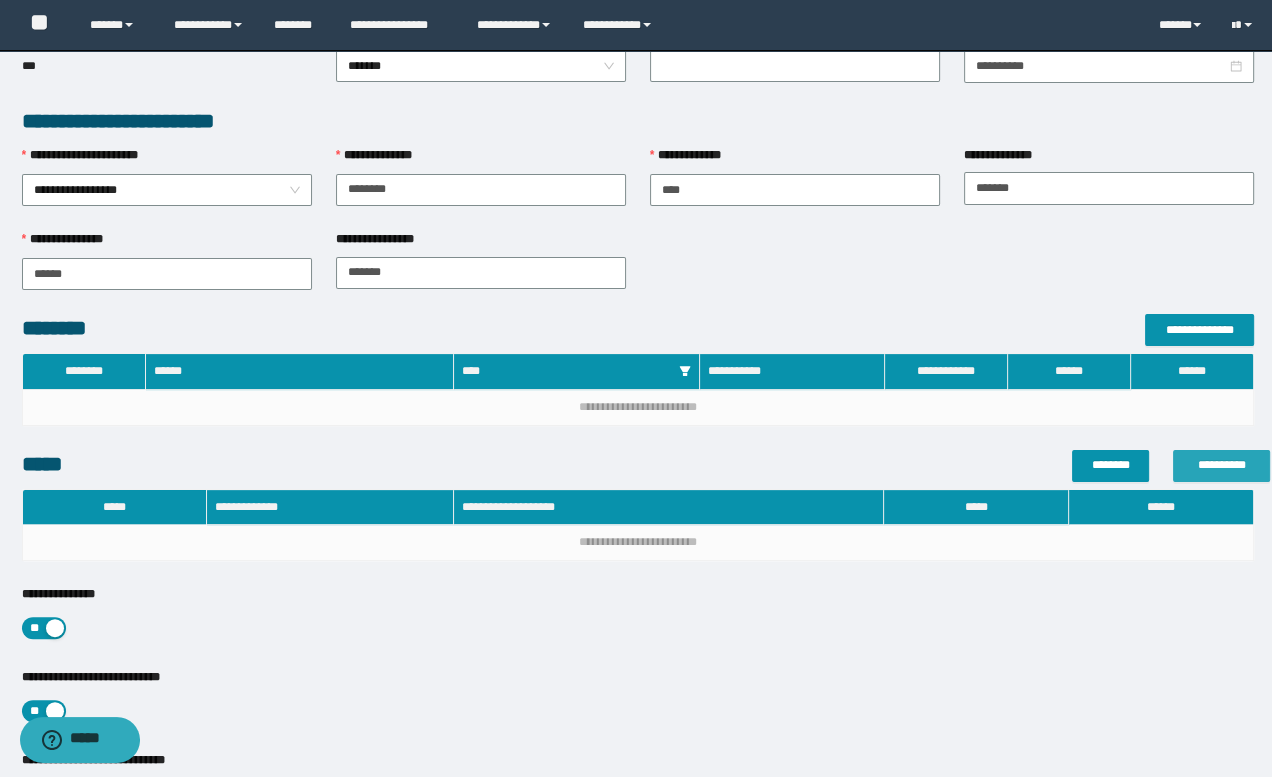 click on "**********" at bounding box center (1221, 465) 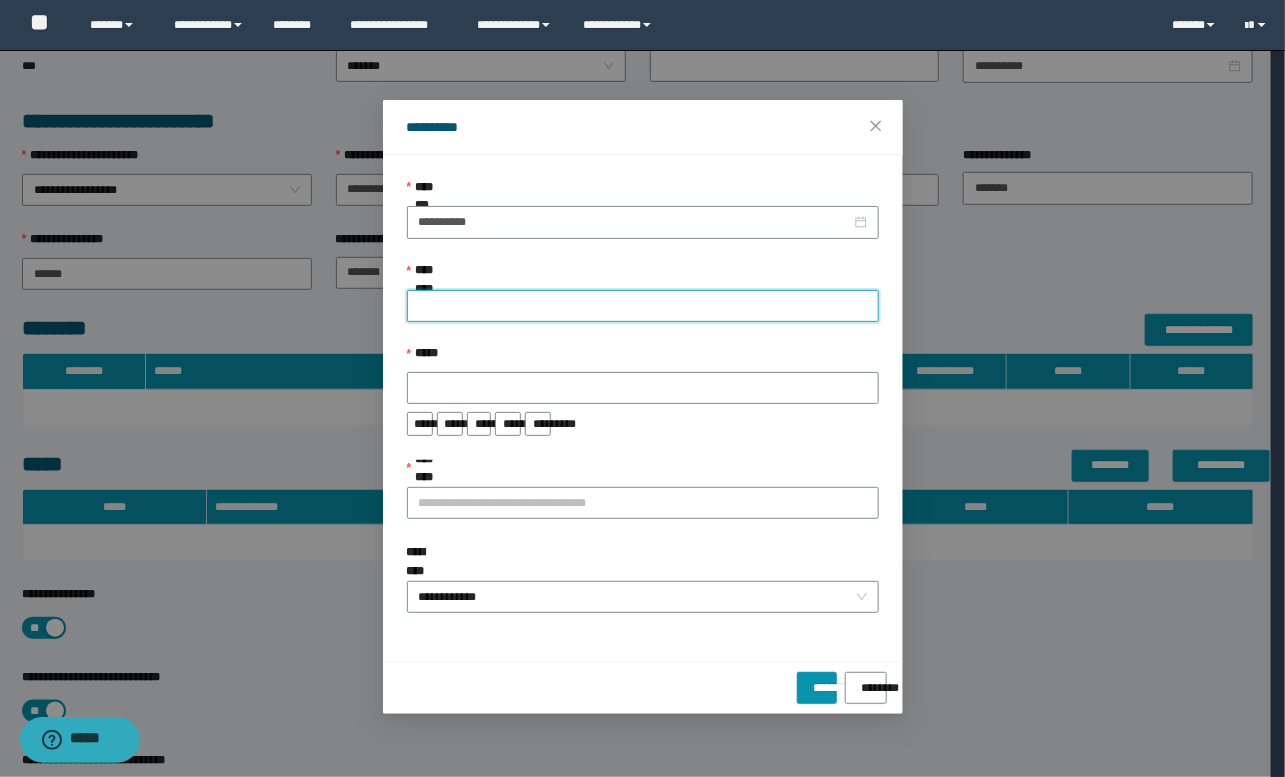 click on "**********" at bounding box center (643, 306) 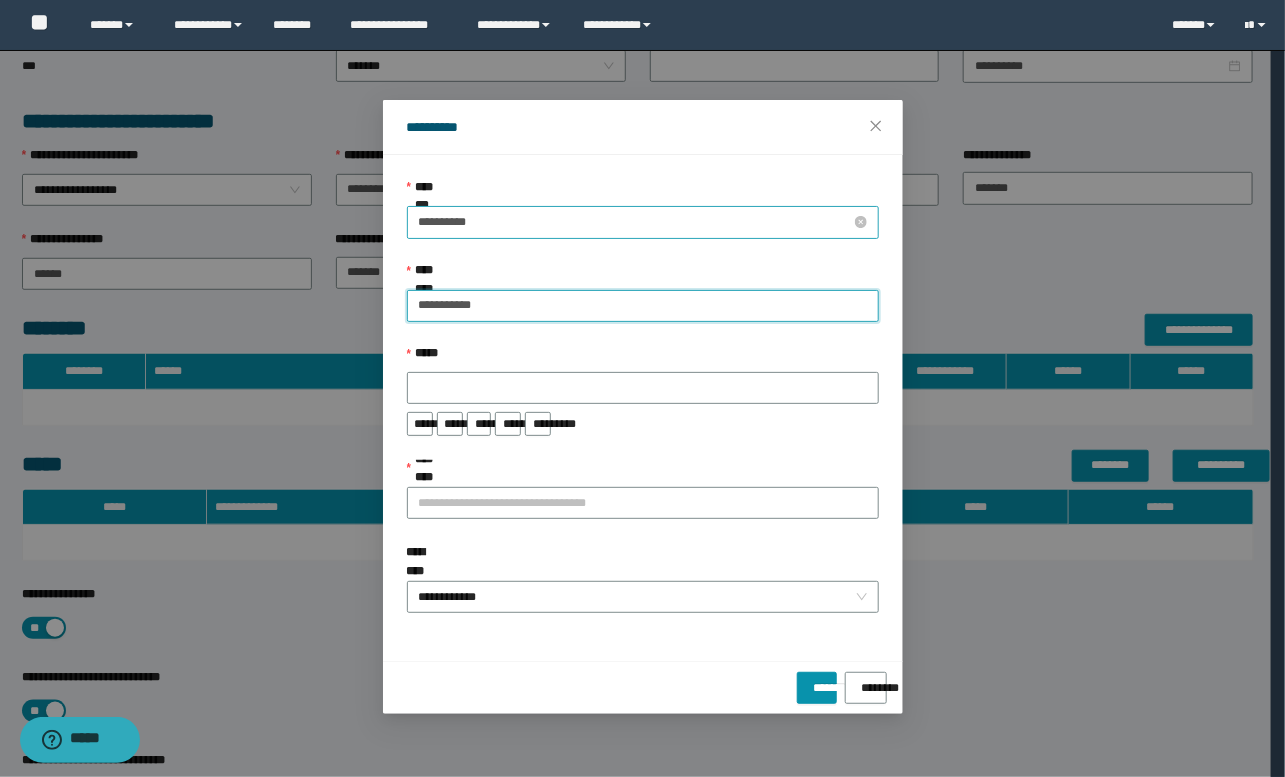 type on "**********" 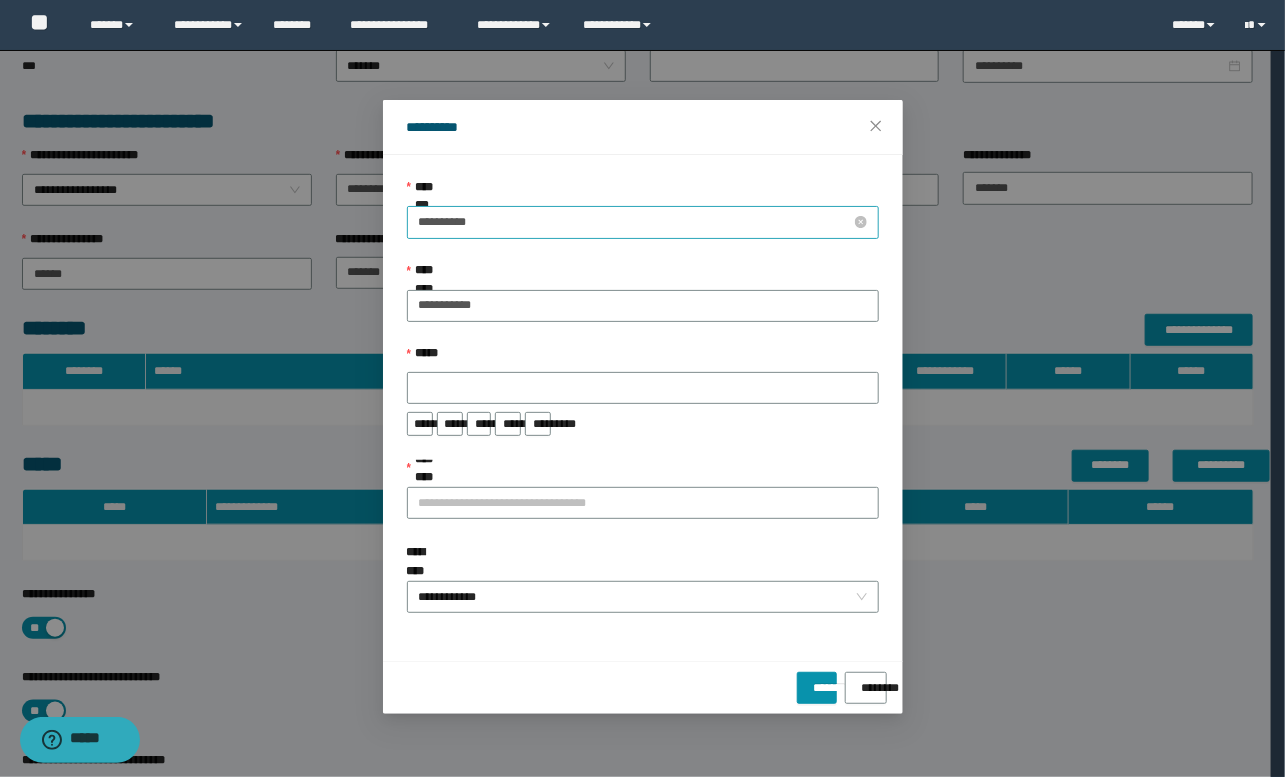 click on "**********" at bounding box center [635, 222] 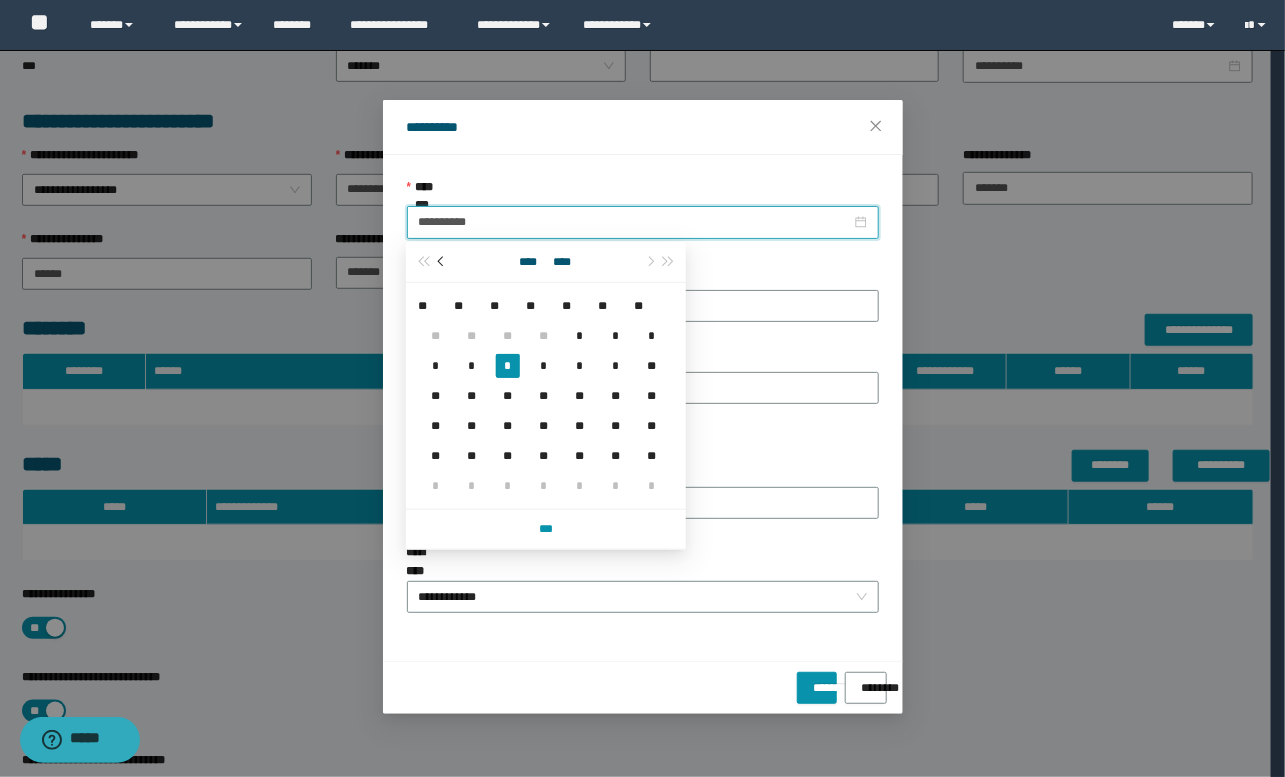 click at bounding box center (442, 262) 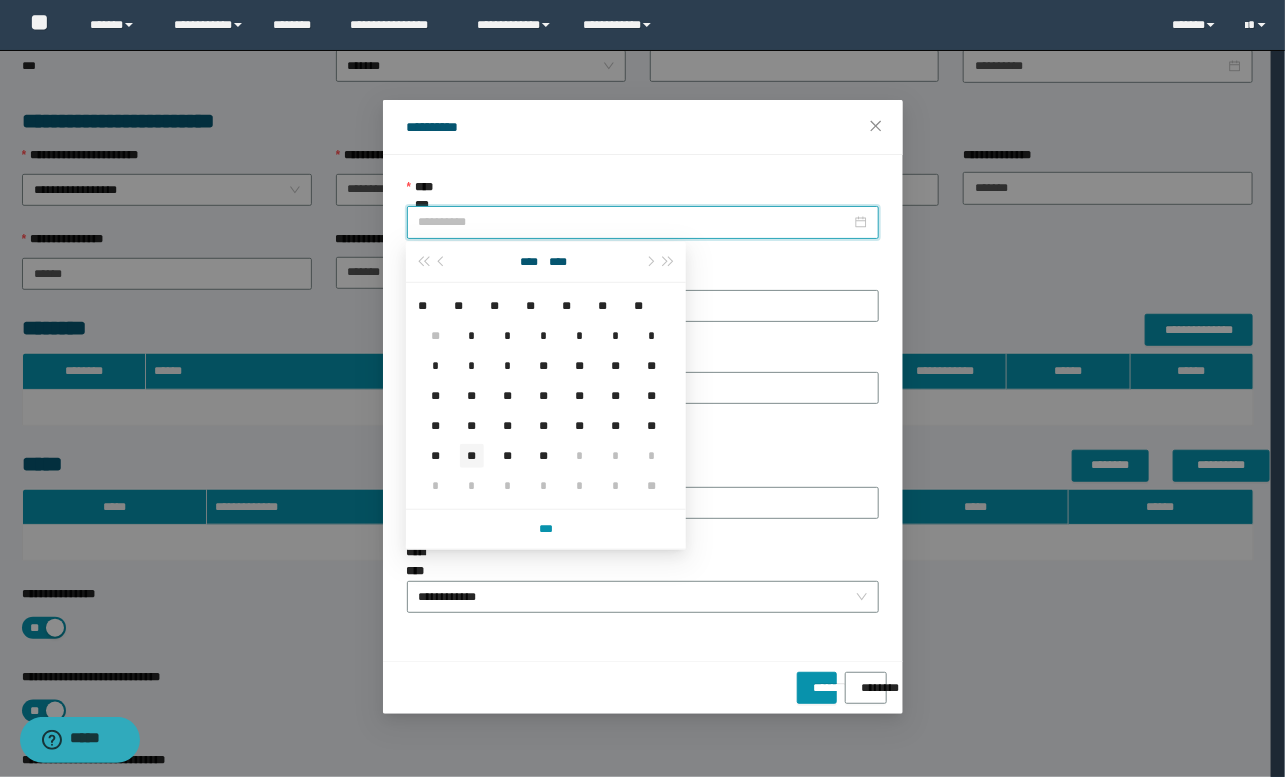 type on "**********" 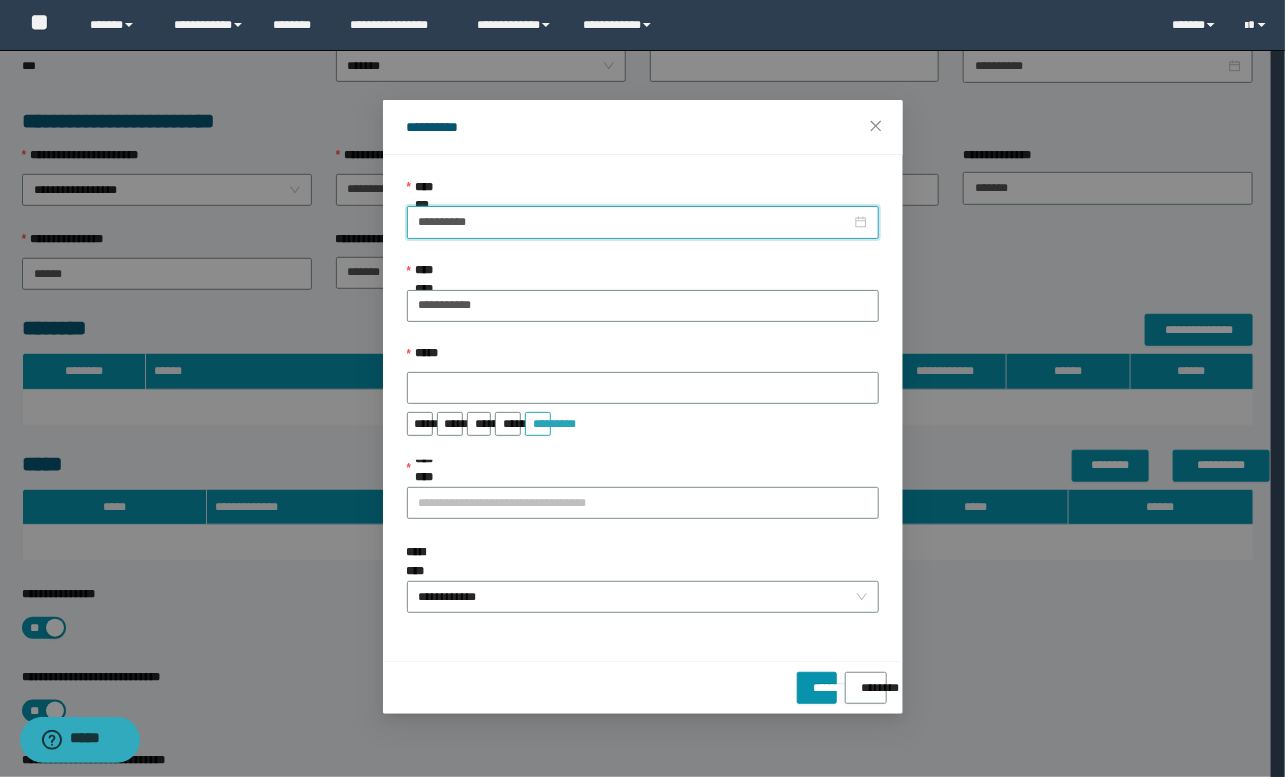 click on "*********" at bounding box center [538, 417] 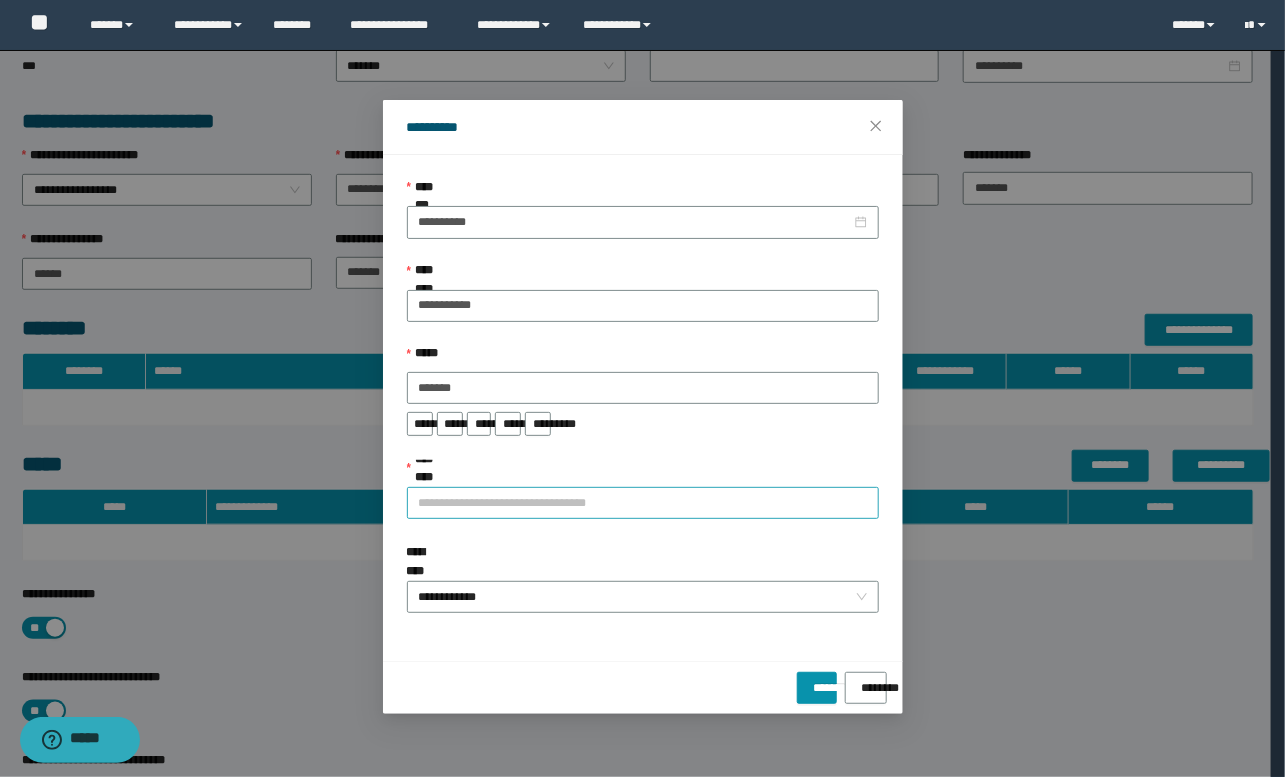 click on "**********" at bounding box center [643, 503] 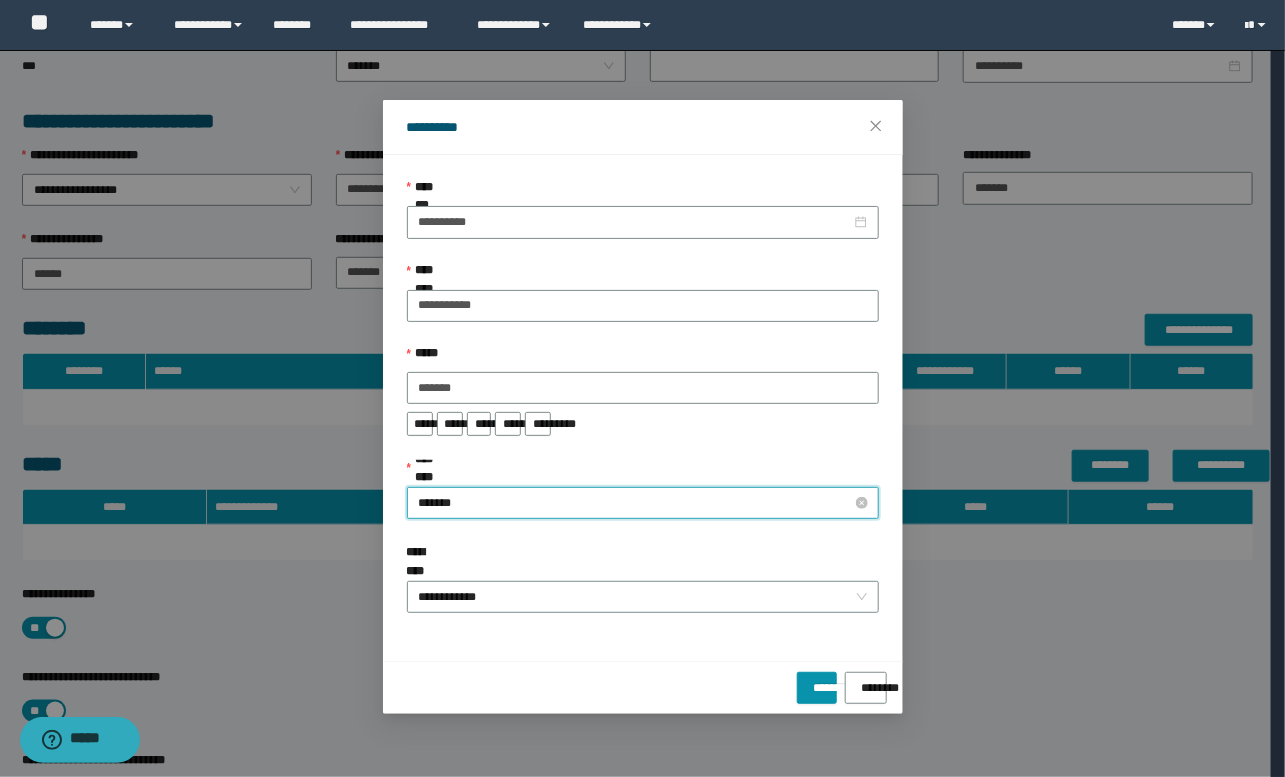 type on "********" 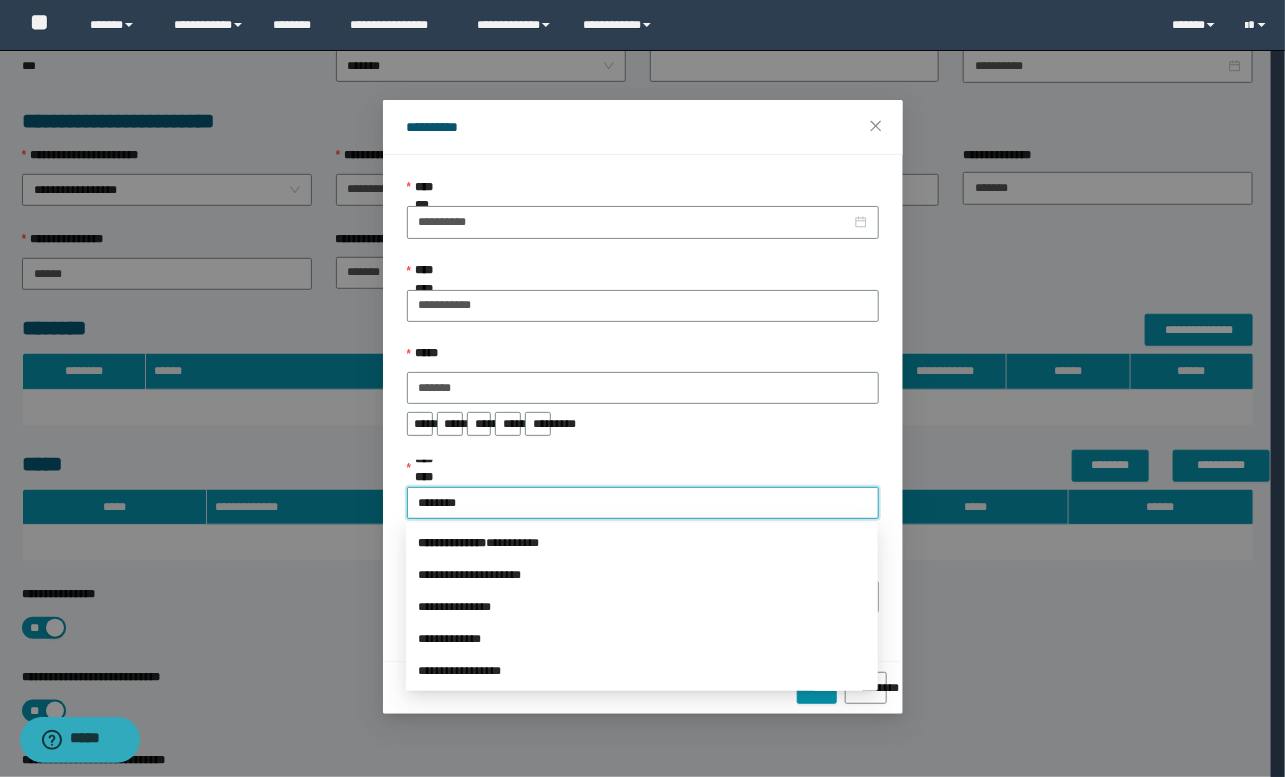 click on "*** *   ********* * ********" at bounding box center (642, 543) 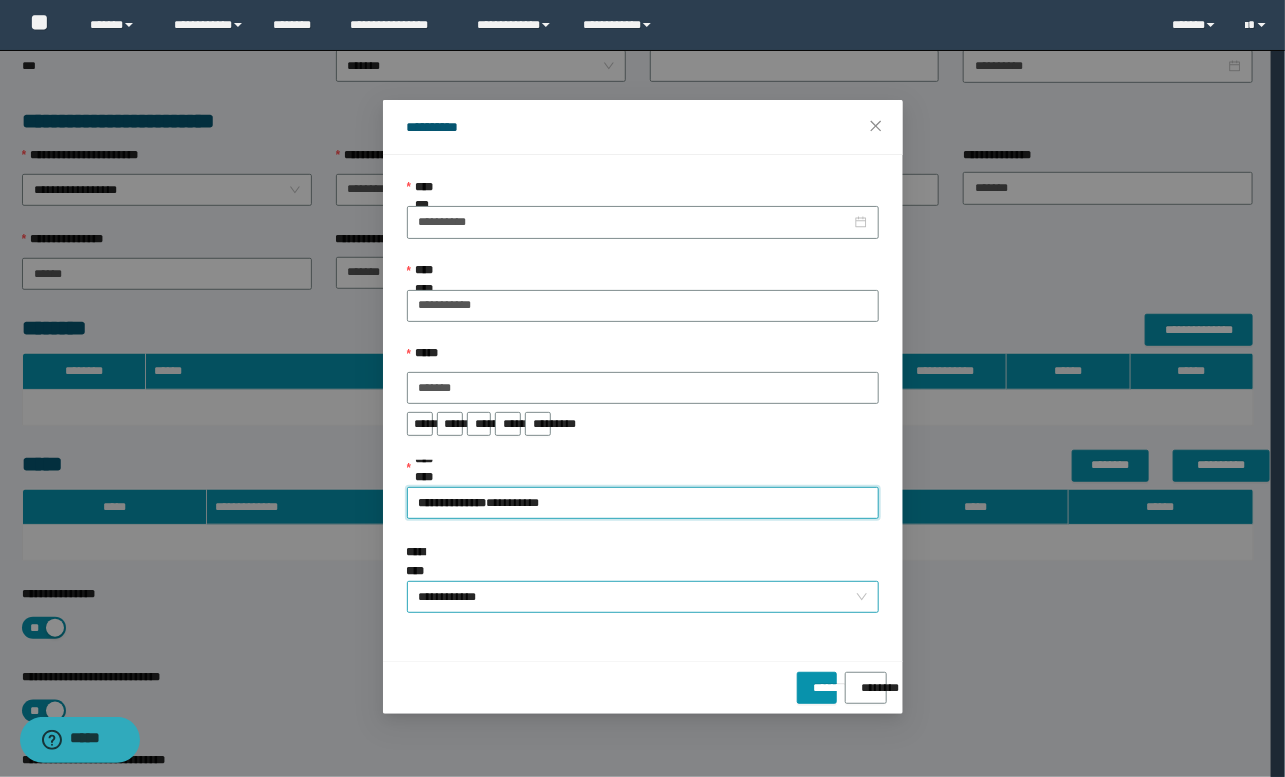 click on "**********" at bounding box center [643, 597] 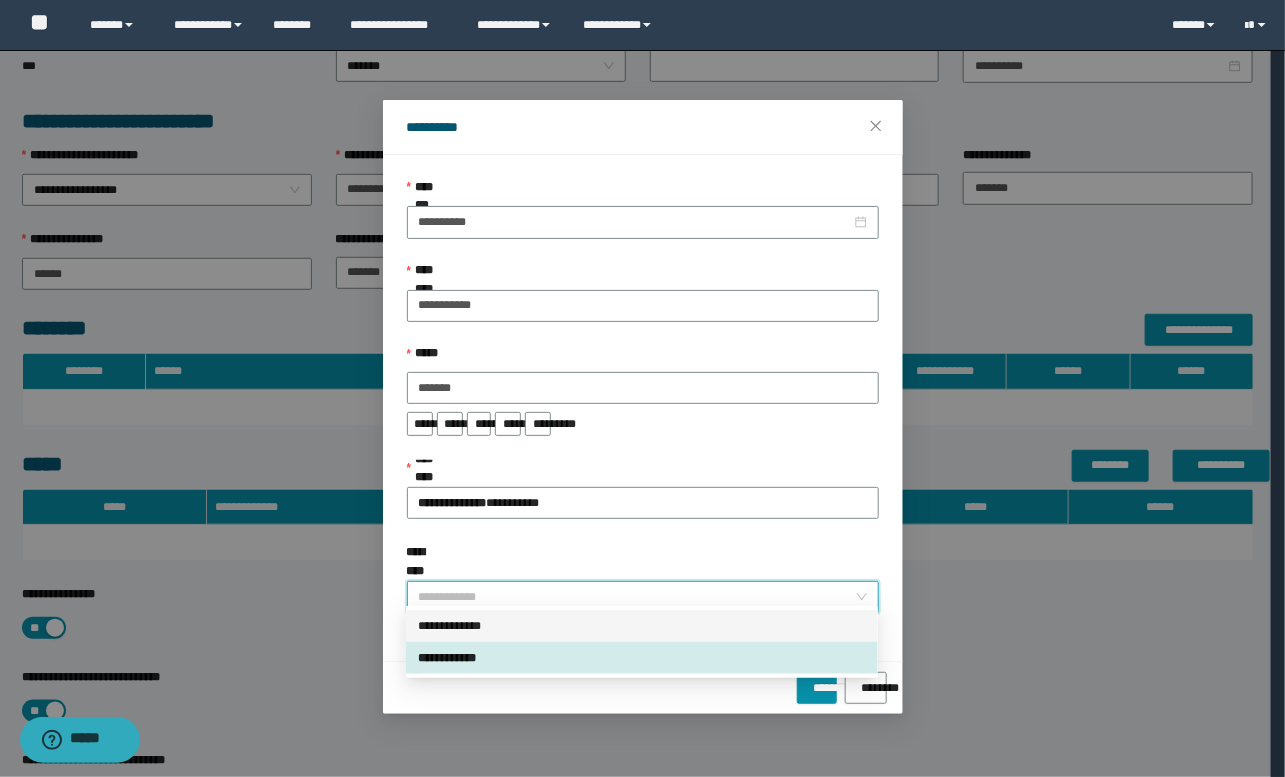 click on "**********" at bounding box center (642, 626) 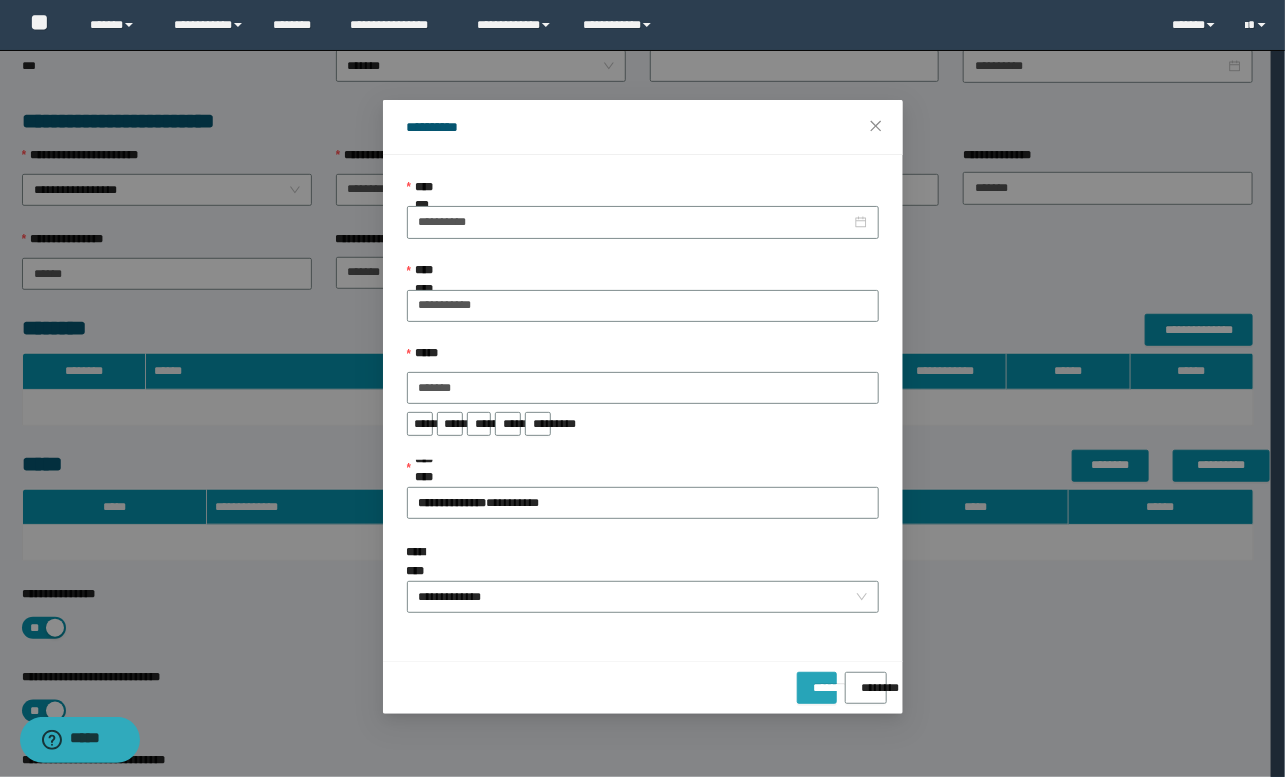 click on "*******" at bounding box center (817, 681) 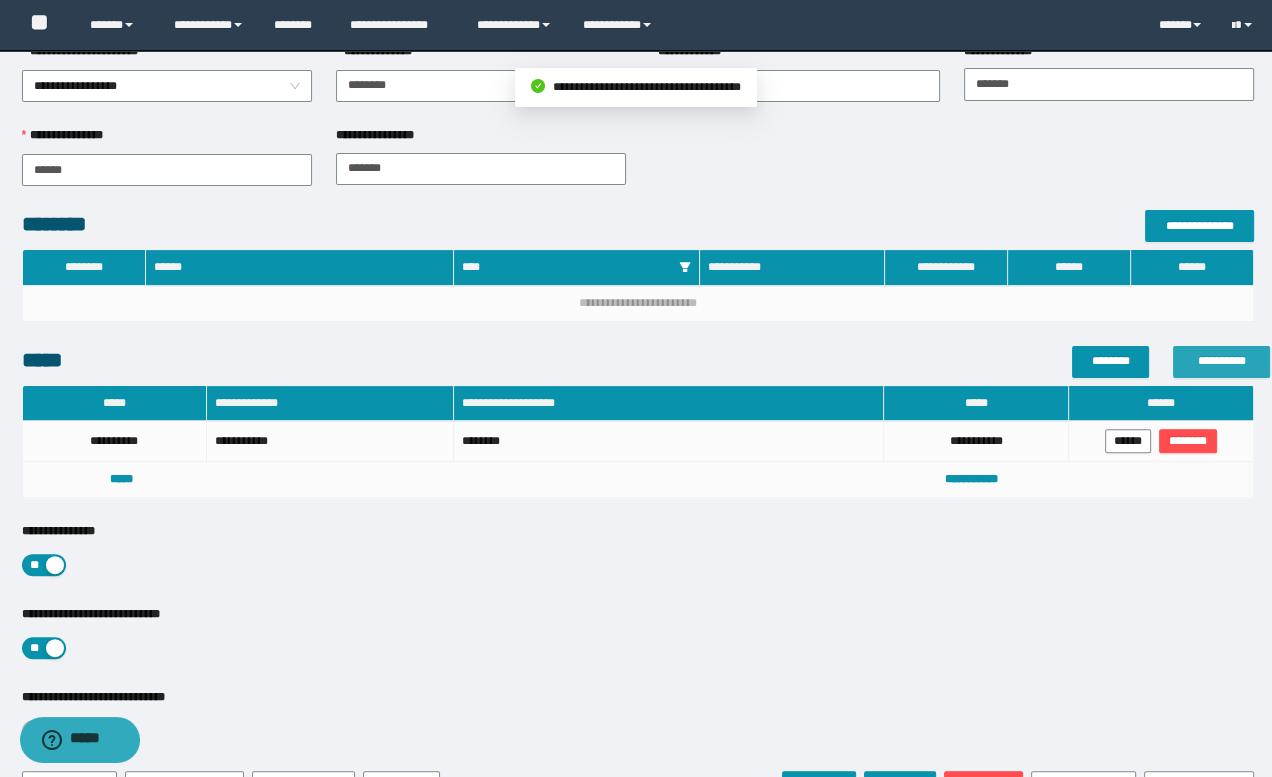 scroll, scrollTop: 613, scrollLeft: 0, axis: vertical 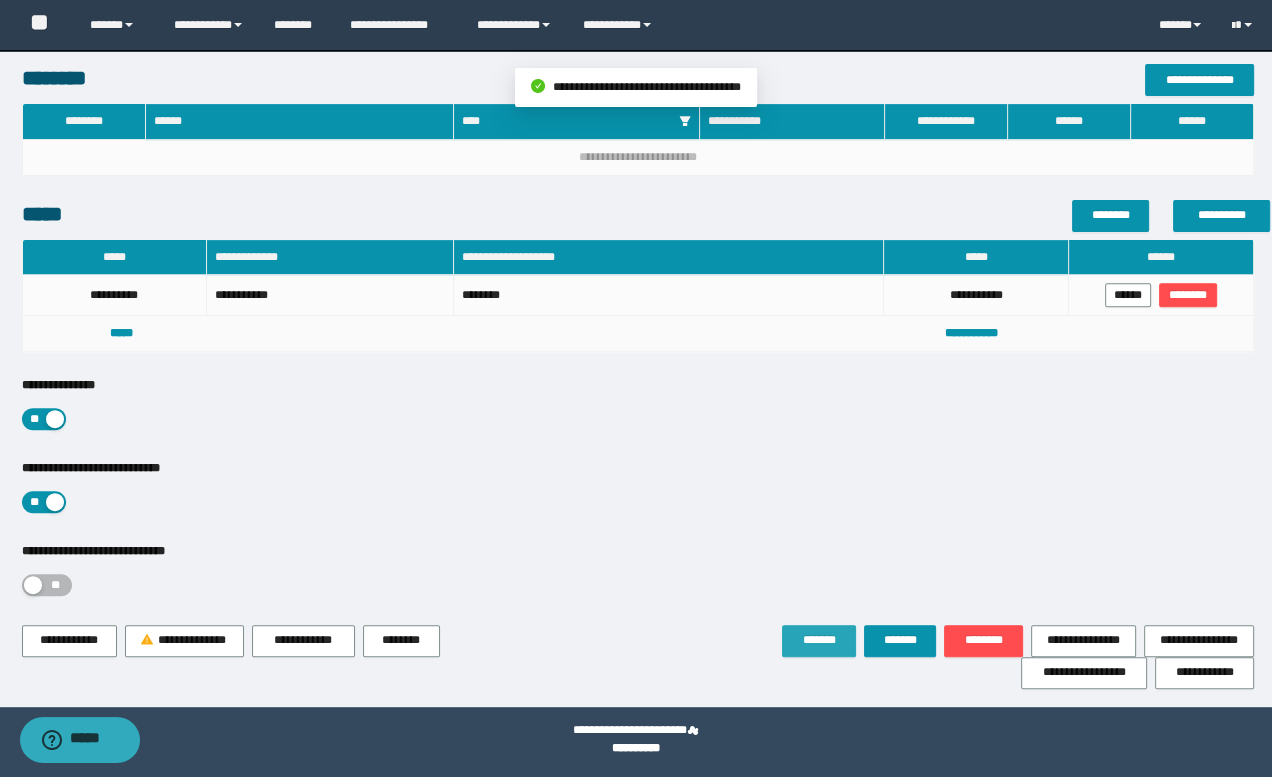click on "*******" at bounding box center [819, 640] 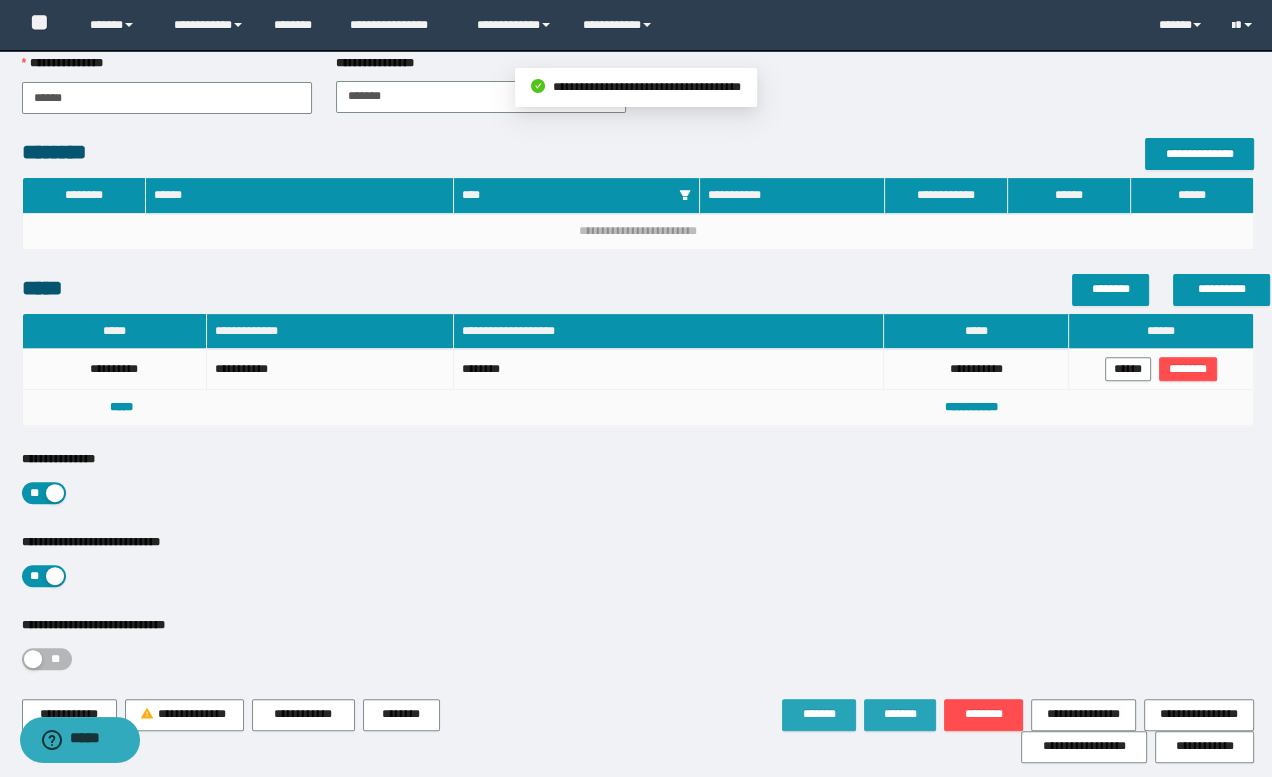 scroll, scrollTop: 613, scrollLeft: 0, axis: vertical 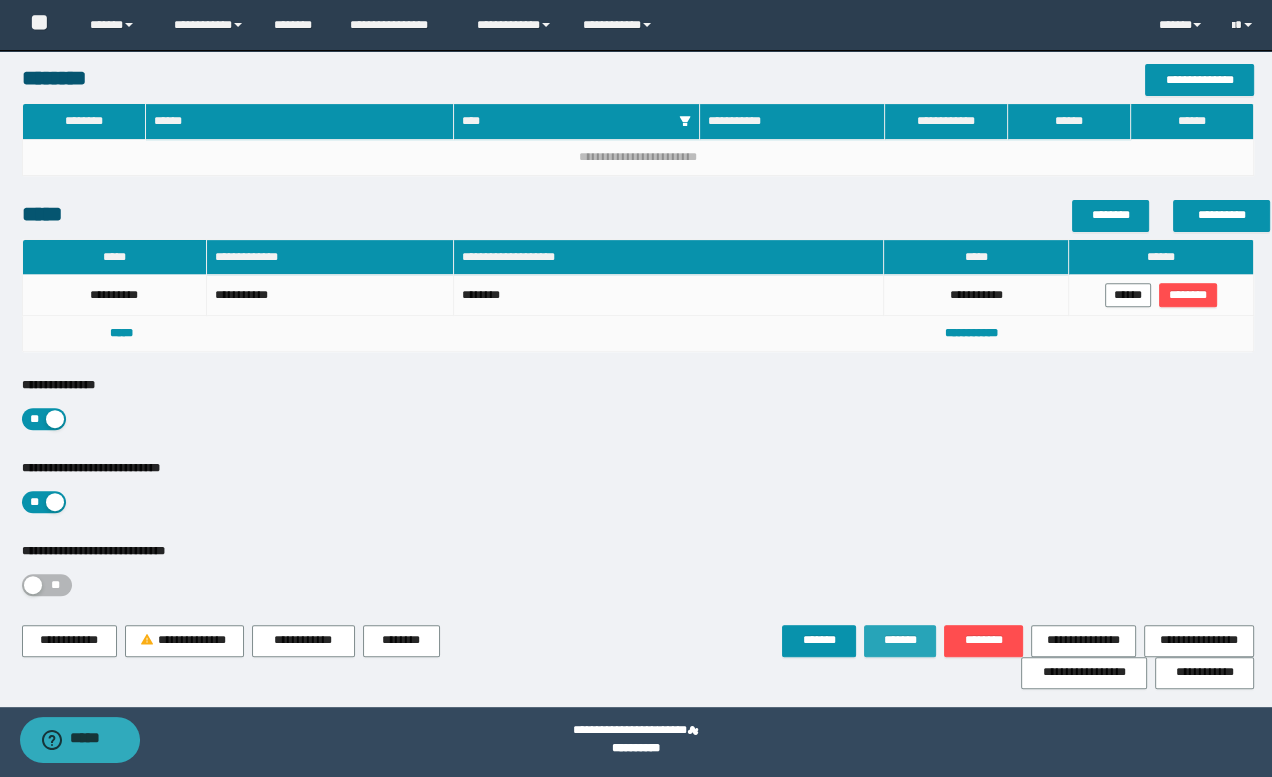 click on "*******" at bounding box center [900, 641] 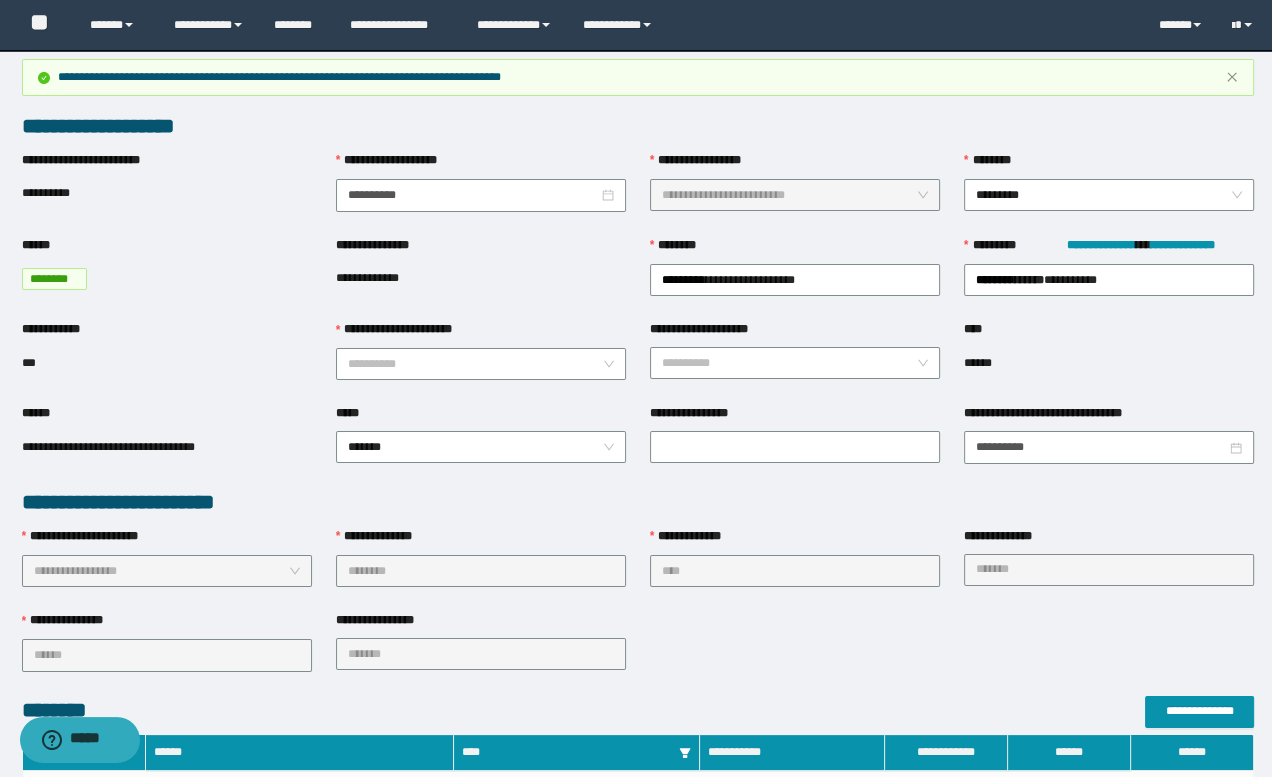 scroll, scrollTop: 0, scrollLeft: 0, axis: both 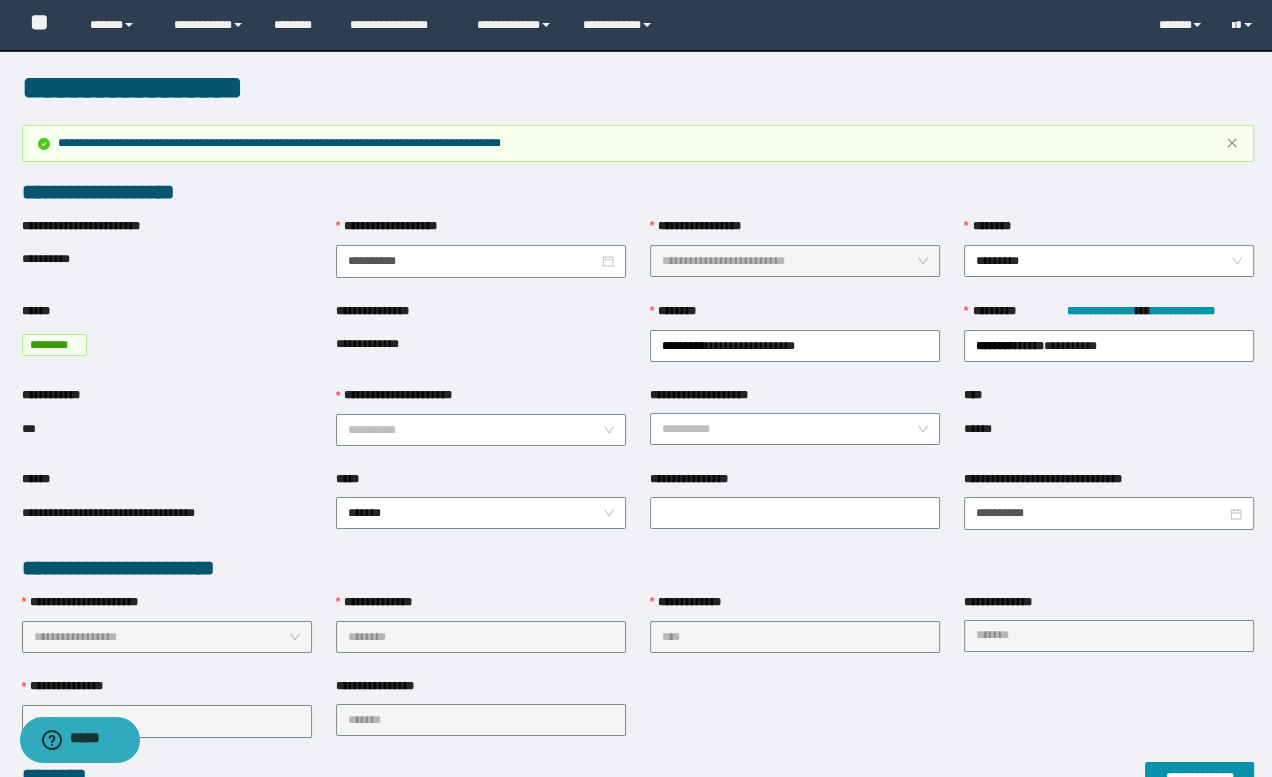 click on "**********" at bounding box center [638, 568] 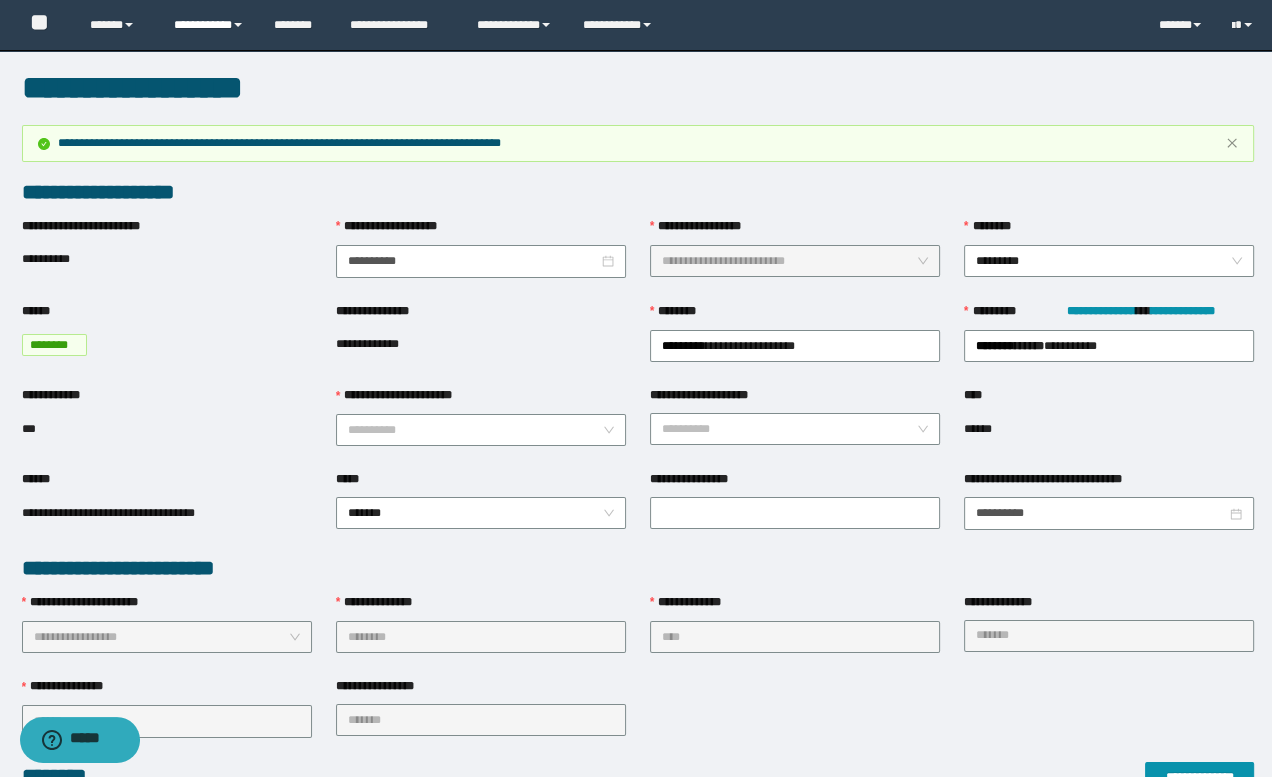 click on "**********" at bounding box center (209, 25) 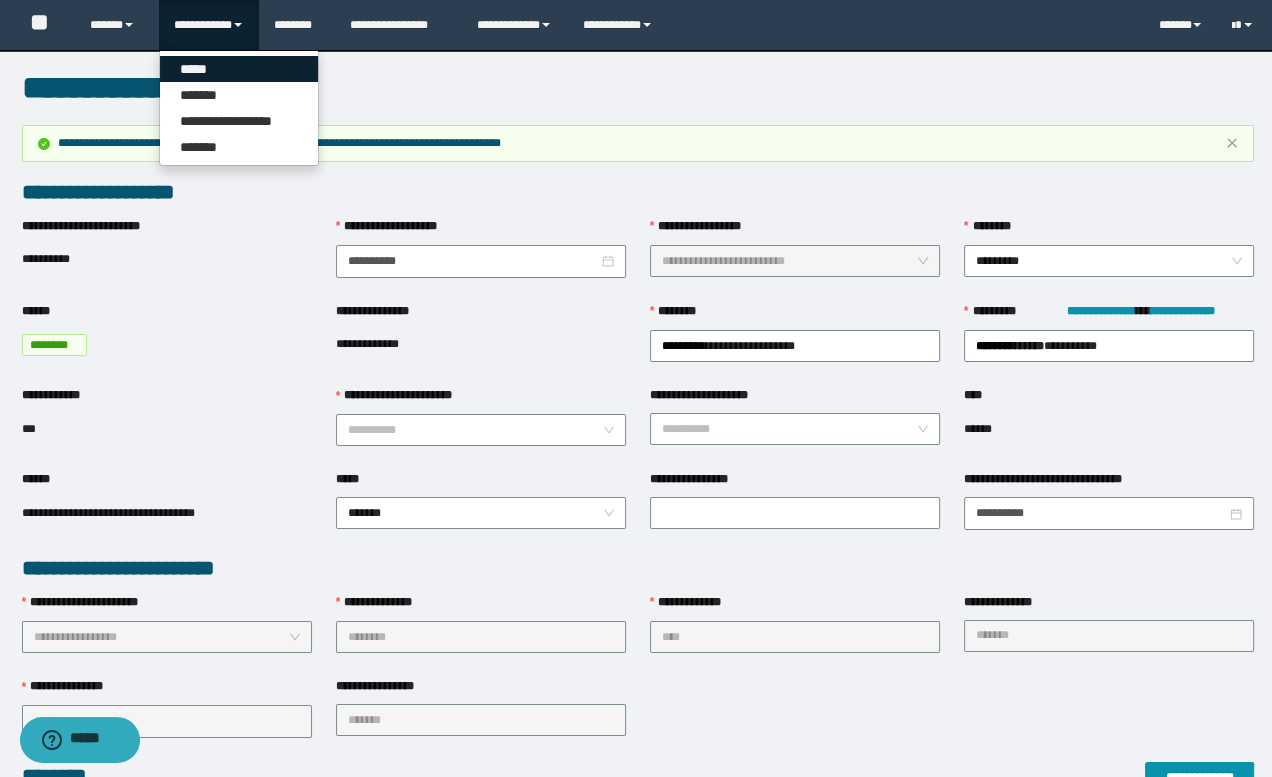 click on "*****" at bounding box center (239, 69) 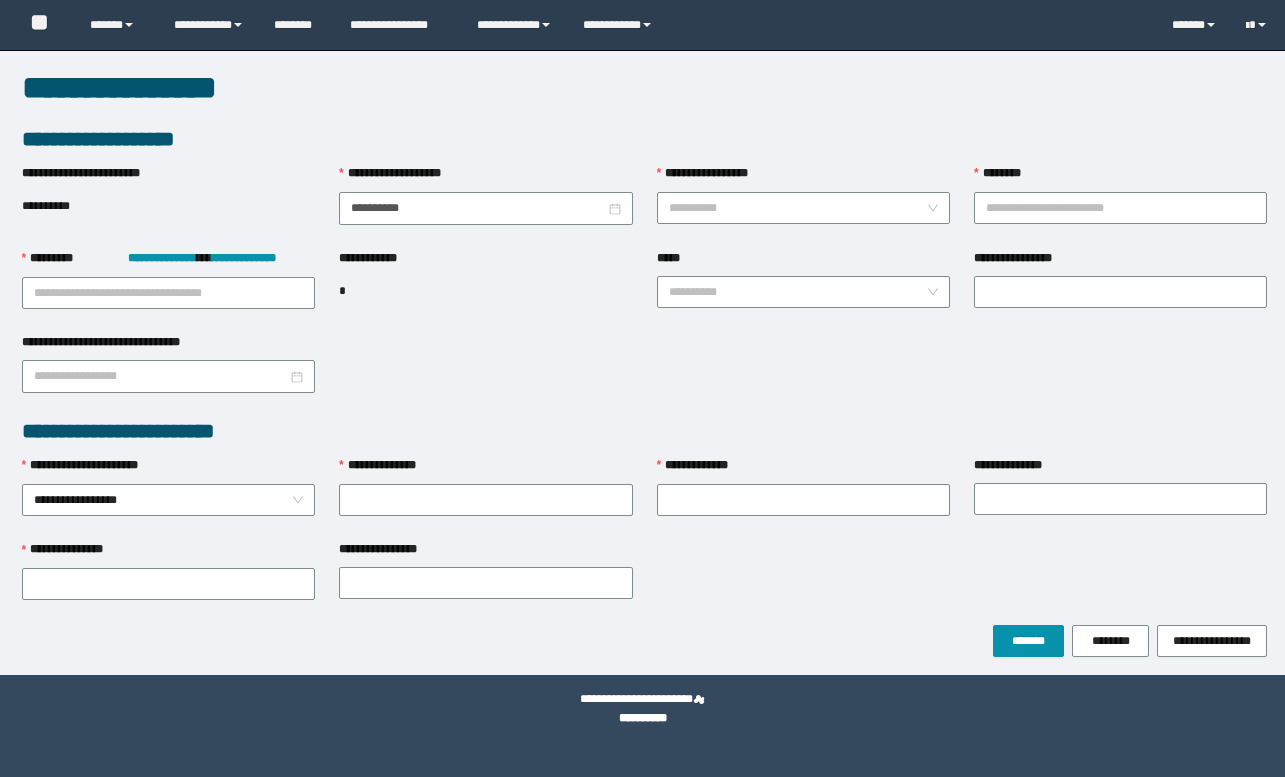 scroll, scrollTop: 0, scrollLeft: 0, axis: both 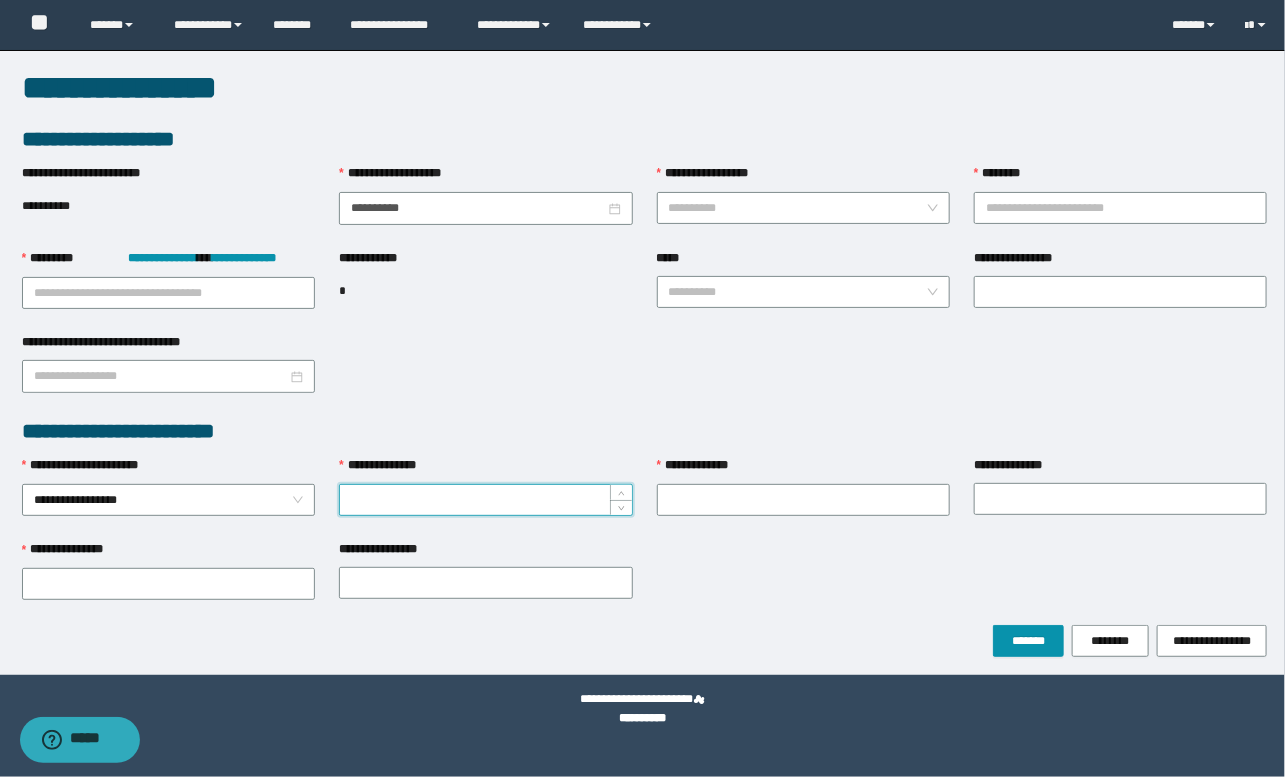 click on "**********" at bounding box center (485, 500) 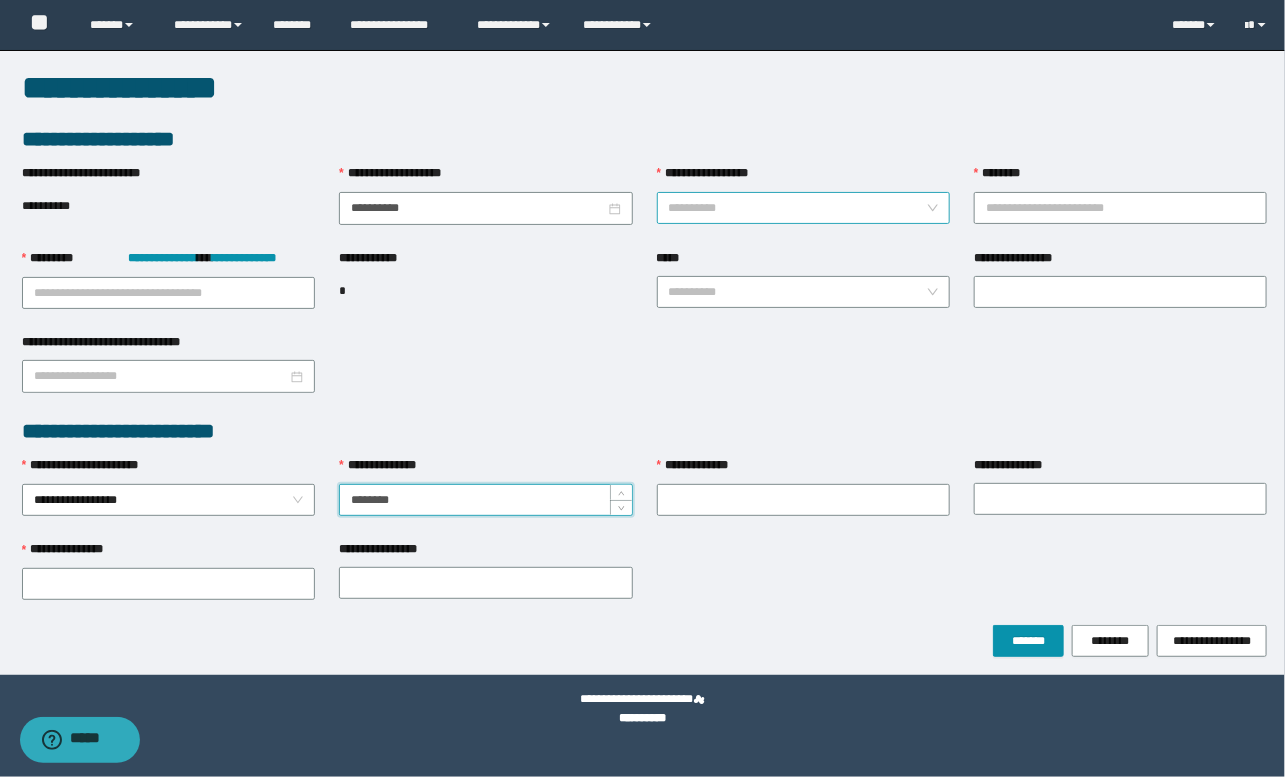 type on "********" 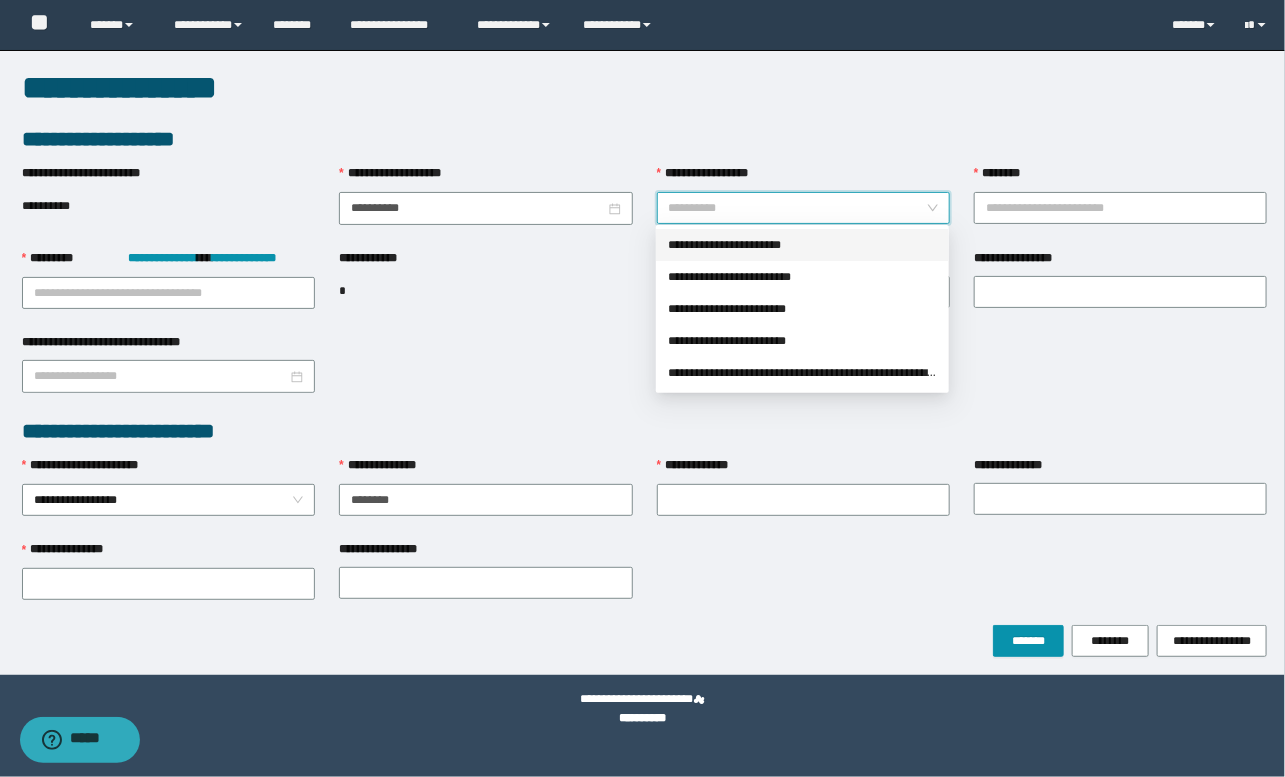 click on "**********" at bounding box center (802, 277) 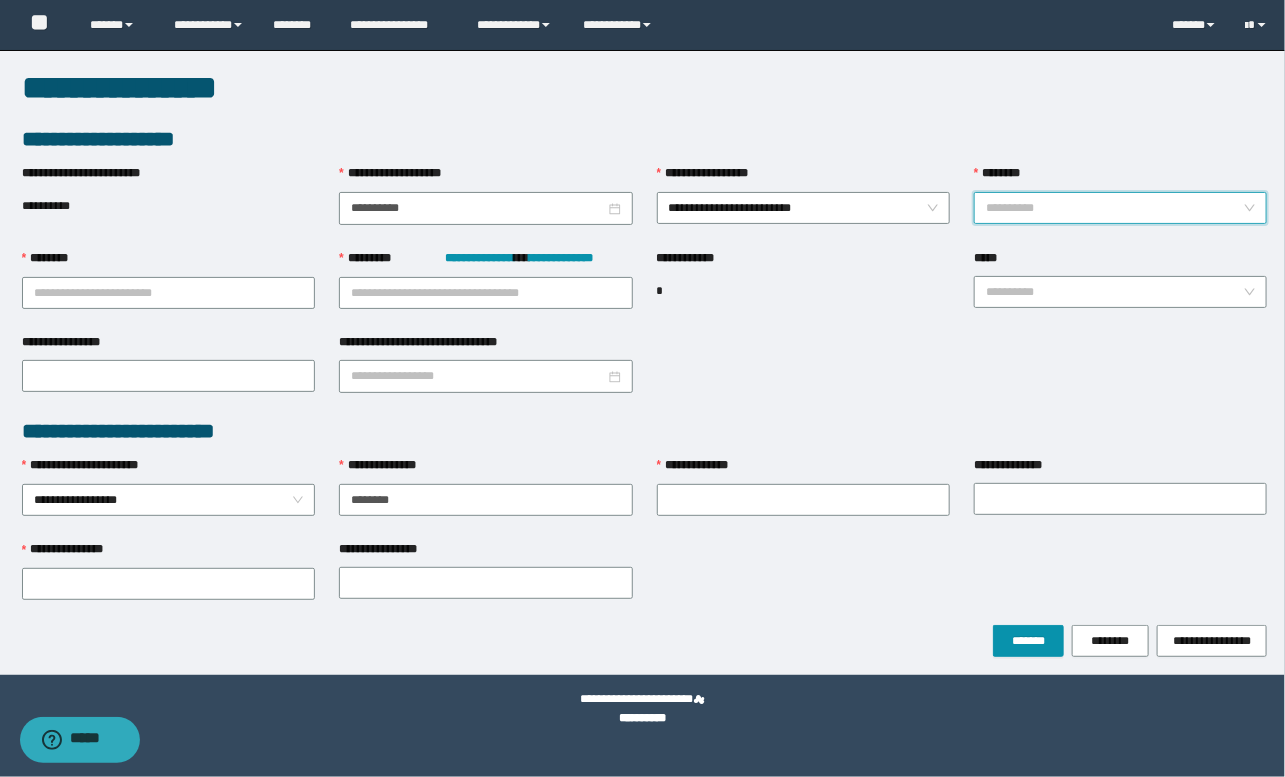click on "********" at bounding box center [1114, 208] 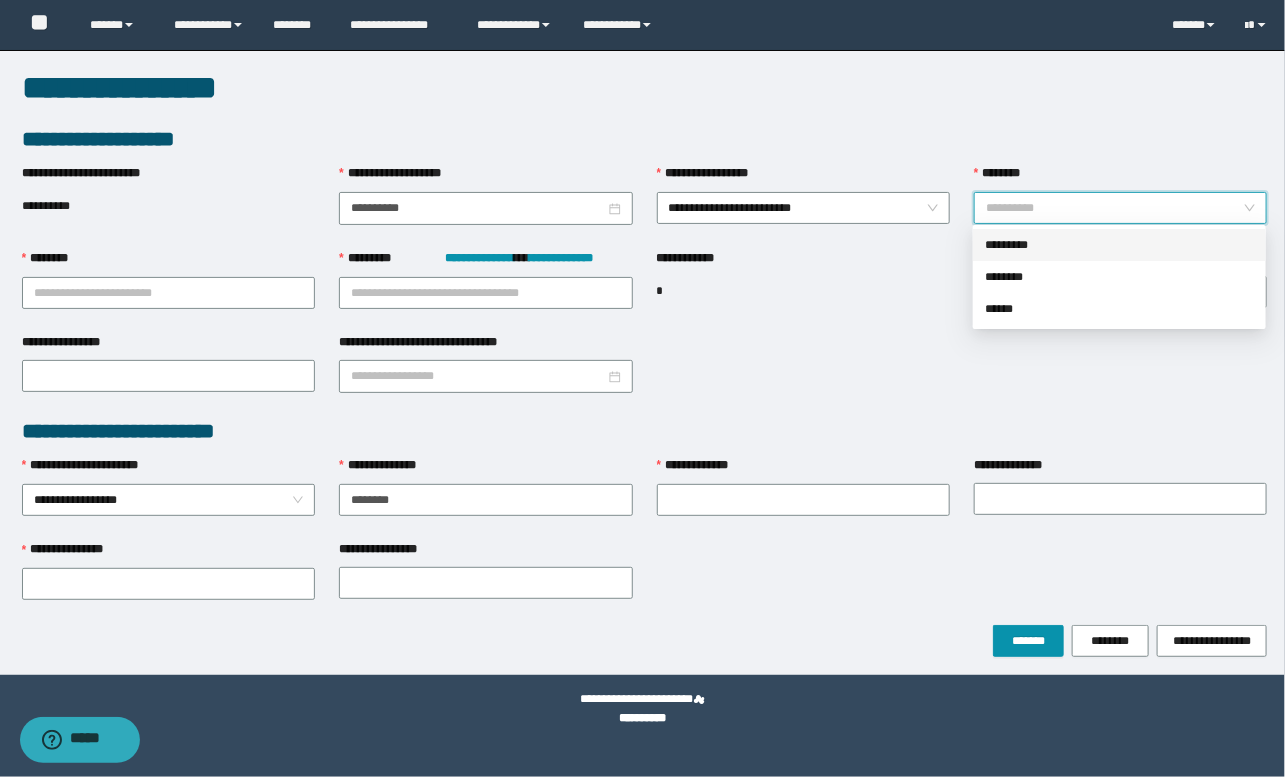 click on "*********" at bounding box center [1119, 245] 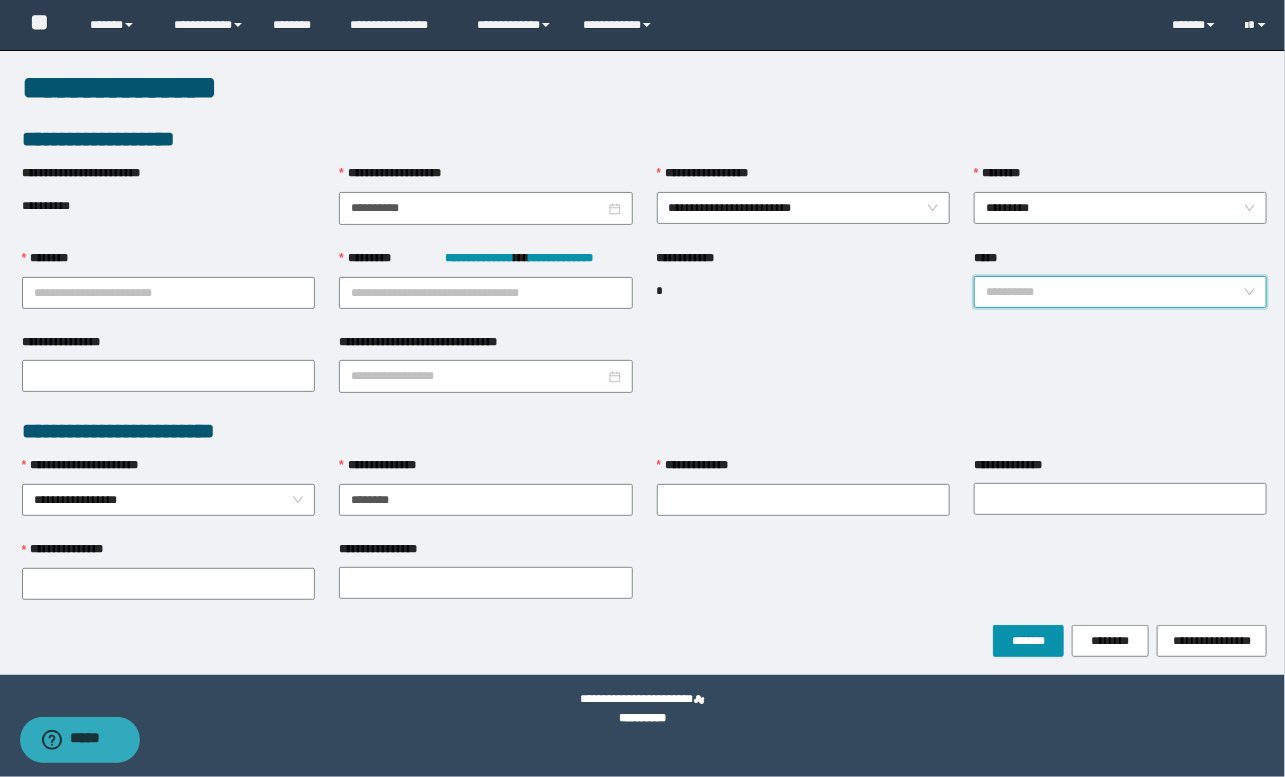 click on "*****" at bounding box center [1114, 292] 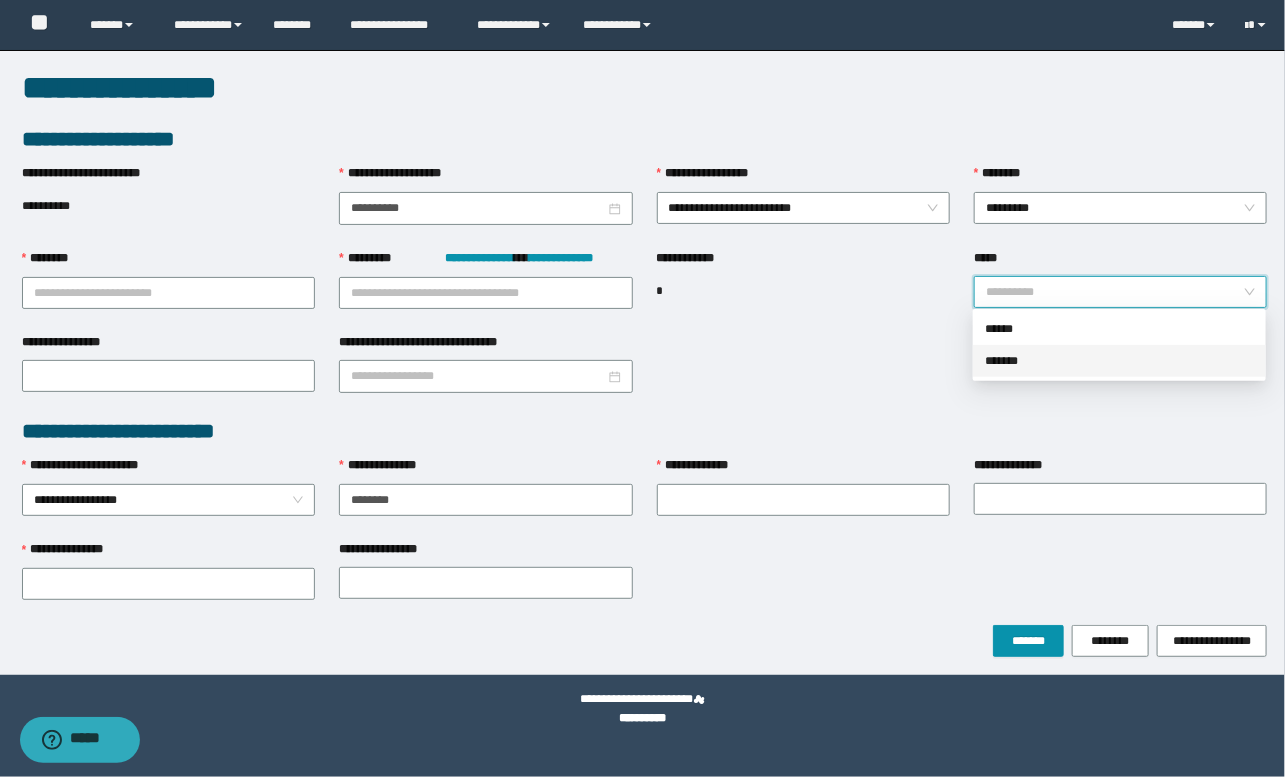 drag, startPoint x: 1014, startPoint y: 357, endPoint x: 596, endPoint y: 379, distance: 418.57855 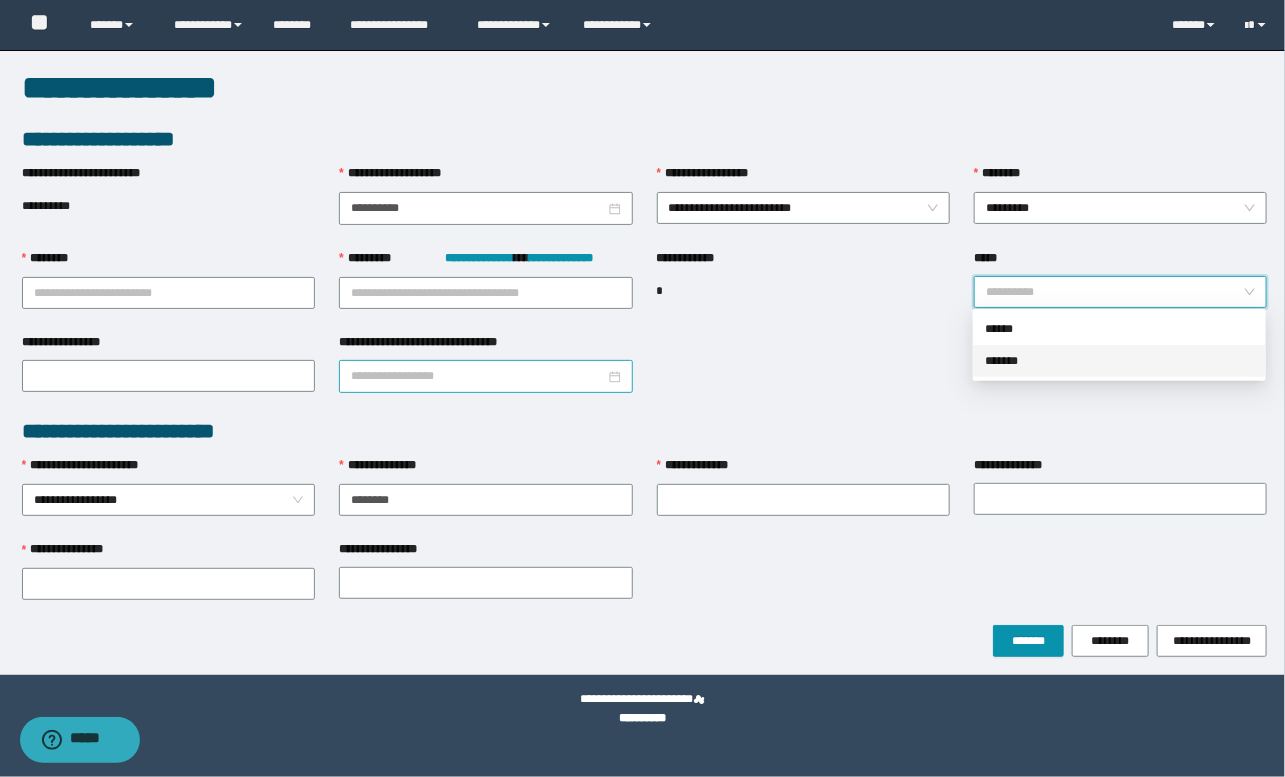 click on "*******" at bounding box center (1119, 361) 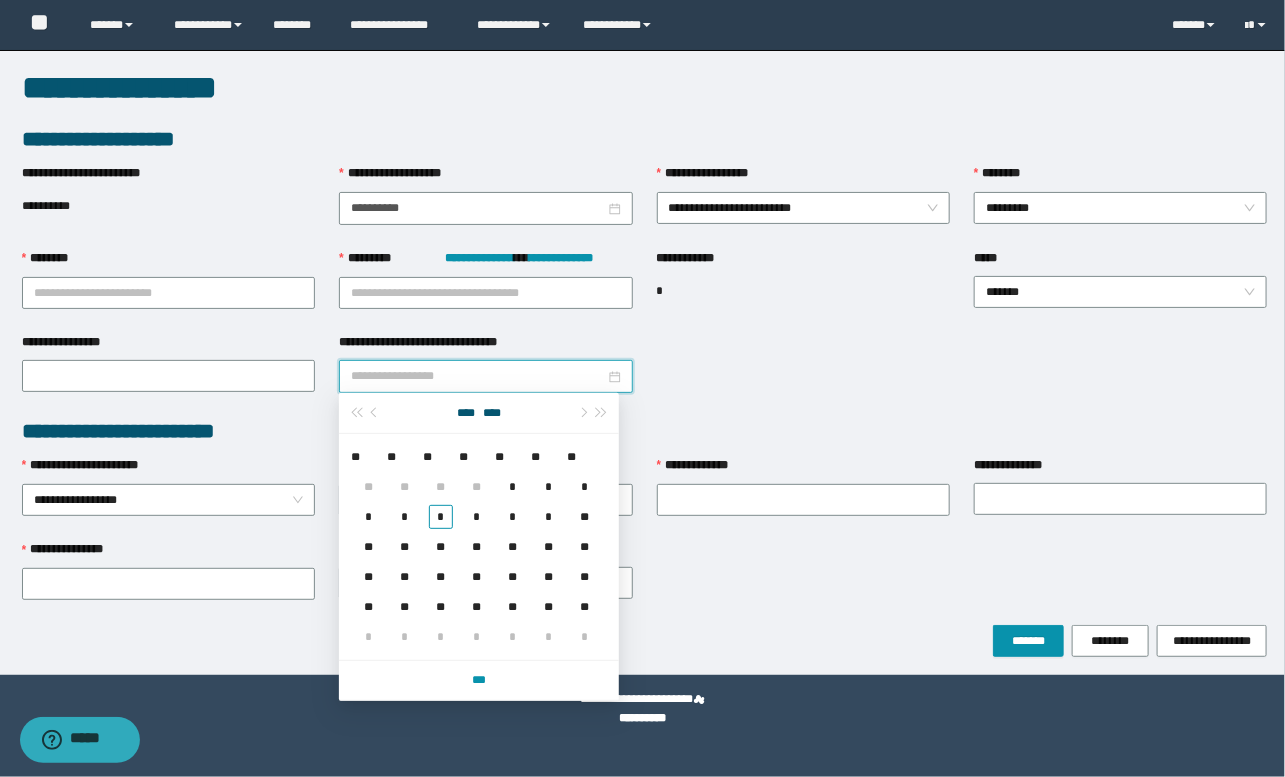 click on "**********" at bounding box center (477, 376) 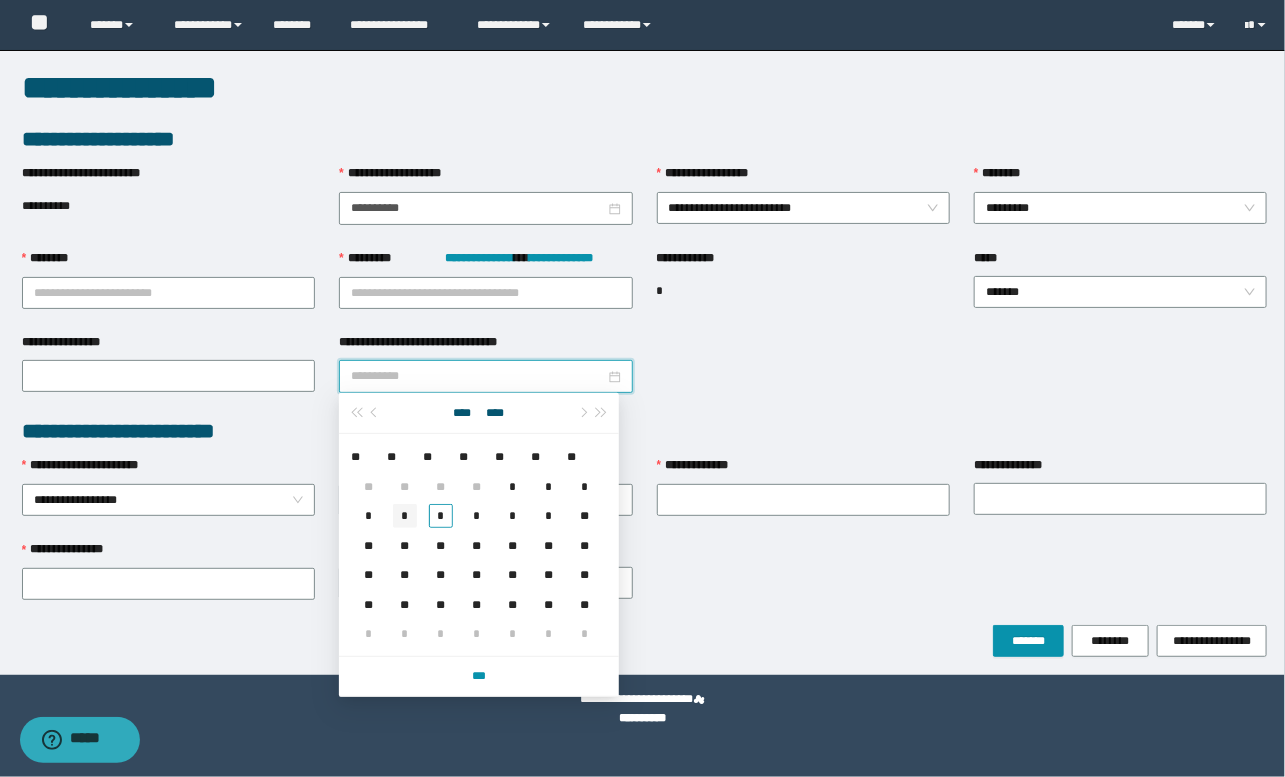 click on "*" at bounding box center [405, 515] 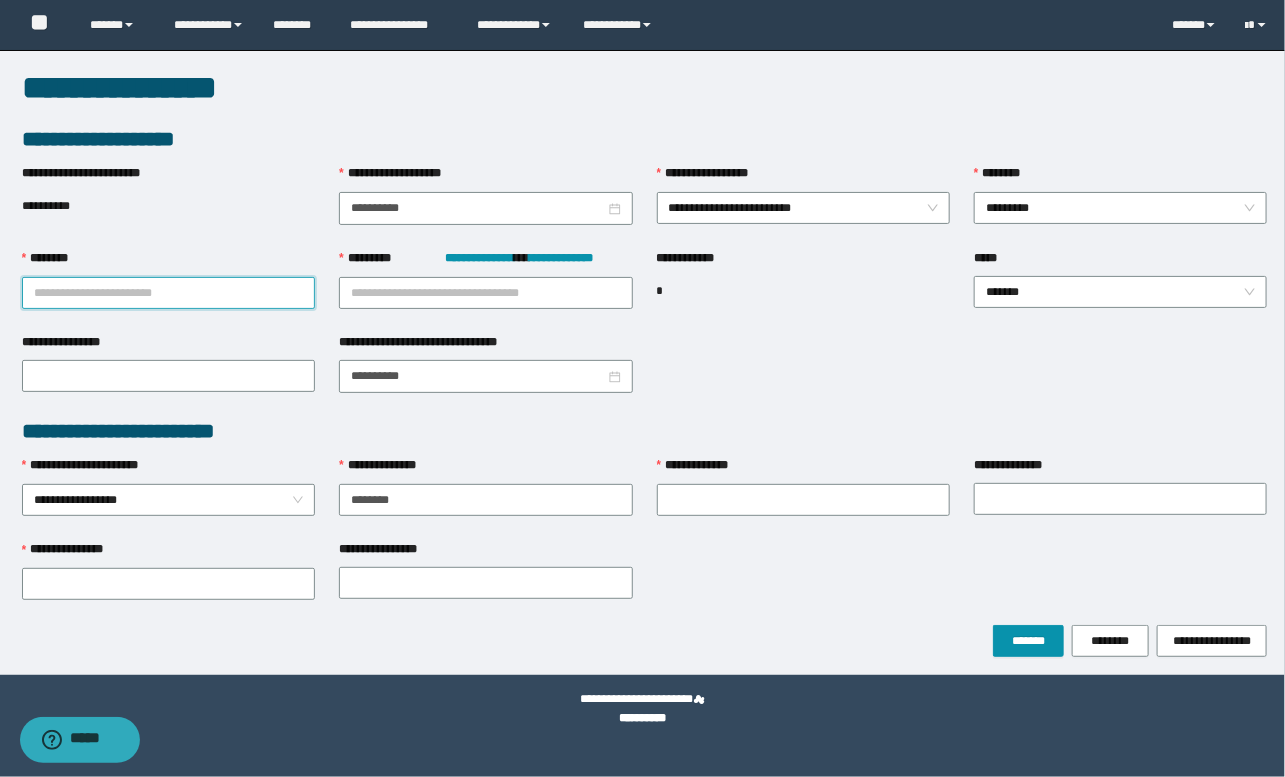 click on "********" at bounding box center [168, 293] 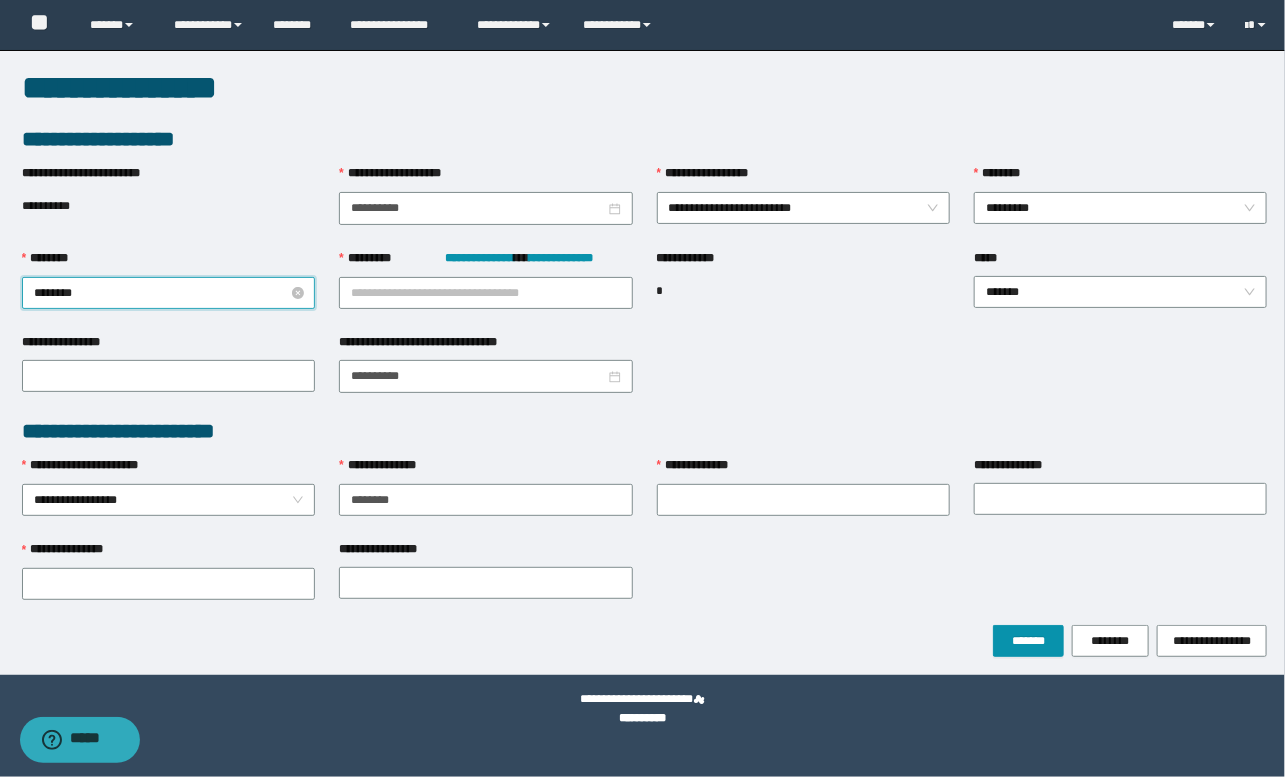 type on "*********" 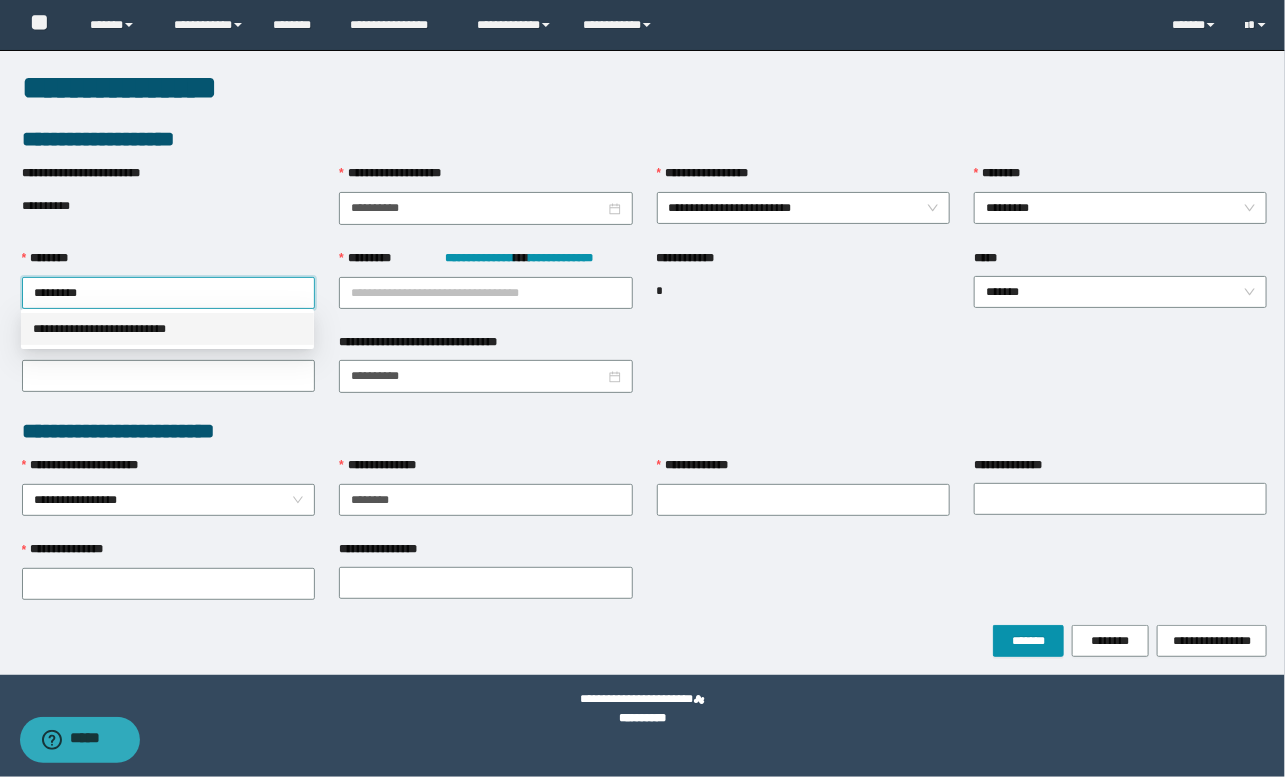 click on "**********" at bounding box center (167, 329) 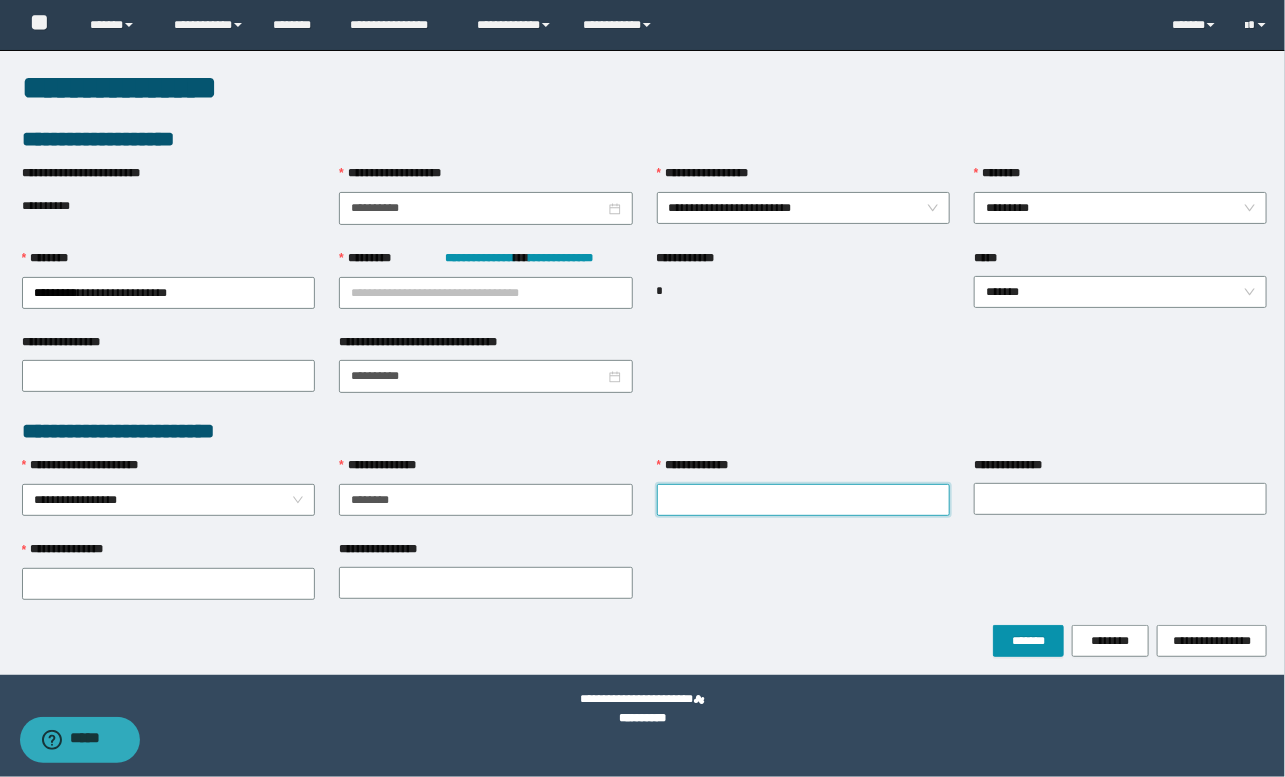 click on "**********" at bounding box center (803, 500) 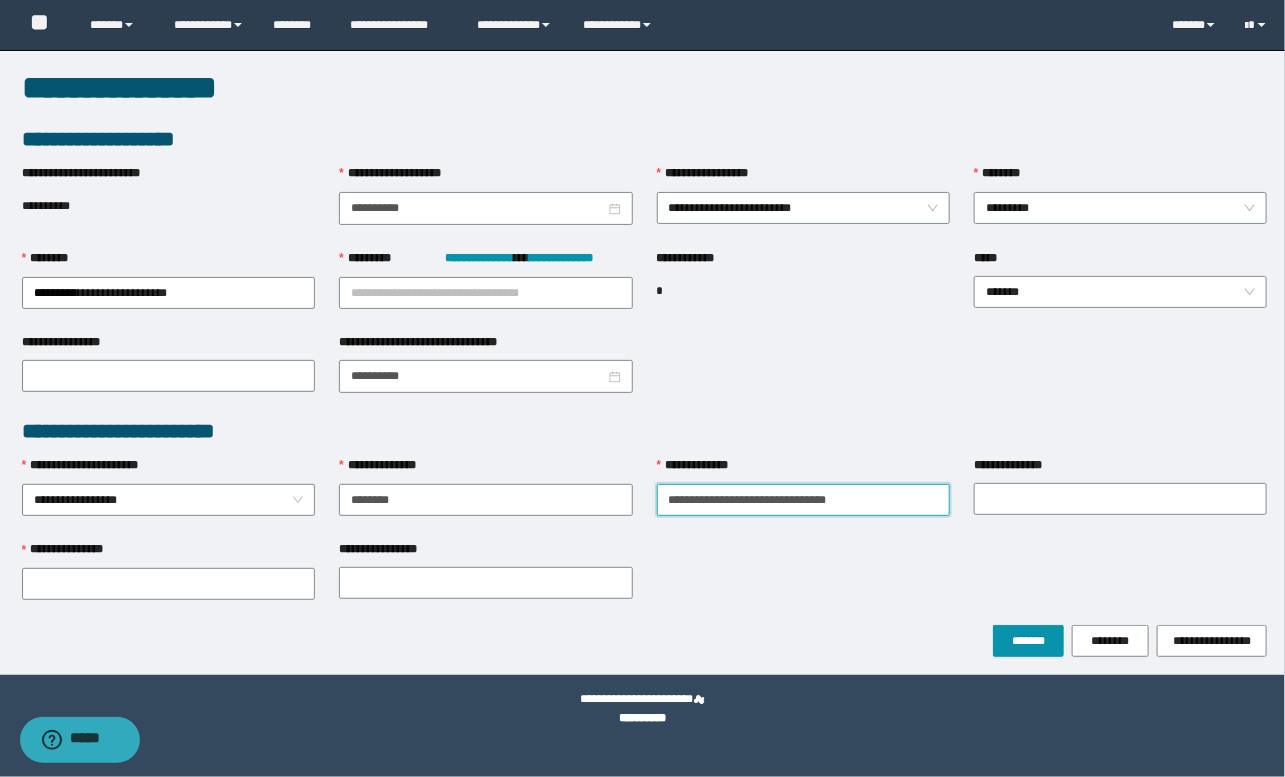 drag, startPoint x: 737, startPoint y: 494, endPoint x: 903, endPoint y: 491, distance: 166.0271 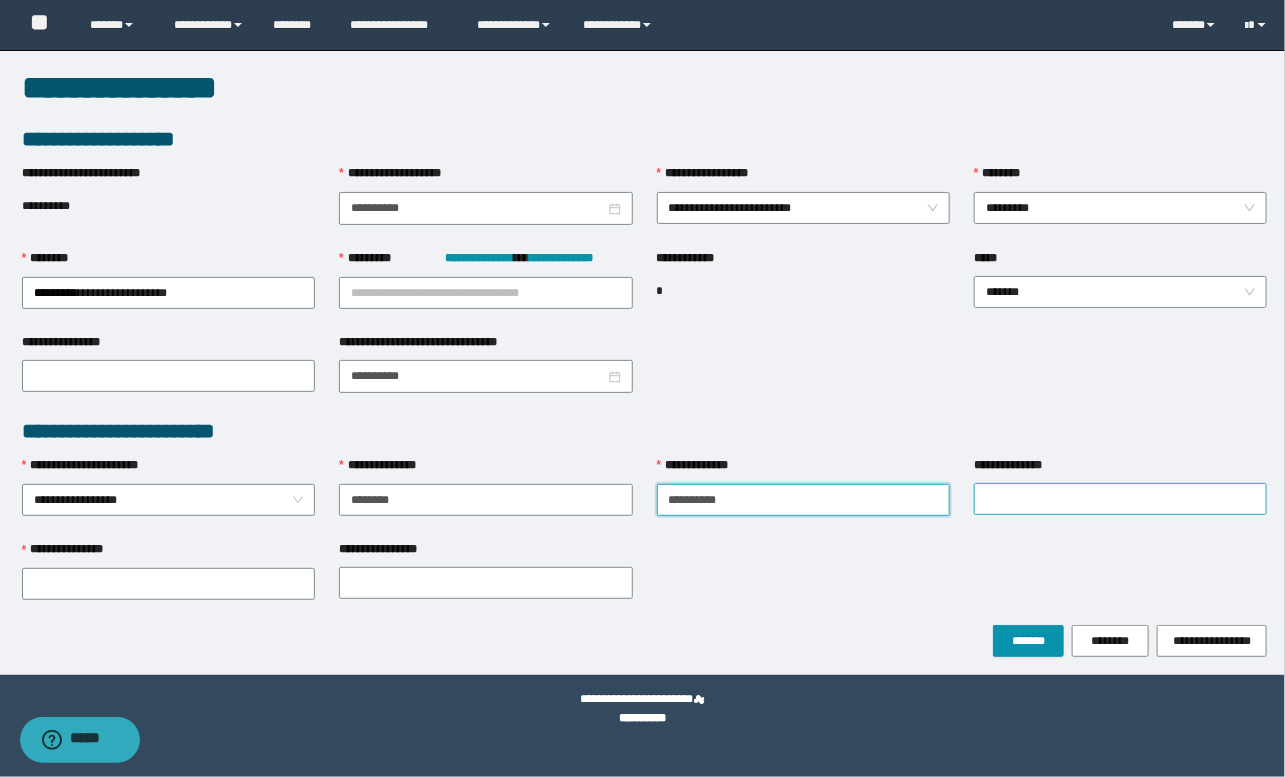 type on "*********" 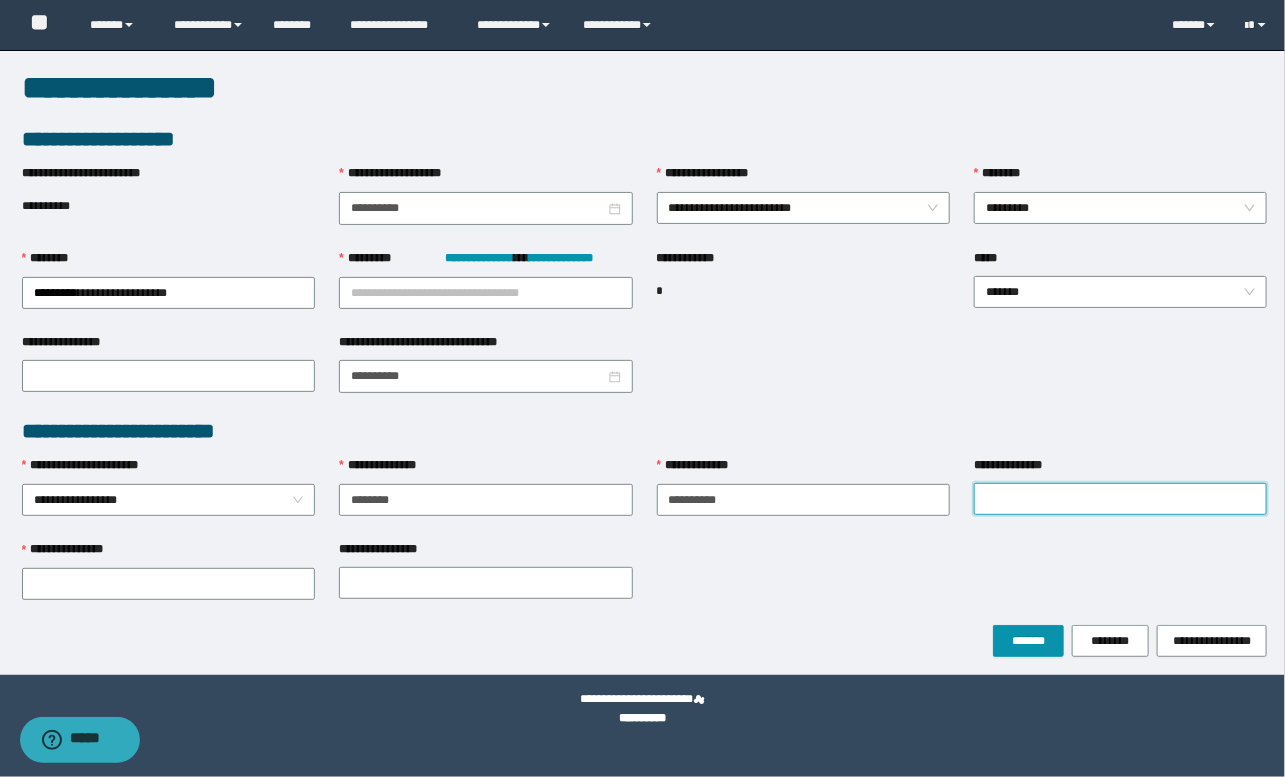 click on "**********" at bounding box center (1120, 499) 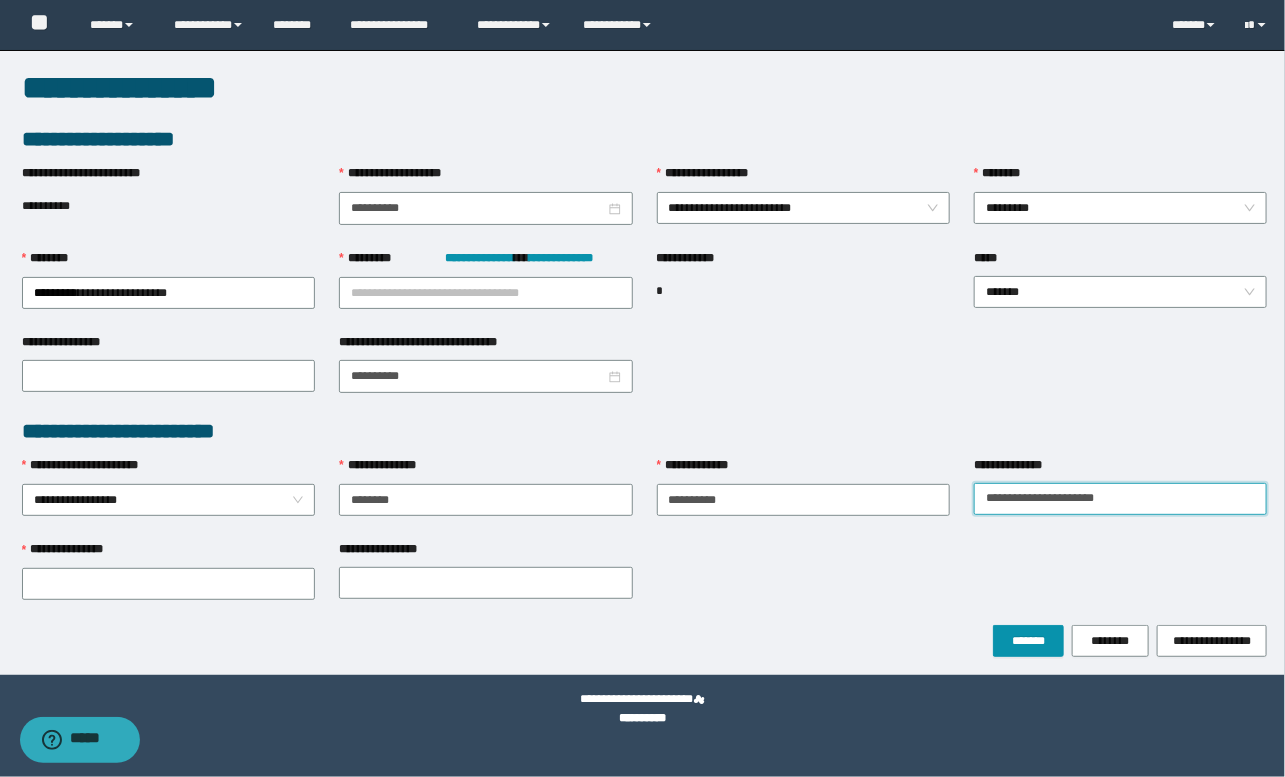 drag, startPoint x: 1033, startPoint y: 496, endPoint x: 1182, endPoint y: 494, distance: 149.01343 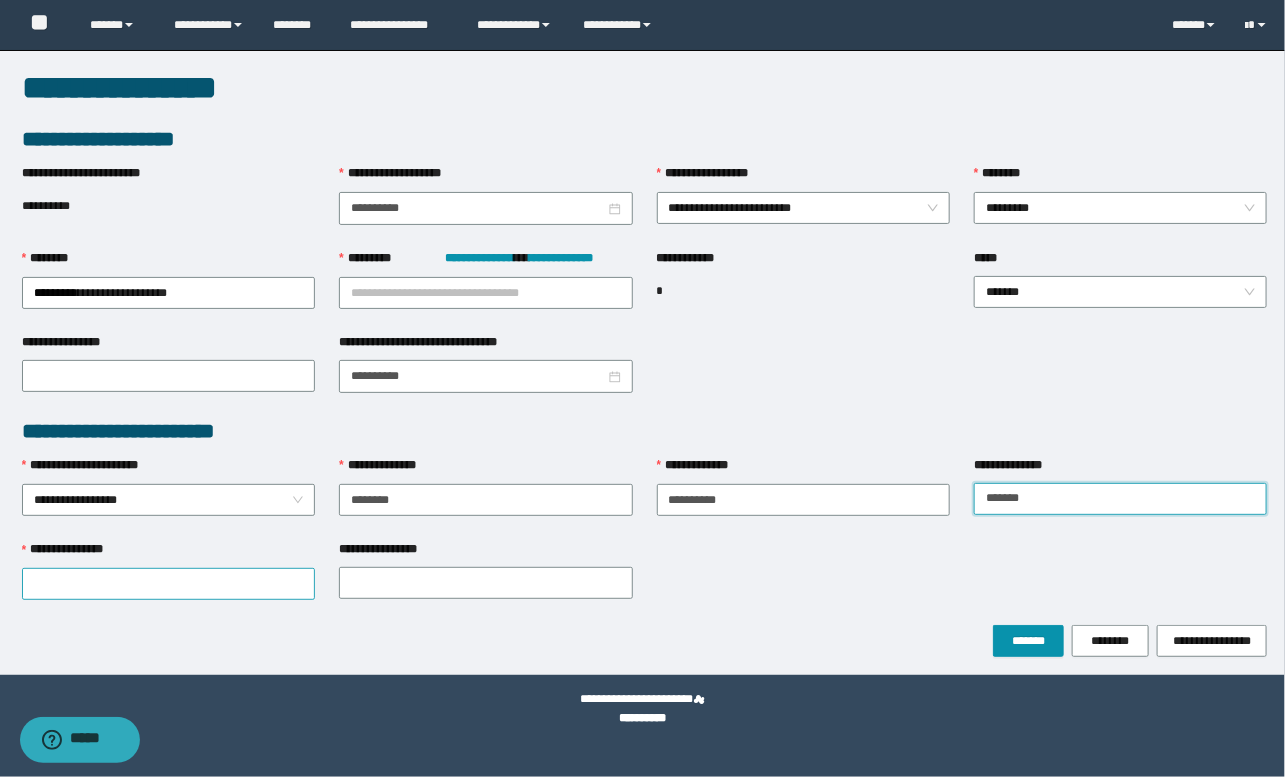 type on "******" 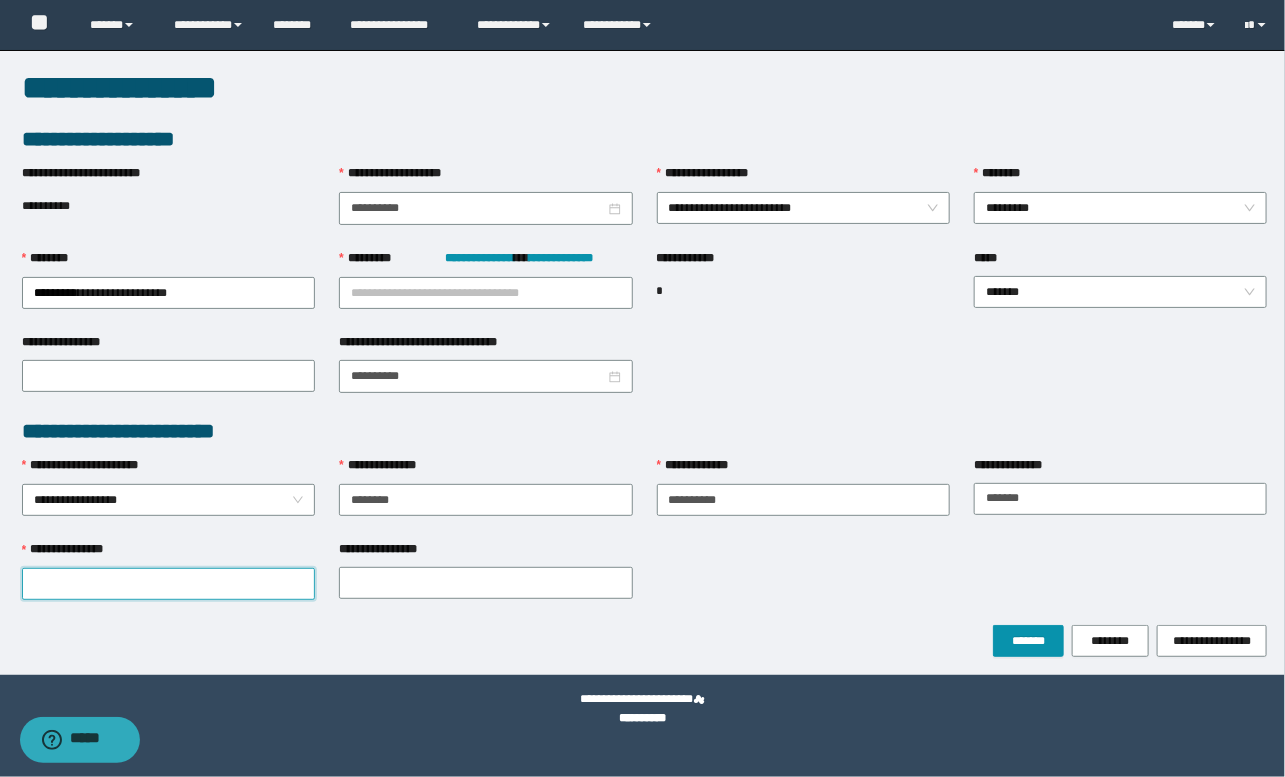 click on "**********" at bounding box center [168, 584] 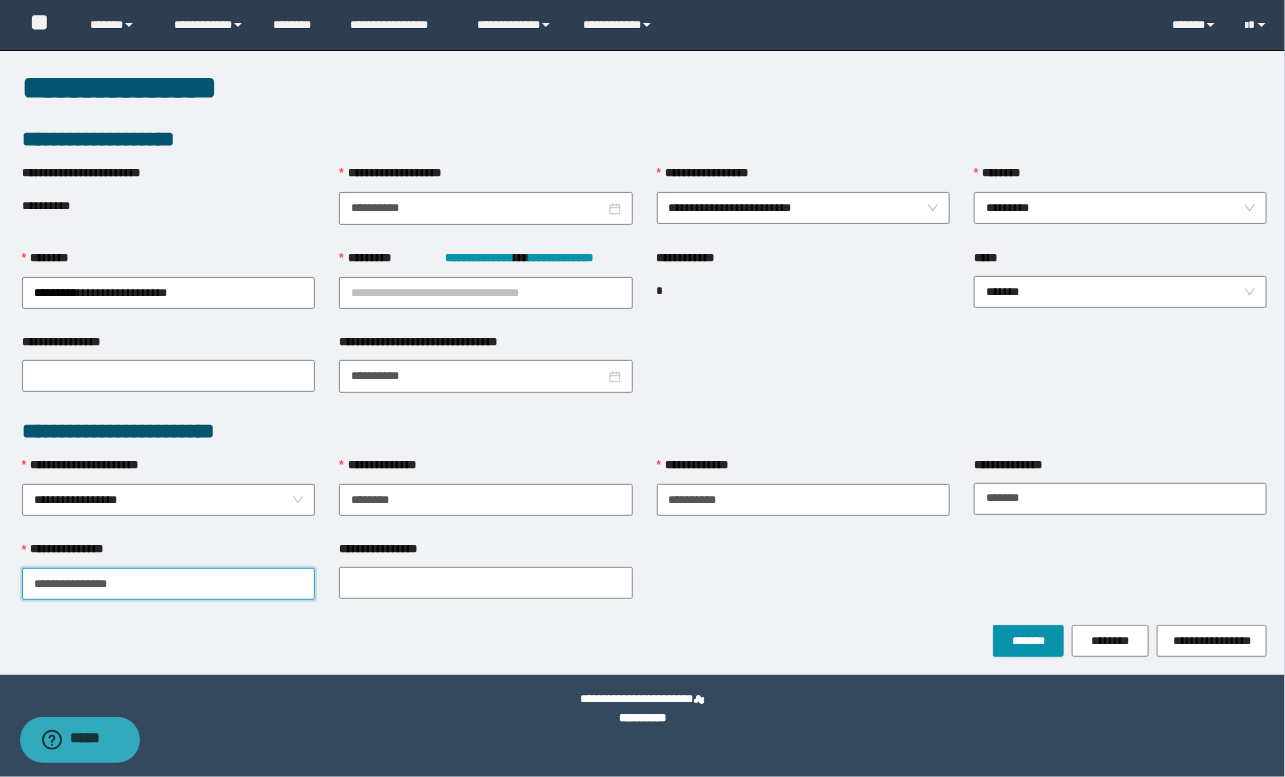 drag, startPoint x: 76, startPoint y: 579, endPoint x: 200, endPoint y: 585, distance: 124.14507 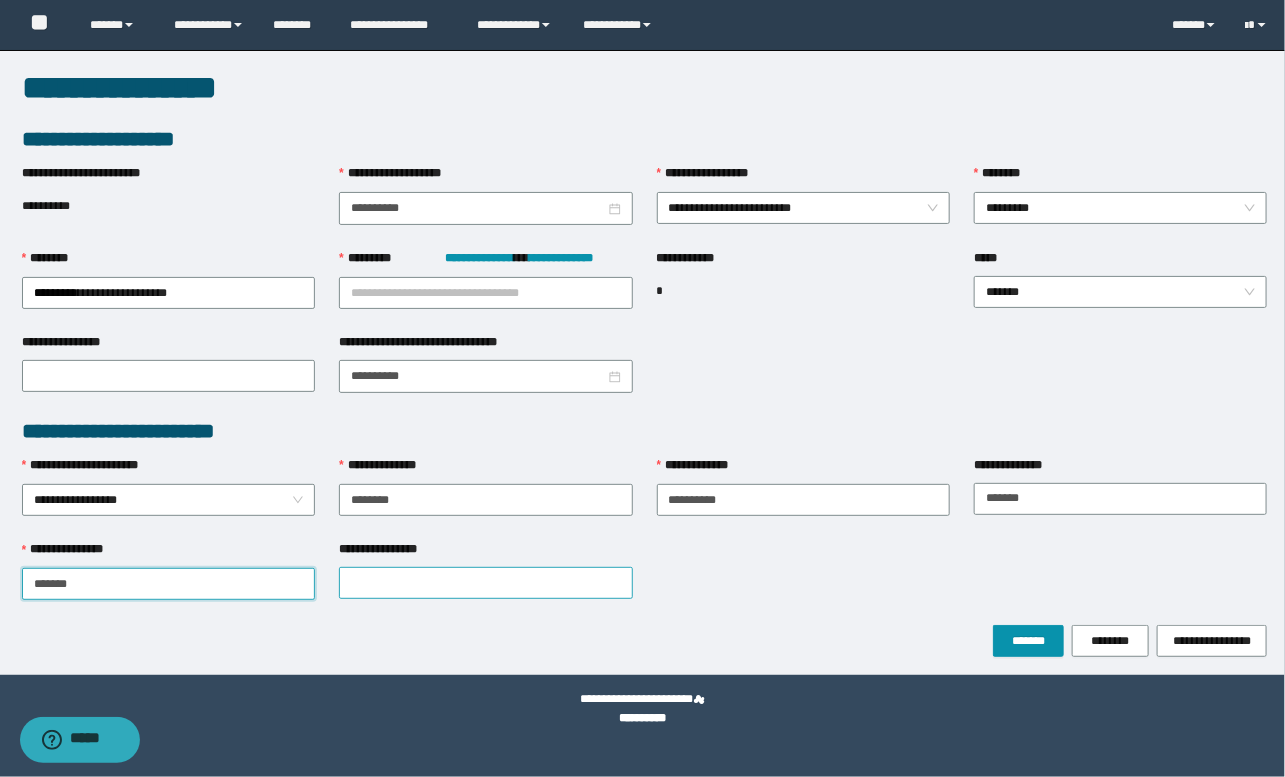 type on "******" 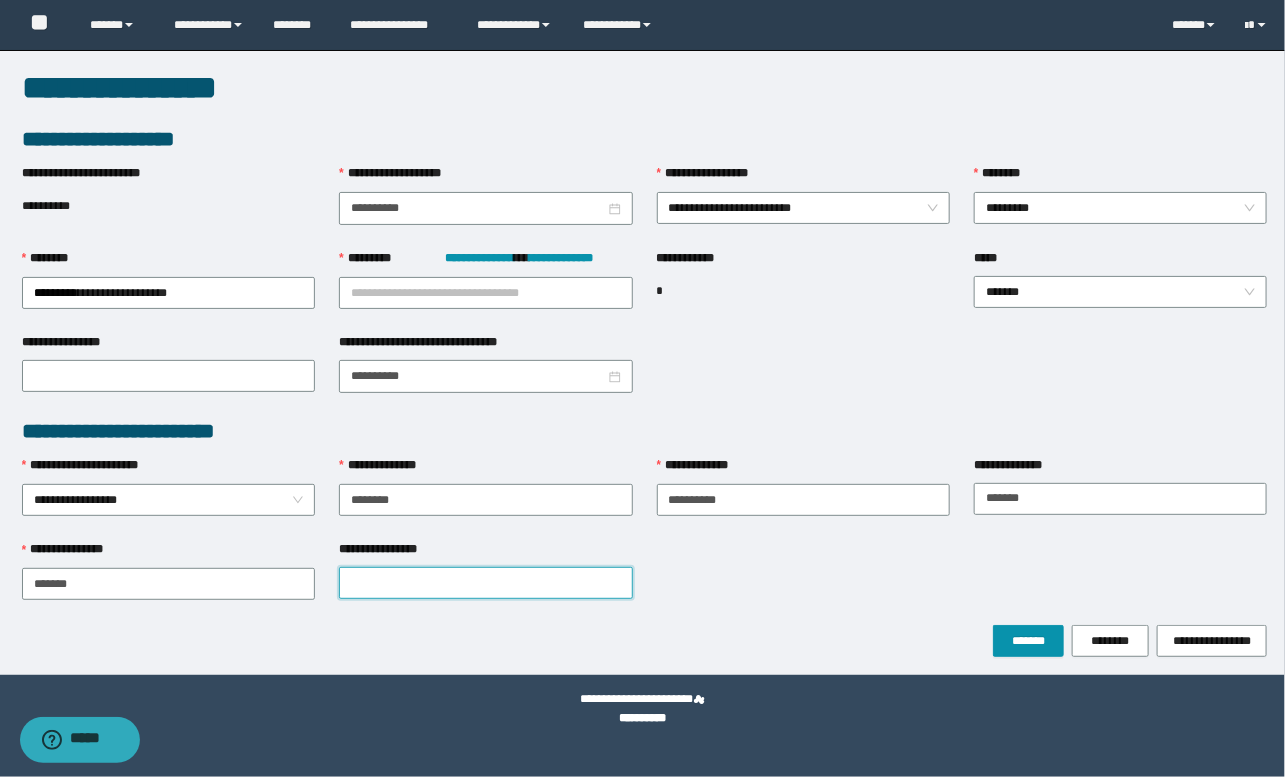 click on "**********" at bounding box center (485, 583) 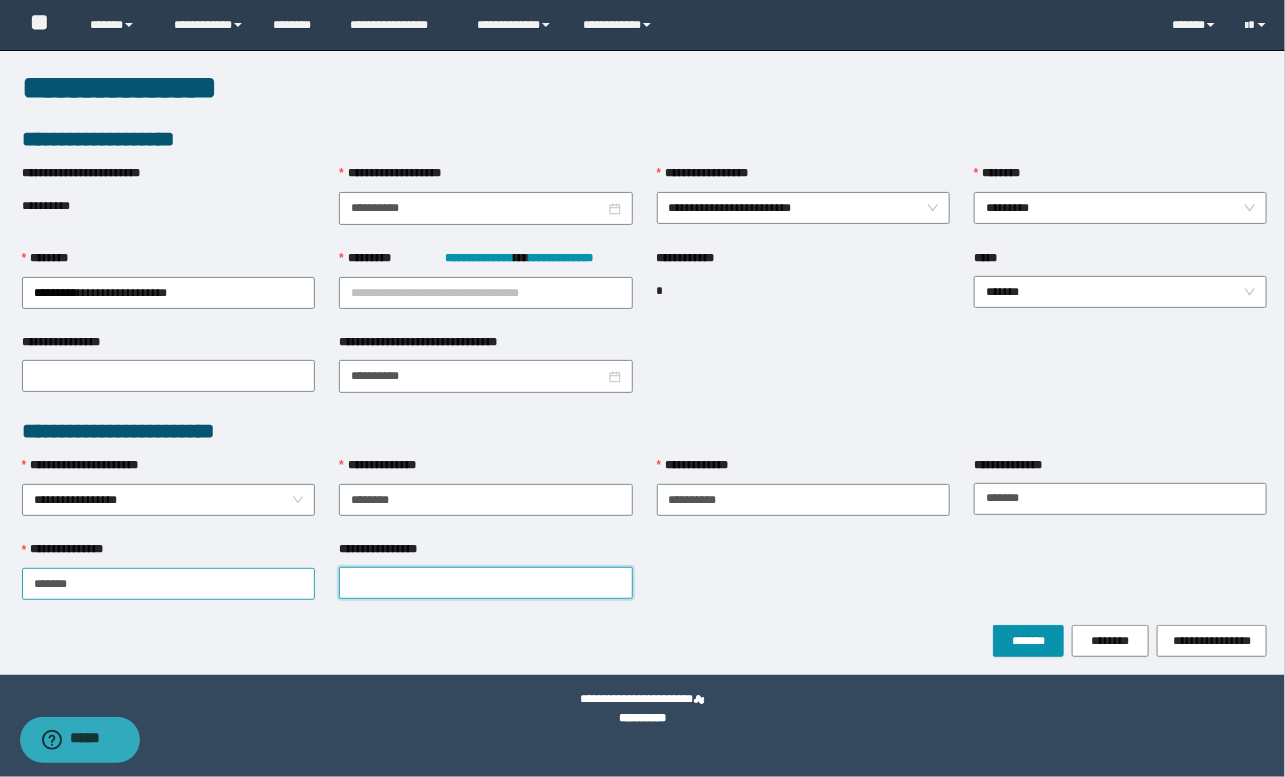paste on "********" 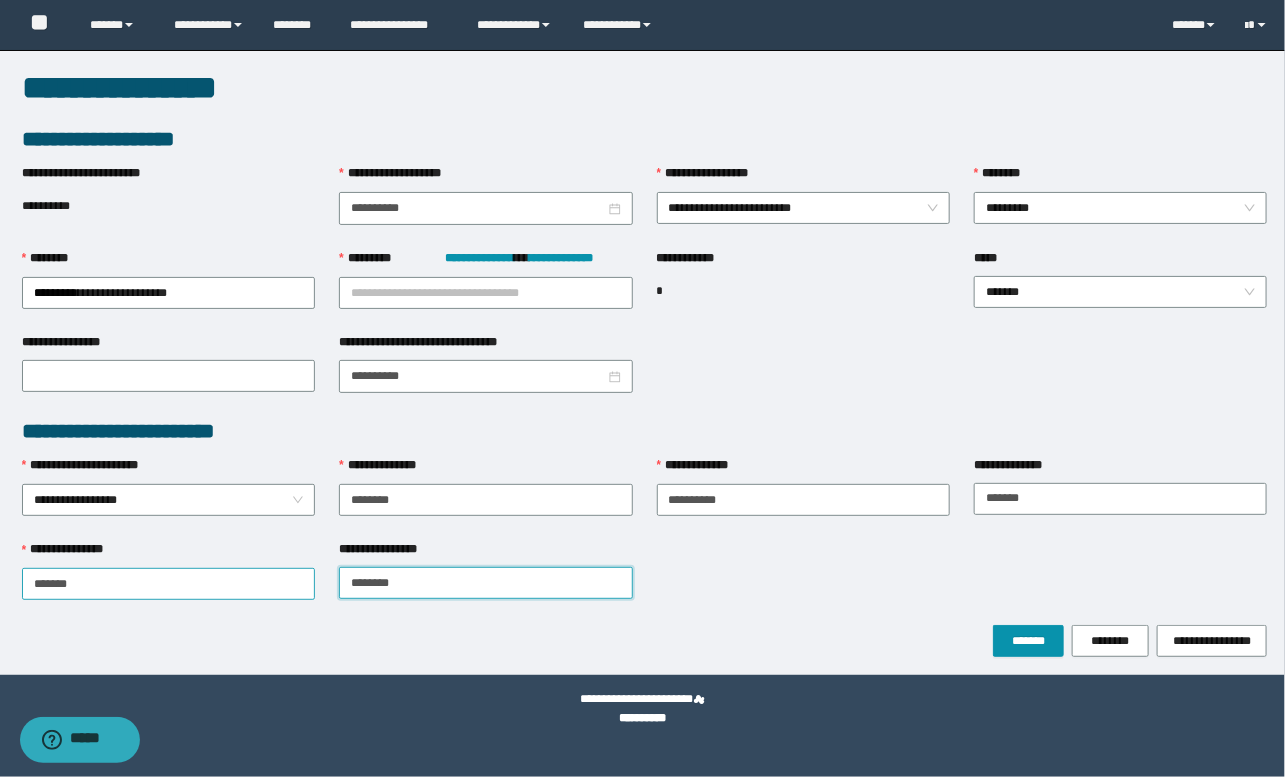 type on "********" 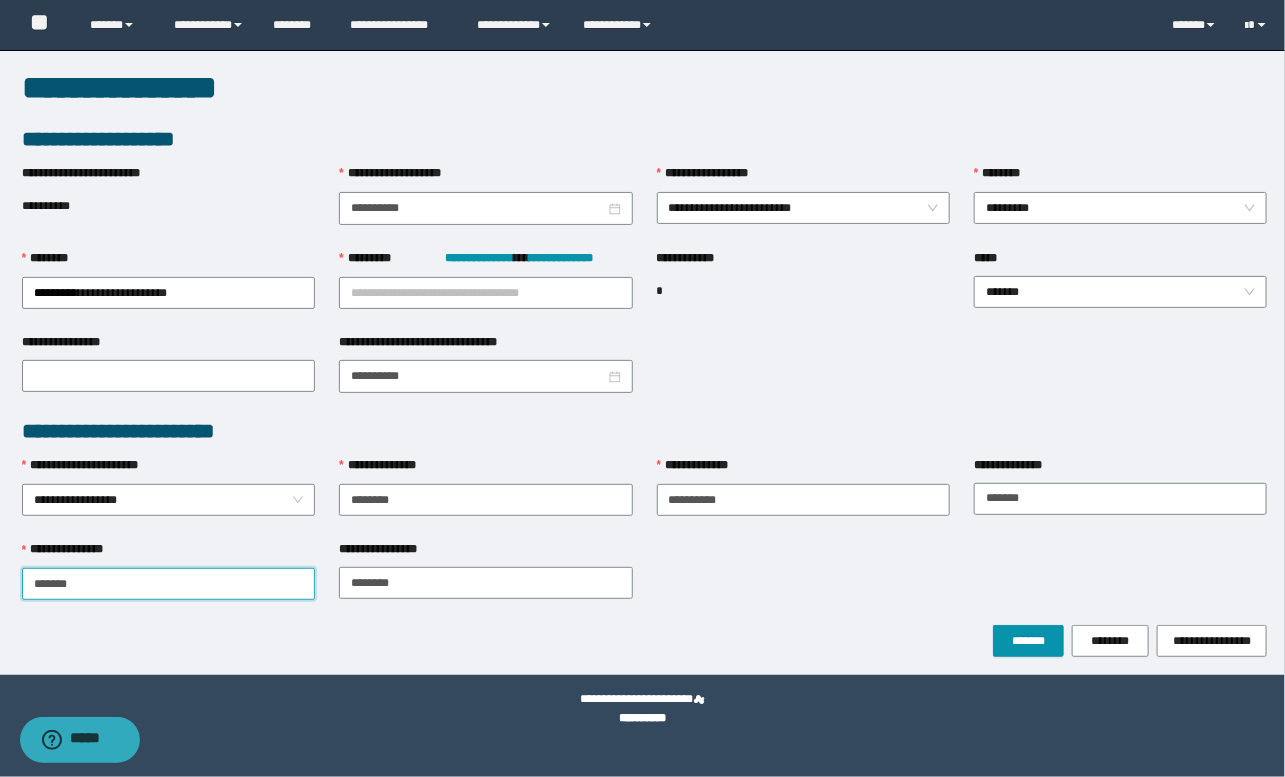 click on "******" at bounding box center [168, 584] 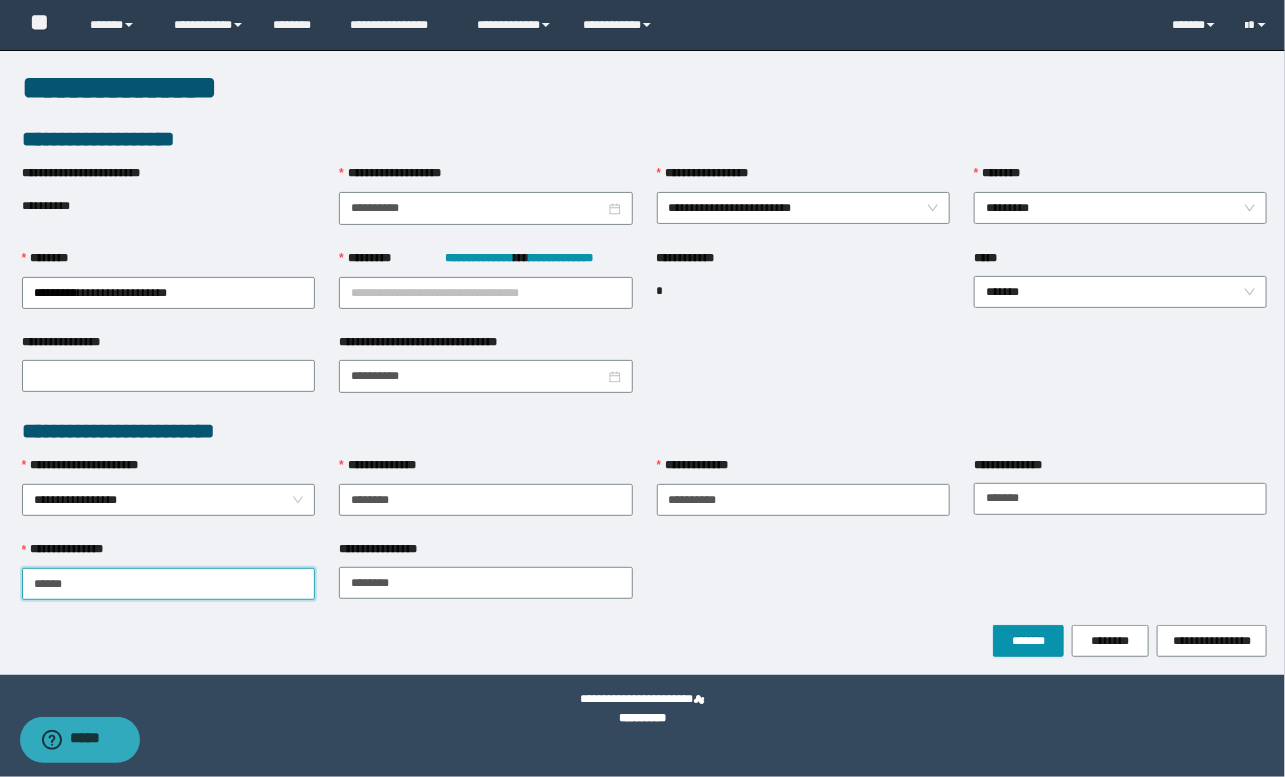type on "******" 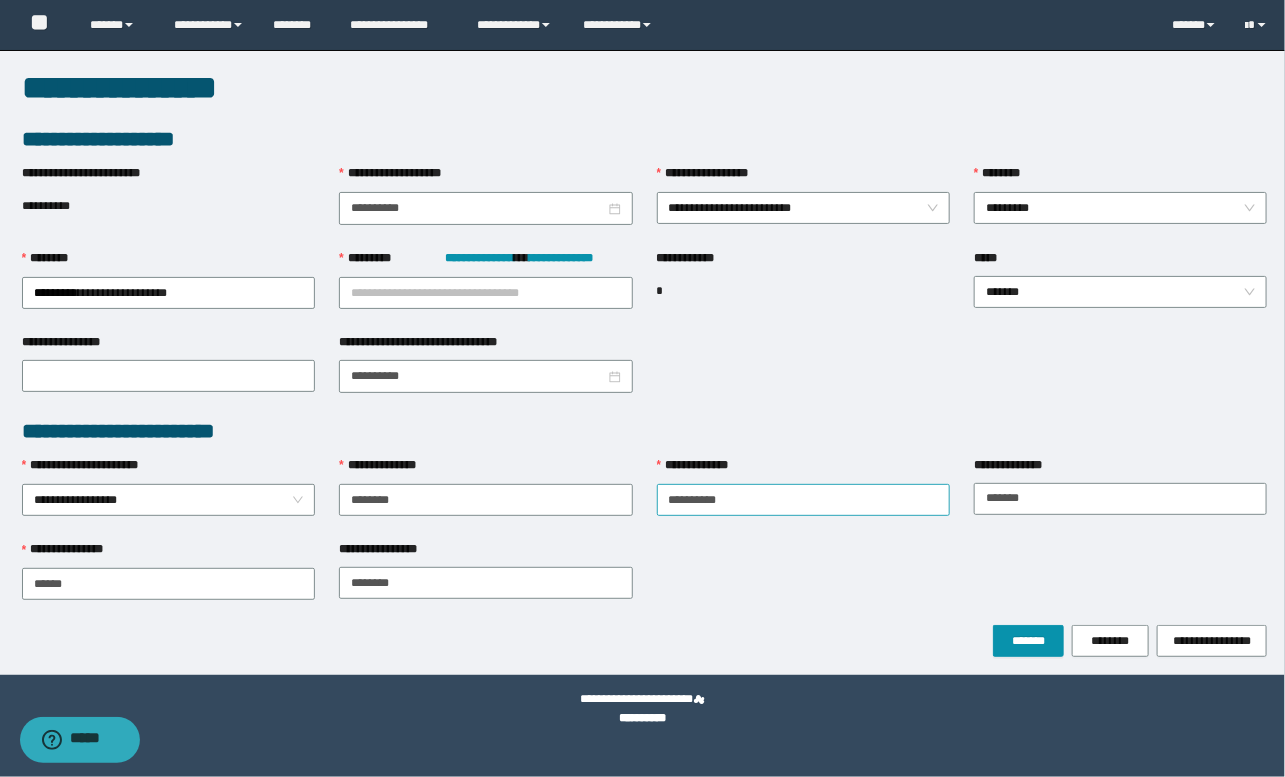 drag, startPoint x: 893, startPoint y: 472, endPoint x: 880, endPoint y: 494, distance: 25.553865 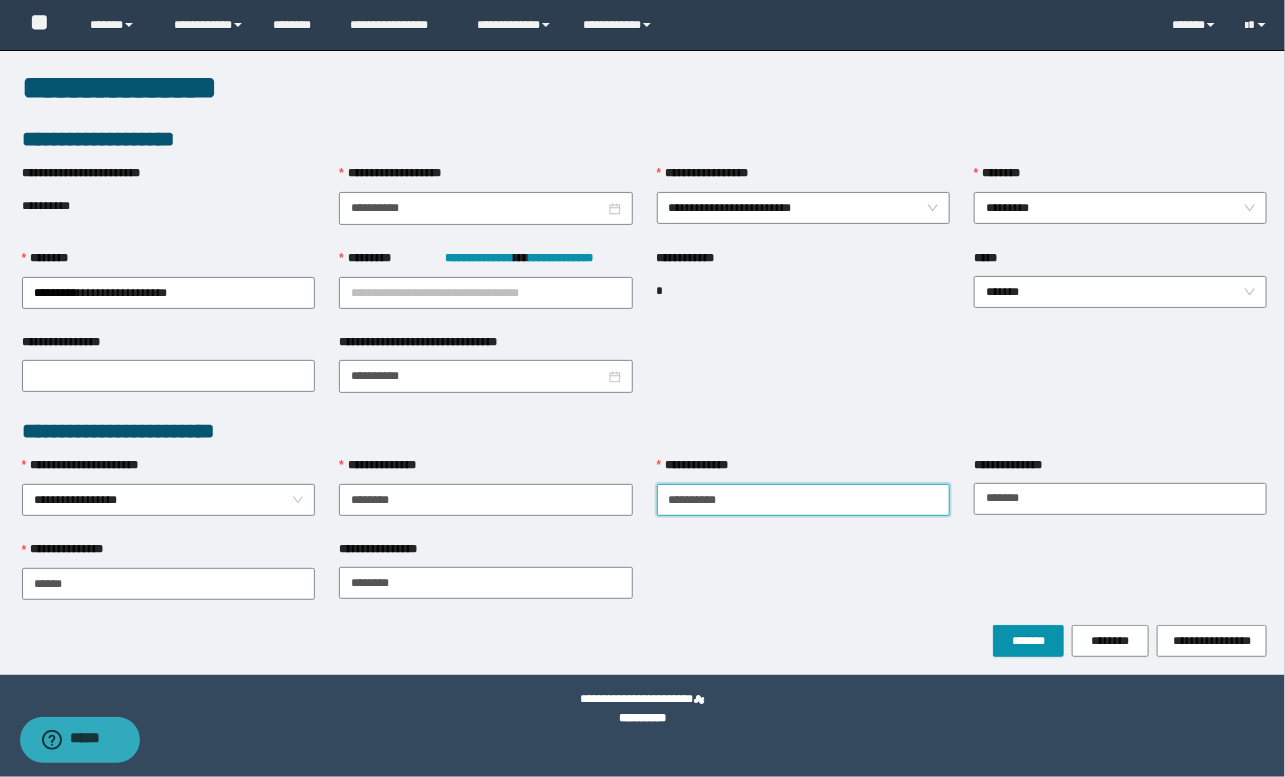 click on "*********" at bounding box center (803, 500) 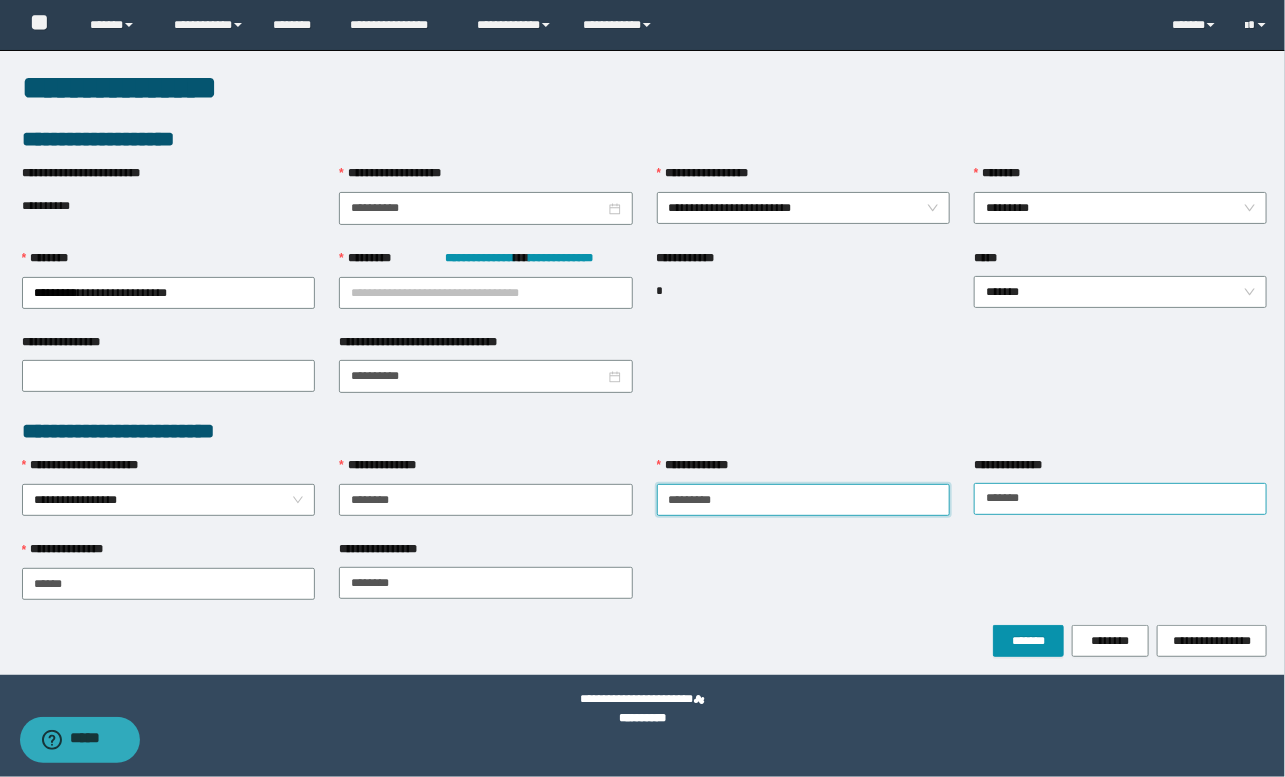 type on "*********" 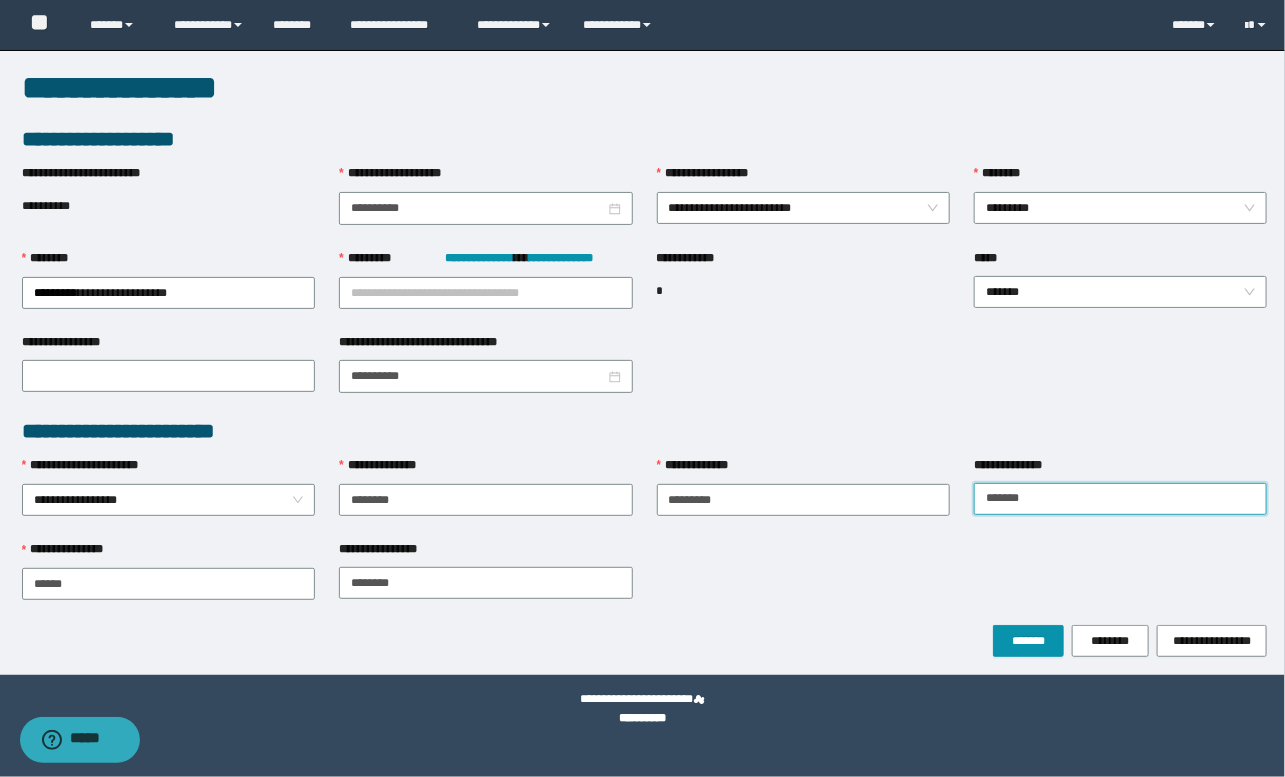 click on "******" at bounding box center (1120, 499) 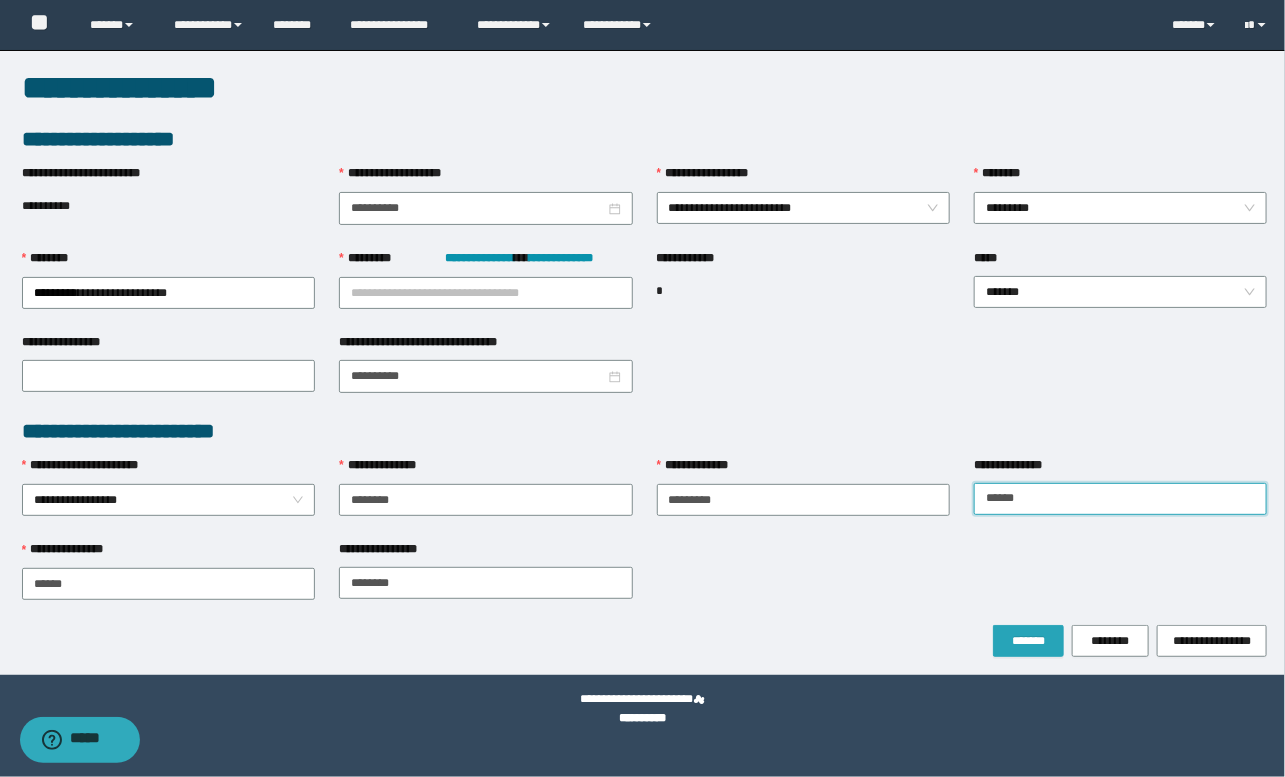 type on "******" 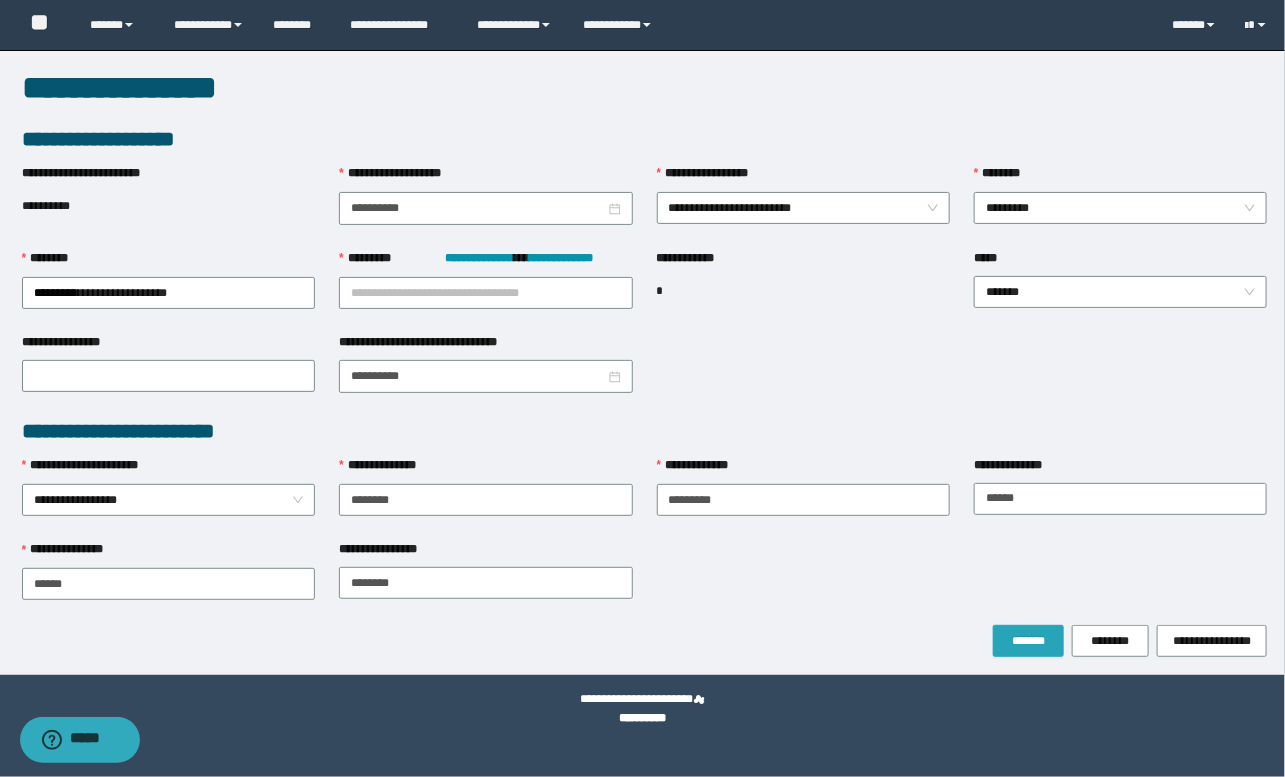 drag, startPoint x: 1029, startPoint y: 631, endPoint x: 820, endPoint y: 624, distance: 209.11719 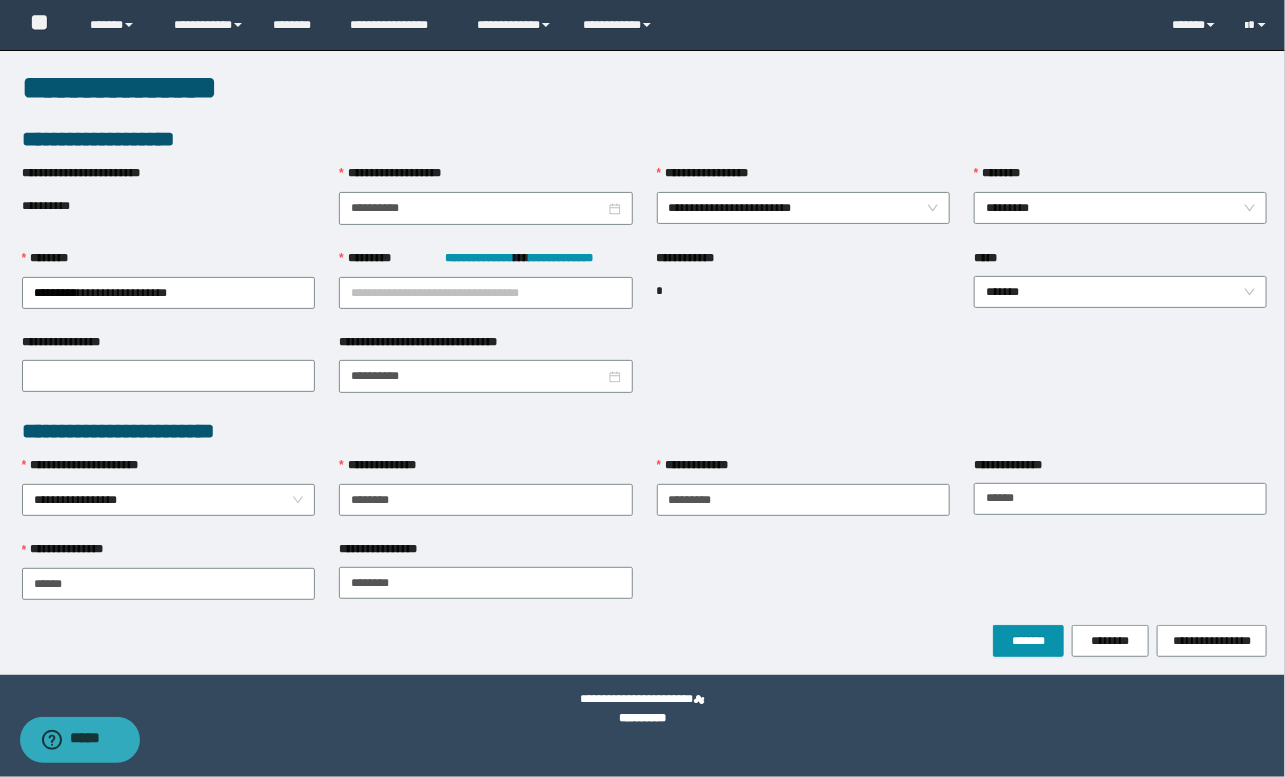 click on "**********" at bounding box center (645, 431) 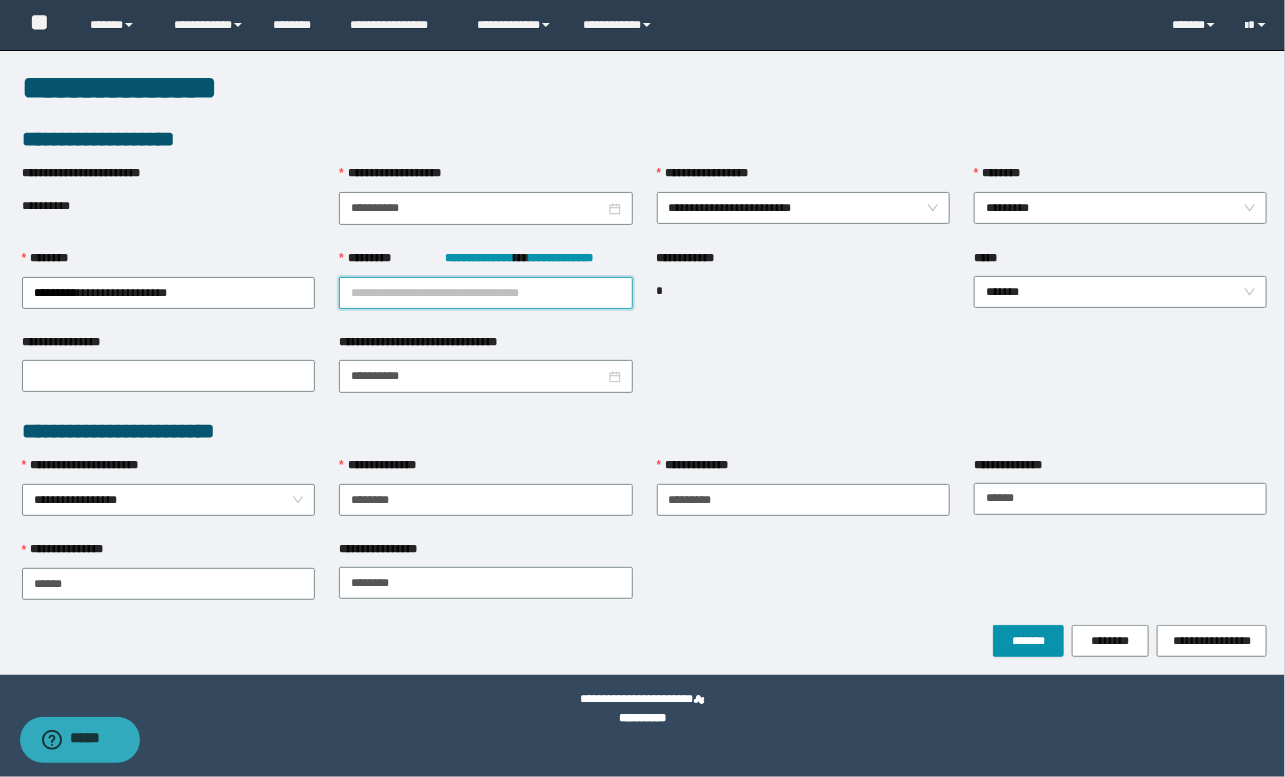 click on "**********" at bounding box center (485, 293) 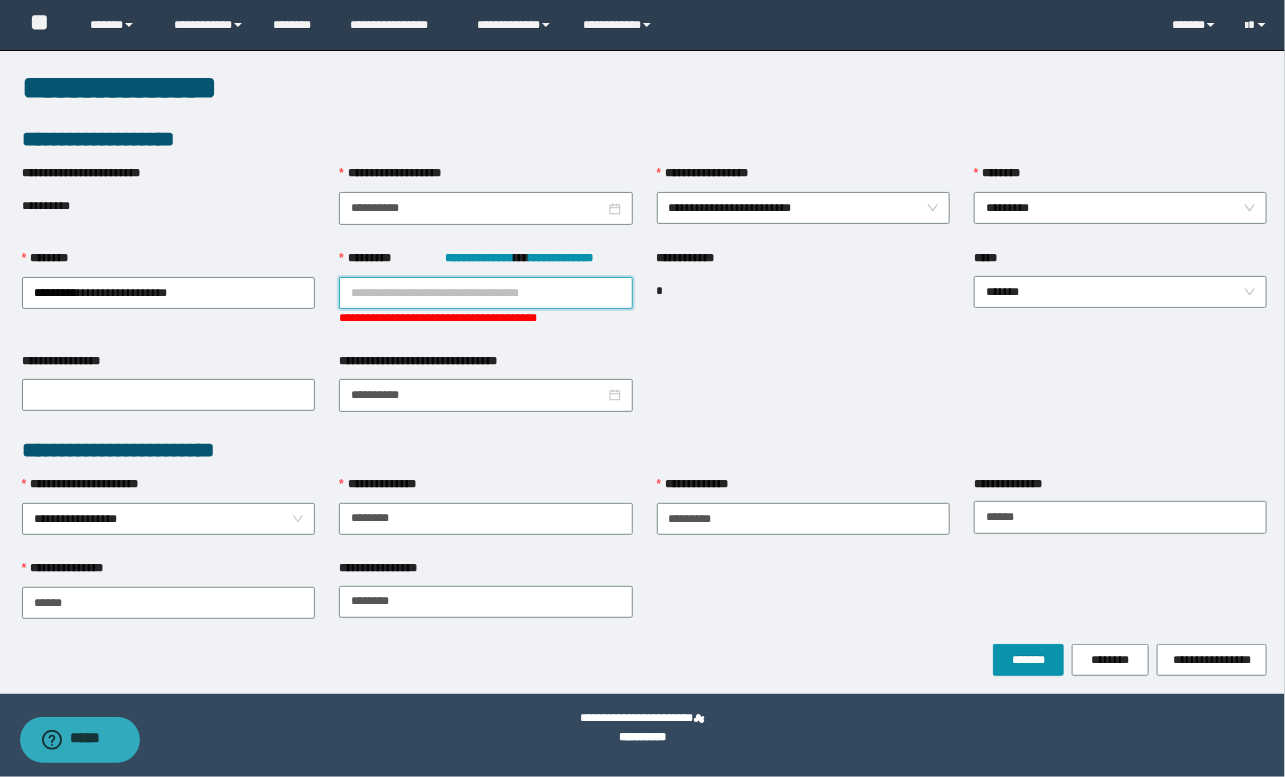 click on "**********" at bounding box center [485, 293] 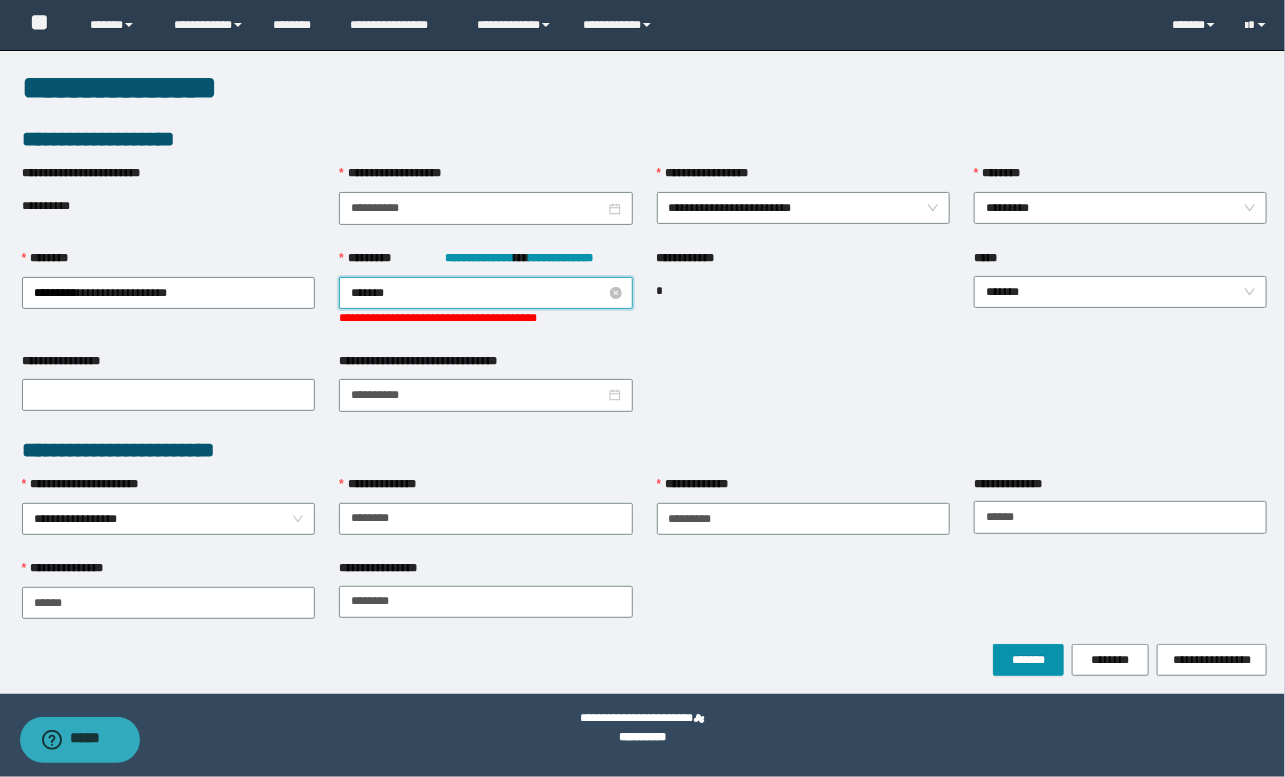 type on "********" 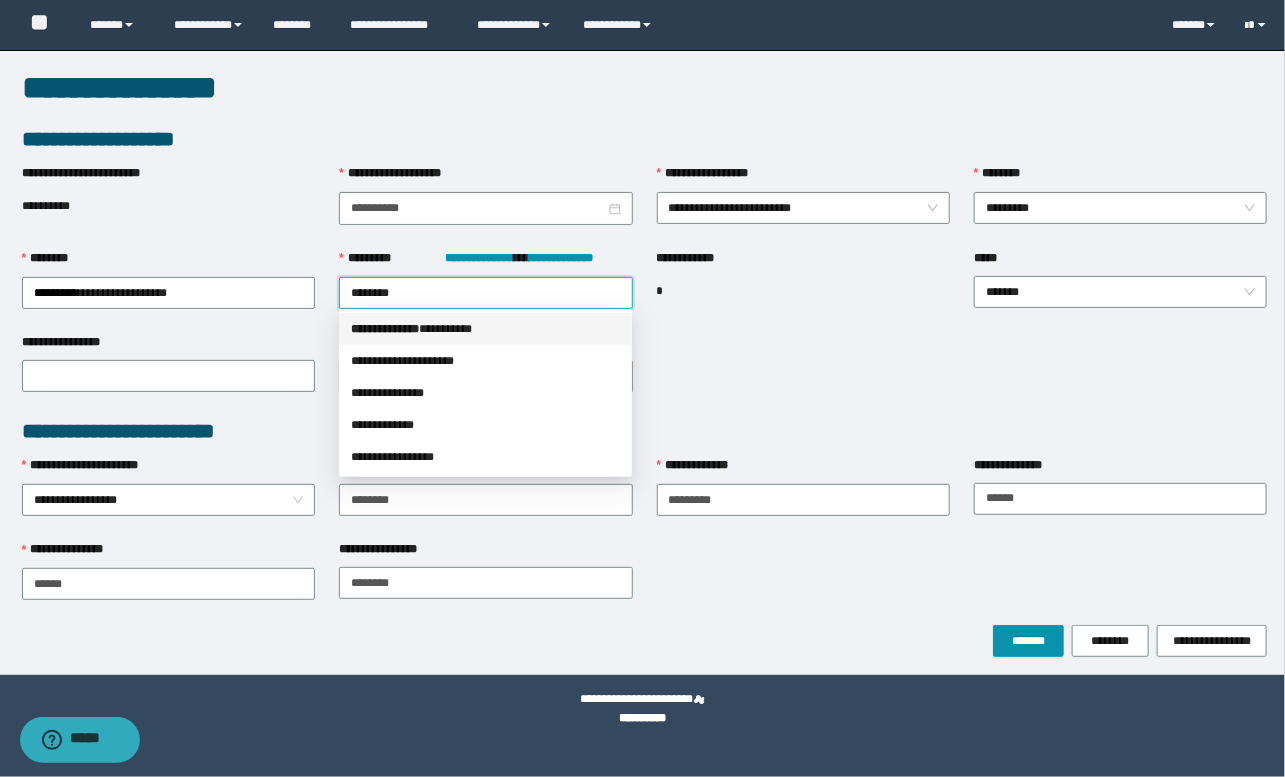 click on "*** *   ********* * ********" at bounding box center [485, 329] 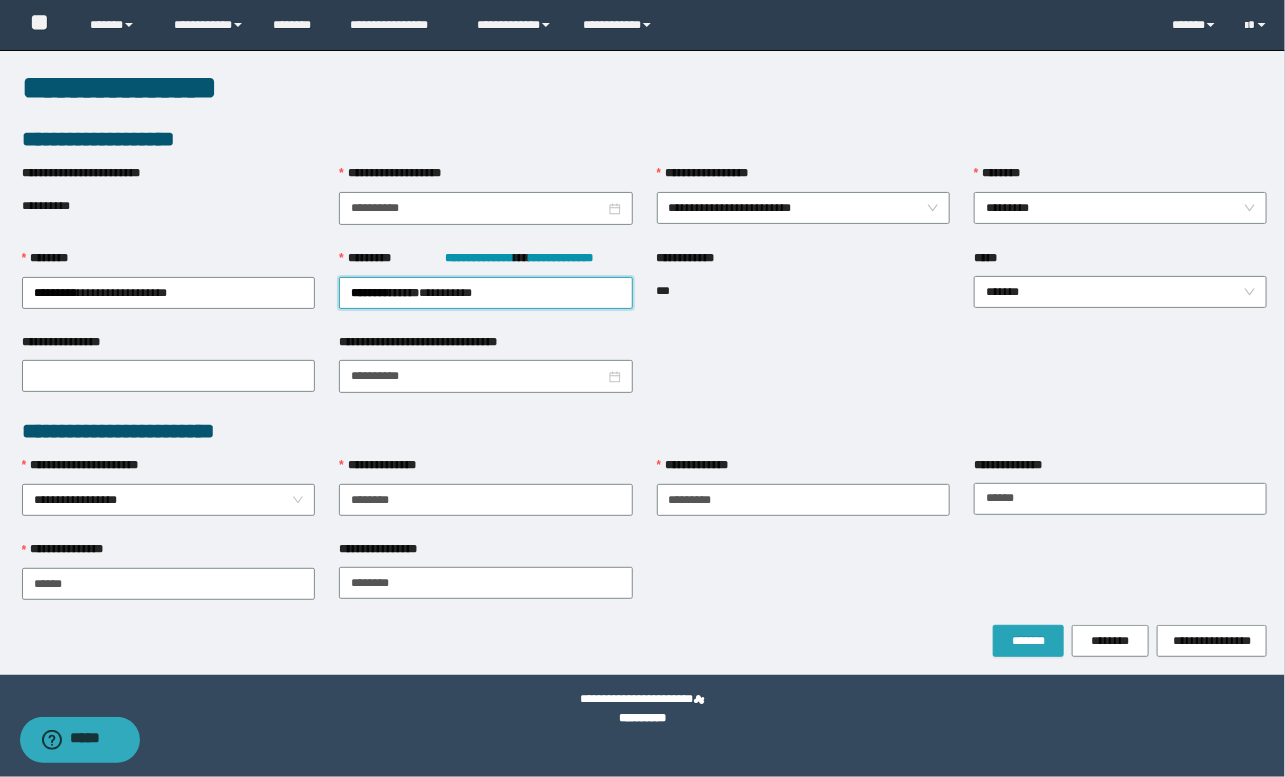 click on "*******" at bounding box center (1028, 641) 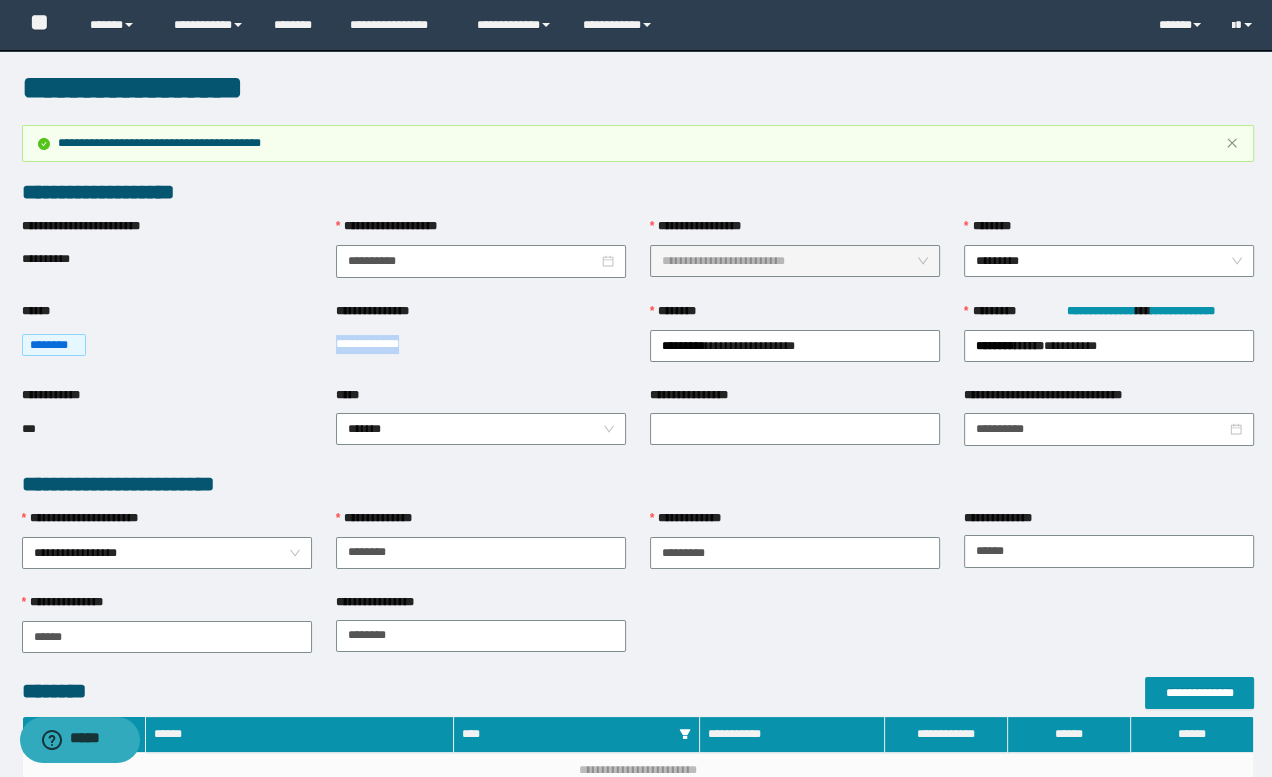 drag, startPoint x: 335, startPoint y: 348, endPoint x: 430, endPoint y: 349, distance: 95.005264 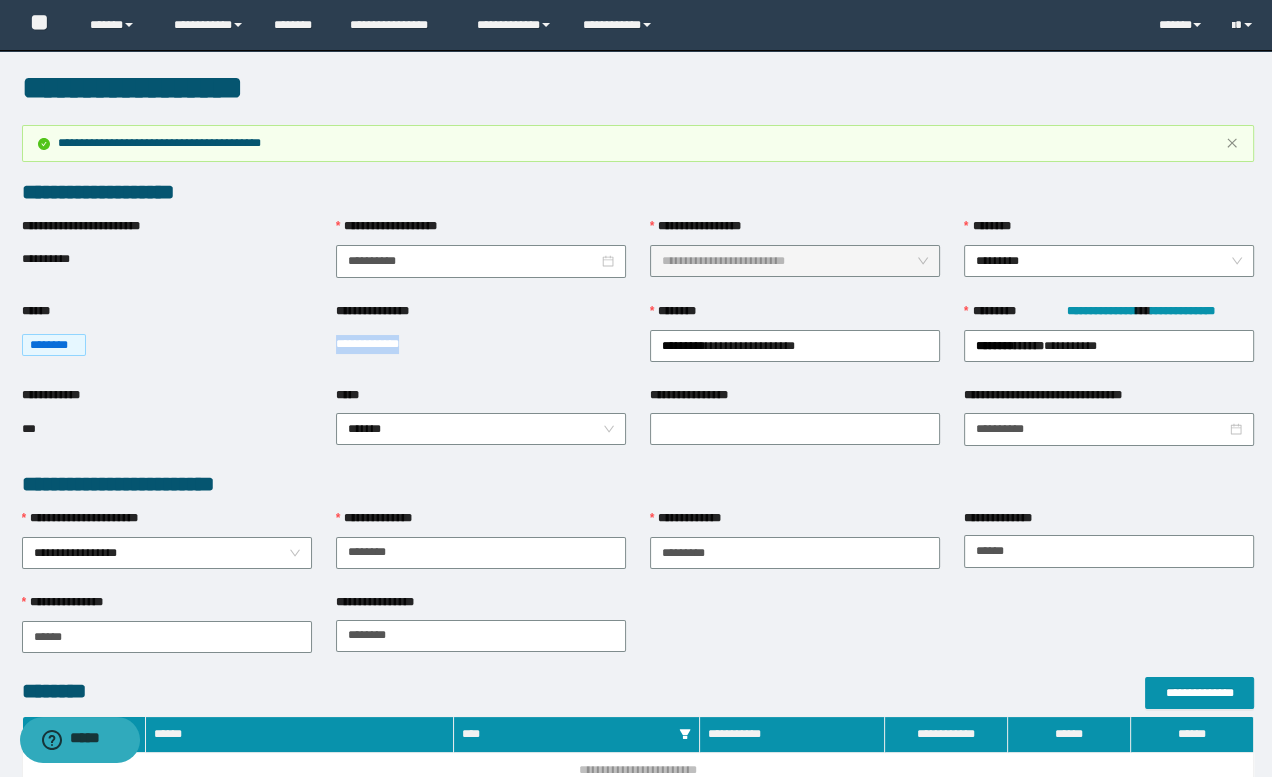 copy on "**********" 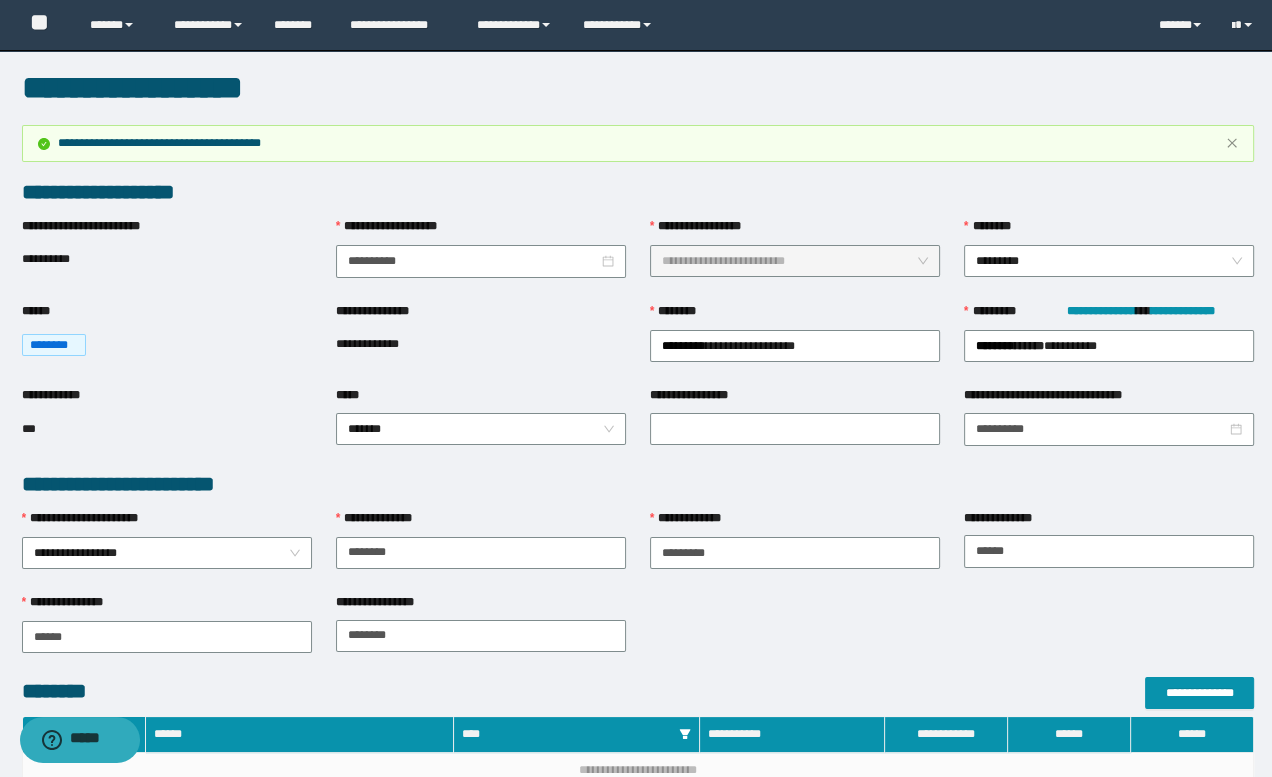click on "**********" at bounding box center [638, 484] 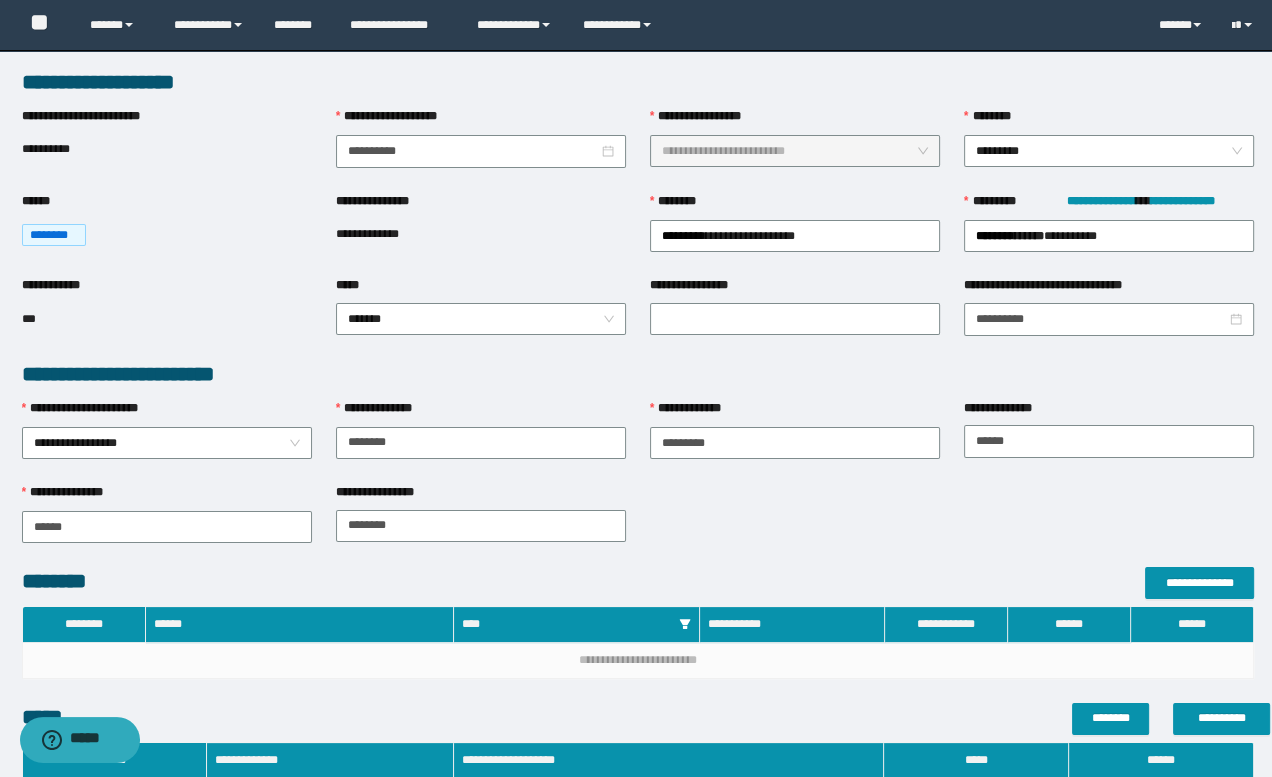 scroll, scrollTop: 90, scrollLeft: 0, axis: vertical 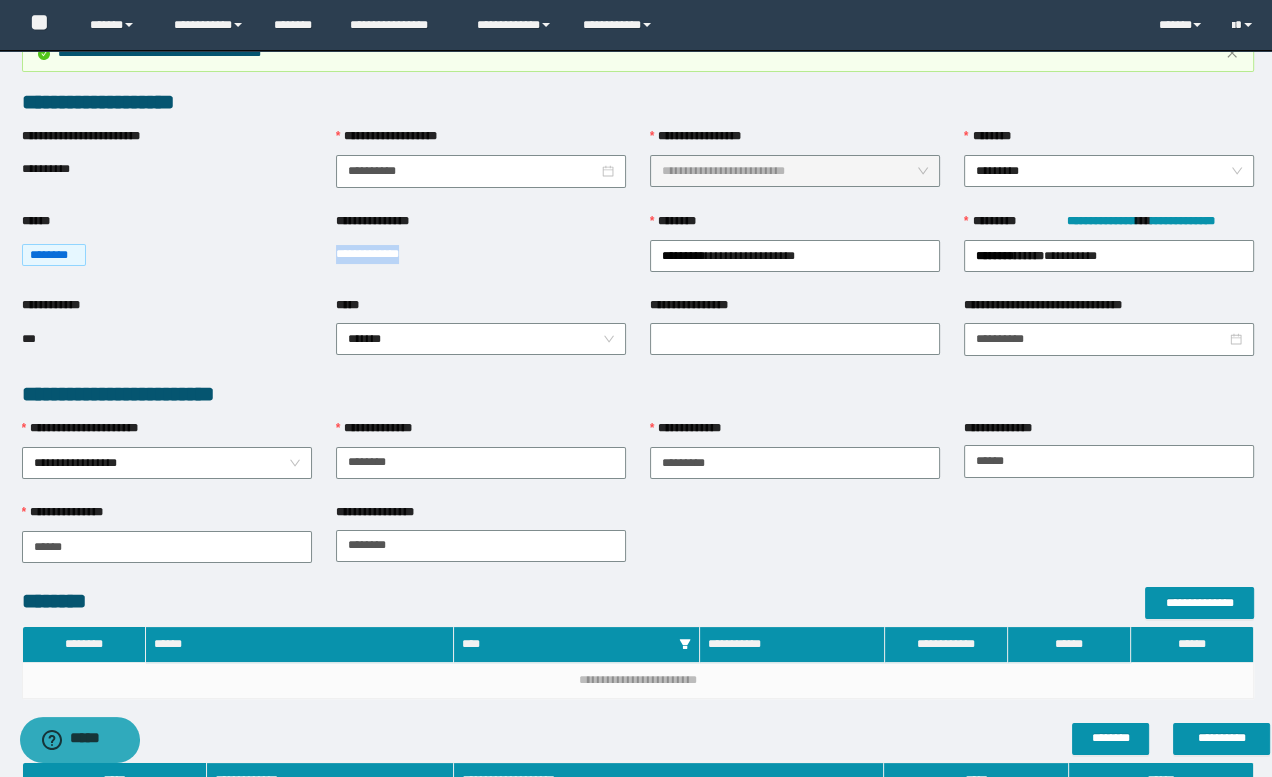 drag, startPoint x: 353, startPoint y: 252, endPoint x: 437, endPoint y: 262, distance: 84.59315 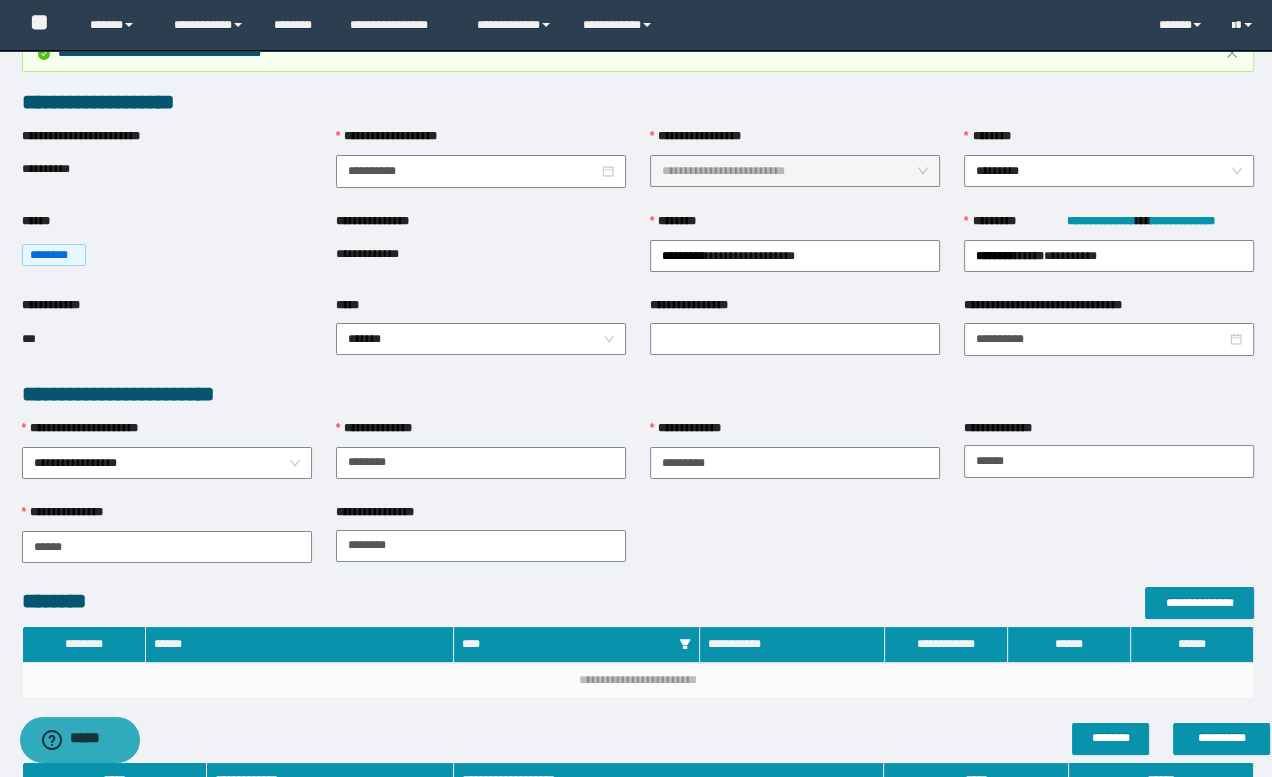click on "**********" at bounding box center (638, 545) 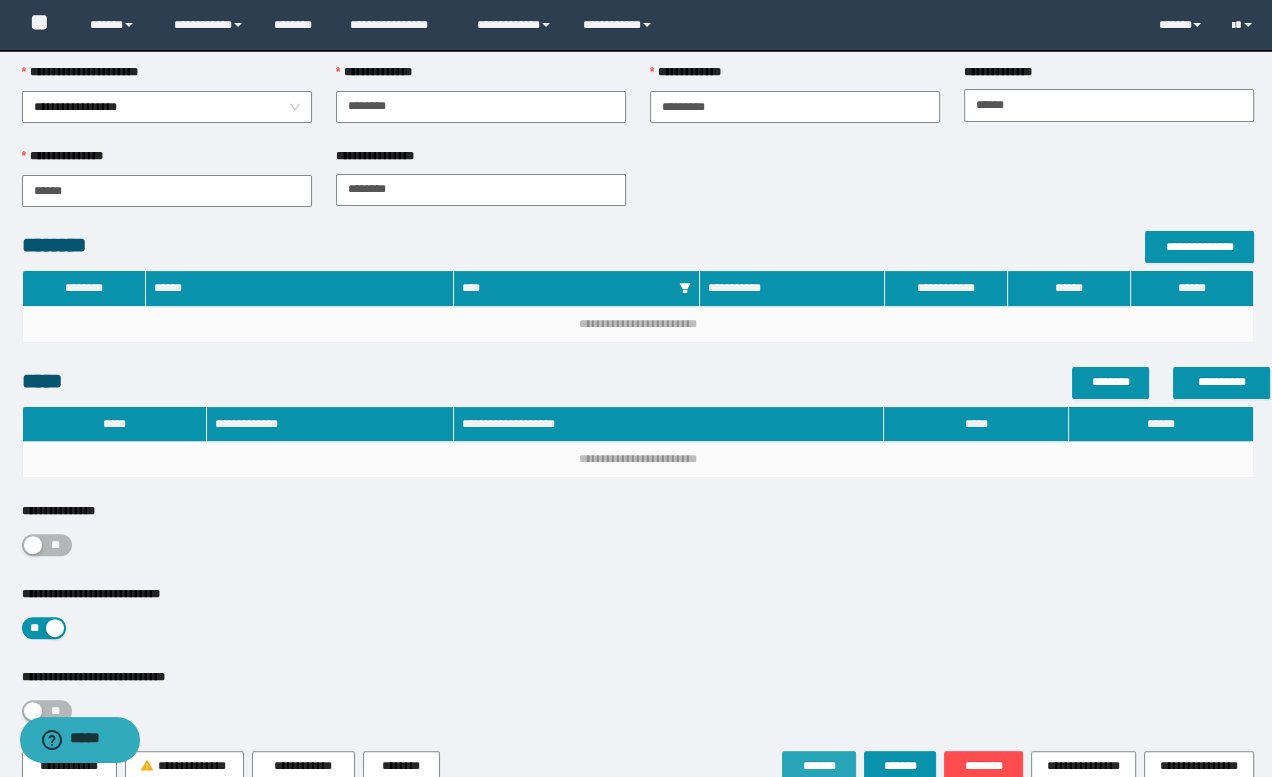 scroll, scrollTop: 454, scrollLeft: 0, axis: vertical 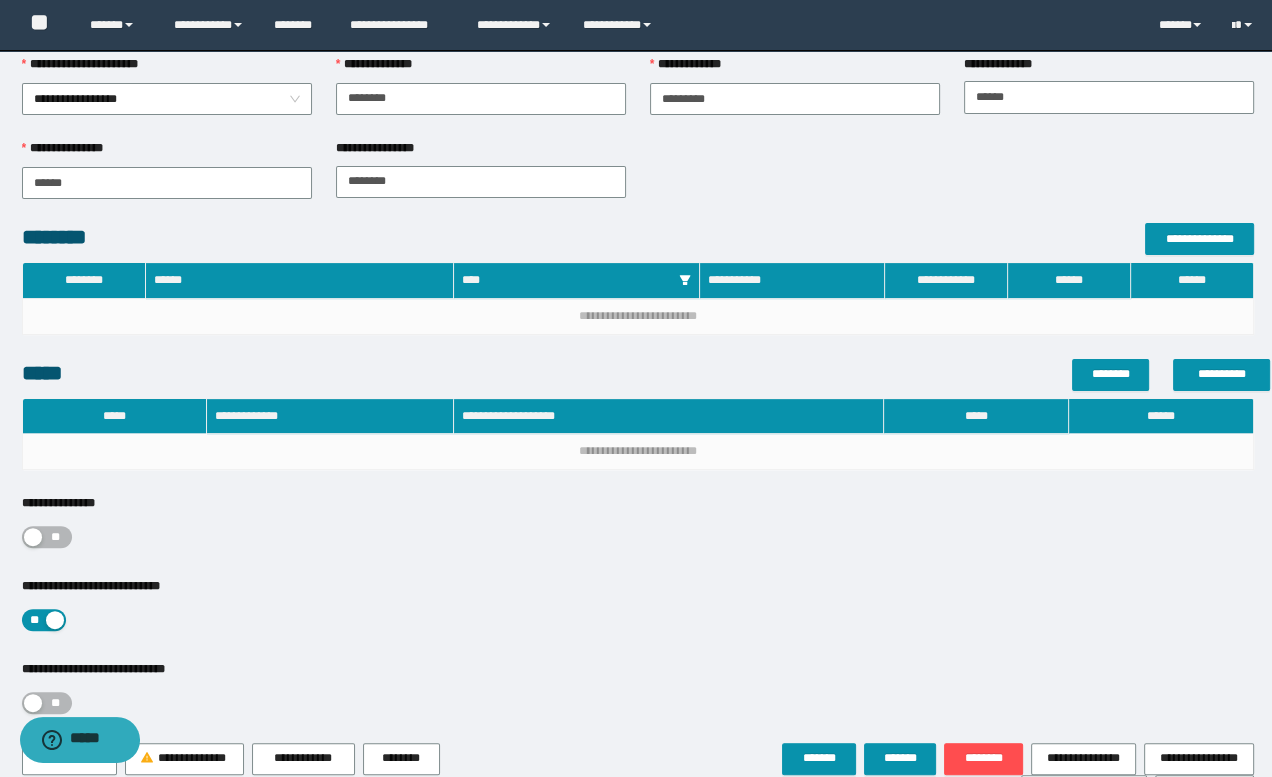 click on "**********" at bounding box center [638, 181] 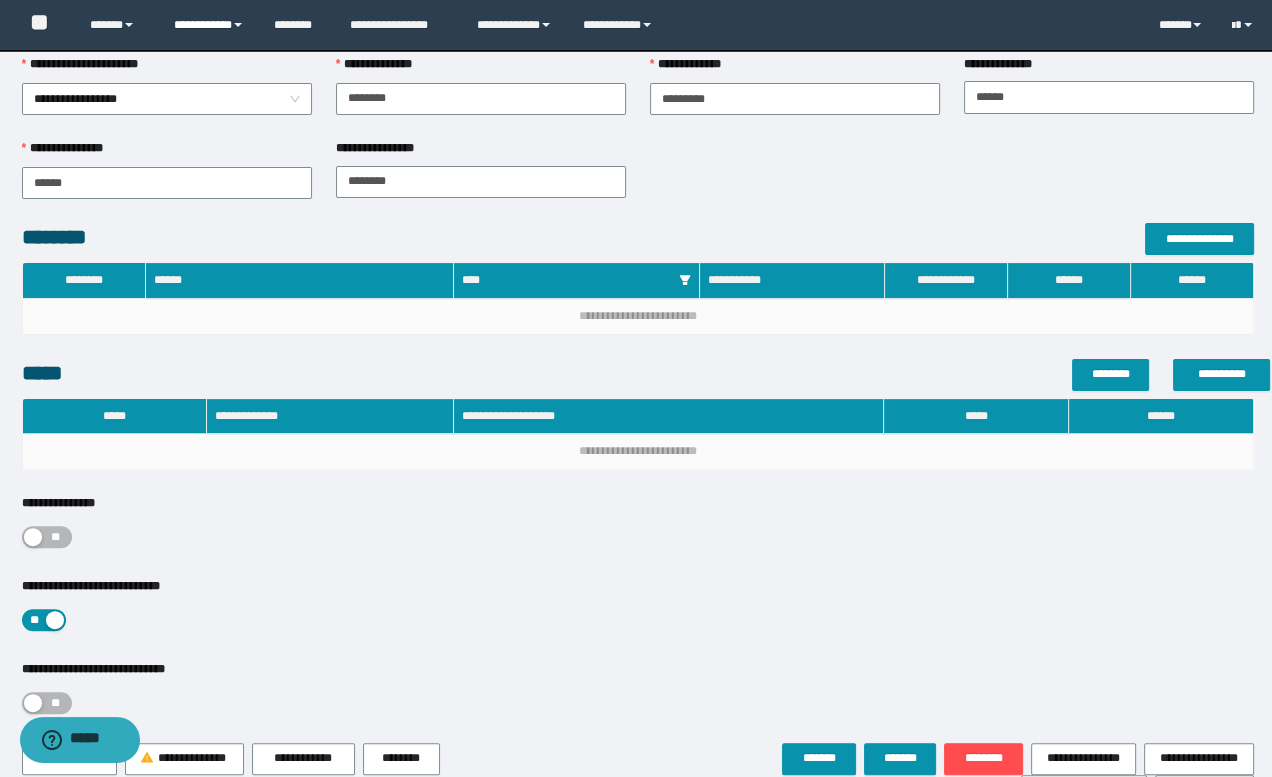 click on "**********" at bounding box center [209, 25] 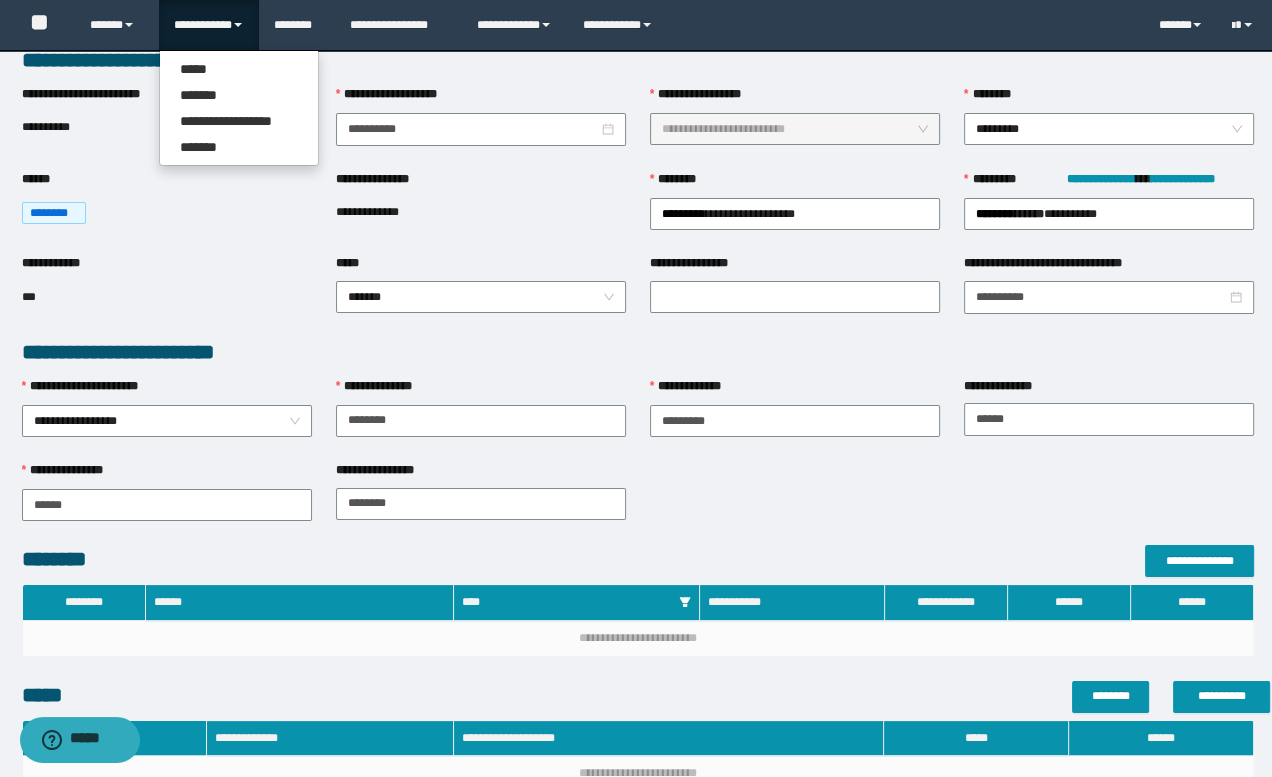 scroll, scrollTop: 90, scrollLeft: 0, axis: vertical 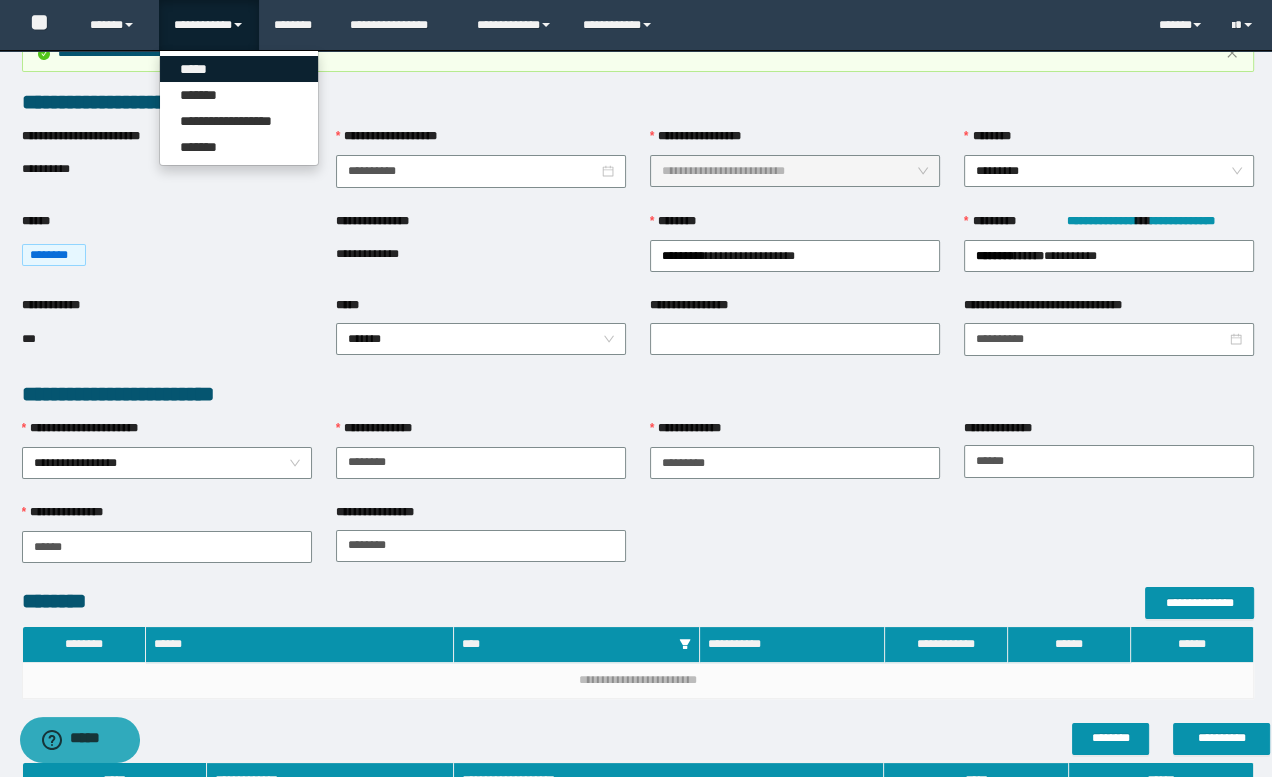 click on "*****" at bounding box center [239, 69] 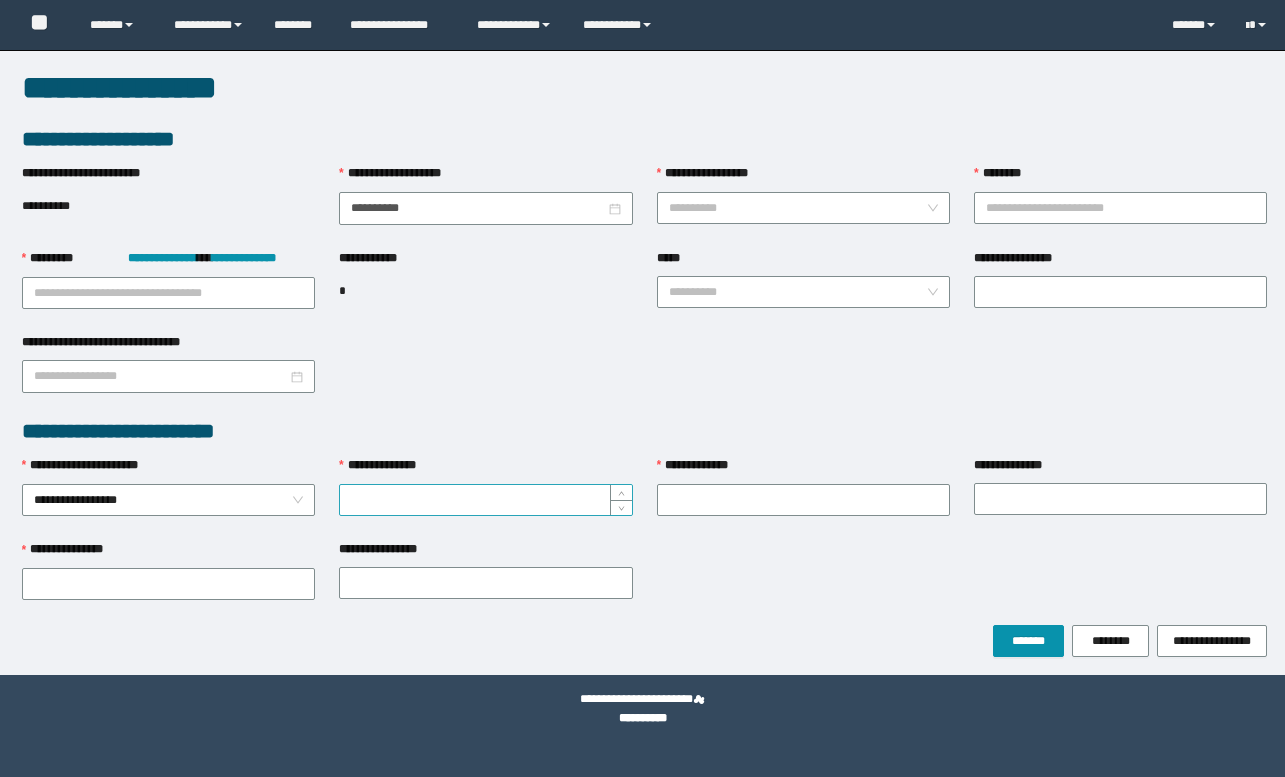 scroll, scrollTop: 0, scrollLeft: 0, axis: both 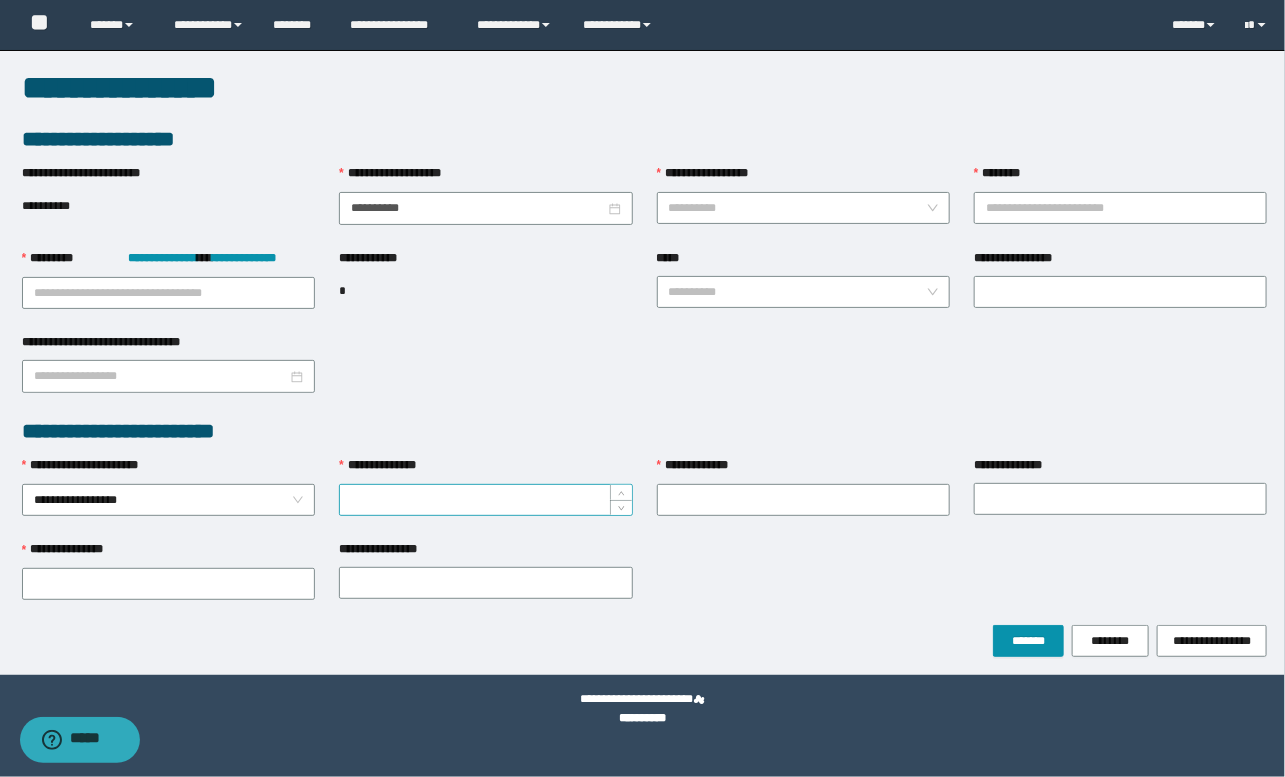 click on "**********" at bounding box center [485, 500] 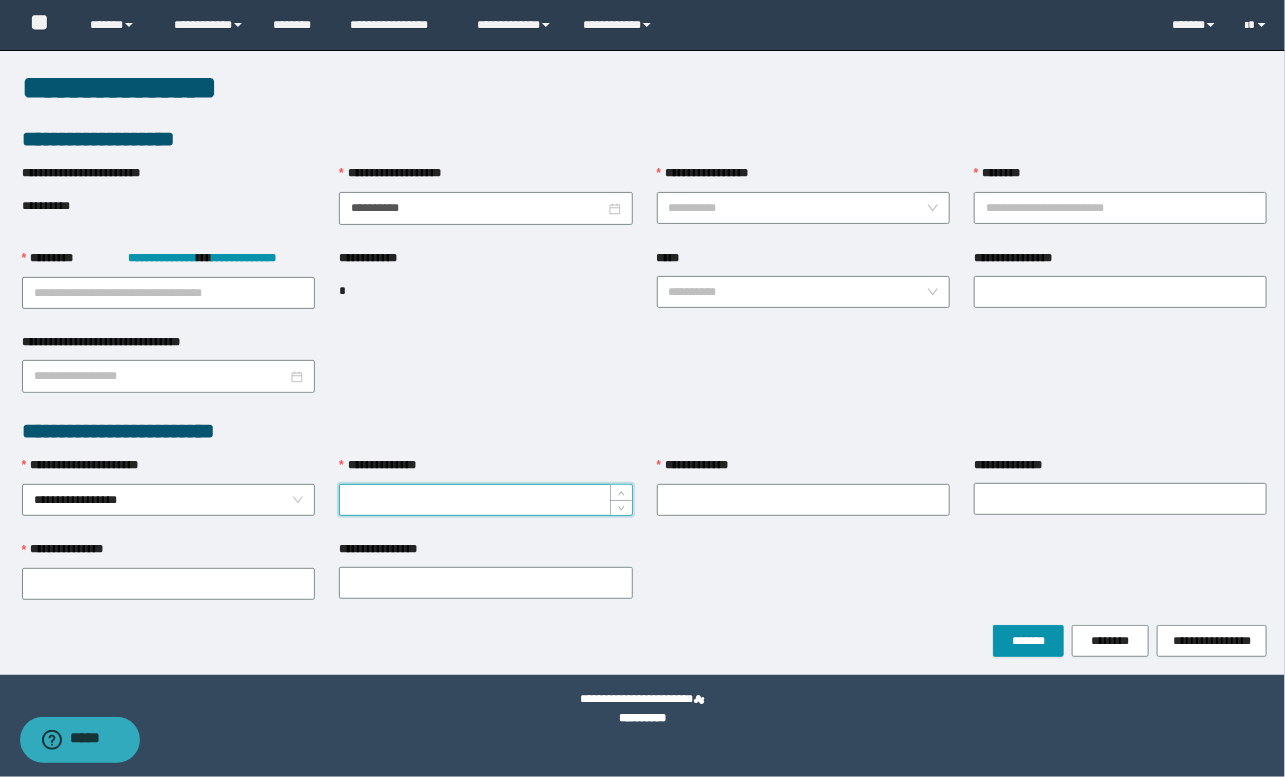 paste on "********" 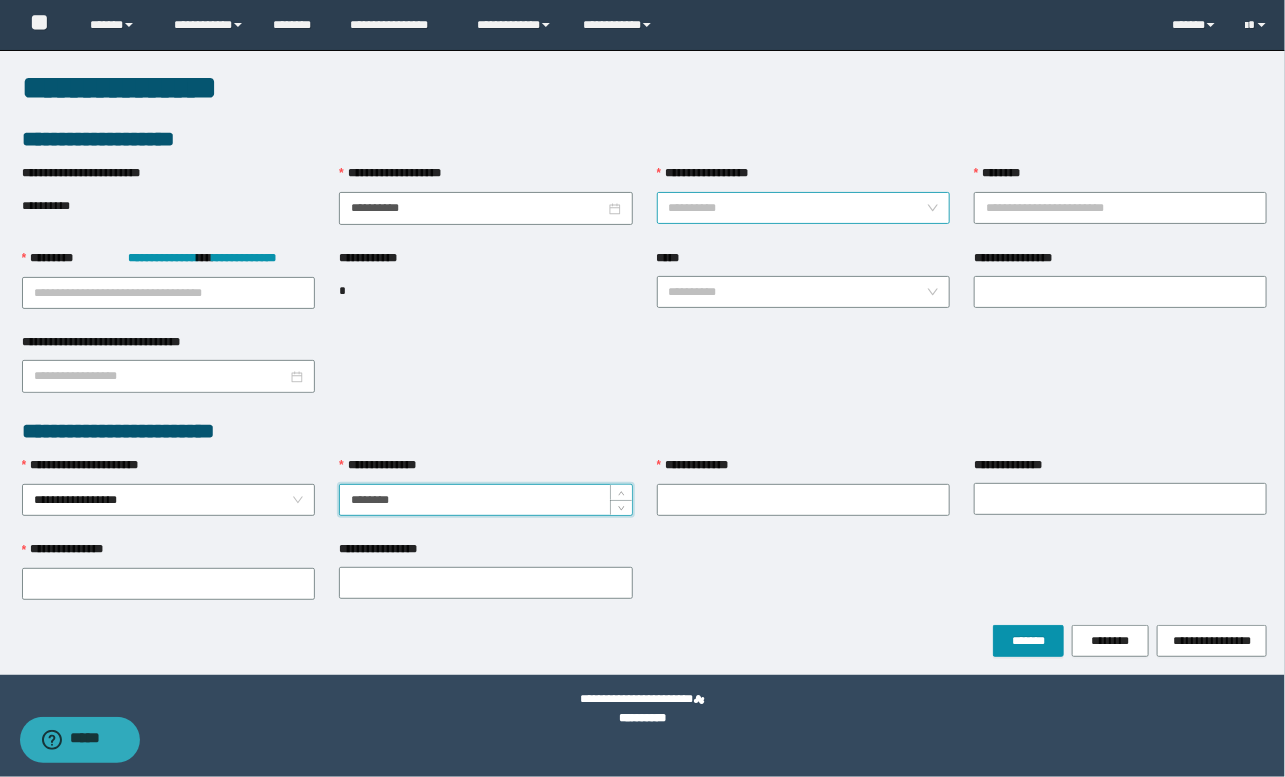 type on "********" 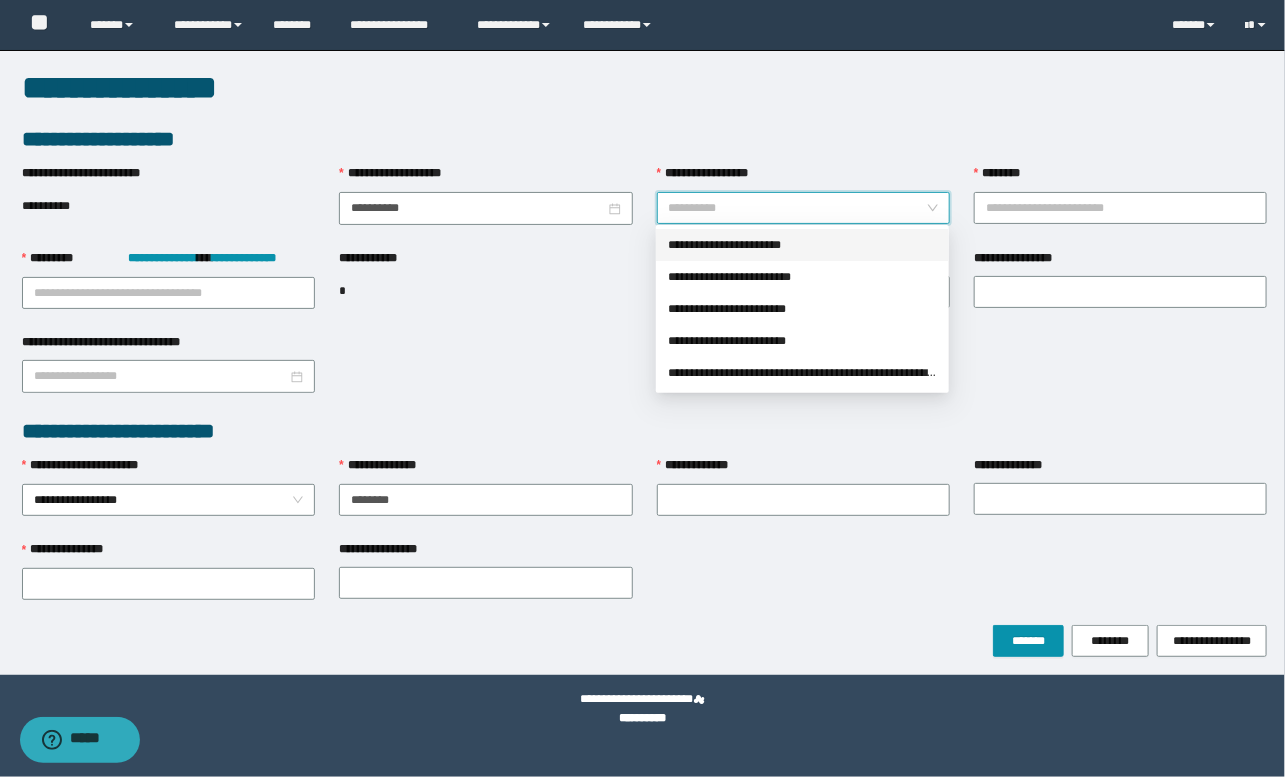 click on "**********" at bounding box center (797, 208) 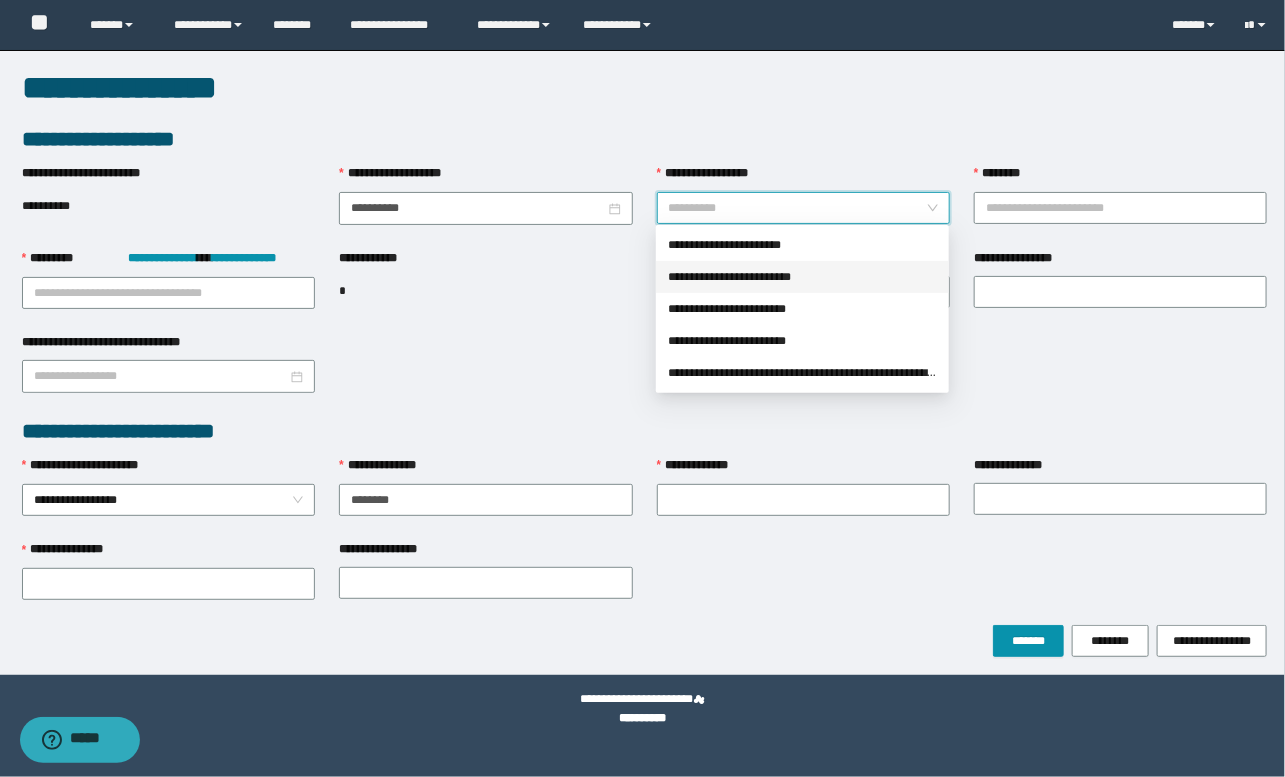 click on "**********" at bounding box center [802, 277] 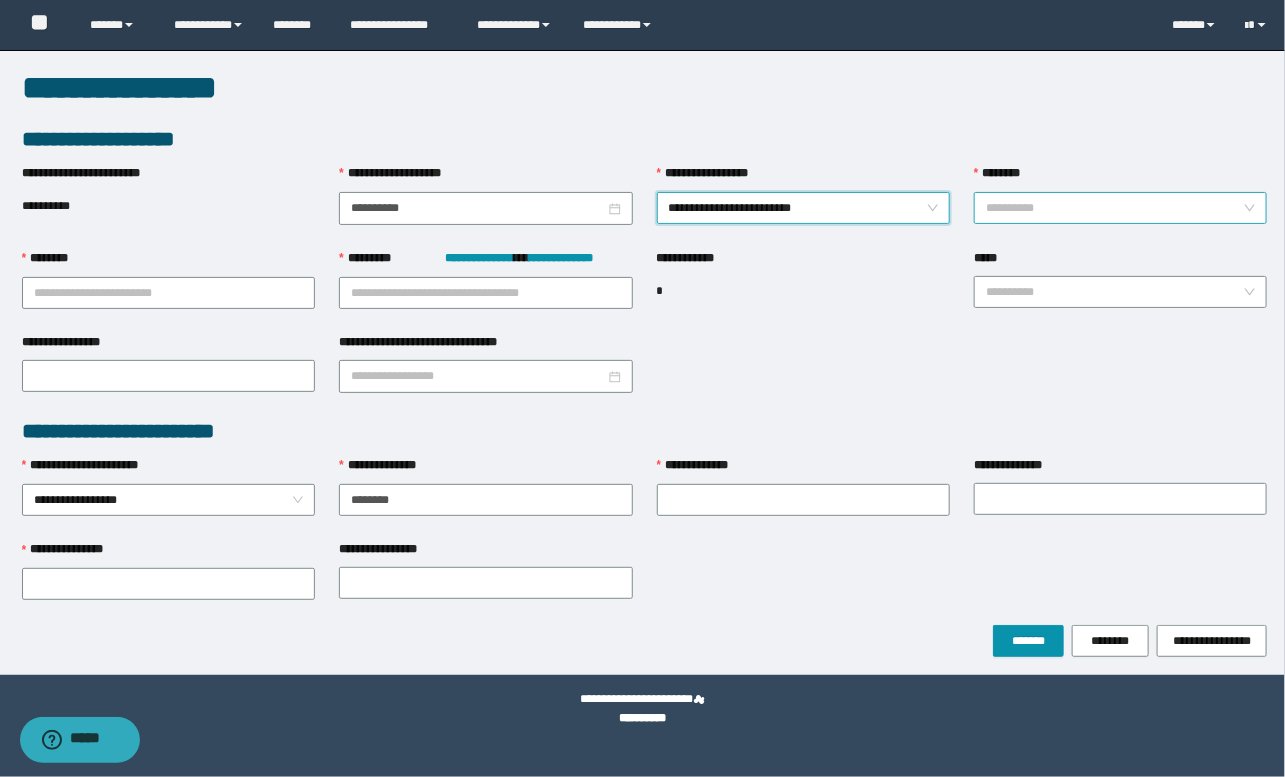 click on "********" at bounding box center (1114, 208) 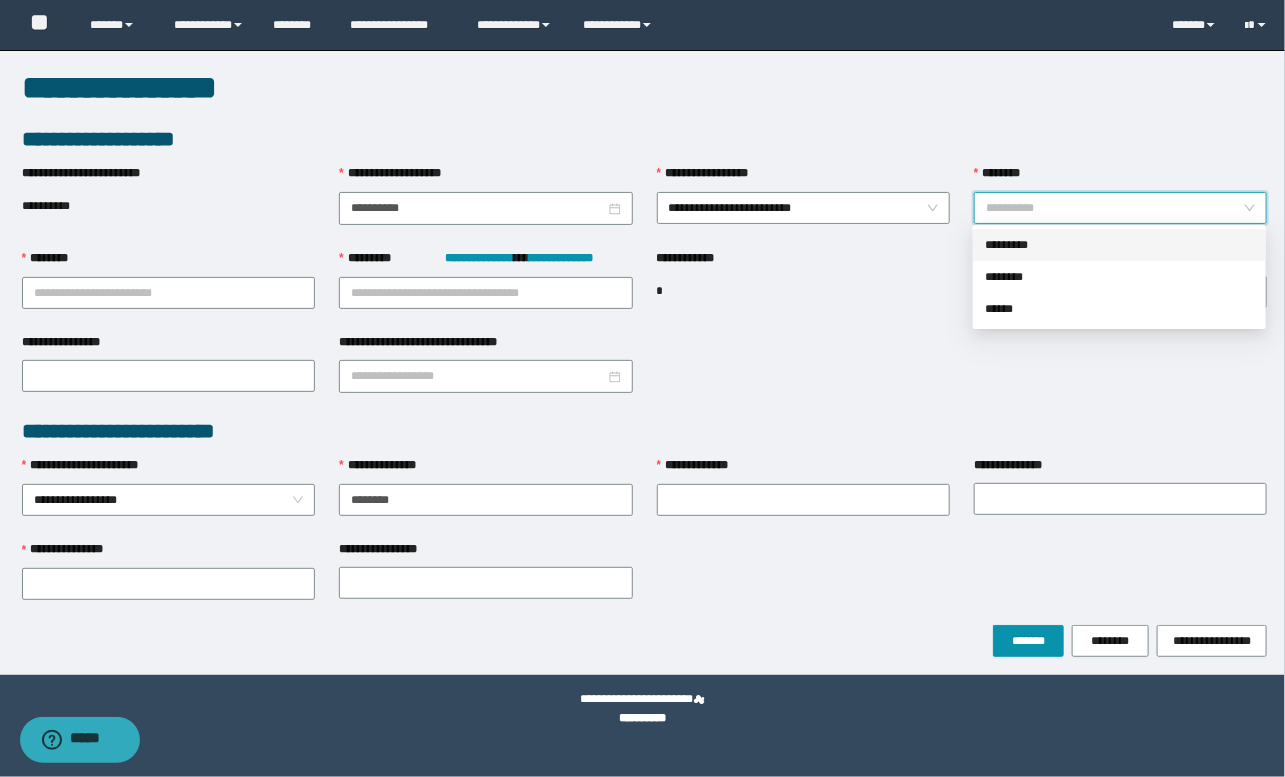 click on "*********" at bounding box center (1119, 245) 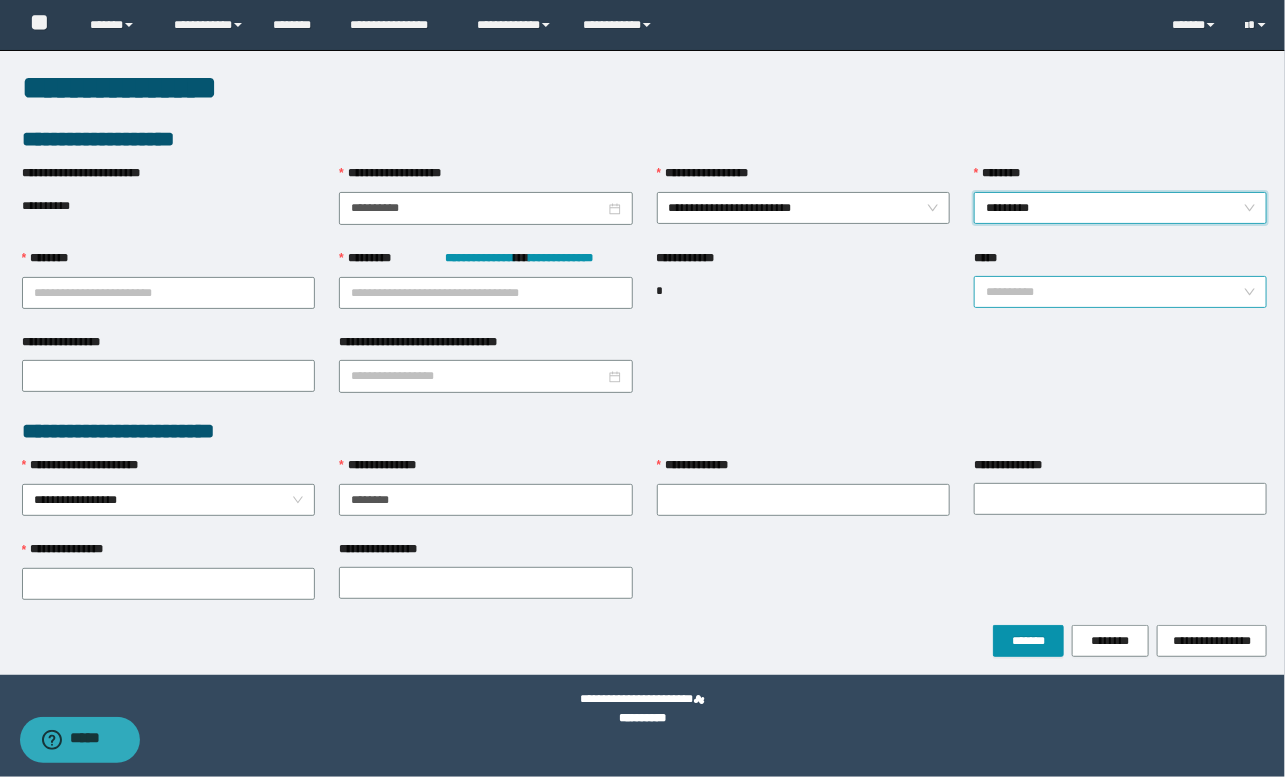click on "*****" at bounding box center (1114, 292) 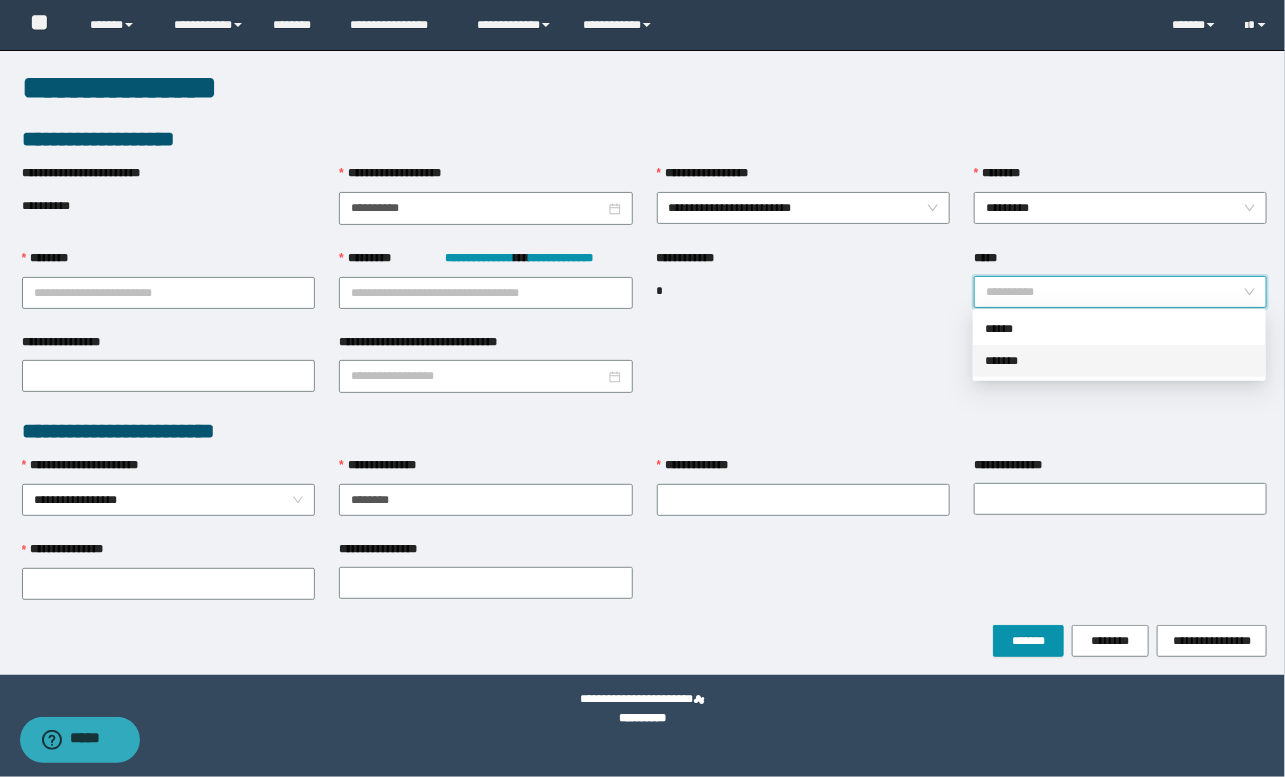 click on "*******" at bounding box center (1119, 361) 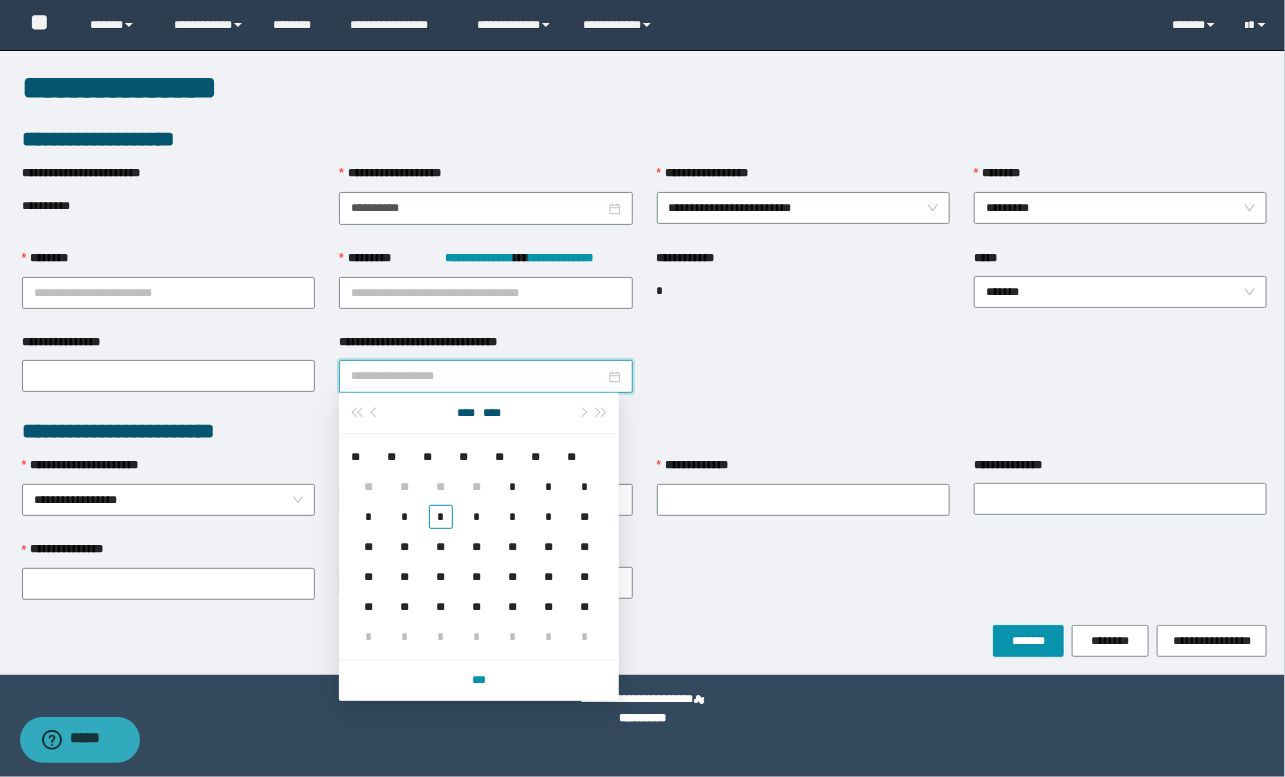 click on "**********" at bounding box center [477, 376] 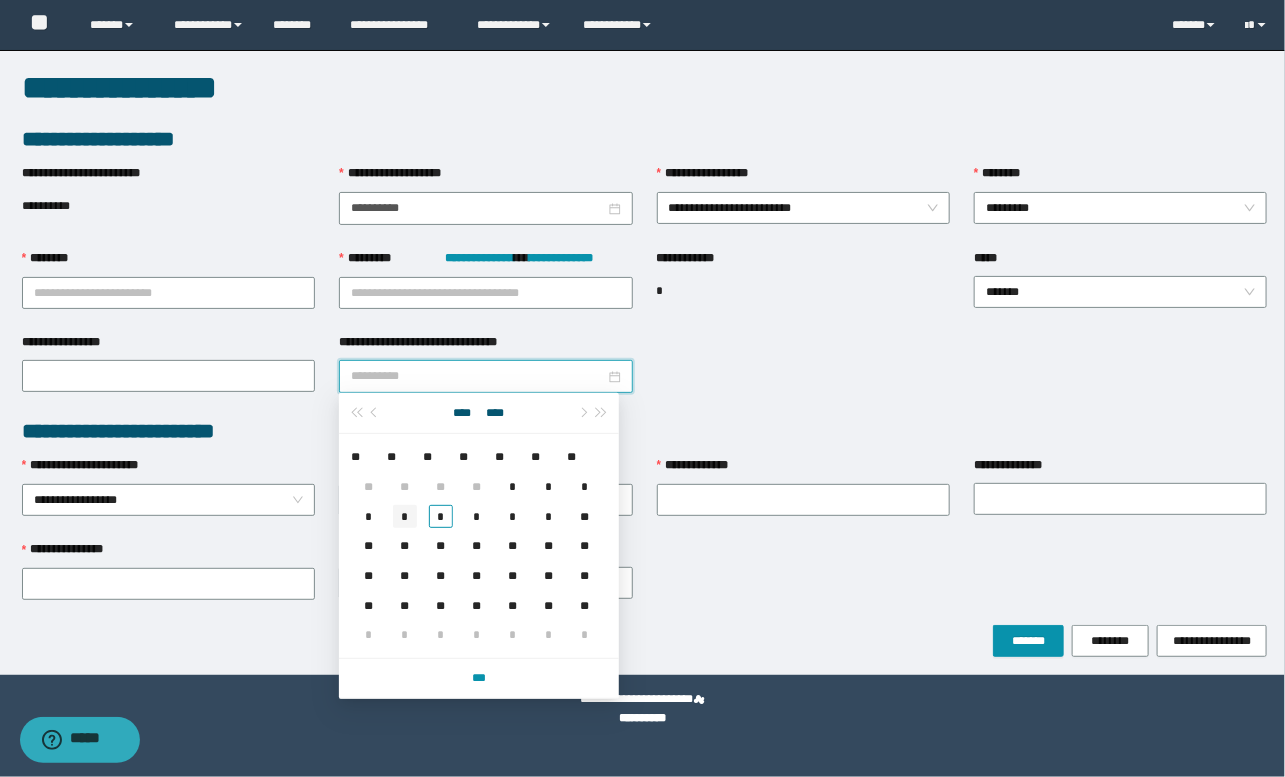 click on "*" at bounding box center (405, 517) 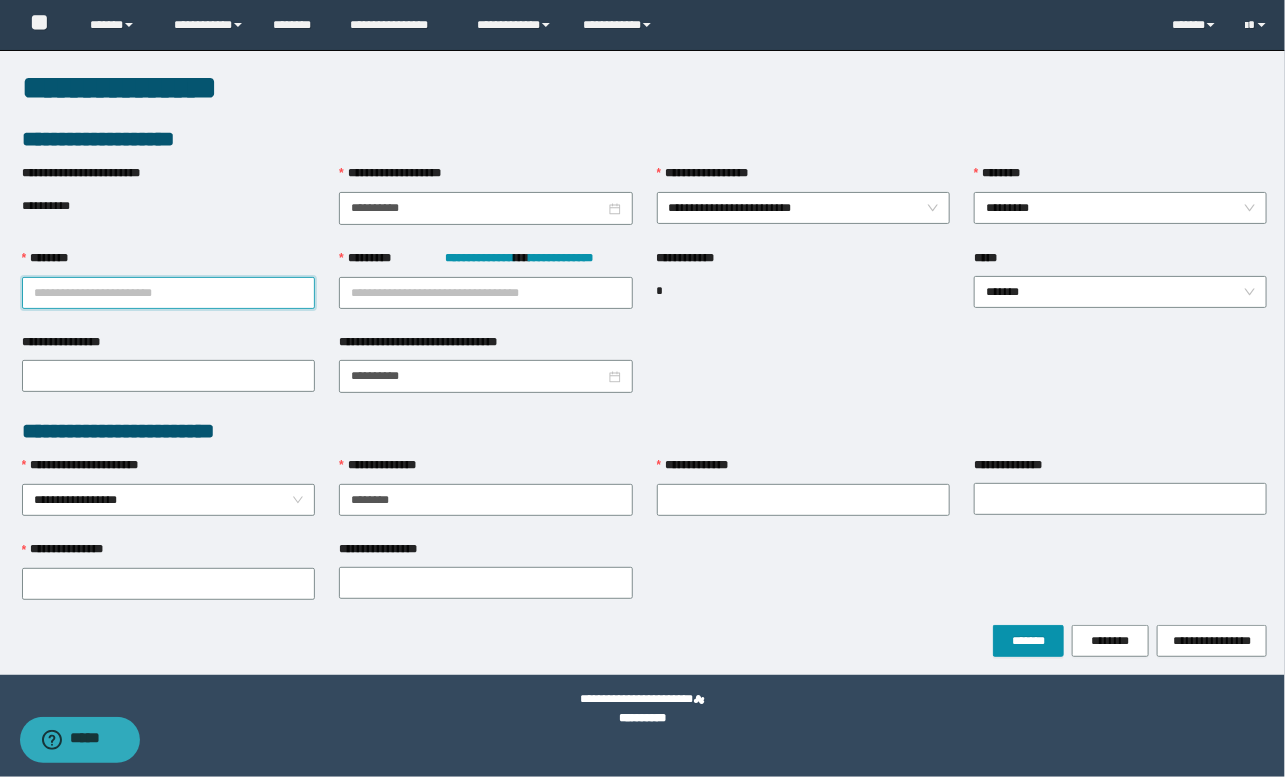 click on "********" at bounding box center (168, 293) 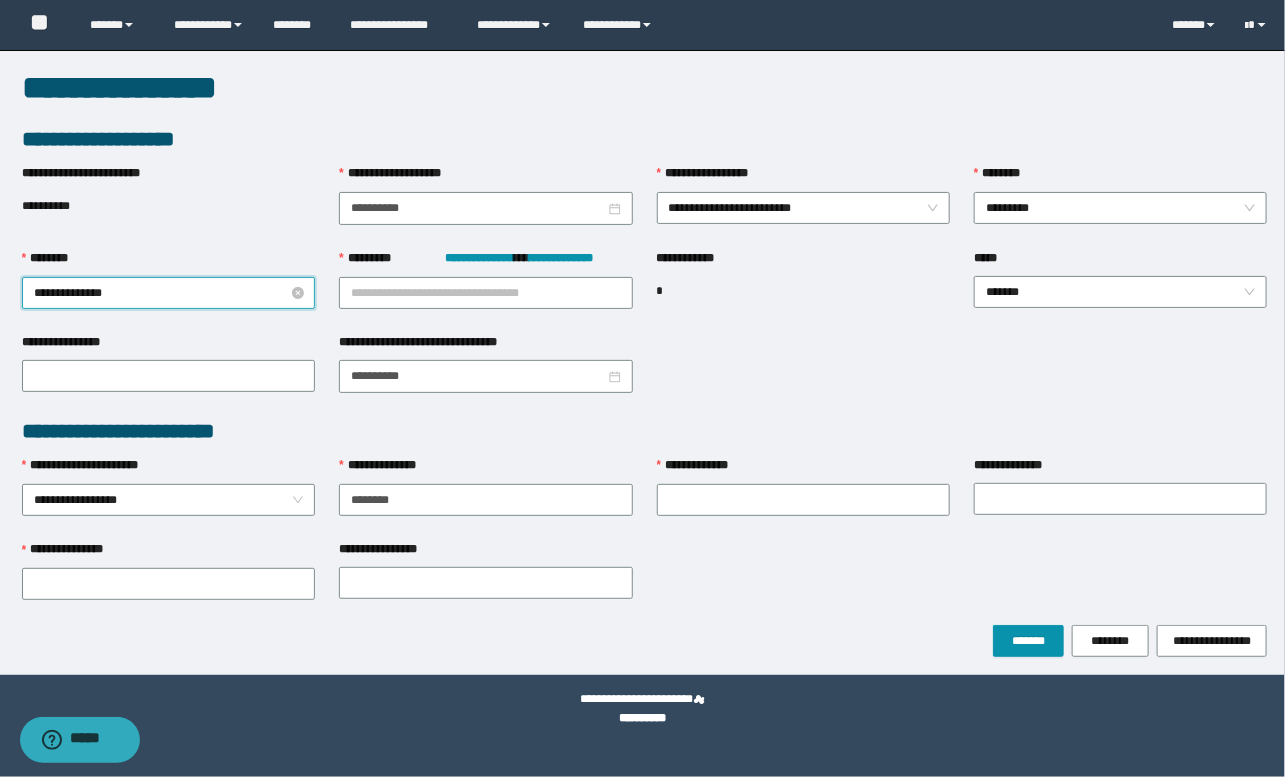 type on "**********" 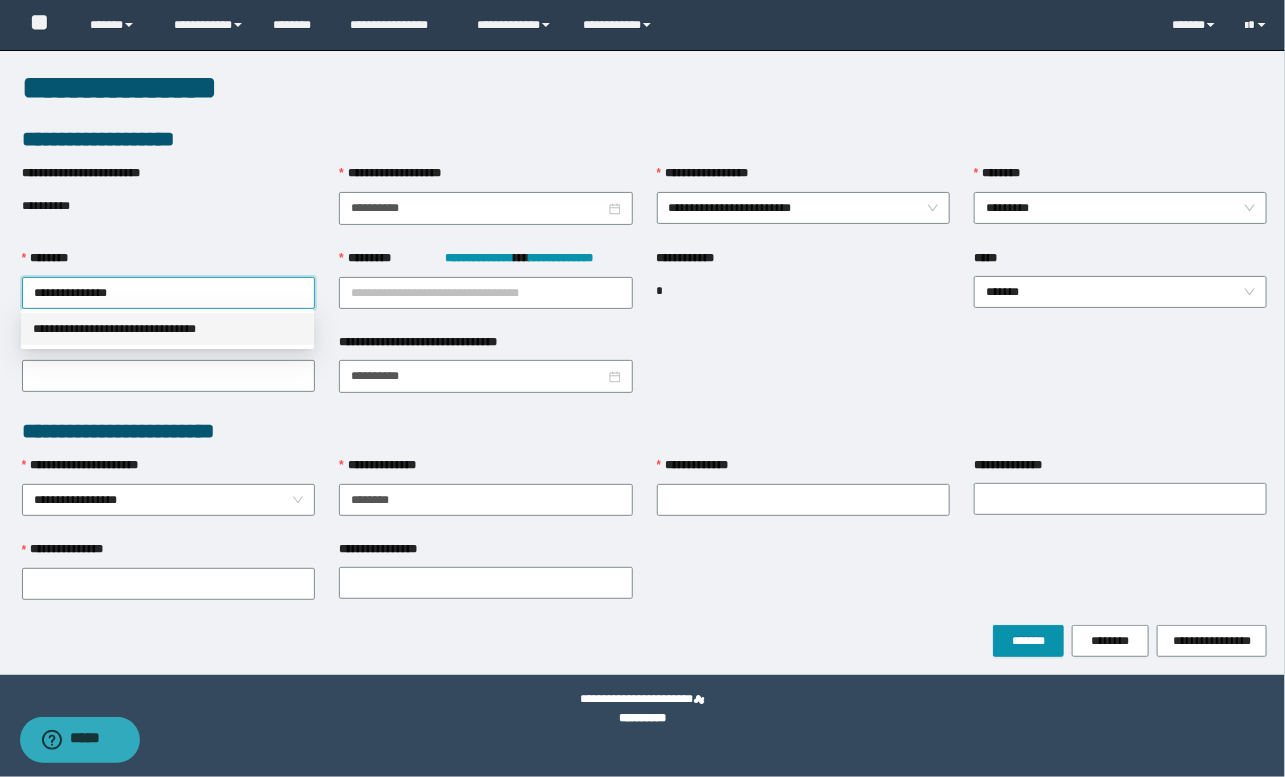 click on "**********" at bounding box center (167, 329) 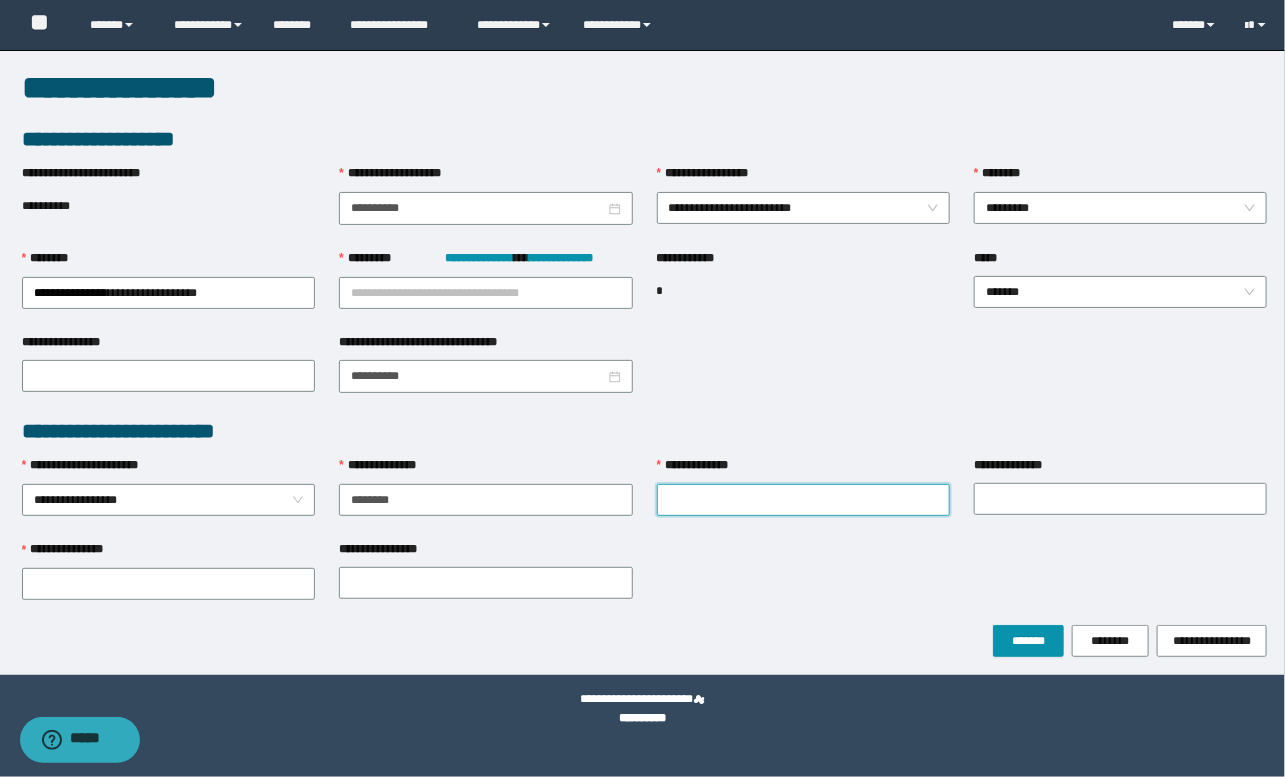 click on "**********" at bounding box center [803, 500] 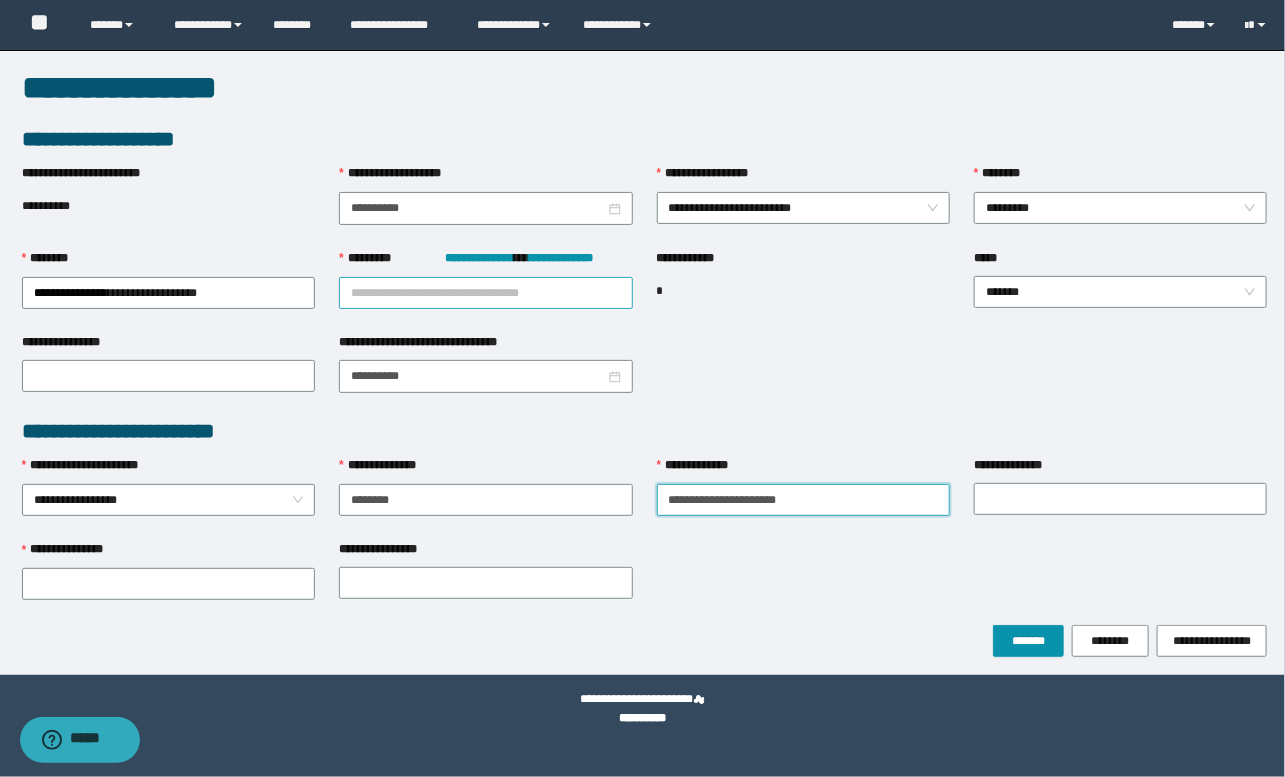 type on "**********" 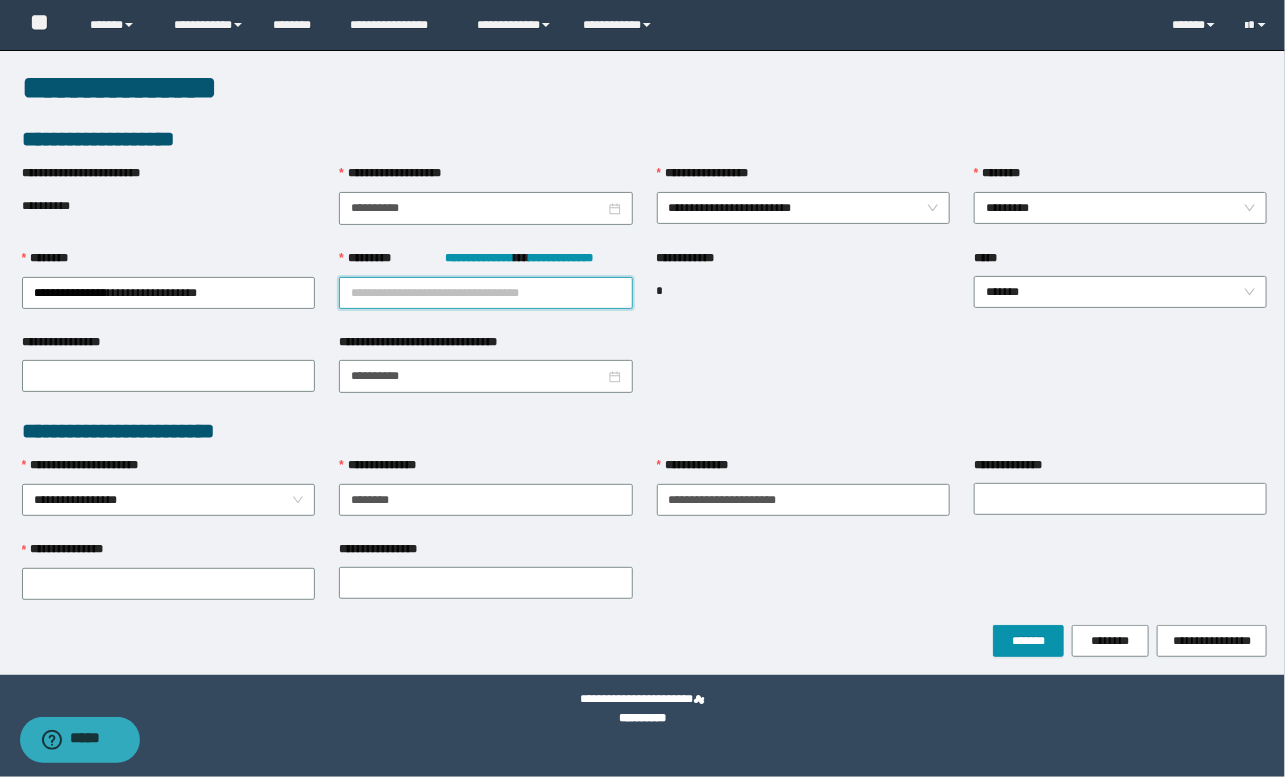 click on "**********" at bounding box center [485, 293] 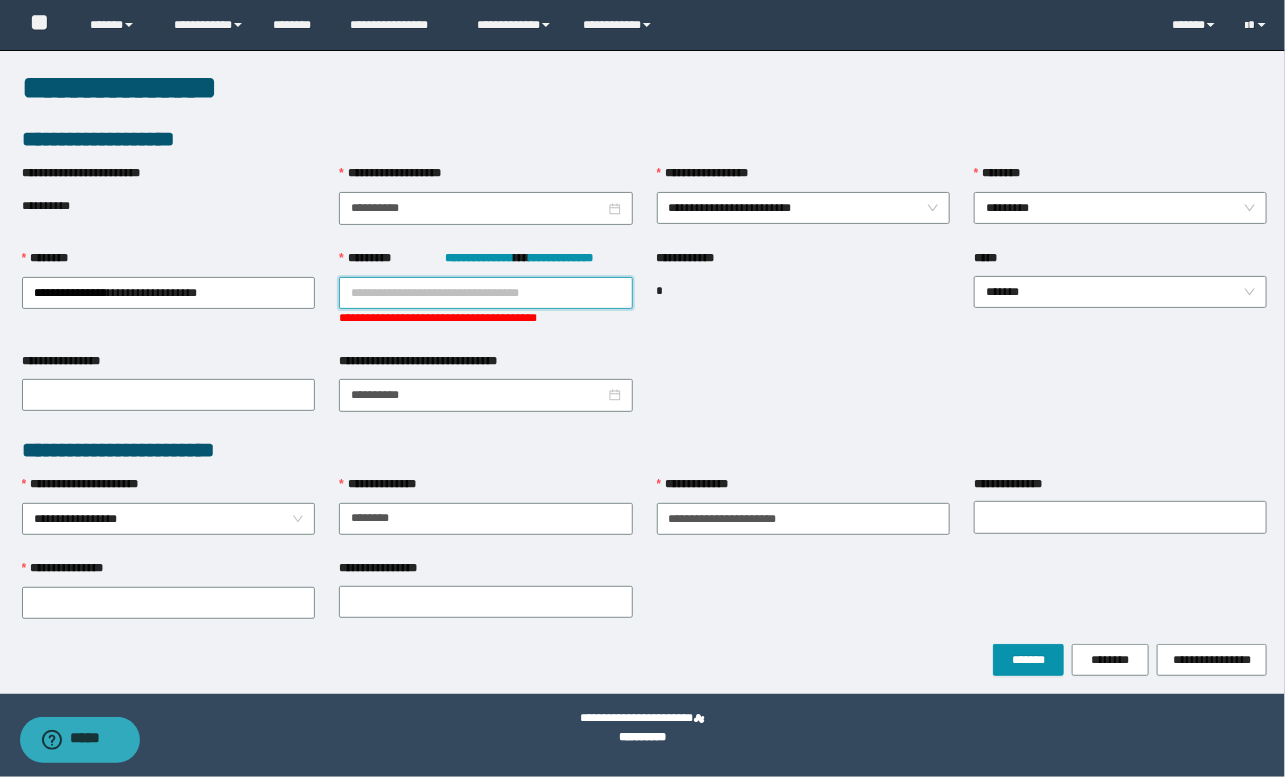 click on "**********" at bounding box center [645, 300] 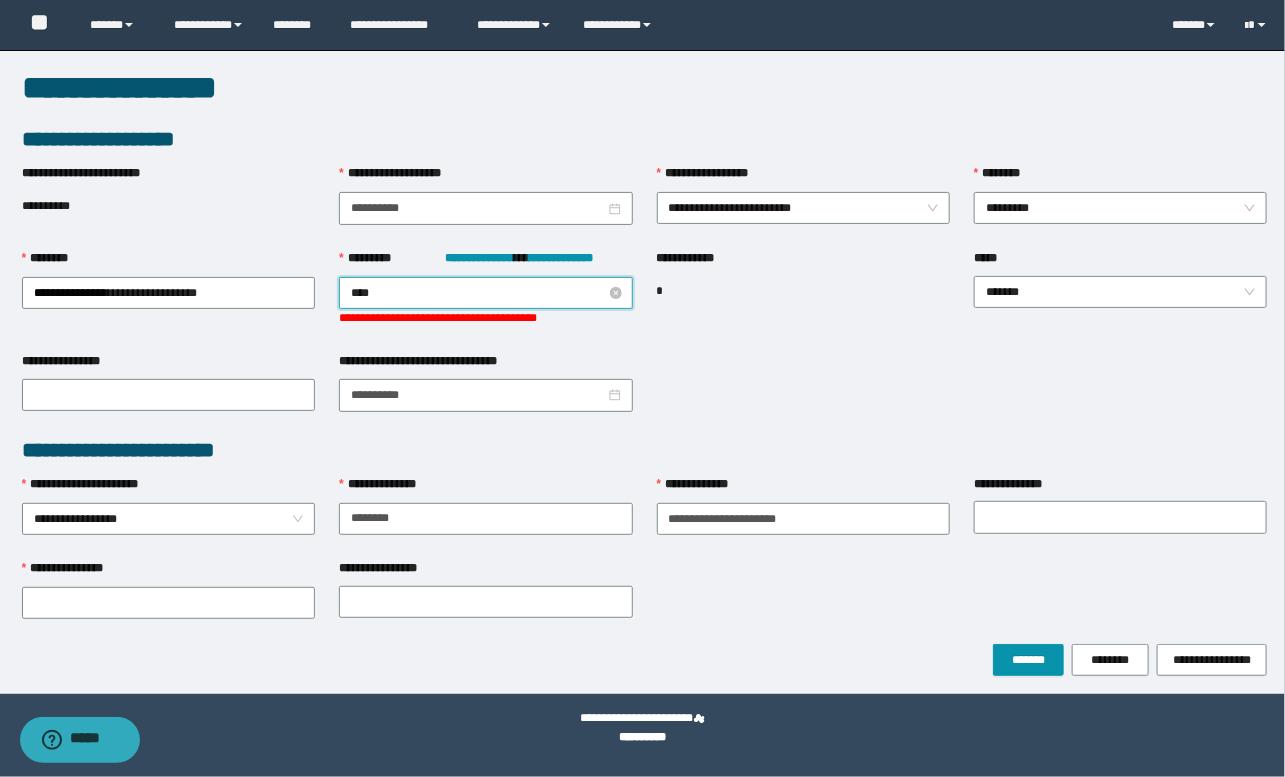type on "*****" 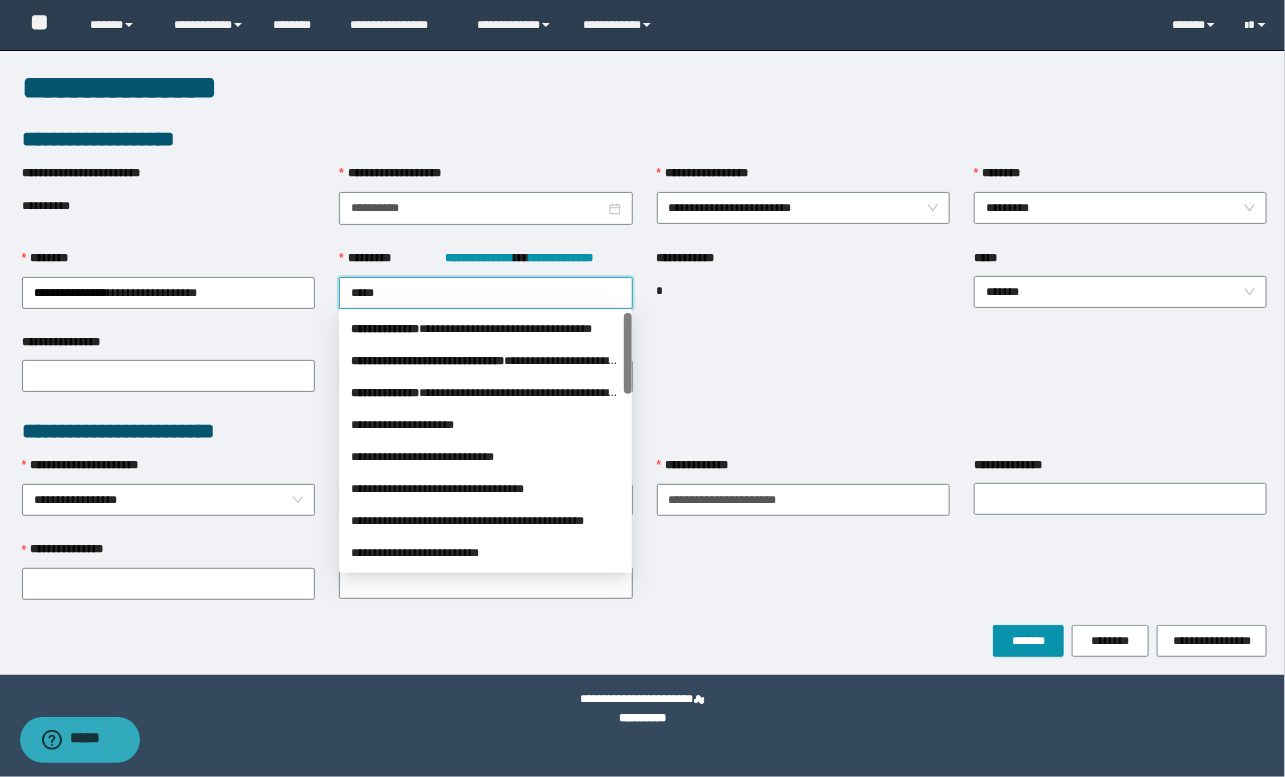 click on "*** *   *********" at bounding box center (385, 329) 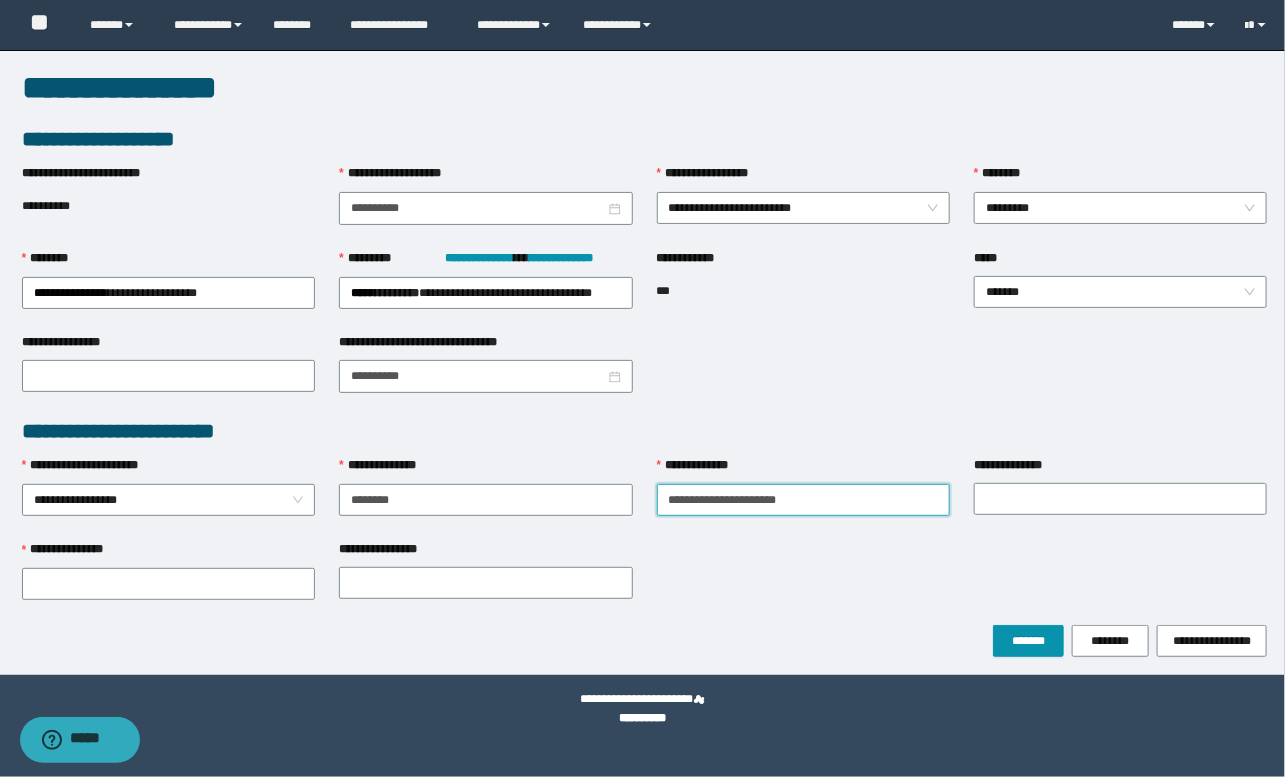 drag, startPoint x: 694, startPoint y: 494, endPoint x: 875, endPoint y: 515, distance: 182.21416 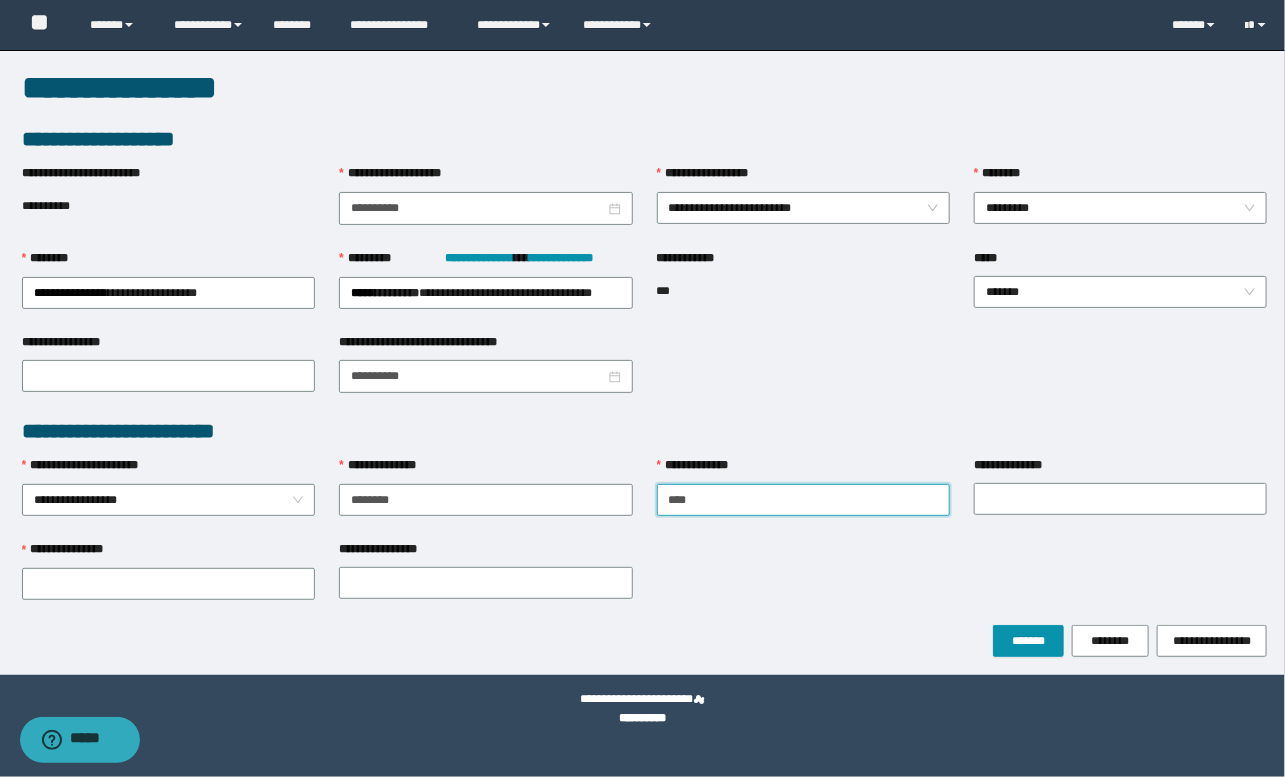 type on "***" 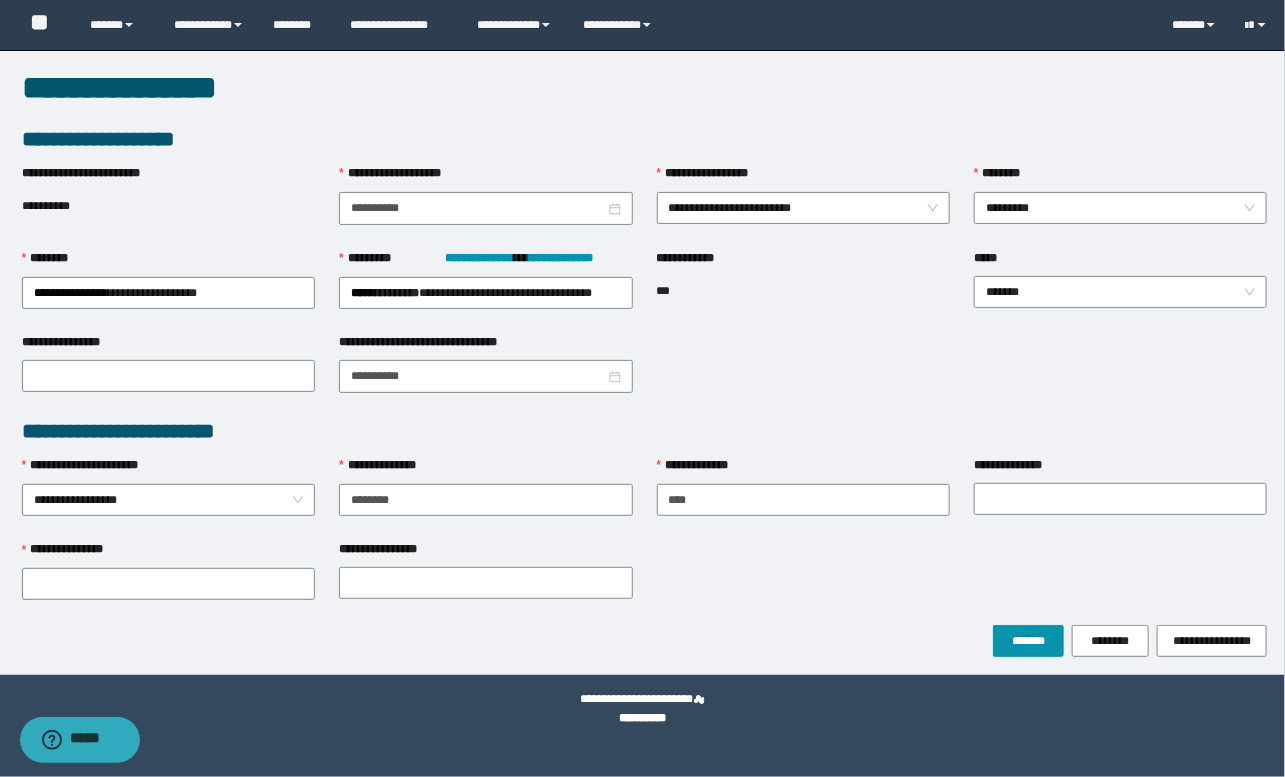 click on "**********" at bounding box center [1120, 469] 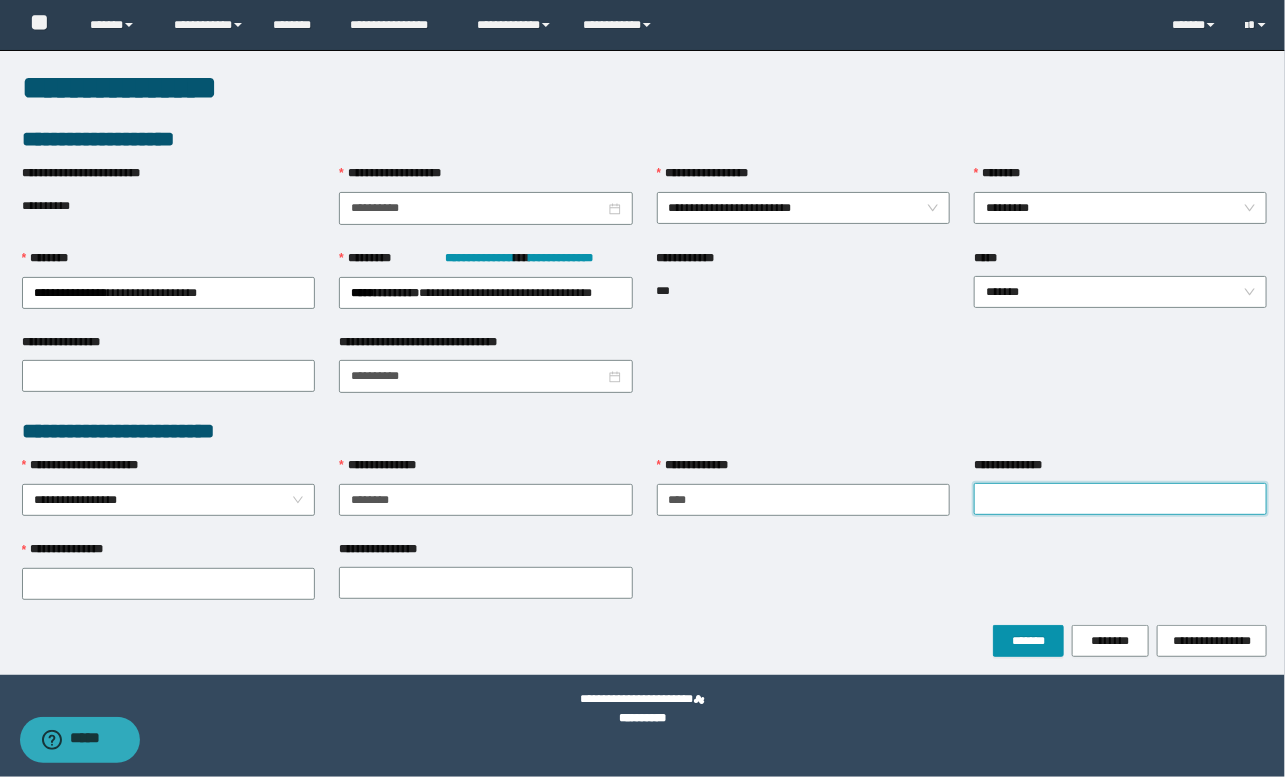 click on "**********" at bounding box center (1120, 499) 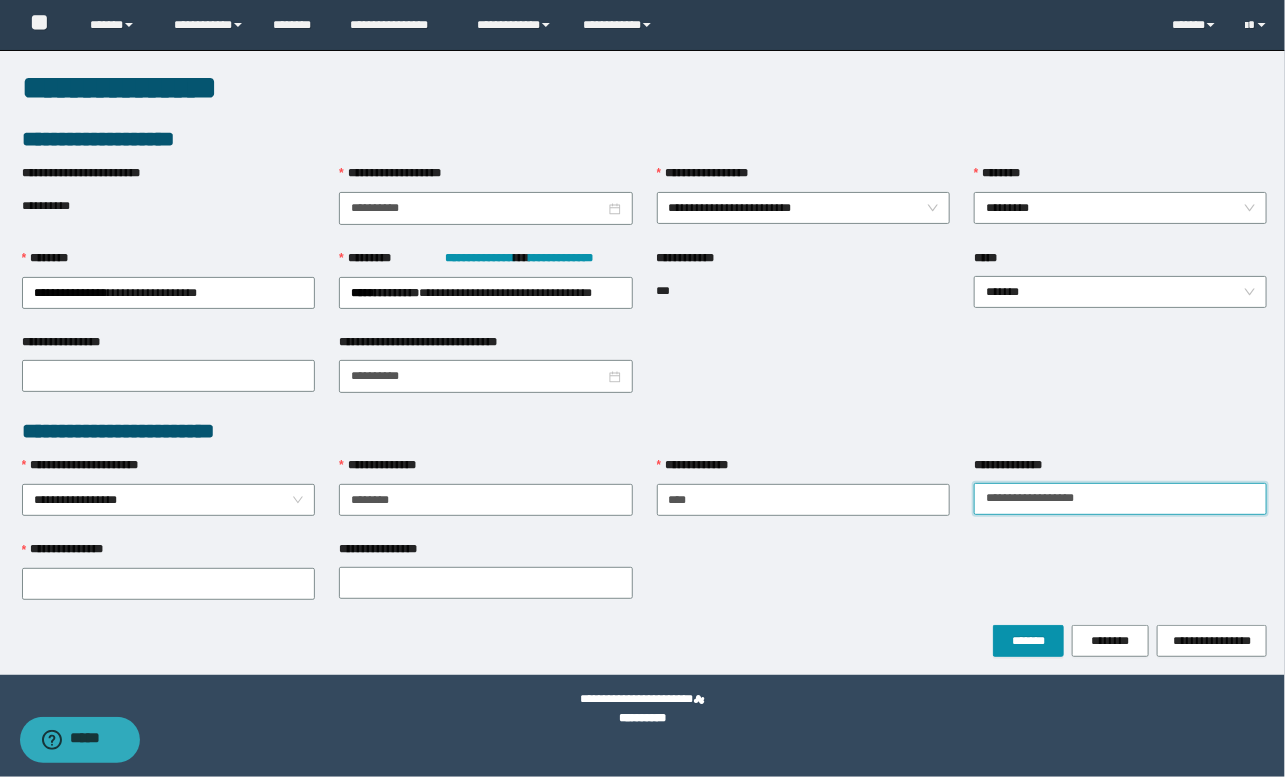 drag, startPoint x: 1019, startPoint y: 498, endPoint x: 1293, endPoint y: 525, distance: 275.3271 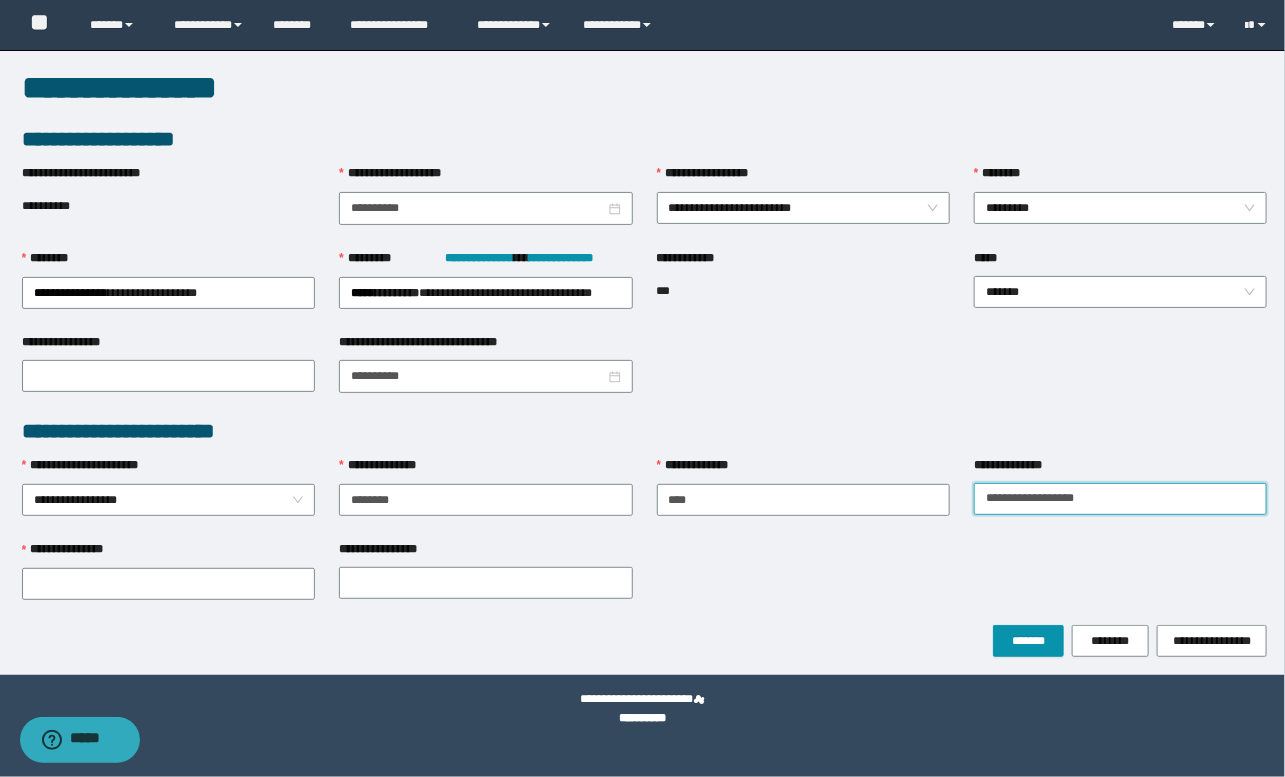 click on "**********" at bounding box center (642, 388) 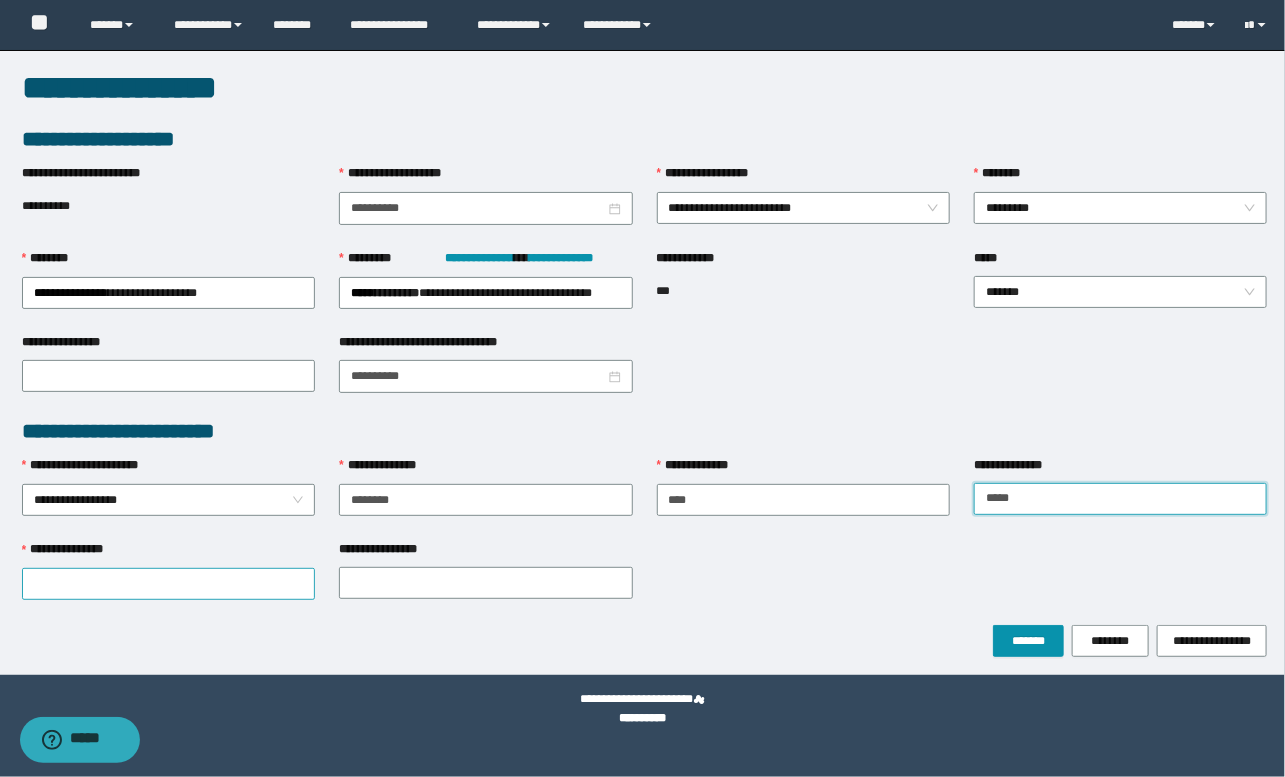 type on "****" 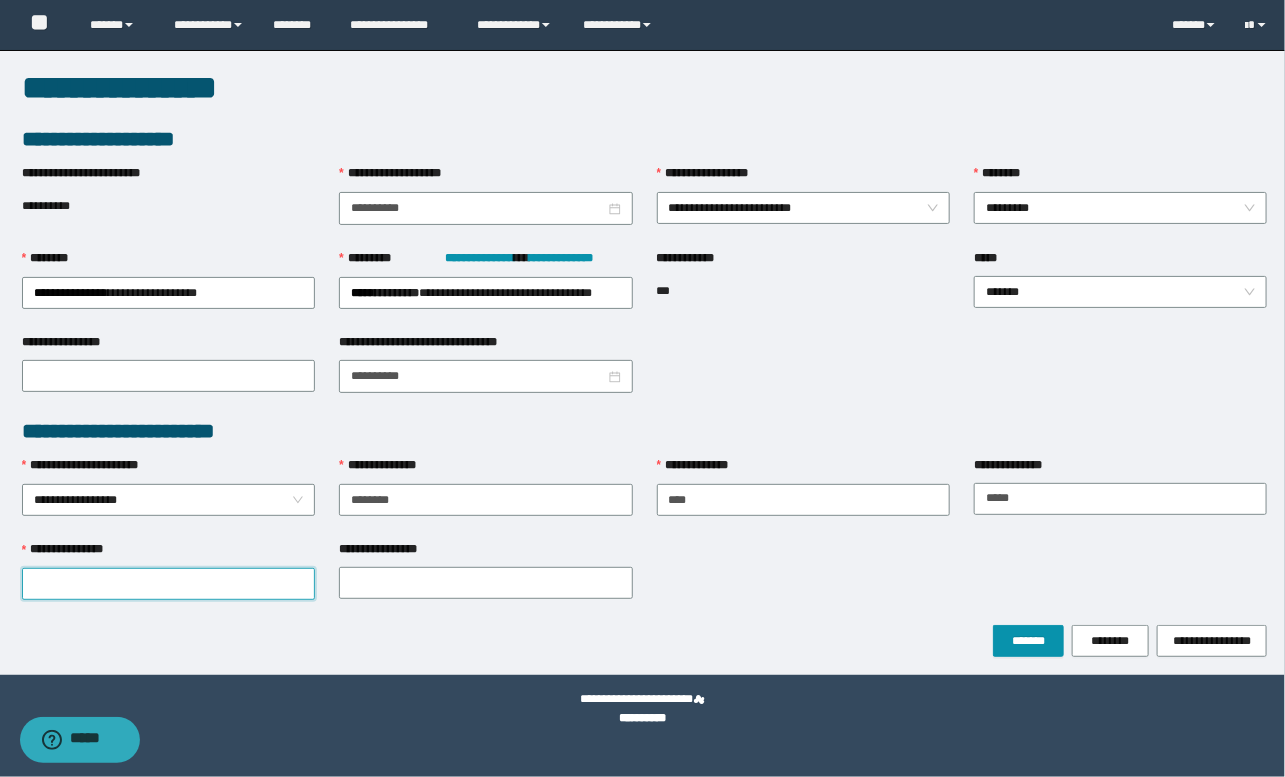 click on "**********" at bounding box center [168, 584] 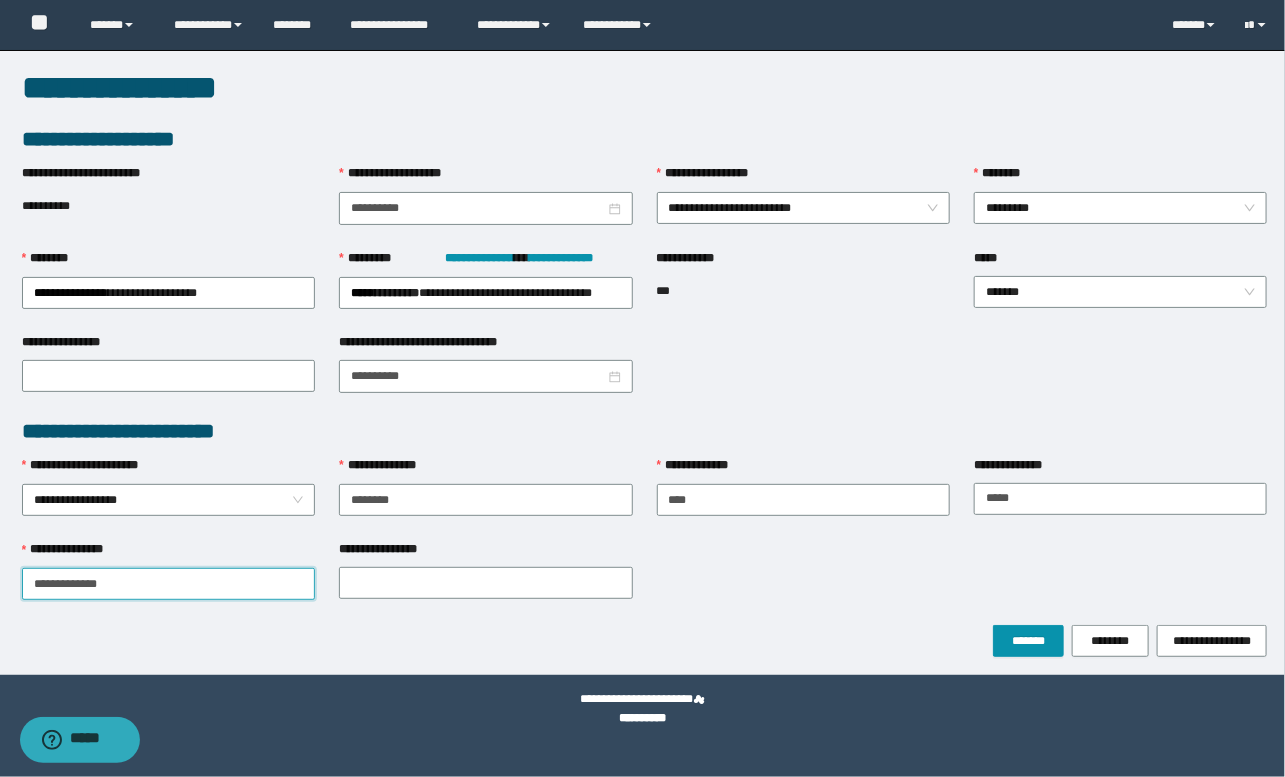 drag, startPoint x: 89, startPoint y: 578, endPoint x: 187, endPoint y: 584, distance: 98.1835 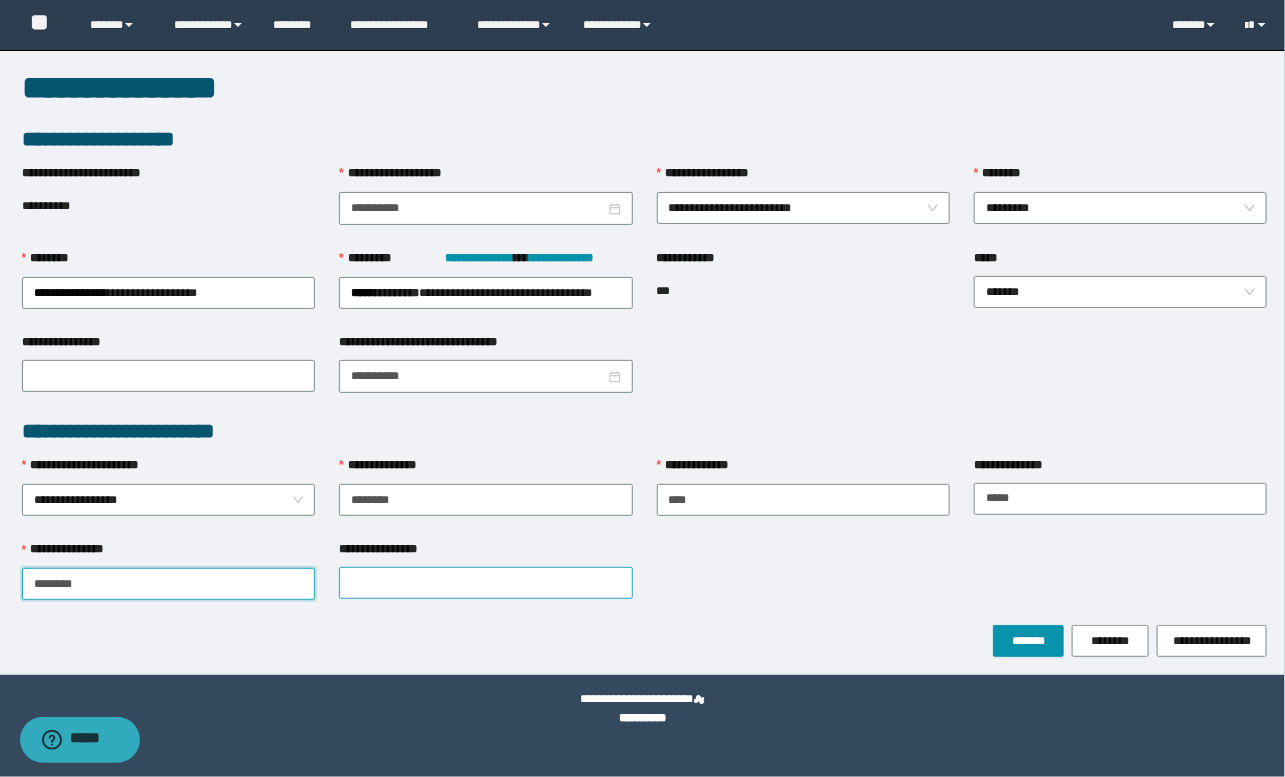 type on "*******" 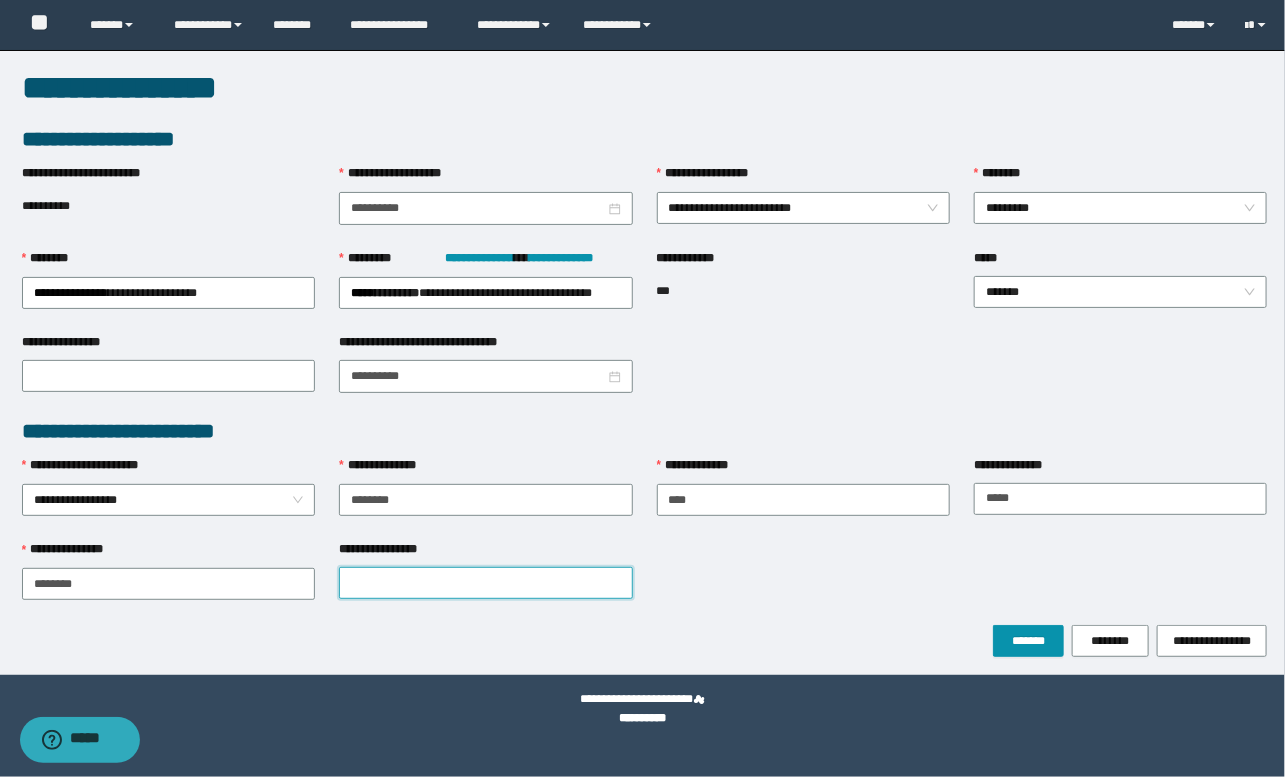 click on "**********" at bounding box center [485, 583] 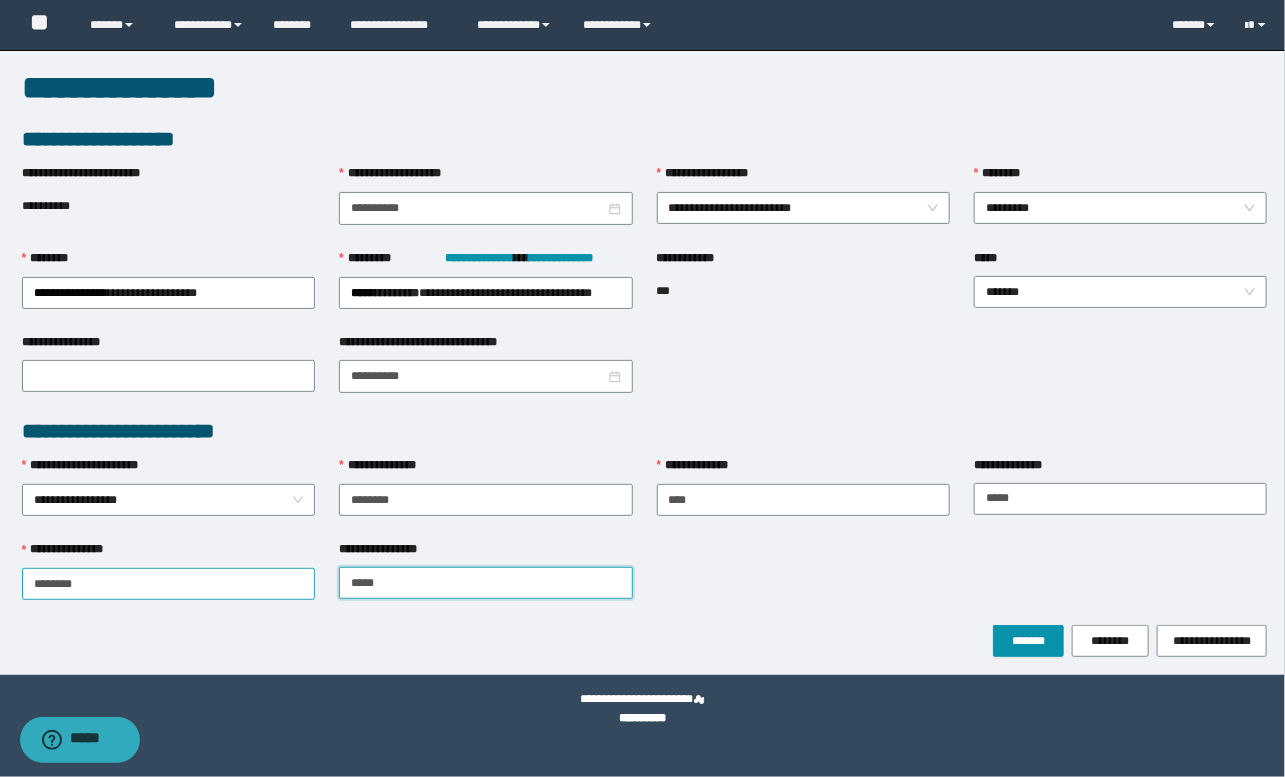 type on "*****" 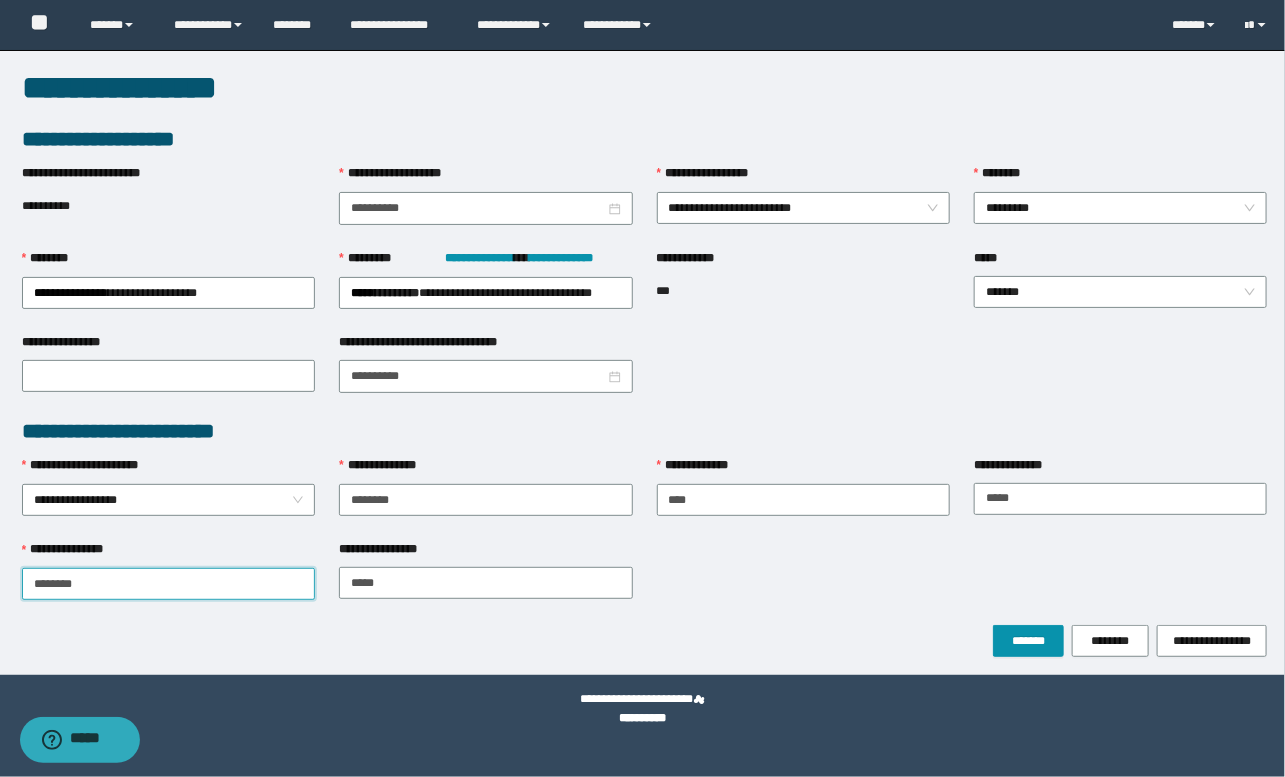 click on "*******" at bounding box center [168, 584] 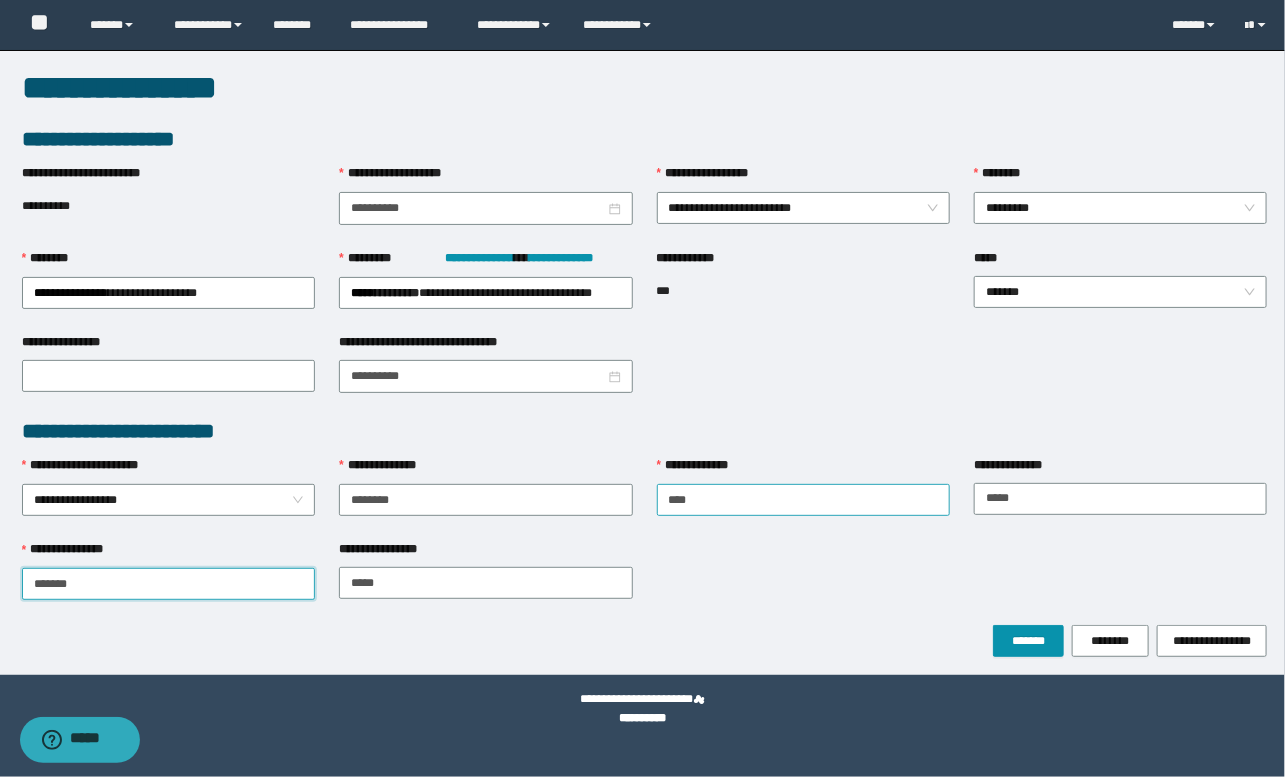 type on "*******" 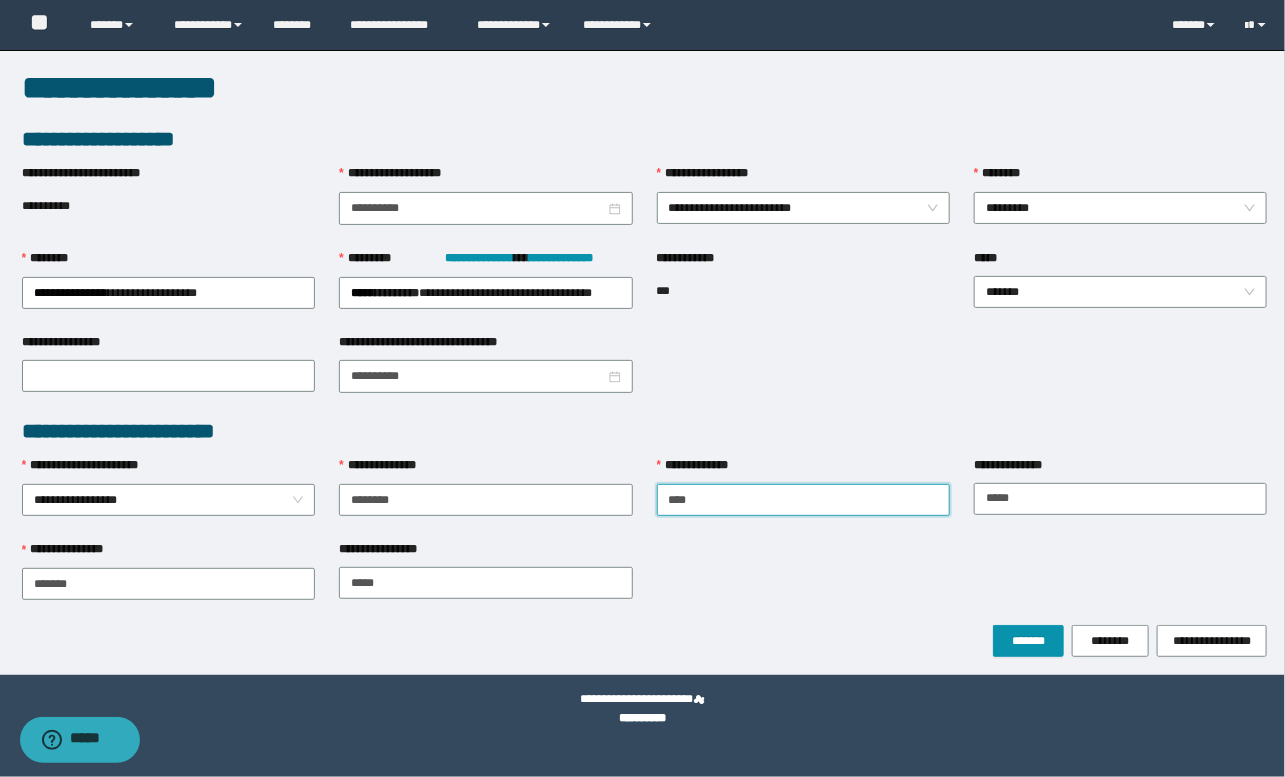 click on "***" at bounding box center (803, 500) 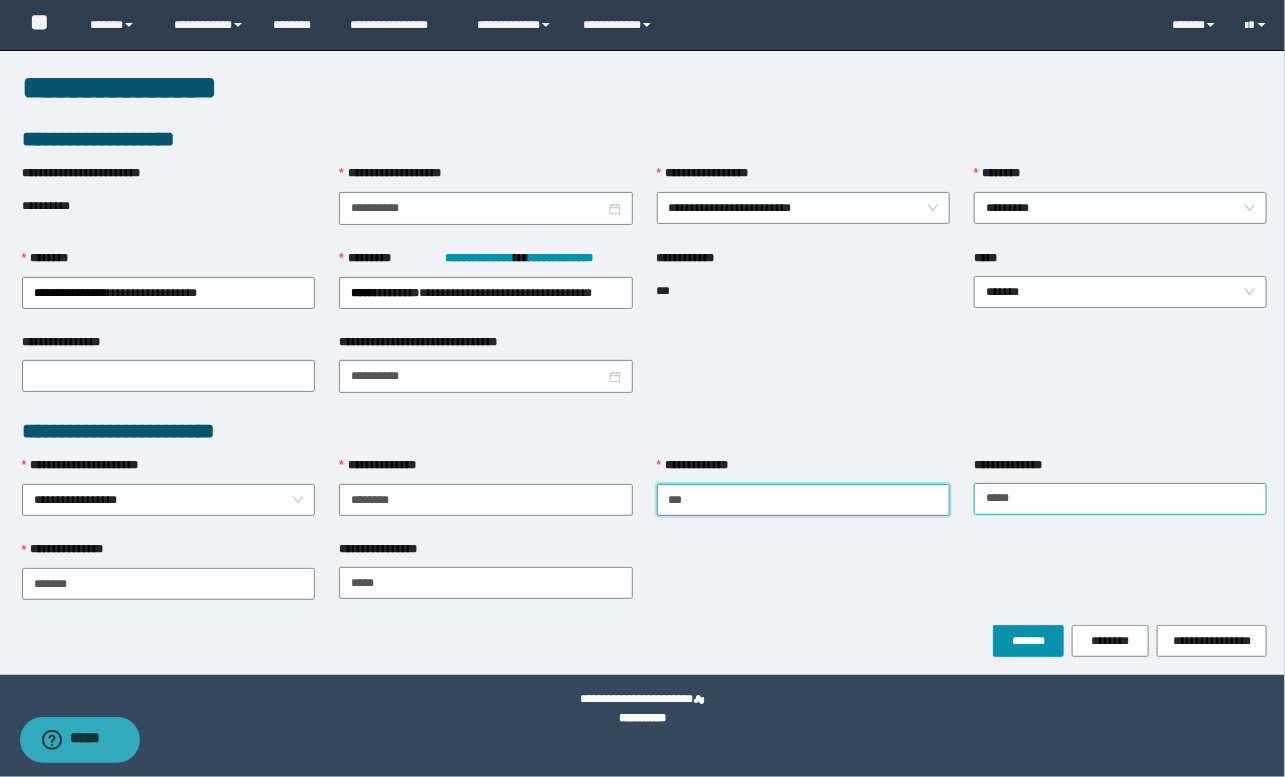 type on "***" 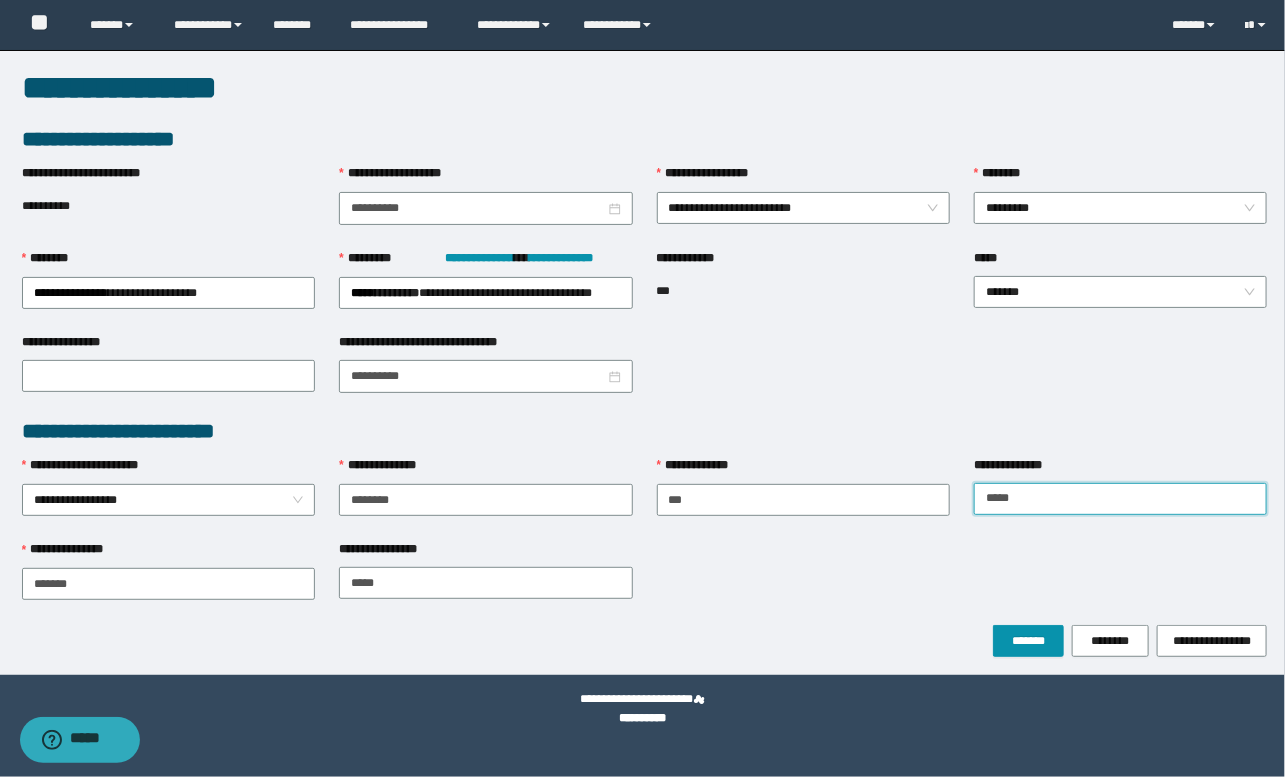 click on "****" at bounding box center (1120, 499) 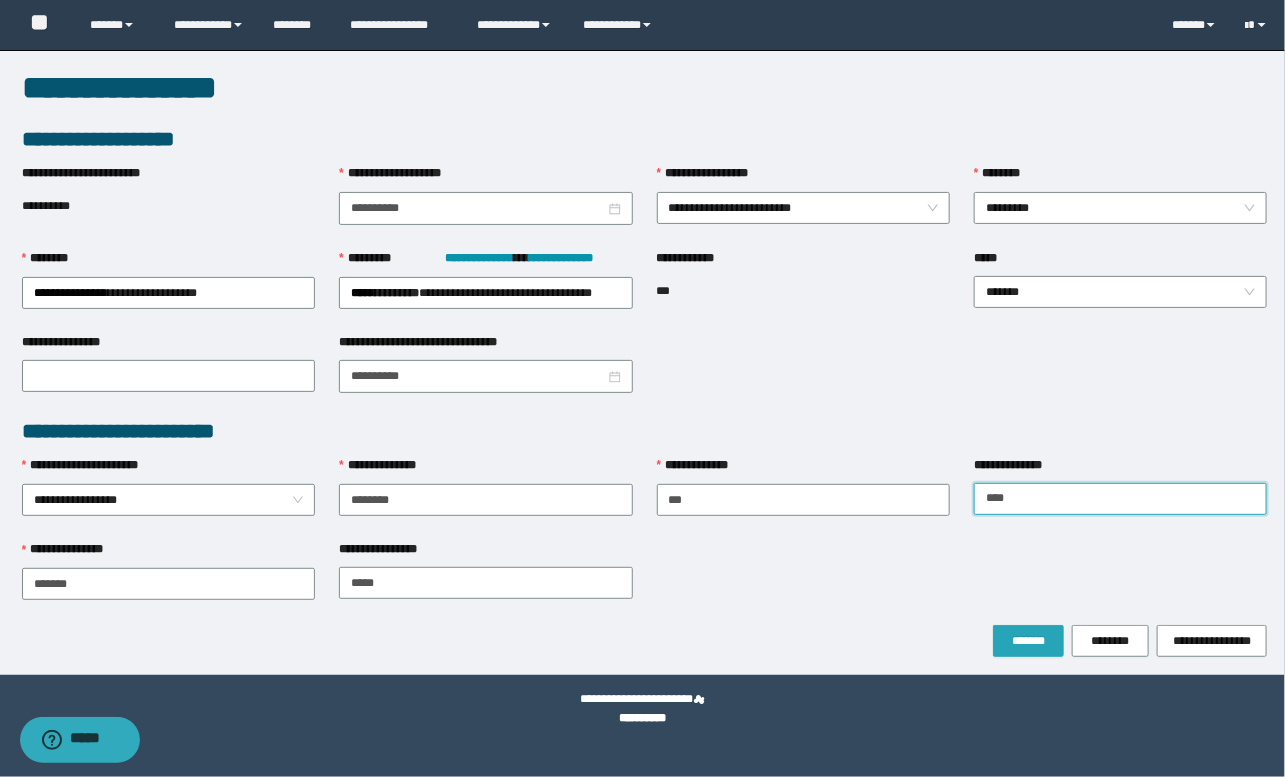 type on "****" 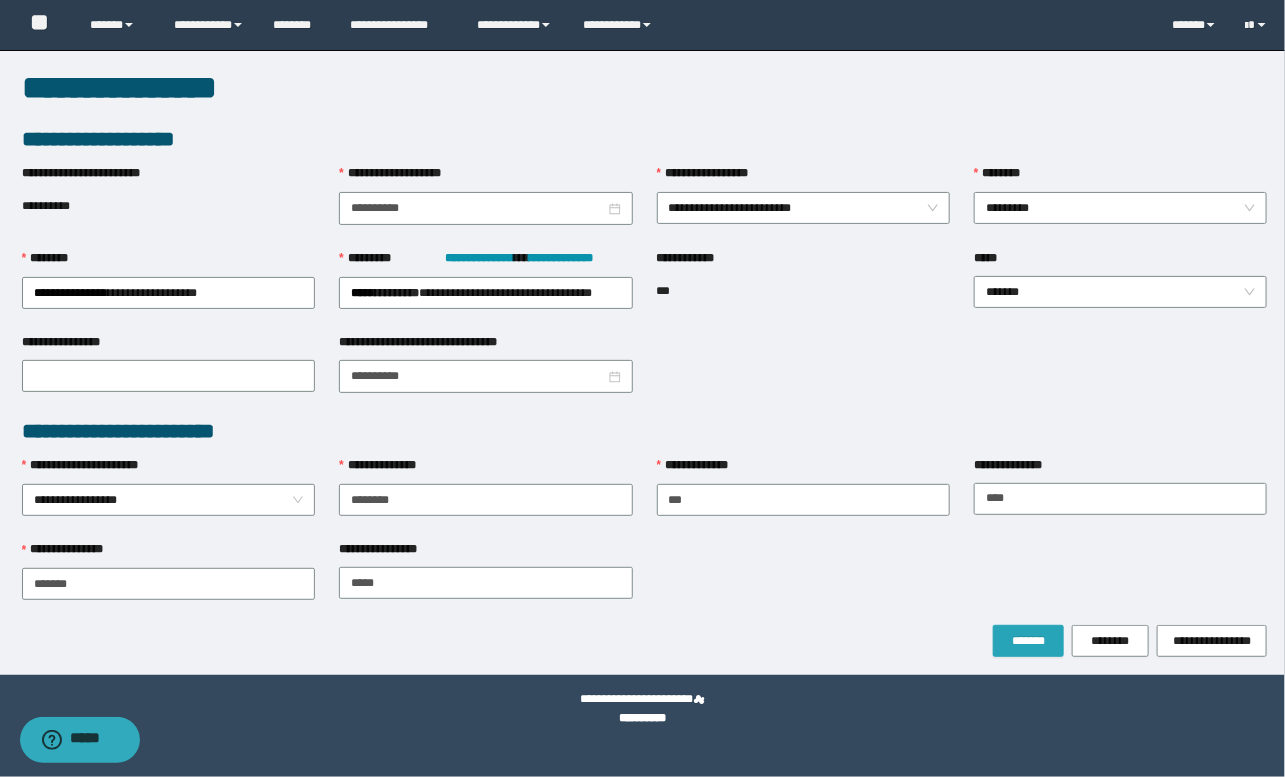 click on "*******" at bounding box center [1028, 641] 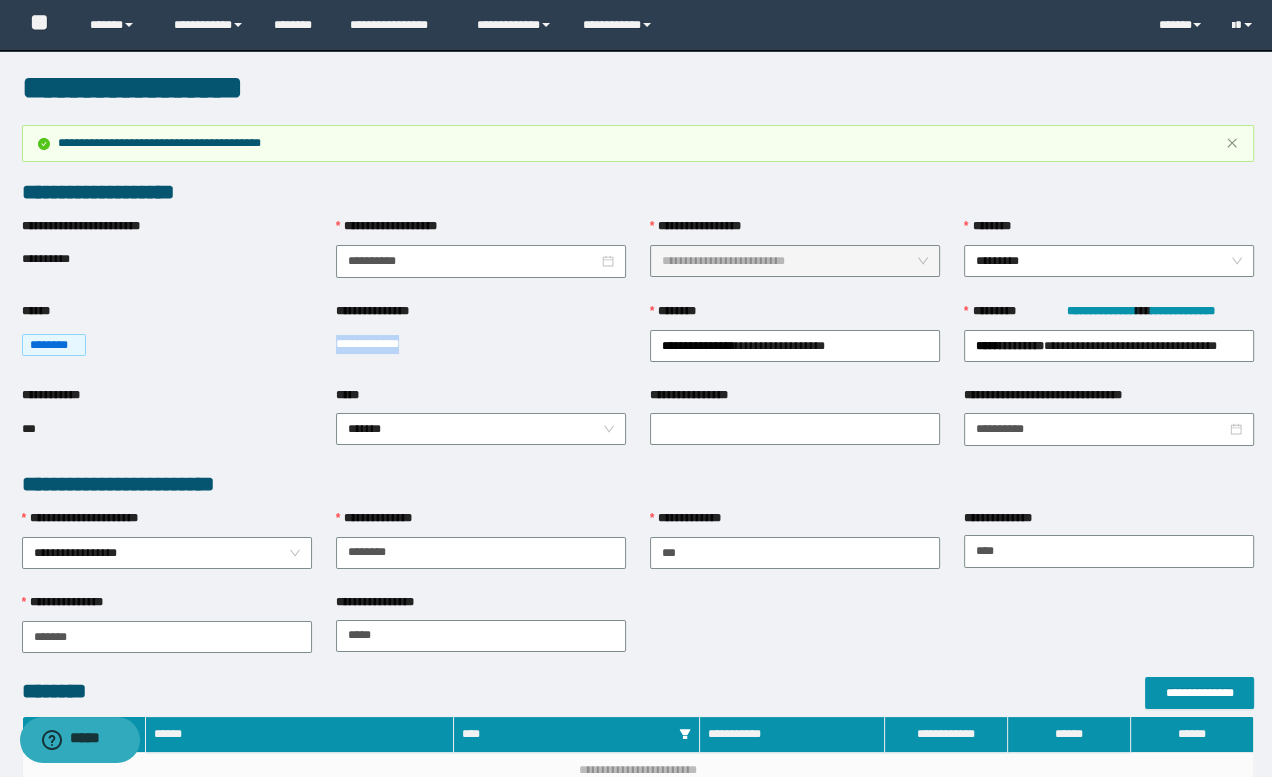 drag, startPoint x: 329, startPoint y: 345, endPoint x: 448, endPoint y: 354, distance: 119.33985 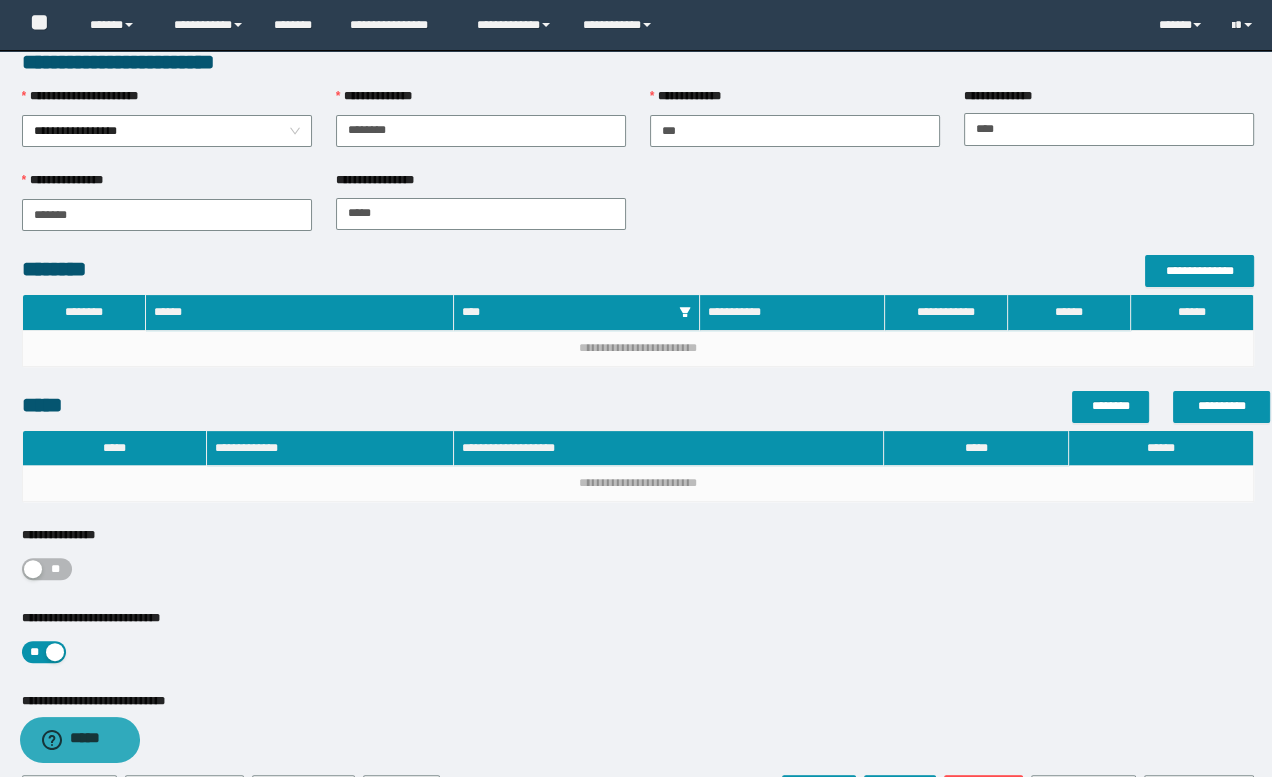 scroll, scrollTop: 454, scrollLeft: 0, axis: vertical 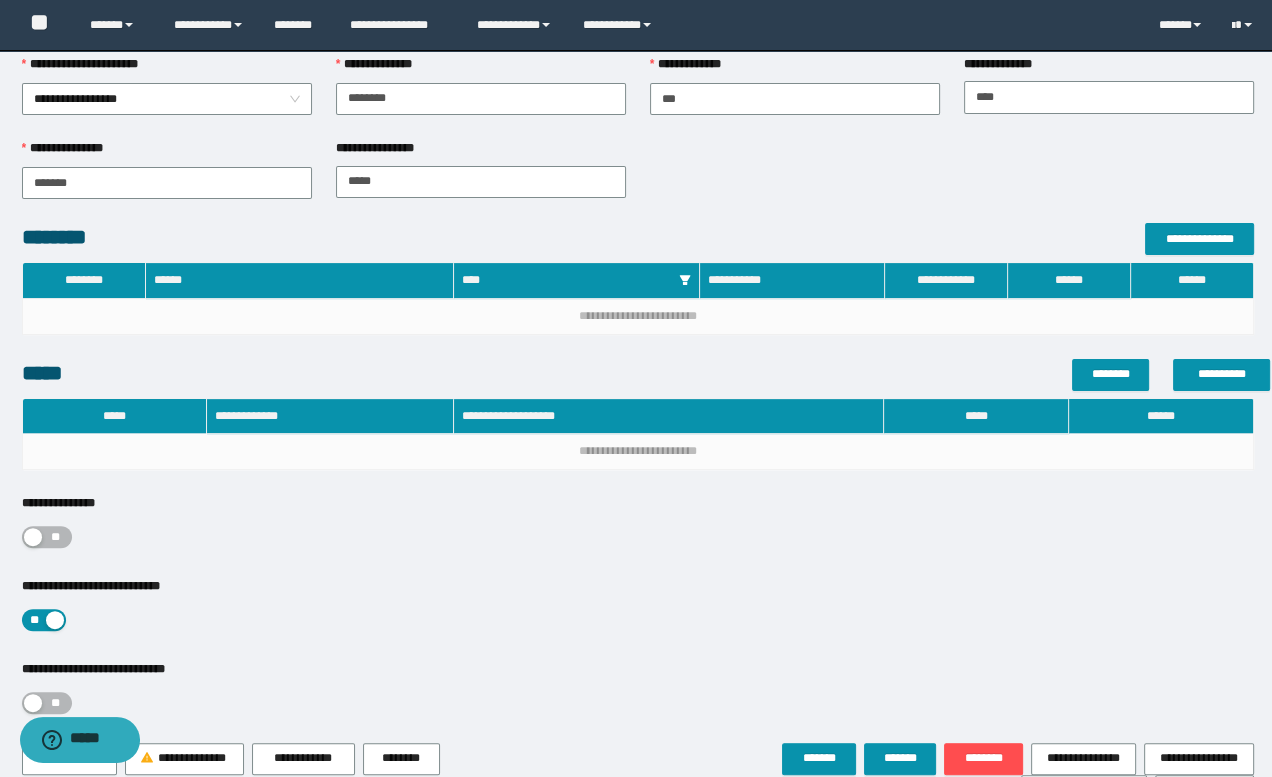 click on "**" at bounding box center [56, 537] 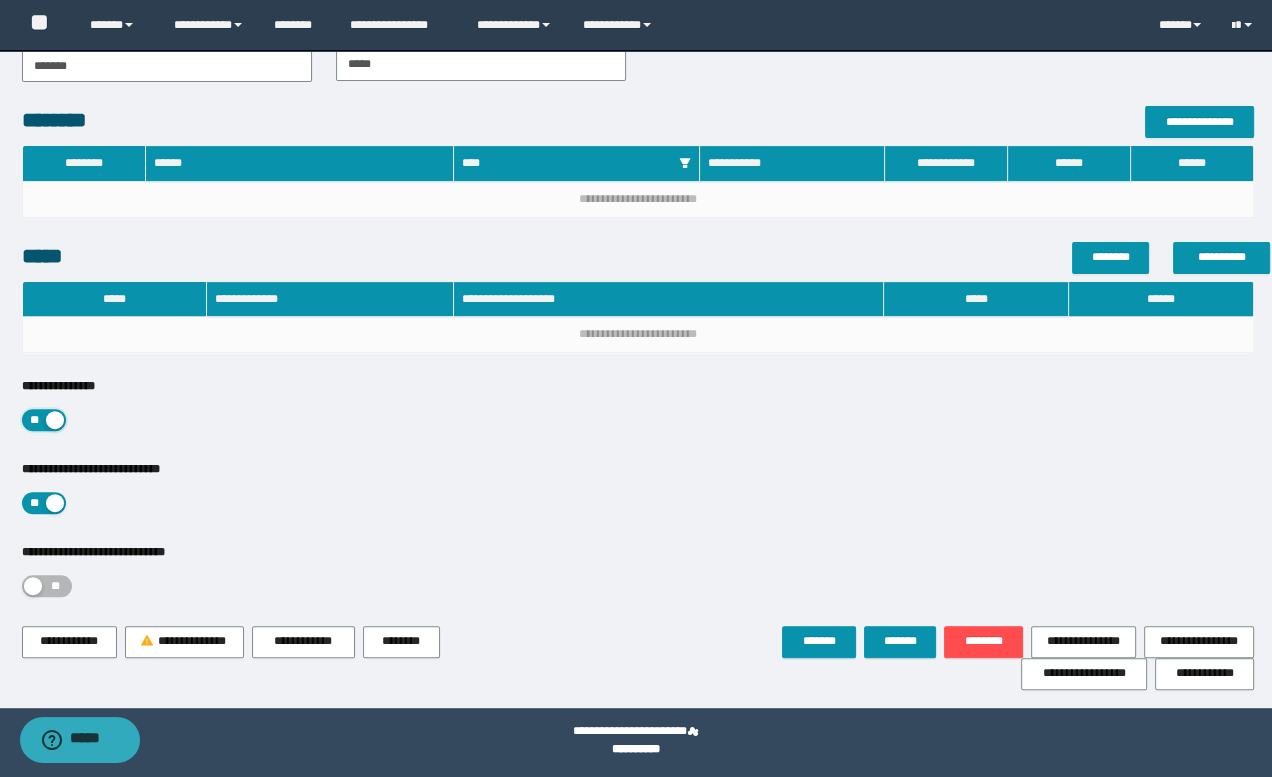 scroll, scrollTop: 572, scrollLeft: 0, axis: vertical 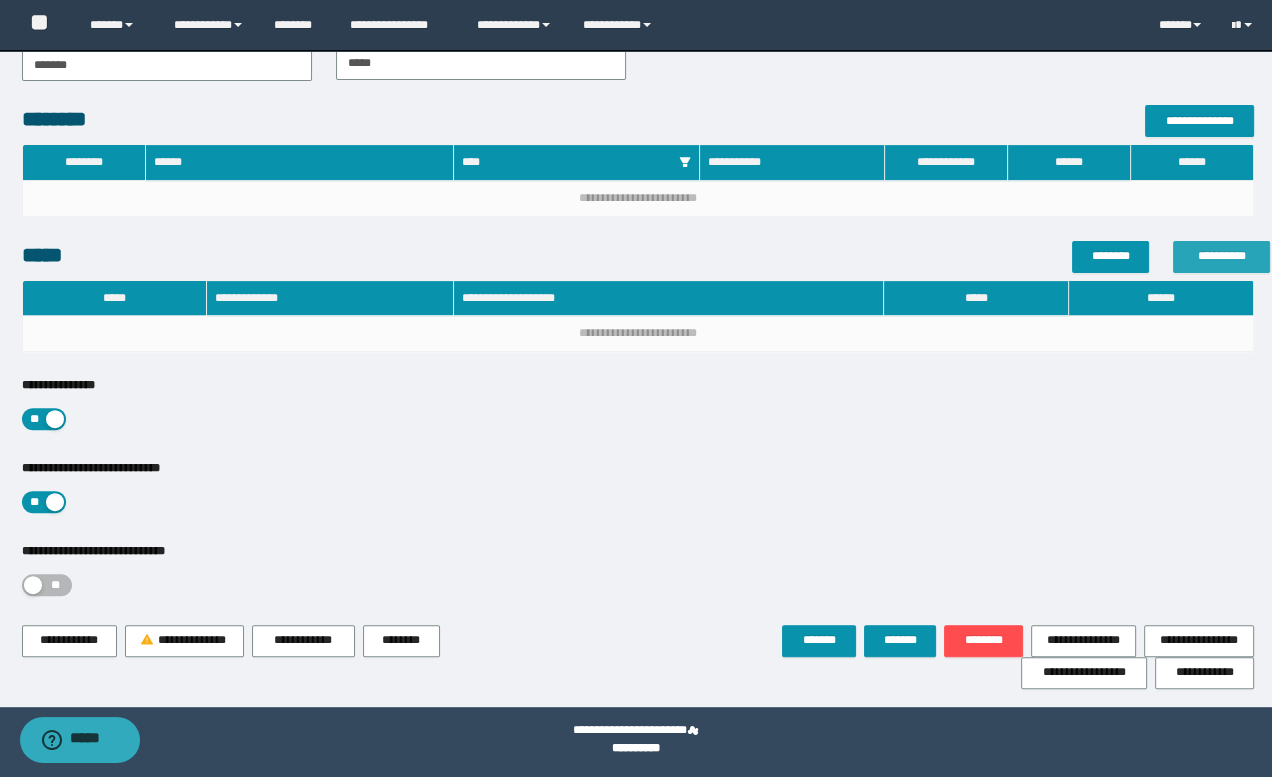click on "**********" at bounding box center [1221, 256] 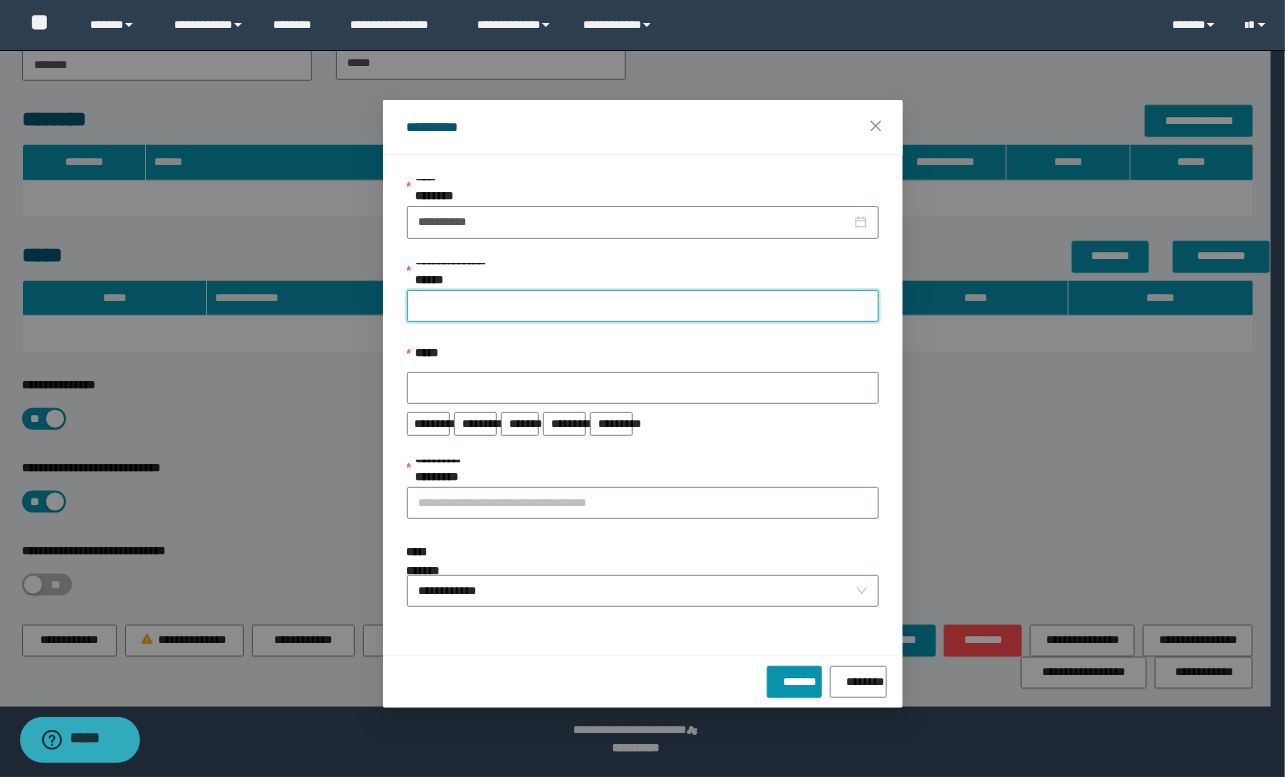 click on "**********" at bounding box center (643, 306) 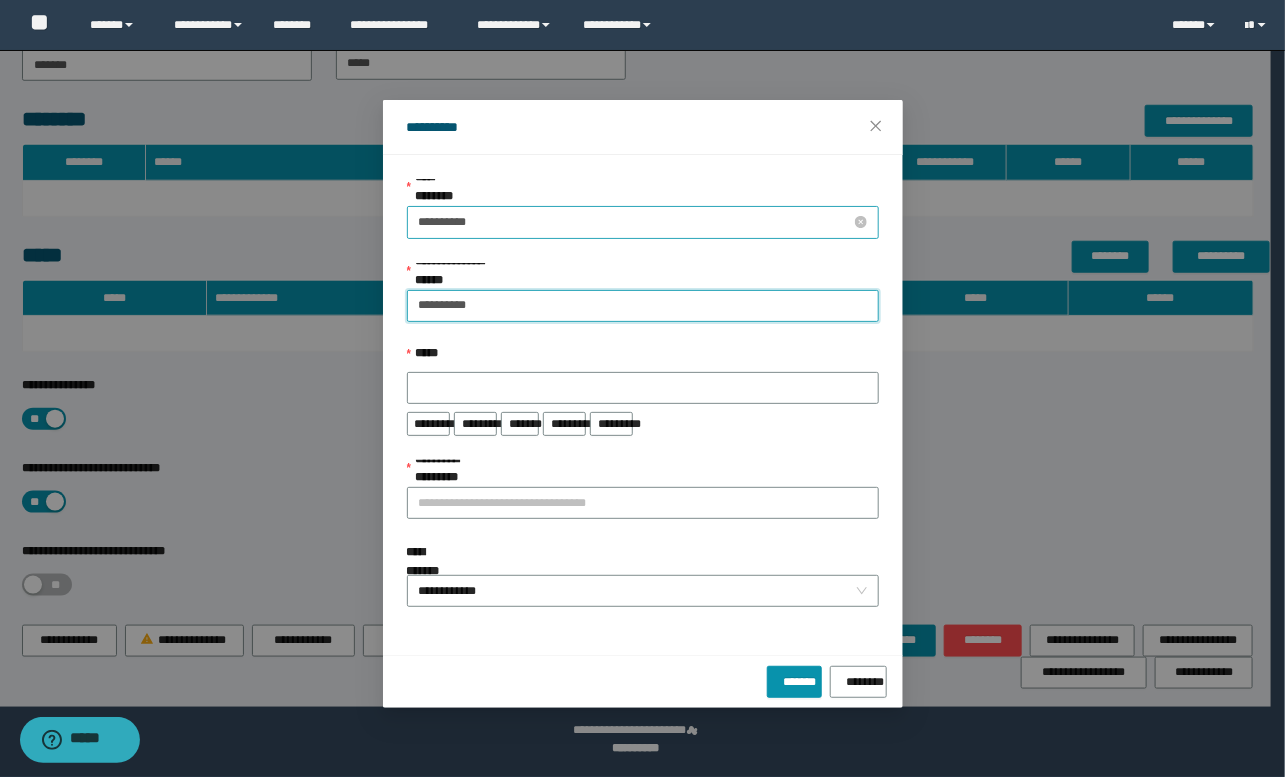 type on "**********" 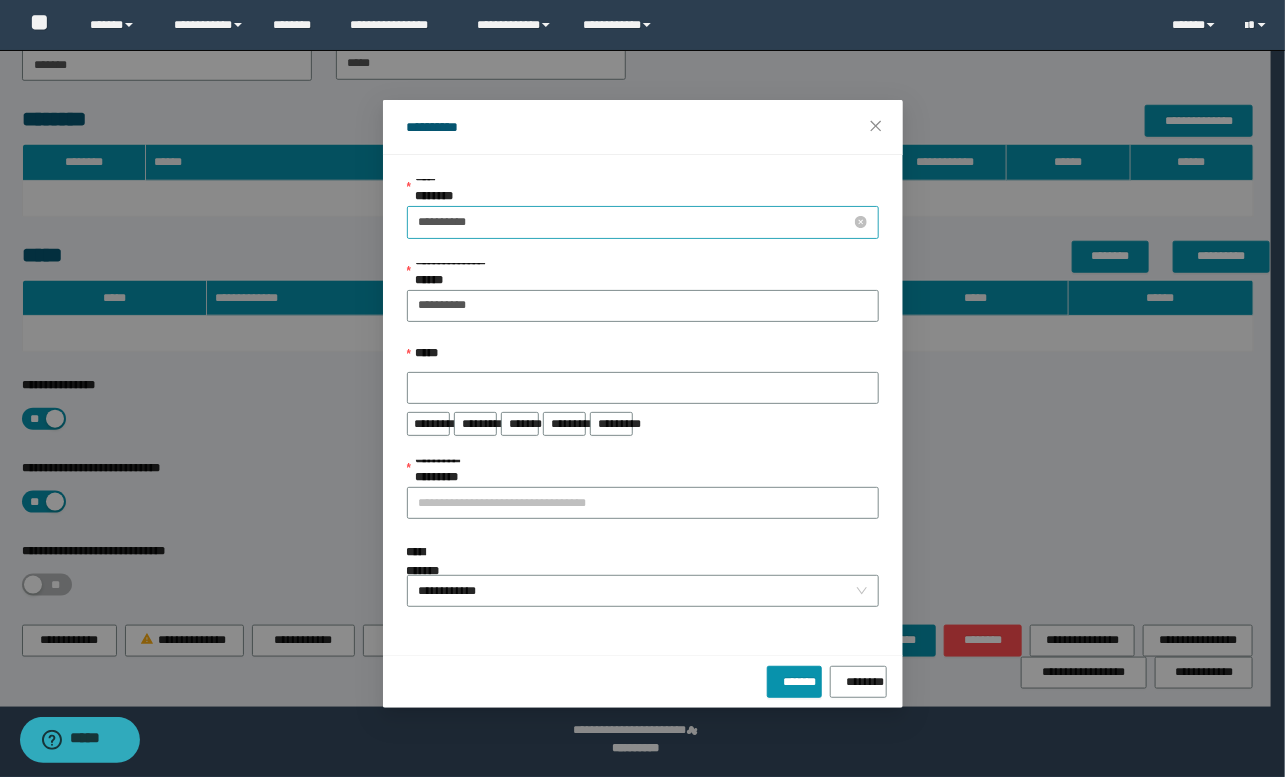 click on "**********" at bounding box center (635, 222) 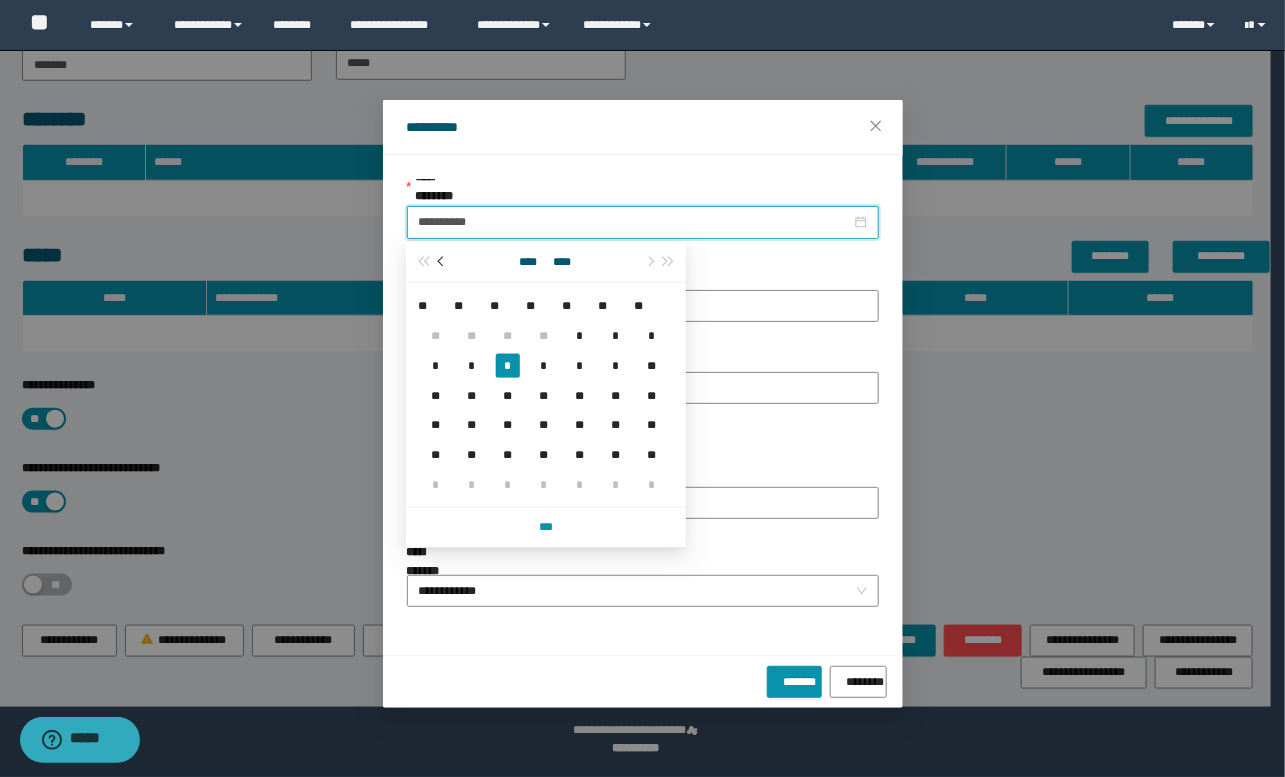 click at bounding box center [442, 262] 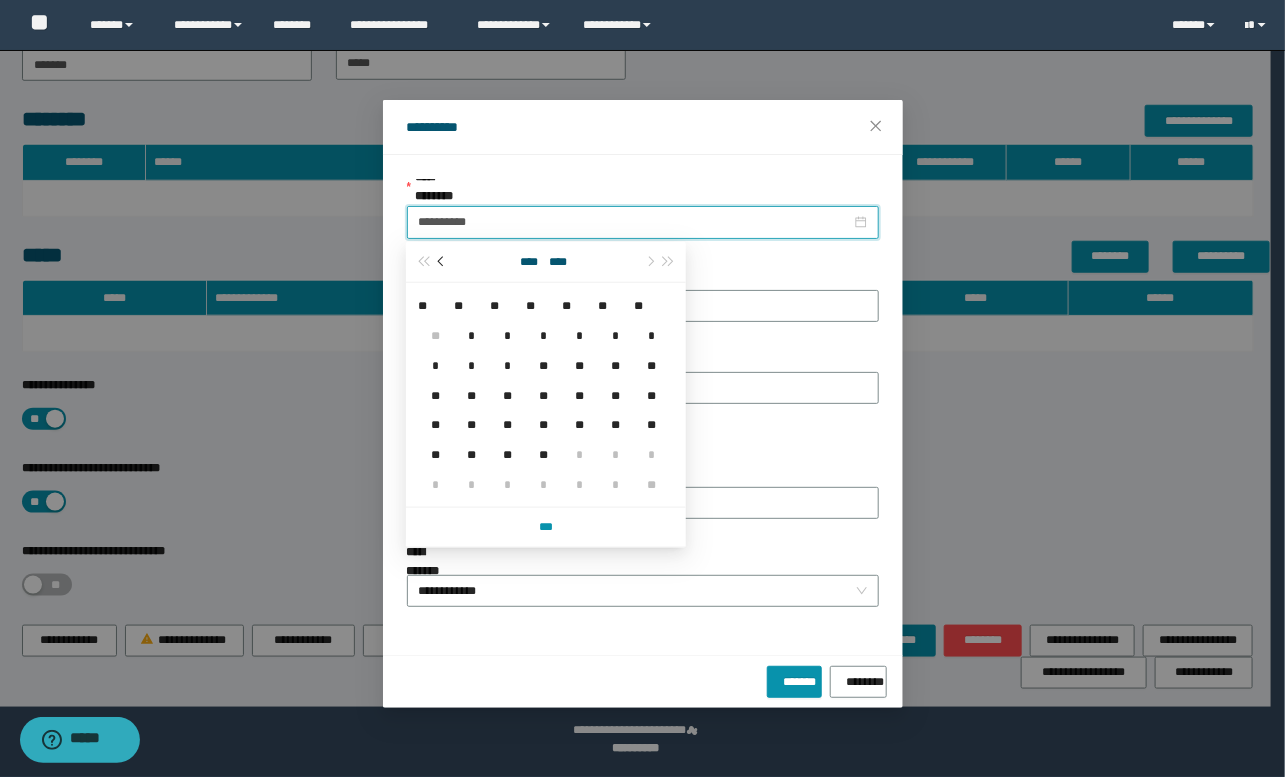 click at bounding box center [442, 262] 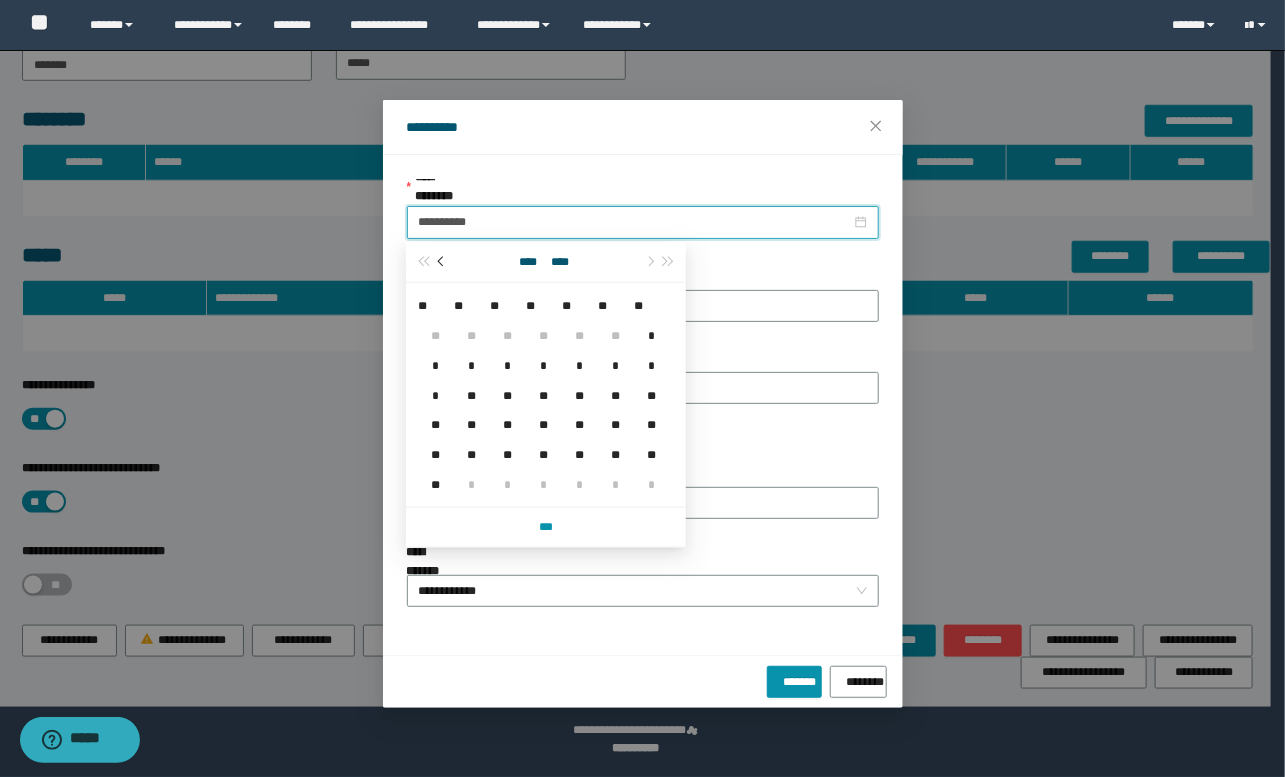 click at bounding box center [442, 262] 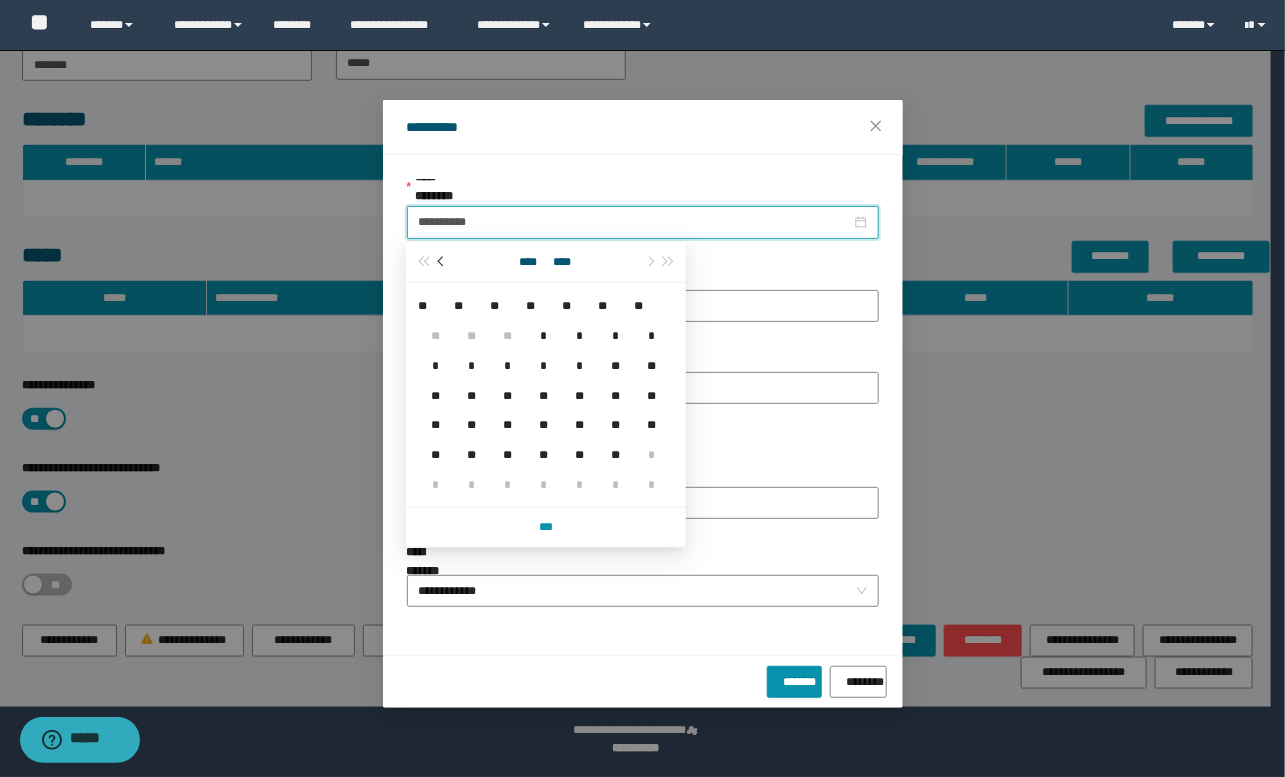 click at bounding box center [442, 262] 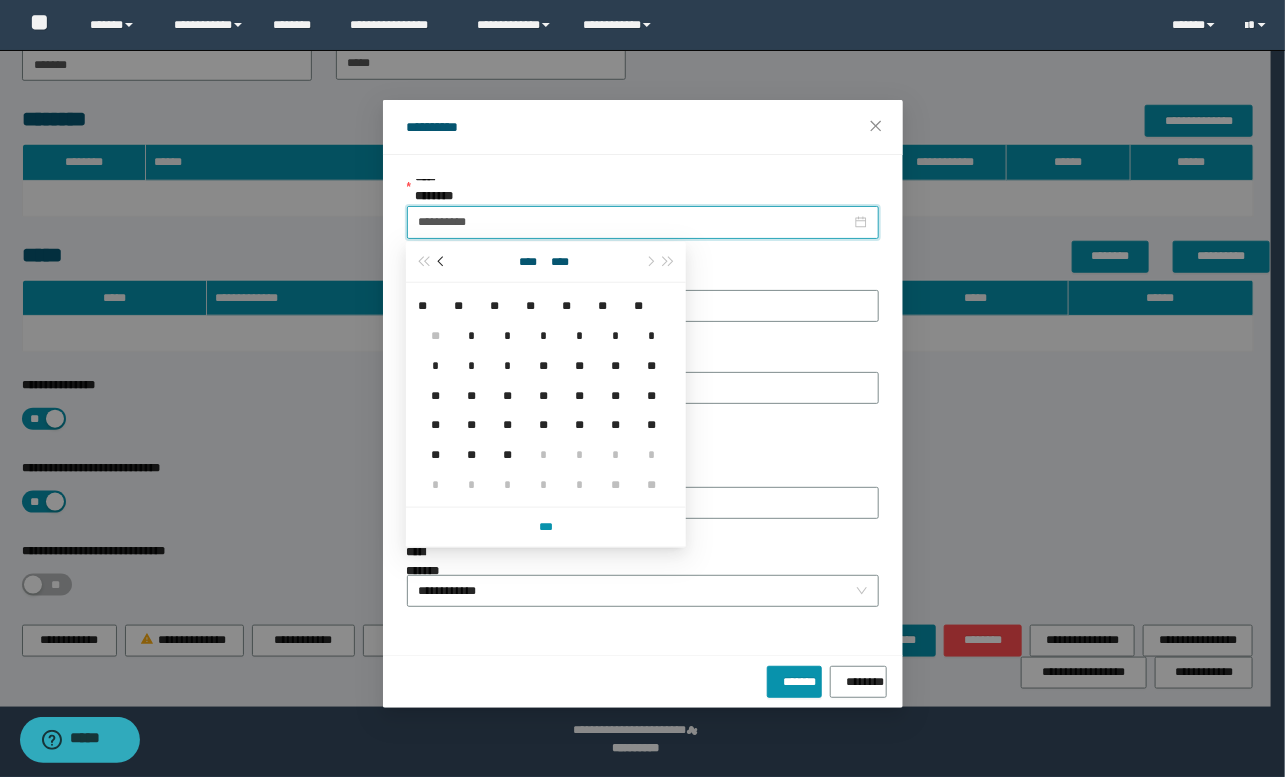 click at bounding box center (442, 262) 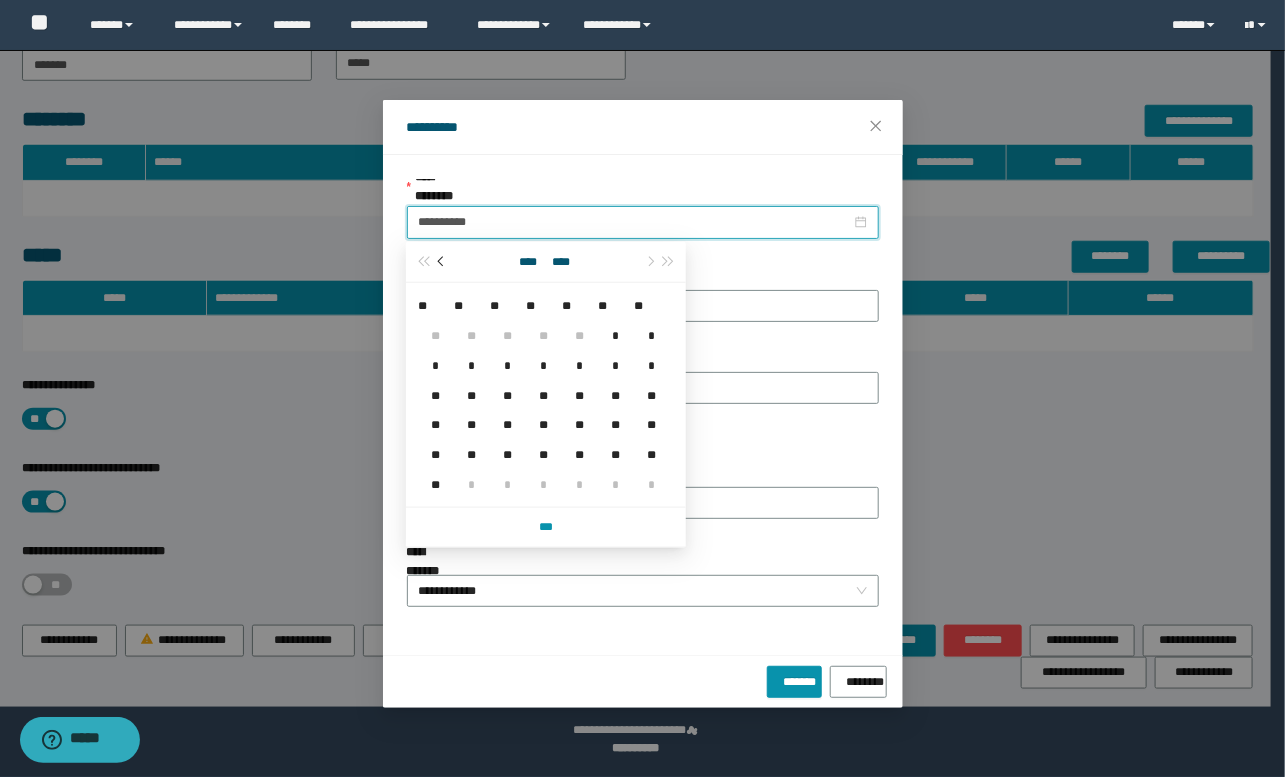 click at bounding box center (442, 262) 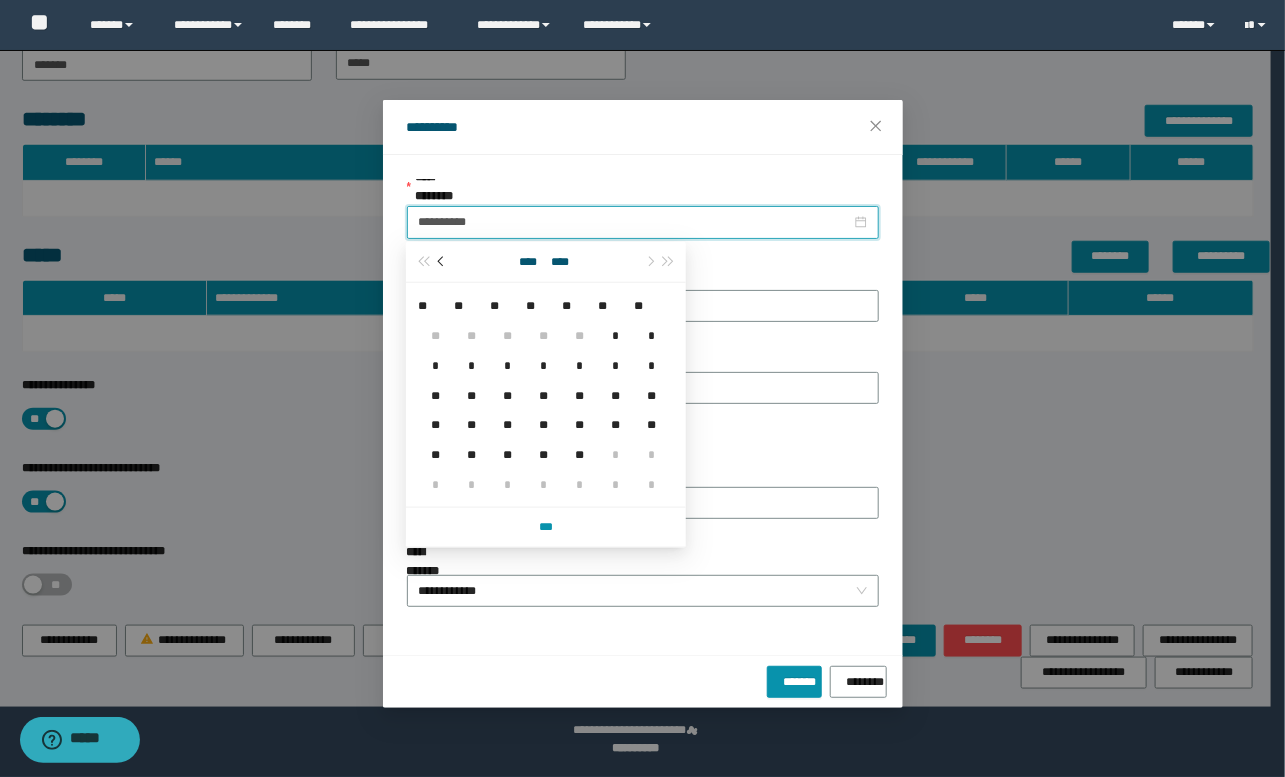 click at bounding box center (442, 262) 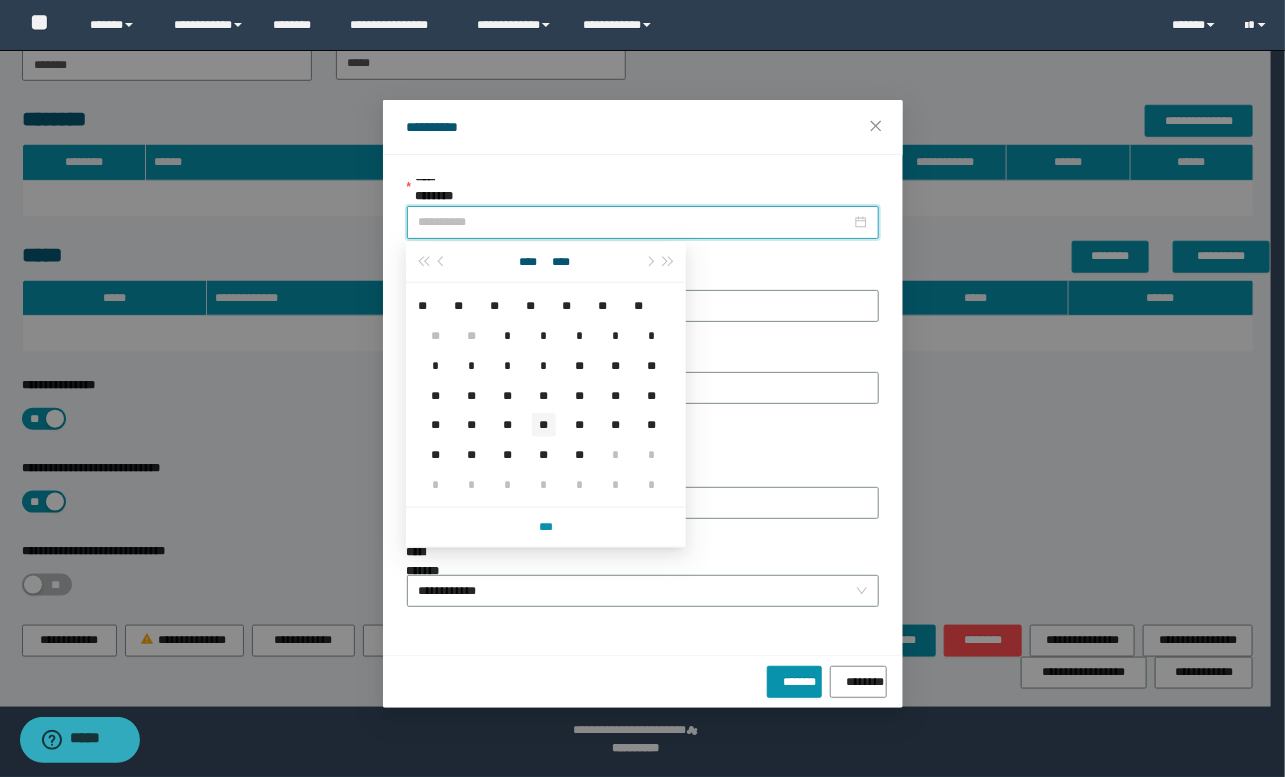 type on "**********" 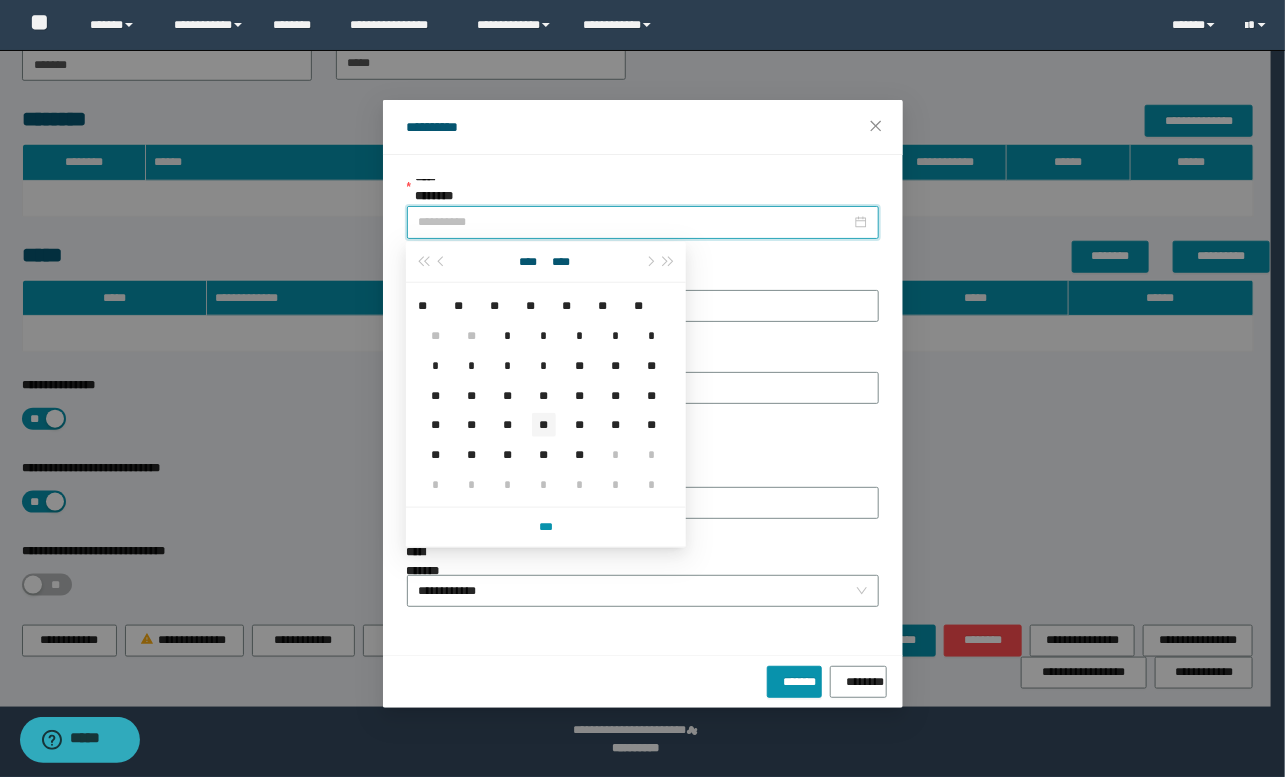 click on "**" at bounding box center (544, 425) 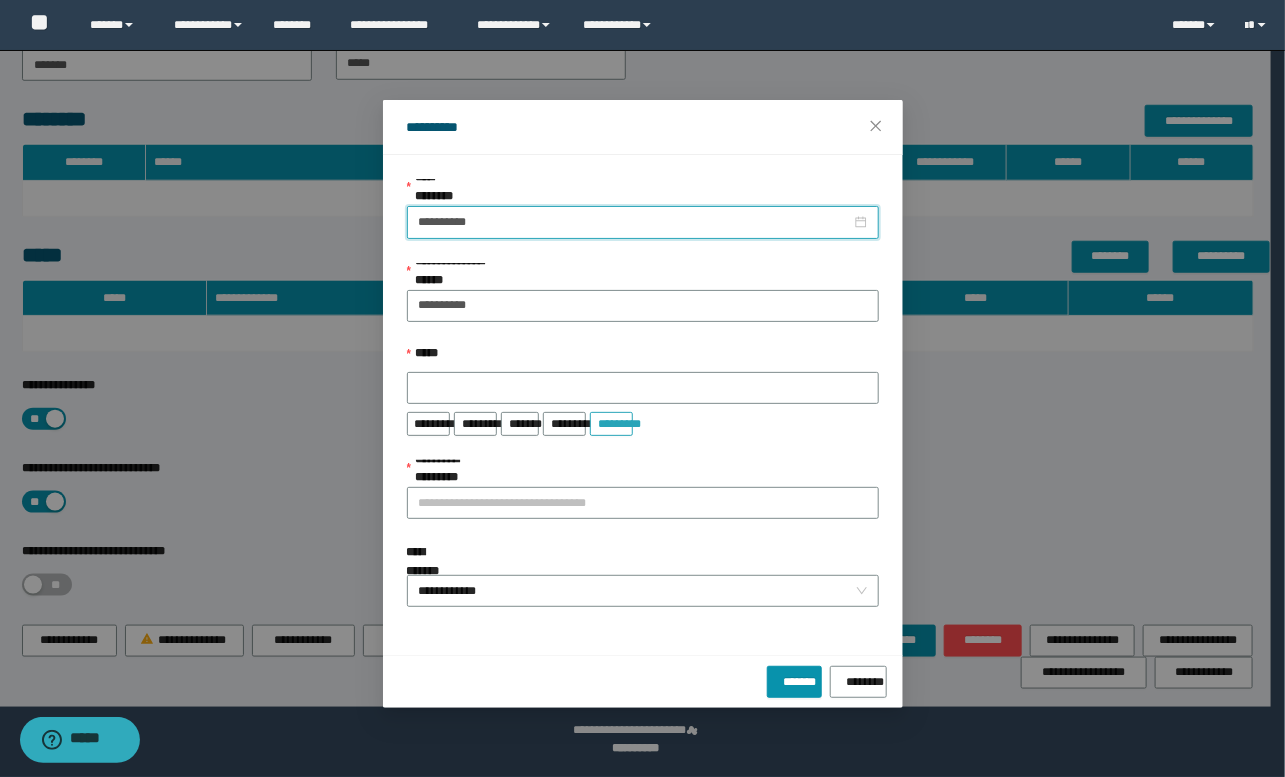 click on "*********" at bounding box center (611, 420) 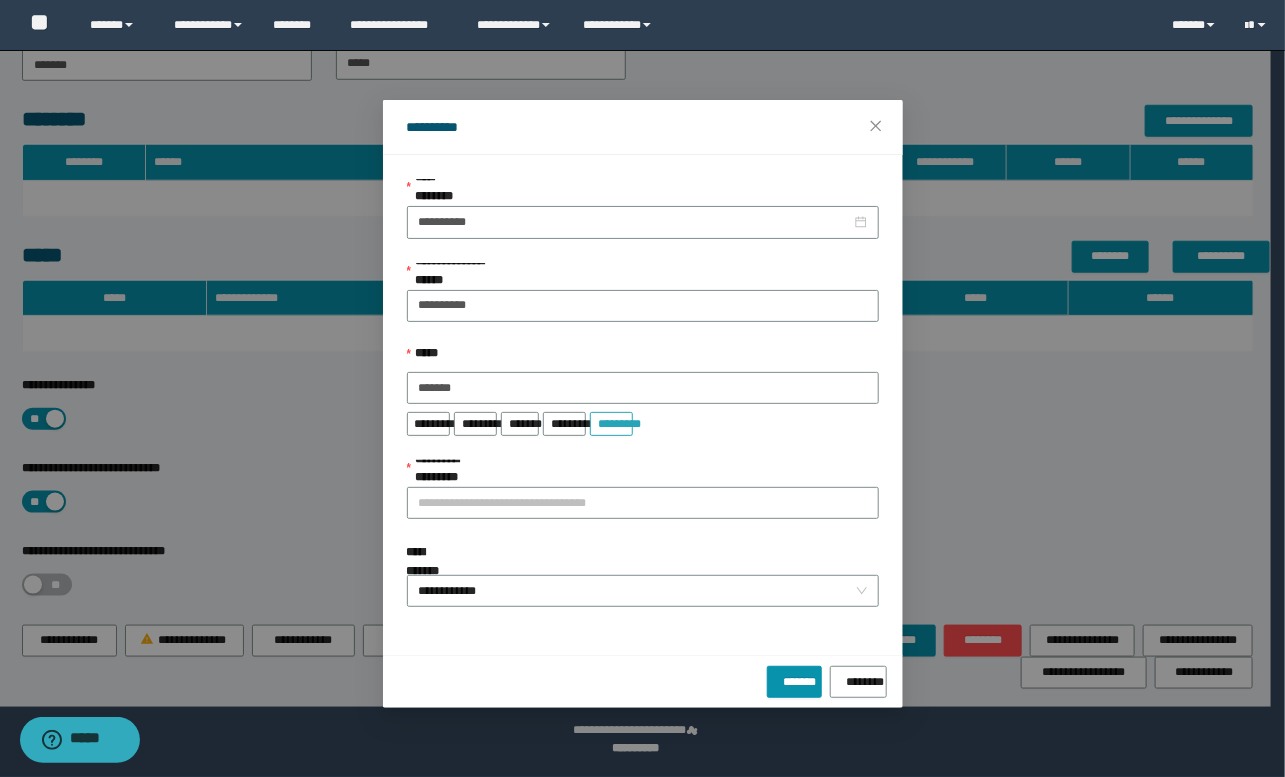 type on "*******" 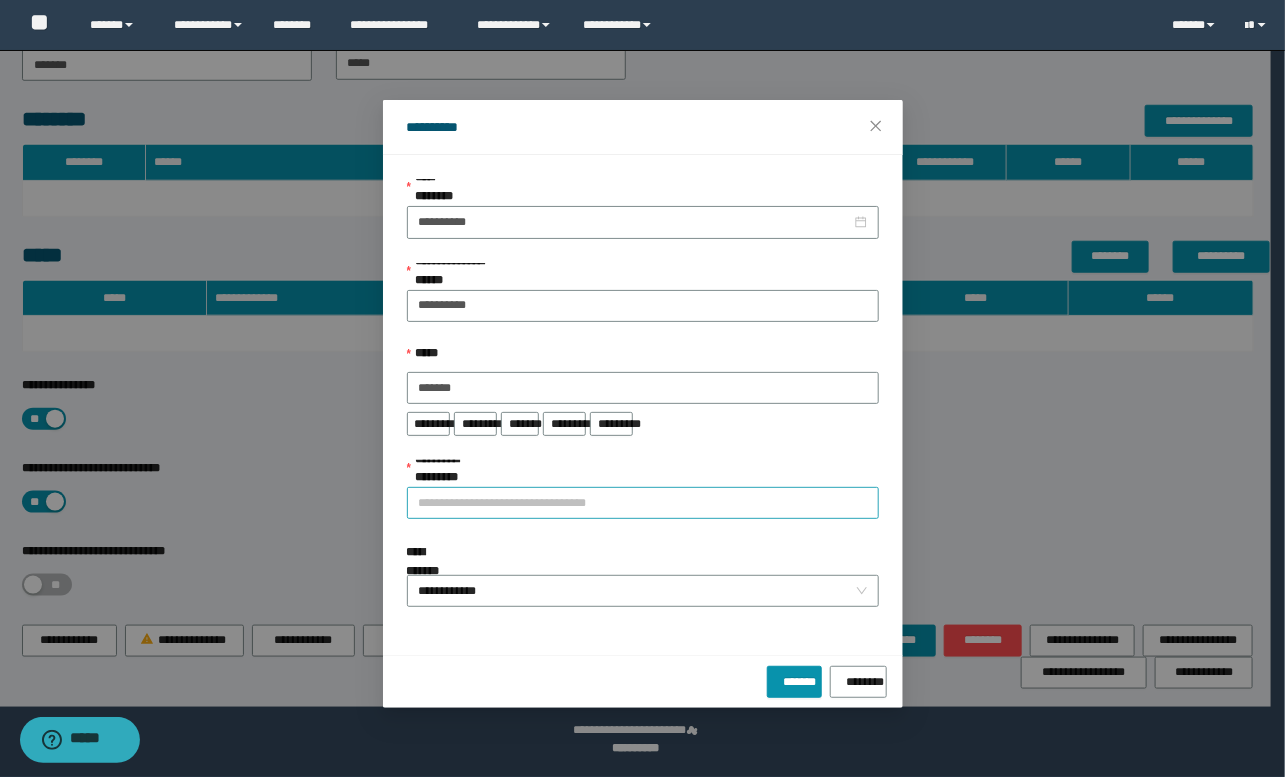 click on "**********" at bounding box center (643, 503) 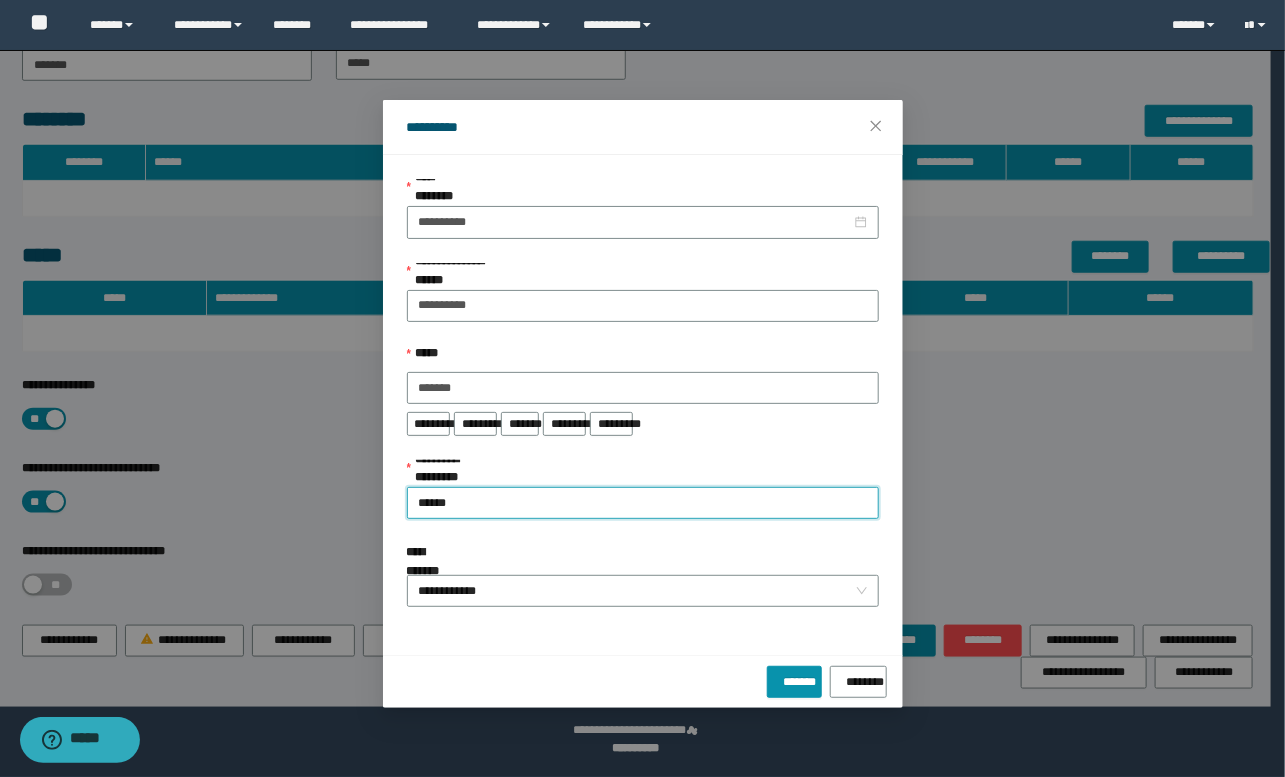type on "*******" 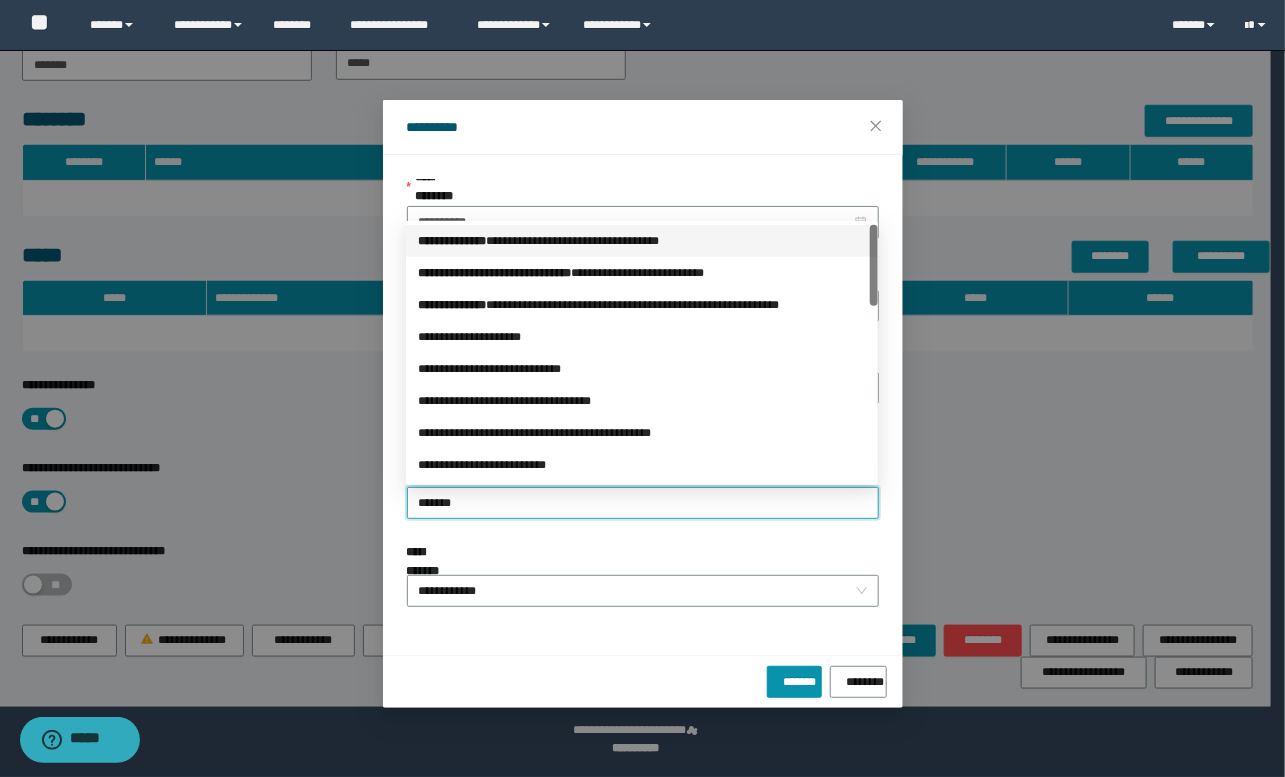 click on "**********" at bounding box center (642, 241) 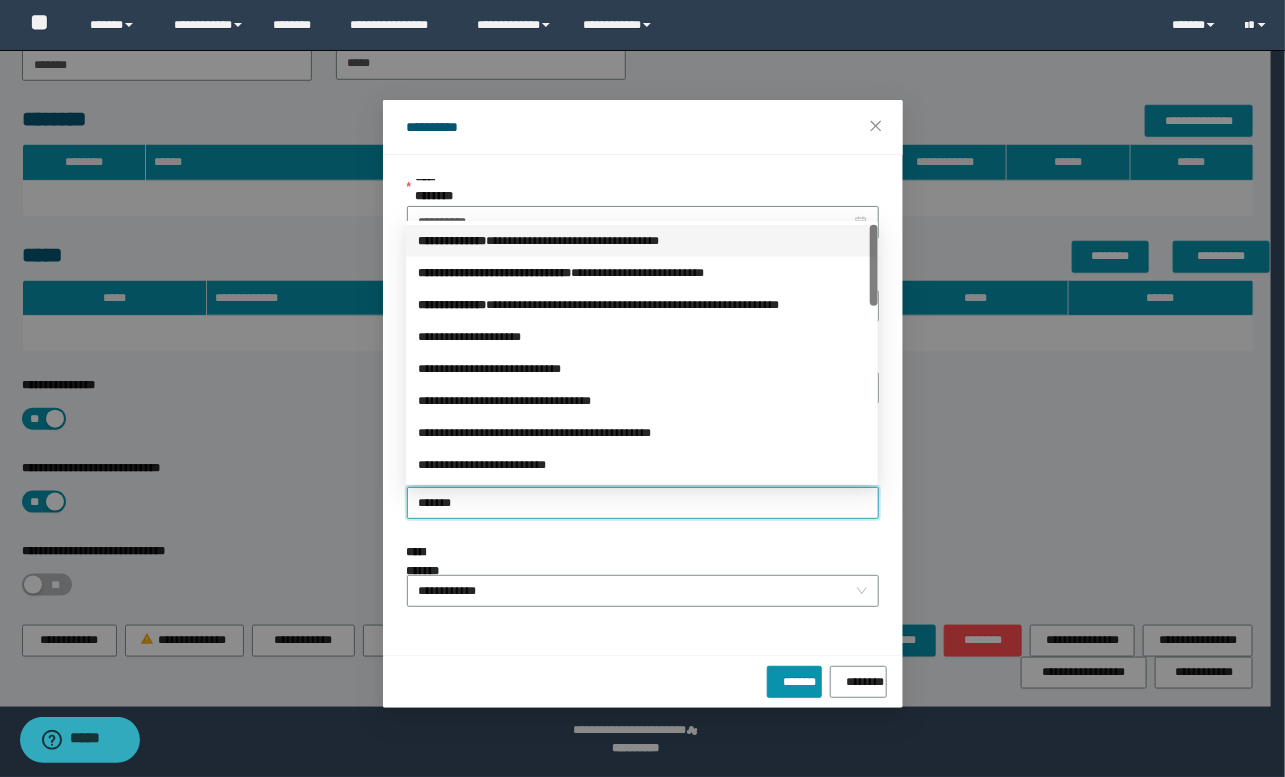 type 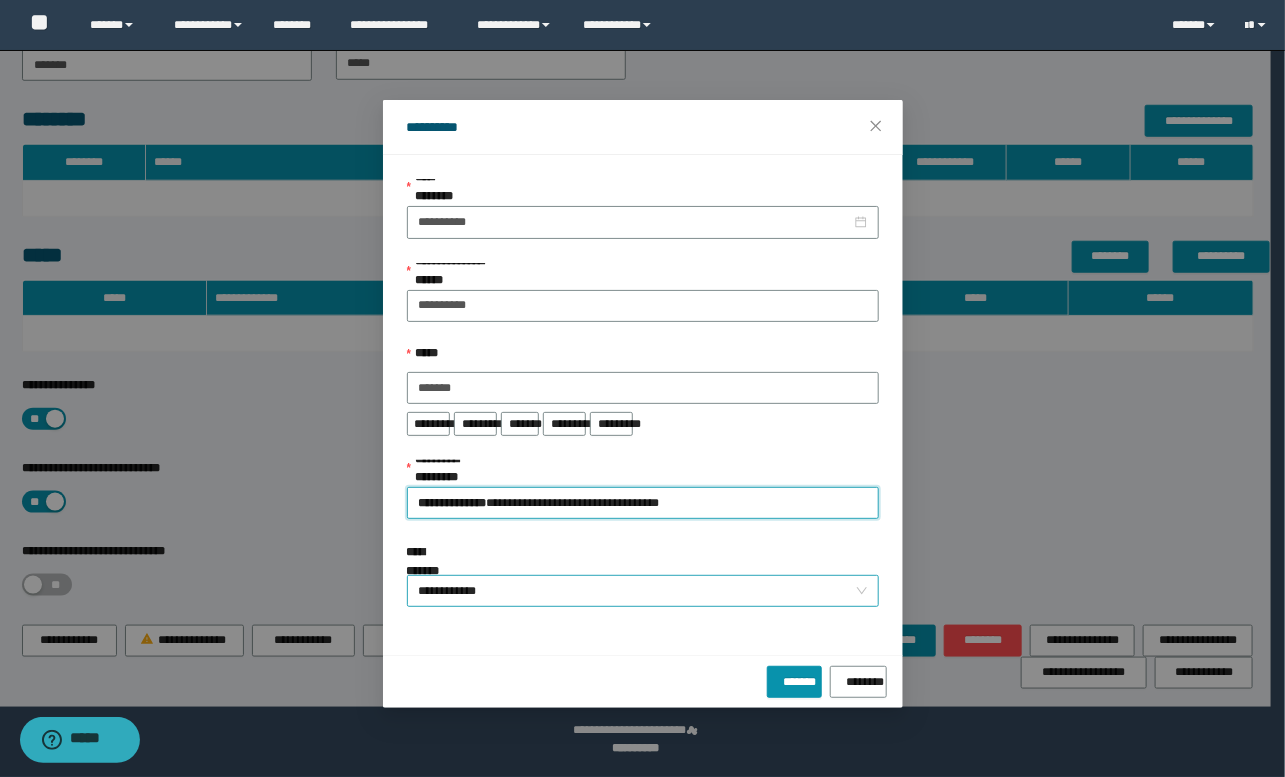 click on "**********" at bounding box center (643, 591) 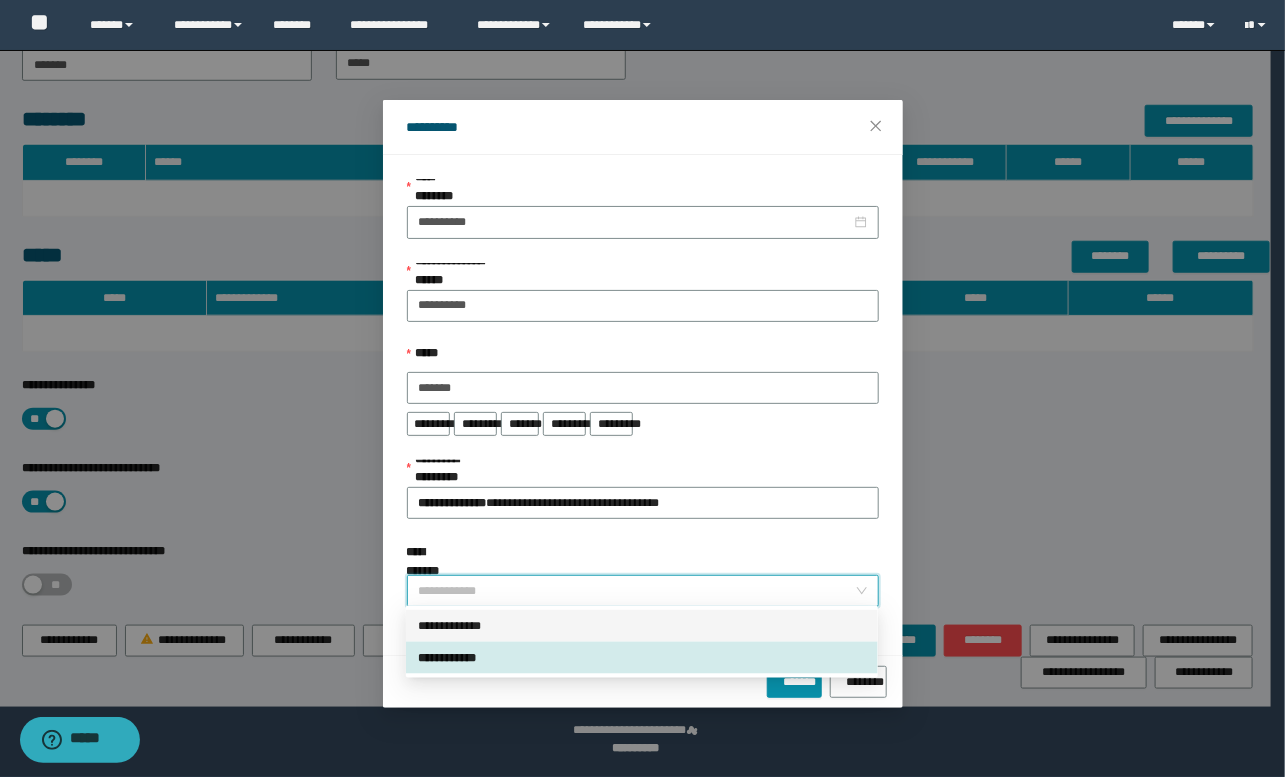 click on "**********" at bounding box center (642, 626) 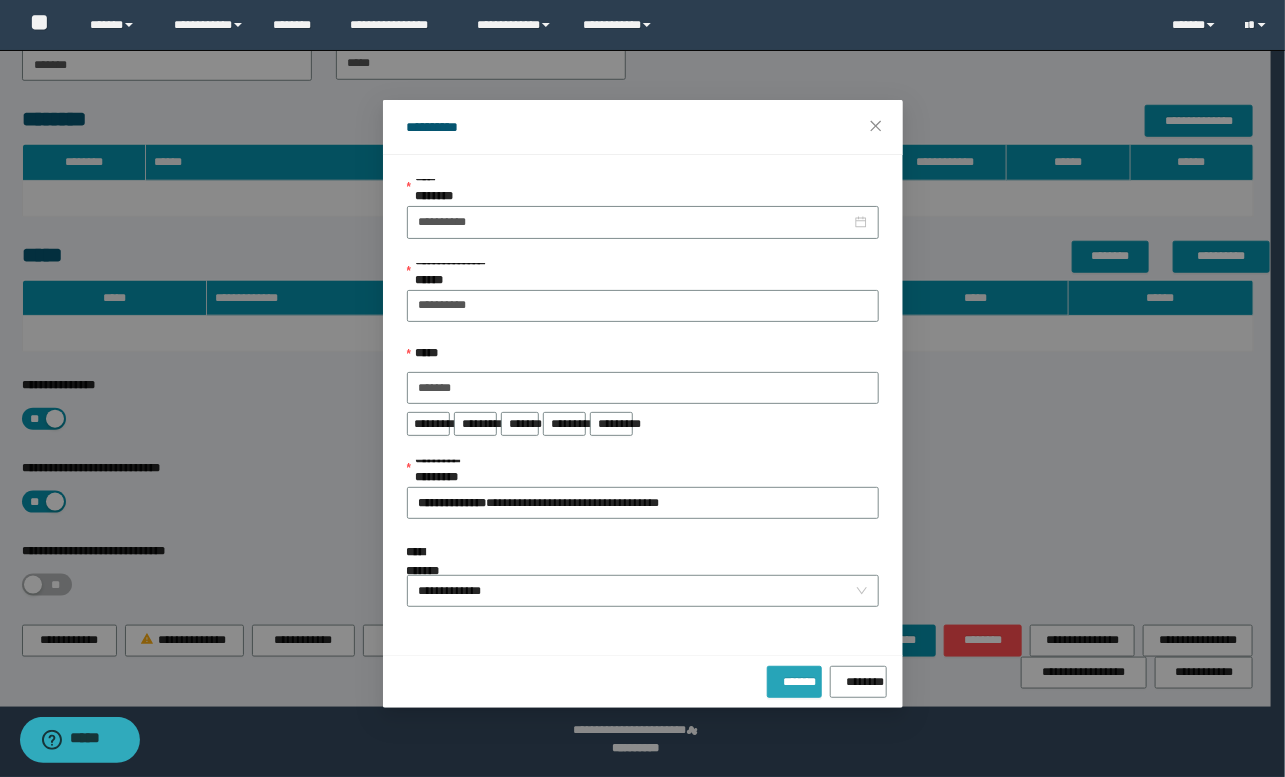click on "*******" at bounding box center [794, 678] 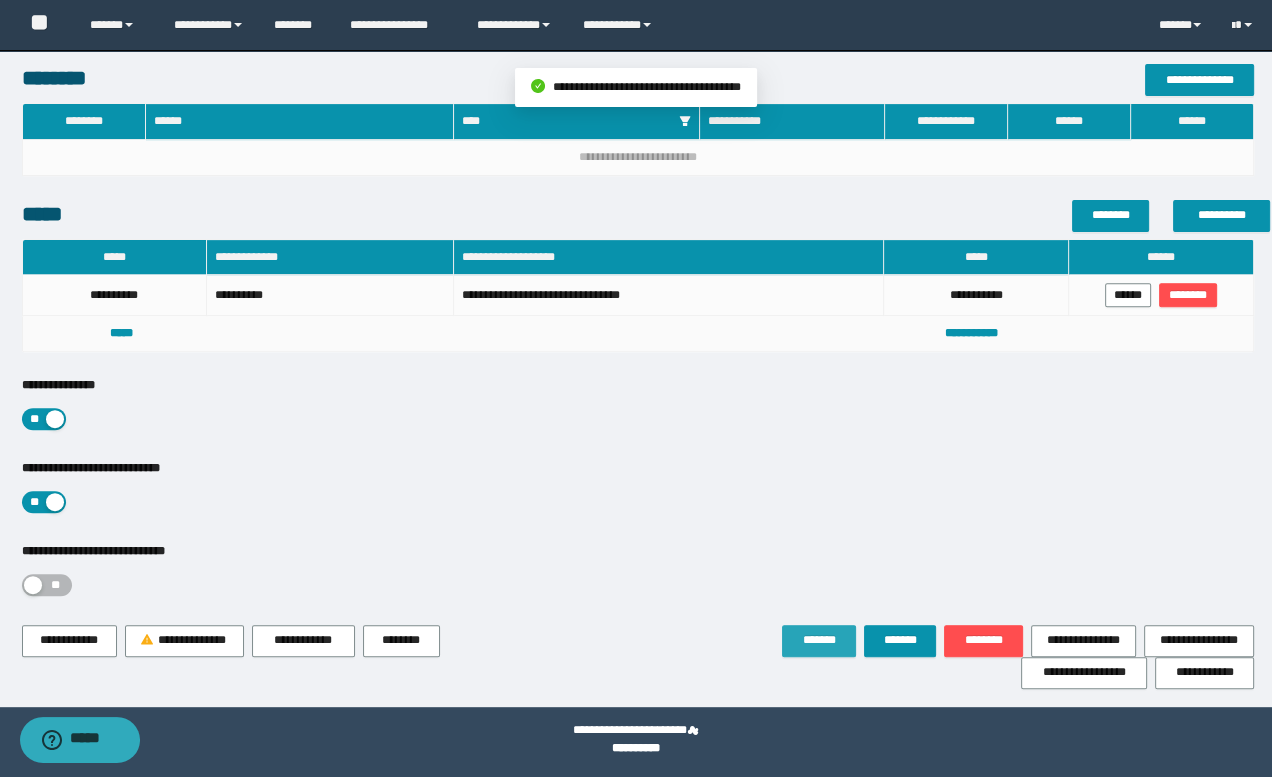 click on "*******" at bounding box center (819, 640) 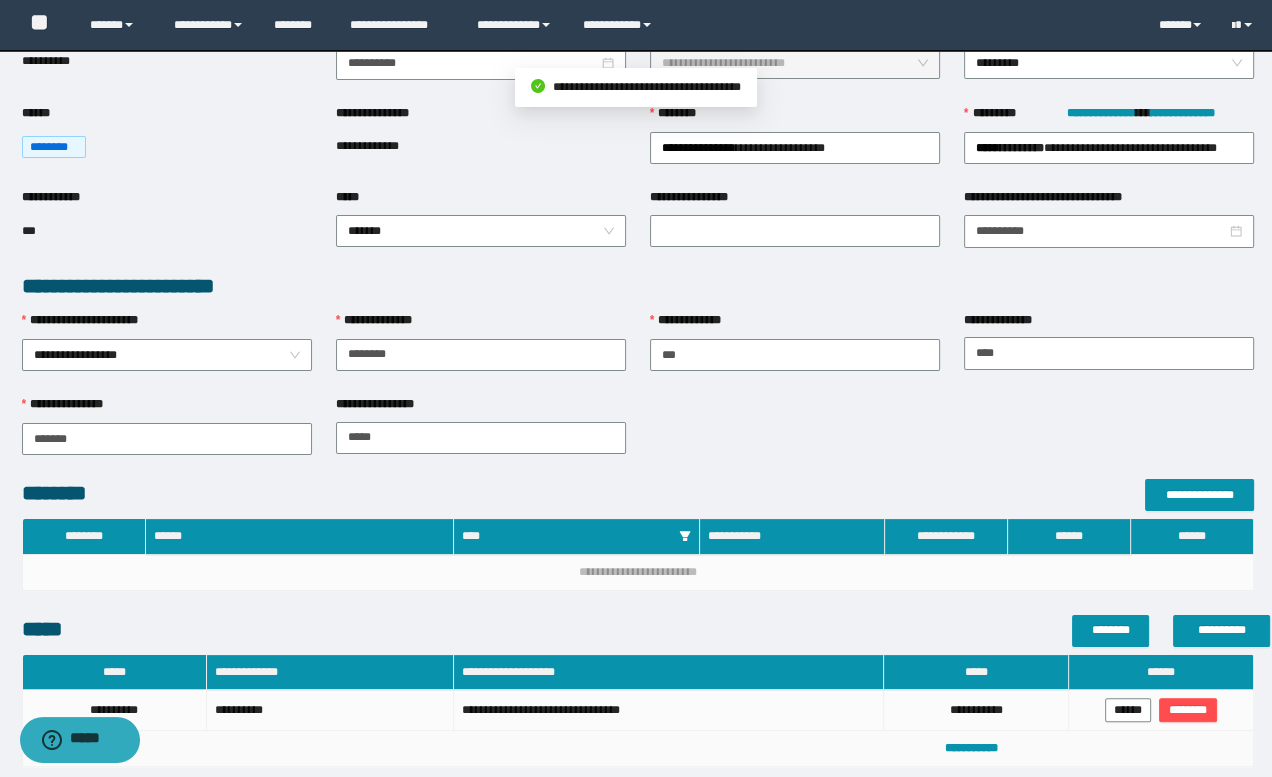 scroll, scrollTop: 545, scrollLeft: 0, axis: vertical 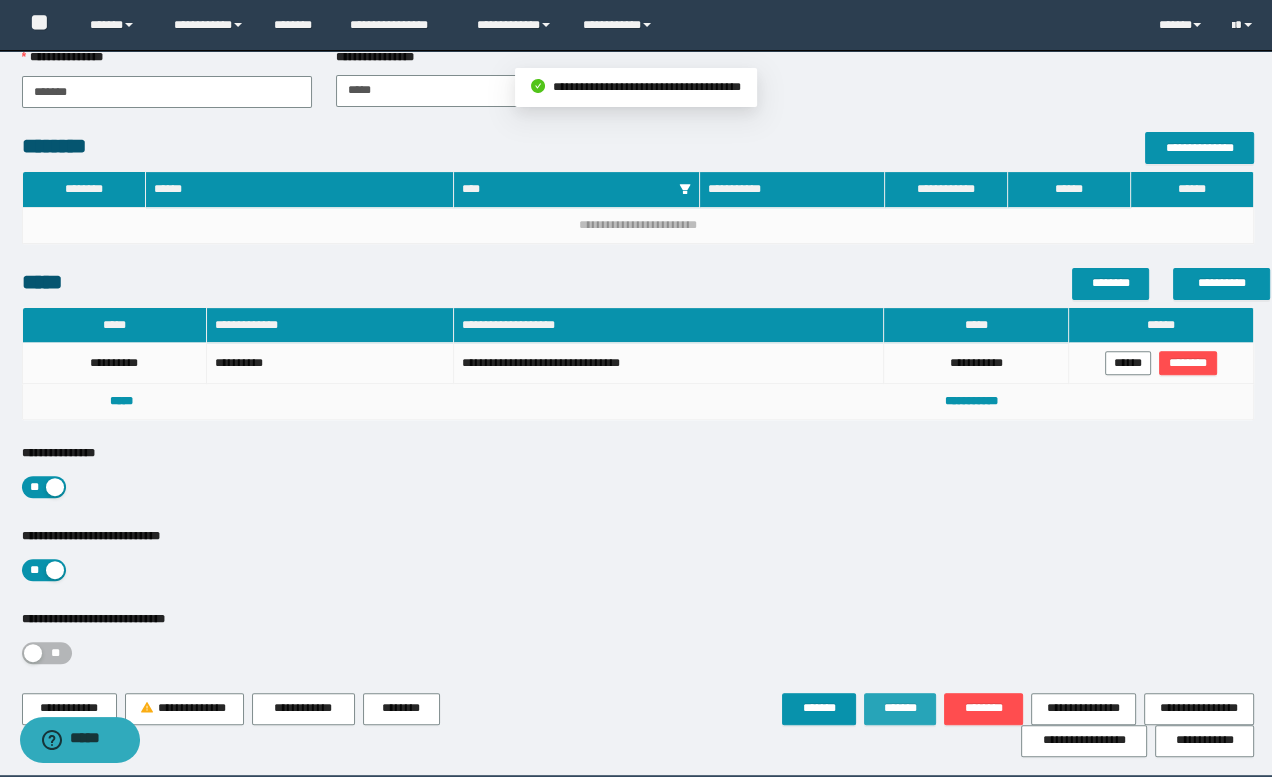 click on "*******" at bounding box center (900, 708) 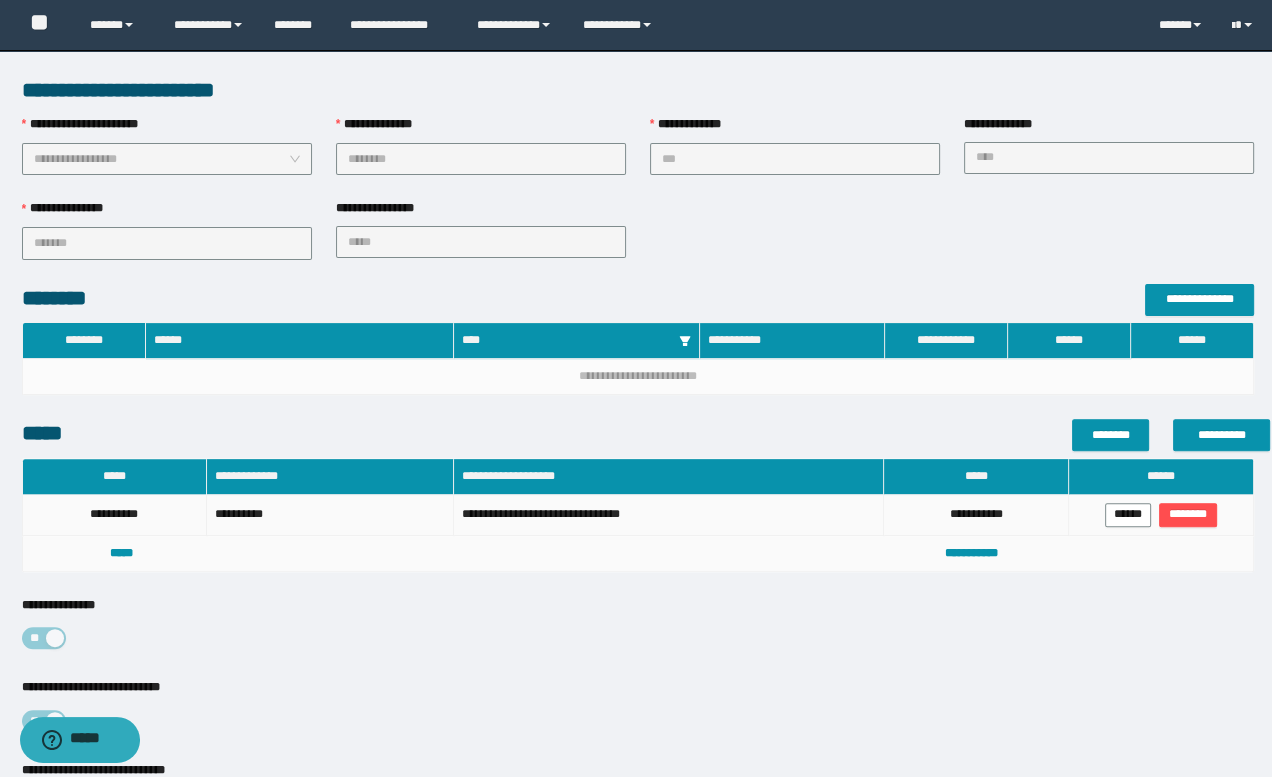 scroll, scrollTop: 0, scrollLeft: 0, axis: both 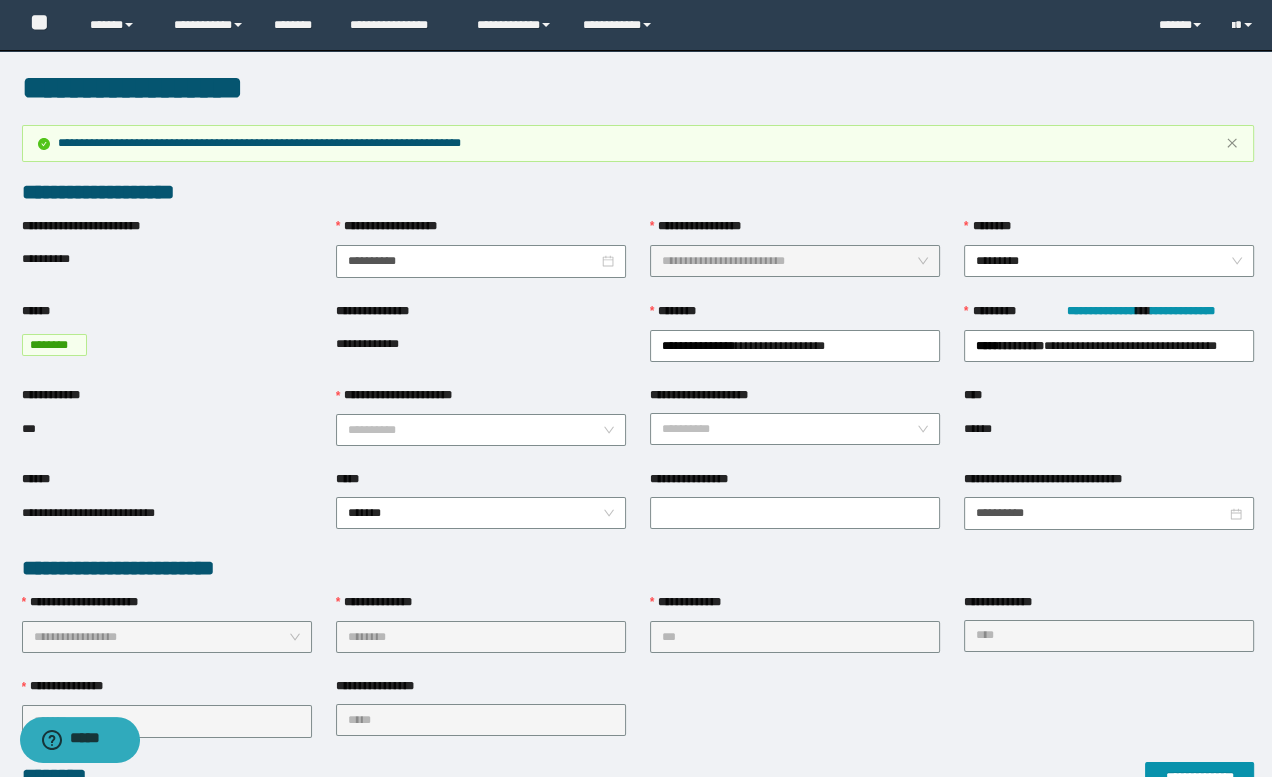 click on "**********" at bounding box center (795, 607) 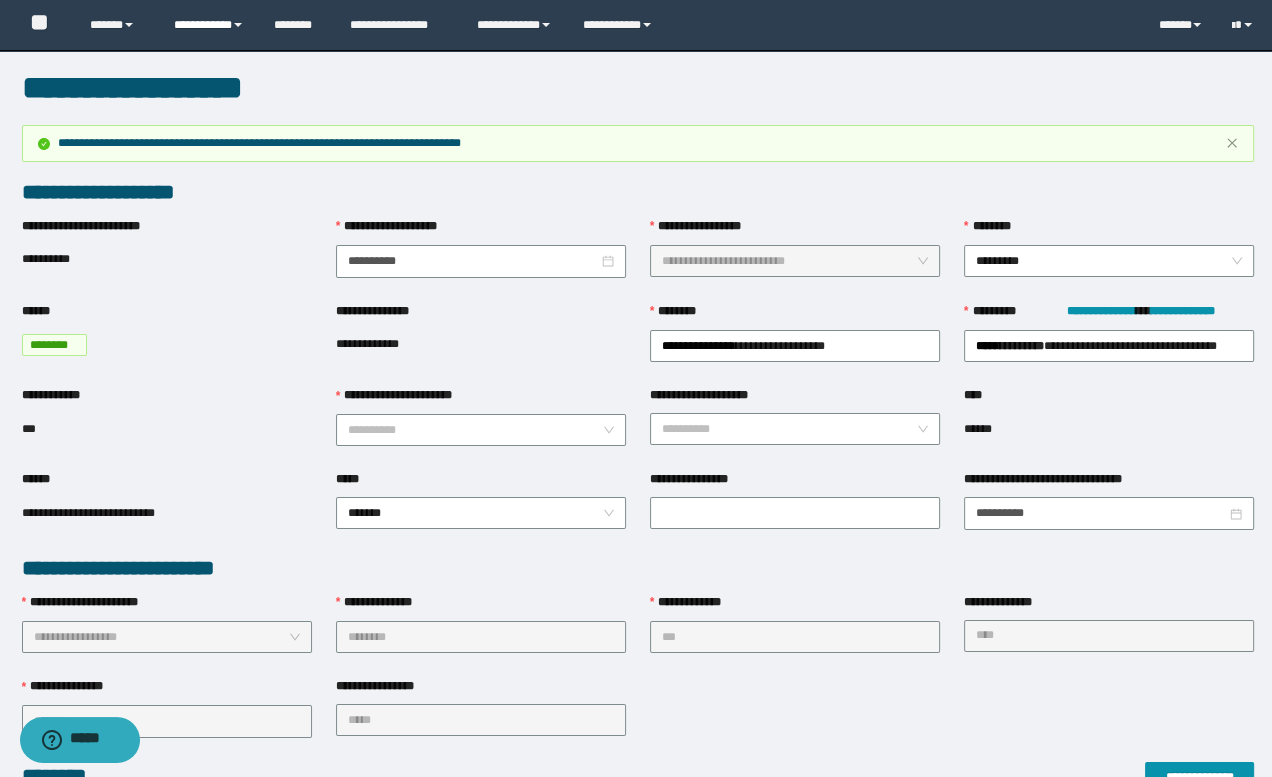 click on "**********" at bounding box center [209, 25] 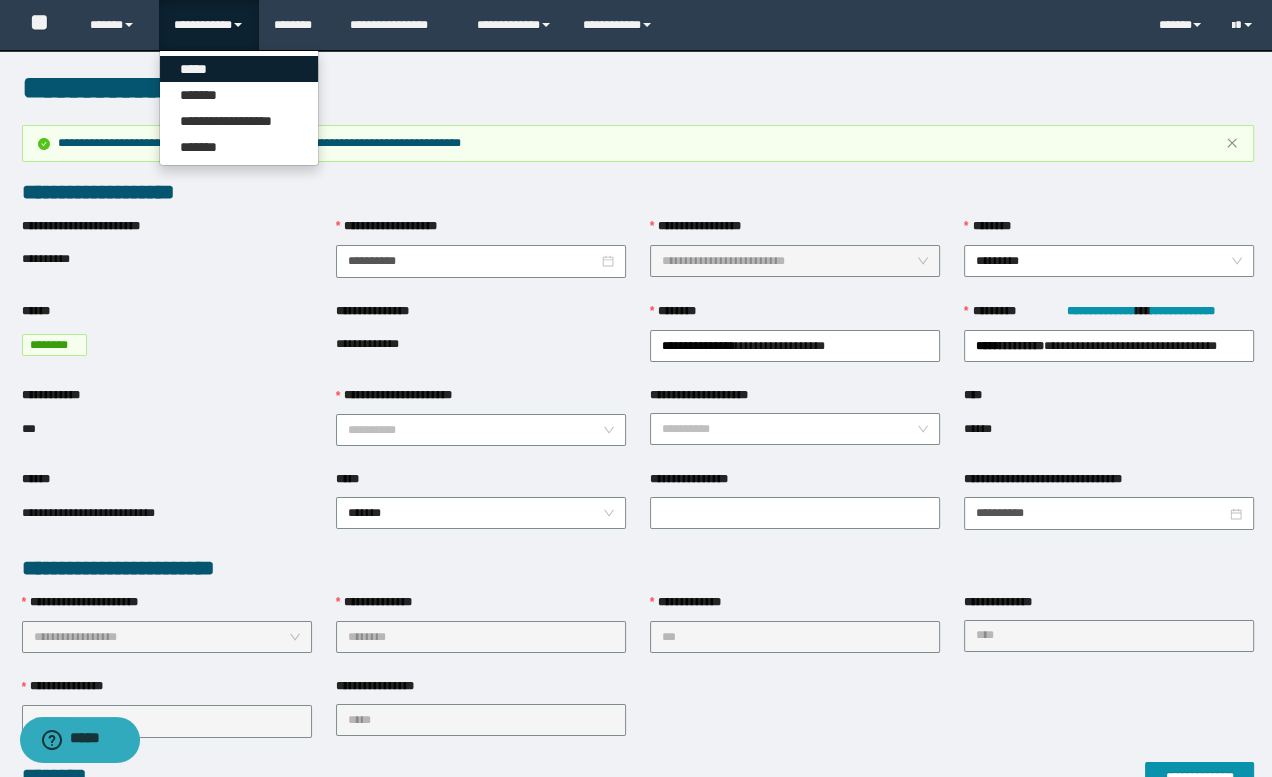 click on "*****" at bounding box center (239, 69) 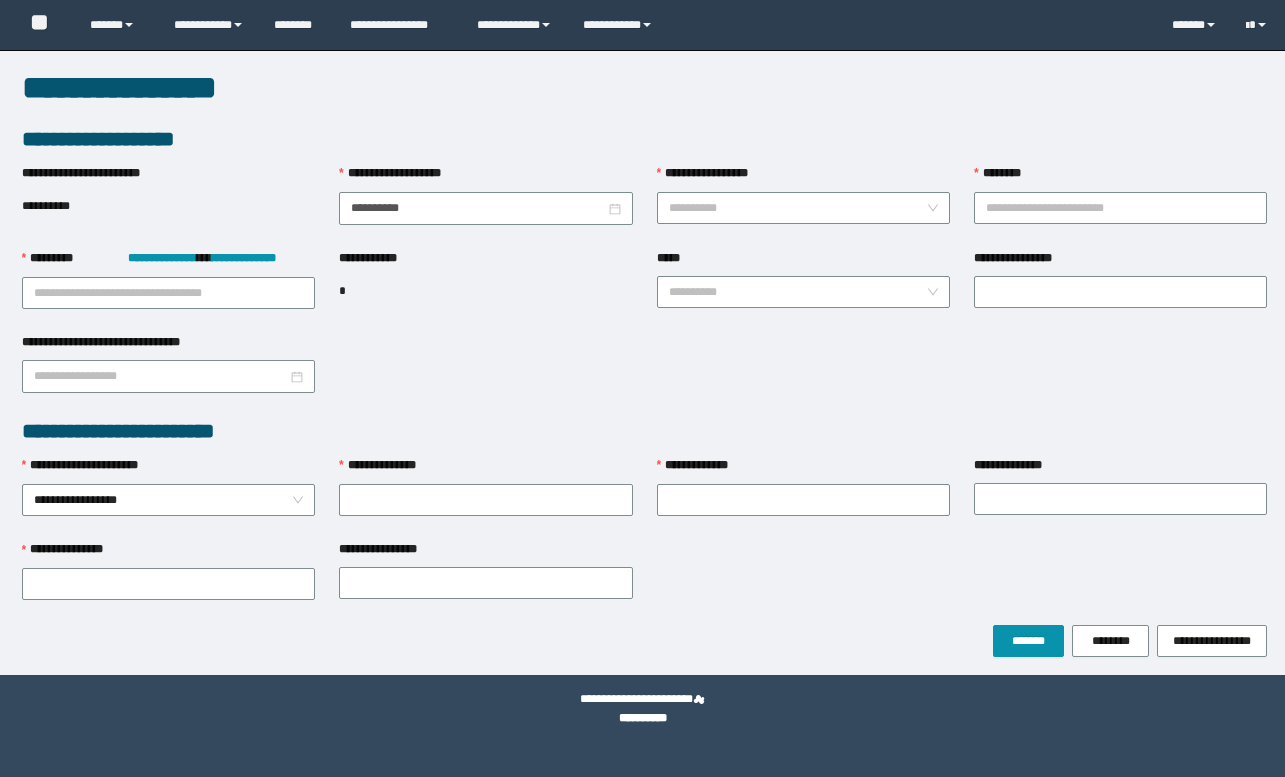 scroll, scrollTop: 0, scrollLeft: 0, axis: both 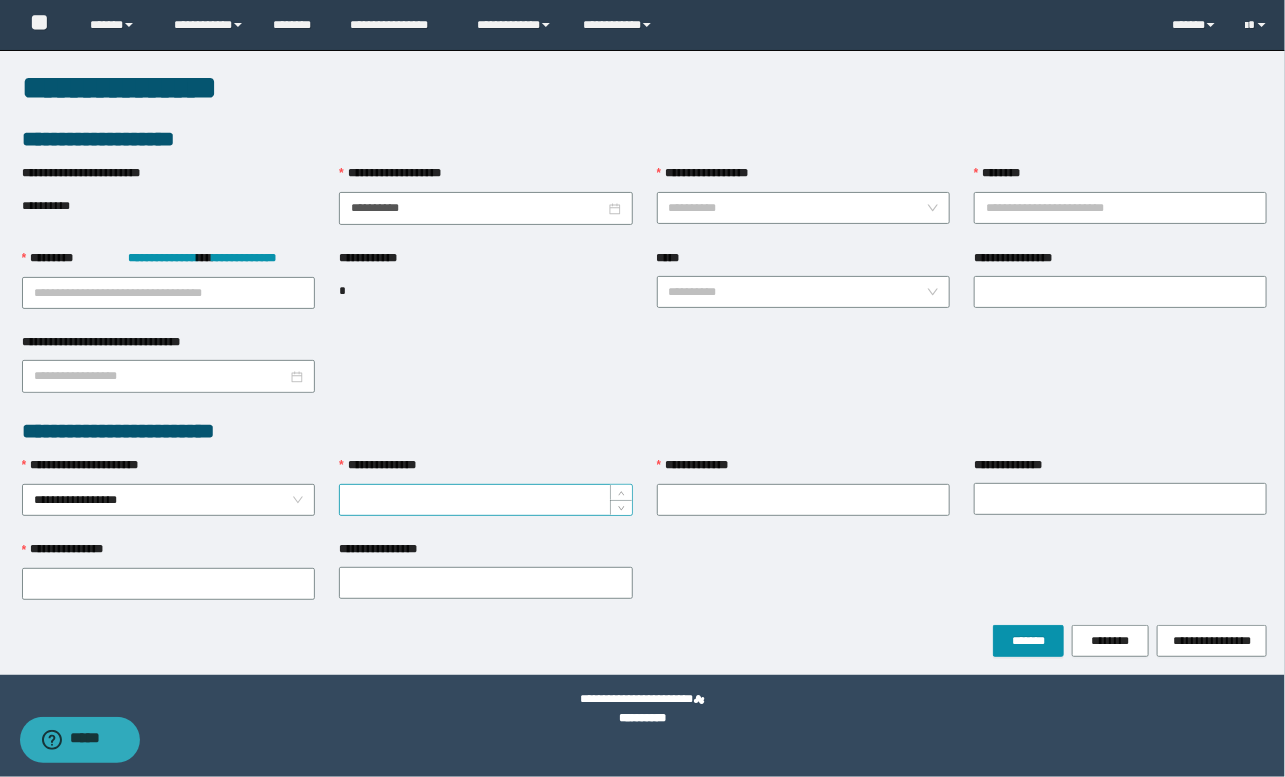 click on "**********" at bounding box center (485, 500) 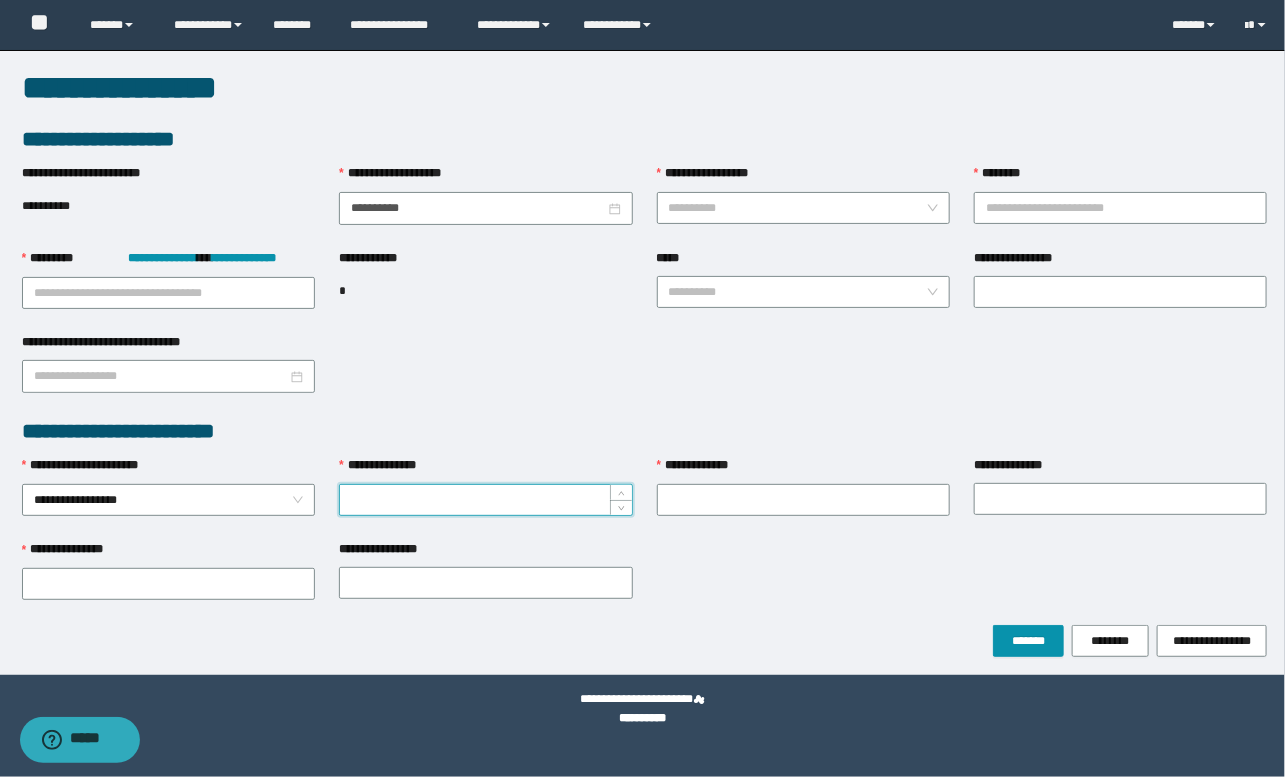 paste on "**********" 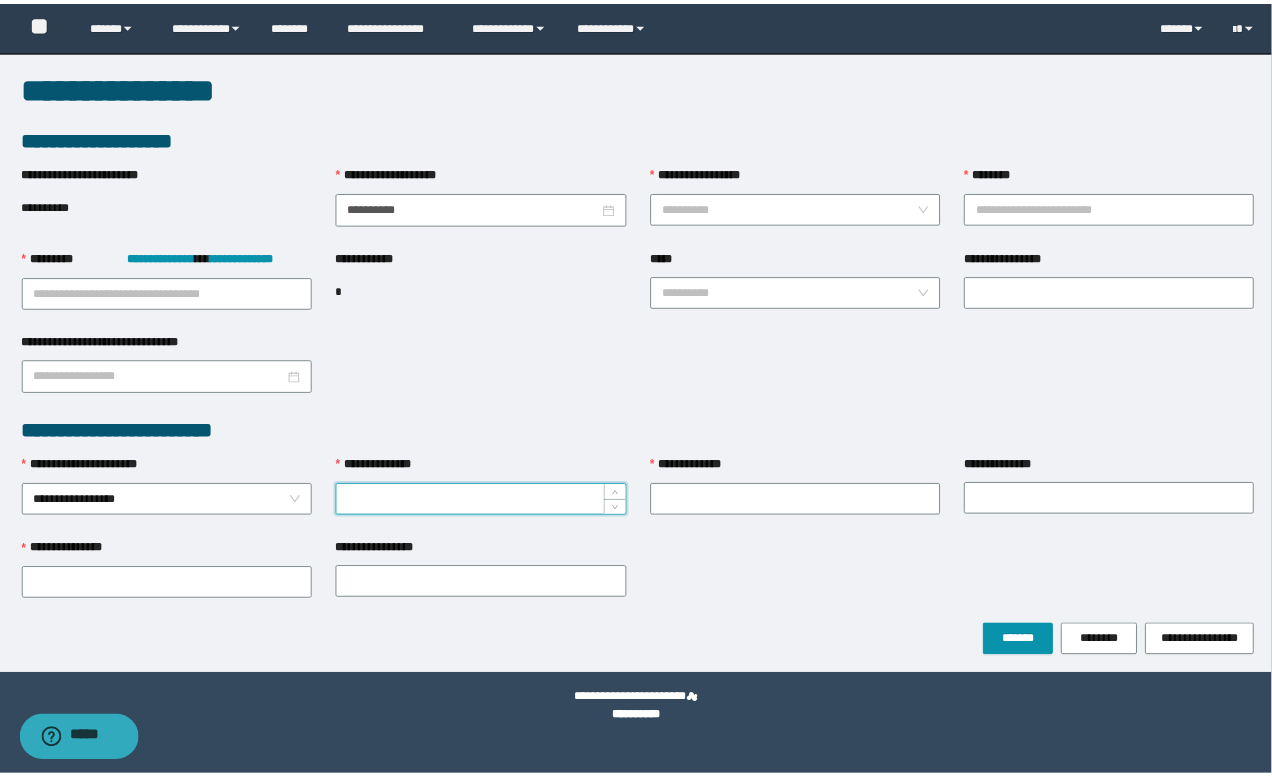 scroll, scrollTop: 0, scrollLeft: 0, axis: both 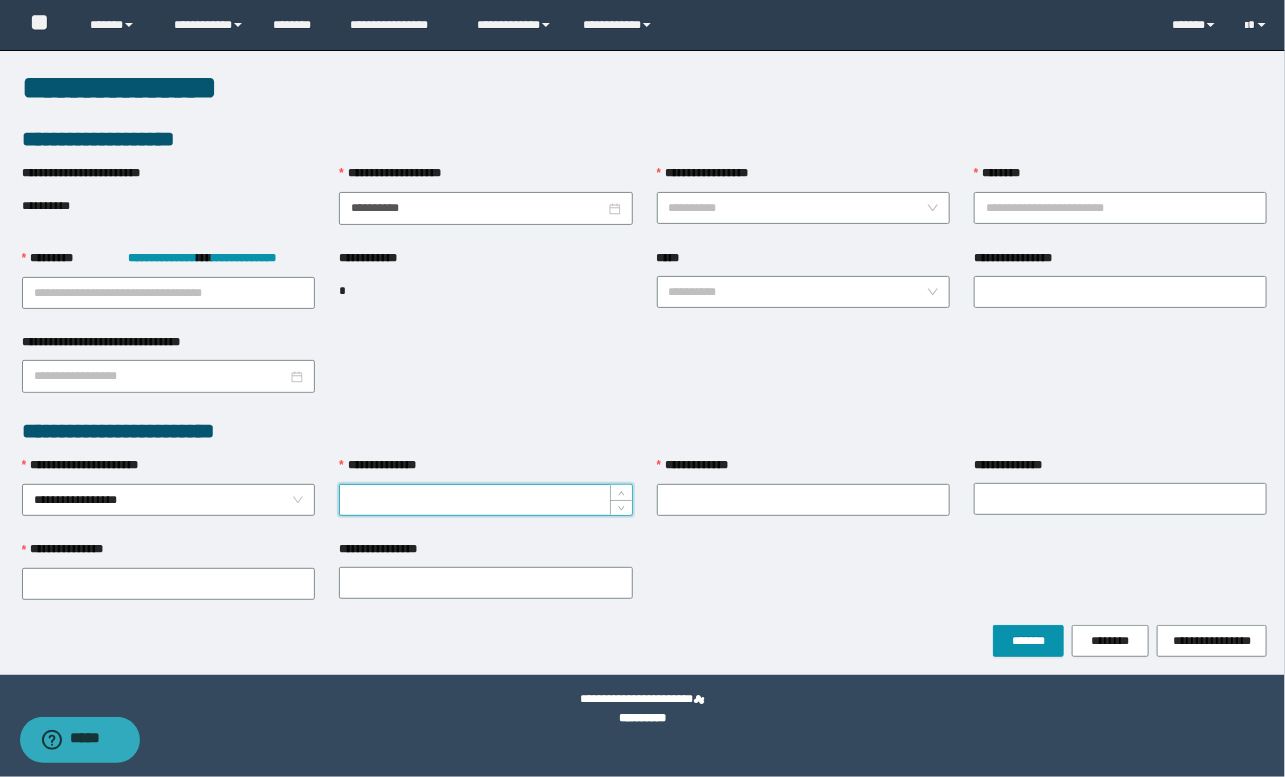 click on "**********" at bounding box center (486, 500) 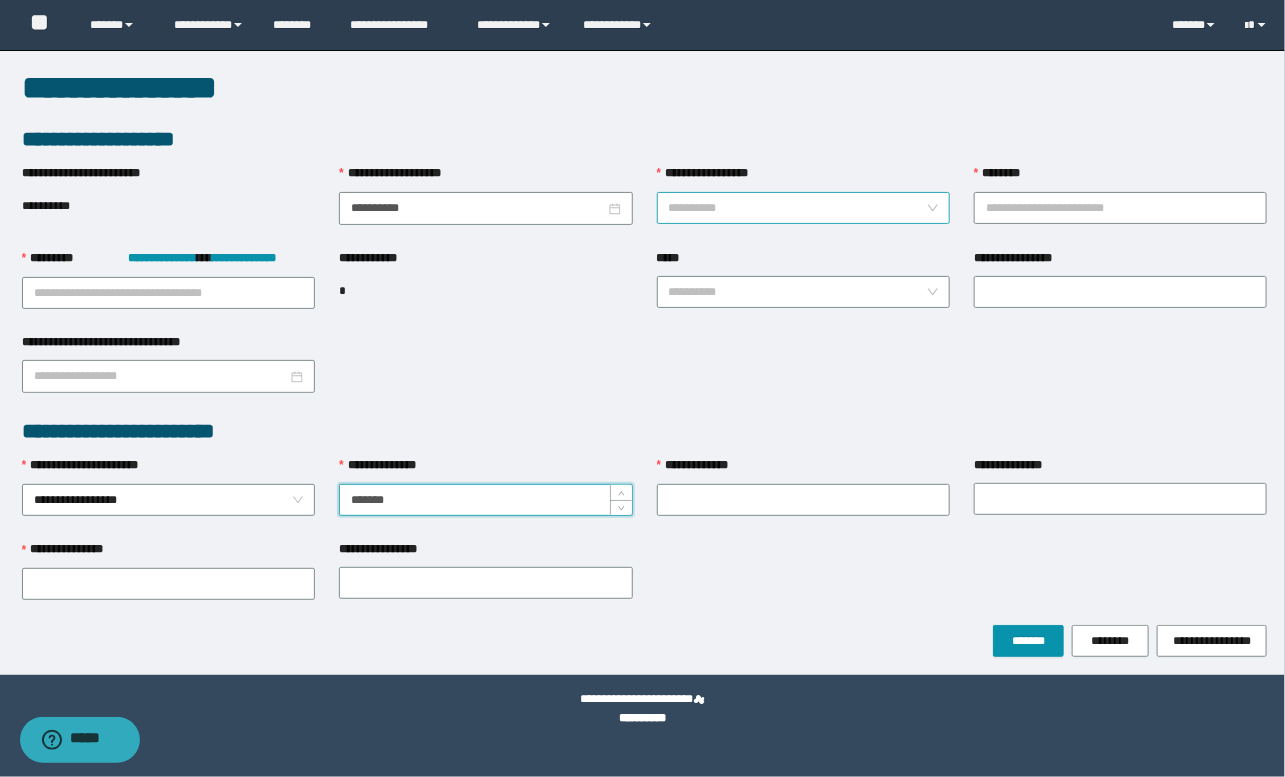 type on "*******" 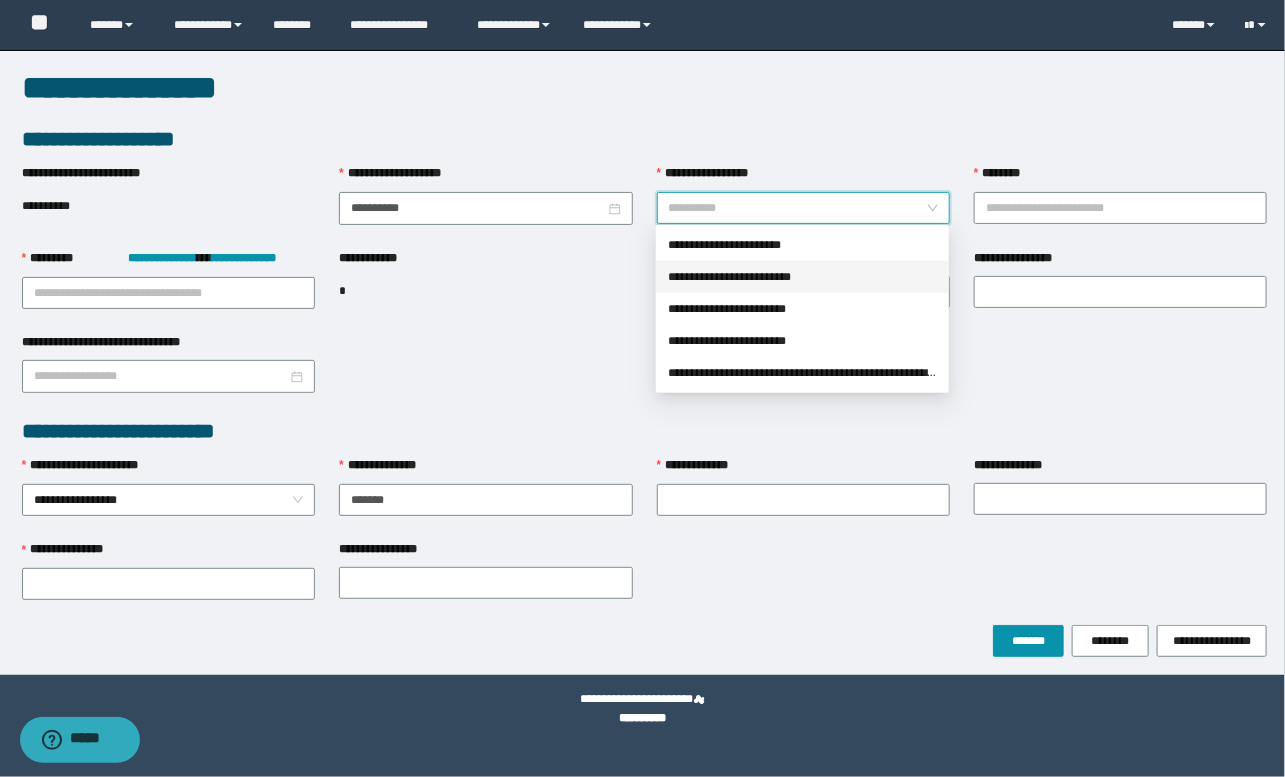 click on "**********" at bounding box center (802, 277) 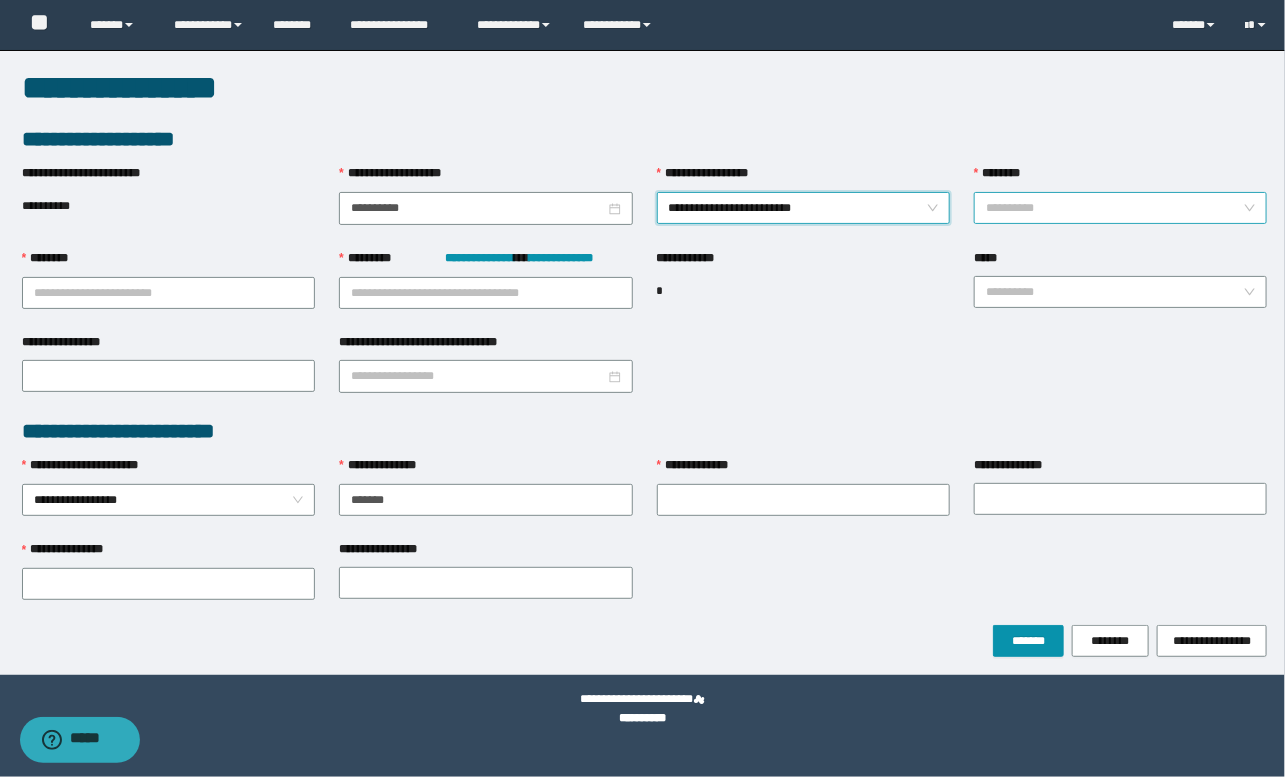 click on "********" at bounding box center (1114, 208) 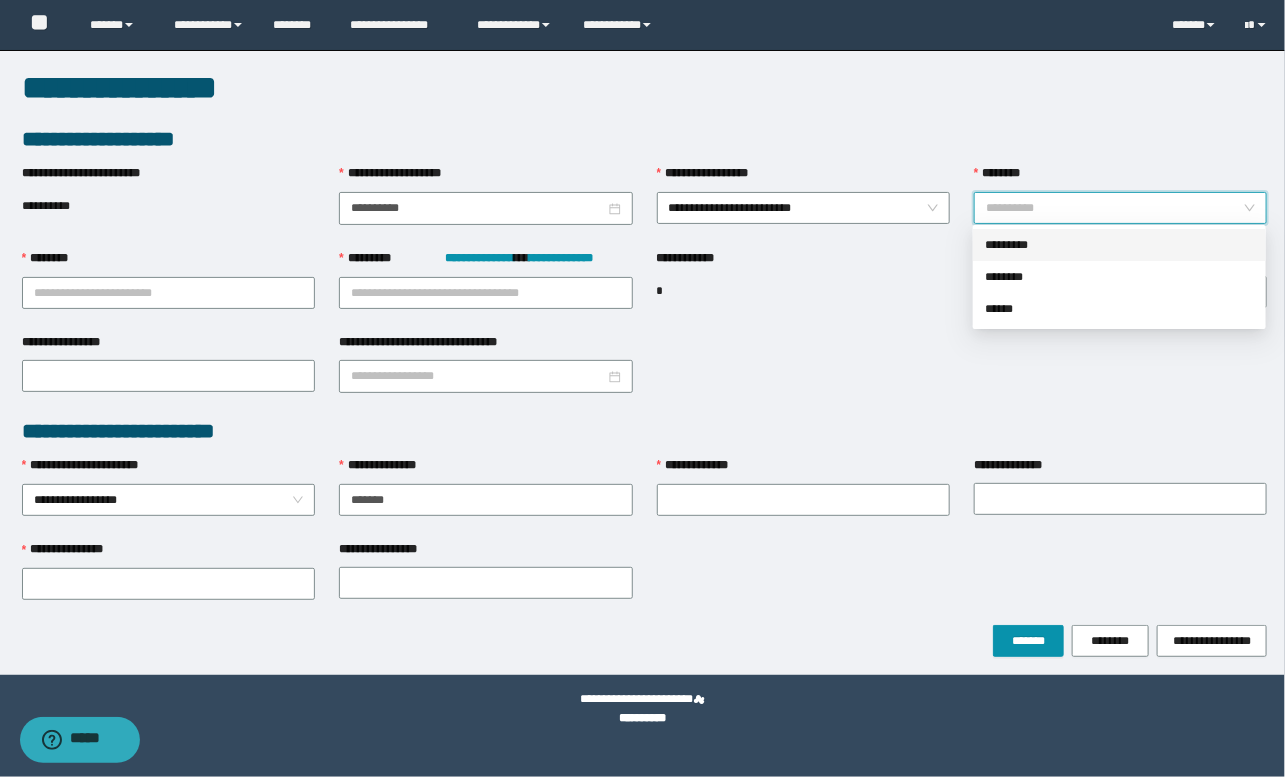 click on "*********" at bounding box center [1119, 245] 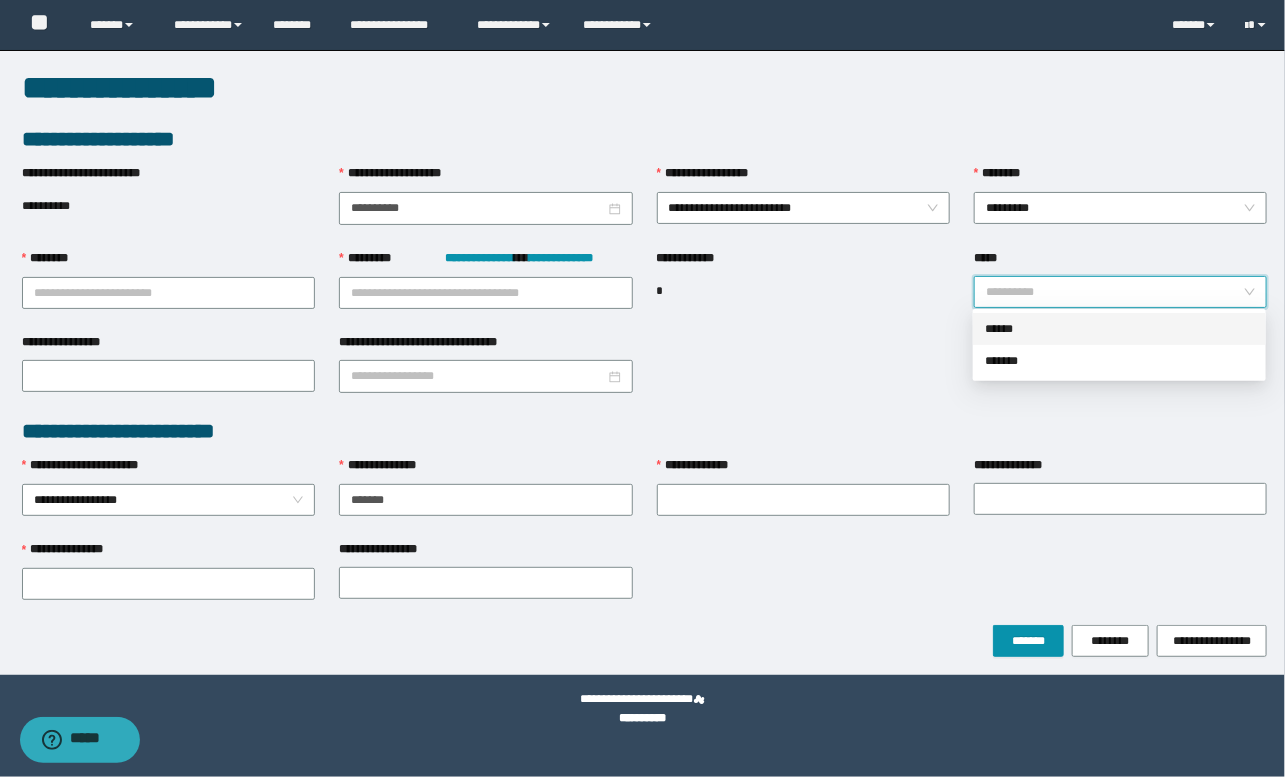 click on "*****" at bounding box center (1114, 292) 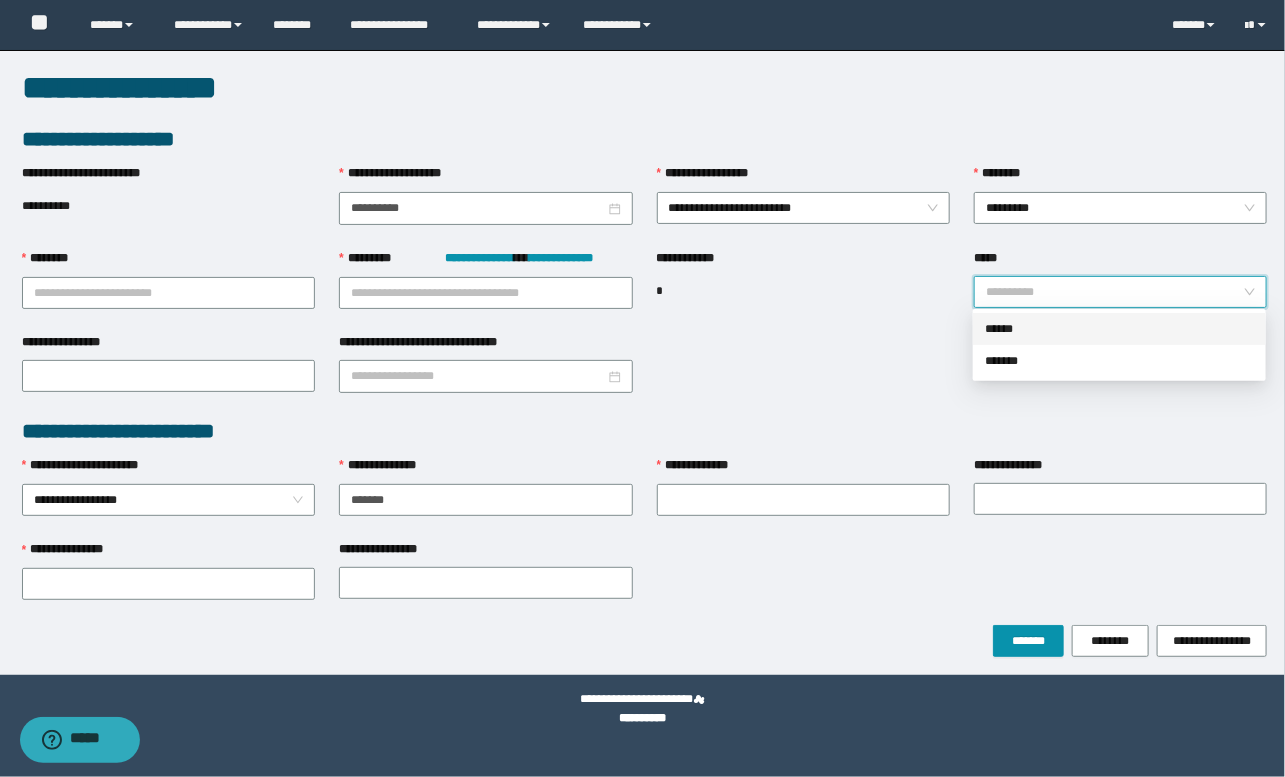click on "*******" at bounding box center (1119, 361) 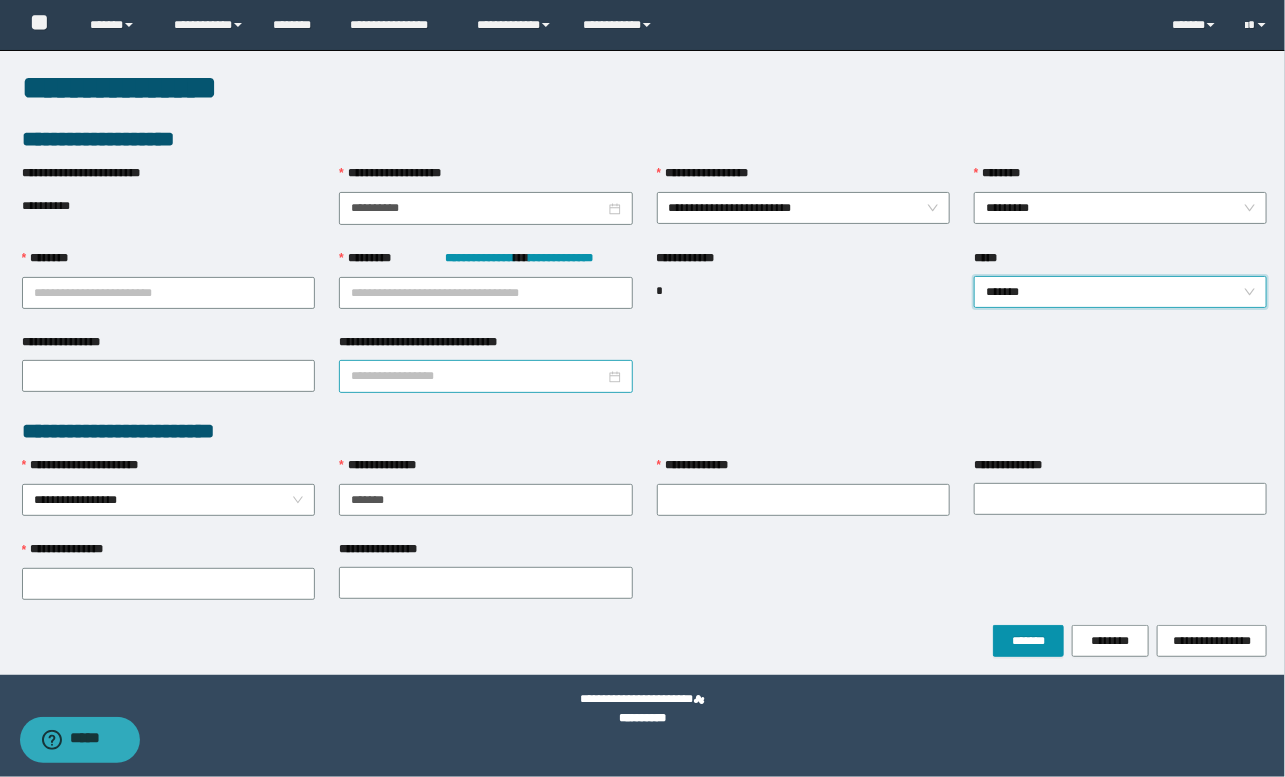 click on "**********" at bounding box center [477, 376] 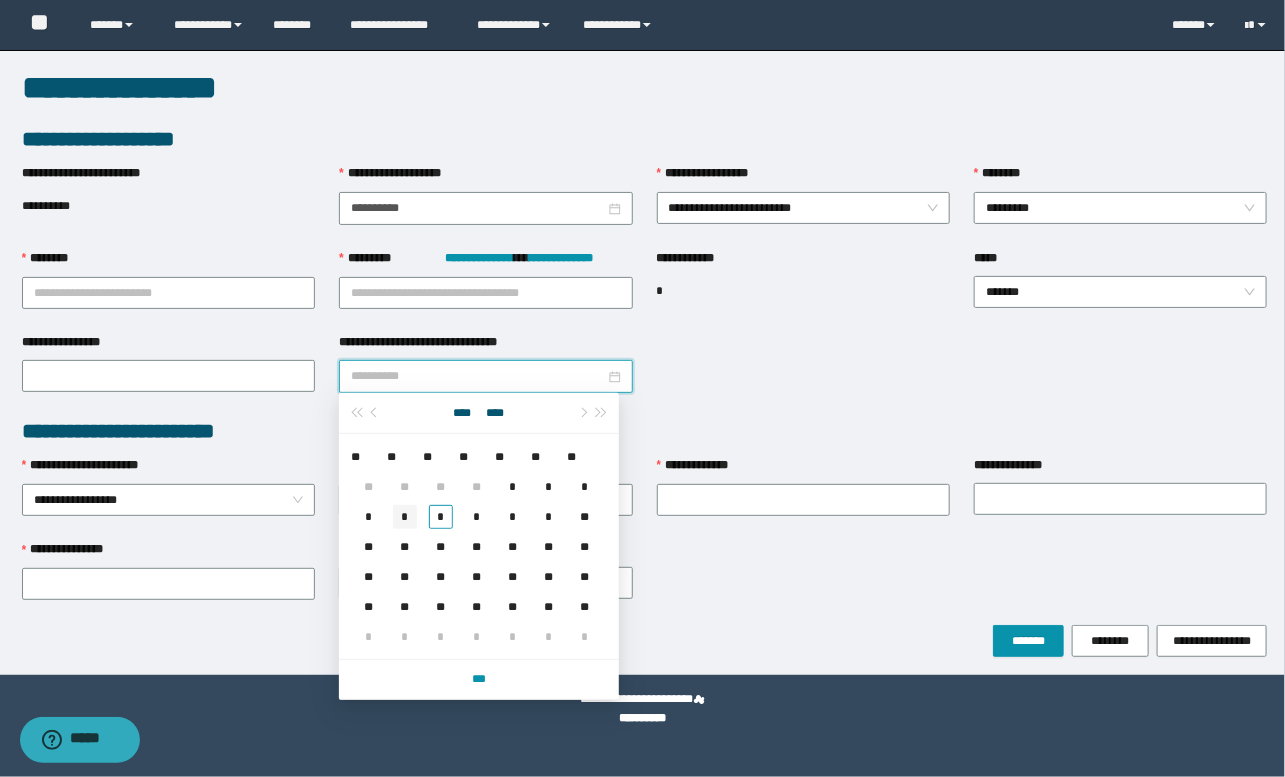 click on "*" at bounding box center (405, 517) 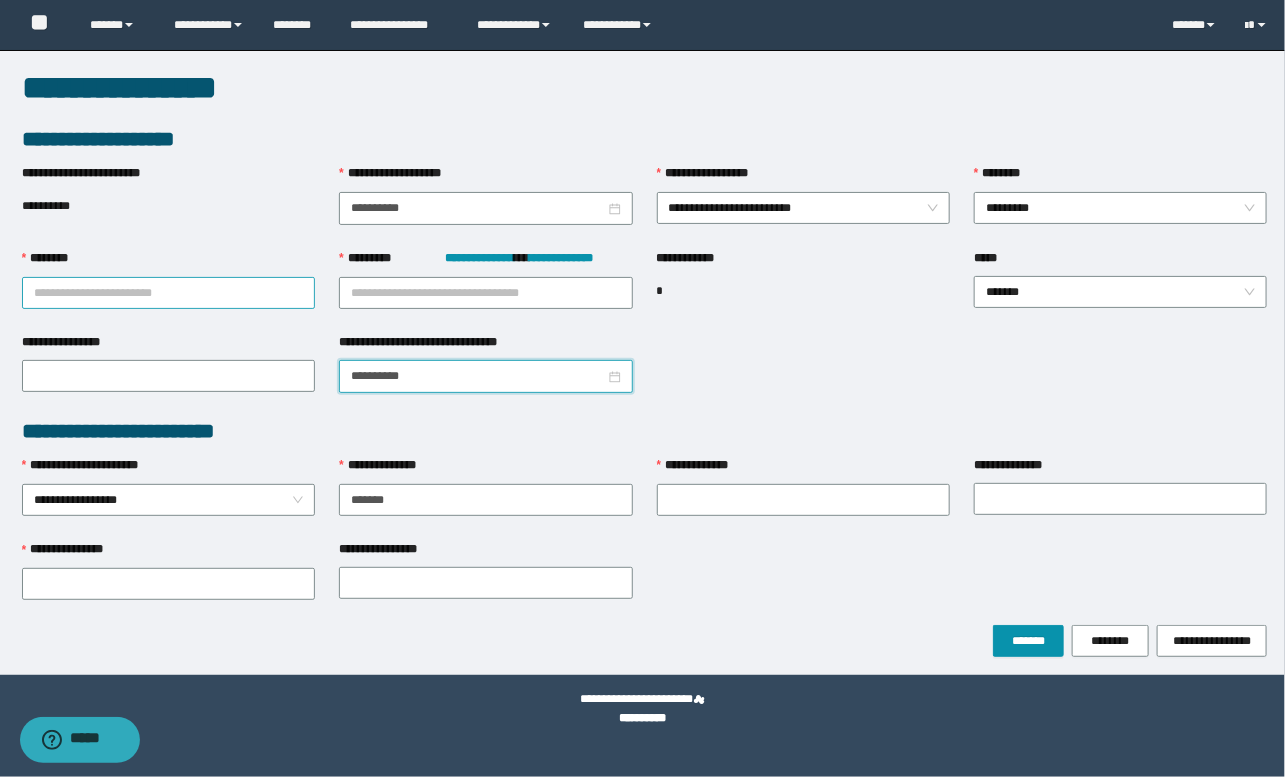 click on "********" at bounding box center [168, 293] 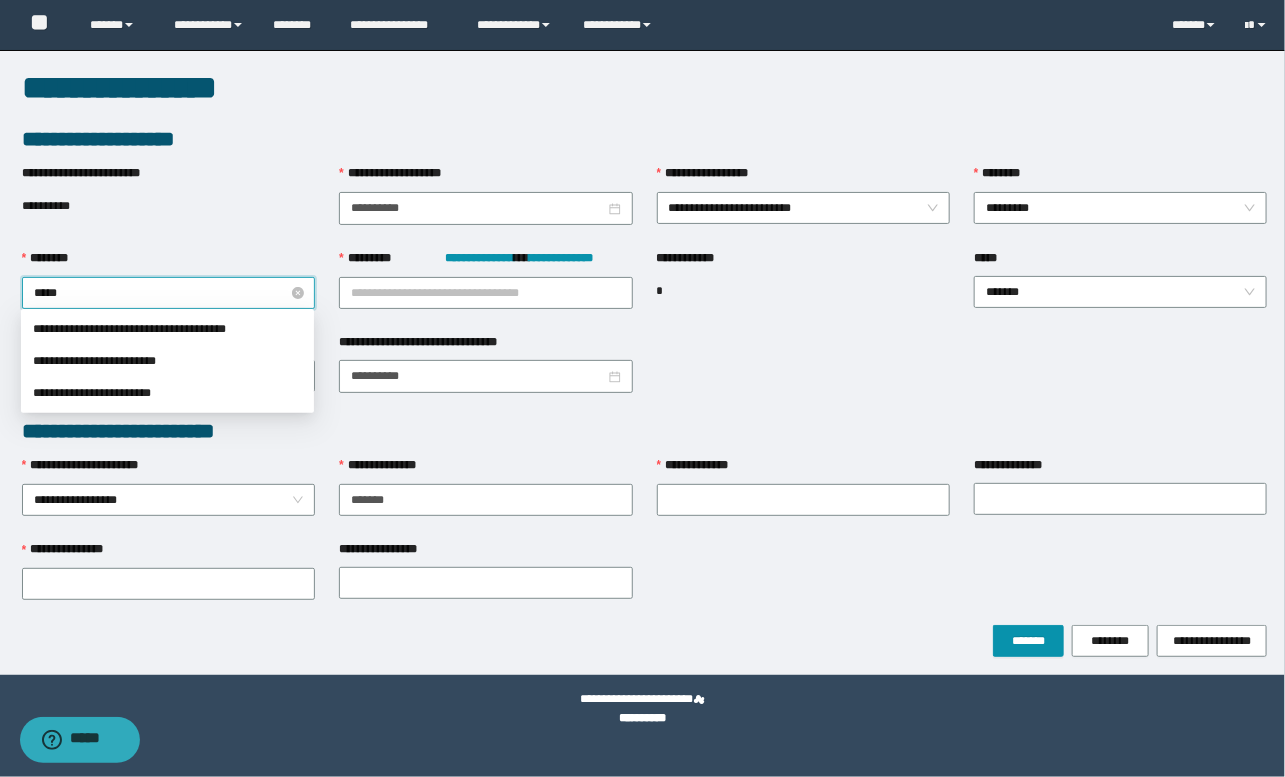 type on "******" 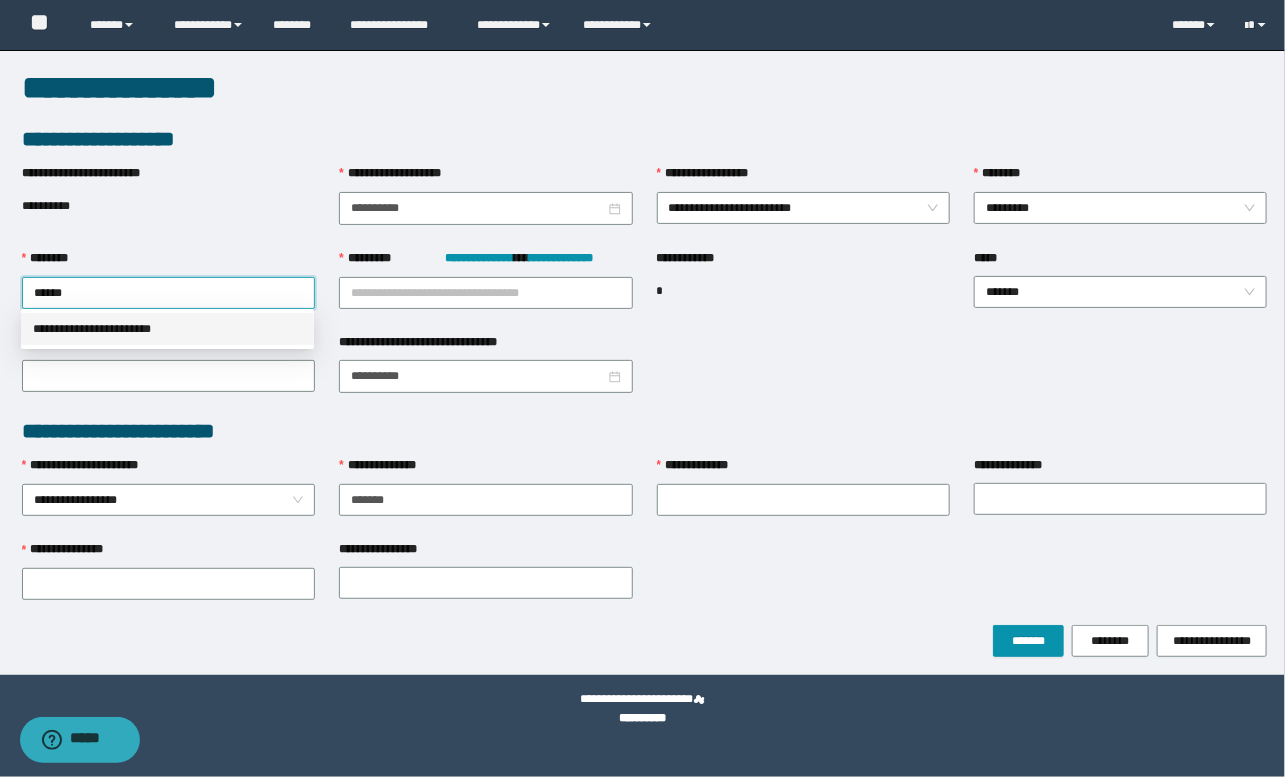 click on "**********" at bounding box center [167, 329] 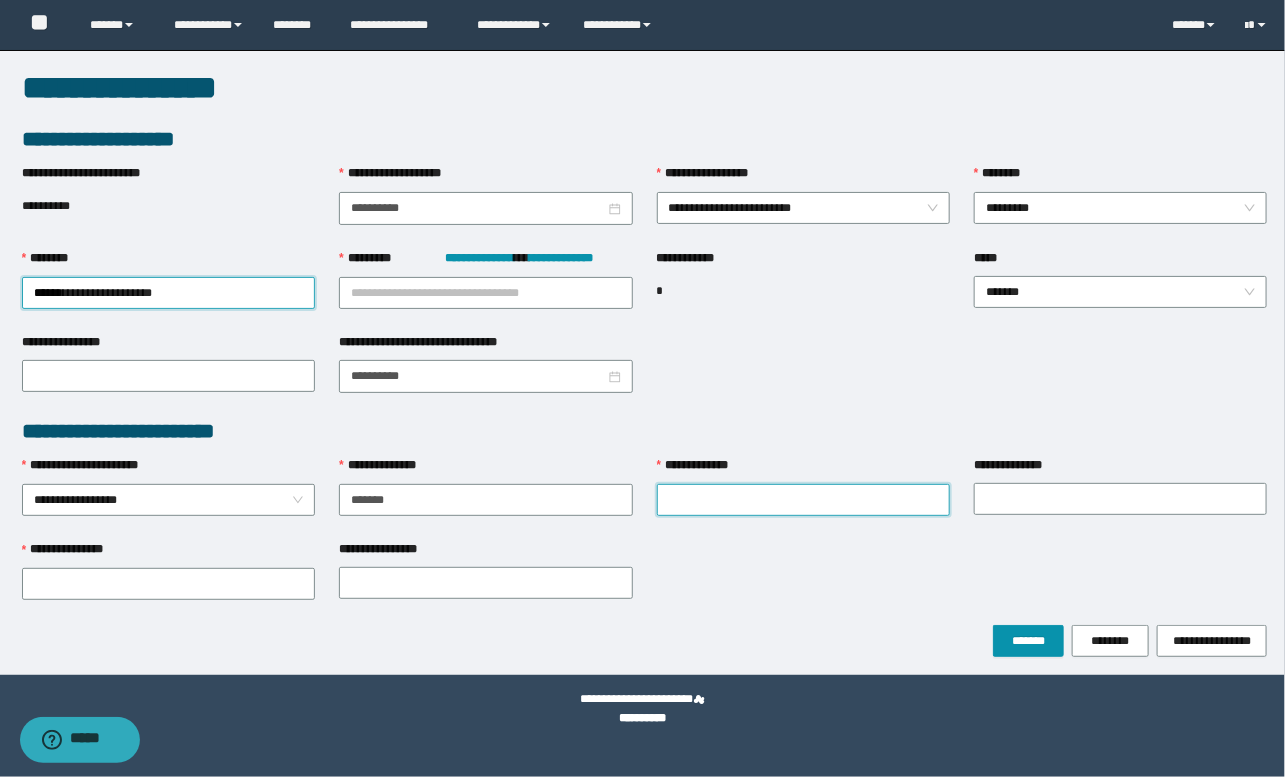 click on "**********" at bounding box center [803, 500] 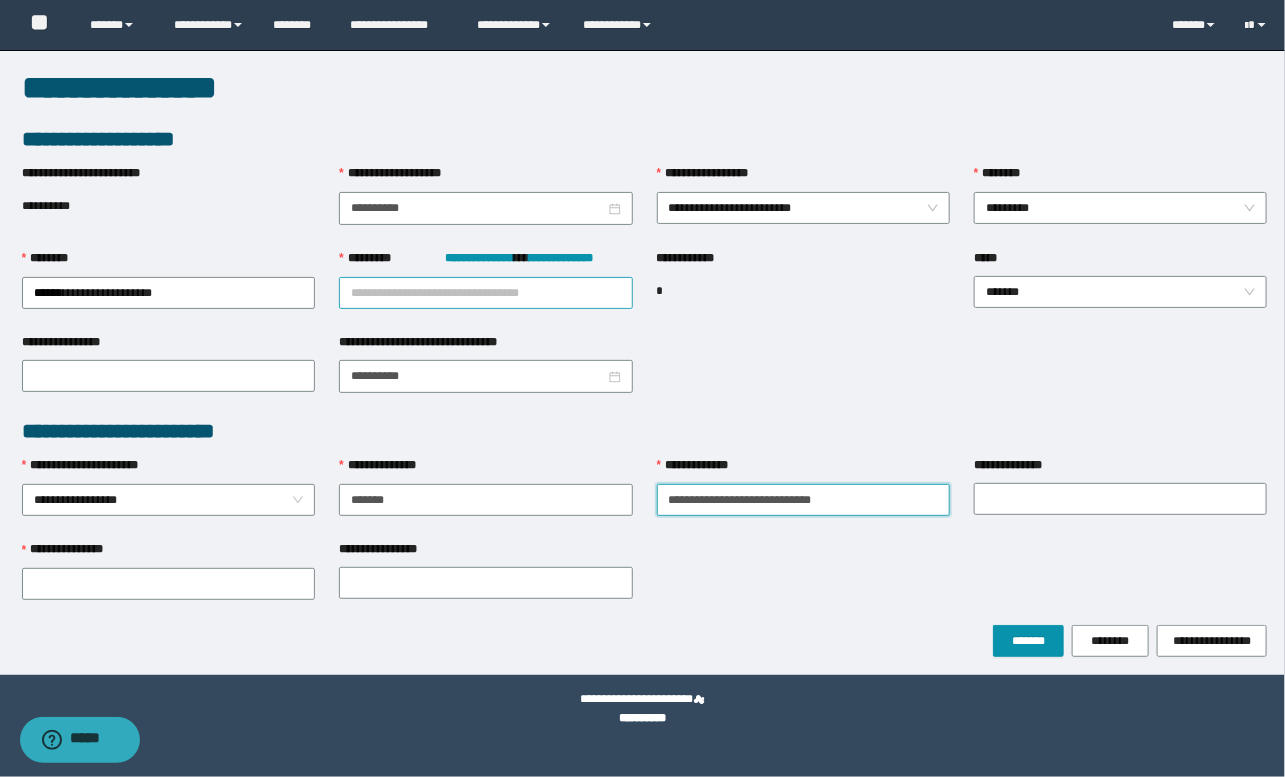 type on "**********" 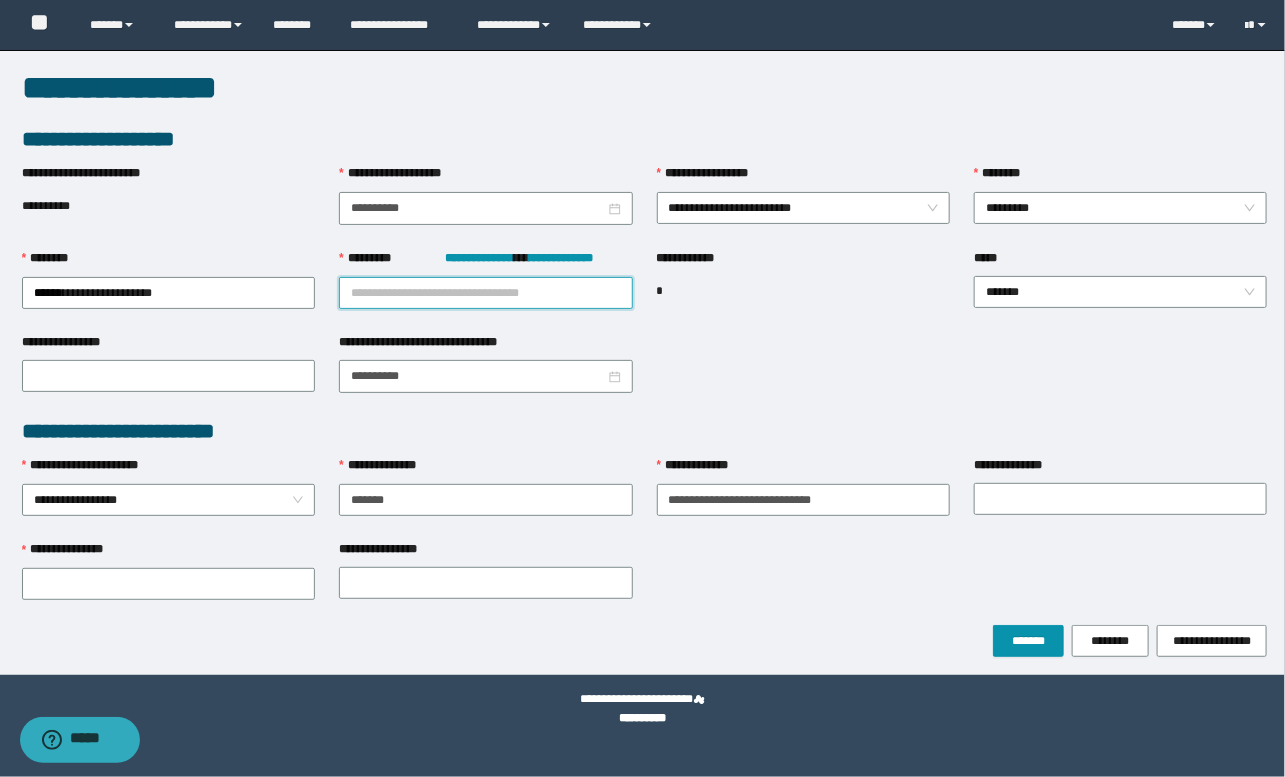 drag, startPoint x: 400, startPoint y: 300, endPoint x: 366, endPoint y: 295, distance: 34.36568 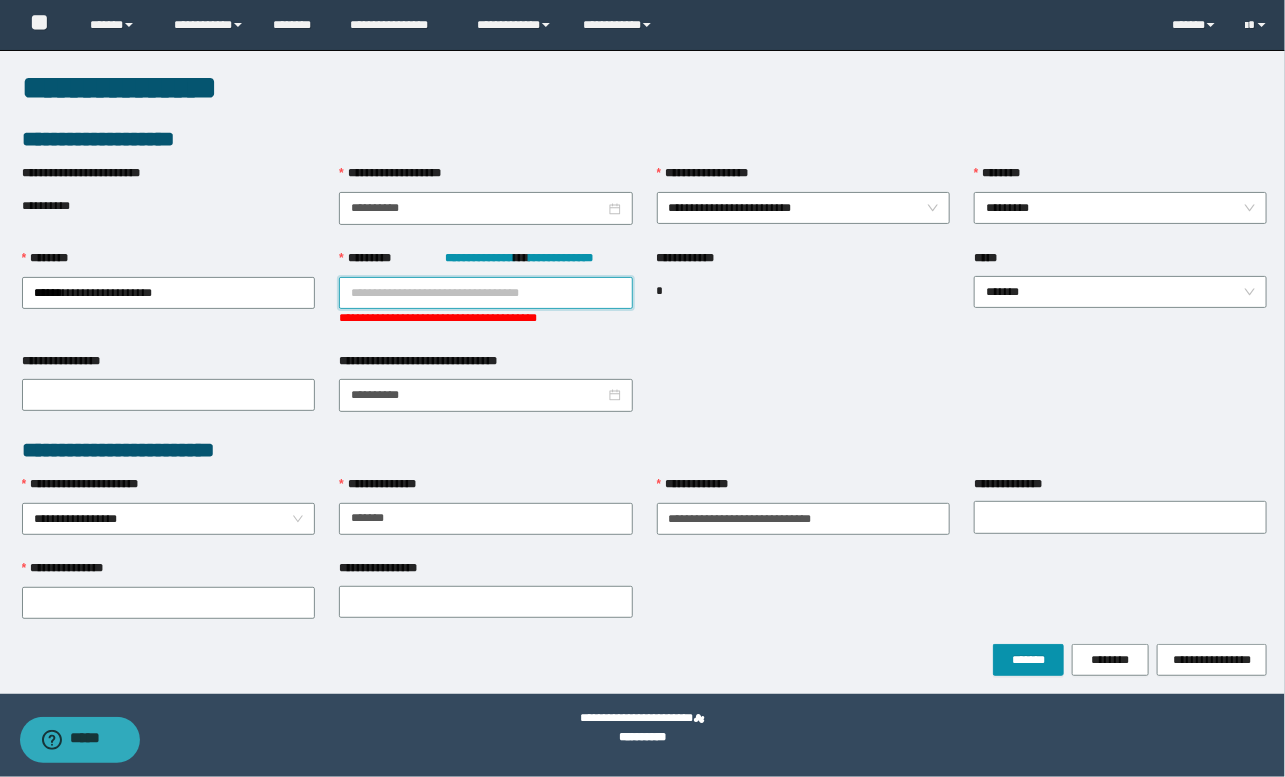 click on "**********" at bounding box center (485, 293) 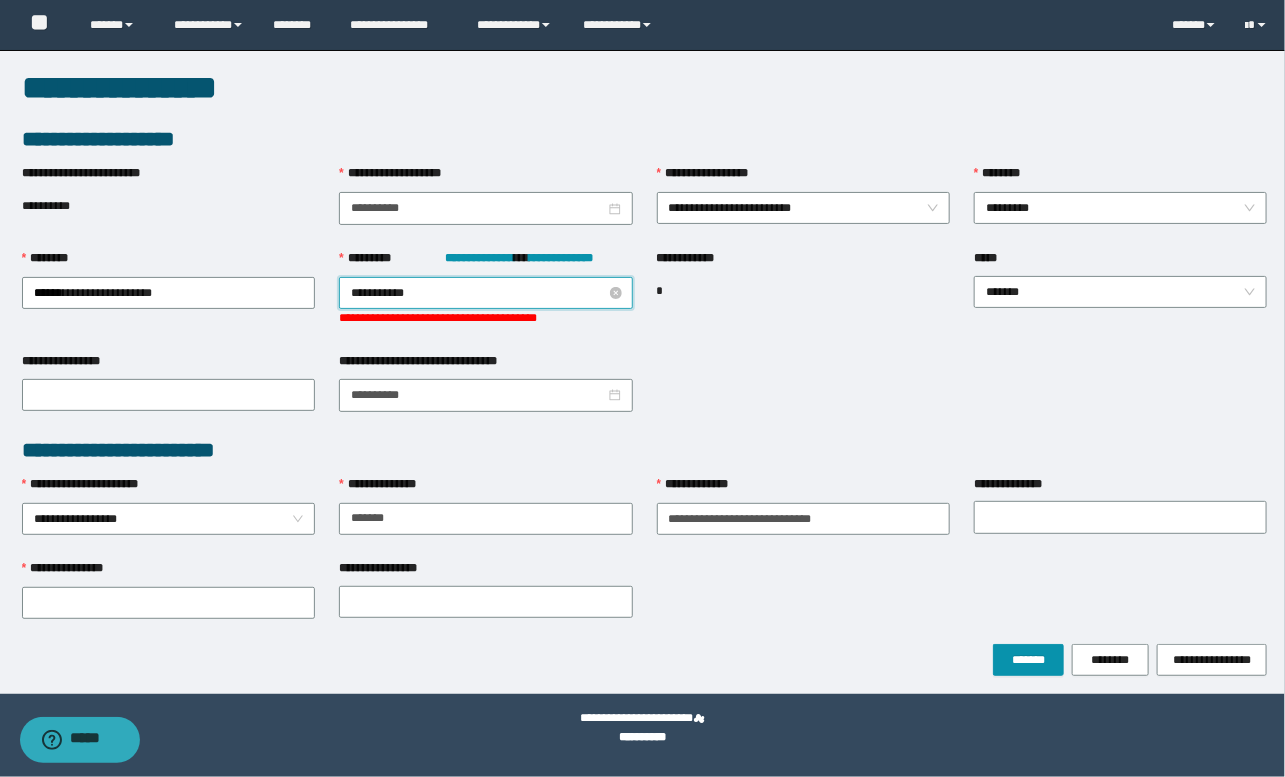 type on "**********" 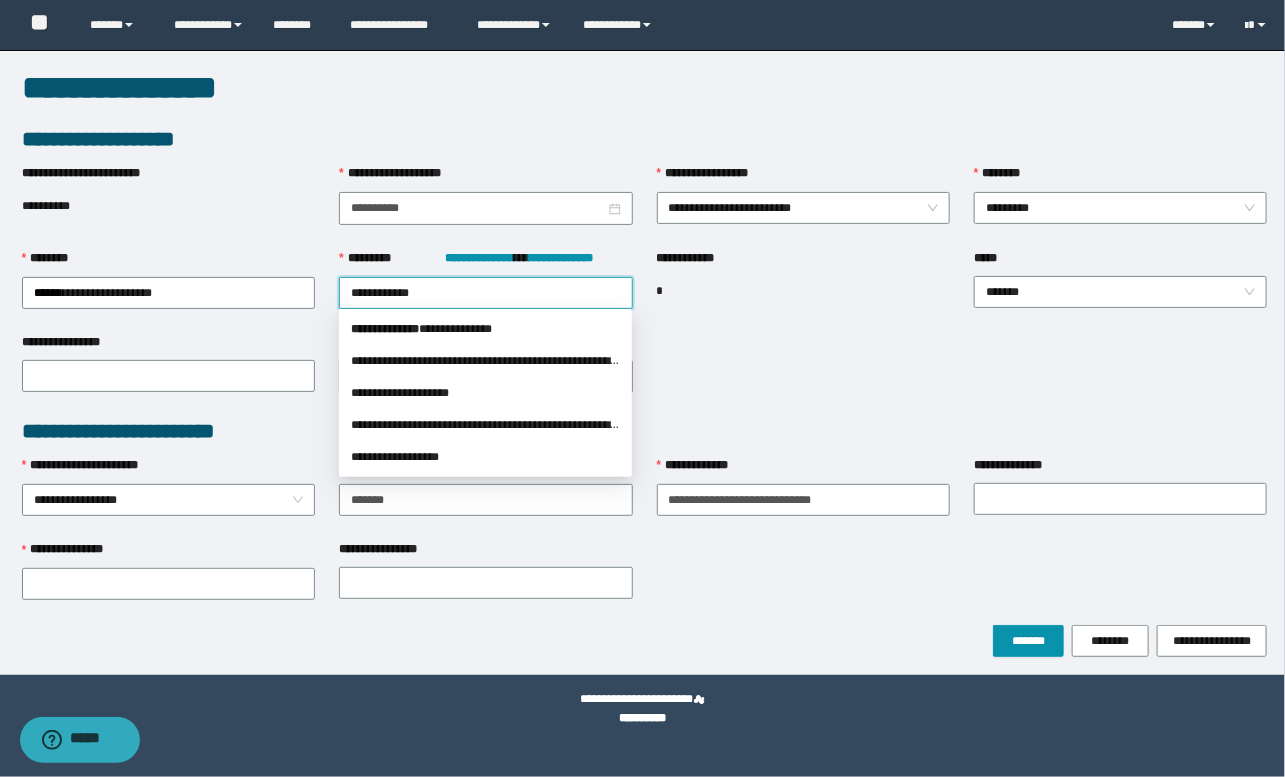 click on "*** *   *********" at bounding box center [385, 329] 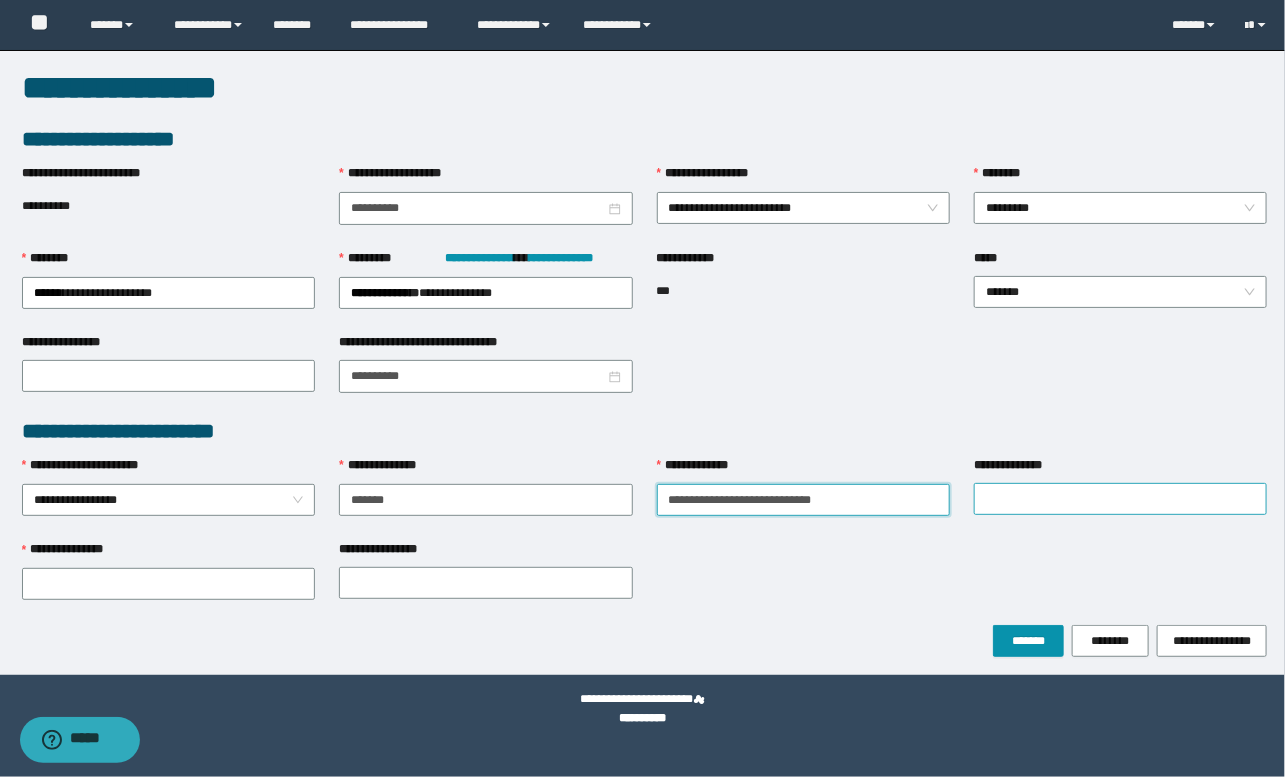 drag, startPoint x: 700, startPoint y: 494, endPoint x: 1031, endPoint y: 493, distance: 331.0015 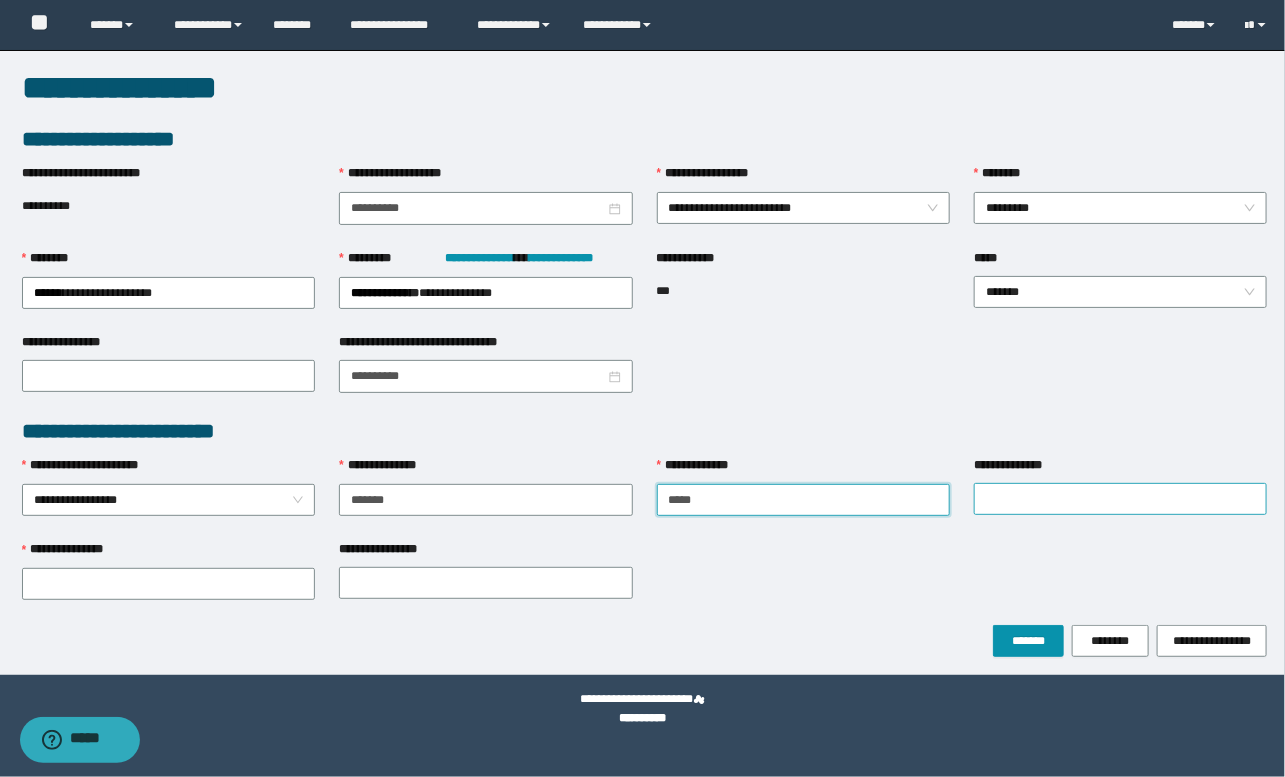 type on "****" 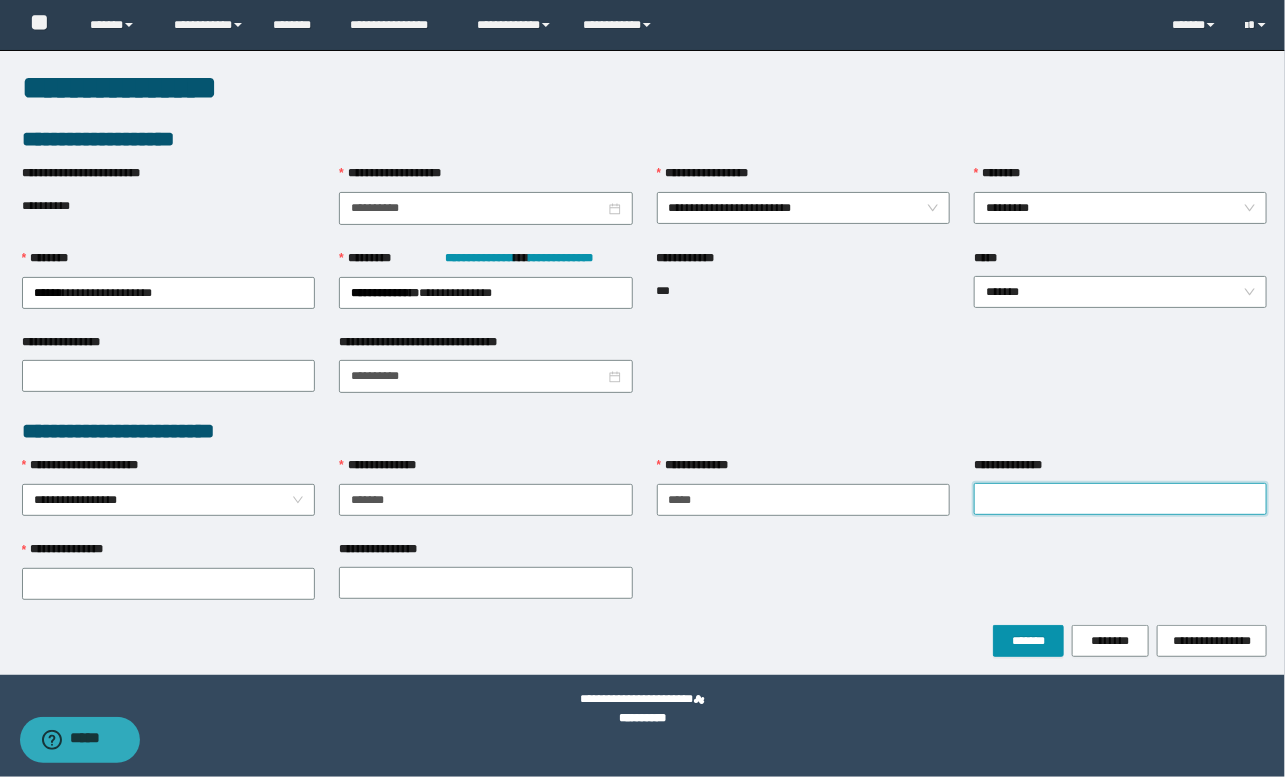 click on "**********" at bounding box center [1120, 499] 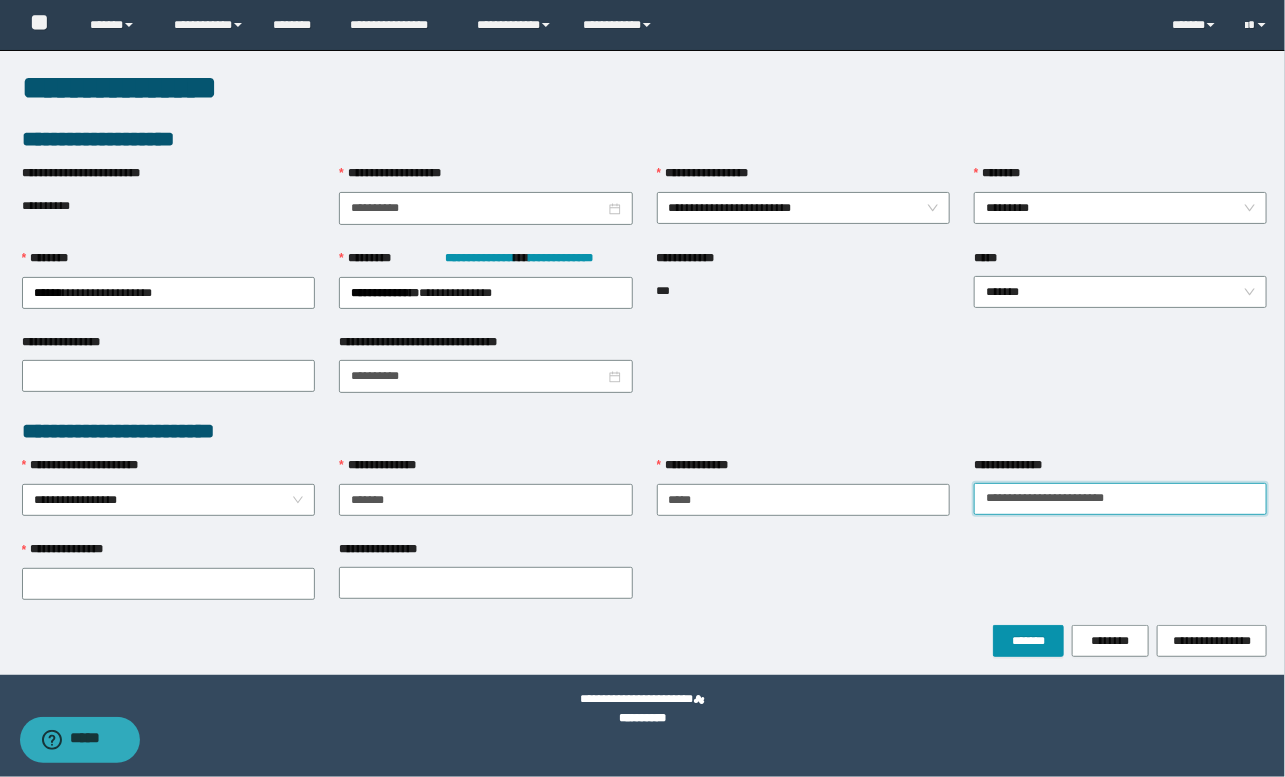 drag, startPoint x: 1048, startPoint y: 491, endPoint x: 1263, endPoint y: 499, distance: 215.14879 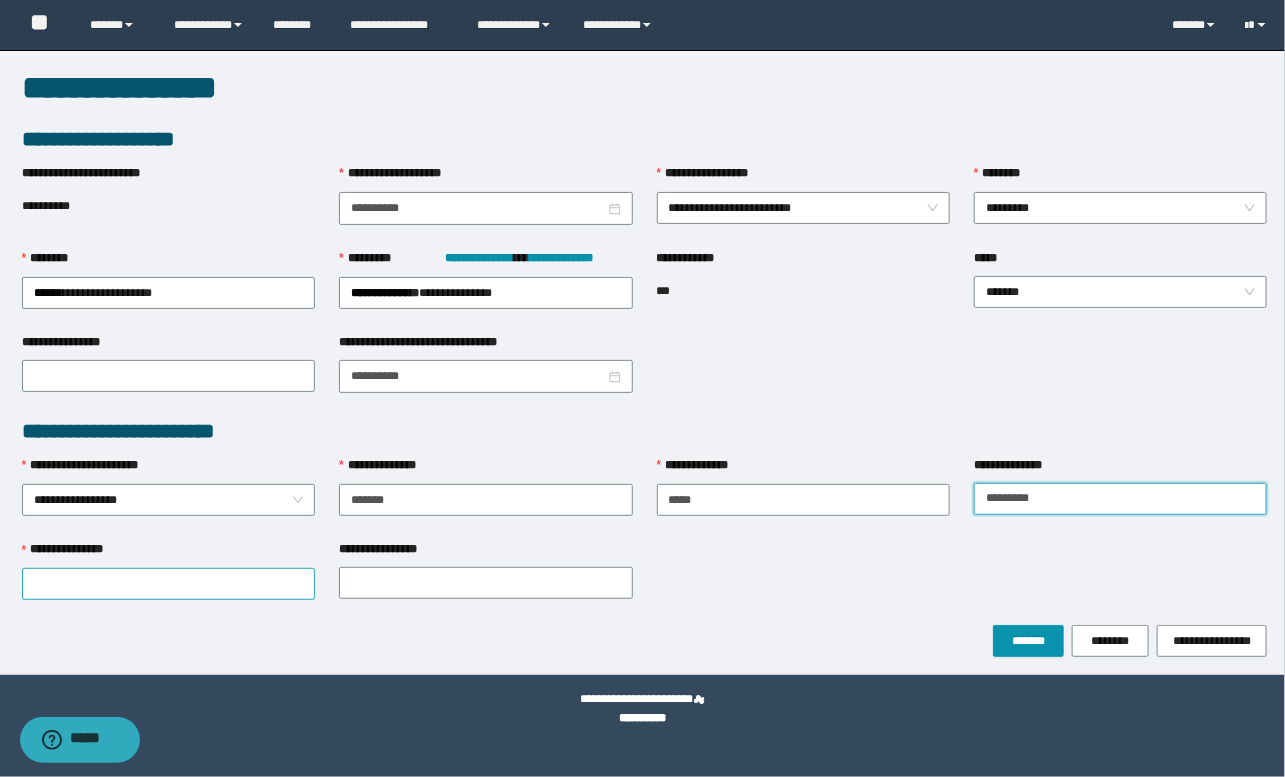type on "********" 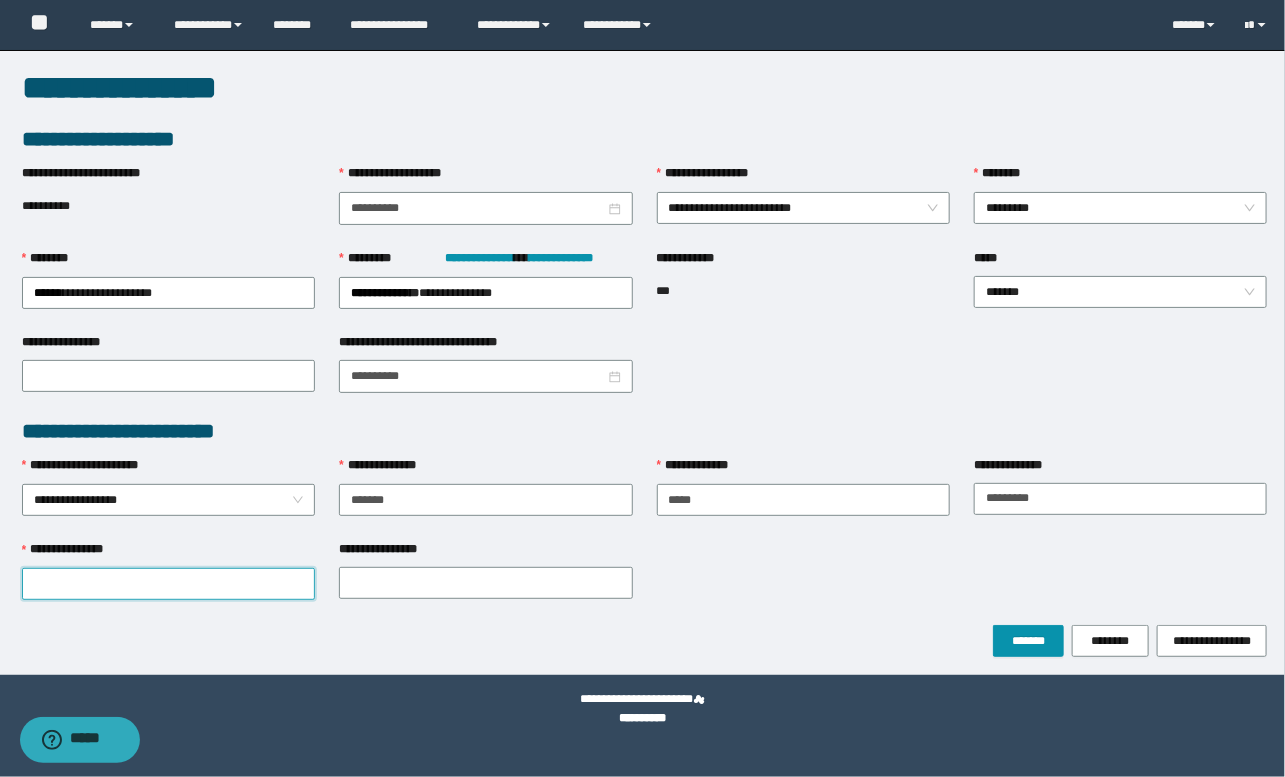 click on "**********" at bounding box center [168, 584] 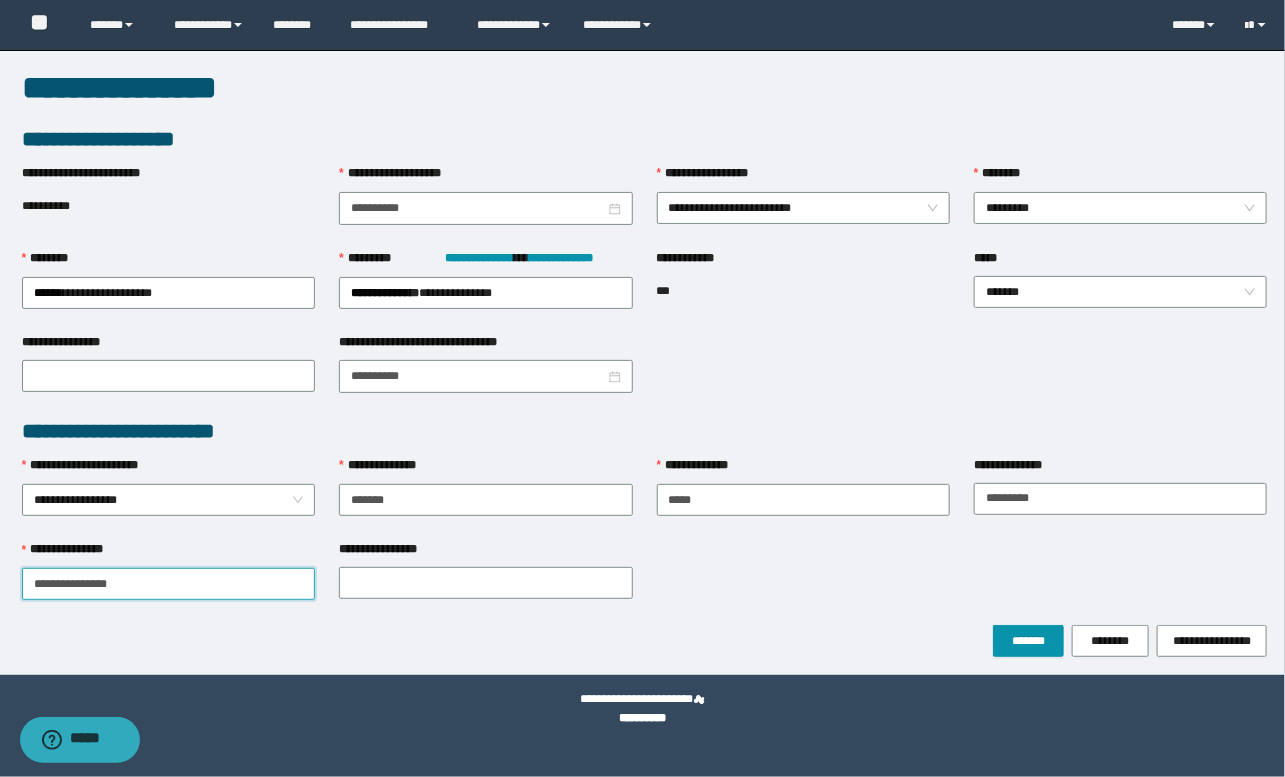 drag, startPoint x: 95, startPoint y: 576, endPoint x: 150, endPoint y: 577, distance: 55.00909 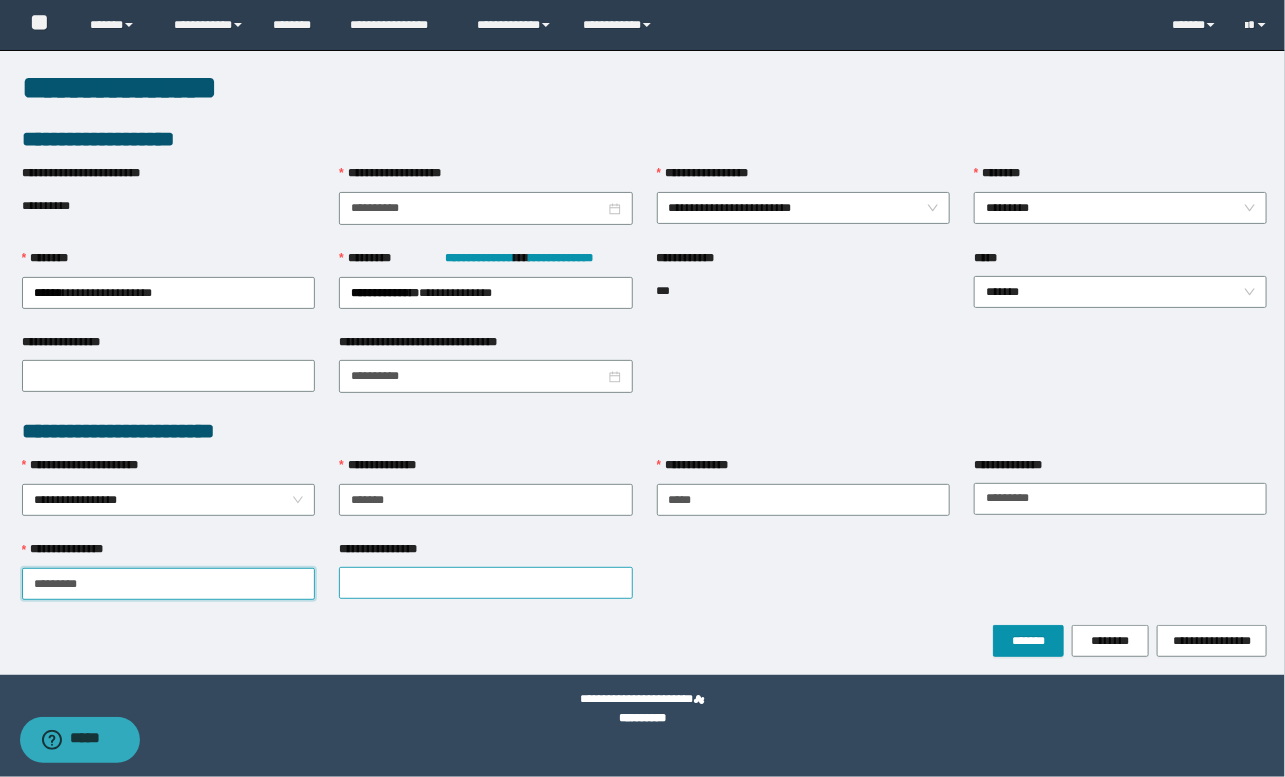 type on "********" 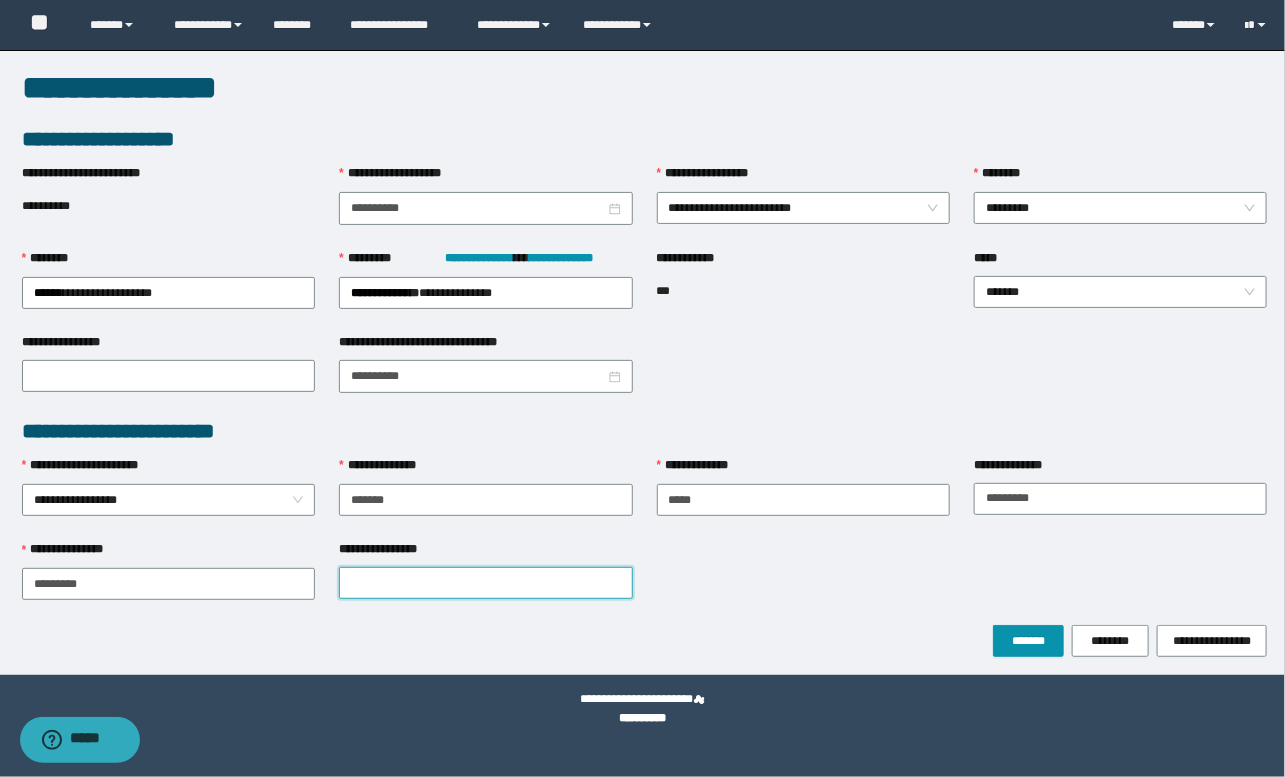 click on "**********" at bounding box center (485, 583) 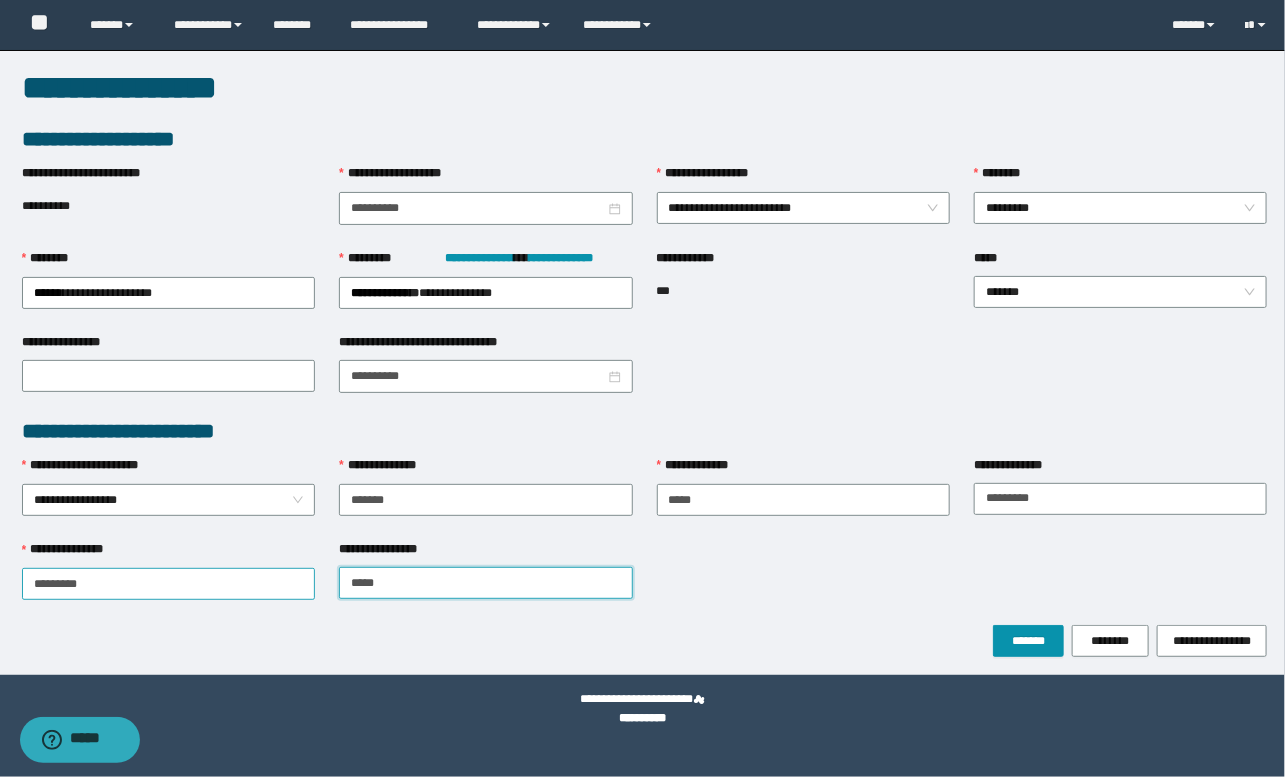 type on "*****" 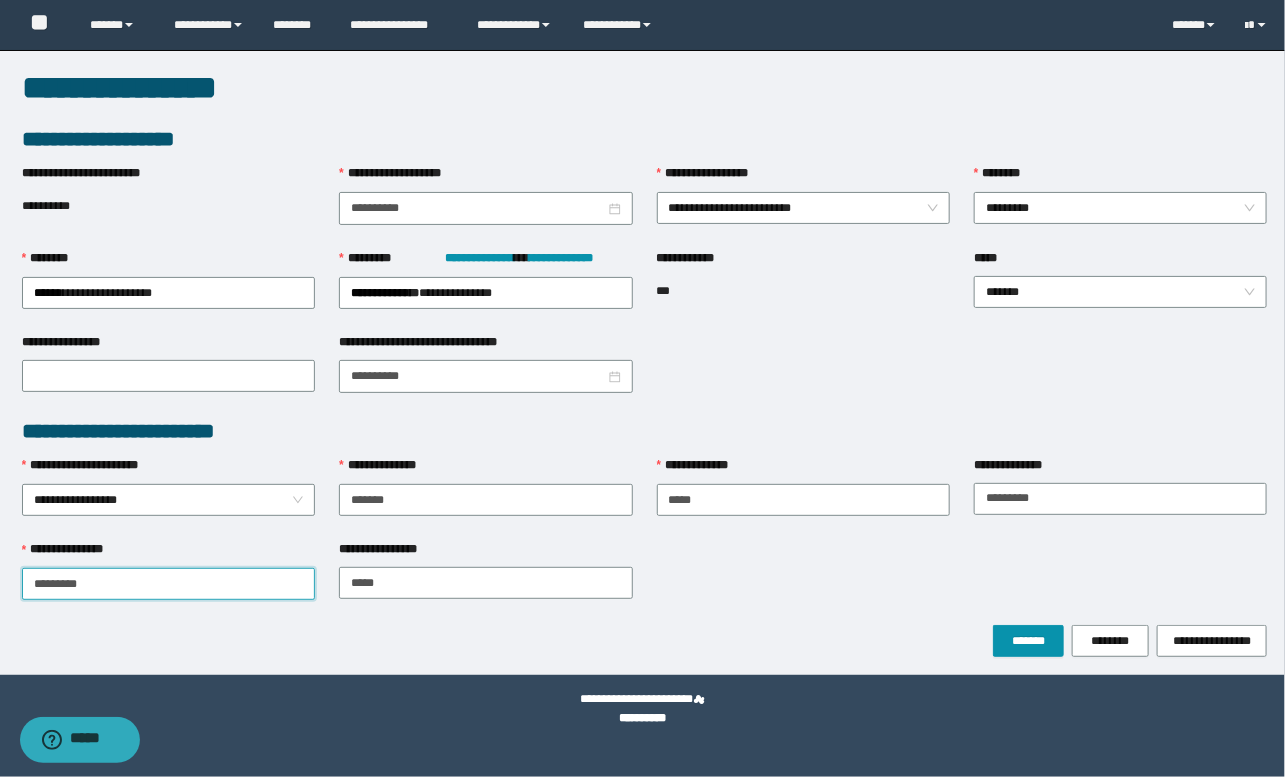 click on "********" at bounding box center [168, 584] 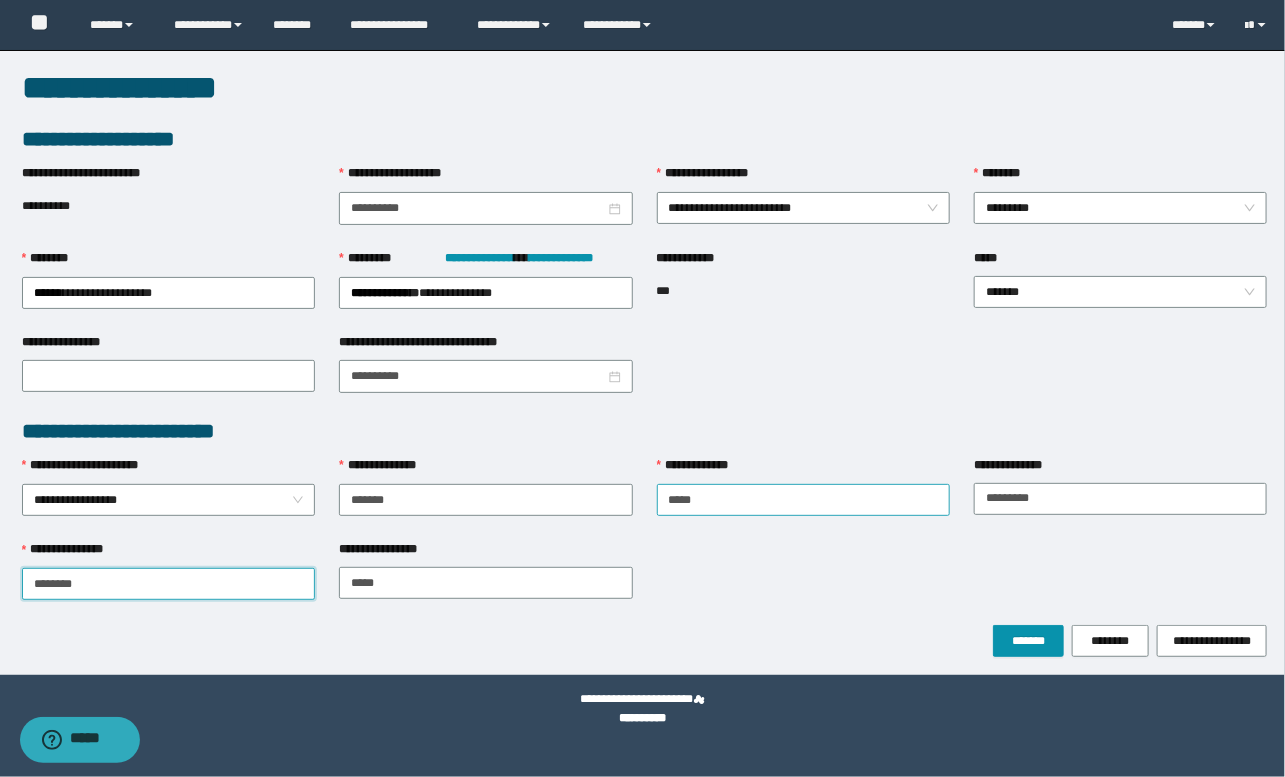 type on "********" 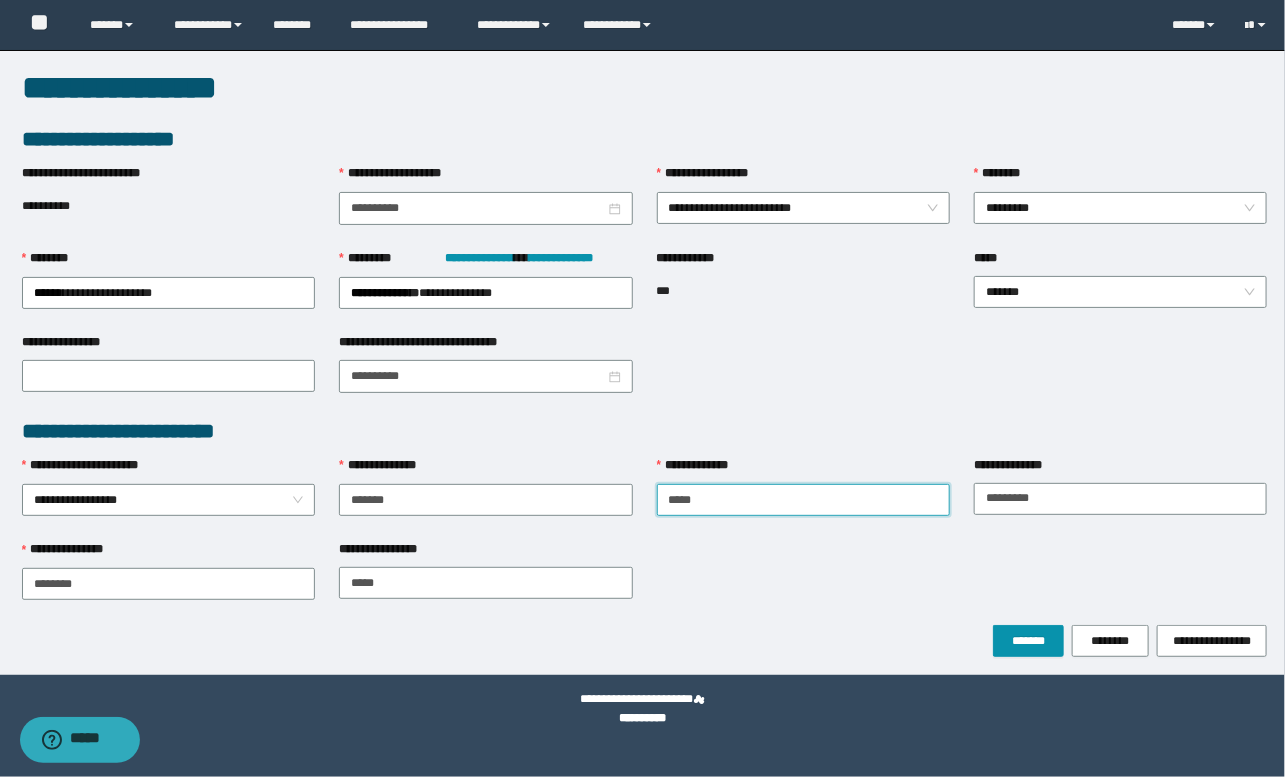 click on "****" at bounding box center [803, 500] 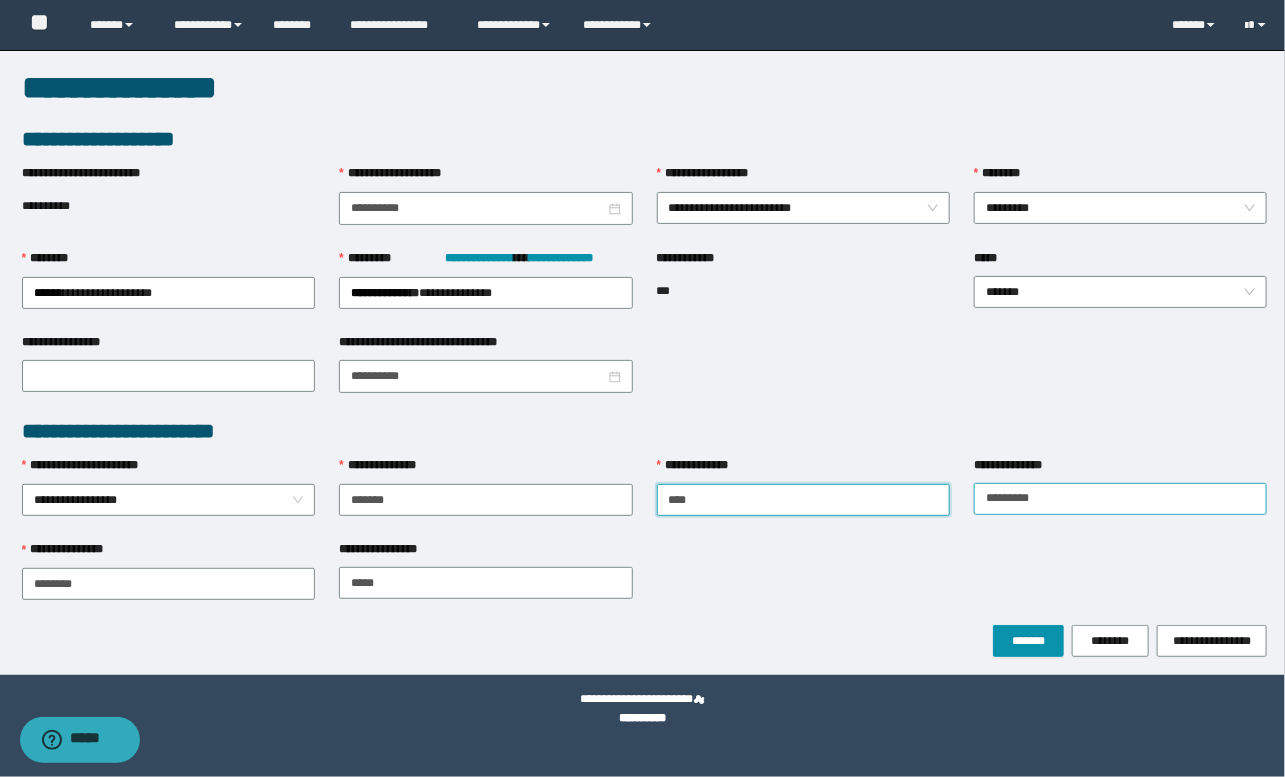type on "****" 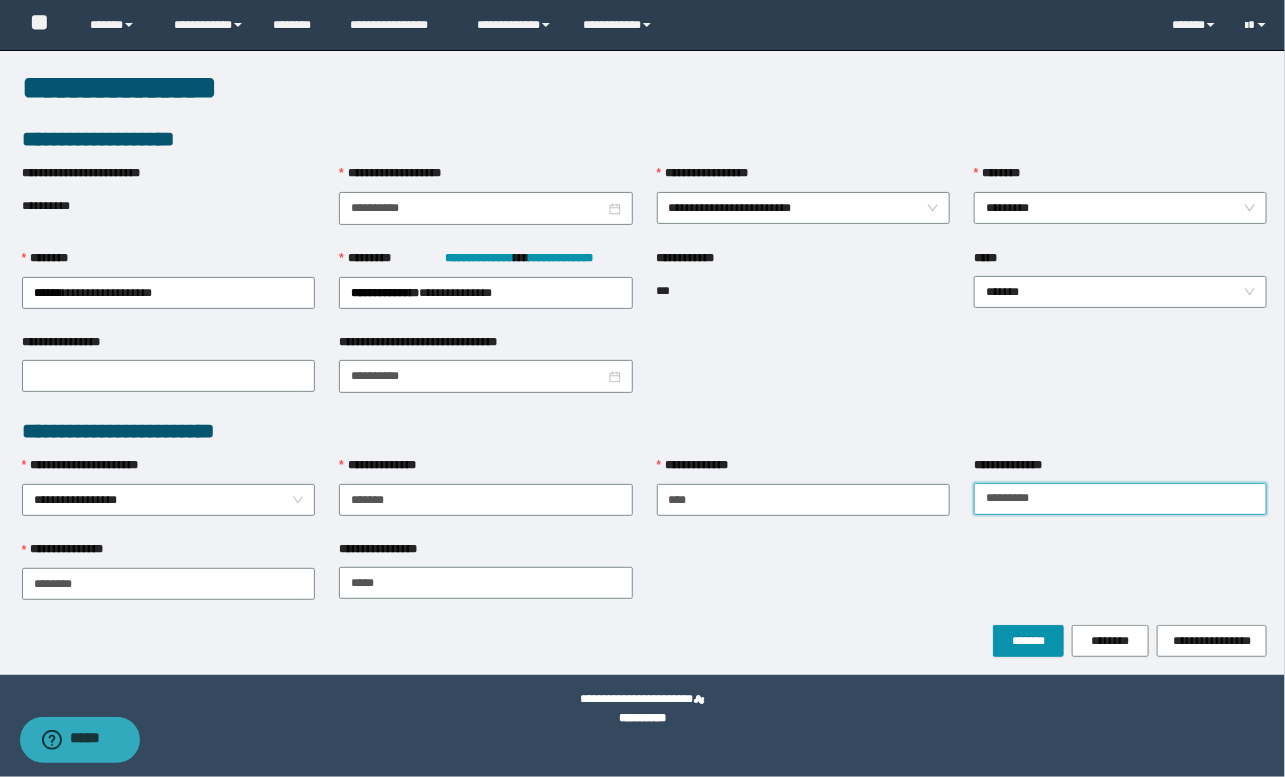 click on "********" at bounding box center [1120, 499] 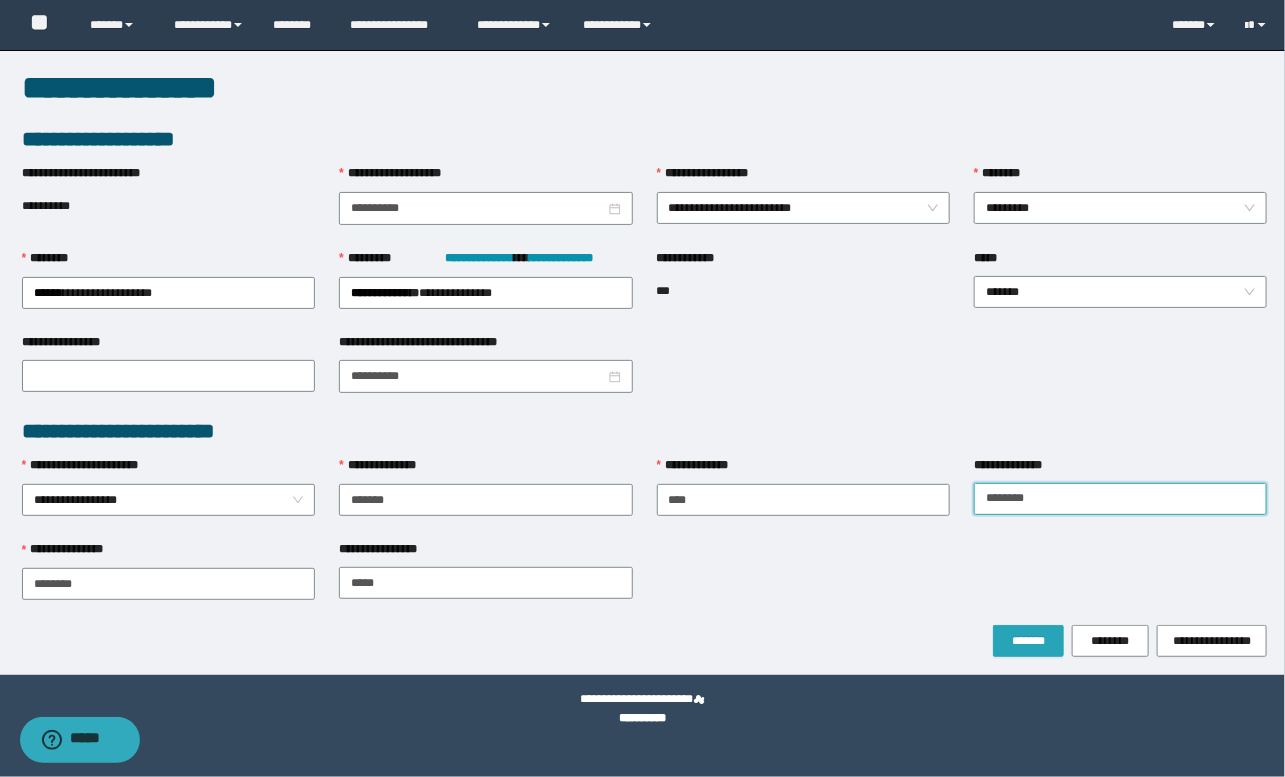 type on "********" 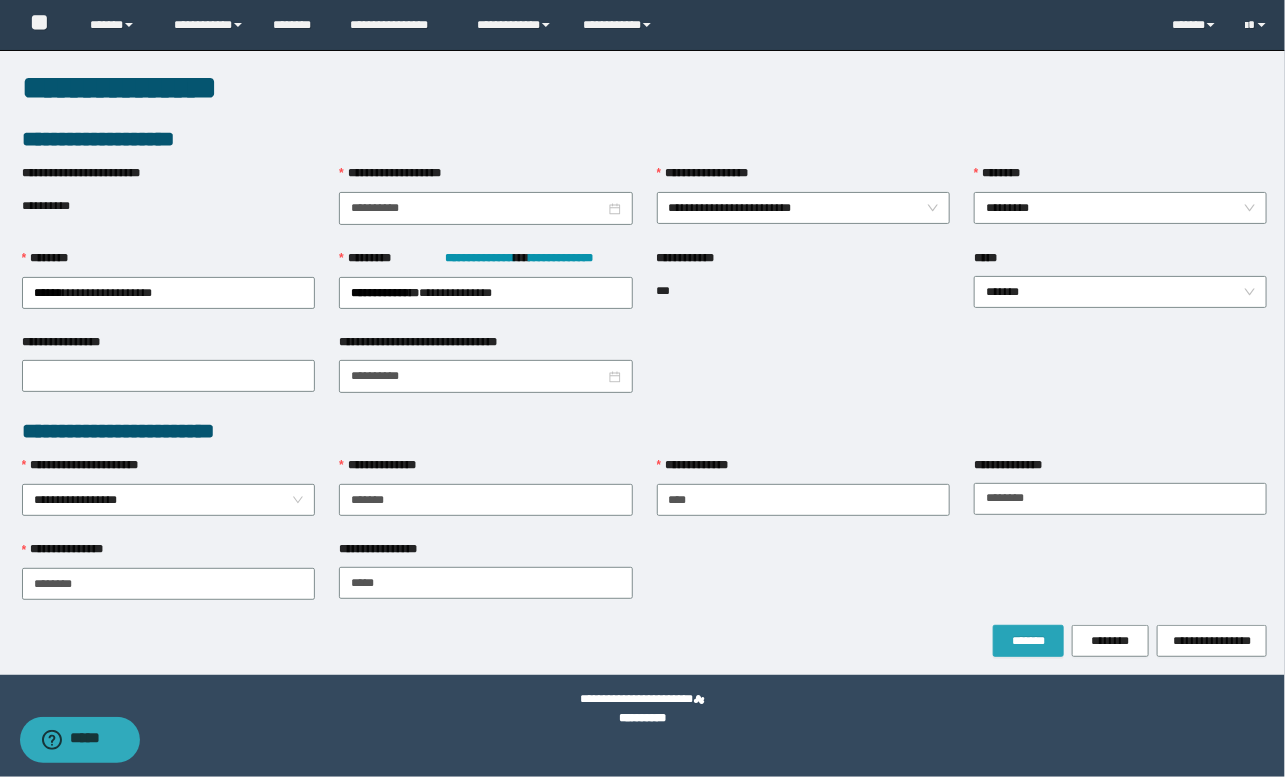 click on "*******" at bounding box center [1028, 641] 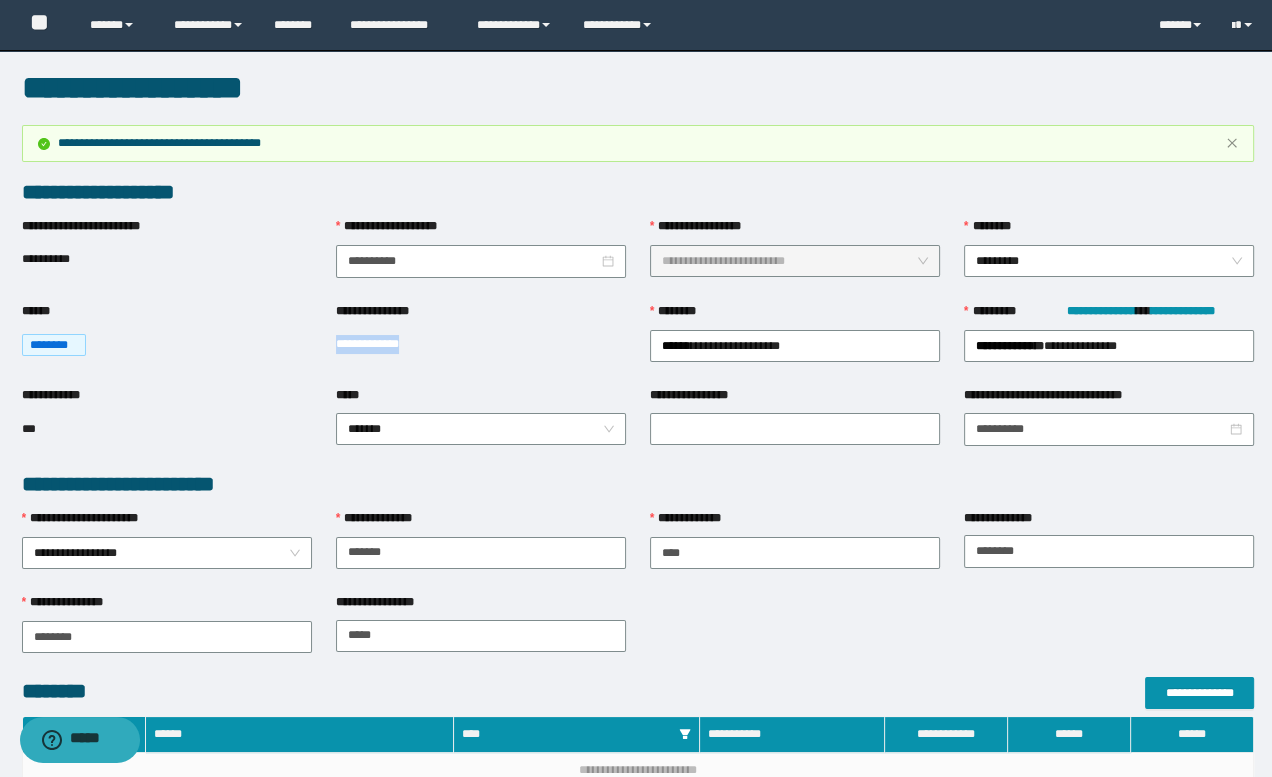 drag, startPoint x: 329, startPoint y: 345, endPoint x: 461, endPoint y: 345, distance: 132 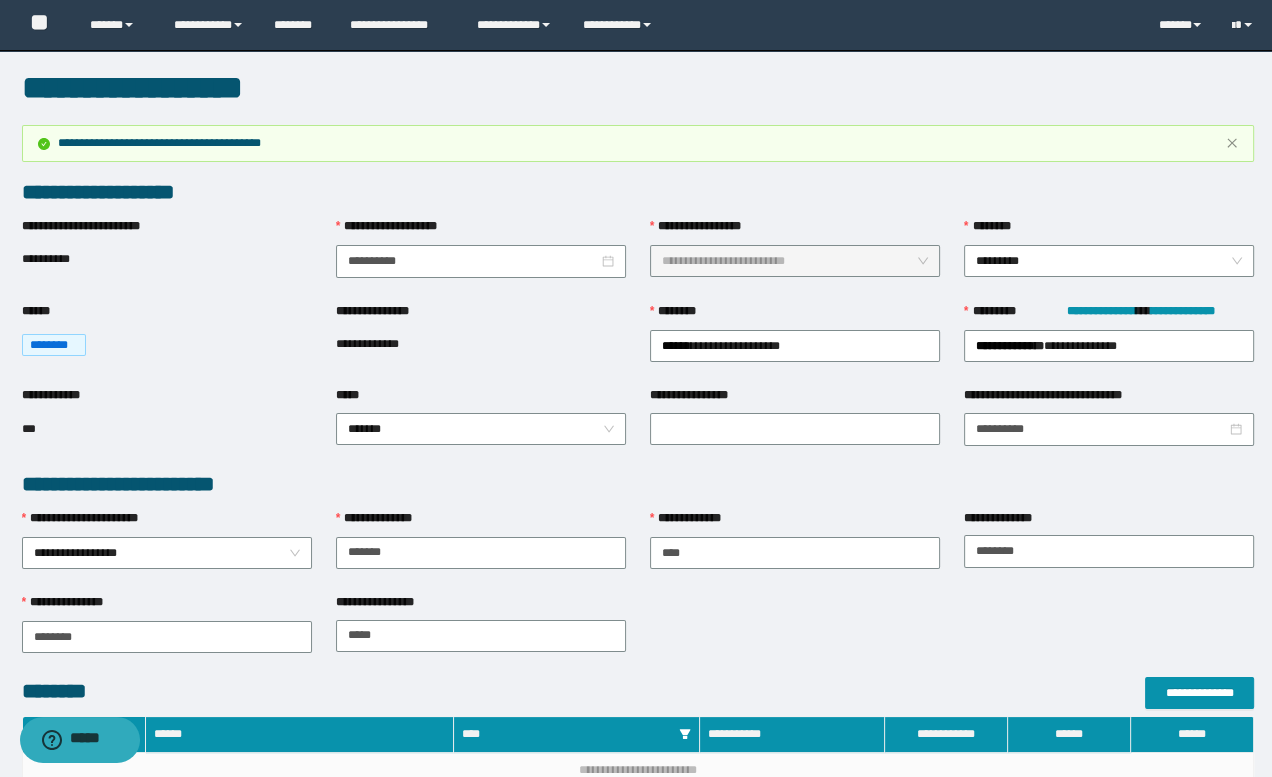 click on "**********" at bounding box center [638, 484] 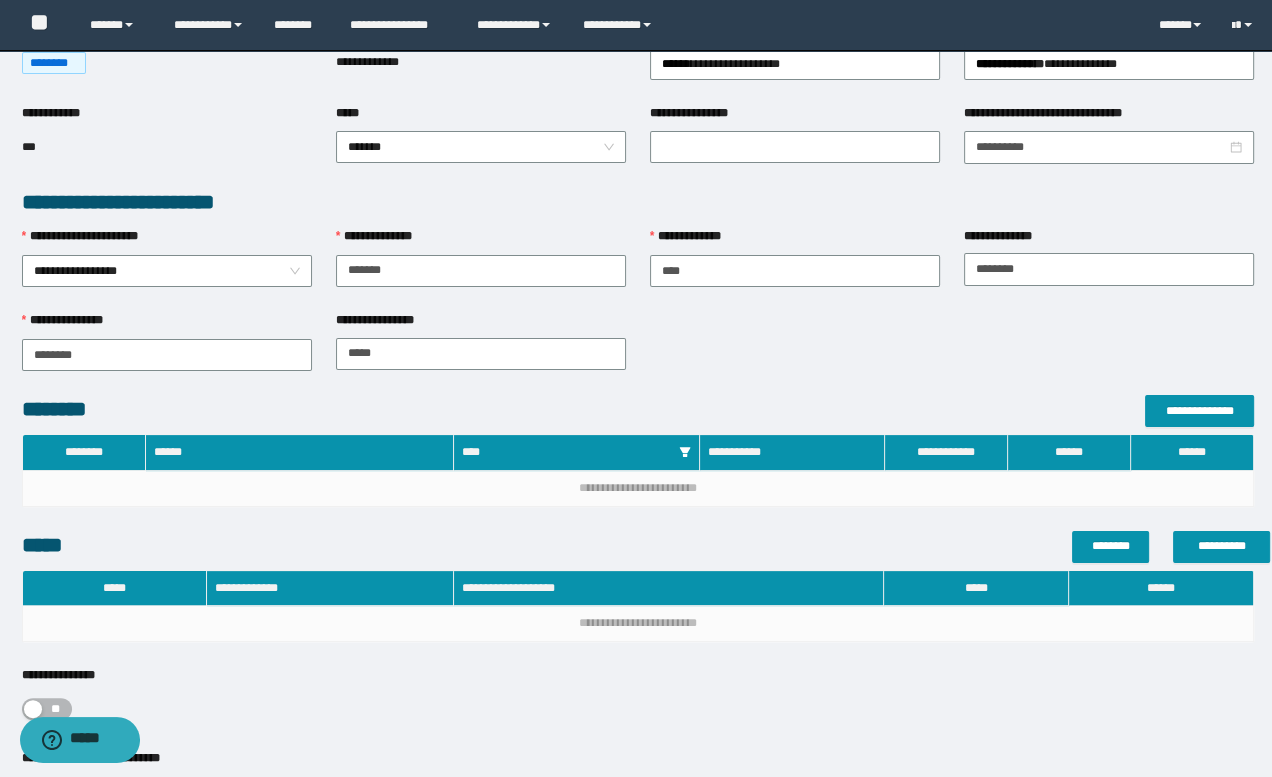 scroll, scrollTop: 272, scrollLeft: 0, axis: vertical 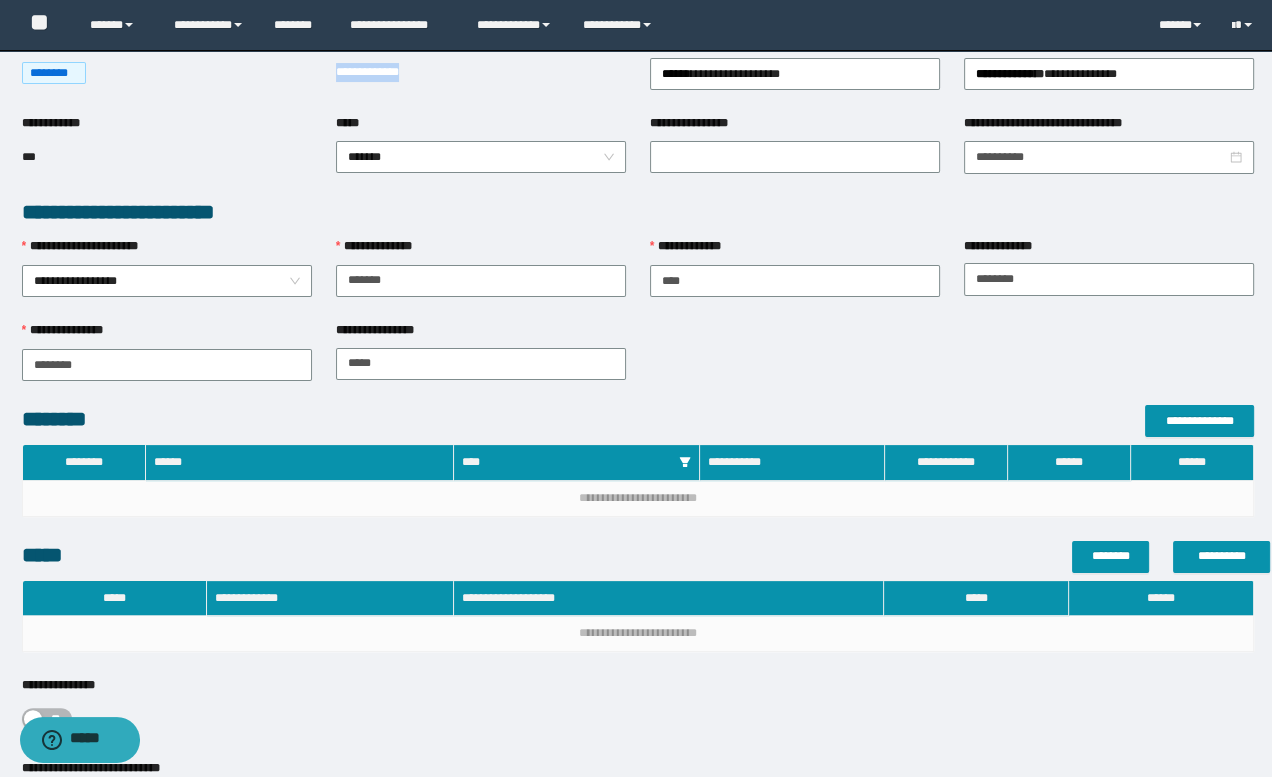 drag, startPoint x: 335, startPoint y: 70, endPoint x: 428, endPoint y: 72, distance: 93.0215 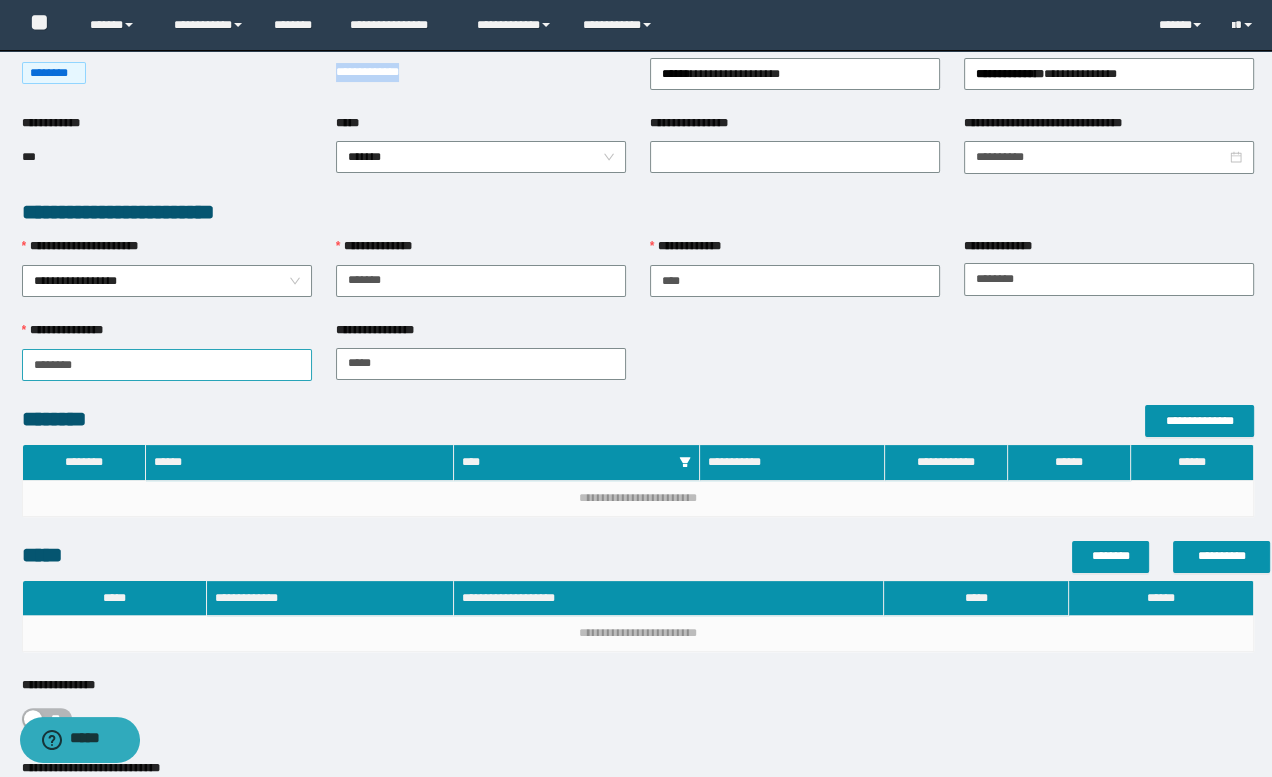 copy on "**********" 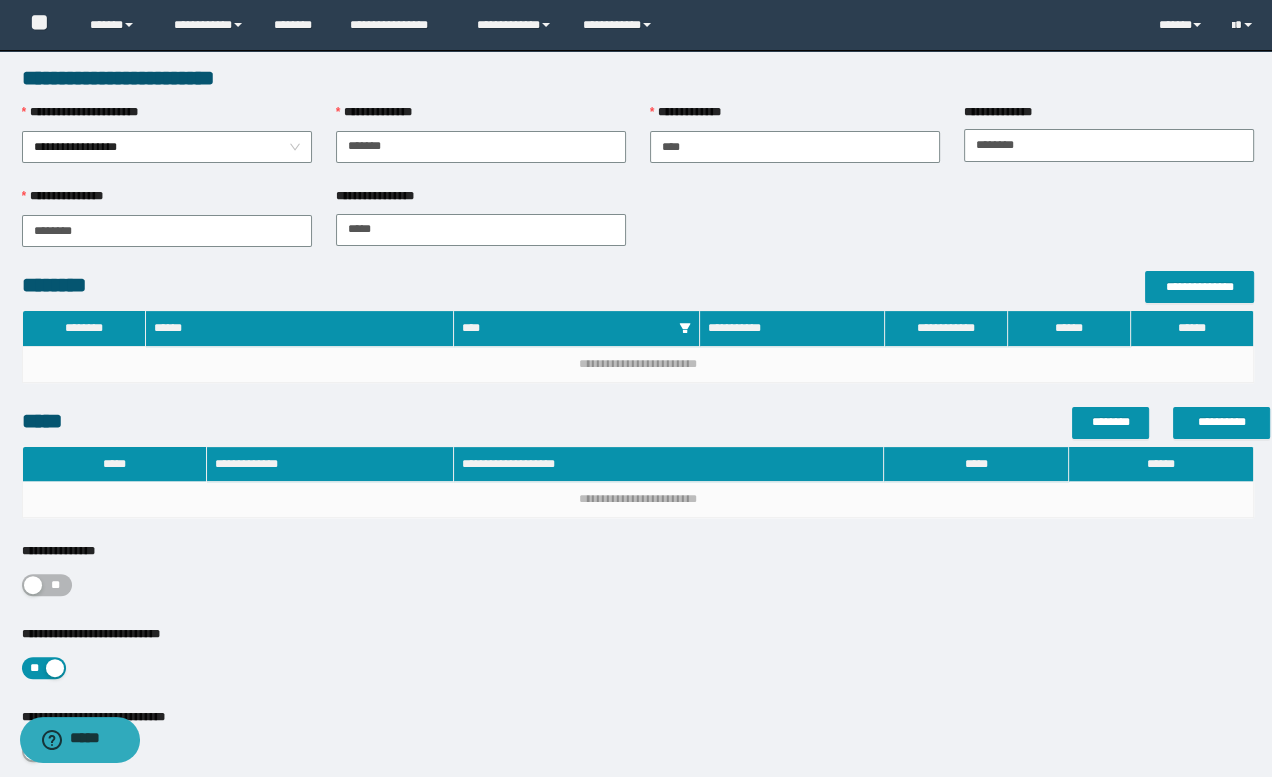 scroll, scrollTop: 545, scrollLeft: 0, axis: vertical 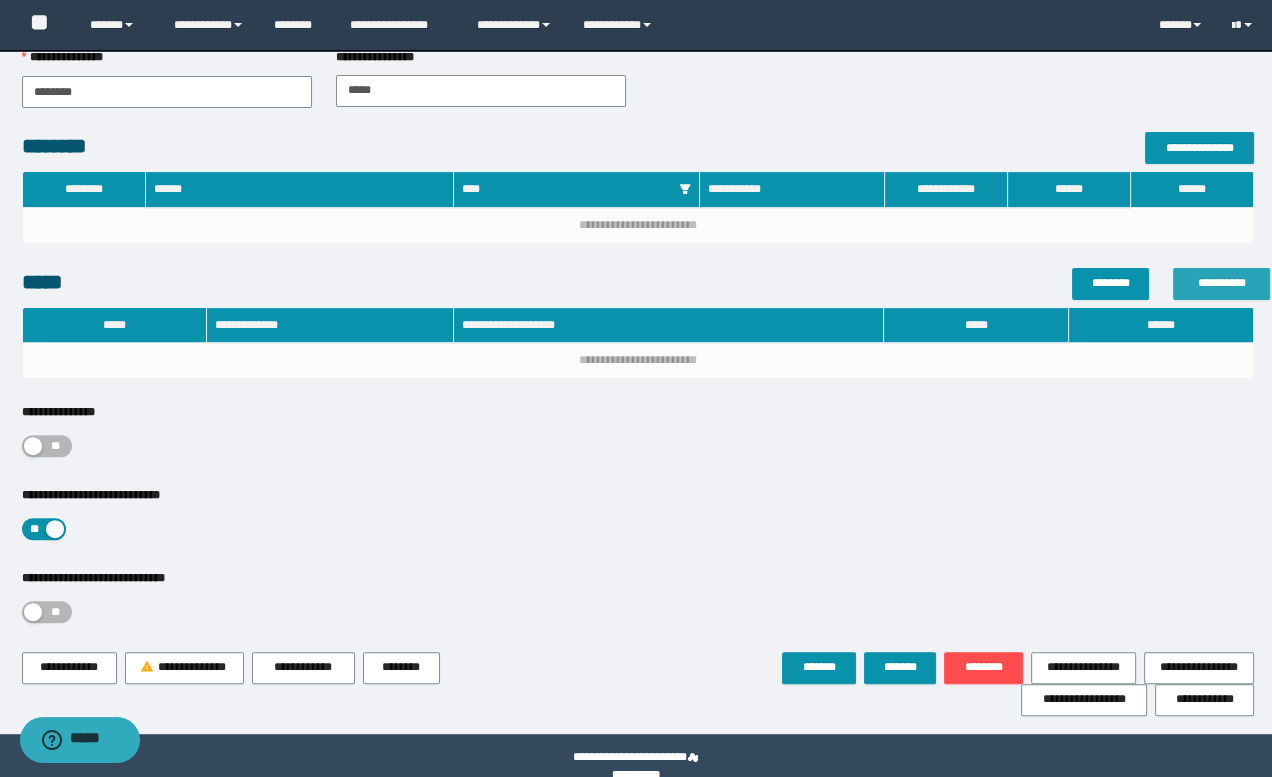 click on "**********" at bounding box center (1221, 283) 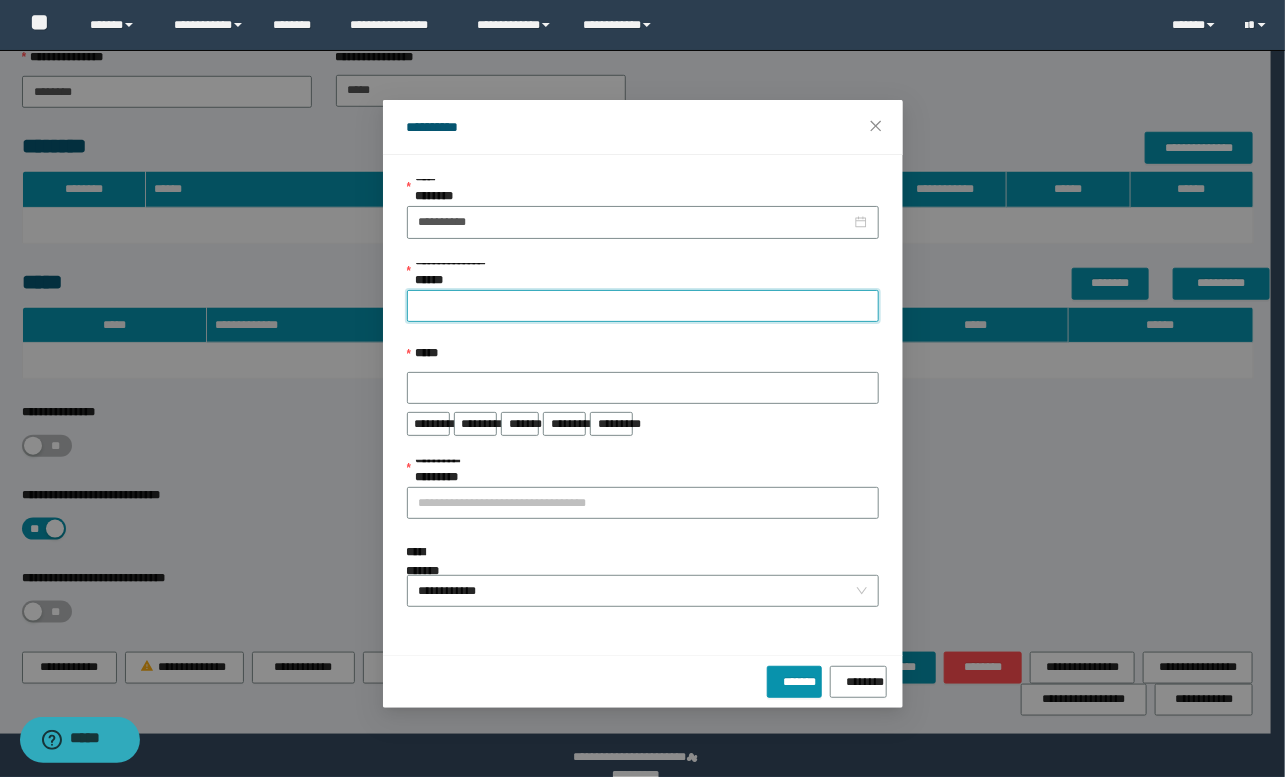 click on "**********" at bounding box center (643, 306) 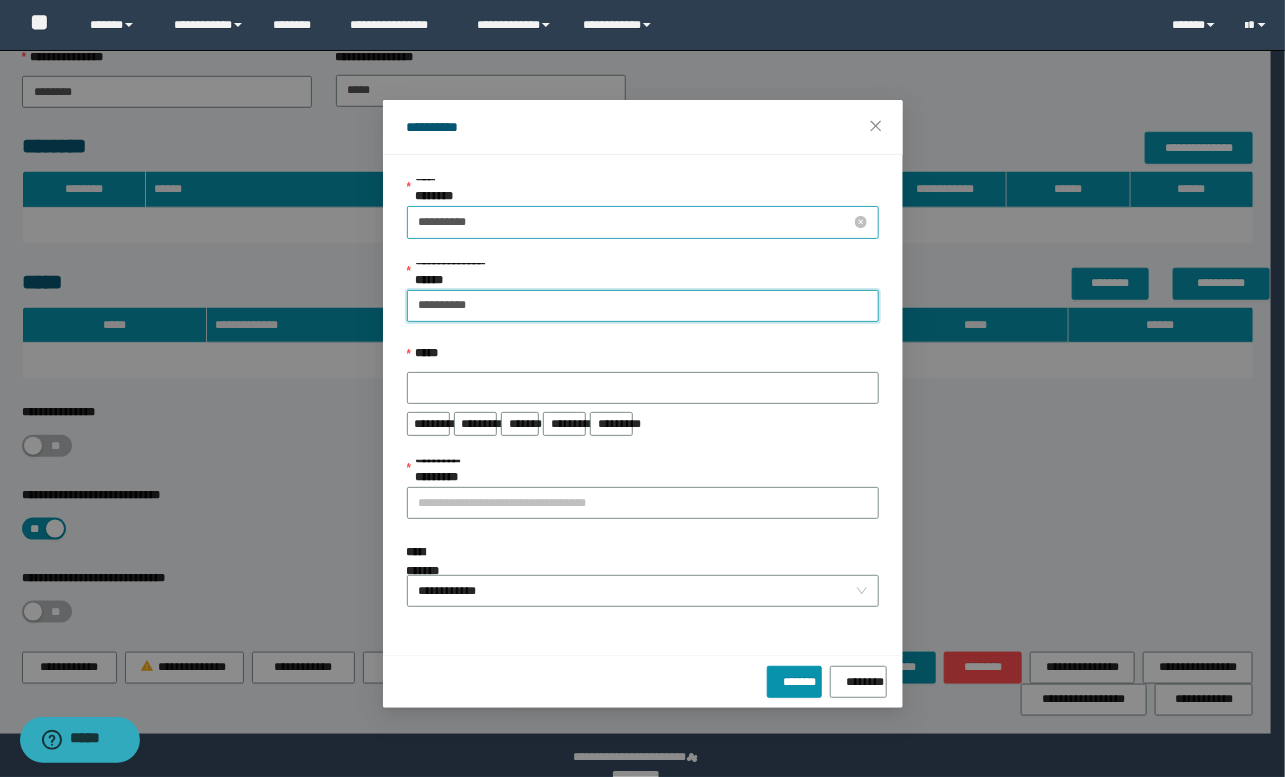 type on "**********" 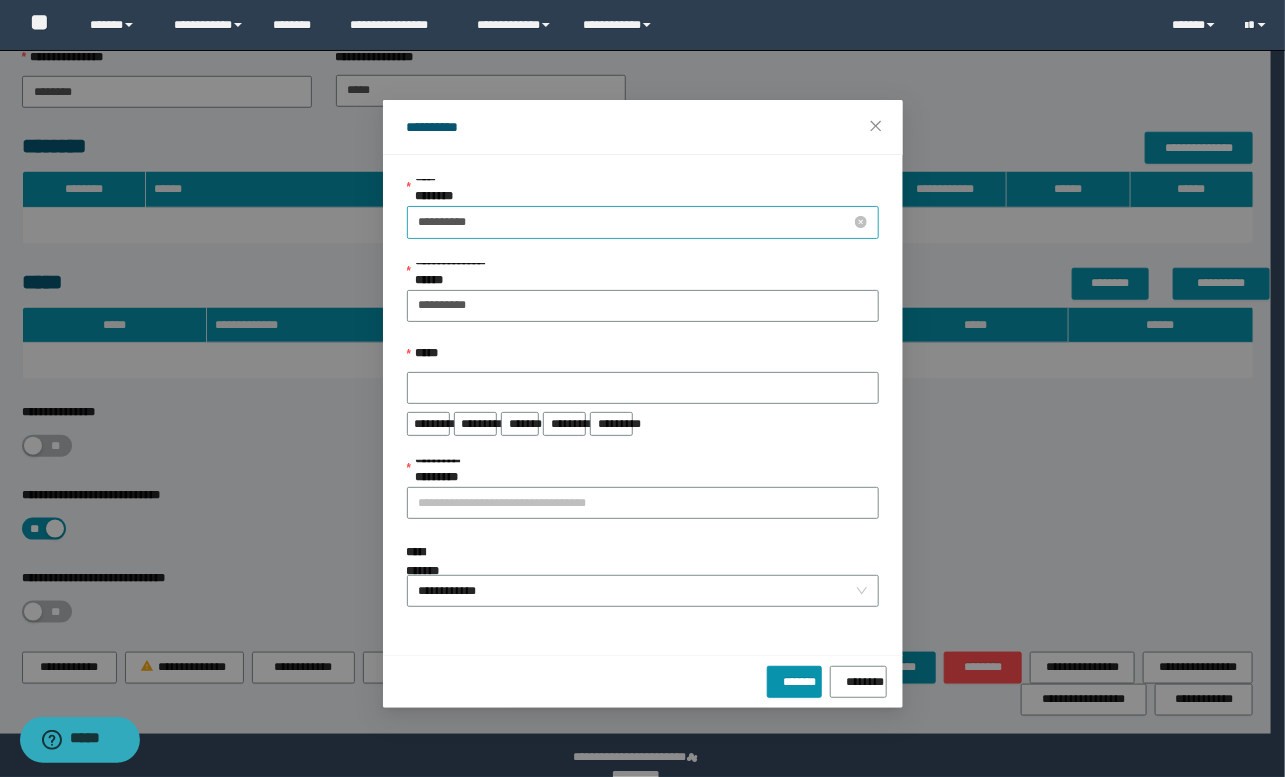 click on "**********" at bounding box center [635, 222] 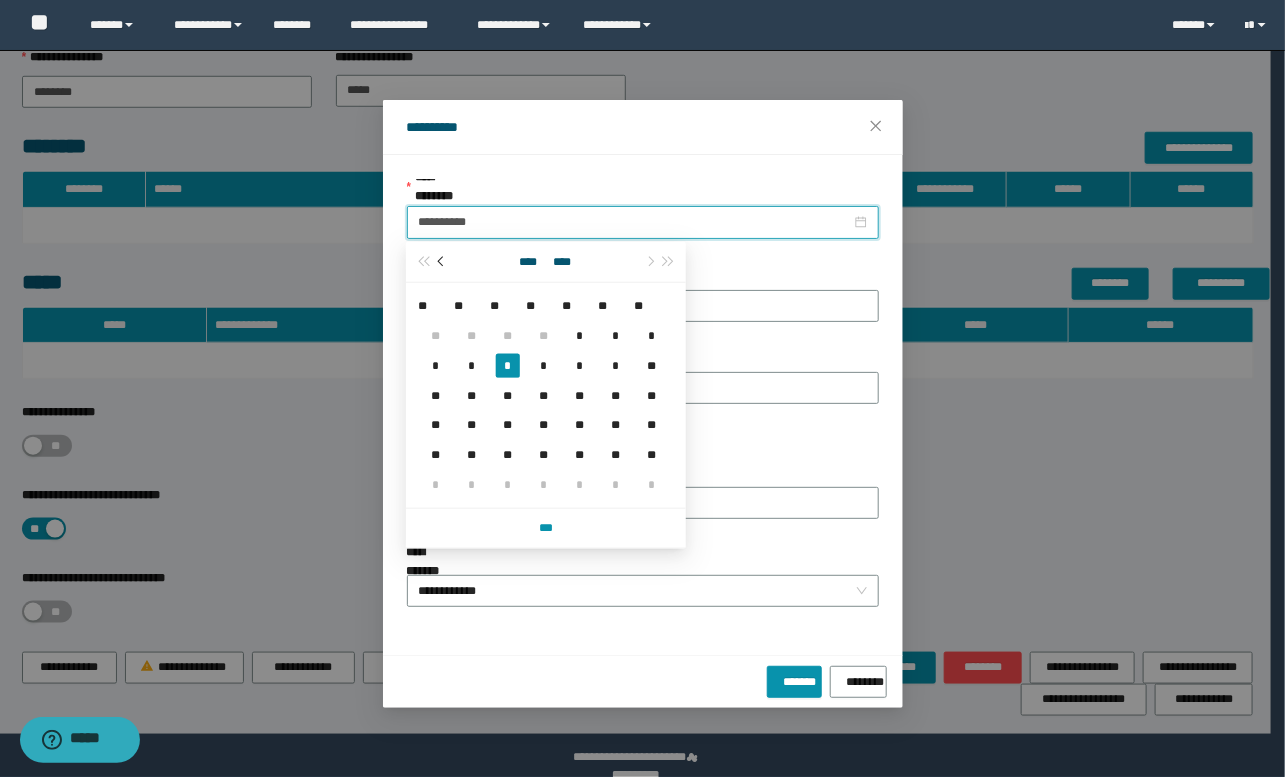 click at bounding box center (443, 261) 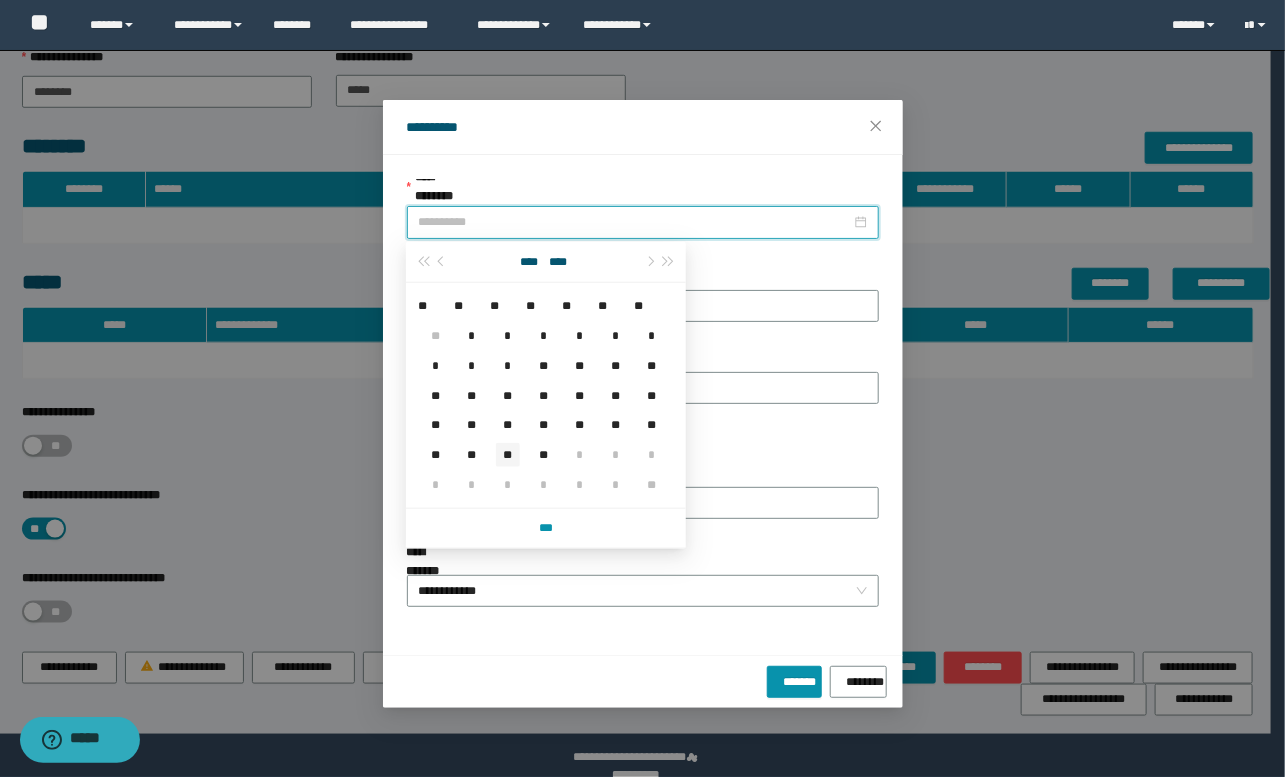 type on "**********" 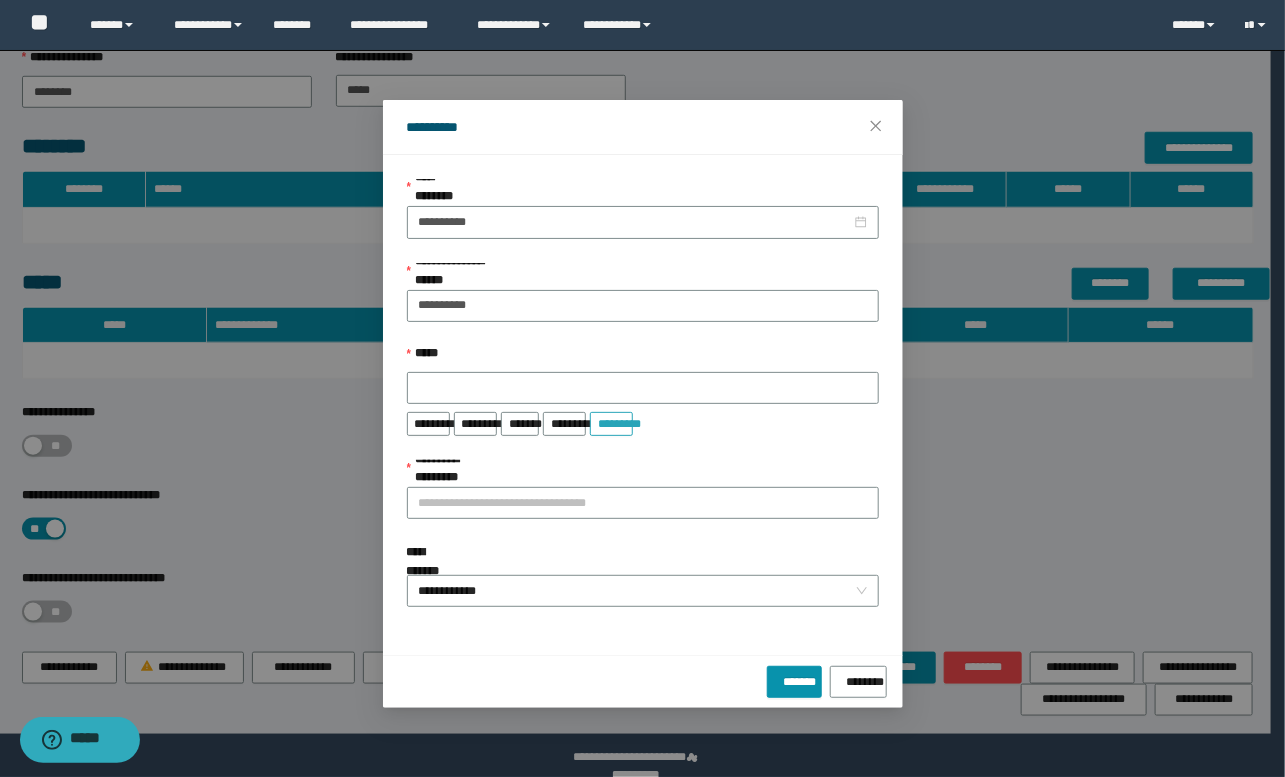 click on "*********" at bounding box center [611, 420] 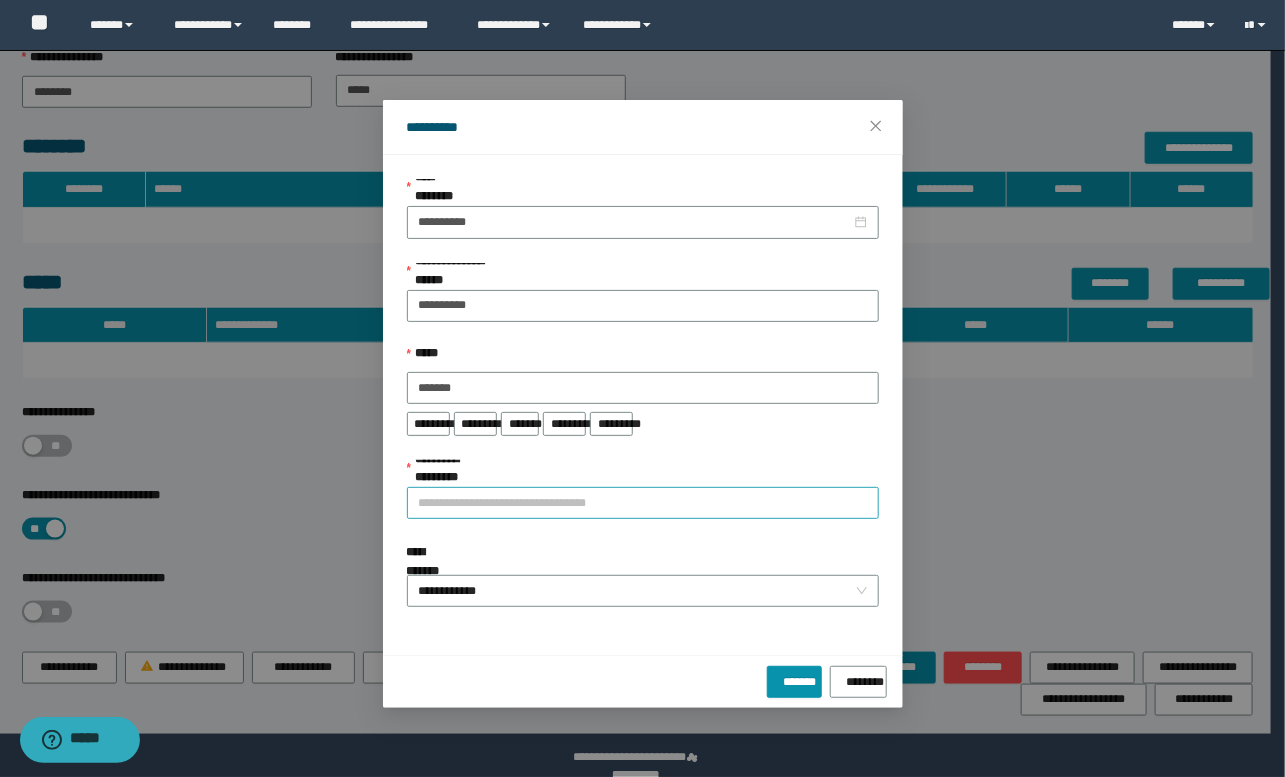 click on "**********" at bounding box center (643, 503) 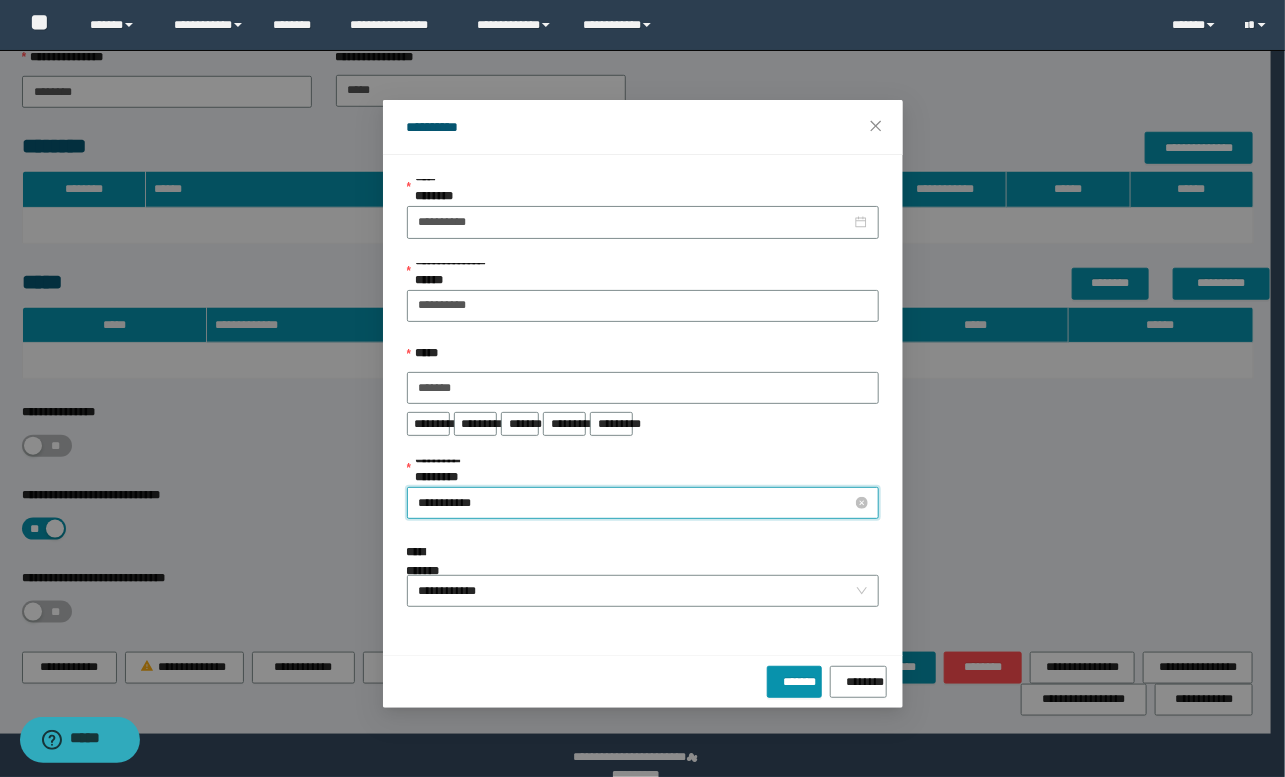 type on "**********" 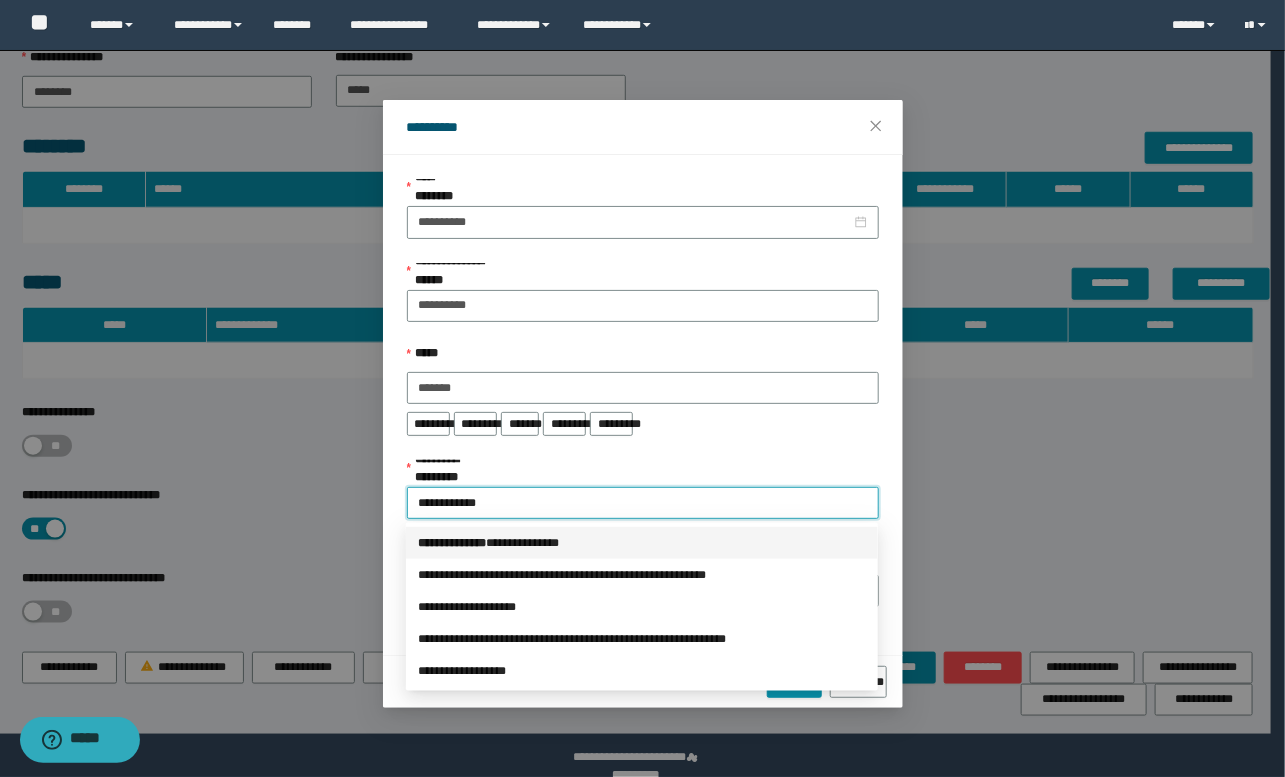click on "**********" at bounding box center [642, 543] 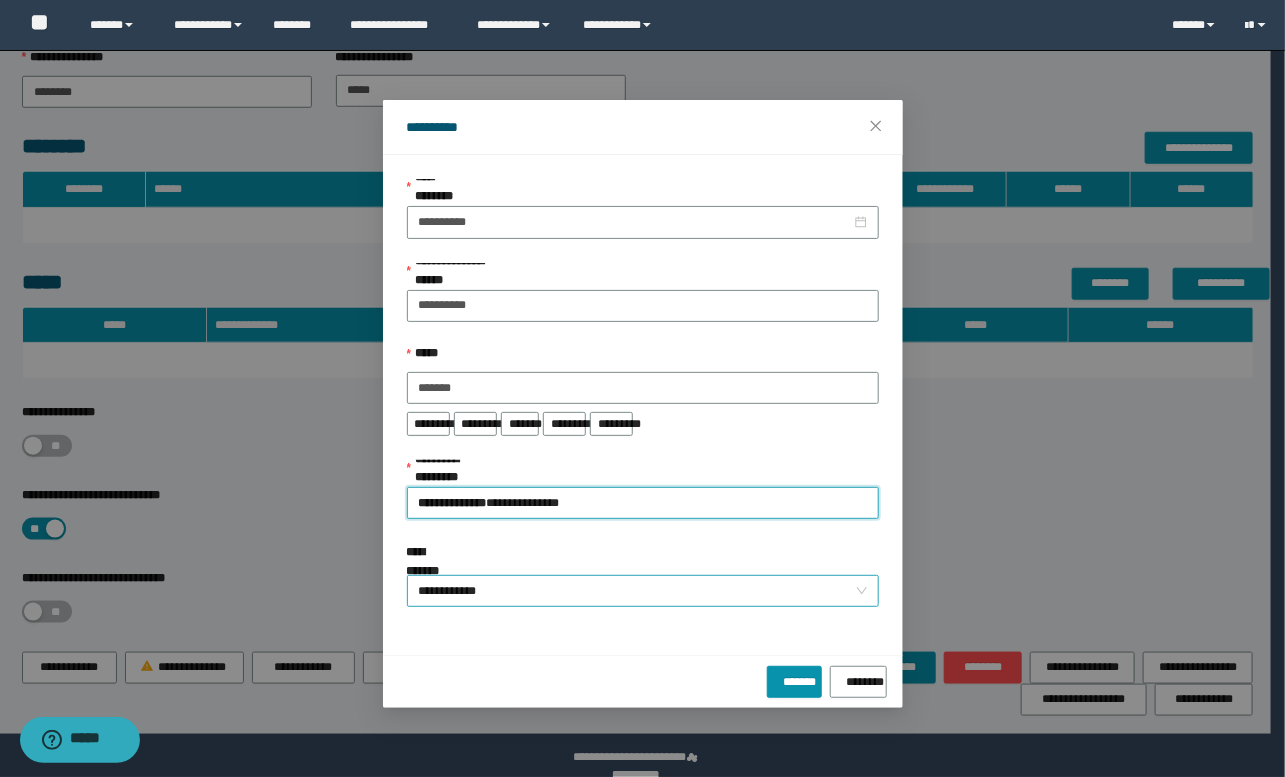 click on "**********" at bounding box center [643, 591] 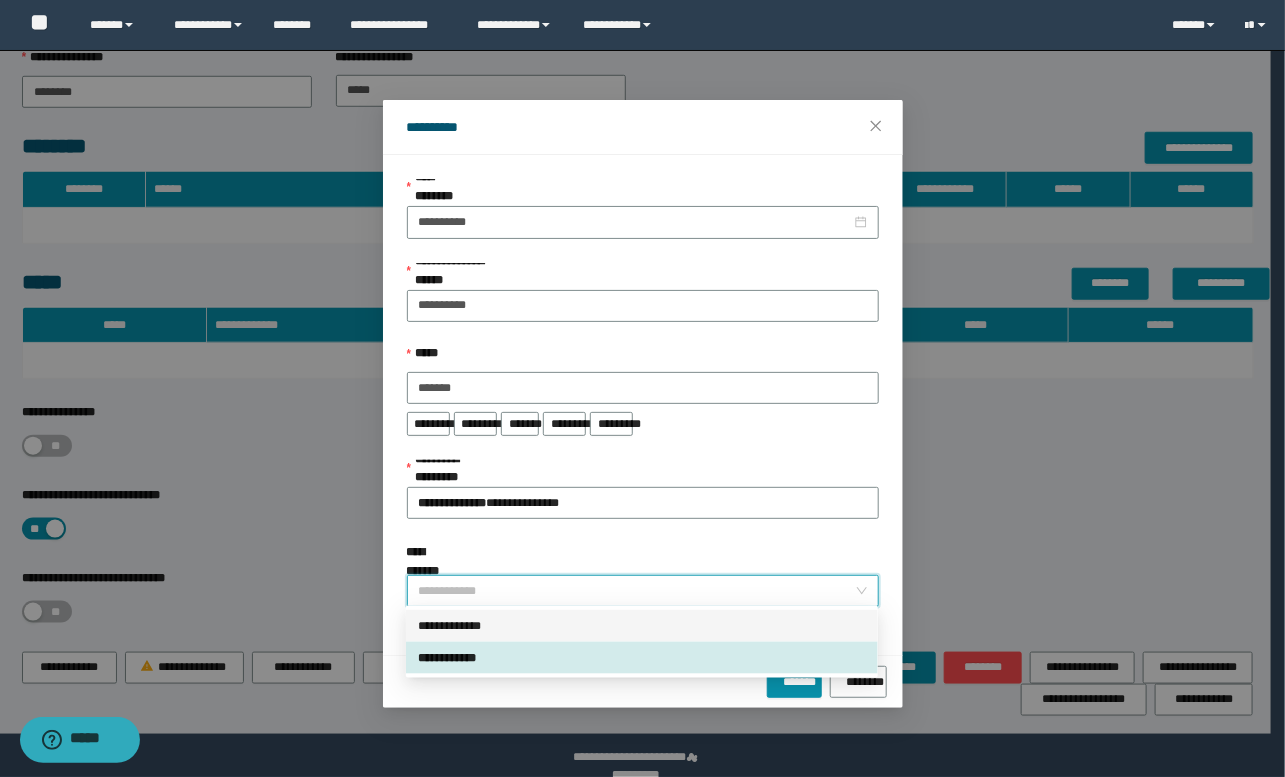click on "**********" at bounding box center [642, 626] 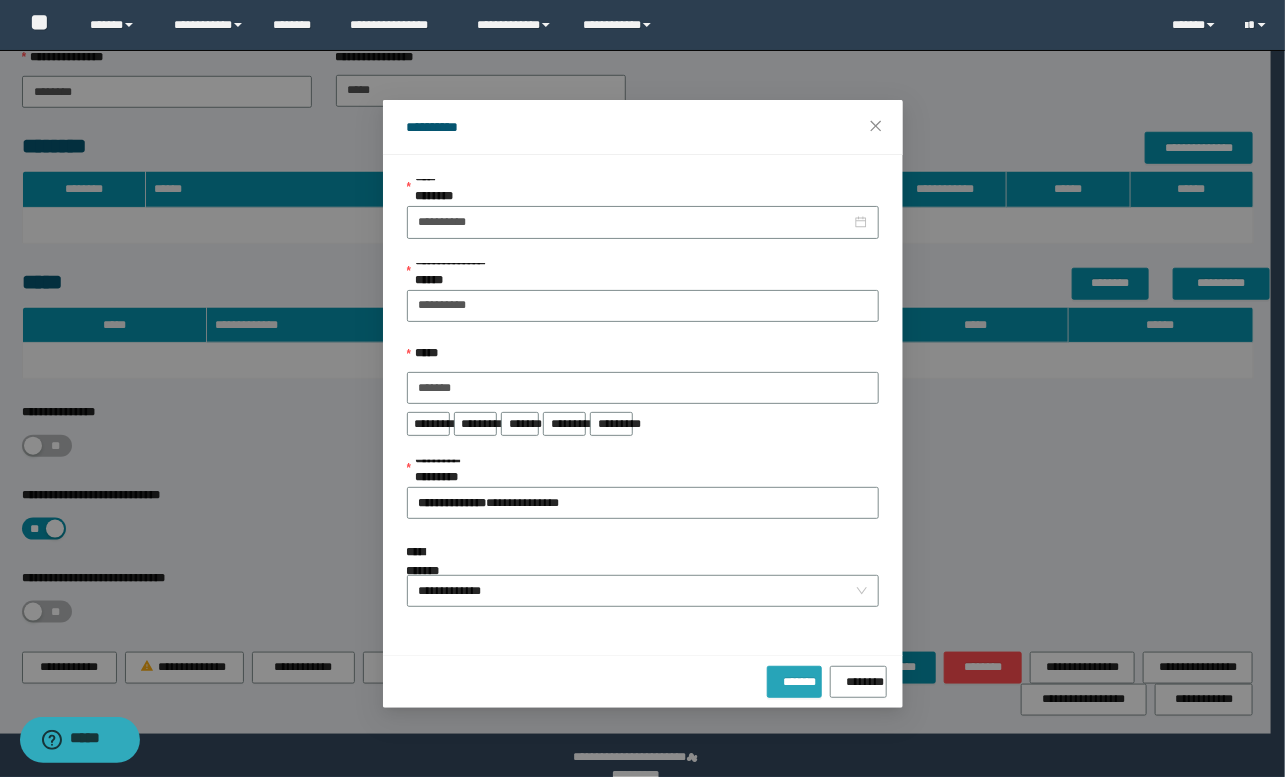 click on "*******" at bounding box center (794, 682) 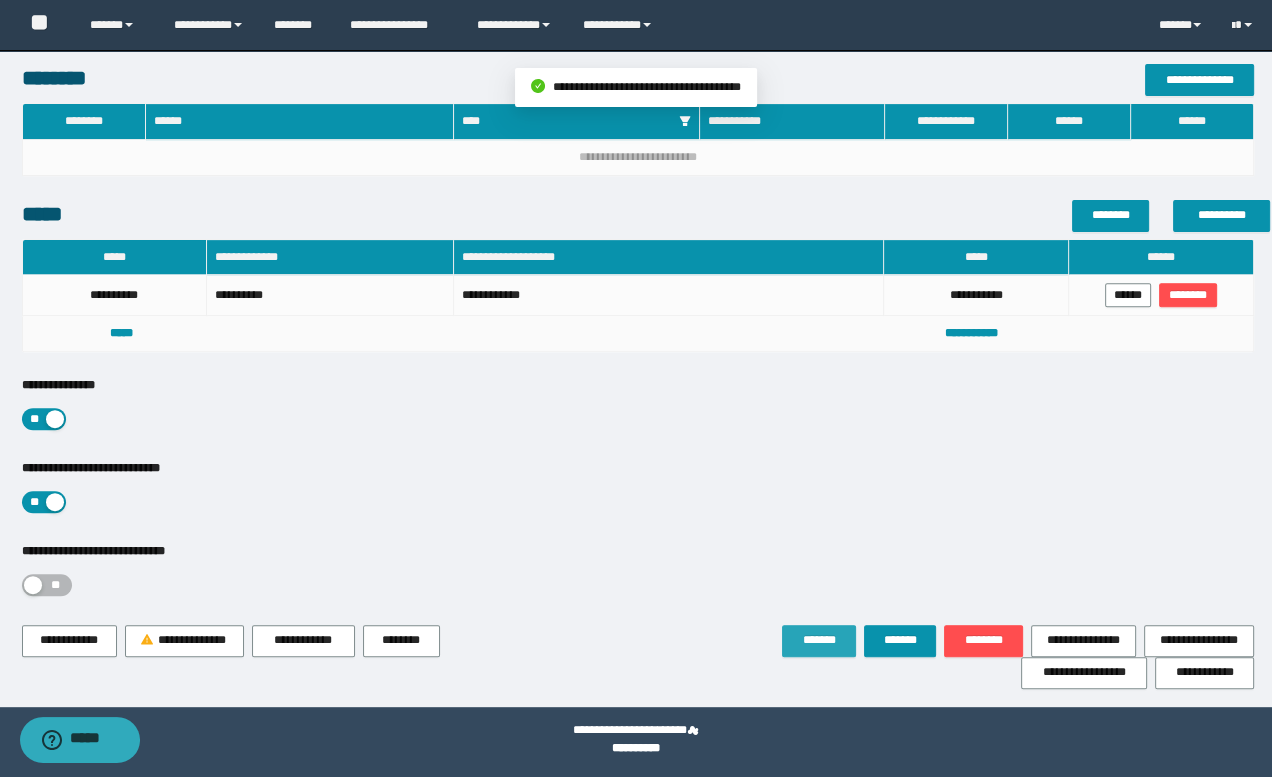 click on "*******" at bounding box center (819, 640) 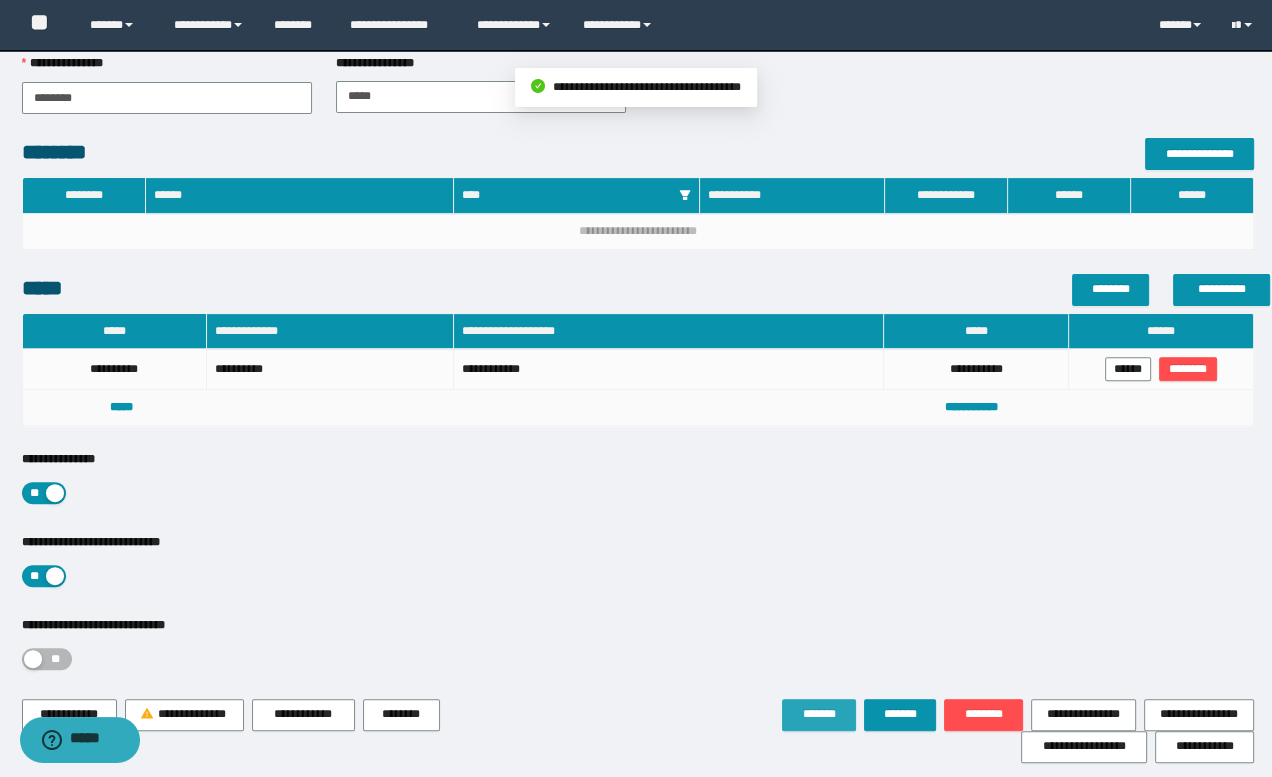 scroll, scrollTop: 613, scrollLeft: 0, axis: vertical 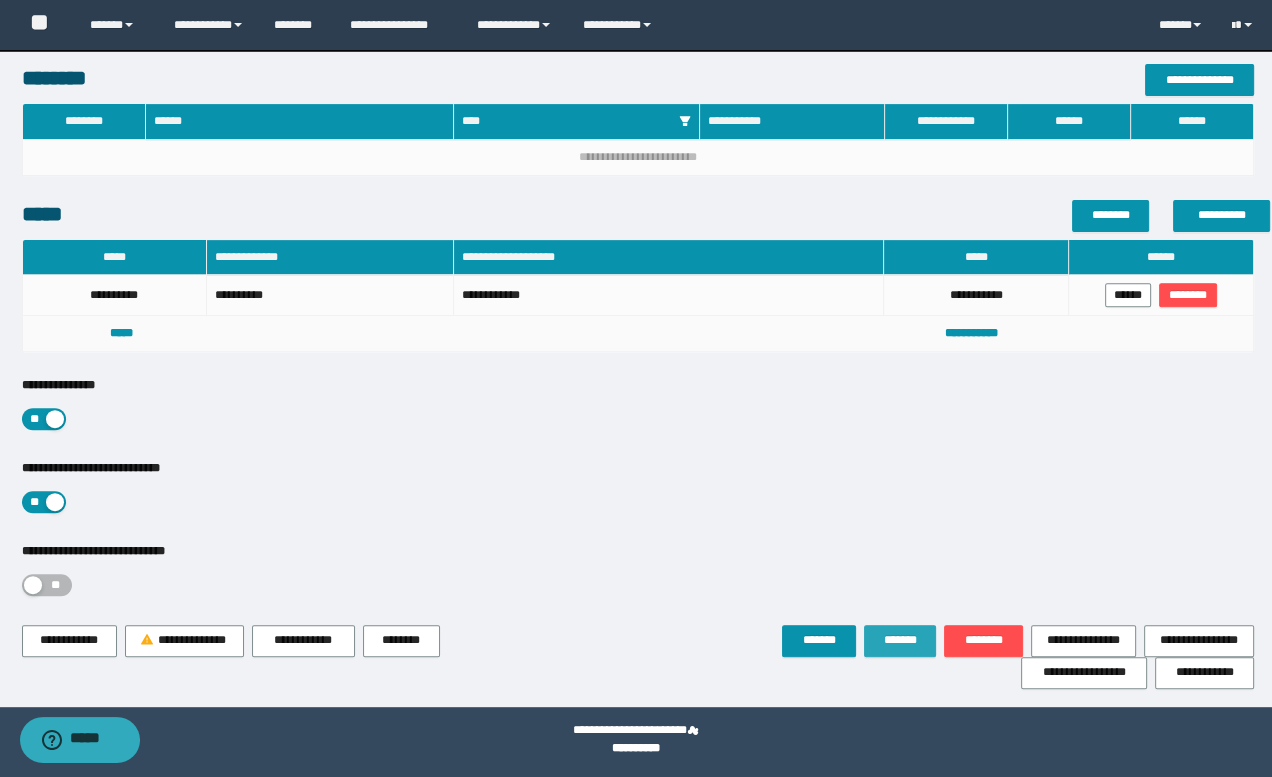 click on "*******" at bounding box center (900, 641) 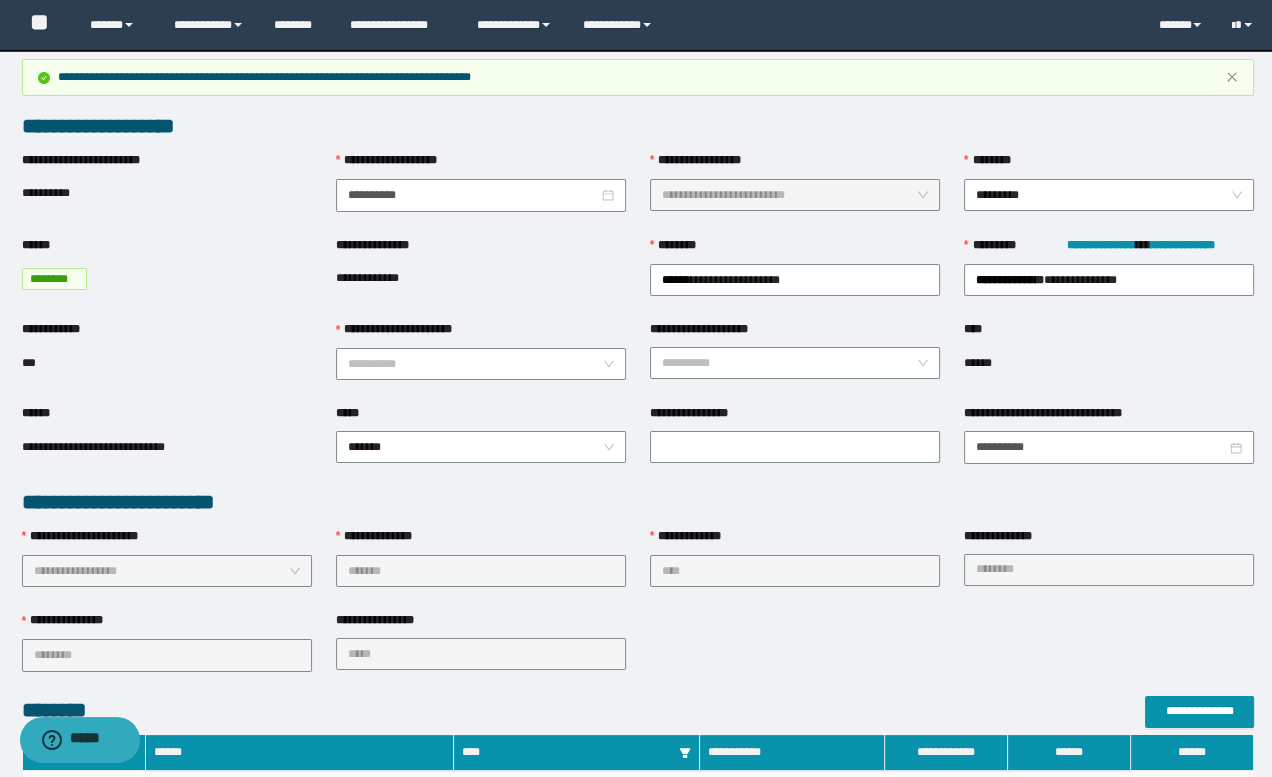 scroll, scrollTop: 0, scrollLeft: 0, axis: both 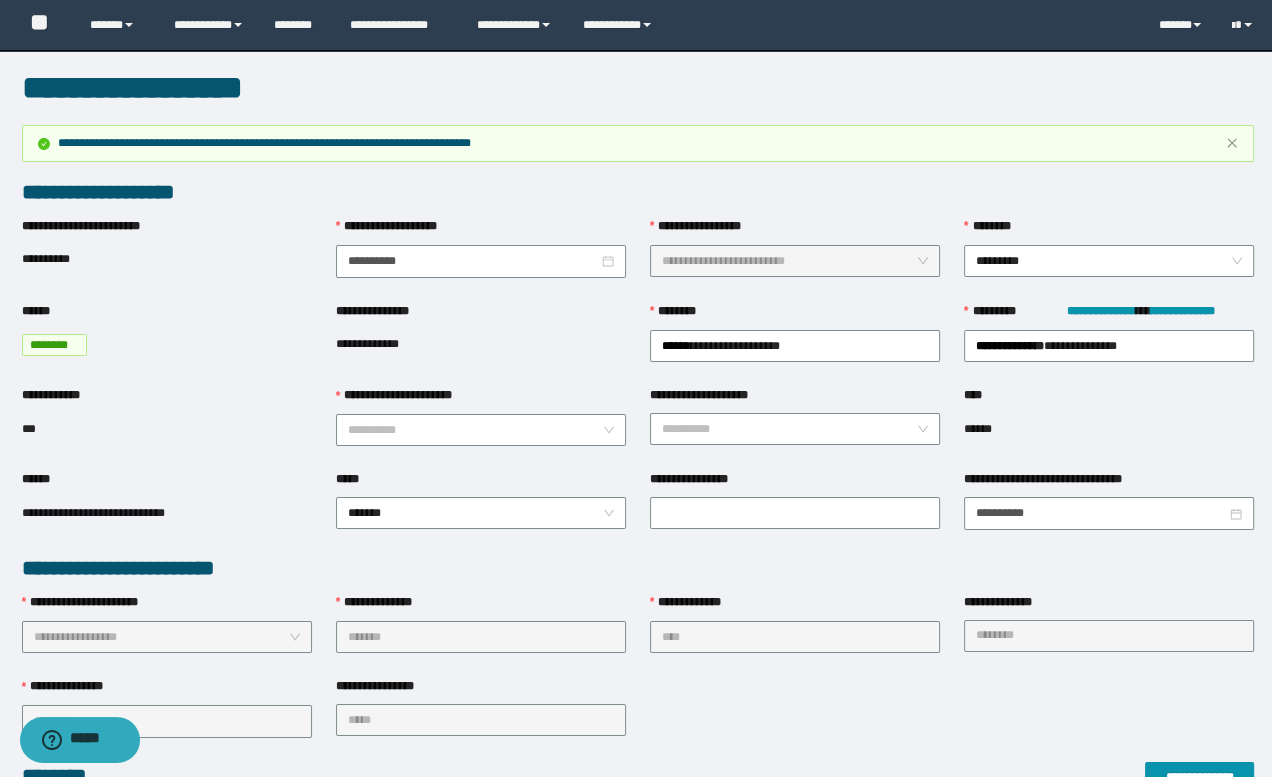 click on "**********" at bounding box center (638, 568) 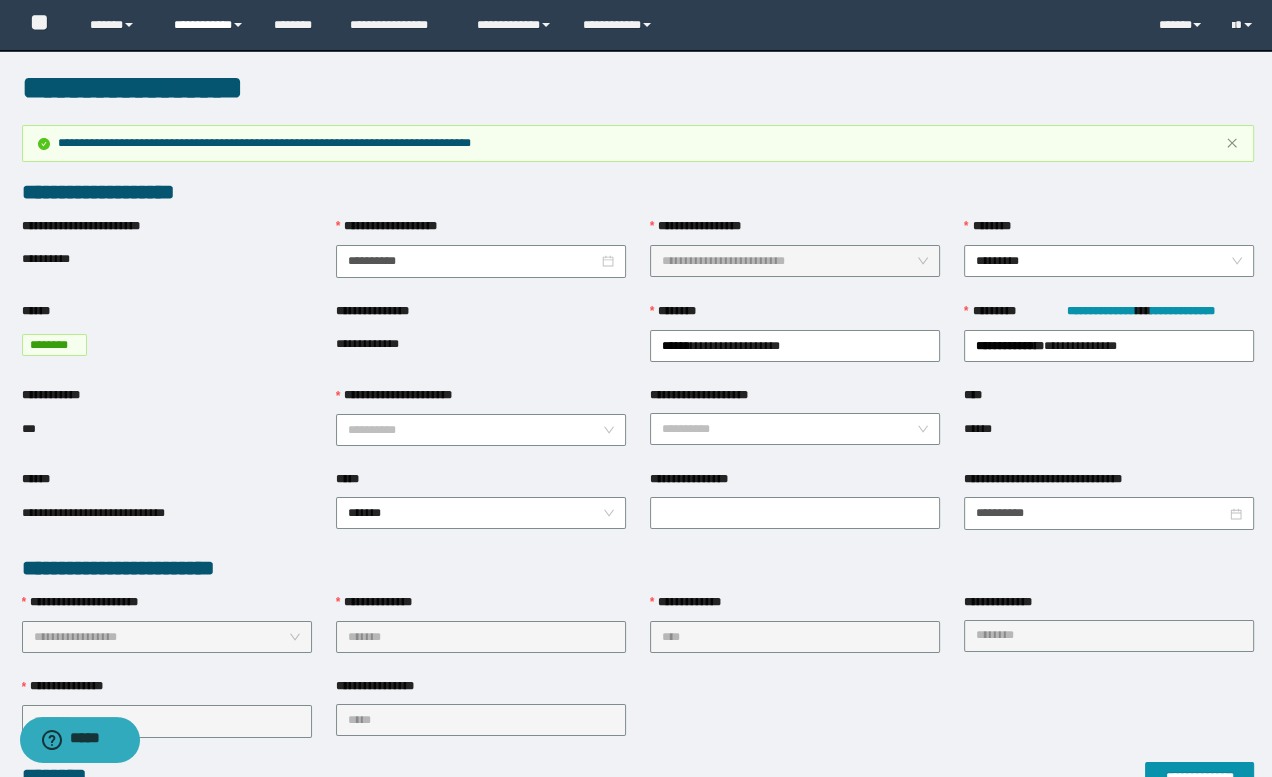 click on "**********" at bounding box center (209, 25) 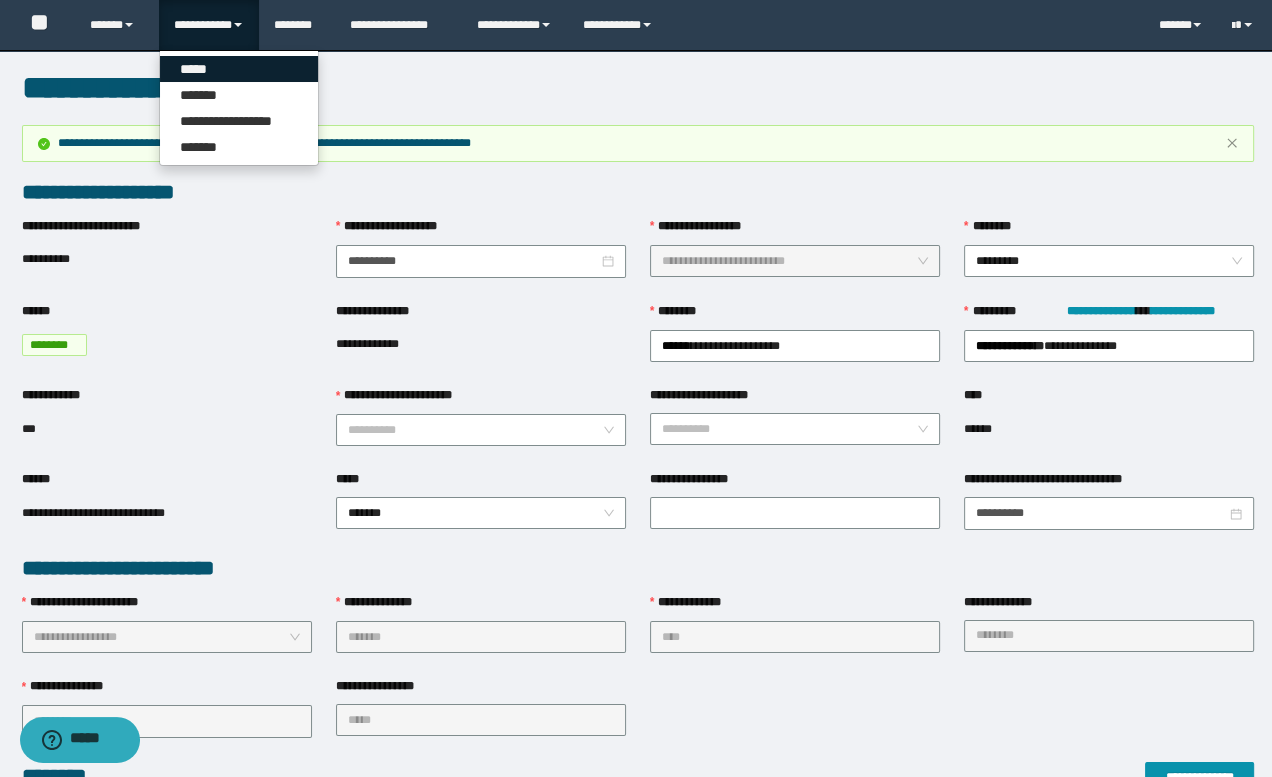 click on "*****" at bounding box center (239, 69) 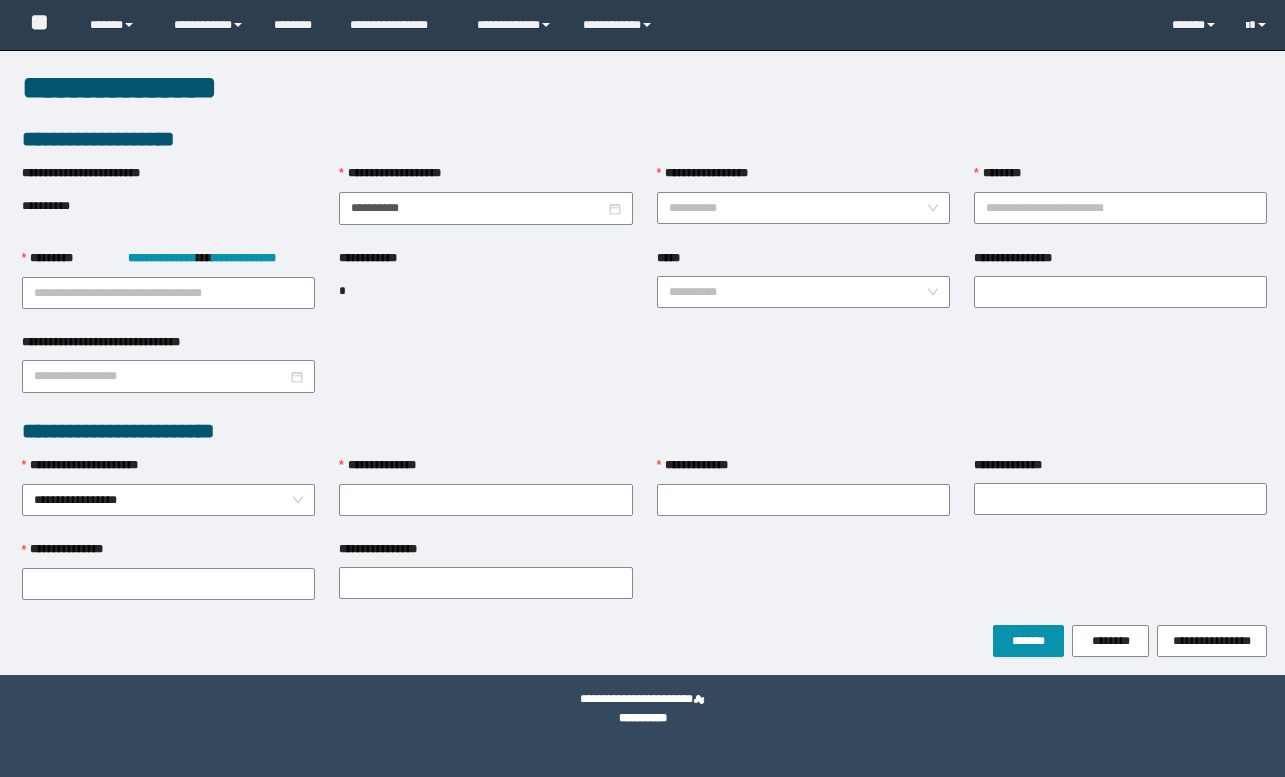 scroll, scrollTop: 0, scrollLeft: 0, axis: both 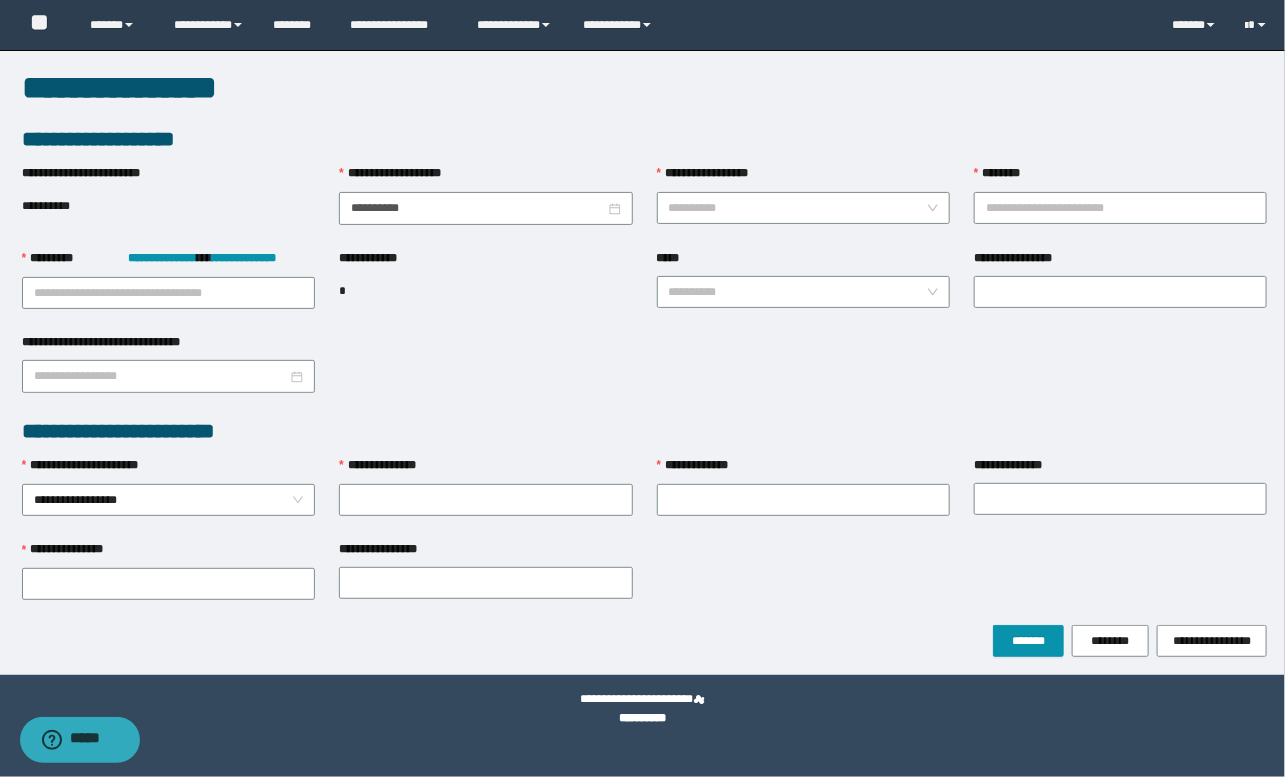 click on "**********" at bounding box center (645, 290) 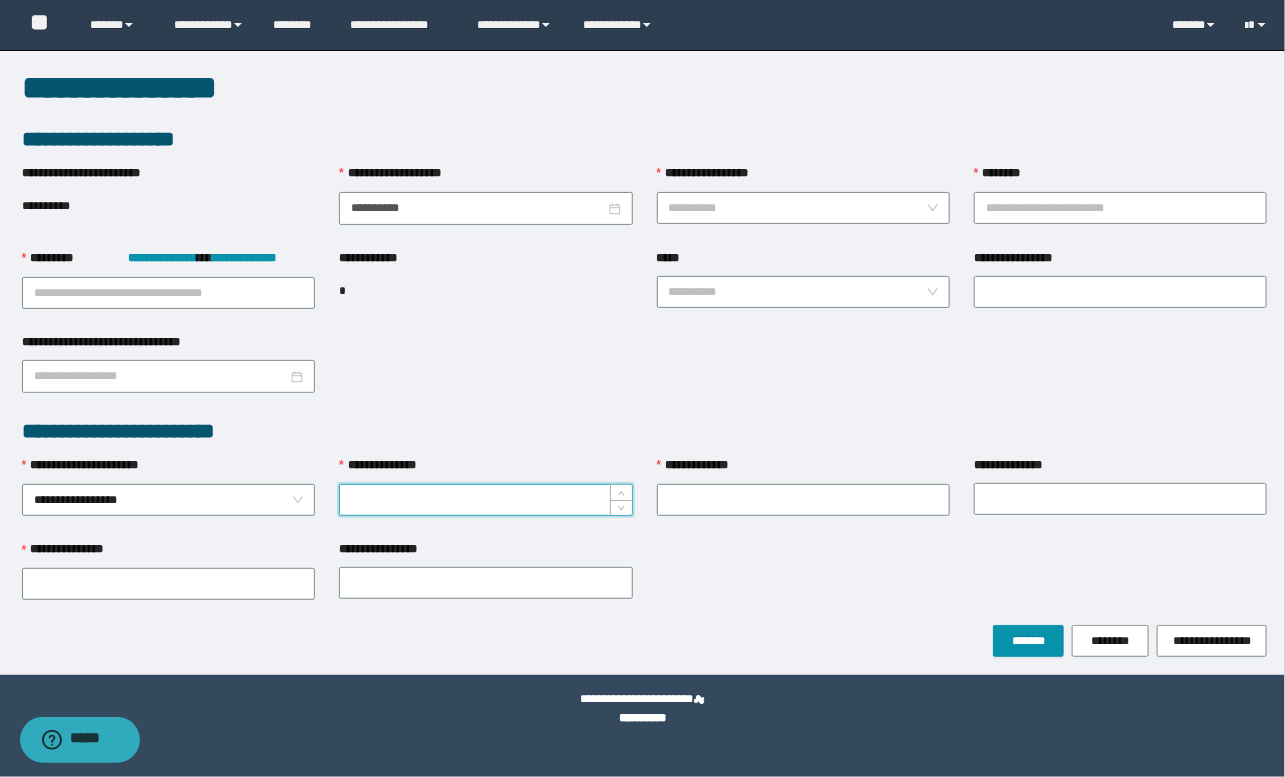 click on "**********" at bounding box center [485, 500] 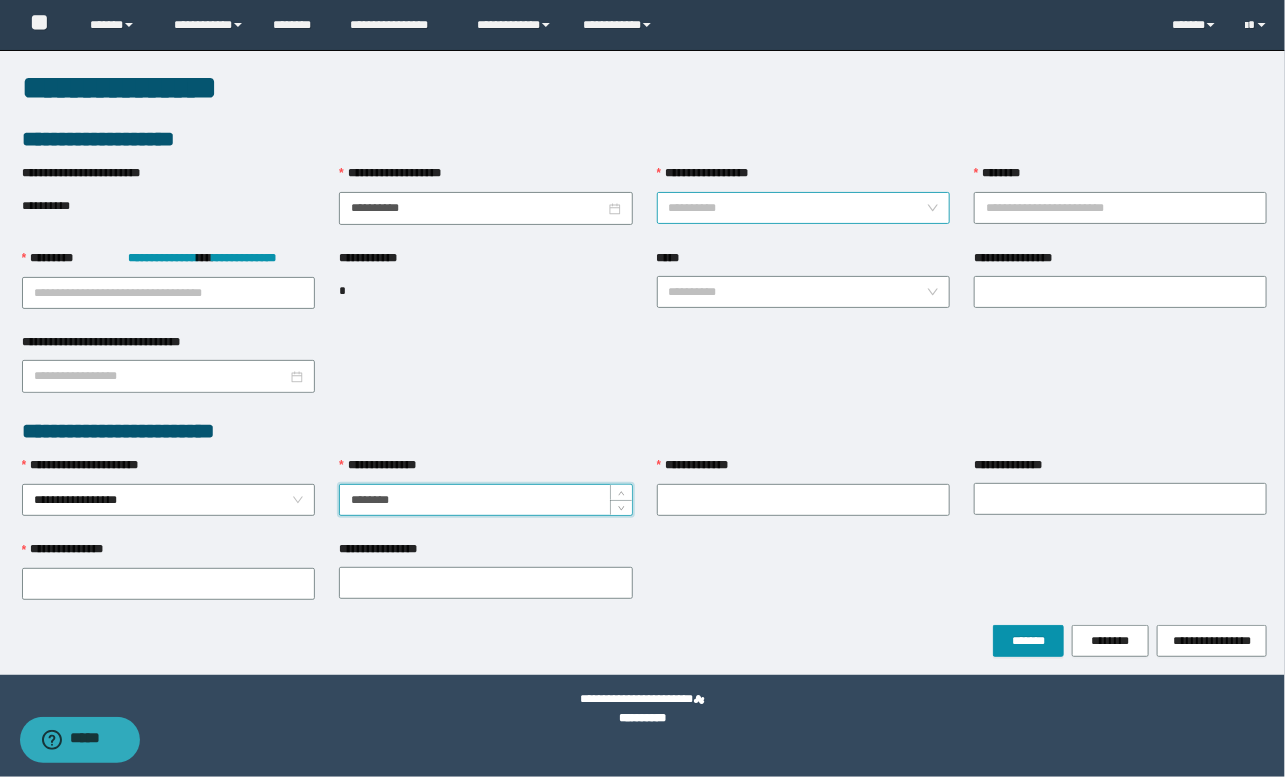 type on "********" 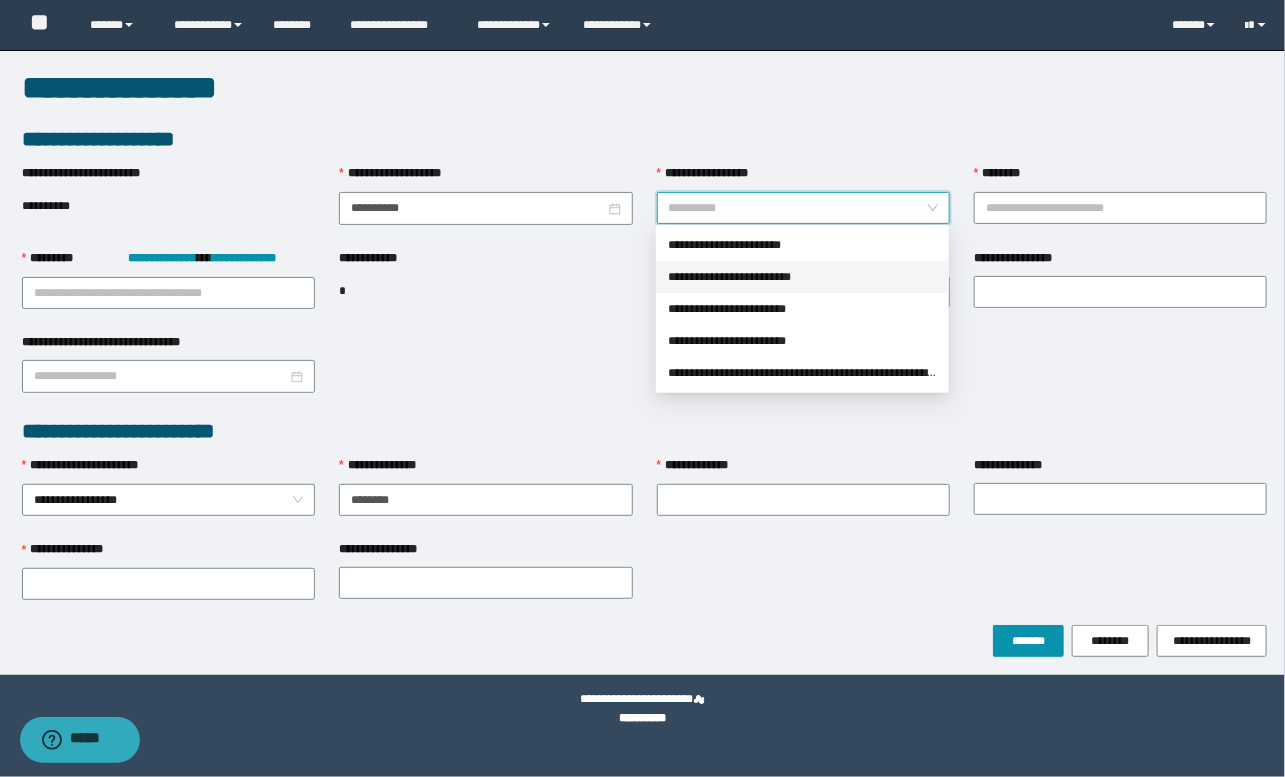 click on "**********" at bounding box center (802, 277) 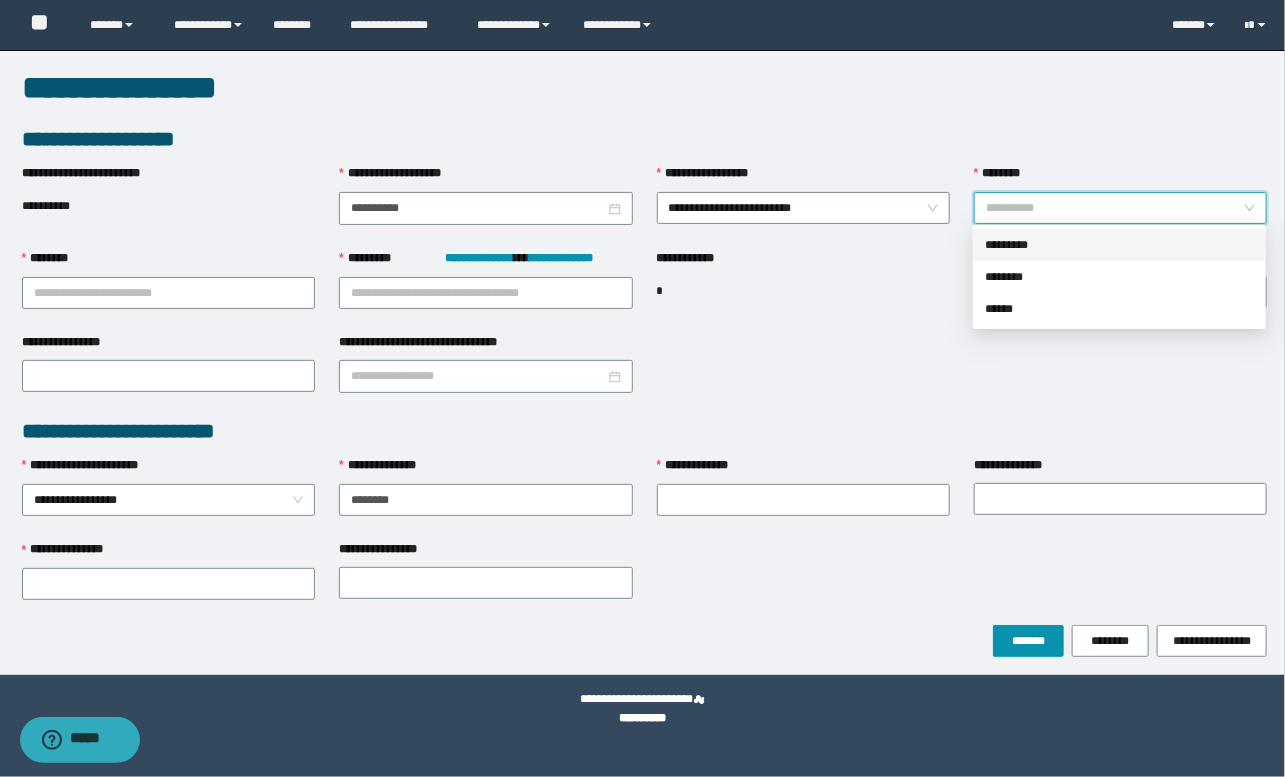 click on "********" at bounding box center [1114, 208] 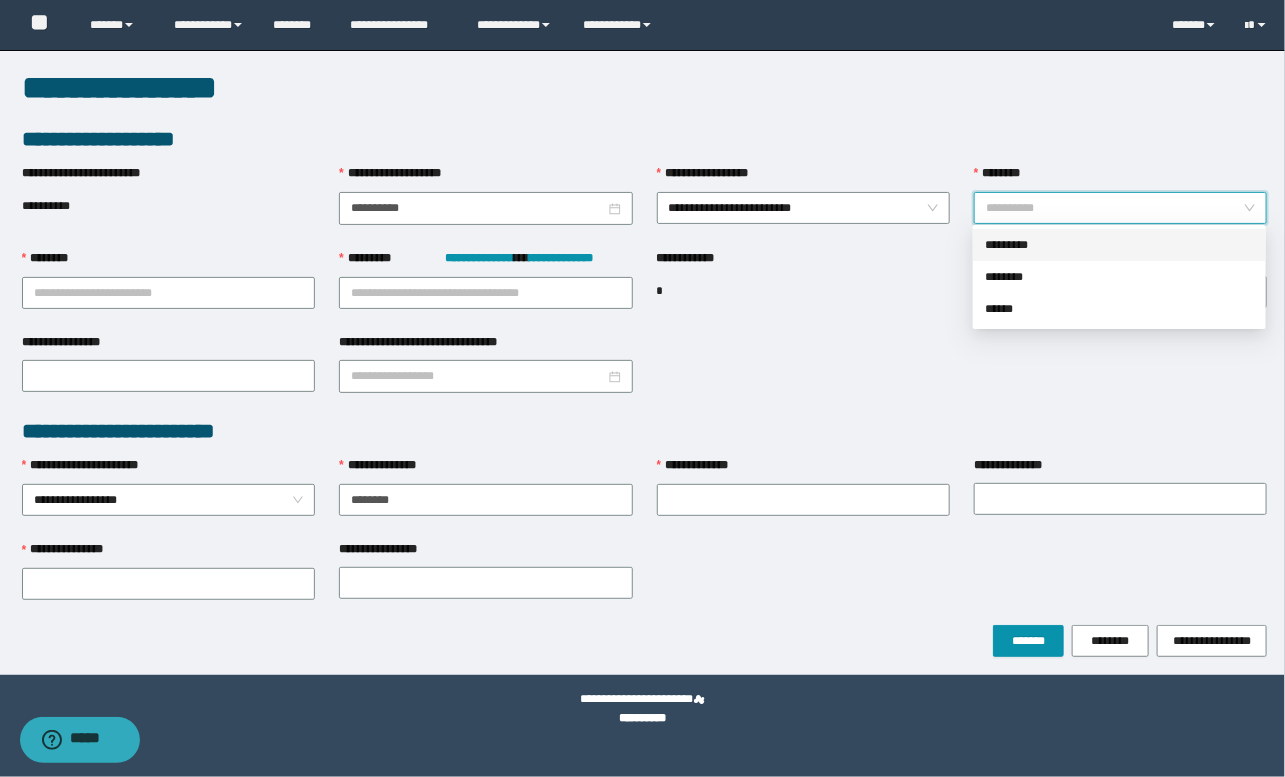 click on "*********" at bounding box center (1119, 245) 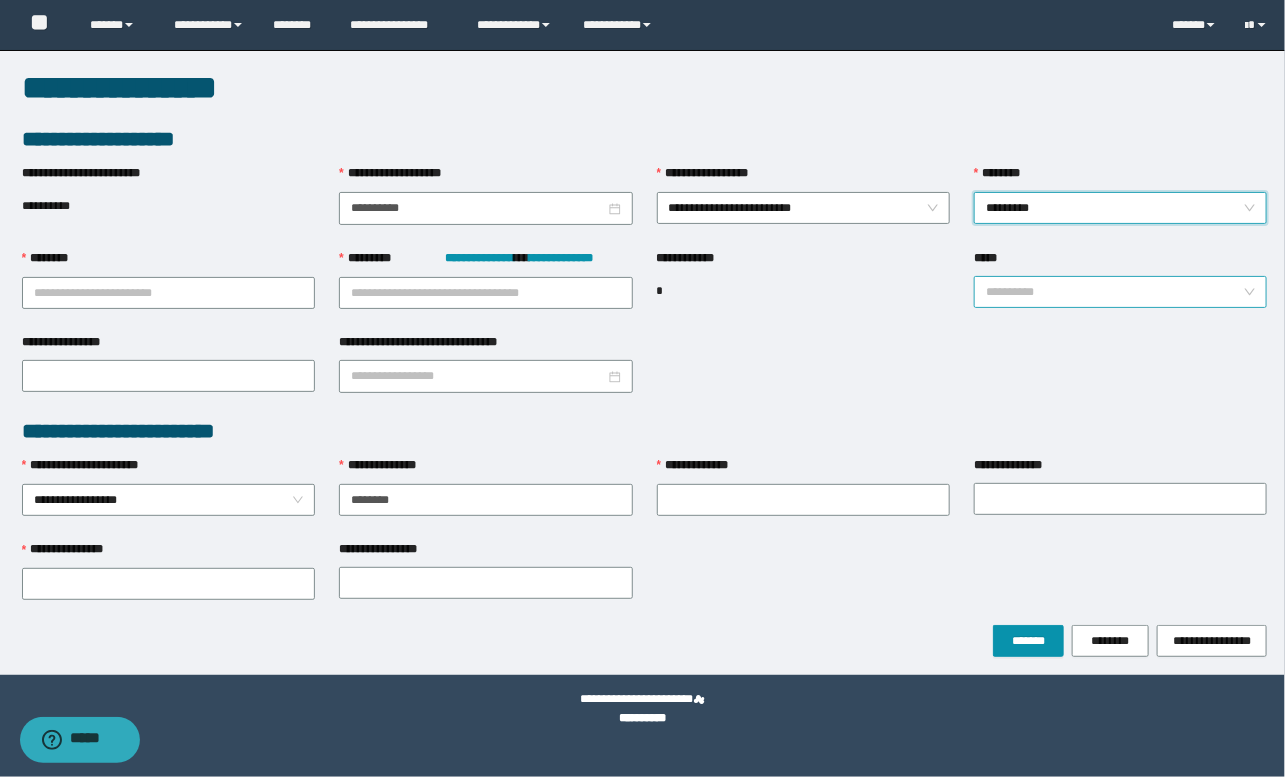 click on "*****" at bounding box center (1114, 292) 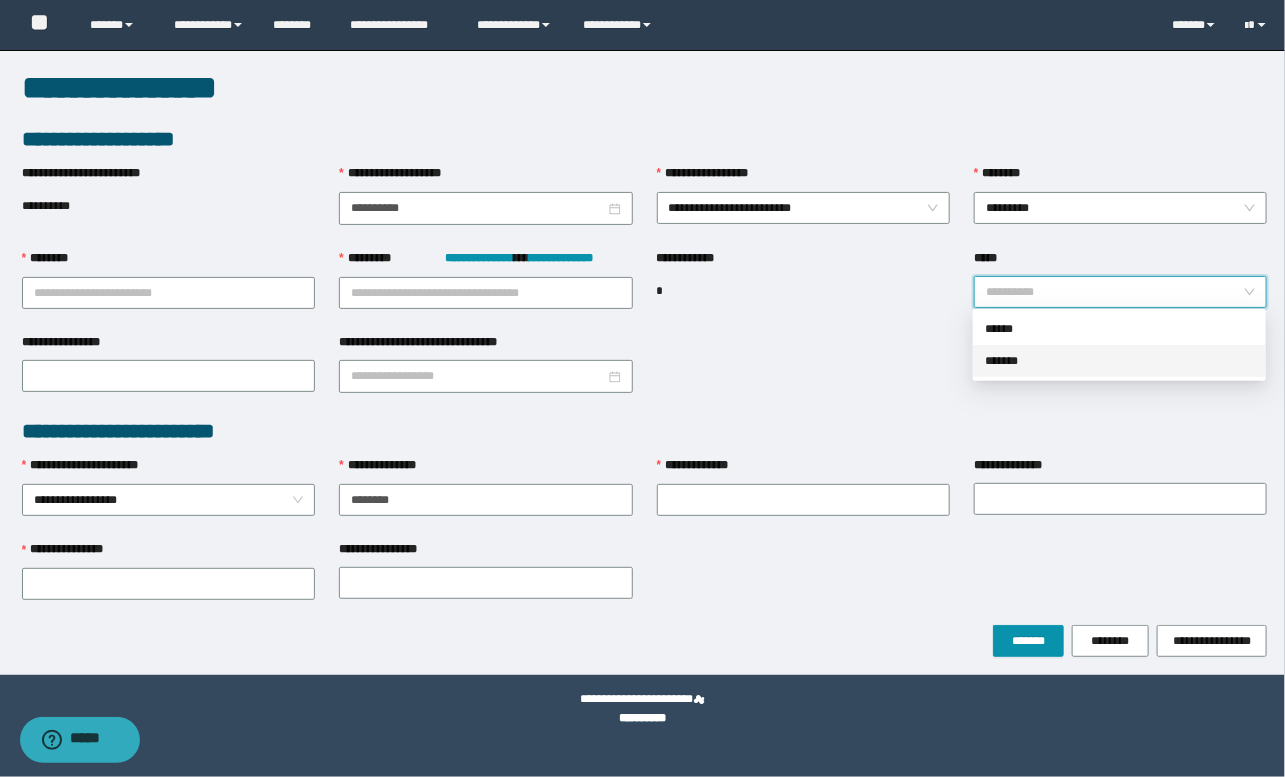 click on "*******" at bounding box center (1119, 361) 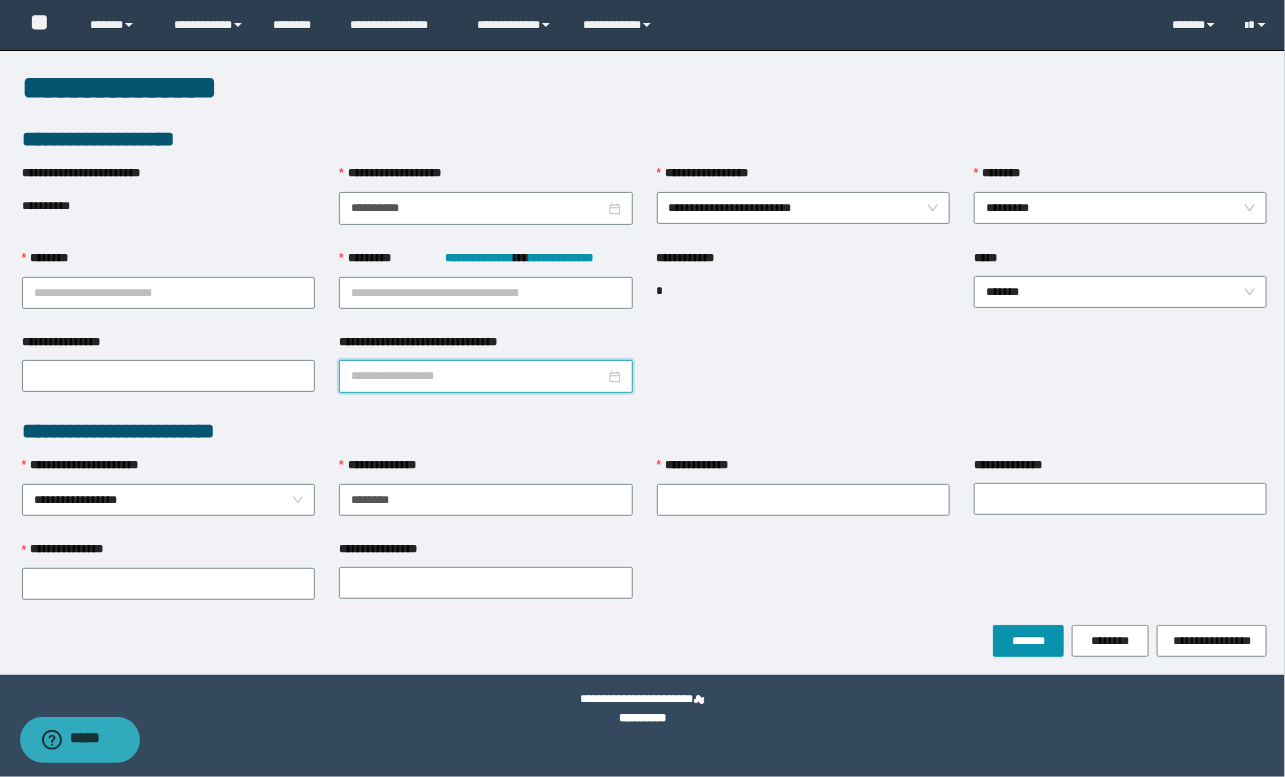 click on "**********" at bounding box center (477, 376) 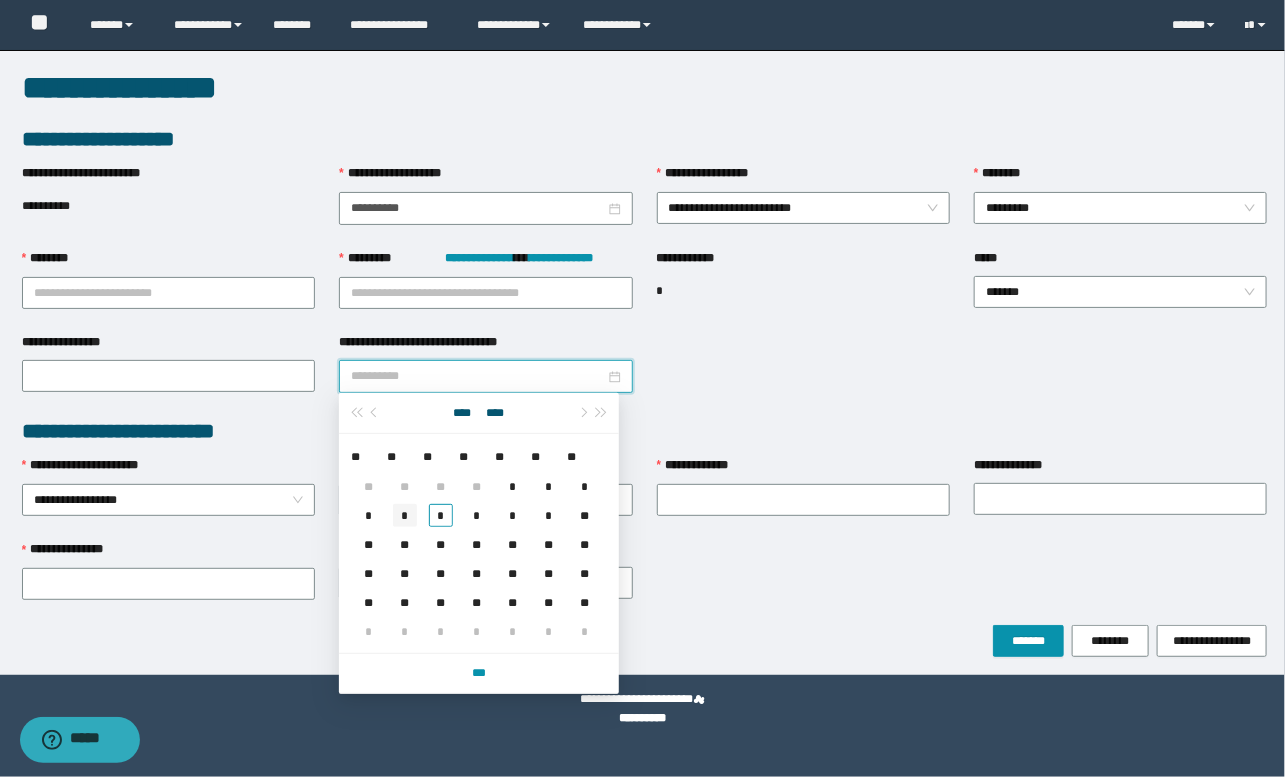 drag, startPoint x: 408, startPoint y: 518, endPoint x: 297, endPoint y: 410, distance: 154.87091 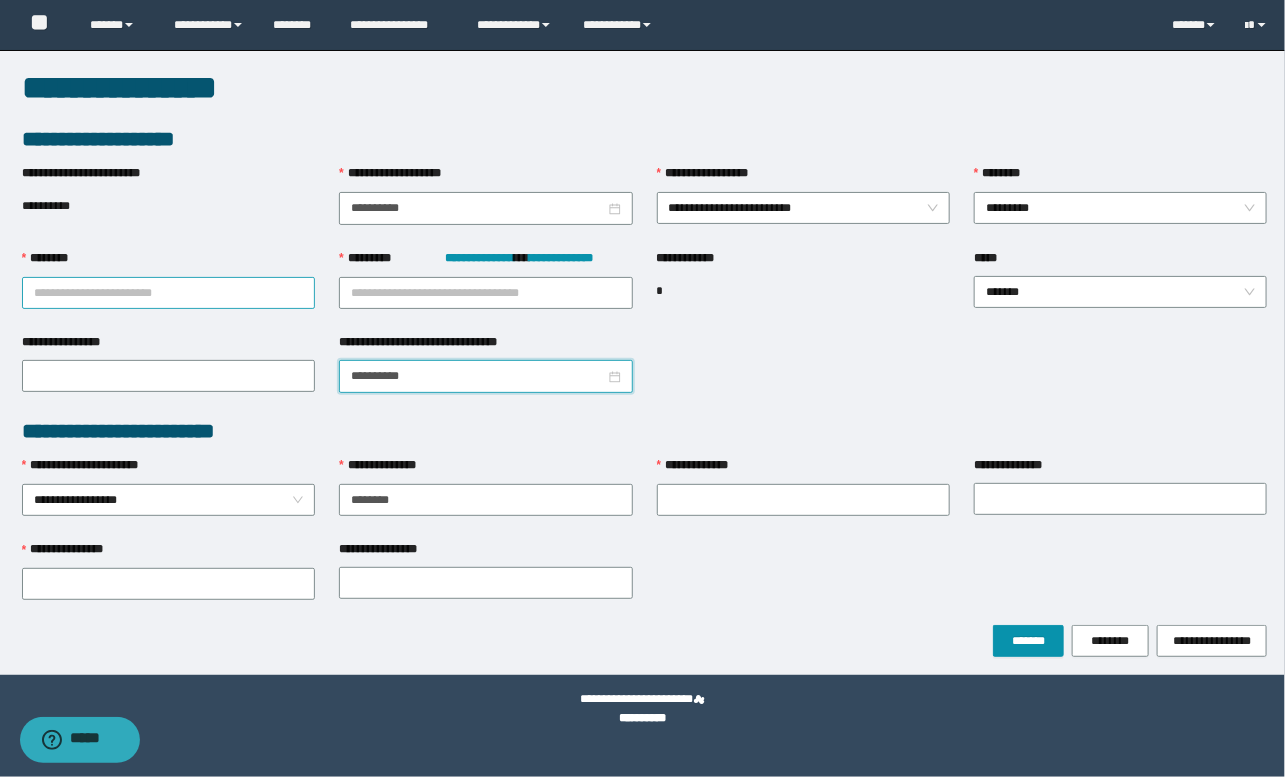 click on "********" at bounding box center (168, 293) 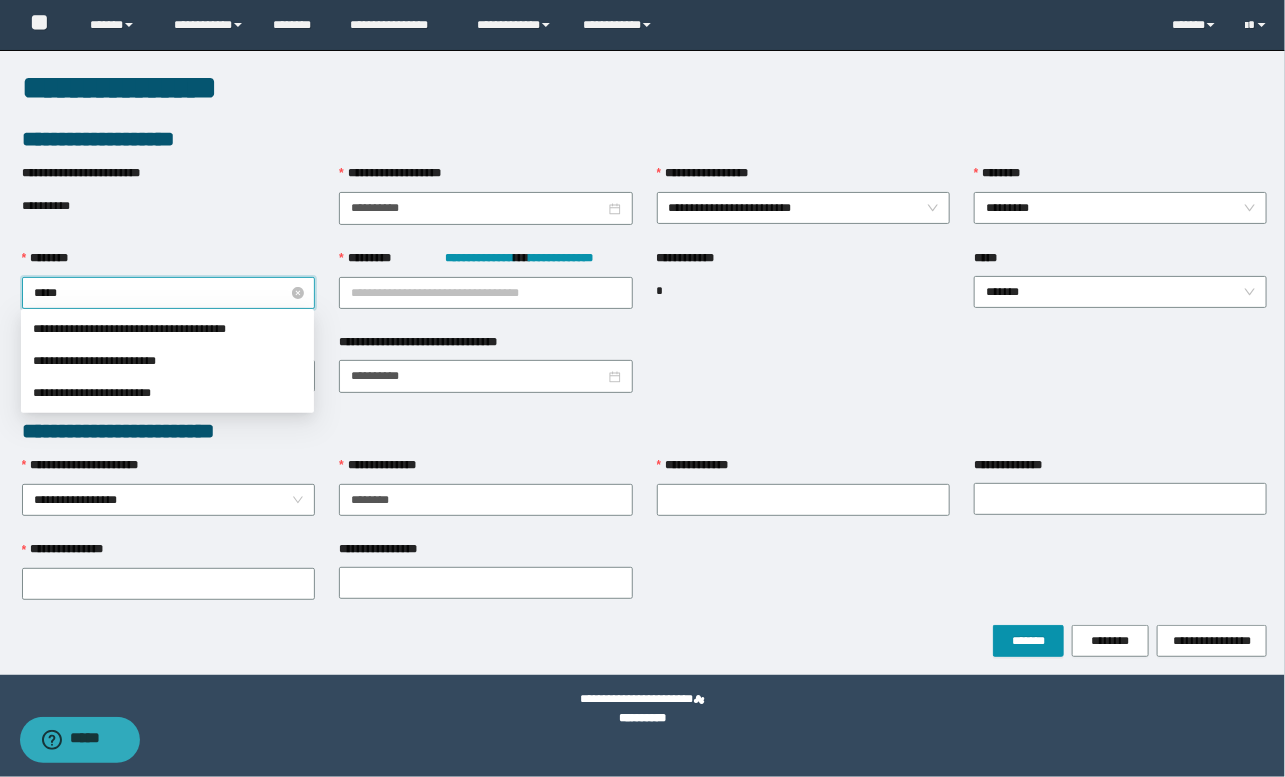 type on "******" 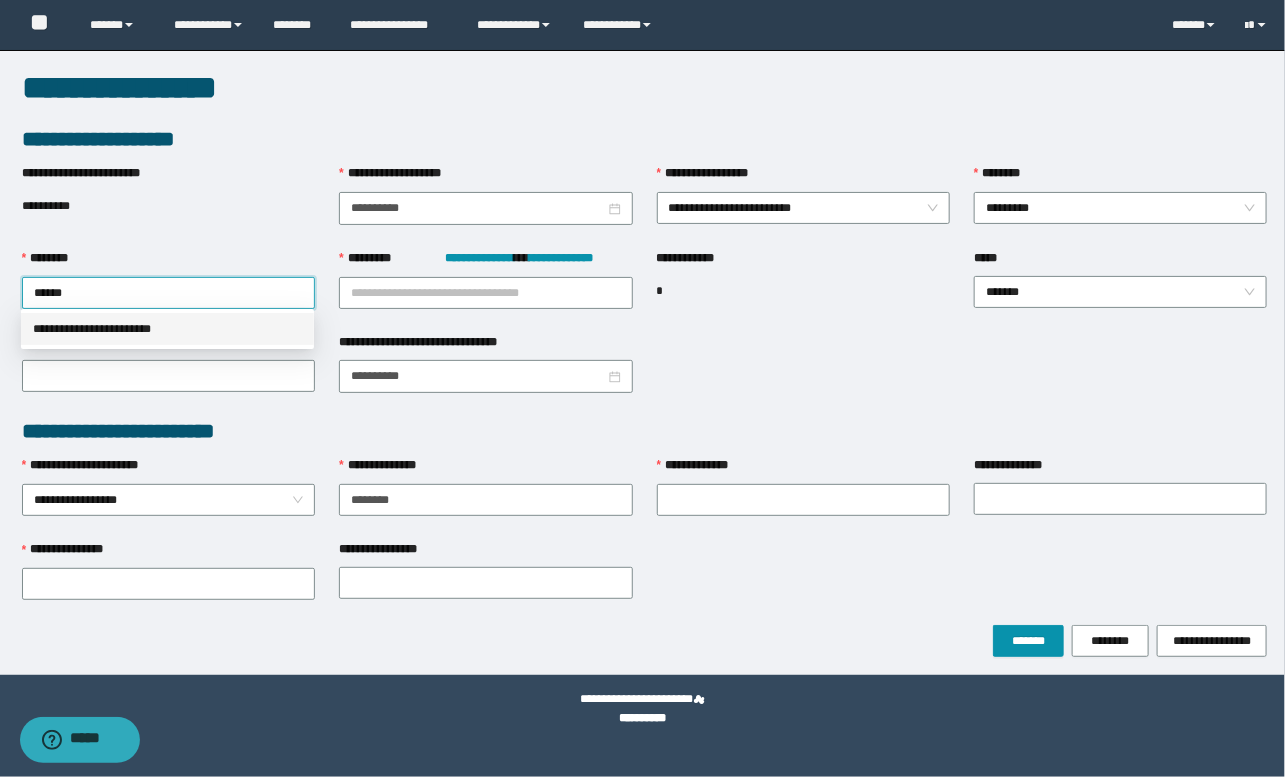 click on "**********" at bounding box center [167, 329] 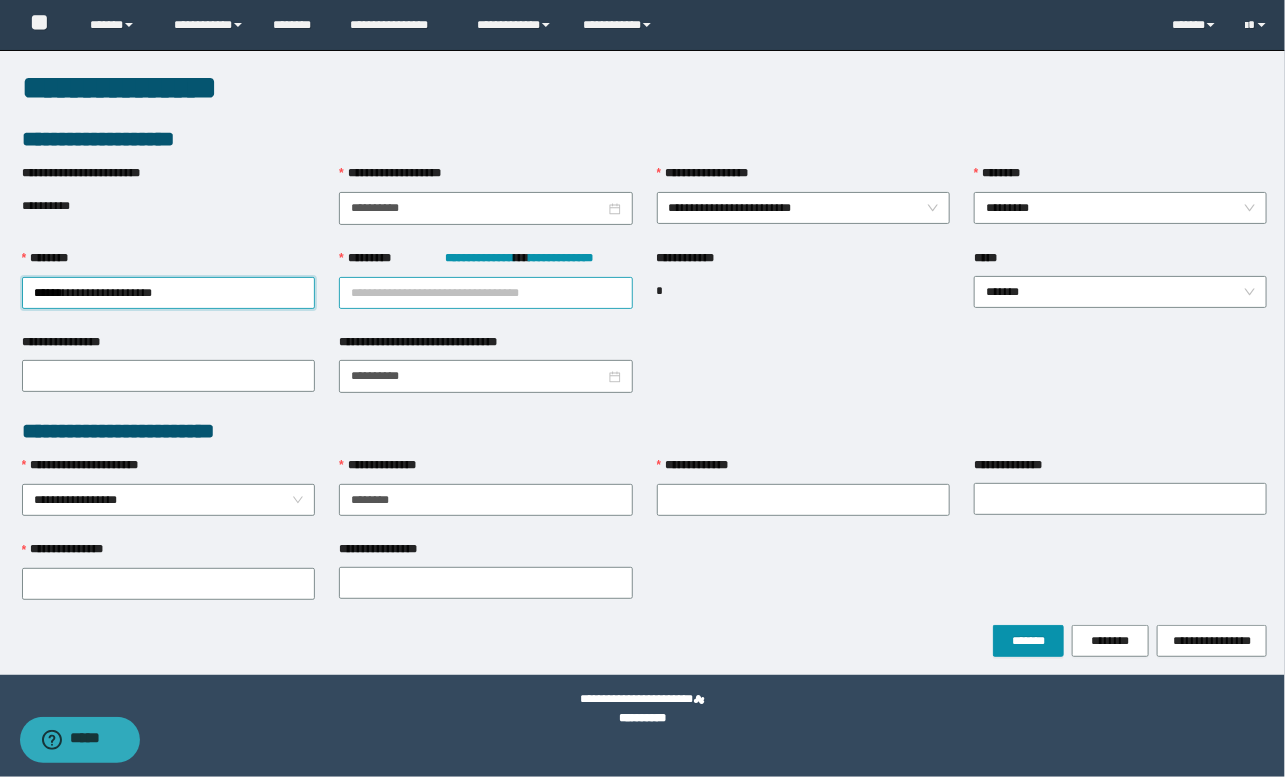 click on "**********" at bounding box center (485, 293) 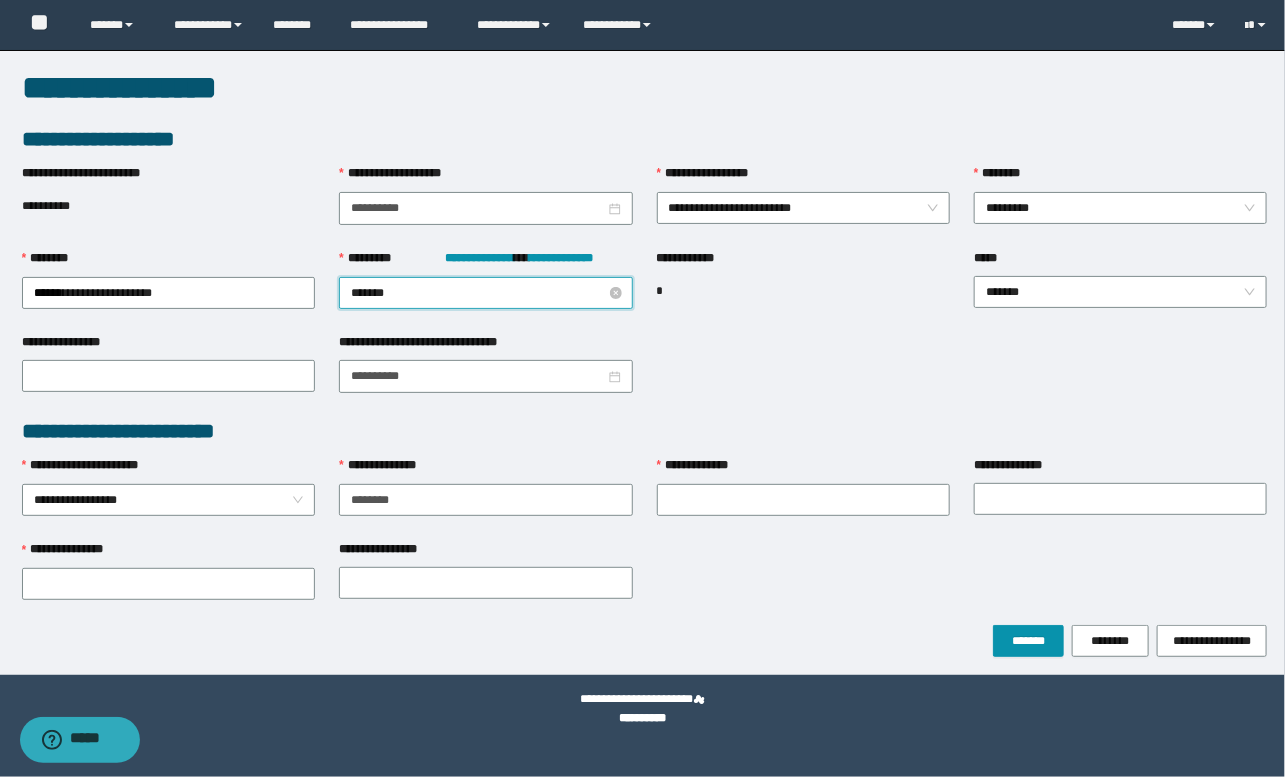 type on "********" 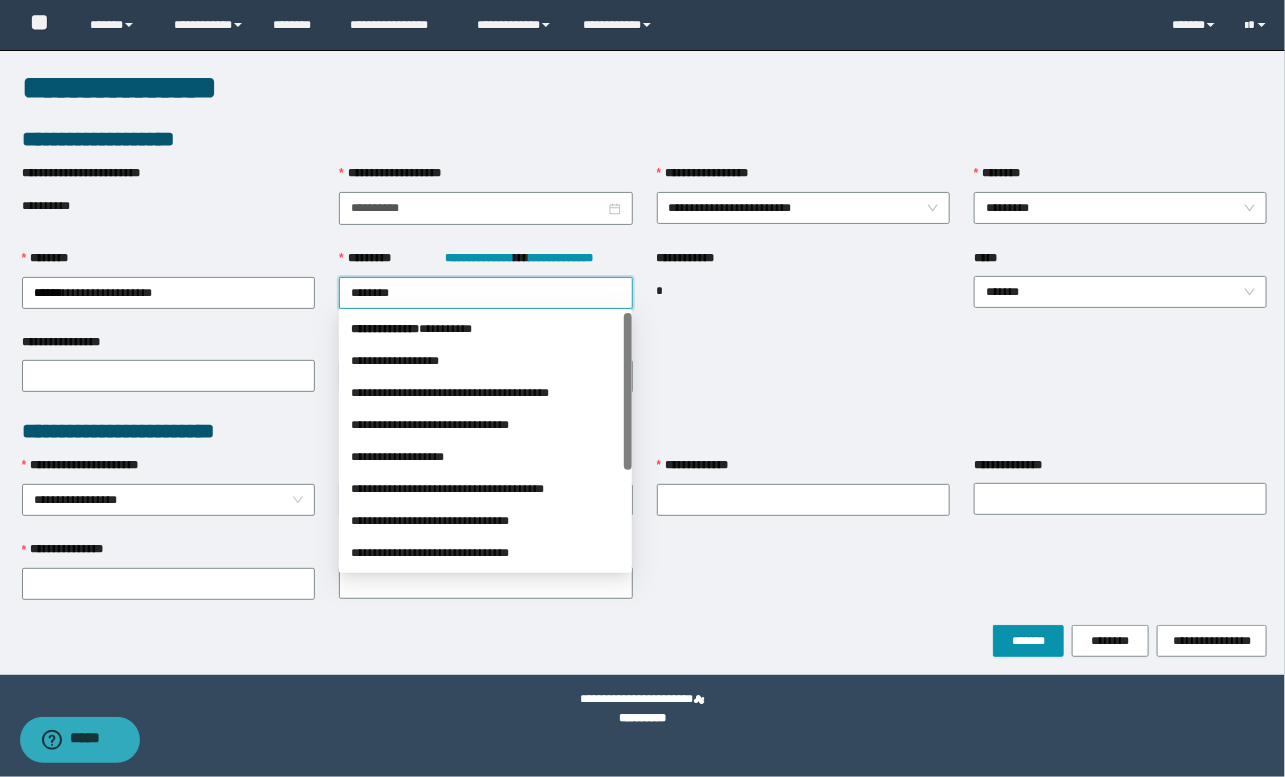 click on "*** *   *********" at bounding box center [385, 329] 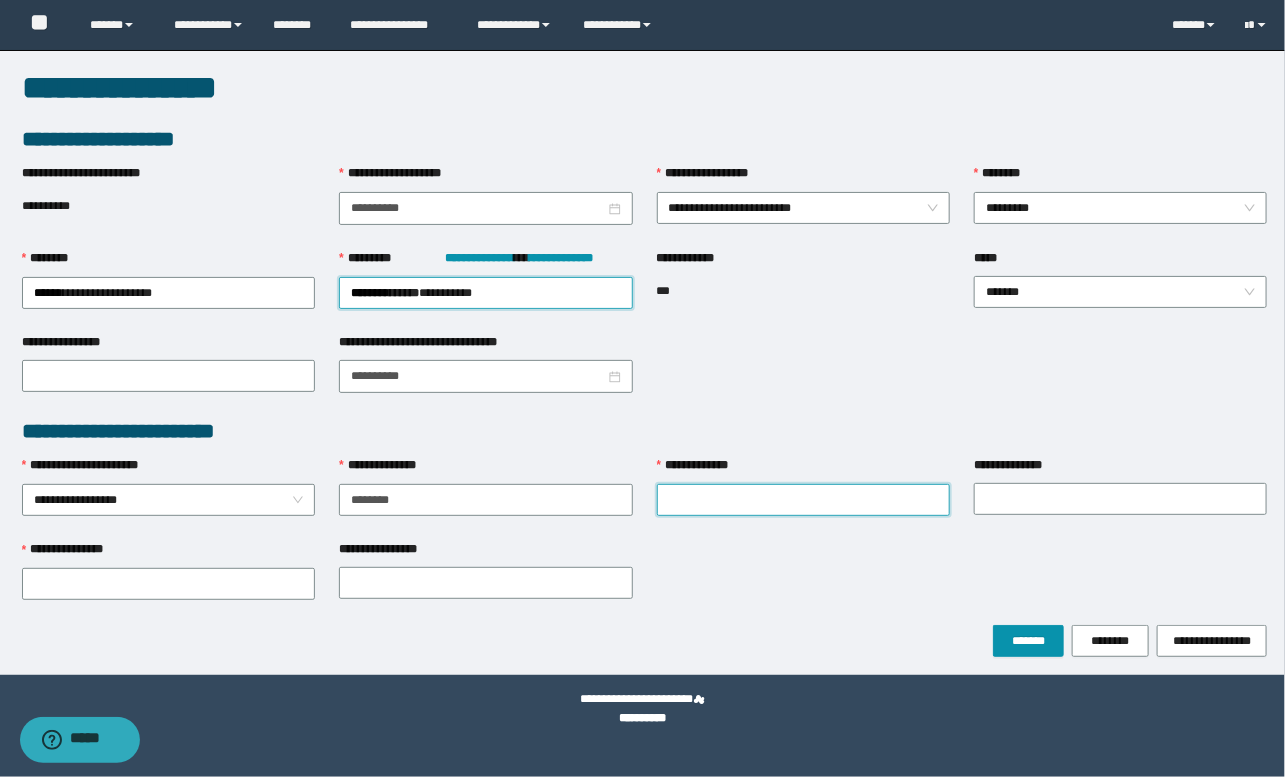 drag, startPoint x: 678, startPoint y: 486, endPoint x: 690, endPoint y: 488, distance: 12.165525 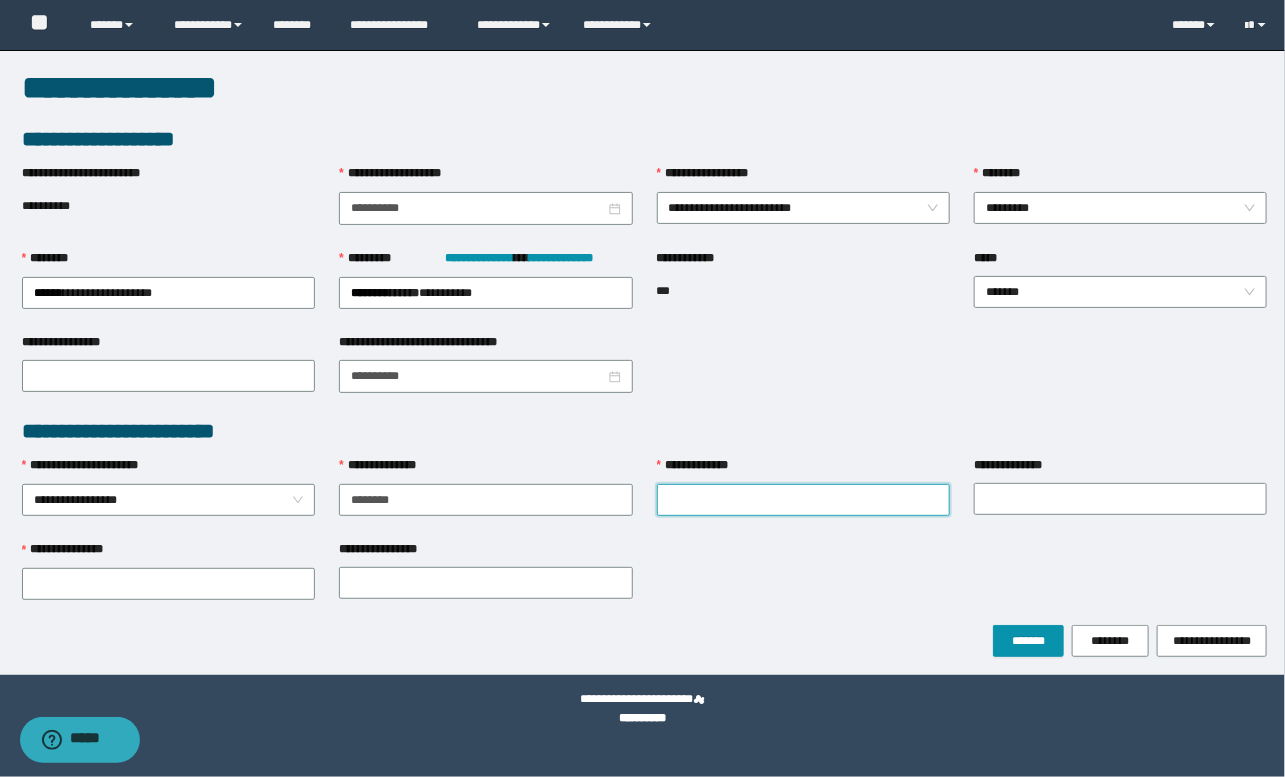 click on "**********" at bounding box center (803, 500) 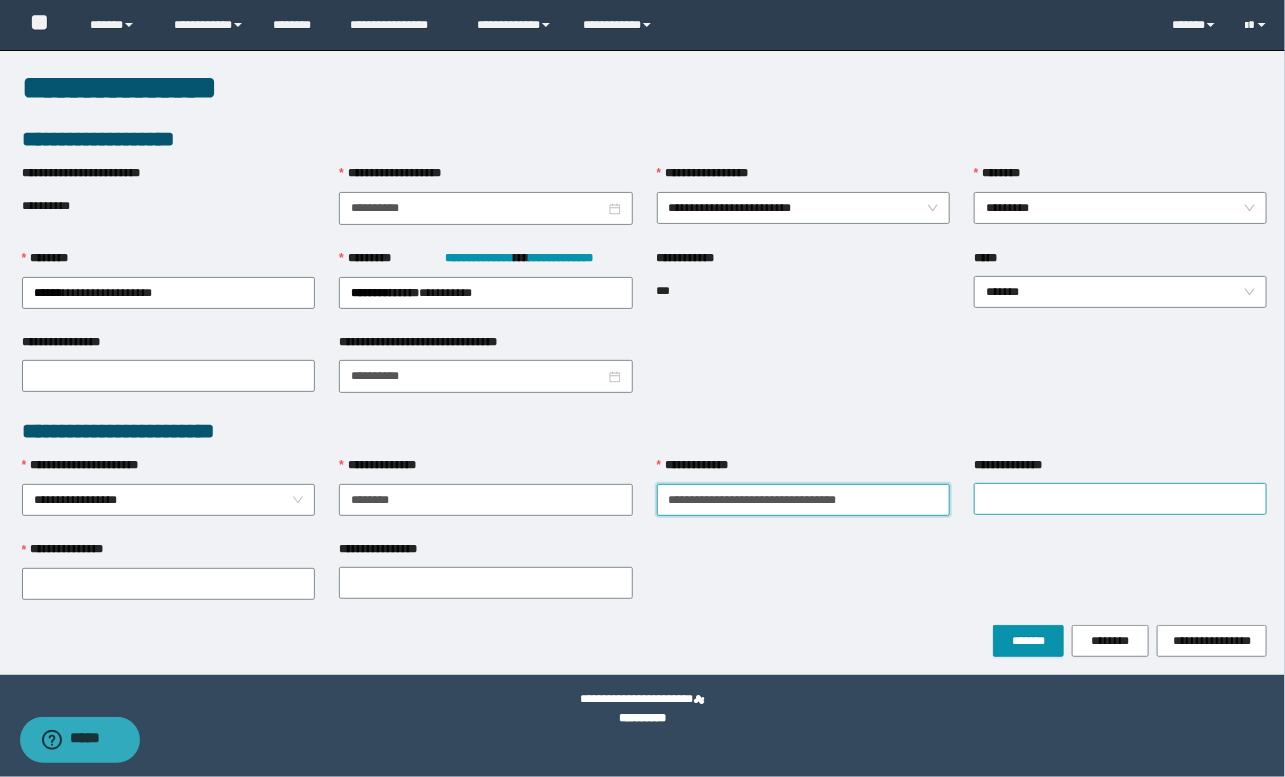 drag, startPoint x: 710, startPoint y: 493, endPoint x: 978, endPoint y: 488, distance: 268.04663 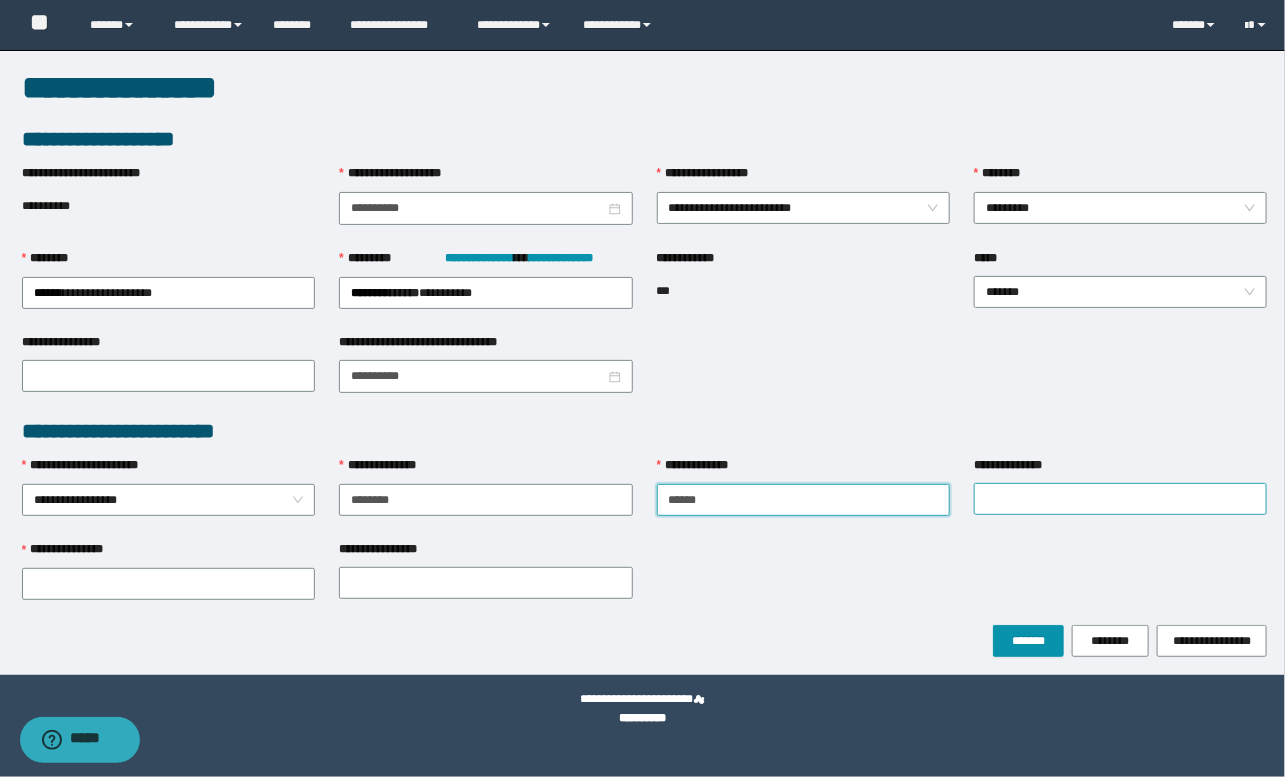 type on "*****" 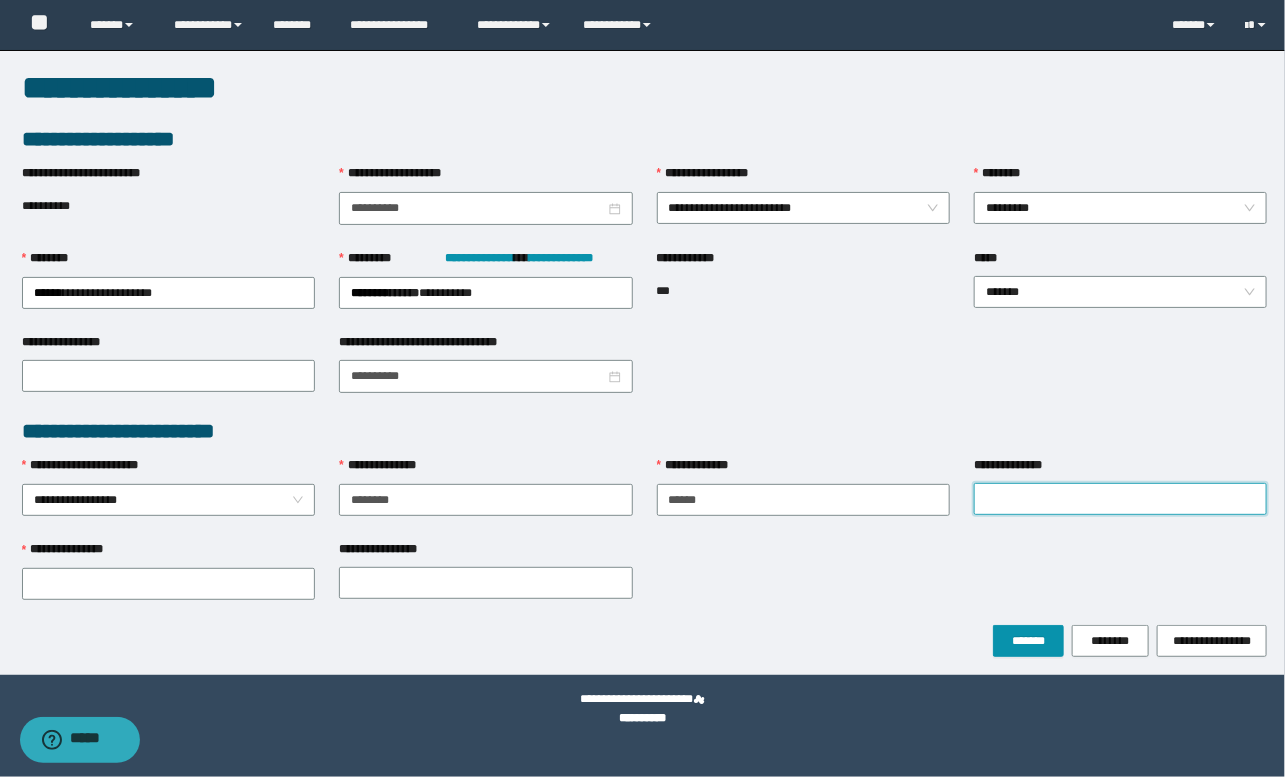 click on "**********" at bounding box center (1120, 499) 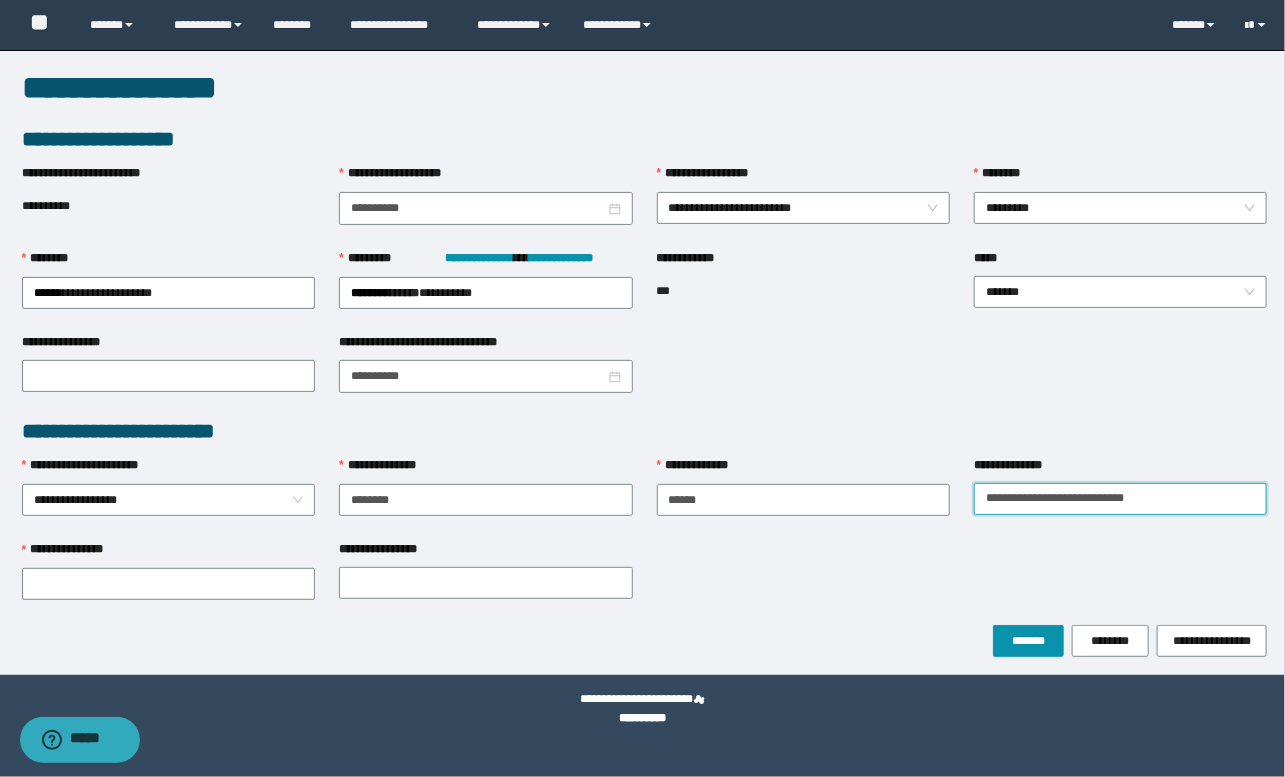 drag, startPoint x: 1063, startPoint y: 492, endPoint x: 1268, endPoint y: 484, distance: 205.15604 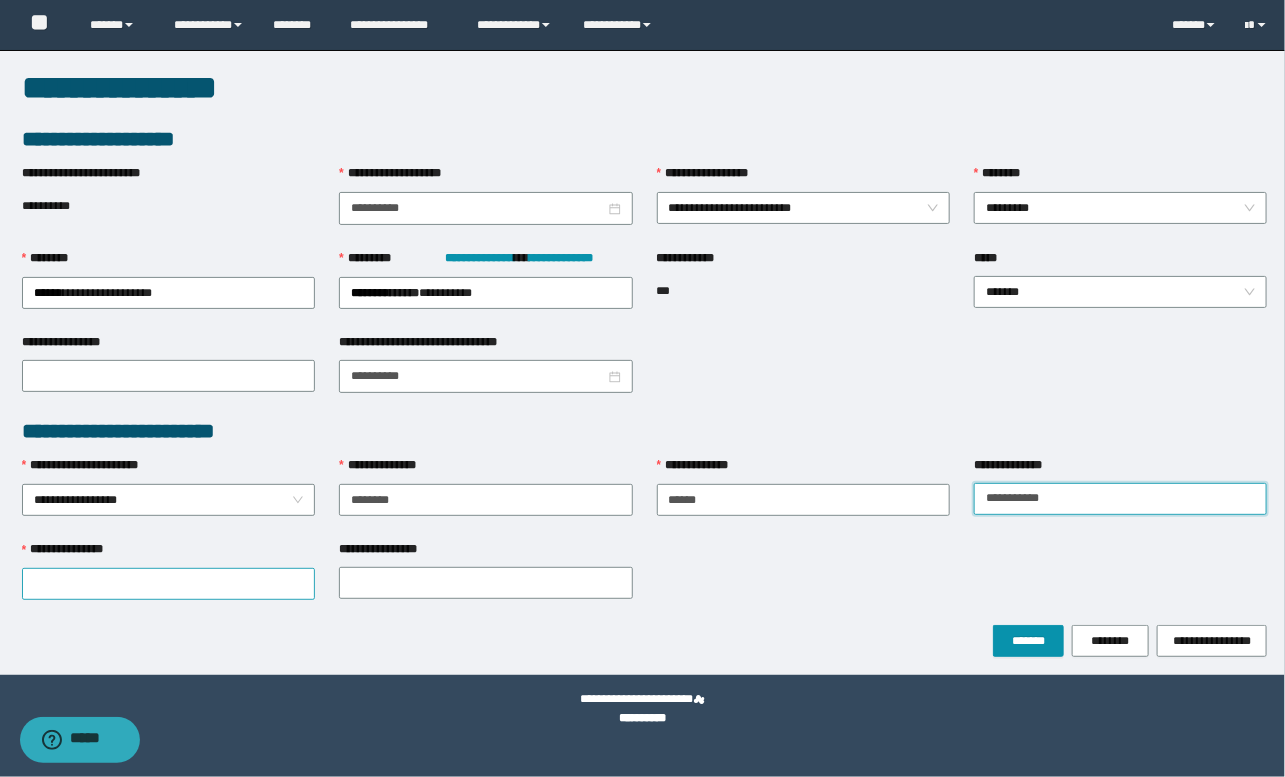 type on "**********" 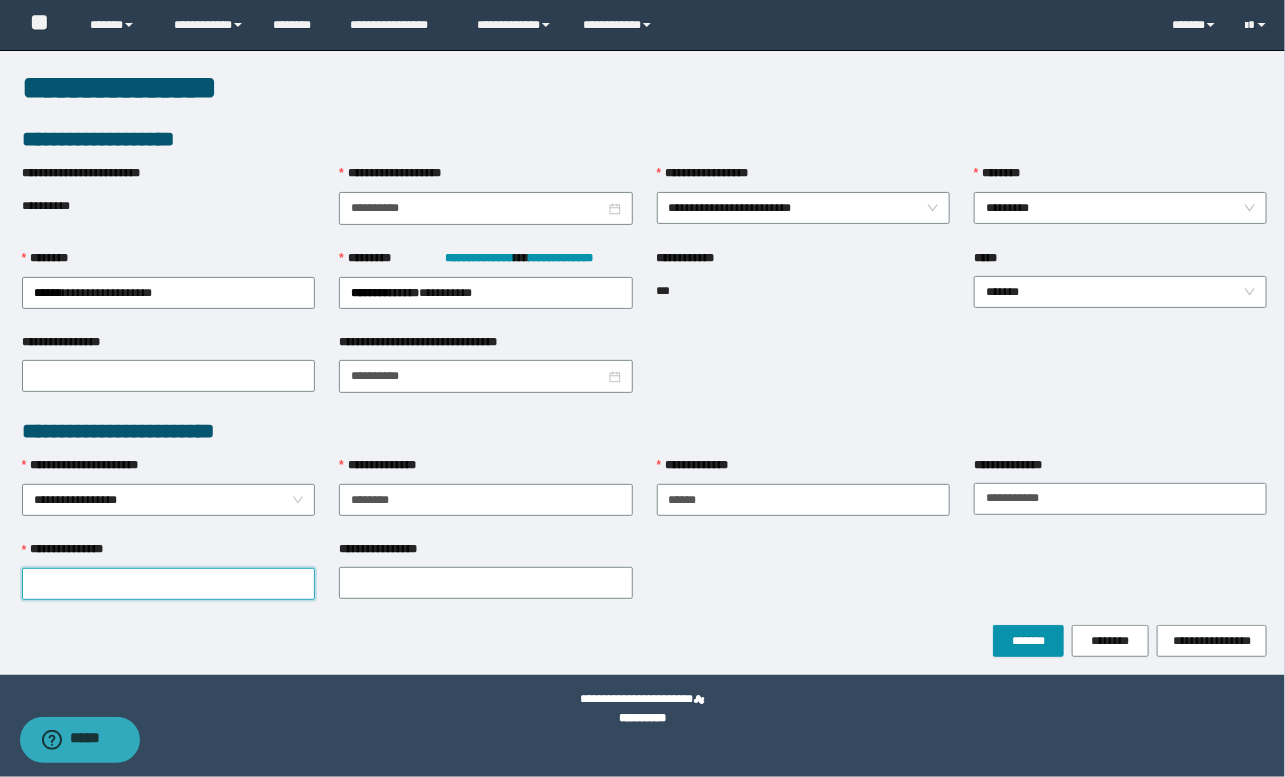 click on "**********" at bounding box center [168, 584] 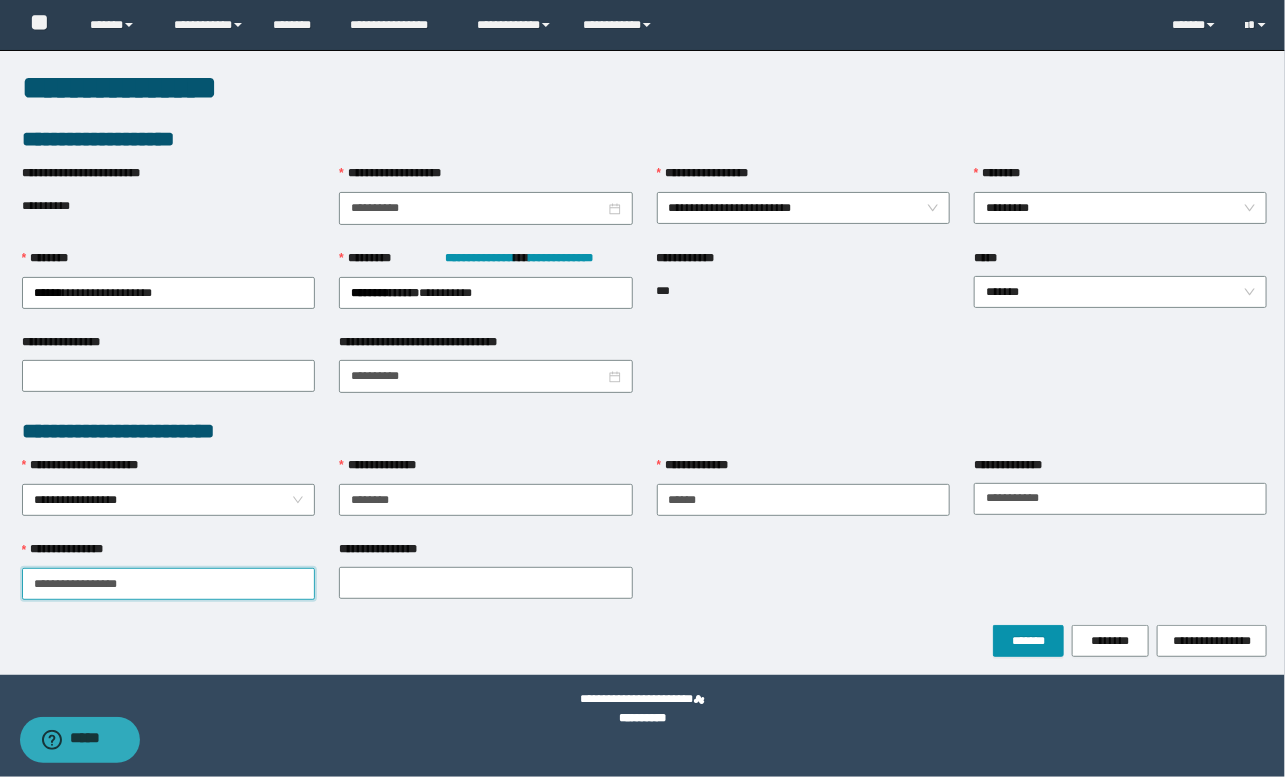 drag, startPoint x: 77, startPoint y: 577, endPoint x: 220, endPoint y: 580, distance: 143.03146 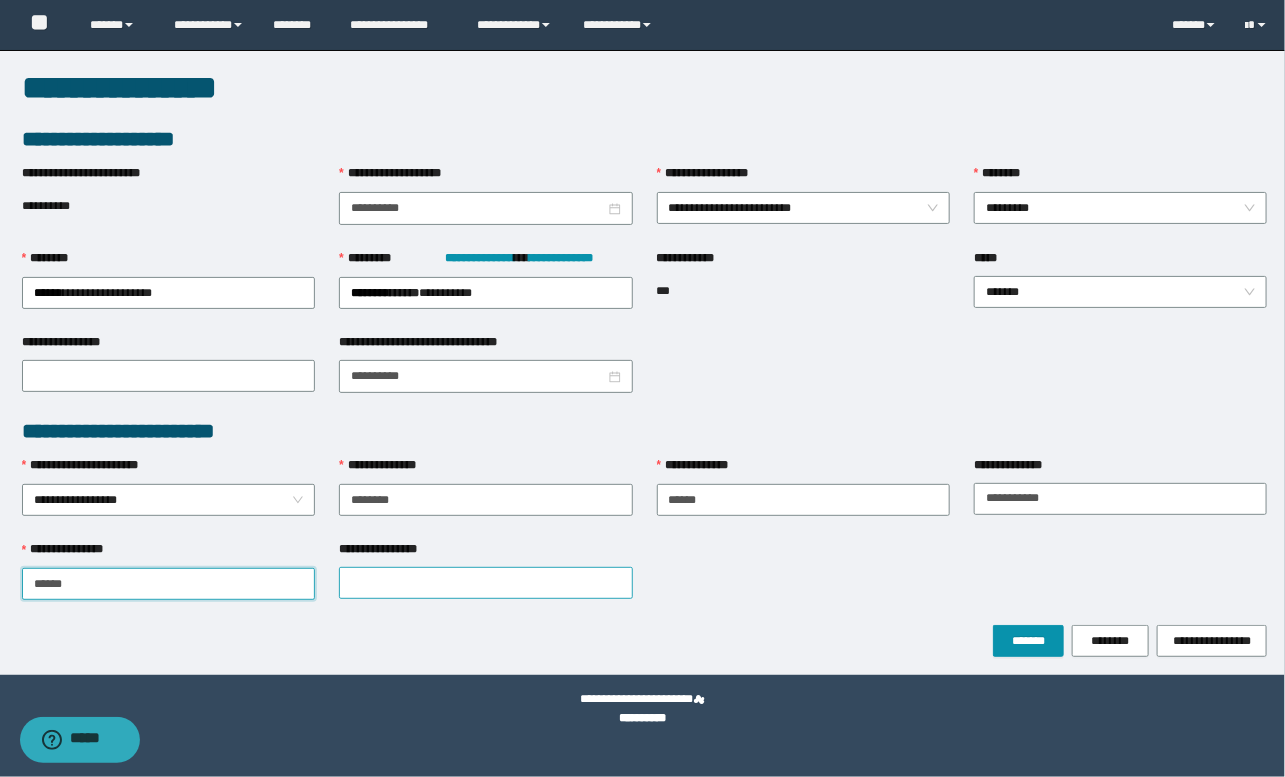 type on "*****" 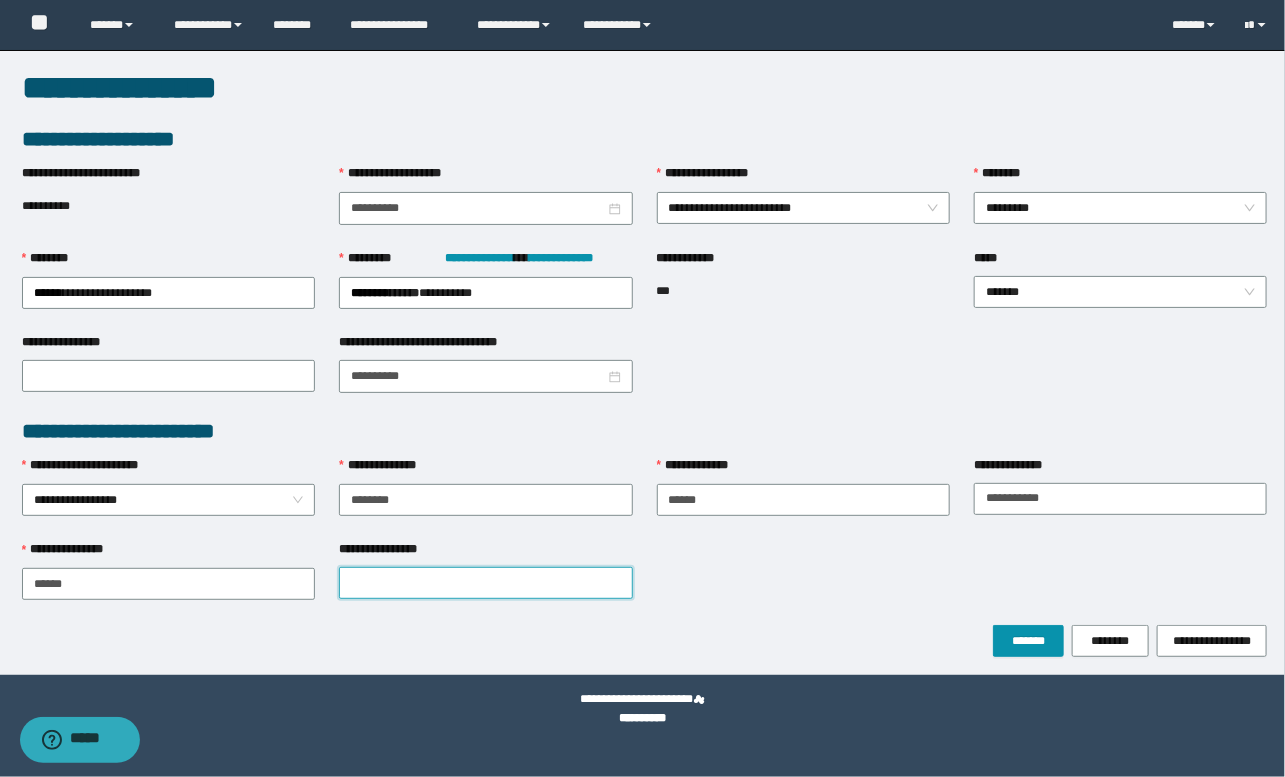 click on "**********" at bounding box center [485, 583] 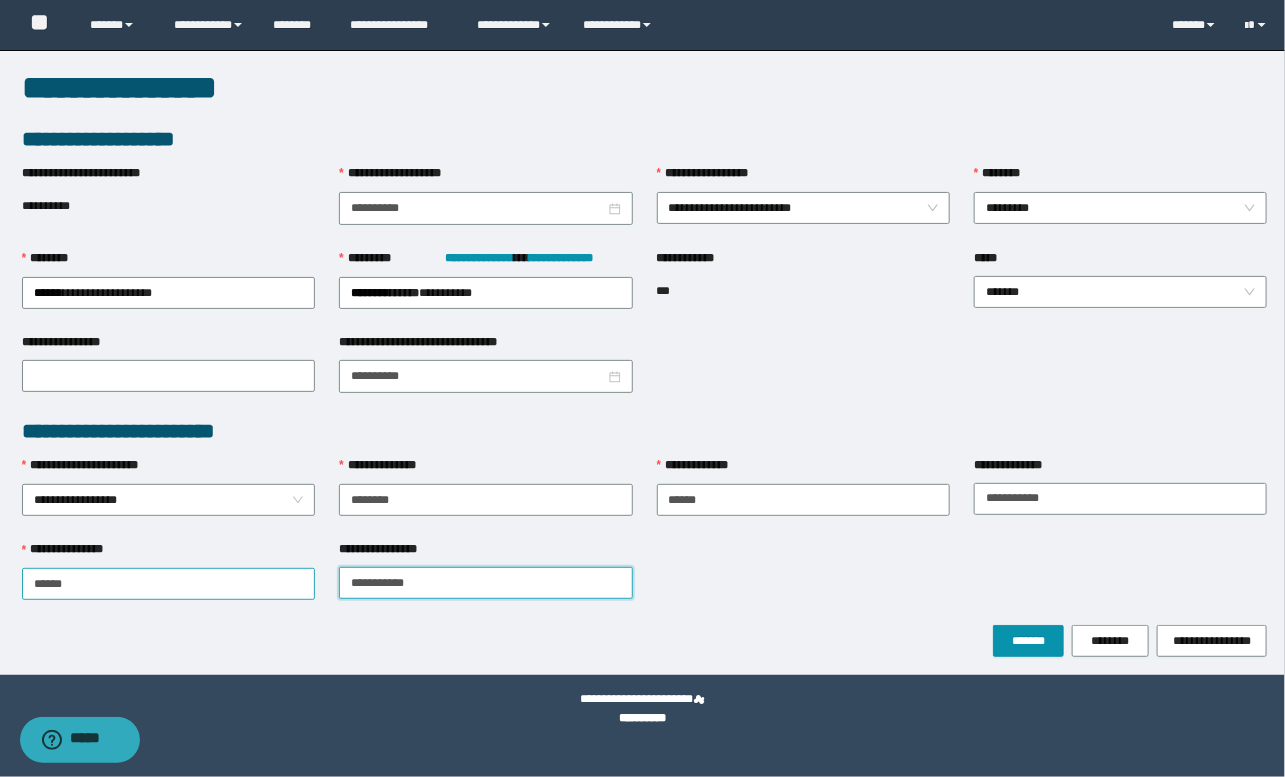 type on "**********" 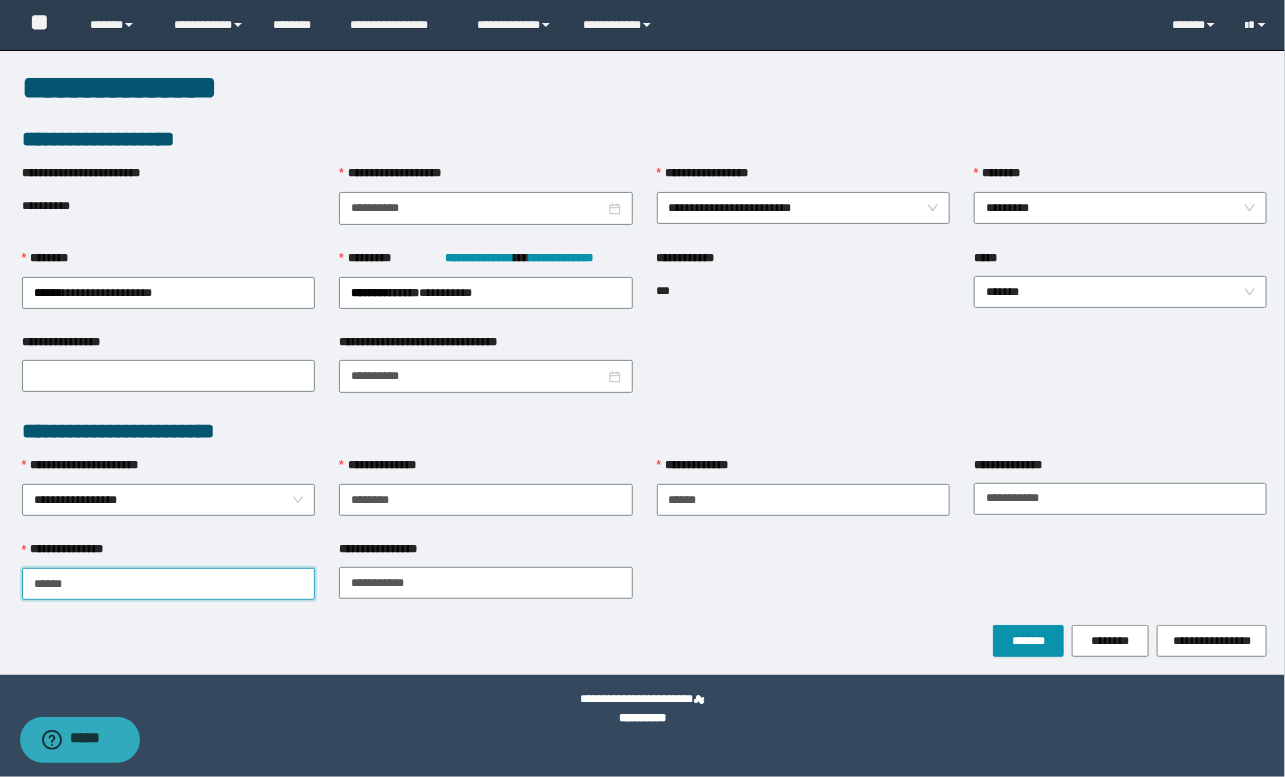 click on "*****" at bounding box center [168, 584] 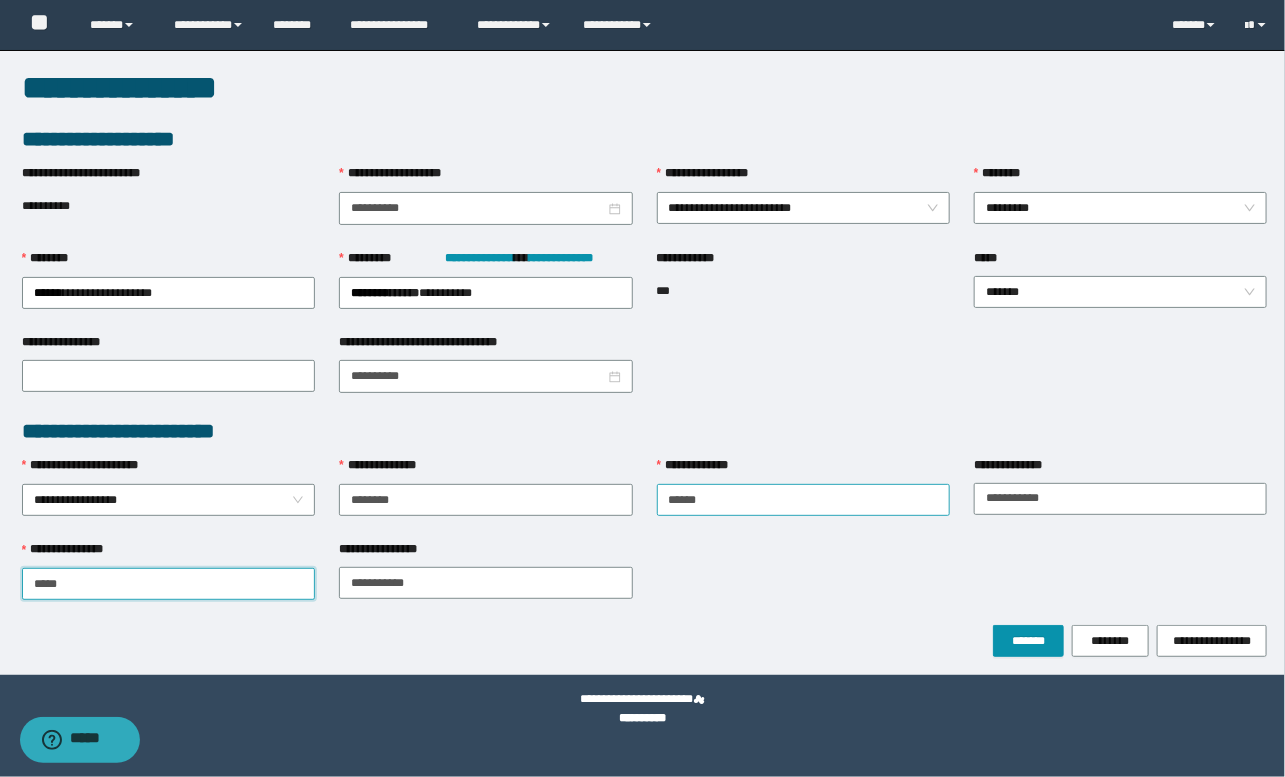 type on "*****" 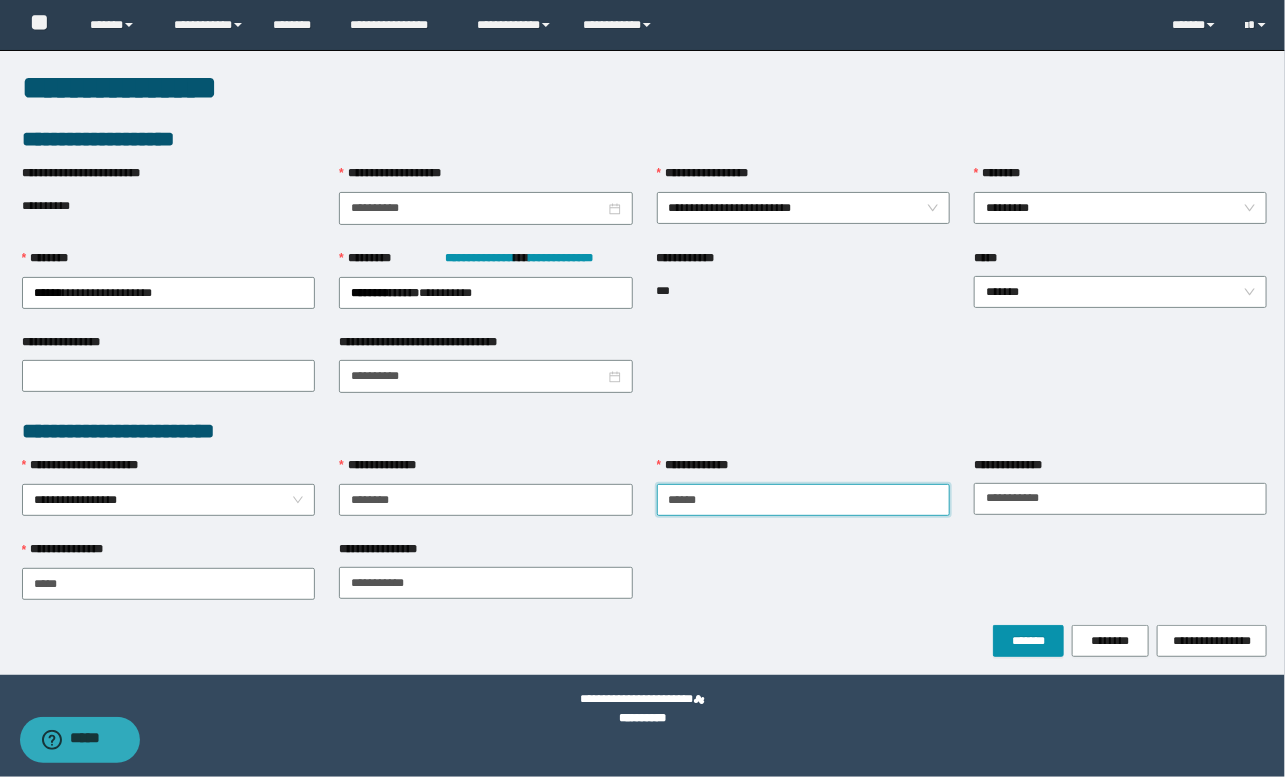 click on "*****" at bounding box center (803, 500) 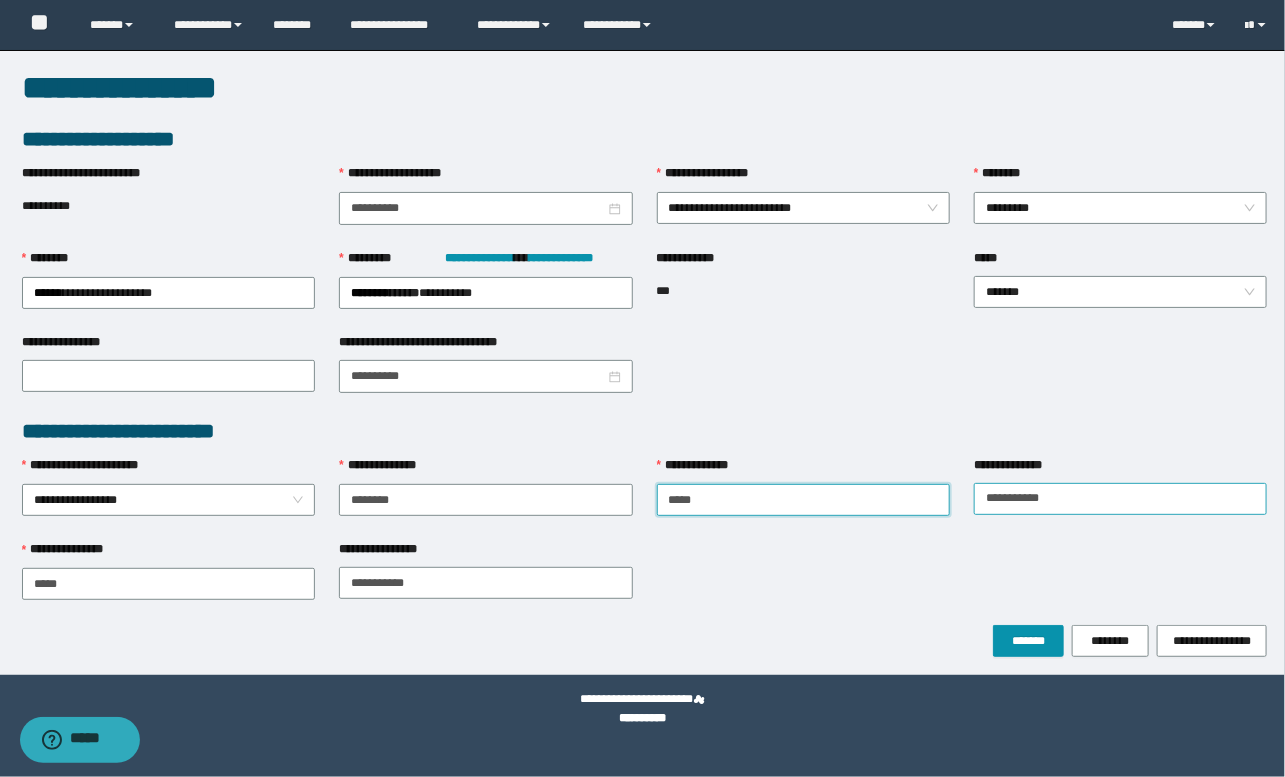 type on "*****" 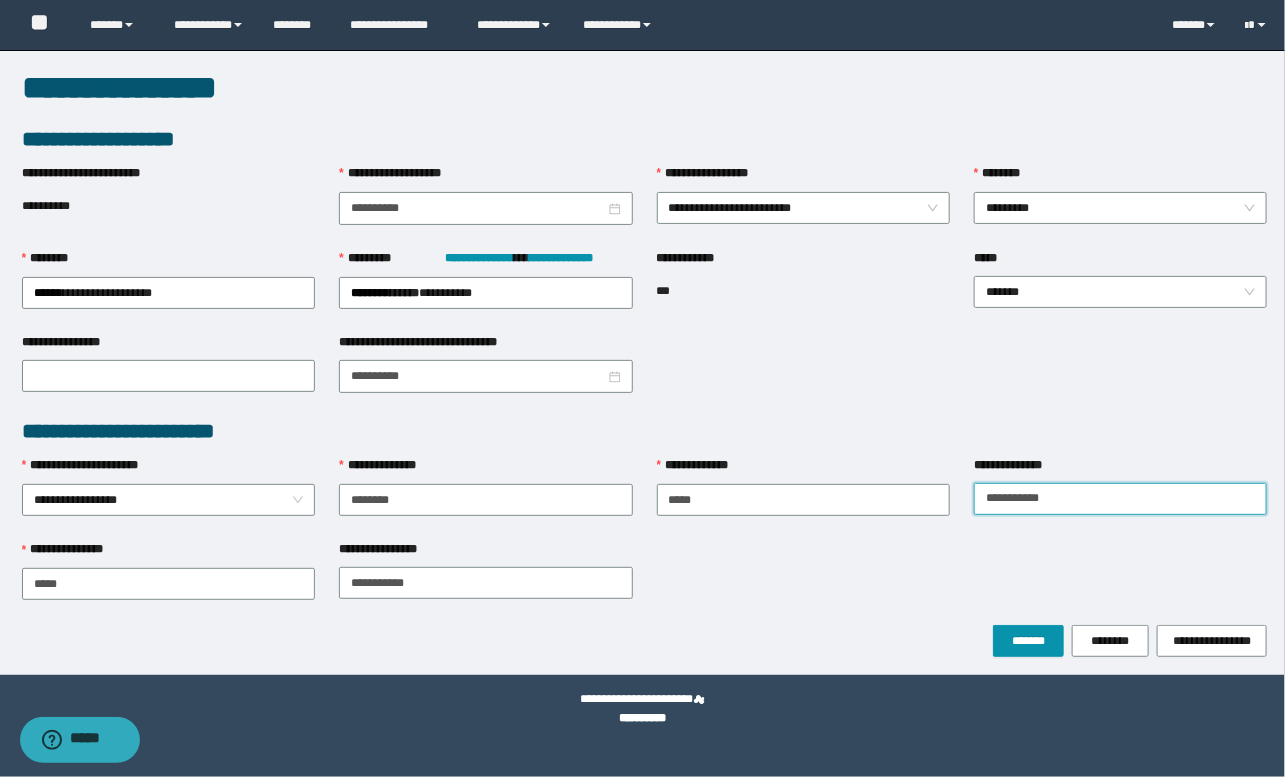 click on "**********" at bounding box center (1120, 499) 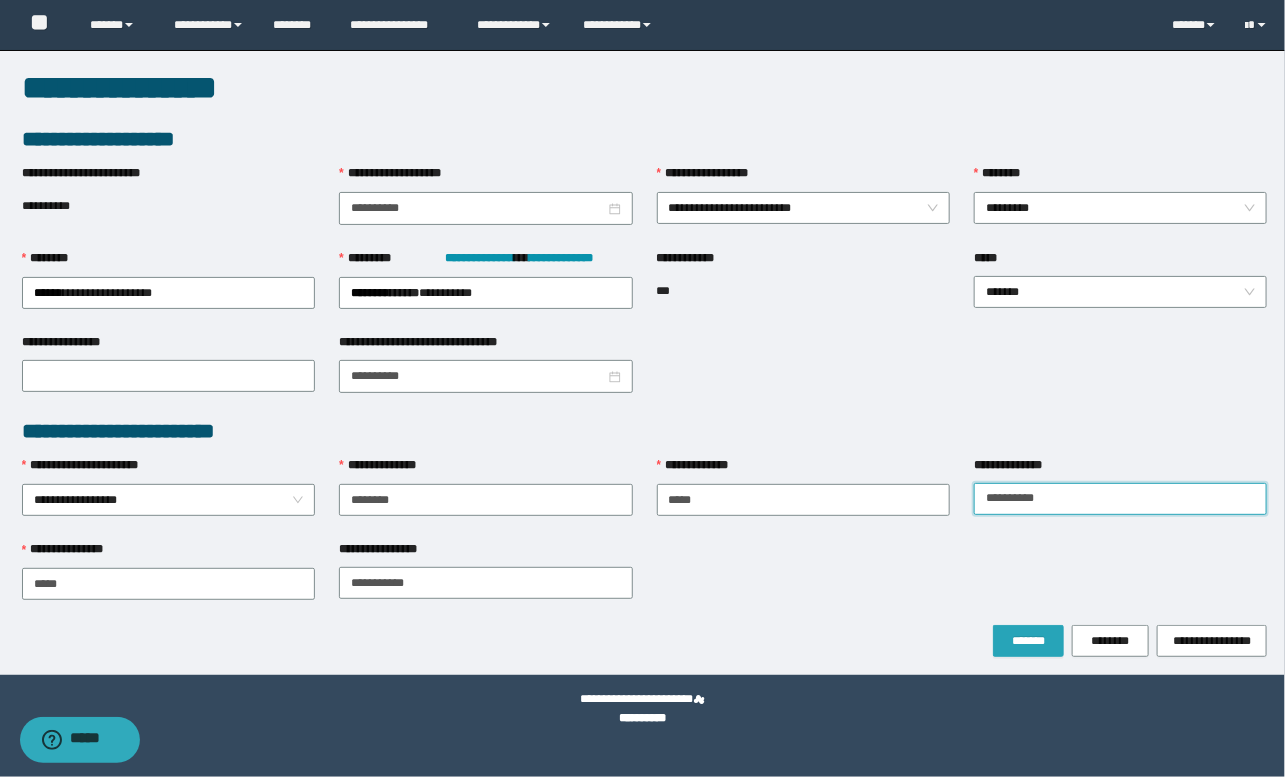 type on "**********" 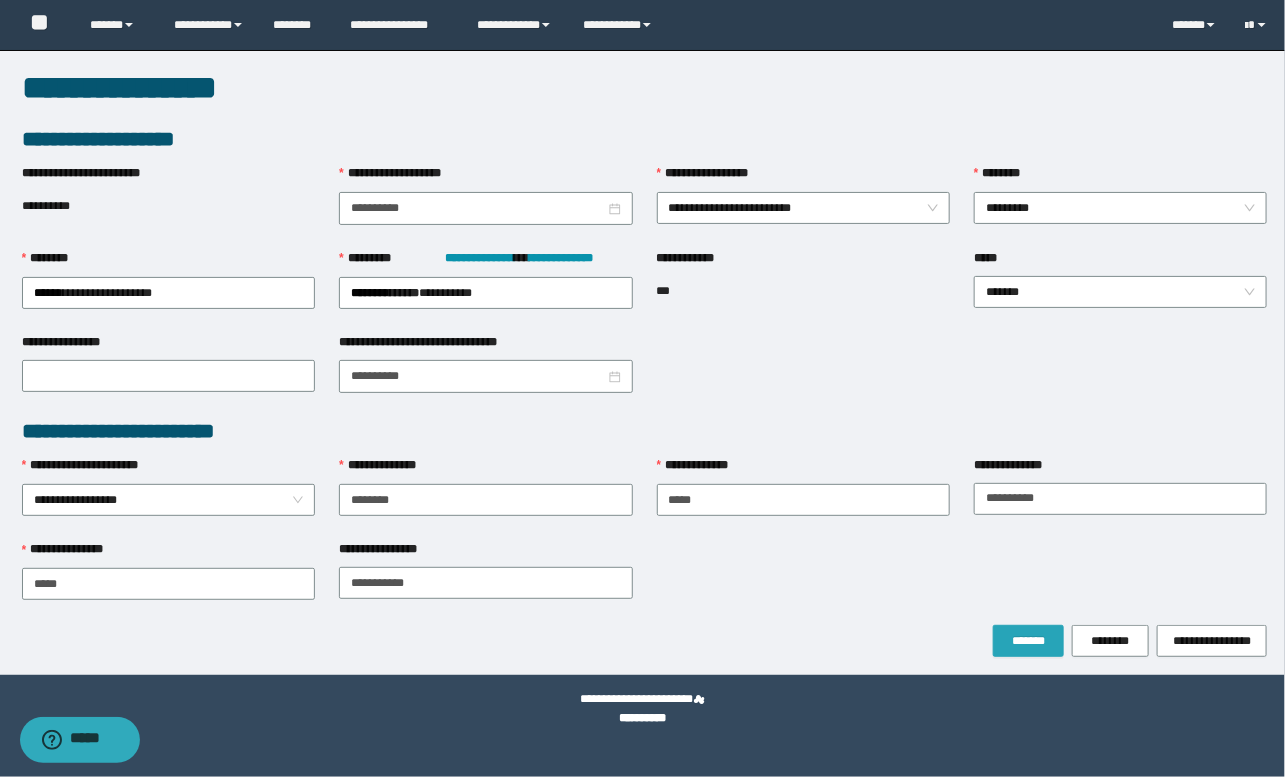 click on "*******" at bounding box center [1028, 641] 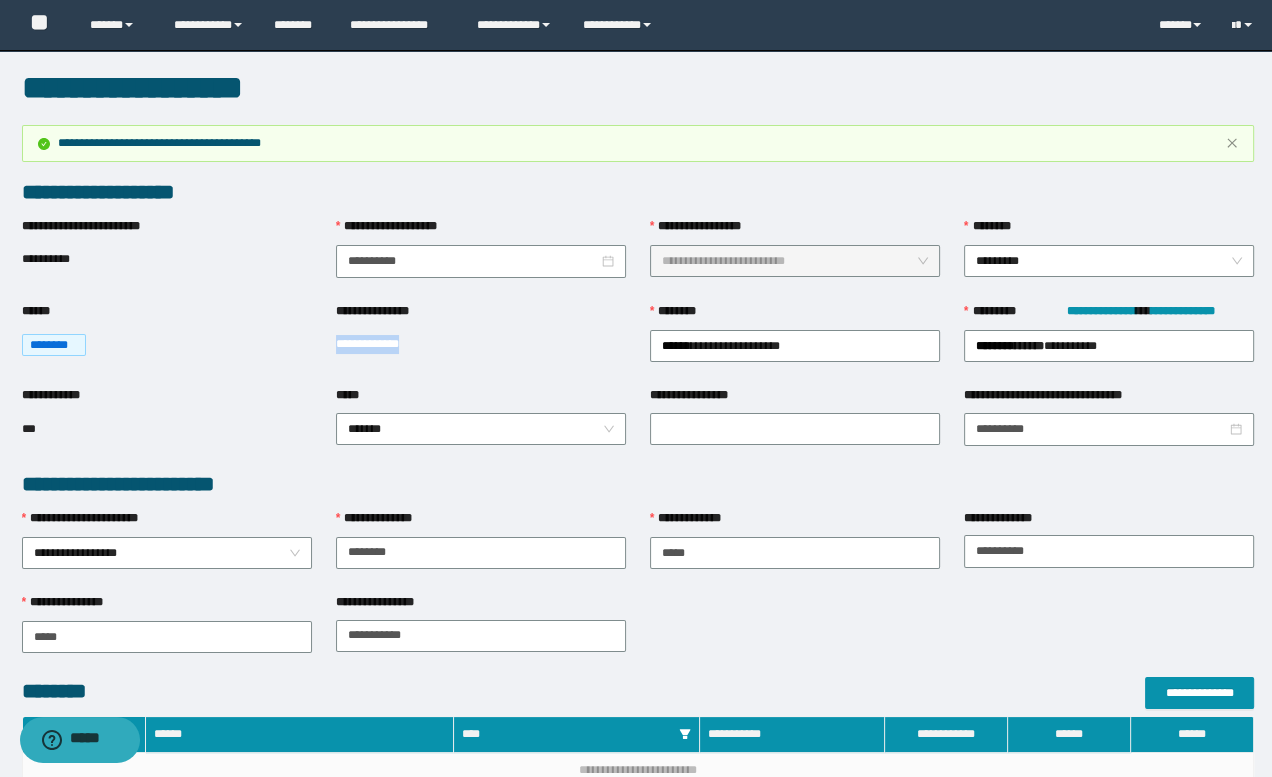 drag, startPoint x: 331, startPoint y: 344, endPoint x: 438, endPoint y: 351, distance: 107.22873 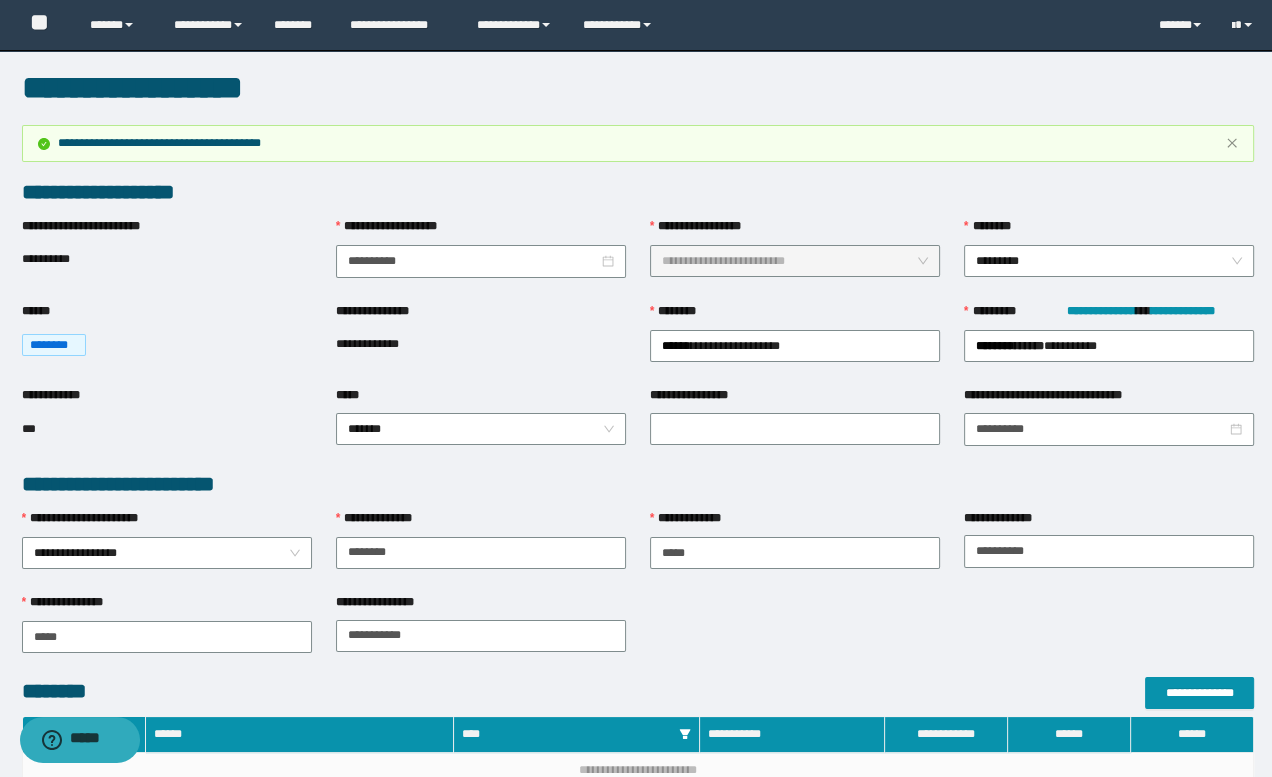 click on "**********" at bounding box center (638, 484) 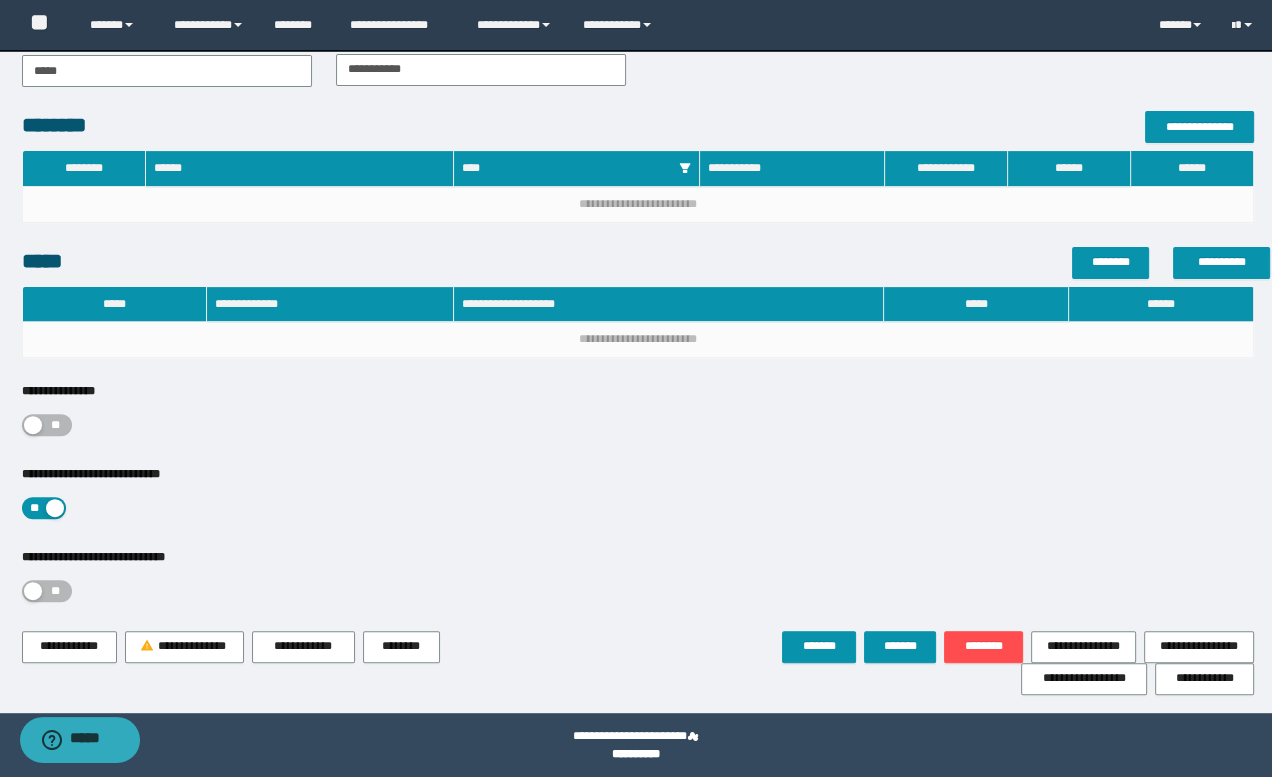 scroll, scrollTop: 572, scrollLeft: 0, axis: vertical 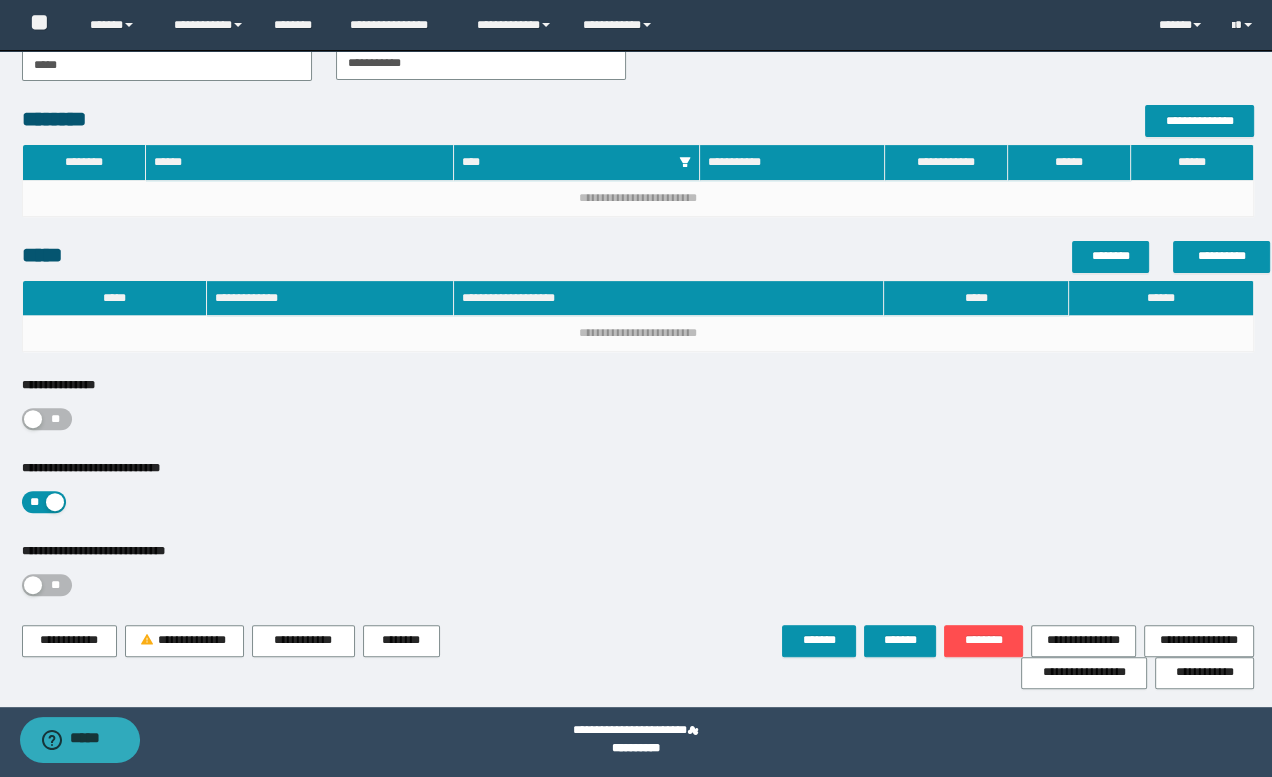 click on "**" at bounding box center [56, 419] 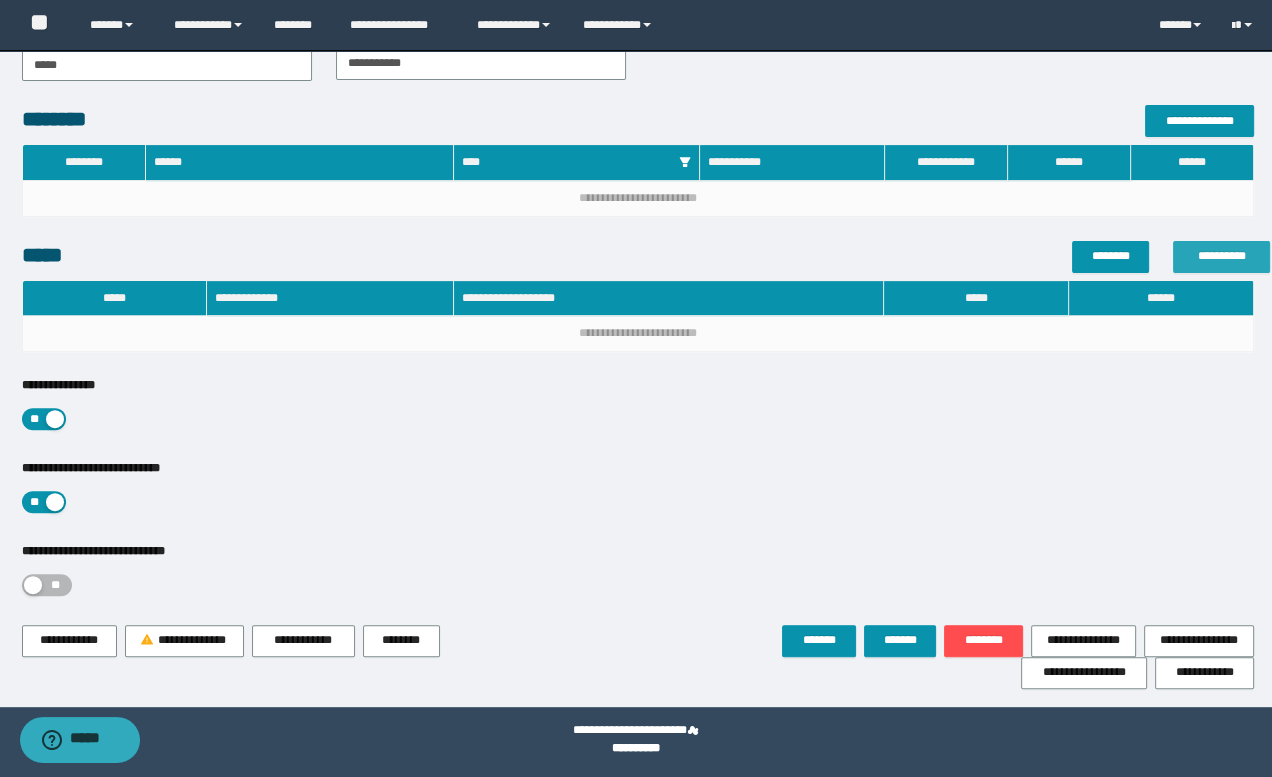 click on "**********" at bounding box center (1221, 256) 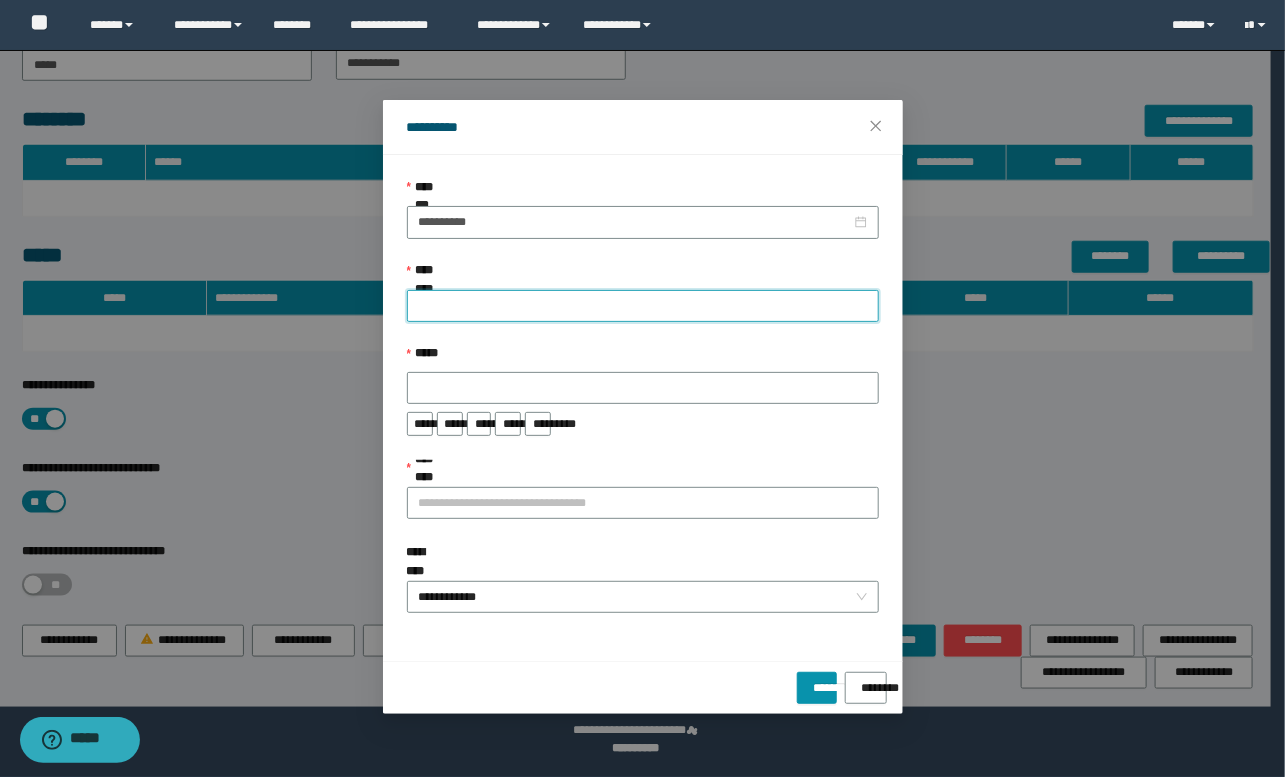 click on "**********" at bounding box center (643, 306) 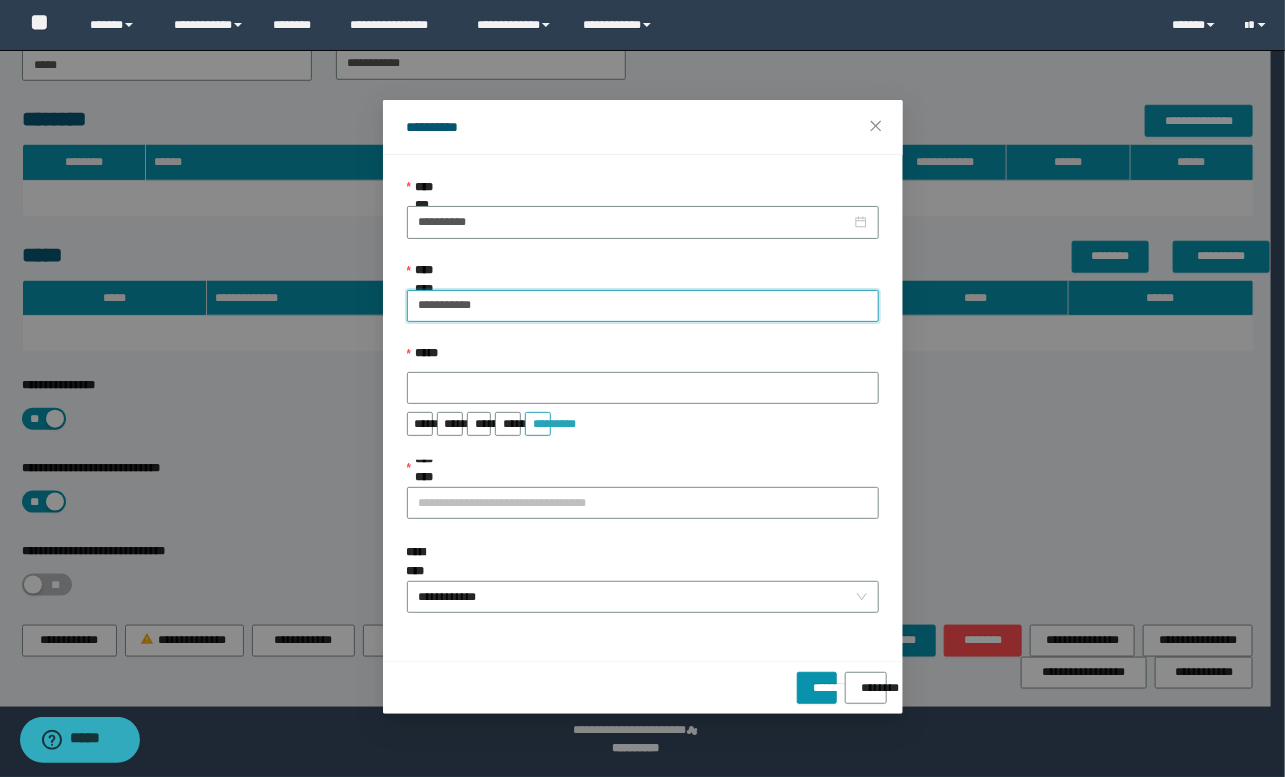 type on "**********" 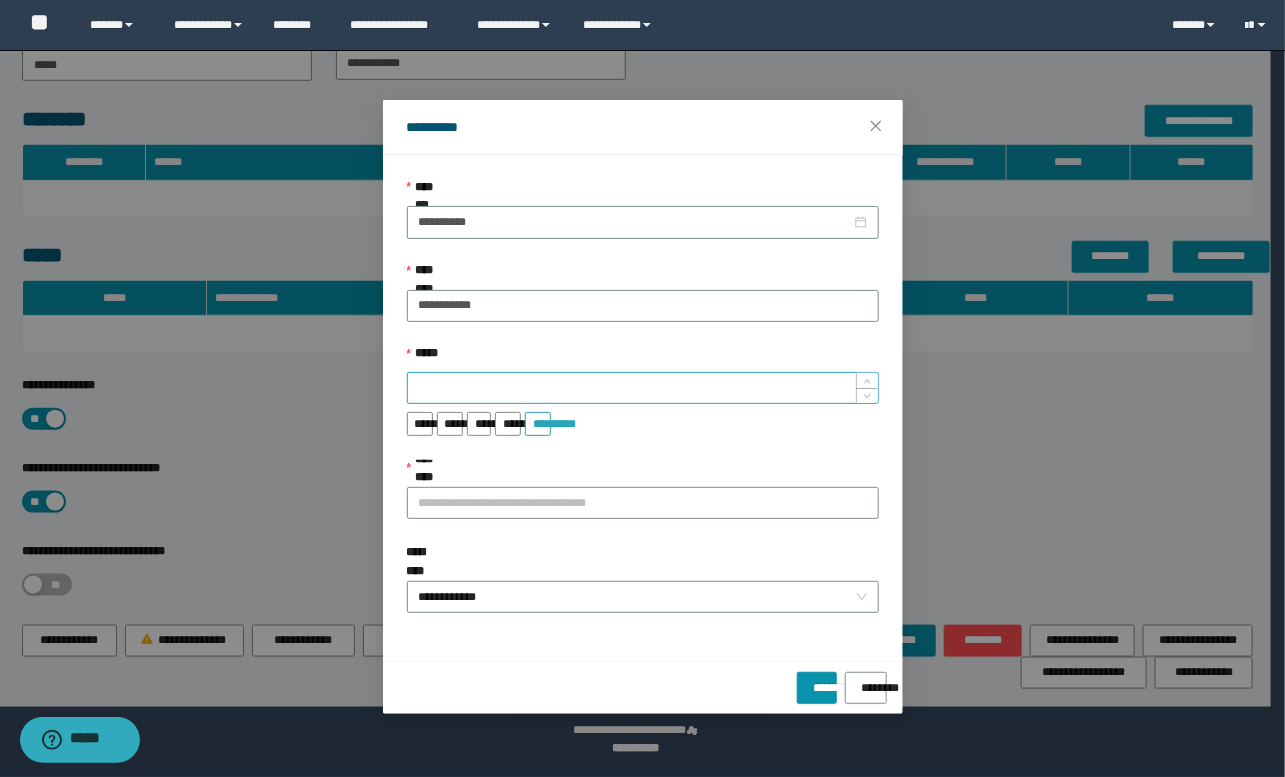 drag, startPoint x: 700, startPoint y: 427, endPoint x: 639, endPoint y: 380, distance: 77.00649 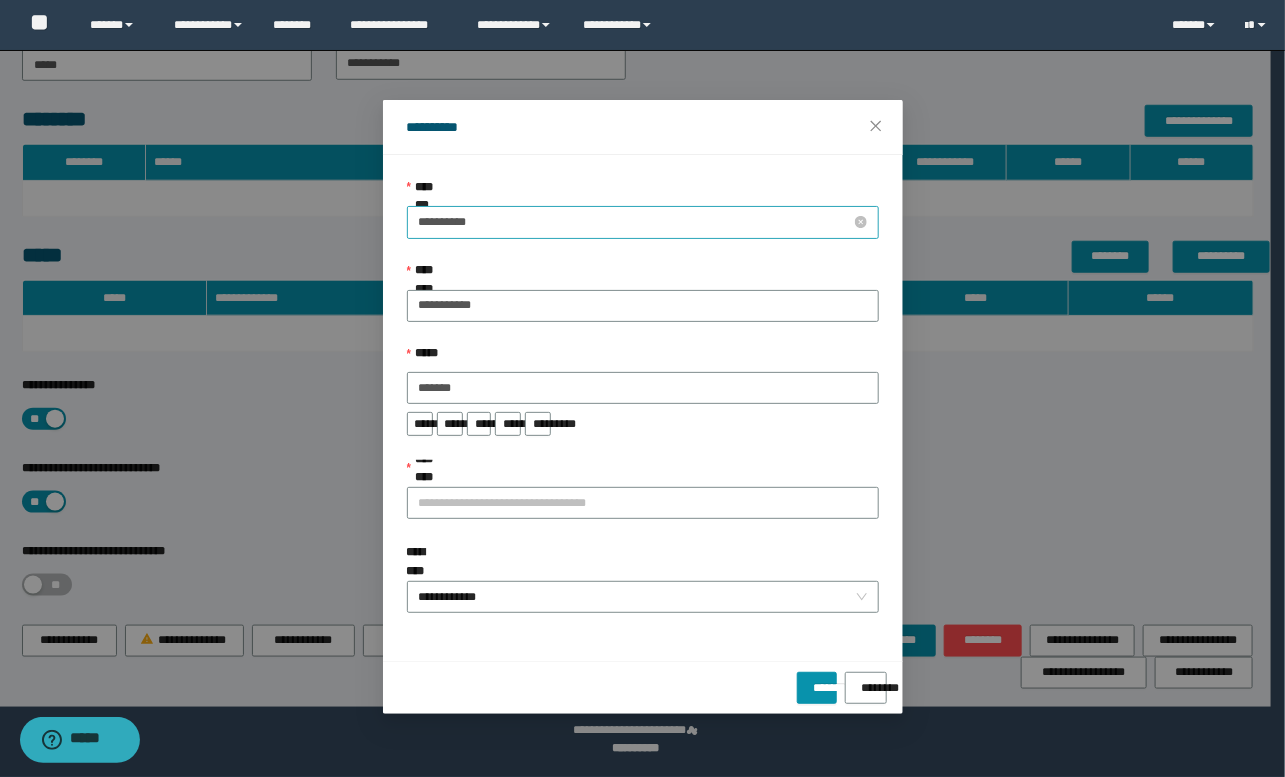 click on "**********" at bounding box center (635, 222) 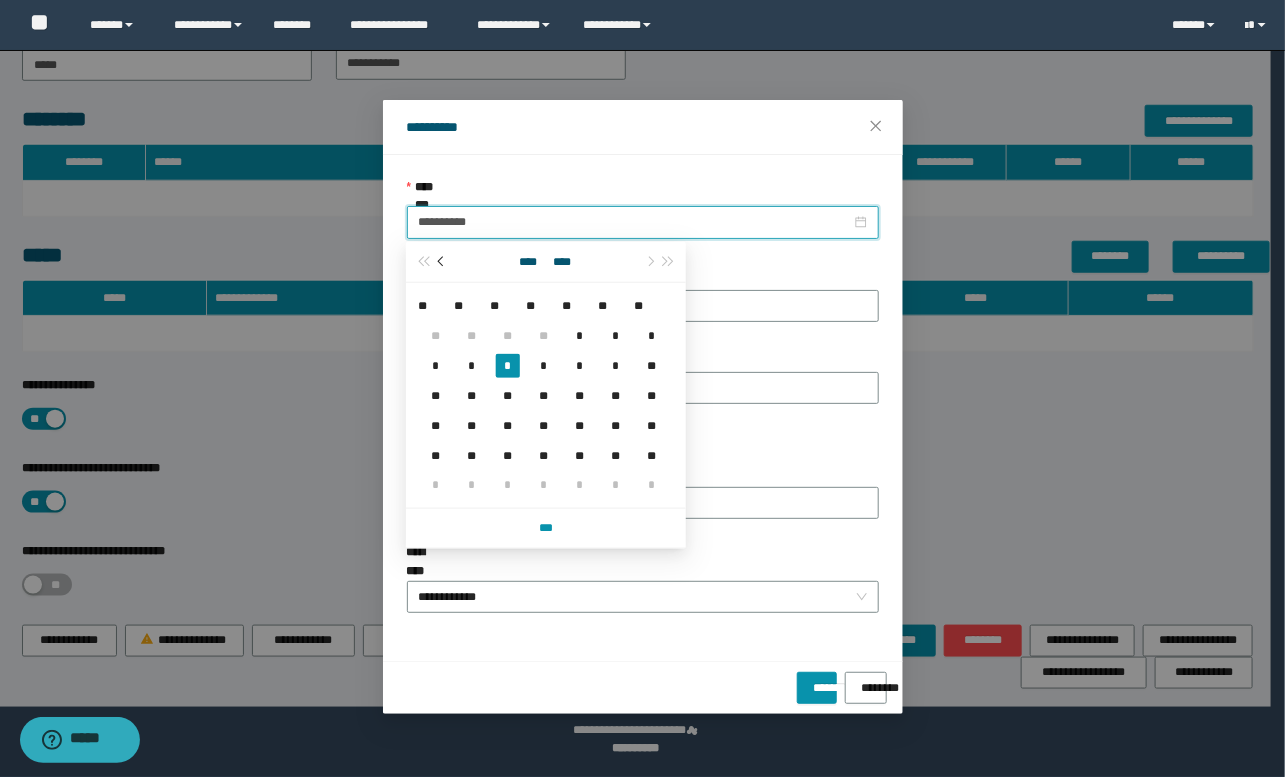 click at bounding box center [442, 262] 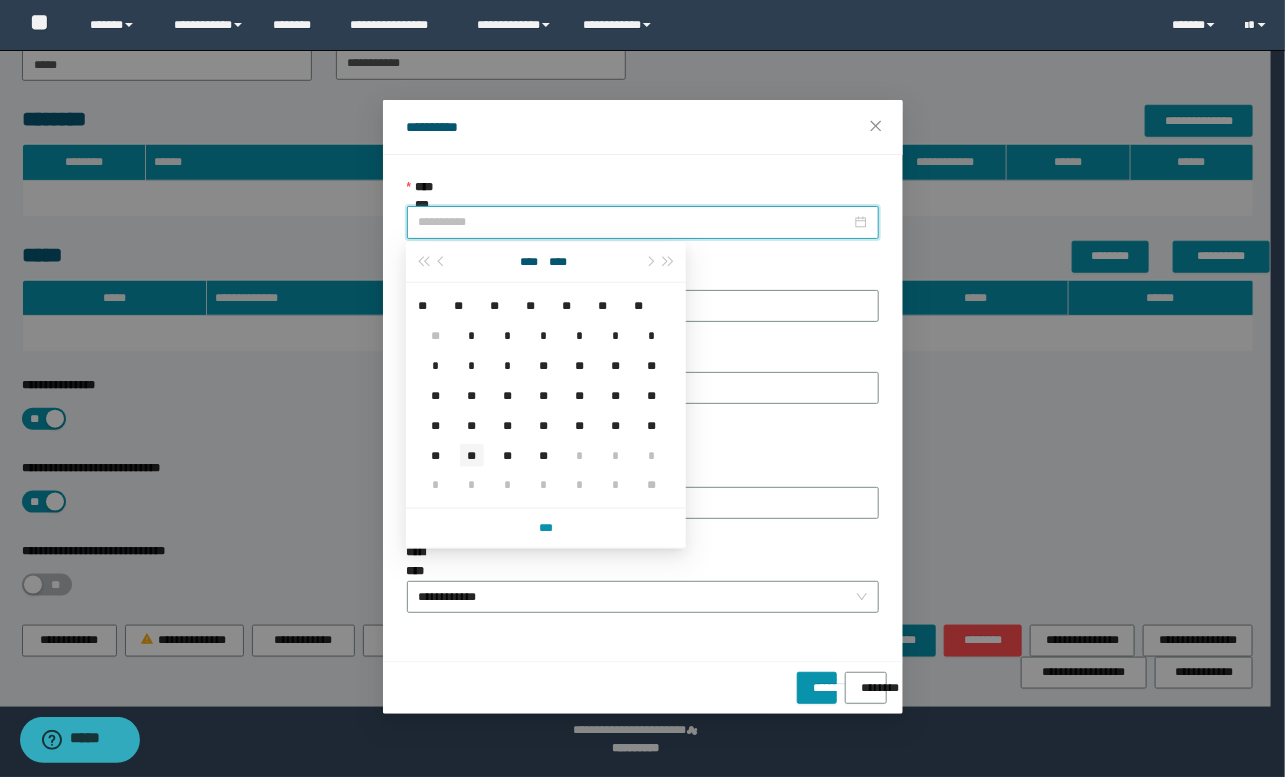type on "**********" 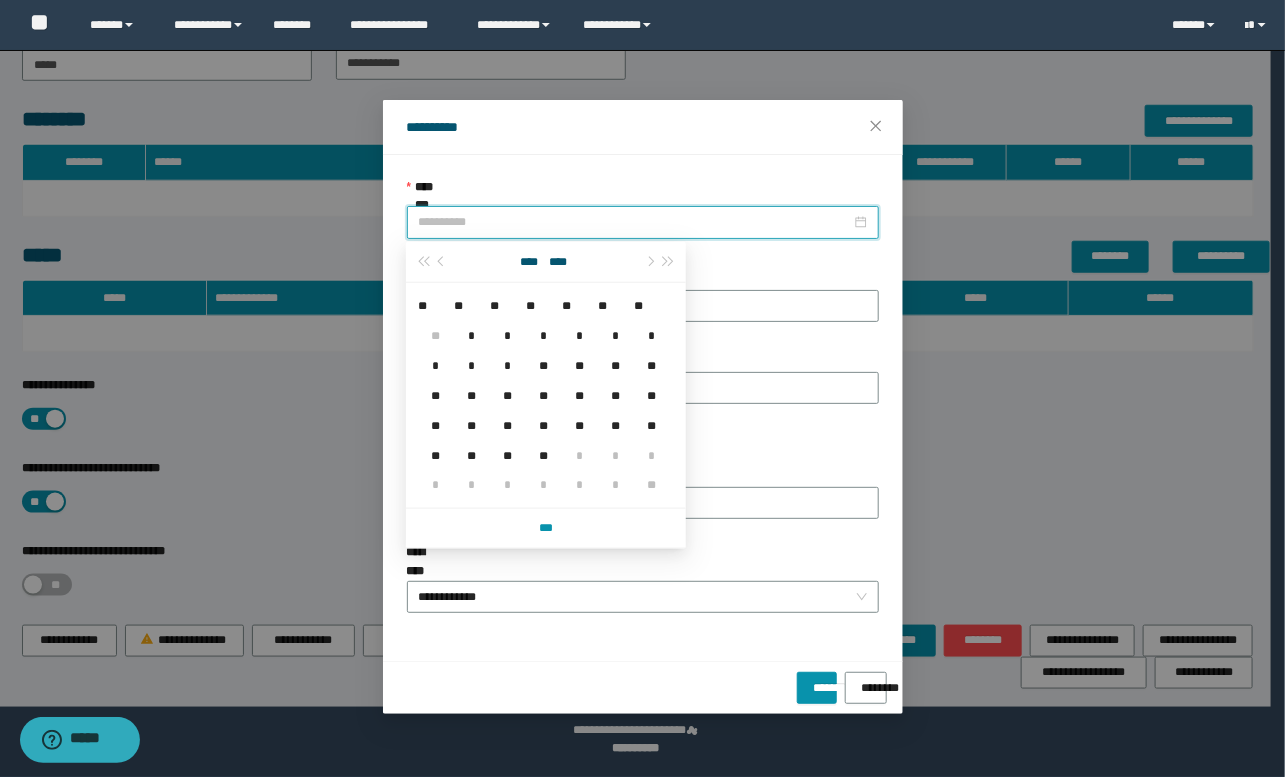drag, startPoint x: 479, startPoint y: 449, endPoint x: 484, endPoint y: 462, distance: 13.928389 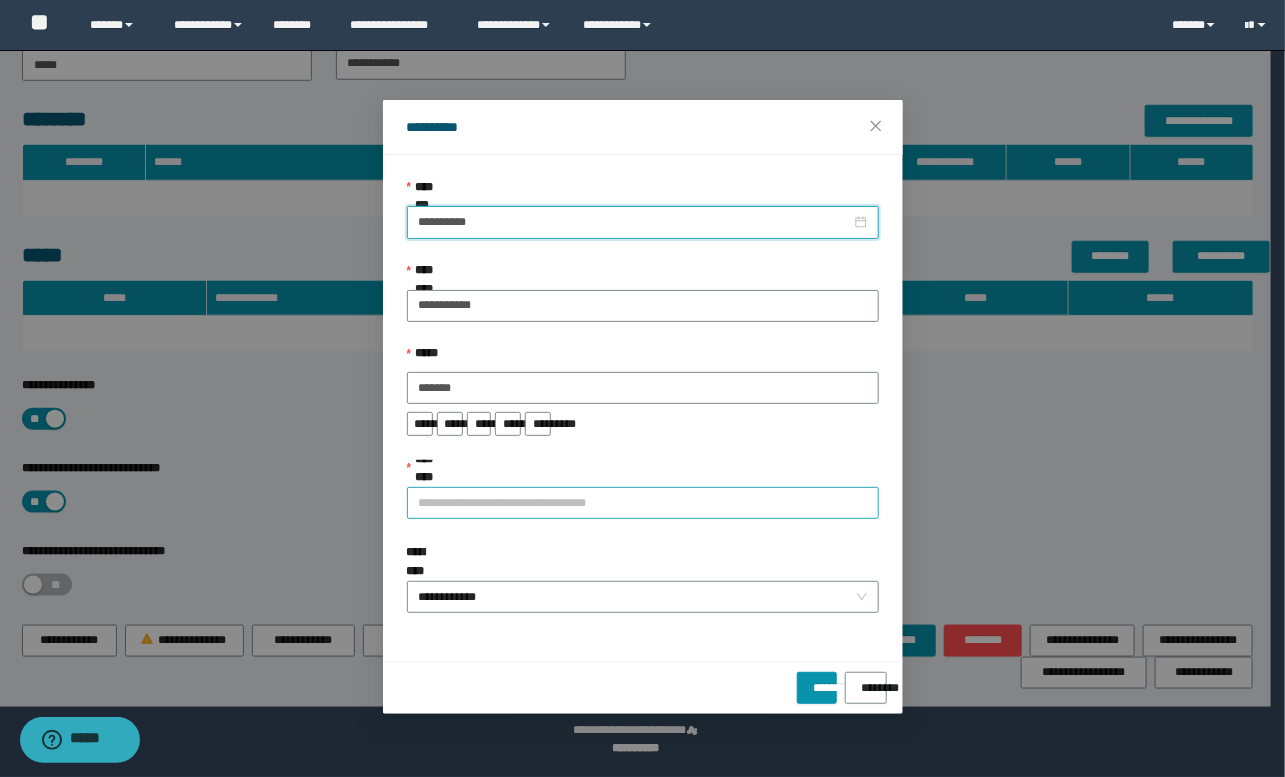 click on "**********" at bounding box center [643, 503] 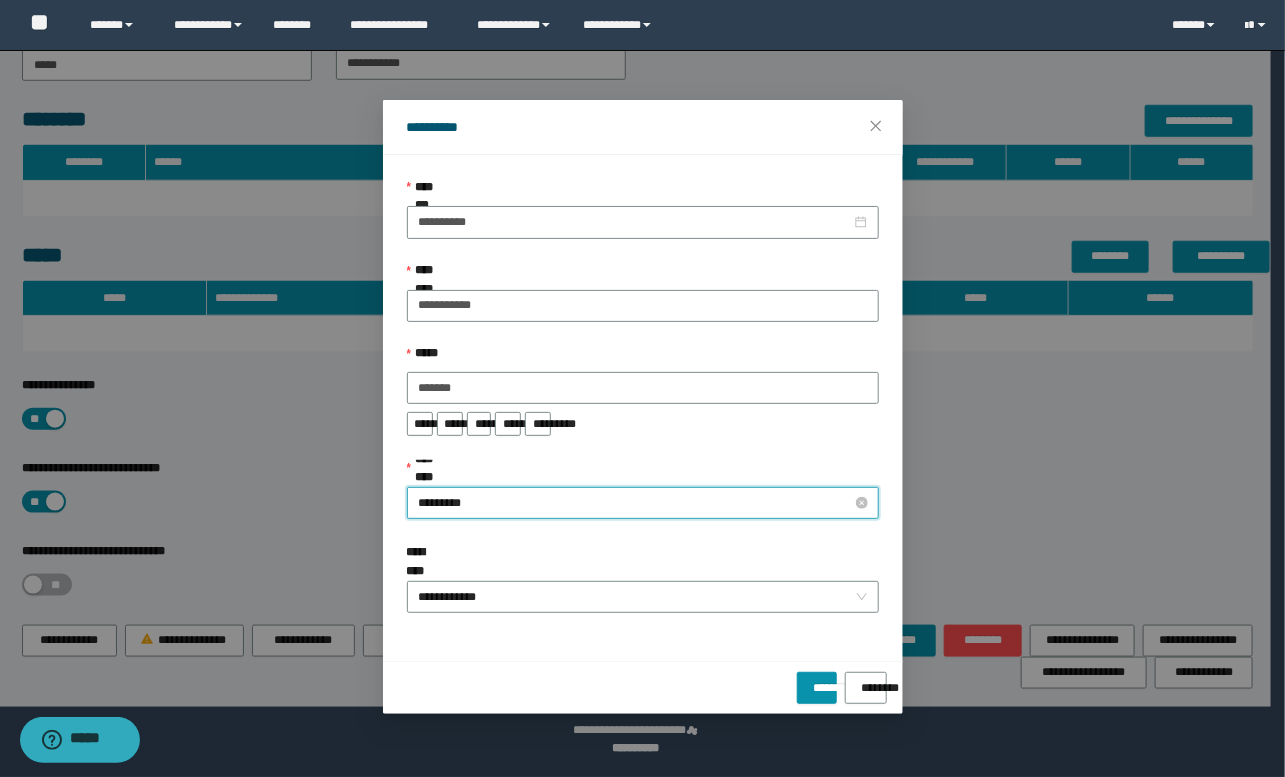 type on "********" 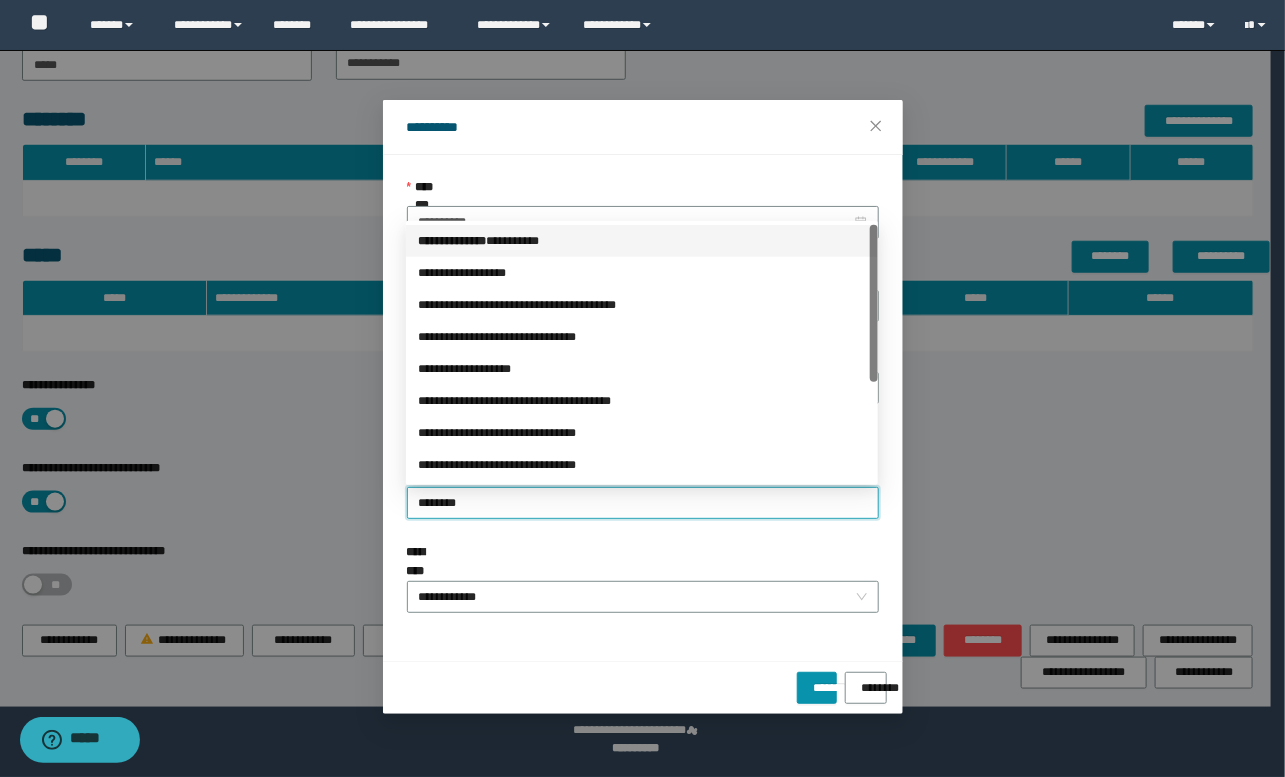 click on "*** *   ********* * ********" at bounding box center (642, 241) 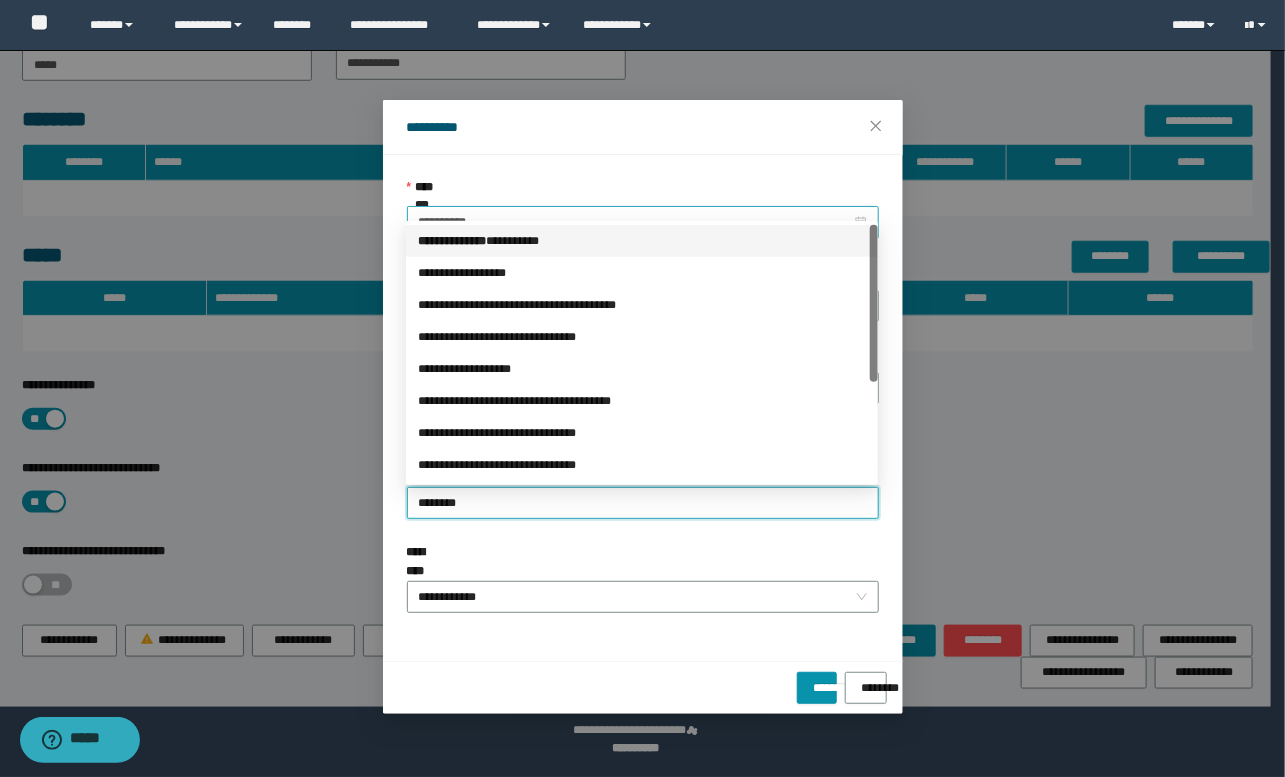 type 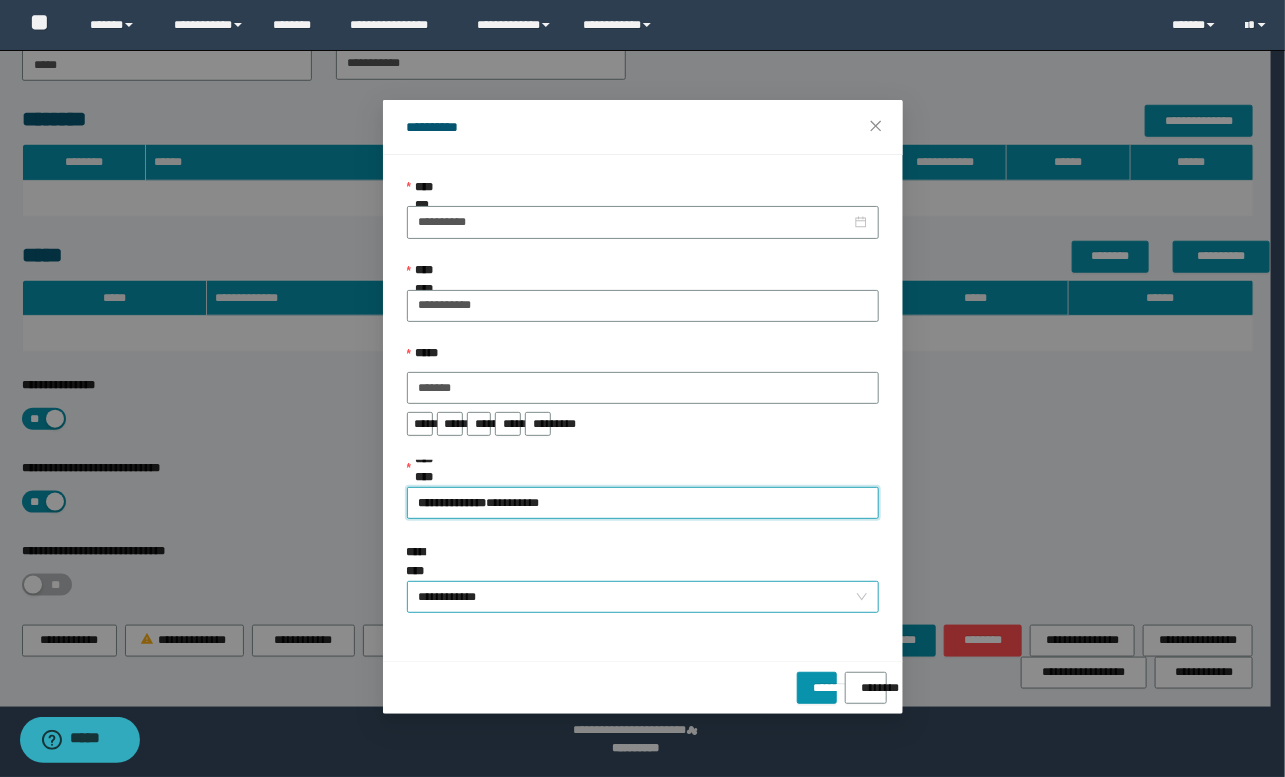 click on "**********" at bounding box center (643, 597) 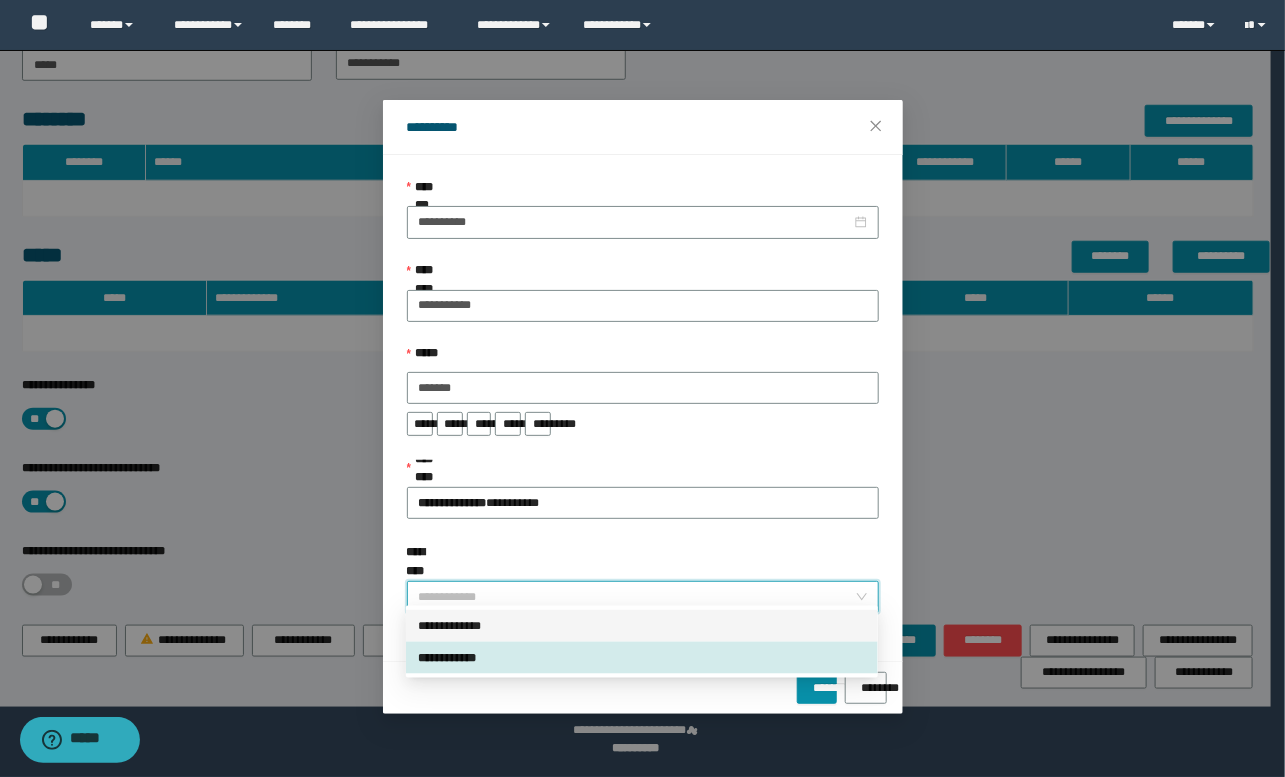 click on "**********" at bounding box center [642, 626] 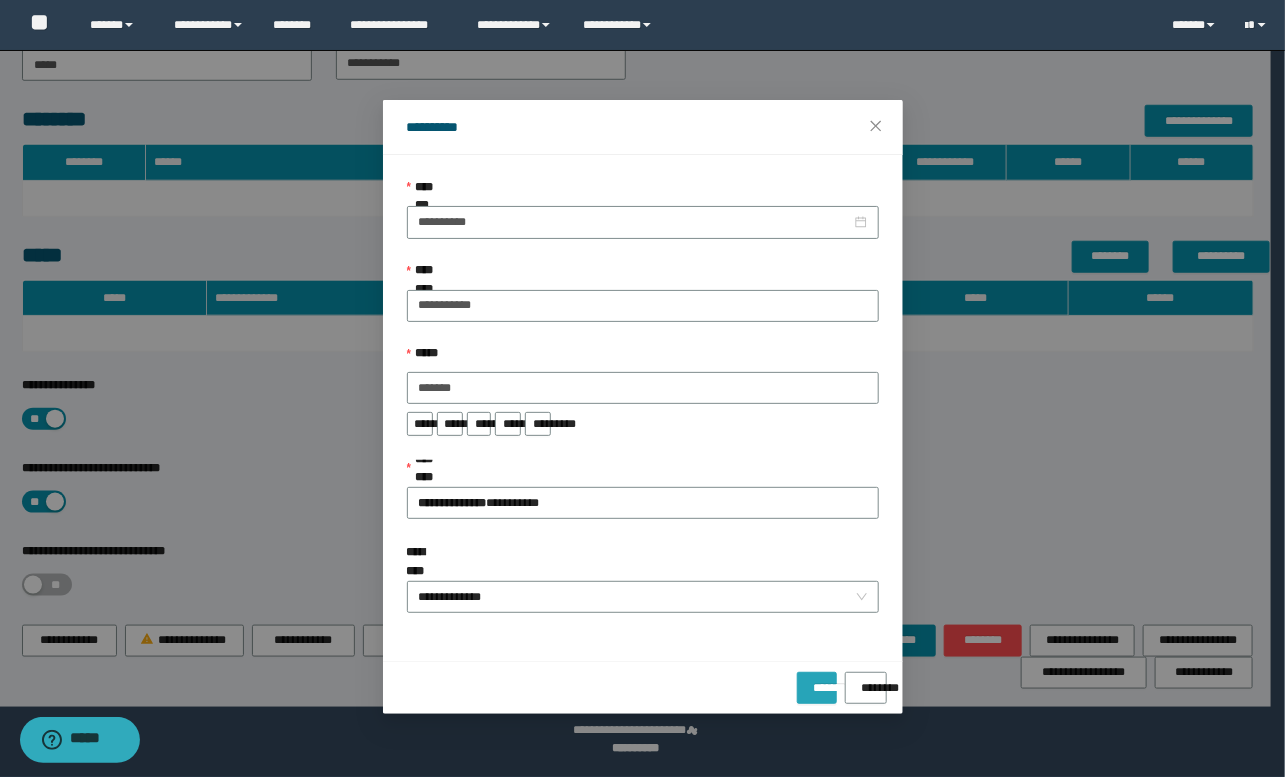 click on "*******" at bounding box center (817, 681) 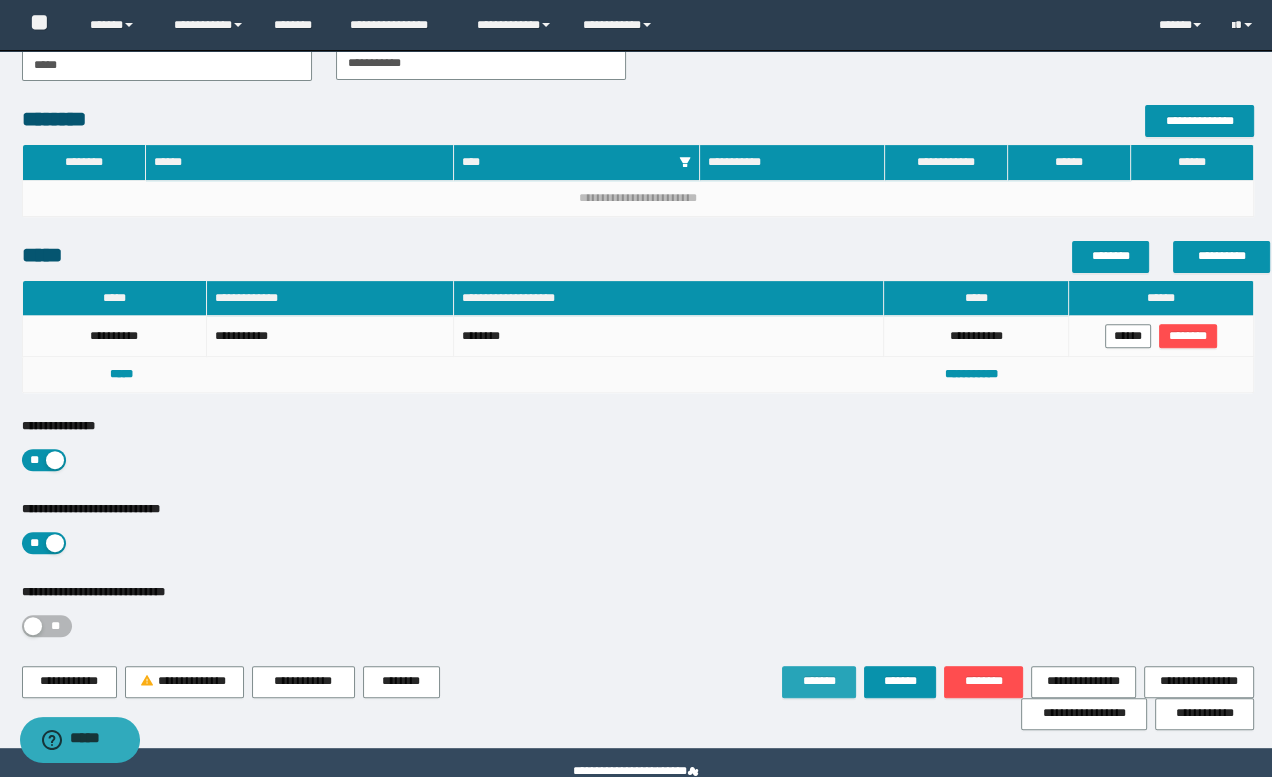 click on "*******" at bounding box center (819, 682) 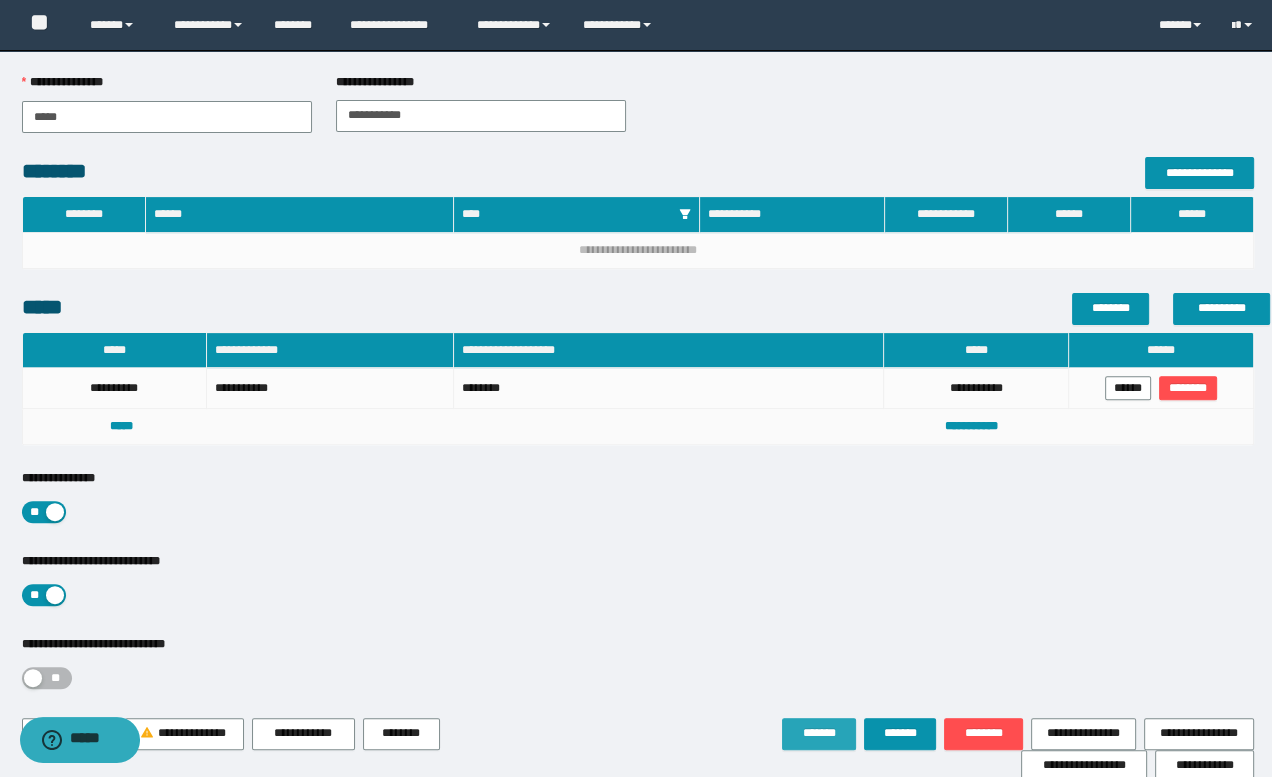 scroll, scrollTop: 613, scrollLeft: 0, axis: vertical 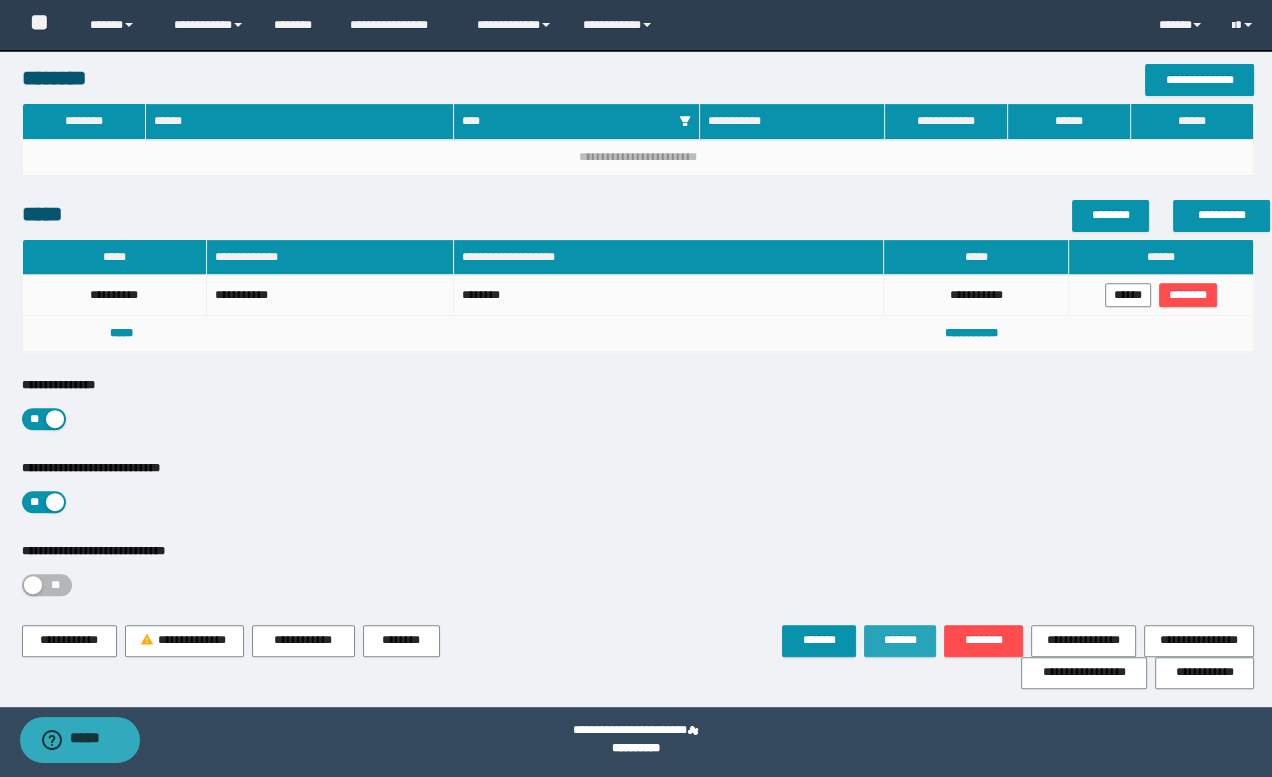 click on "*******" at bounding box center (900, 640) 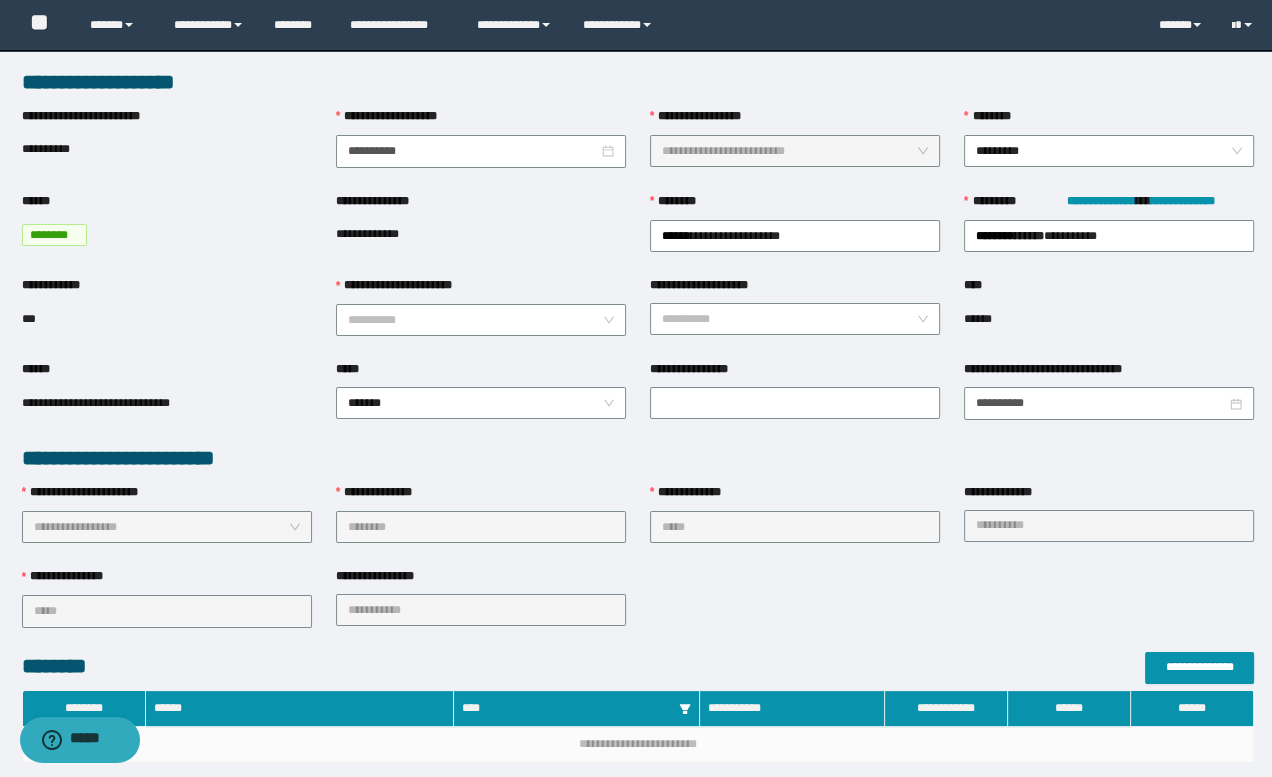 scroll, scrollTop: 0, scrollLeft: 0, axis: both 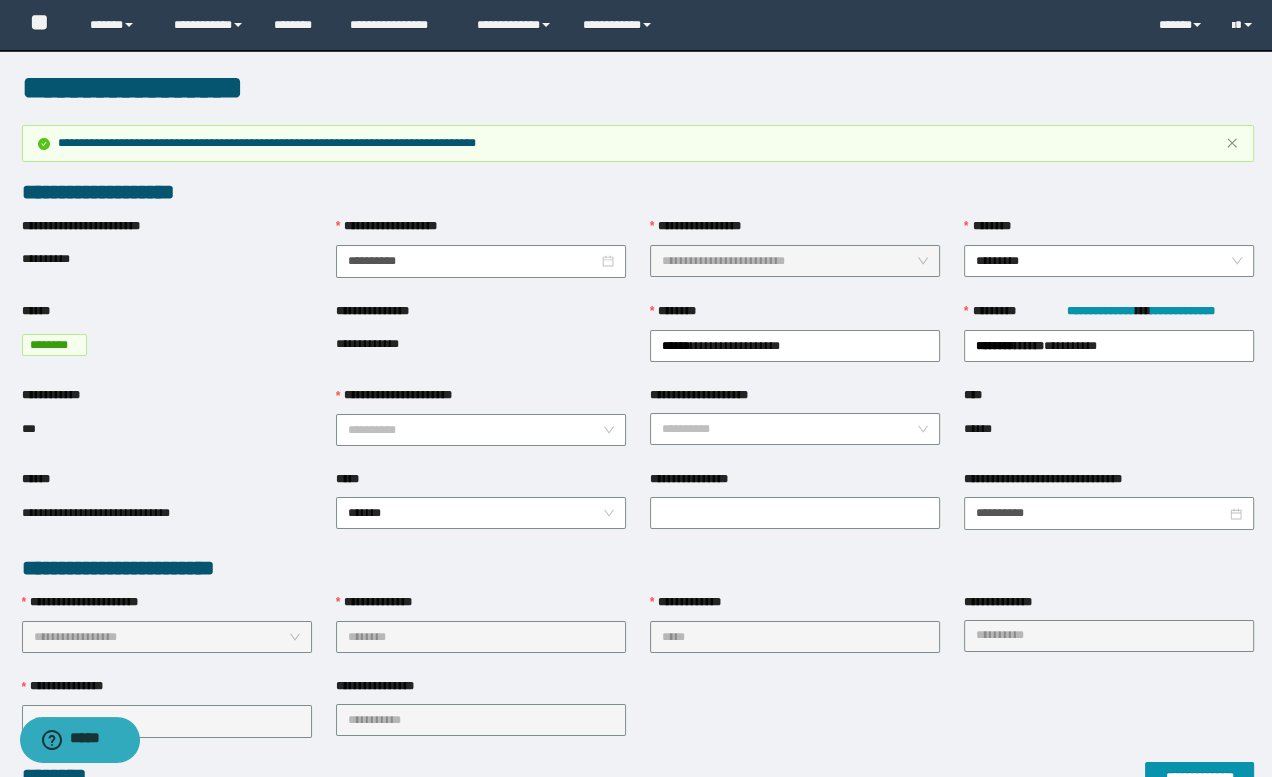 click on "**********" at bounding box center [638, 782] 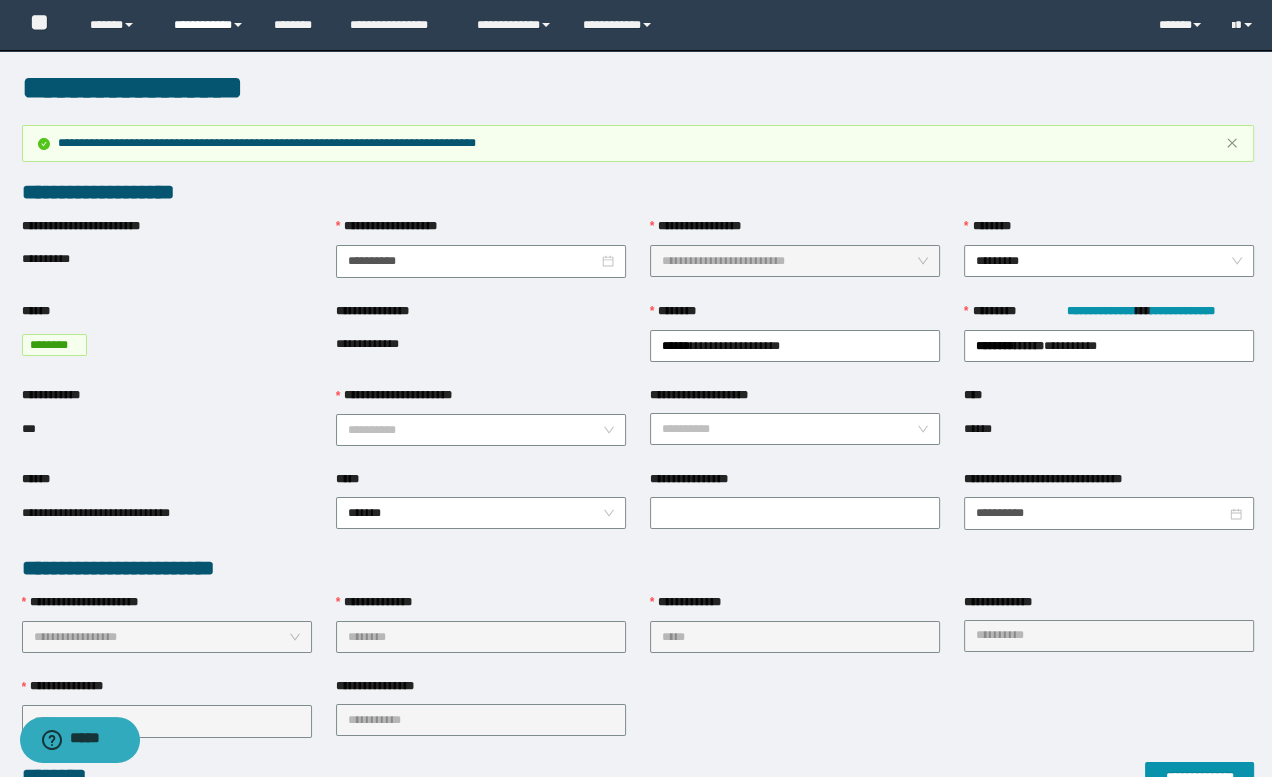 click on "**********" at bounding box center [209, 25] 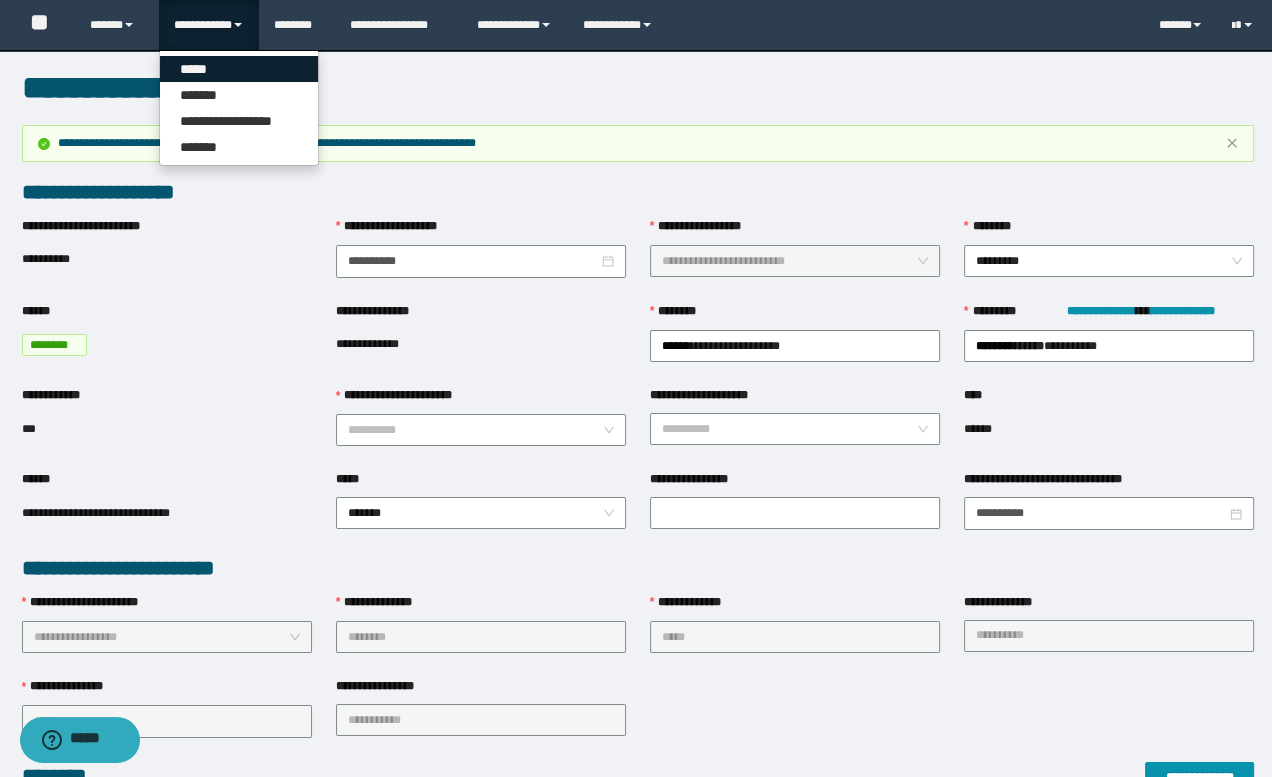 click on "*****" at bounding box center (239, 69) 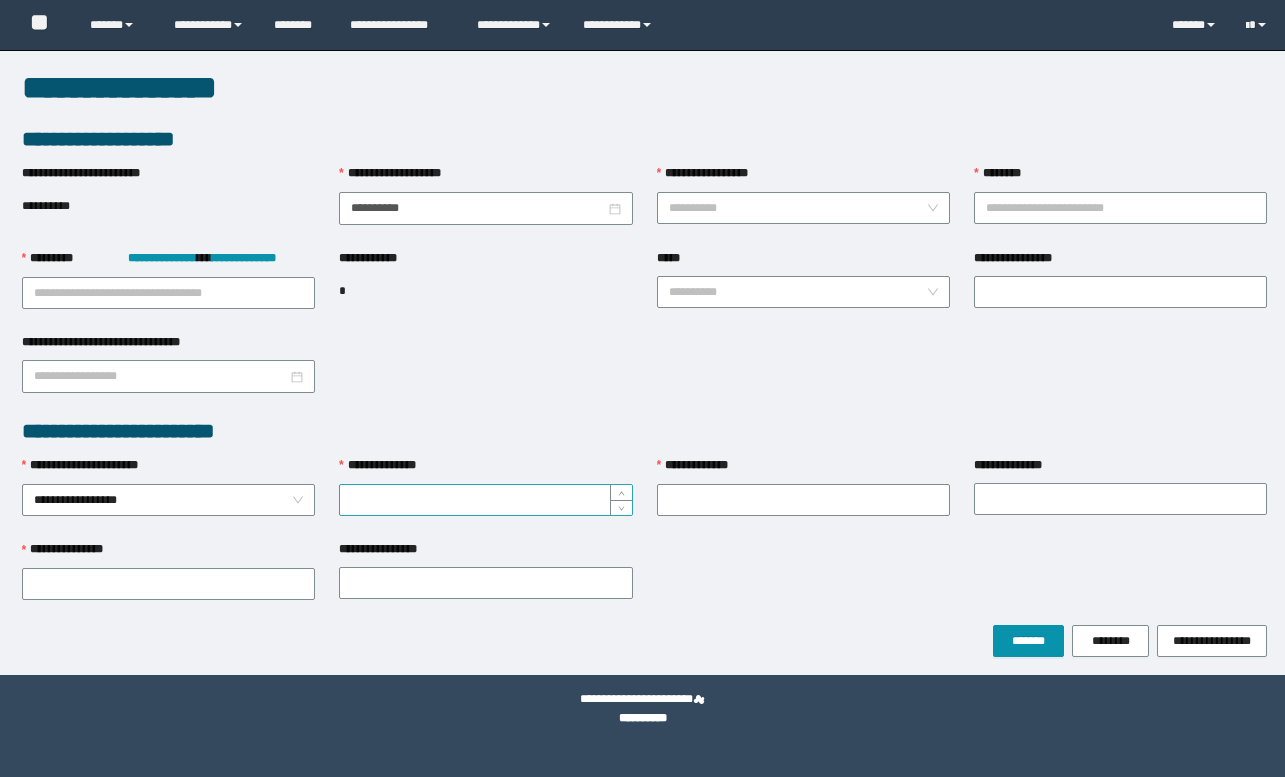 scroll, scrollTop: 0, scrollLeft: 0, axis: both 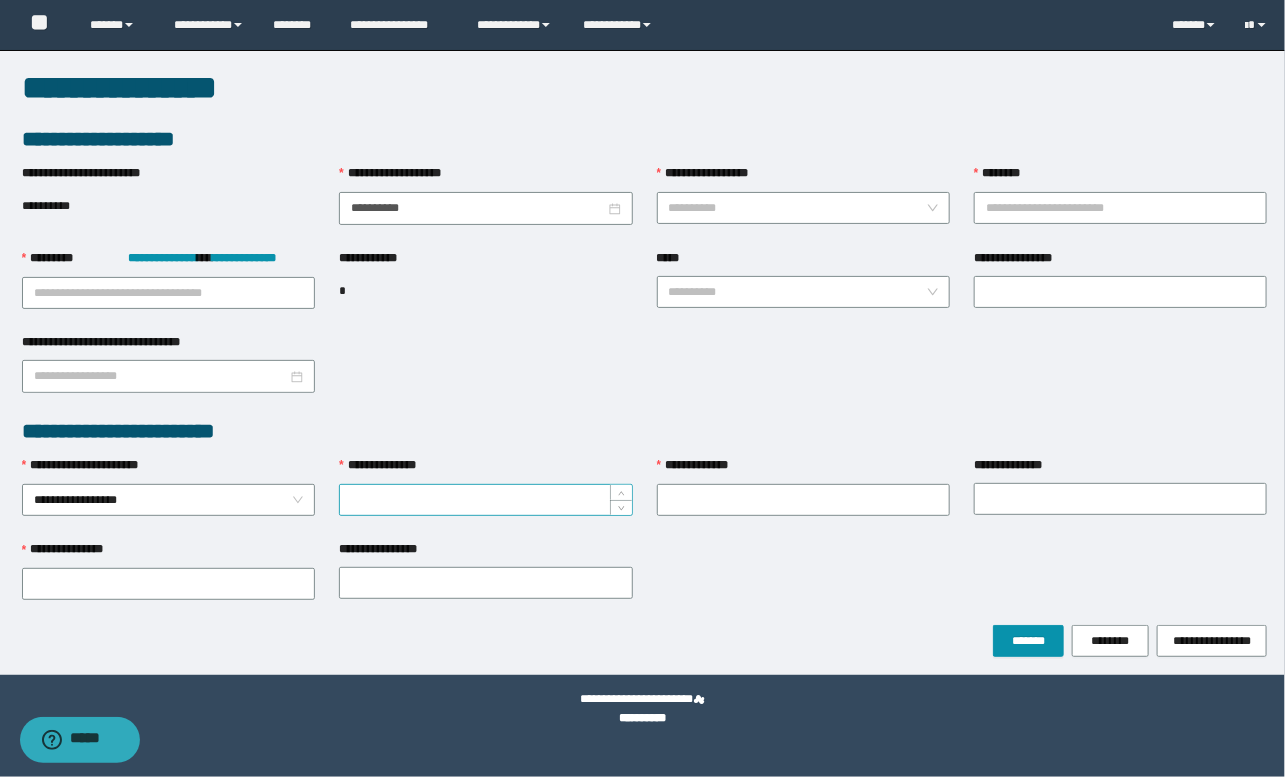 click on "**********" at bounding box center [485, 500] 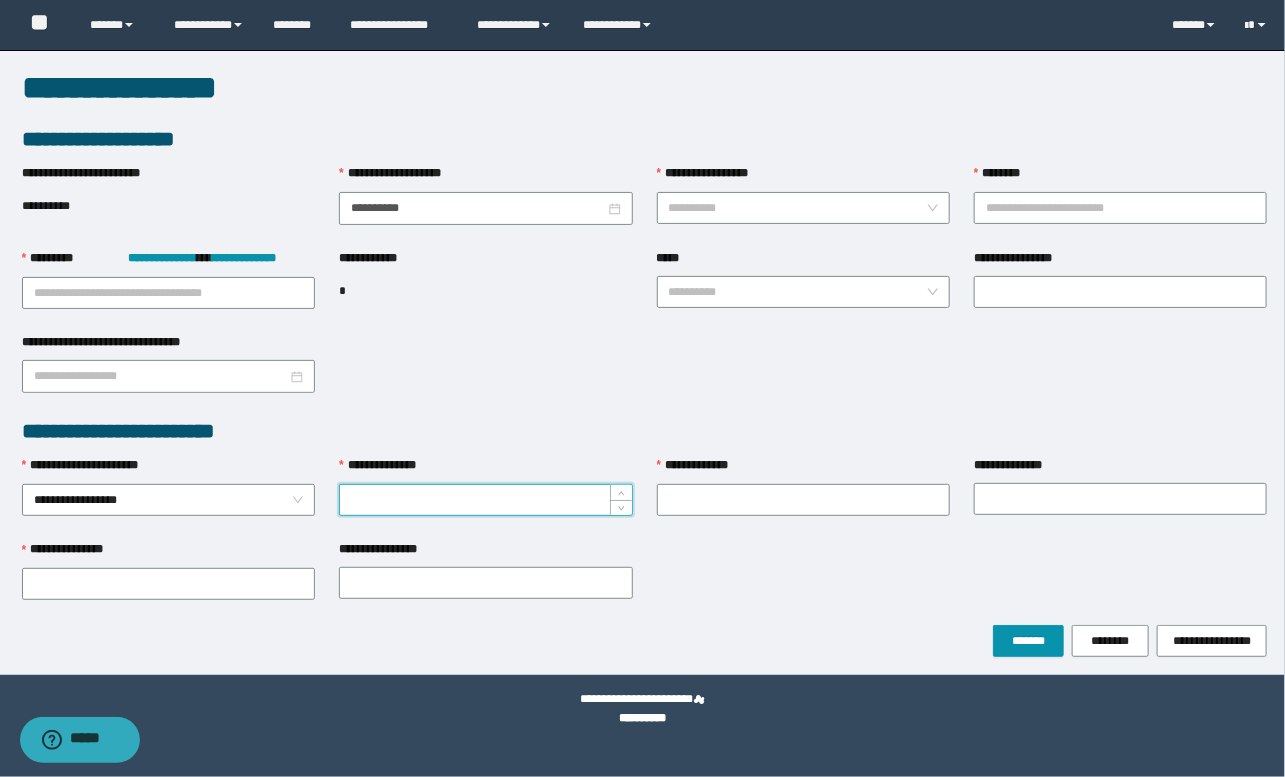 paste on "*******" 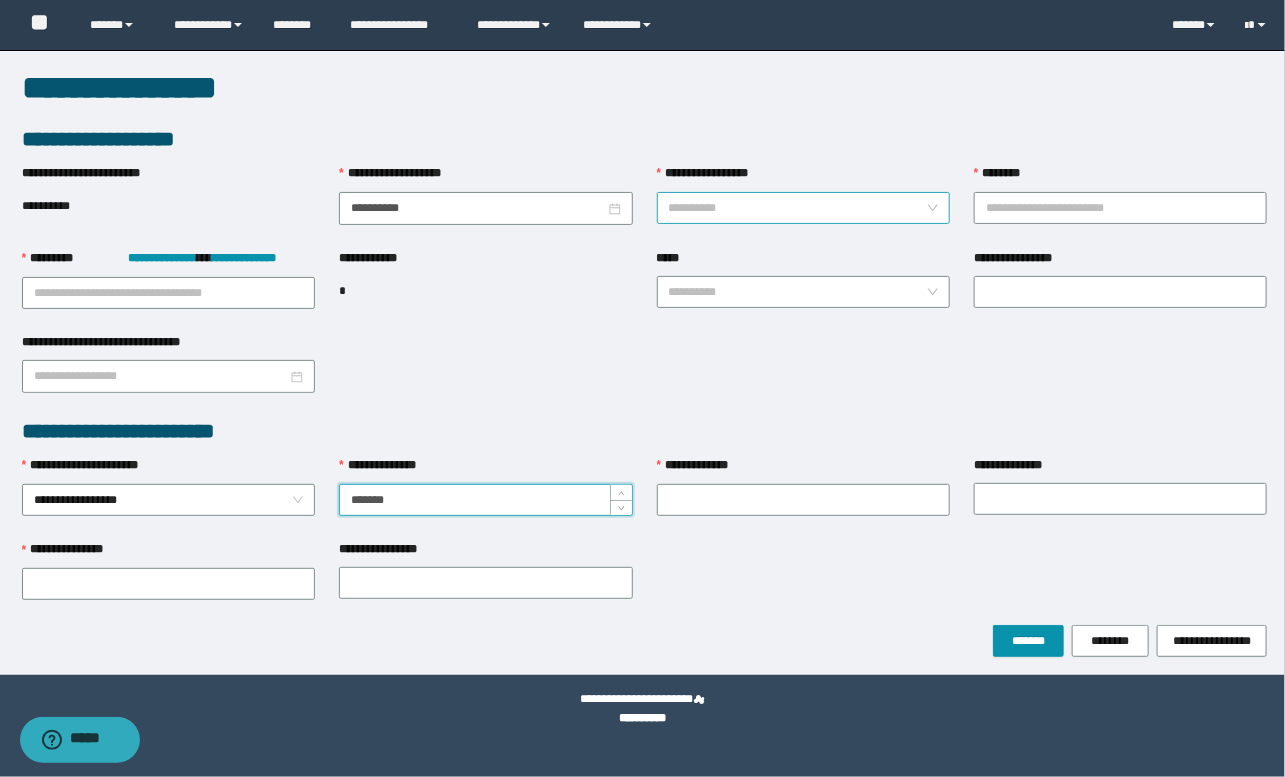 type on "*******" 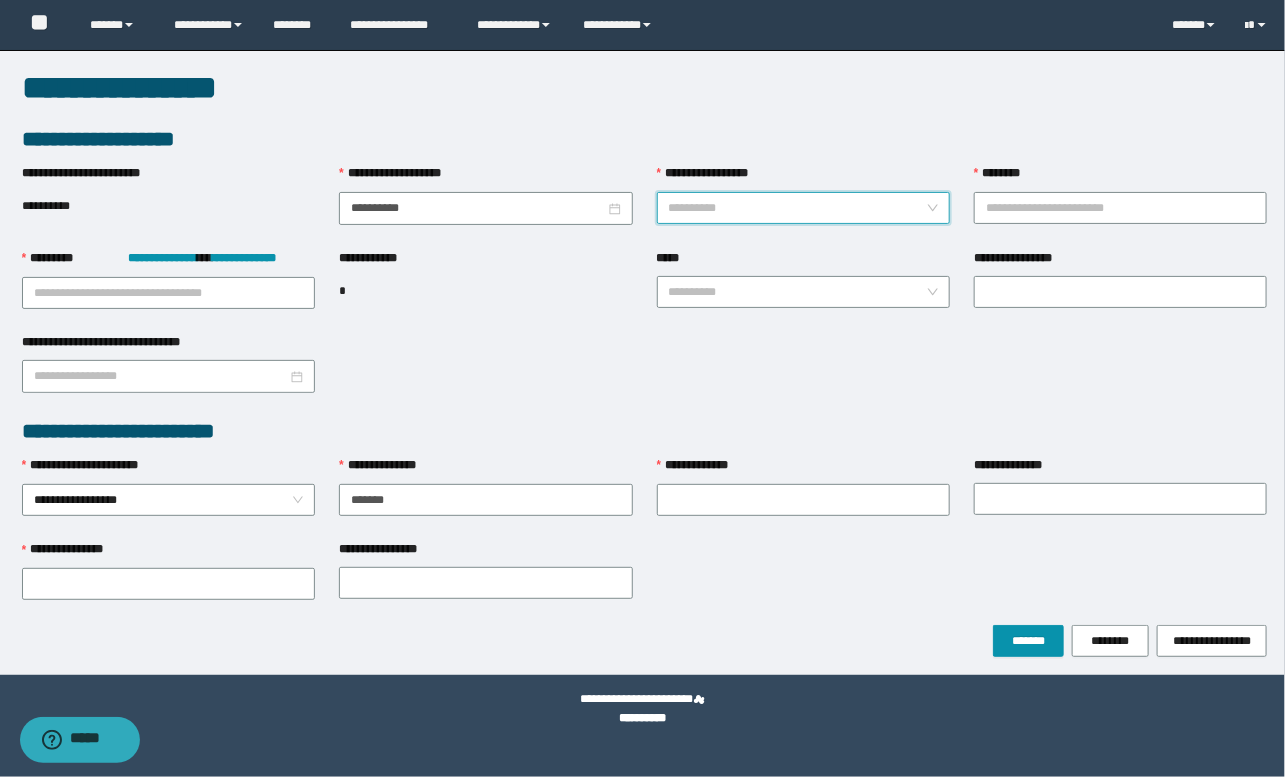 click on "**********" at bounding box center (797, 208) 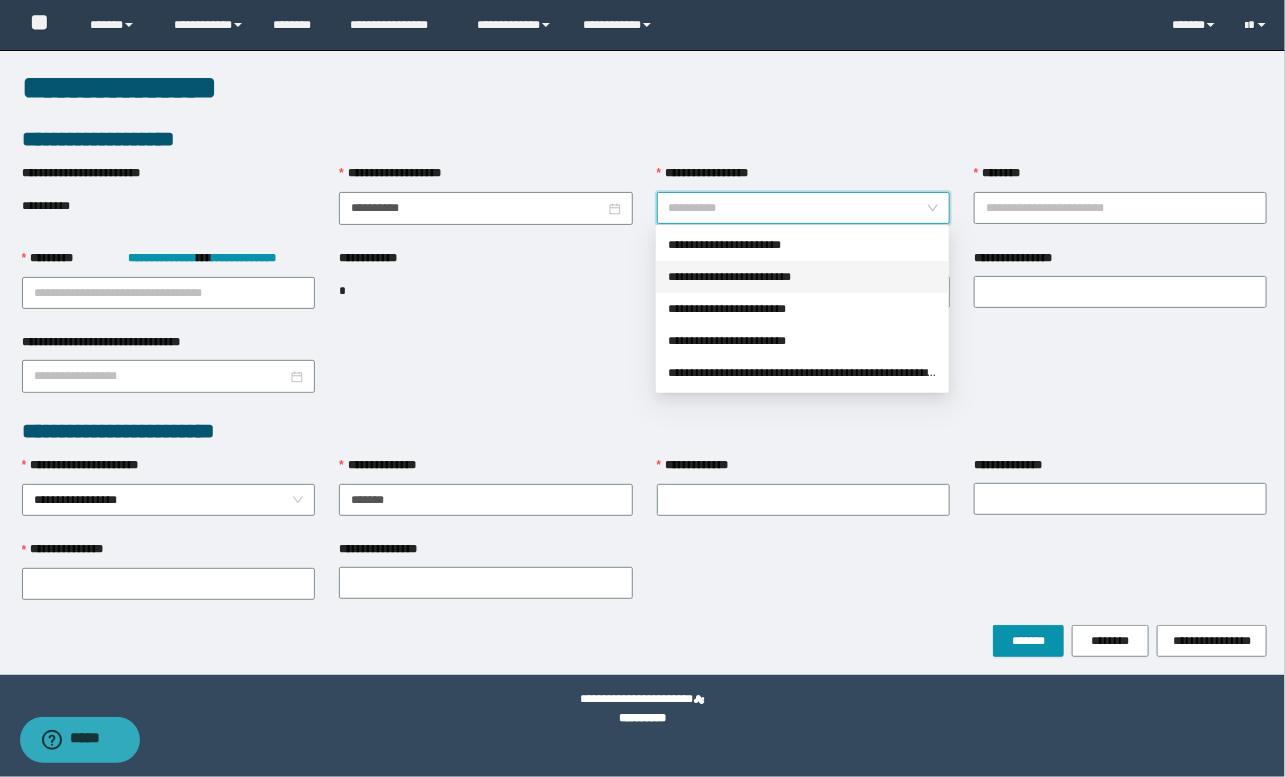 click on "**********" at bounding box center [802, 277] 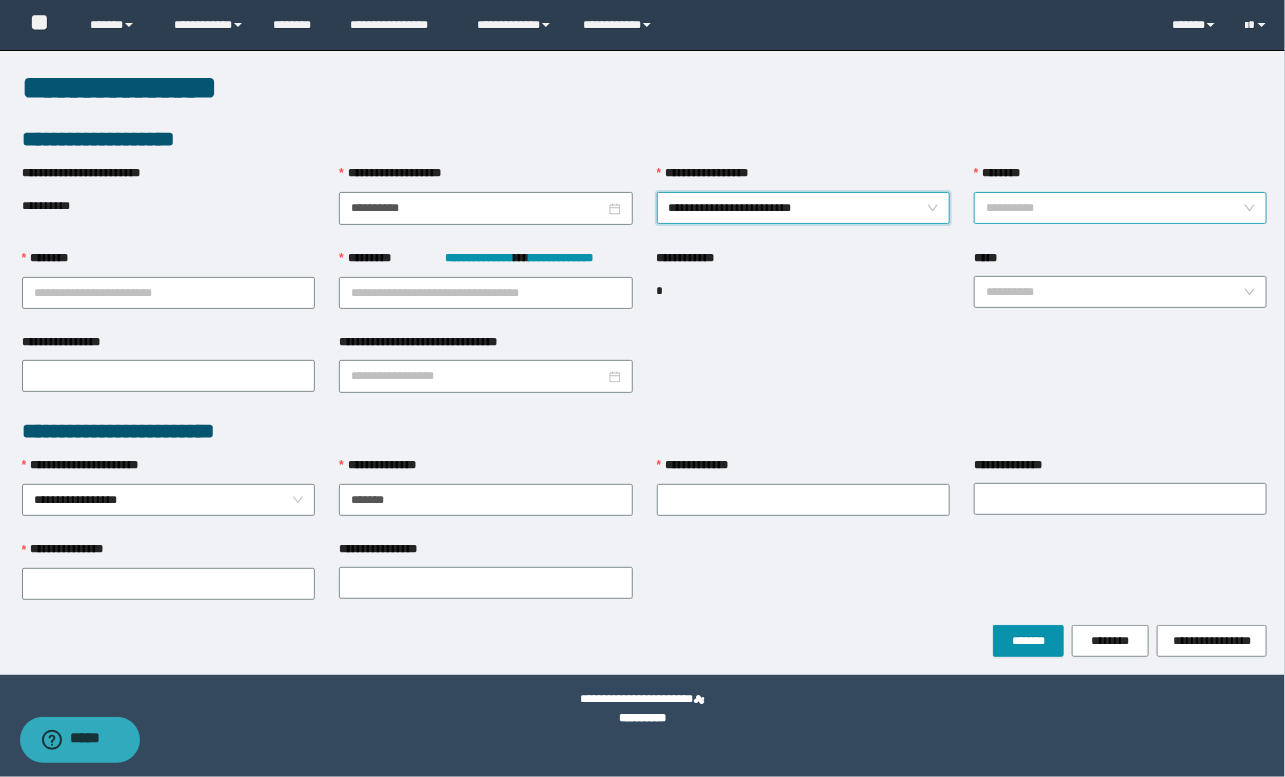 click on "********" at bounding box center [1114, 208] 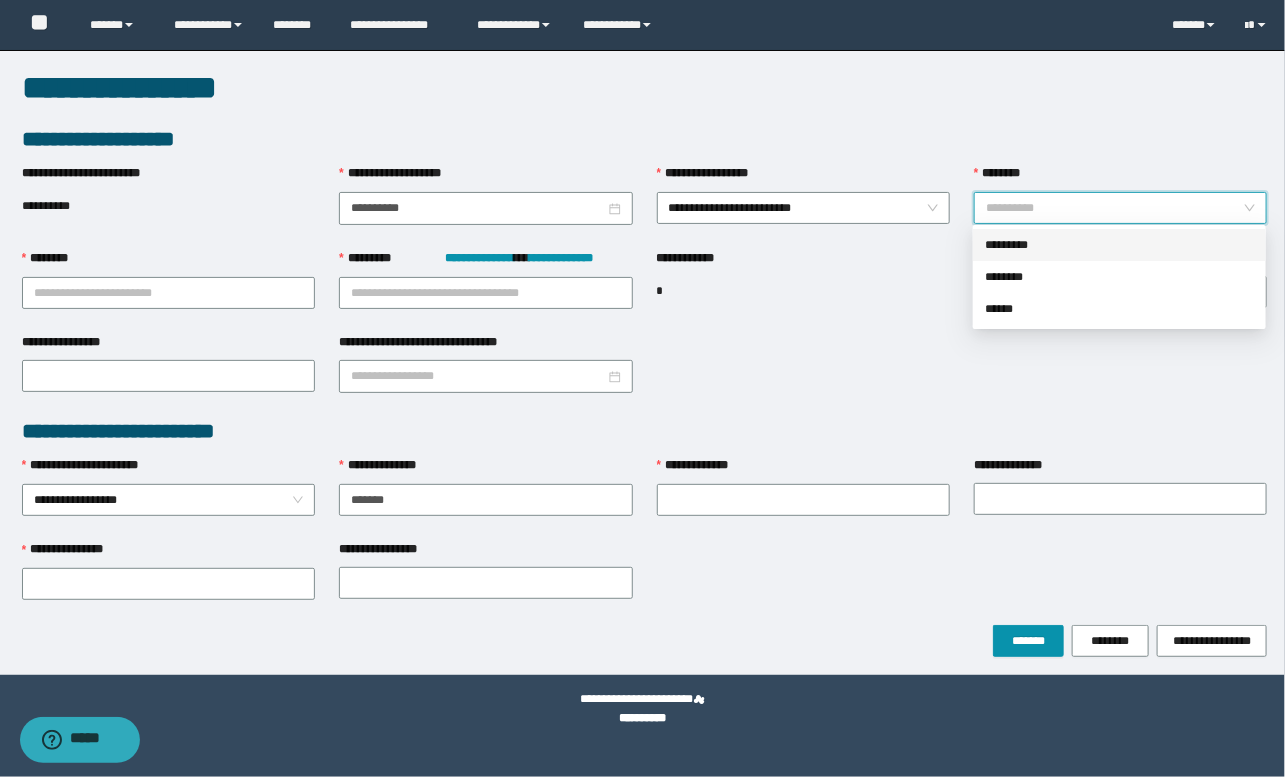 click on "*********" at bounding box center [1119, 245] 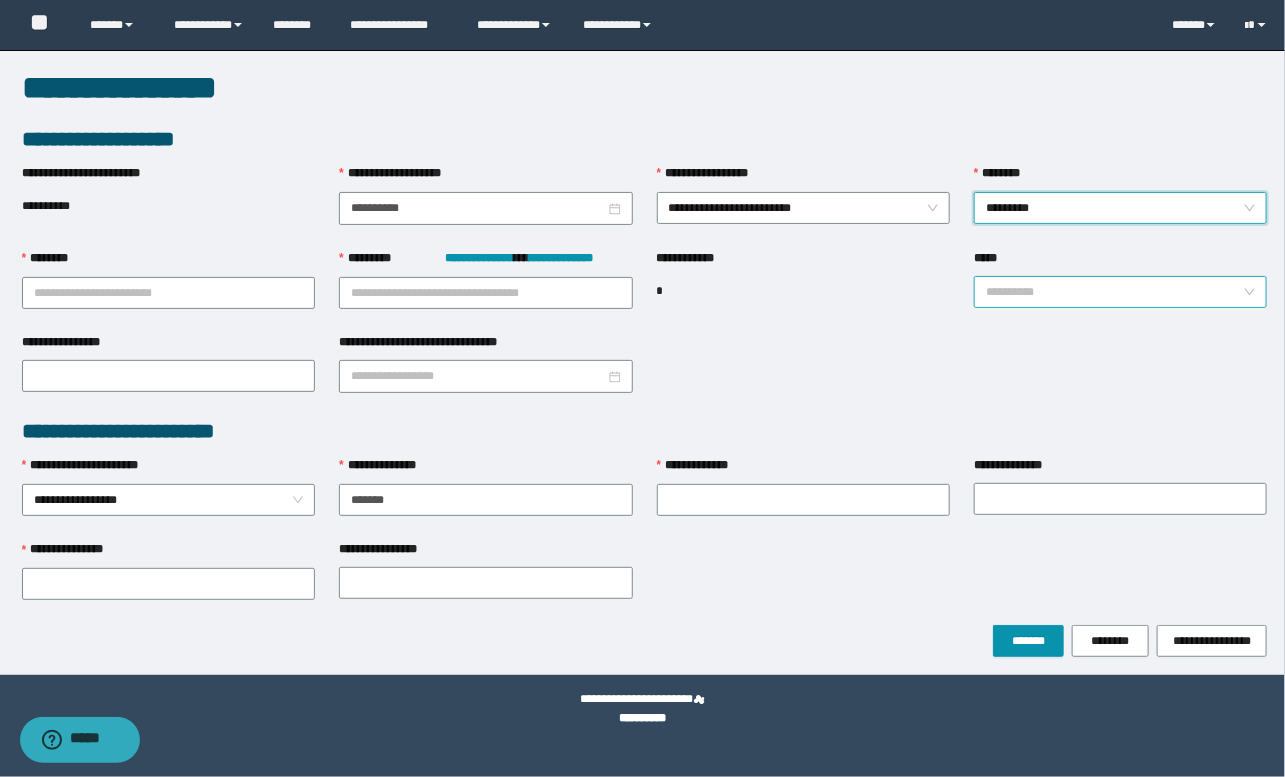 click on "*****" at bounding box center [1114, 292] 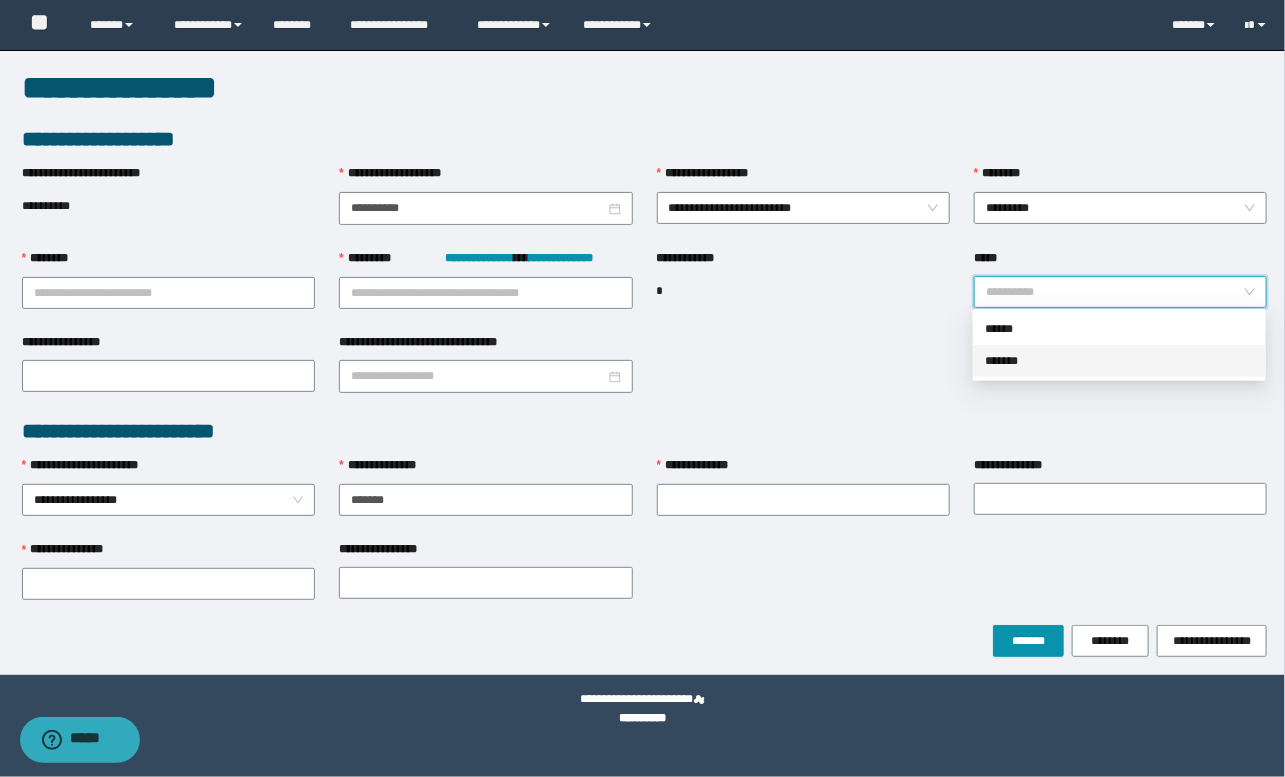 click on "*******" at bounding box center (1119, 361) 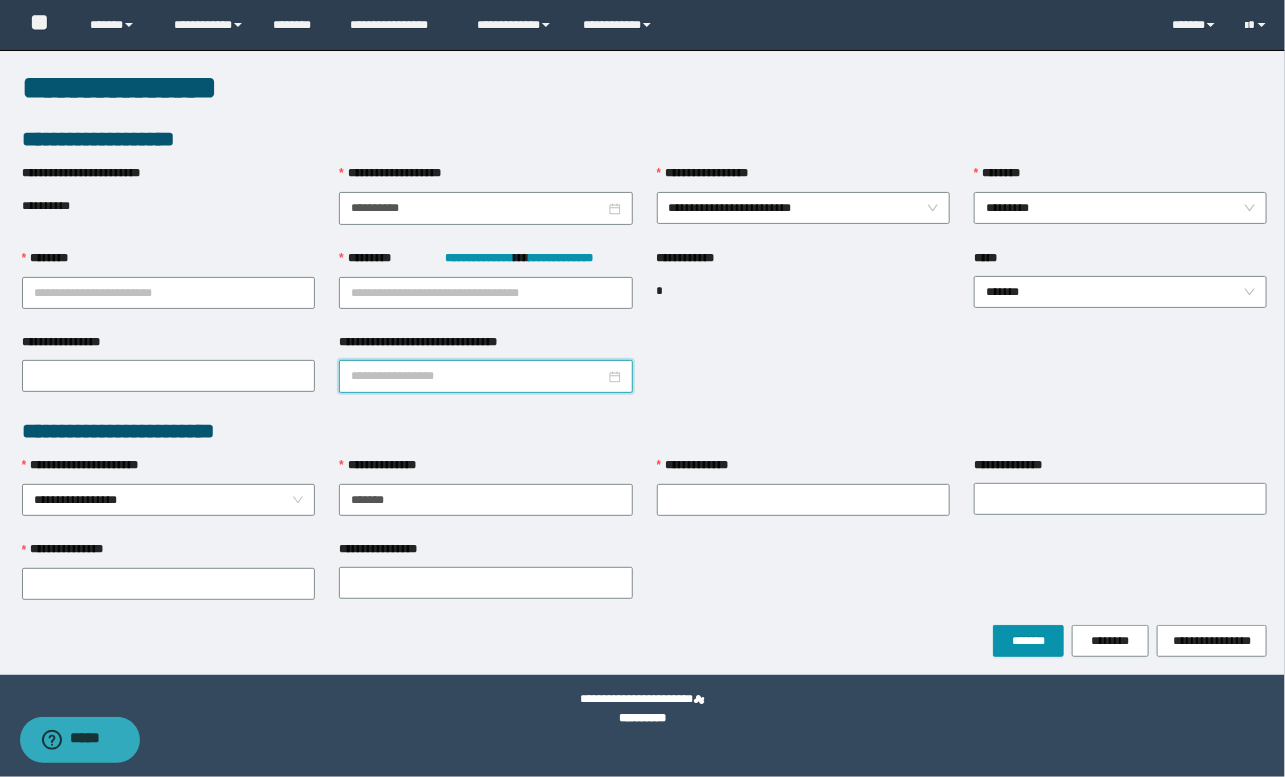 drag, startPoint x: 547, startPoint y: 368, endPoint x: 530, endPoint y: 369, distance: 17.029387 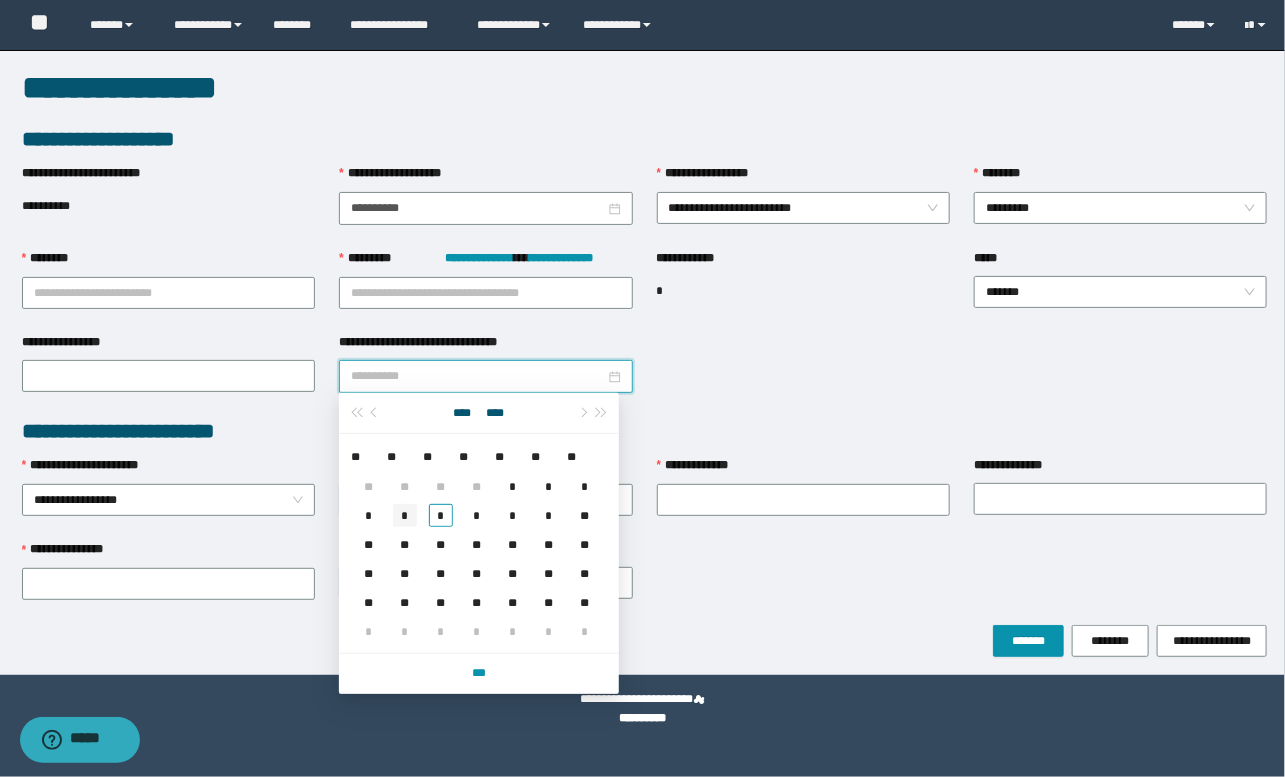 click on "*" at bounding box center (405, 515) 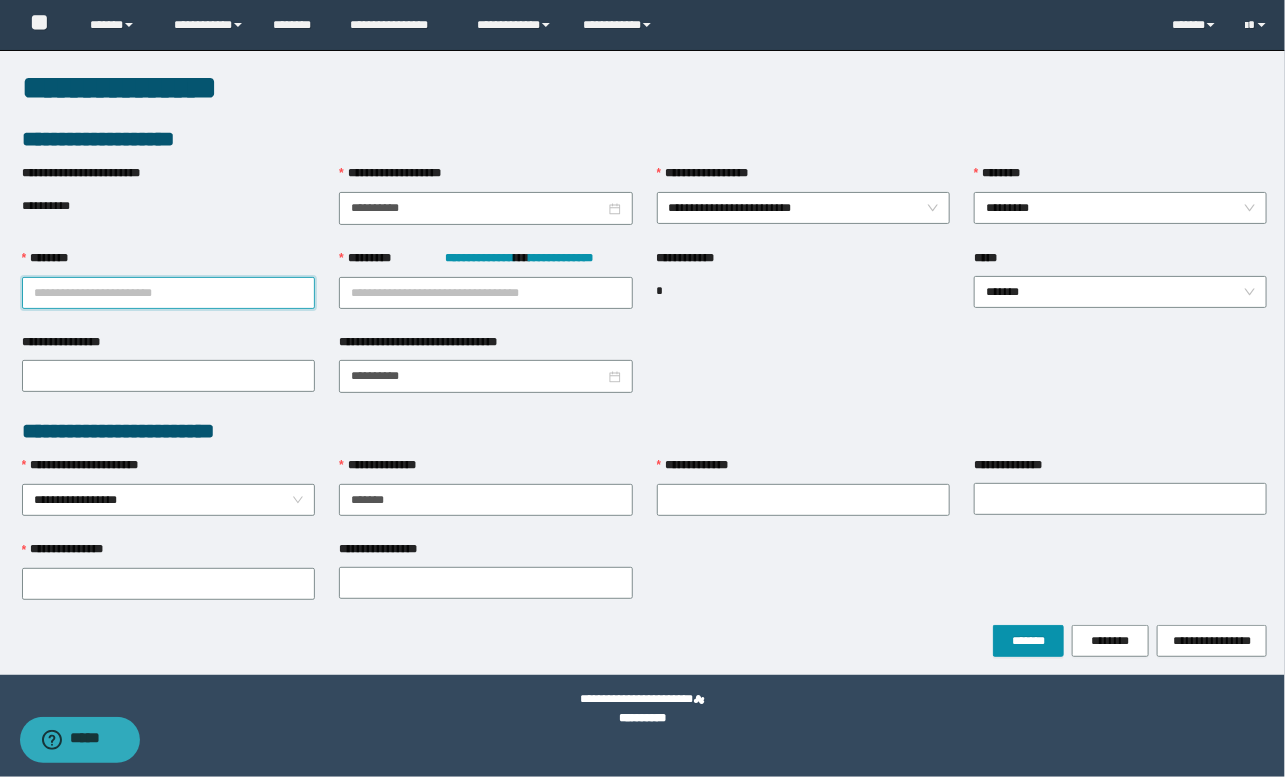 click on "********" at bounding box center [168, 293] 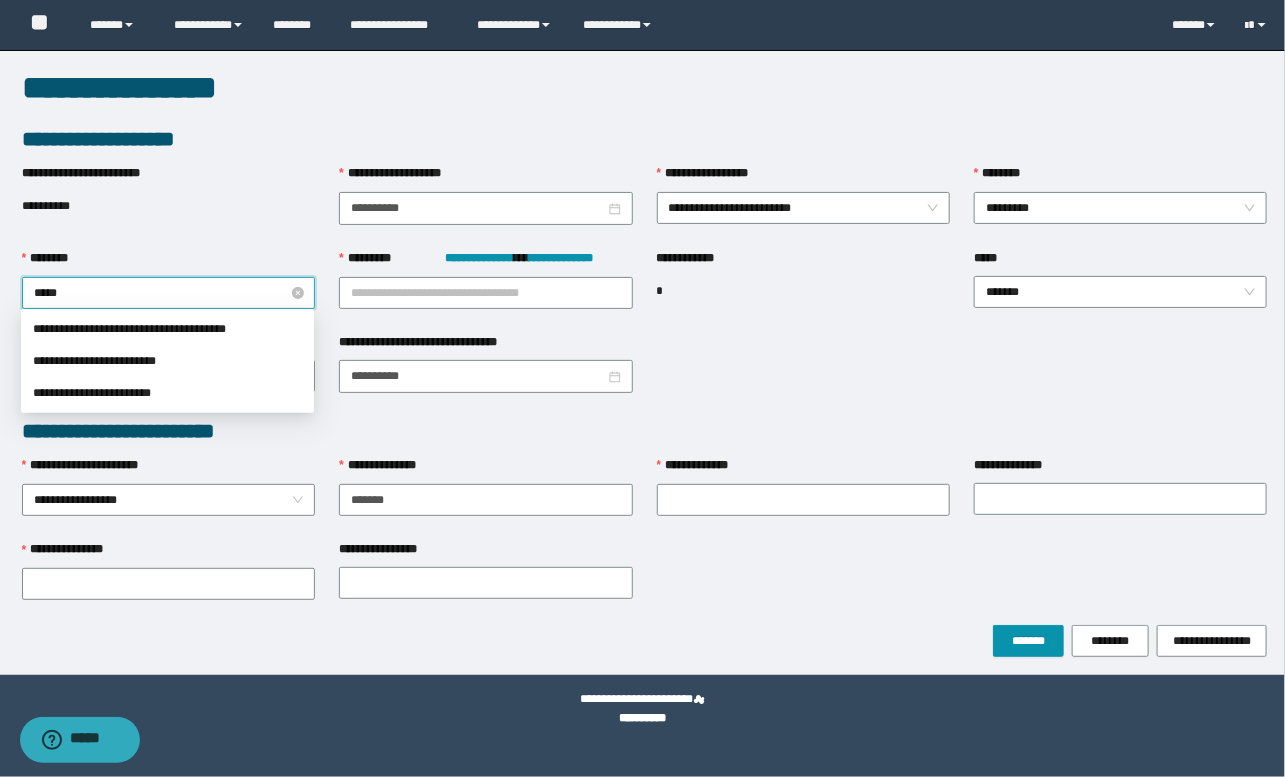 type on "******" 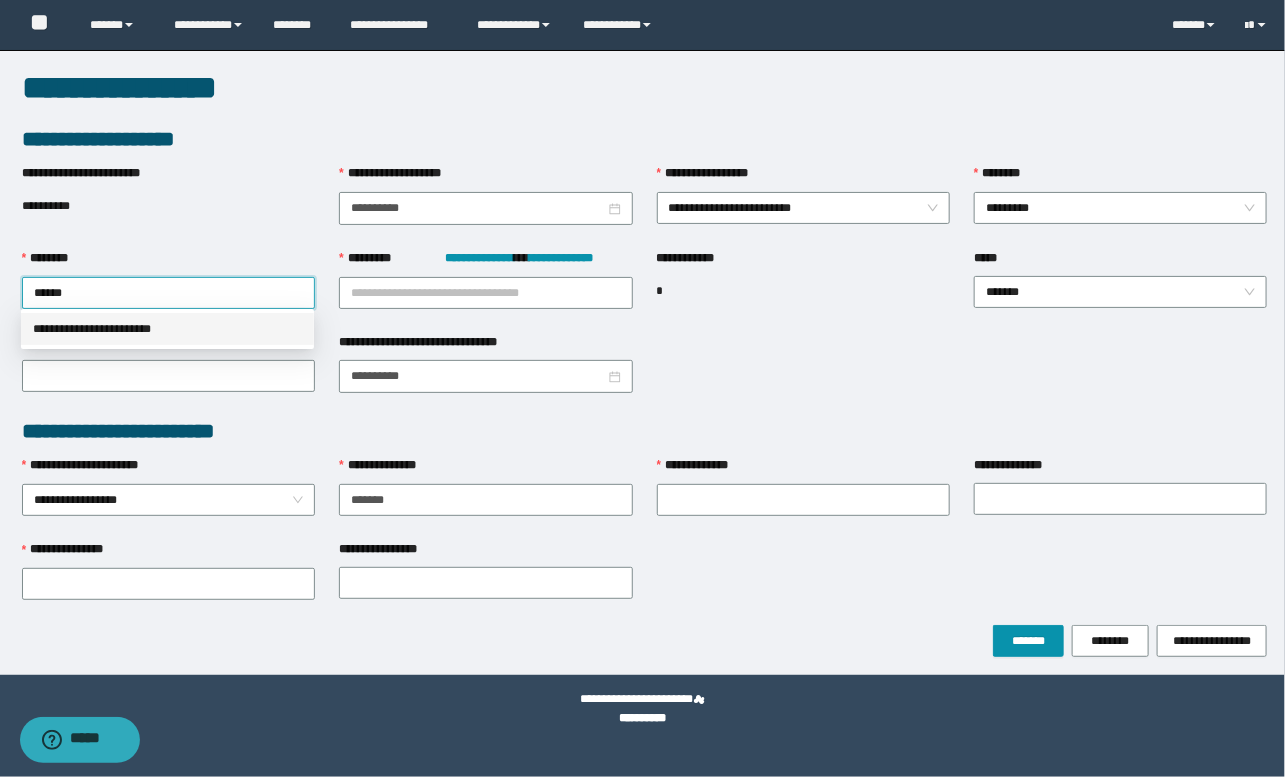 click on "**********" at bounding box center (167, 329) 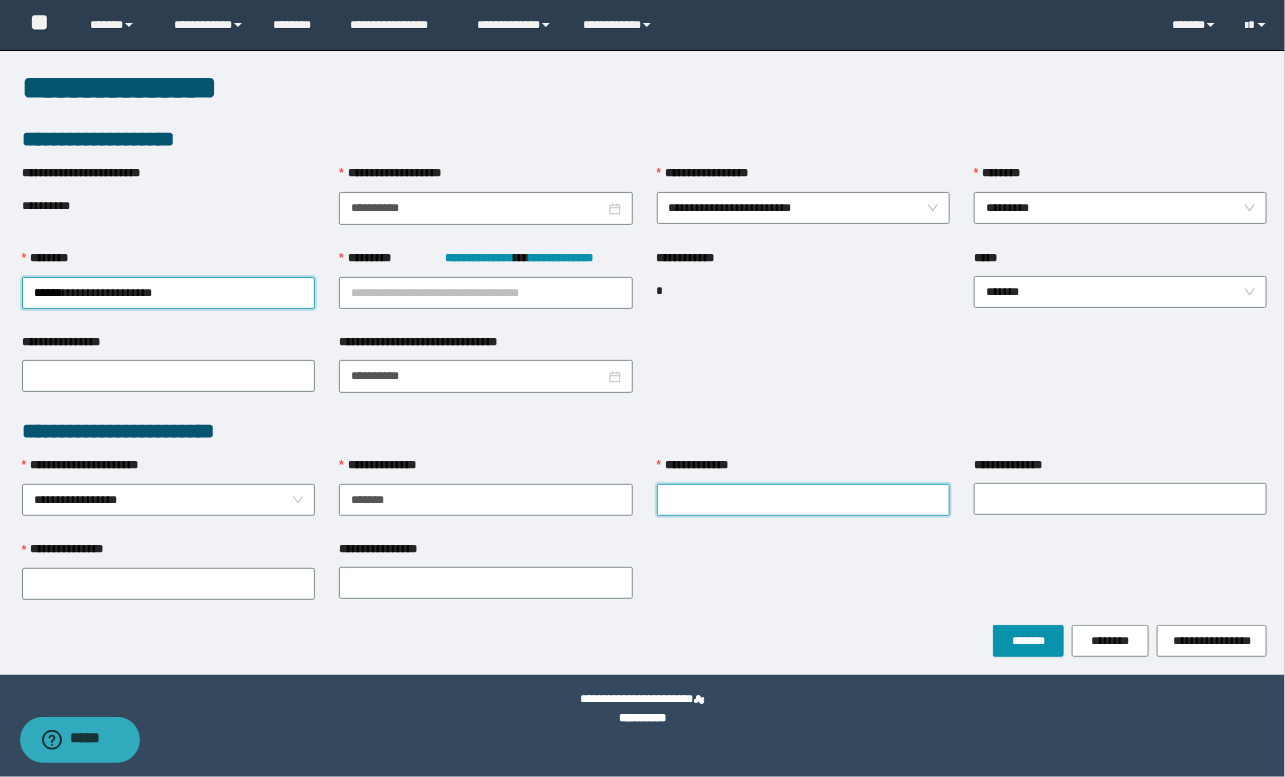 click on "**********" at bounding box center (803, 500) 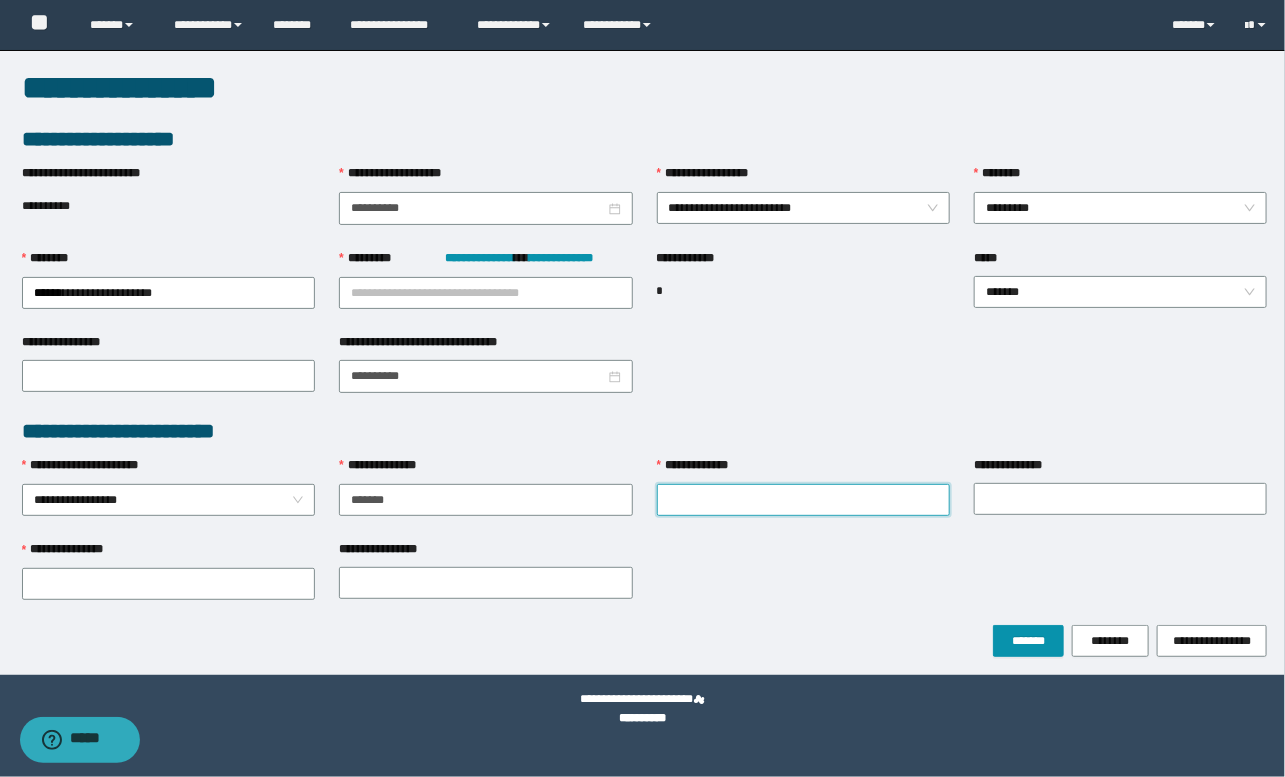 paste on "**********" 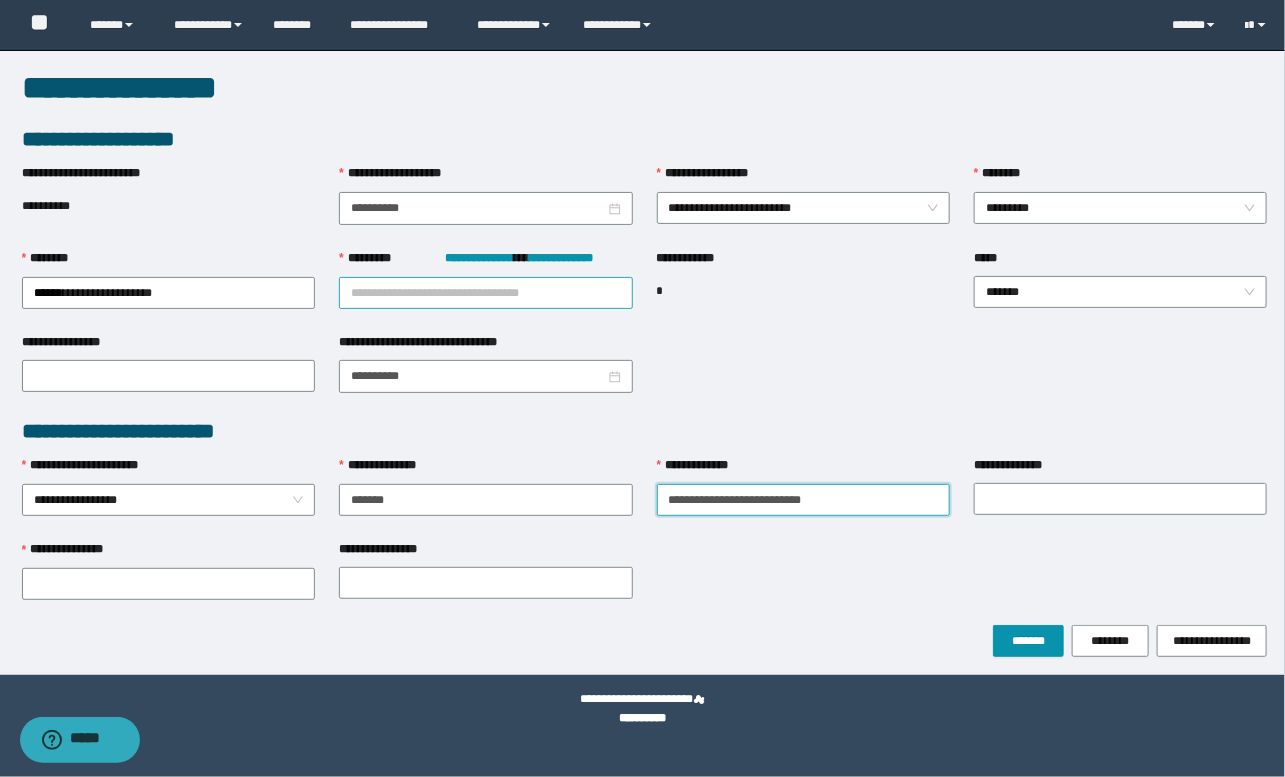type on "**********" 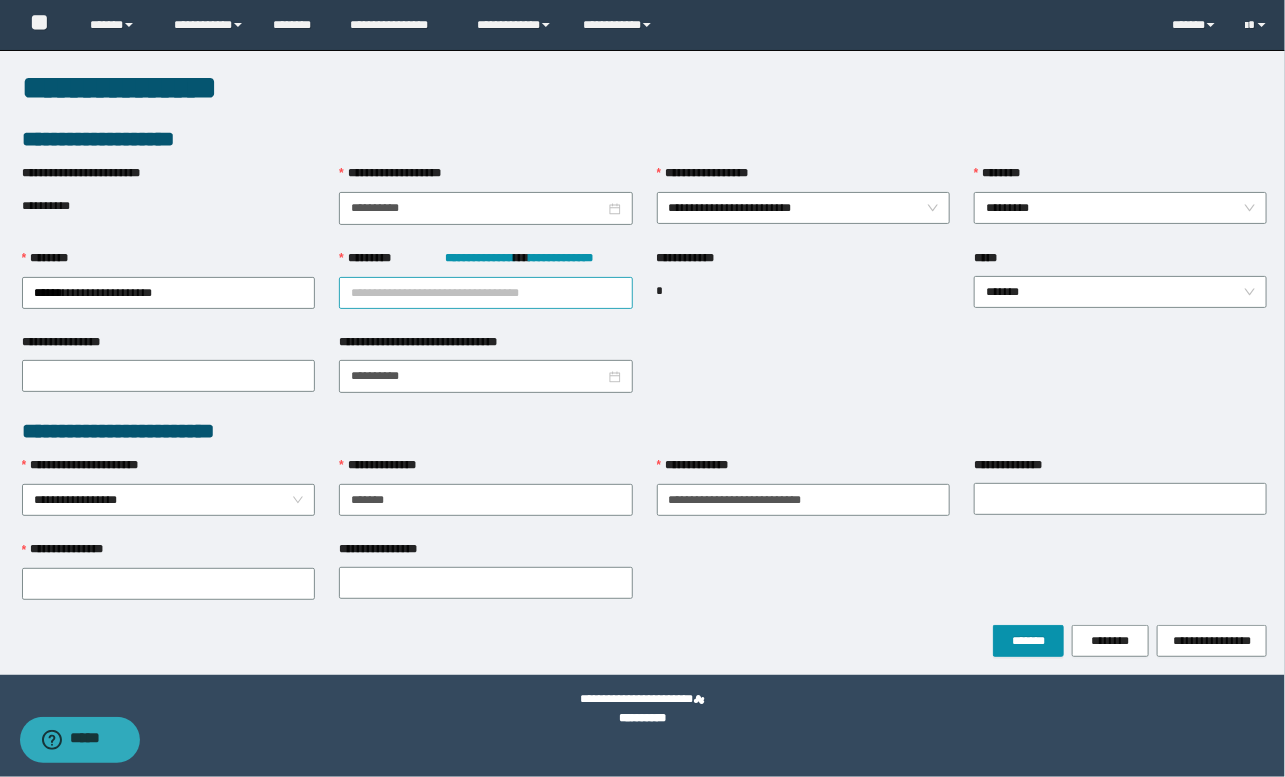 click on "**********" at bounding box center (485, 293) 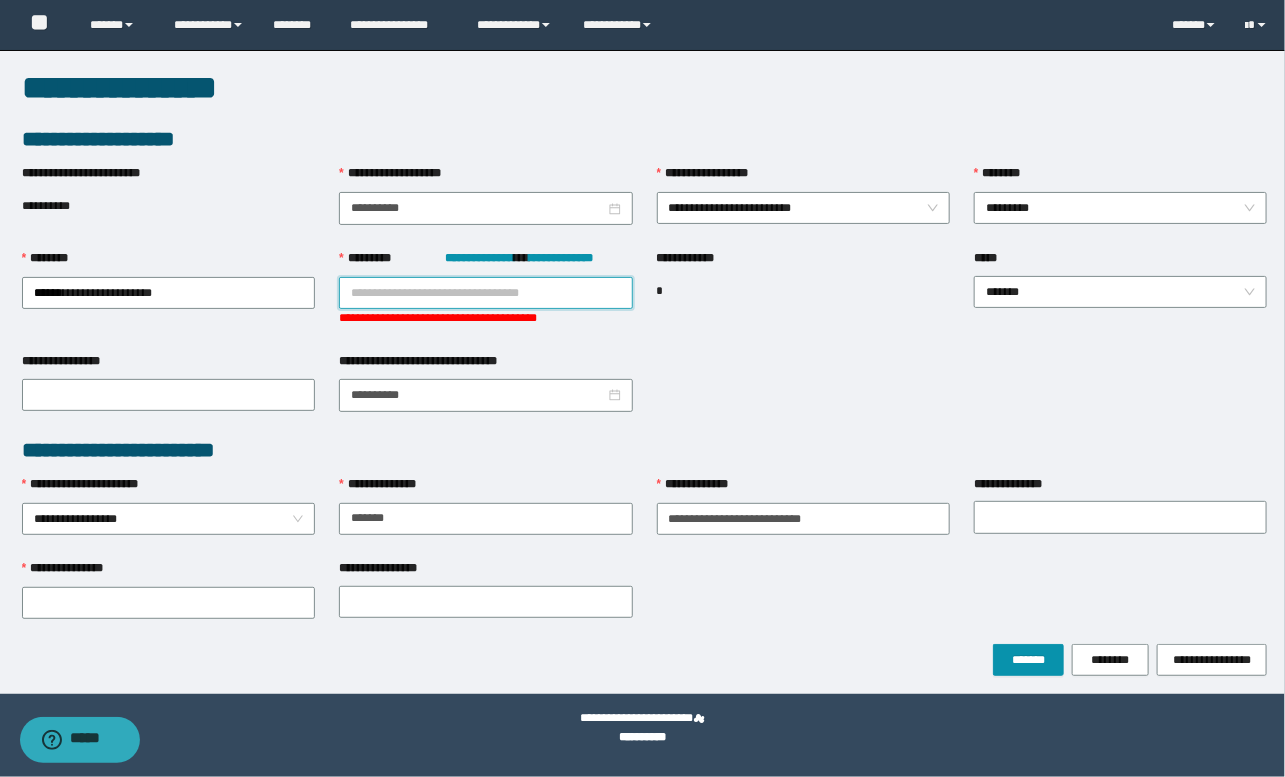 click on "**********" at bounding box center (485, 293) 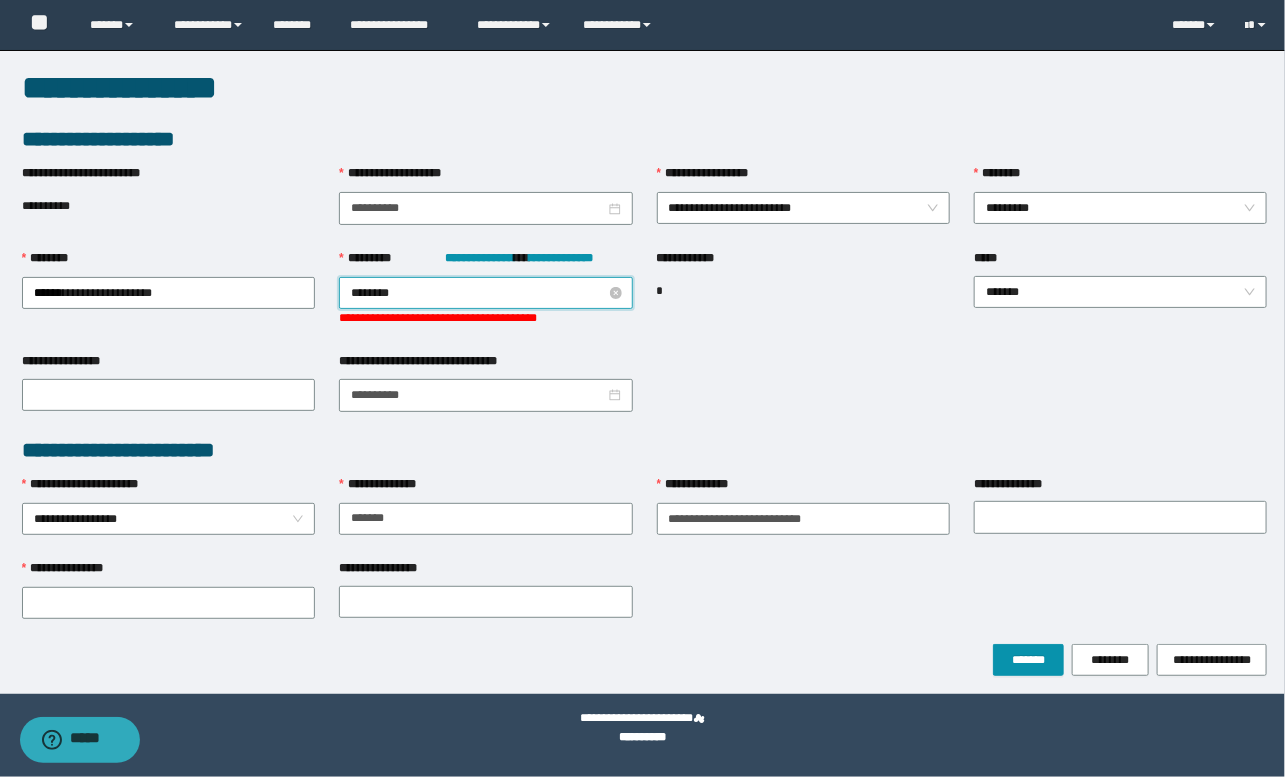 type on "*********" 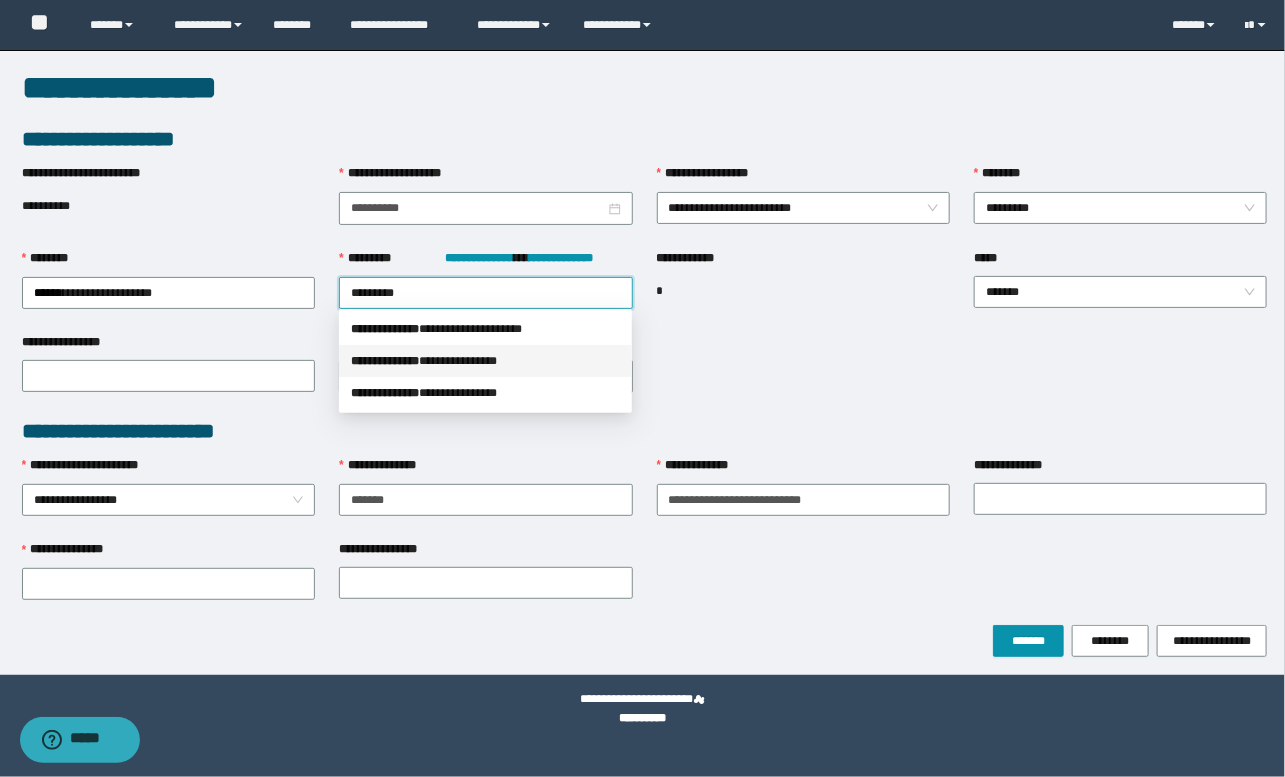 click on "*** *   *********" at bounding box center (385, 361) 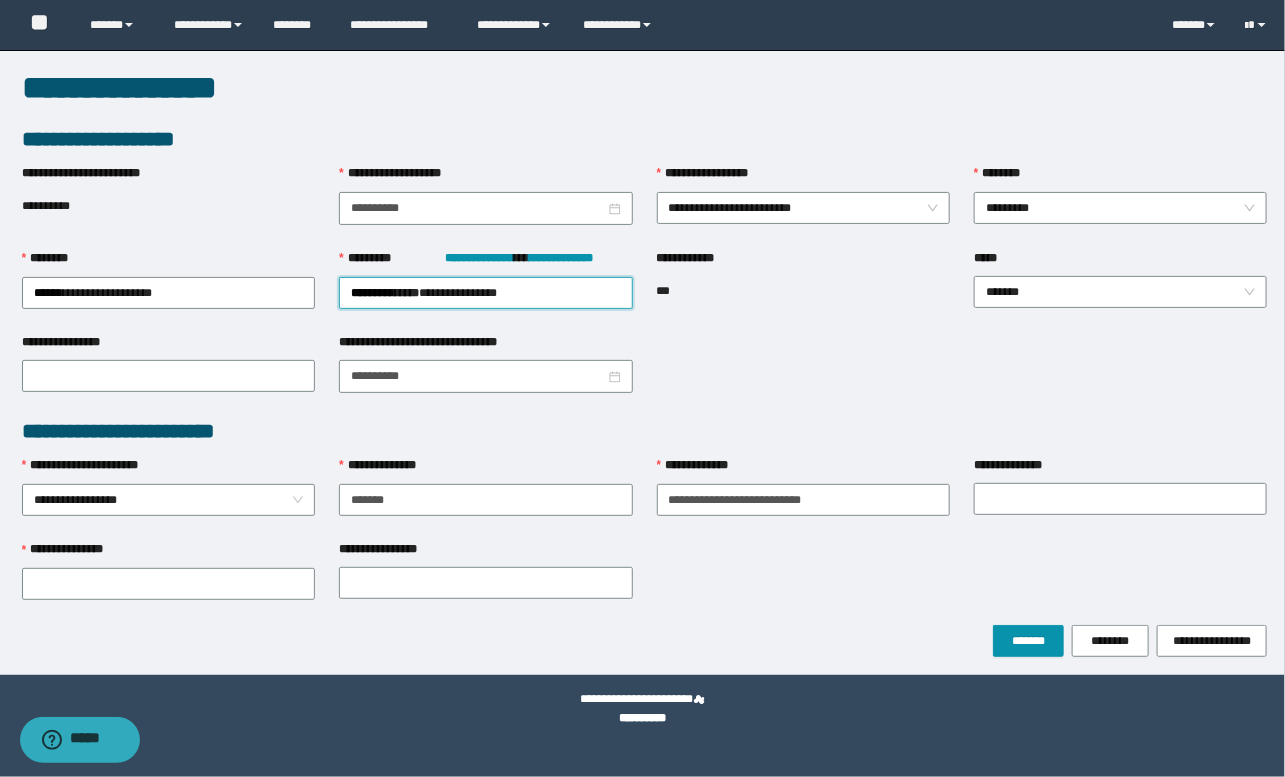 click on "**********" at bounding box center (645, 290) 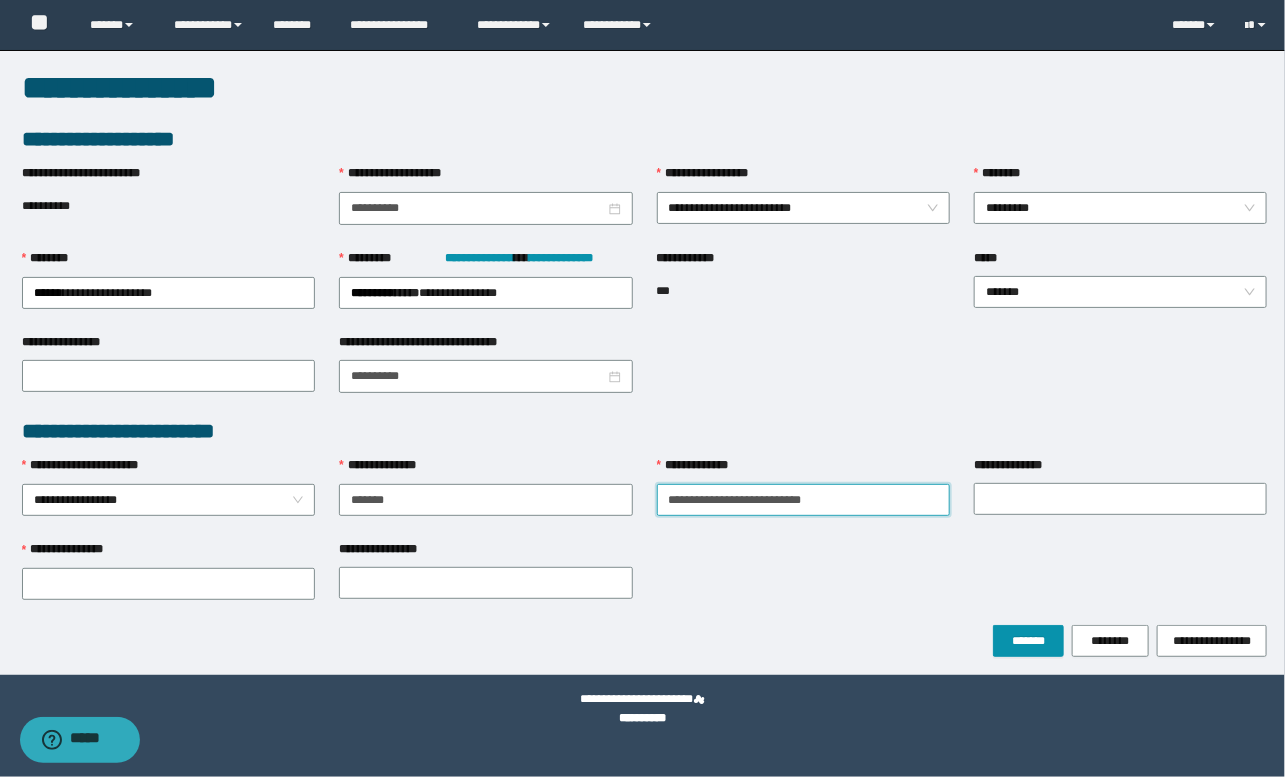 drag, startPoint x: 698, startPoint y: 496, endPoint x: 902, endPoint y: 499, distance: 204.02206 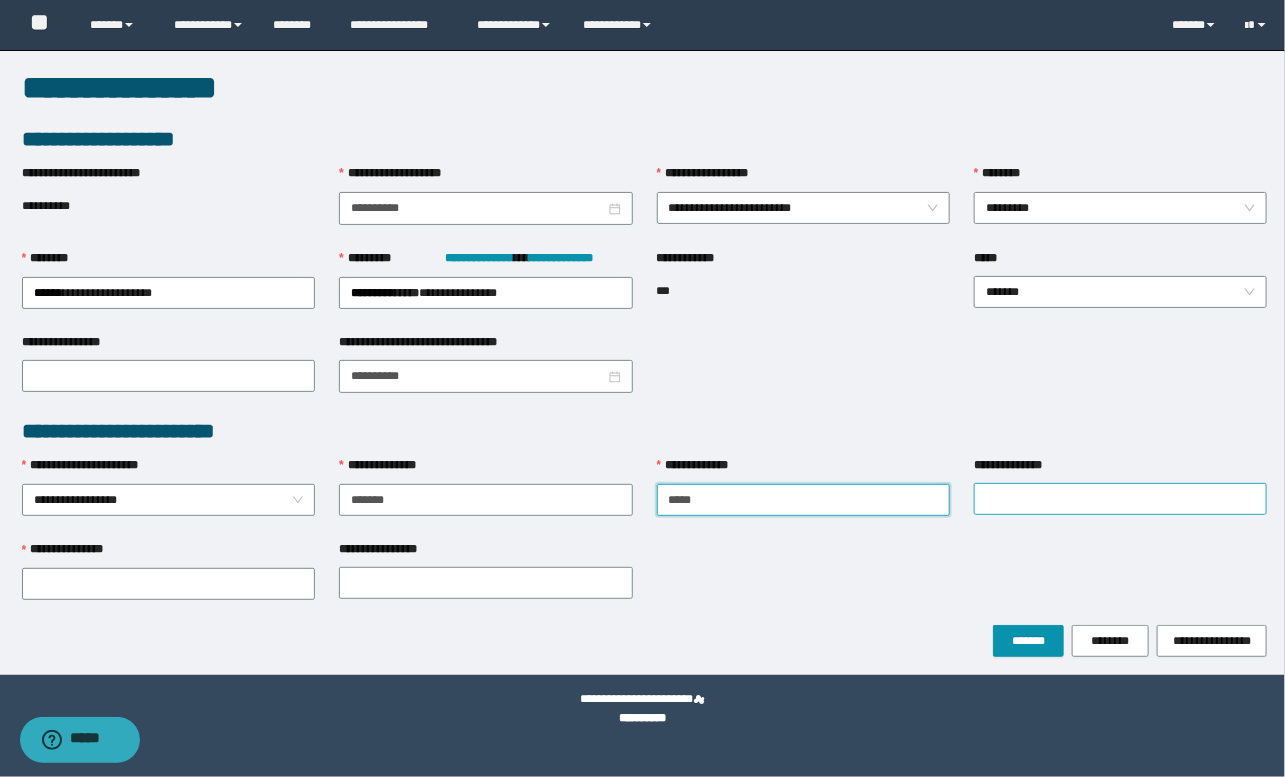 type on "****" 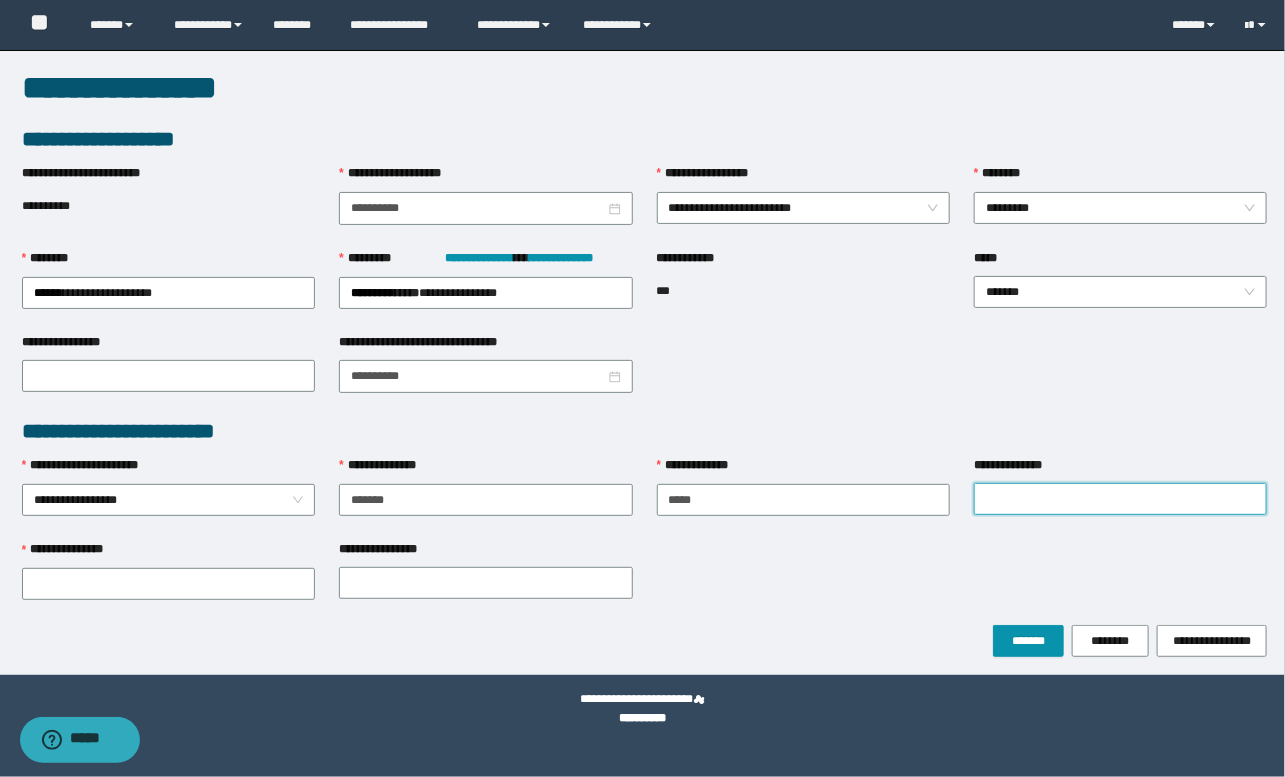 click on "**********" at bounding box center [1120, 499] 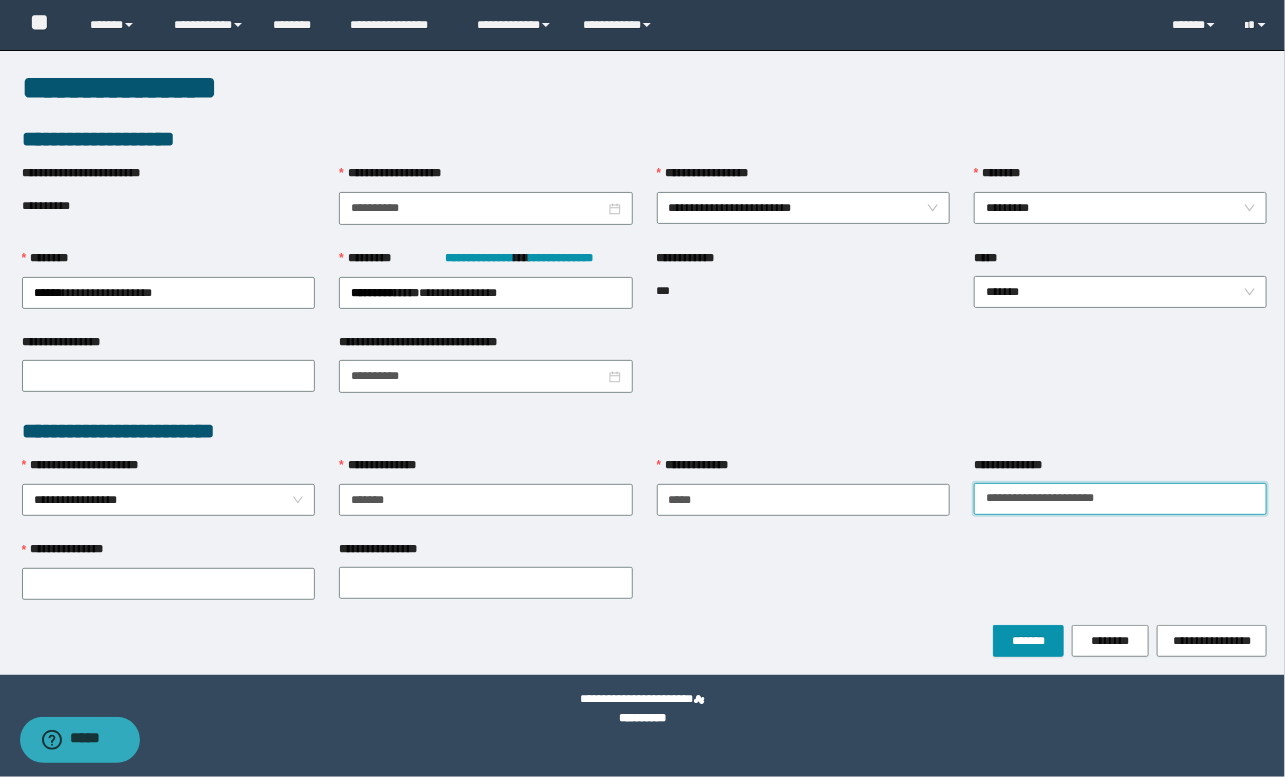 drag, startPoint x: 1049, startPoint y: 491, endPoint x: 1222, endPoint y: 515, distance: 174.6568 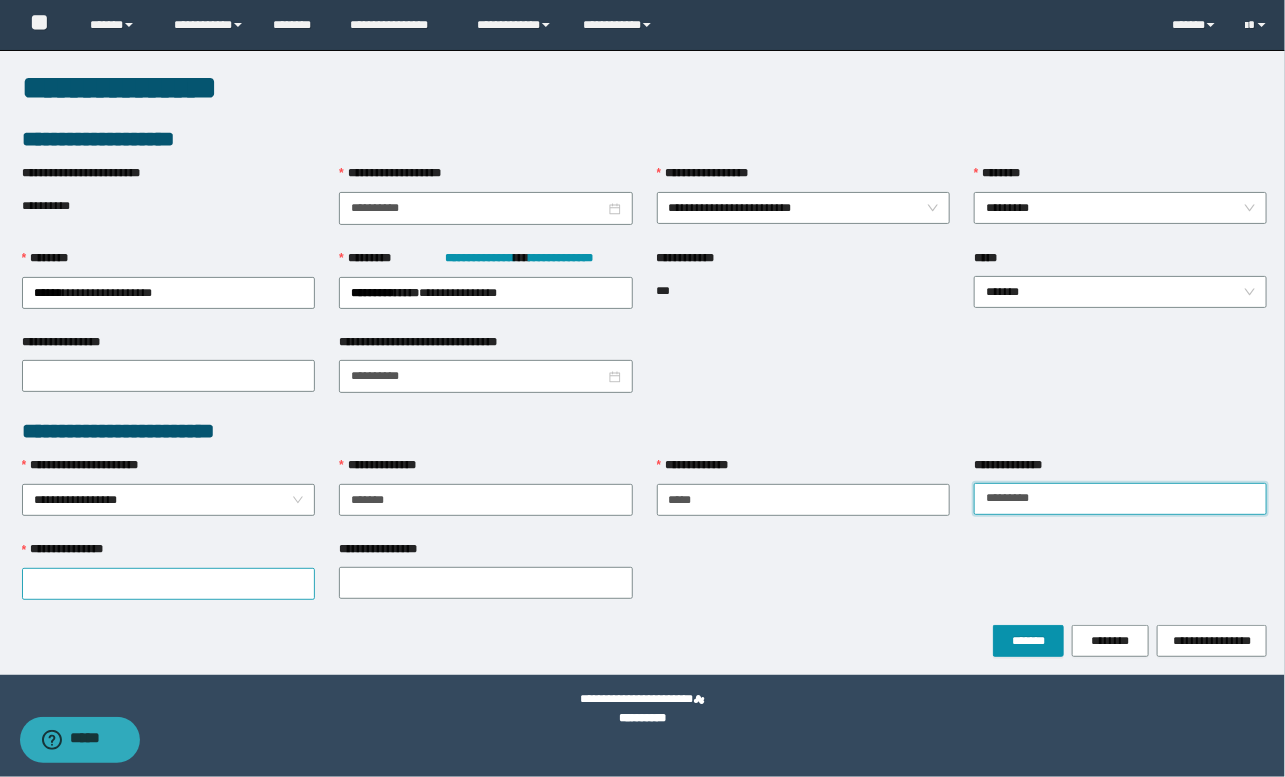 type on "********" 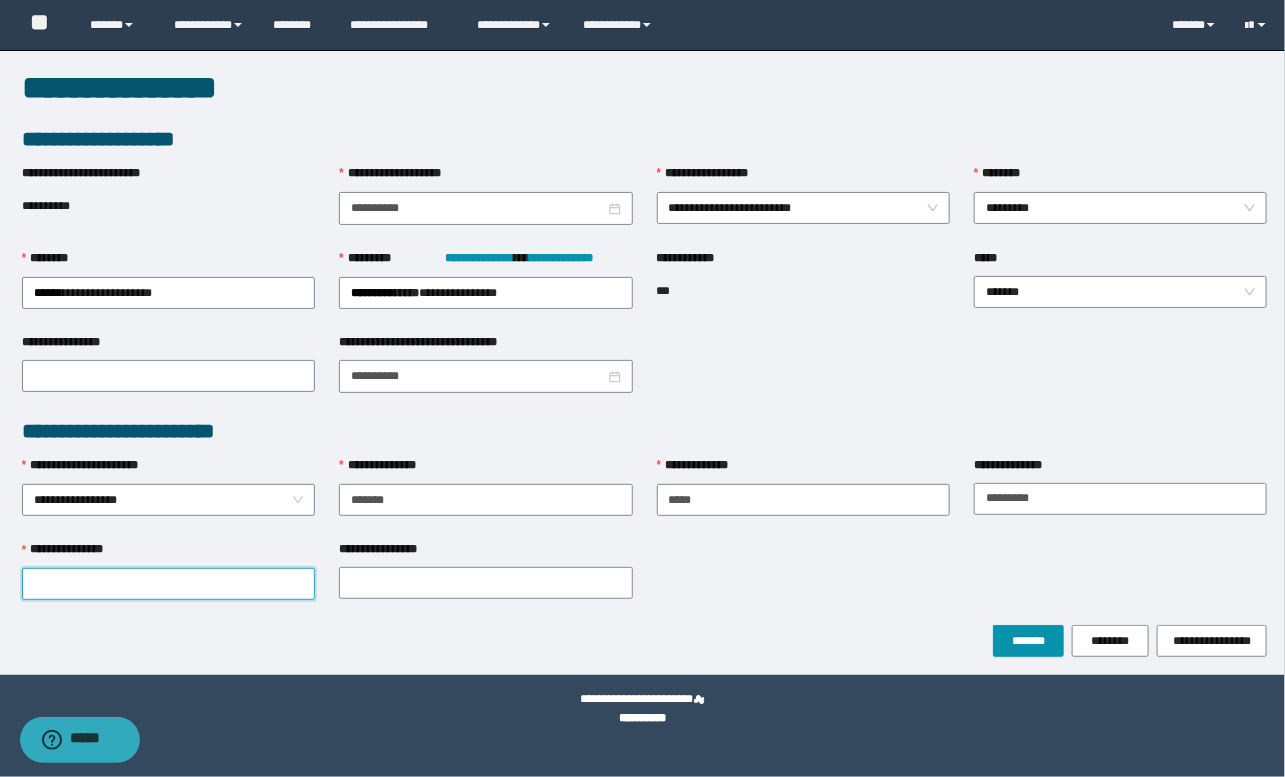 click on "**********" at bounding box center (168, 584) 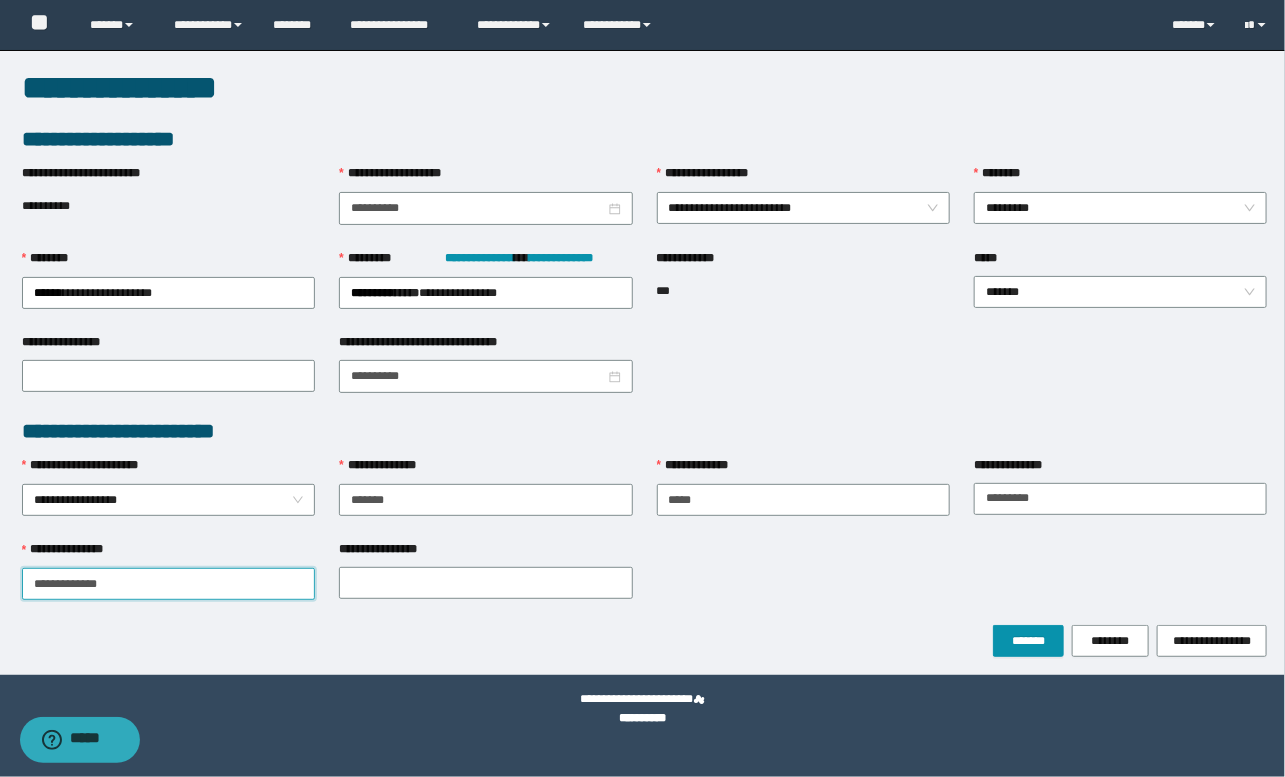 drag, startPoint x: 77, startPoint y: 575, endPoint x: 169, endPoint y: 585, distance: 92.541885 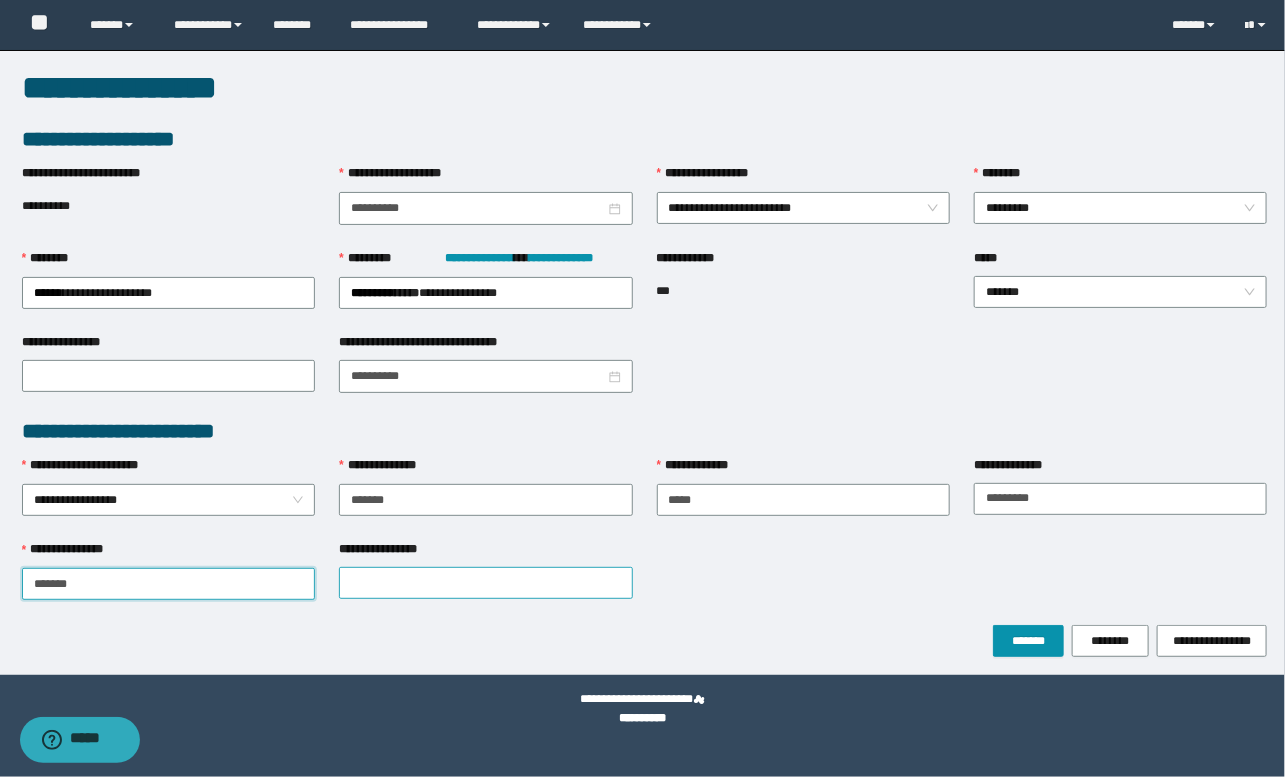 type on "******" 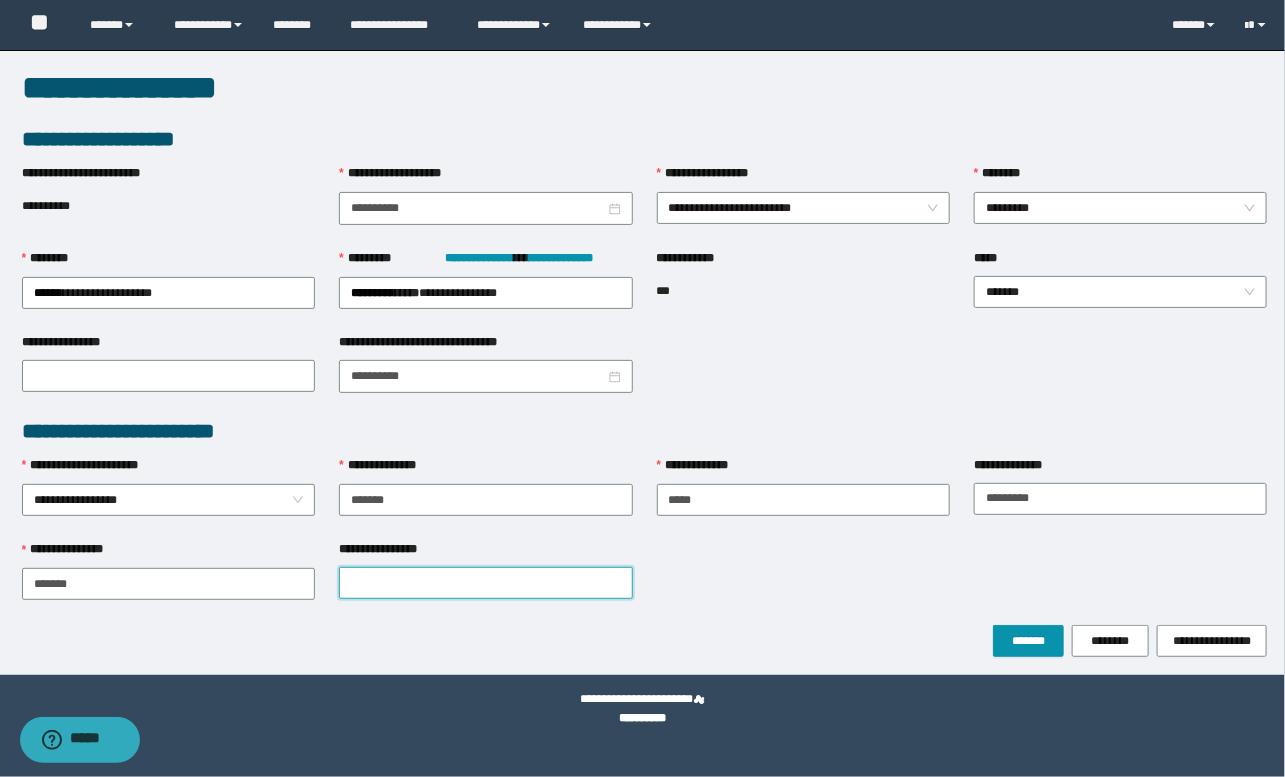 click on "**********" at bounding box center [485, 583] 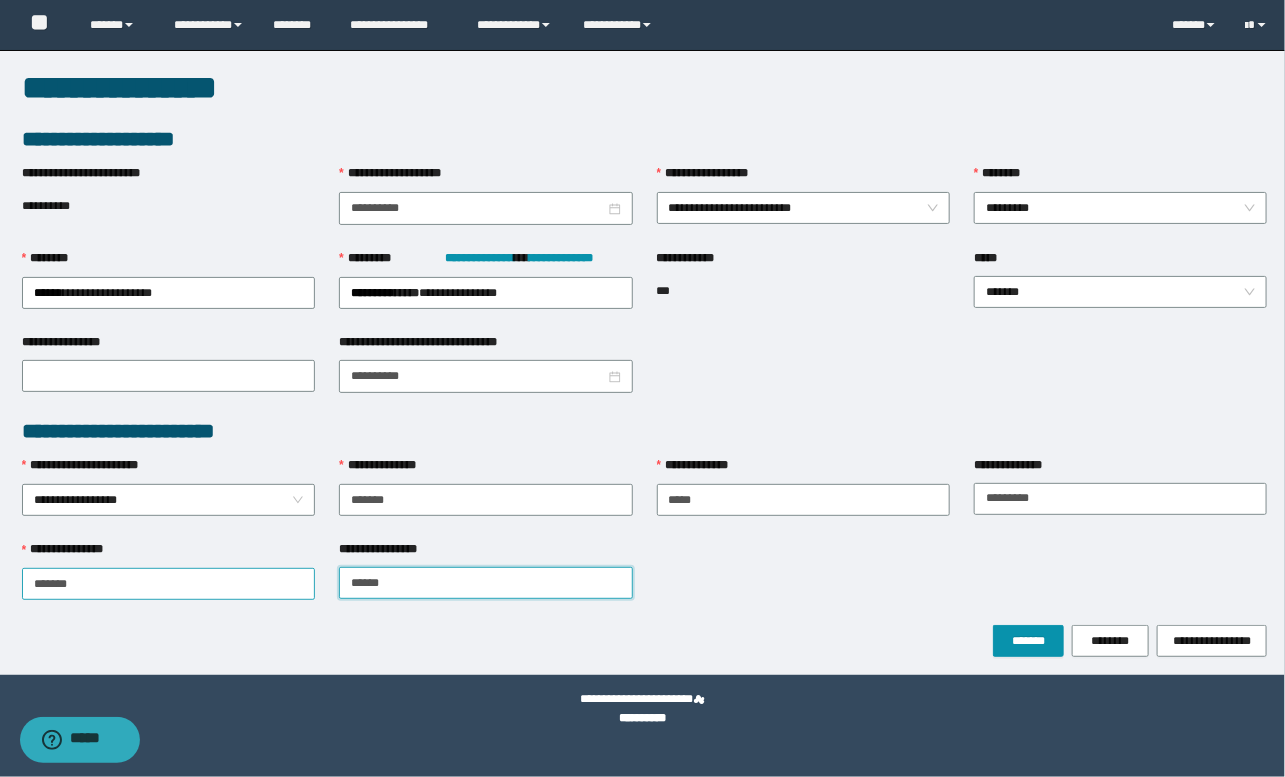 type on "******" 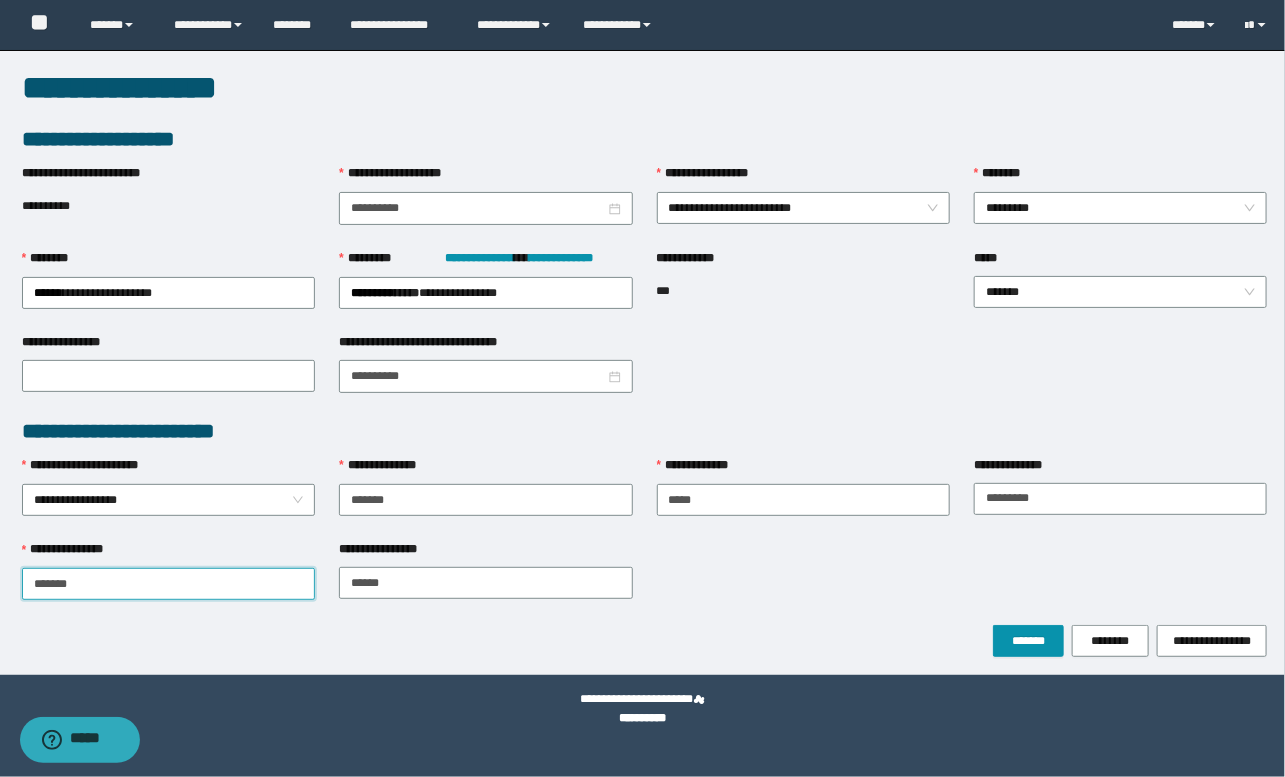 click on "******" at bounding box center [168, 584] 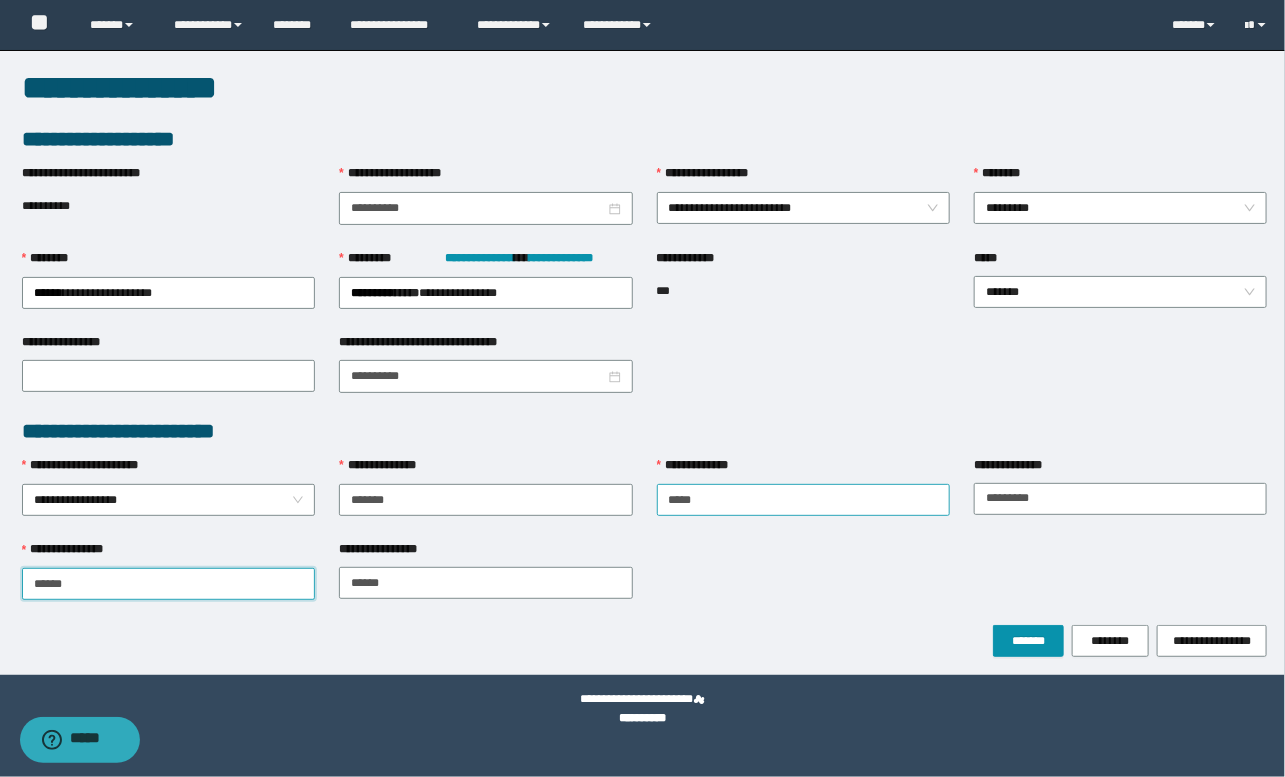 type on "******" 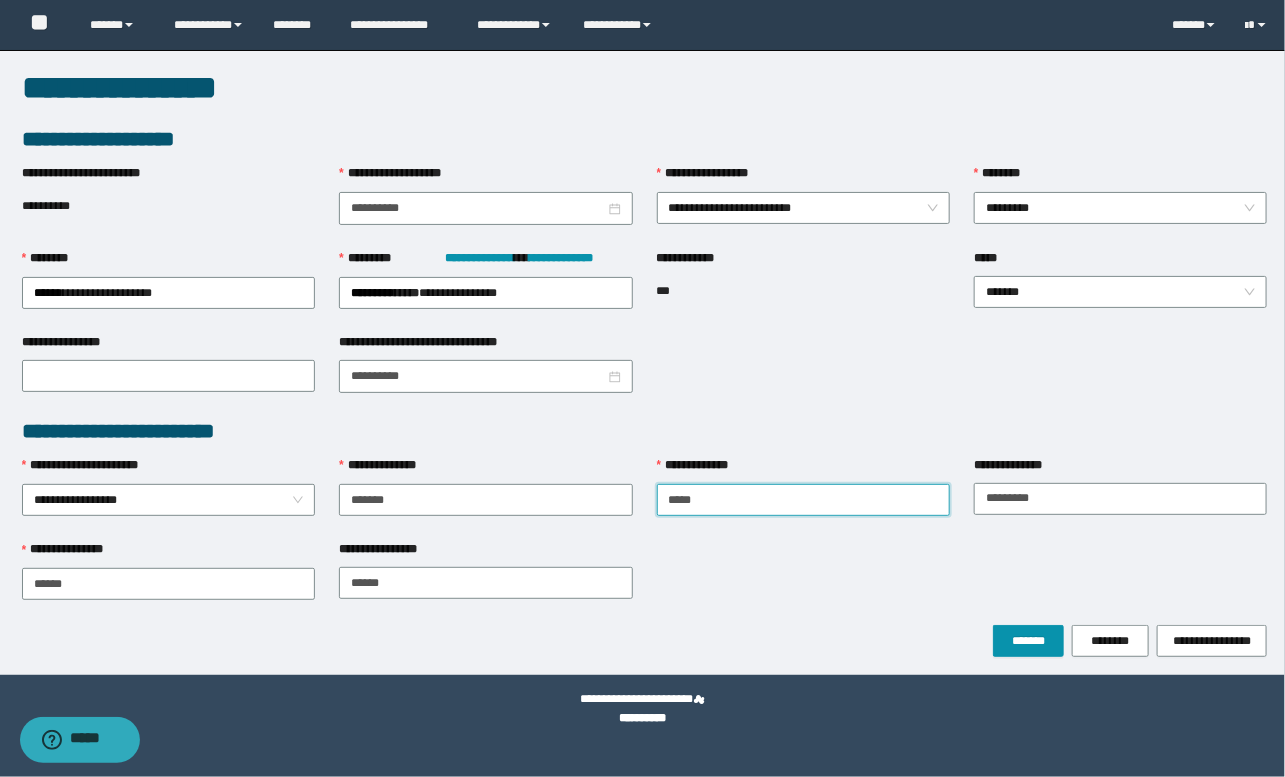 click on "****" at bounding box center [803, 500] 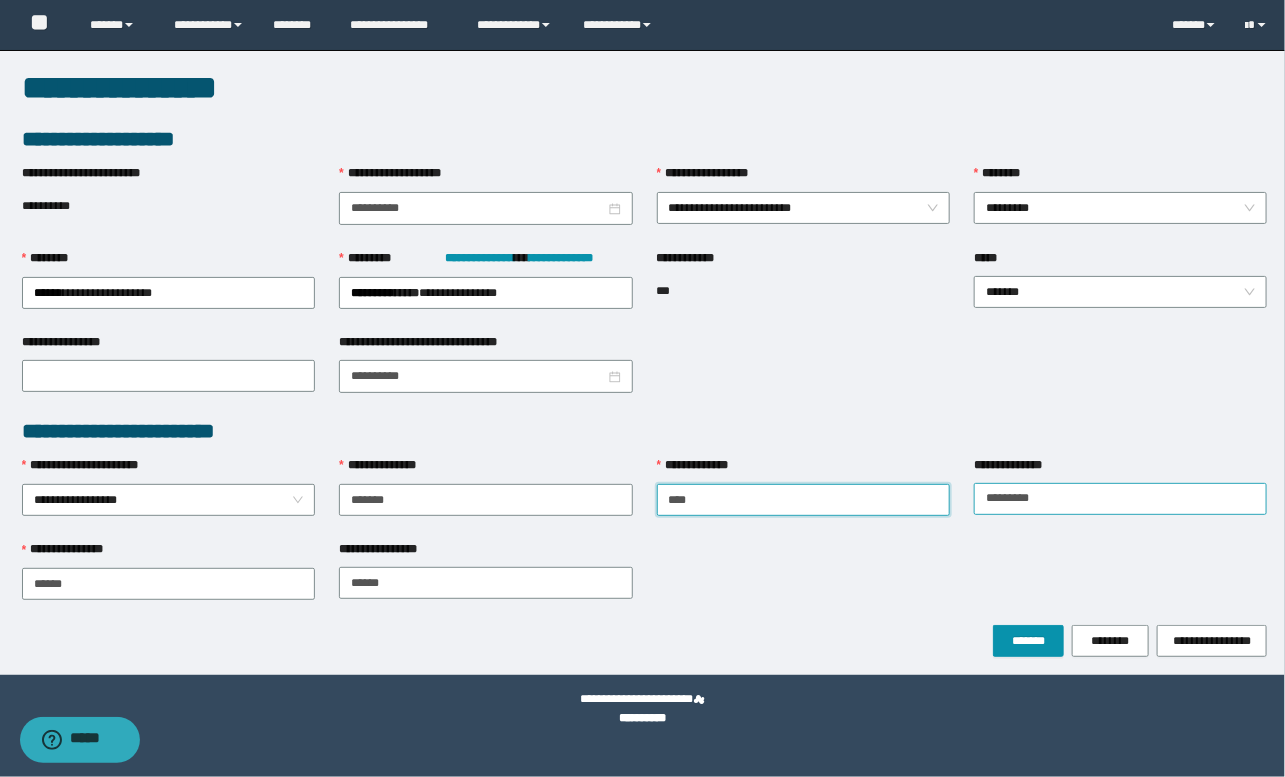 type on "****" 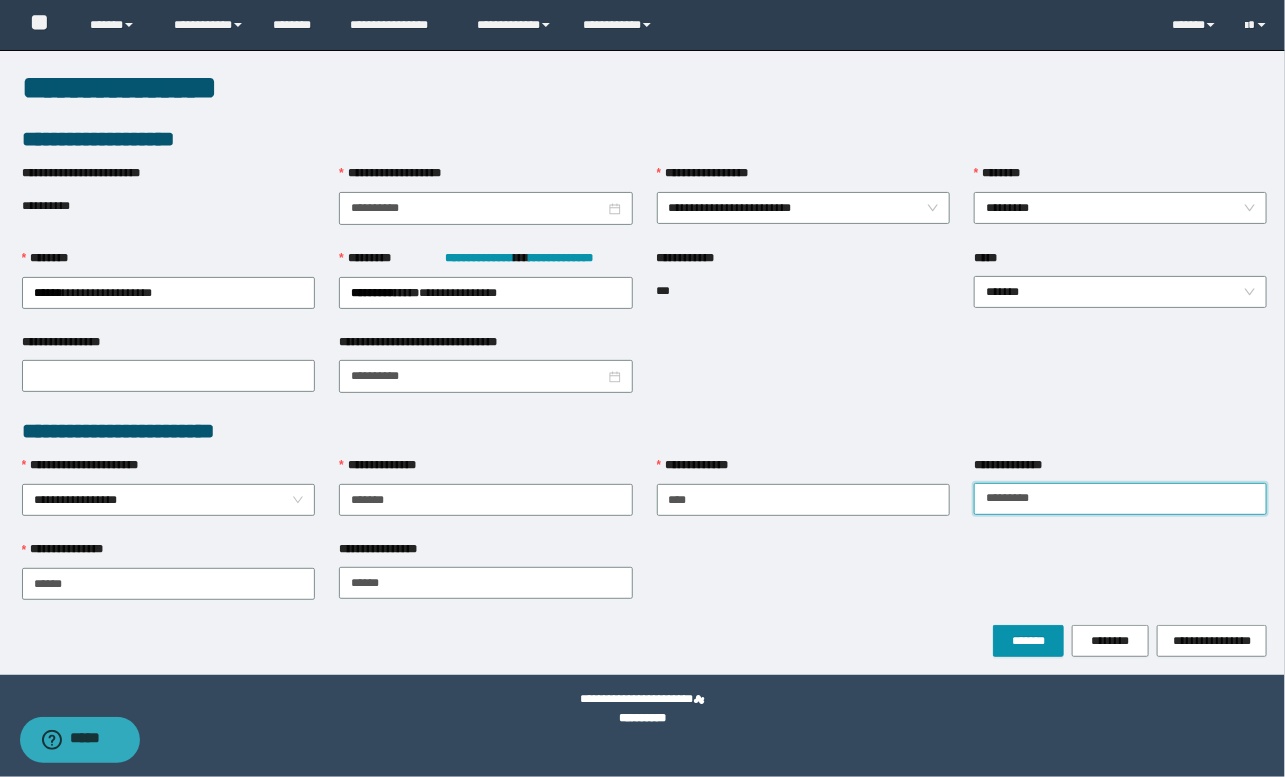 click on "********" at bounding box center (1120, 499) 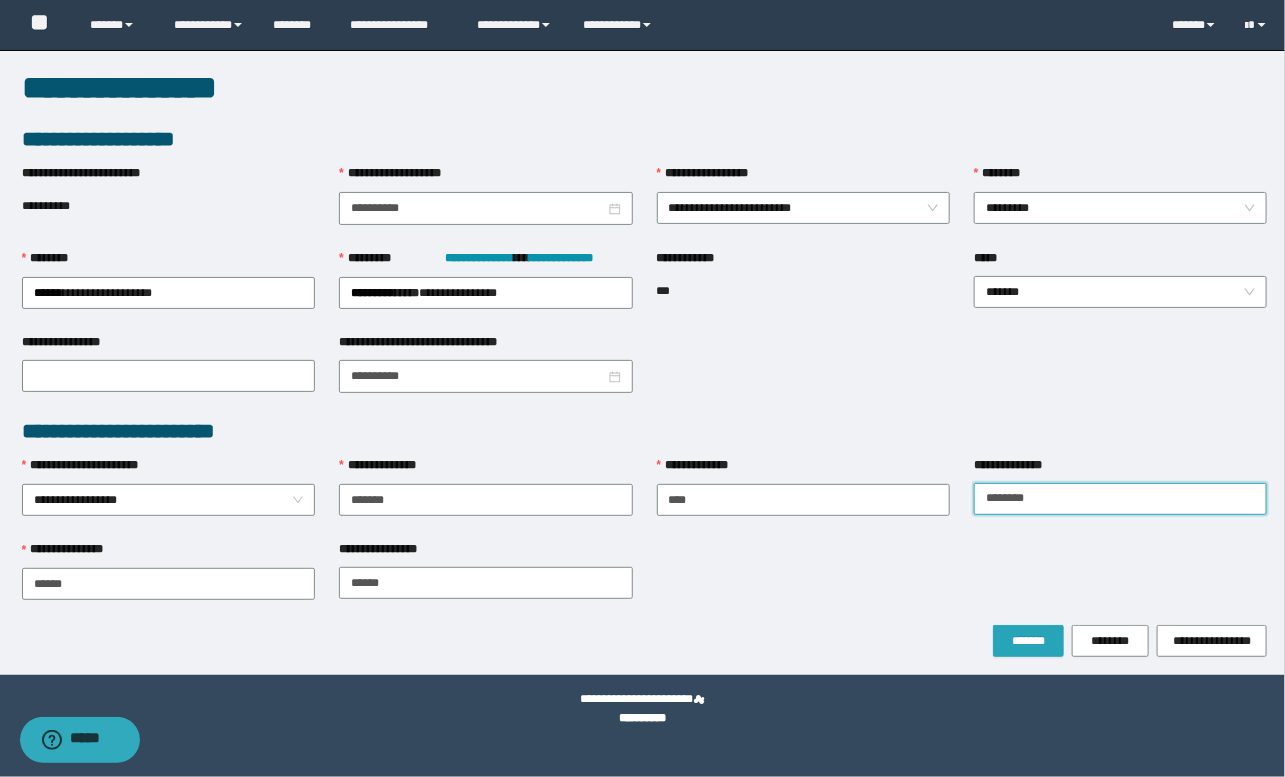 type on "********" 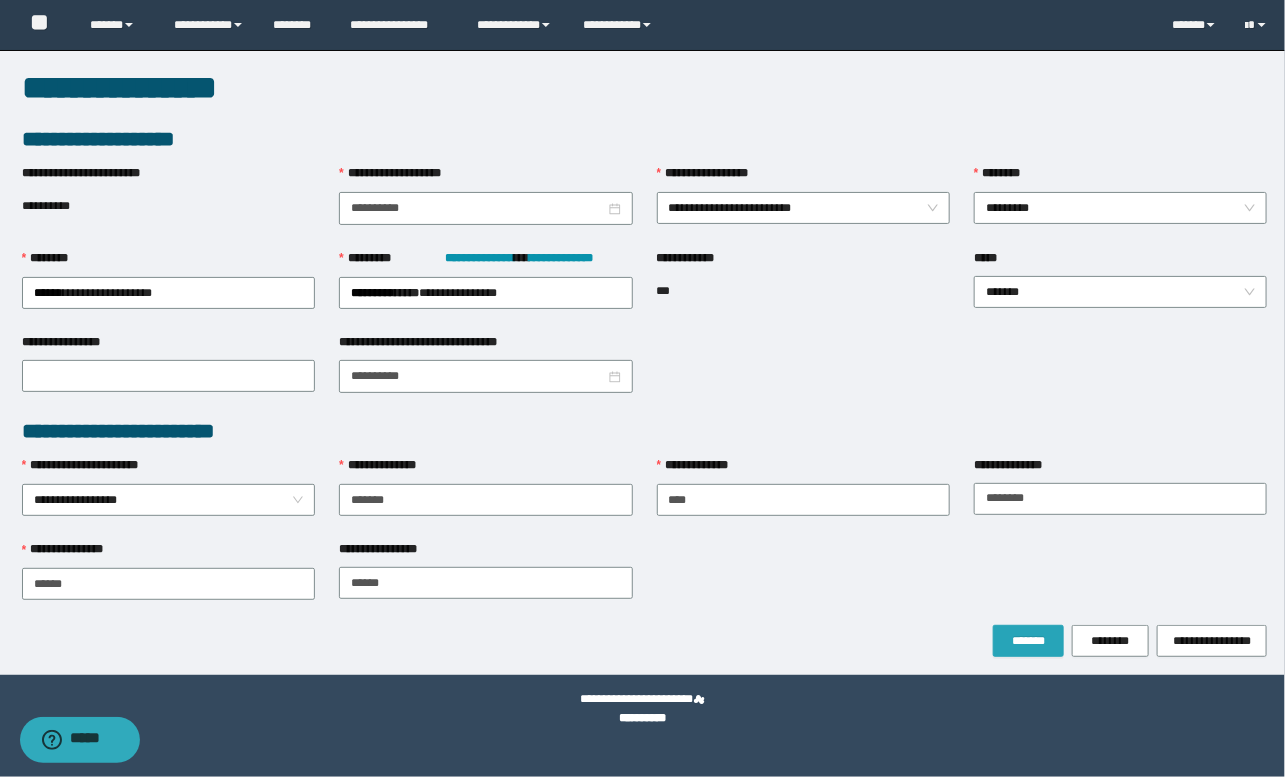 click on "*******" at bounding box center [1028, 641] 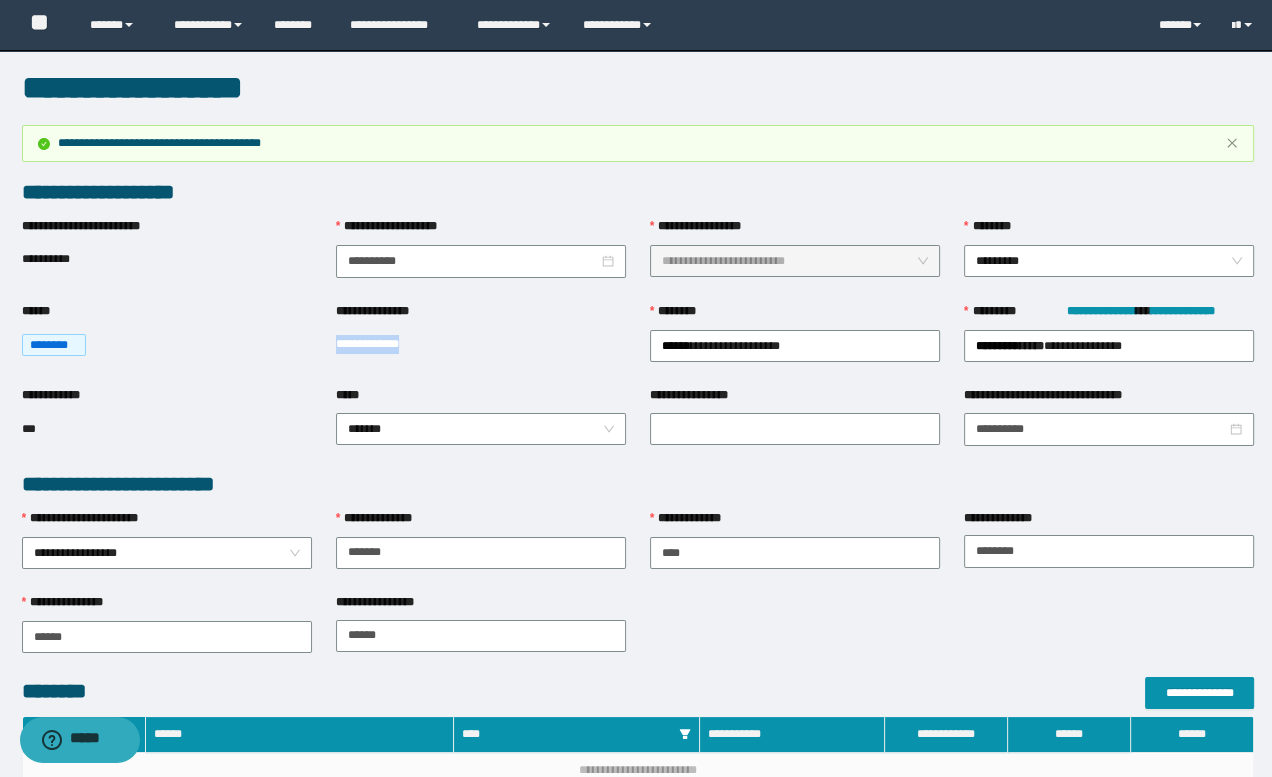 drag, startPoint x: 335, startPoint y: 344, endPoint x: 443, endPoint y: 346, distance: 108.01852 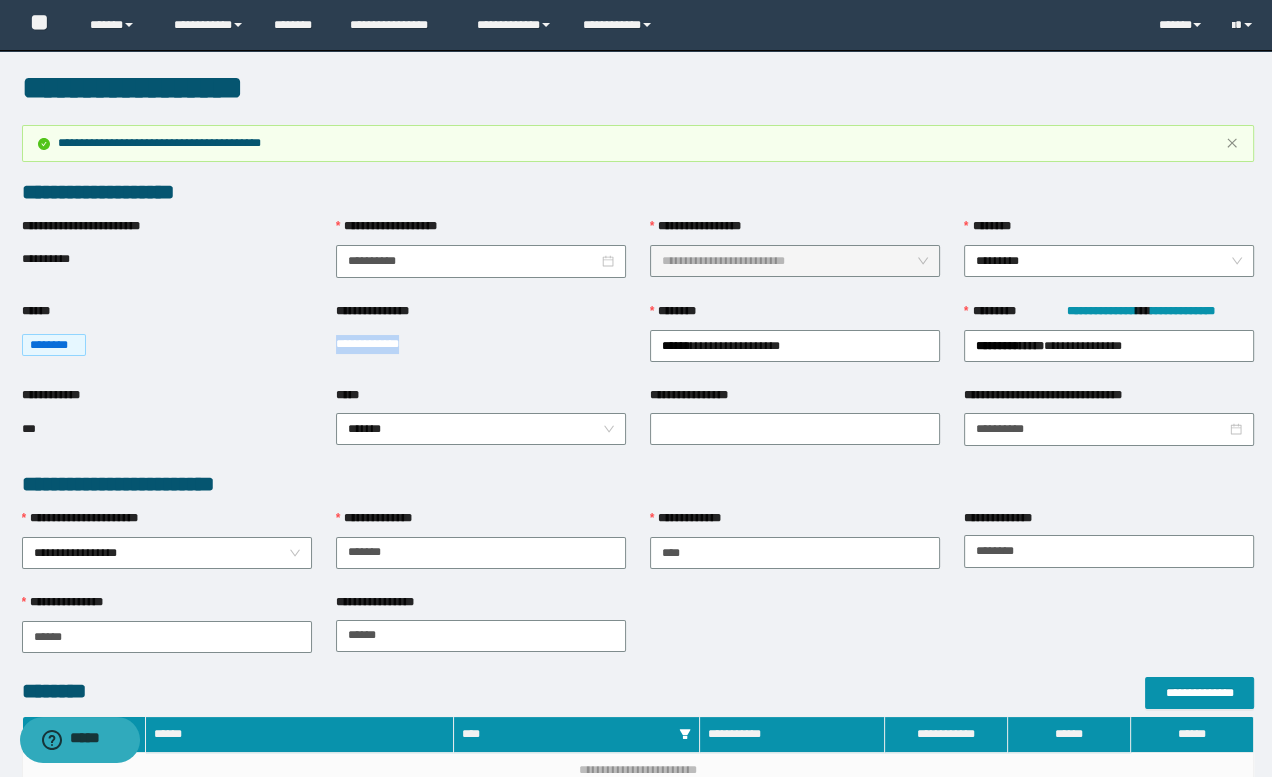 click on "**********" at bounding box center [481, 344] 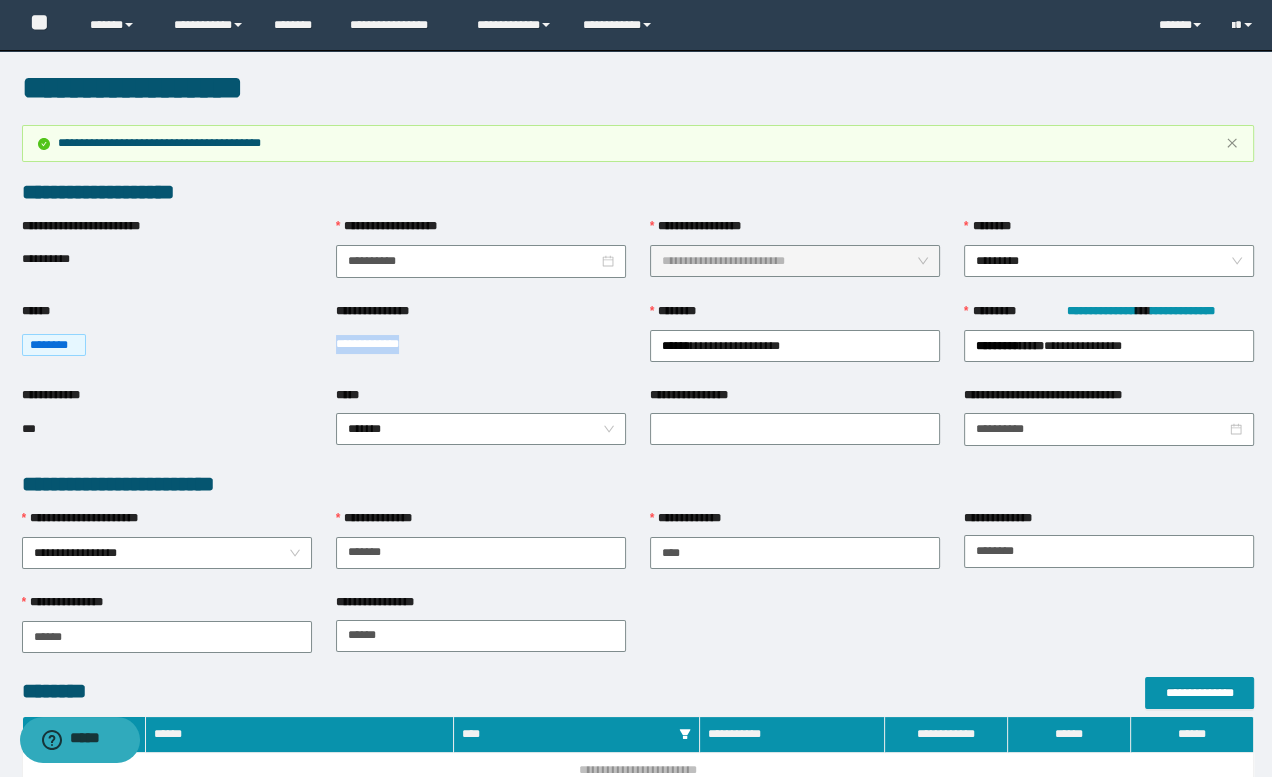 copy on "**********" 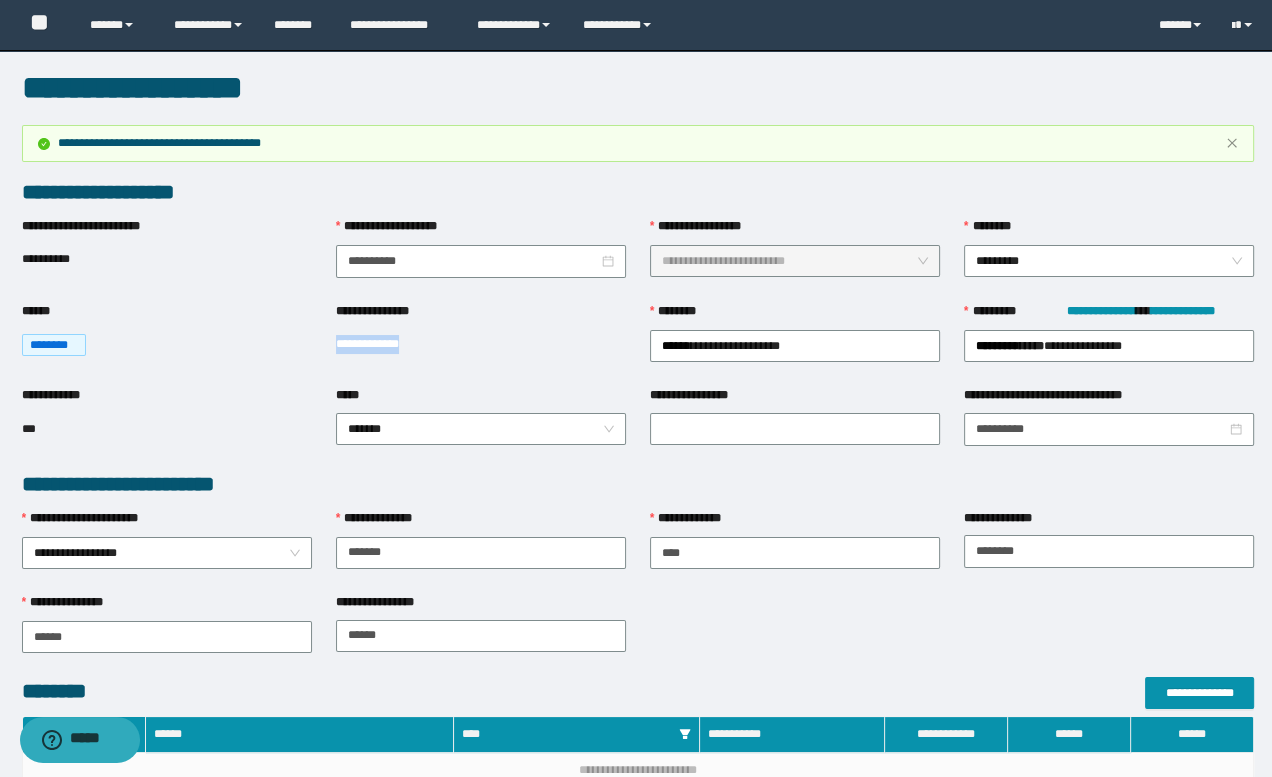 scroll, scrollTop: 272, scrollLeft: 0, axis: vertical 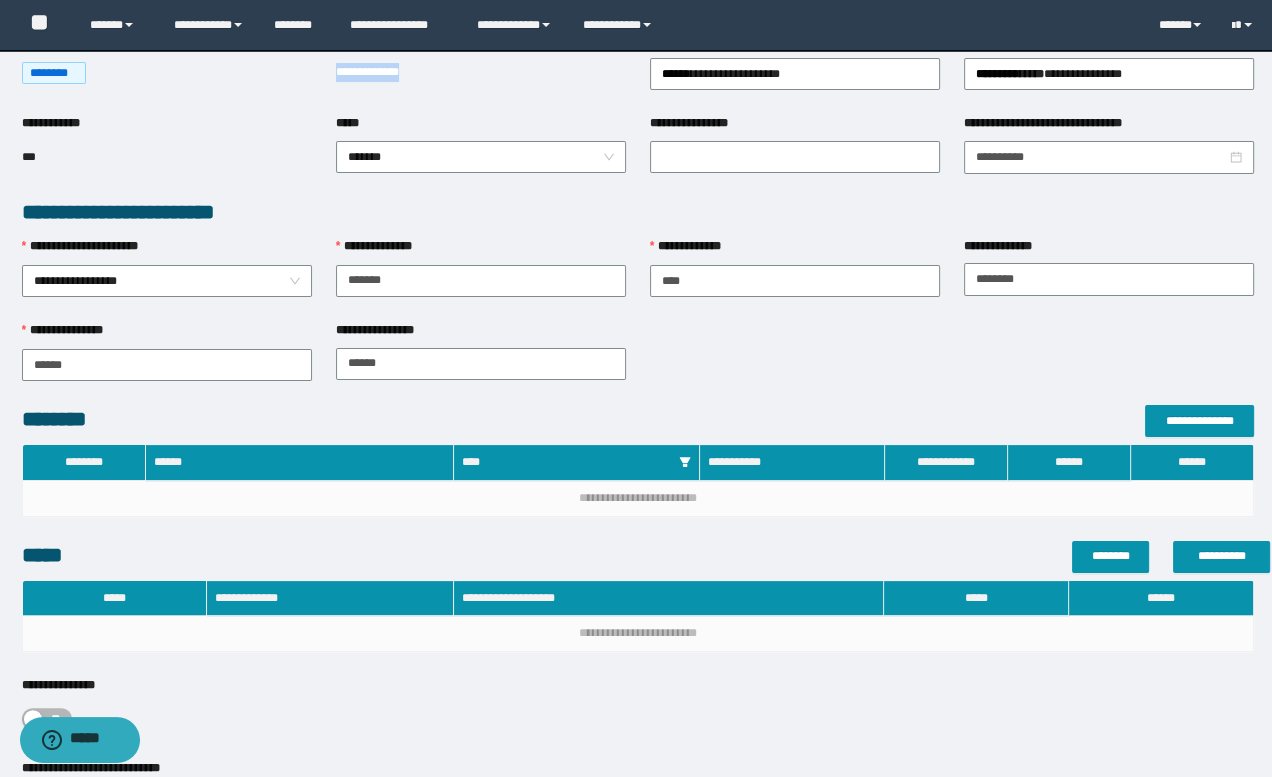click on "**" at bounding box center [56, 719] 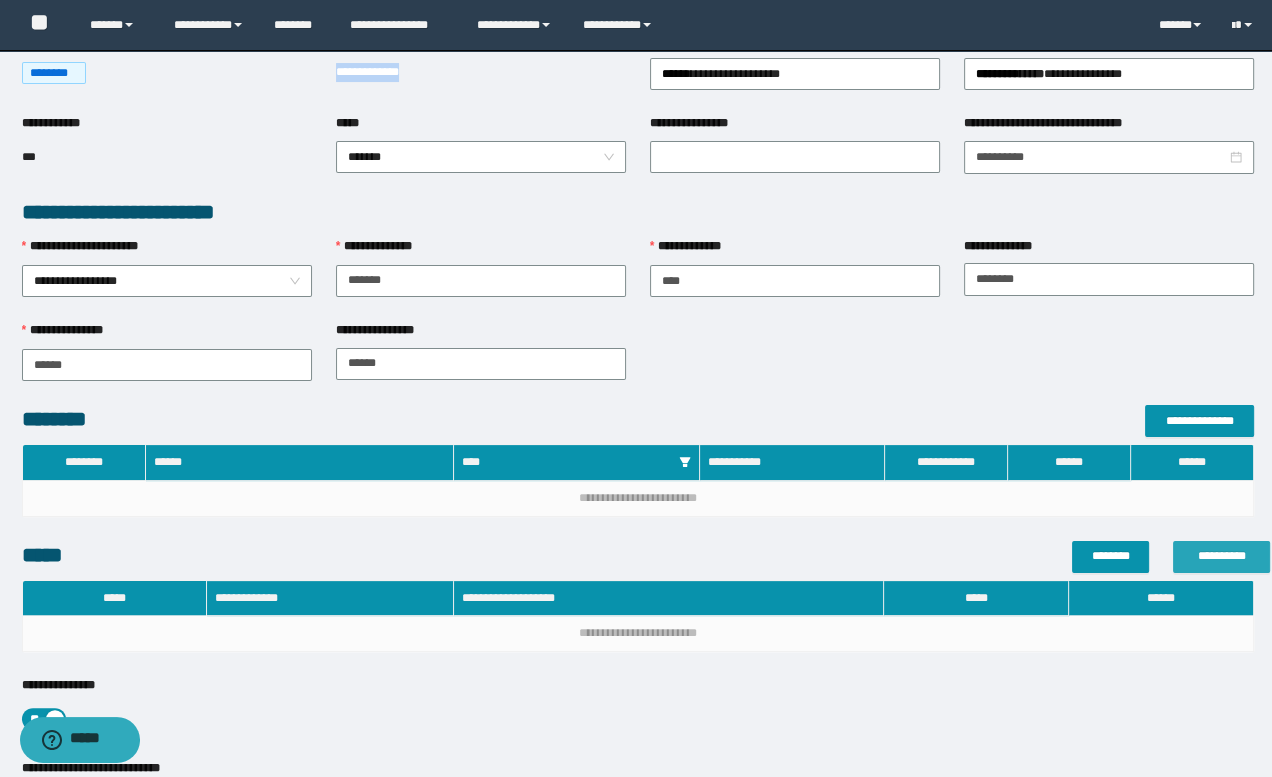 click on "**********" at bounding box center (1221, 556) 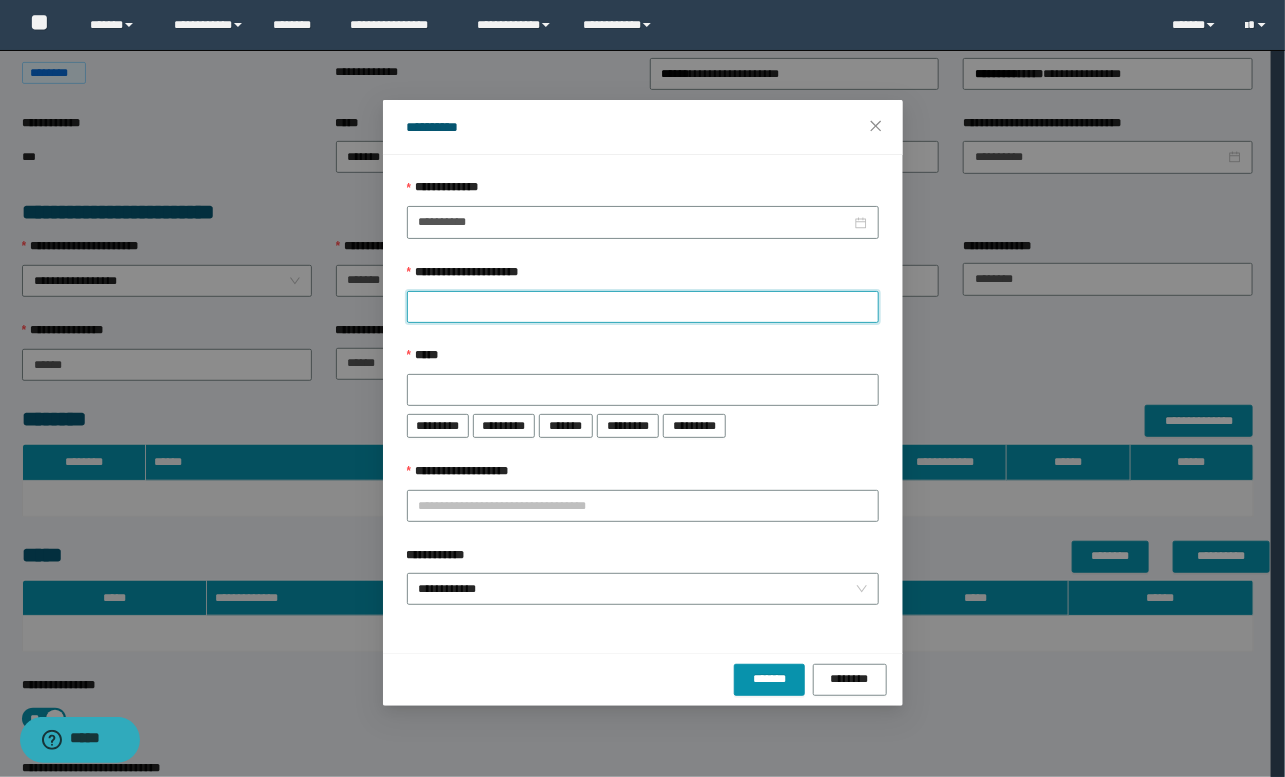 click on "**********" at bounding box center [643, 307] 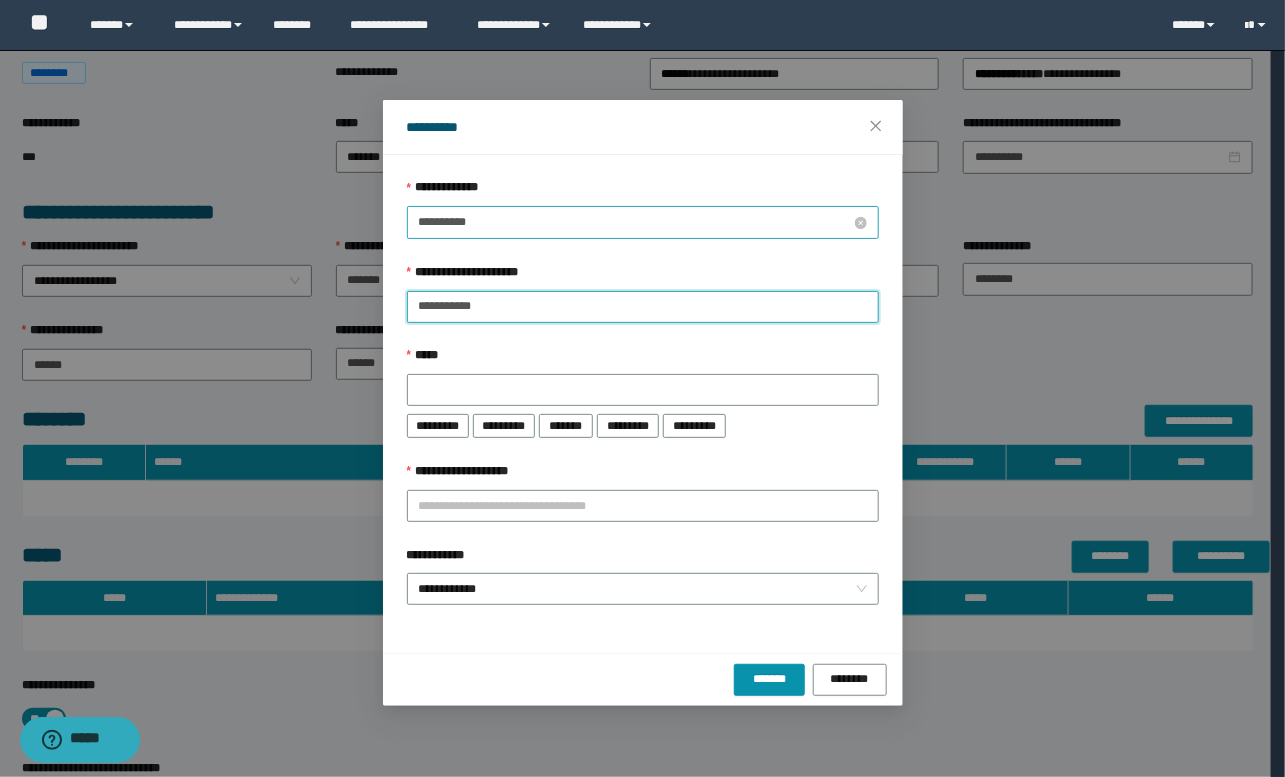 type on "**********" 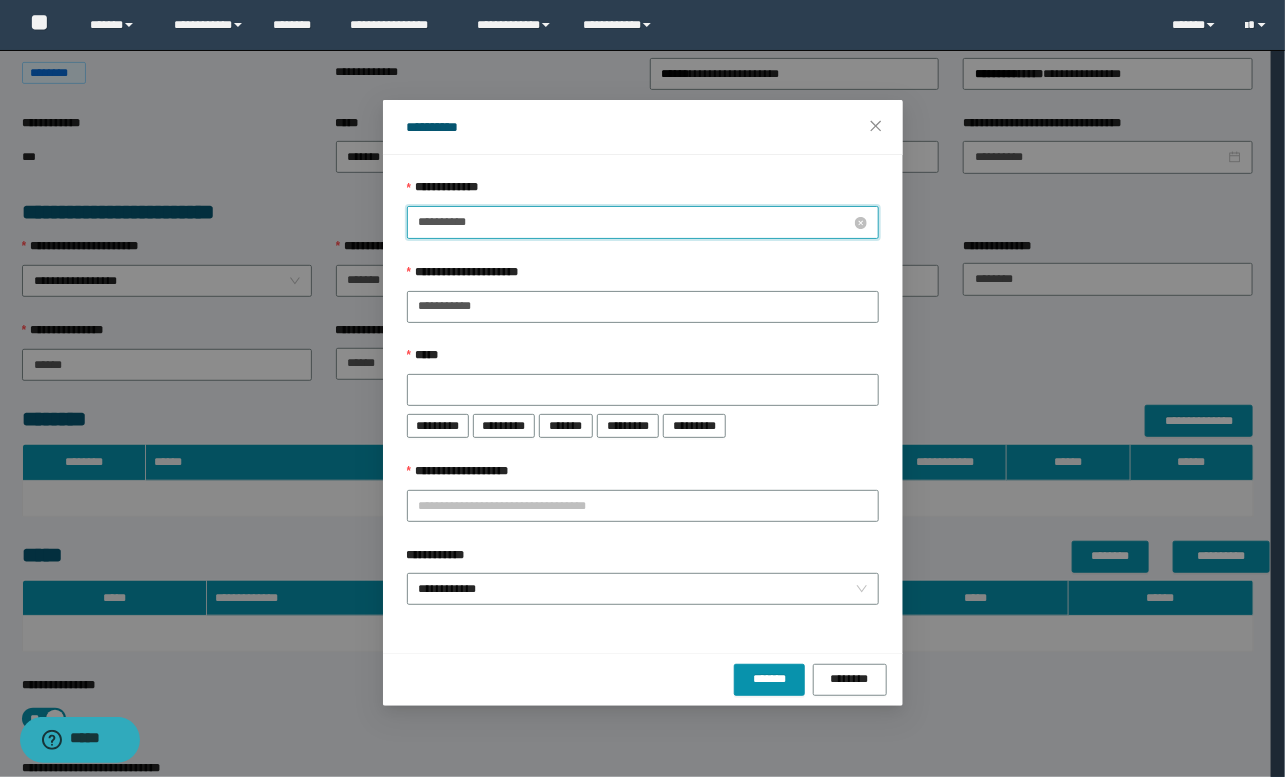 click on "**********" at bounding box center [635, 222] 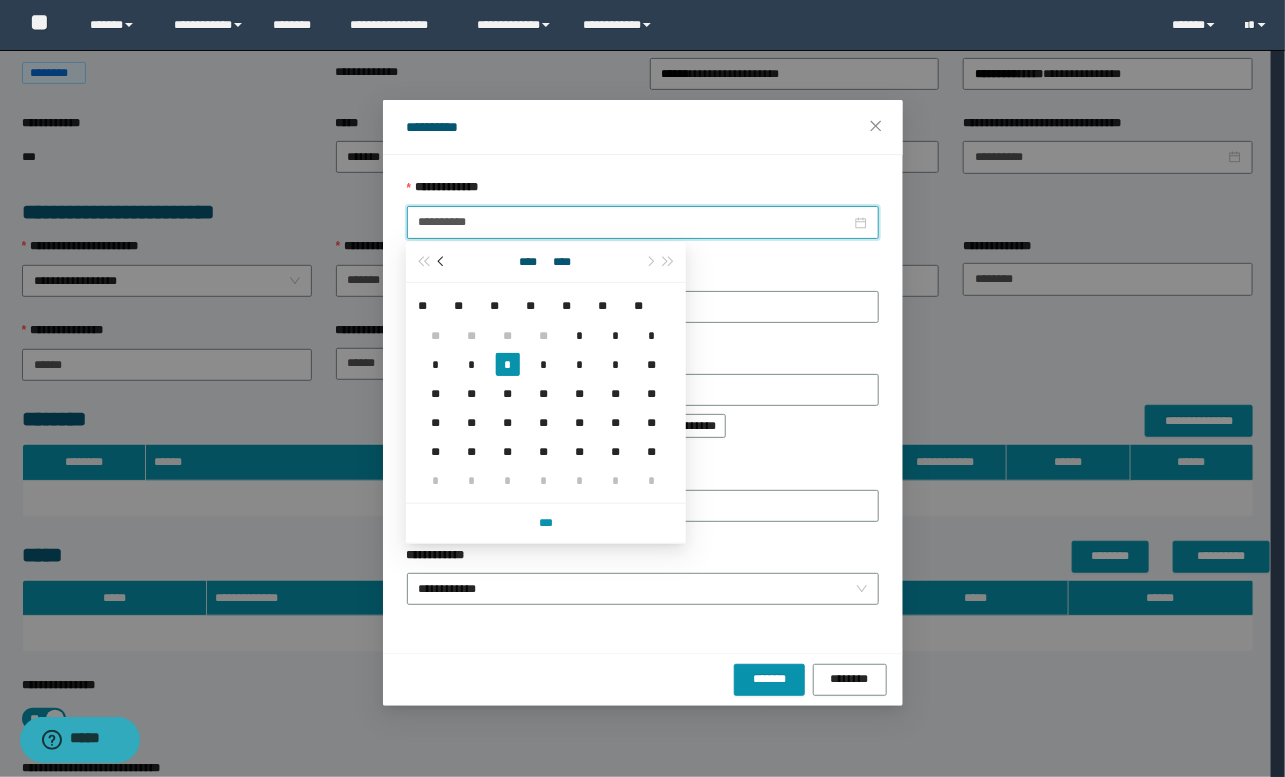 click at bounding box center [443, 262] 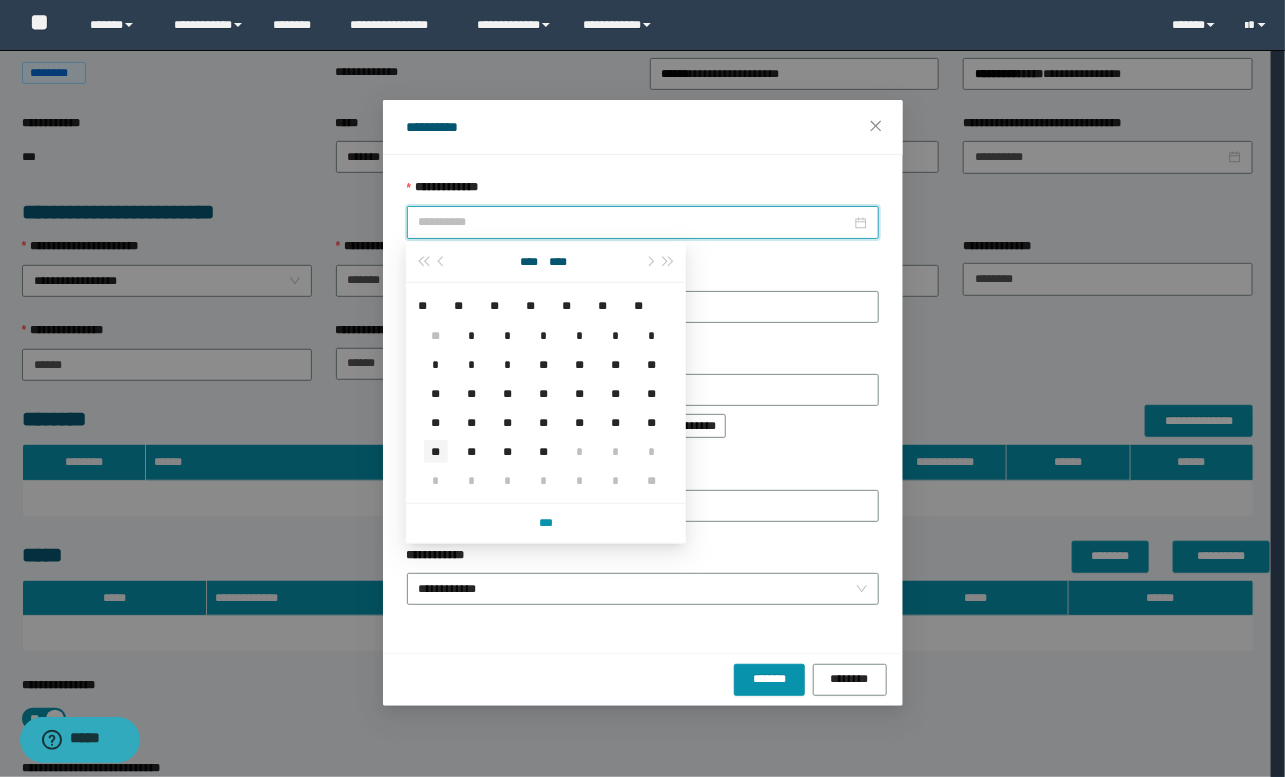 type on "**********" 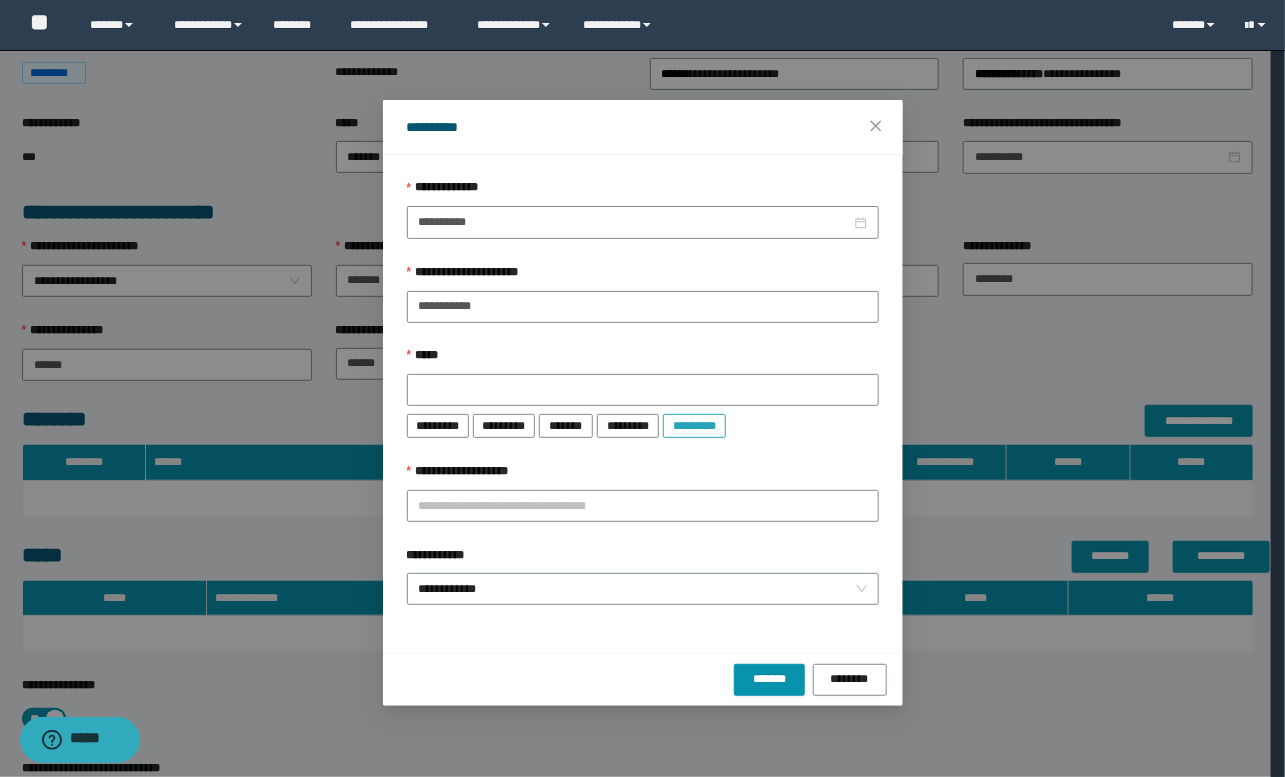 click on "*********" at bounding box center (694, 425) 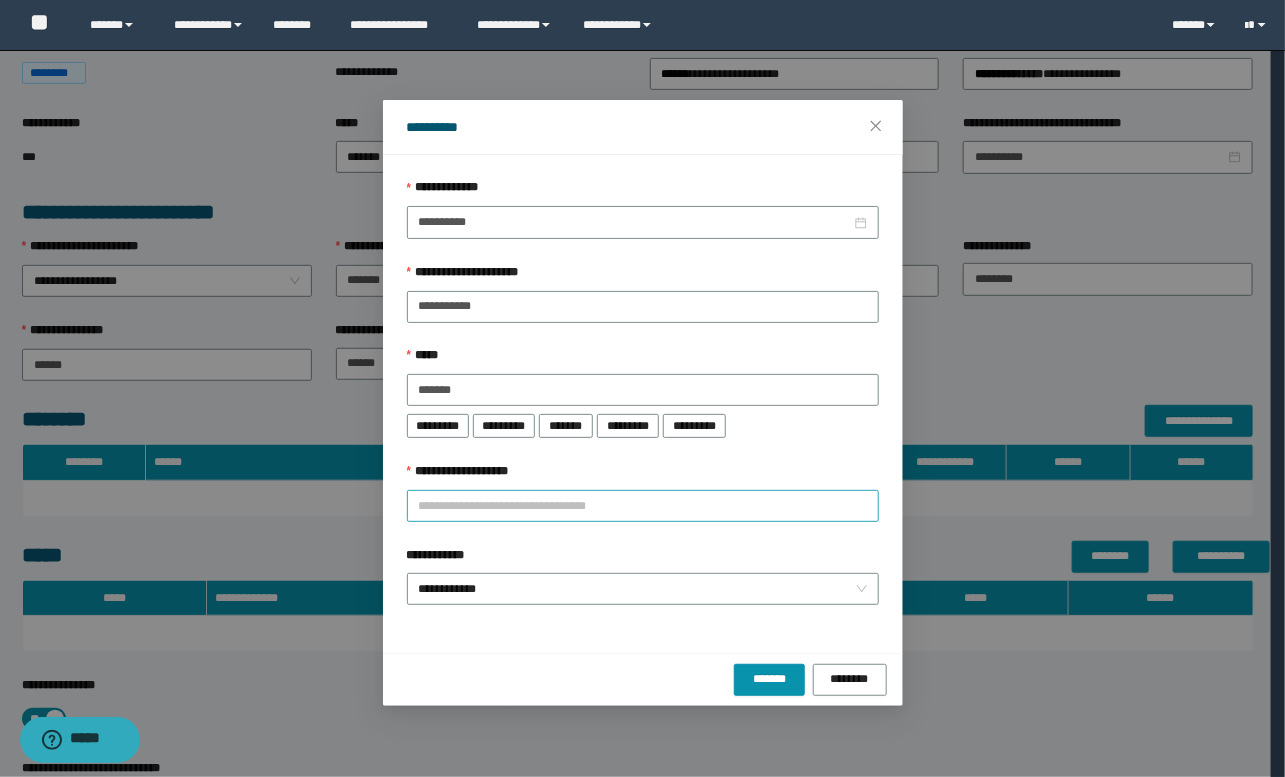 click on "**********" at bounding box center [643, 506] 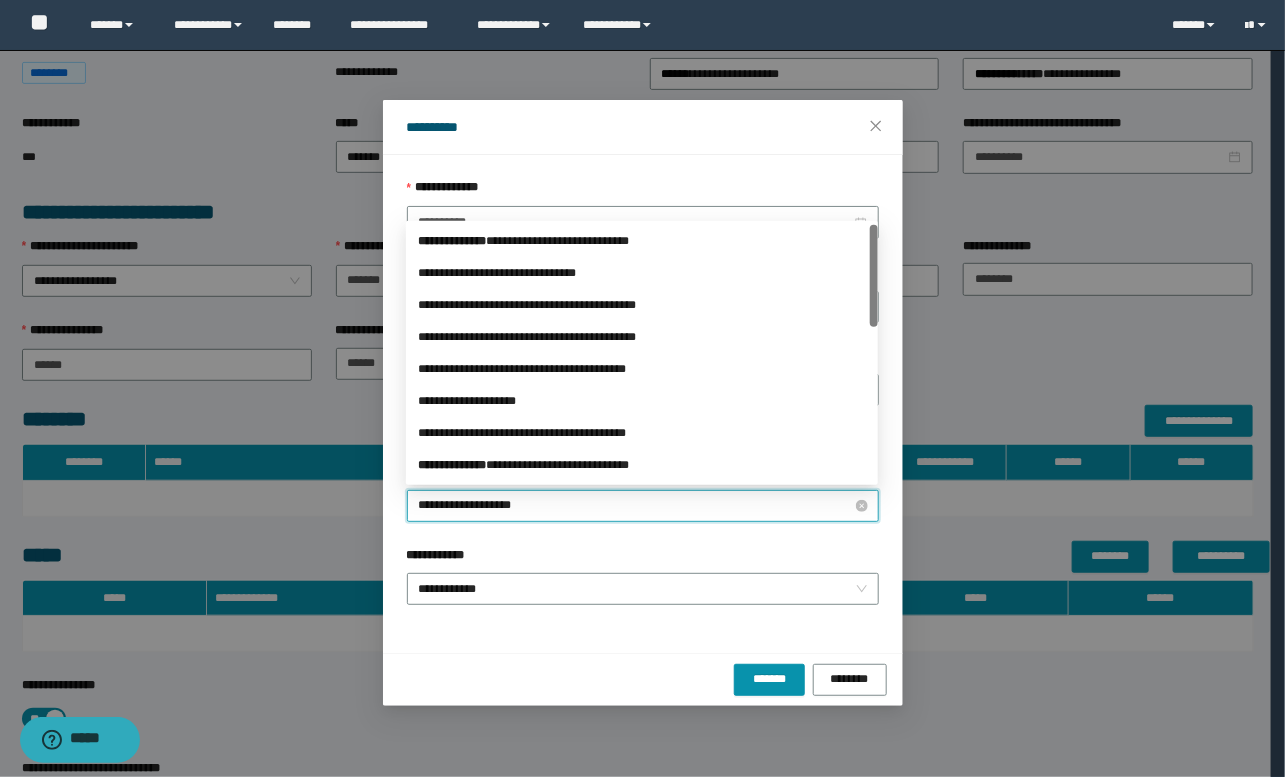 type on "**********" 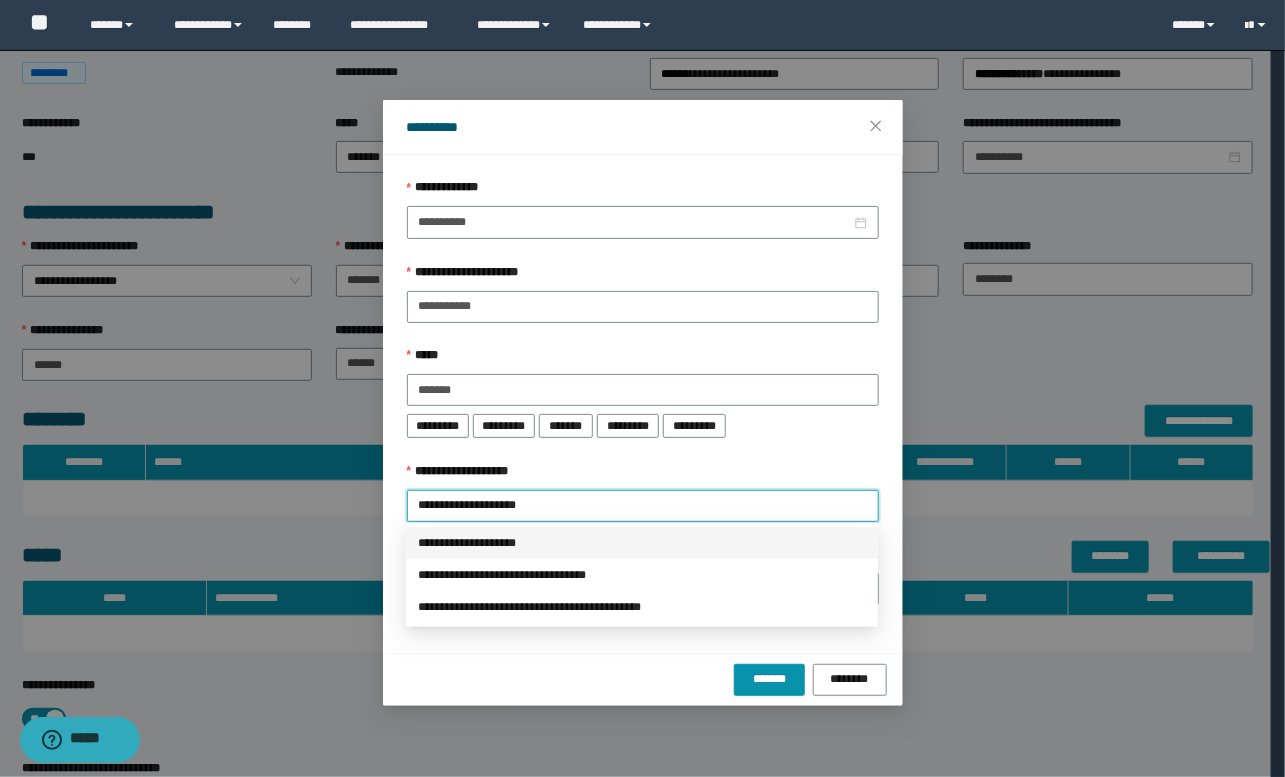 click on "**********" at bounding box center [642, 543] 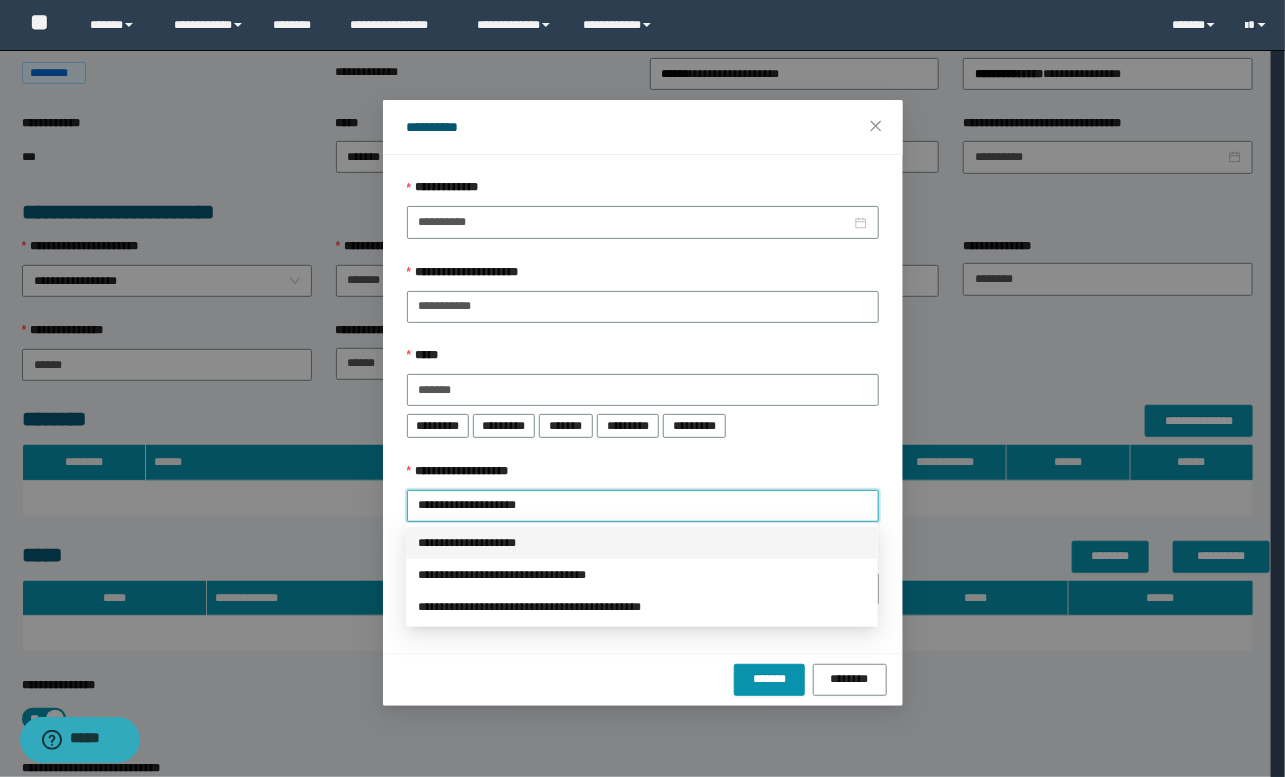 type 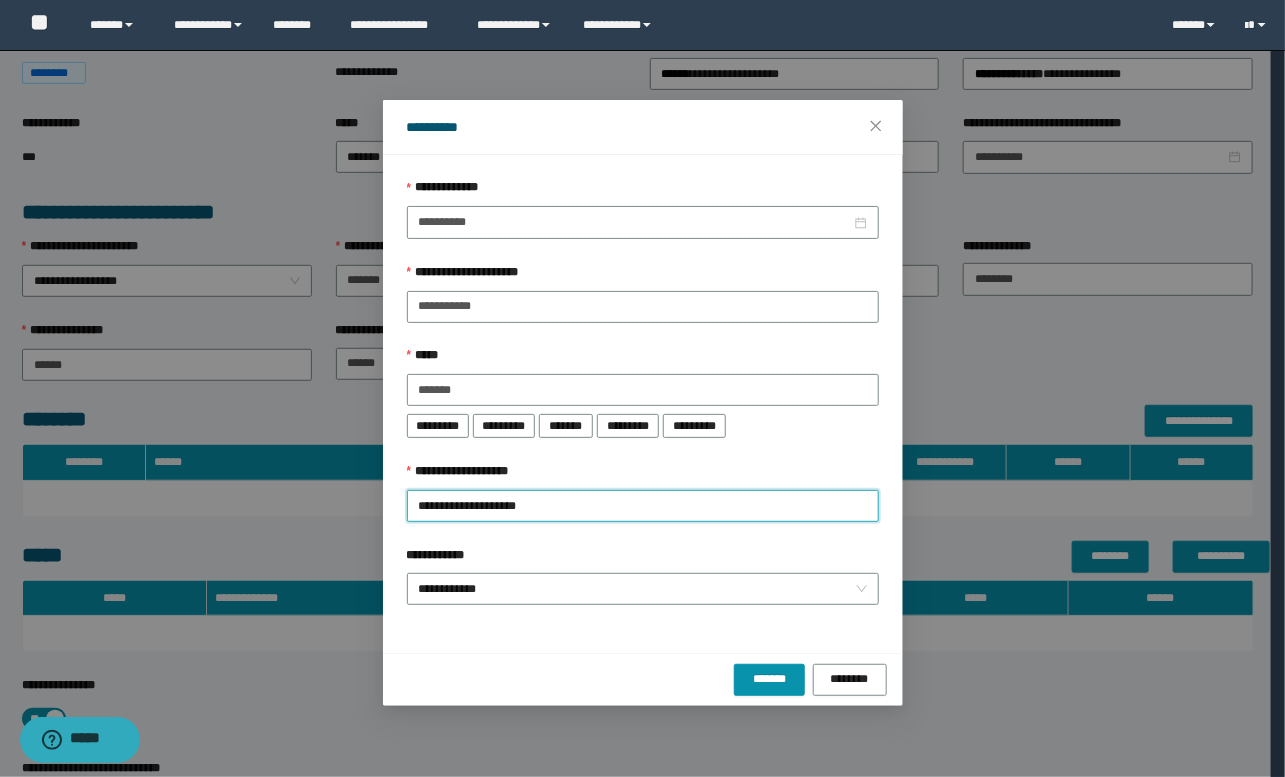 click on "**********" at bounding box center (643, 559) 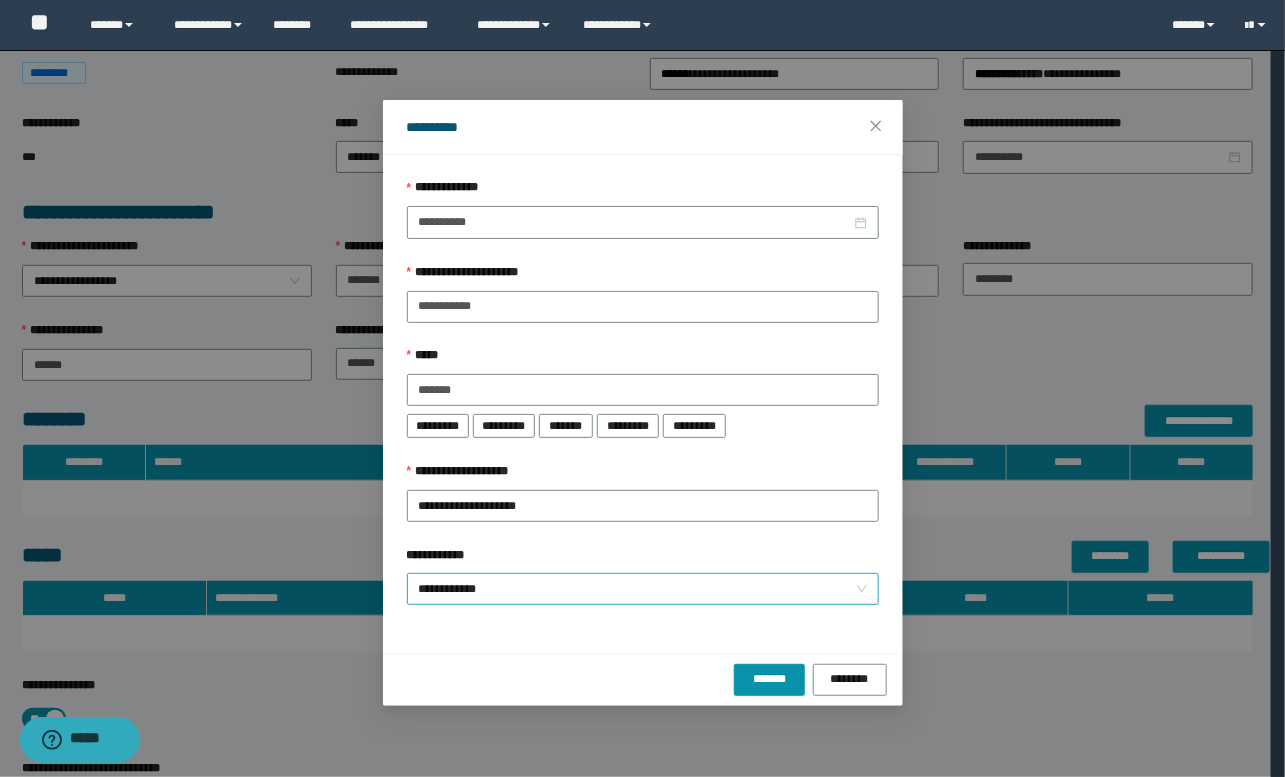 click on "**********" at bounding box center (643, 589) 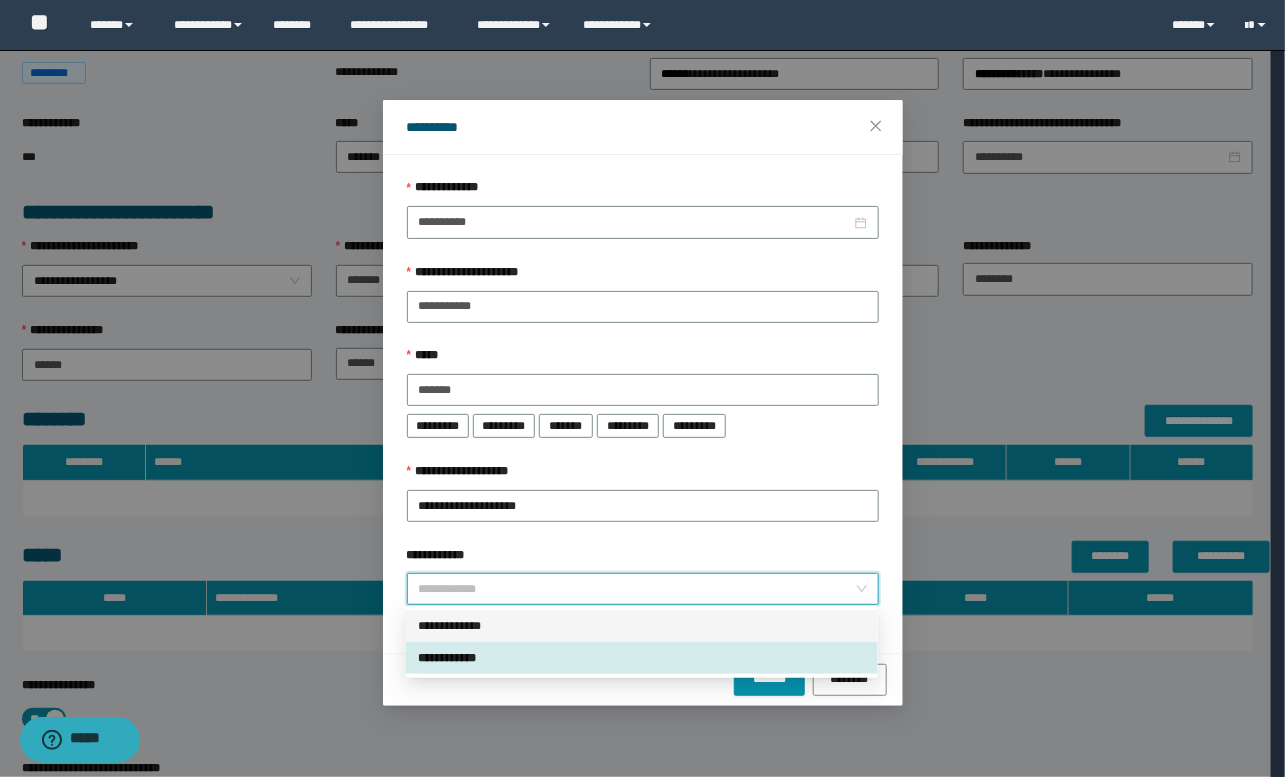 click on "**********" at bounding box center (642, 626) 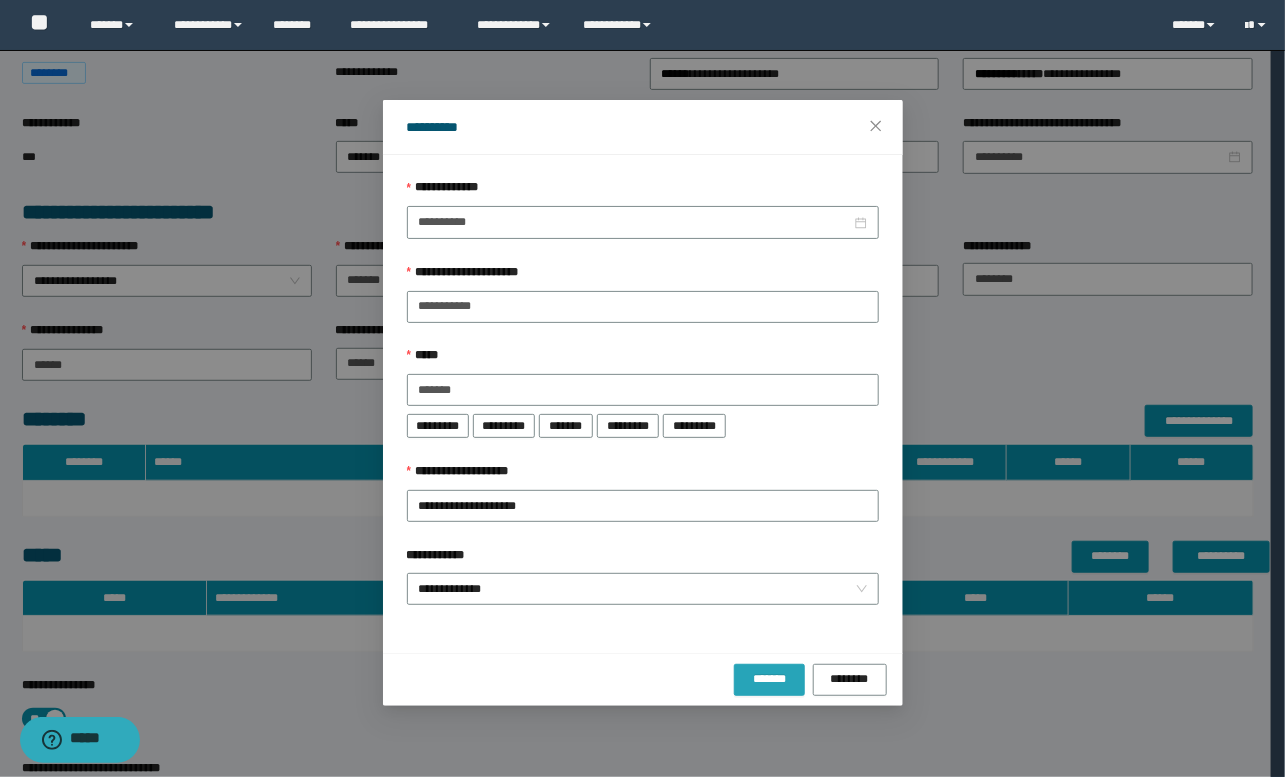 click on "*******" at bounding box center (769, 678) 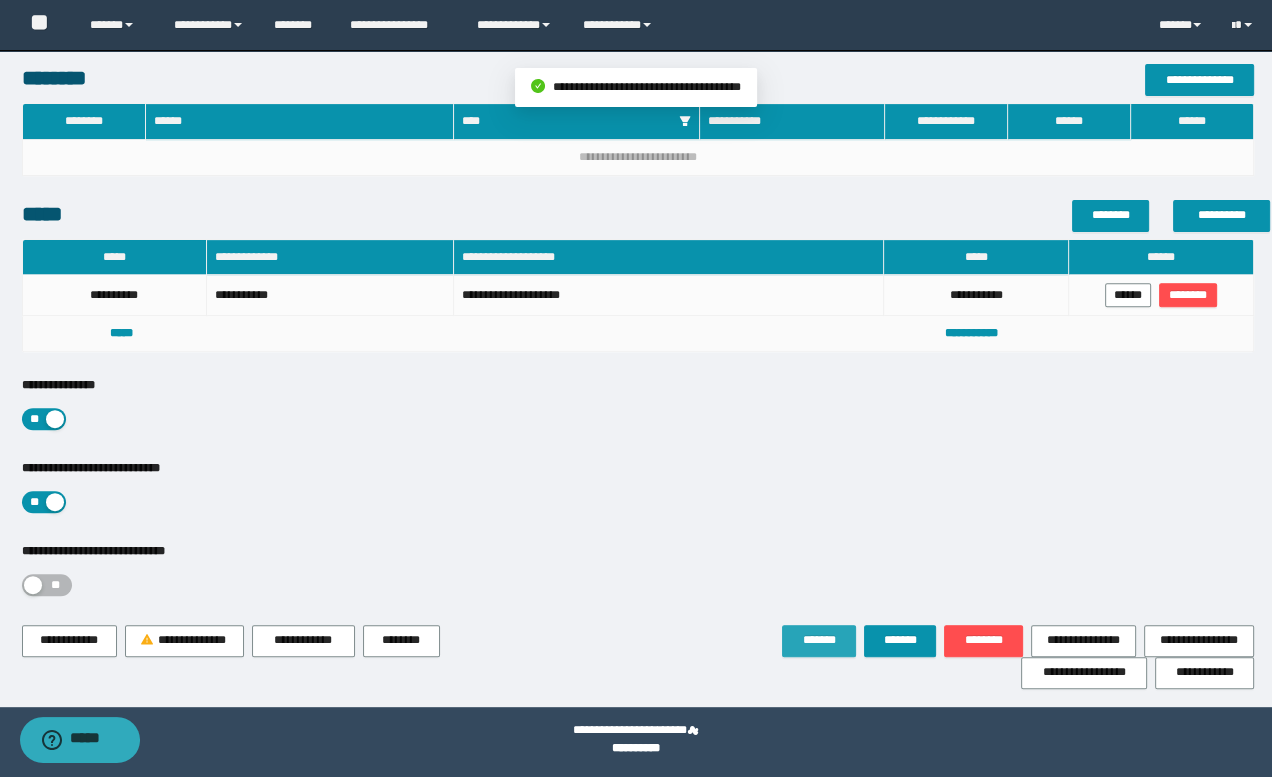 click on "*******" at bounding box center [819, 640] 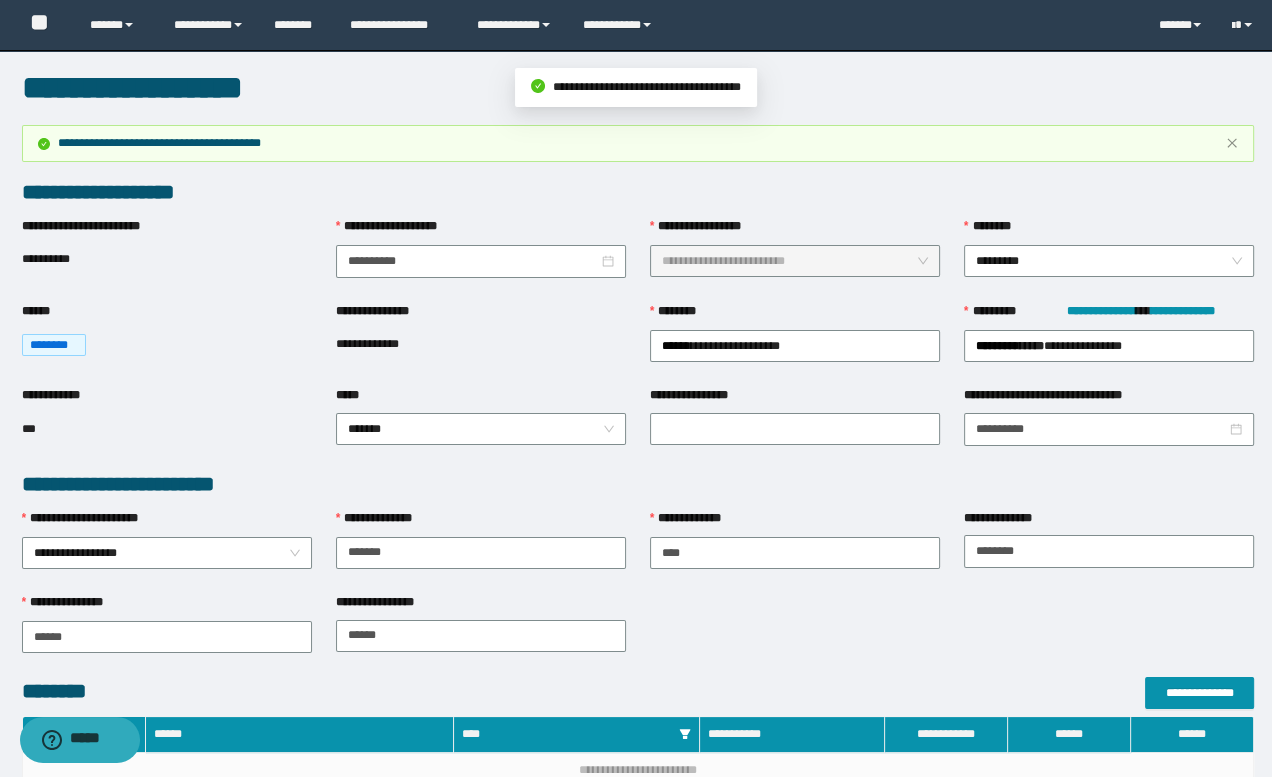 scroll, scrollTop: 545, scrollLeft: 0, axis: vertical 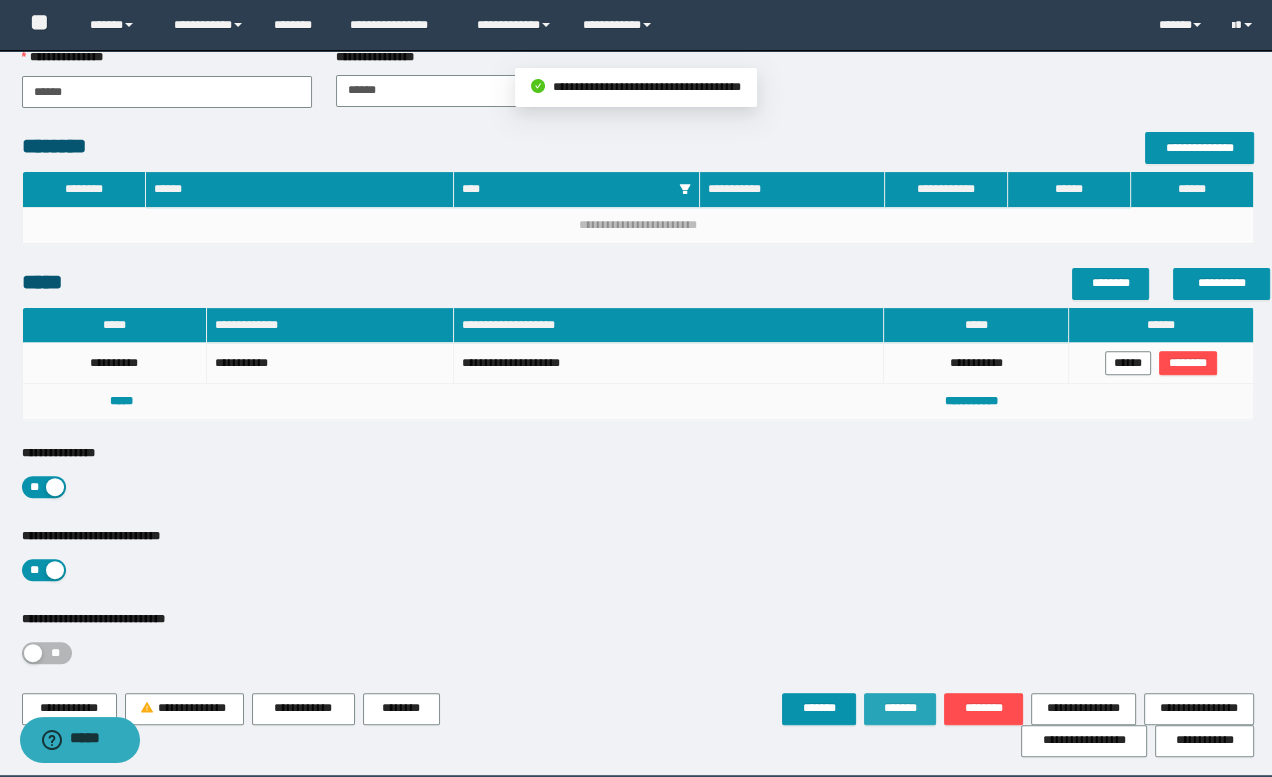 click on "*******" at bounding box center (900, 708) 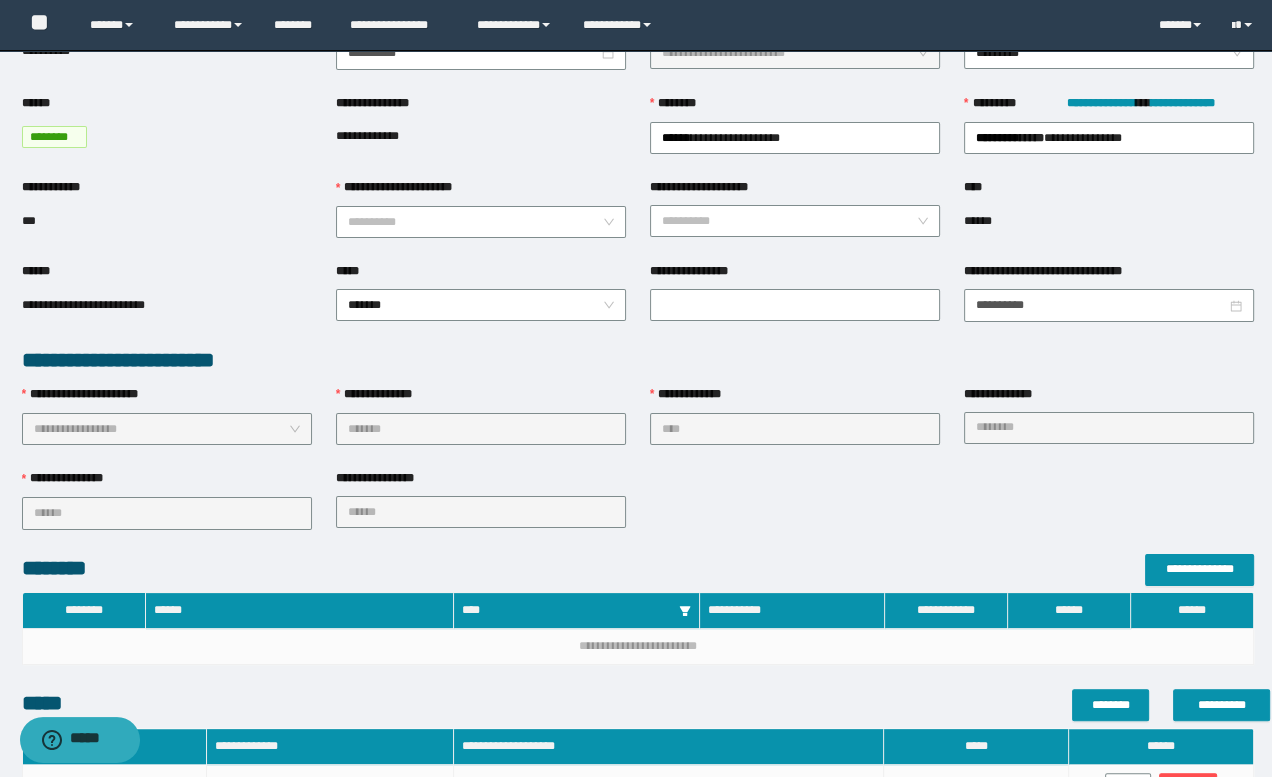 scroll, scrollTop: 0, scrollLeft: 0, axis: both 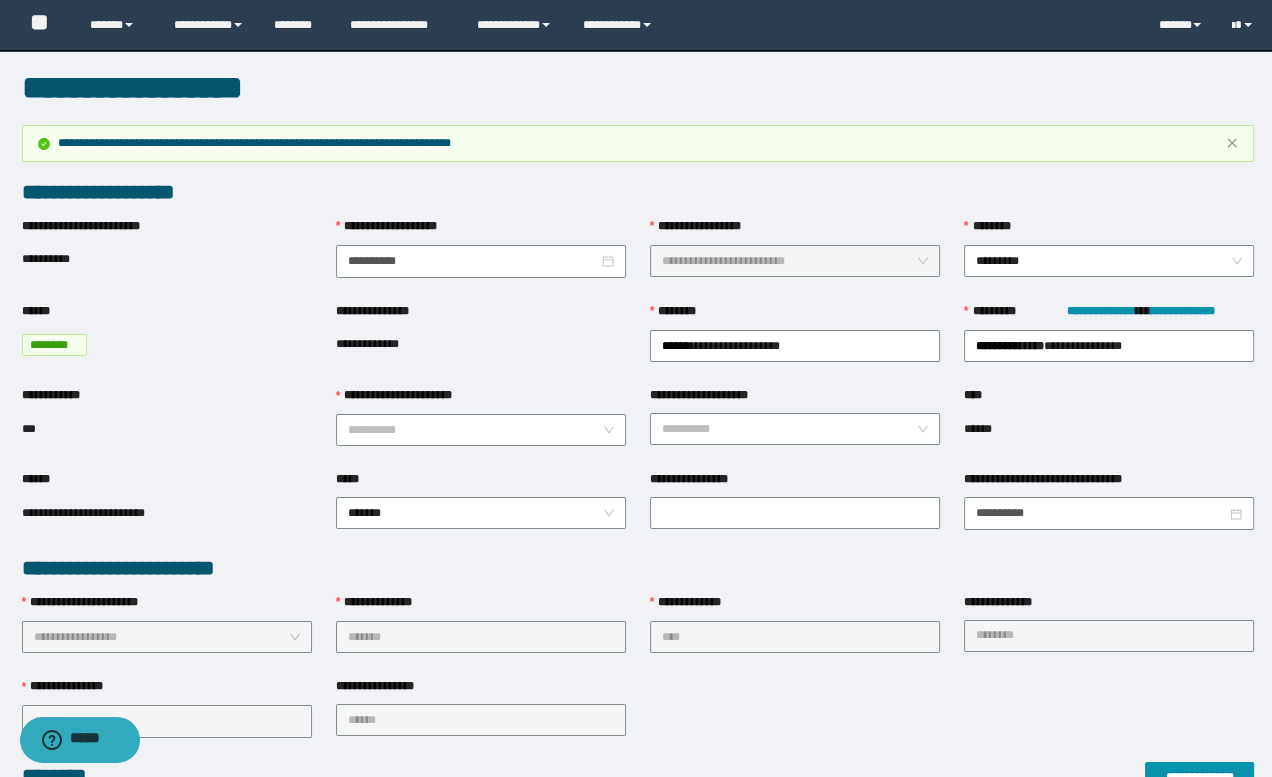 click on "**********" at bounding box center [638, 782] 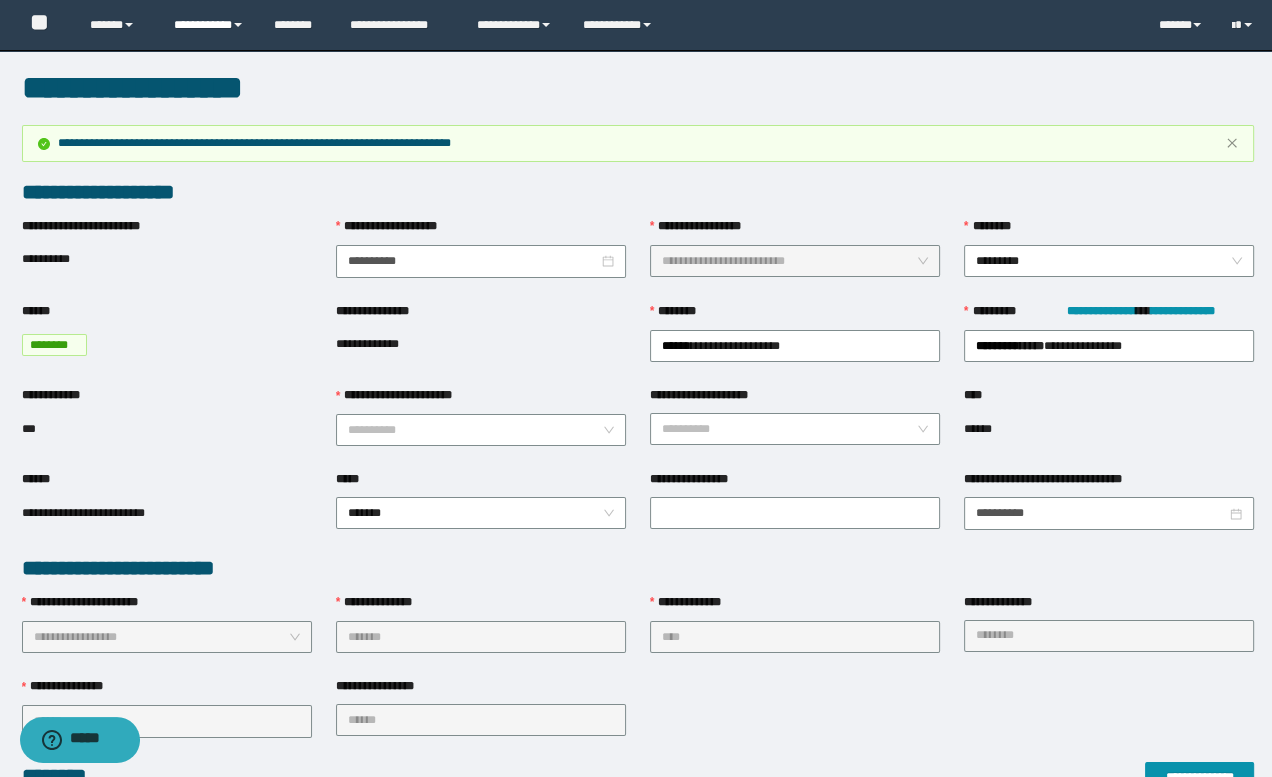 click on "**********" at bounding box center [209, 25] 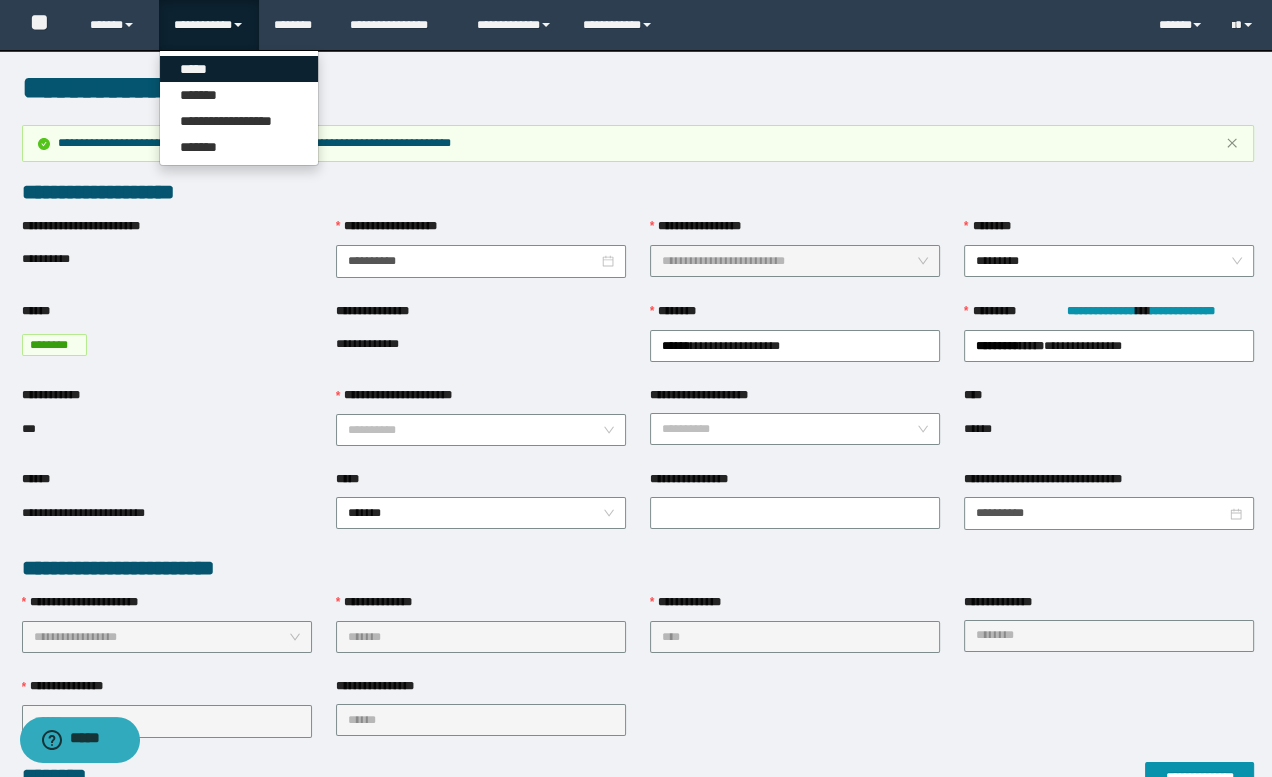 click on "*****" at bounding box center (239, 69) 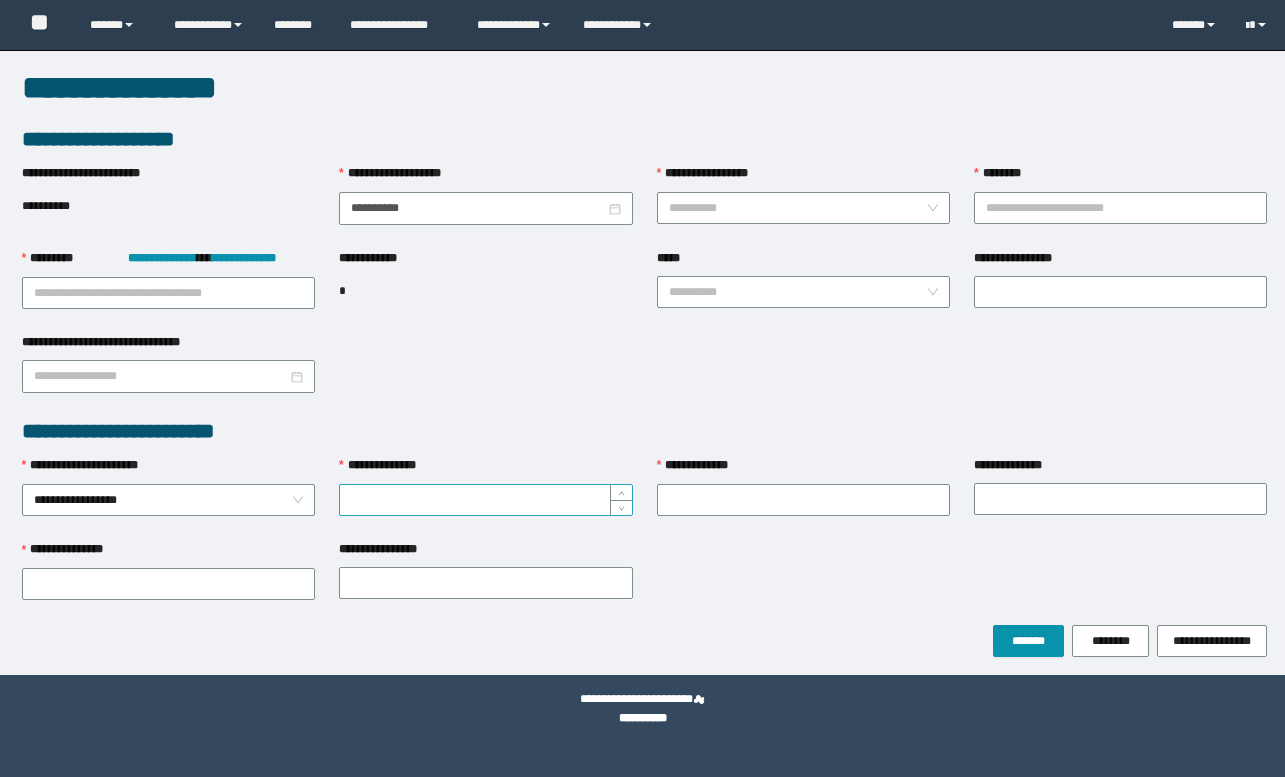 scroll, scrollTop: 0, scrollLeft: 0, axis: both 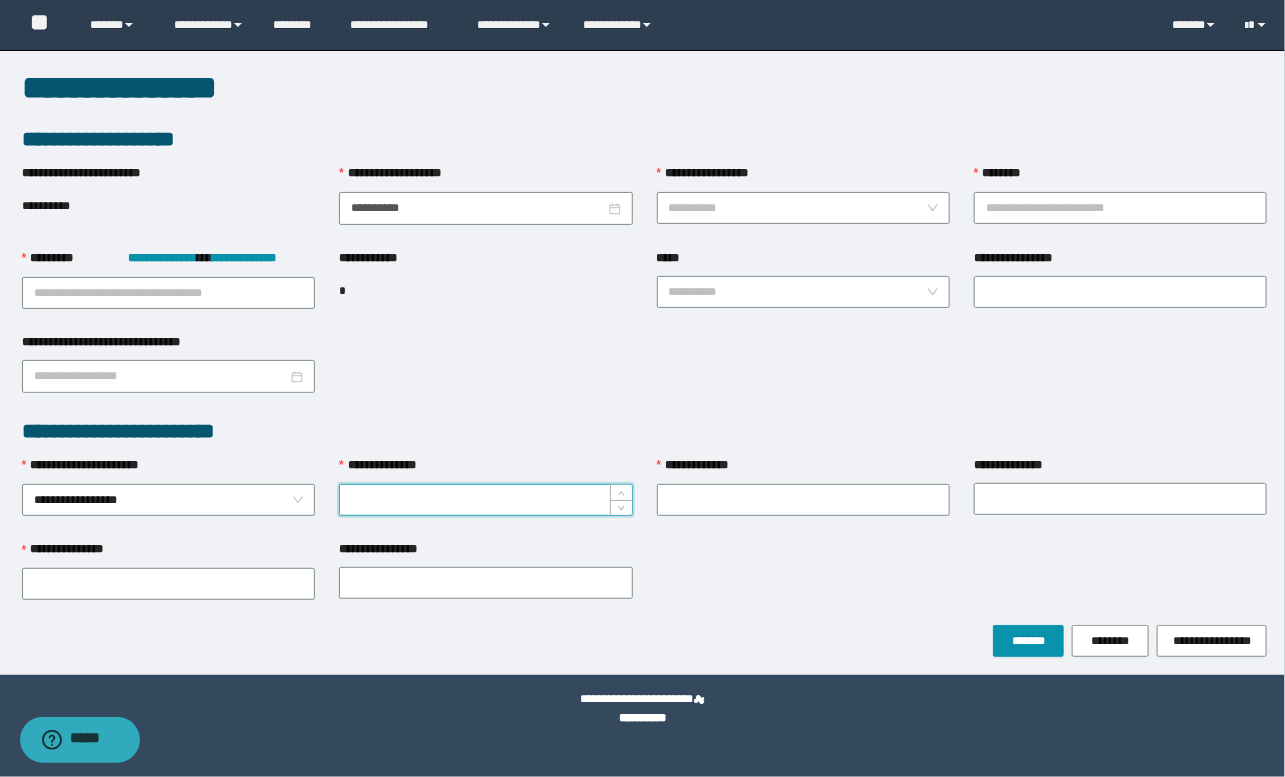 click on "**********" at bounding box center (485, 500) 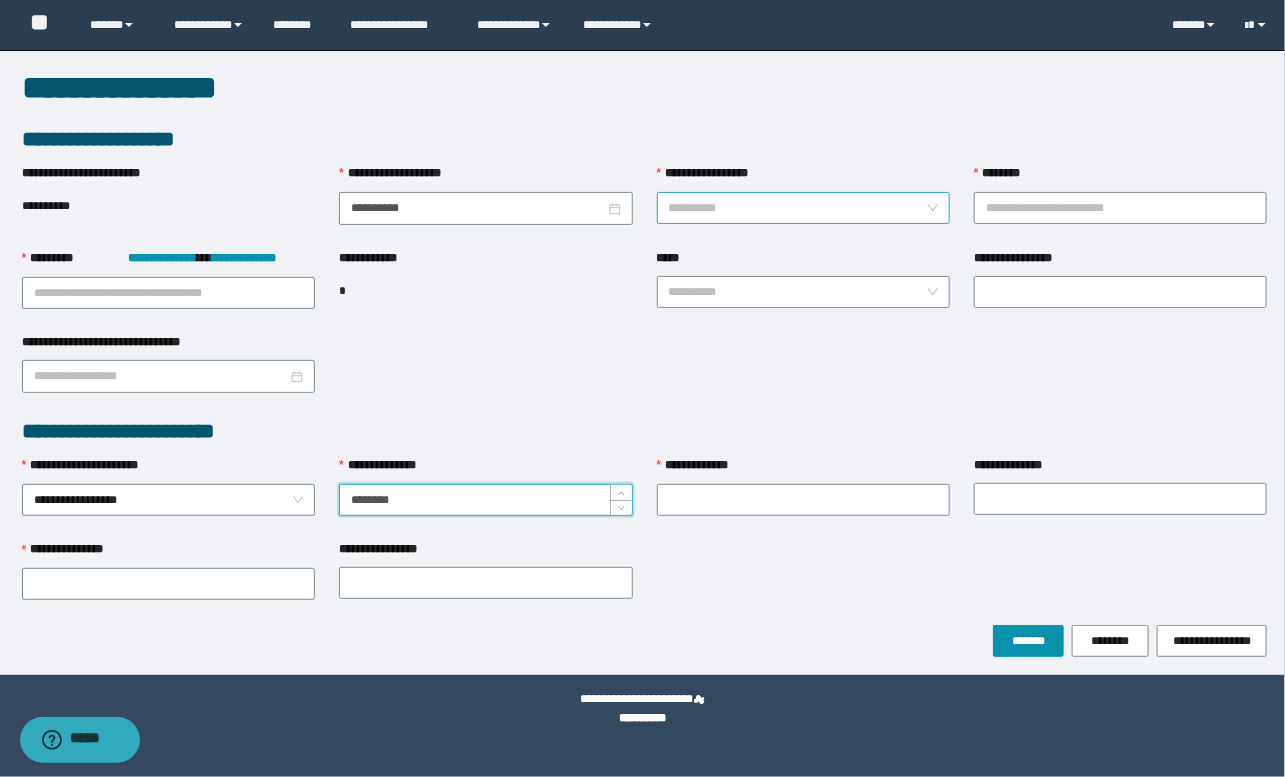 type on "********" 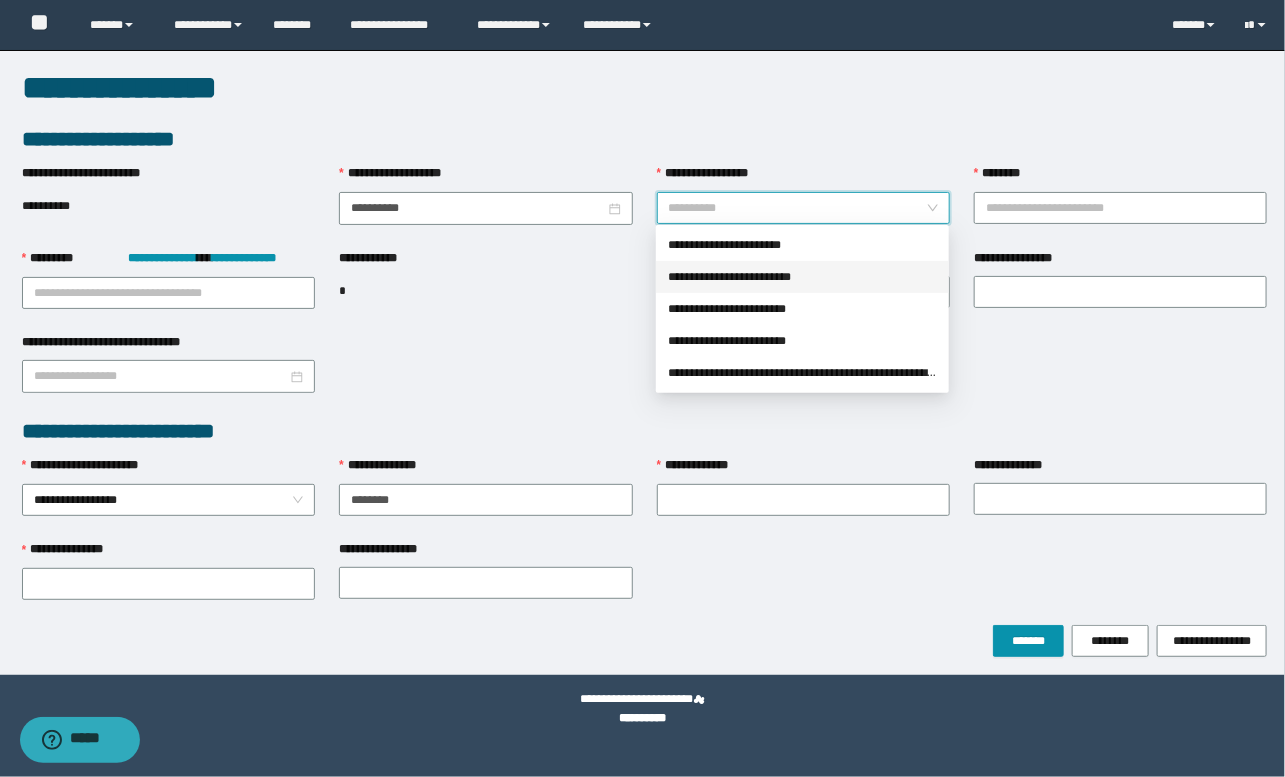 drag, startPoint x: 736, startPoint y: 269, endPoint x: 790, endPoint y: 268, distance: 54.00926 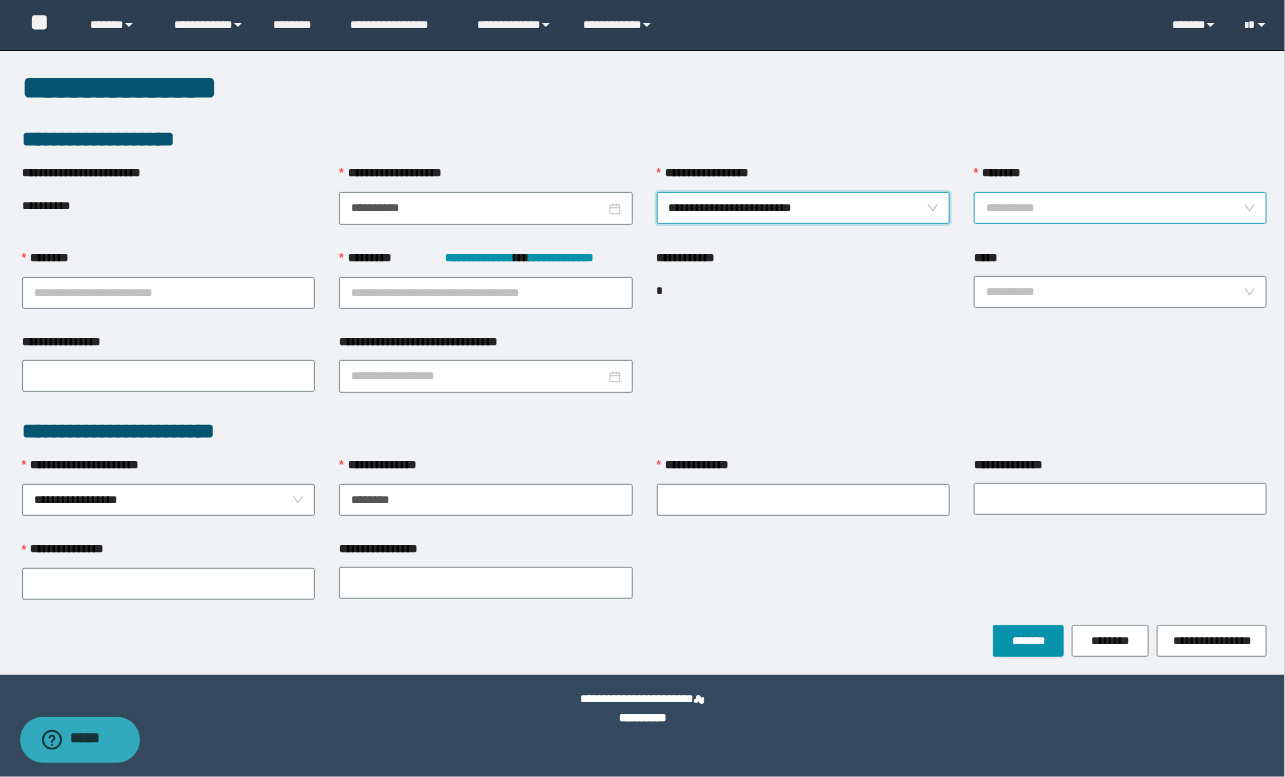 click on "********" at bounding box center (1114, 208) 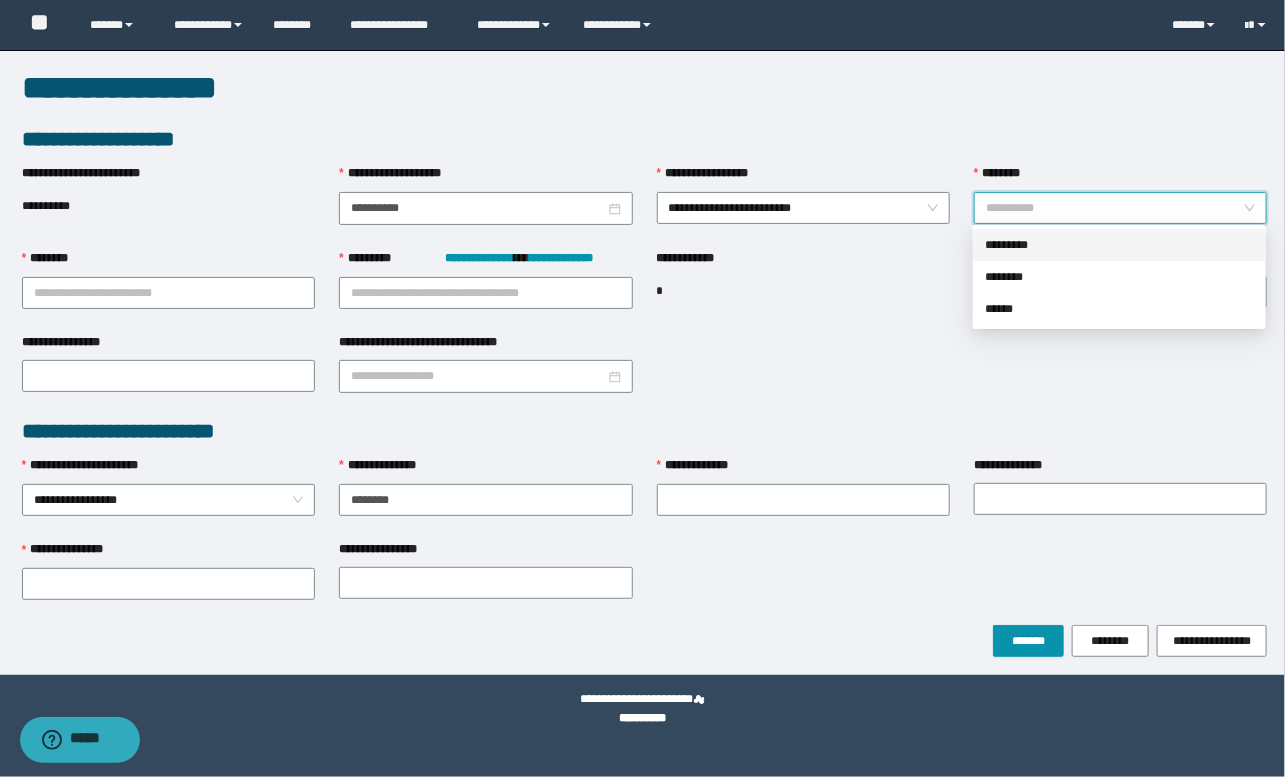 click on "*********" at bounding box center [1119, 245] 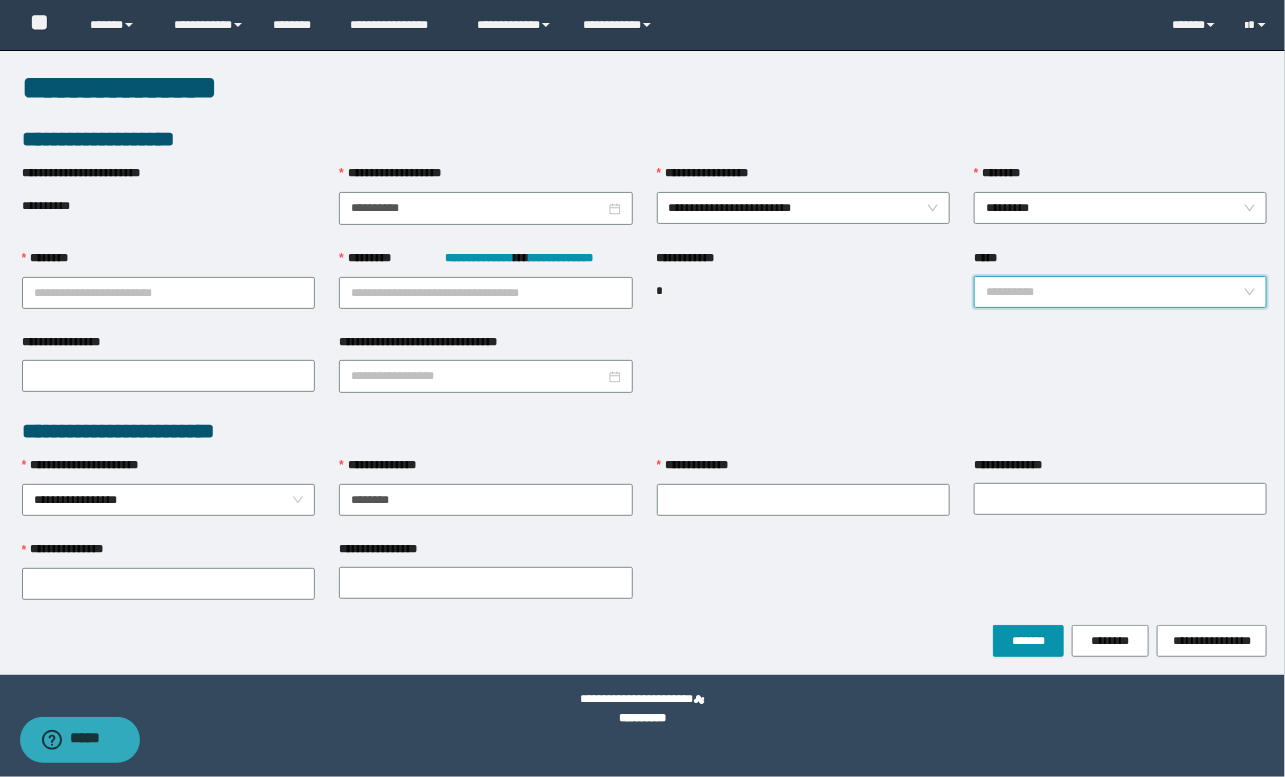 drag, startPoint x: 1032, startPoint y: 289, endPoint x: 1028, endPoint y: 317, distance: 28.284271 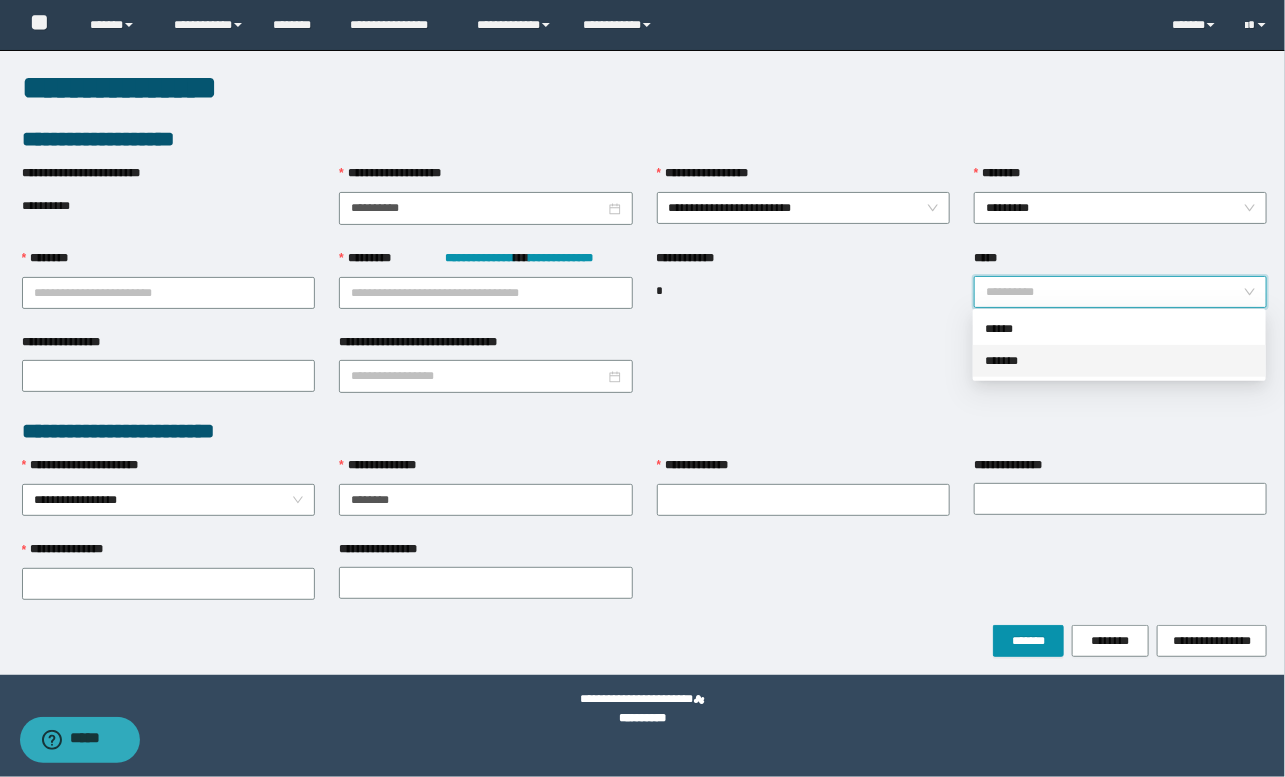 drag, startPoint x: 1014, startPoint y: 353, endPoint x: 873, endPoint y: 366, distance: 141.59802 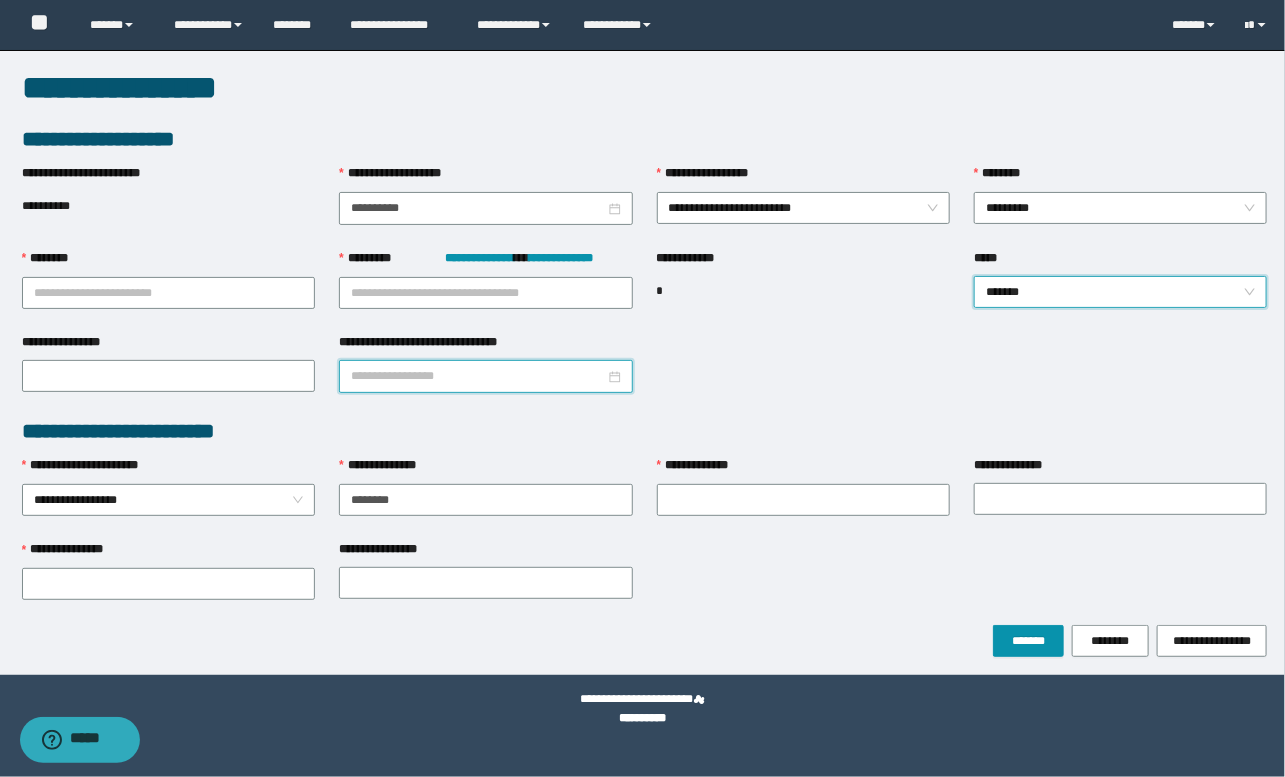 click on "**********" at bounding box center [477, 376] 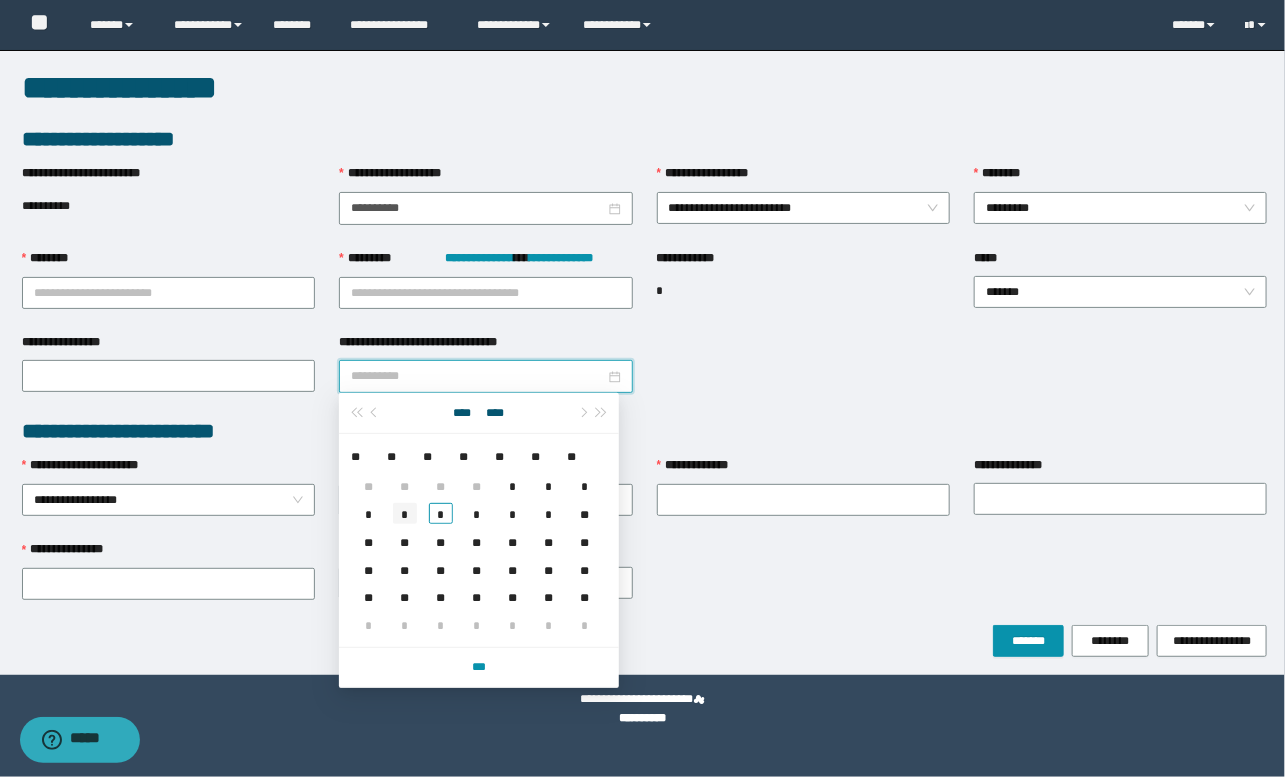 click on "*" at bounding box center [405, 513] 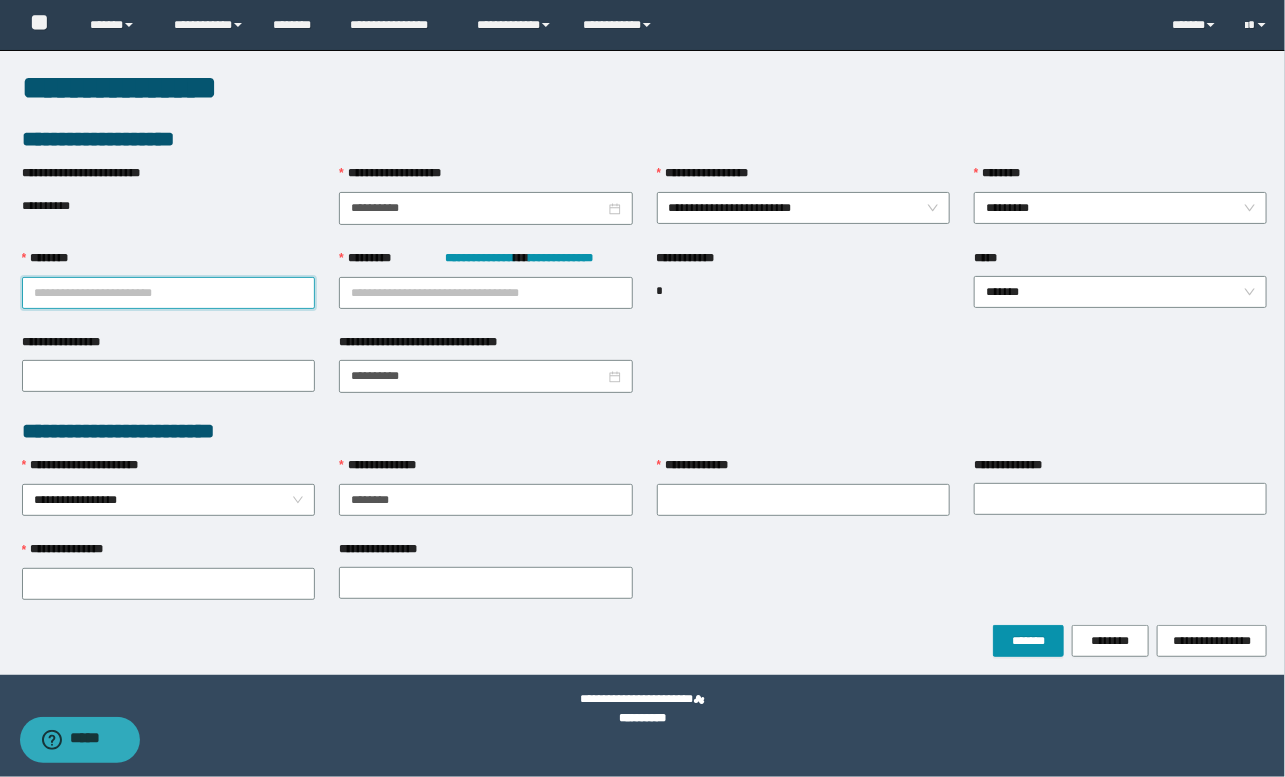 click on "********" at bounding box center (168, 293) 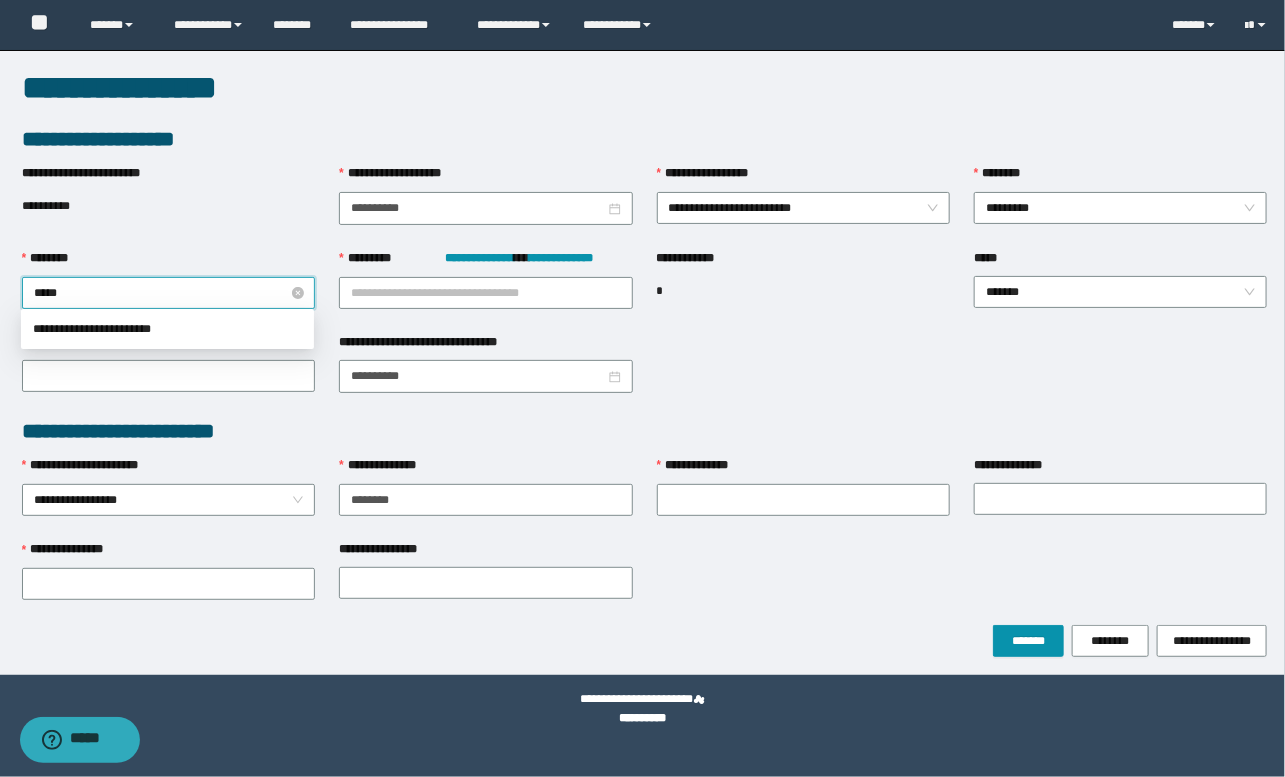 type on "******" 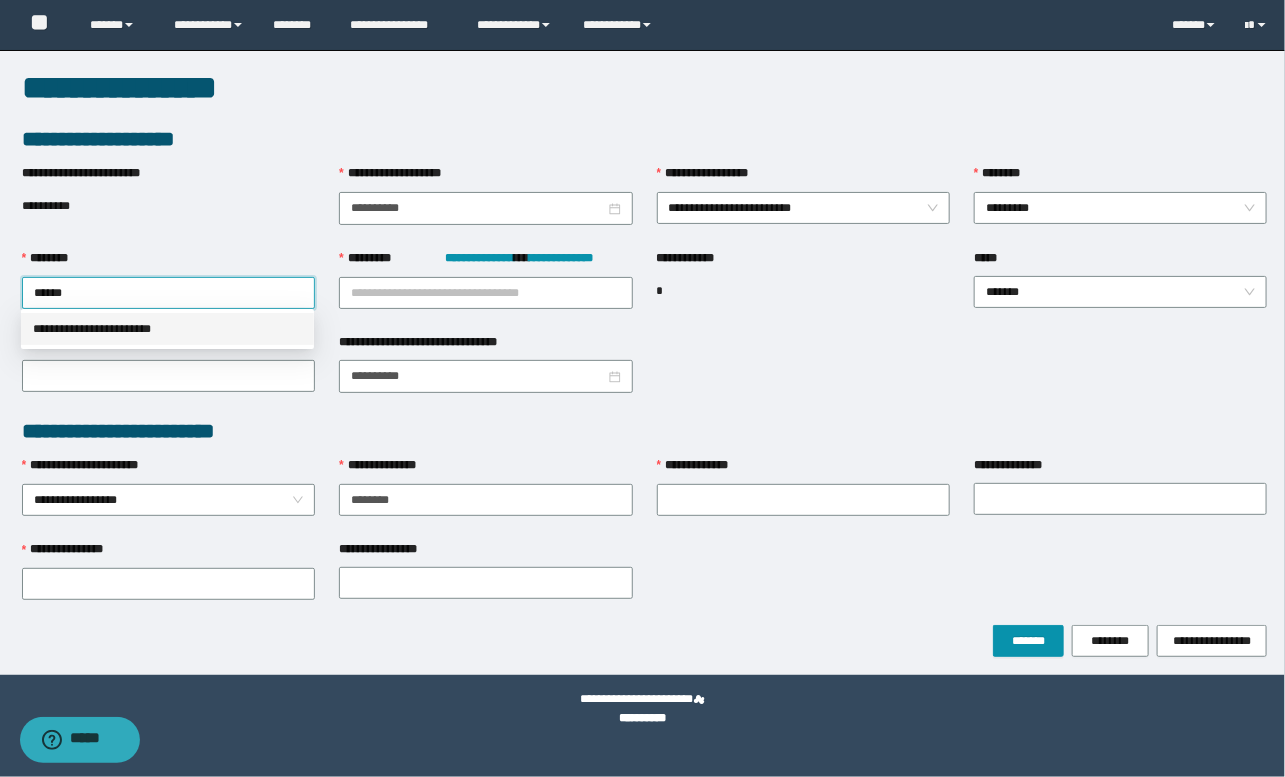 click on "**********" at bounding box center (167, 329) 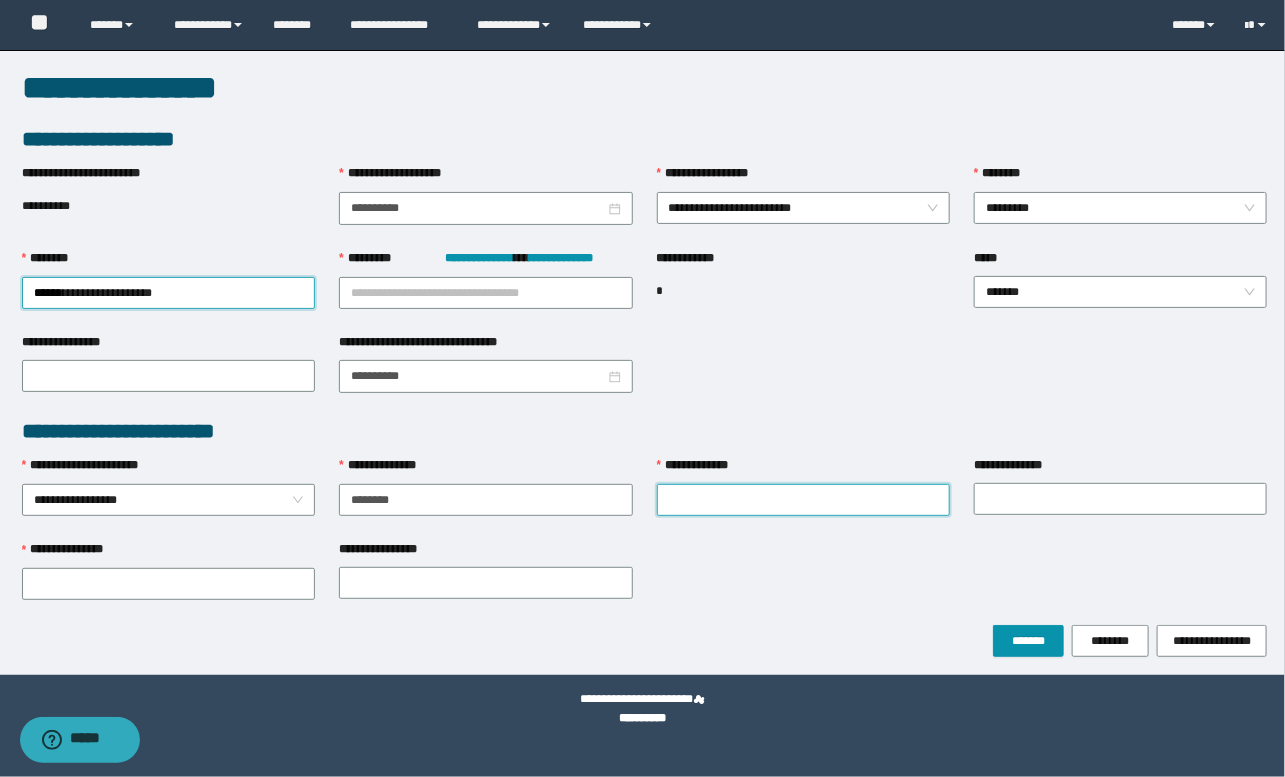 click on "**********" at bounding box center [803, 500] 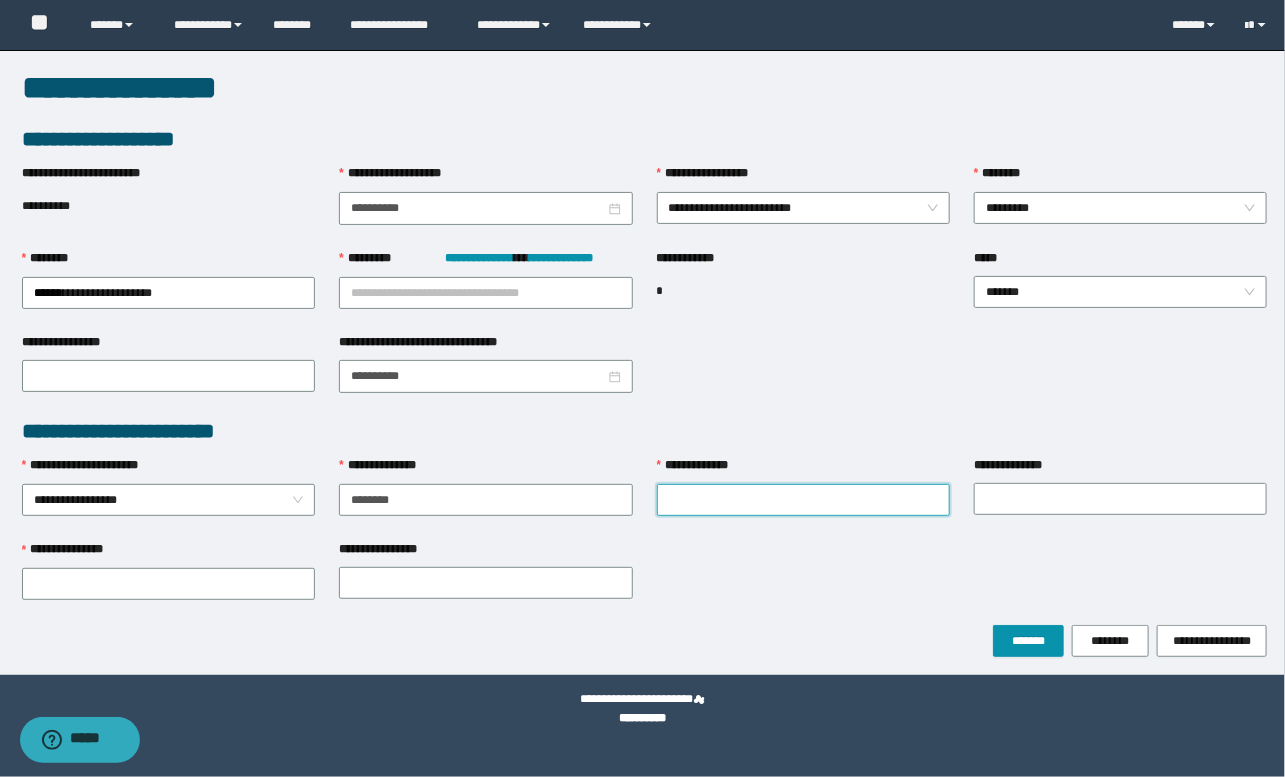 paste on "**********" 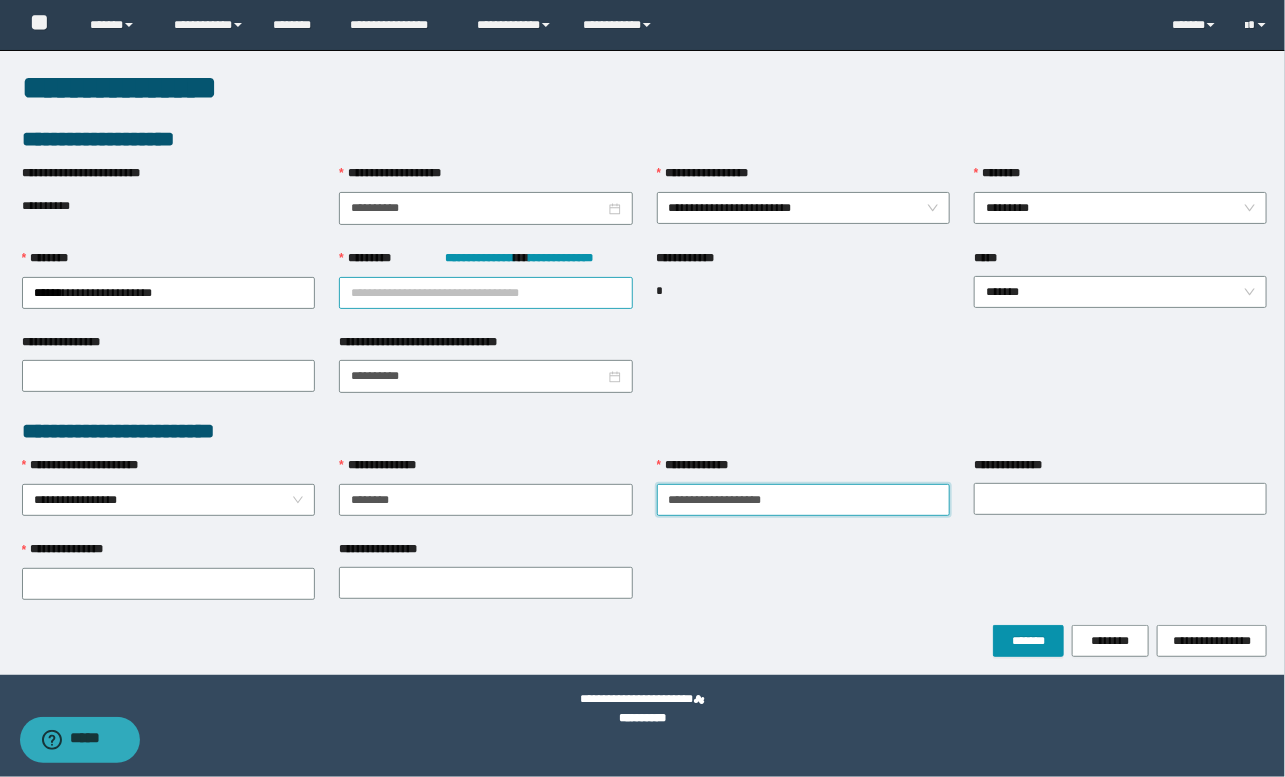 type on "**********" 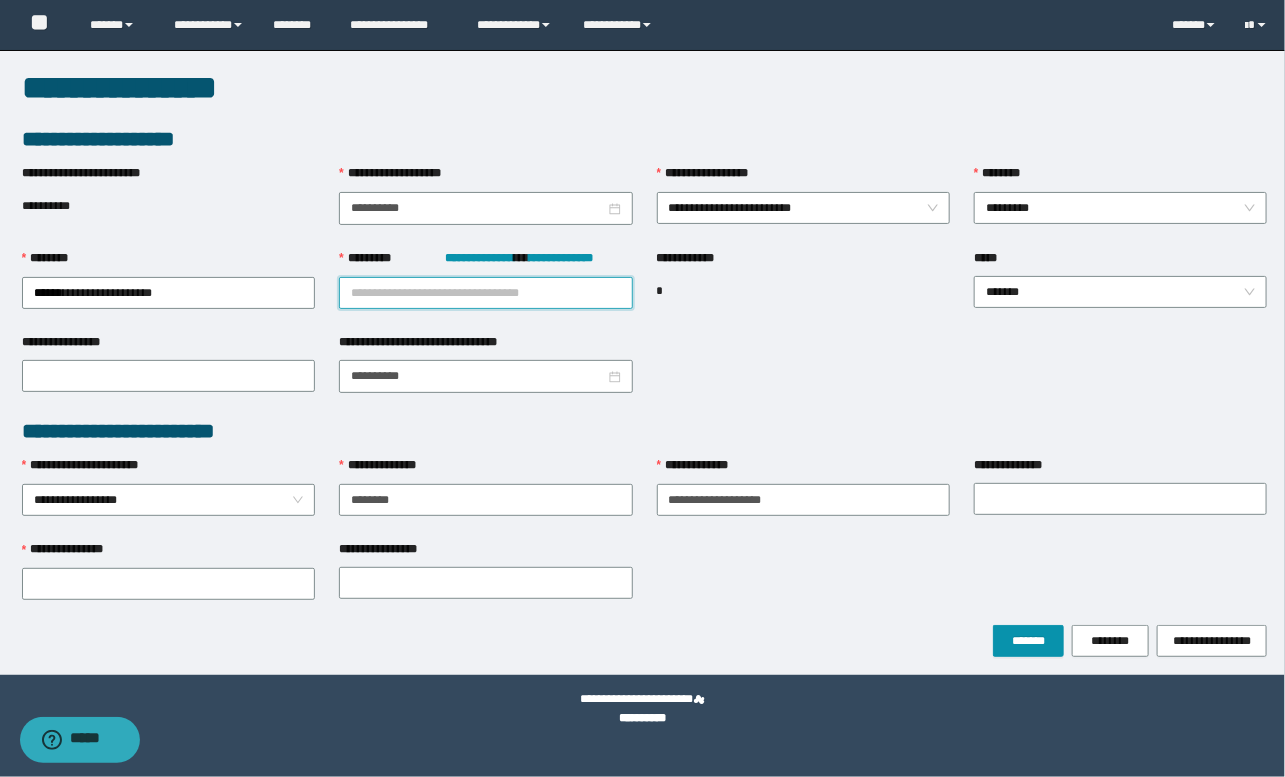 click on "**********" at bounding box center (485, 293) 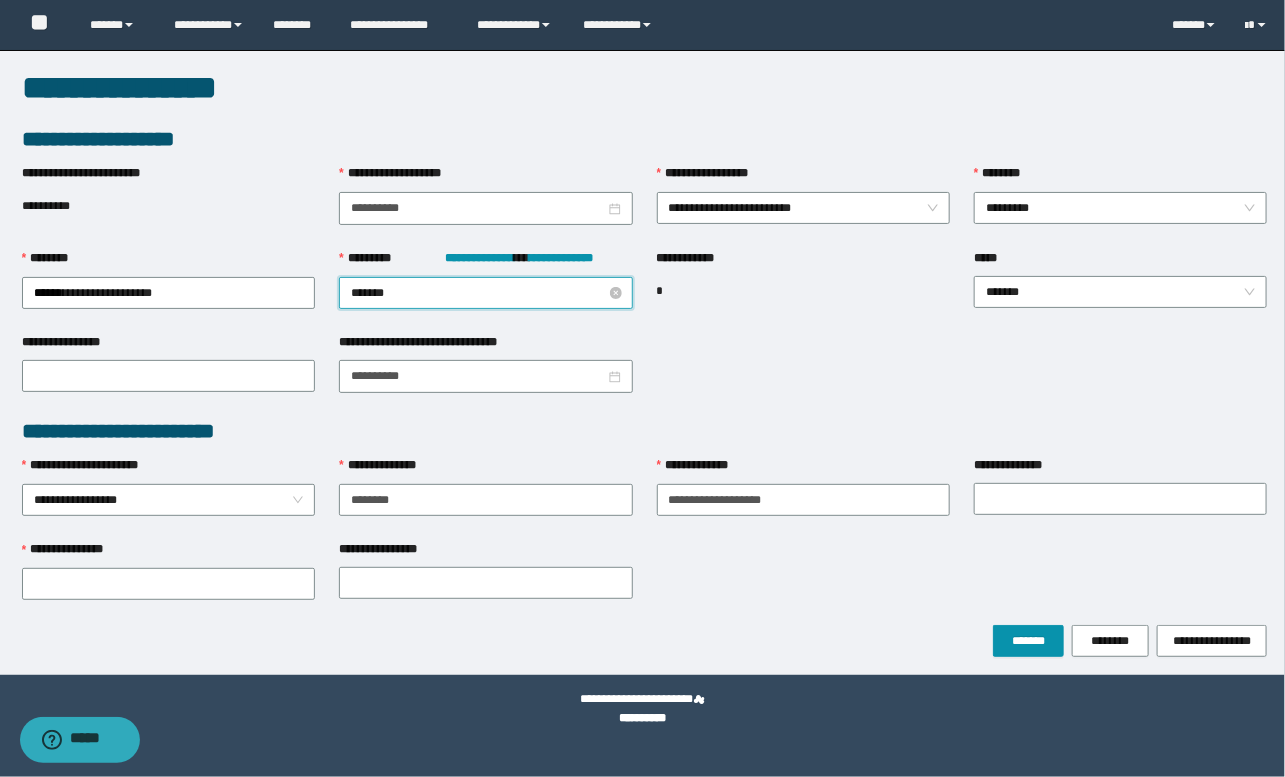 type on "********" 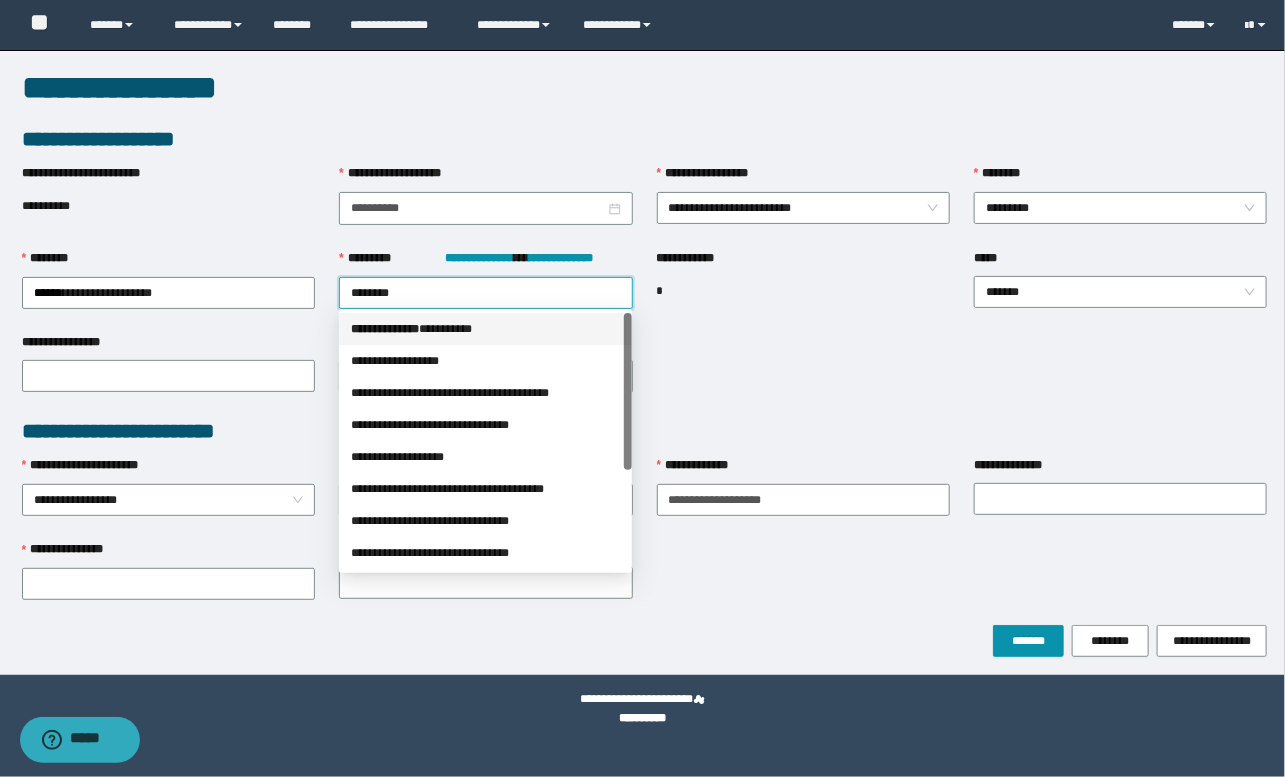 click on "*** *   *********" at bounding box center (385, 329) 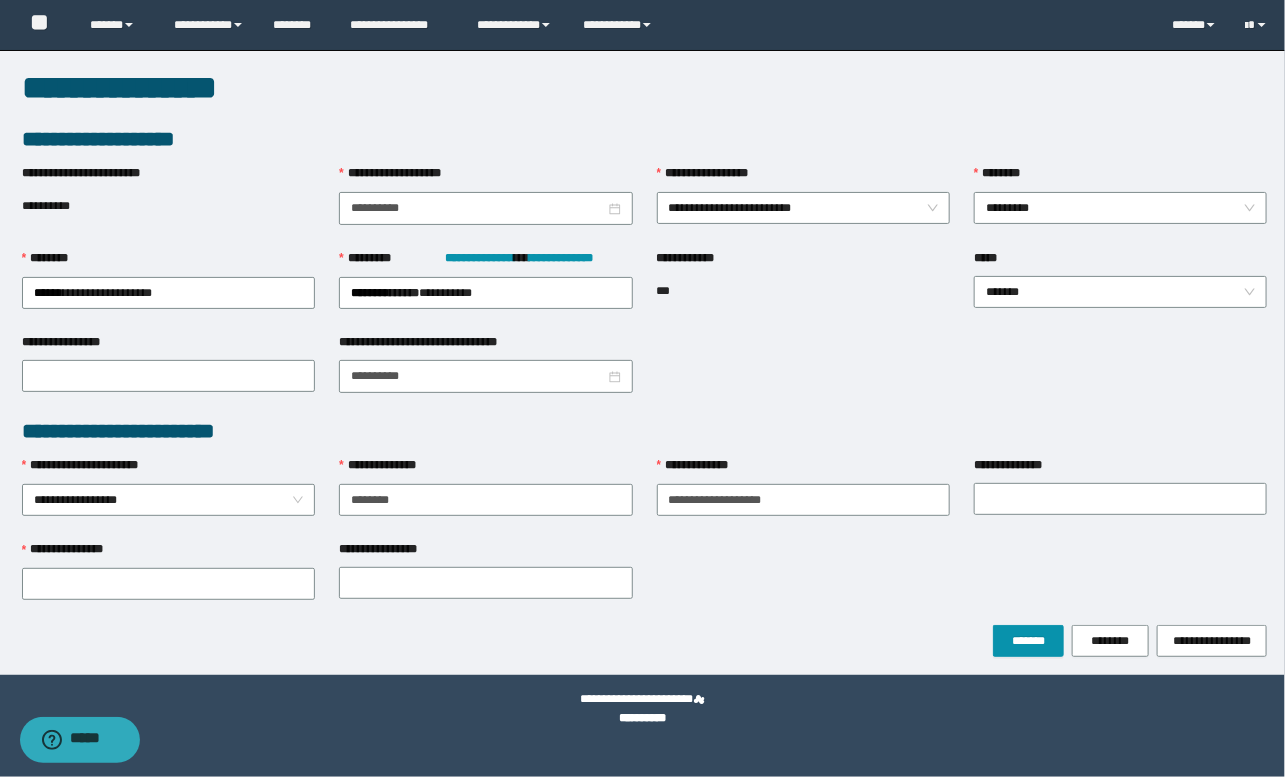 click on "**********" at bounding box center (645, 582) 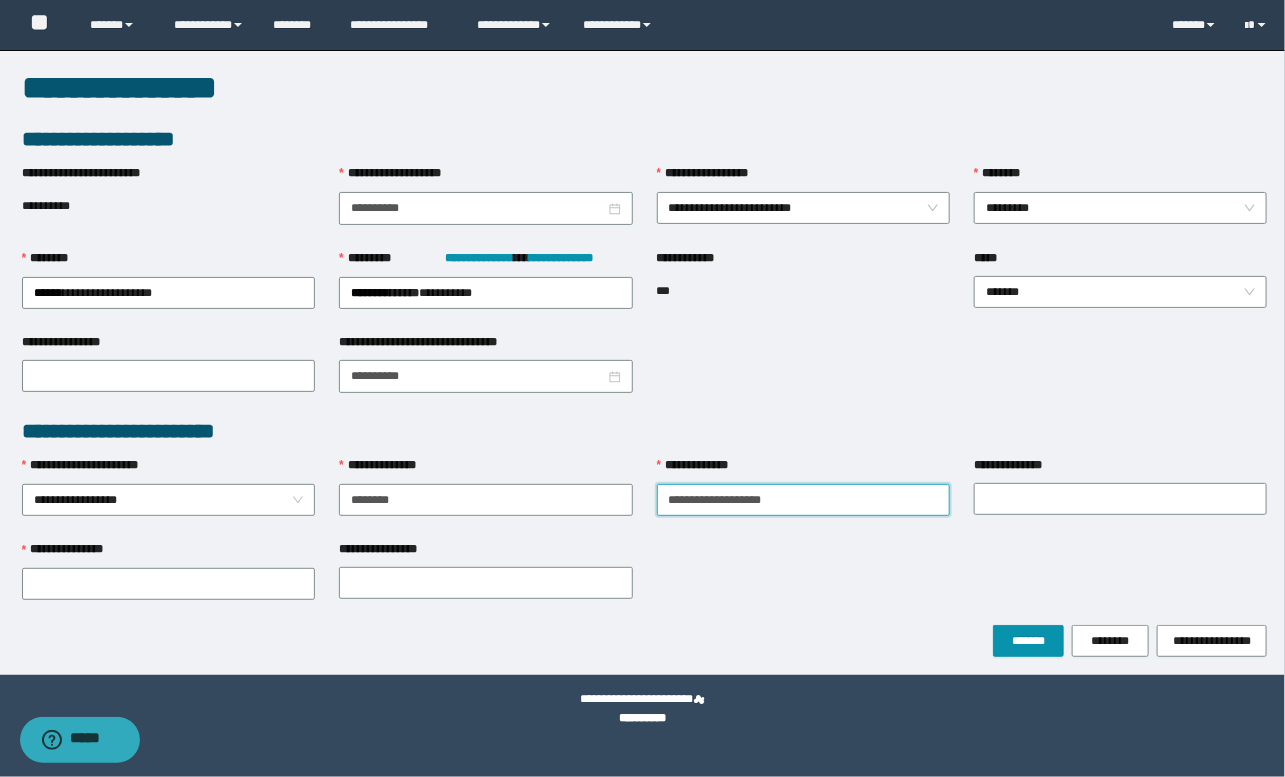 drag, startPoint x: 706, startPoint y: 494, endPoint x: 835, endPoint y: 502, distance: 129.24782 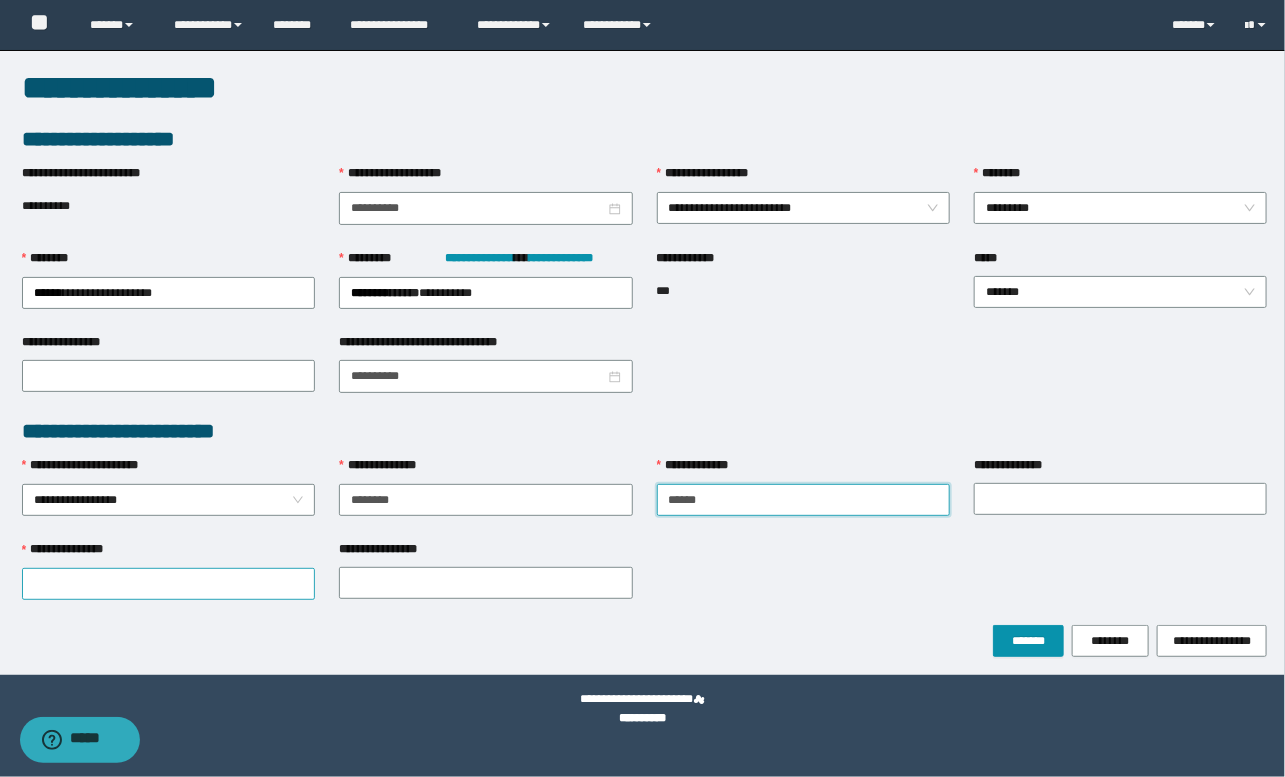 type on "*****" 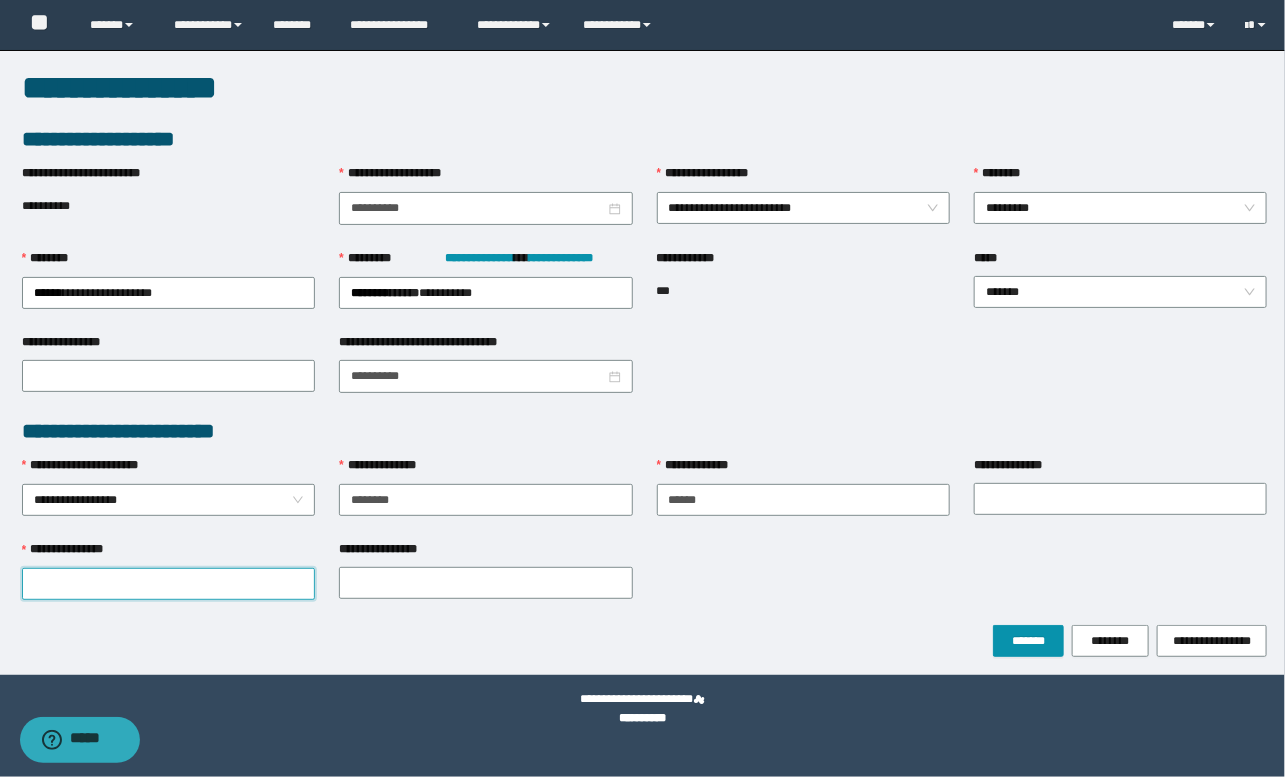 click on "**********" at bounding box center [168, 584] 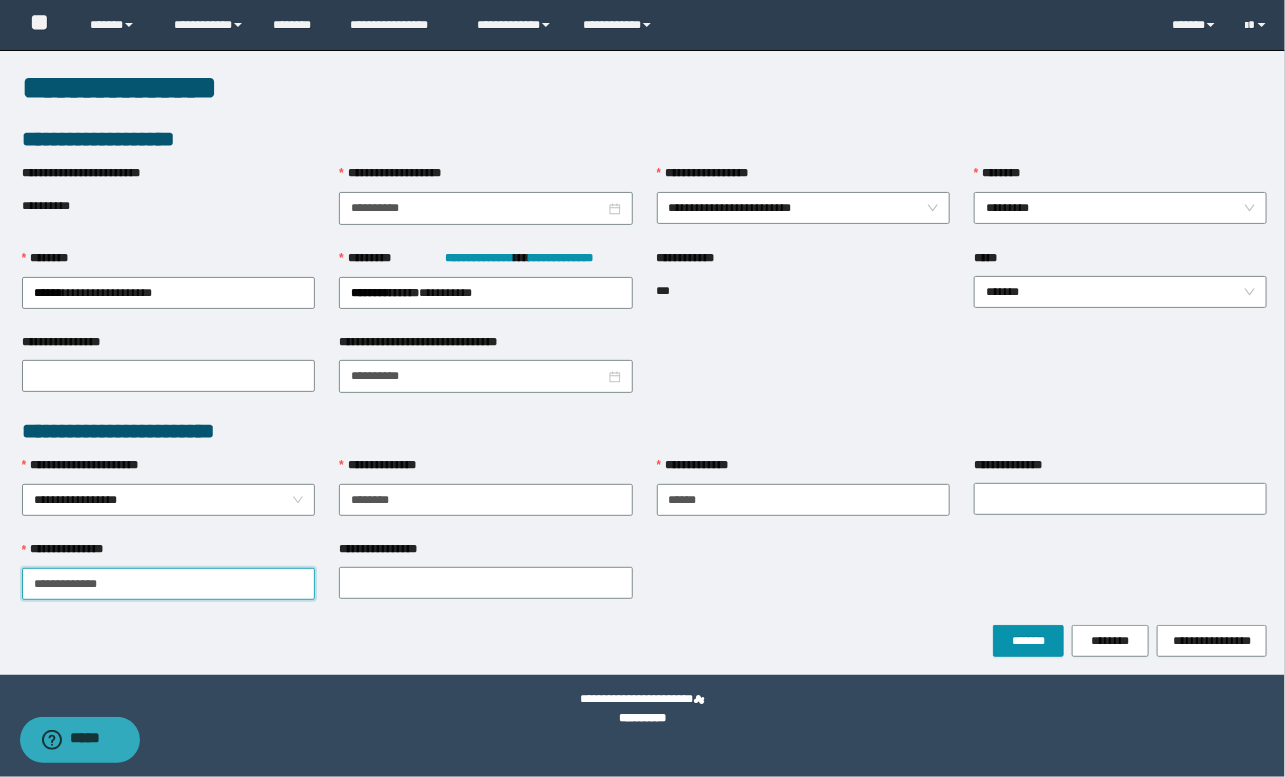 drag, startPoint x: 90, startPoint y: 577, endPoint x: 141, endPoint y: 577, distance: 51 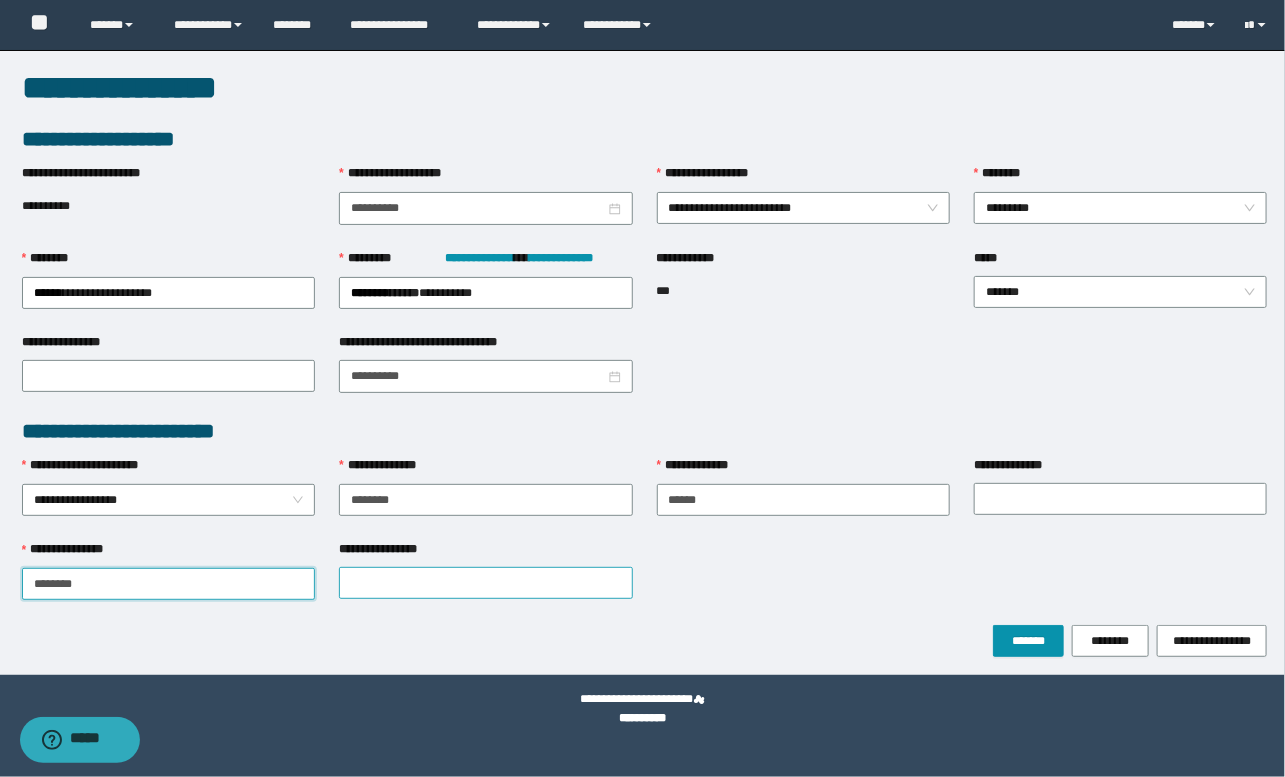 type on "*******" 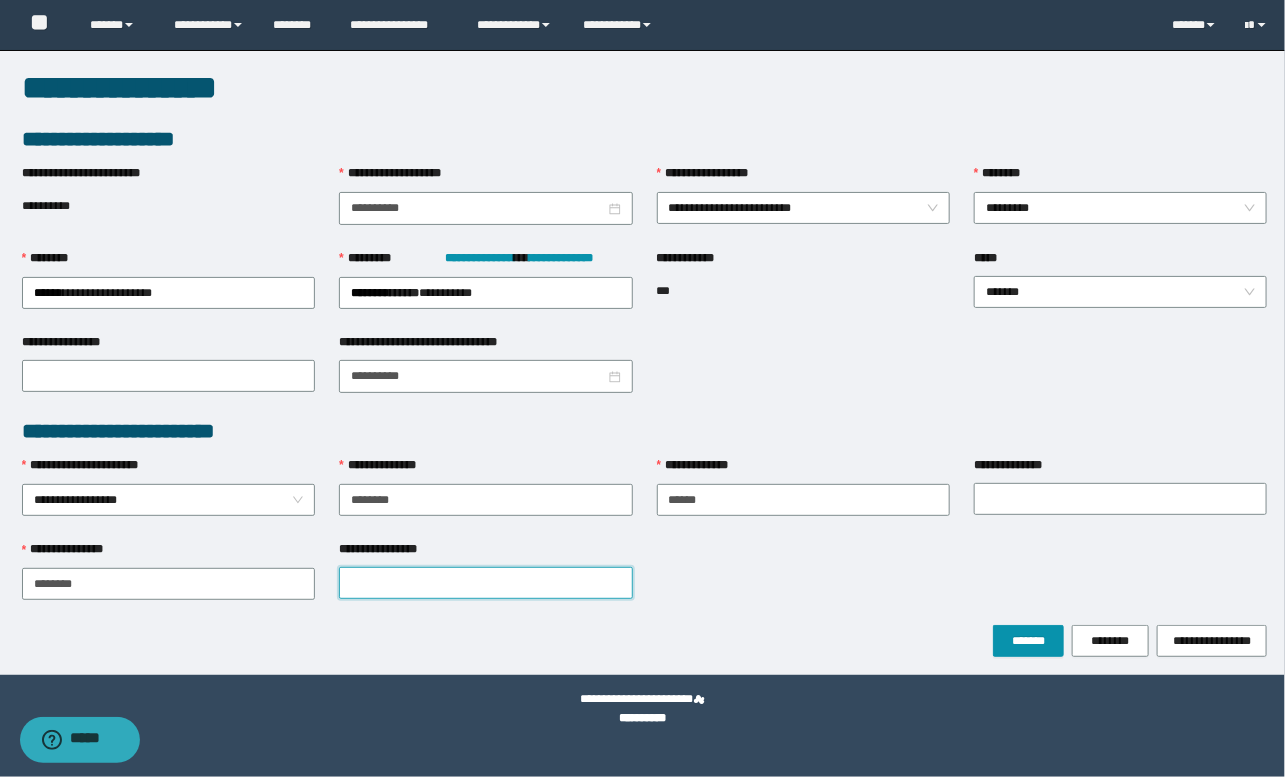 click on "**********" at bounding box center [485, 583] 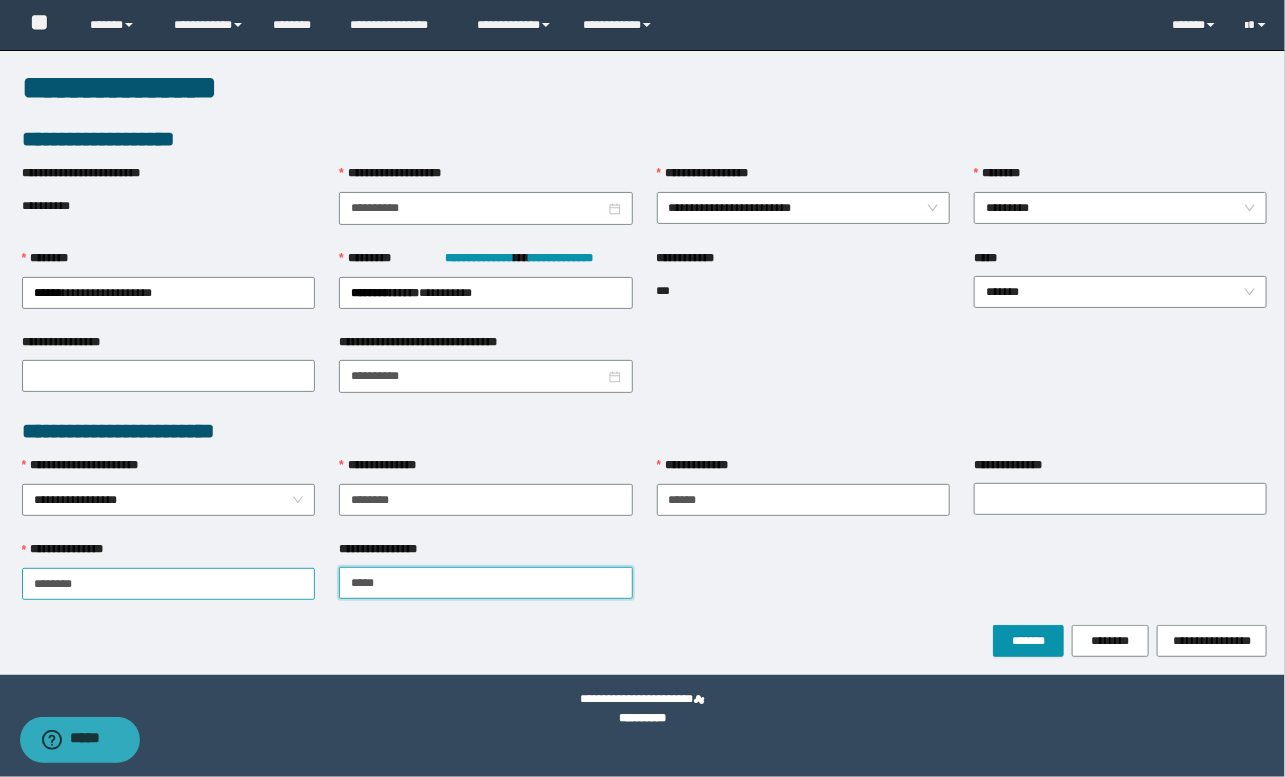 type on "*****" 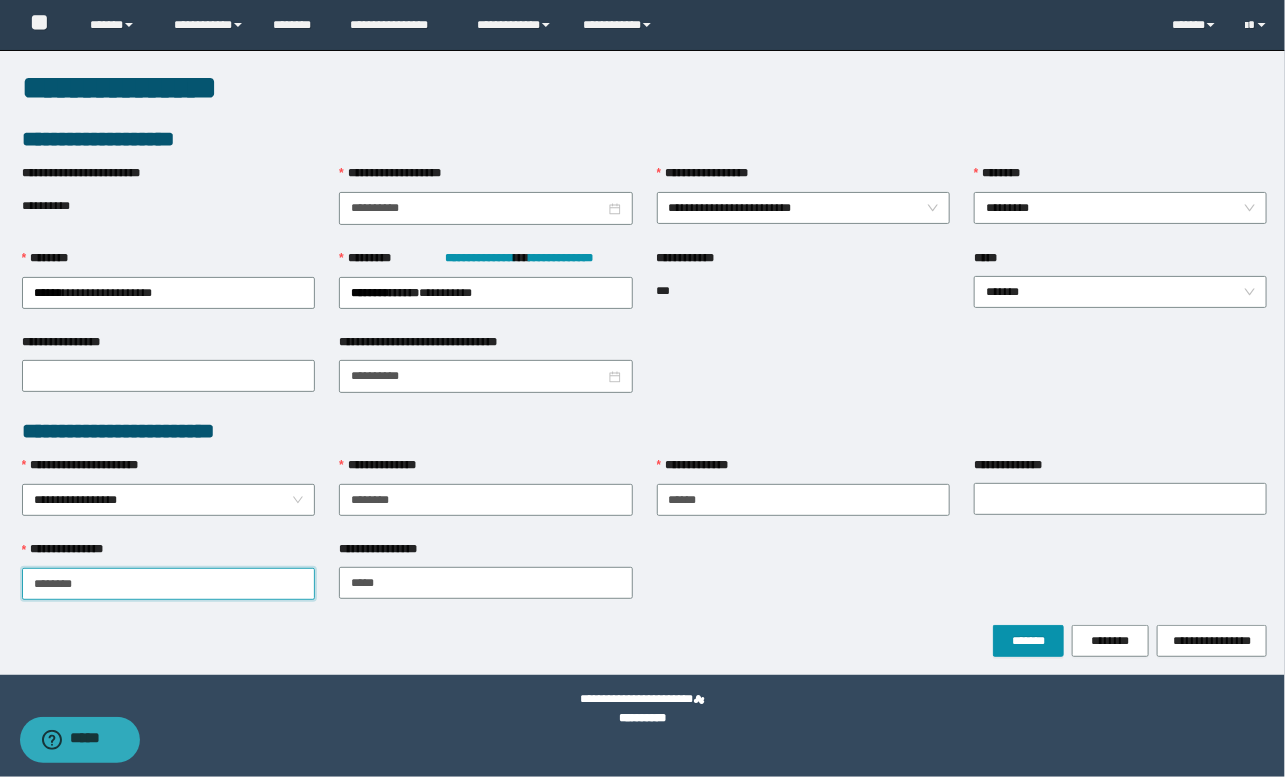 click on "*******" at bounding box center (168, 584) 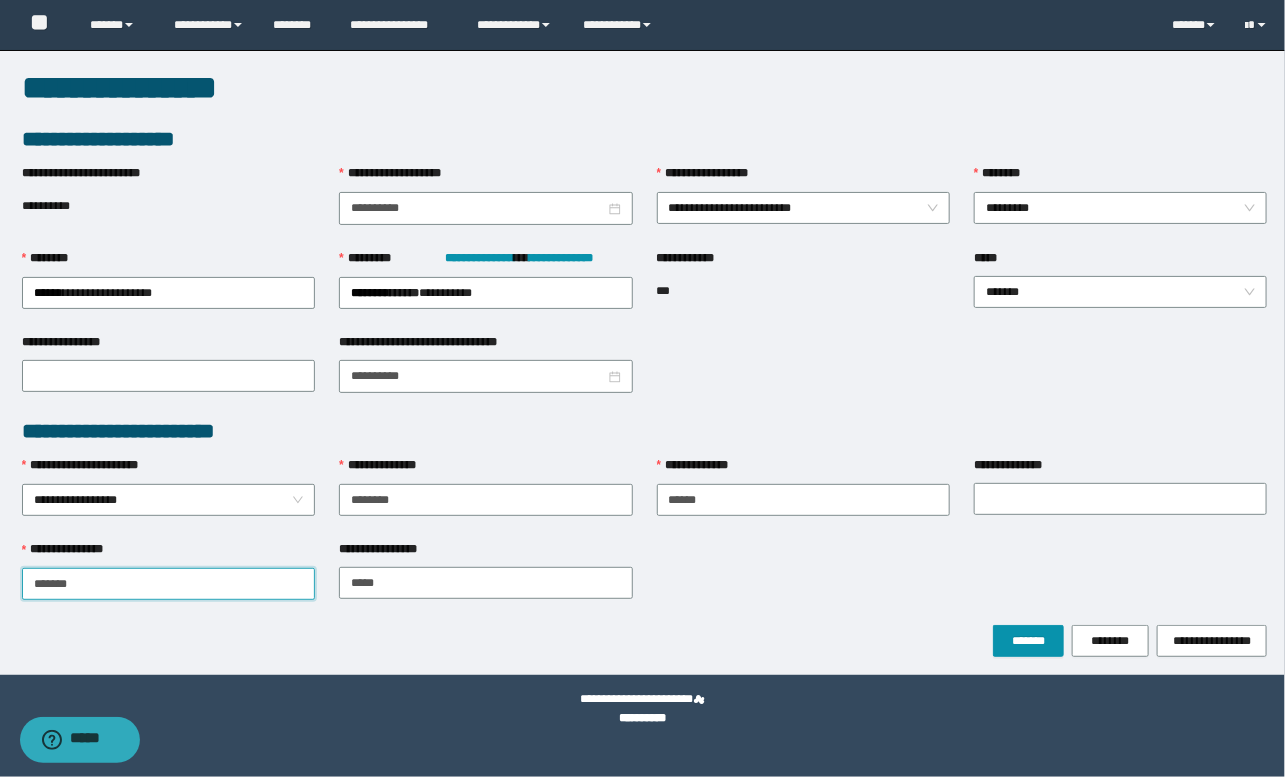 type on "*******" 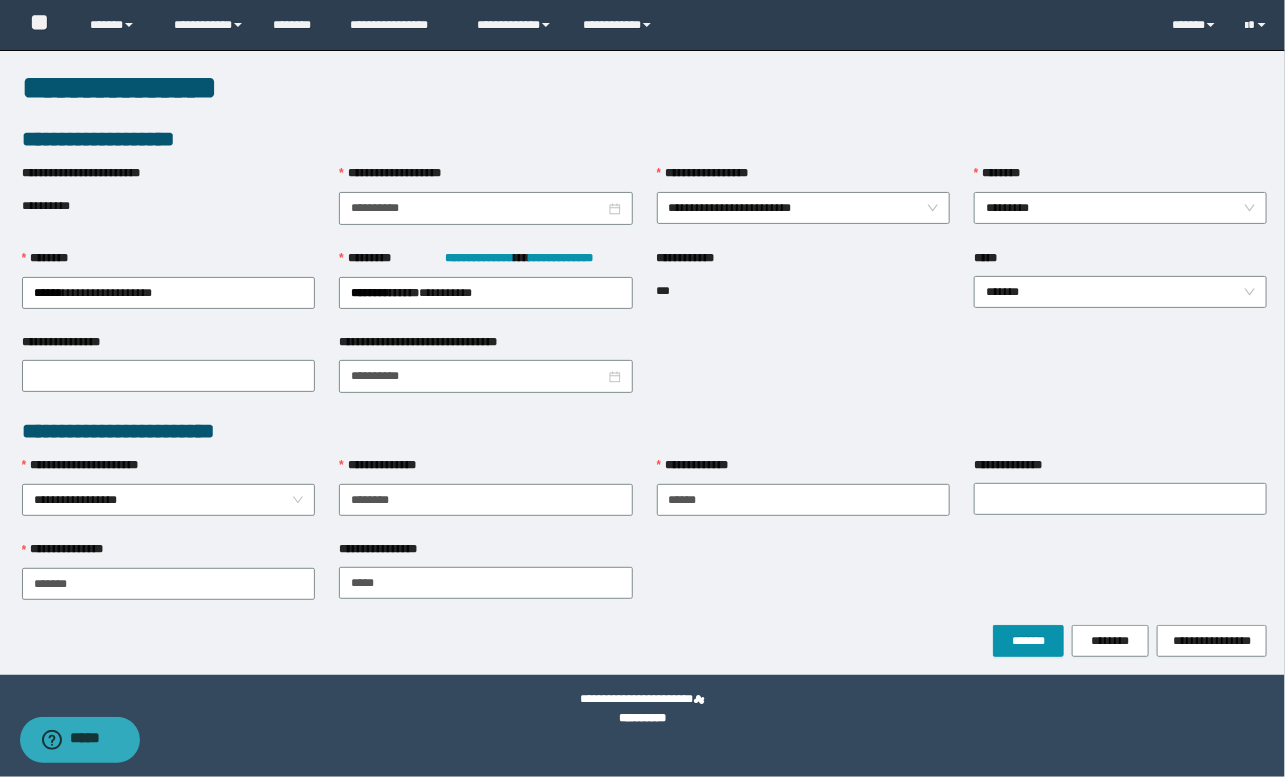 click on "**********" at bounding box center (803, 498) 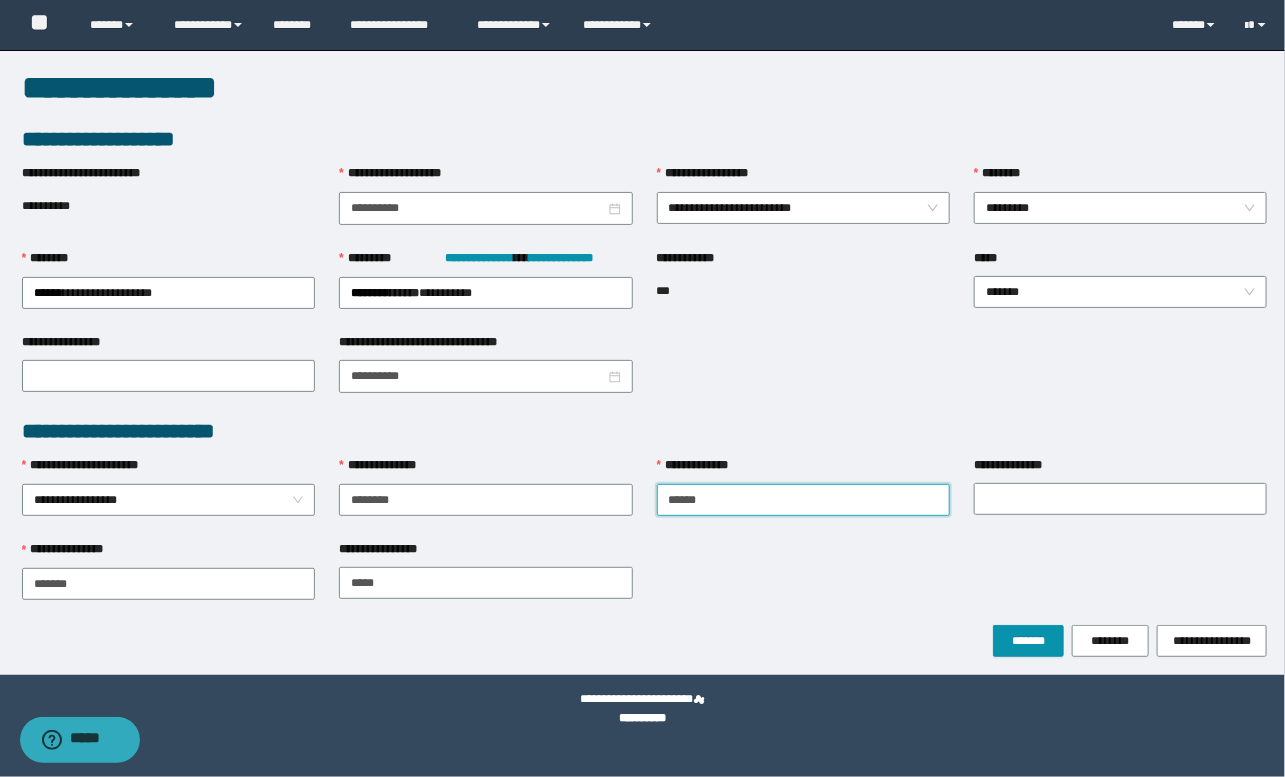 drag, startPoint x: 808, startPoint y: 498, endPoint x: 807, endPoint y: 509, distance: 11.045361 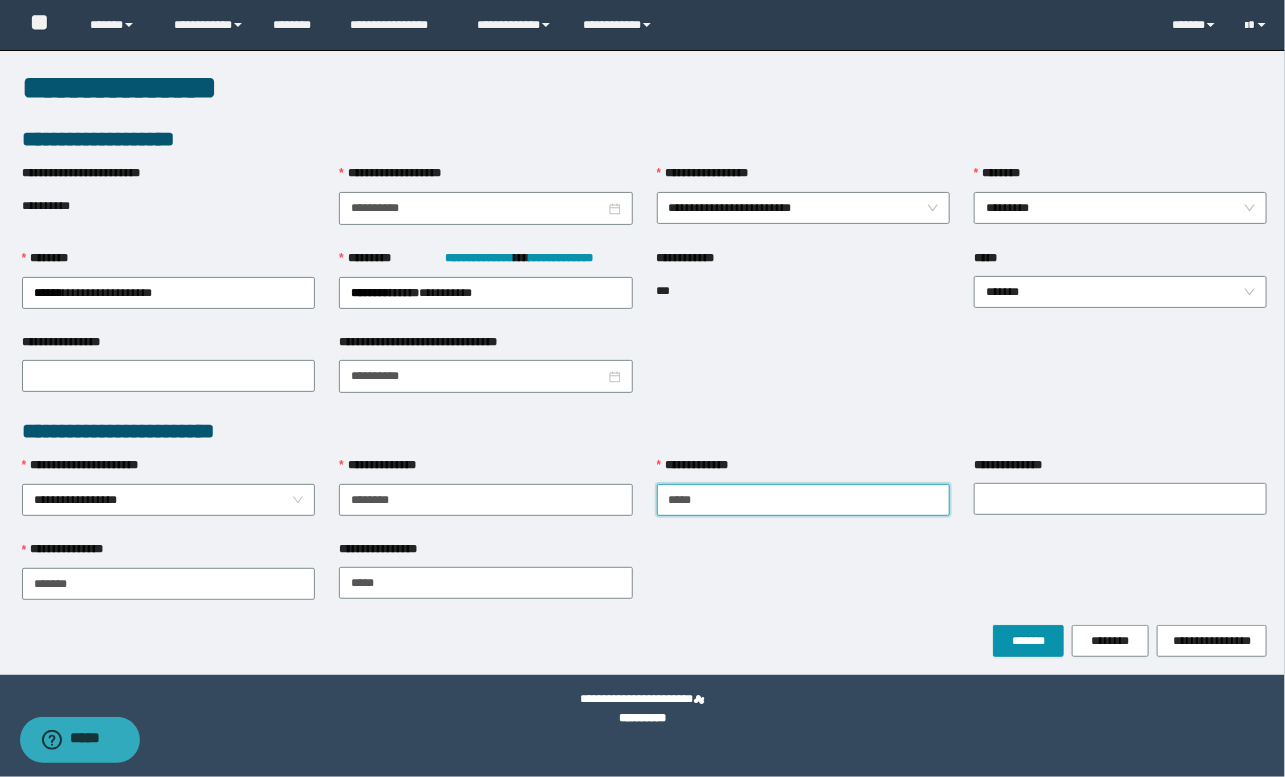 type on "*****" 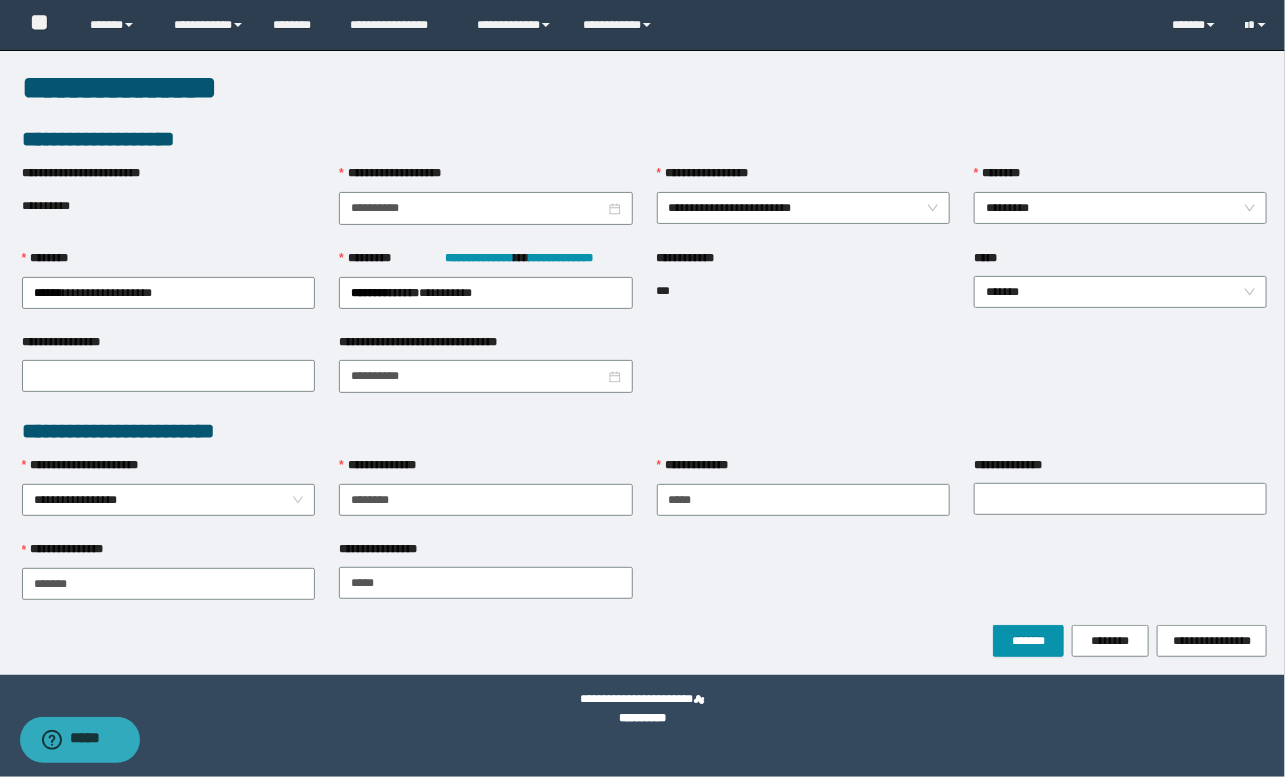 click on "**********" at bounding box center [645, 641] 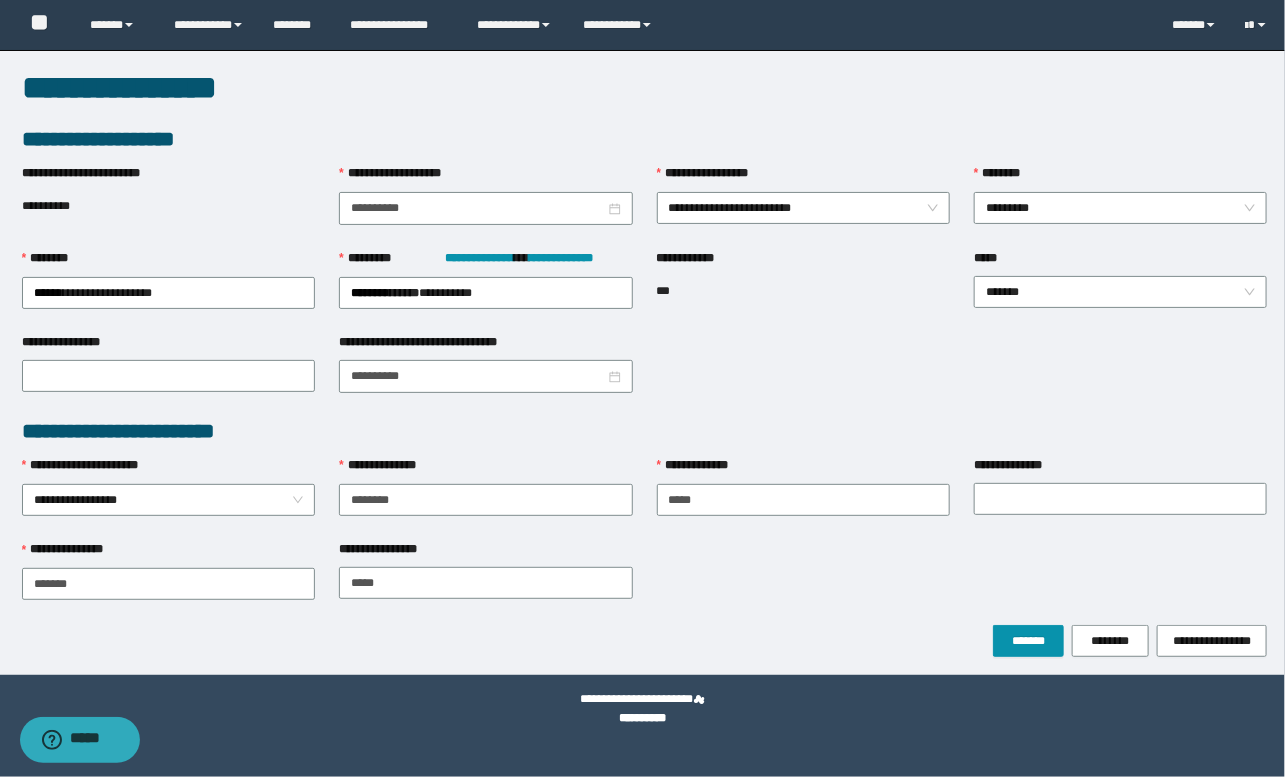 click on "**********" at bounding box center (645, 582) 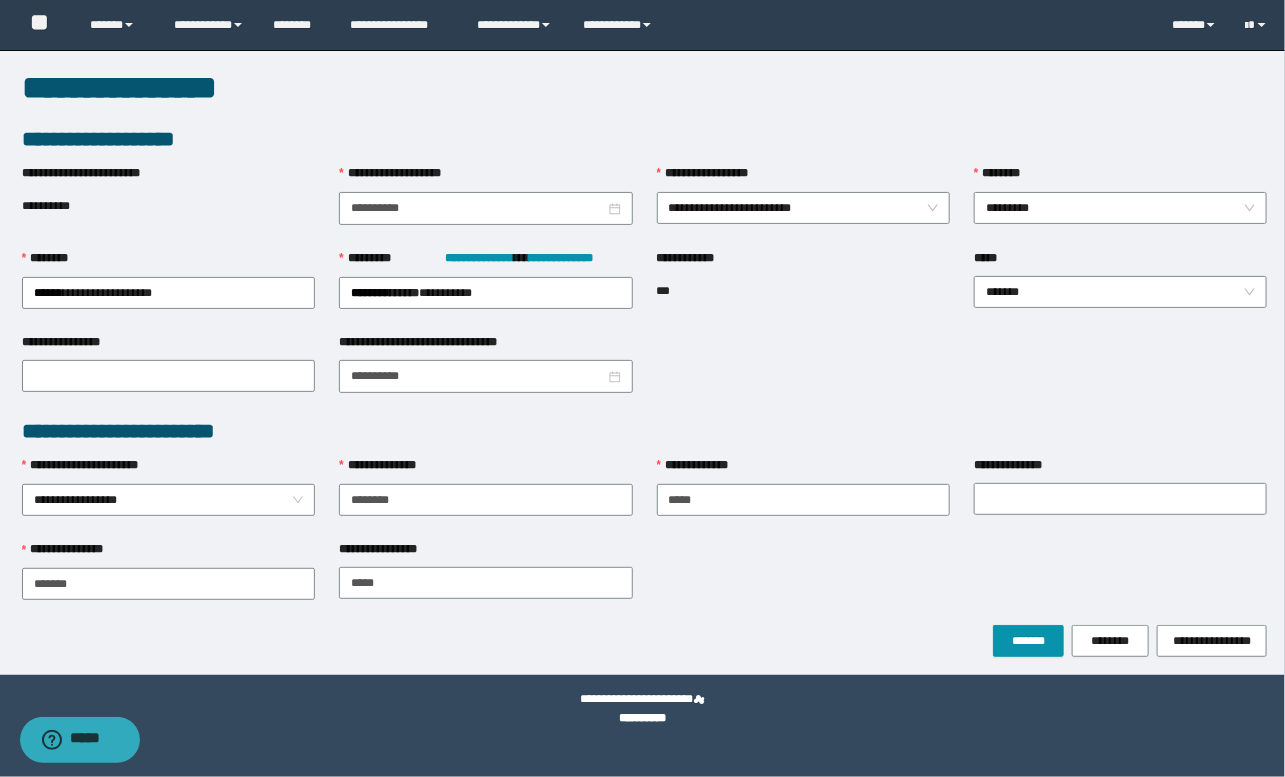click on "**********" at bounding box center [645, 641] 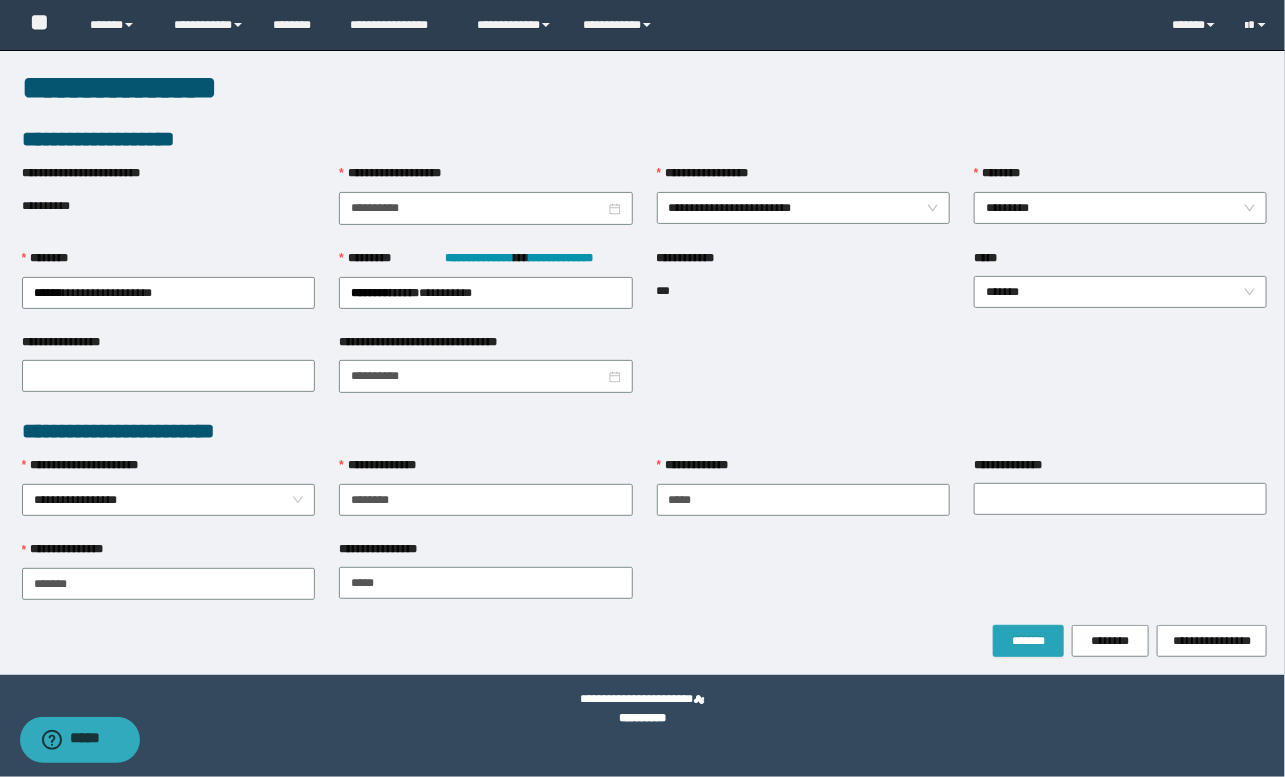 click on "*******" at bounding box center [1028, 641] 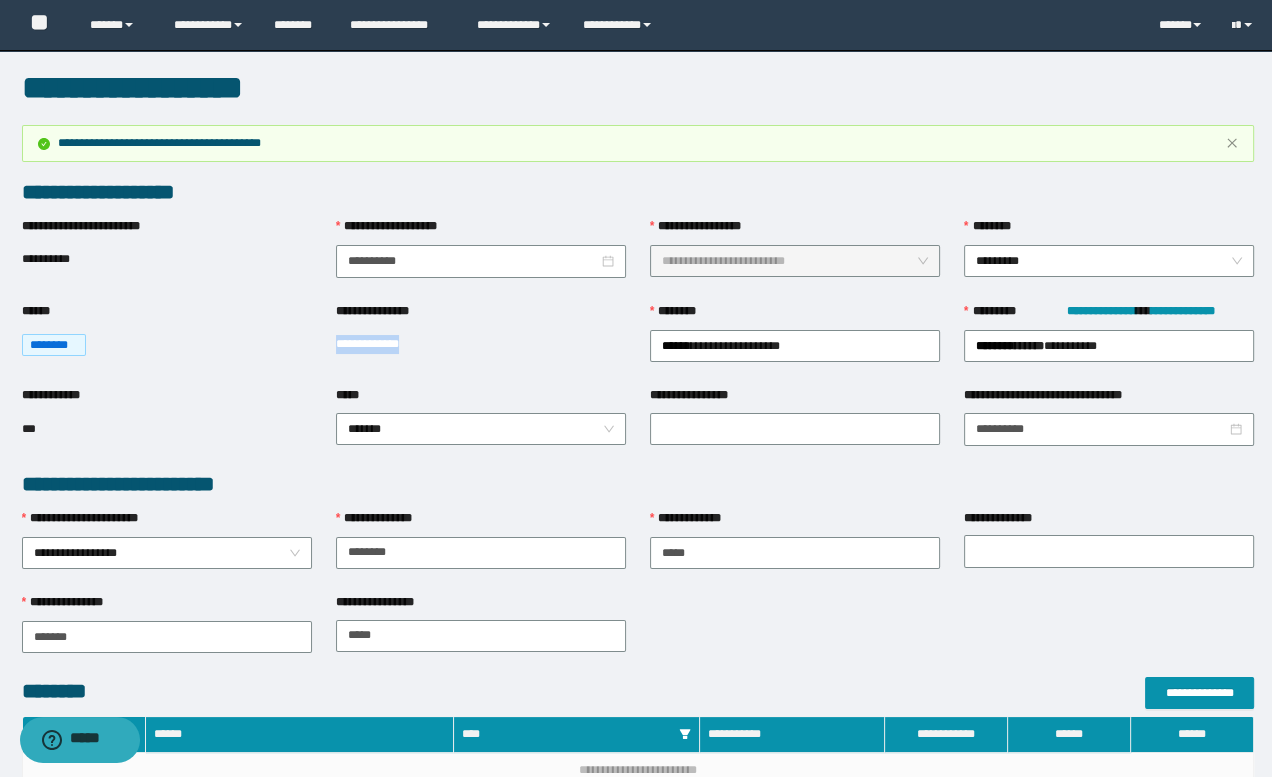 drag, startPoint x: 327, startPoint y: 343, endPoint x: 461, endPoint y: 349, distance: 134.13426 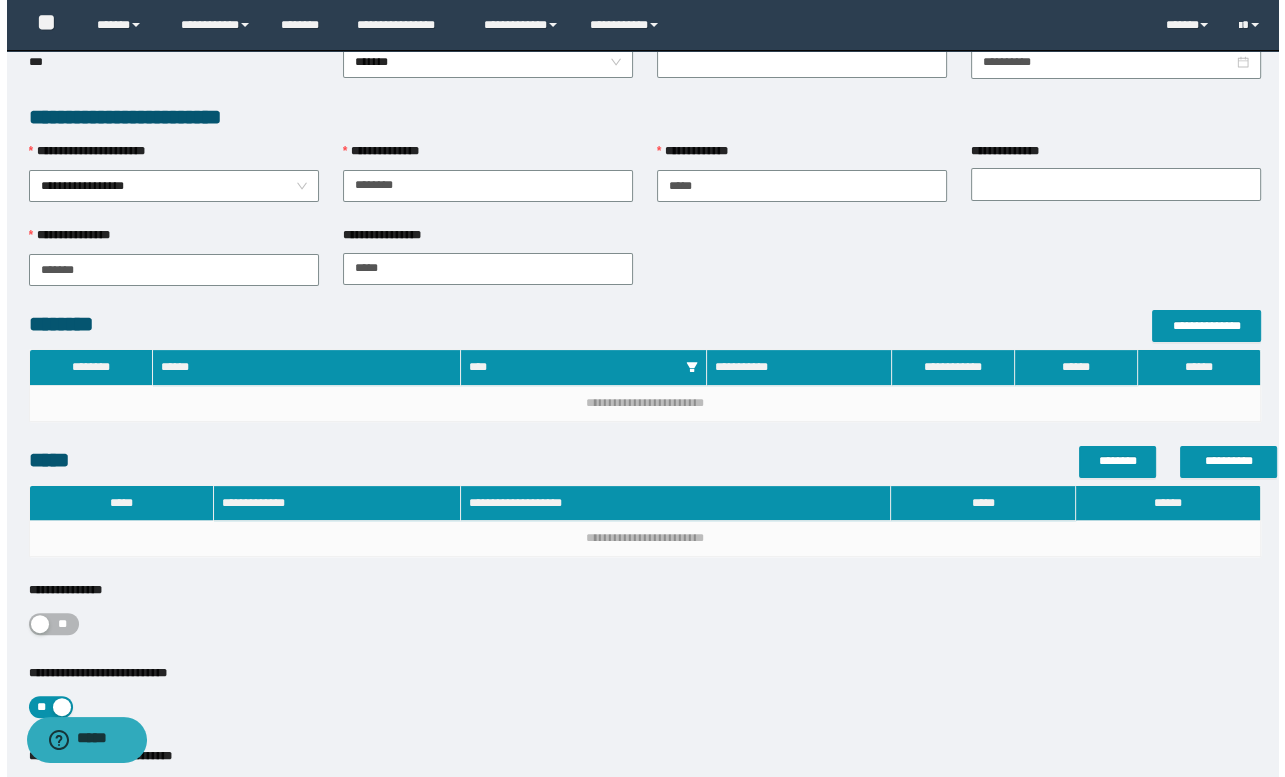 scroll, scrollTop: 454, scrollLeft: 0, axis: vertical 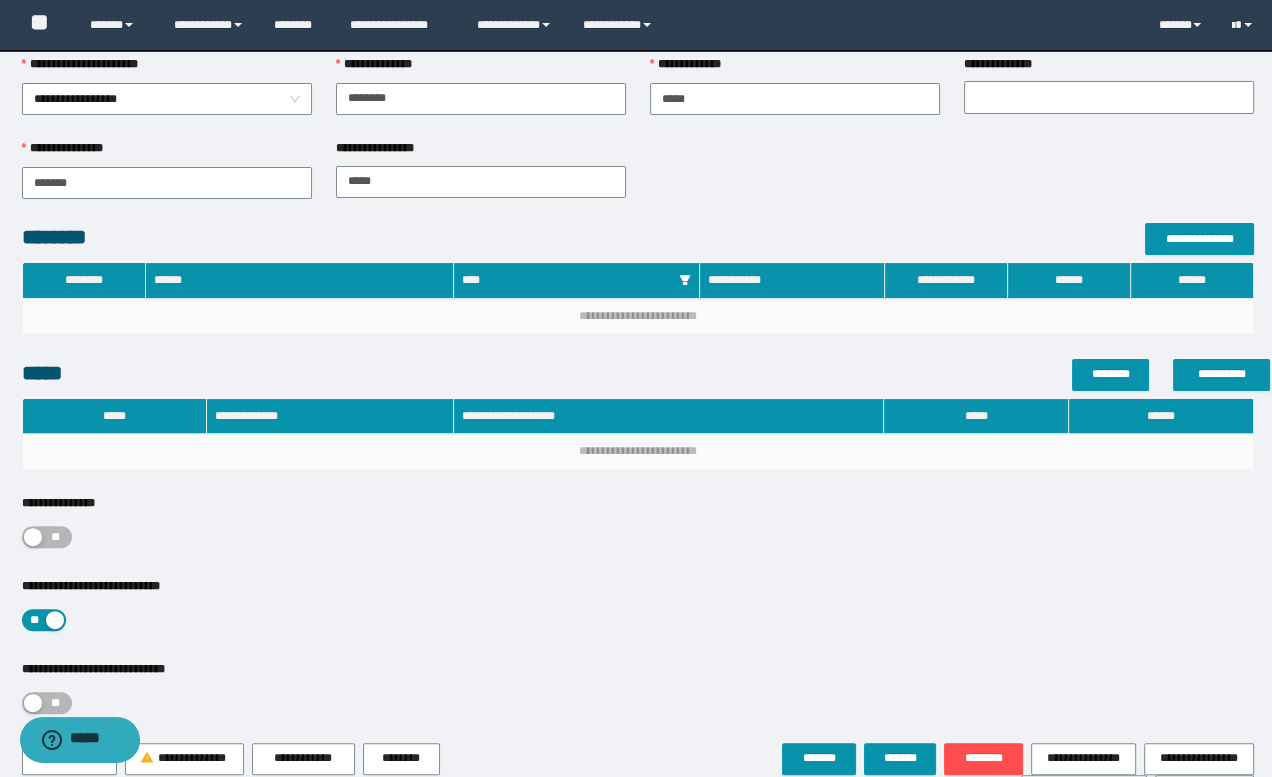 click on "**" at bounding box center [56, 537] 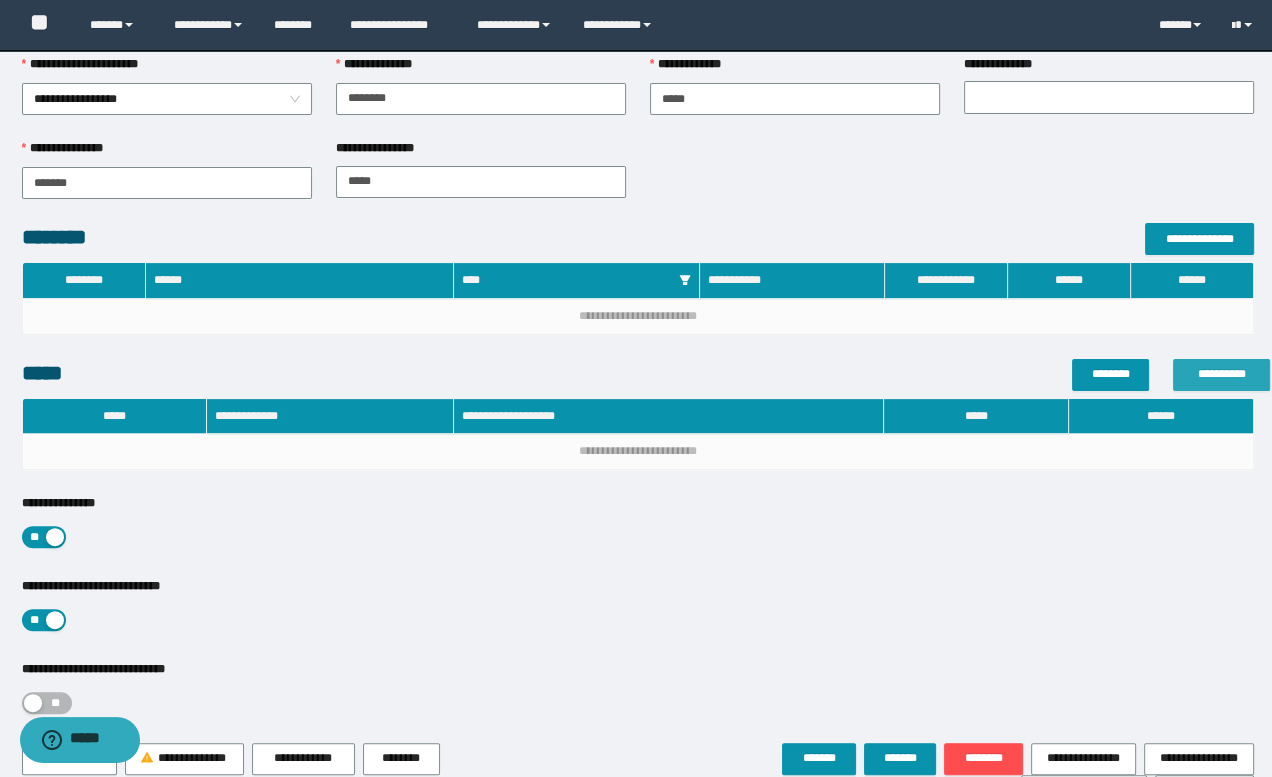 click on "**********" at bounding box center [1221, 374] 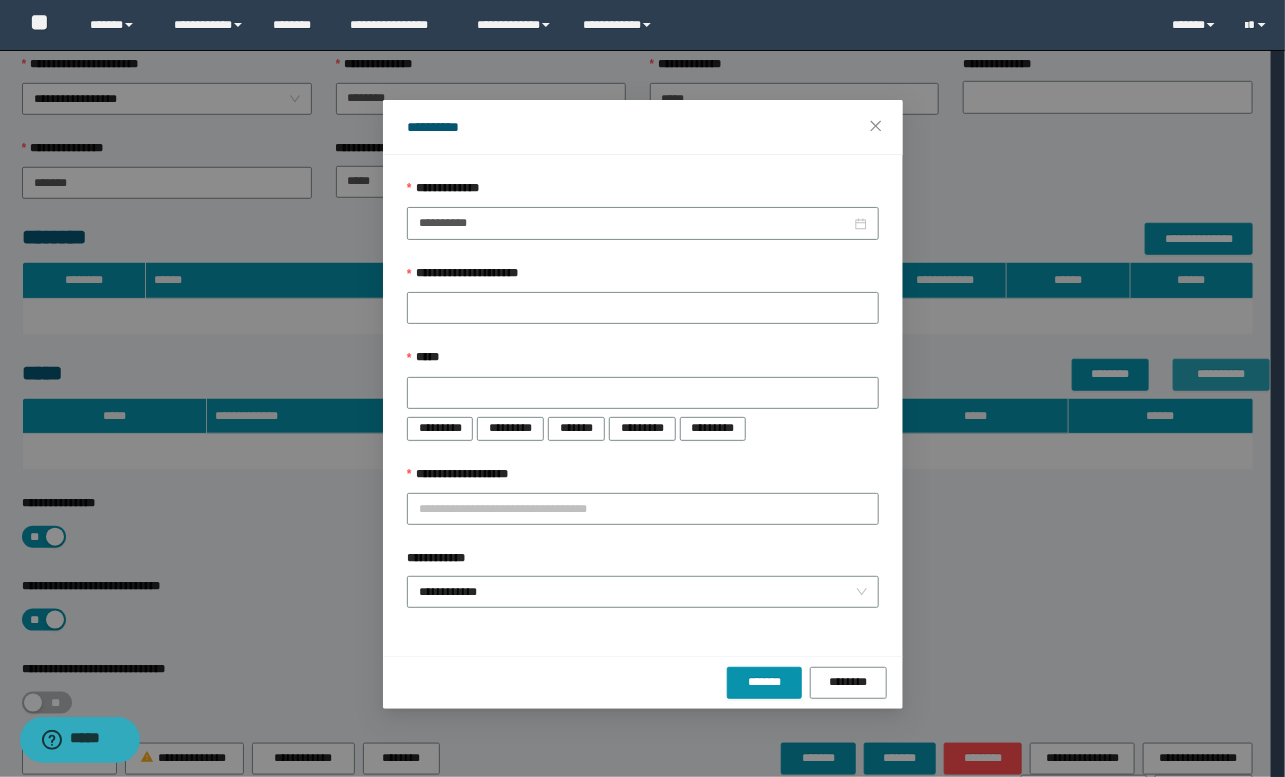 type 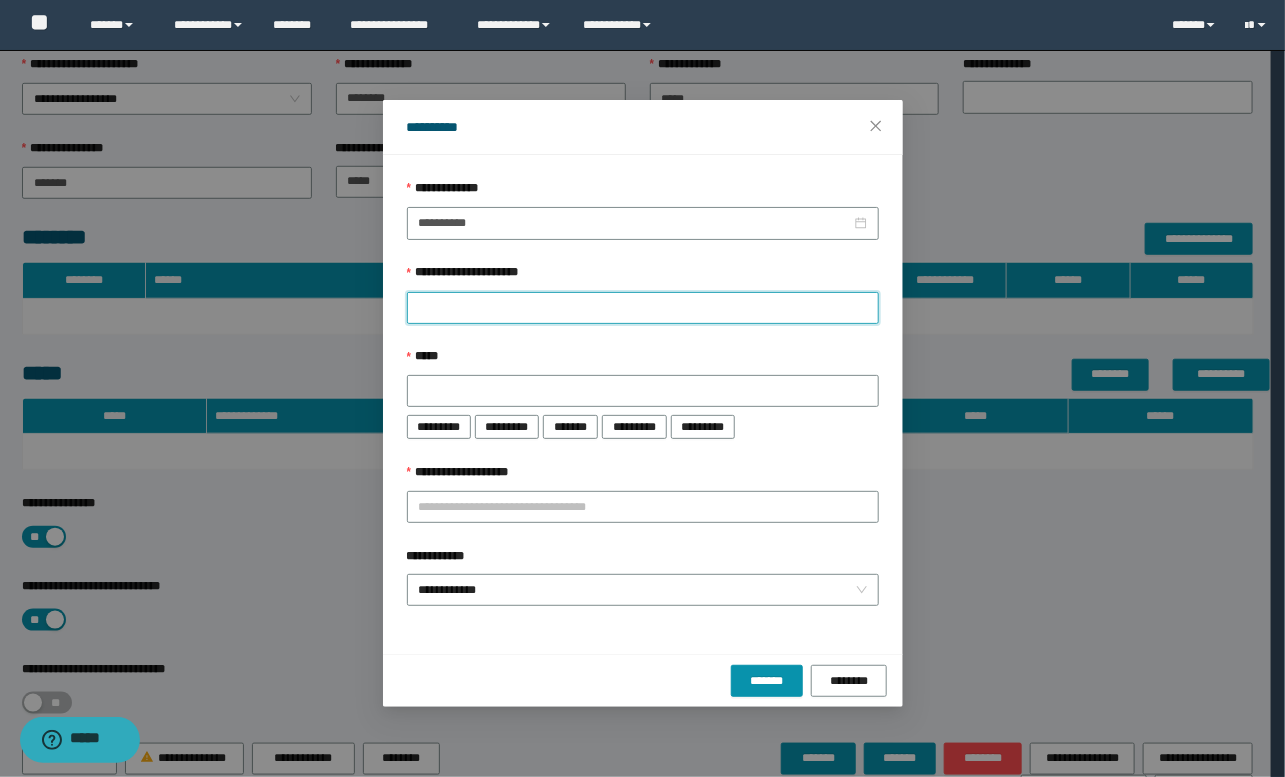 click on "**********" at bounding box center [643, 308] 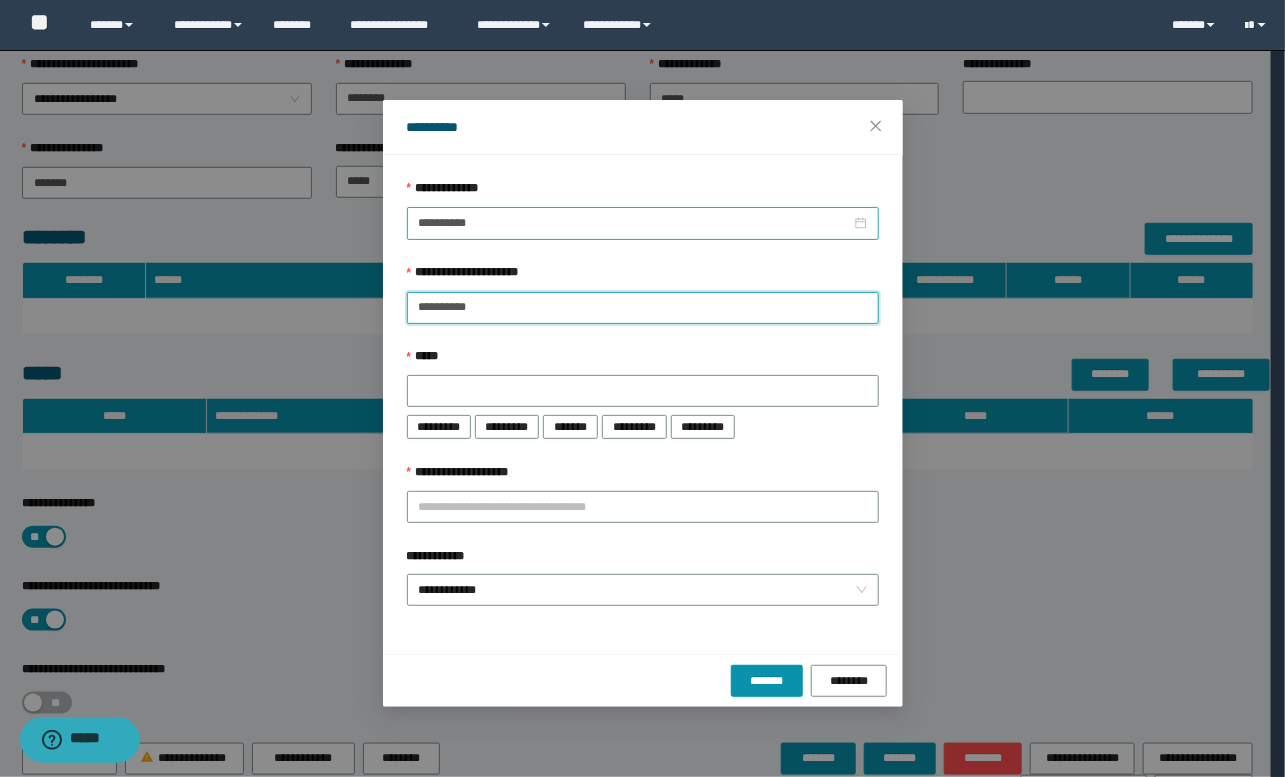 type on "**********" 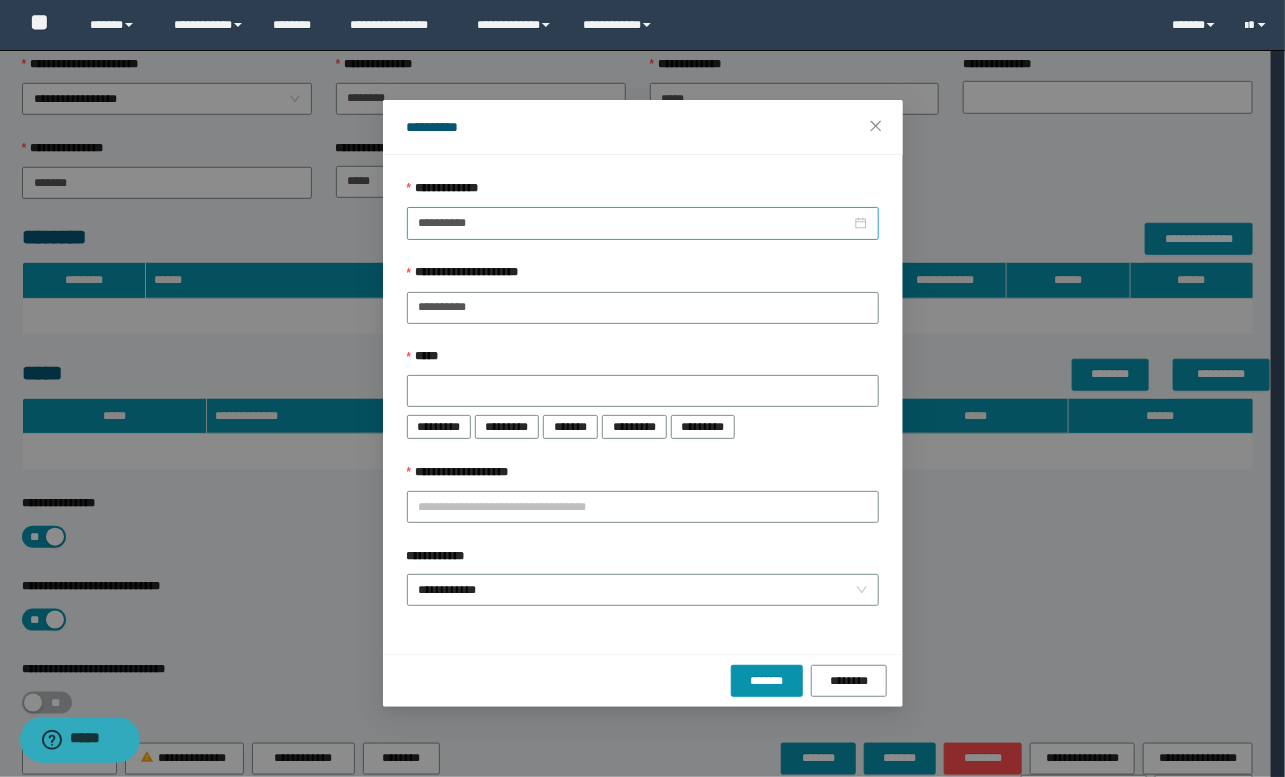 click on "**********" at bounding box center [643, 223] 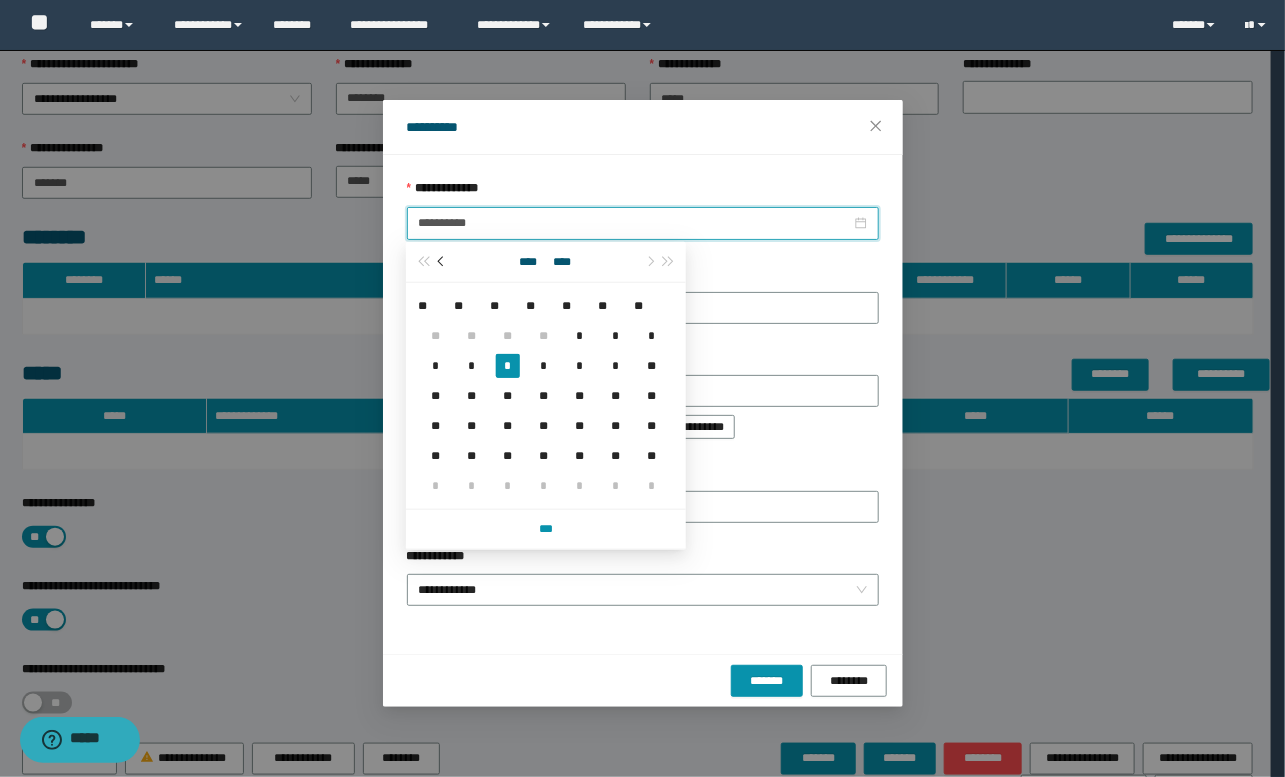 click at bounding box center (443, 262) 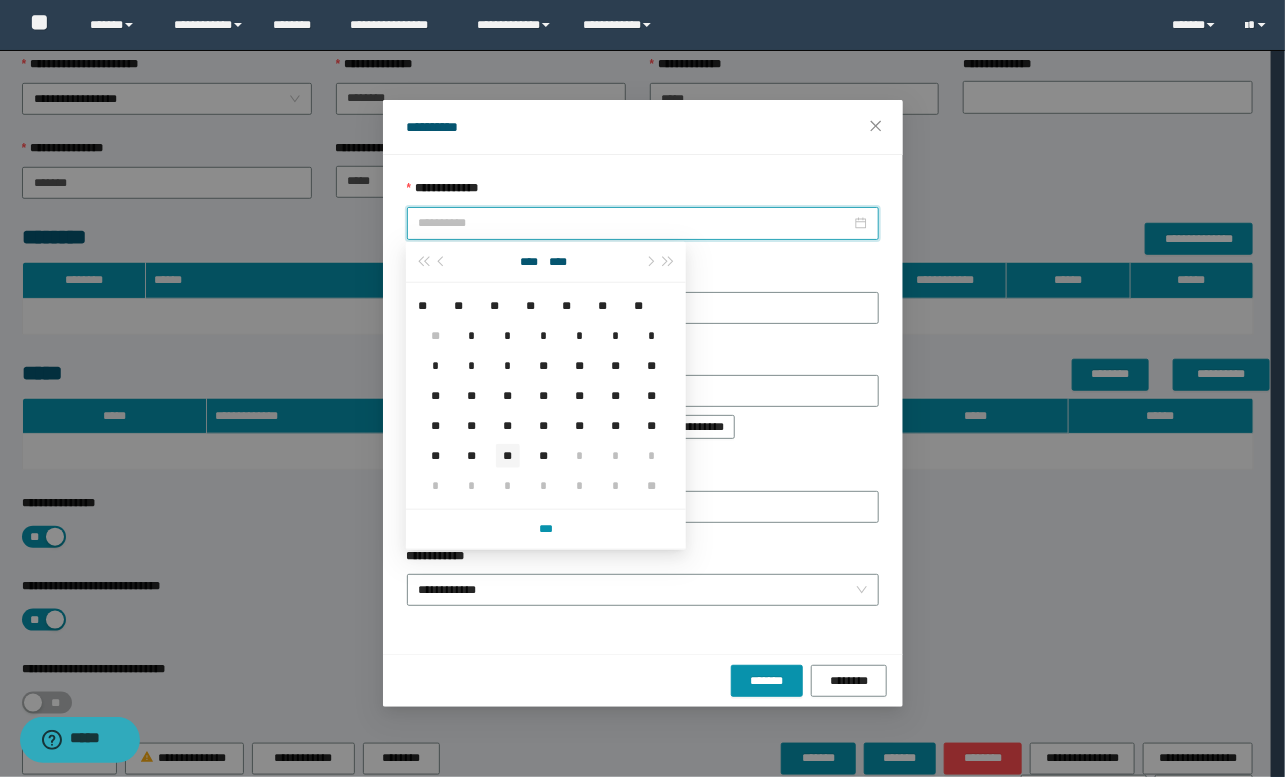 type on "**********" 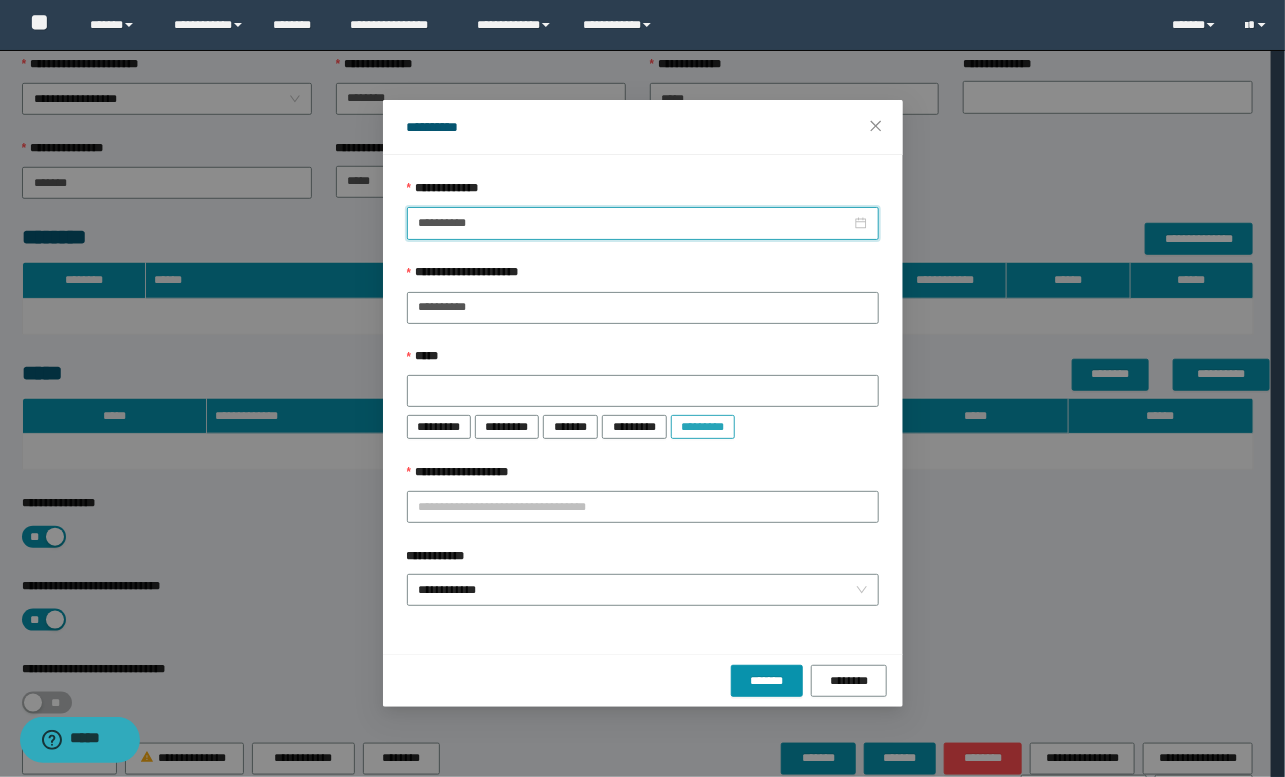 drag, startPoint x: 731, startPoint y: 421, endPoint x: 634, endPoint y: 501, distance: 125.73385 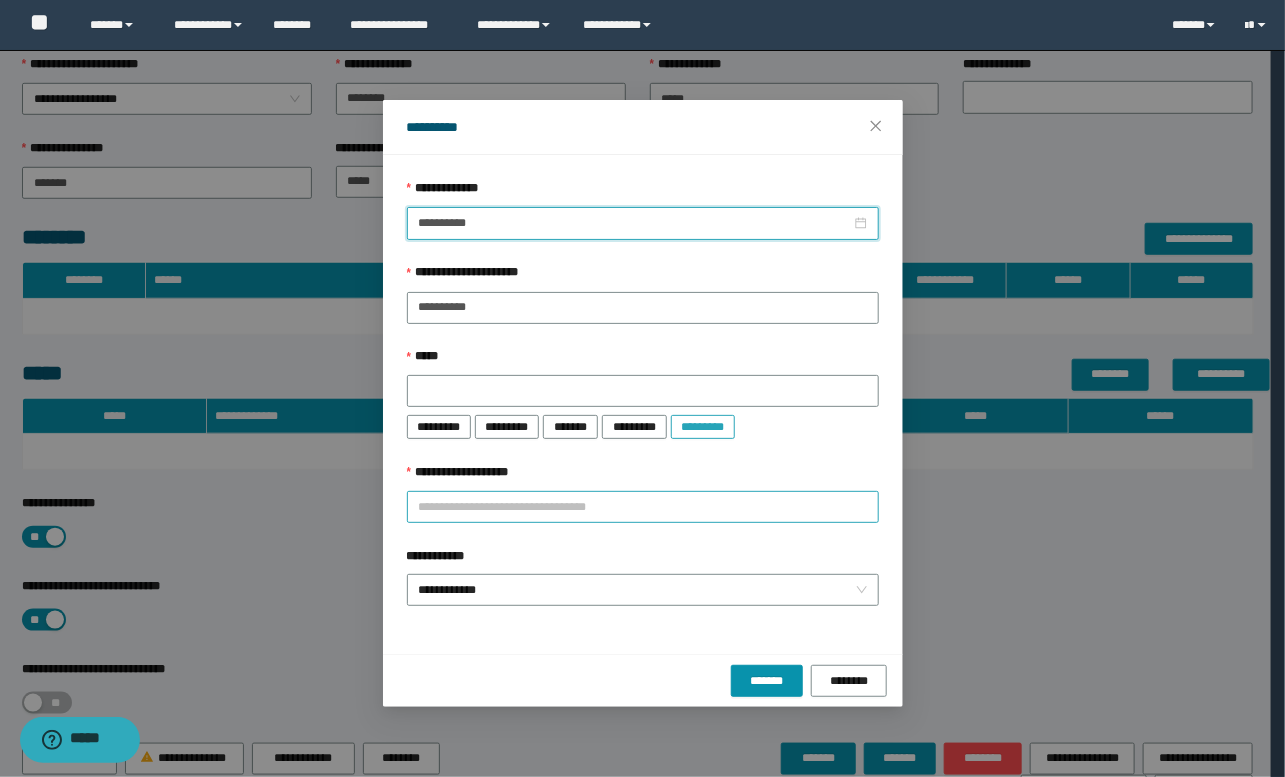 type on "*******" 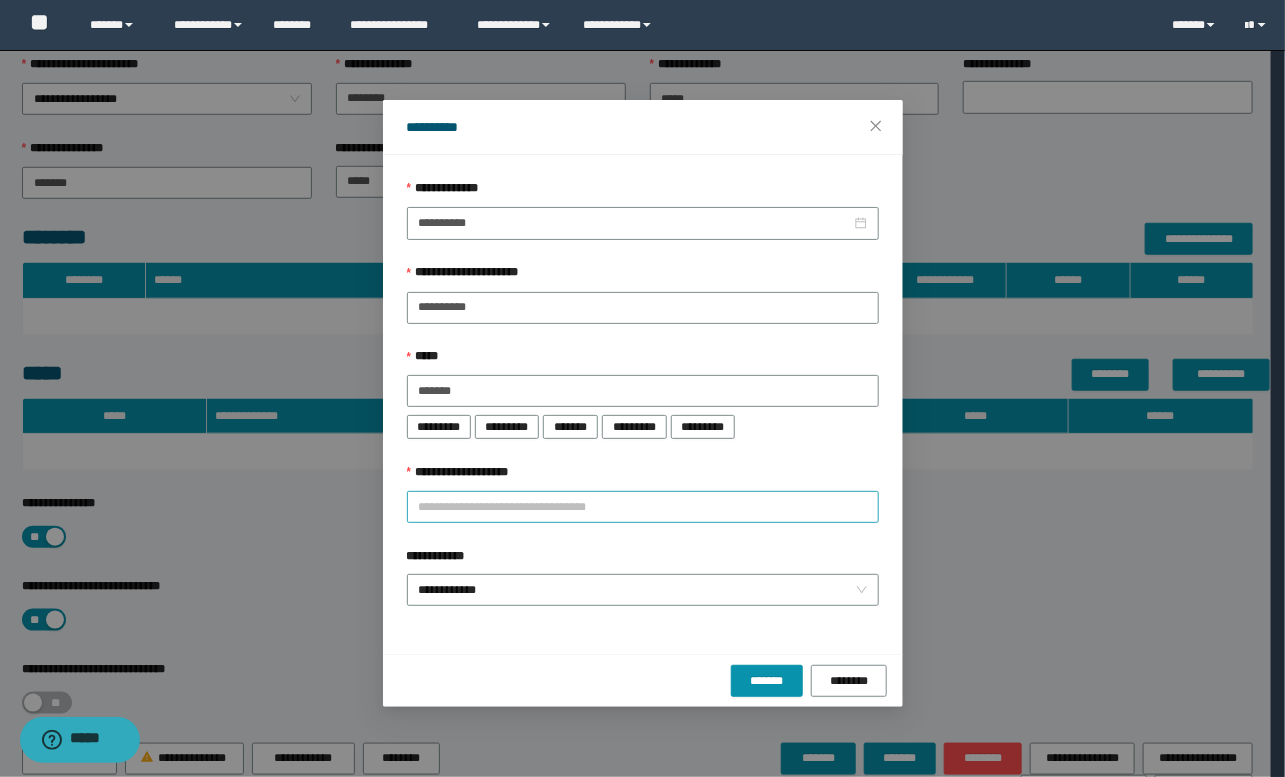 click on "**********" at bounding box center [643, 507] 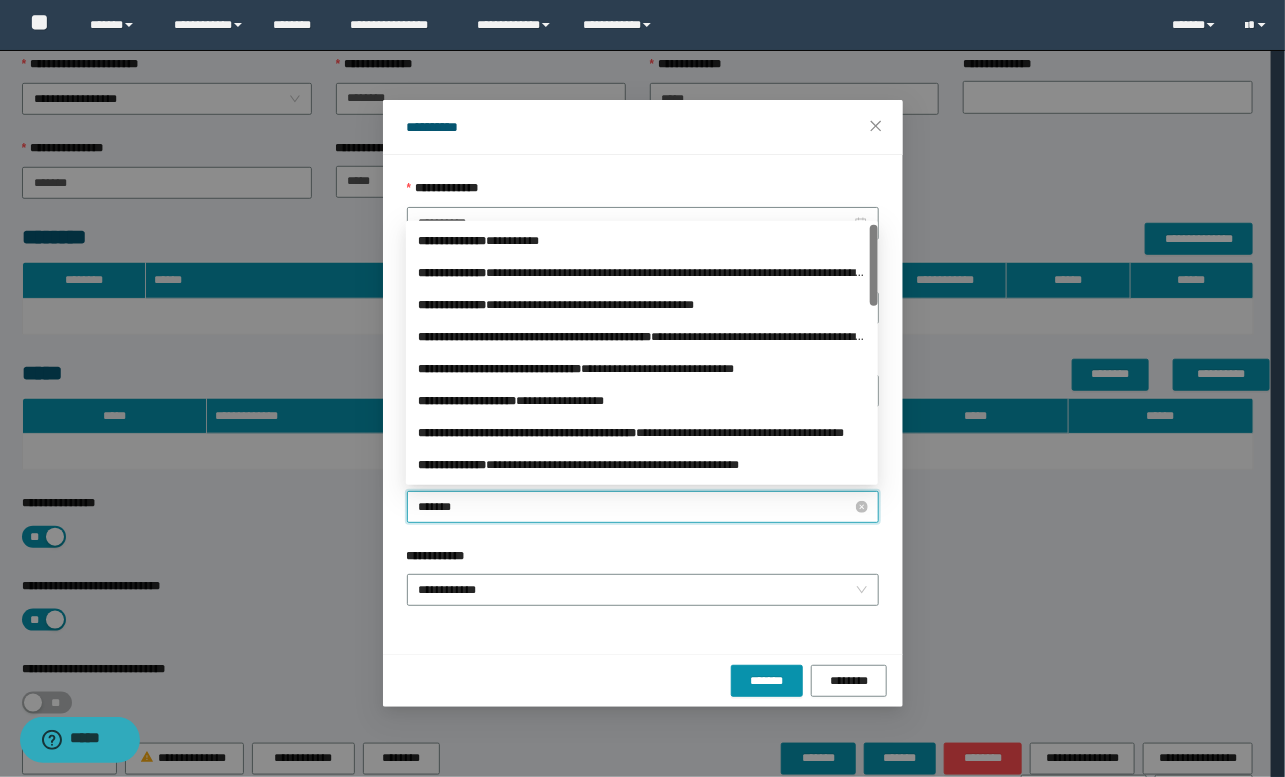 type on "********" 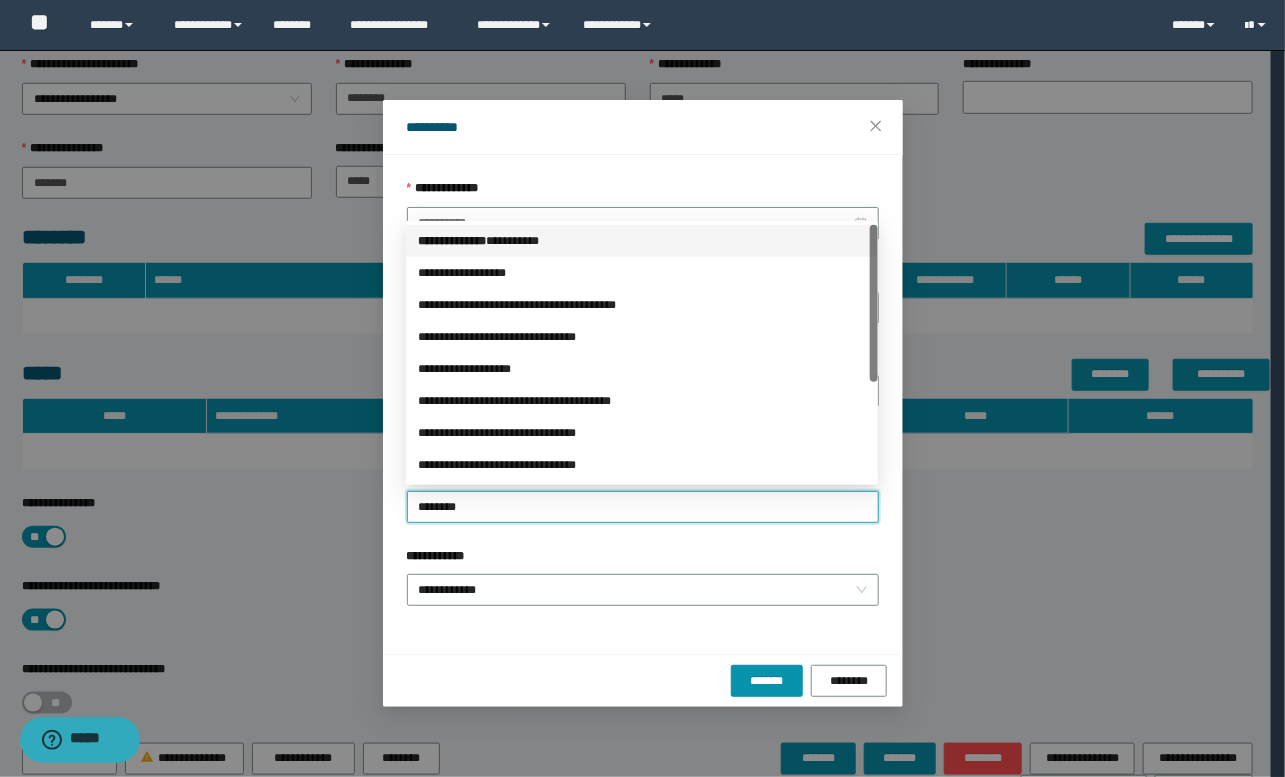 click on "*** *   ********* * ********" at bounding box center [642, 241] 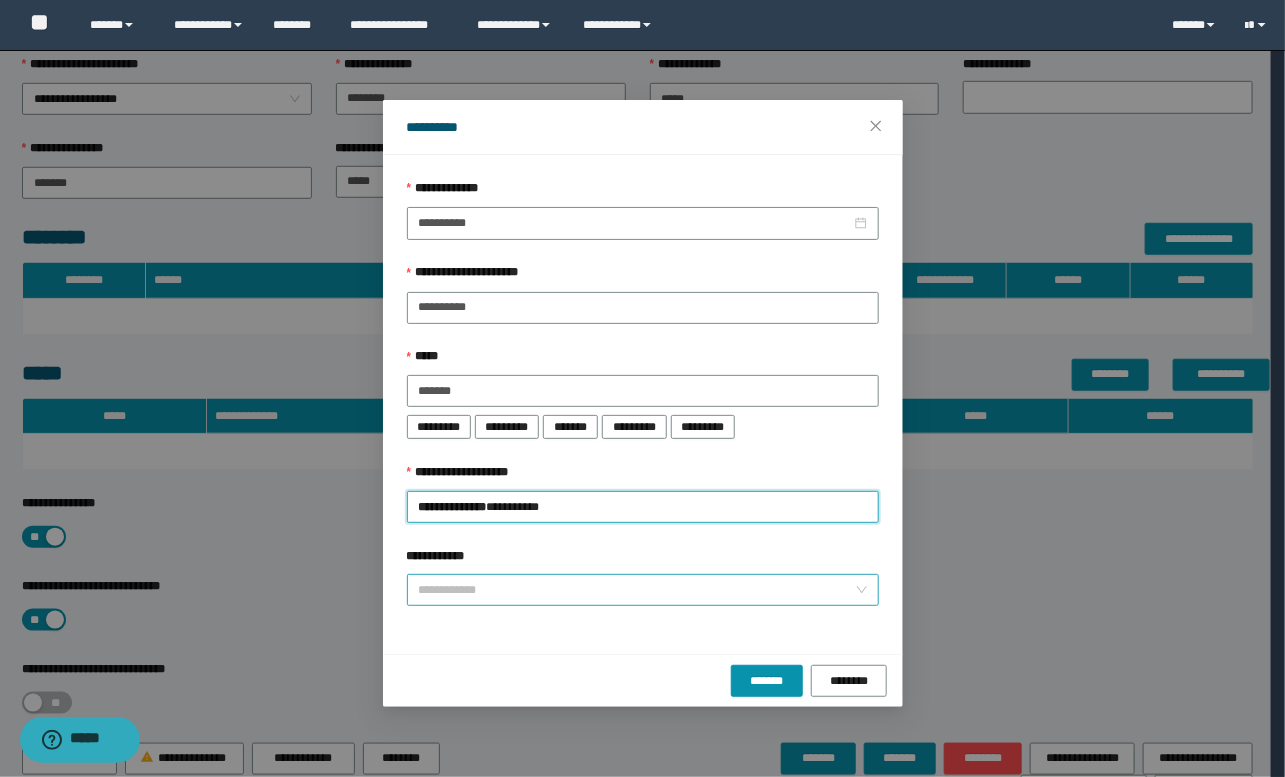 click on "**********" at bounding box center (643, 590) 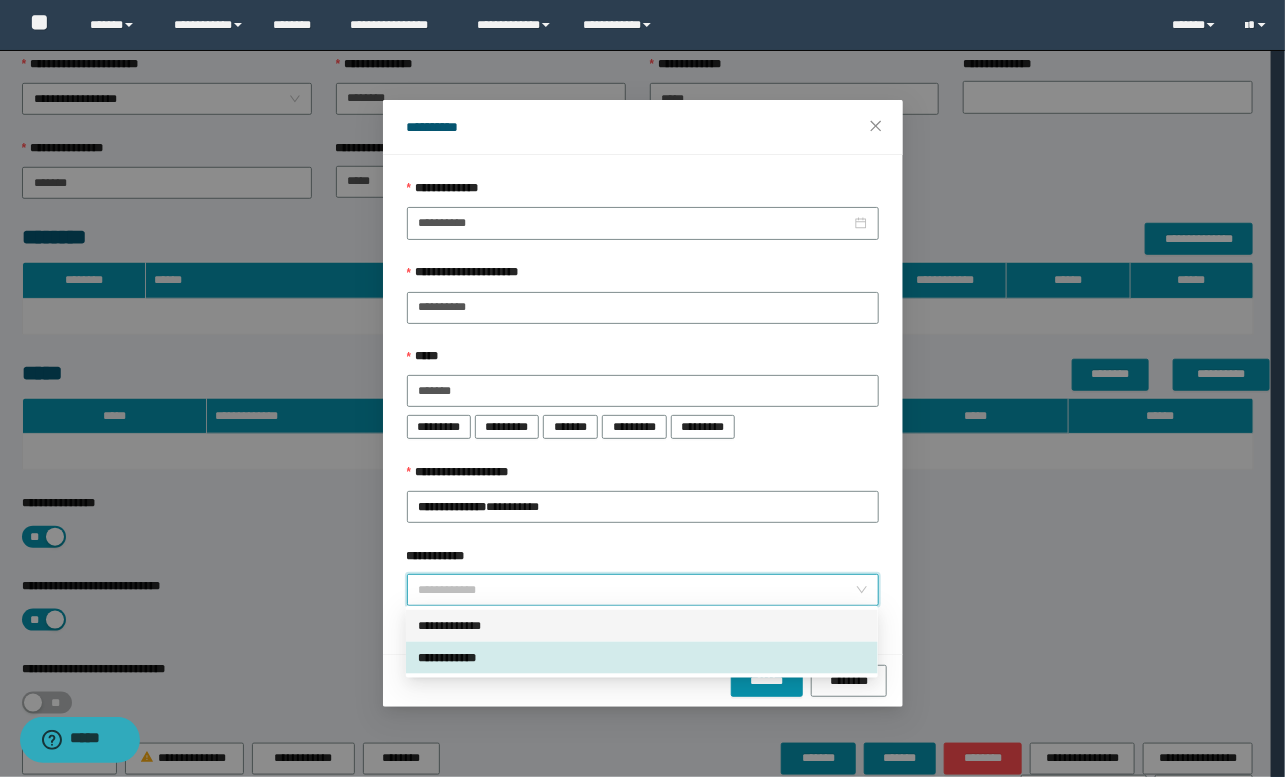 click on "**********" at bounding box center (642, 626) 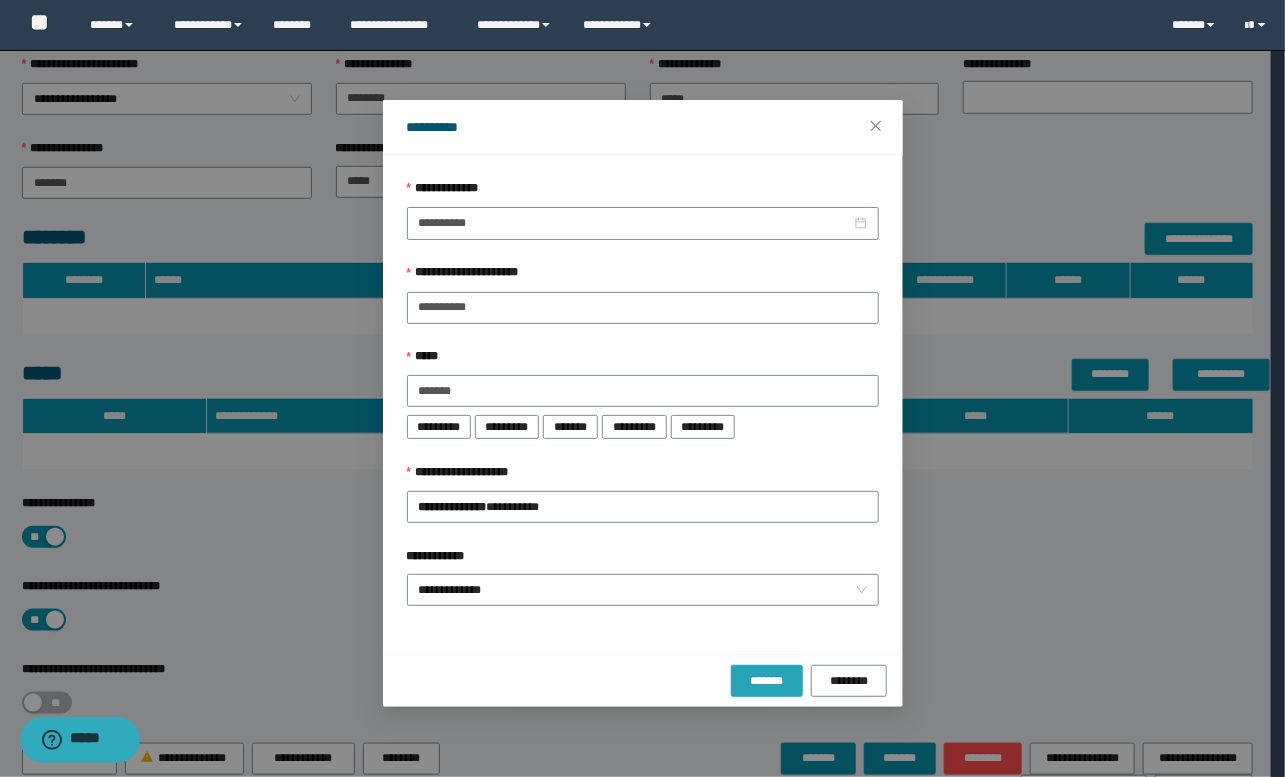 click on "*******" at bounding box center [767, 681] 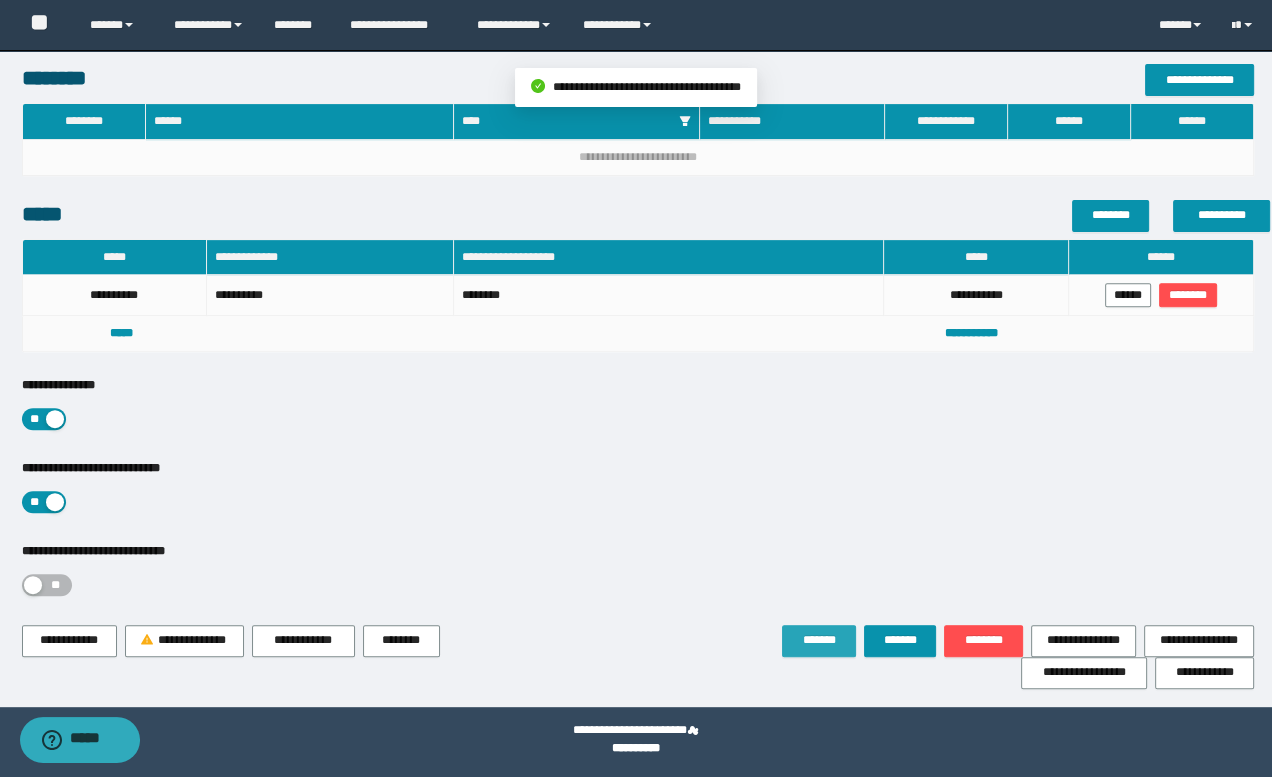 click on "*******" at bounding box center [819, 640] 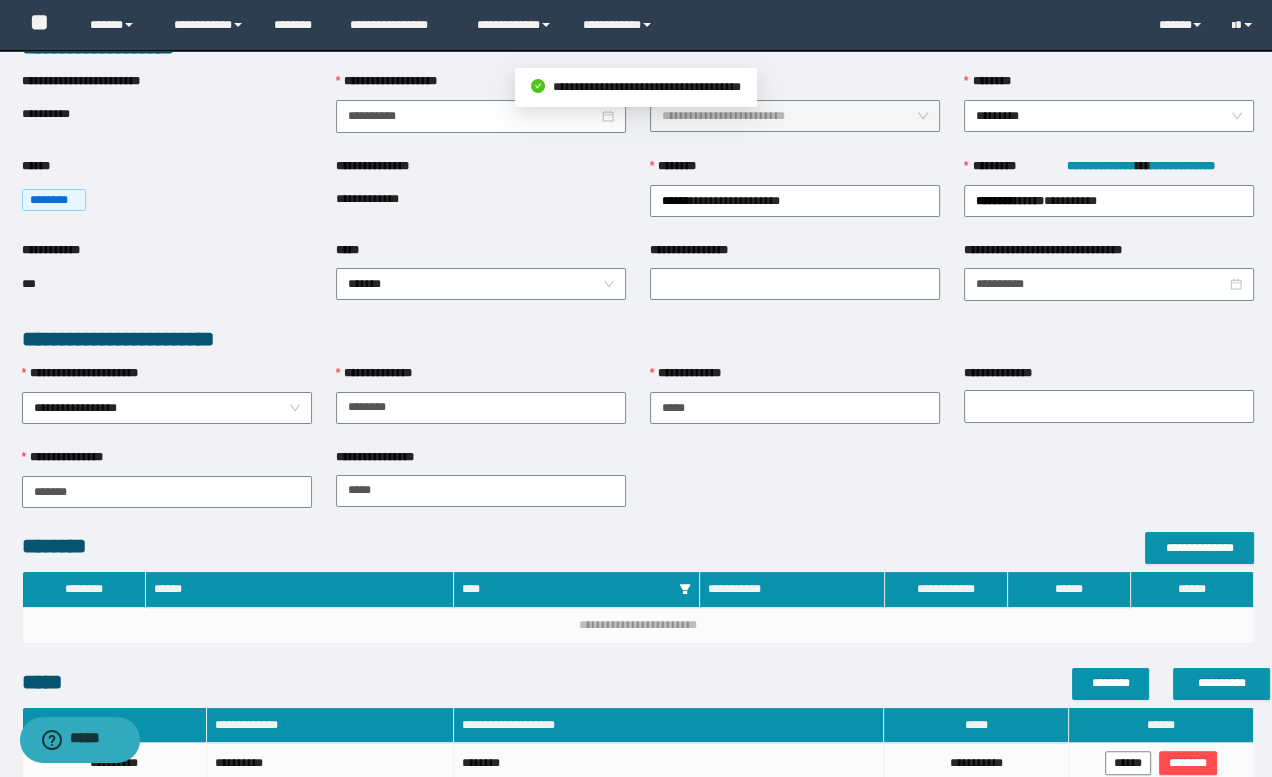 scroll, scrollTop: 545, scrollLeft: 0, axis: vertical 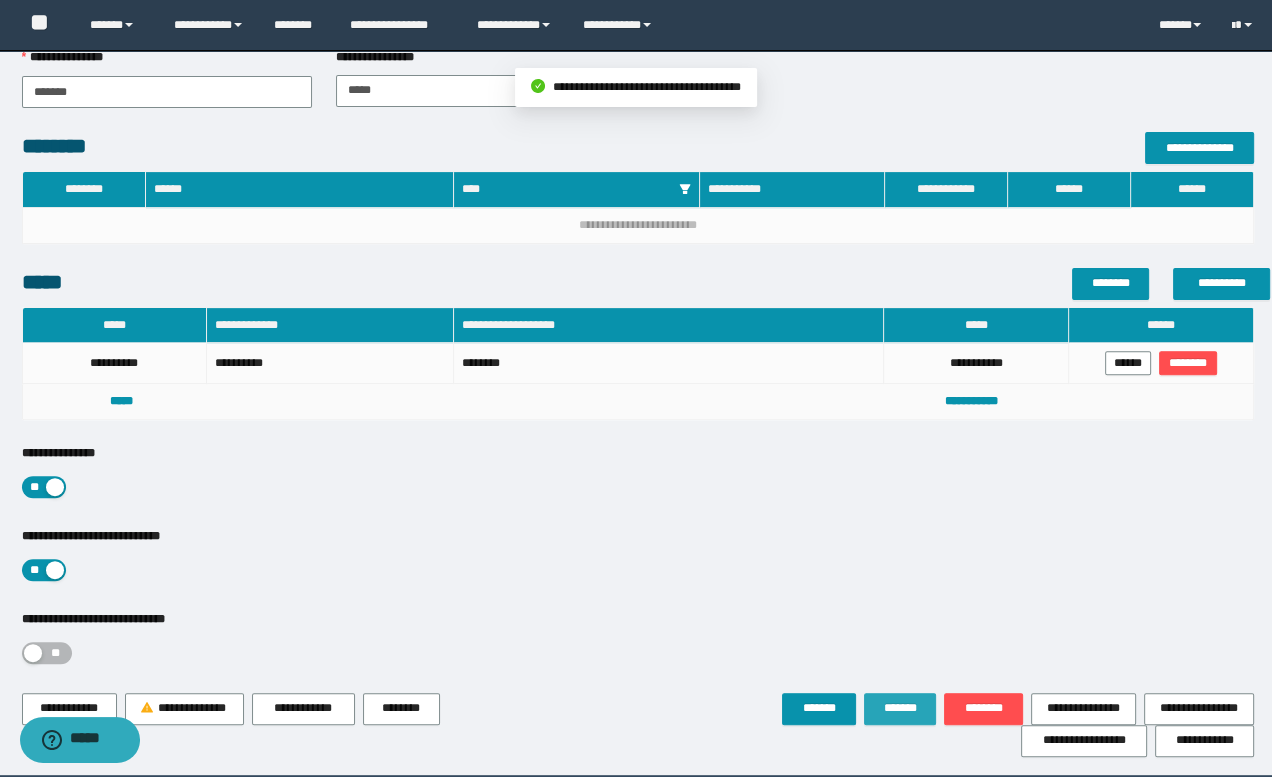 click on "*******" at bounding box center (900, 708) 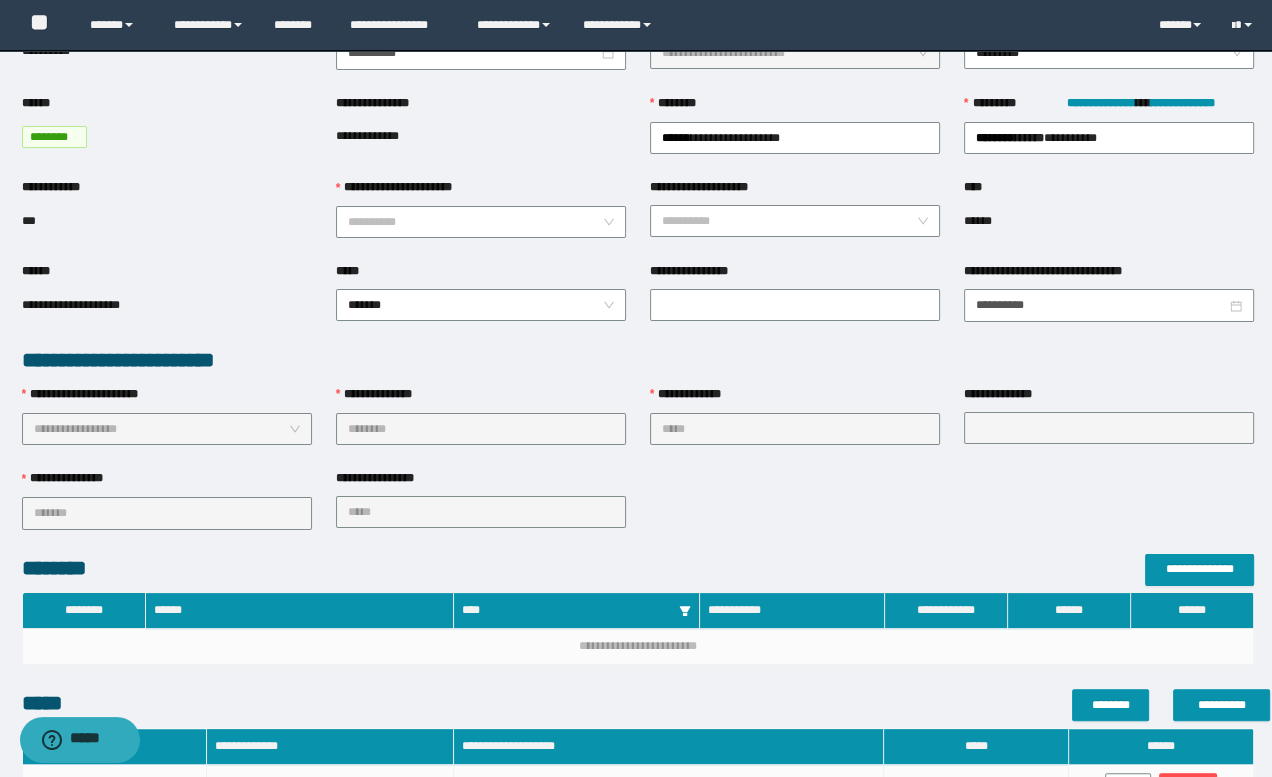 scroll, scrollTop: 0, scrollLeft: 0, axis: both 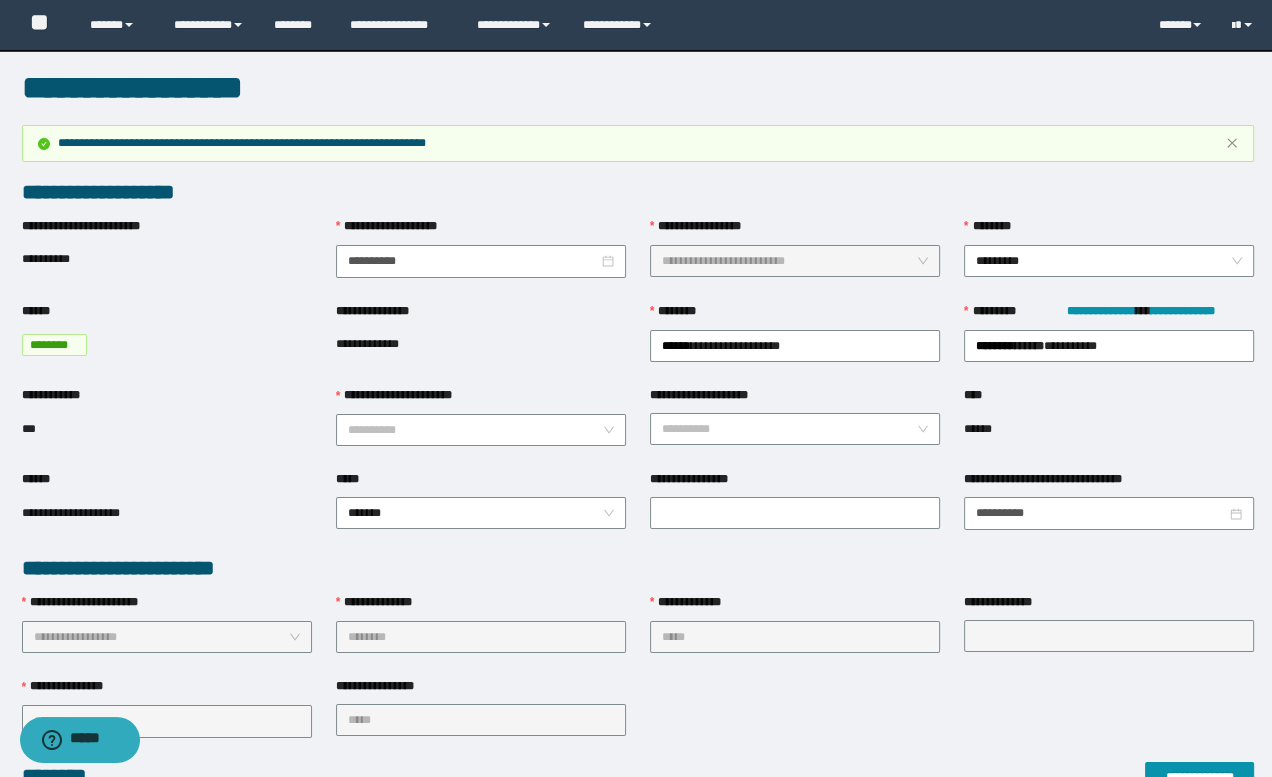 click on "**********" at bounding box center [638, 782] 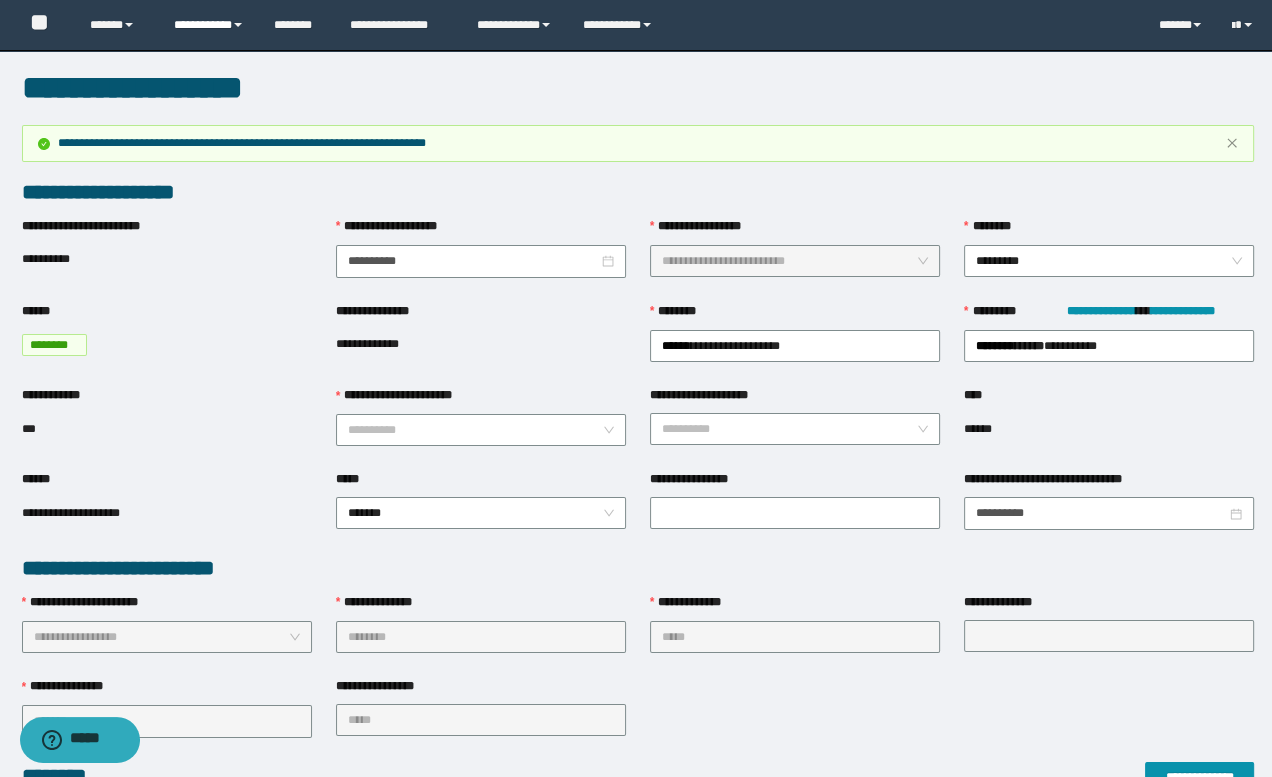click on "**********" at bounding box center [209, 25] 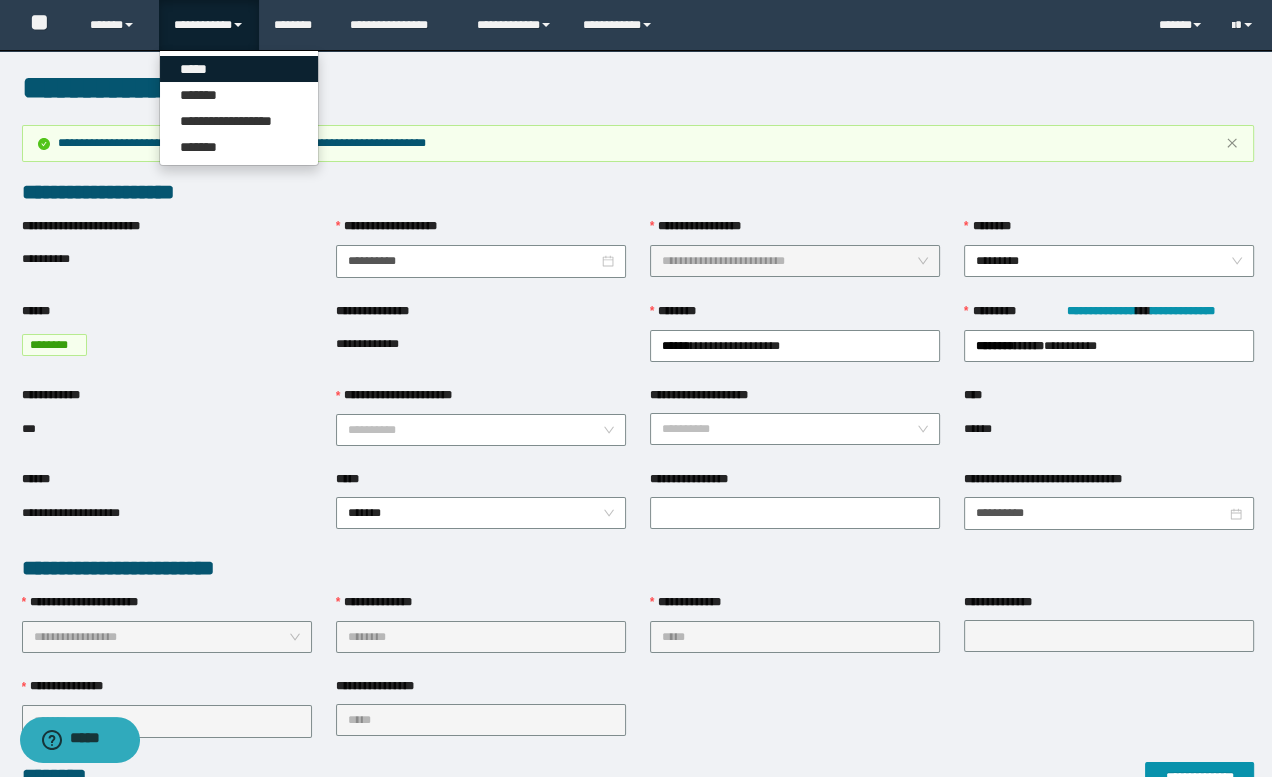 click on "*****" at bounding box center (239, 69) 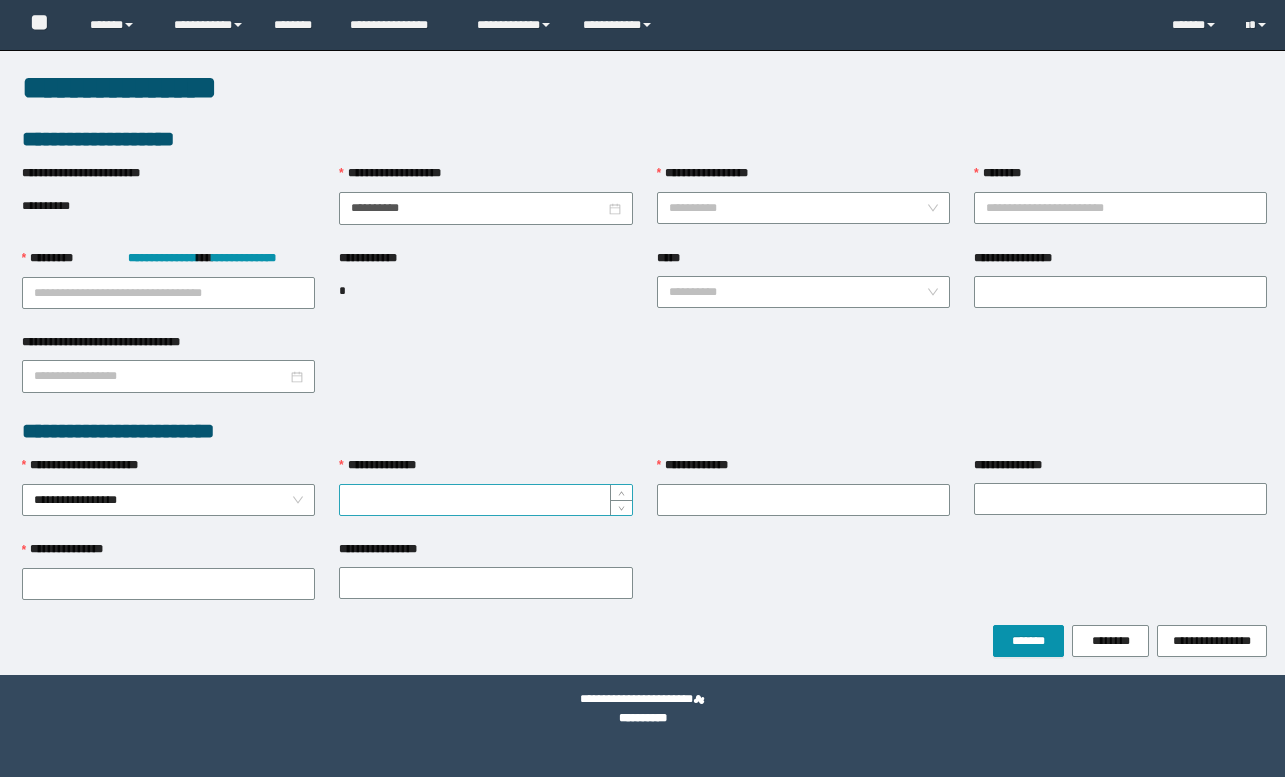 scroll, scrollTop: 0, scrollLeft: 0, axis: both 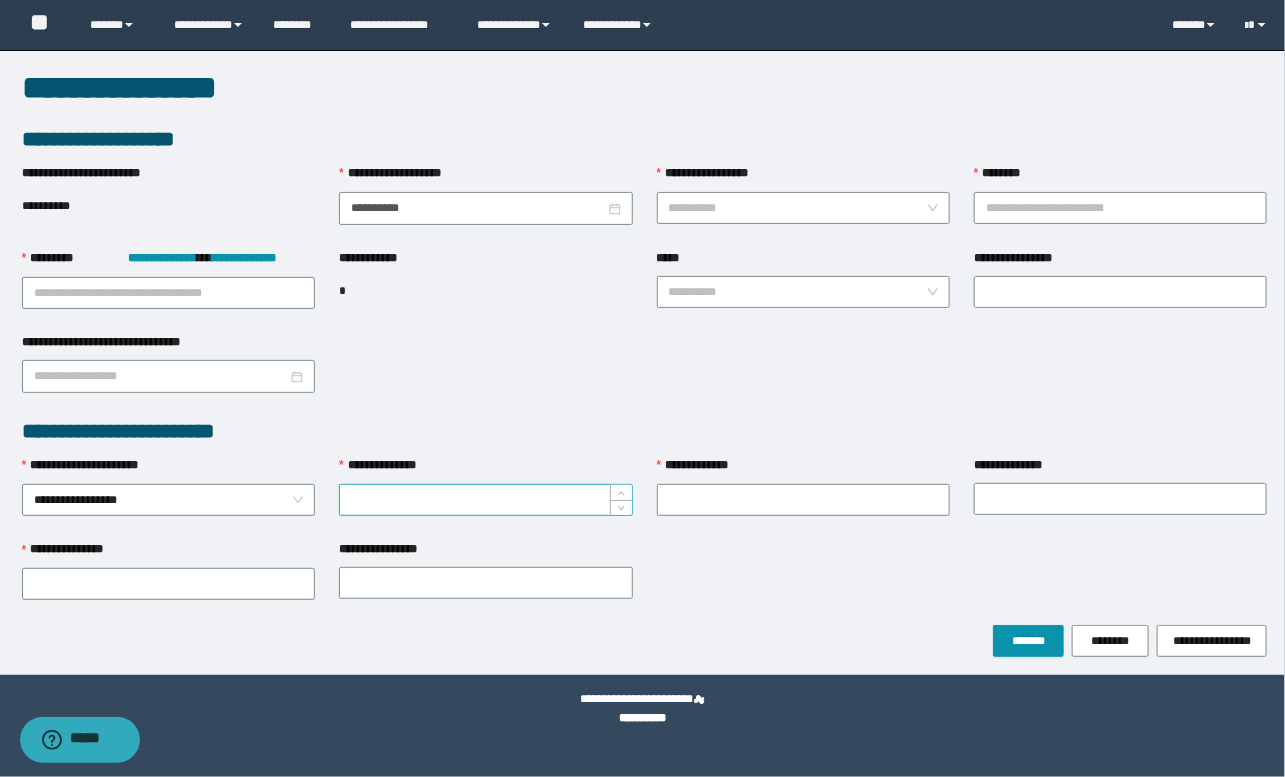 click on "**********" at bounding box center (485, 500) 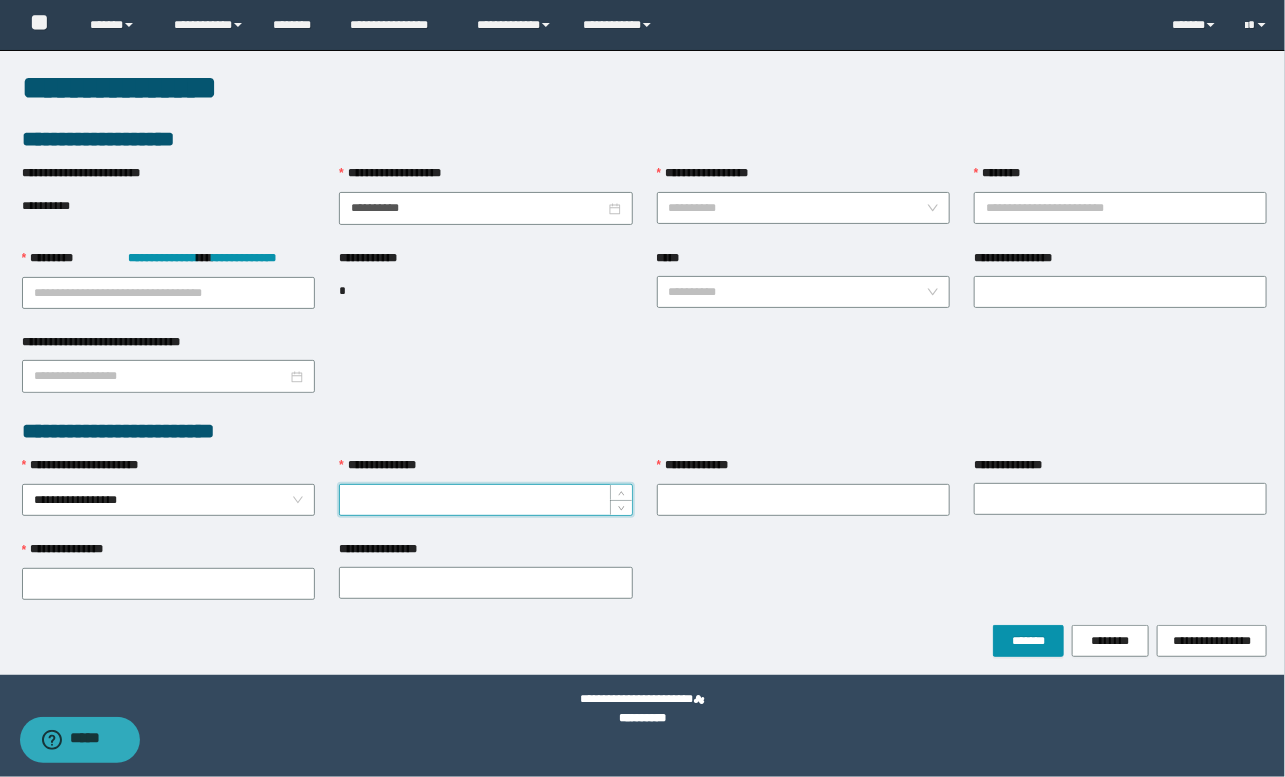paste on "********" 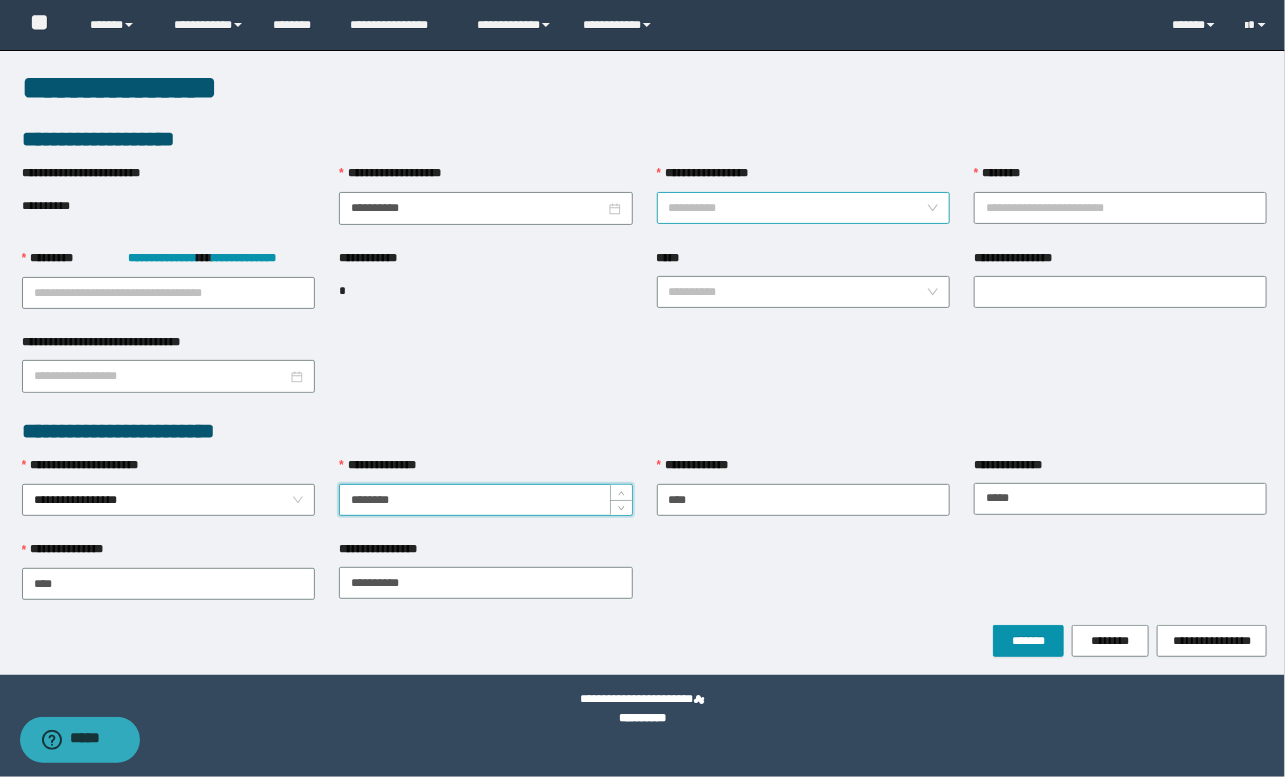 type on "********" 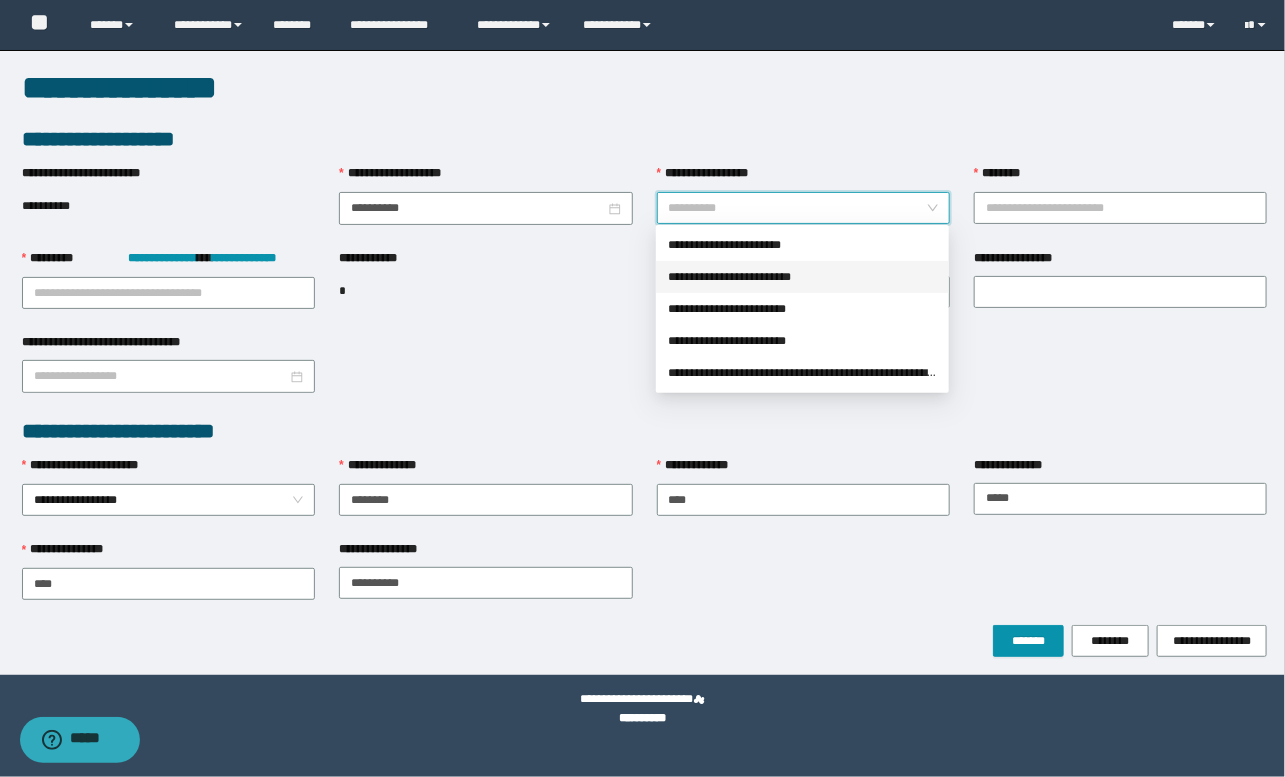 click on "**********" at bounding box center (802, 277) 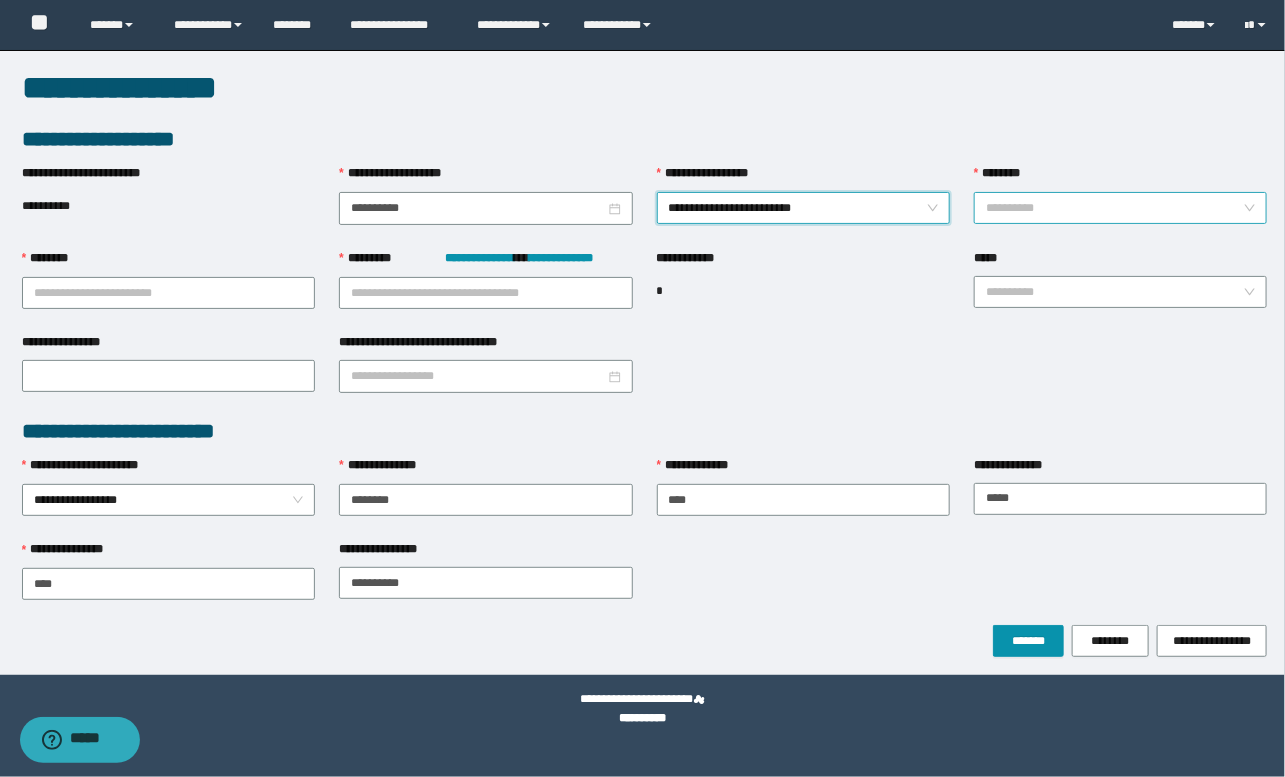click on "********" at bounding box center [1114, 208] 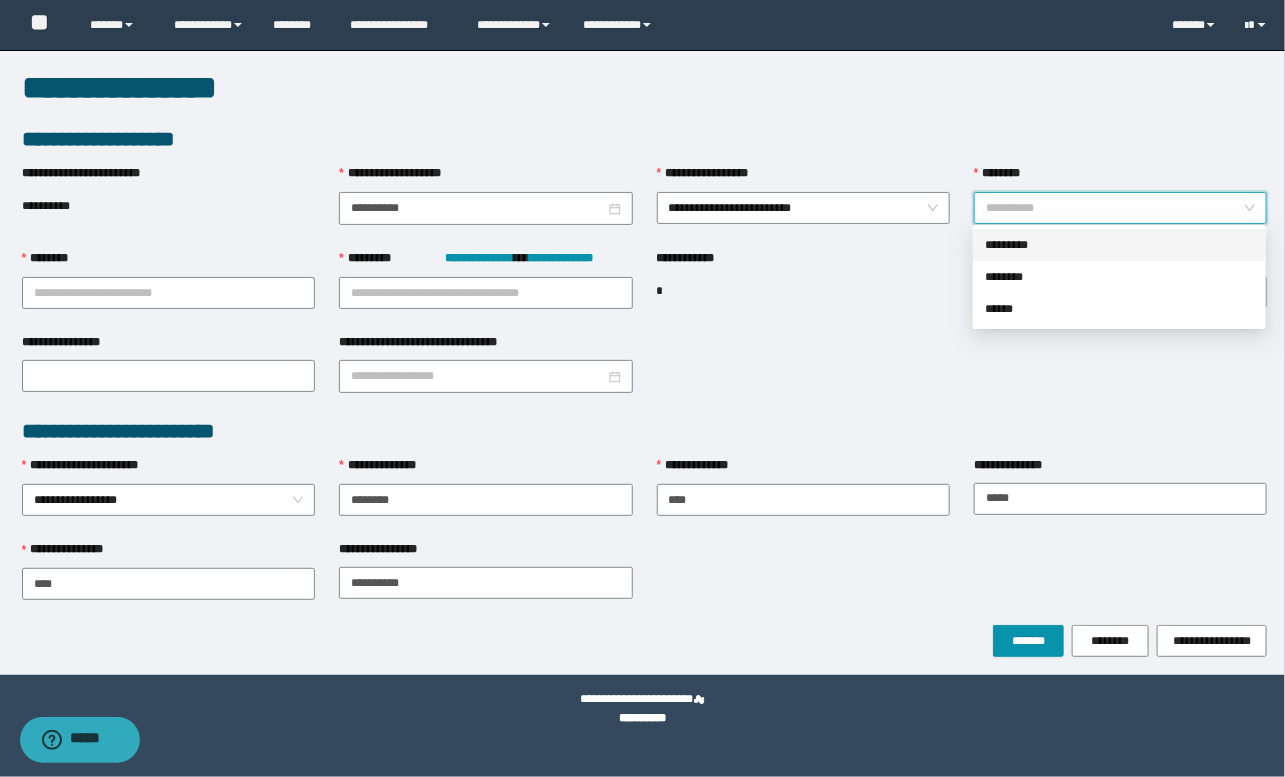 click on "*********" at bounding box center (1119, 245) 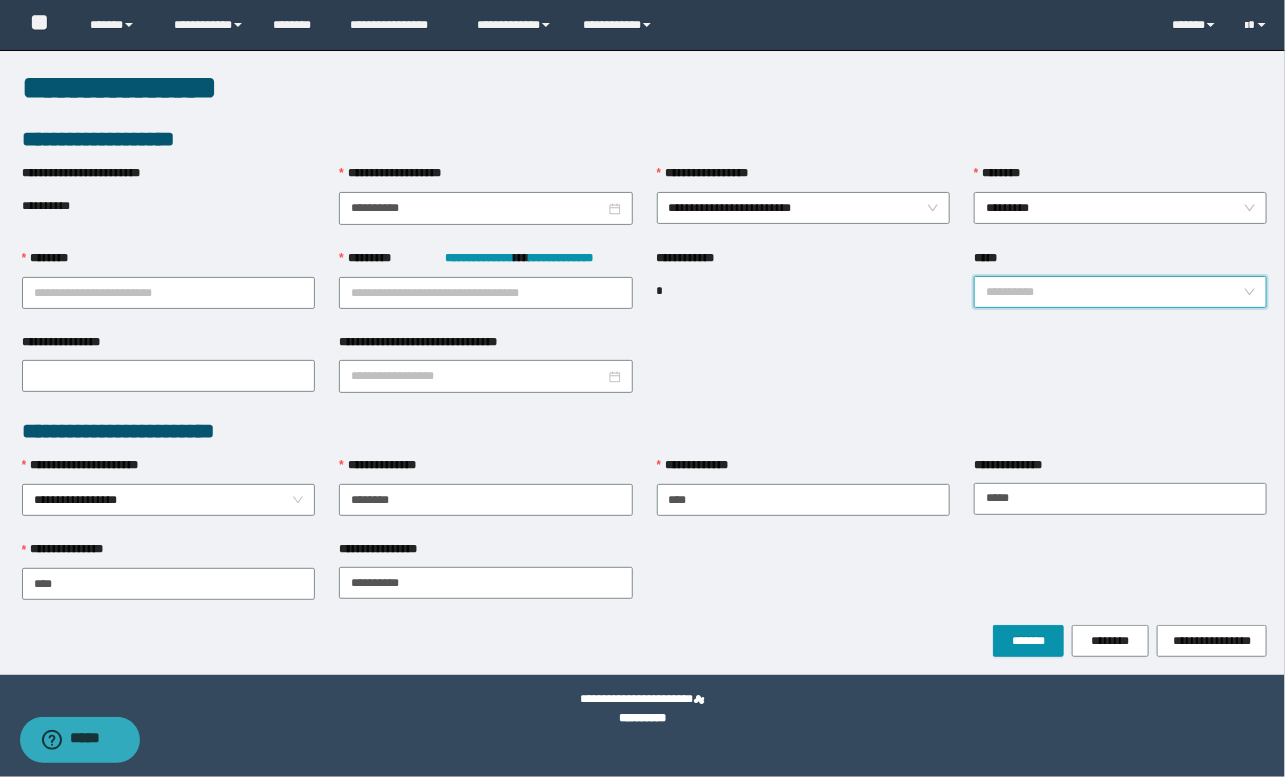 click on "*****" at bounding box center [1114, 292] 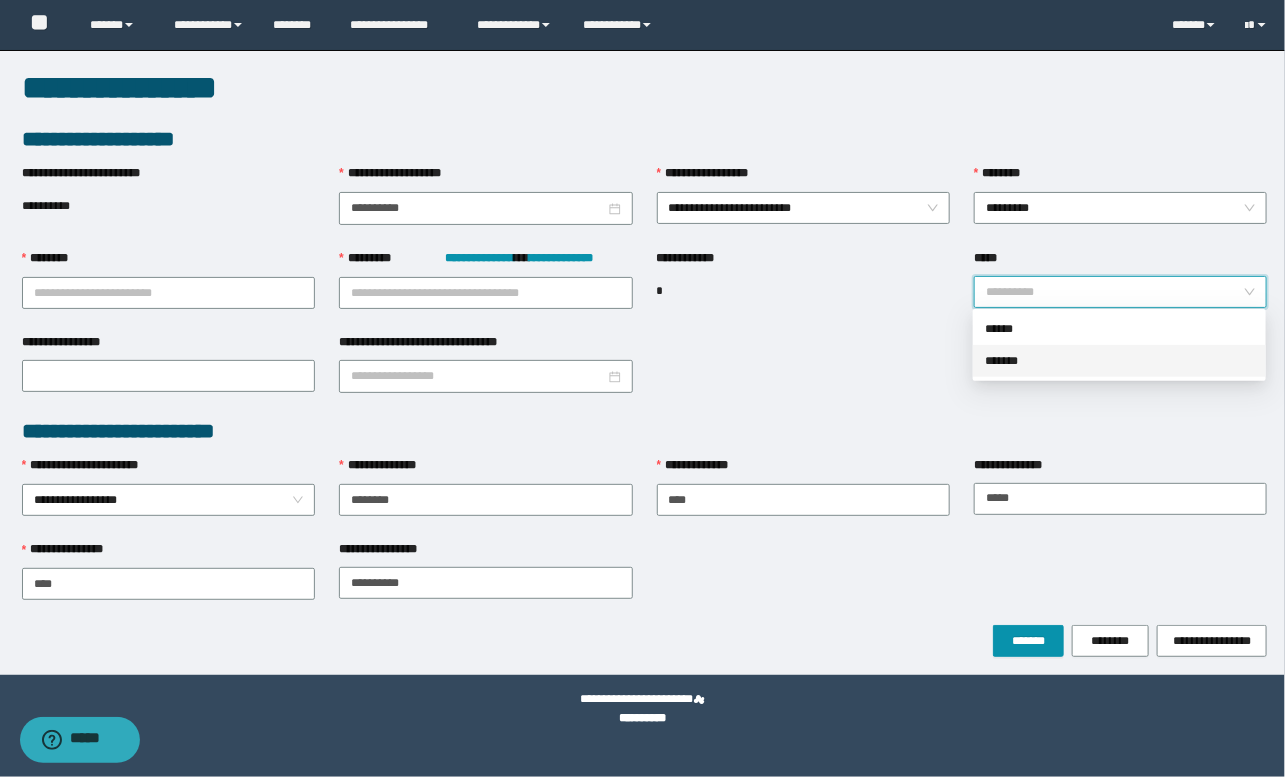 click on "*******" at bounding box center [1119, 361] 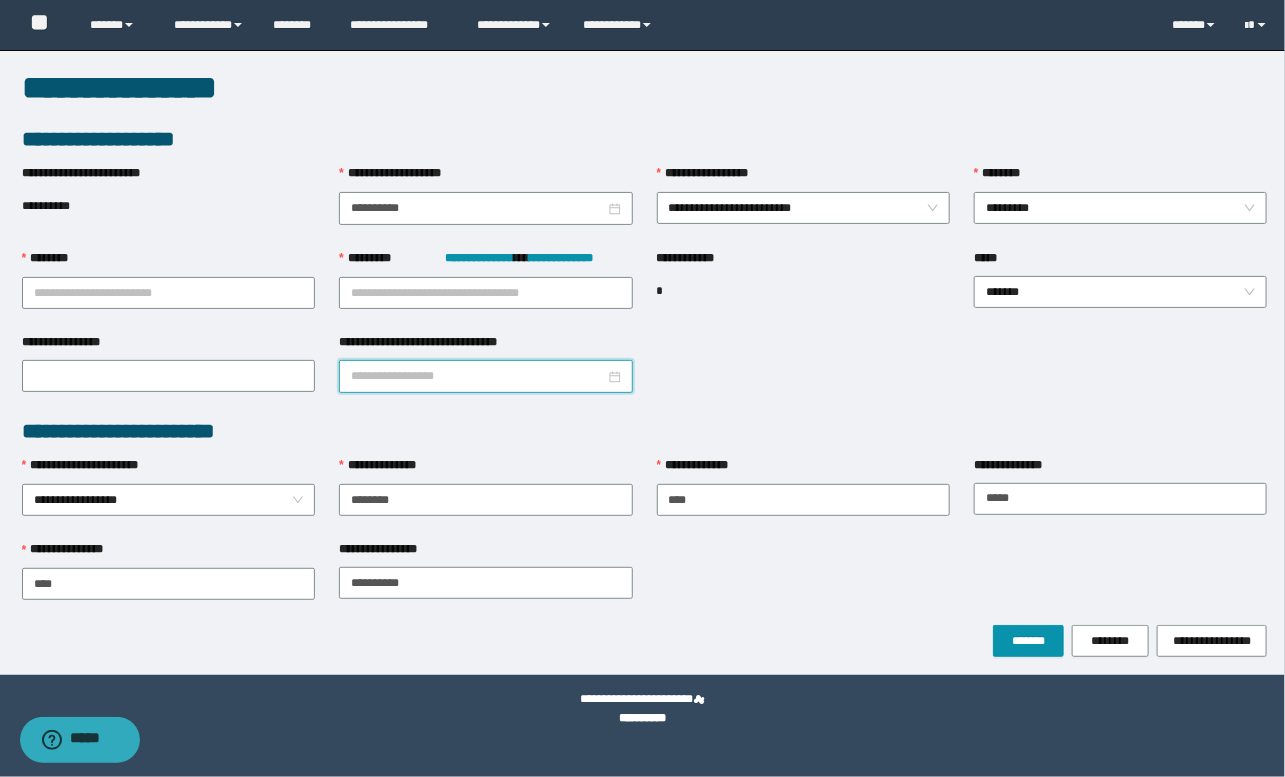 click on "**********" at bounding box center (477, 376) 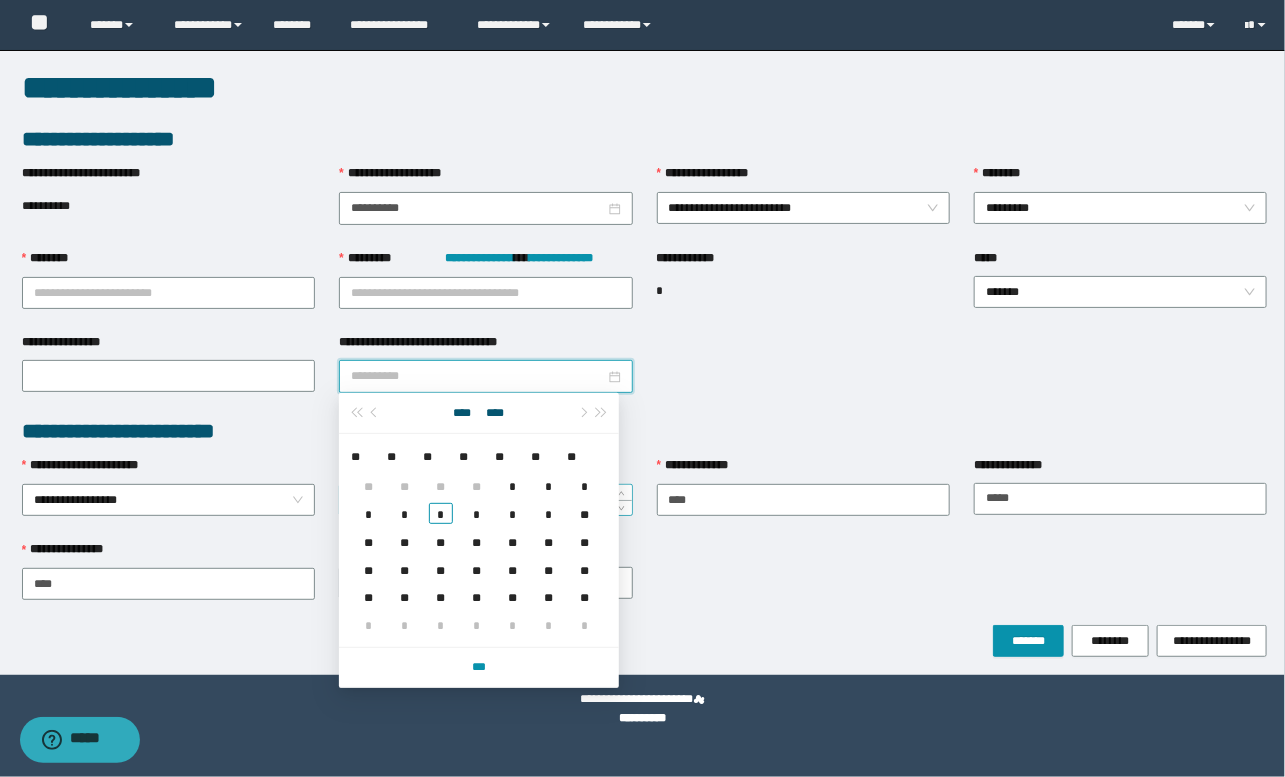 drag, startPoint x: 411, startPoint y: 512, endPoint x: 404, endPoint y: 500, distance: 13.892444 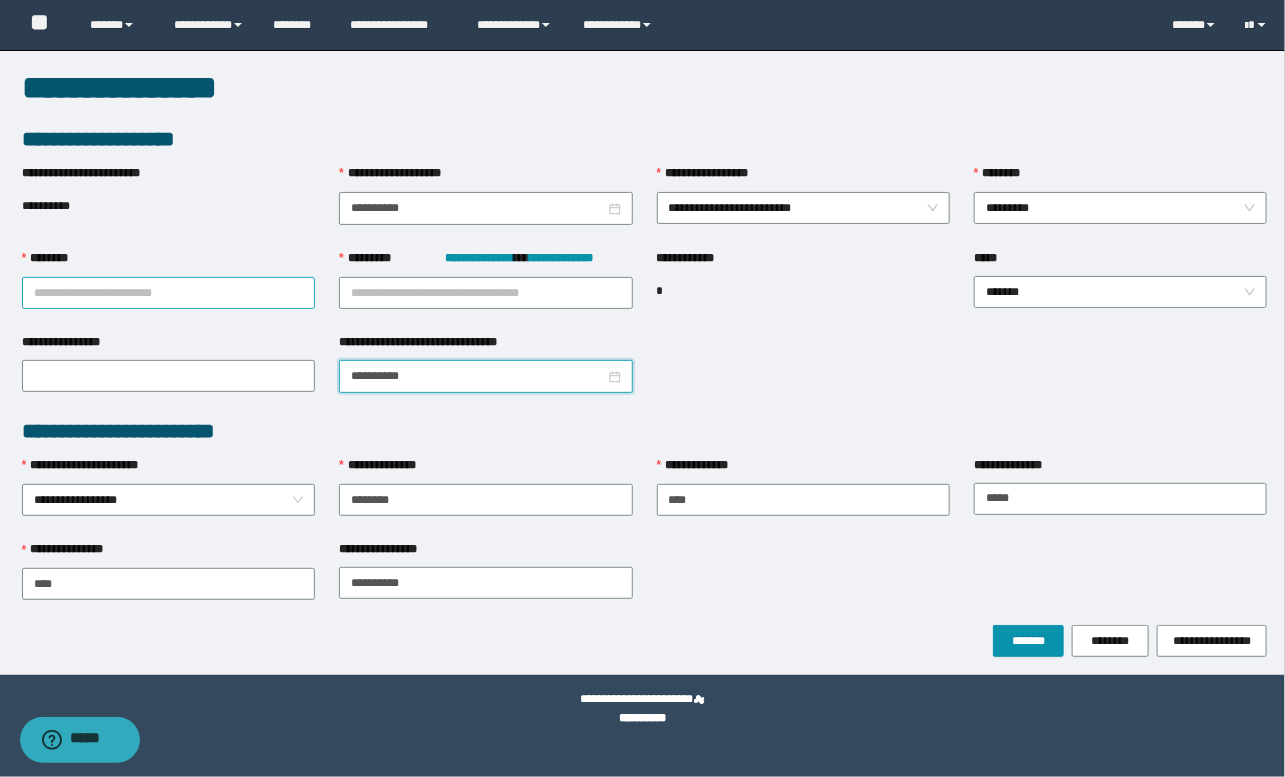 click on "********" at bounding box center (168, 293) 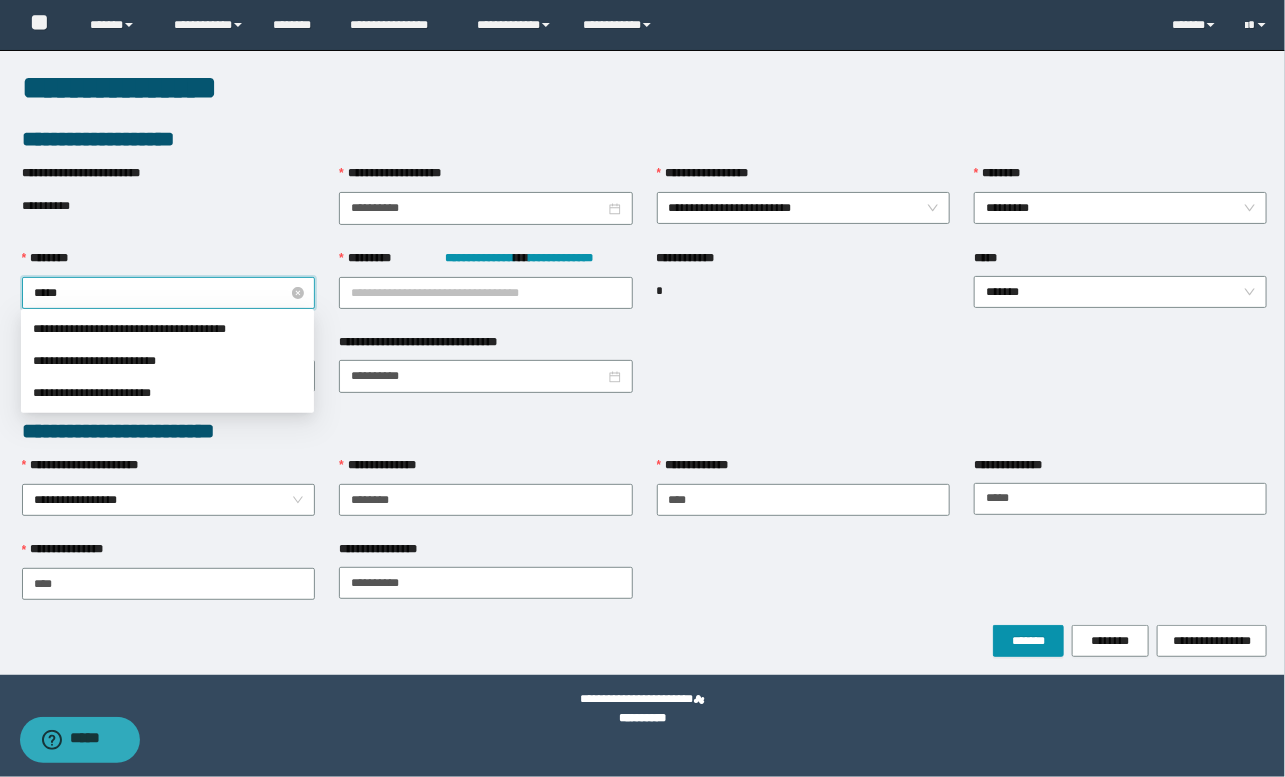 type on "******" 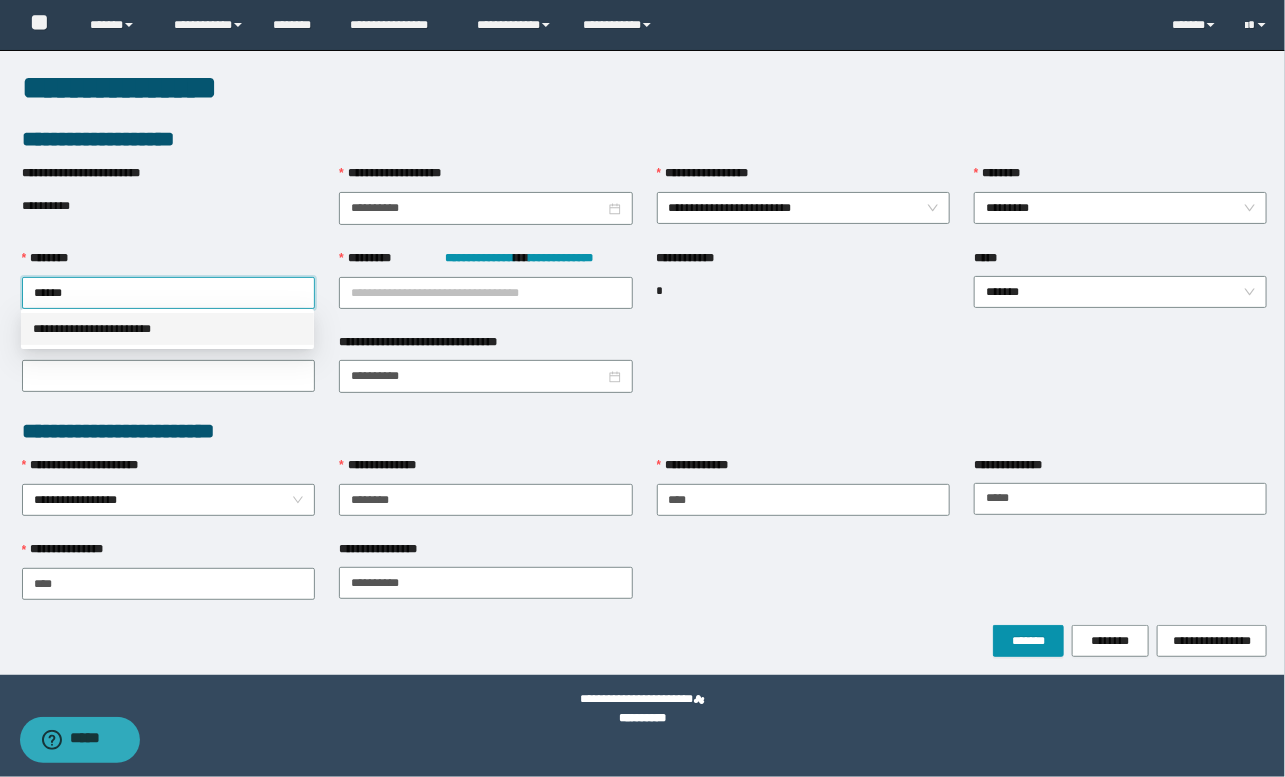 click on "**********" at bounding box center (167, 329) 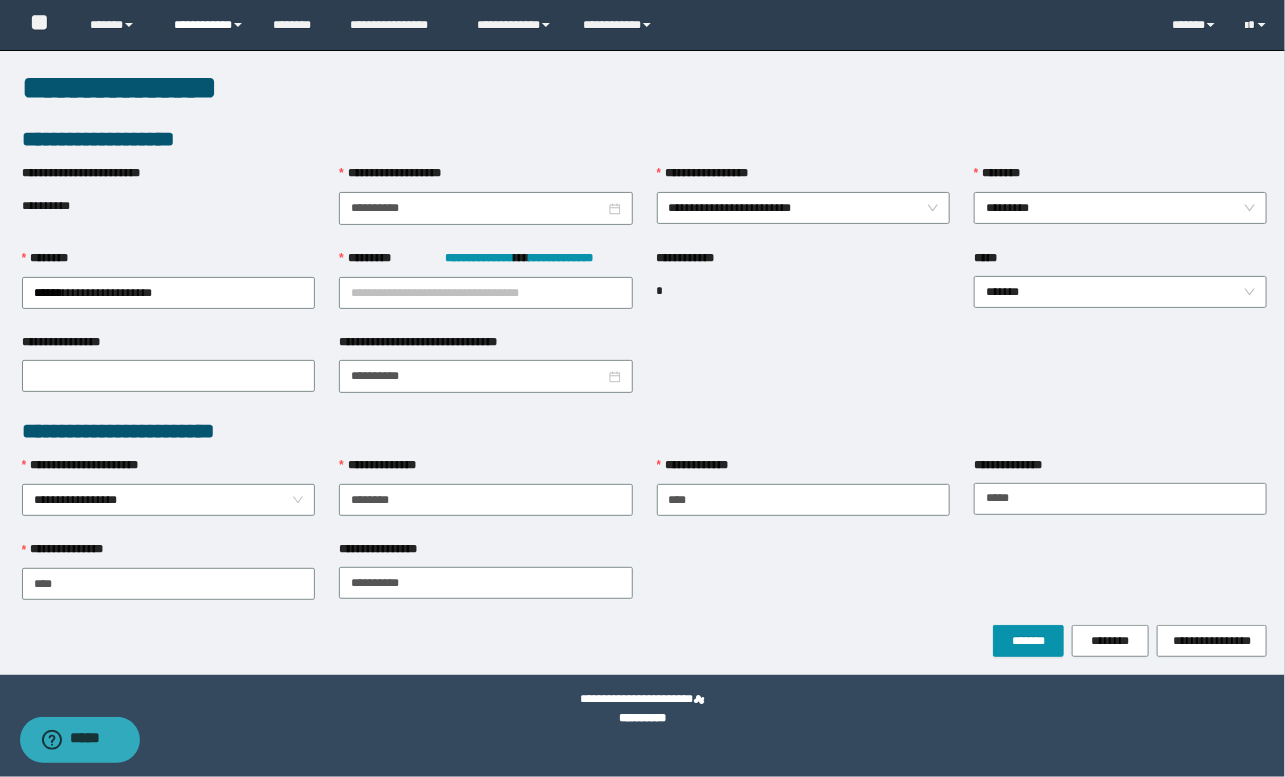 click on "**********" at bounding box center [209, 25] 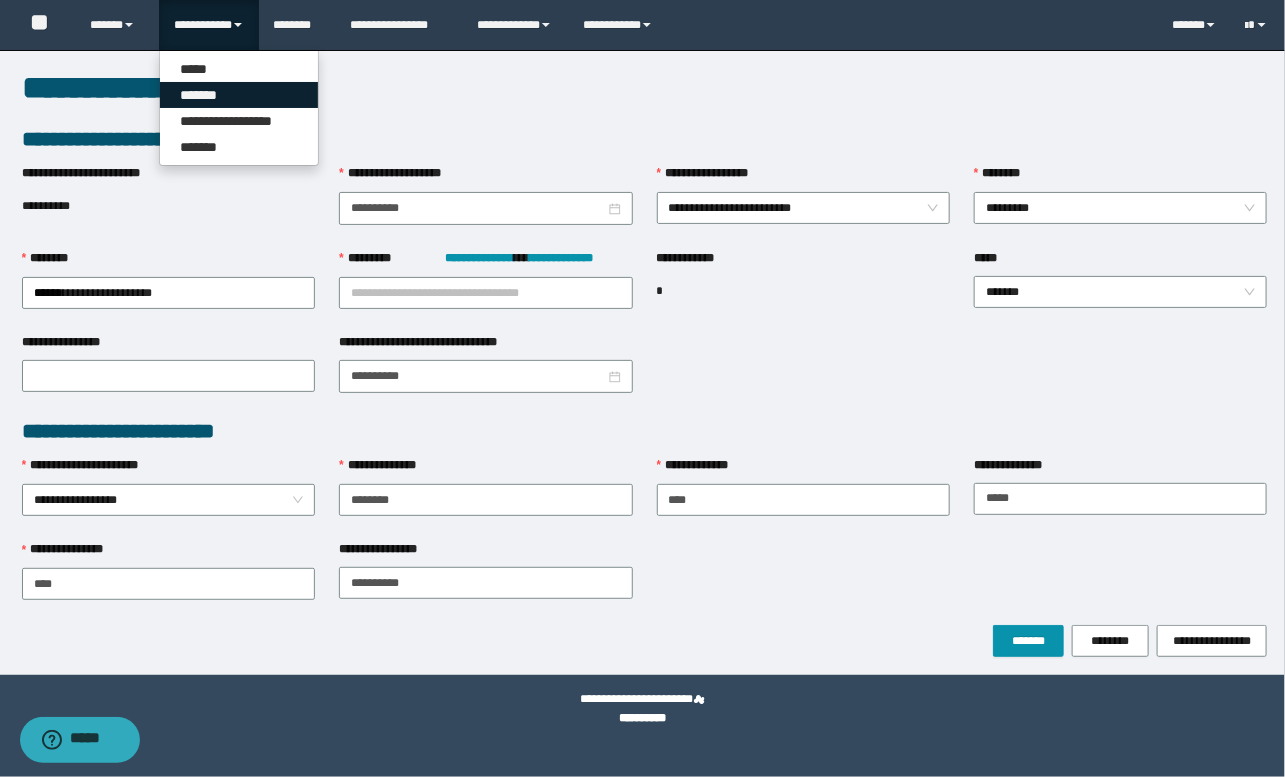 click on "*******" at bounding box center (239, 95) 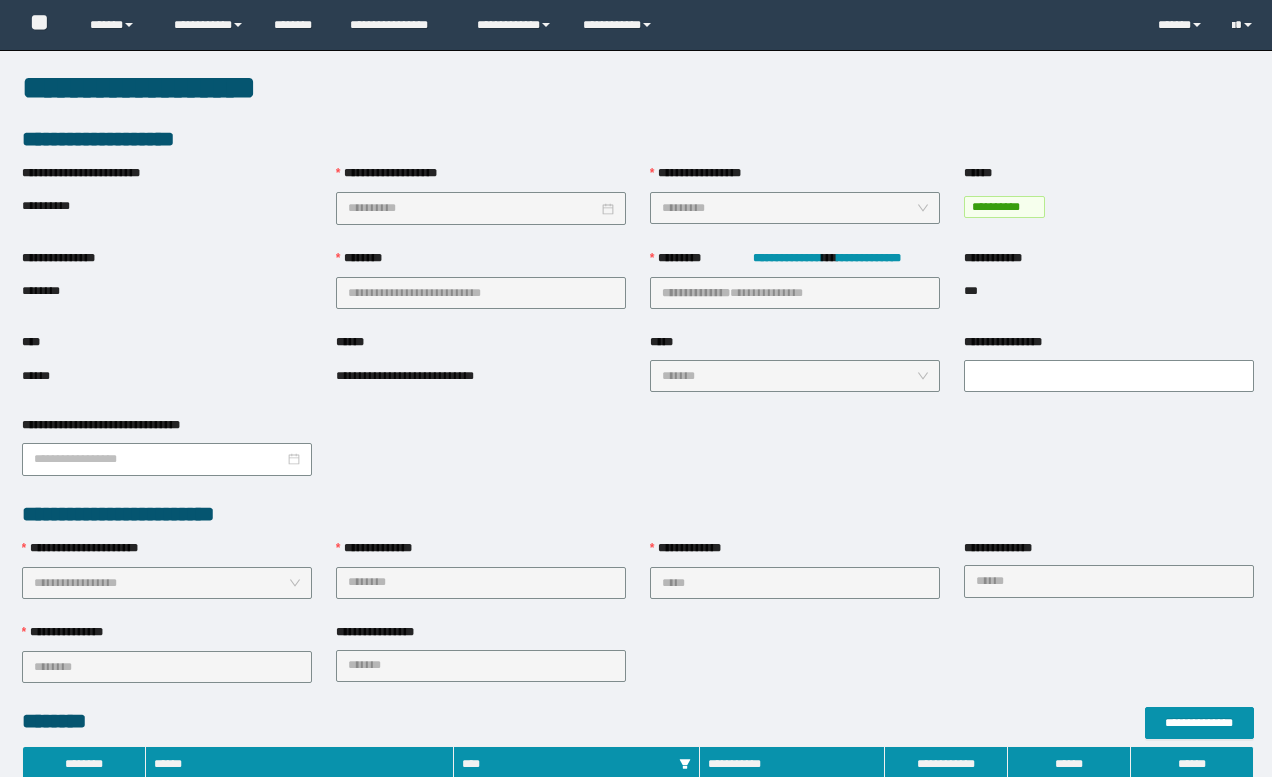 scroll, scrollTop: 611, scrollLeft: 0, axis: vertical 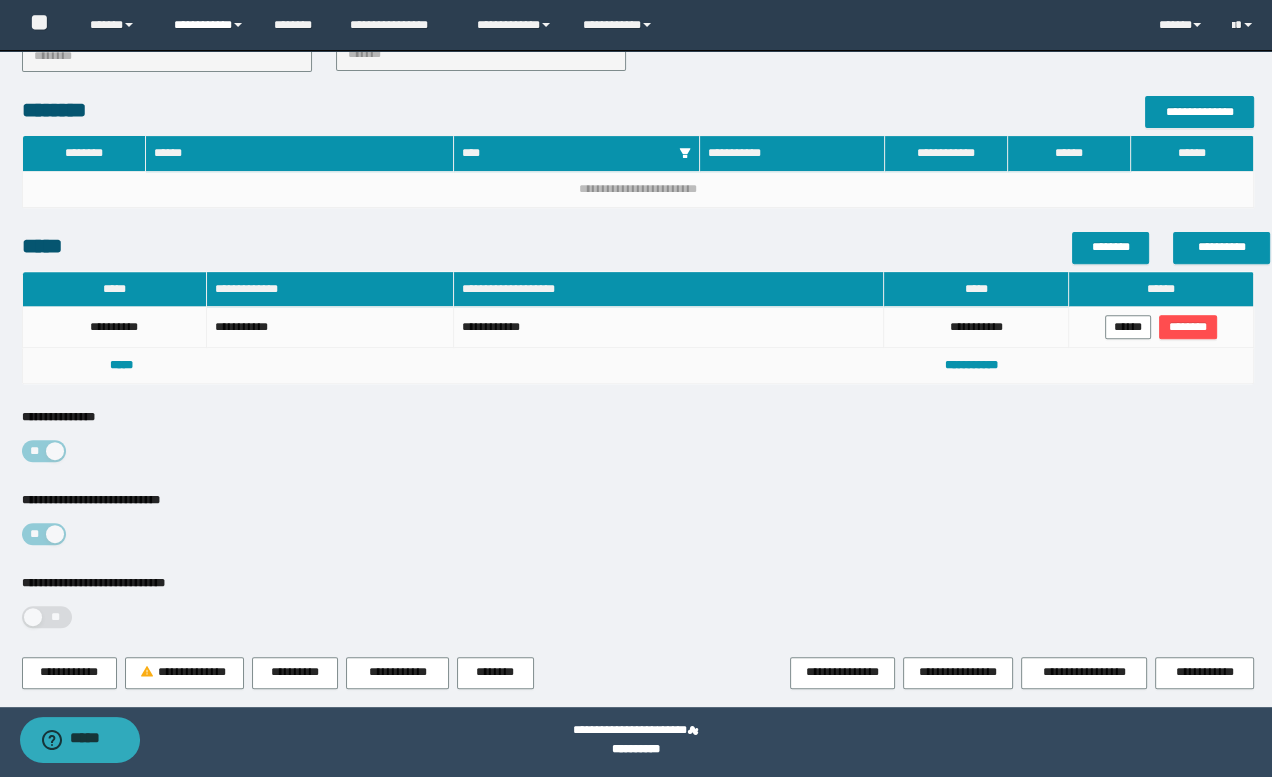 click on "**********" at bounding box center [209, 25] 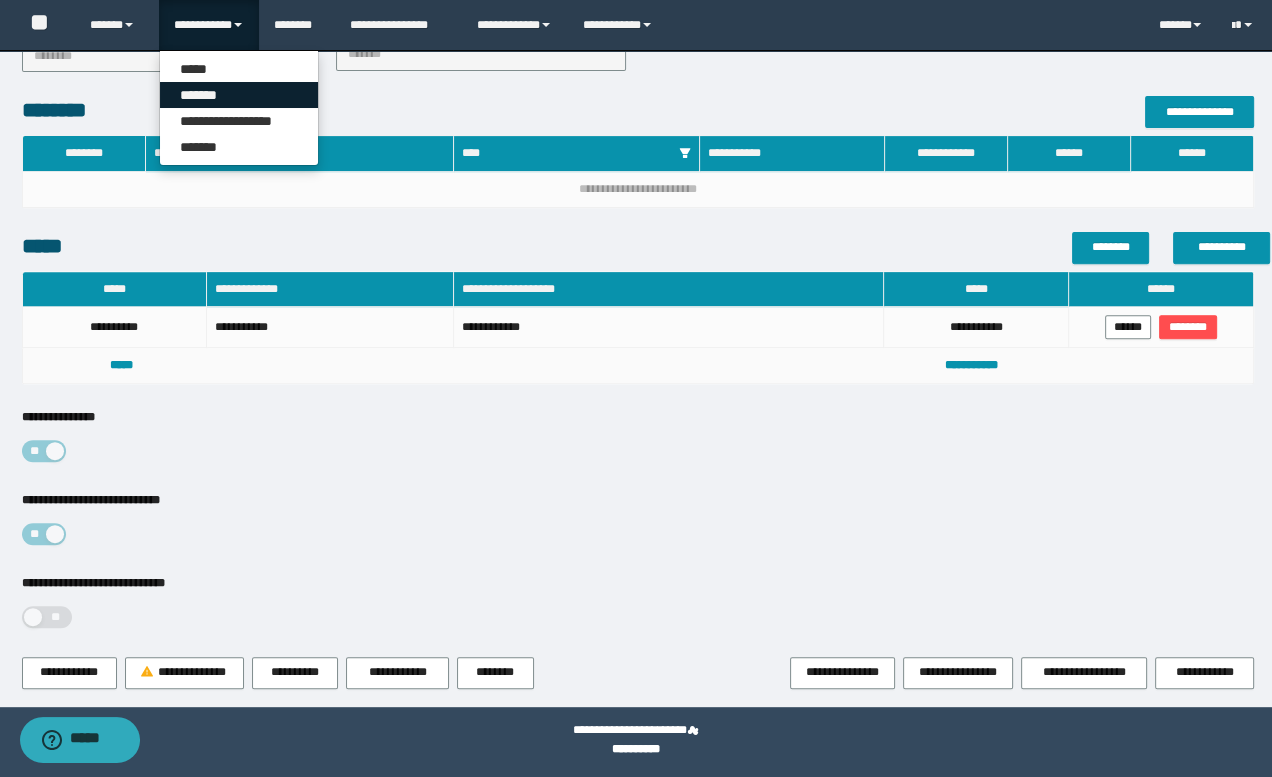 click on "*******" at bounding box center (239, 95) 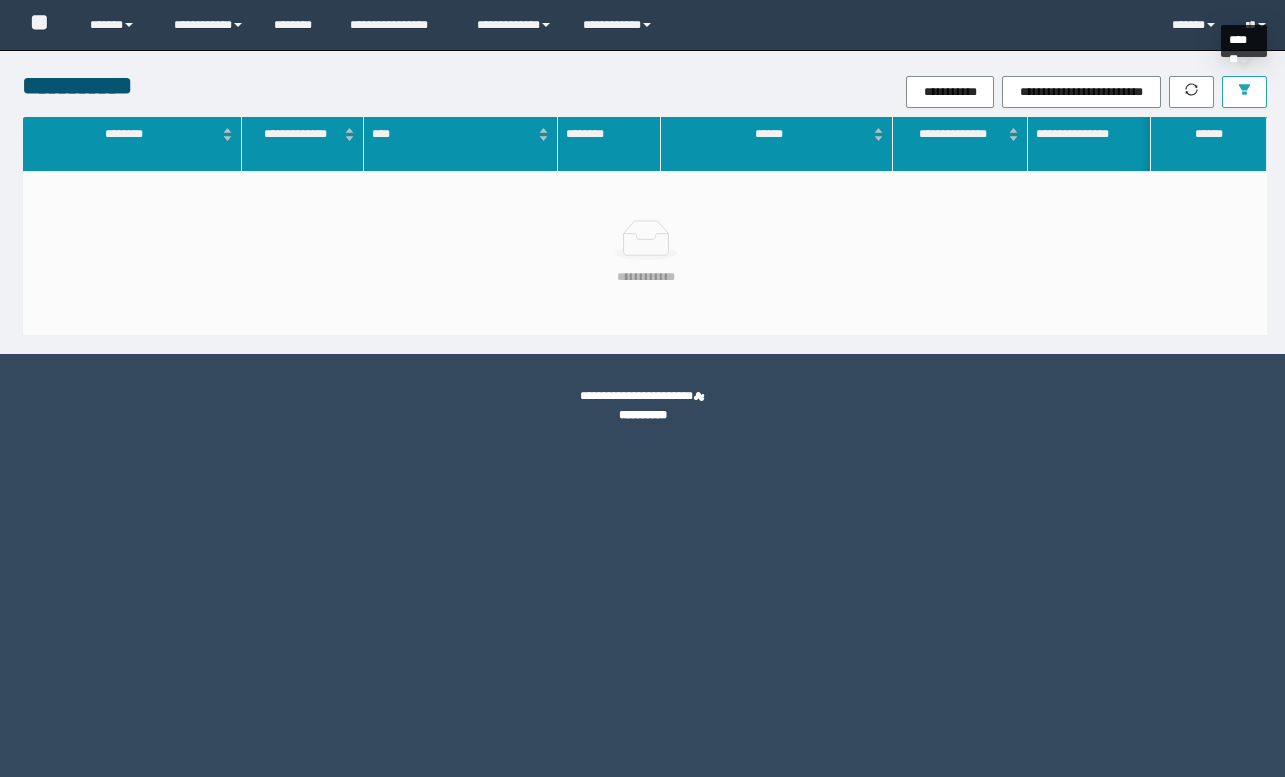 scroll, scrollTop: 0, scrollLeft: 0, axis: both 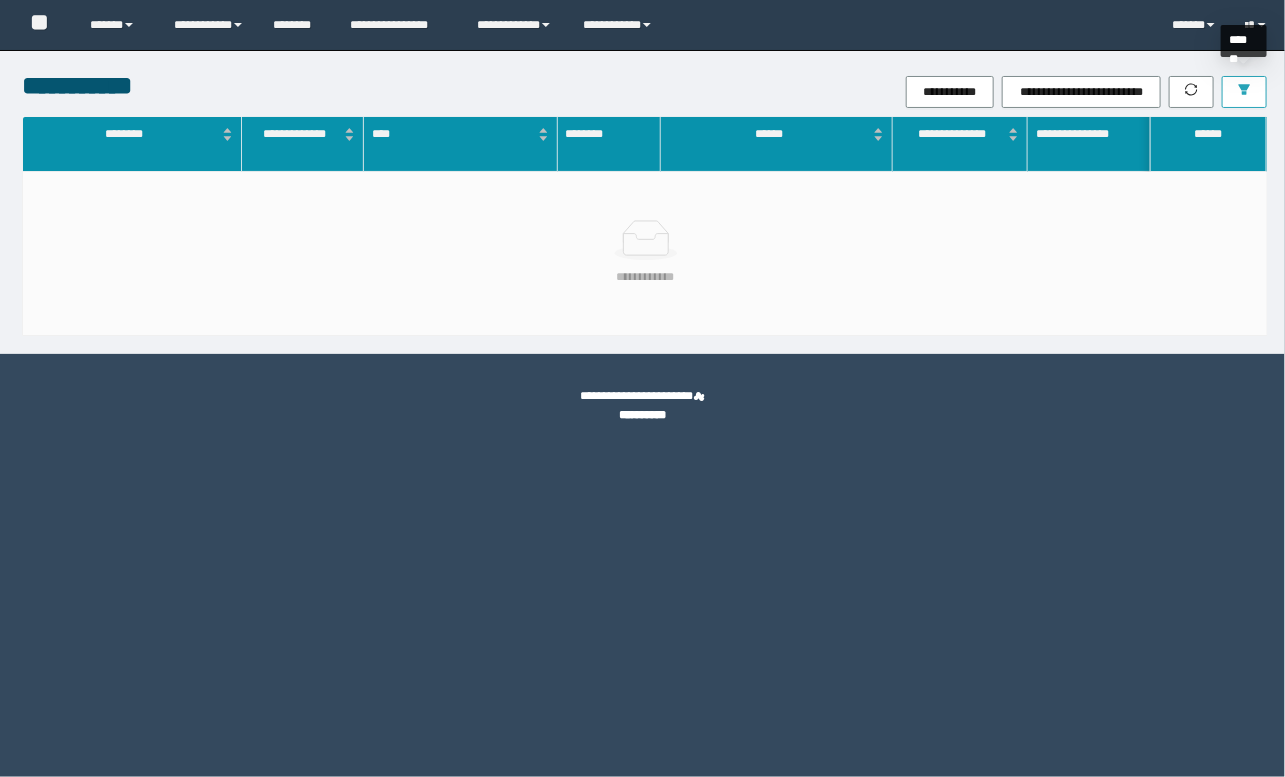 click at bounding box center (1244, 92) 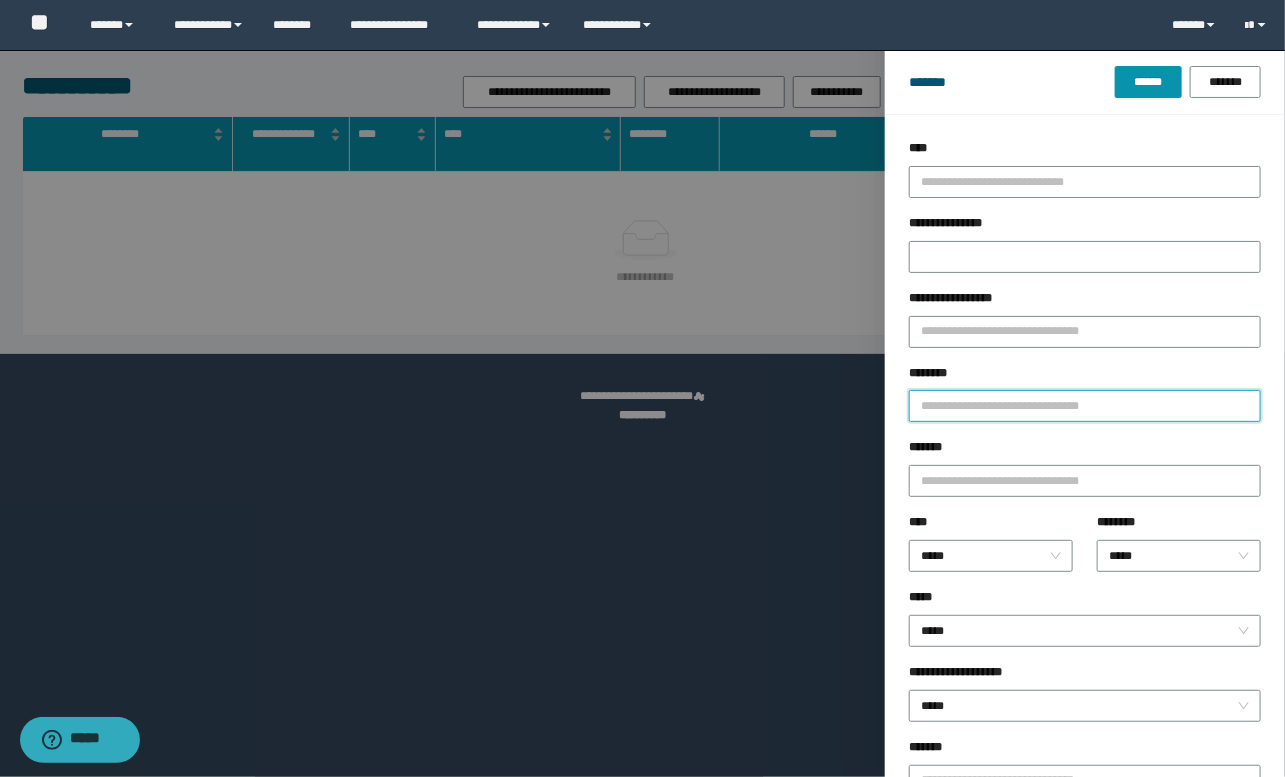 click on "********" at bounding box center [1085, 406] 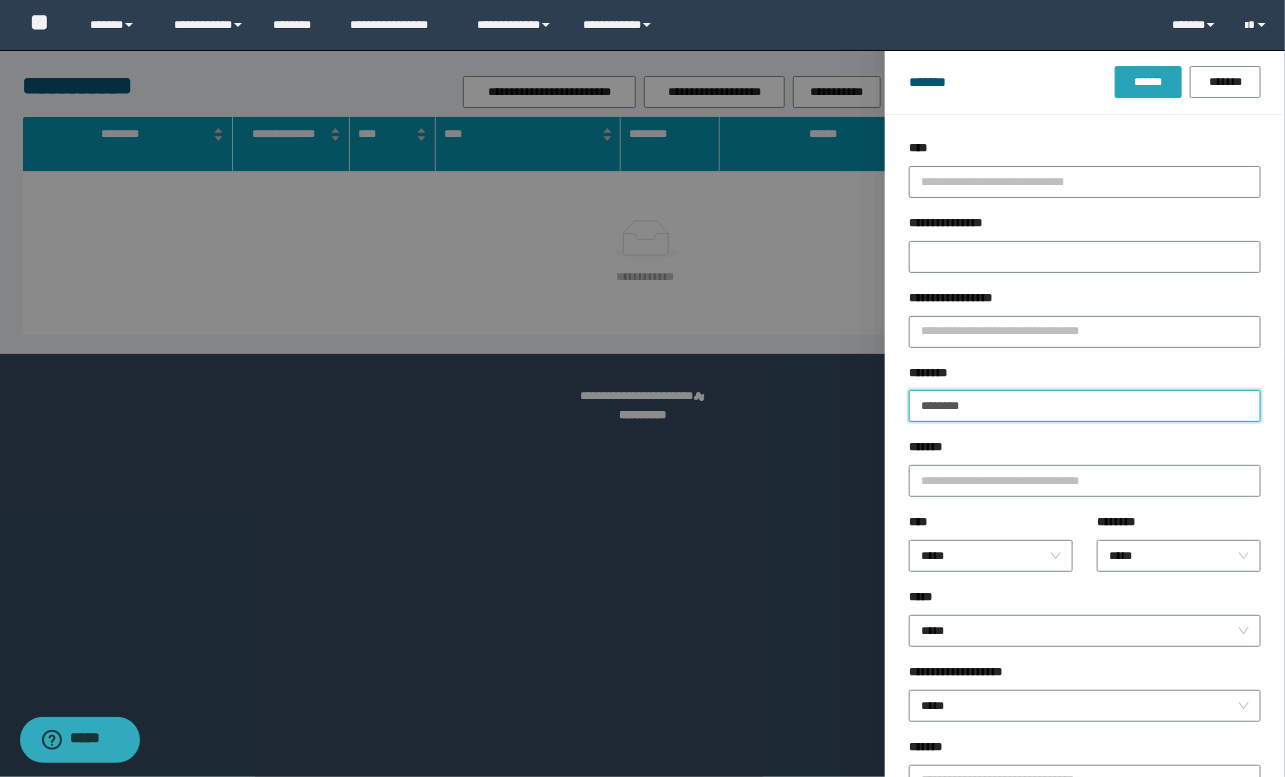 type on "********" 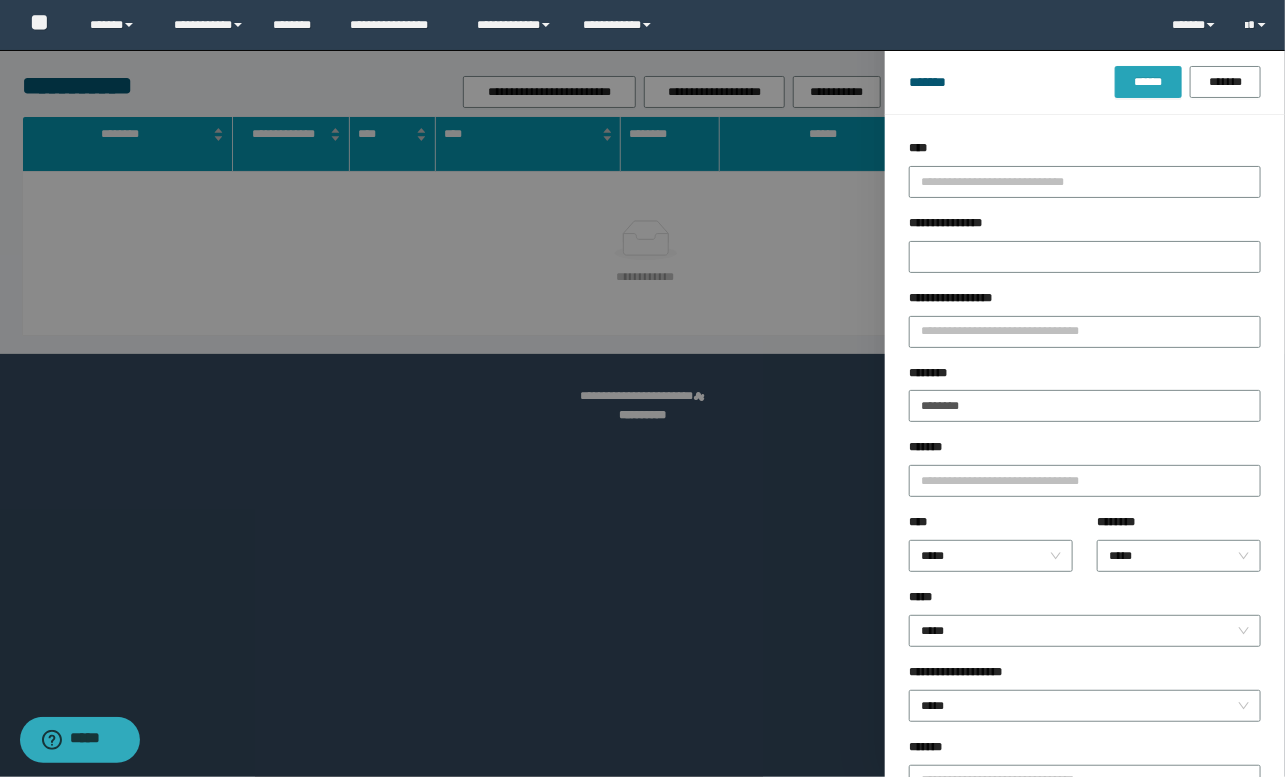 click on "******" at bounding box center (1148, 82) 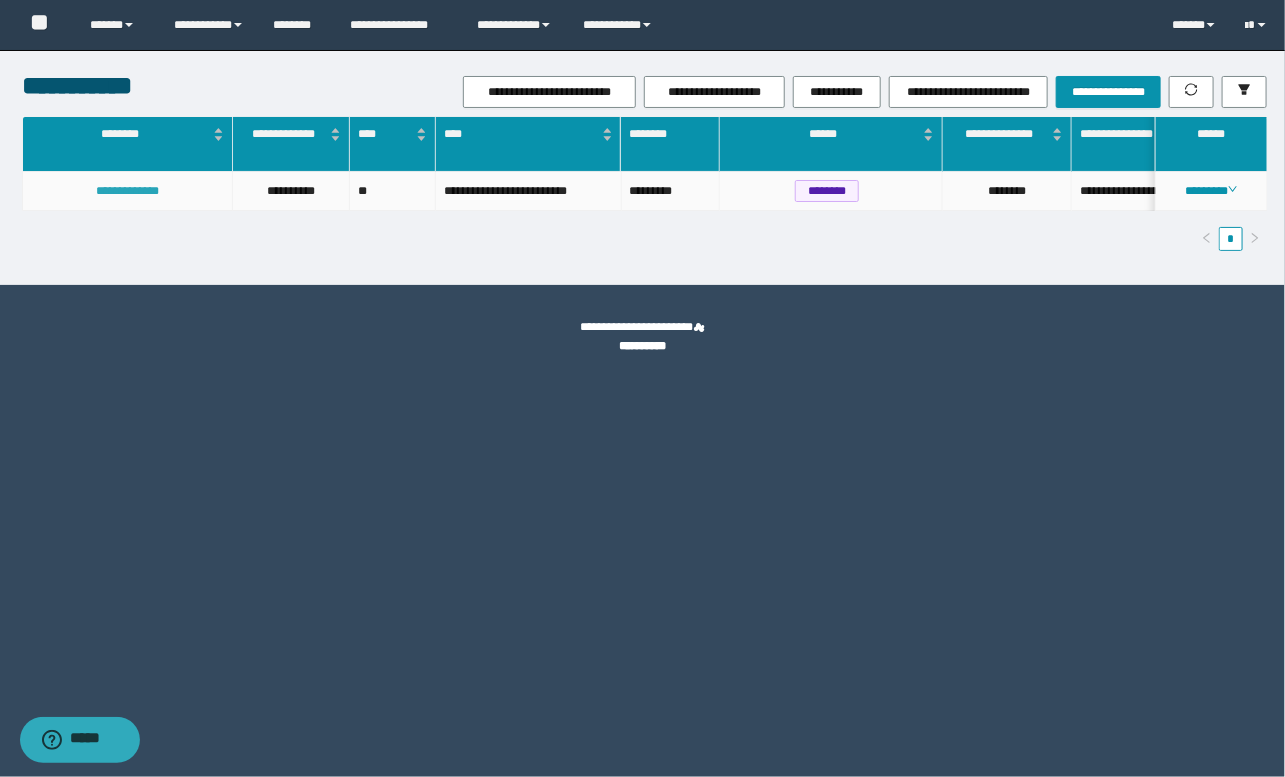 click on "**********" at bounding box center (127, 191) 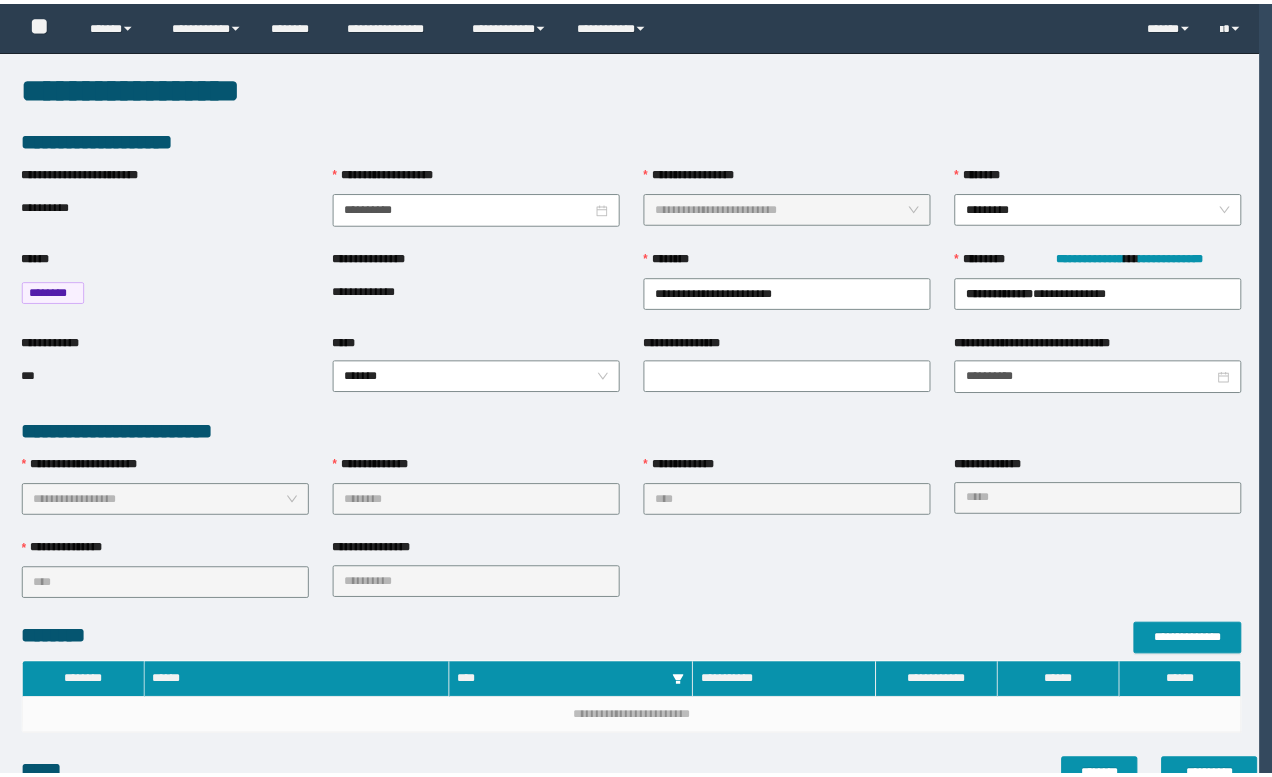 scroll, scrollTop: 0, scrollLeft: 0, axis: both 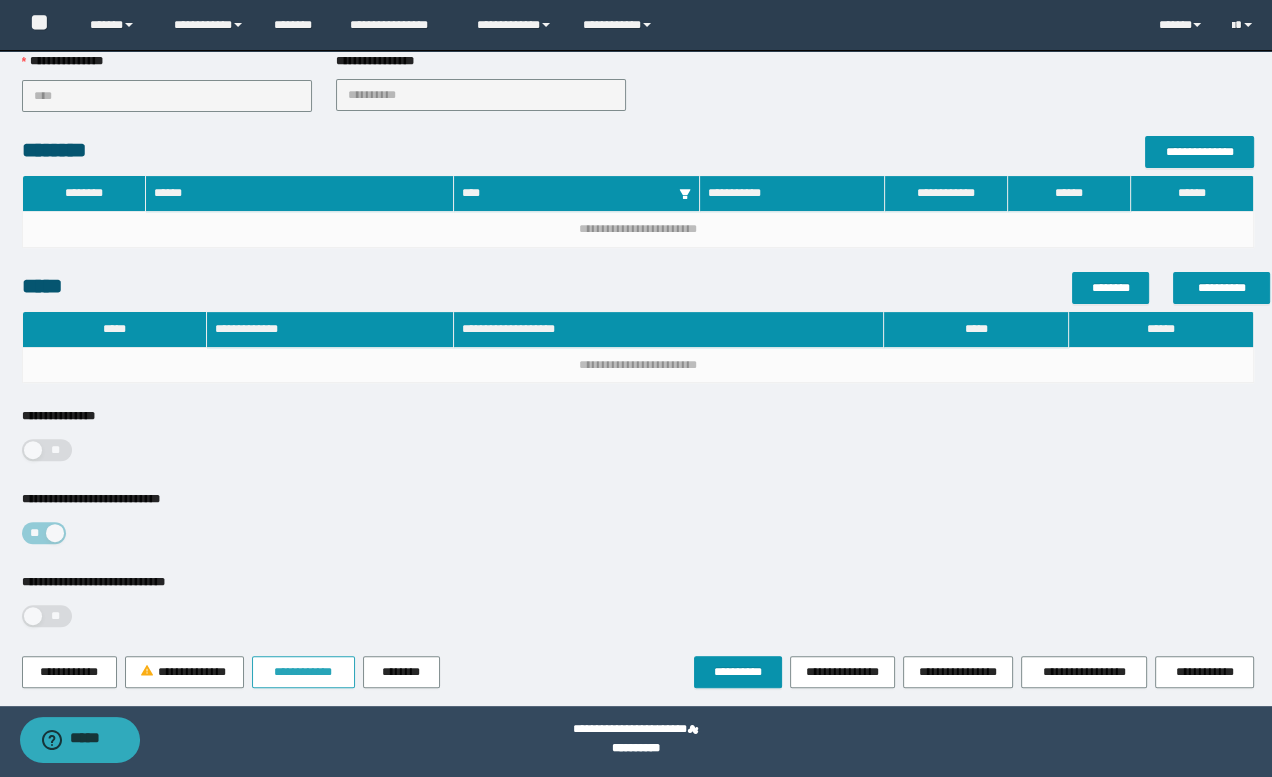click on "**********" at bounding box center [303, 672] 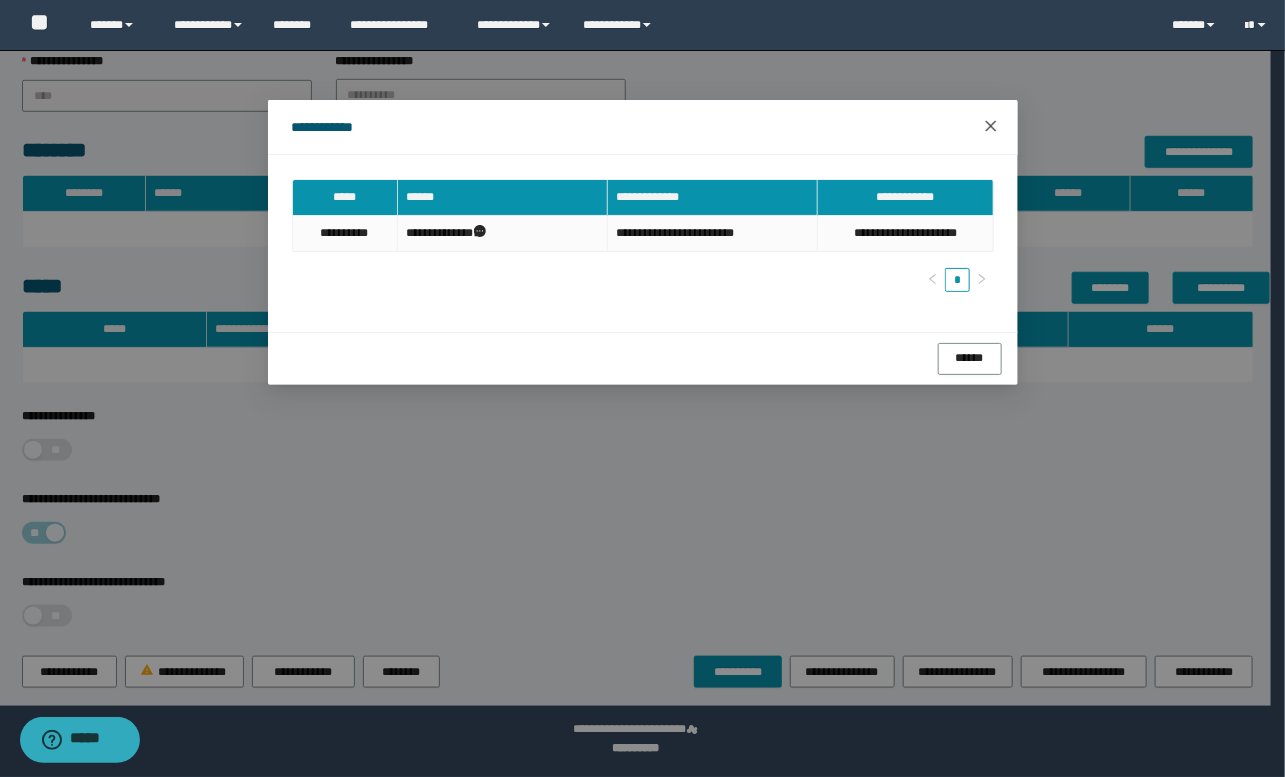 click at bounding box center (991, 127) 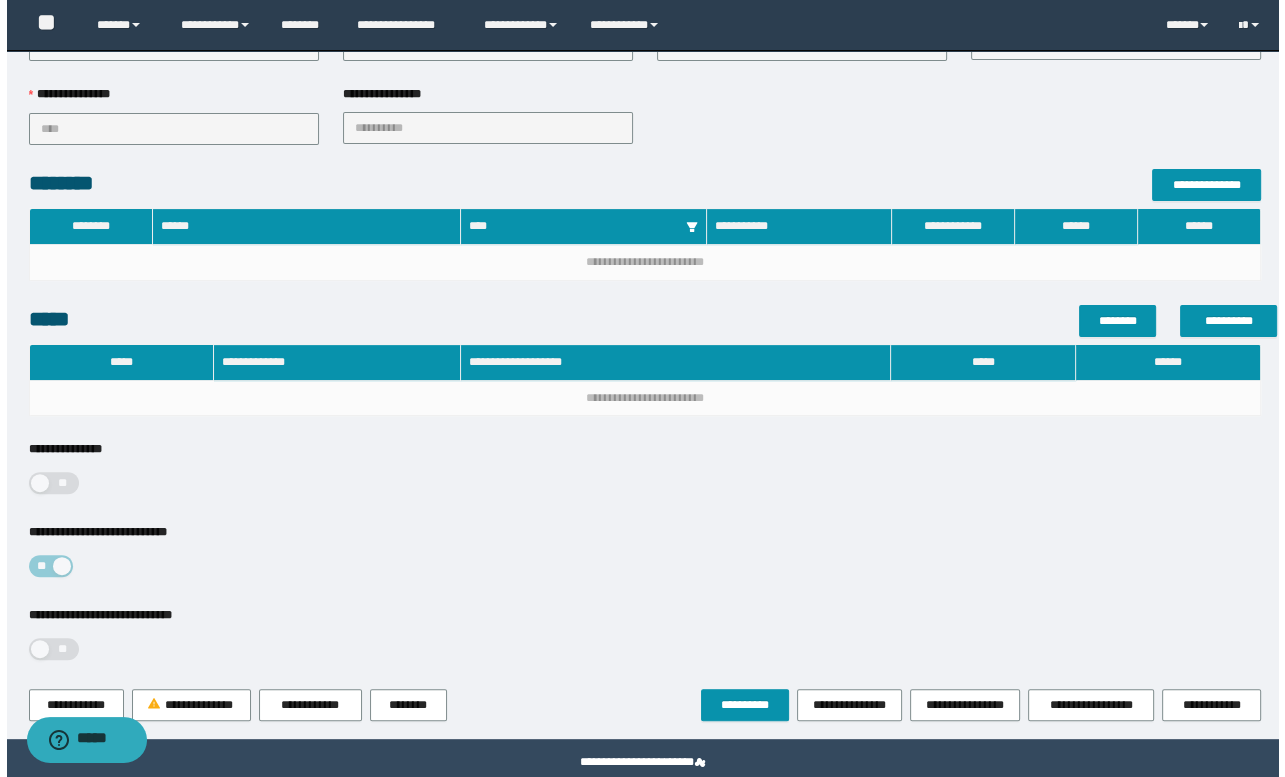scroll, scrollTop: 488, scrollLeft: 0, axis: vertical 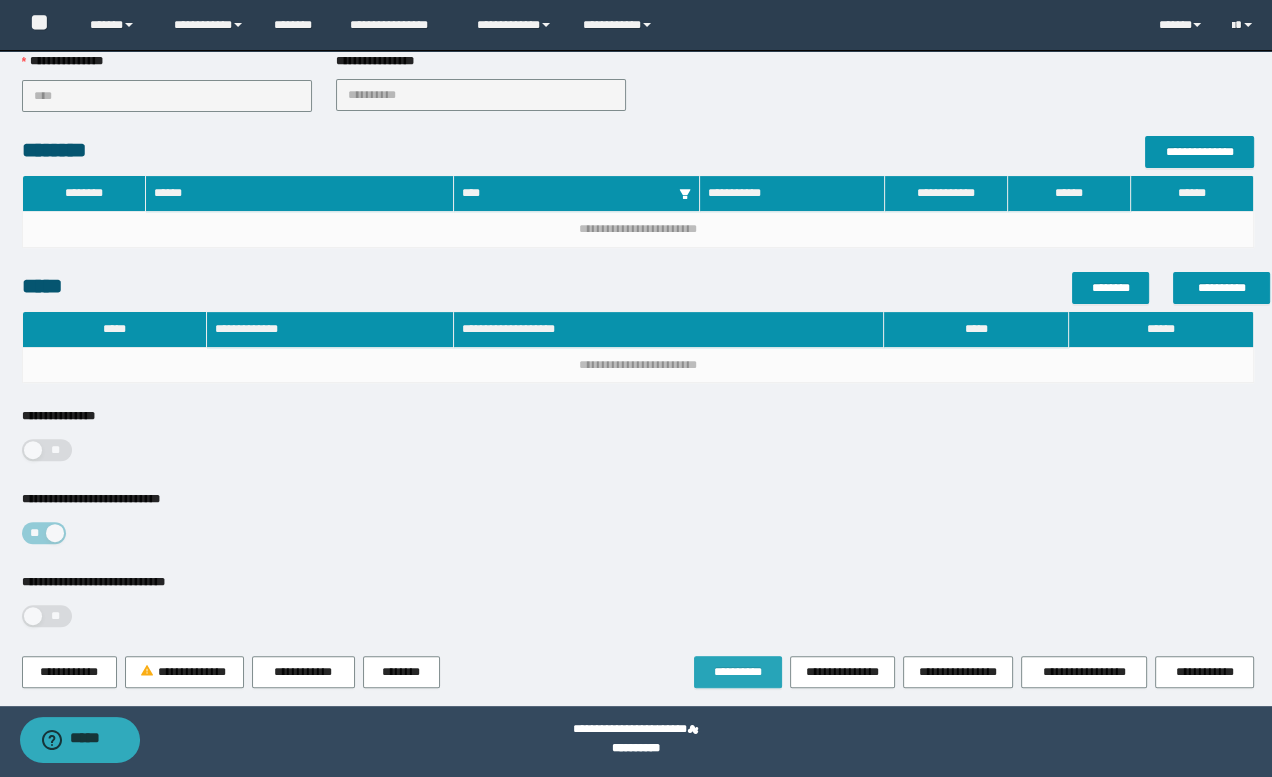 click on "**********" at bounding box center [738, 672] 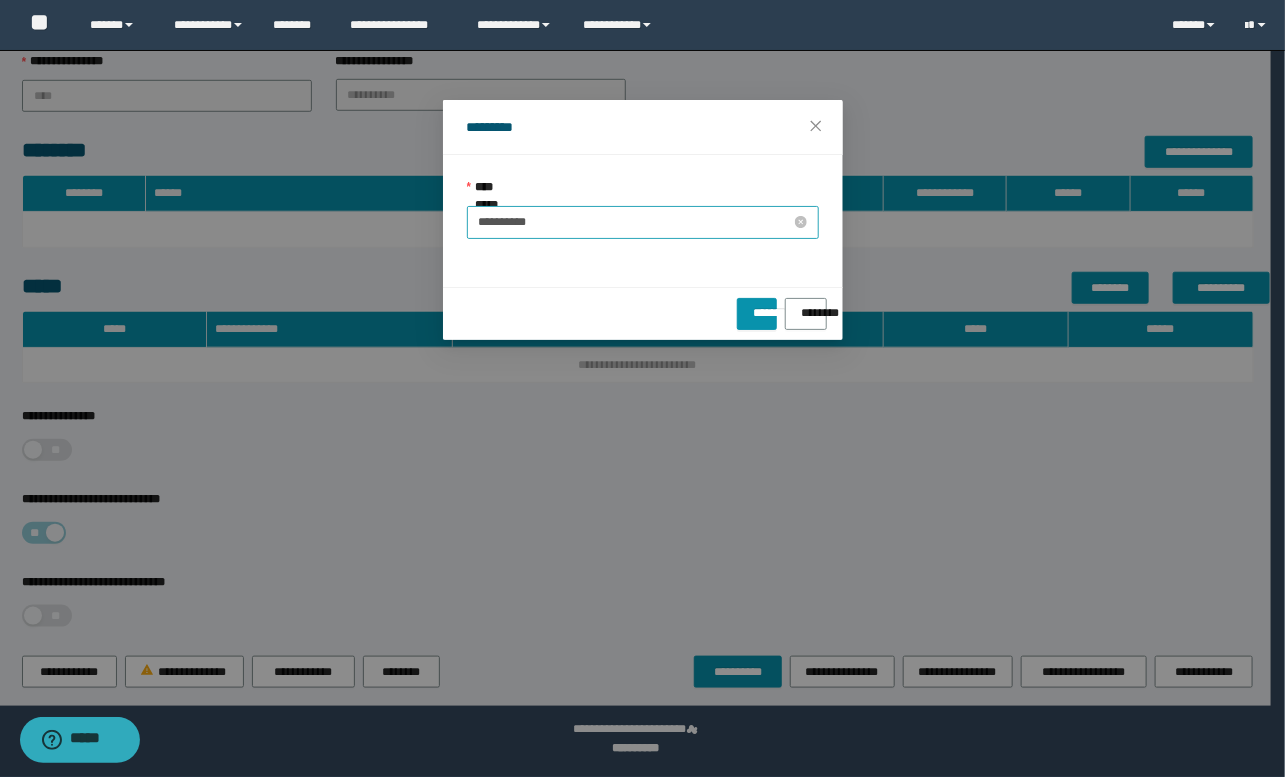 click on "**********" at bounding box center (635, 222) 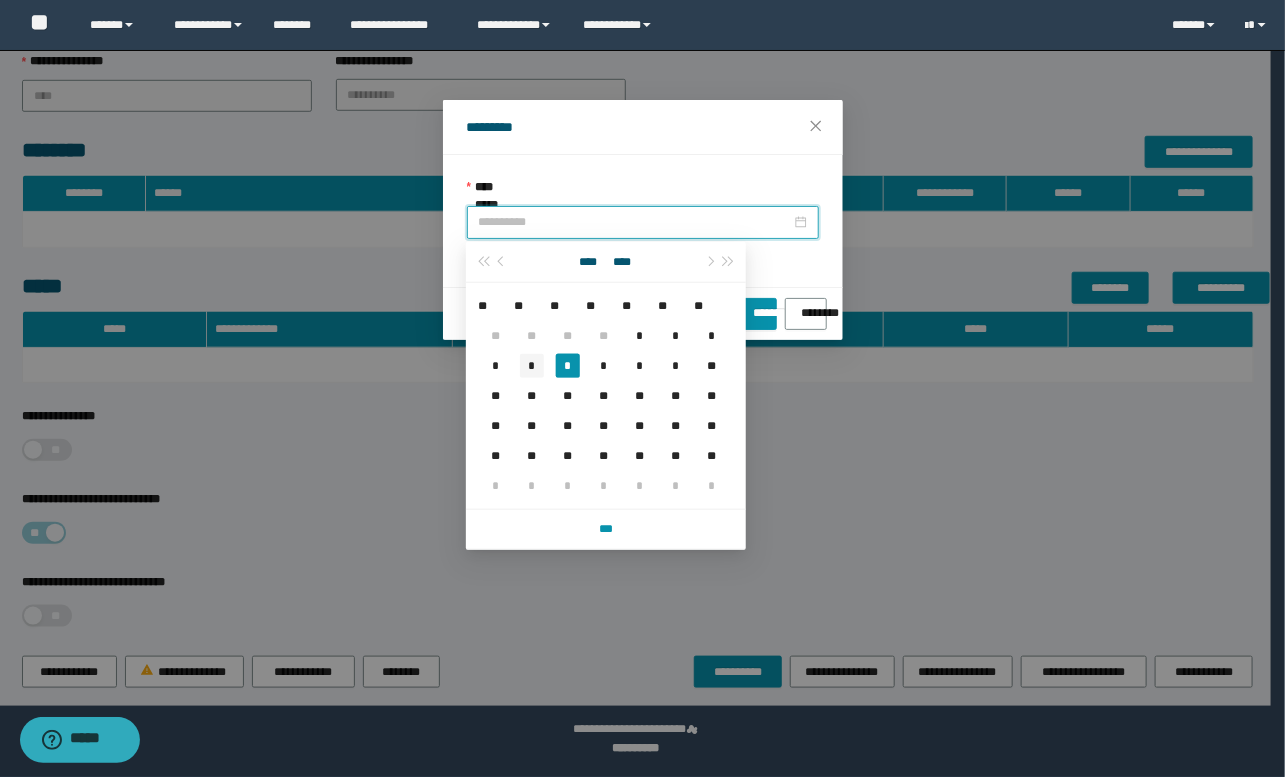 type on "**********" 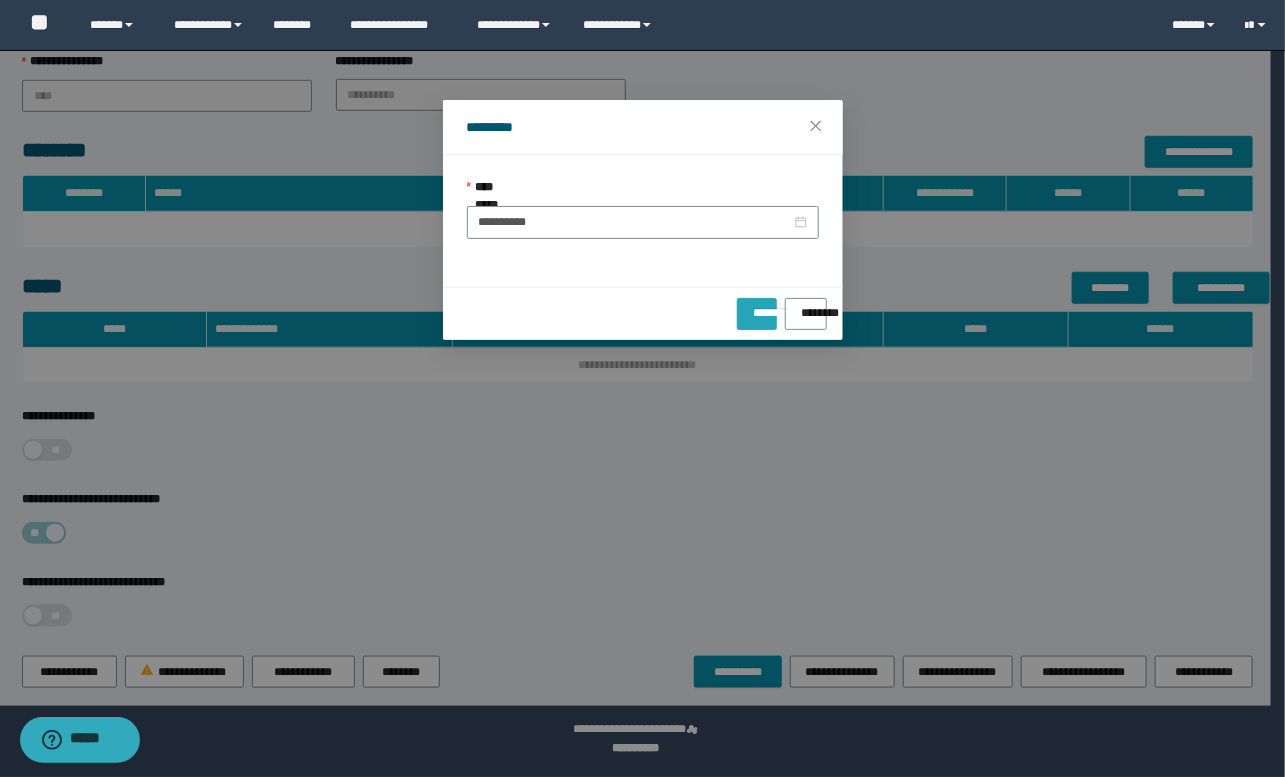 click on "*******" at bounding box center (757, 314) 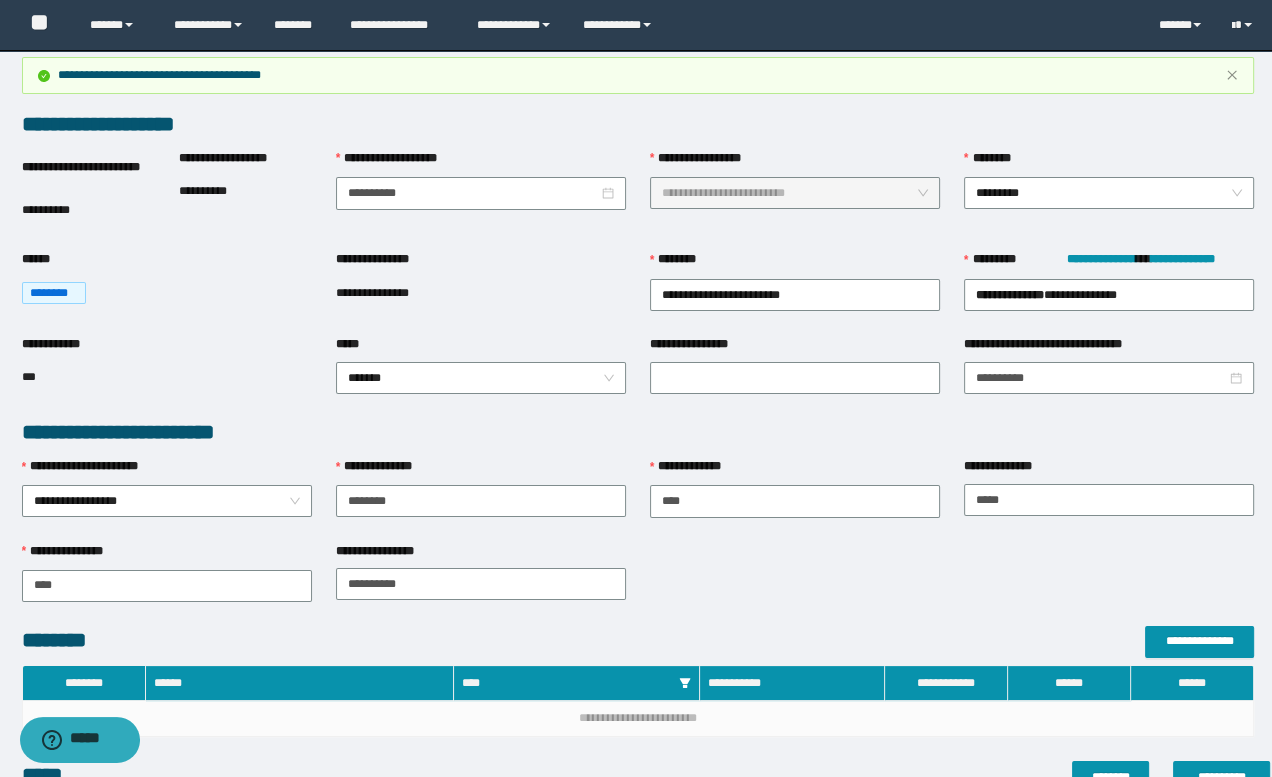 scroll, scrollTop: 0, scrollLeft: 0, axis: both 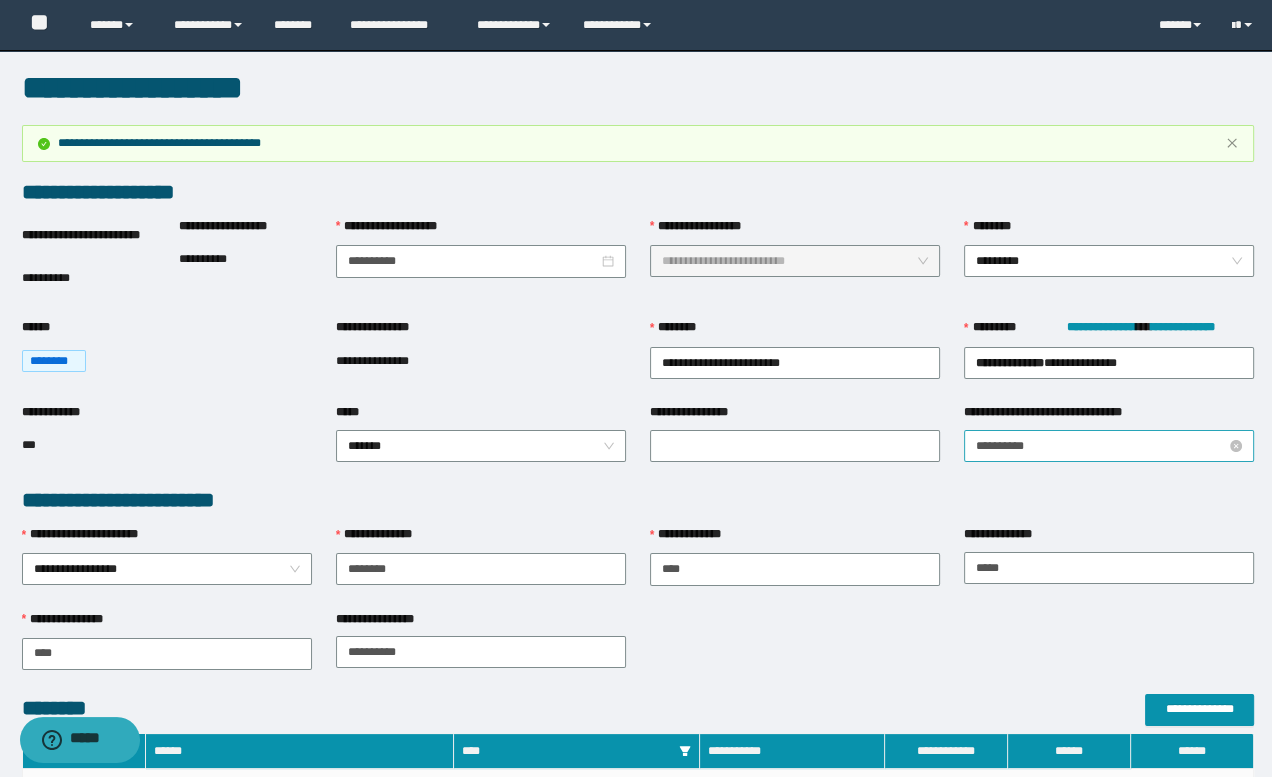 click on "**********" at bounding box center [1101, 446] 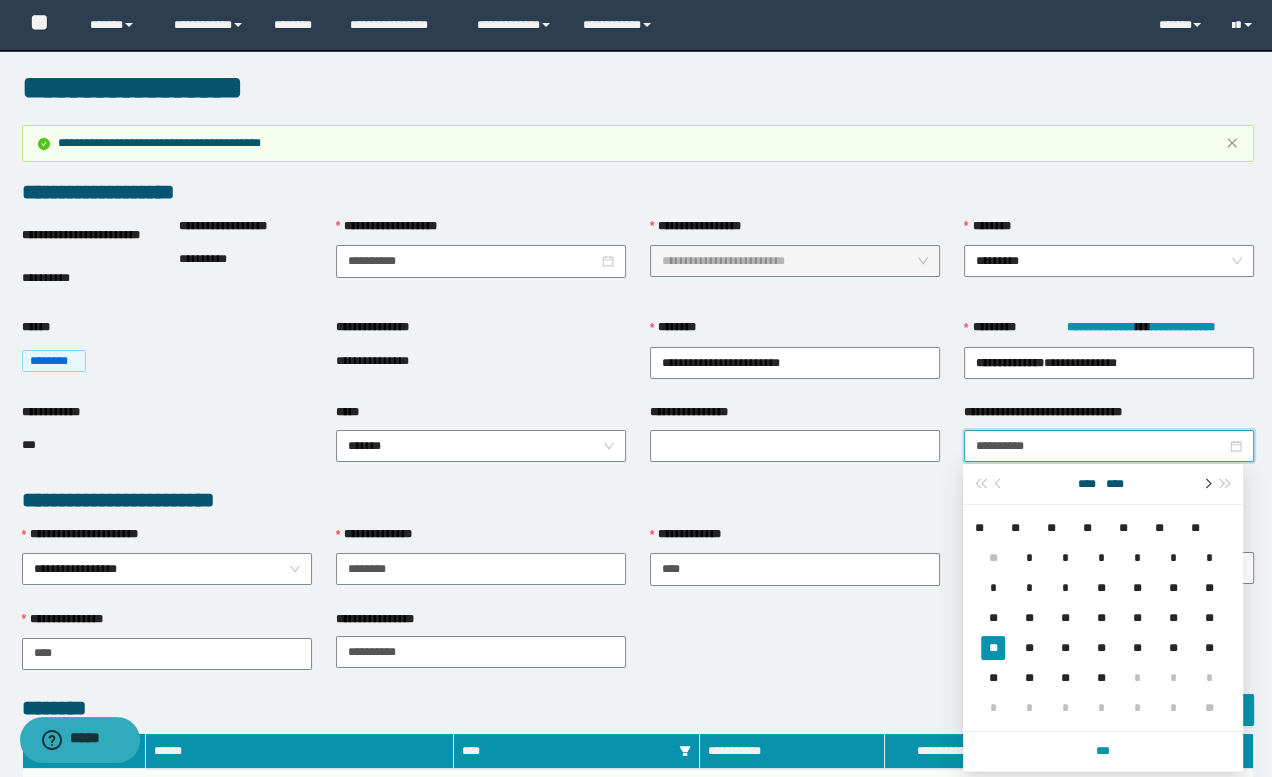 click at bounding box center [1206, 484] 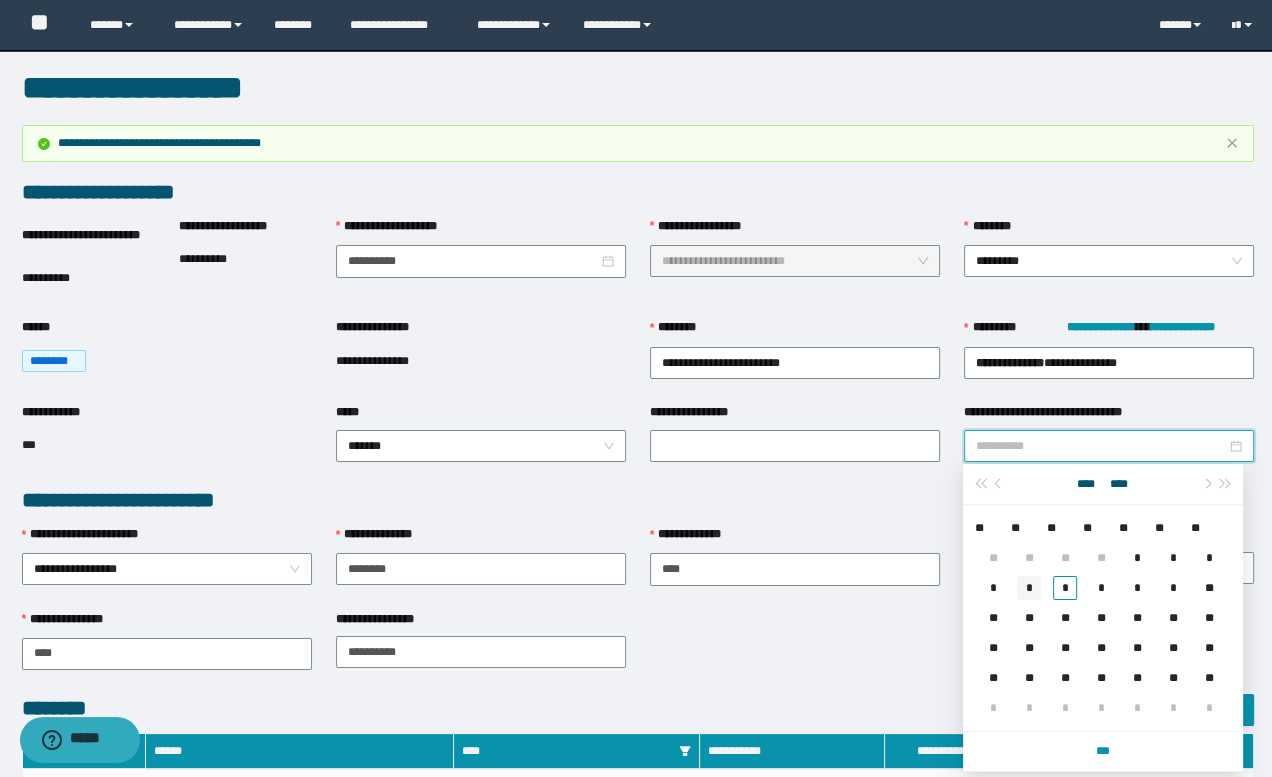 click on "*" at bounding box center [1029, 588] 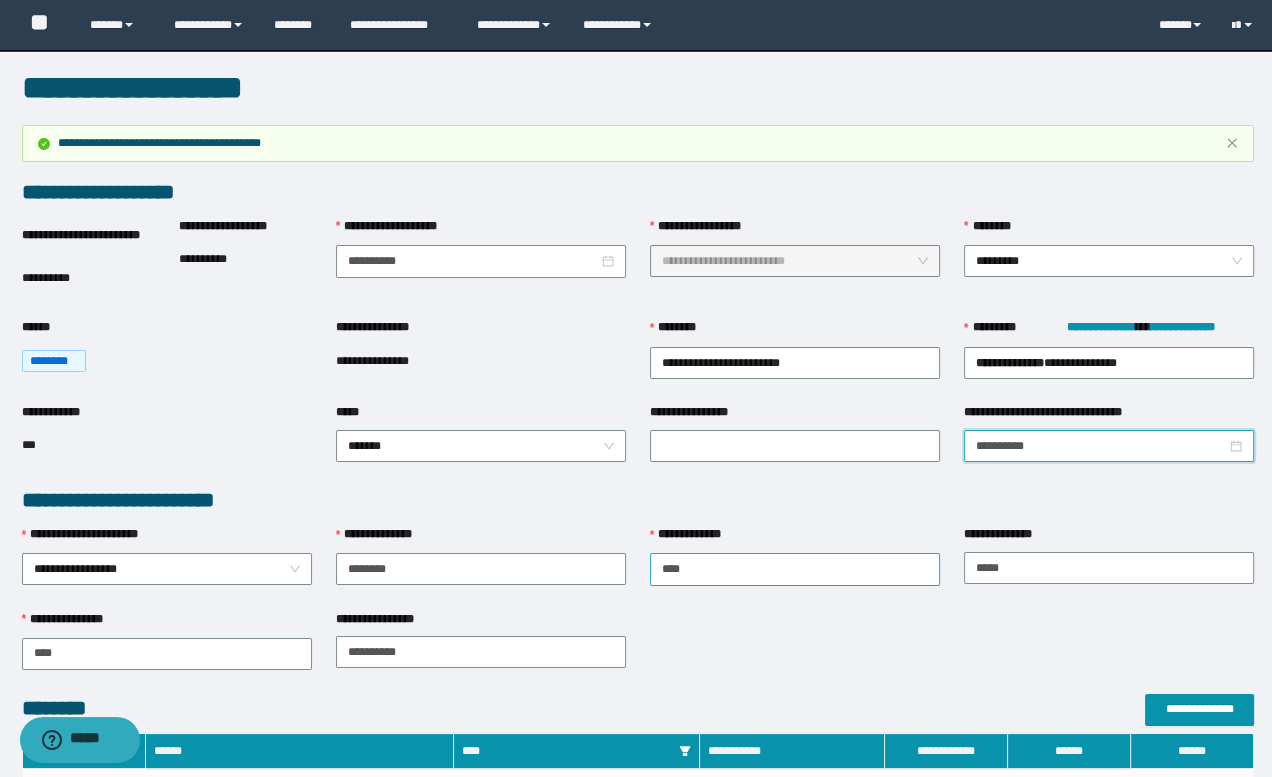 scroll, scrollTop: 272, scrollLeft: 0, axis: vertical 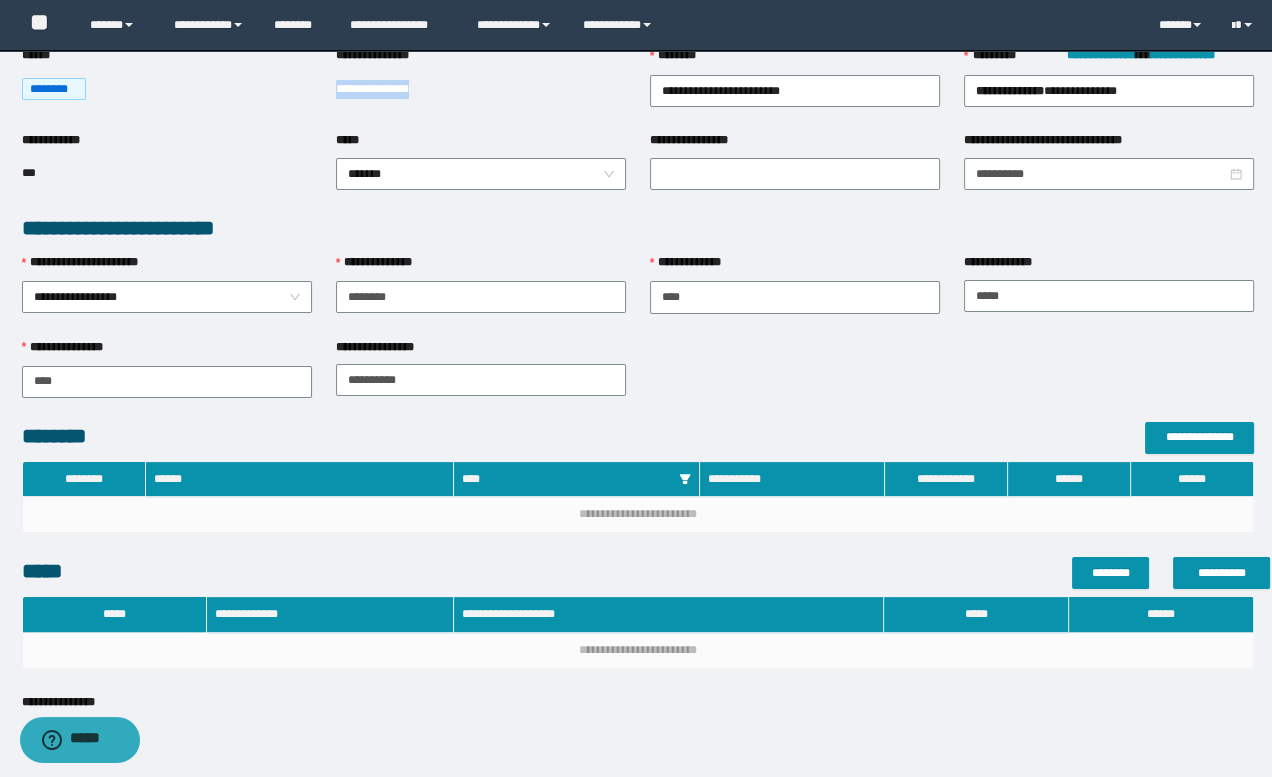 drag, startPoint x: 333, startPoint y: 84, endPoint x: 462, endPoint y: 93, distance: 129.31357 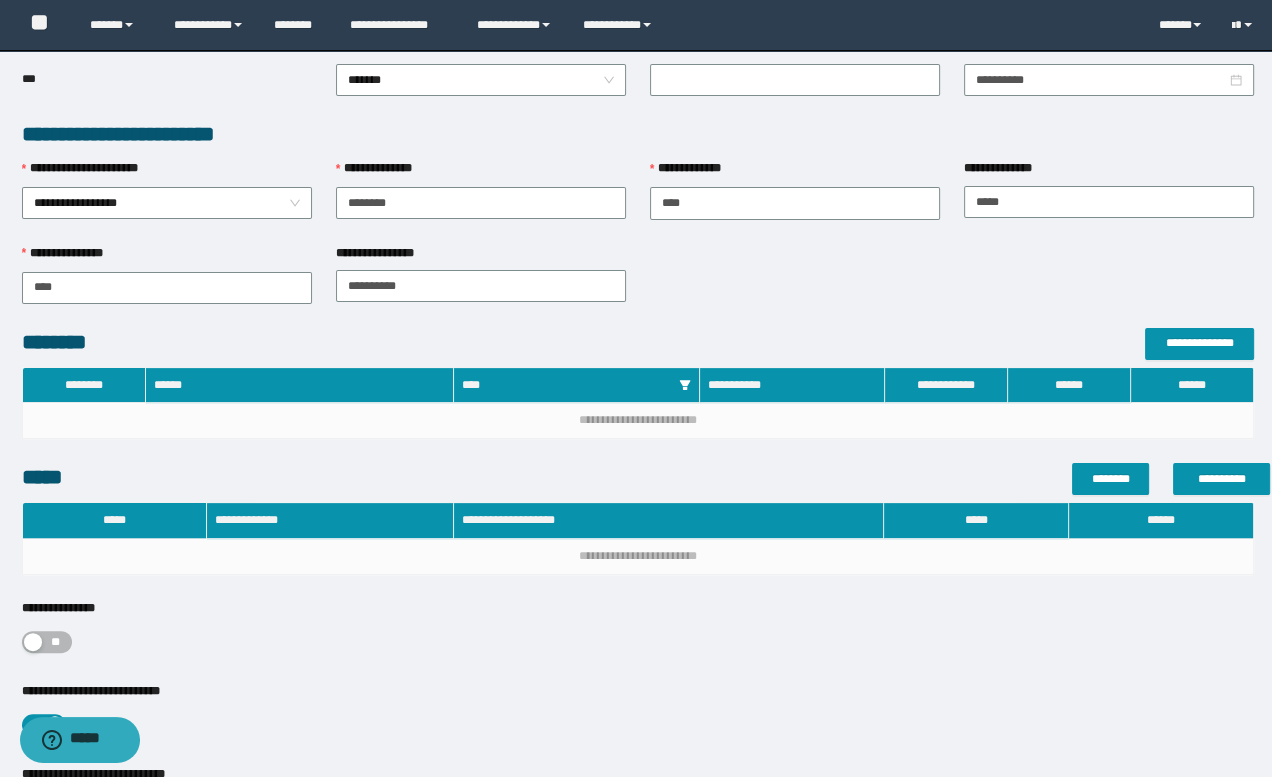scroll, scrollTop: 454, scrollLeft: 0, axis: vertical 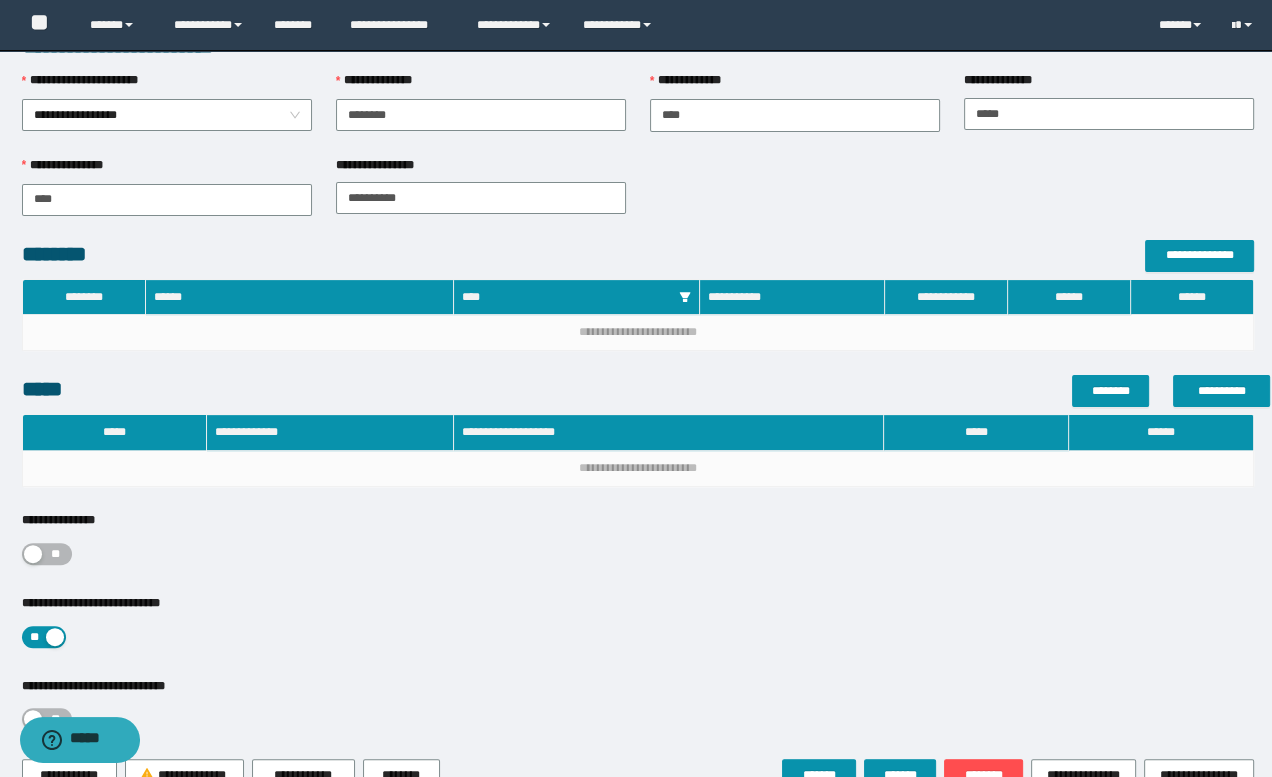 click on "**" at bounding box center (47, 554) 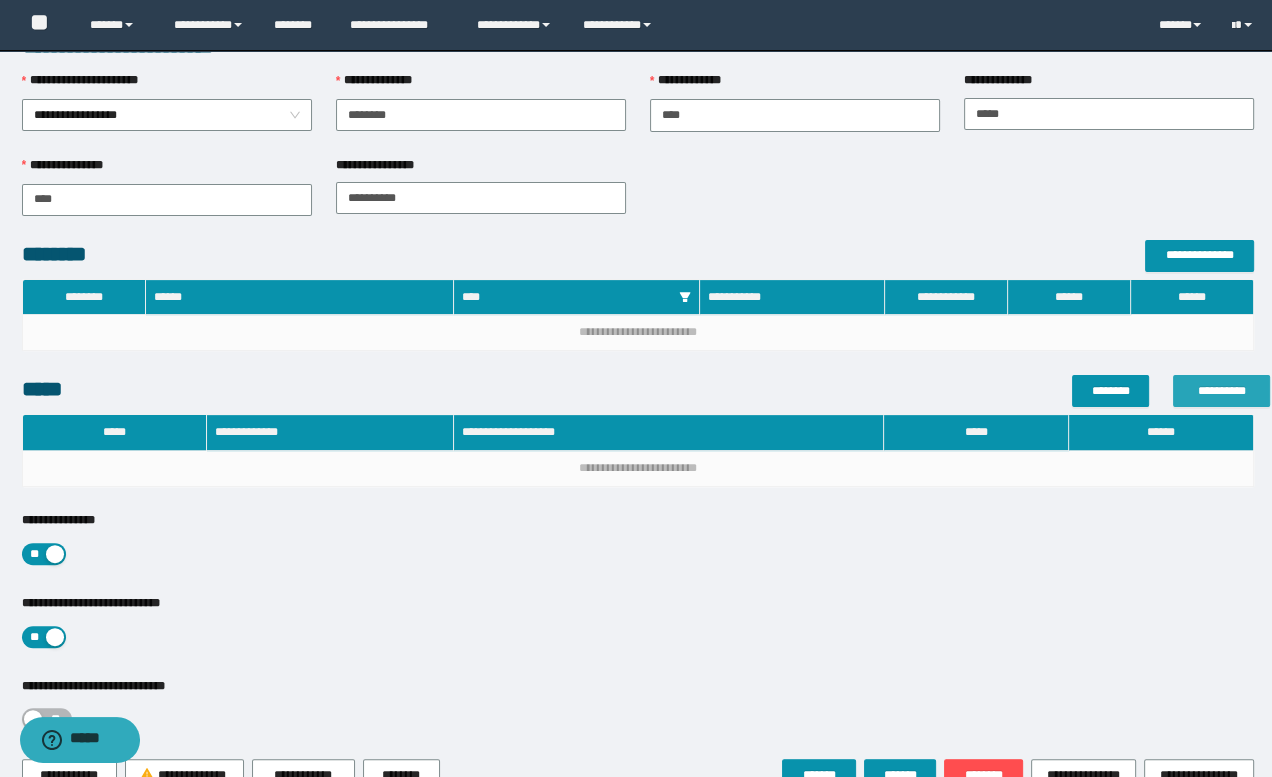 click on "**********" at bounding box center [1221, 391] 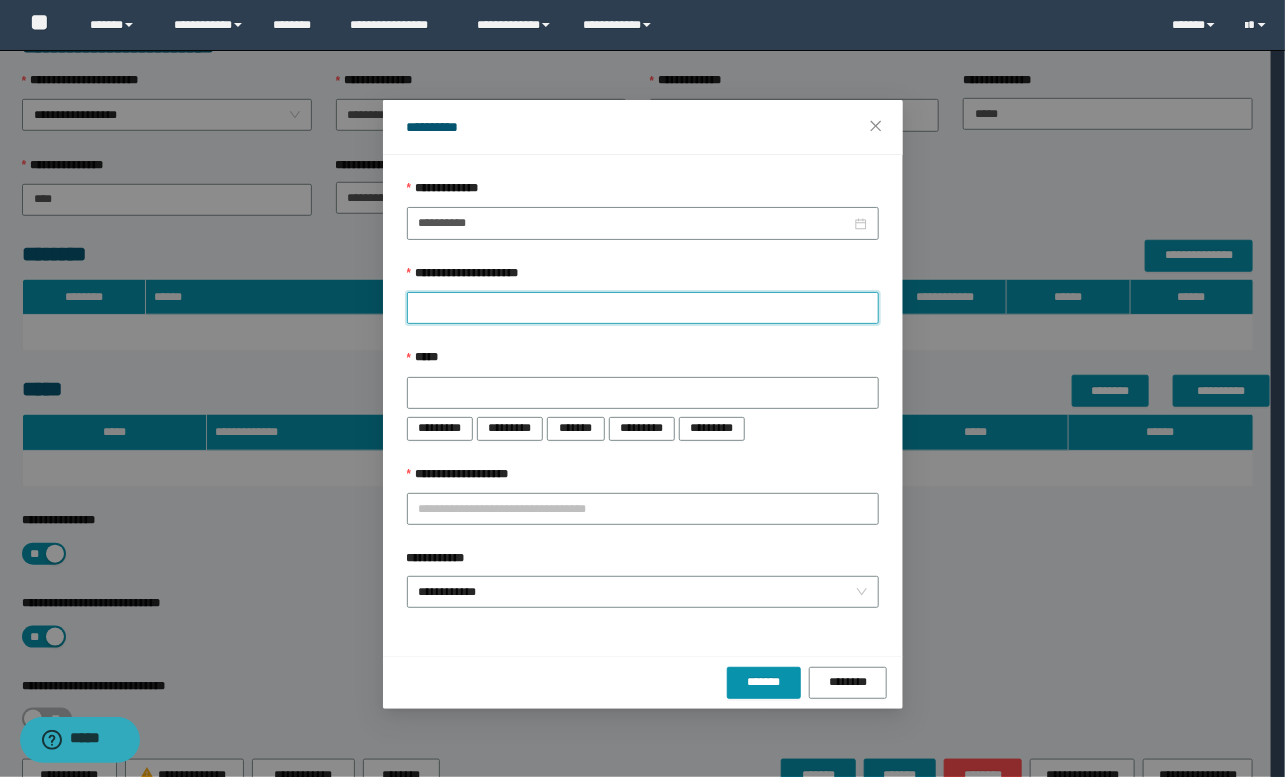 click on "**********" at bounding box center (643, 308) 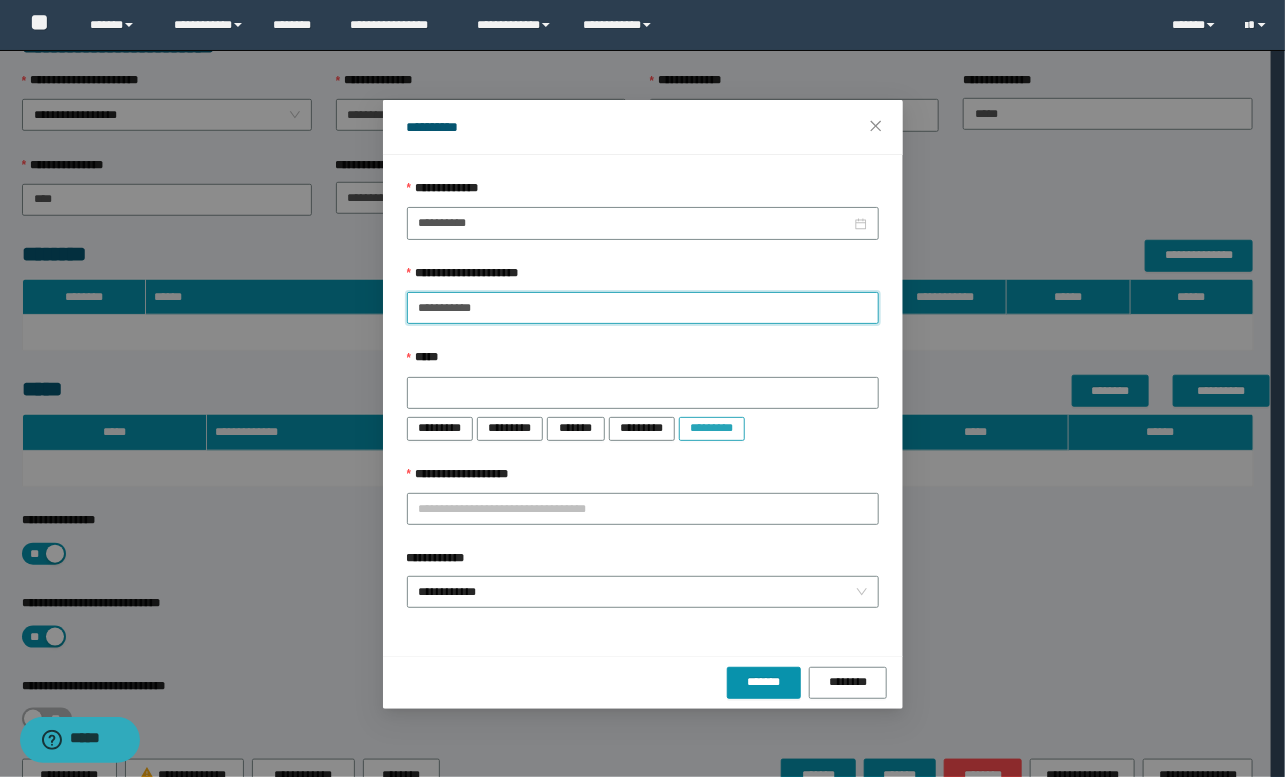 type on "**********" 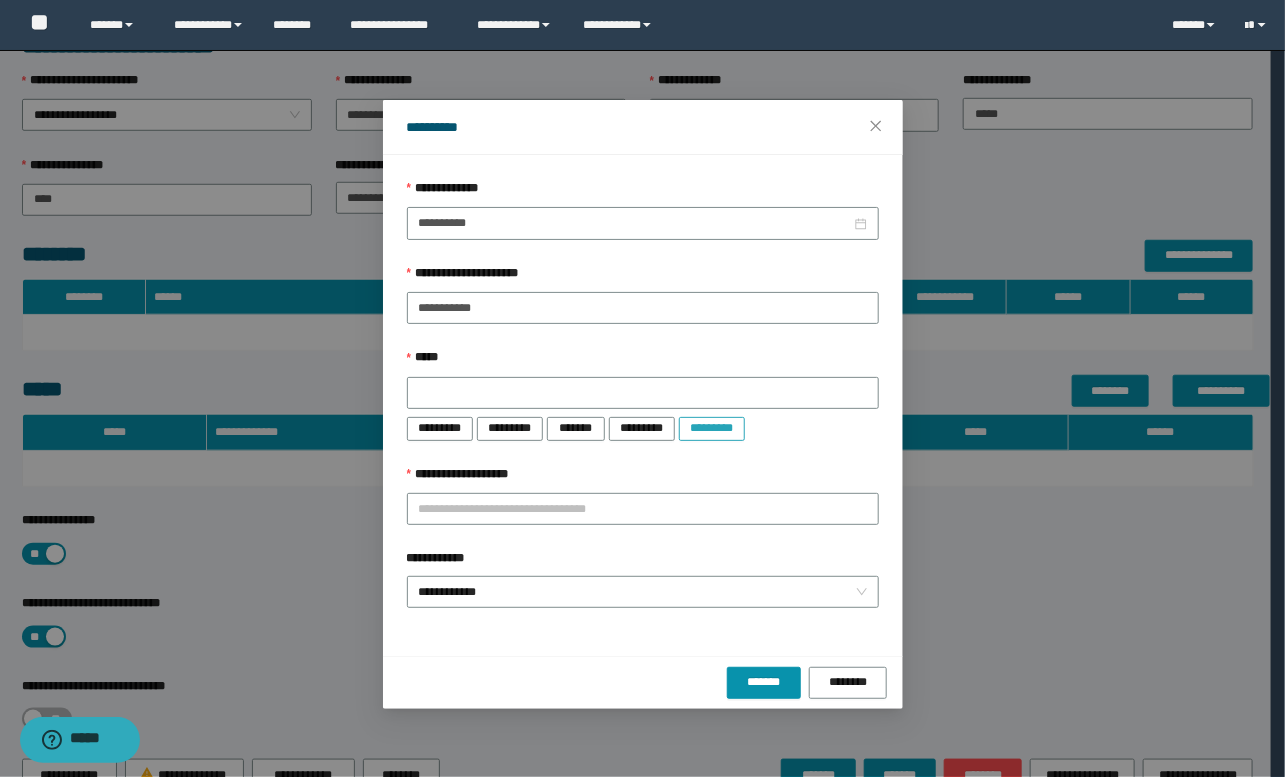 click on "*********" at bounding box center (712, 428) 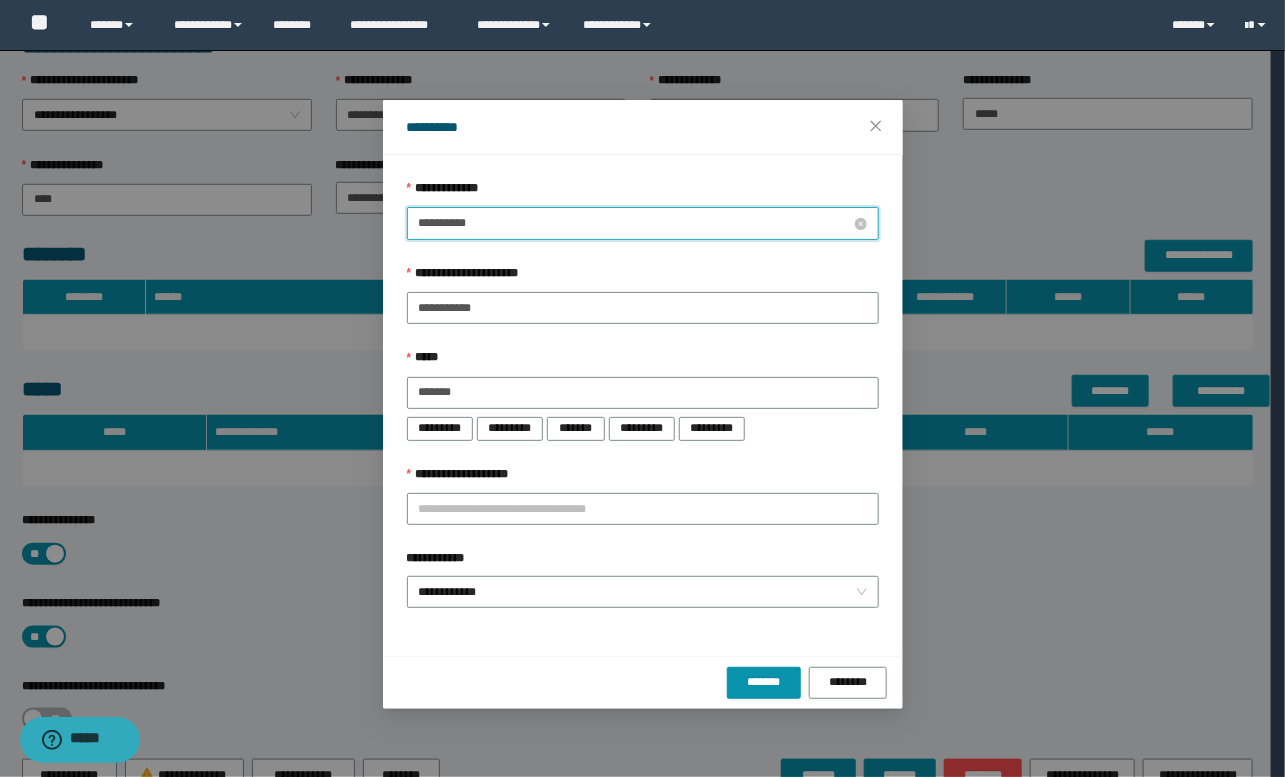 click on "**********" at bounding box center (635, 223) 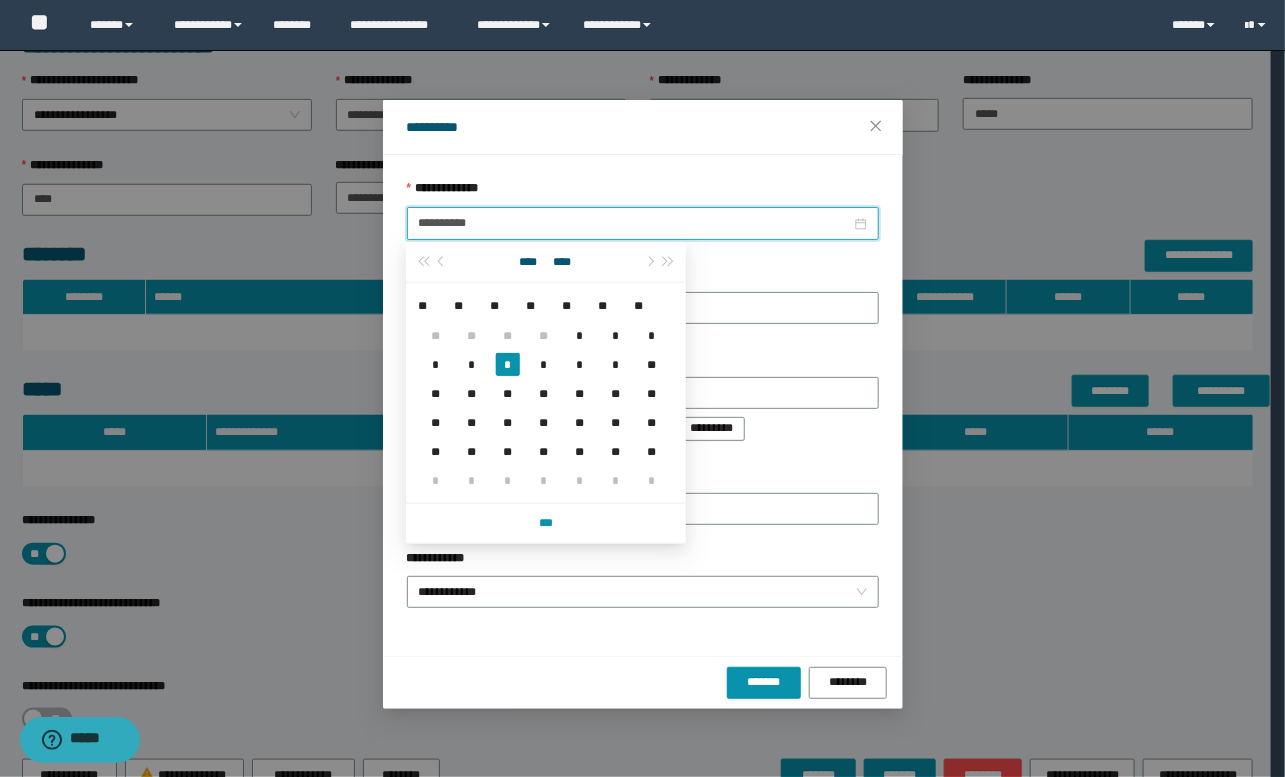 click on "**** ****" at bounding box center [545, 262] 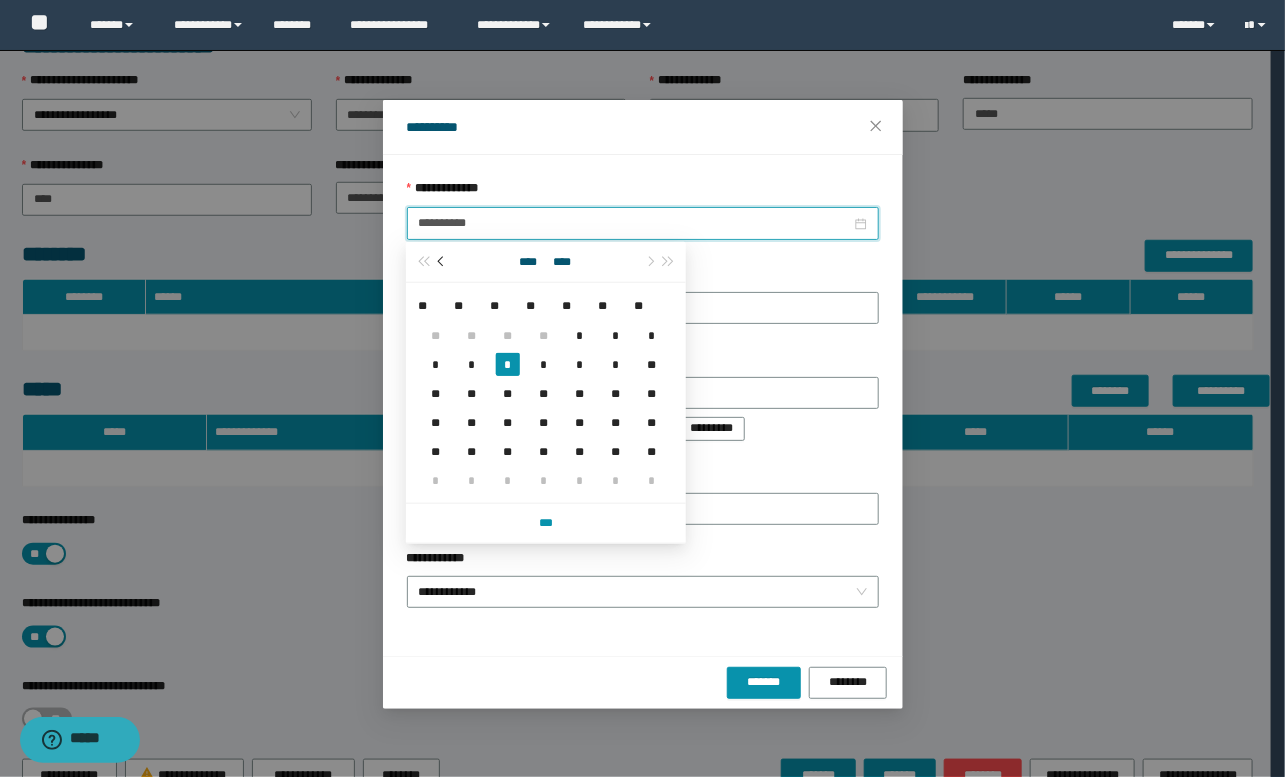 click at bounding box center (443, 262) 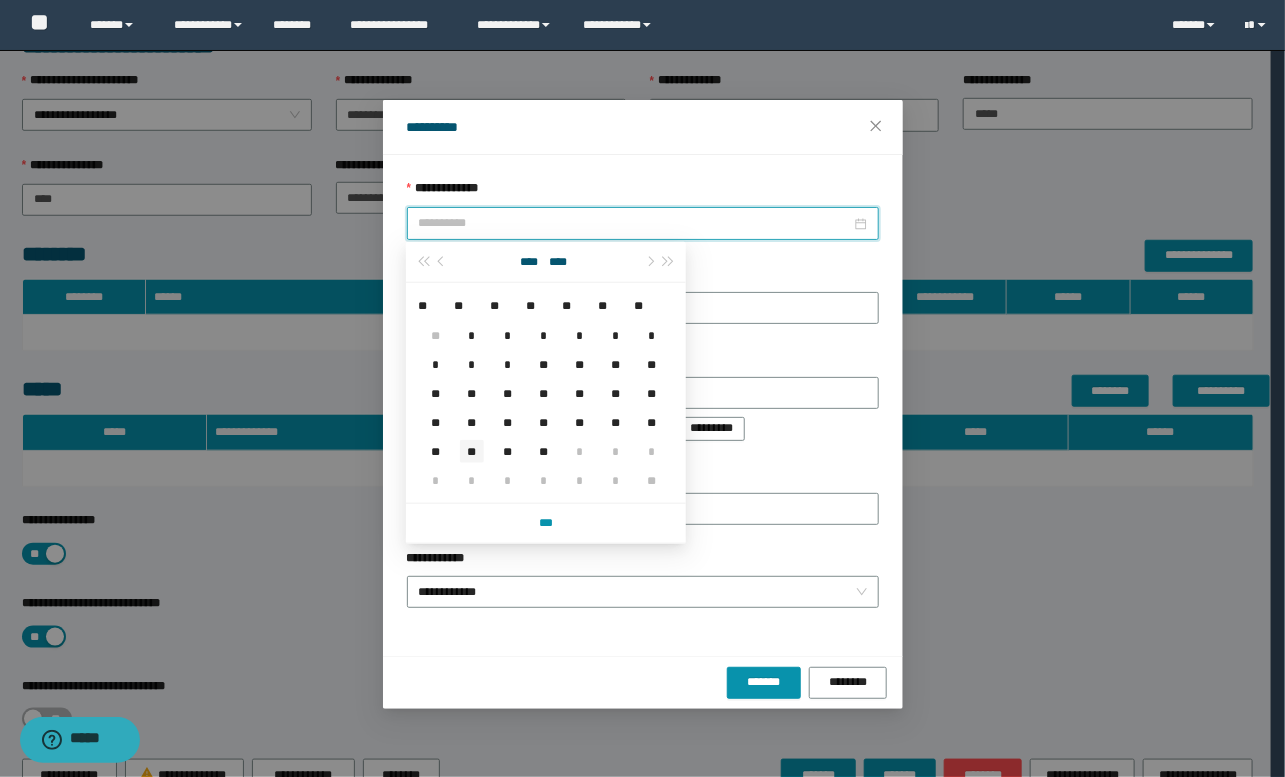 type on "**********" 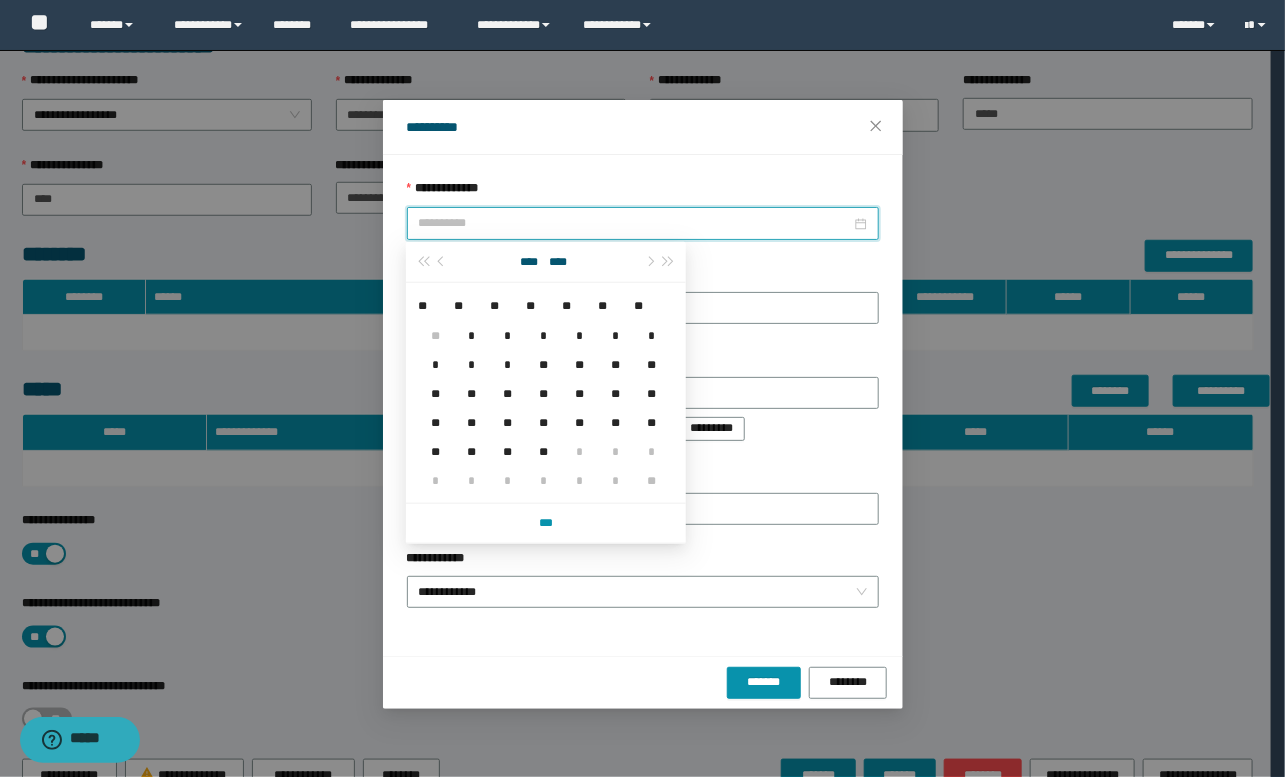 drag, startPoint x: 476, startPoint y: 456, endPoint x: 490, endPoint y: 467, distance: 17.804493 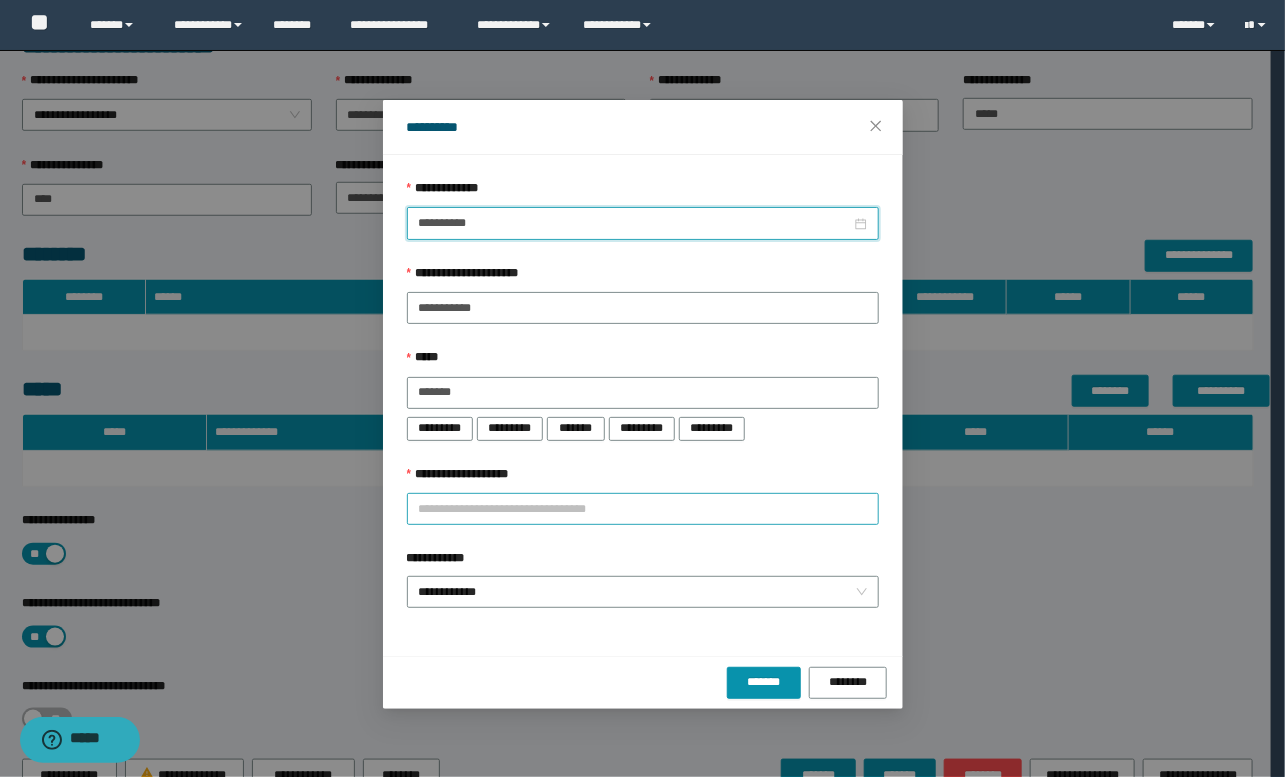 click on "**********" at bounding box center [643, 509] 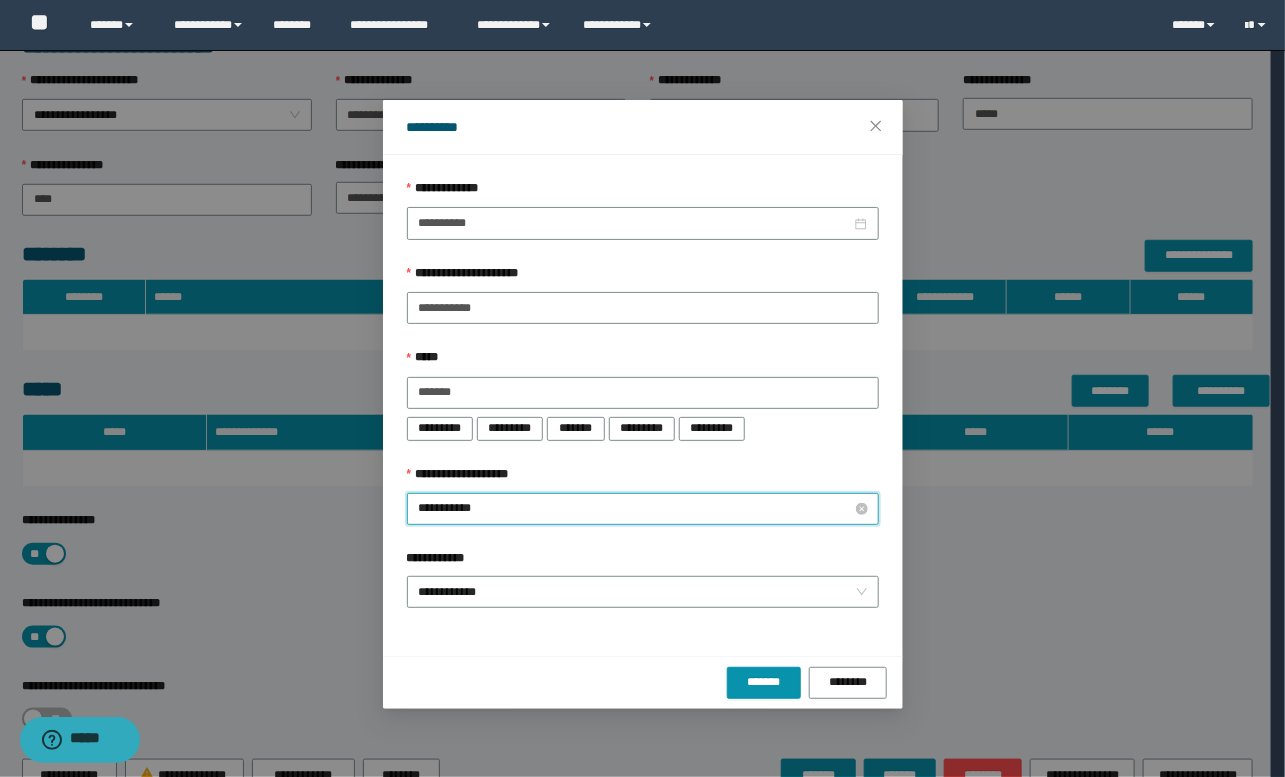 type on "**********" 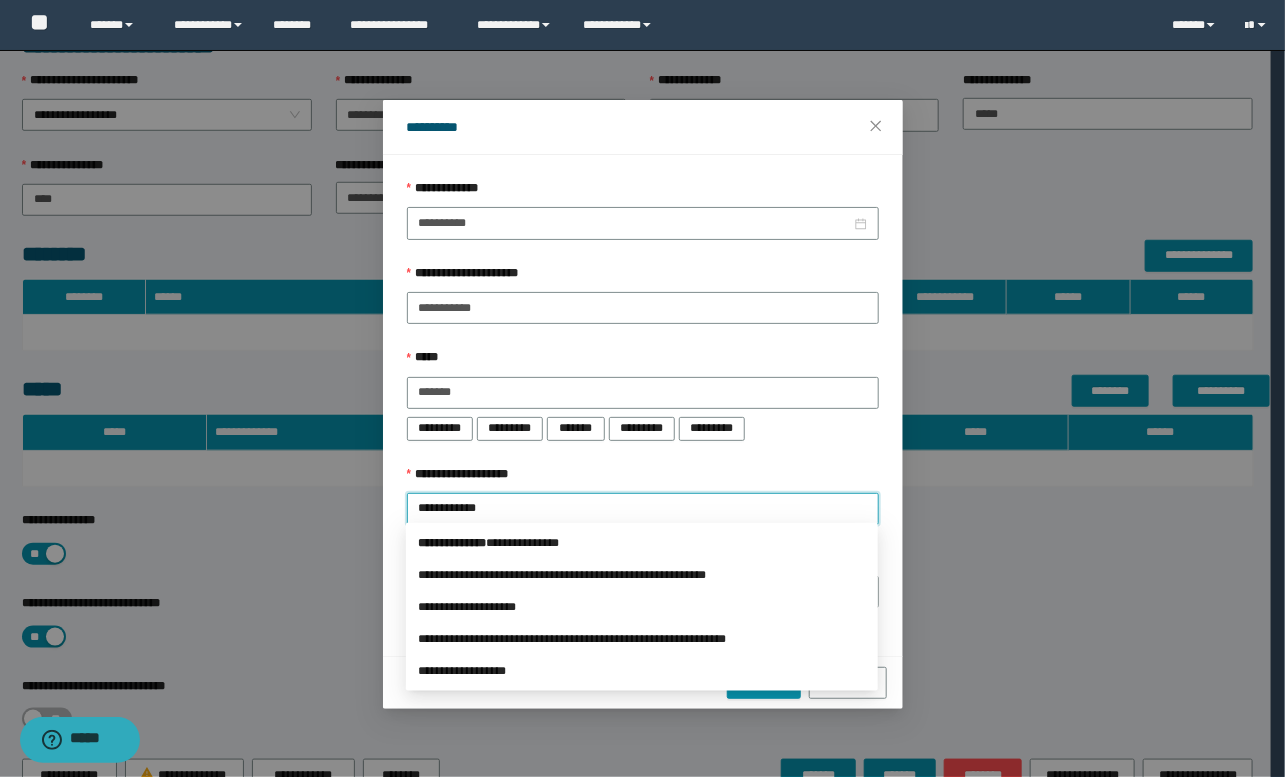 click on "*** *   *********" at bounding box center (452, 543) 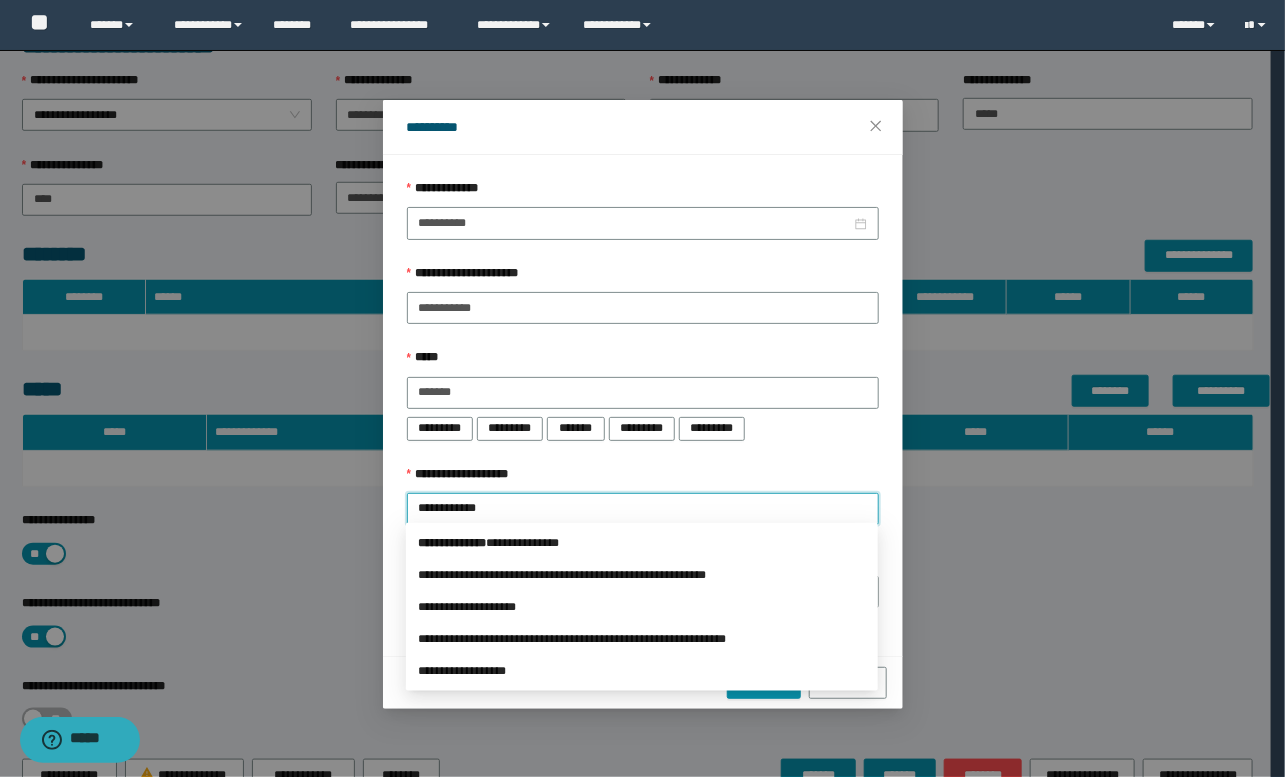 type 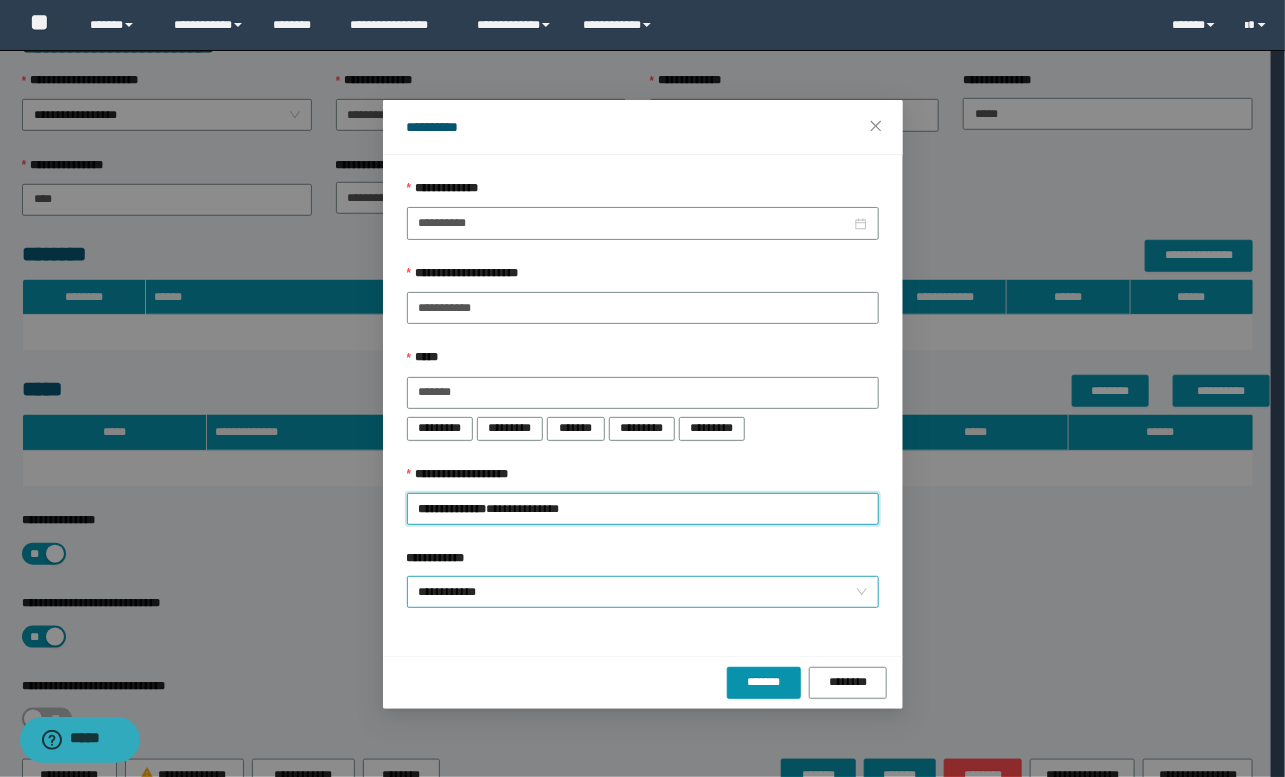 click on "**********" at bounding box center (643, 592) 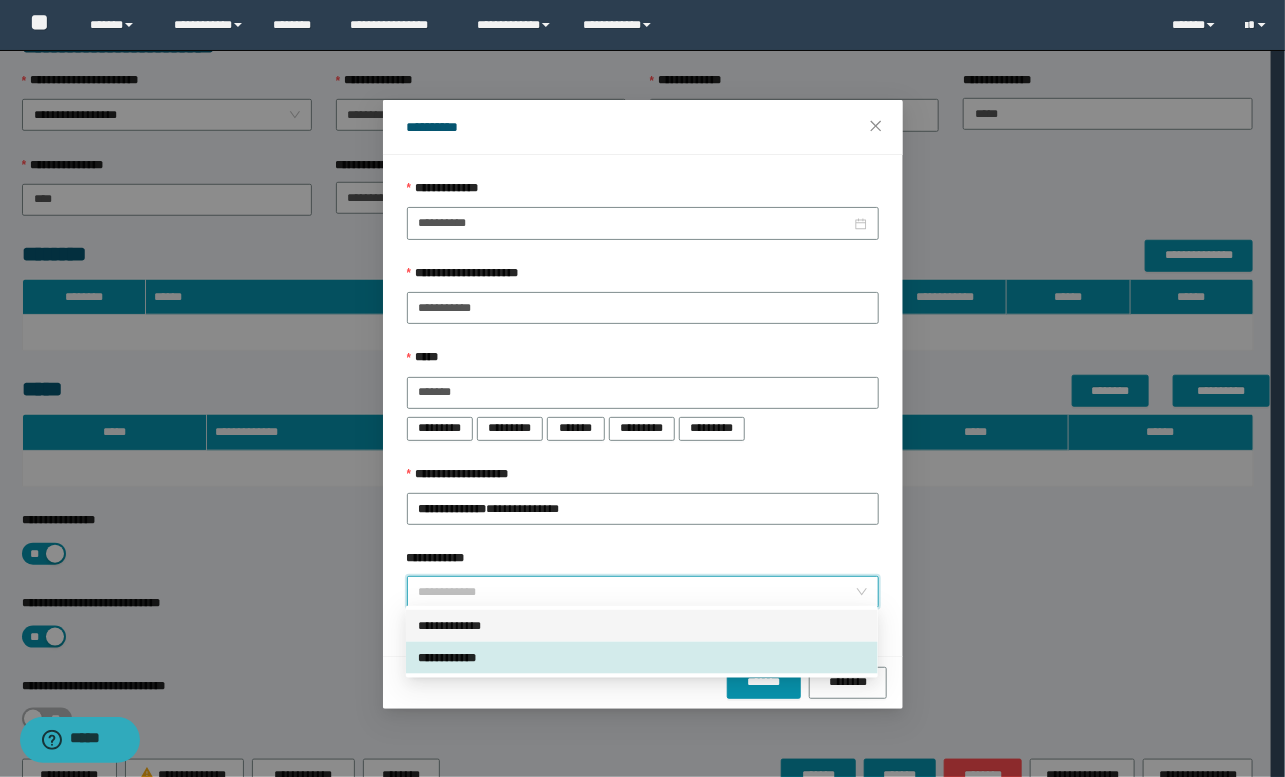 click on "**********" at bounding box center (642, 626) 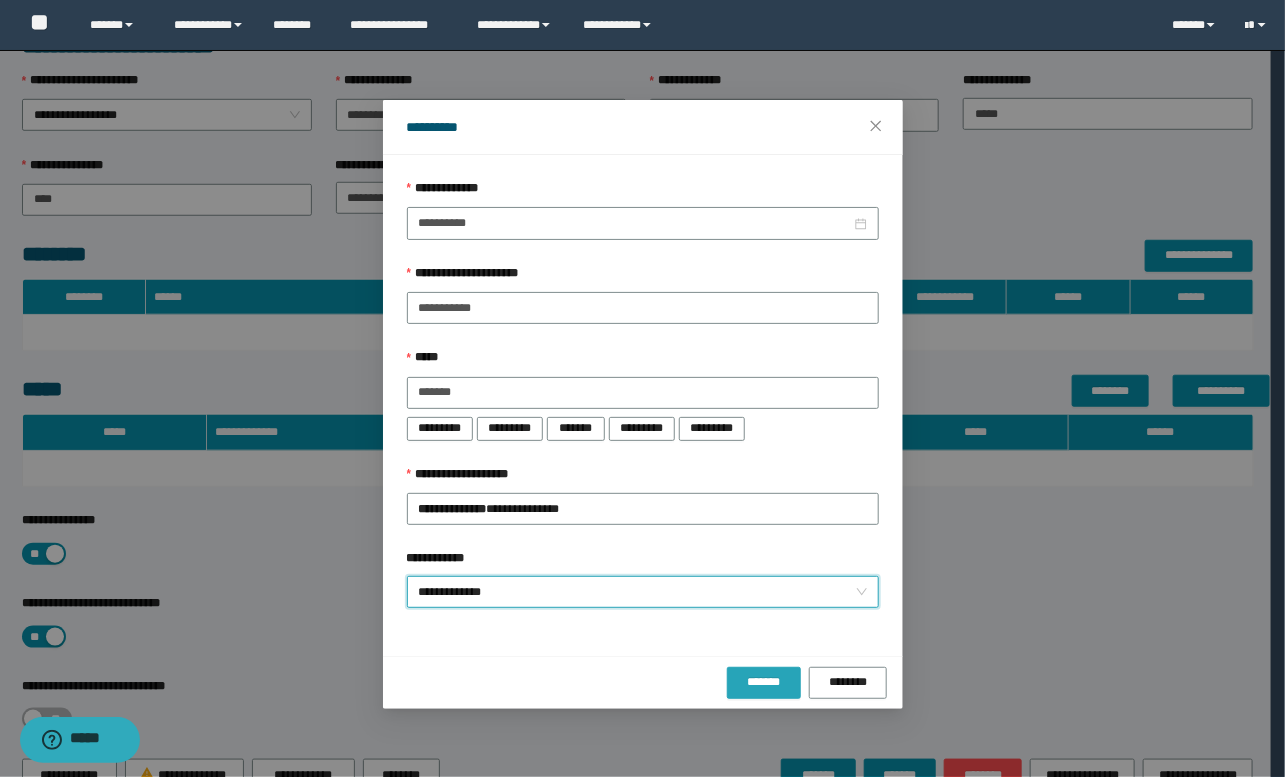 click on "*******" at bounding box center [764, 682] 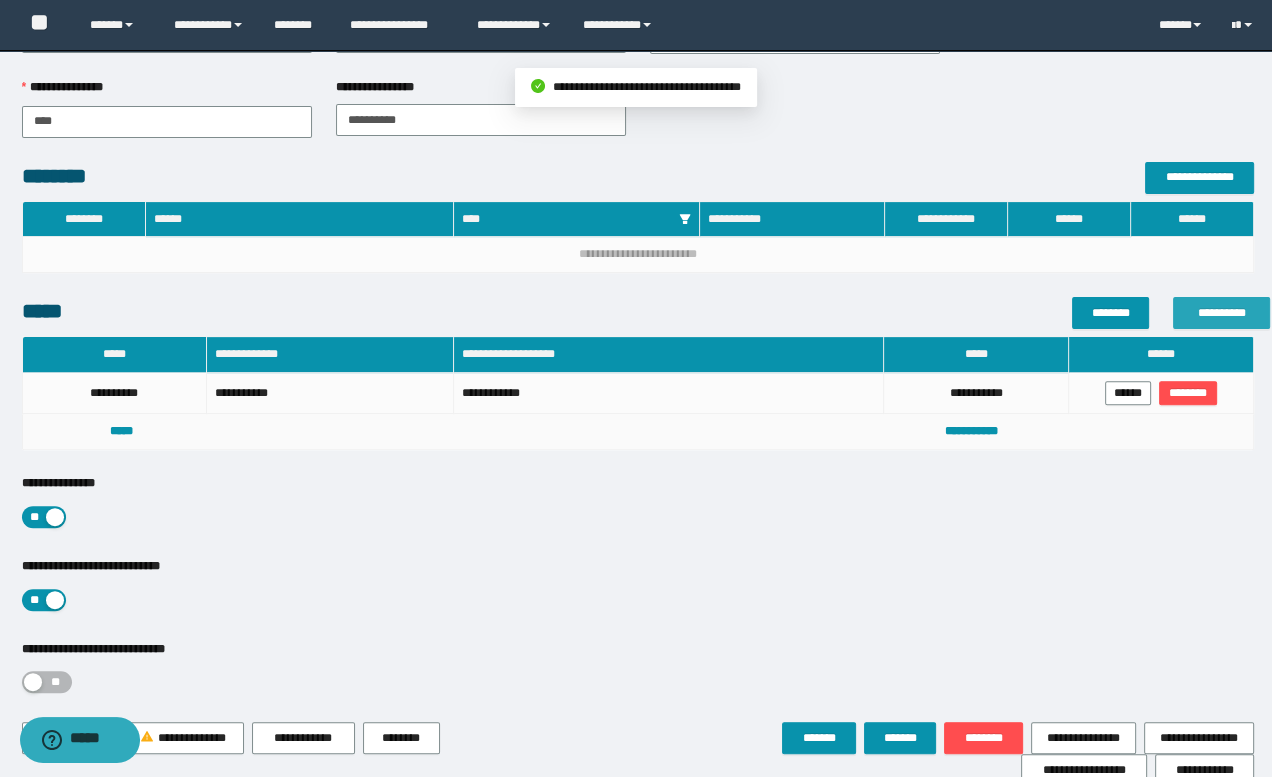 scroll, scrollTop: 631, scrollLeft: 0, axis: vertical 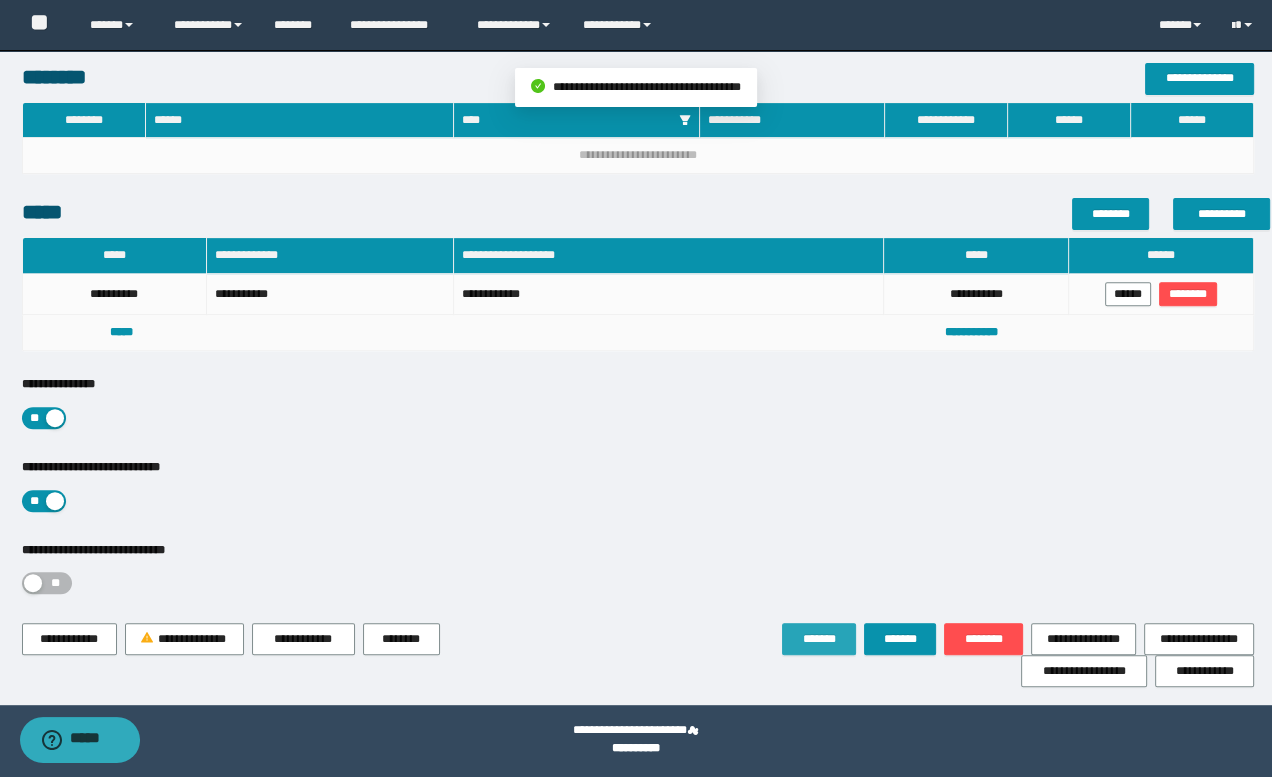 click on "*******" at bounding box center [819, 639] 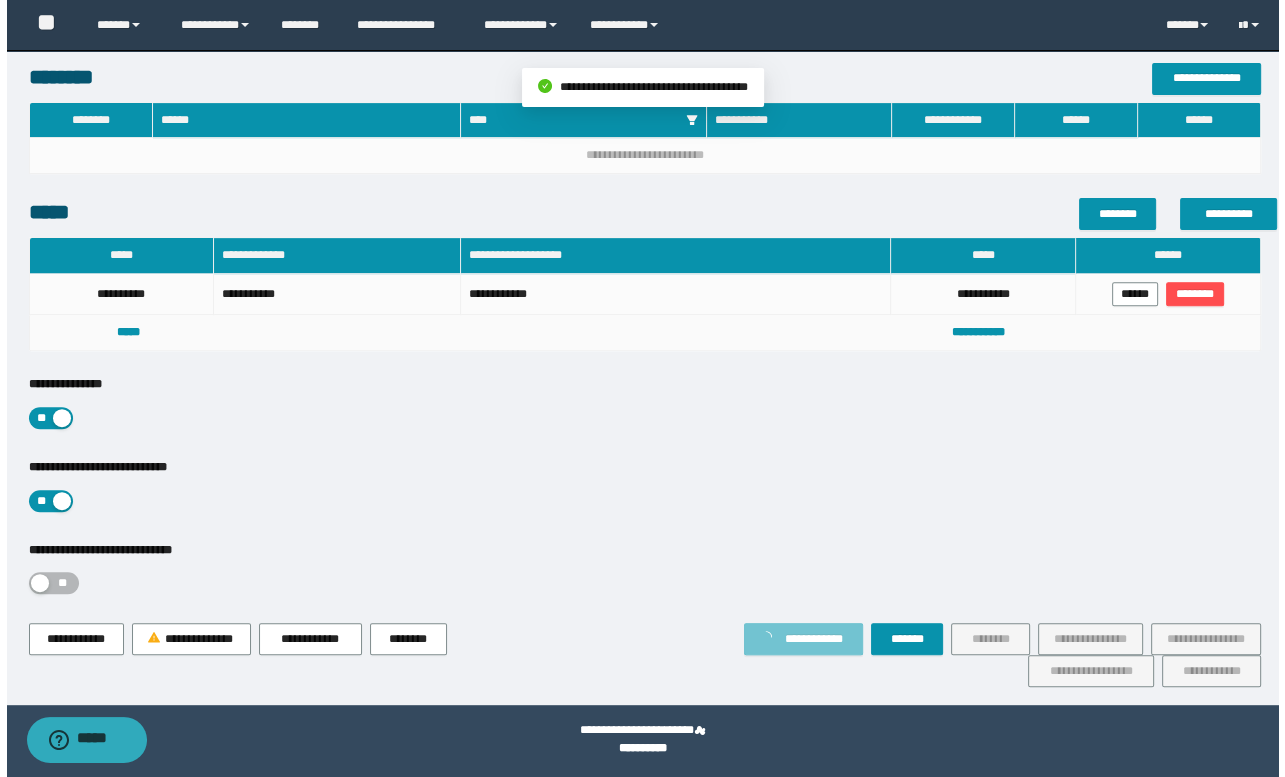 scroll, scrollTop: 0, scrollLeft: 0, axis: both 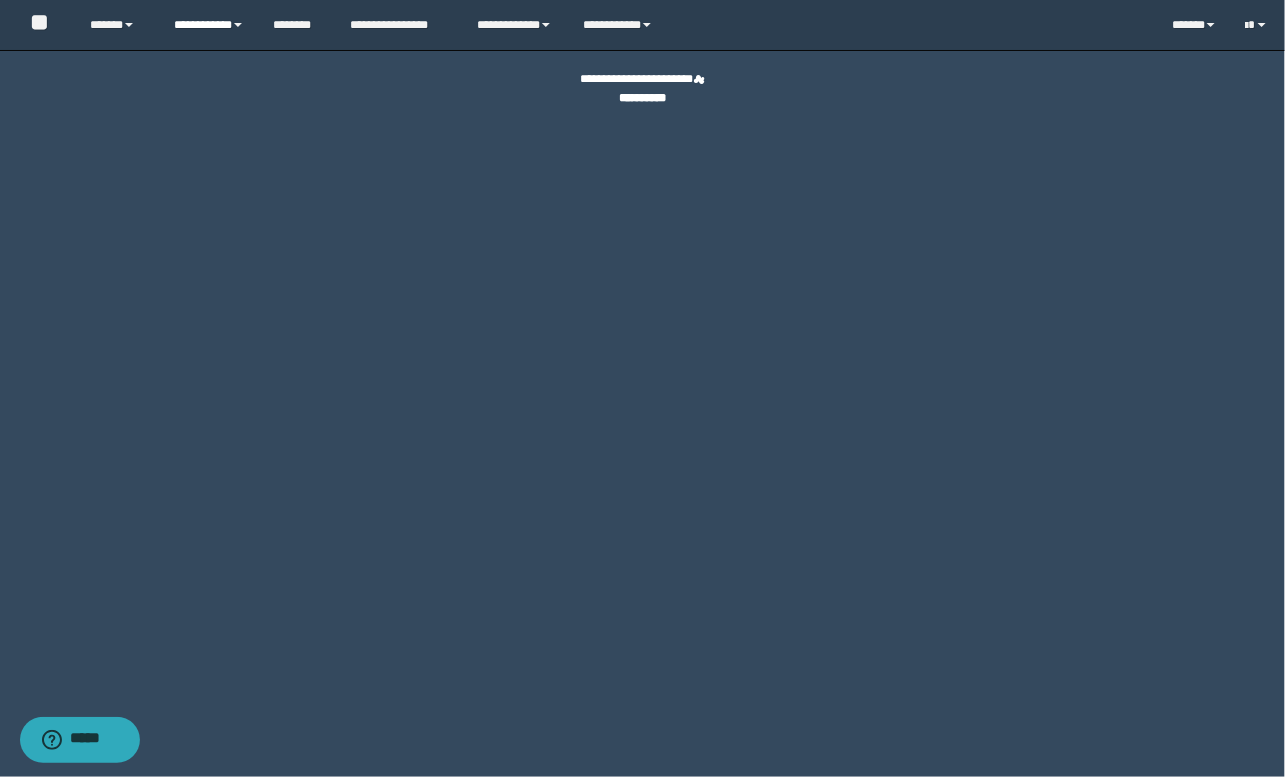 click on "**********" at bounding box center (209, 25) 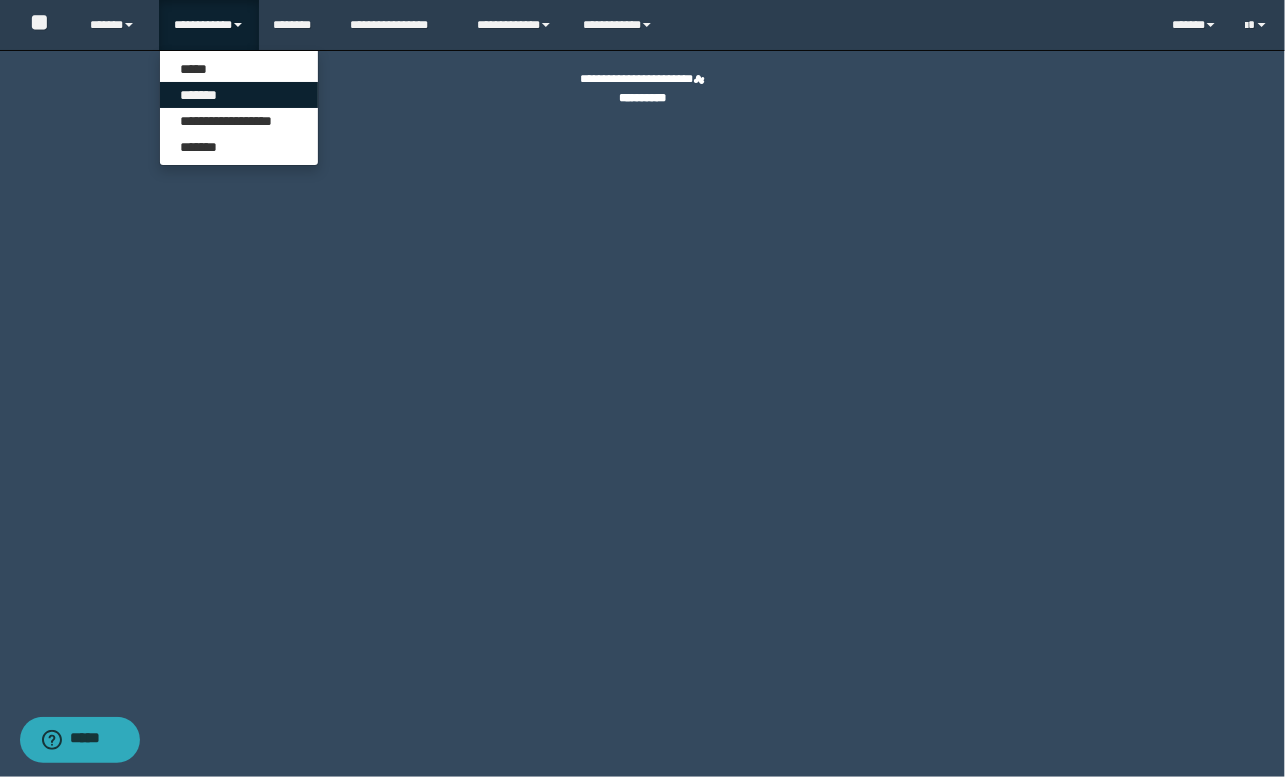 click on "*******" at bounding box center [239, 95] 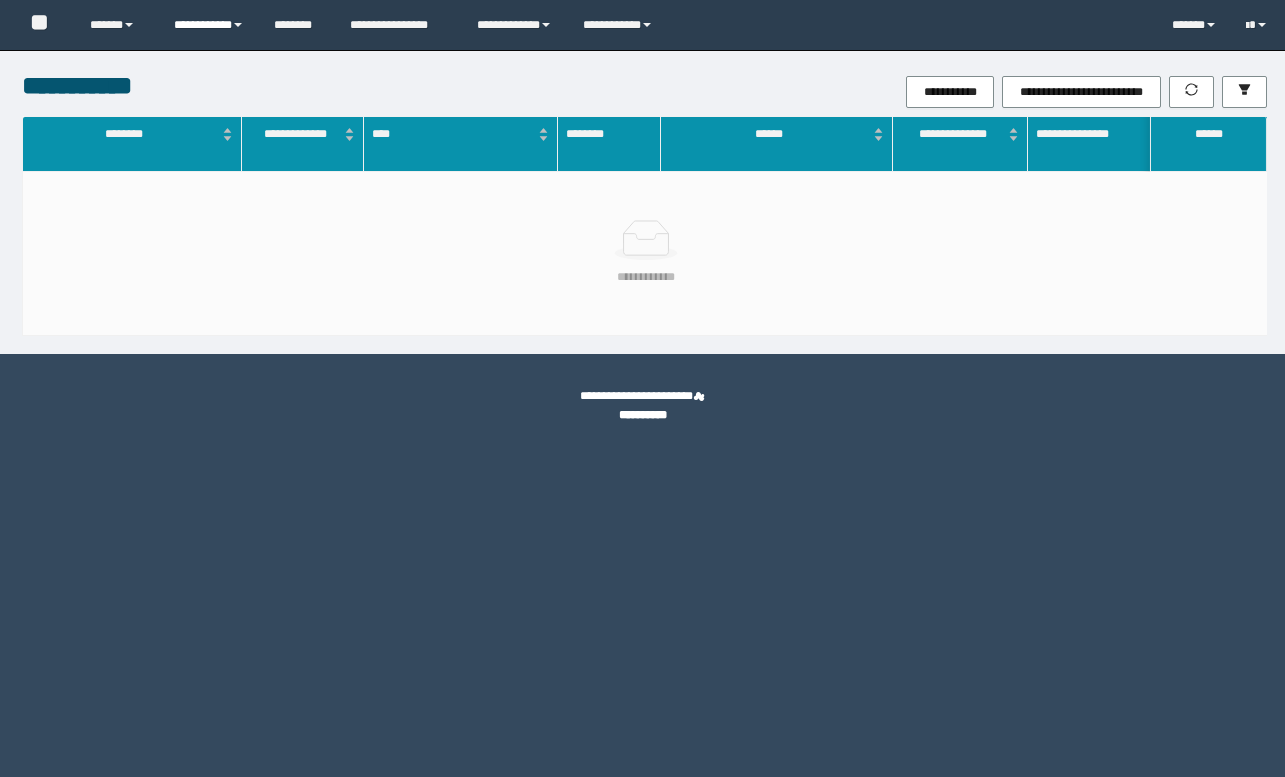 scroll, scrollTop: 0, scrollLeft: 0, axis: both 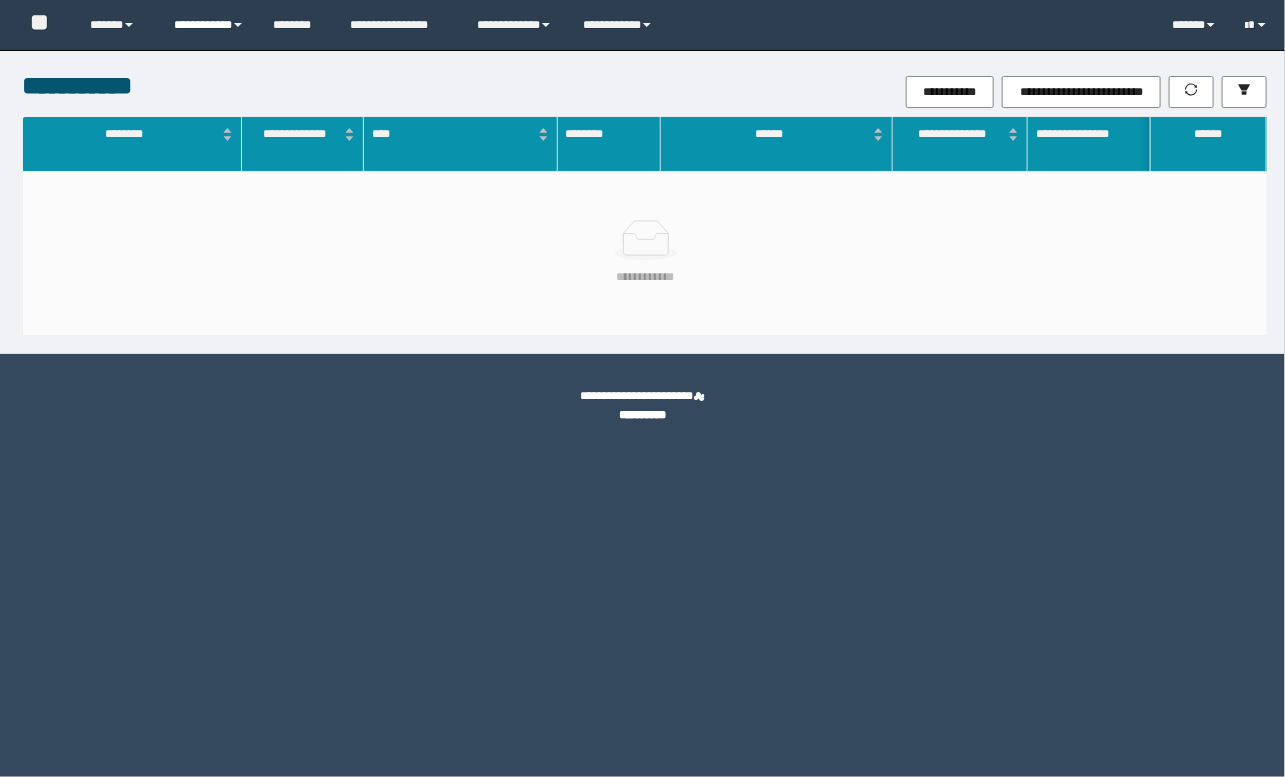 click on "**********" at bounding box center [209, 25] 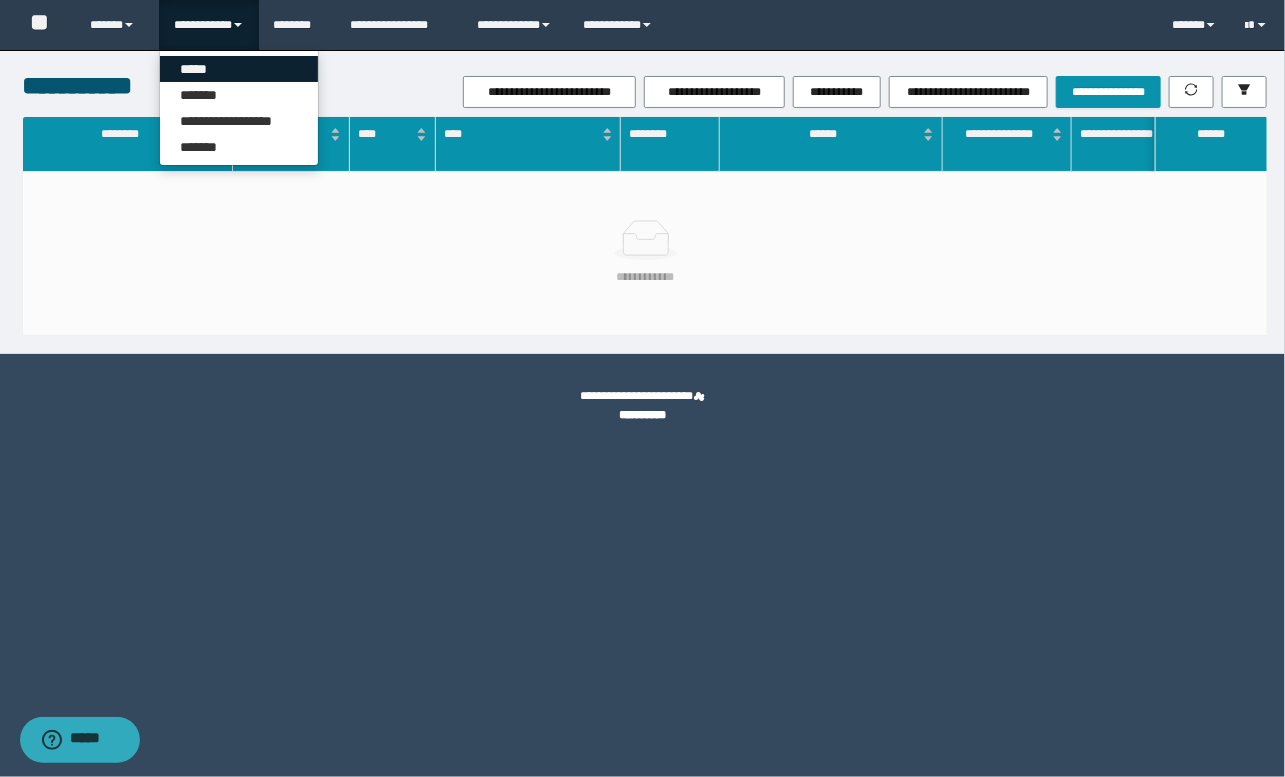 click on "*****" at bounding box center [239, 69] 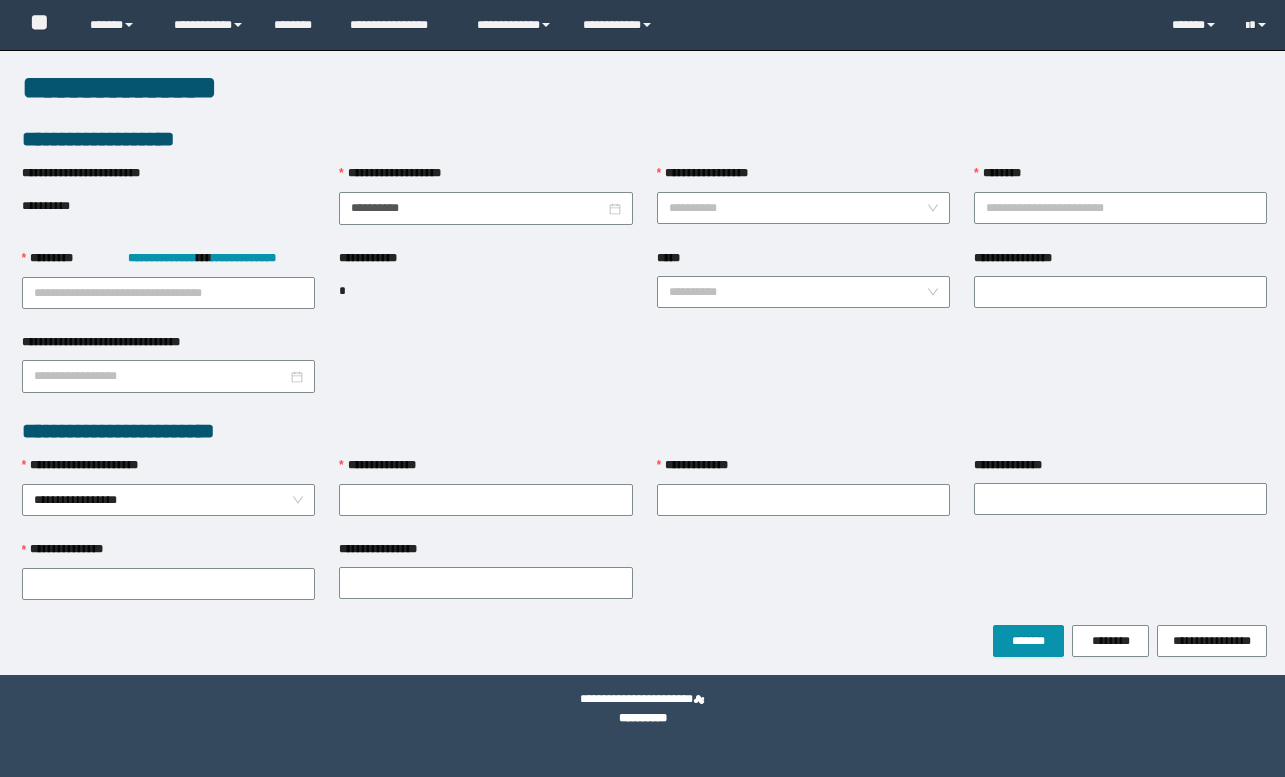 scroll, scrollTop: 0, scrollLeft: 0, axis: both 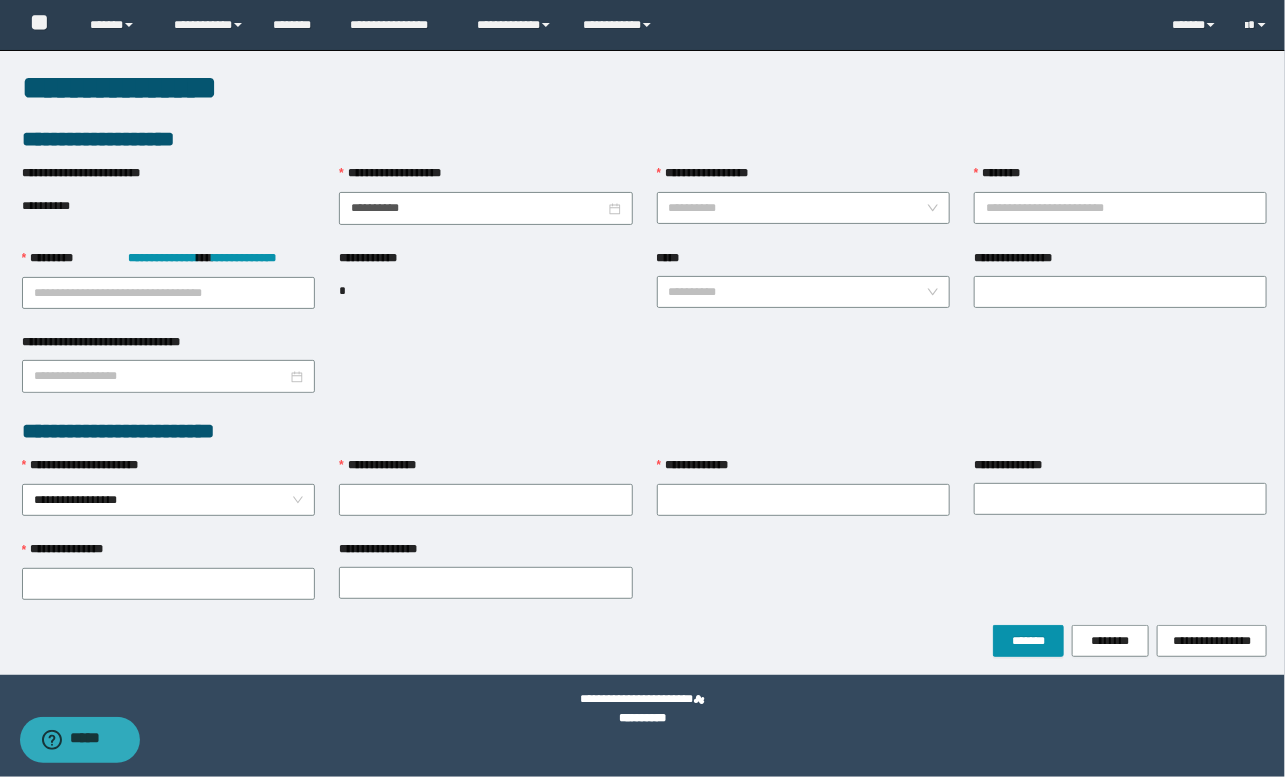 click on "**********" at bounding box center [645, 290] 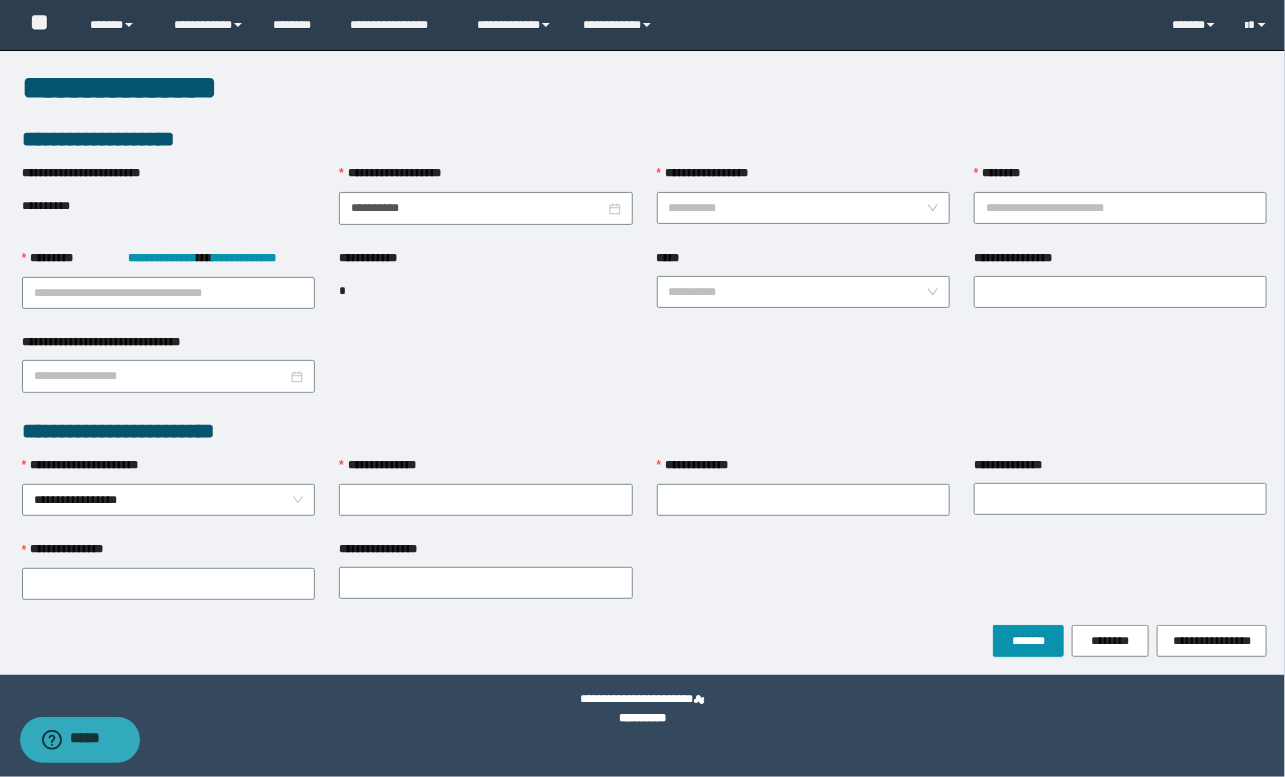 click on "**********" at bounding box center [645, 431] 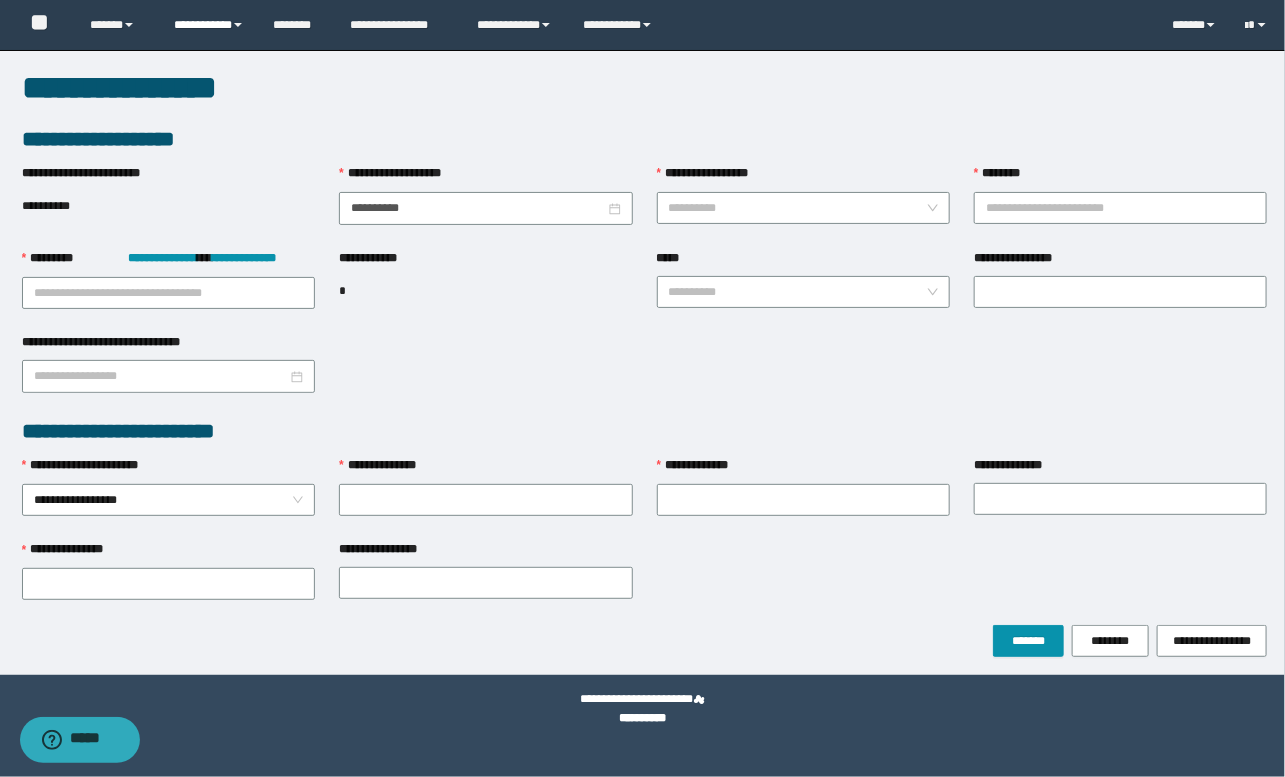 click on "**********" at bounding box center [209, 25] 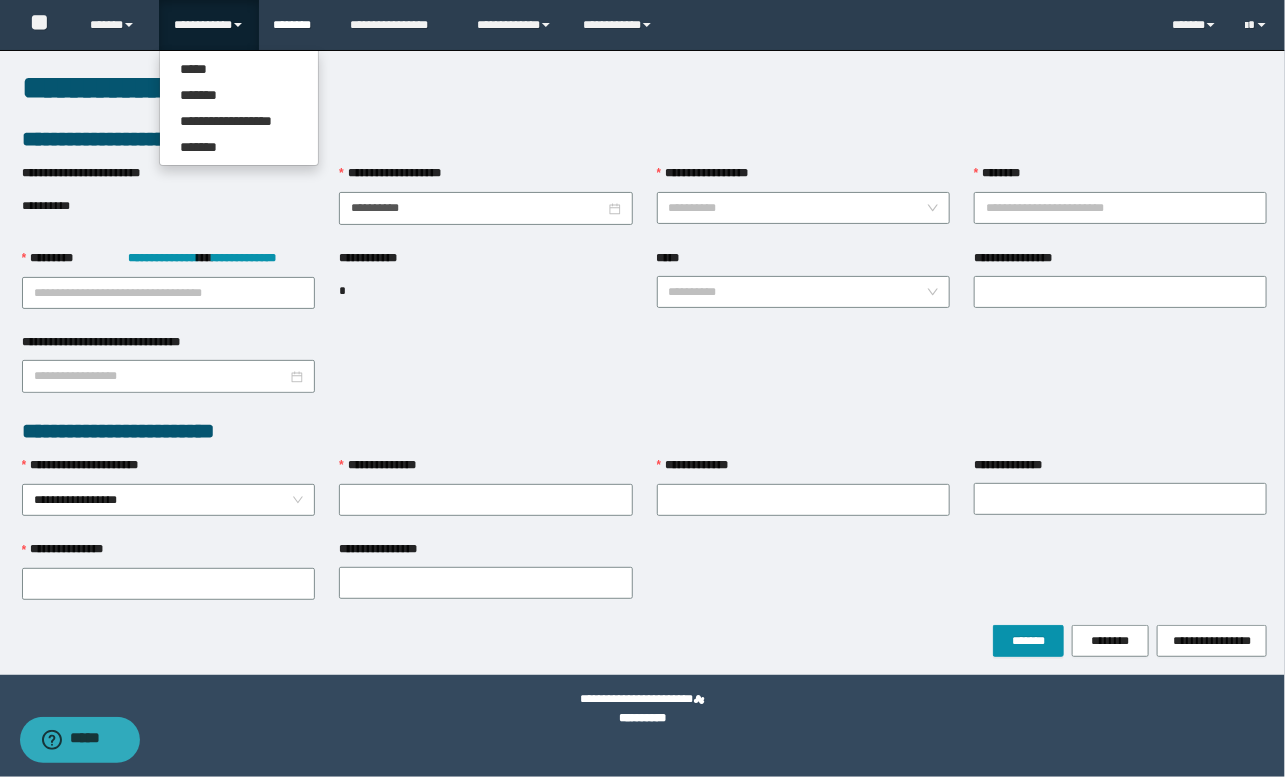click on "********" at bounding box center (297, 25) 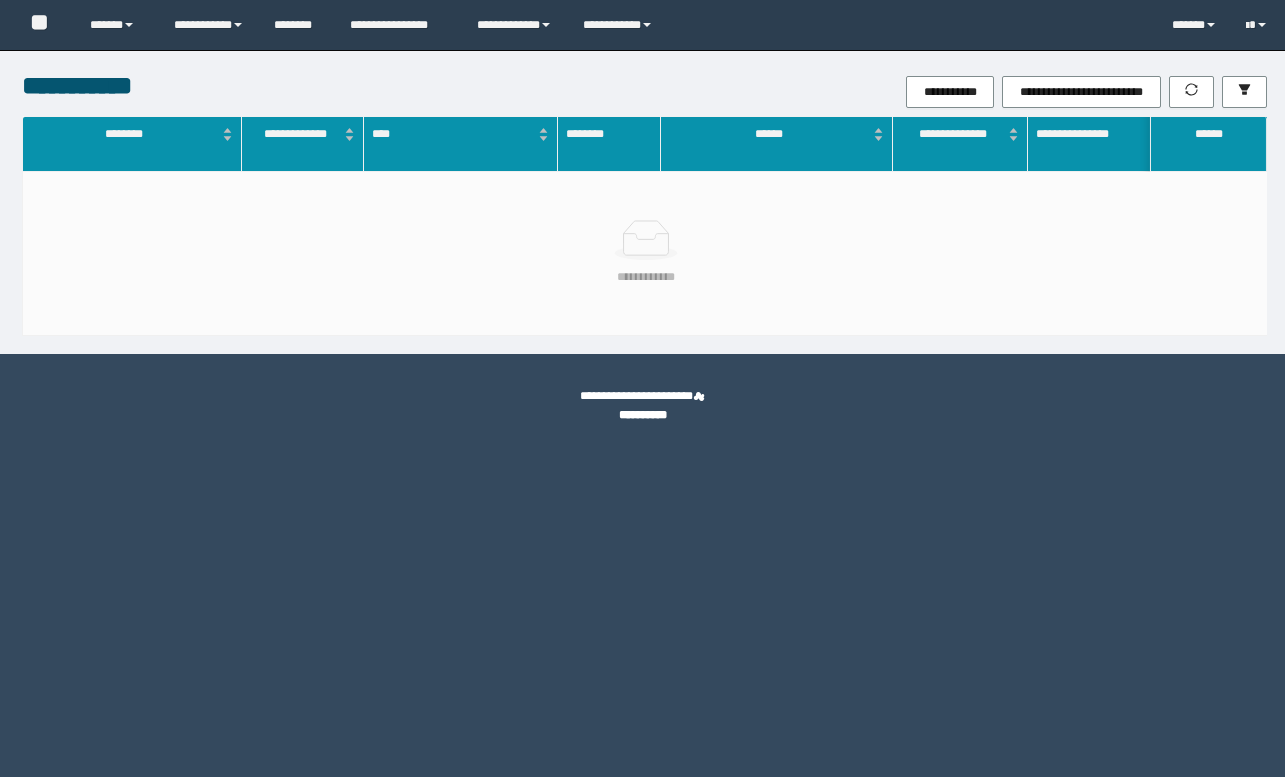 scroll, scrollTop: 0, scrollLeft: 0, axis: both 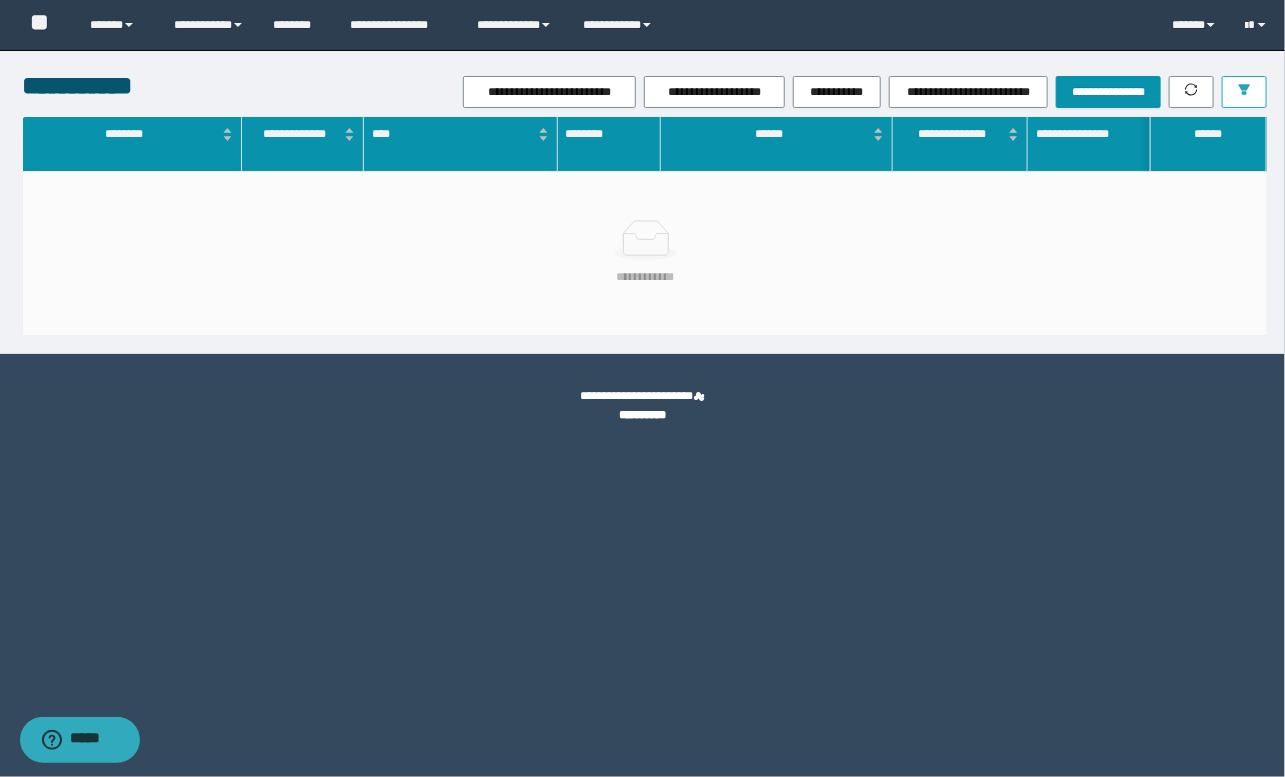 click 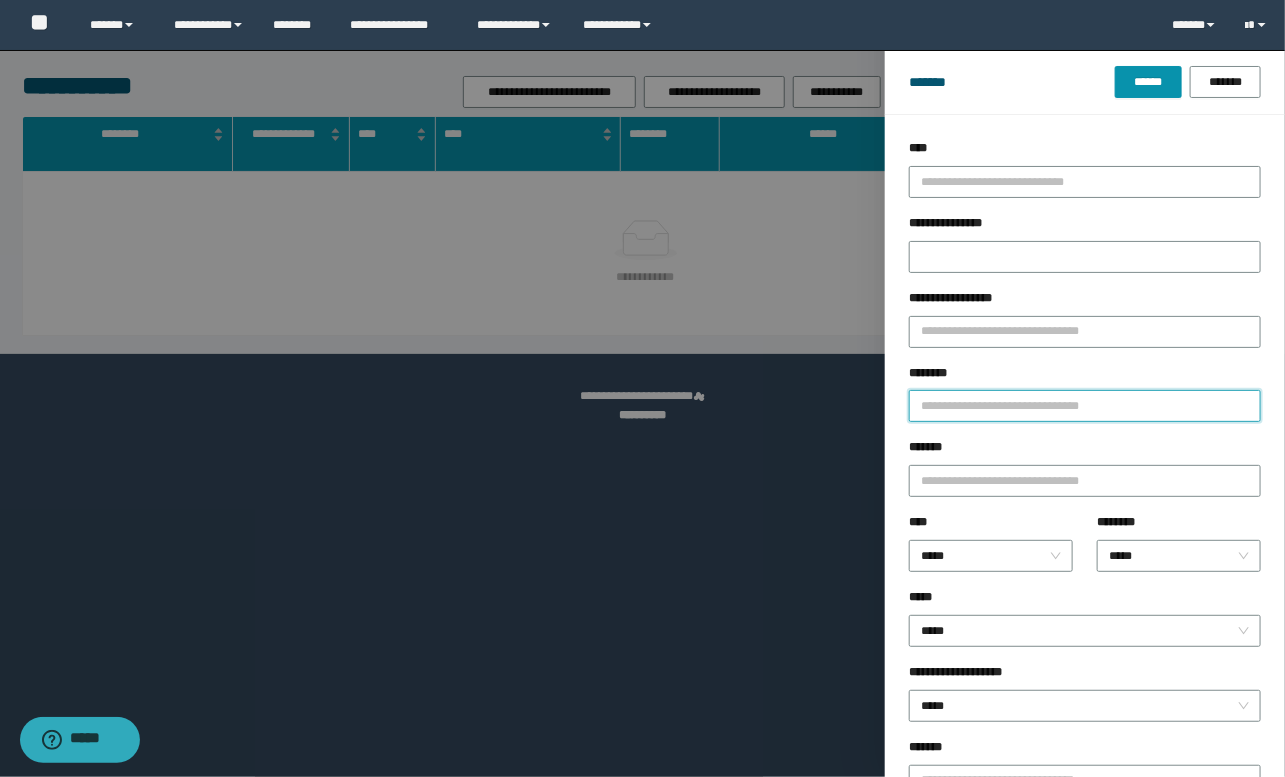 click on "********" at bounding box center [1085, 406] 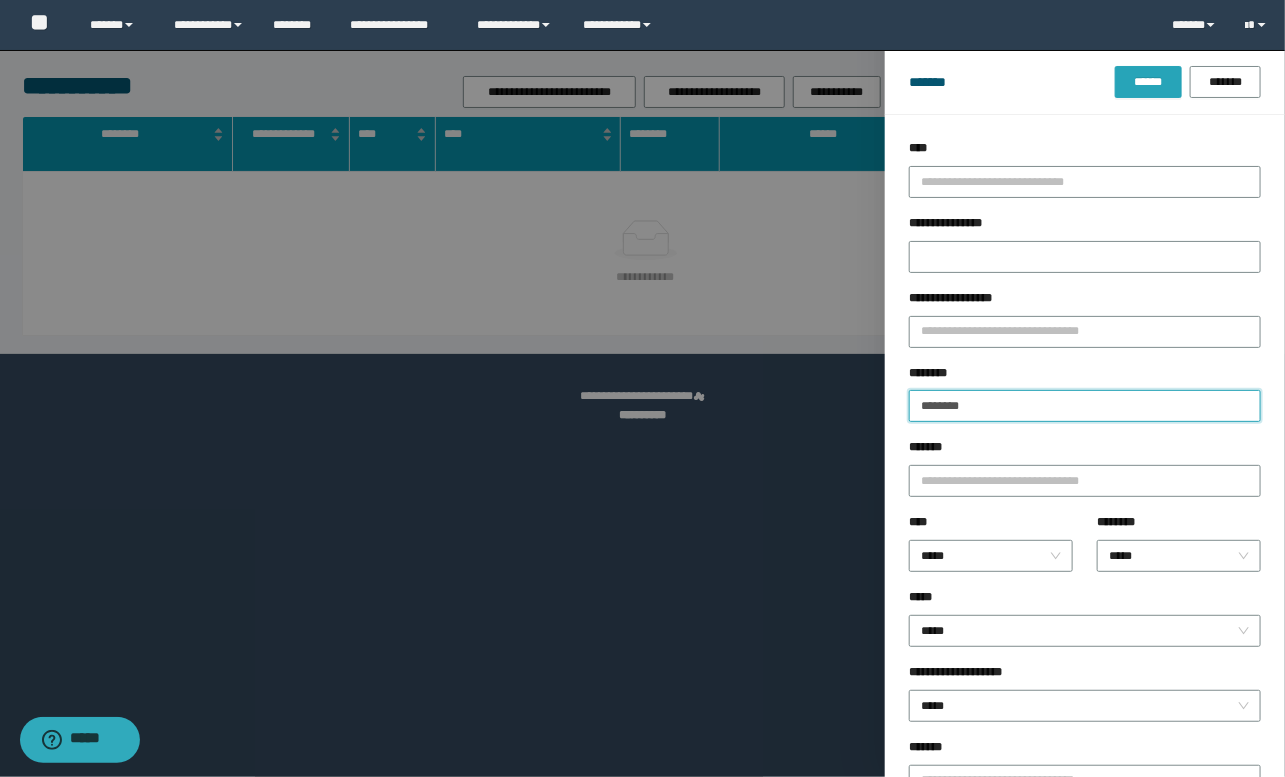 type on "********" 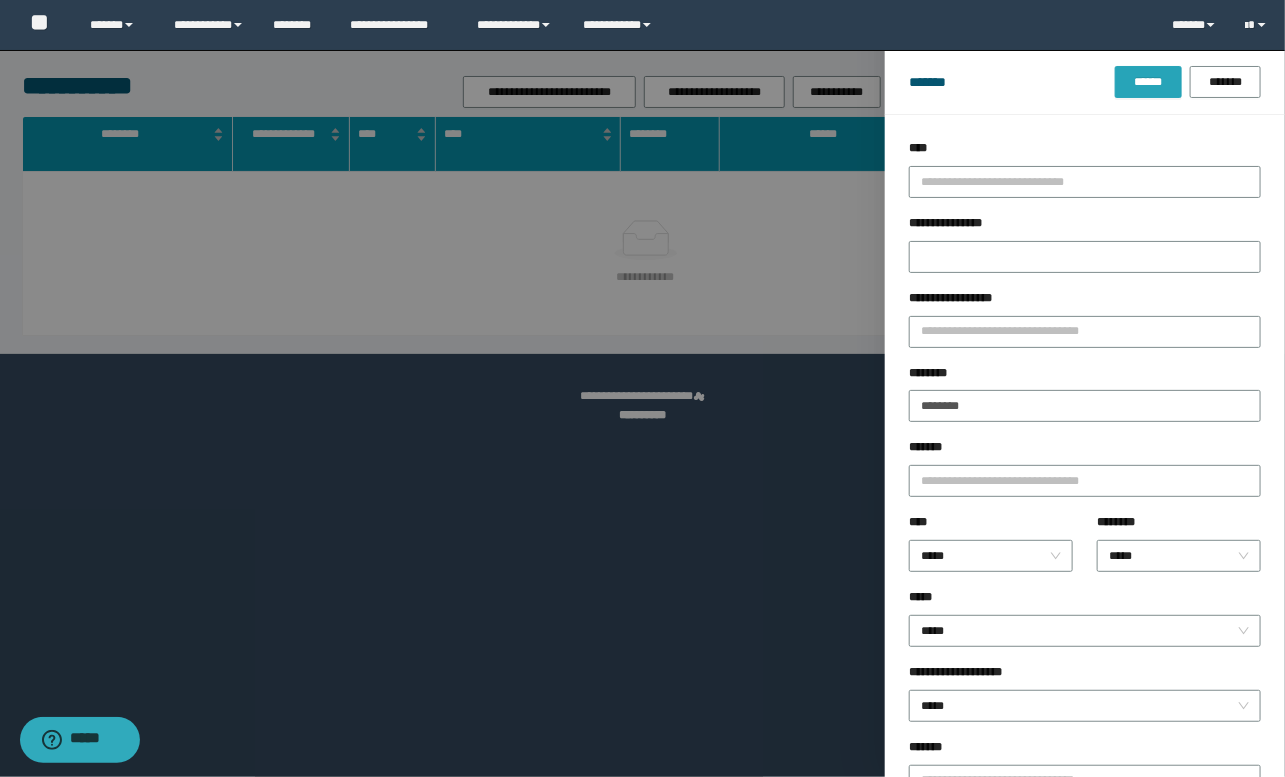 click on "******" at bounding box center (1148, 82) 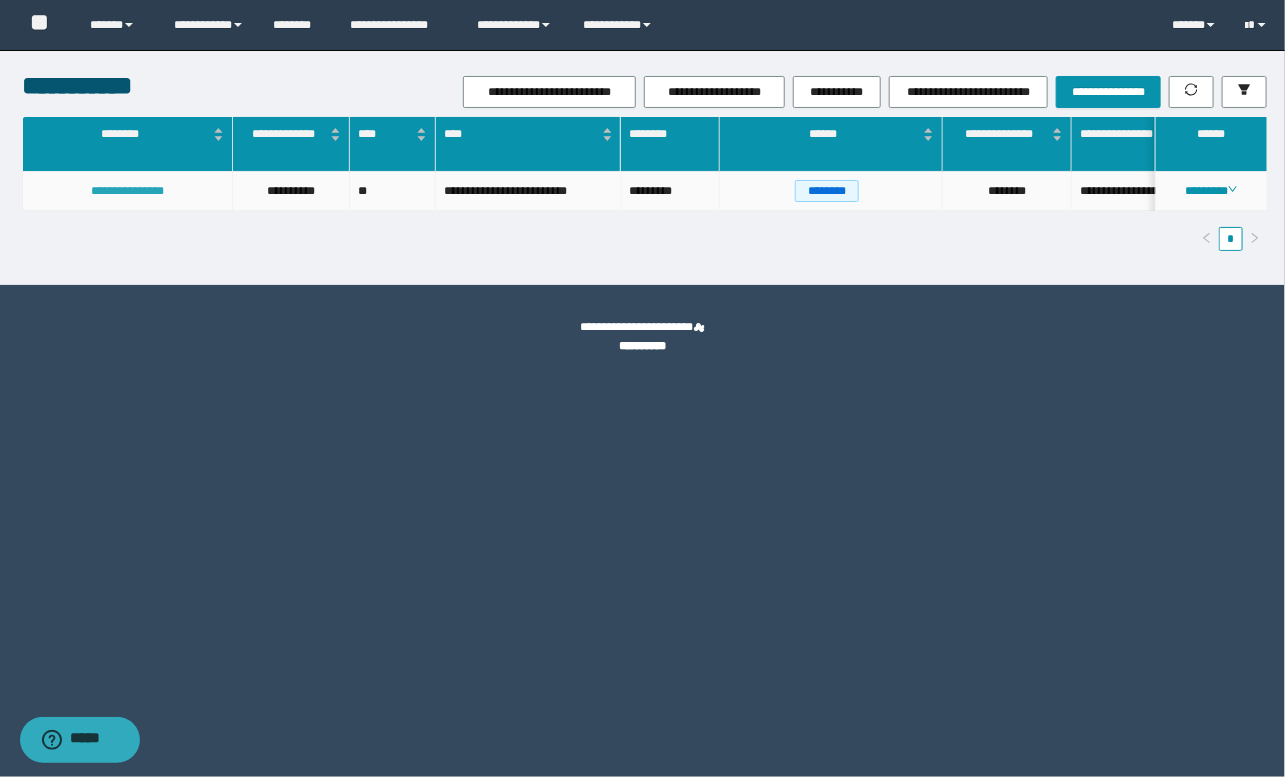 click on "**********" at bounding box center [127, 191] 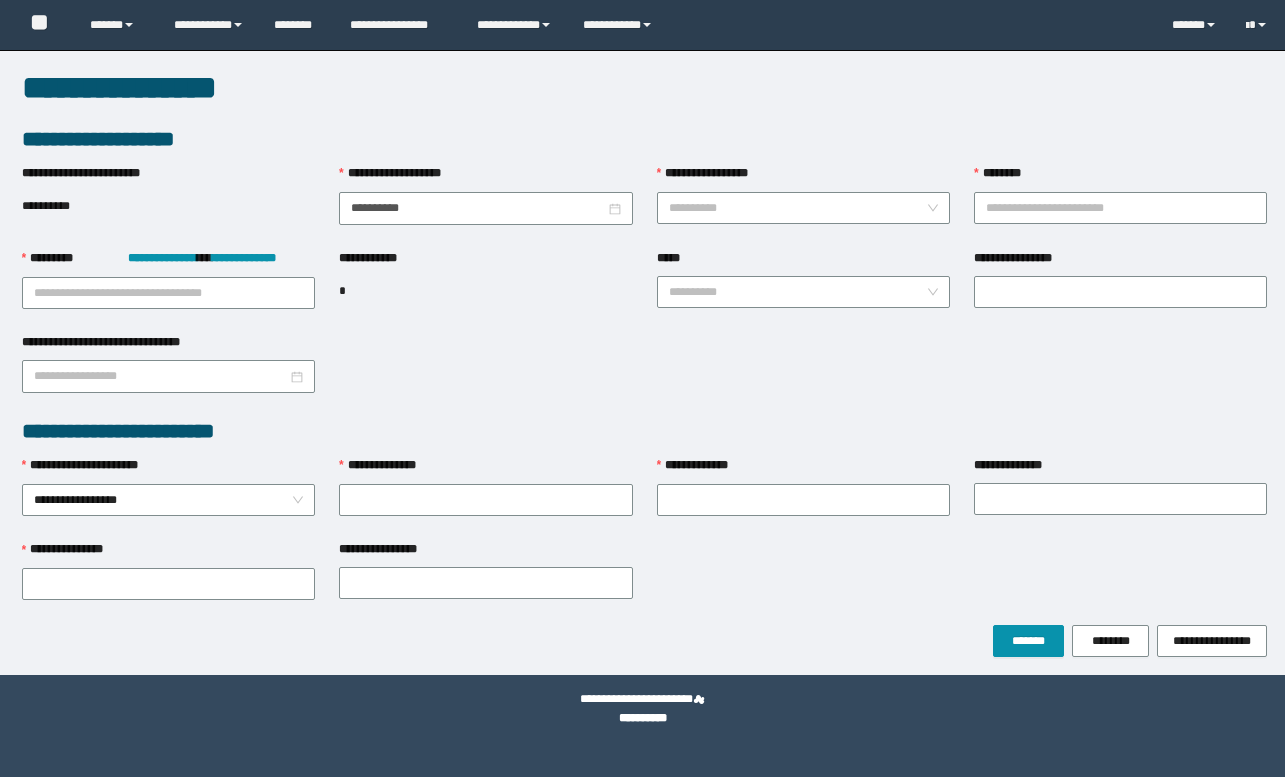 scroll, scrollTop: 0, scrollLeft: 0, axis: both 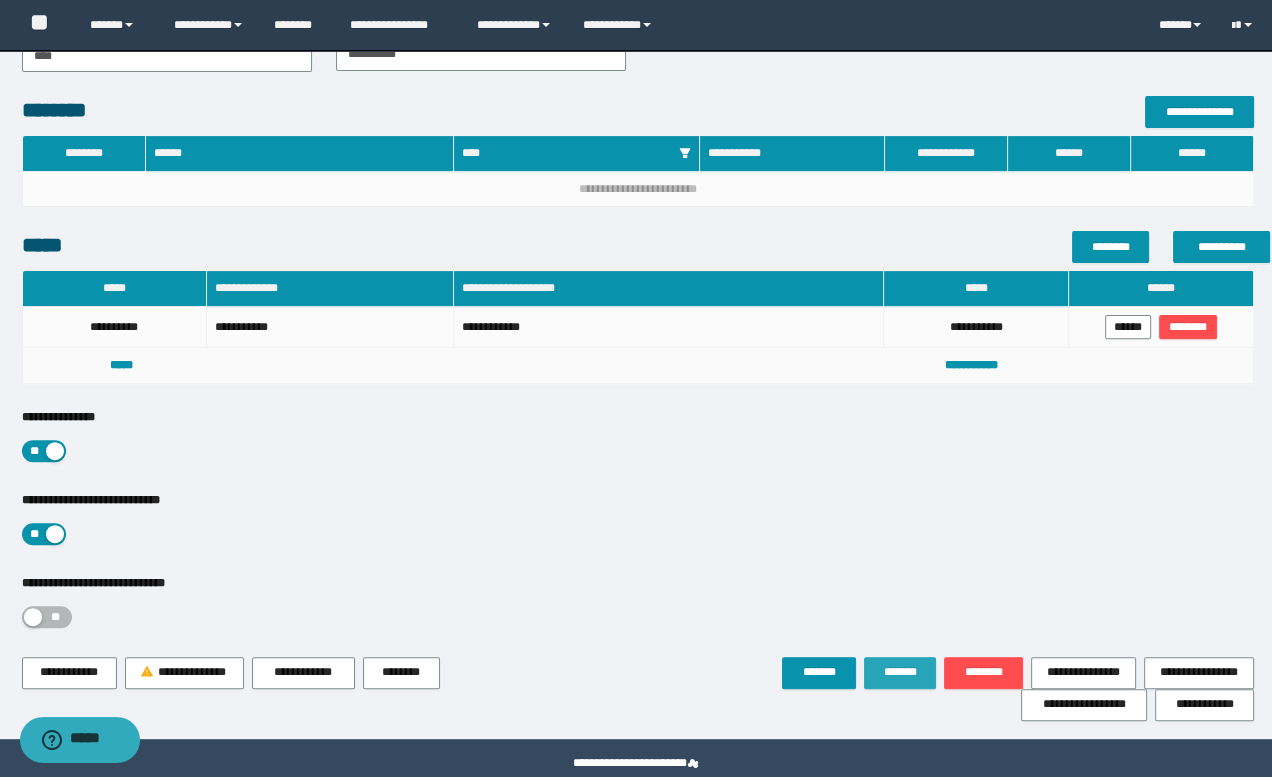 click on "*******" at bounding box center [900, 672] 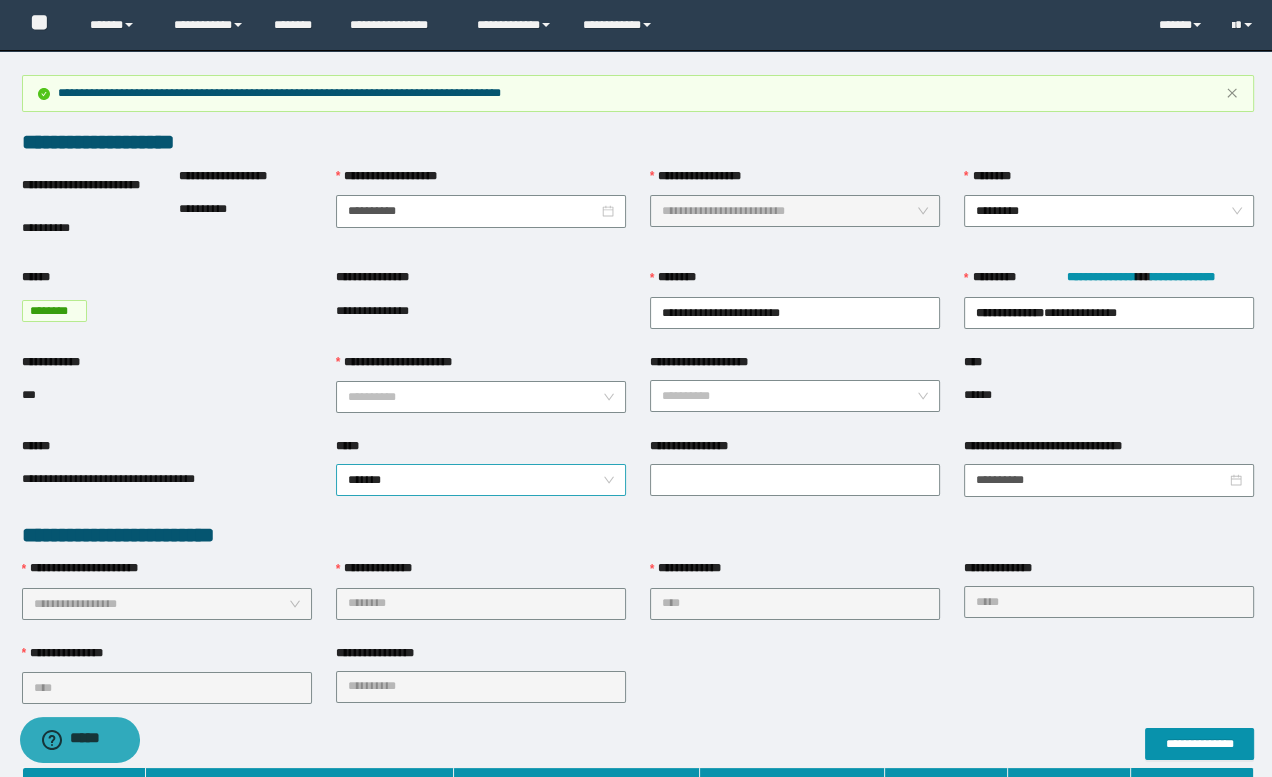 scroll, scrollTop: 0, scrollLeft: 0, axis: both 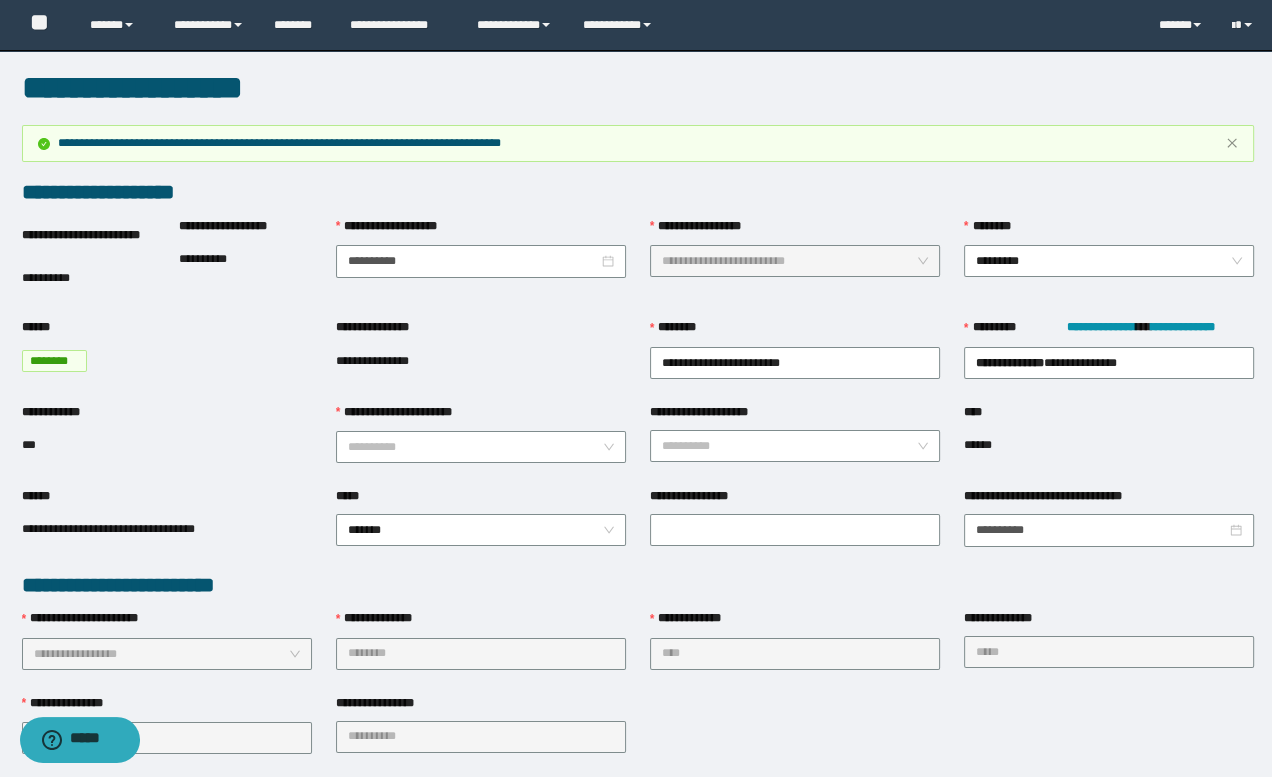 click on "**********" at bounding box center (795, 623) 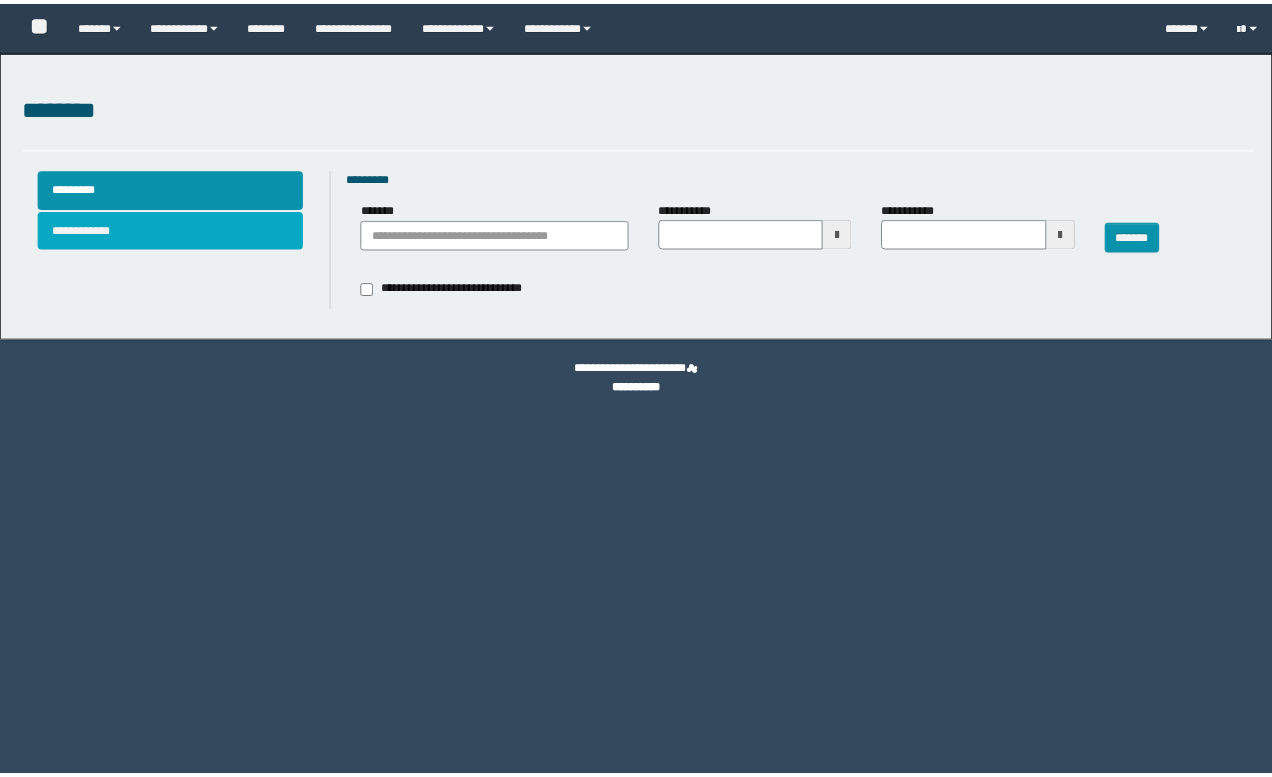 scroll, scrollTop: 0, scrollLeft: 0, axis: both 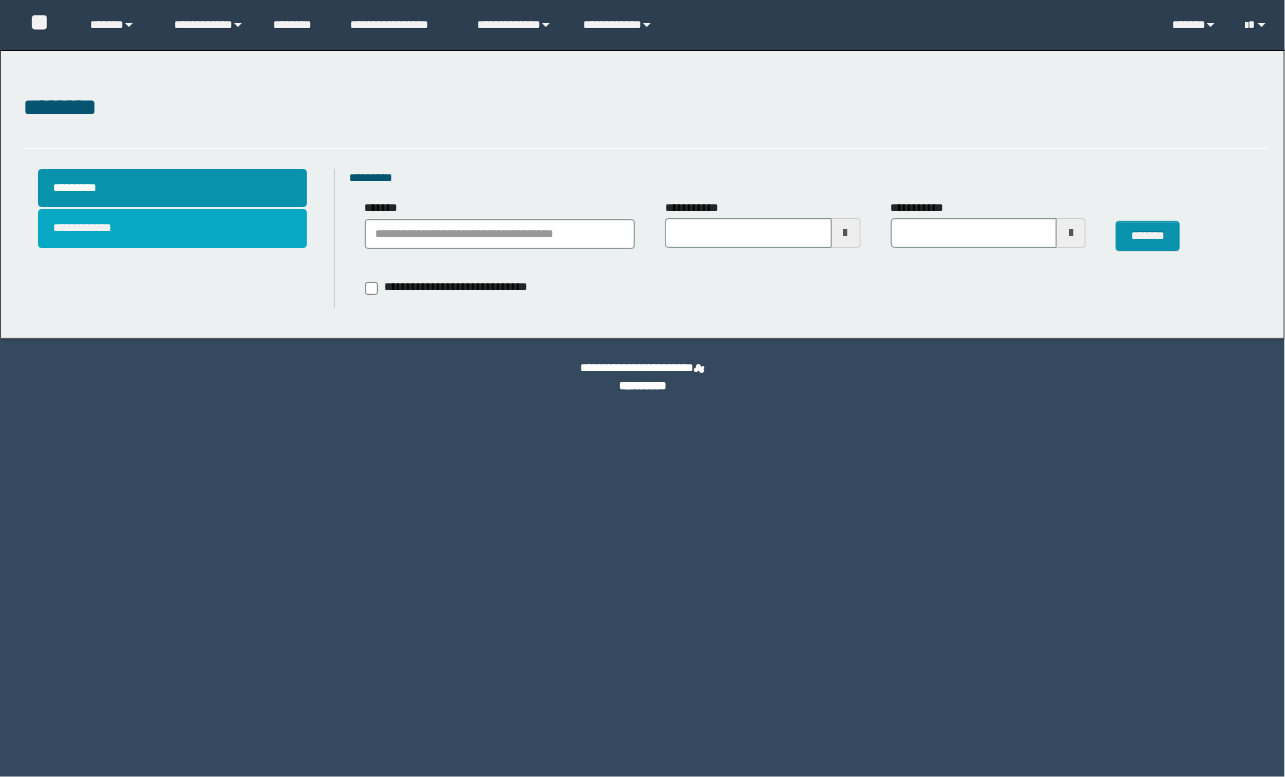 click on "**********" at bounding box center (172, 228) 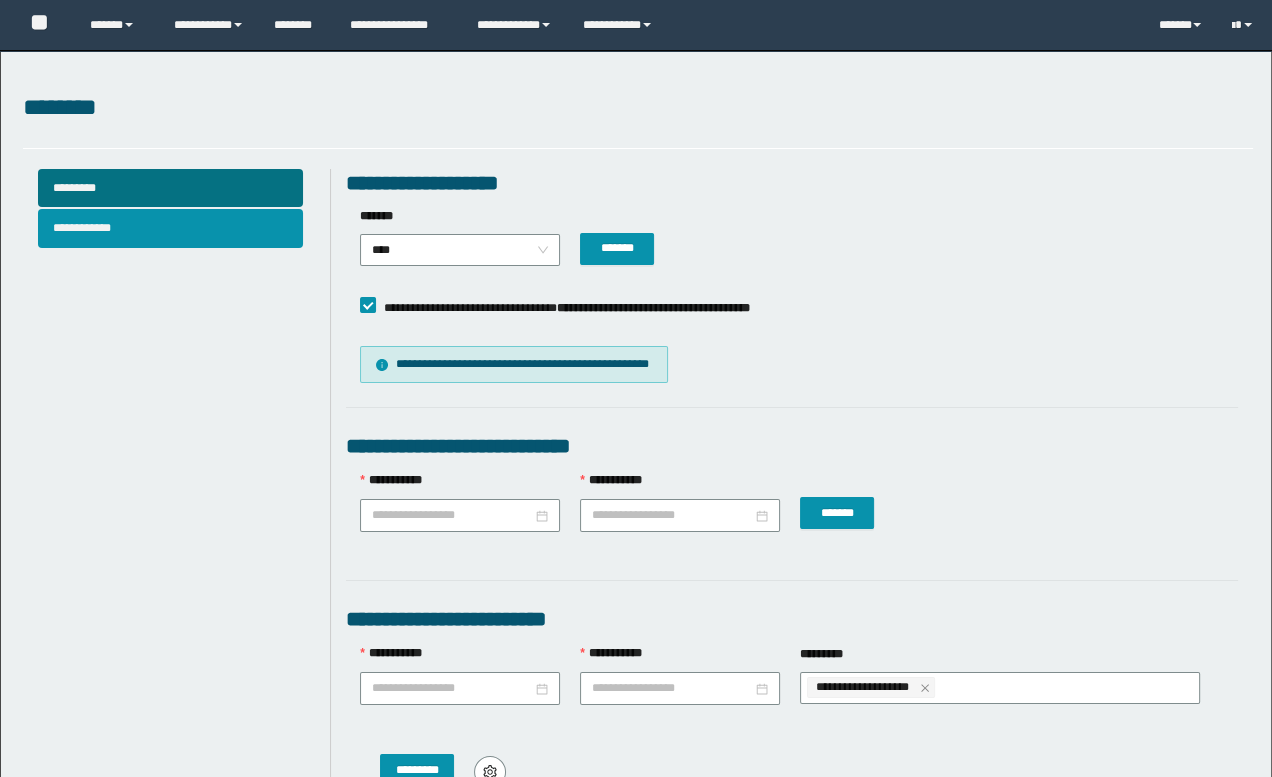 scroll, scrollTop: 0, scrollLeft: 0, axis: both 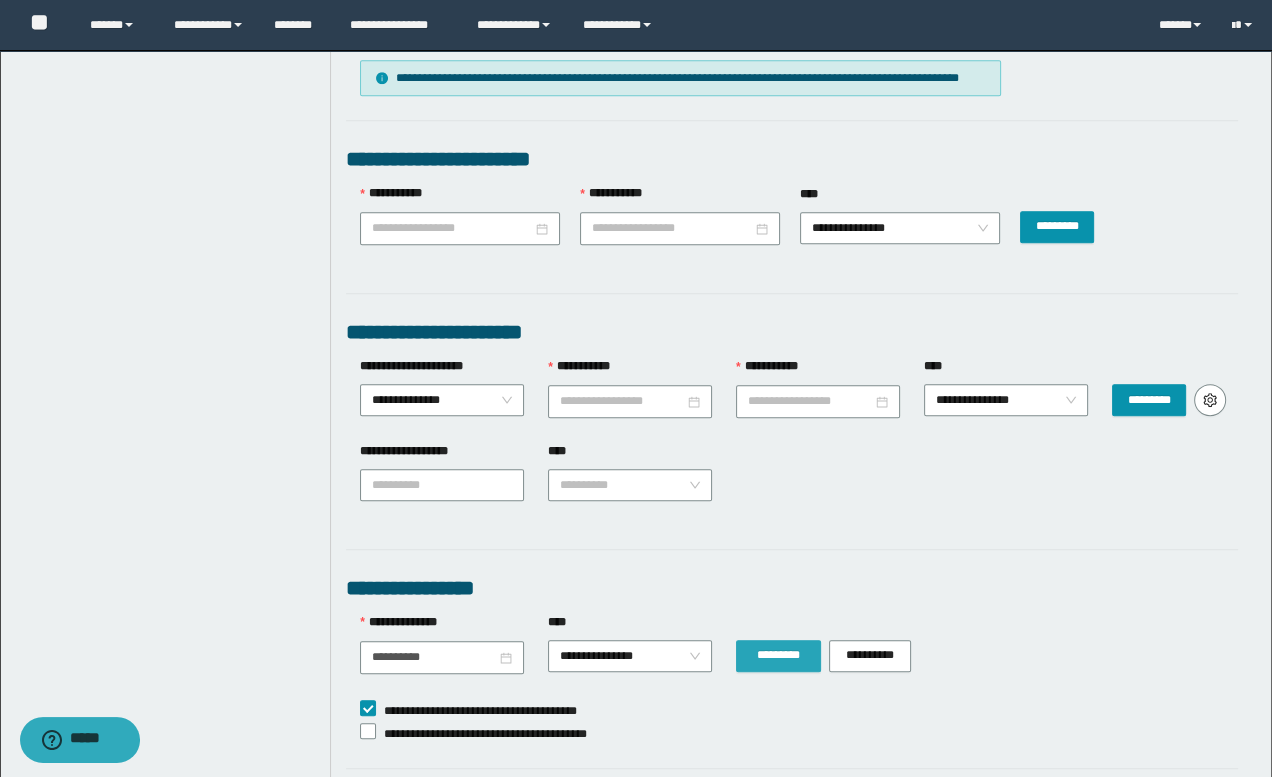 click on "*********" at bounding box center [778, 655] 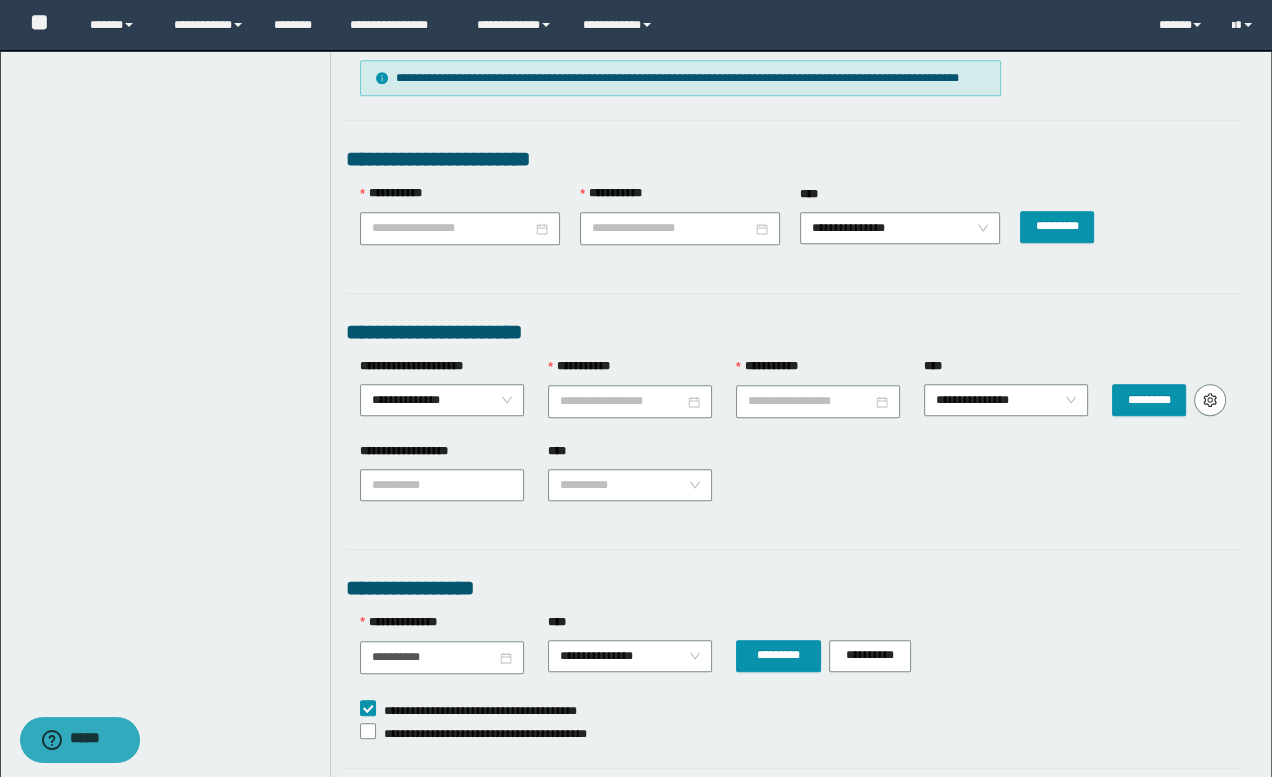 click on "**********" at bounding box center (799, 732) 